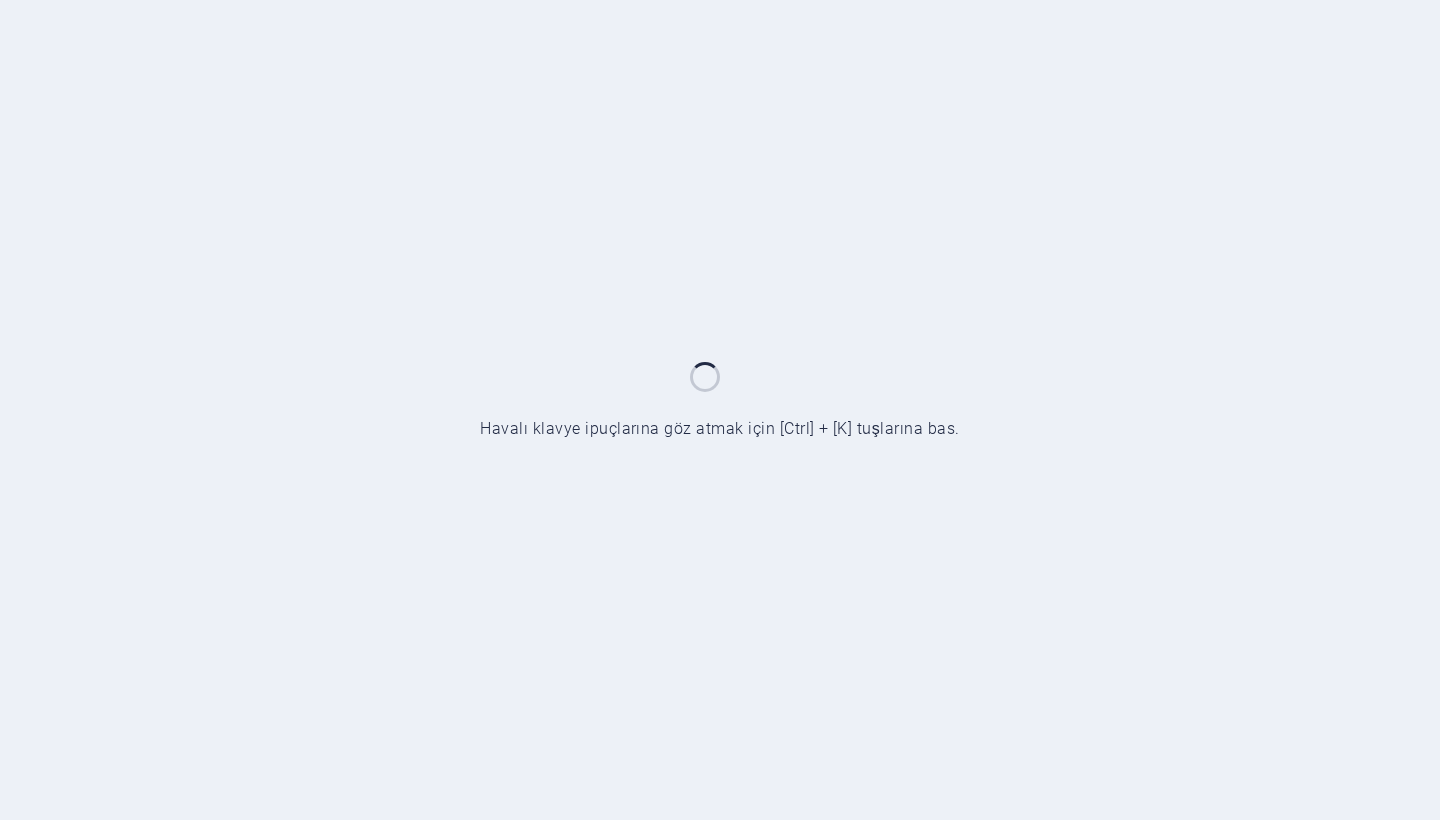 scroll, scrollTop: 0, scrollLeft: 0, axis: both 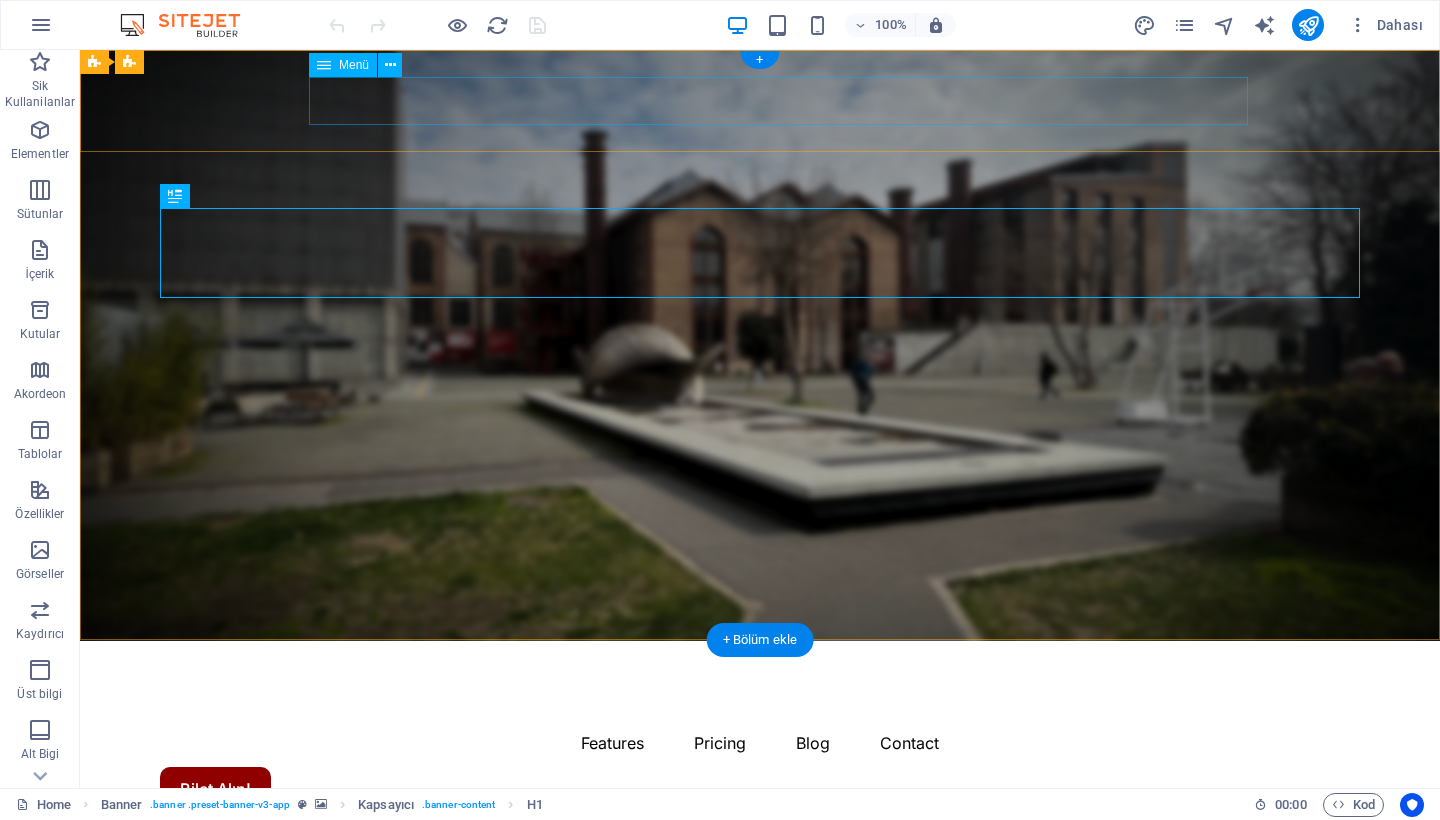 click on "Features Pricing Blog Contact" at bounding box center [760, 743] 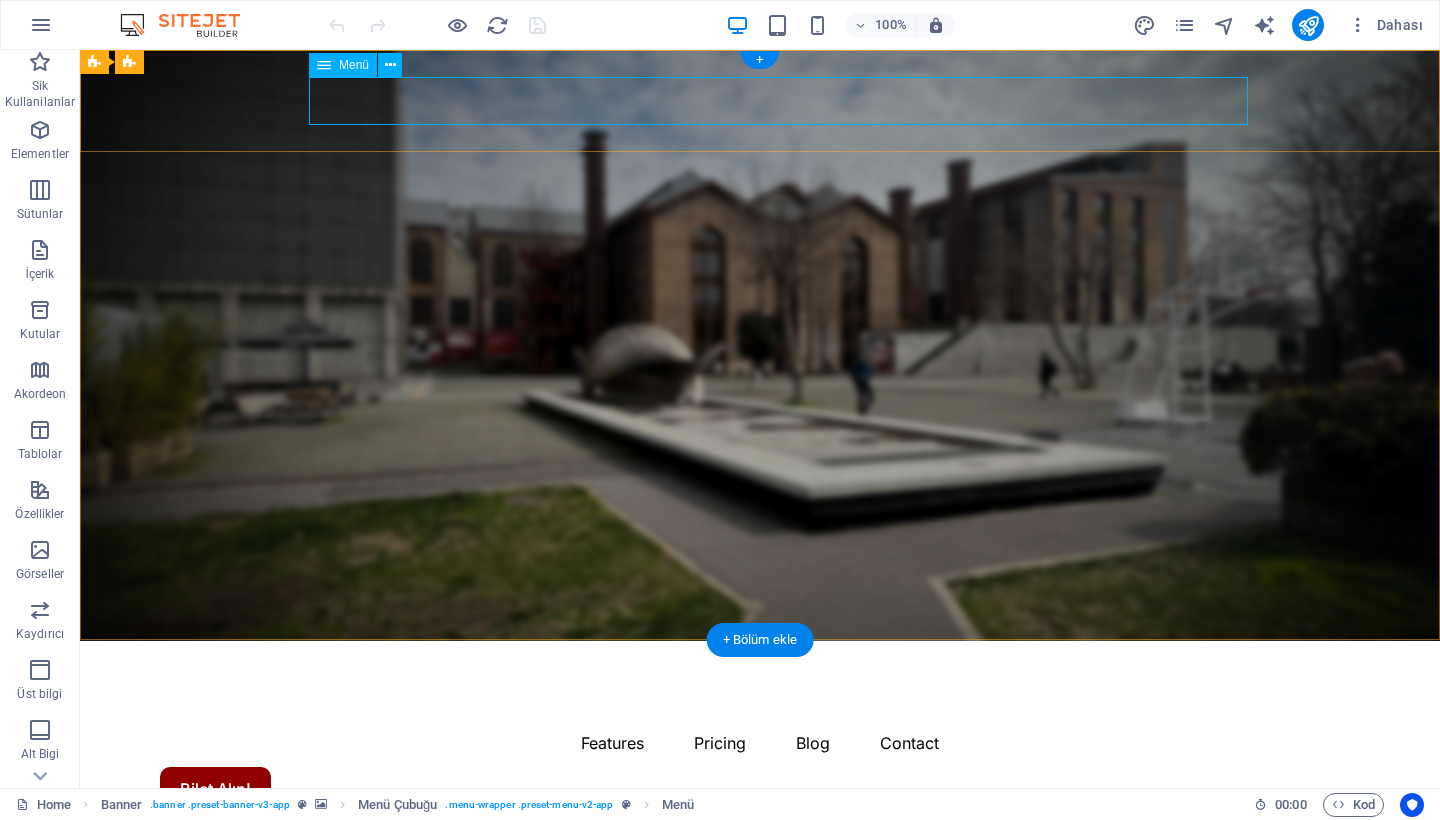 click on "Menü" at bounding box center (354, 65) 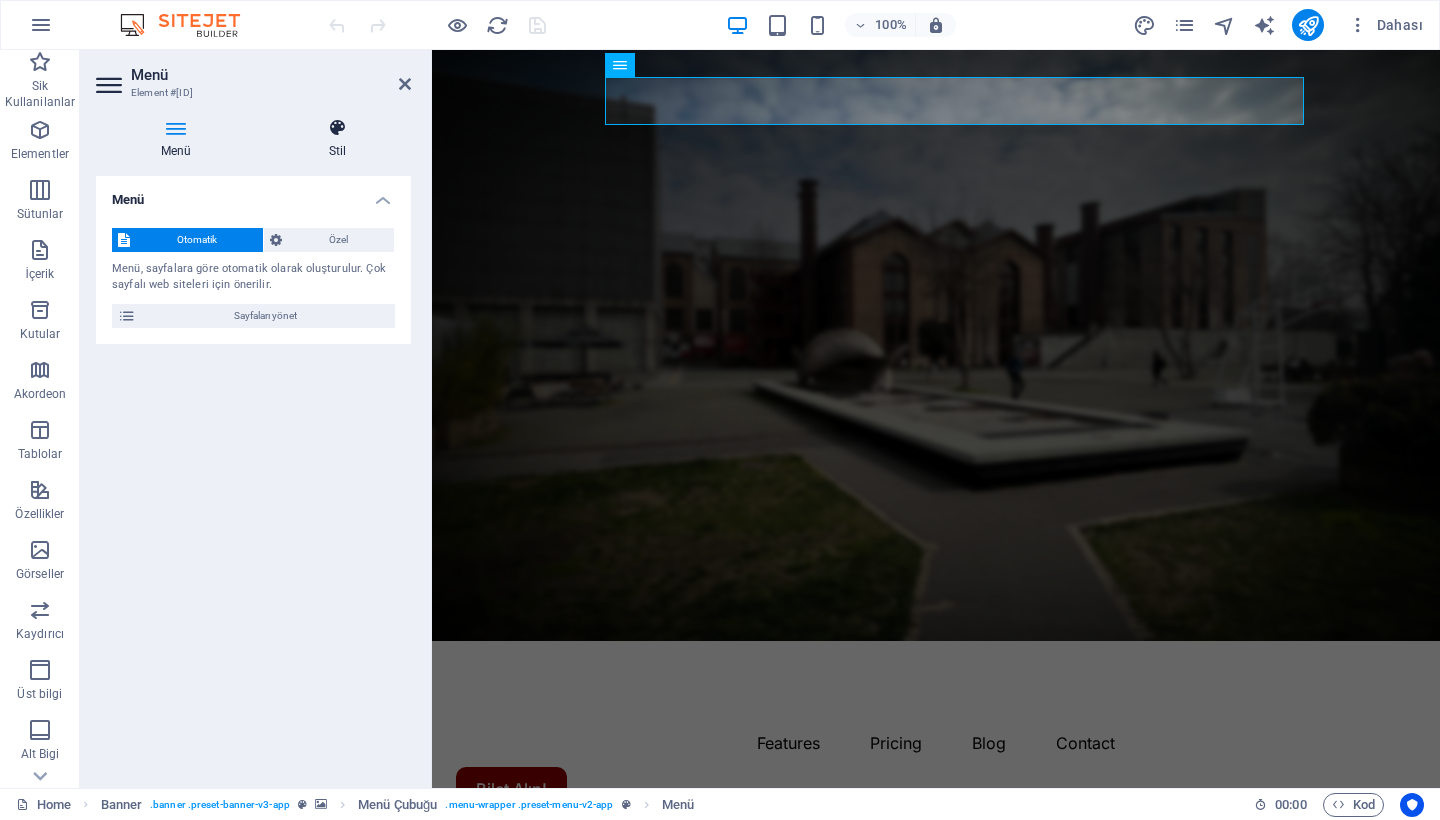 click at bounding box center (337, 128) 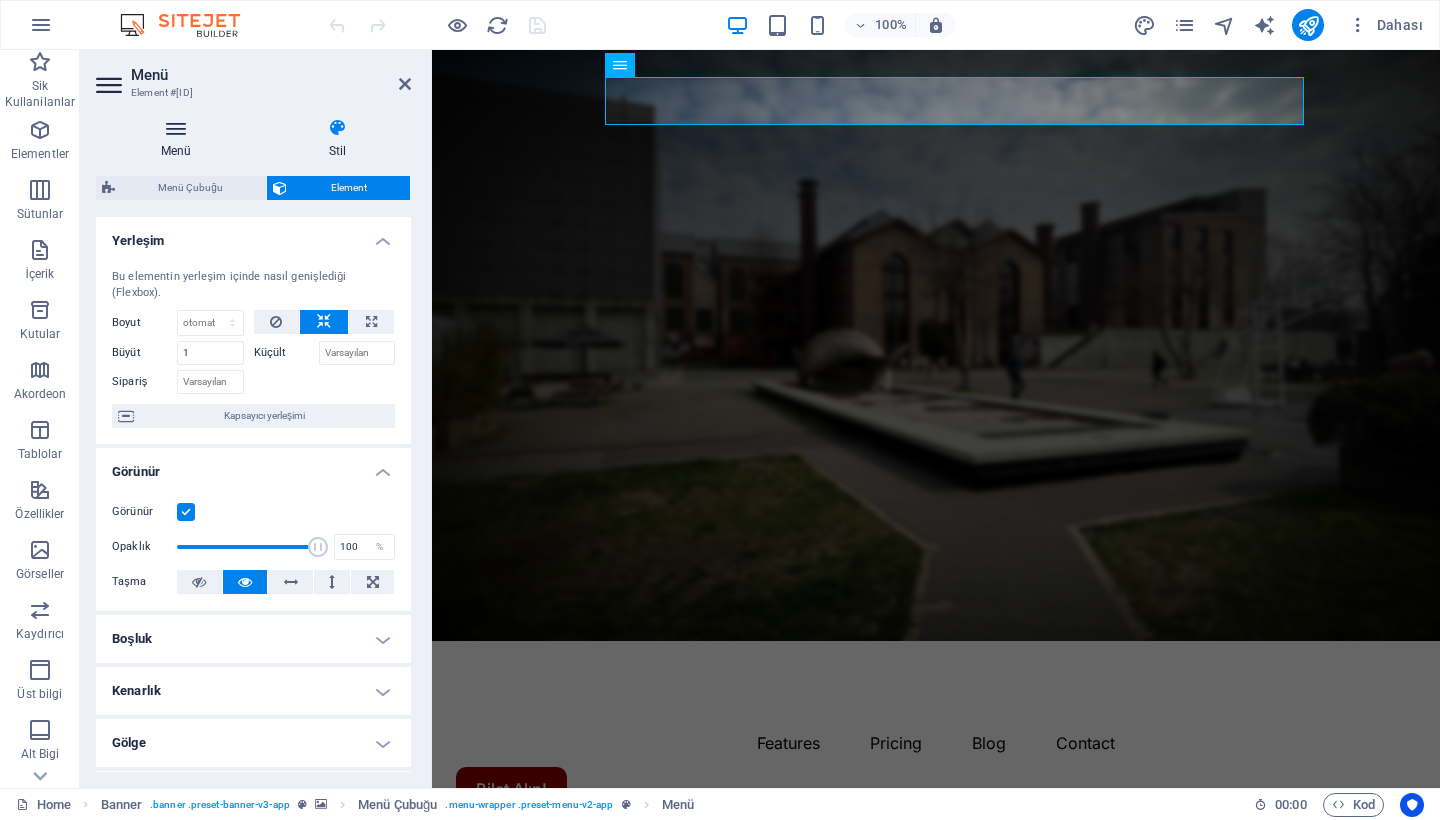 click at bounding box center (176, 128) 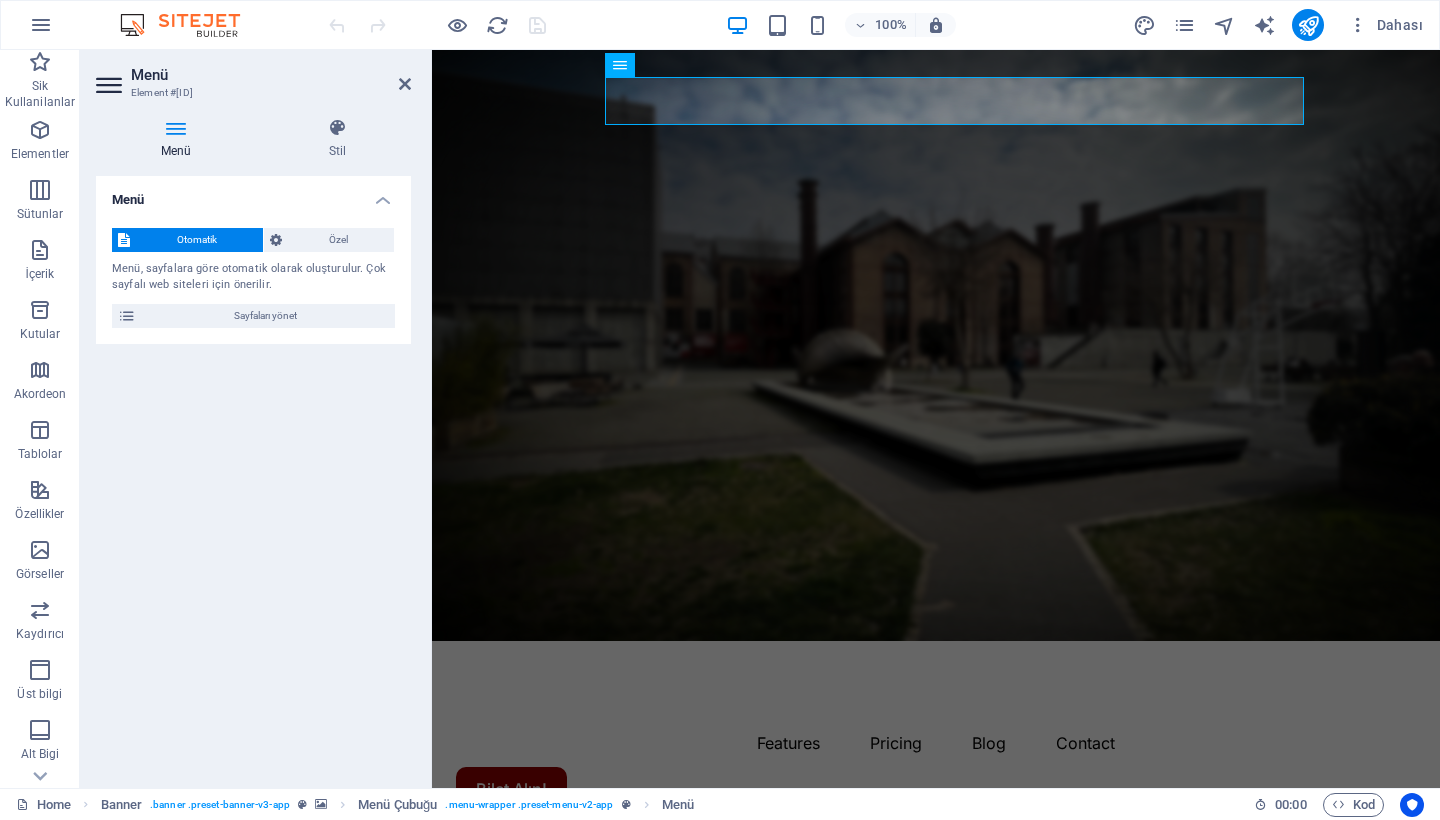 click on "Menü Element #ed-799950435 Menü Stil Menü Otomatik Özel Menü, sayfalara göre otomatik olarak oluşturulur. Çok sayfalı web siteleri için önerilir. Sayfaları yönet Menü öğeleri 1 Hiçbiri Sayfa Harici Element Telefon E-posta Sayfa Home Features Pricing Blog Contact Privacy Legal Notice Element
URL /features Telefon E-posta Bağlantı metni Features Bağlantı hedefi Yeni sekme Aynı sekme Kaplama Başlık Ek bağlantı tanımının bağlantı metniyle aynı olmaması gerekir. Başlık, genellikle fare elementin üzerine geldiğinde bir araç ipucu metni olarak gösterilir. Belirsizse boş bırak. İlişki Bu bağlantının bağlantı hedefiyle ilişkisini  ayarlar. Örneğin; "nofollow" (izleme) değeri, arama motorlarına bağlantıyı izleme talimatı verir. Boş bırakılabilir. alternate oluşturan bookmark harici yardım lisans ileri nofollow noreferrer noopener önceki arayın etiket Düğme Tasarımı Hiçbiri Varsayılan Birincil İkincil 2 Hiçbiri Sayfa Harici 3" at bounding box center [256, 419] 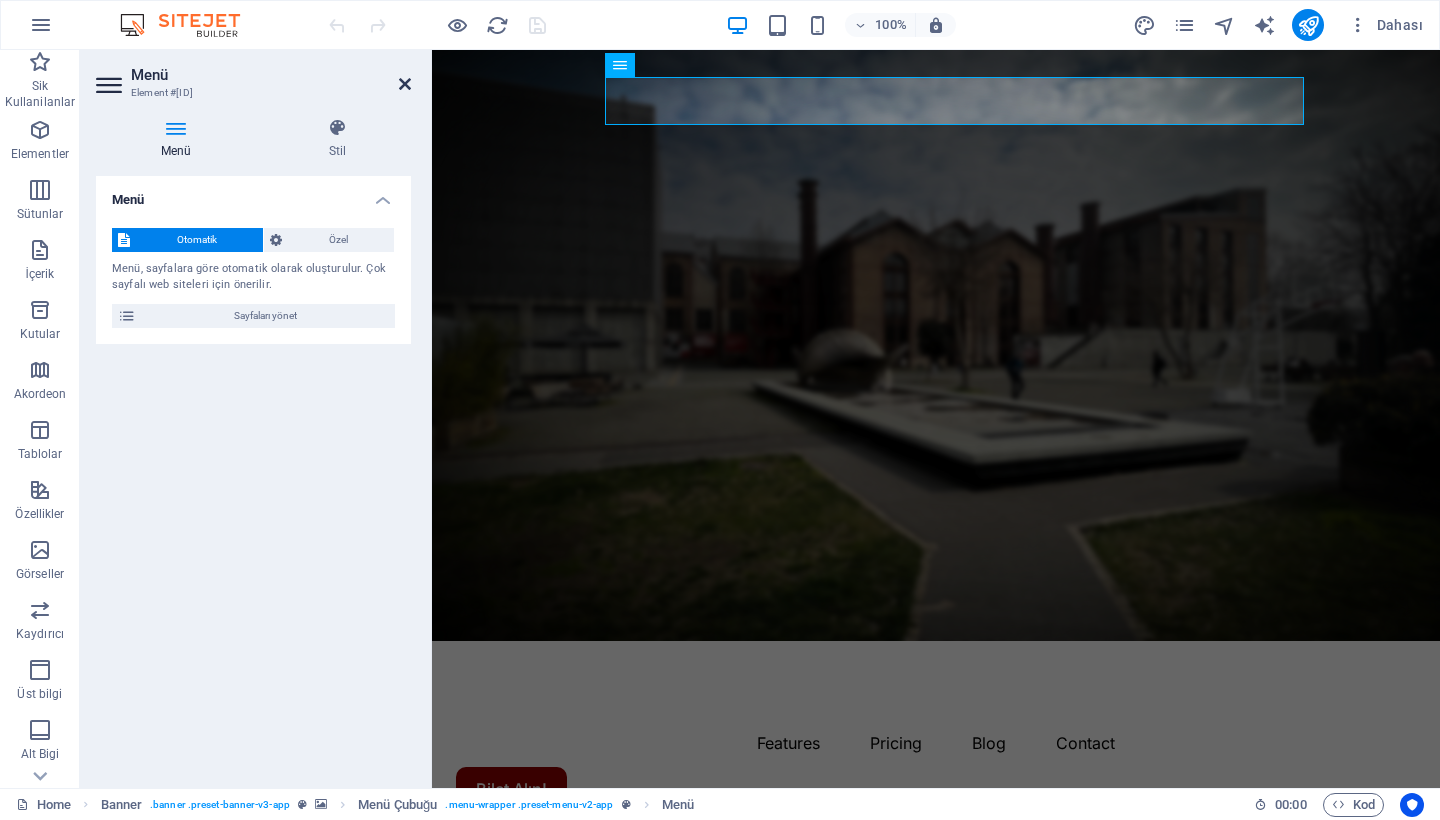 click at bounding box center (405, 84) 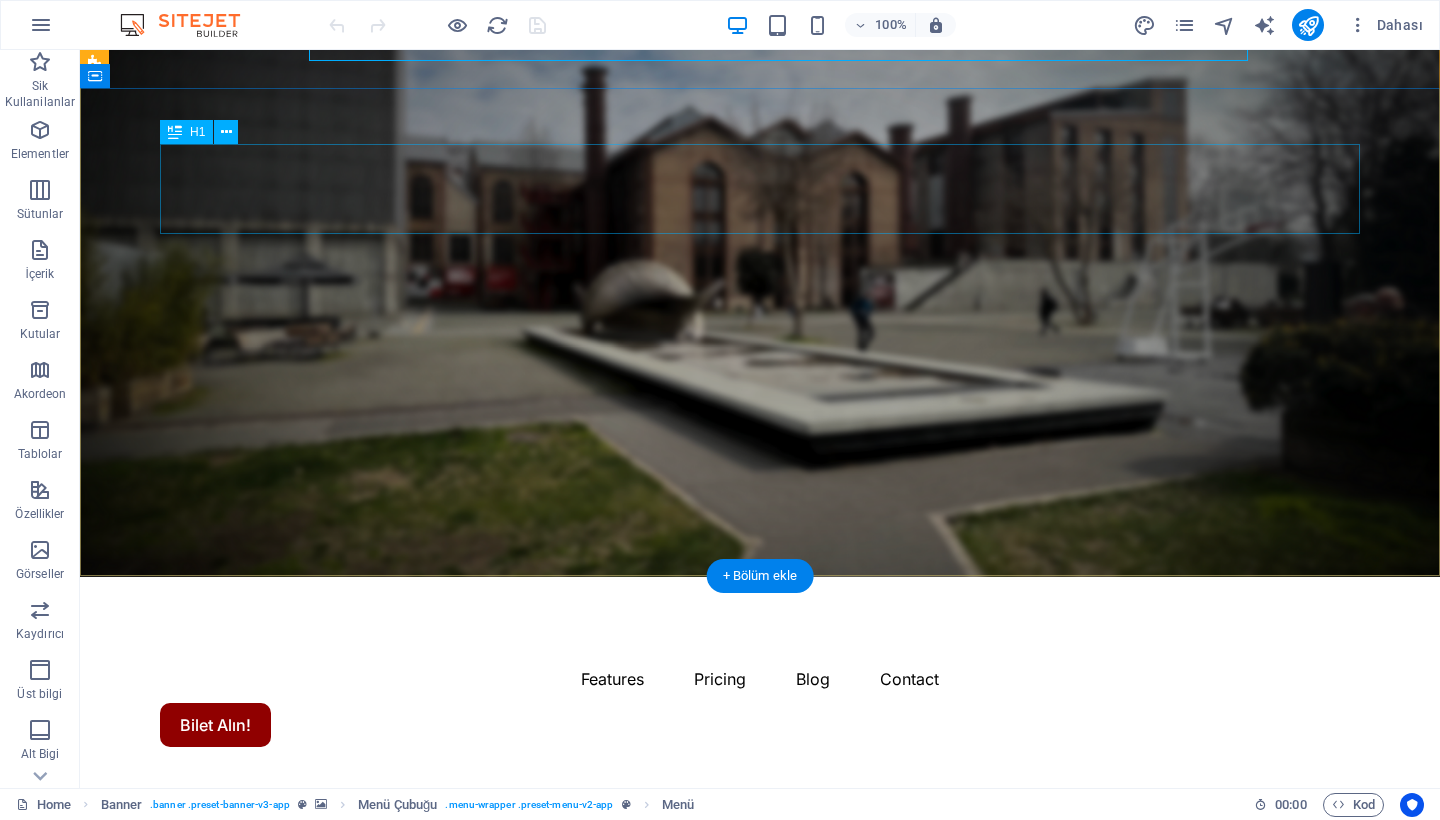 scroll, scrollTop: 0, scrollLeft: 0, axis: both 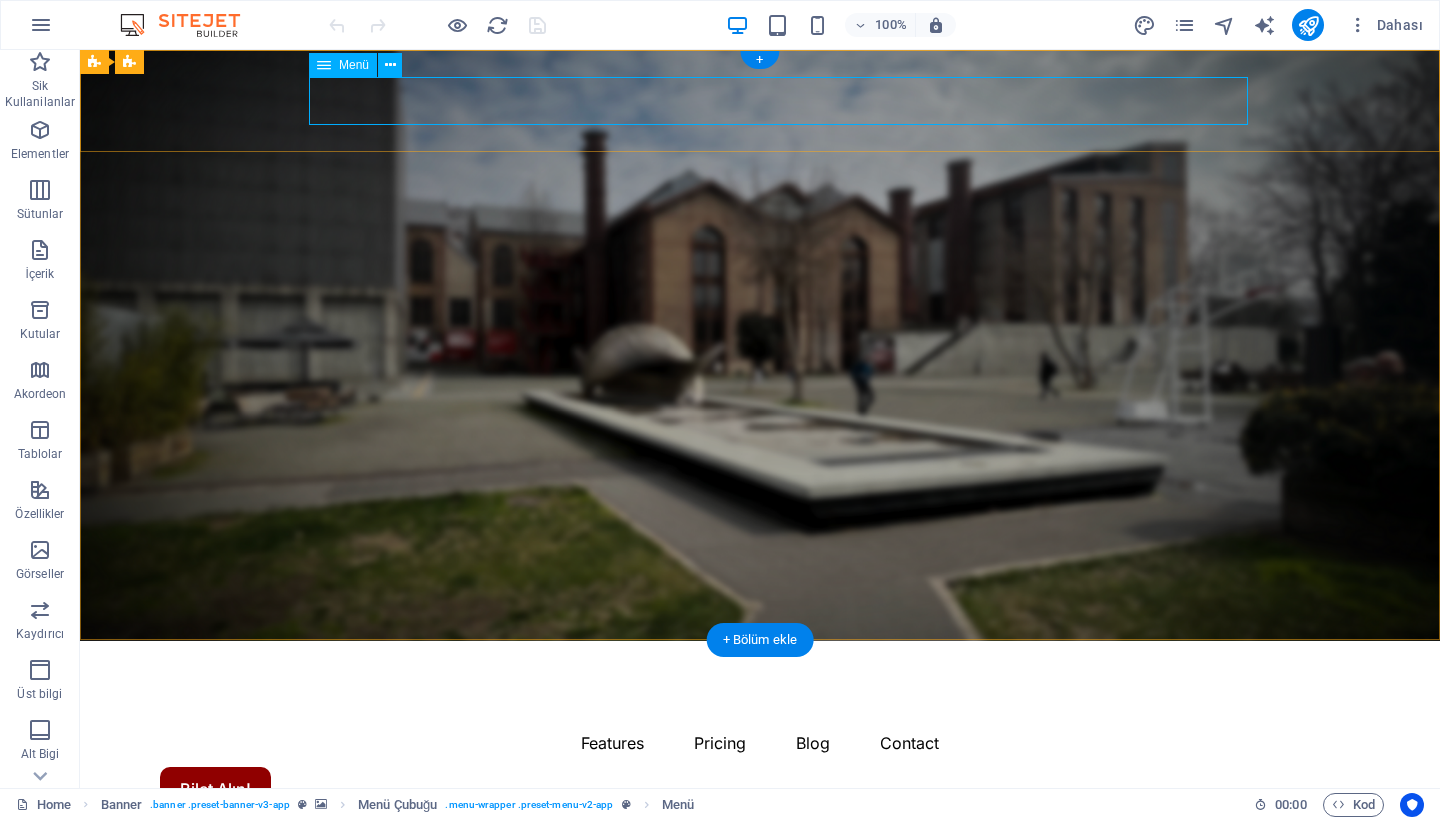 click on "Menü" at bounding box center [354, 65] 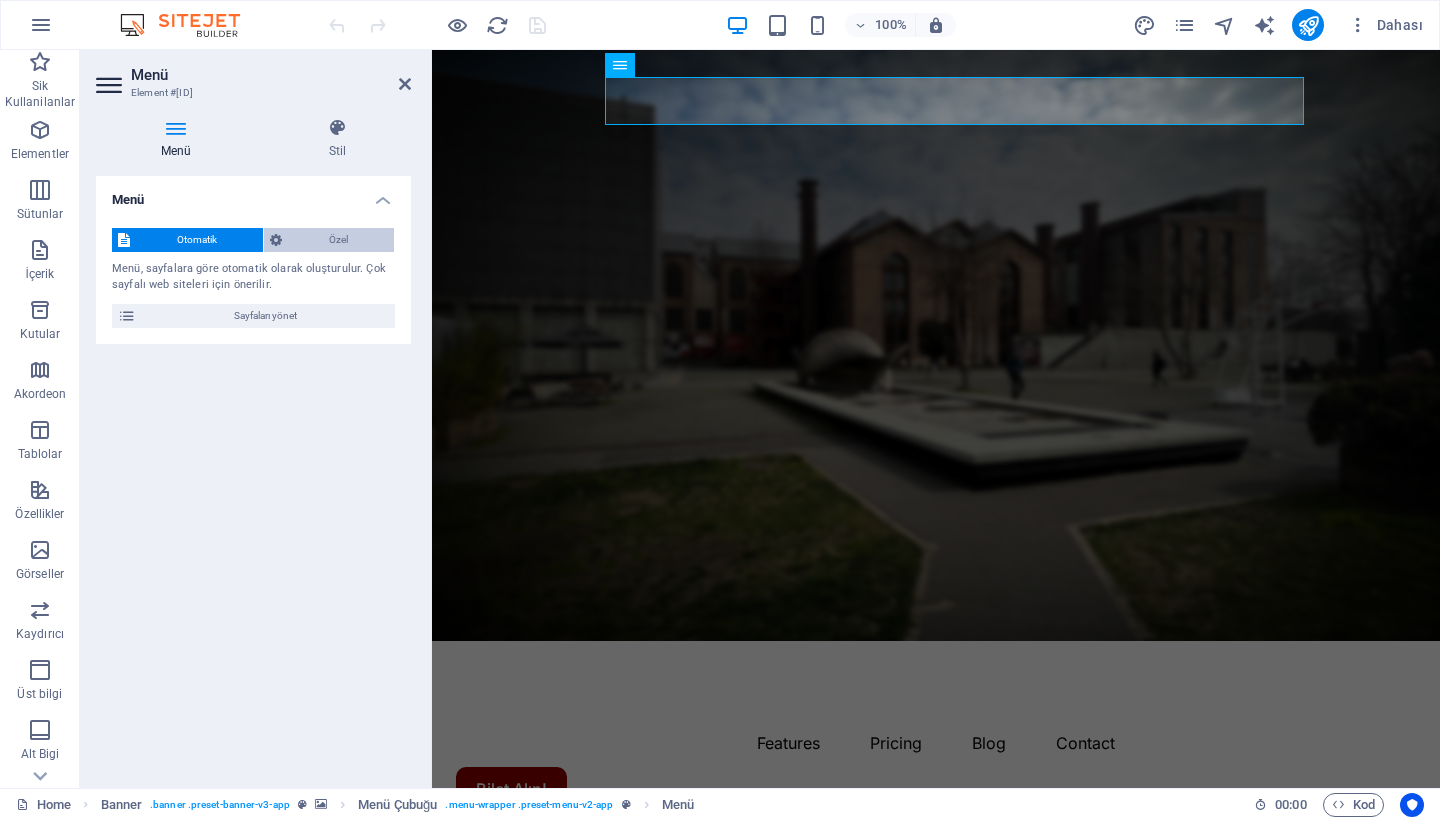 click on "Özel" at bounding box center [338, 240] 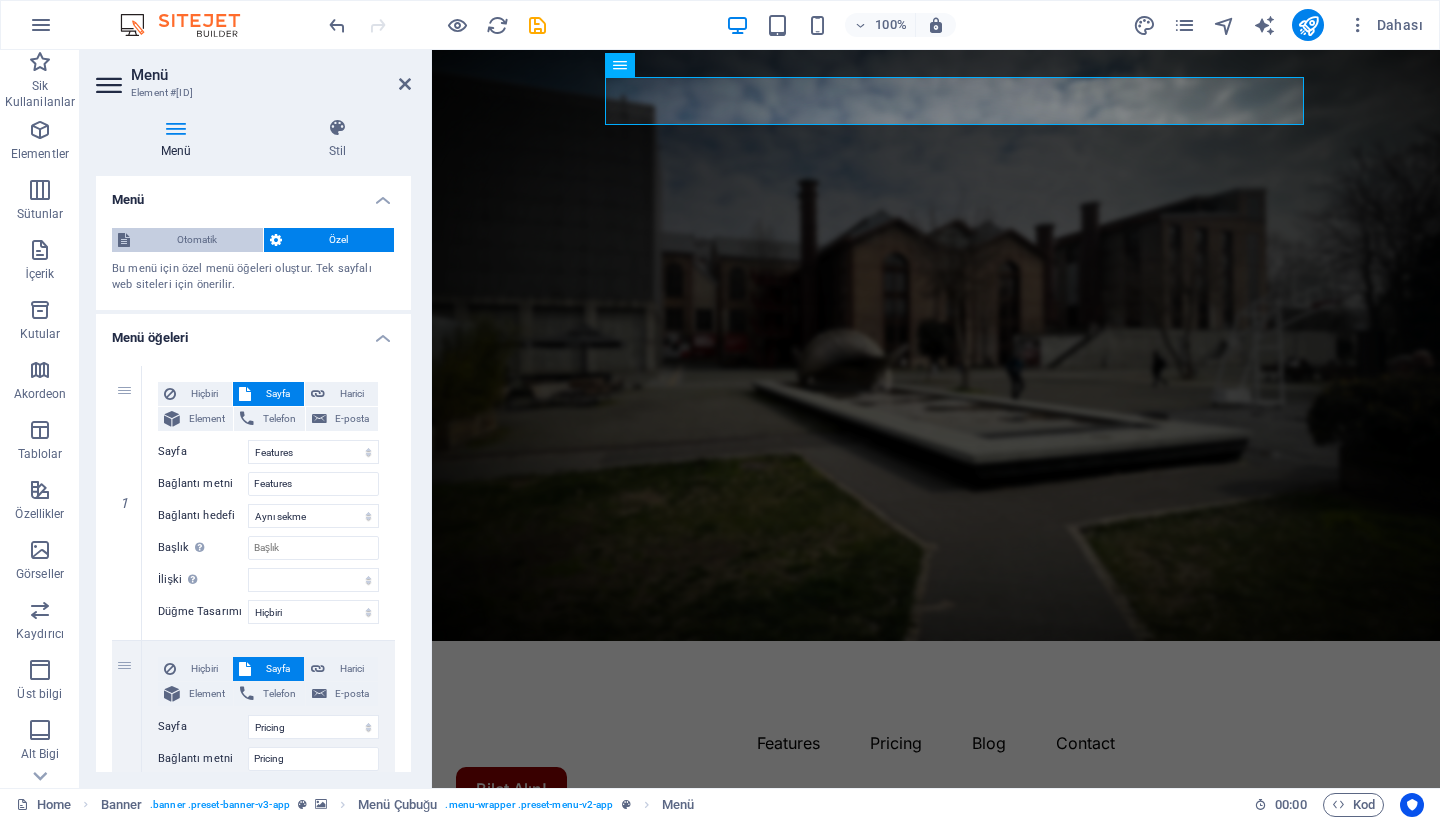 click on "Otomatik" at bounding box center (196, 240) 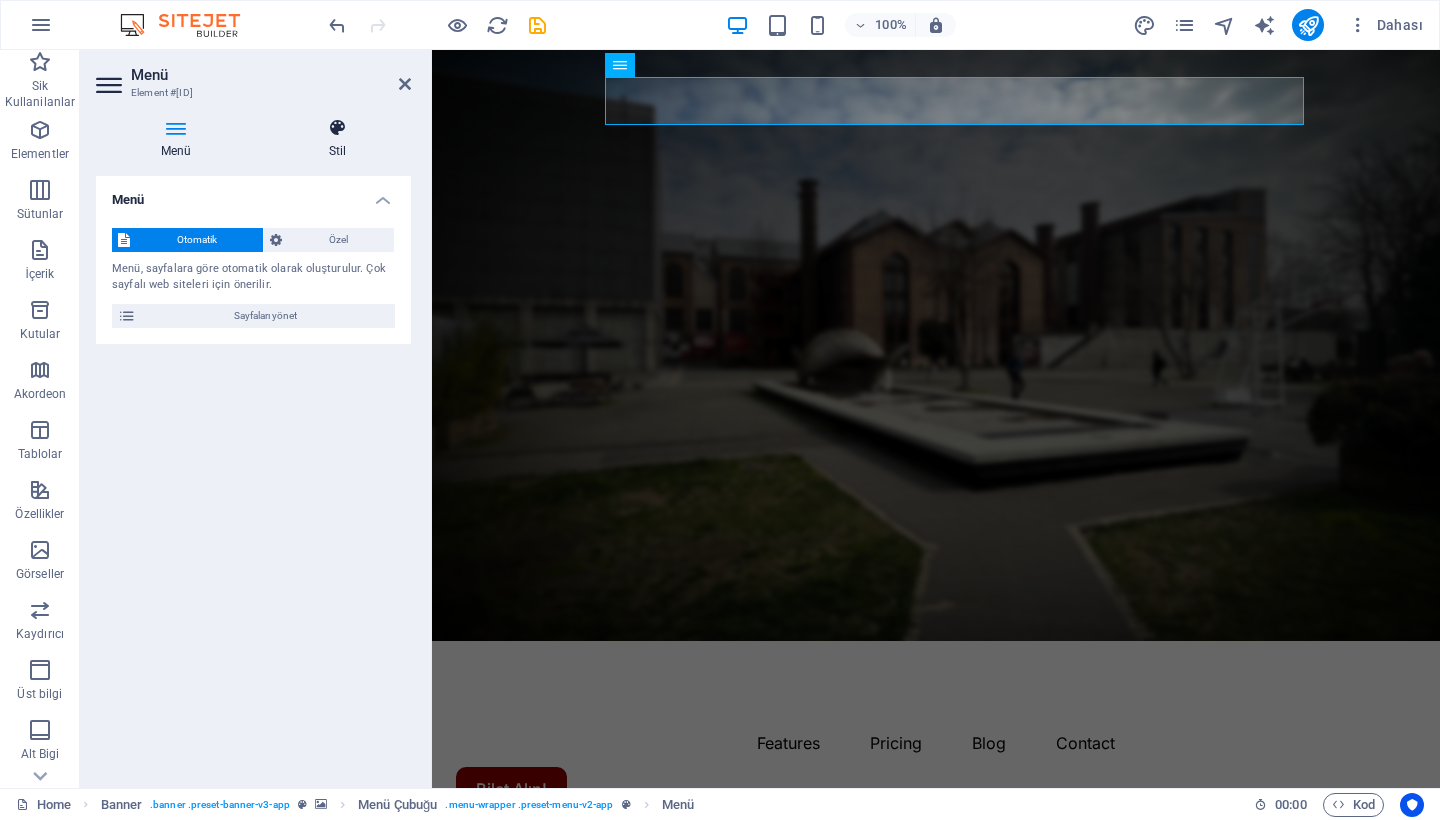 click on "Stil" at bounding box center (337, 139) 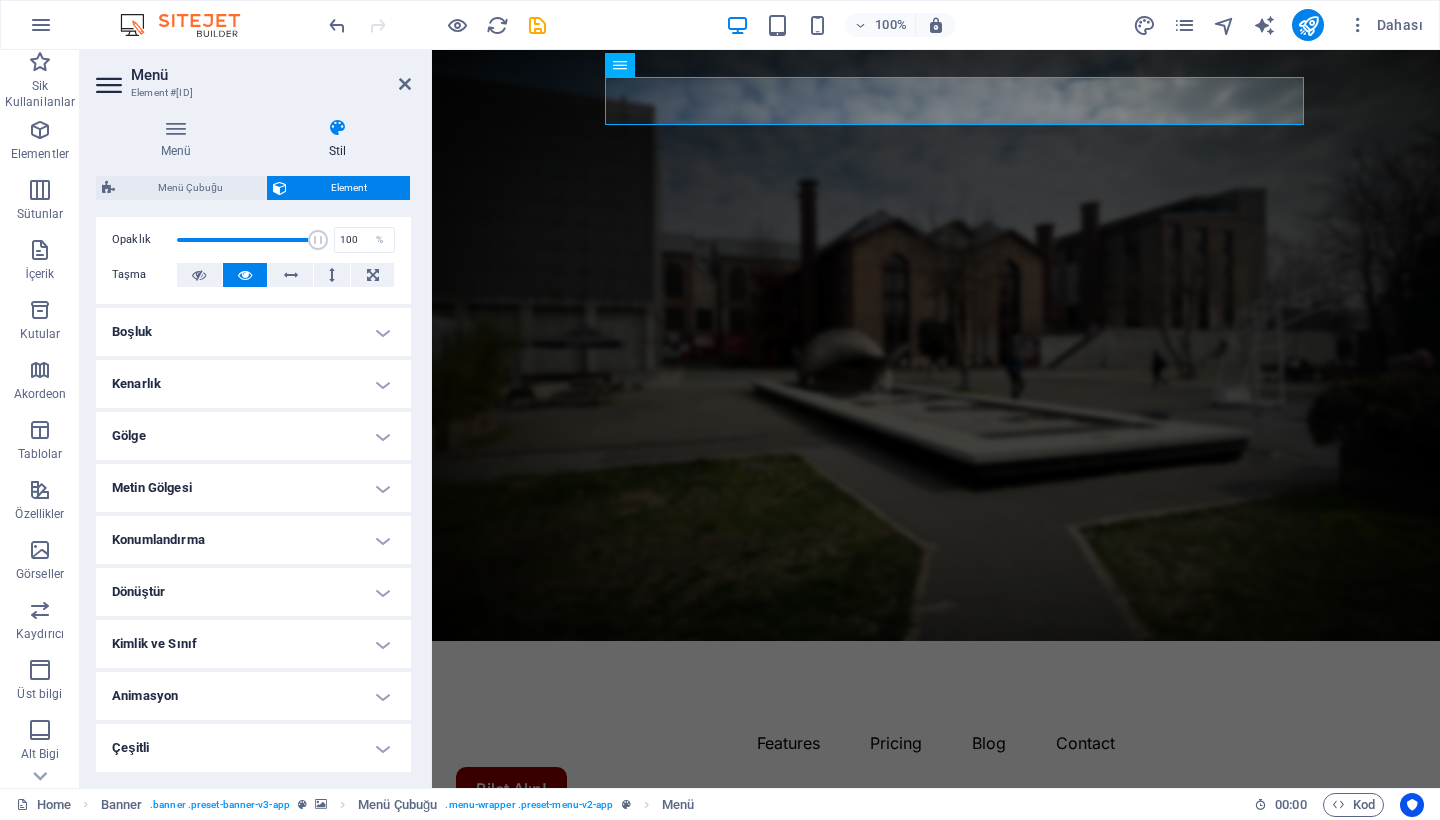 scroll, scrollTop: 305, scrollLeft: 0, axis: vertical 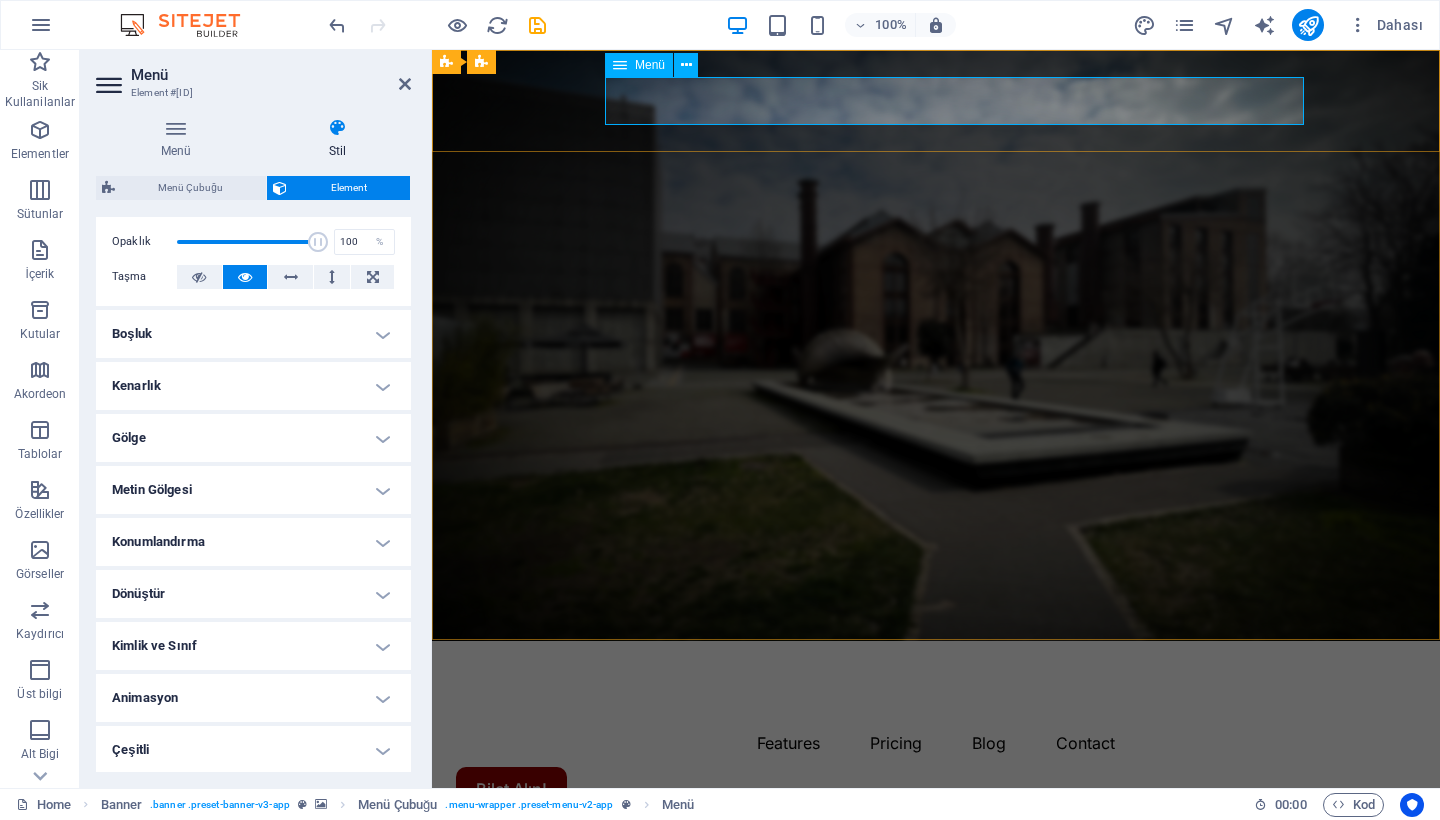 click on "Features Pricing Blog Contact" at bounding box center (936, 743) 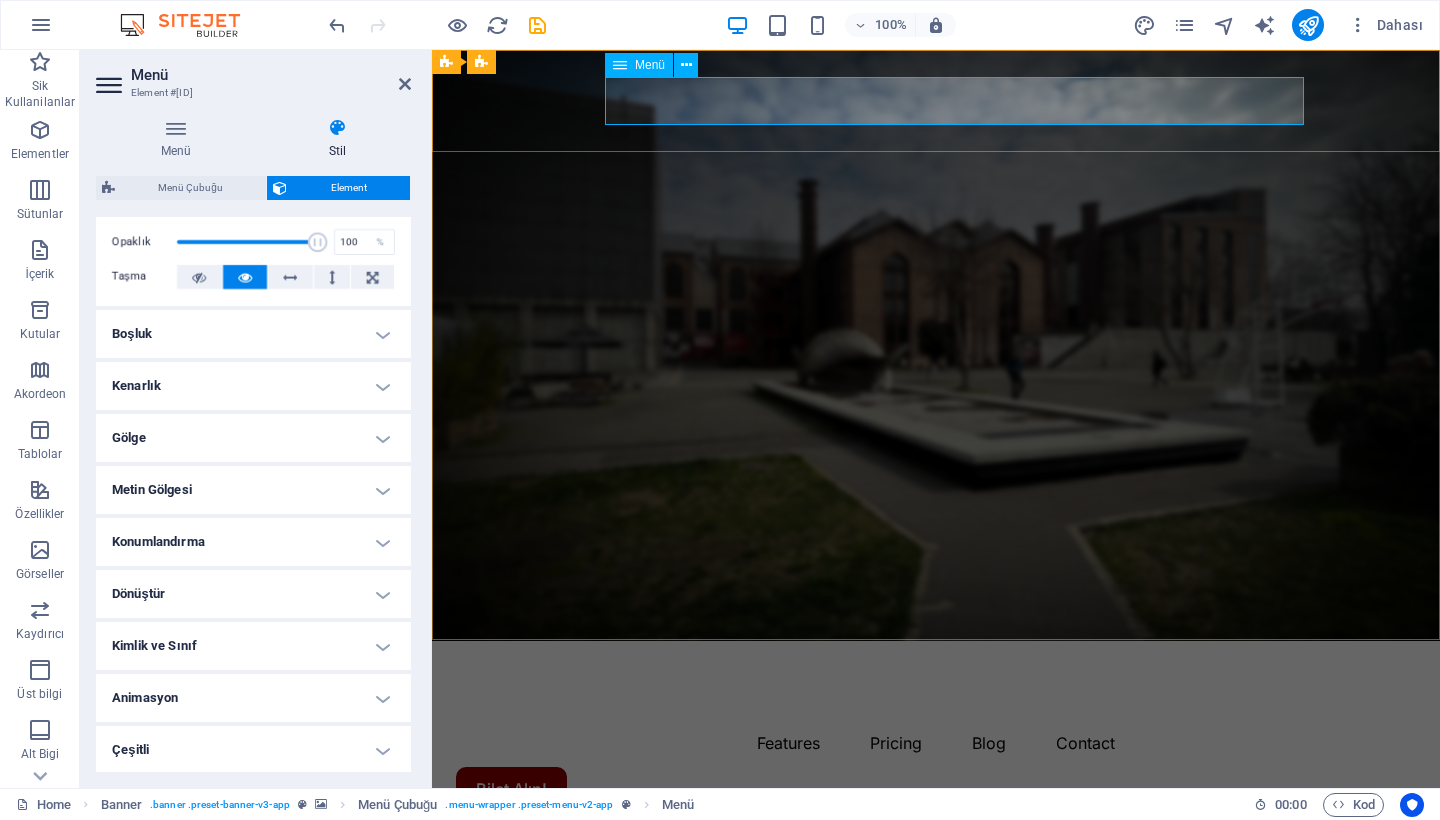 click on "Features Pricing Blog Contact" at bounding box center [936, 743] 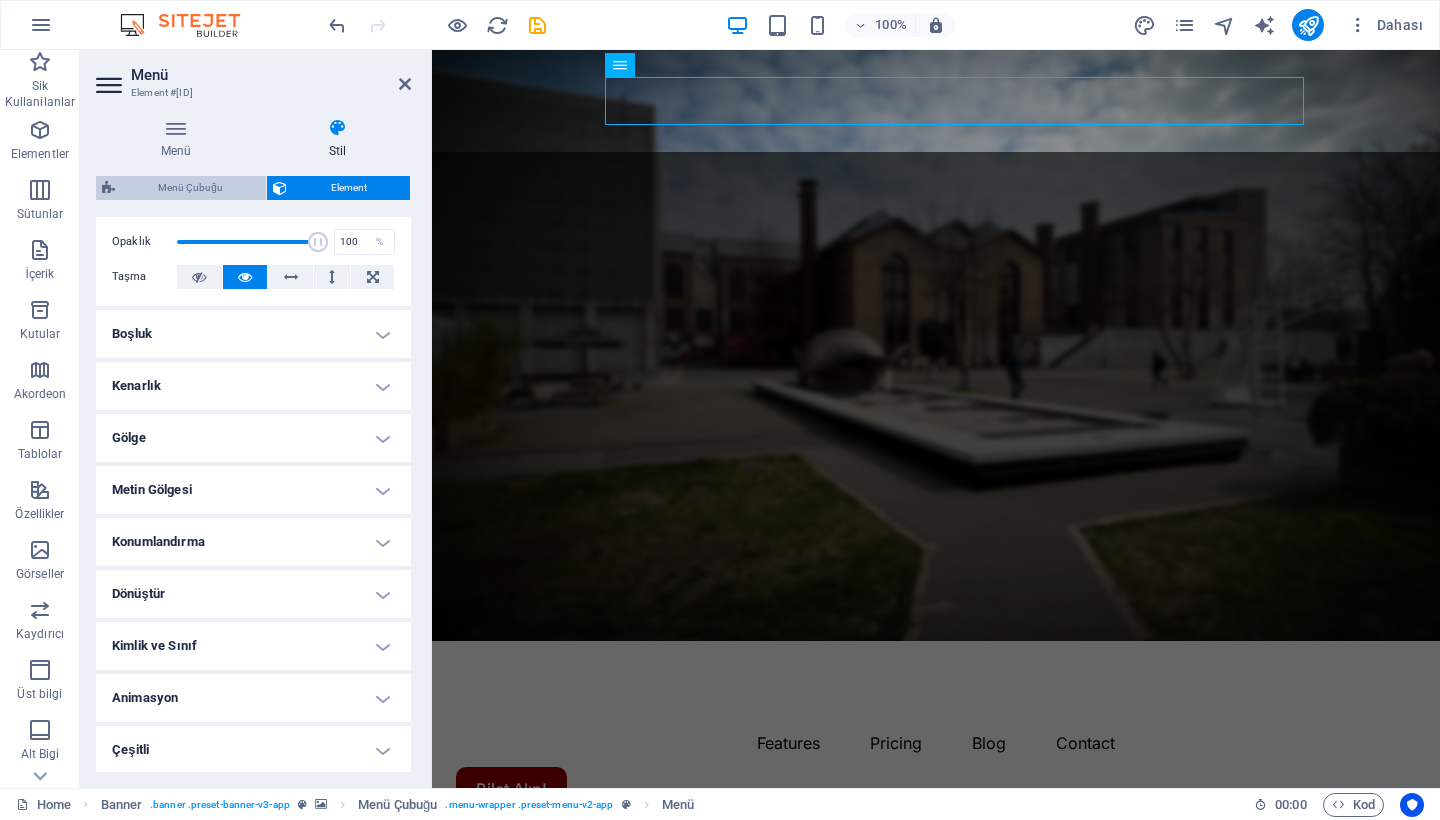 click on "Menü Çubuğu" at bounding box center [190, 188] 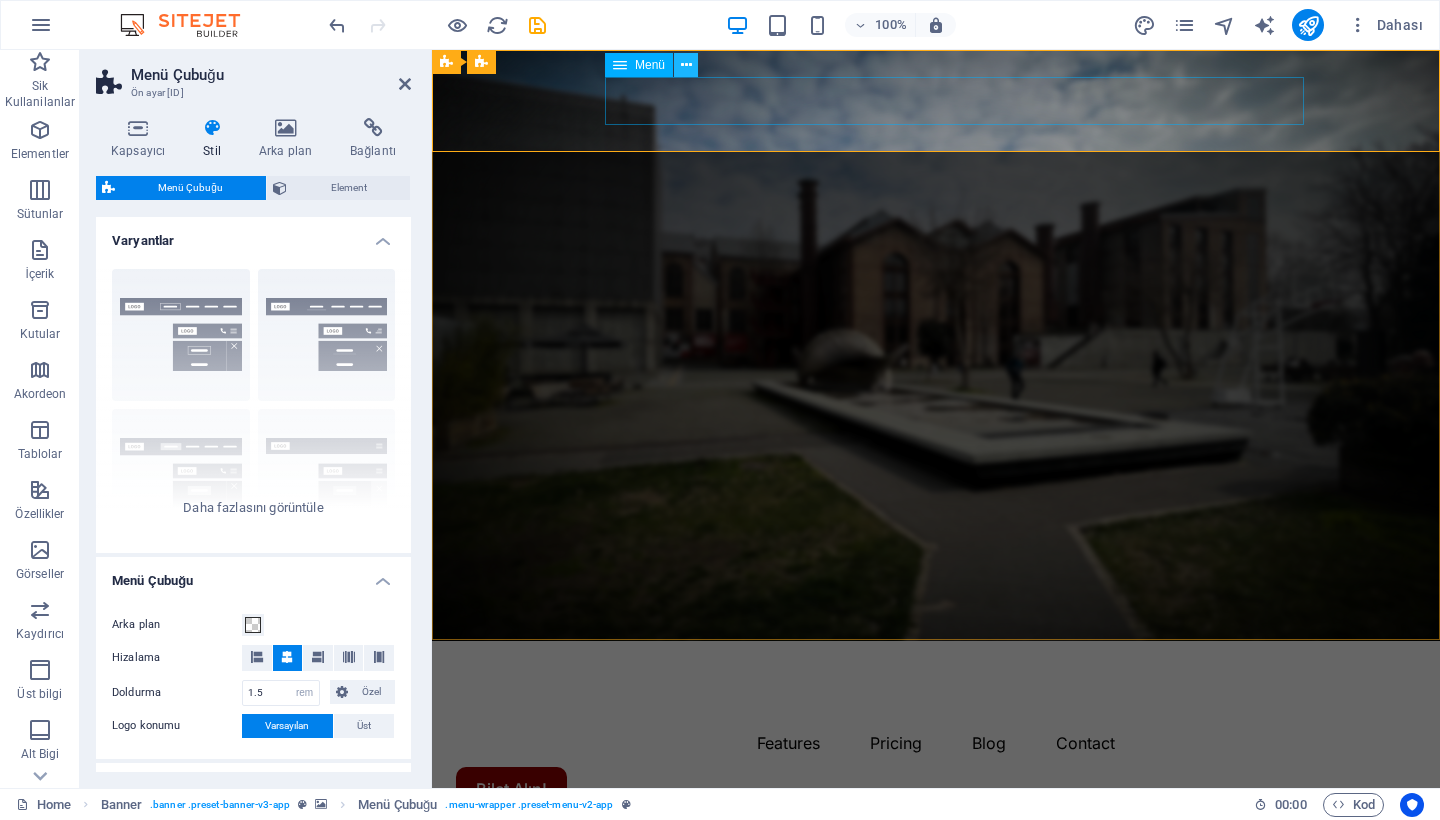 click at bounding box center (686, 65) 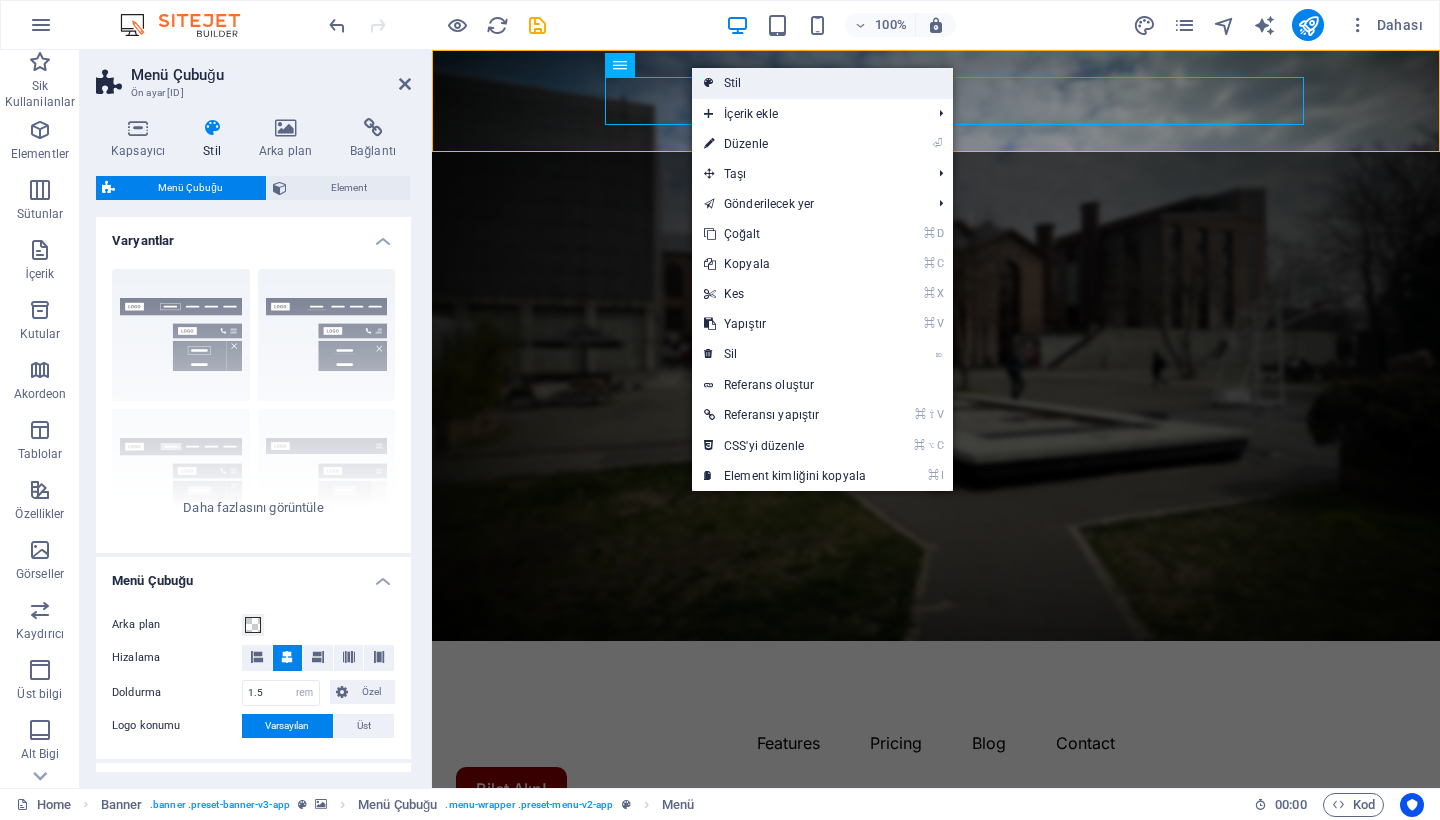 click on "Stil" at bounding box center (822, 83) 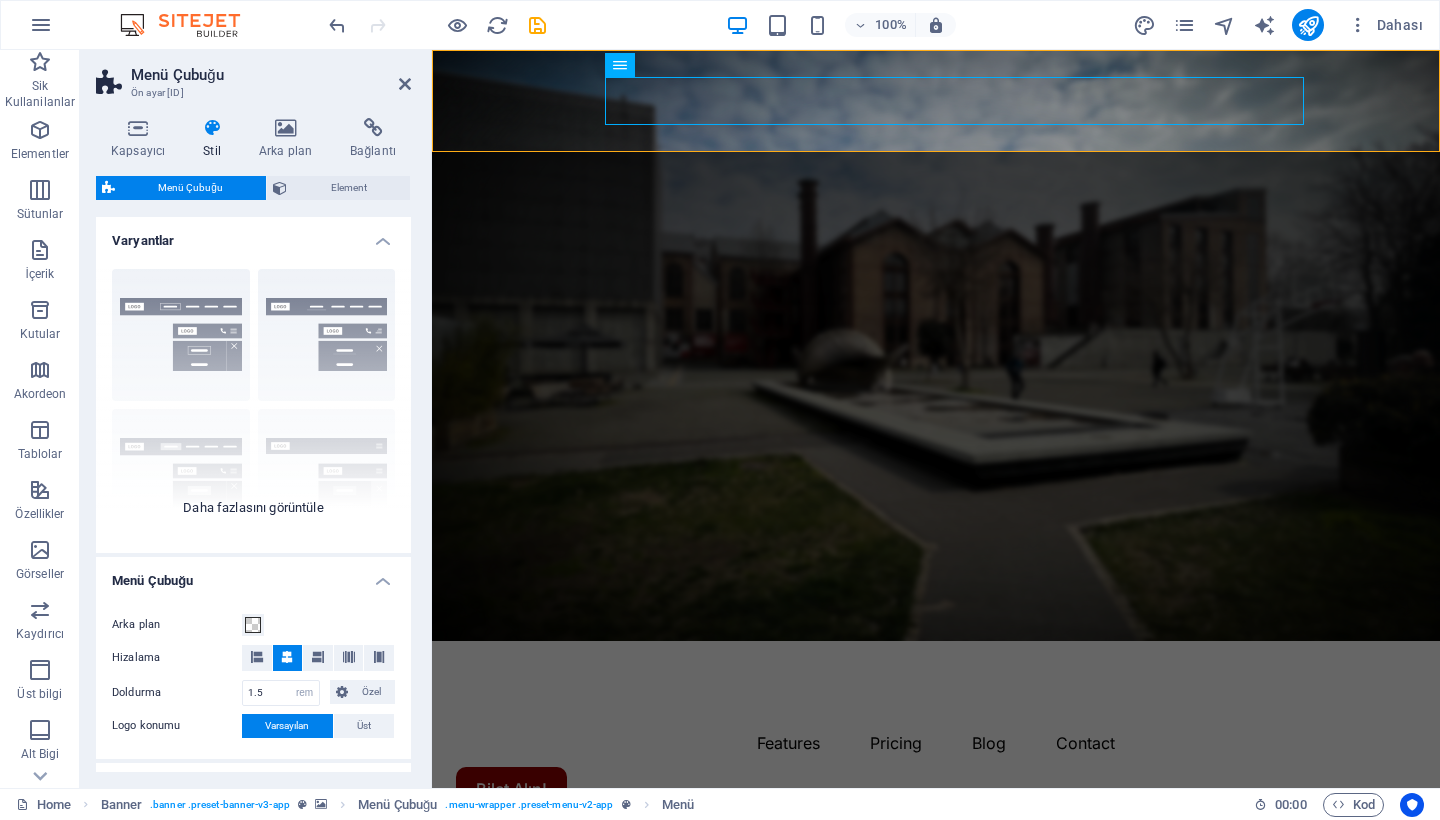 scroll, scrollTop: 0, scrollLeft: 0, axis: both 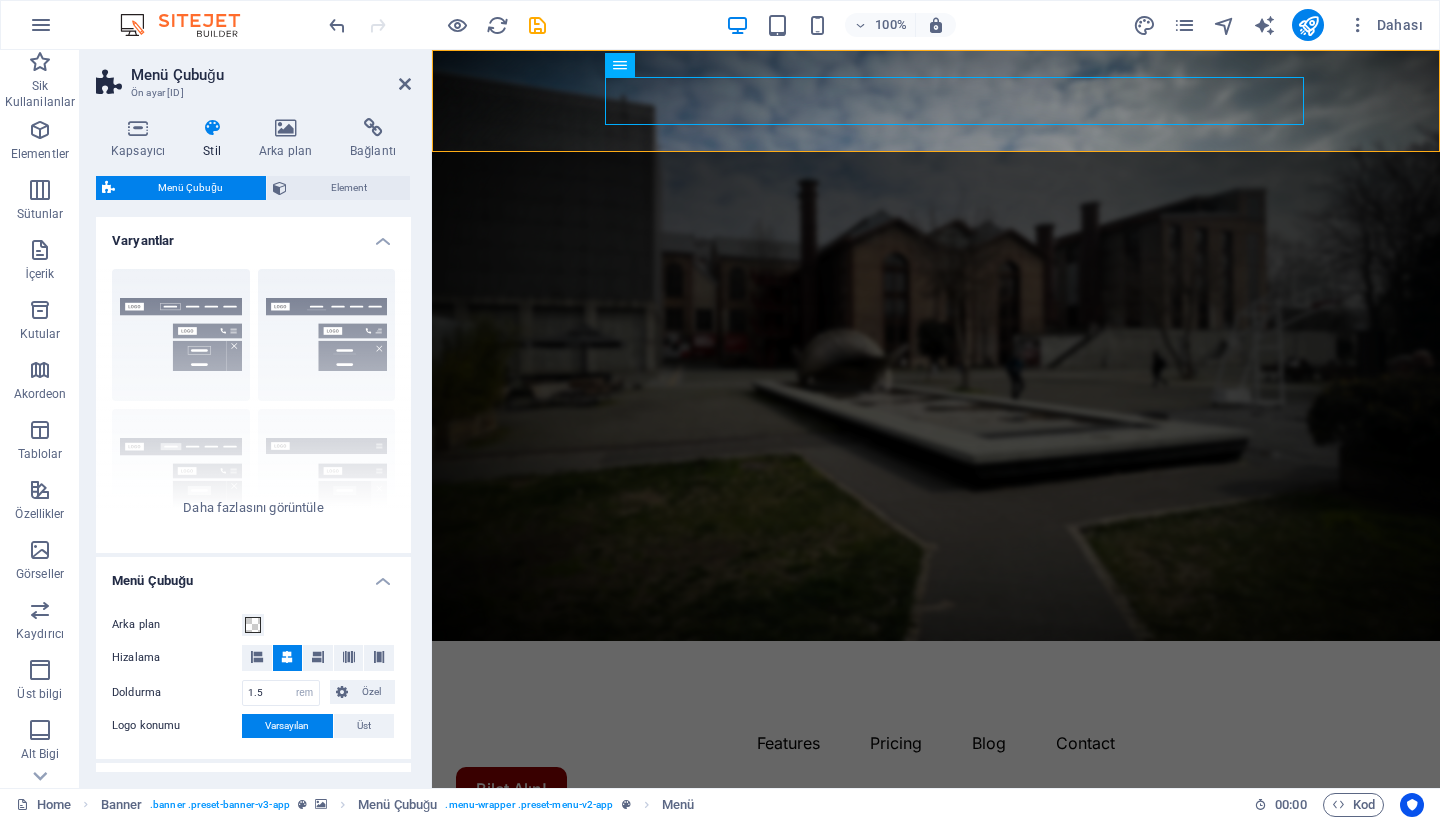 click on "Varyantlar" at bounding box center [253, 235] 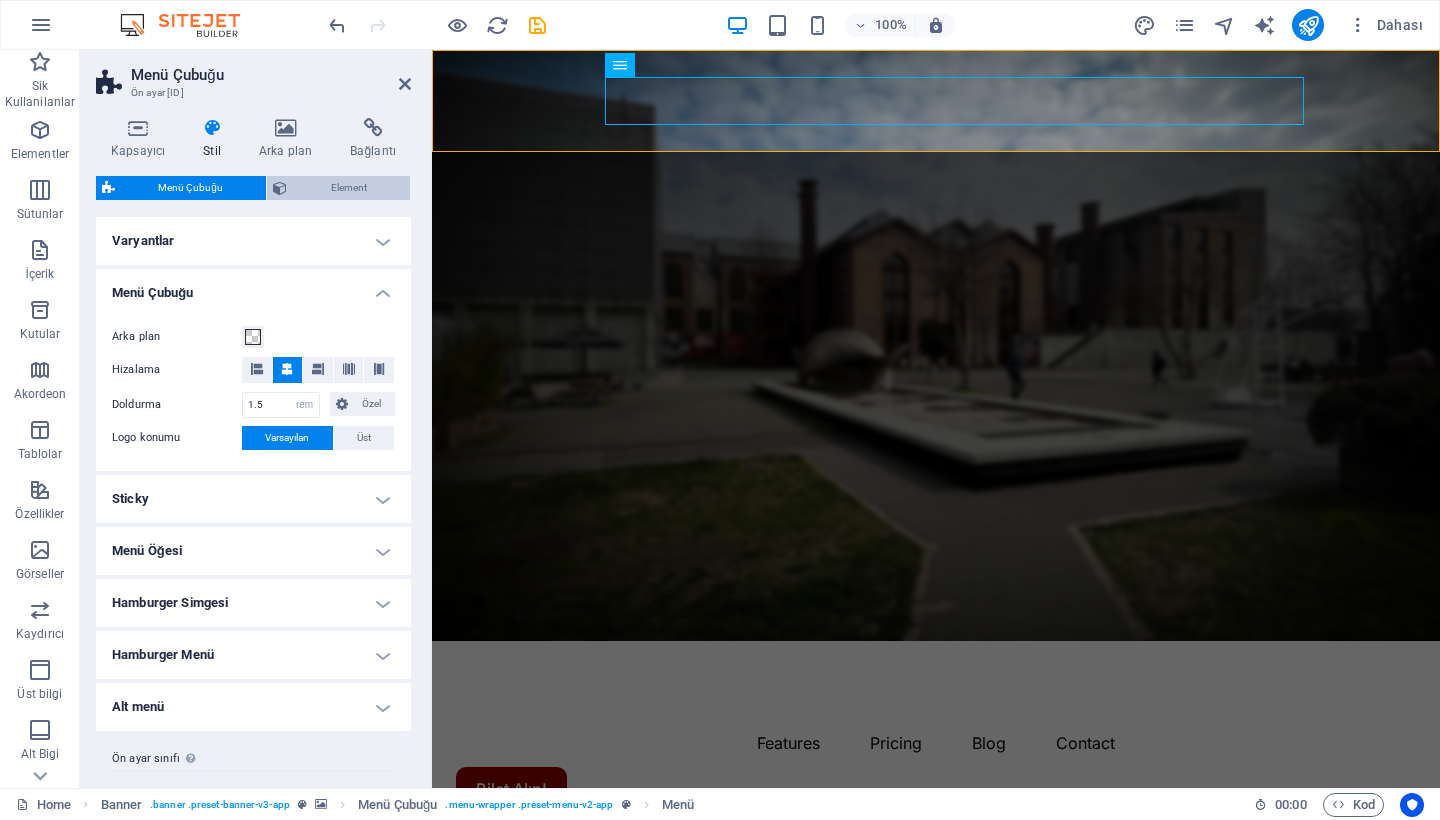 click on "Element" at bounding box center (348, 188) 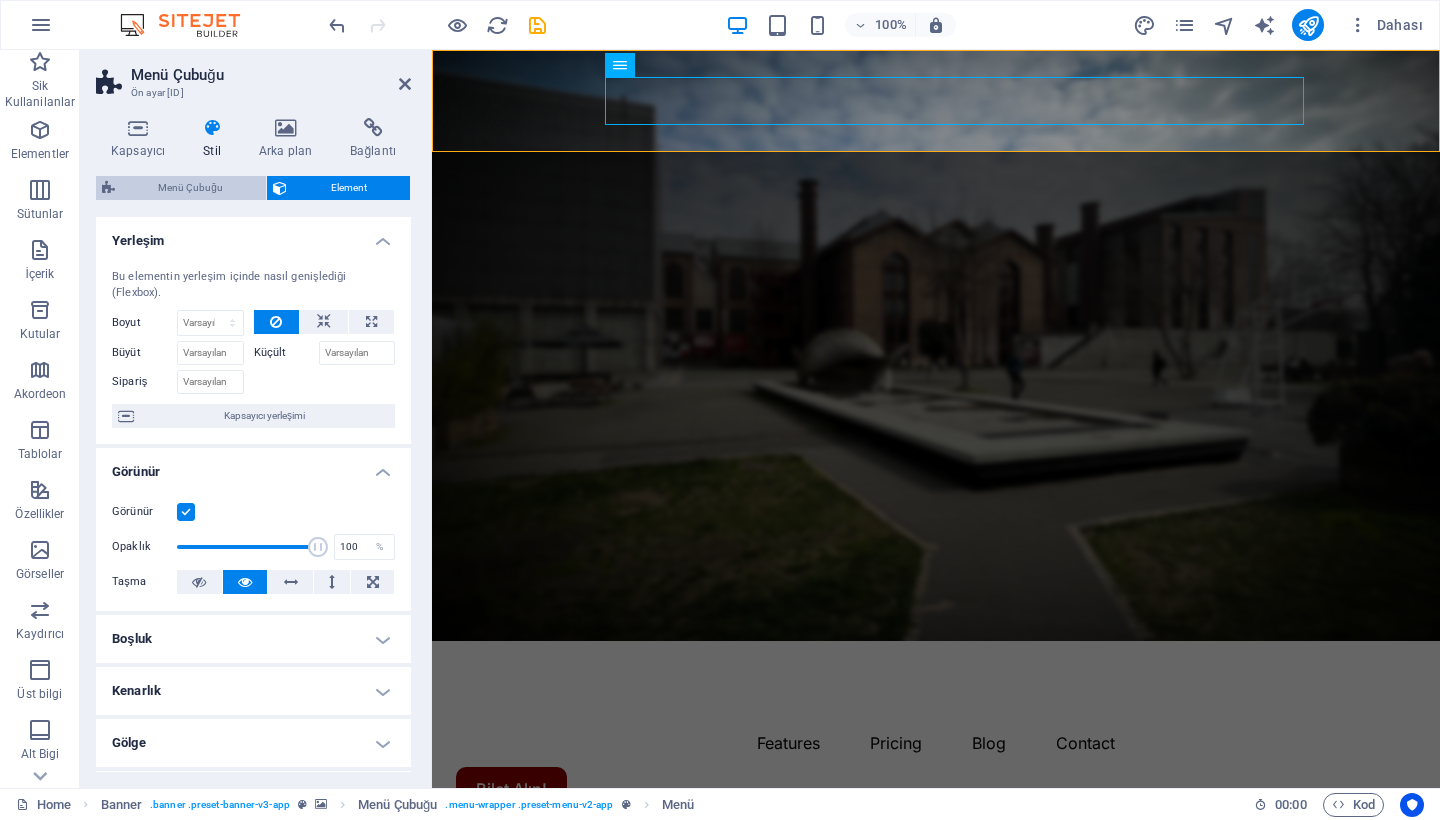 click on "Menü Çubuğu" at bounding box center (190, 188) 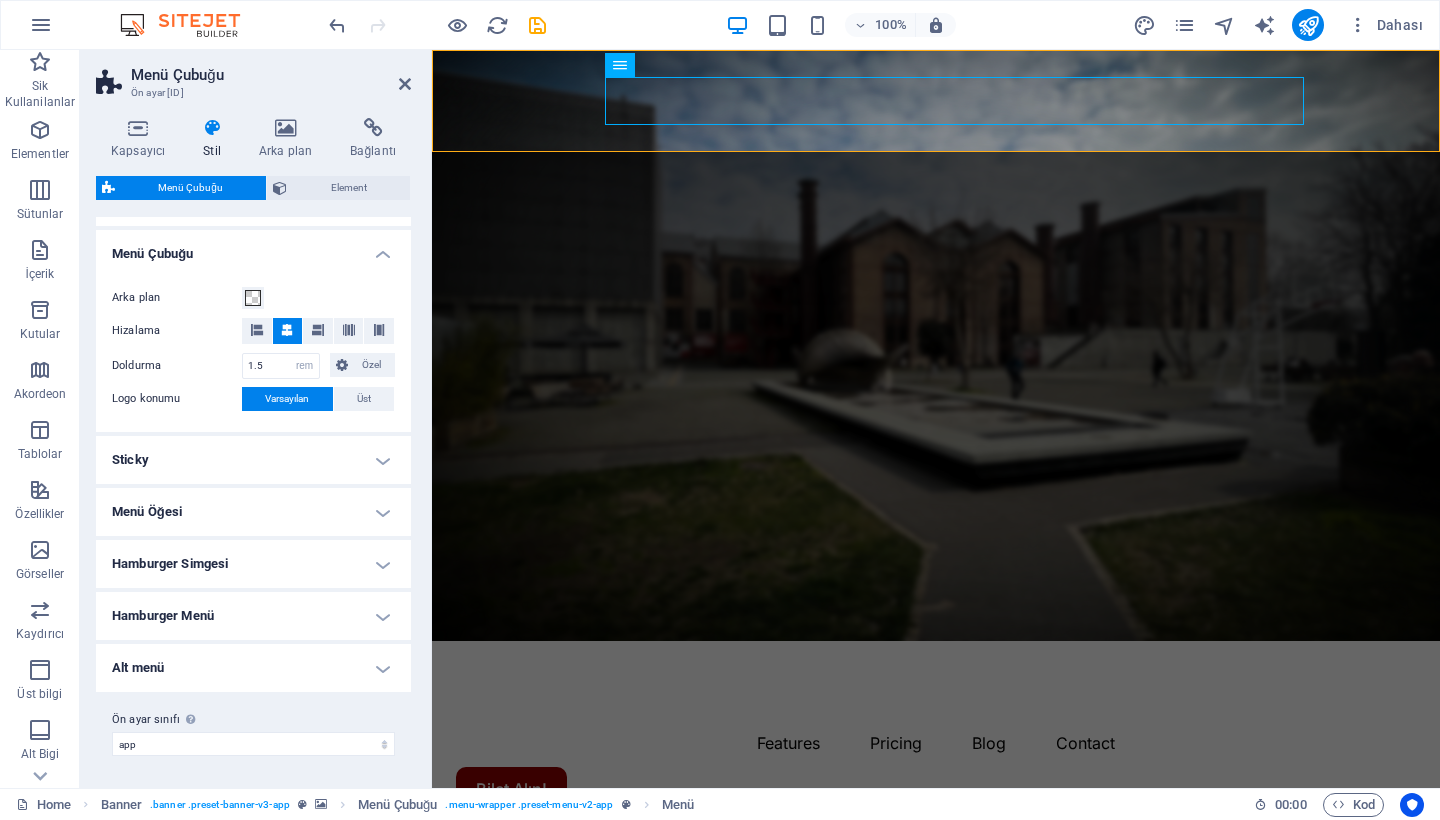 scroll, scrollTop: 38, scrollLeft: 0, axis: vertical 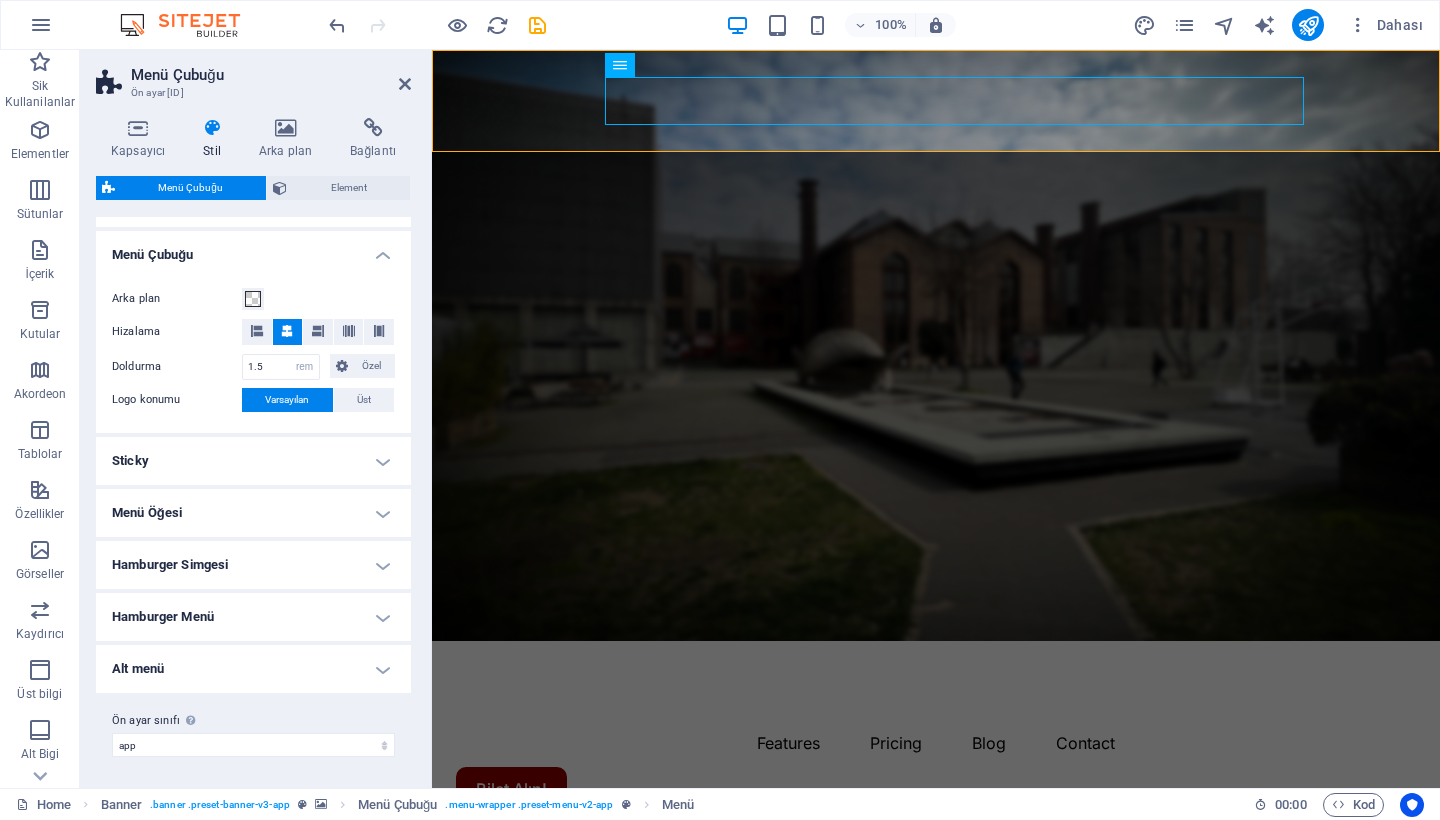 click on "Sticky" at bounding box center [253, 461] 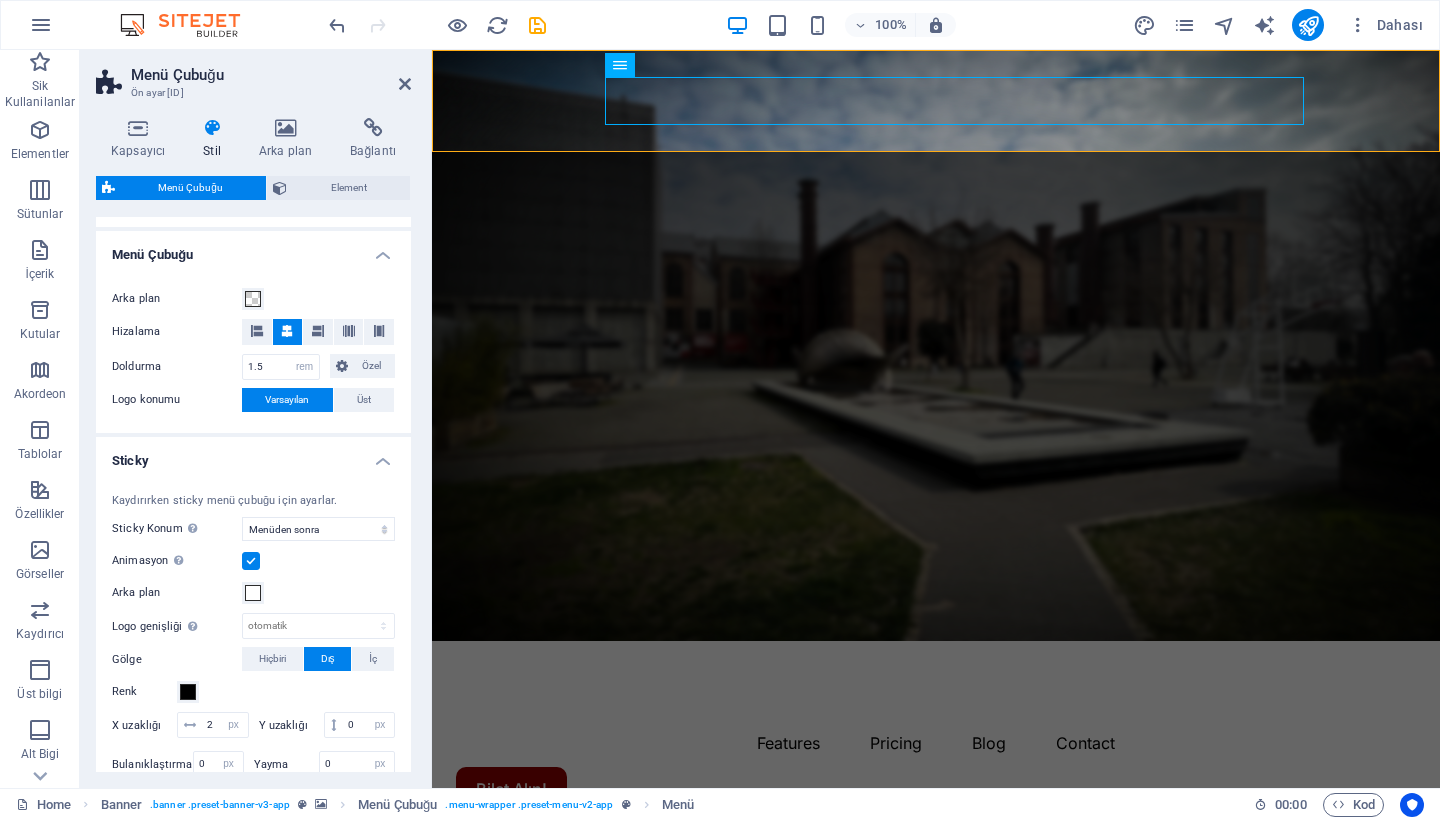 click on "Sticky" at bounding box center (253, 455) 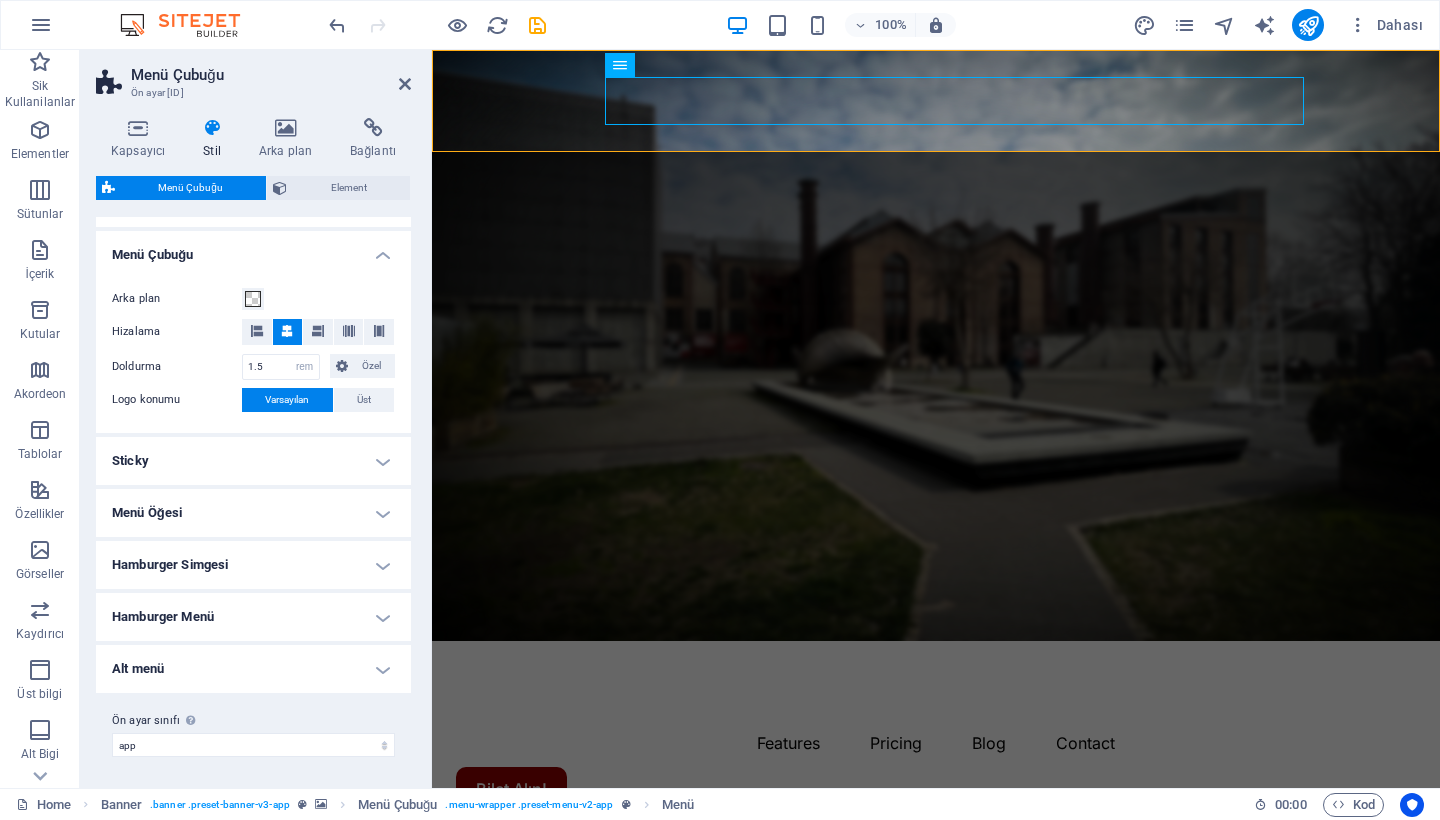 click on "Menü Çubuğu Arka plan Hizalama Doldurma 1.5 px rem % vh vw Özel Özel 1.5 px rem % vh vw 1.5 px rem % vh vw 1.5 px rem % vh vw 1.5 px rem % vh vw Logo konumu Varsayılan Üst  - Doldurma 1 px rem % vh vw Özel Özel 1 px rem % vh vw 1 px rem % vh vw 1 px rem % vh vw 1 px rem % vh vw Menü genişliği Varsayılan Geniş  - Doldurma 0 px rem % vh vw Özel Özel 0 px rem % vh vw 0 px rem % vh vw 0 px rem % vh vw 0 px rem % vh vw  - Arka plan Sticky Kaydırırken sticky menü çubuğu için ayarlar. Sticky Konum Menü çubuğunun sabitlendiği kaydırma konumunu etkiler. Değişiklik, kaydederken veya ön izleme moduna geçince etkili olur. Kapalı Hızlı Menüden sonra Banner'dan sonra Yukarı kaydırırken Animasyon Sticky menü göründüğünde sorunsuz bir geçiş ayarlar Arka plan Logo genişliği Sticky mod için logoda ayarlanan genişliğin üzerine yazar otomatik px rem % vh vw Gölge Hiçbiri Dış İç Renk X uzaklığı 2 px rem vh vw Y uzaklığı 0 px rem vh vw Bulanıklaştırma 0 px rem %" at bounding box center (253, 462) 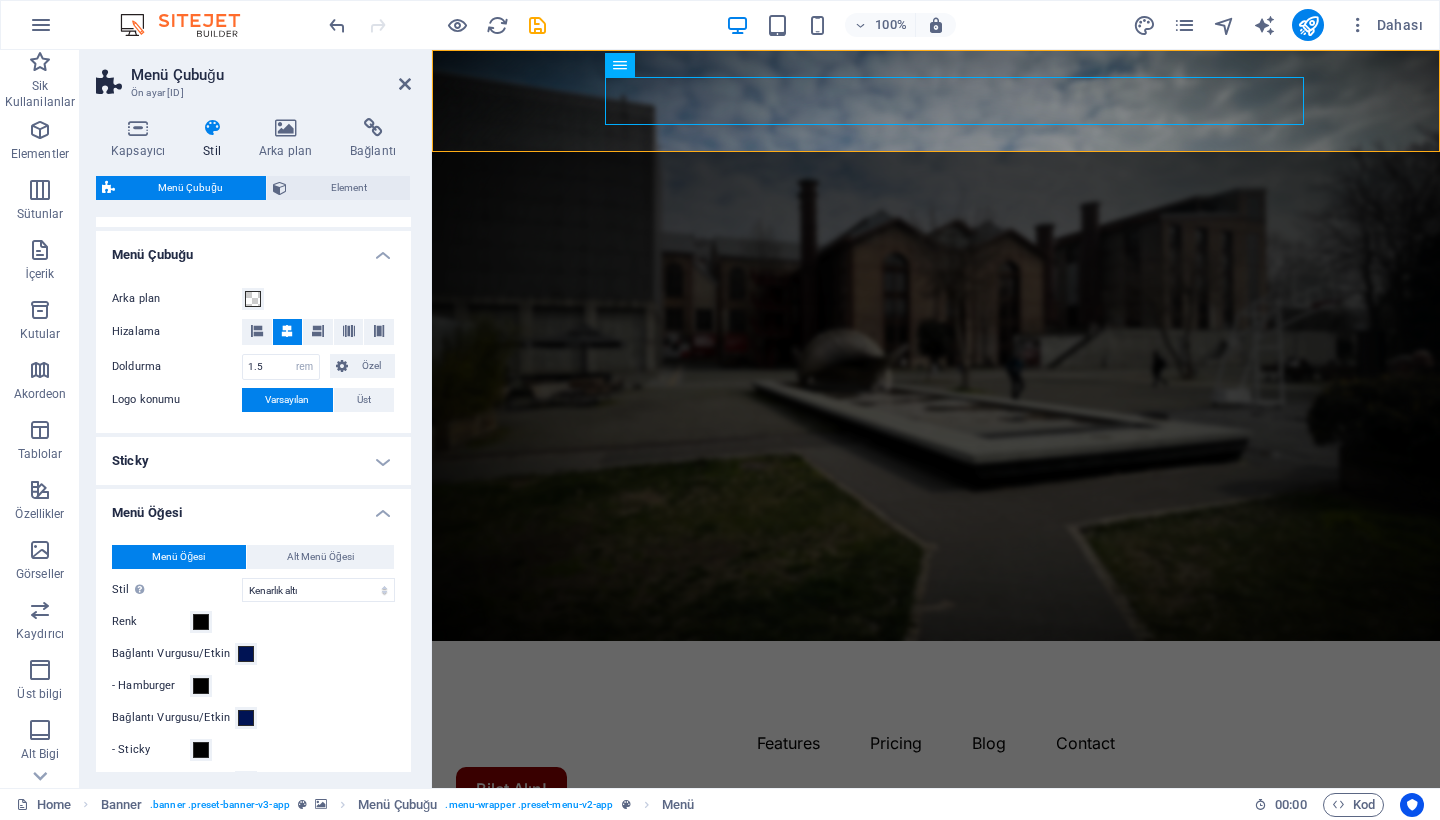 click on "Menü Öğesi" at bounding box center (253, 507) 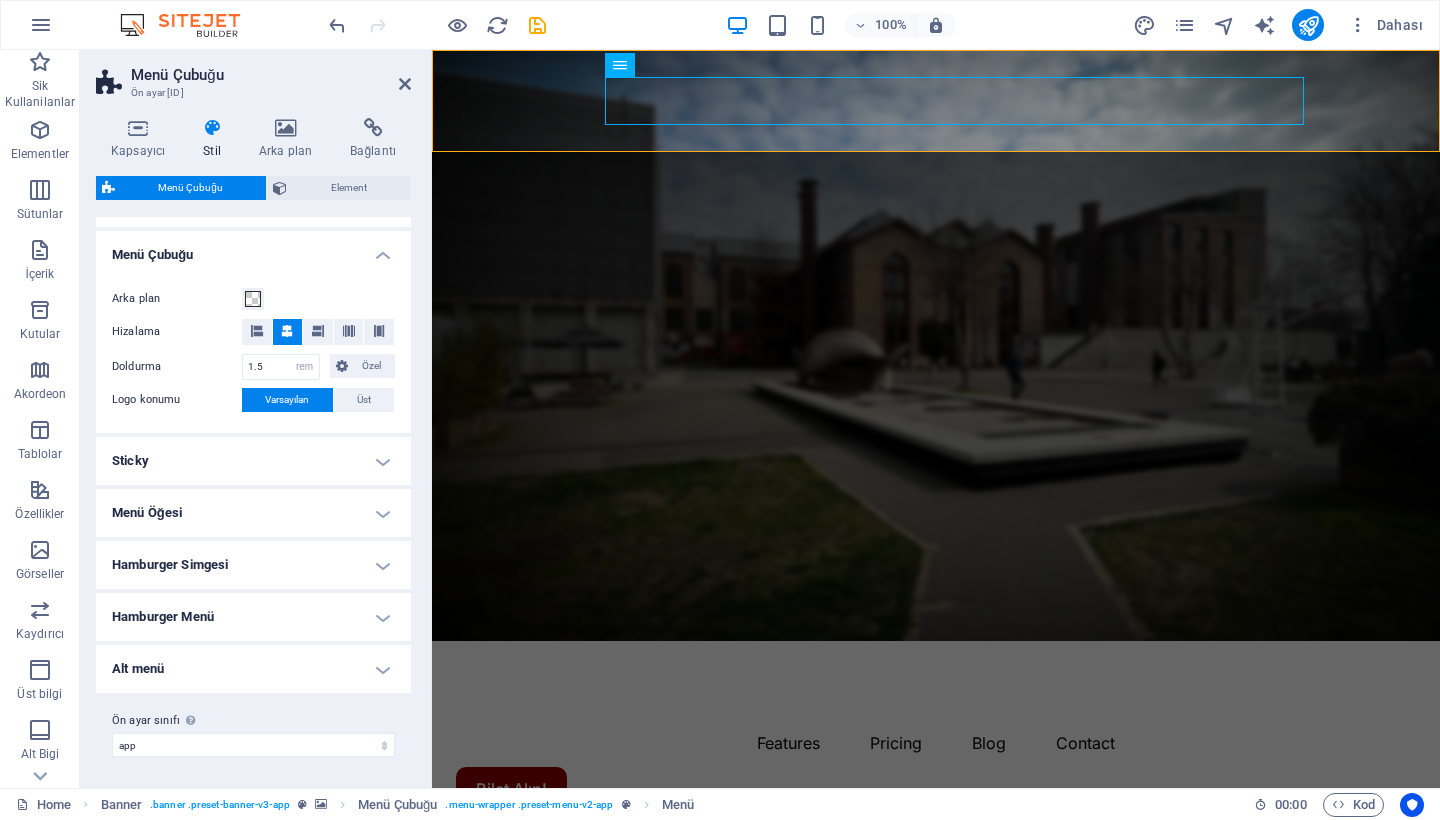 click on "Menü Çubuğu Arka plan Hizalama Doldurma 1.5 px rem % vh vw Özel Özel 1.5 px rem % vh vw 1.5 px rem % vh vw 1.5 px rem % vh vw 1.5 px rem % vh vw Logo konumu Varsayılan Üst  - Doldurma 1 px rem % vh vw Özel Özel 1 px rem % vh vw 1 px rem % vh vw 1 px rem % vh vw 1 px rem % vh vw Menü genişliği Varsayılan Geniş  - Doldurma 0 px rem % vh vw Özel Özel 0 px rem % vh vw 0 px rem % vh vw 0 px rem % vh vw 0 px rem % vh vw  - Arka plan Sticky Kaydırırken sticky menü çubuğu için ayarlar. Sticky Konum Menü çubuğunun sabitlendiği kaydırma konumunu etkiler. Değişiklik, kaydederken veya ön izleme moduna geçince etkili olur. Kapalı Hızlı Menüden sonra Banner'dan sonra Yukarı kaydırırken Animasyon Sticky menü göründüğünde sorunsuz bir geçiş ayarlar Arka plan Logo genişliği Sticky mod için logoda ayarlanan genişliğin üzerine yazar otomatik px rem % vh vw Gölge Hiçbiri Dış İç Renk X uzaklığı 2 px rem vh vw Y uzaklığı 0 px rem vh vw Bulanıklaştırma 0 px rem %" at bounding box center [253, 462] 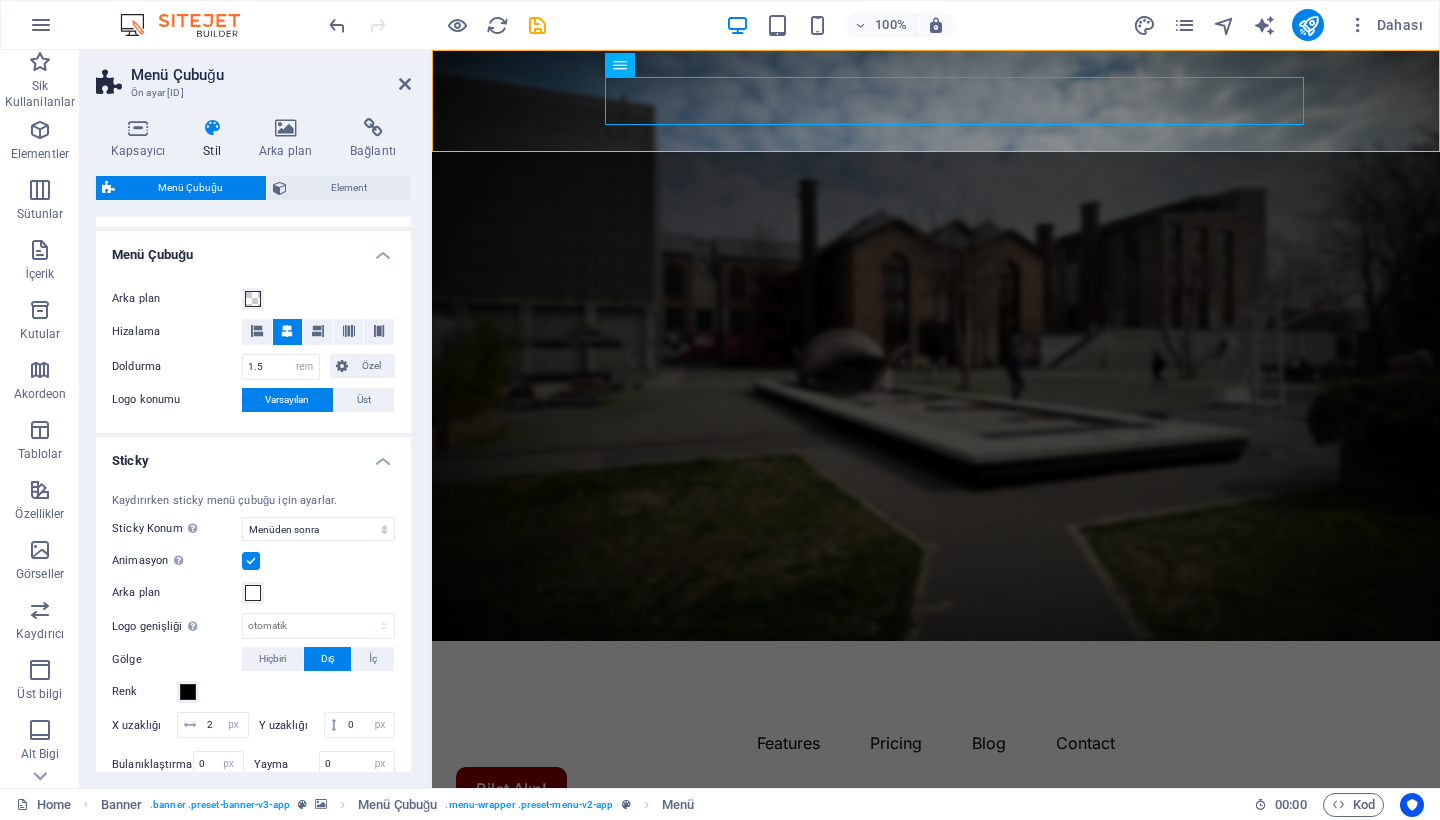 click on "Sticky" at bounding box center (253, 455) 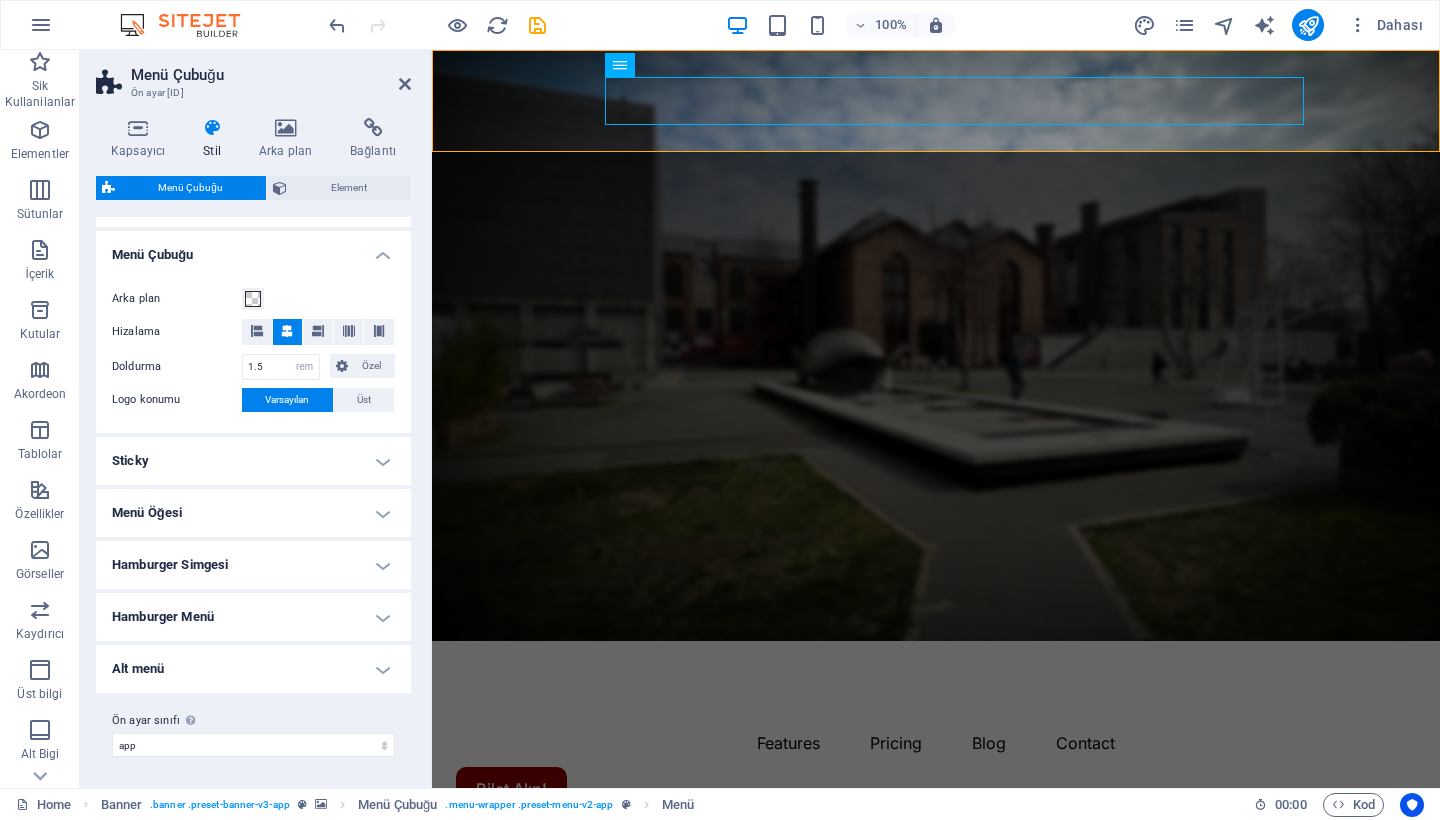 click on "Alt menü" at bounding box center [253, 669] 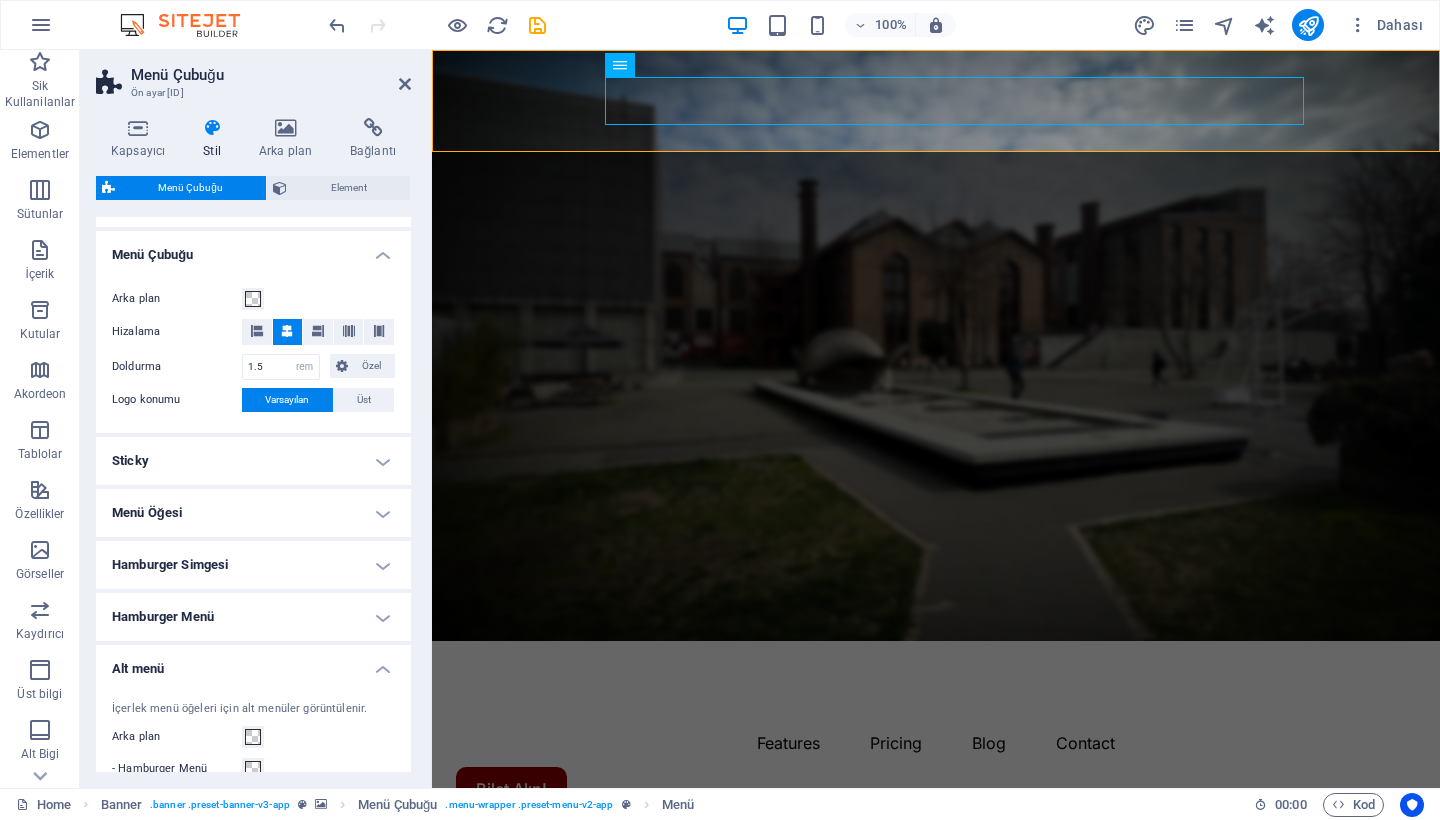 click on "Alt menü" at bounding box center [253, 663] 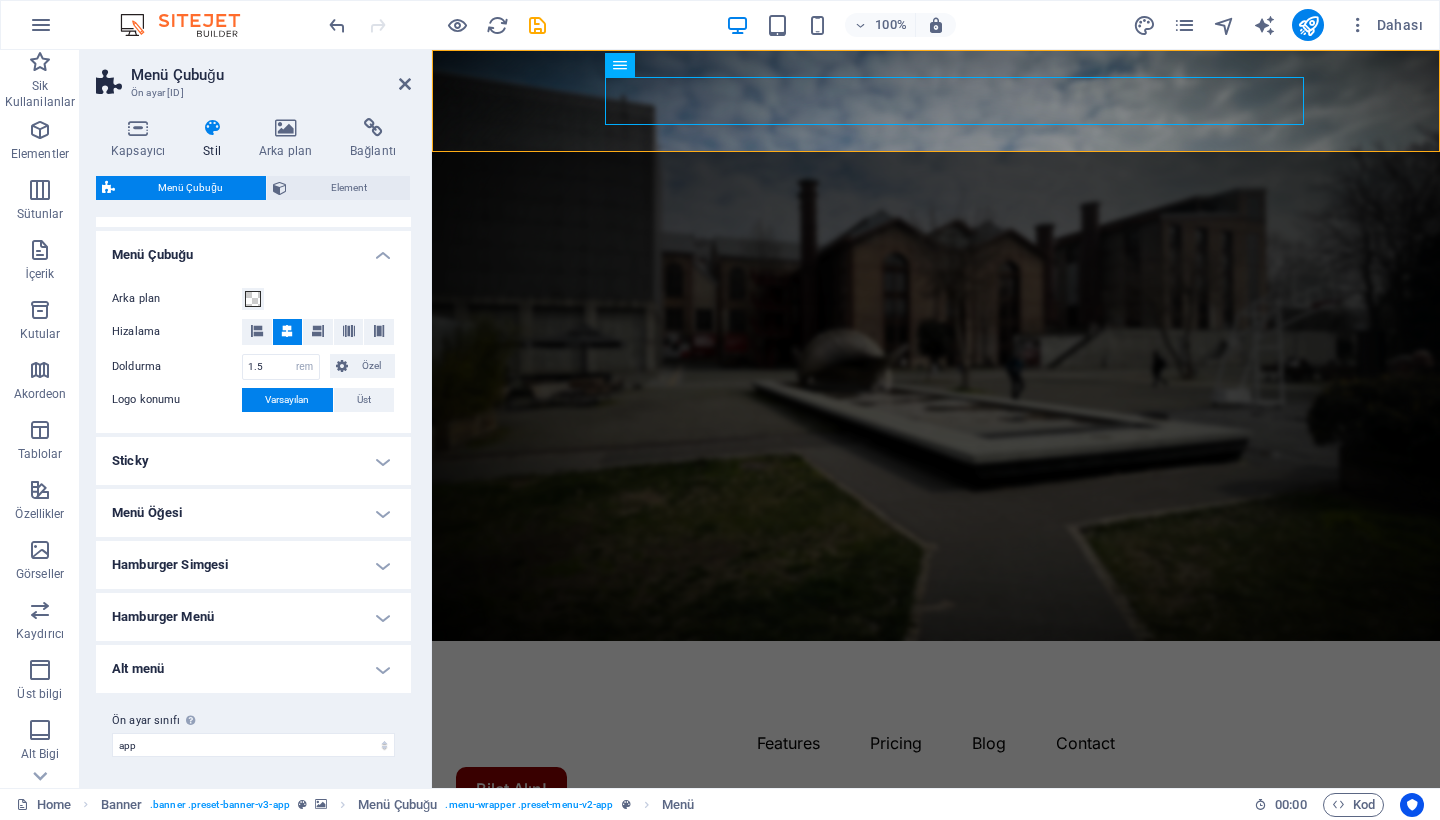 click on "Alt menü" at bounding box center (253, 669) 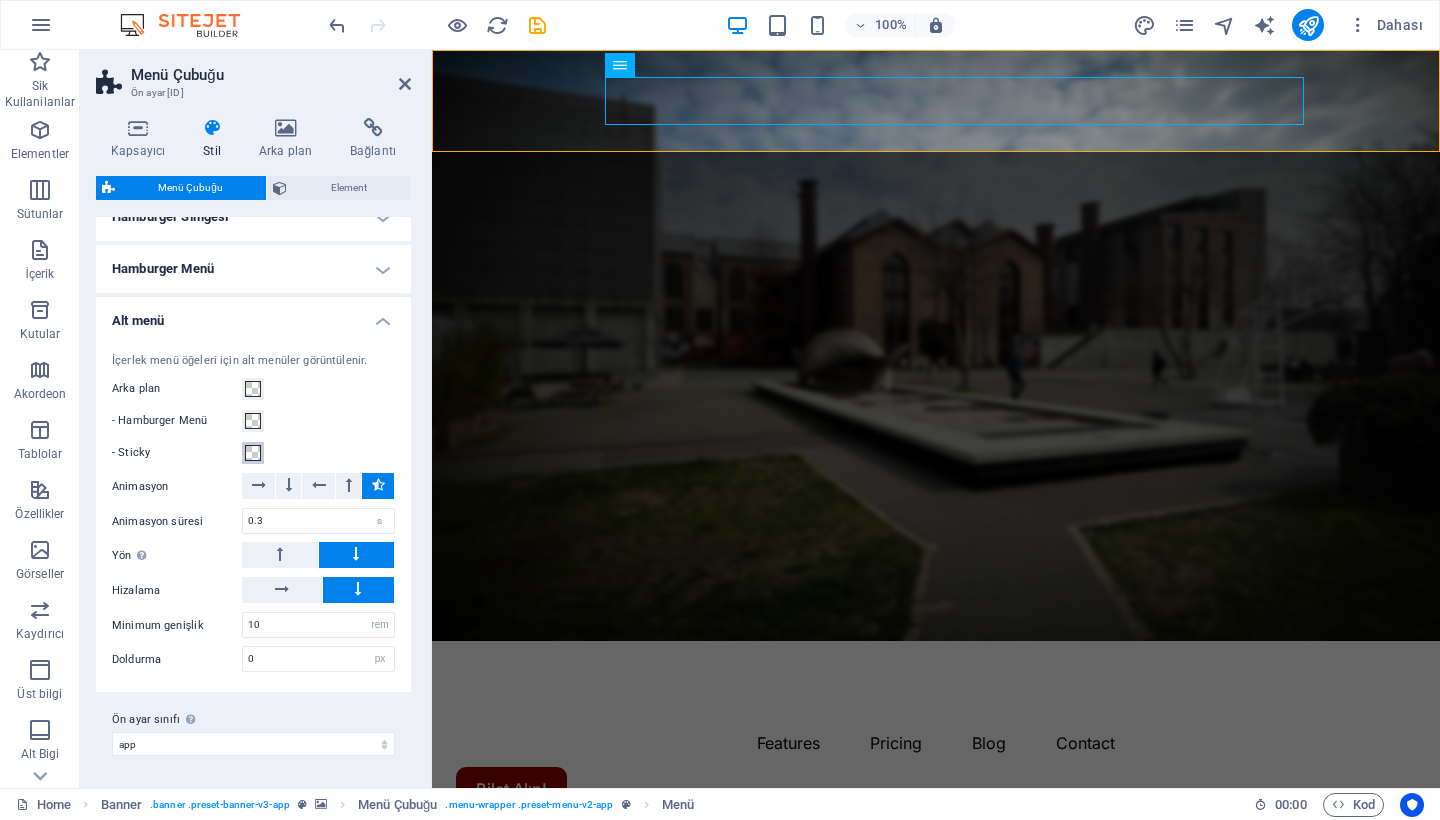 scroll, scrollTop: 385, scrollLeft: 0, axis: vertical 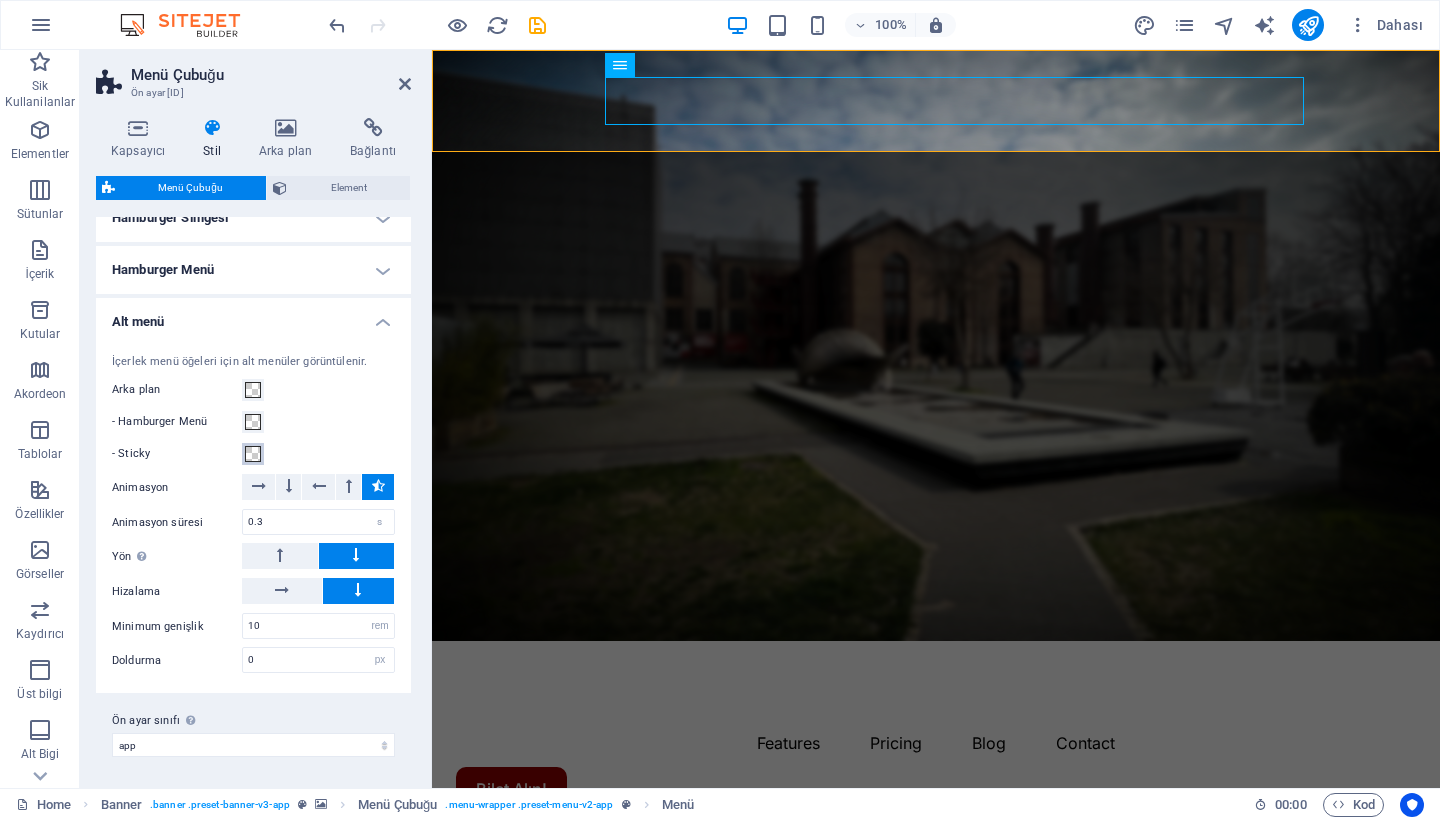 click at bounding box center (253, 454) 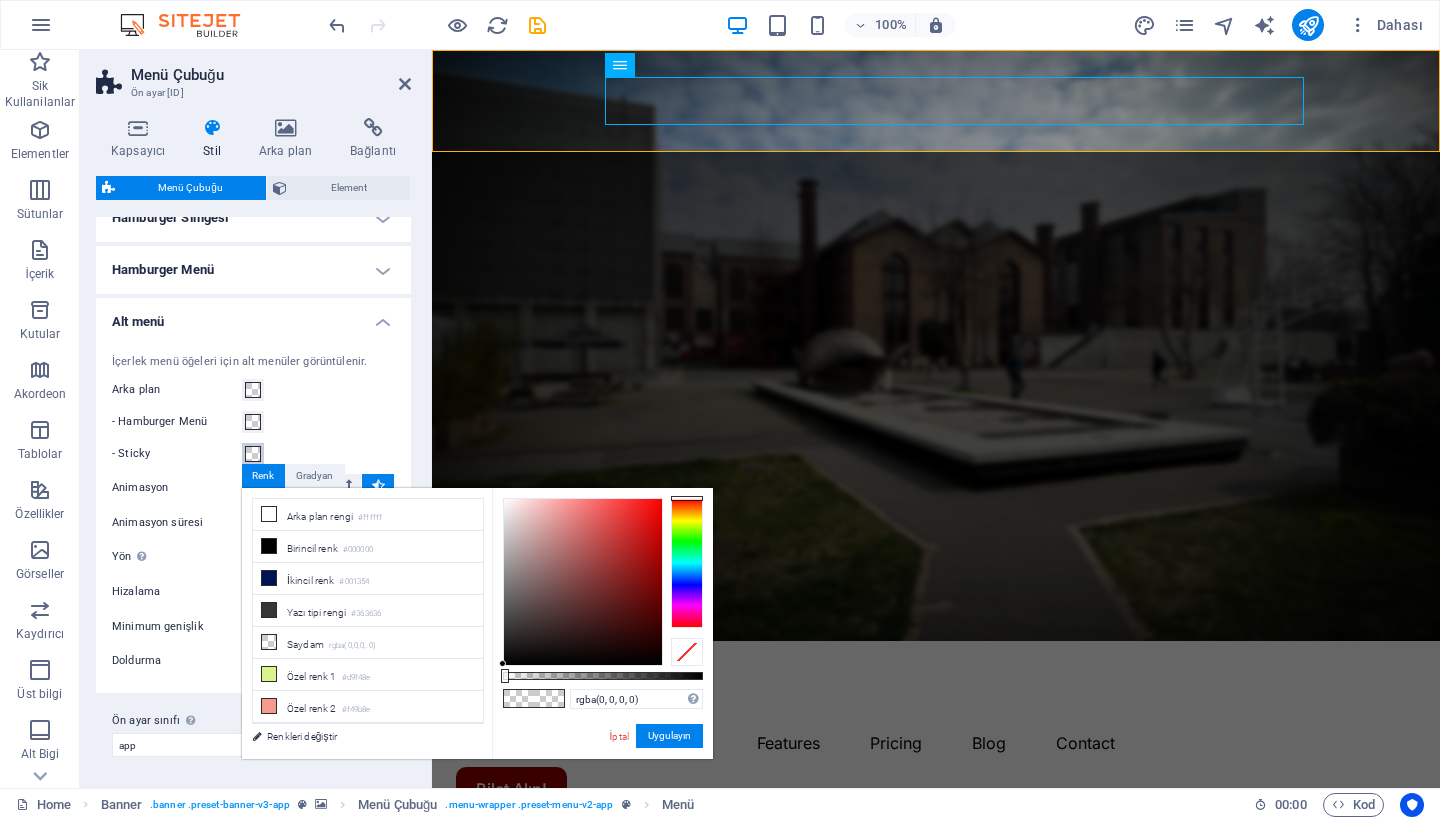 click at bounding box center [253, 454] 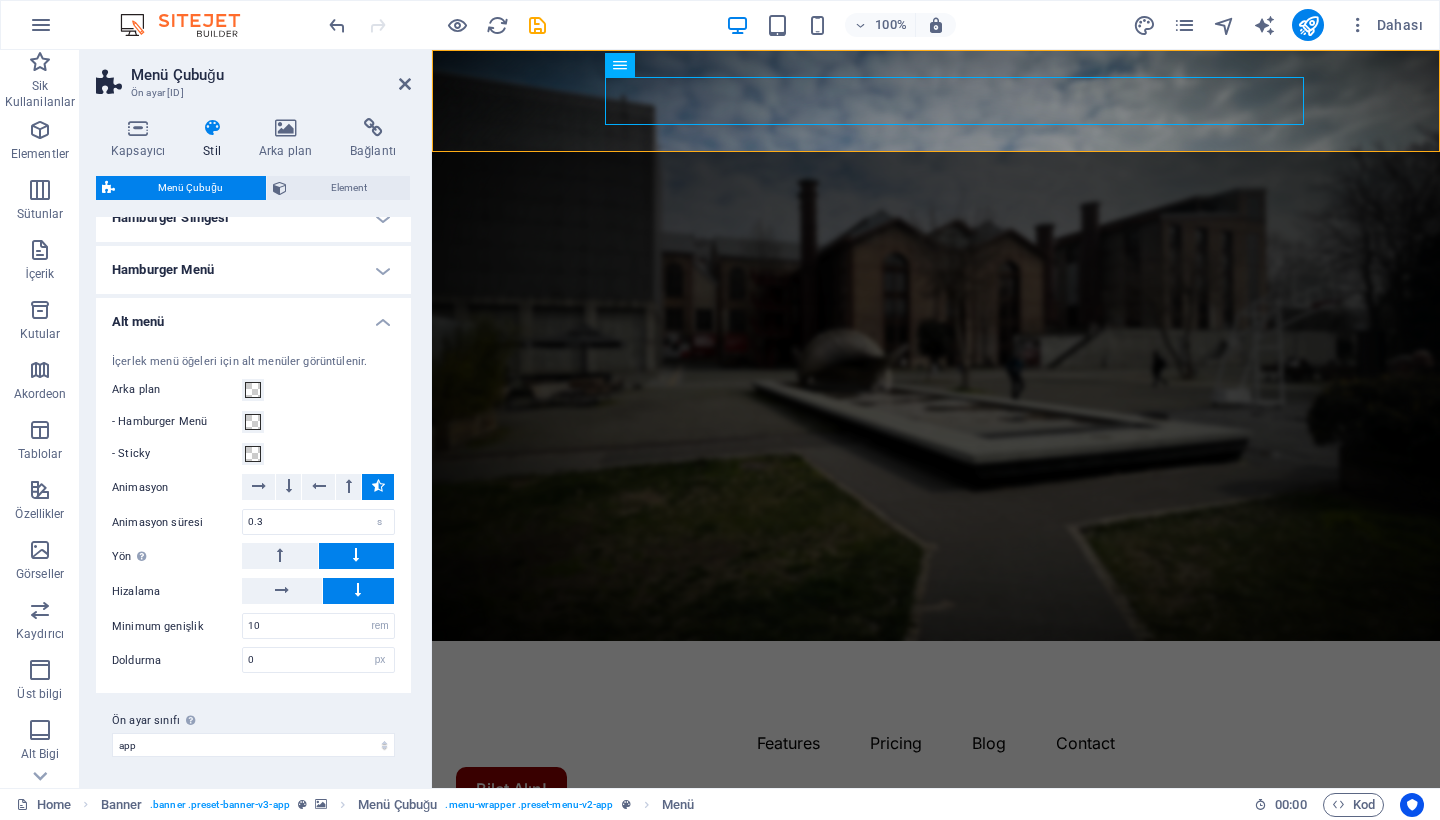 click on "- Sticky" at bounding box center (253, 454) 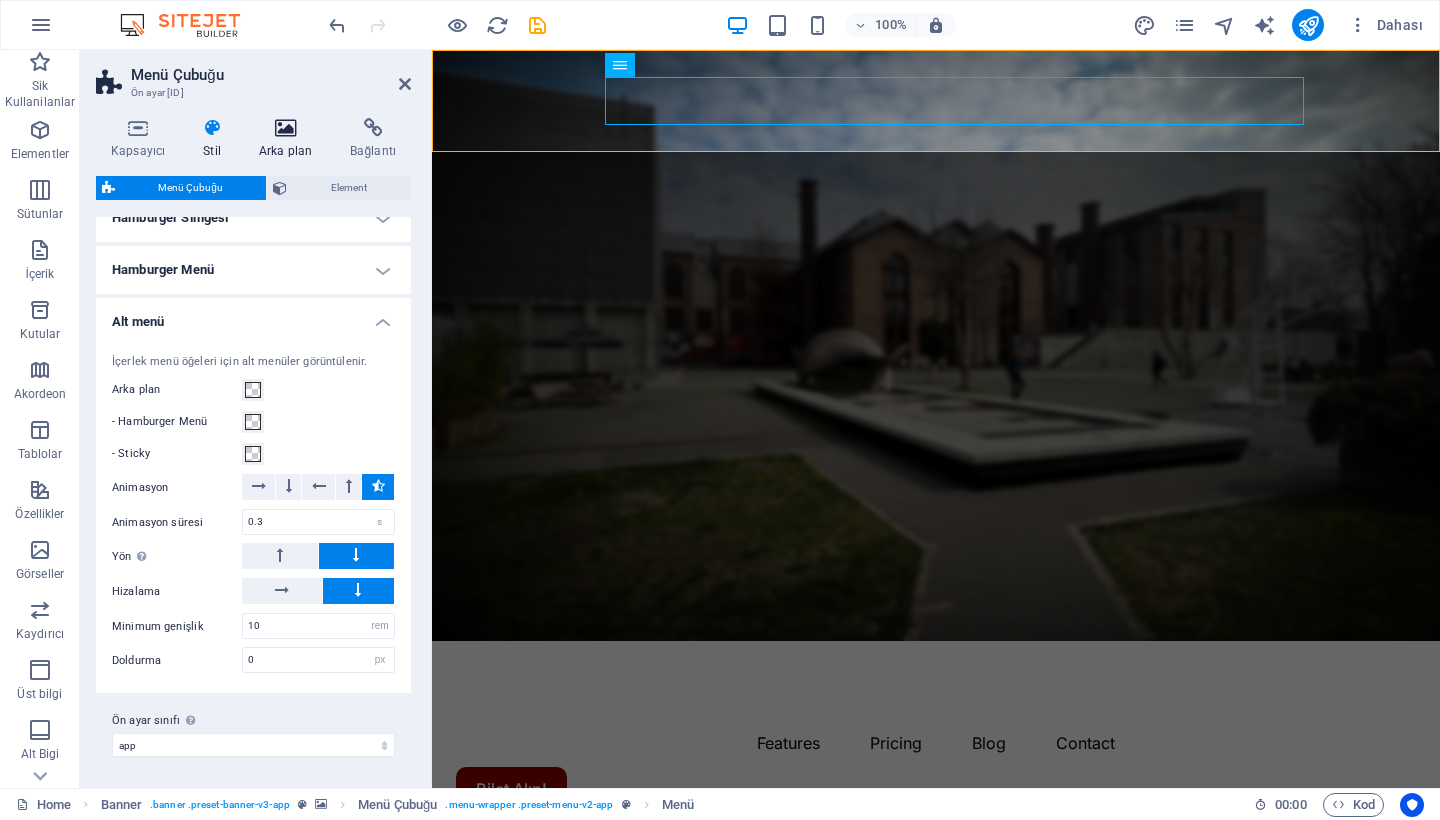 click on "Arka plan" at bounding box center [289, 139] 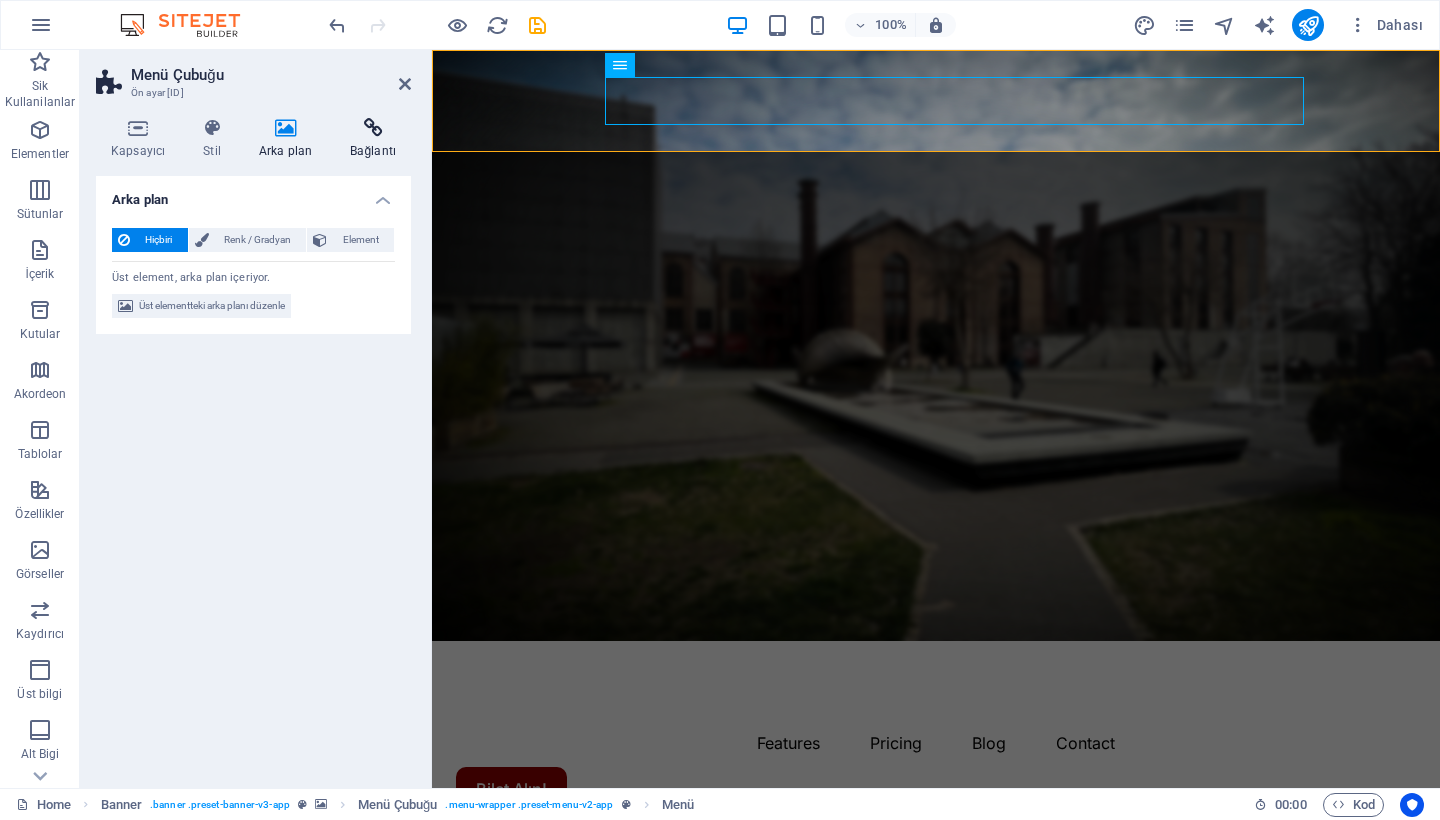 click on "Bağlantı" at bounding box center (373, 139) 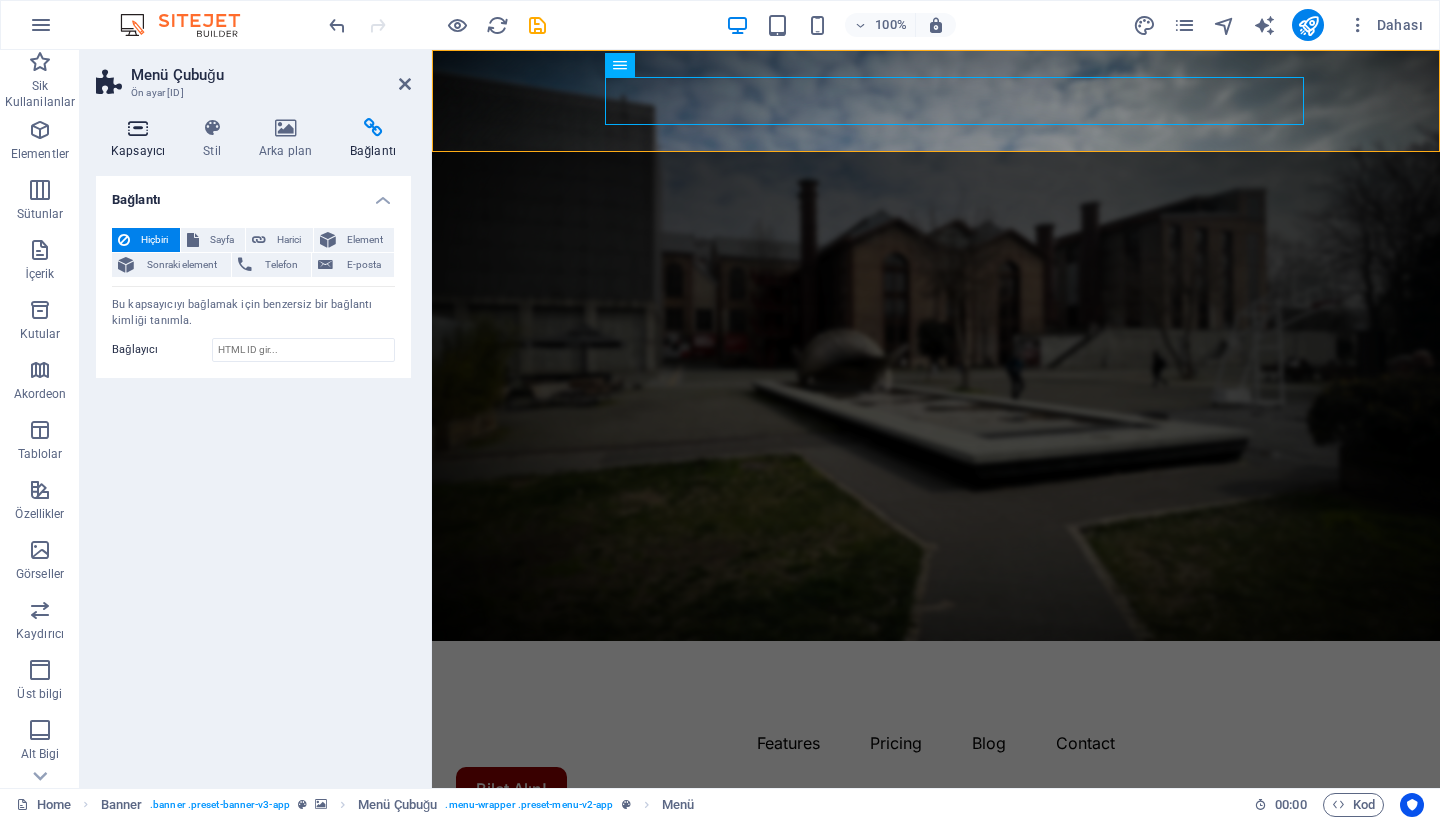 click on "Kapsayıcı" at bounding box center (142, 139) 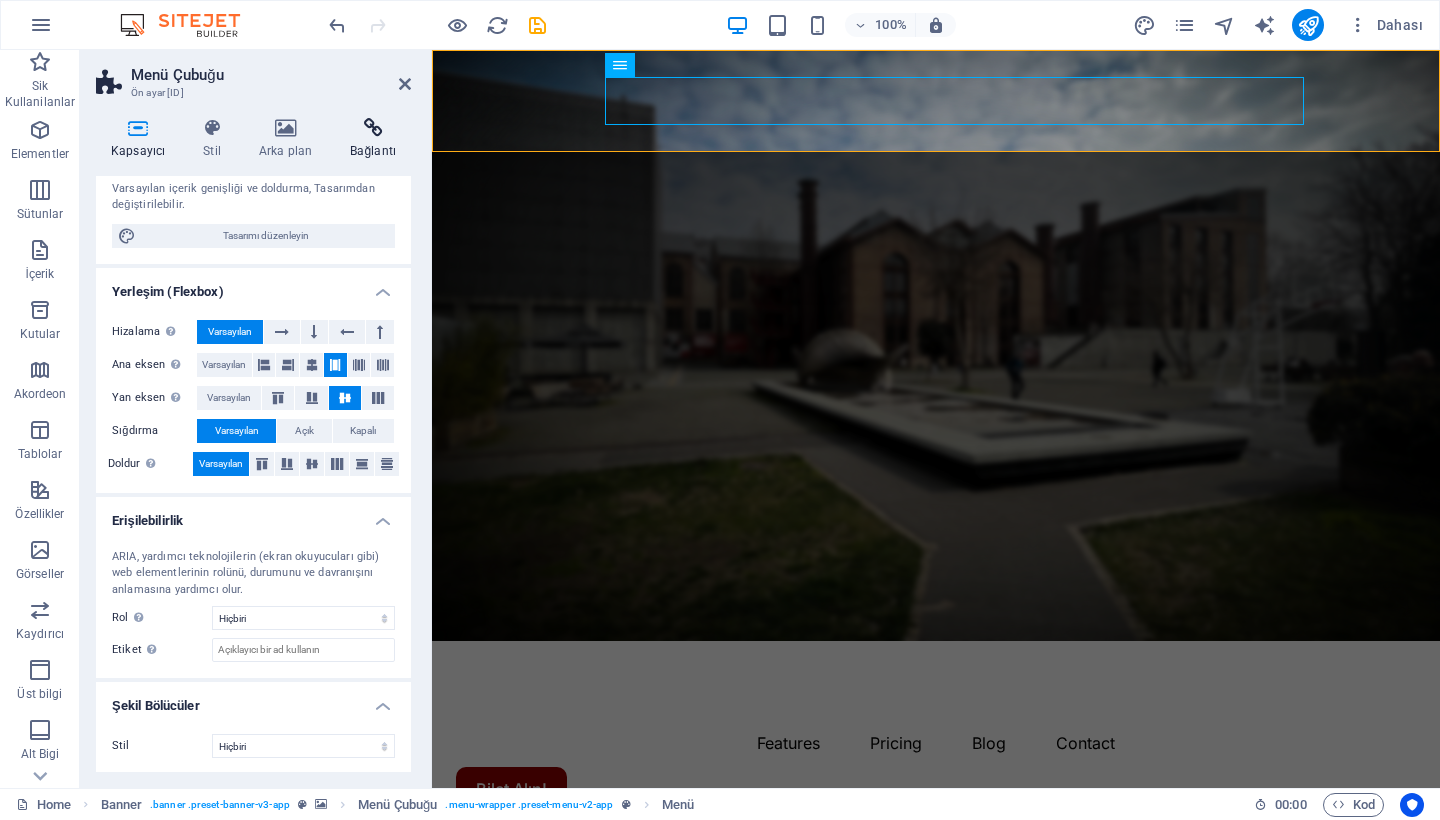 scroll, scrollTop: 176, scrollLeft: 0, axis: vertical 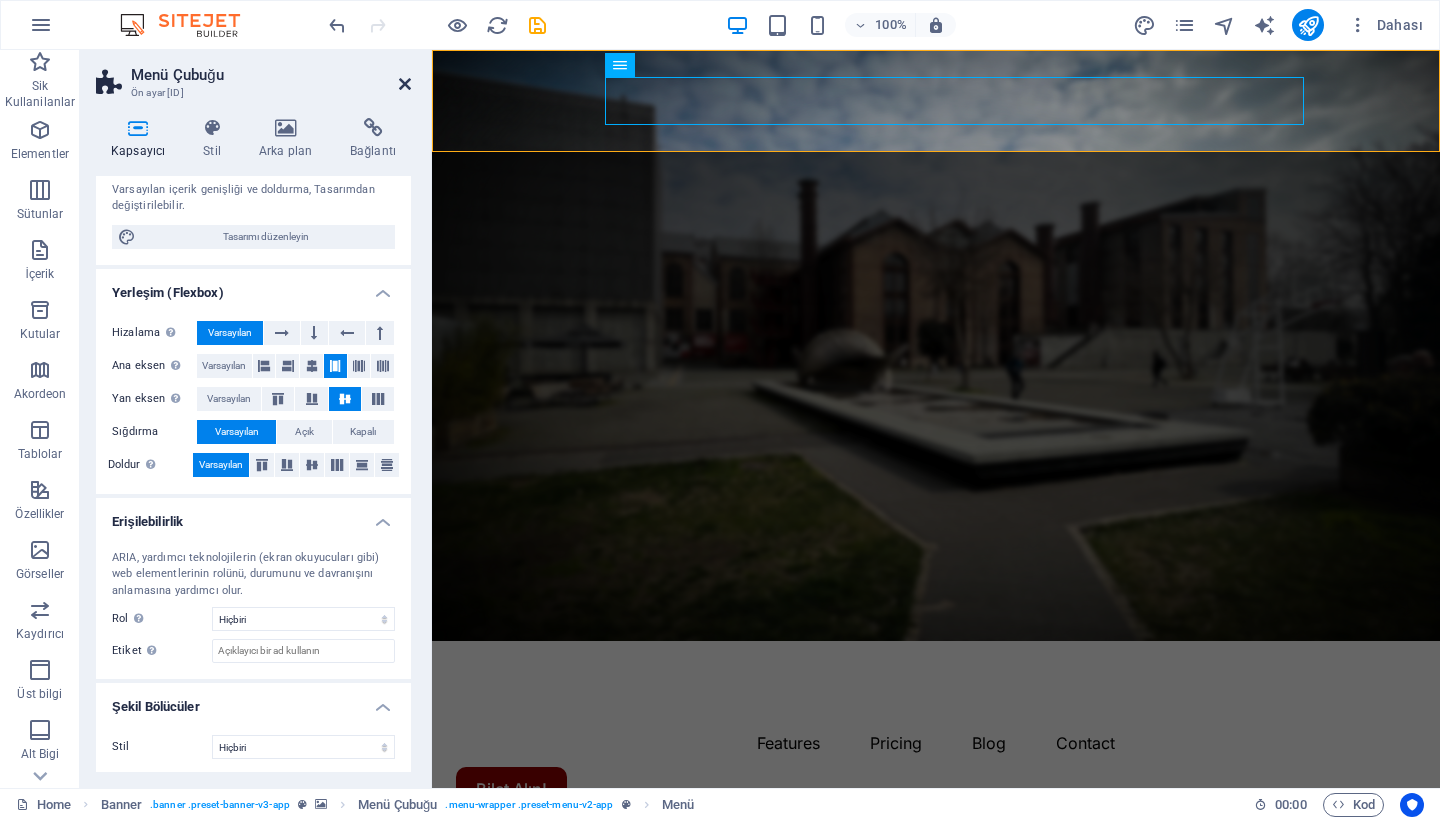 click at bounding box center (405, 84) 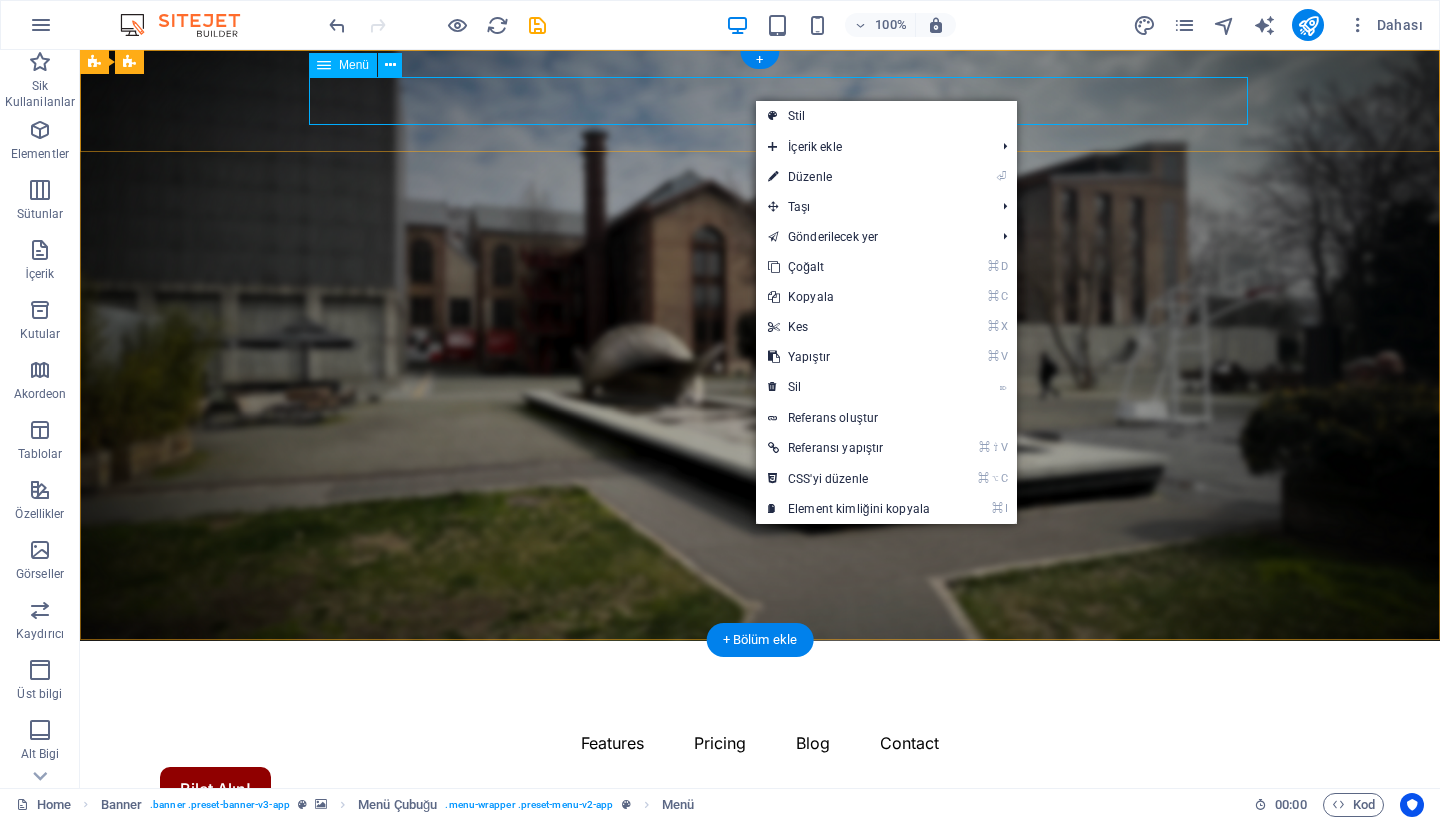 click on "Features Pricing Blog Contact" at bounding box center (760, 743) 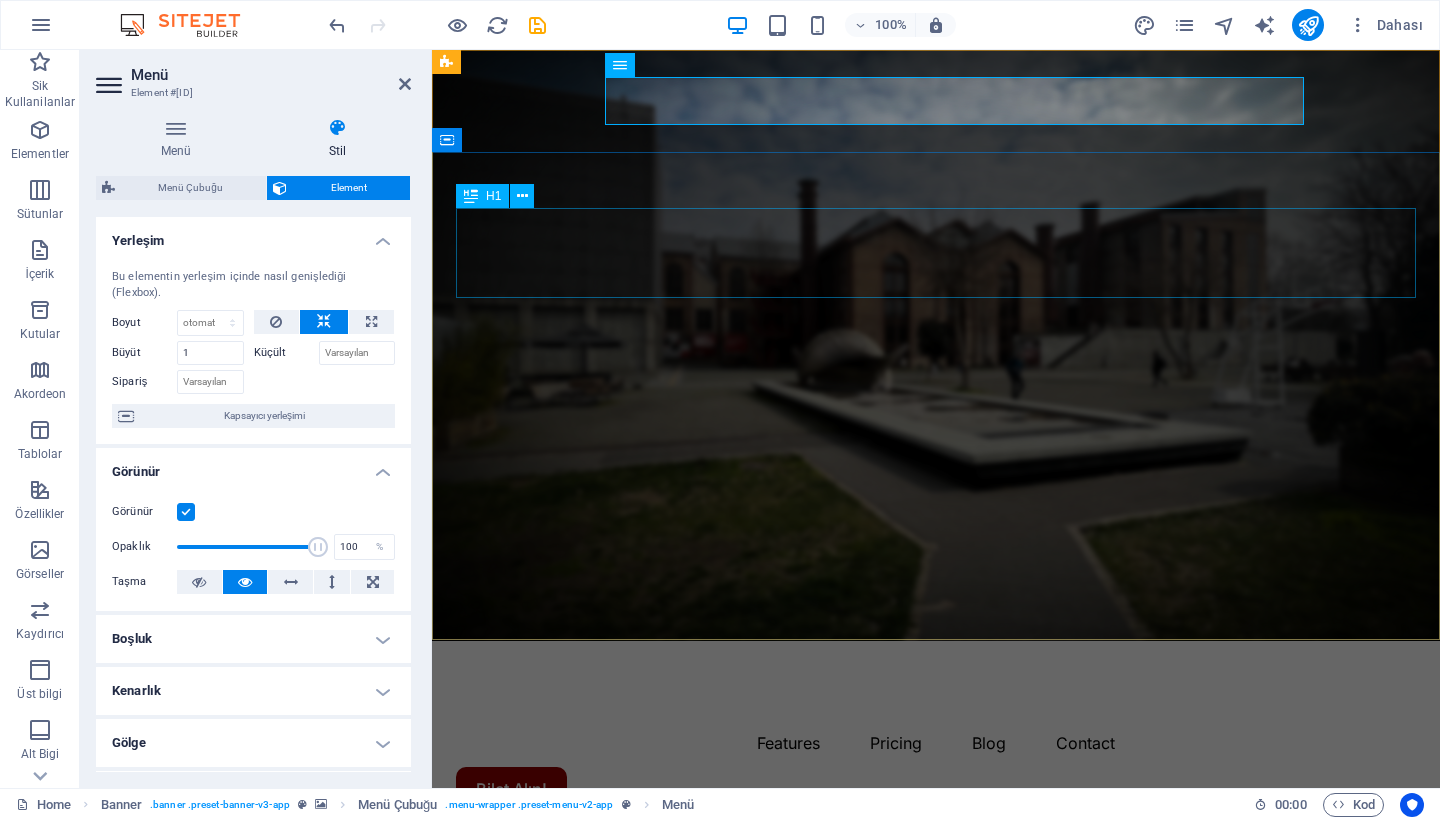 click on "Bir Fikir Yeter." at bounding box center (936, 936) 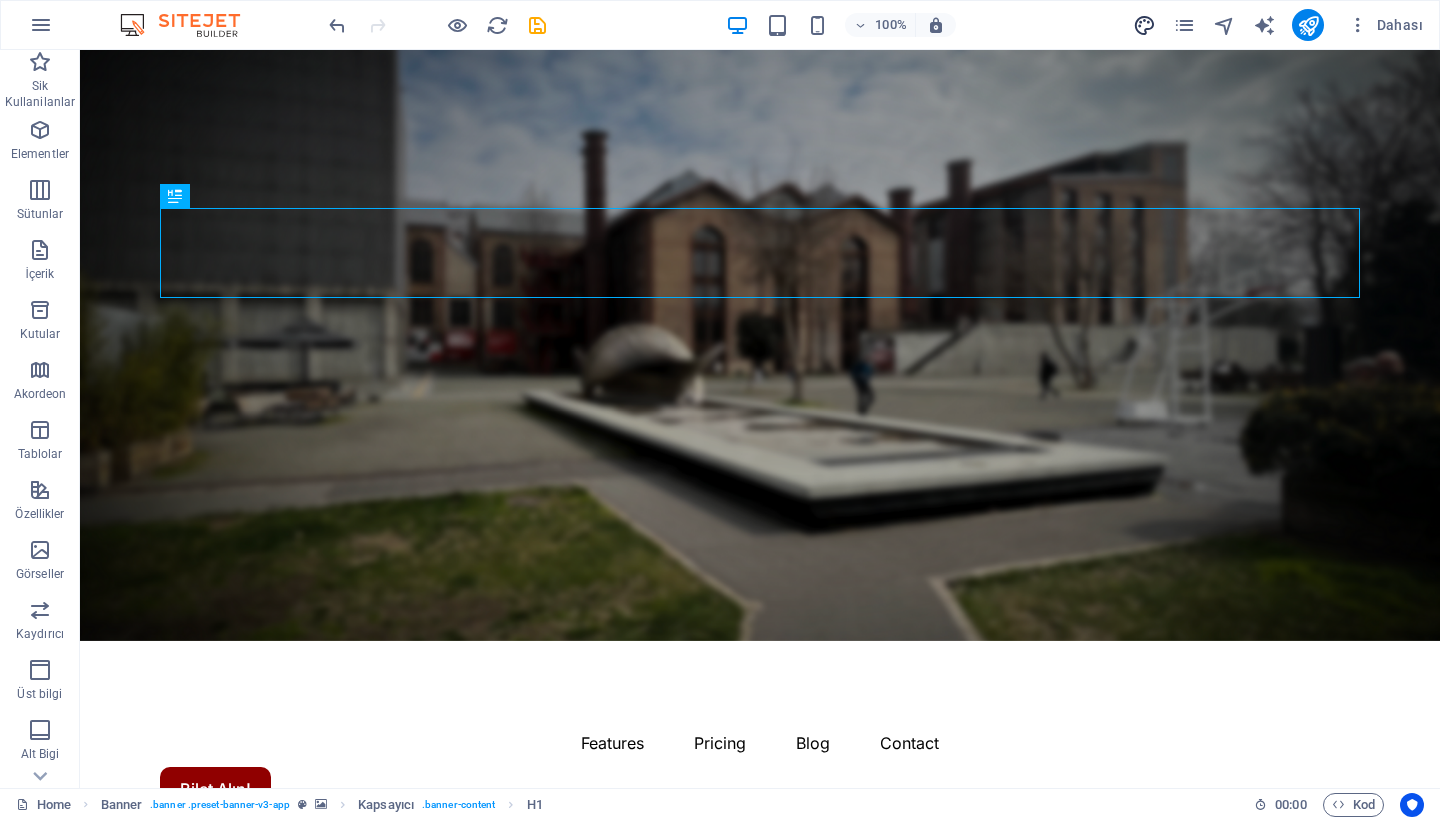 click at bounding box center (1144, 25) 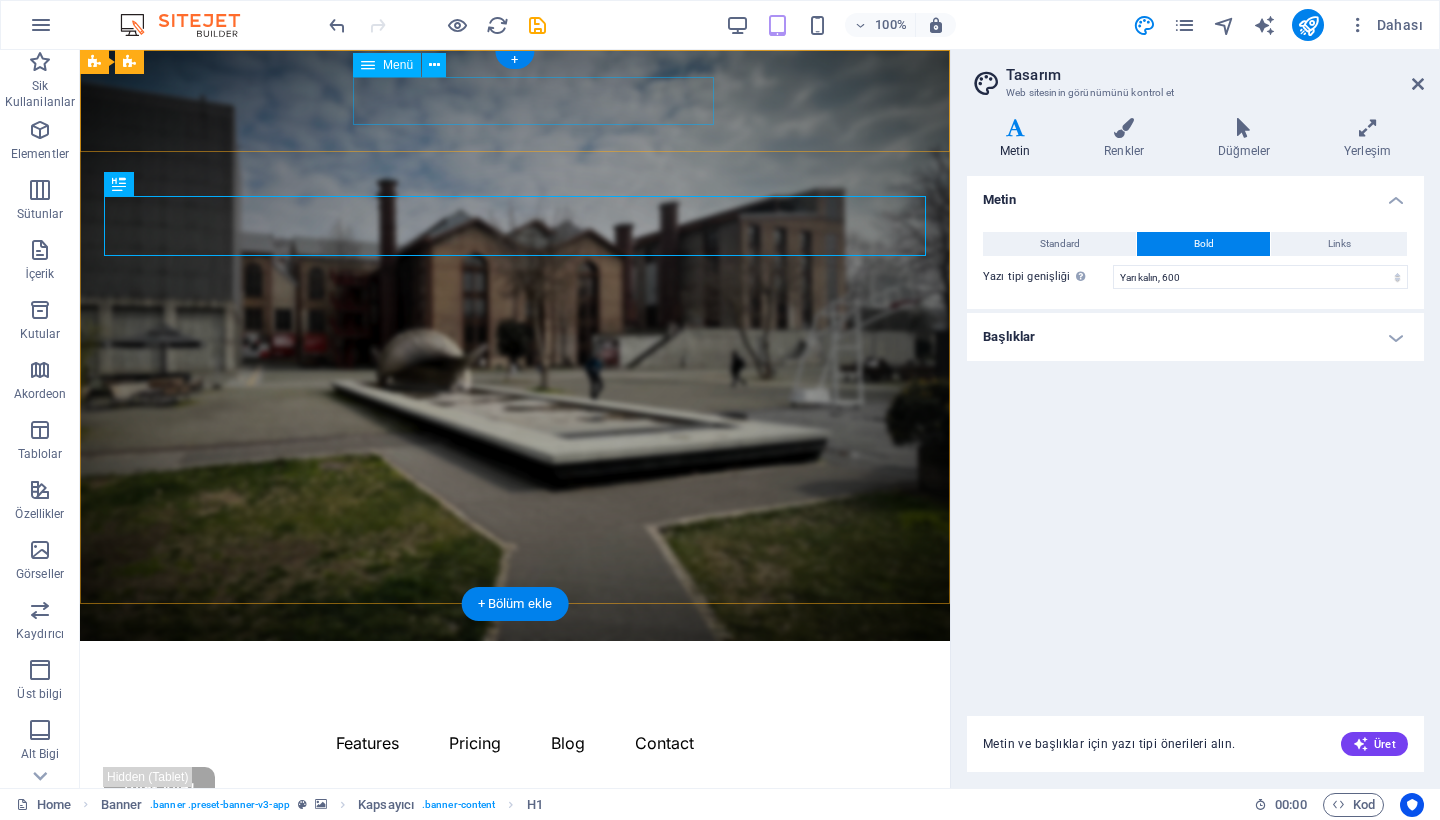 click on "Features Pricing Blog Contact" at bounding box center [515, 743] 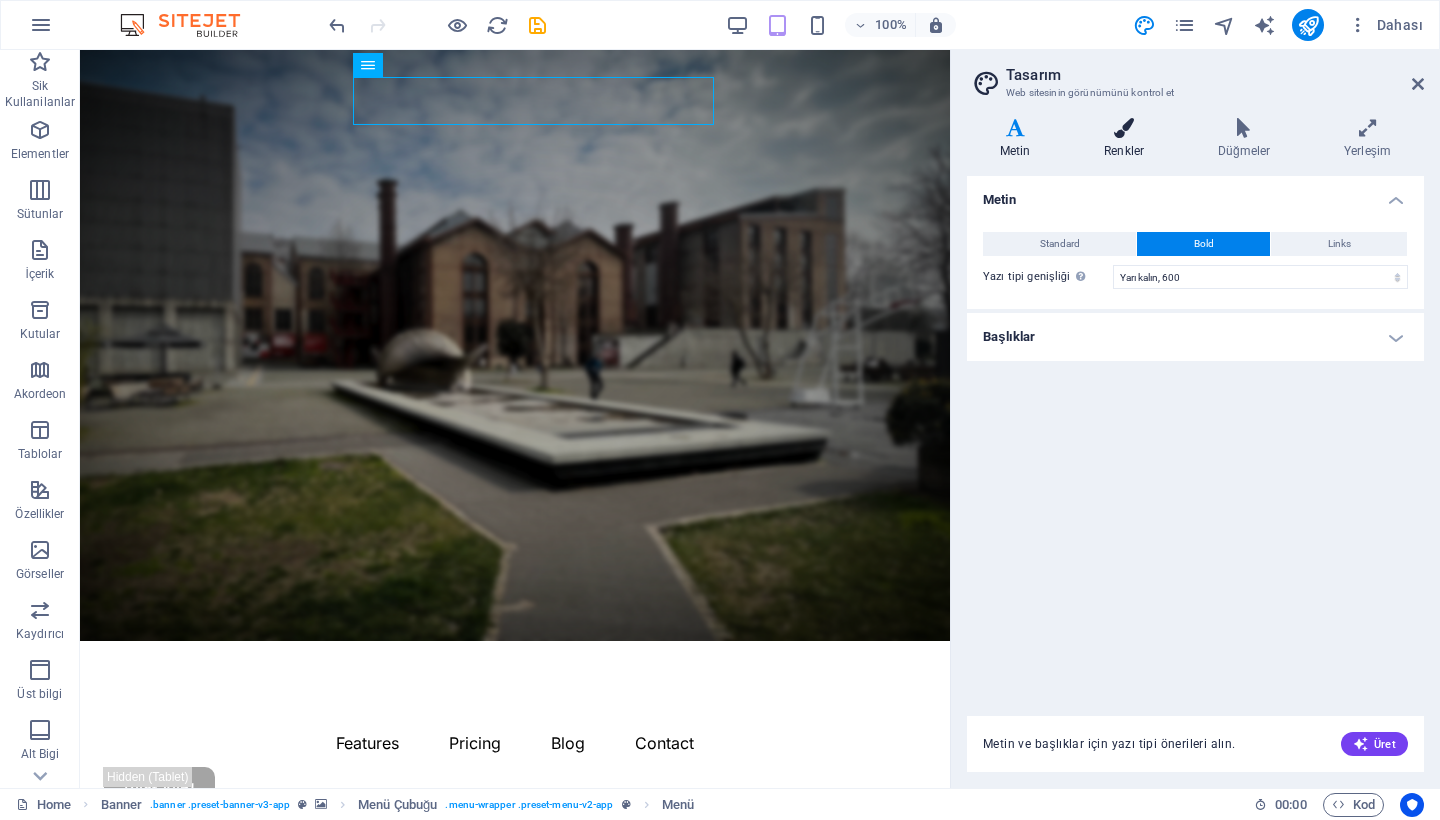 click on "Renkler" at bounding box center [1128, 139] 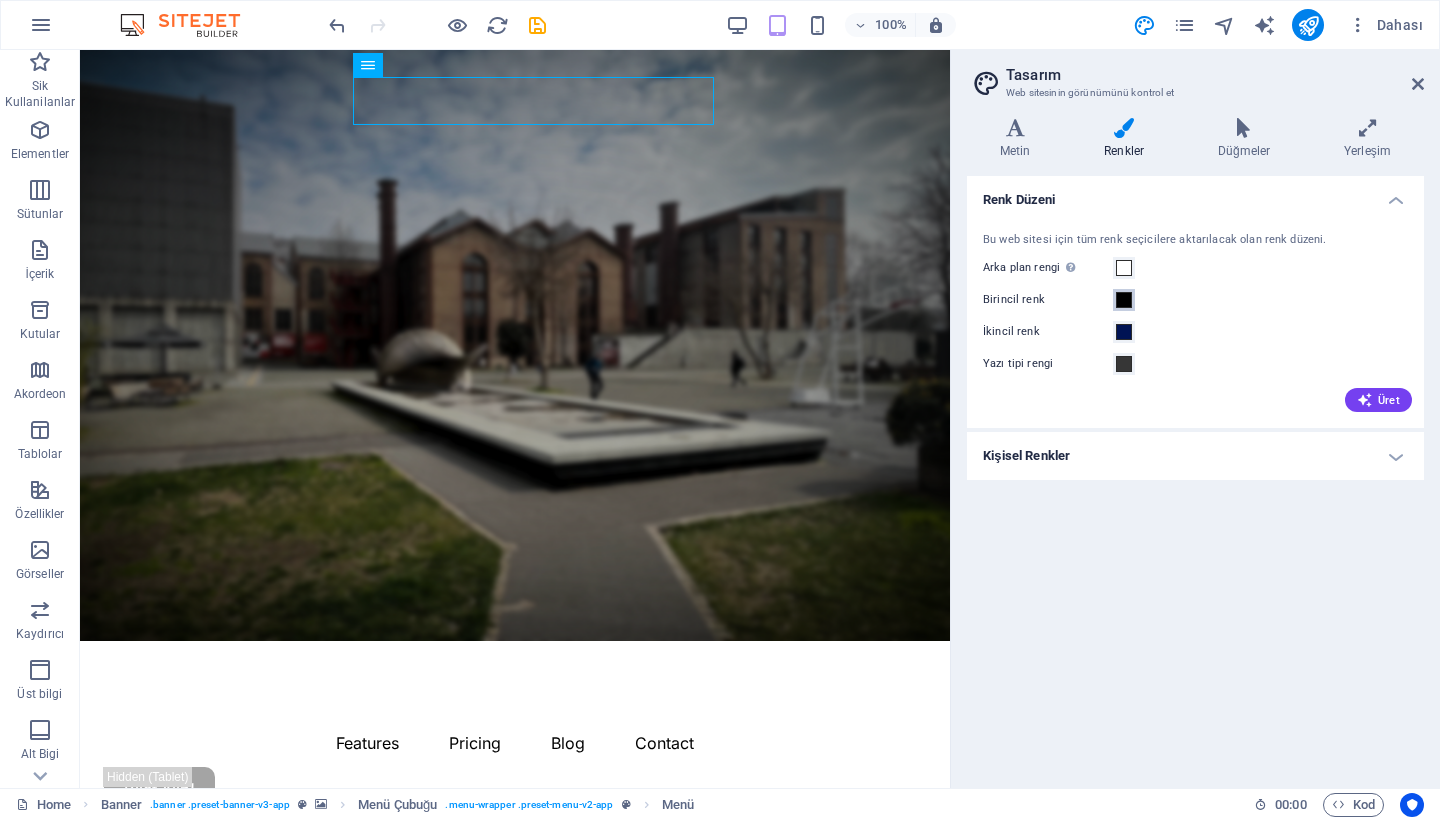 click at bounding box center (1124, 300) 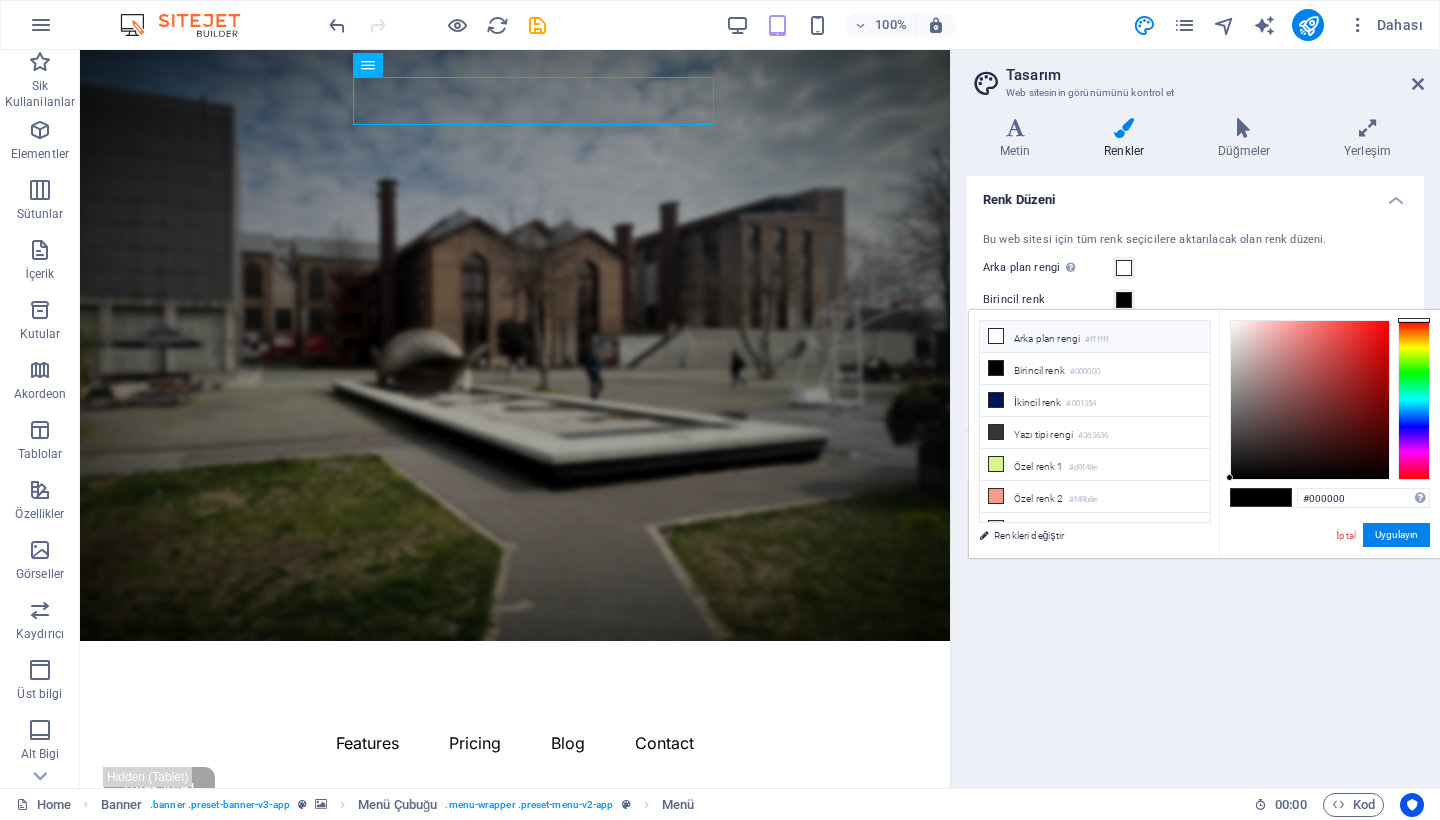 click on "Arka plan rengi
#ffffff" at bounding box center [1095, 337] 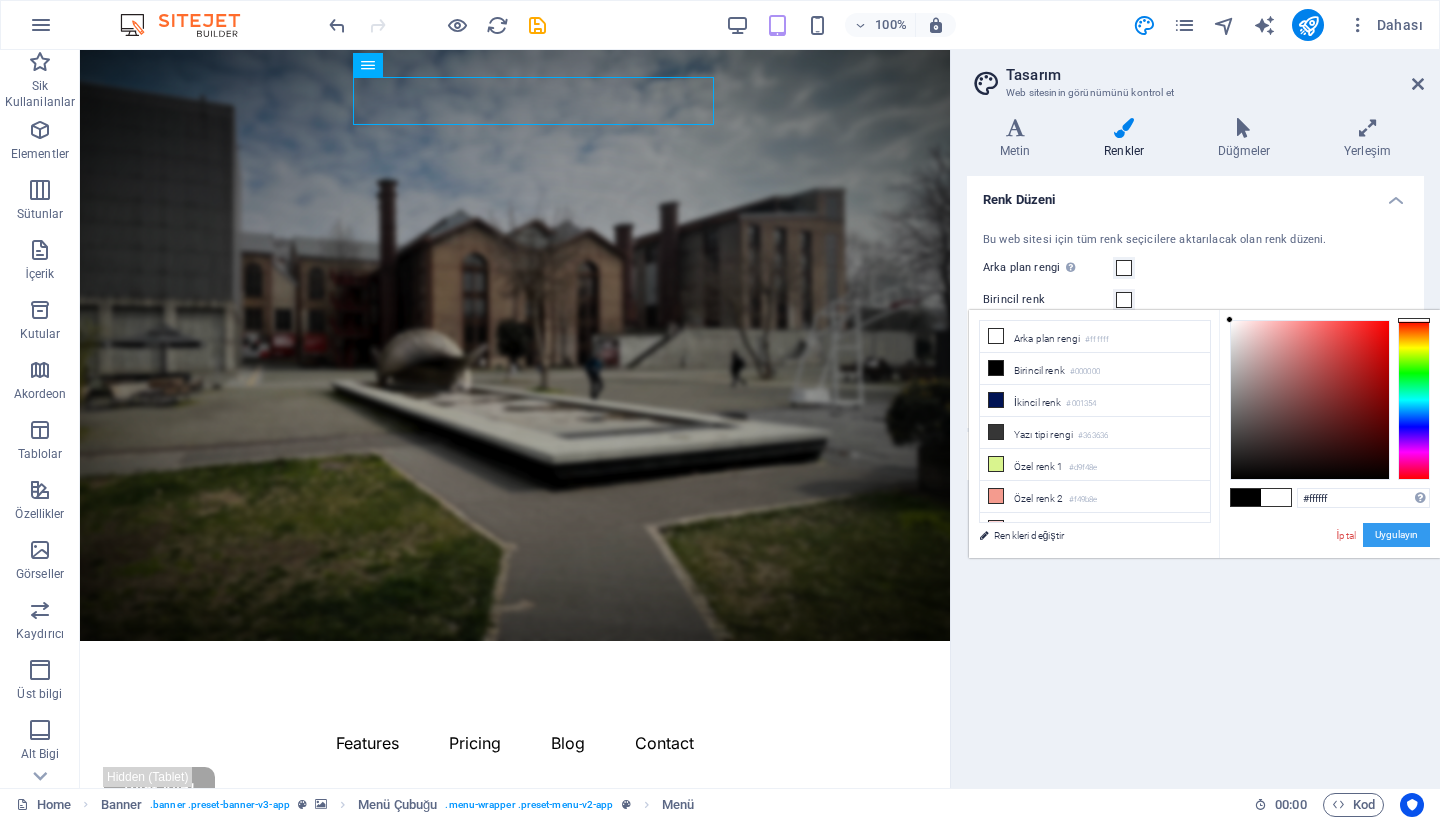 click on "Uygulayın" at bounding box center [1396, 535] 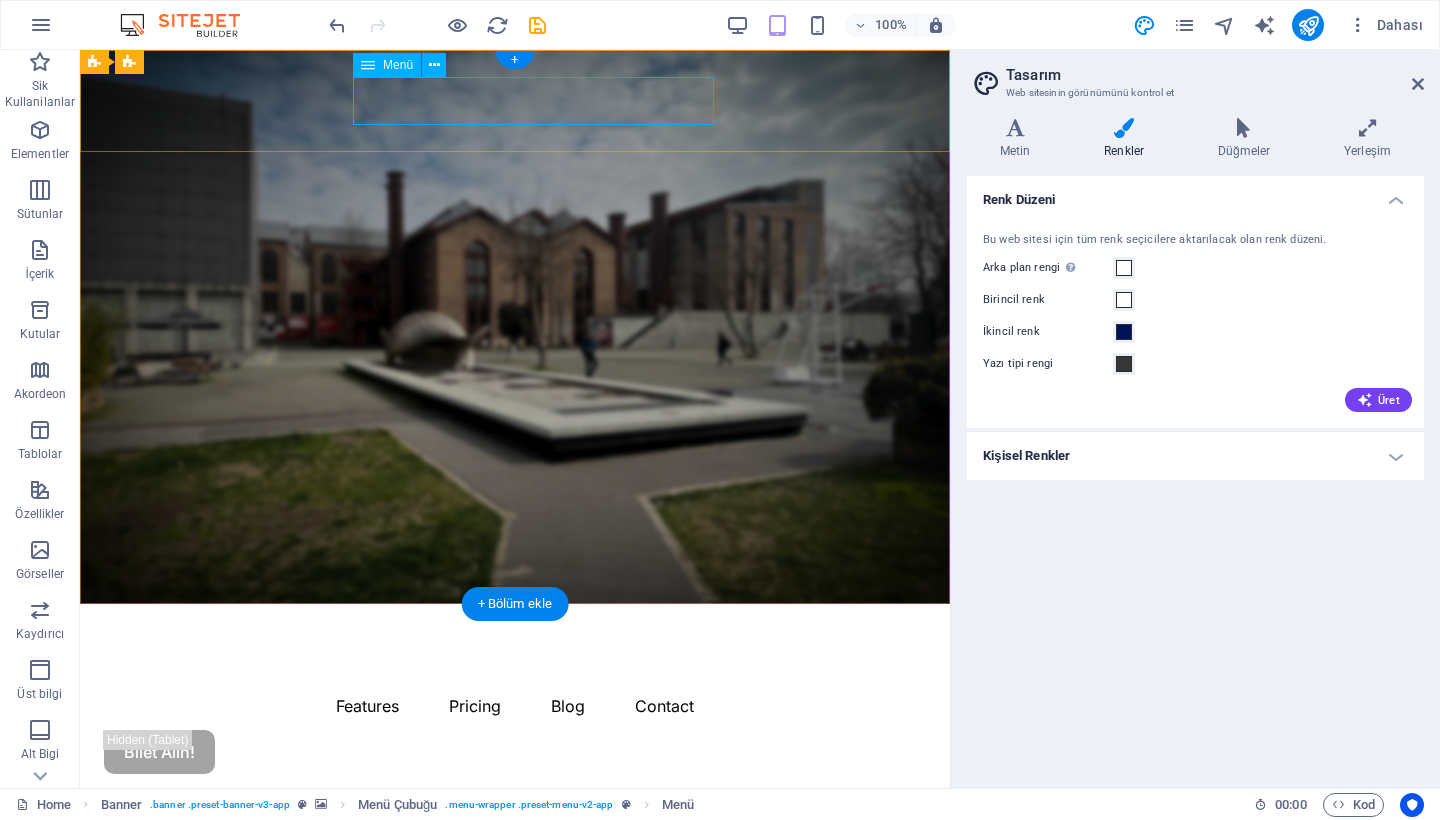 click on "Features Pricing Blog Contact" at bounding box center (515, 706) 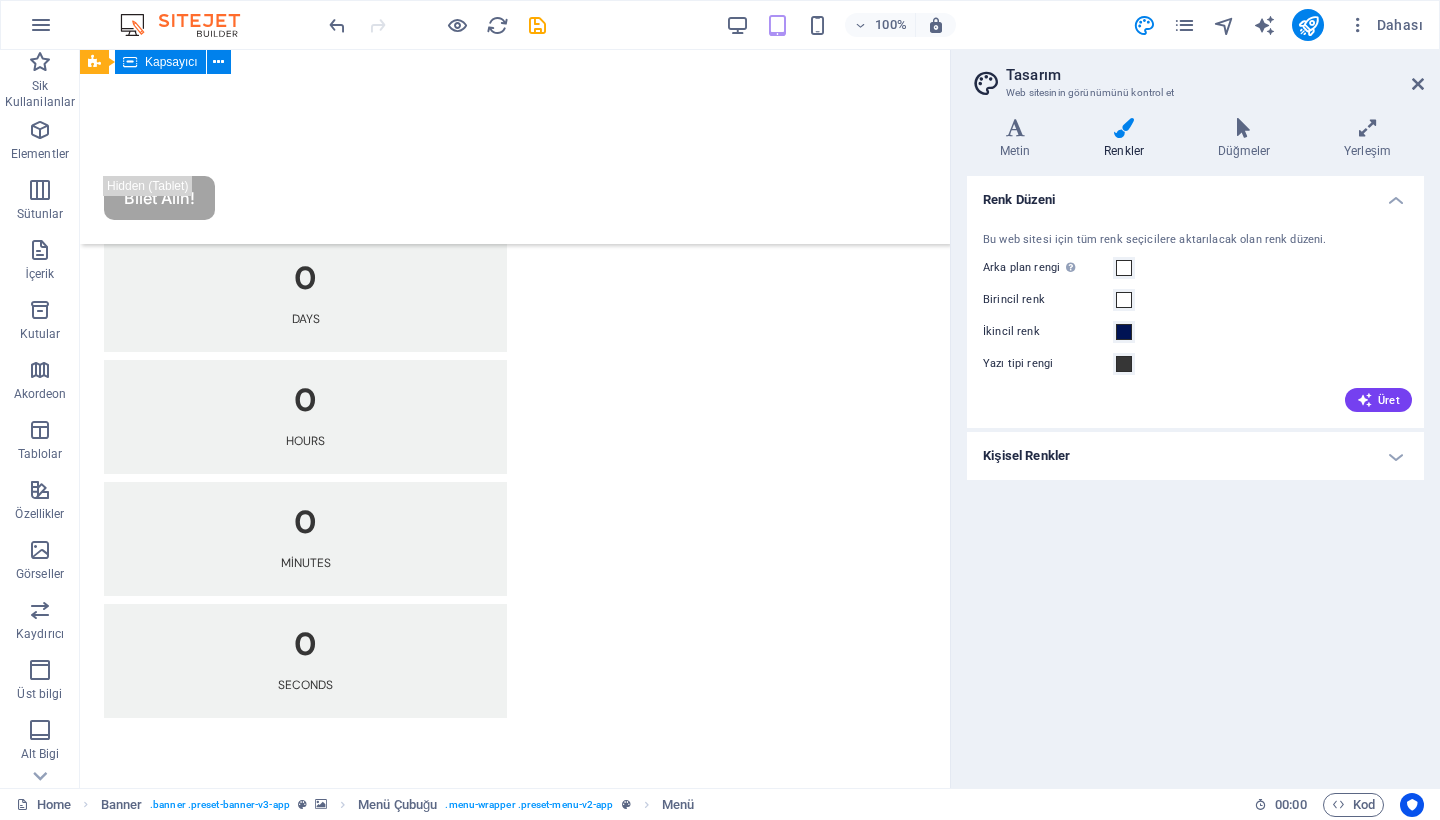scroll, scrollTop: 869, scrollLeft: 0, axis: vertical 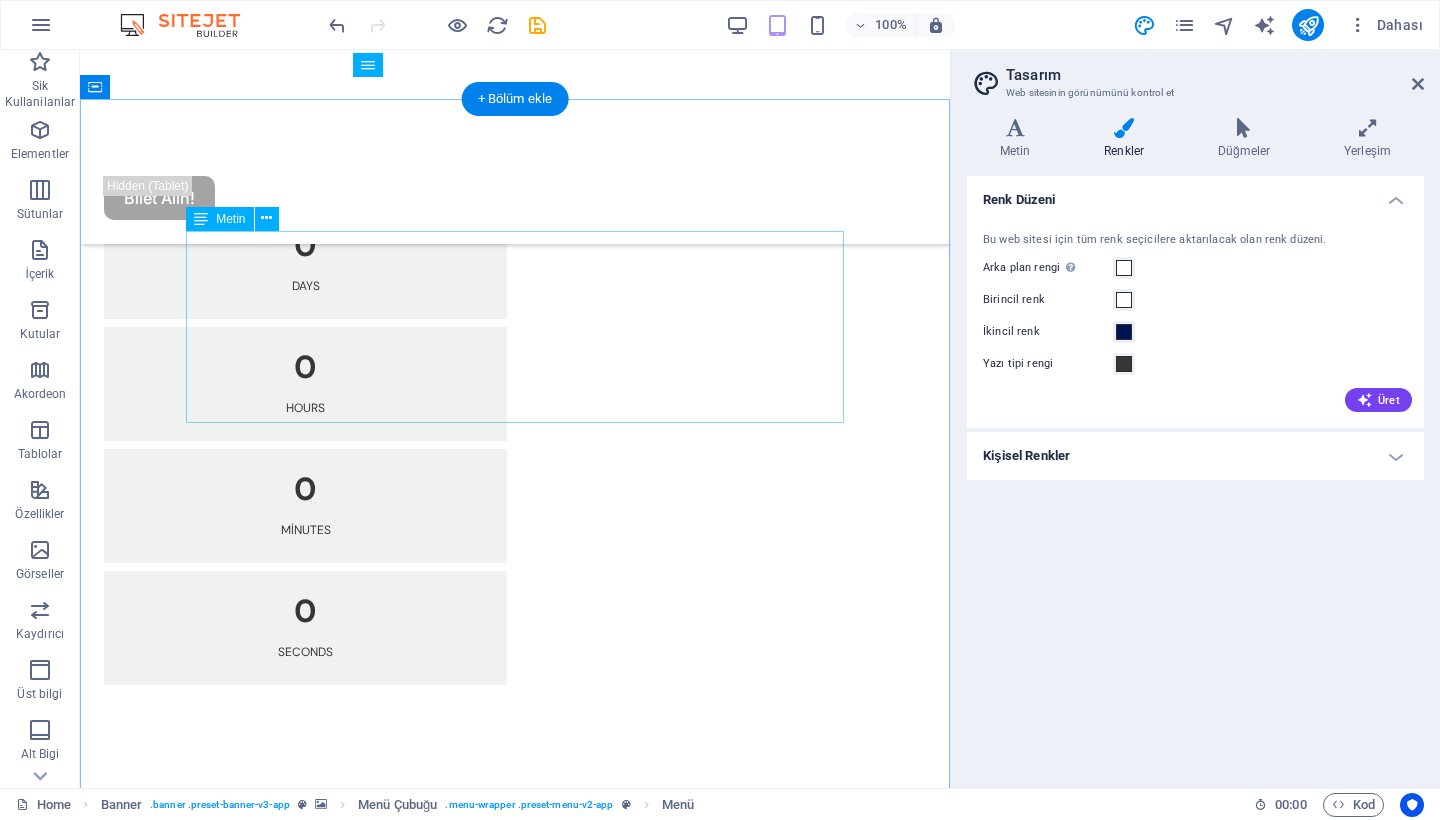 click on "Her TEDxBilgiUniversity etkinliğinde, farklı alanlardan ilham verici sesleri bir araya getiriyoruz. Bilimin, sanatın, teknolojinin, girişimciliğin ve hayatın içinden gelen bu konuşmacılar; sadece bilgi değil, aynı zamanda duygu, vizyon ve cesaret taşıyorlar.  Onlar, kalıpların dışına çıkan düşünenler, sorgulayanlar ve harekete geçenler. Her biri kendi hikâyesiyle bir kıvılcım yaratmayı, yeni sorular sordurmayı ve farklı bakış açıları kazandırmayı amaçlıyor.  Konuşmalarımız, yalnızca izlenen değil, düşünülen ve hissedilen deneyimler sunar. Çünkü biz, her fikrin dünyayı değiştirme potansiyeline sahip olduğuna inanıyoruz." at bounding box center (515, 949) 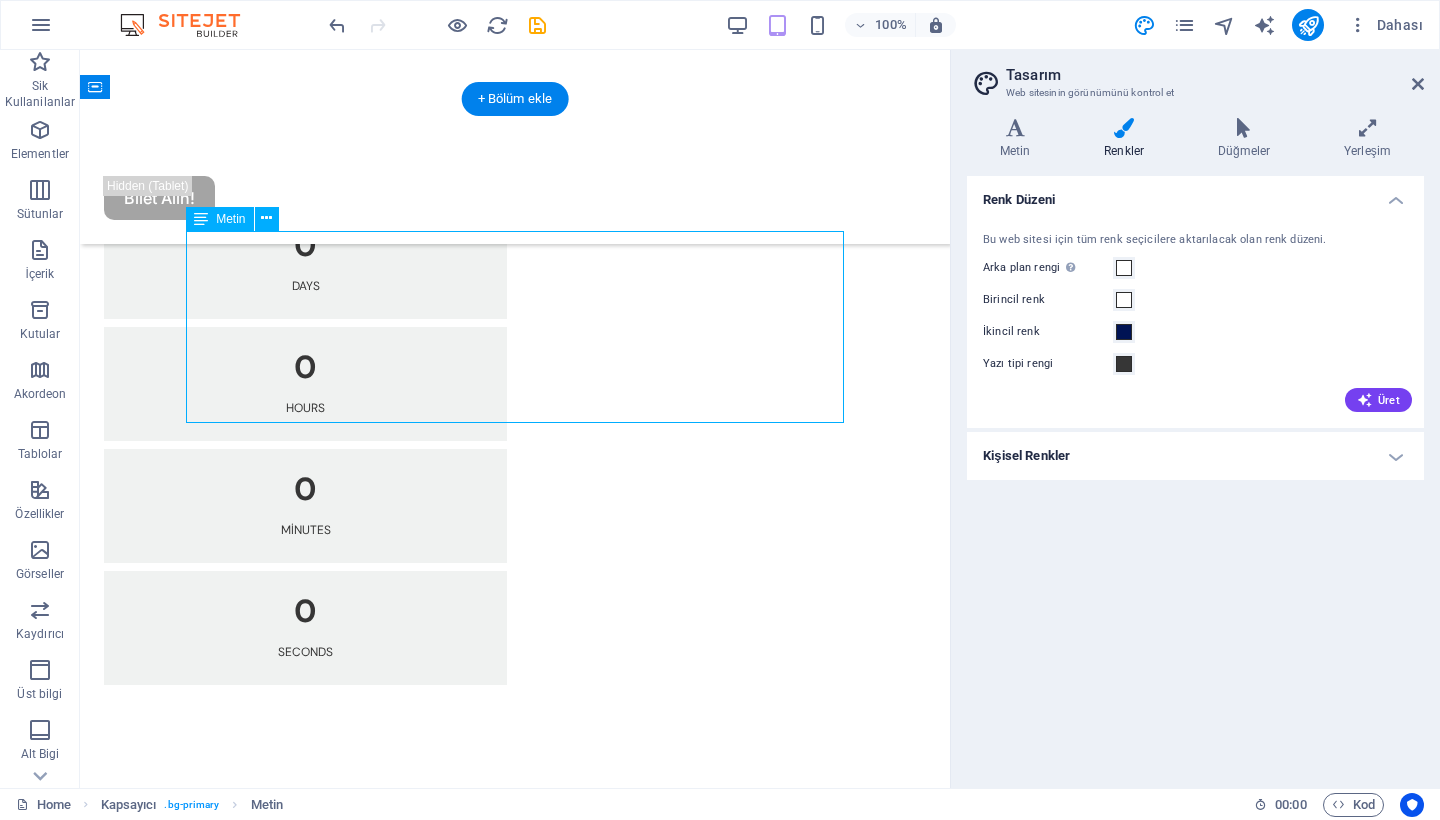 click on "Her TEDxBilgiUniversity etkinliğinde, farklı alanlardan ilham verici sesleri bir araya getiriyoruz. Bilimin, sanatın, teknolojinin, girişimciliğin ve hayatın içinden gelen bu konuşmacılar; sadece bilgi değil, aynı zamanda duygu, vizyon ve cesaret taşıyorlar.  Onlar, kalıpların dışına çıkan düşünenler, sorgulayanlar ve harekete geçenler. Her biri kendi hikâyesiyle bir kıvılcım yaratmayı, yeni sorular sordurmayı ve farklı bakış açıları kazandırmayı amaçlıyor.  Konuşmalarımız, yalnızca izlenen değil, düşünülen ve hissedilen deneyimler sunar. Çünkü biz, her fikrin dünyayı değiştirme potansiyeline sahip olduğuna inanıyoruz." at bounding box center [515, 949] 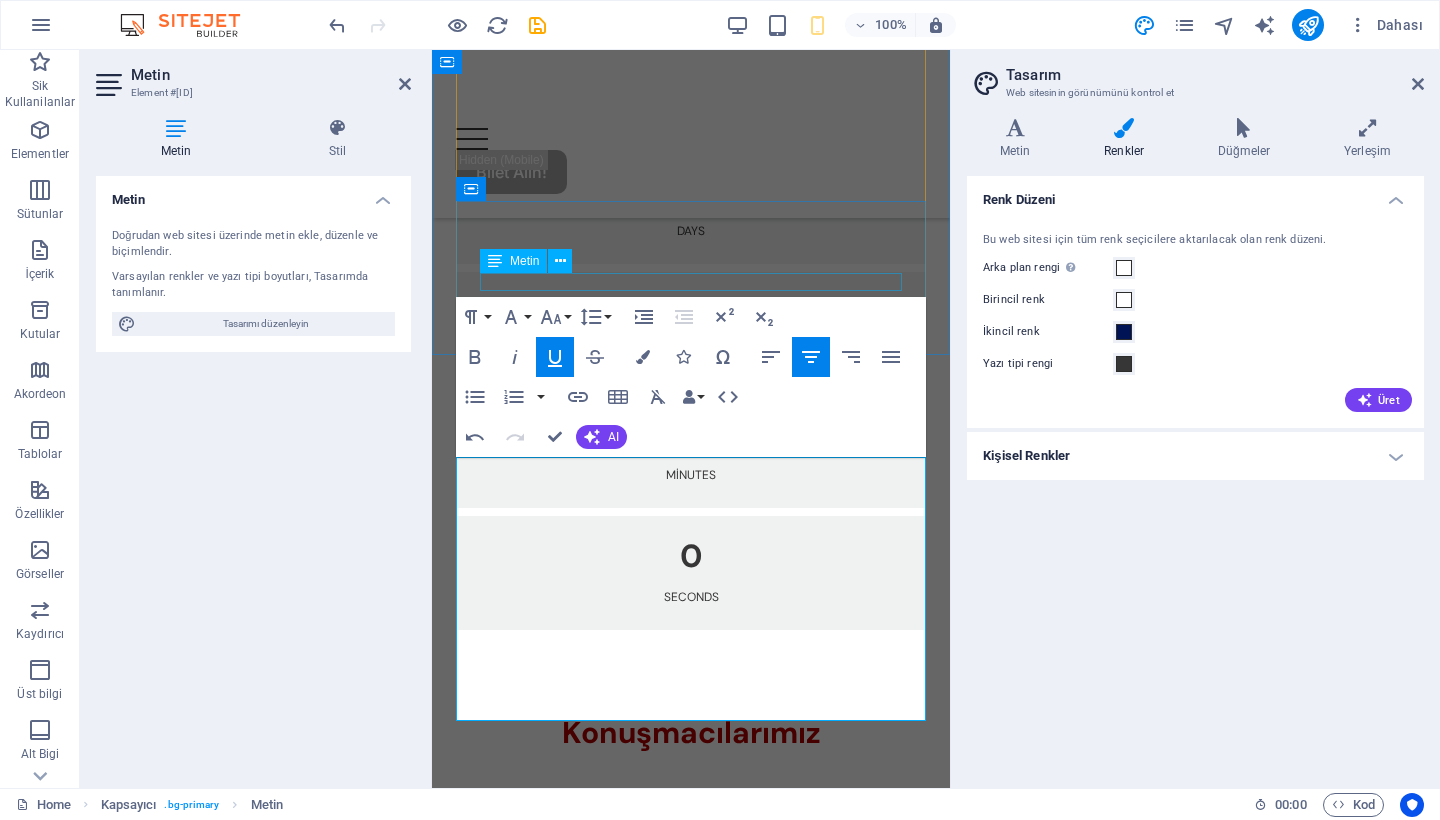 click on "Seconds" at bounding box center (691, 597) 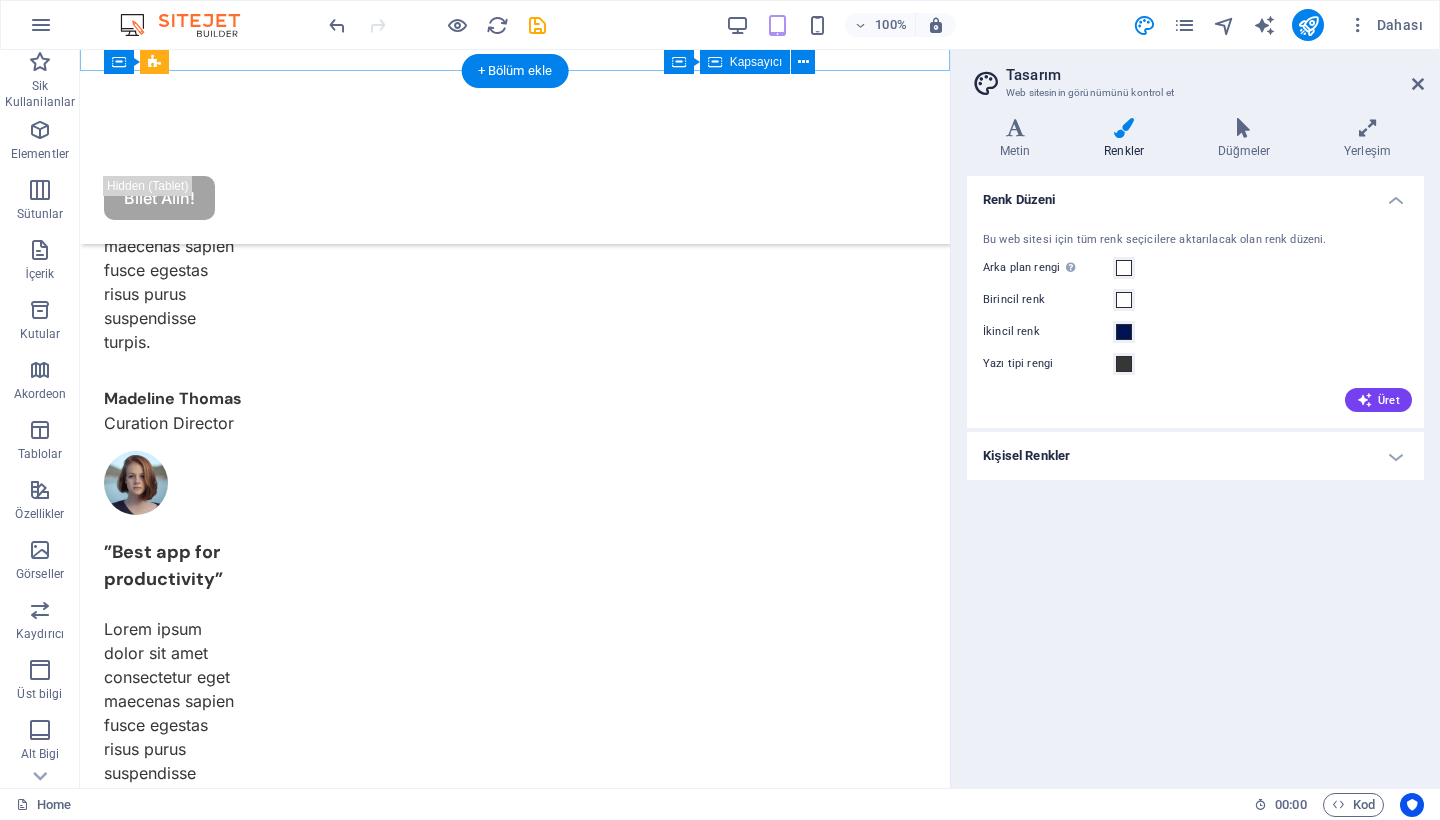 scroll, scrollTop: 2851, scrollLeft: 0, axis: vertical 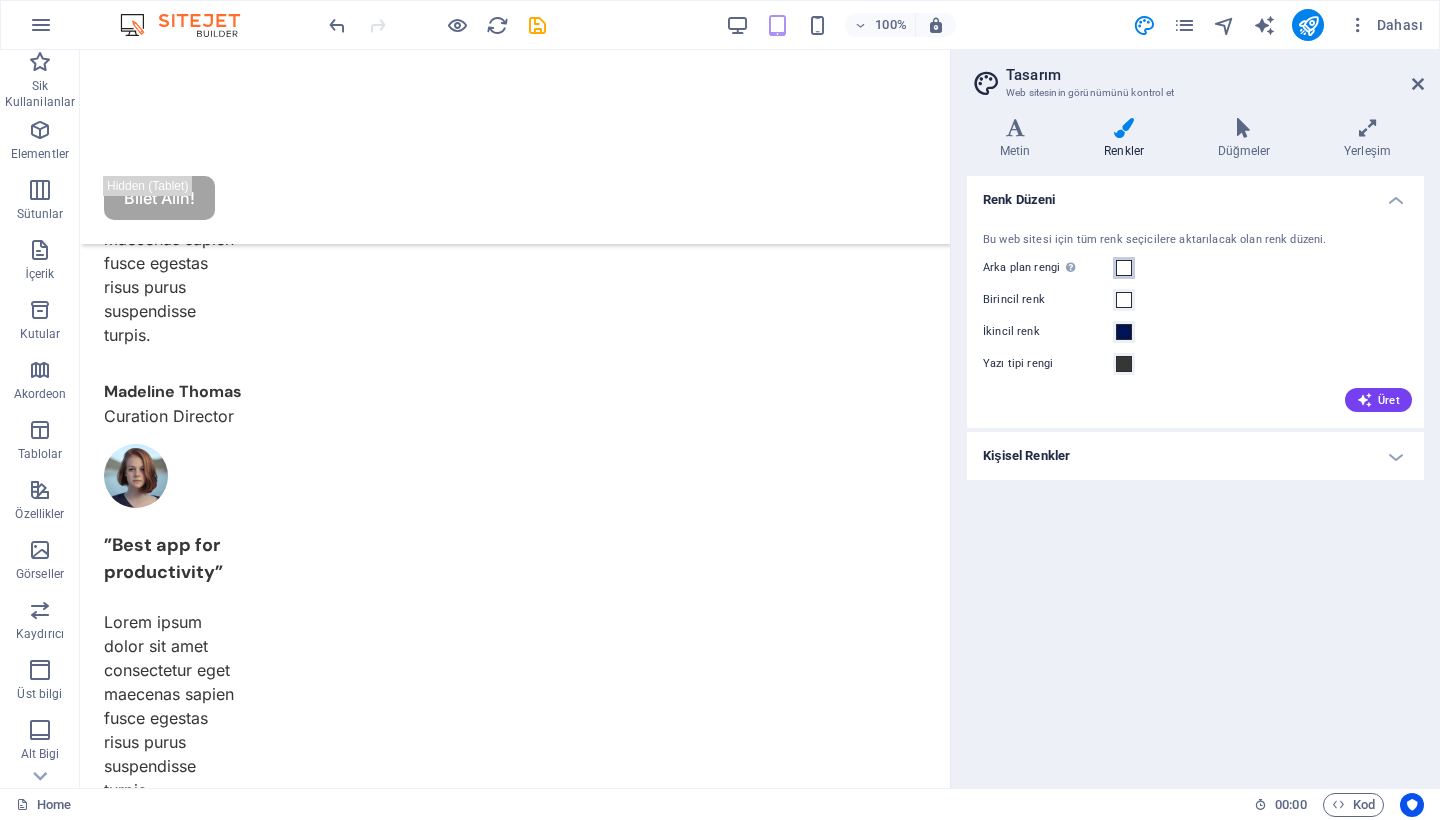 click at bounding box center (1124, 268) 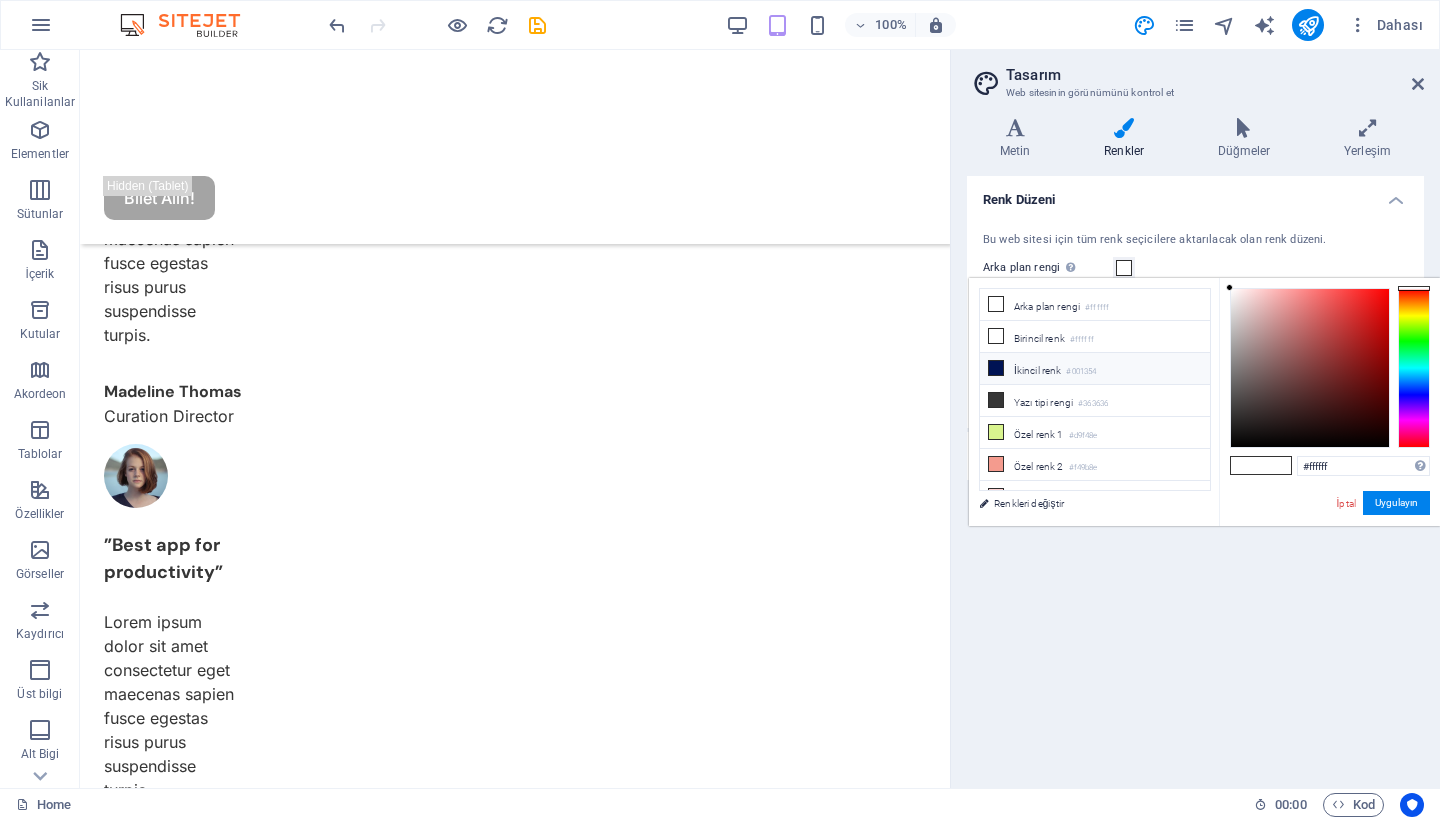click on "İkincil renk
#001354" at bounding box center (1095, 369) 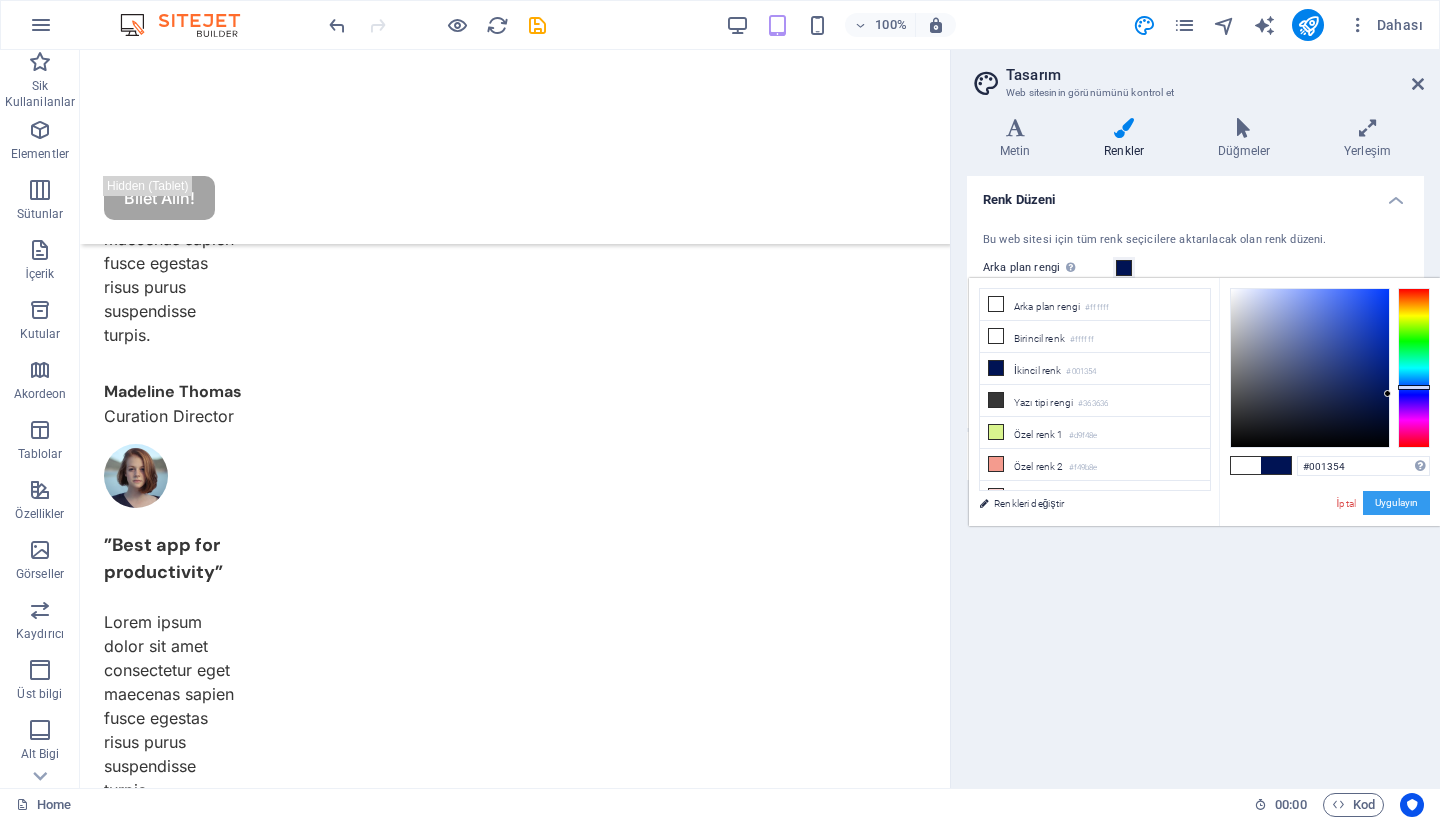 click on "Uygulayın" at bounding box center [1396, 503] 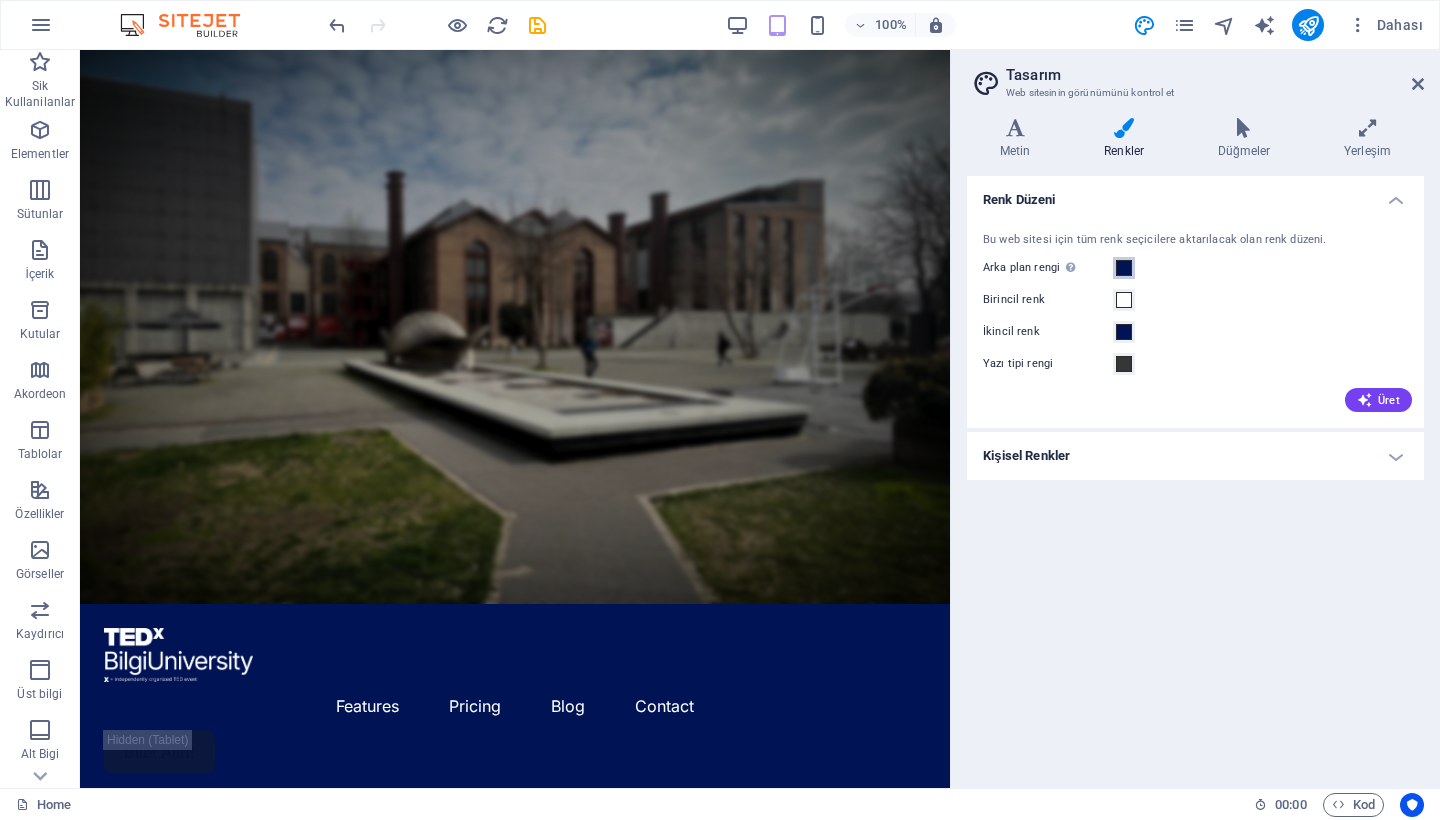 scroll, scrollTop: 0, scrollLeft: 0, axis: both 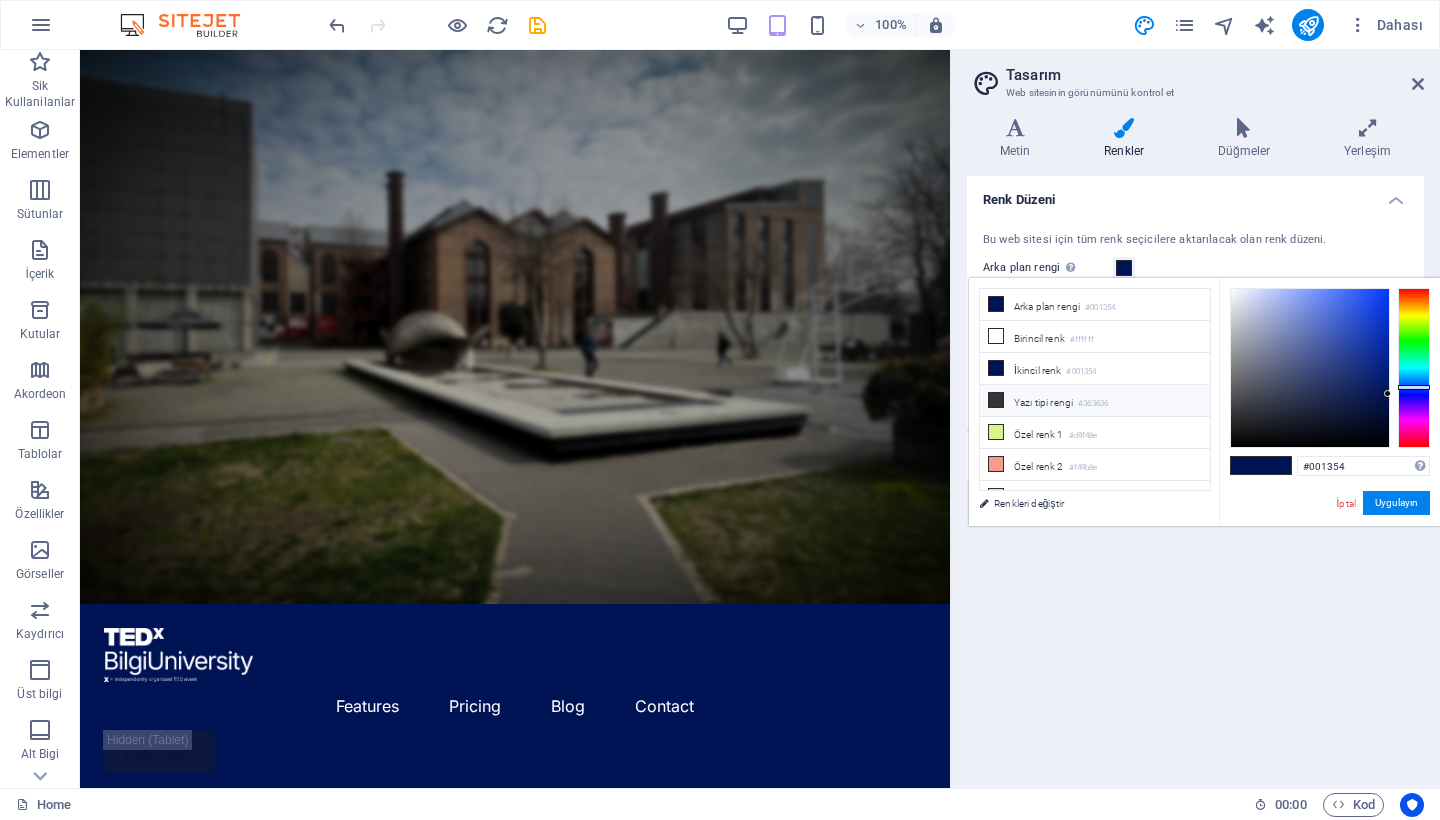 click on "Yazı tipi rengi
#363636" at bounding box center [1095, 401] 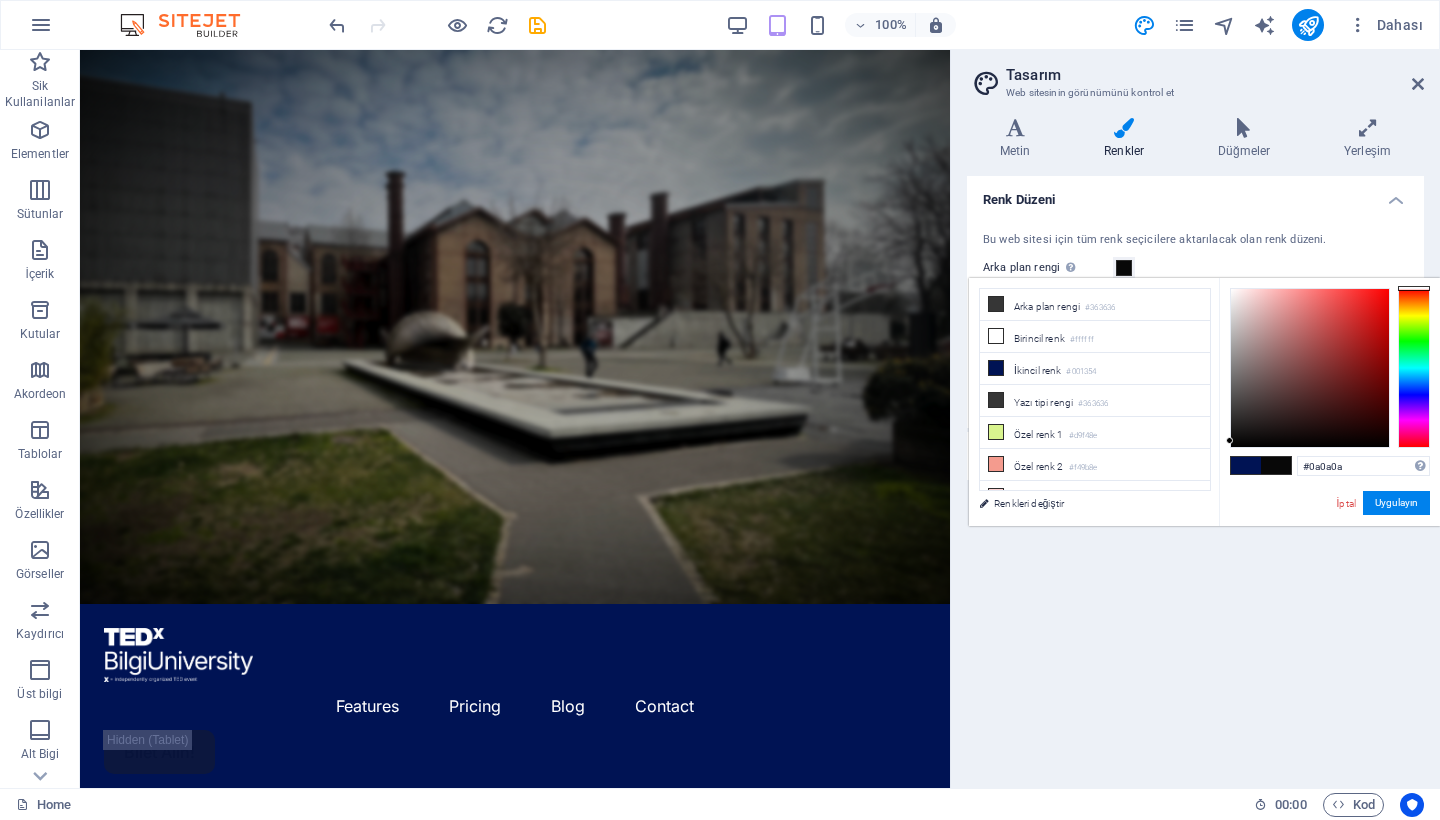 type on "#0b0b0b" 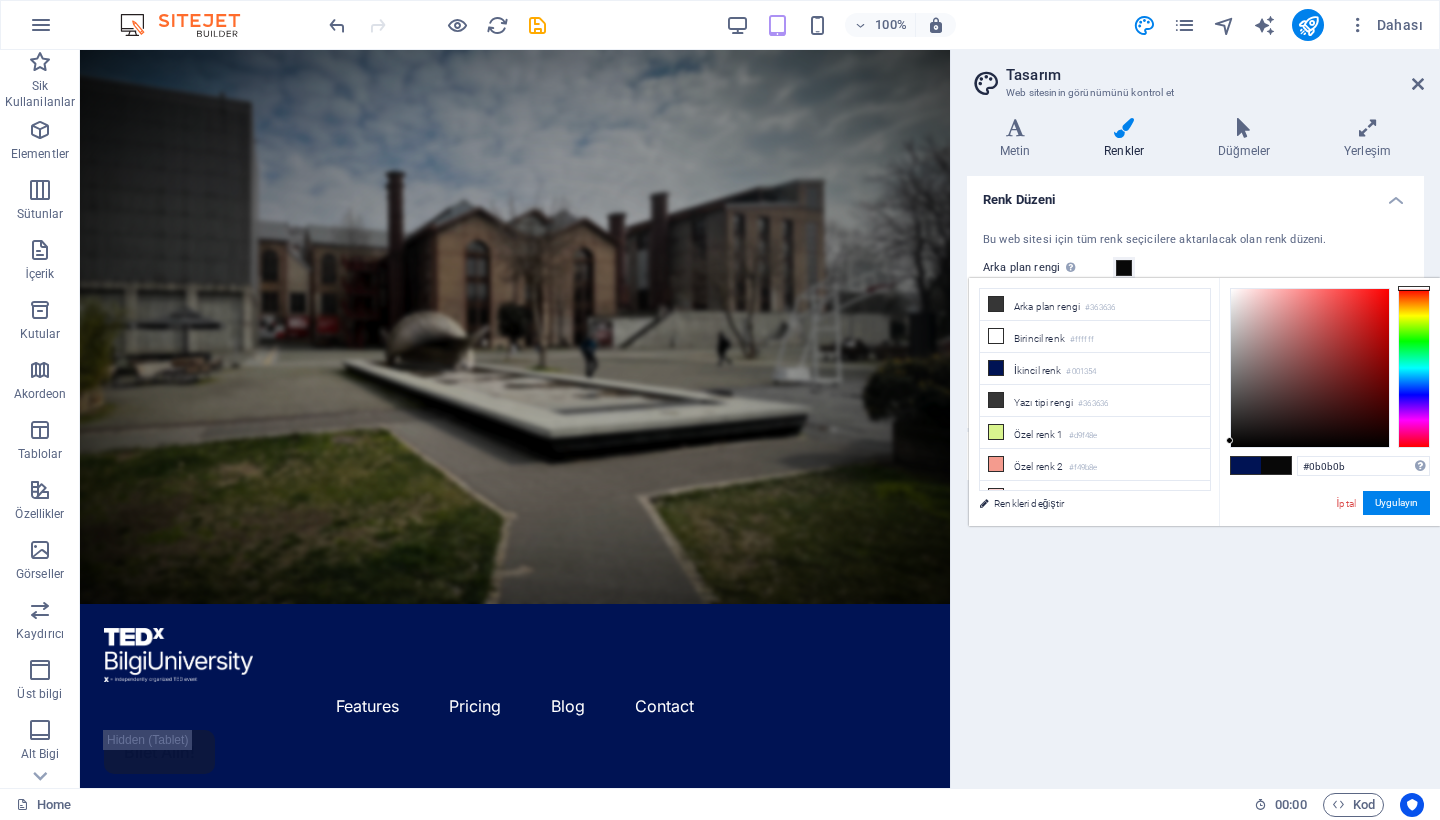 drag, startPoint x: 1271, startPoint y: 390, endPoint x: 1217, endPoint y: 438, distance: 72.249565 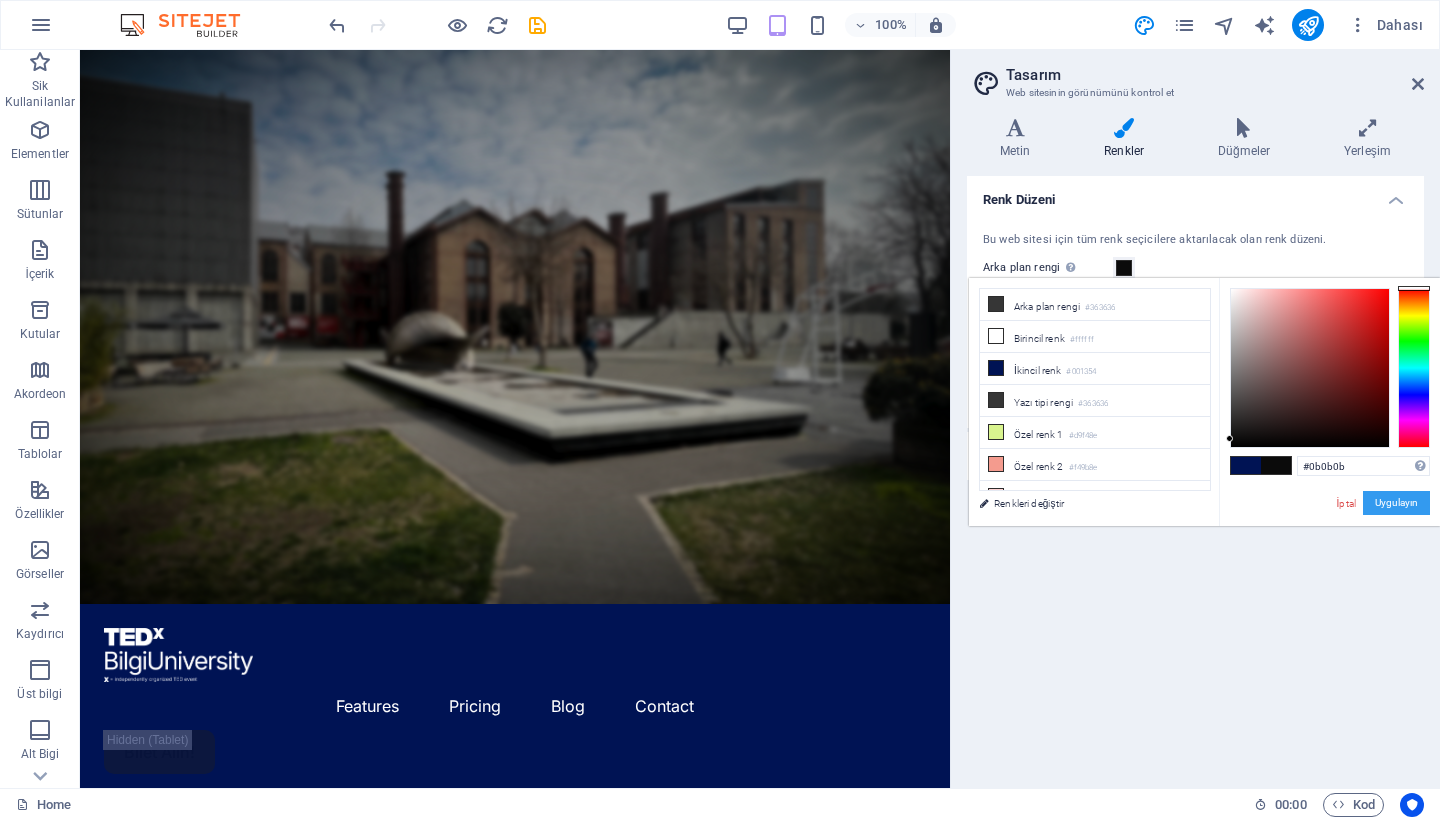 click on "Uygulayın" at bounding box center [1396, 503] 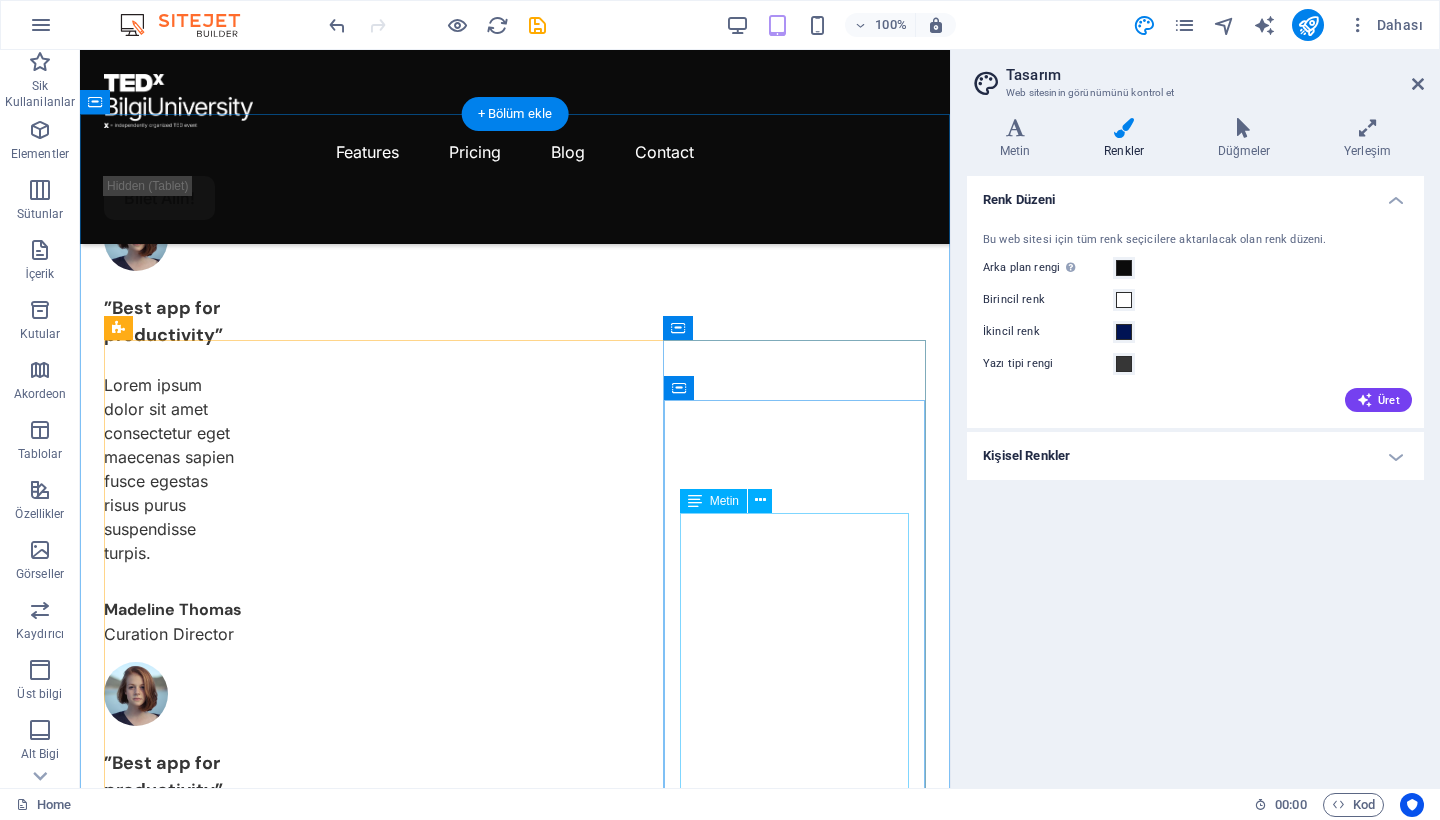 scroll, scrollTop: 1667, scrollLeft: 0, axis: vertical 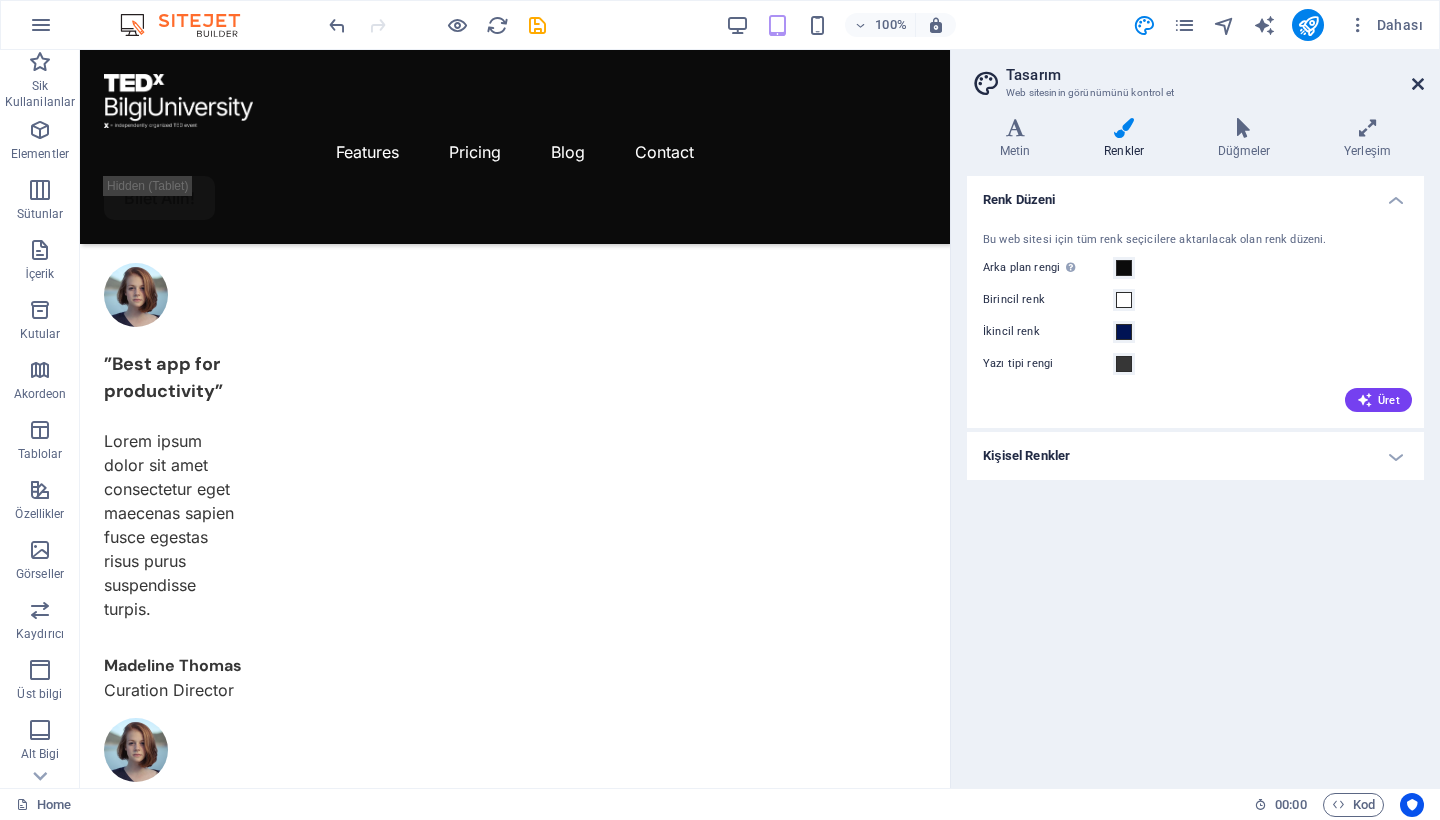 drag, startPoint x: 1423, startPoint y: 76, endPoint x: 1329, endPoint y: 29, distance: 105.09519 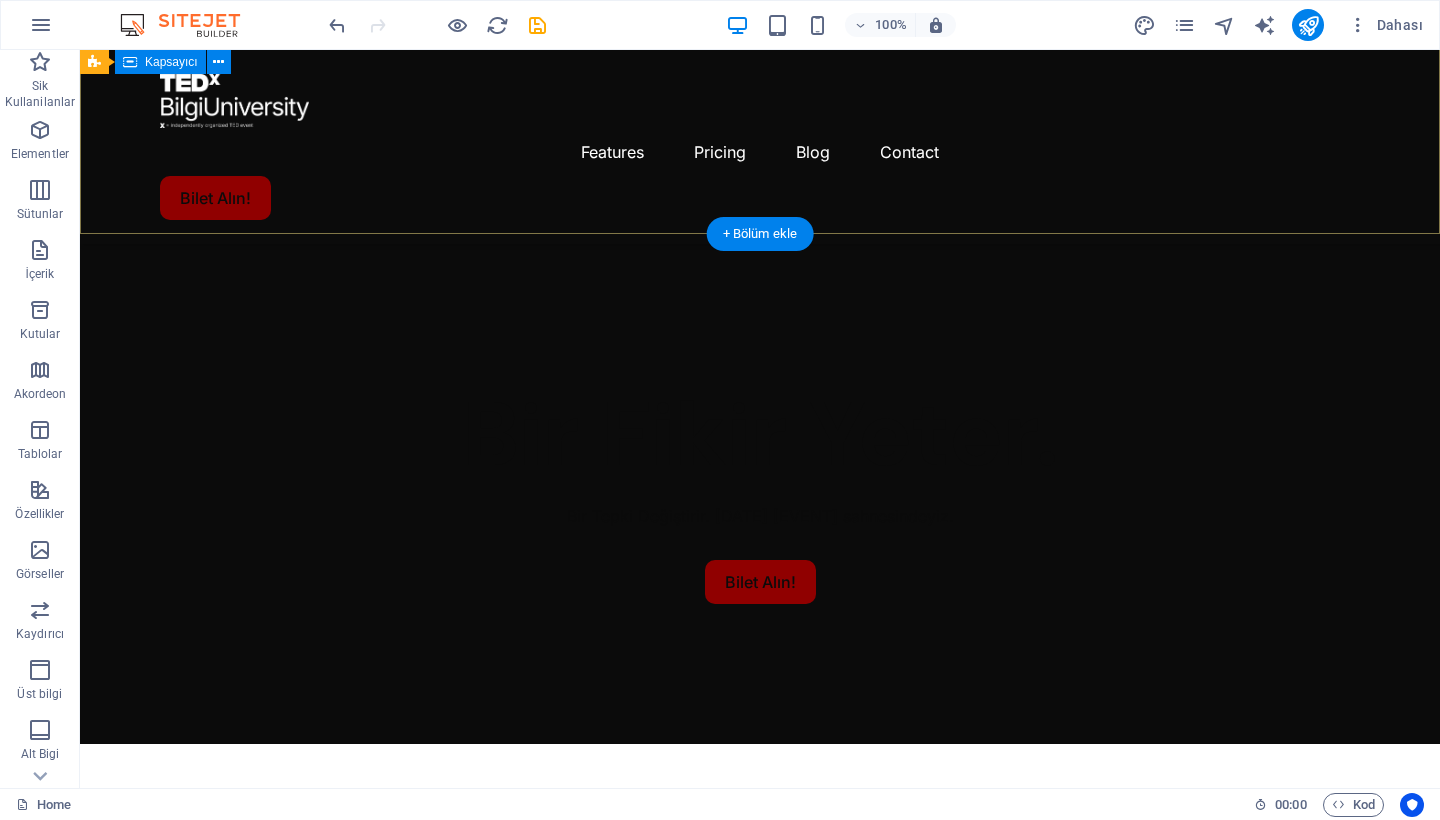 scroll, scrollTop: 405, scrollLeft: 0, axis: vertical 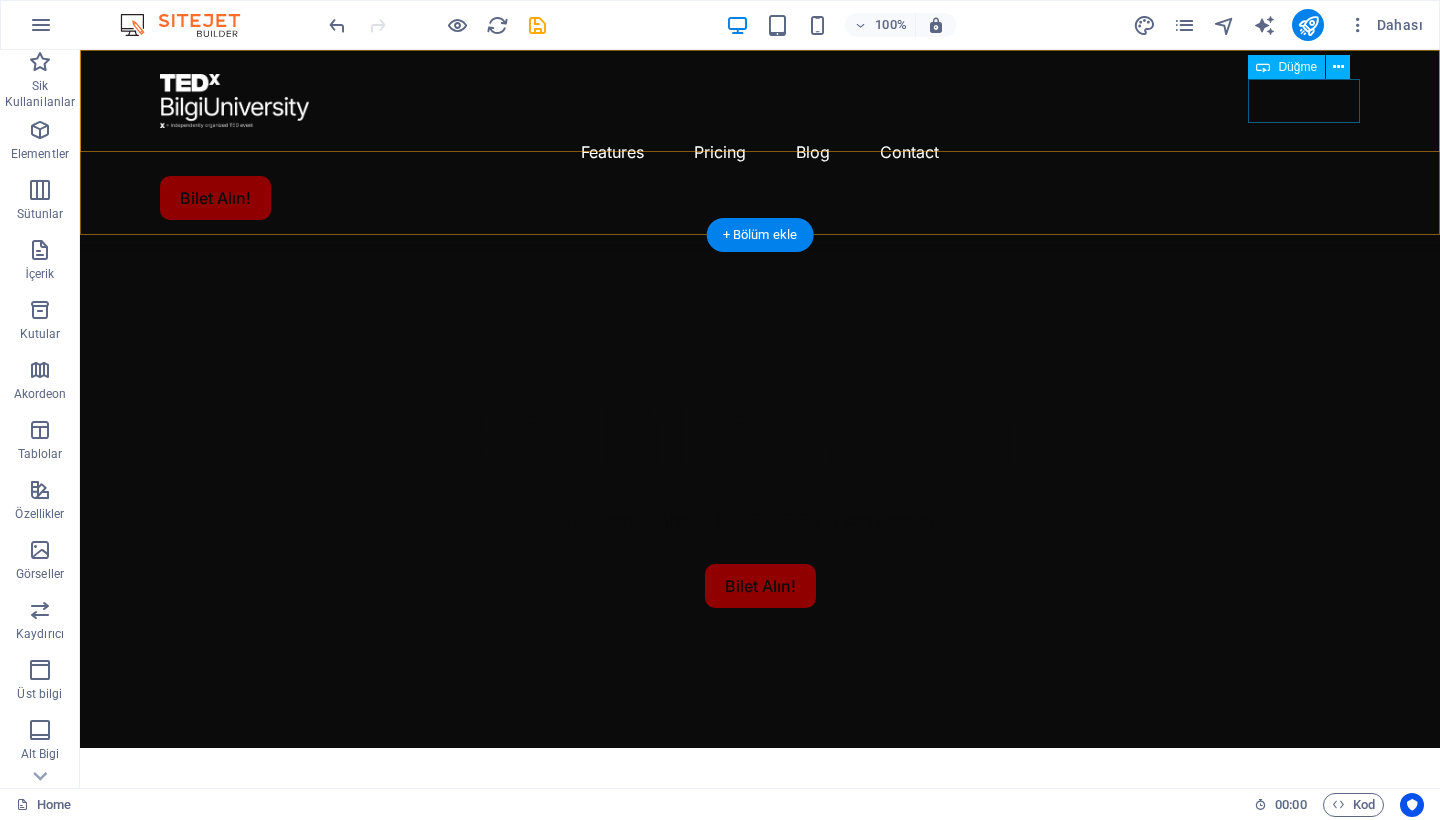 click on "Bilet Alın!" at bounding box center [760, 198] 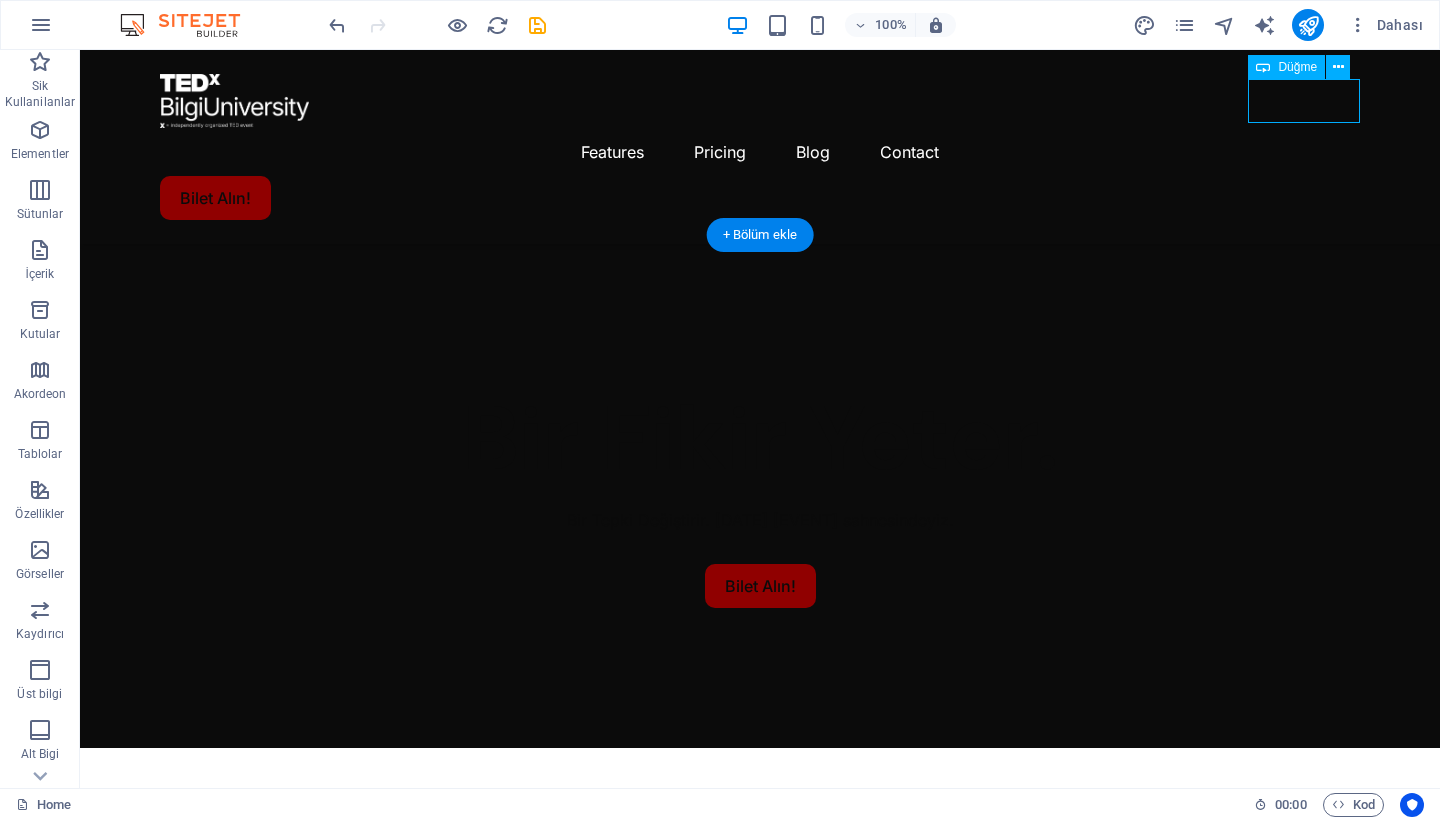 click on "Bilet Alın!" at bounding box center [760, 198] 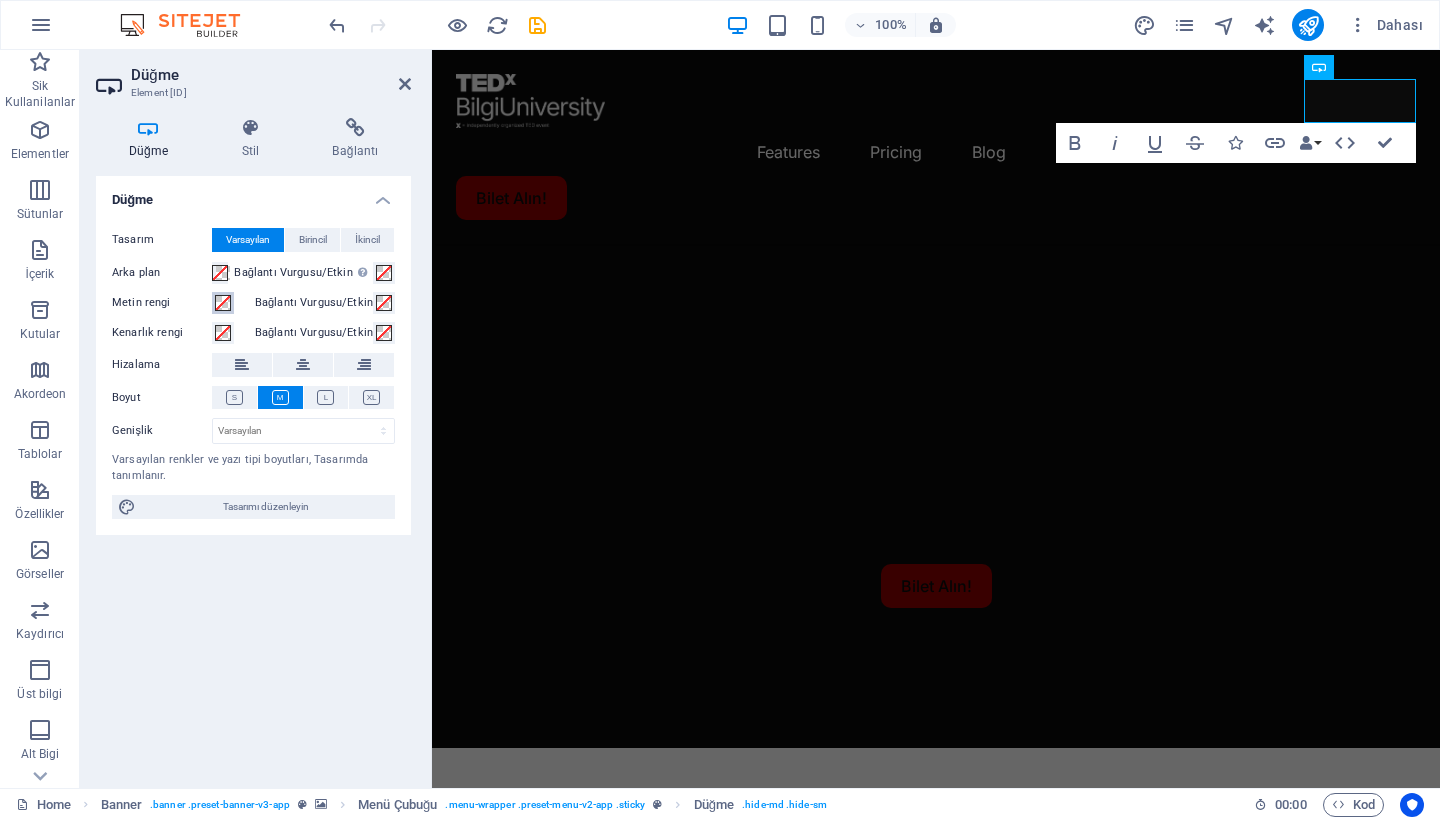 click at bounding box center [223, 303] 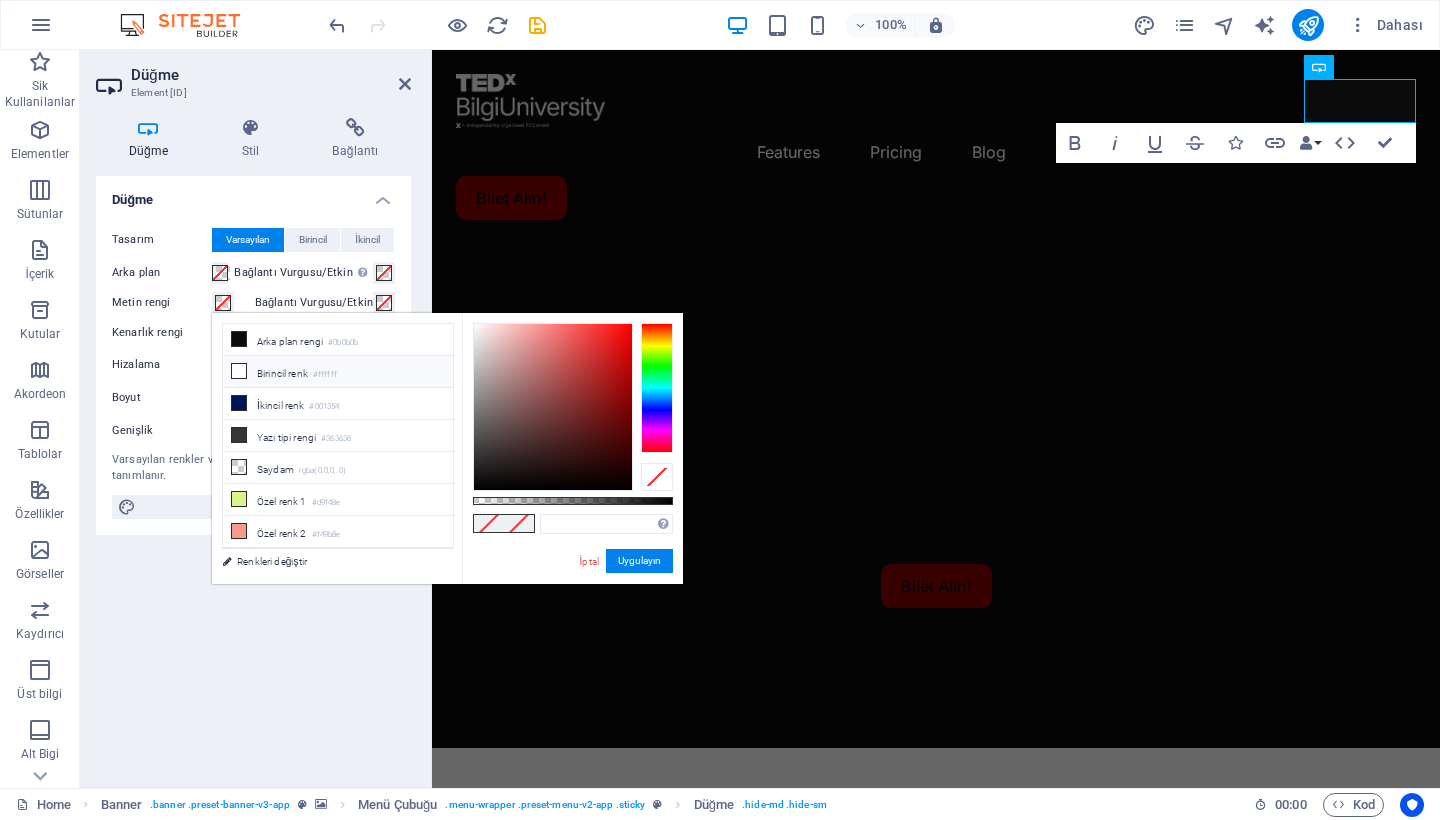 click on "Birincil renk
#[COLOR]" at bounding box center [338, 372] 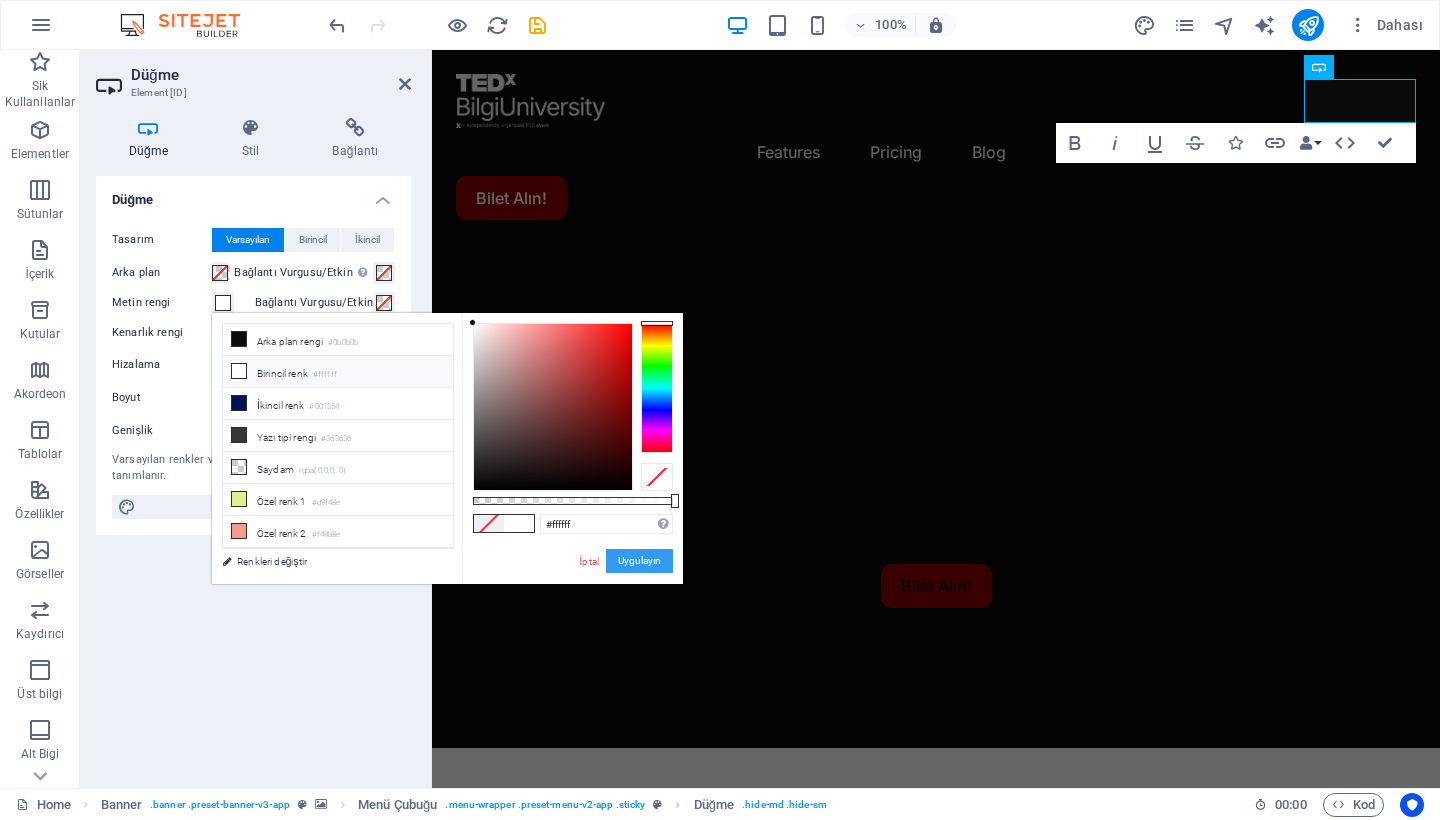 click on "Uygulayın" at bounding box center (639, 561) 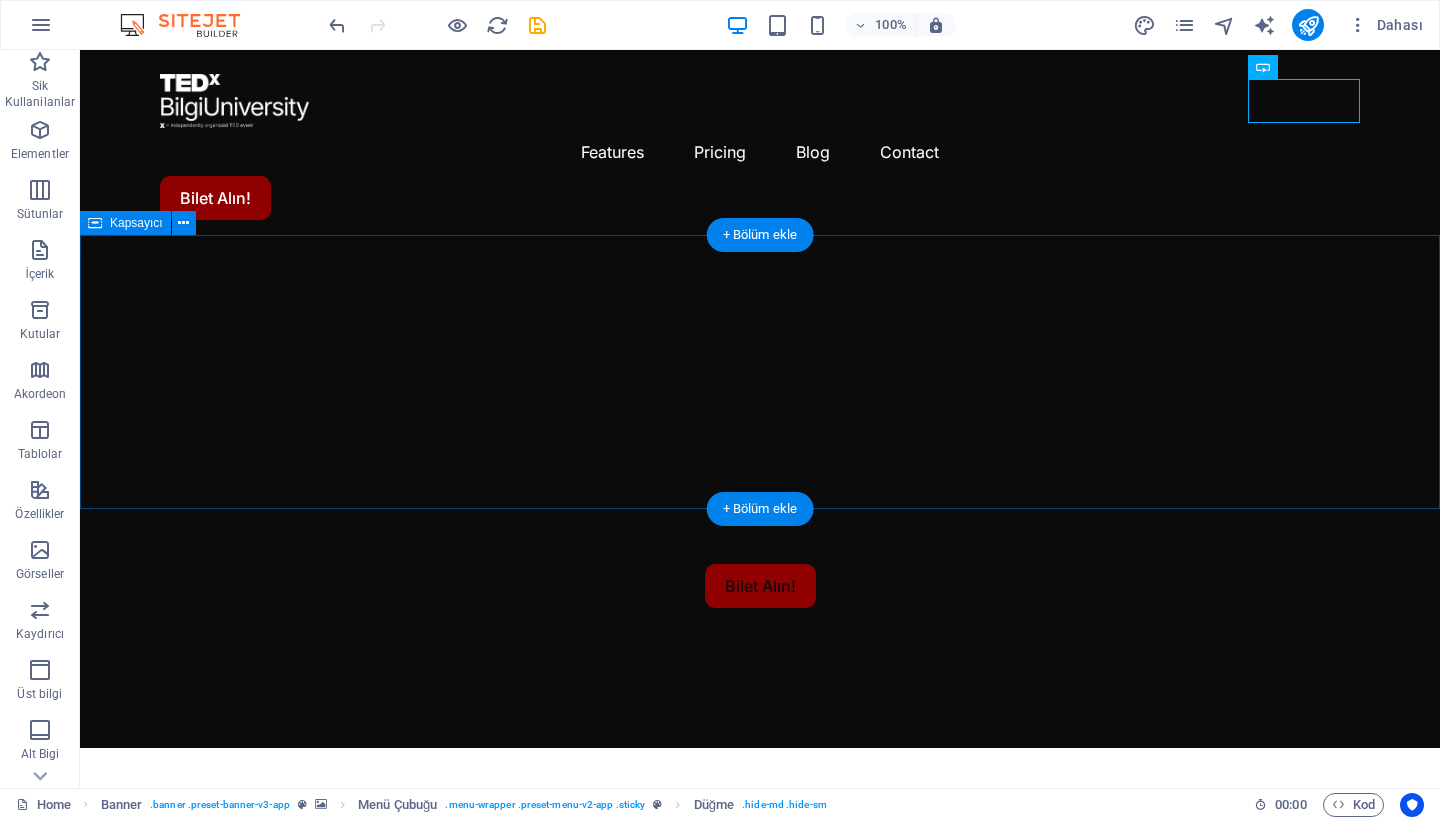 click on "0 Days 0 Hours 0 Minutes 0 Seconds" at bounding box center (760, 1068) 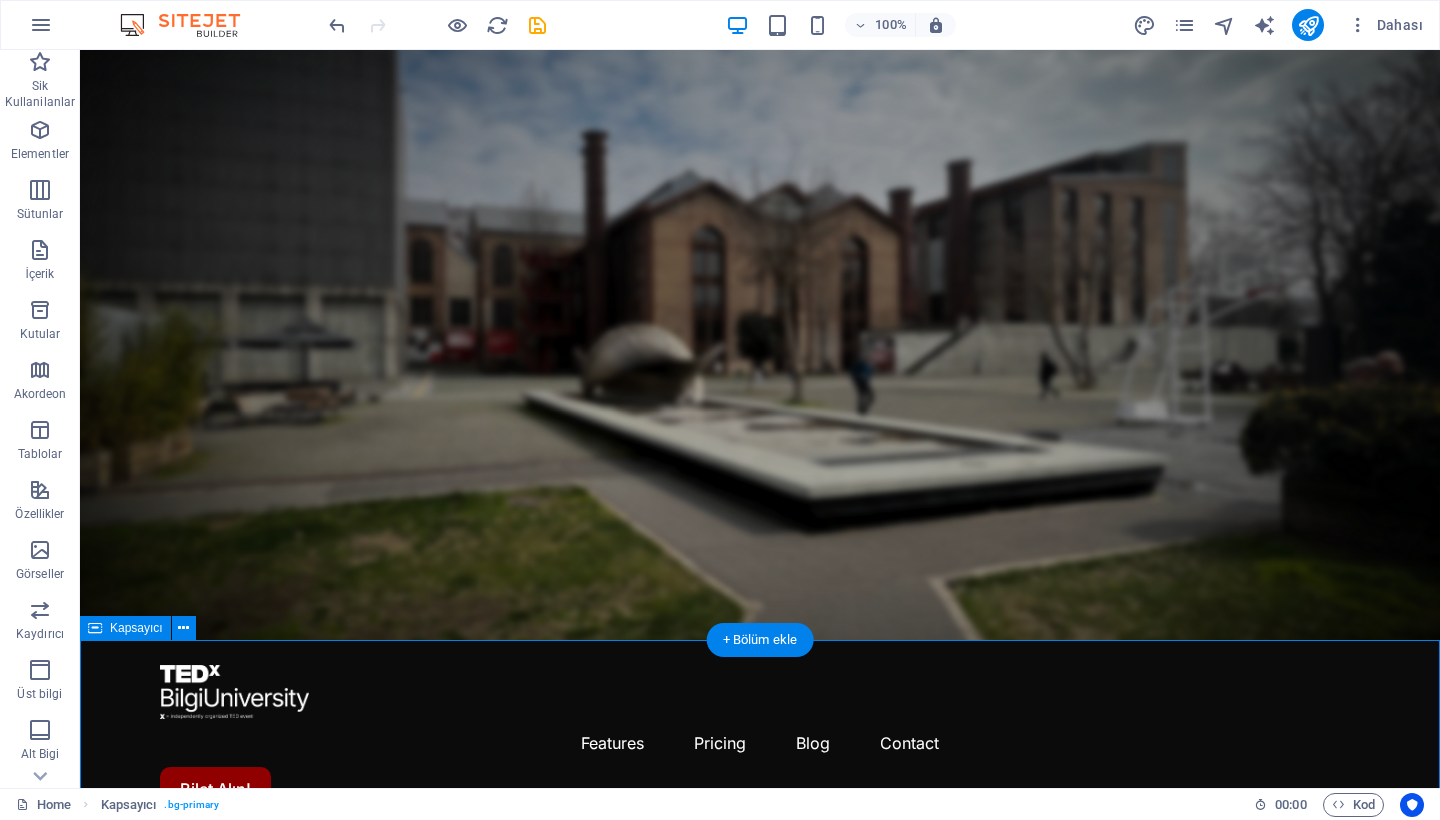 scroll, scrollTop: 0, scrollLeft: 0, axis: both 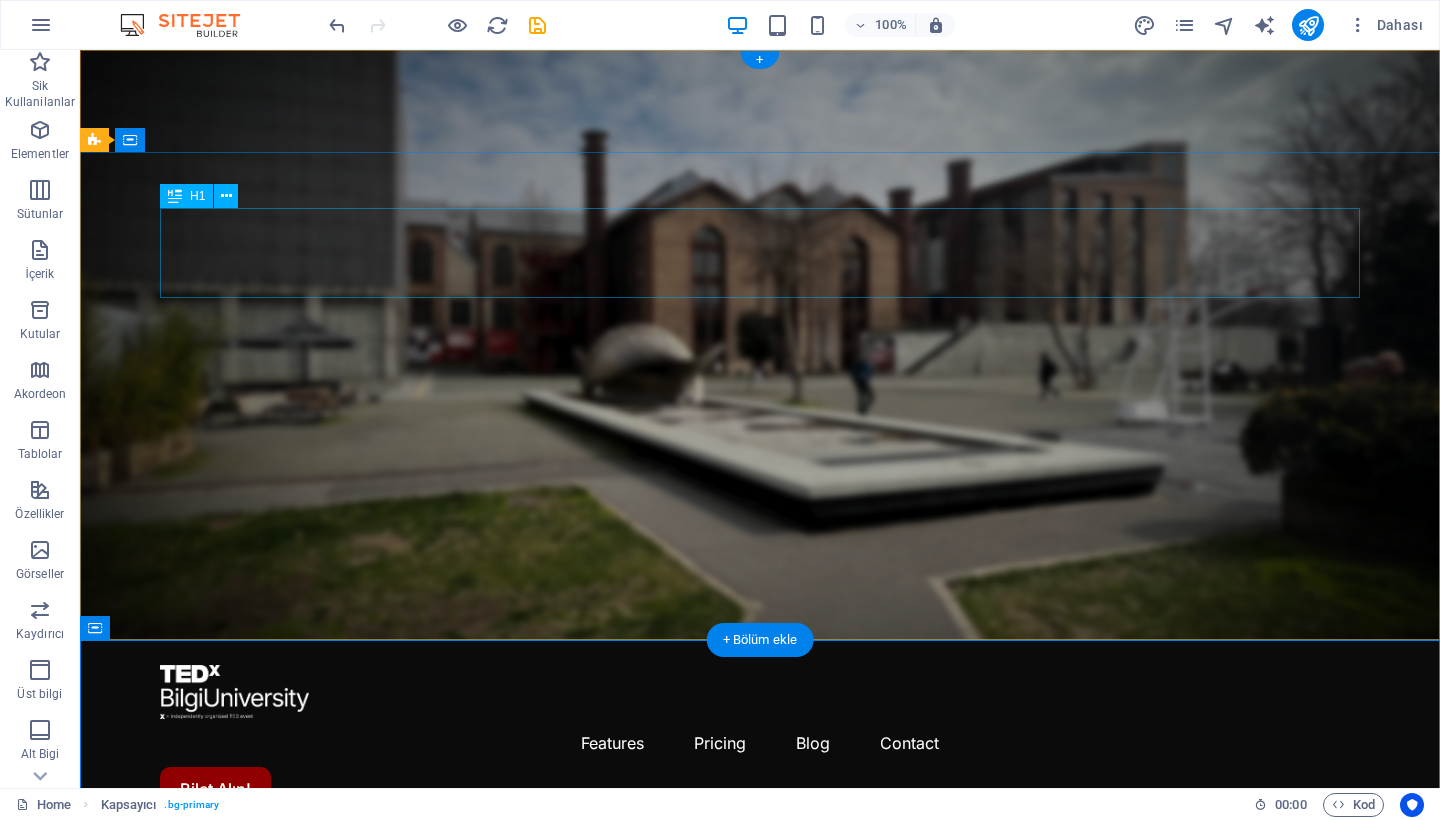click on "Bir Fikir Yeter." at bounding box center [760, 936] 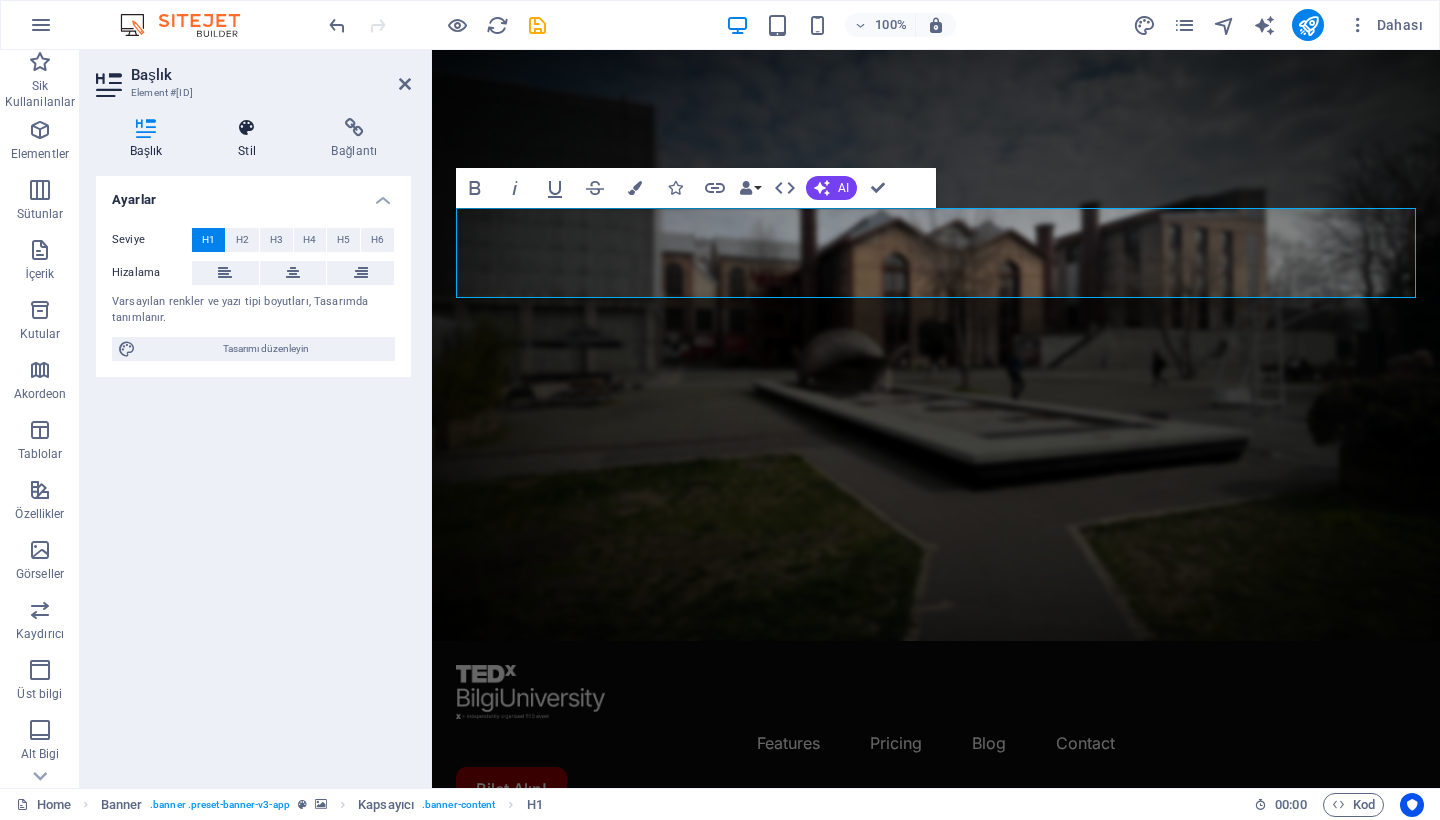 click on "Stil" at bounding box center (250, 139) 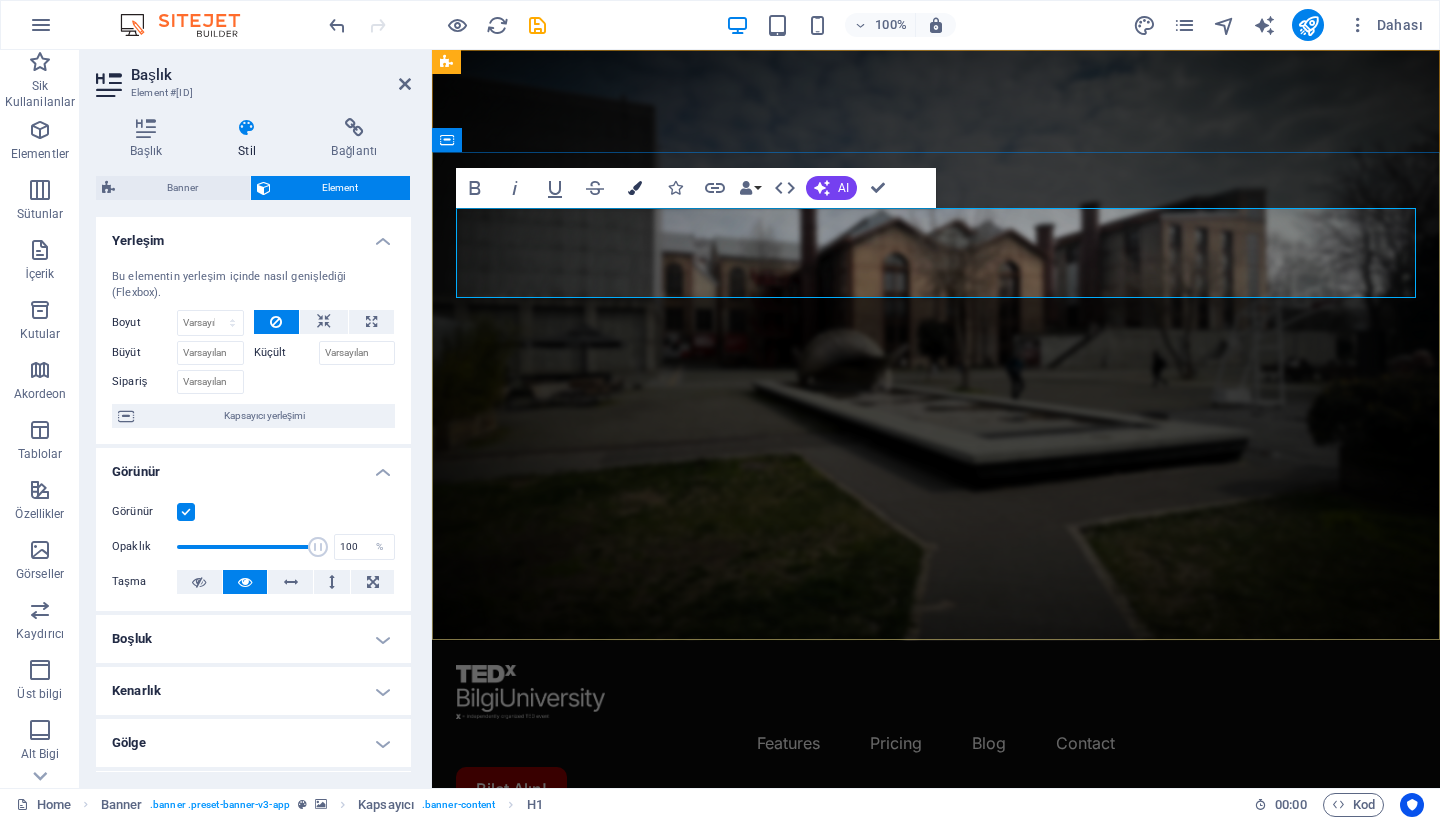 click on "Colors" at bounding box center (635, 188) 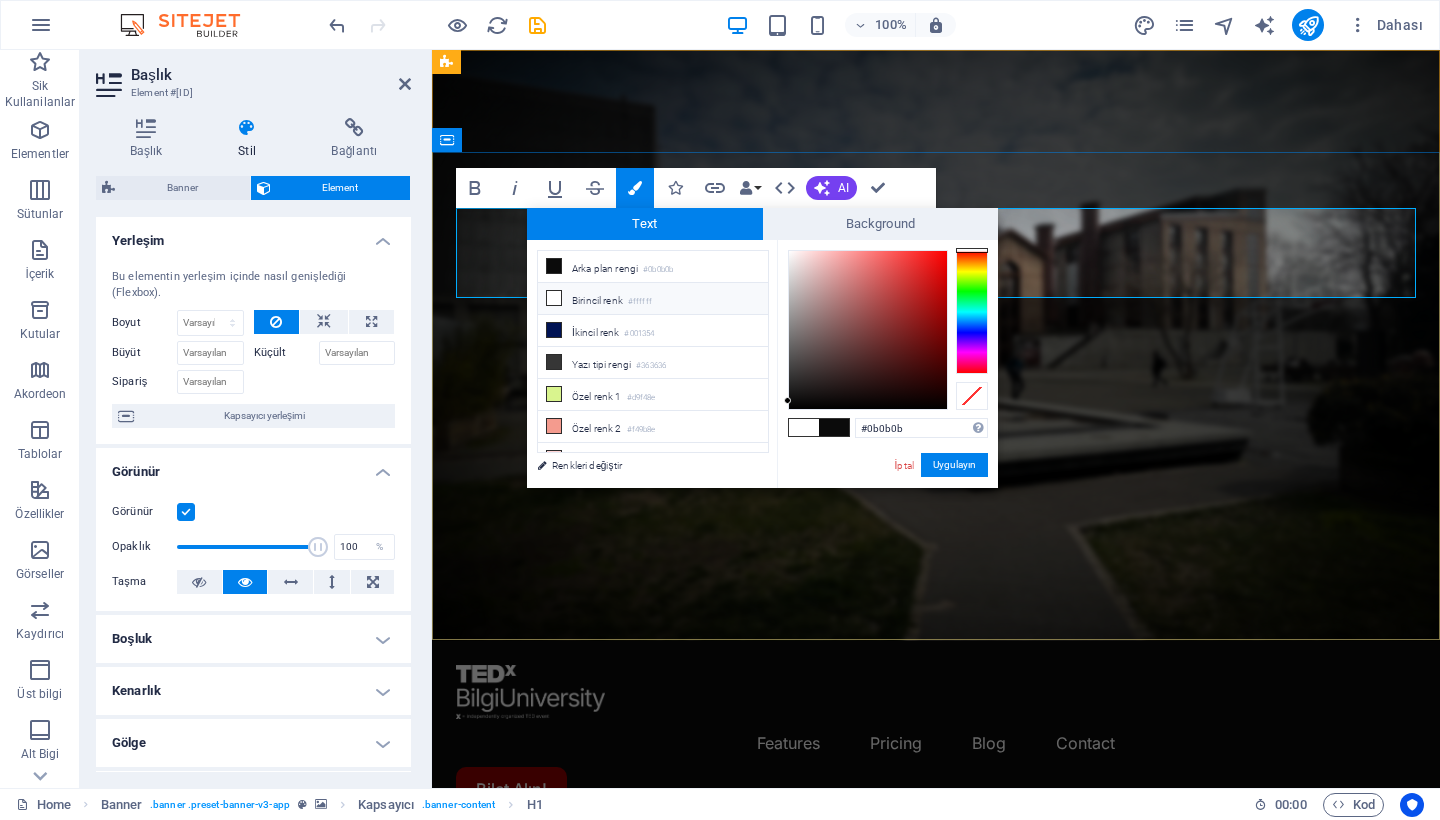 click on "Birincil renk
#[COLOR]" at bounding box center (653, 299) 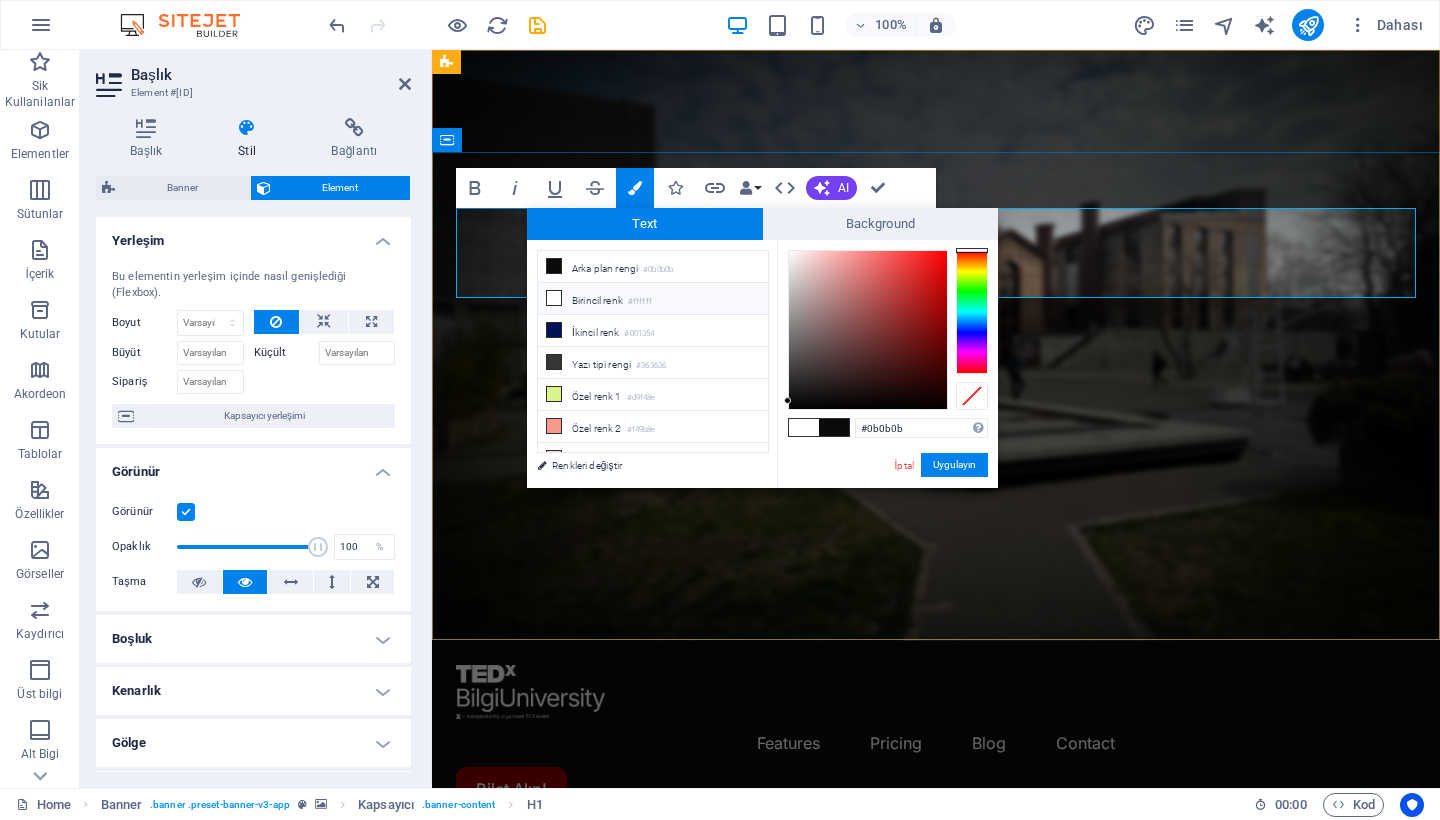 type on "#ffffff" 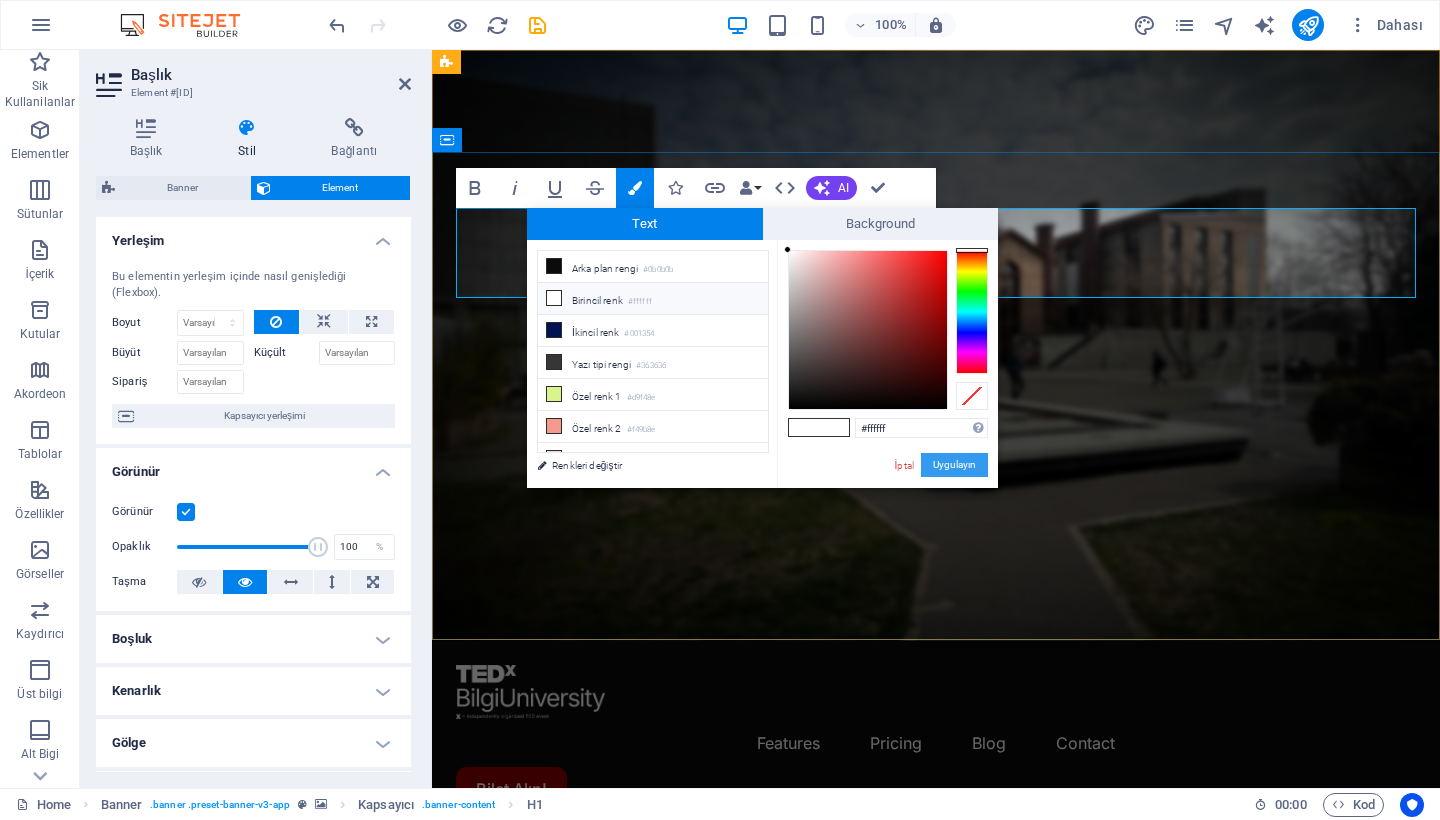 click on "Uygulayın" at bounding box center (954, 465) 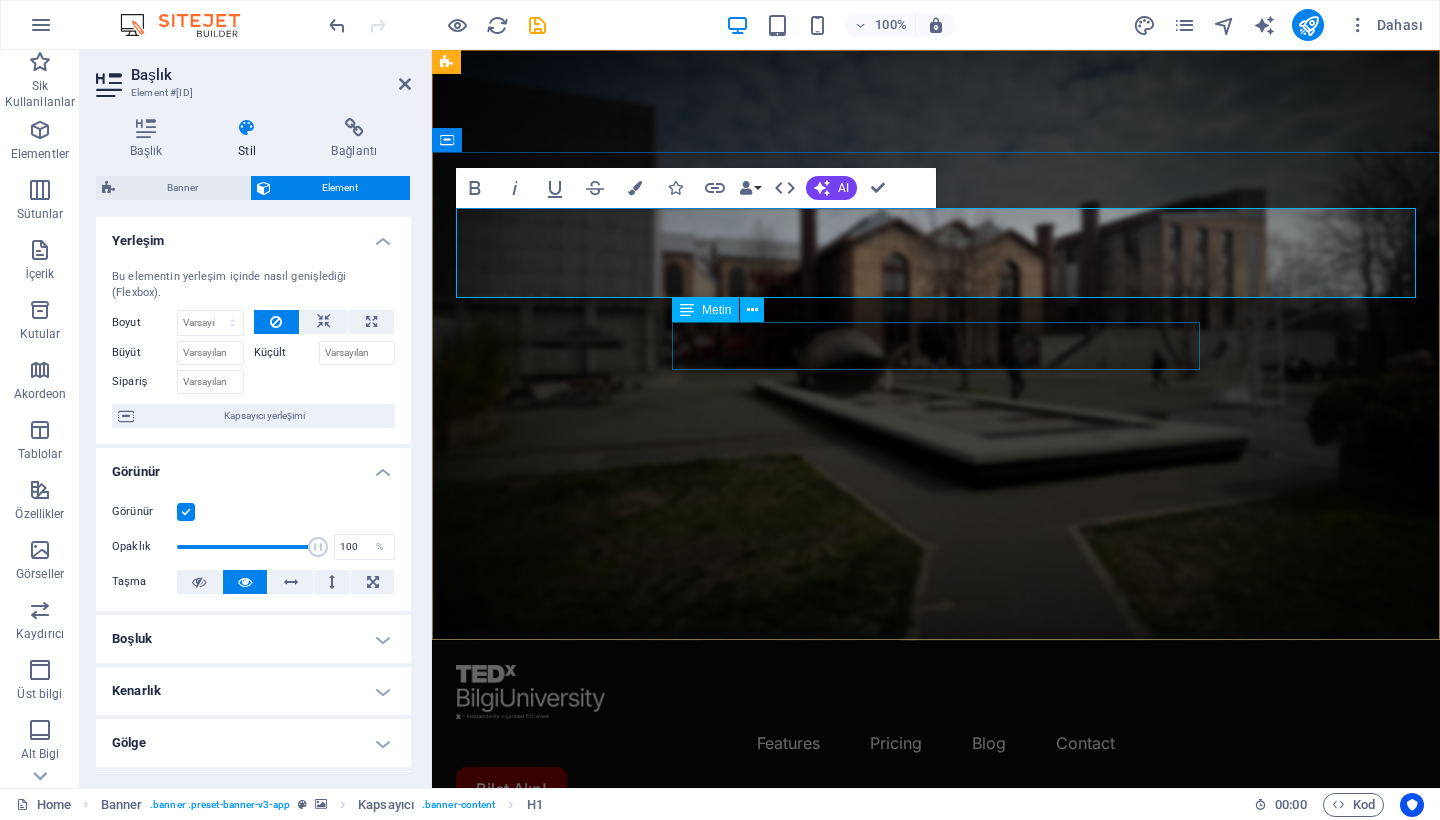 click on "Bir Tepki Değiştirir. [DATE]da TEDxBilgiUniversity sahnesindeyiz." at bounding box center [936, 1017] 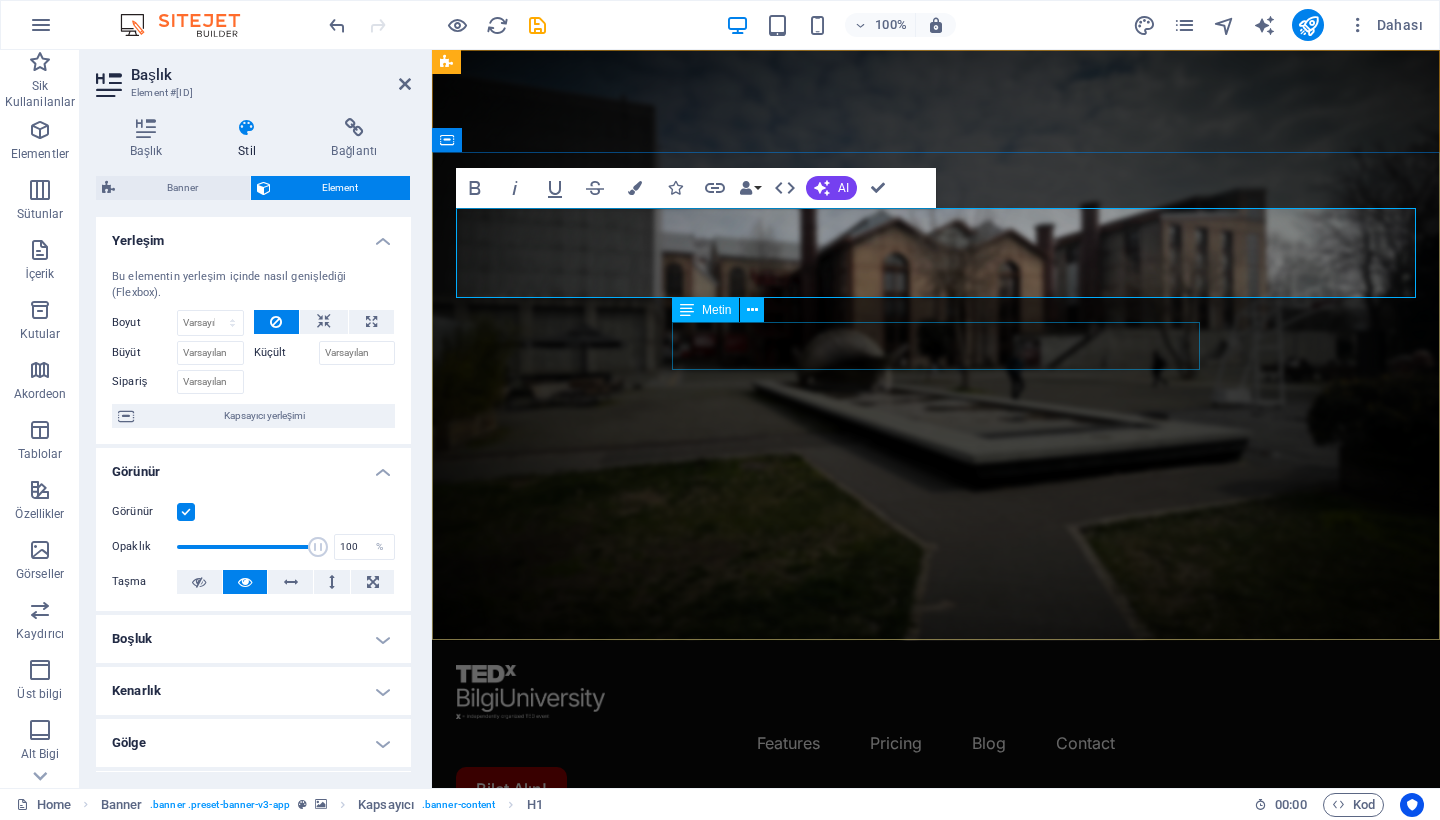 click on "Bir Tepki Değiştirir. [DATE]da TEDxBilgiUniversity sahnesindeyiz." at bounding box center (936, 1017) 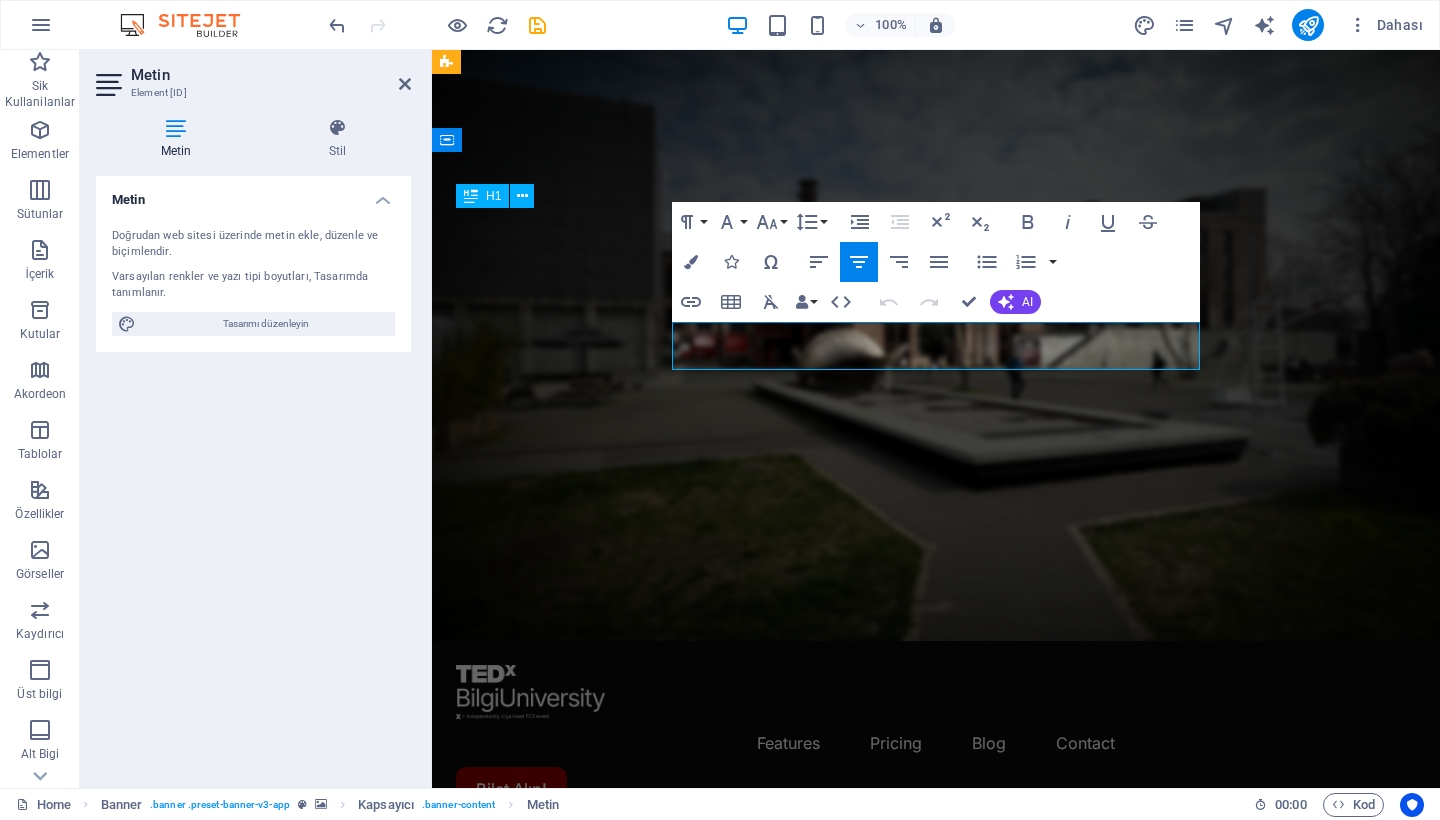 click on "Bir Tepki Değiştirir. [DATE]da TEDxBilgiUniversity sahnesindeyiz." at bounding box center (936, 1017) 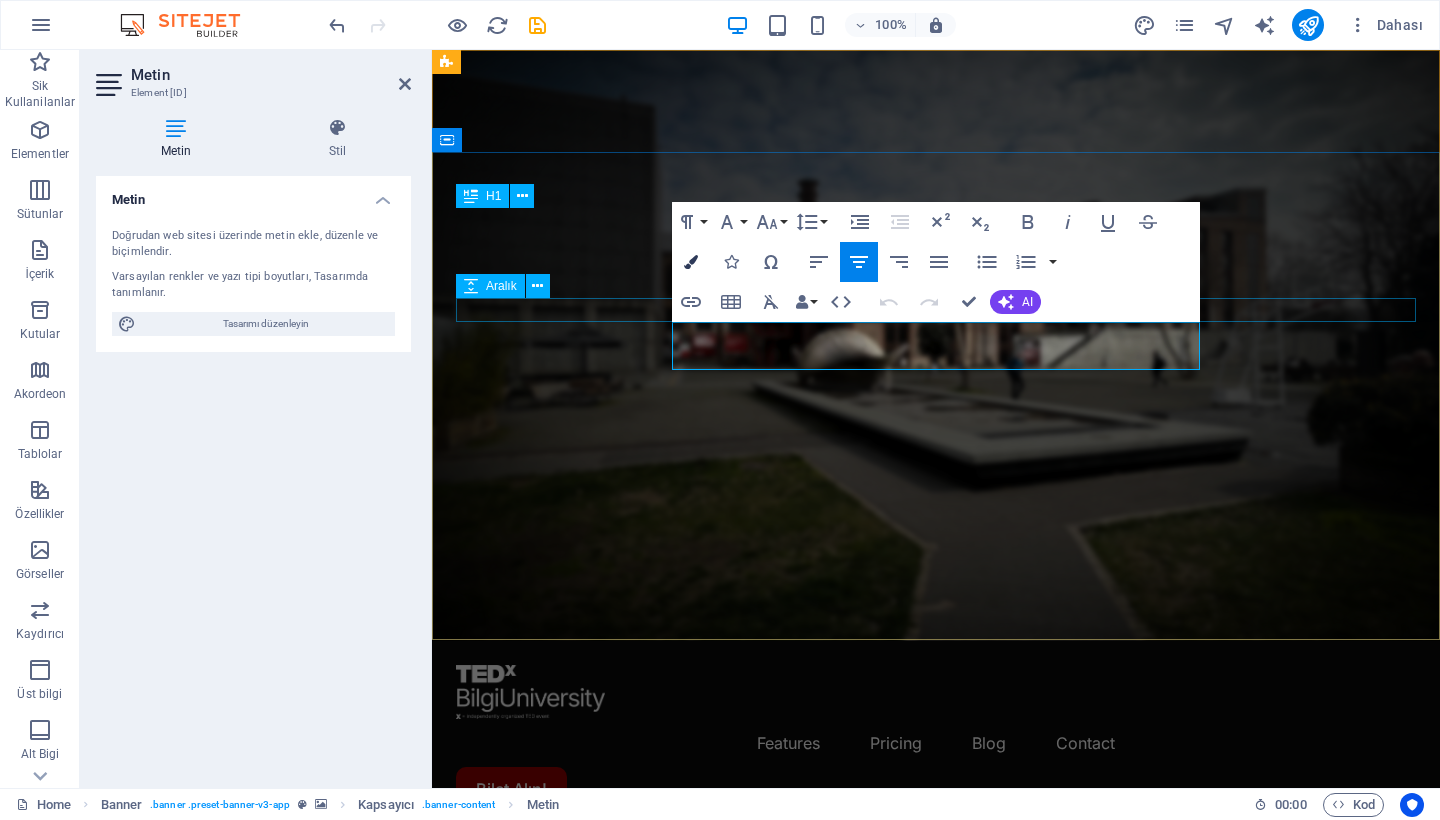 click on "Colors" at bounding box center (691, 262) 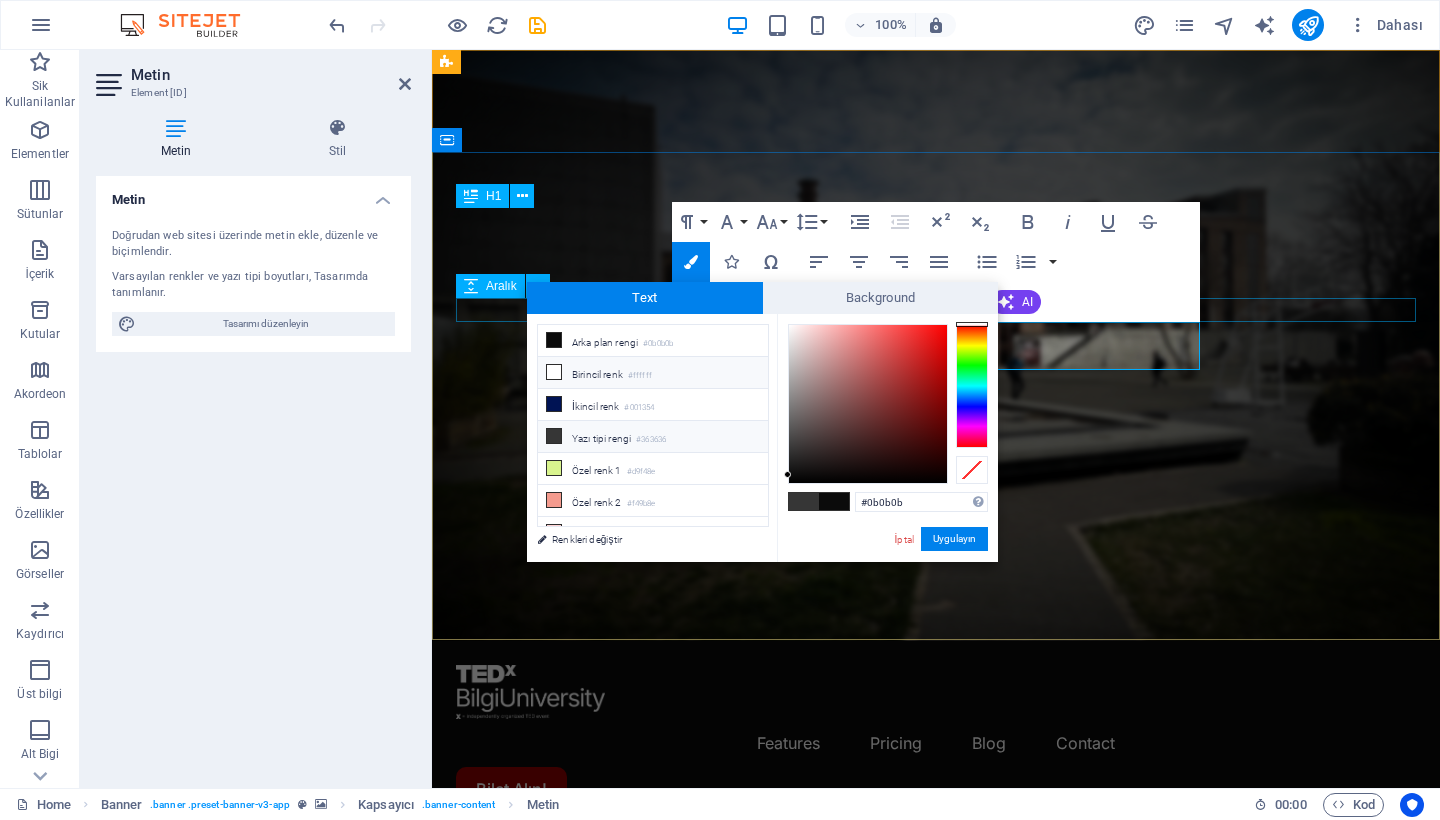 click on "Birincil renk
#[COLOR]" at bounding box center (653, 373) 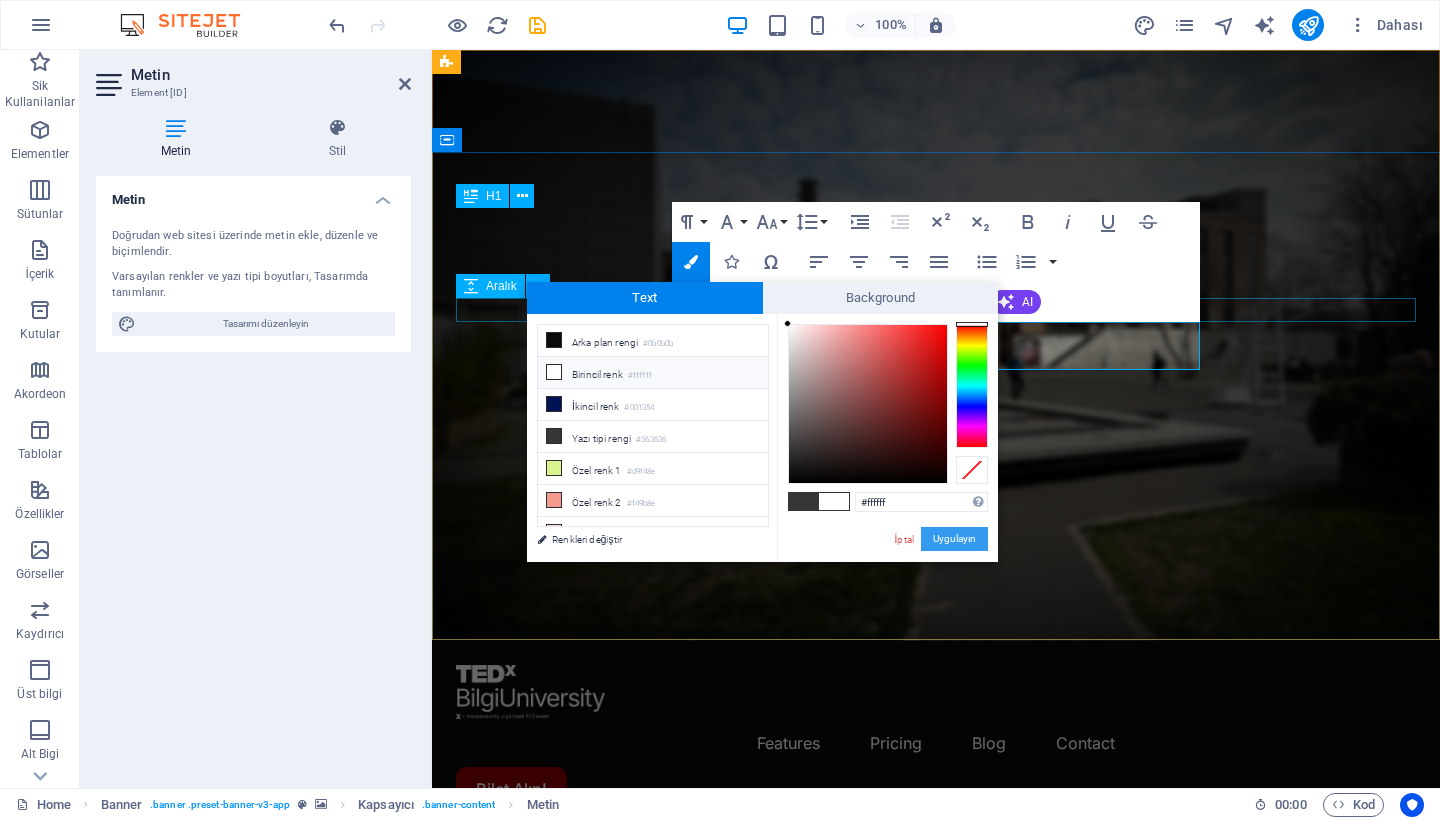 click on "Uygulayın" at bounding box center [954, 539] 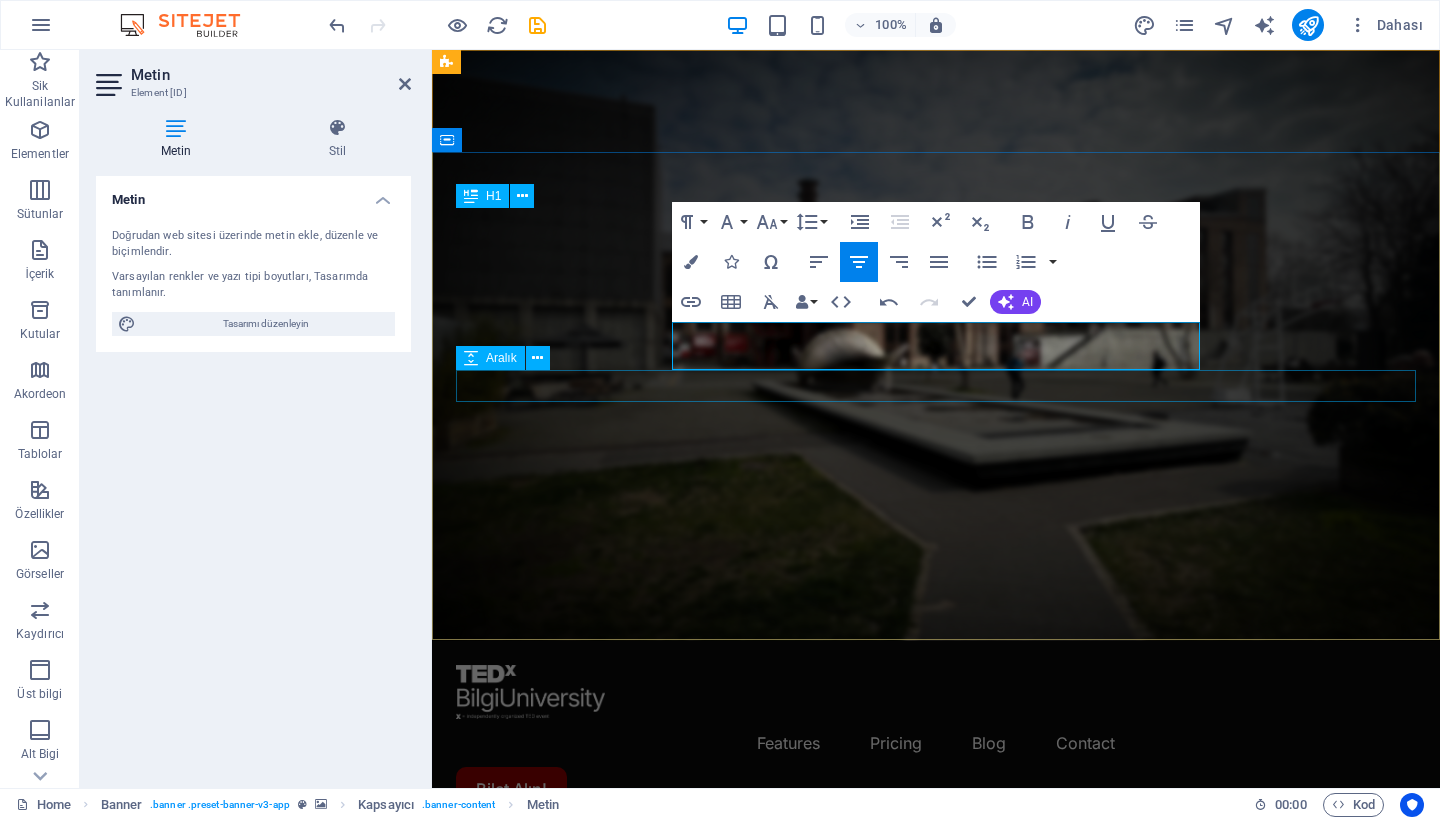 click at bounding box center [936, 1045] 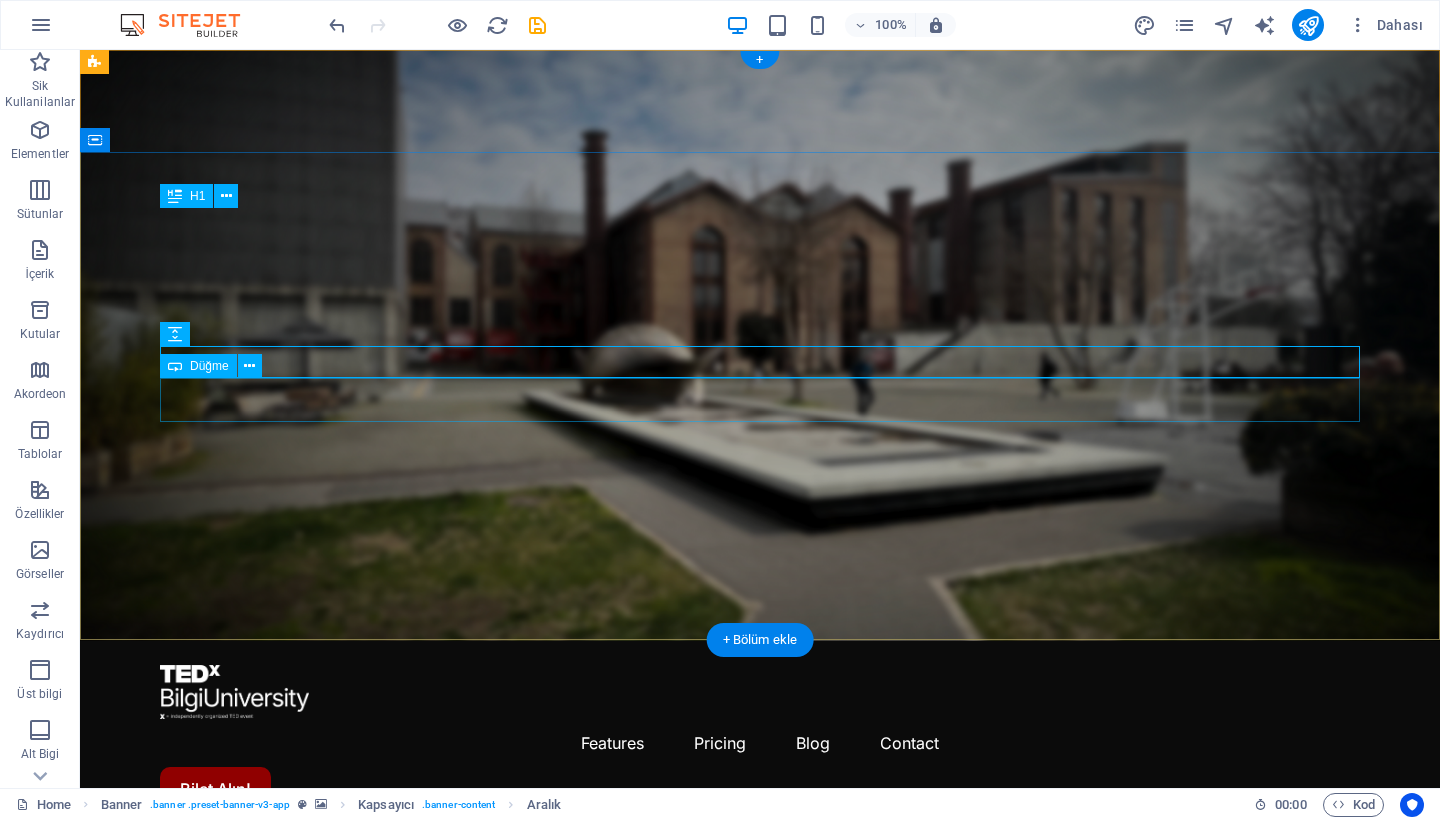 click on "Bilet Alın!" at bounding box center (760, 1083) 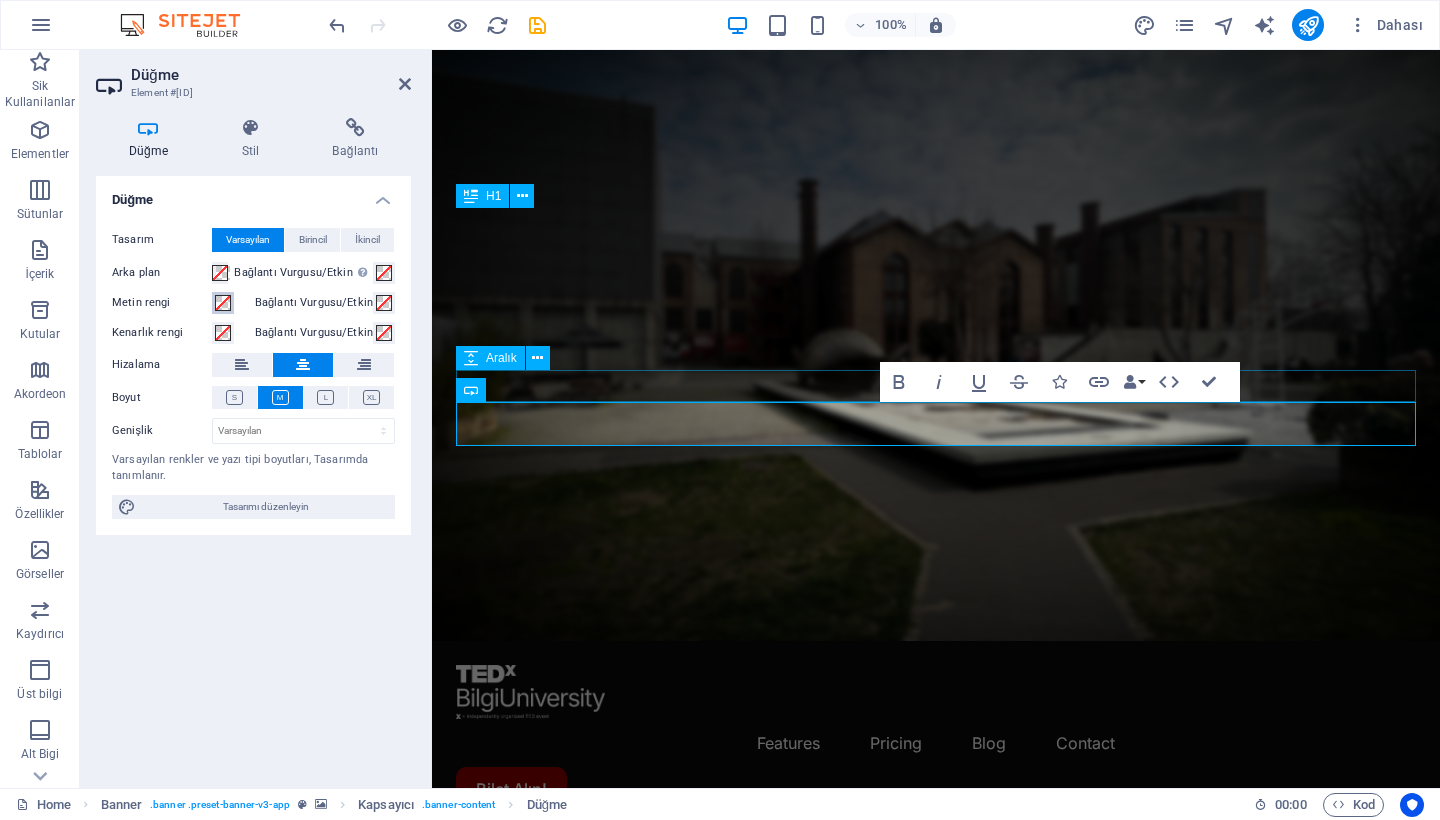 click at bounding box center [223, 303] 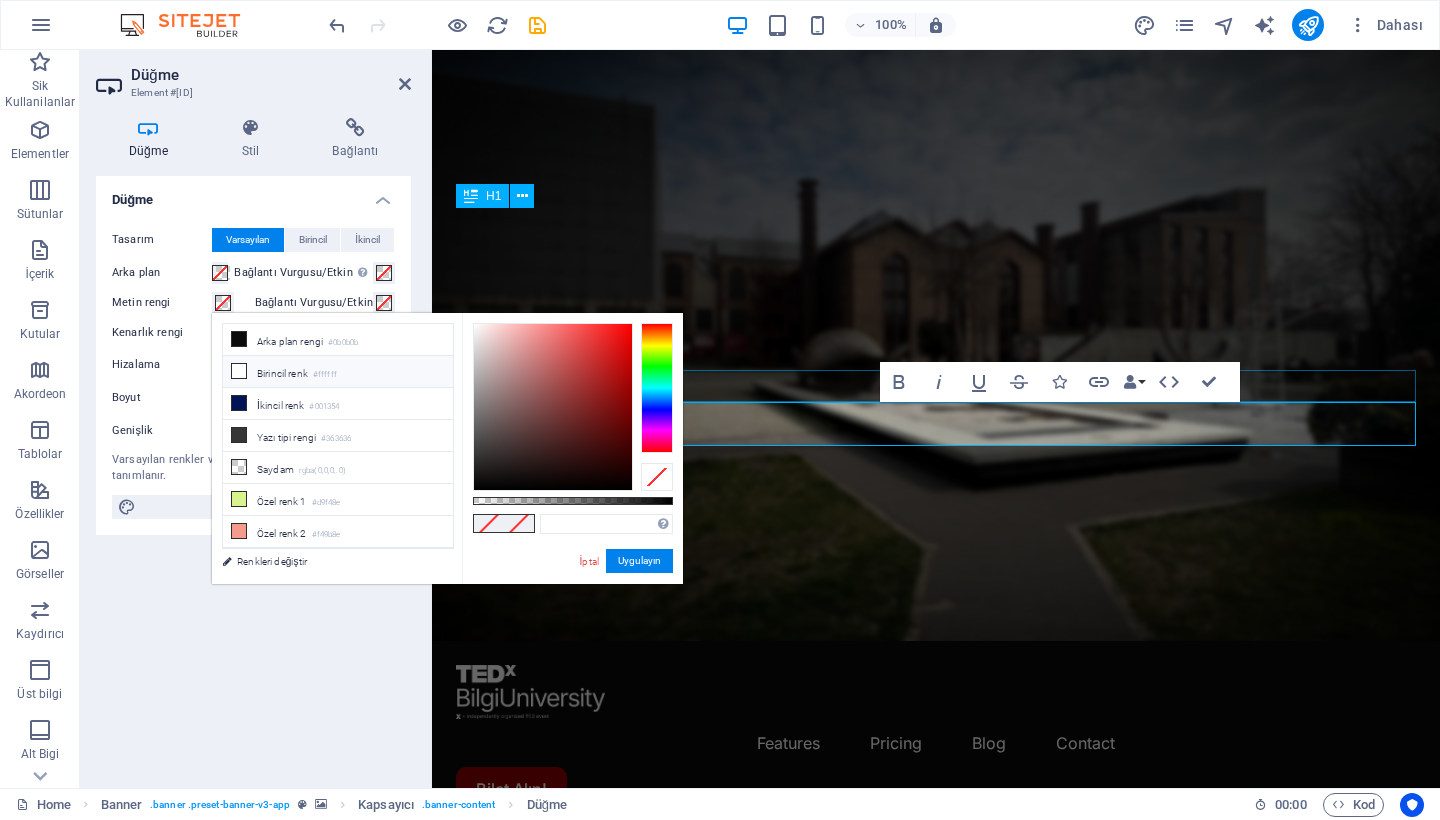 click on "#ffffff" at bounding box center [325, 375] 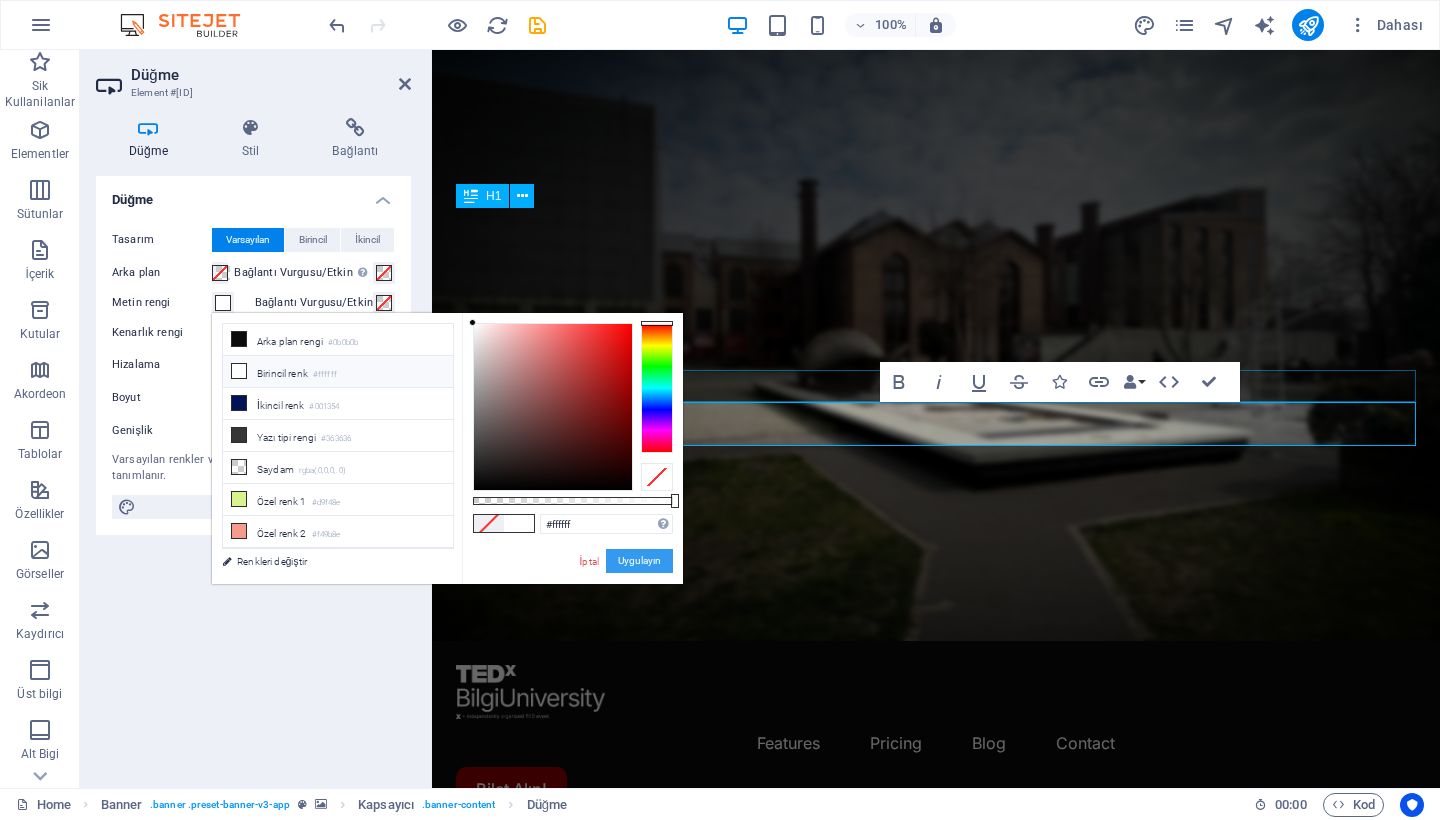 click on "Uygulayın" at bounding box center [639, 561] 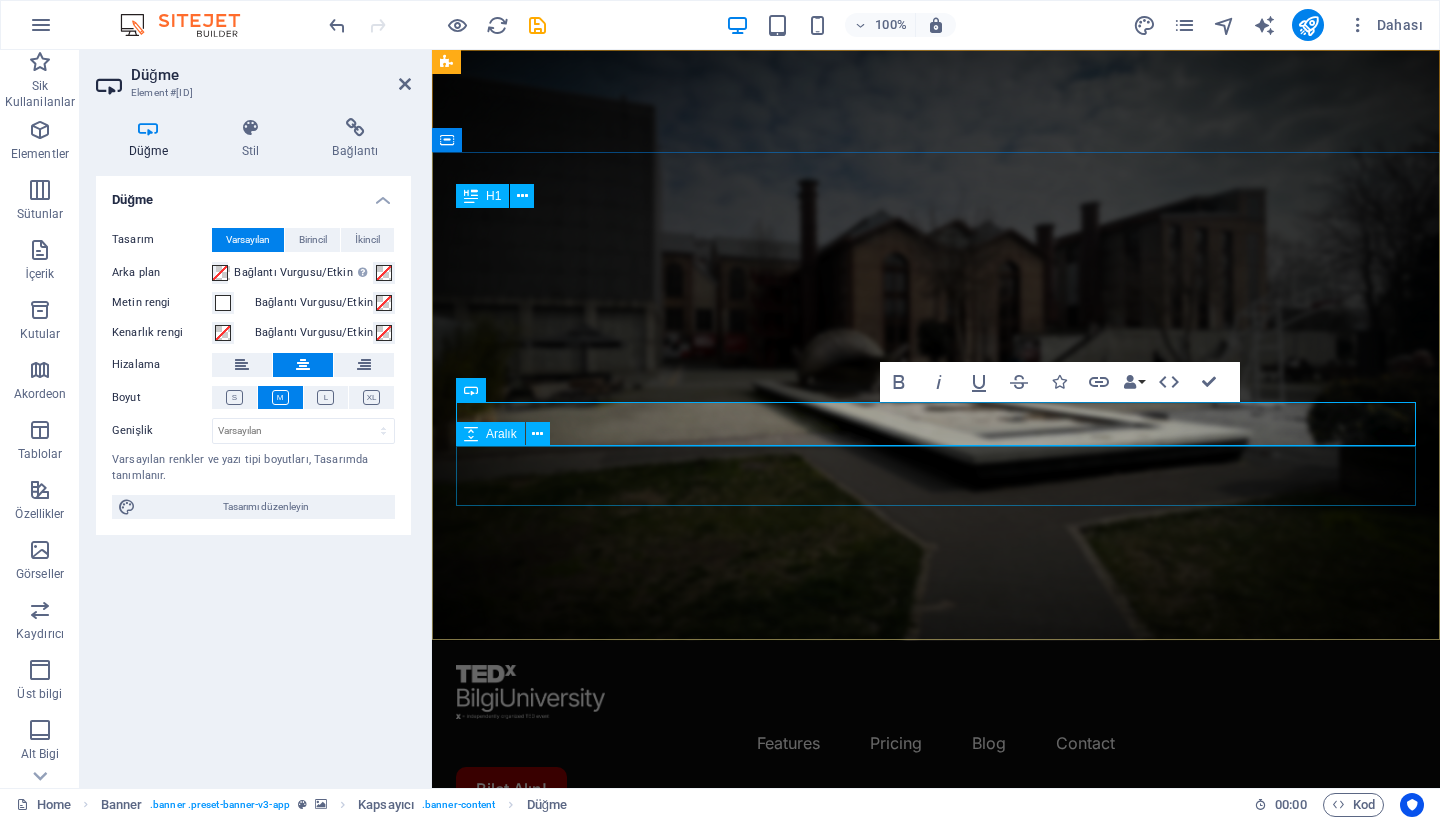 click at bounding box center (936, 1135) 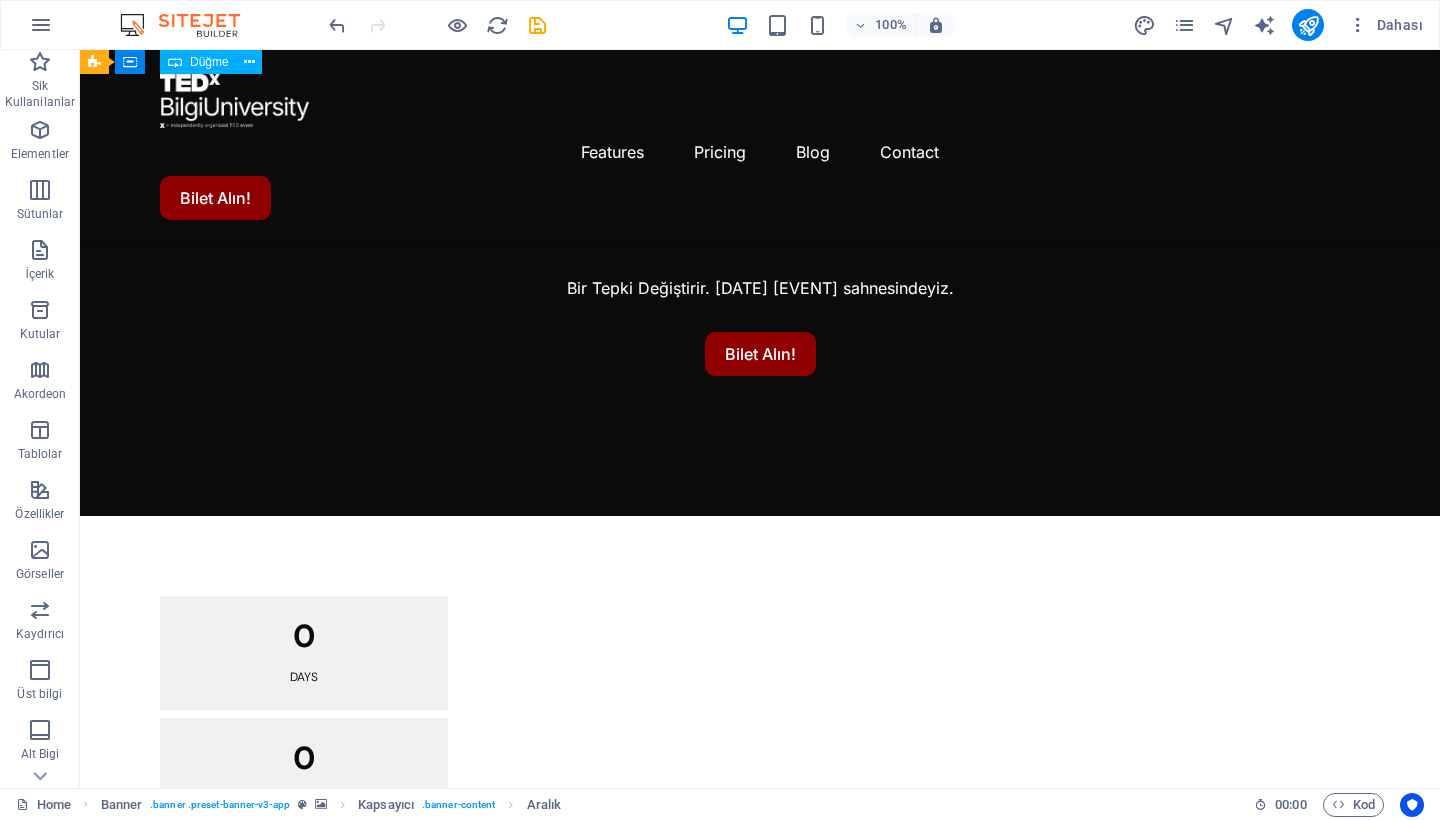 scroll, scrollTop: 669, scrollLeft: 0, axis: vertical 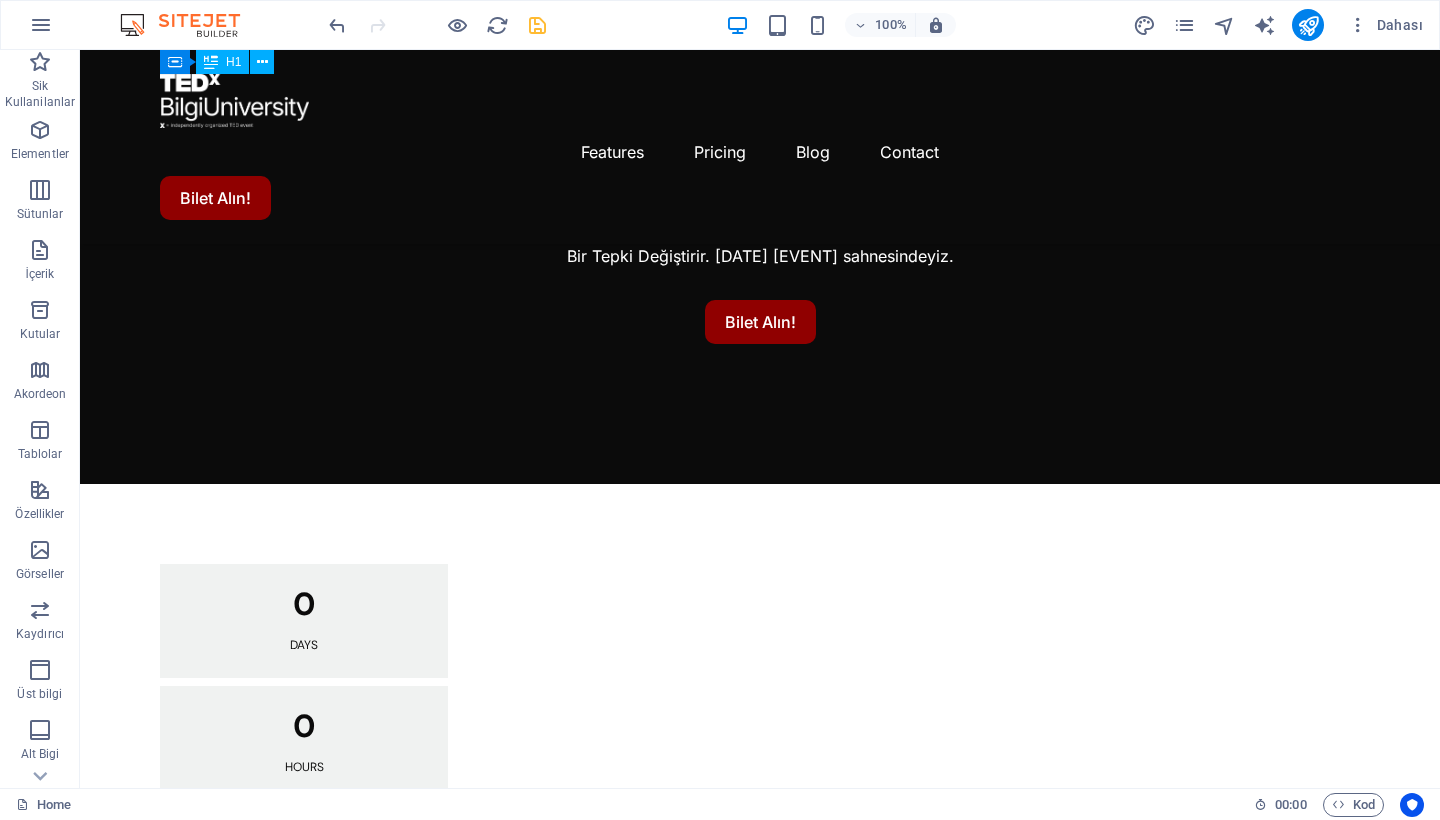 click at bounding box center (537, 25) 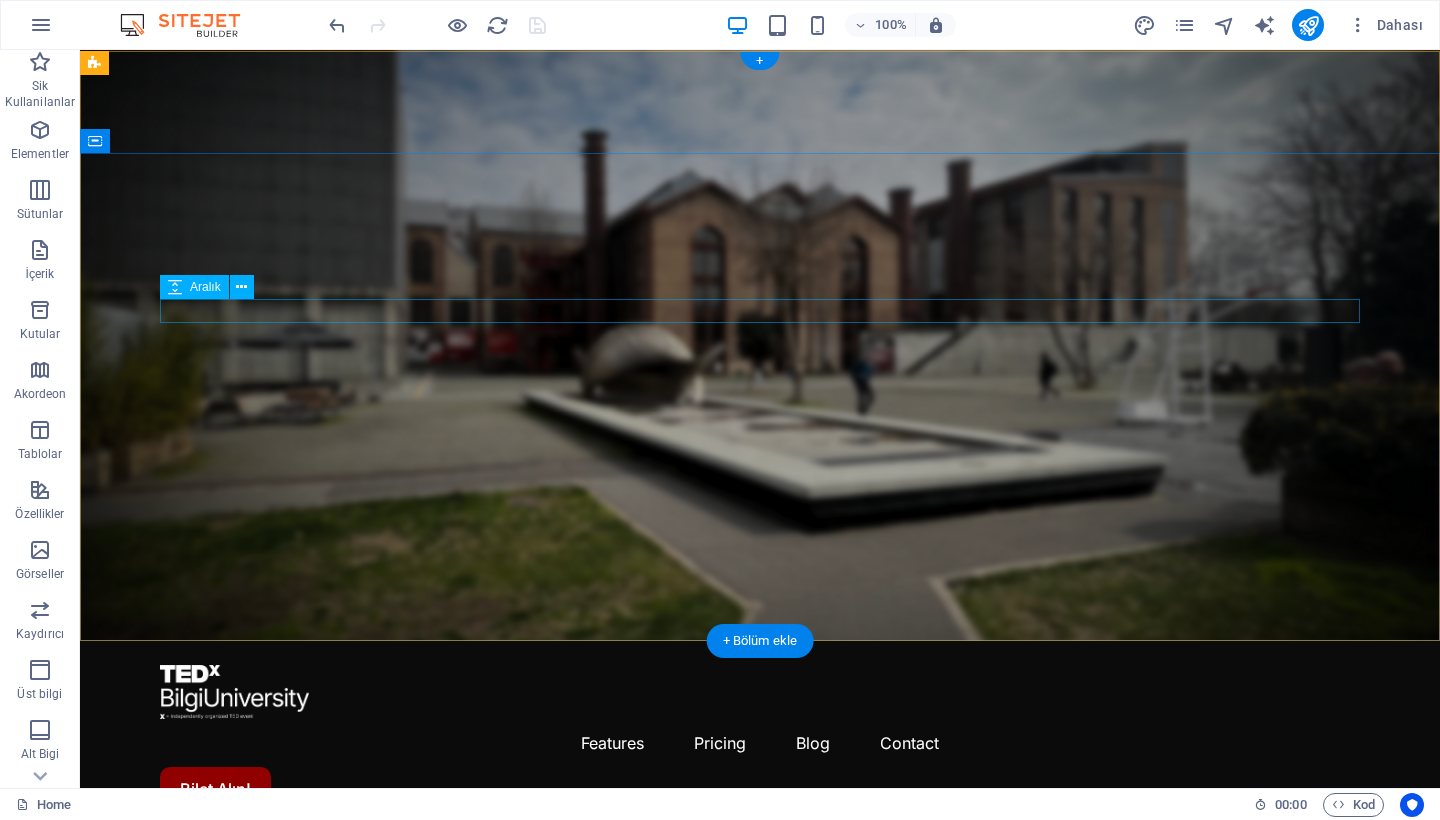 scroll, scrollTop: 0, scrollLeft: 0, axis: both 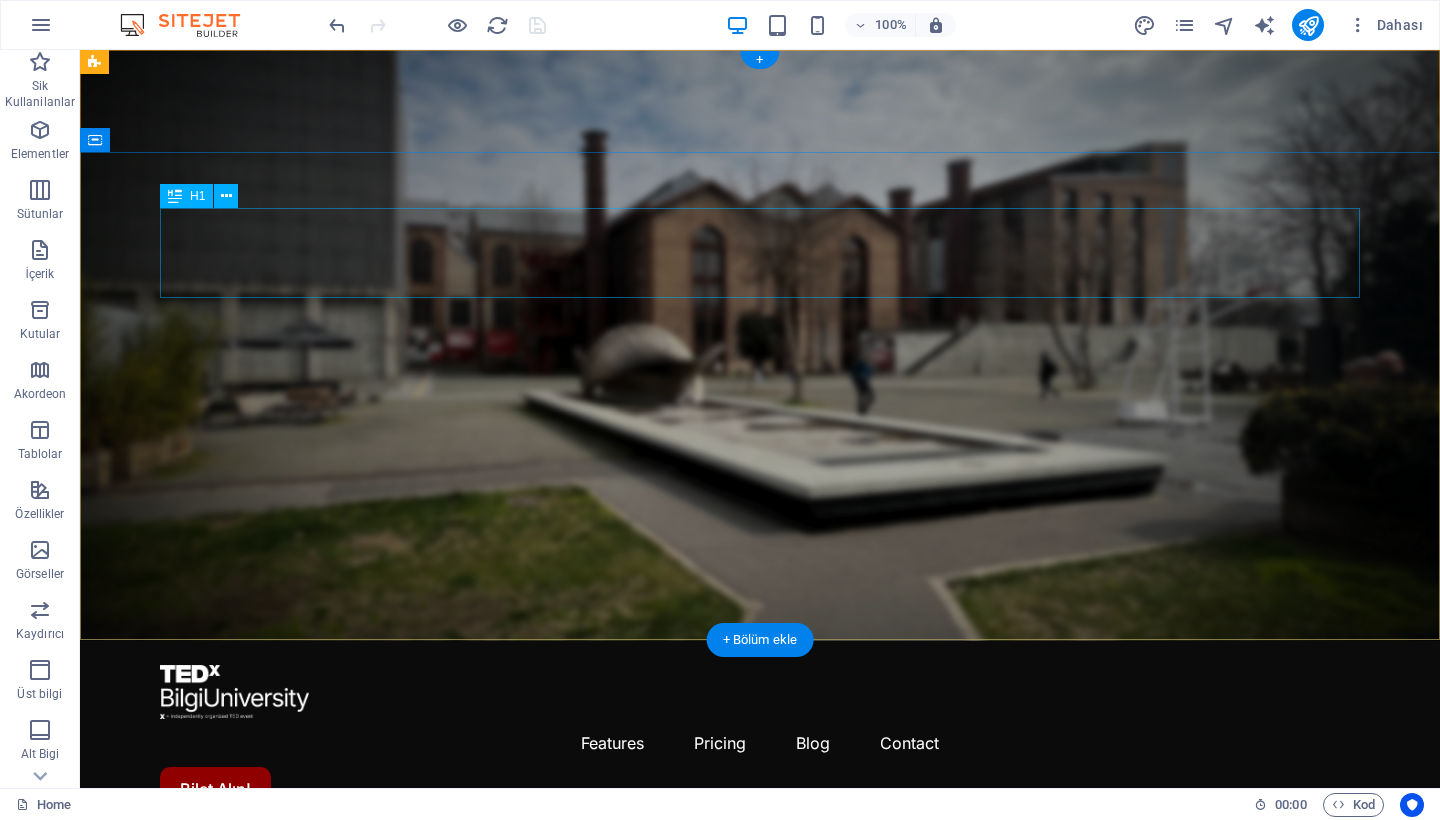click on "Bir Fikir Yeter." at bounding box center (760, 936) 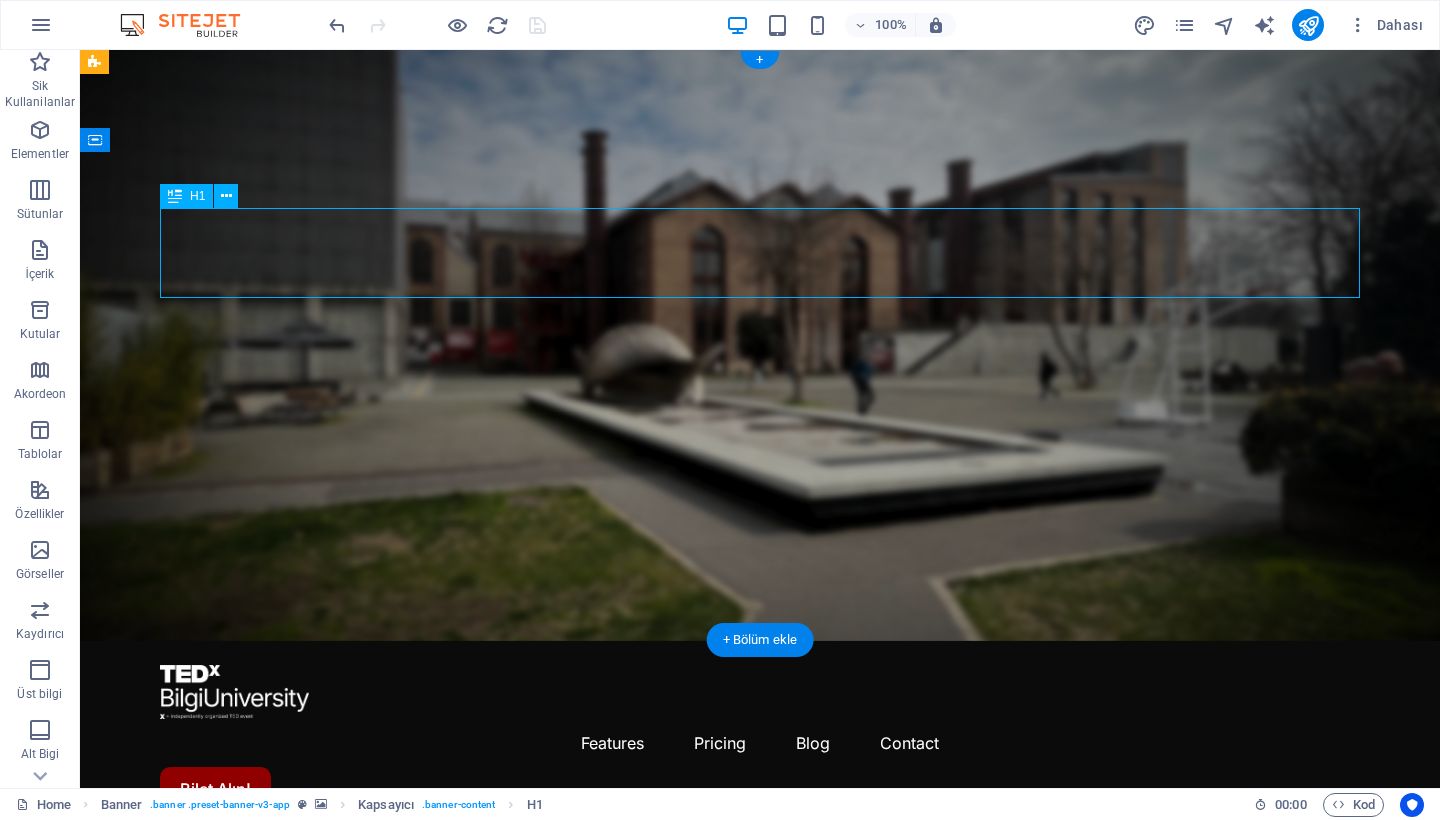 click on "Bir Fikir Yeter." at bounding box center [760, 936] 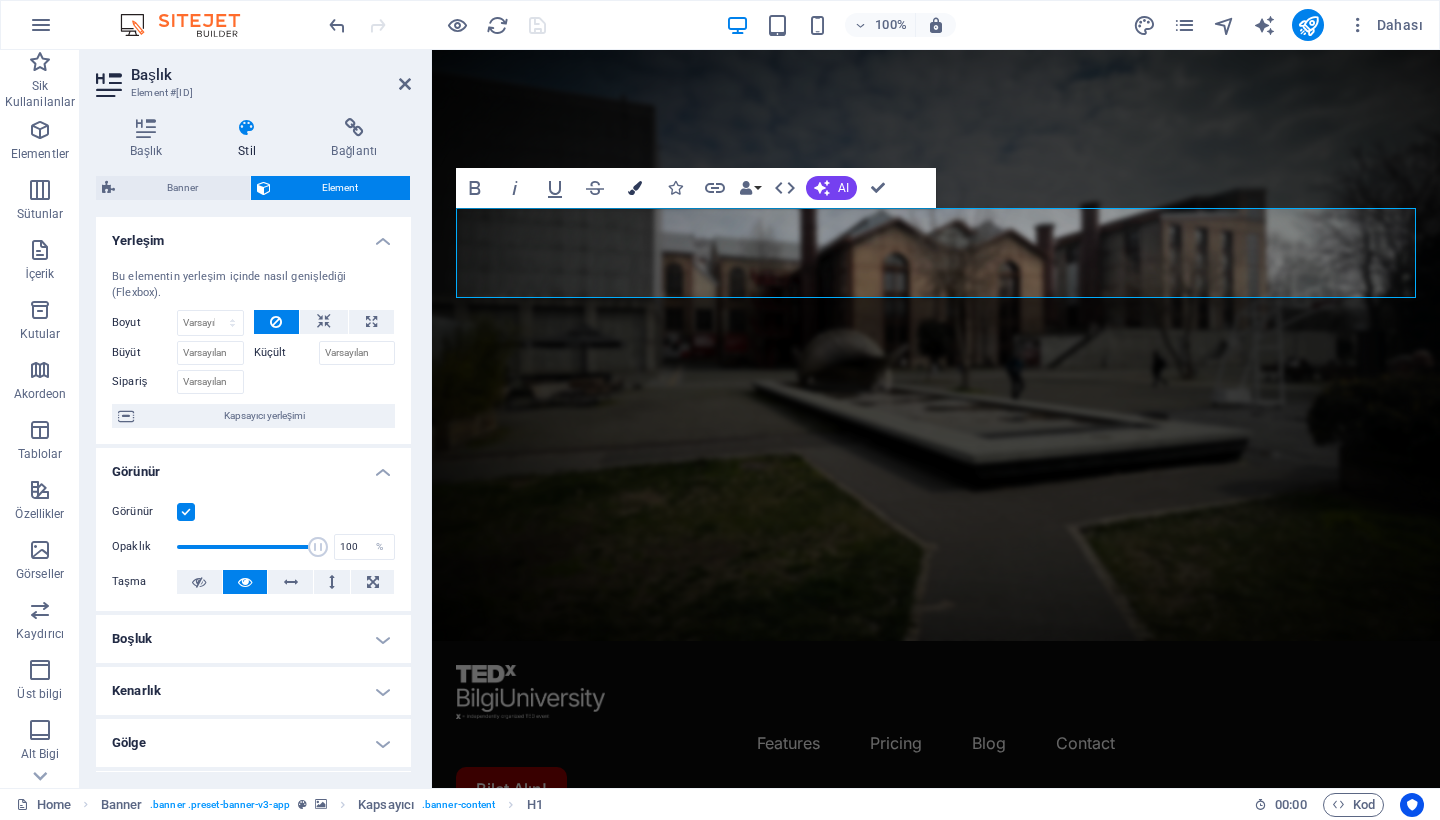 click on "Colors" at bounding box center (635, 188) 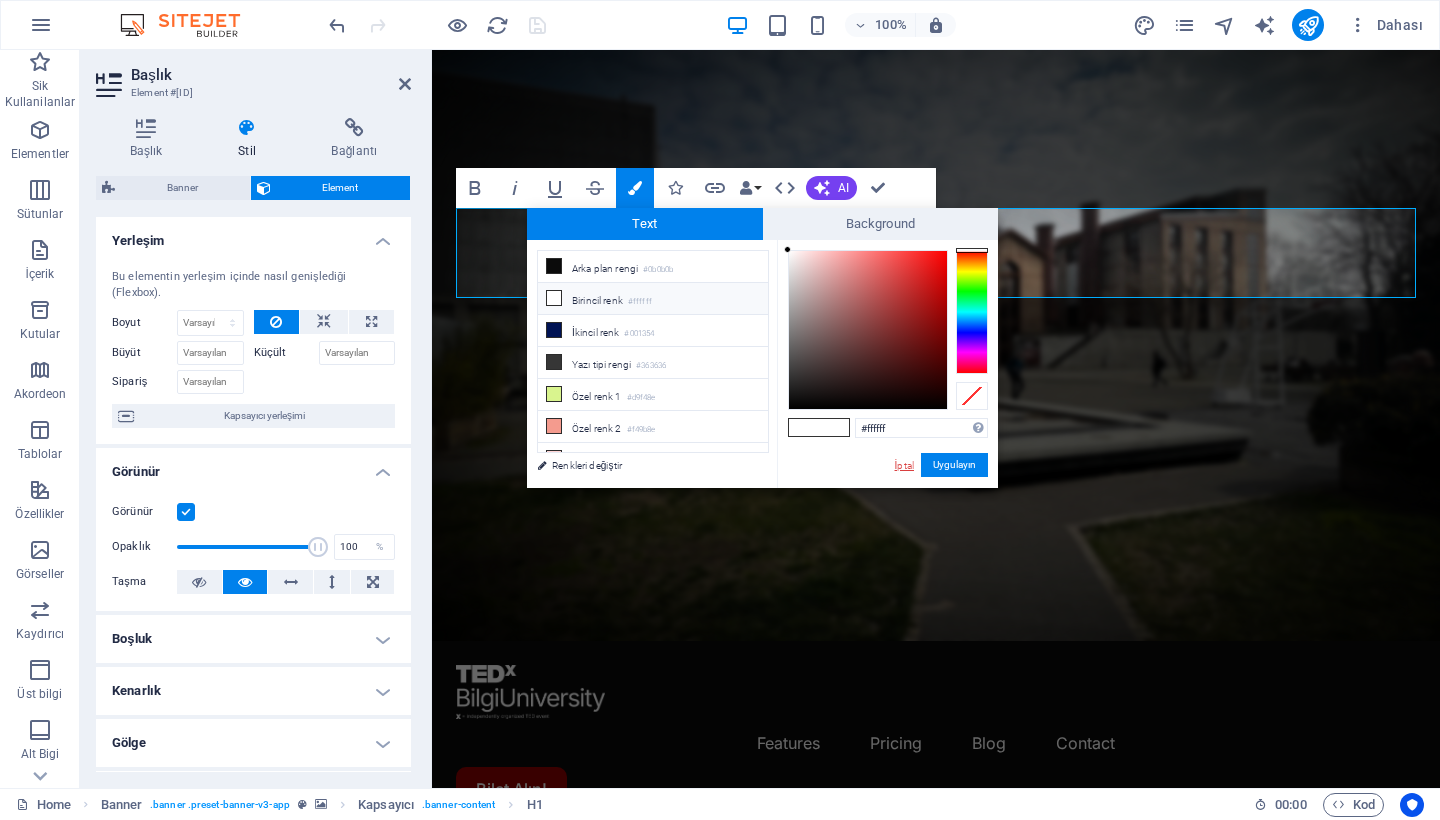 click on "İptal" at bounding box center [904, 465] 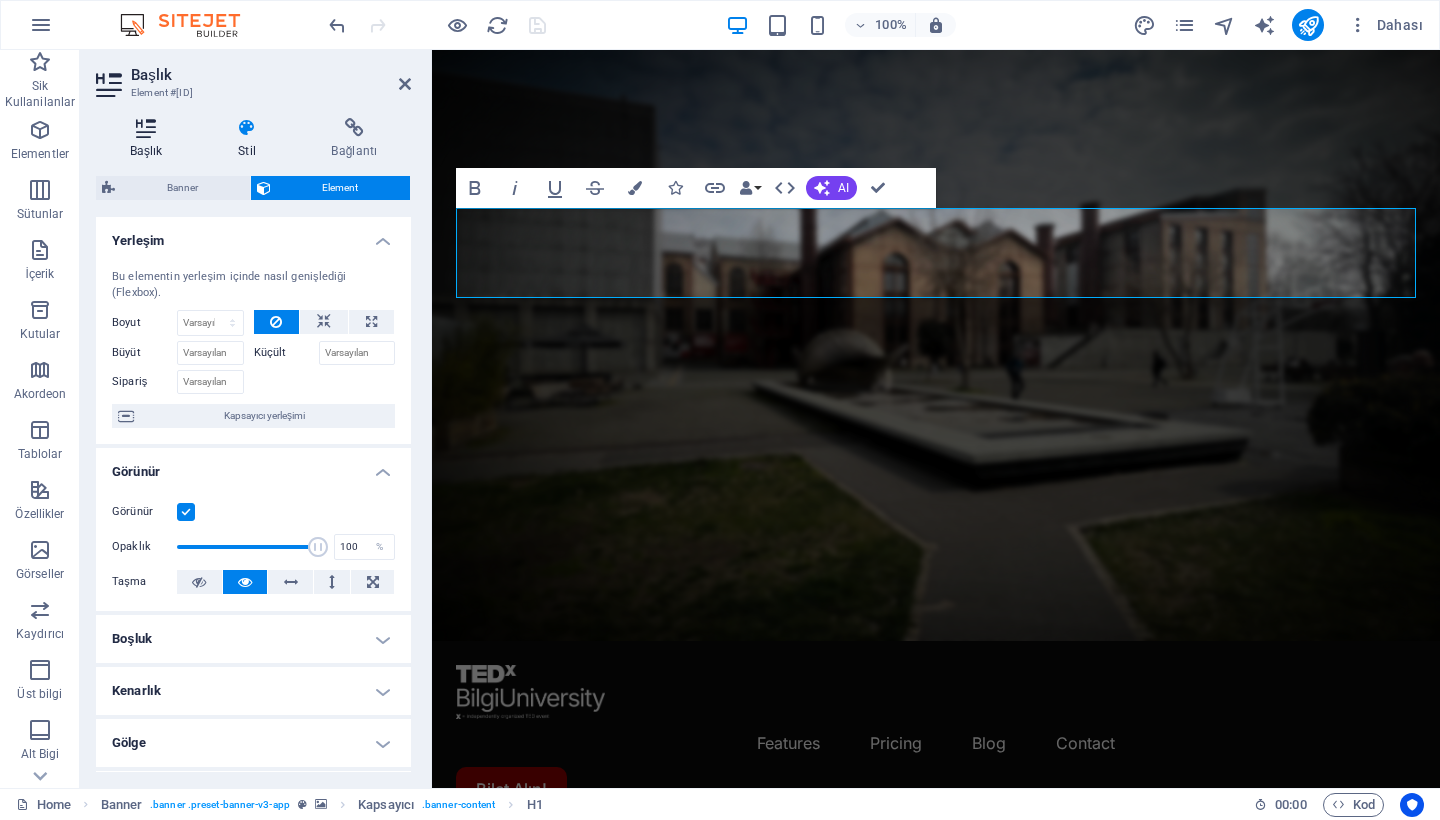 click at bounding box center (146, 128) 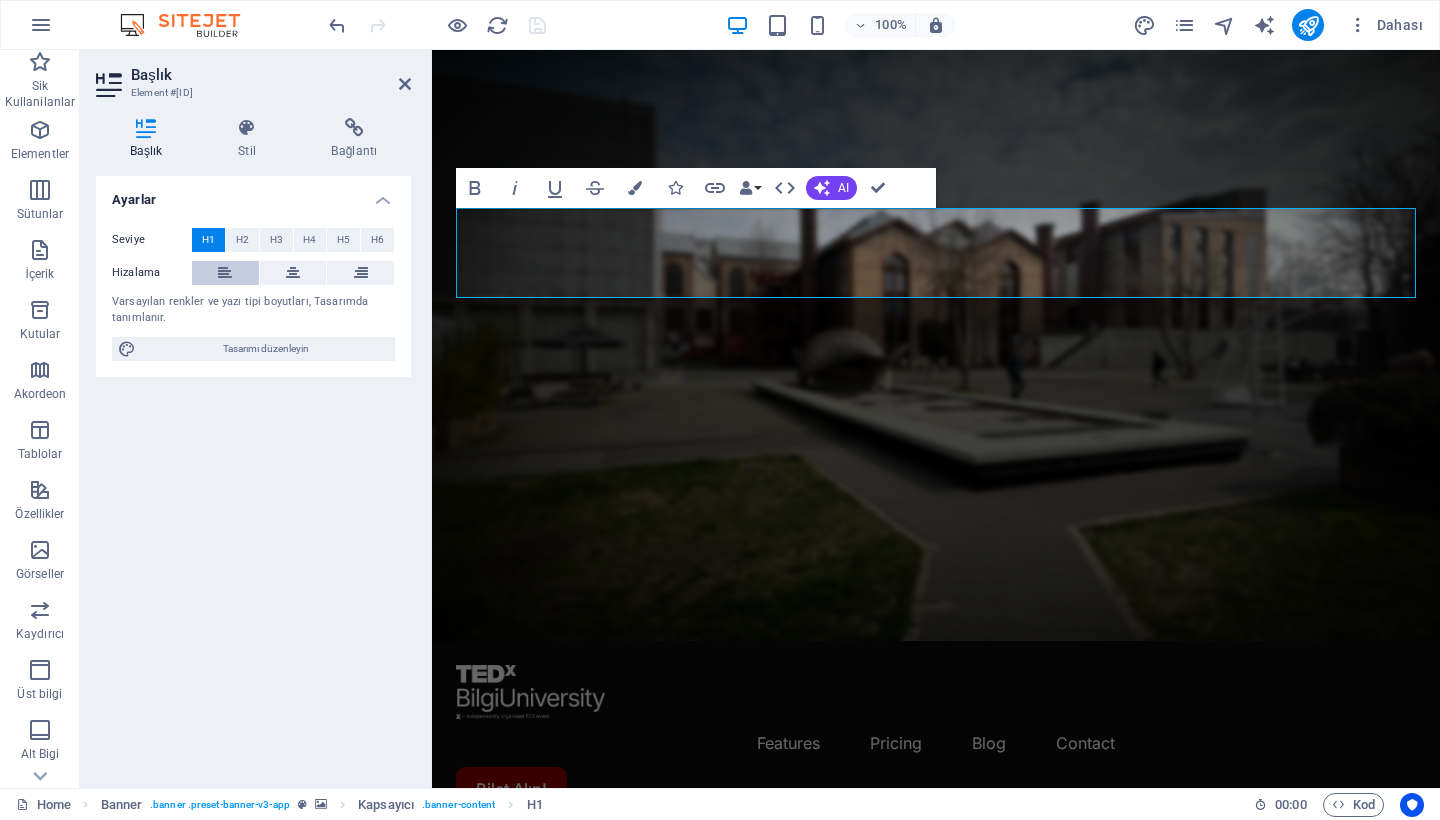 click at bounding box center (225, 273) 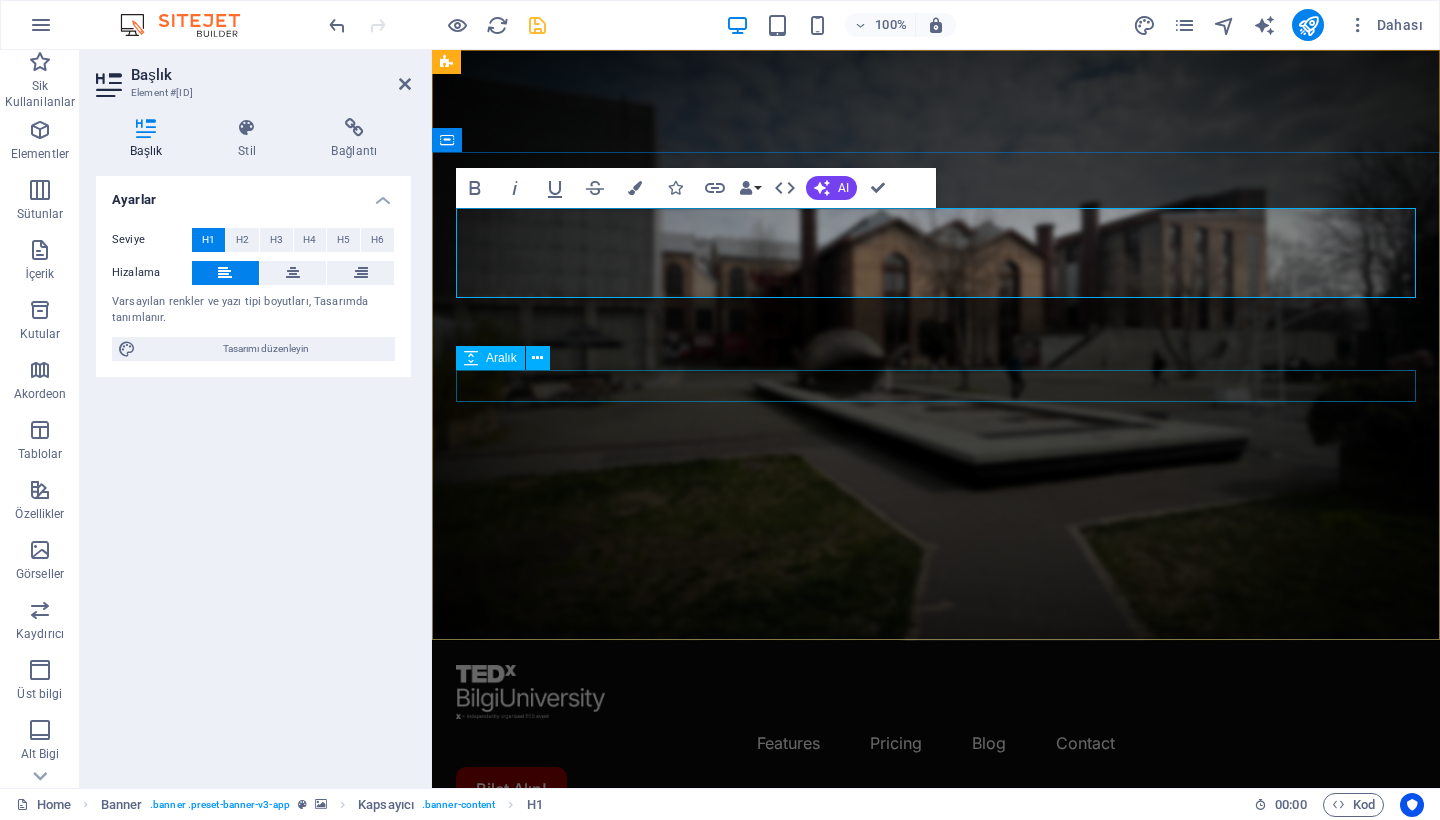 click at bounding box center (936, 1045) 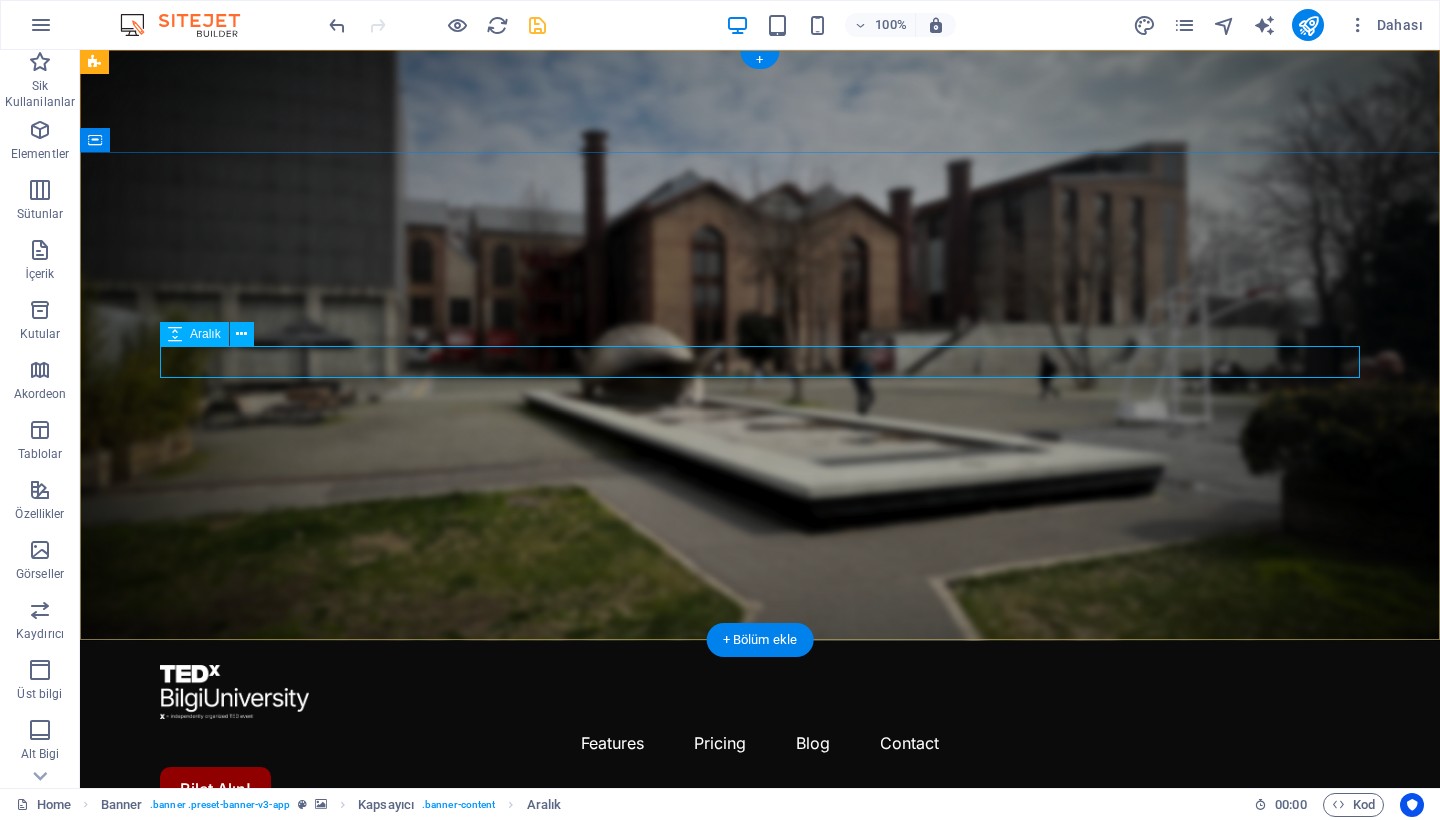 click on "Bir Tepki Değiştirir. [DATE]da TEDxBilgiUniversity sahnesindeyiz." at bounding box center (760, 1017) 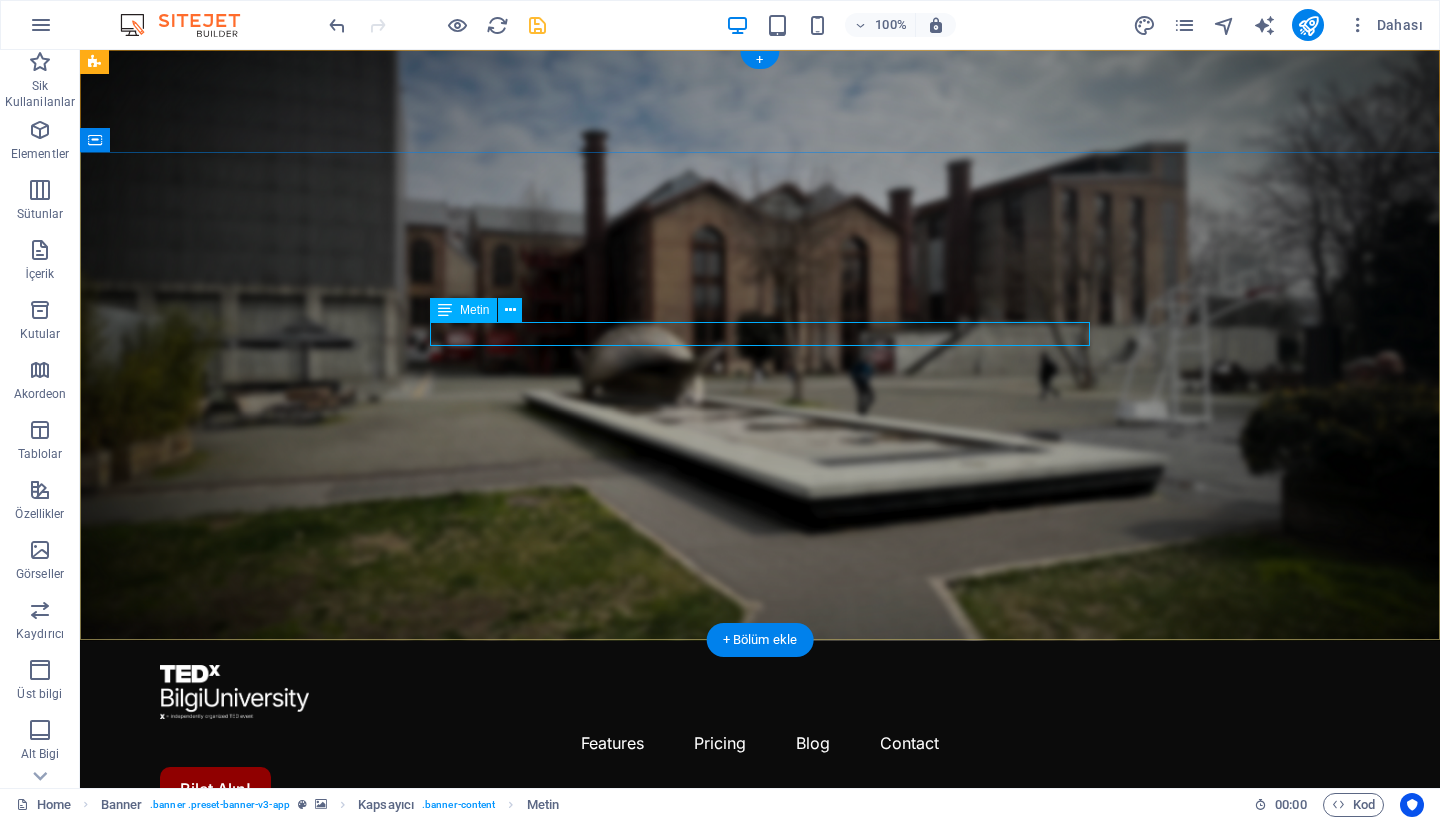 click on "Metin" at bounding box center (474, 310) 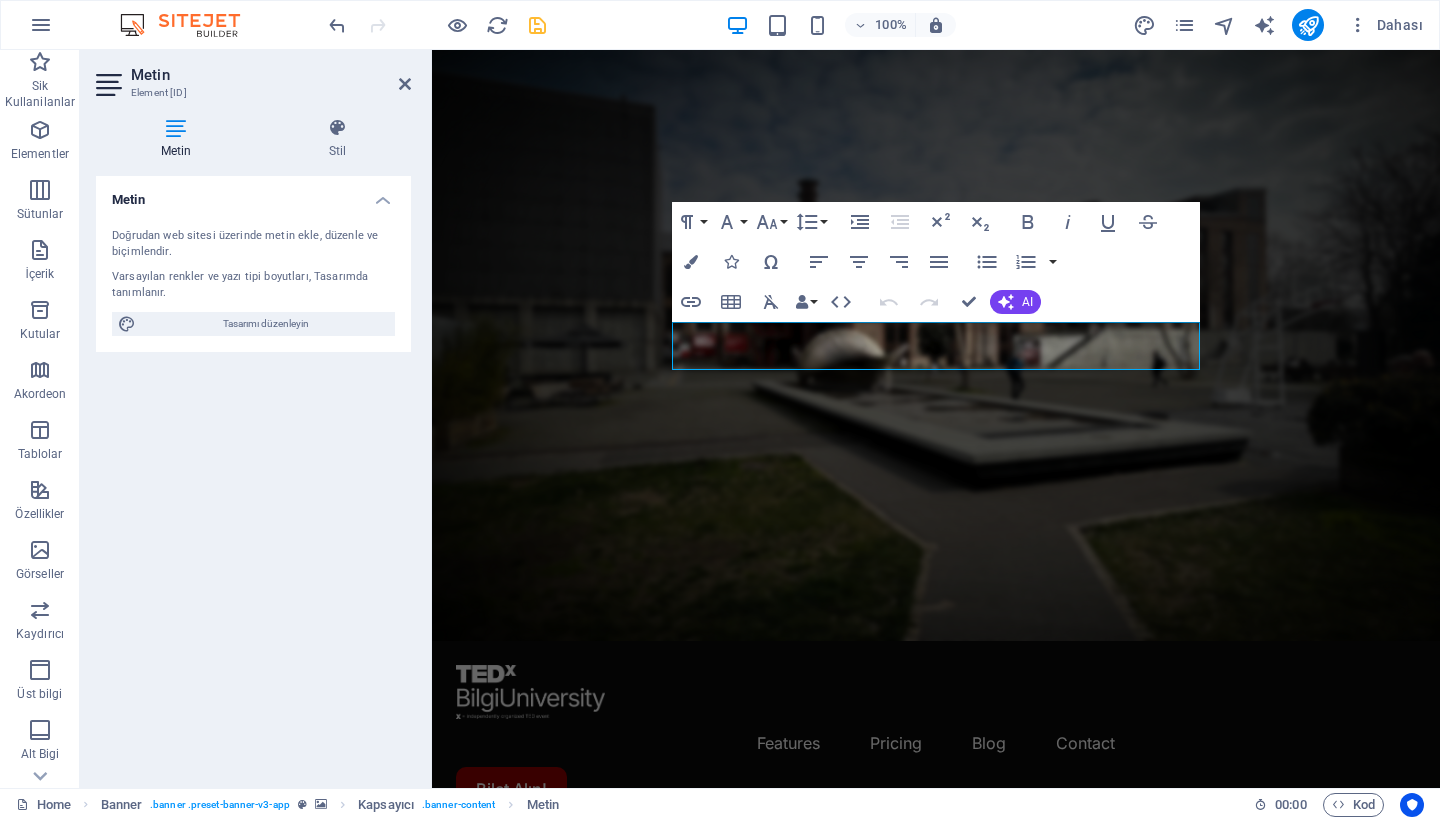 click on "Metin" at bounding box center [180, 139] 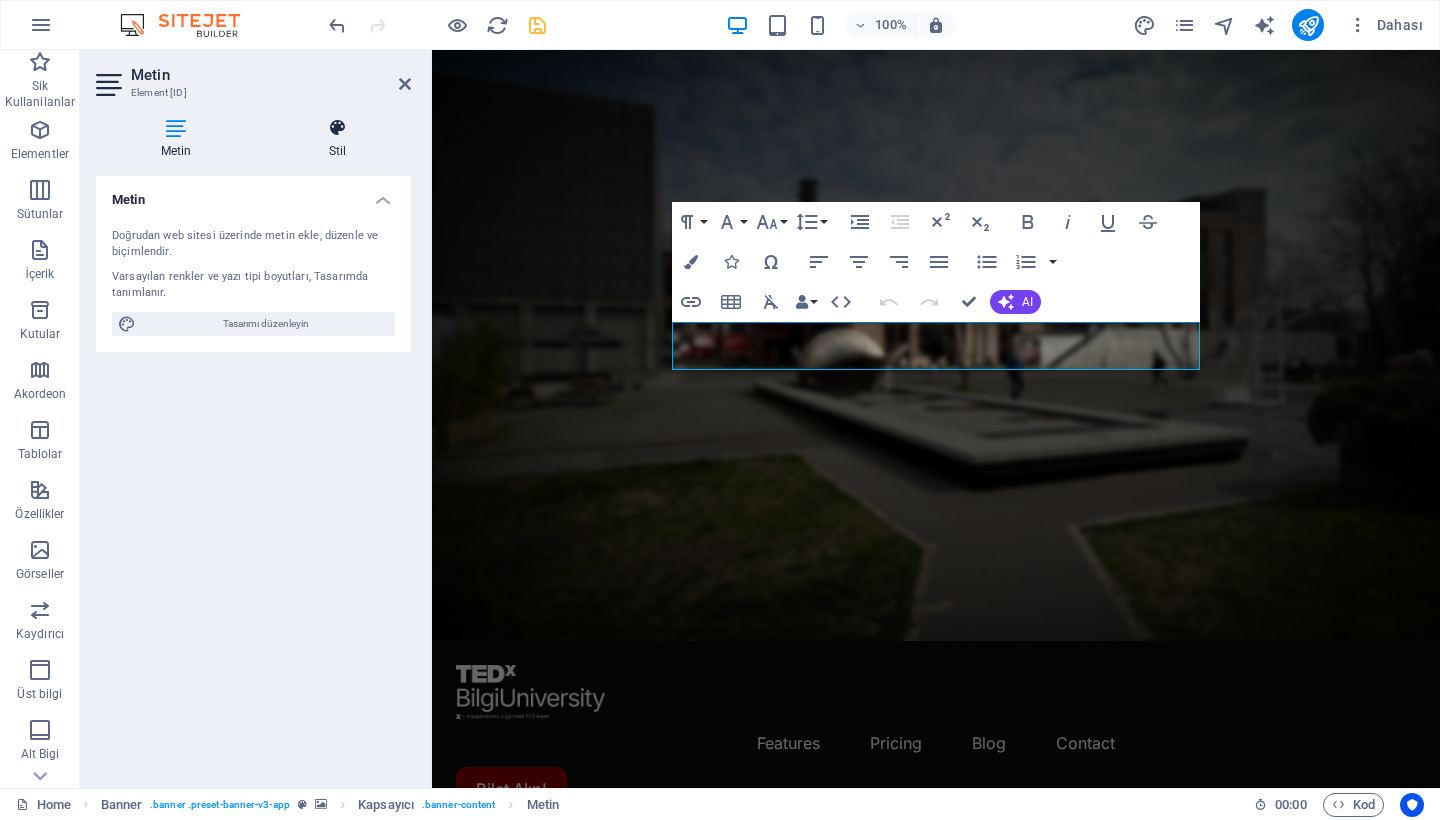 click on "Stil" at bounding box center (337, 139) 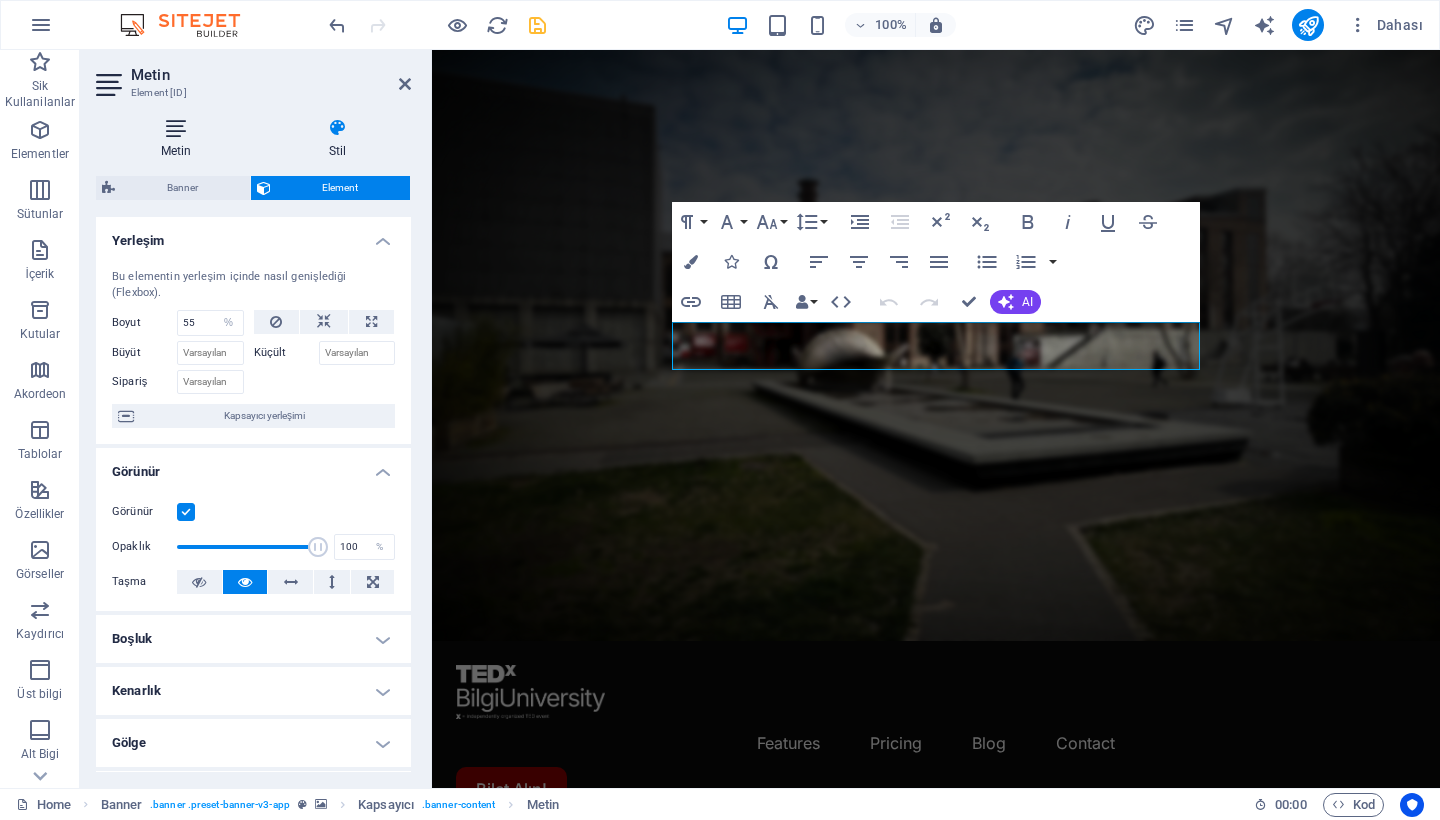 click at bounding box center (176, 128) 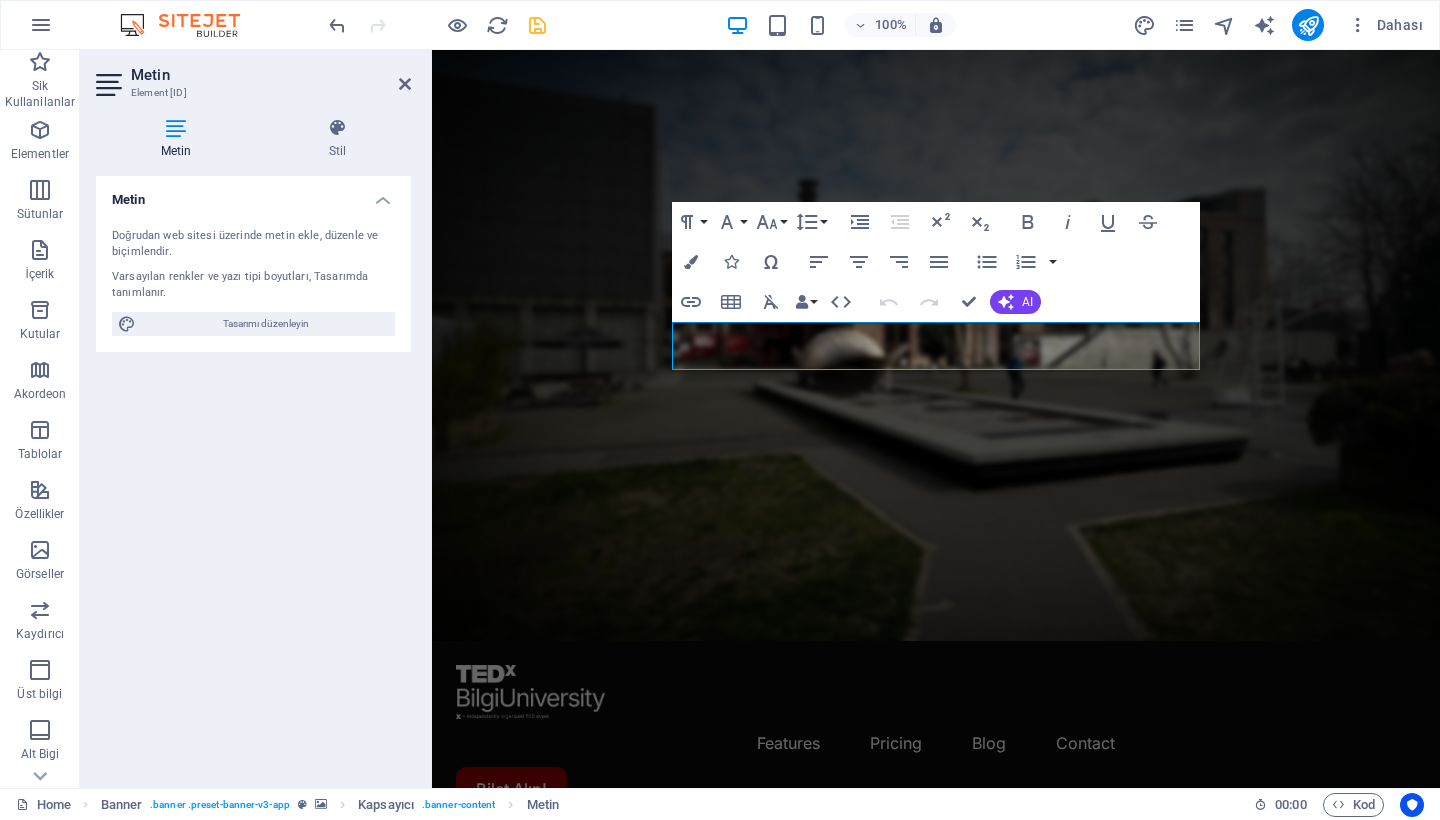 click on "Doğrudan web sitesi üzerinde metin ekle, düzenle ve biçimlendir. Varsayılan renkler ve yazı tipi boyutları, Tasarımda tanımlanır. Tasarımı düzenleyin" at bounding box center [253, 282] 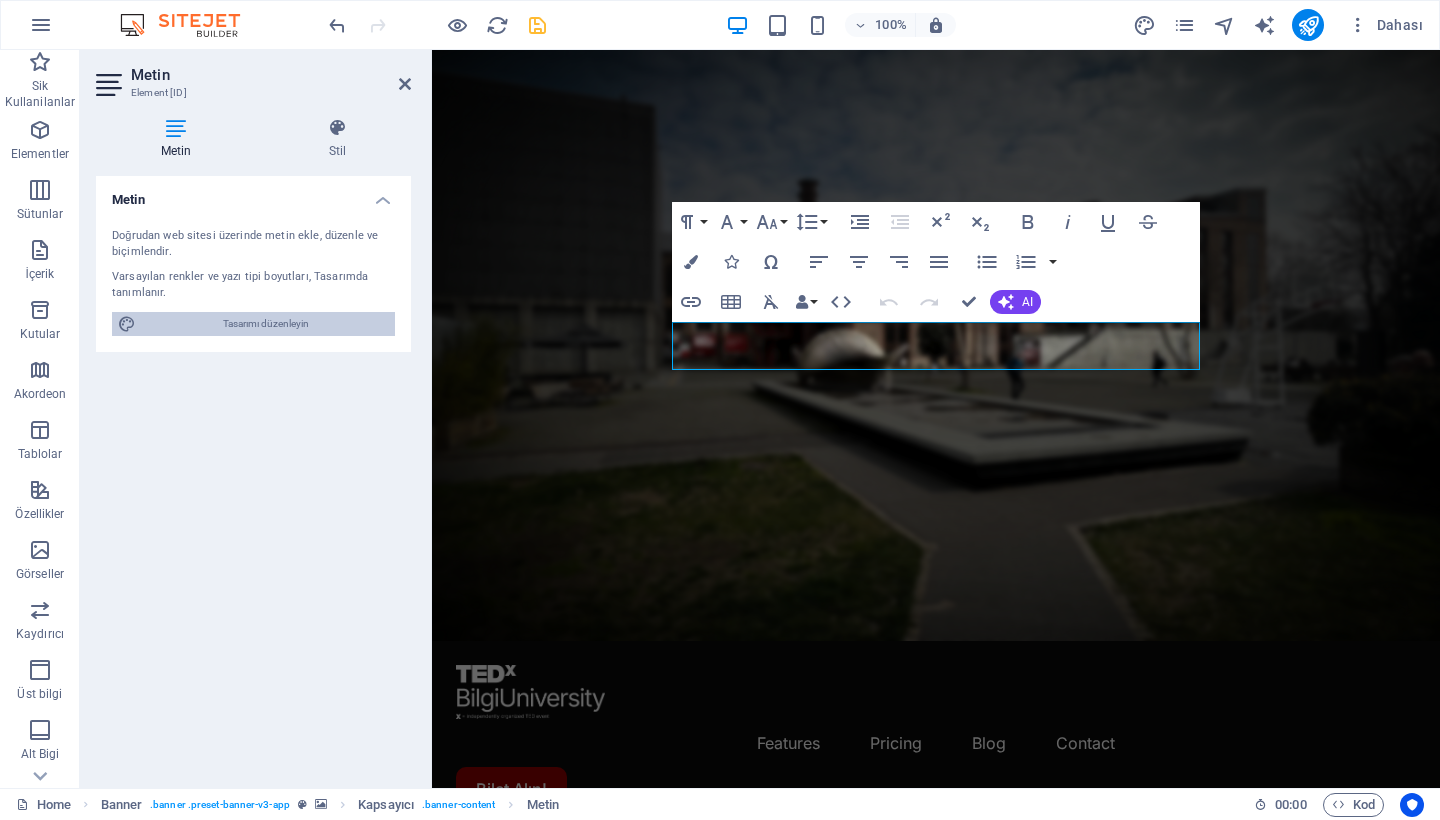 click on "Tasarımı düzenleyin" at bounding box center [265, 324] 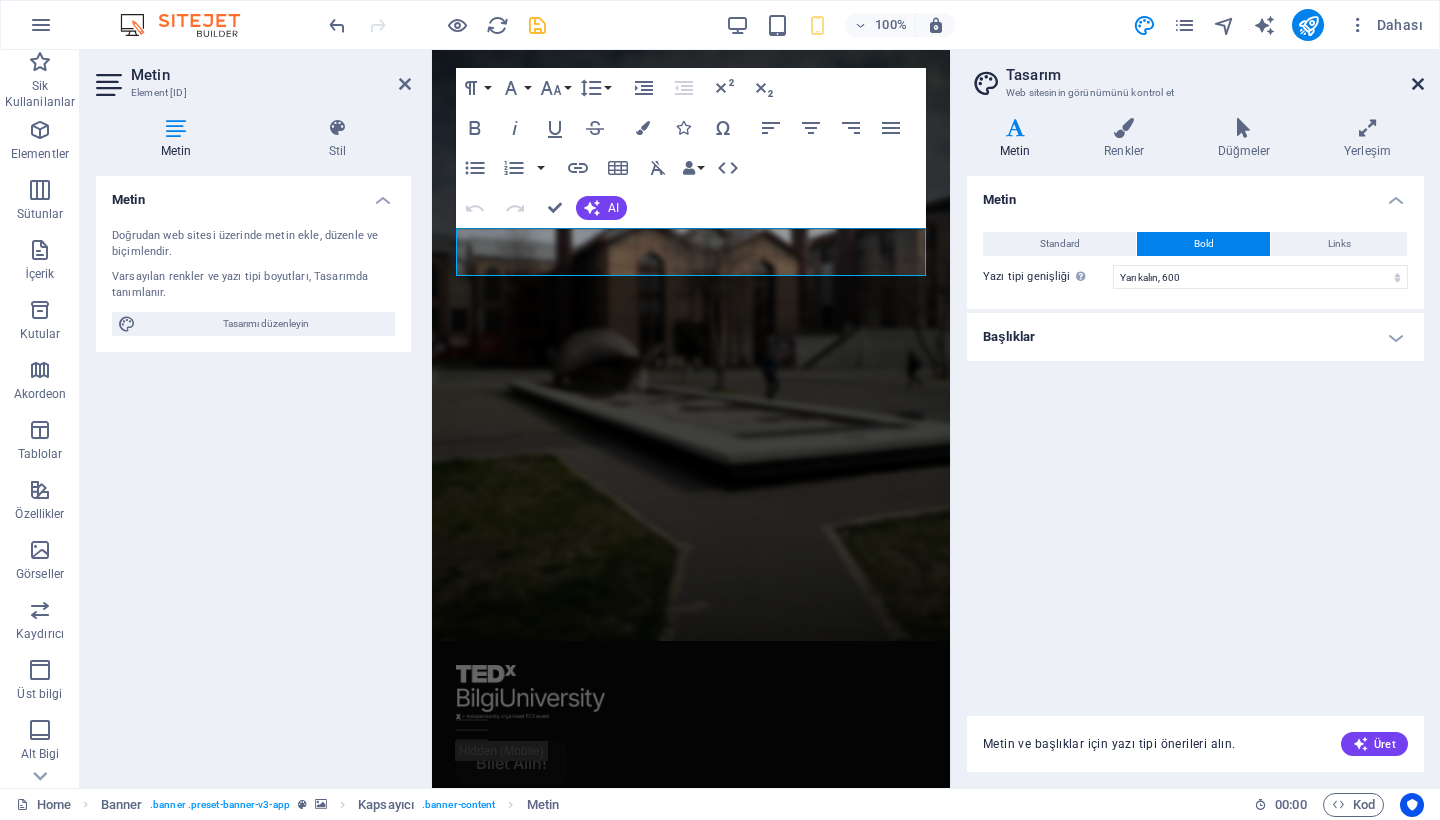 click at bounding box center (1418, 84) 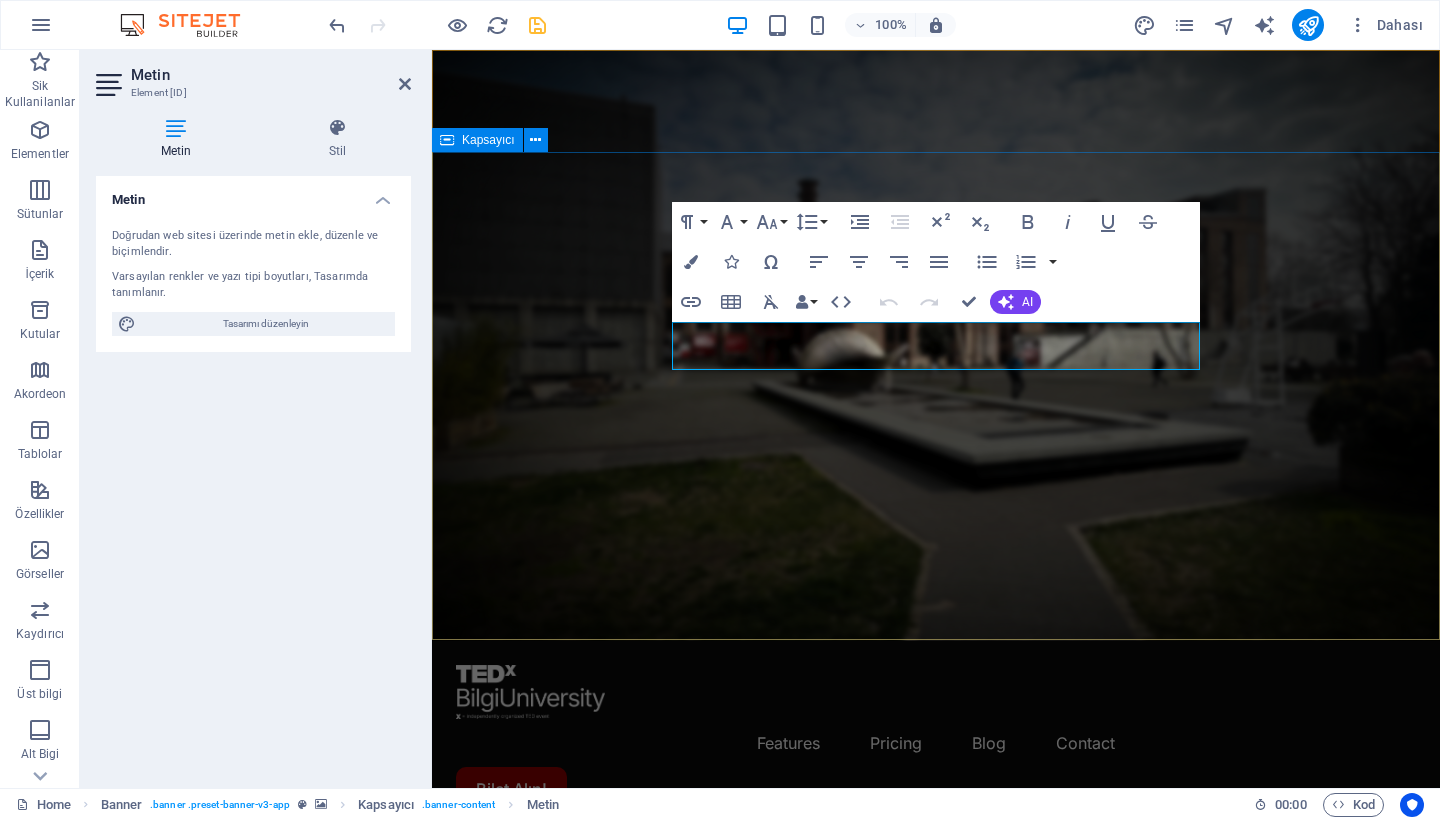 click on "Bir Fikir Yeter. Bir Tepki Değiştirir. 7 Şubat 2026'da TEDxBilgiUniversity sahnesindeyiz. Bilet Alın!" at bounding box center (936, 1040) 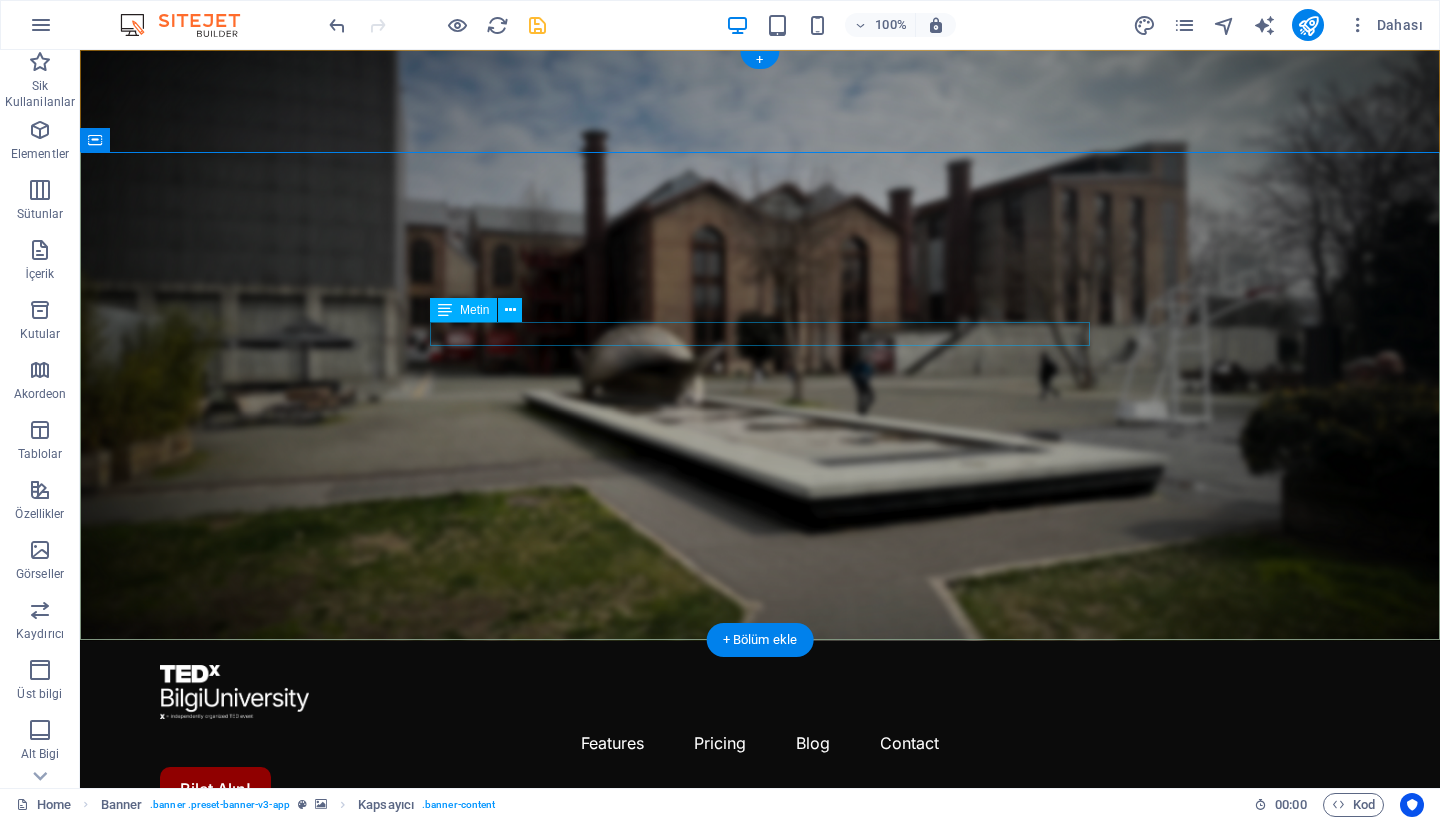 click on "Bir Tepki Değiştirir. [DATE]da TEDxBilgiUniversity sahnesindeyiz." at bounding box center (760, 1017) 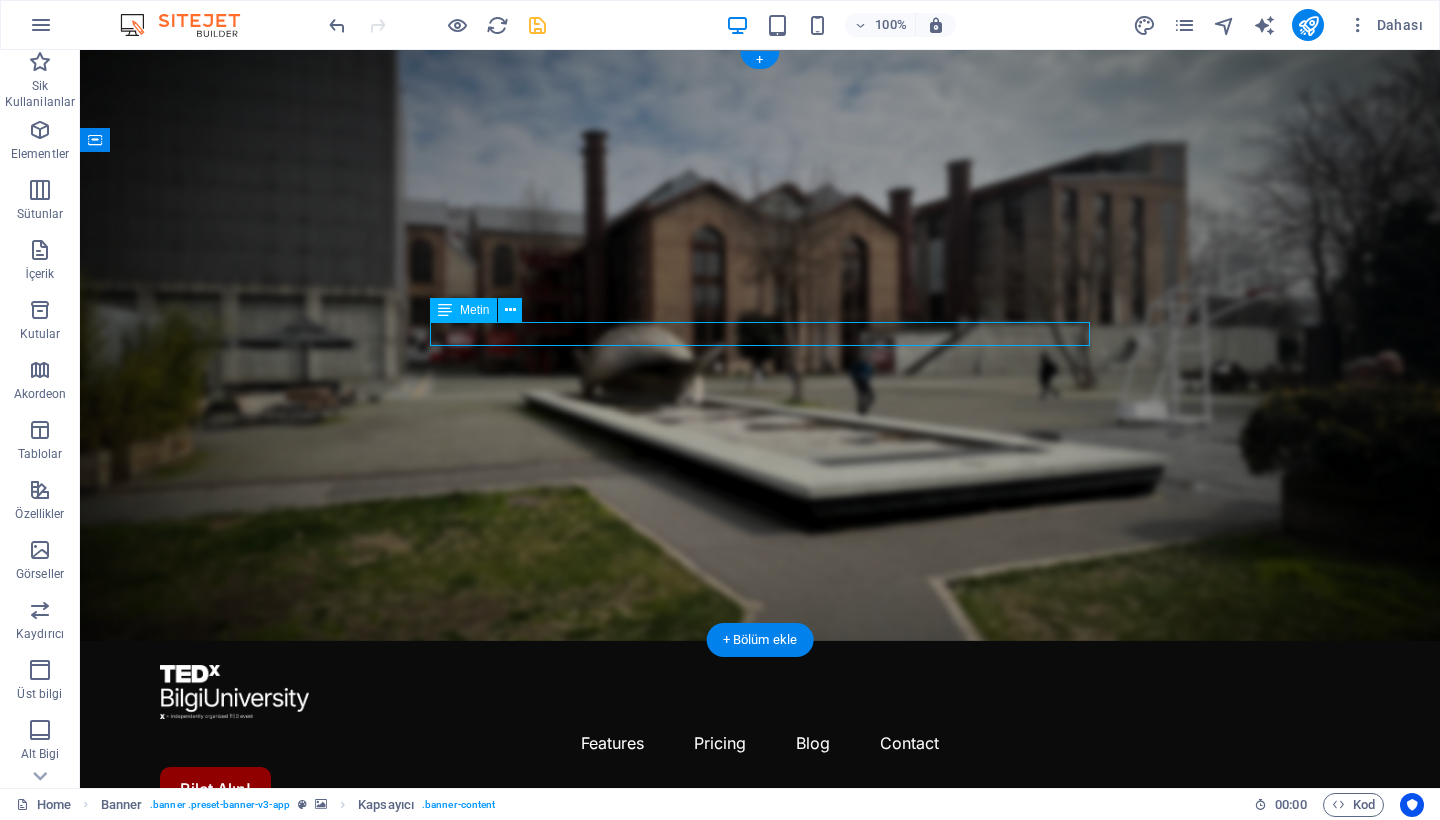 click on "Bir Tepki Değiştirir. [DATE]da TEDxBilgiUniversity sahnesindeyiz." at bounding box center (760, 1017) 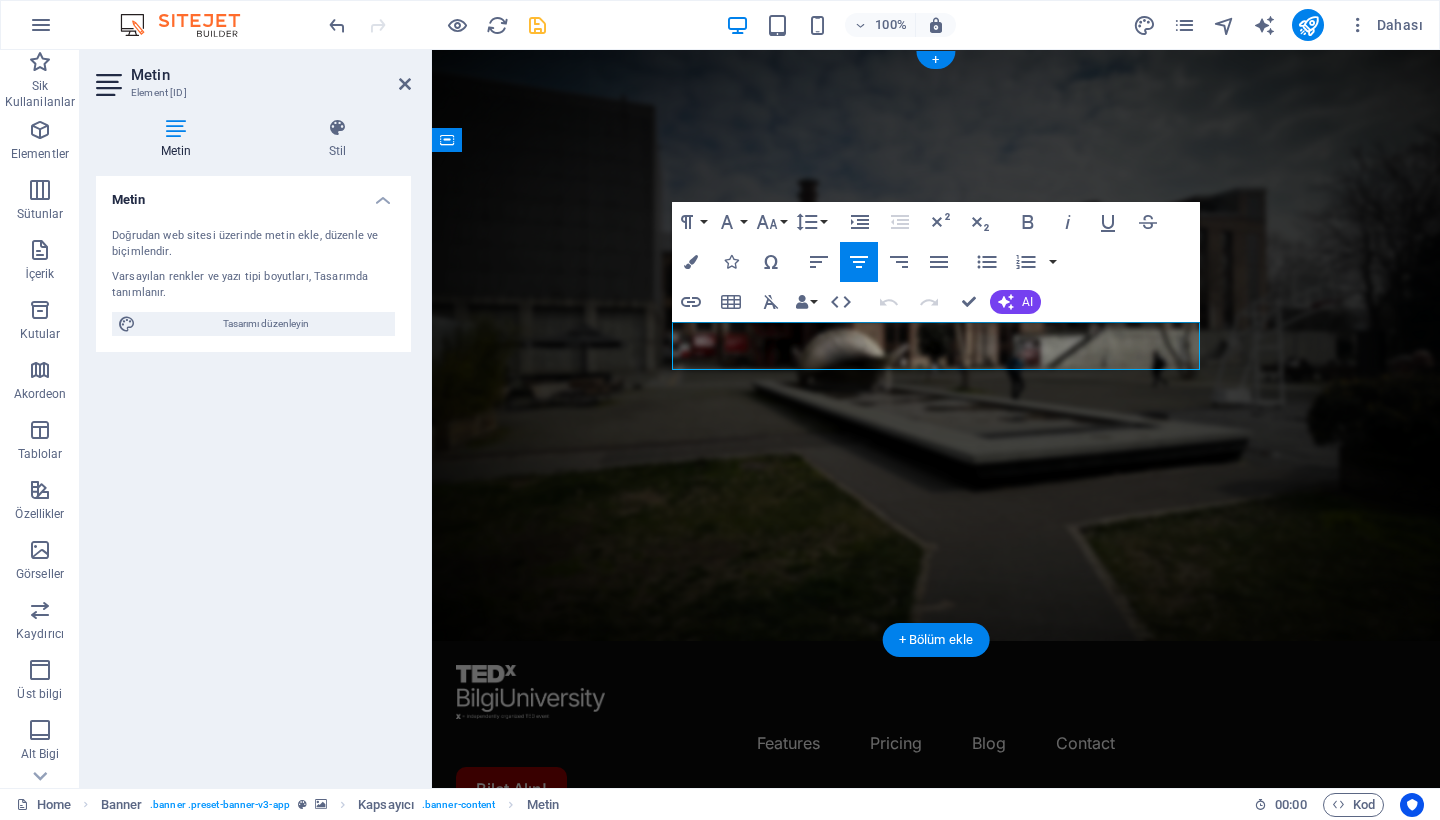 click on "Bir Tepki Değiştirir. [DATE]da TEDxBilgiUniversity sahnesindeyiz." at bounding box center (936, 1017) 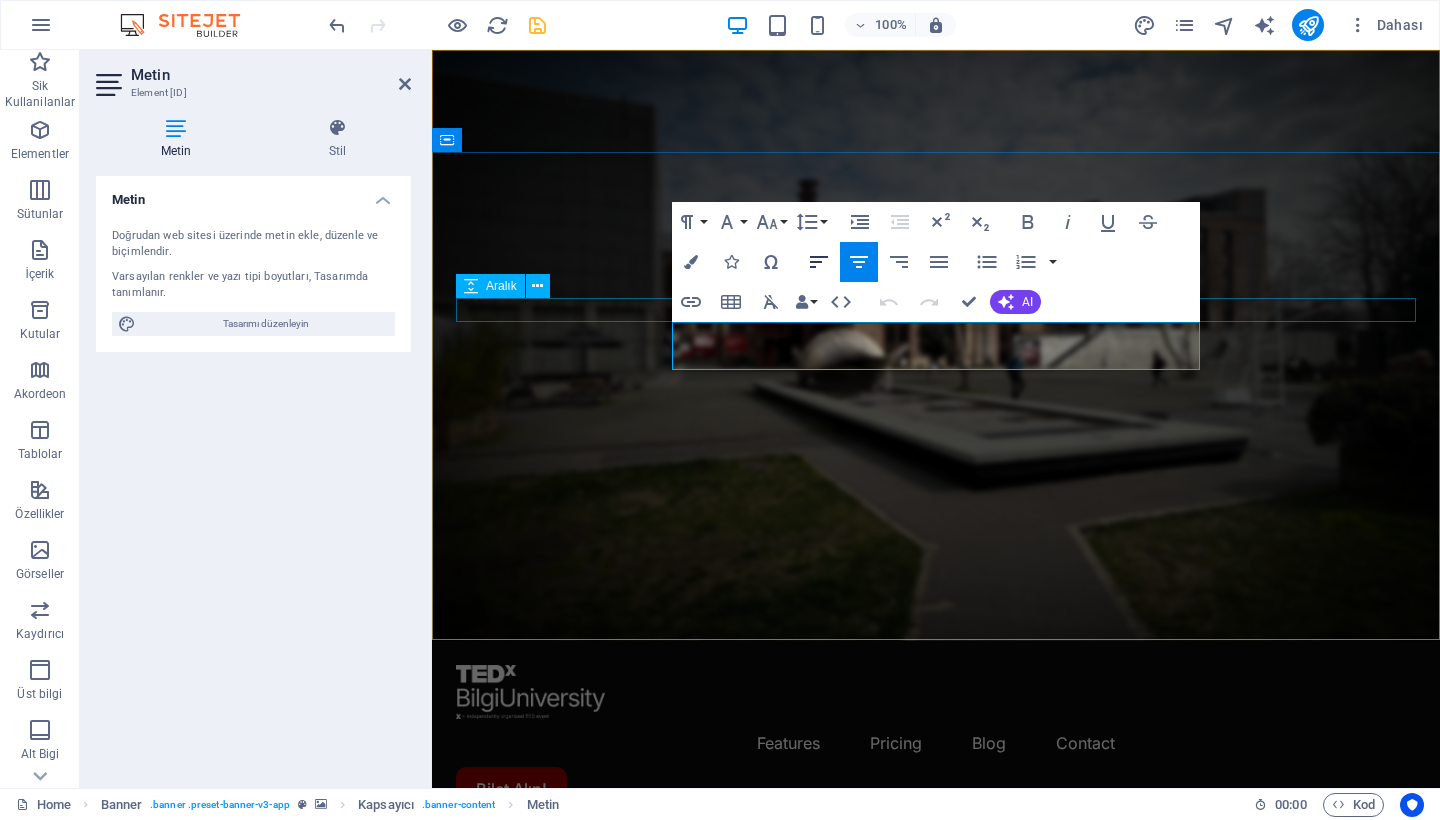 click on "Align Left" at bounding box center (819, 262) 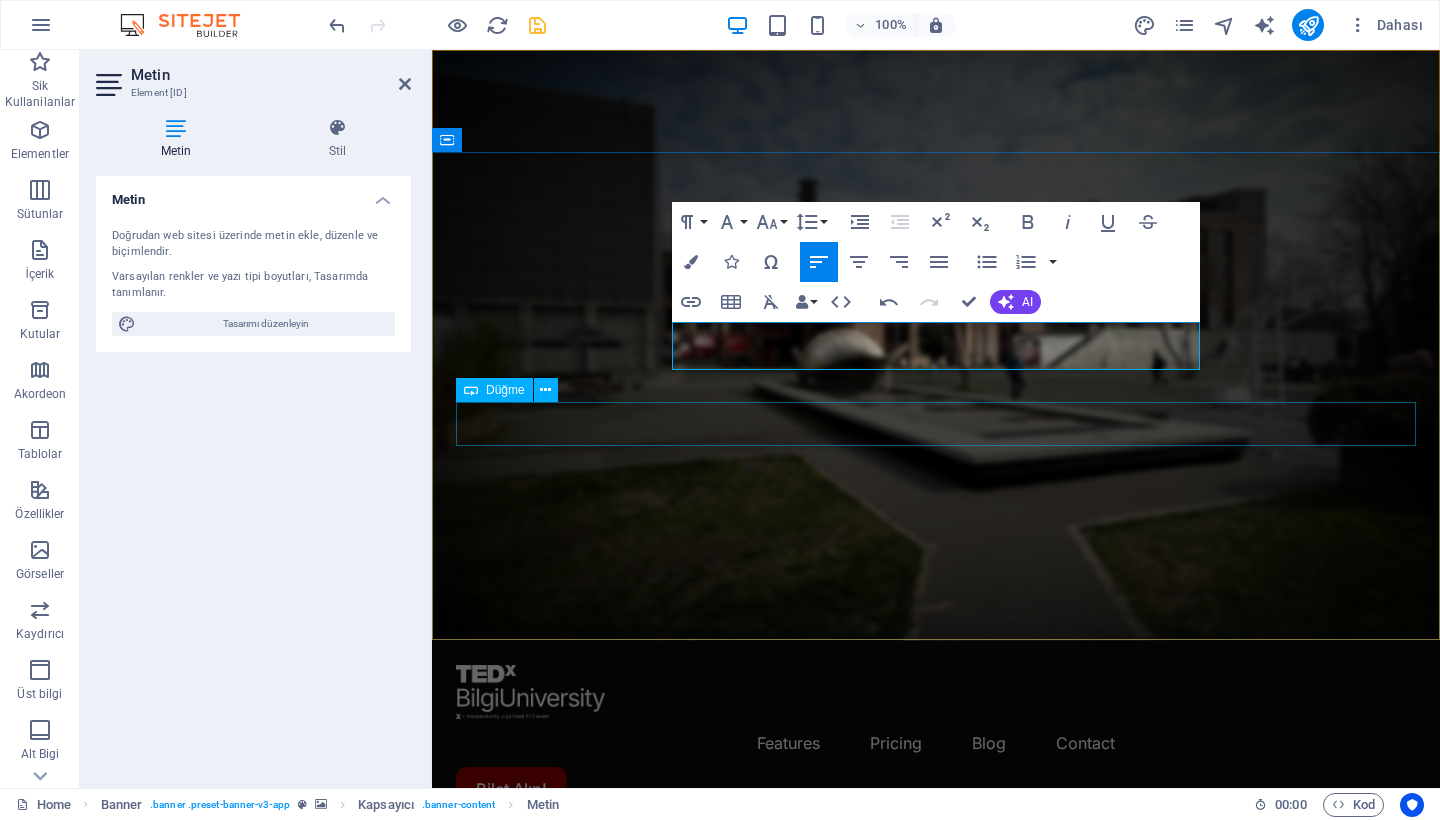 click on "Bilet Alın!" at bounding box center [936, 1083] 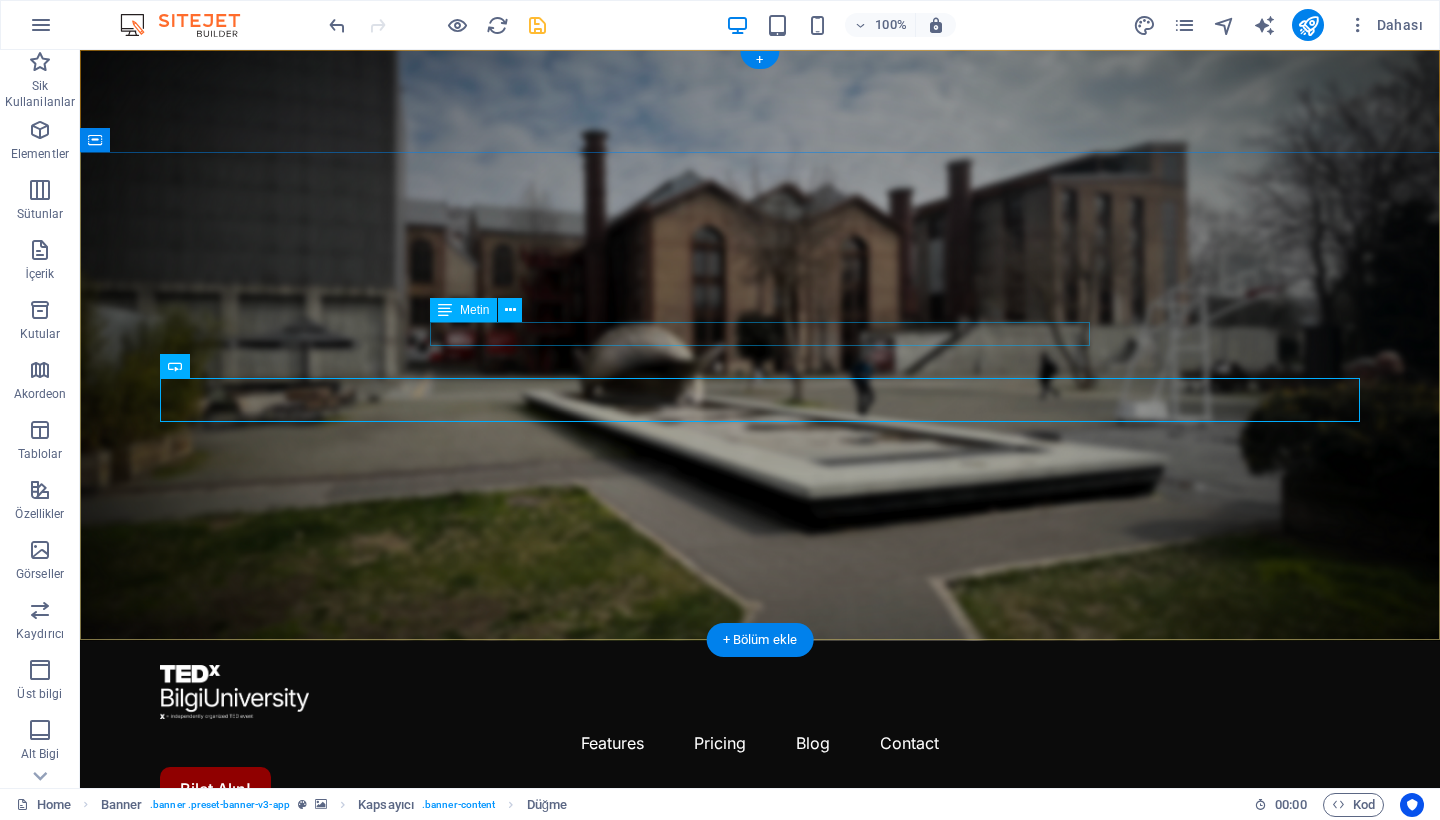 click on "Bir Tepki Değiştirir. [DATE]da TEDxBilgiUniversity sahnesindeyiz." at bounding box center [760, 1017] 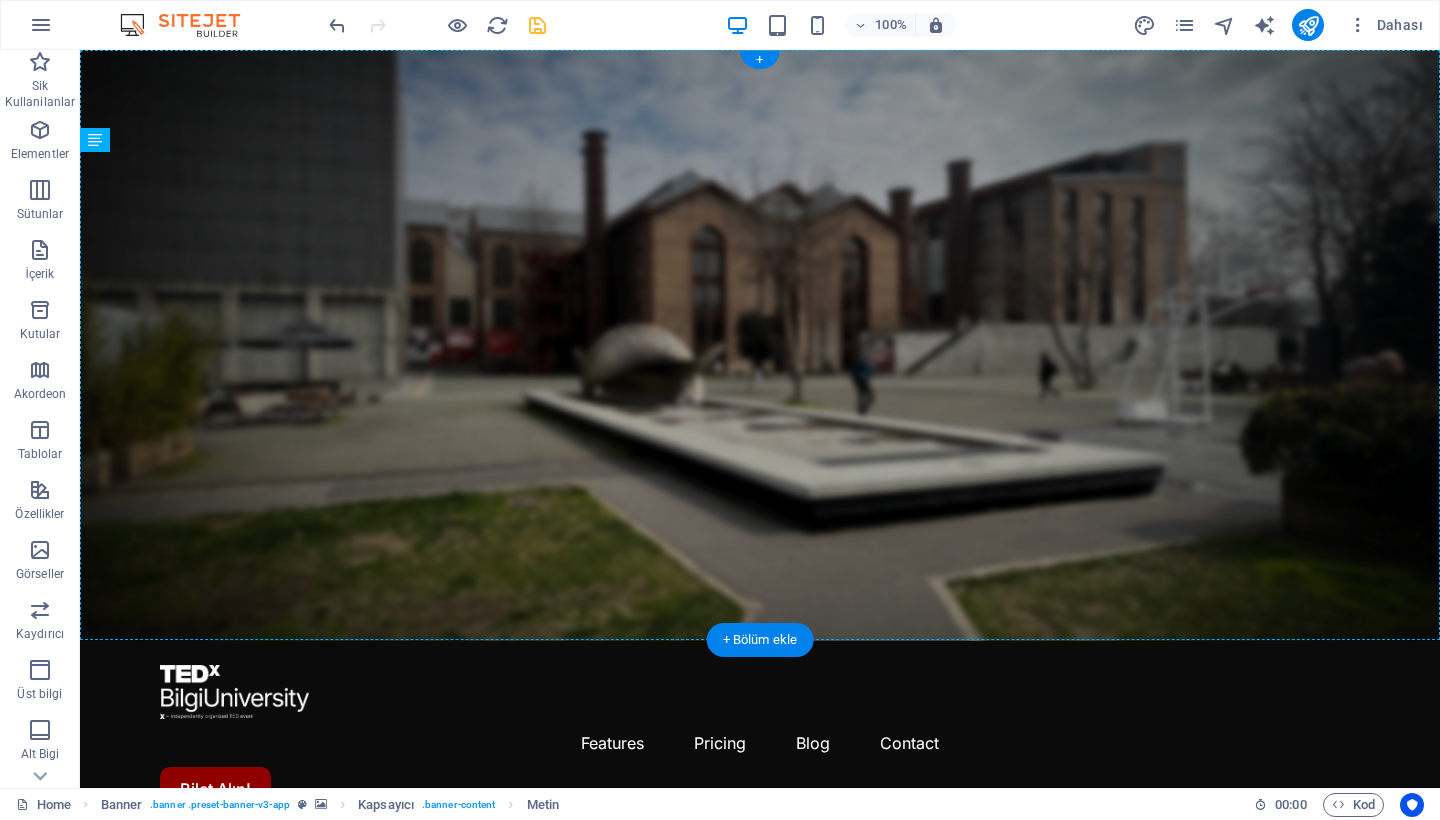 drag, startPoint x: 533, startPoint y: 361, endPoint x: 166, endPoint y: 313, distance: 370.12564 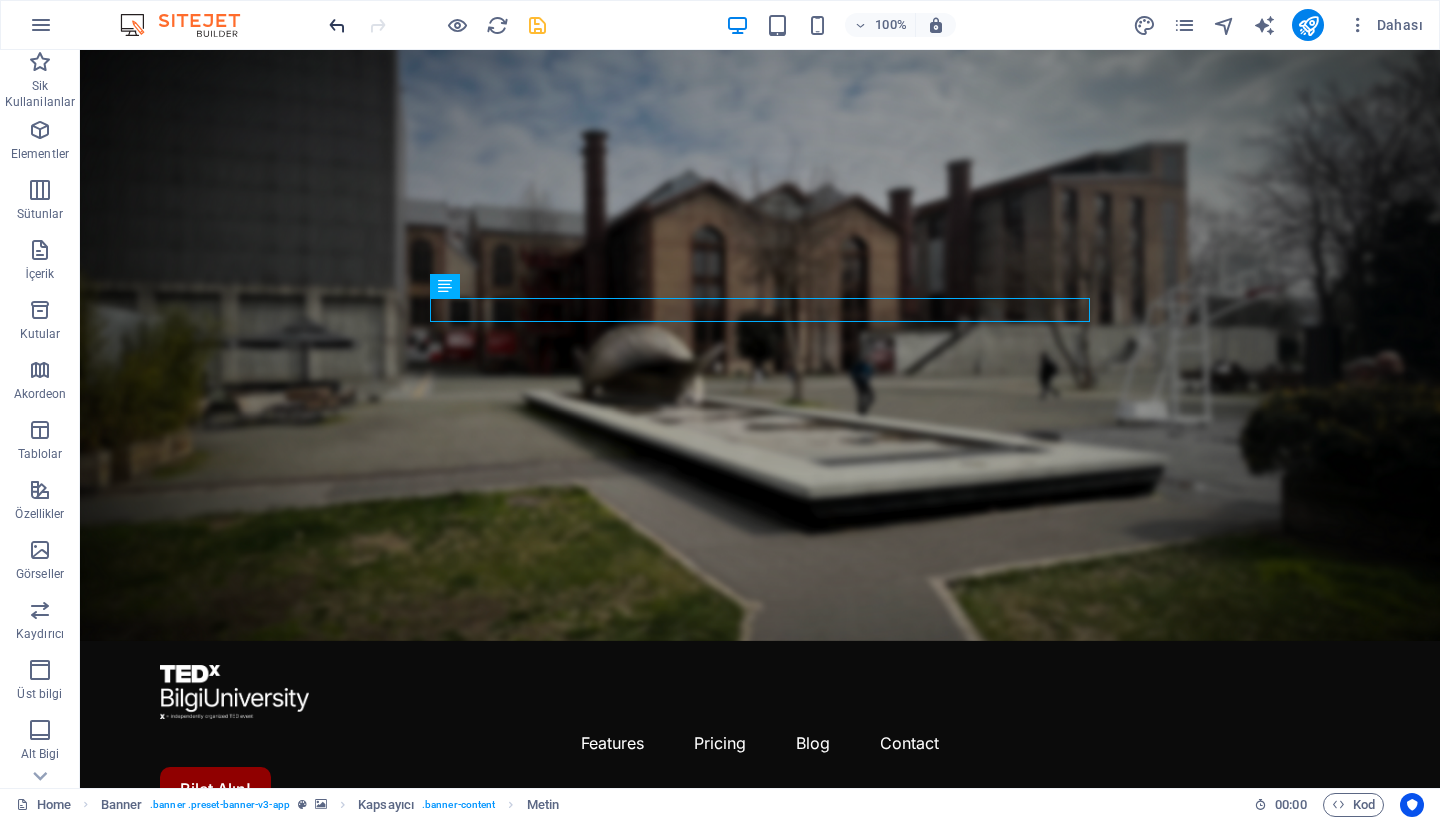 click at bounding box center (337, 25) 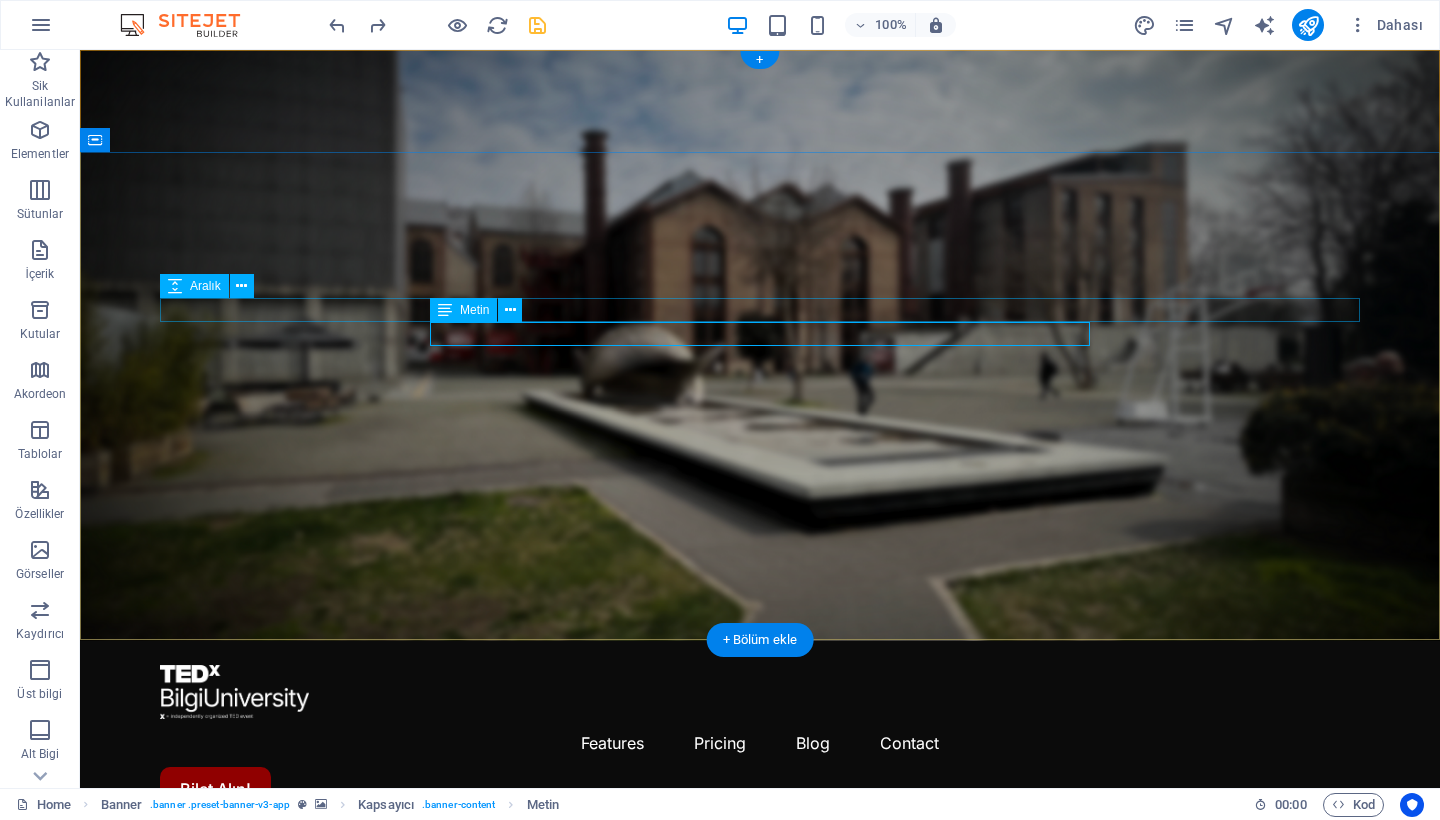 click on "Metin" at bounding box center (474, 310) 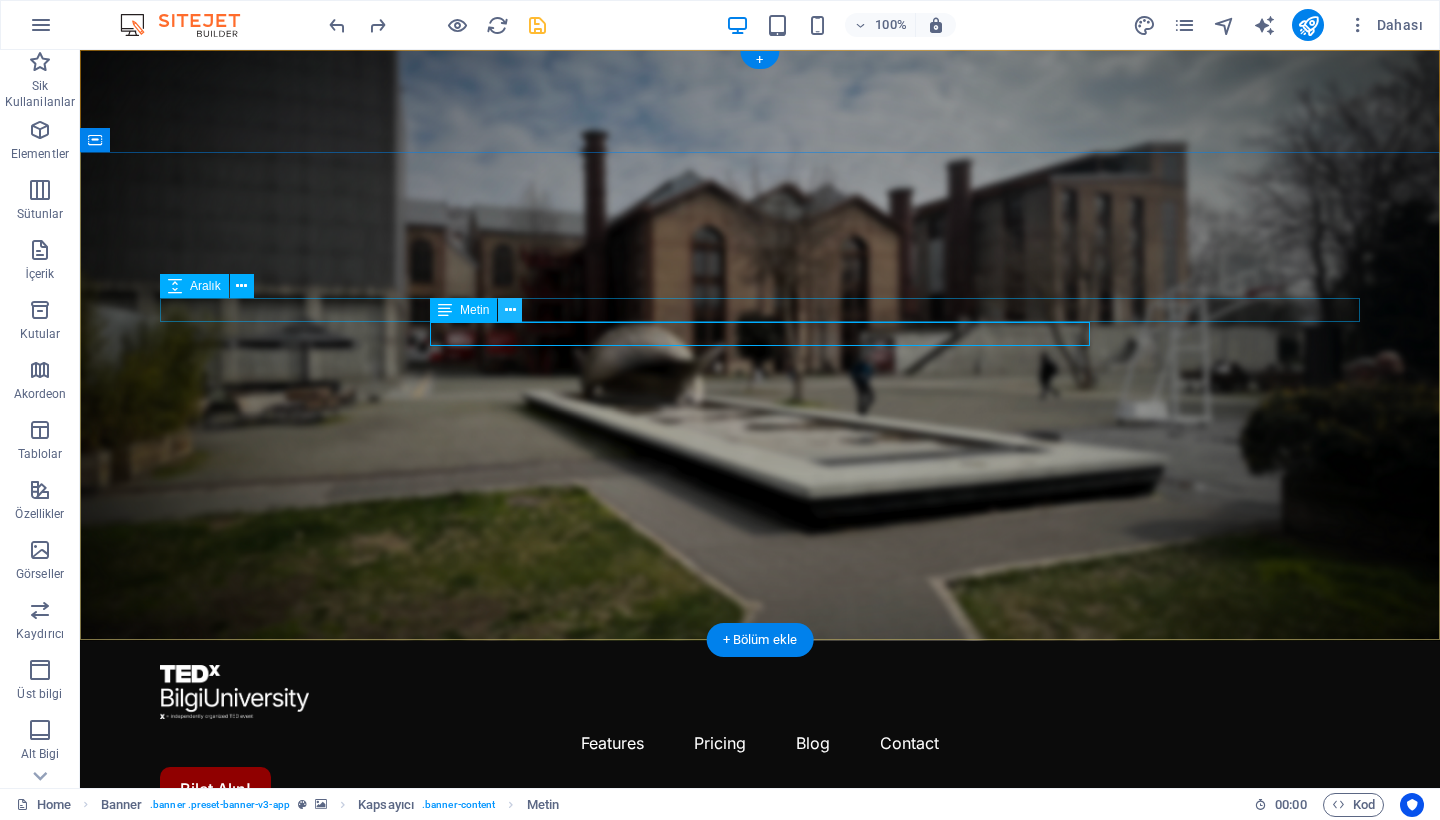 click at bounding box center (510, 310) 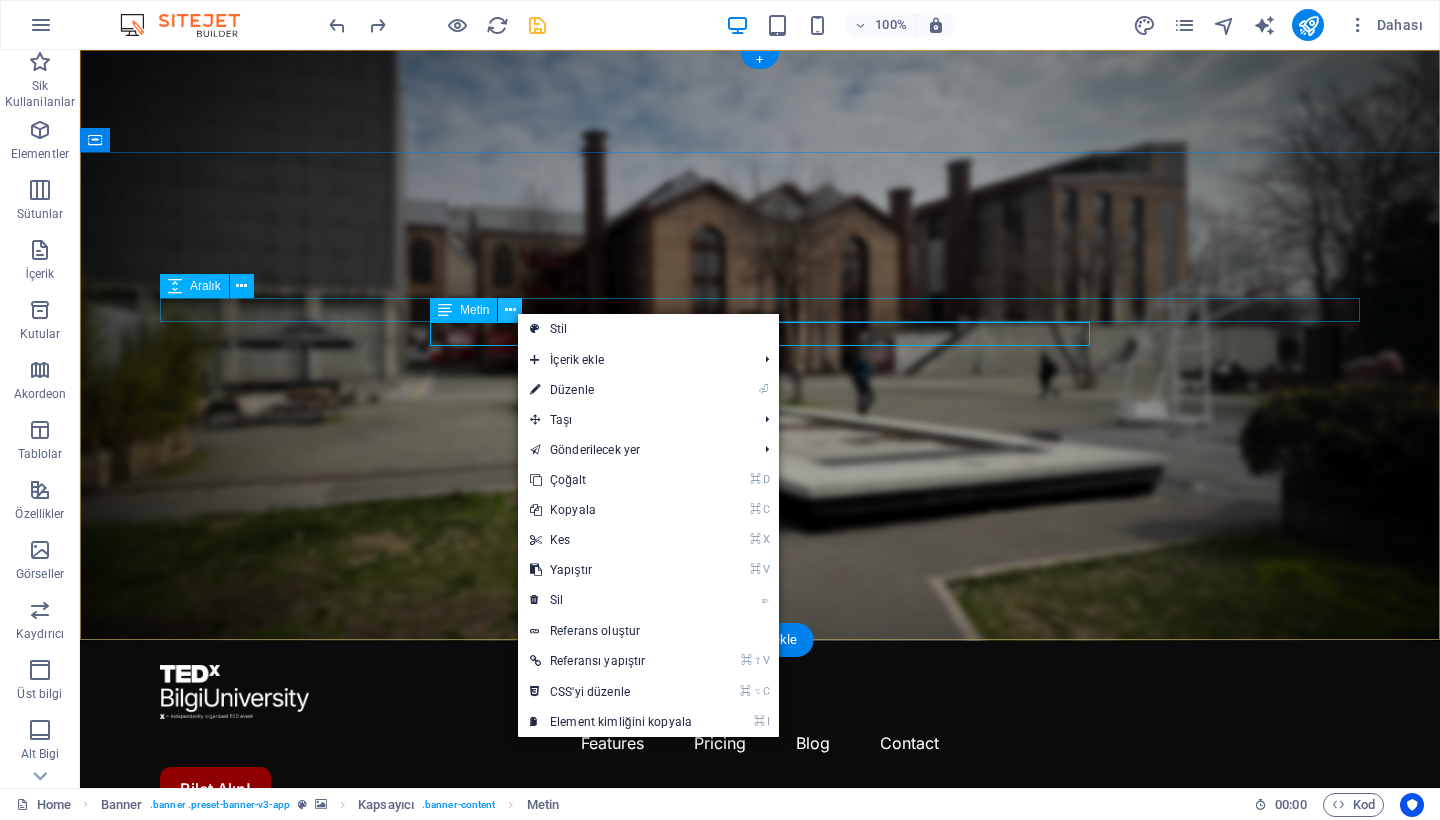 click at bounding box center [510, 310] 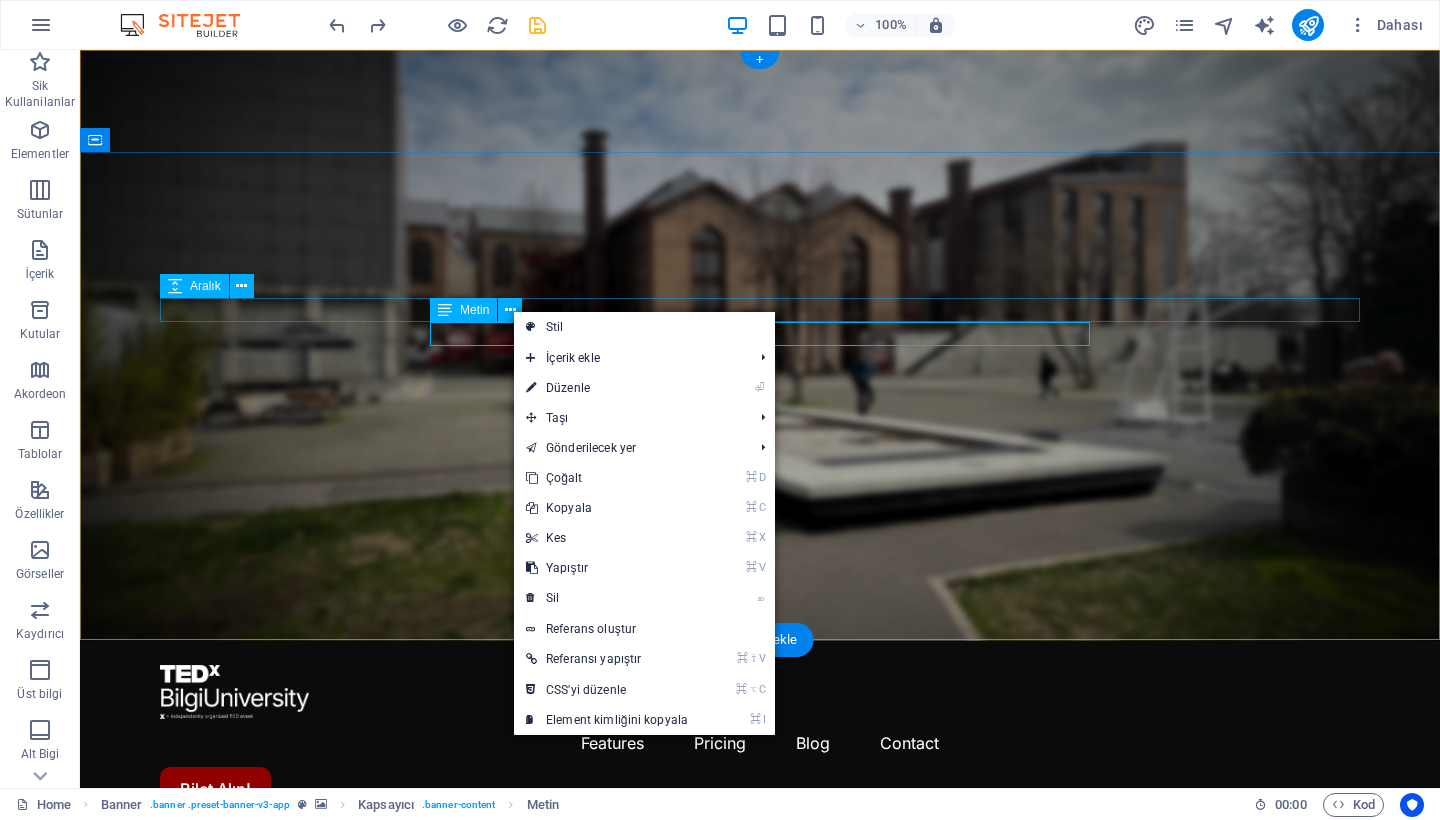 click on "Metin" at bounding box center [474, 310] 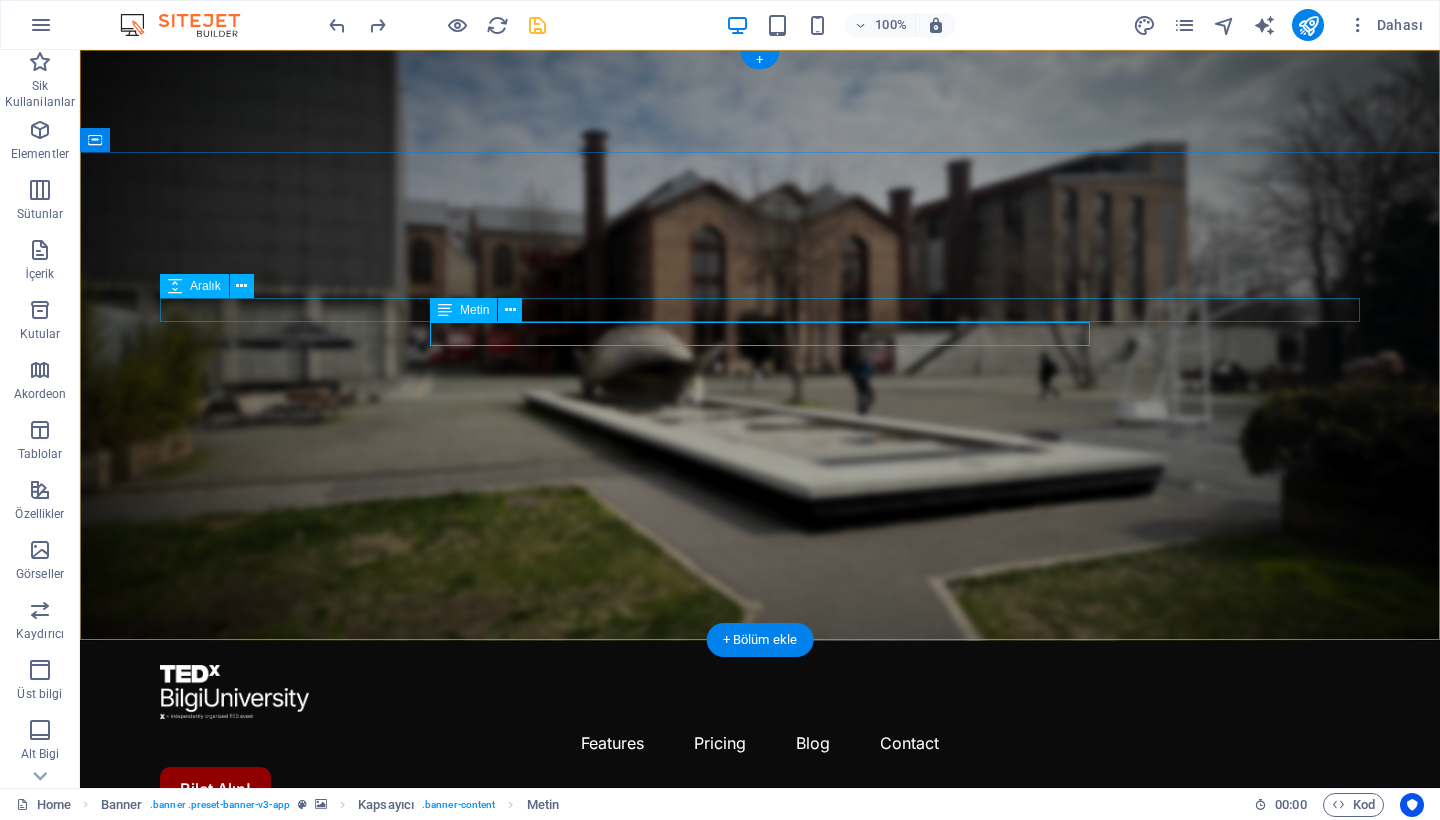 click on "Metin" at bounding box center (474, 310) 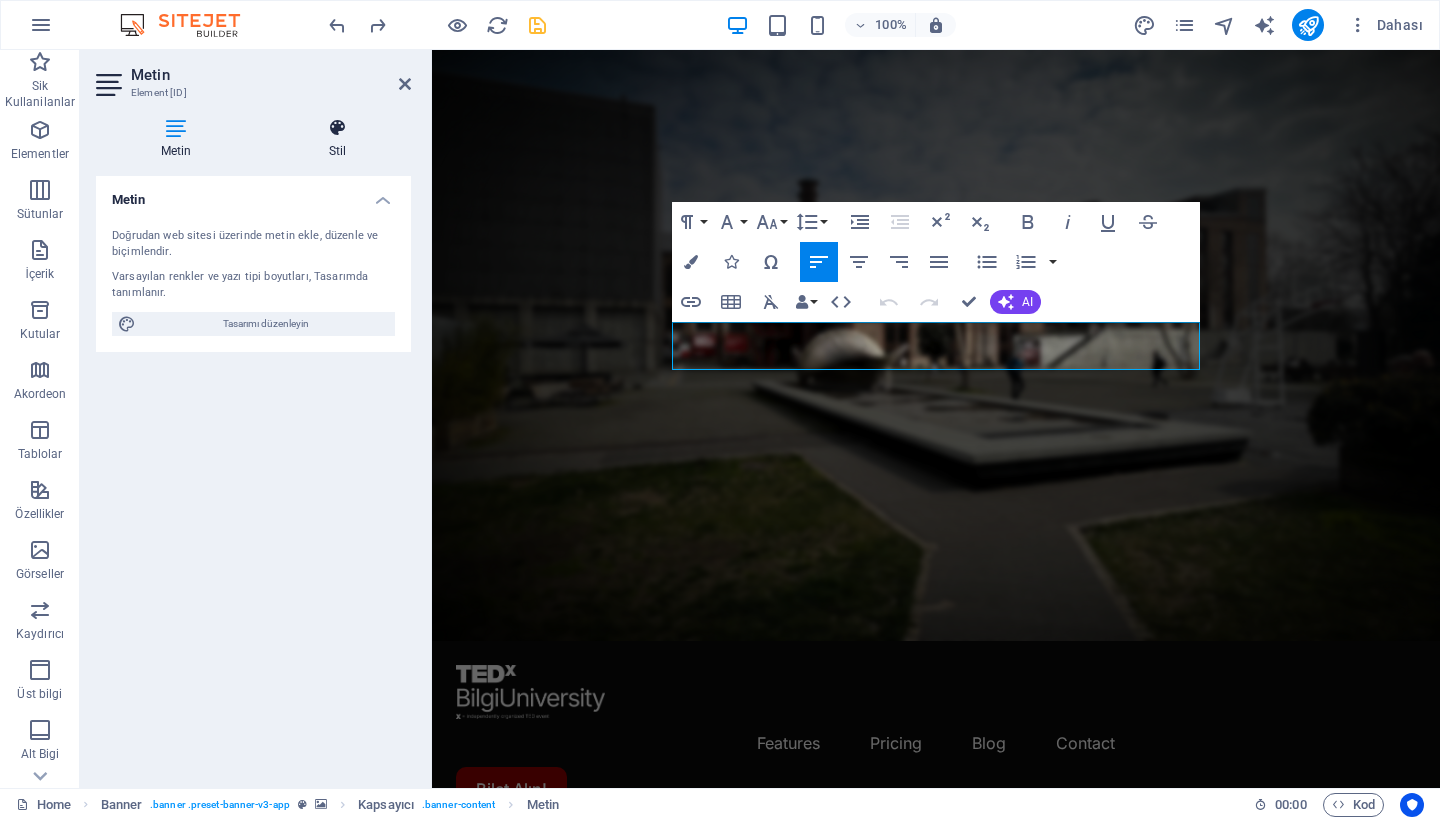 click at bounding box center (337, 128) 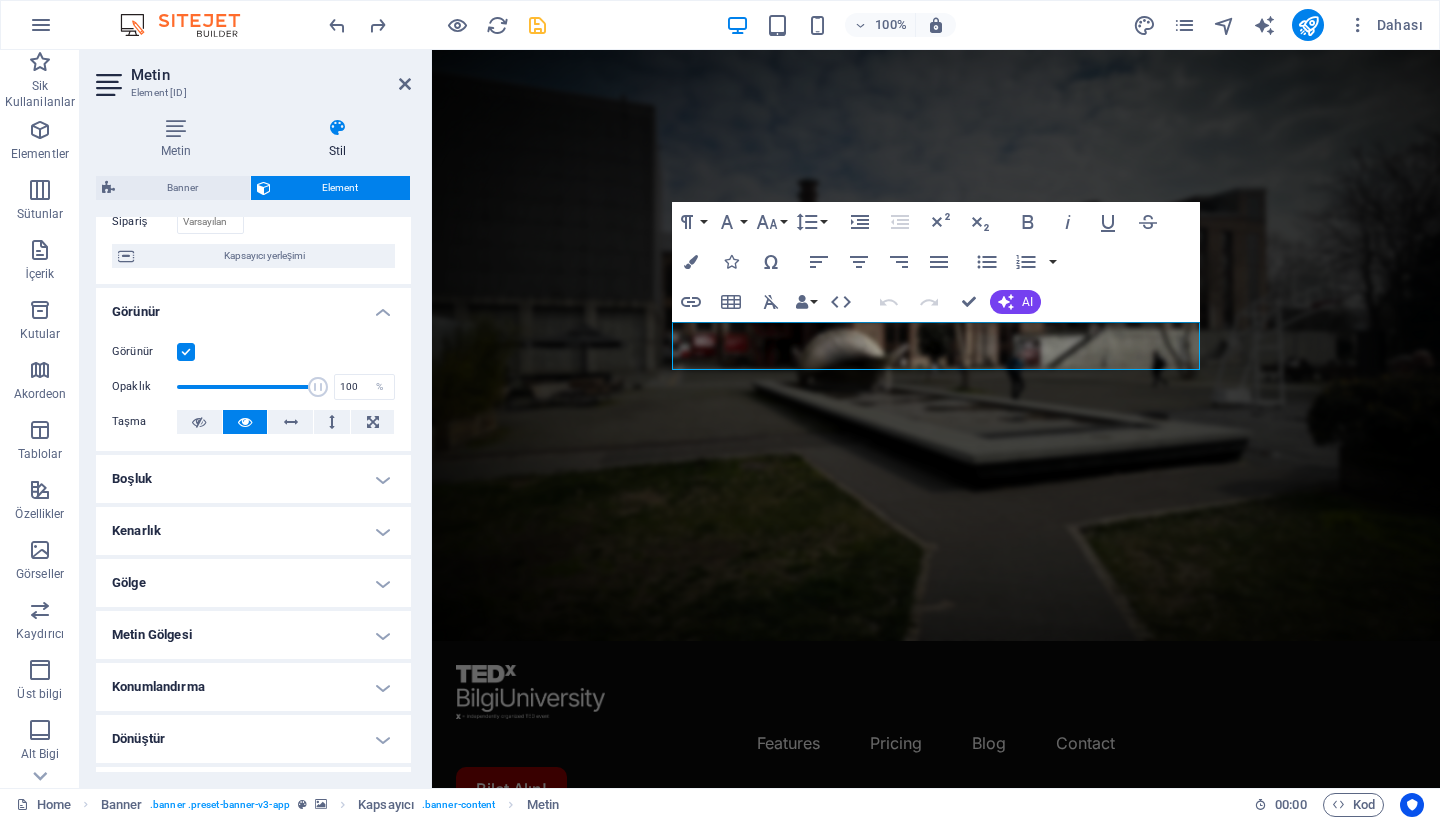 scroll, scrollTop: 192, scrollLeft: 0, axis: vertical 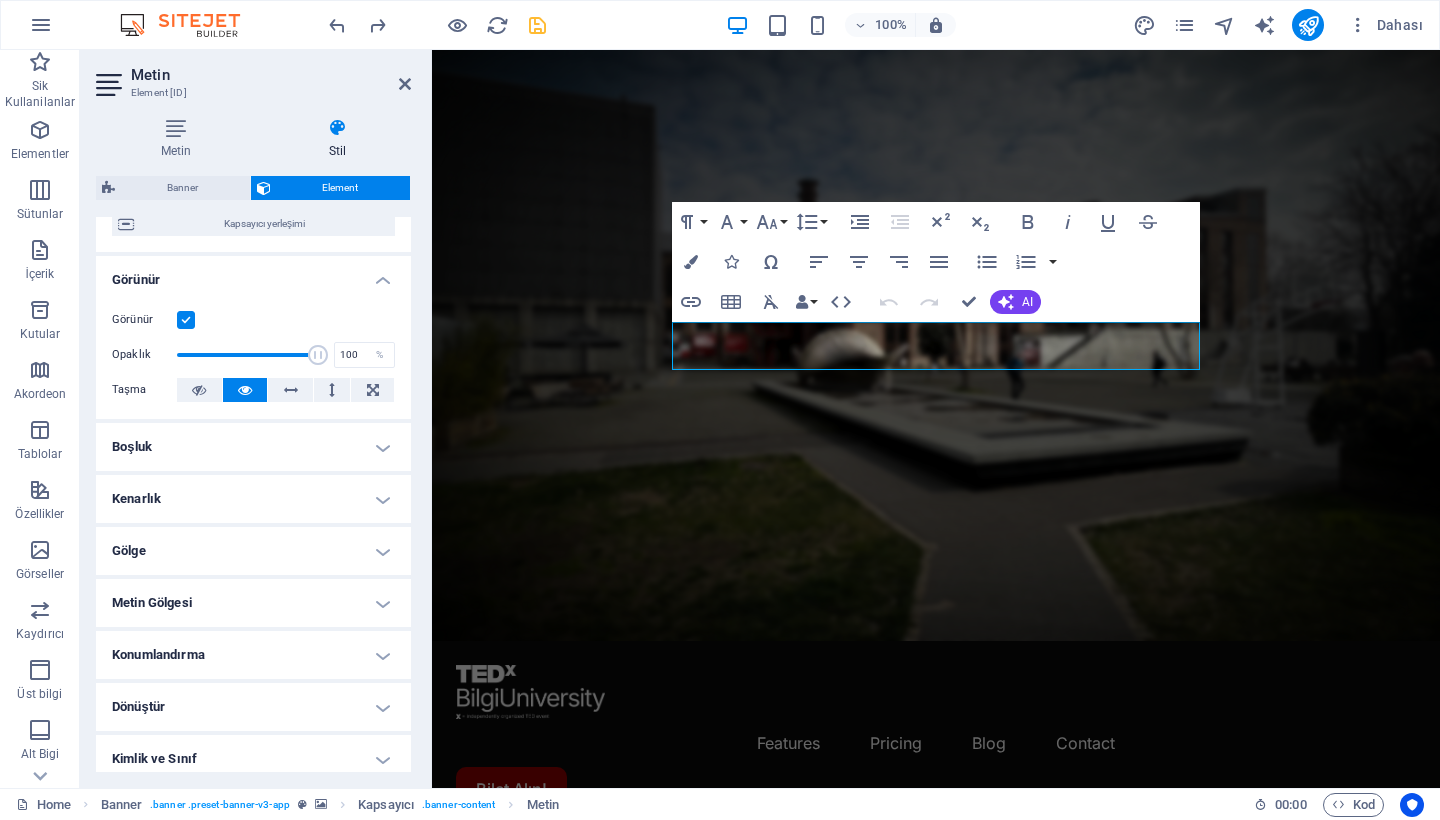 click on "Boşluk" at bounding box center [253, 447] 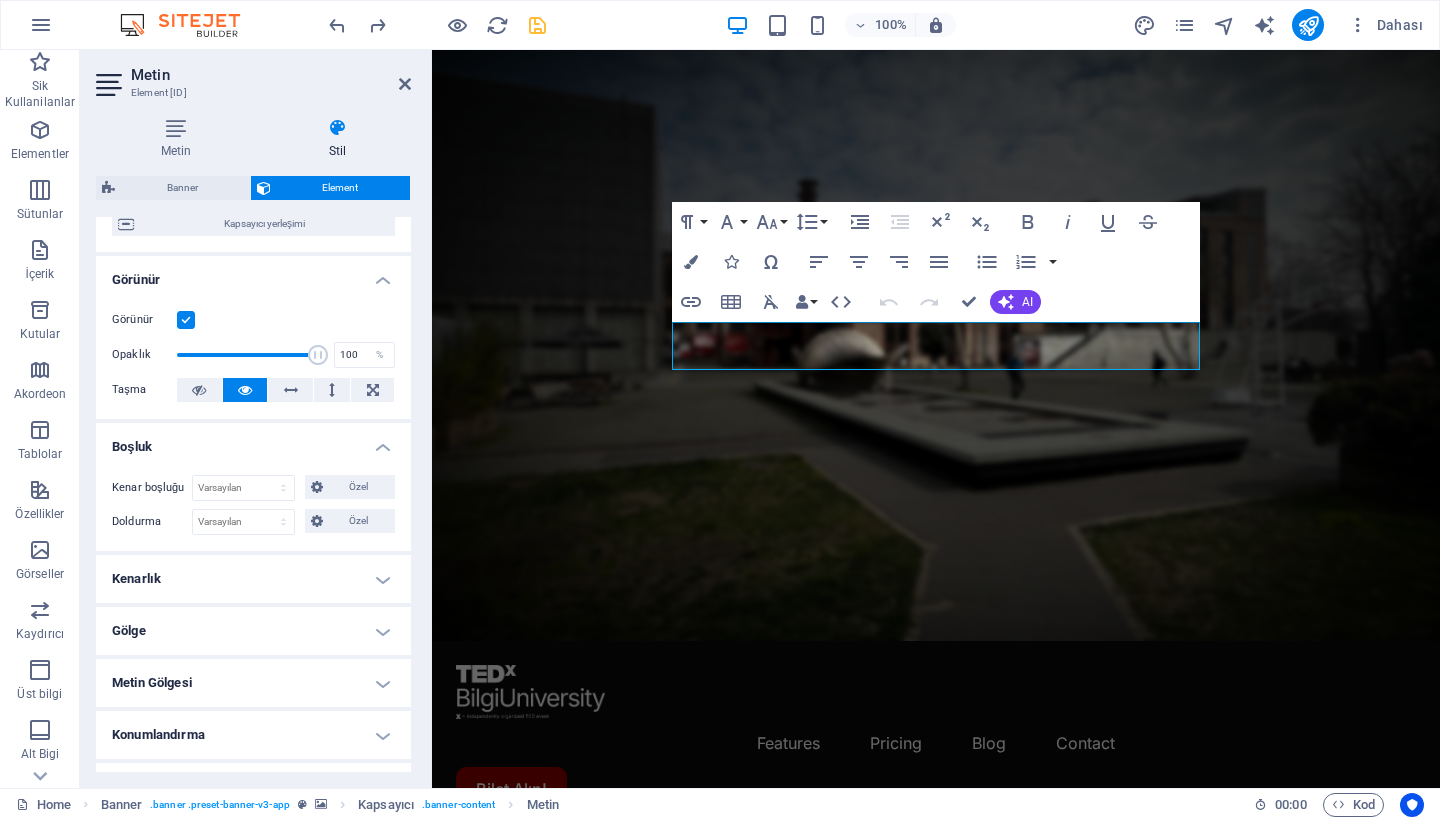 click on "Boşluk" at bounding box center (253, 441) 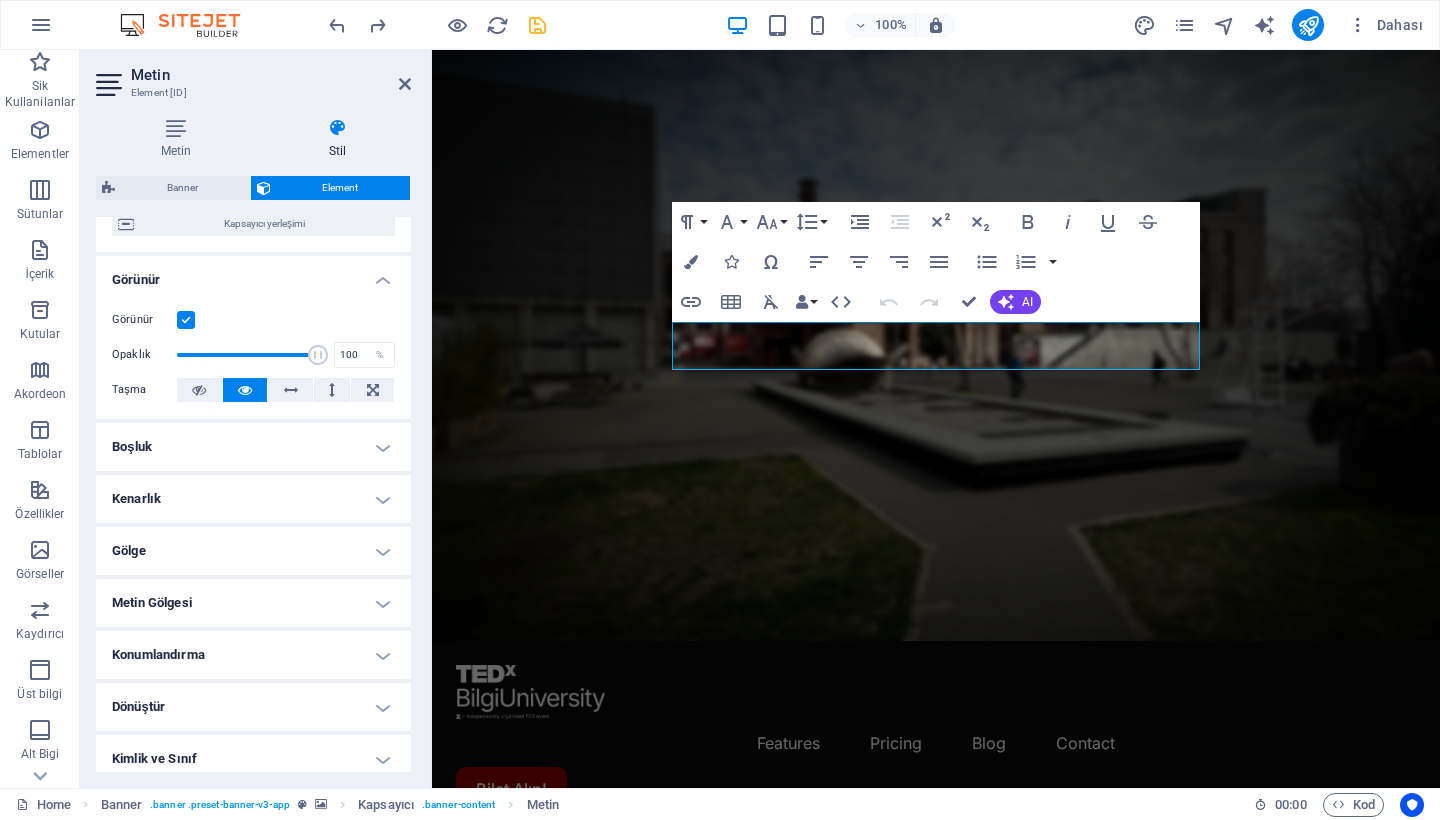 click on "Kenarlık" at bounding box center [253, 499] 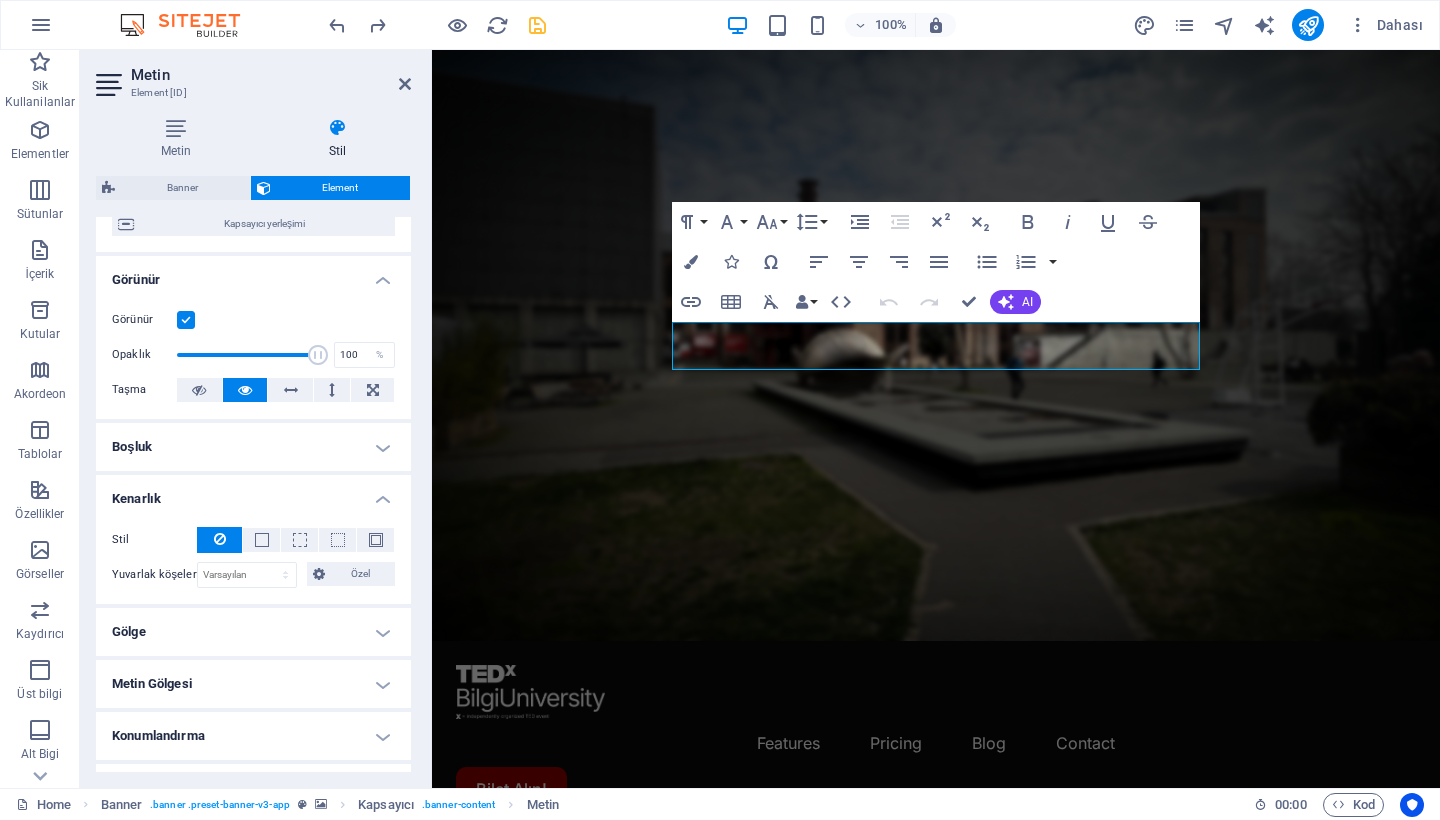 click on "Kenarlık" at bounding box center [253, 493] 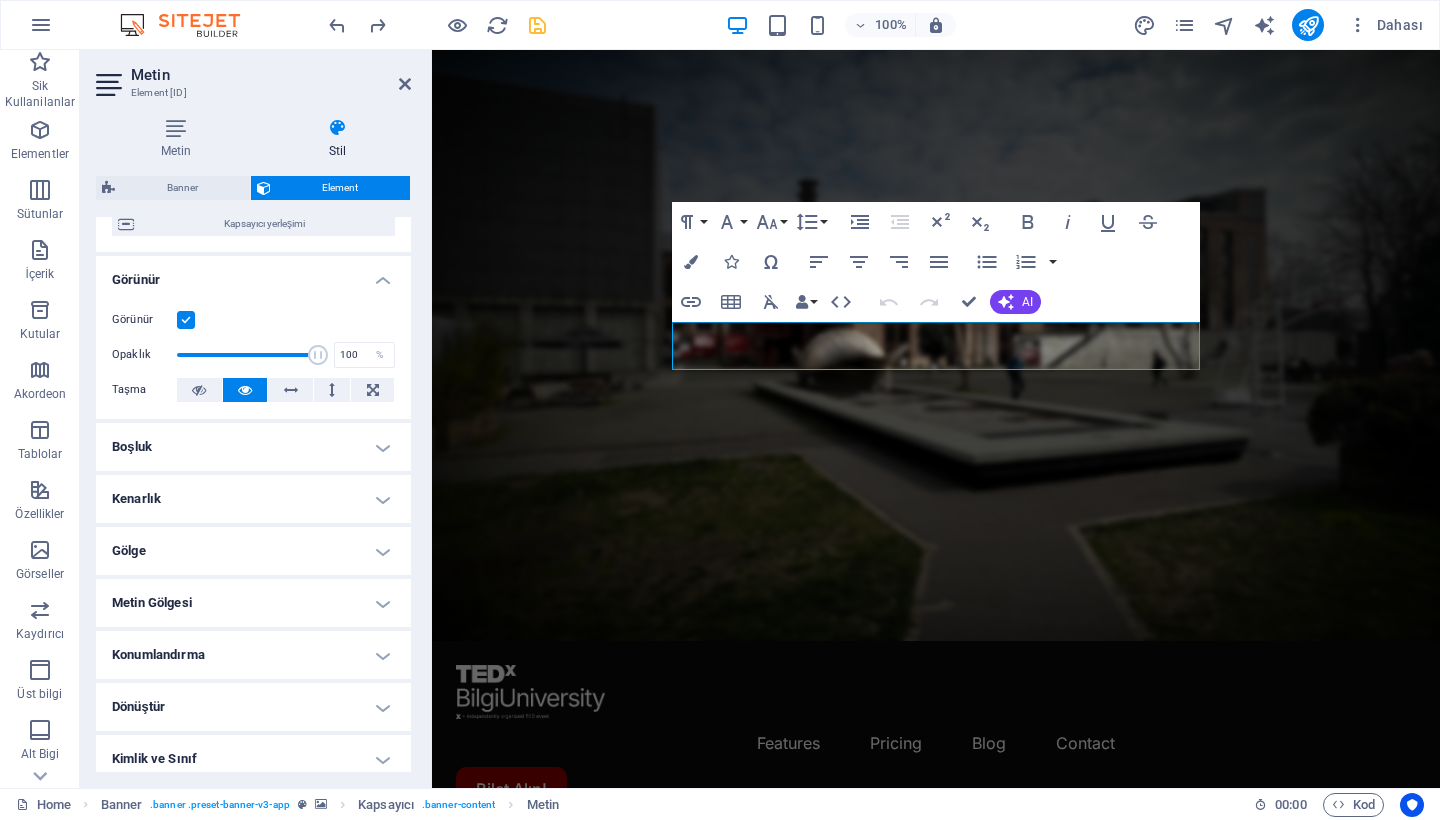 click on "Konumlandırma" at bounding box center (253, 655) 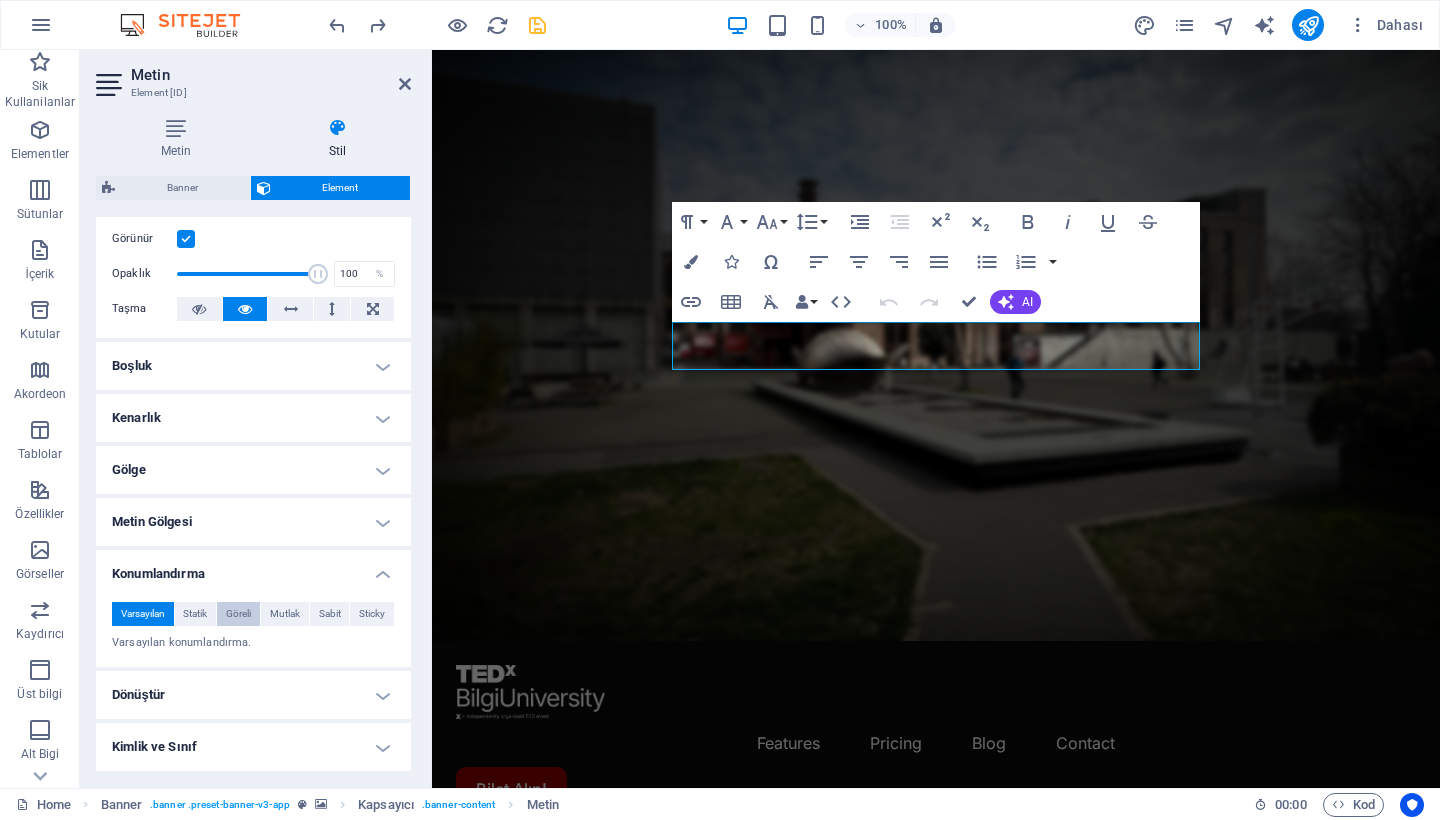 scroll, scrollTop: 374, scrollLeft: 0, axis: vertical 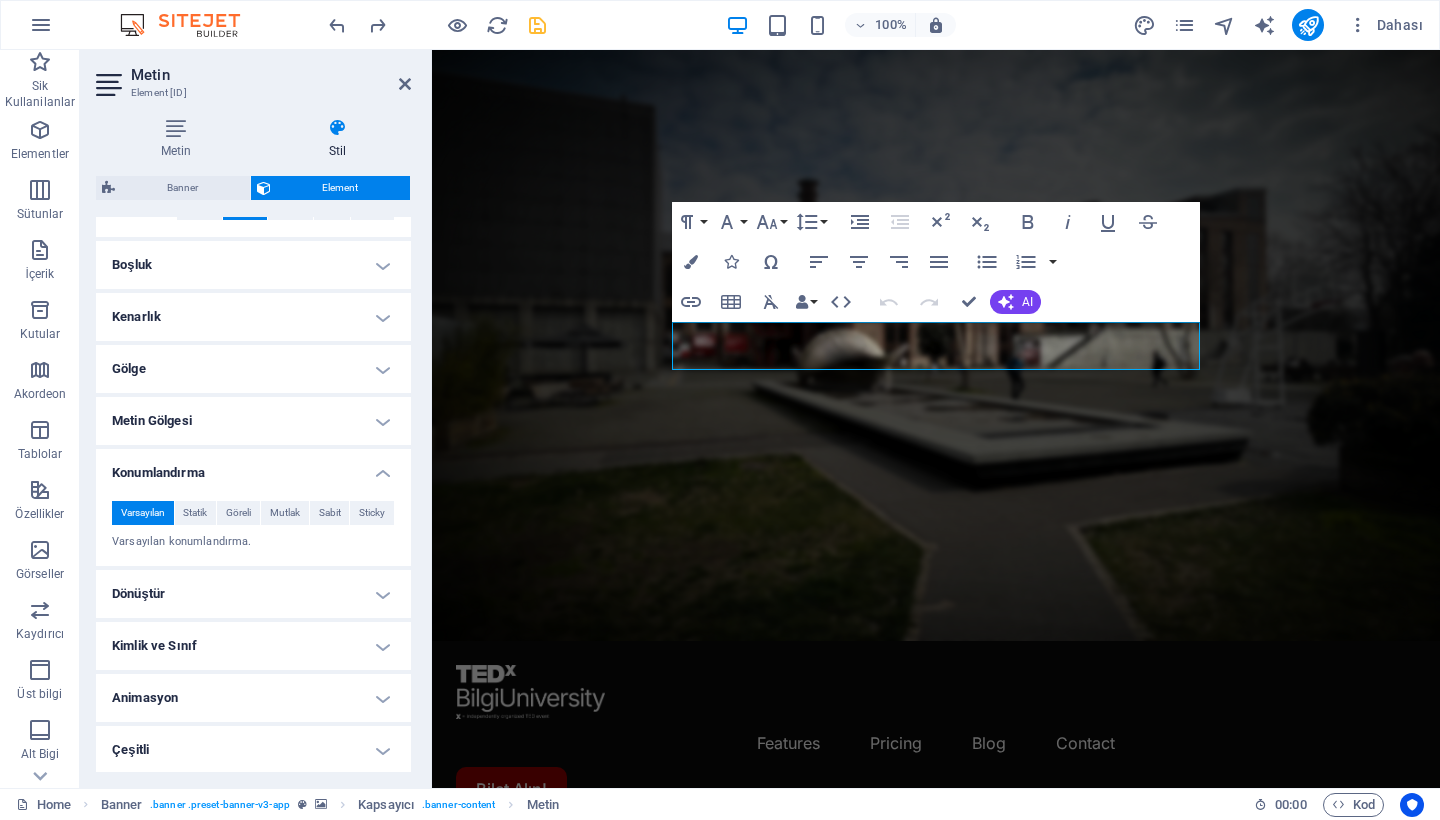 click on "Dönüştür" at bounding box center (253, 594) 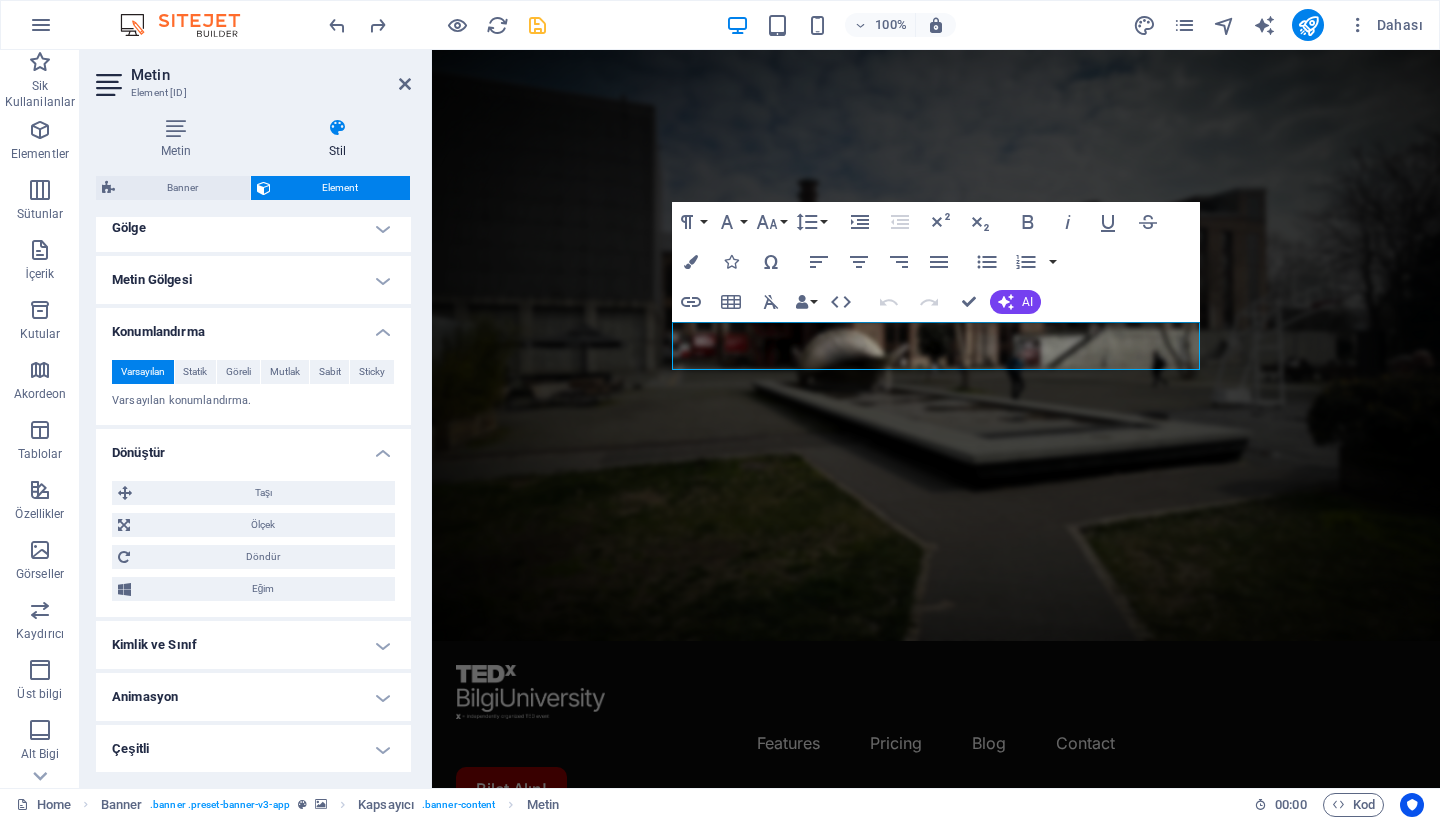 scroll, scrollTop: 514, scrollLeft: 0, axis: vertical 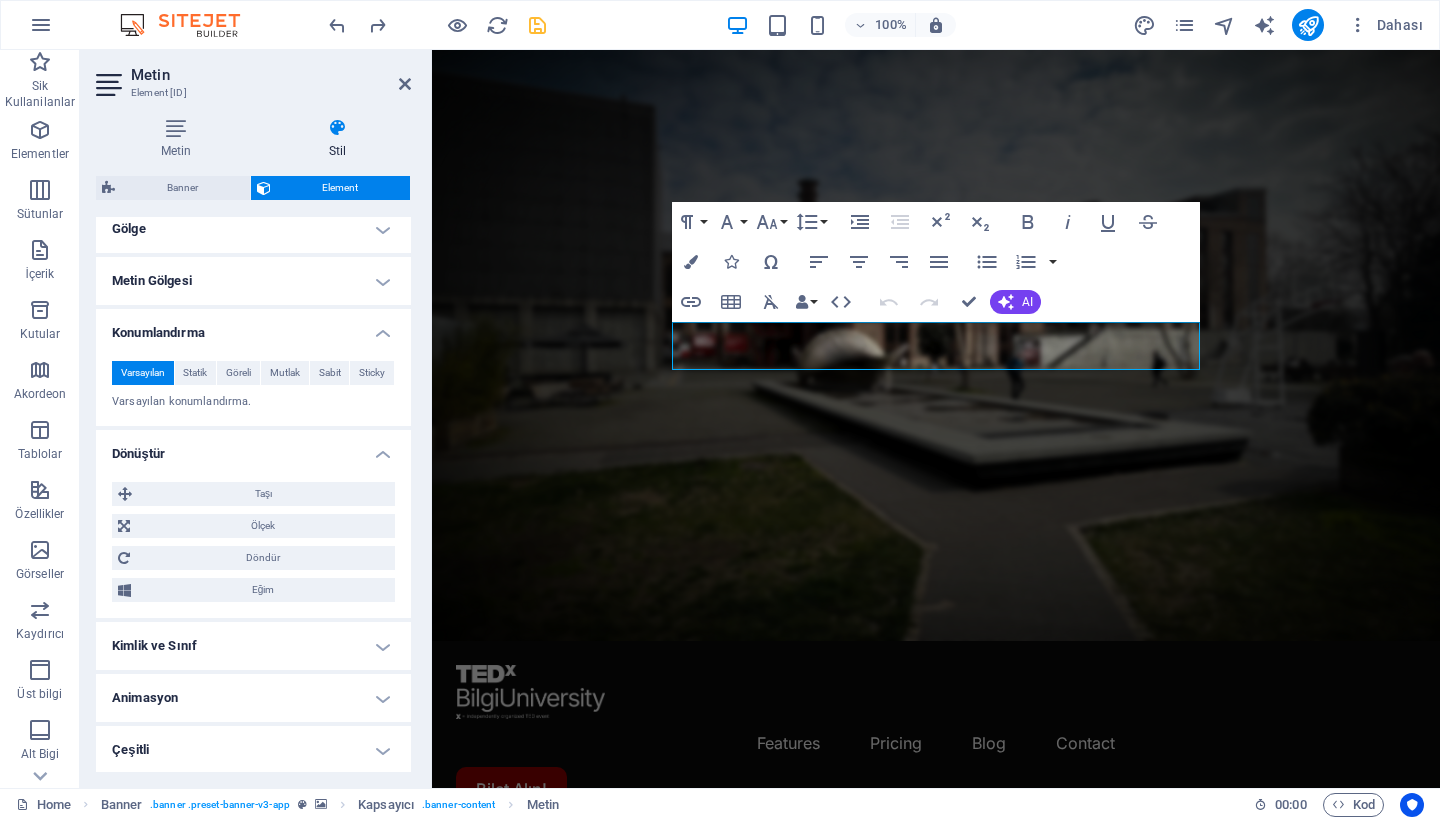 click on "Kimlik ve Sınıf" at bounding box center [253, 646] 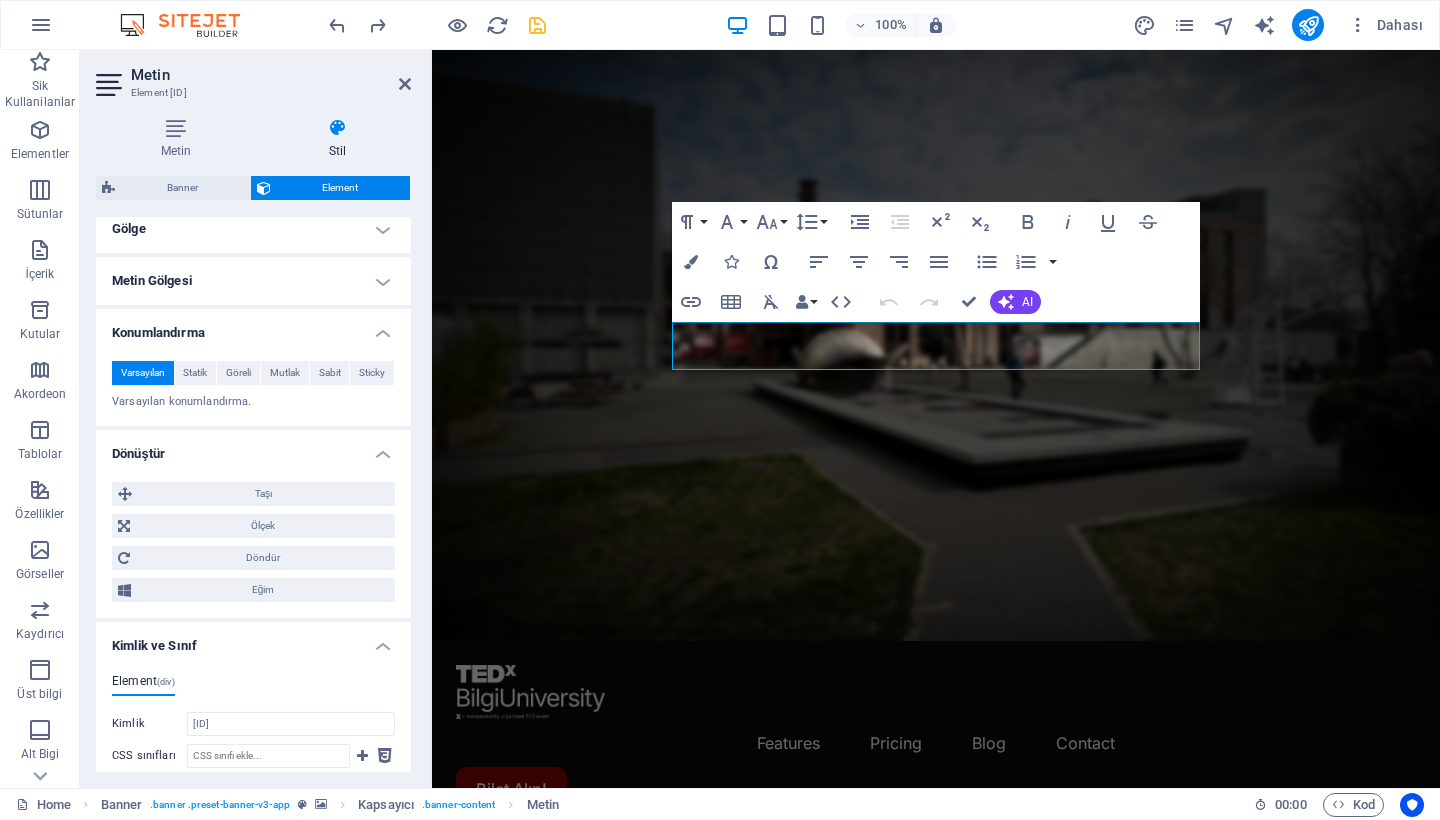 click on "Kimlik ve Sınıf" at bounding box center [253, 640] 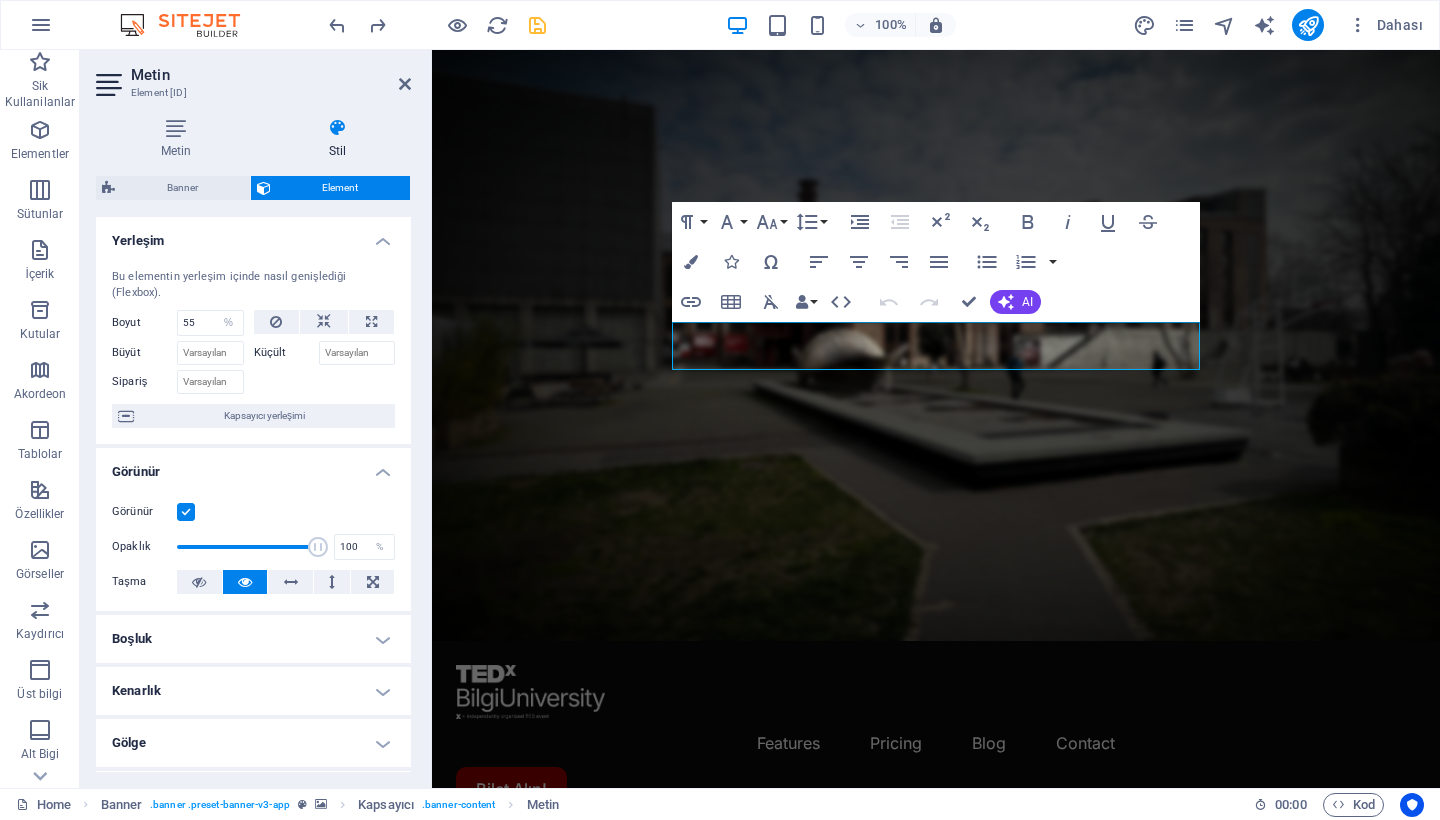 scroll, scrollTop: 0, scrollLeft: 0, axis: both 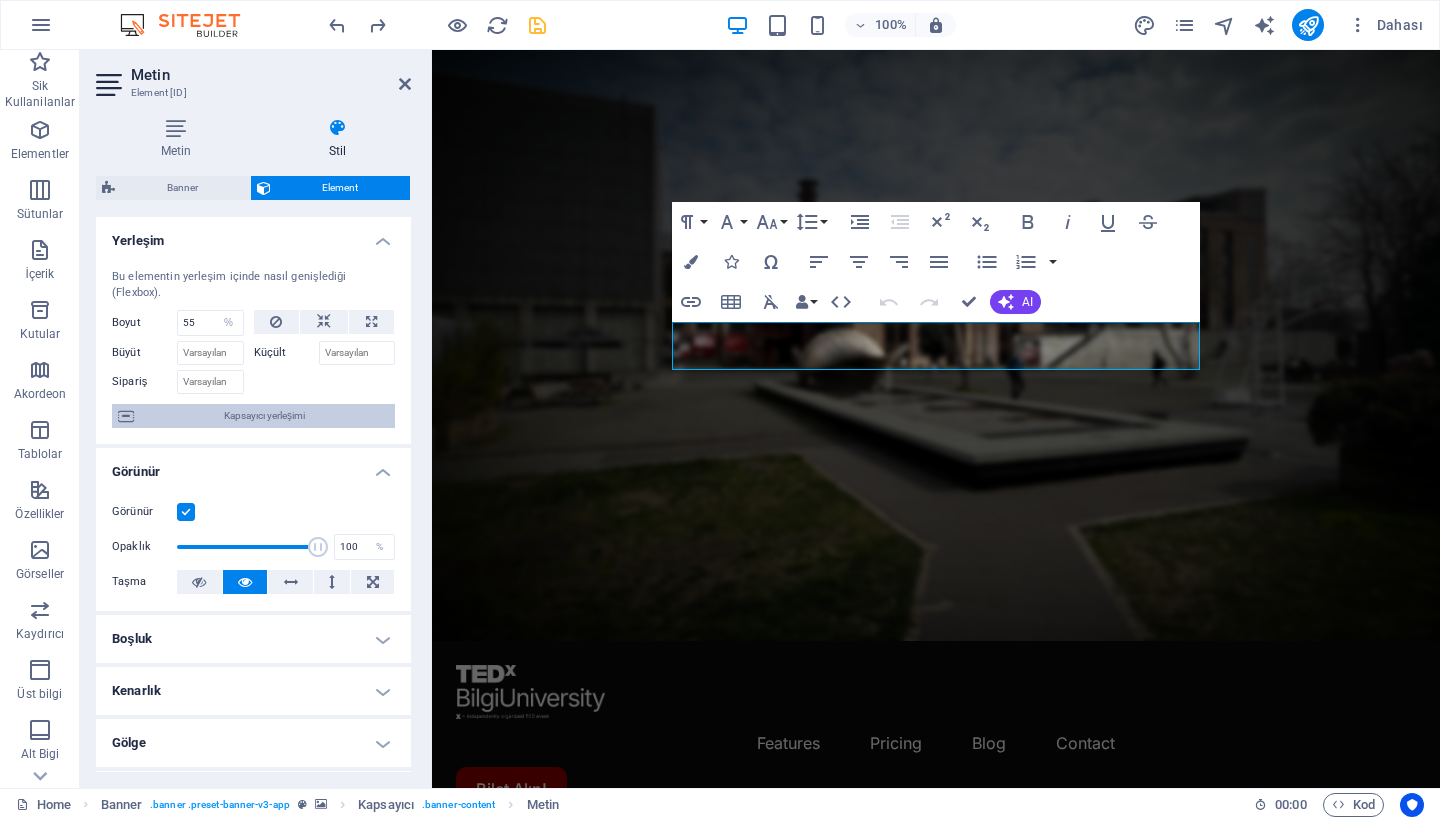 click on "Kapsayıcı yerleşimi" at bounding box center [264, 416] 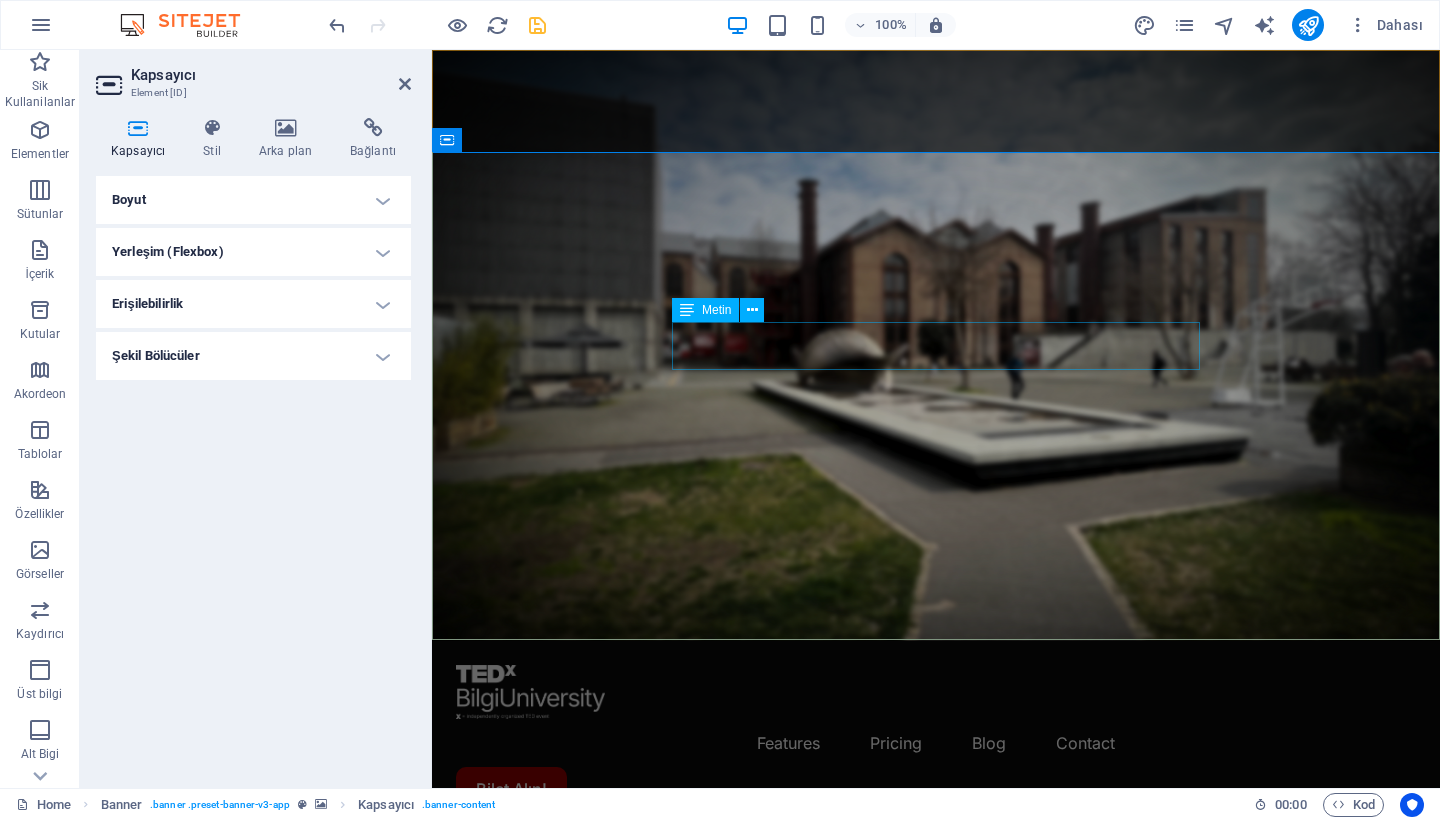 click on "Bir Tepki Değiştirir. [DATE]da TEDxBilgiUniversity sahnesindeyiz." at bounding box center [936, 1017] 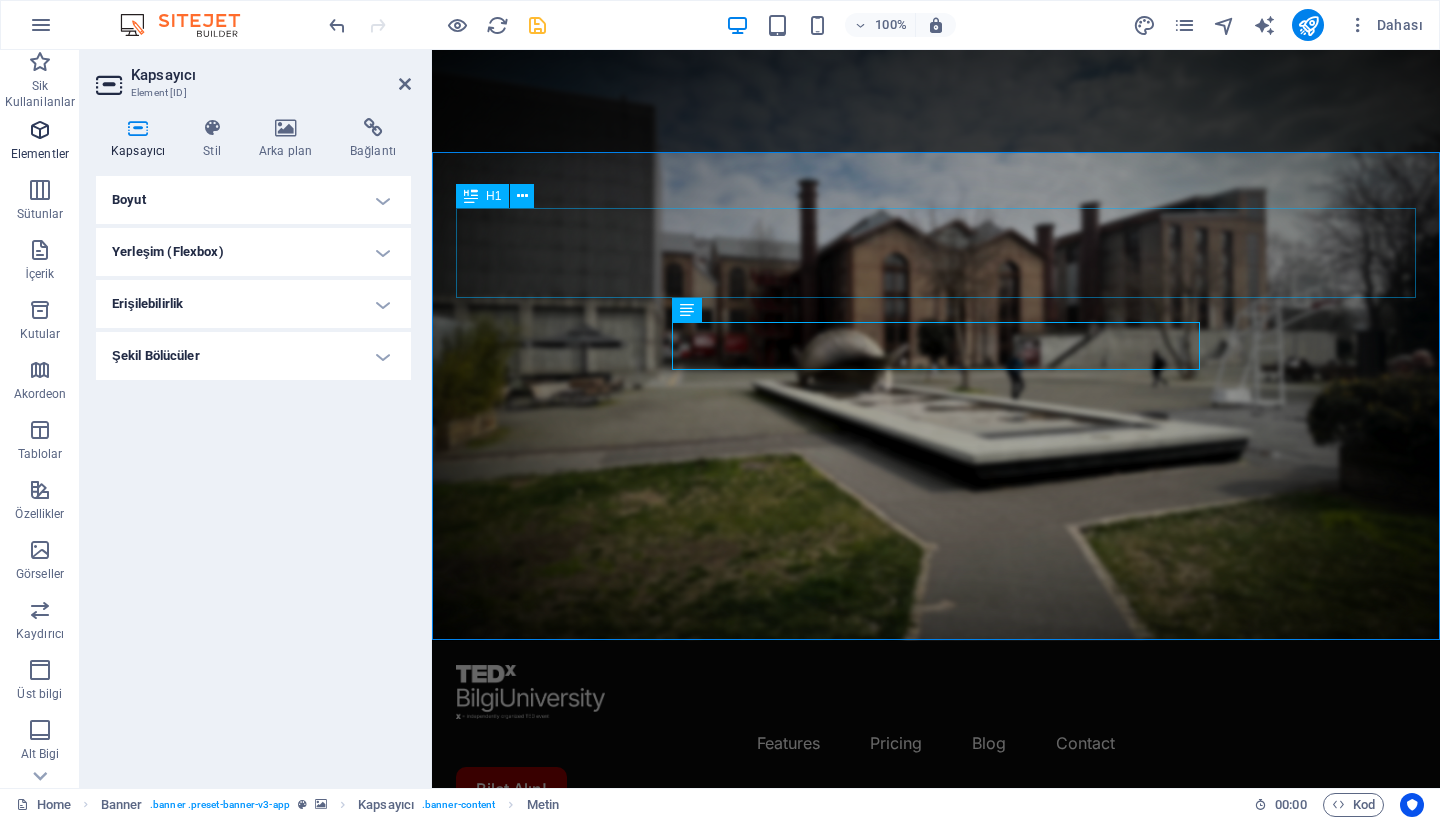 click at bounding box center (40, 130) 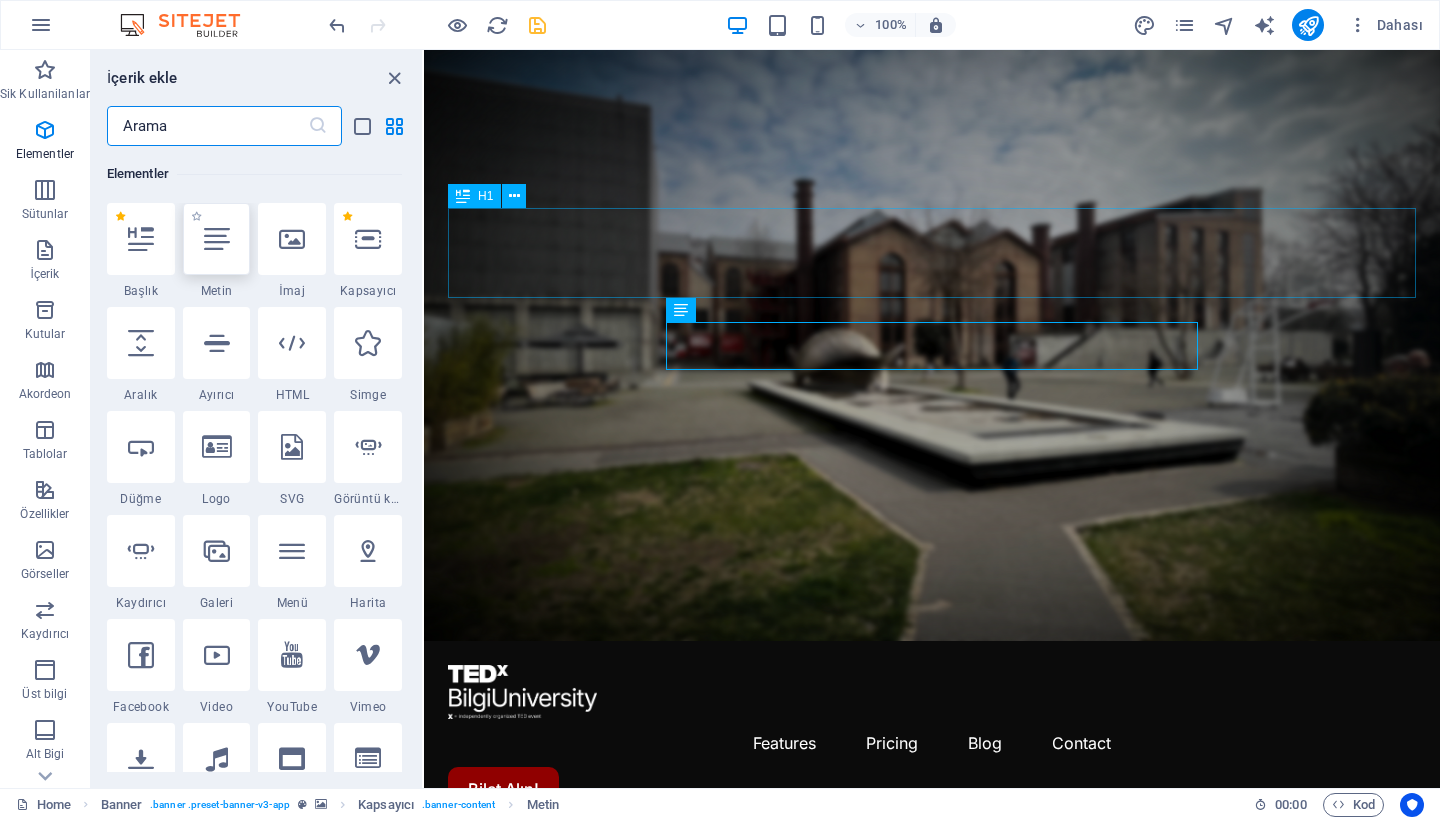 scroll, scrollTop: 213, scrollLeft: 0, axis: vertical 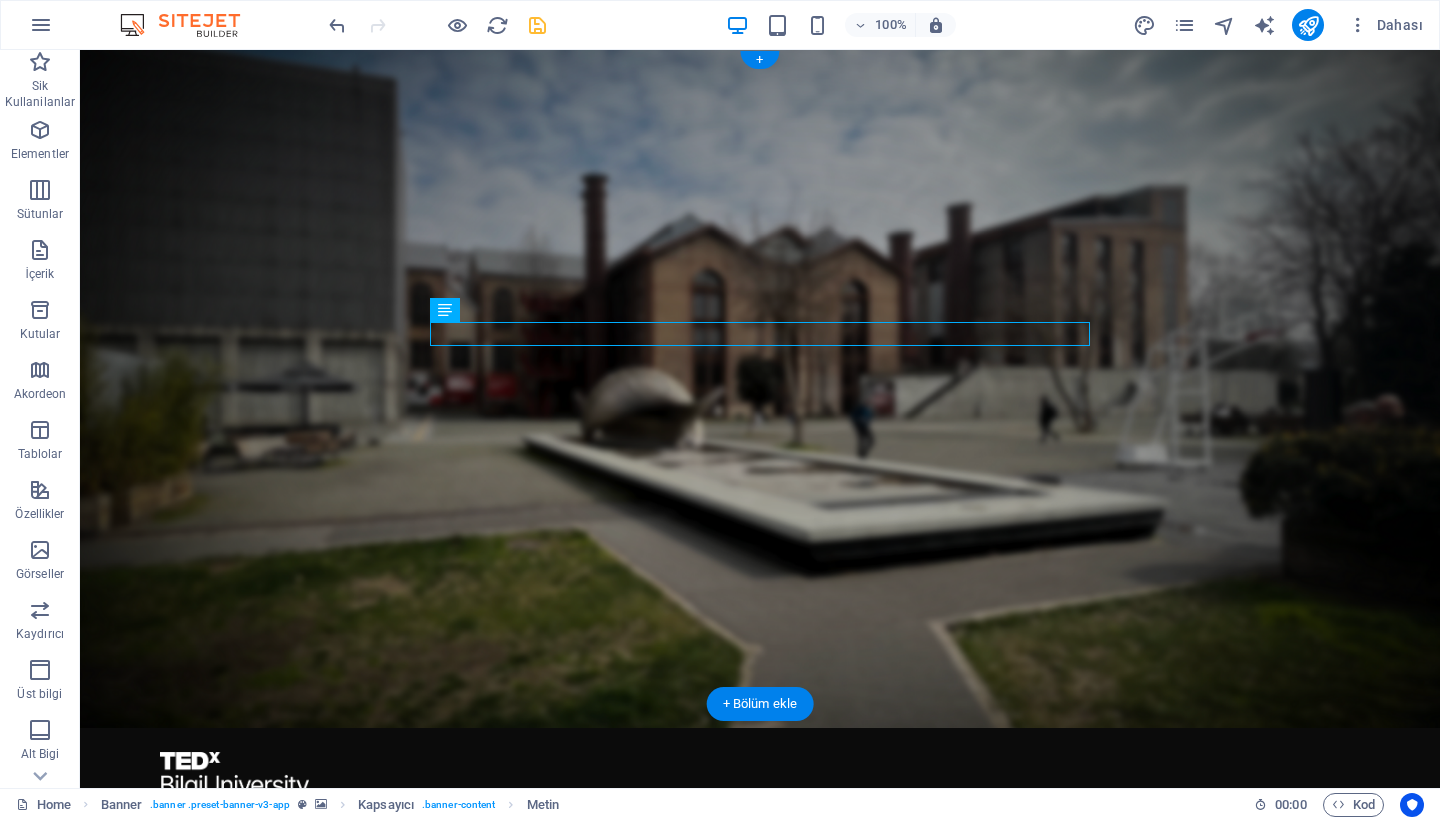 drag, startPoint x: 394, startPoint y: 344, endPoint x: 484, endPoint y: 422, distance: 119.096596 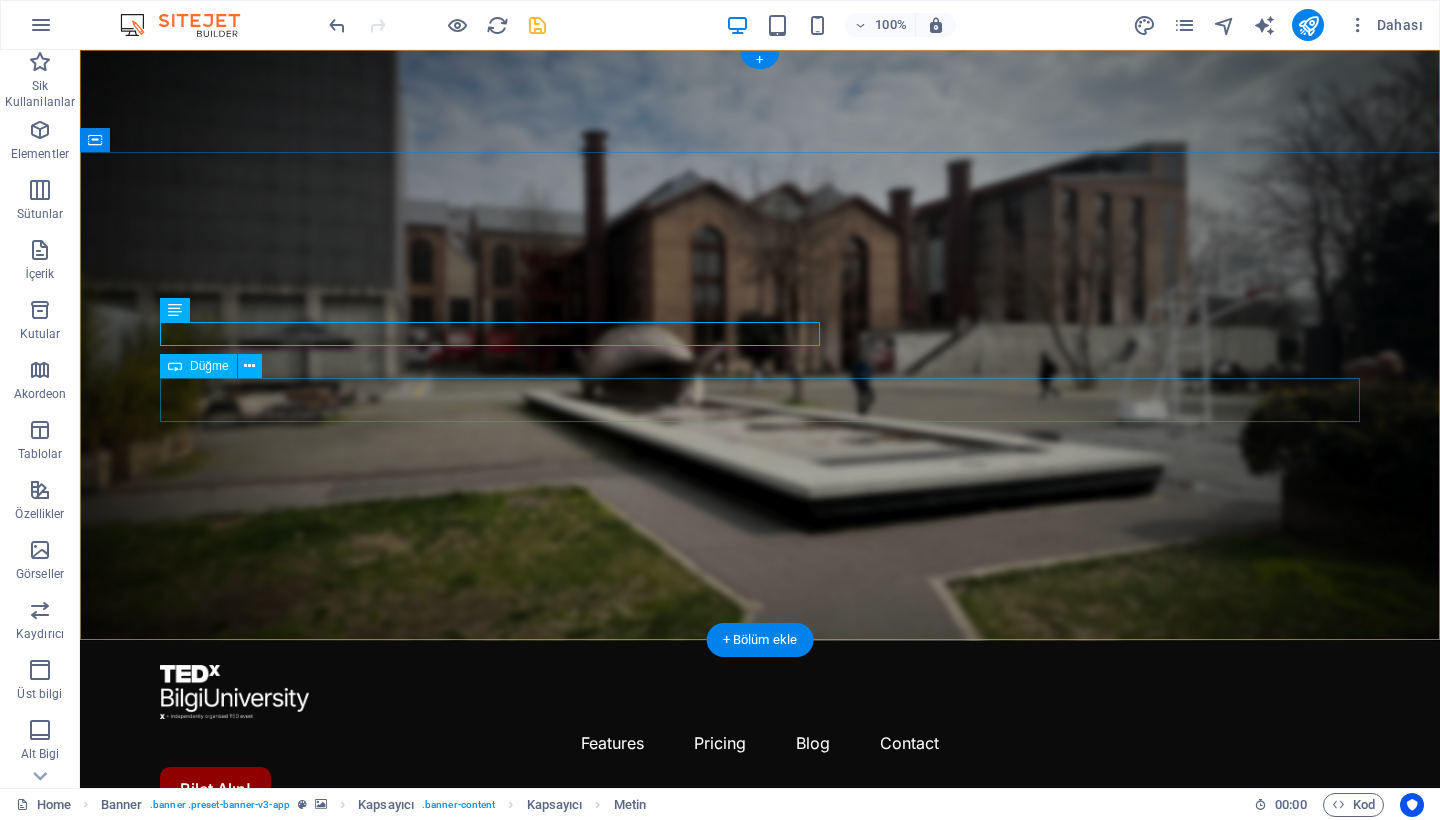 click on "Bilet Alın!" at bounding box center [760, 1083] 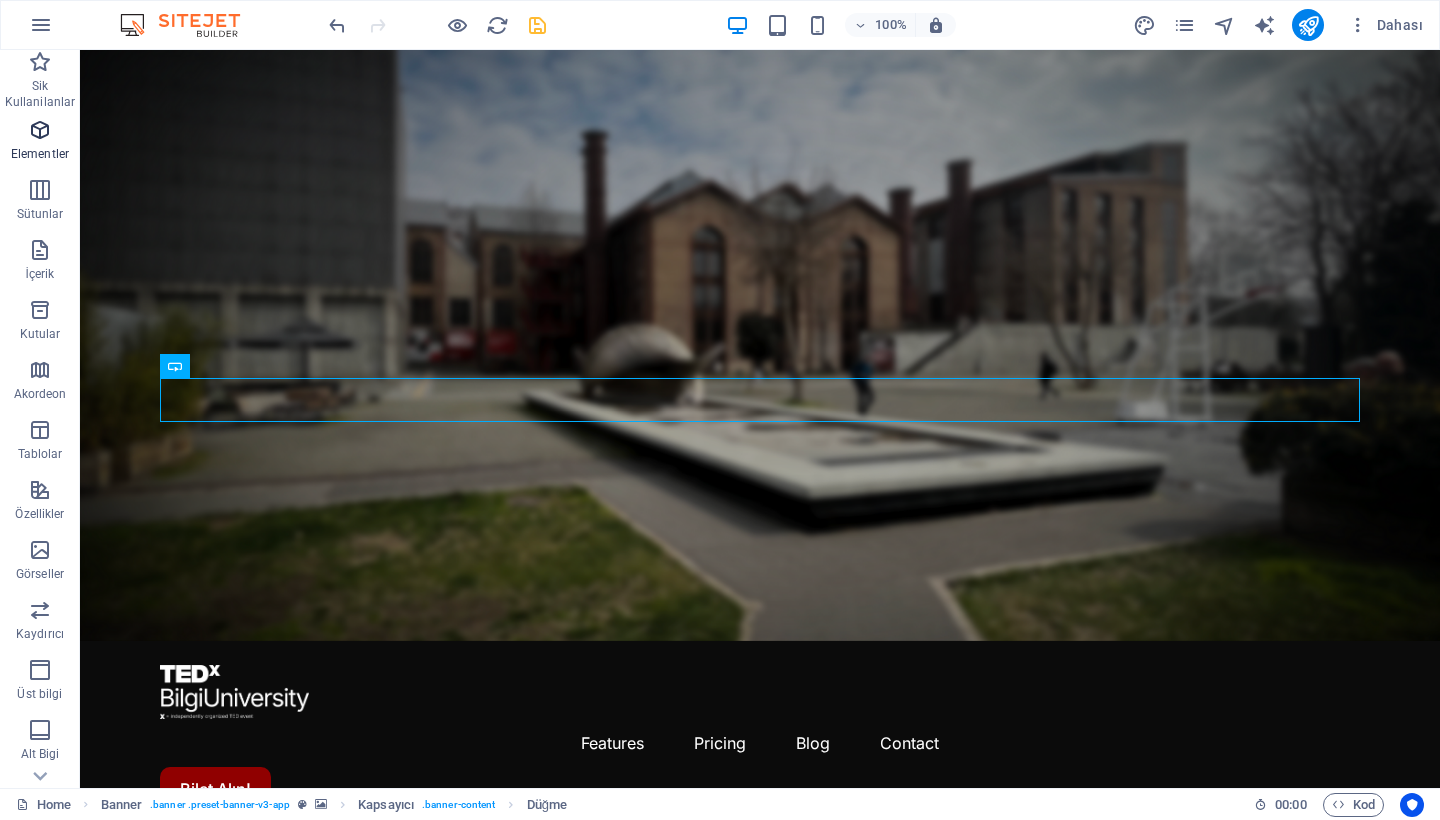 click at bounding box center (40, 130) 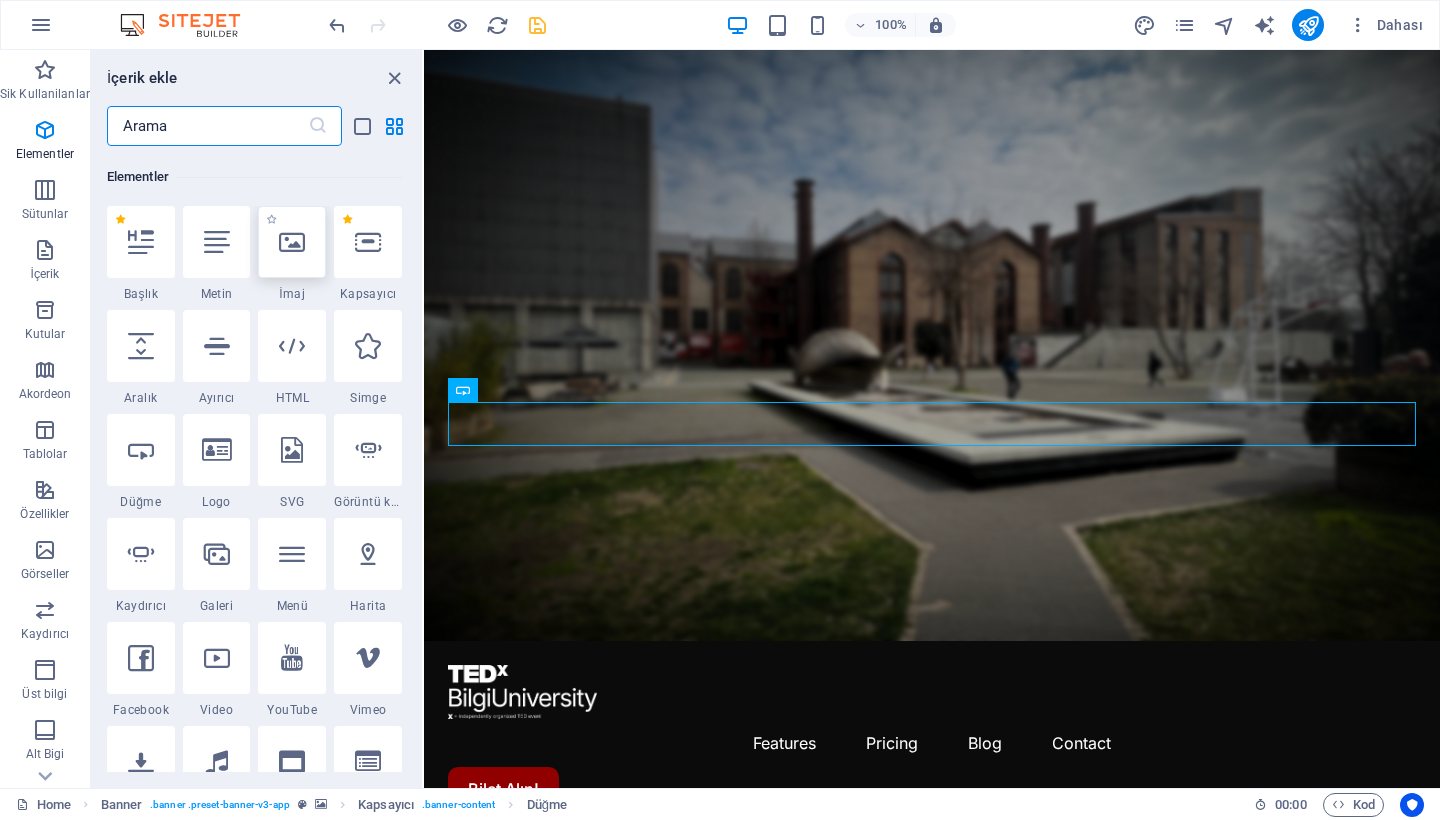 scroll, scrollTop: 213, scrollLeft: 0, axis: vertical 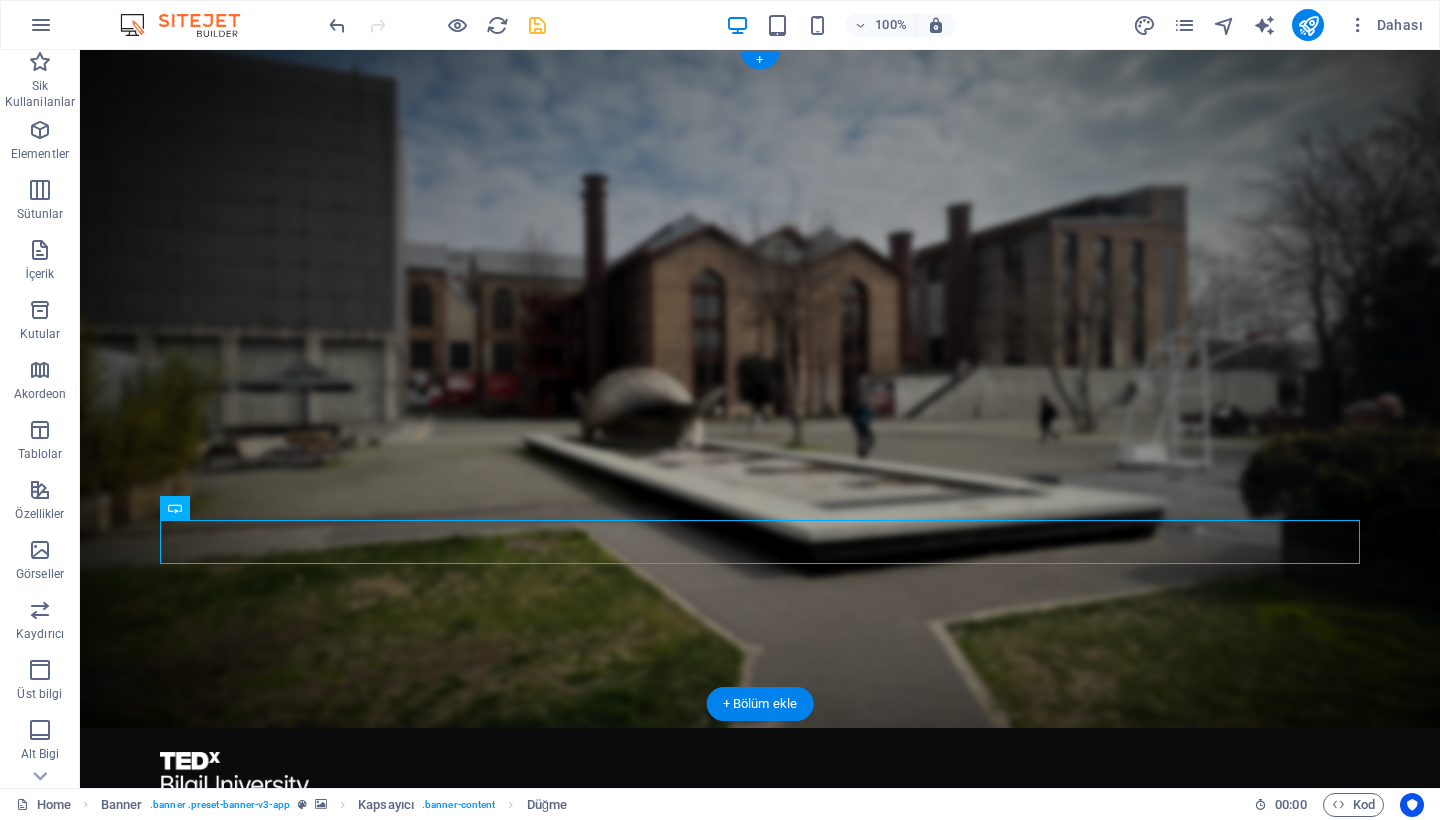 drag, startPoint x: 563, startPoint y: 558, endPoint x: 705, endPoint y: 425, distance: 194.55847 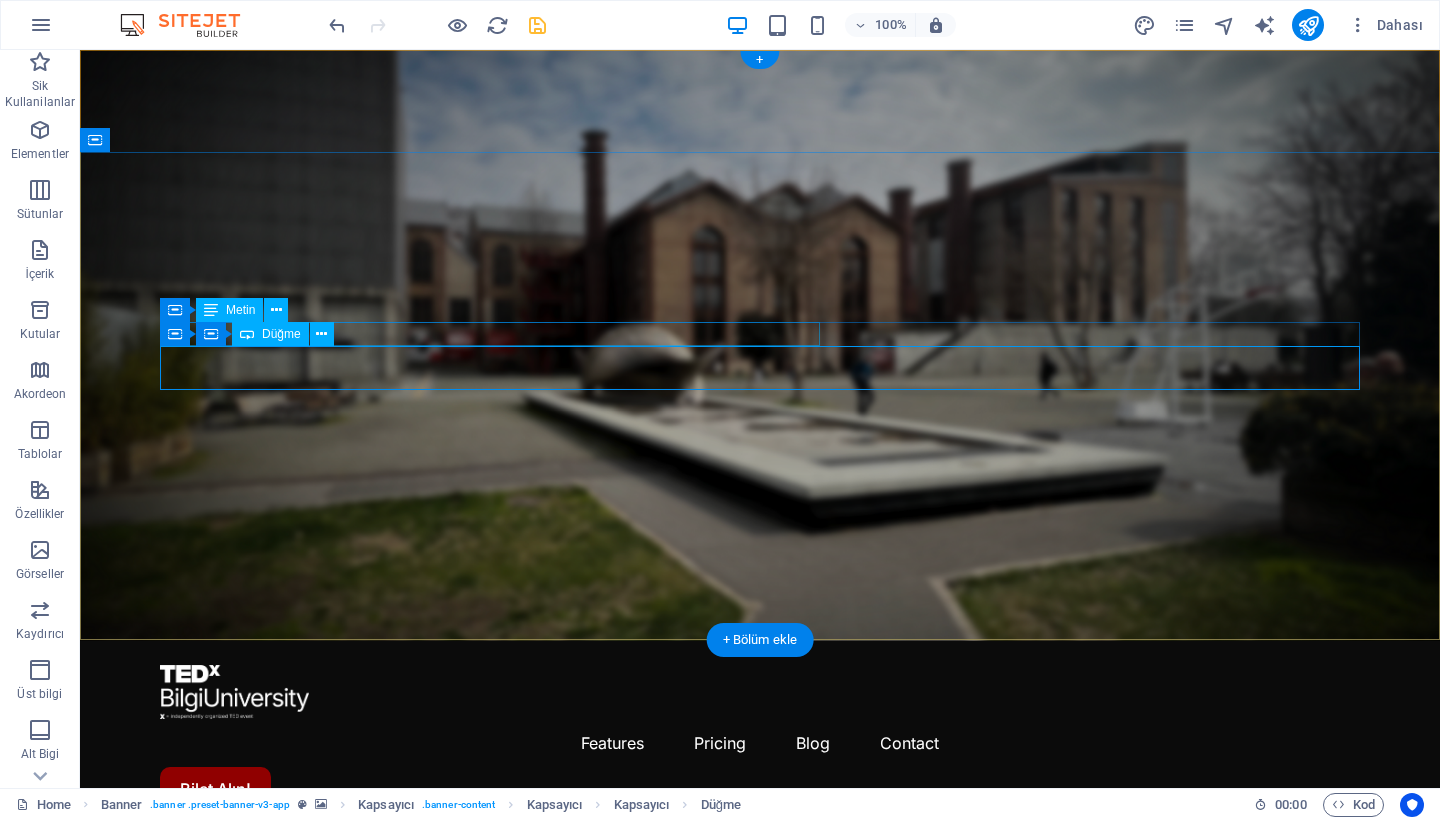 click on "Düğme" at bounding box center (281, 334) 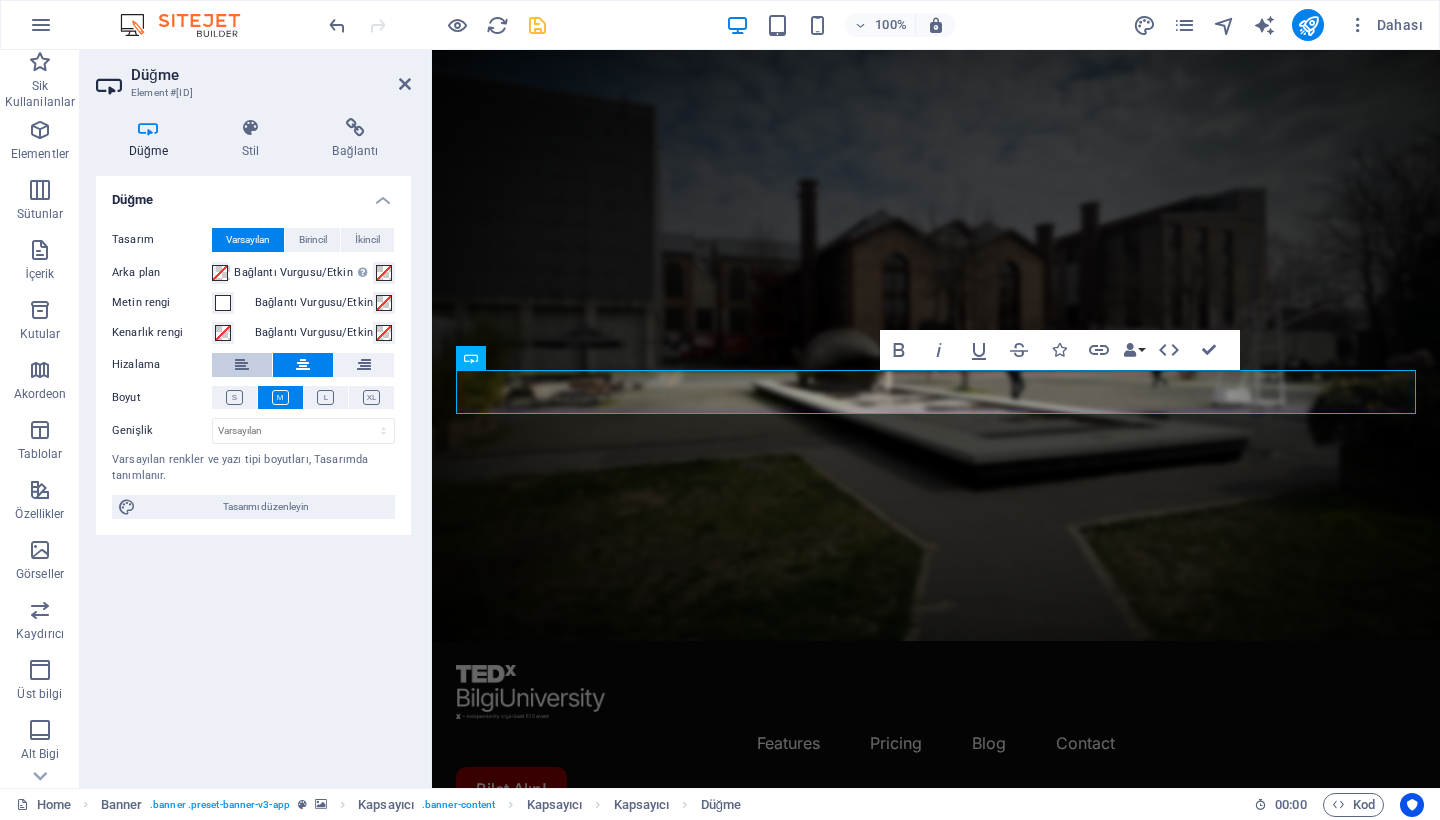 click at bounding box center [242, 365] 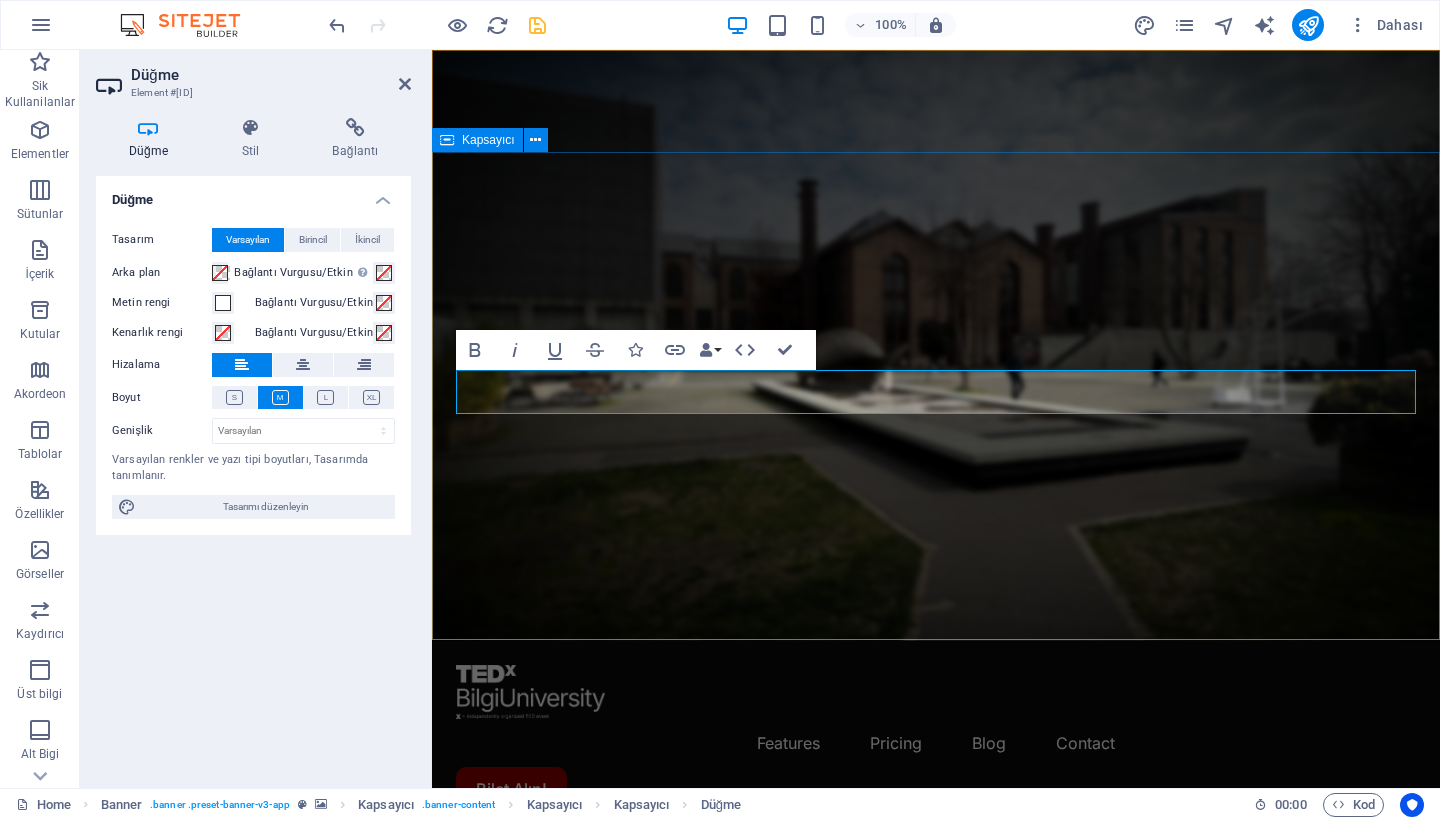 click on "Bir Fikir Yeter. Bir Tepki Değiştirir. 7 Şubat 2026'da TEDxBilgiUniversity sahnesindeyiz. Bilet Alın!" at bounding box center [936, 1040] 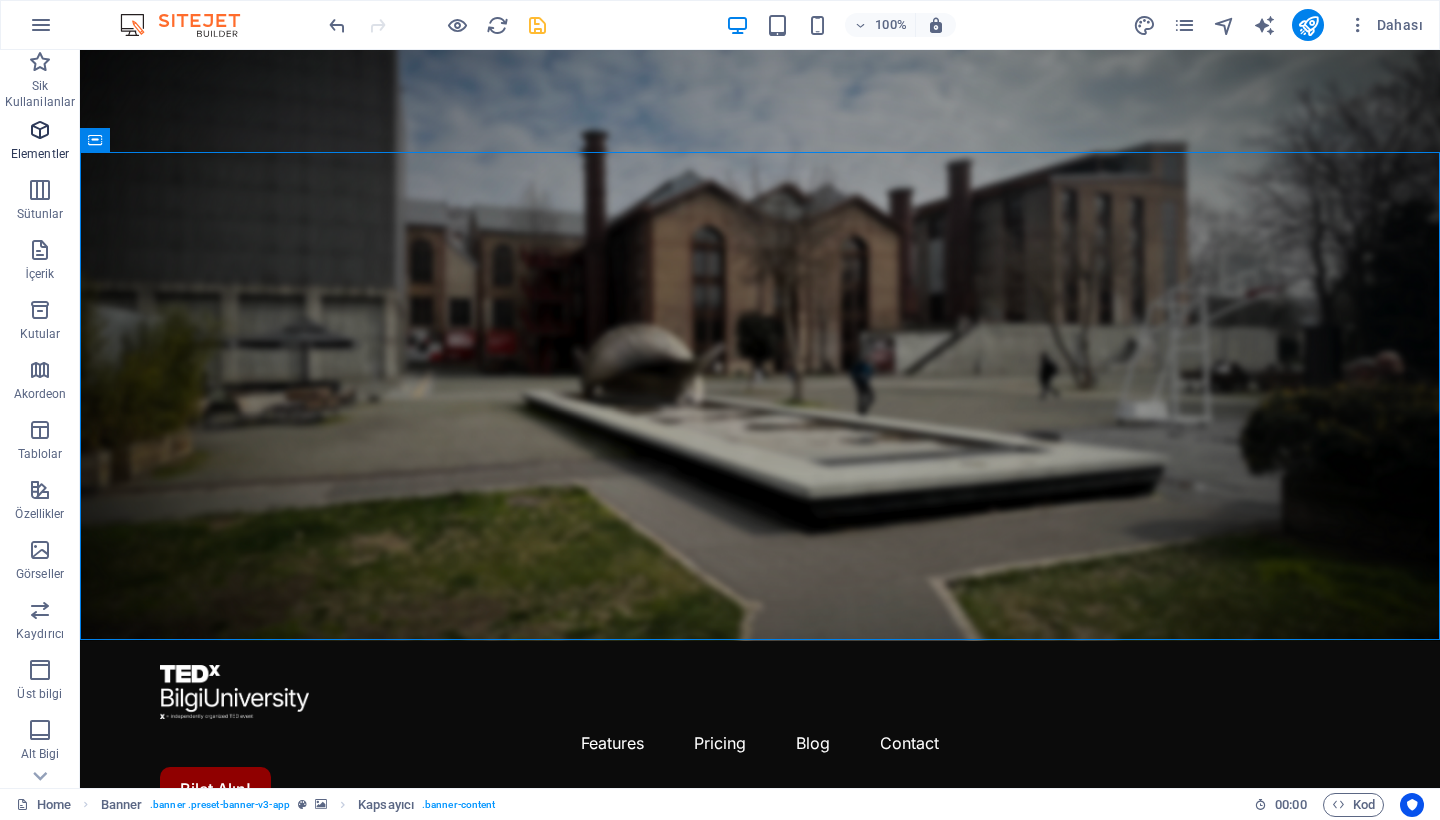 click on "Elementler" at bounding box center (40, 142) 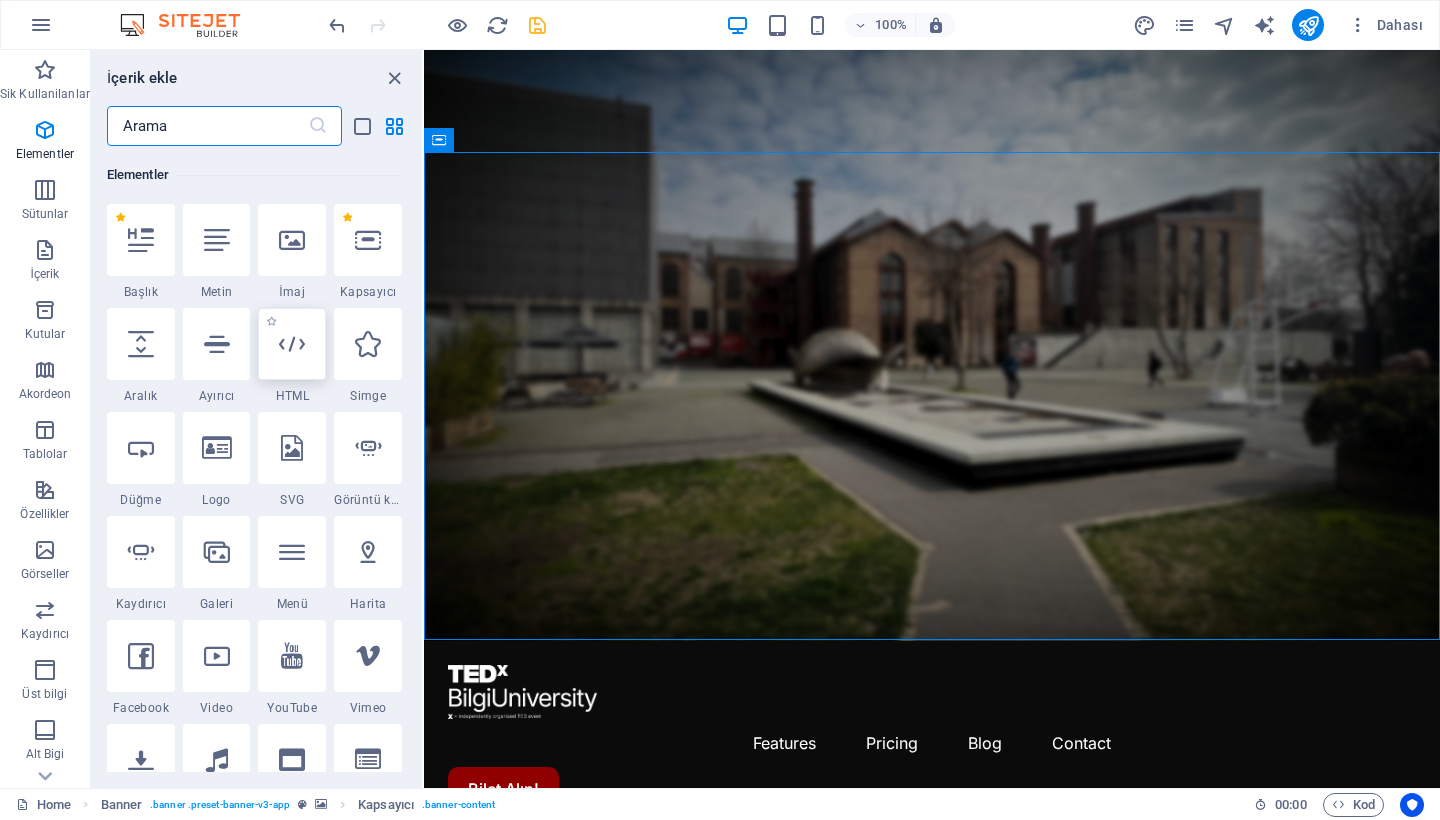 scroll, scrollTop: 213, scrollLeft: 0, axis: vertical 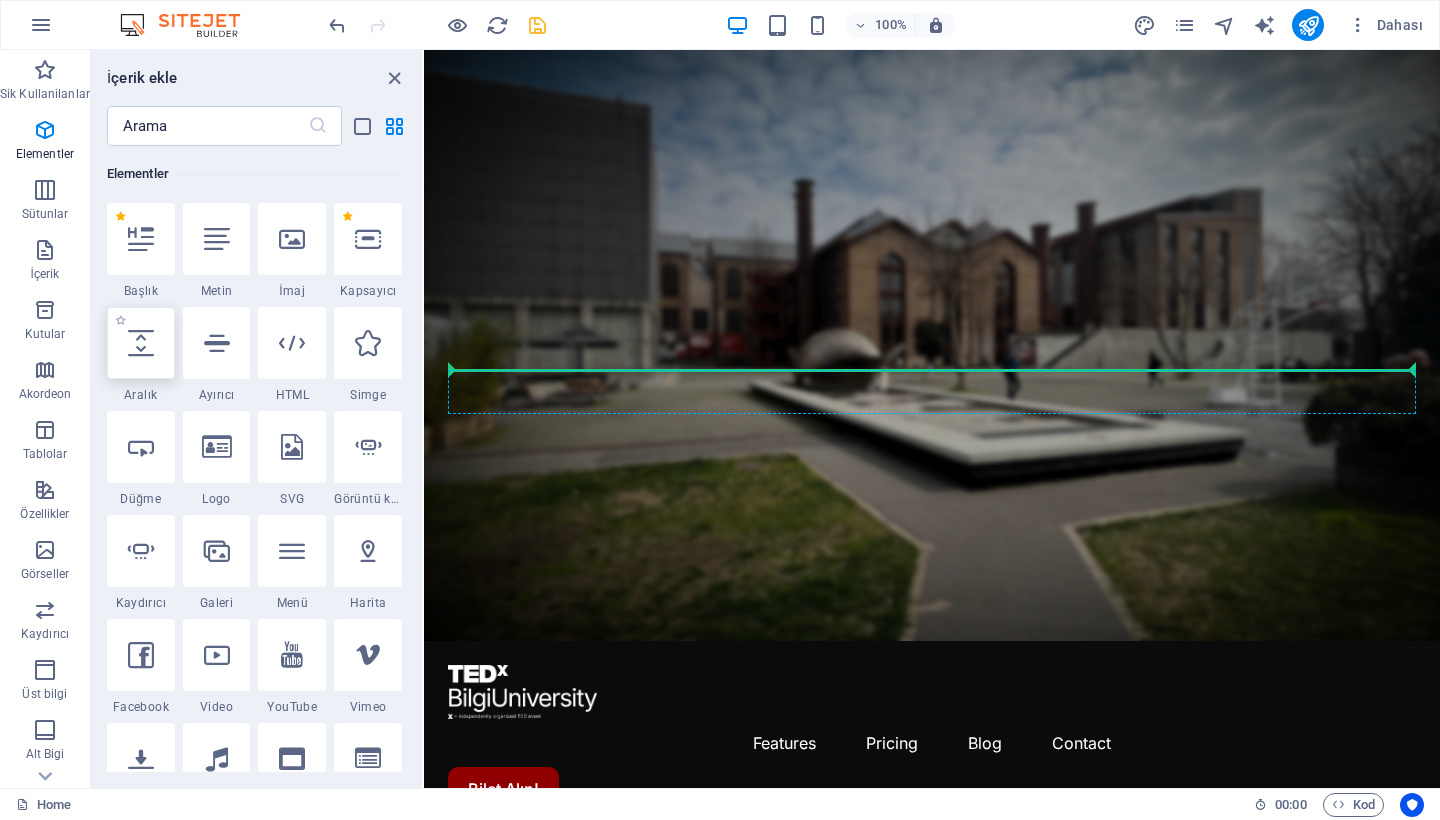 select on "px" 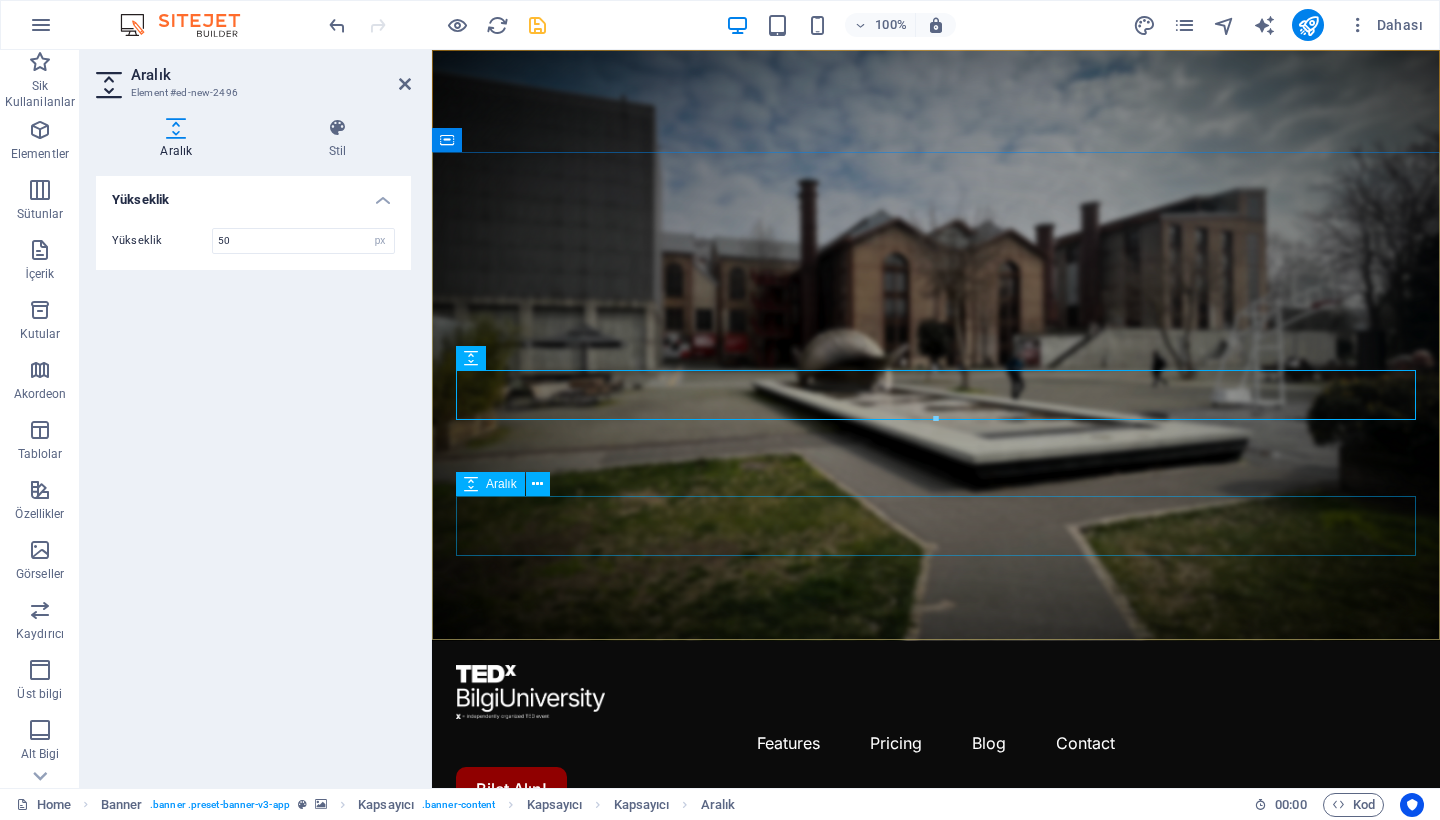 click at bounding box center [936, 1185] 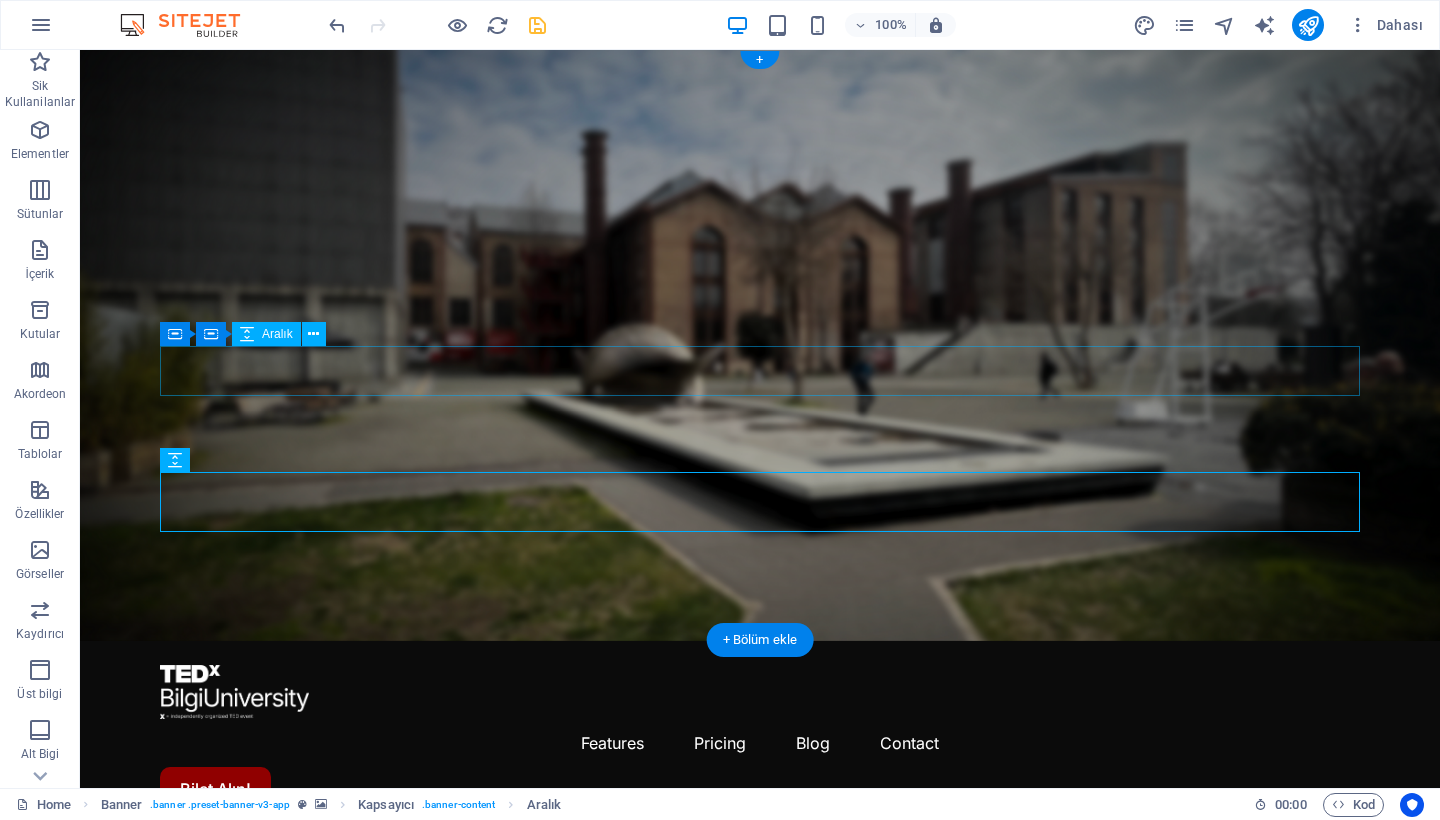 click at bounding box center [760, 1054] 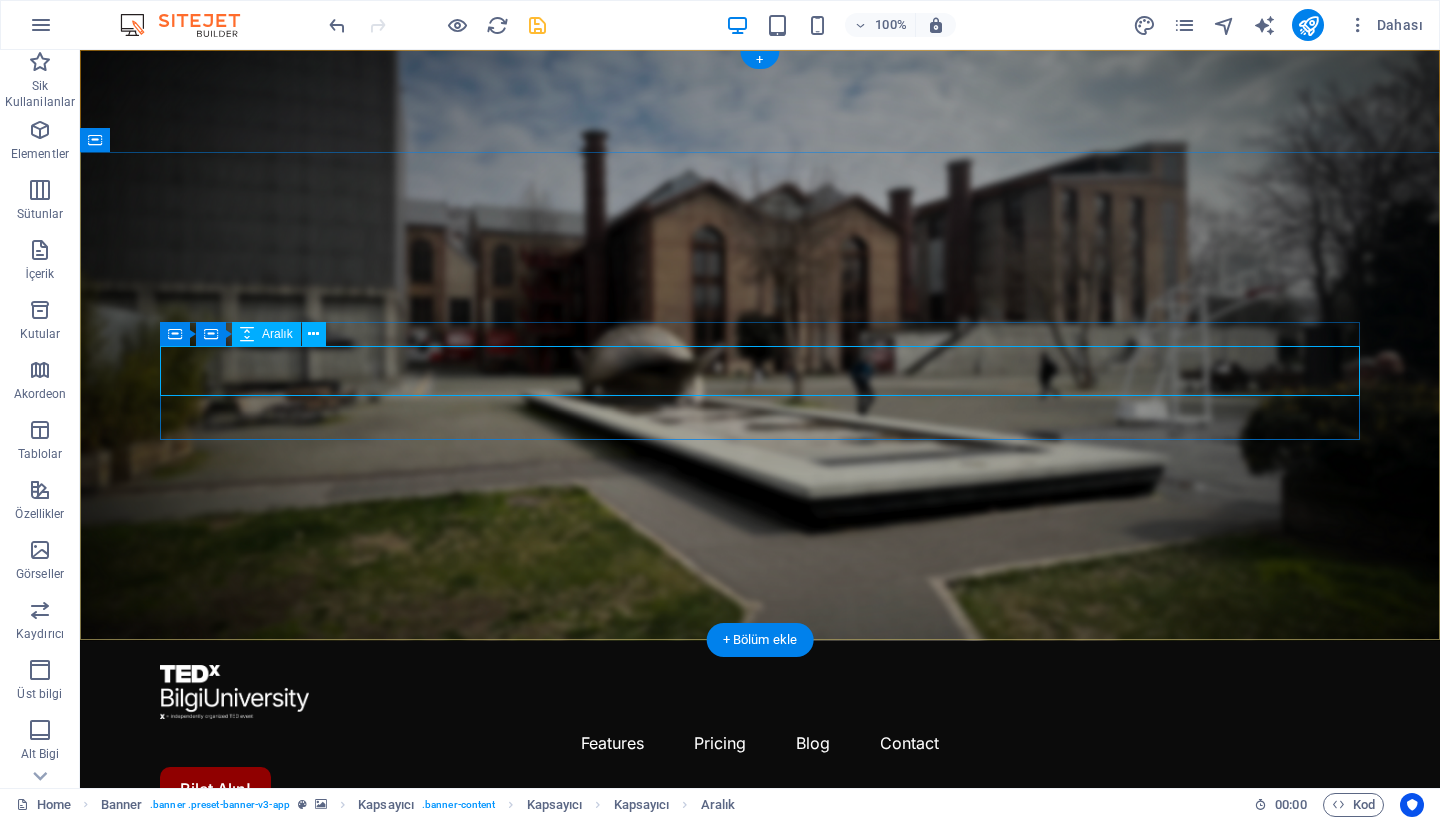 click on "Aralık" at bounding box center (277, 334) 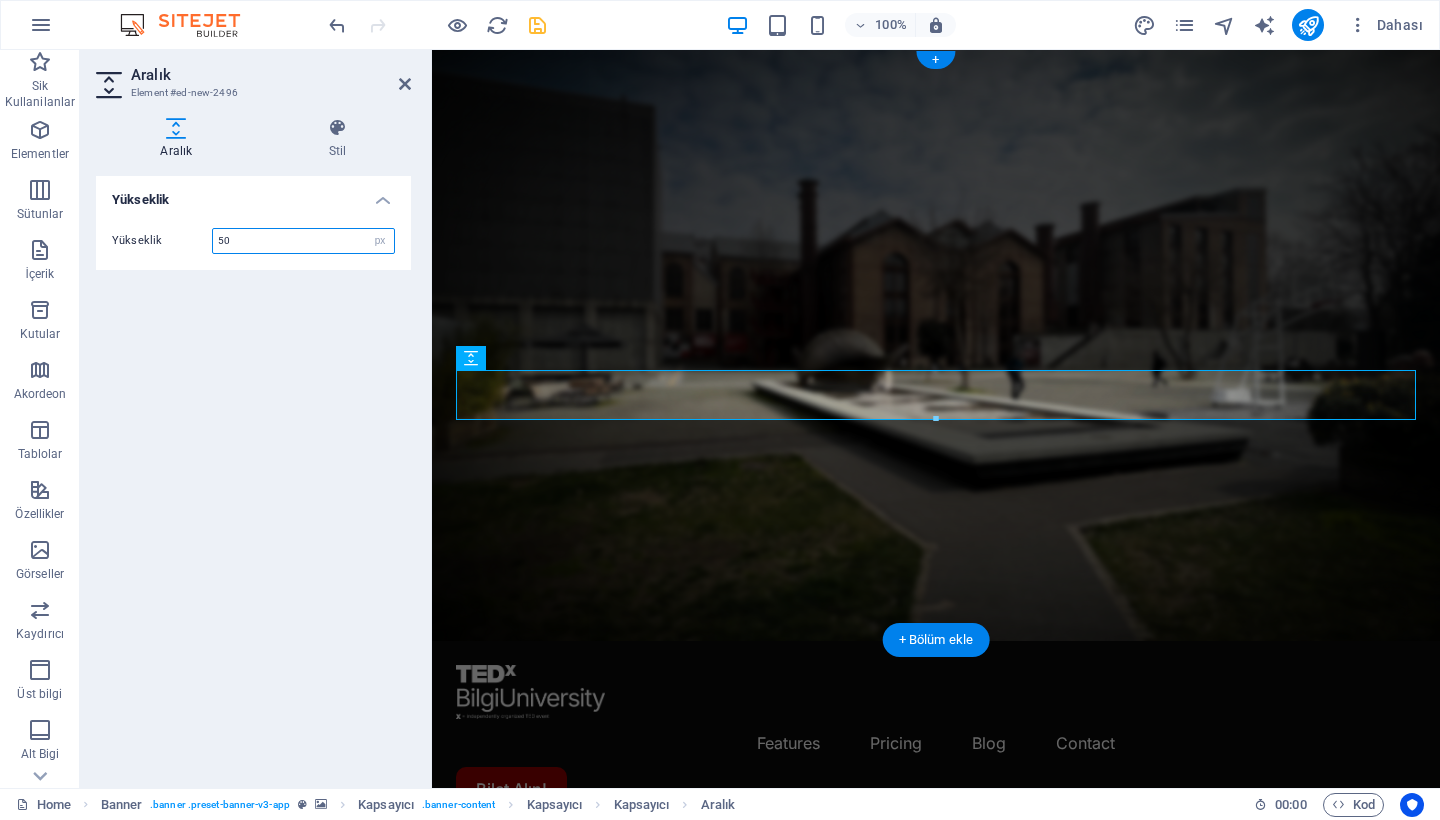 click on "50" at bounding box center [303, 241] 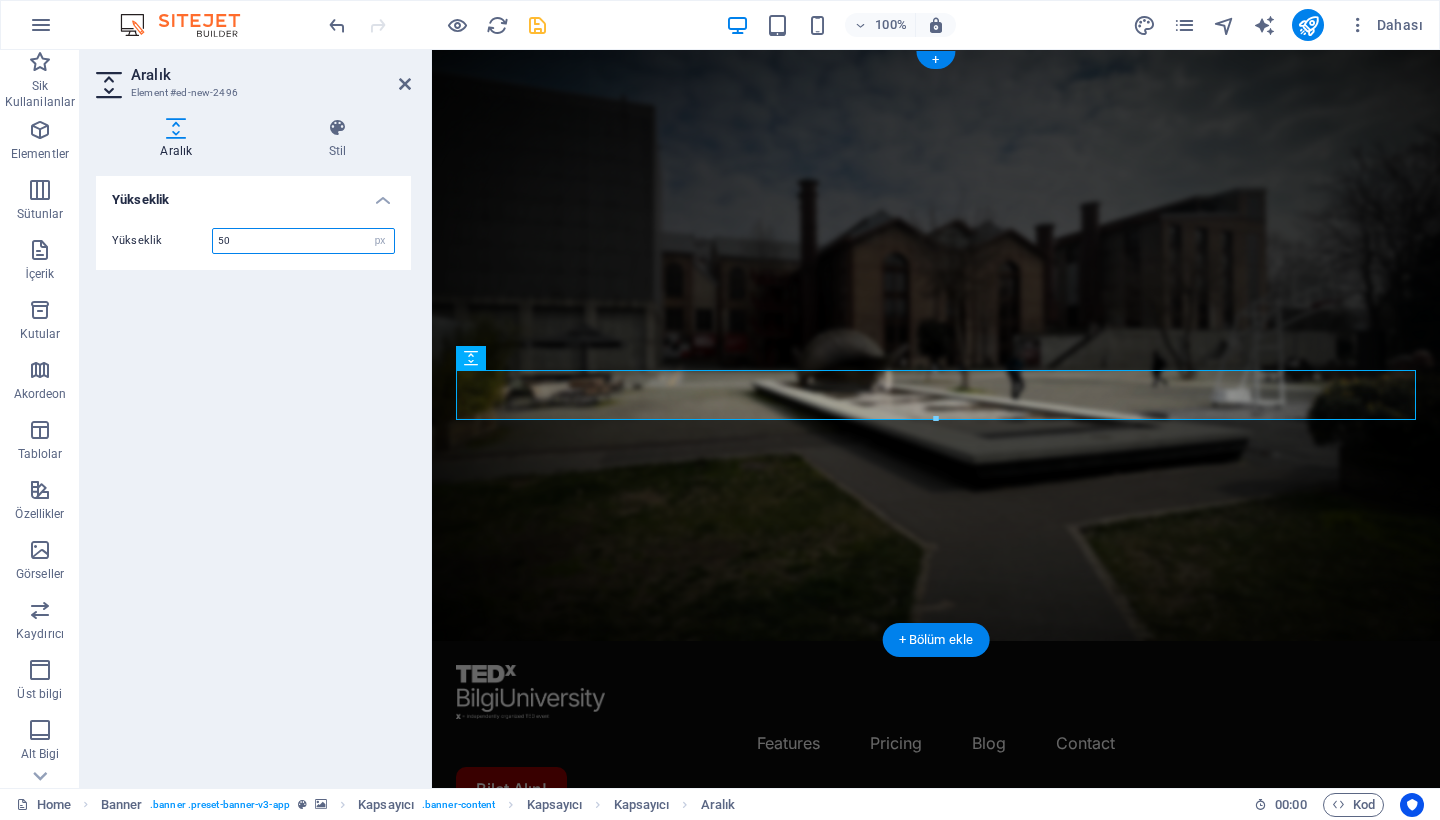click on "50" at bounding box center (303, 241) 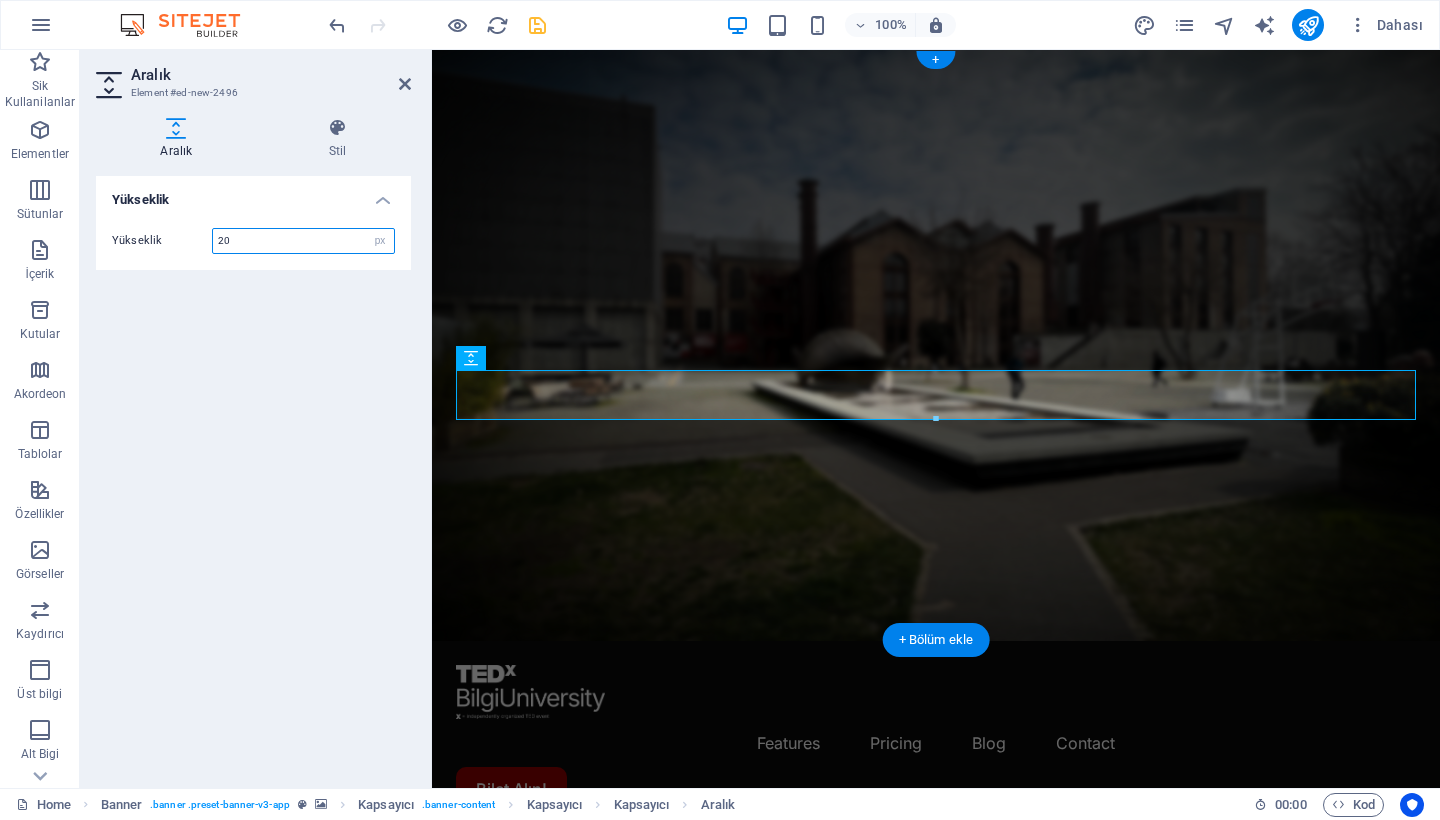 type on "20" 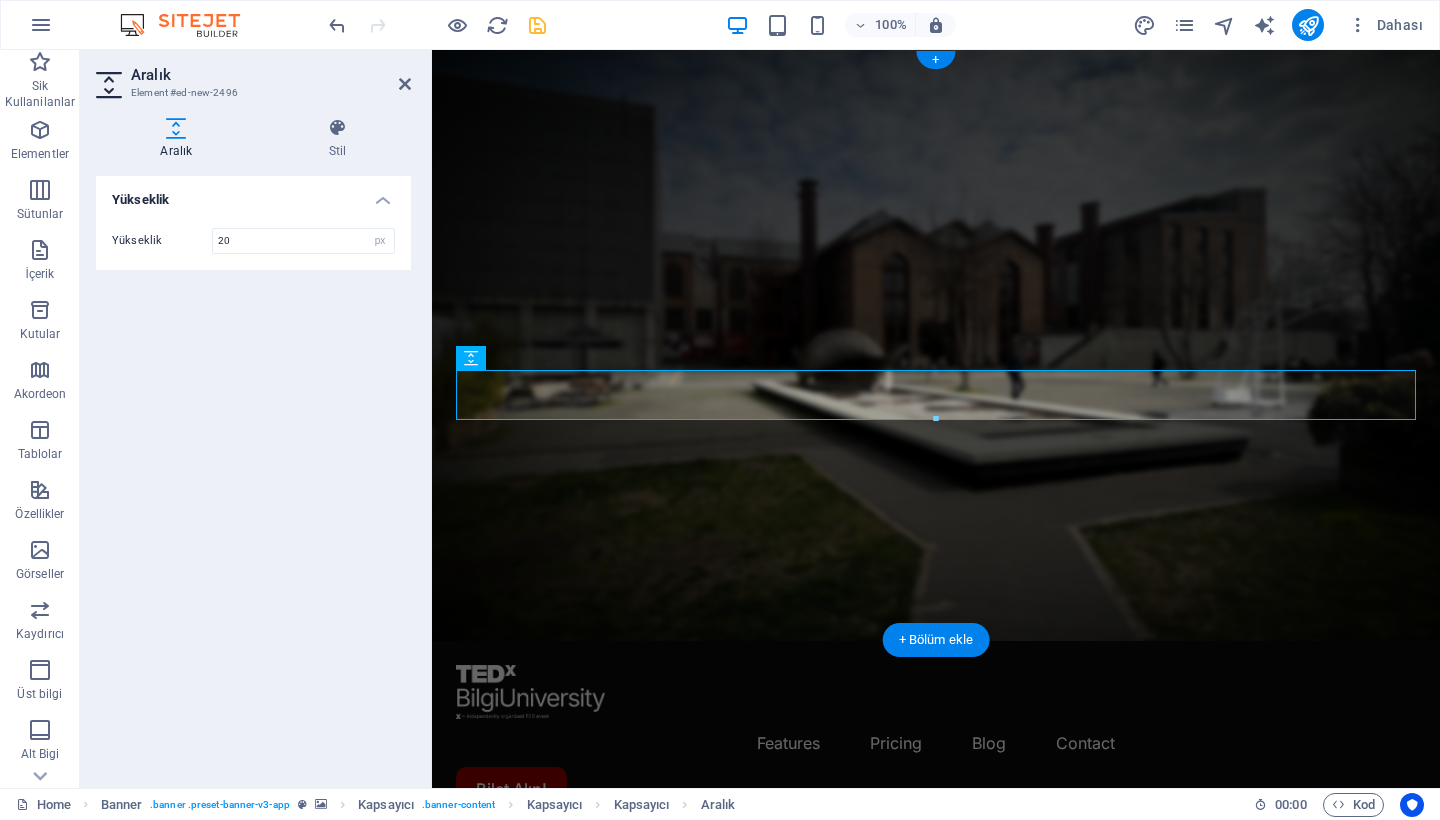 click on "Yükseklik Yükseklik 20 px rem vh vw" at bounding box center [253, 474] 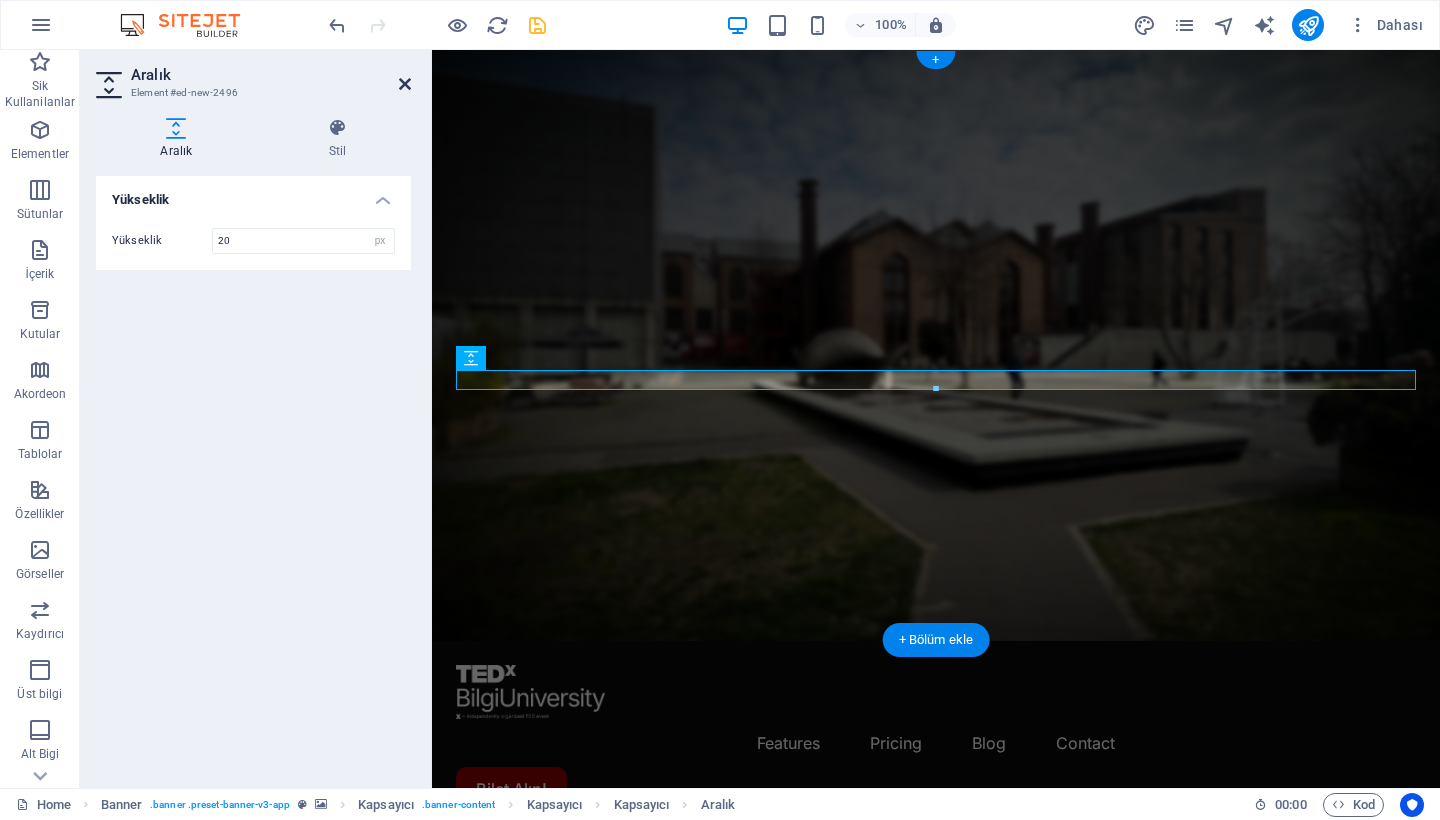 drag, startPoint x: 404, startPoint y: 81, endPoint x: 454, endPoint y: 395, distance: 317.95596 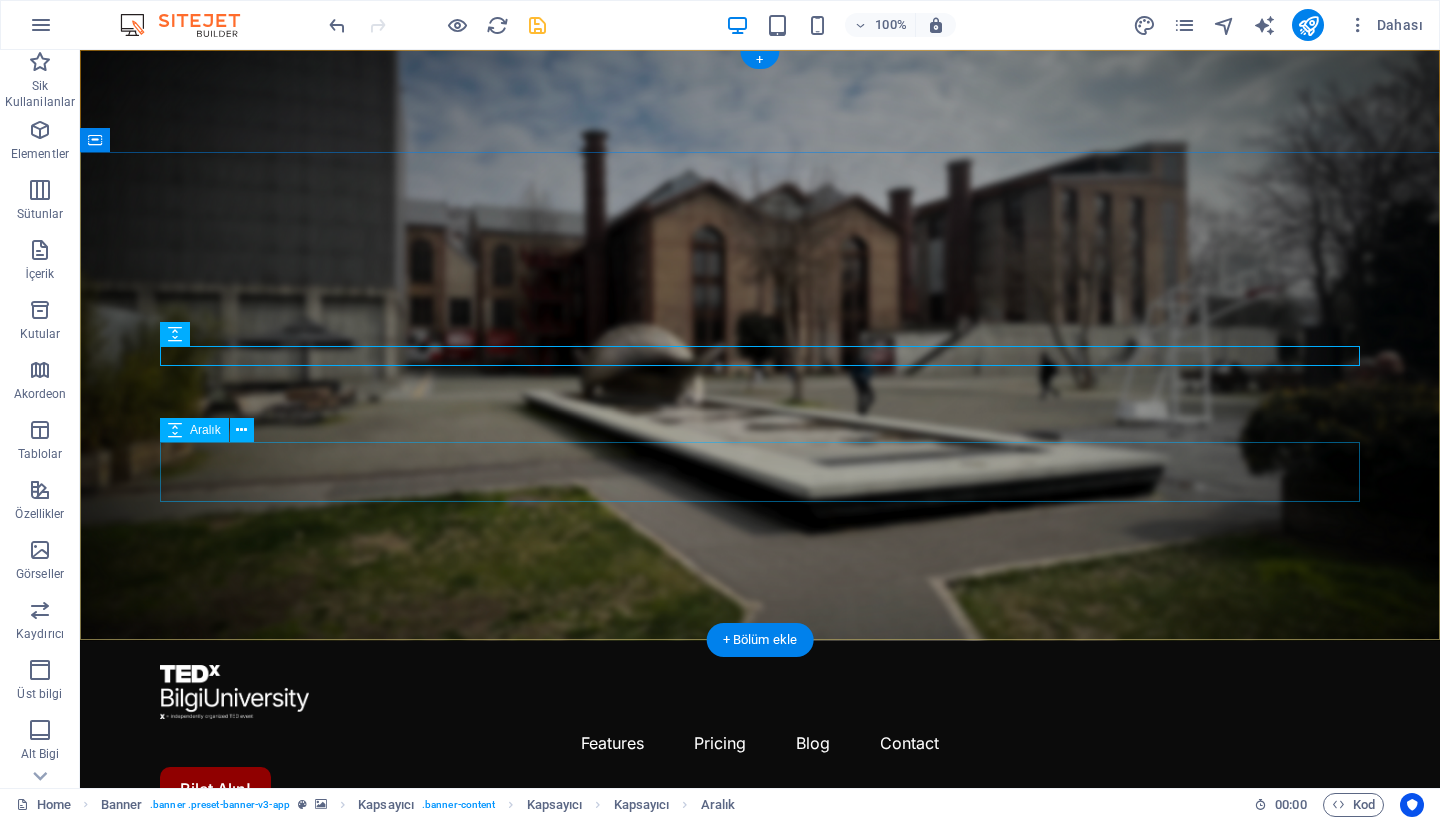 click at bounding box center (760, 1155) 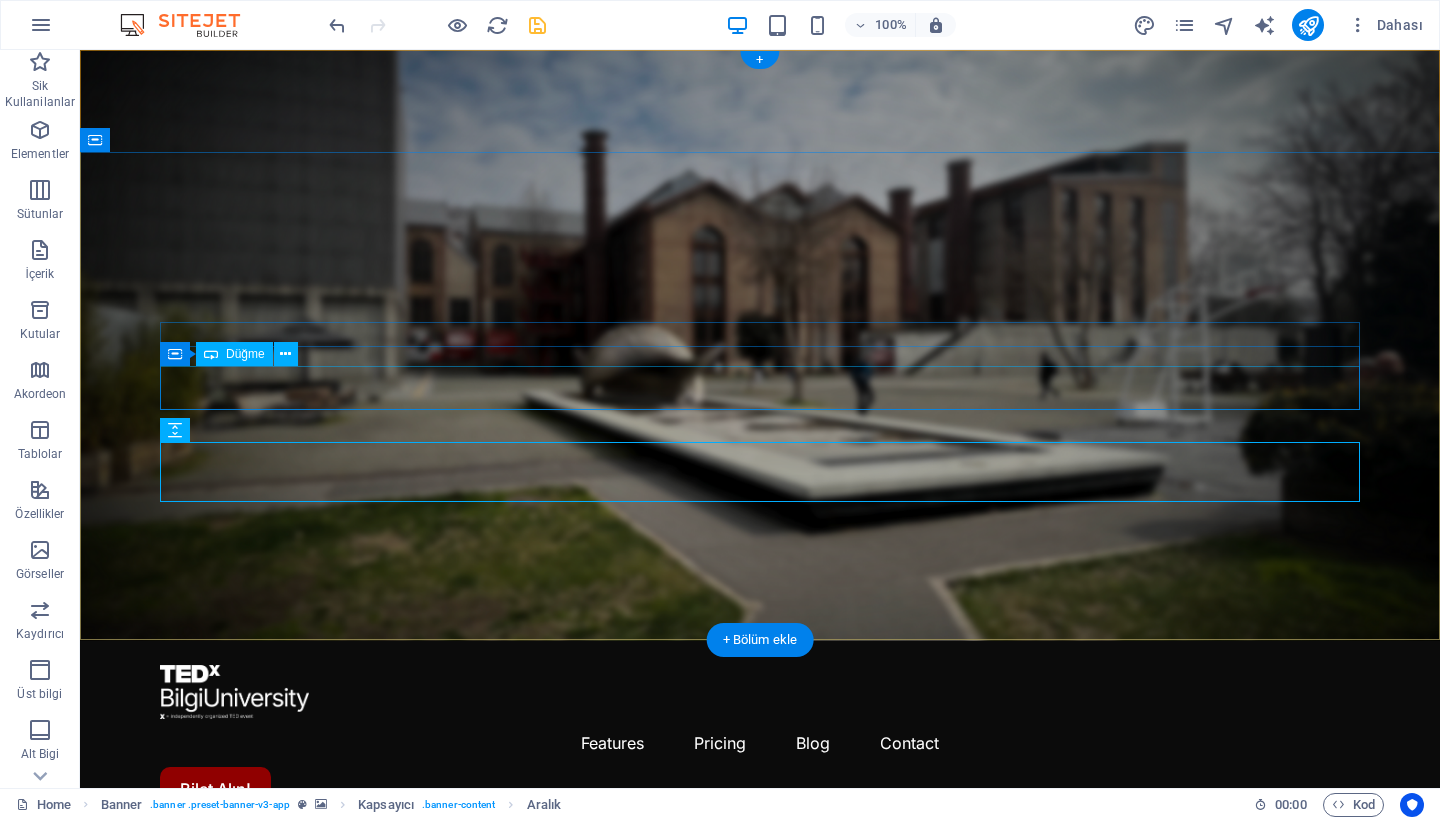 click on "Bilet Alın!" at bounding box center (760, 1071) 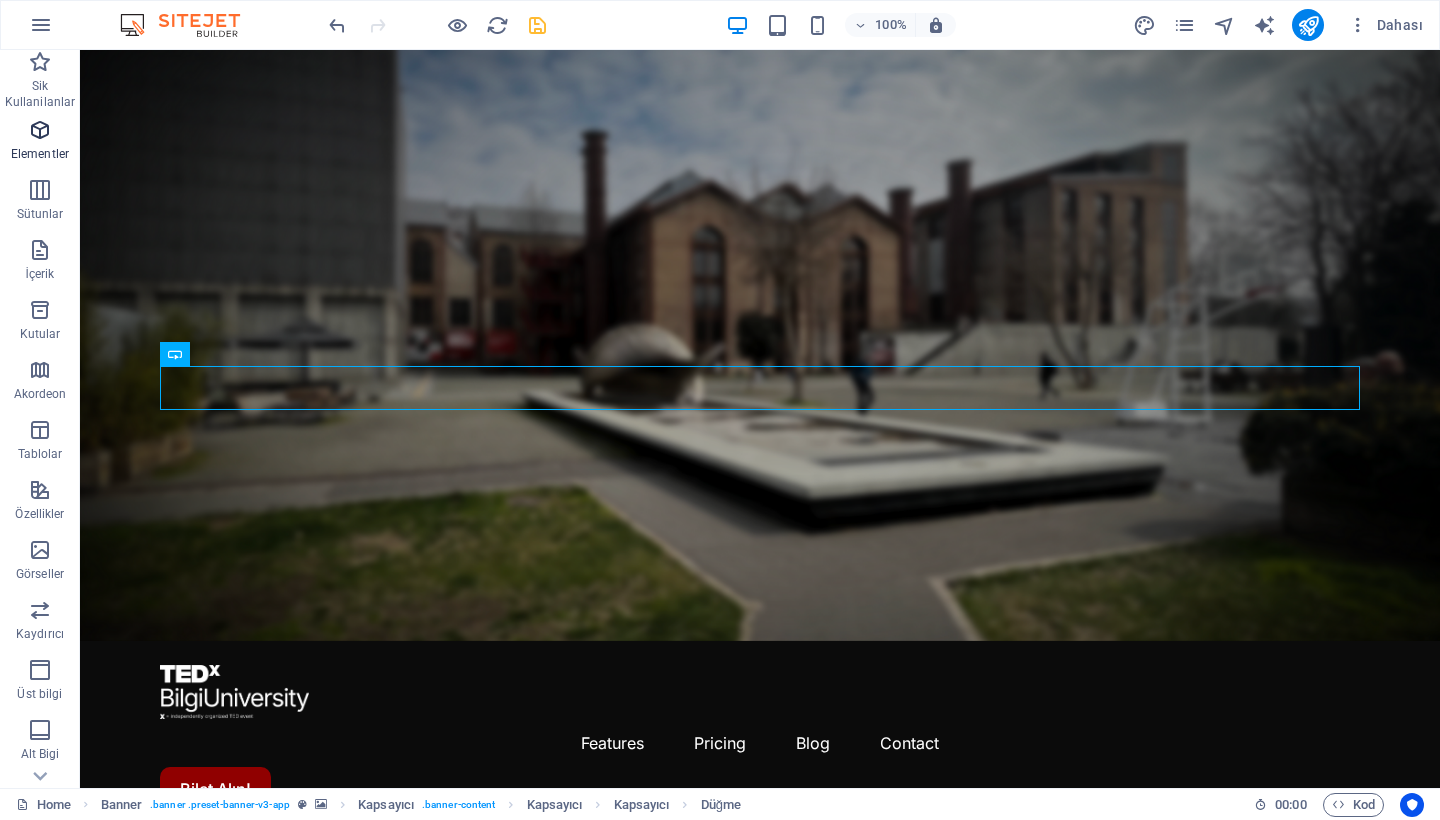 click at bounding box center (40, 130) 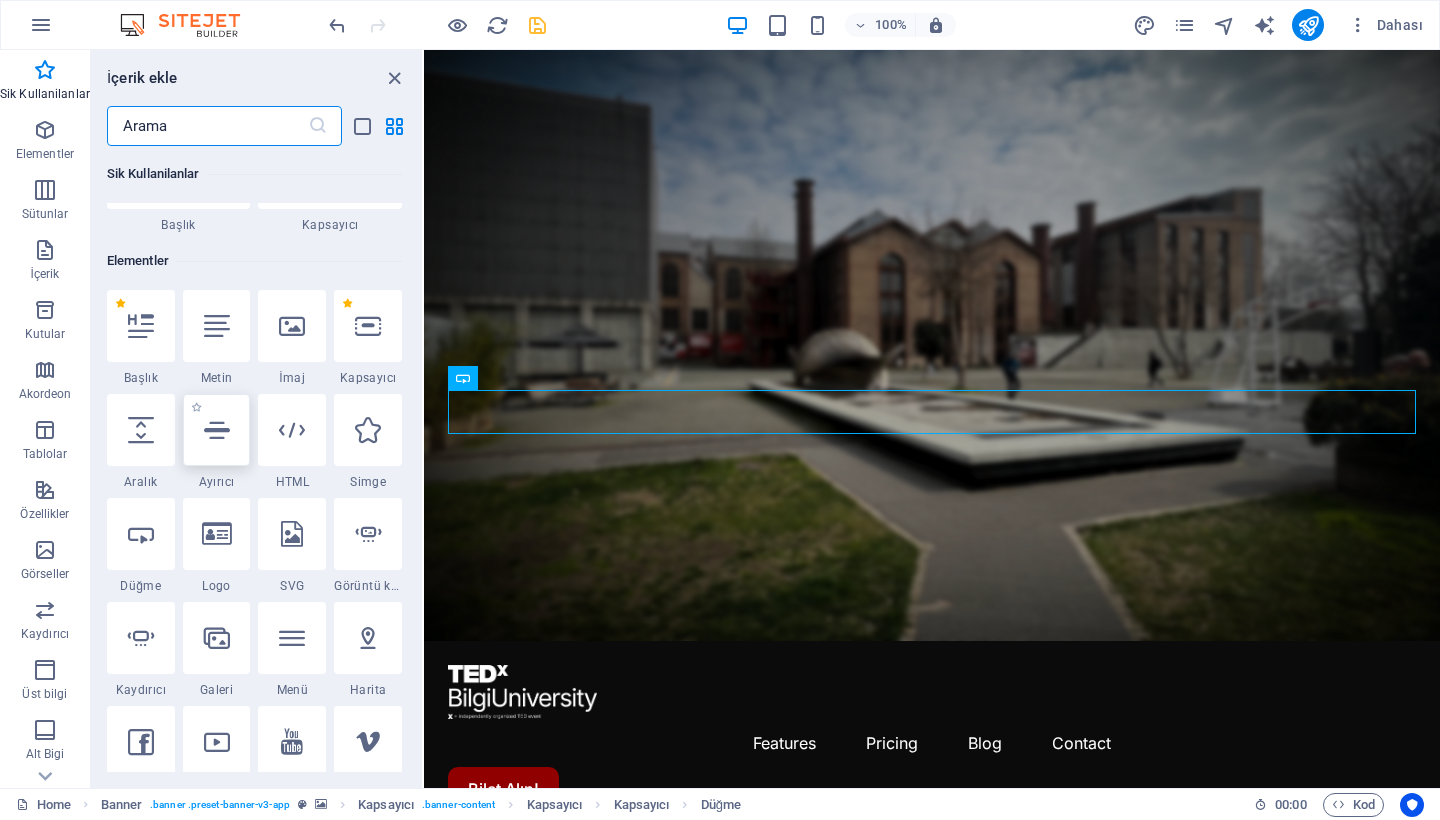 scroll, scrollTop: 179, scrollLeft: 0, axis: vertical 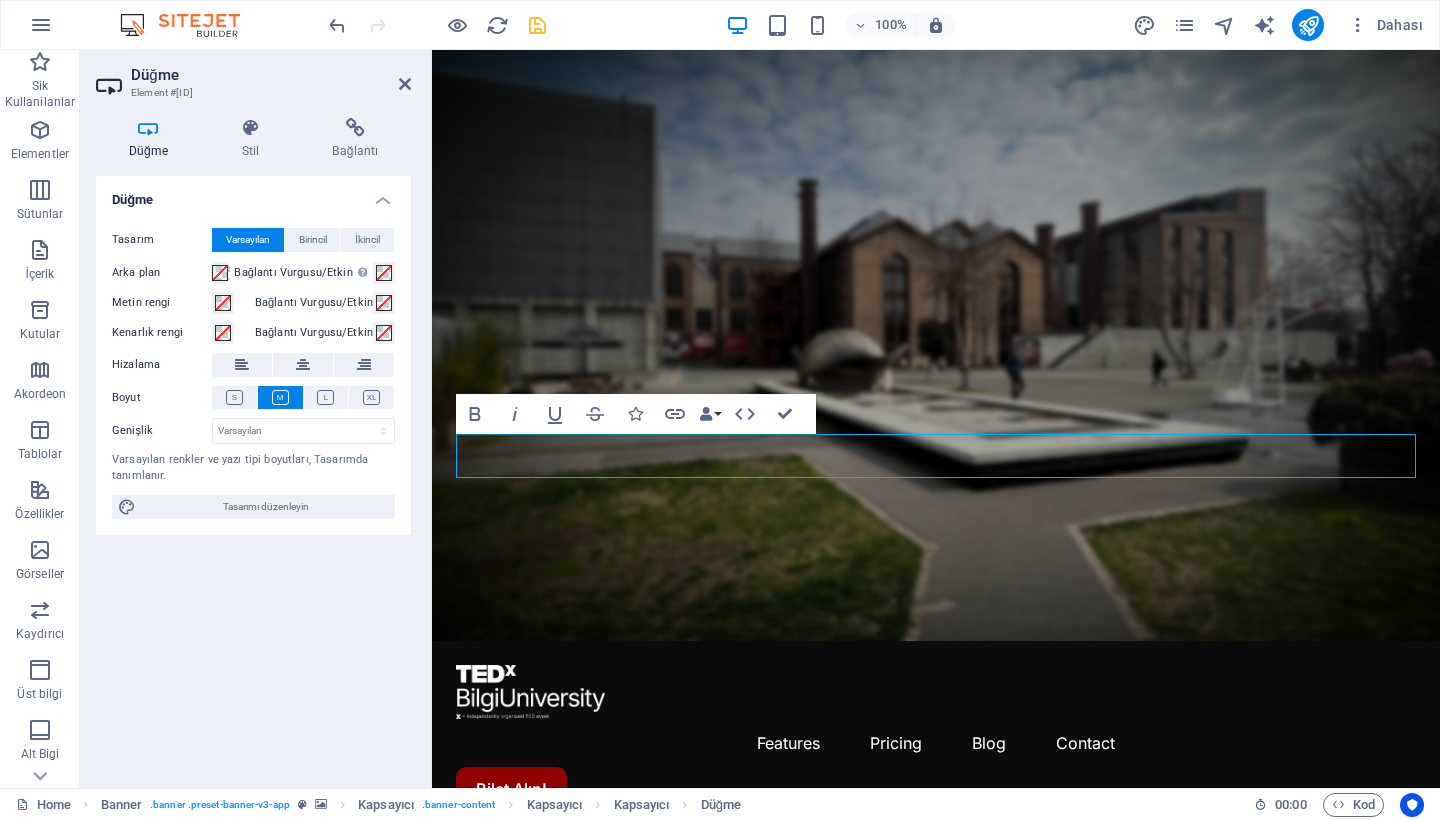 click on "Düğme" at bounding box center [271, 75] 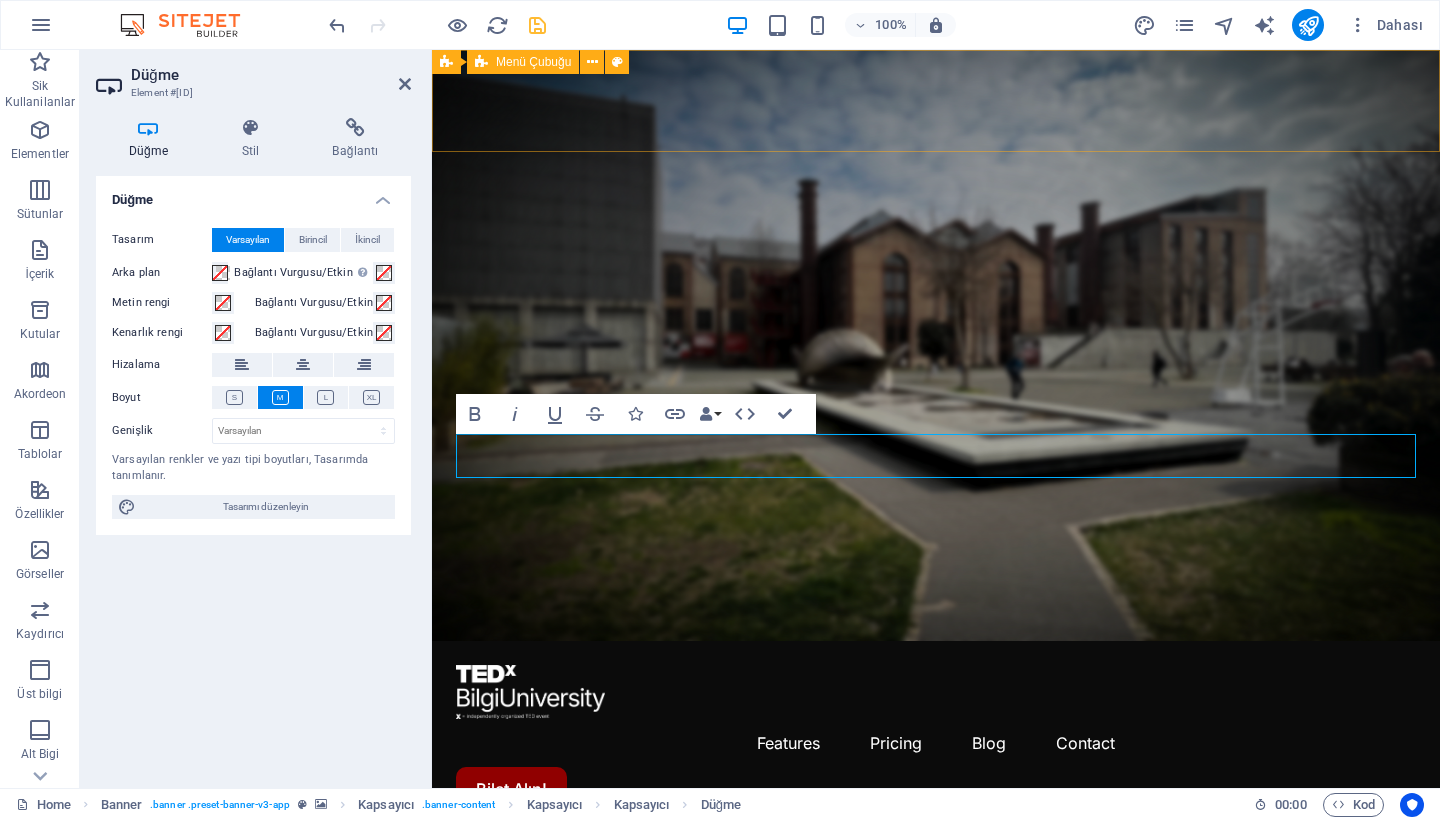 click on "Düğme Element #ed-new-2590 Düğme Stil Bağlantı Düğme Tasarım Varsayılan Birincil İkincil Arka plan Bağlantı Vurgusu/Etkin Etkin/bağlantı vurgusu durumunu test etmek için ön izleme moduna geç Metin rengi Bağlantı Vurgusu/Etkin Kenarlık rengi Bağlantı Vurgusu/Etkin Hizalama Boyut Genişlik Varsayılan px rem % em vh vw Varsayılan renkler ve yazı tipi boyutları, Tasarımda tanımlanır. Tasarımı düzenleyin Banner Element Yerleşim Bu elementin yerleşim içinde nasıl genişlediği (Flexbox). Boyut Varsayılan otomatik px % 1/1 1/2 1/3 1/4 1/5 1/6 1/7 1/8 1/9 1/10 Büyüt Küçült Sipariş Kapsayıcı yerleşimi Görünür Görünür Opaklık 100 % Taşma Boşluk Kenar boşluğu Varsayılan otomatik px % rem vw vh Özel Özel otomatik px % rem vw vh otomatik px % rem vw vh otomatik px % rem vw vh otomatik px % rem vw vh Doldurma Varsayılan px rem % vh vw Özel Özel px rem % vh vw px rem % vh vw px rem % vh vw px rem % vh vw Kenarlık Stil              - Genişlik 1 px rem" at bounding box center [256, 419] 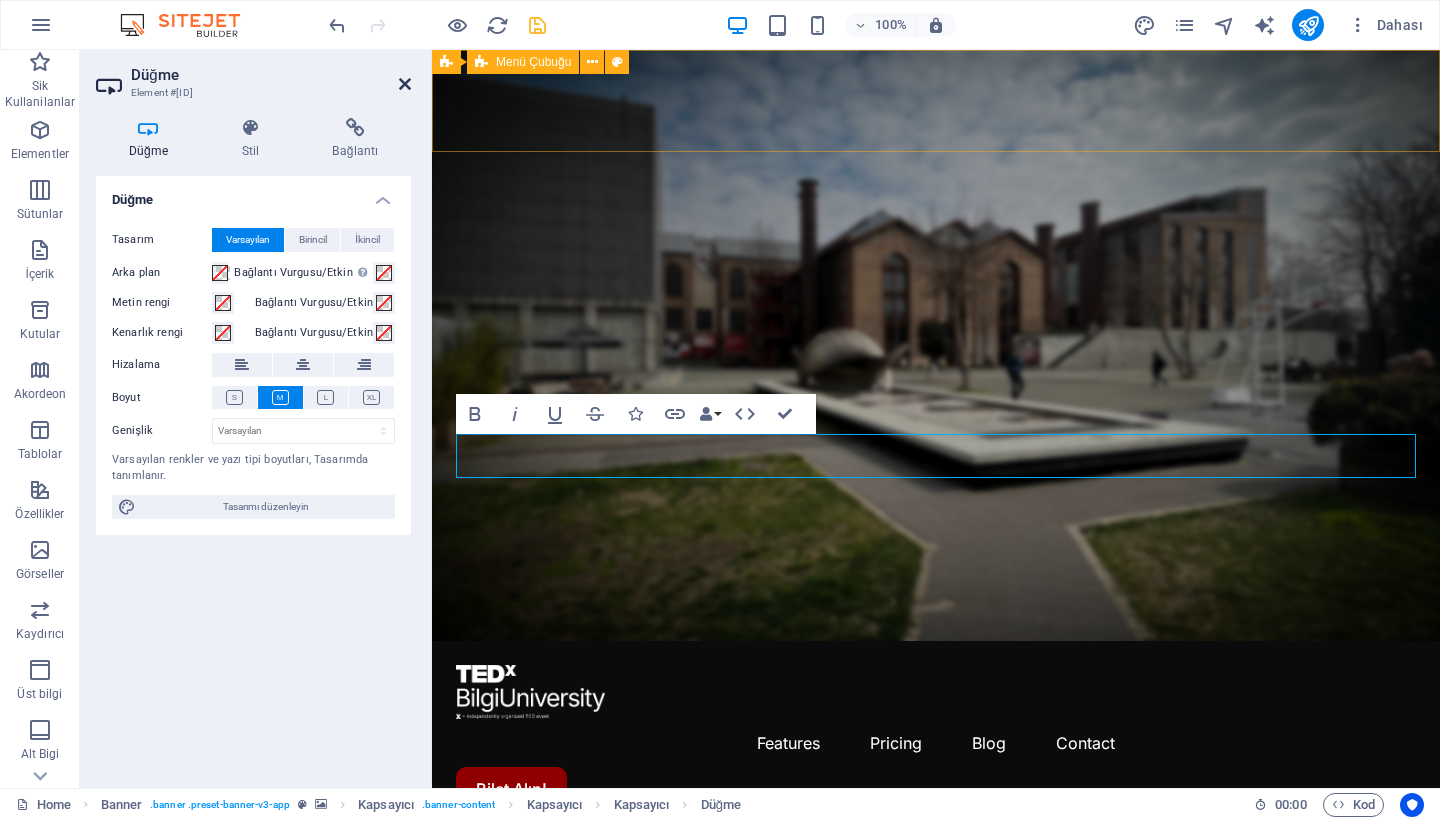click at bounding box center (405, 84) 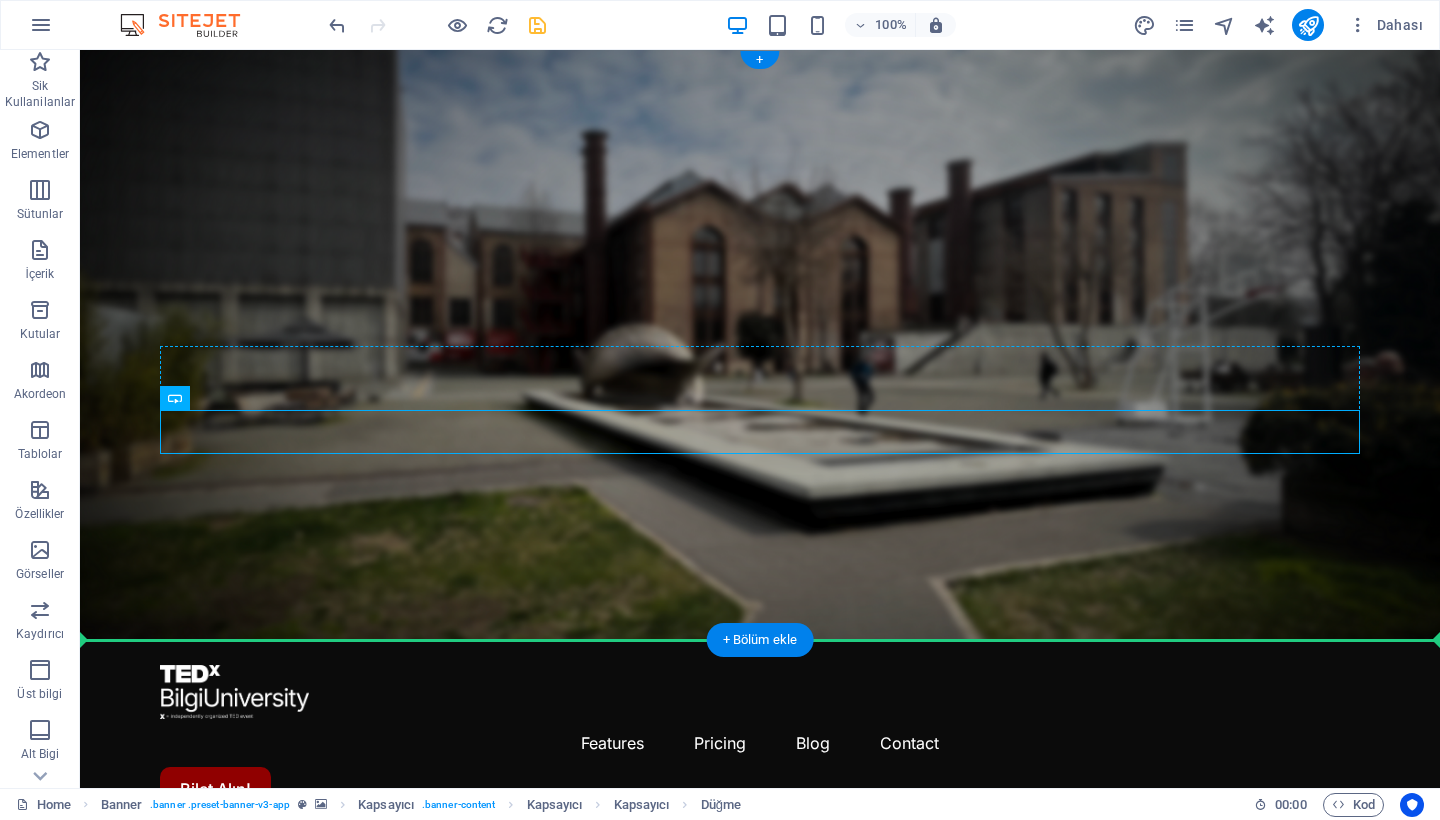 drag, startPoint x: 267, startPoint y: 433, endPoint x: 374, endPoint y: 391, distance: 114.947815 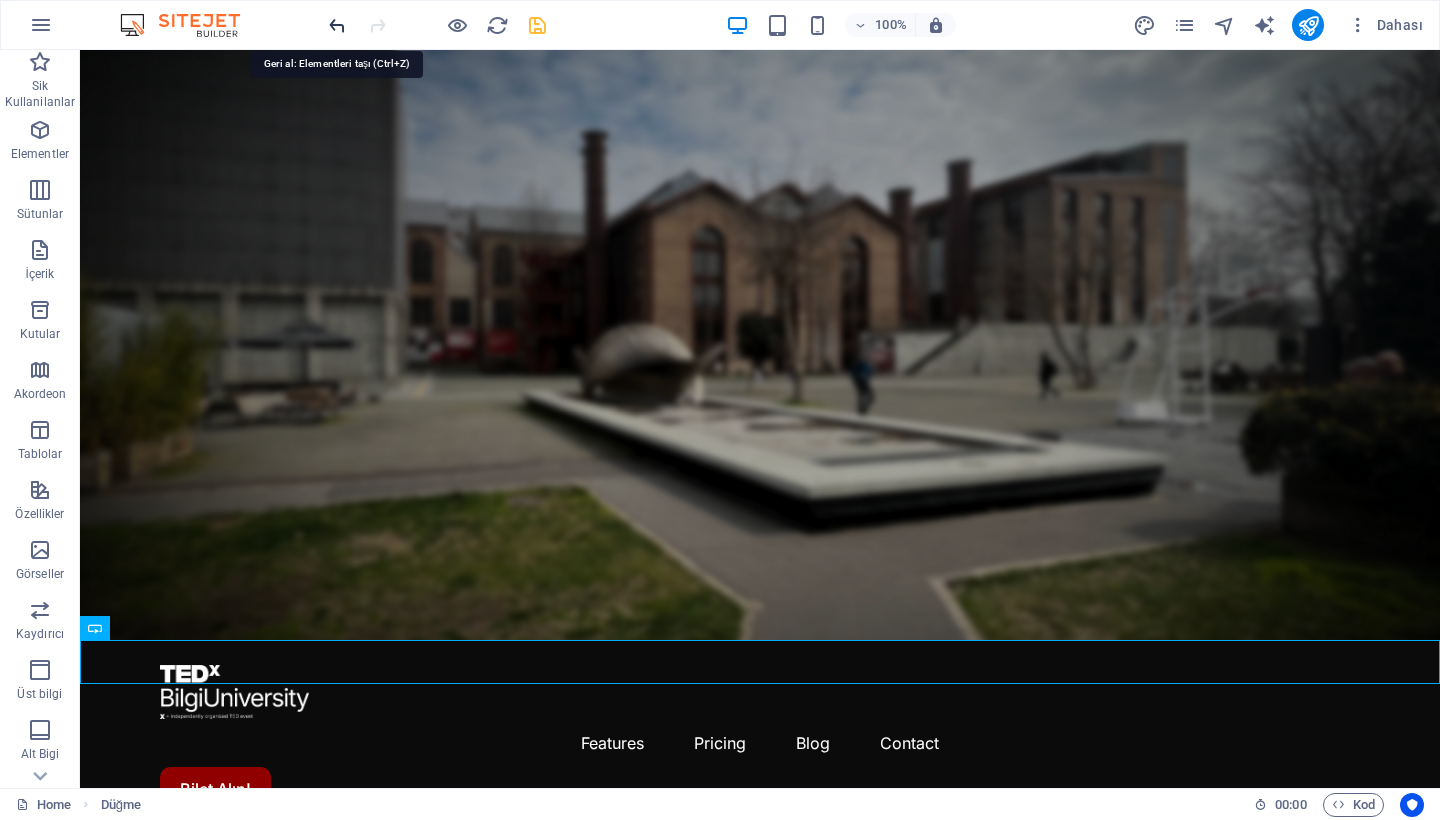 click at bounding box center (337, 25) 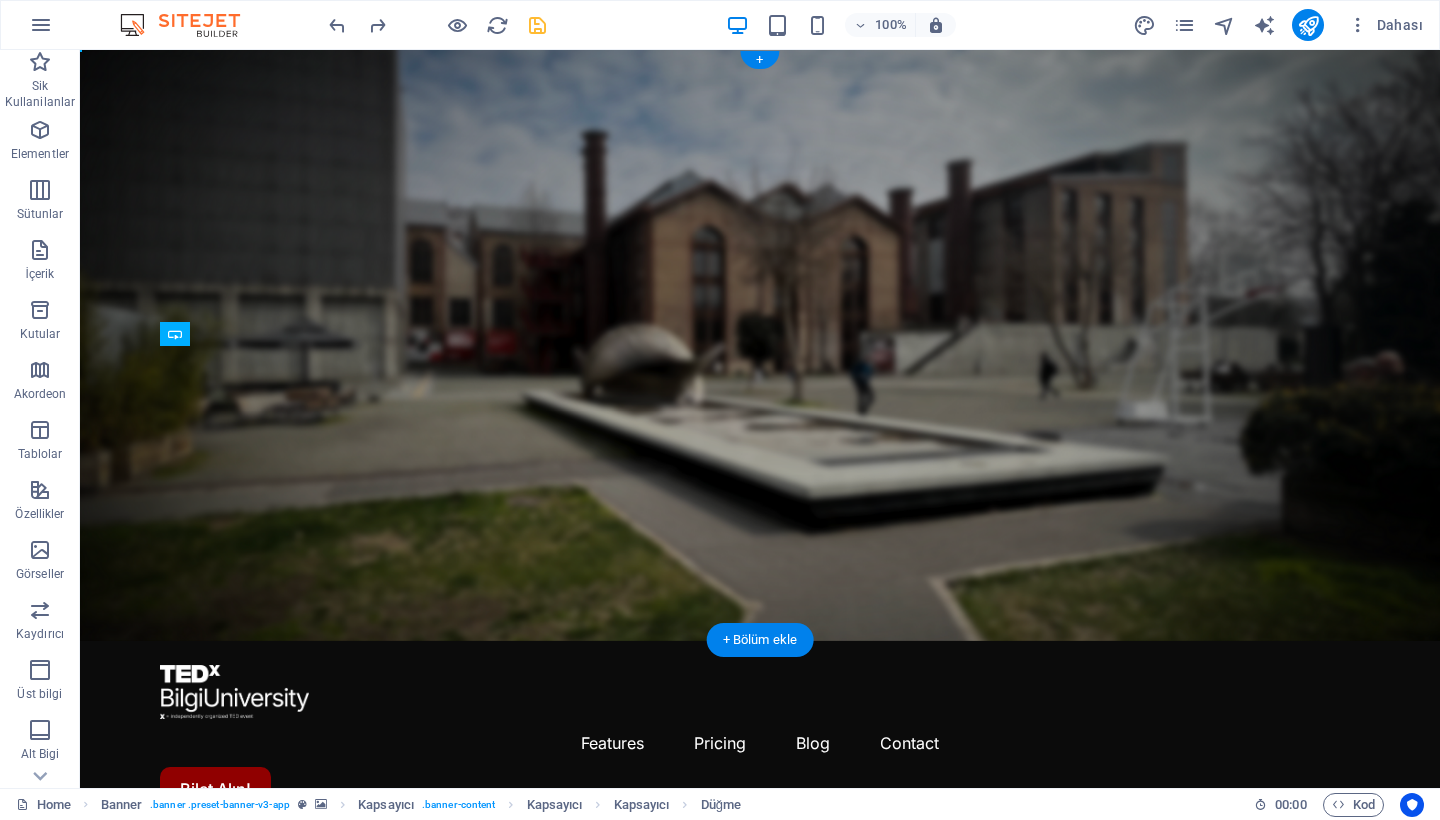 drag, startPoint x: 227, startPoint y: 421, endPoint x: 442, endPoint y: 436, distance: 215.52261 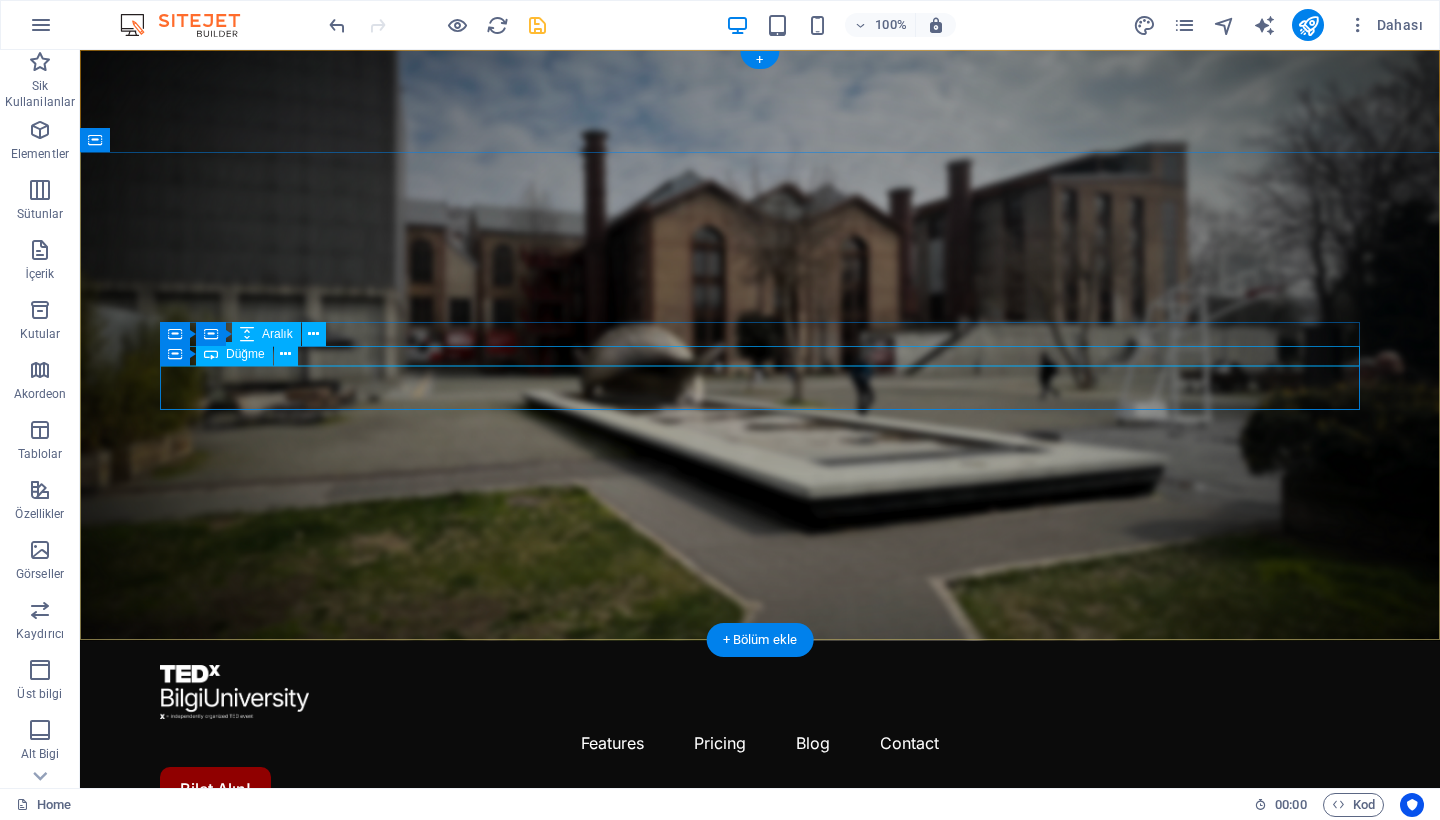 click on "Düğme" at bounding box center [245, 354] 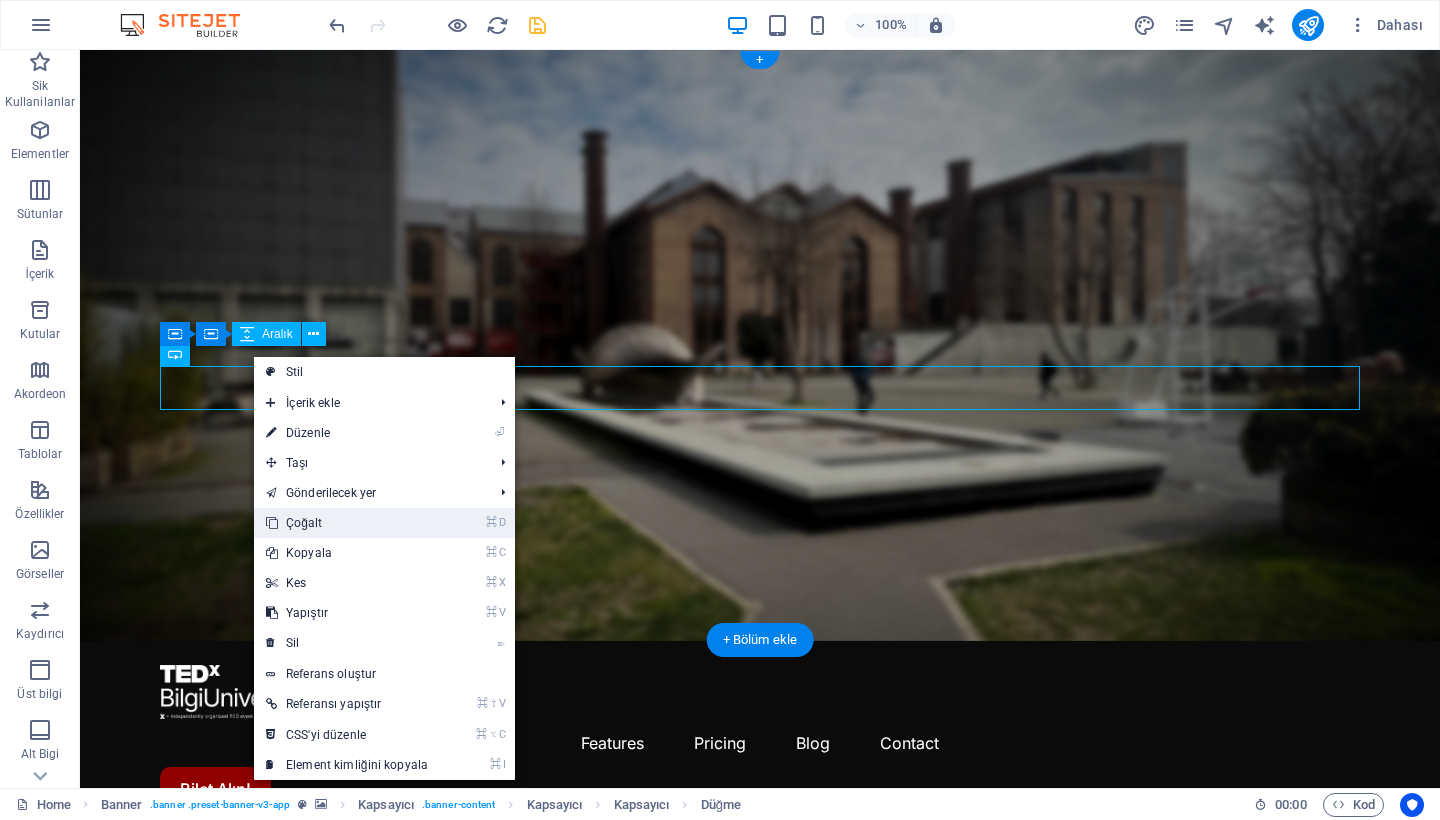 click on "⌘ D  Çoğalt" at bounding box center (347, 523) 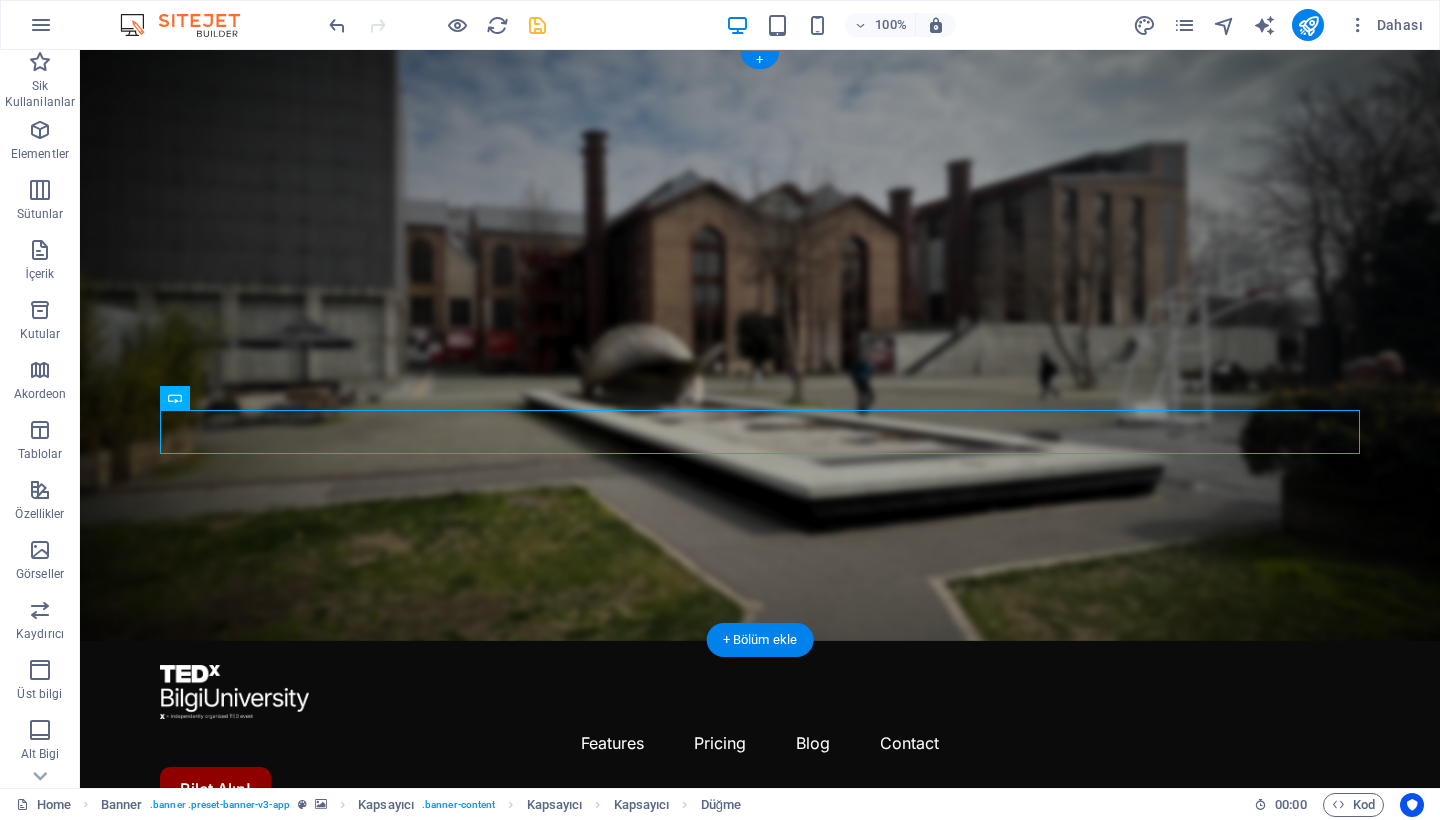 drag, startPoint x: 237, startPoint y: 430, endPoint x: 359, endPoint y: 427, distance: 122.03688 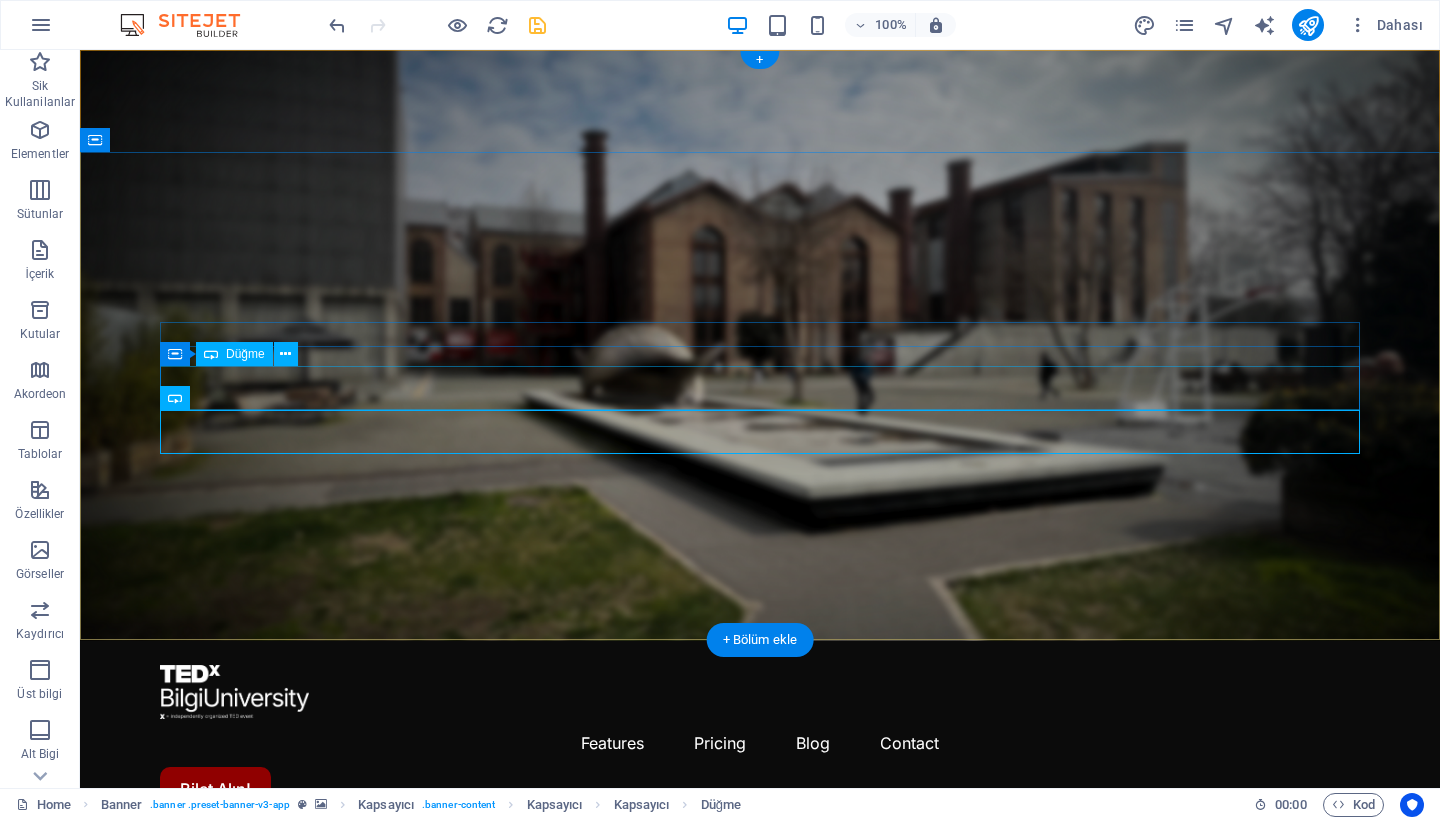 click on "Bilet Alın!" at bounding box center [760, 1071] 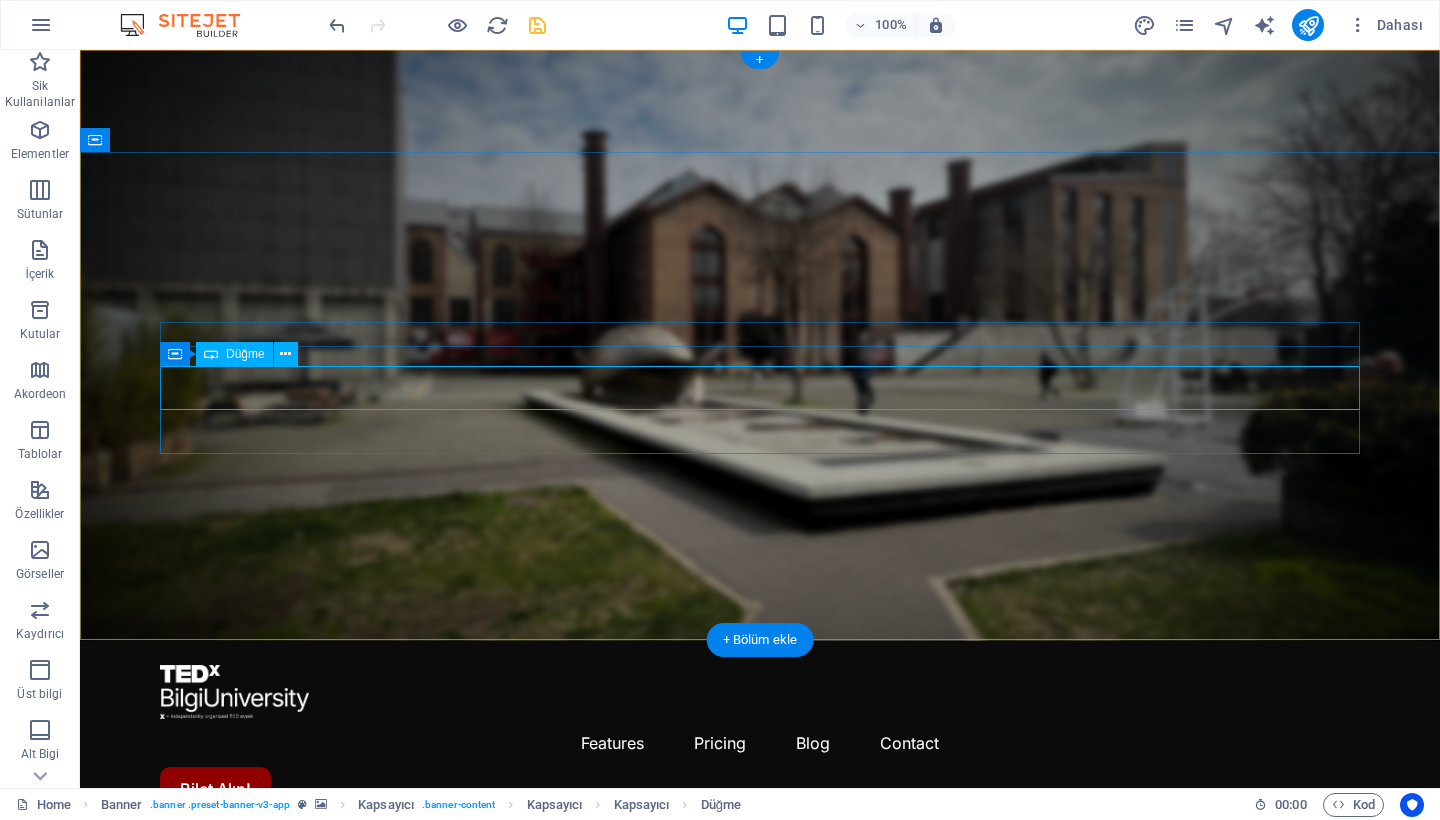 click on "Kapsayıcı   Düğme" at bounding box center (235, 354) 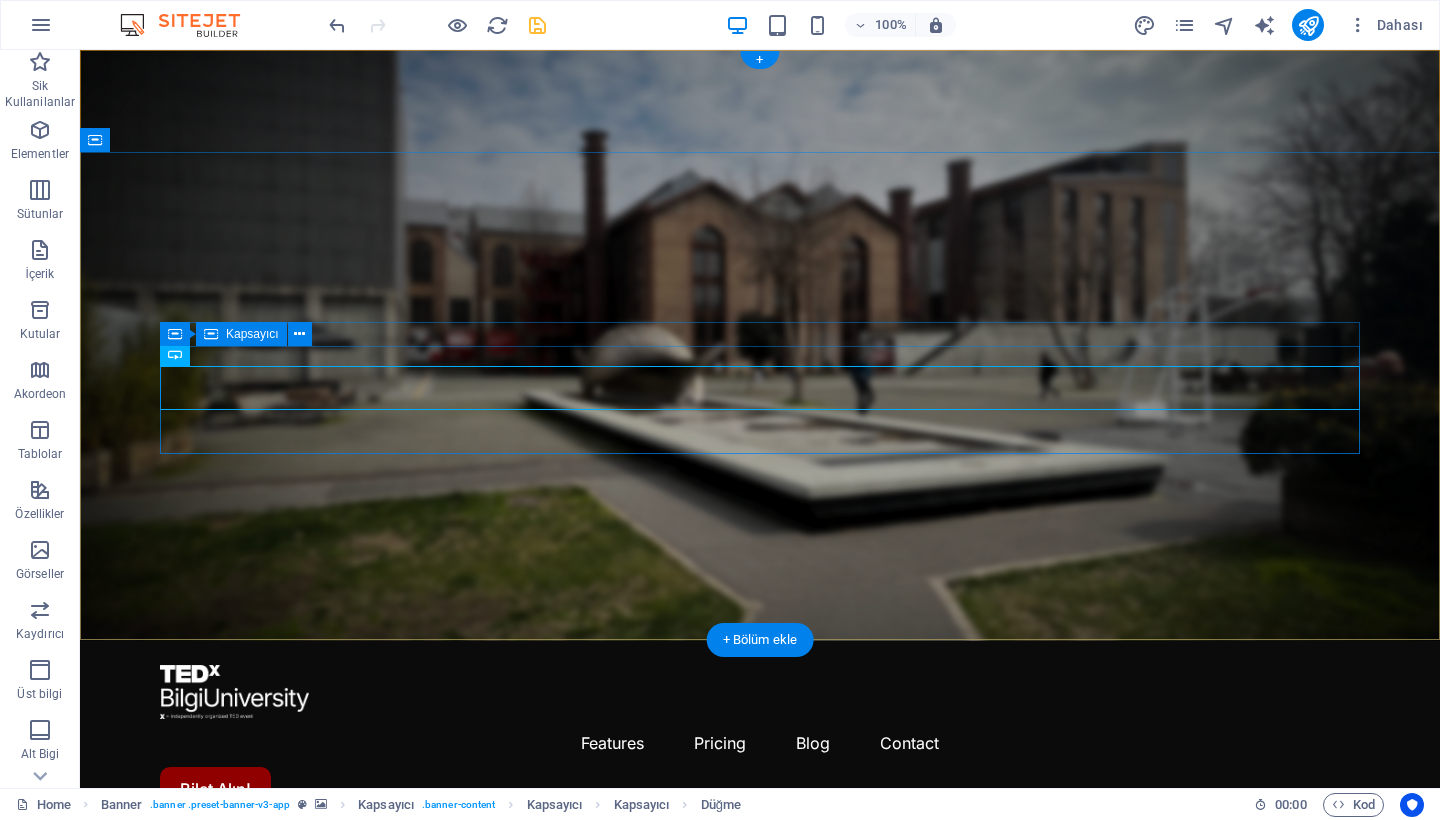 click on "Düğme" at bounding box center (182, 354) 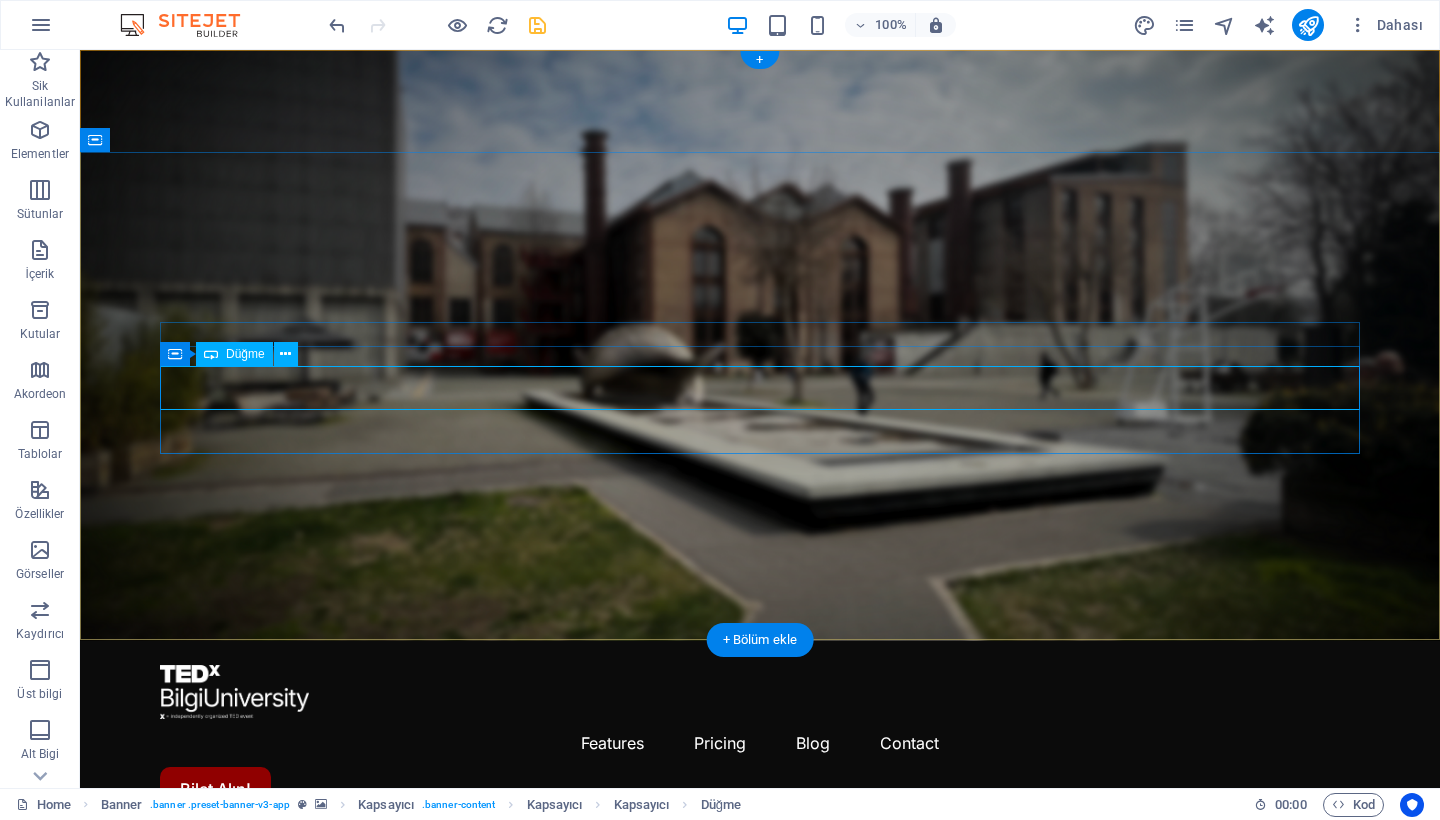 click on "Kapsayıcı   Düğme" at bounding box center (235, 354) 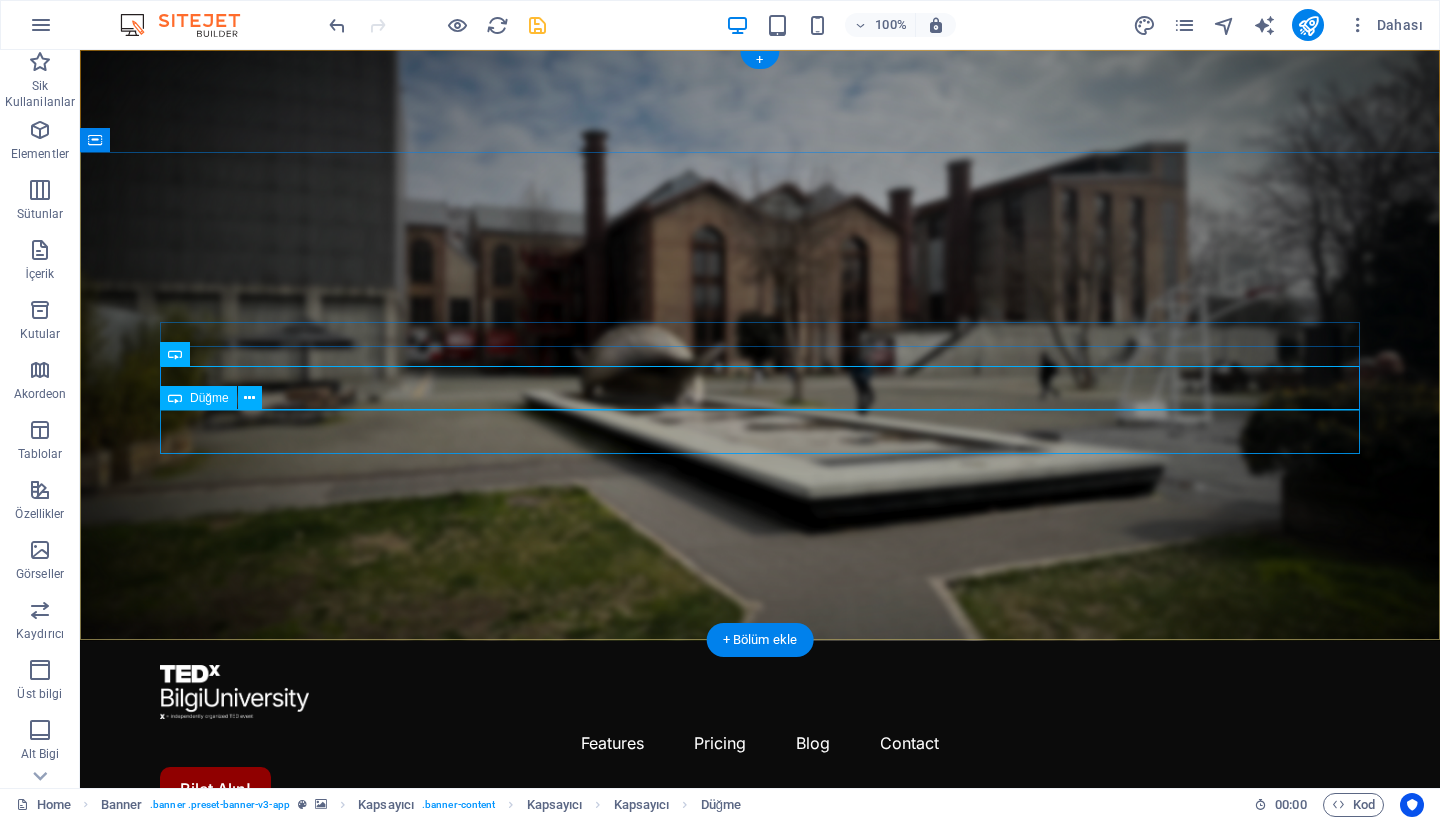 click on "Bilet Alın!" at bounding box center (760, 1115) 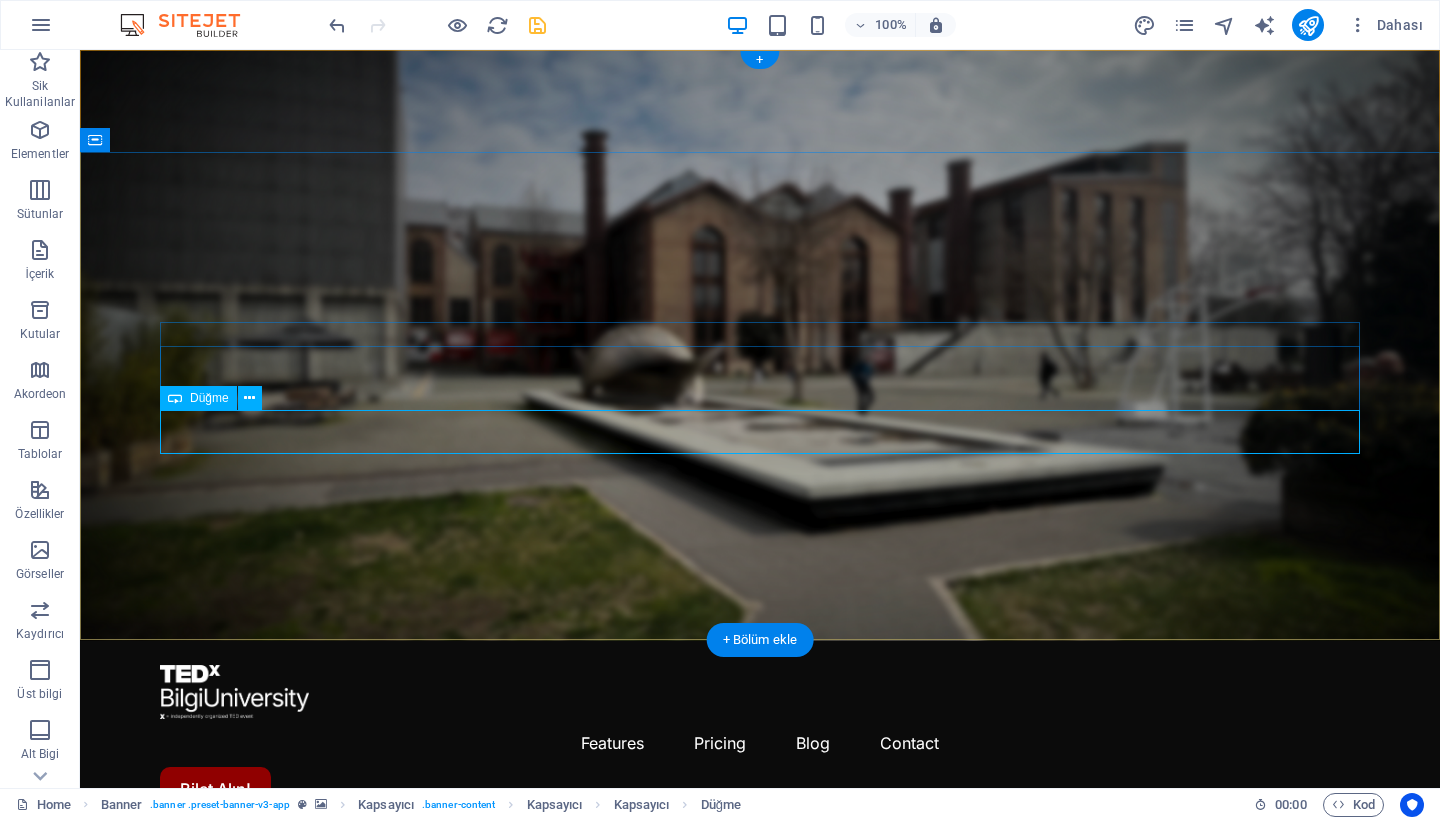 click on "Düğme" at bounding box center [198, 398] 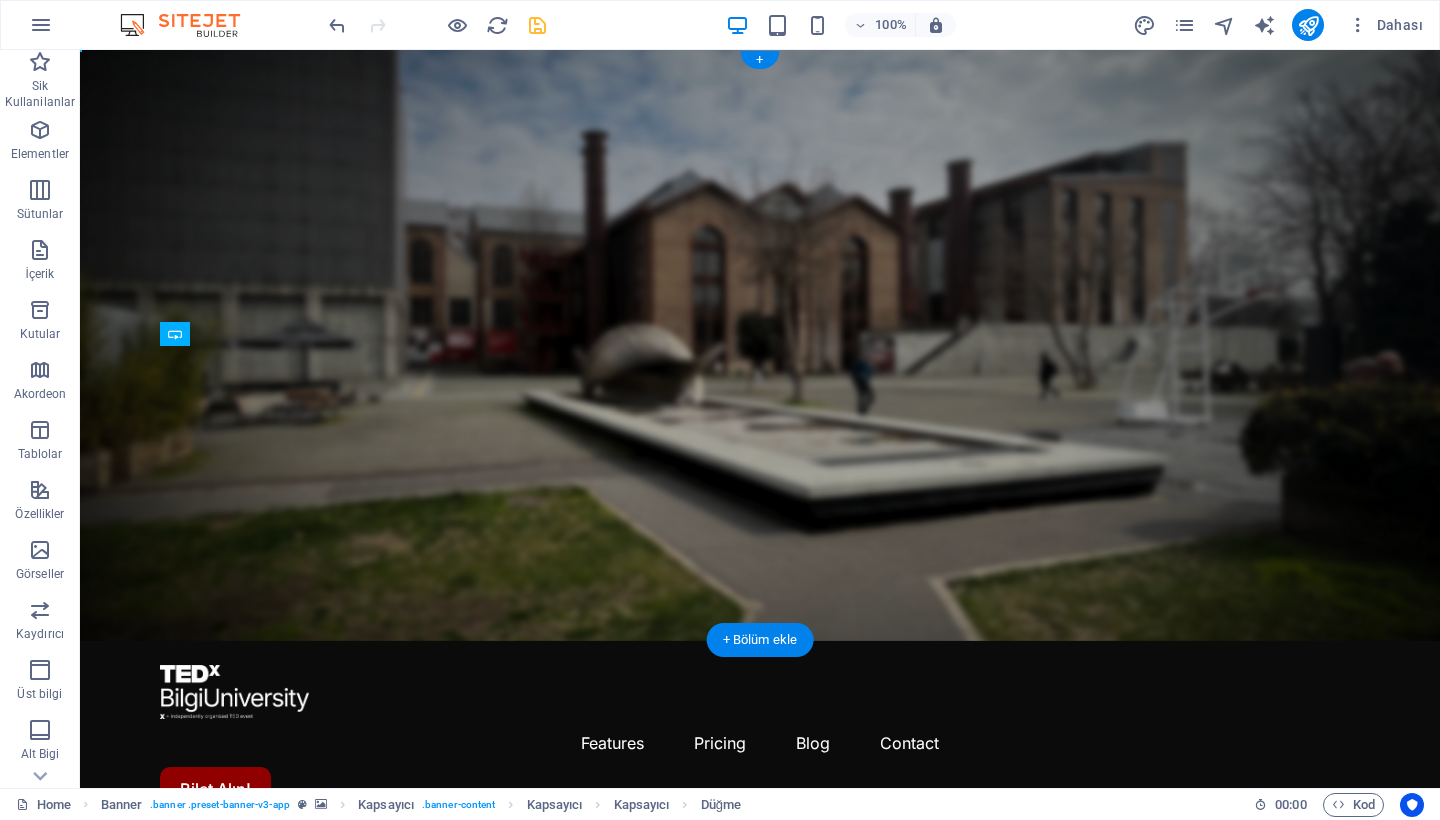 drag, startPoint x: 250, startPoint y: 448, endPoint x: 341, endPoint y: 397, distance: 104.316826 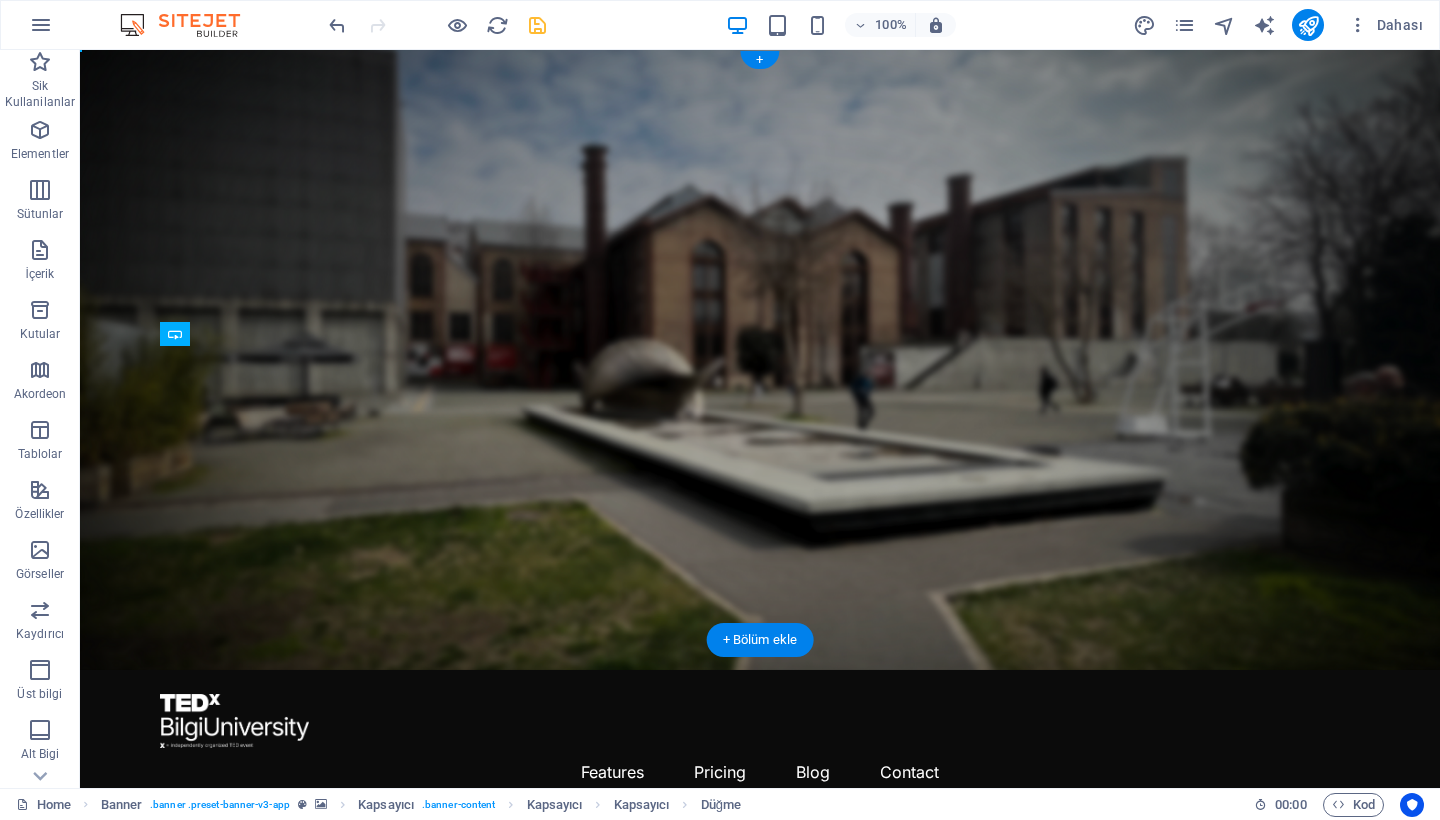 drag, startPoint x: 331, startPoint y: 407, endPoint x: 318, endPoint y: 426, distance: 23.021729 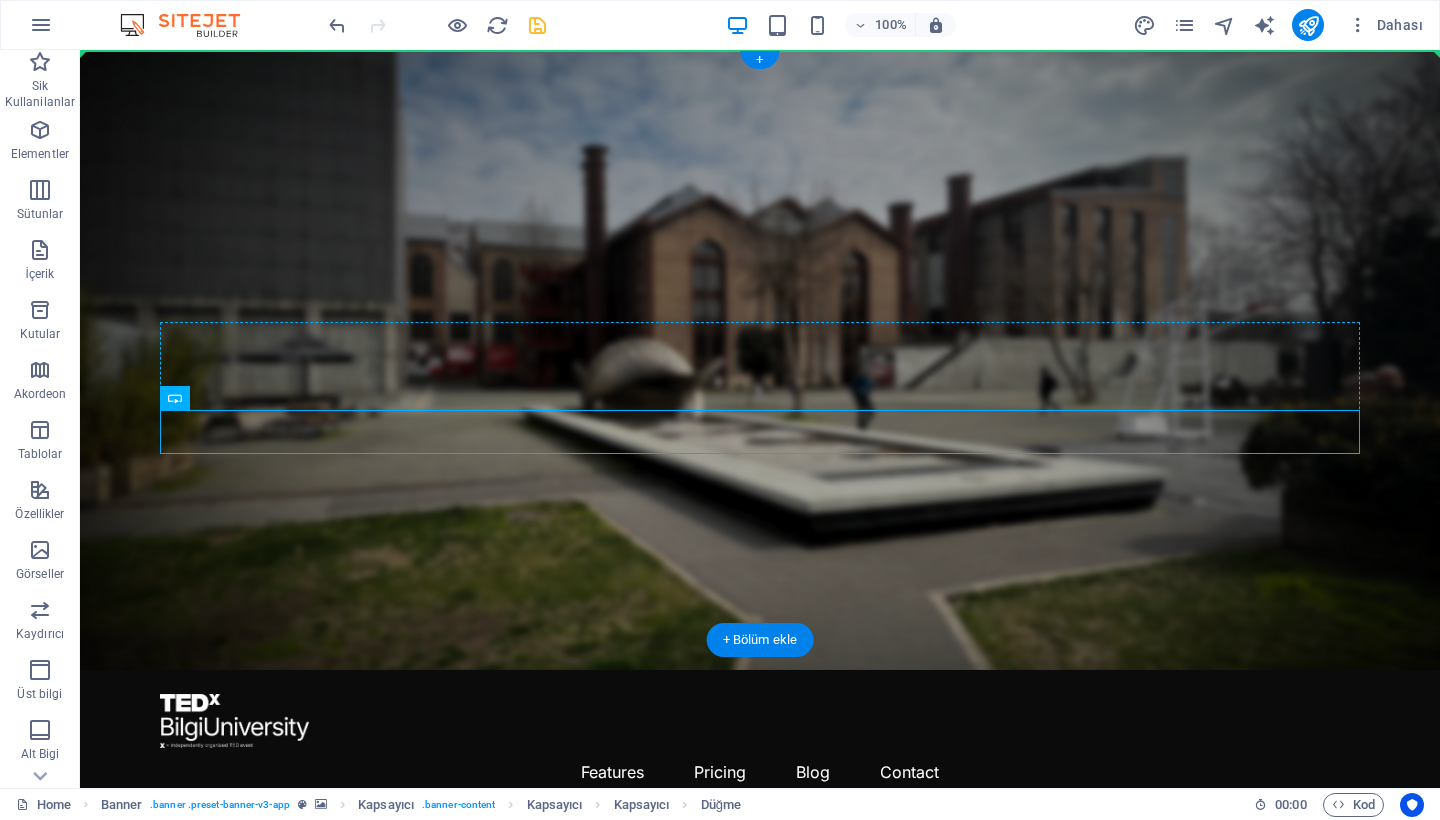 drag, startPoint x: 282, startPoint y: 452, endPoint x: 806, endPoint y: 330, distance: 538.0149 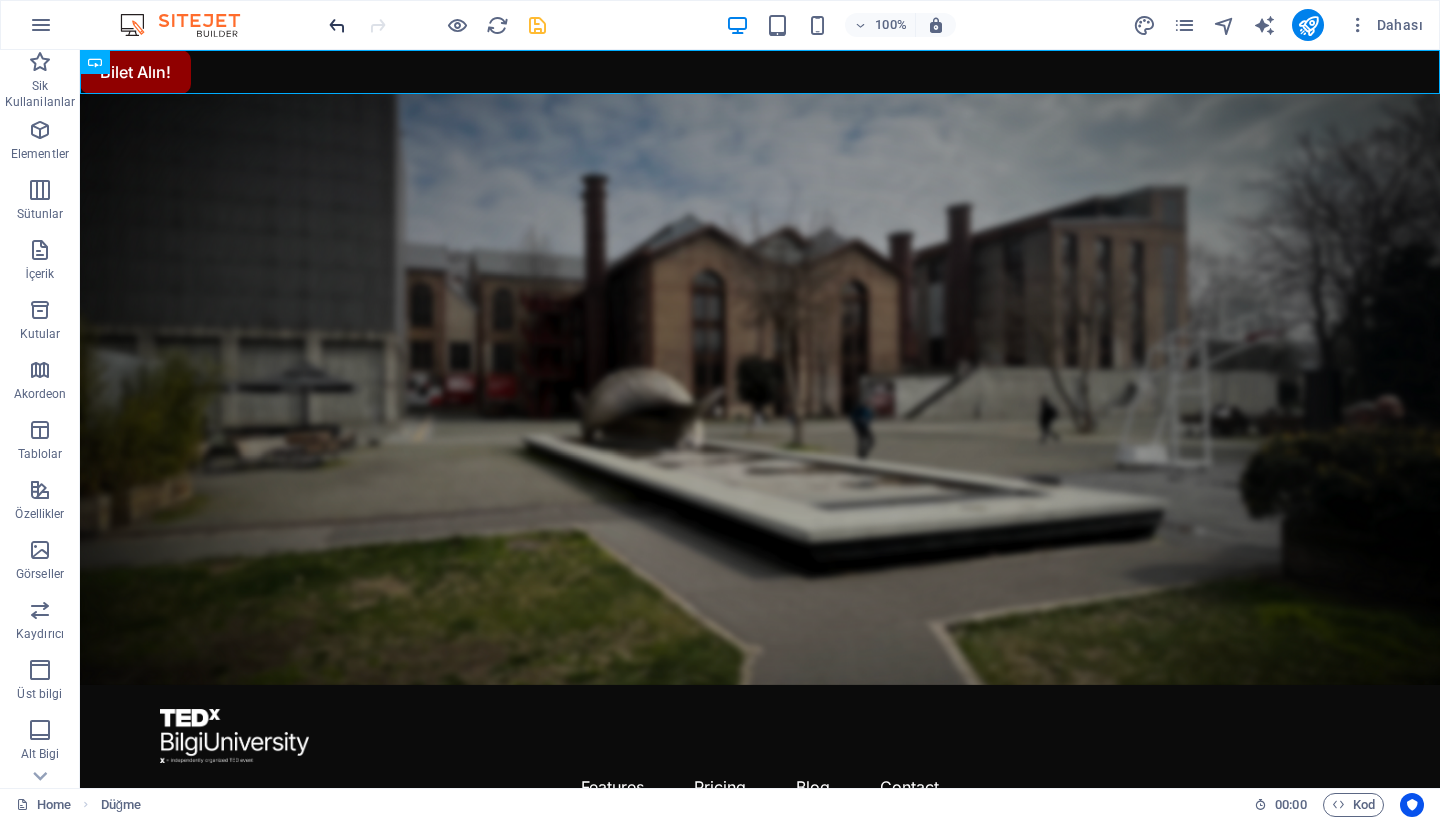 click at bounding box center [337, 25] 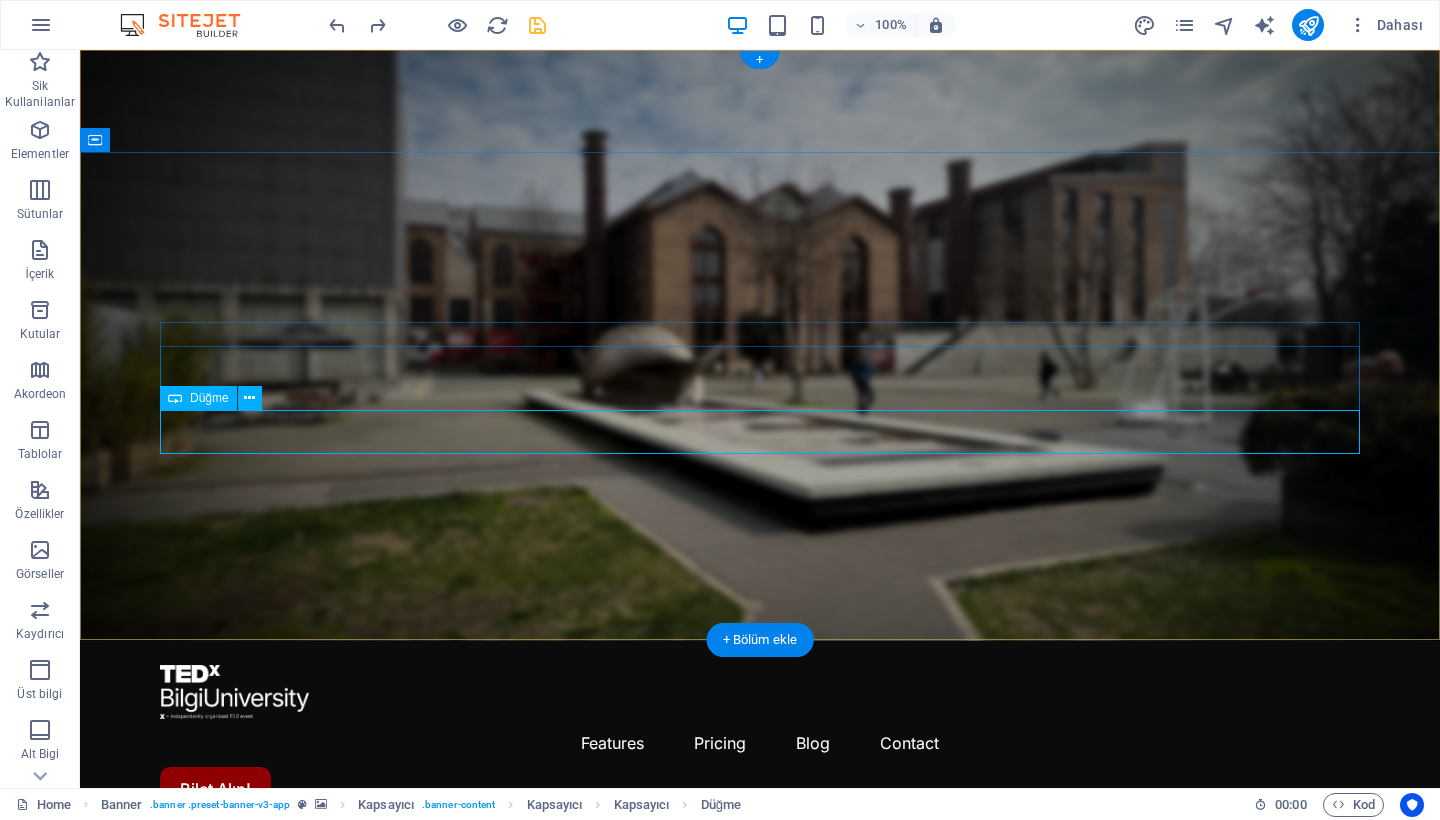 click on "Bilet Alın!" at bounding box center [760, 1115] 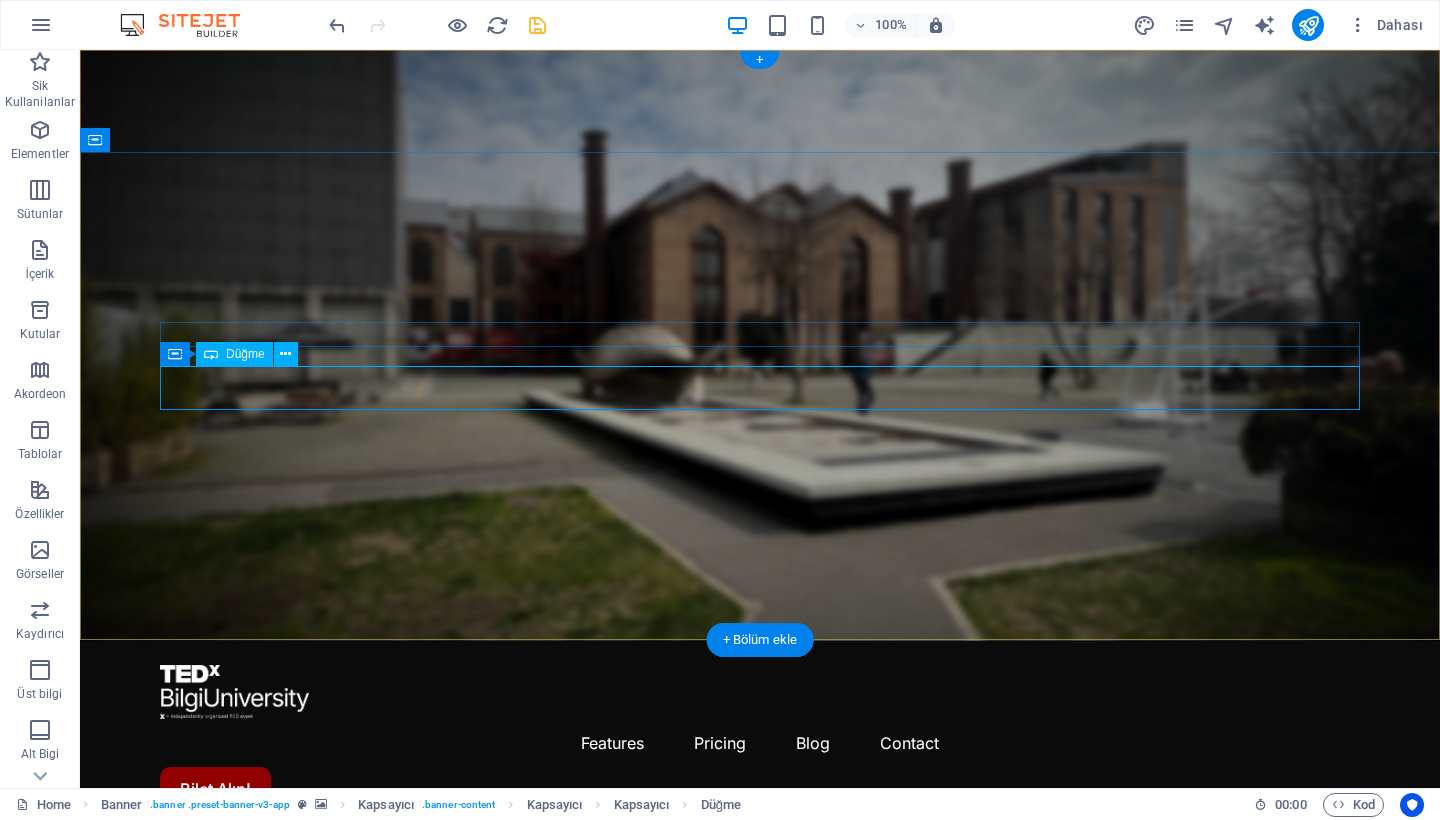 click on "Düğme" at bounding box center [234, 354] 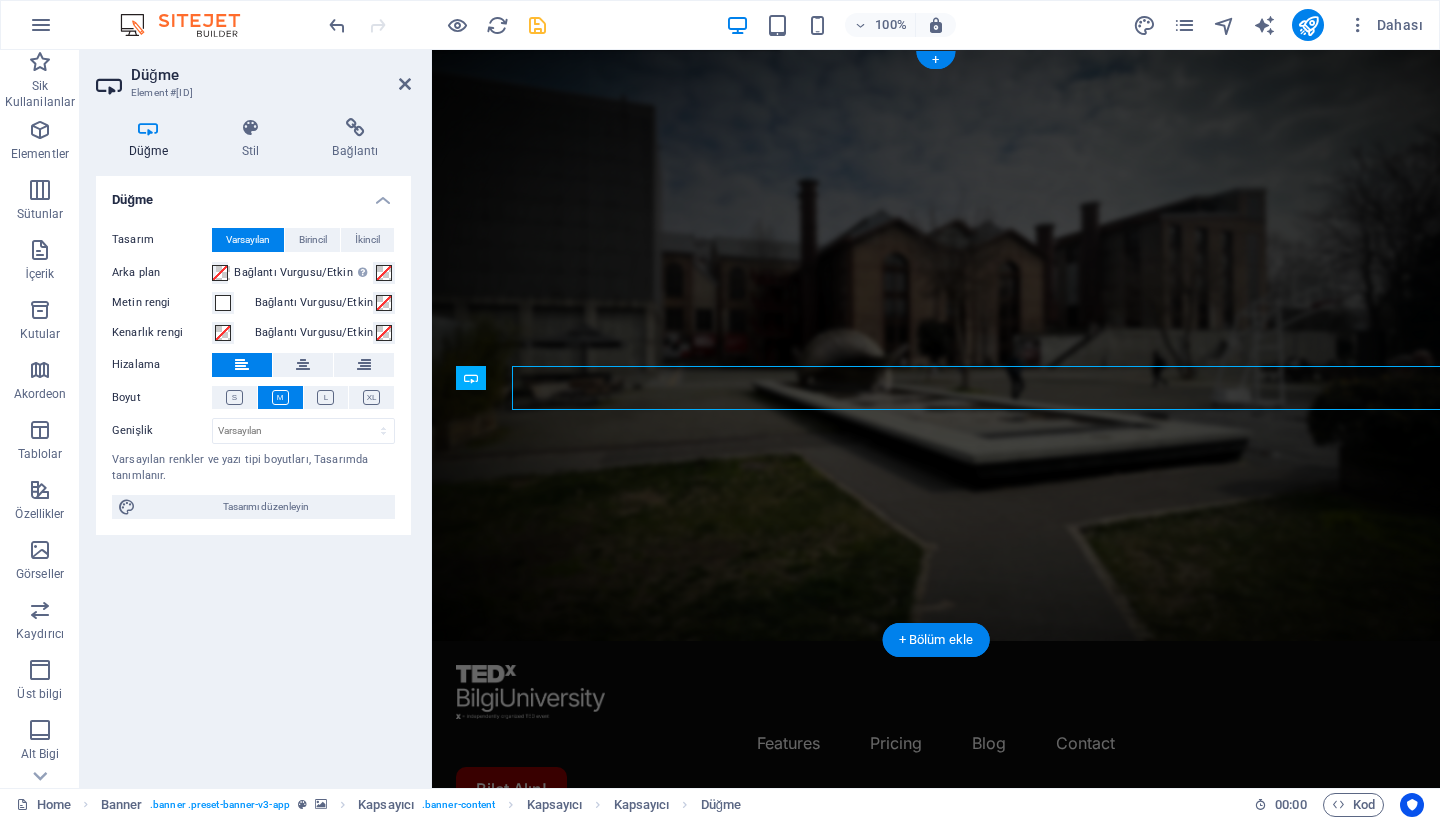 click at bounding box center [242, 365] 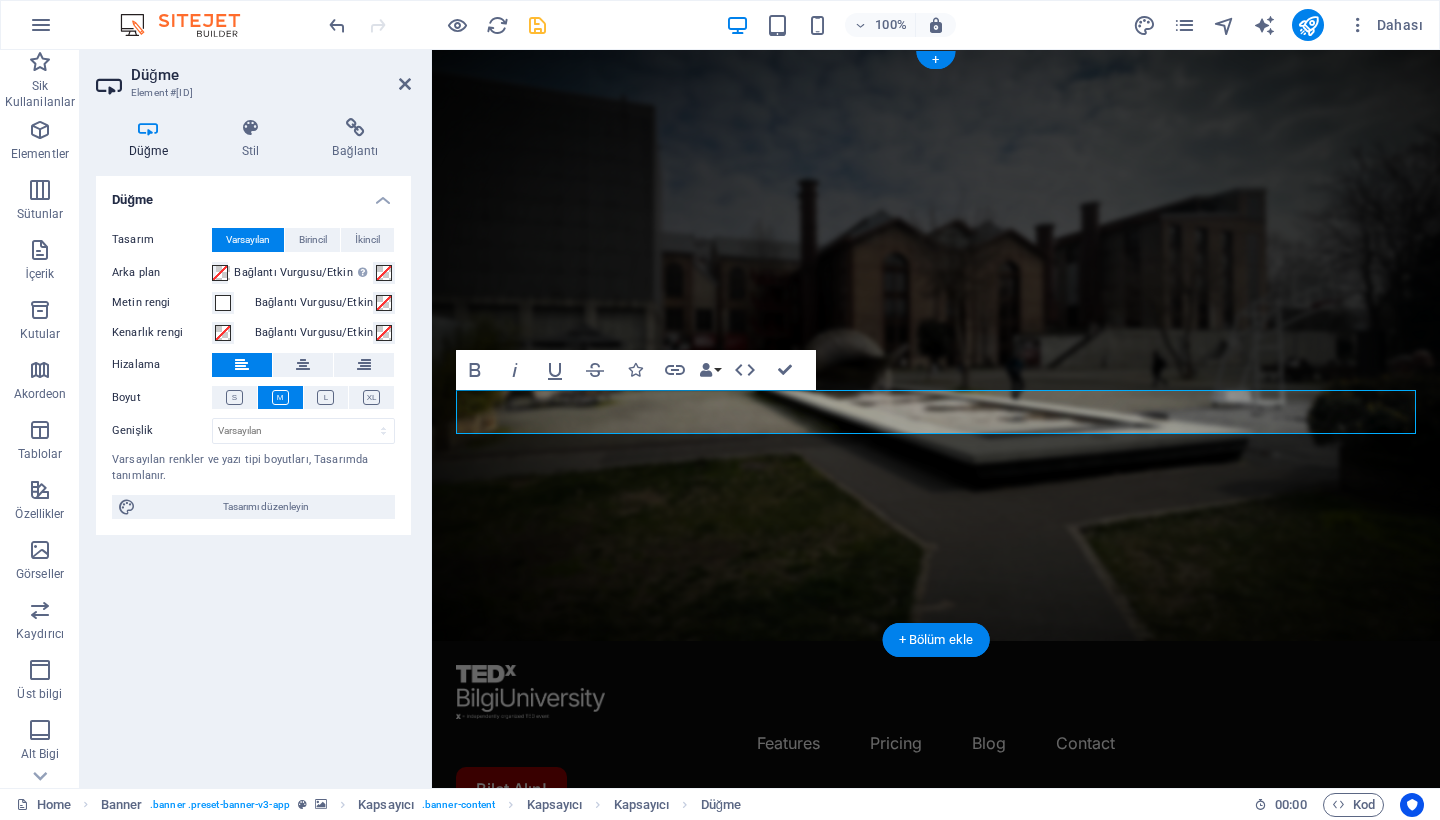 click on "Düğme Stil Bağlantı Düğme Tasarım Varsayılan Birincil İkincil Arka plan Bağlantı Vurgusu/Etkin Etkin/bağlantı vurgusu durumunu test etmek için ön izleme moduna geç Metin rengi Bağlantı Vurgusu/Etkin Kenarlık rengi Bağlantı Vurgusu/Etkin Hizalama Boyut Genişlik Varsayılan px rem % em vh vw Varsayılan renkler ve yazı tipi boyutları, Tasarımda tanımlanır. Tasarımı düzenleyin Banner Element Yerleşim Bu elementin yerleşim içinde nasıl genişlediği (Flexbox). Boyut Varsayılan otomatik px % 1/1 1/2 1/3 1/4 1/5 1/6 1/7 1/8 1/9 1/10 Büyüt Küçült Sipariş Kapsayıcı yerleşimi Görünür Görünür Opaklık 100 % Taşma Boşluk Kenar boşluğu Varsayılan otomatik px % rem vw vh Özel Özel otomatik px % rem vw vh otomatik px % rem vw vh otomatik px % rem vw vh otomatik px % rem vw vh Doldurma Varsayılan px rem % vh vw Özel Özel px rem % vh vw px rem % vh vw px rem % vh vw px rem % vh vw Kenarlık Stil              - Genişlik 1 otomatik px rem % vh vw Özel Özel" at bounding box center (253, 445) 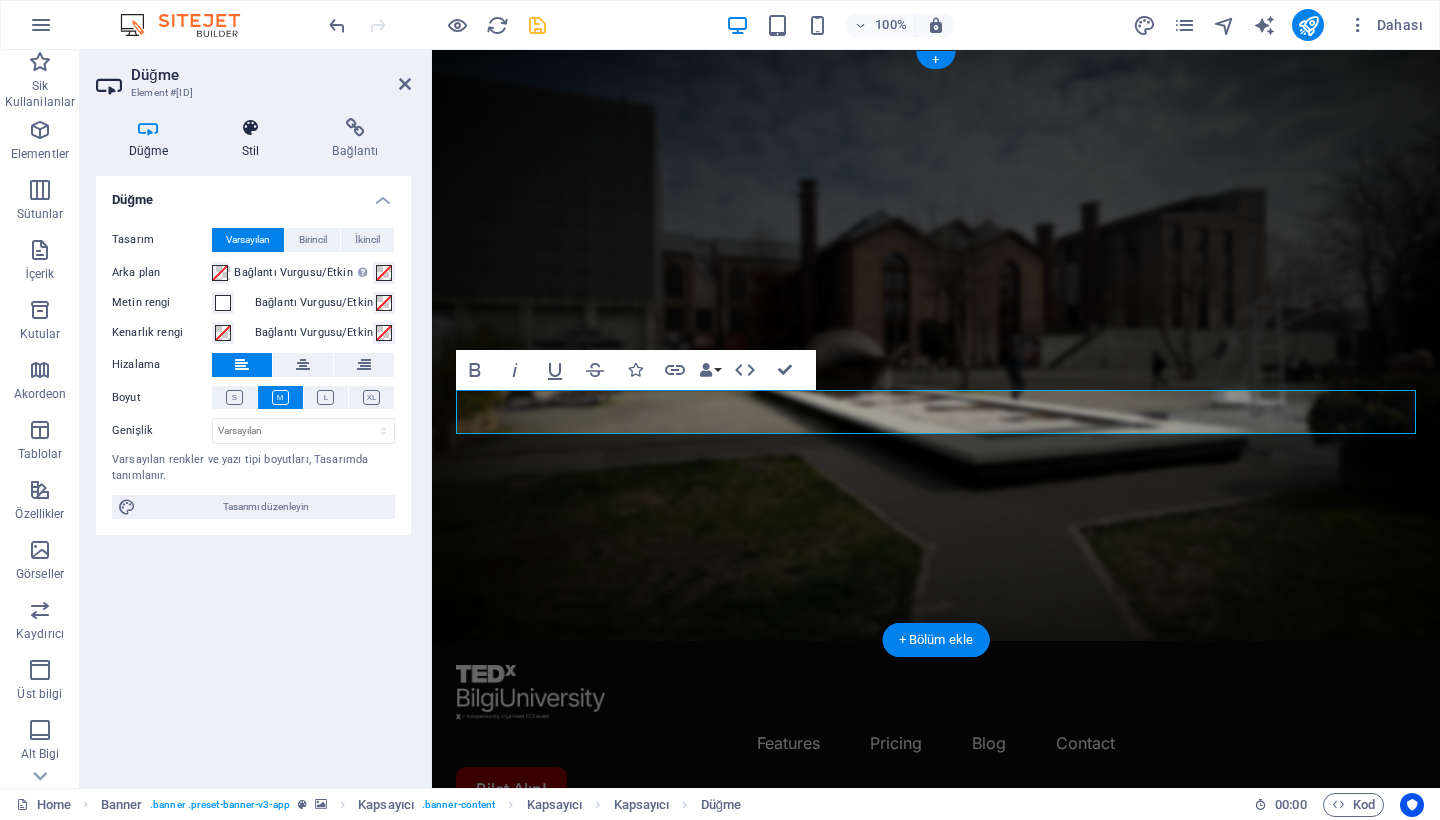 click on "Stil" at bounding box center (254, 139) 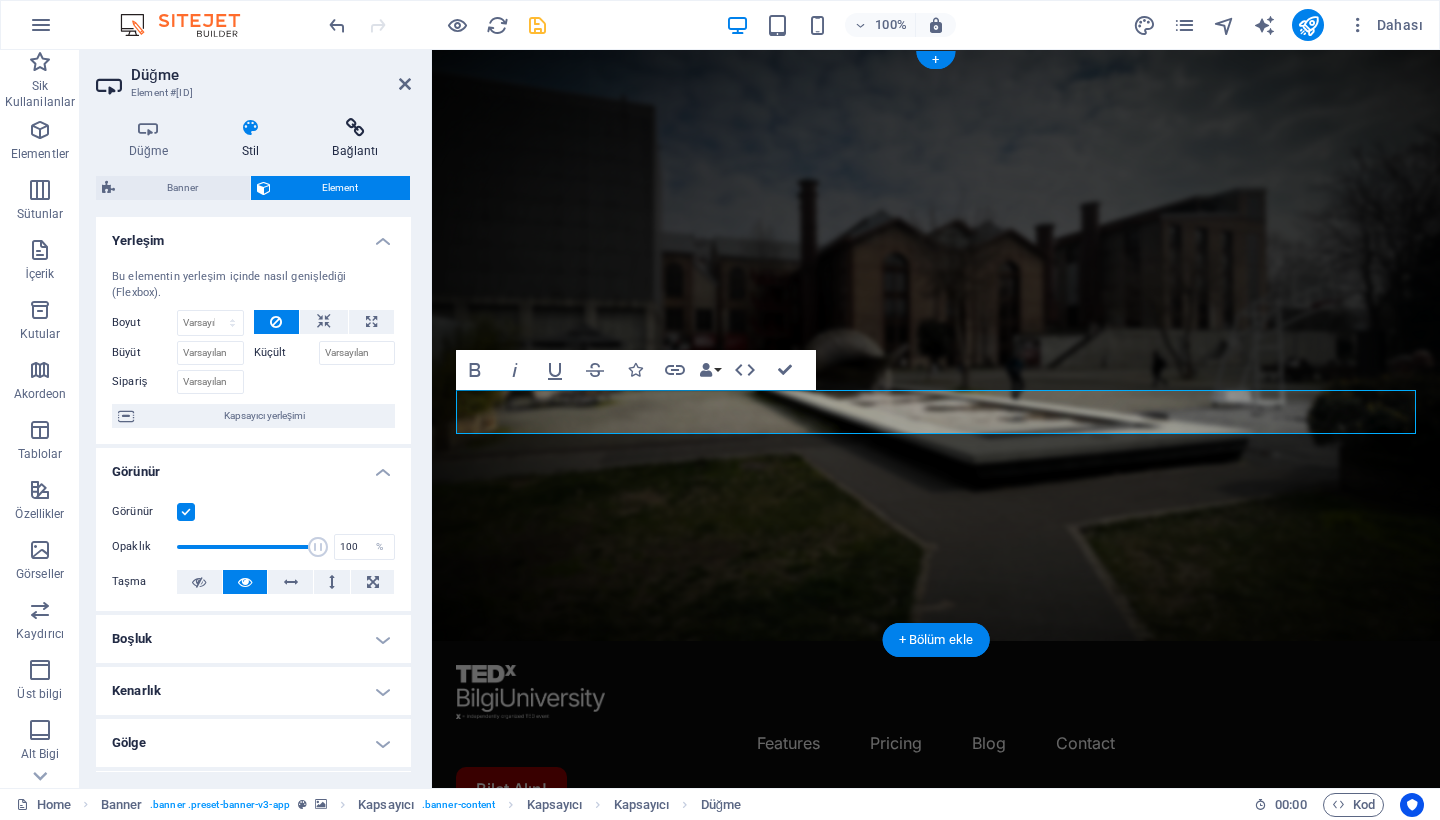 click on "Bağlantı" at bounding box center (355, 139) 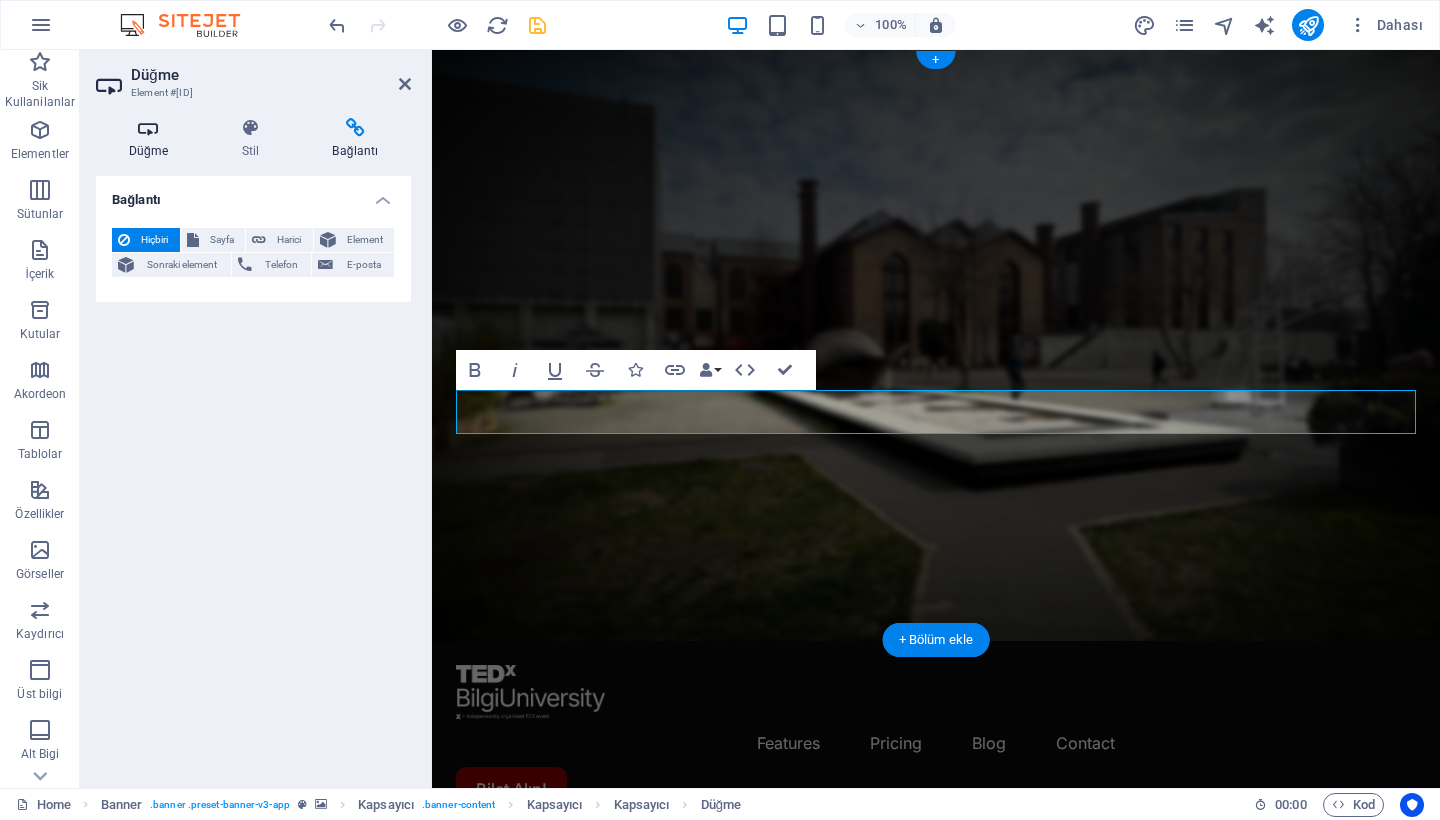 click at bounding box center [148, 128] 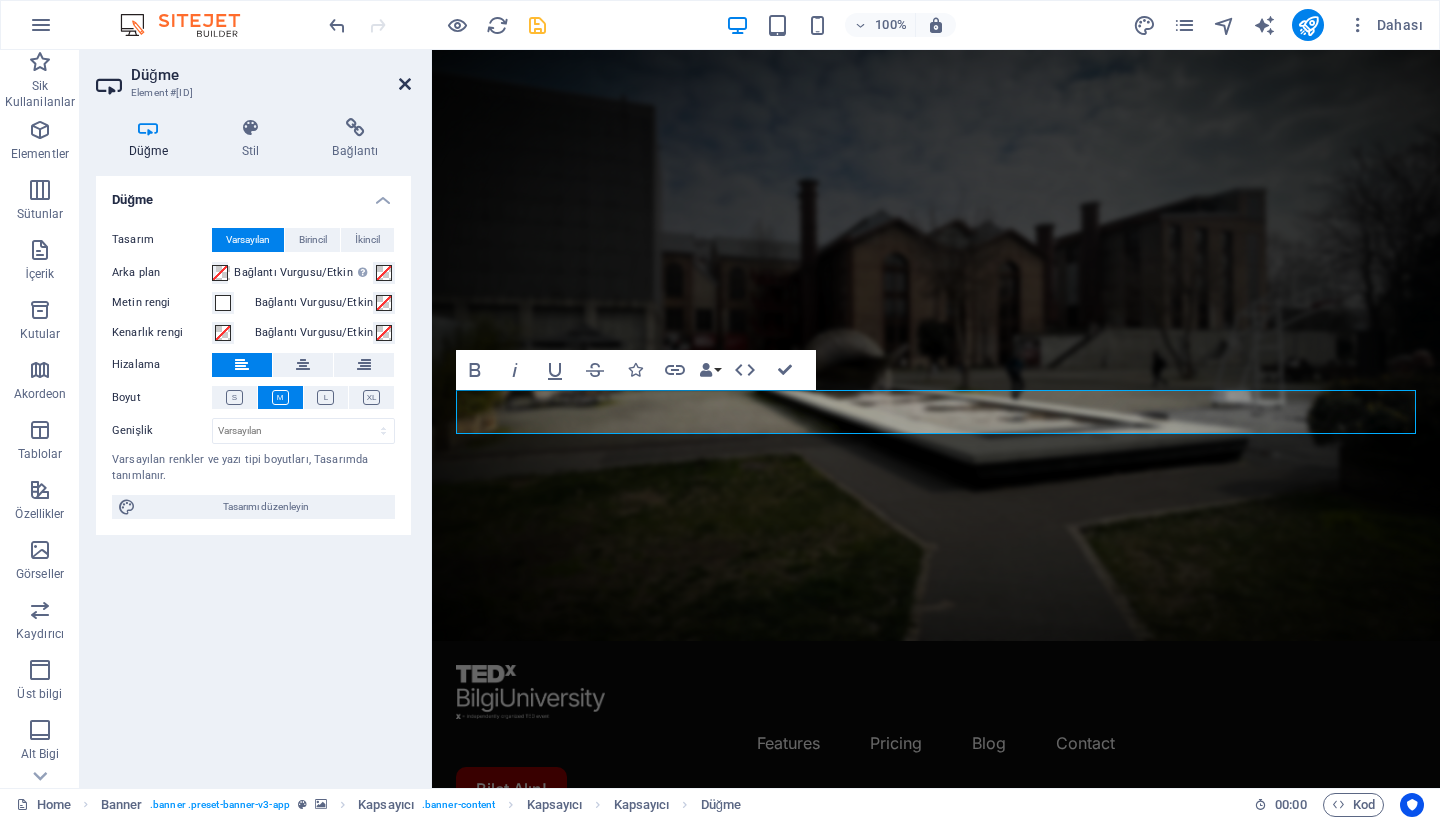 click at bounding box center (405, 84) 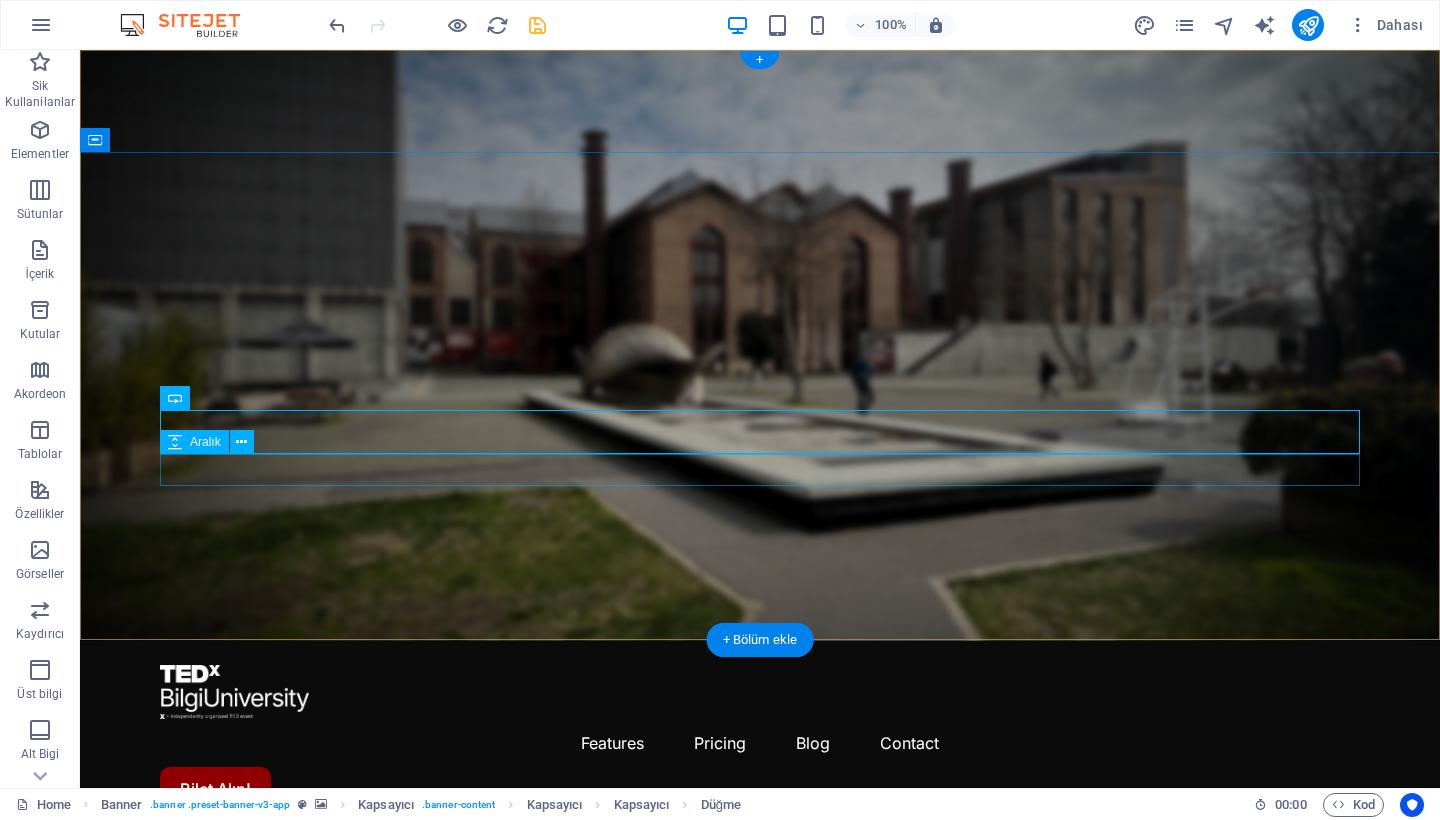 click at bounding box center [760, 1153] 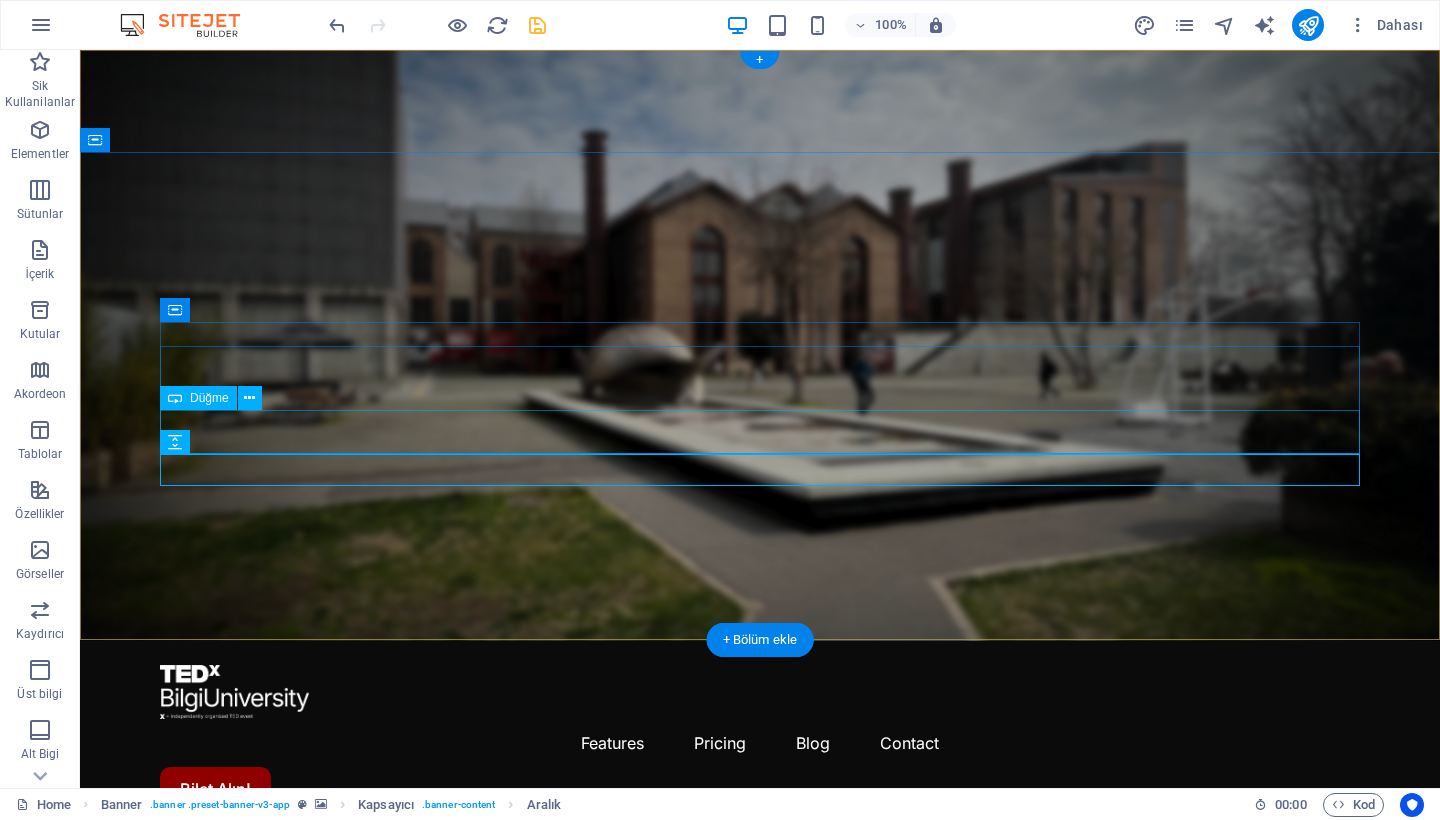 click on "Bilet Alın!" at bounding box center (760, 1115) 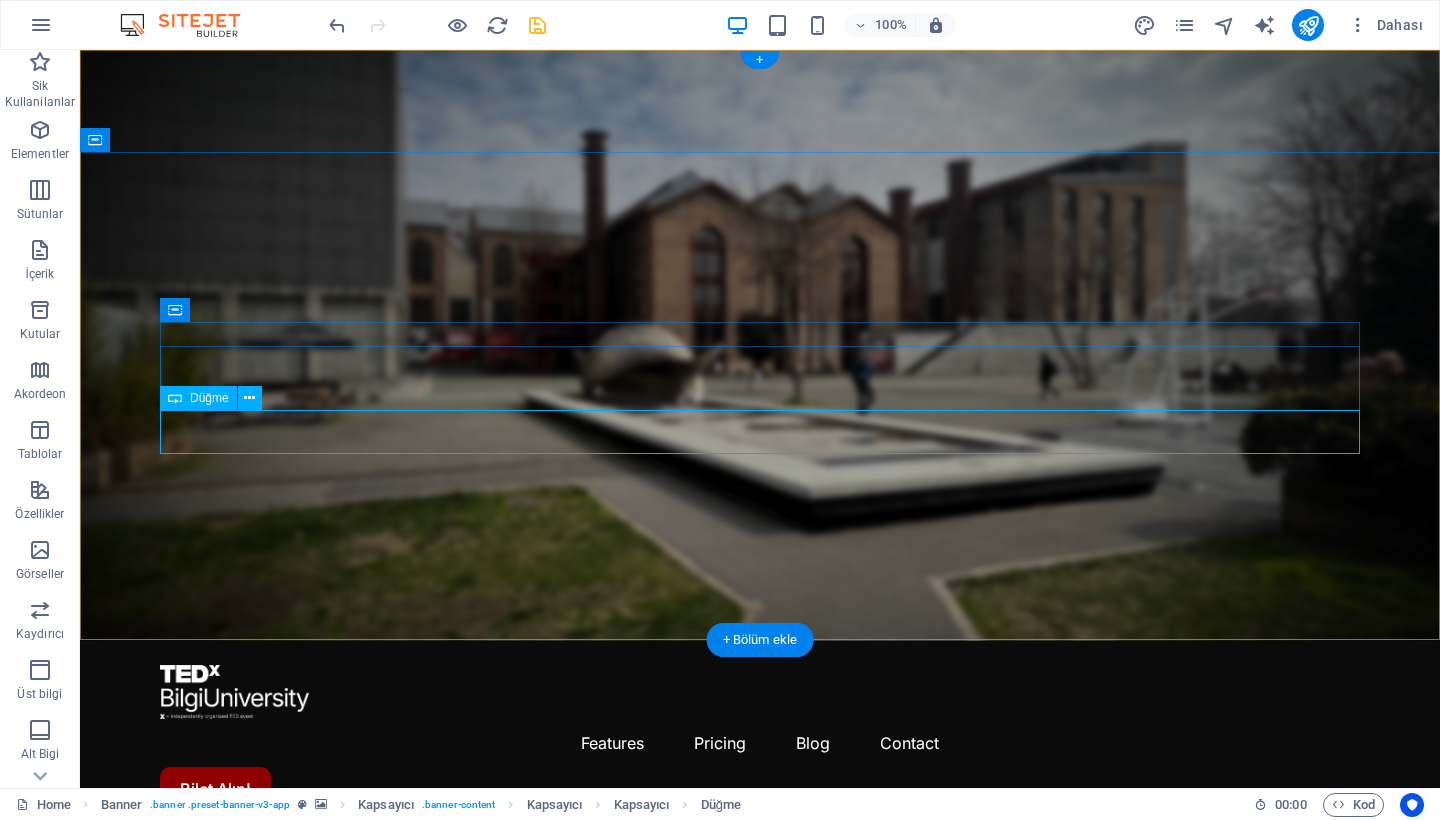 click on "Düğme" at bounding box center (209, 398) 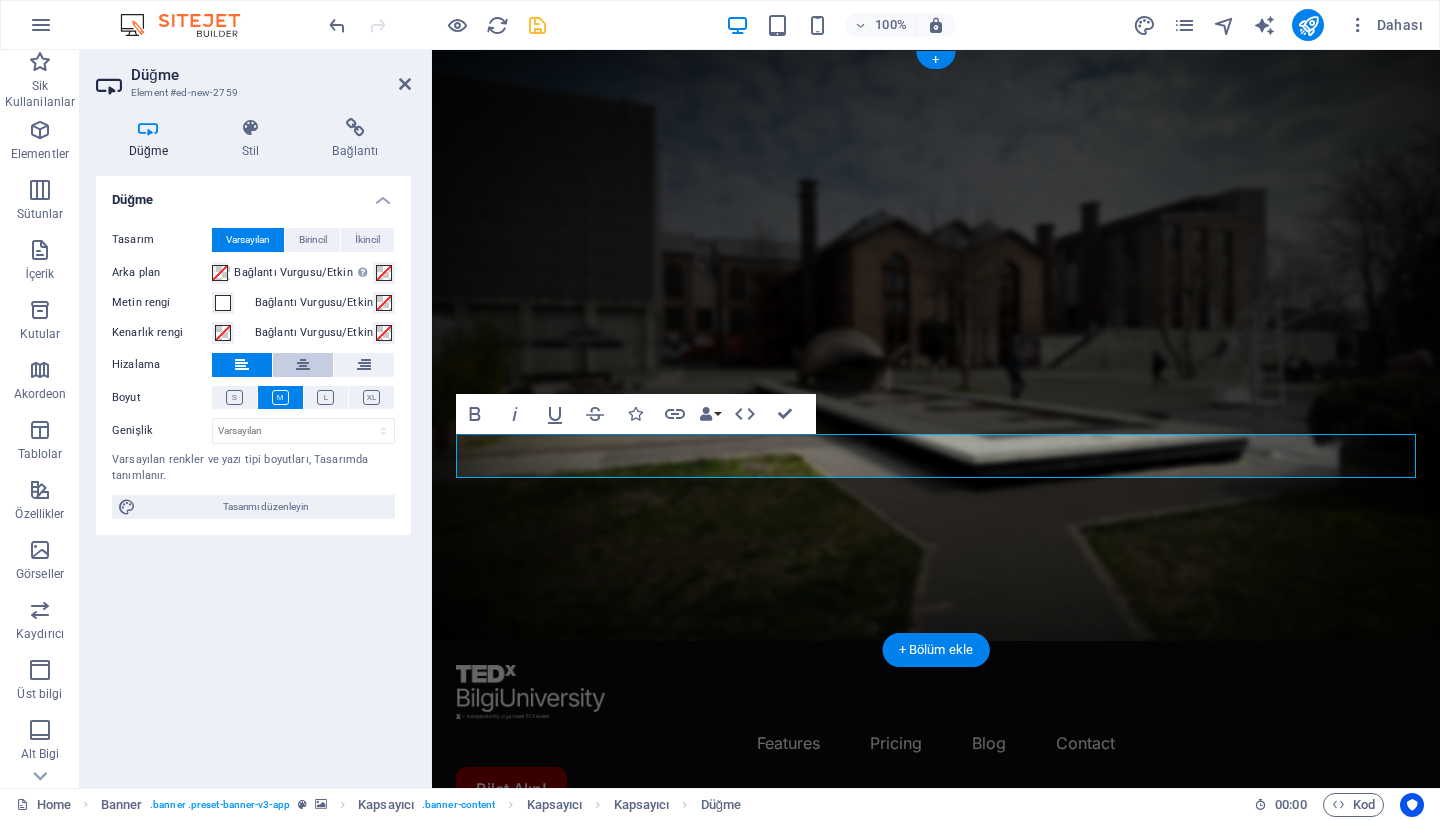 click at bounding box center (303, 365) 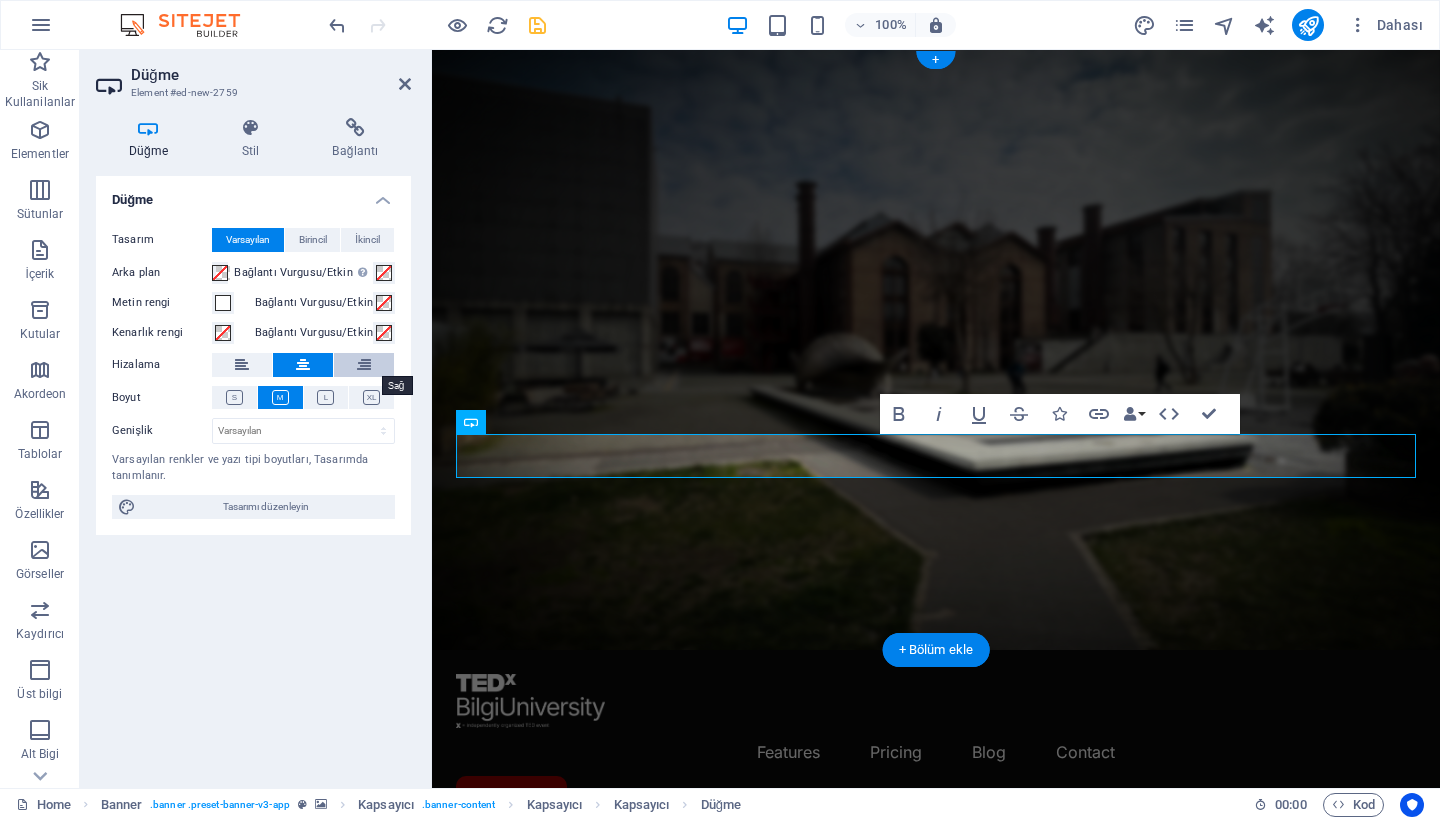 click at bounding box center [364, 365] 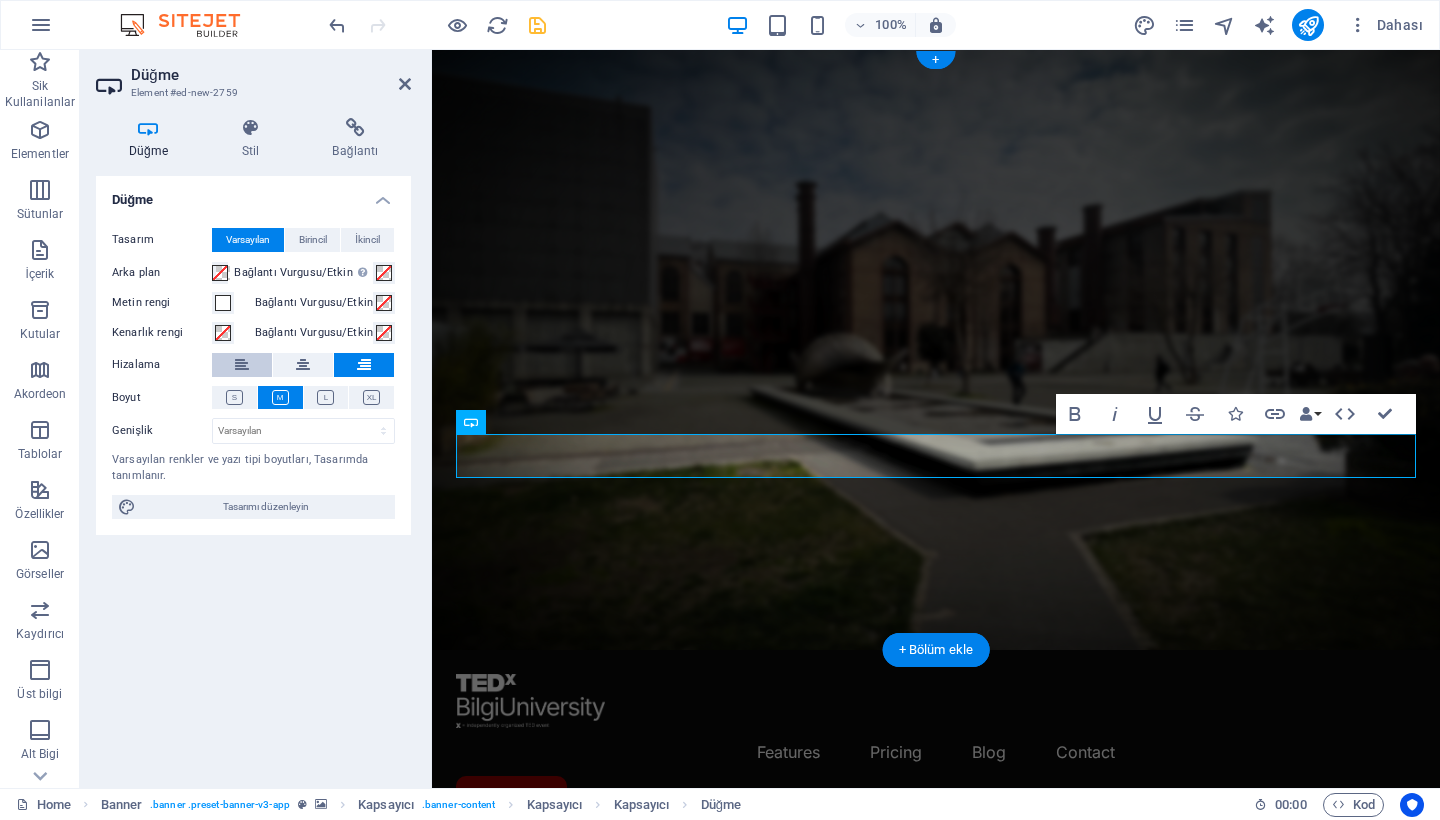 click at bounding box center (242, 365) 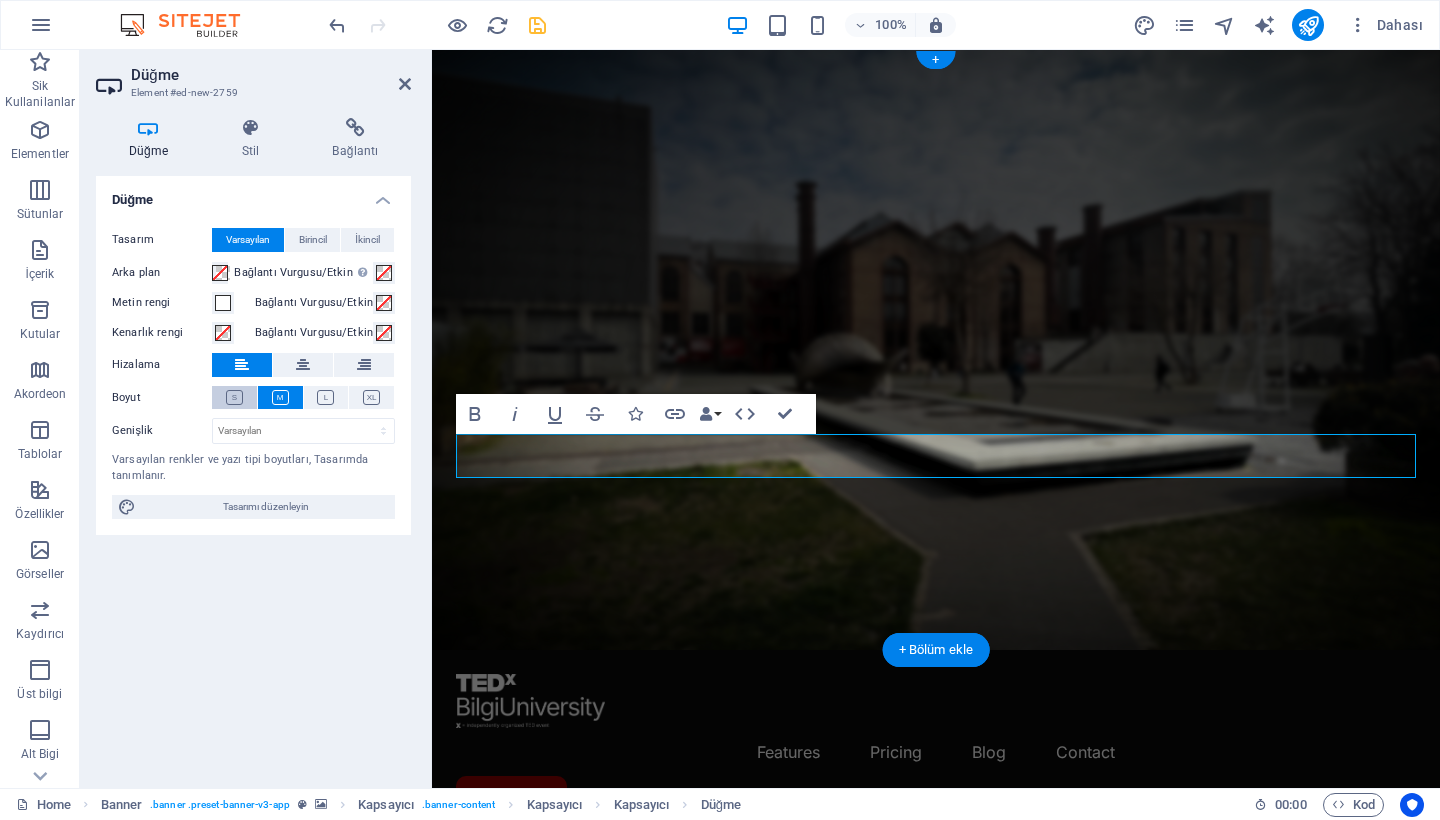 click at bounding box center [234, 397] 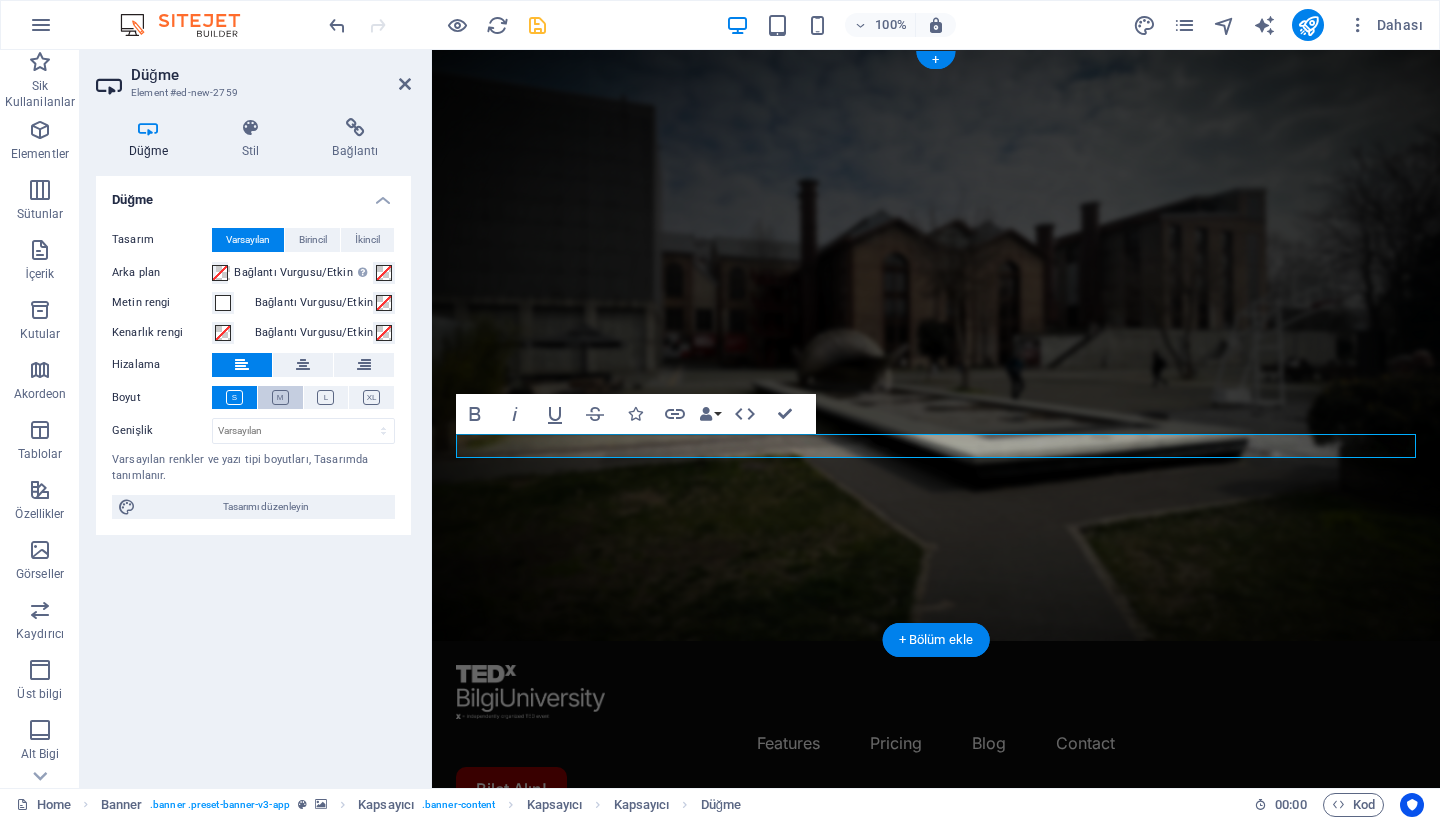 click at bounding box center [280, 397] 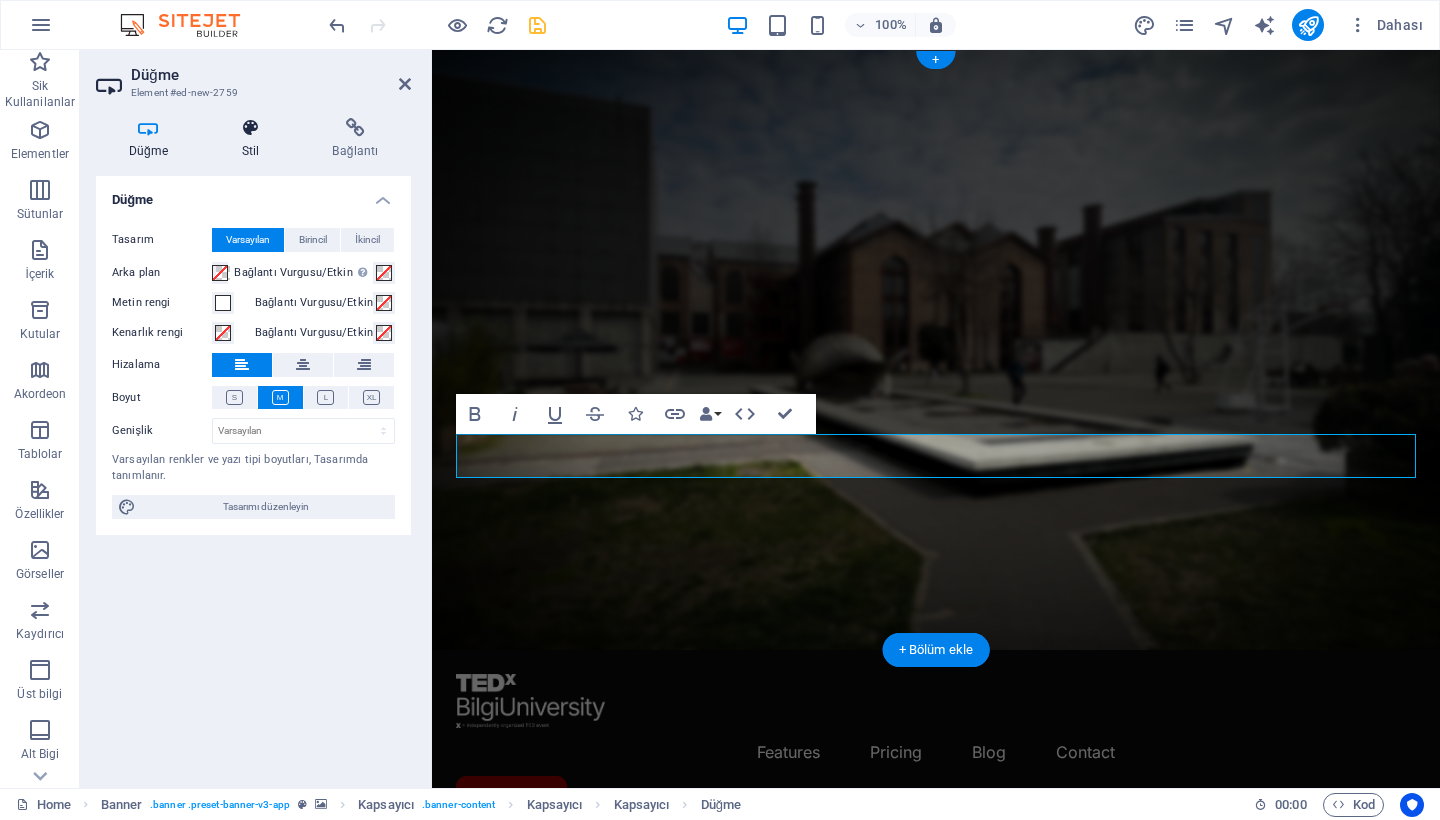 click on "Stil" at bounding box center [254, 139] 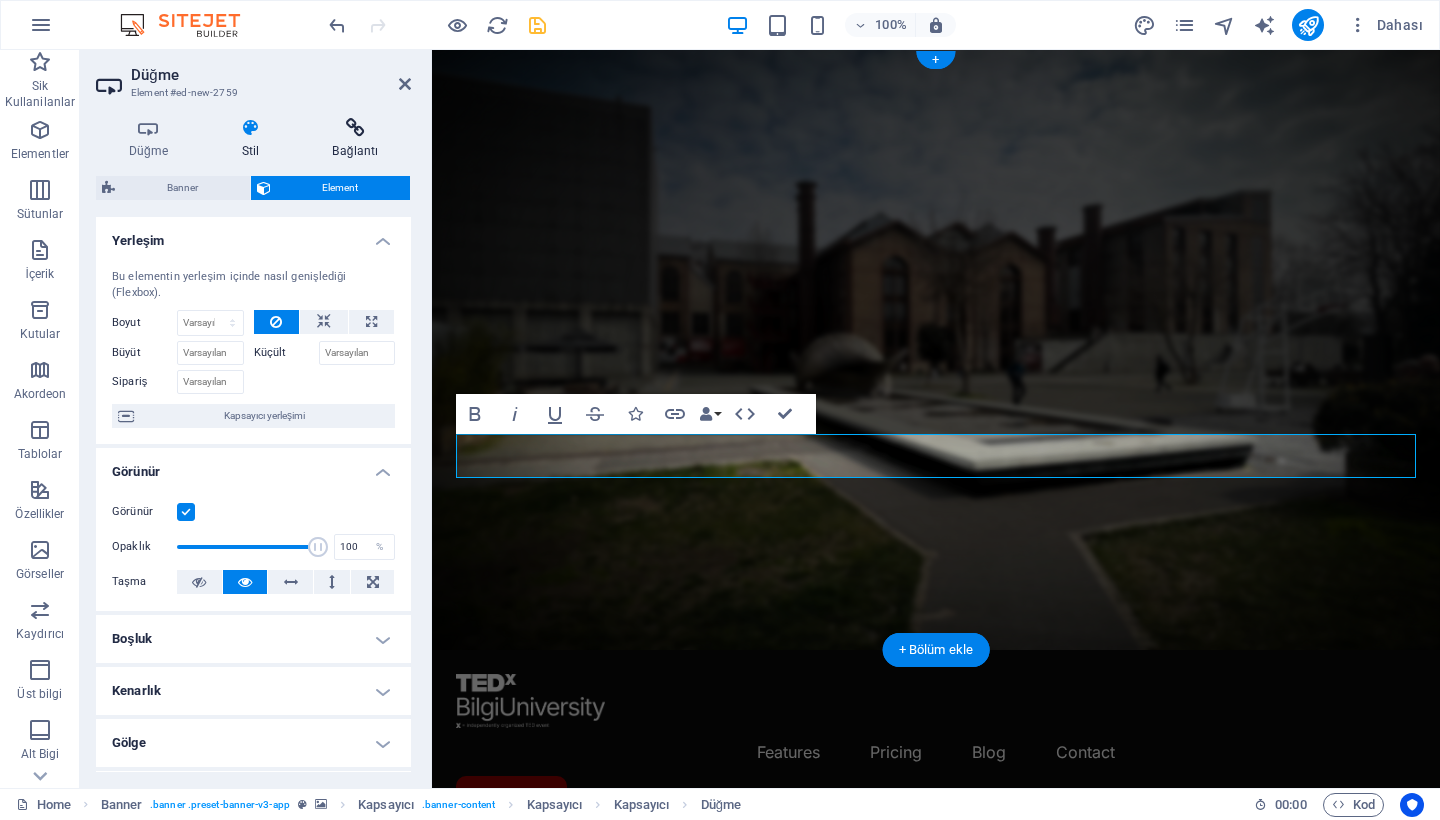 click on "Bağlantı" at bounding box center [355, 139] 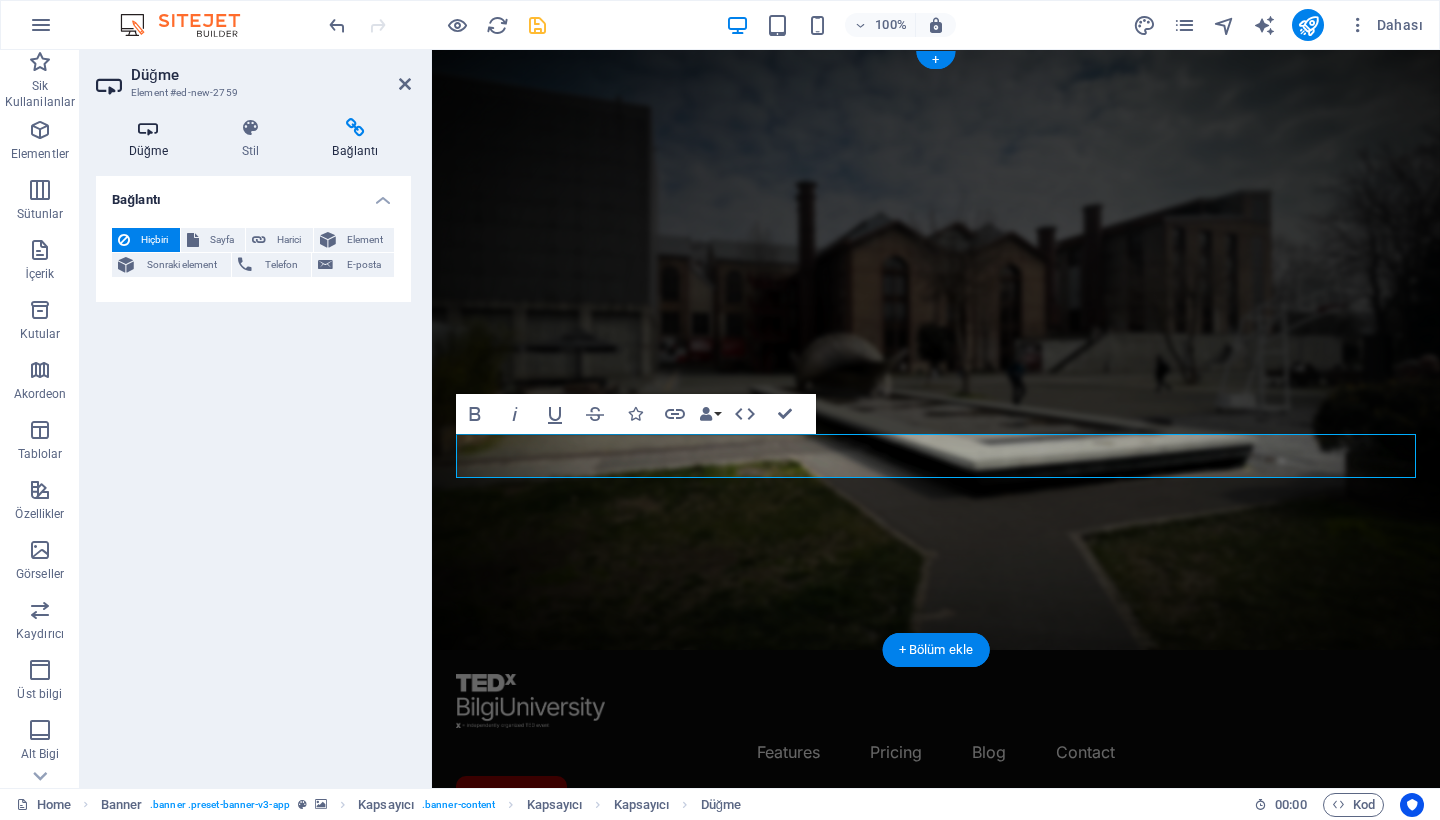 click at bounding box center (148, 128) 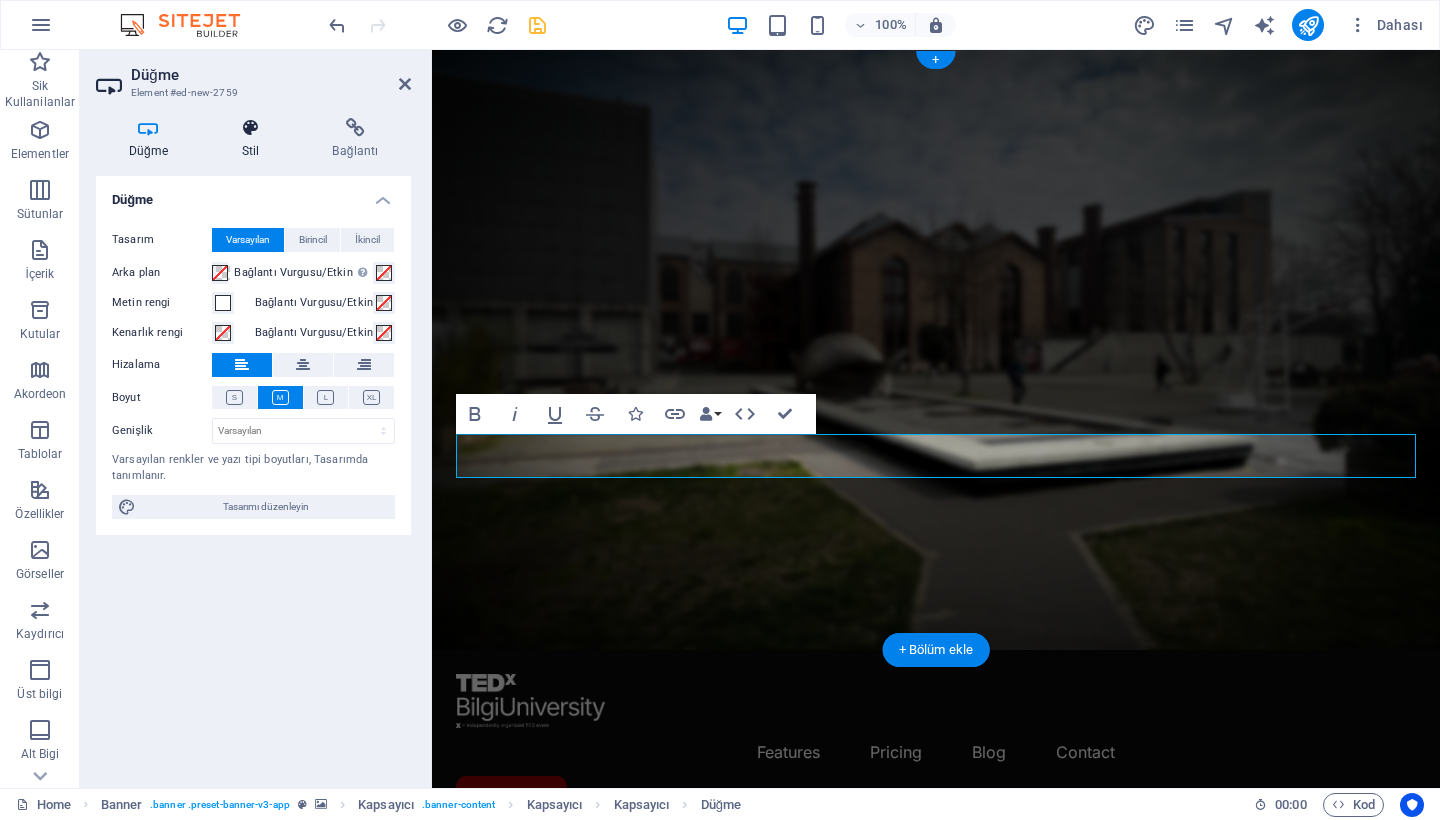 click on "Stil" at bounding box center (254, 139) 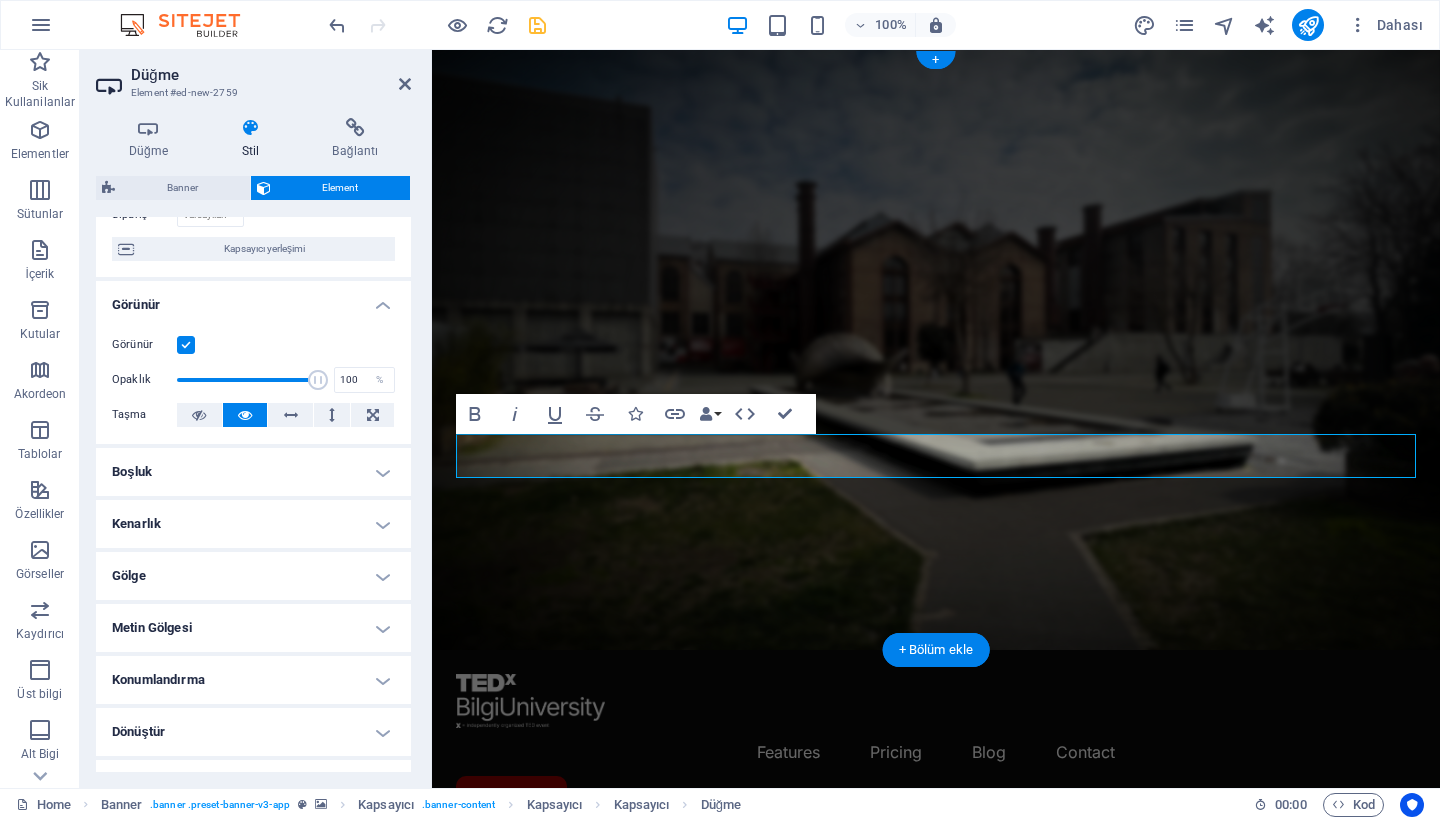 scroll, scrollTop: 305, scrollLeft: 0, axis: vertical 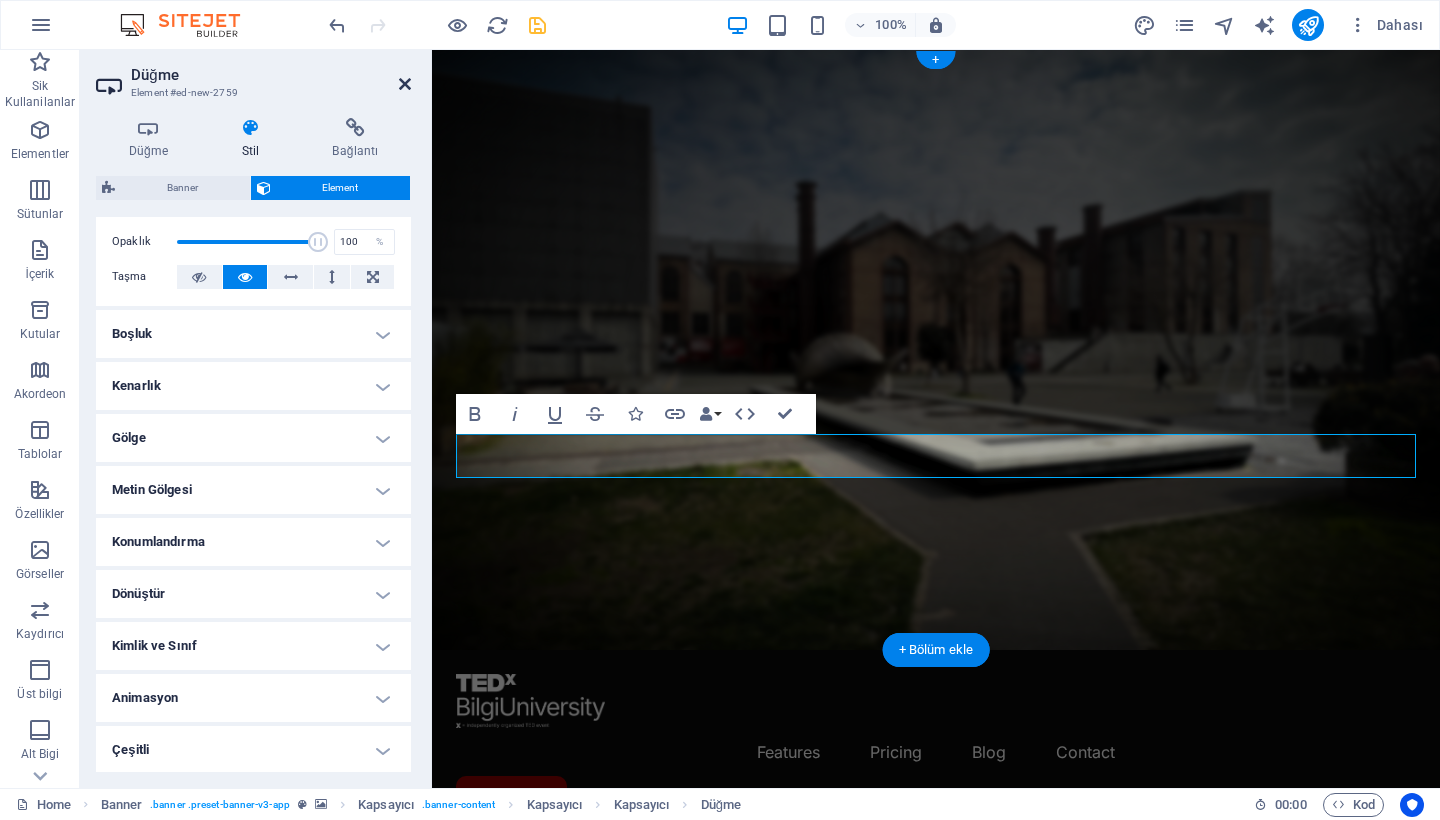click at bounding box center (405, 84) 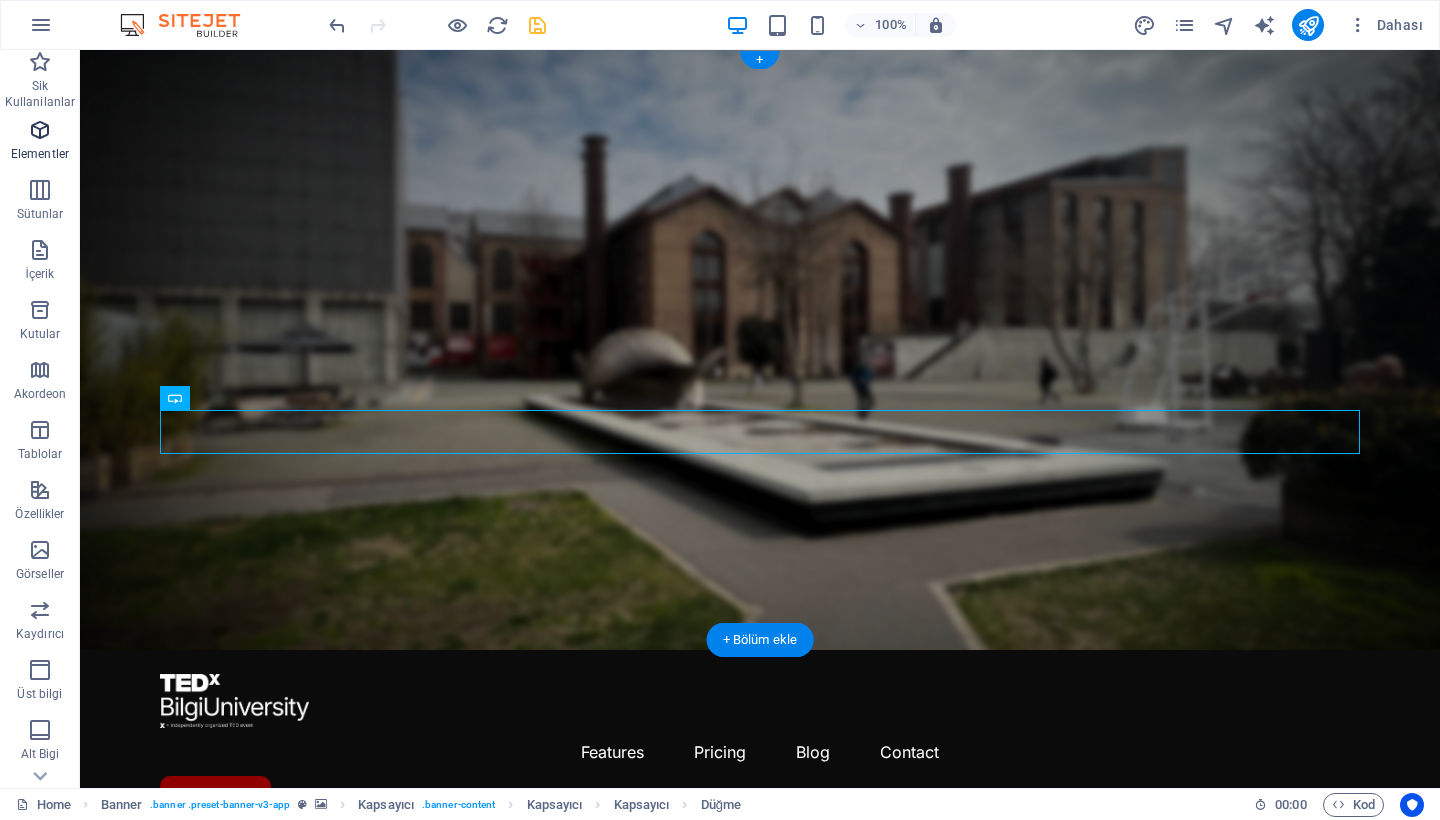 click on "Elementler" at bounding box center [40, 142] 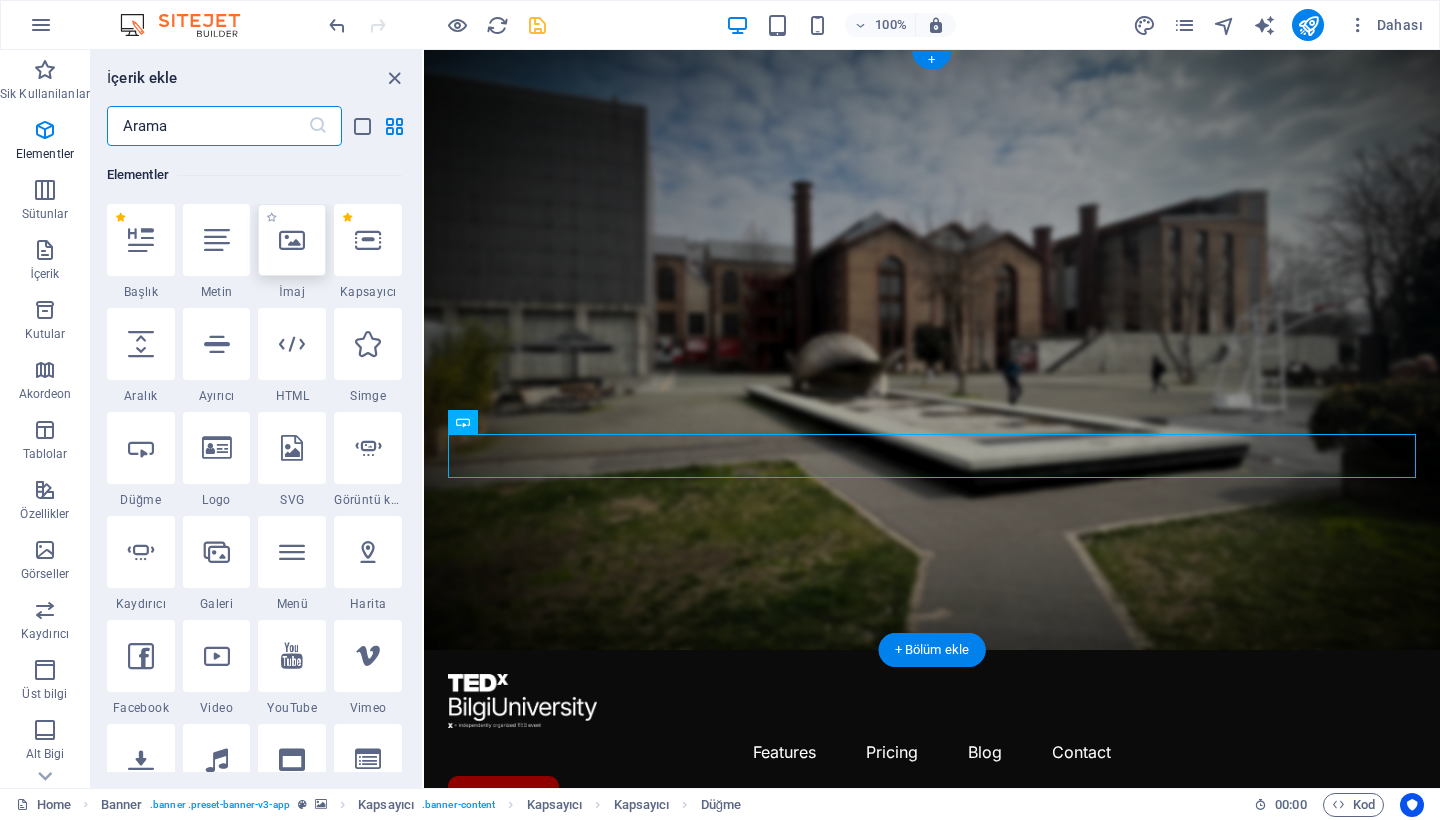 scroll, scrollTop: 213, scrollLeft: 0, axis: vertical 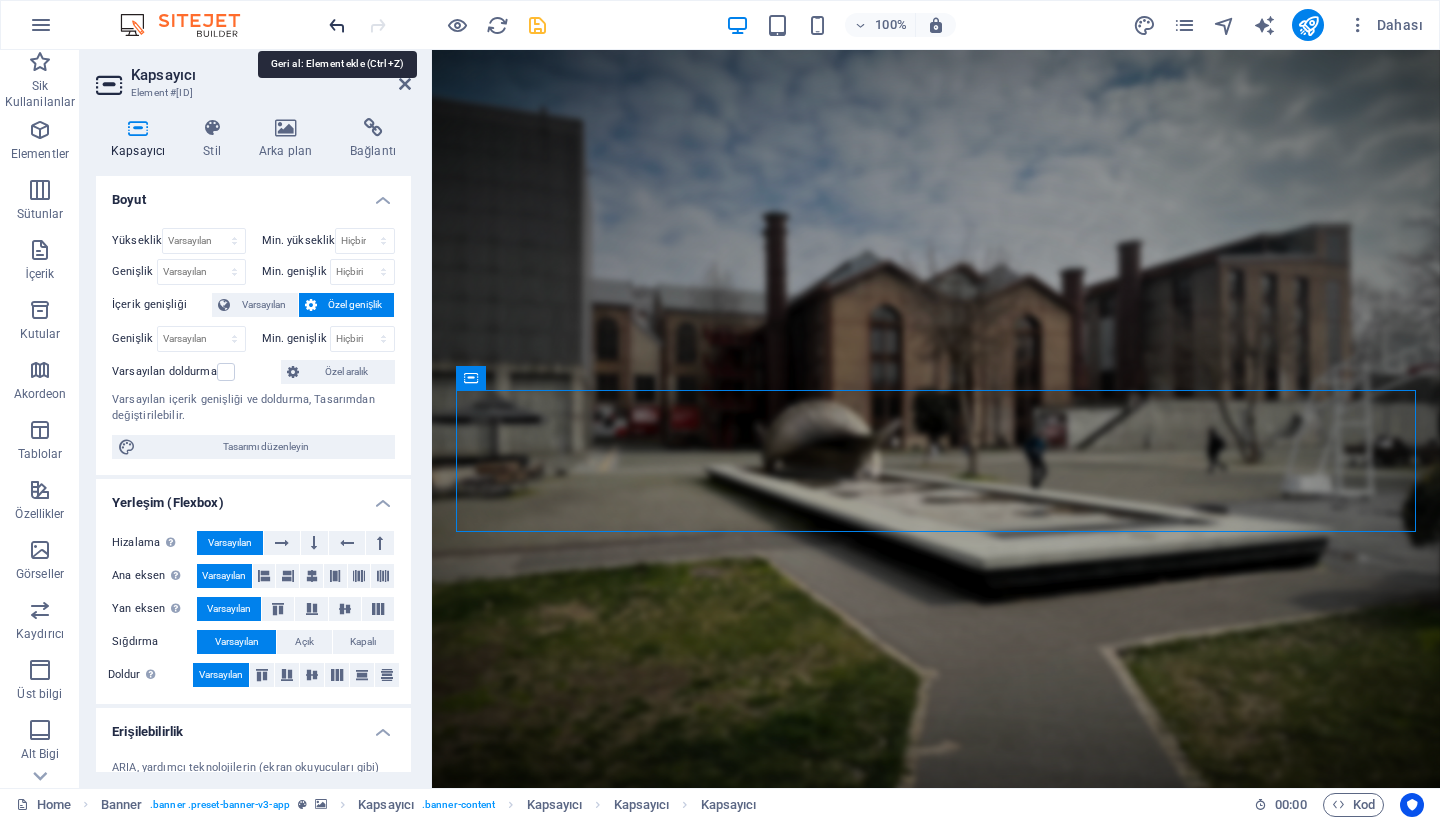 click at bounding box center [337, 25] 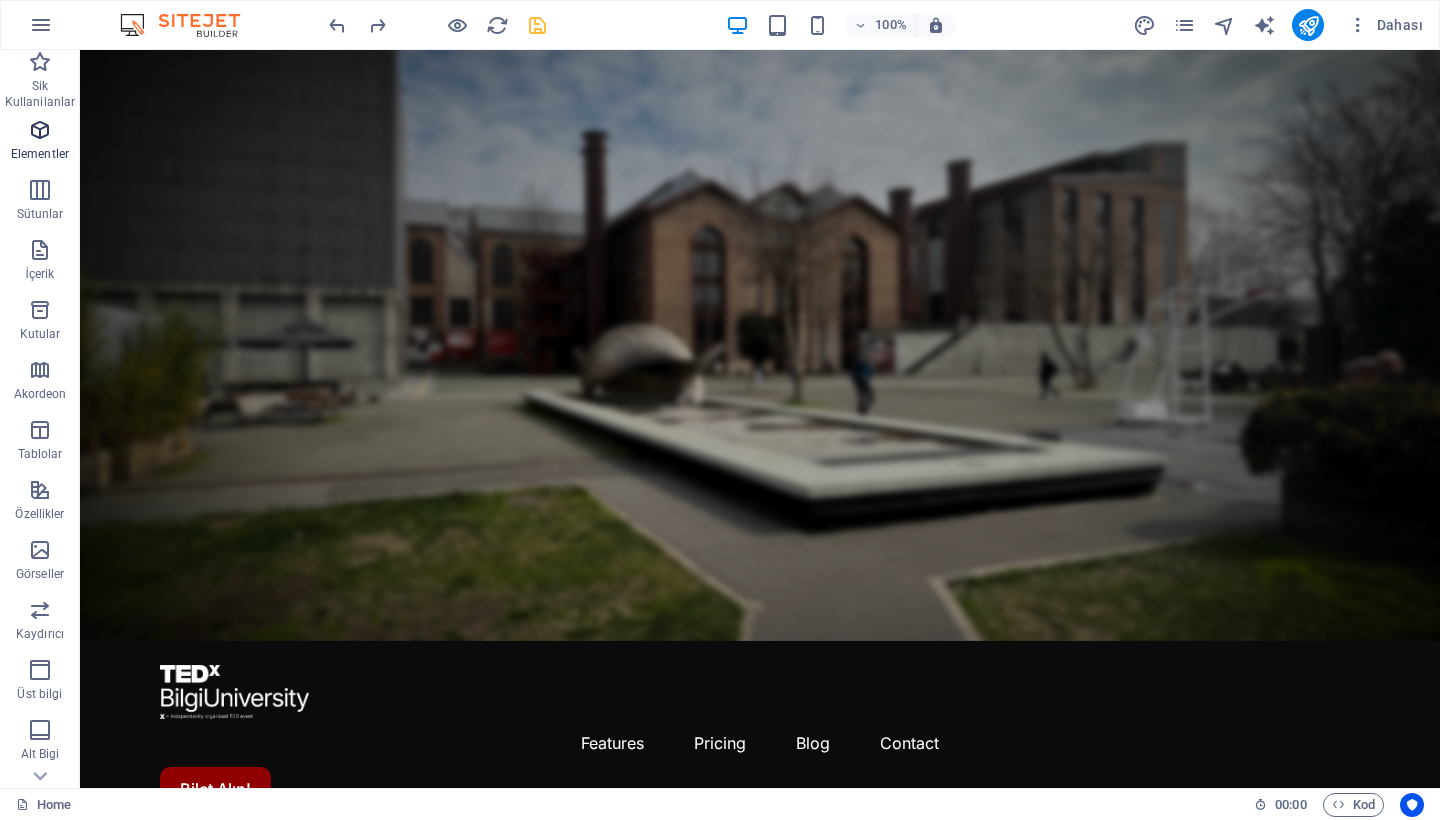 click at bounding box center (40, 130) 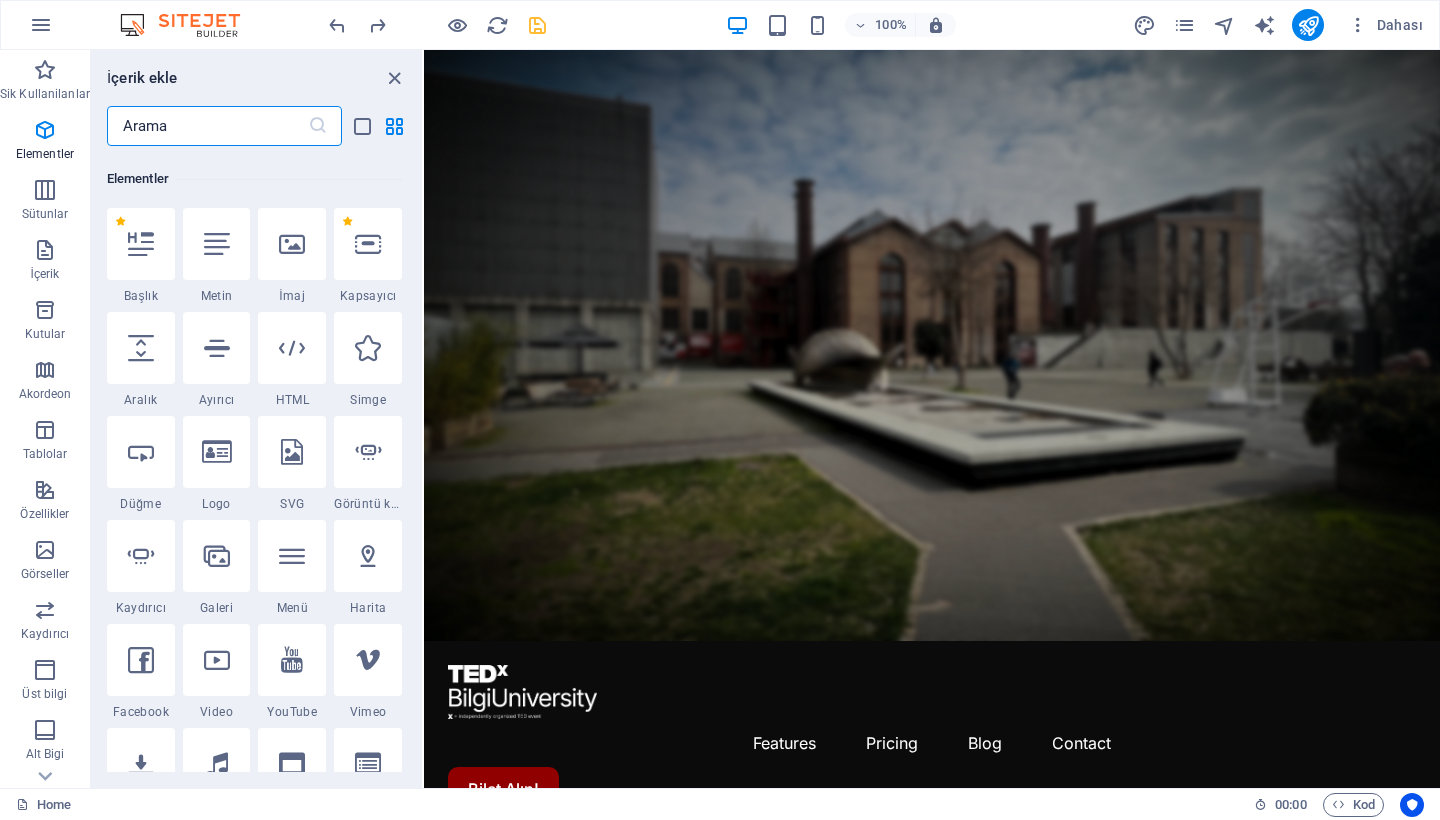 scroll, scrollTop: 213, scrollLeft: 0, axis: vertical 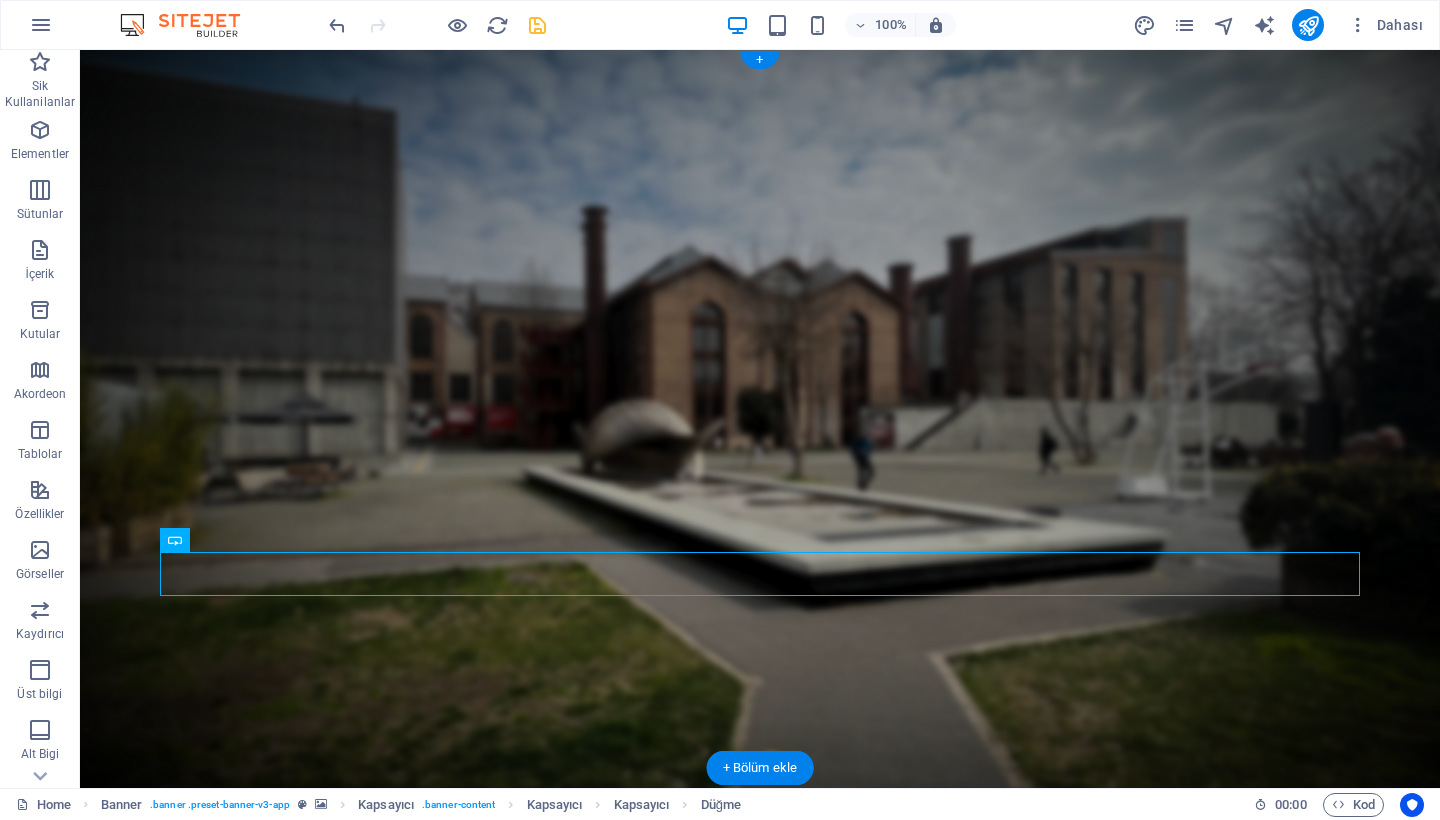 drag, startPoint x: 176, startPoint y: 598, endPoint x: 576, endPoint y: 505, distance: 410.66898 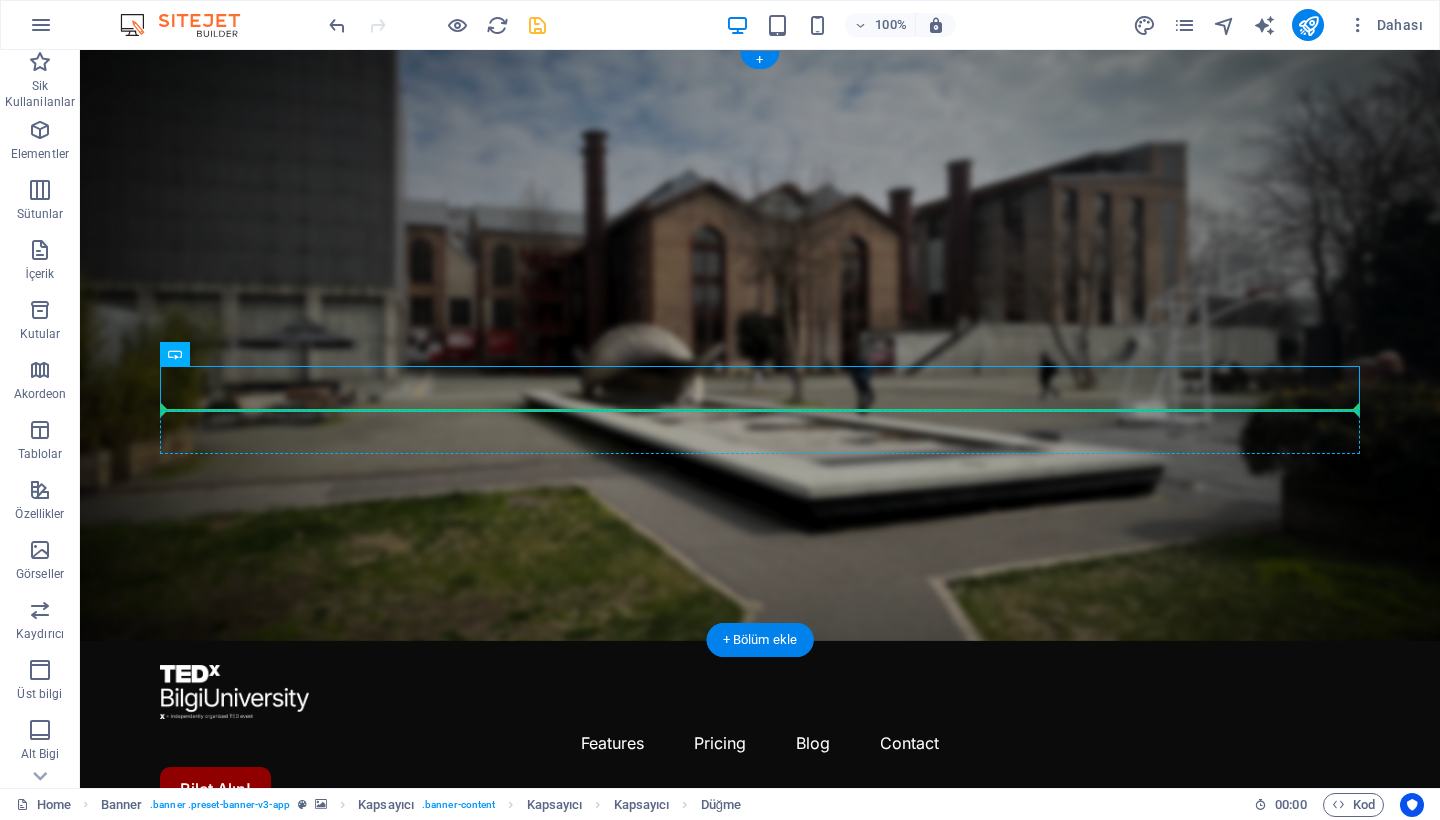 drag, startPoint x: 229, startPoint y: 383, endPoint x: 204, endPoint y: 430, distance: 53.235325 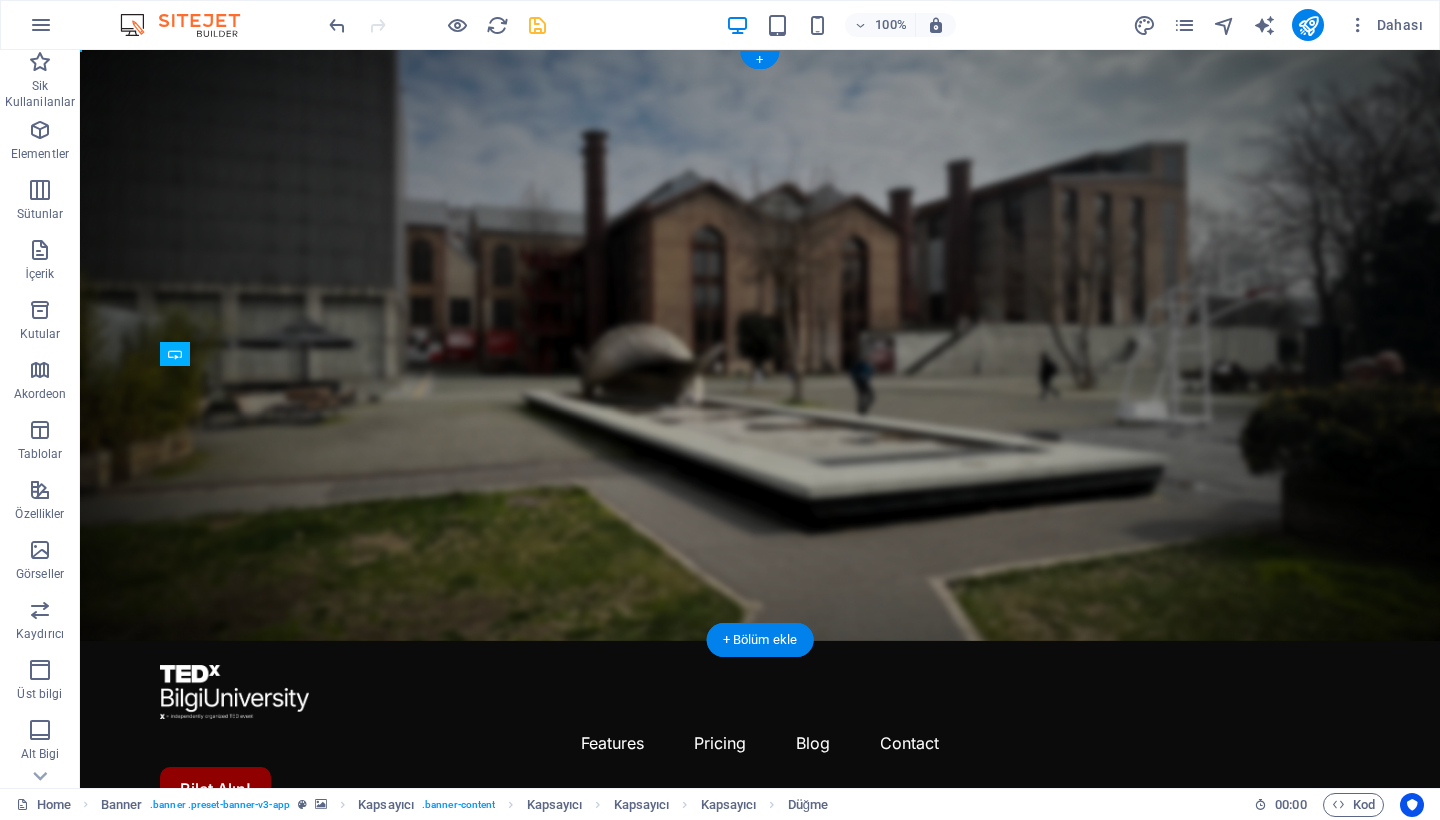 drag, startPoint x: 241, startPoint y: 388, endPoint x: 379, endPoint y: 437, distance: 146.44112 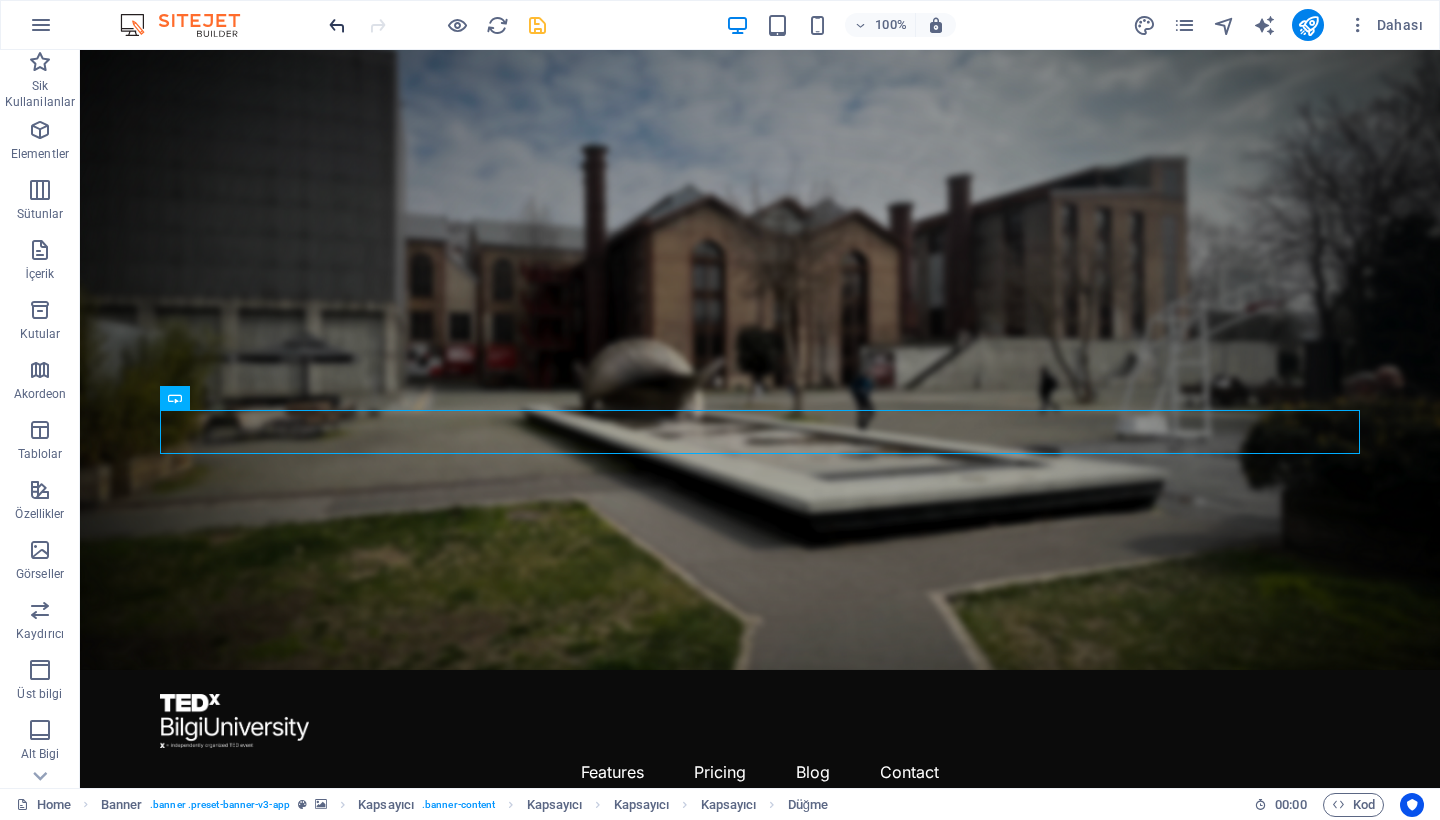 click at bounding box center [337, 25] 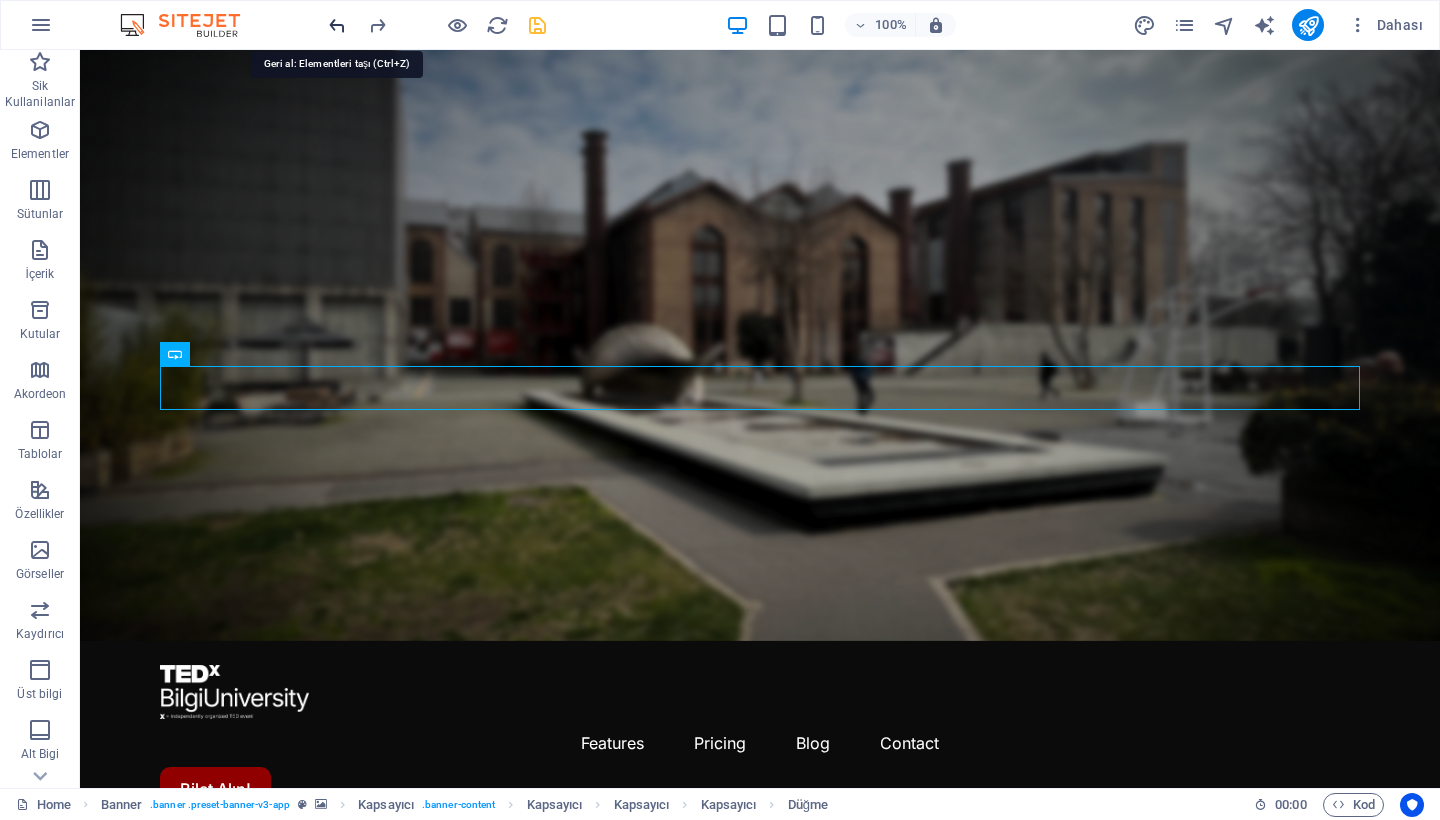 click at bounding box center (337, 25) 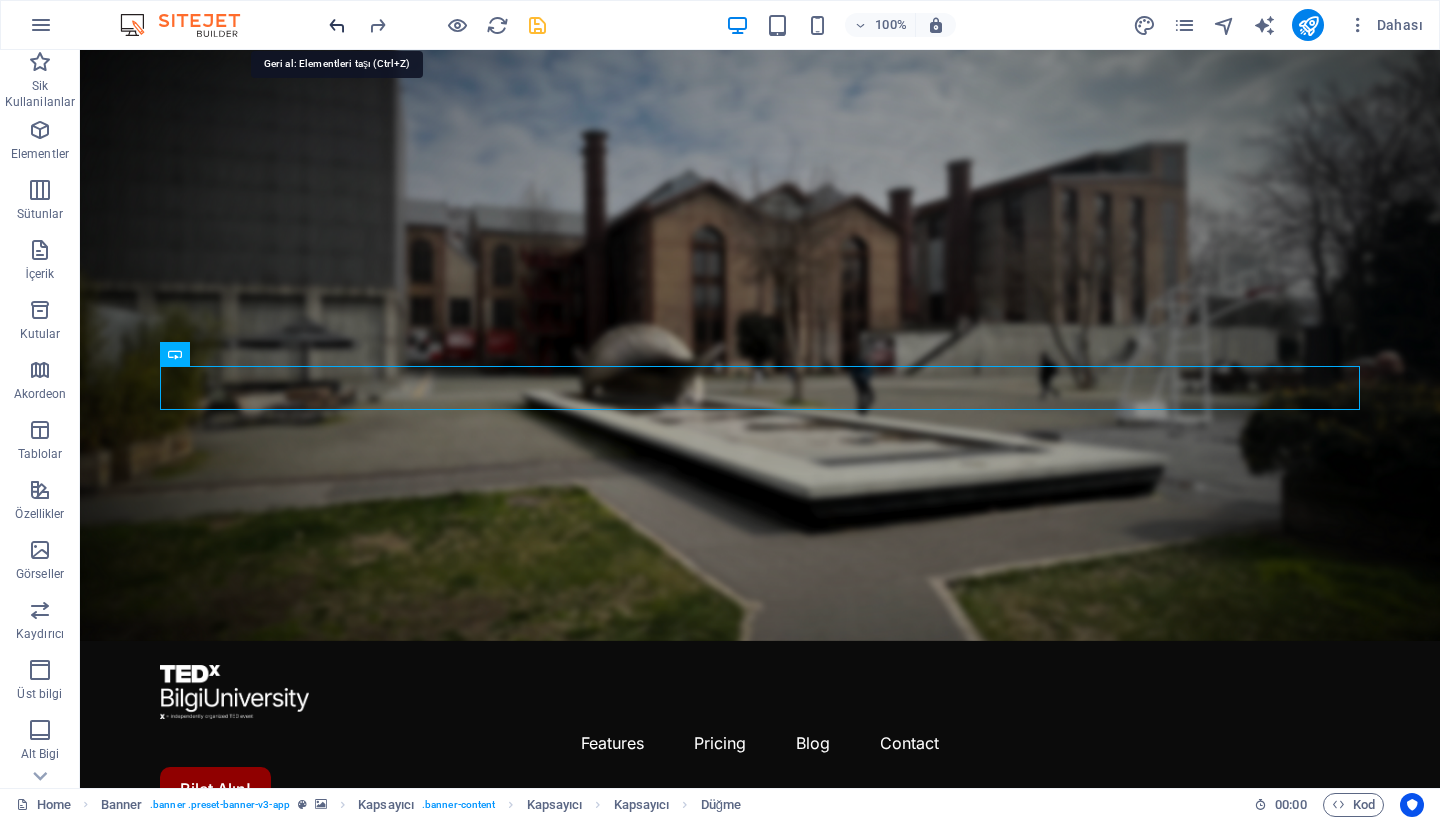 click at bounding box center [337, 25] 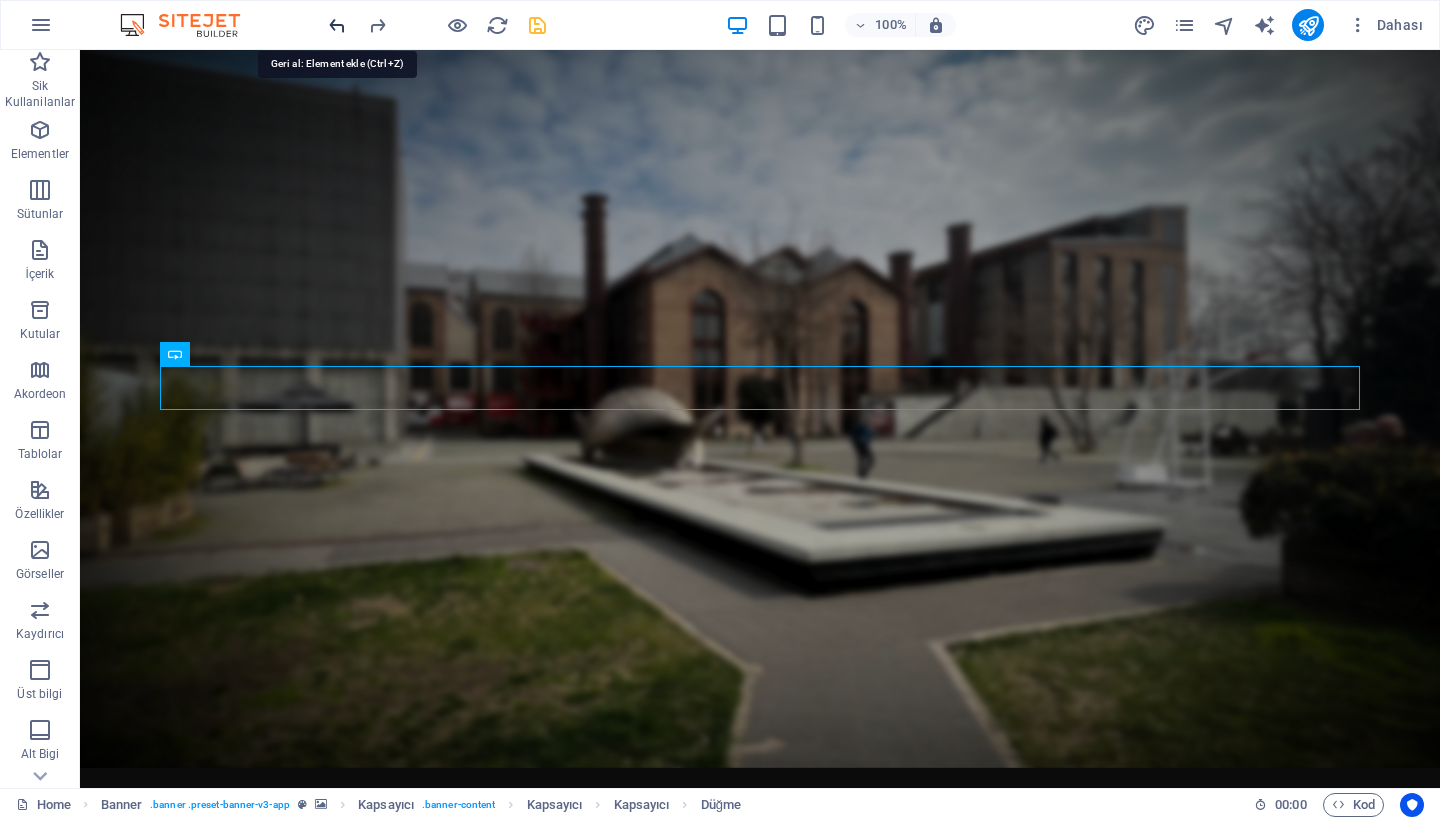 click at bounding box center (337, 25) 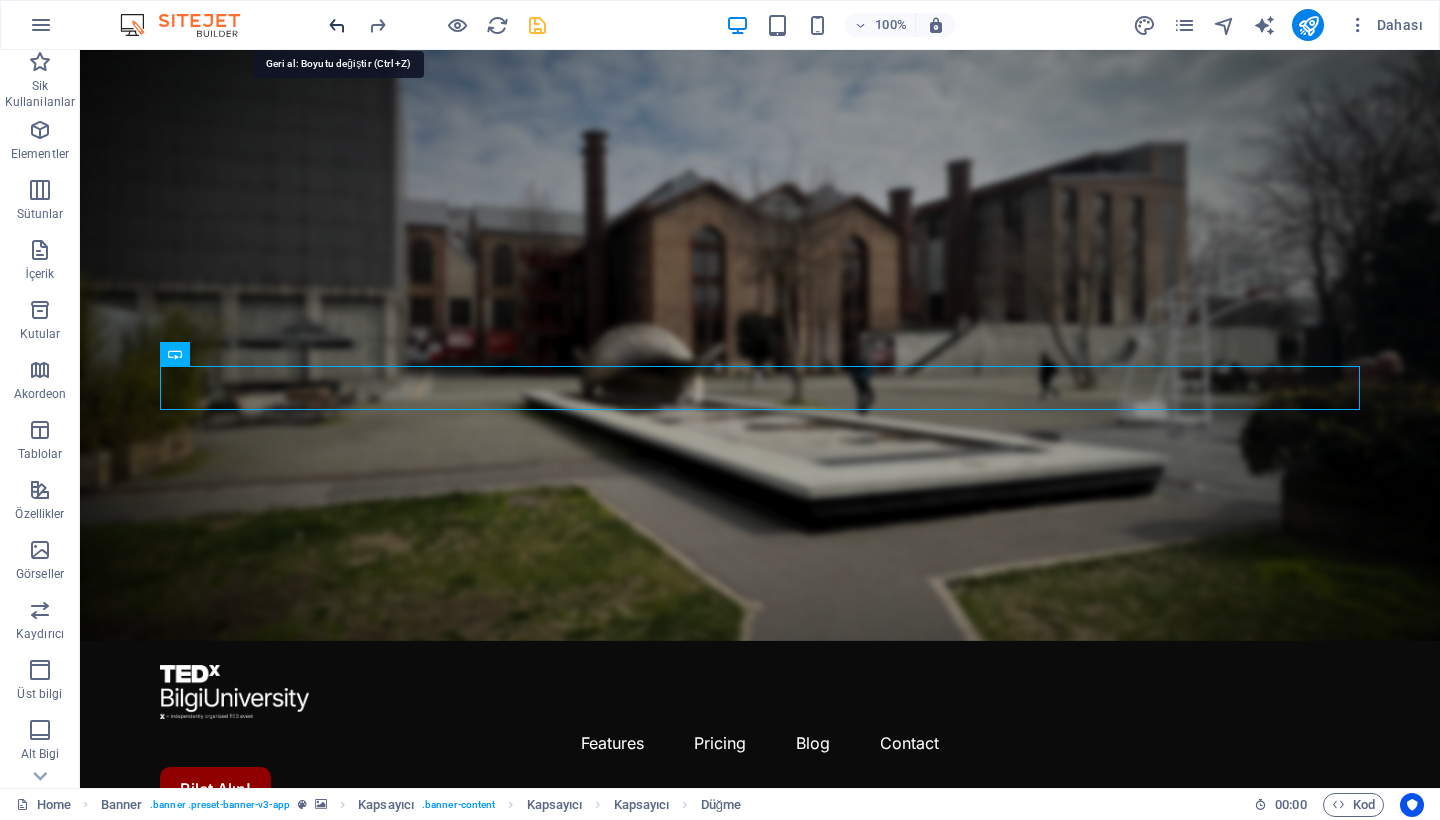 click at bounding box center (337, 25) 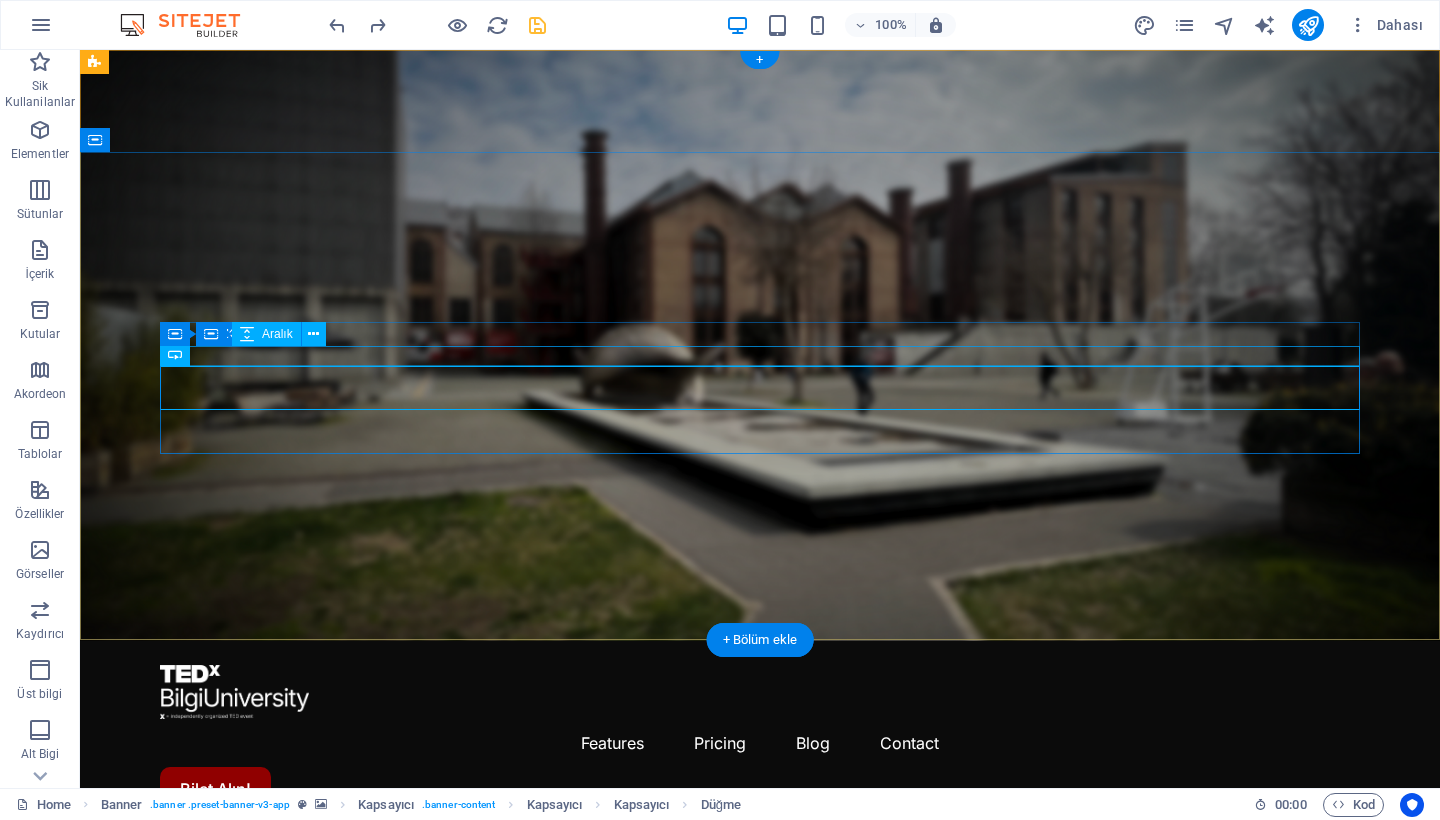 click on "Düğme" at bounding box center (182, 354) 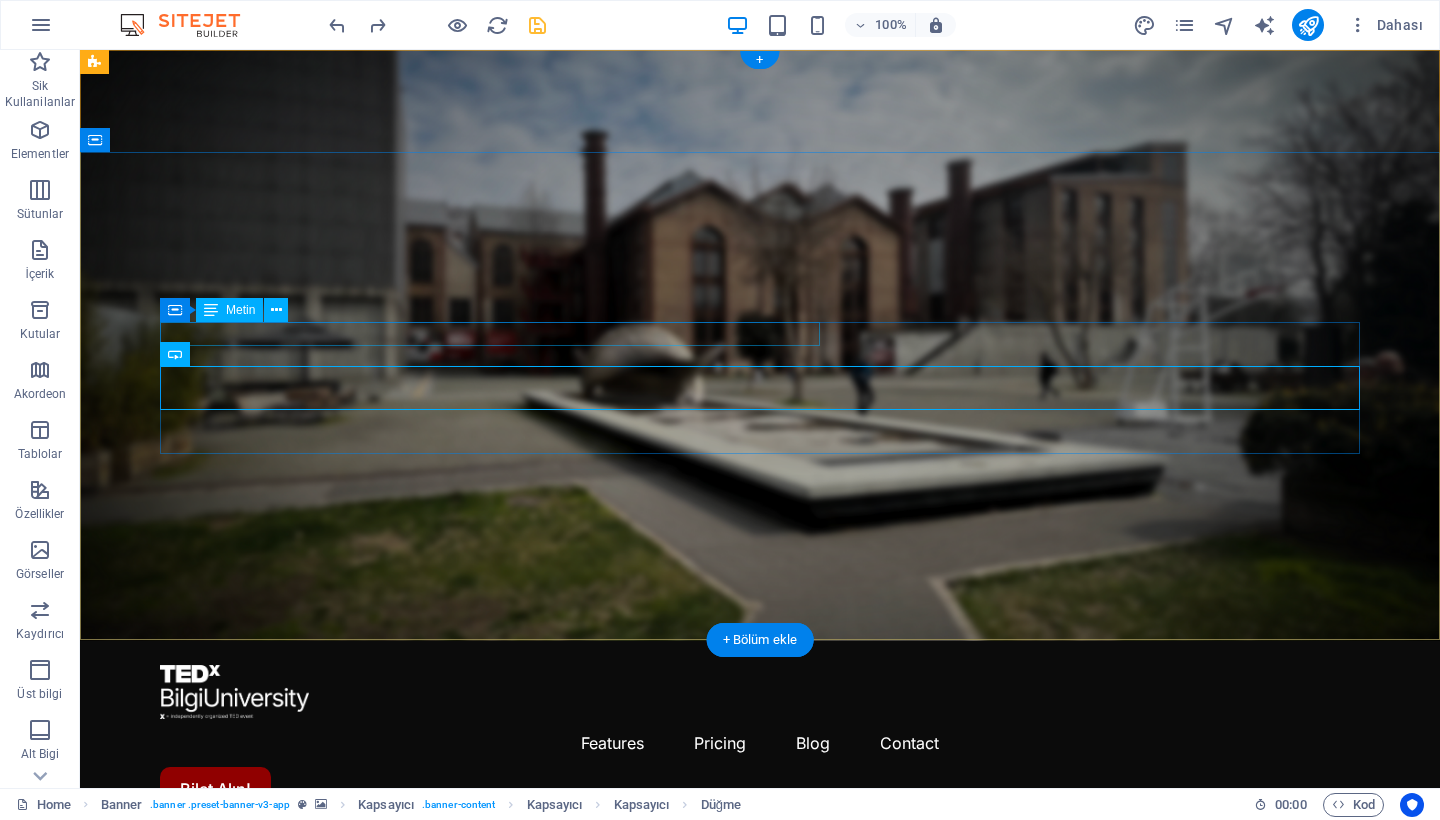 click on "Bir Tepki Değiştirir. [DATE]da TEDxBilgiUniversity sahnesindeyiz." at bounding box center (760, 1017) 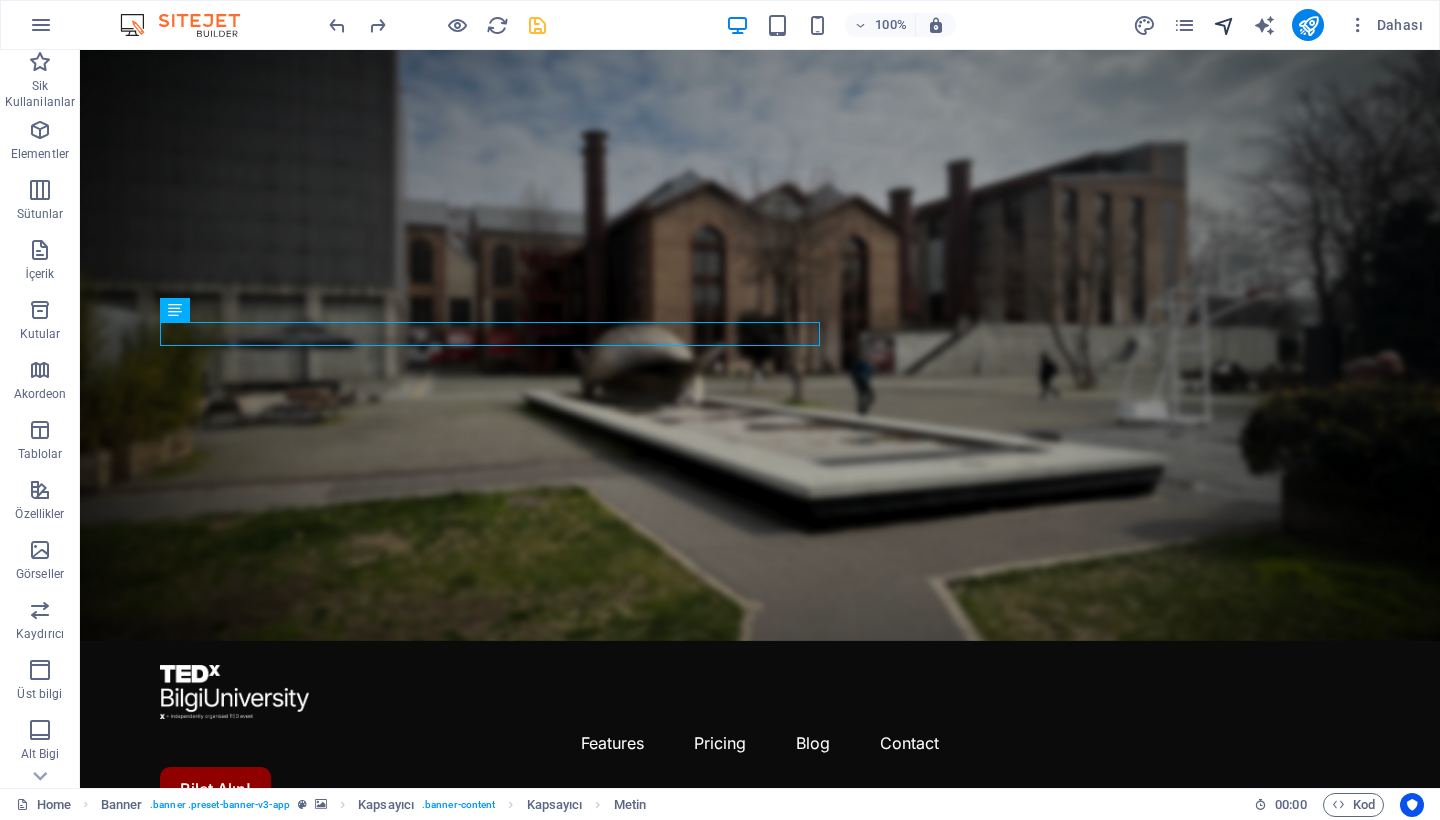 click at bounding box center (1224, 25) 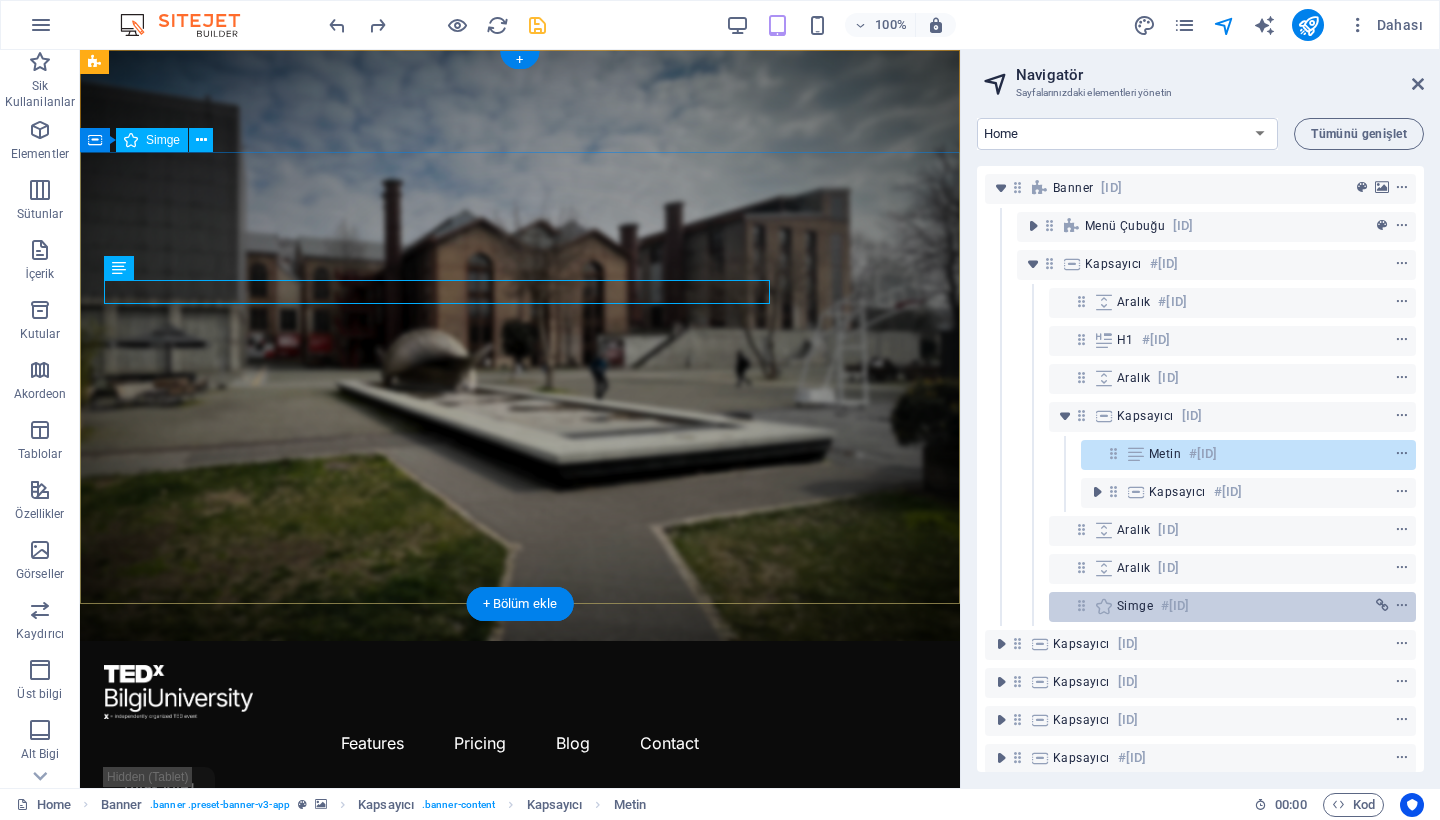 scroll, scrollTop: 89, scrollLeft: 0, axis: vertical 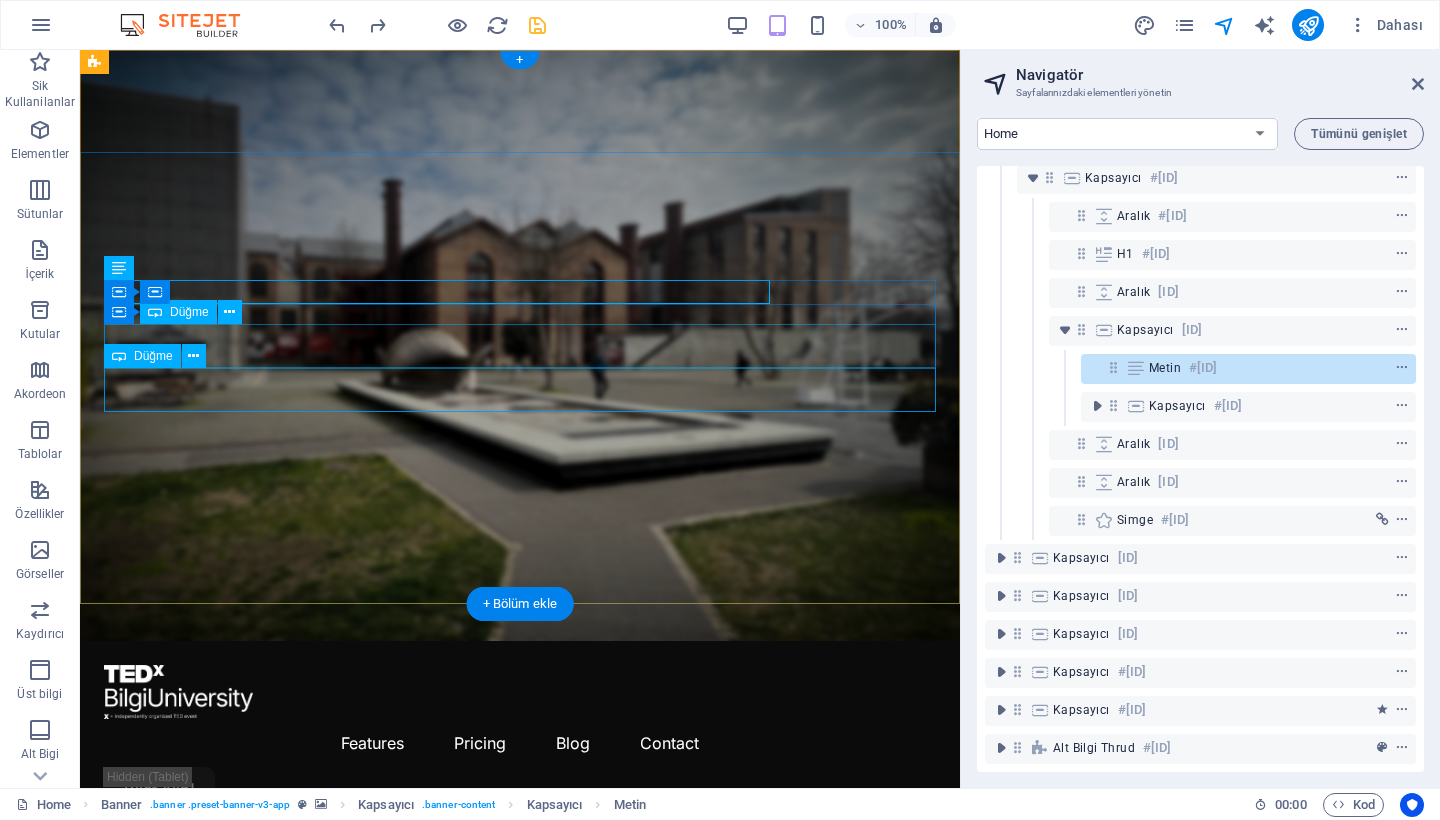 click on "Düğme" at bounding box center [153, 356] 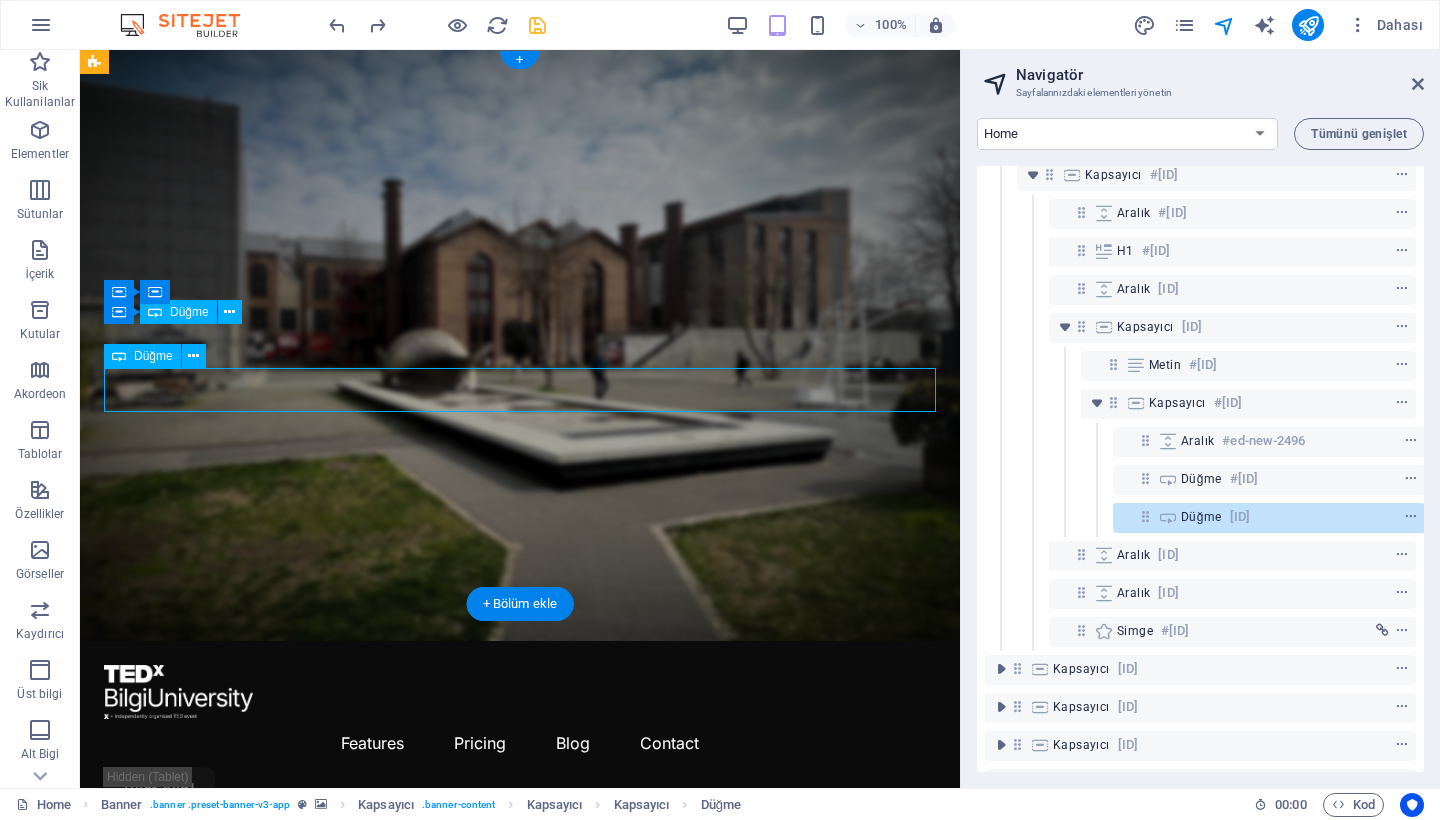 scroll, scrollTop: 146, scrollLeft: 5, axis: both 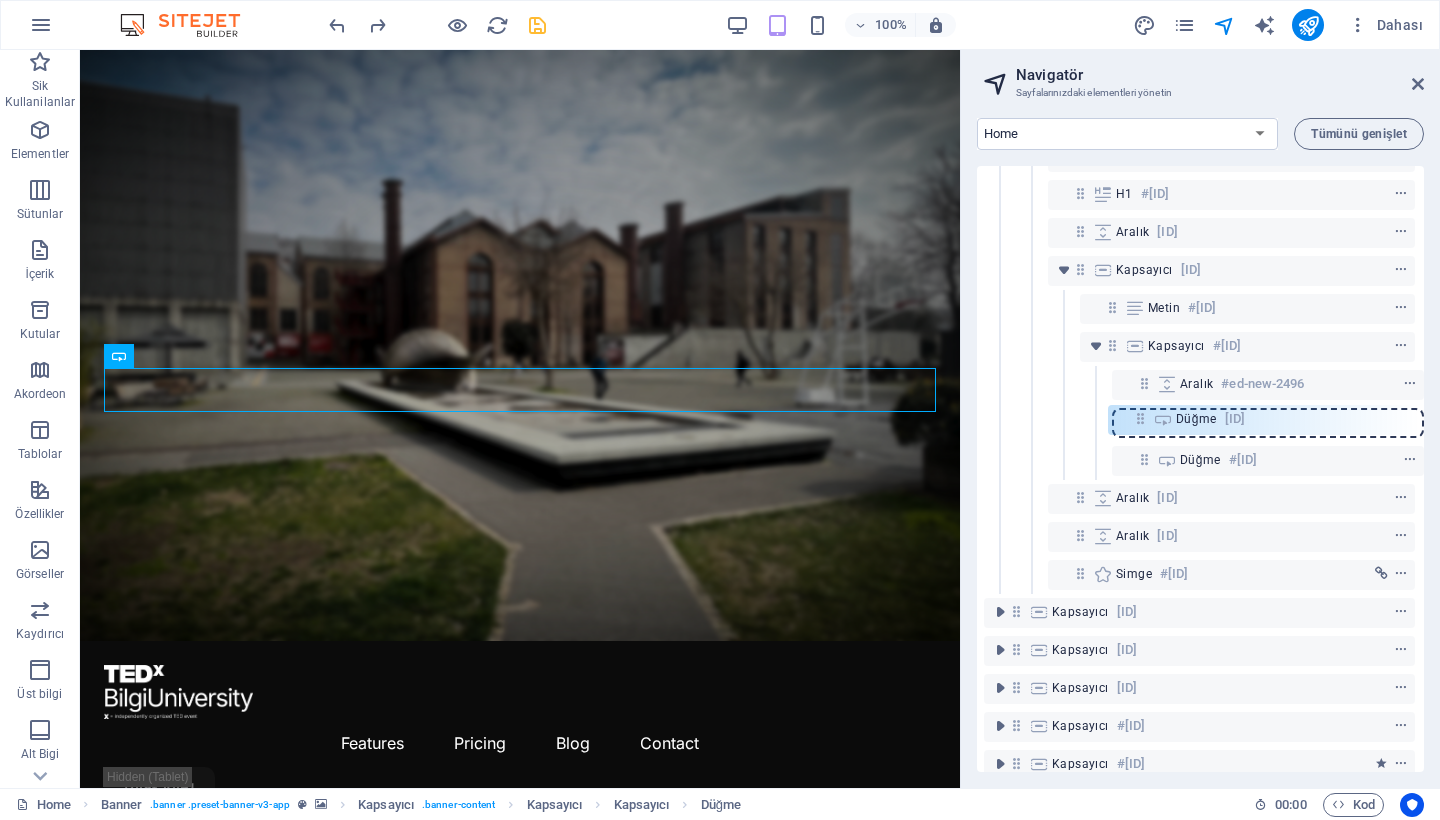 drag, startPoint x: 1137, startPoint y: 460, endPoint x: 1137, endPoint y: 414, distance: 46 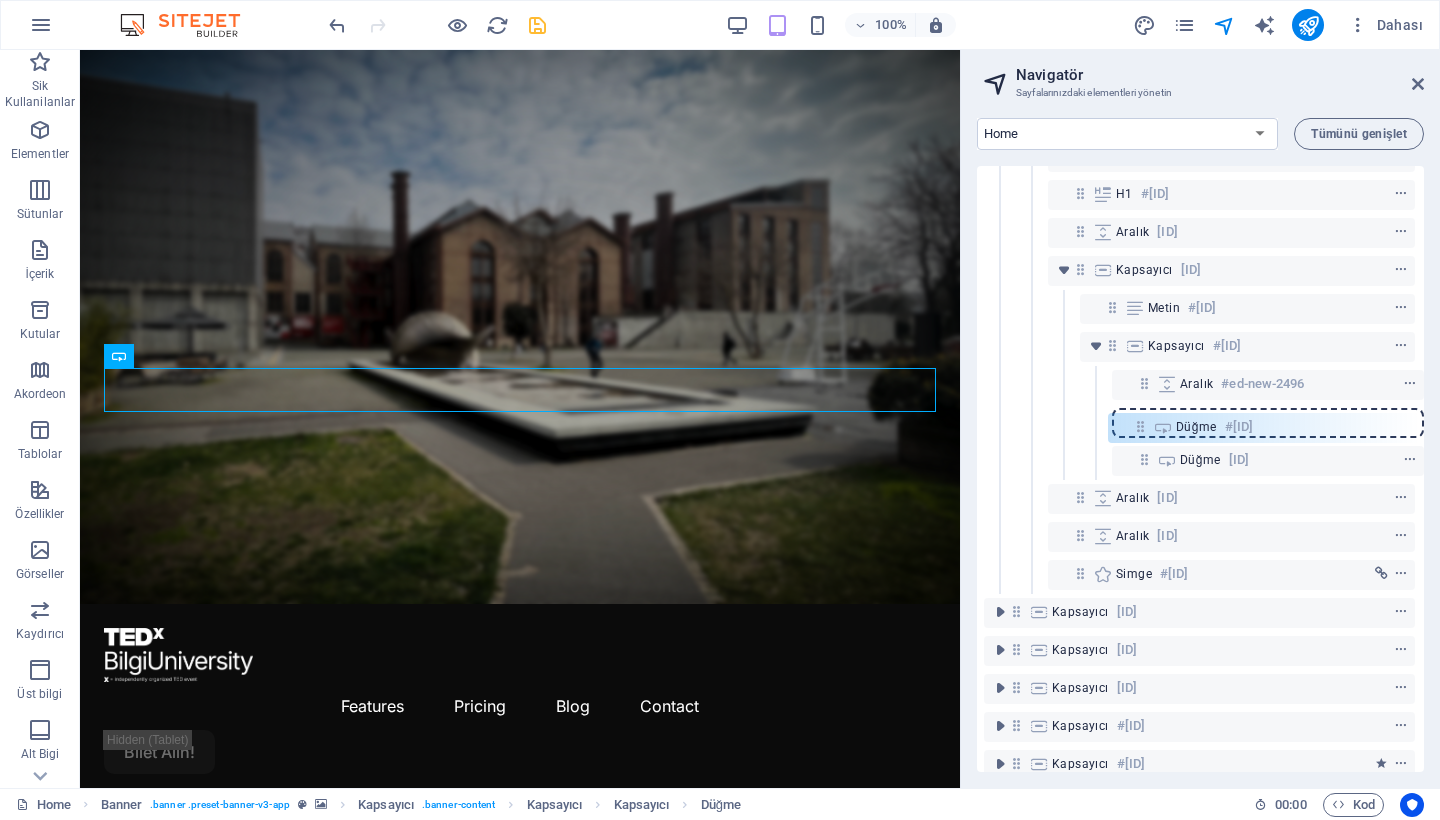drag, startPoint x: 1138, startPoint y: 460, endPoint x: 1137, endPoint y: 421, distance: 39.012817 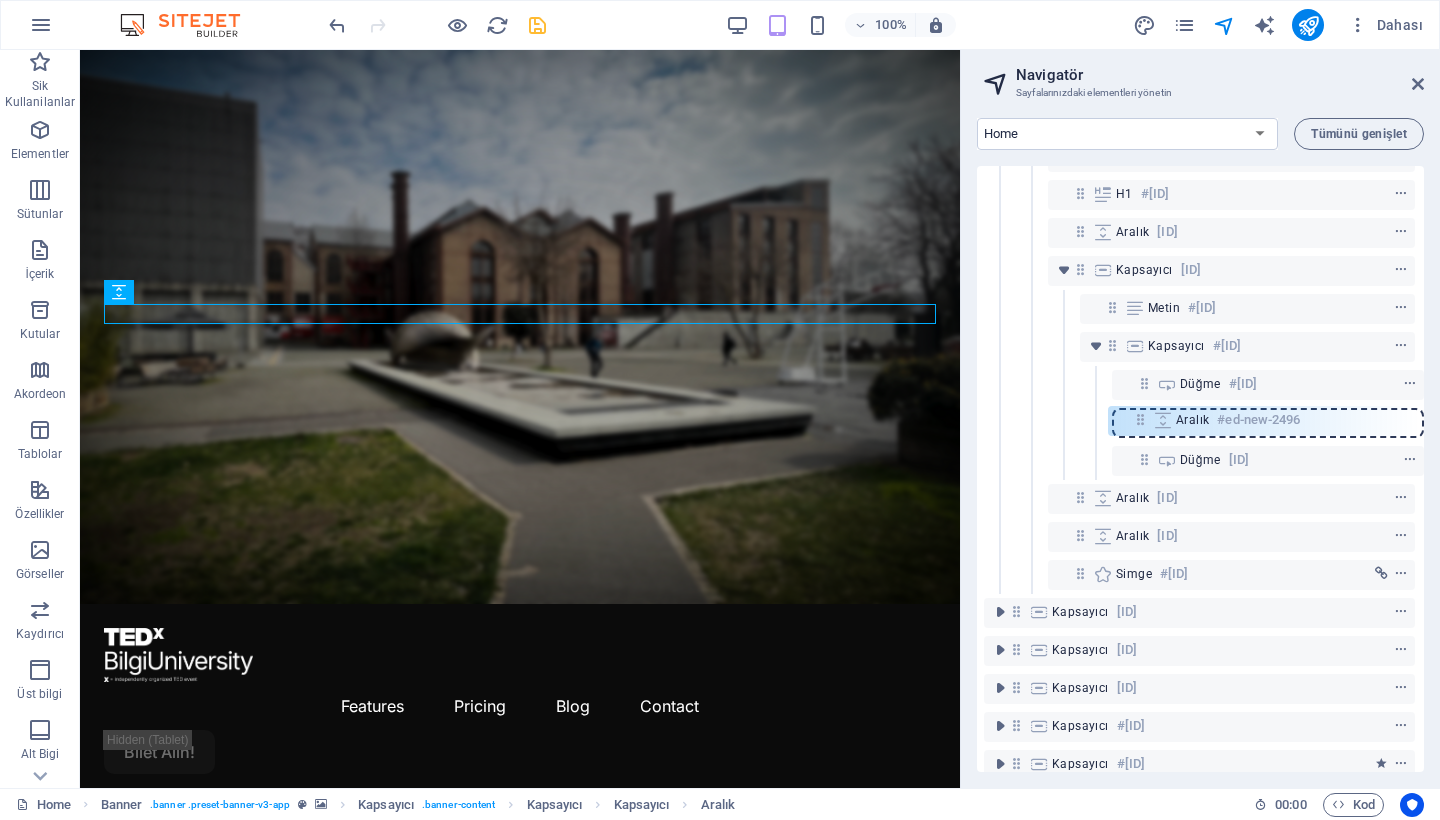 drag, startPoint x: 1136, startPoint y: 383, endPoint x: 1136, endPoint y: 425, distance: 42 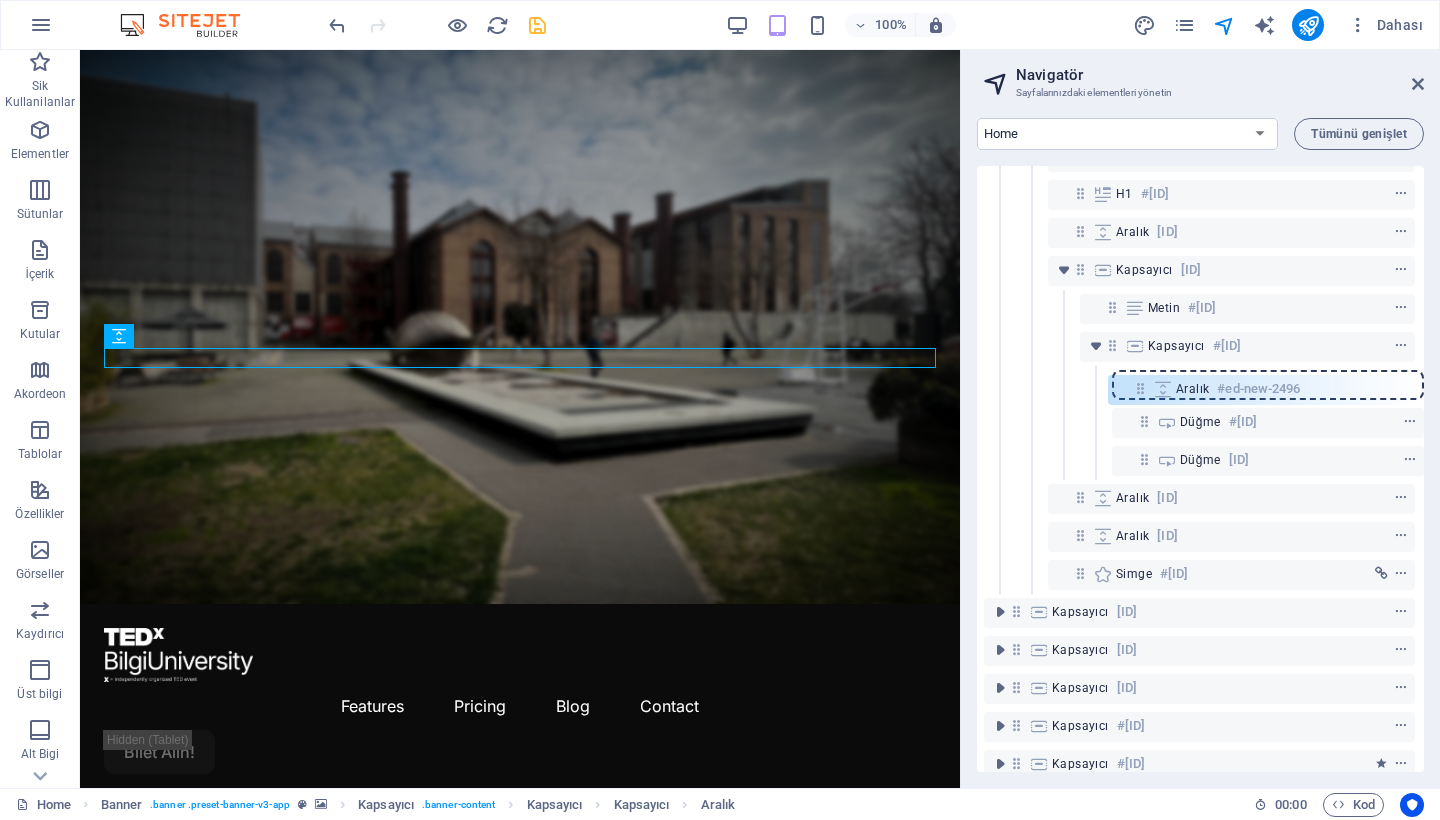 drag, startPoint x: 1140, startPoint y: 423, endPoint x: 1140, endPoint y: 382, distance: 41 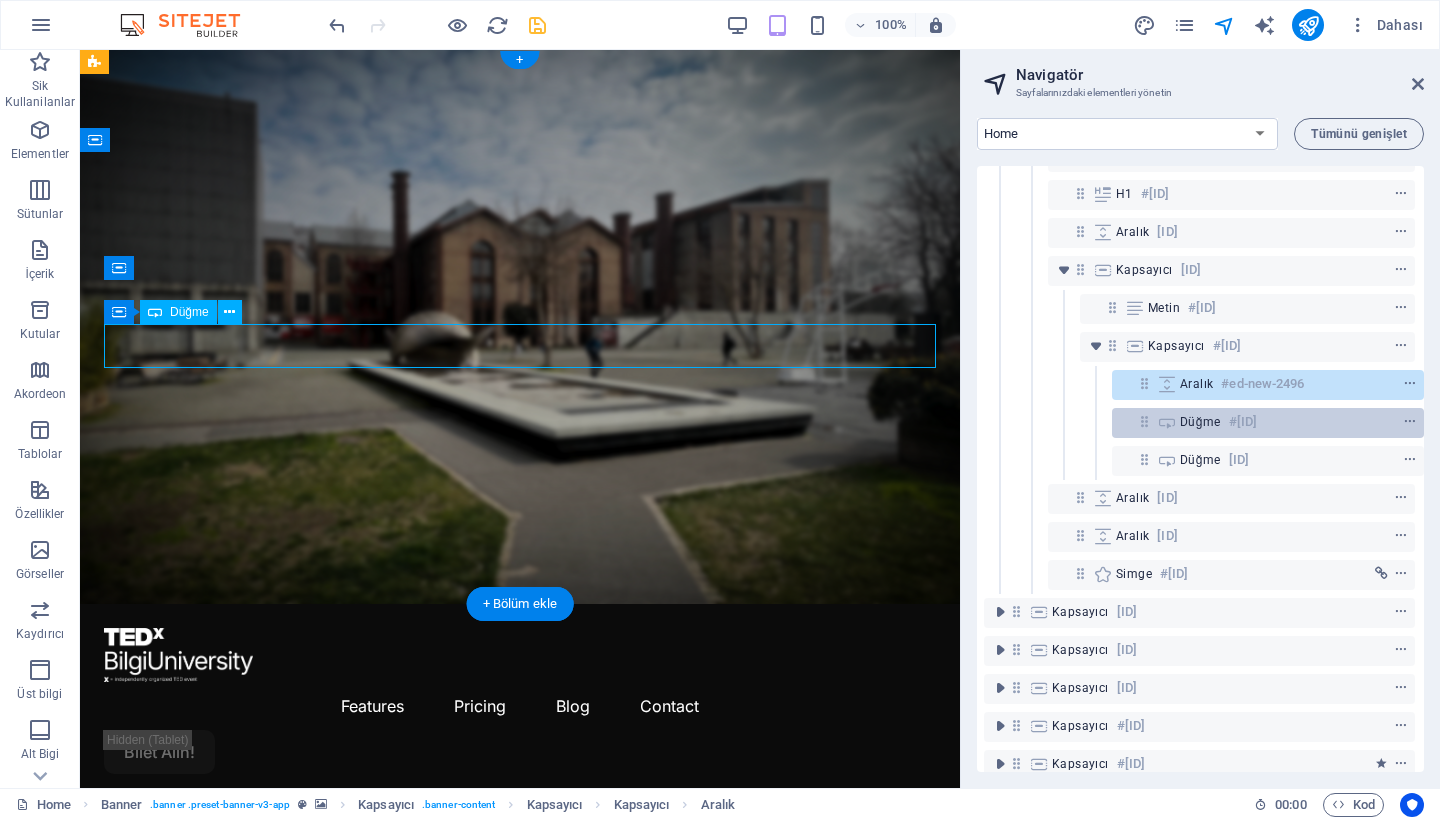 click at bounding box center [1144, 421] 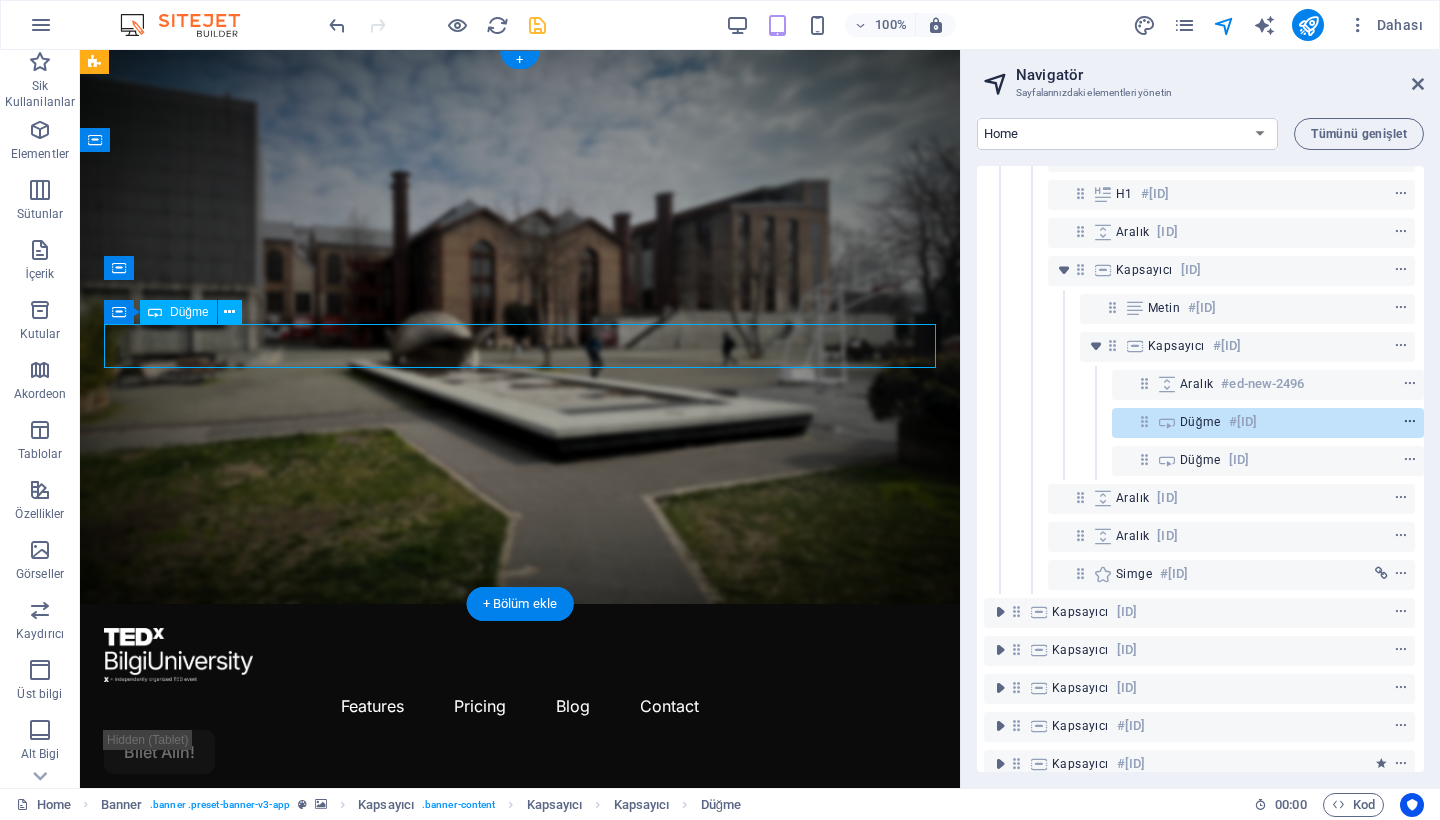 click at bounding box center (1410, 422) 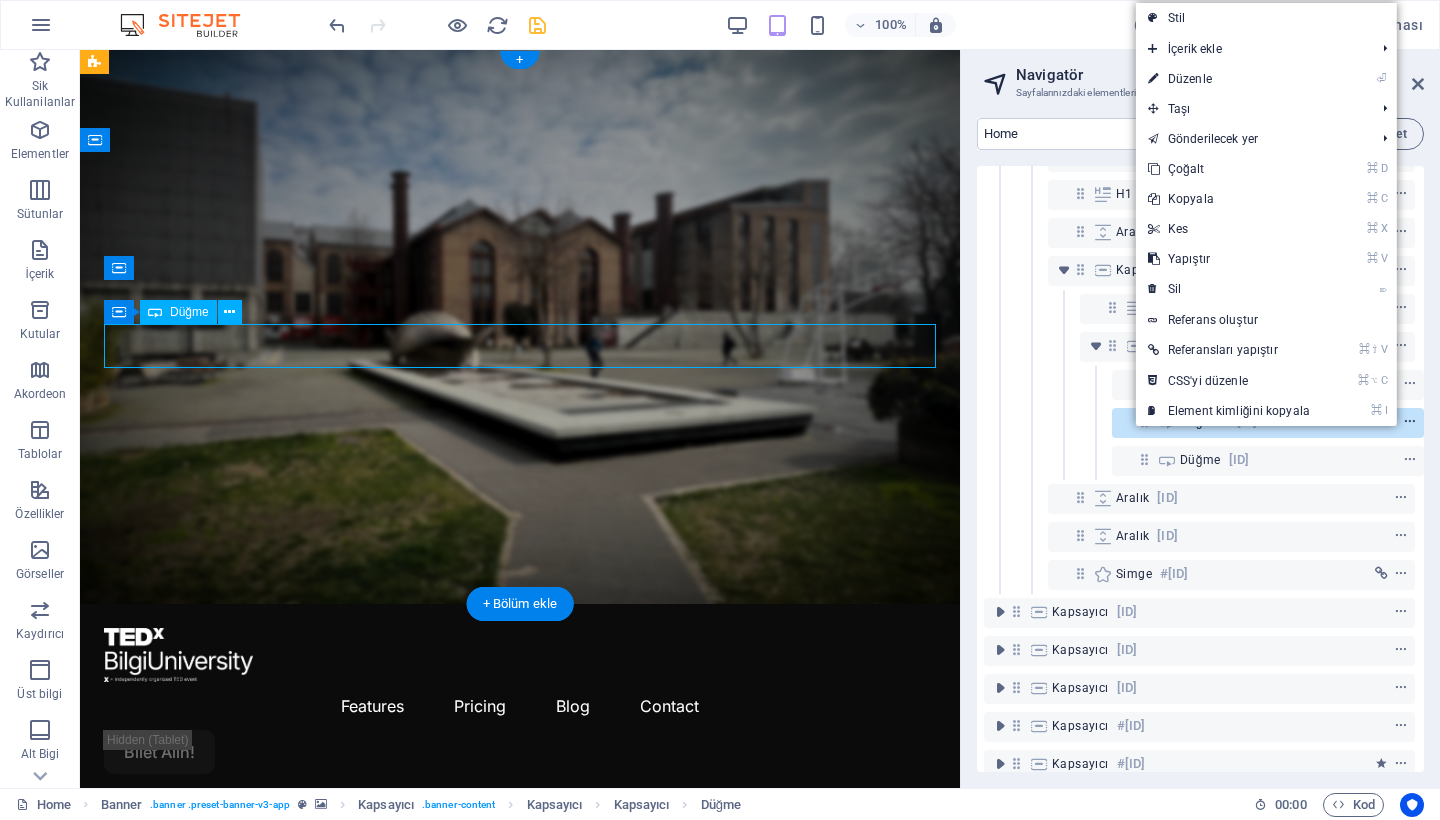 click at bounding box center [1410, 422] 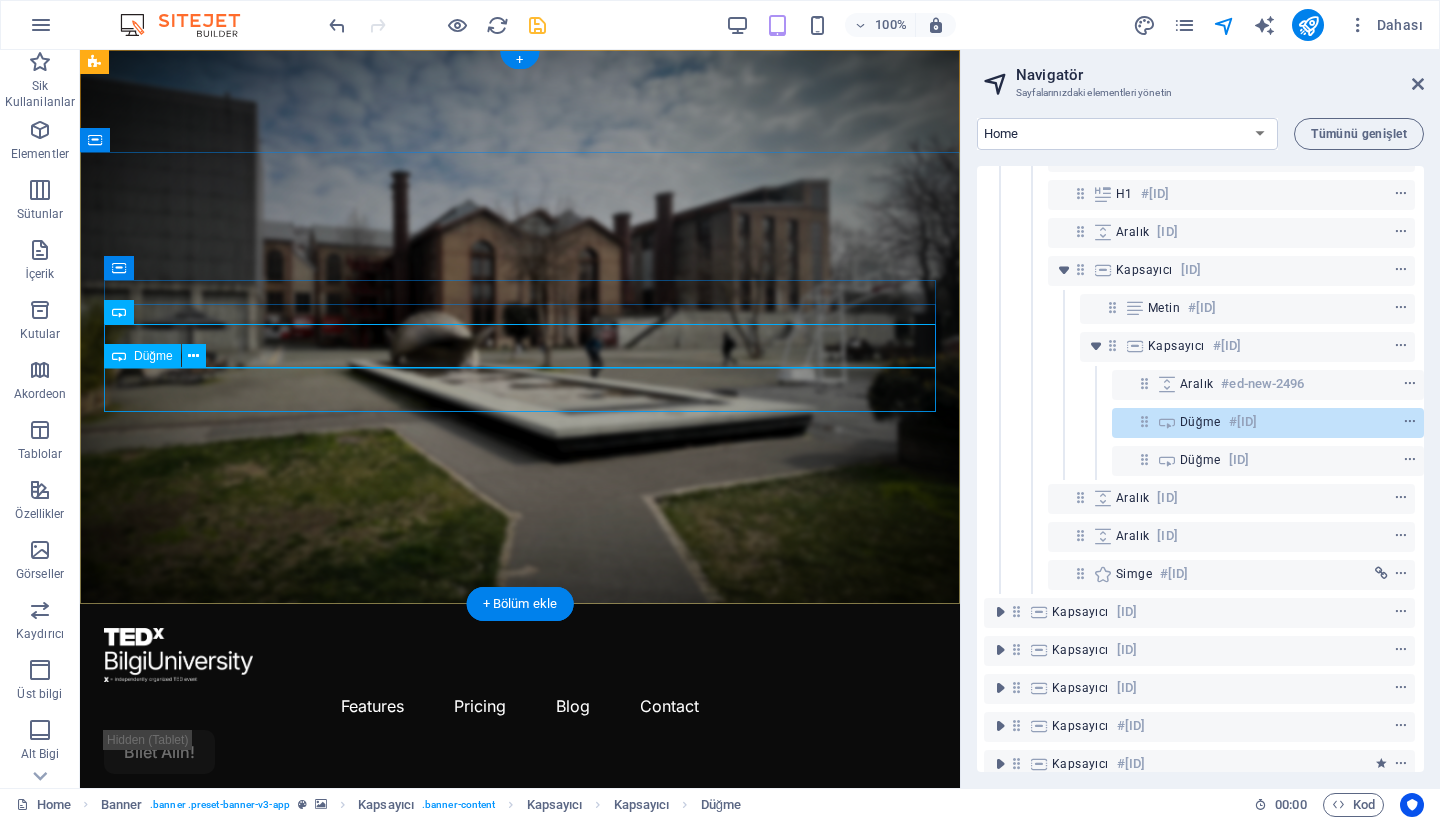 click on "Bilet Alın!" at bounding box center [520, 1036] 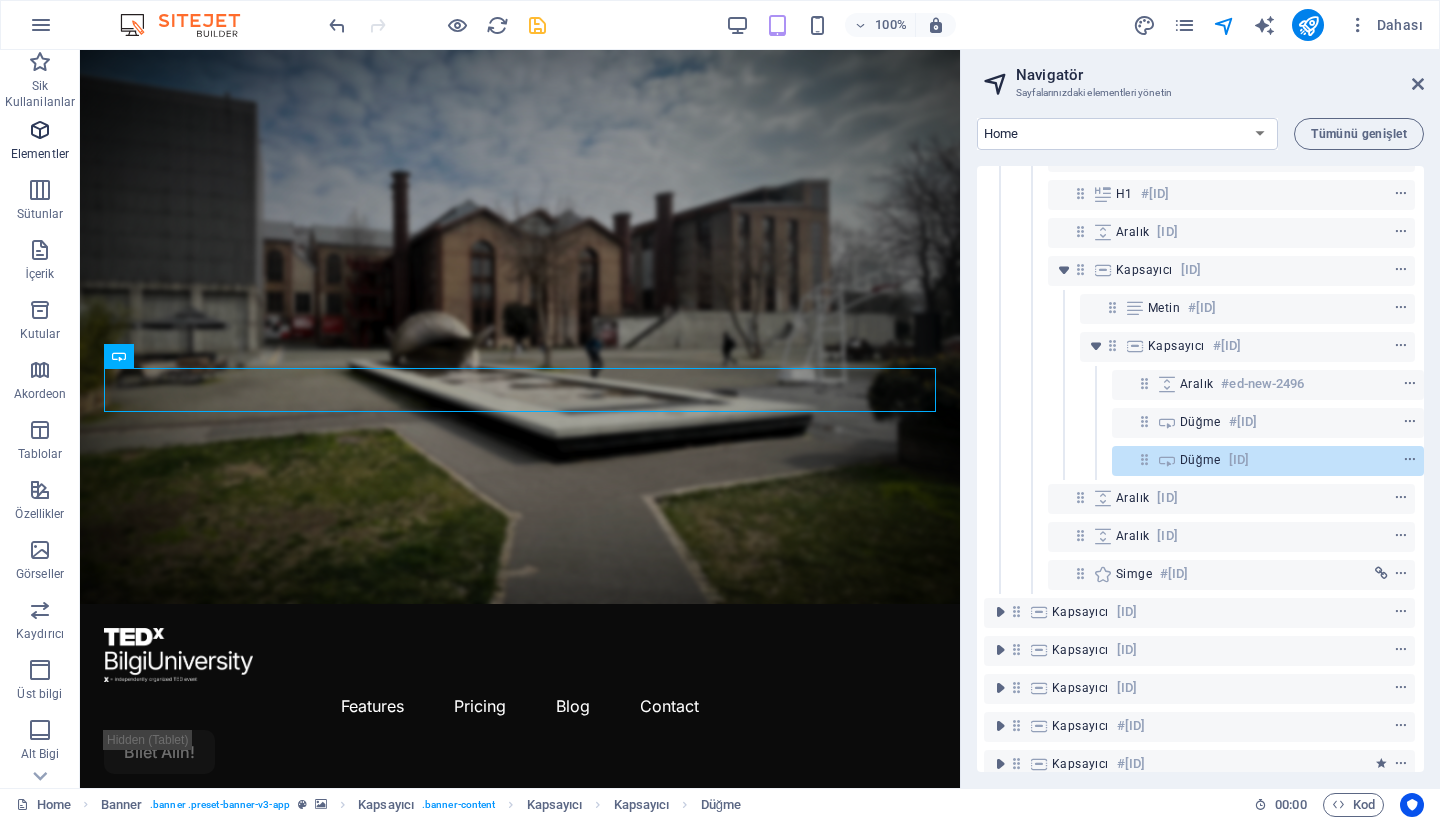 click at bounding box center [40, 130] 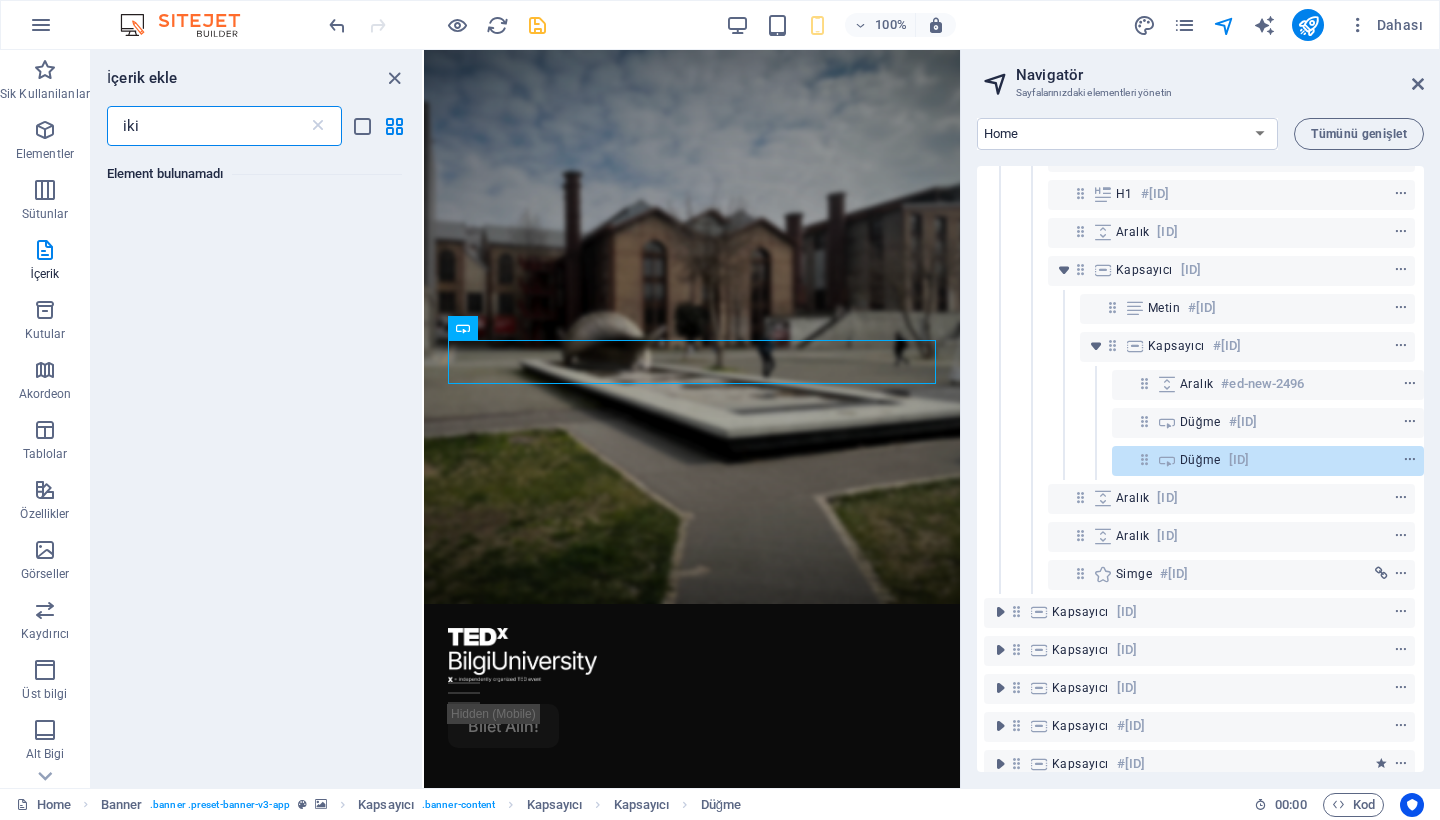 scroll, scrollTop: 0, scrollLeft: 0, axis: both 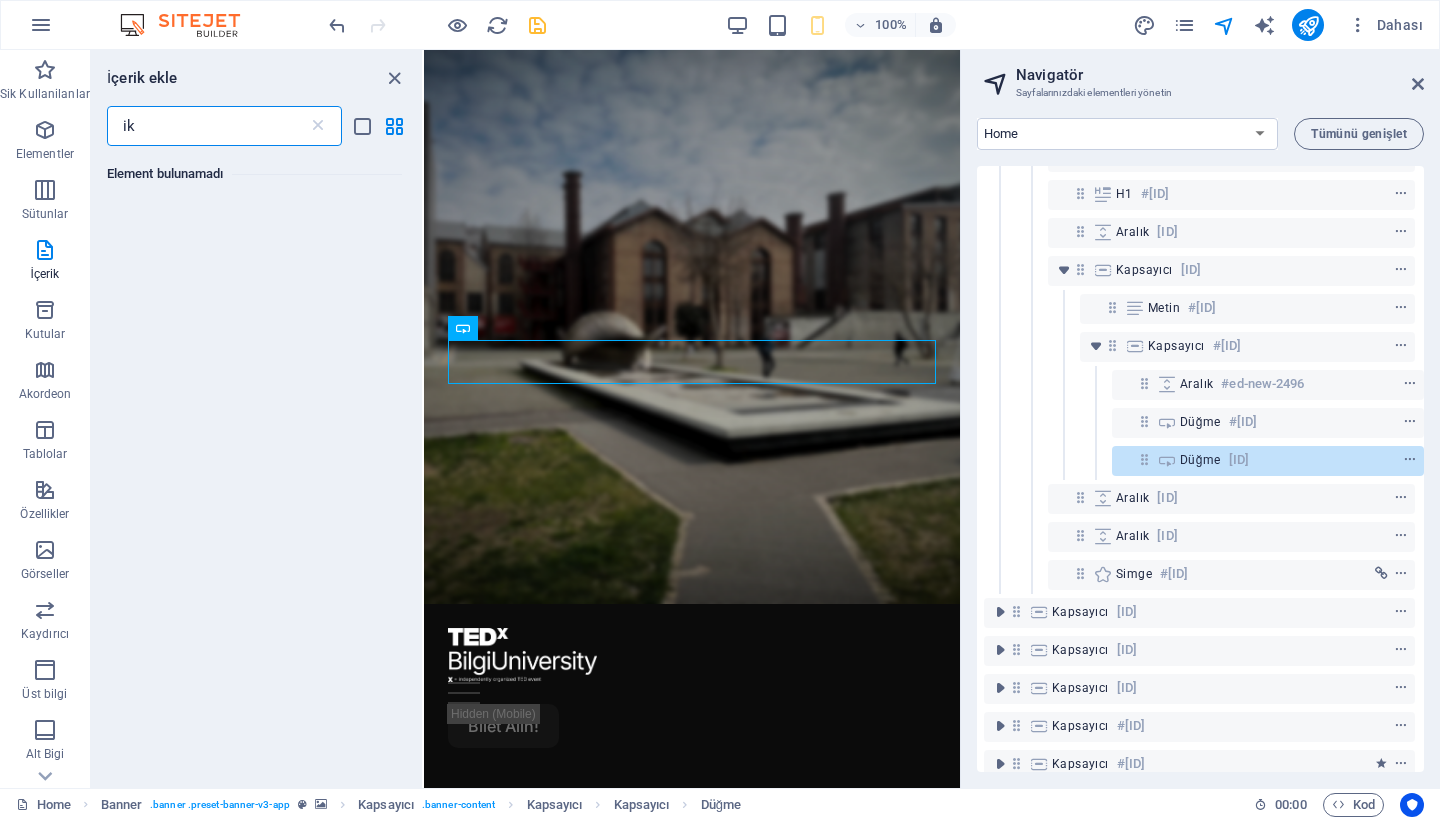 type on "i" 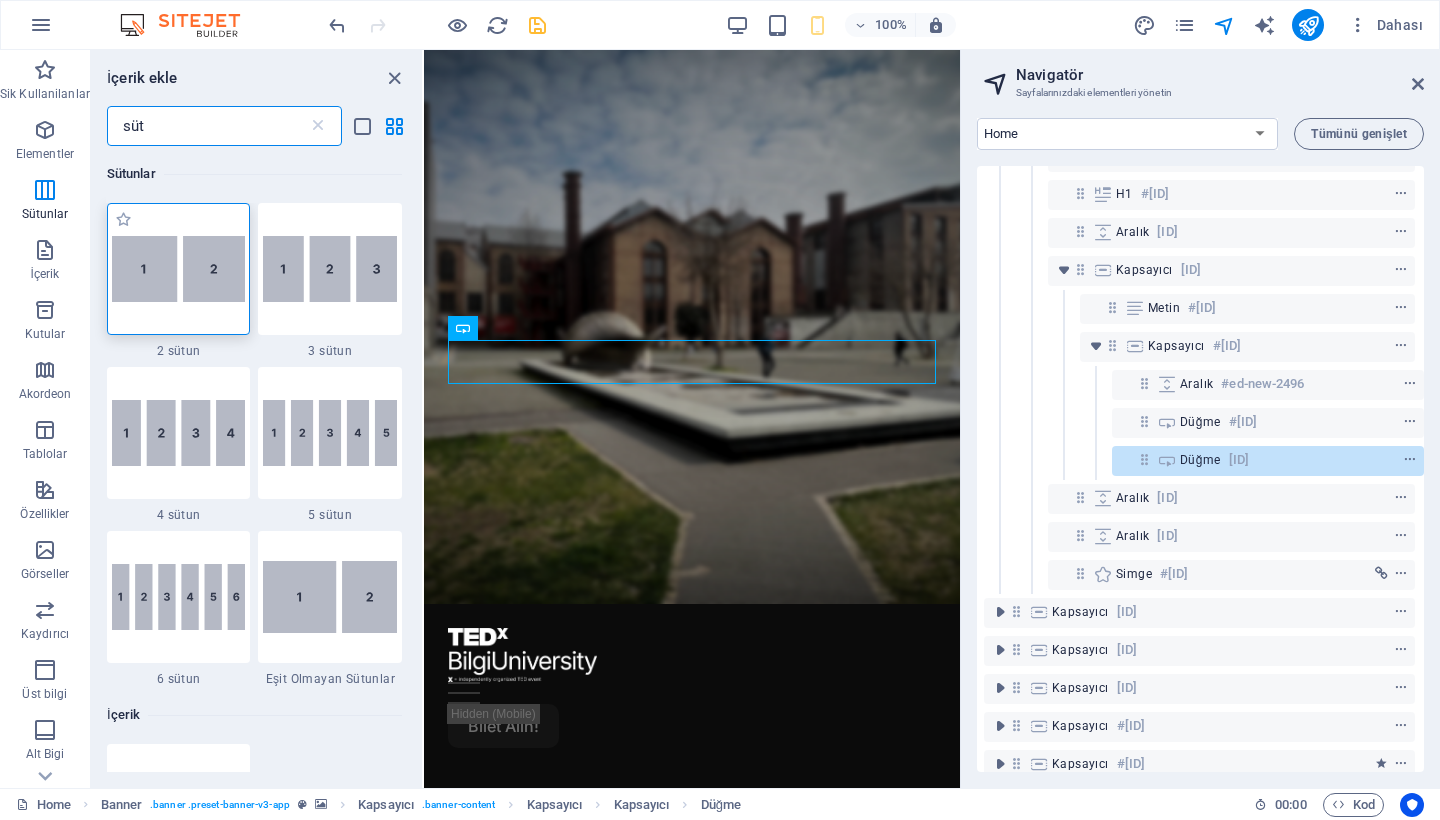 type on "süt" 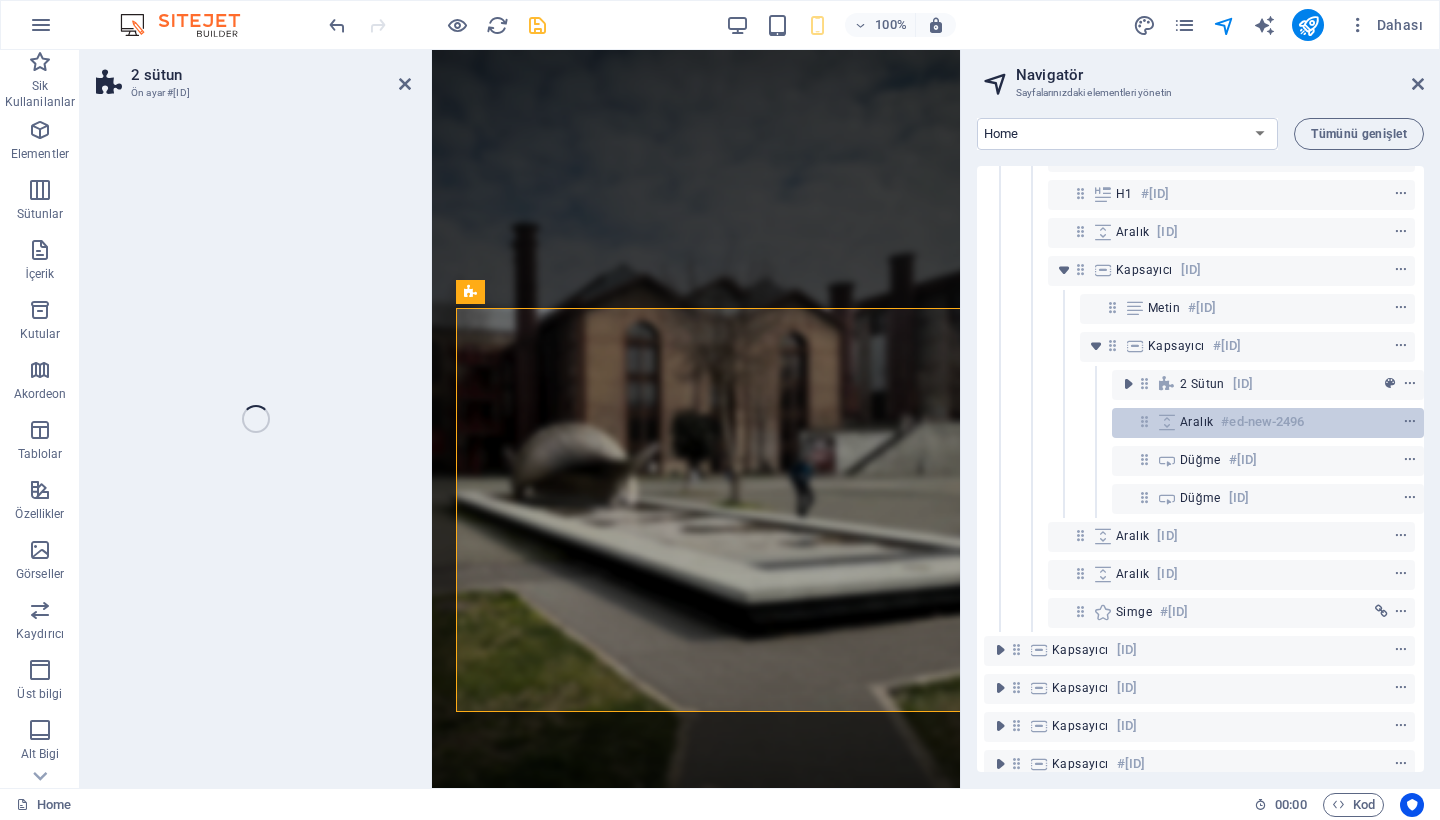 select on "rem" 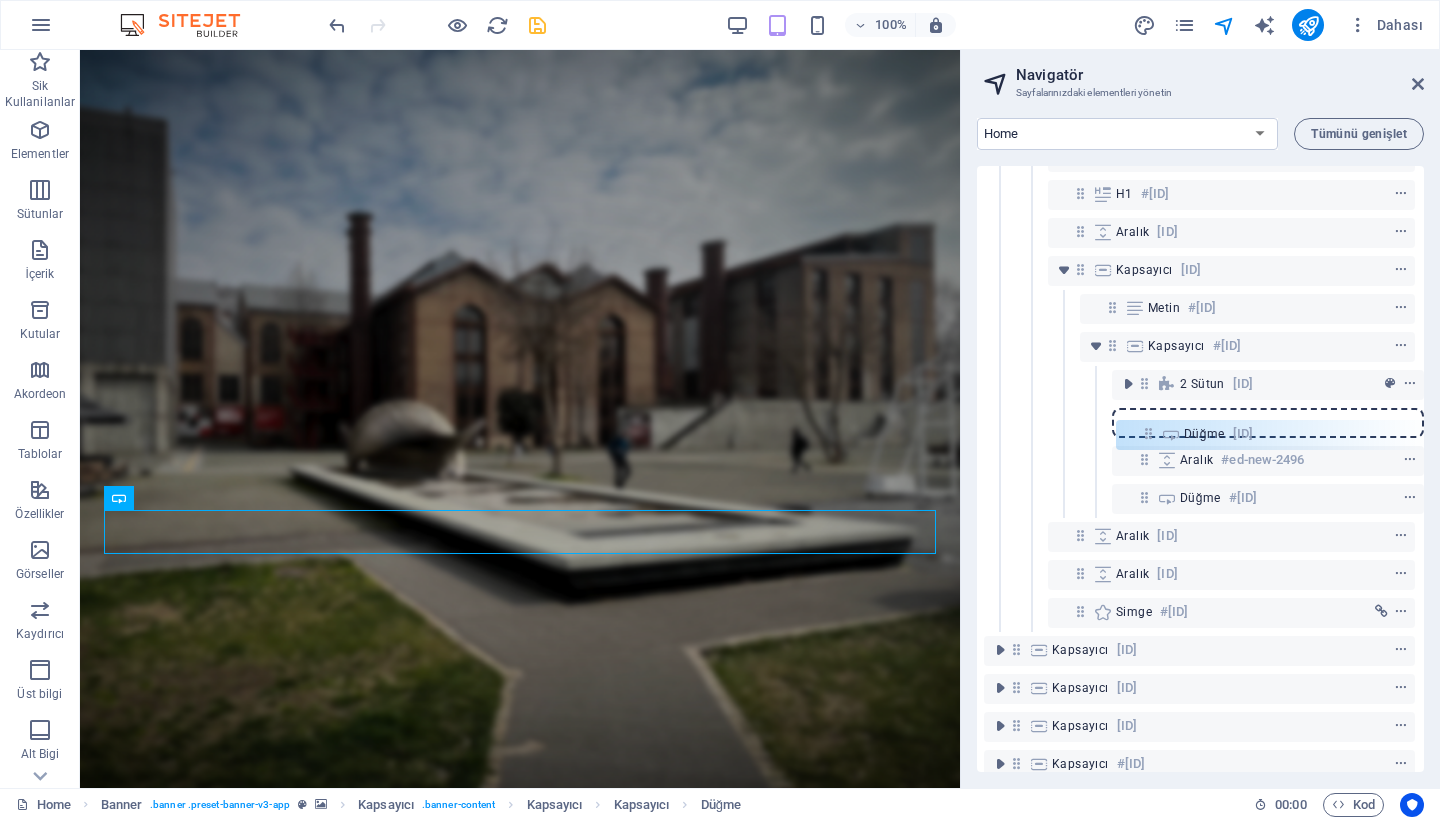 drag, startPoint x: 1137, startPoint y: 500, endPoint x: 1145, endPoint y: 425, distance: 75.42546 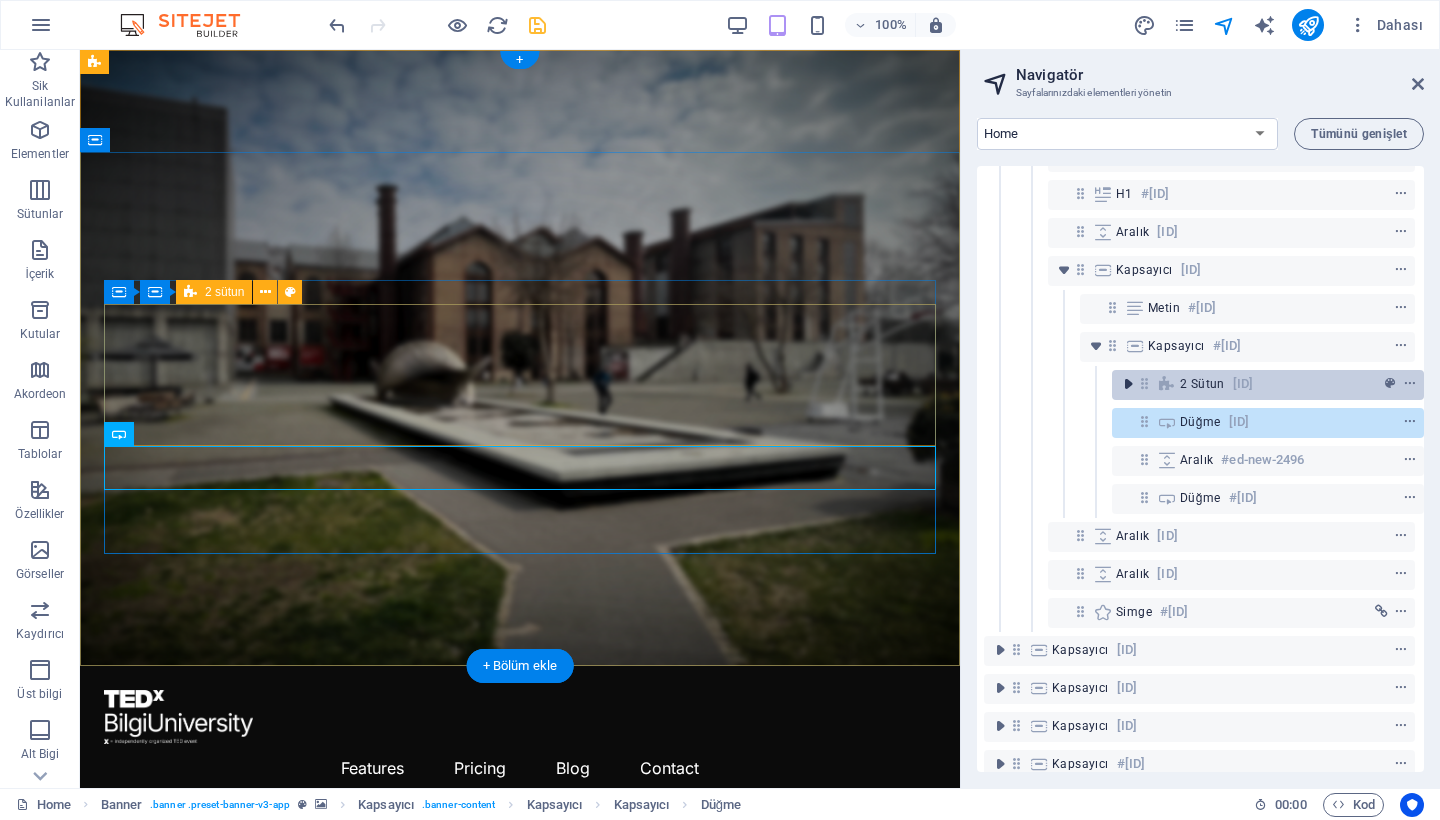 click at bounding box center (1128, 384) 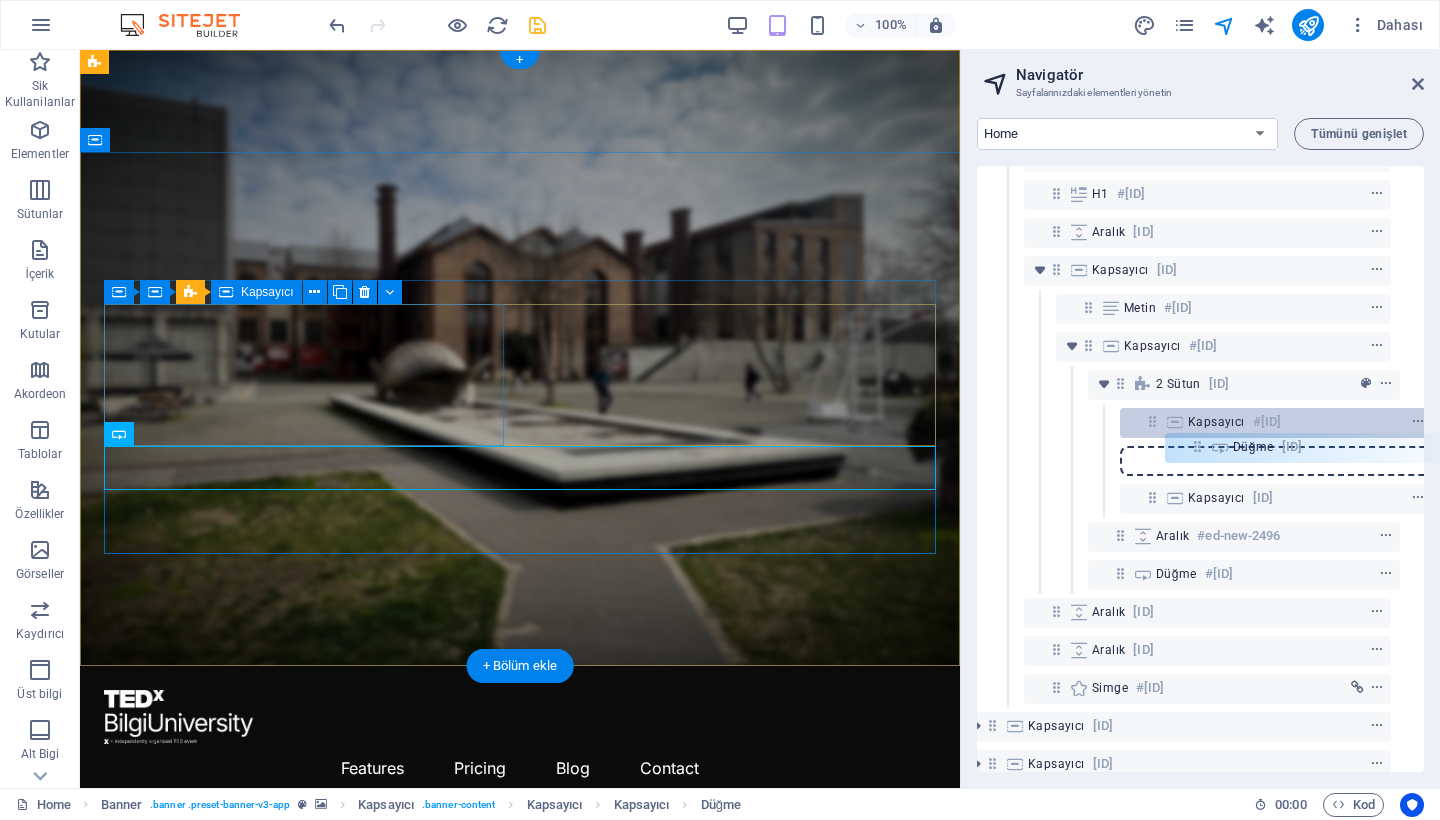 scroll, scrollTop: 146, scrollLeft: 33, axis: both 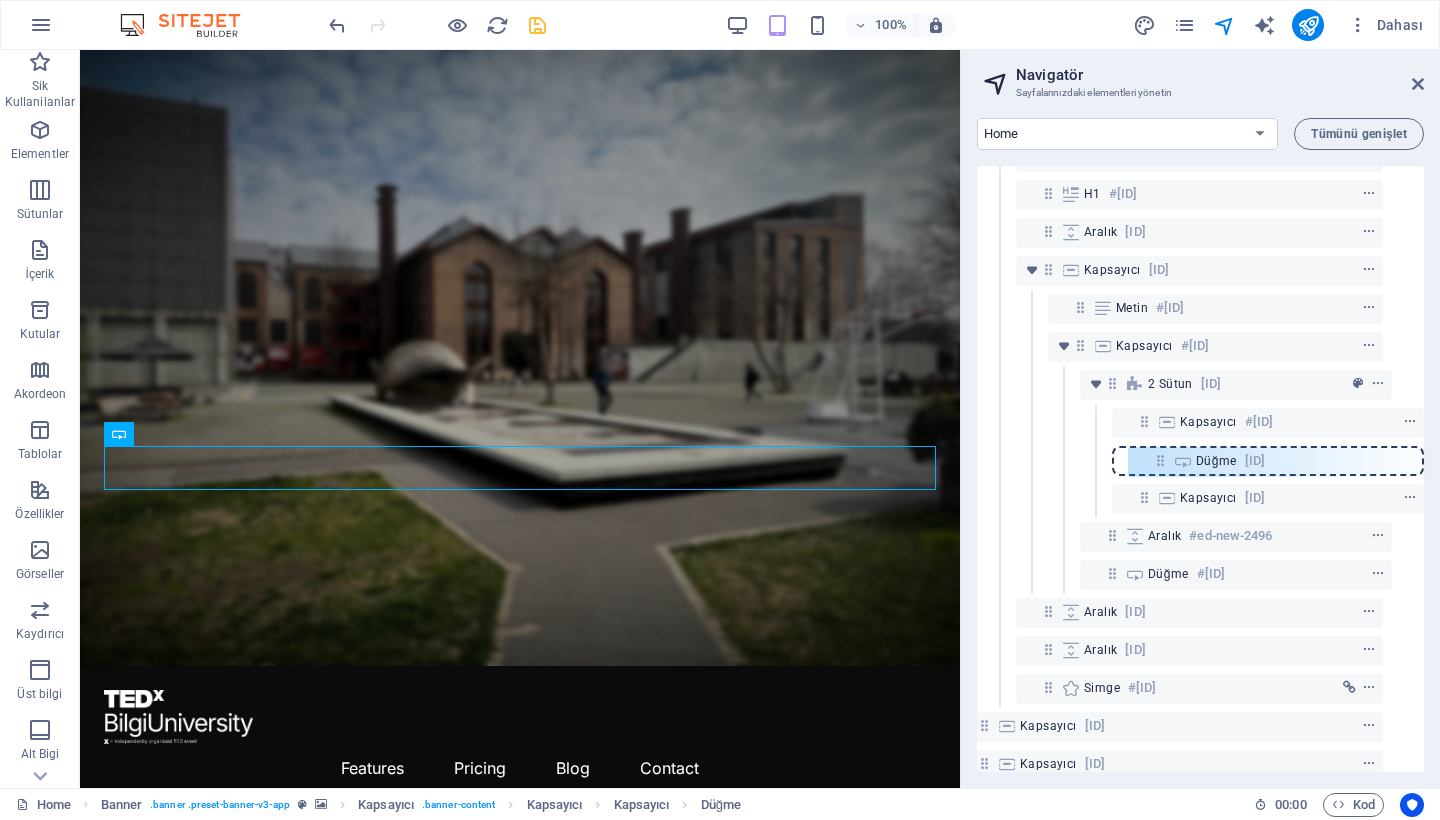 drag, startPoint x: 1134, startPoint y: 498, endPoint x: 1165, endPoint y: 451, distance: 56.302753 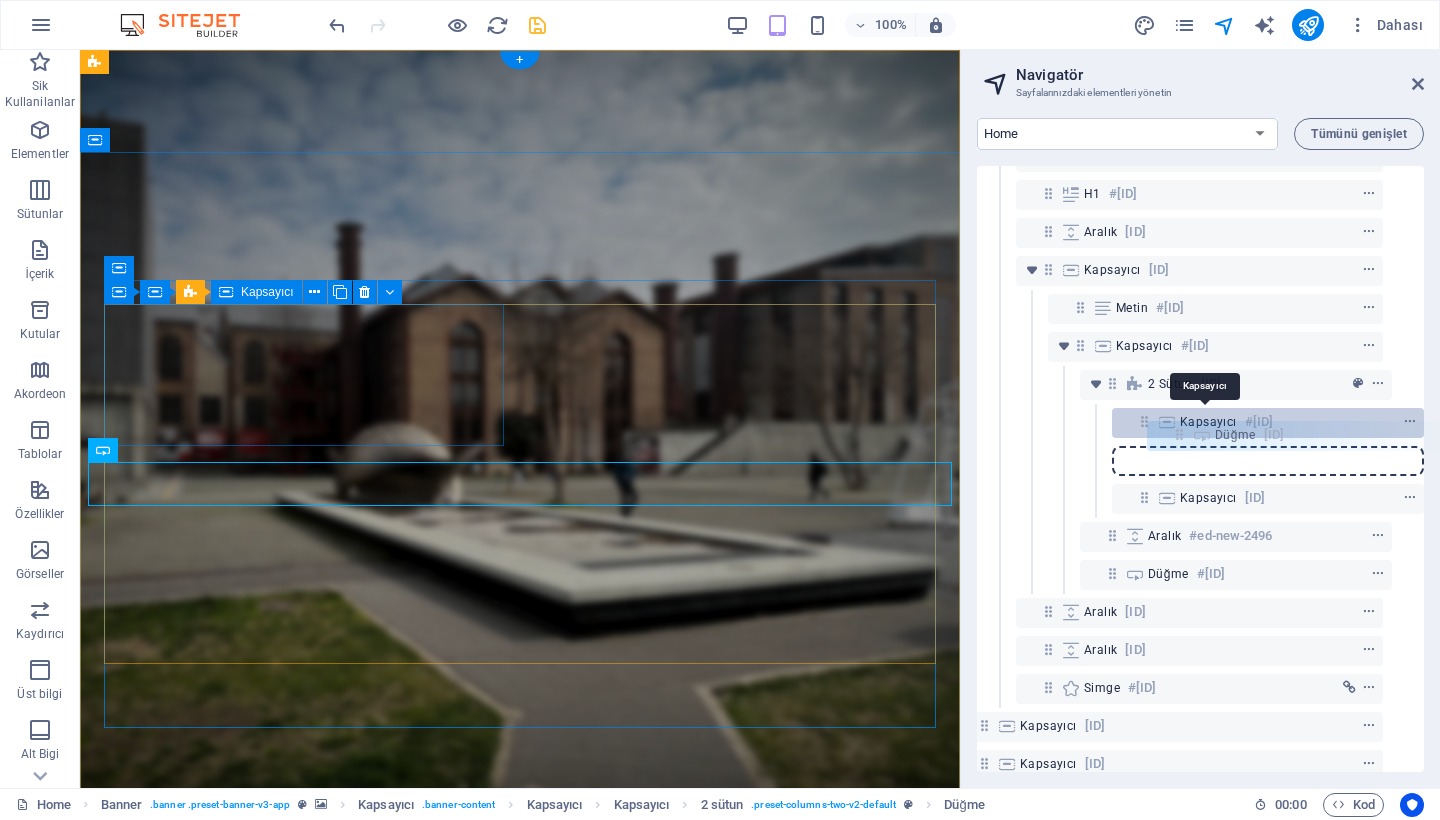 drag, startPoint x: 1146, startPoint y: 457, endPoint x: 1188, endPoint y: 425, distance: 52.801514 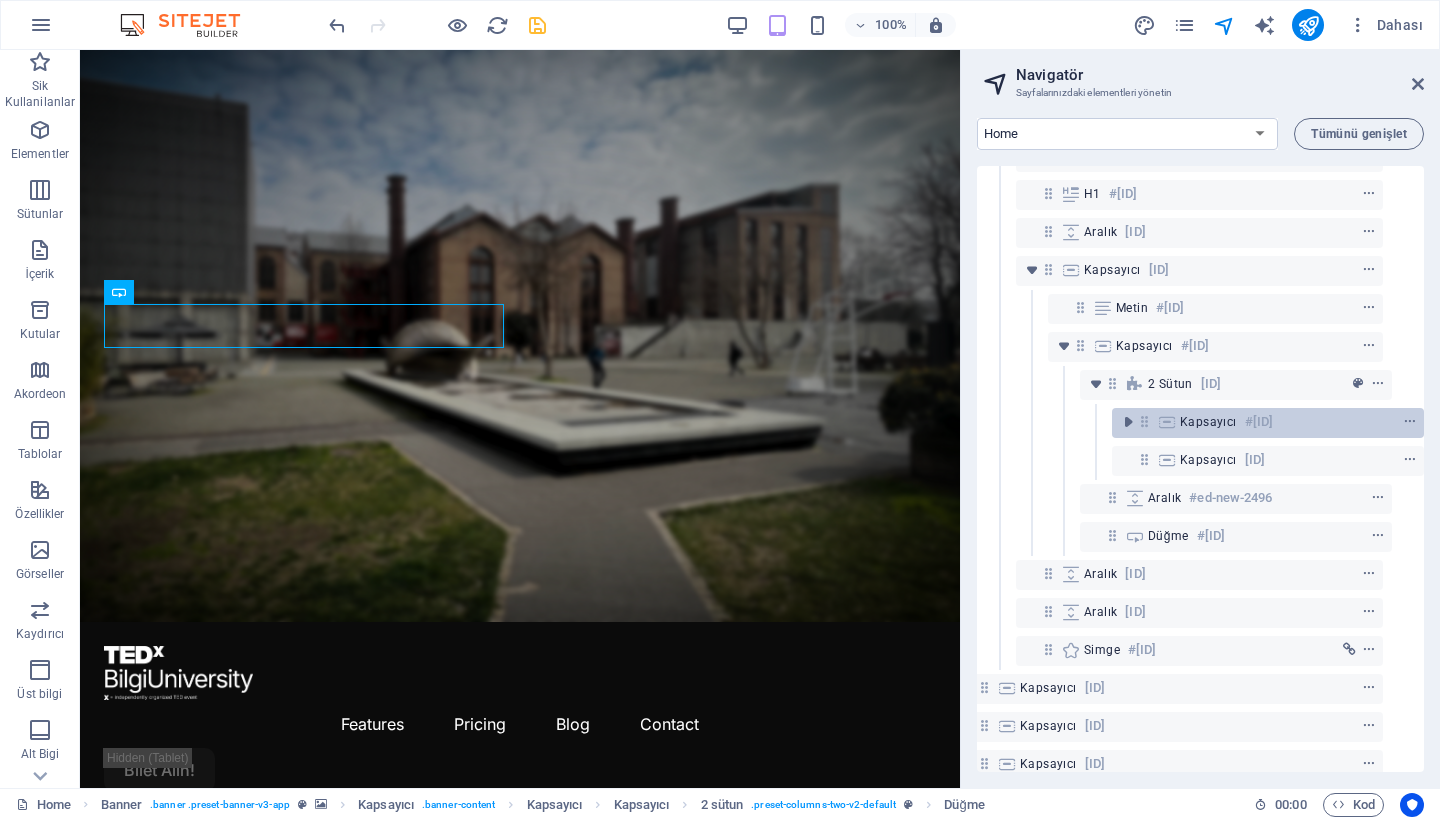 scroll, scrollTop: 146, scrollLeft: 69, axis: both 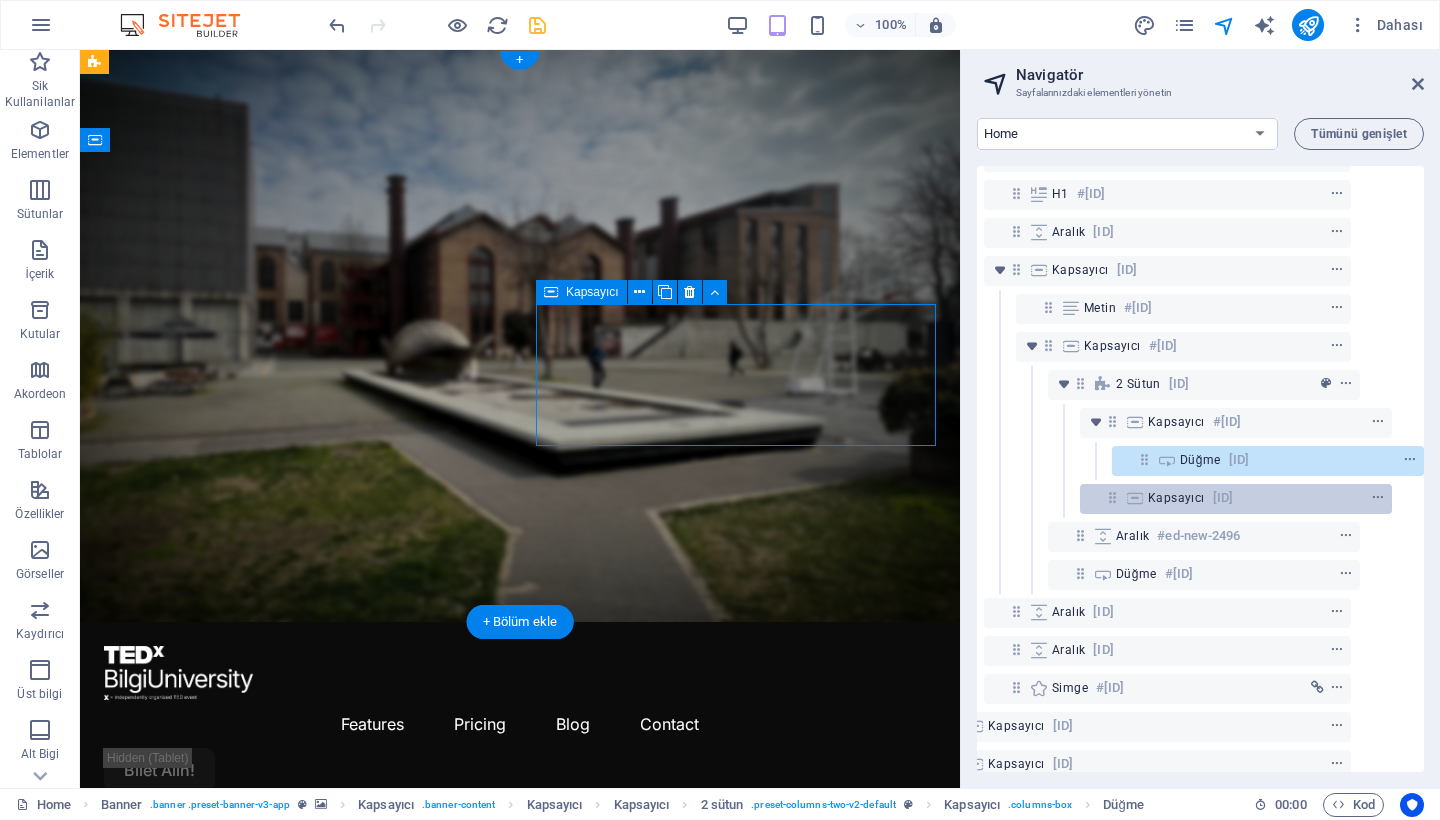 click at bounding box center [1112, 497] 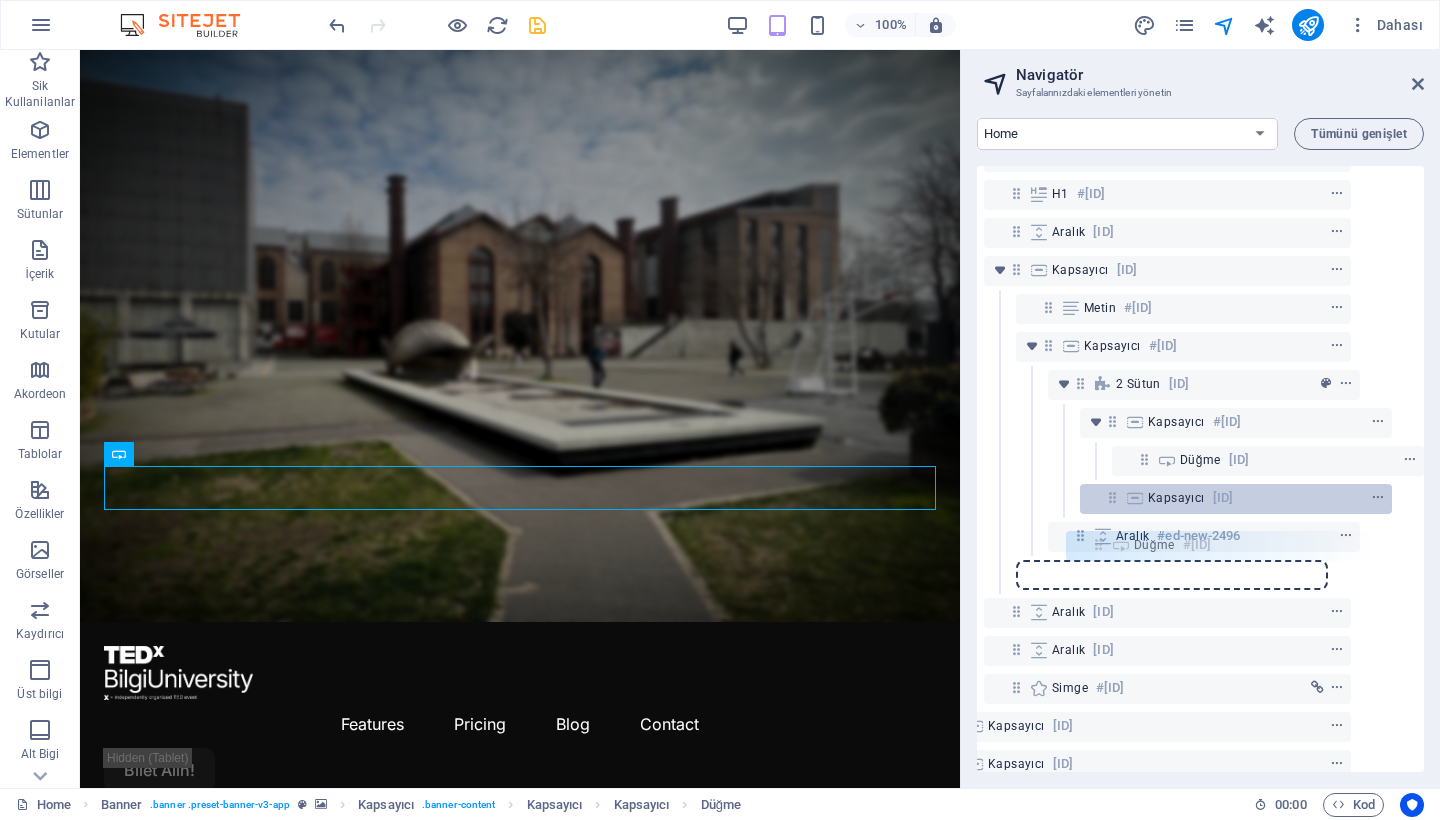 scroll, scrollTop: 146, scrollLeft: 68, axis: both 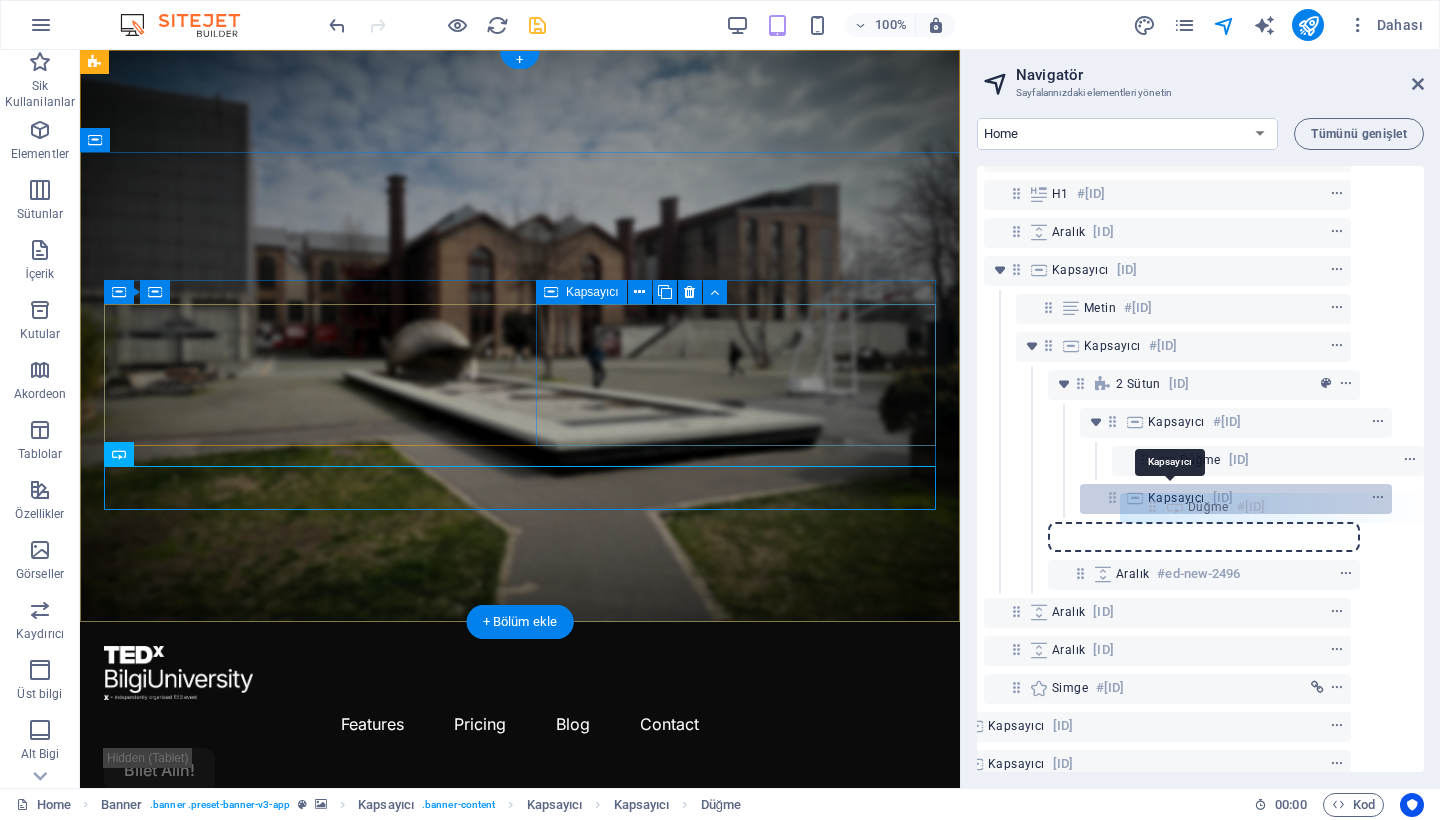 drag, startPoint x: 1074, startPoint y: 569, endPoint x: 1153, endPoint y: 495, distance: 108.245094 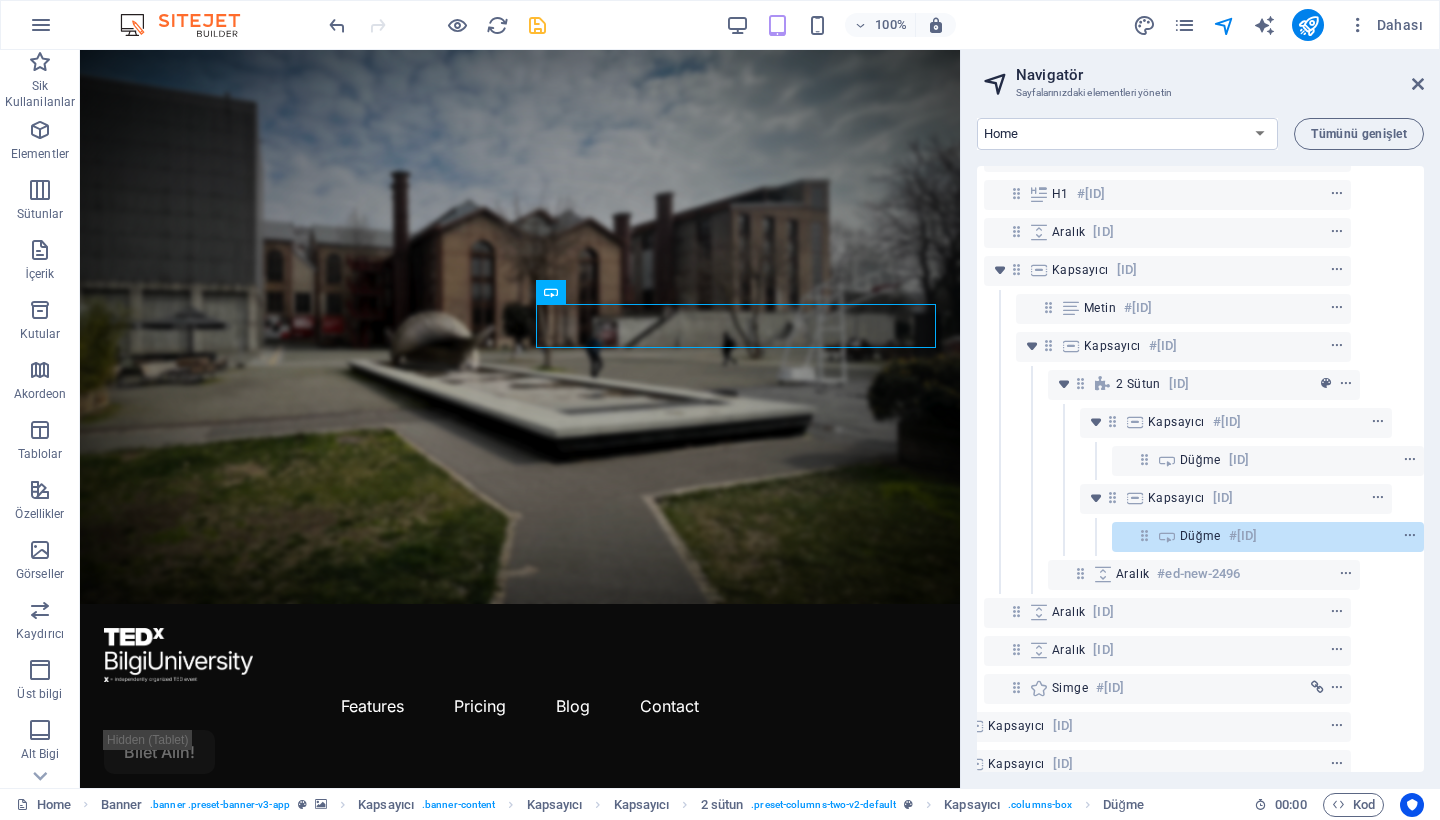 click on "Navigatör Sayfalarınızdaki elementleri yönetin Home  Features  Pricing  Blog  Contact  Privacy  Legal Notice  Posts: Single Page Layout  Tümünü genişlet Banner #ed-799950417 Menü Çubuğu #ed-799950423 Kapsayıcı #ed-799950441 Aralık #ed-799950447 H1 #ed-799950450 Aralık #ed-799950453 Kapsayıcı #ed-new-2090 Metin #ed-799950456 Kapsayıcı #ed-new-2293 2 sütun #ed-new-3807 Kapsayıcı #ed-new-3808 Düğme #ed-new-2759 Kapsayıcı #ed-new-3811 Düğme #ed-799950462 Aralık #ed-new-2496 Aralık #ed-799950459 Aralık #ed-799950465 Simge #ed-799950468 Kapsayıcı #ed-799984556 Kapsayıcı #ed-799950504 Kapsayıcı #ed-799950636 Kapsayıcı #ed-799950744 Kapsayıcı #ed-799950849 Alt Bilgi Thrud #ed-799950867" at bounding box center [1200, 419] 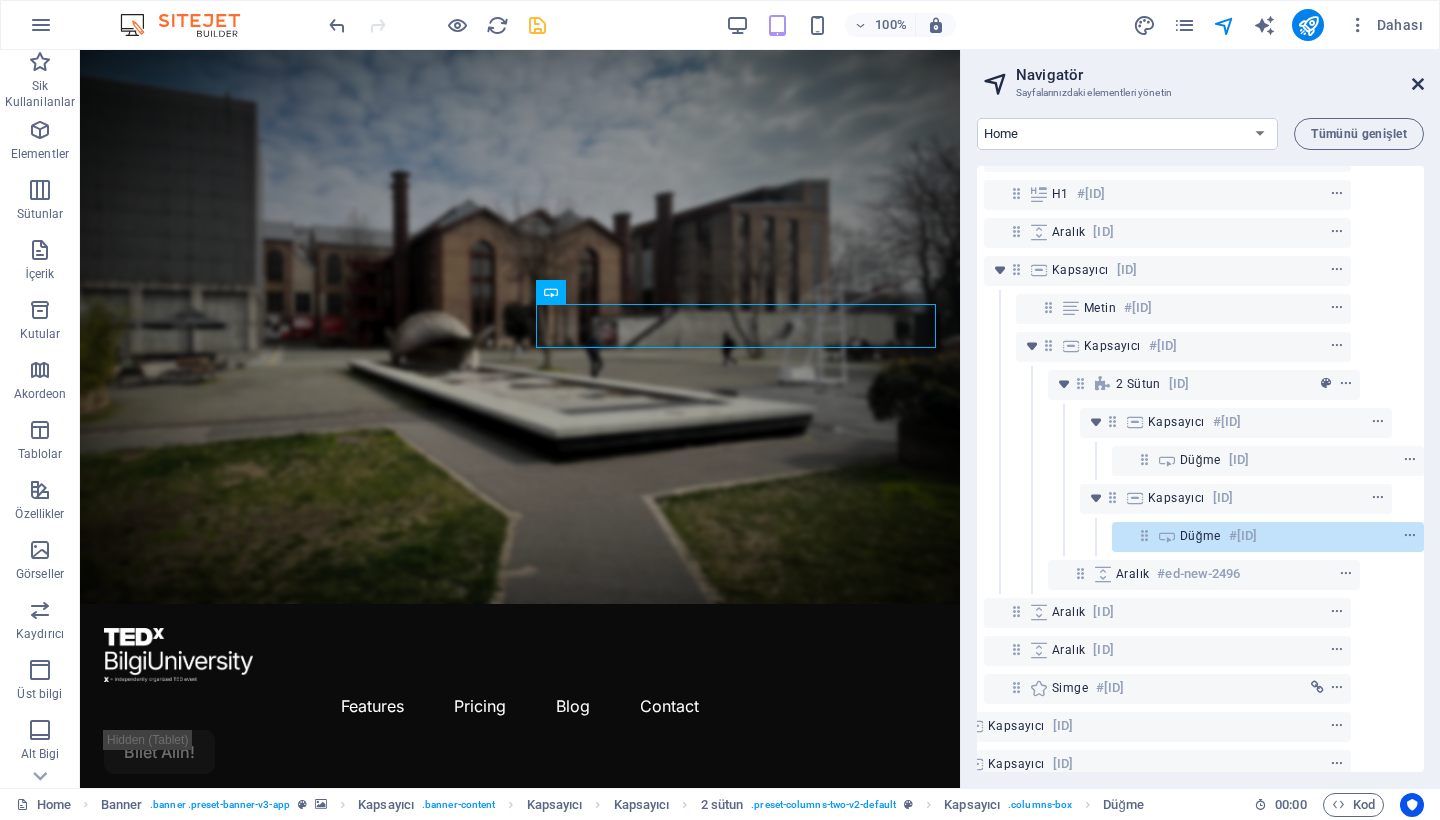 click at bounding box center [1418, 84] 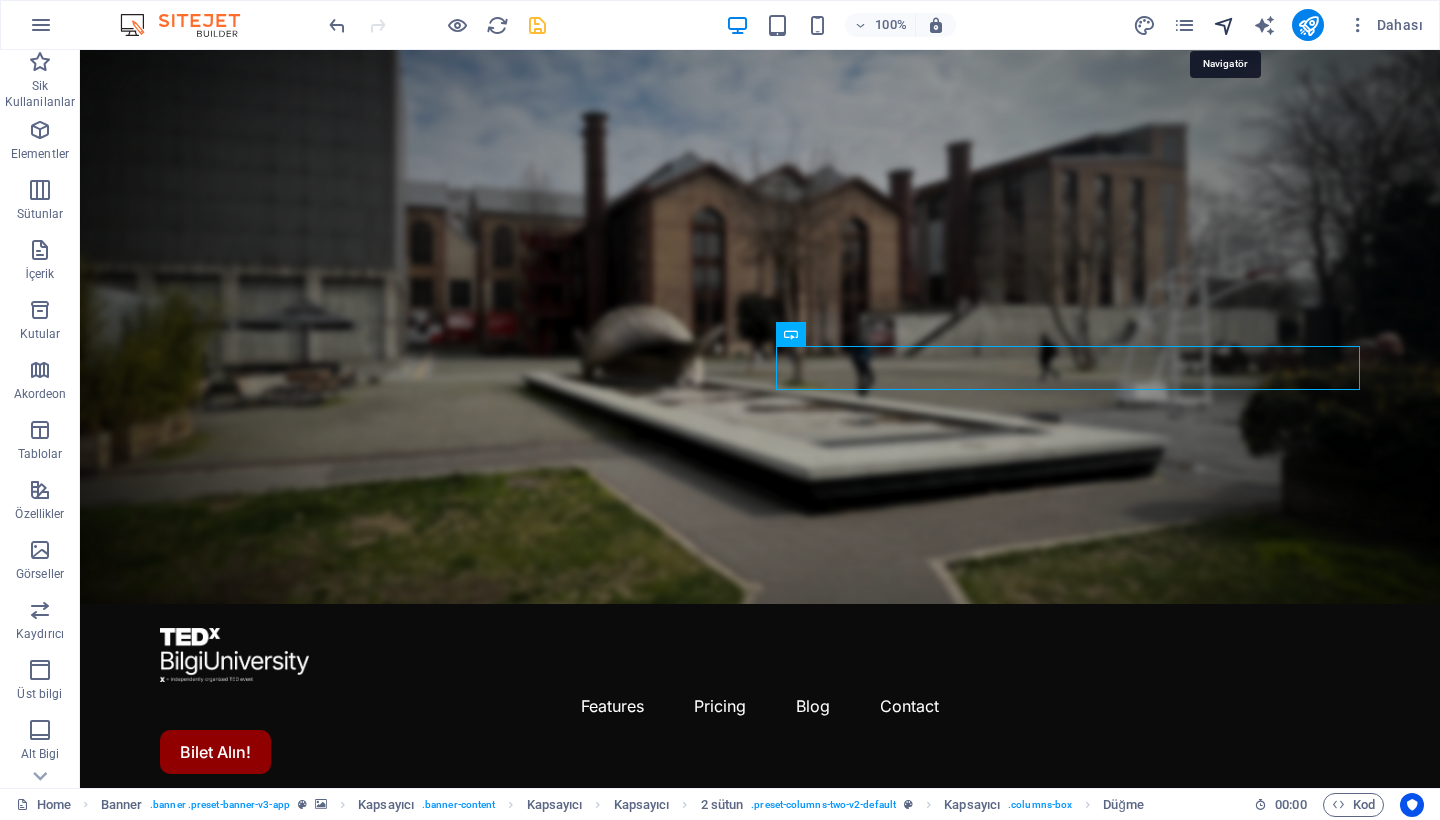 click at bounding box center [1224, 25] 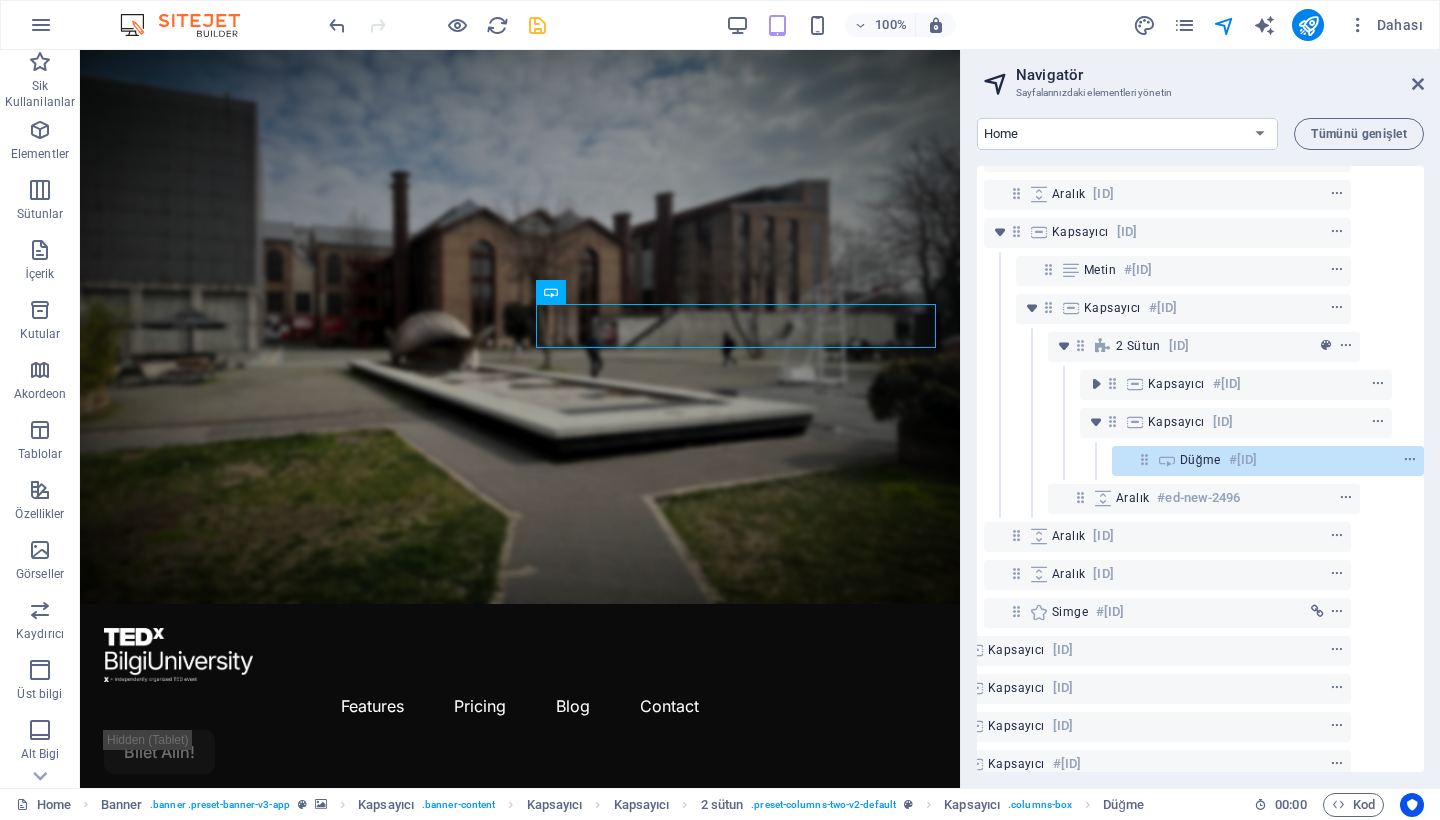scroll, scrollTop: 162, scrollLeft: 69, axis: both 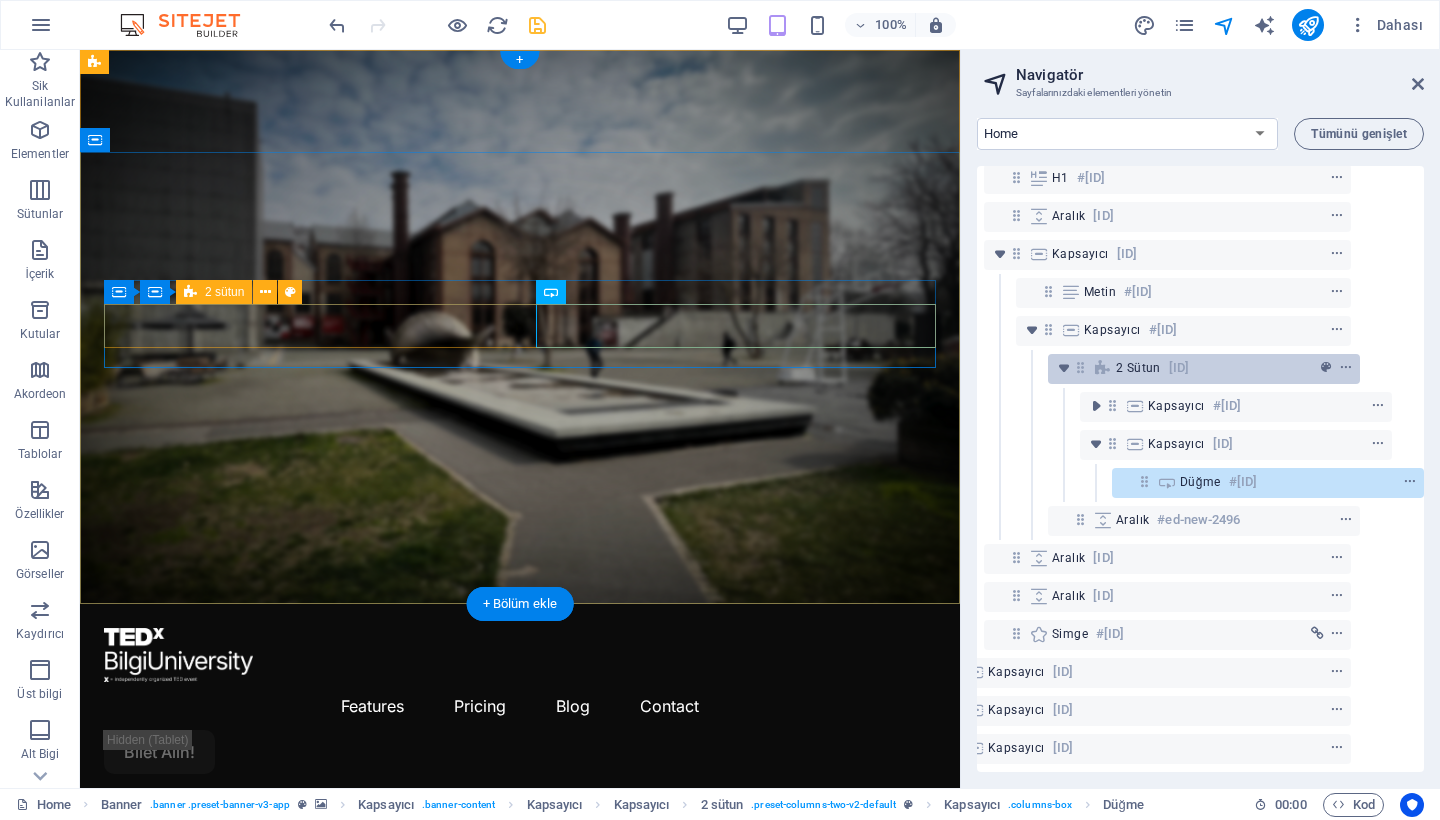 click at bounding box center [1103, 368] 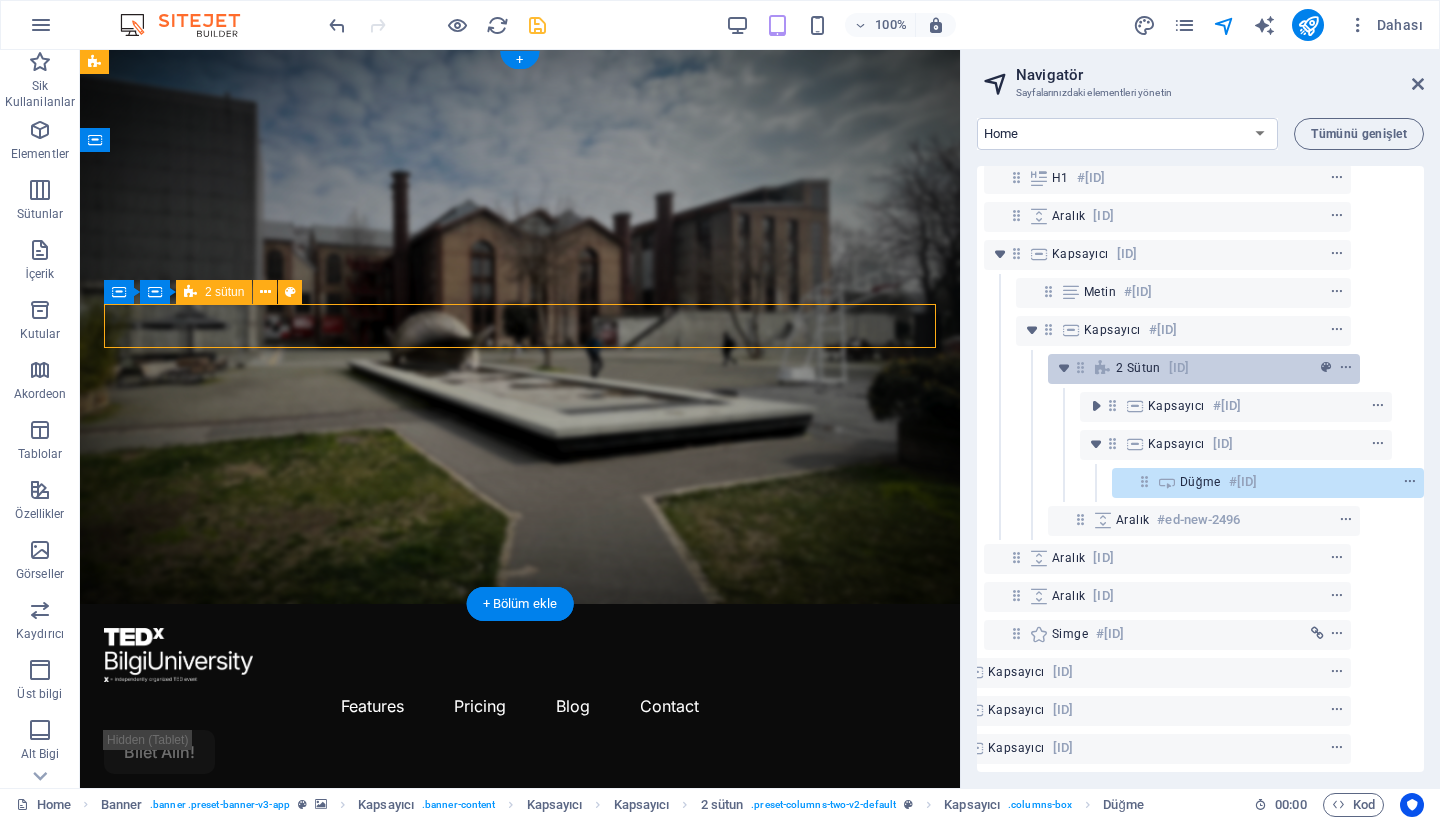 click at bounding box center [1103, 368] 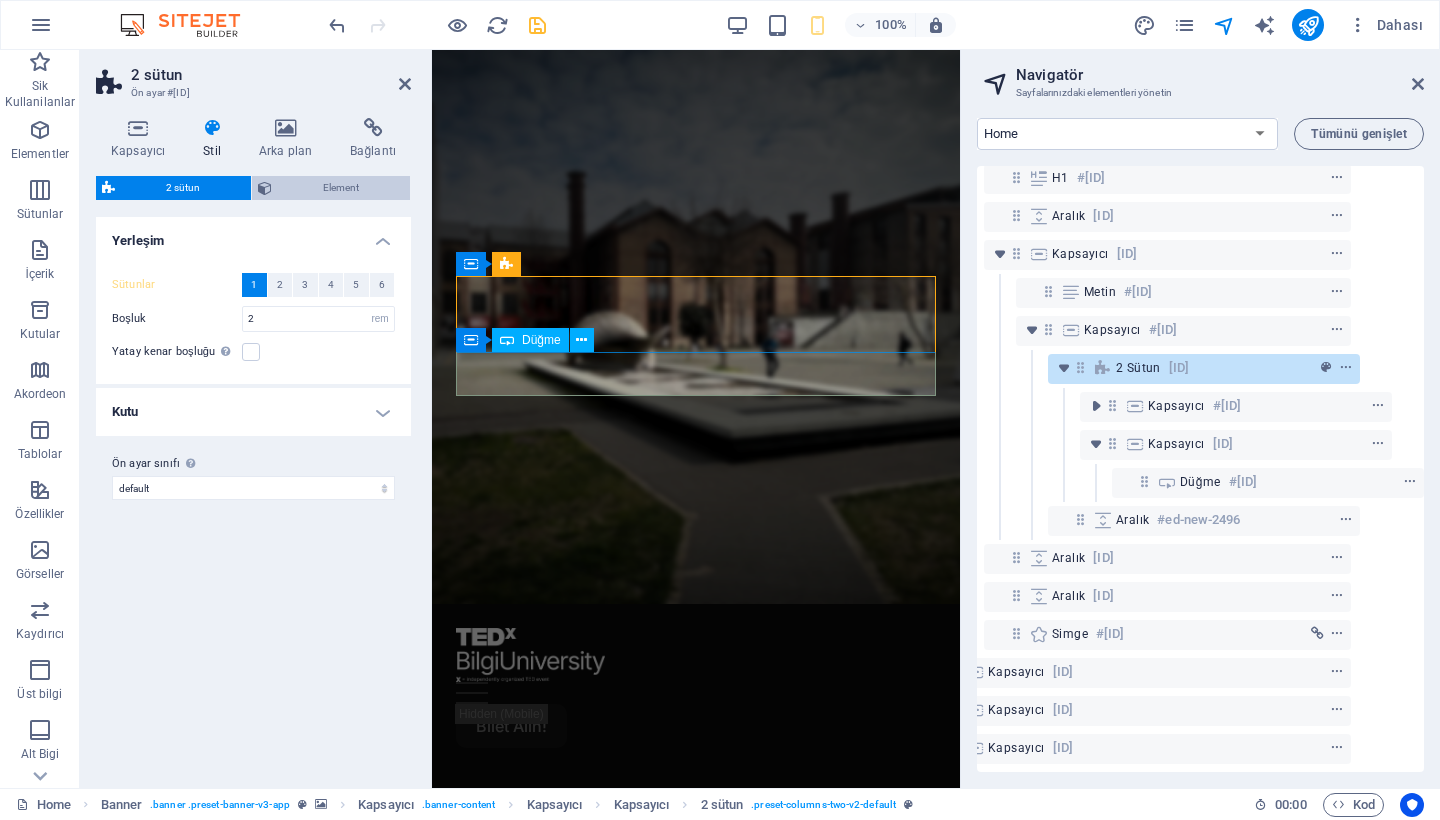 click on "Element" at bounding box center [341, 188] 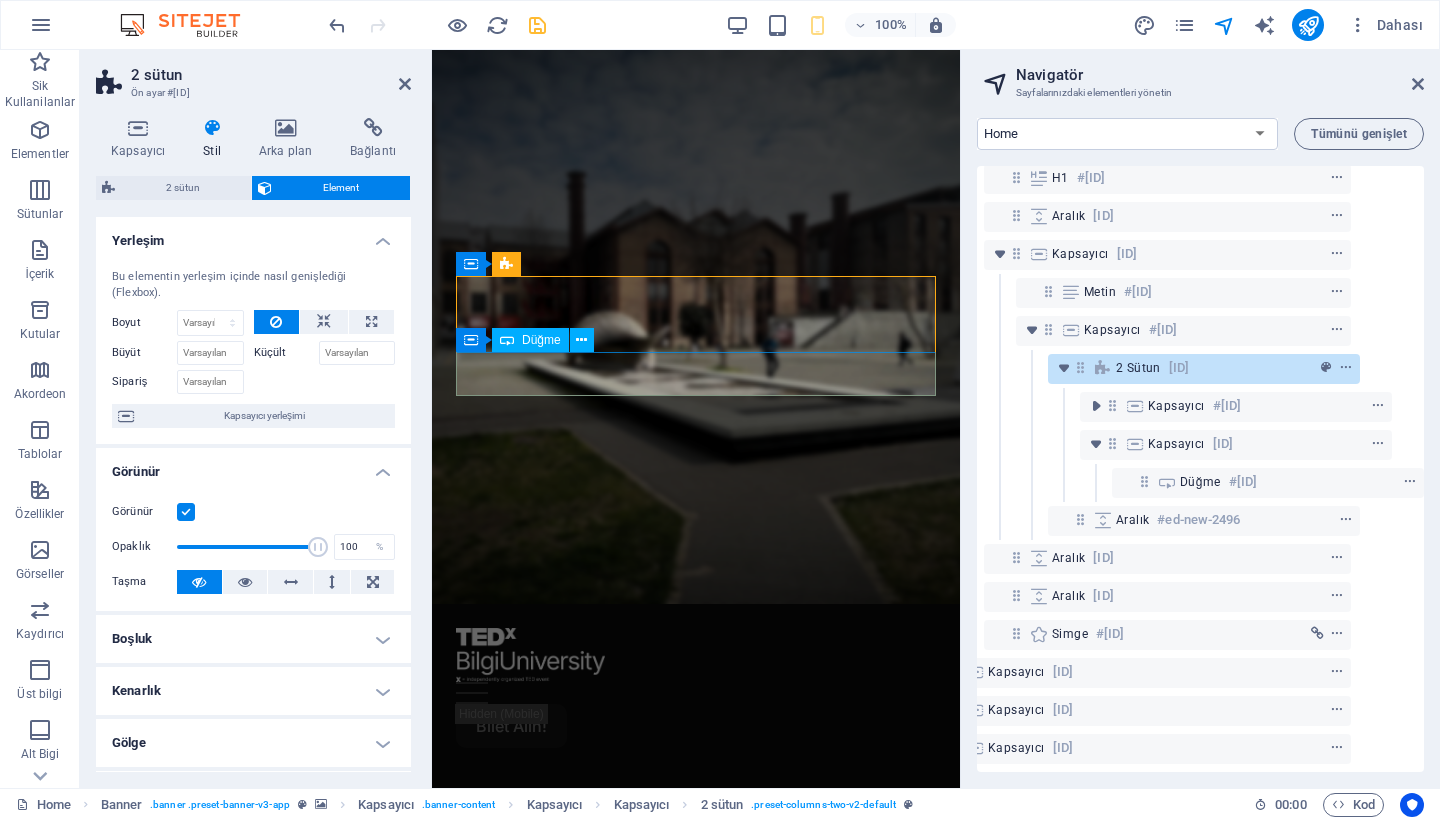 scroll, scrollTop: 62, scrollLeft: 0, axis: vertical 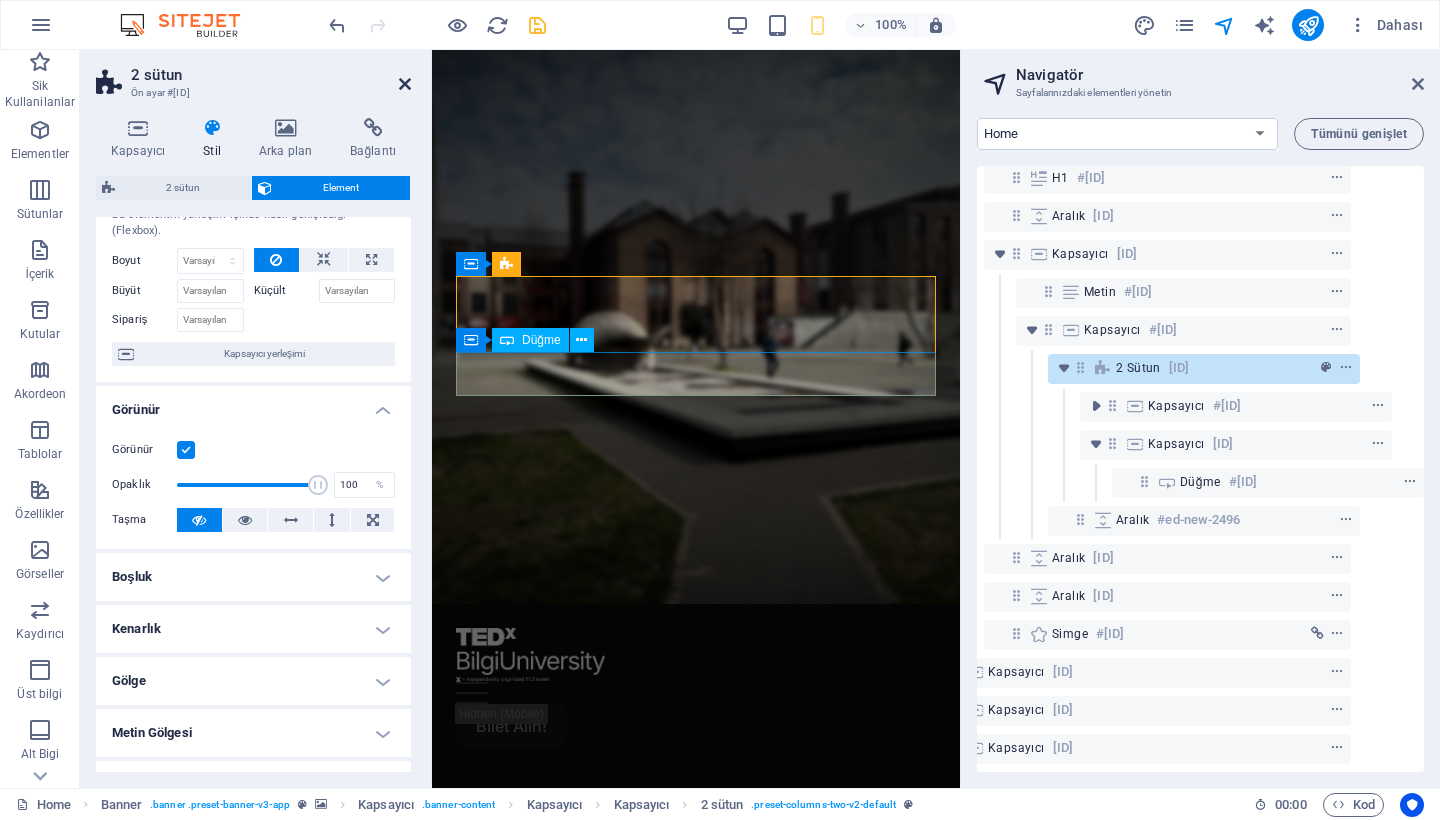 click at bounding box center [405, 84] 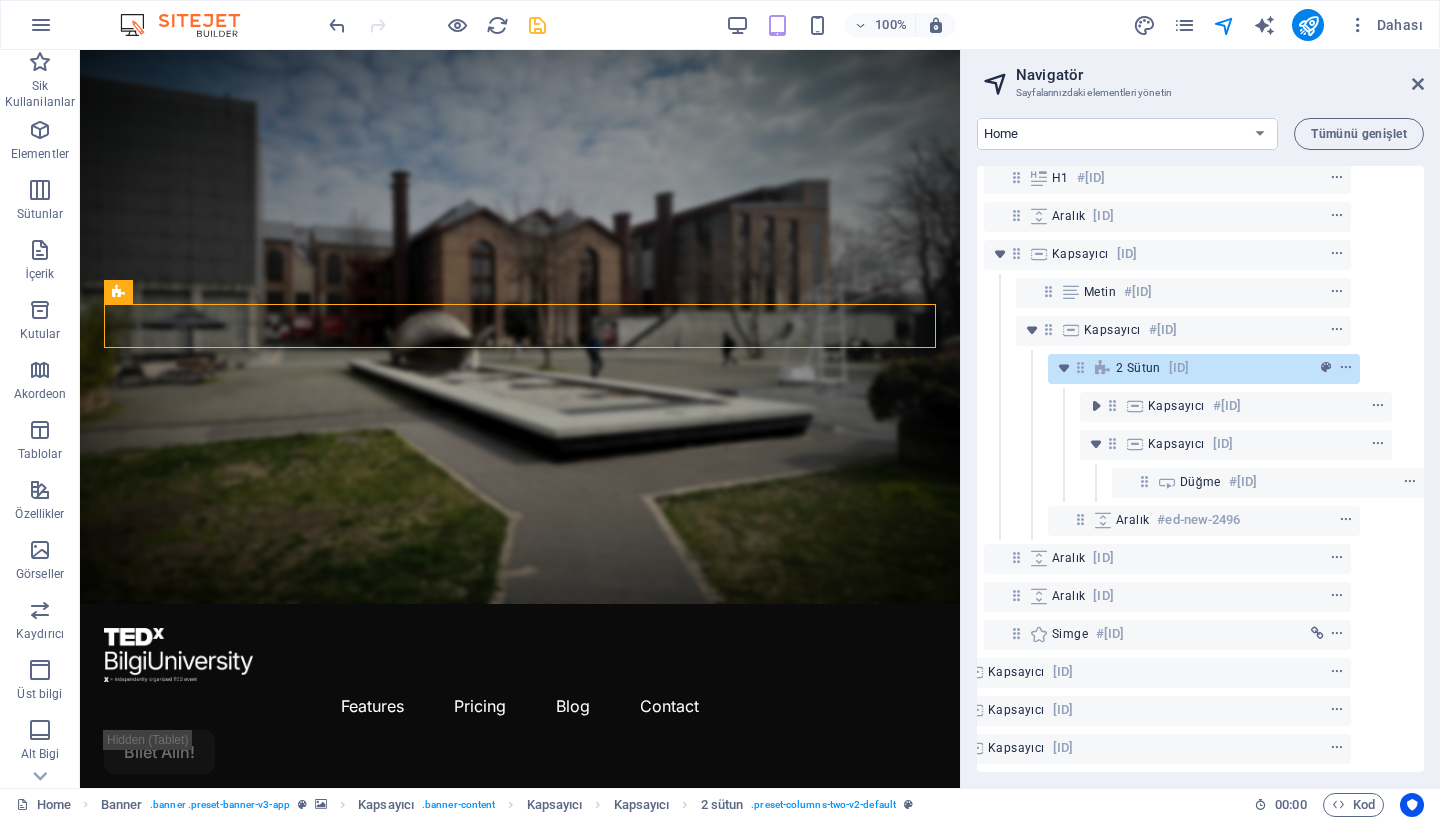 click on "Navigatör Sayfalarınızdaki elementleri yönetin" at bounding box center [1202, 76] 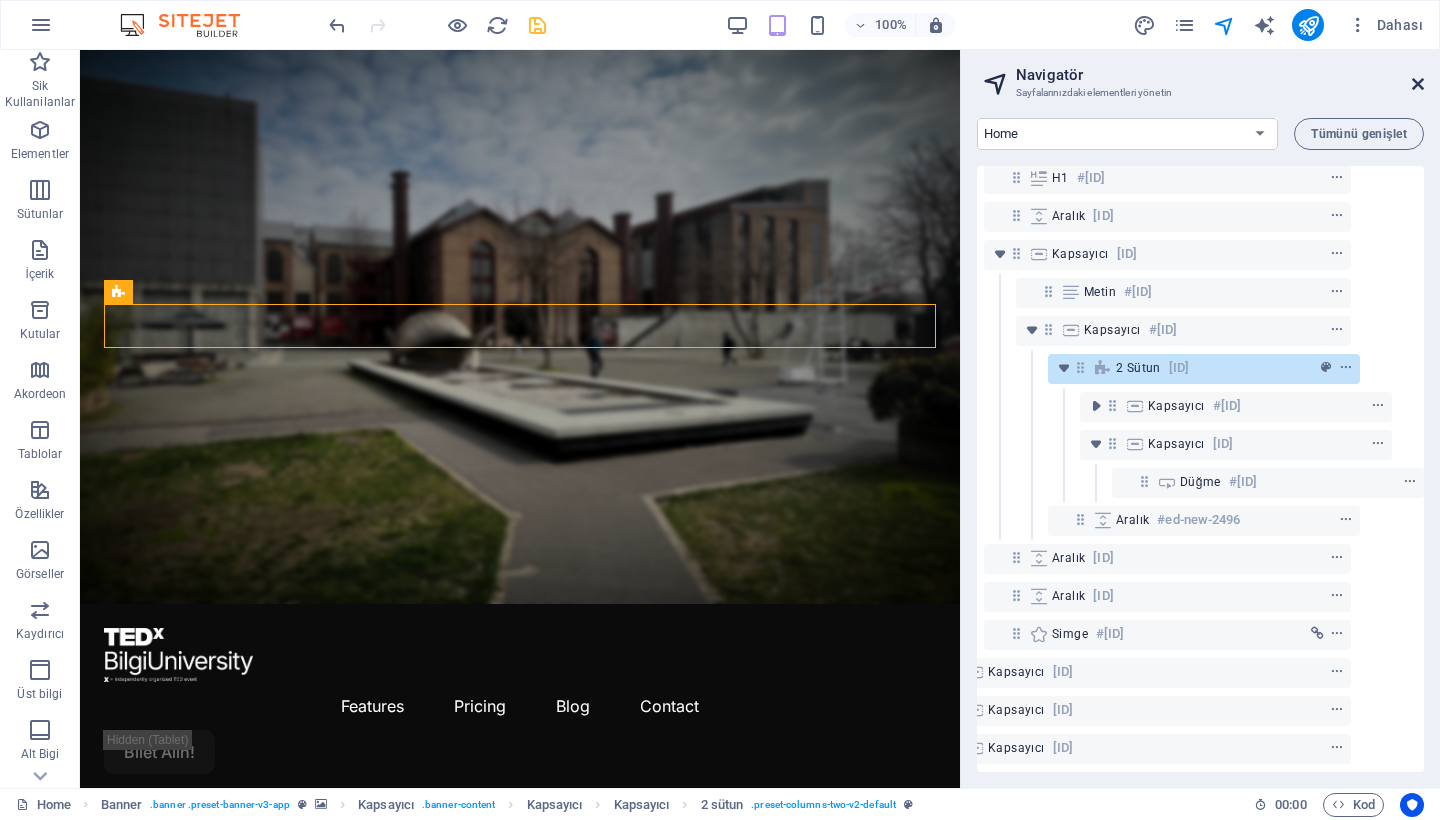click at bounding box center (1418, 84) 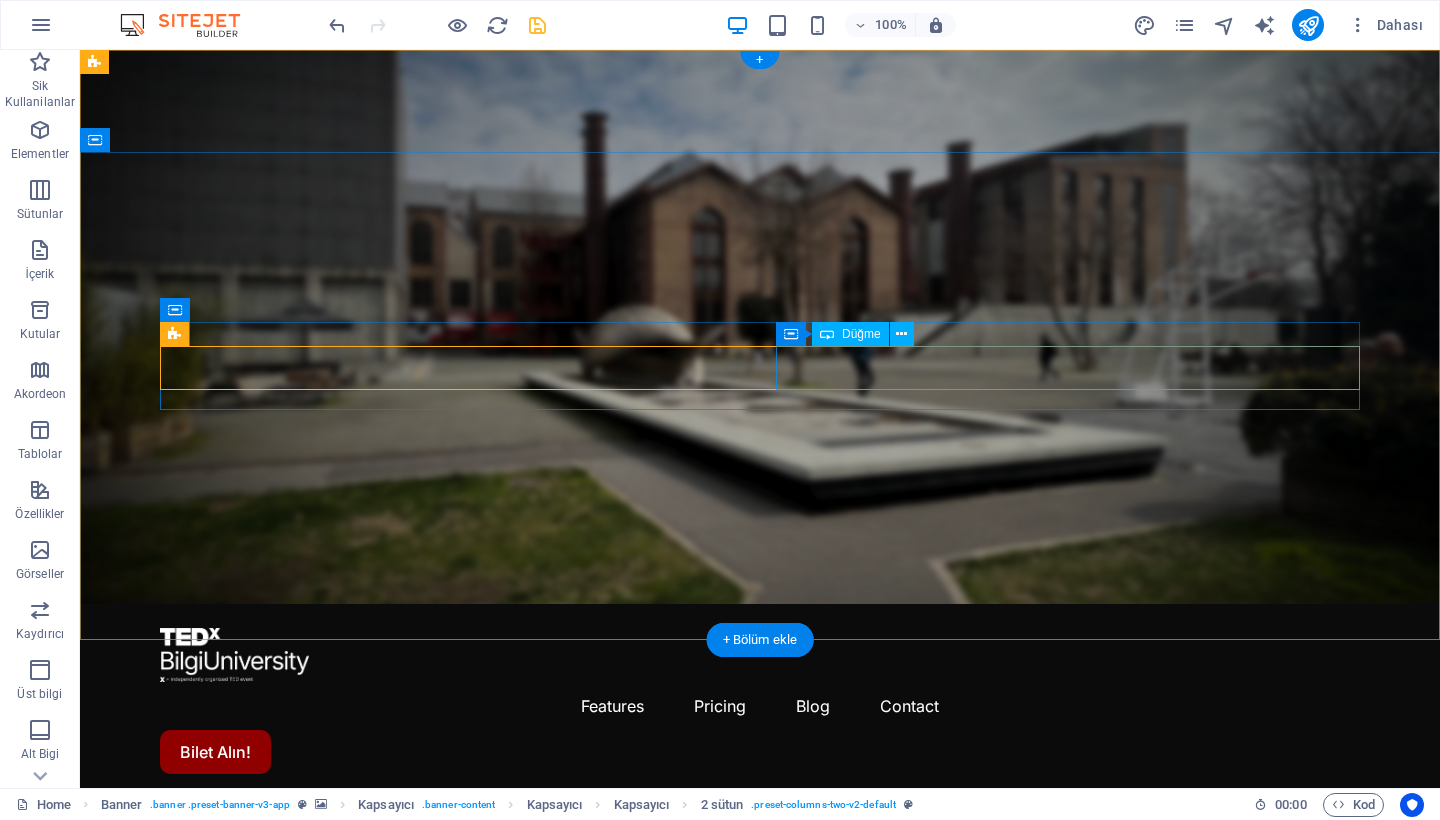 click on "Bilet Alın!" at bounding box center [452, 1074] 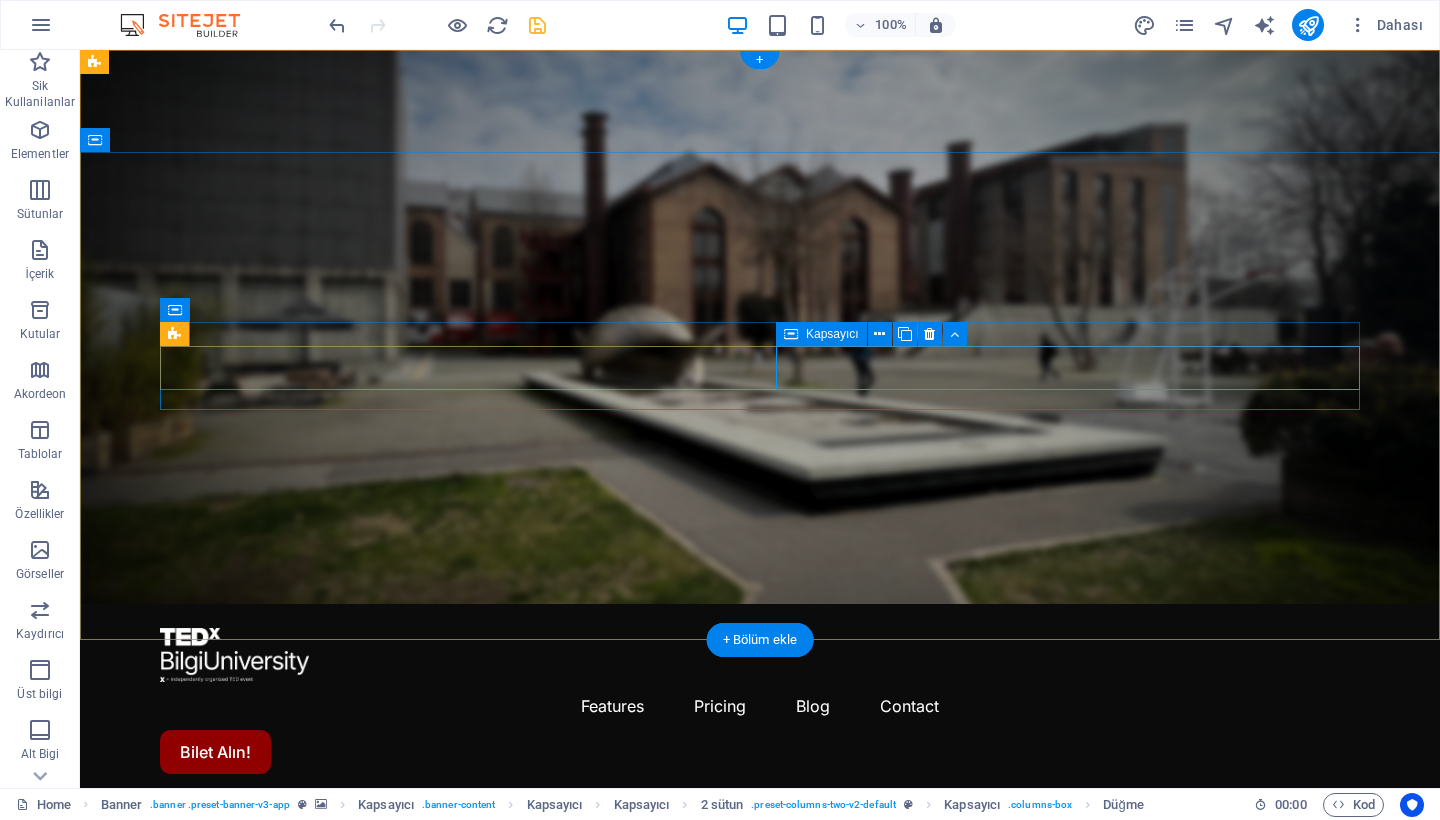 click at bounding box center (791, 334) 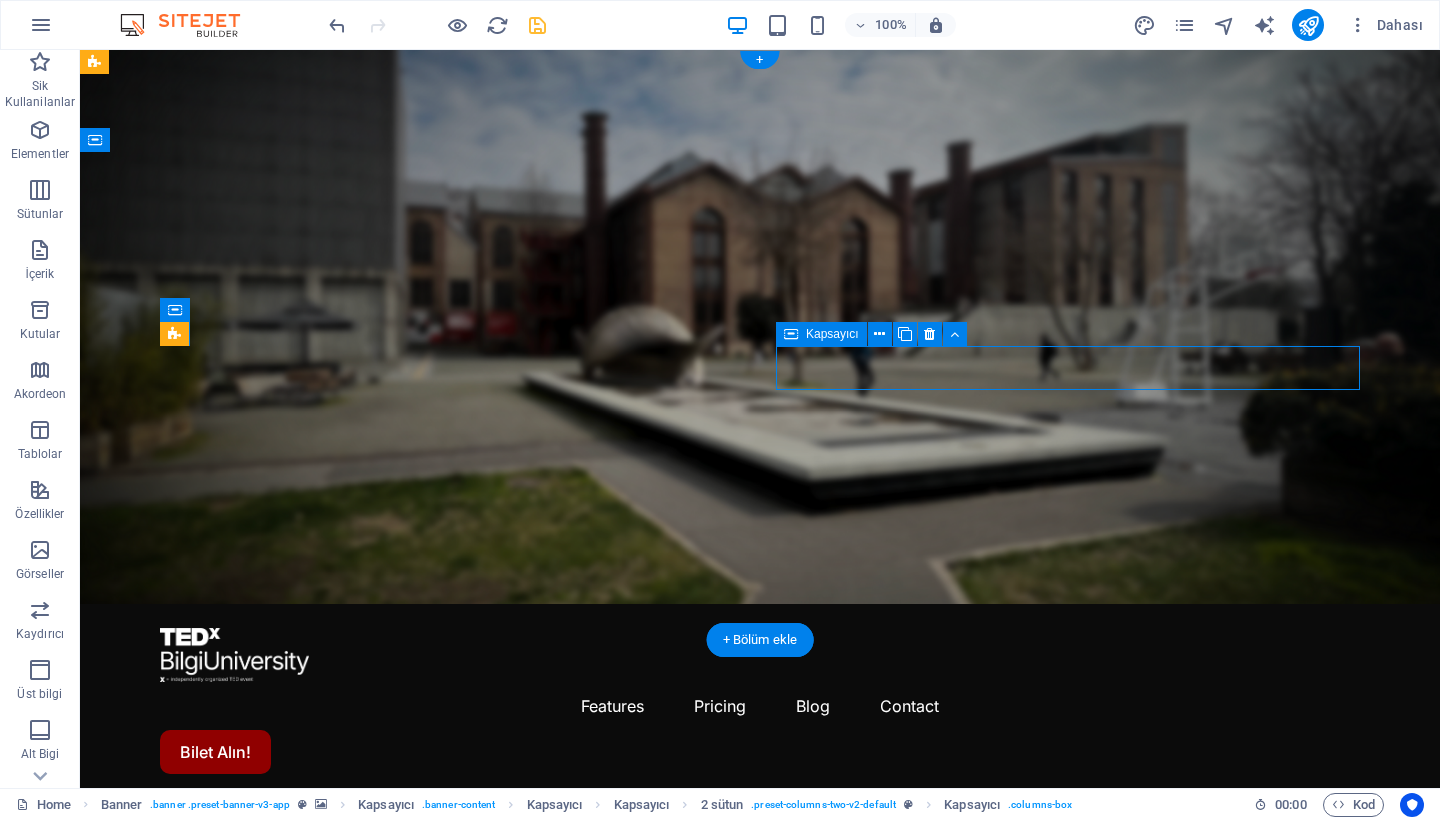 click at bounding box center (791, 334) 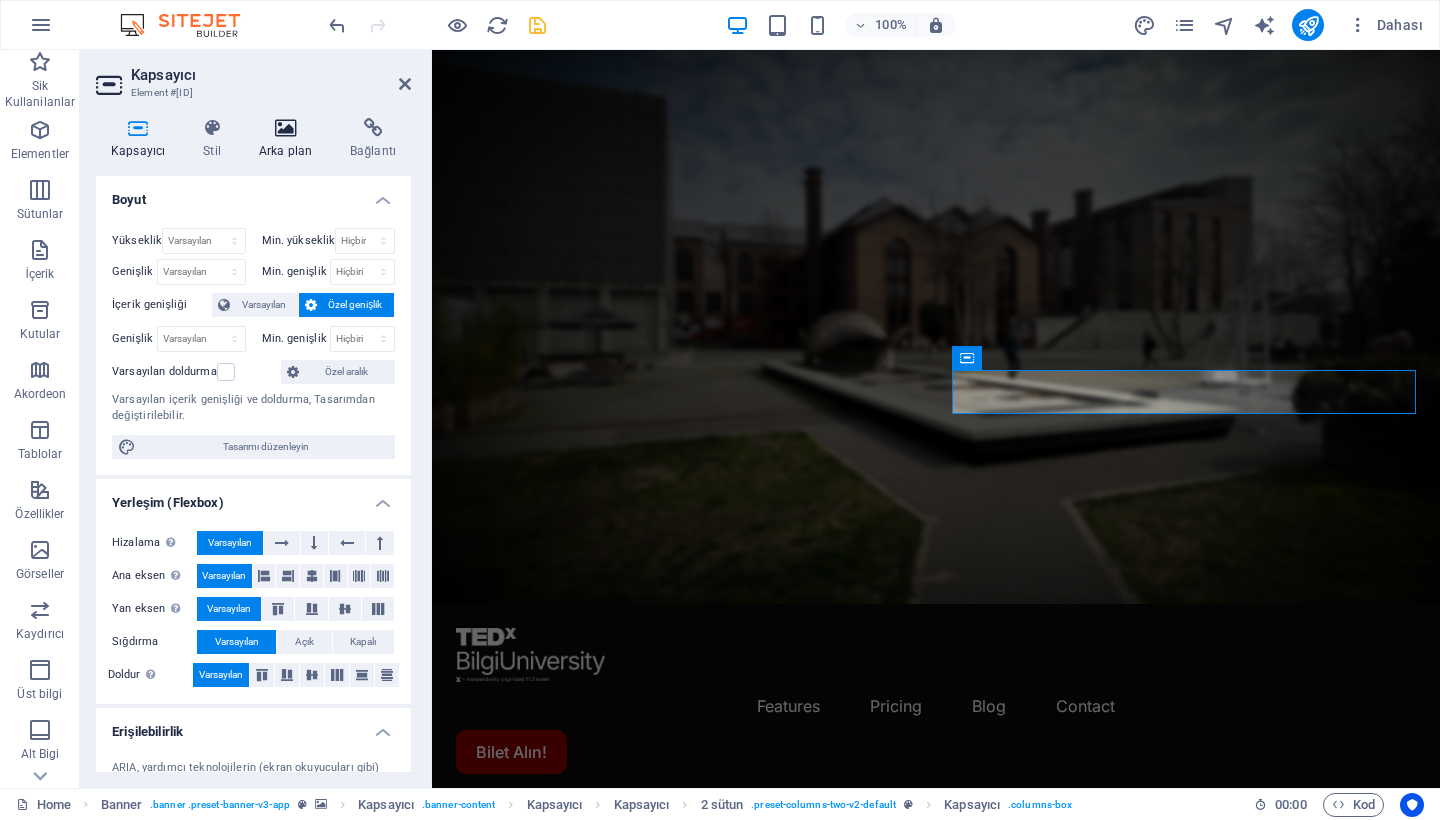 scroll, scrollTop: 0, scrollLeft: 0, axis: both 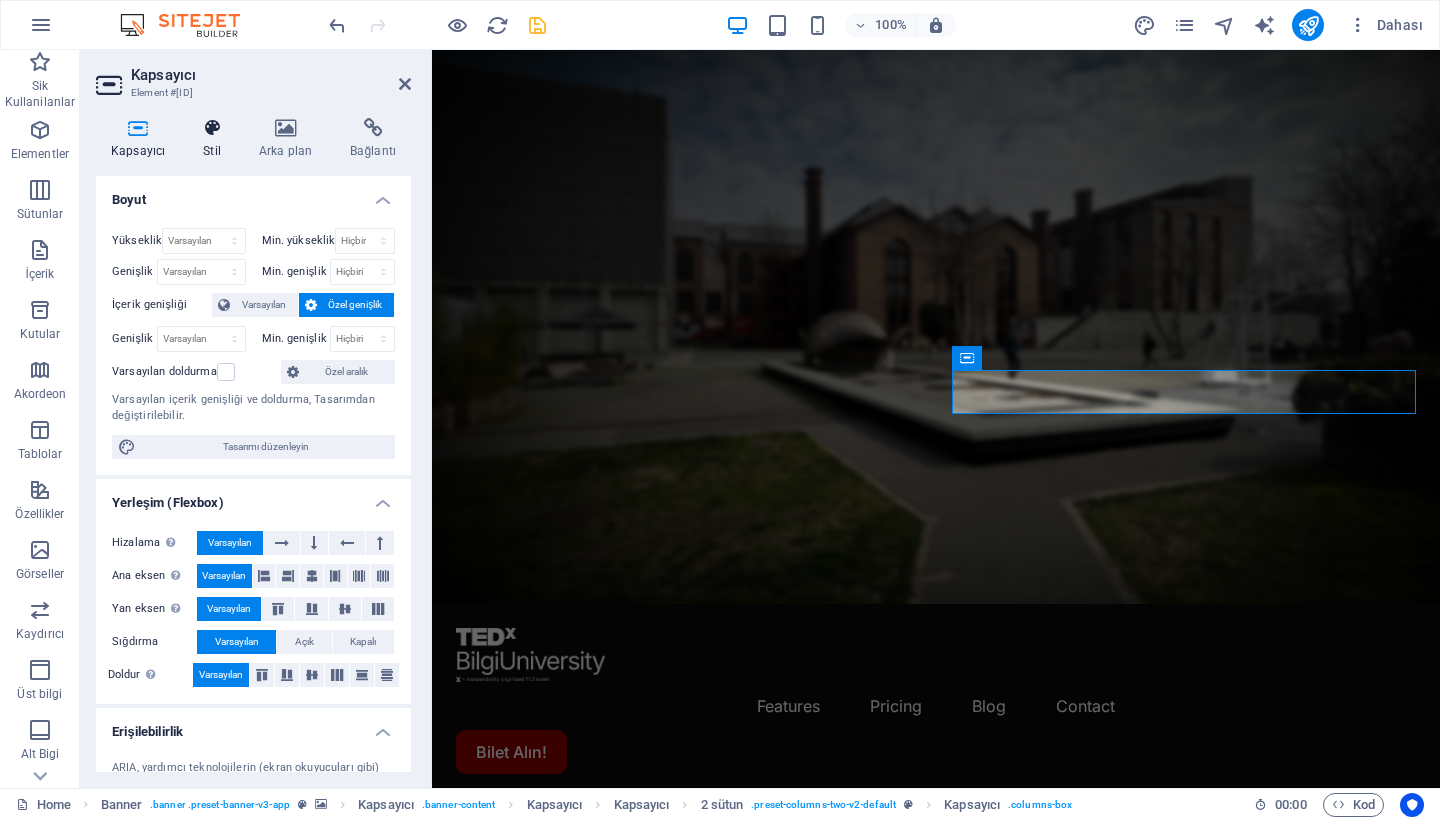 click on "Stil" at bounding box center (216, 139) 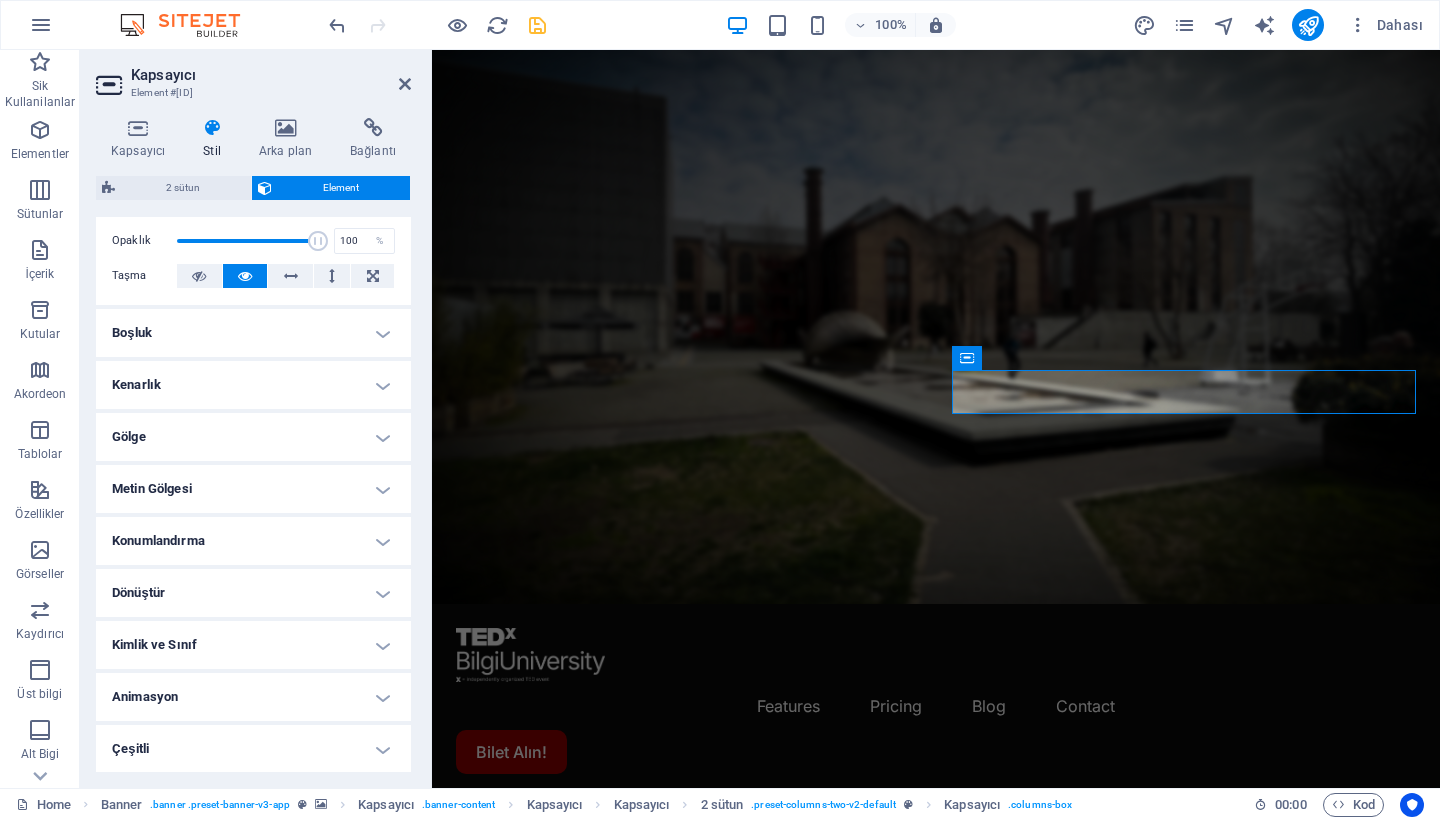 scroll, scrollTop: 305, scrollLeft: 0, axis: vertical 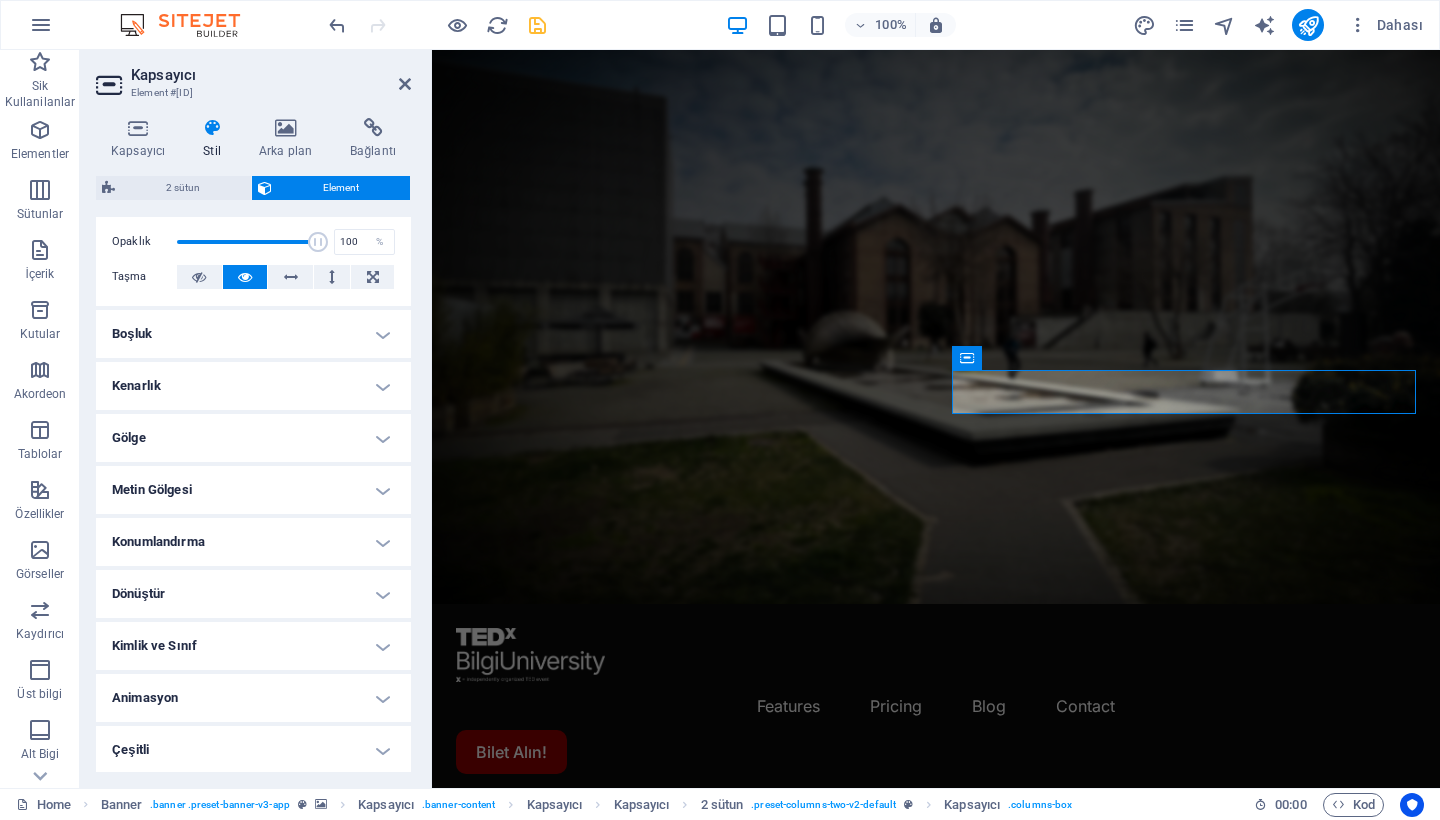 click on "Kimlik ve Sınıf" at bounding box center [253, 646] 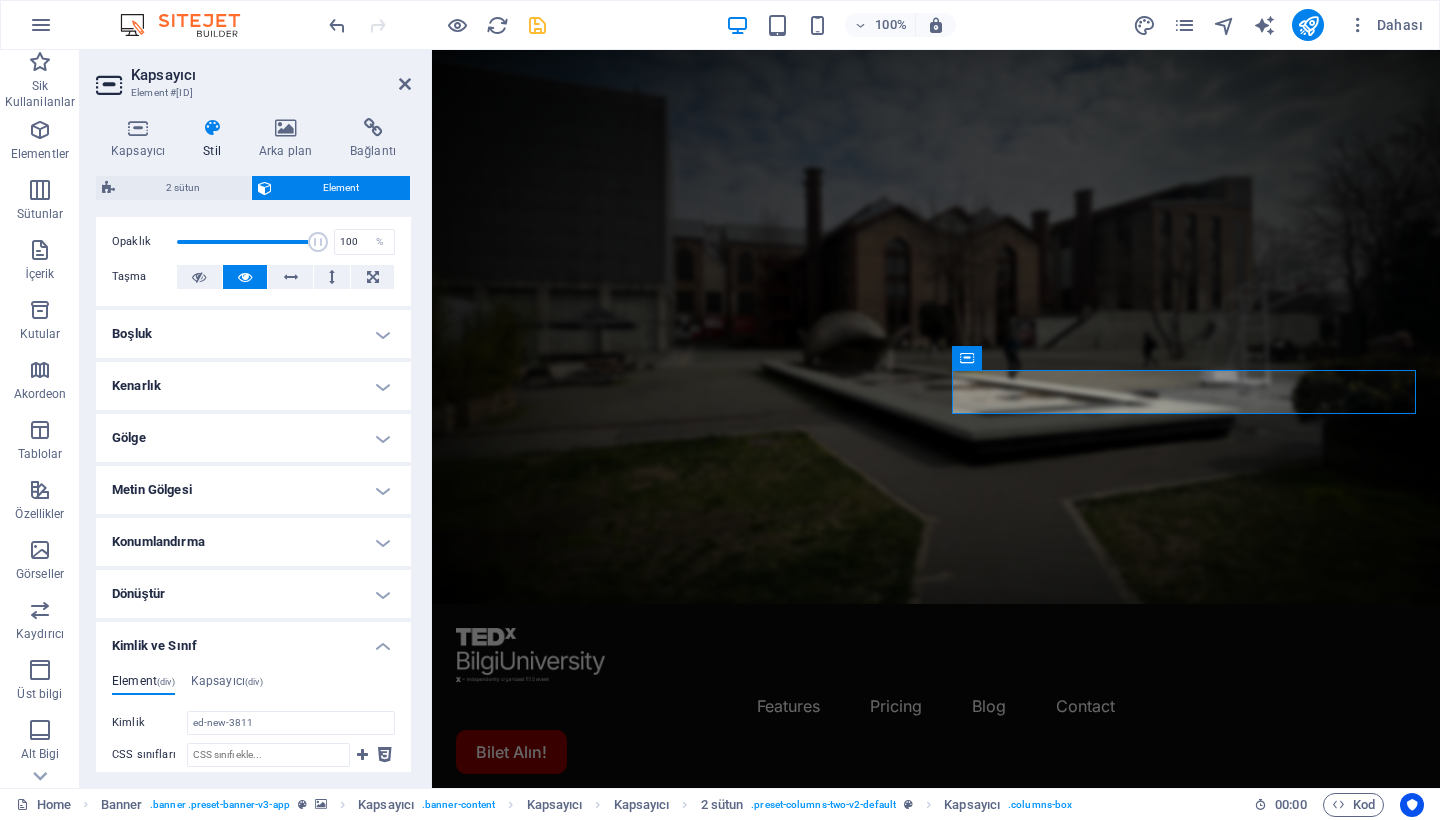 click on "Konumlandırma" at bounding box center [253, 542] 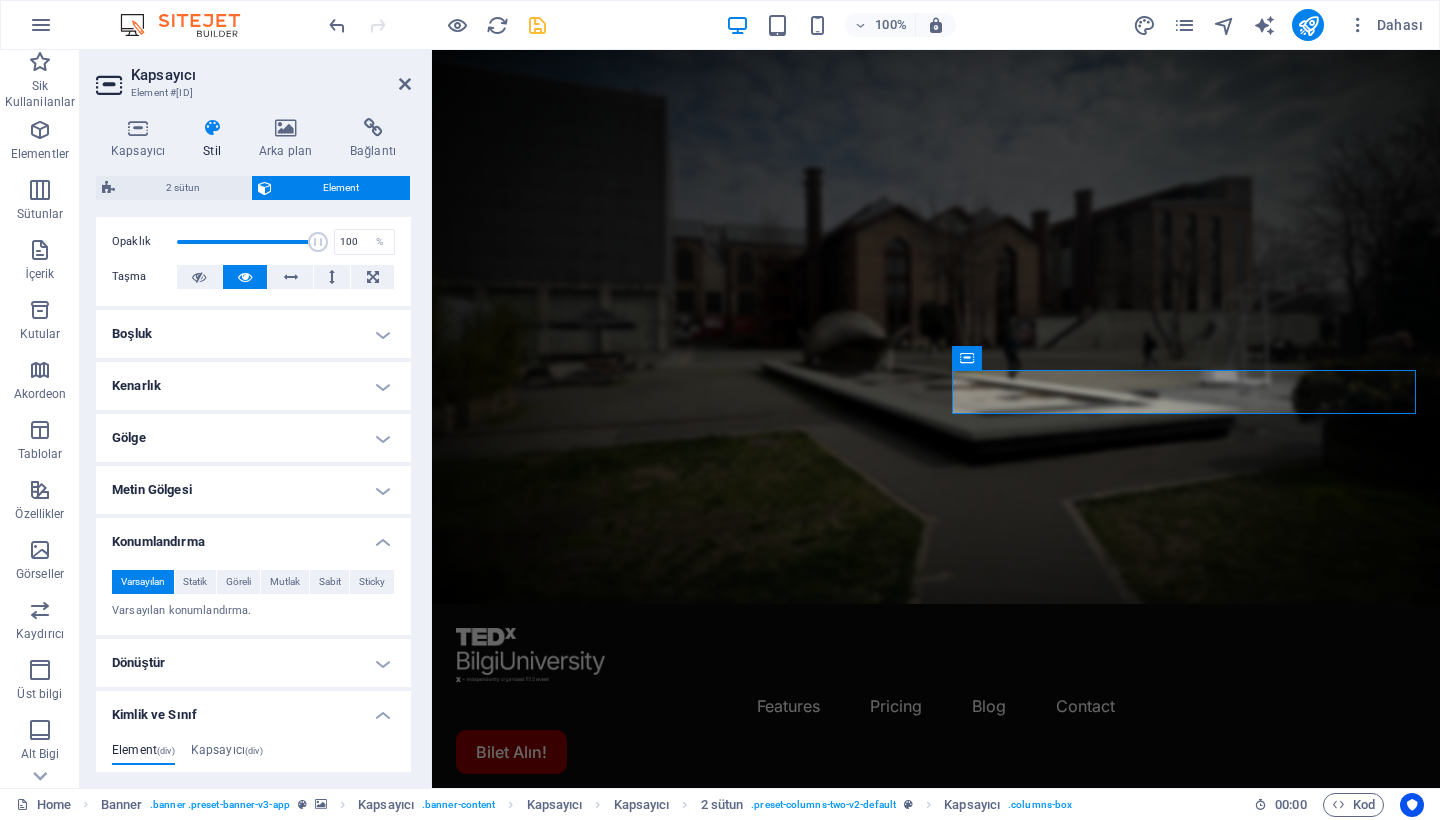 click on "Metin Gölgesi" at bounding box center (253, 490) 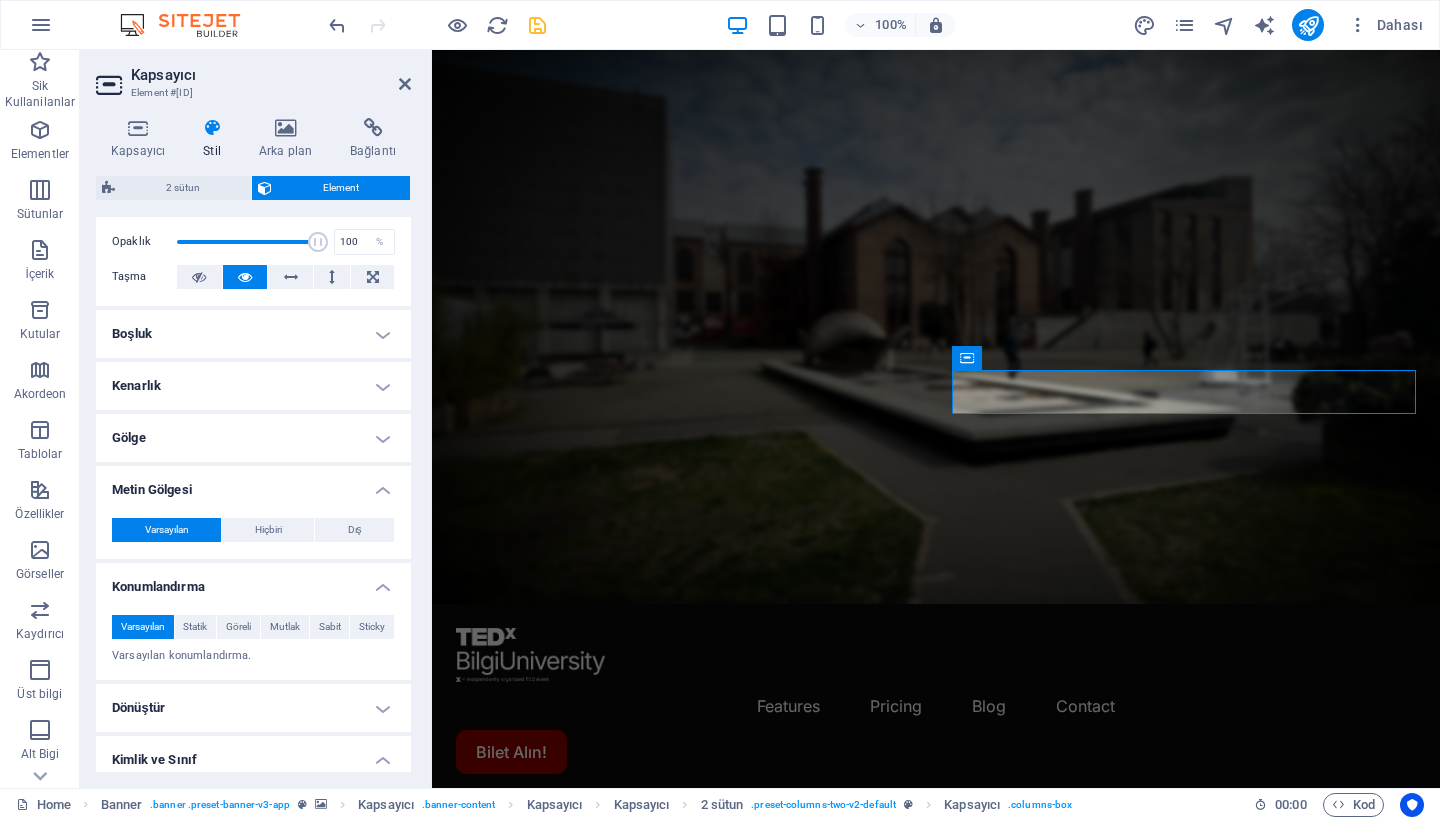 click on "Gölge" at bounding box center [253, 438] 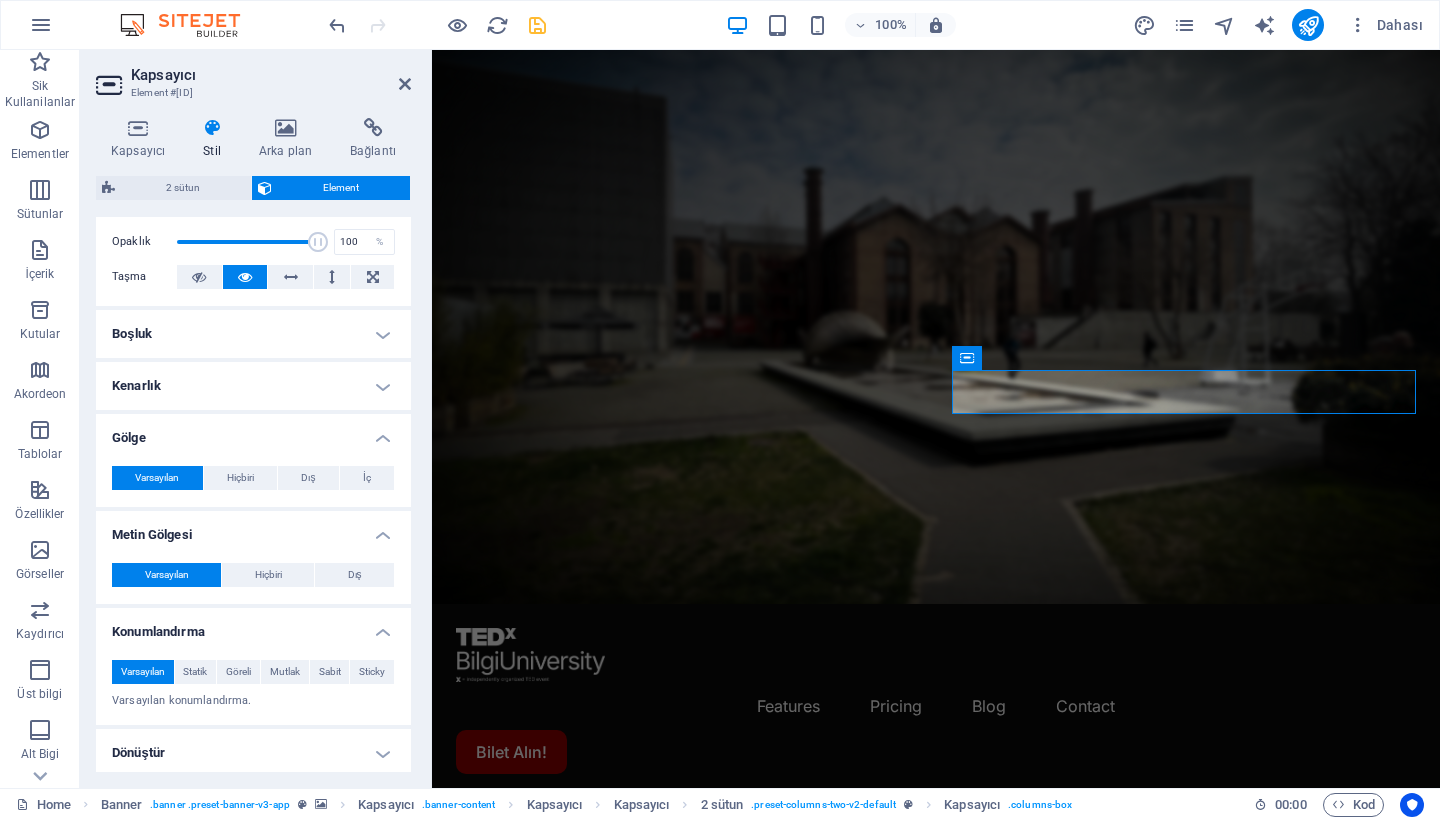 click on "Kenarlık" at bounding box center (253, 386) 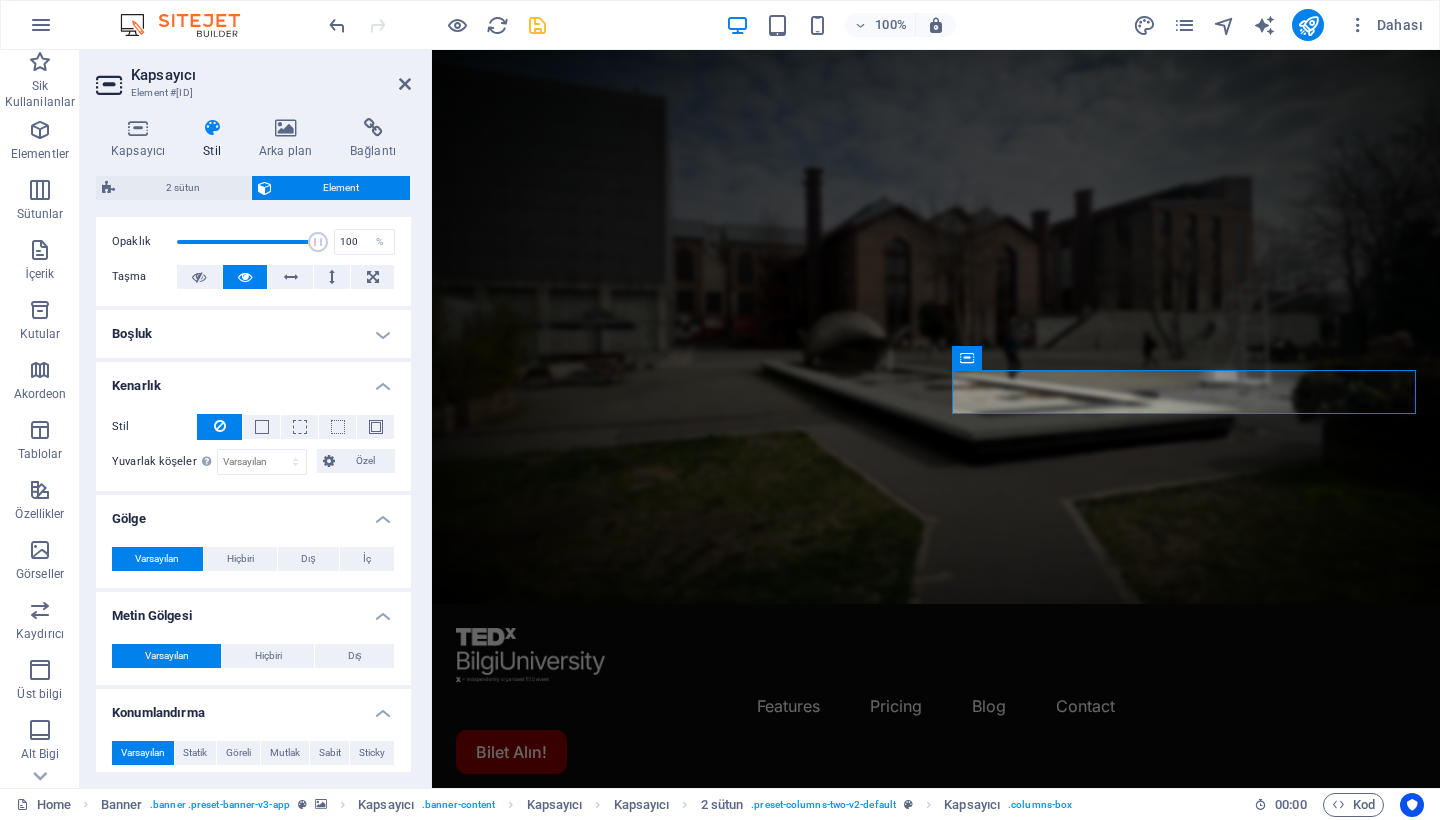 click on "Kenarlık" at bounding box center (253, 380) 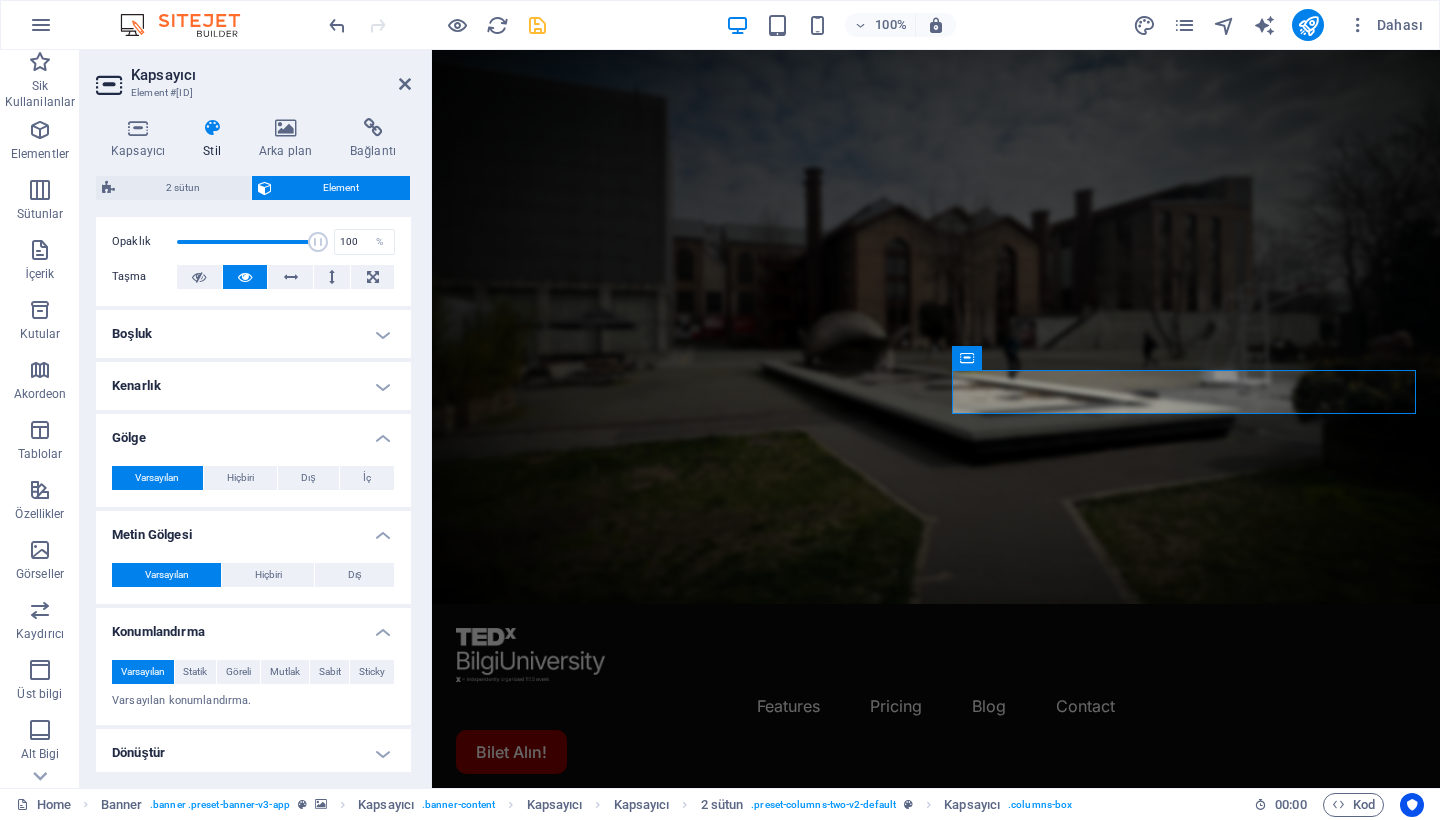 click on "Gölge" at bounding box center [253, 432] 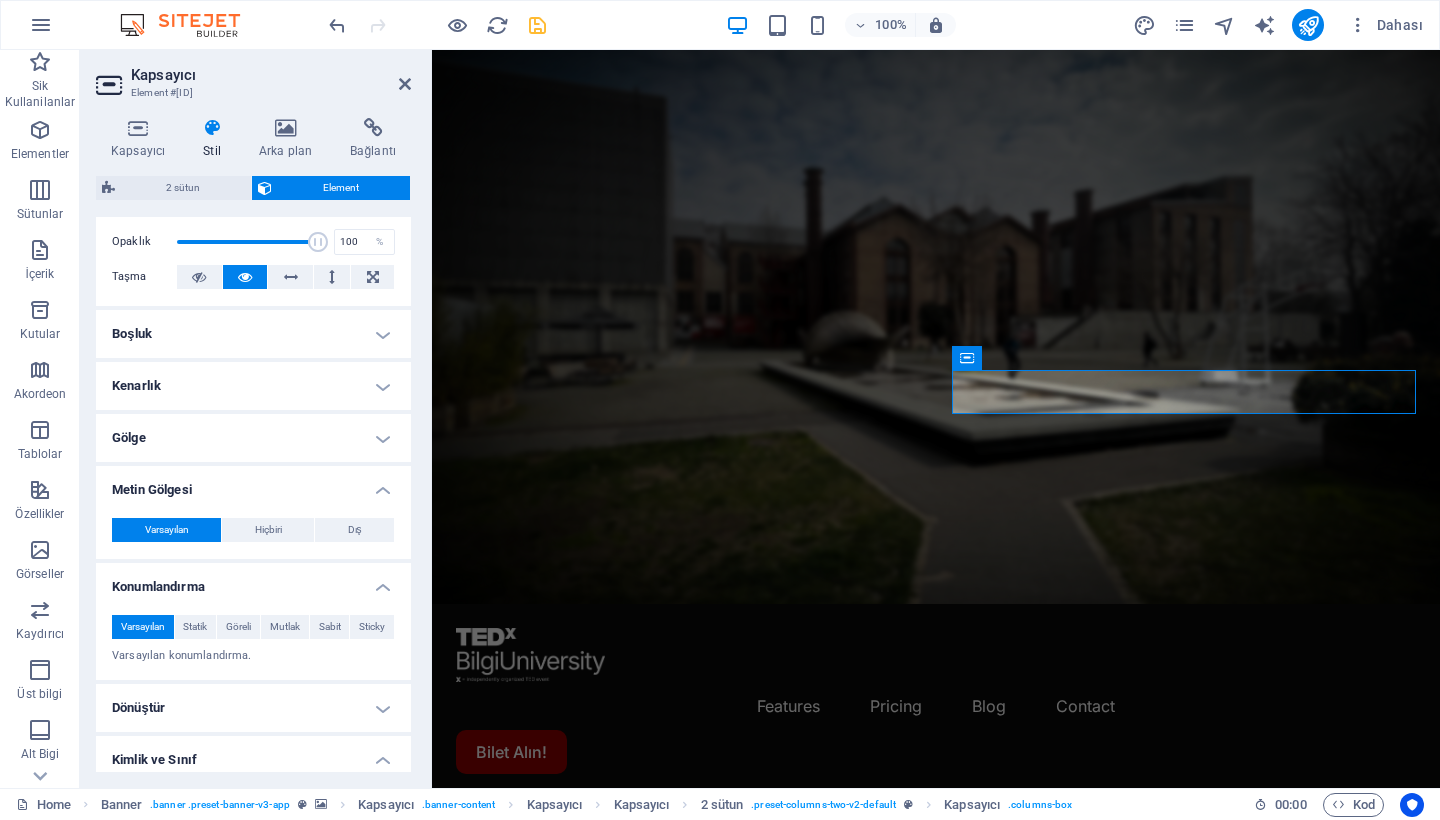 click on "Metin Gölgesi" at bounding box center (253, 484) 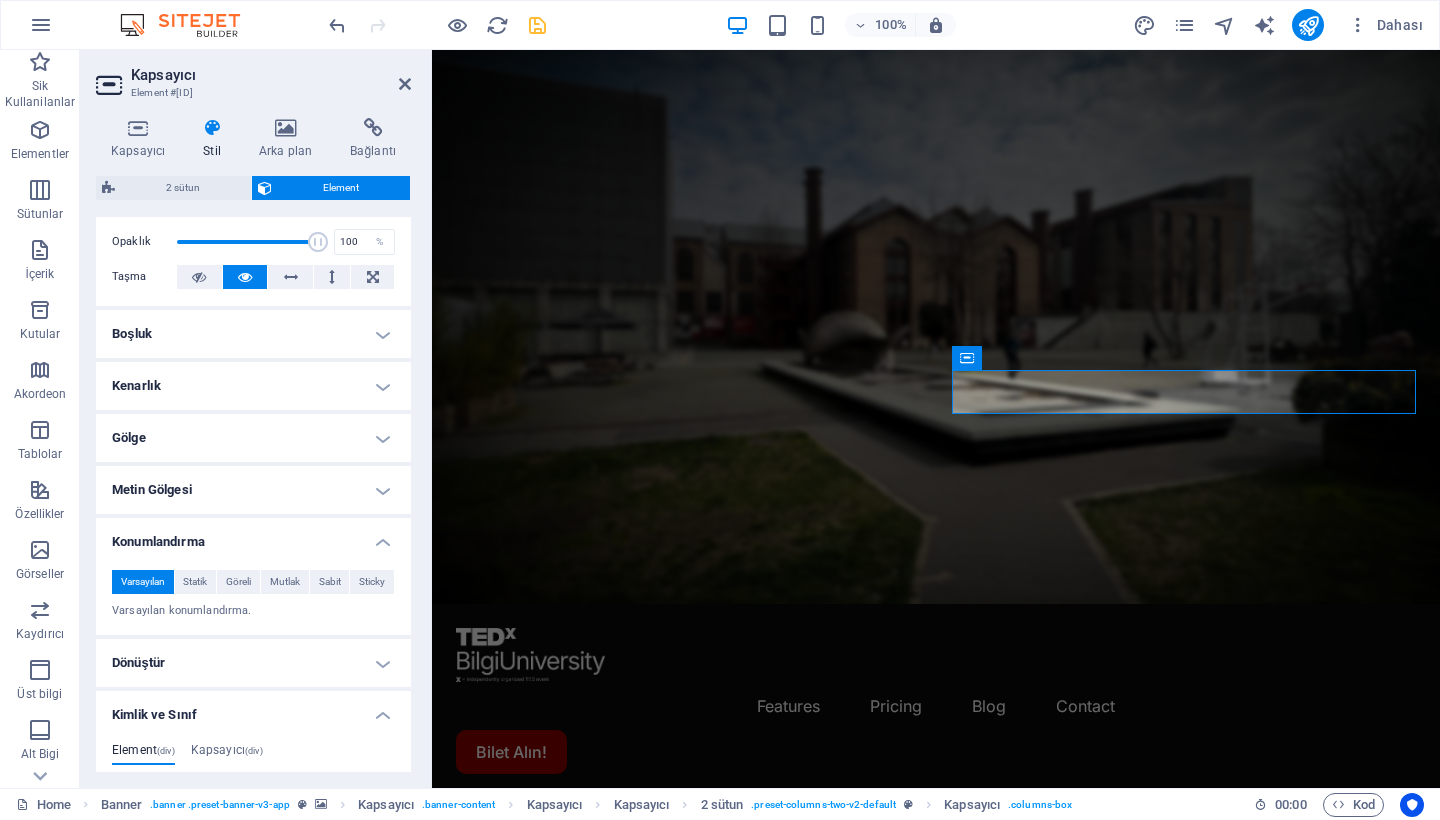 click on "Konumlandırma" at bounding box center (253, 536) 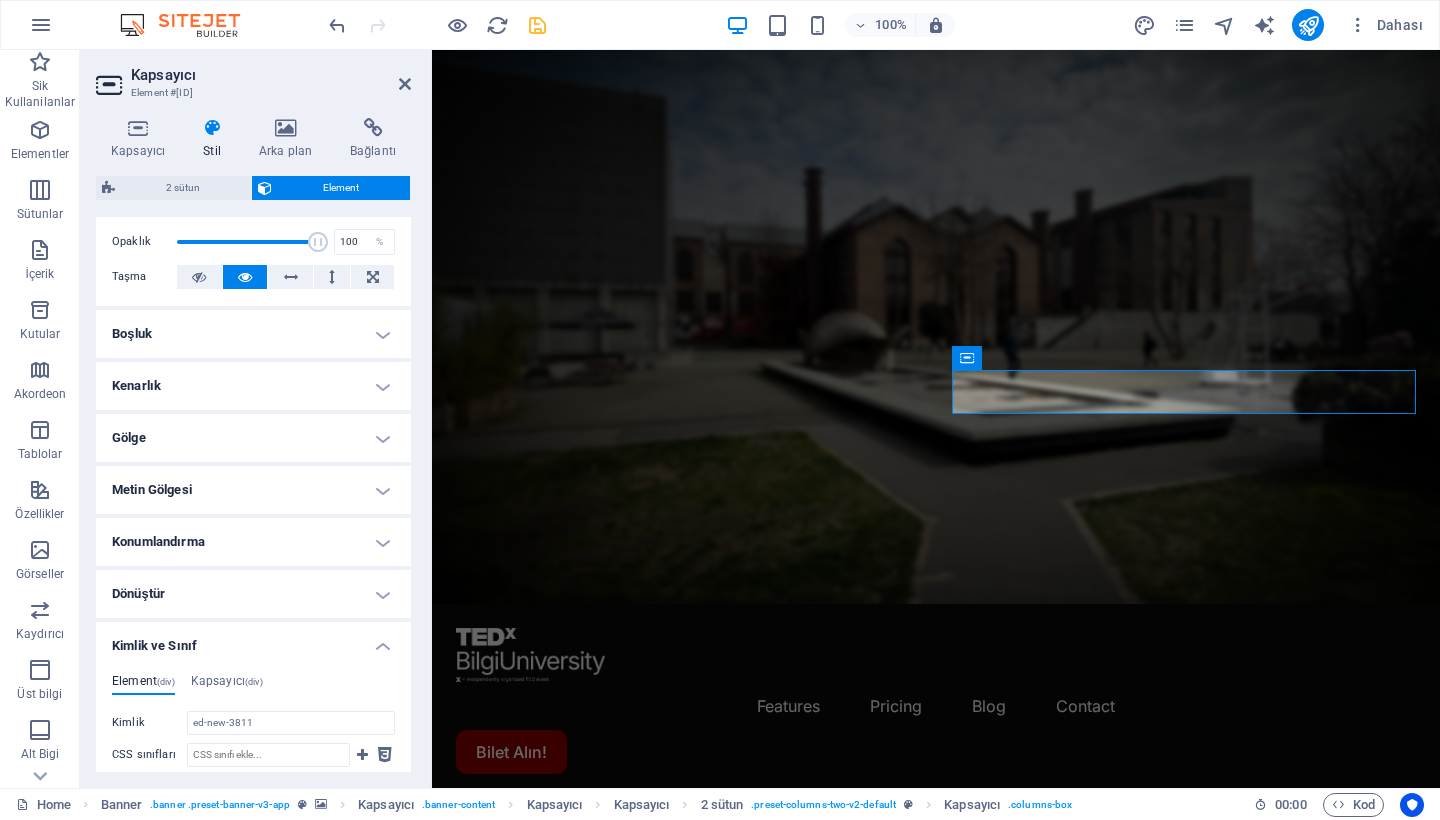 click on "Yerleşim Bu elementin yerleşim içinde nasıl genişlediği (Flexbox). Boyut Varsayılan otomatik px % 1/1 1/2 1/3 1/4 1/5 1/6 1/7 1/8 1/9 1/10 Büyüt Küçült Sipariş Kapsayıcı yerleşimi Görünür Görünür Opaklık 100 % Taşma Boşluk Kenar boşluğu Varsayılan otomatik px % rem vw vh Özel Özel otomatik px % rem vw vh otomatik px % rem vw vh otomatik px % rem vw vh otomatik px % rem vw vh Doldurma Varsayılan px rem % vh vw Özel Özel px rem % vh vw px rem % vh vw px rem % vh vw px rem % vh vw Kenarlık Stil              - Genişlik 1 otomatik px rem % vh vw Özel Özel 1 otomatik px rem % vh vw 1 otomatik px rem % vh vw 1 otomatik px rem % vh vw 1 otomatik px rem % vh vw  - Renk Yuvarlak köşeler Arka plan kaplaması ve arka plan görsellerinde yuvarlak köşelerin görünebilmesi adına taşma gizli olmalıdır Varsayılan px rem % vh vw Özel Özel px rem % vh vw px rem % vh vw px rem % vh vw px rem % vh vw Gölge Varsayılan Hiçbiri Dış İç Renk X uzaklığı 0 px rem vh vw" at bounding box center [253, 498] 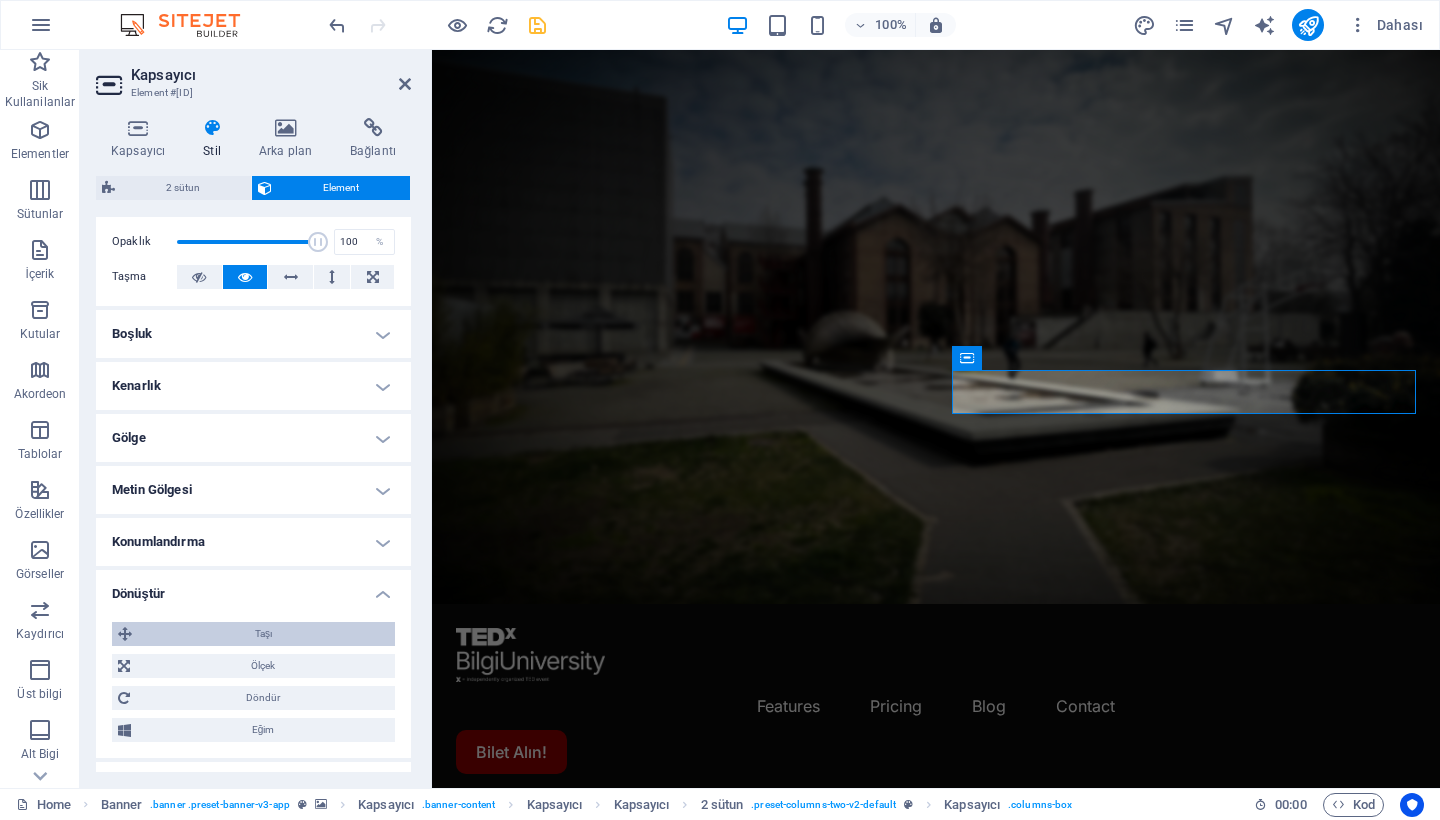 click on "Taşı" at bounding box center [263, 634] 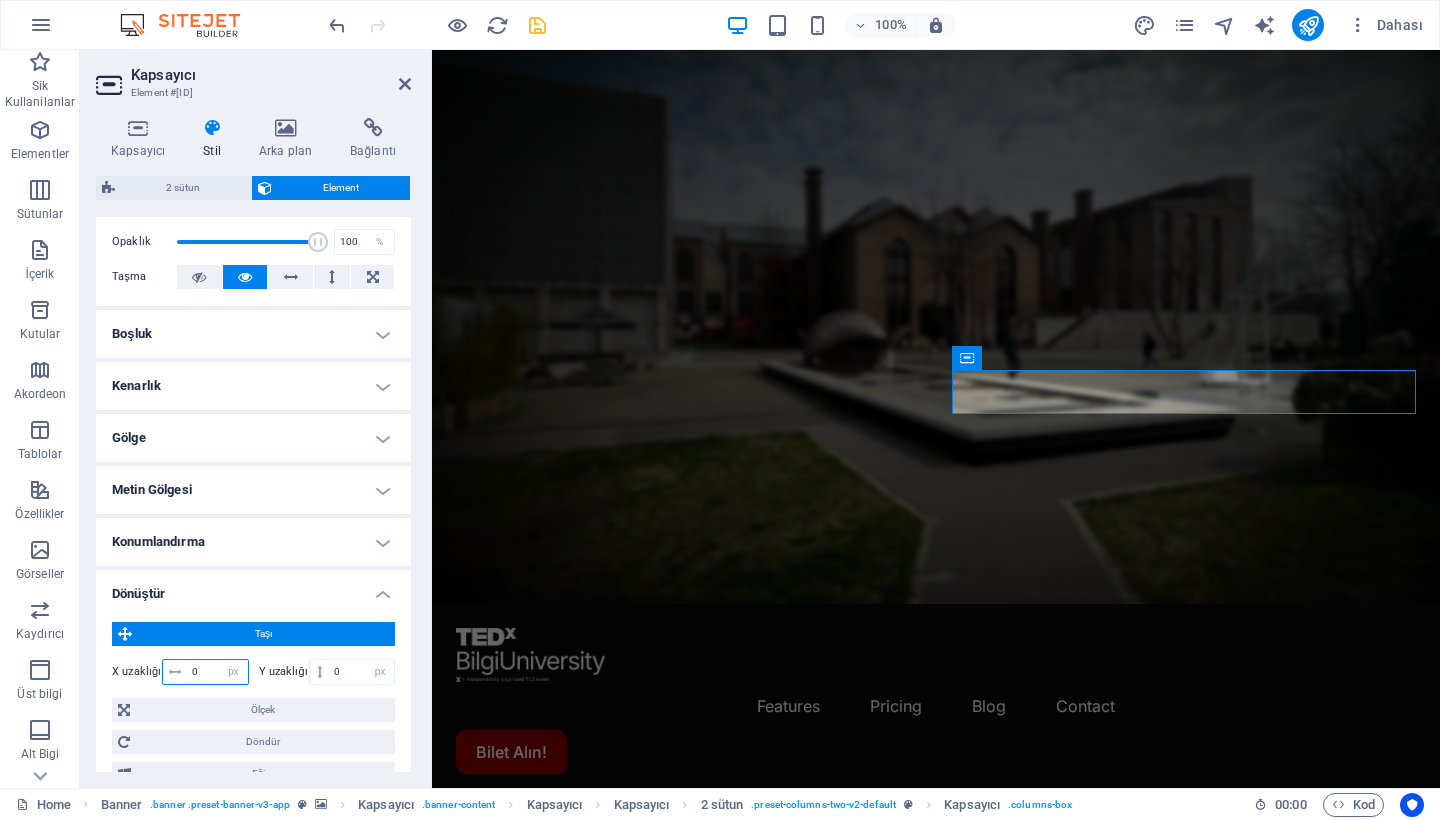 click on "0" at bounding box center (217, 672) 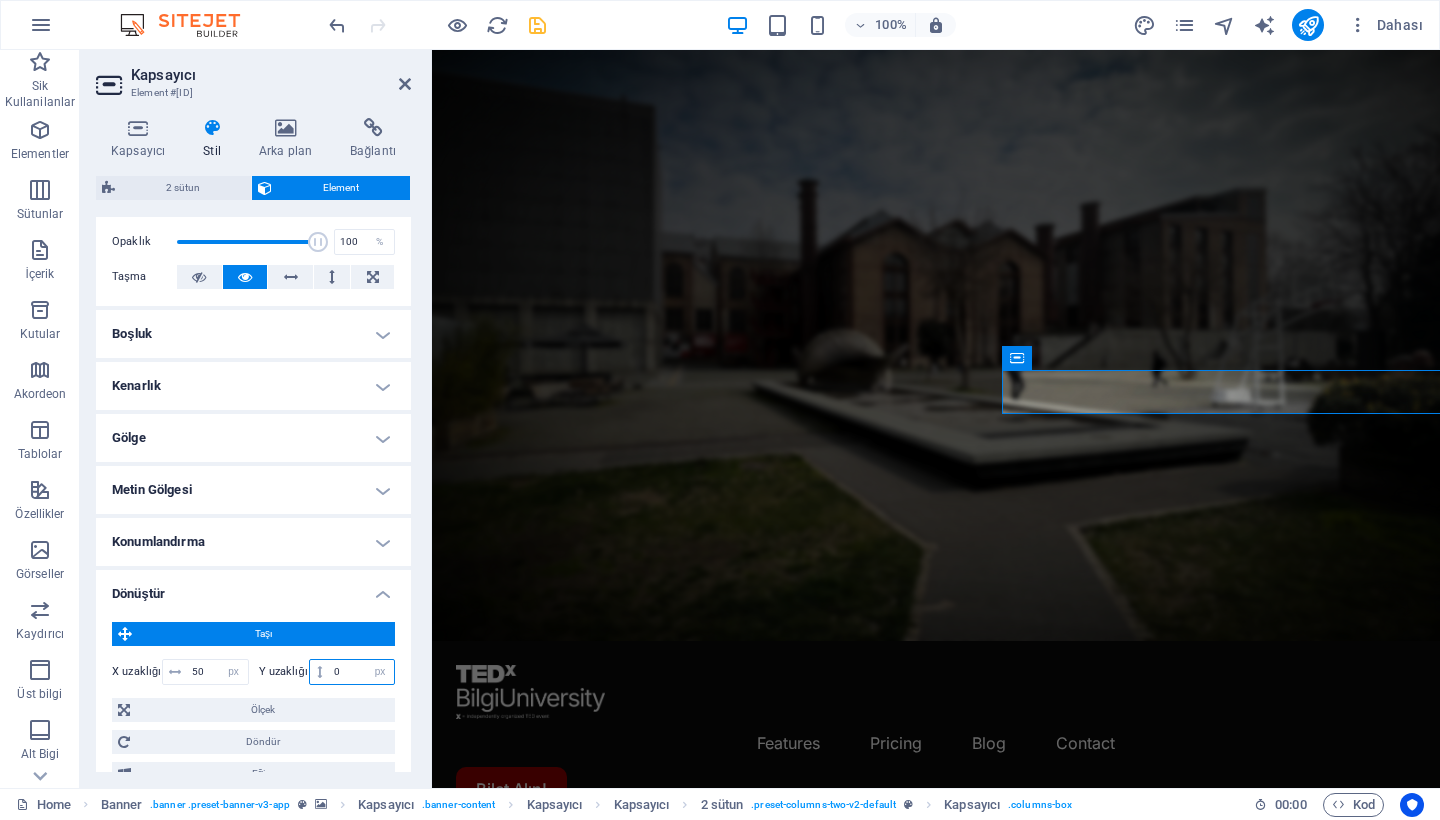 click on "0" at bounding box center (361, 672) 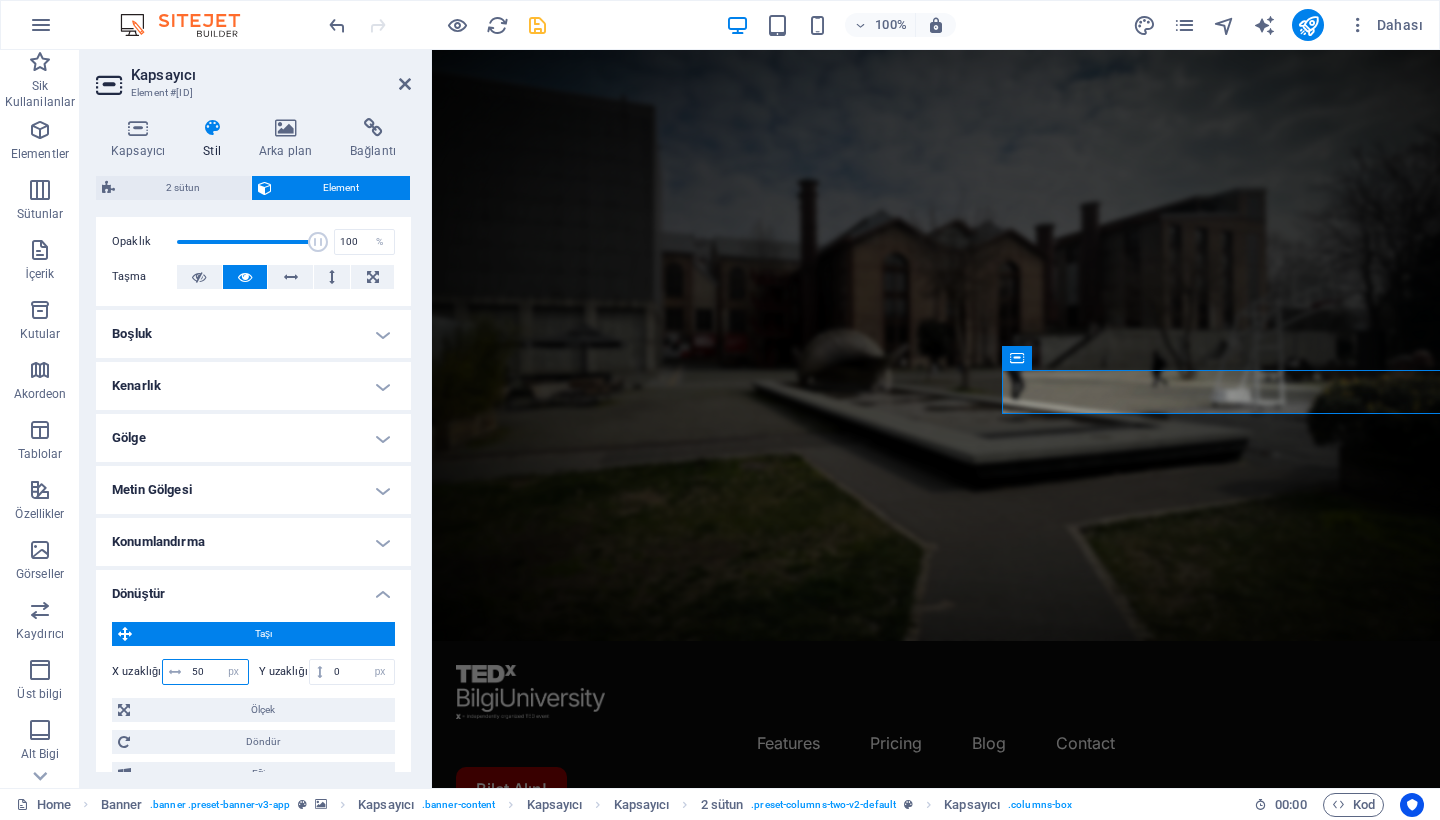 click on "50" at bounding box center (217, 672) 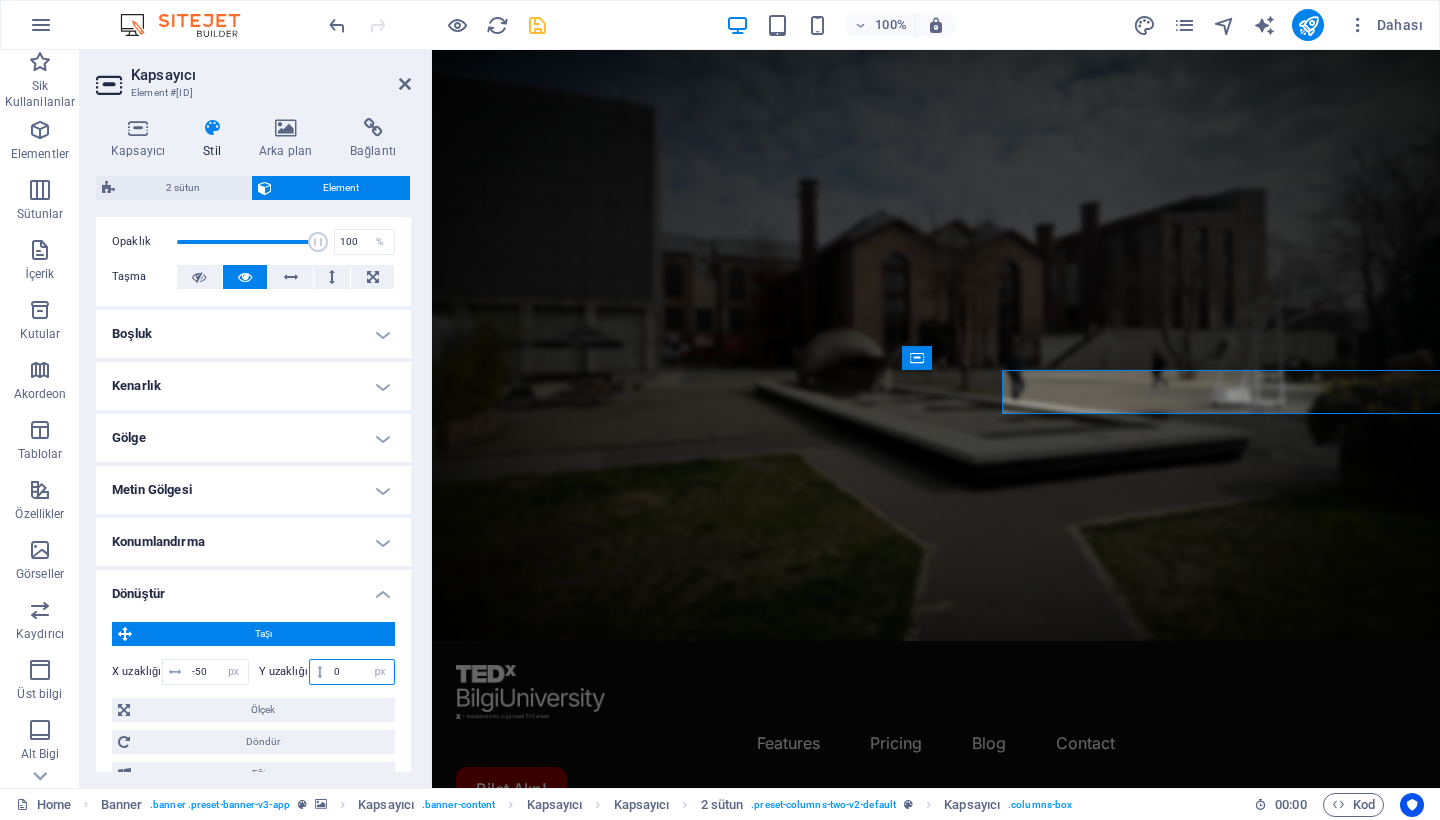 click on "0" at bounding box center [361, 672] 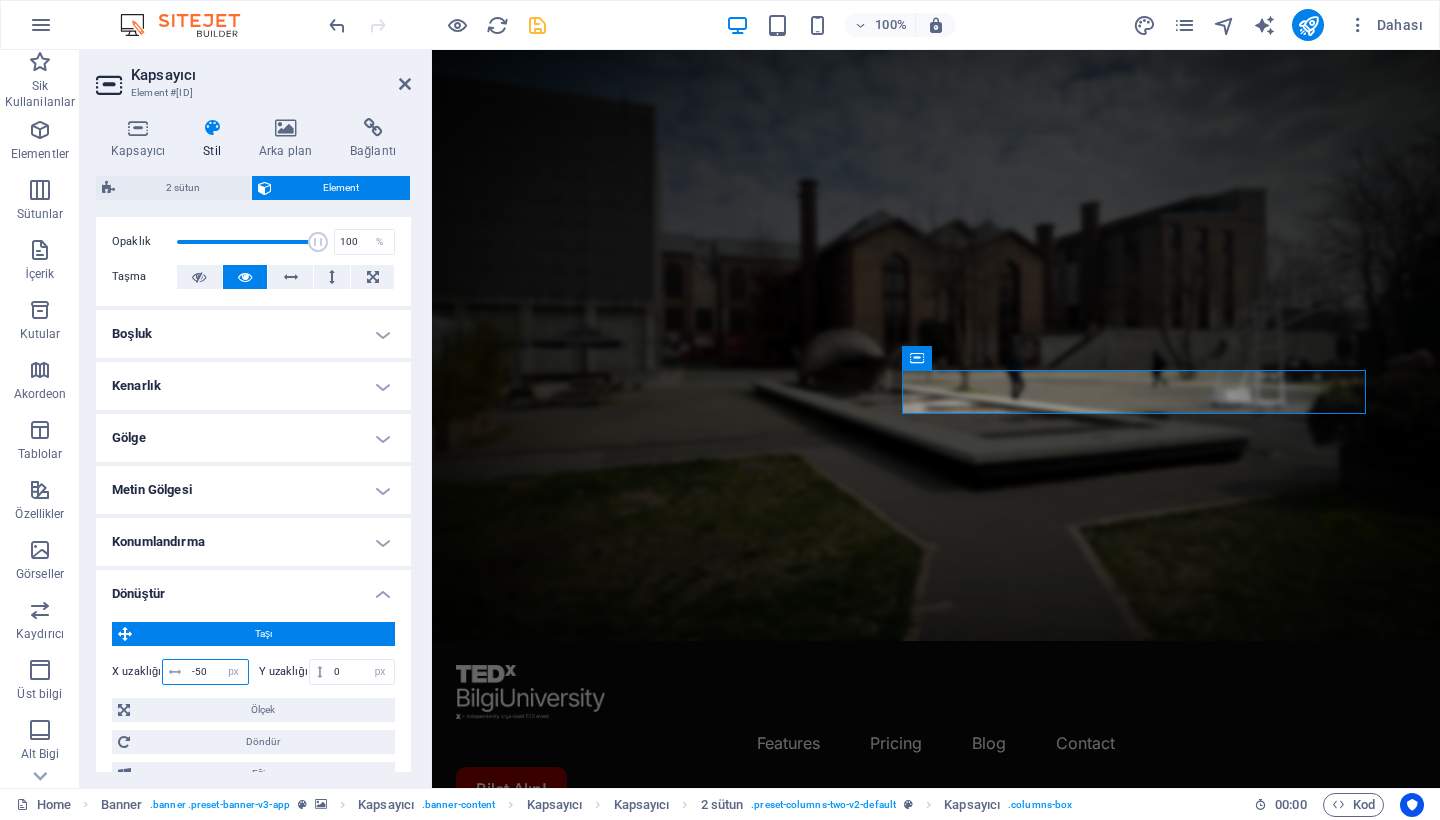 click on "-50" at bounding box center [217, 672] 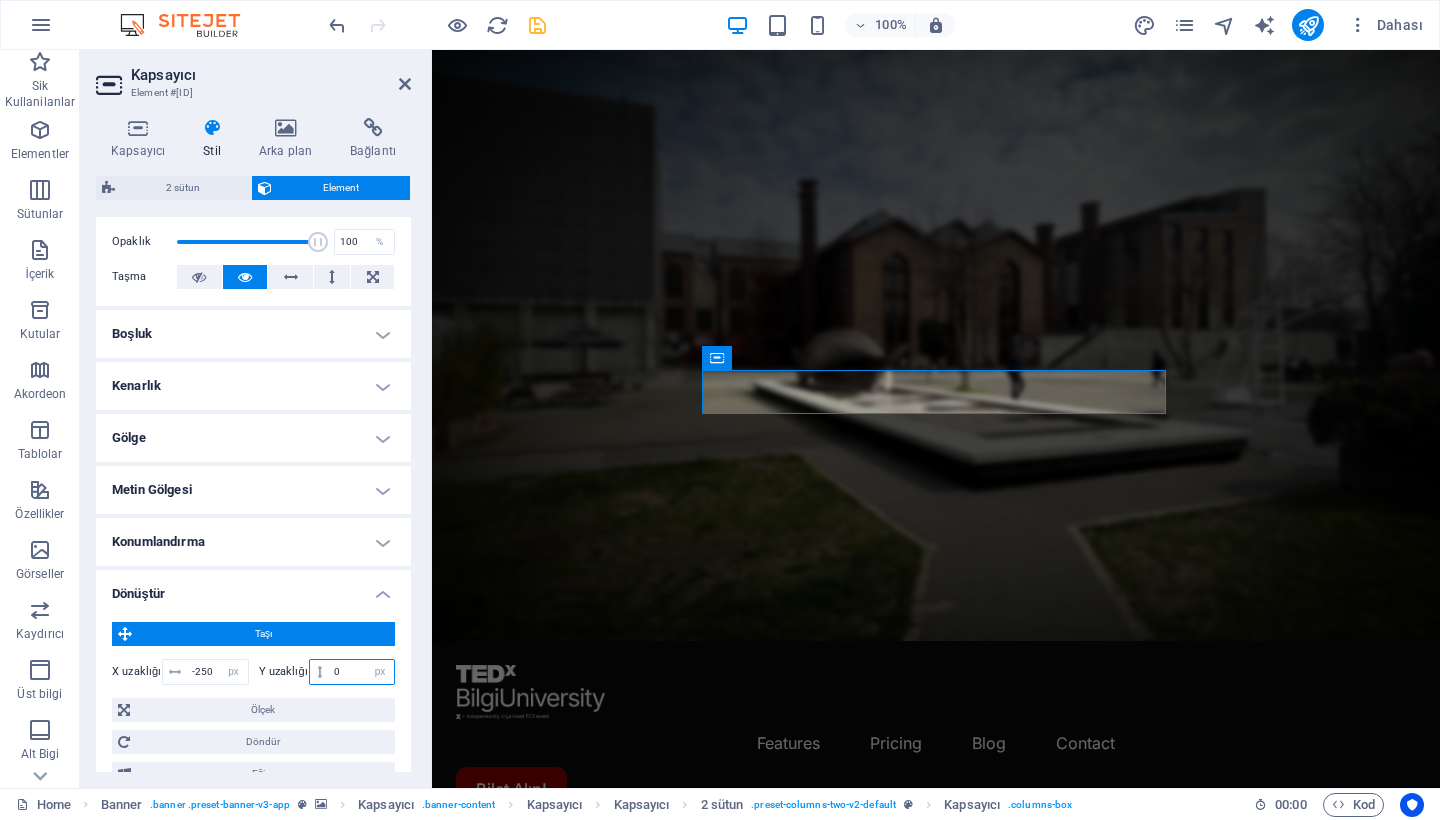 click on "0" at bounding box center [361, 672] 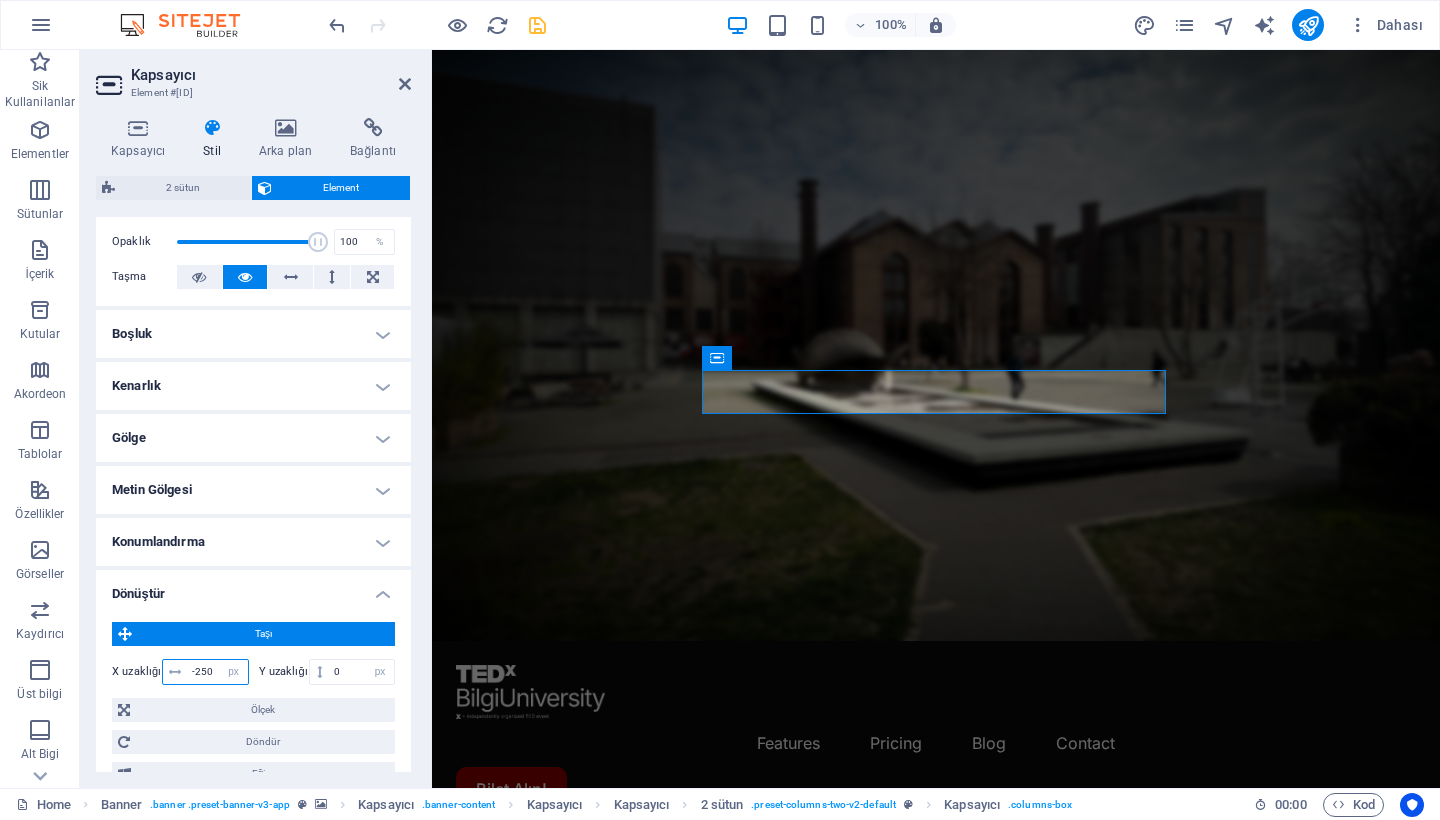 click on "-250" at bounding box center (217, 672) 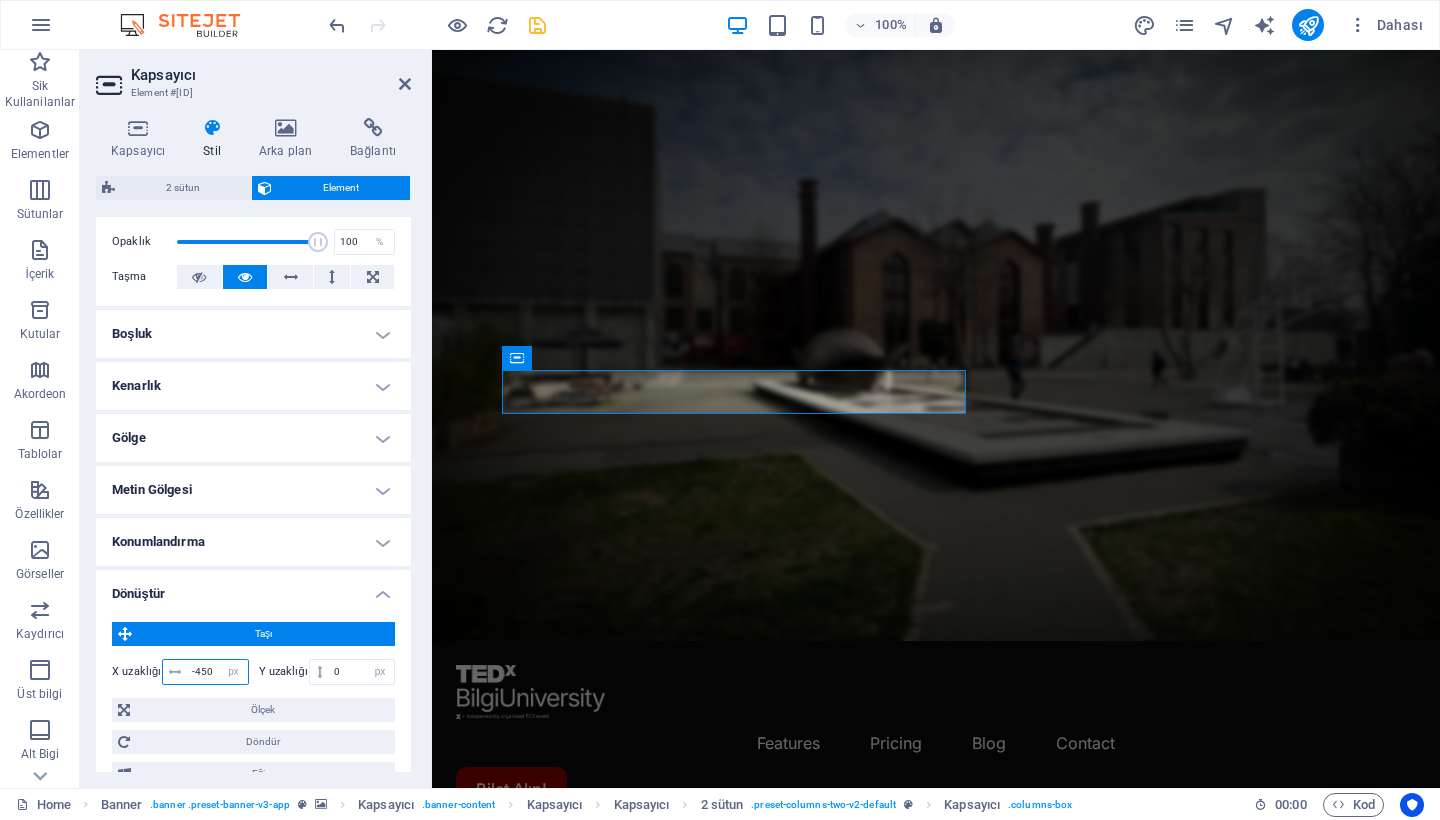 click on "-450" at bounding box center [217, 672] 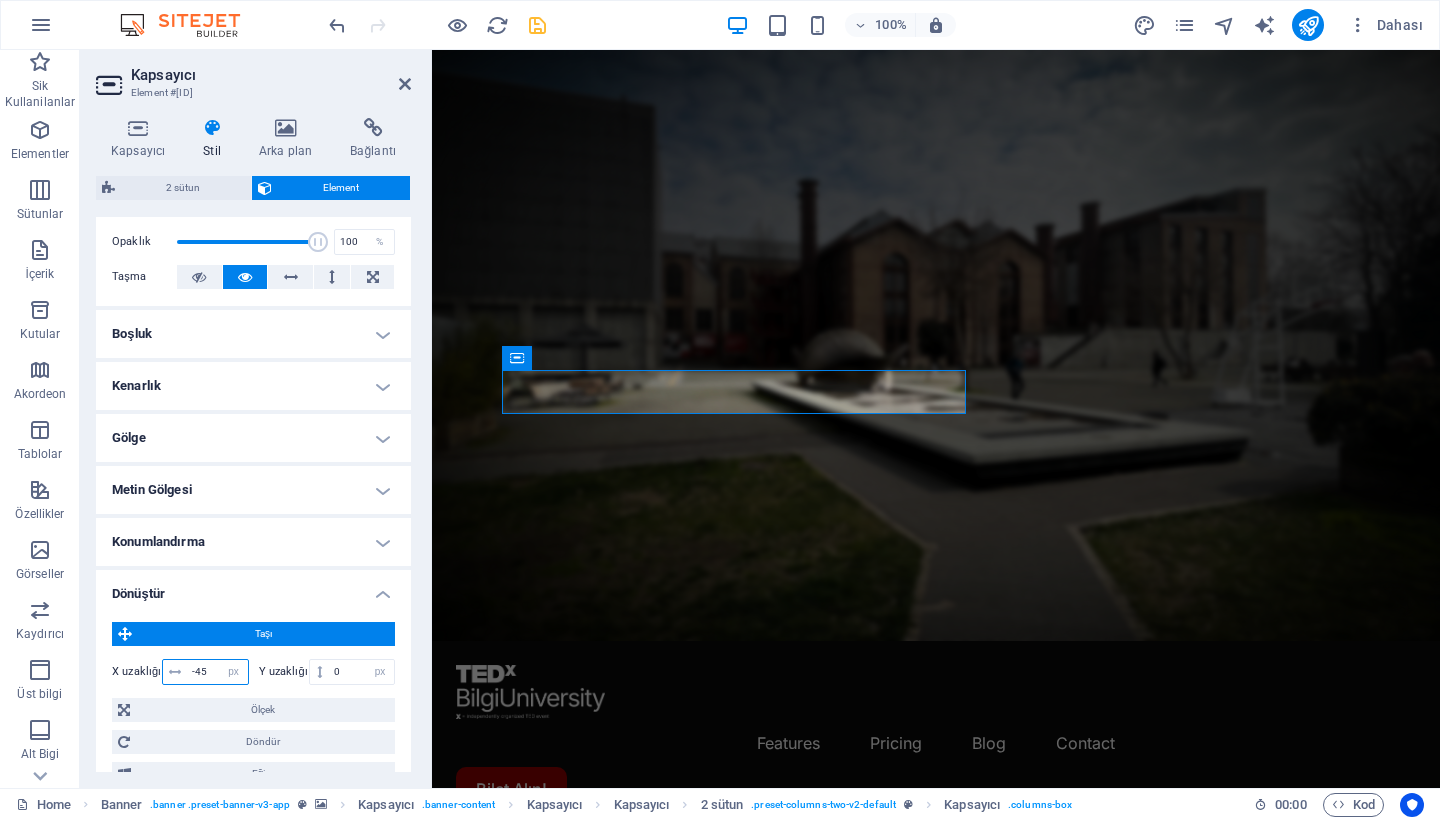 type on "-4" 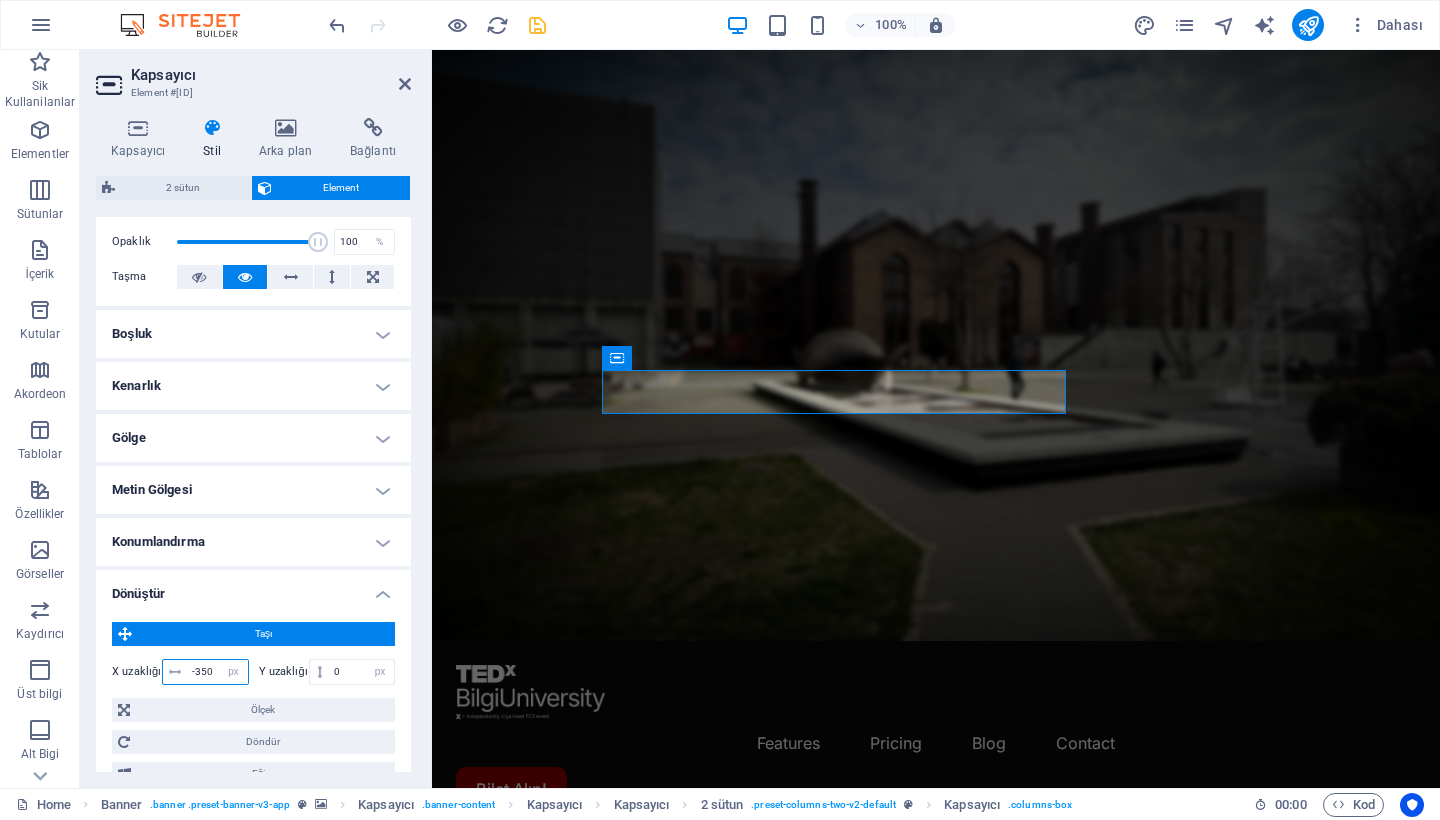 click on "-350" at bounding box center (217, 672) 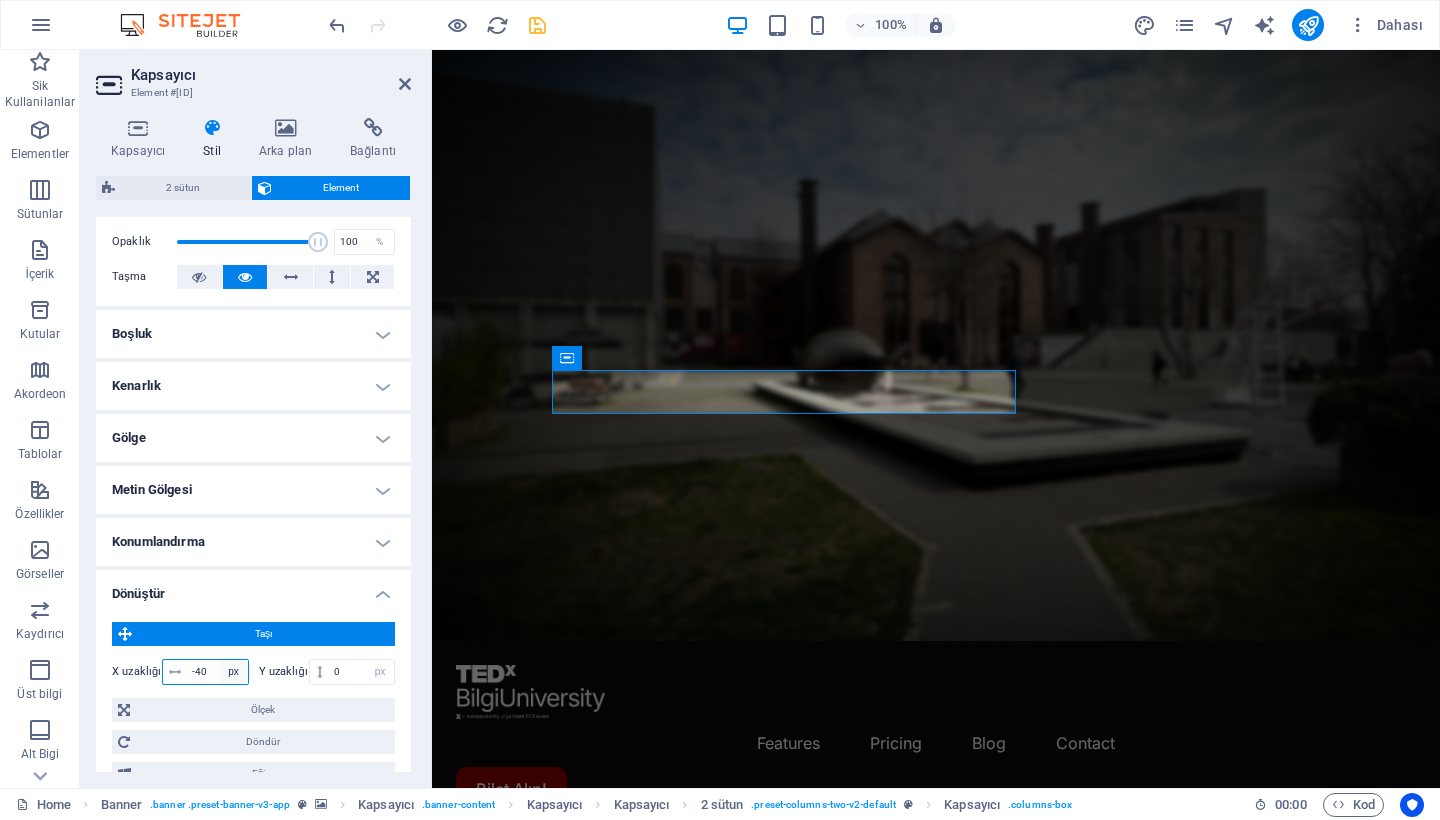 type on "-4" 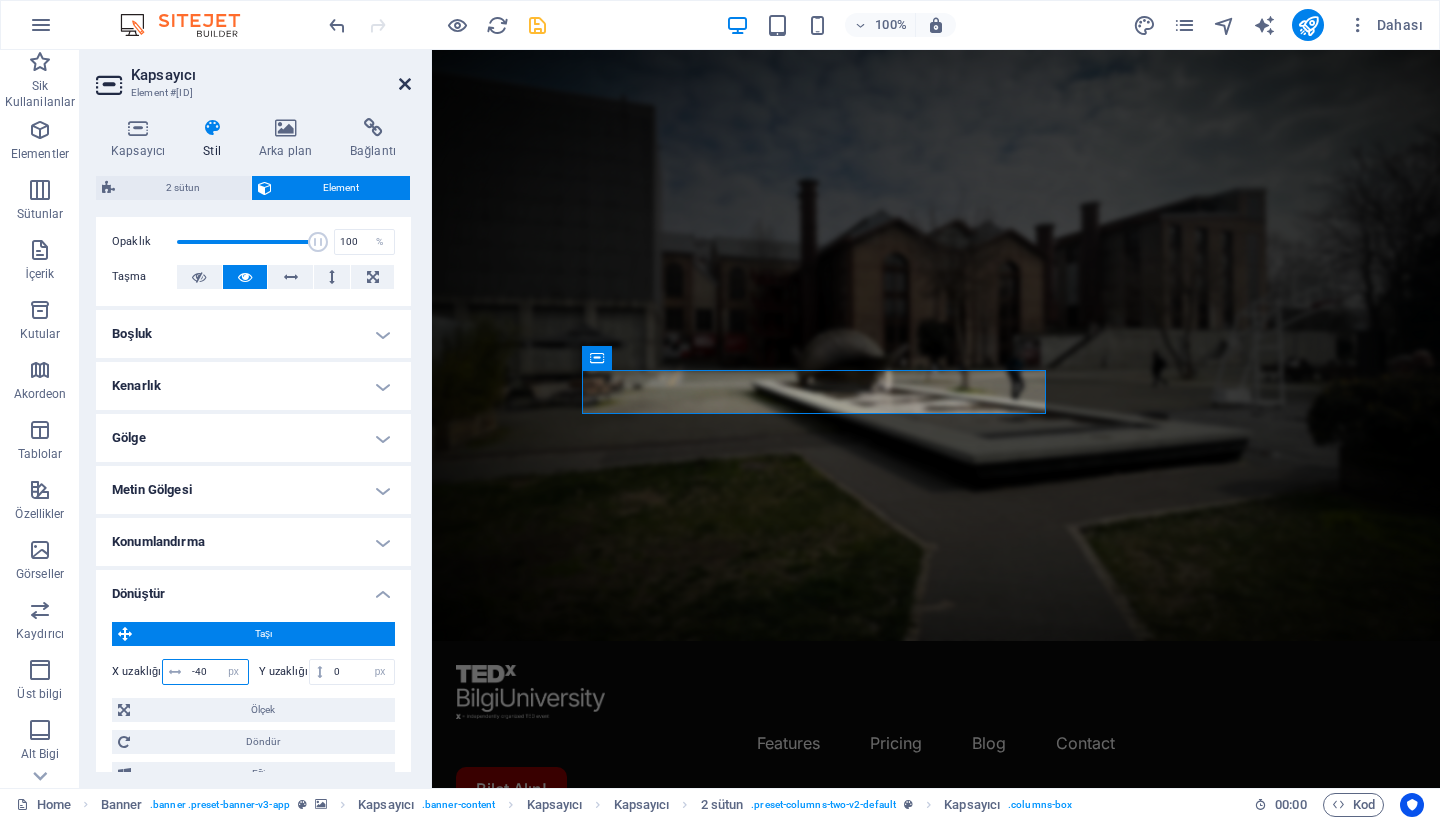 type on "-370" 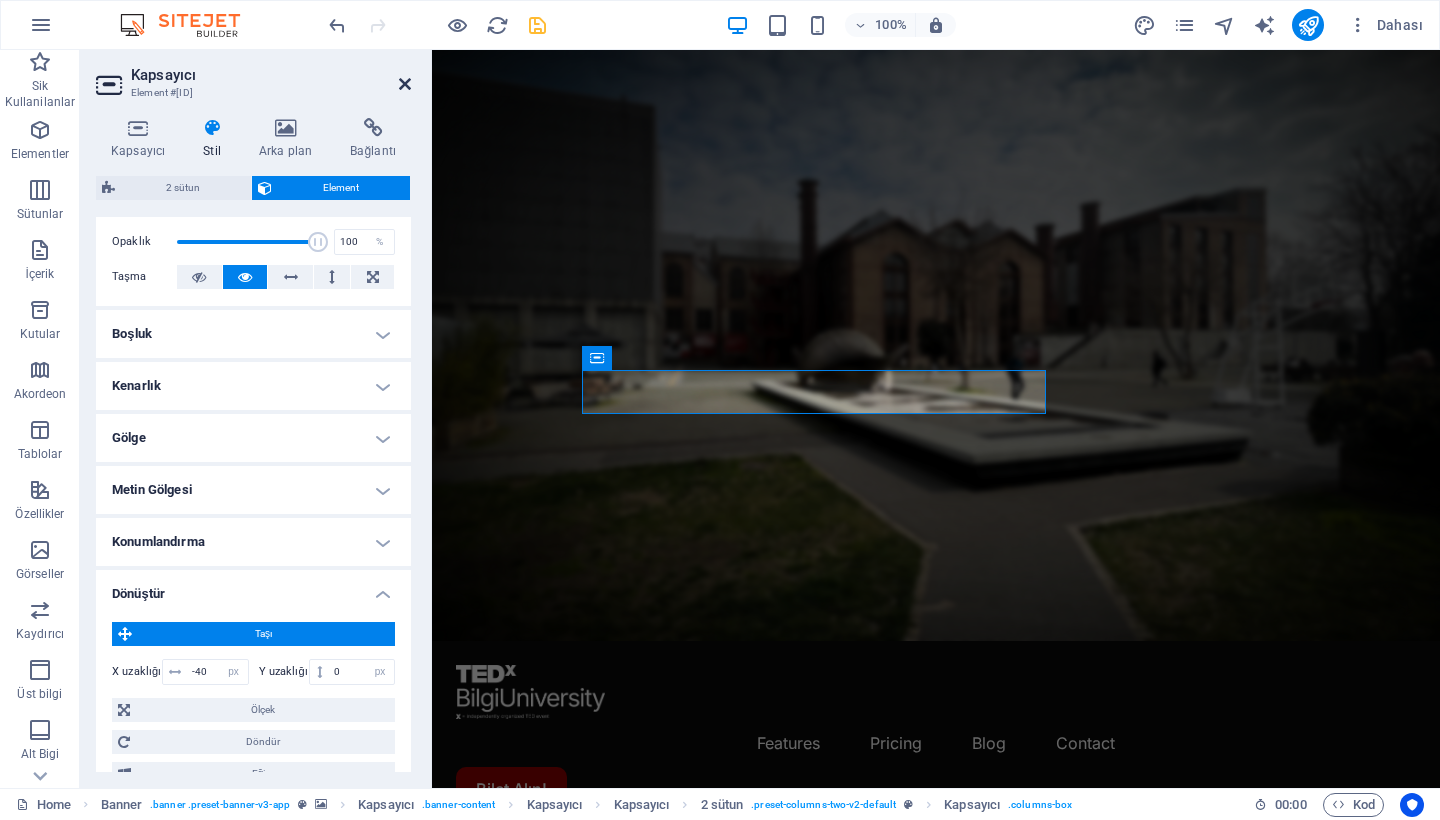 click at bounding box center (405, 84) 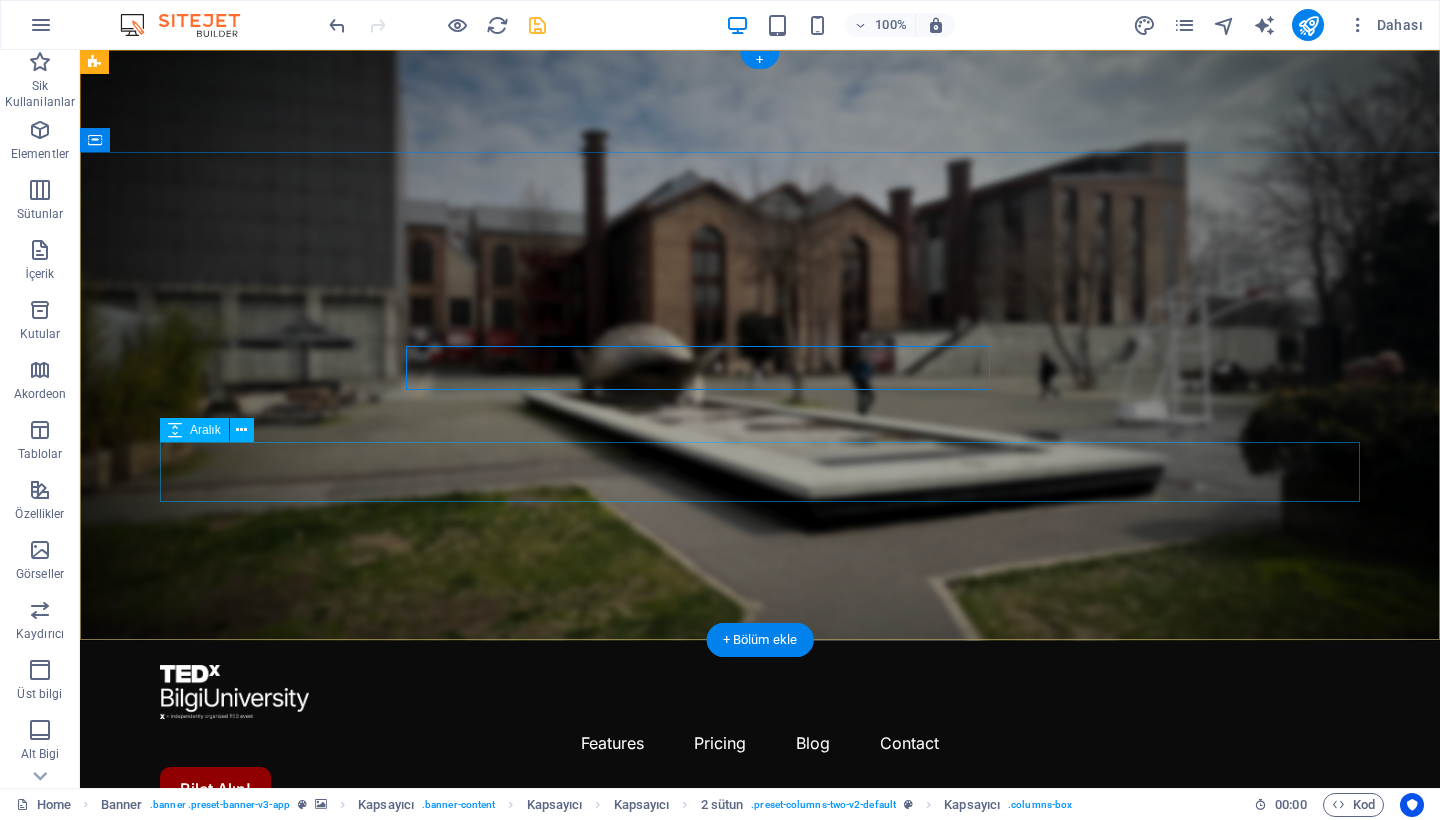 click at bounding box center (760, 1215) 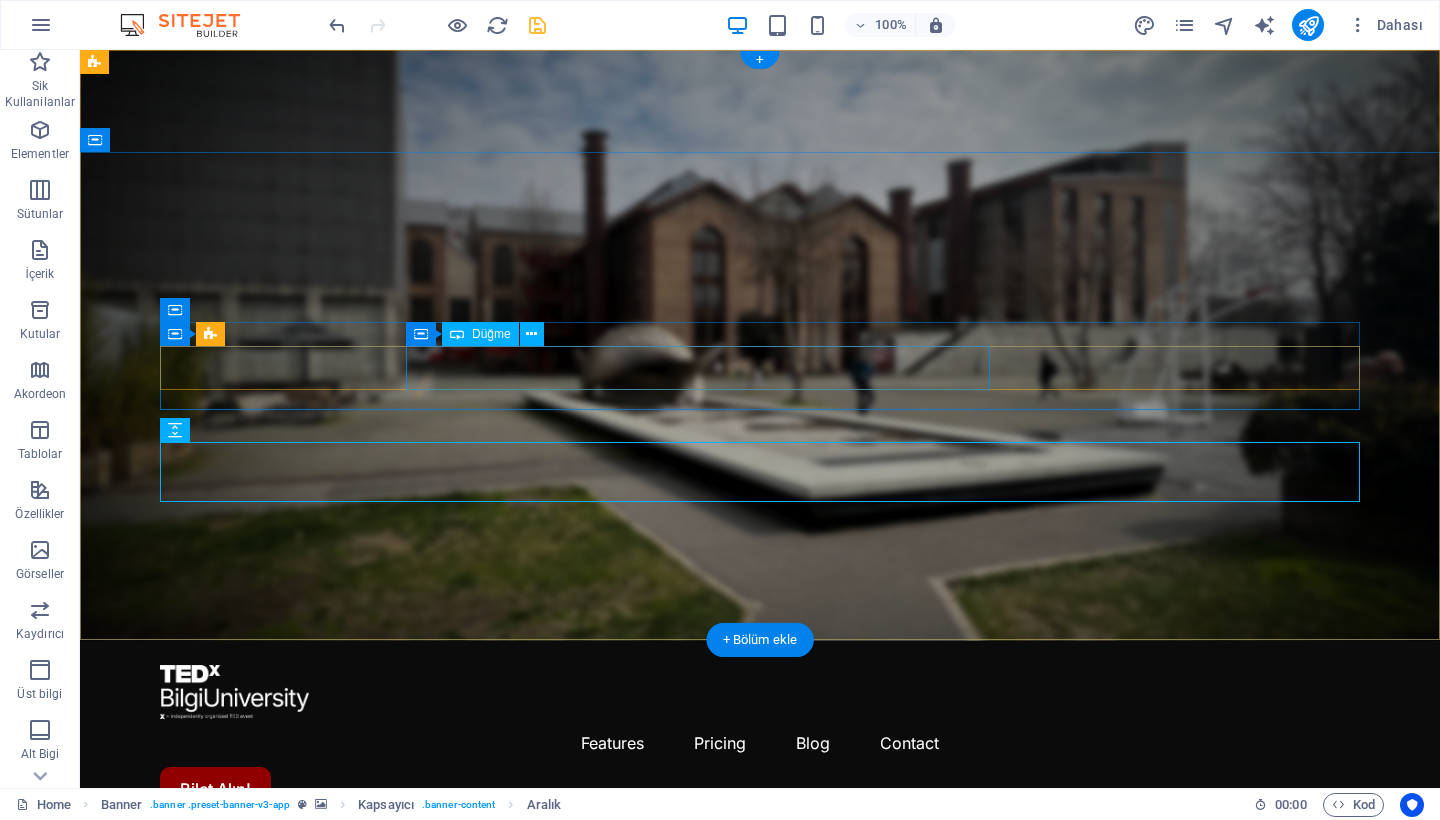 click on "Bilet Alın!" at bounding box center (82, 1111) 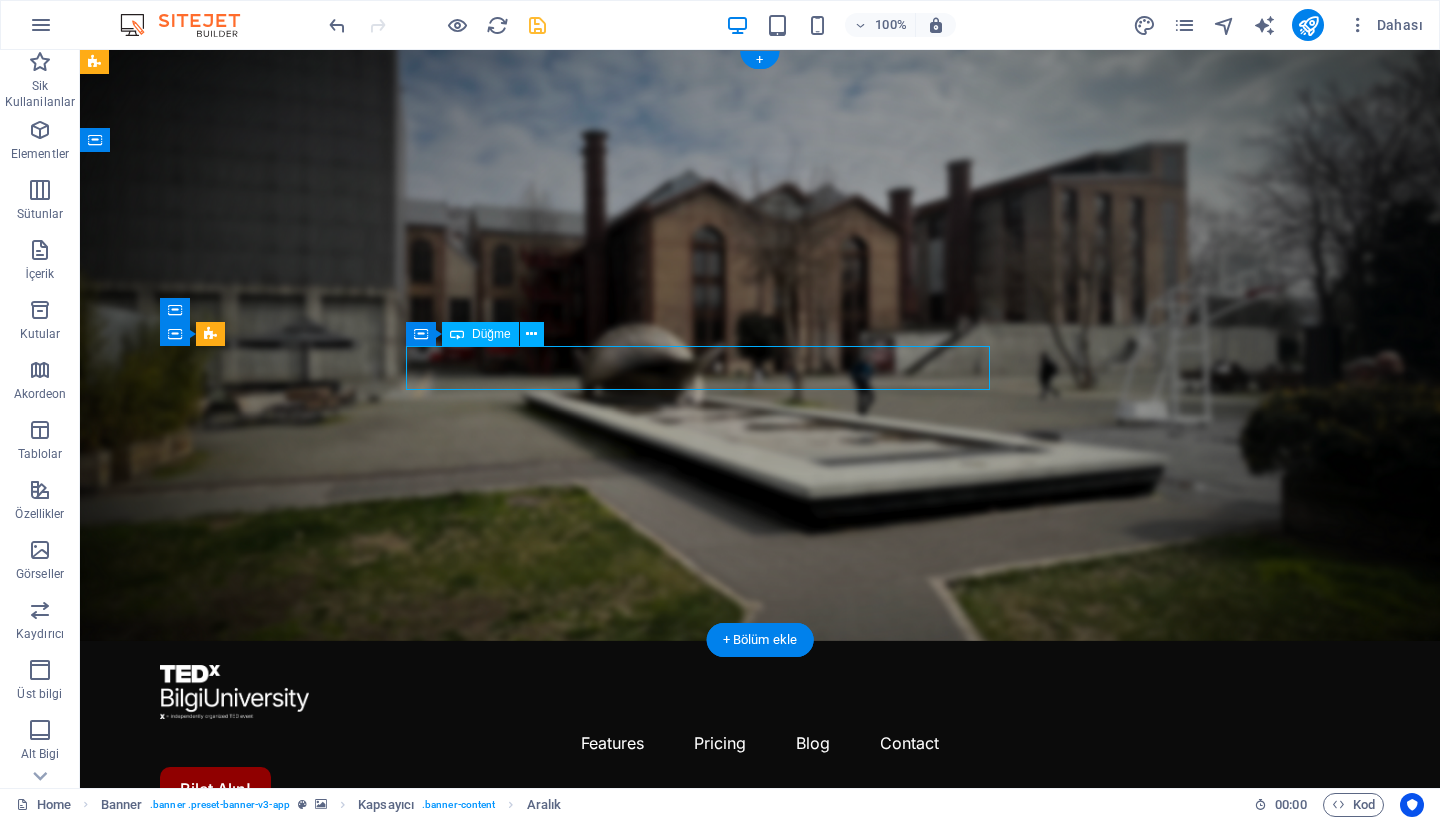 click on "Bilet Alın!" at bounding box center [82, 1111] 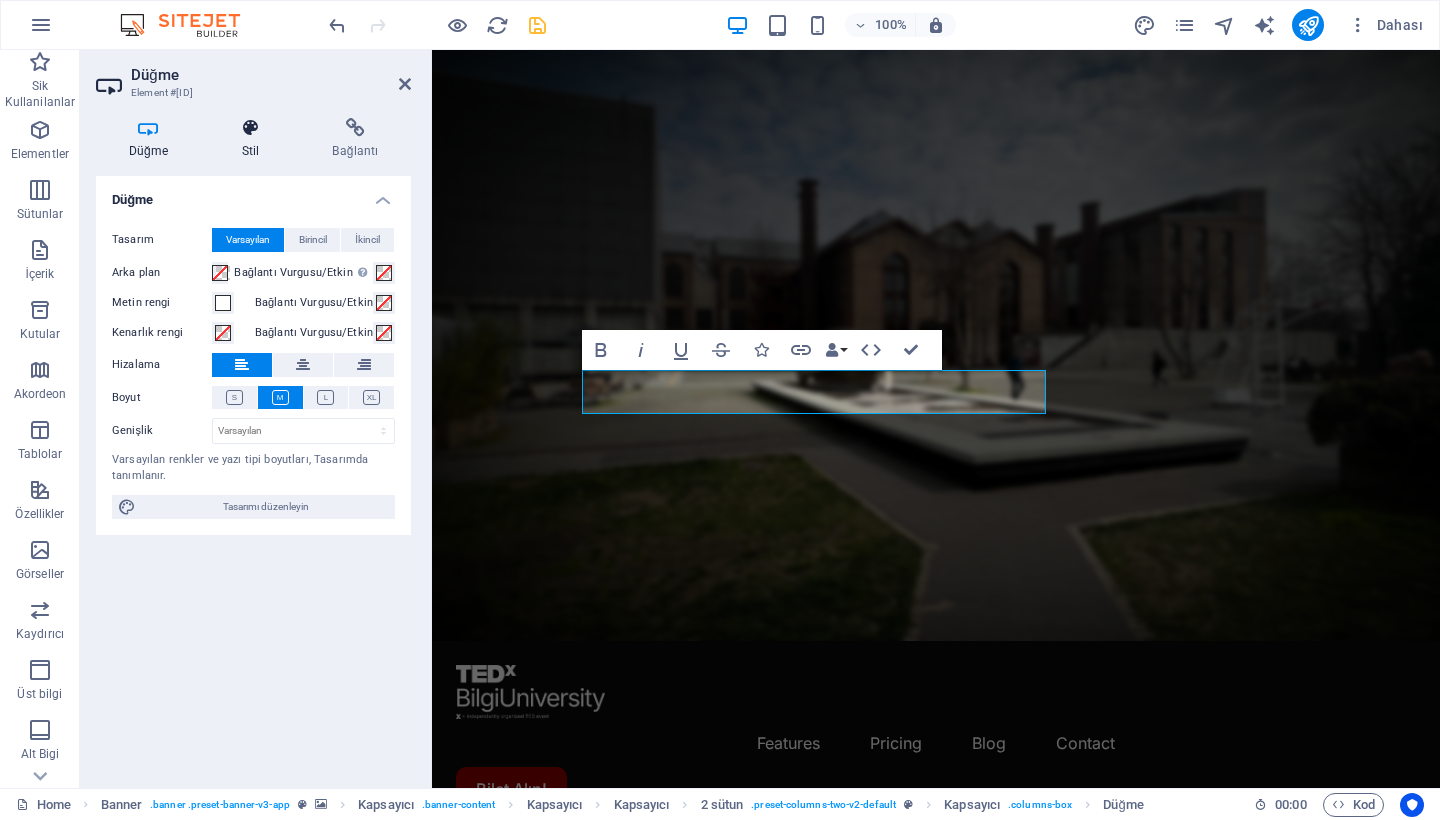 click at bounding box center (250, 128) 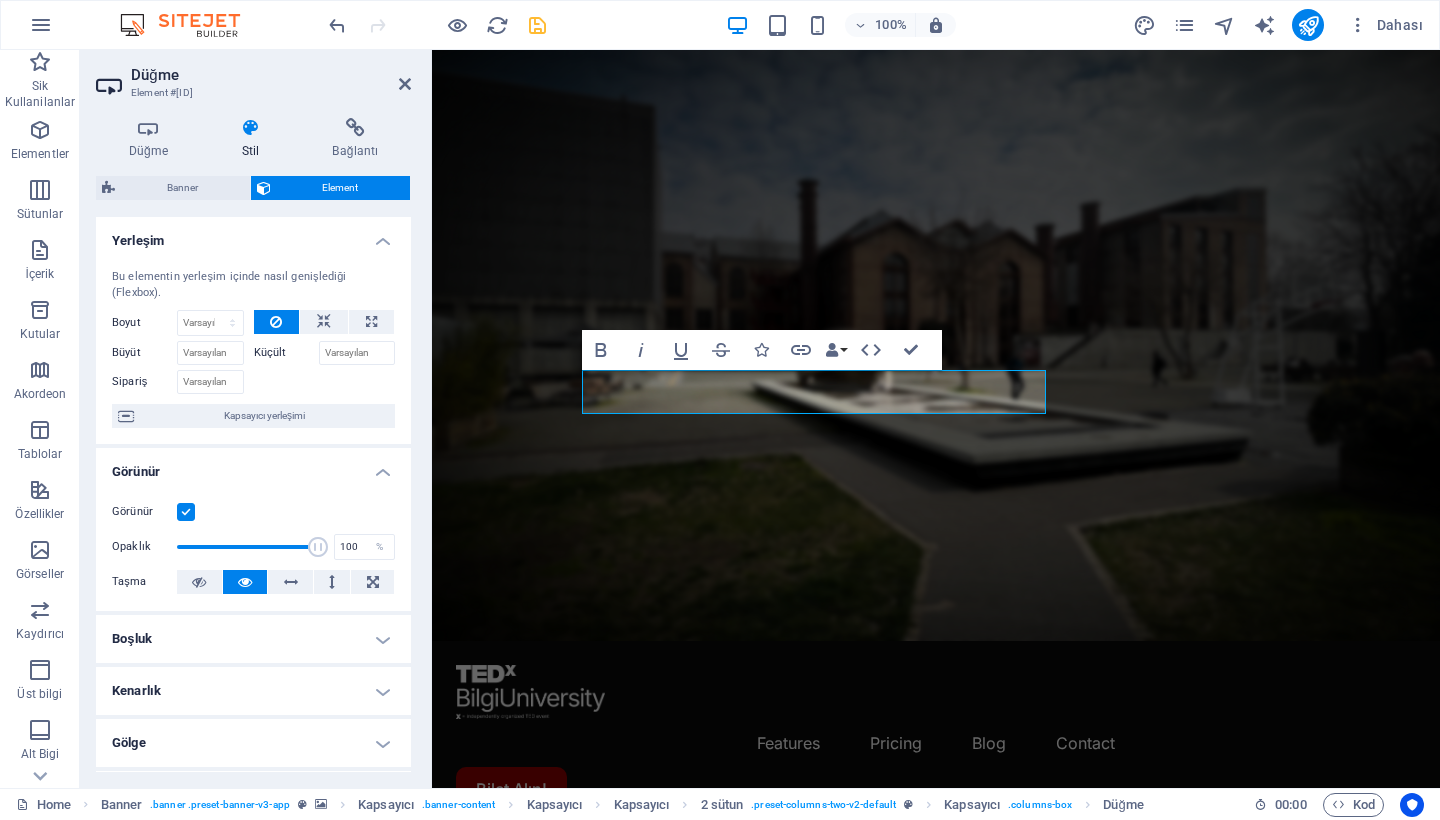 scroll, scrollTop: 175, scrollLeft: 0, axis: vertical 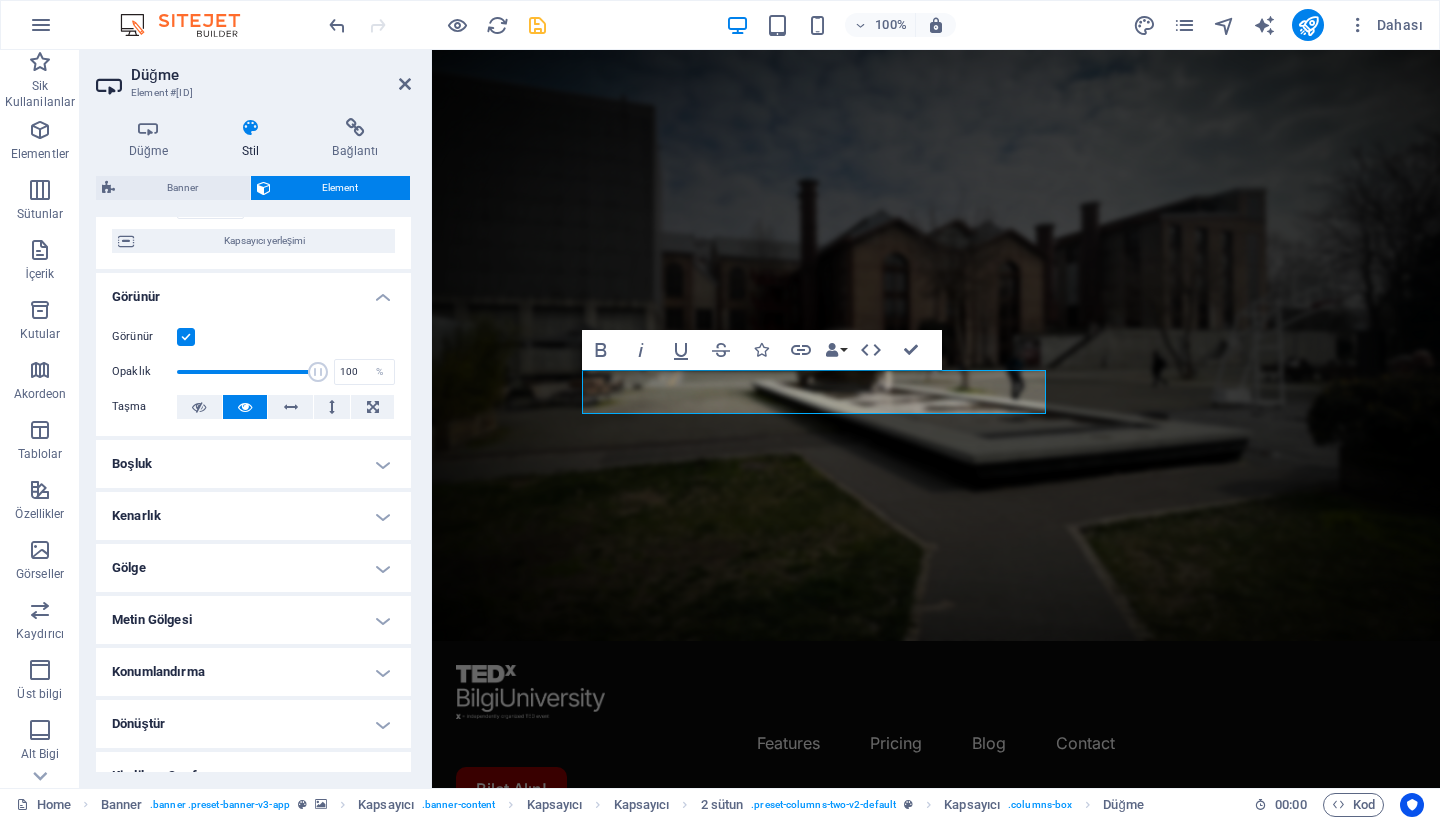 click on "Dönüştür" at bounding box center (253, 724) 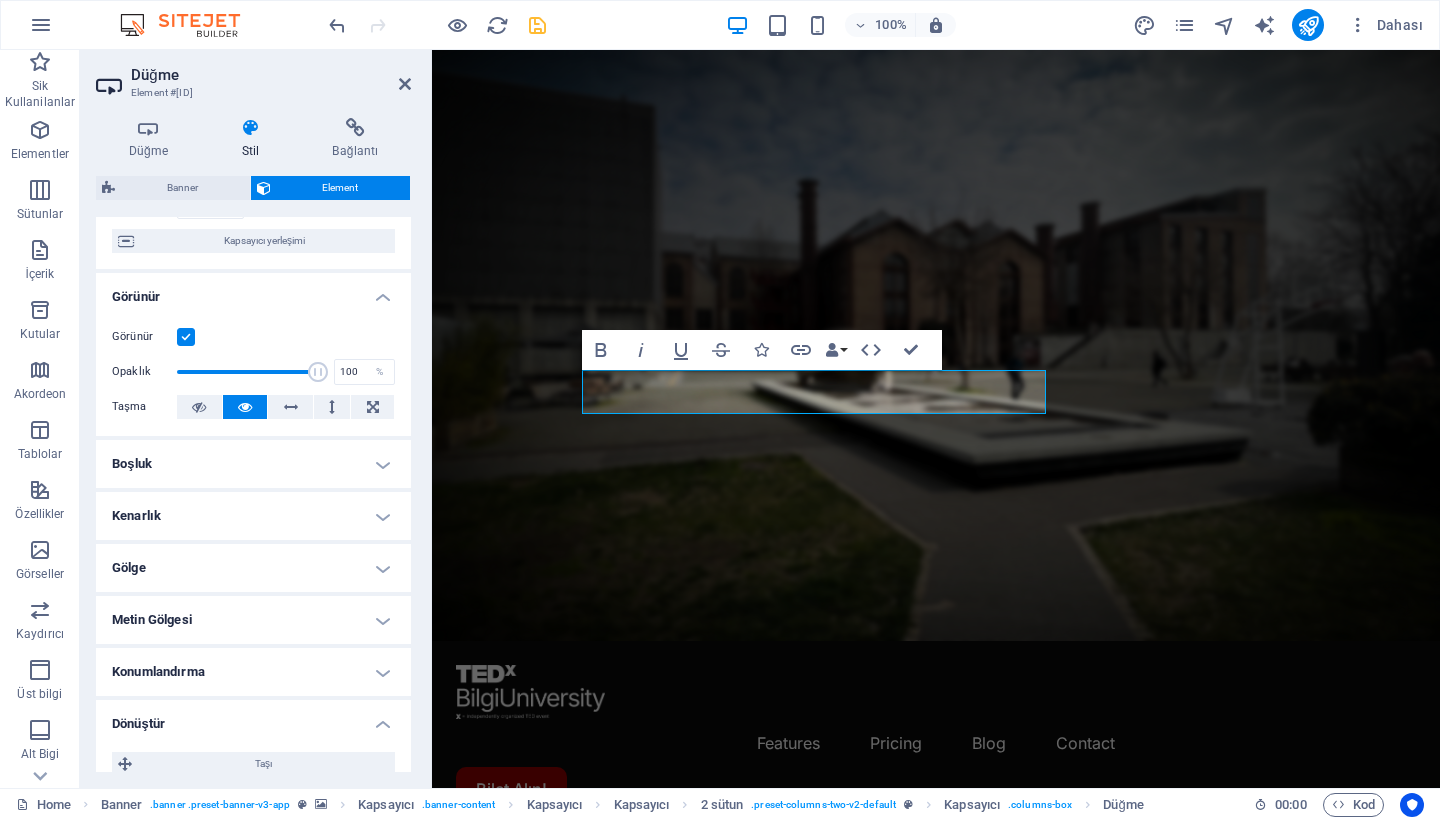 scroll, scrollTop: 389, scrollLeft: 0, axis: vertical 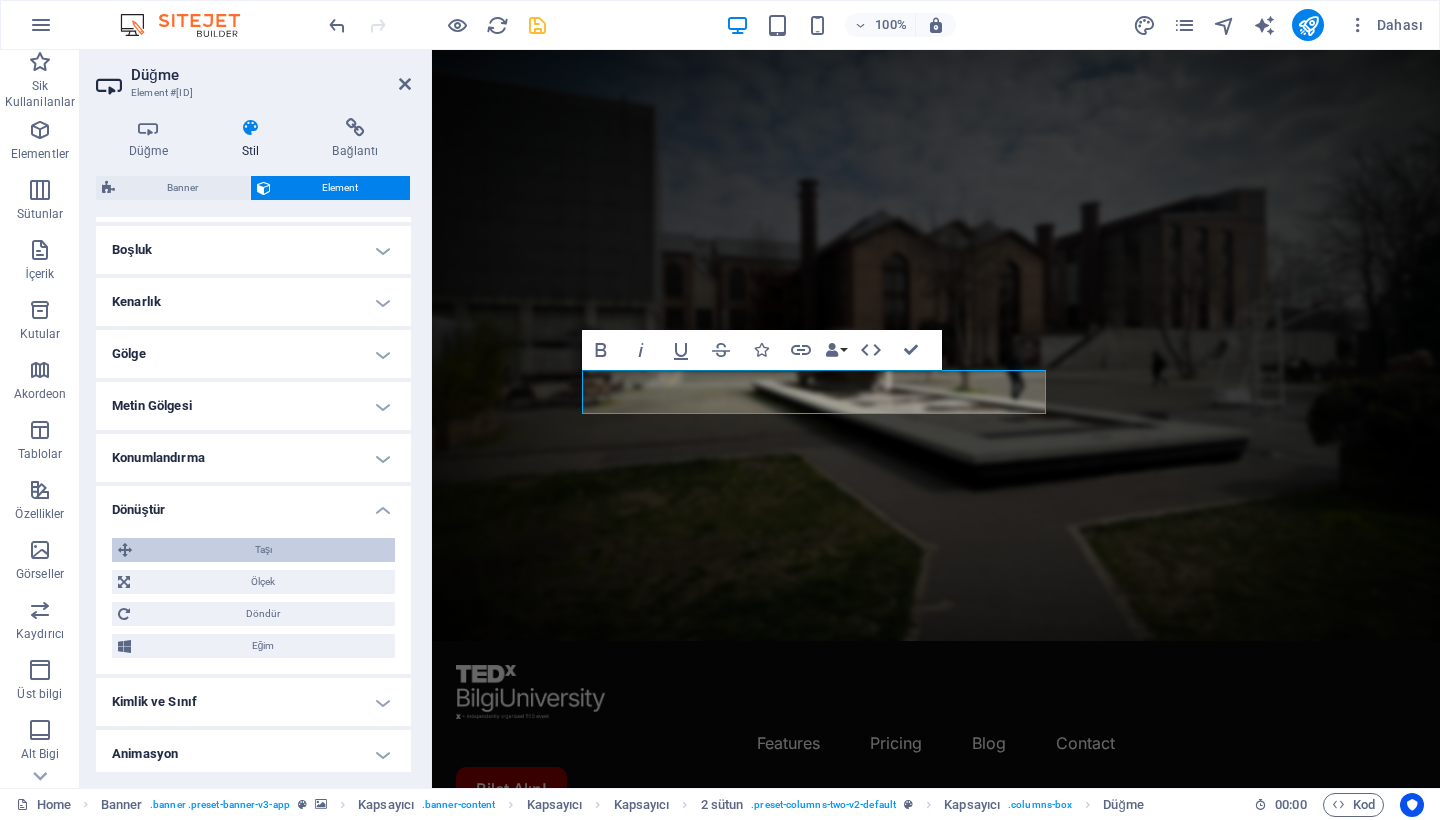 click on "Taşı" at bounding box center (263, 550) 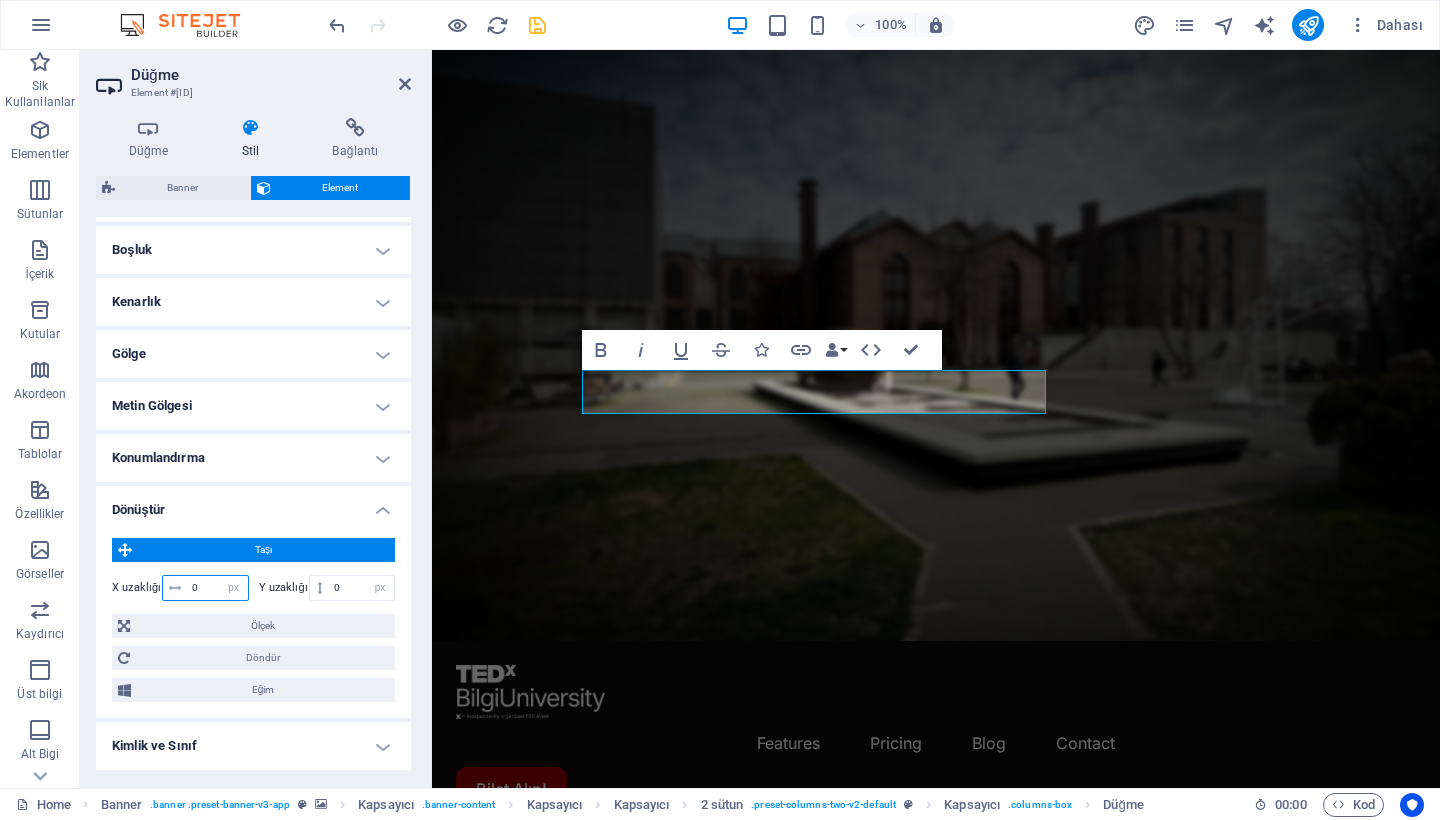 click on "0" at bounding box center (217, 588) 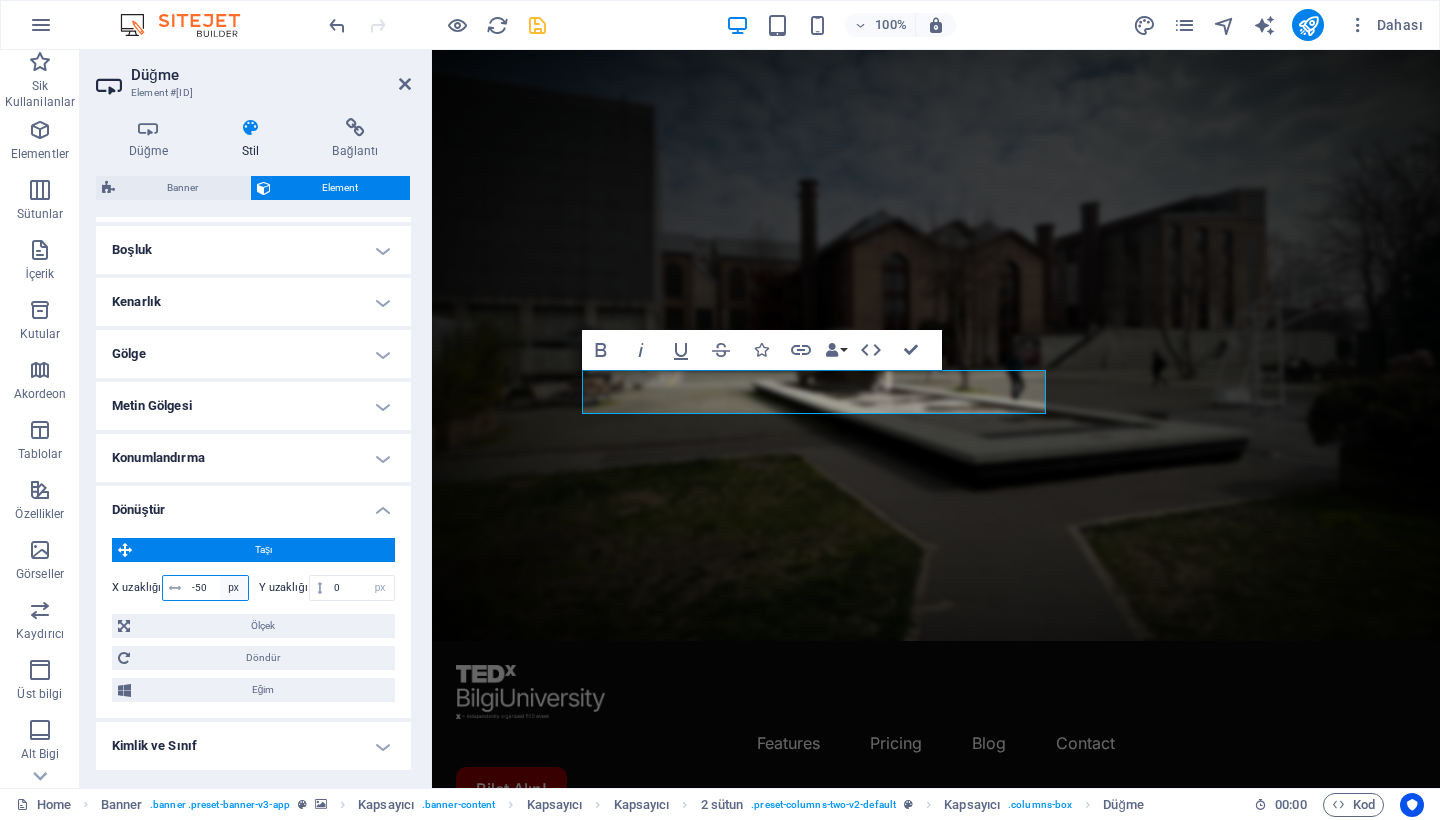 type on "-5" 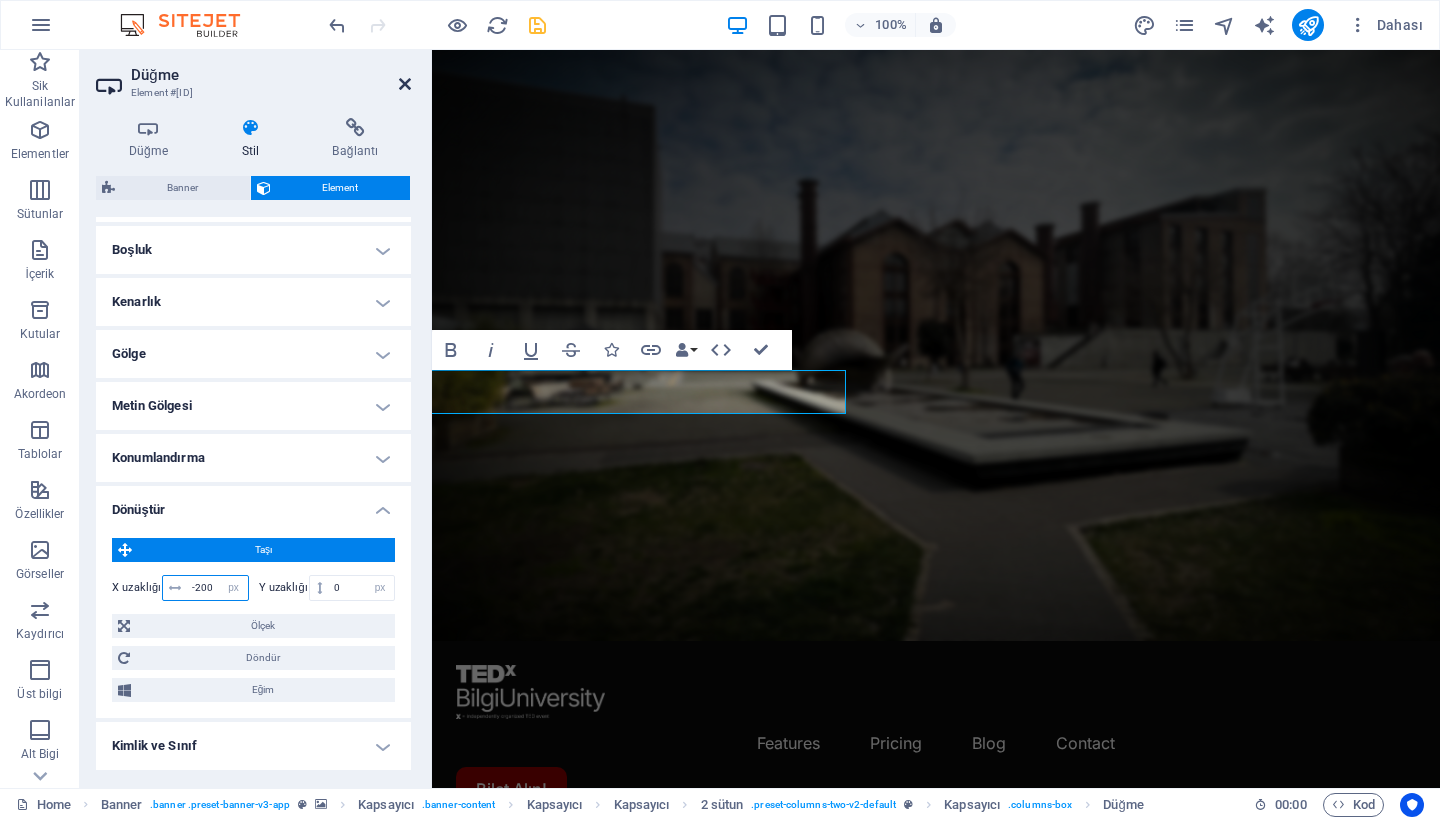 type on "-200" 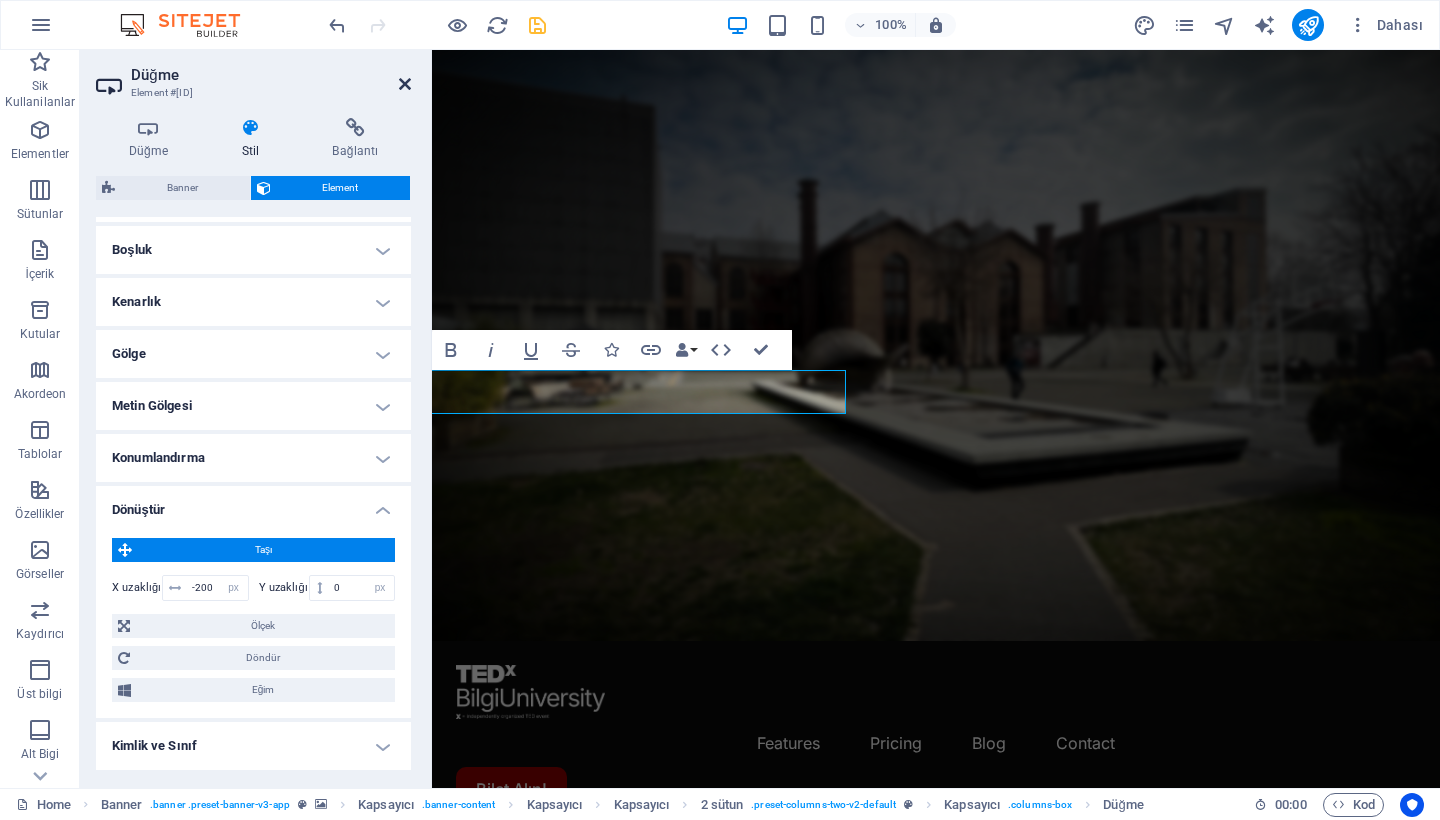 click at bounding box center (405, 84) 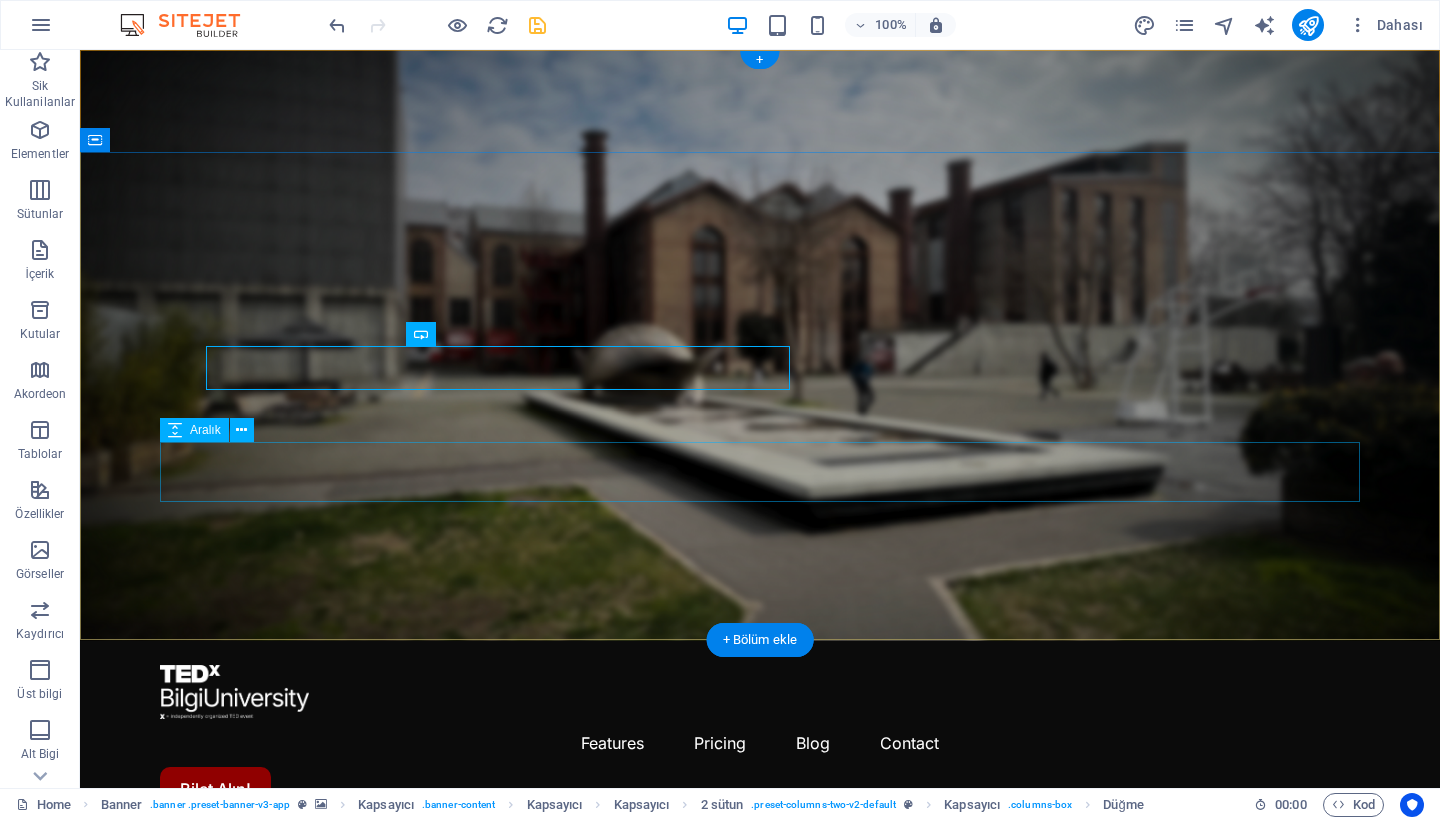 click at bounding box center [760, 1215] 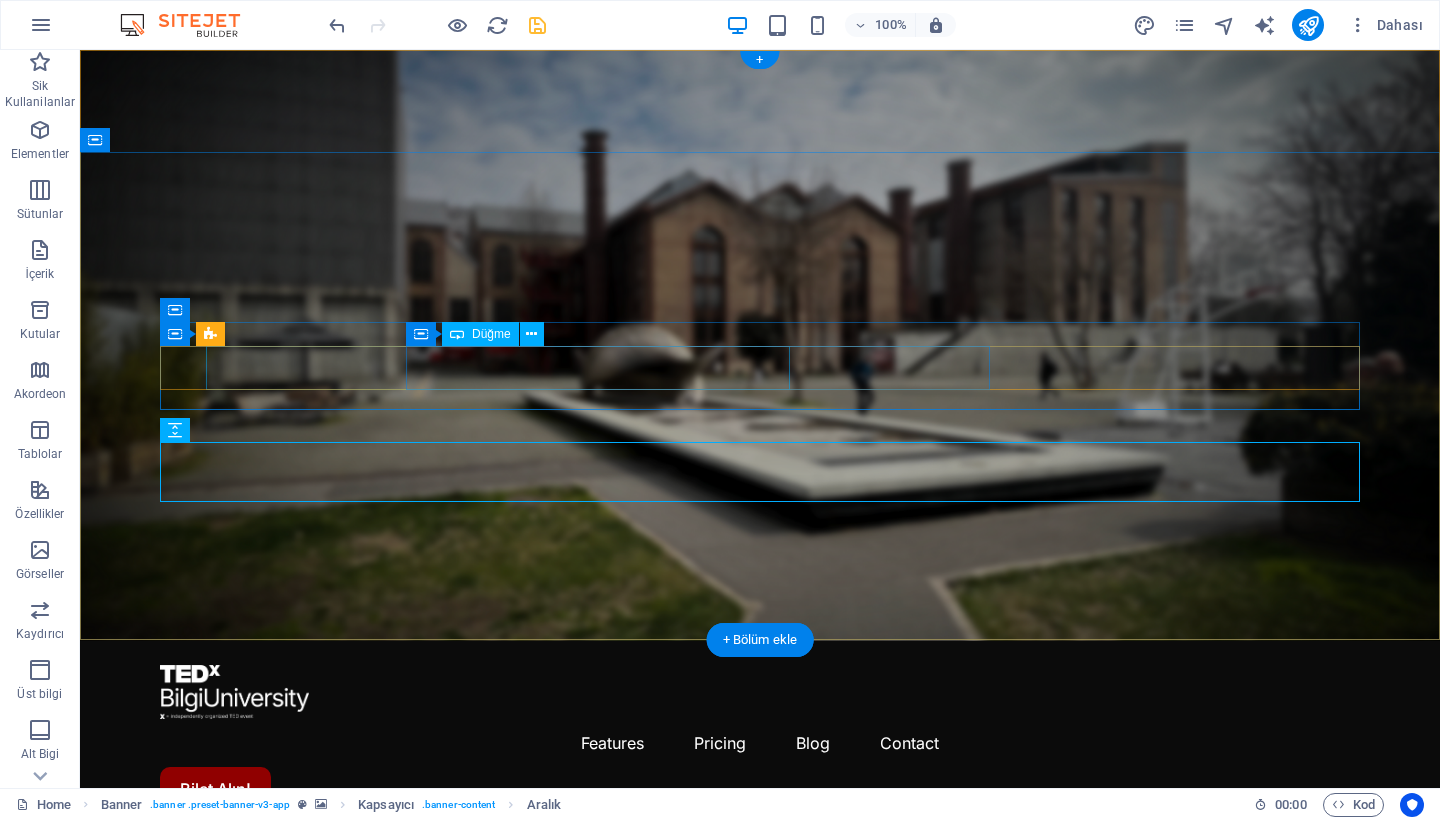 click on "Bilet Alın!" at bounding box center [-118, 1111] 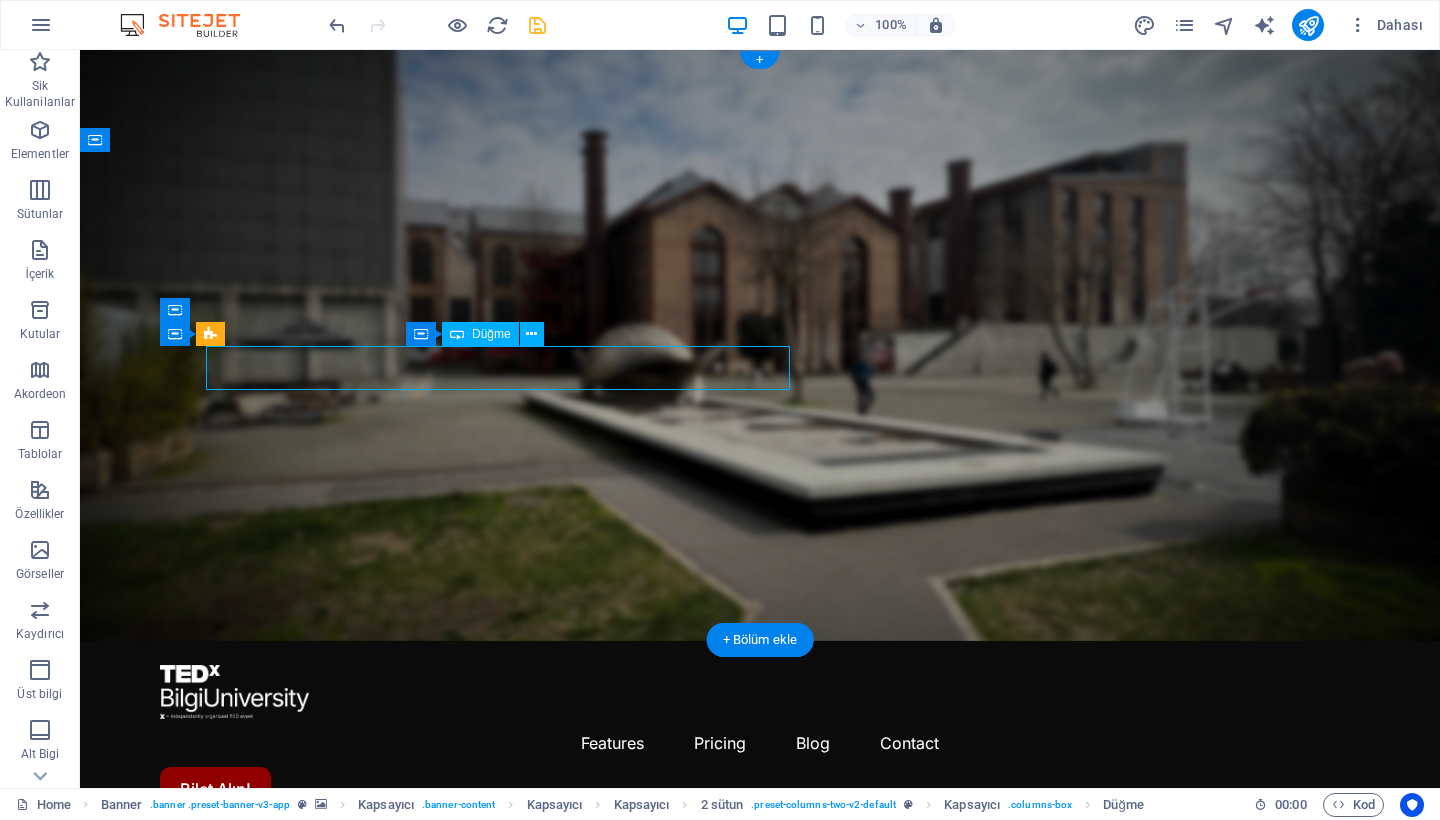 click on "Bilet Alın!" at bounding box center [-118, 1111] 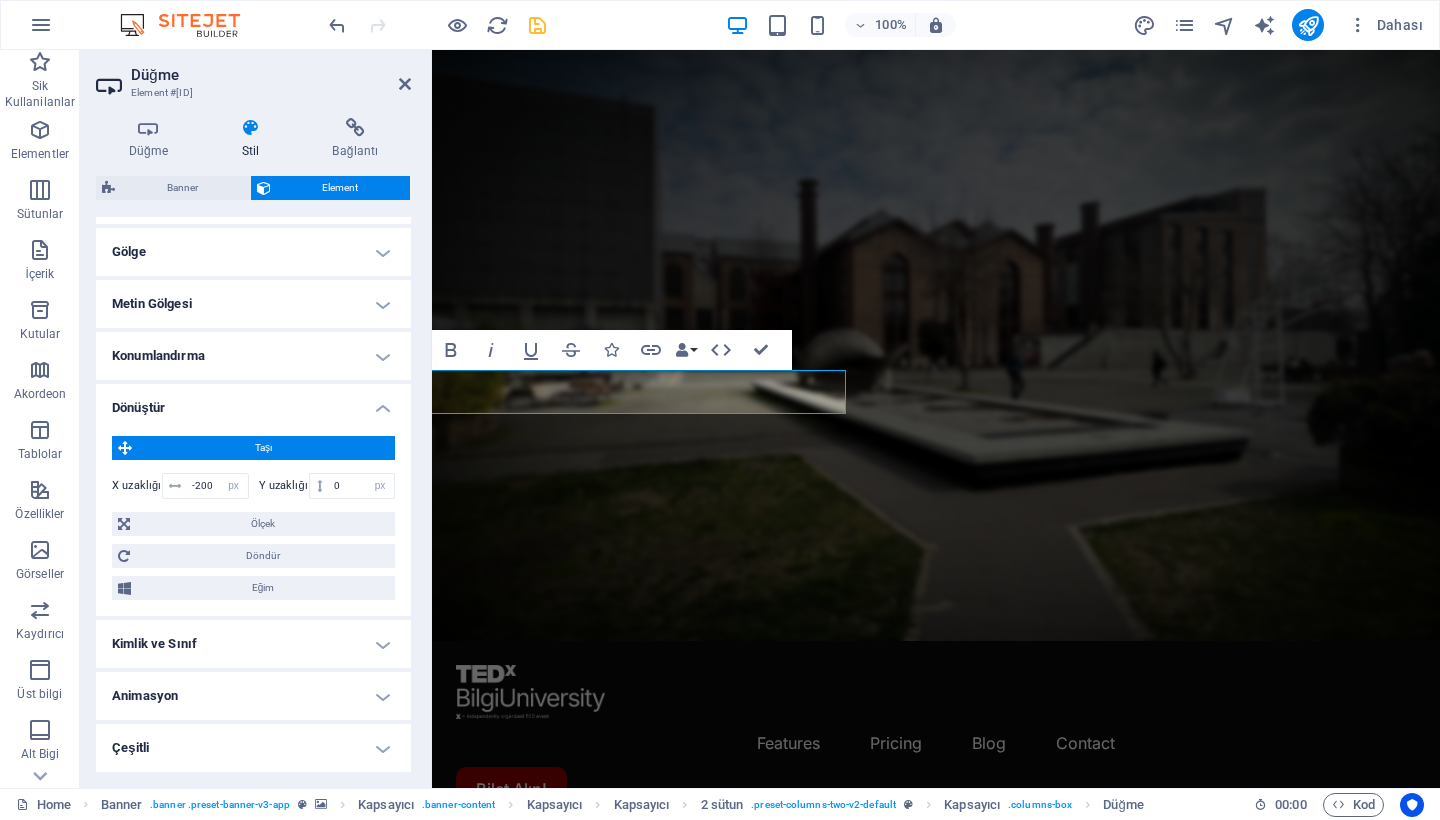 scroll, scrollTop: 489, scrollLeft: 0, axis: vertical 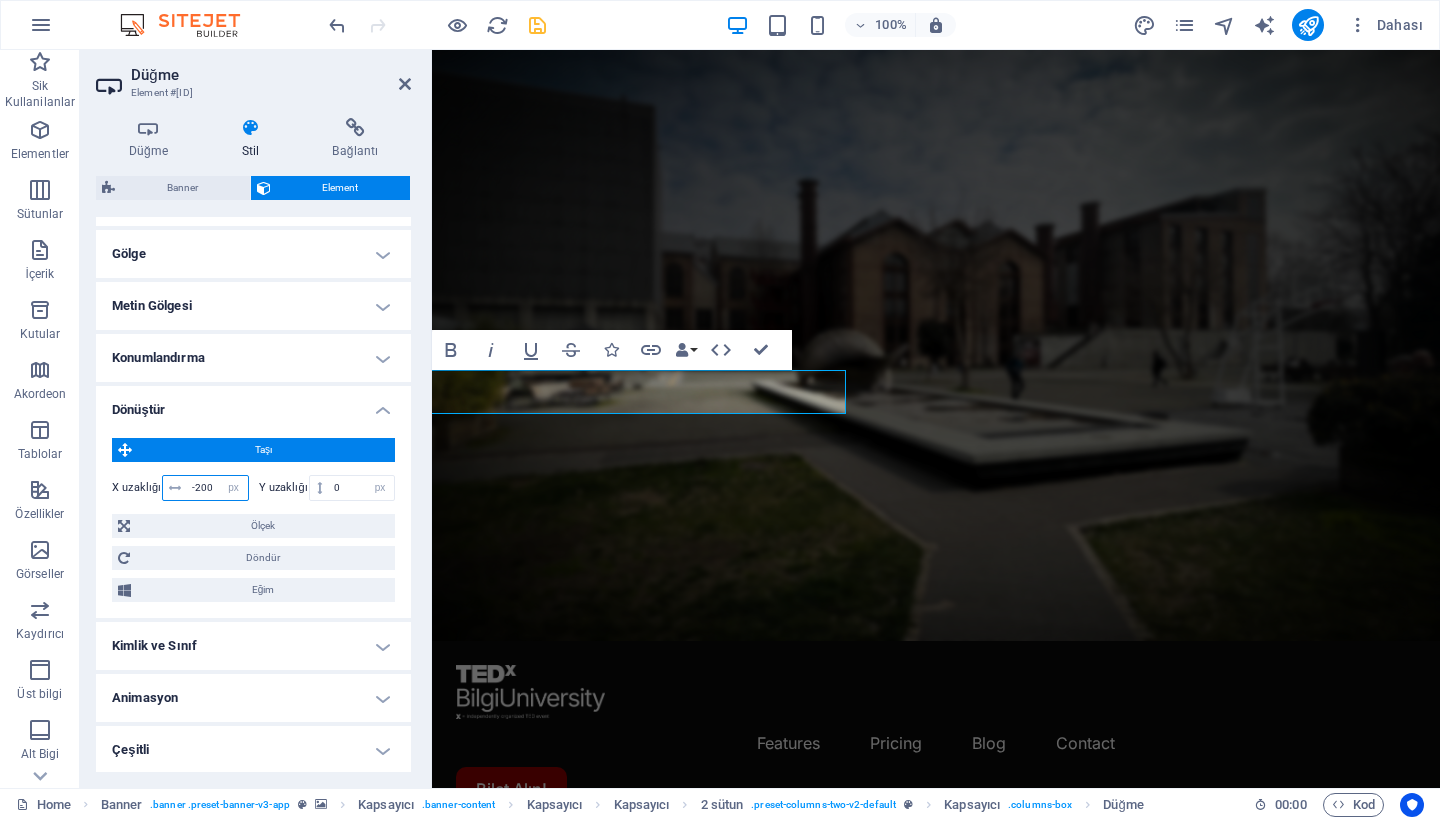 click on "-200" at bounding box center [217, 488] 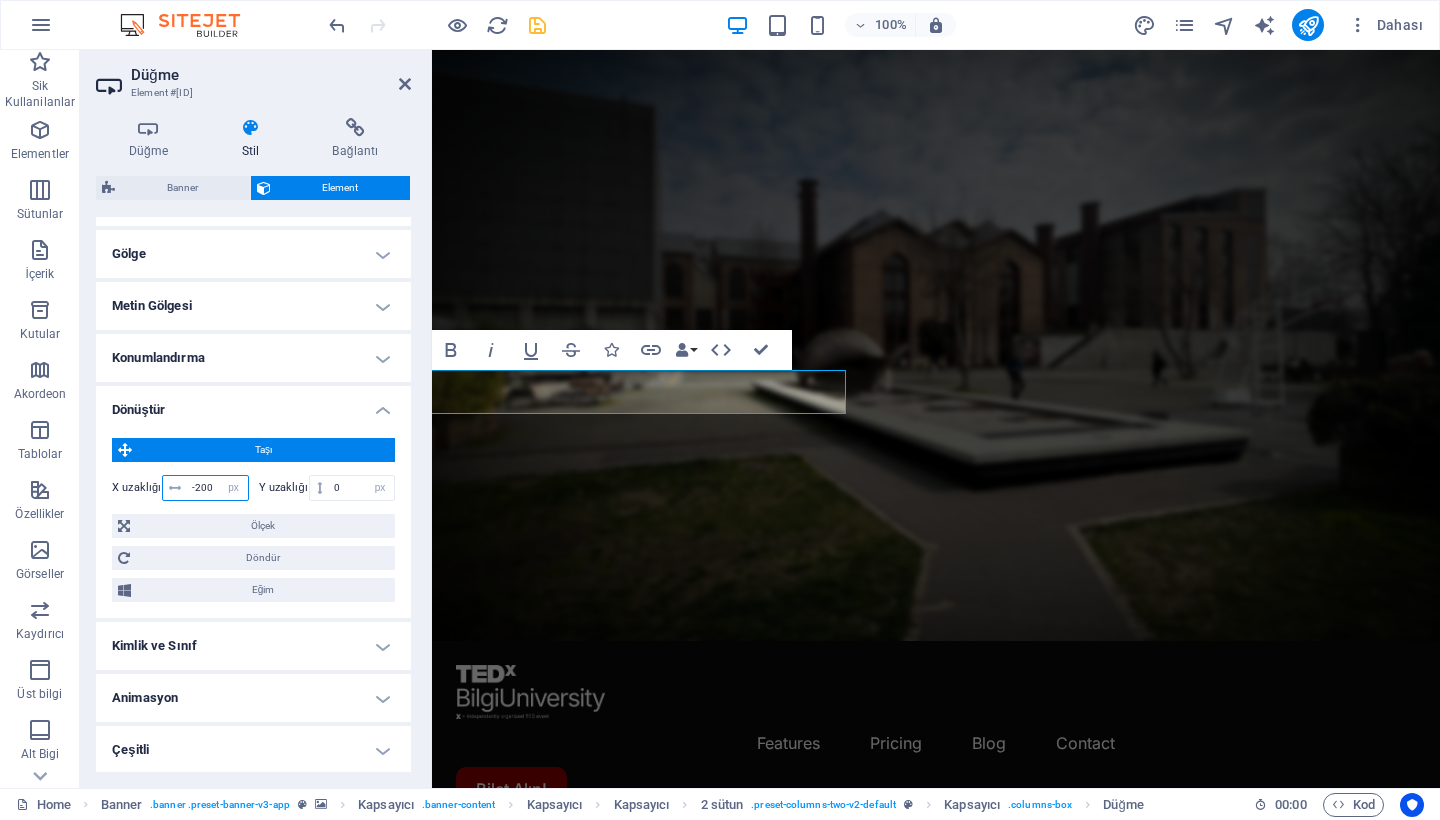 click on "-200" at bounding box center [217, 488] 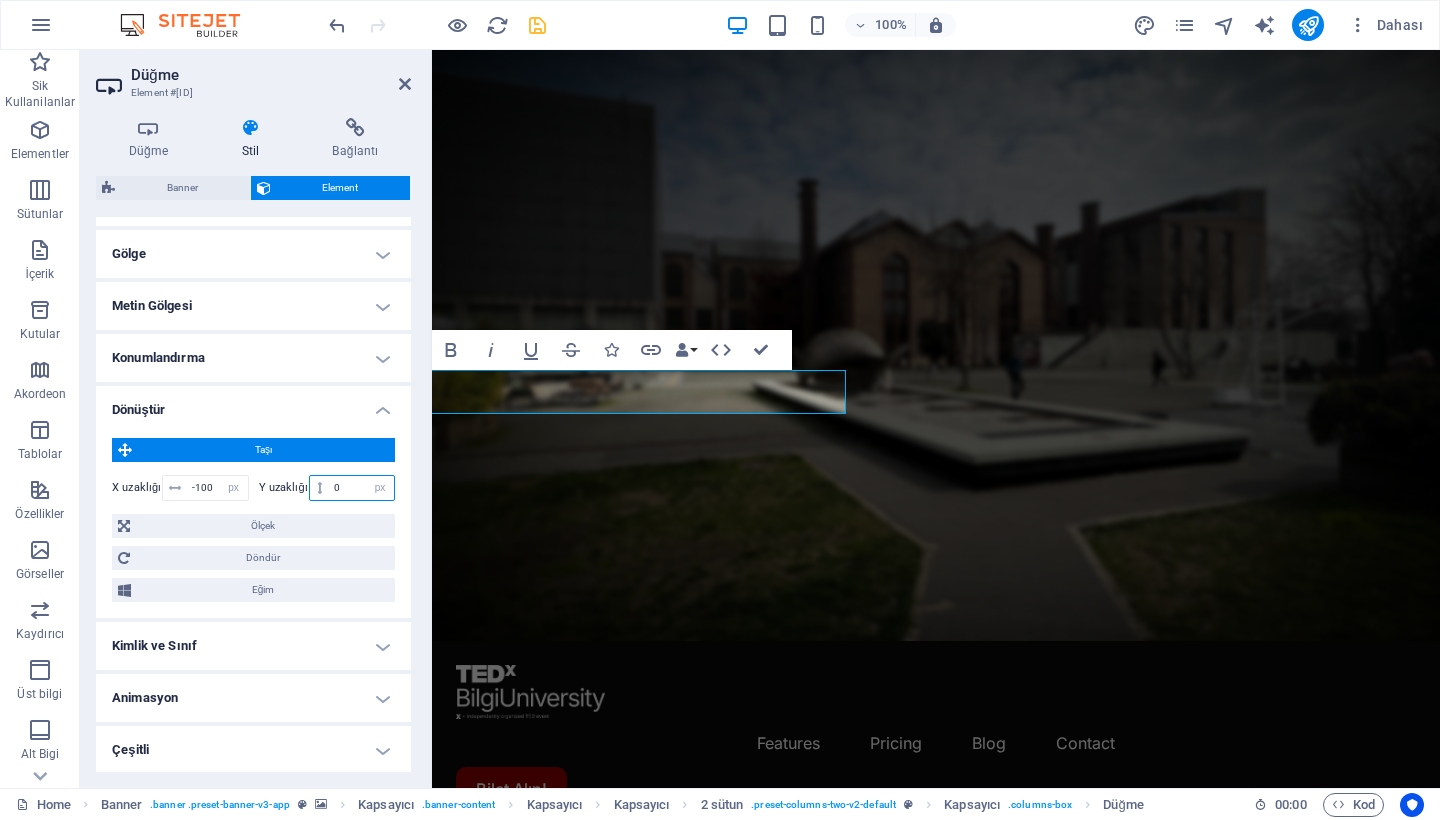 click on "0" at bounding box center [361, 488] 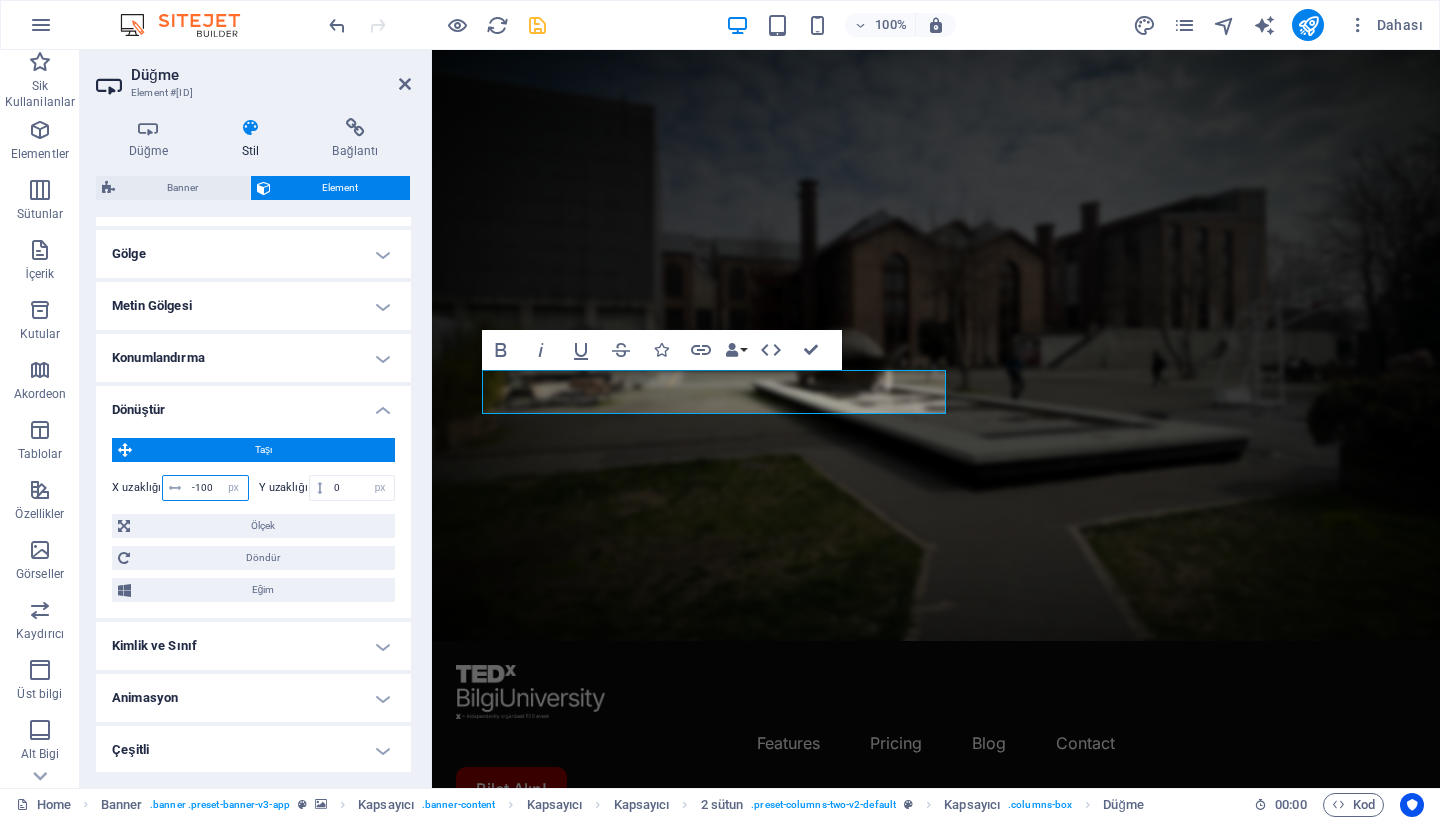 click on "-100" at bounding box center (217, 488) 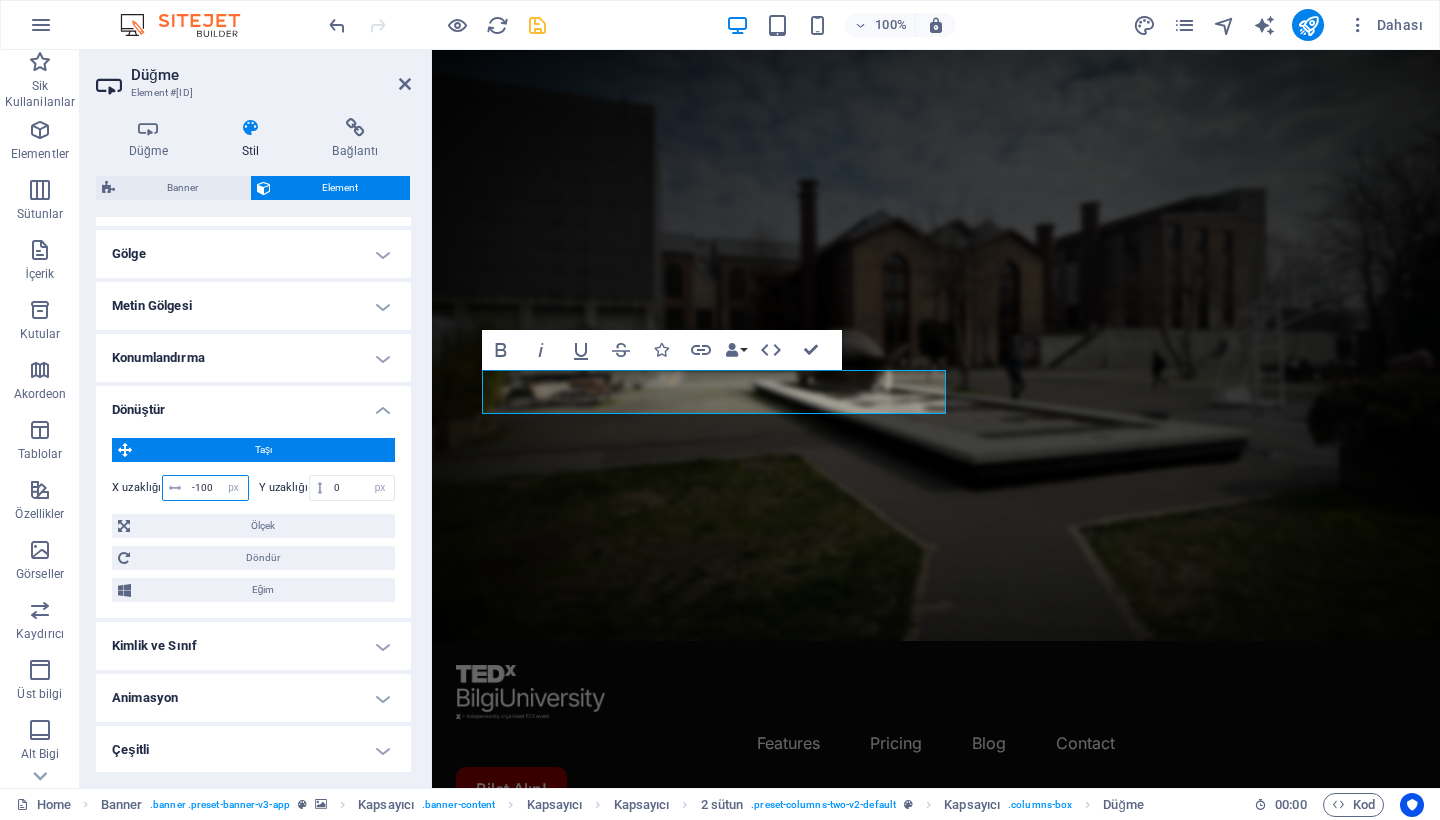 click on "-100" at bounding box center (217, 488) 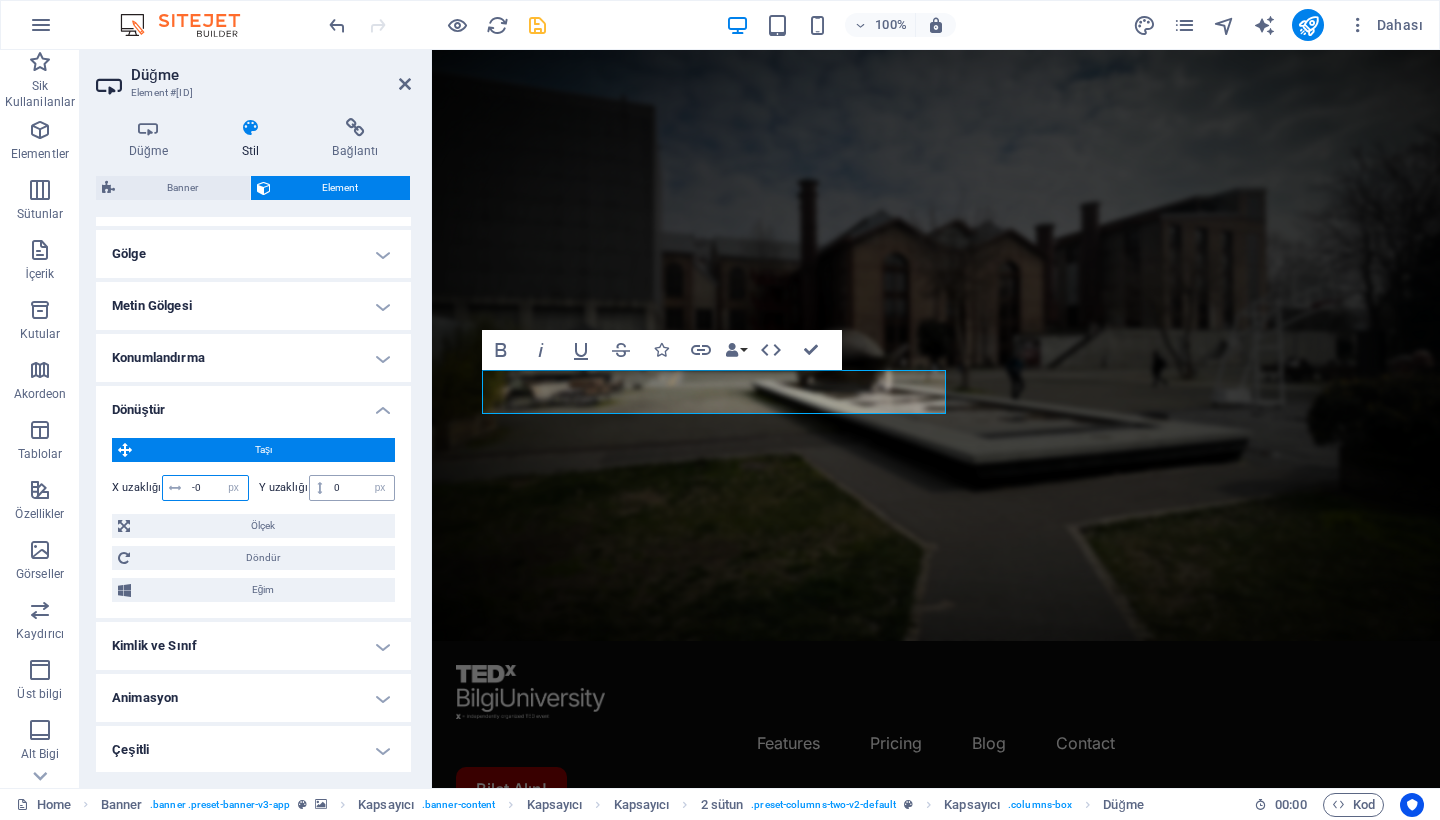 type on "0" 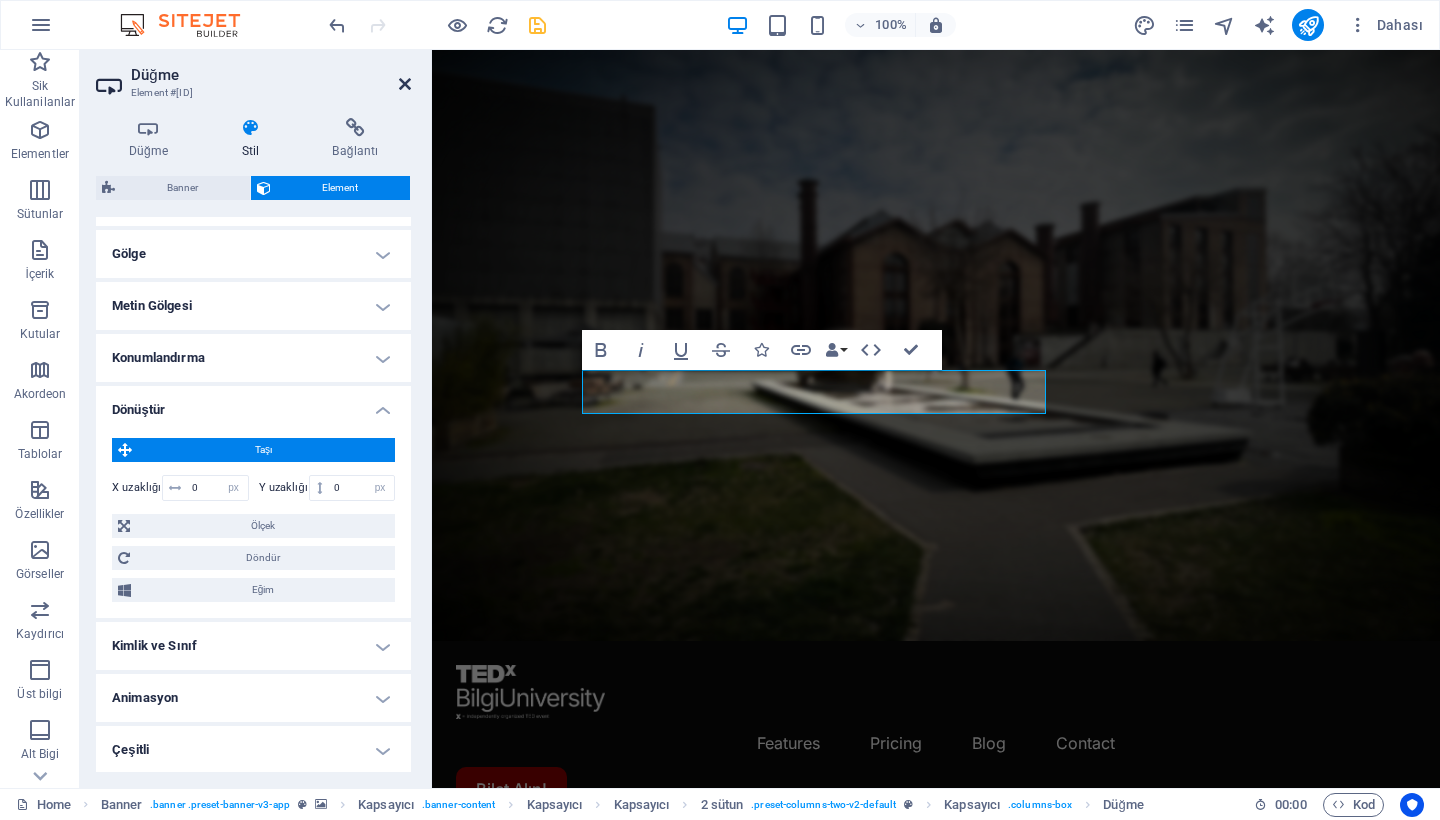 click at bounding box center (405, 84) 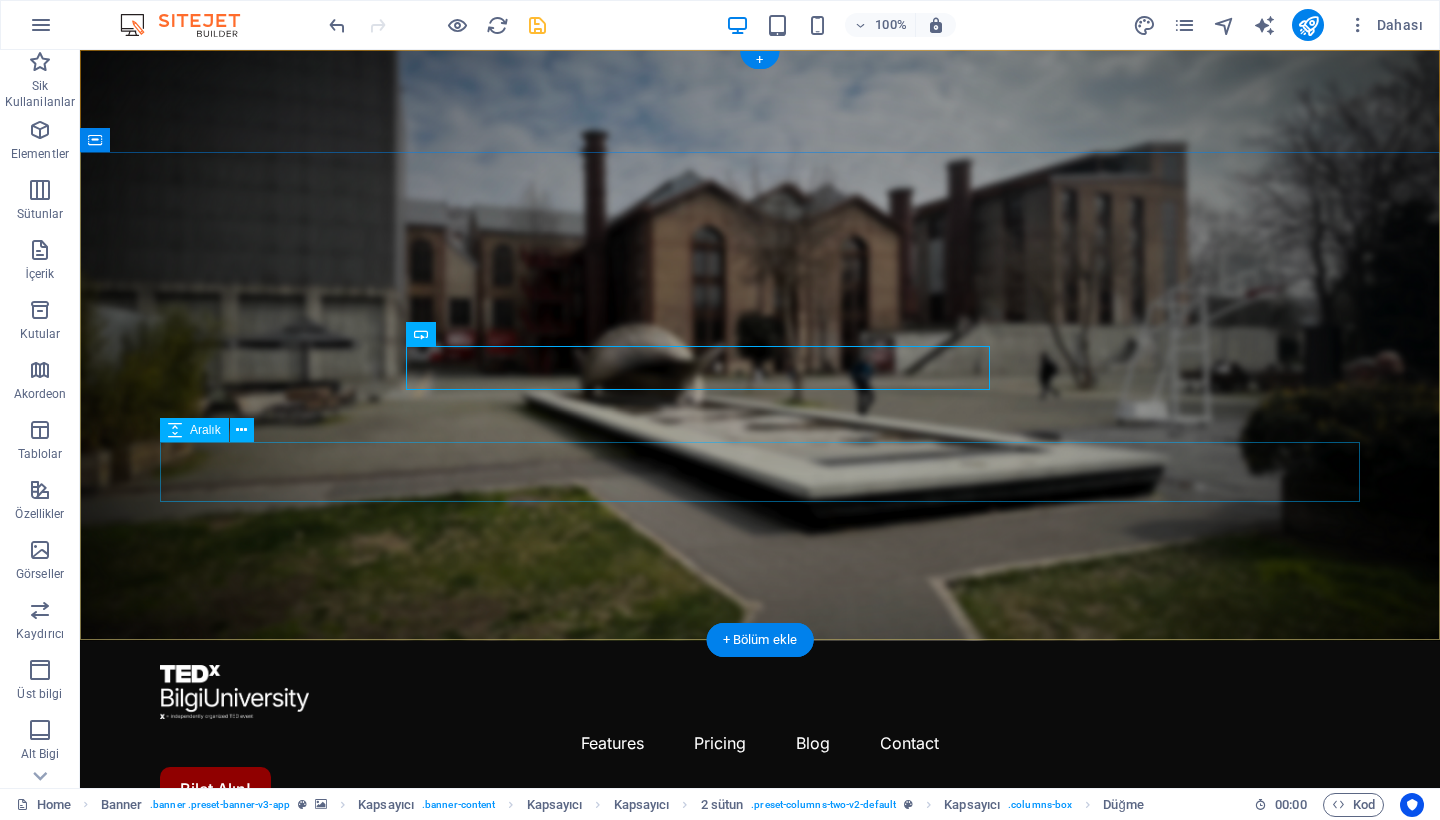 click at bounding box center (760, 1215) 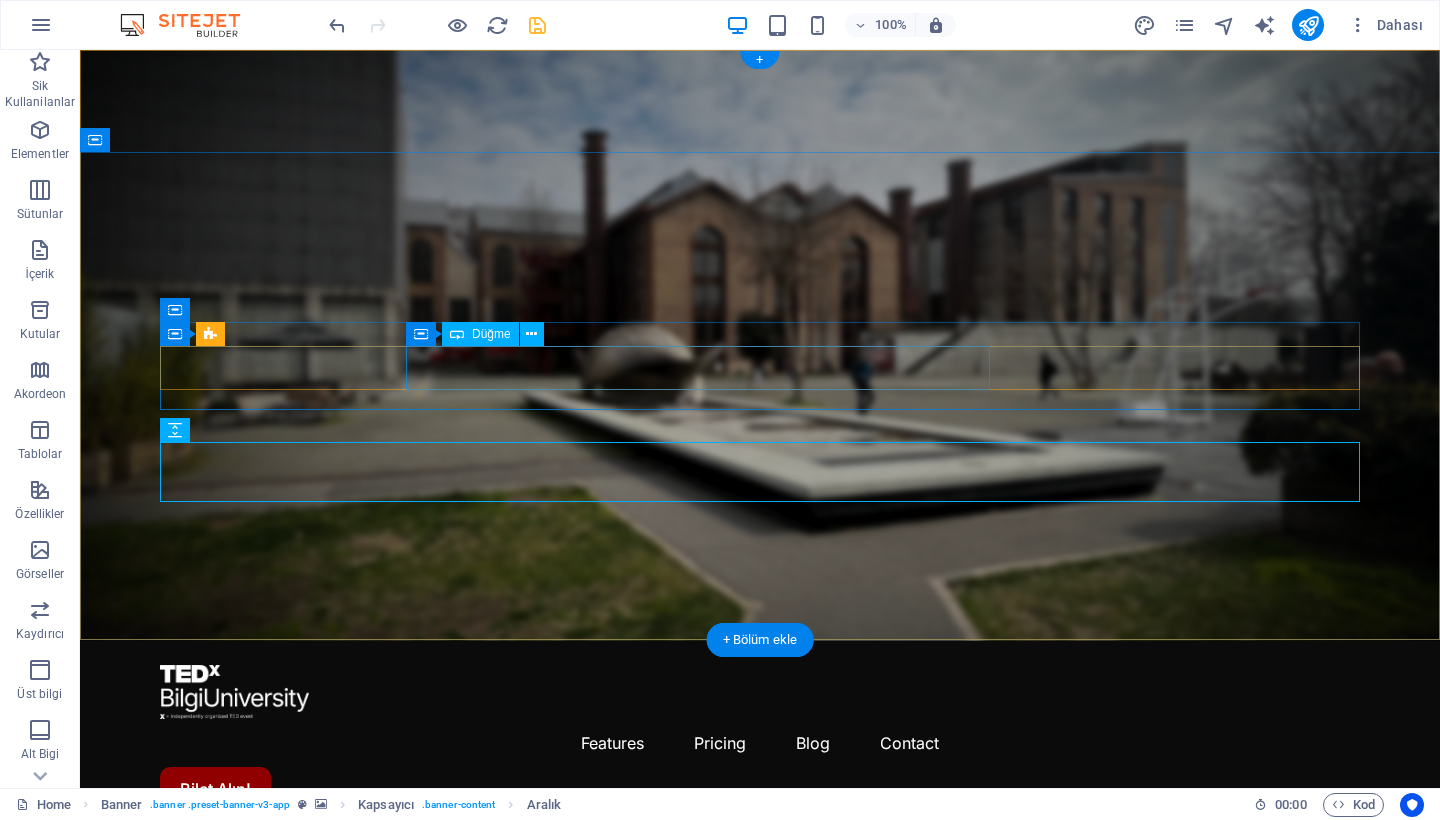 click on "Bilet Alın!" at bounding box center [82, 1111] 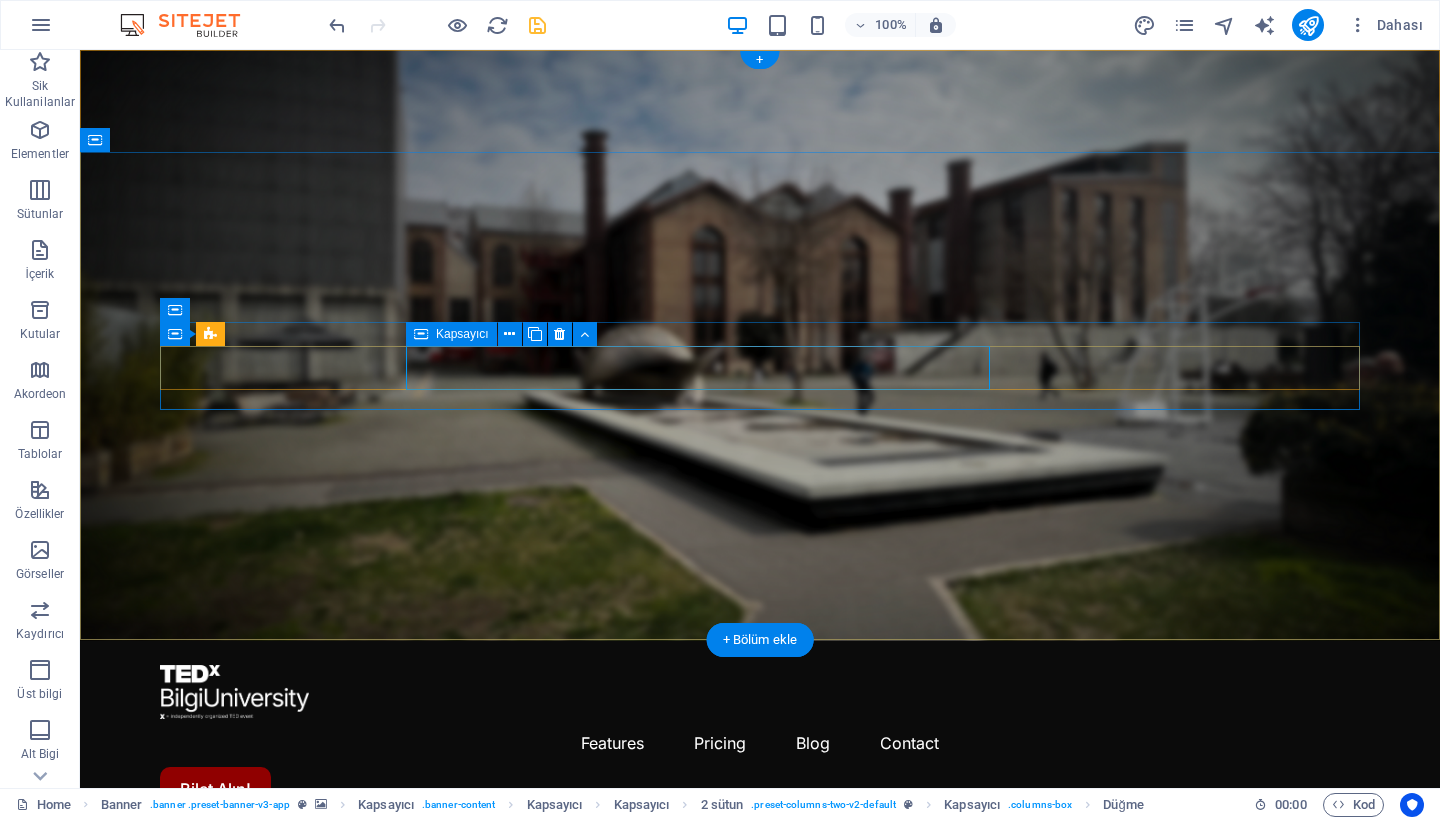 click at bounding box center [421, 334] 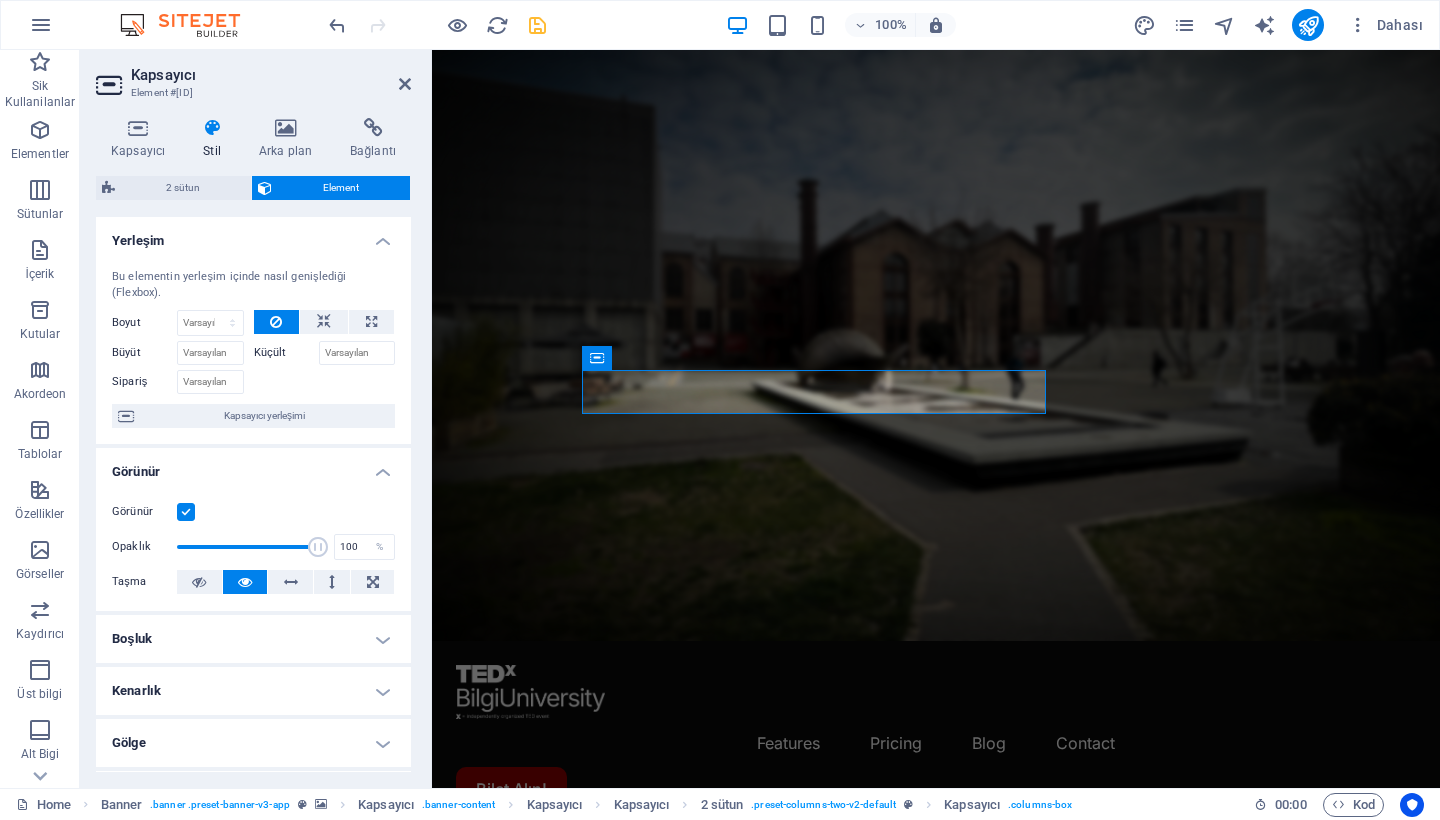 click on "Kapsayıcı Element #ed-new-3811
Kapsayıcı Stil Arka plan Bağlantı Boyut Yükseklik Varsayılan px rem % vh vw Min. yükseklik Hiçbiri px rem % vh vw Genişlik Varsayılan px rem % em vh vw Min. genişlik Hiçbiri px rem % vh vw İçerik genişliği Varsayılan Özel genişlik Genişlik Varsayılan px rem % em vh vw Min. genişlik Hiçbiri px rem % vh vw Varsayılan doldurma Özel aralık Varsayılan içerik genişliği ve doldurma, Tasarımdan değiştirilebilir. Tasarımı düzenleyin Yerleşim (Flexbox) Hizalama Esnek yönü belirler. Varsayılan Ana eksen Elementlerin bu kapsayıcının içindeki ana eksen boyunca nasıl davranması gerektiğini belirle (içeriği doğrula). Varsayılan Yan eksen Kapsayıcının içindeki elementin dikey yönünü kontrol et (öğeleri hizala). Varsayılan Sığdırma Varsayılan Açık Kapalı Doldur Birkaç satır boyunca y ekseni üzerindeki elementlerin mesafelerini ve yönünü kontrol eder (içeriği hizala). Varsayılan Erişilebilirlik Rol ." at bounding box center (256, 419) 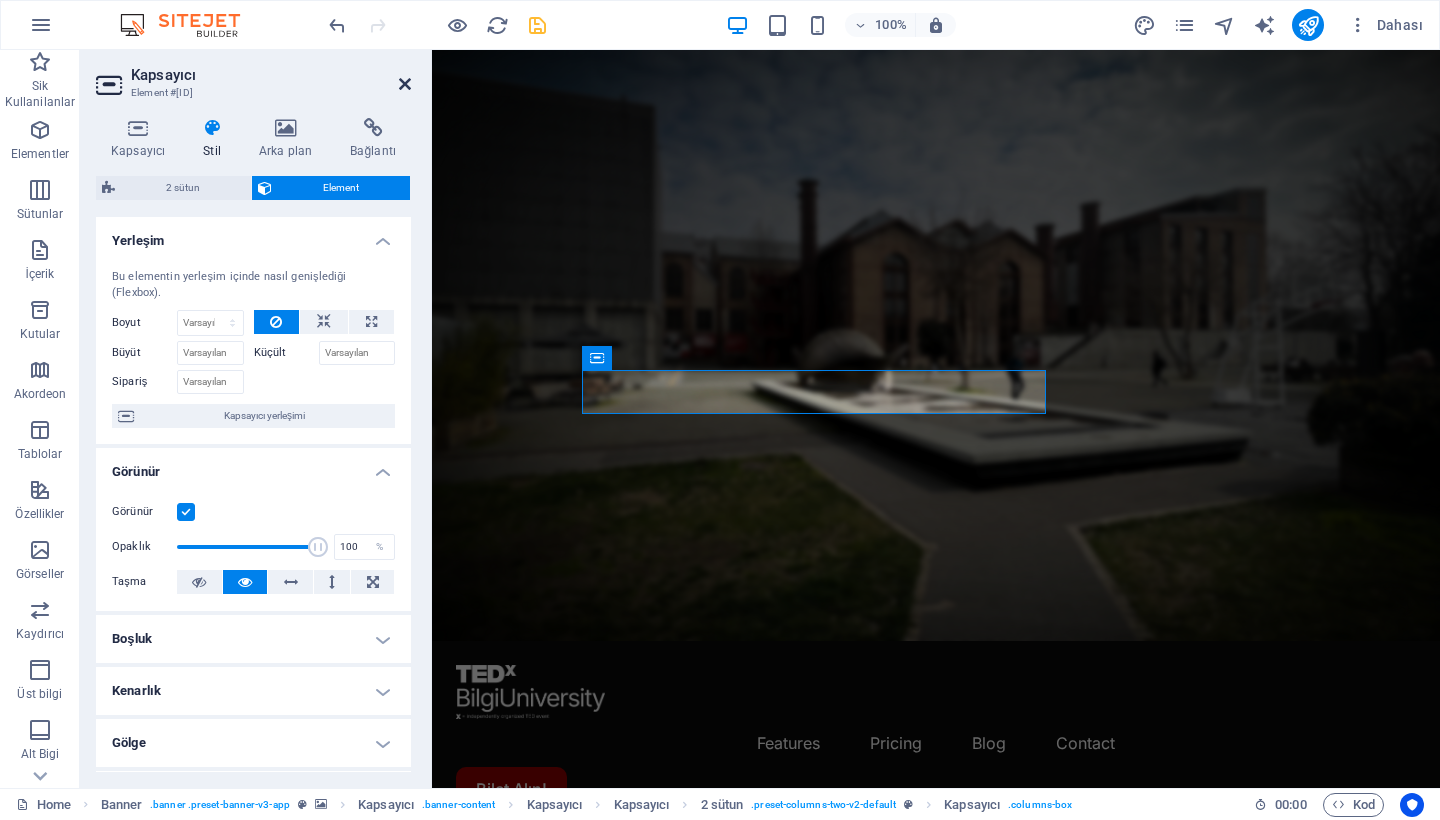 click at bounding box center (405, 84) 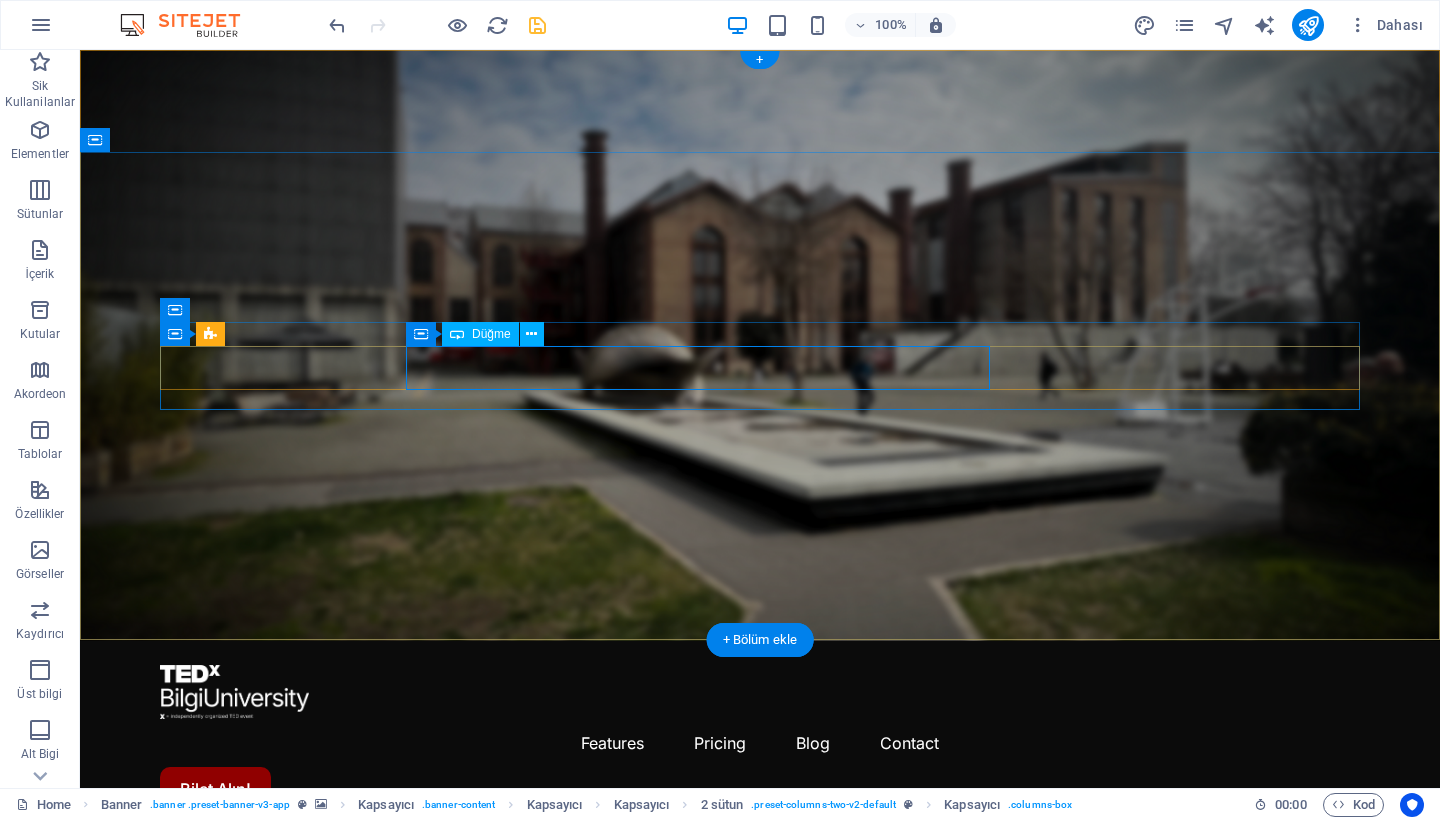 click on "Düğme" at bounding box center [491, 334] 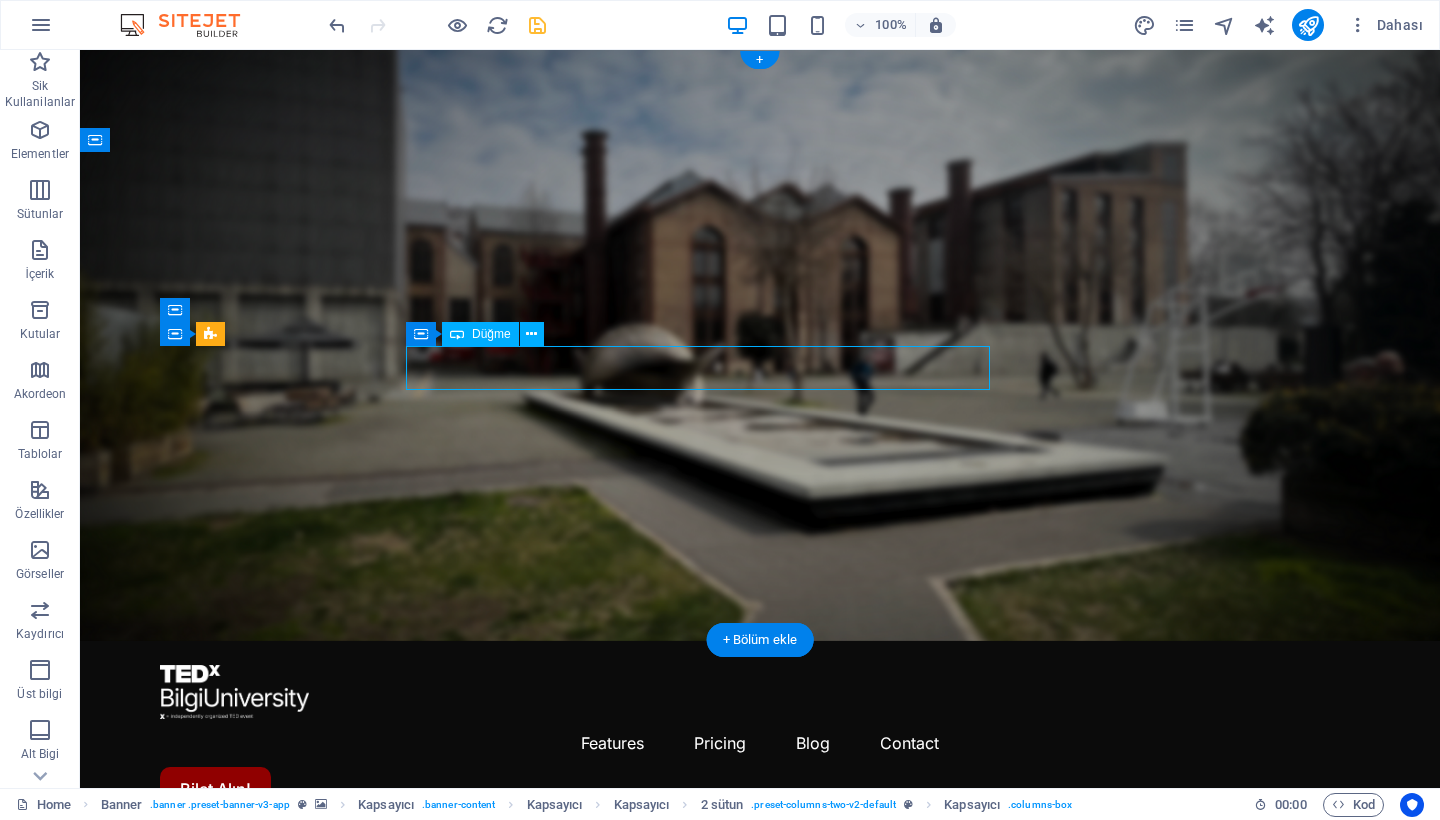 click on "Düğme" at bounding box center [491, 334] 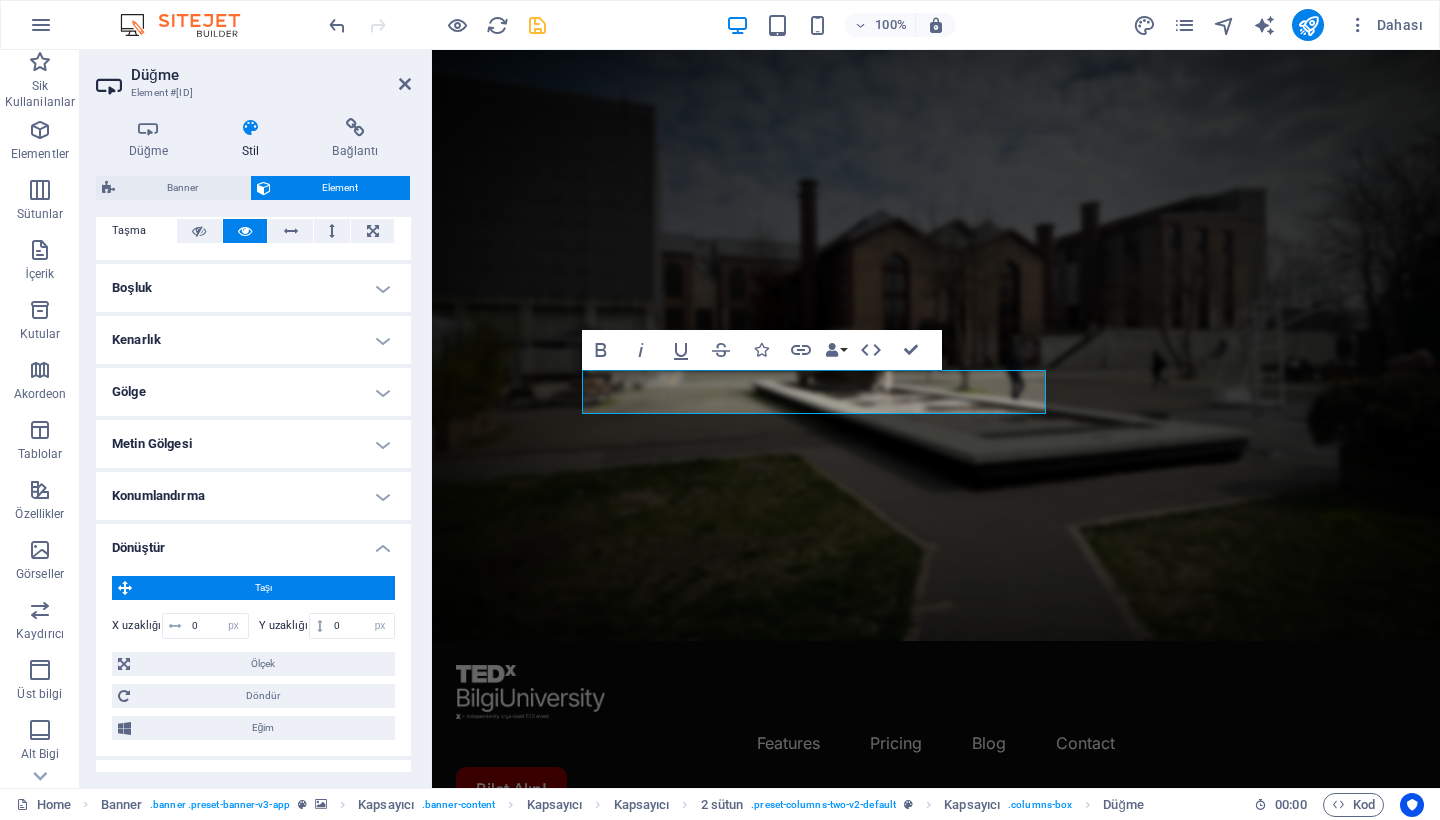 scroll, scrollTop: 397, scrollLeft: 0, axis: vertical 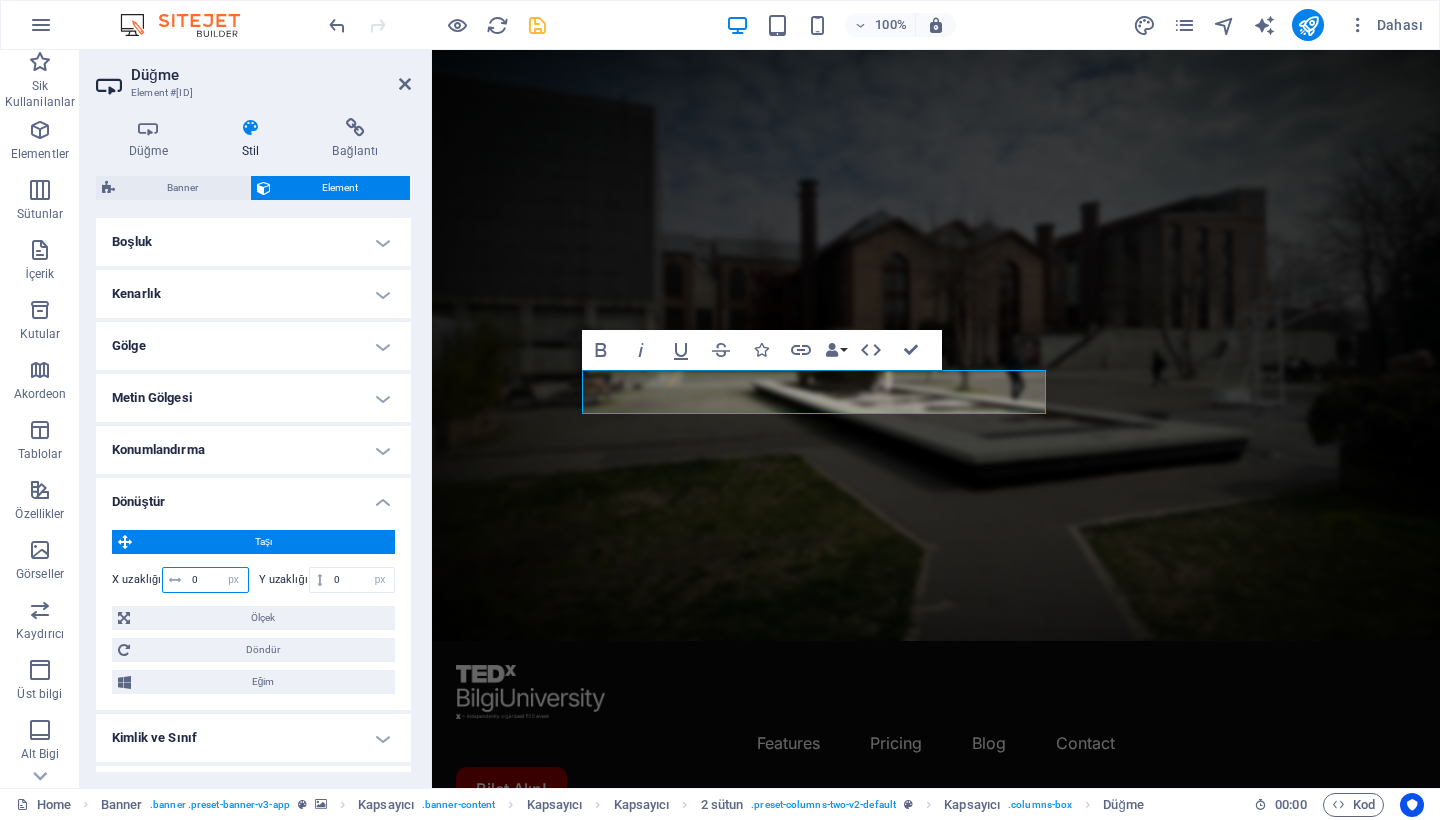 click on "0" at bounding box center (217, 580) 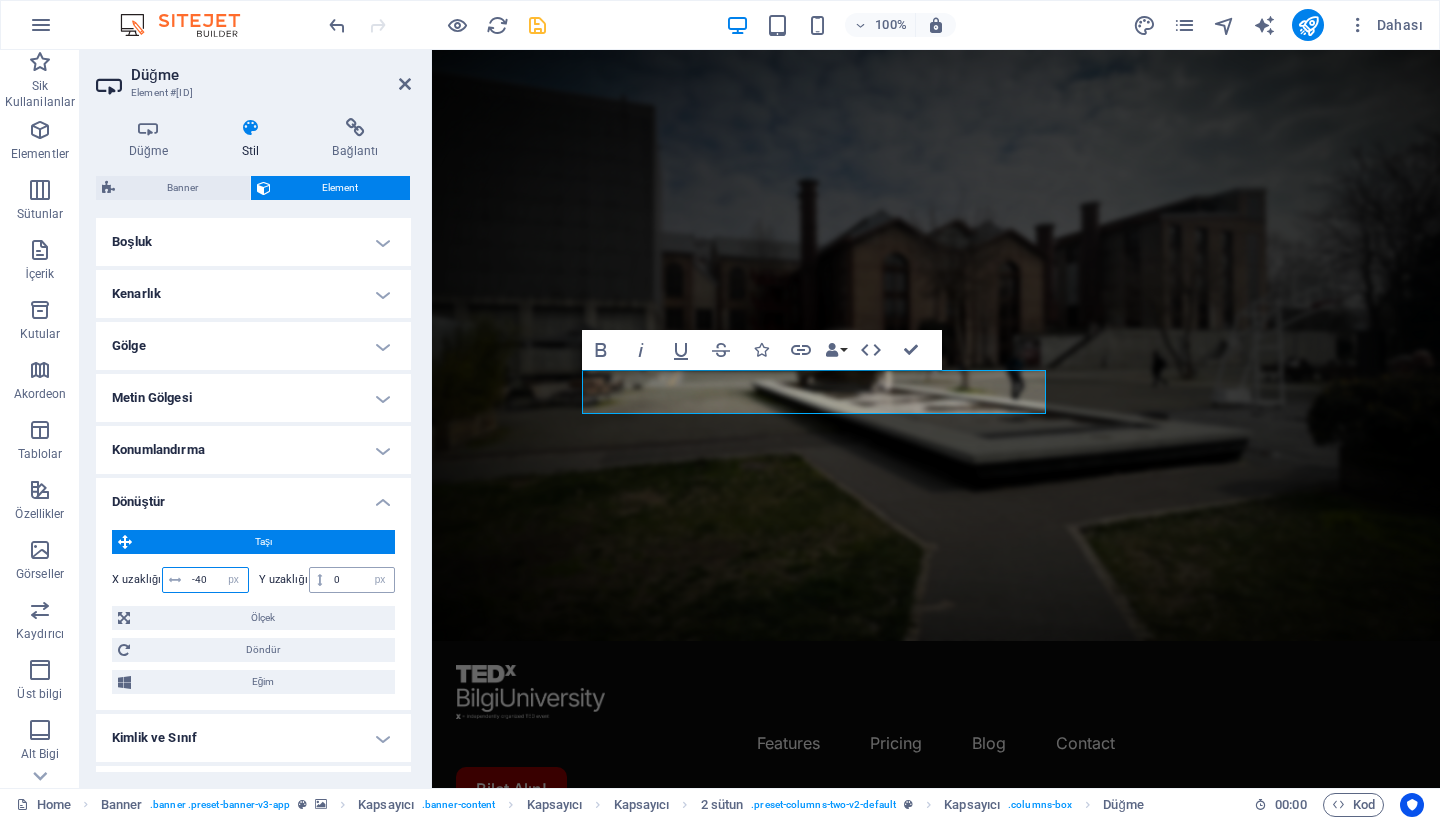 type on "-40" 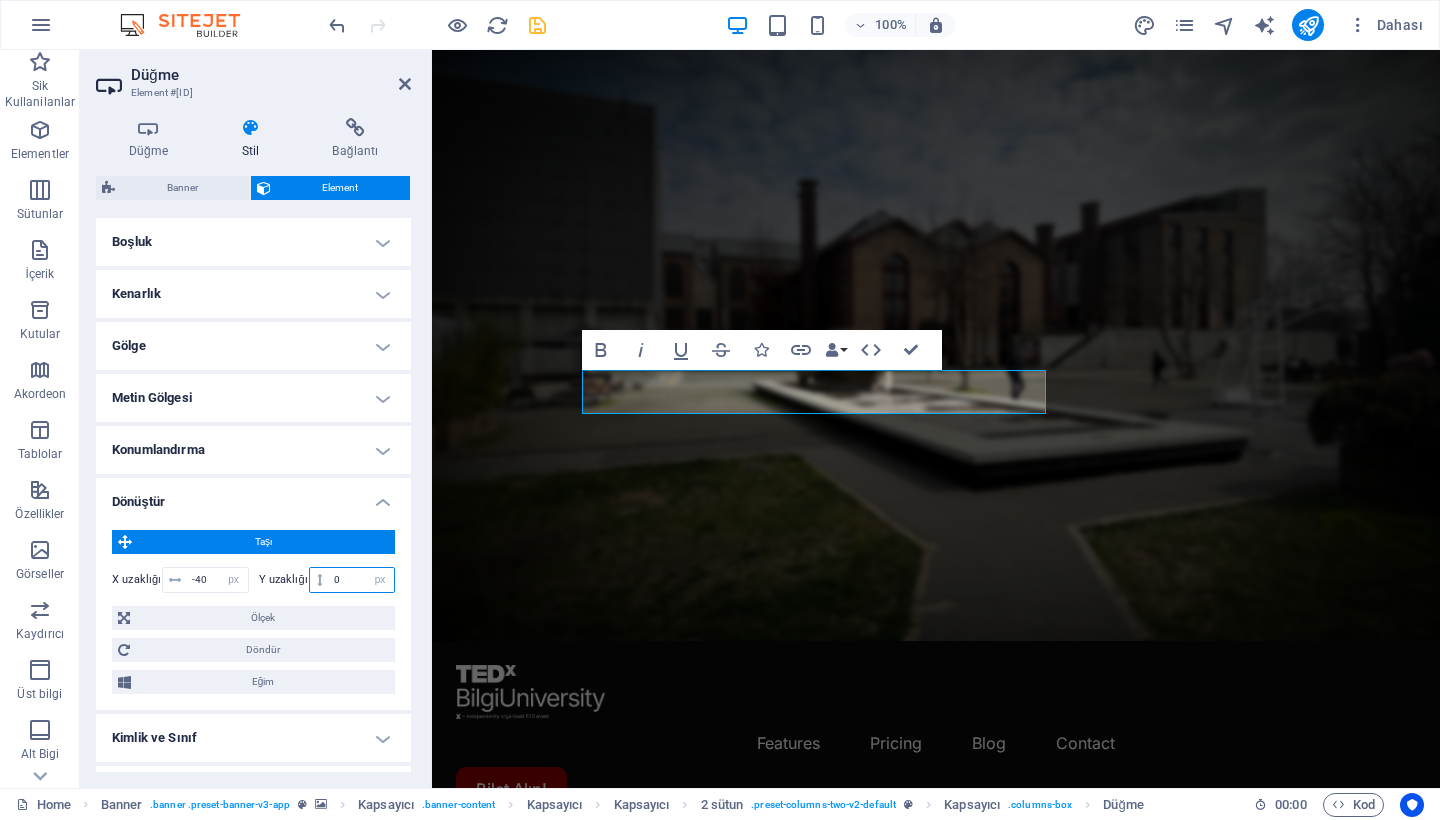 click on "0" at bounding box center [361, 580] 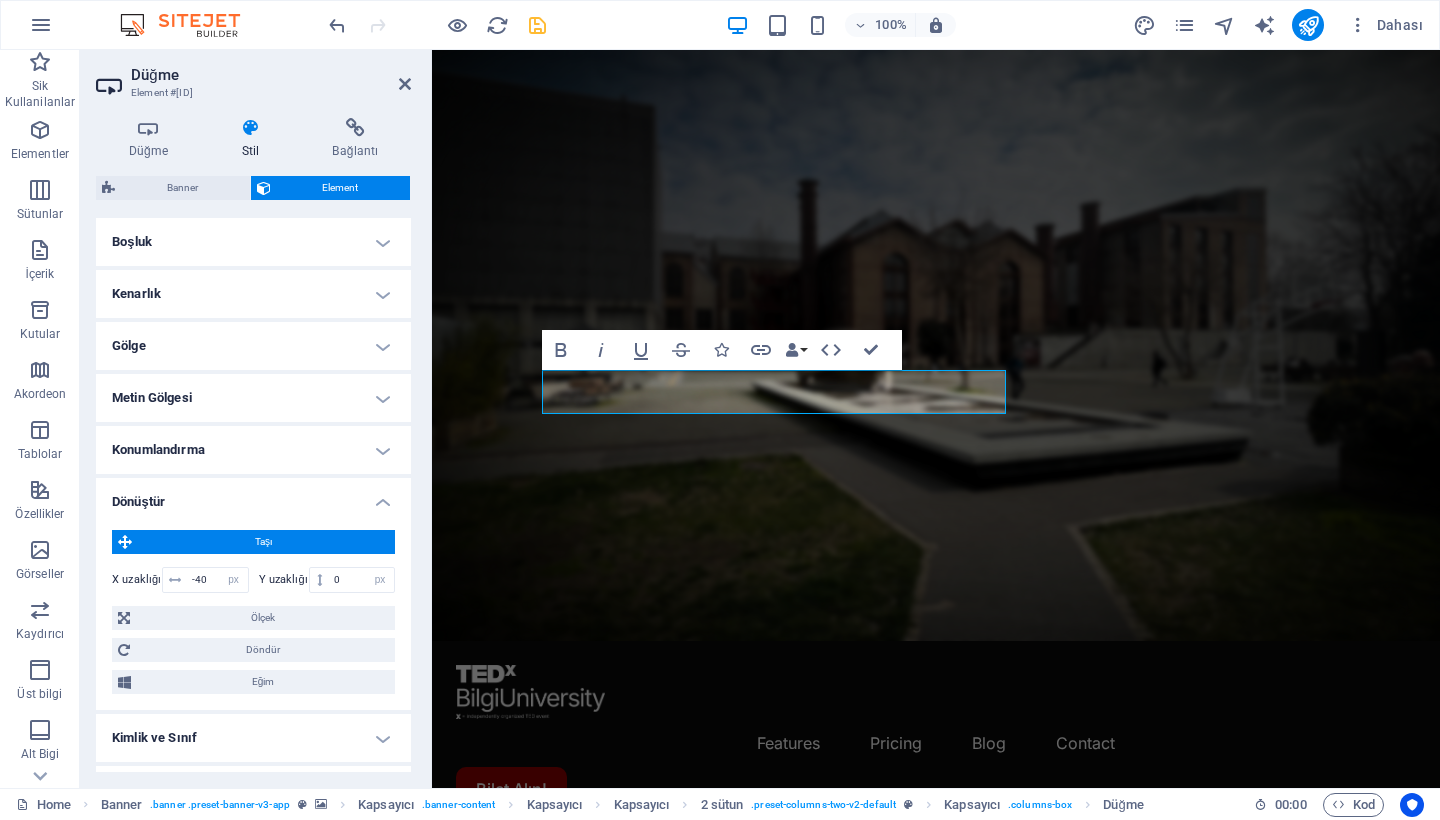 click on "Düğme" at bounding box center [271, 75] 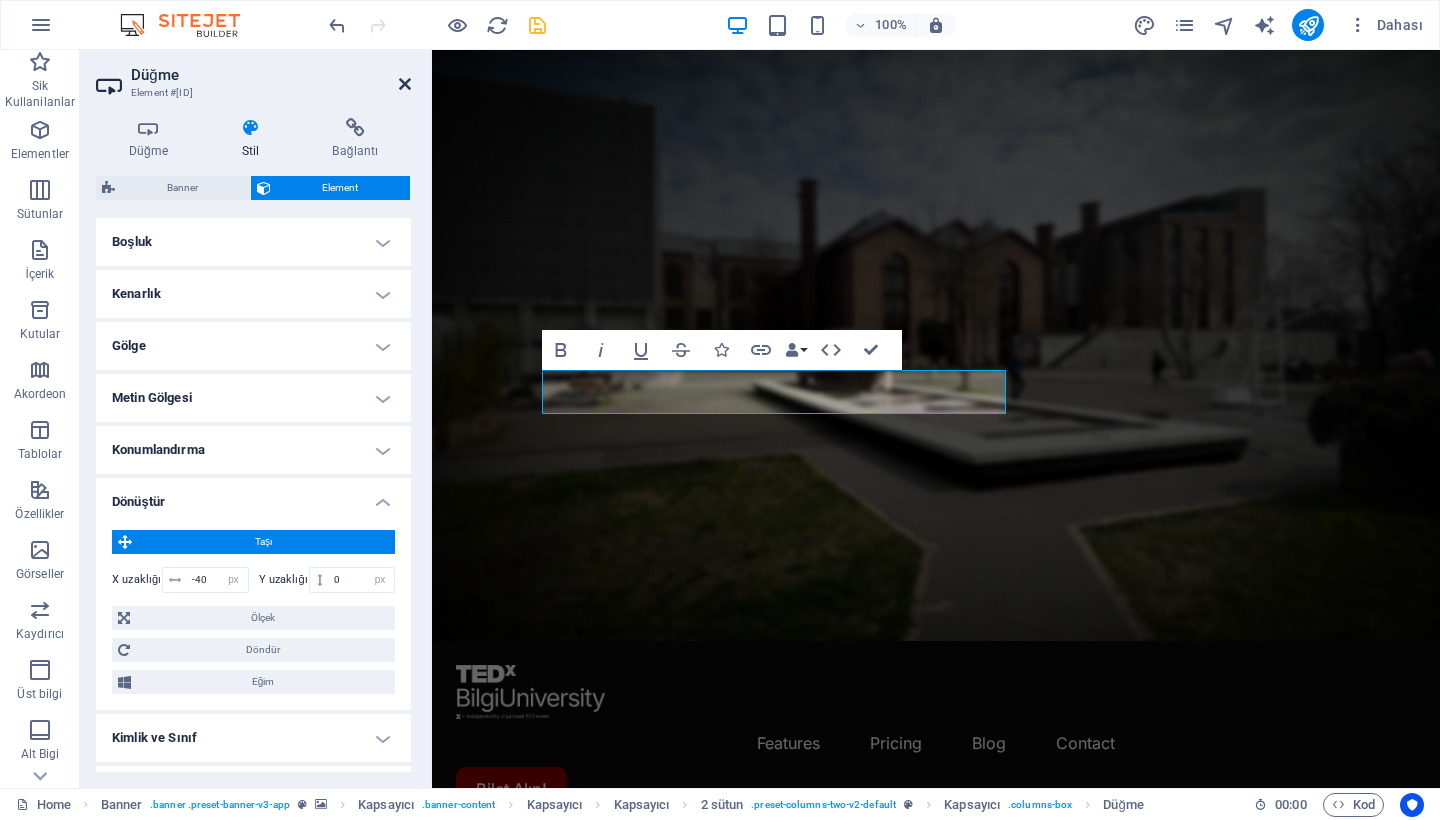 click at bounding box center (405, 84) 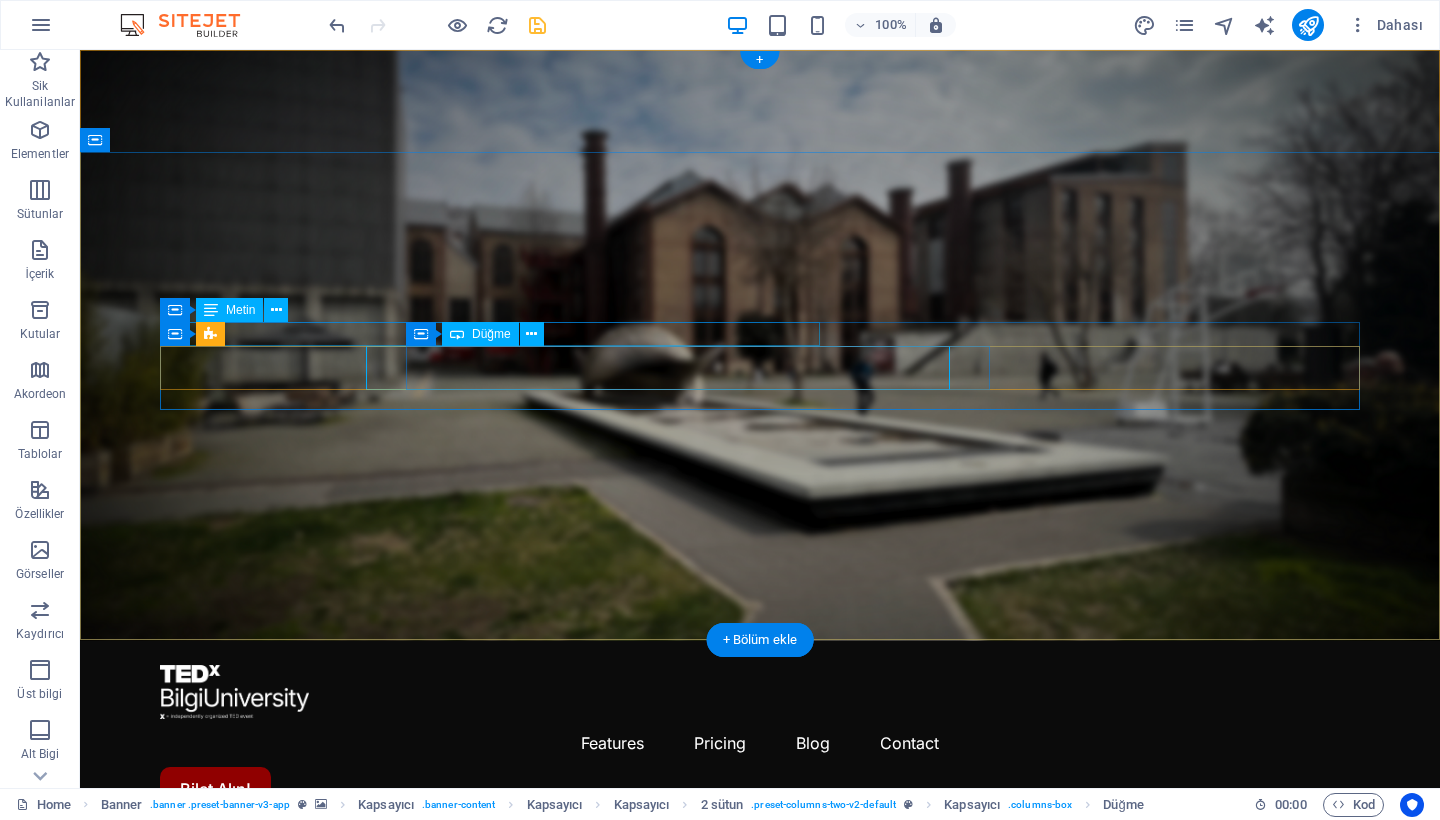 click on "Düğme" at bounding box center [480, 334] 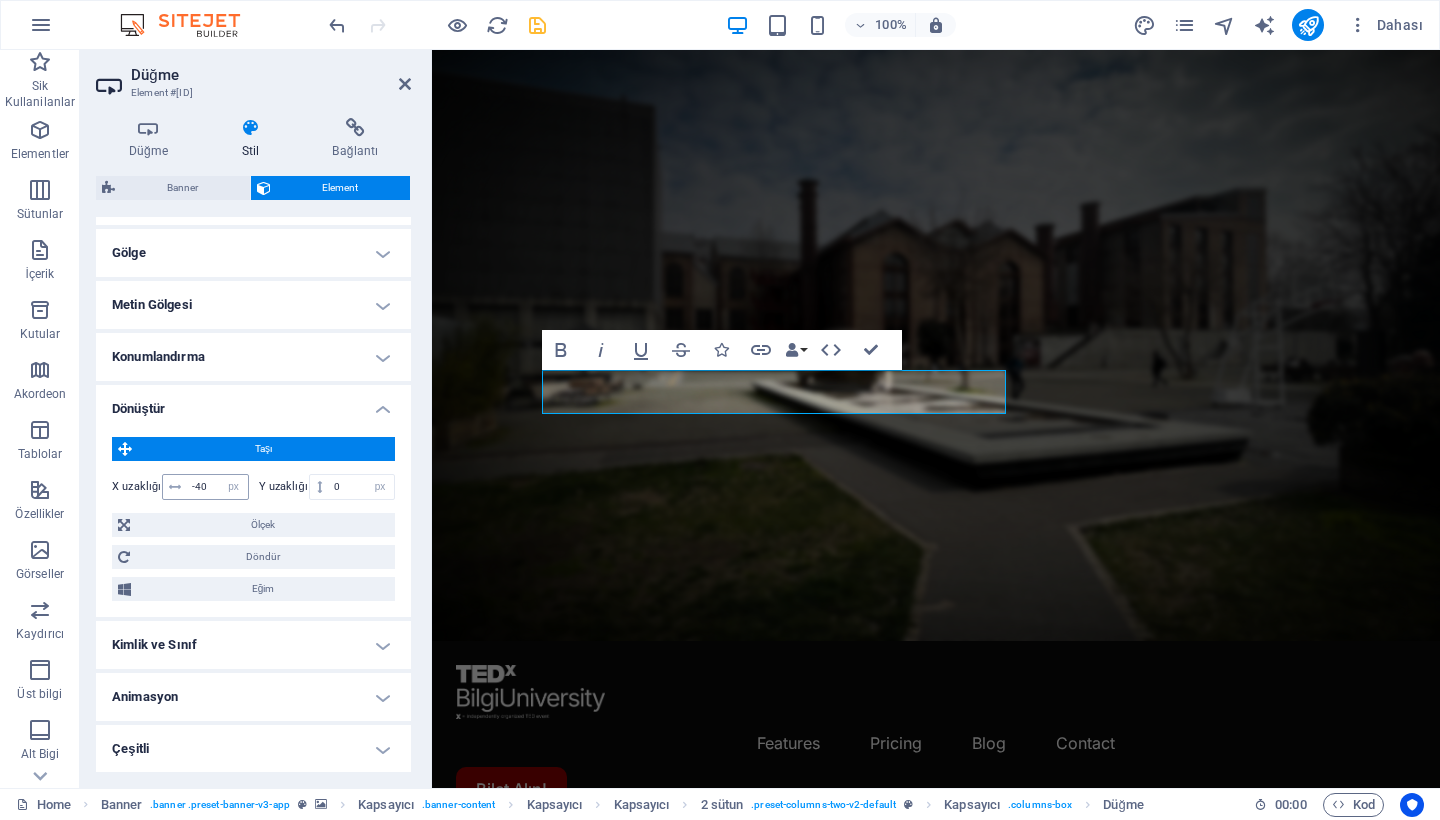 scroll, scrollTop: 489, scrollLeft: 0, axis: vertical 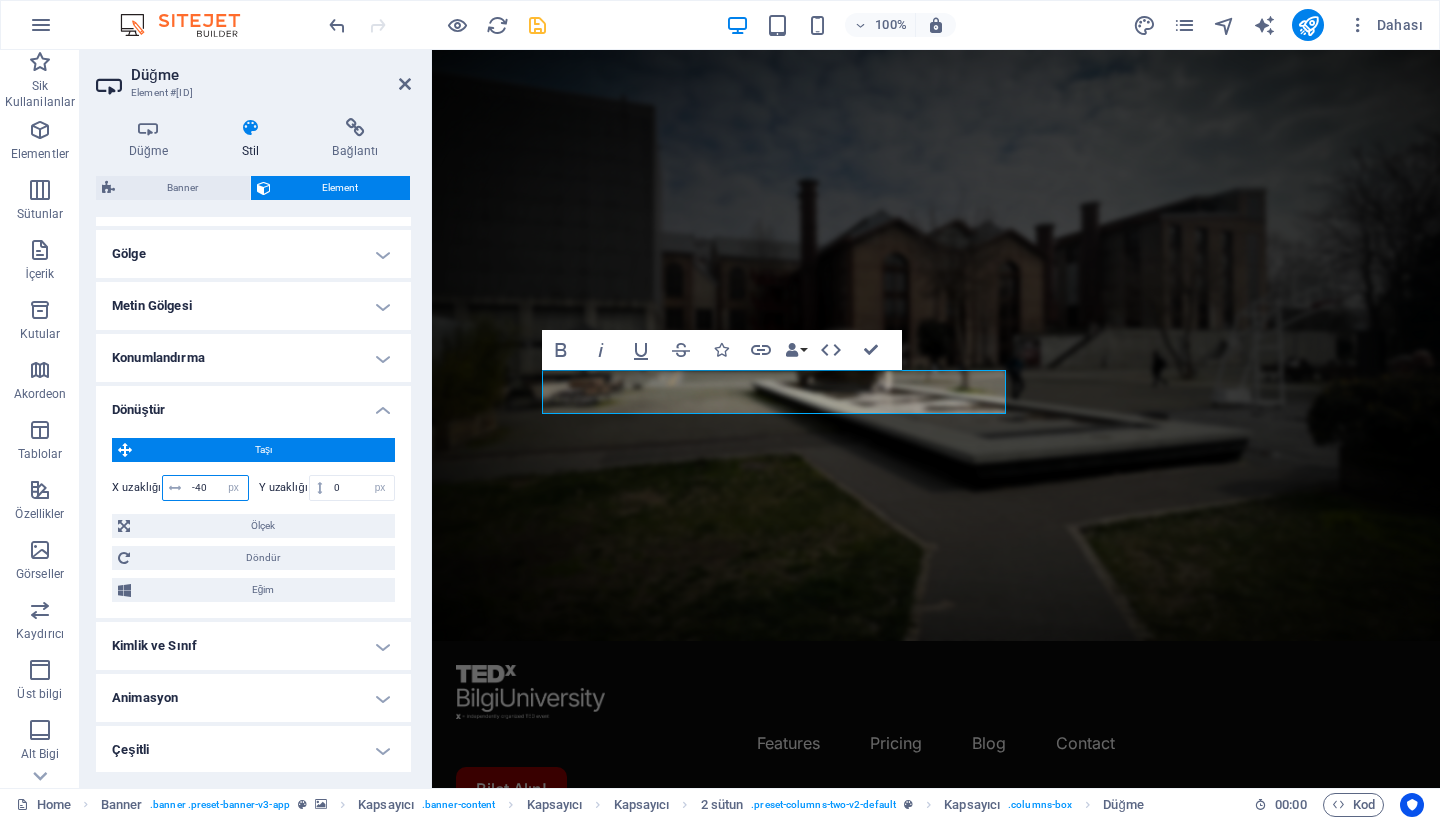 click on "-40" at bounding box center [217, 488] 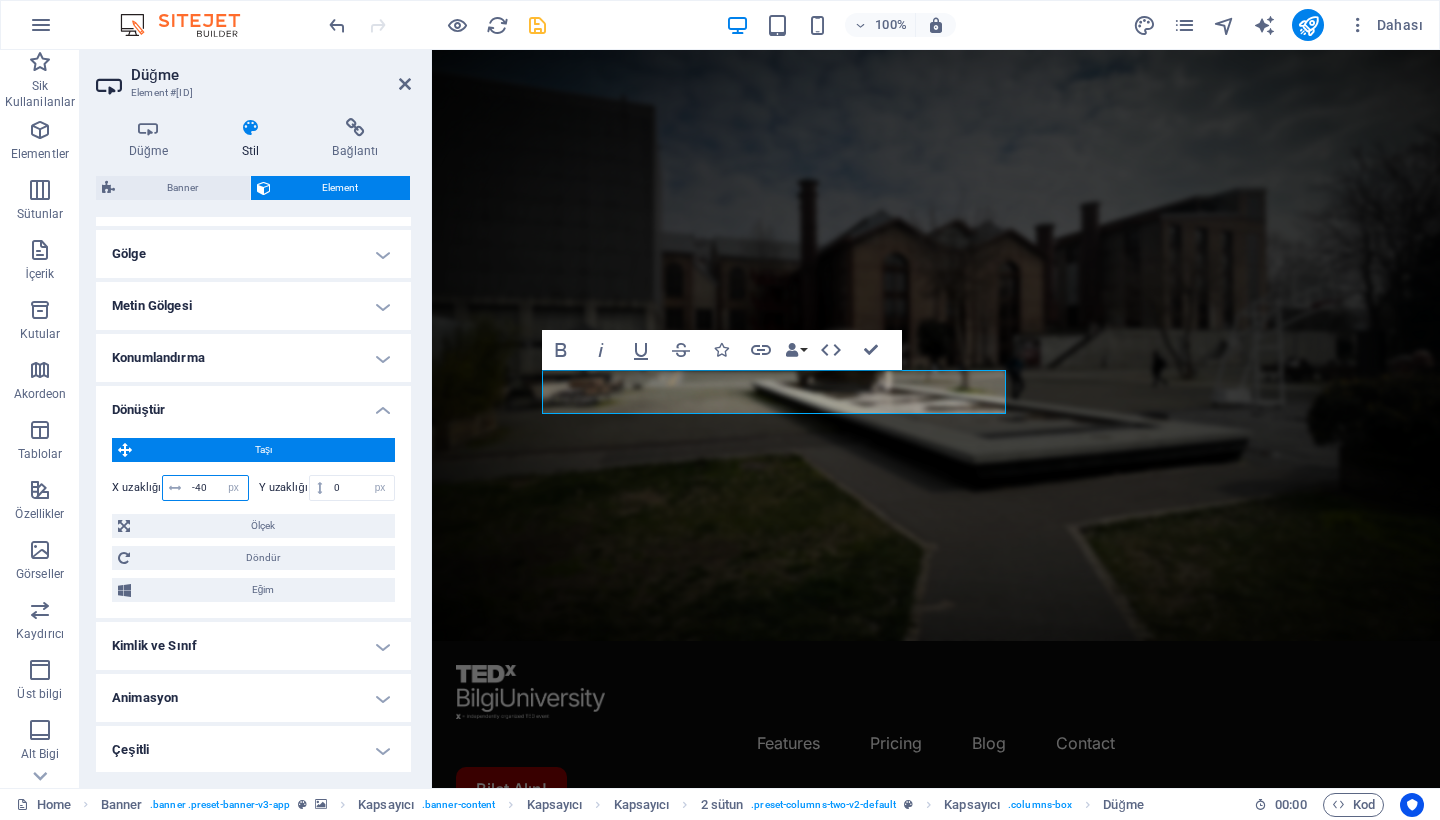 click on "-40" at bounding box center [217, 488] 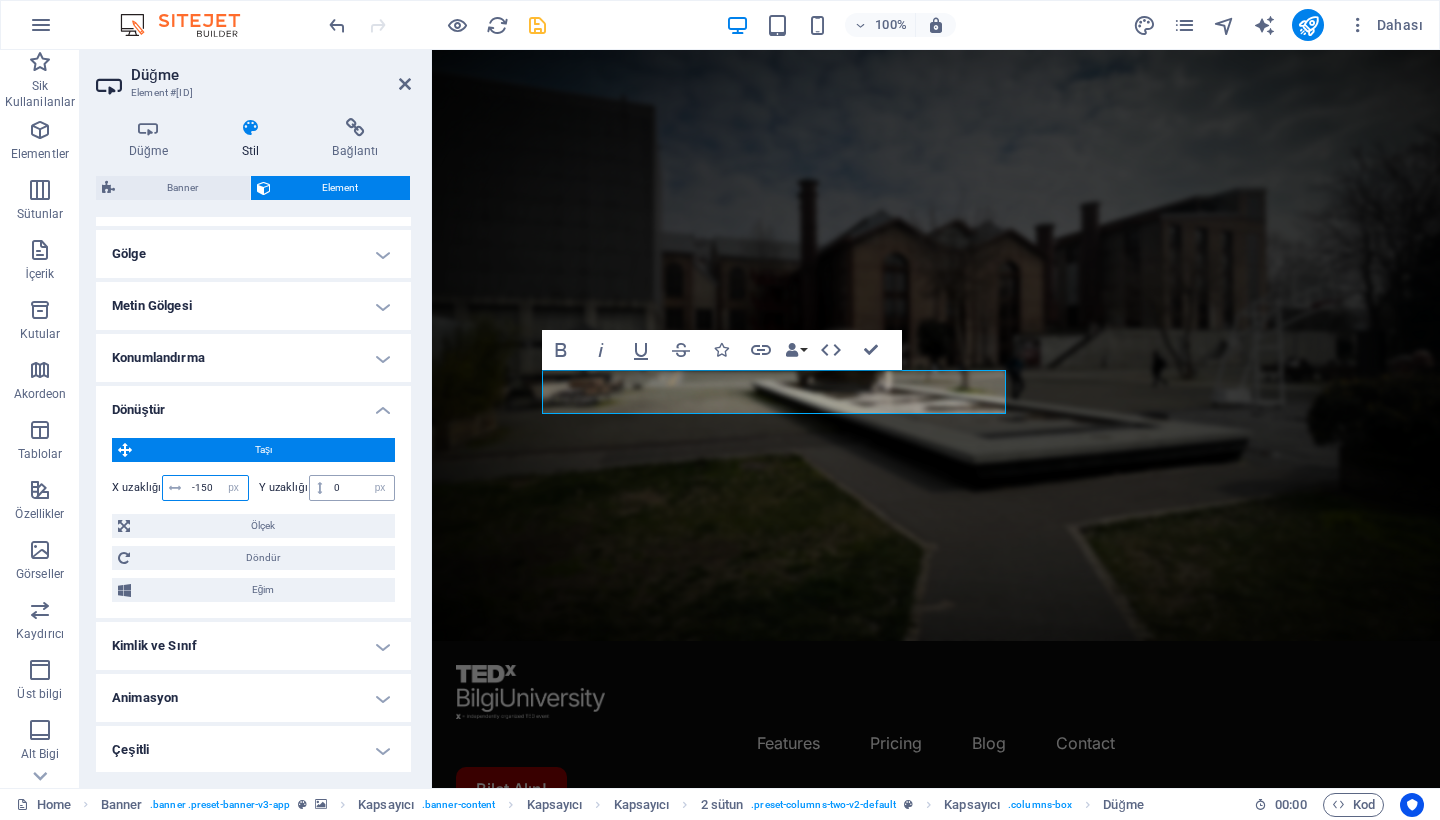 type on "-150" 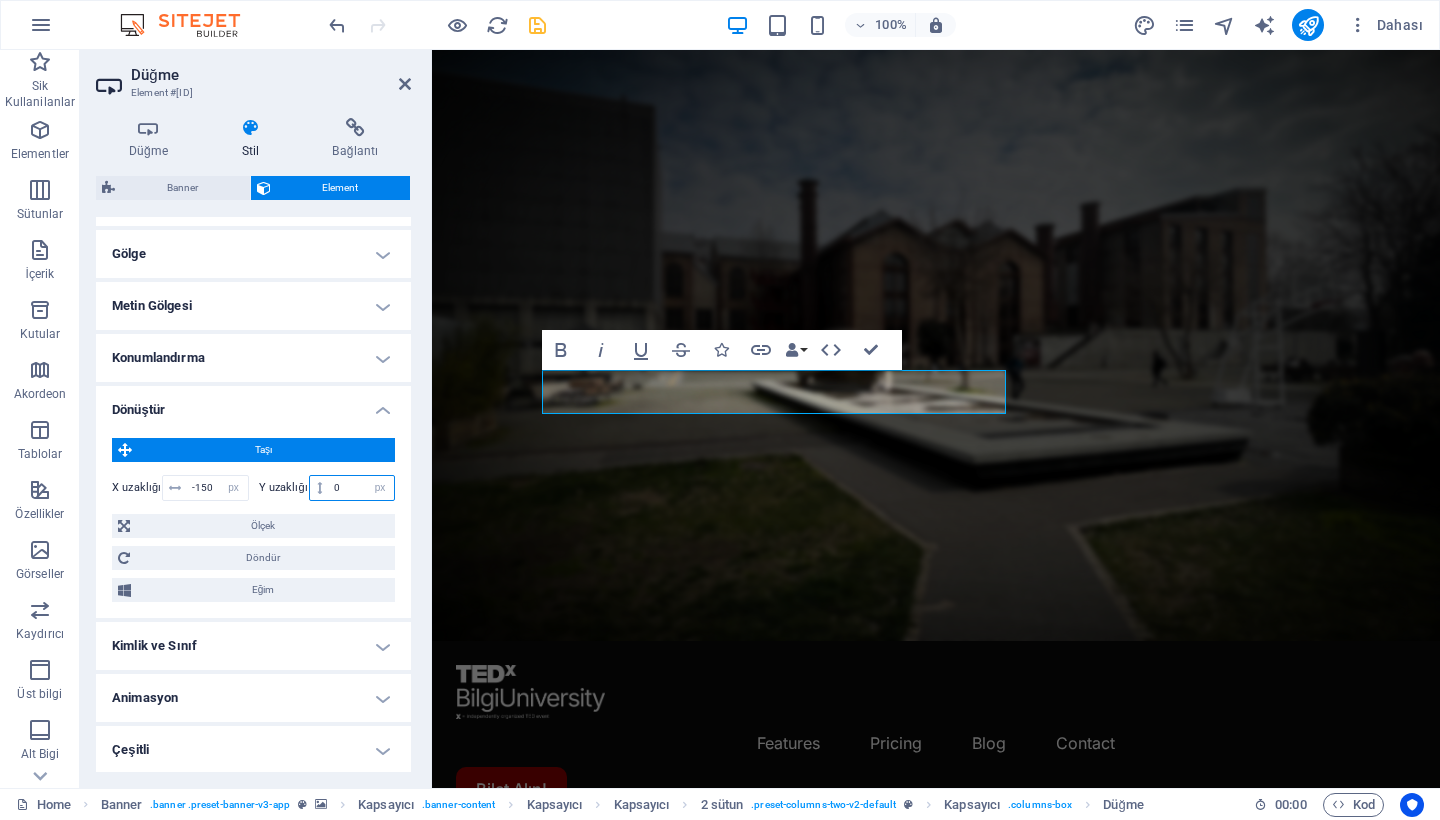 click on "0" at bounding box center (361, 488) 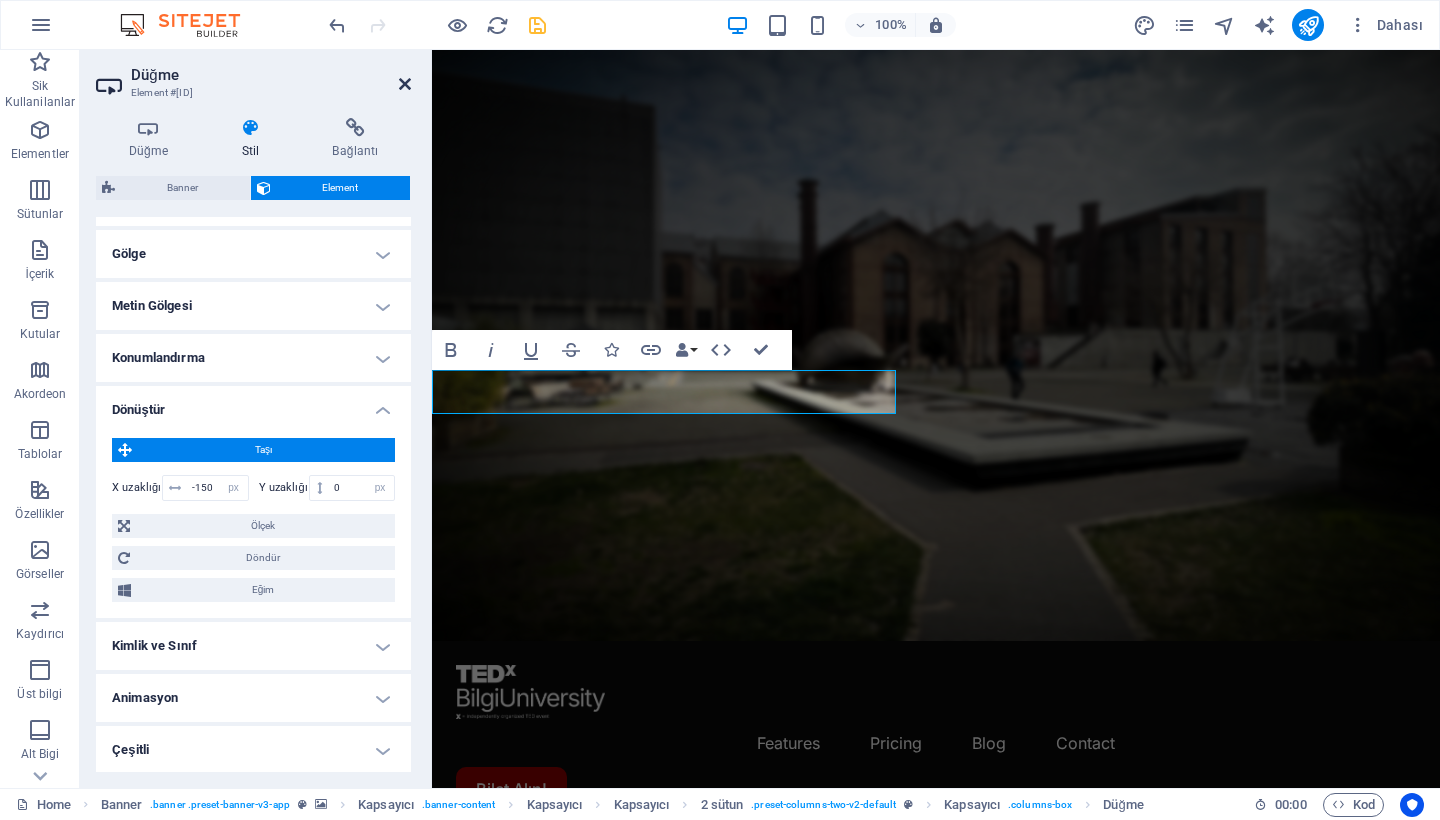 click at bounding box center [405, 84] 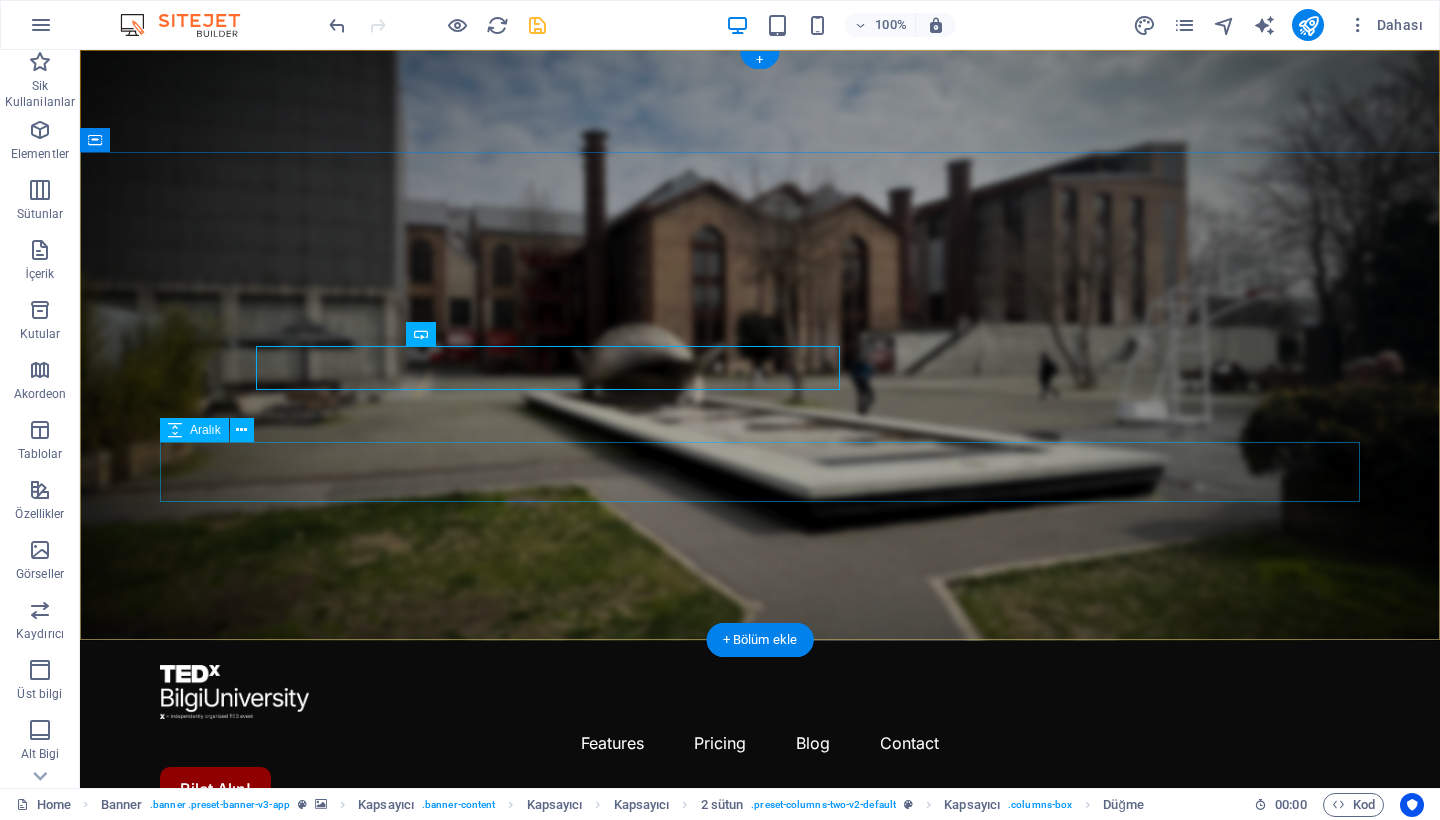 click at bounding box center [760, 1215] 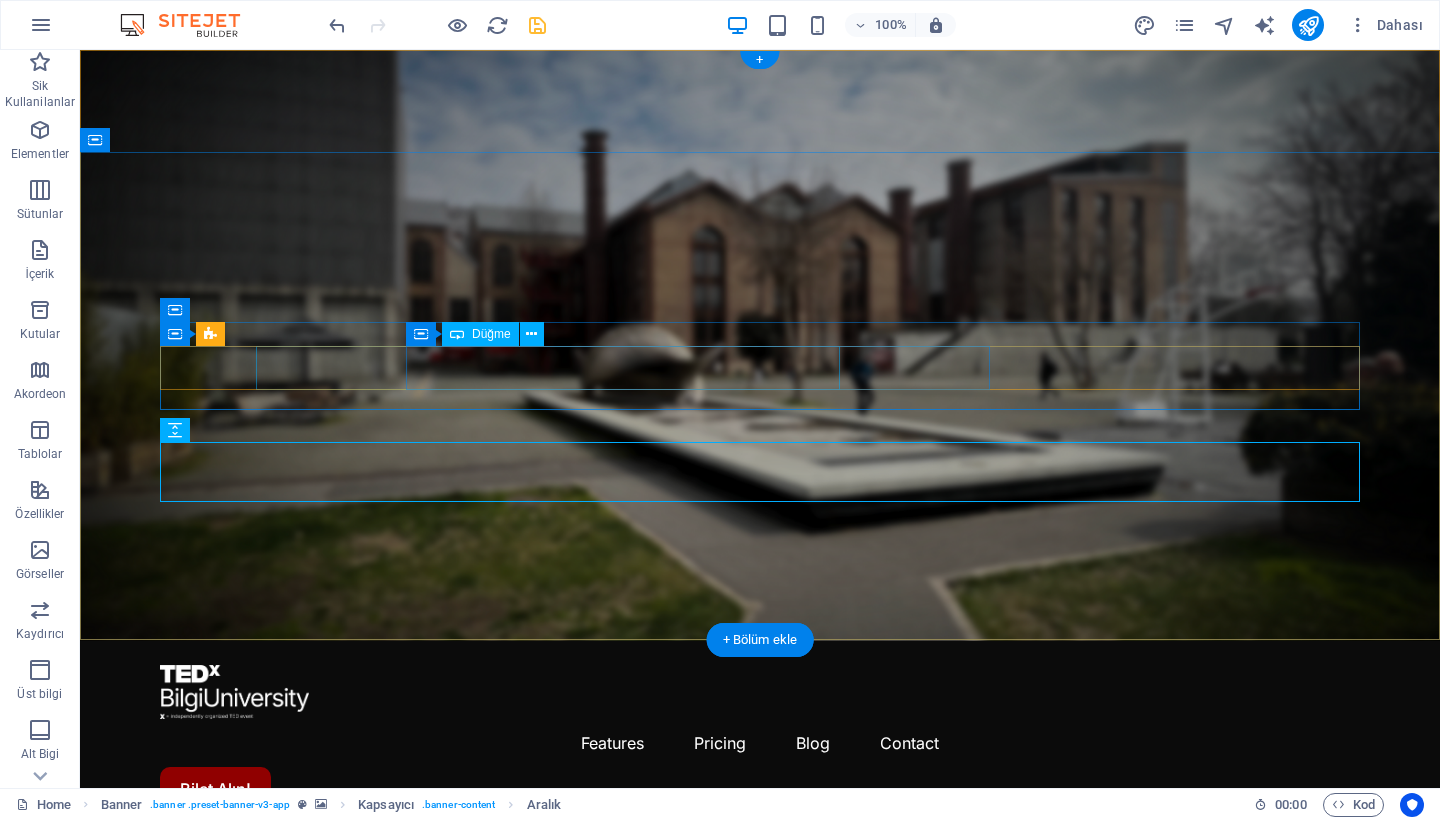 click on "Bilet Alın!" at bounding box center [-68, 1111] 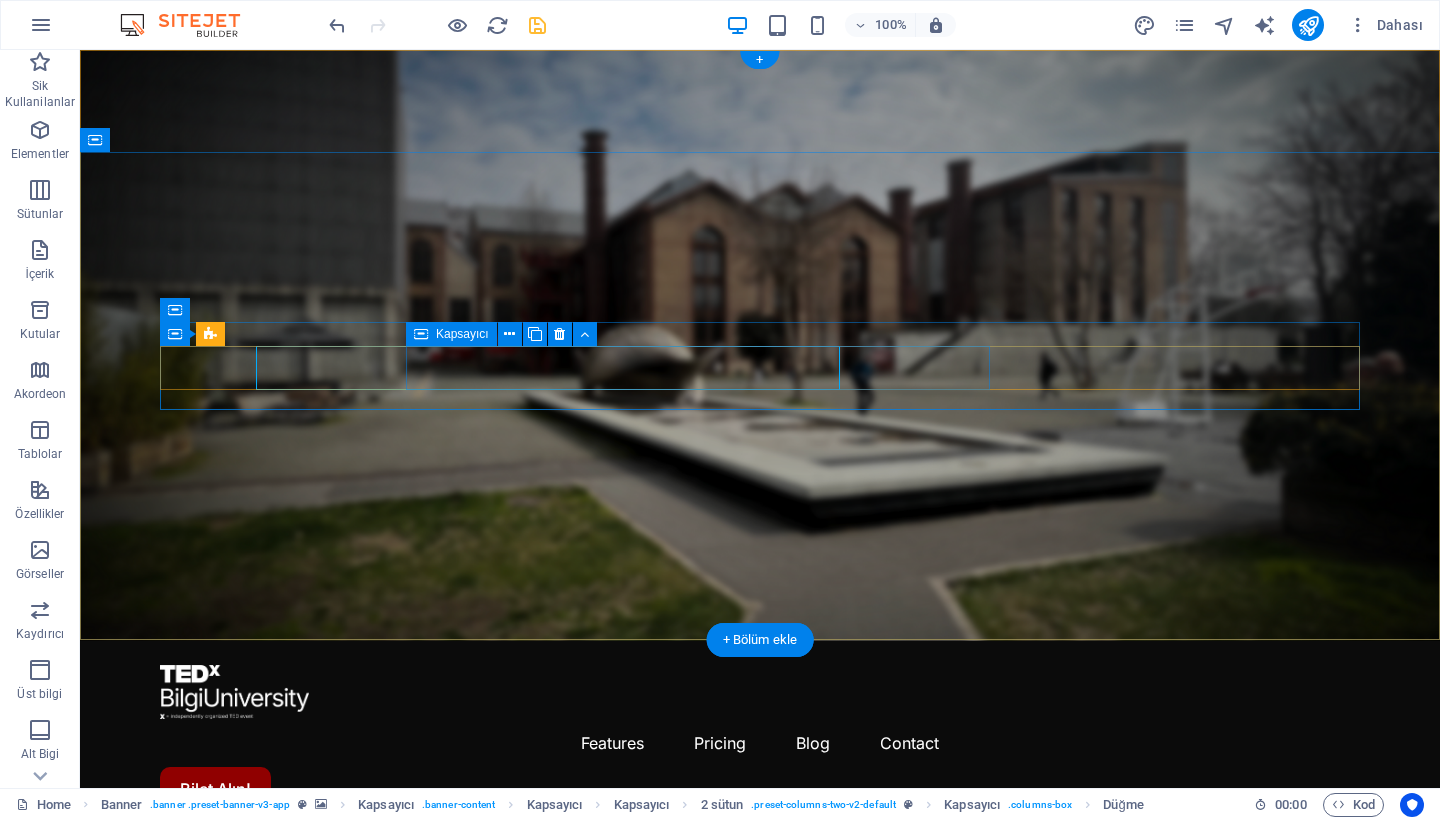click on "Kapsayıcı" at bounding box center (462, 334) 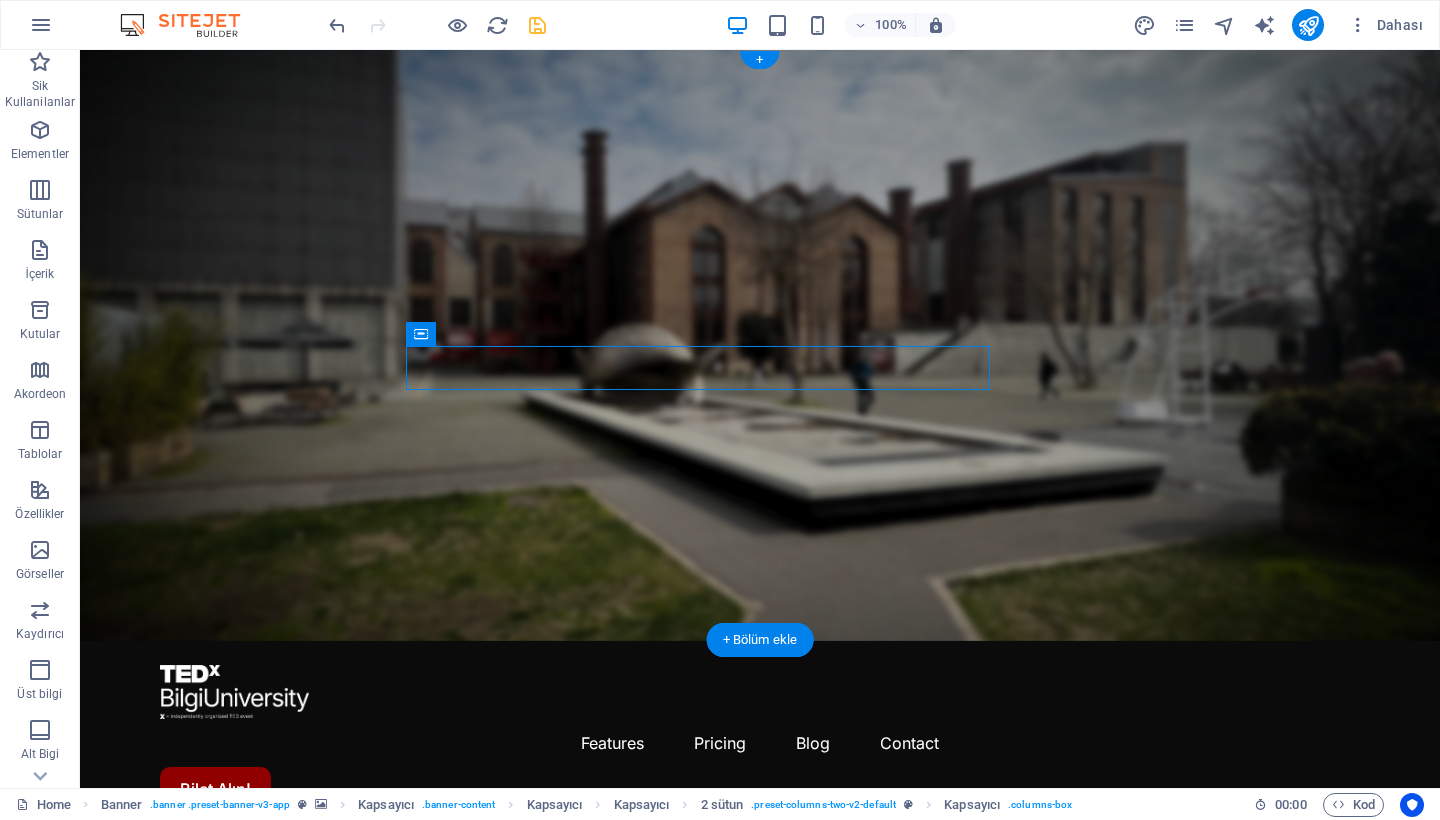 click on "Bilet Alın!" at bounding box center [-68, 1111] 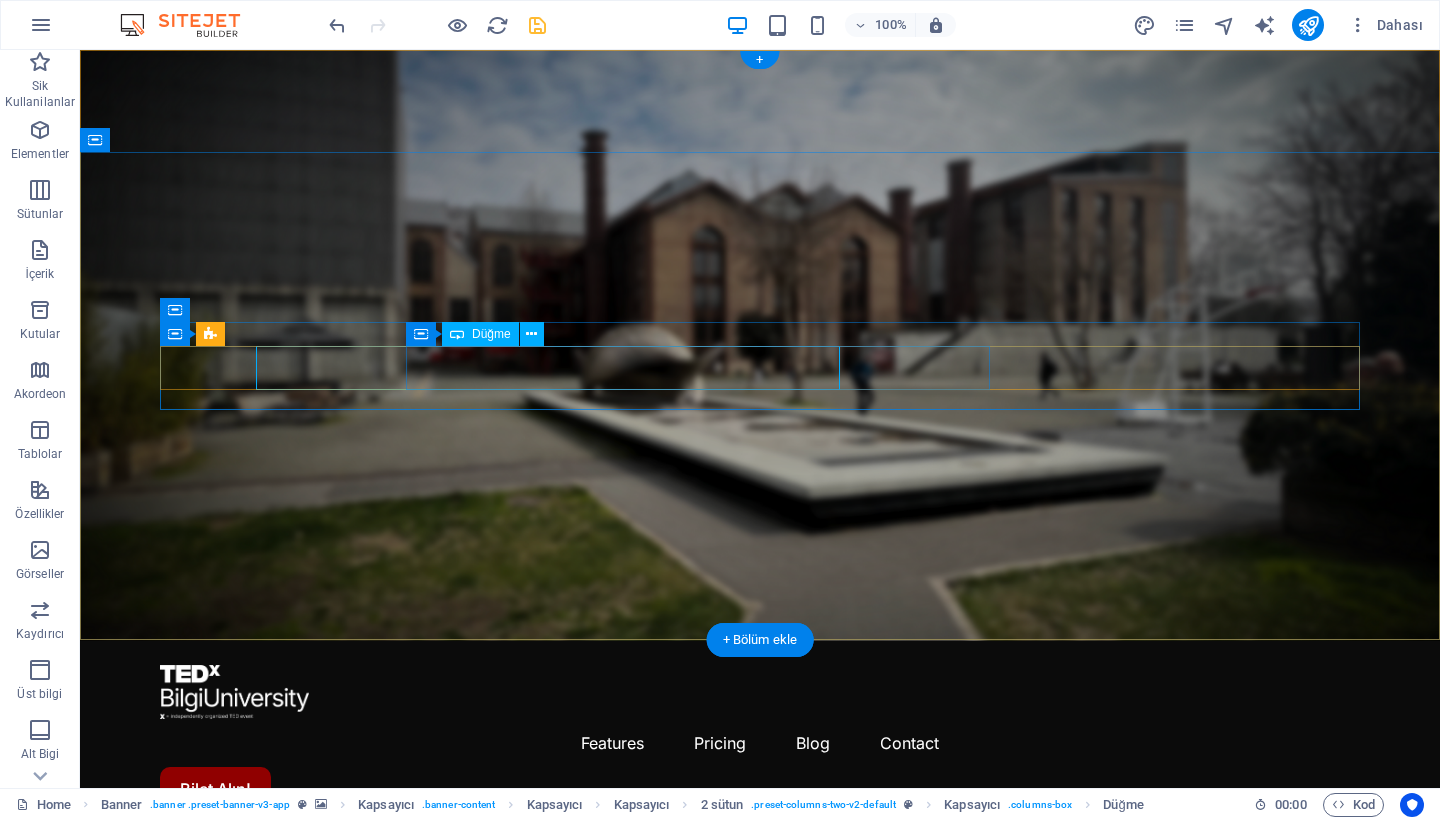 click on "Bilet Alın!" at bounding box center (-68, 1111) 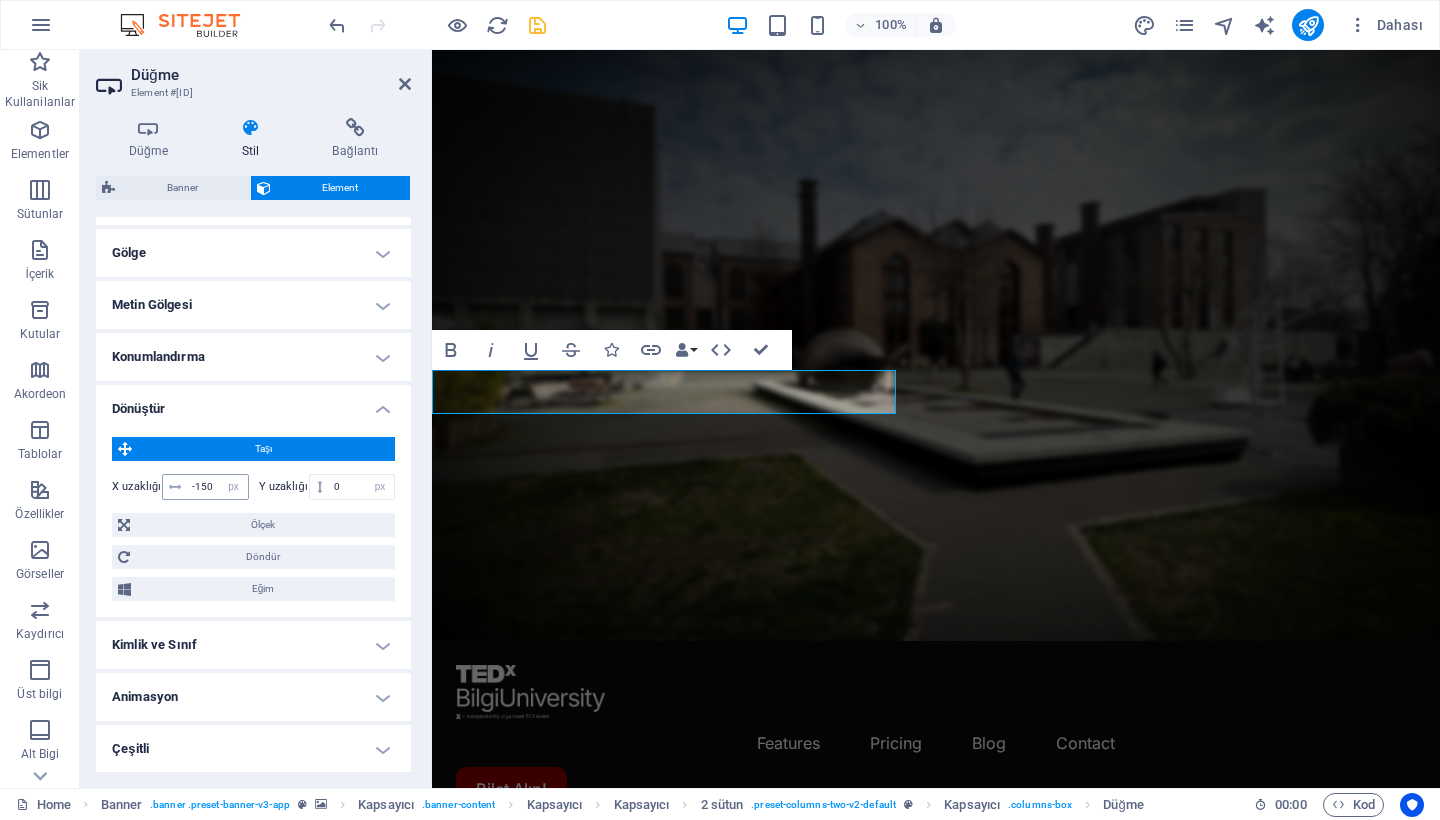 scroll, scrollTop: 489, scrollLeft: 0, axis: vertical 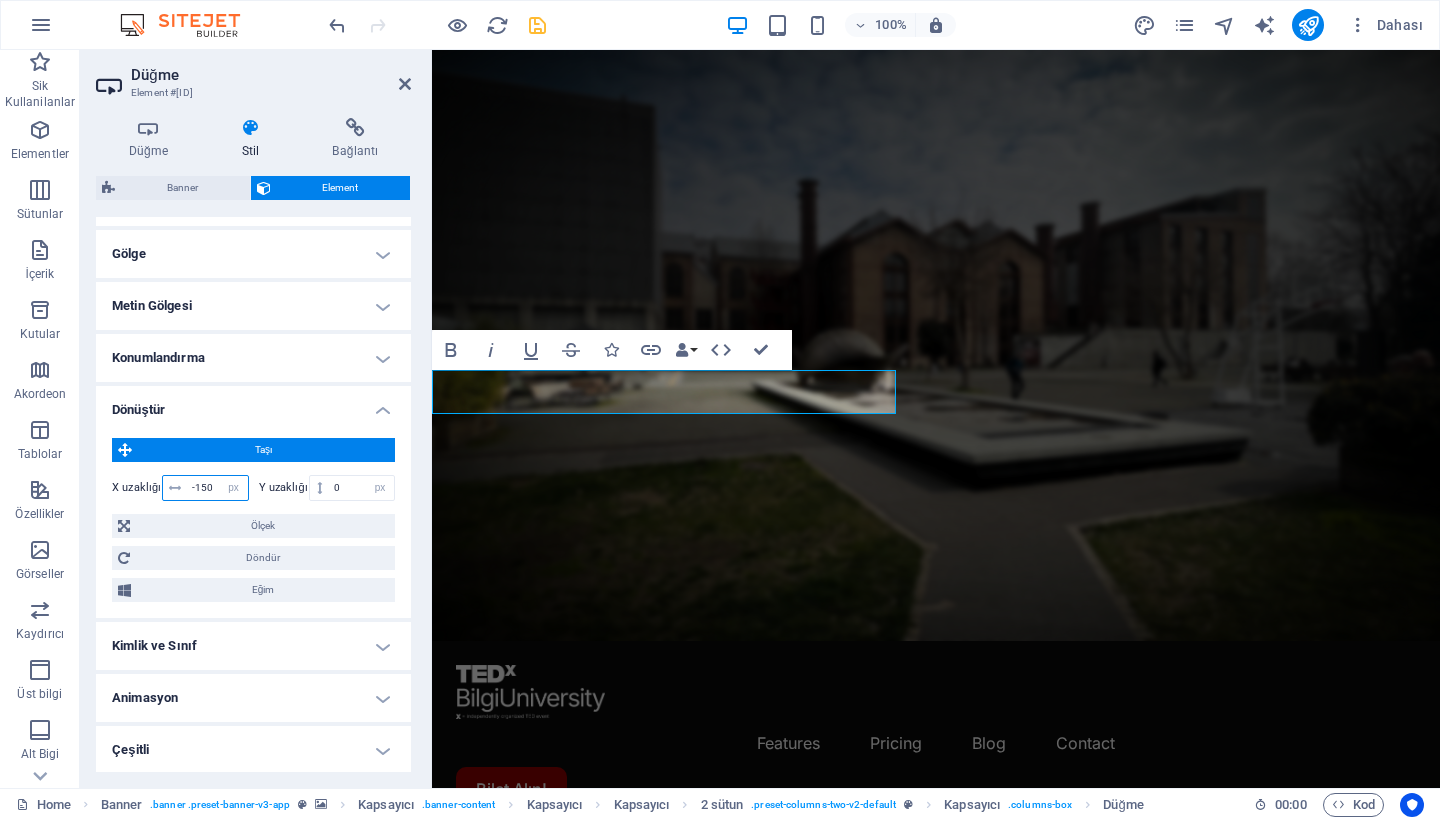 click on "-150" at bounding box center (217, 488) 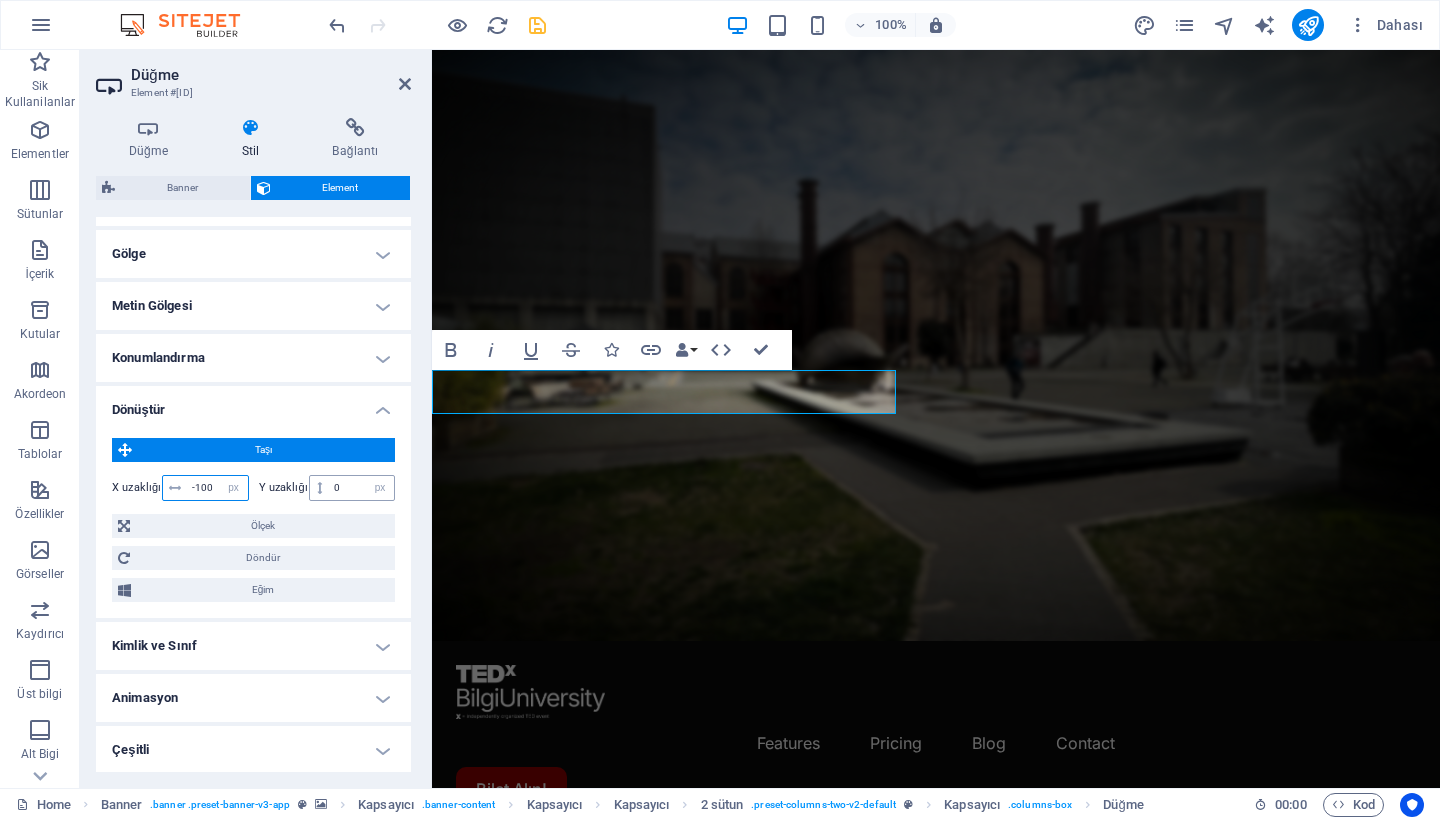 type on "-100" 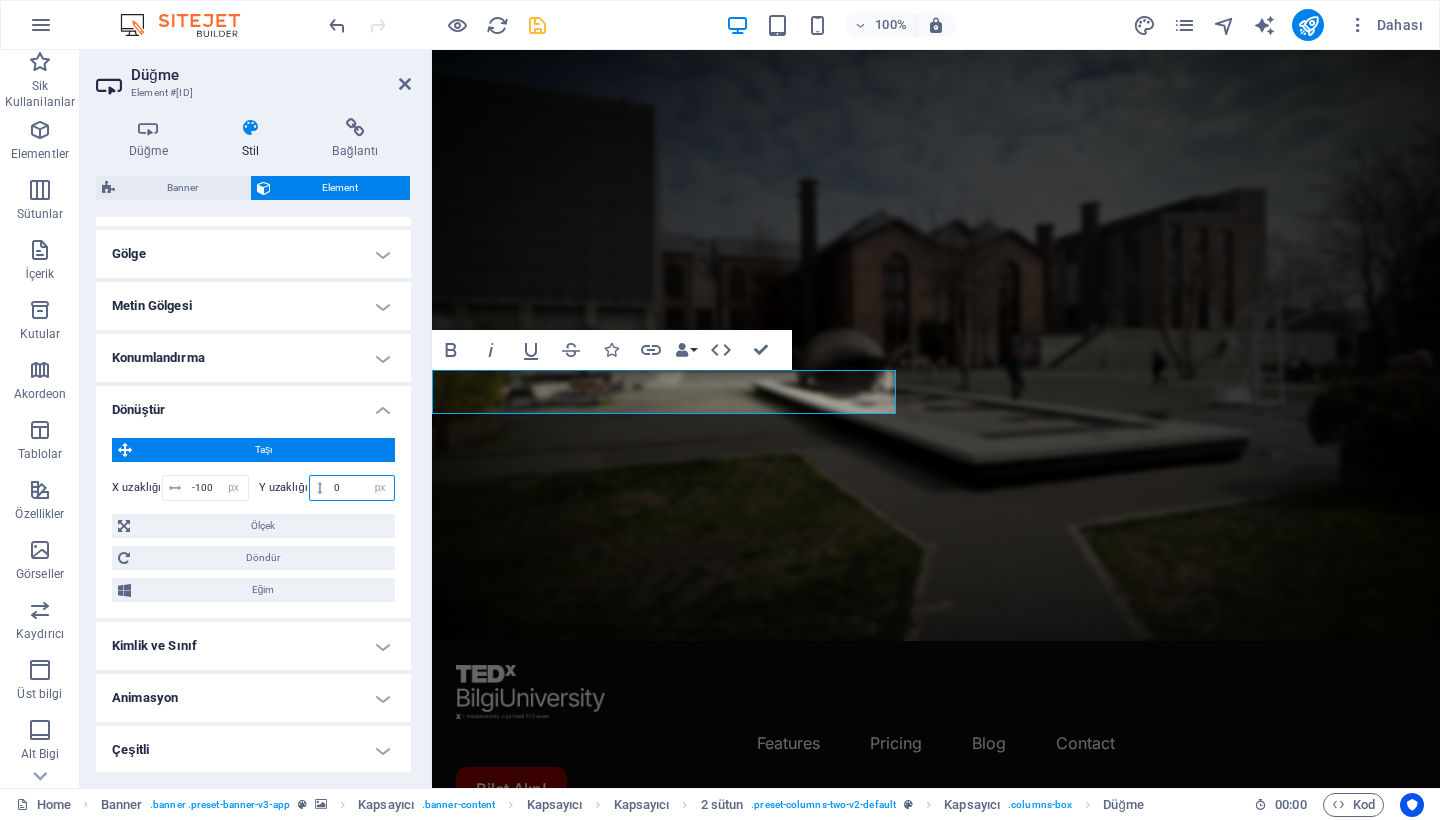 click on "0" at bounding box center (361, 488) 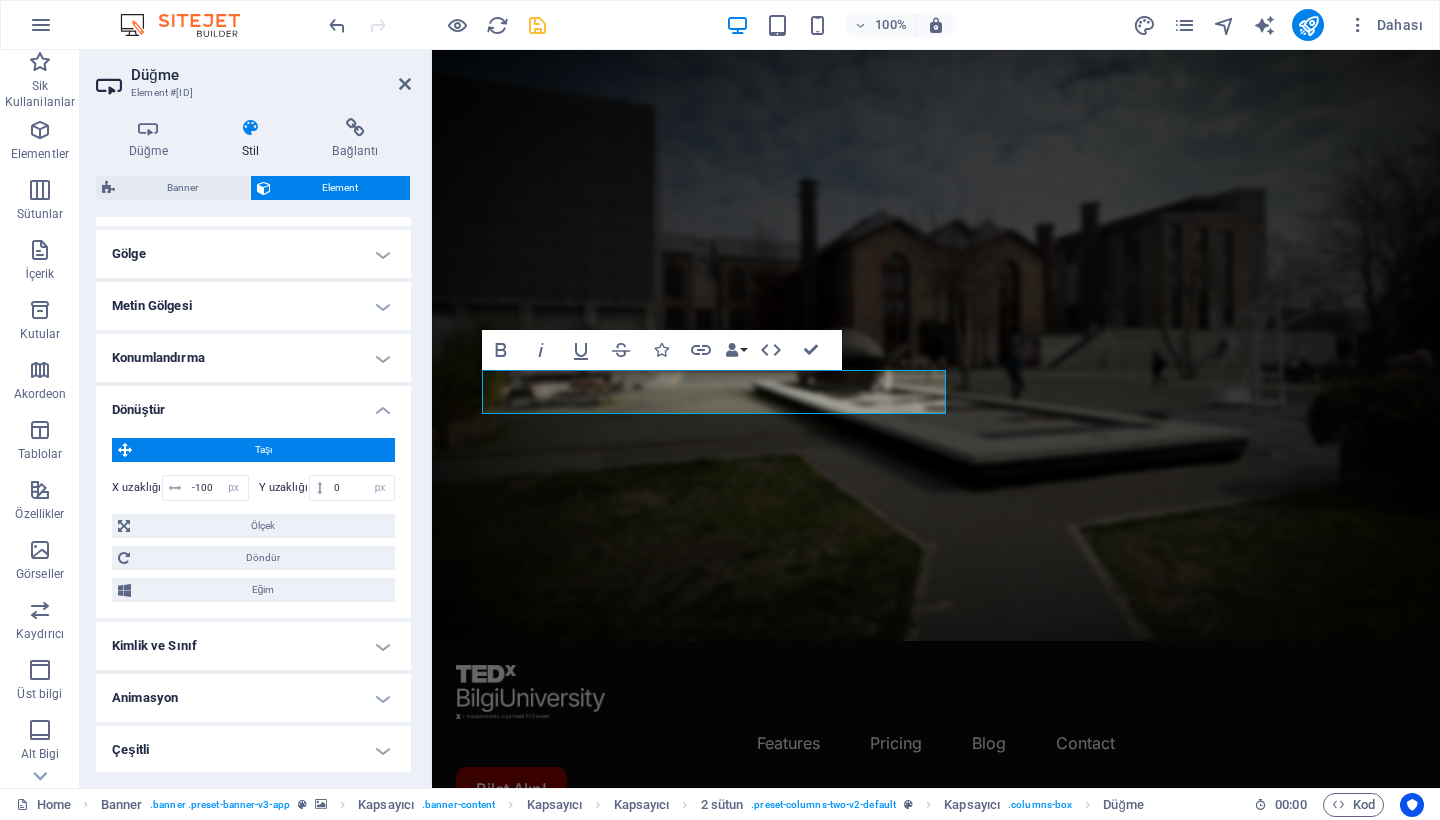 click on "Düğme Element #ed-799950462" at bounding box center [253, 76] 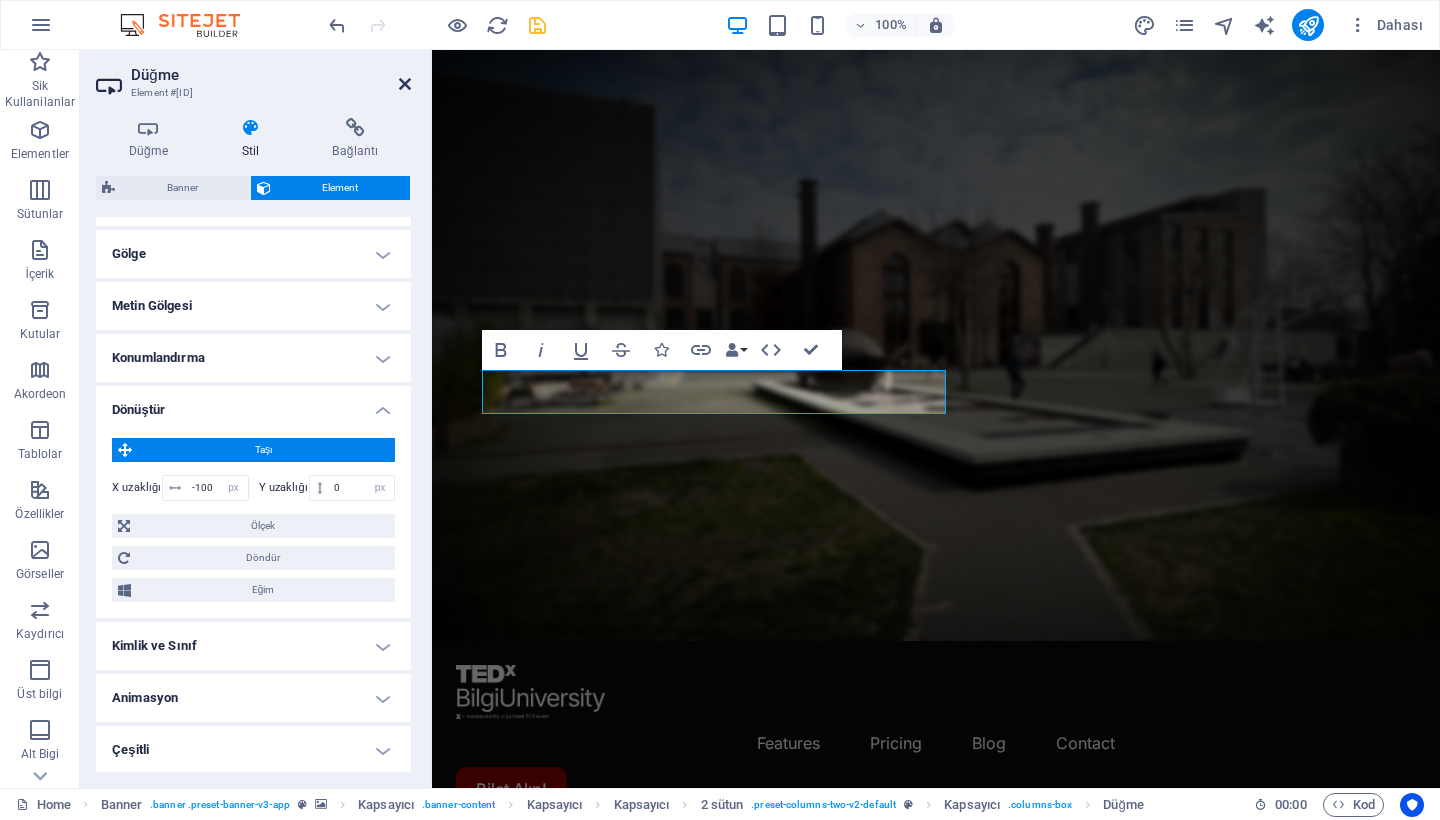 click at bounding box center (405, 84) 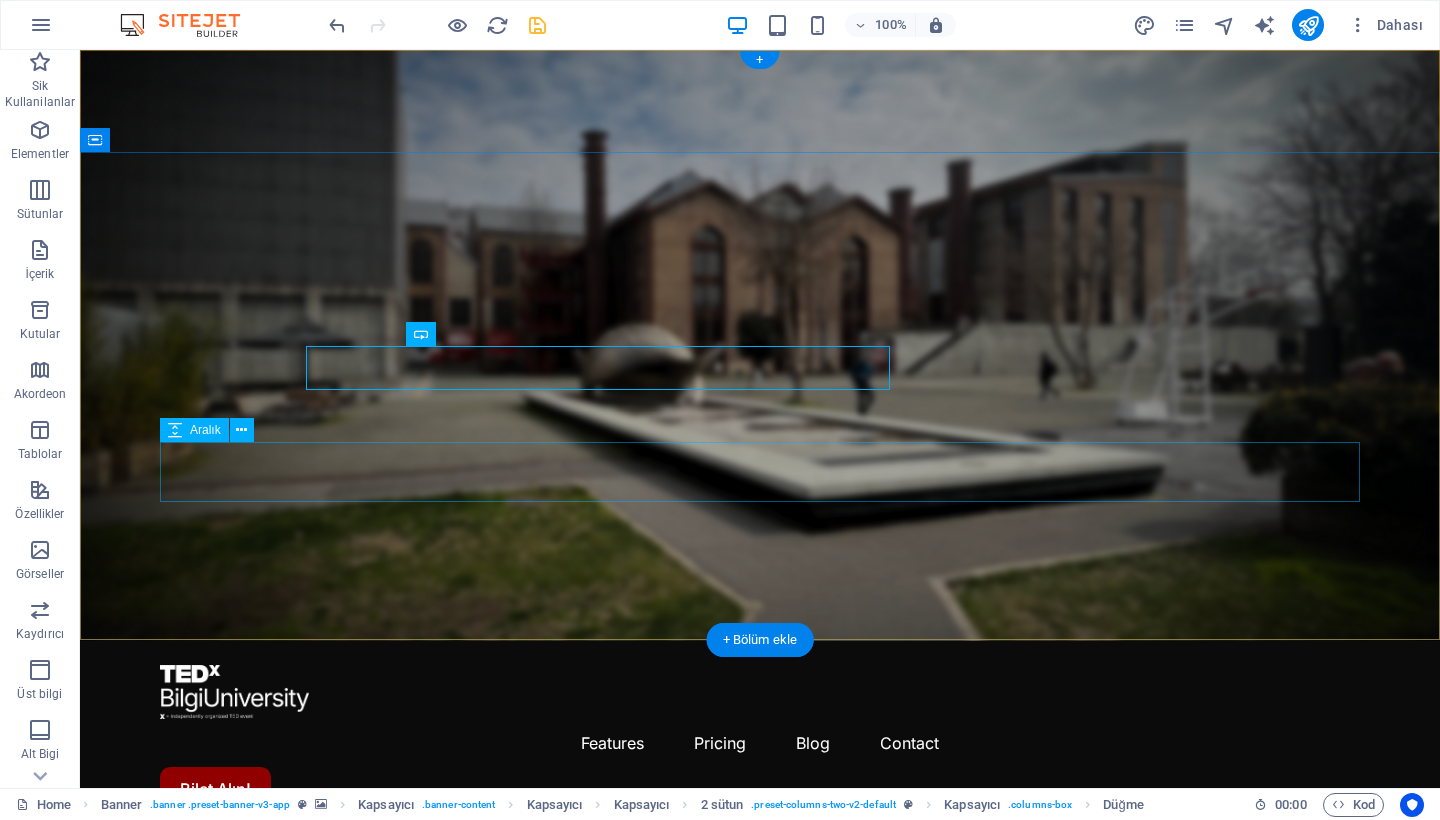 click at bounding box center (760, 1215) 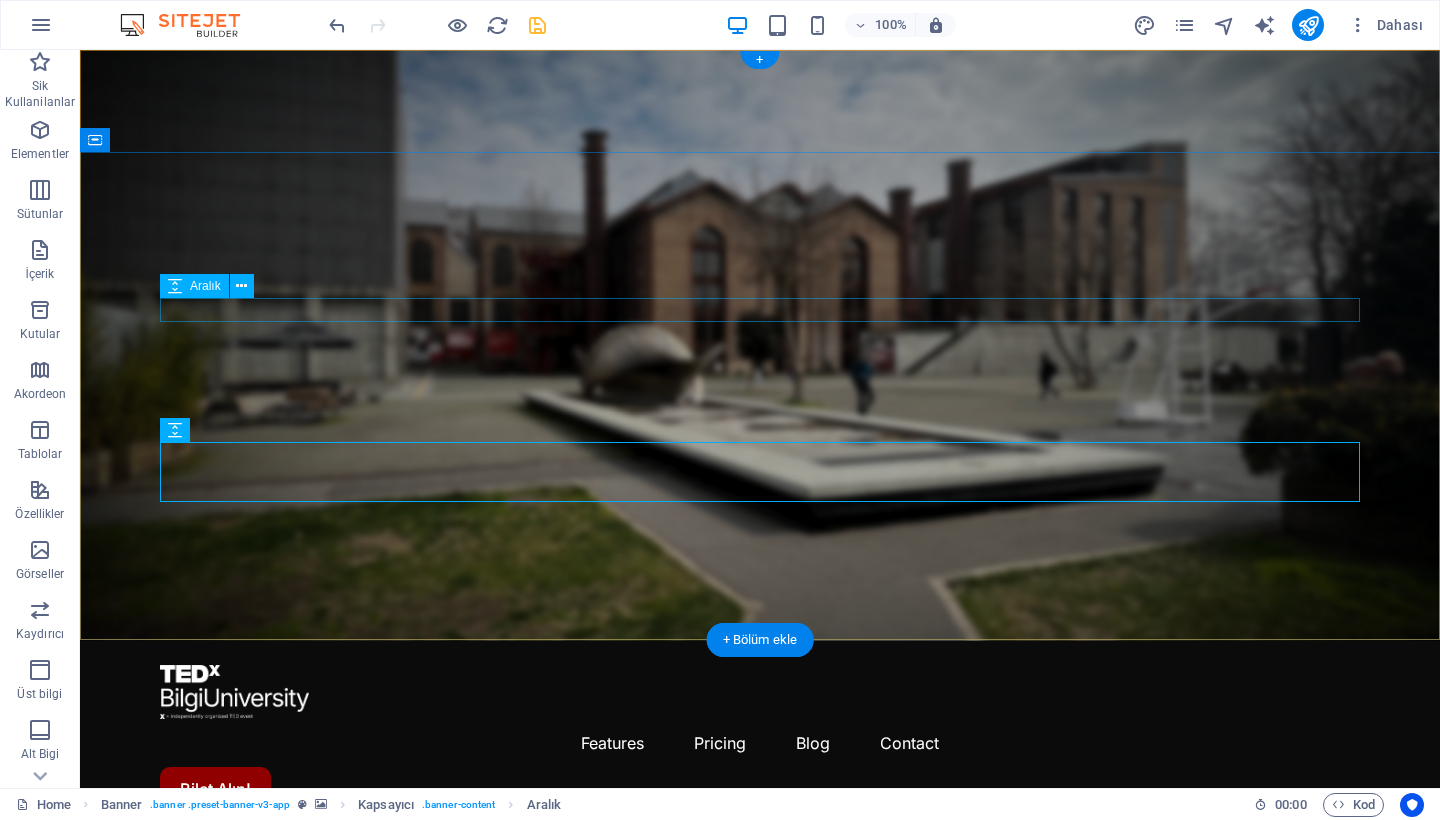 click at bounding box center [760, 993] 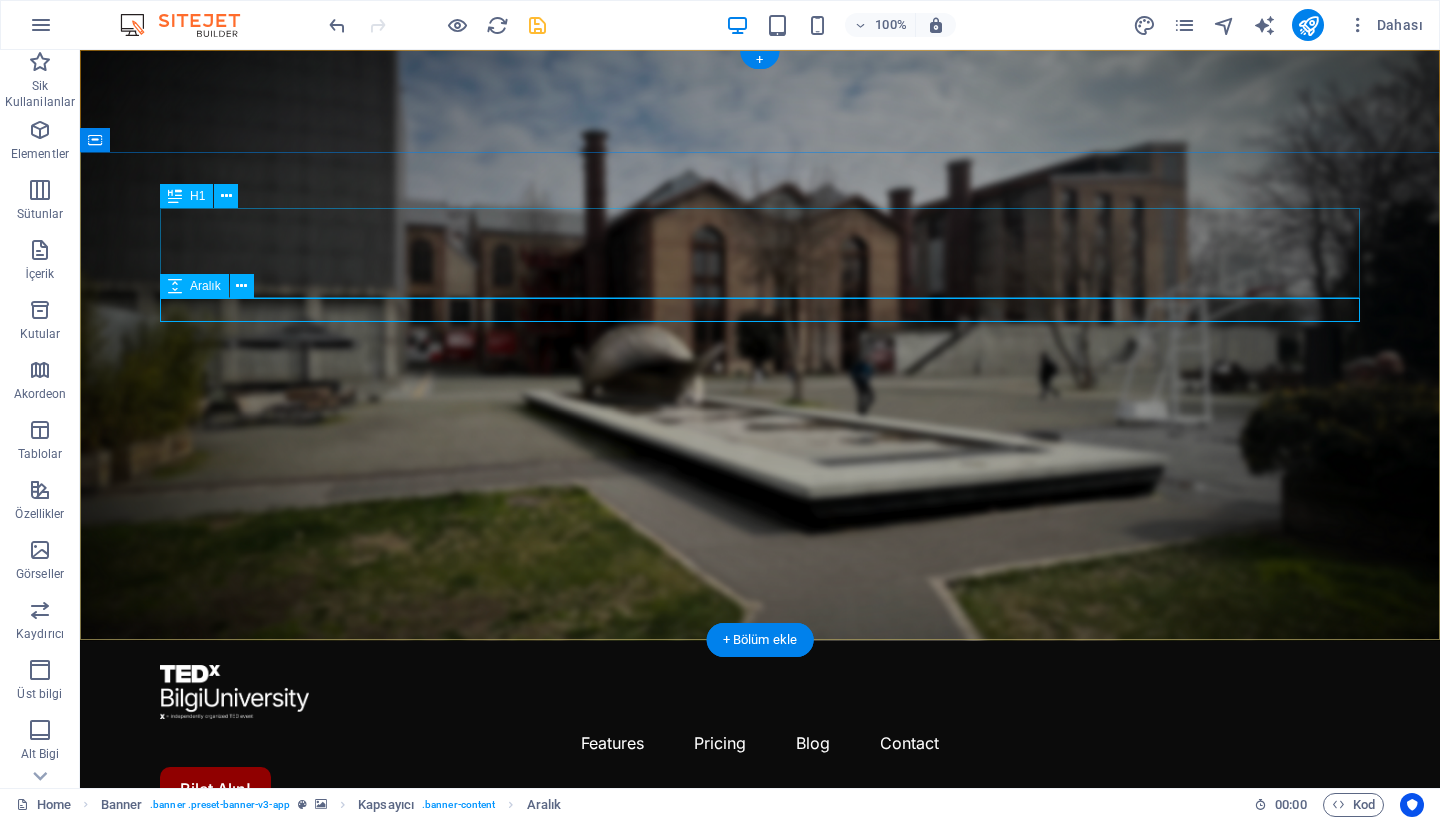 click on "Aralık" at bounding box center (205, 286) 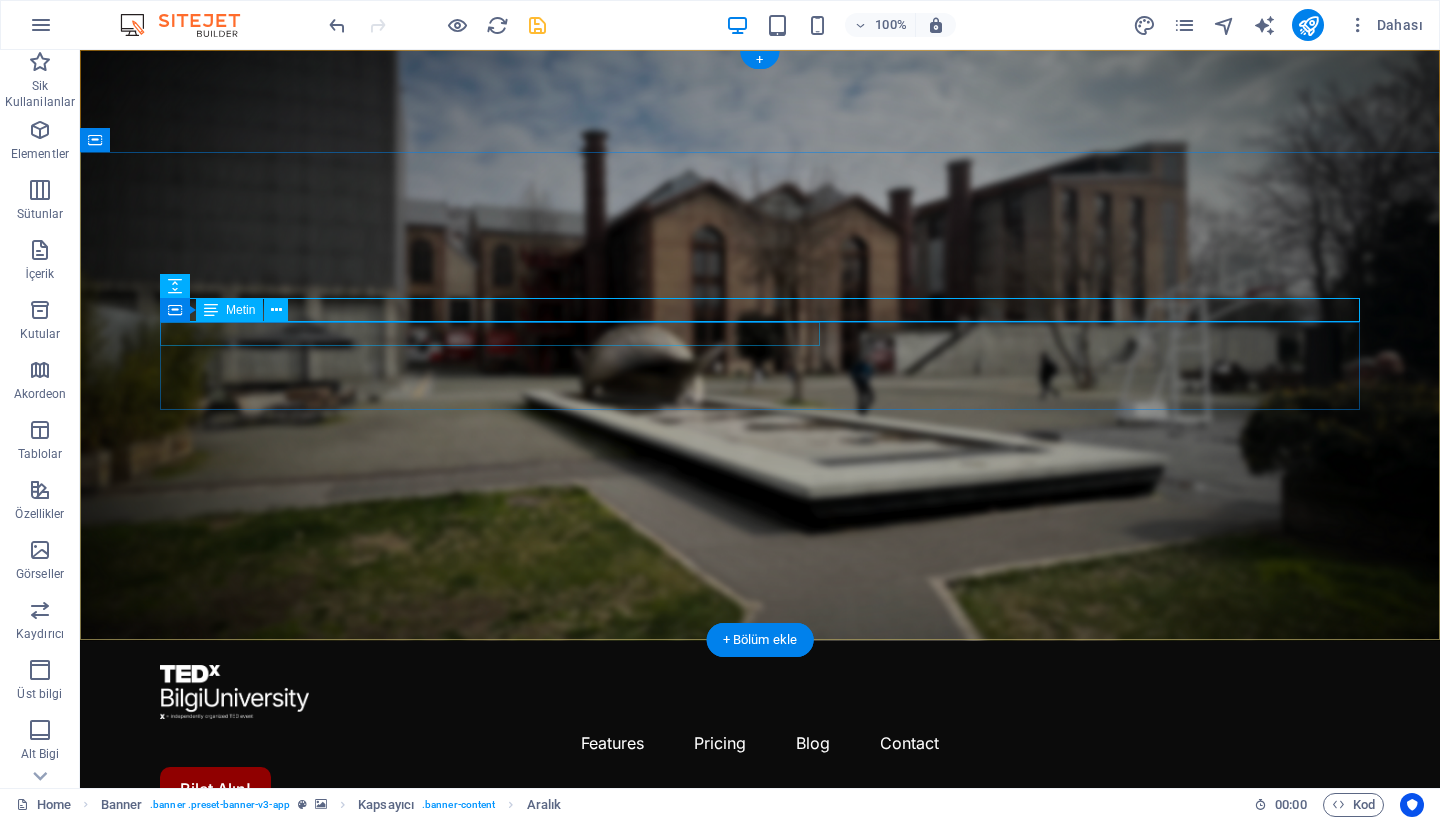 click on "Bir Tepki Değiştirir. [DATE]da TEDxBilgiUniversity sahnesindeyiz." at bounding box center [760, 1017] 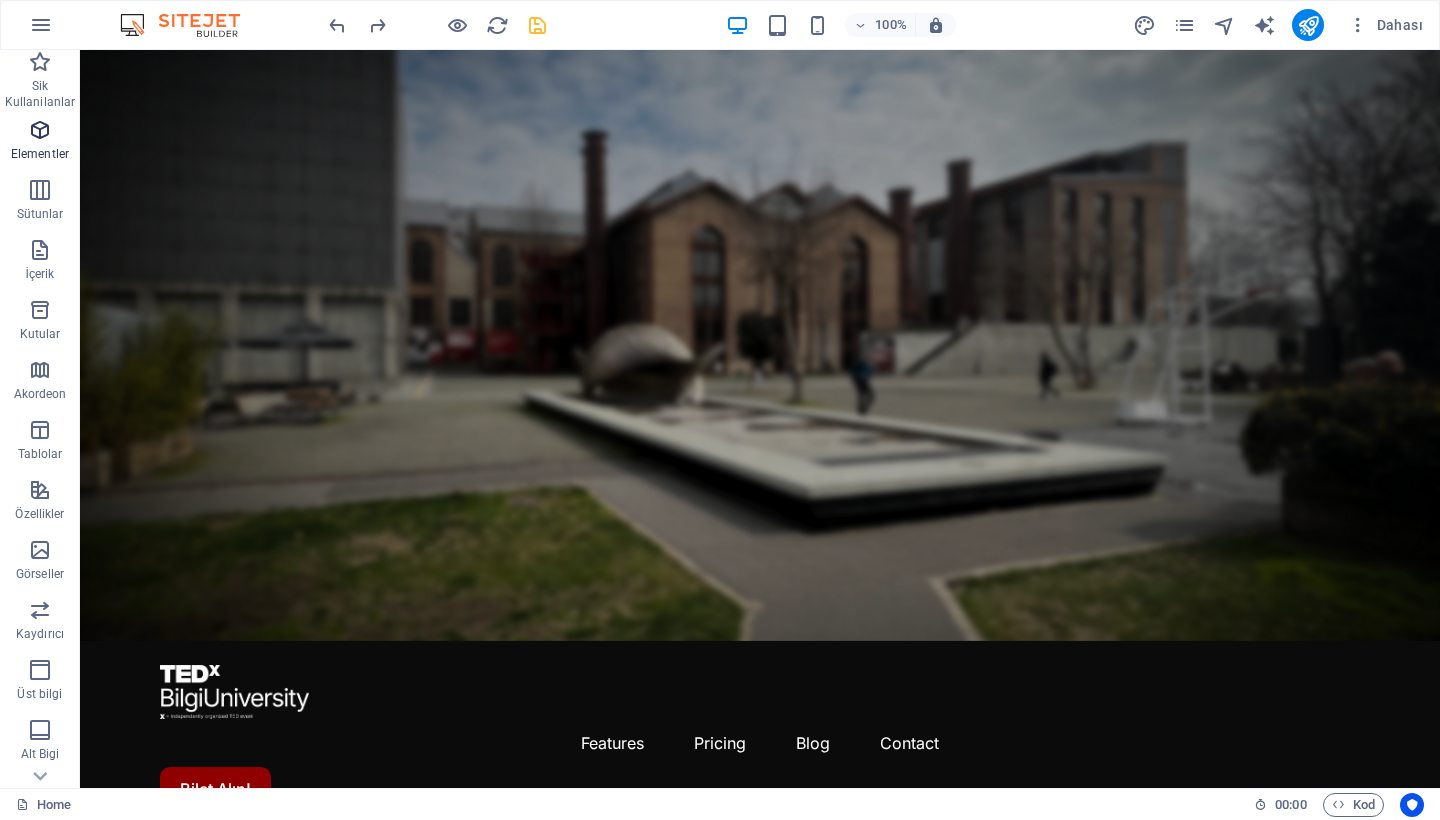 click at bounding box center (40, 130) 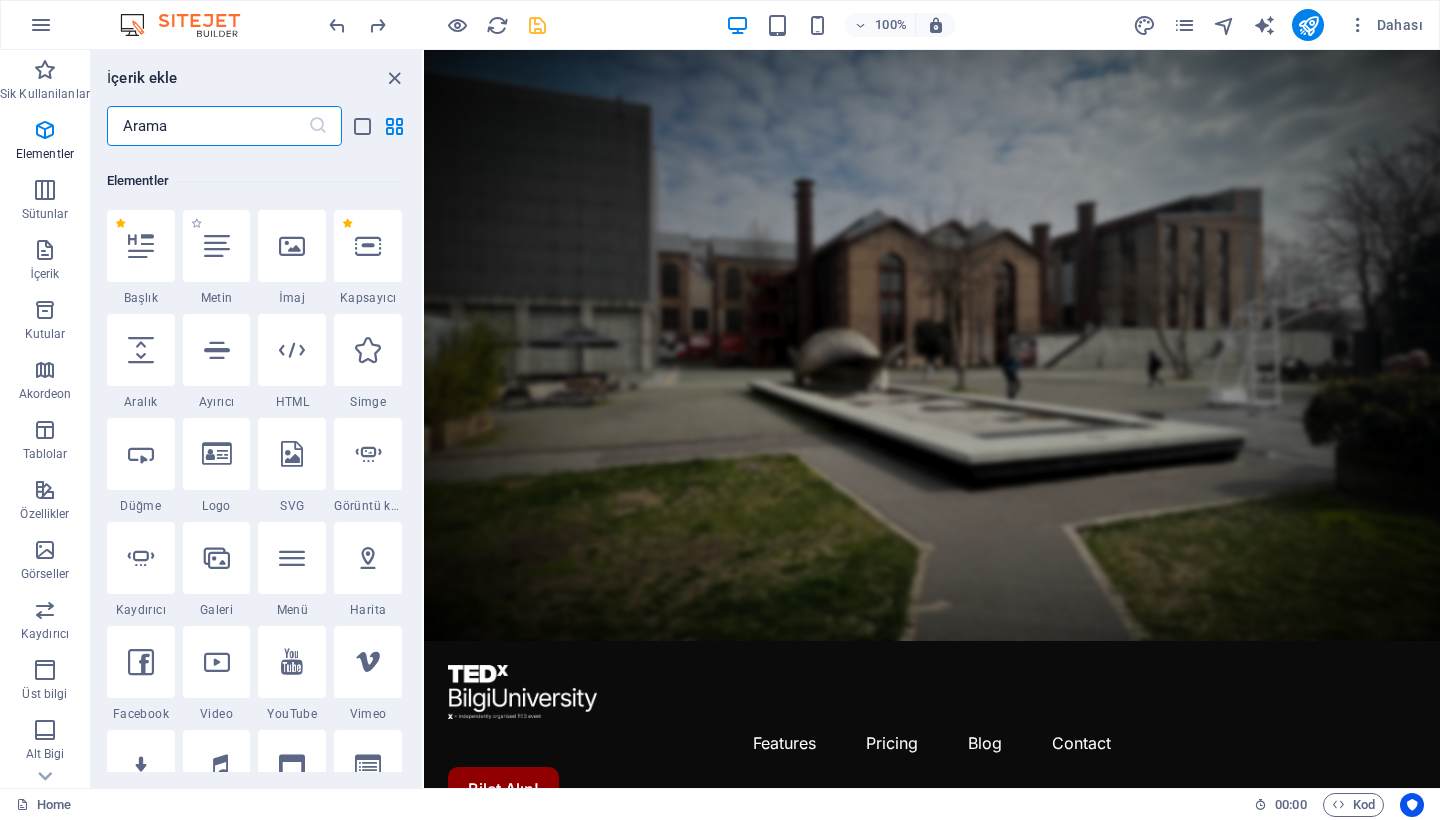 scroll, scrollTop: 213, scrollLeft: 0, axis: vertical 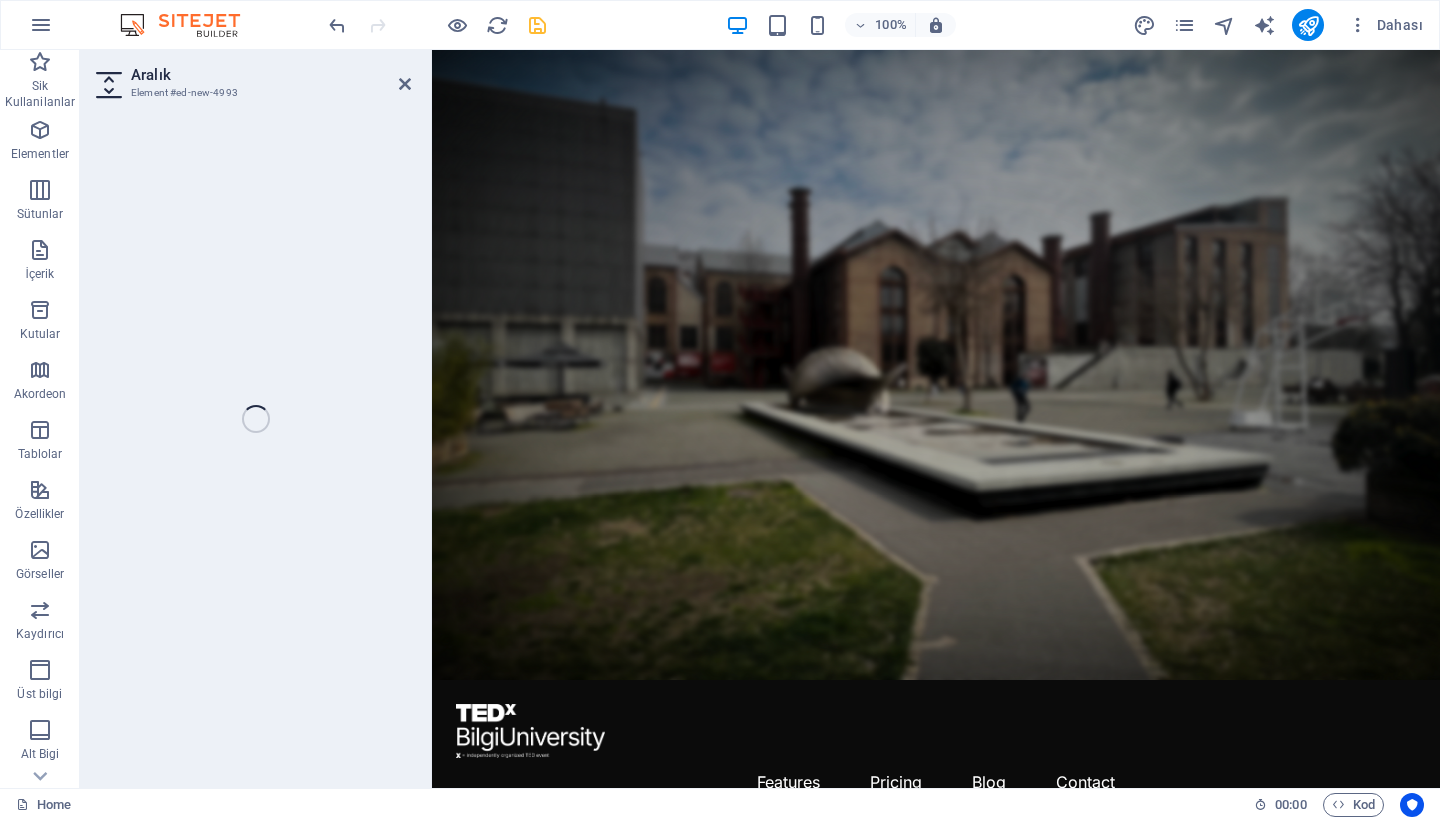 select on "px" 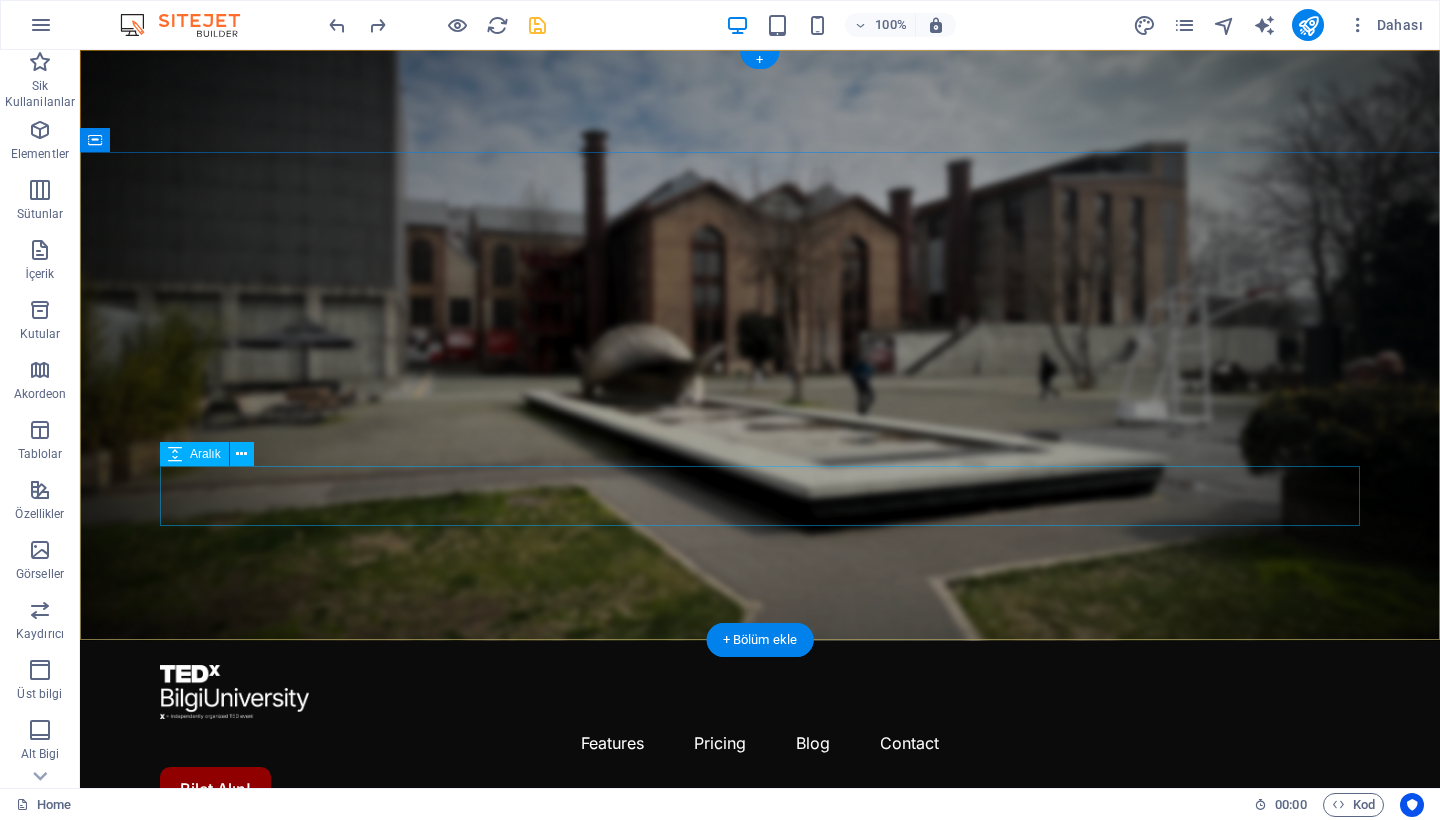 click at bounding box center (760, 1239) 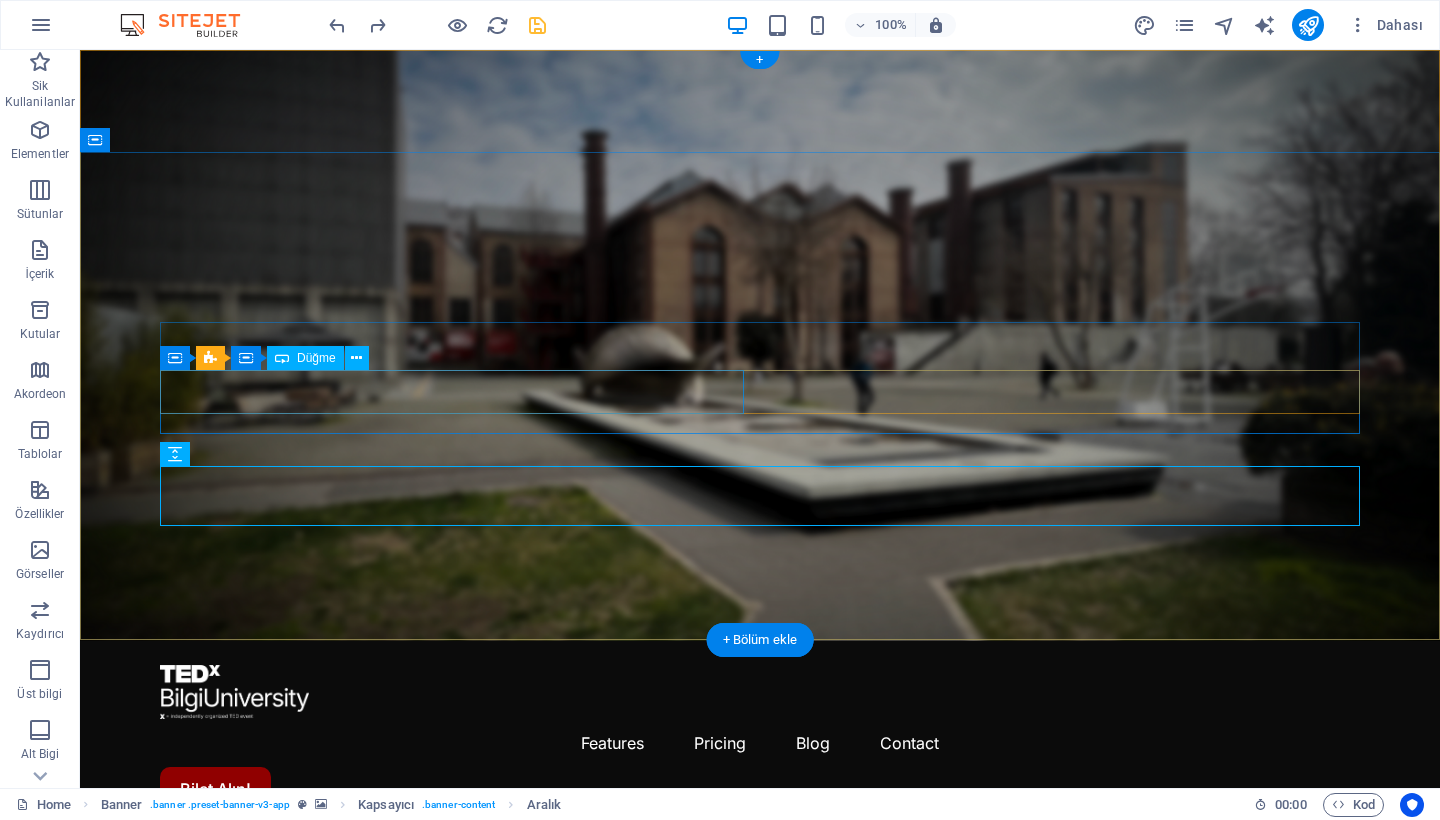 click on "Bilet Alın!" at bounding box center [452, 1075] 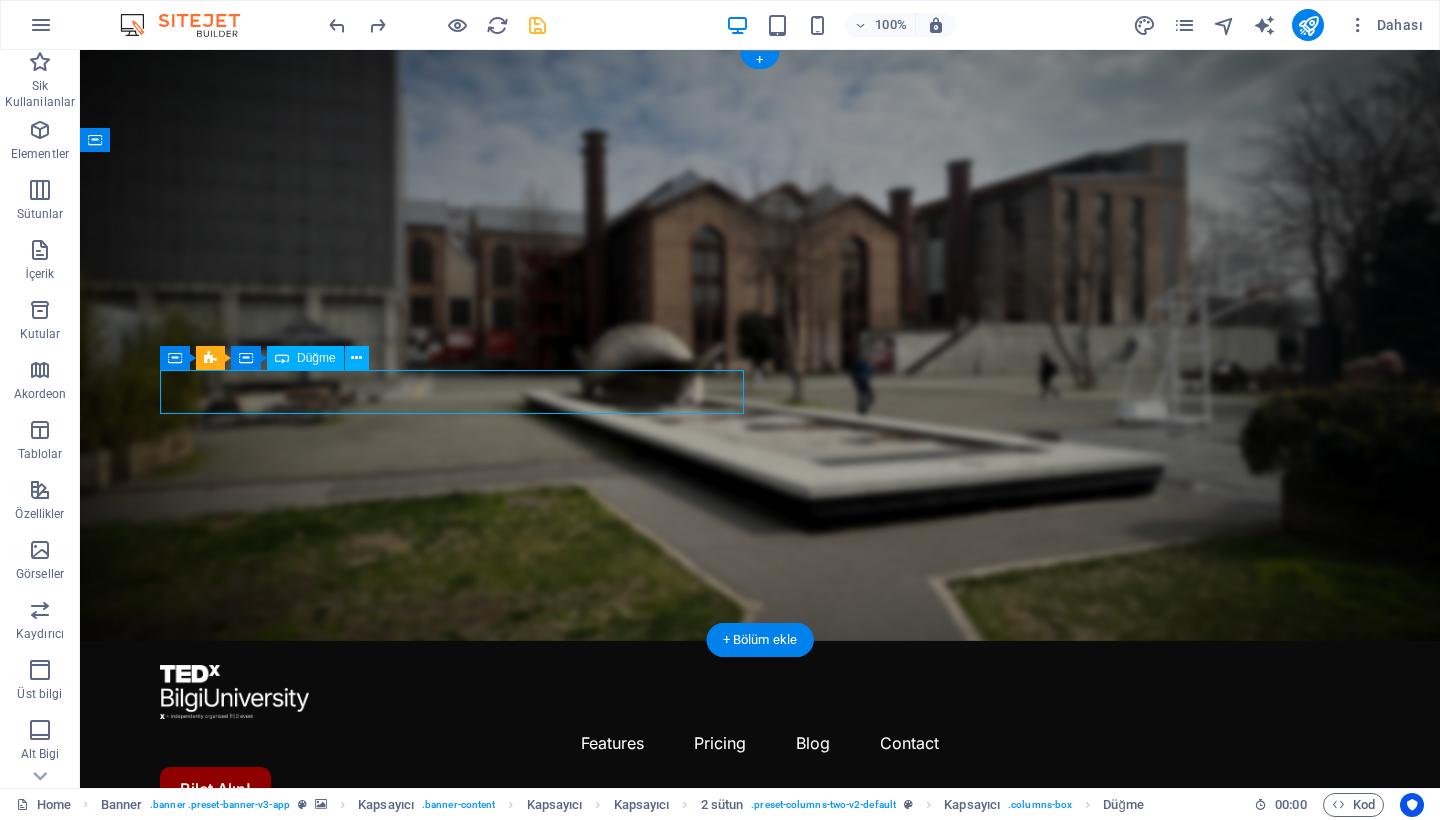 click on "Bilet Alın!" at bounding box center (452, 1075) 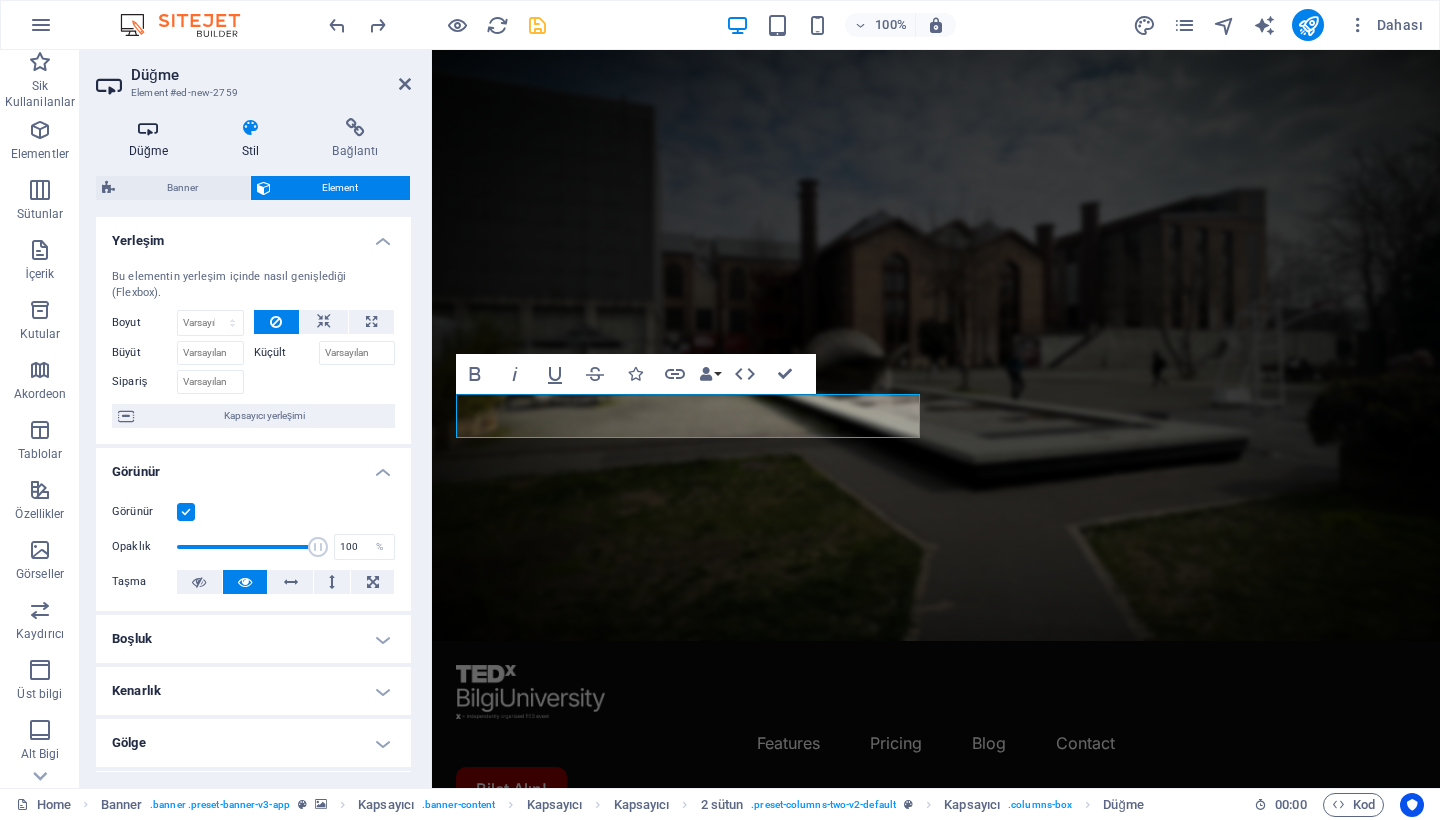 click on "Düğme" at bounding box center [152, 139] 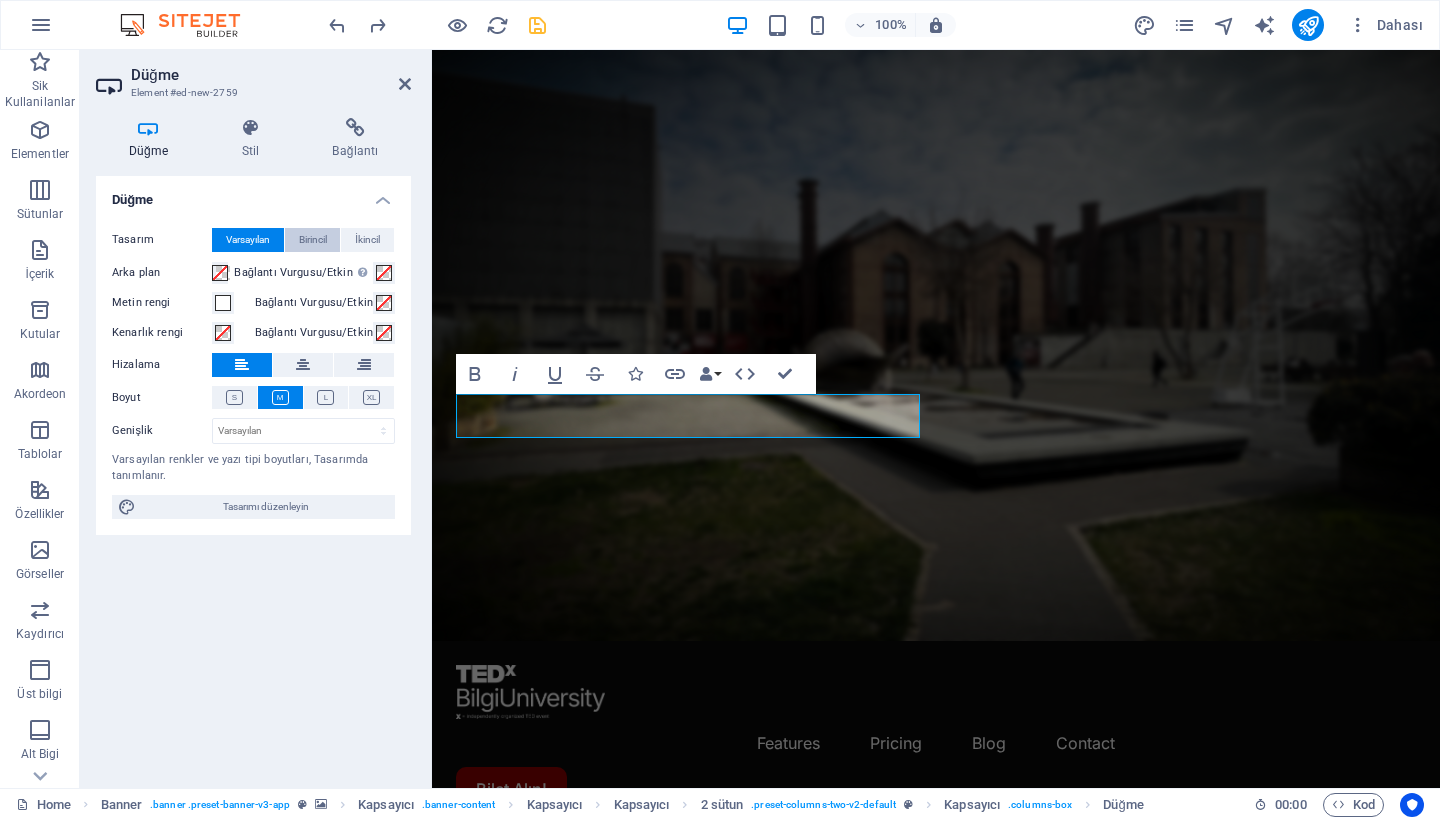 click on "Birincil" at bounding box center (313, 240) 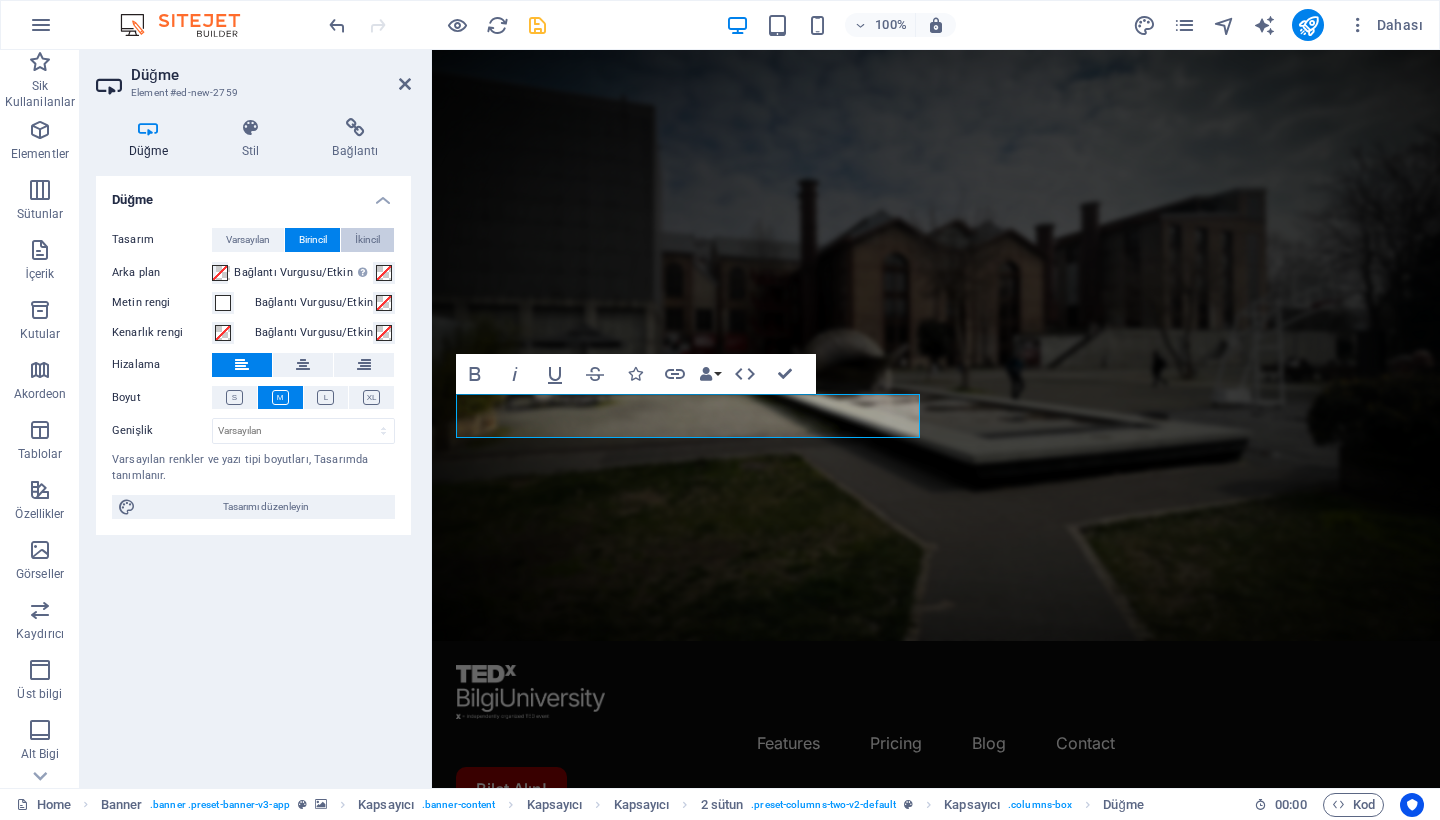 click on "İkincil" at bounding box center (367, 240) 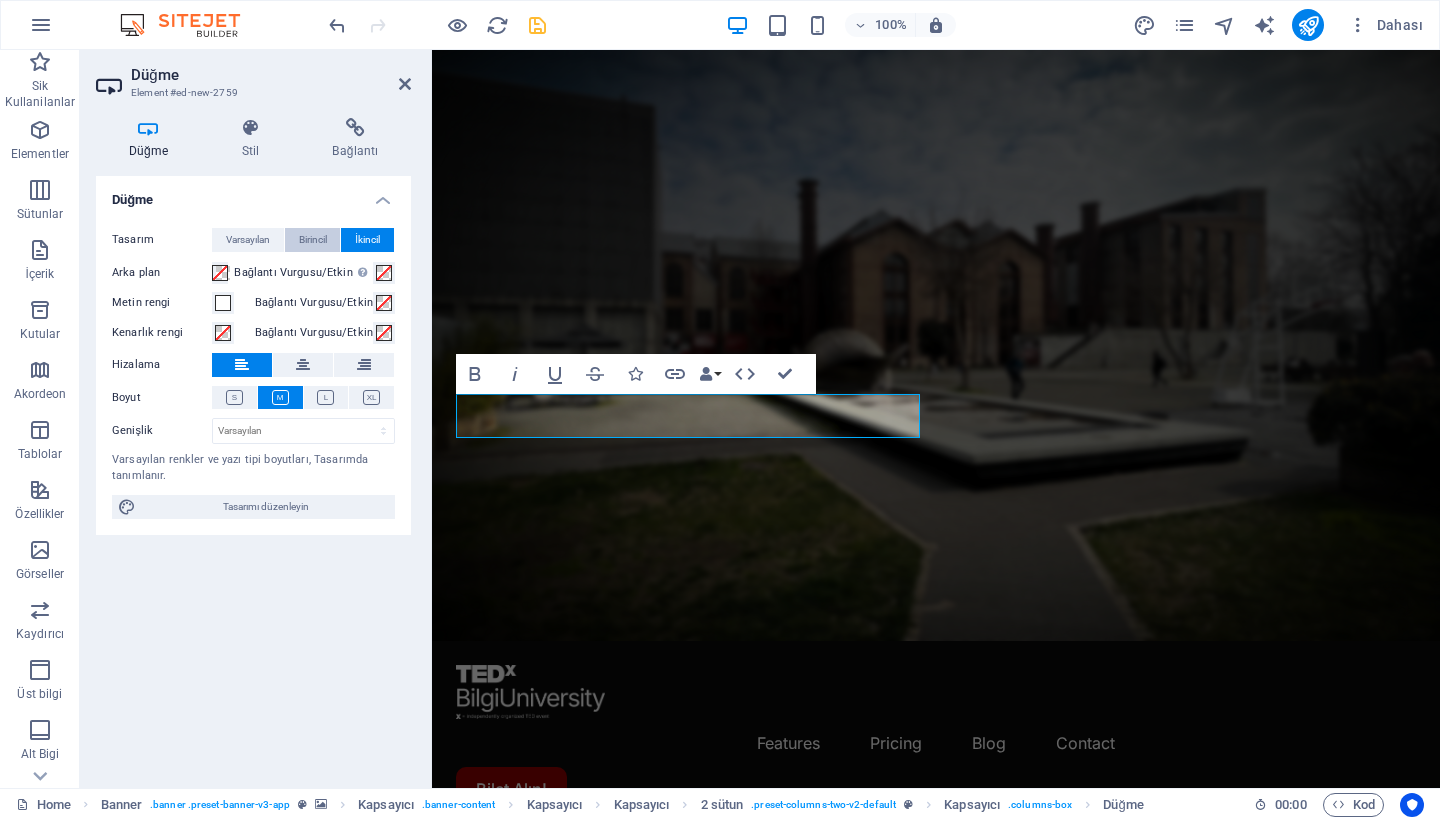 click on "Birincil" at bounding box center (313, 240) 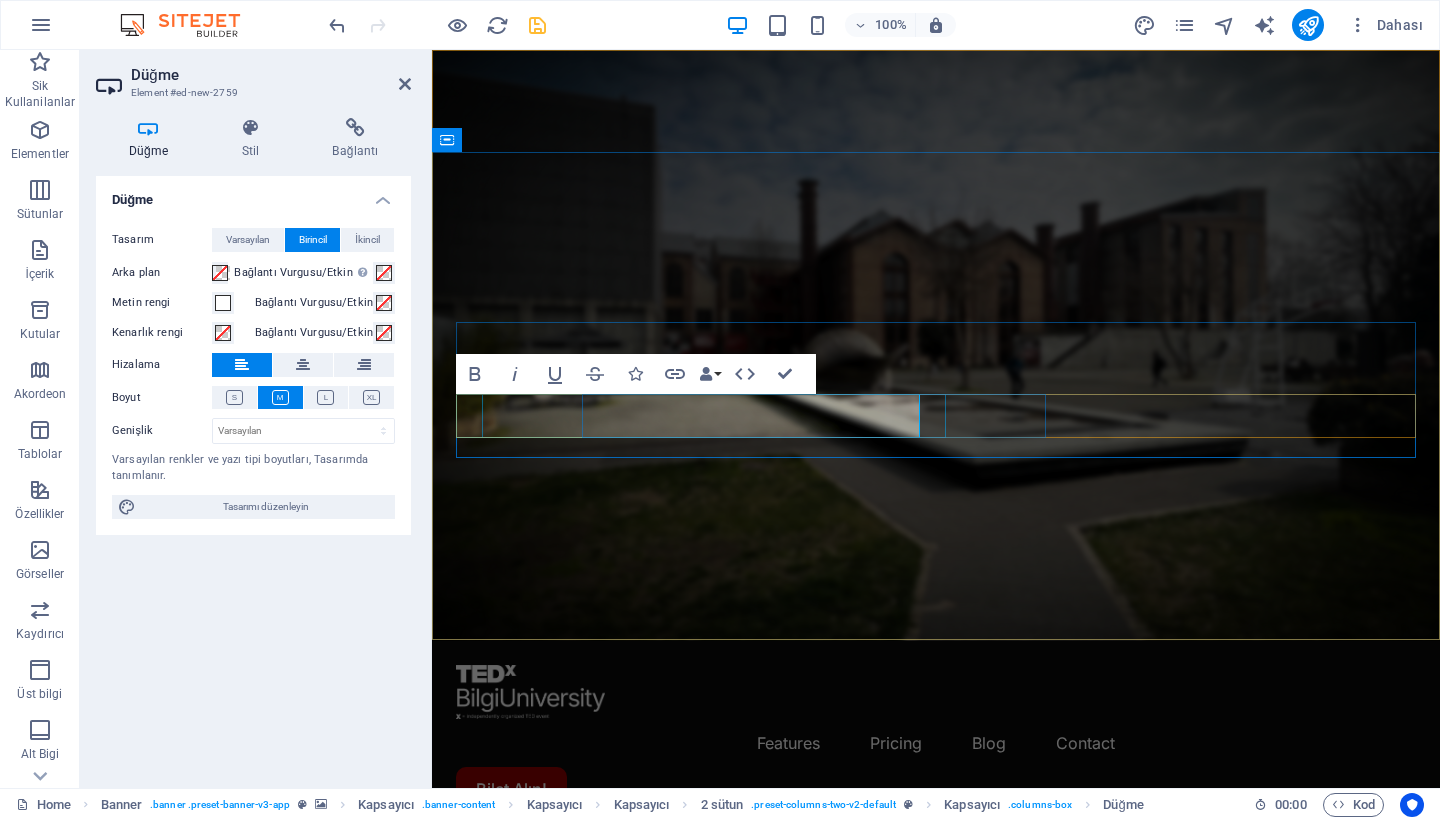 click on "Bilet Alın!" at bounding box center (218, 1135) 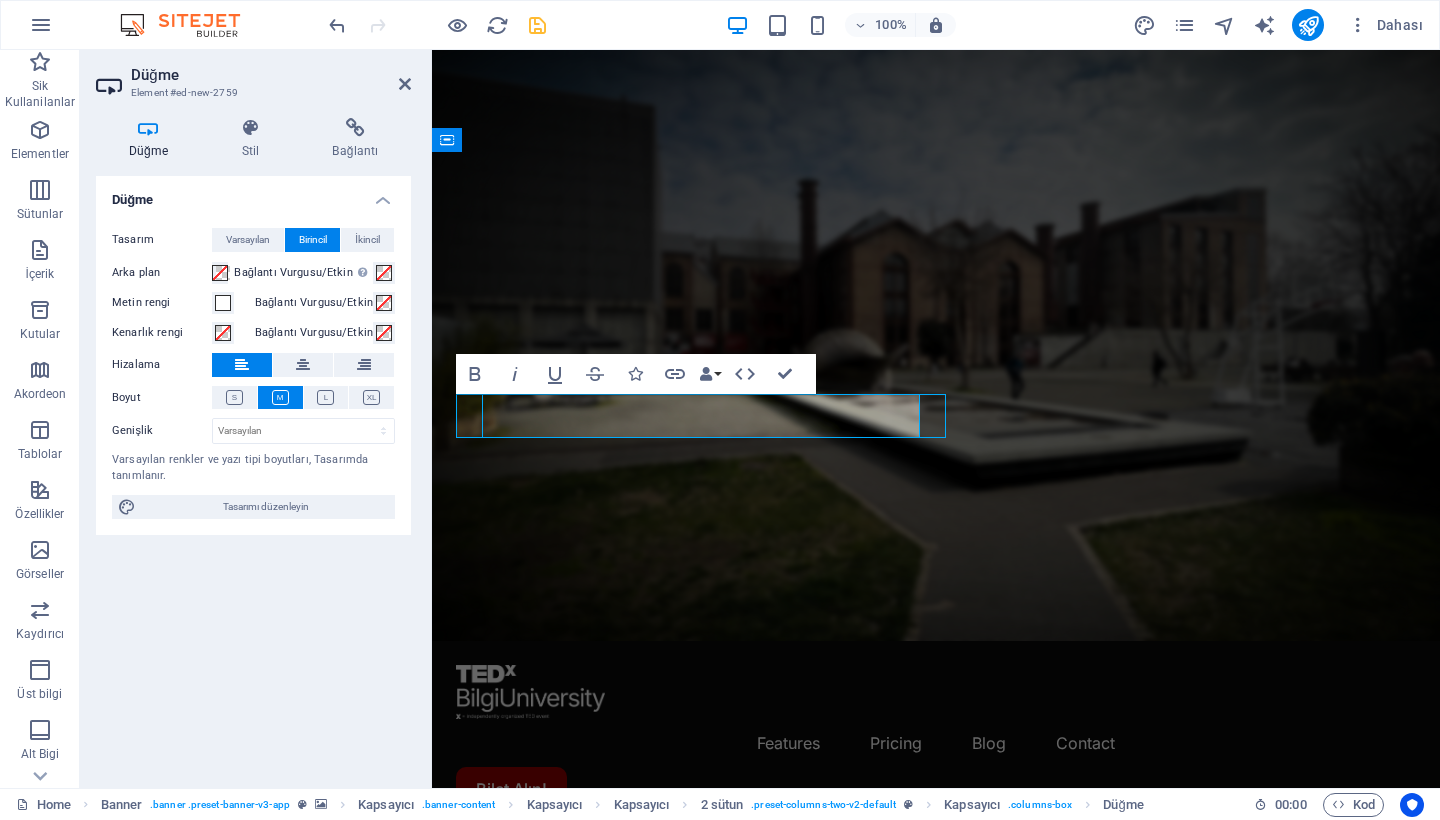 click on "Bilet Alın!" at bounding box center (218, 1135) 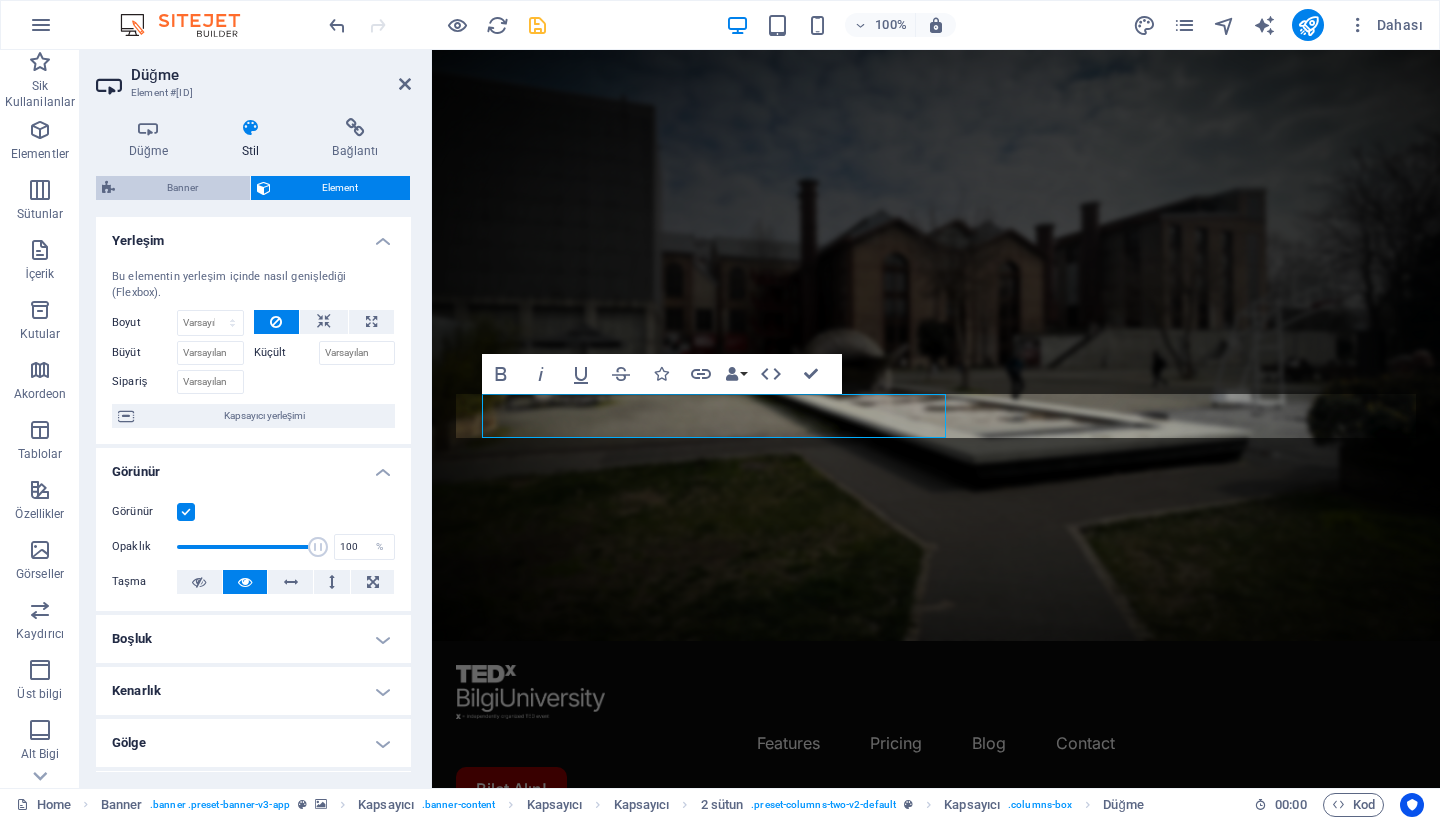 click on "Banner" at bounding box center (182, 188) 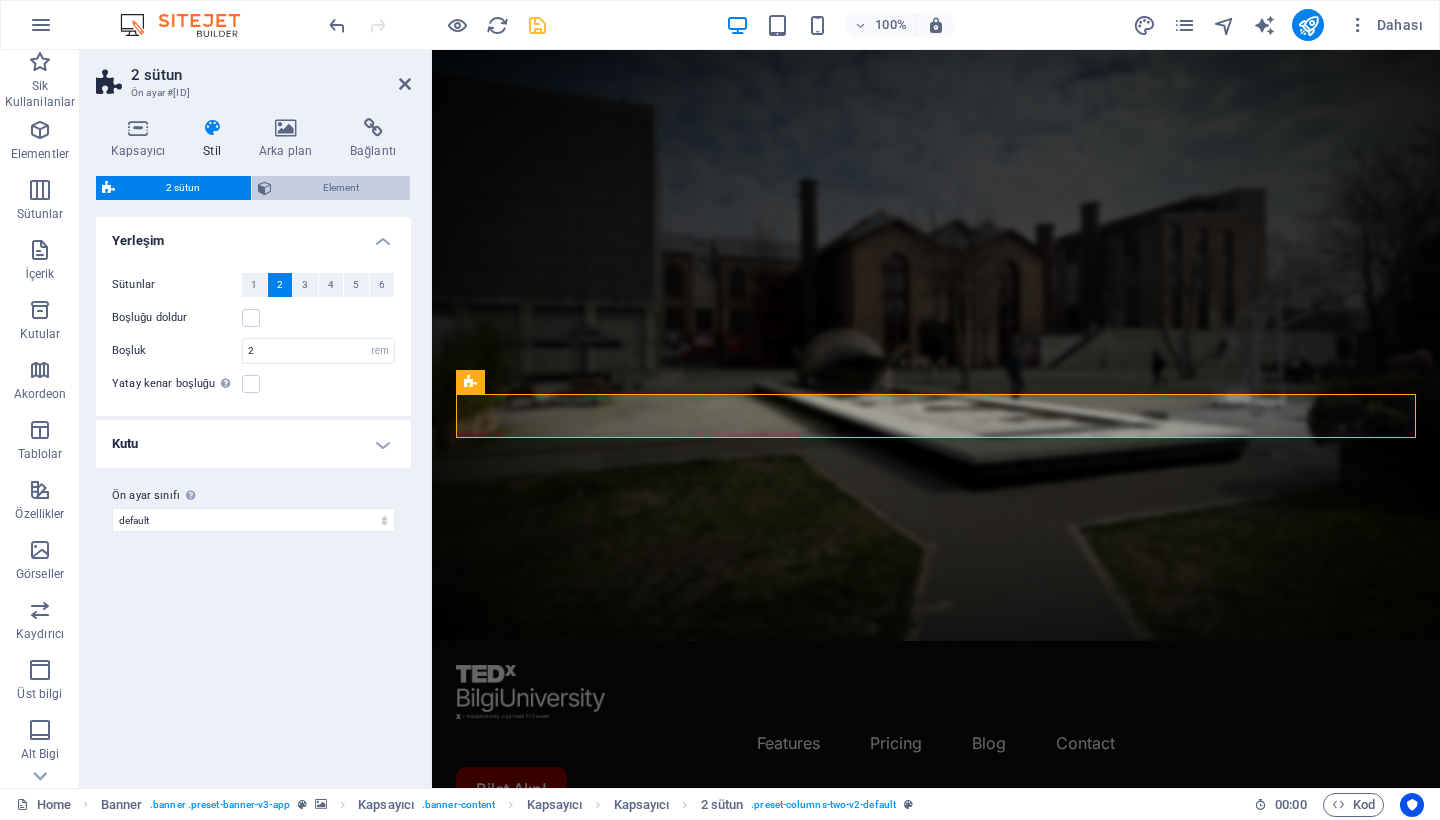 click on "Element" at bounding box center [341, 188] 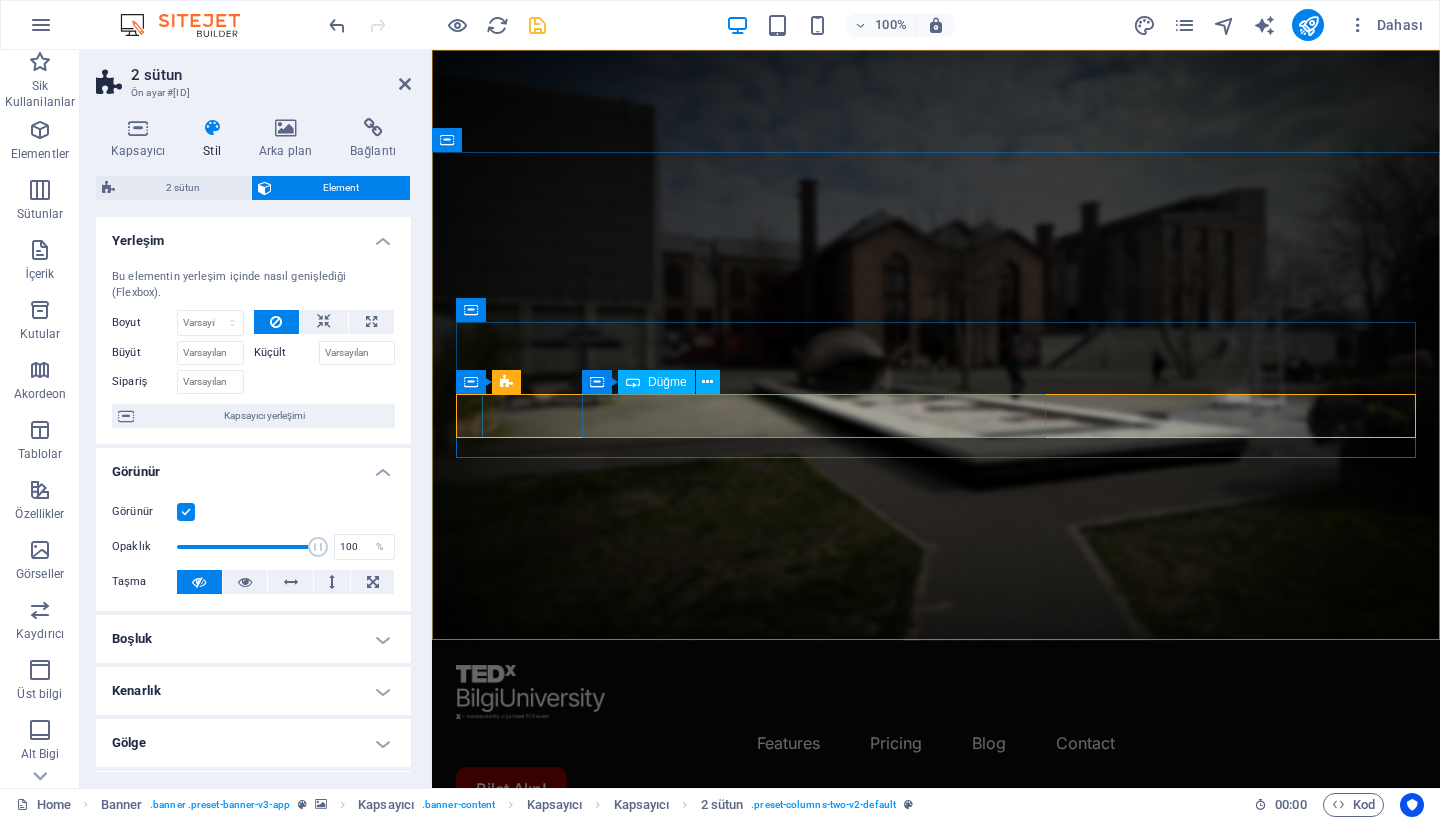 click on "Bilet Alın!" at bounding box center (218, 1135) 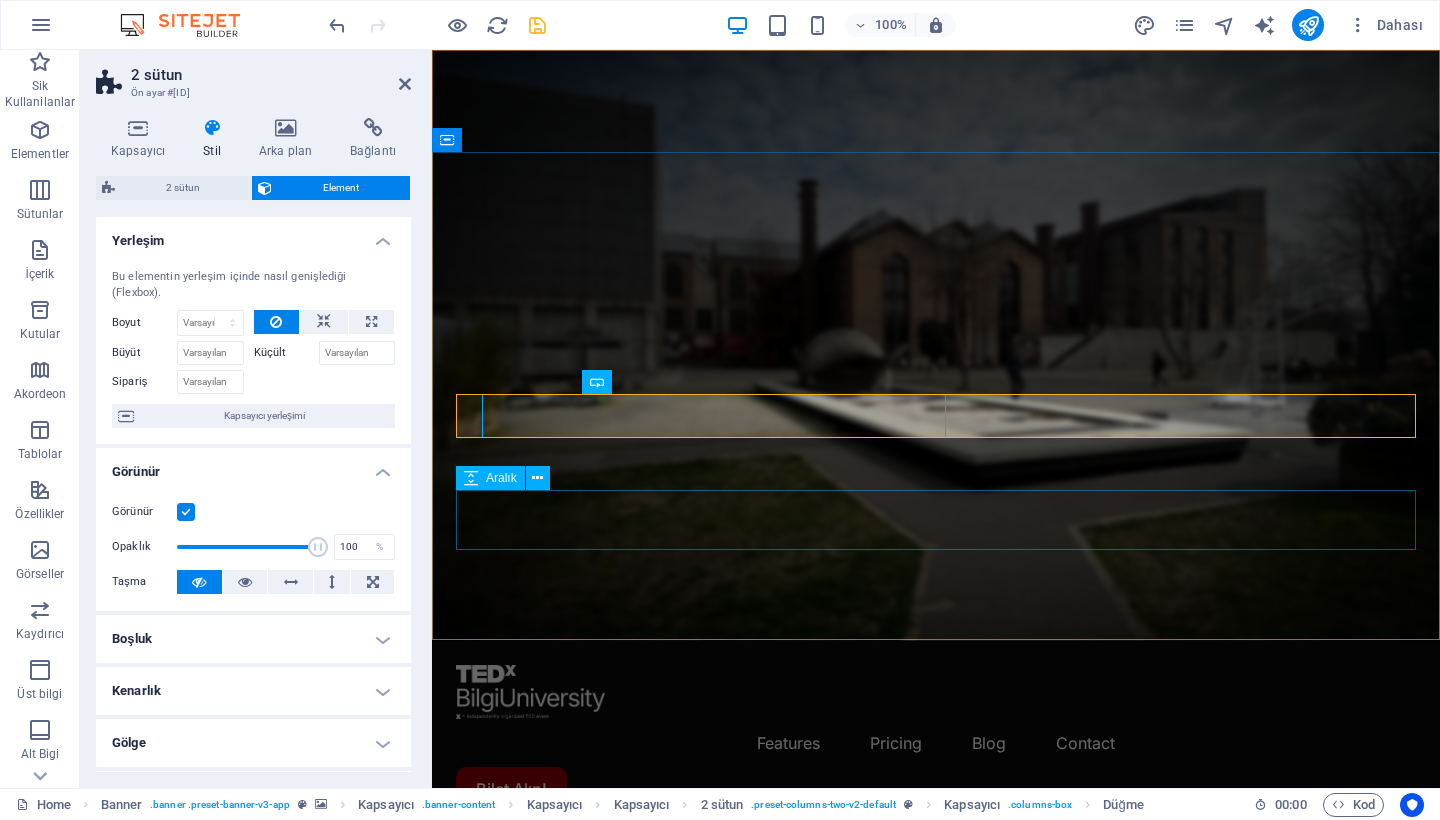 click at bounding box center (936, 1239) 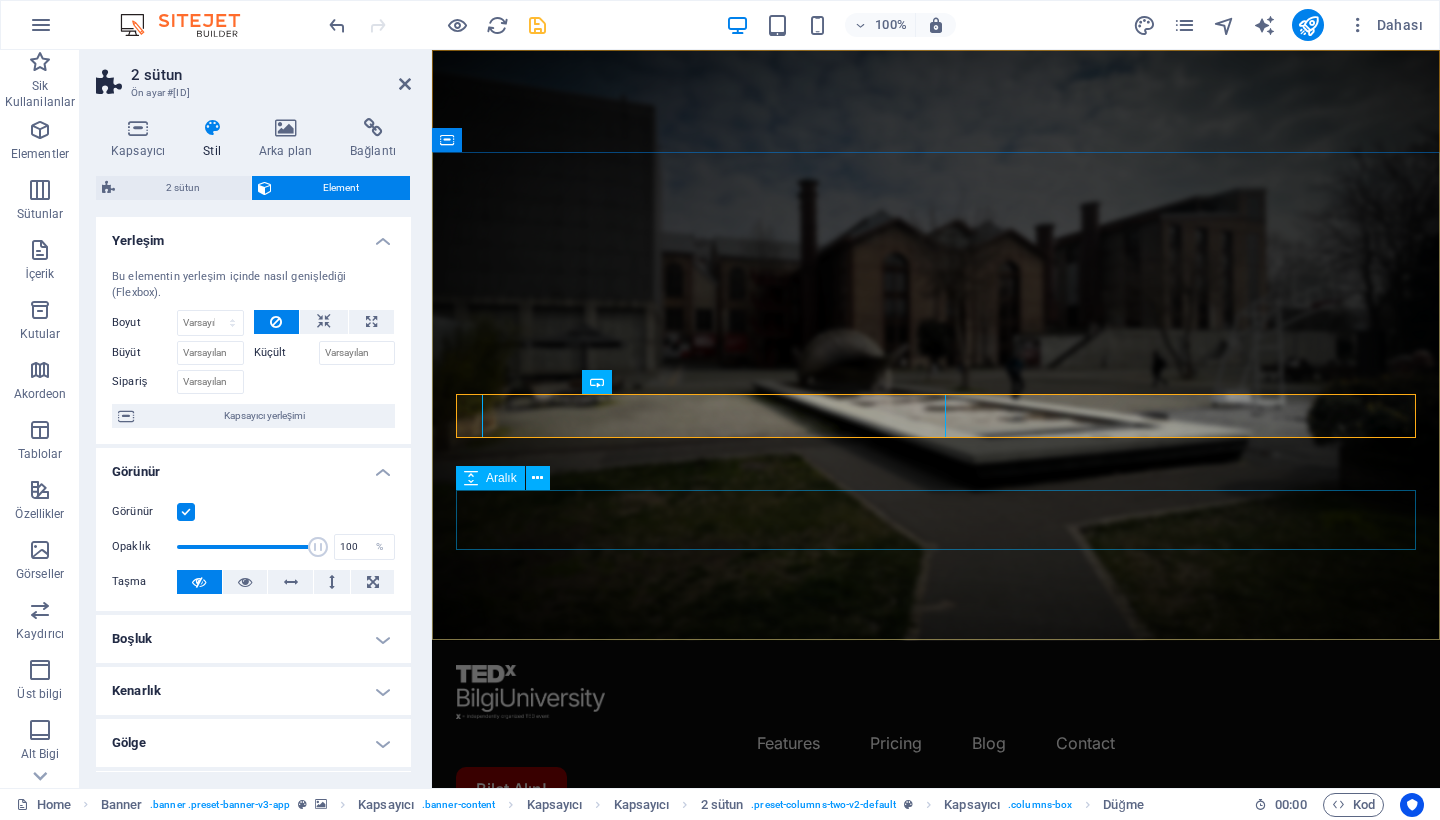 select on "px" 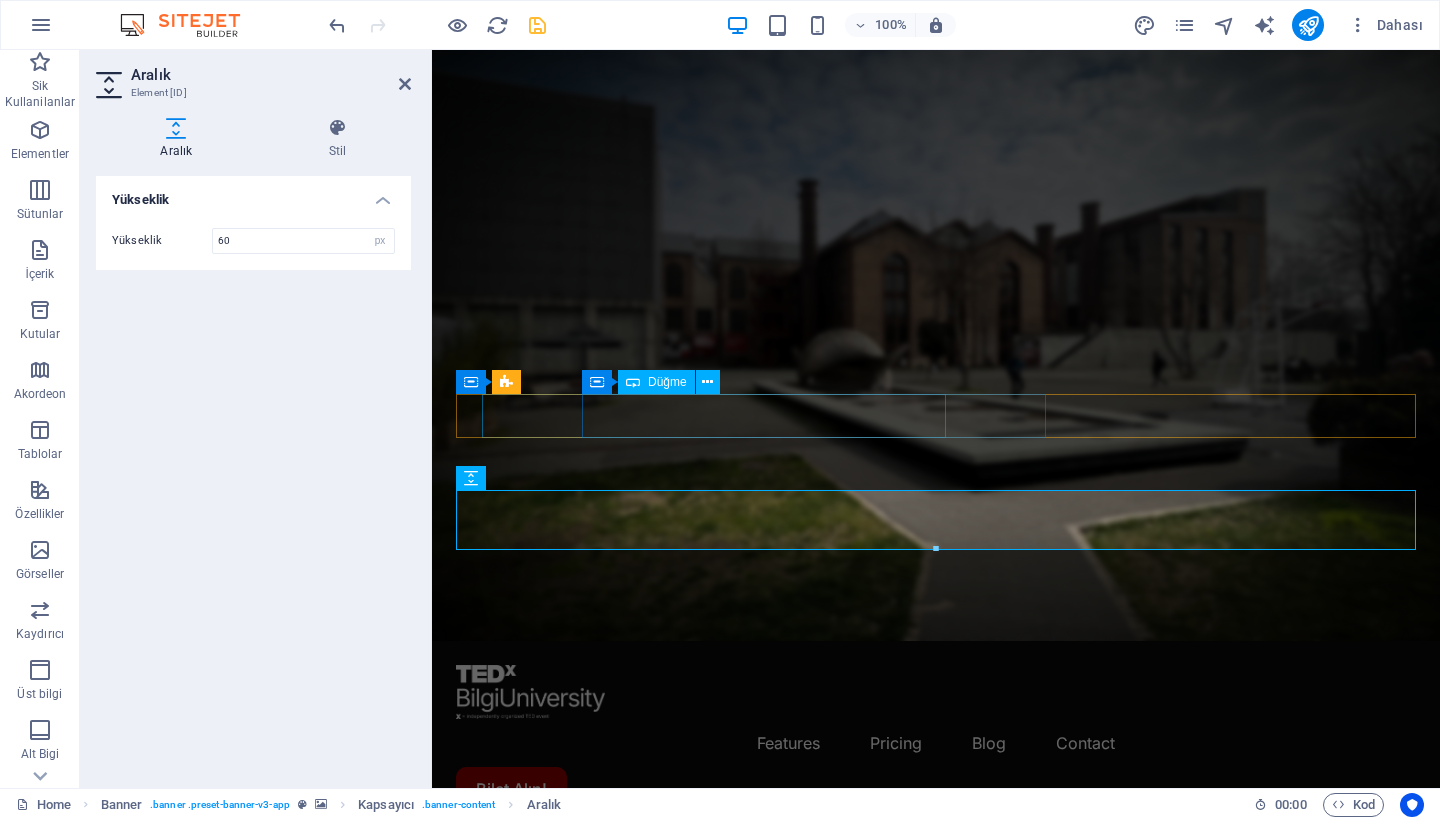 click on "Bilet Alın!" at bounding box center [218, 1135] 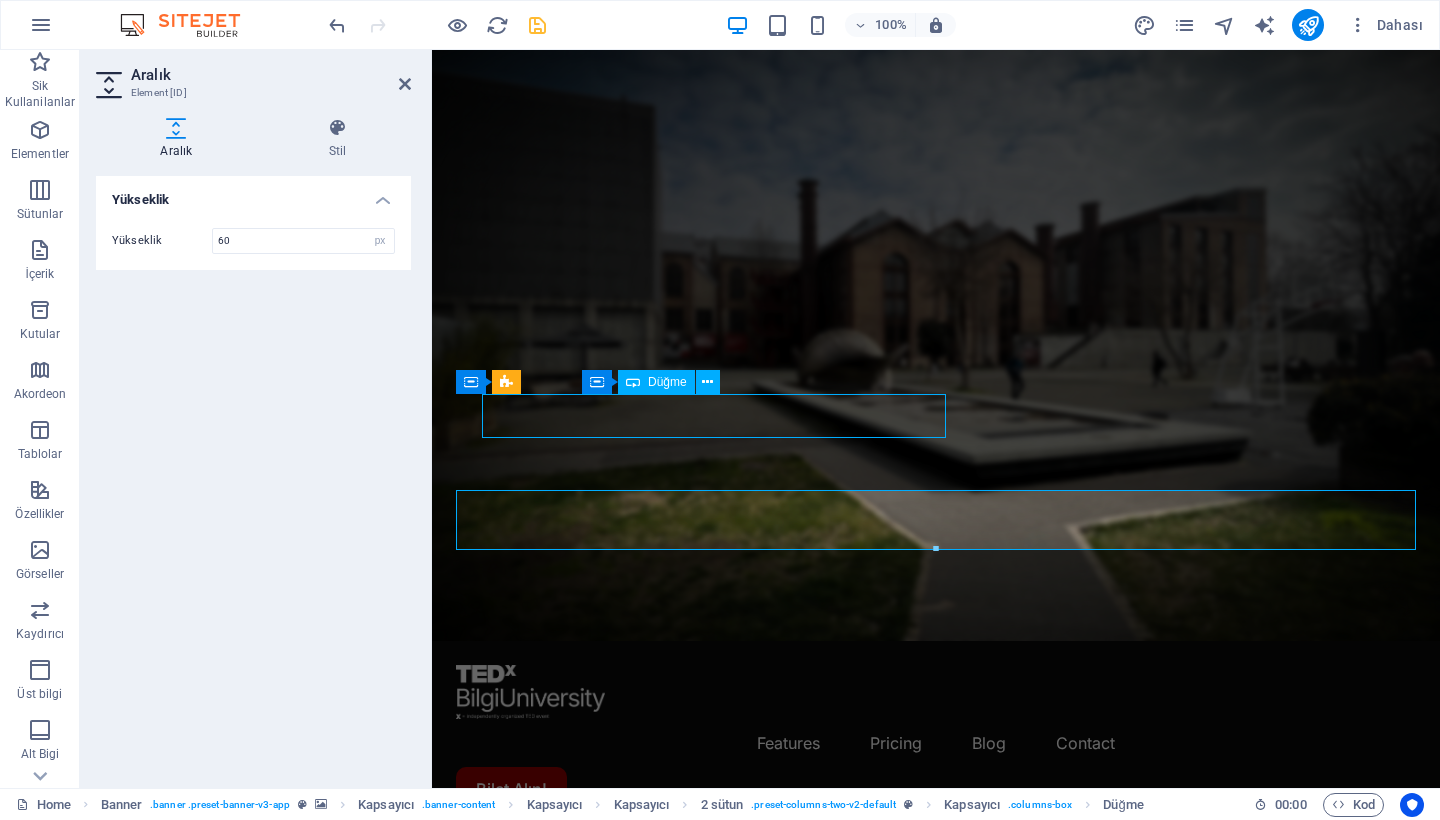click on "Bilet Alın!" at bounding box center [218, 1135] 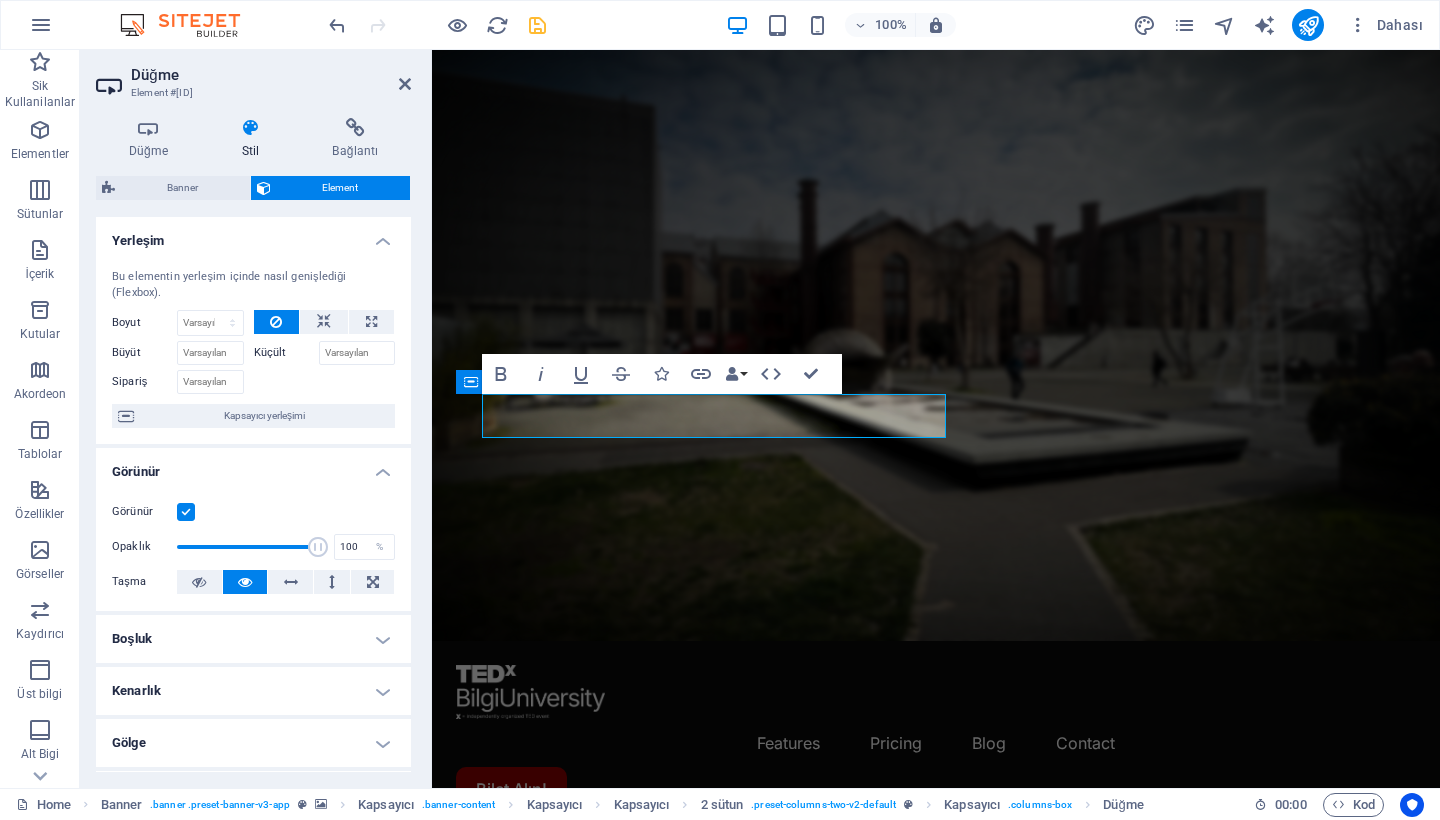 click on "Bilet Alın!" at bounding box center (41, 1135) 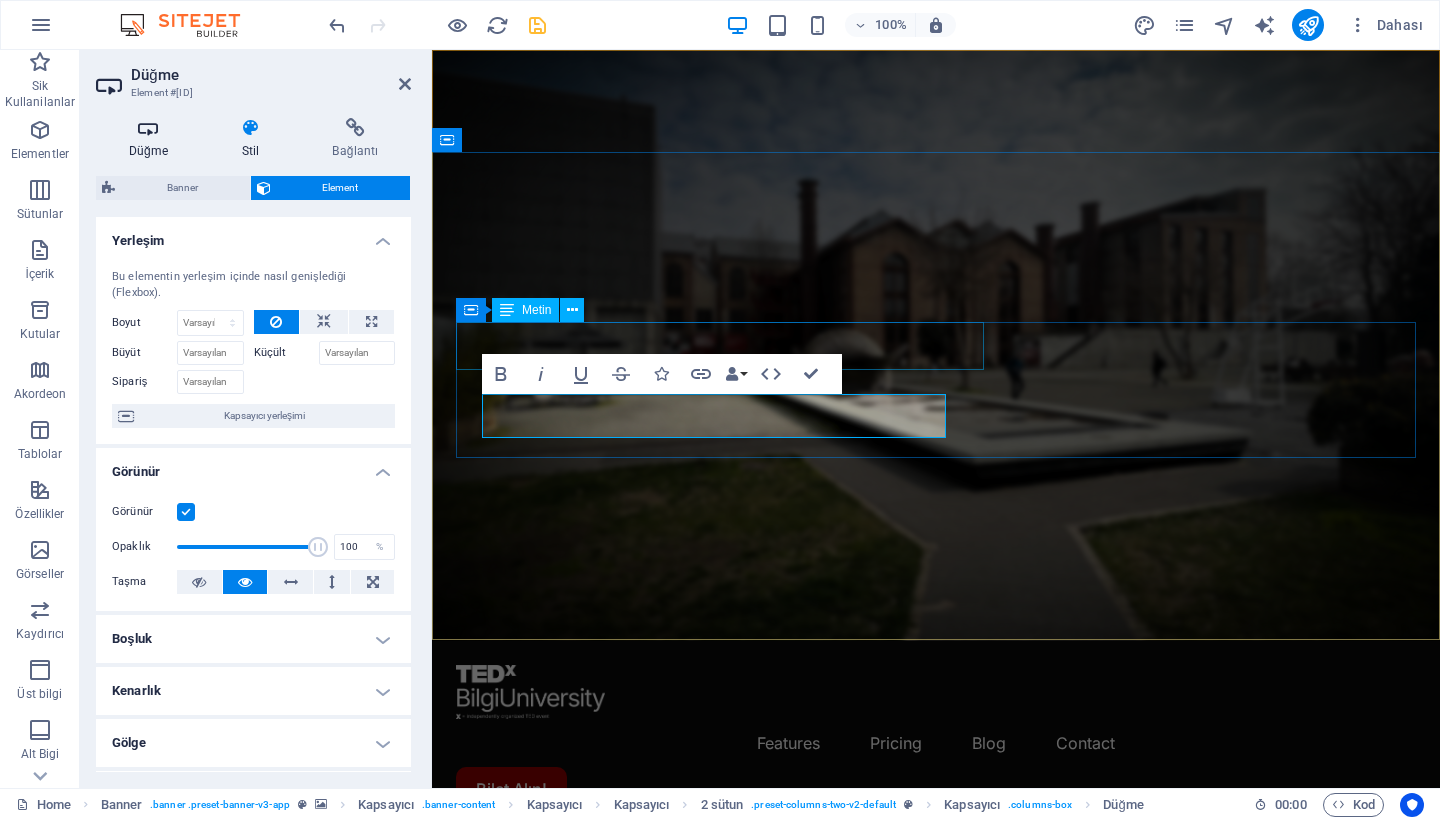 click at bounding box center [148, 128] 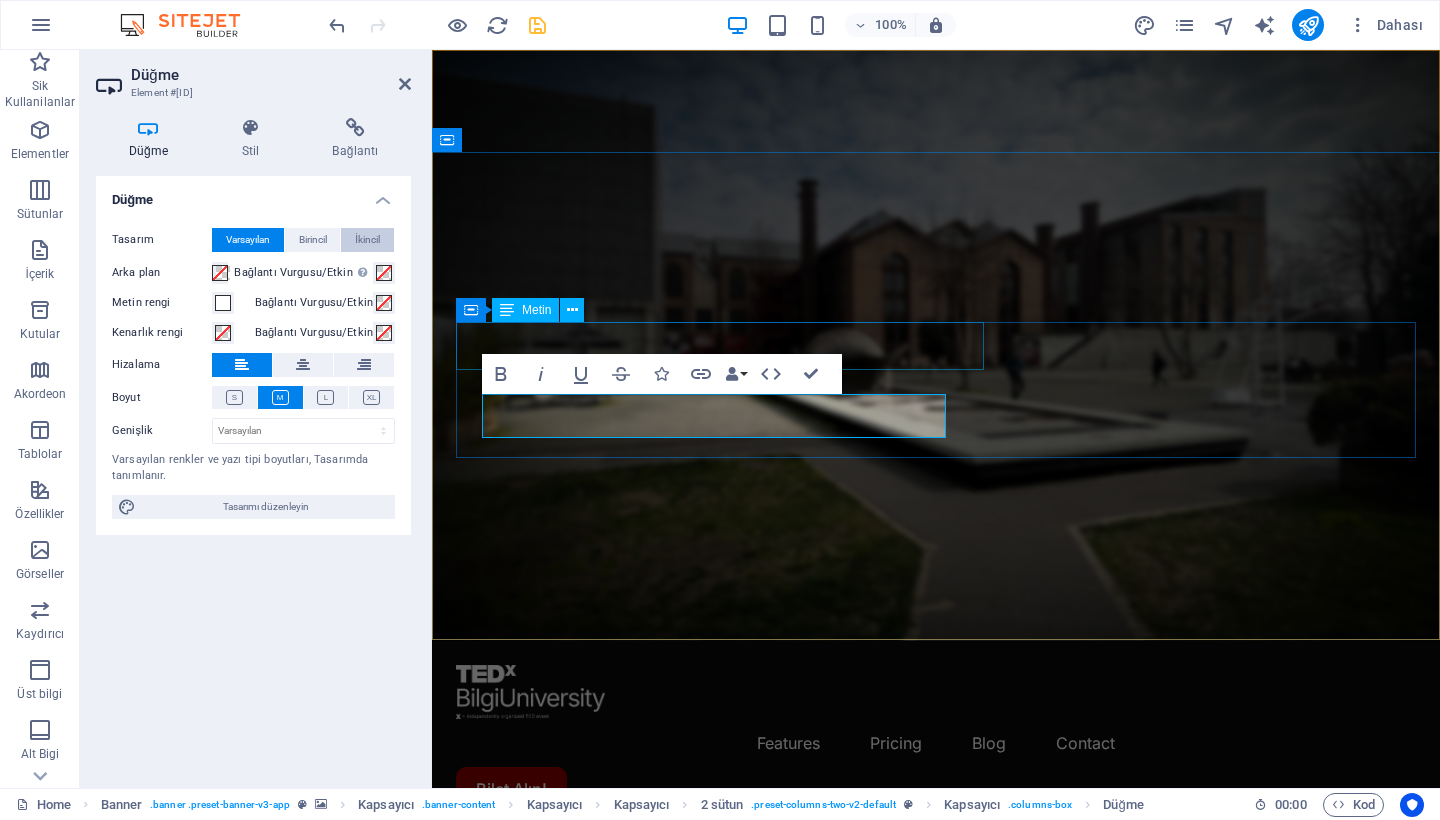 click on "İkincil" at bounding box center (367, 240) 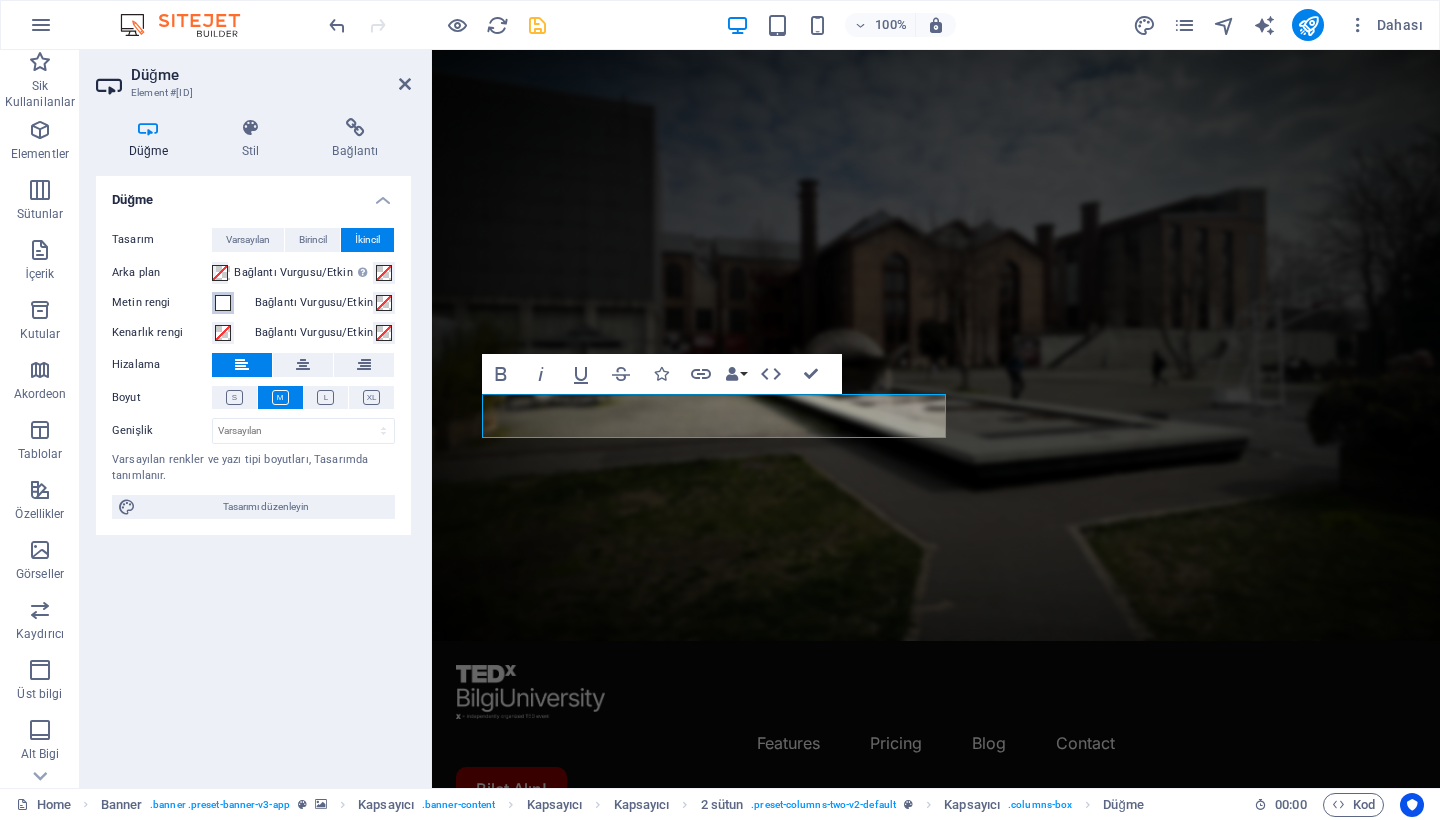 click at bounding box center (223, 303) 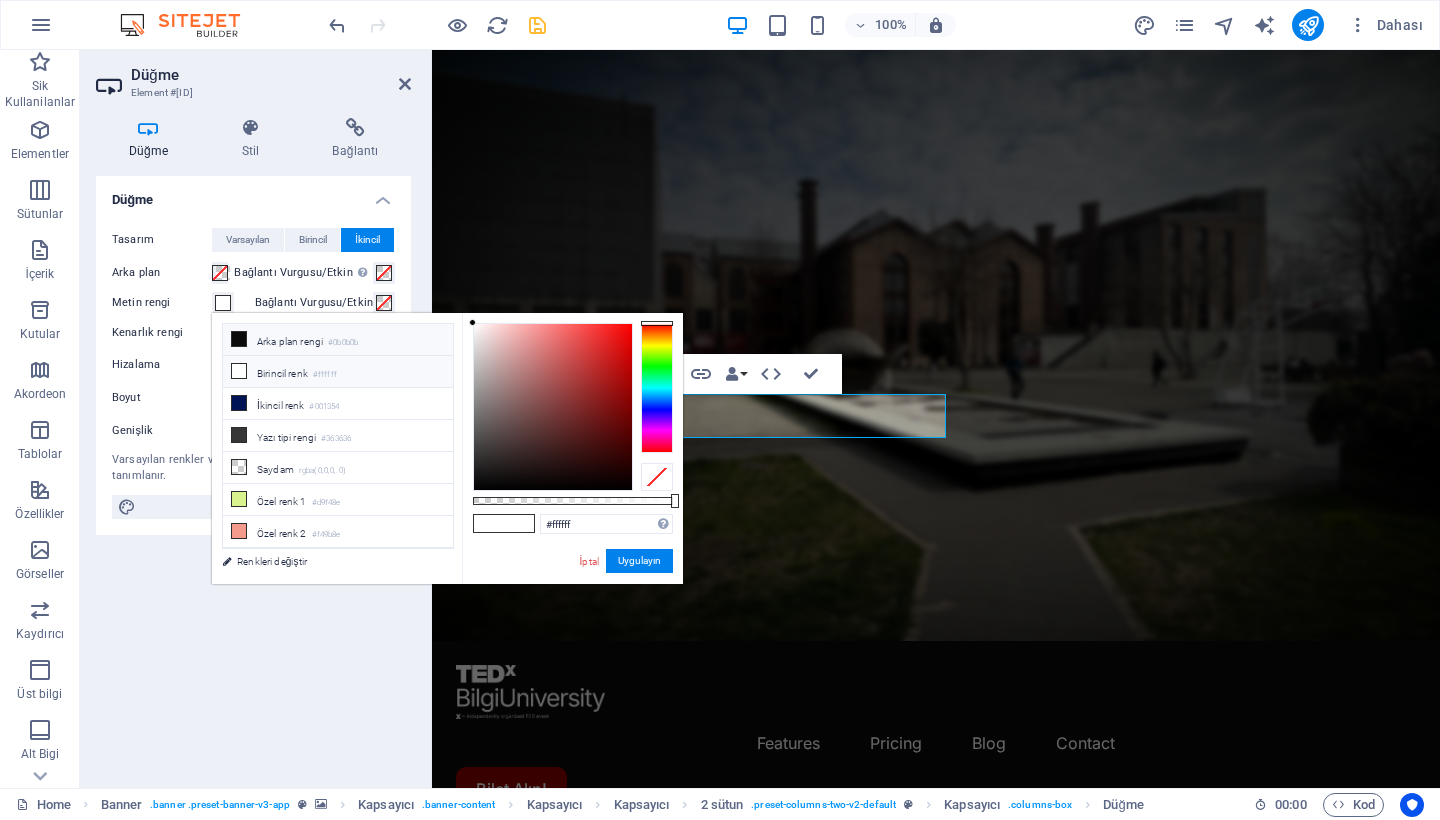 click on "#0b0b0b" at bounding box center (343, 343) 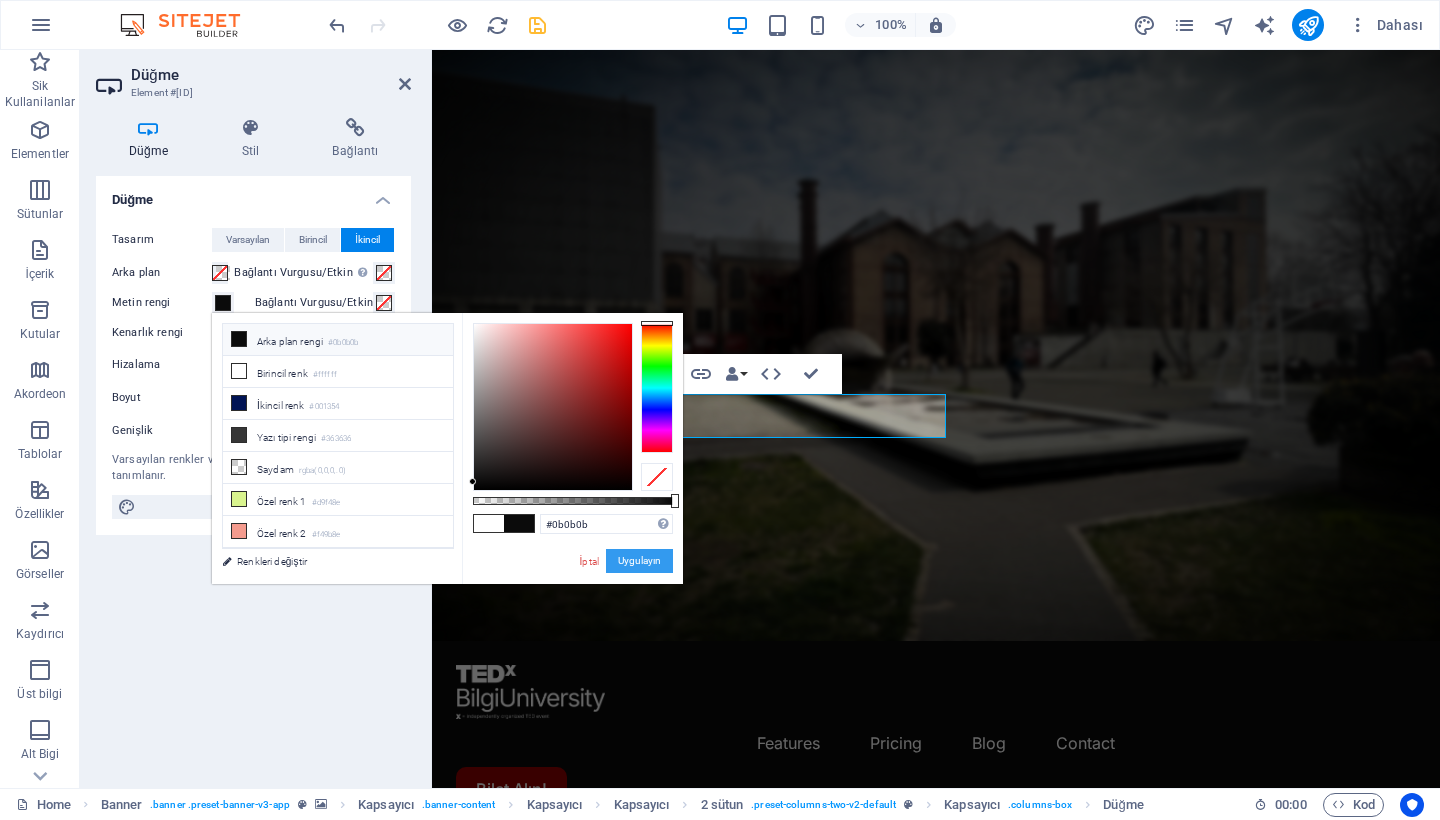 click on "Uygulayın" at bounding box center (639, 561) 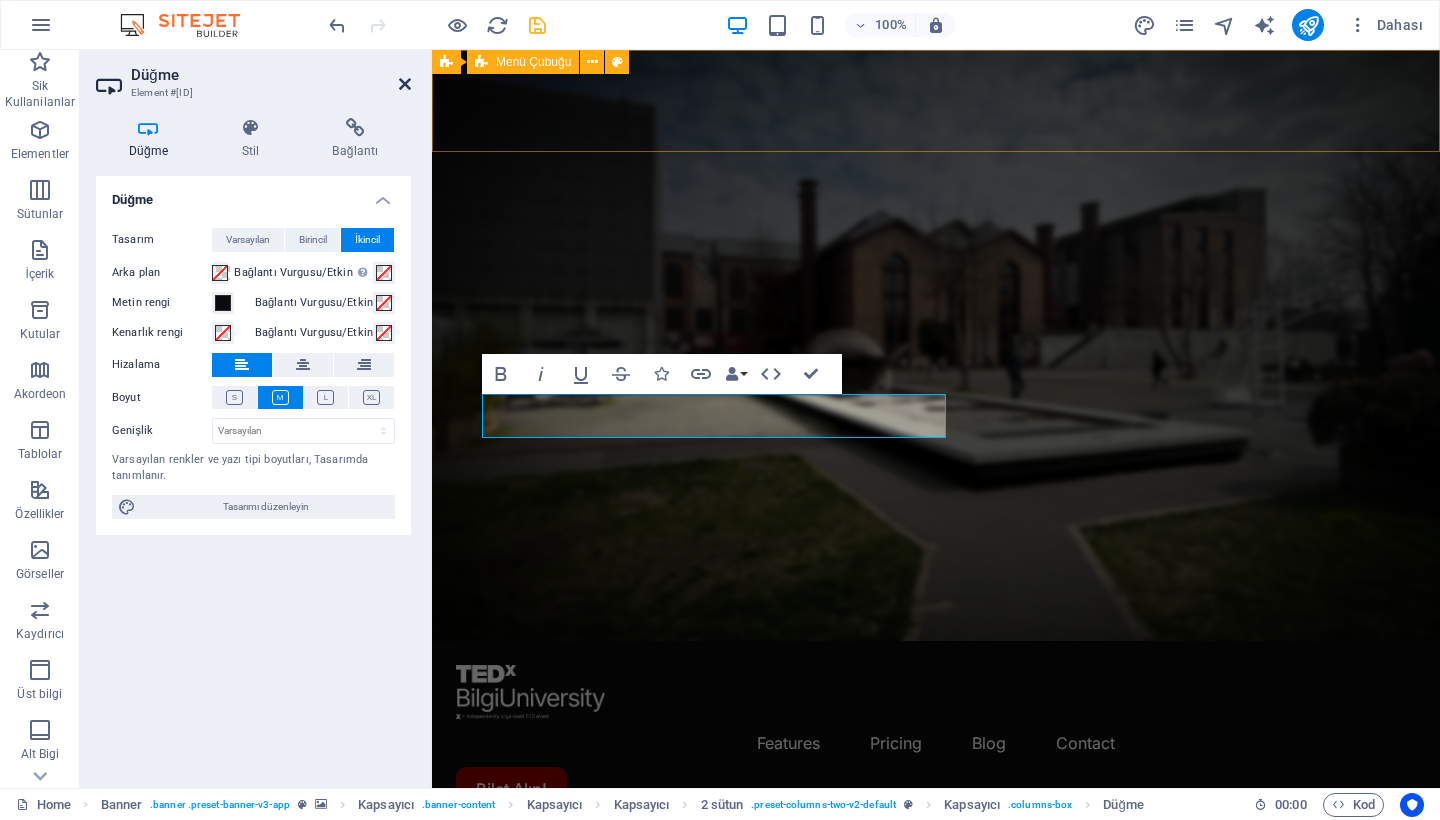 click at bounding box center (405, 84) 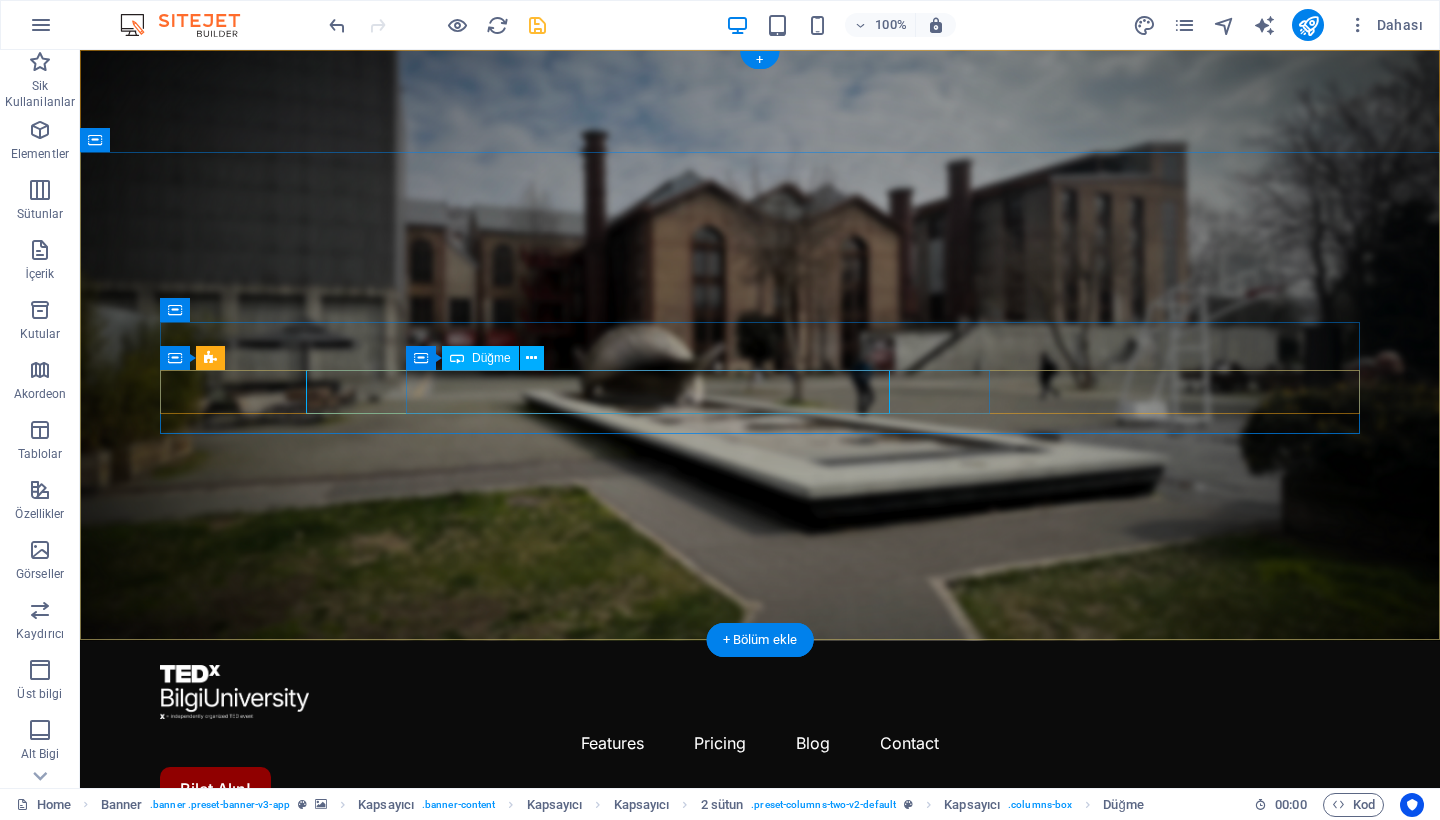click on "Bilet Alın!" at bounding box center [-18, 1135] 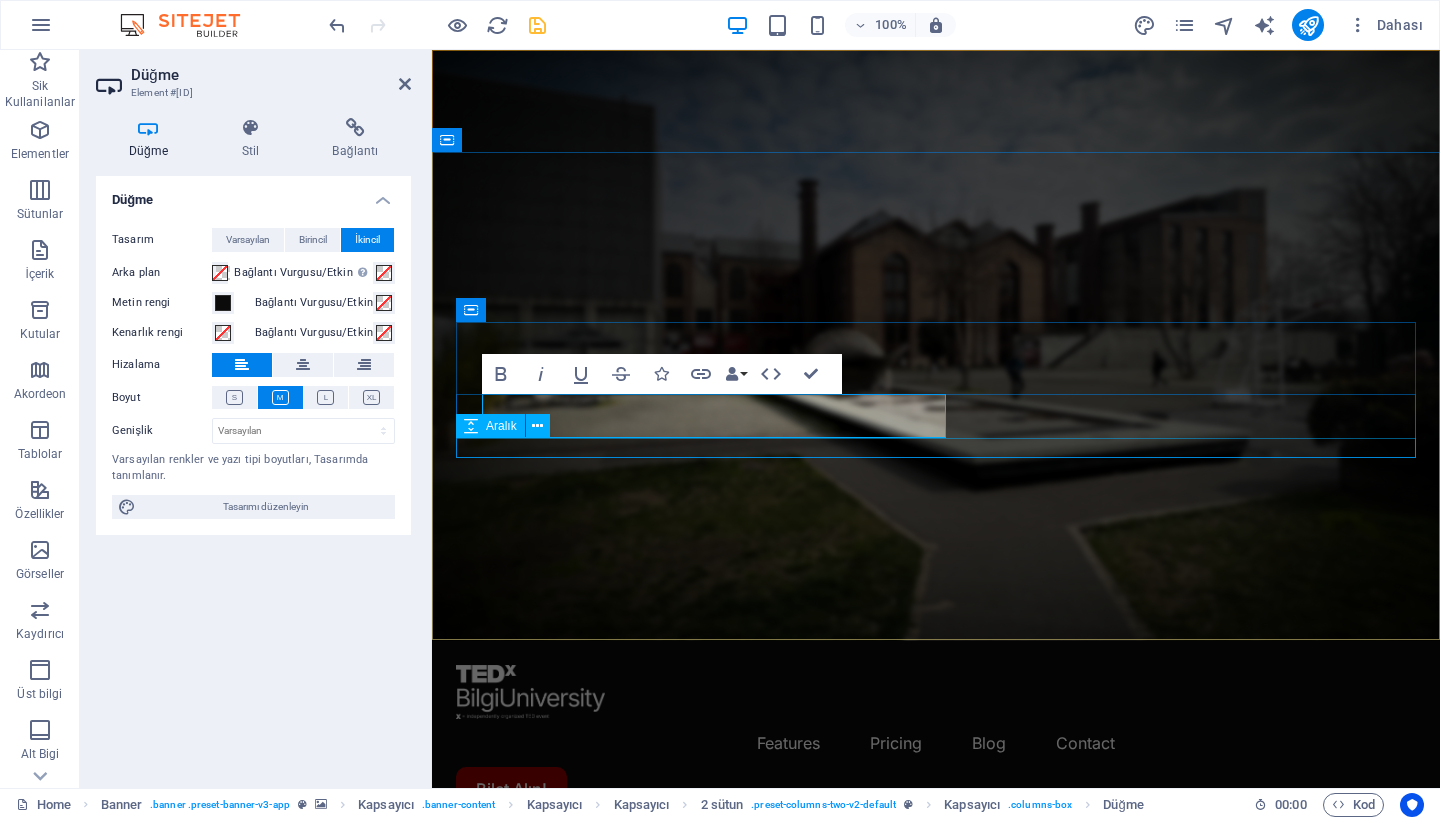 type 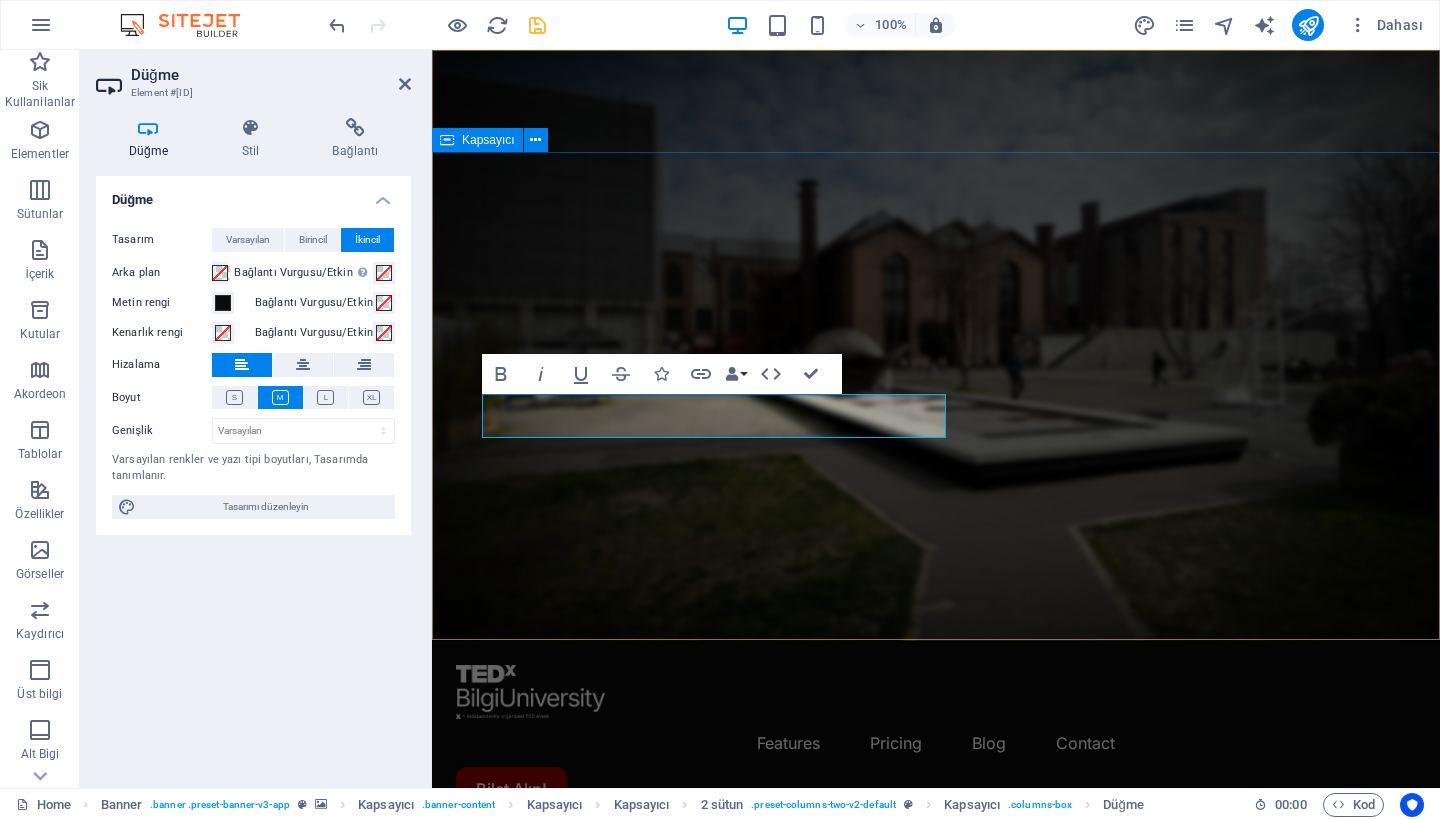 click on "Bir Fikir Yeter. Bir Tepki Değiştirir. 7 Şubat 2026'da TEDxBilgiUniversity sahnesindeyiz. Bilet Alın! Detaylı Bilgi" at bounding box center [936, 1092] 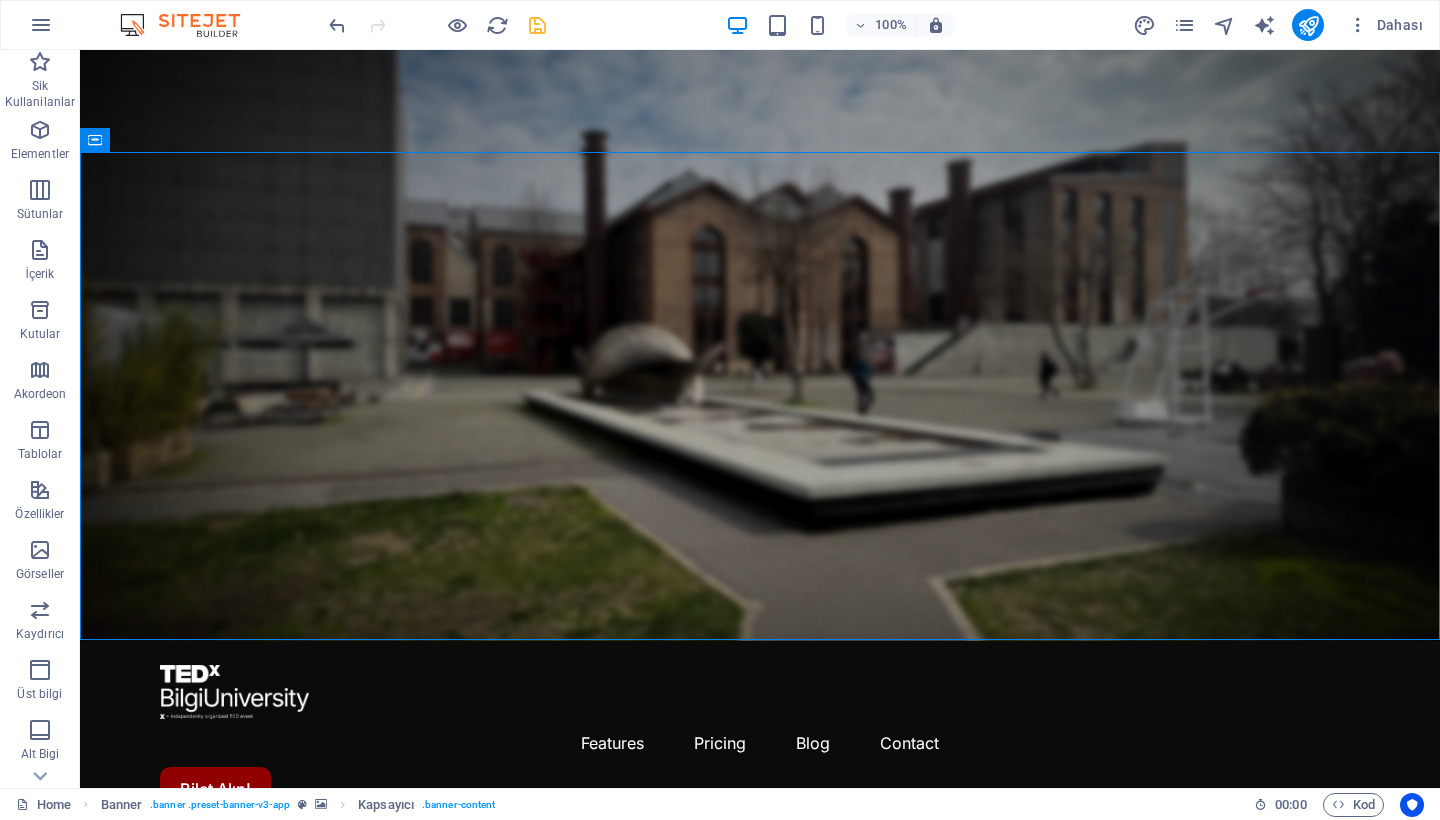 click at bounding box center (537, 25) 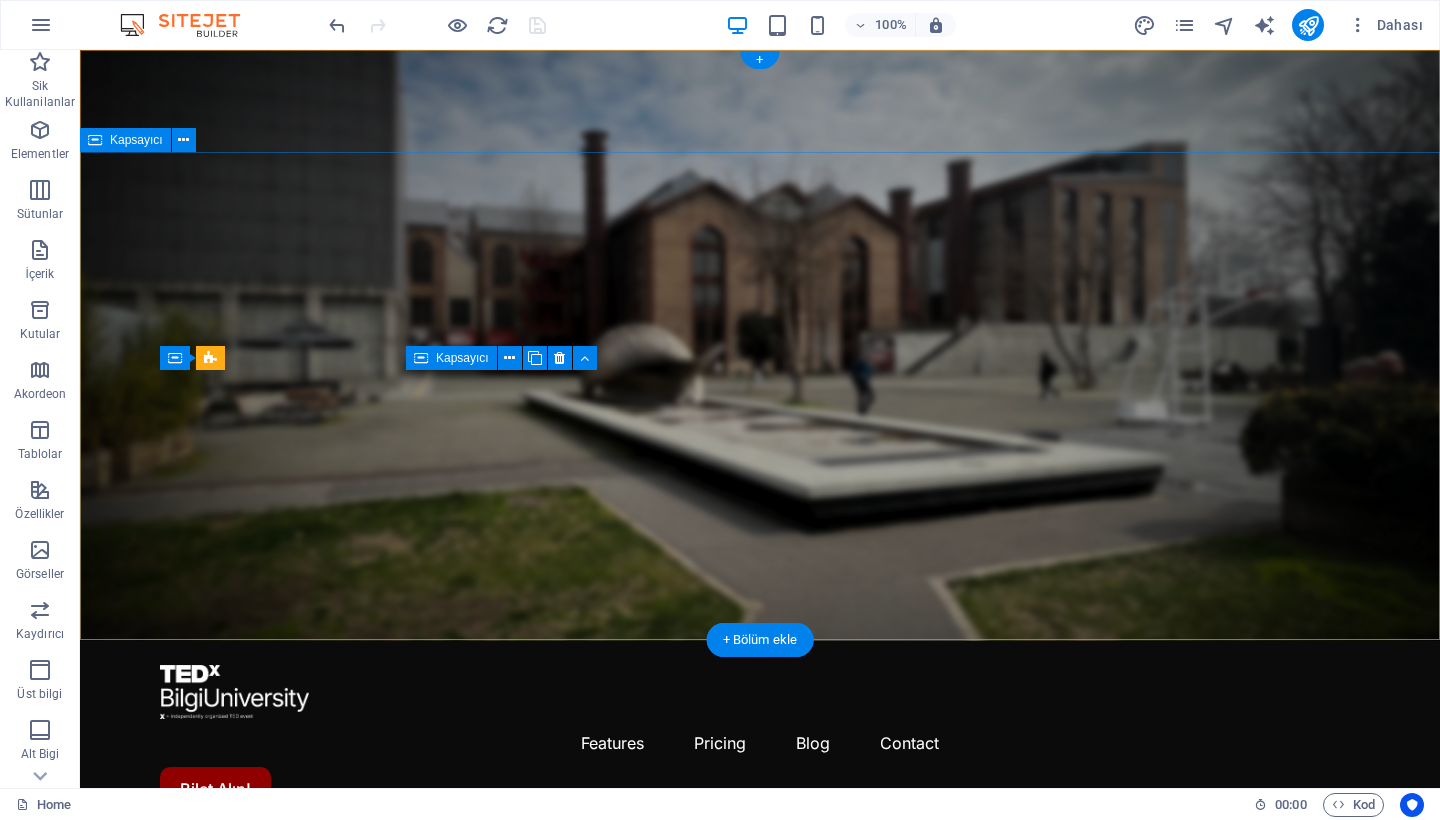 click on "Bir Fikir Yeter. Bir Tepki Değiştirir. 7 Şubat 2026'da TEDxBilgiUniversity sahnesindeyiz. Bilet Alın! Detaylı Bilgi" at bounding box center [760, 1092] 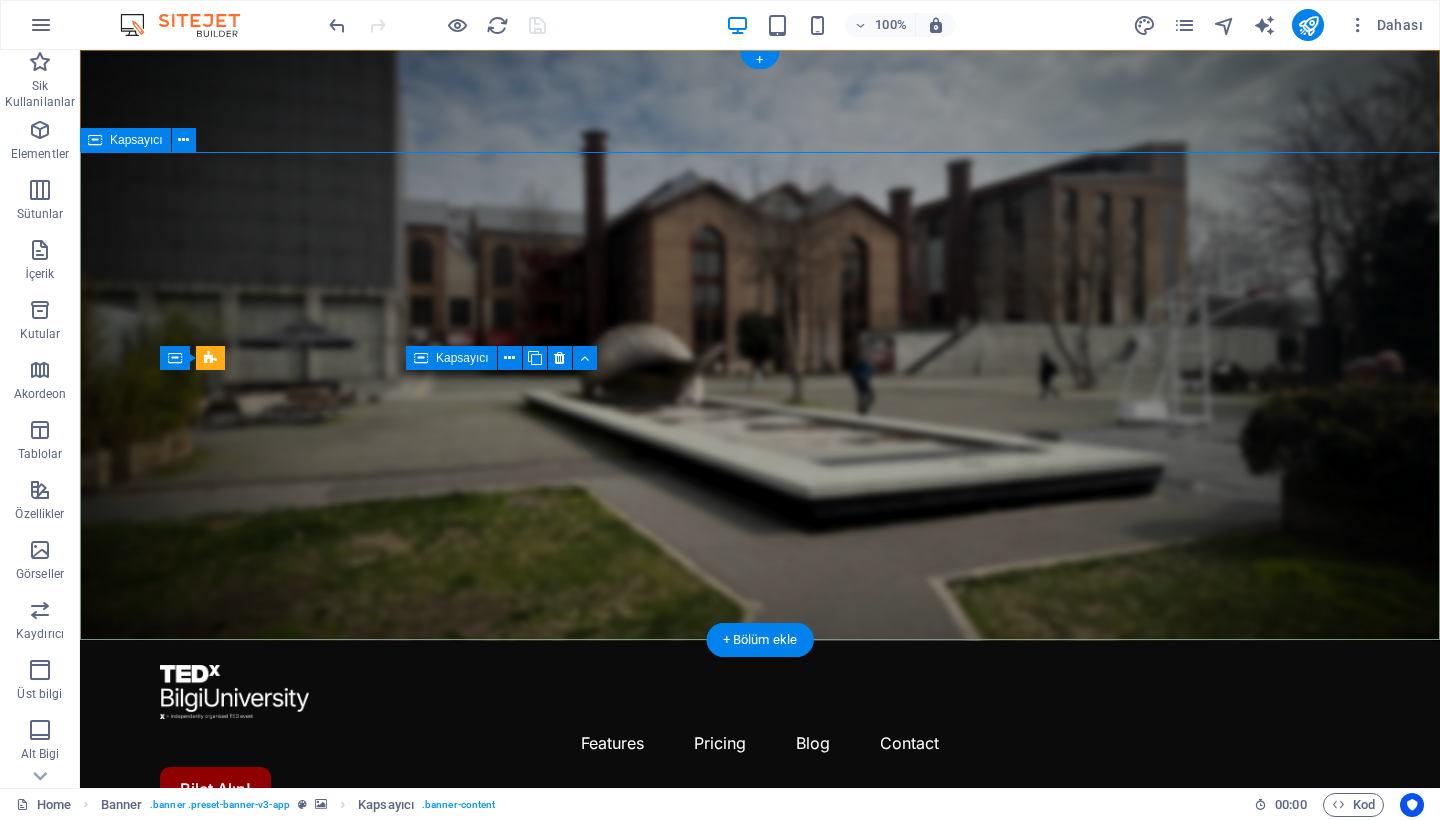 click at bounding box center [95, 140] 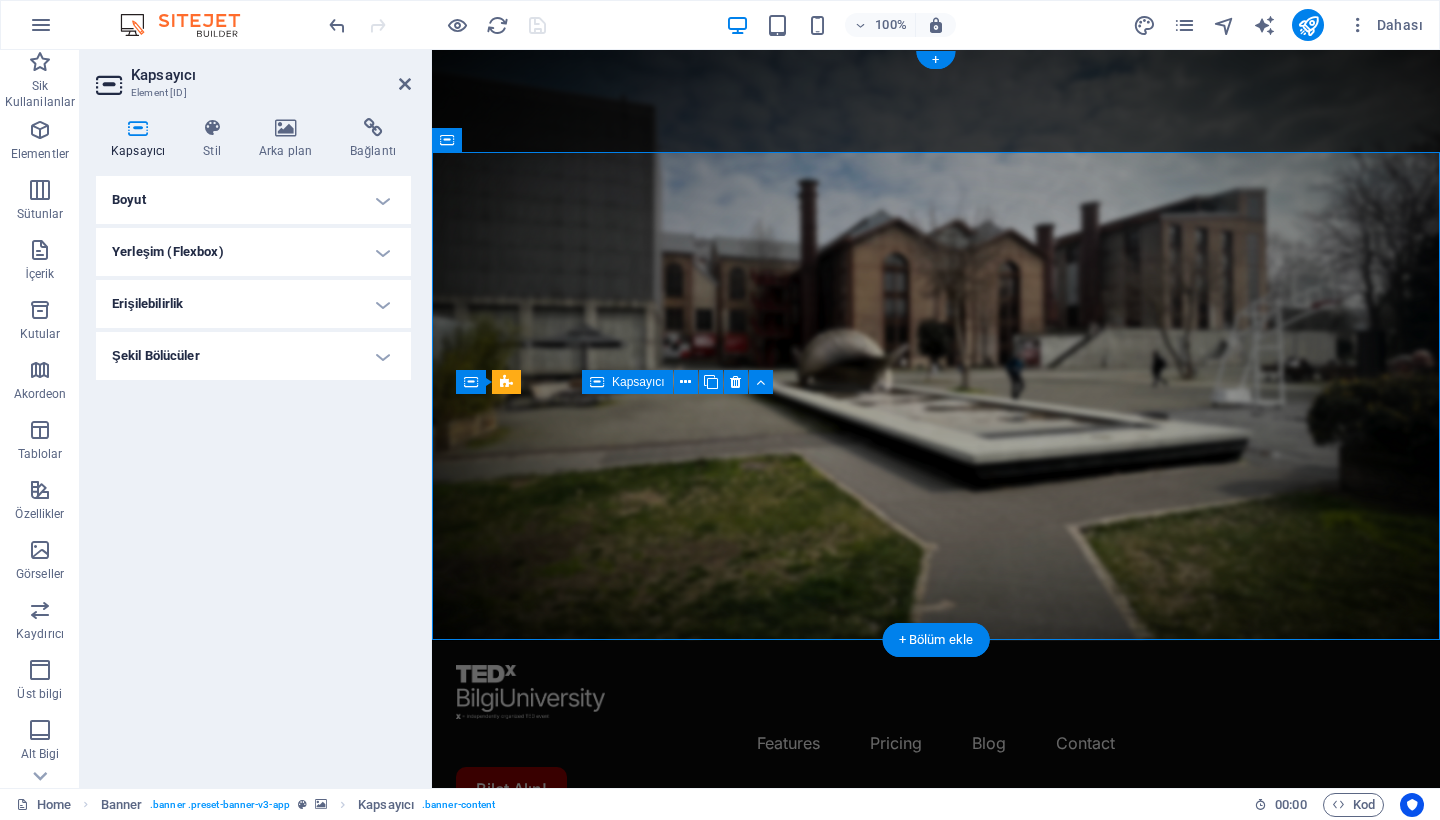 click on "Boyut" at bounding box center (253, 200) 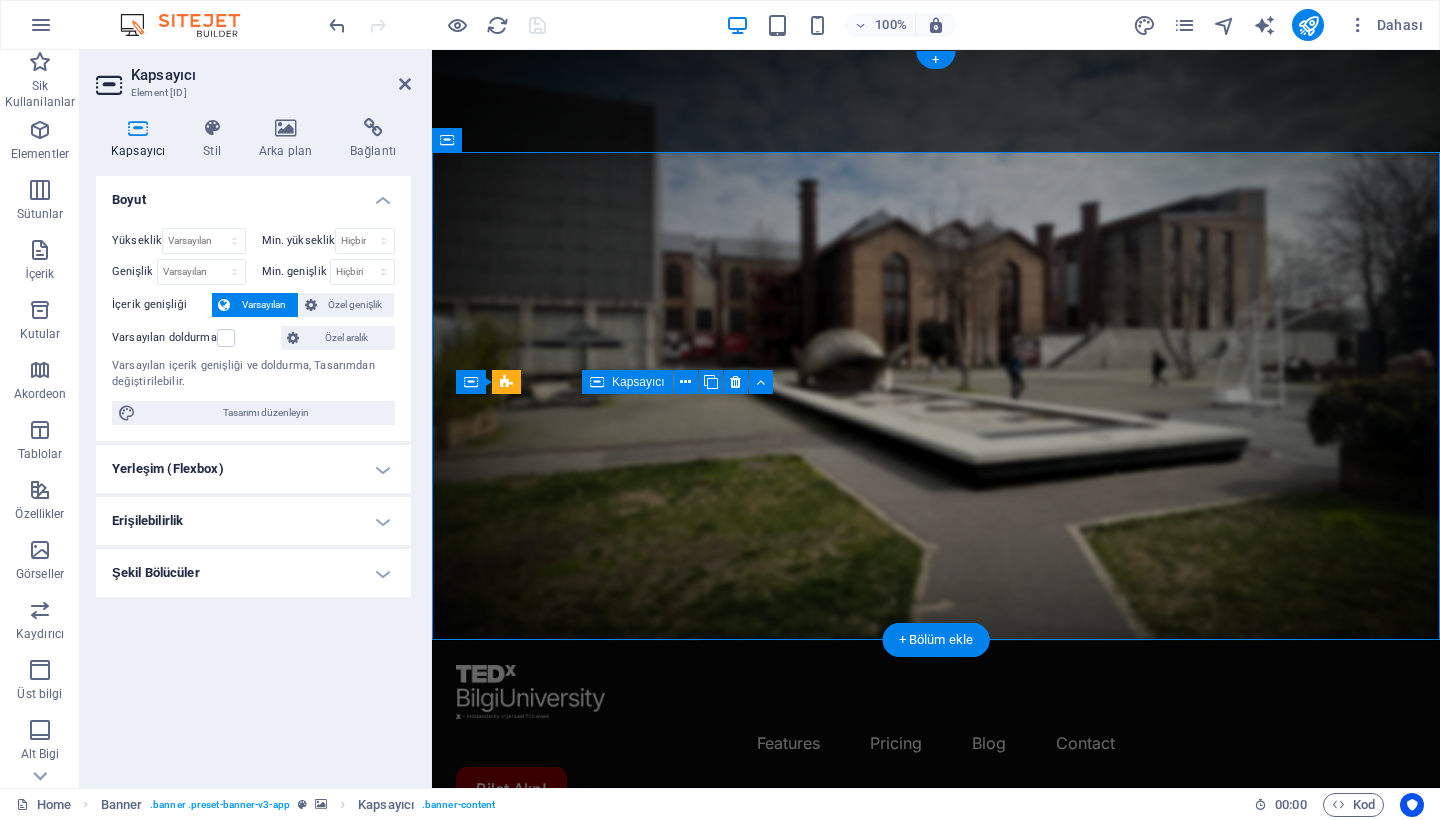 click on "Kapsayıcı Element #ed-799950441" at bounding box center (253, 76) 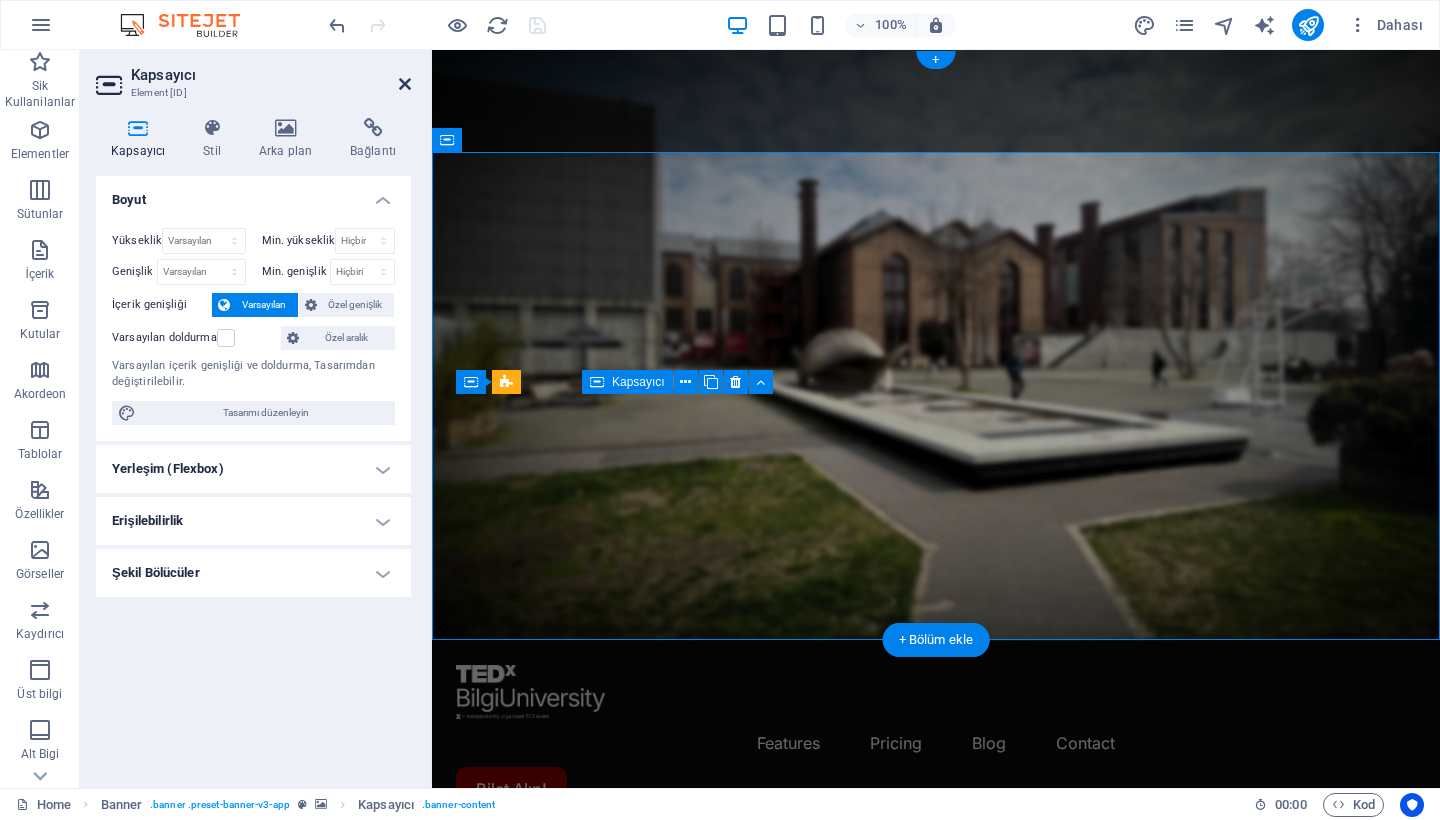 click at bounding box center [405, 84] 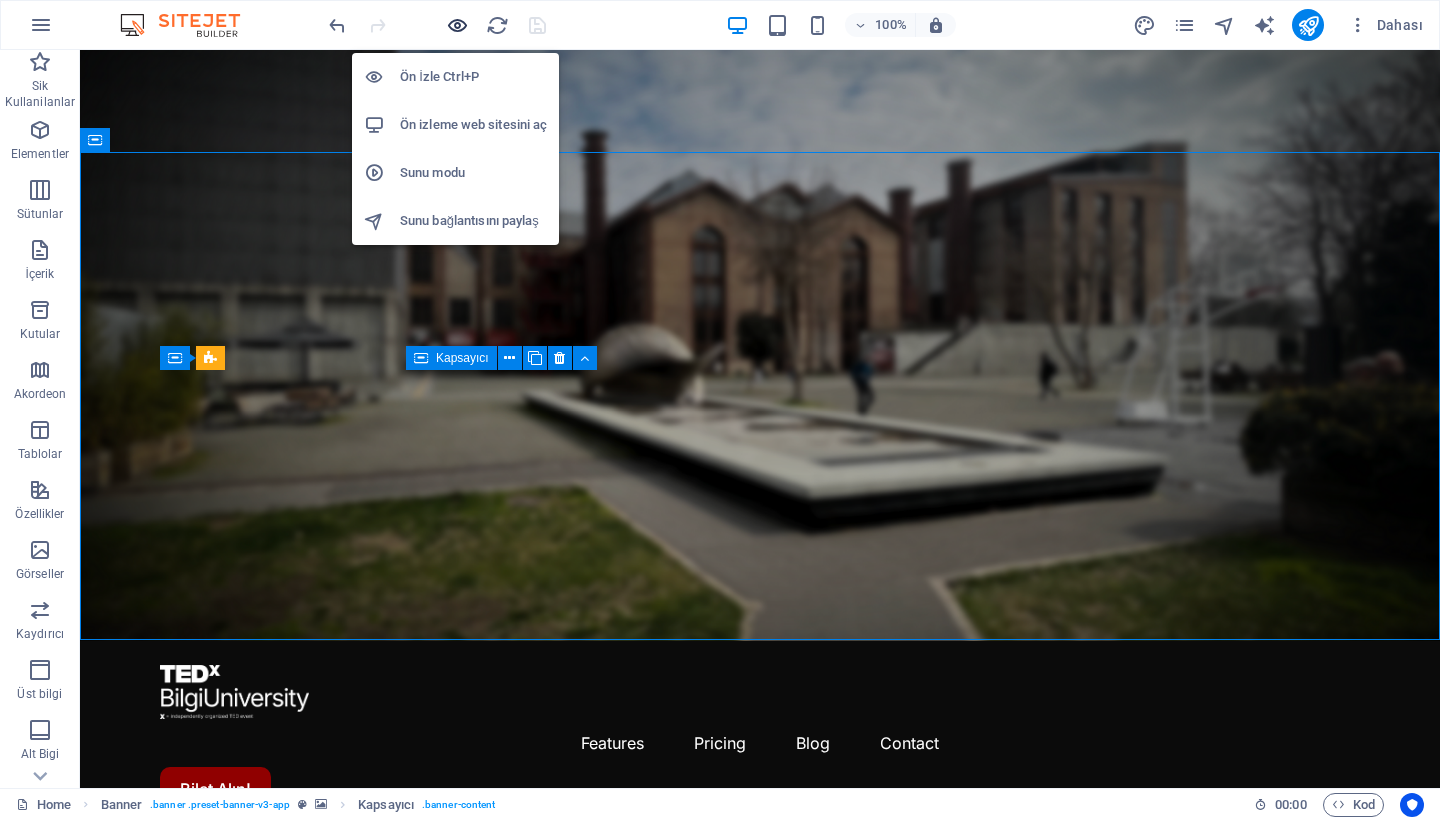click at bounding box center (457, 25) 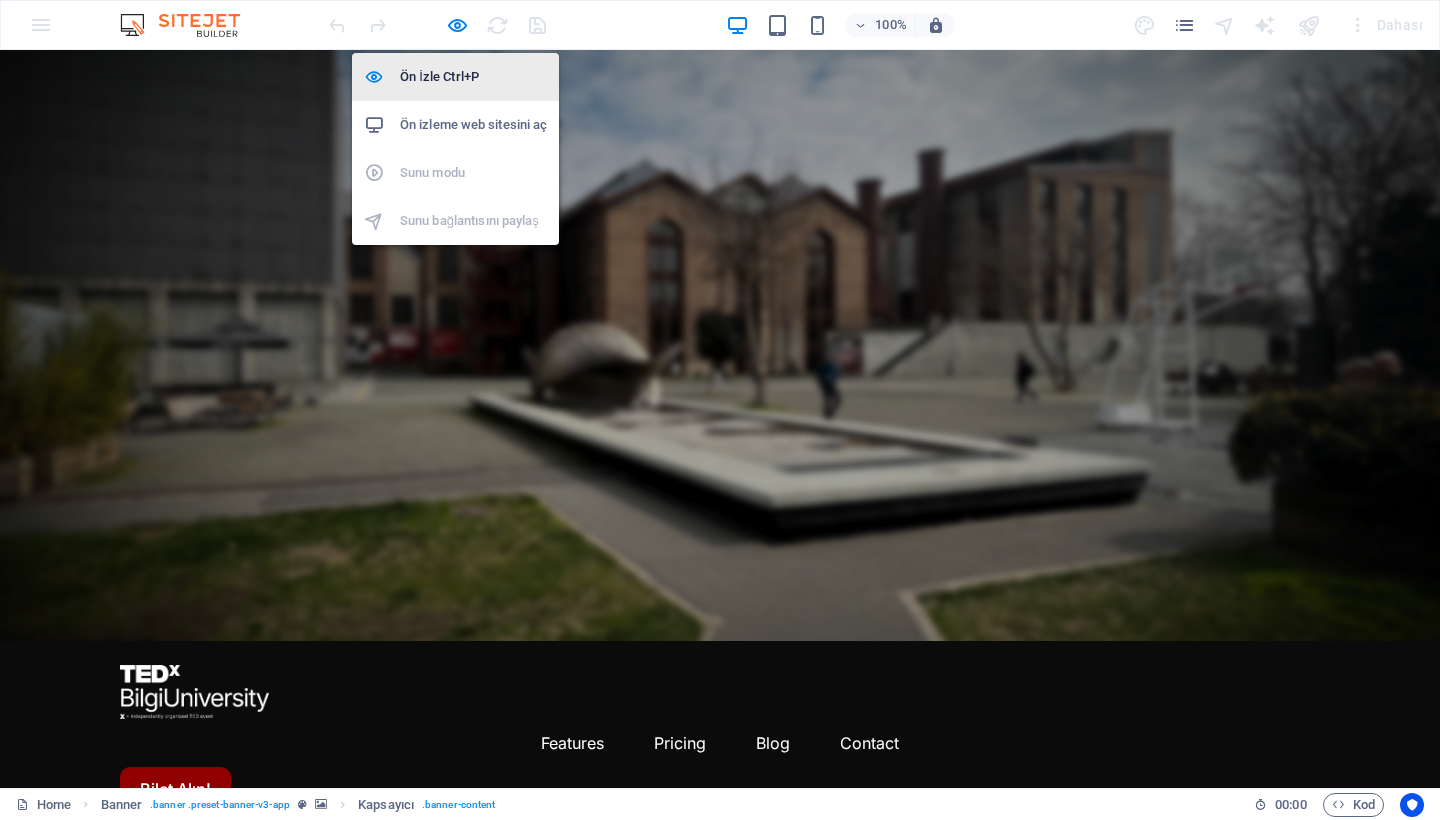 click on "Ön İzle Ctrl+P" at bounding box center [473, 77] 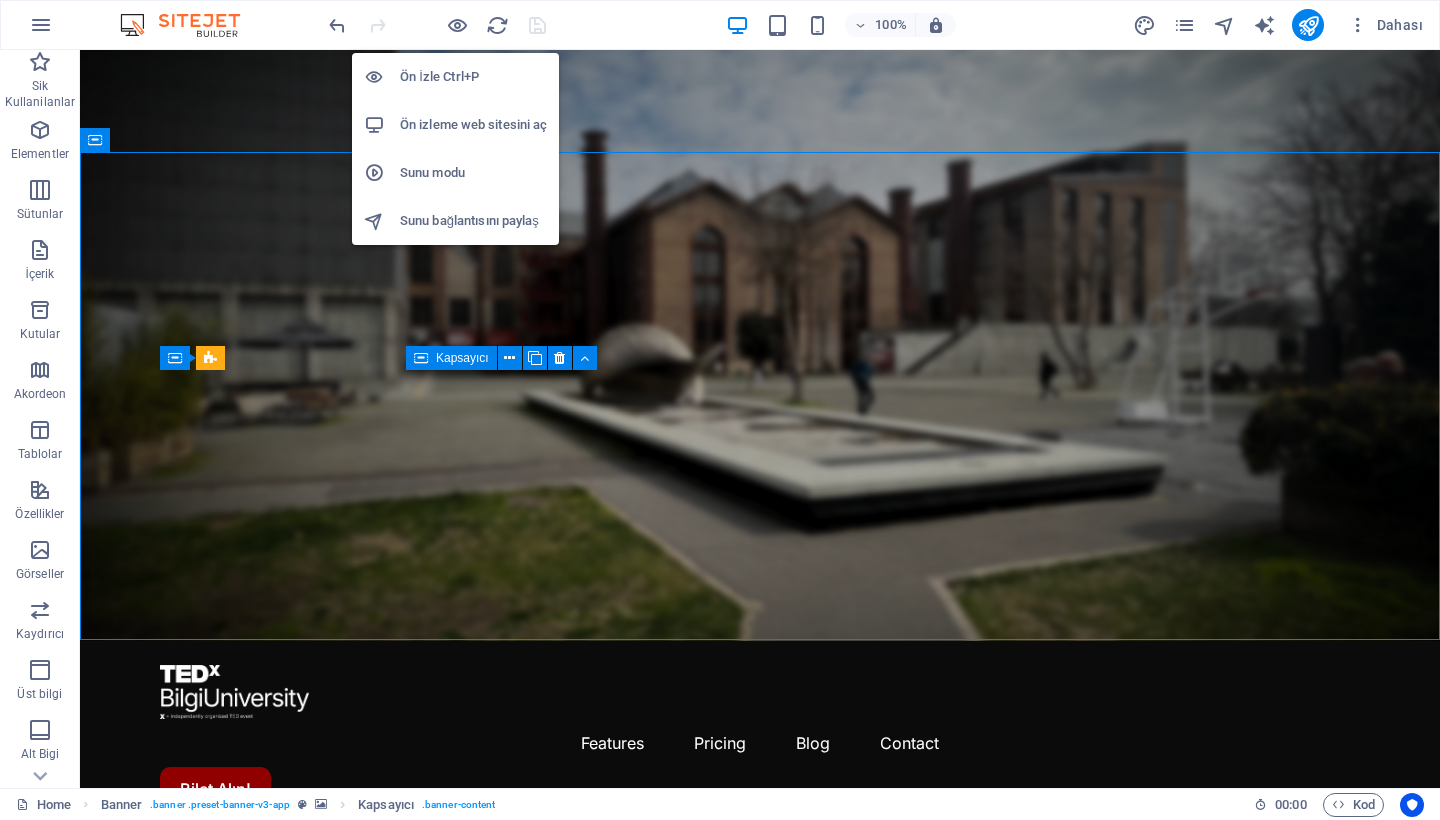 click on "Ön izleme web sitesini aç" at bounding box center (455, 125) 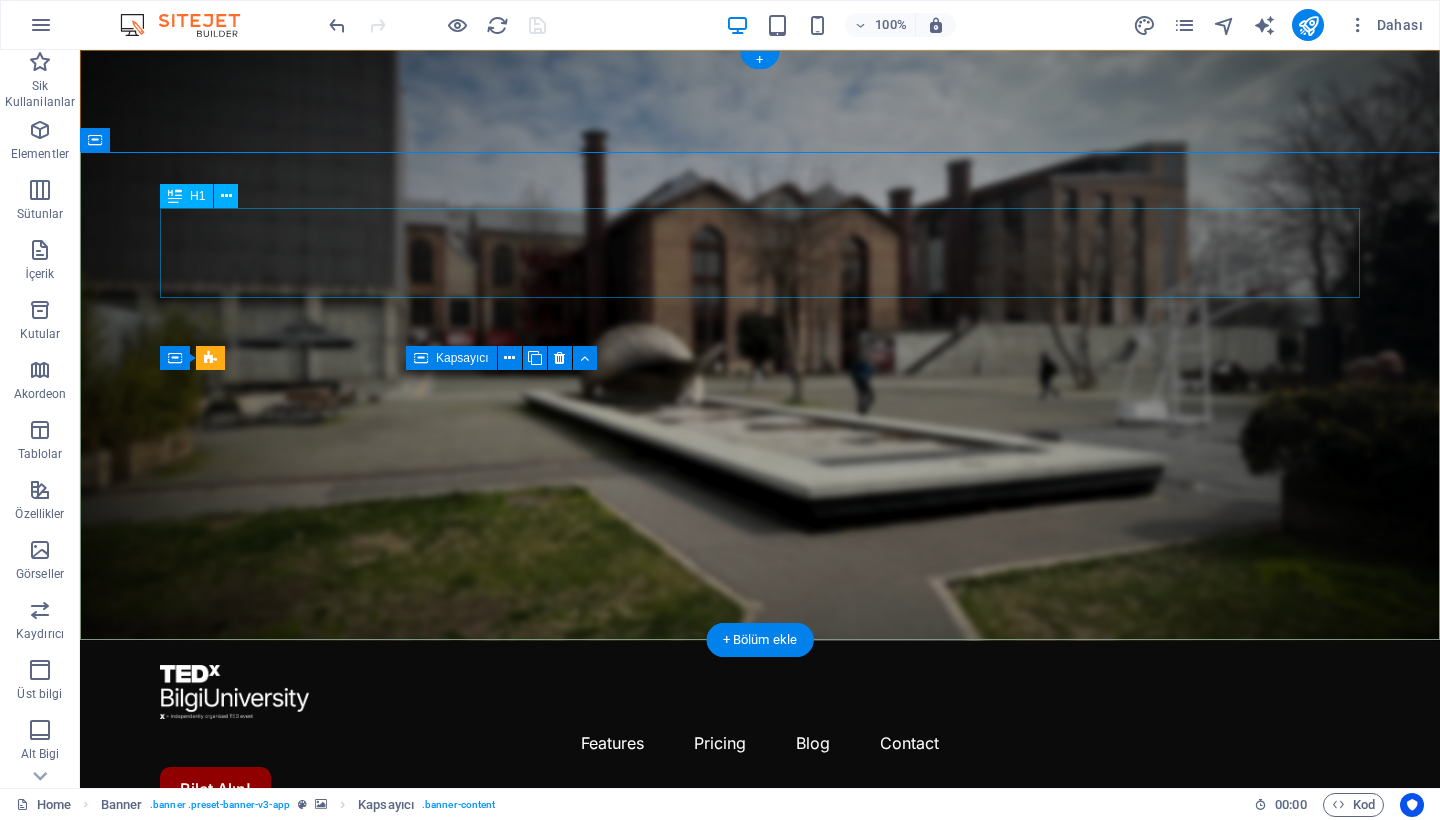 click on "Bir Fikir Yeter." at bounding box center [760, 936] 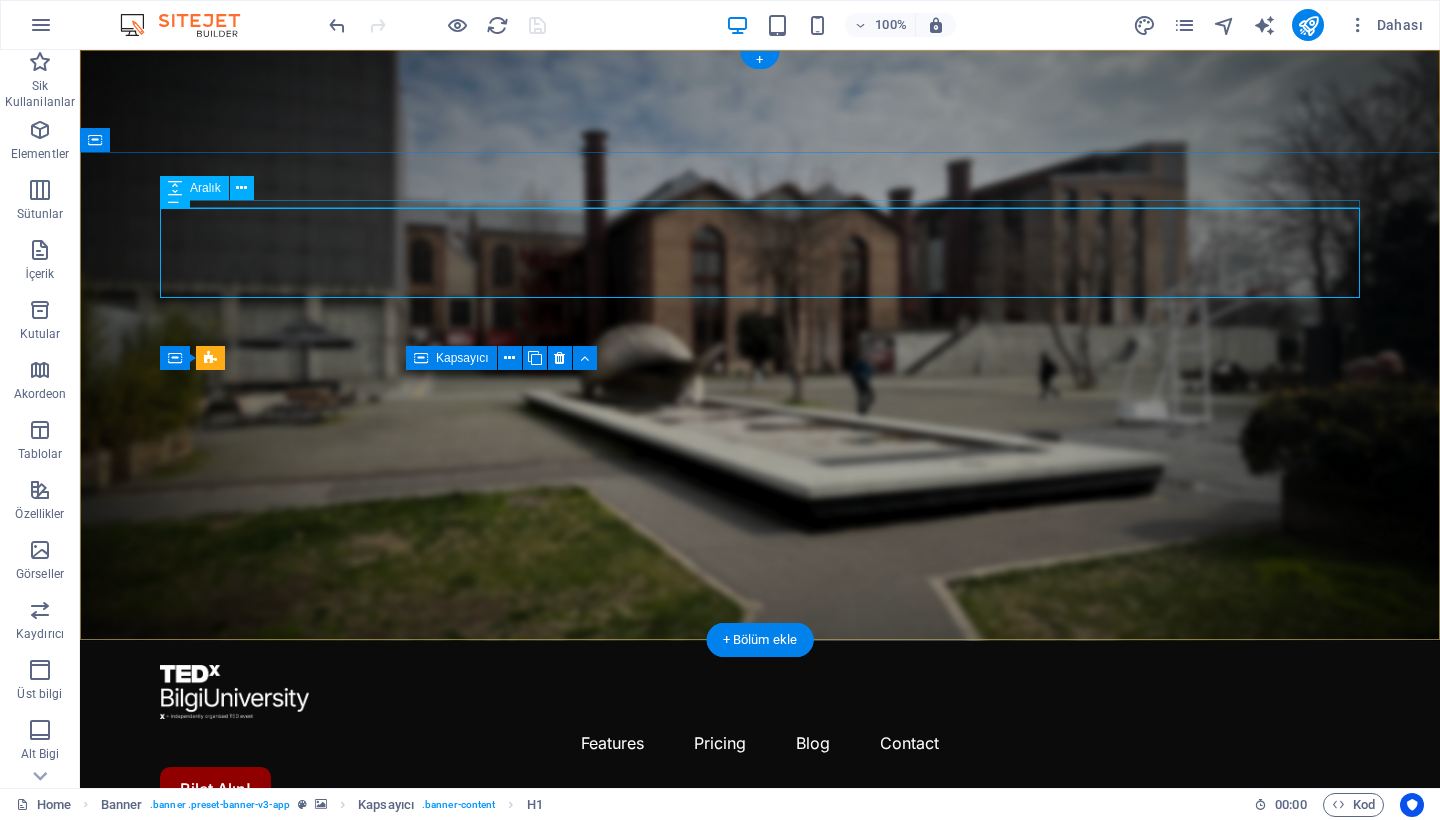 click on "Aralık" at bounding box center (205, 188) 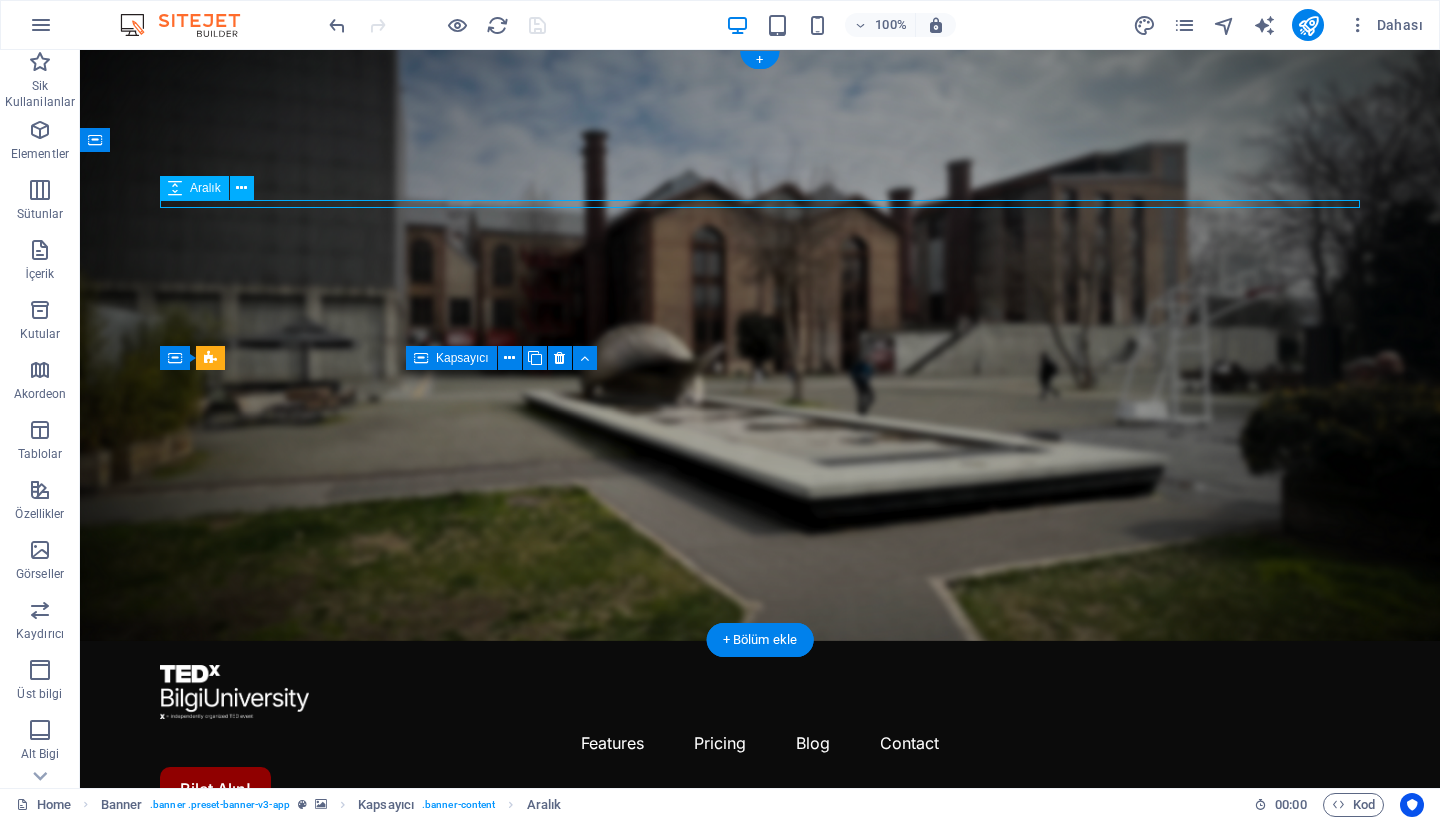 click on "Aralık" at bounding box center (205, 188) 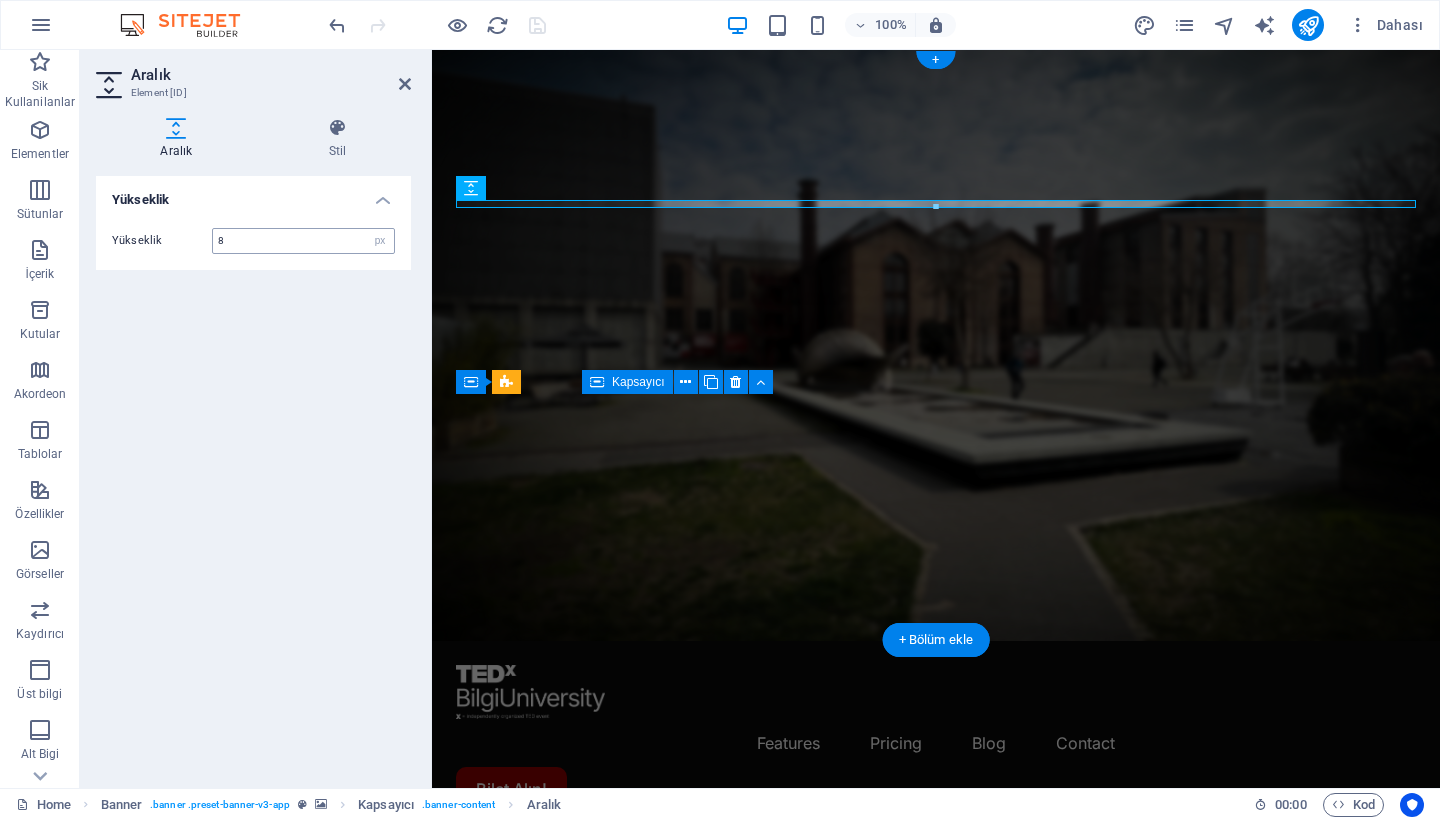 click on "8" at bounding box center [303, 241] 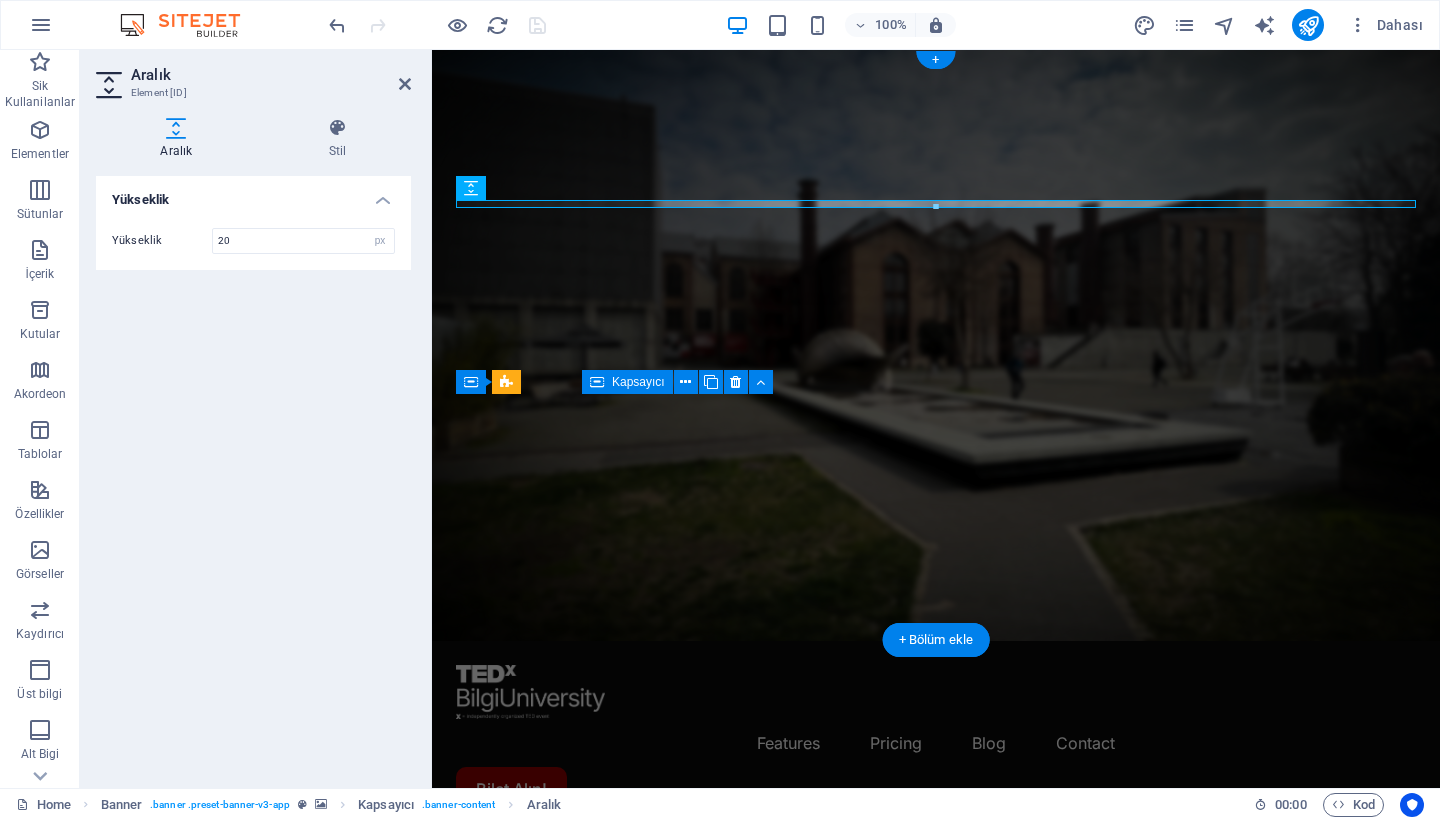 click on "Yükseklik Yükseklik 20 px rem vh vw" at bounding box center [253, 474] 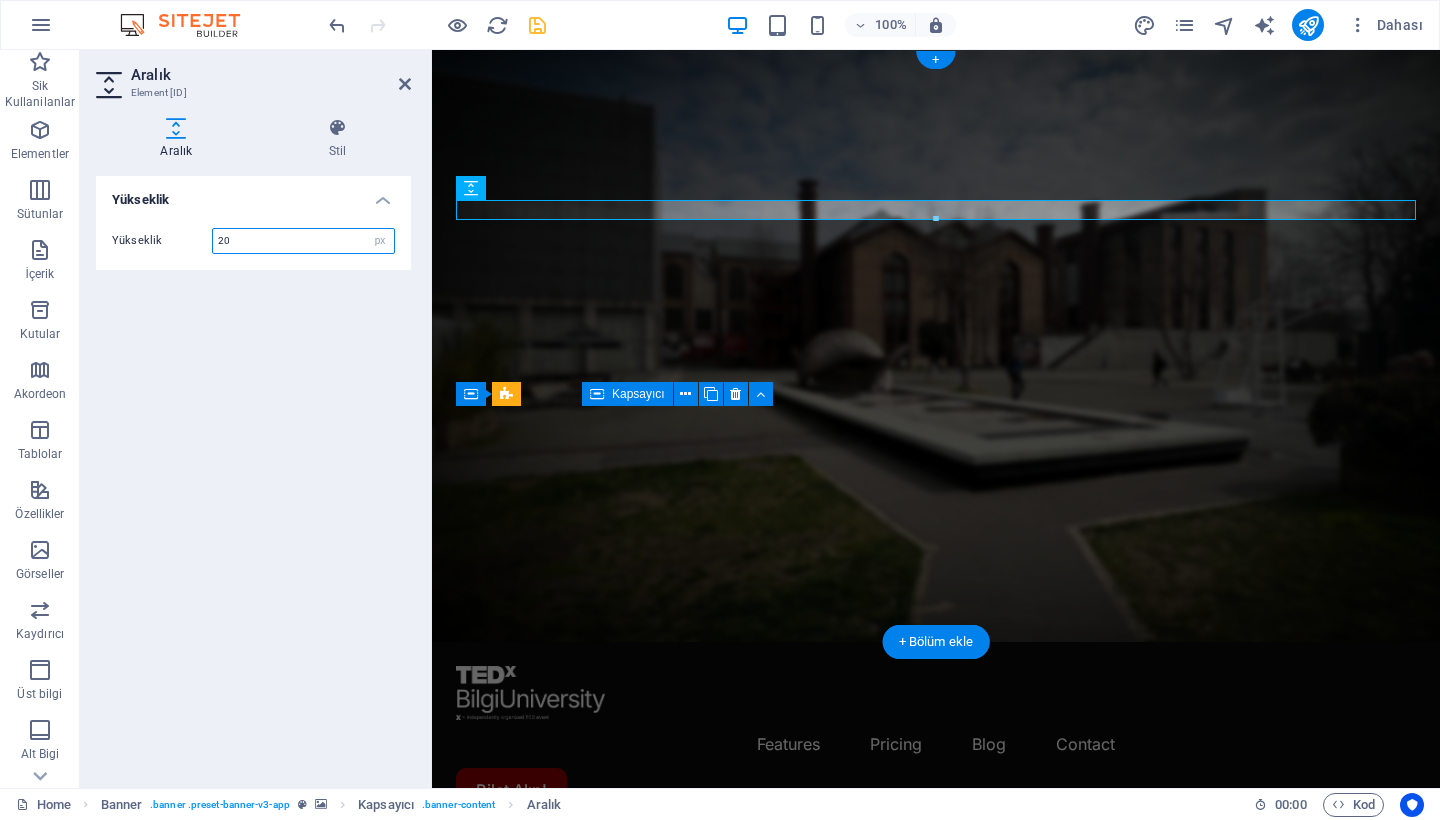 click on "20" at bounding box center (303, 241) 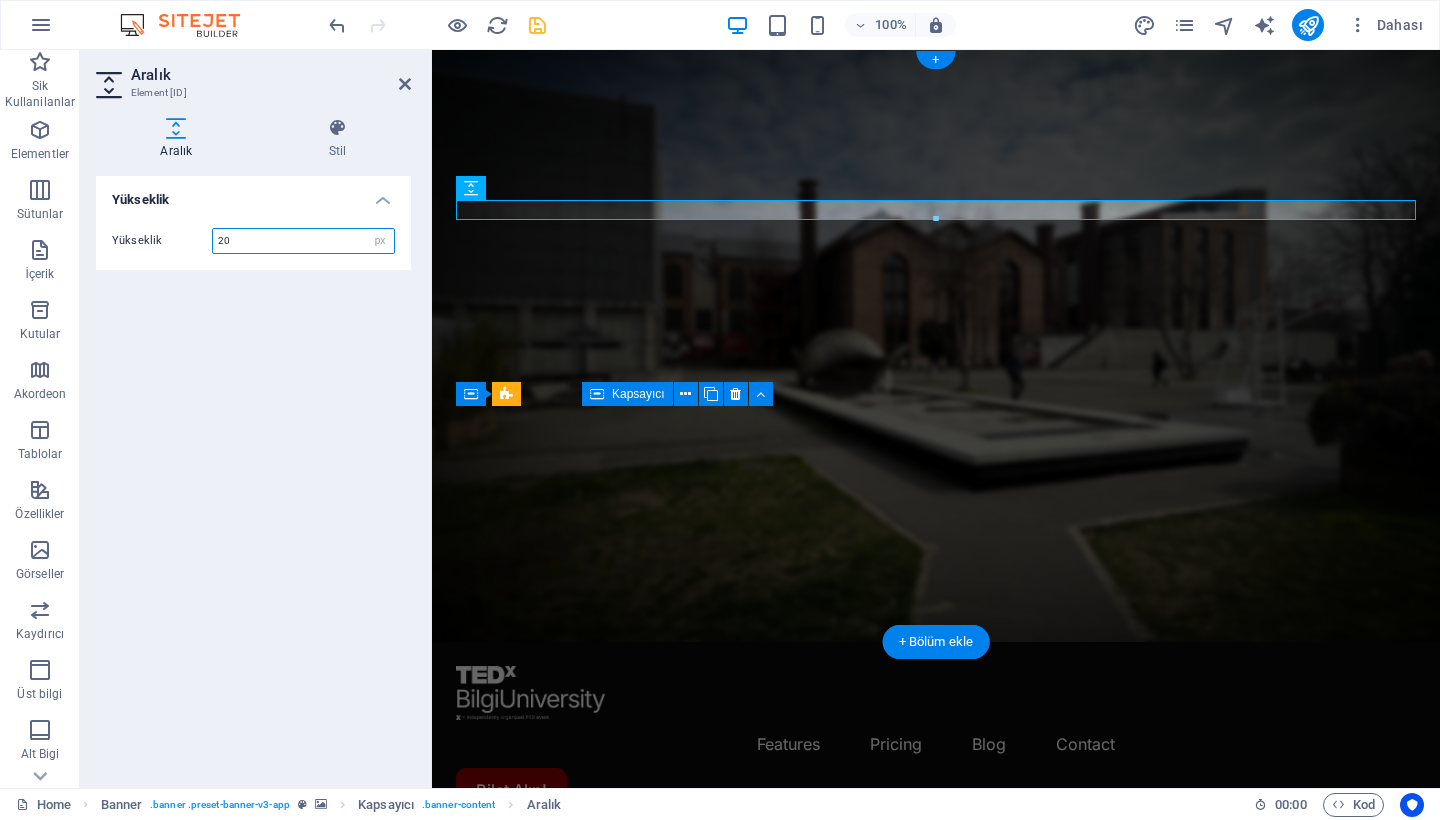 click on "20" at bounding box center (303, 241) 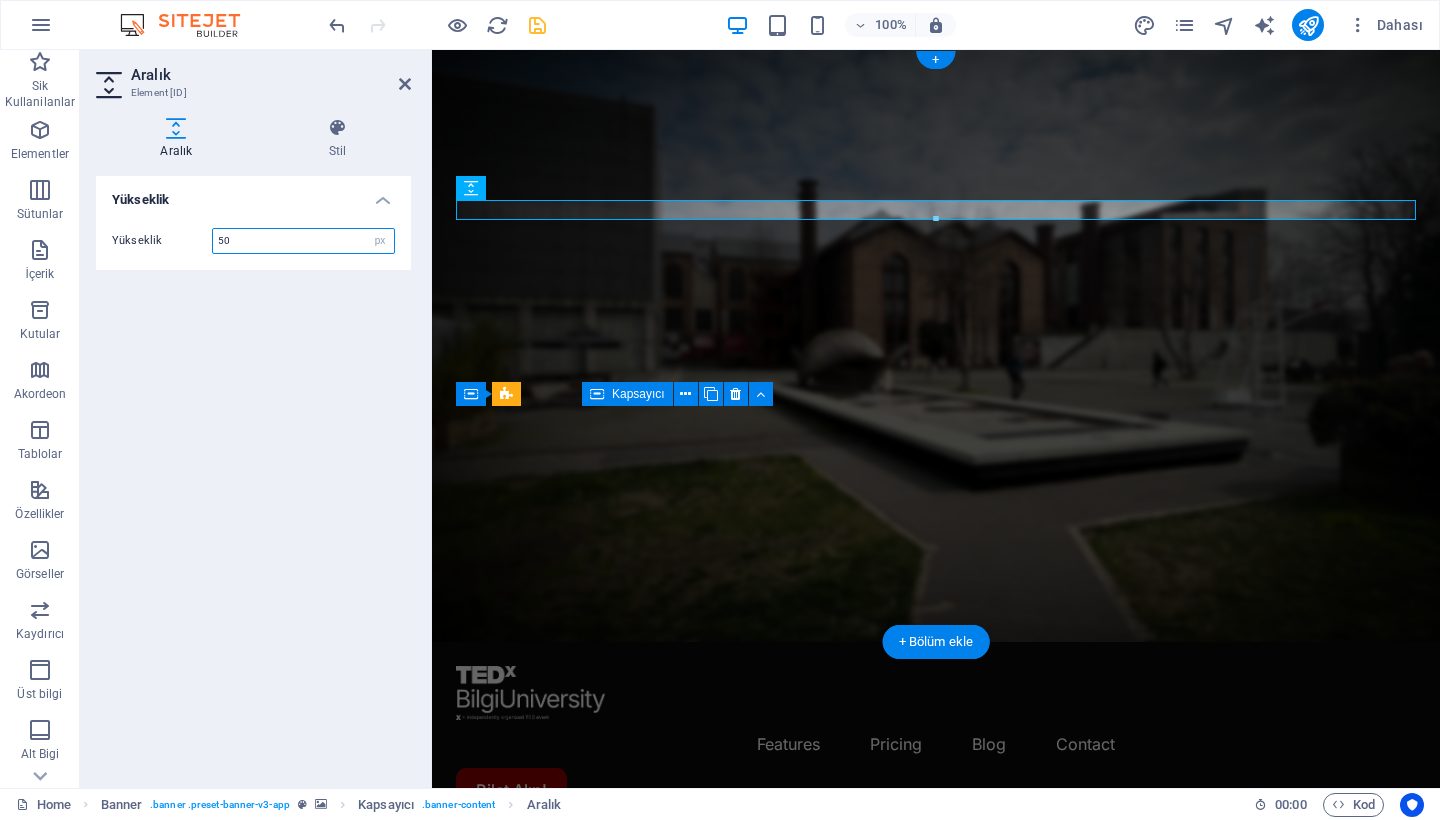 type on "50" 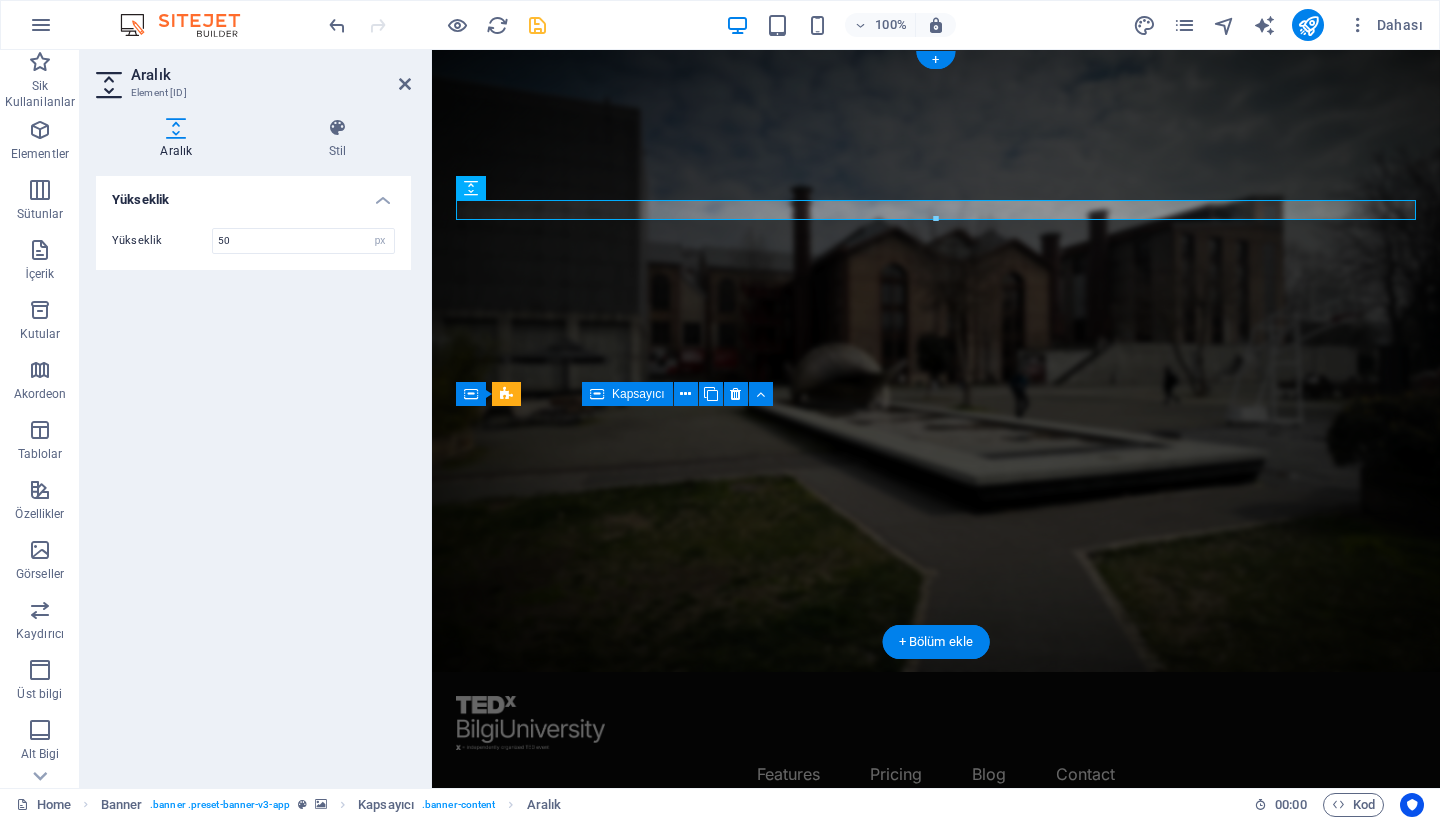 click on "Yükseklik Yükseklik 50 px rem vh vw" at bounding box center (253, 474) 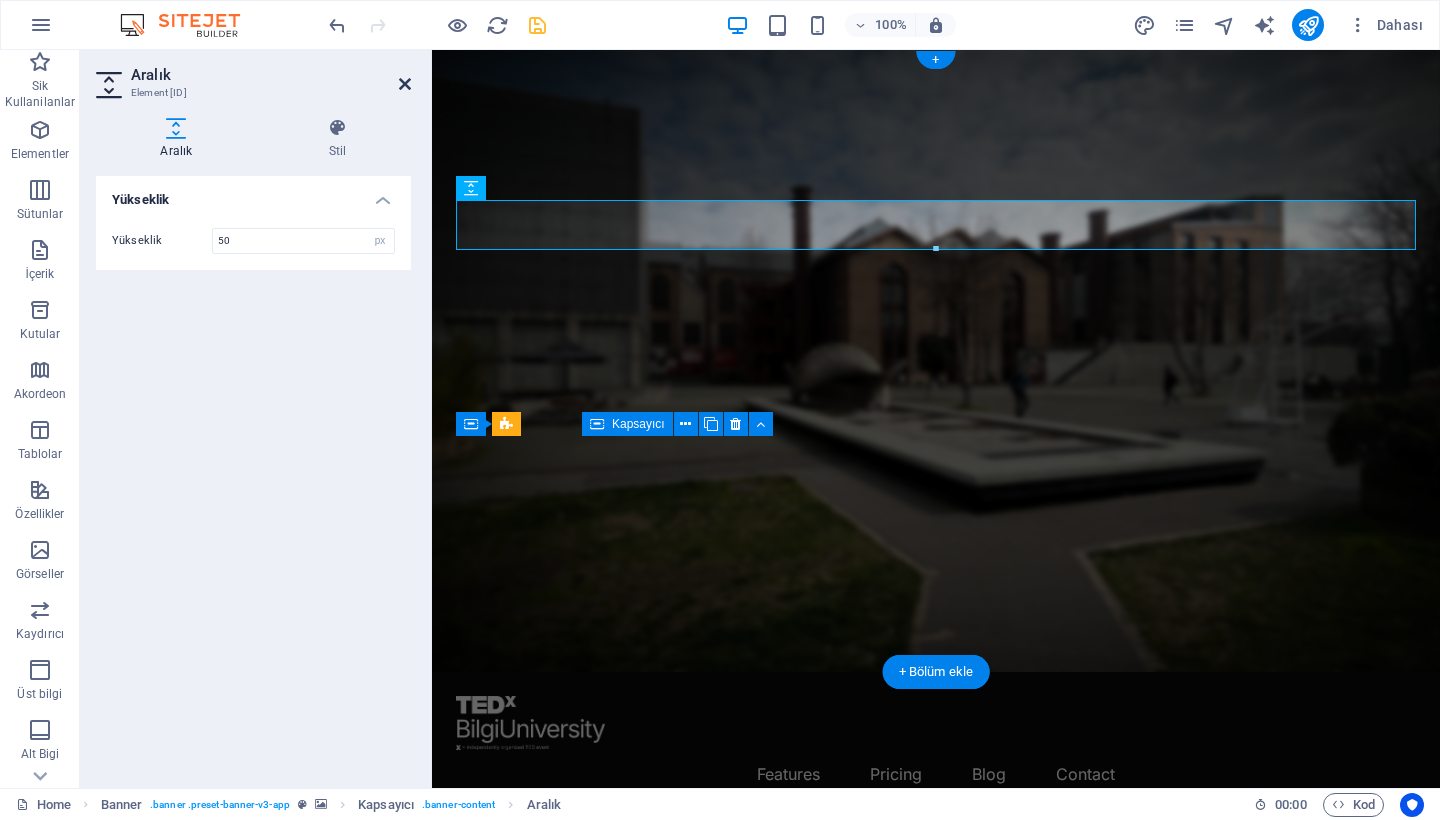 click at bounding box center (405, 84) 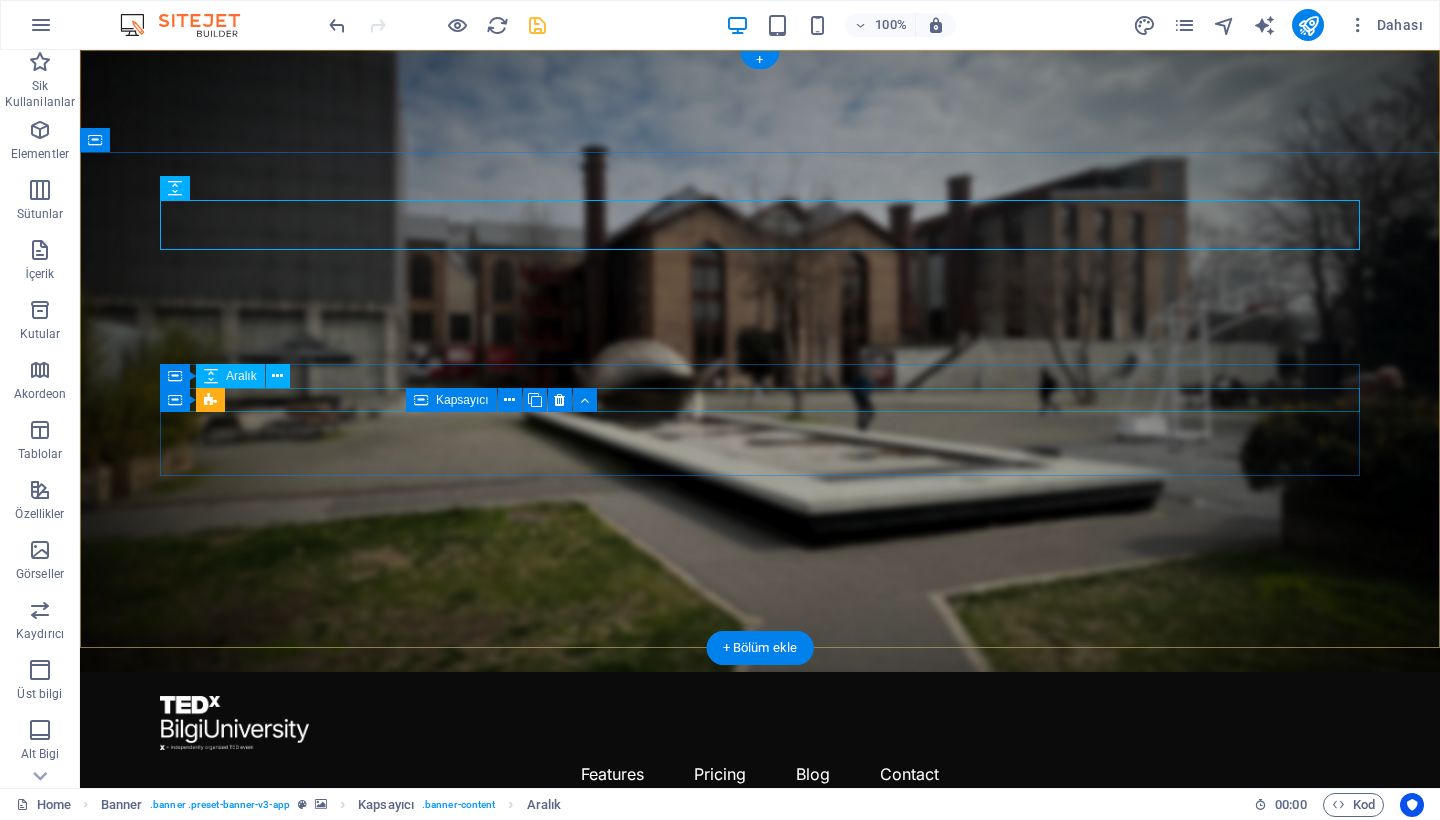 click on "Detaylı Bilgi" at bounding box center (-18, 1208) 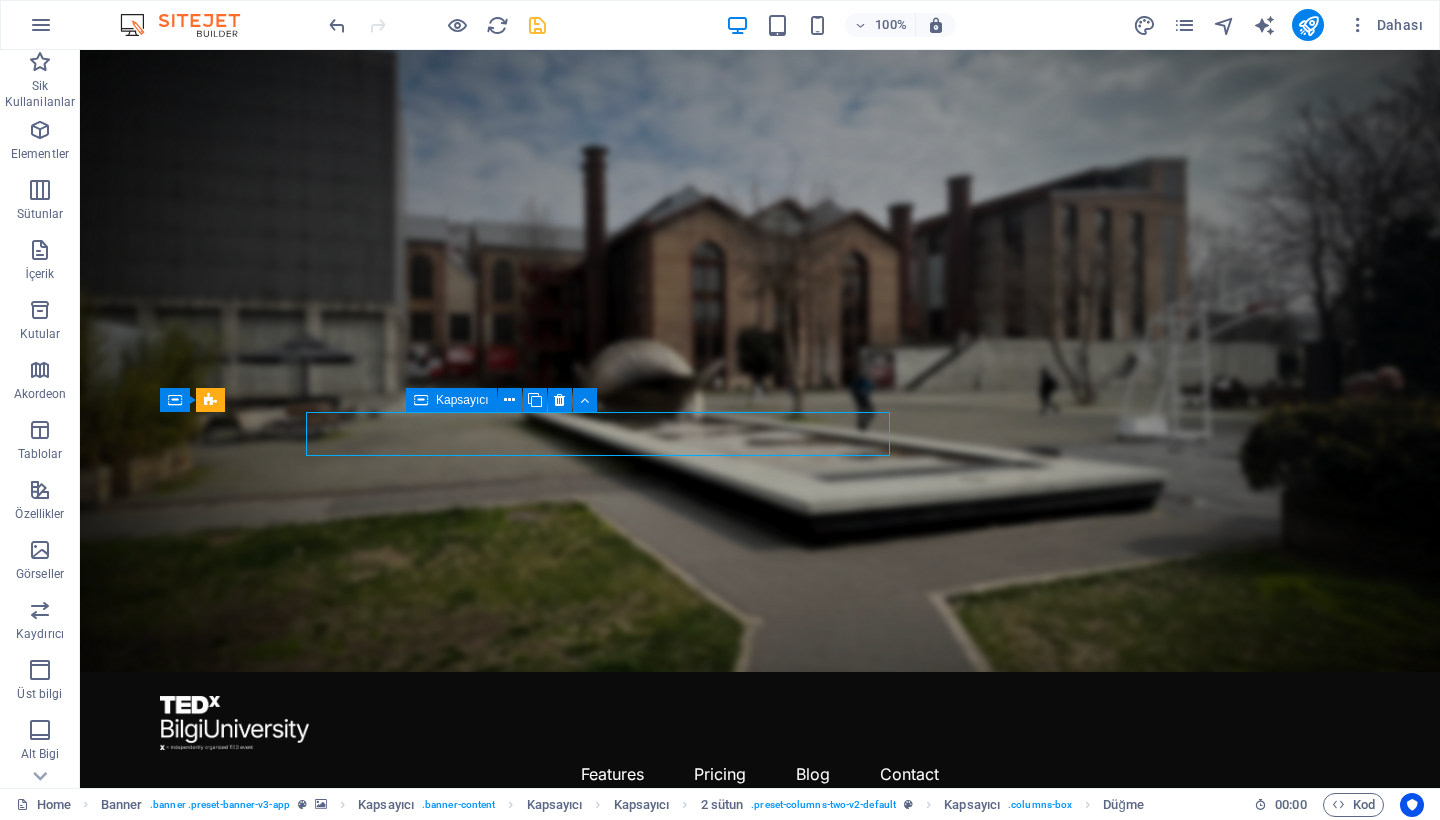click at bounding box center [537, 25] 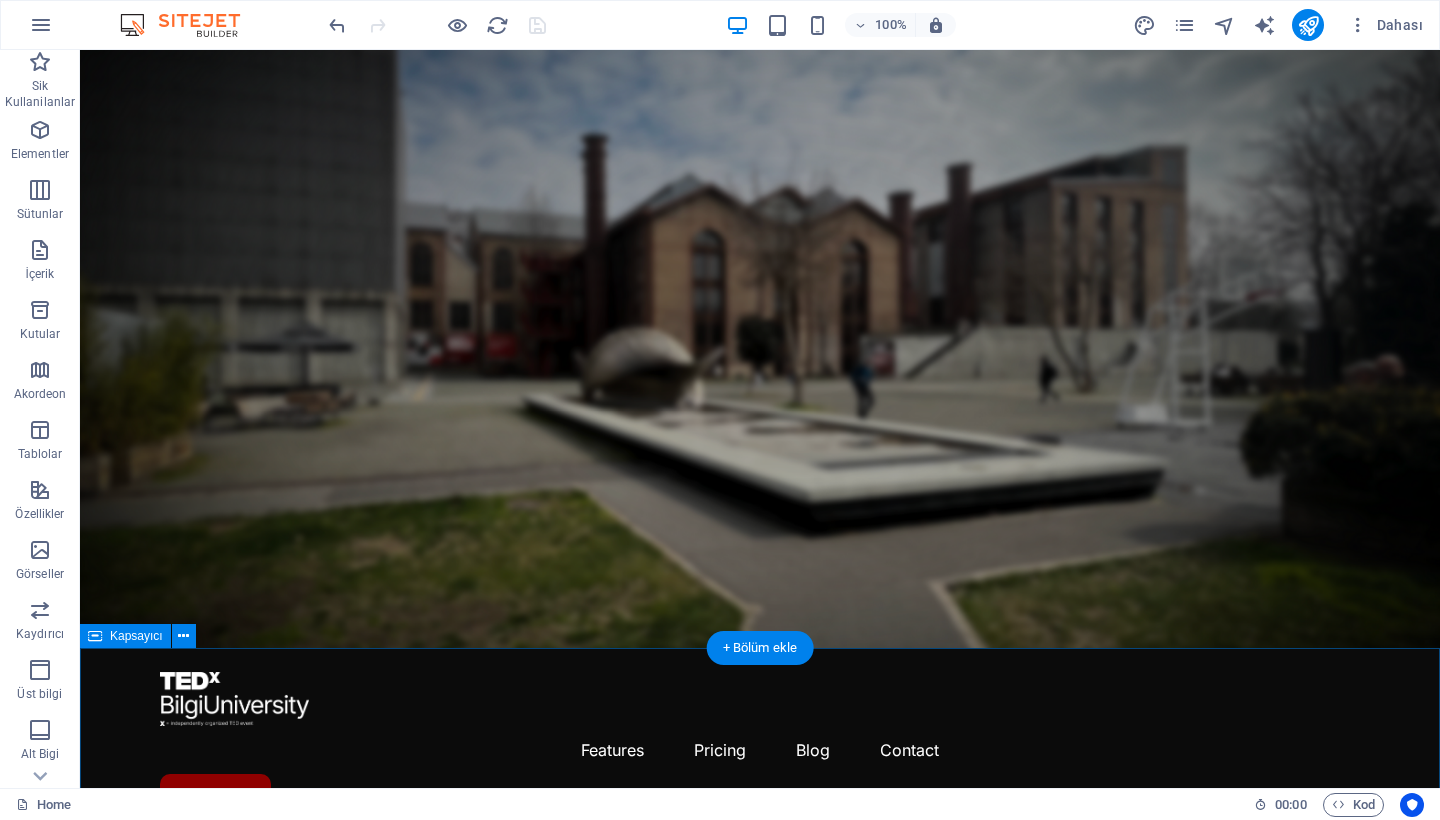 click on "187 Days 16 Hours 53 Minutes 44 Seconds" at bounding box center [760, 1718] 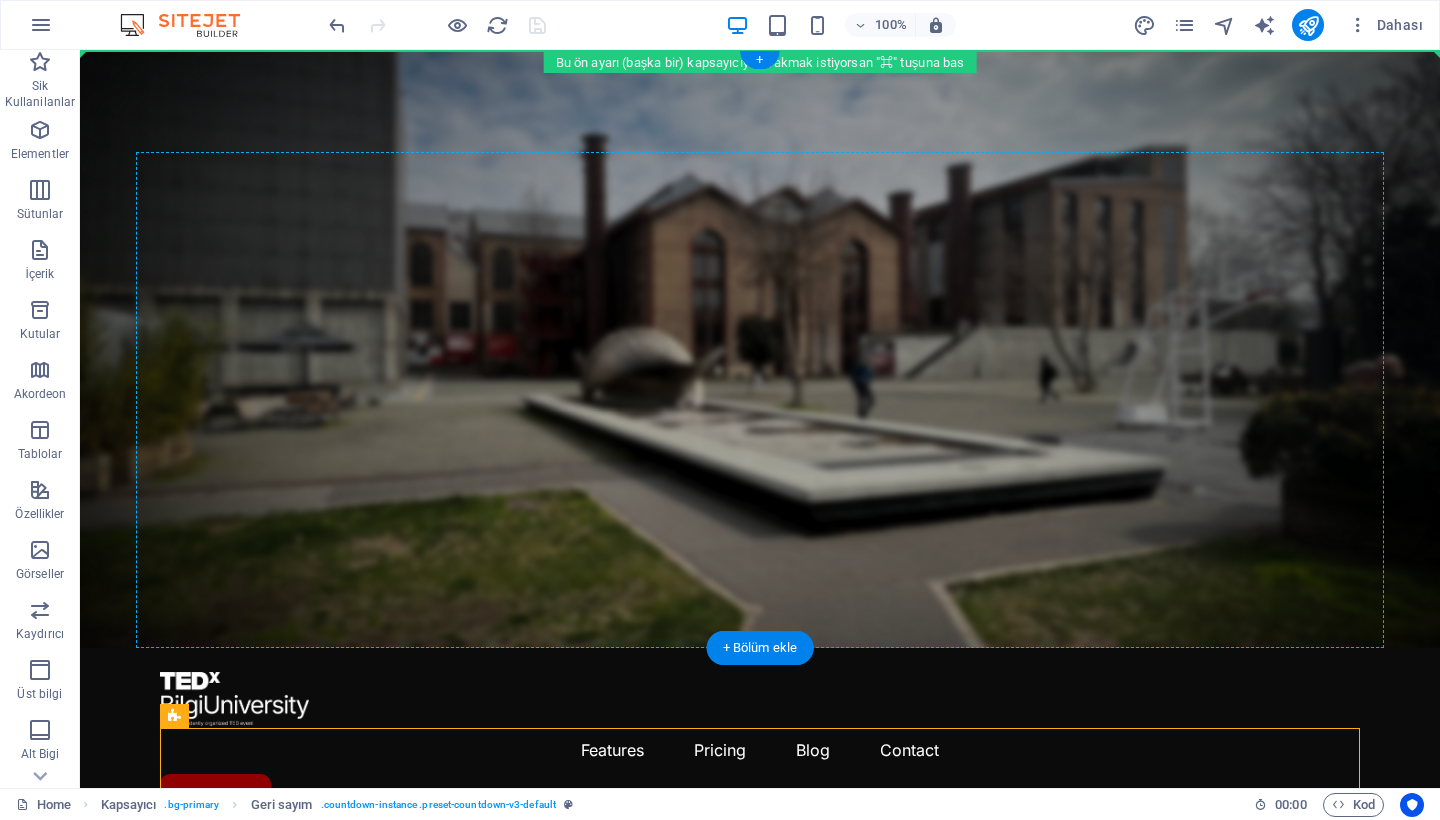drag, startPoint x: 252, startPoint y: 764, endPoint x: 1277, endPoint y: 259, distance: 1142.6504 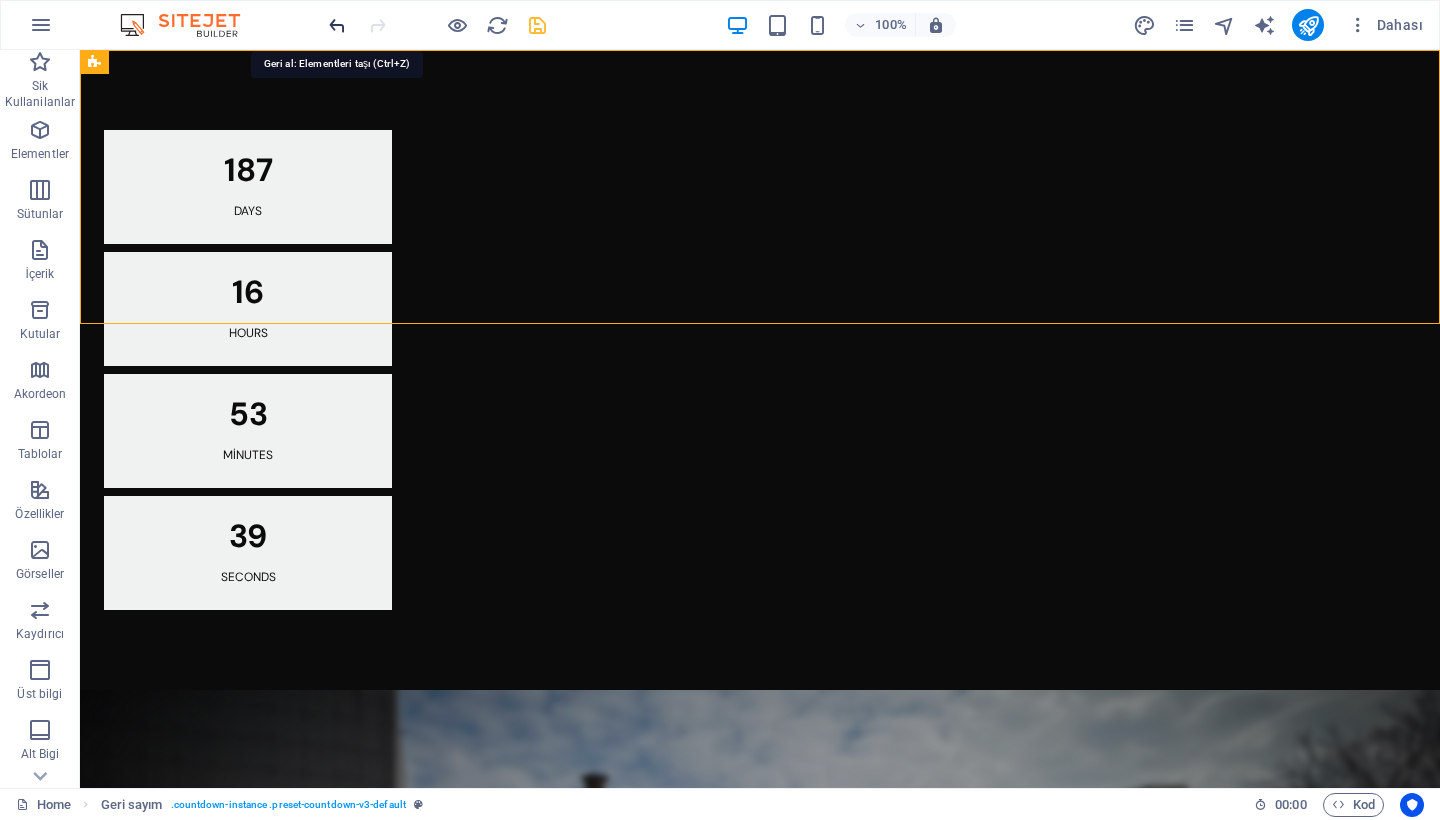 click at bounding box center (337, 25) 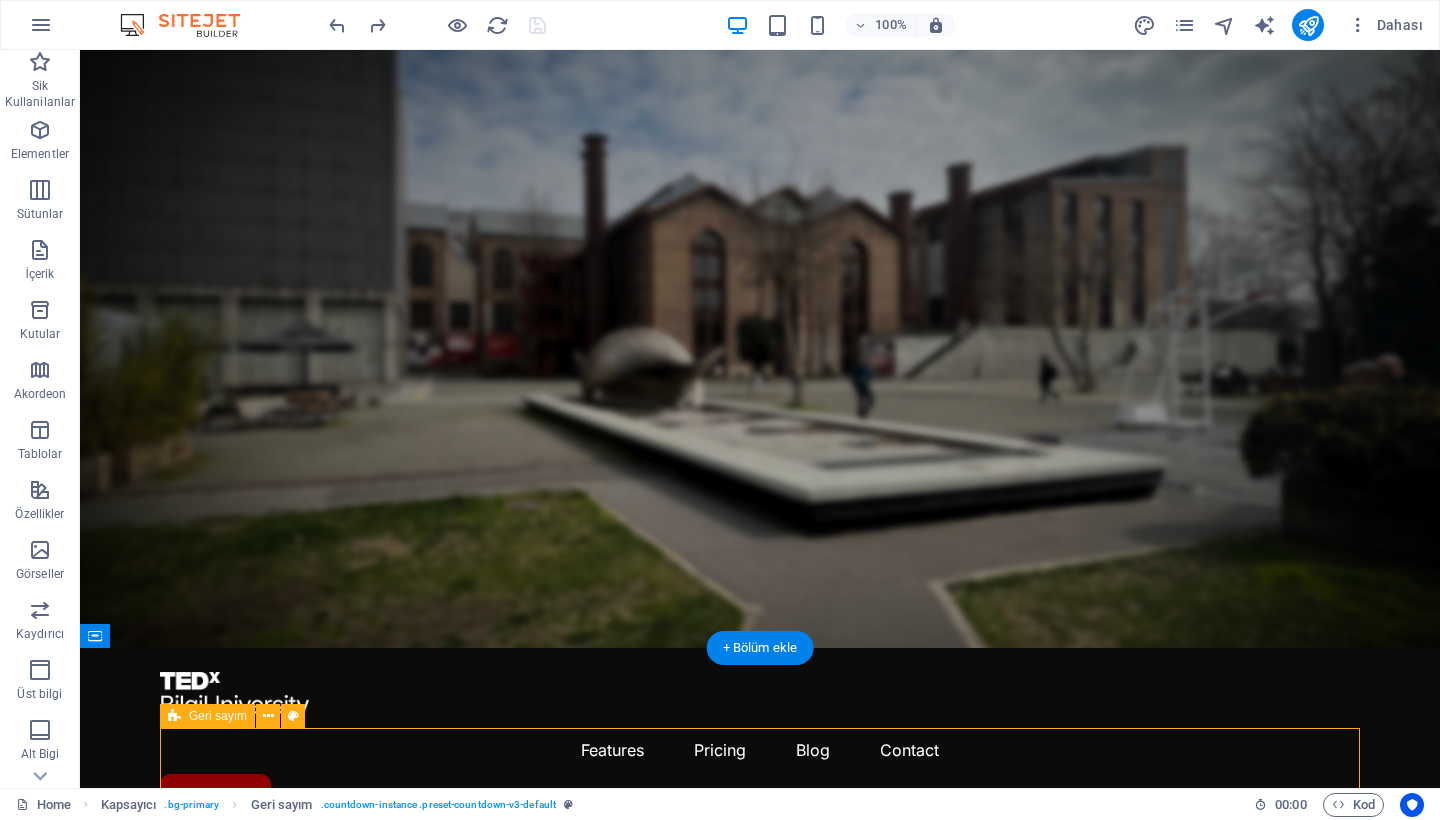 type 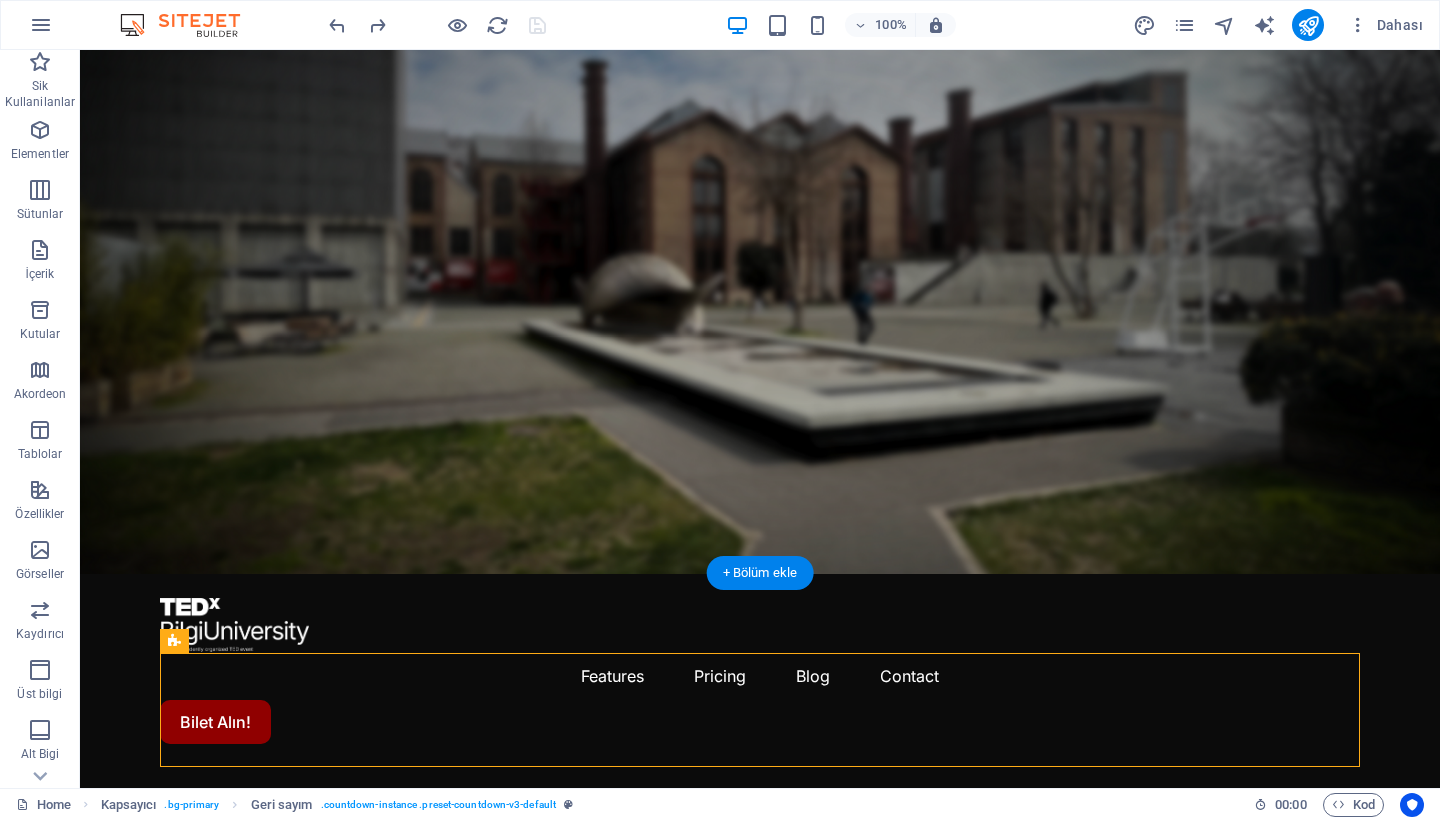 scroll, scrollTop: 76, scrollLeft: 0, axis: vertical 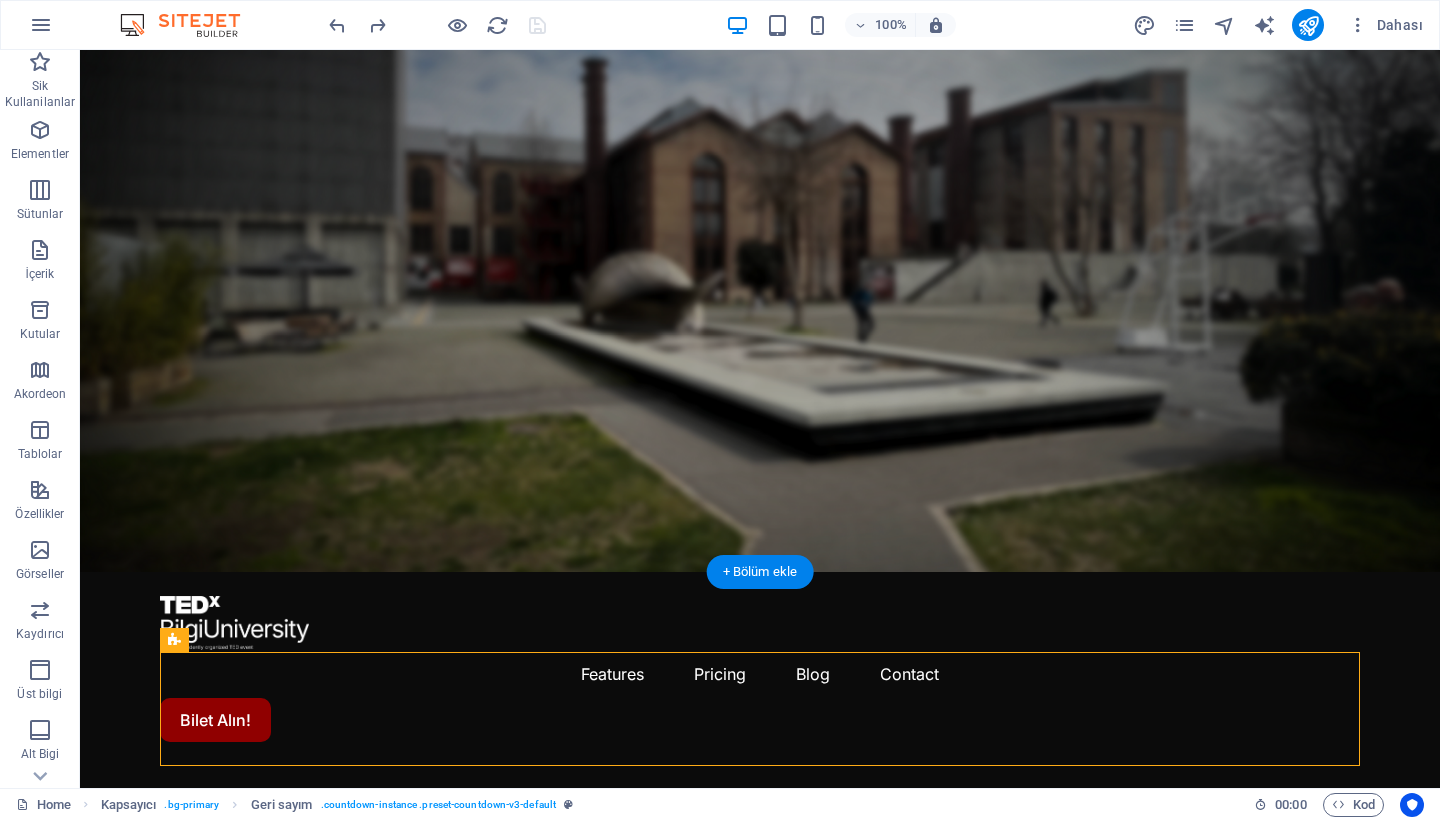 drag, startPoint x: 253, startPoint y: 760, endPoint x: 245, endPoint y: 643, distance: 117.273186 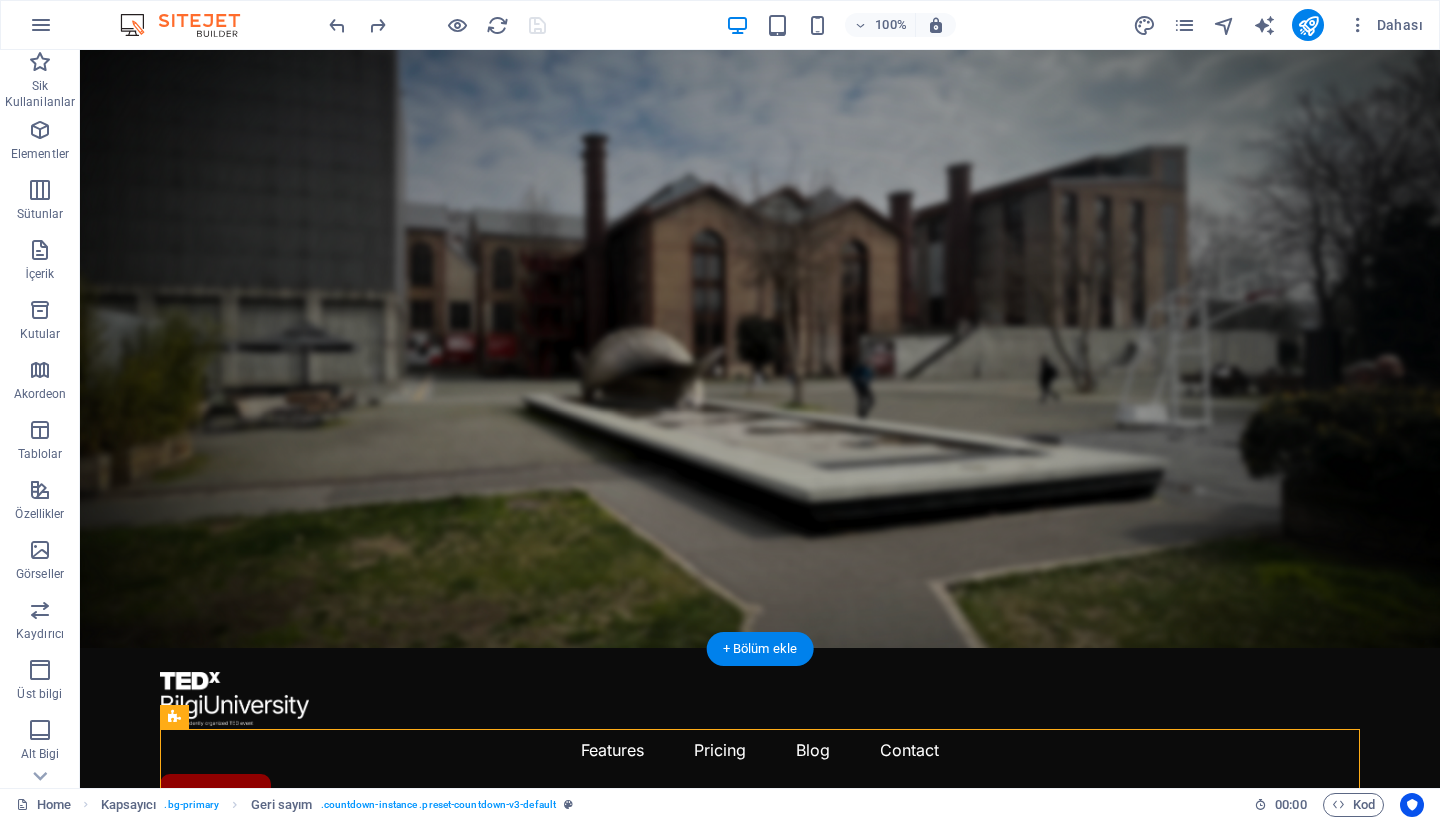scroll, scrollTop: 0, scrollLeft: 0, axis: both 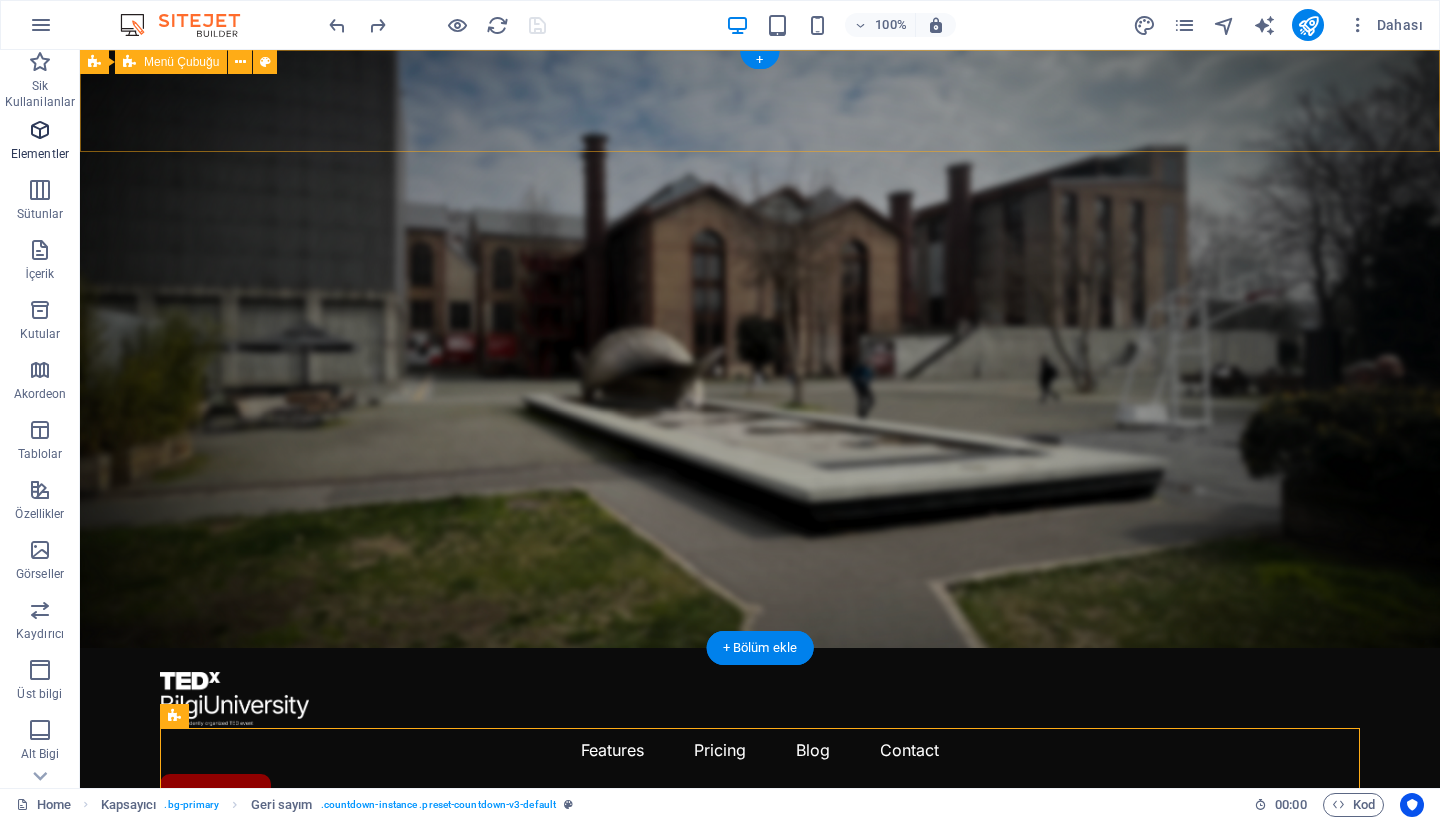 click at bounding box center (40, 130) 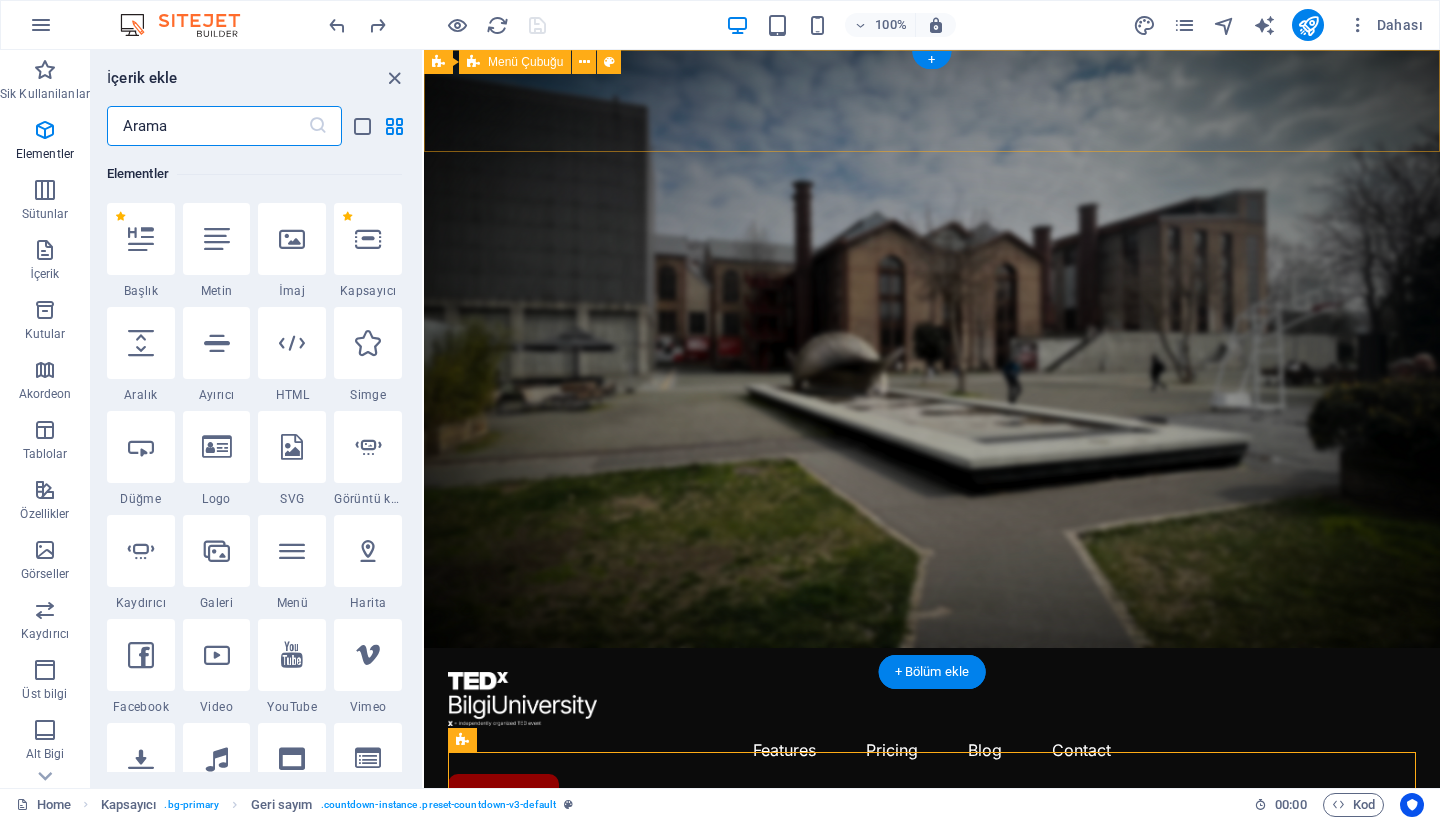 scroll, scrollTop: 213, scrollLeft: 0, axis: vertical 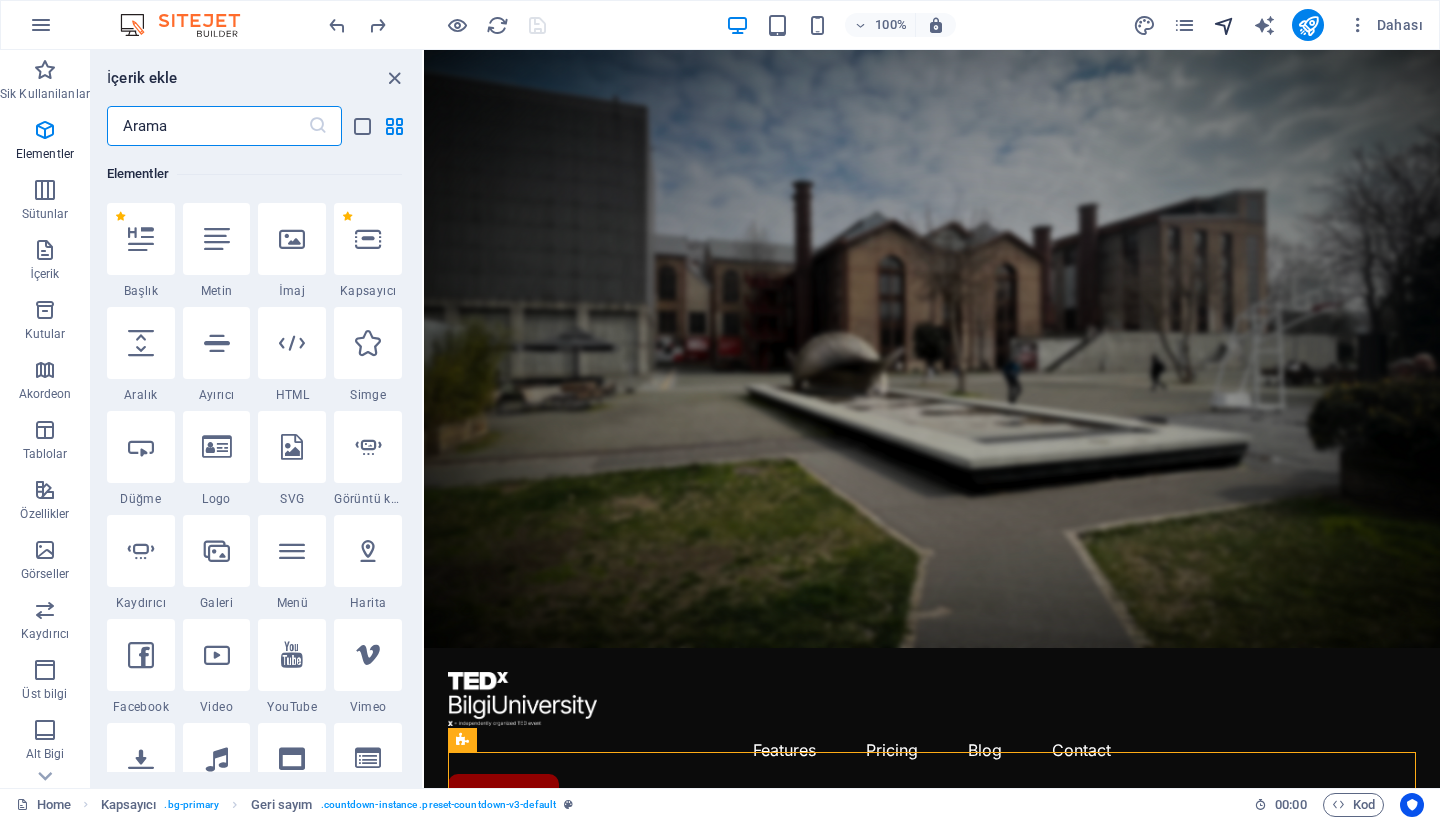 click at bounding box center [1224, 25] 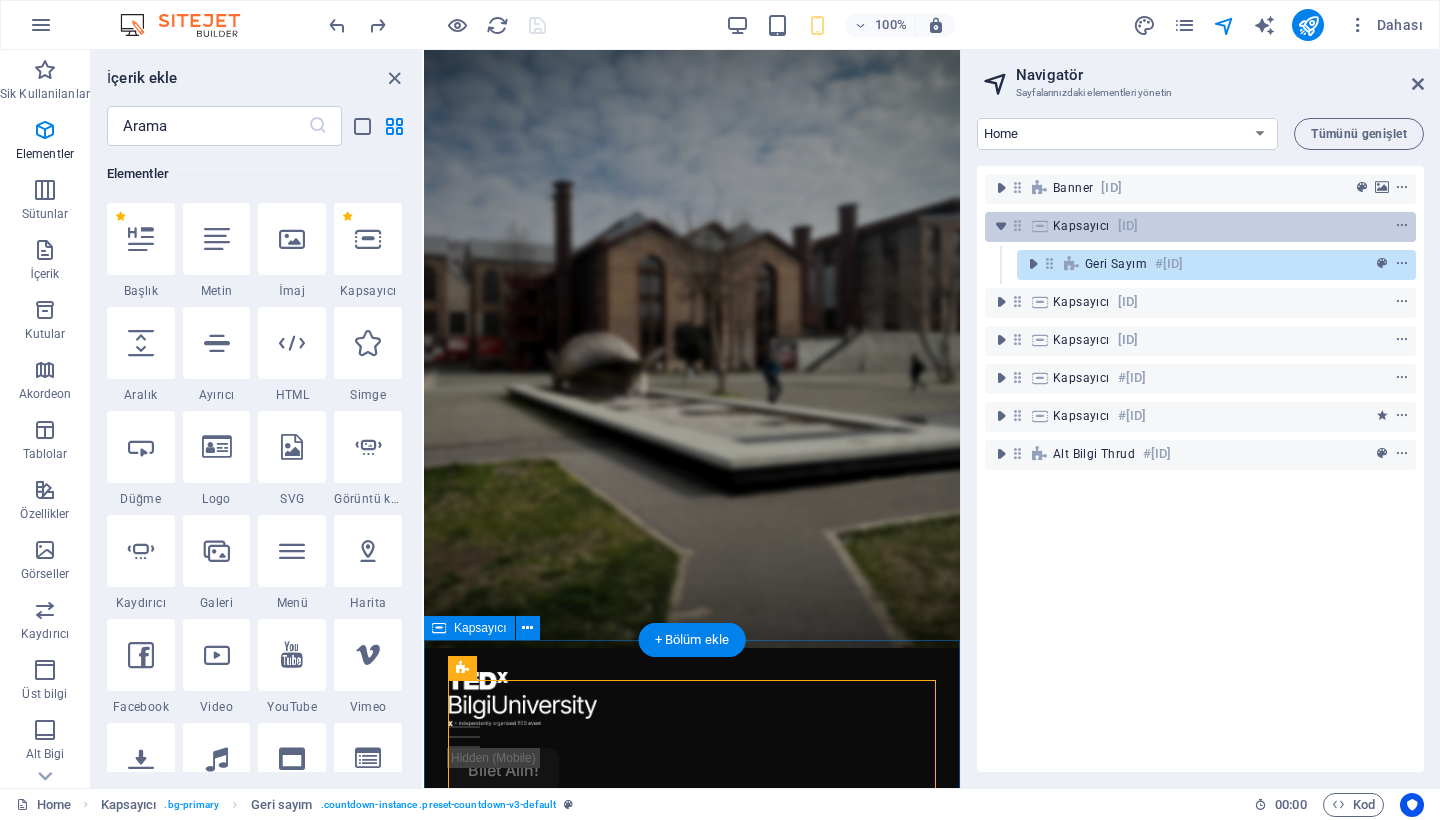 click at bounding box center (1040, 226) 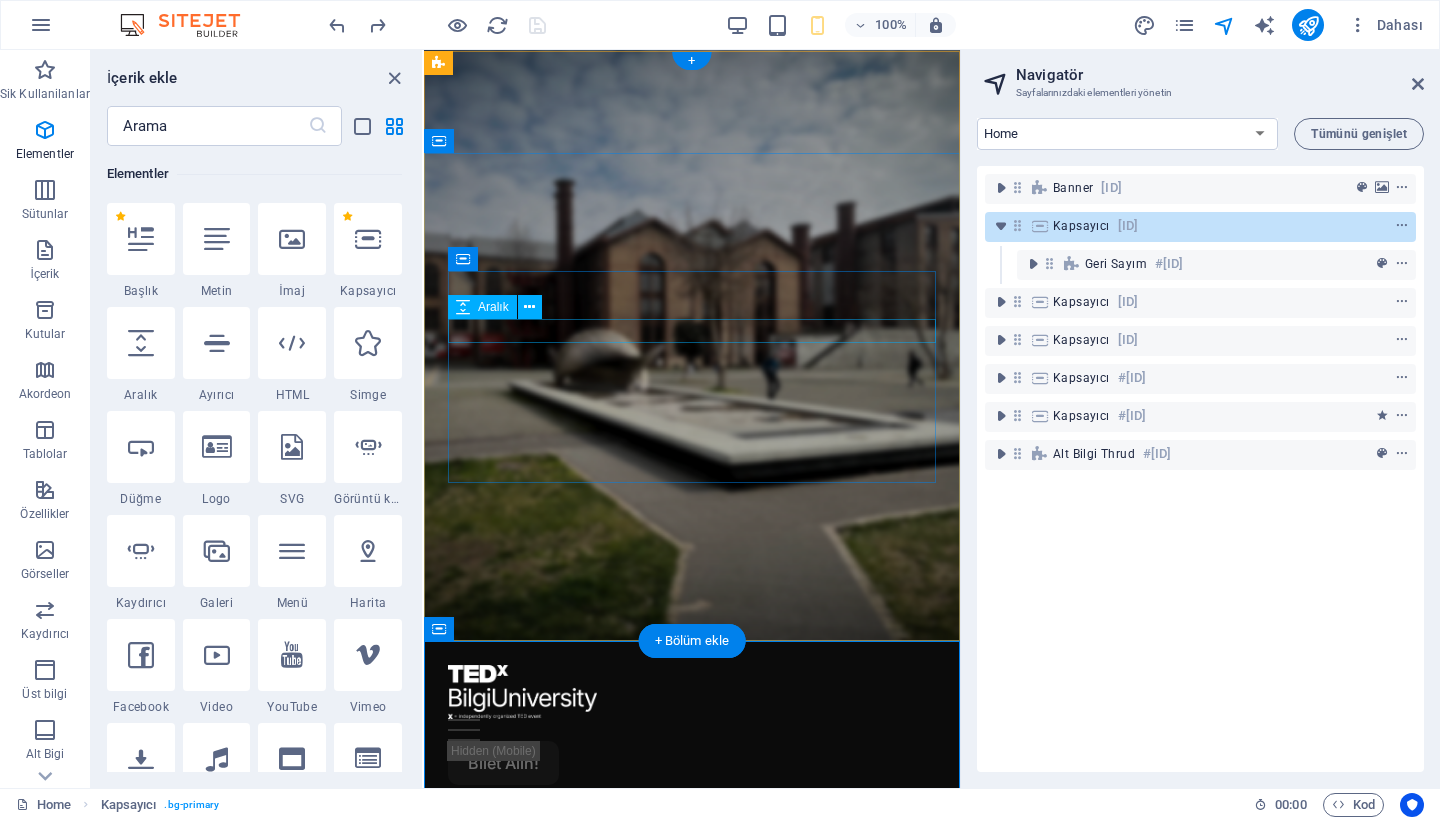 scroll, scrollTop: 0, scrollLeft: 0, axis: both 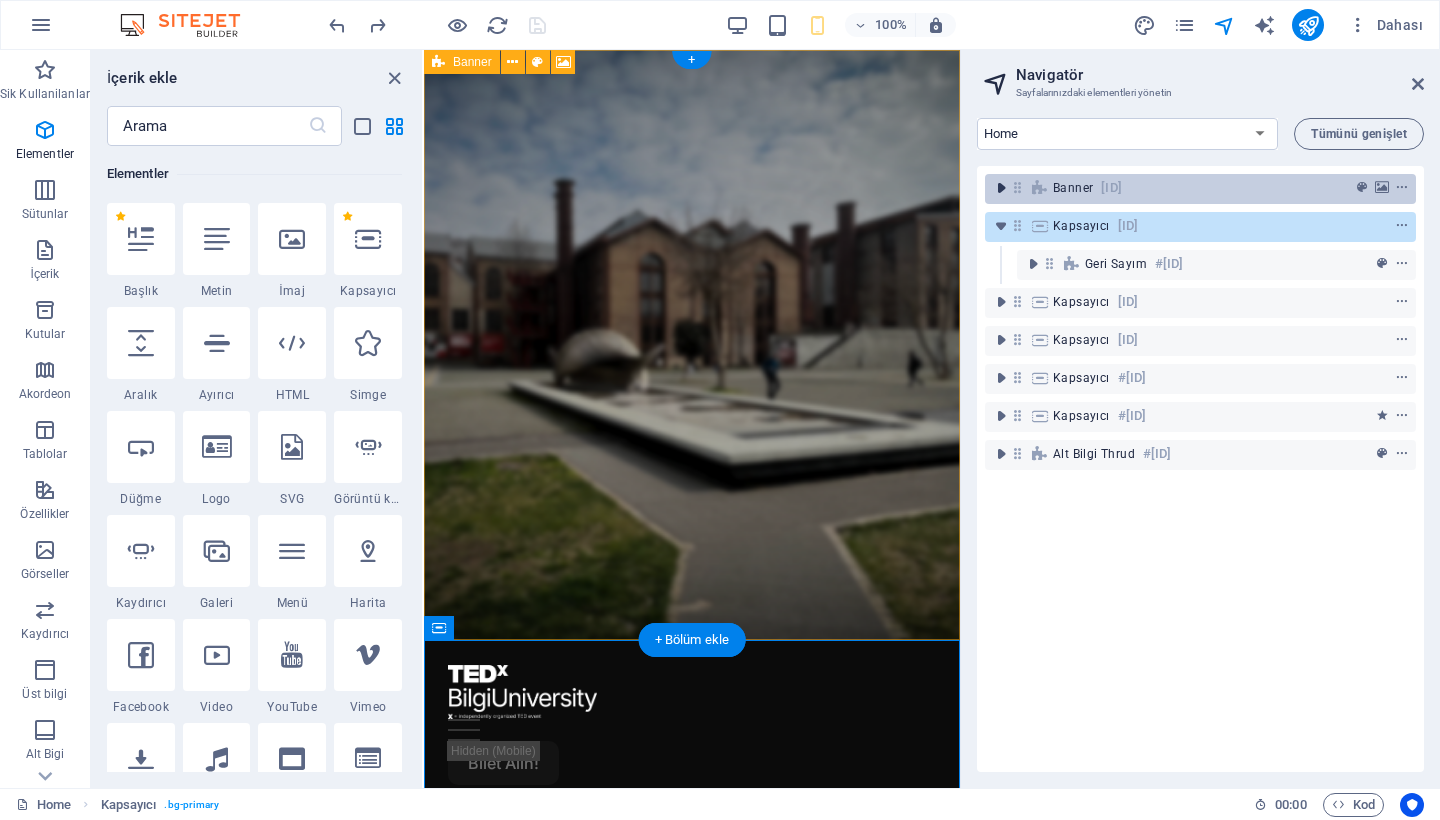 click at bounding box center (1001, 188) 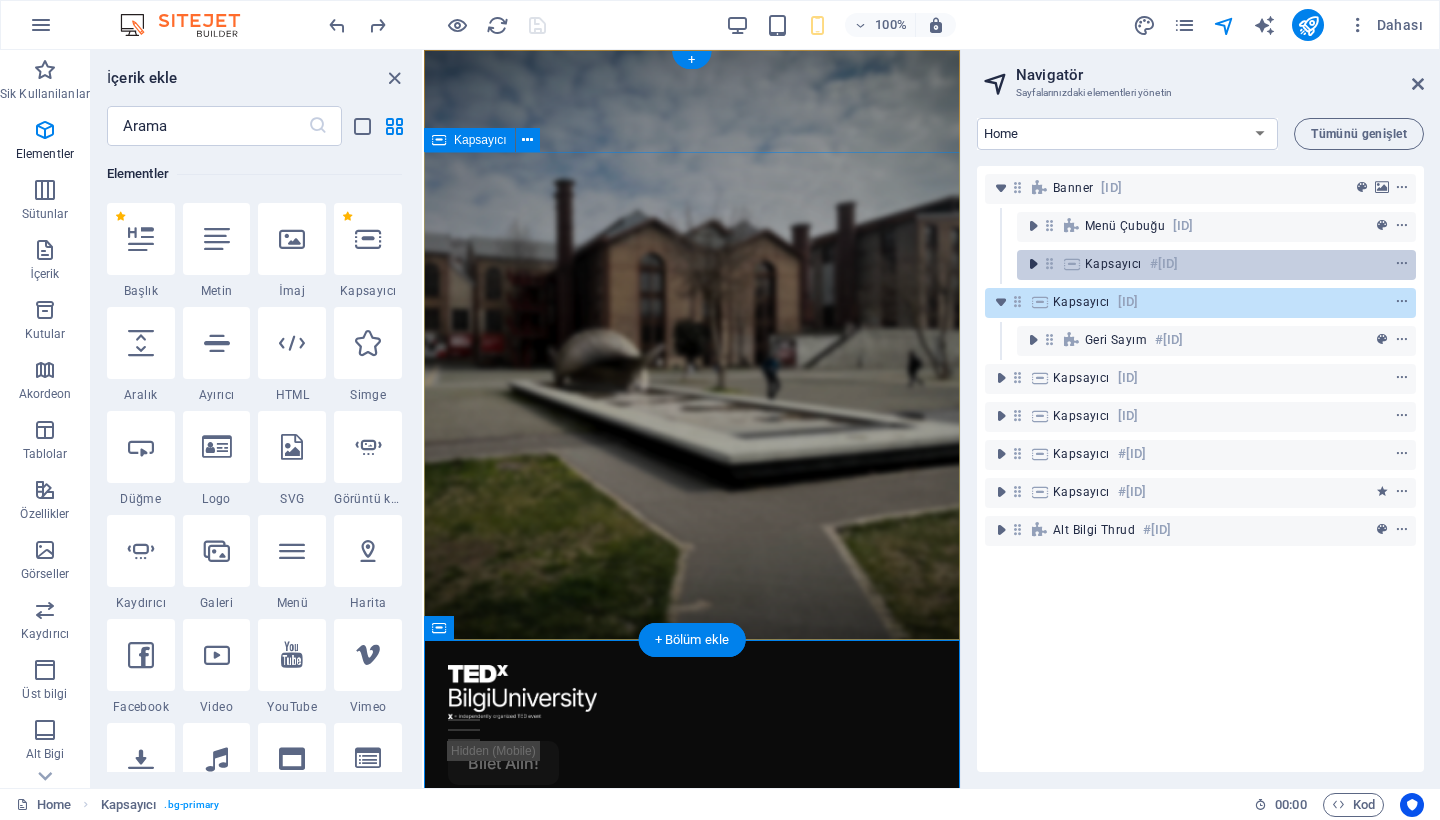 click at bounding box center (1033, 264) 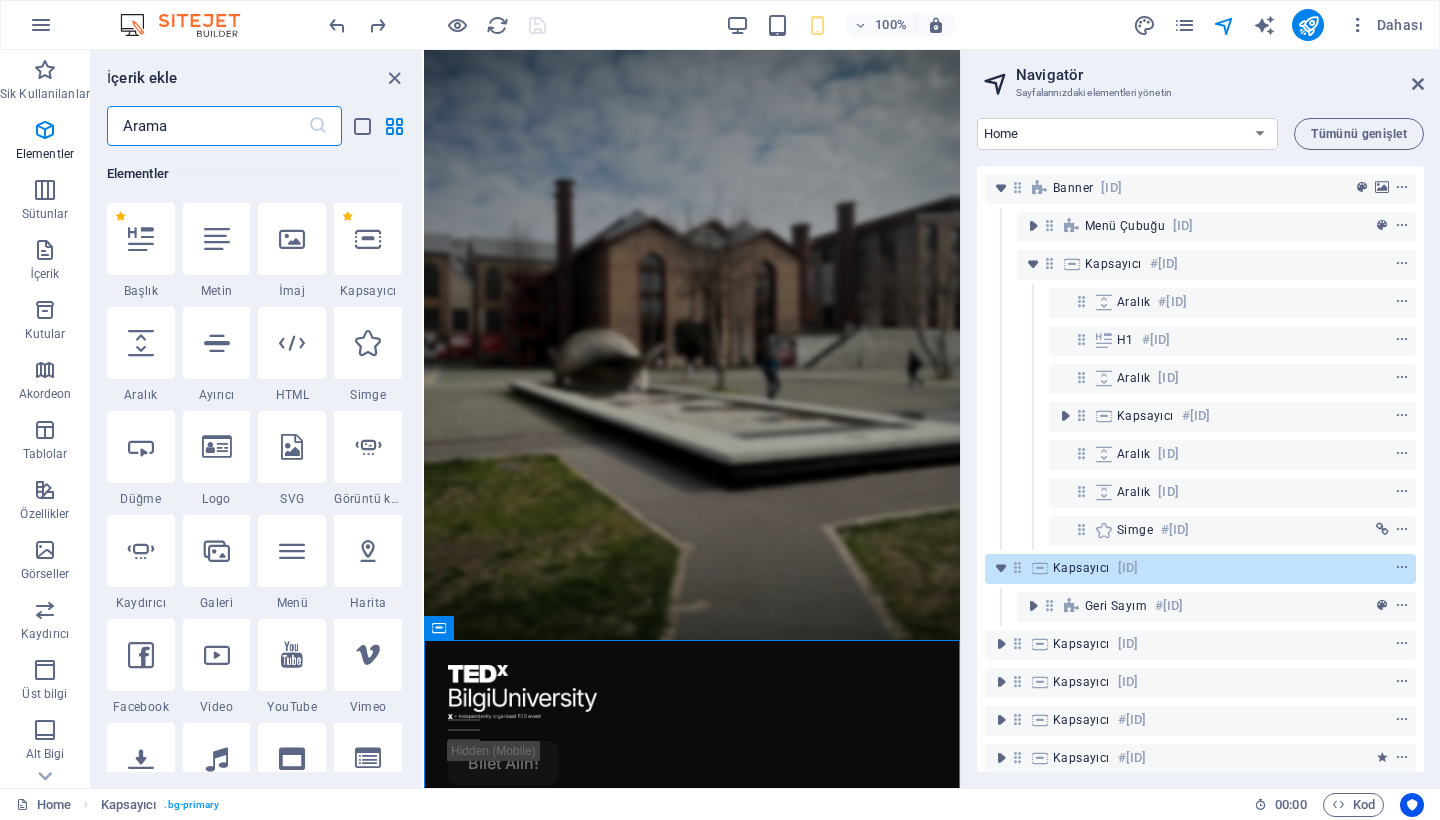click at bounding box center (207, 126) 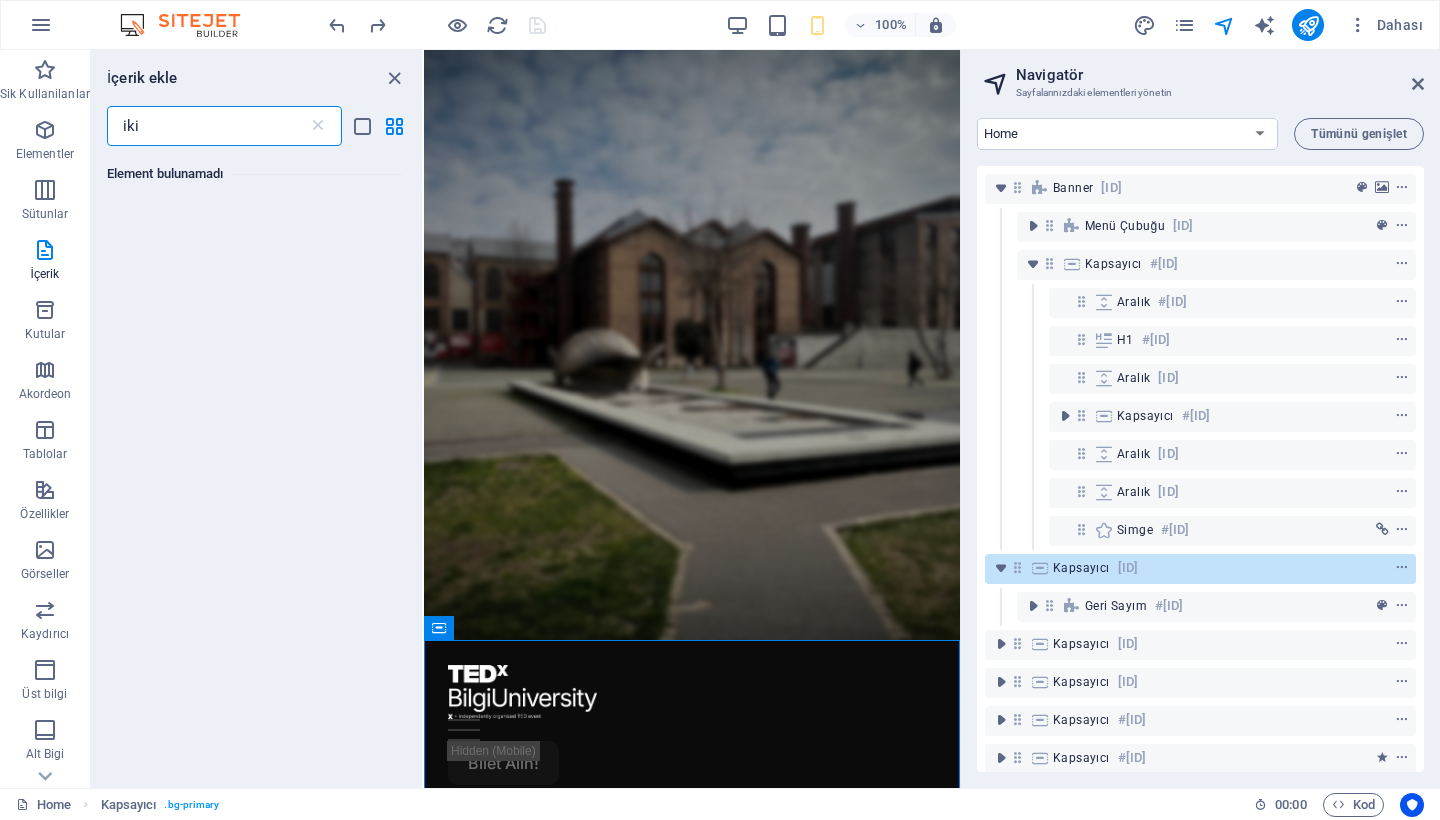 scroll, scrollTop: 0, scrollLeft: 0, axis: both 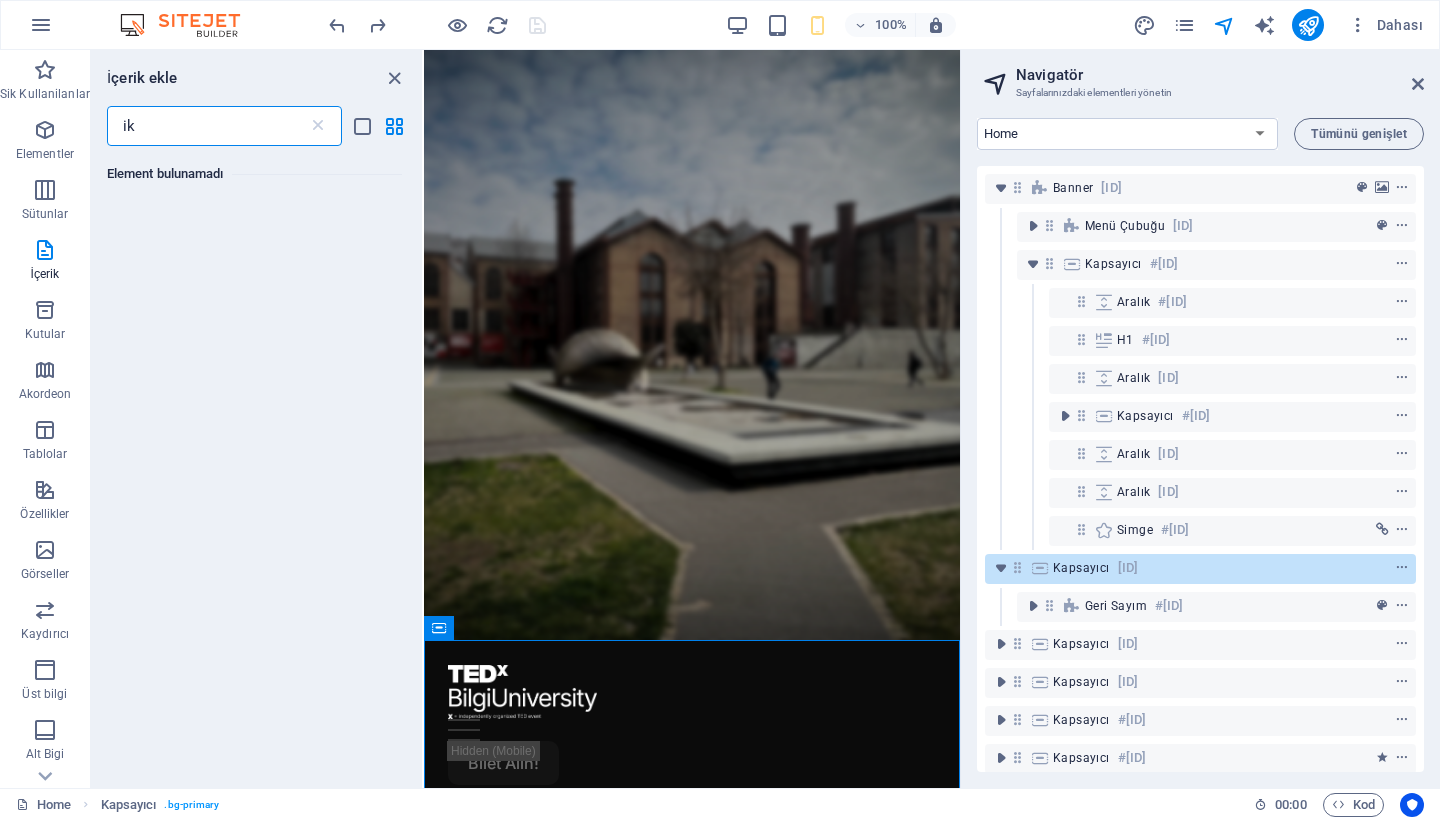 type on "i" 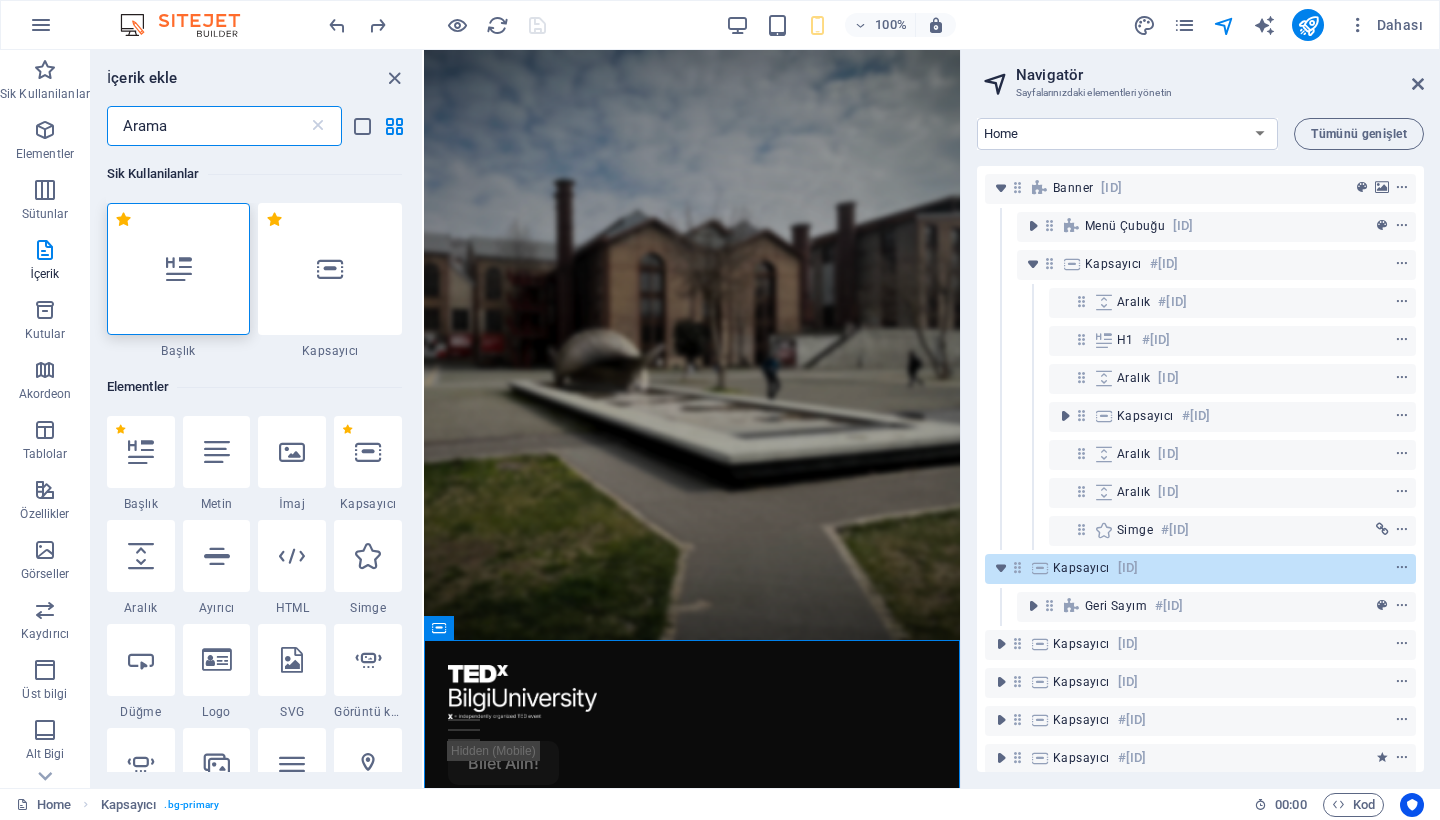 type on "i" 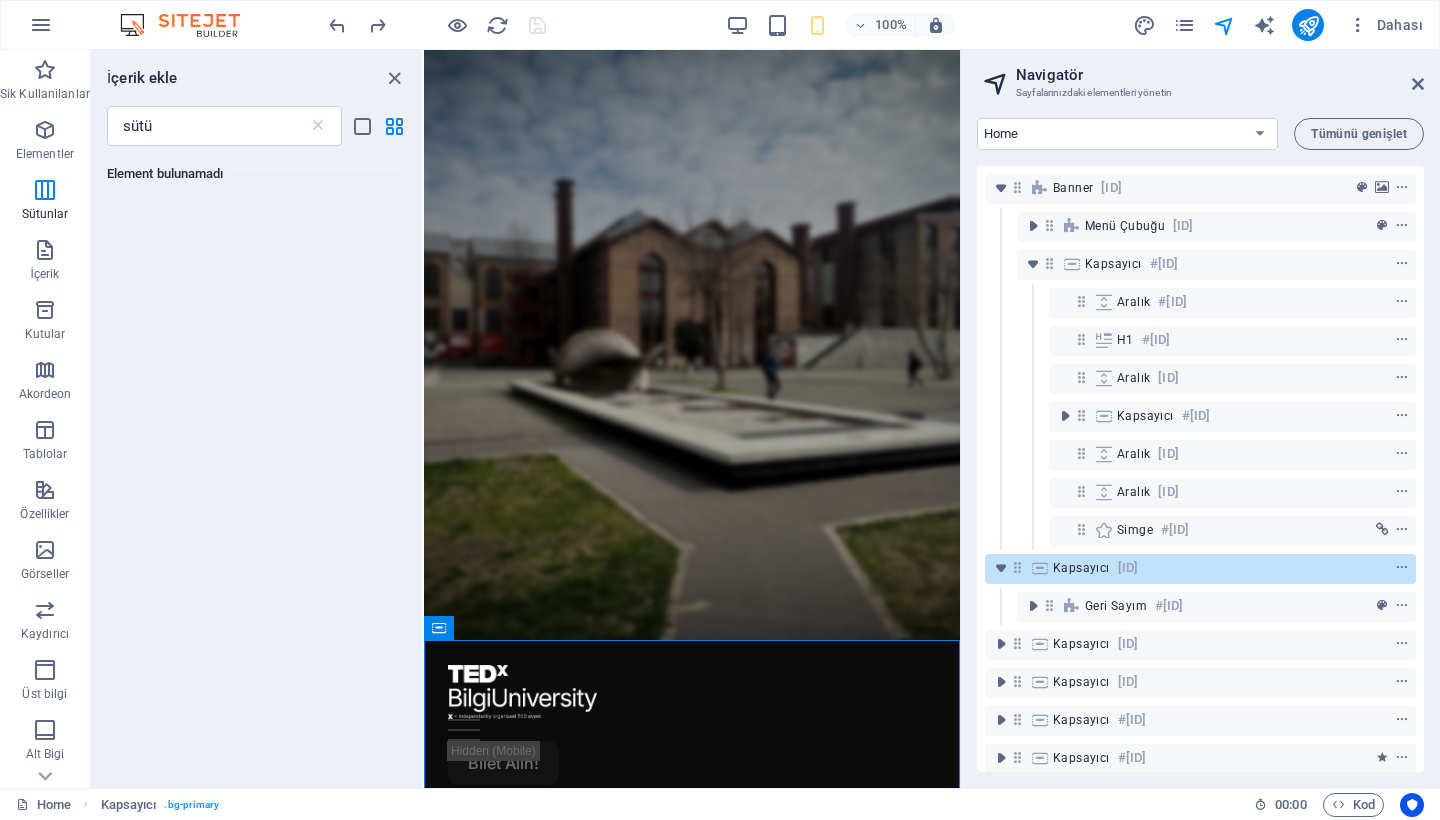 drag, startPoint x: 271, startPoint y: 128, endPoint x: 293, endPoint y: 320, distance: 193.2563 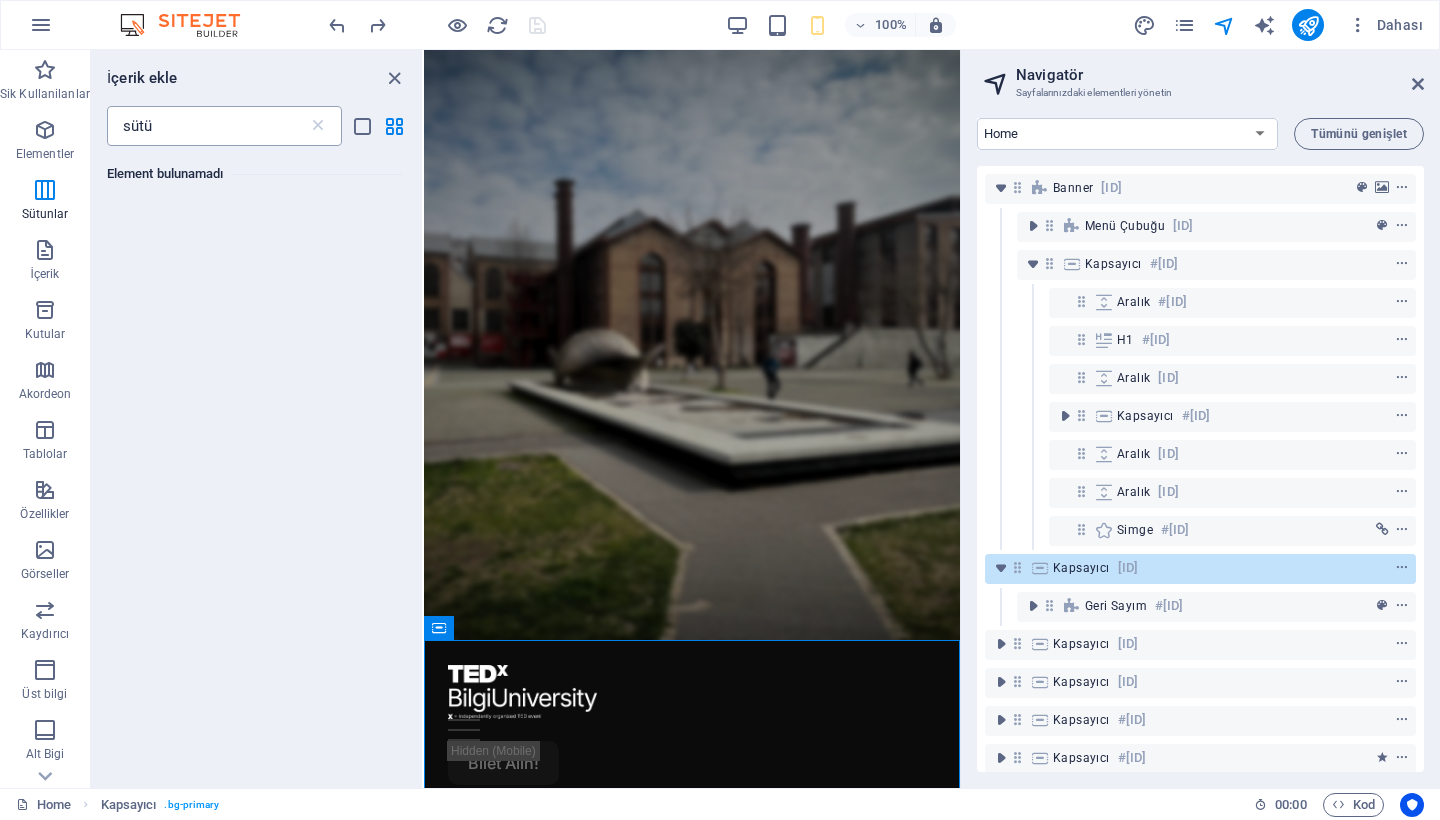 click on "sütü" at bounding box center [207, 126] 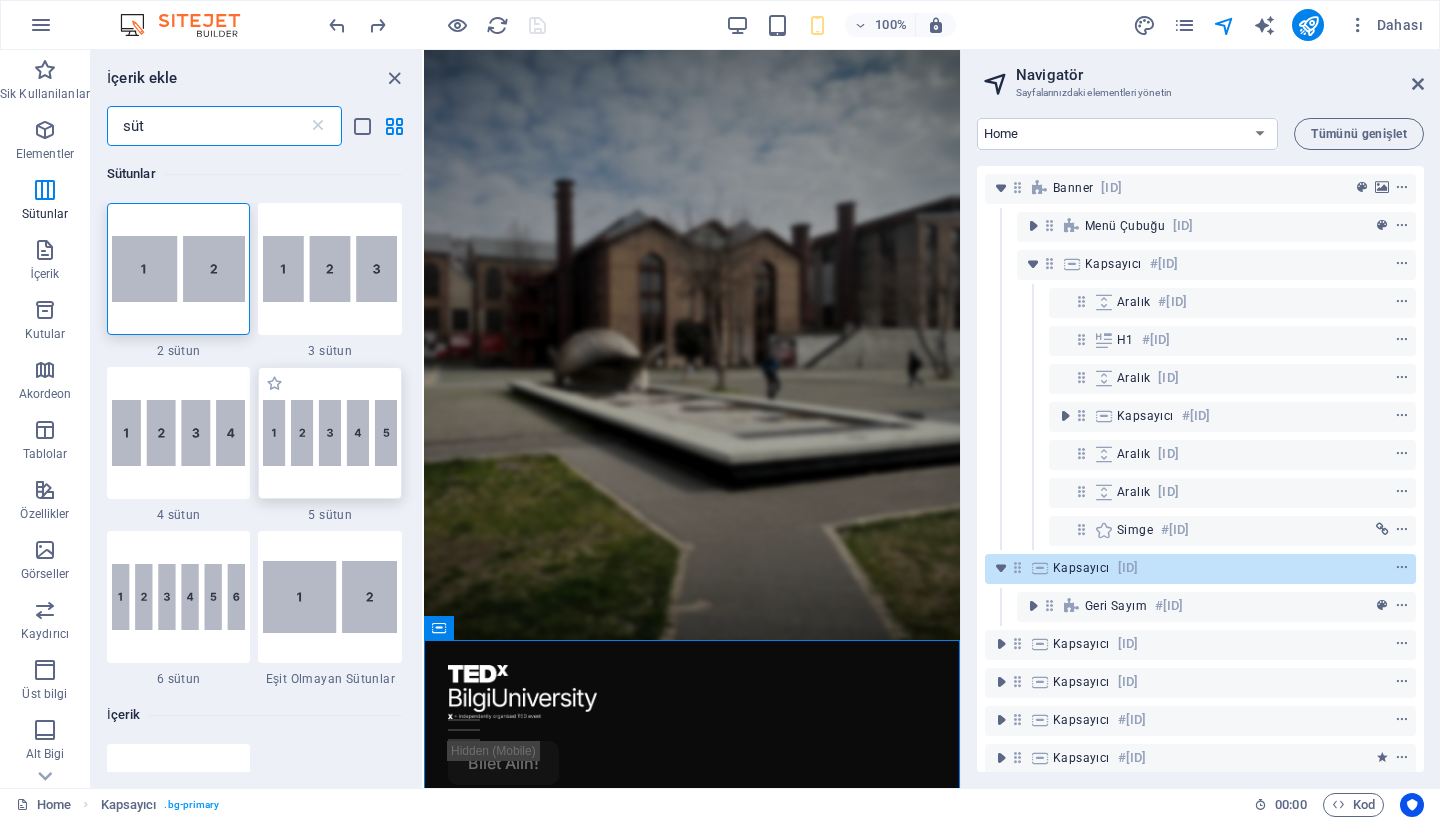 scroll, scrollTop: 45, scrollLeft: 0, axis: vertical 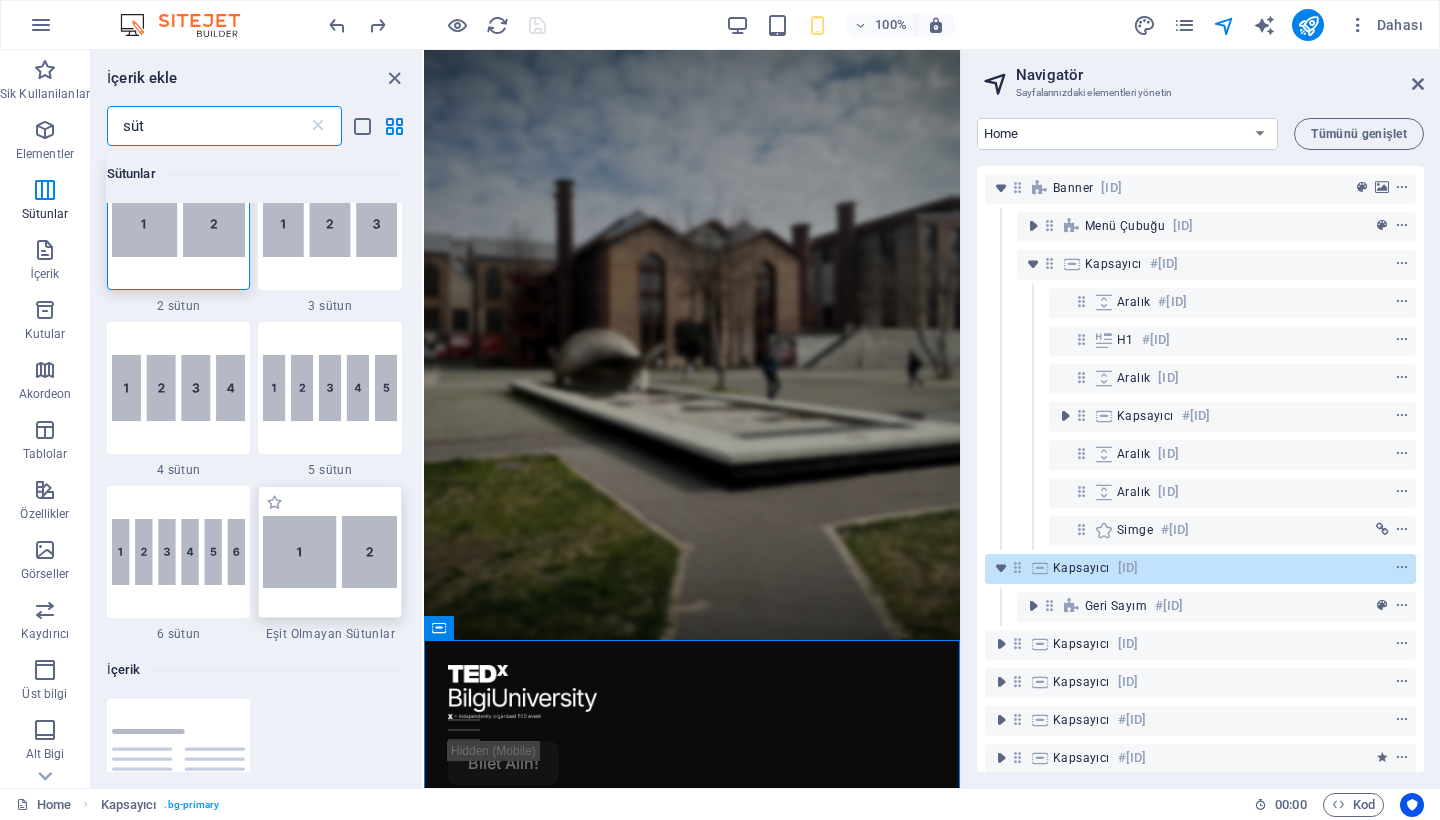 type on "süt" 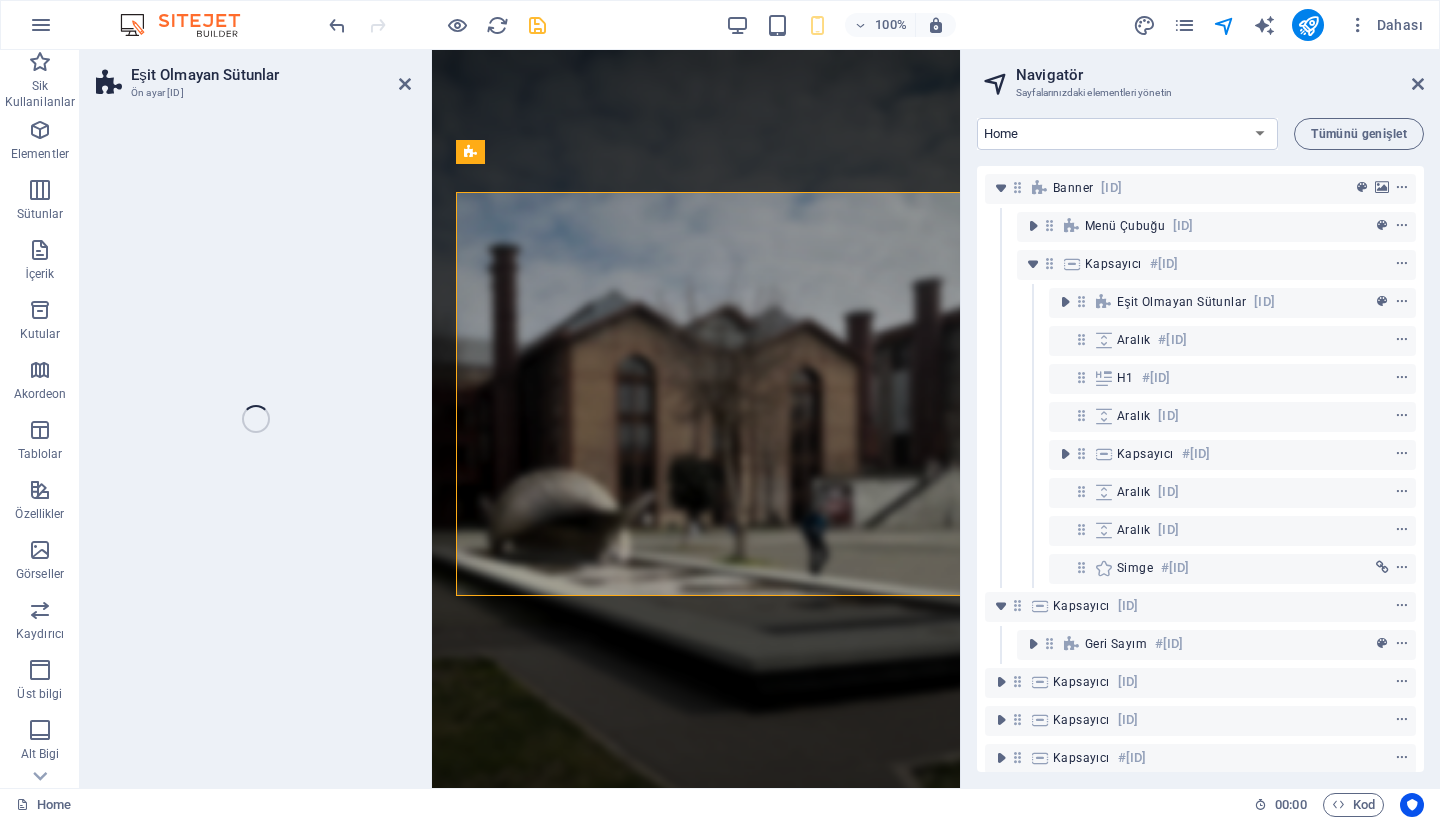 select on "%" 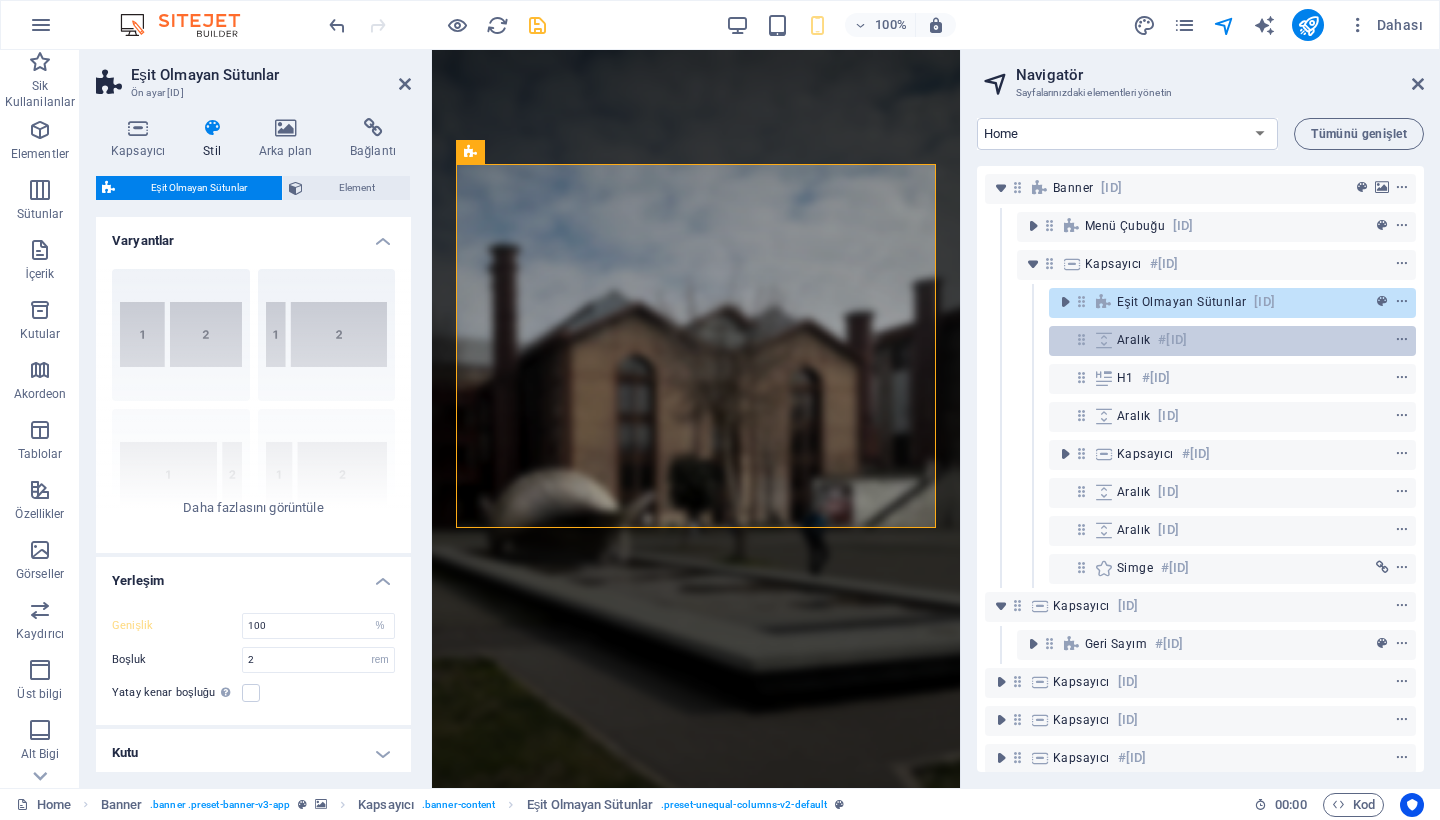 click at bounding box center (1081, 339) 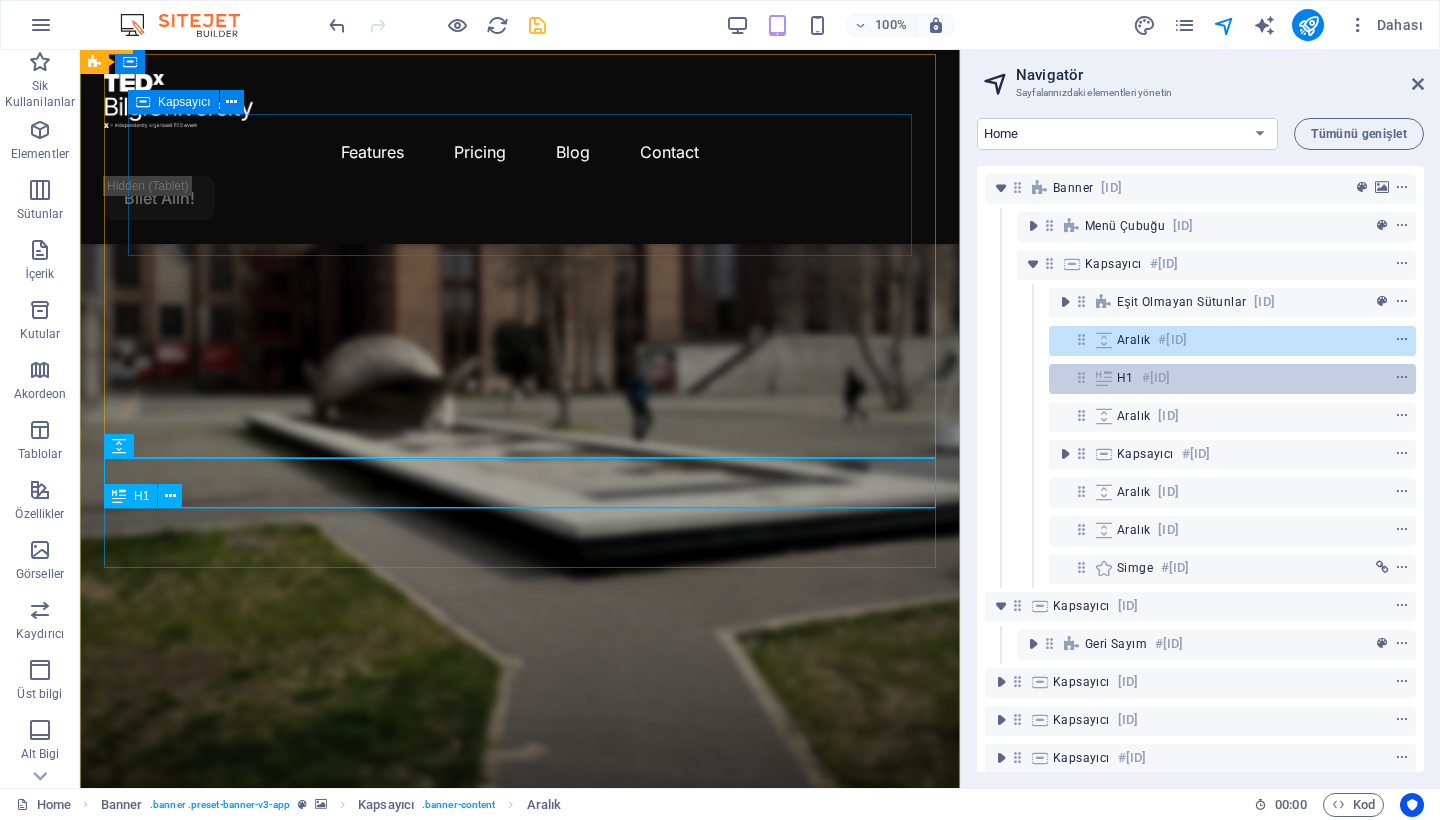 click at bounding box center [1081, 377] 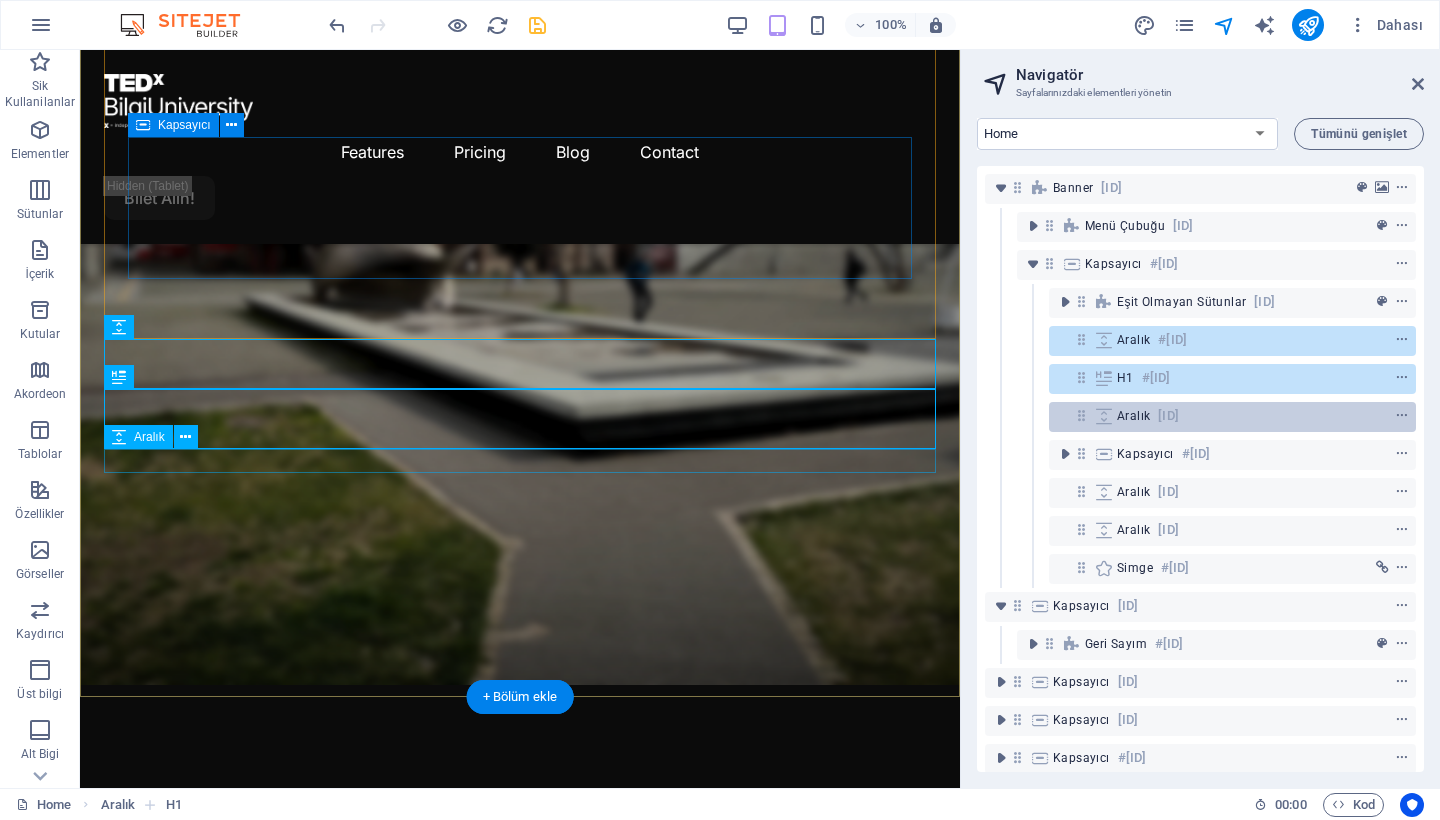click on "Aralık #ed-799950453" at bounding box center [1232, 417] 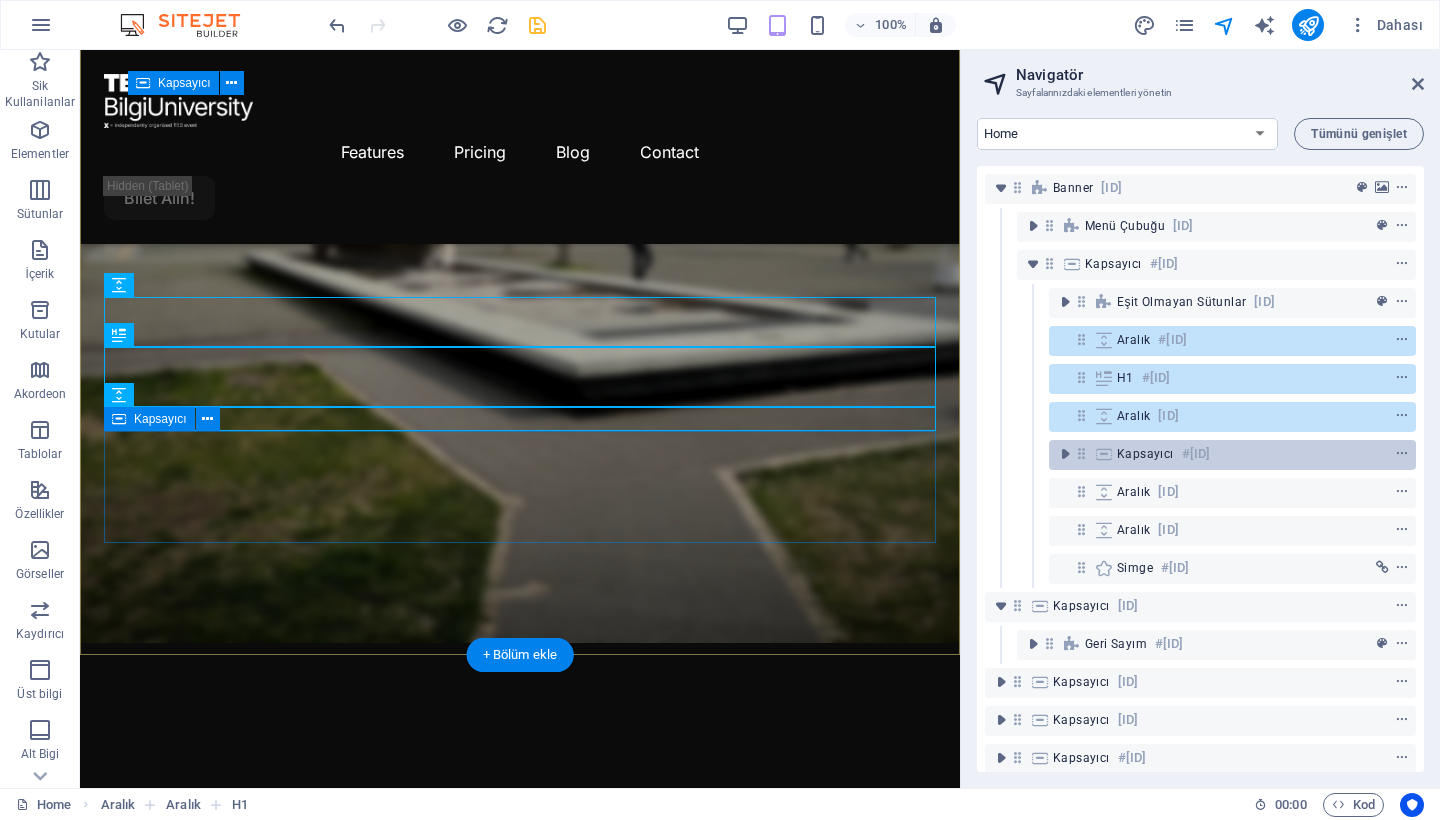 click at bounding box center (1081, 453) 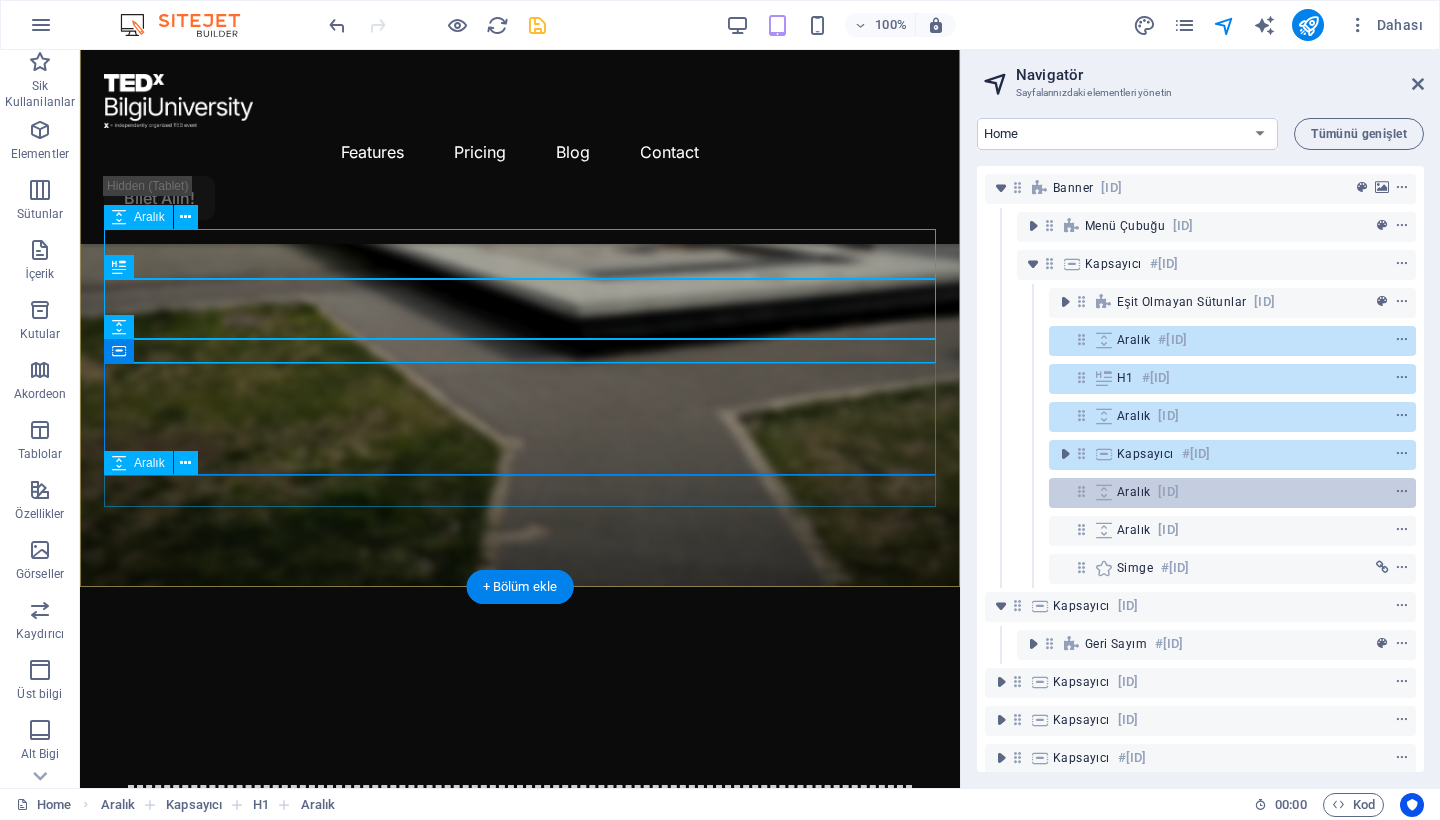click at bounding box center (1081, 491) 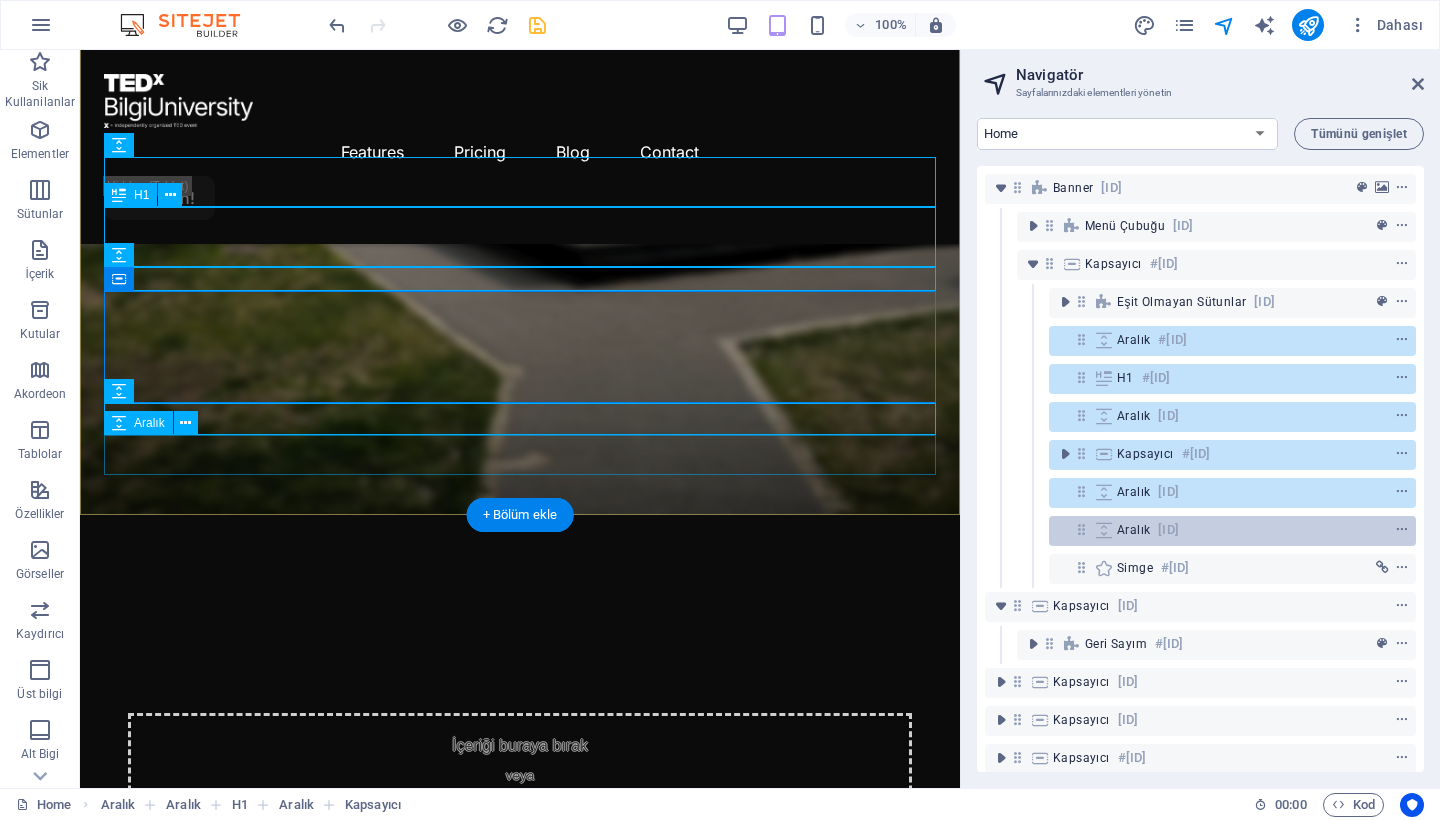 click at bounding box center (1081, 529) 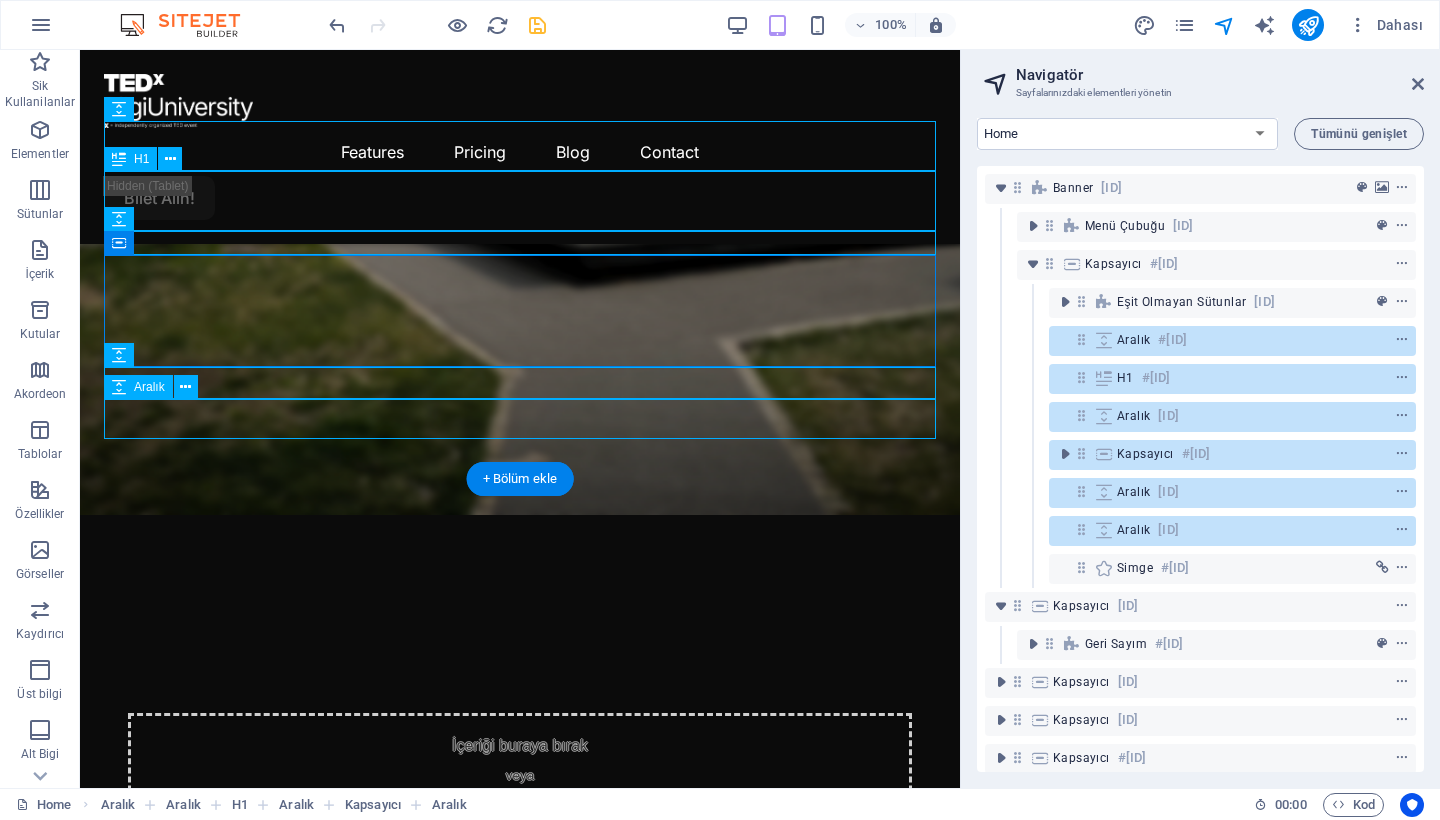 scroll, scrollTop: 471, scrollLeft: 0, axis: vertical 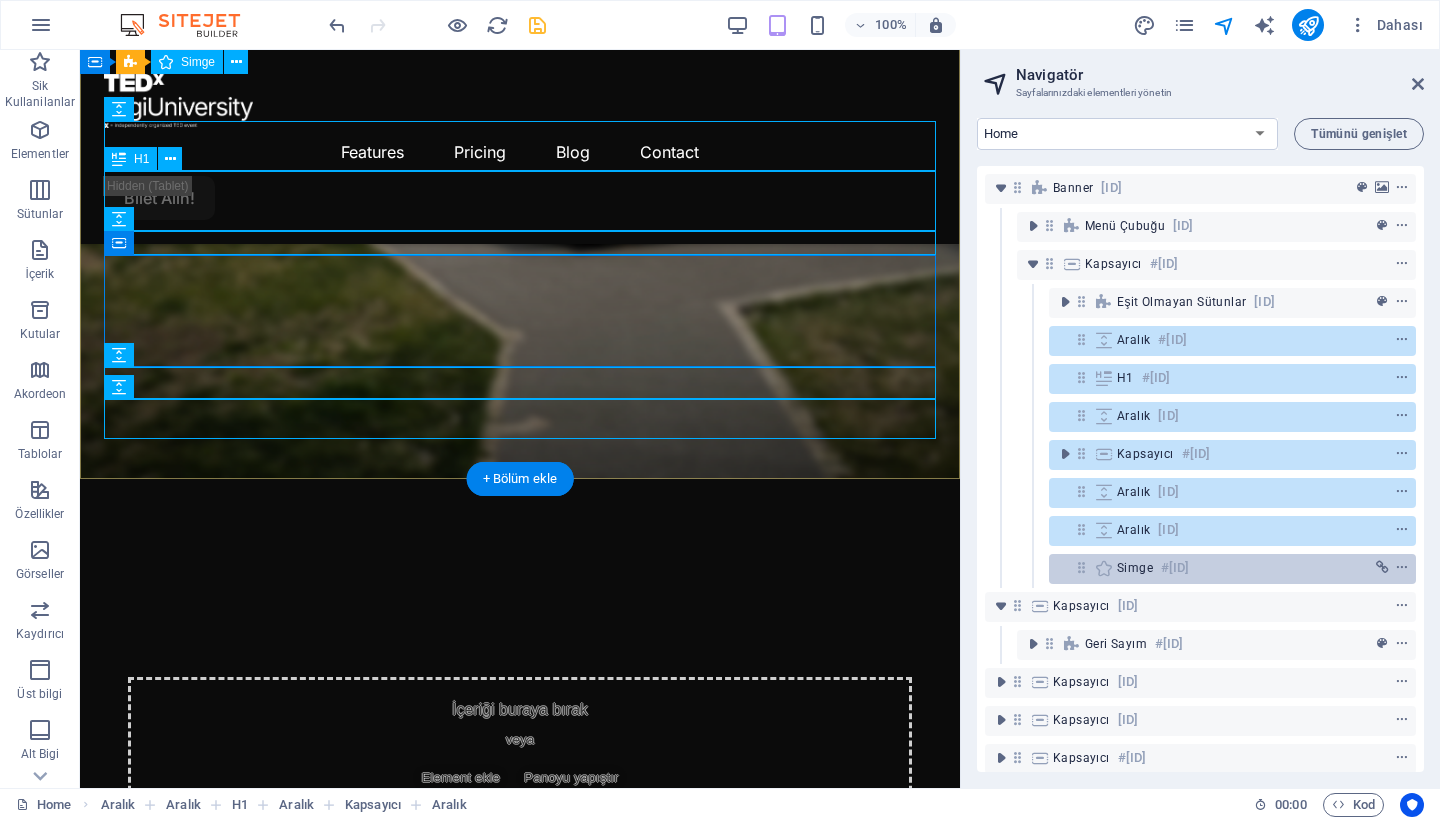 click at bounding box center (1081, 567) 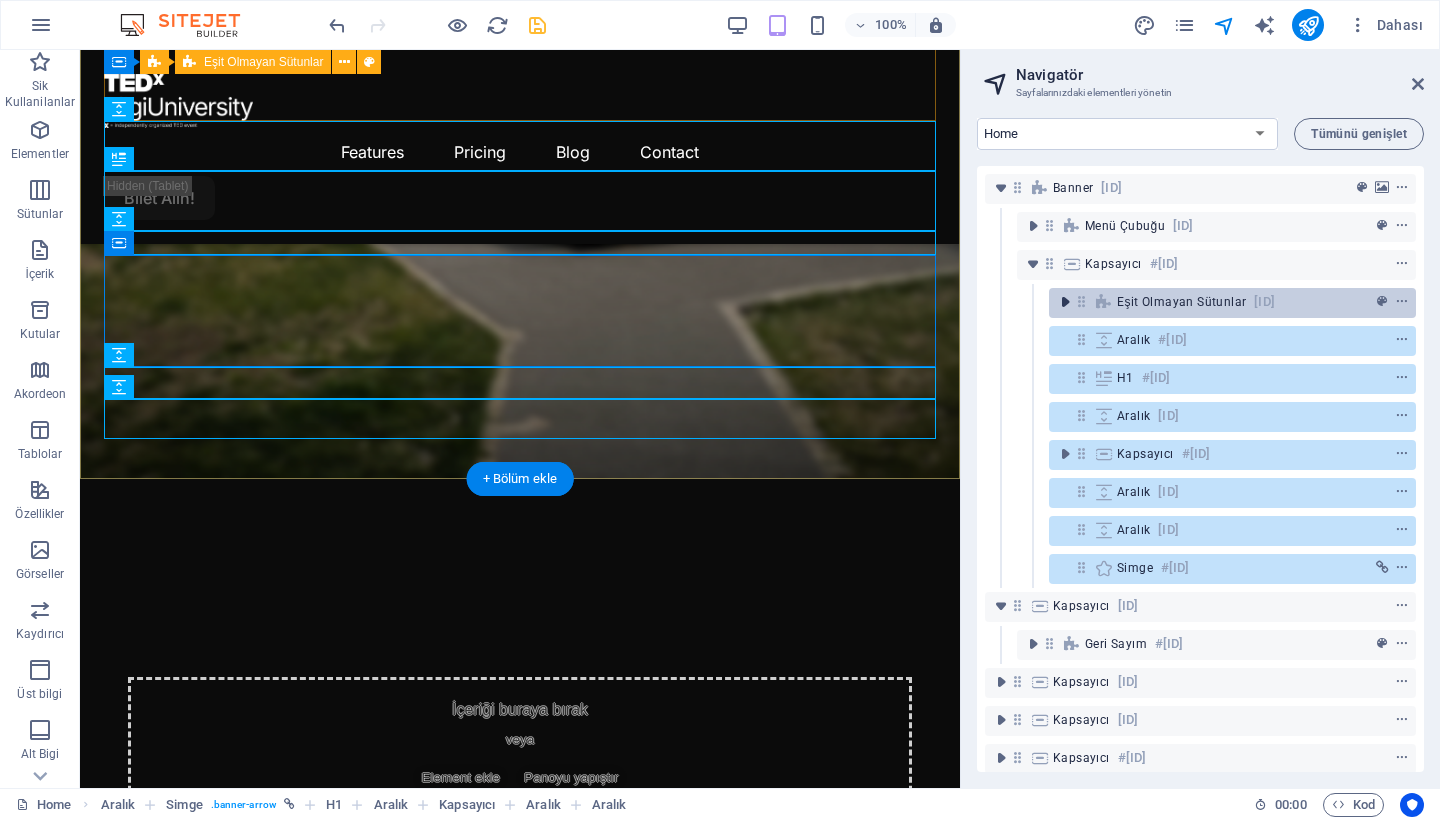 click at bounding box center [1065, 302] 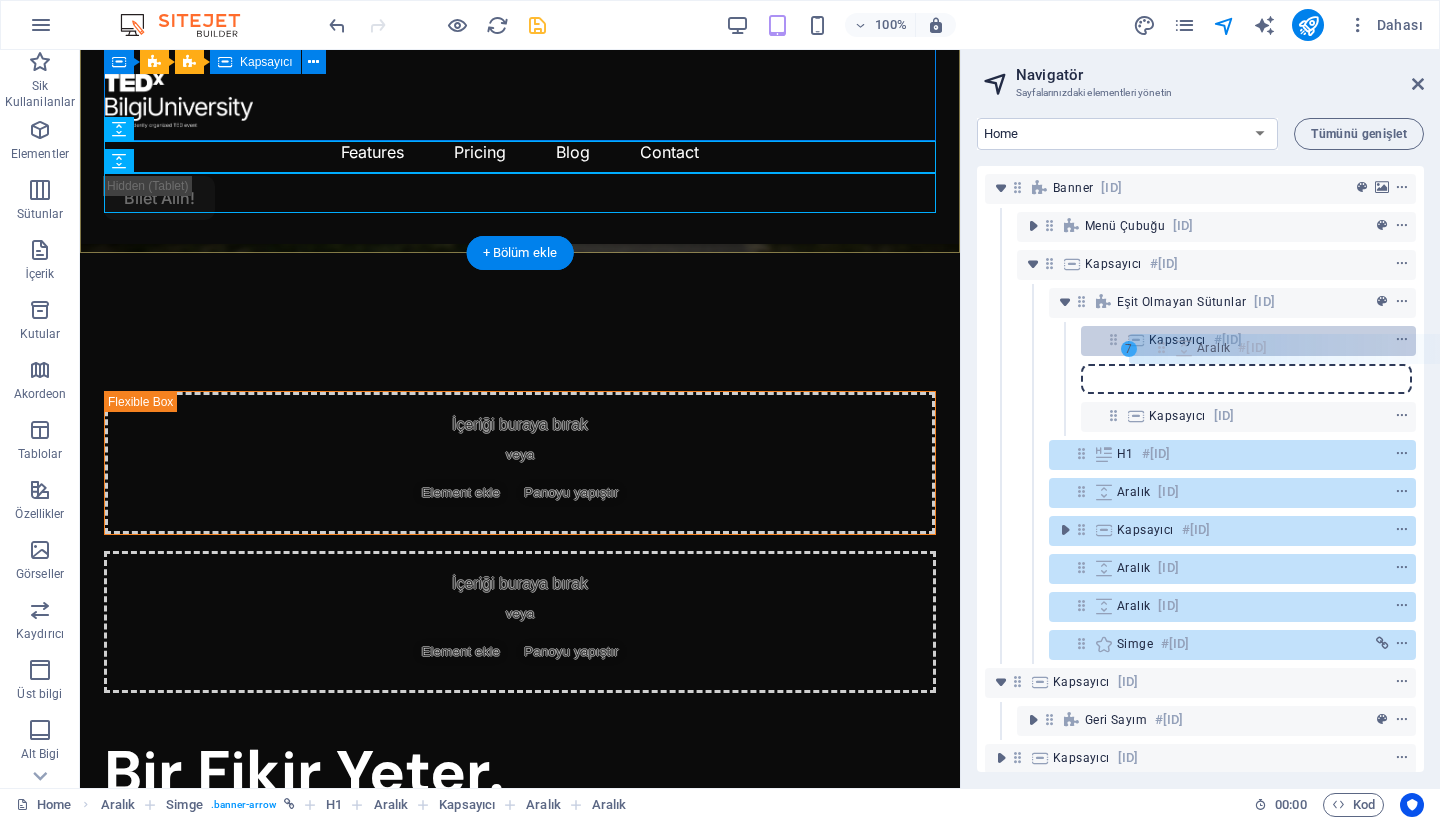 drag, startPoint x: 1078, startPoint y: 414, endPoint x: 1163, endPoint y: 341, distance: 112.04463 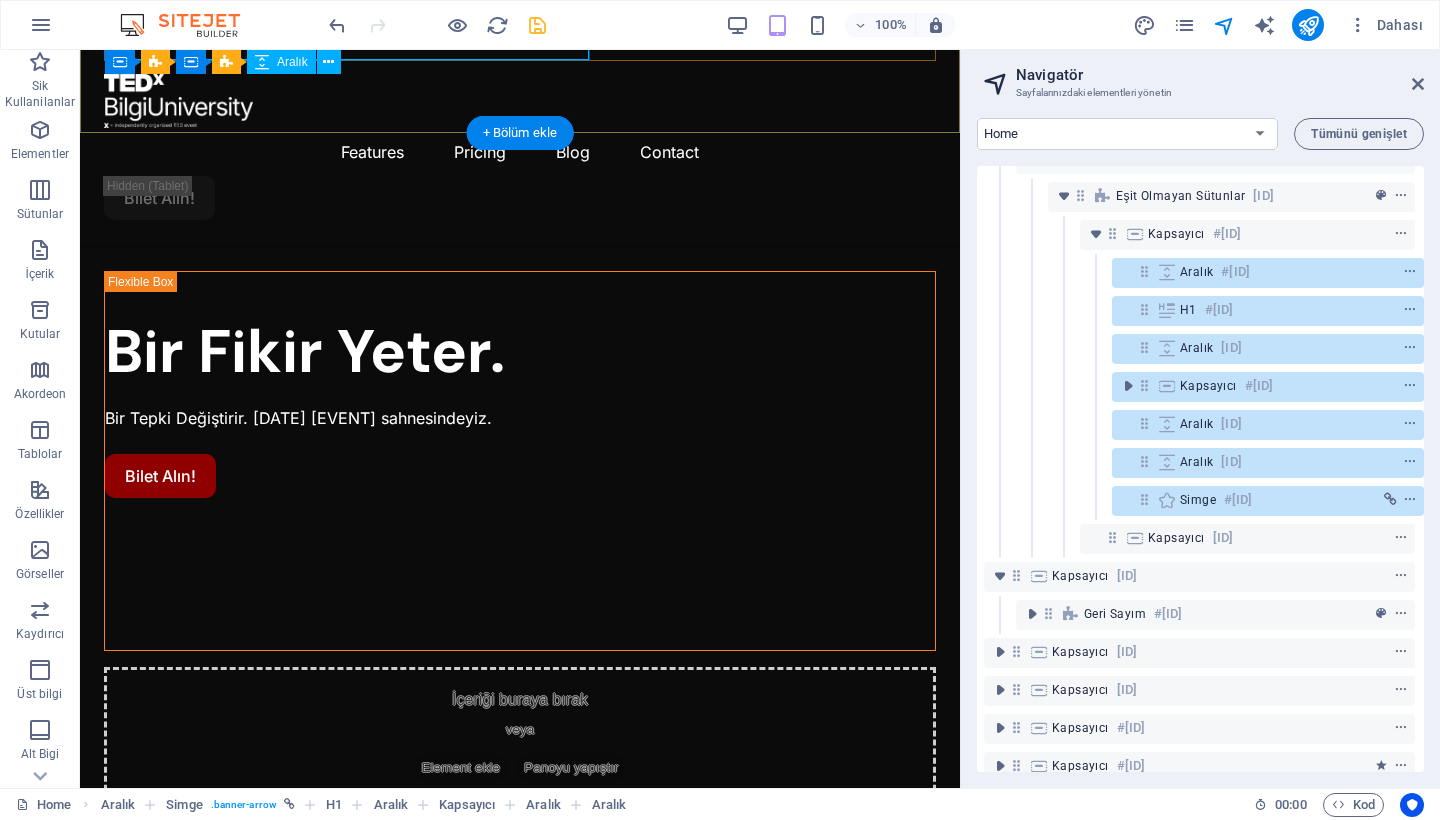 scroll, scrollTop: 108, scrollLeft: 5, axis: both 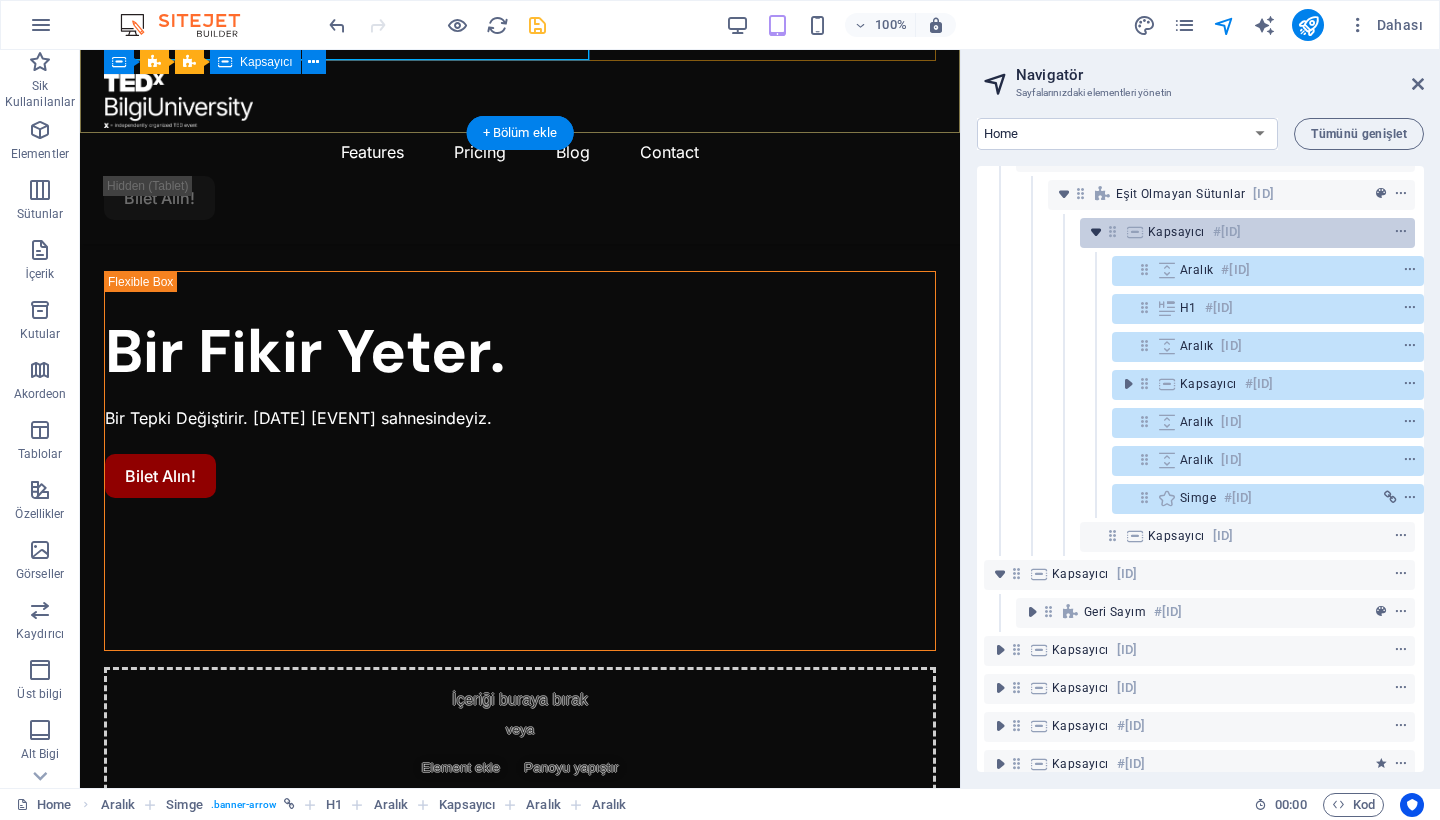 click at bounding box center [1096, 232] 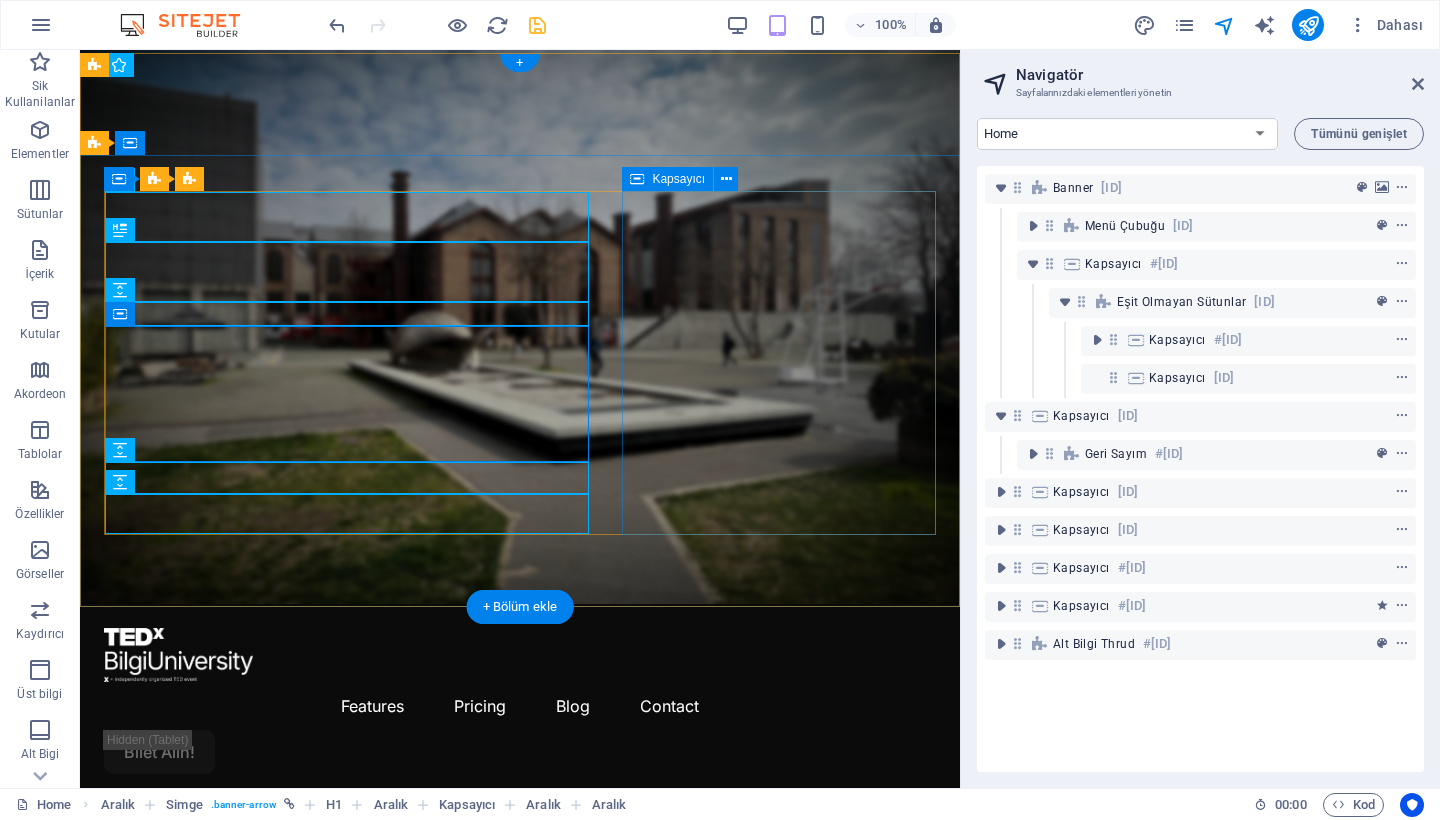 scroll, scrollTop: 0, scrollLeft: 0, axis: both 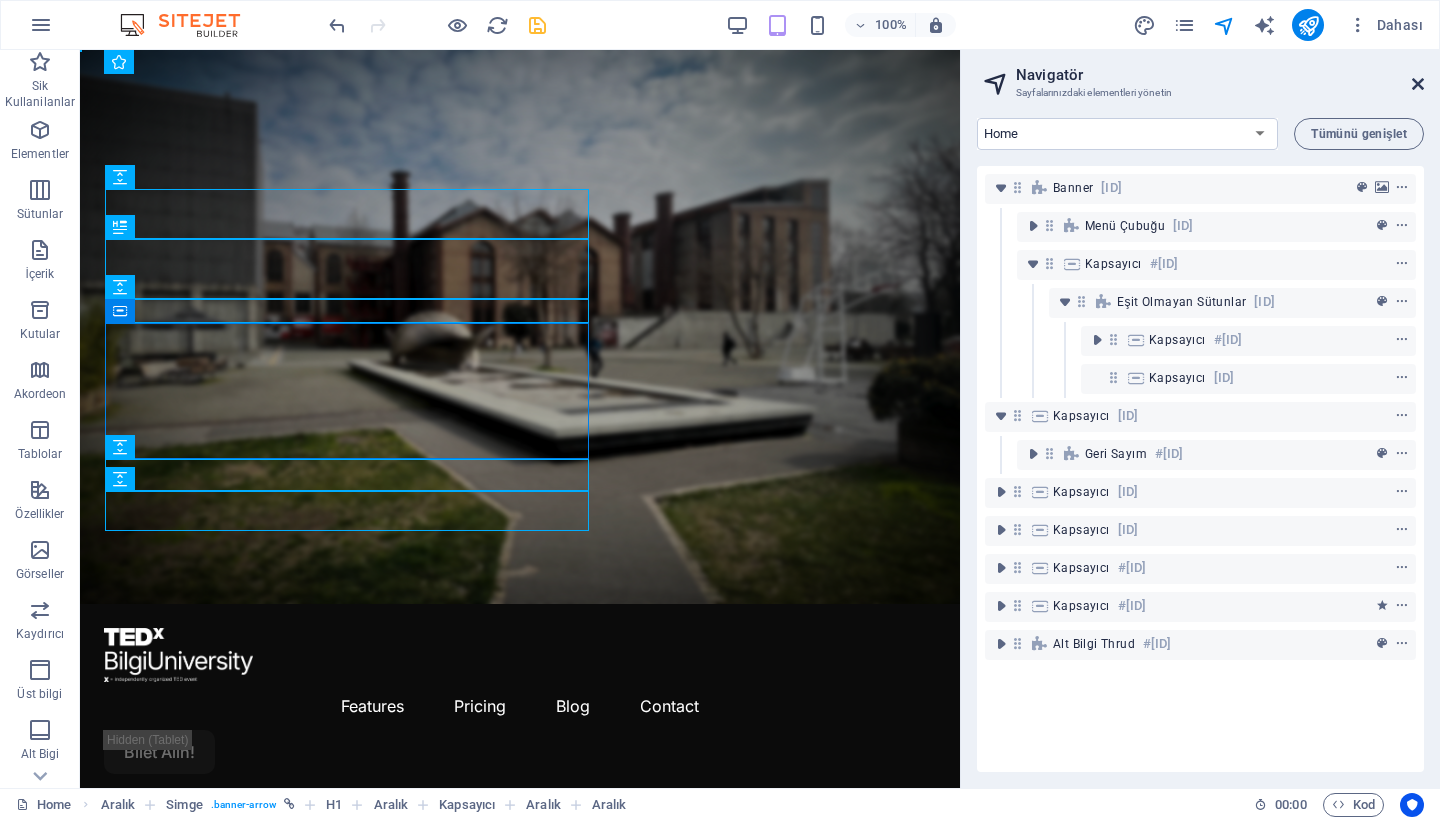 click at bounding box center [1418, 84] 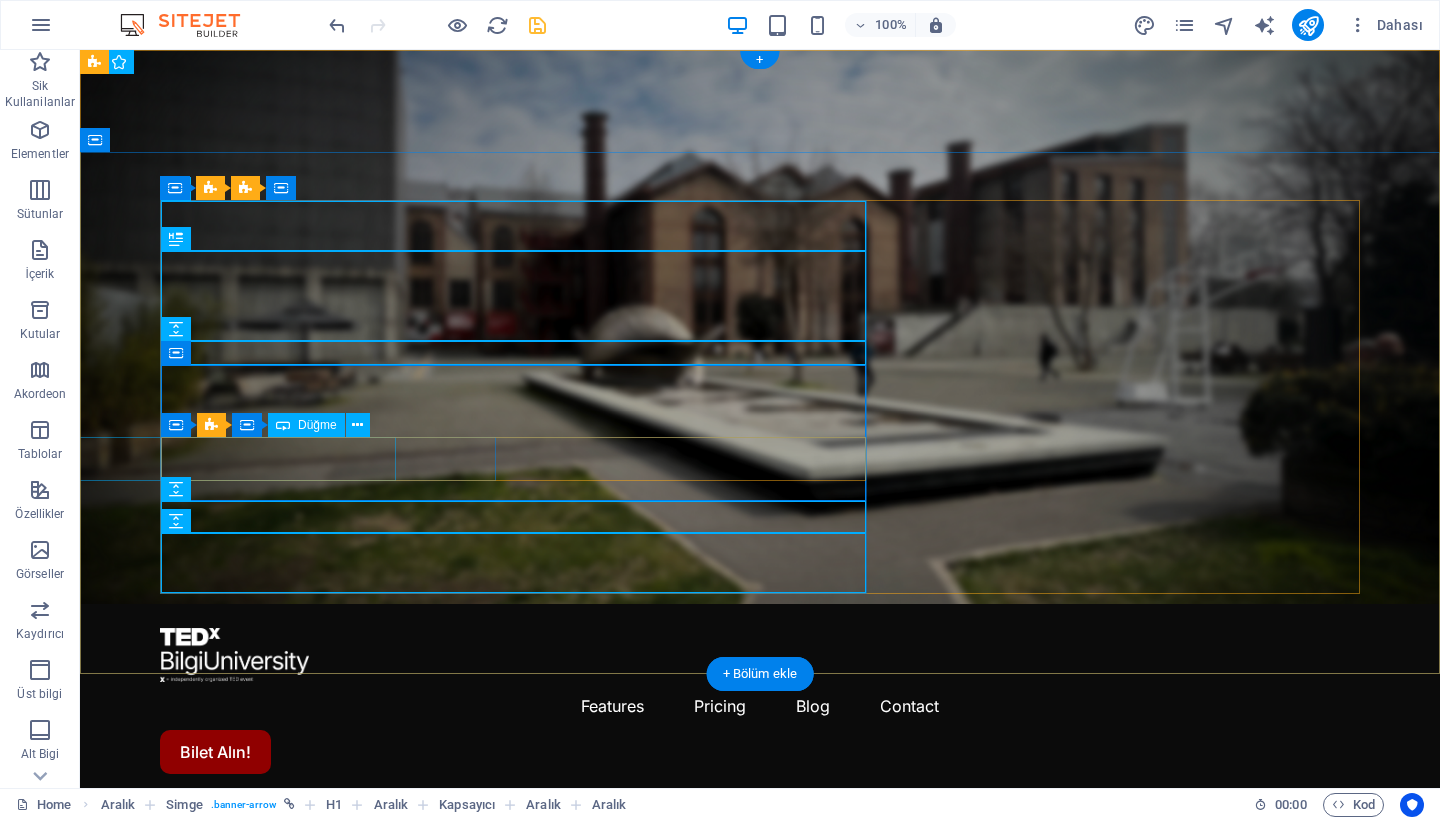 click on "Detaylı Bilgi" at bounding box center [-18, 1141] 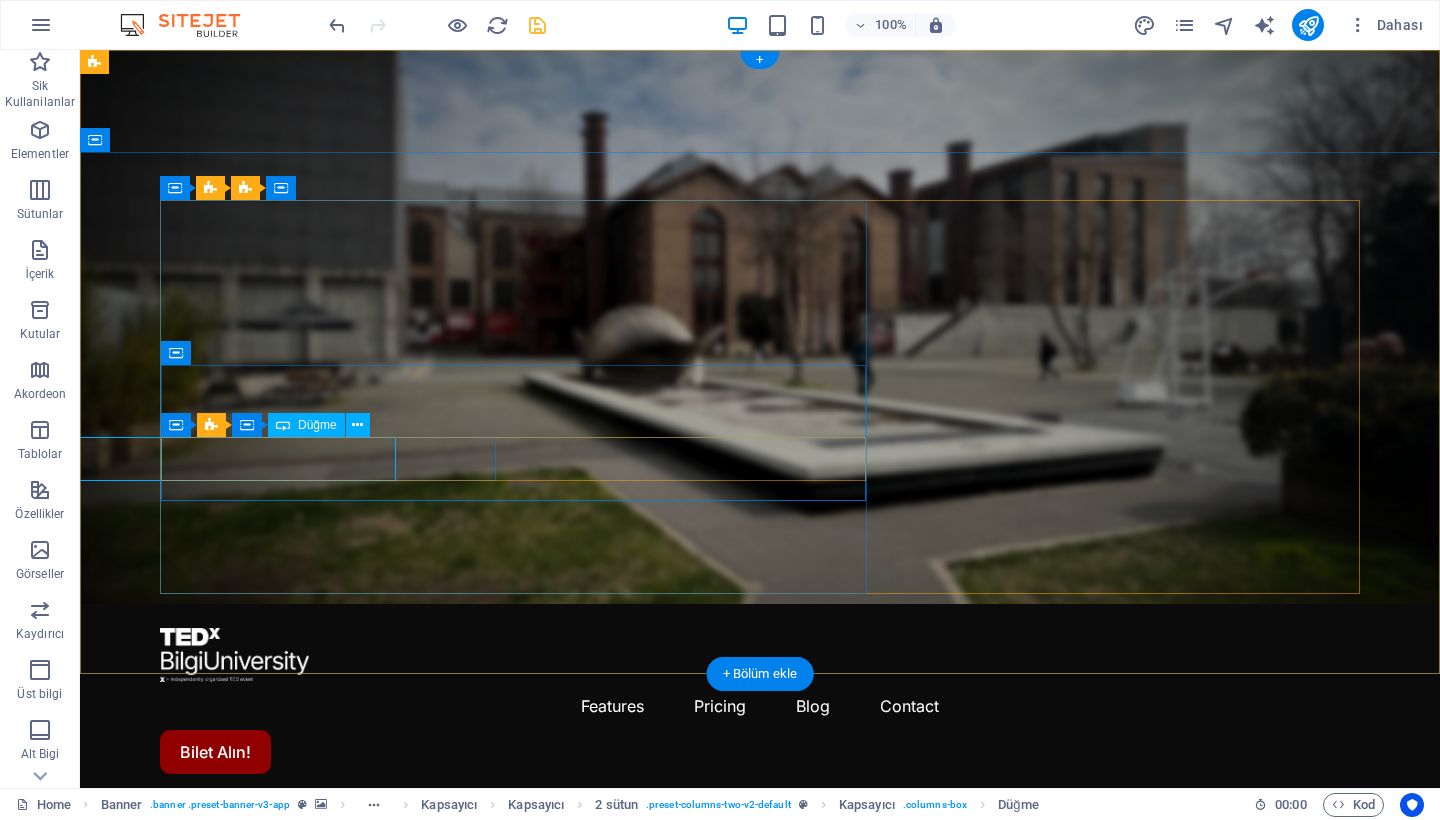 click on "Detaylı Bilgi" at bounding box center (-18, 1141) 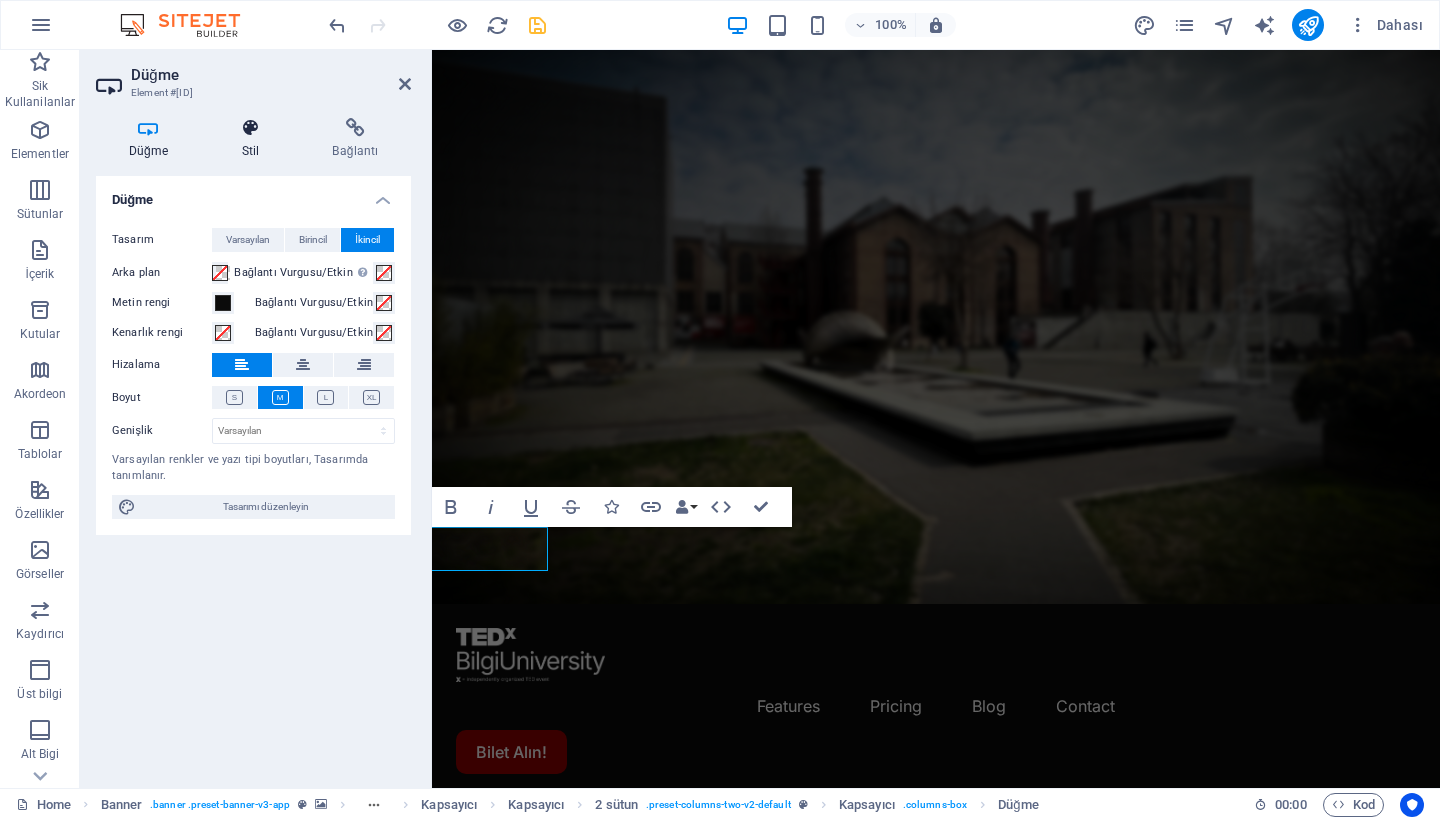 click on "Stil" at bounding box center [254, 139] 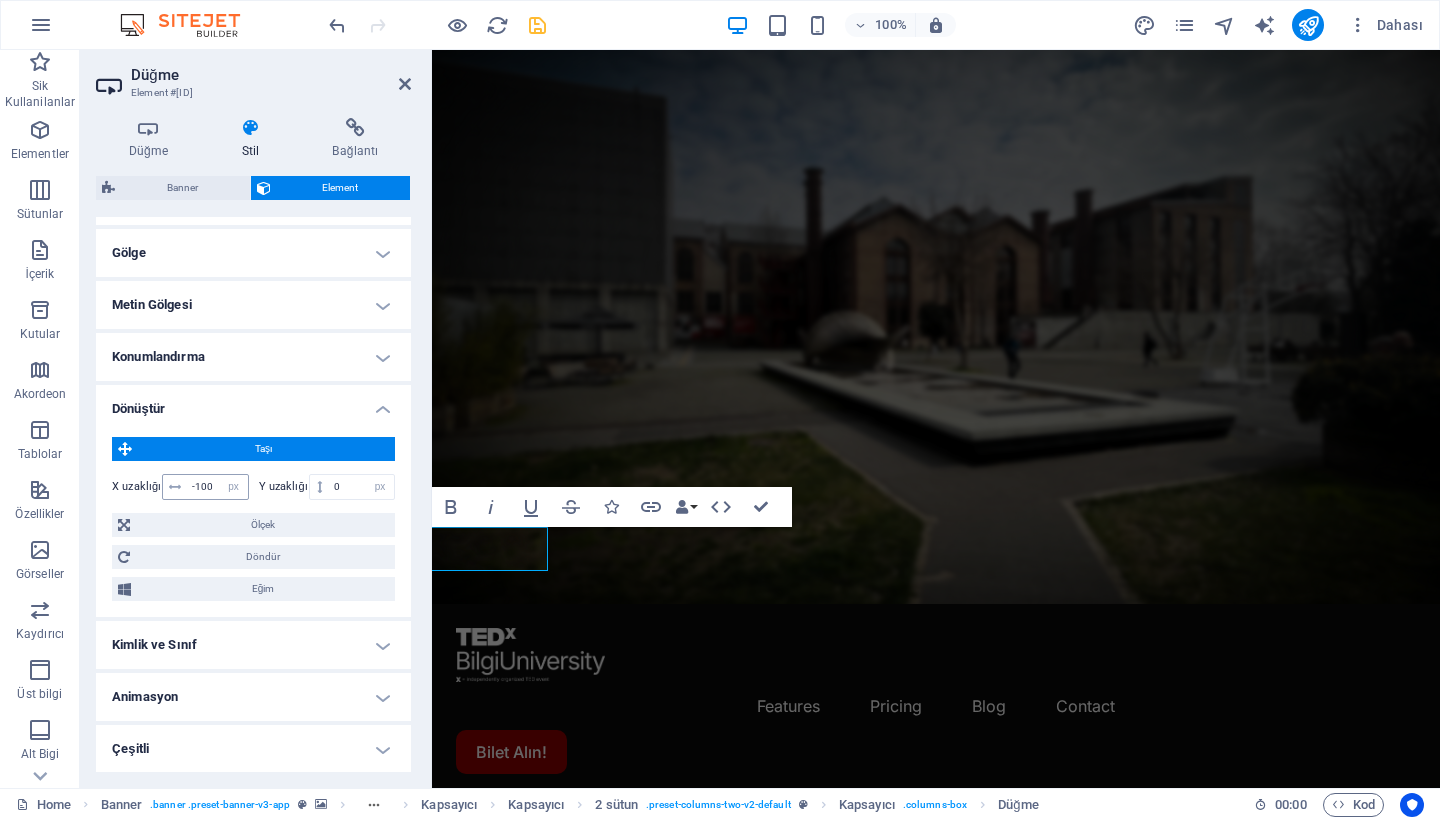 scroll, scrollTop: 489, scrollLeft: 0, axis: vertical 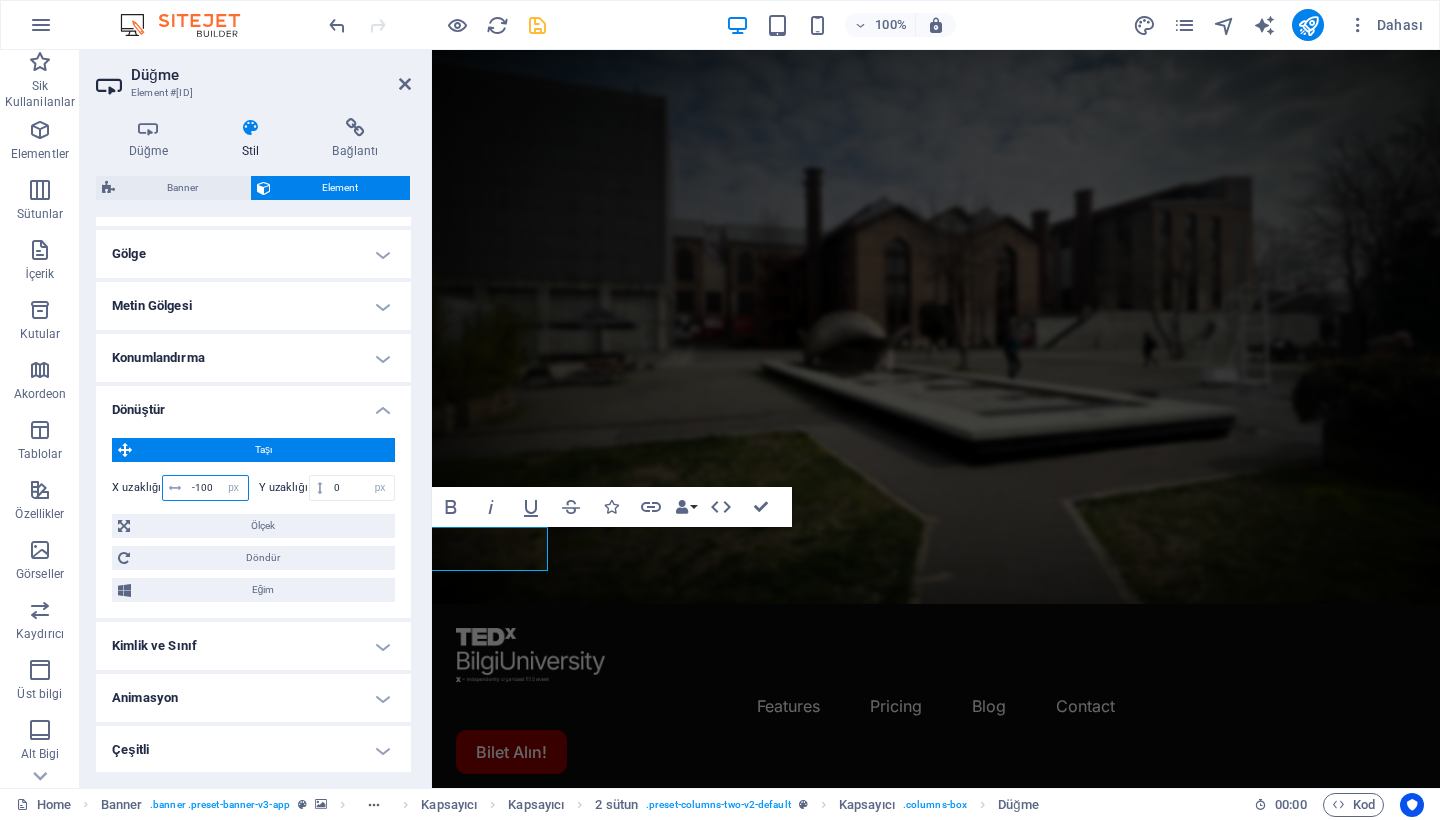 click on "-100" at bounding box center (217, 488) 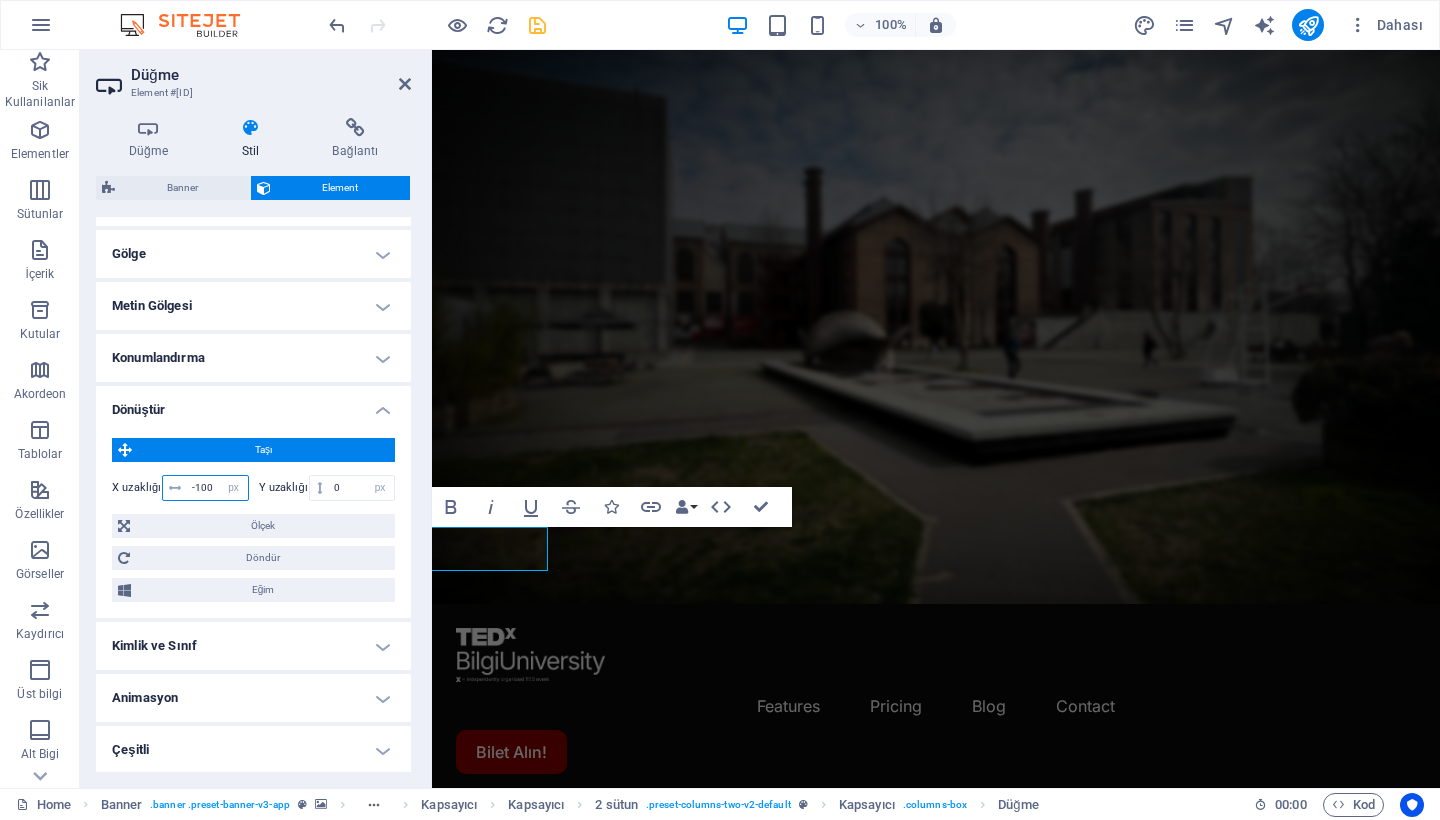 click on "-100" at bounding box center (217, 488) 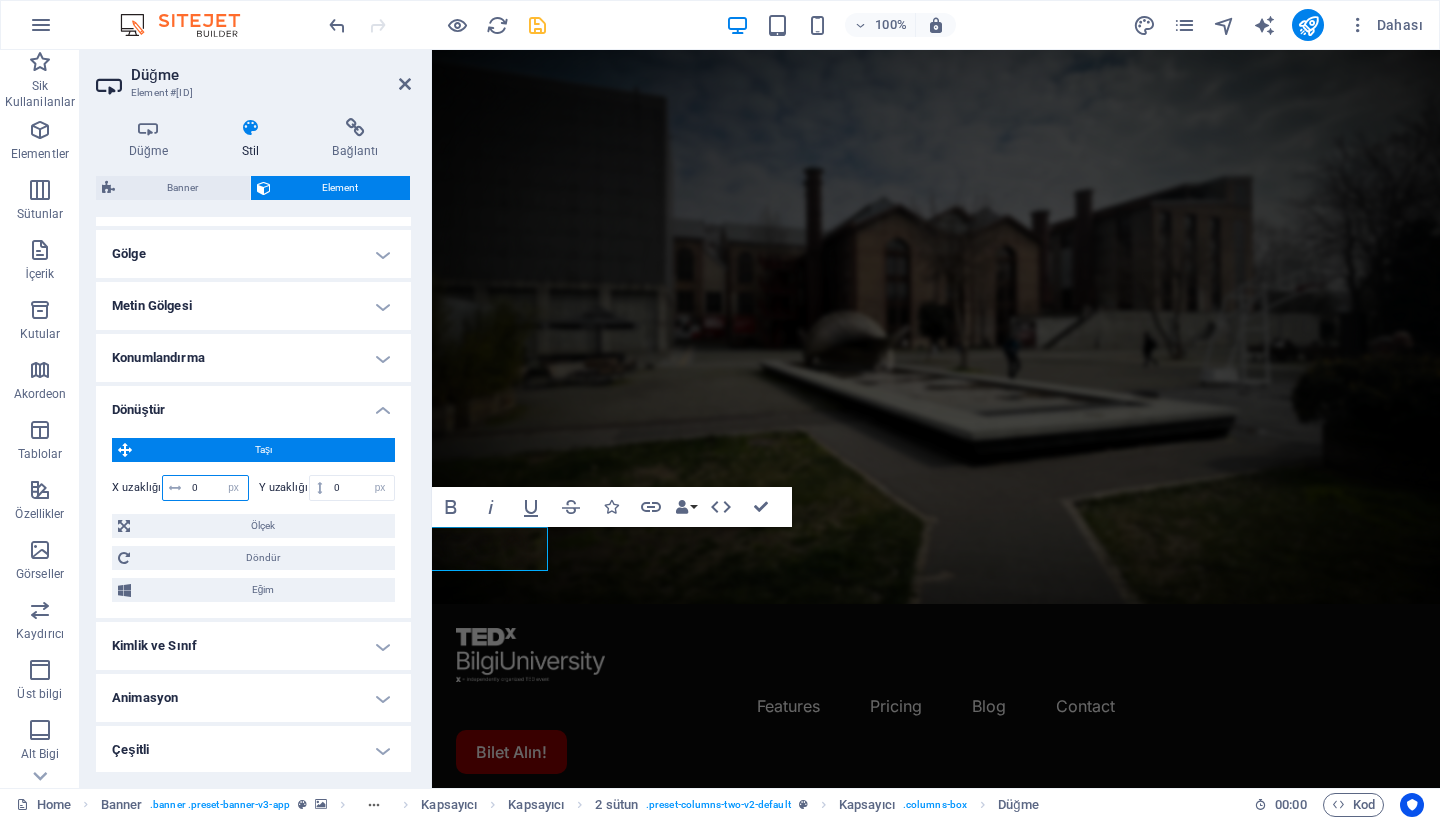 type on "0" 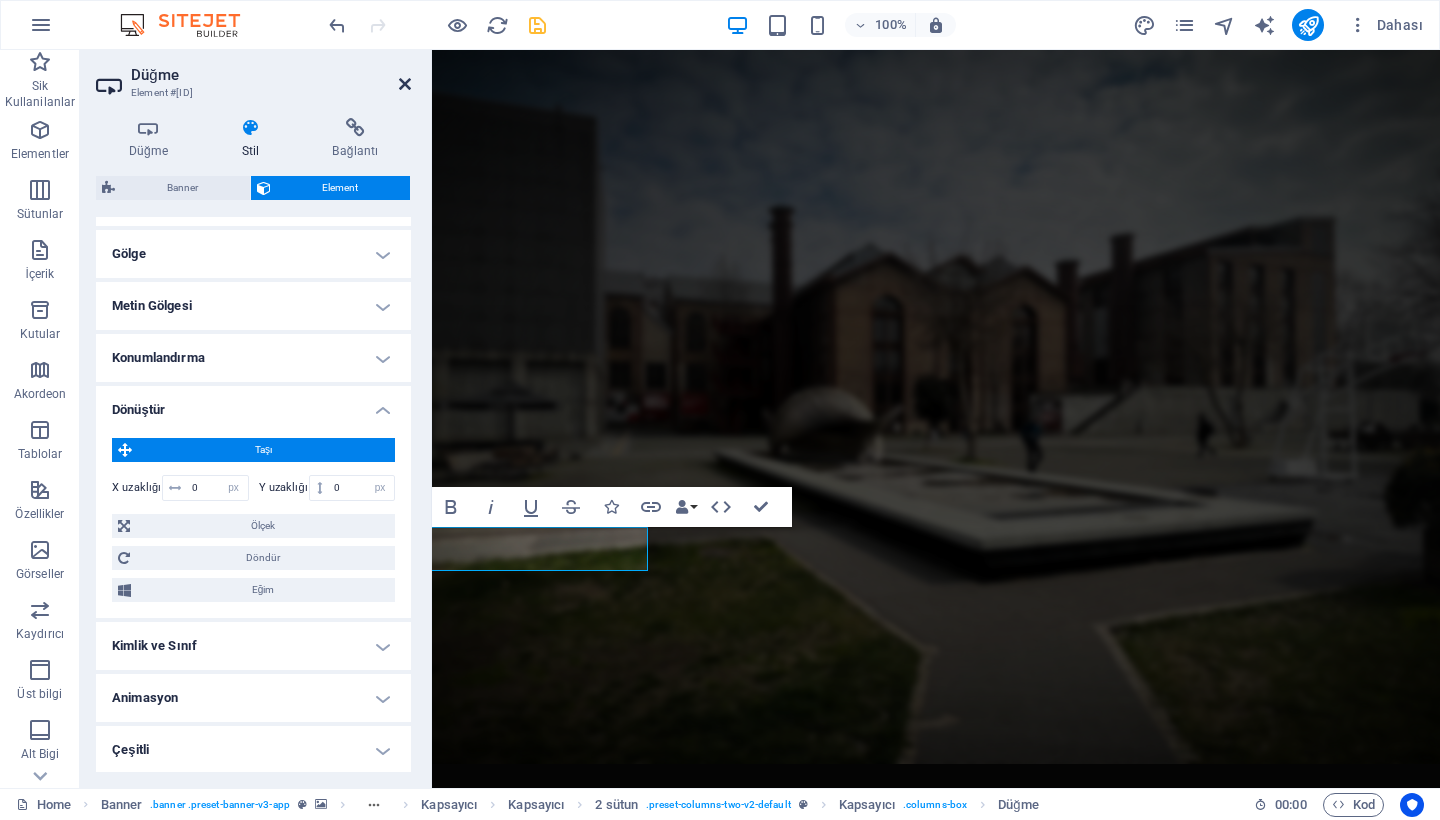 click at bounding box center (405, 84) 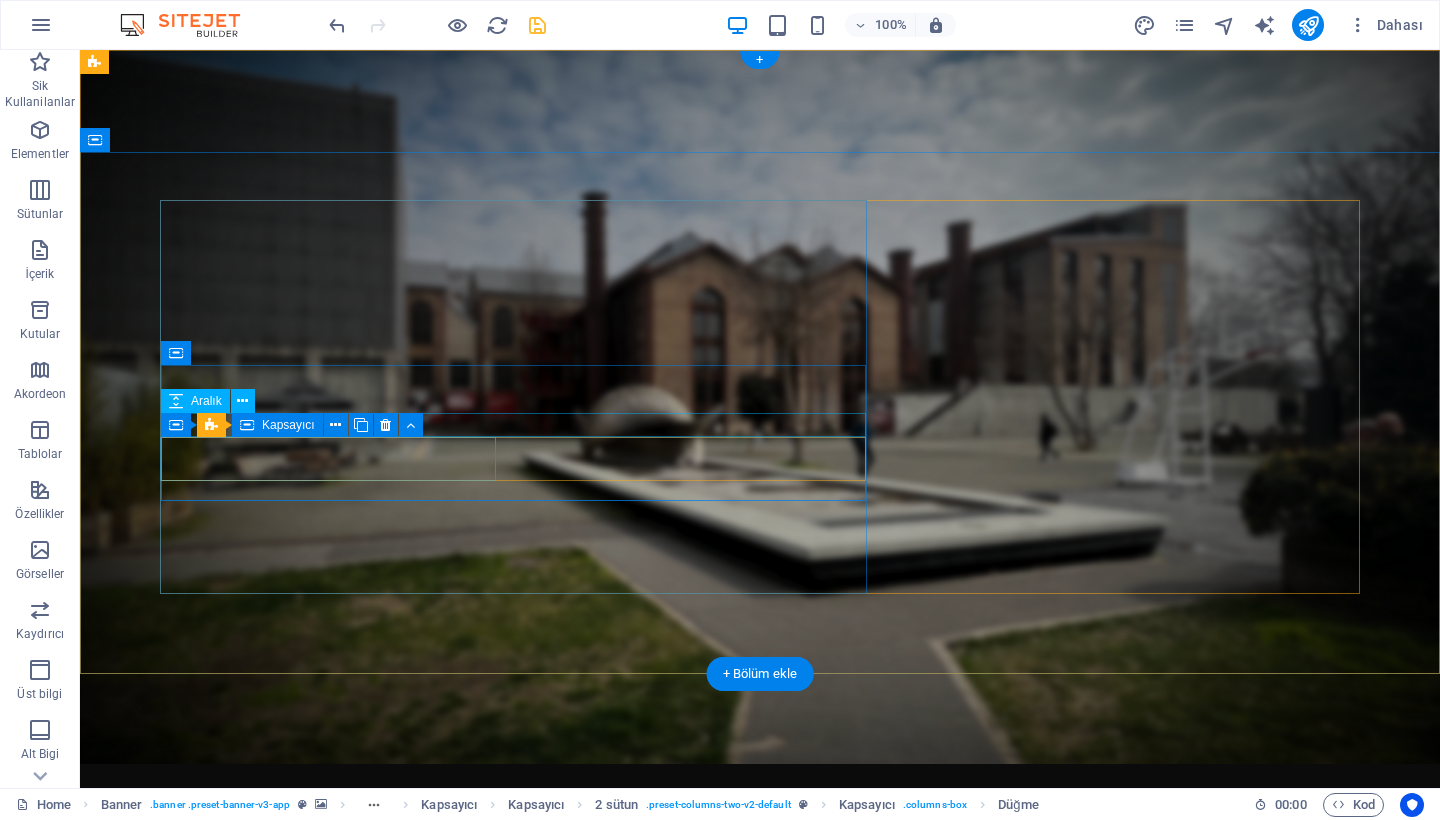 click at bounding box center (247, 425) 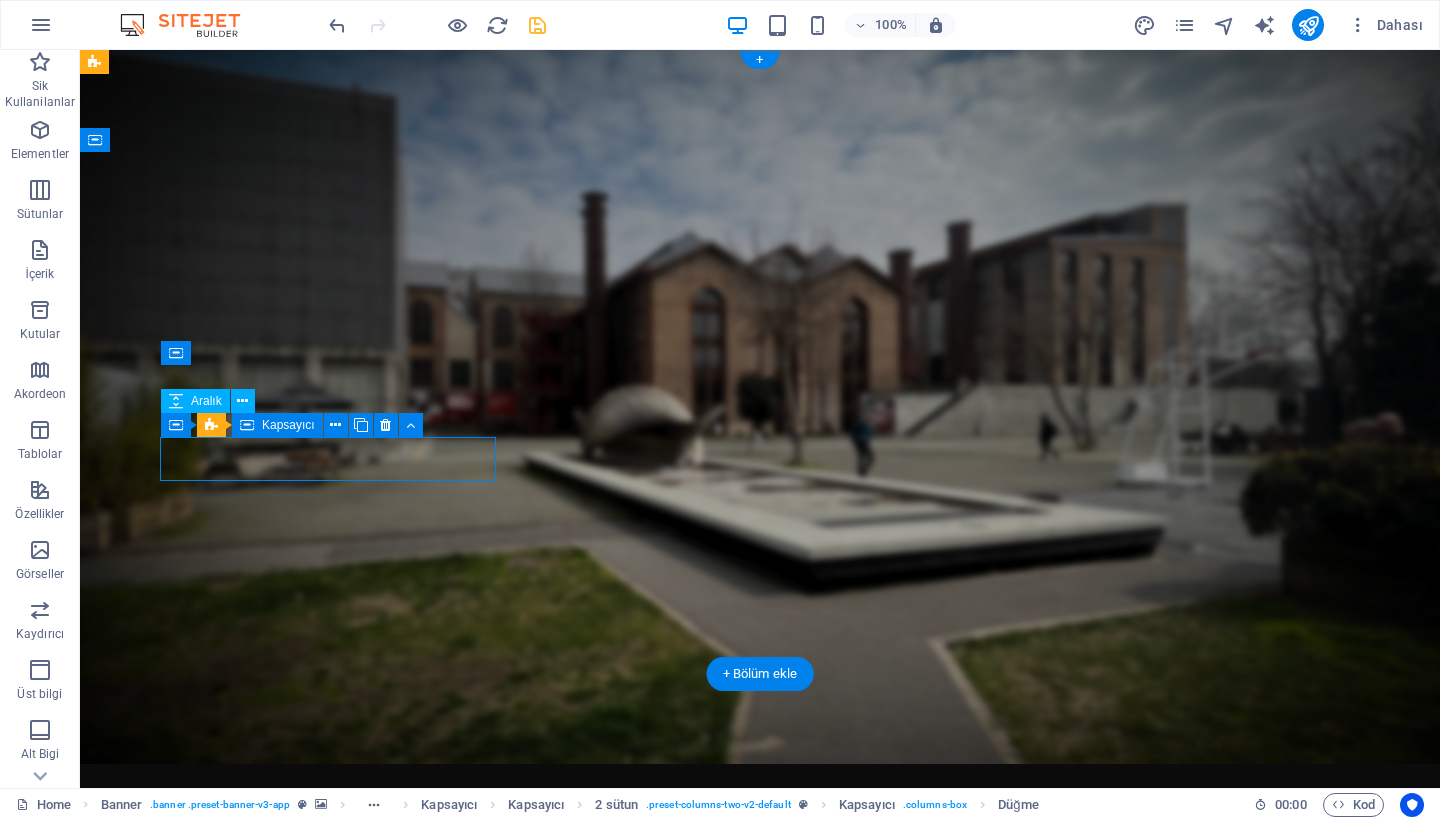 click at bounding box center (247, 425) 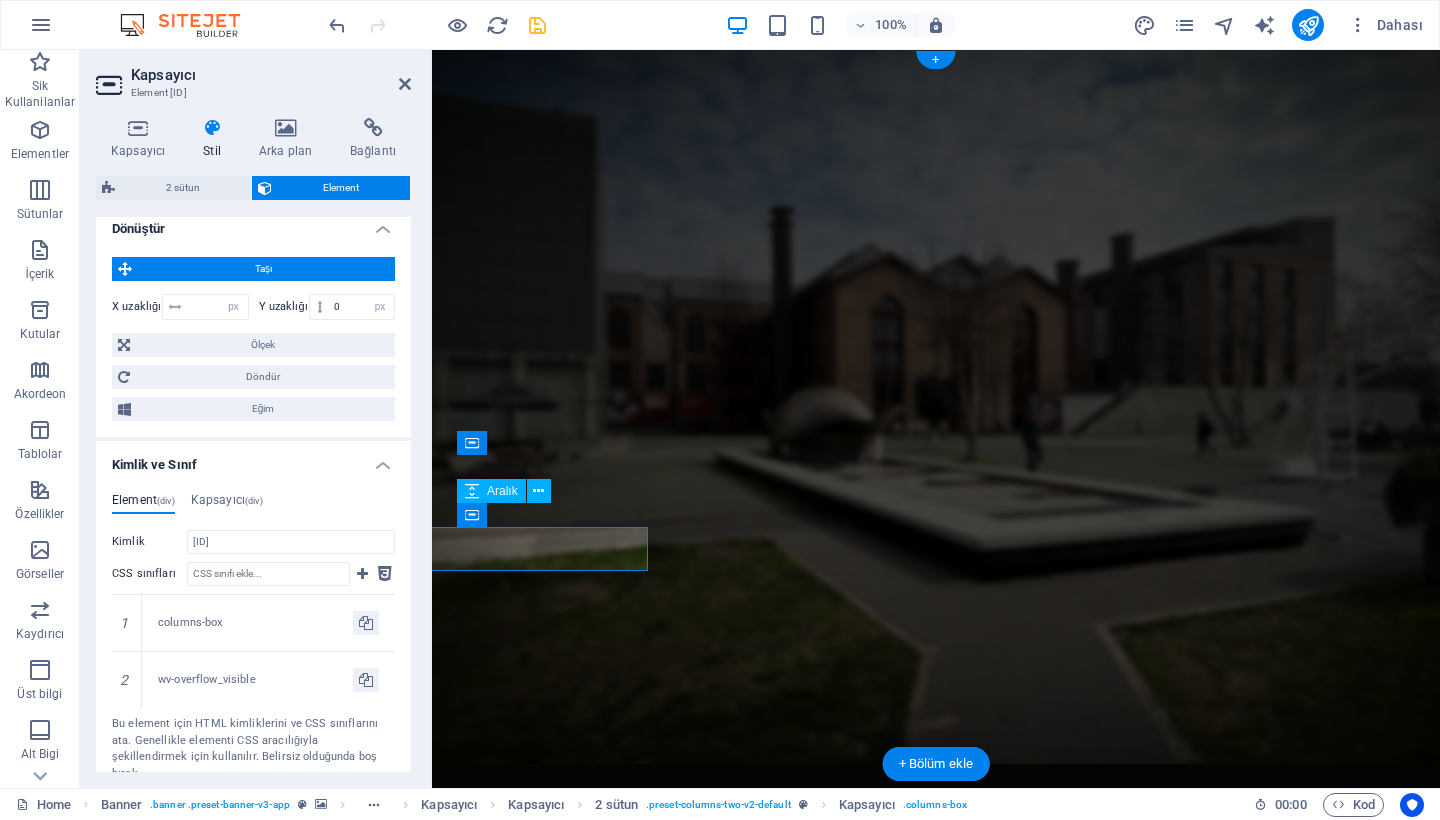 scroll, scrollTop: 715, scrollLeft: 0, axis: vertical 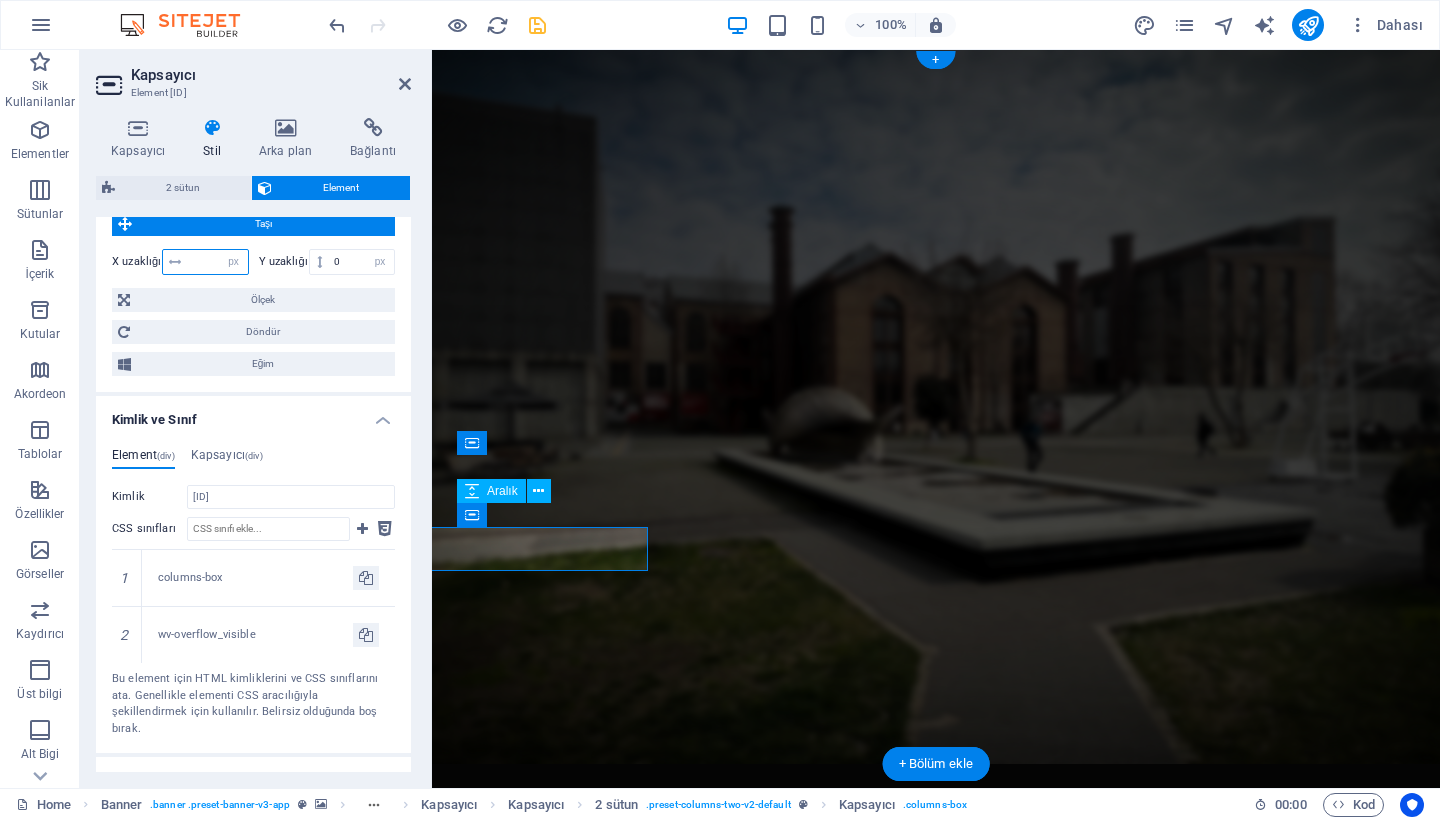 click on "-370" at bounding box center [217, 262] 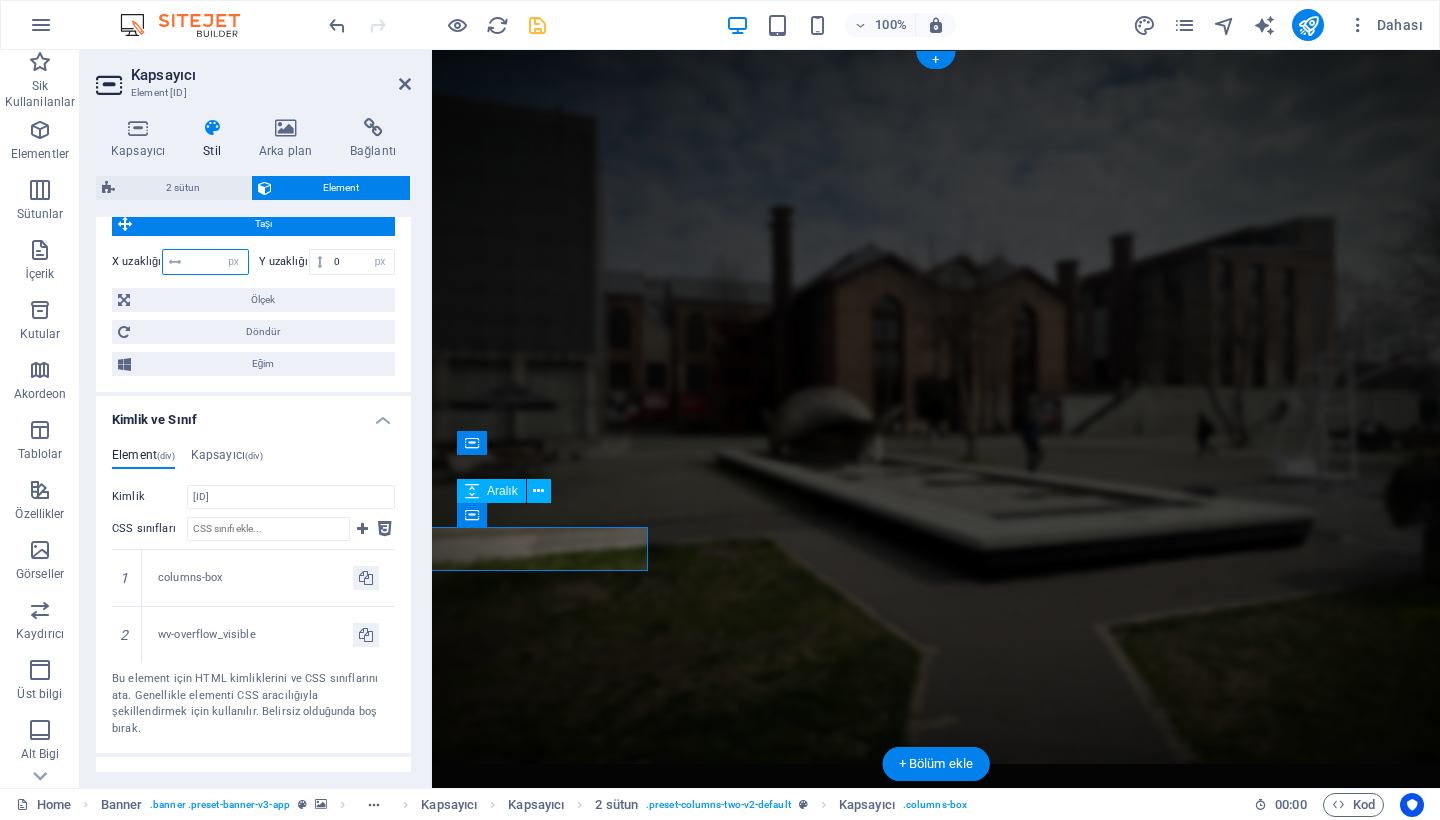 click on "-370" at bounding box center [217, 262] 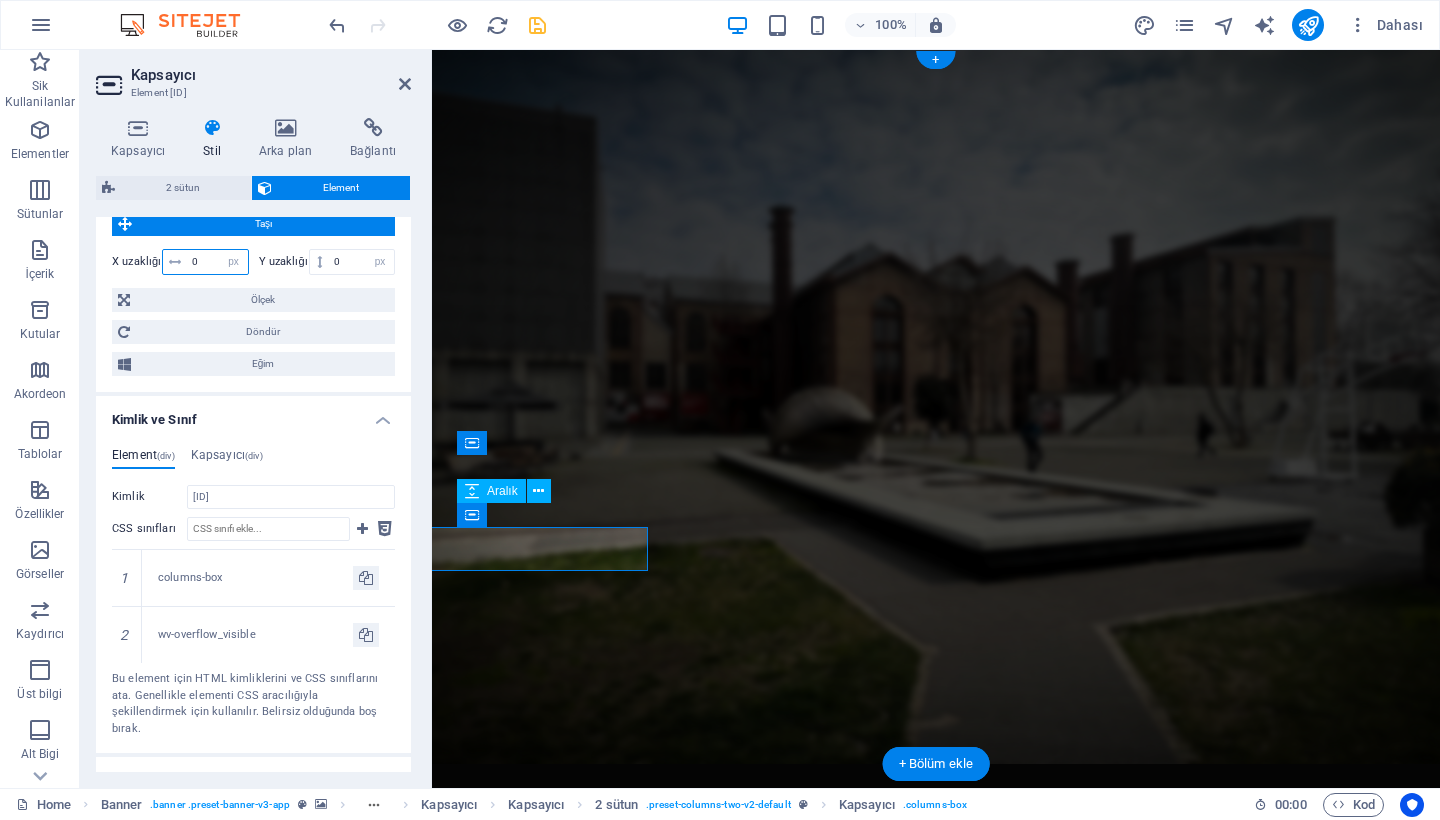 type on "0" 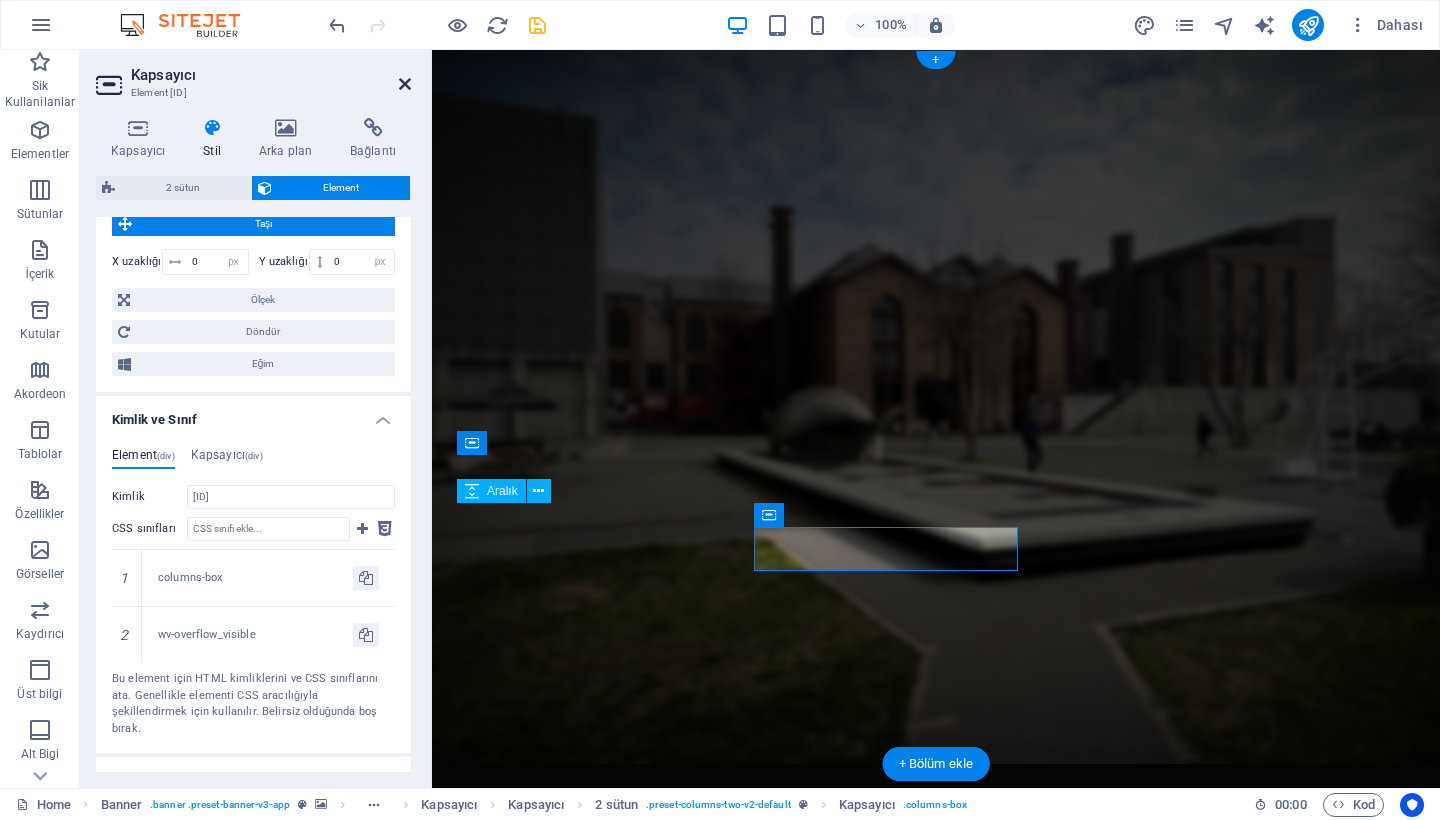 click at bounding box center (405, 84) 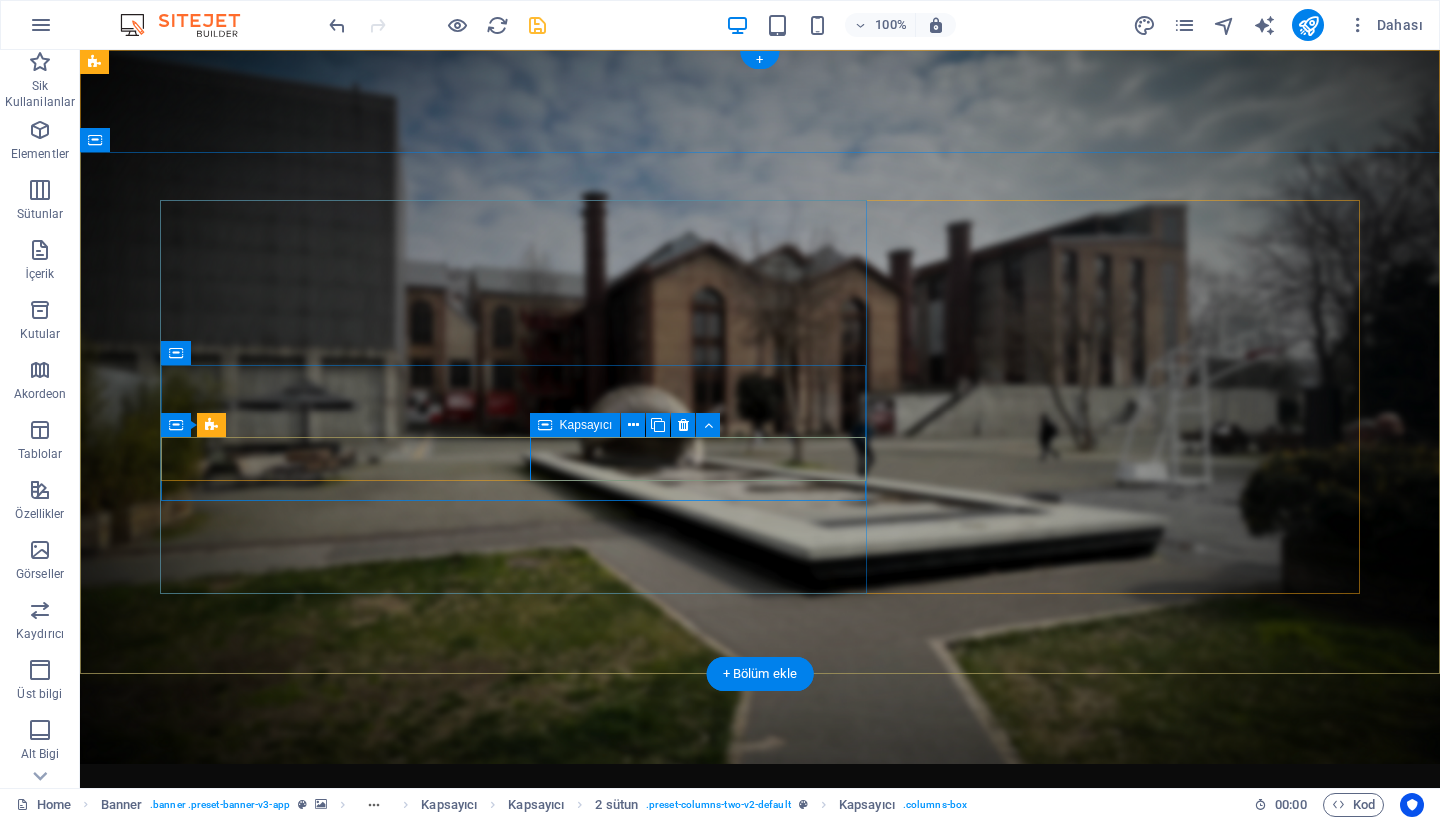 click at bounding box center (545, 425) 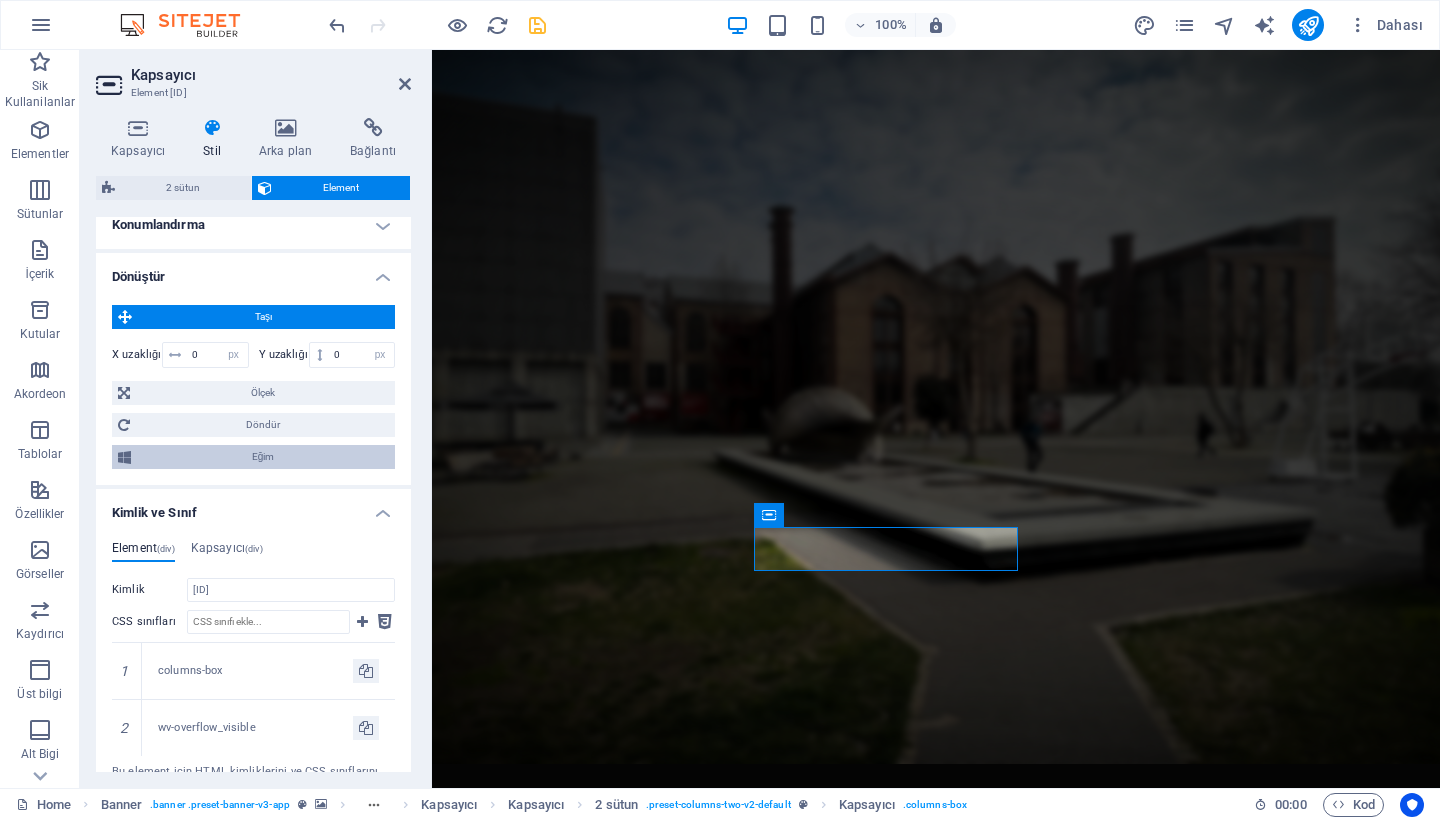 scroll, scrollTop: 598, scrollLeft: 0, axis: vertical 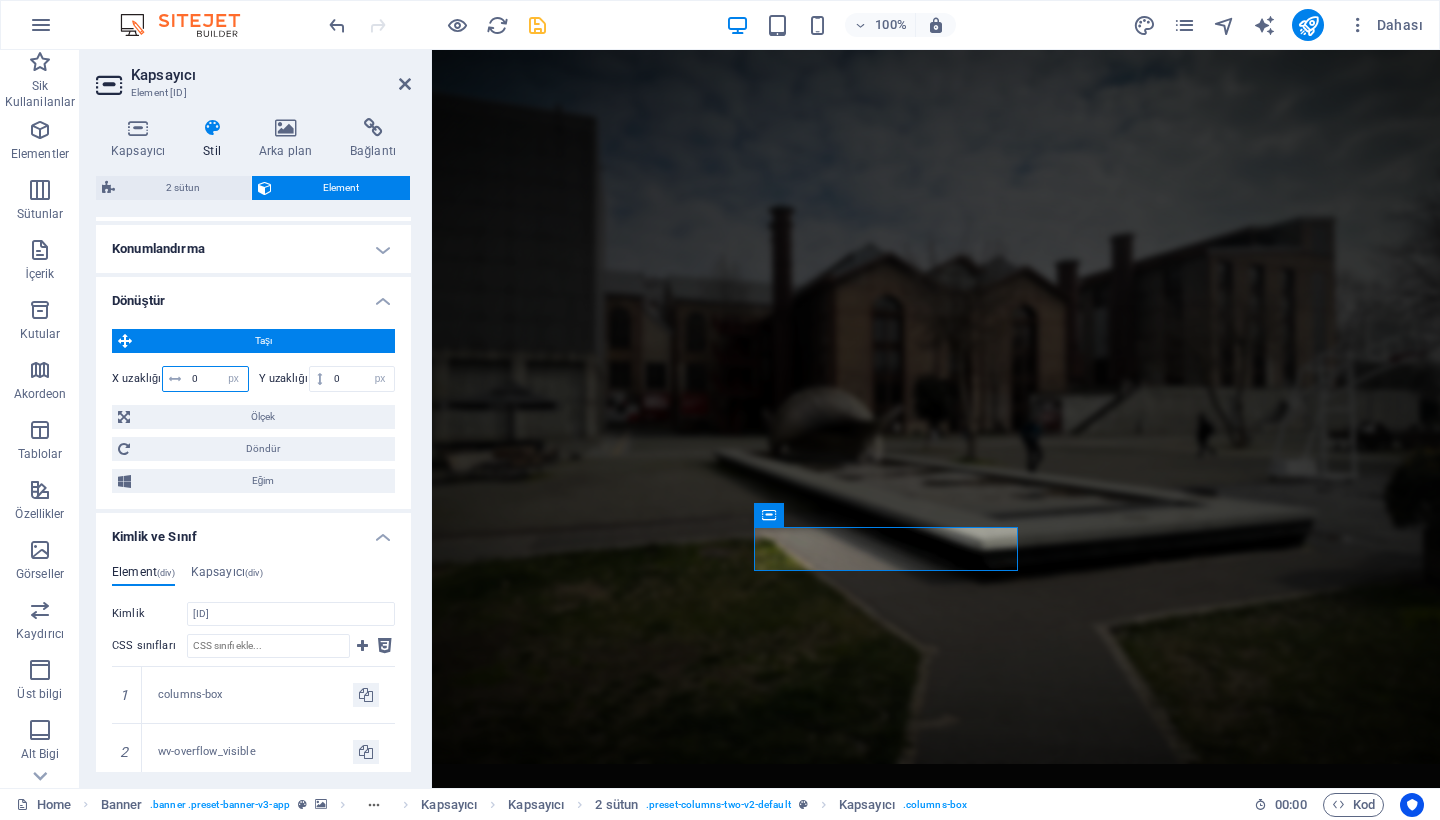 click on "0" at bounding box center (217, 379) 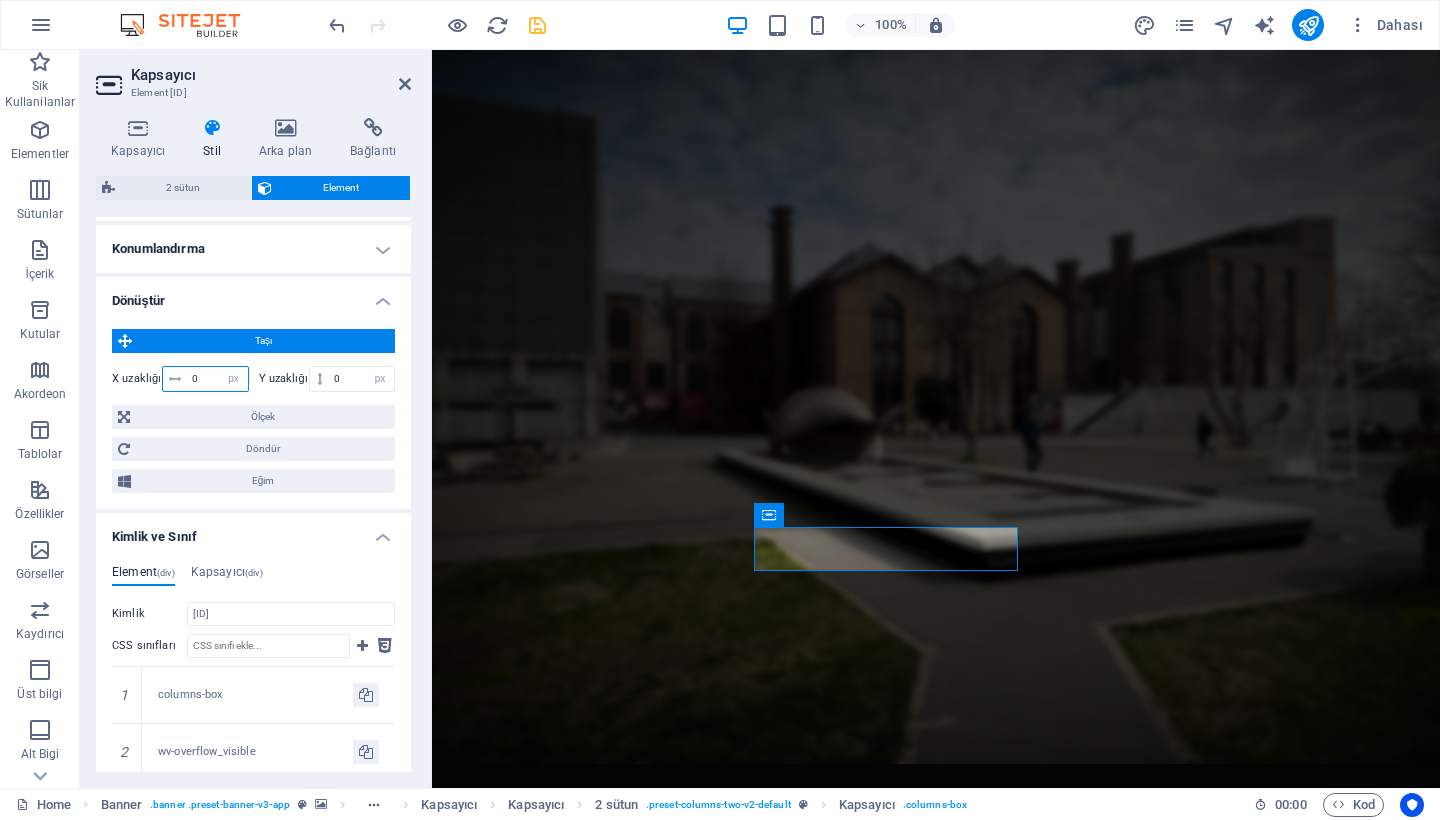 click on "0" at bounding box center [217, 379] 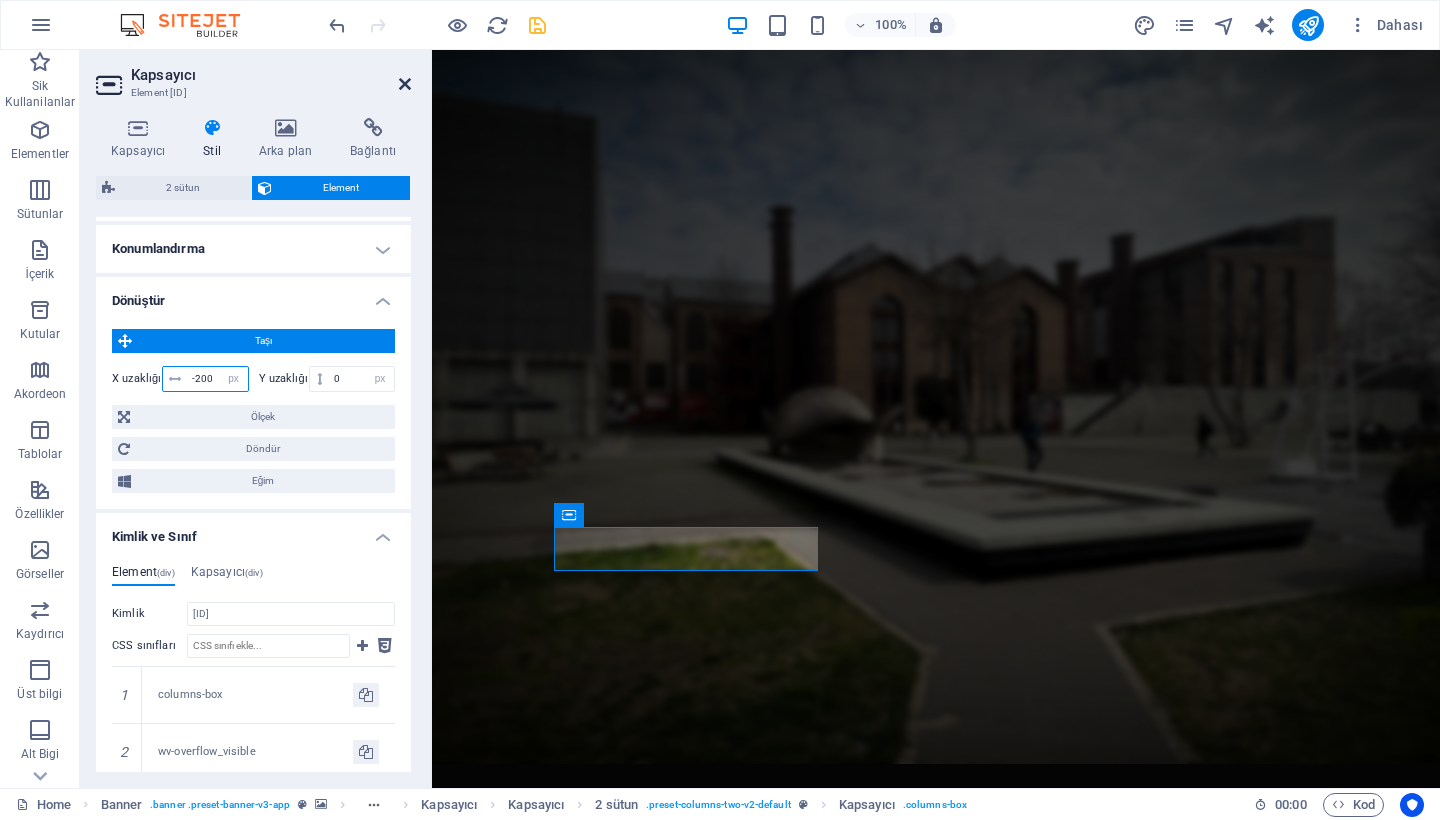 type on "-200" 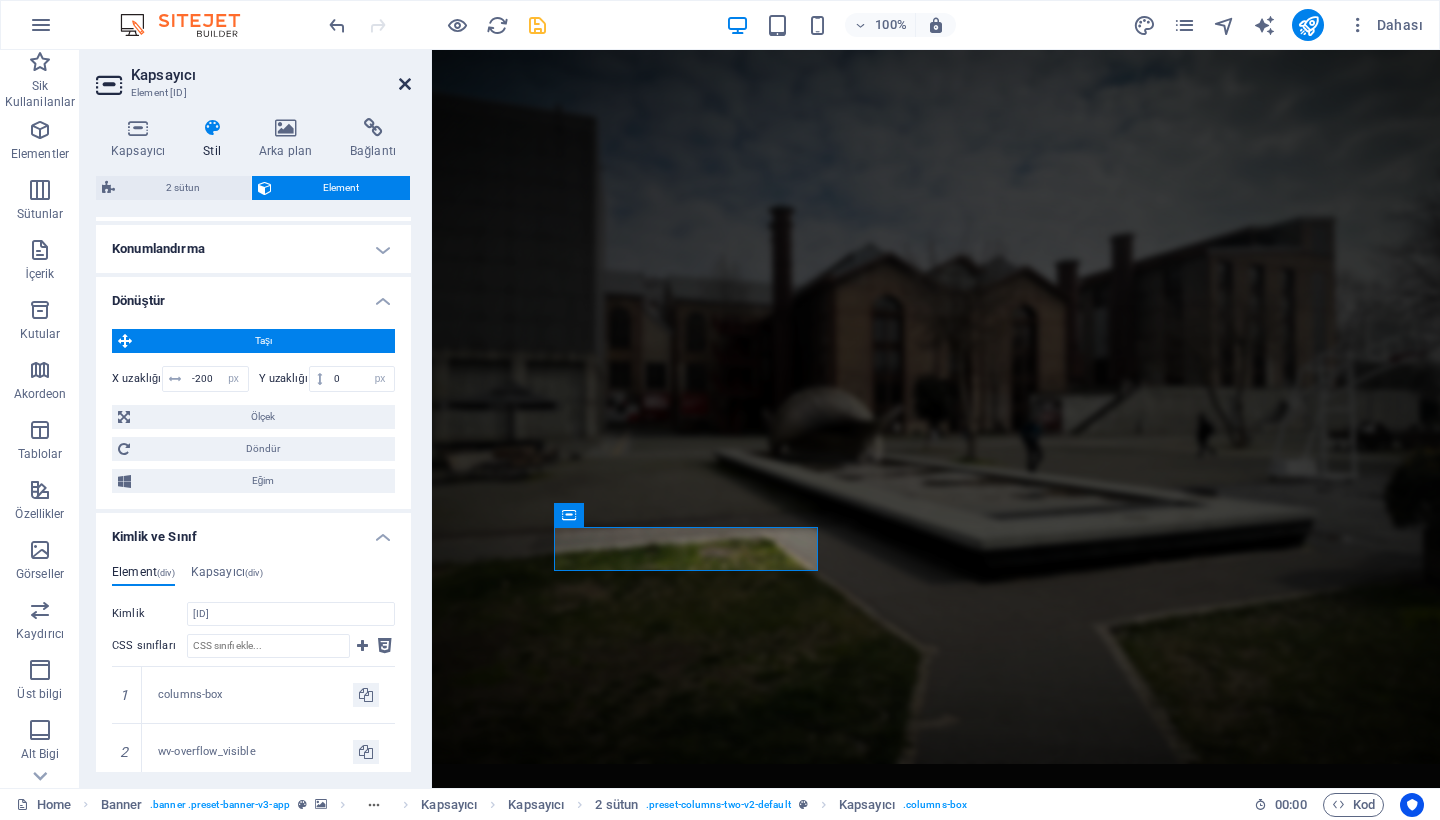 click at bounding box center (405, 84) 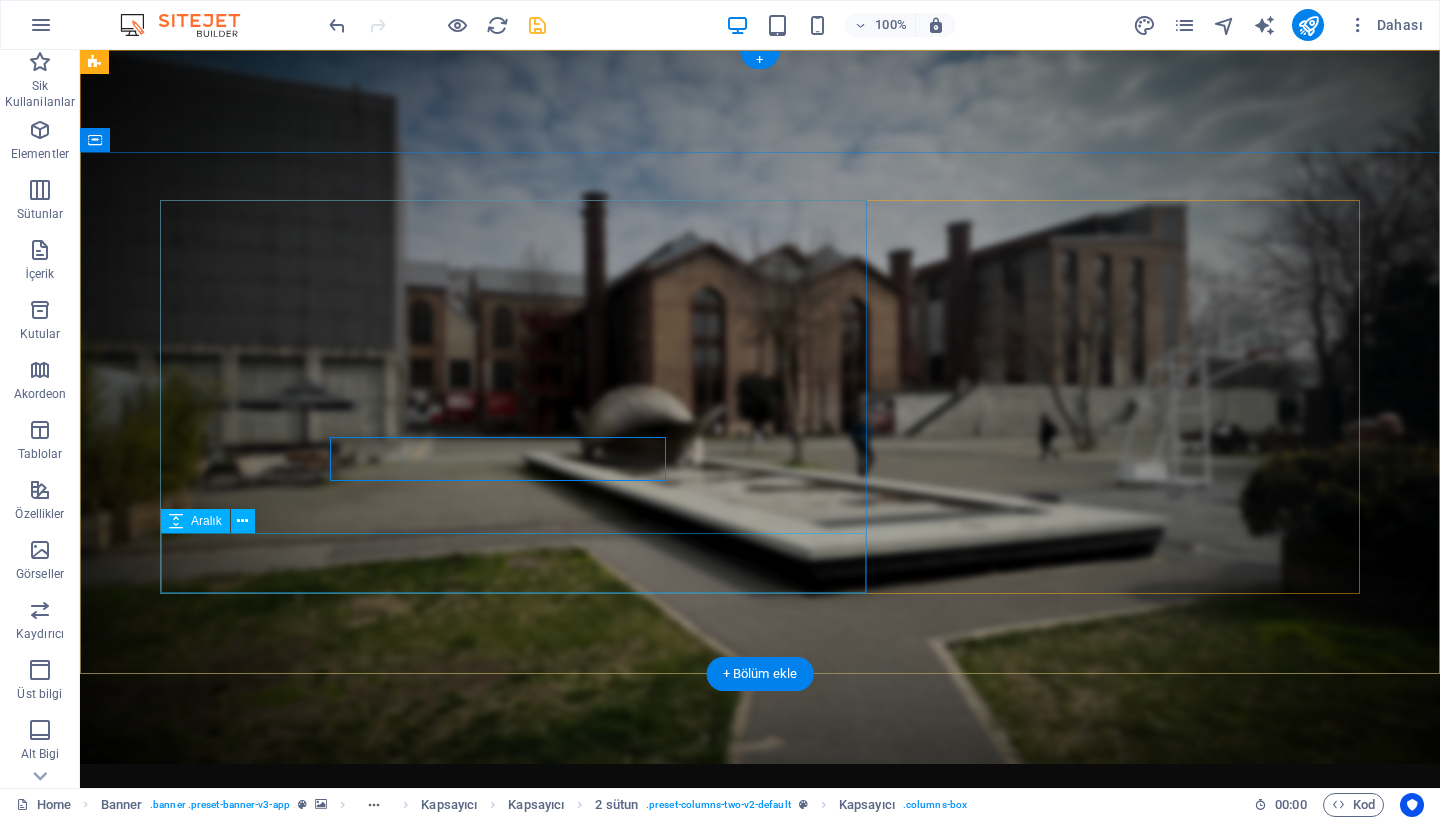 click at bounding box center (760, 1405) 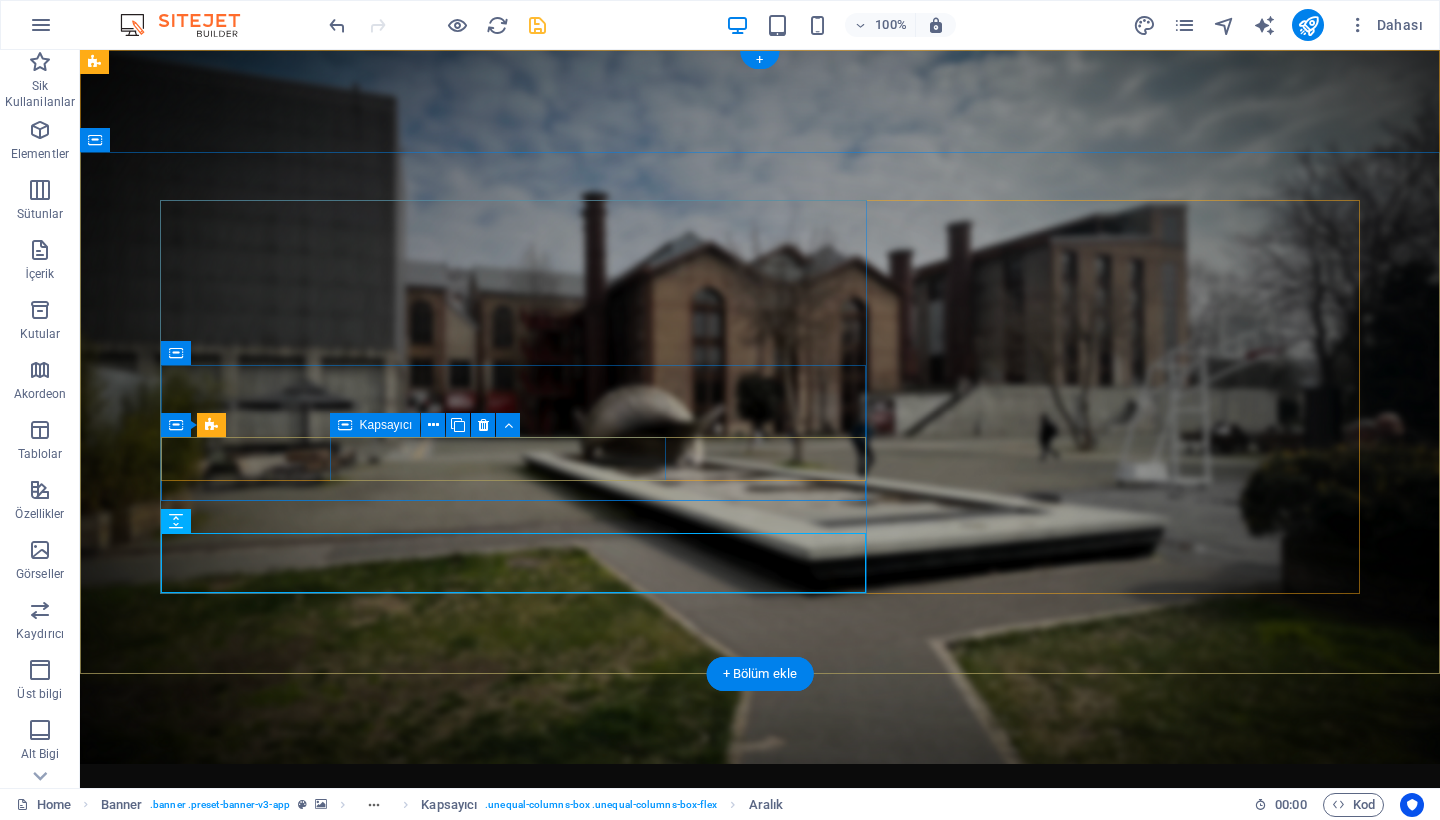 click at bounding box center [345, 425] 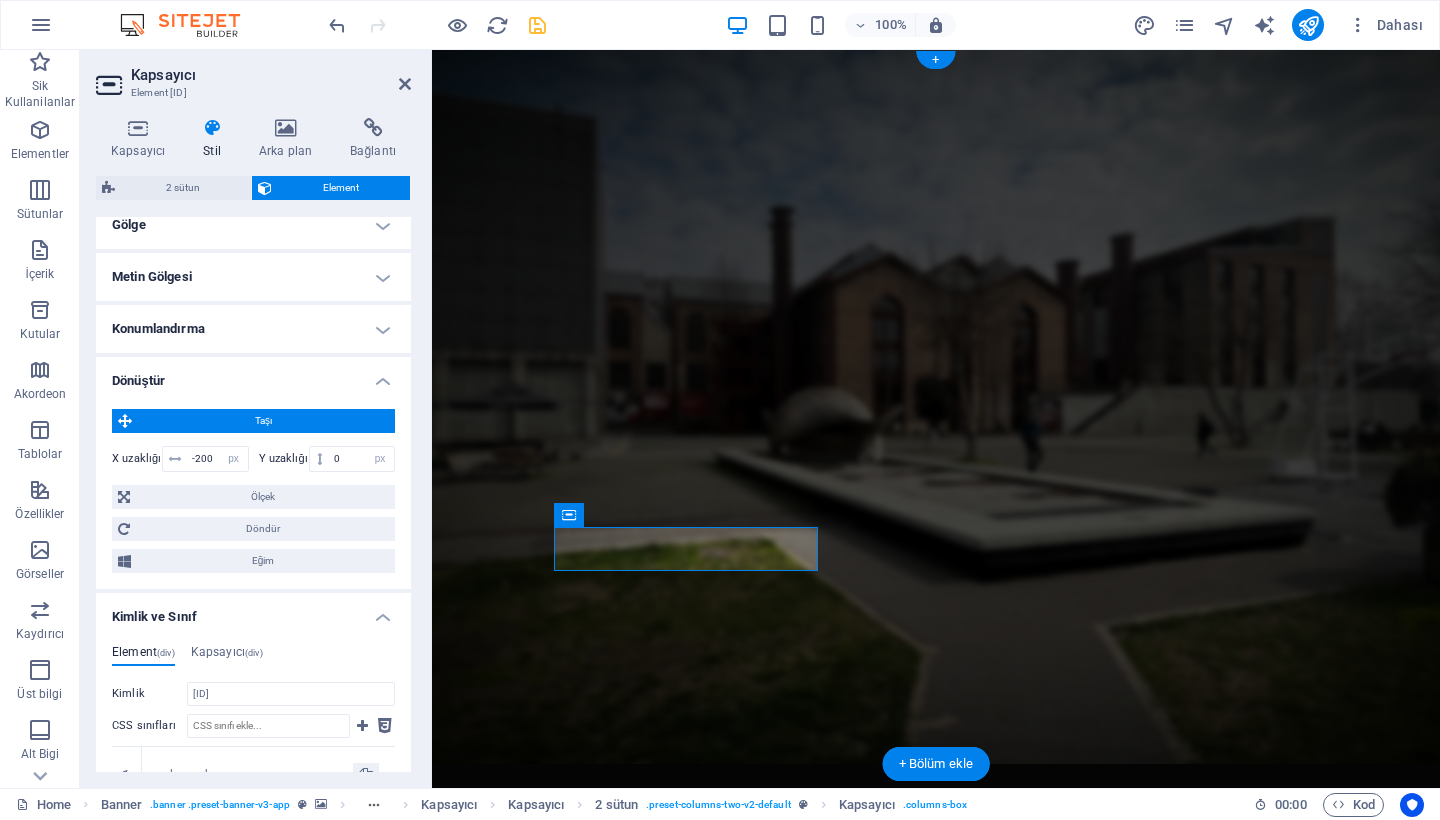 scroll, scrollTop: 551, scrollLeft: 0, axis: vertical 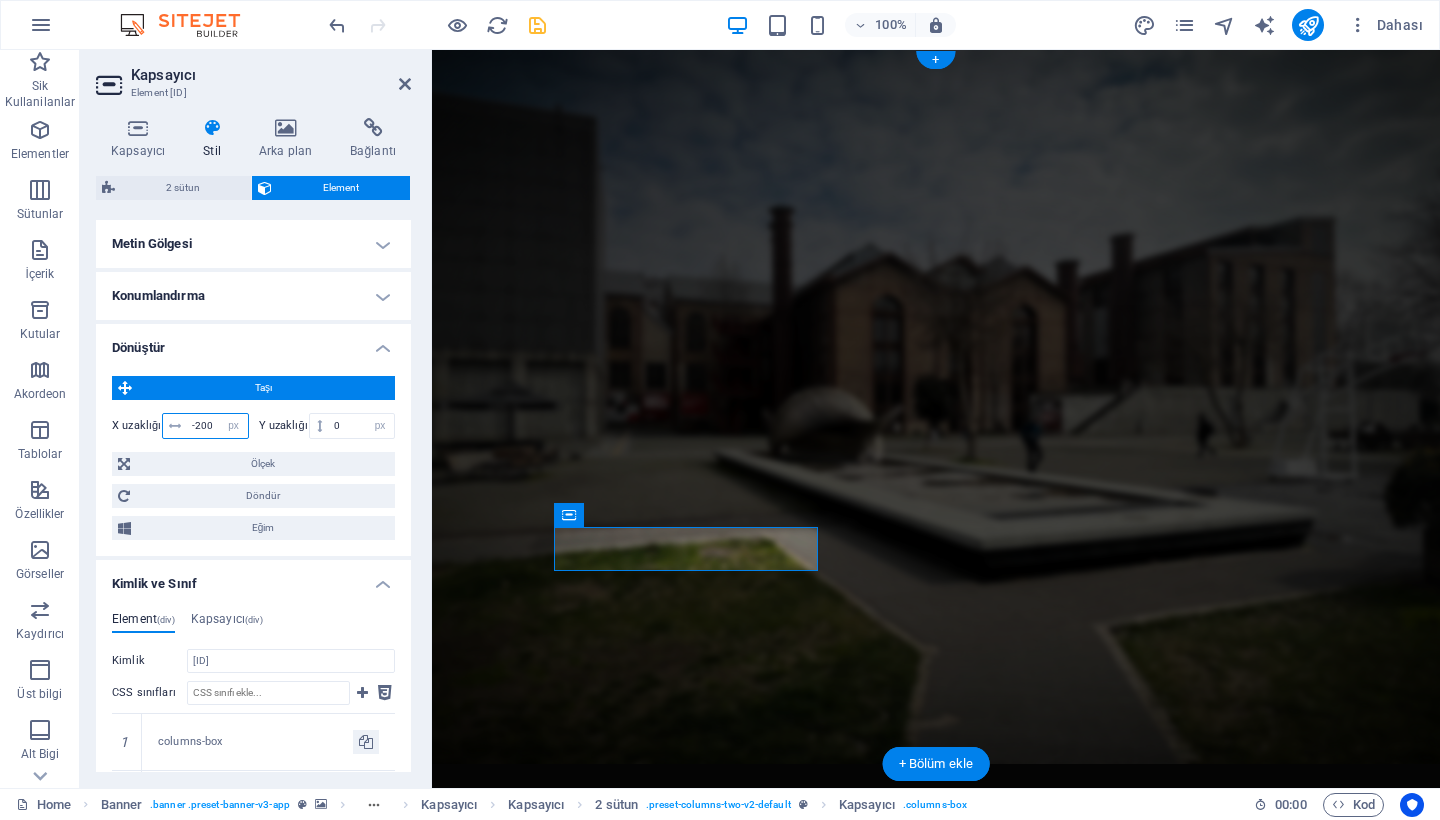 click on "-200" at bounding box center (217, 426) 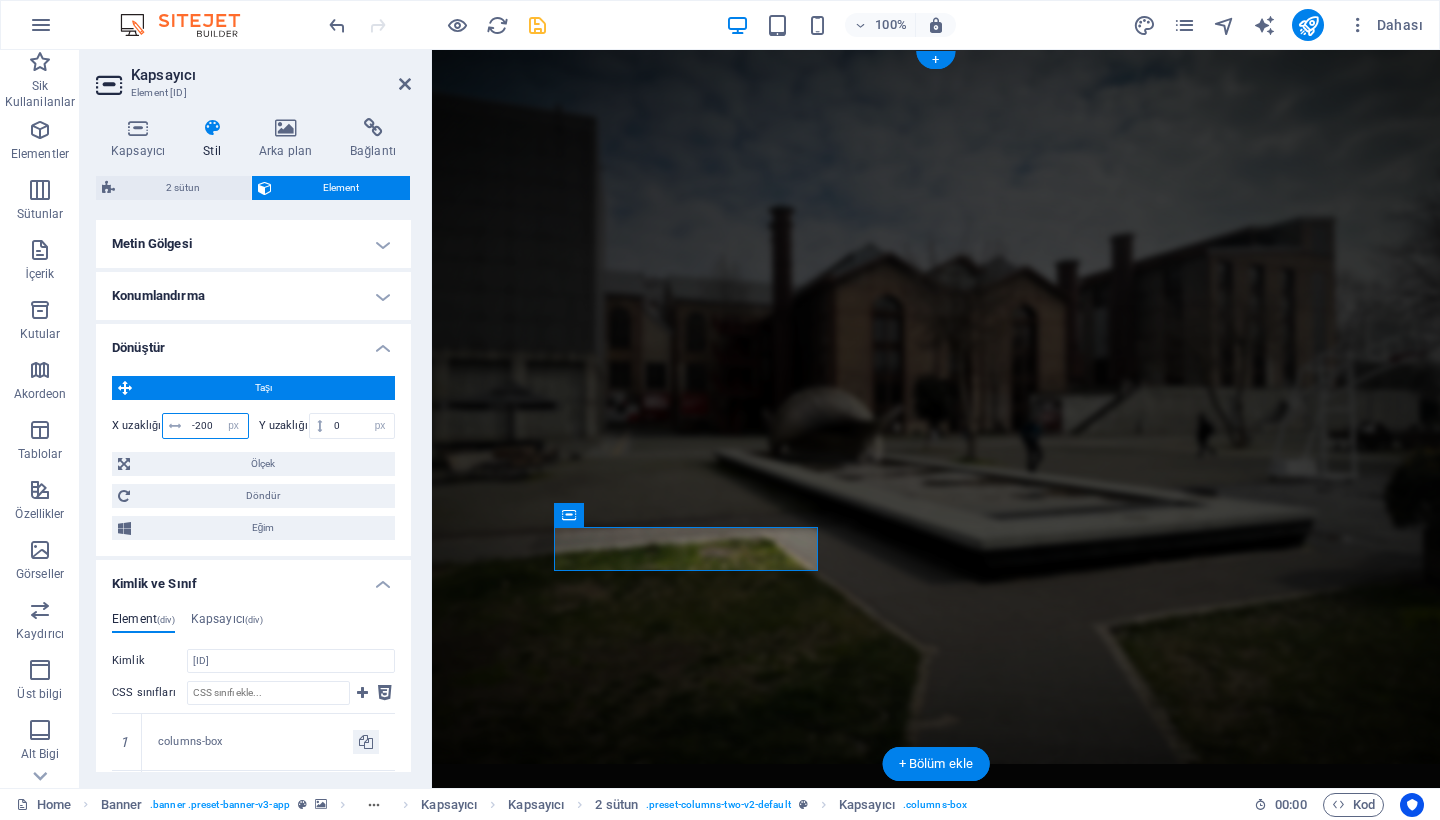 click on "-200" at bounding box center (217, 426) 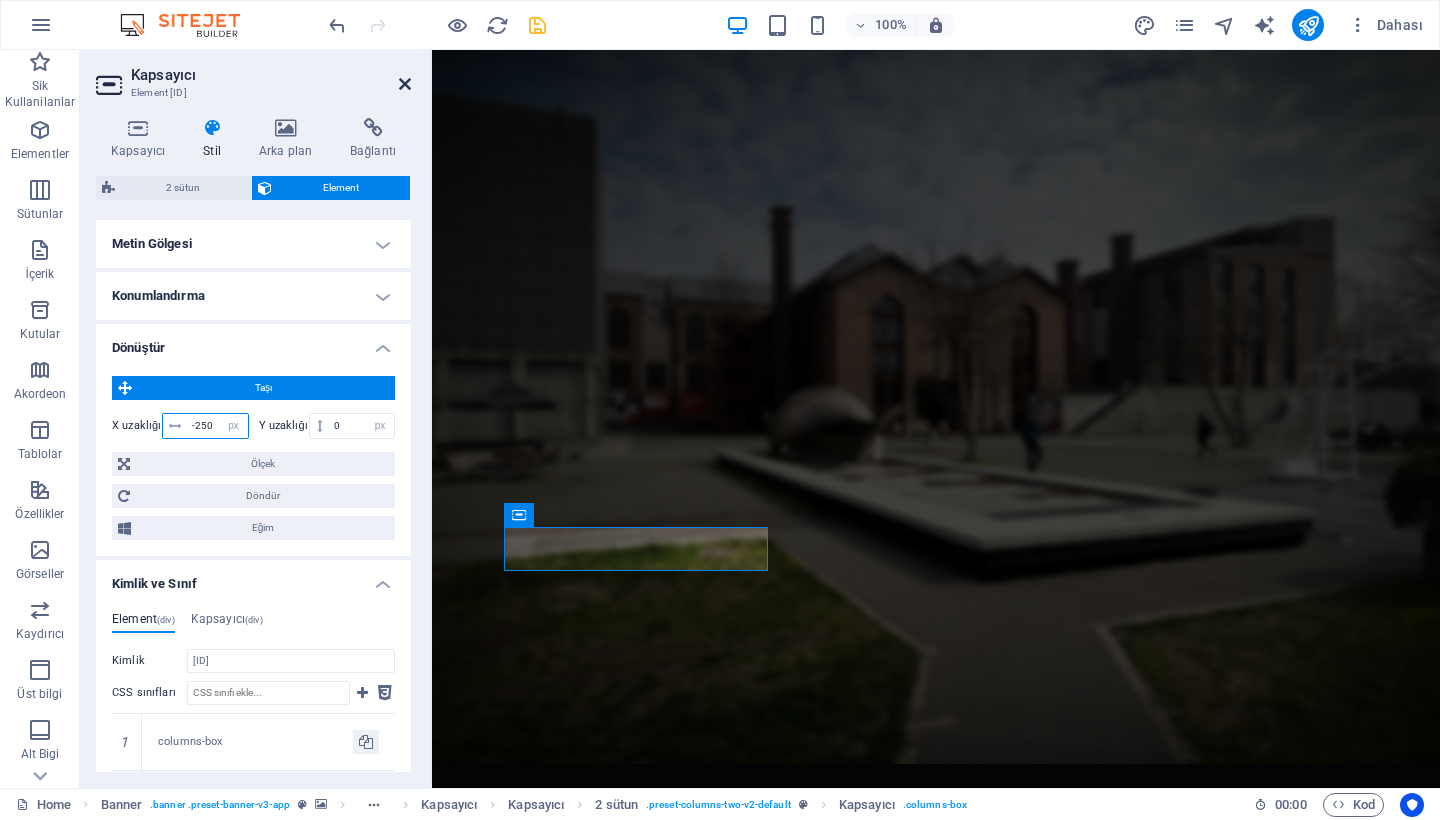 type on "-250" 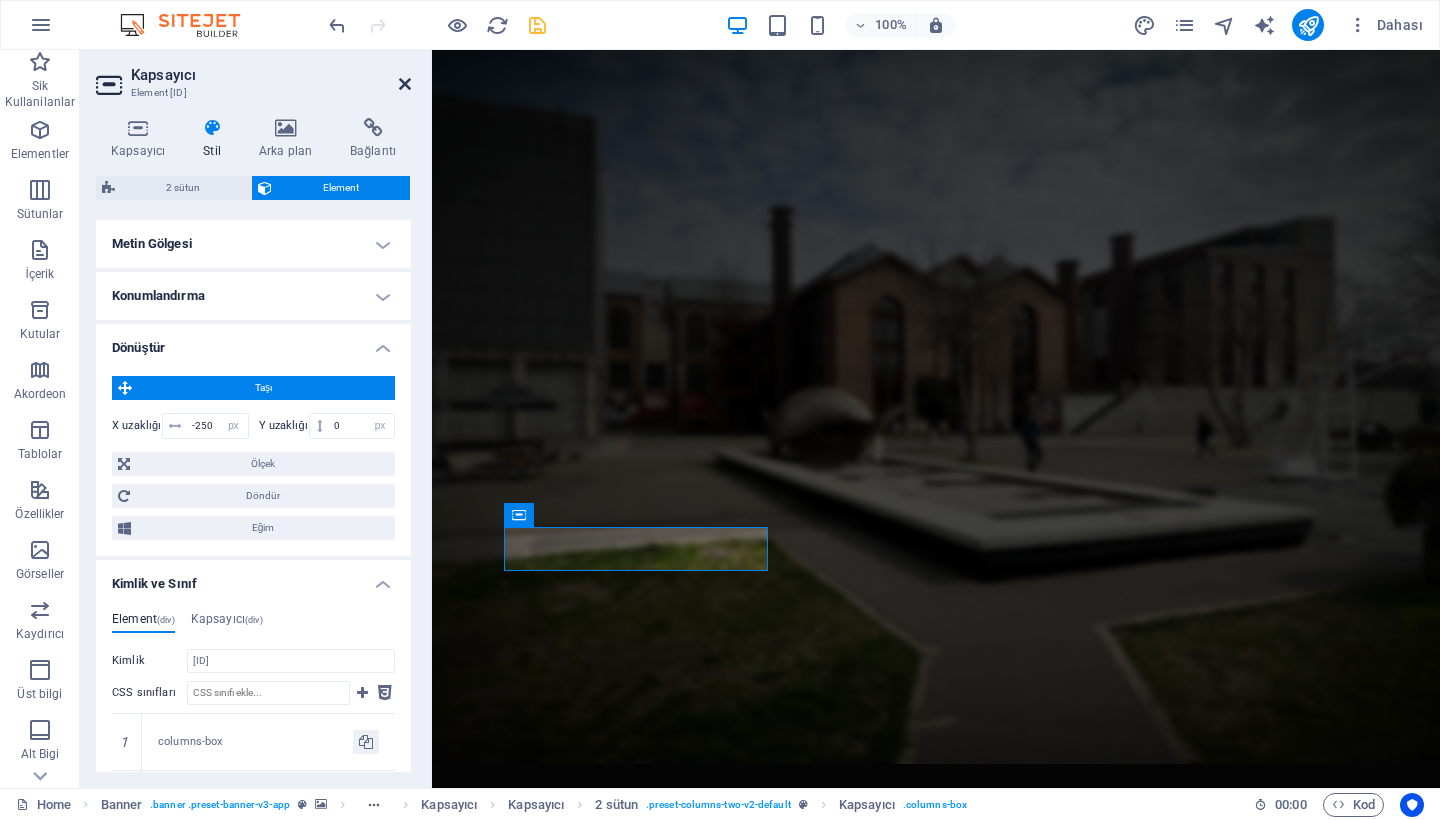 click at bounding box center [405, 84] 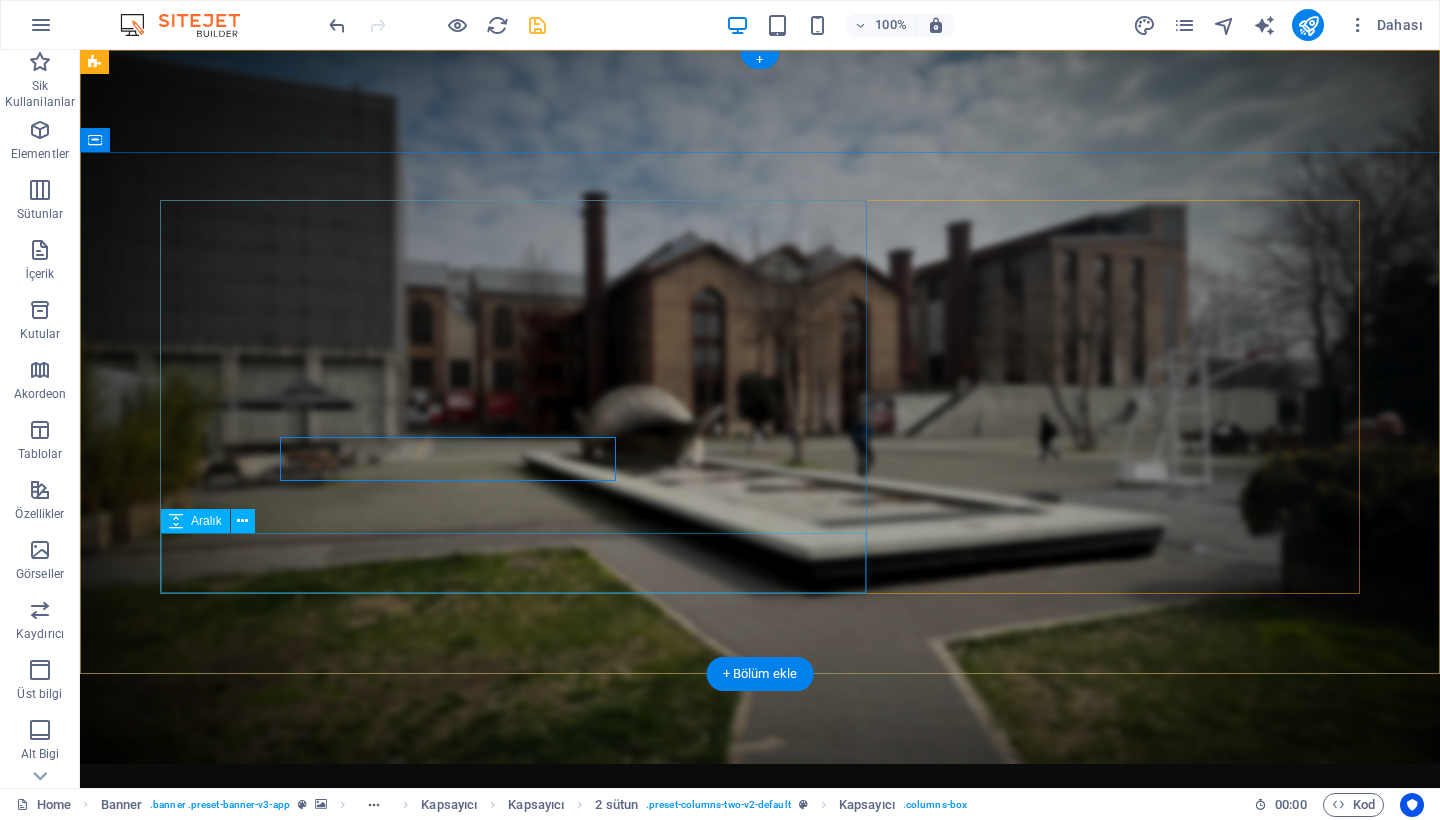 click at bounding box center [760, 1405] 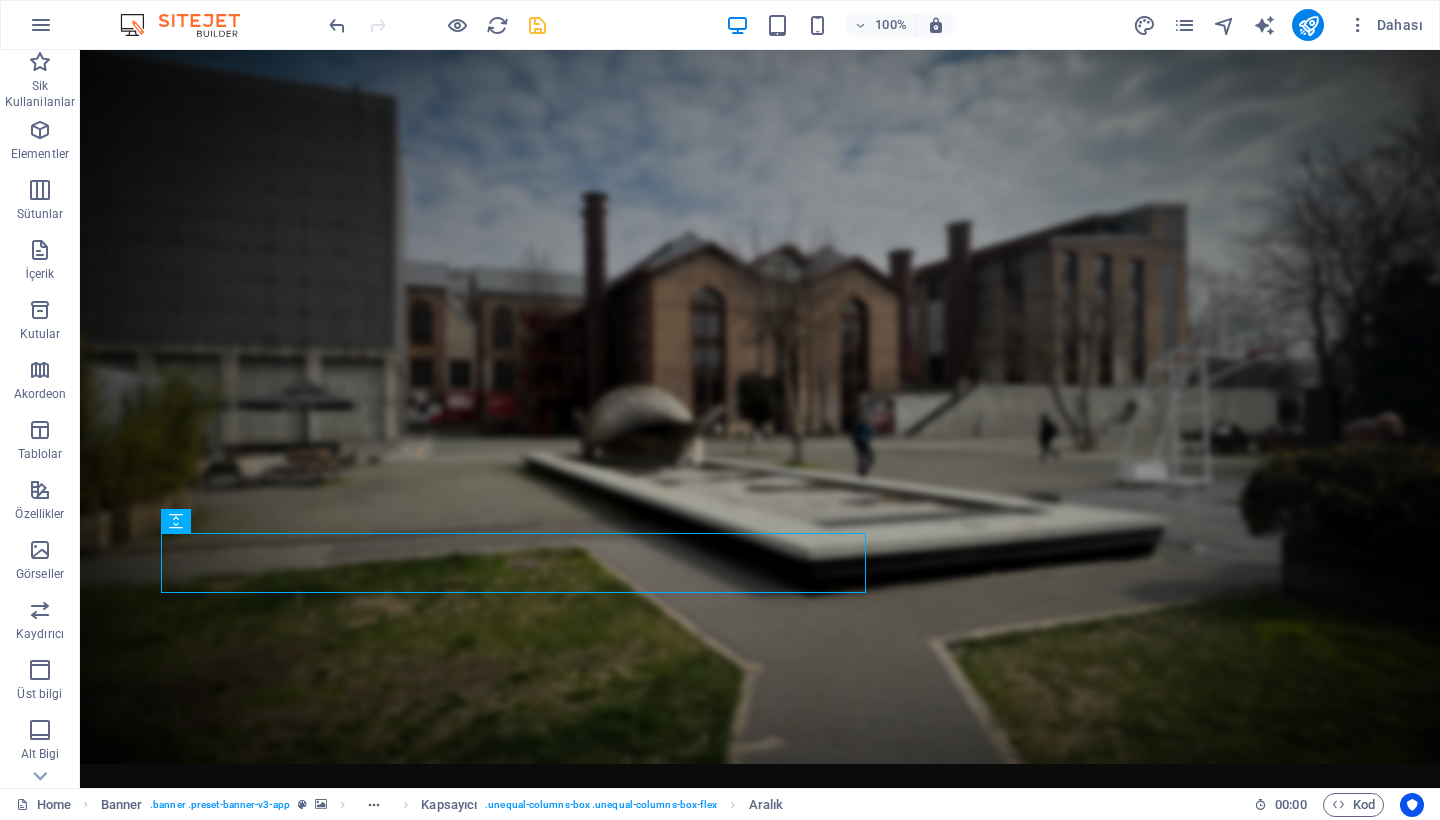 click at bounding box center [537, 25] 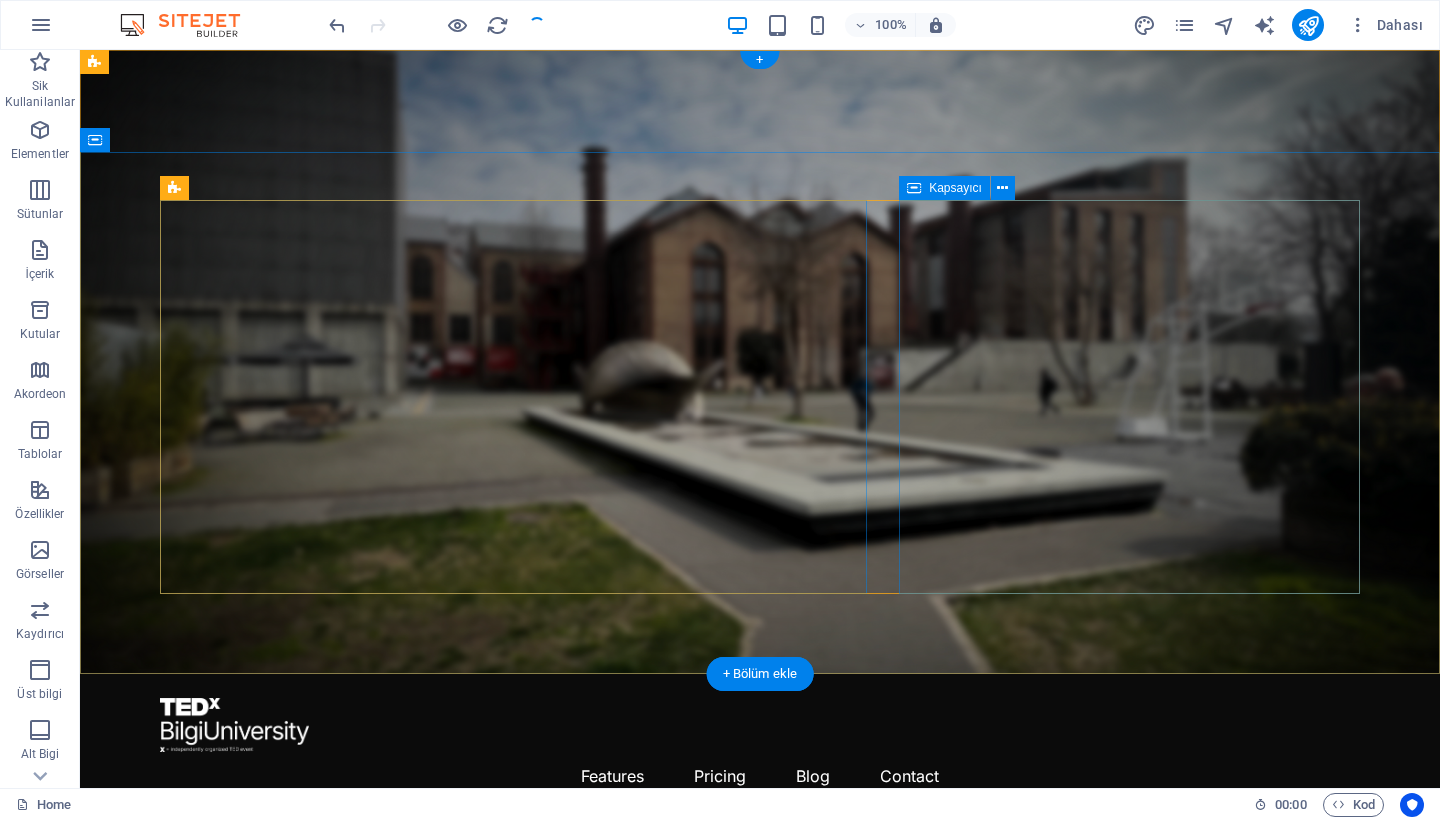 click on "Element ekle" at bounding box center [700, 1463] 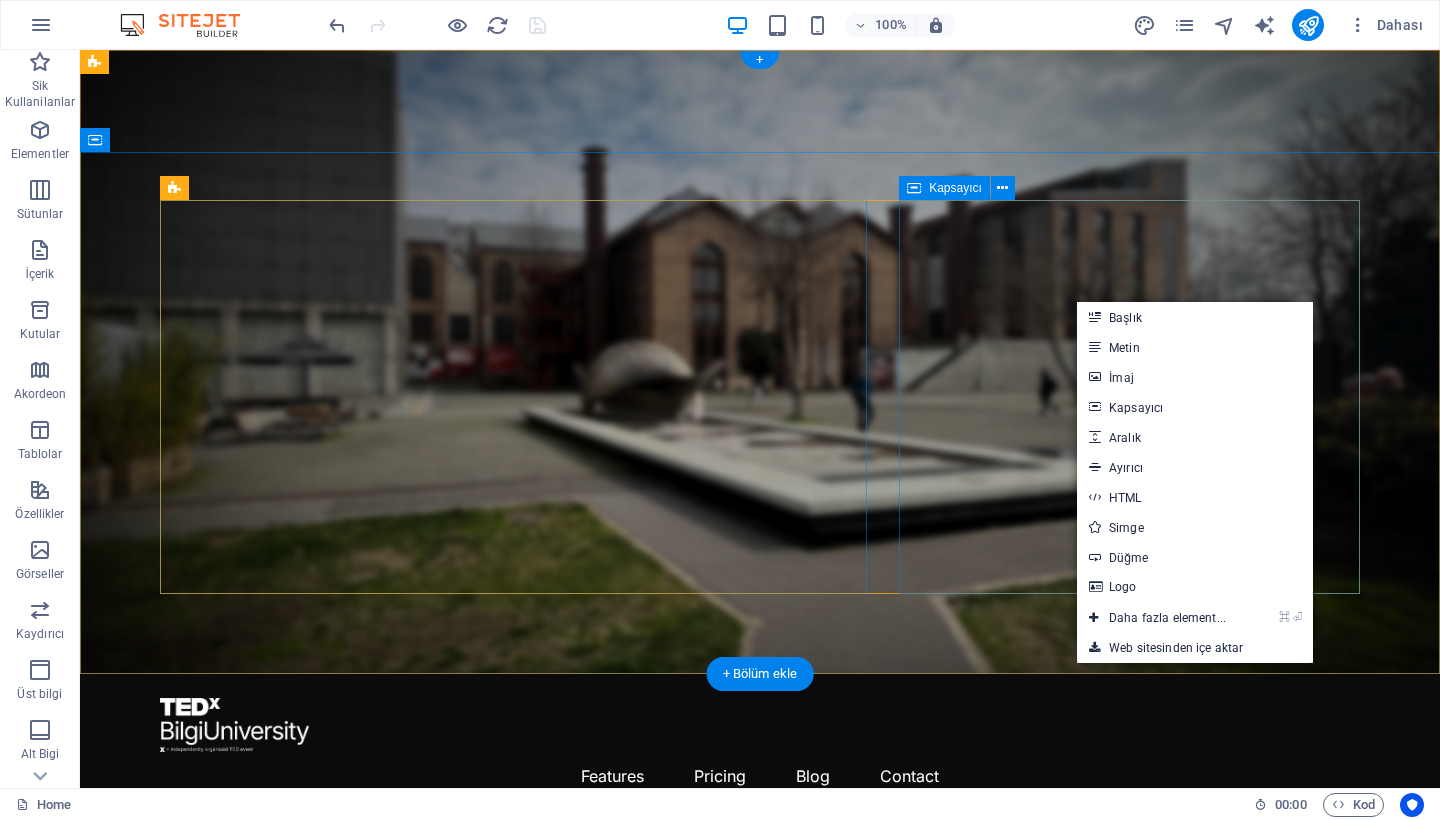 click on "İçeriği buraya bırak veya  Element ekle  Panoyu yapıştır" at bounding box center [760, 1433] 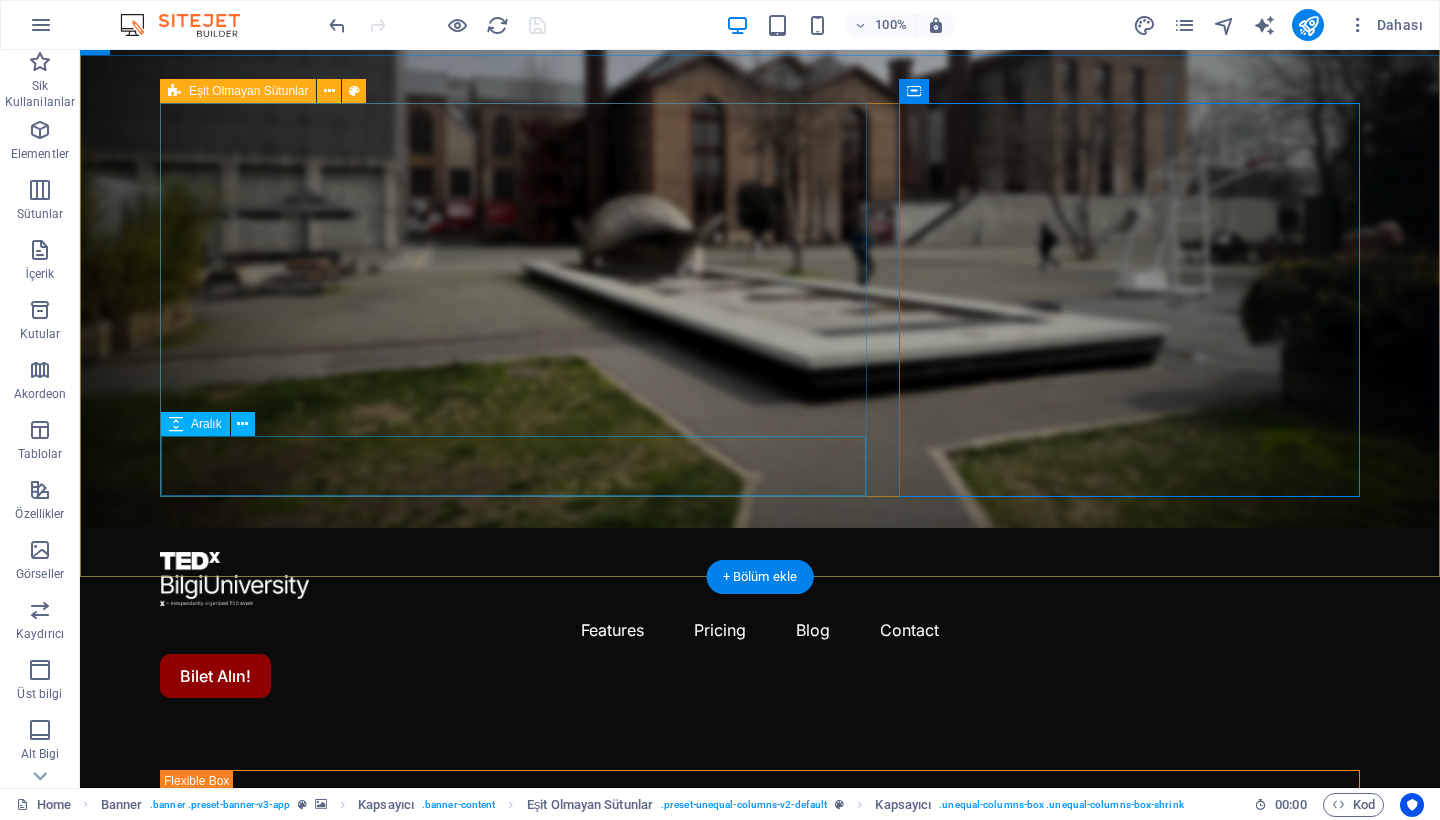 scroll, scrollTop: 153, scrollLeft: 0, axis: vertical 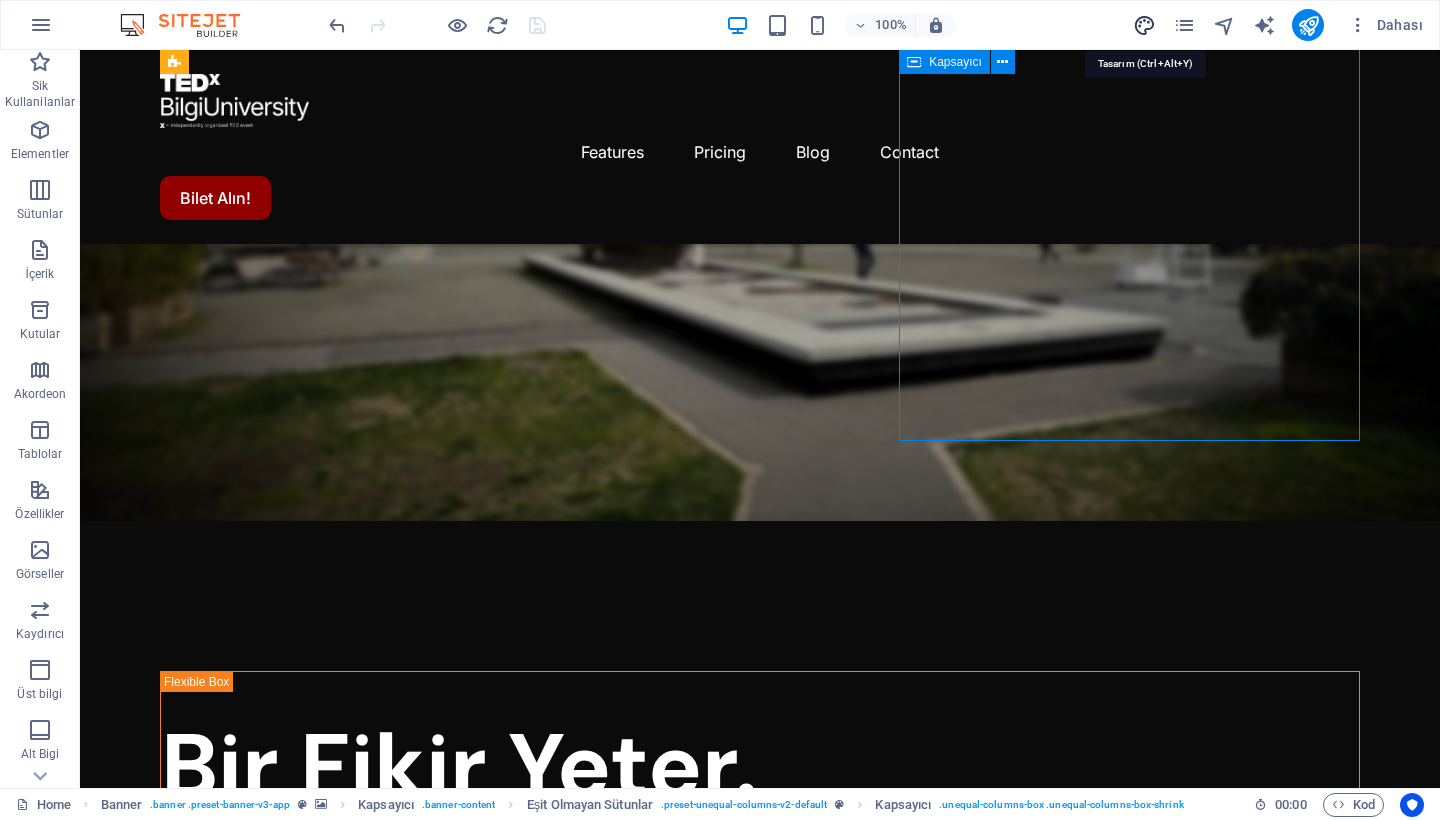 click at bounding box center [1144, 25] 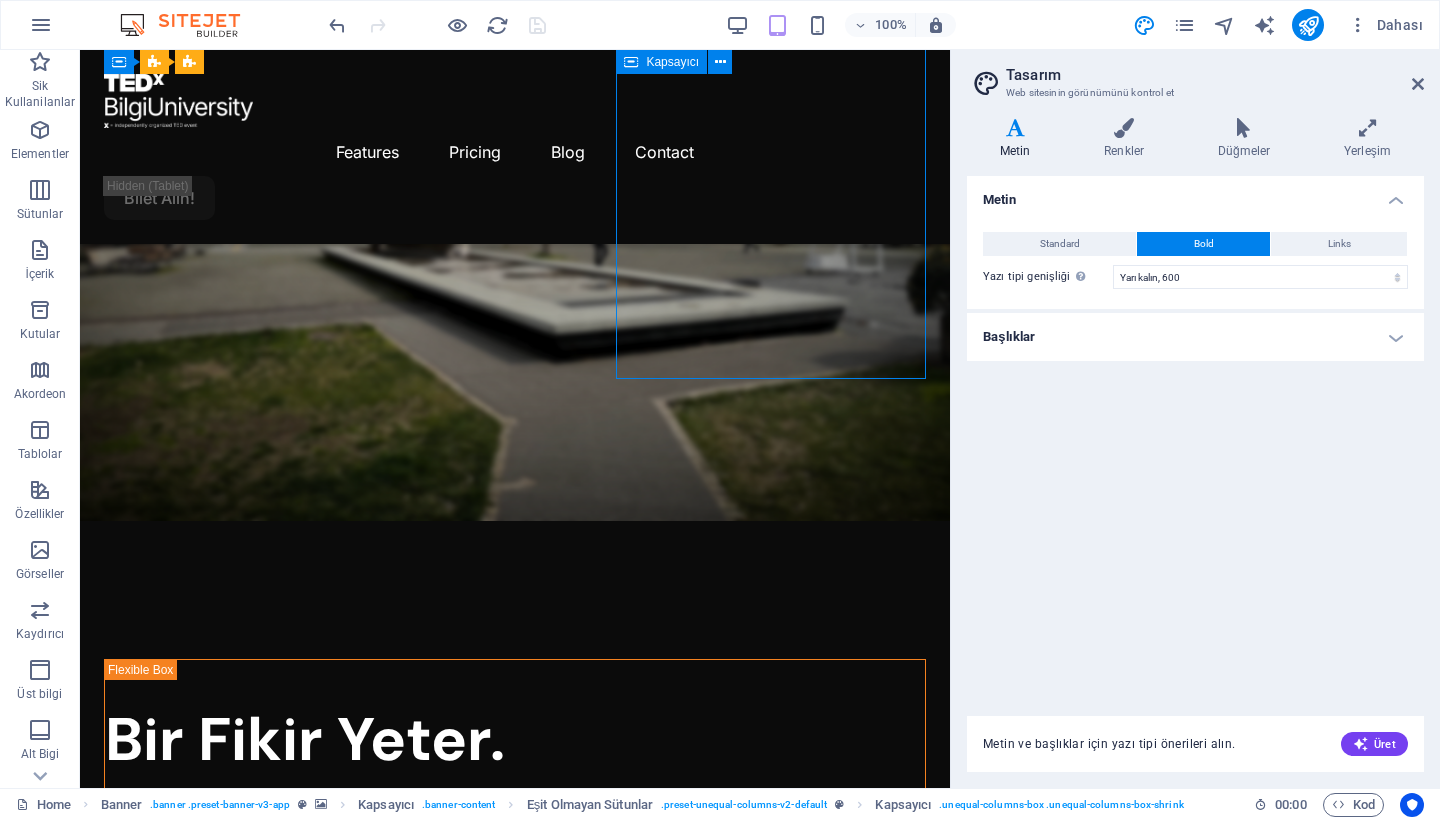 click on "Dahası" at bounding box center (1281, 25) 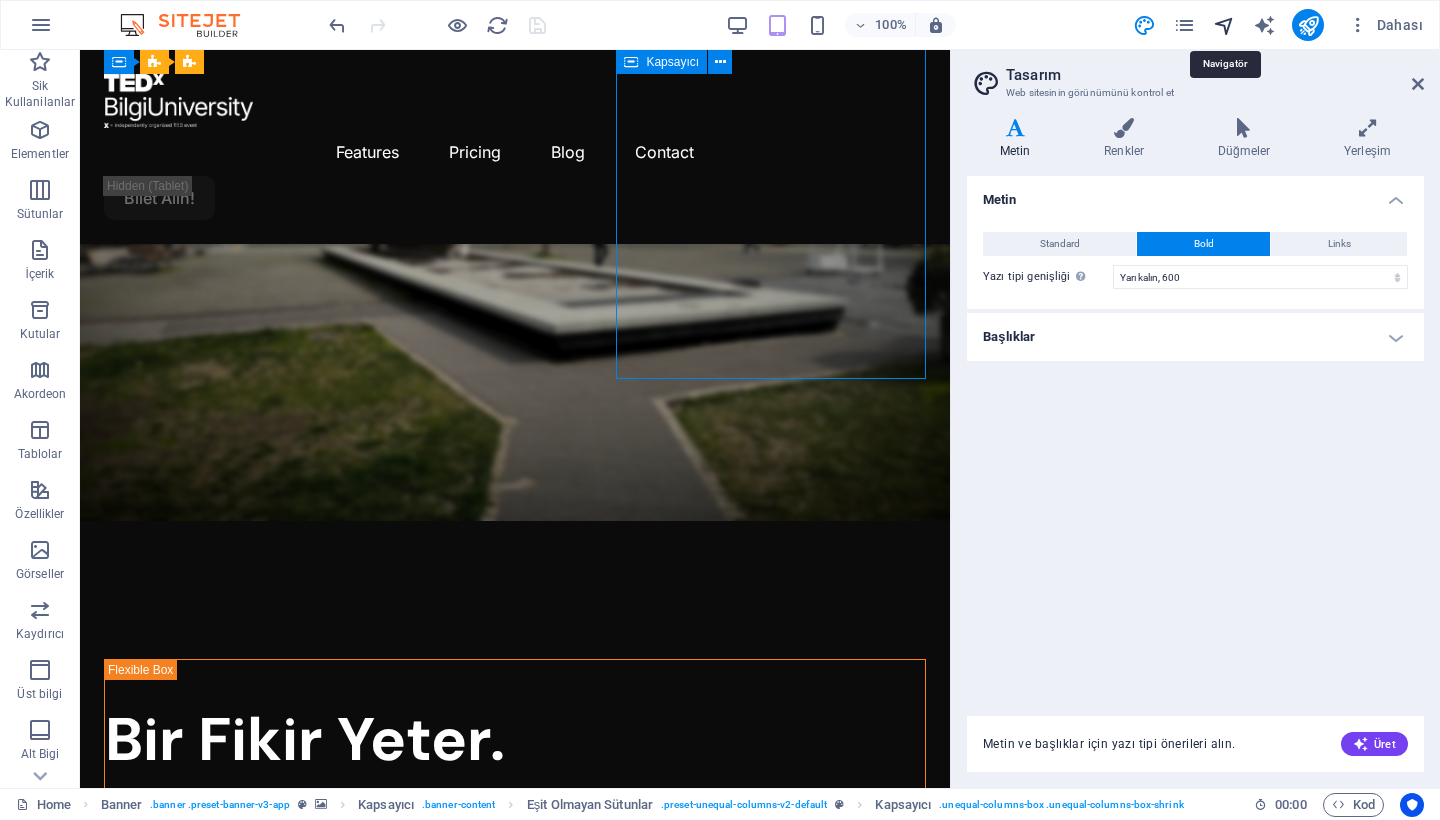 click at bounding box center [1224, 25] 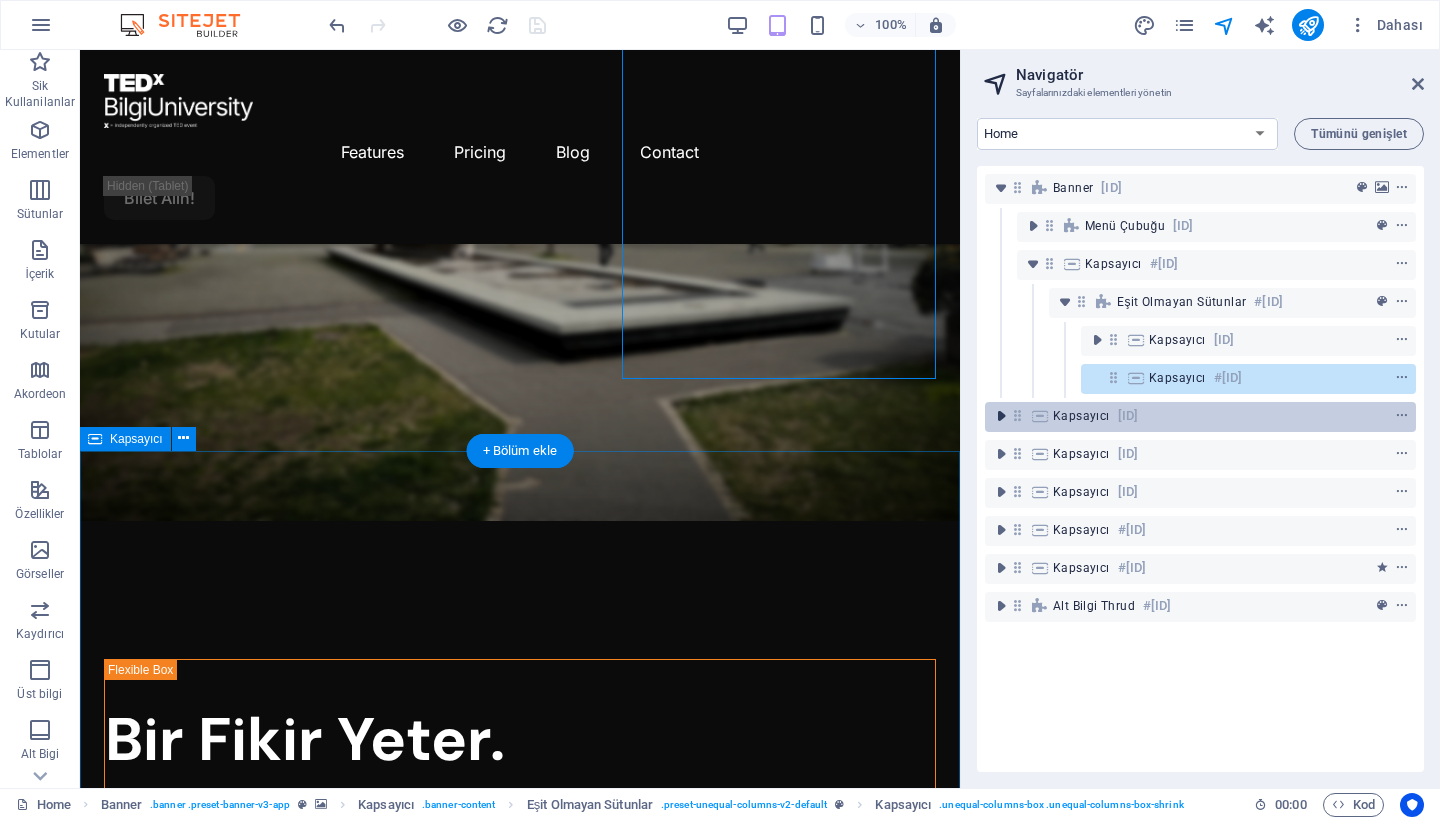 click at bounding box center [1001, 416] 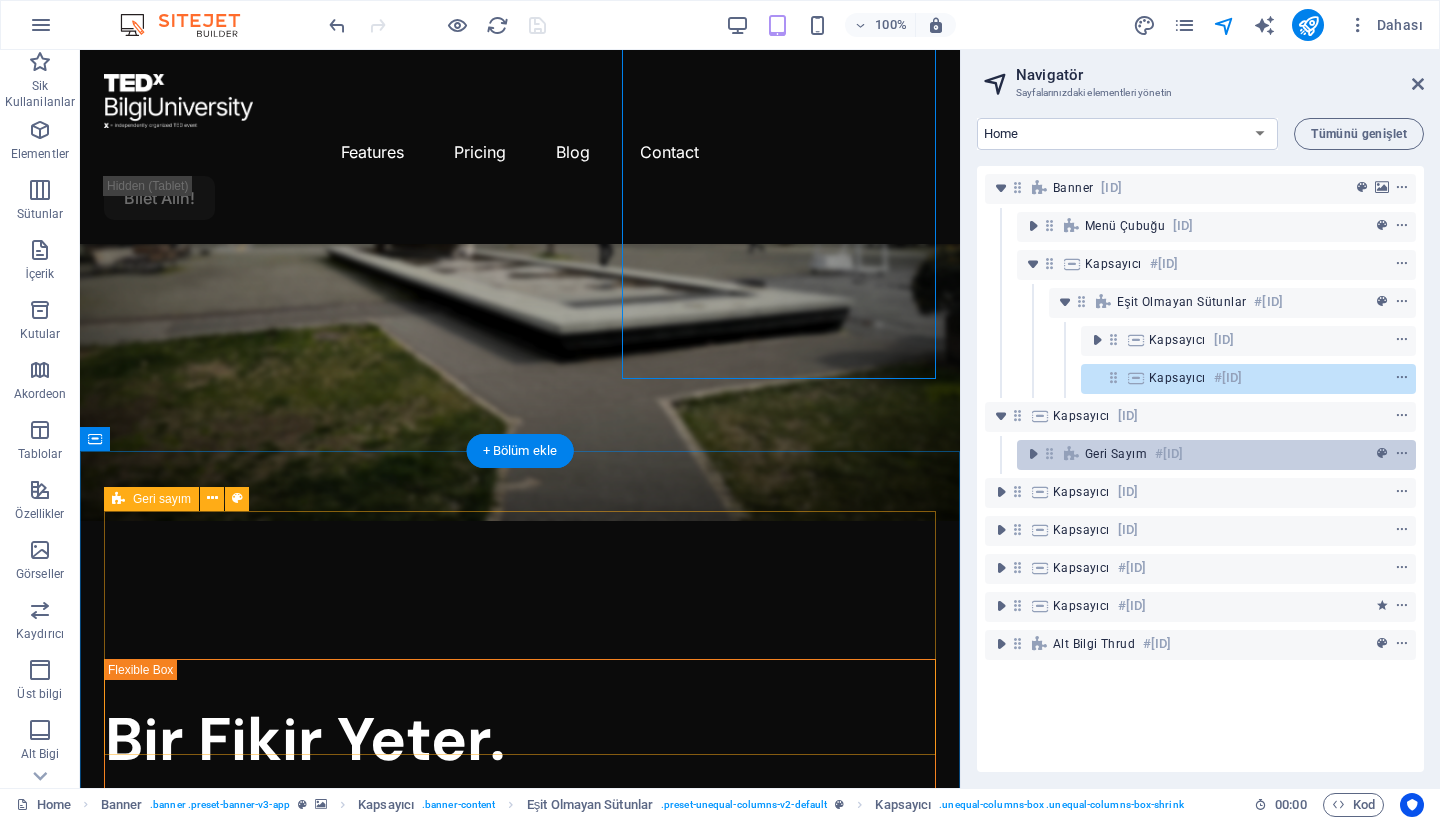 drag, startPoint x: 1078, startPoint y: 452, endPoint x: 1091, endPoint y: 448, distance: 13.601471 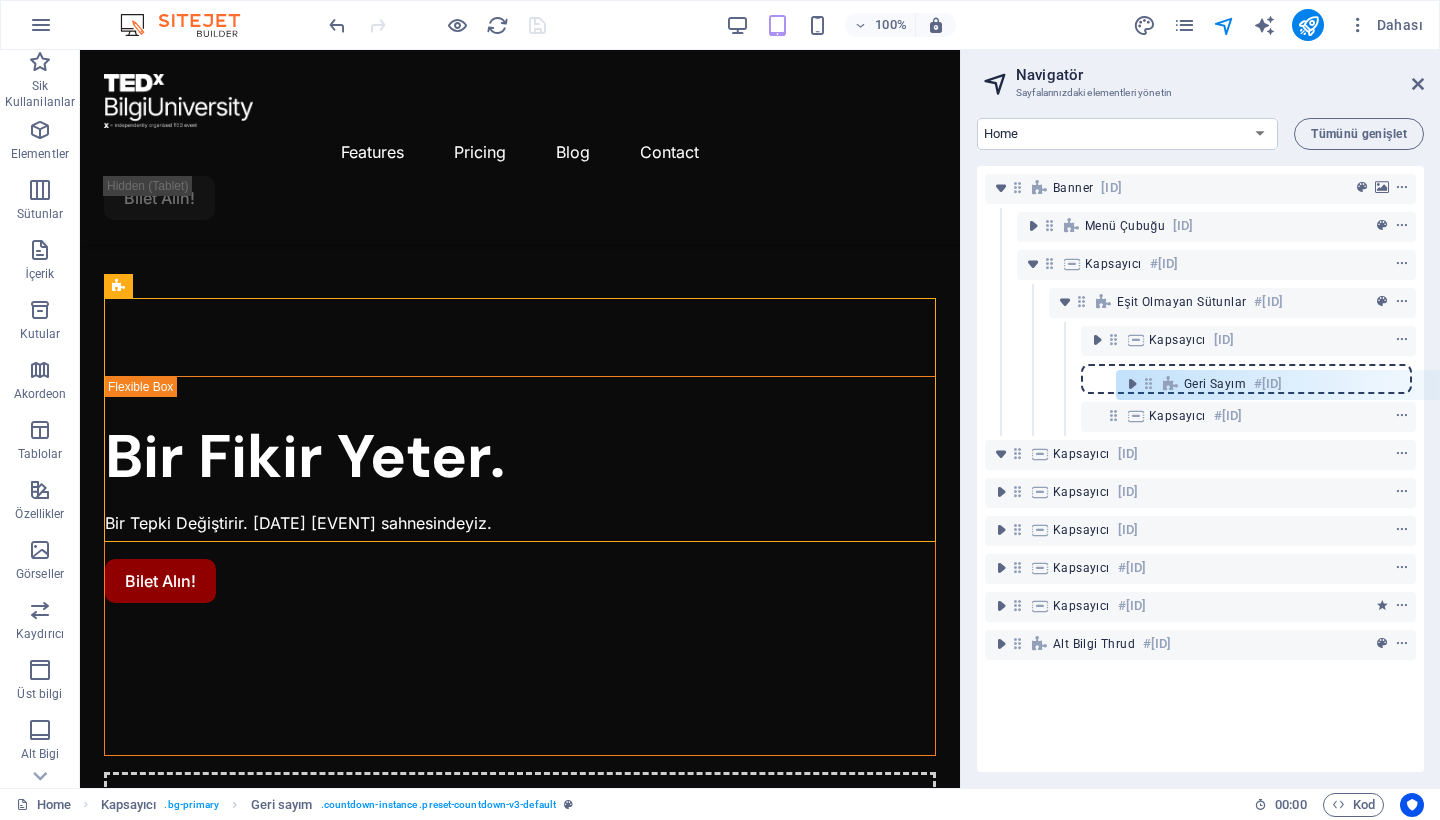 drag, startPoint x: 1049, startPoint y: 457, endPoint x: 1159, endPoint y: 378, distance: 135.42896 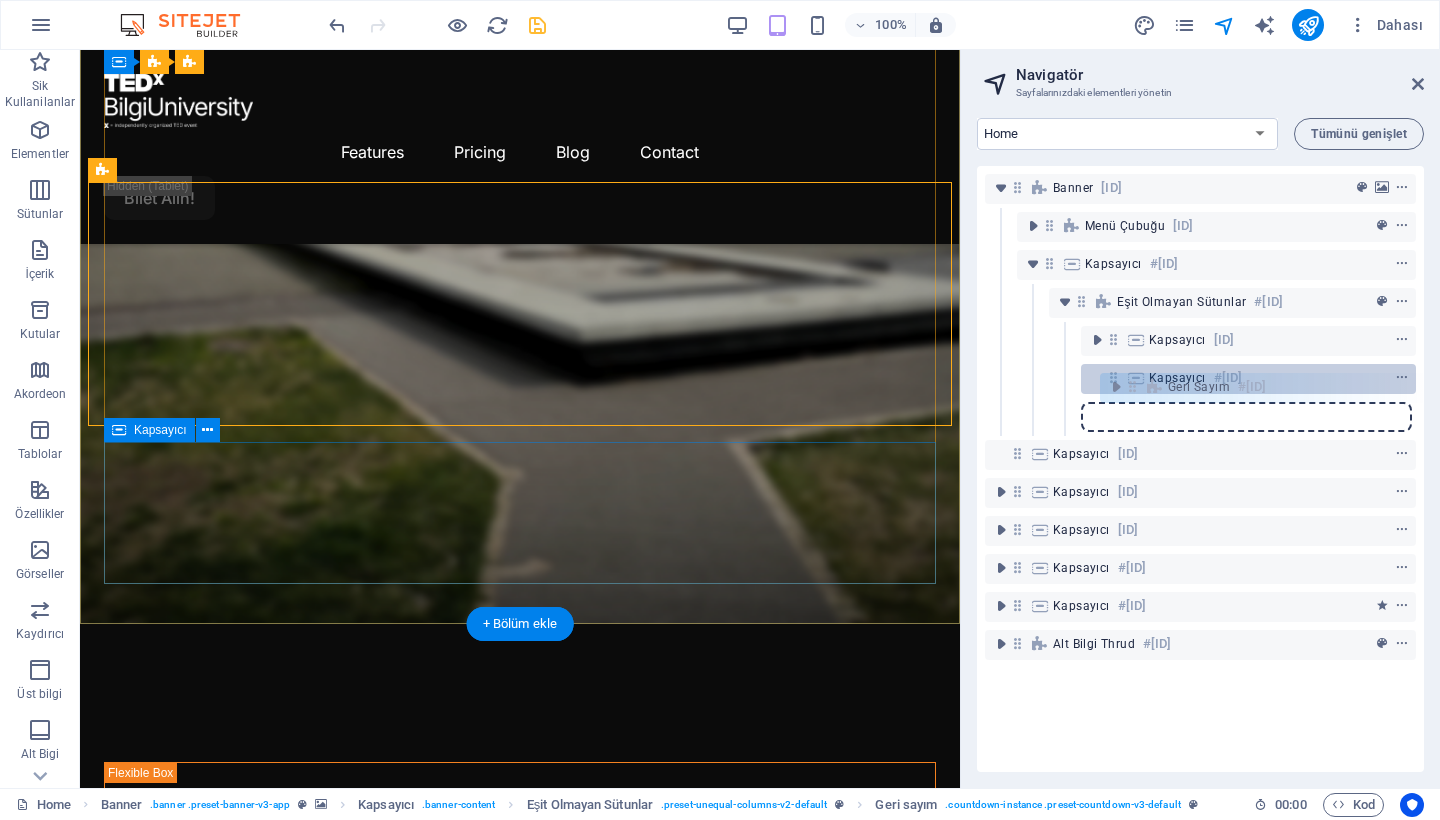 drag, startPoint x: 1115, startPoint y: 380, endPoint x: 1152, endPoint y: 390, distance: 38.327538 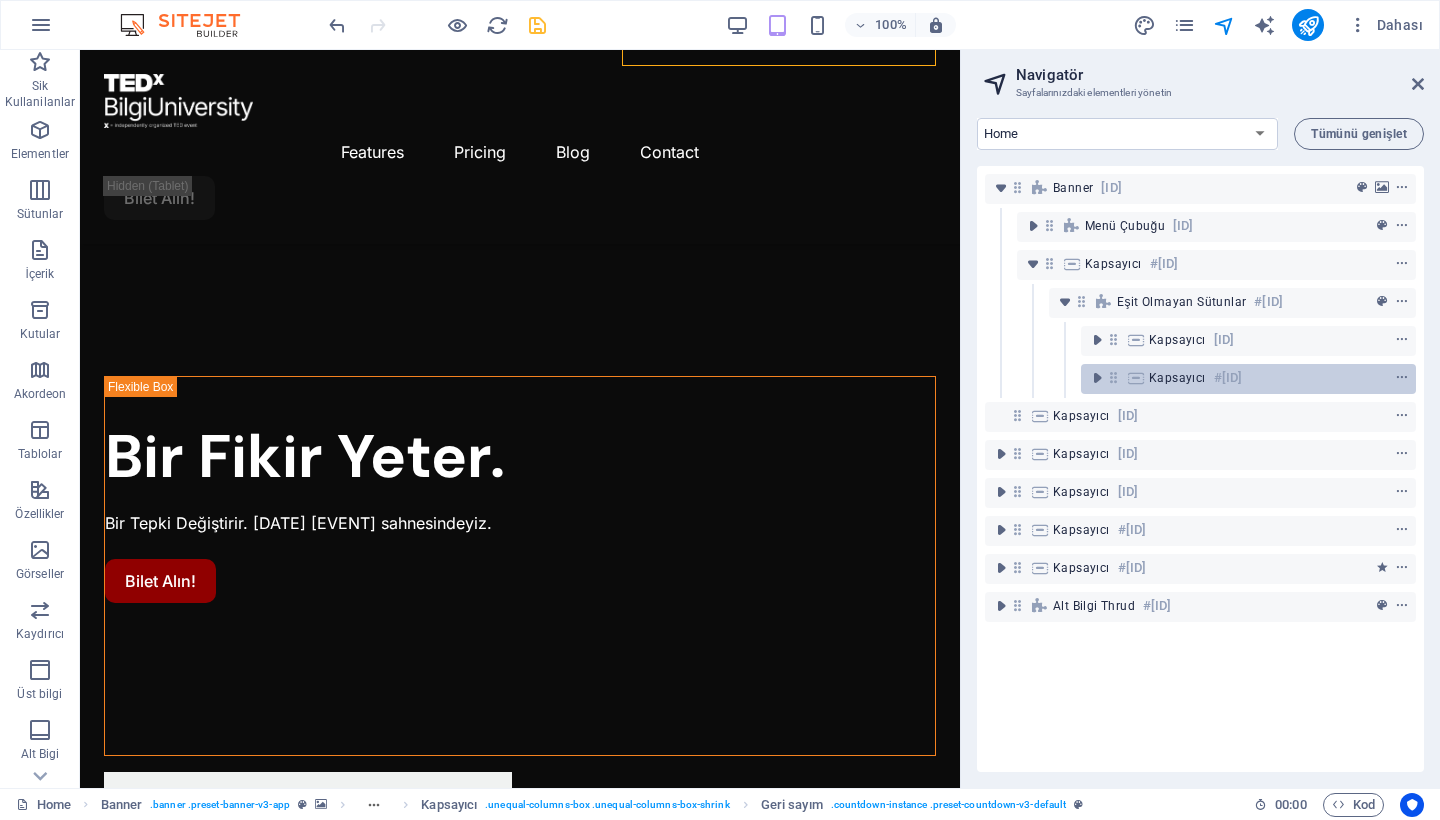 scroll, scrollTop: 0, scrollLeft: 5, axis: horizontal 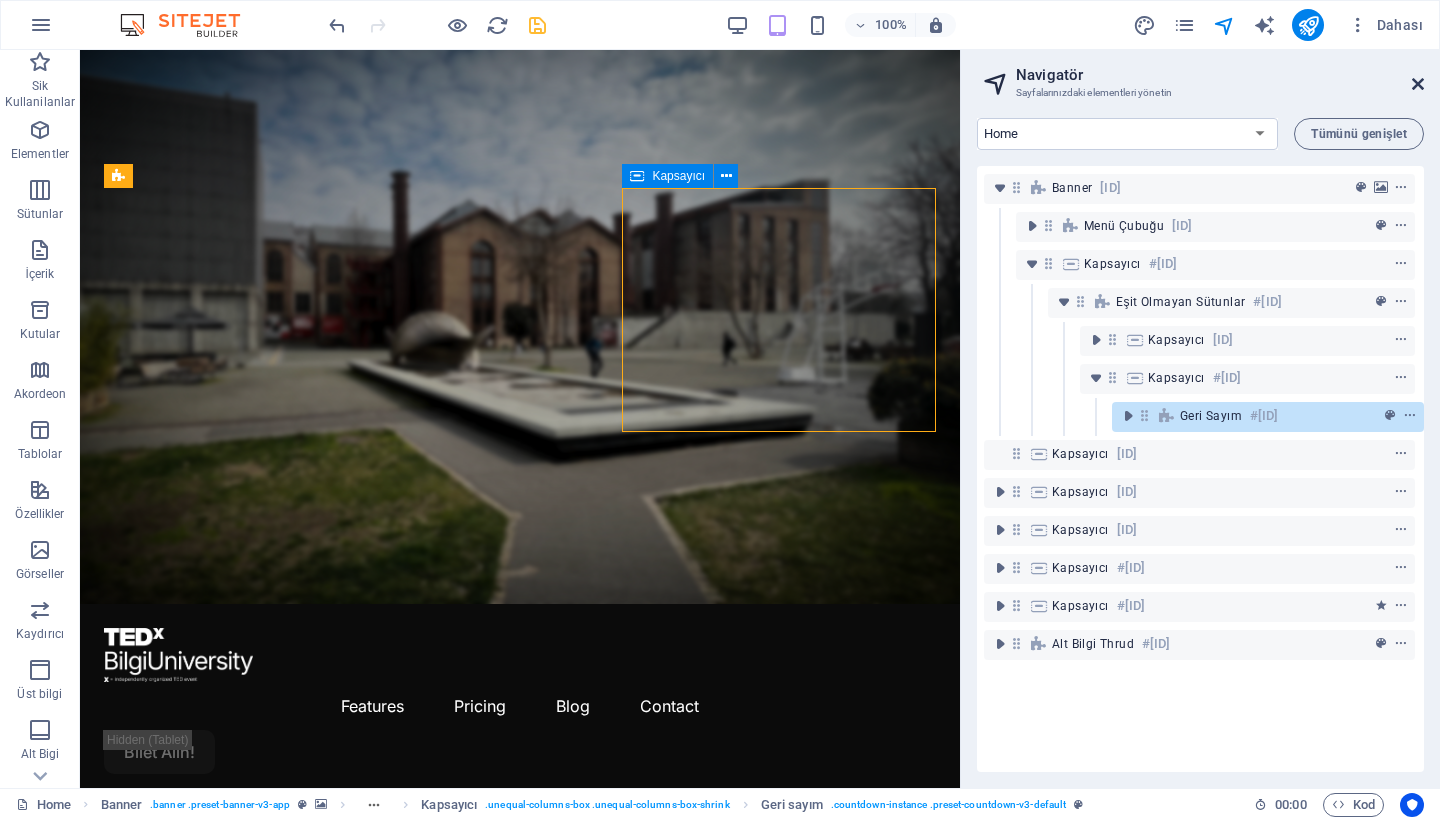 click at bounding box center (1418, 84) 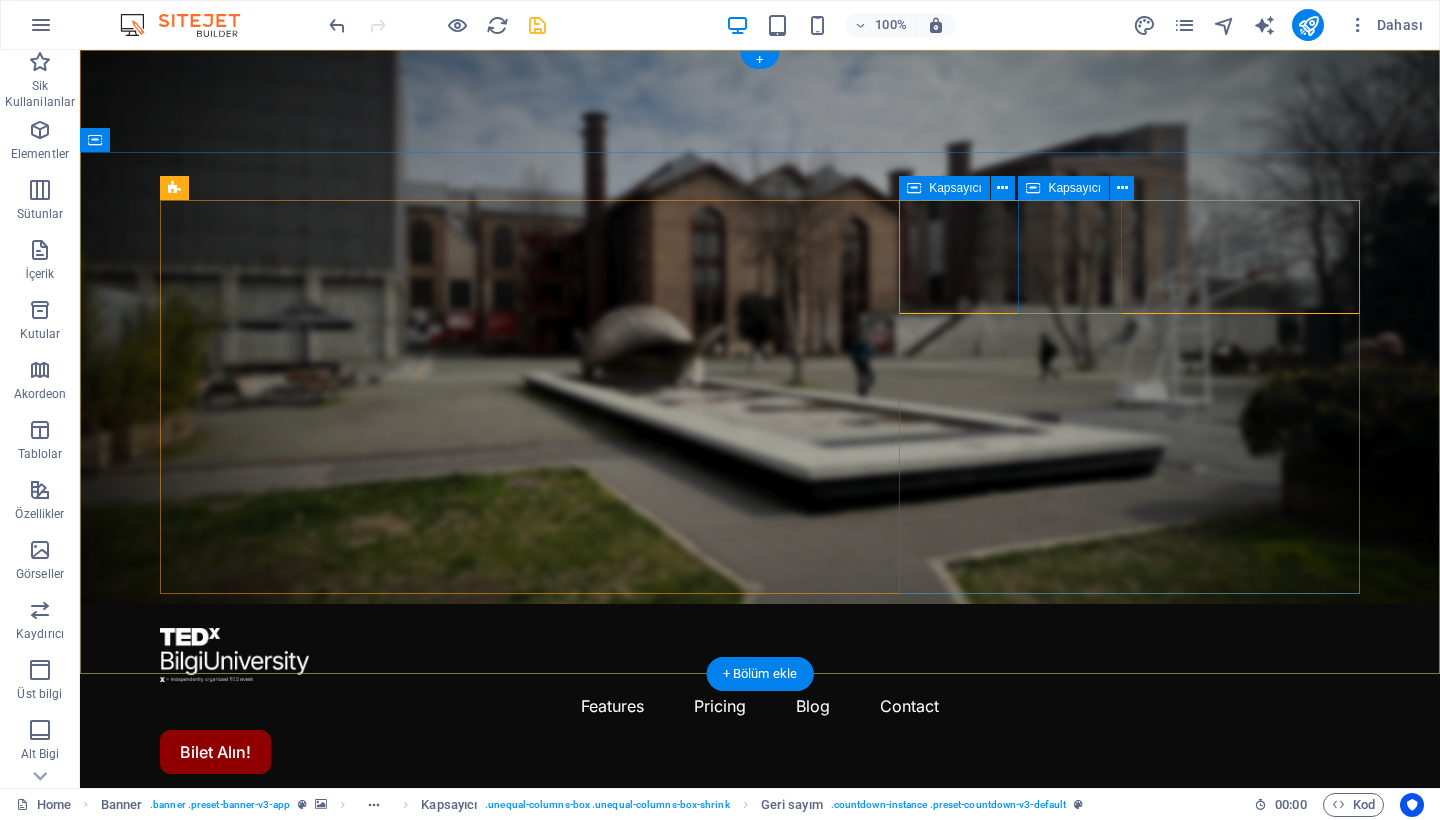 click on "187 Days 16 Hours 51 Minutes 18 Seconds" at bounding box center (760, 1532) 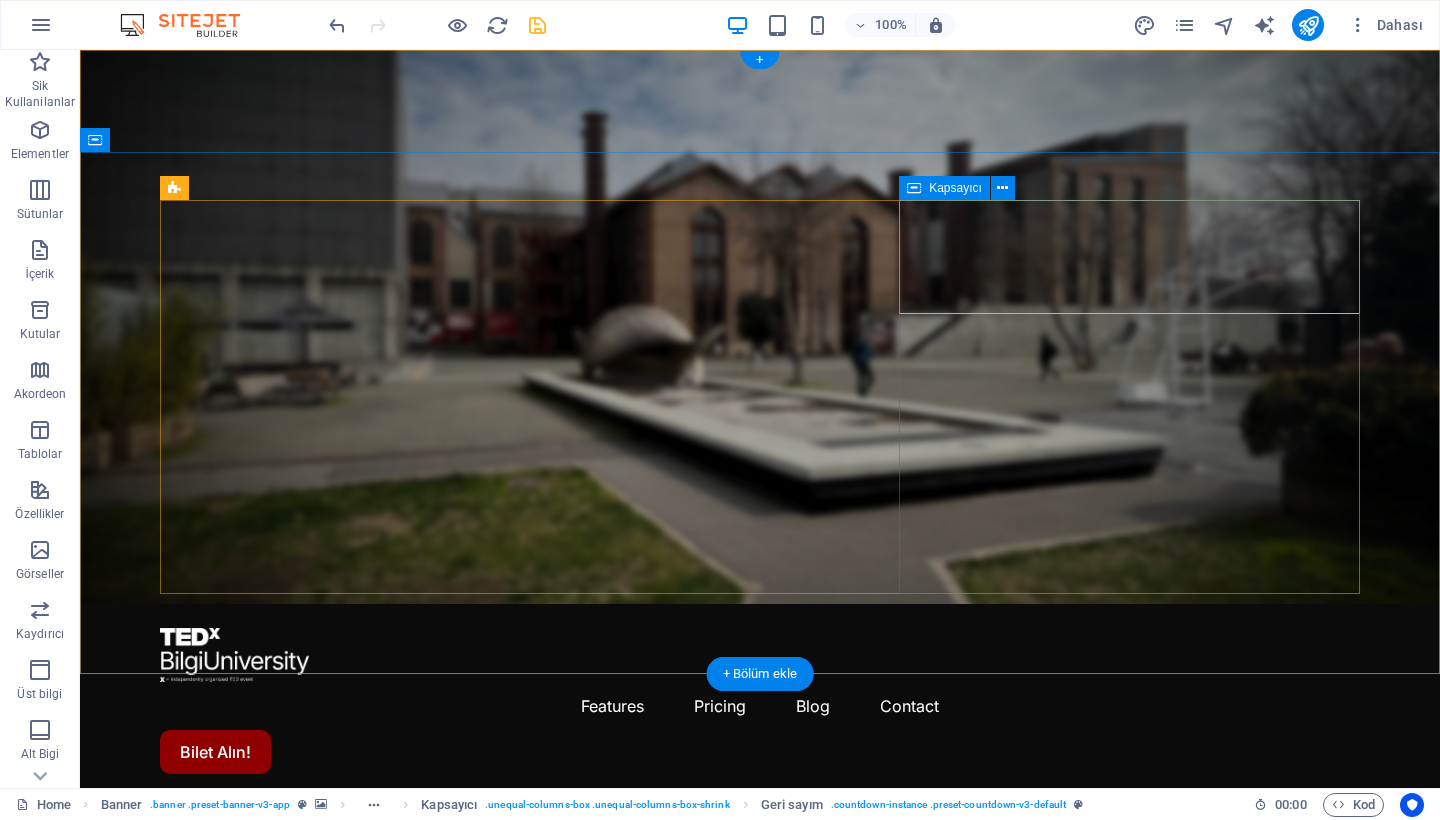 click on "187 Days 16 Hours 51 Minutes 17 Seconds" at bounding box center (760, 1532) 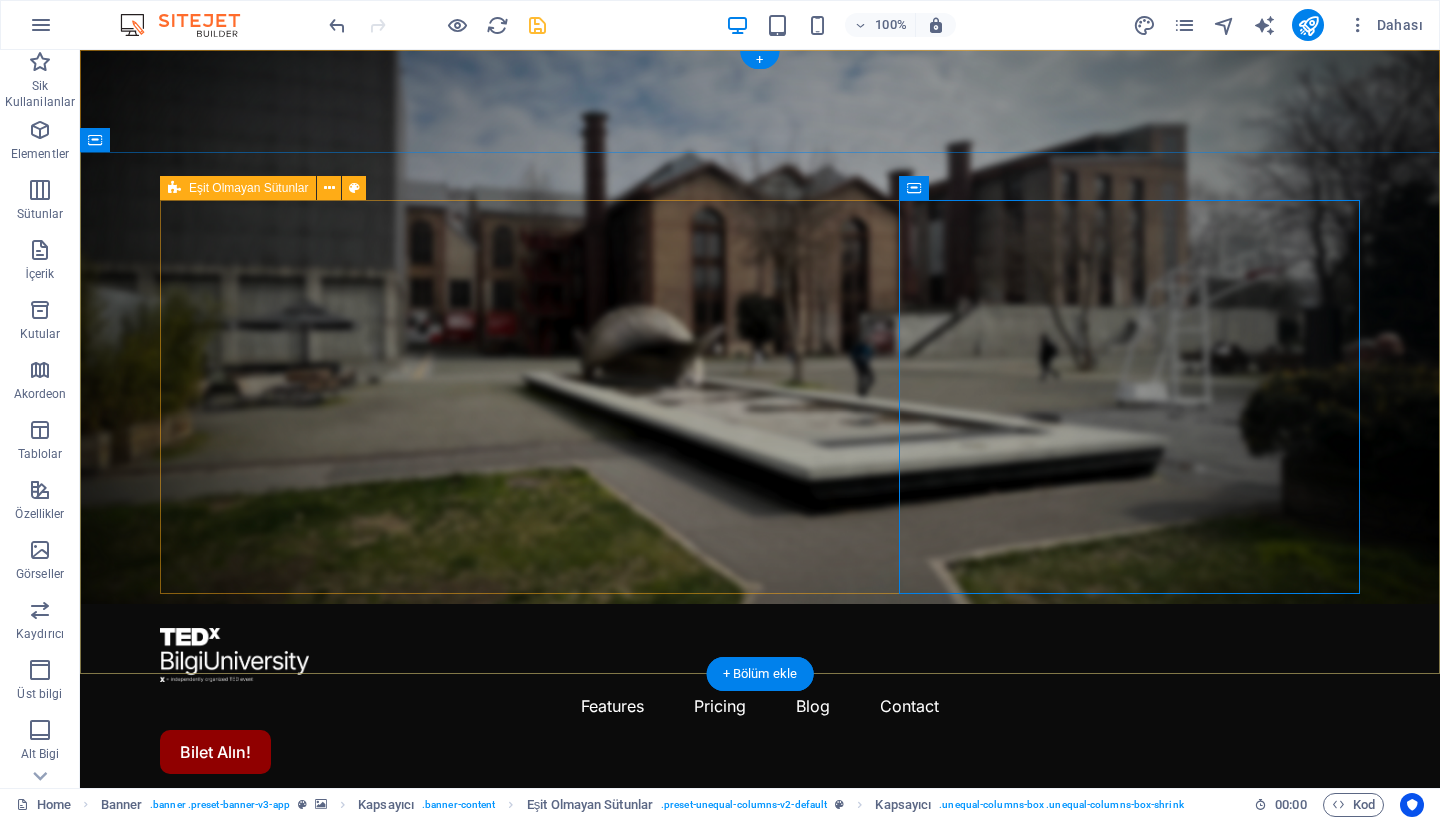 click on "Bir Fikir Yeter. Bir Tepki Değiştirir. 7 Şubat 2026'da TEDxBilgiUniversity sahnesindeyiz. Bilet Alın! Detaylı Bilgi 187 Days 16 Hours 51 Minutes 16 Seconds" at bounding box center (760, 1309) 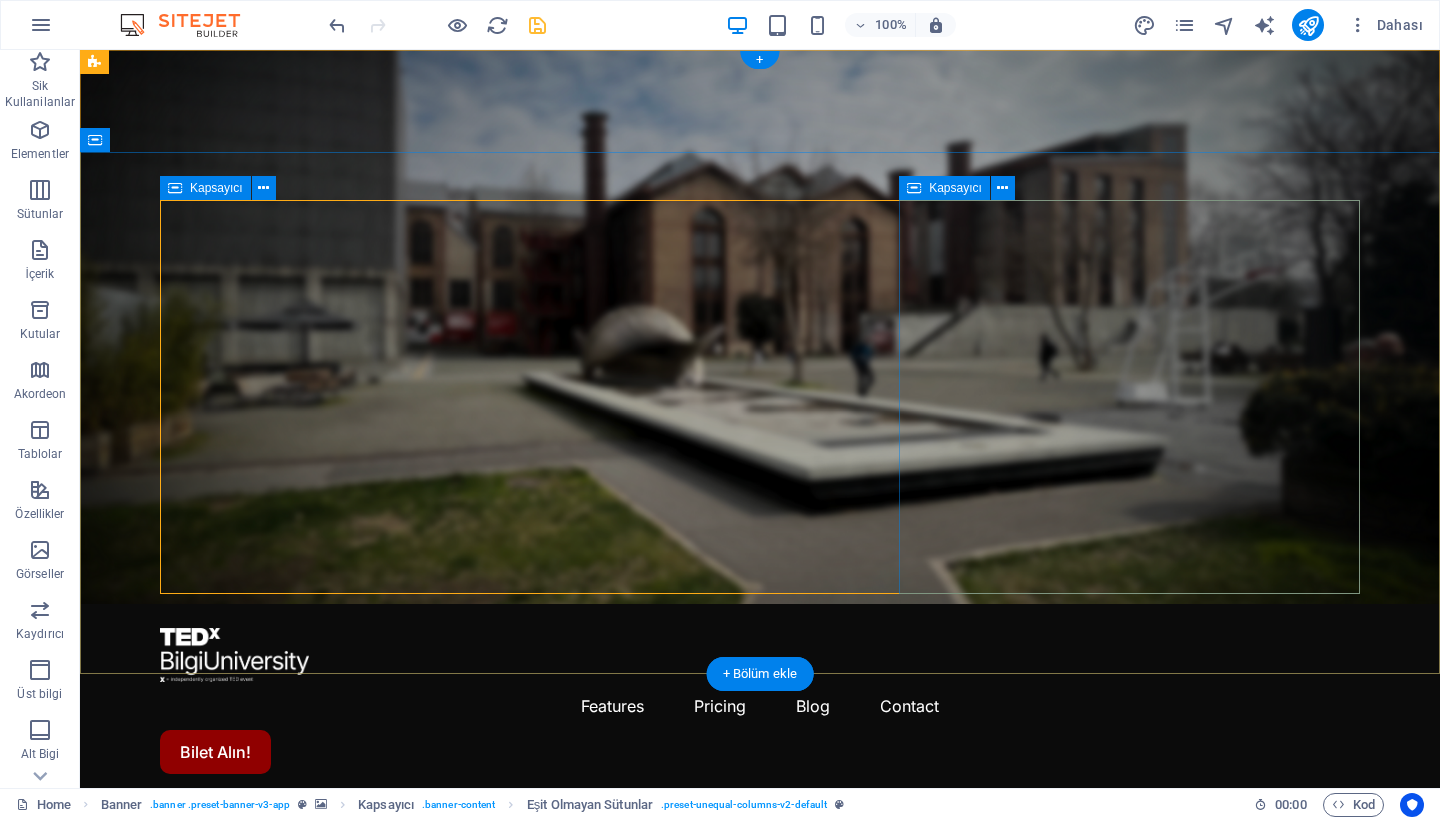 click on "Kapsayıcı" at bounding box center (955, 188) 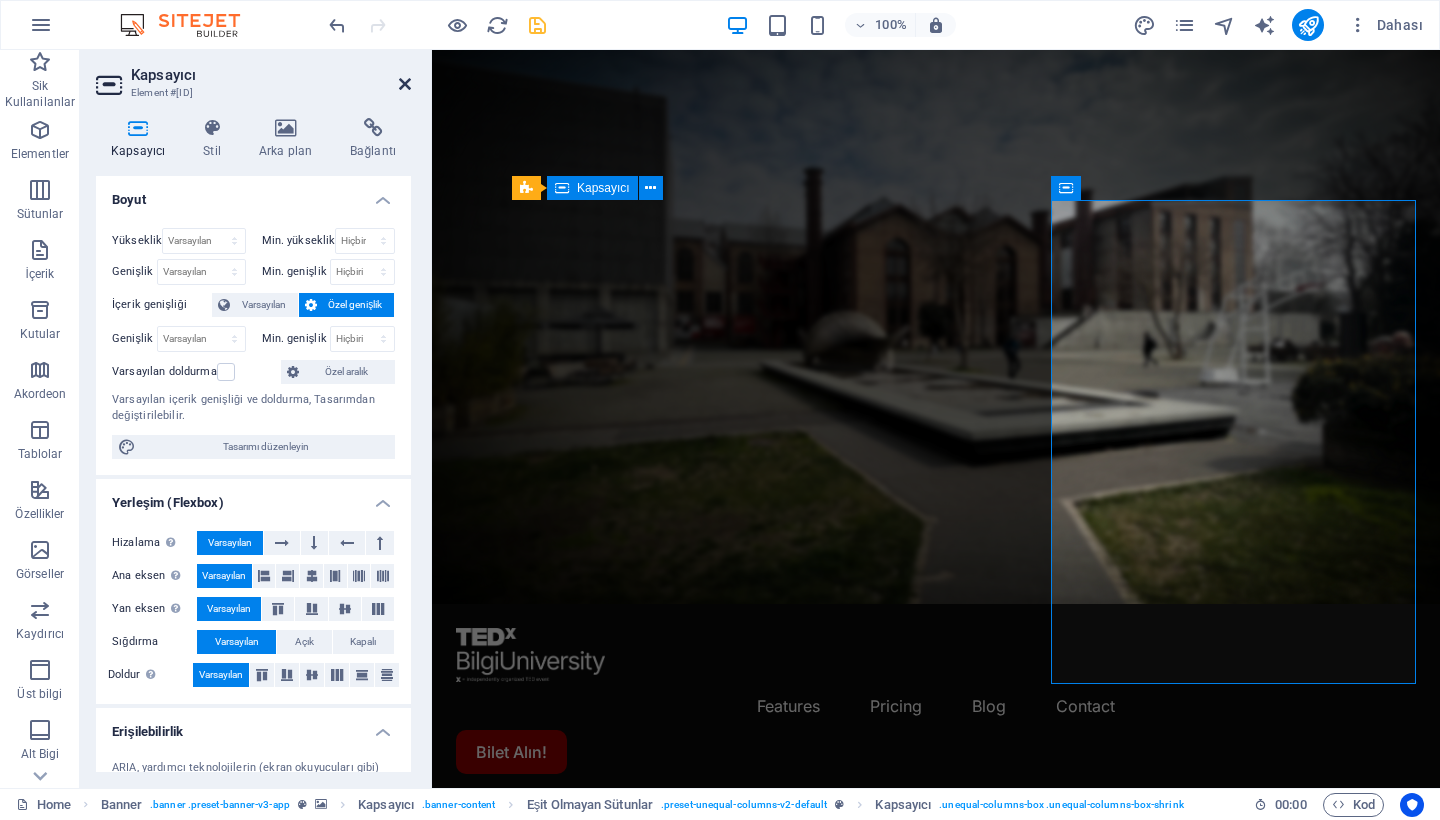 click at bounding box center (405, 84) 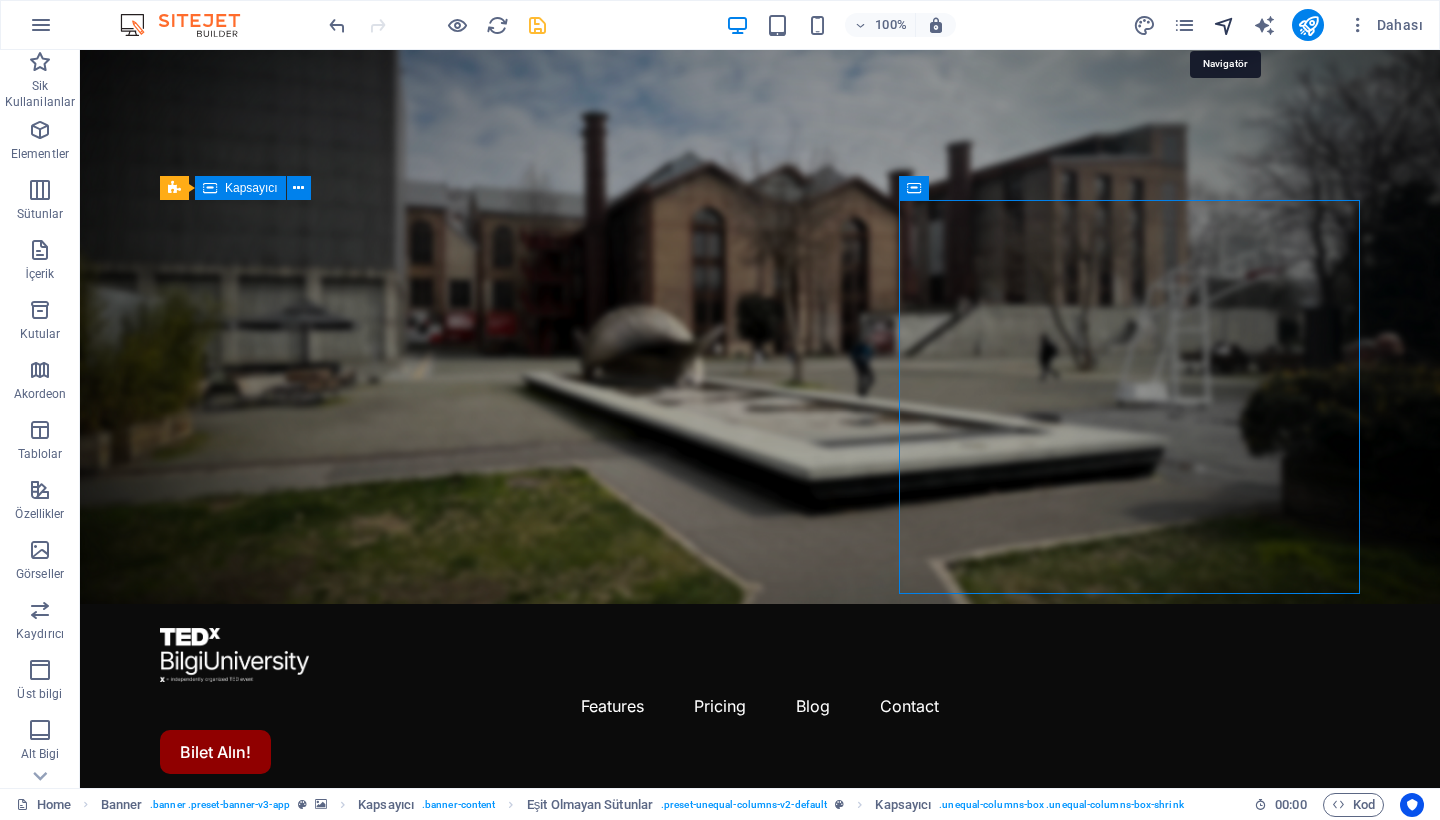 click at bounding box center (1224, 25) 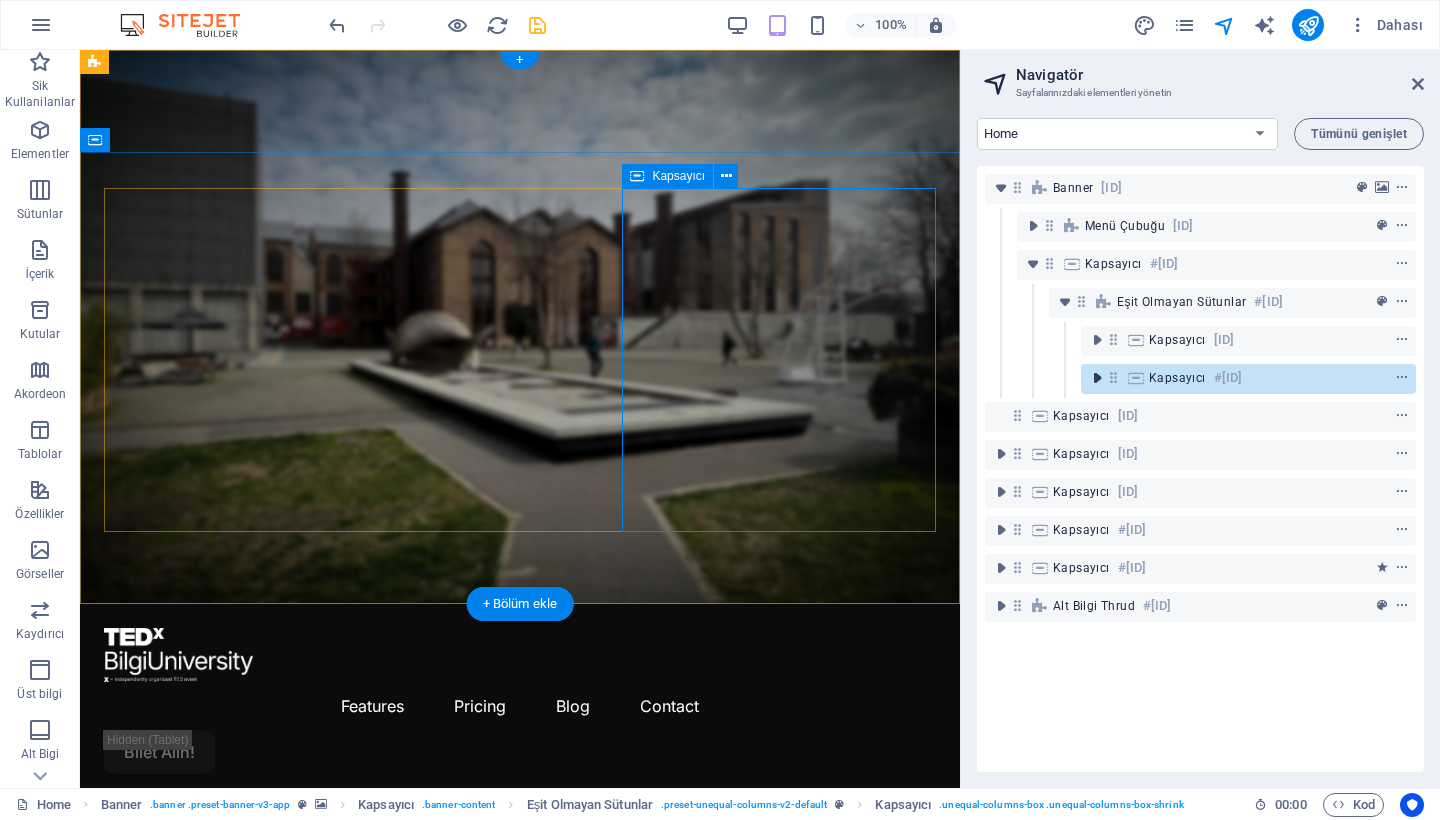 click at bounding box center (1097, 378) 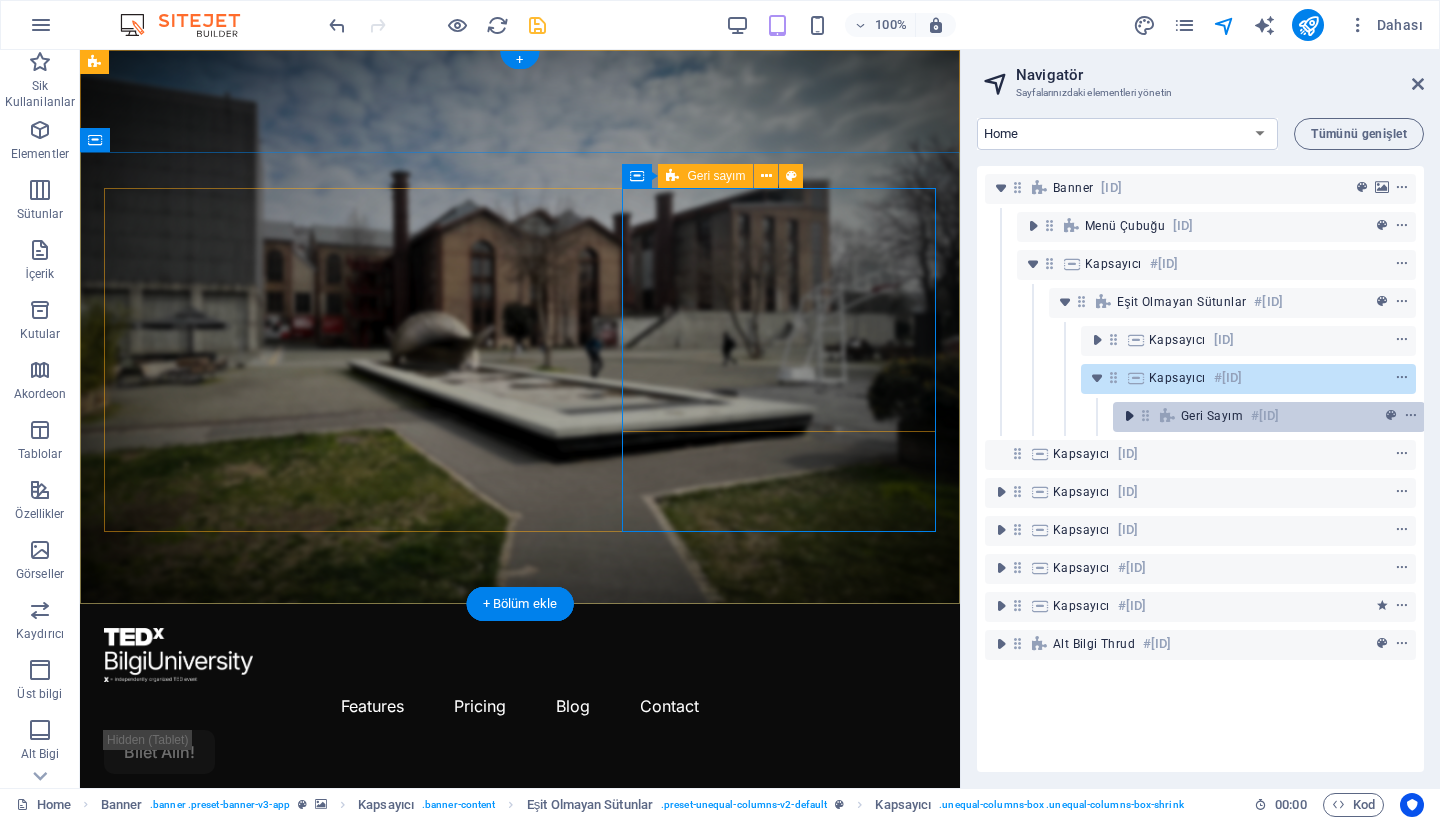 click at bounding box center [1129, 416] 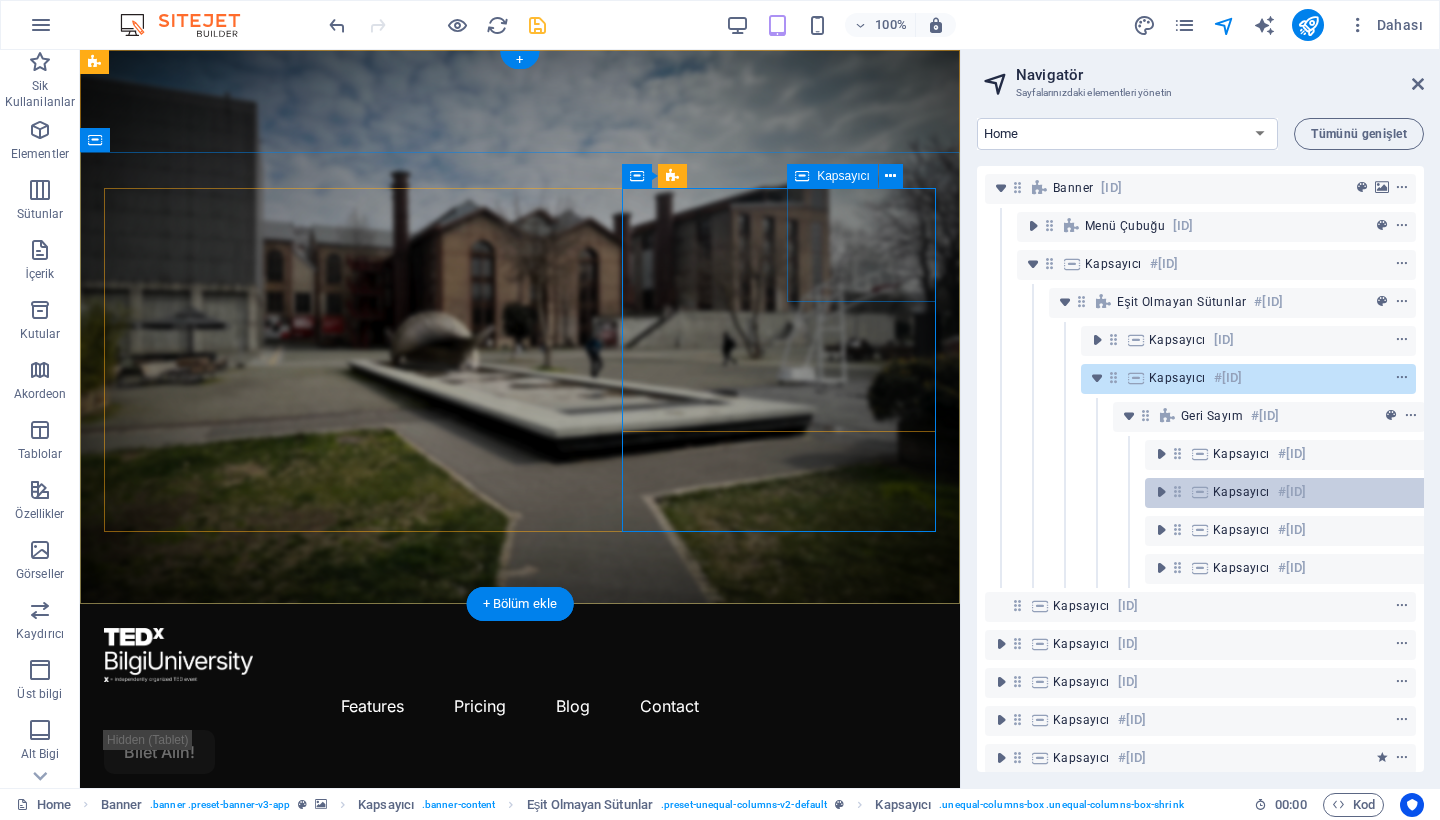 scroll, scrollTop: 40, scrollLeft: 0, axis: vertical 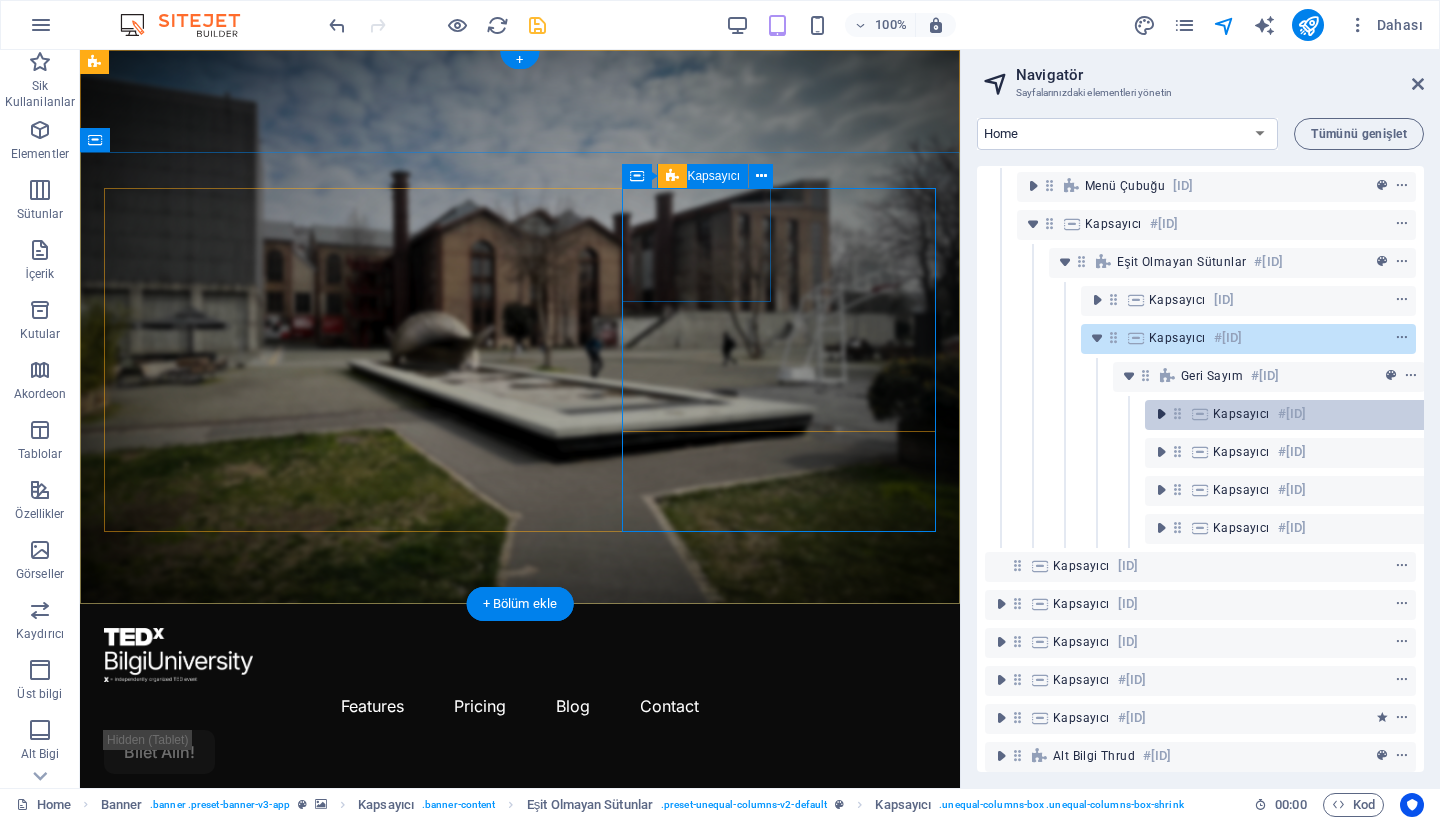 click at bounding box center (1161, 414) 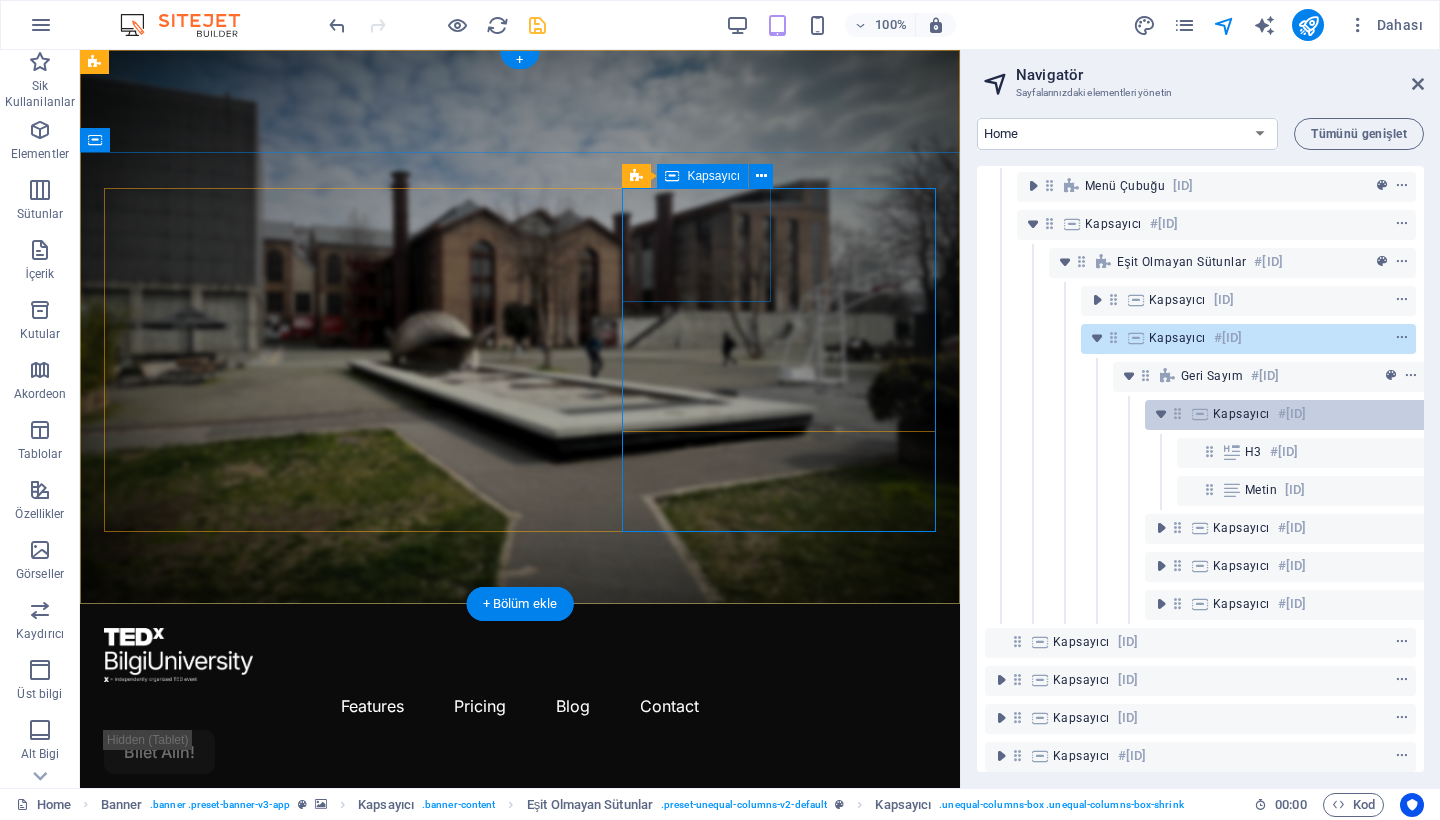 click on "Kapsayıcı" at bounding box center (1241, 414) 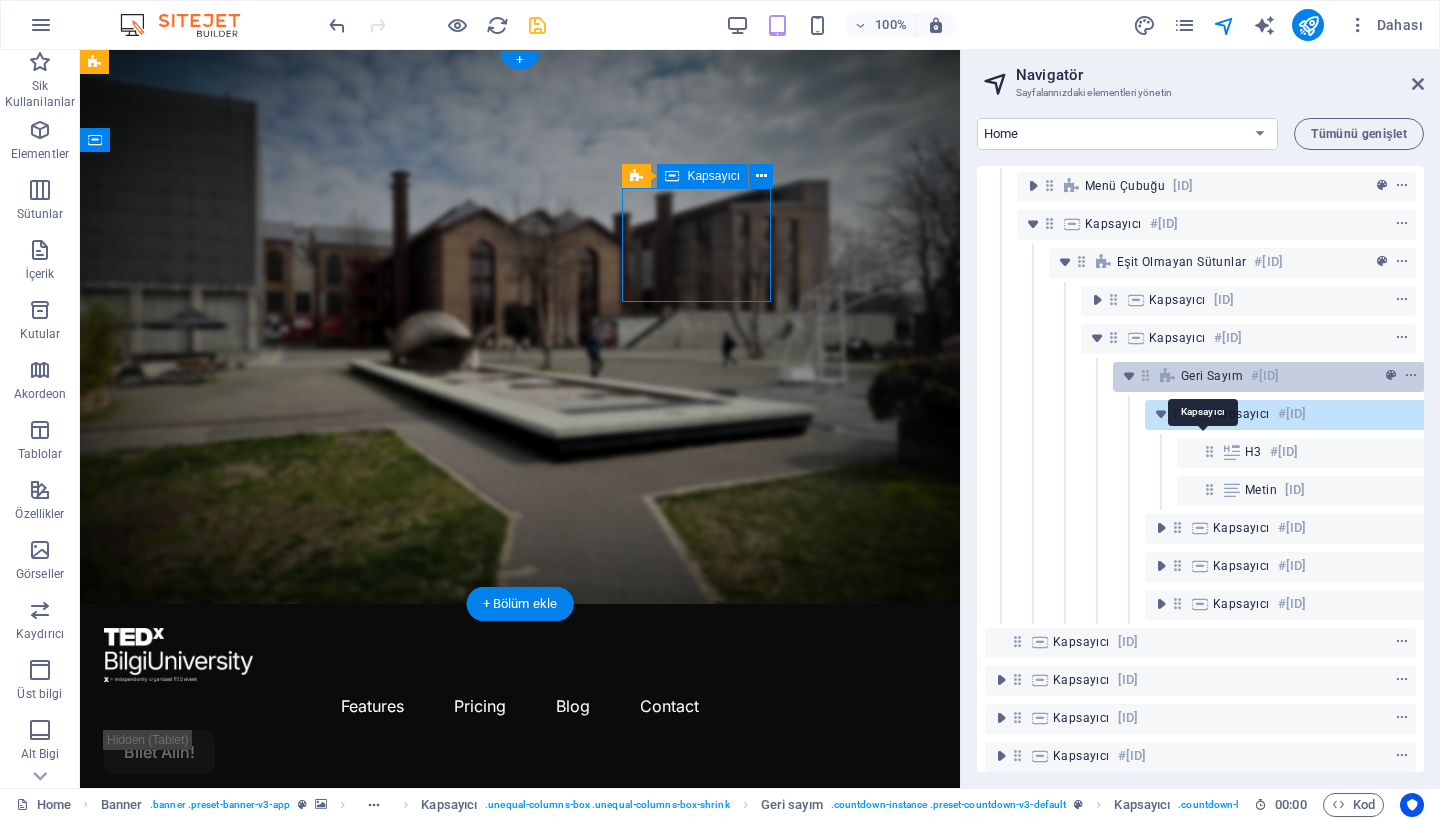 scroll, scrollTop: 0, scrollLeft: 37, axis: horizontal 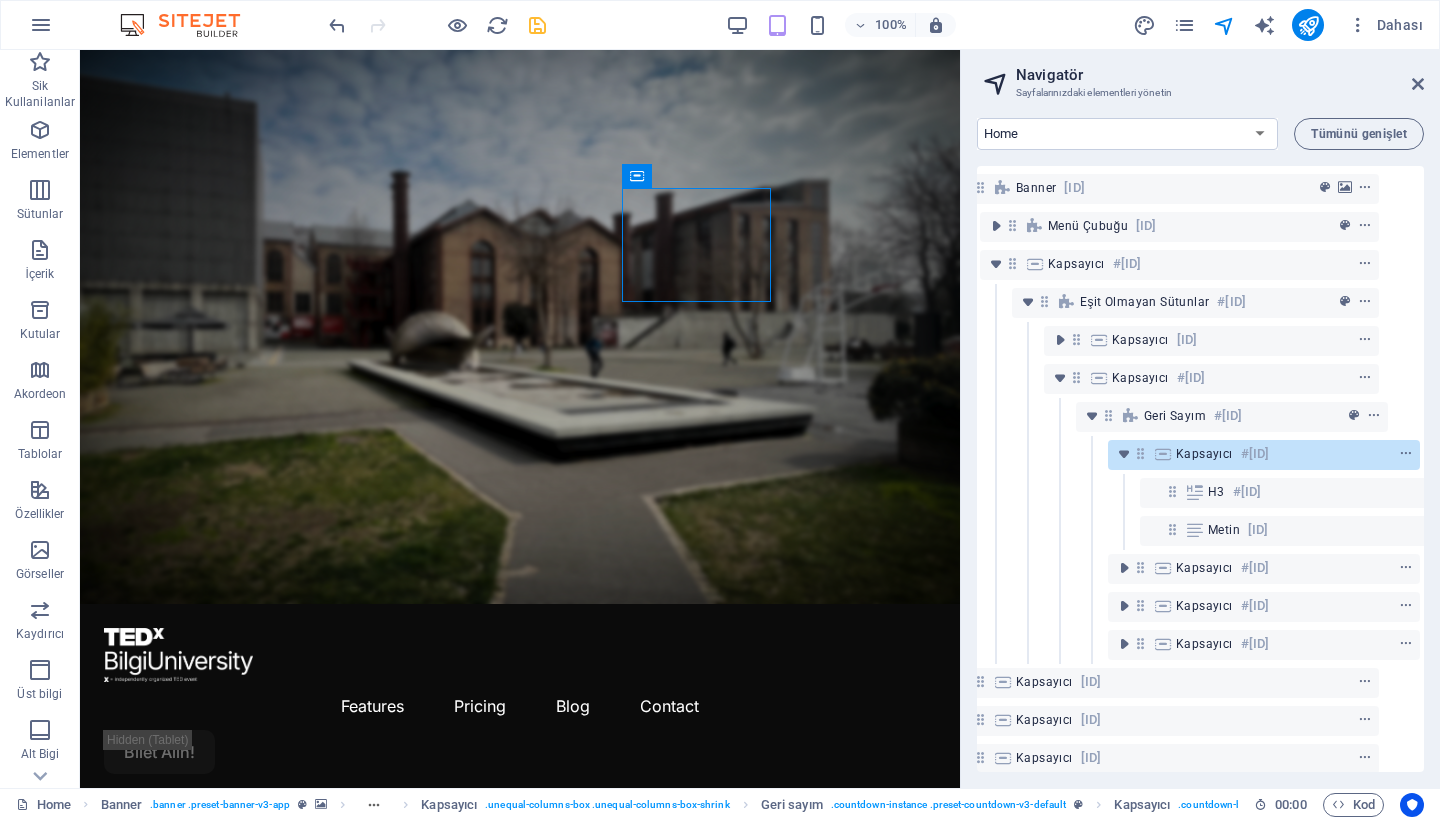 click at bounding box center [1140, 453] 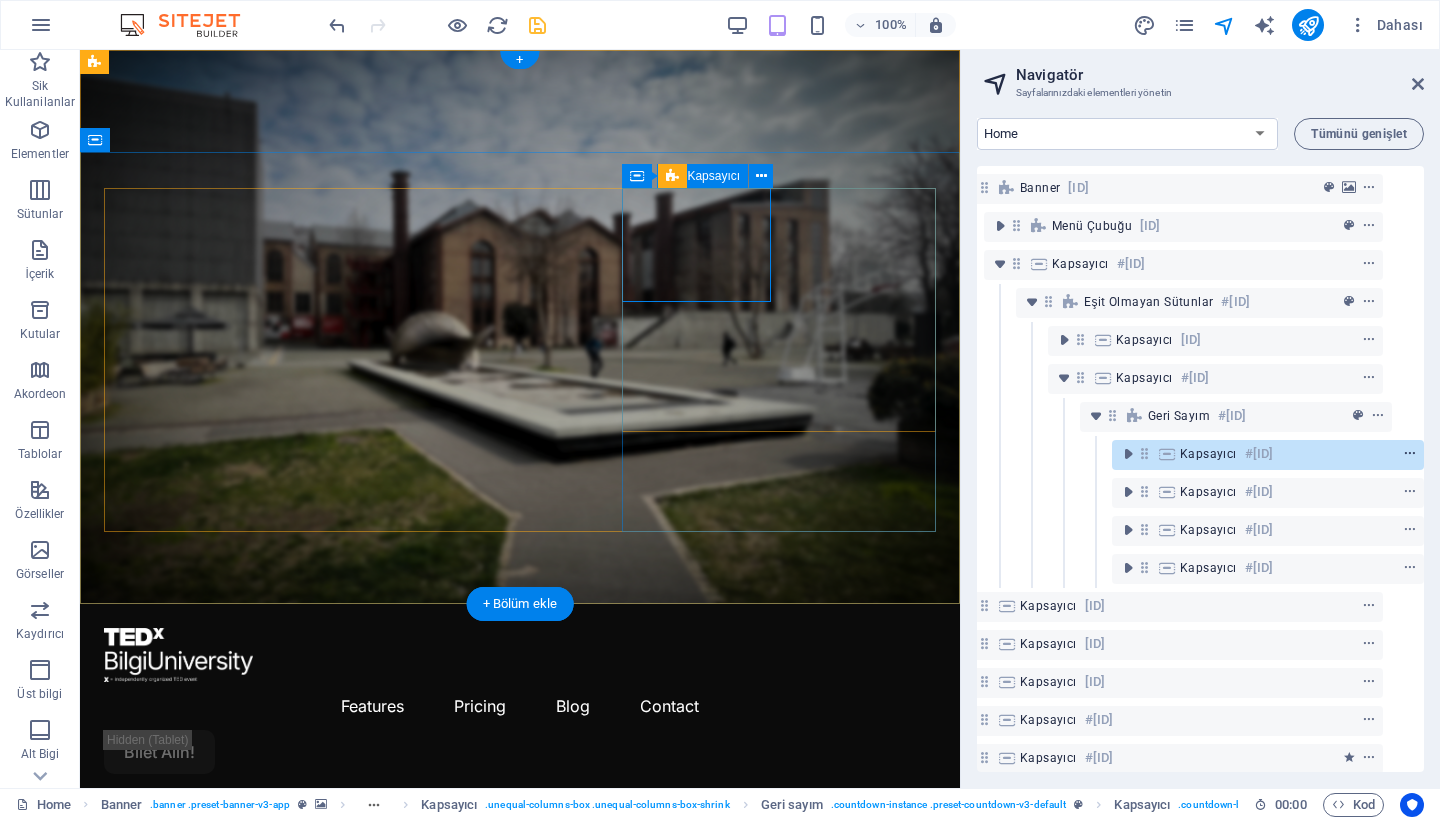 click at bounding box center (1410, 454) 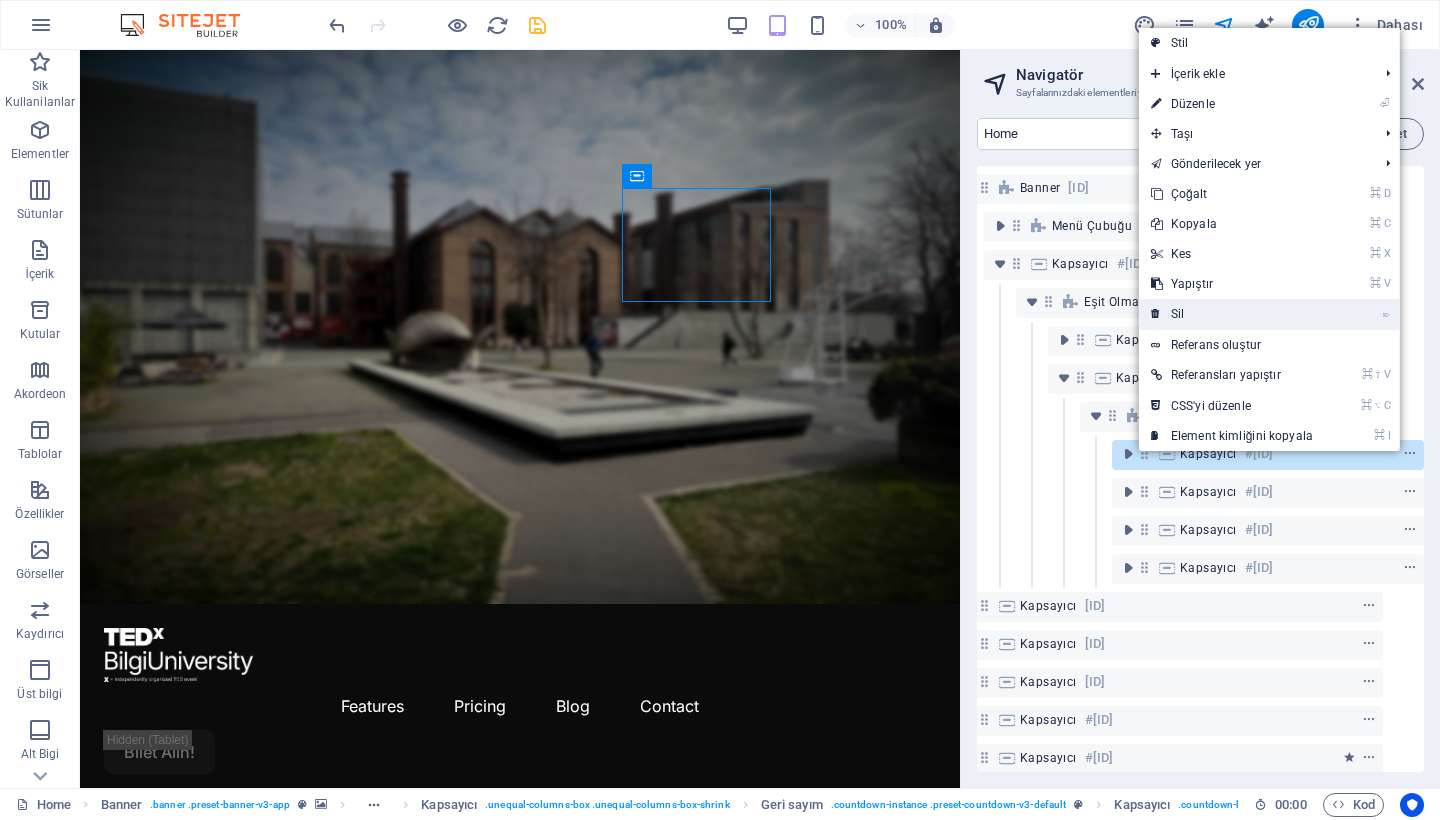 click on "⌦  Sil" at bounding box center [1232, 314] 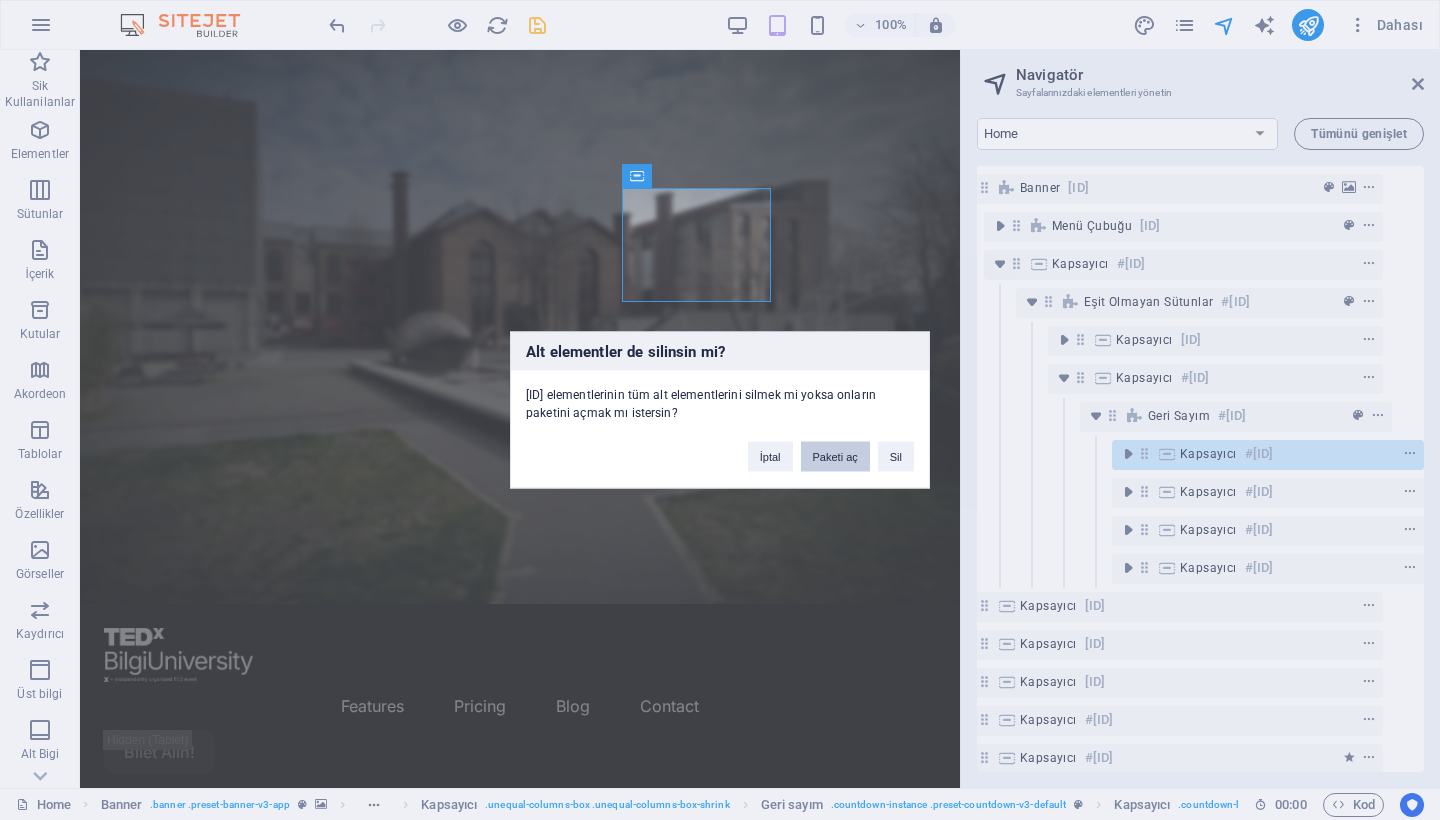 click on "Paketi aç" at bounding box center (835, 457) 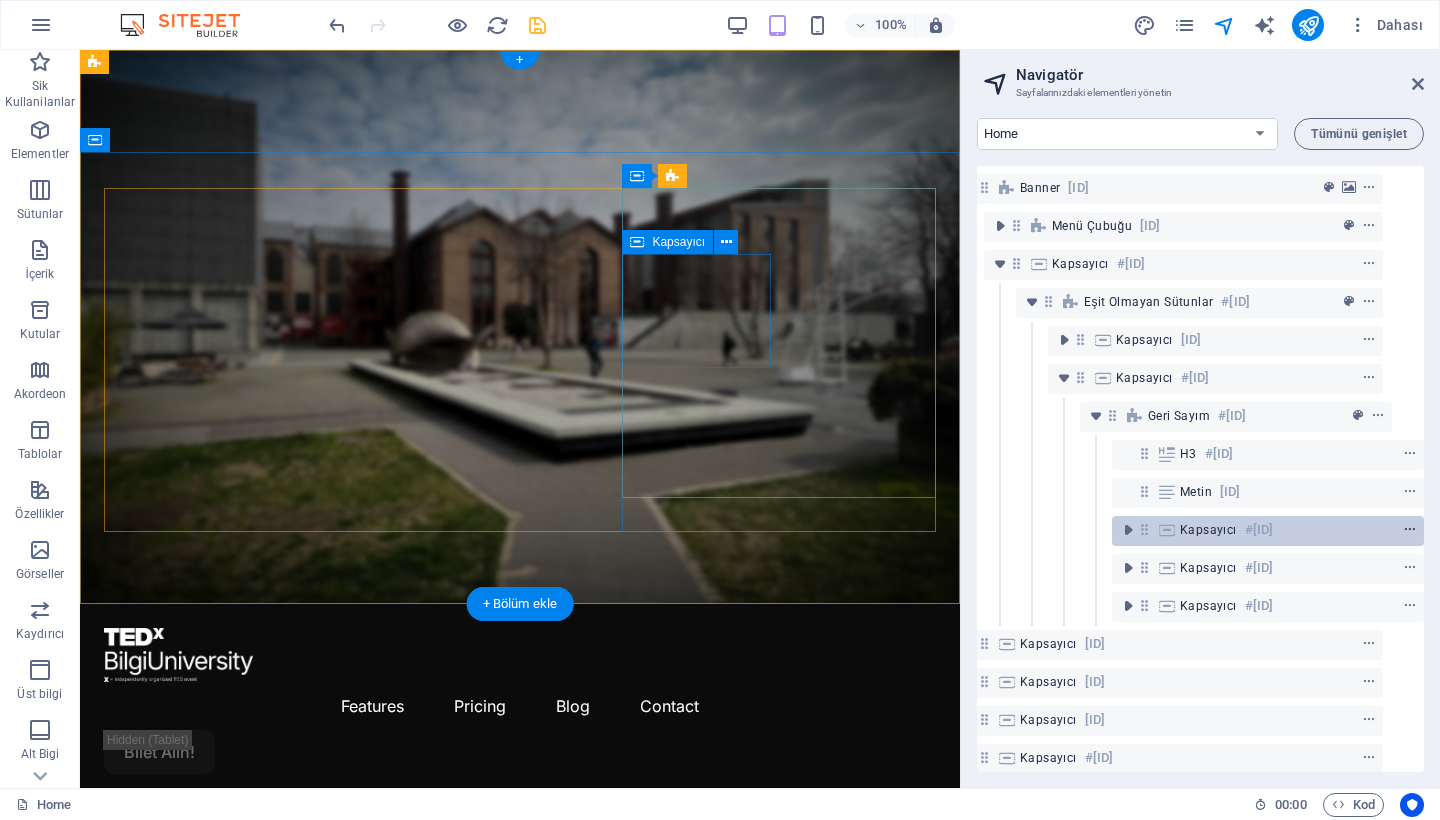 click at bounding box center [1410, 530] 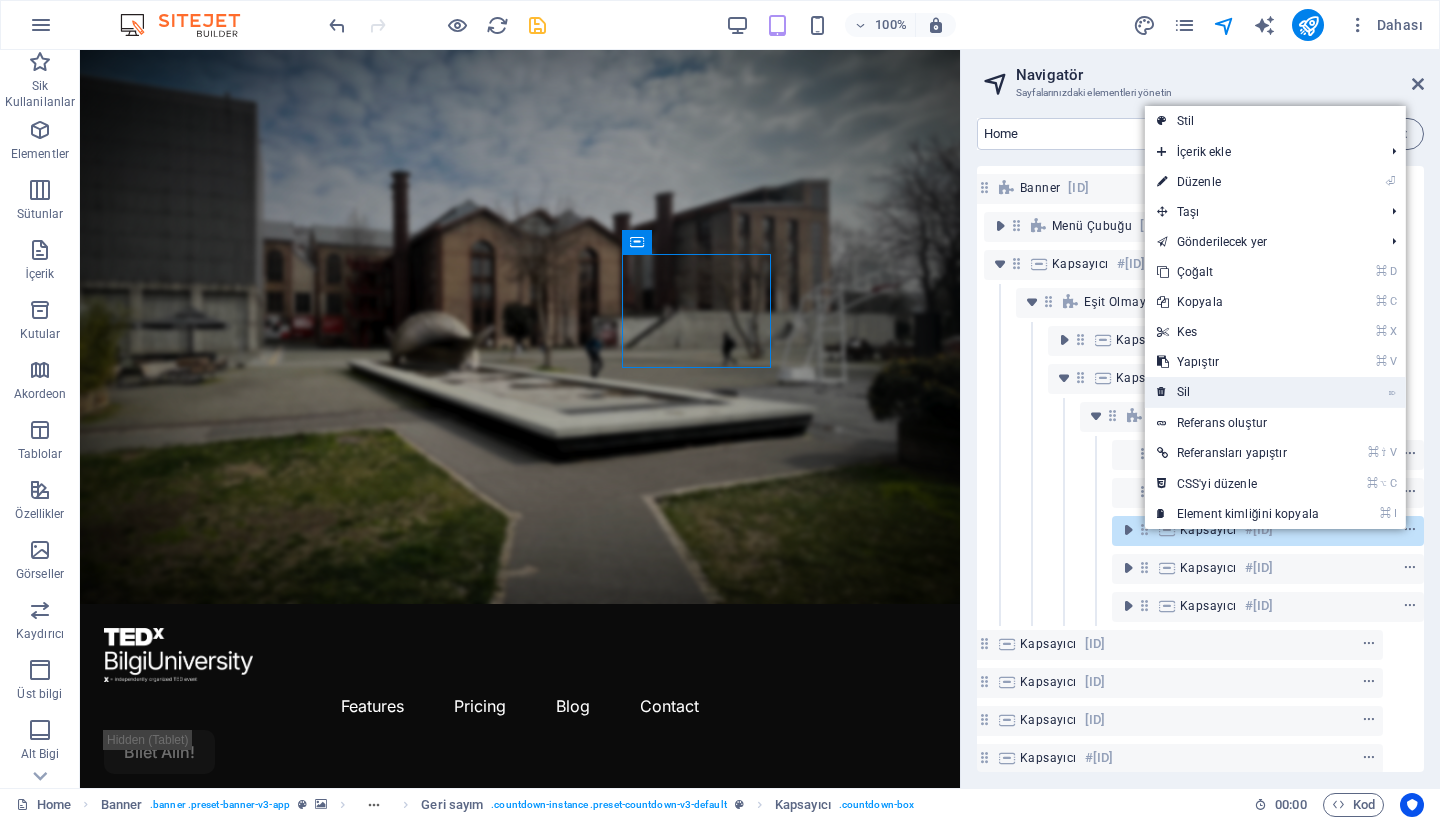 click on "⌦  Sil" at bounding box center [1238, 392] 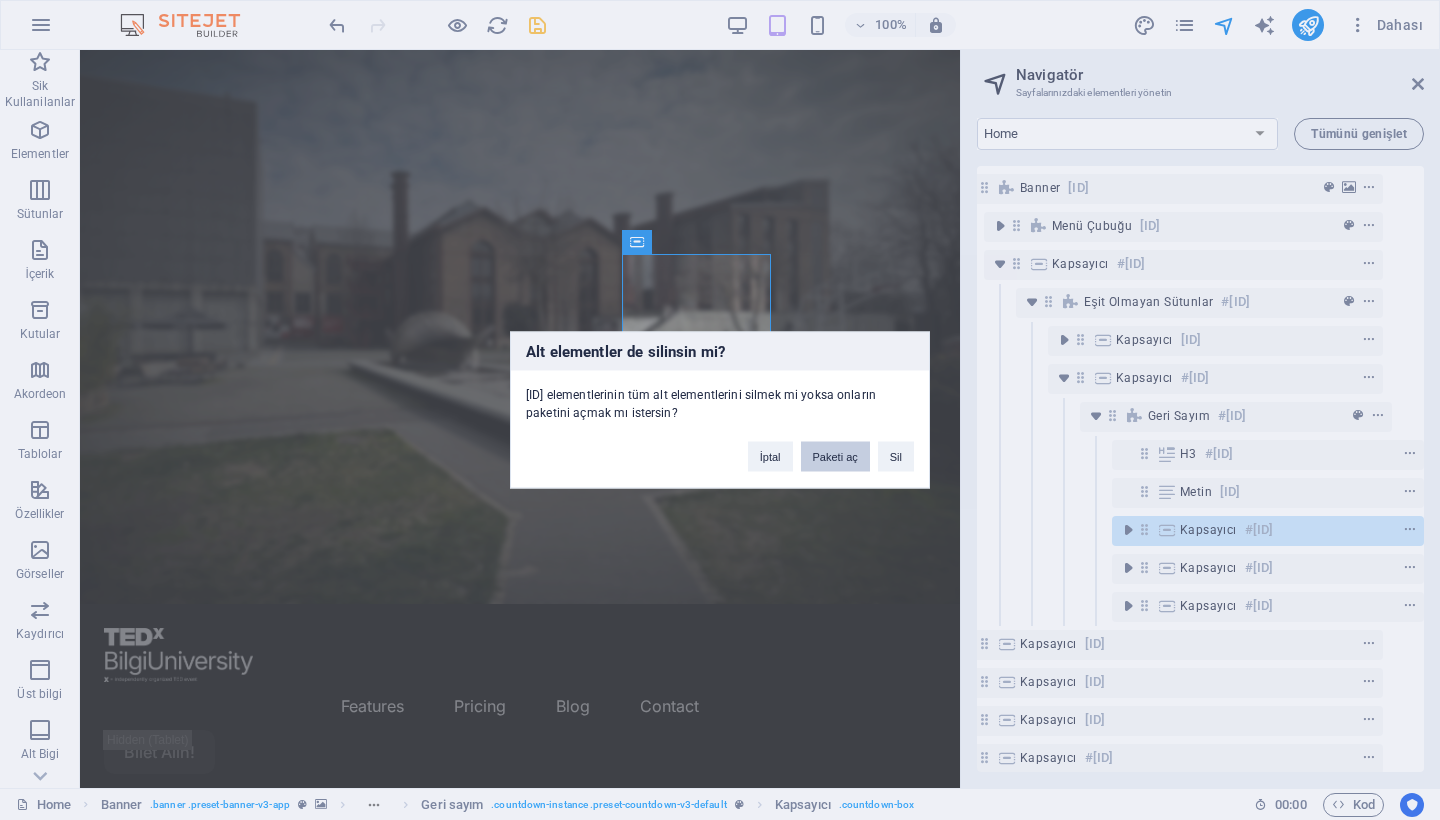 click on "Paketi aç" at bounding box center [835, 457] 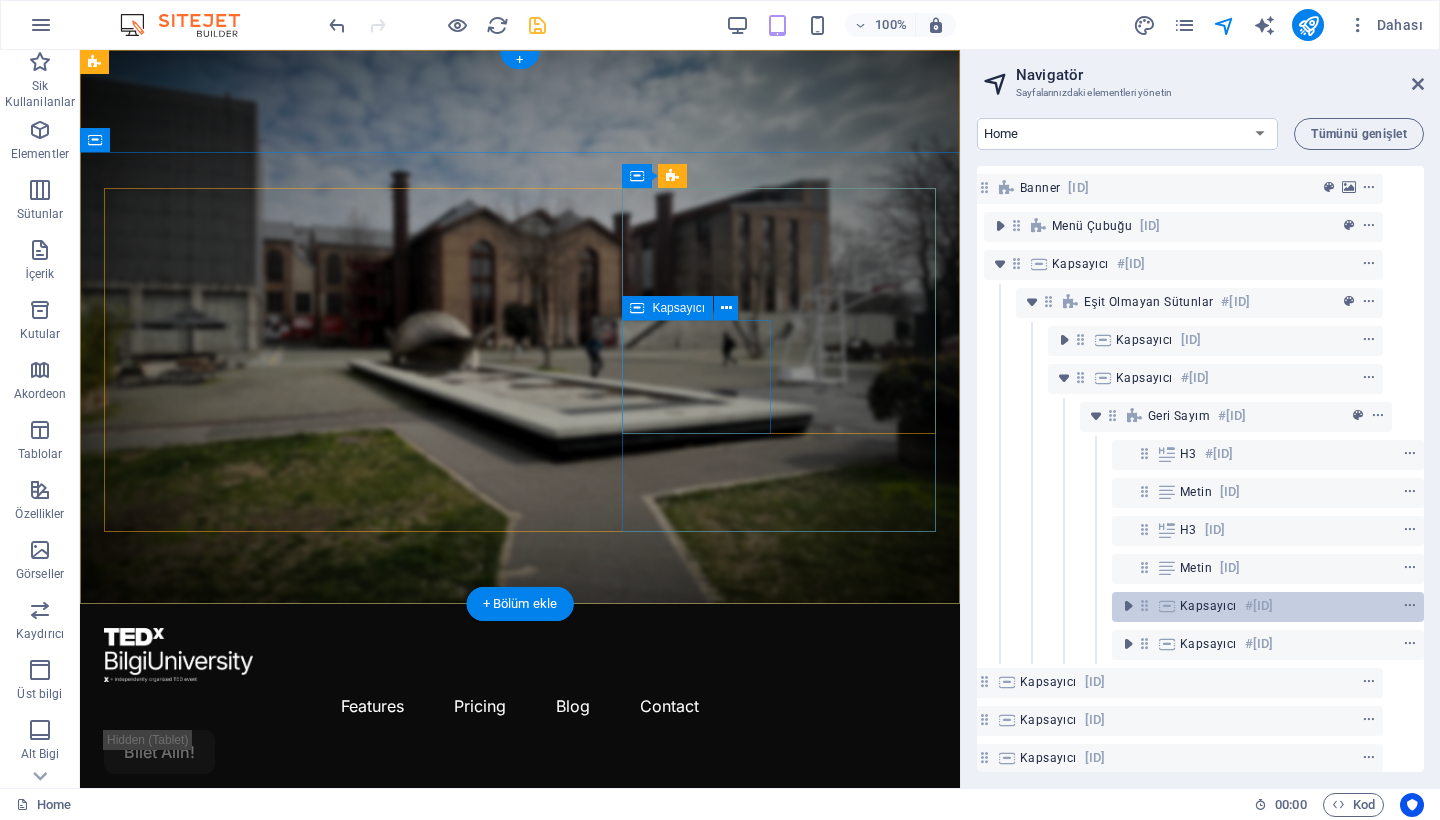 click on "Kapsayıcı #ed-799984580" at bounding box center [1252, 606] 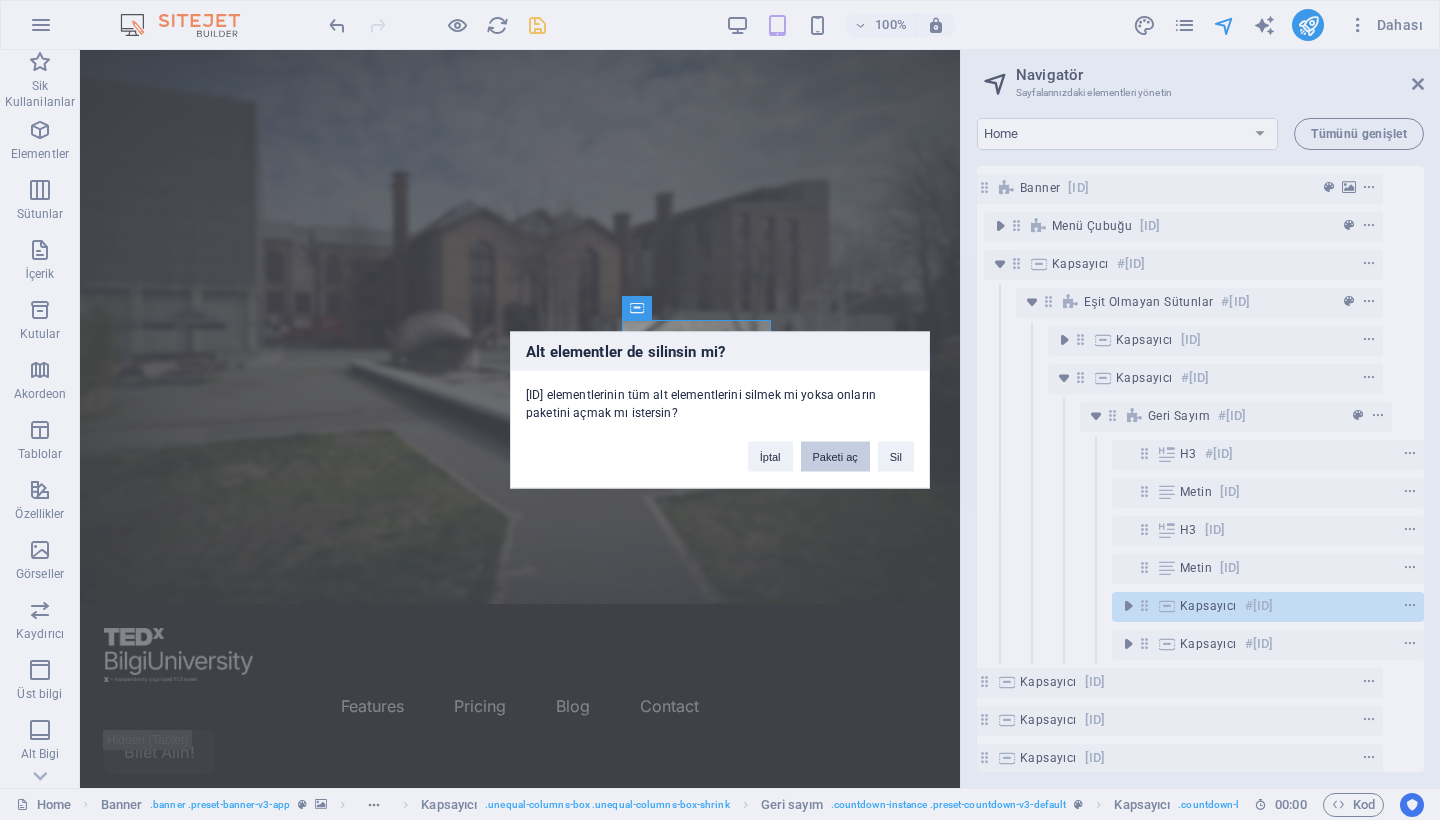 drag, startPoint x: 840, startPoint y: 452, endPoint x: 774, endPoint y: 402, distance: 82.800964 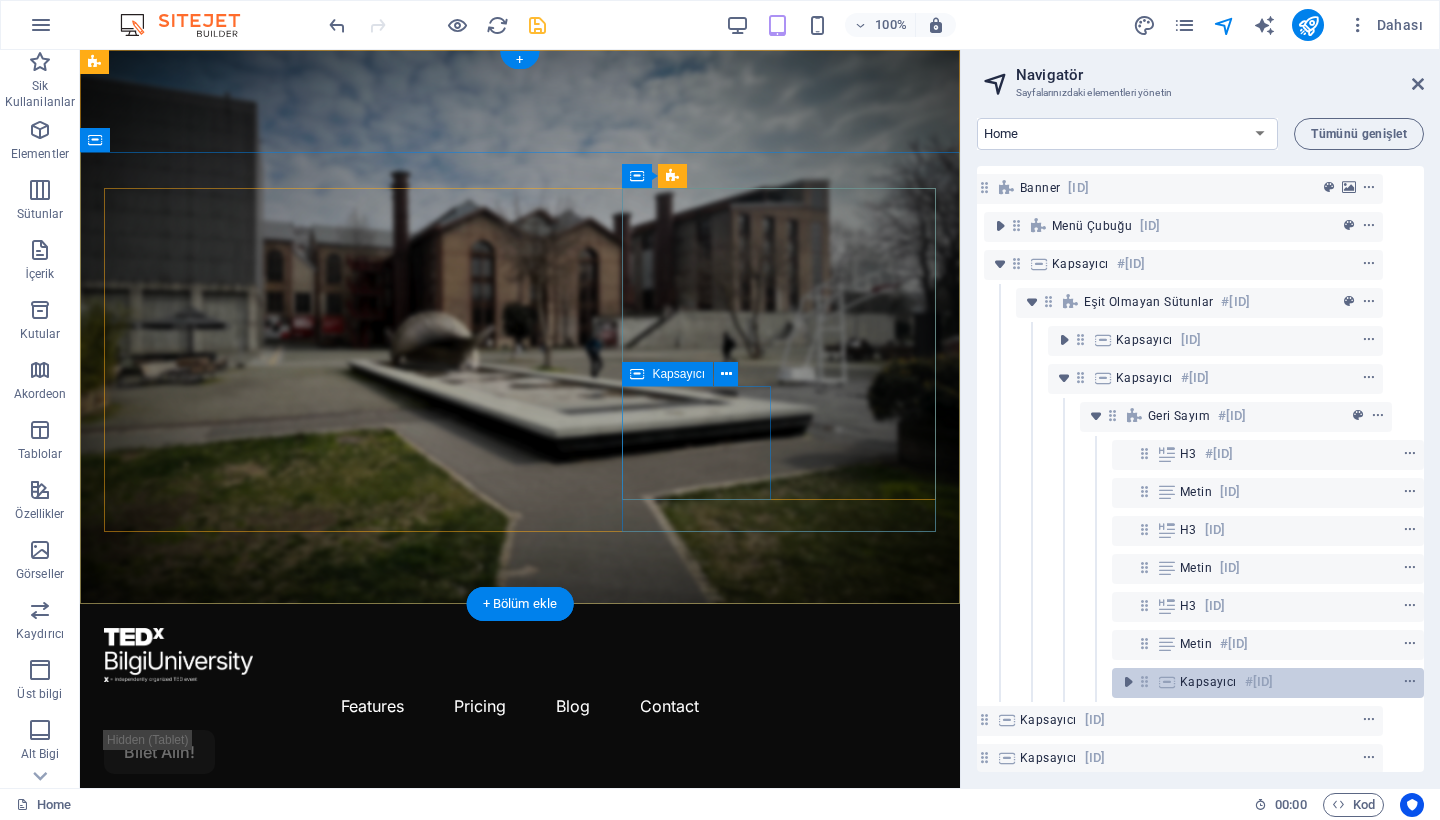 click on "Kapsayıcı #ed-799984589" at bounding box center [1252, 682] 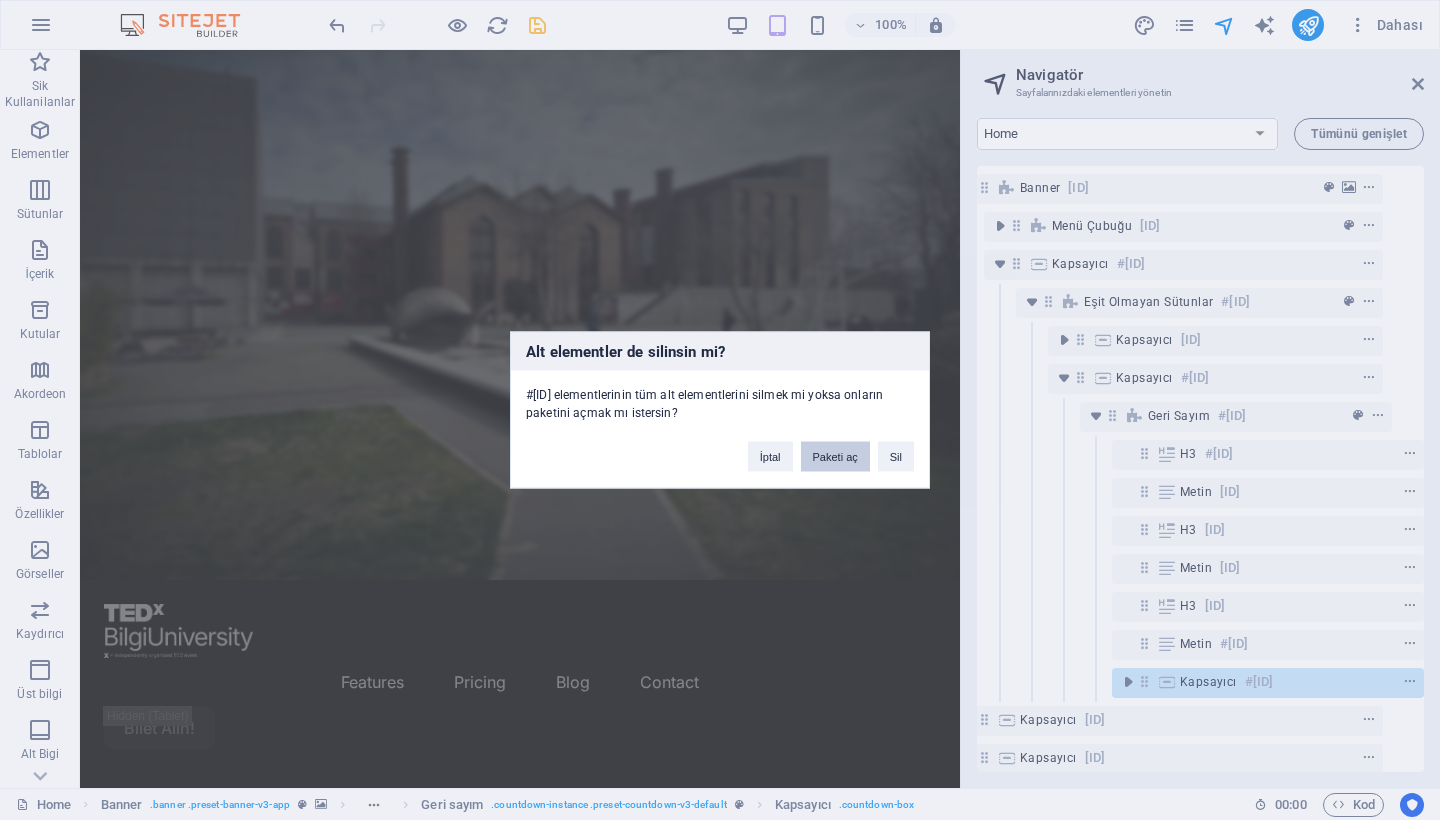 click on "Paketi aç" at bounding box center [835, 457] 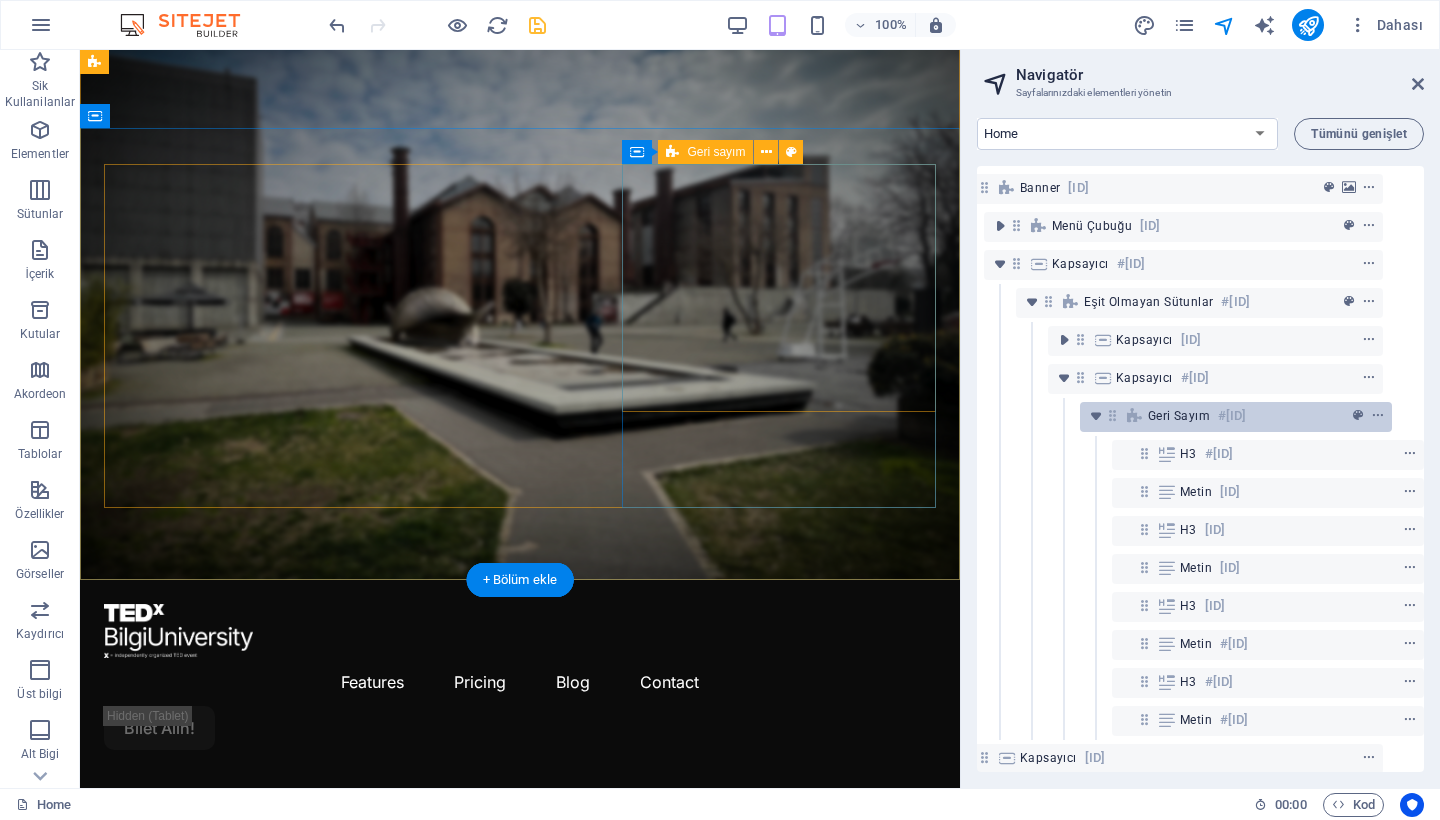 click at bounding box center (1135, 416) 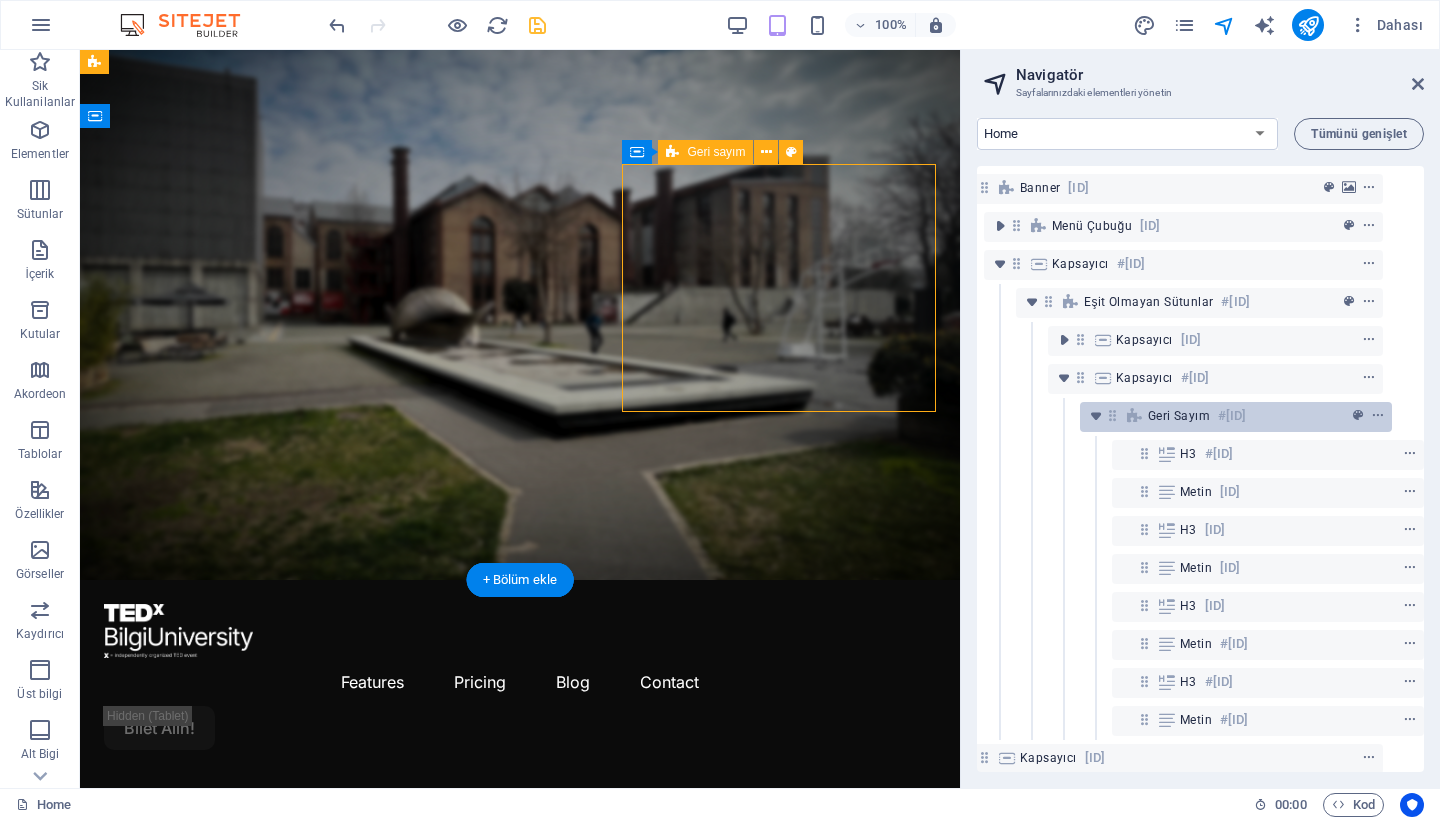 scroll, scrollTop: 0, scrollLeft: 0, axis: both 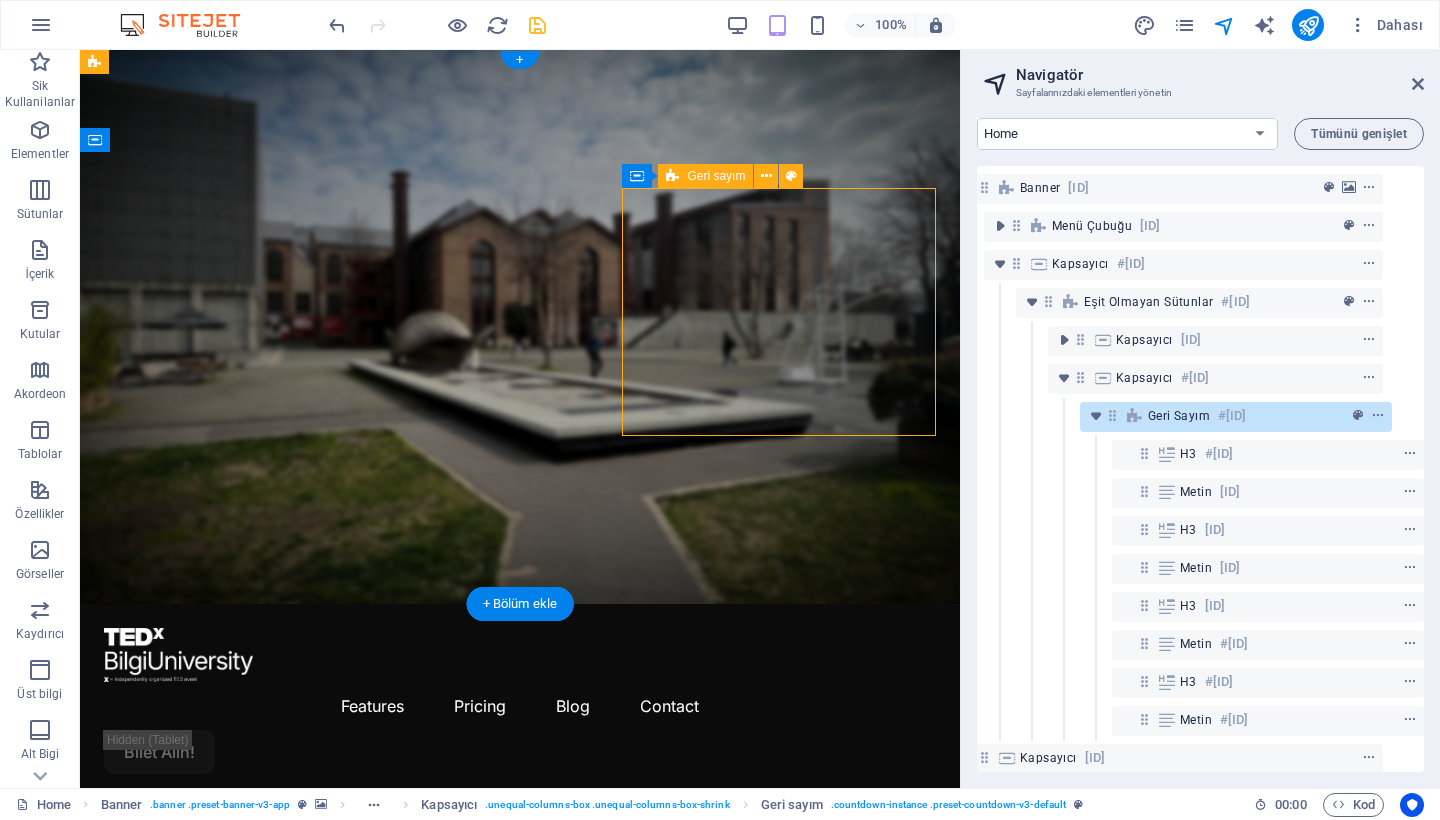 click on "Geri sayım #ed-799984559" at bounding box center (1236, 417) 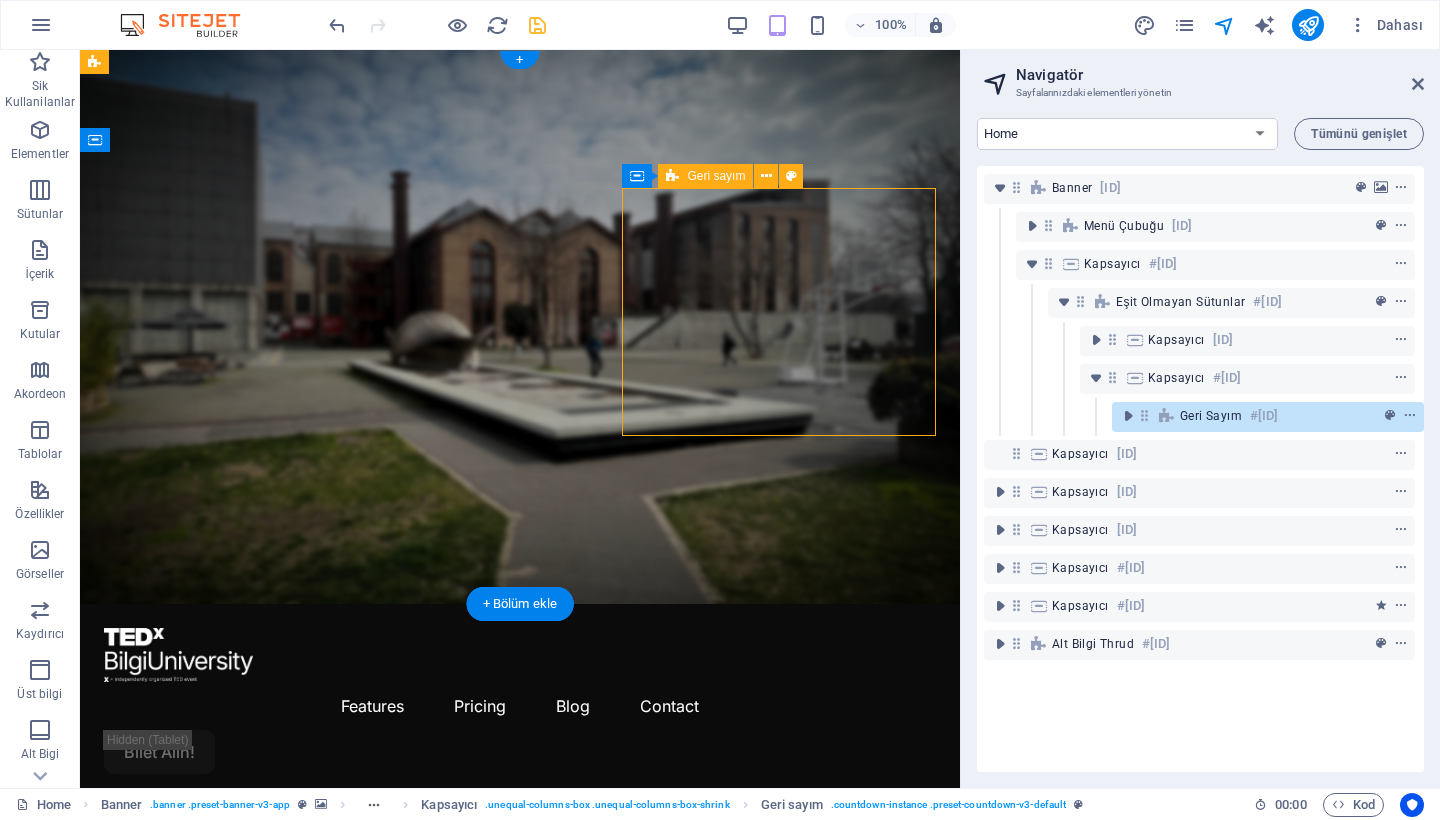 scroll, scrollTop: 0, scrollLeft: 5, axis: horizontal 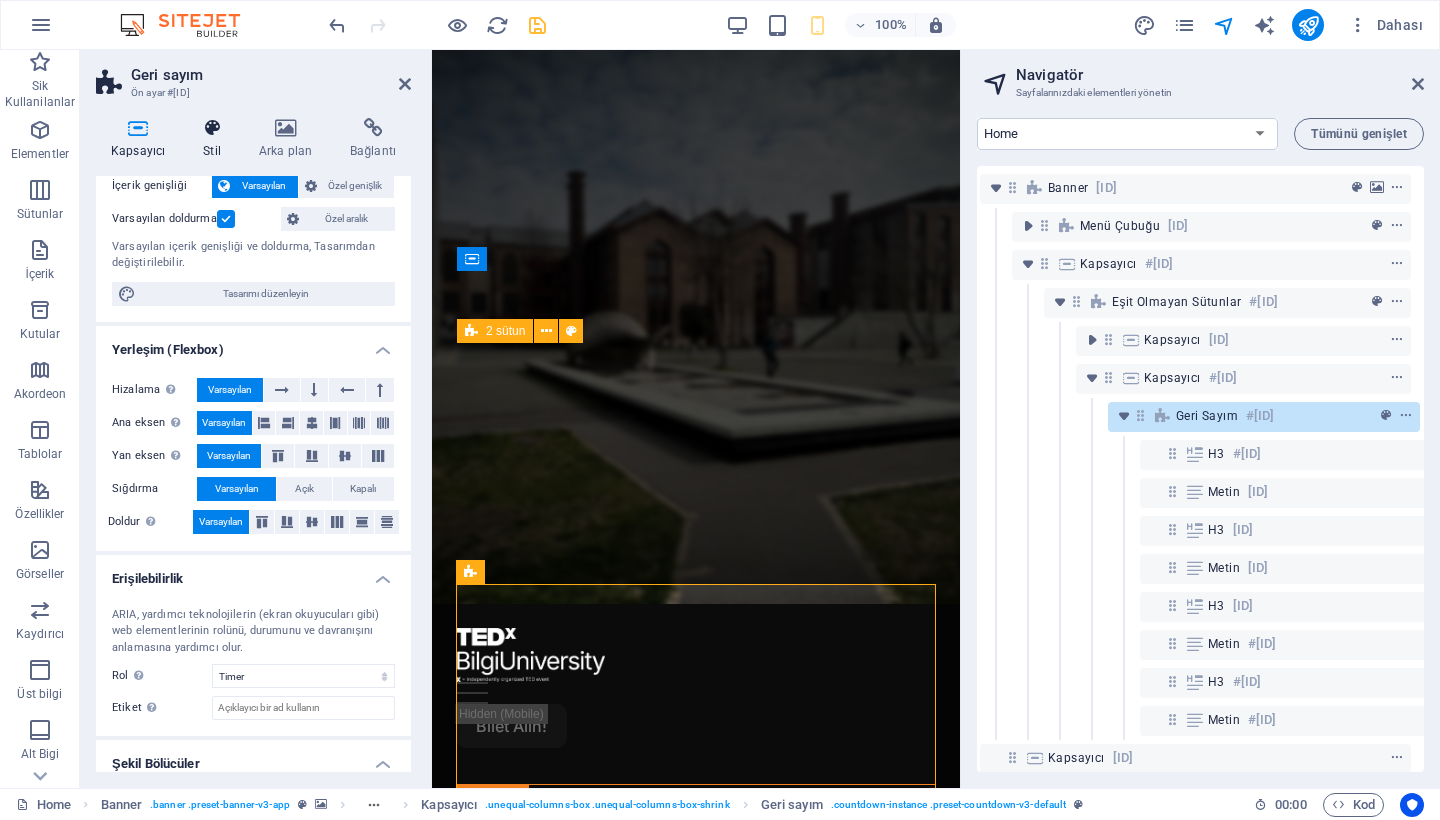 click at bounding box center [212, 128] 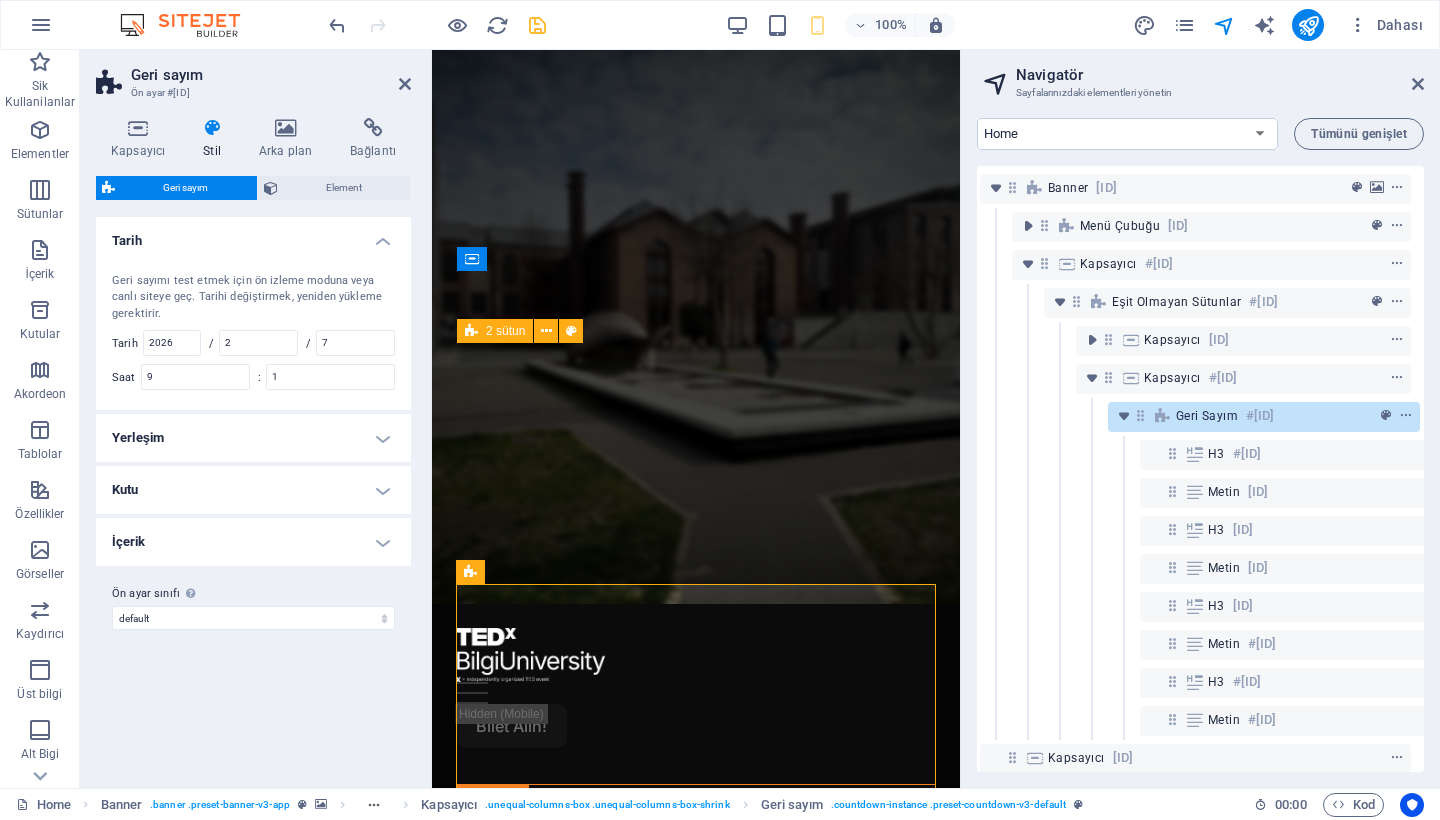 click on "Yerleşim" at bounding box center [253, 438] 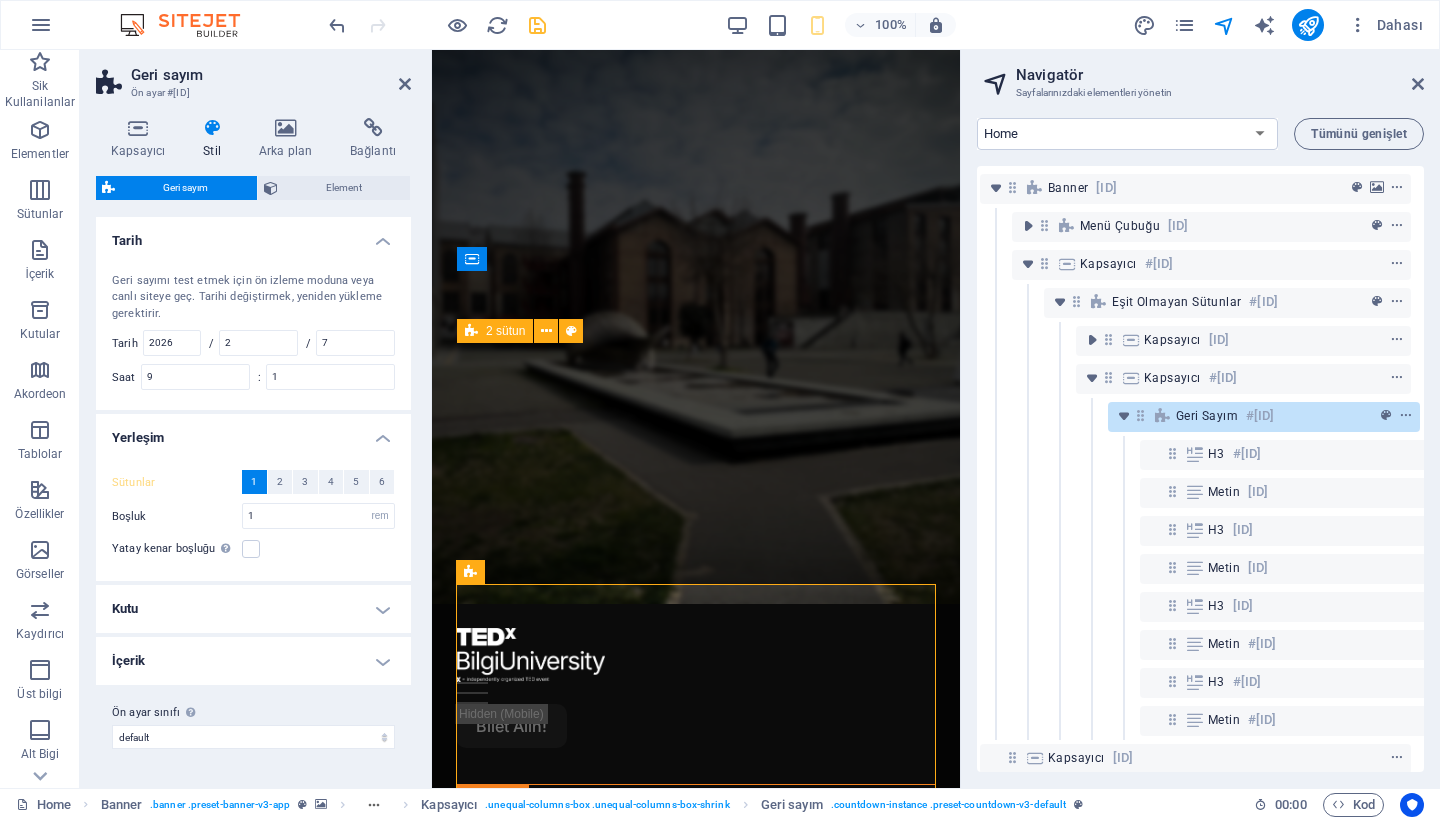 click on "Yerleşim" at bounding box center (253, 432) 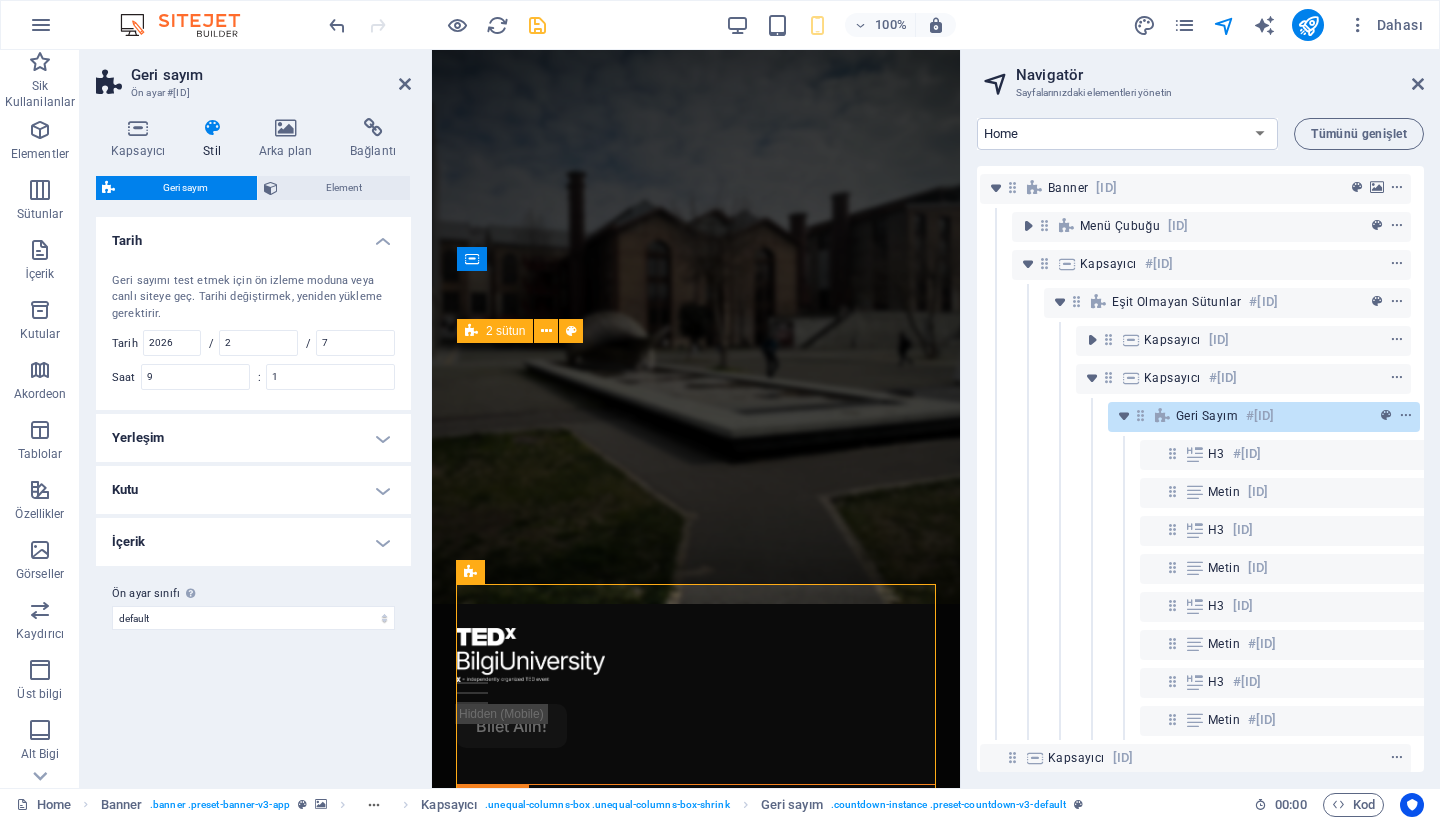click on "Kutu" at bounding box center (253, 490) 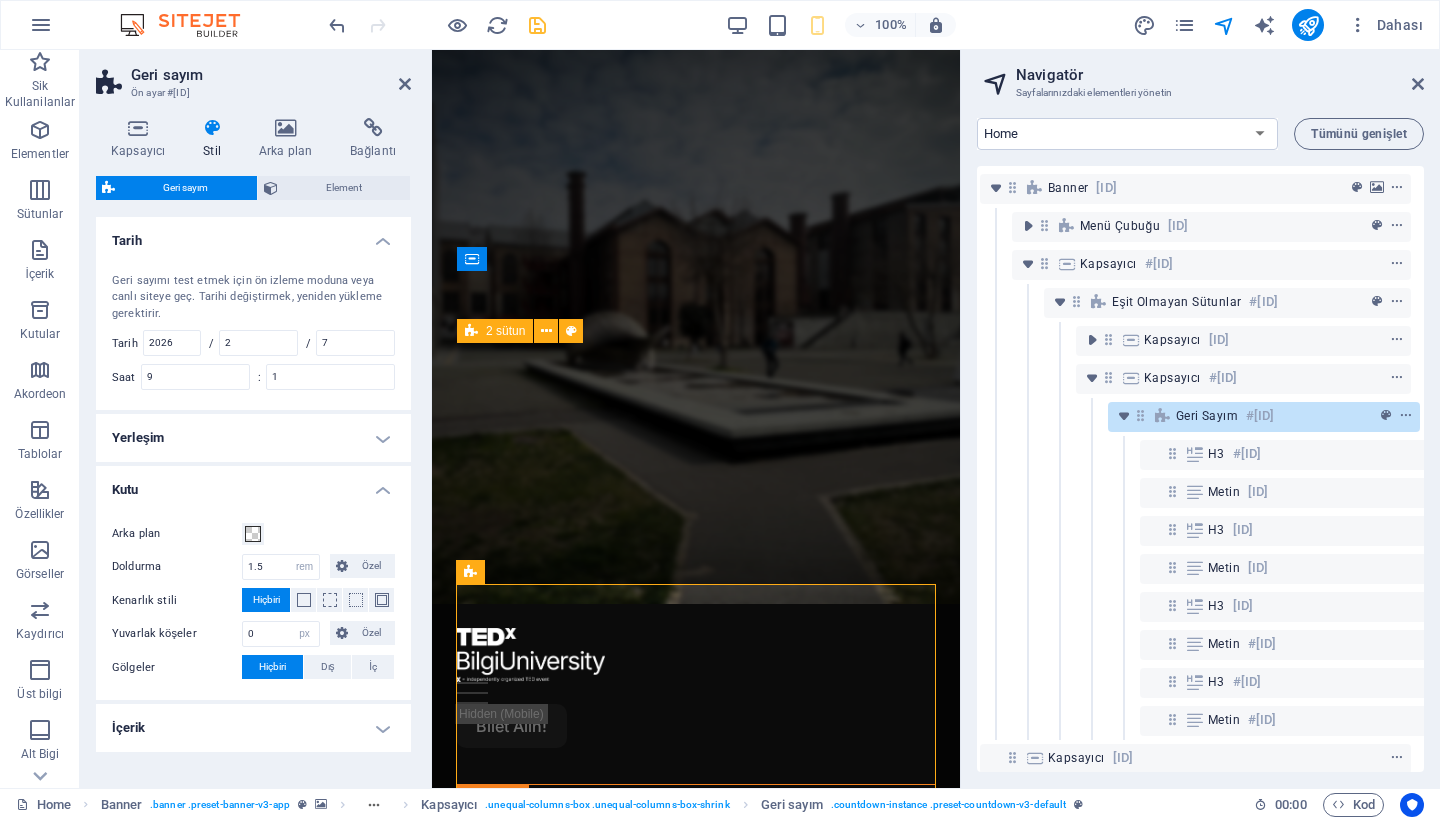 click on "Kutu" at bounding box center [253, 484] 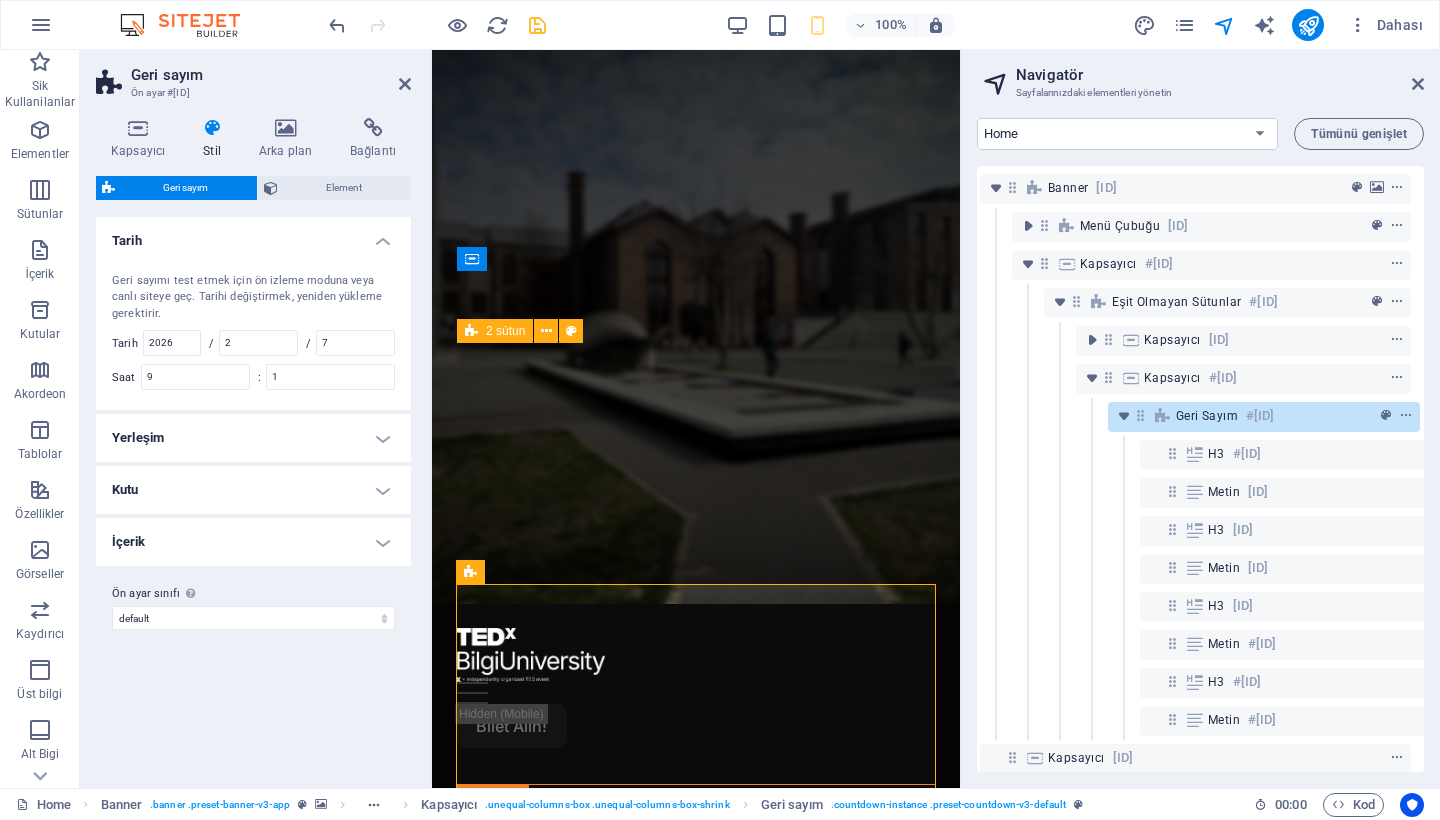 click on "İçerik" at bounding box center [253, 542] 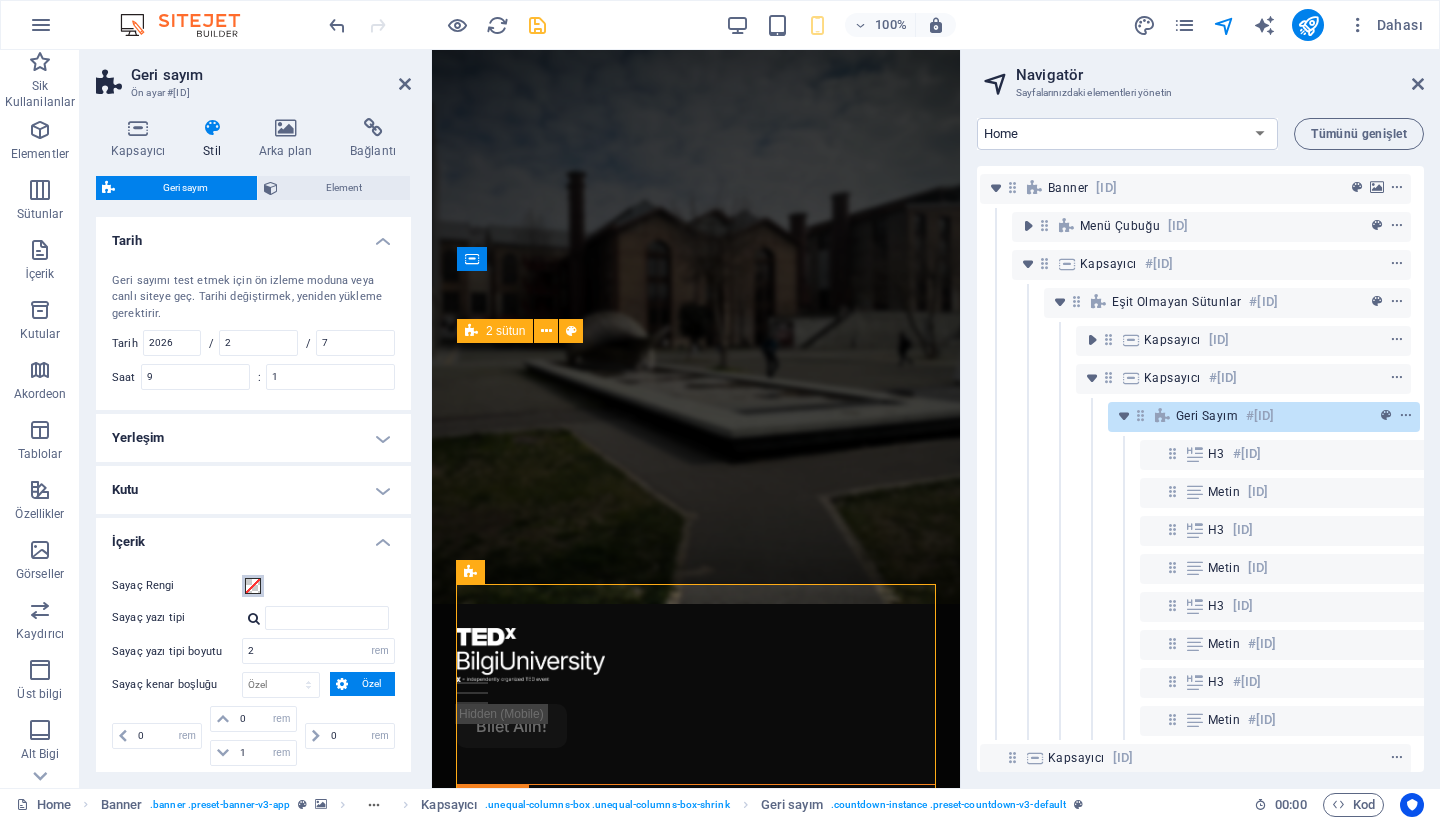 click at bounding box center (253, 586) 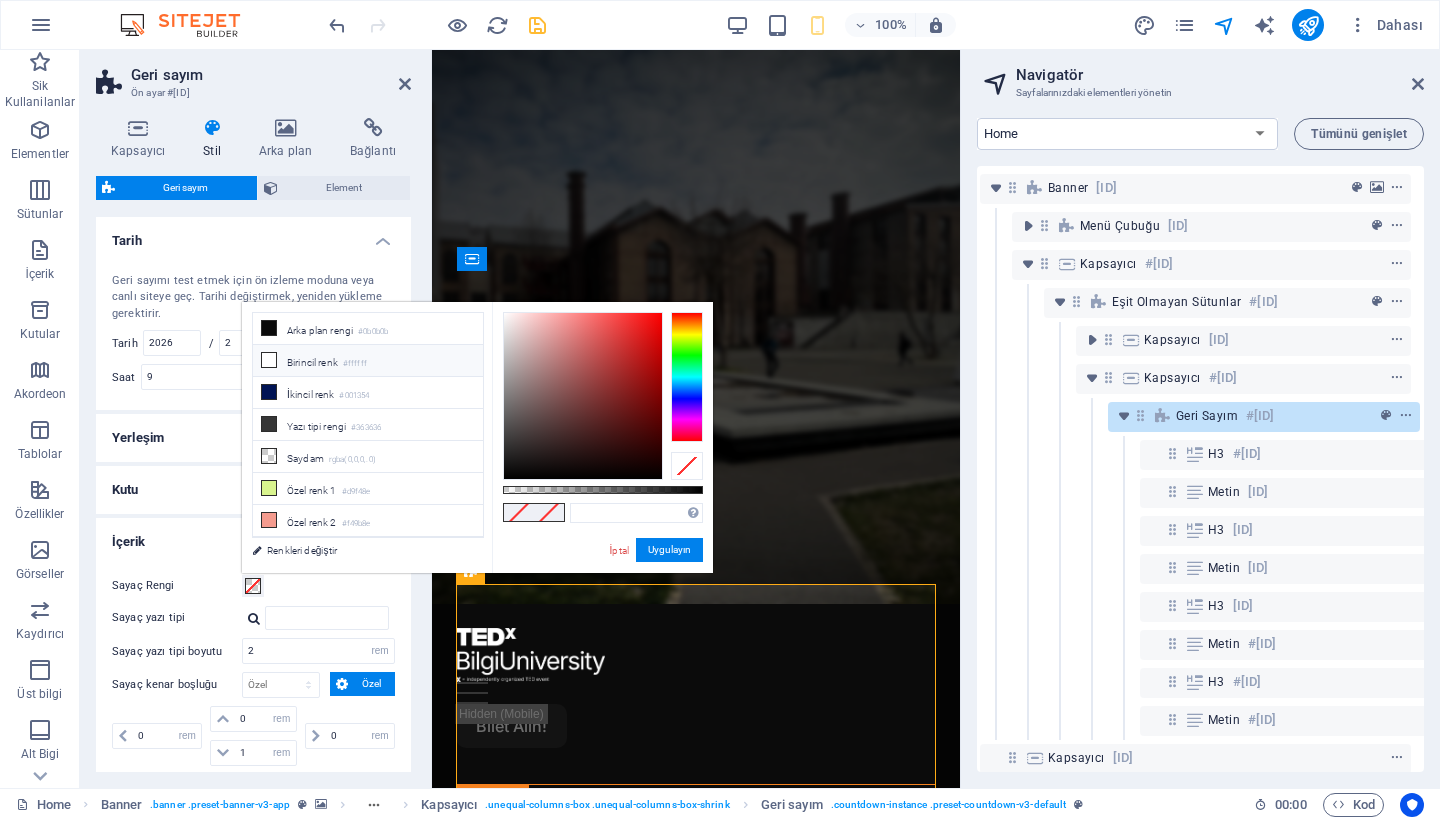 click on "Birincil renk
#[COLOR]" at bounding box center (368, 361) 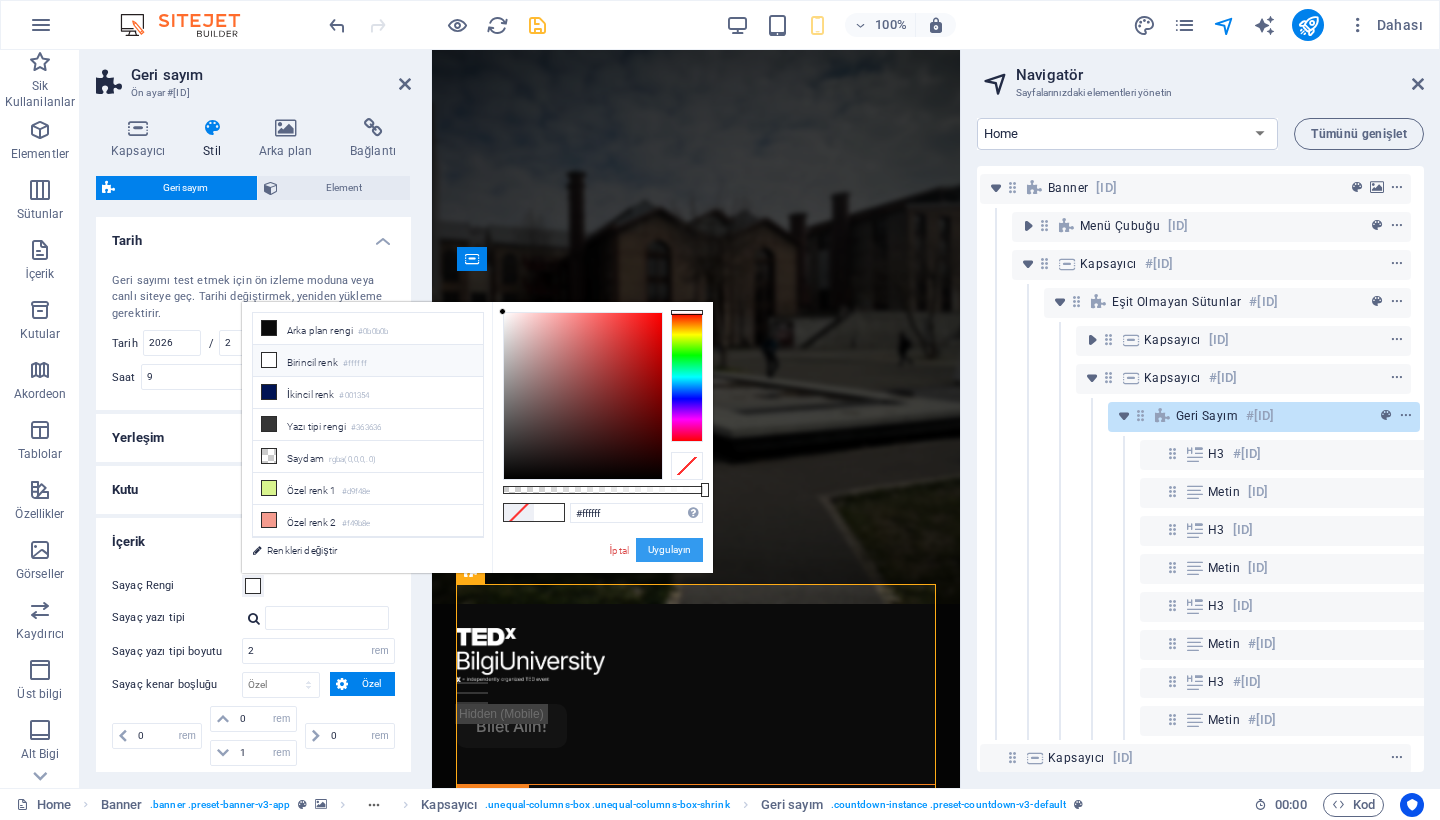 click on "Uygulayın" at bounding box center (669, 550) 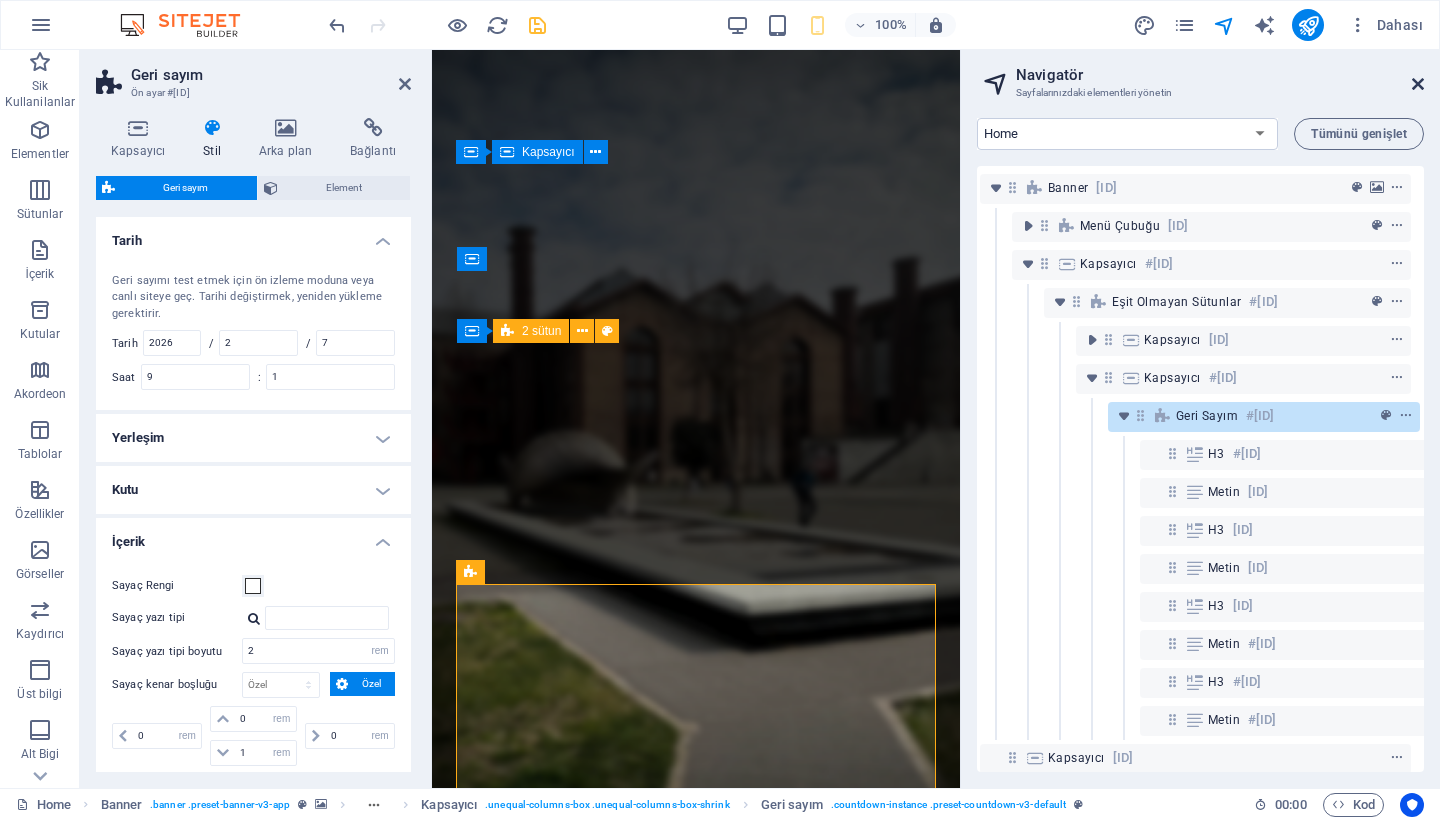 click at bounding box center [1418, 84] 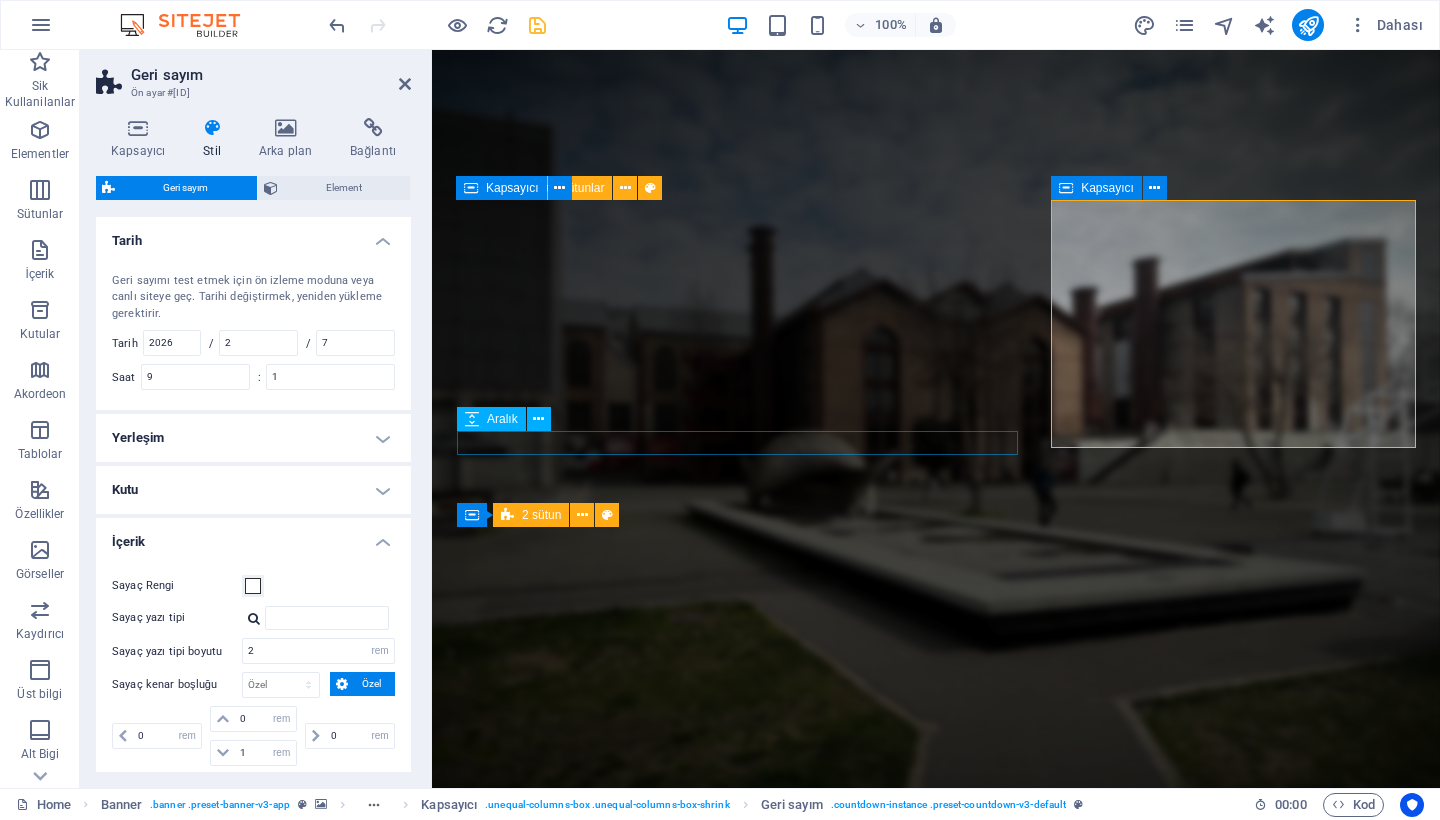 click on "Kutu" at bounding box center (253, 490) 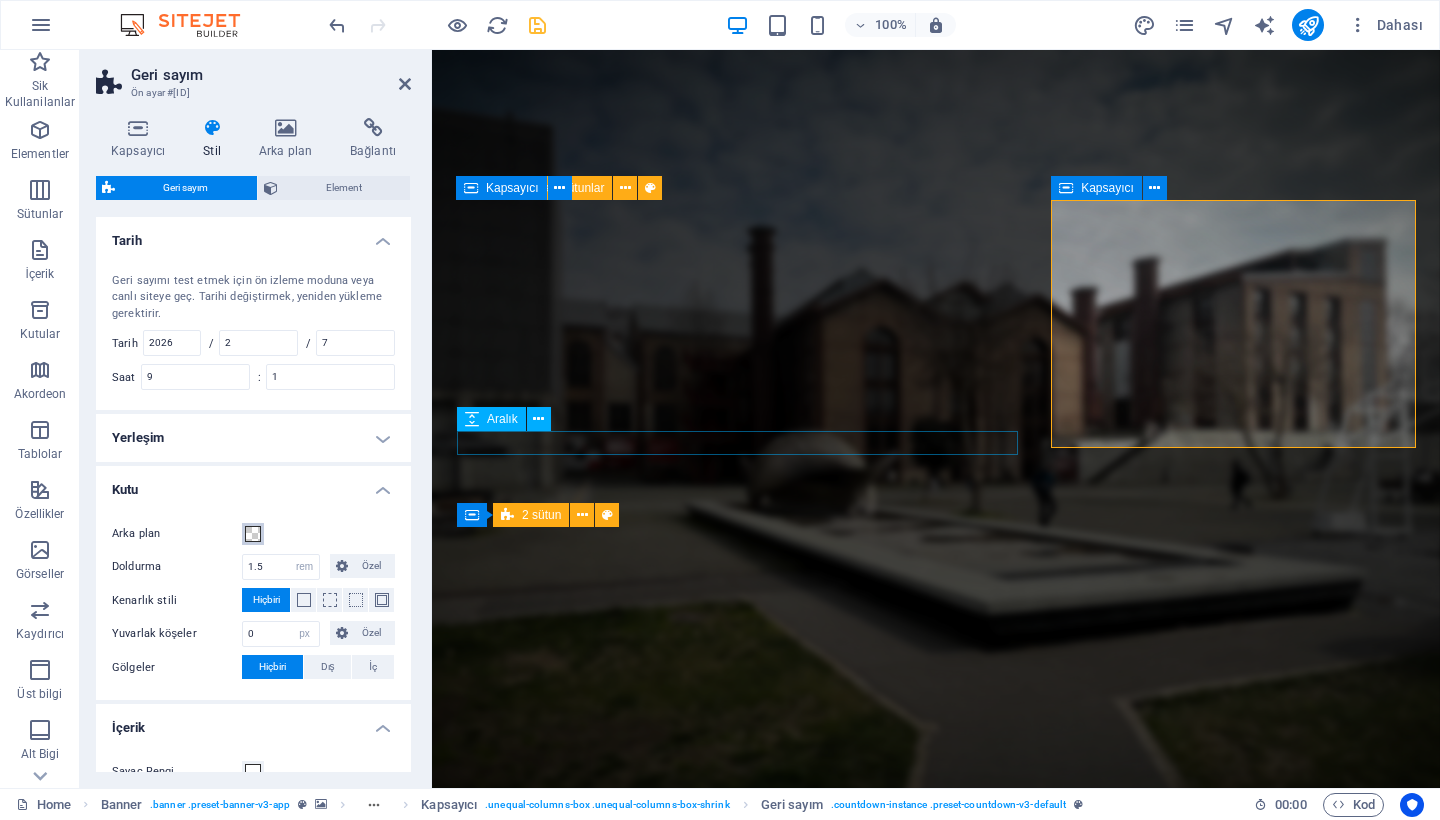 click at bounding box center [253, 534] 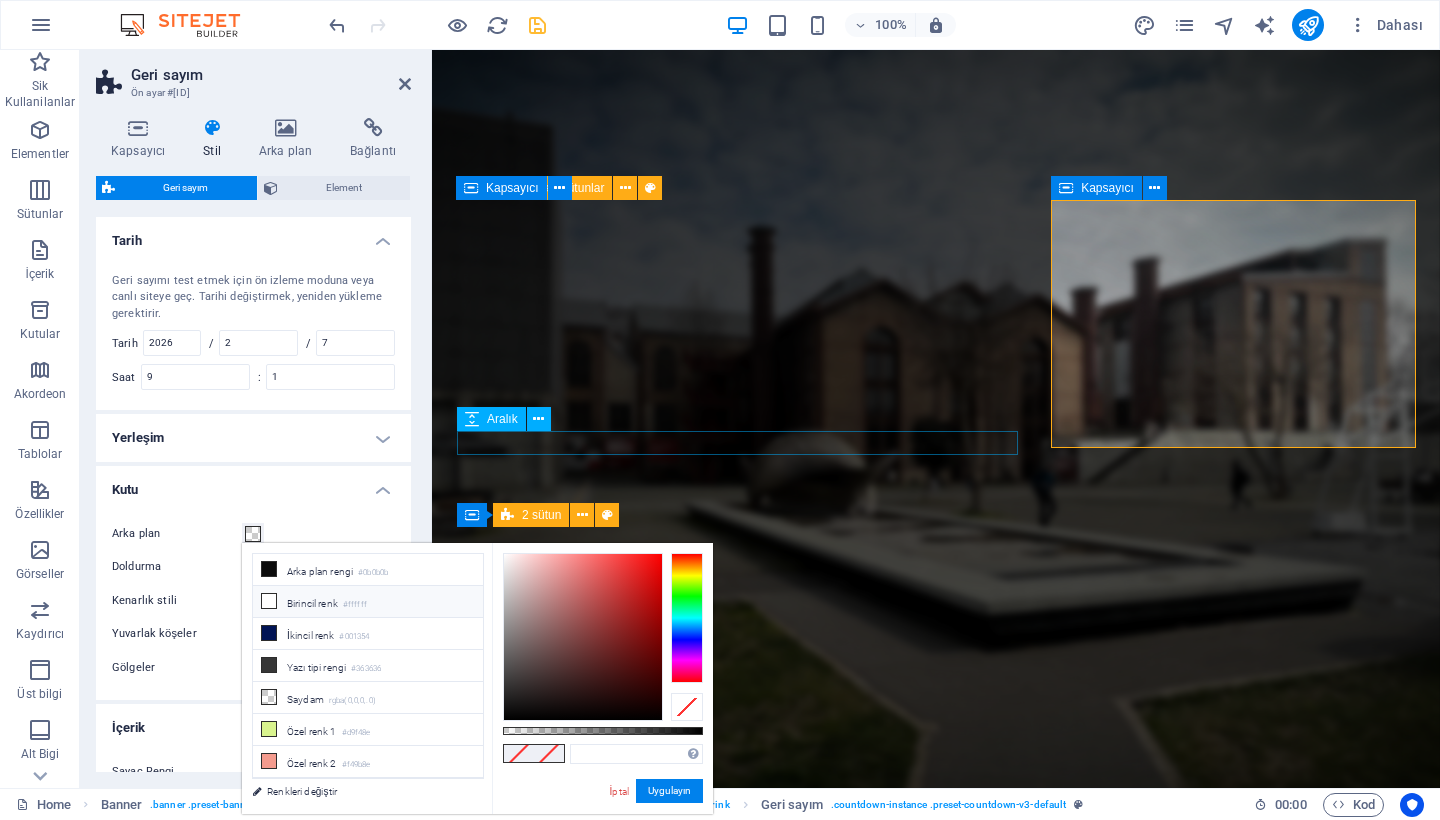 click on "Birincil renk
#[COLOR]" at bounding box center [368, 602] 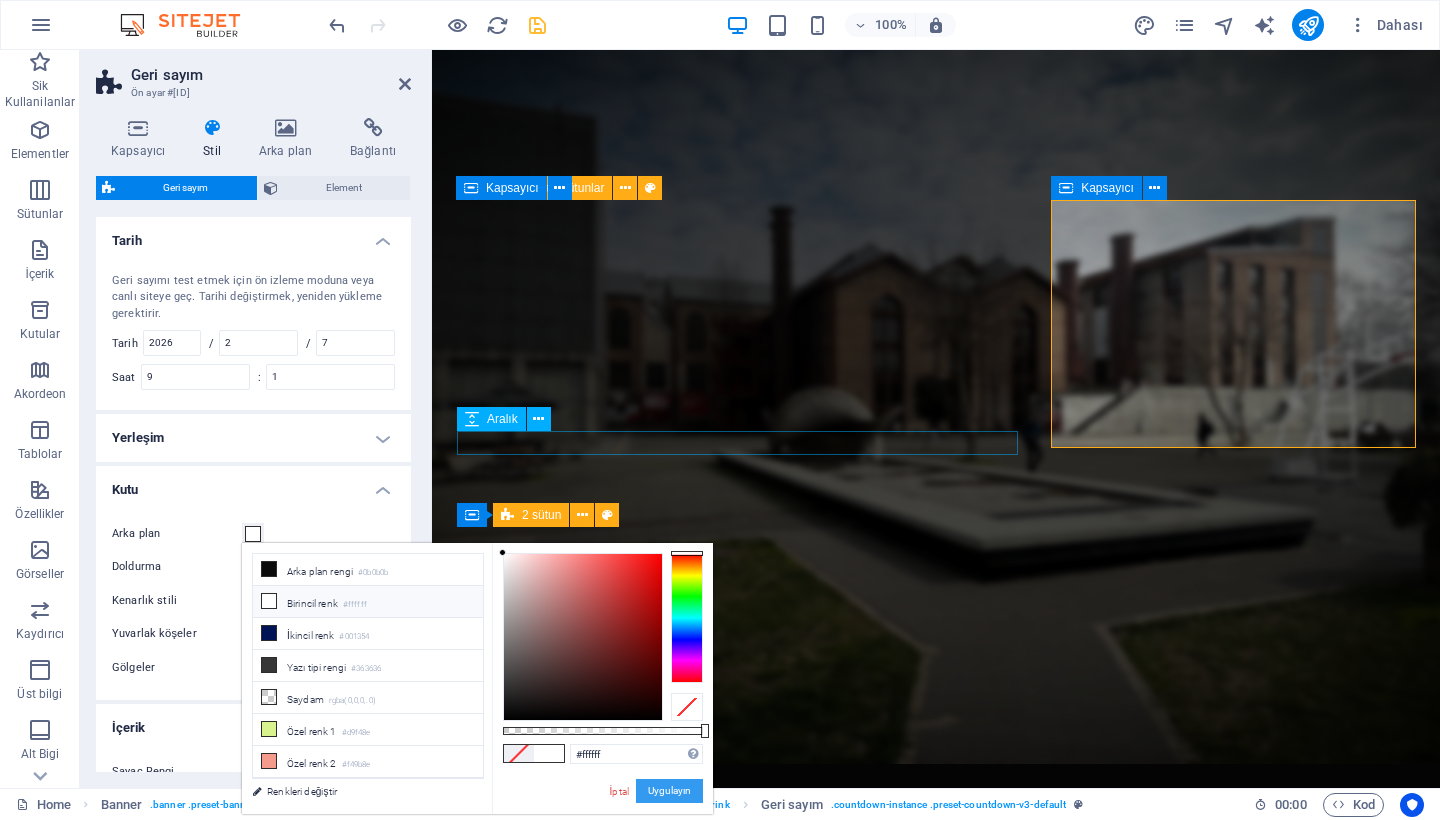click on "Uygulayın" at bounding box center (669, 791) 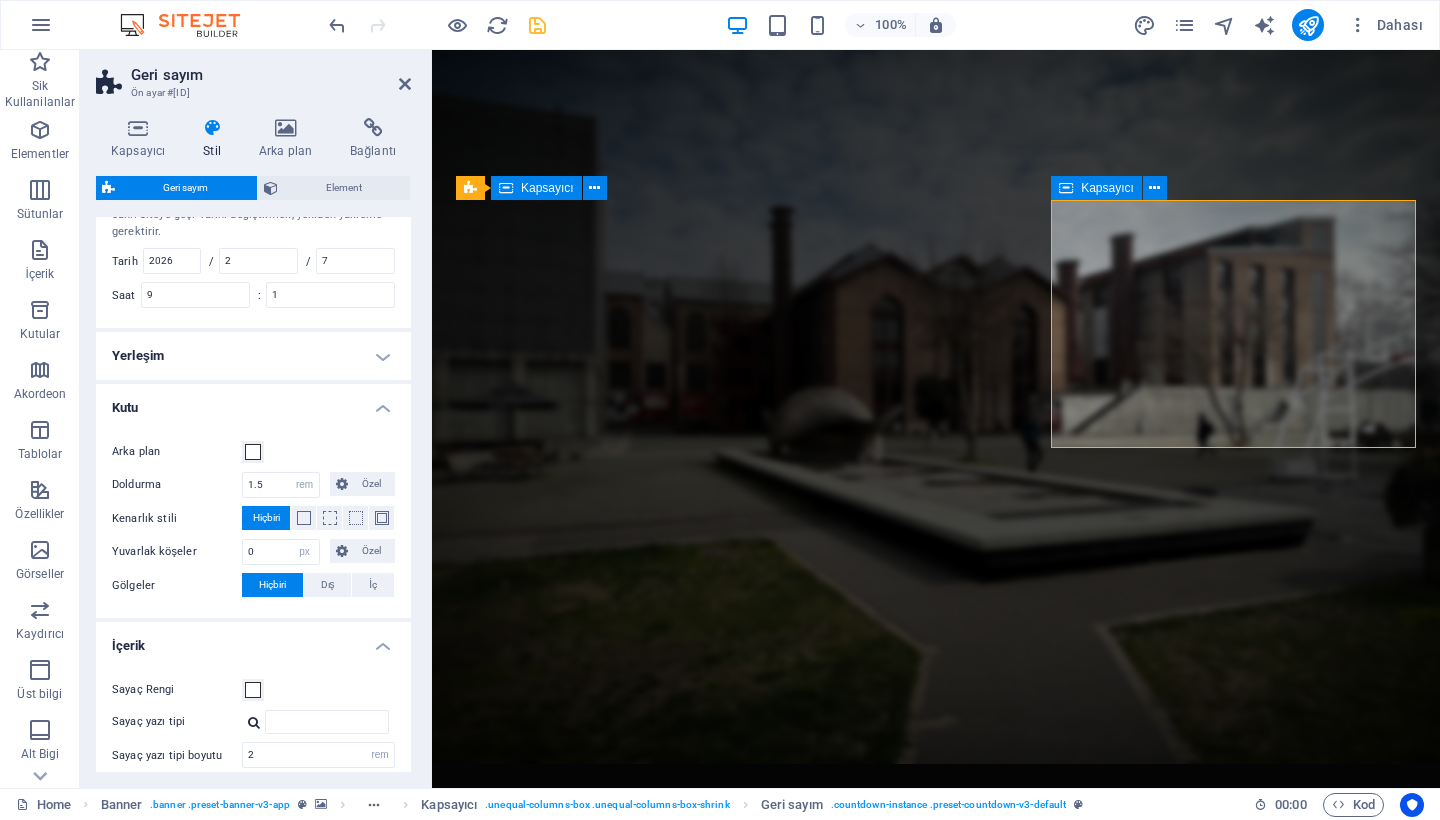 scroll, scrollTop: 90, scrollLeft: 0, axis: vertical 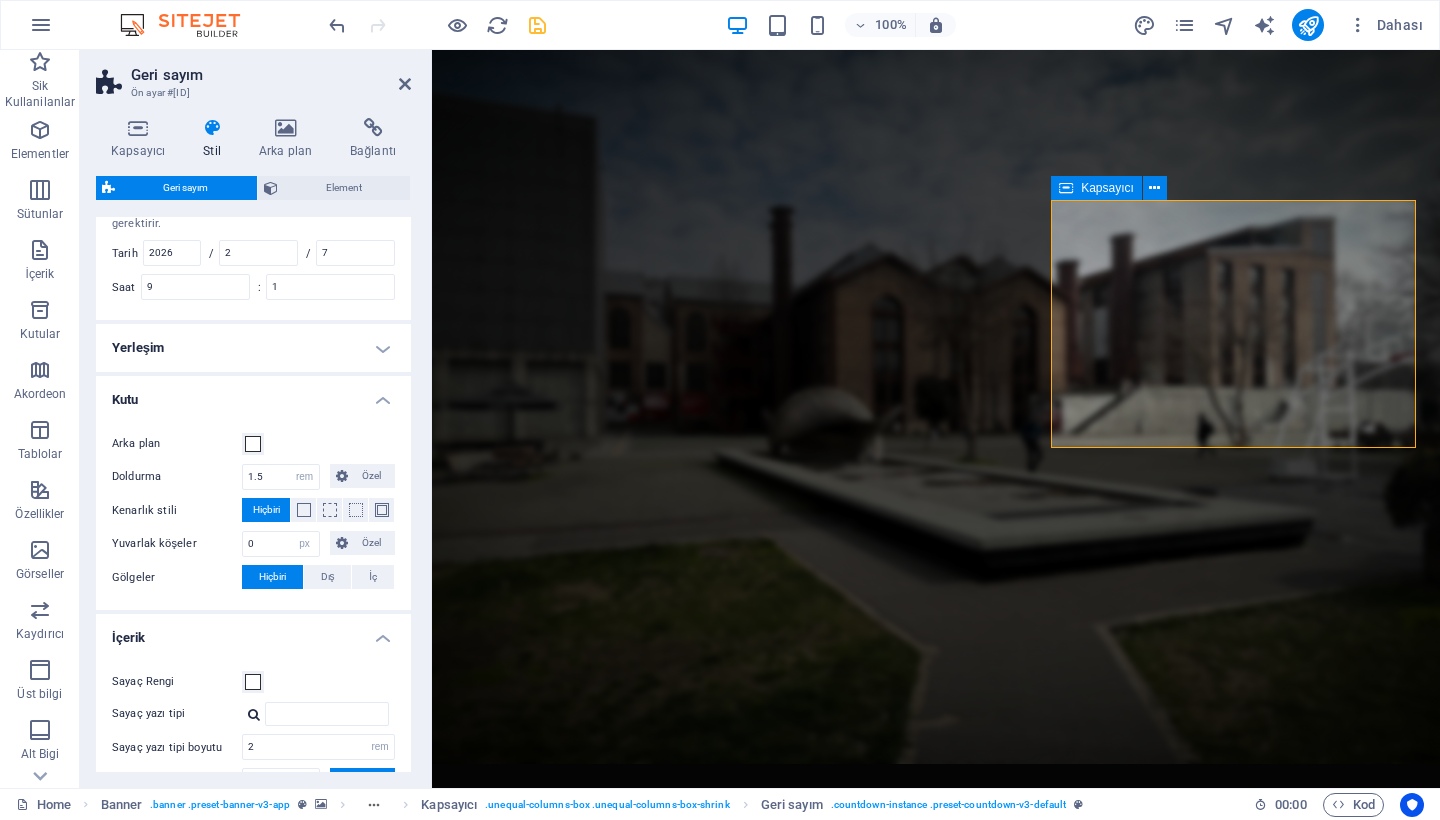 click on "Geri sayım Ön ayar #ed-799984559
Kapsayıcı Stil Arka plan Bağlantı Boyut Yükseklik Varsayılan px rem % vh vw Min. yükseklik Hiçbiri px rem % vh vw Genişlik Varsayılan px rem % em vh vw Min. genişlik Hiçbiri px rem % vh vw İçerik genişliği Varsayılan Özel genişlik Genişlik Varsayılan px rem % em vh vw Min. genişlik Hiçbiri px rem % vh vw Varsayılan doldurma Özel aralık Varsayılan içerik genişliği ve doldurma, Tasarımdan değiştirilebilir. Tasarımı düzenleyin Yerleşim (Flexbox) Hizalama Esnek yönü belirler. Varsayılan Ana eksen Elementlerin bu kapsayıcının içindeki ana eksen boyunca nasıl davranması gerektiğini belirle (içeriği doğrula). Varsayılan Yan eksen Kapsayıcının içindeki elementin dikey yönünü kontrol et (öğeleri hizala). Varsayılan Sığdırma Varsayılan Açık Kapalı Doldur Birkaç satır boyunca y ekseni üzerindeki elementlerin mesafelerini ve yönünü kontrol eder (içeriği hizala). Varsayılan Erişilebilirlik Rol" at bounding box center [256, 419] 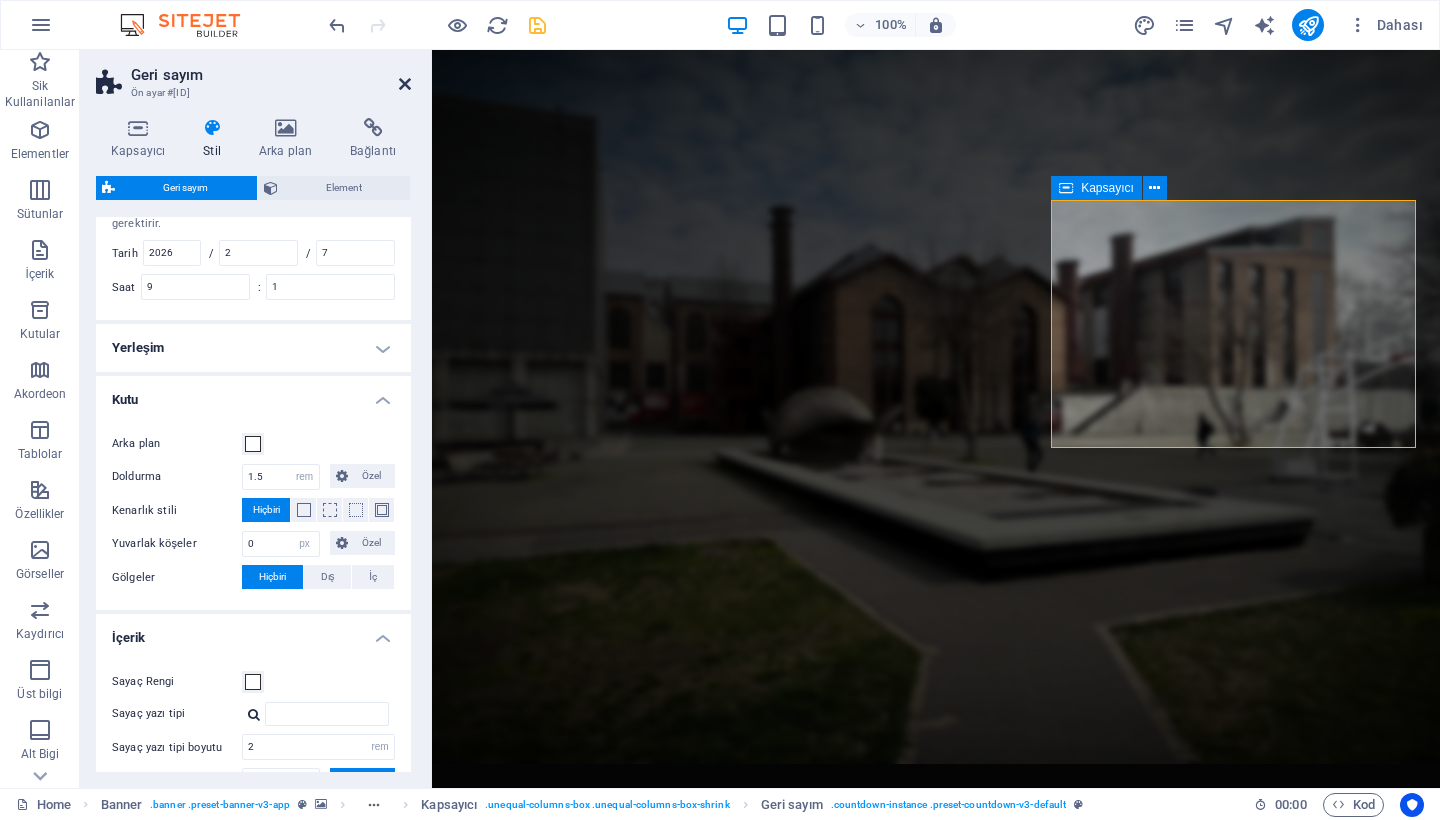 click at bounding box center [405, 84] 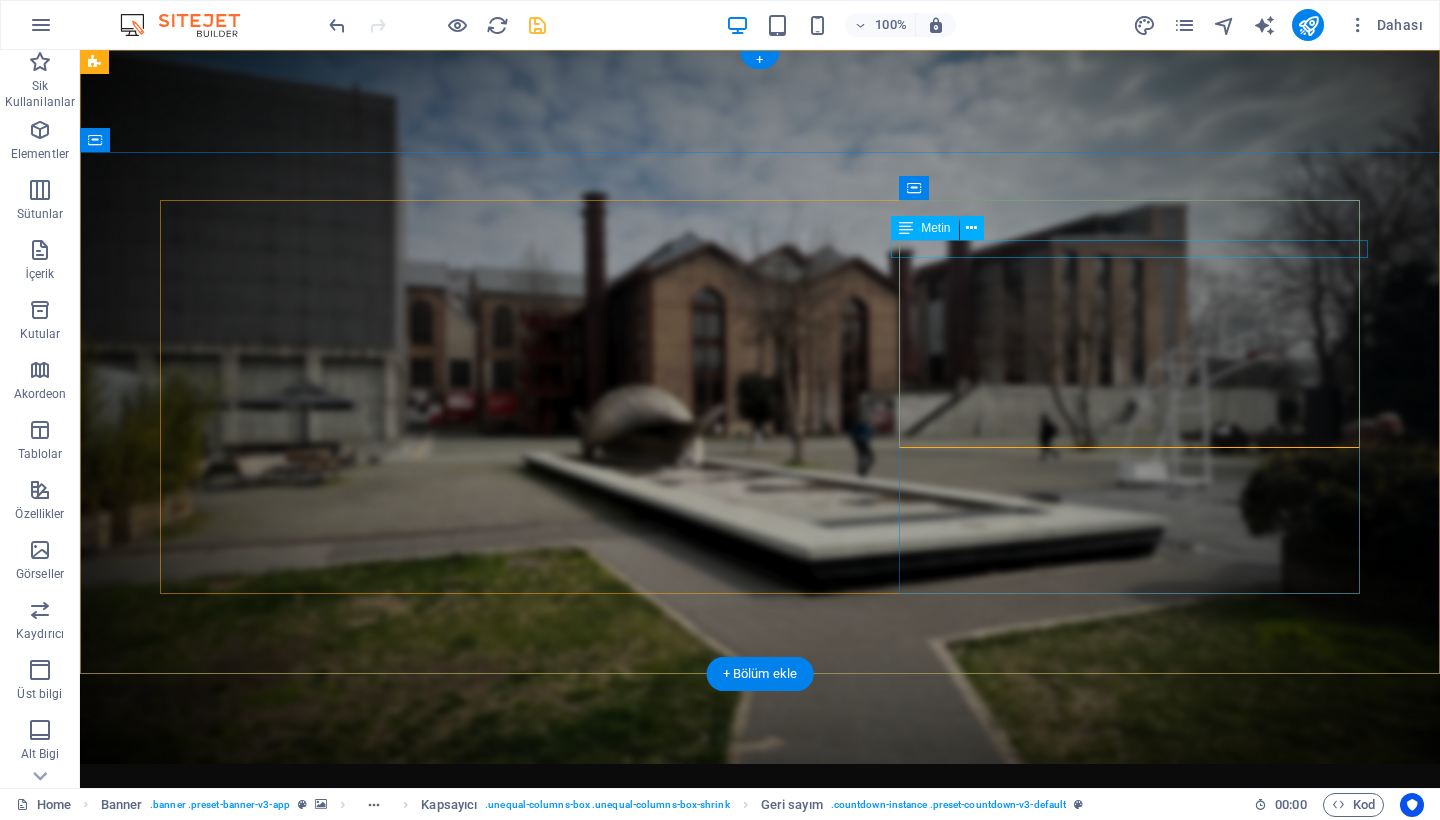 click on "Days" at bounding box center [760, 1501] 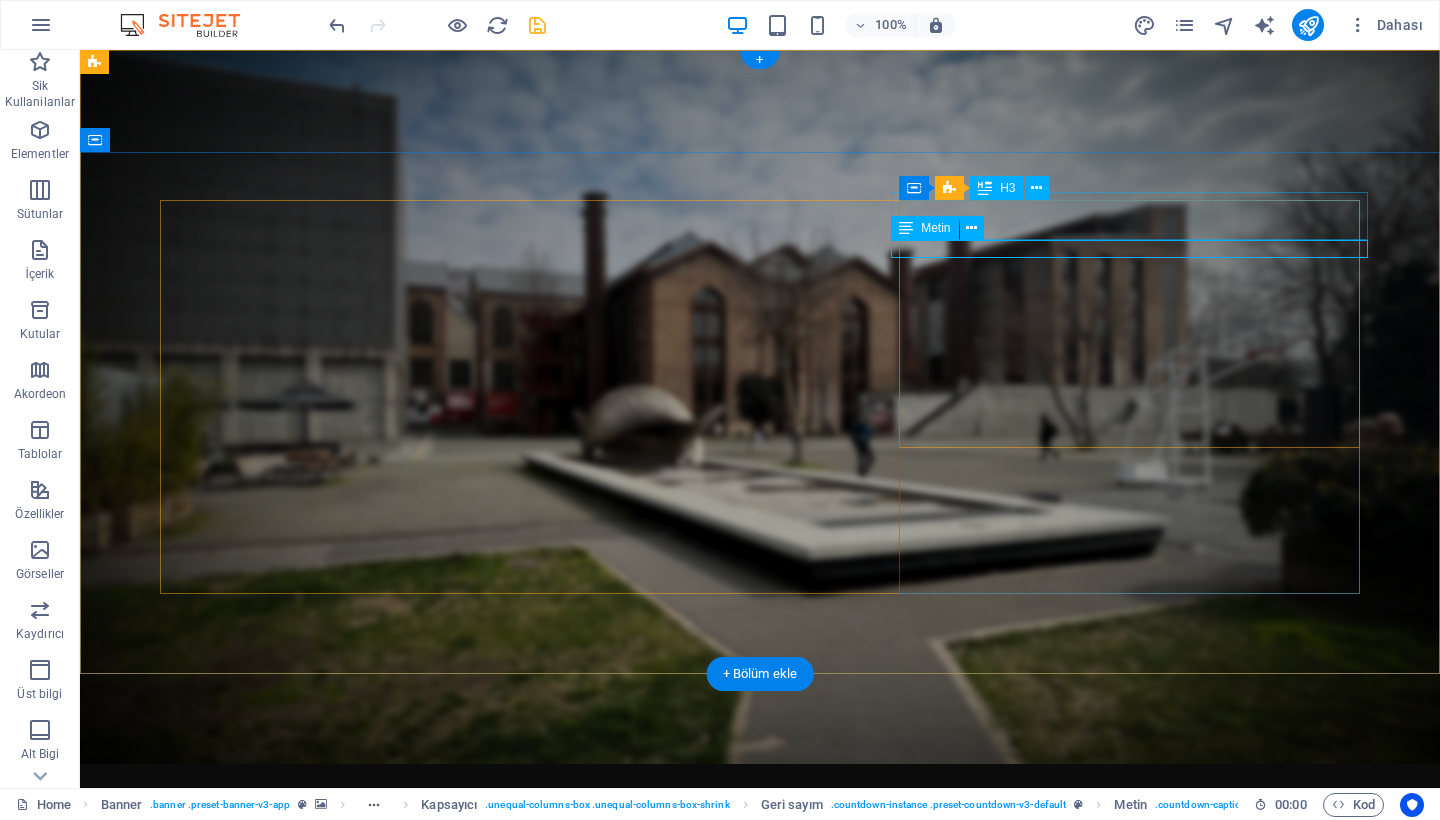 click on "Metin" at bounding box center [935, 228] 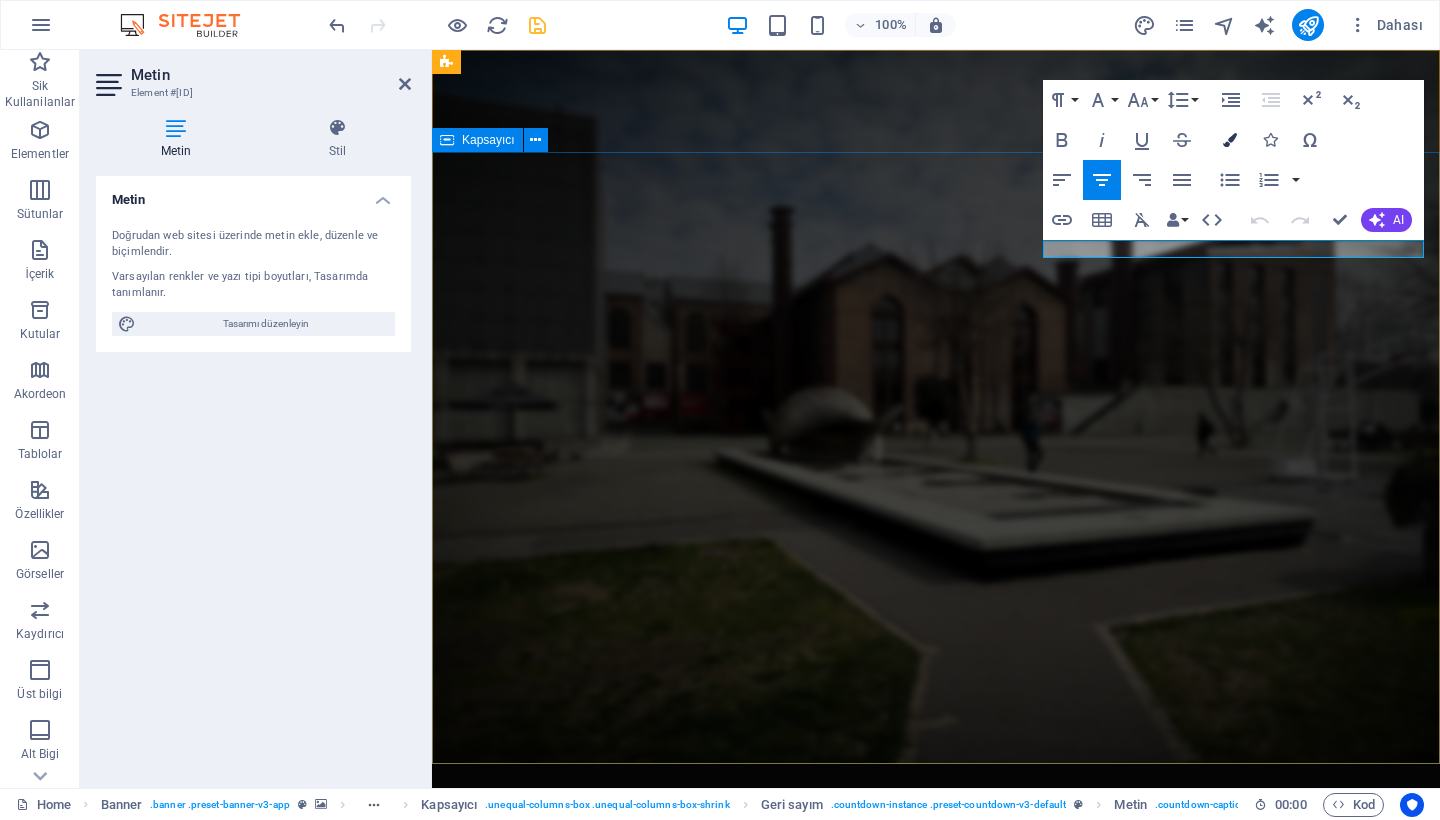 click at bounding box center (1230, 140) 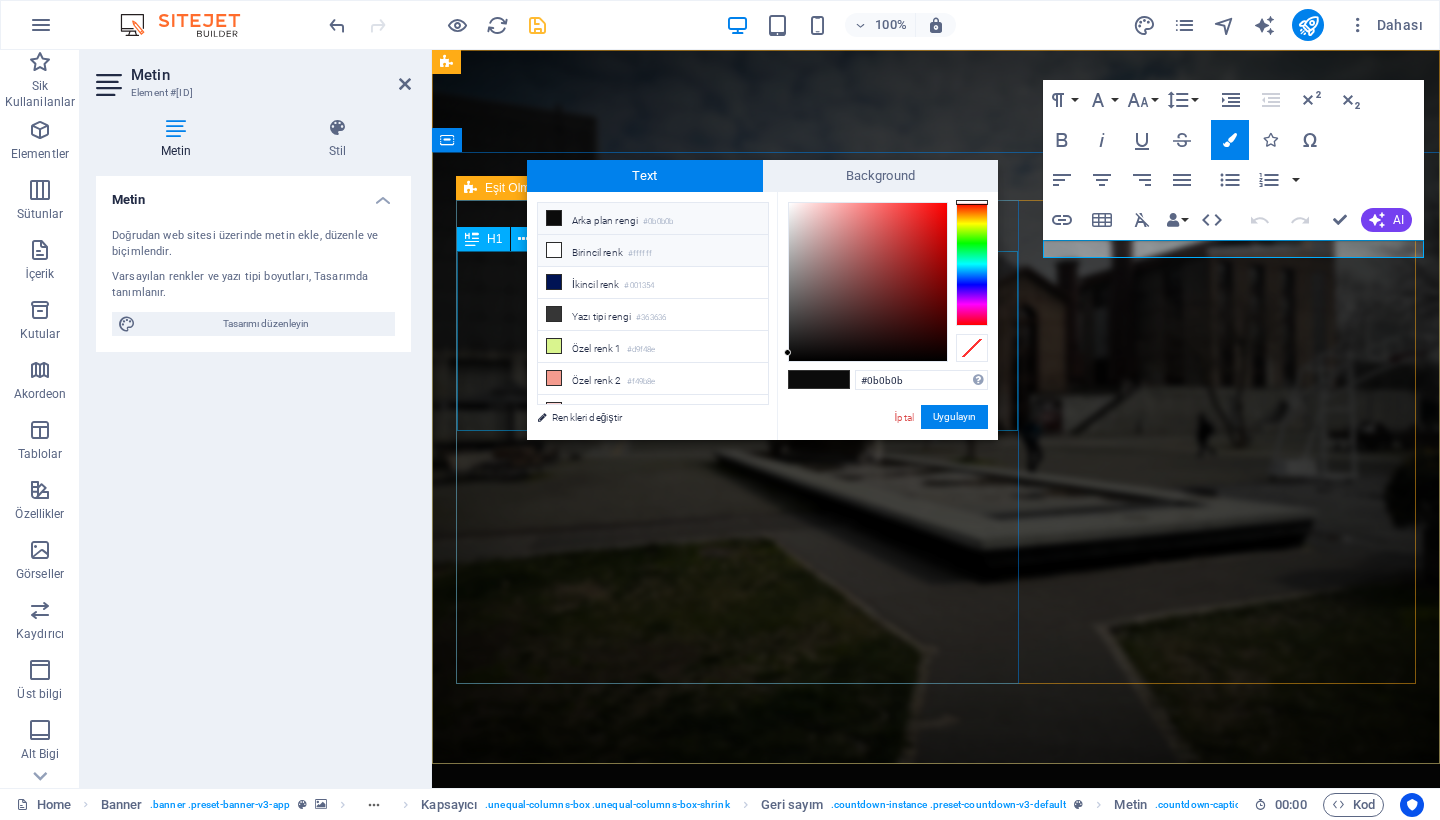 click on "#ffffff" at bounding box center [640, 254] 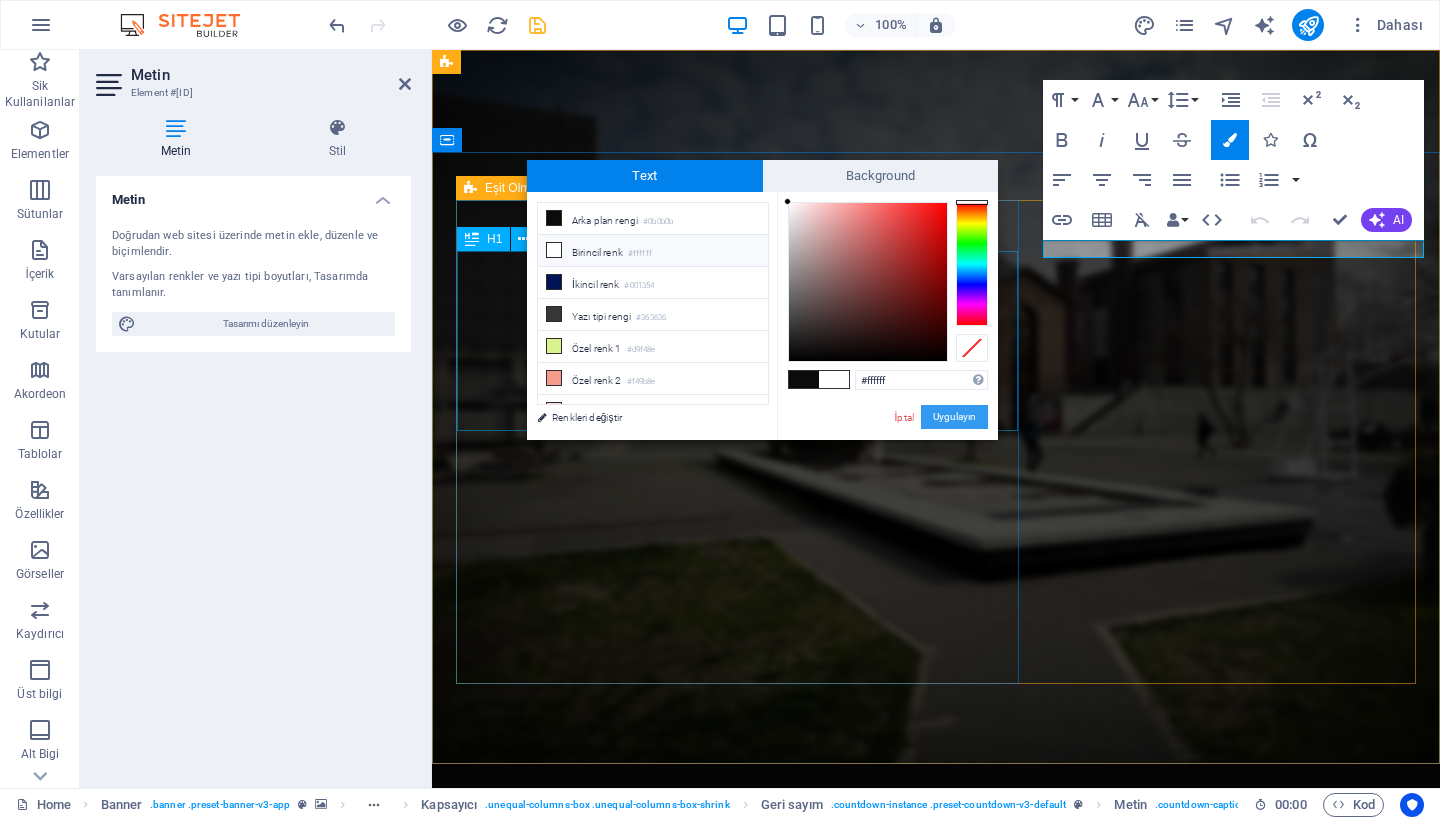 click on "Uygulayın" at bounding box center [954, 417] 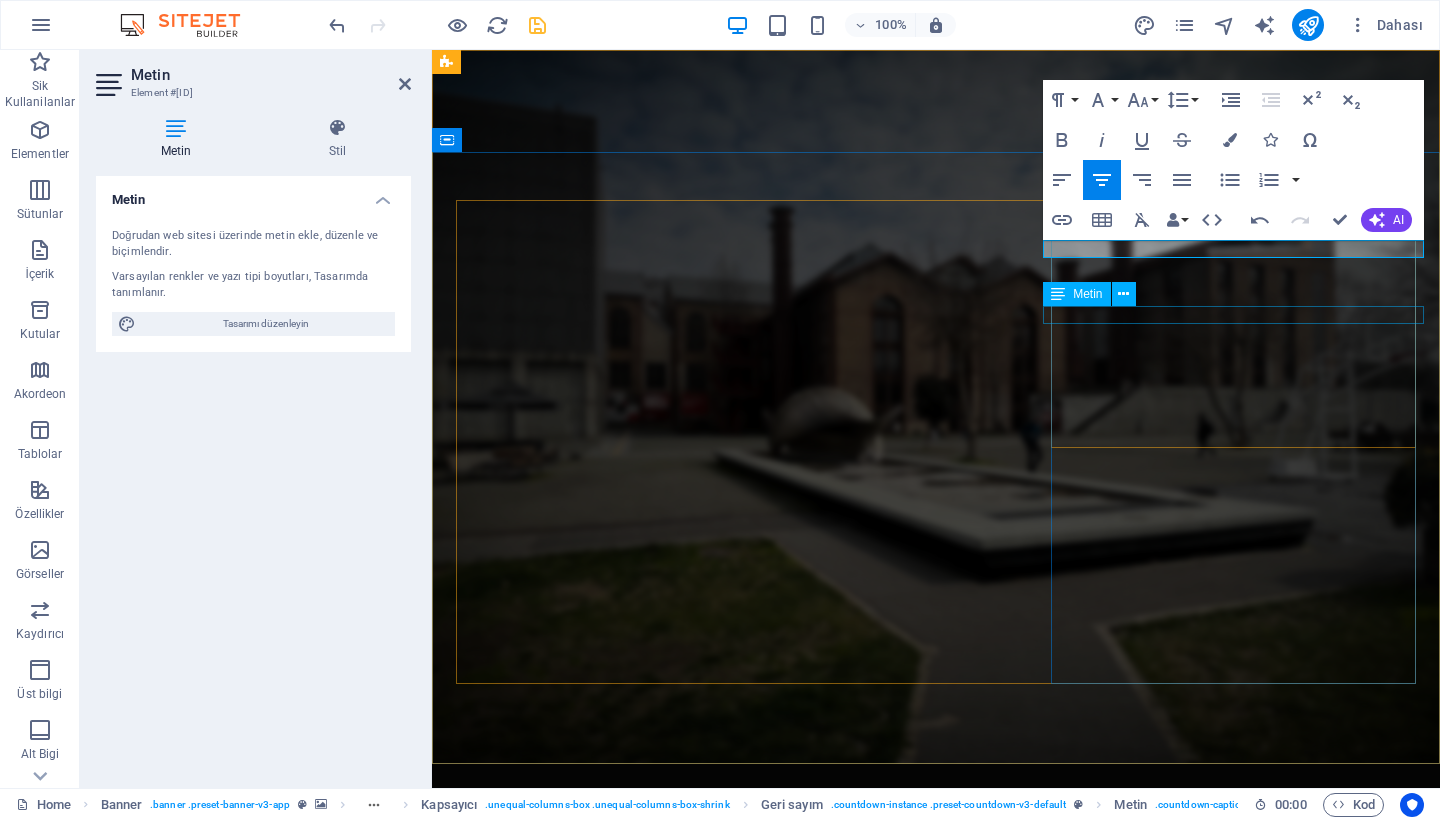 click on "Hours" at bounding box center [936, 1567] 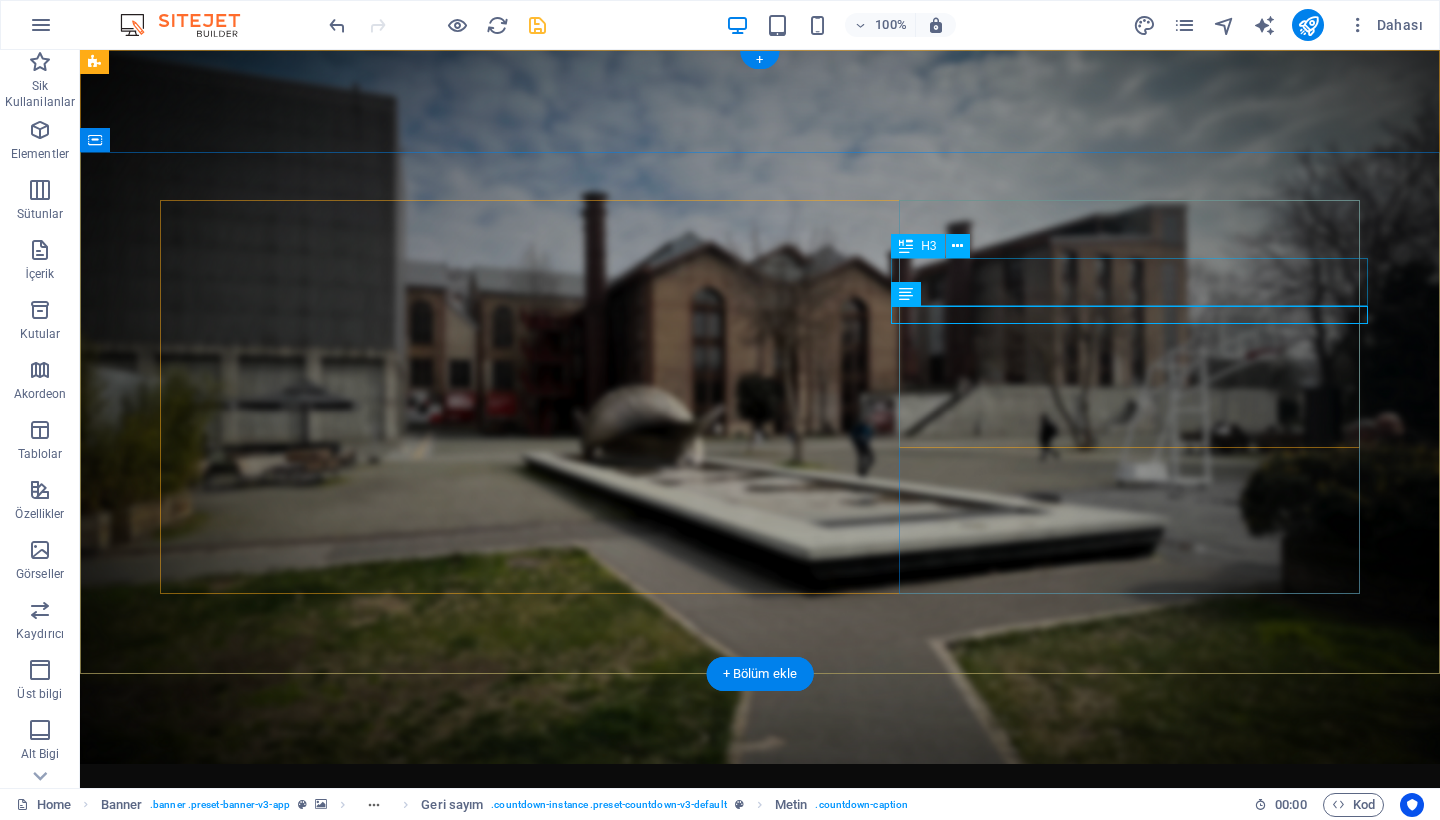click on "Days" at bounding box center (760, 1501) 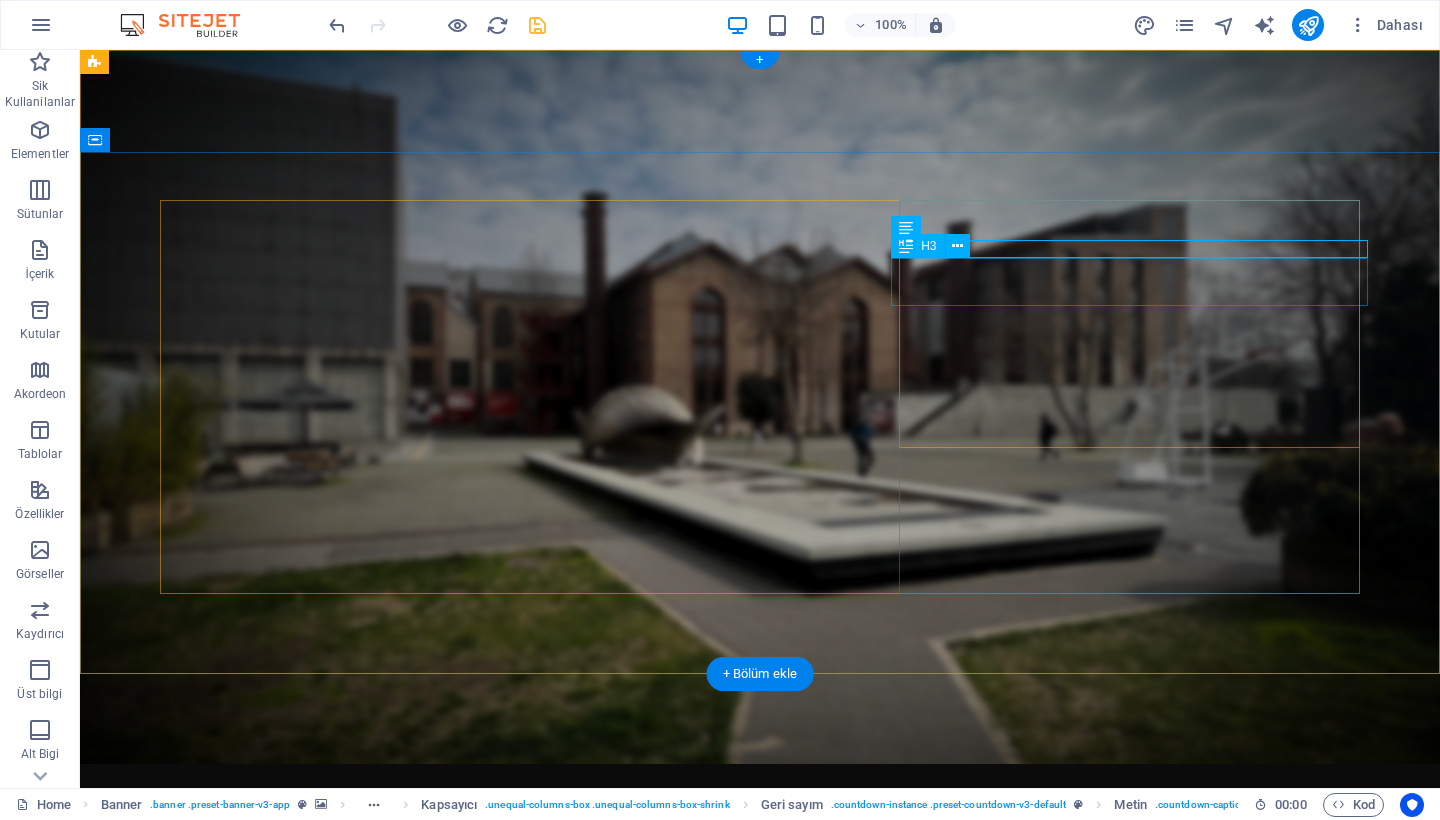 click on "Days" at bounding box center (760, 1501) 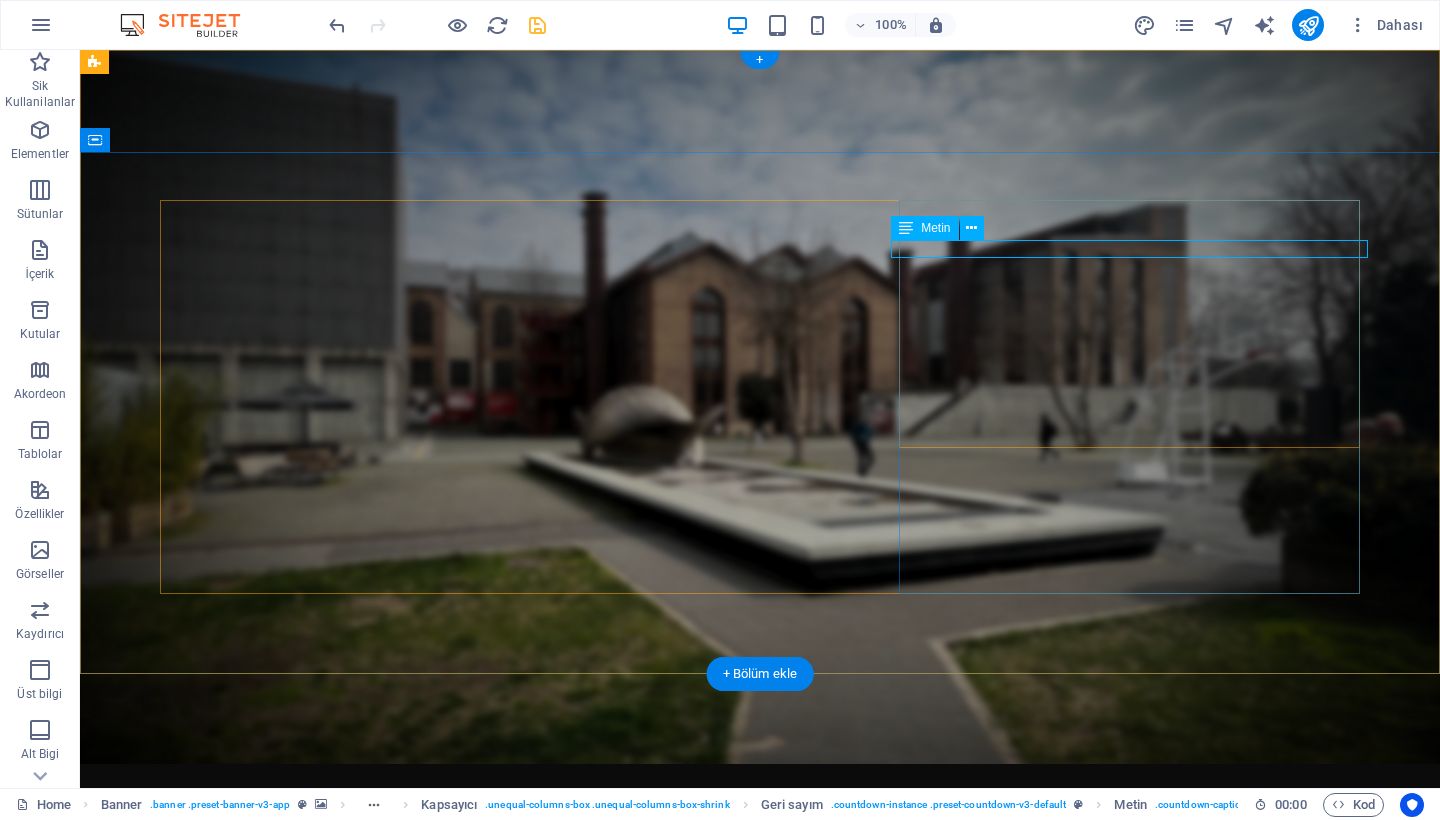 click on "Days" at bounding box center (760, 1501) 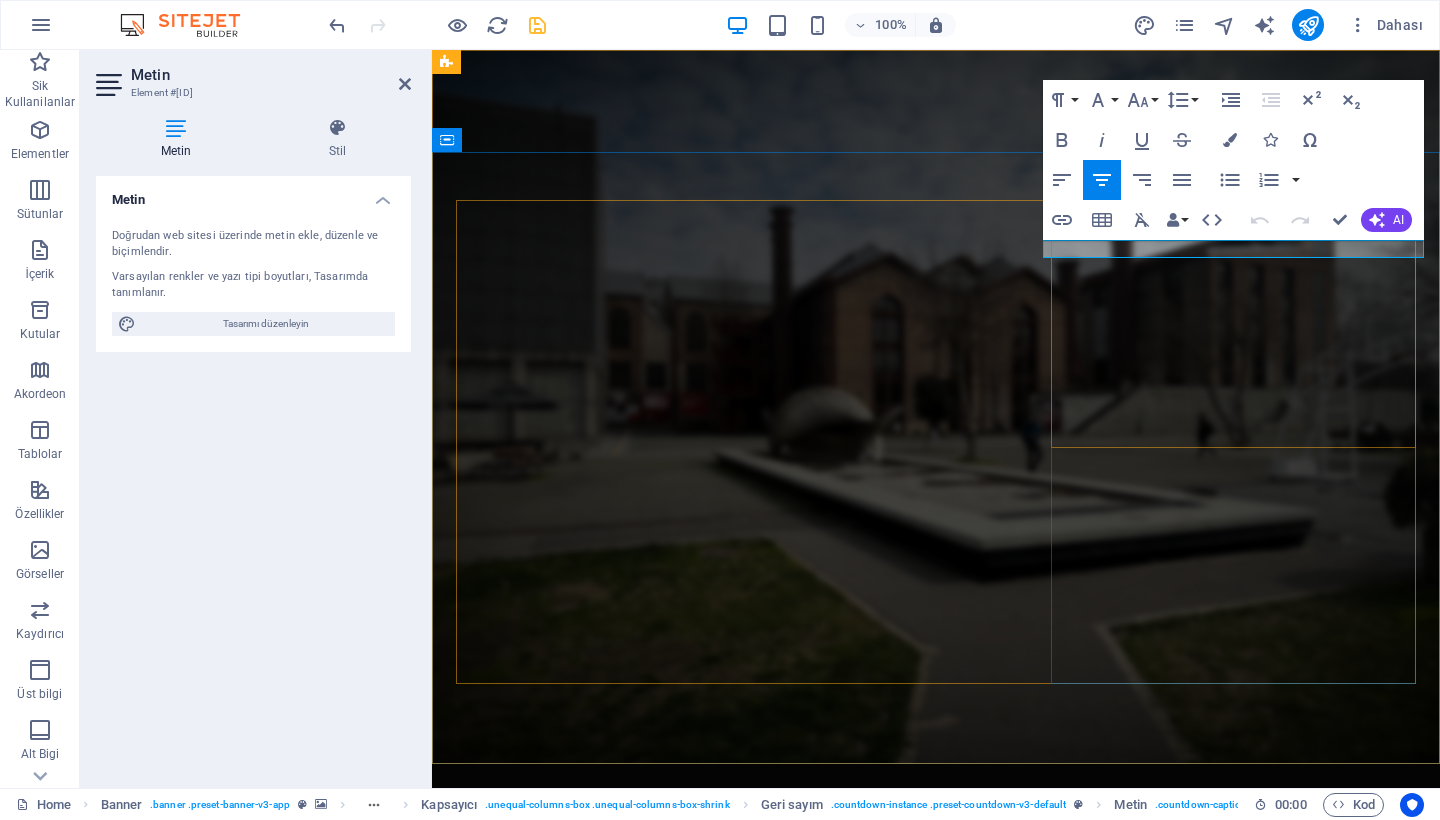 click on "Days" at bounding box center (936, 1501) 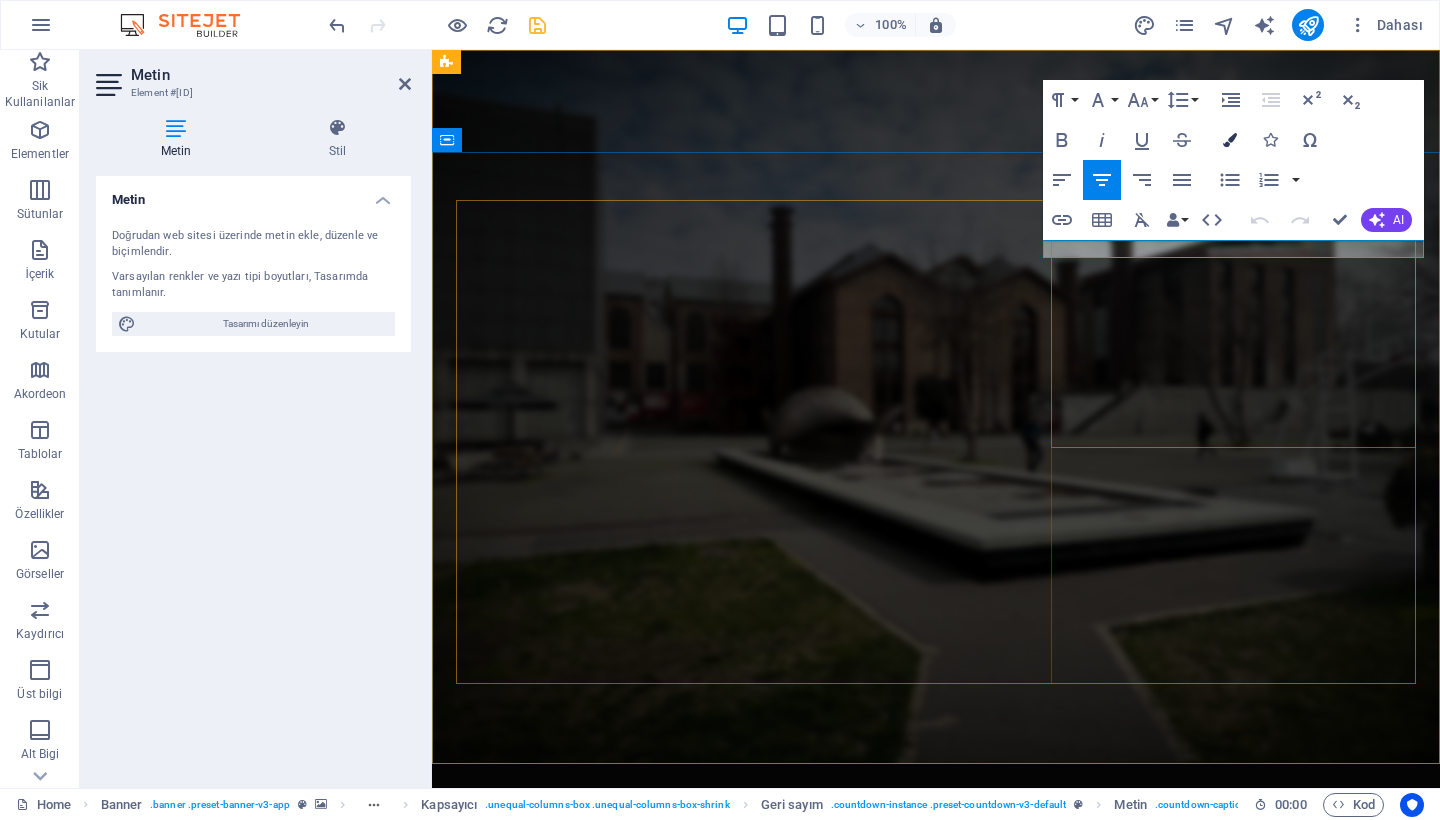 click on "Colors" at bounding box center [1230, 140] 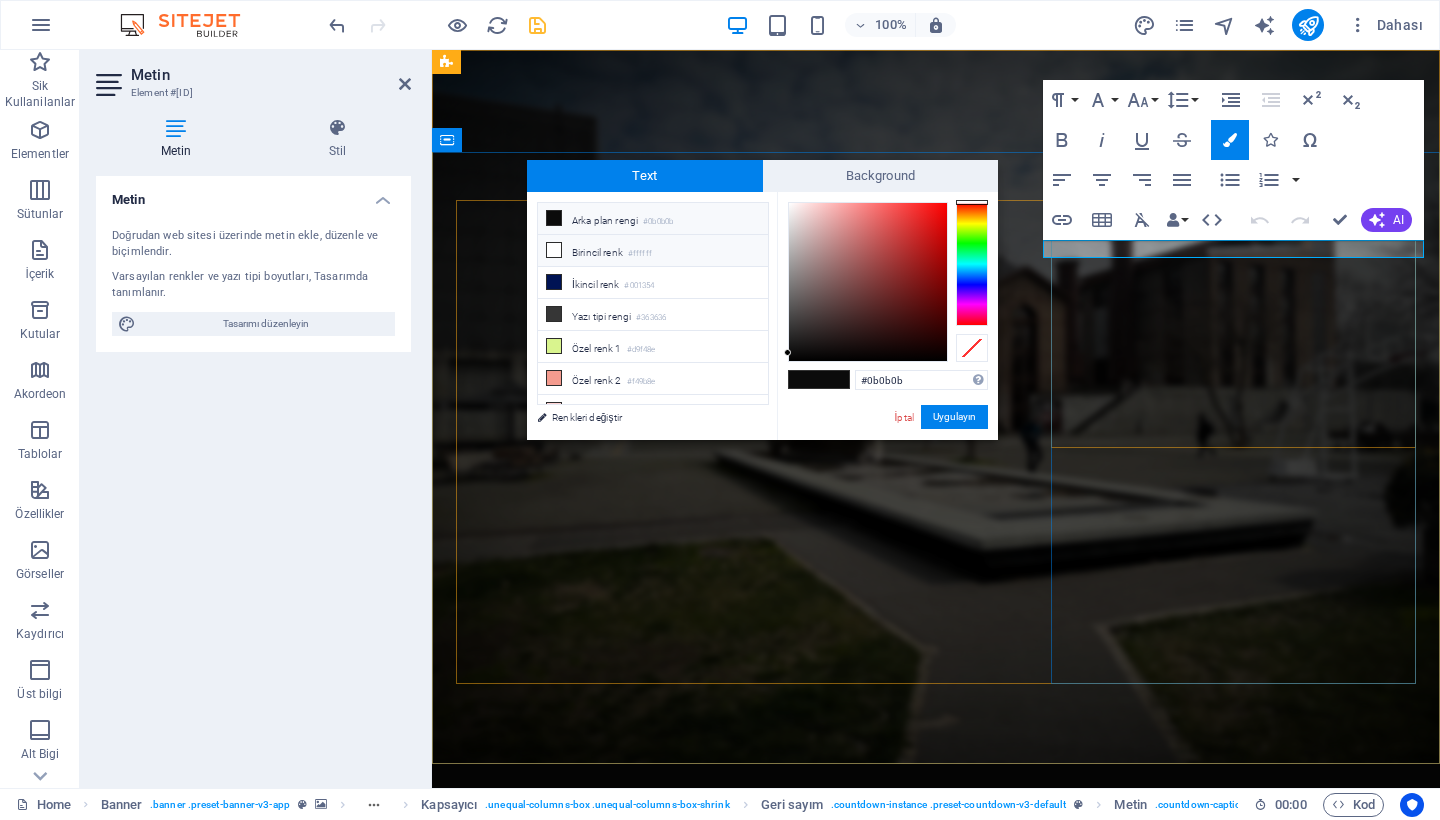 click on "Birincil renk
#[COLOR]" at bounding box center [653, 251] 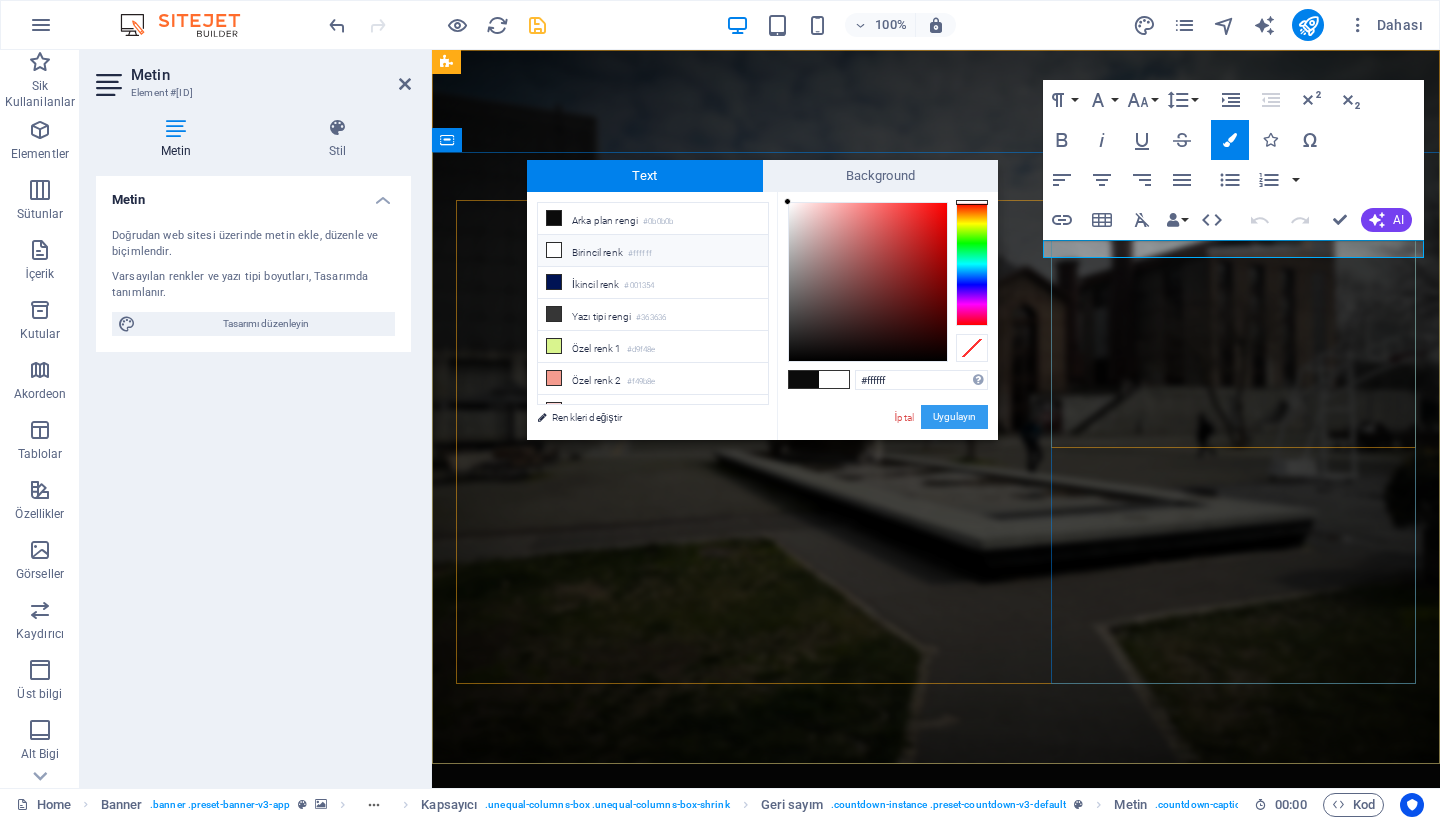 drag, startPoint x: 948, startPoint y: 419, endPoint x: 516, endPoint y: 369, distance: 434.88388 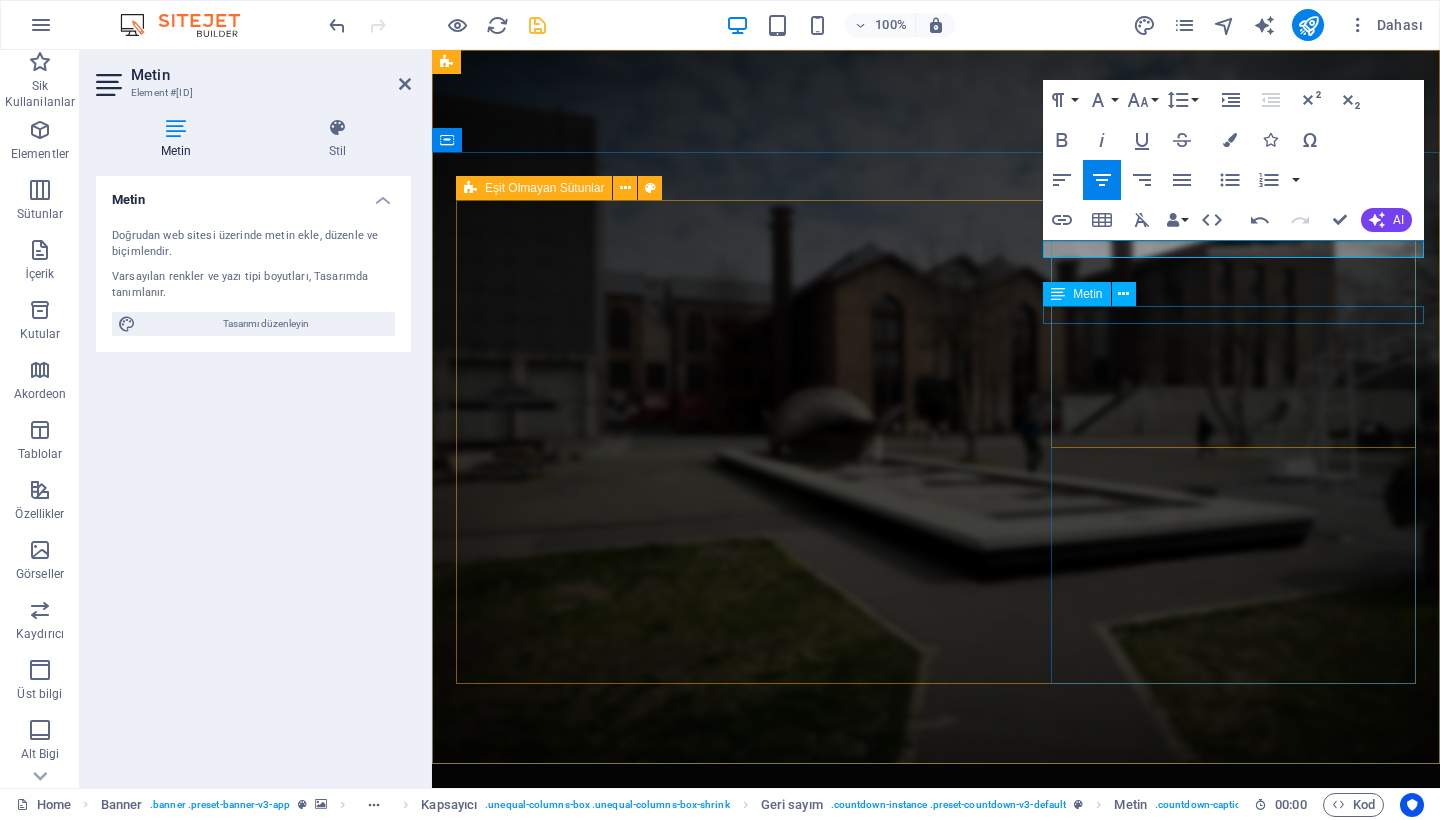 click on "Hours" at bounding box center [936, 1567] 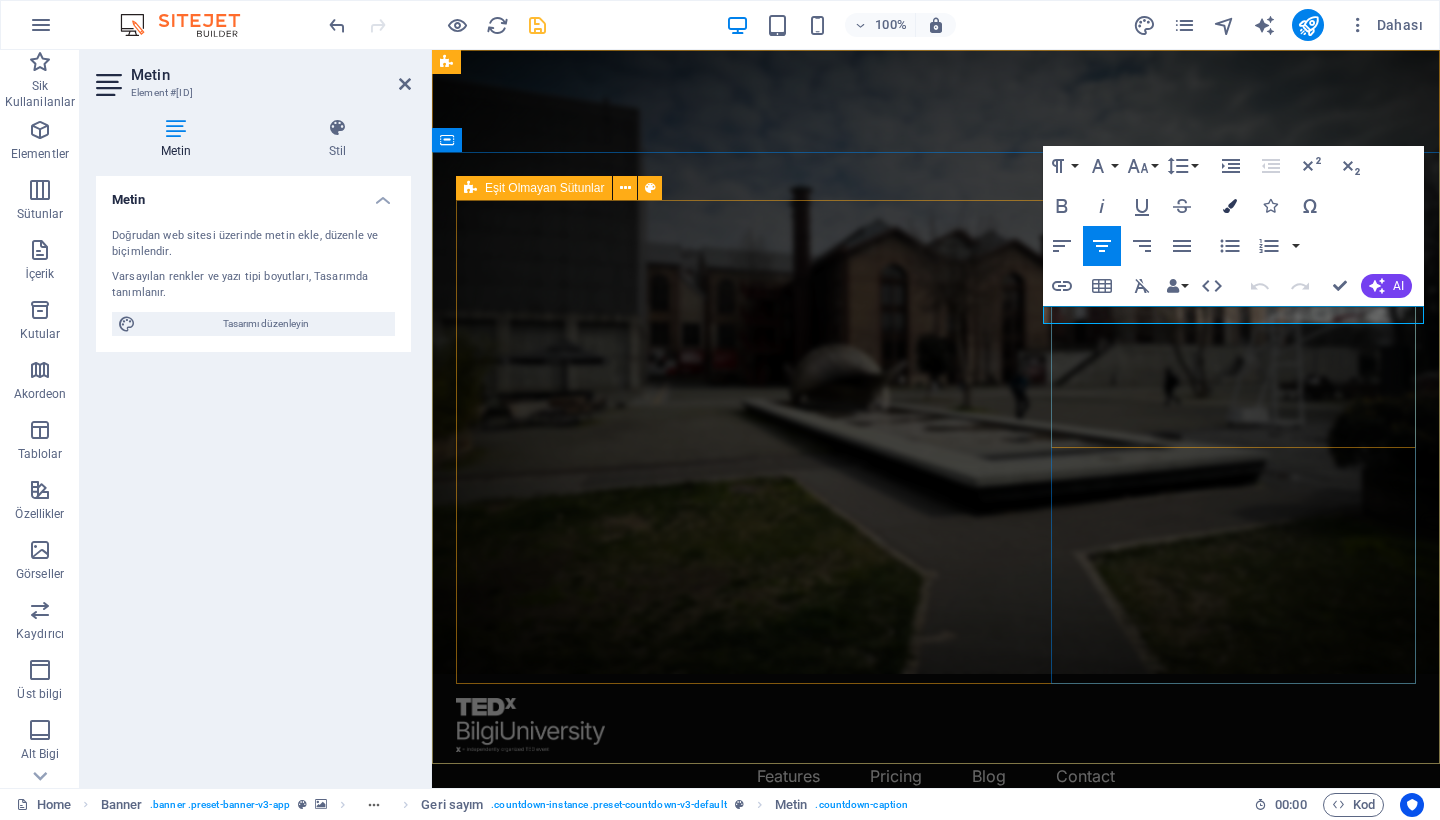click on "Colors" at bounding box center [1230, 206] 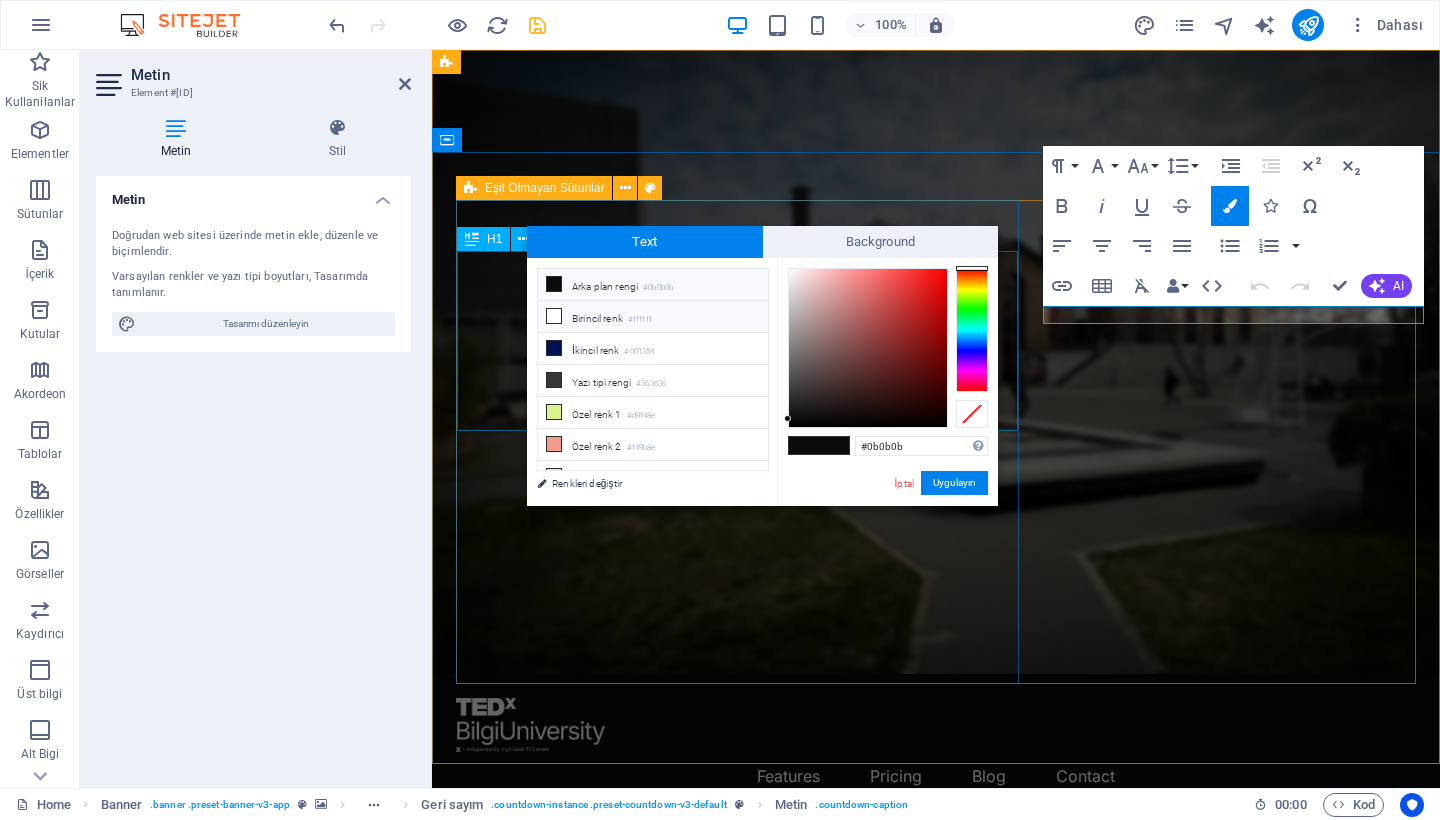 click on "#ffffff" at bounding box center [640, 320] 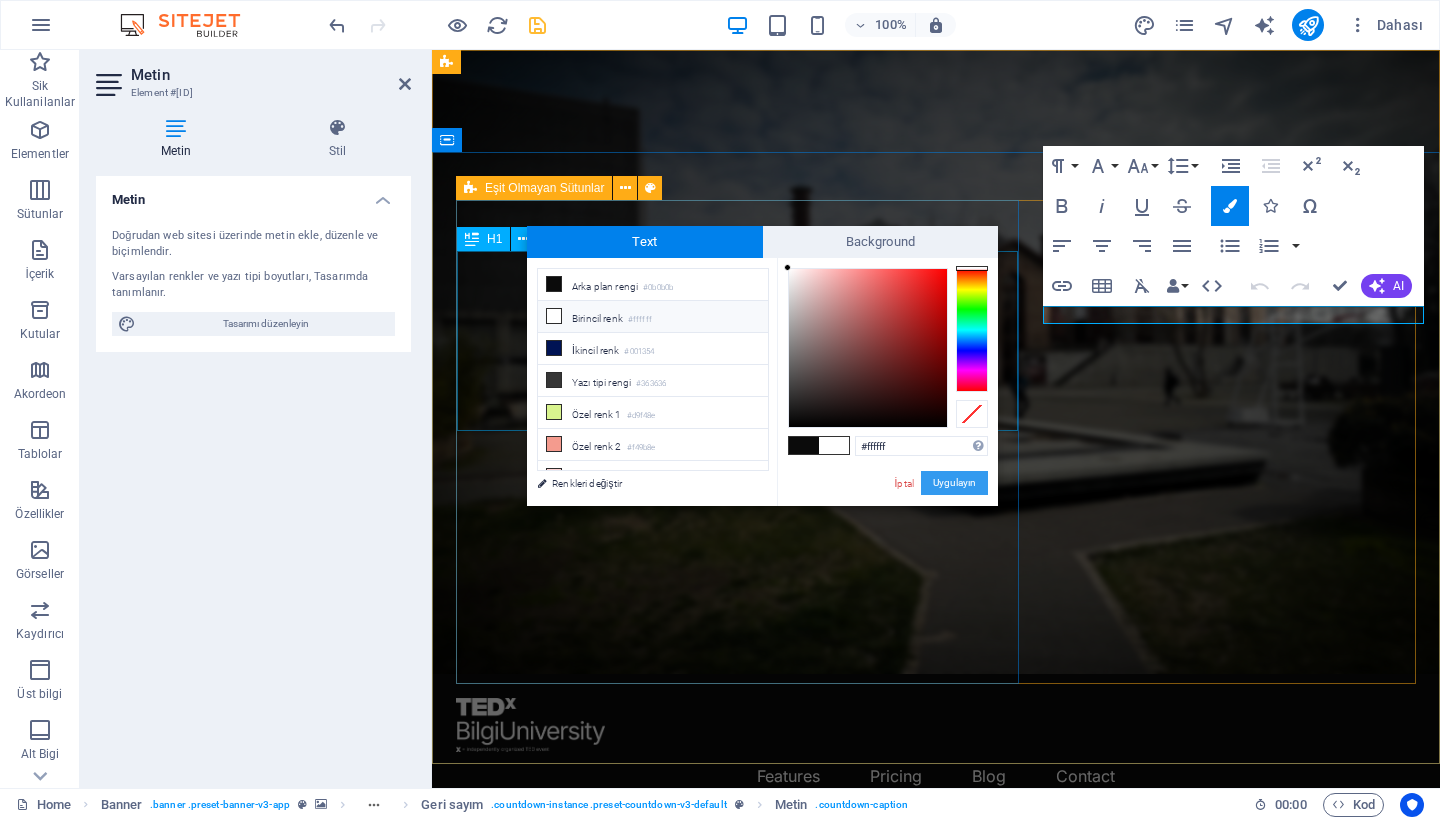 click on "Uygulayın" at bounding box center (954, 483) 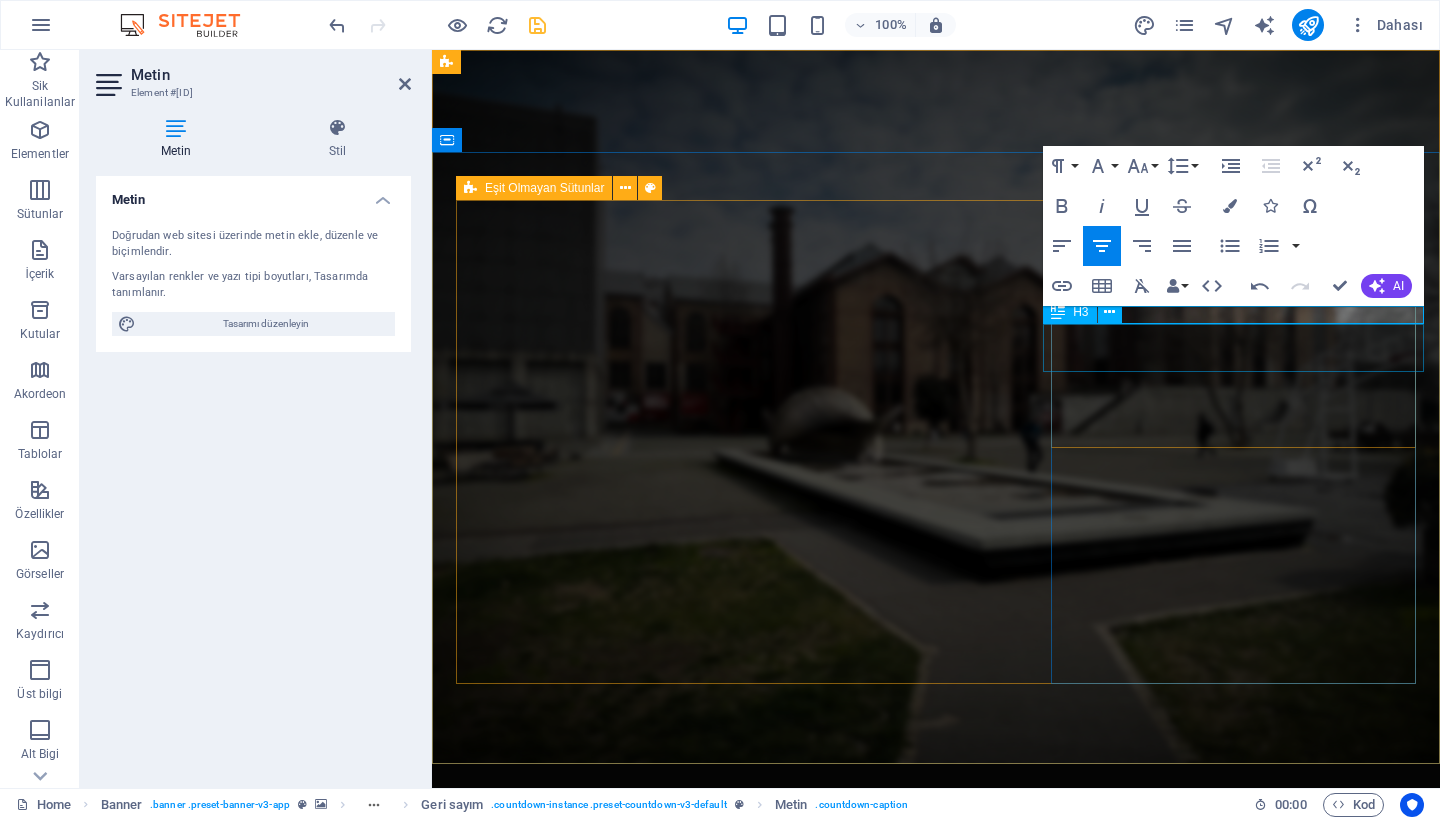 click on "49" at bounding box center [936, 1592] 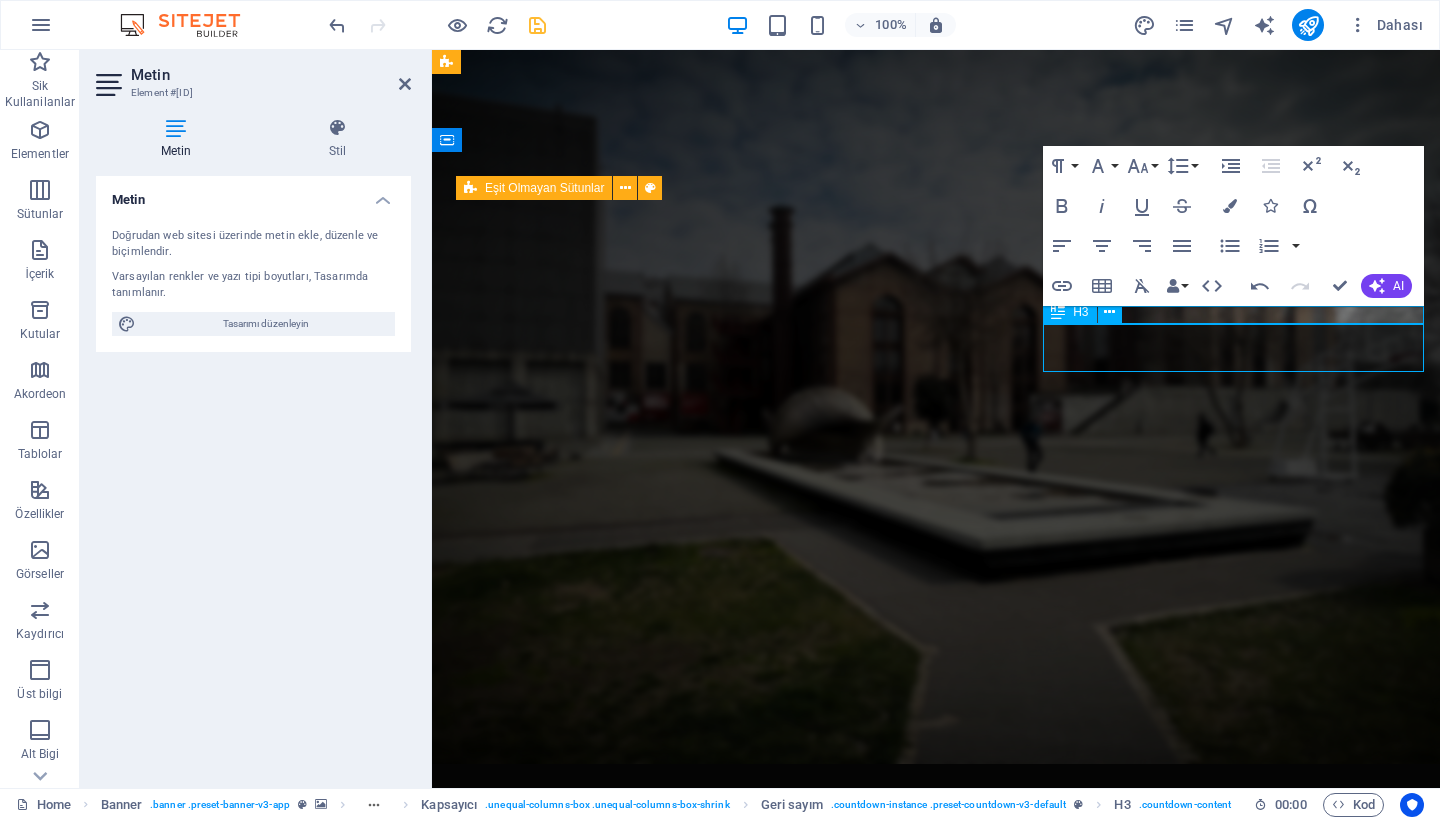 click on "49" at bounding box center (936, 1592) 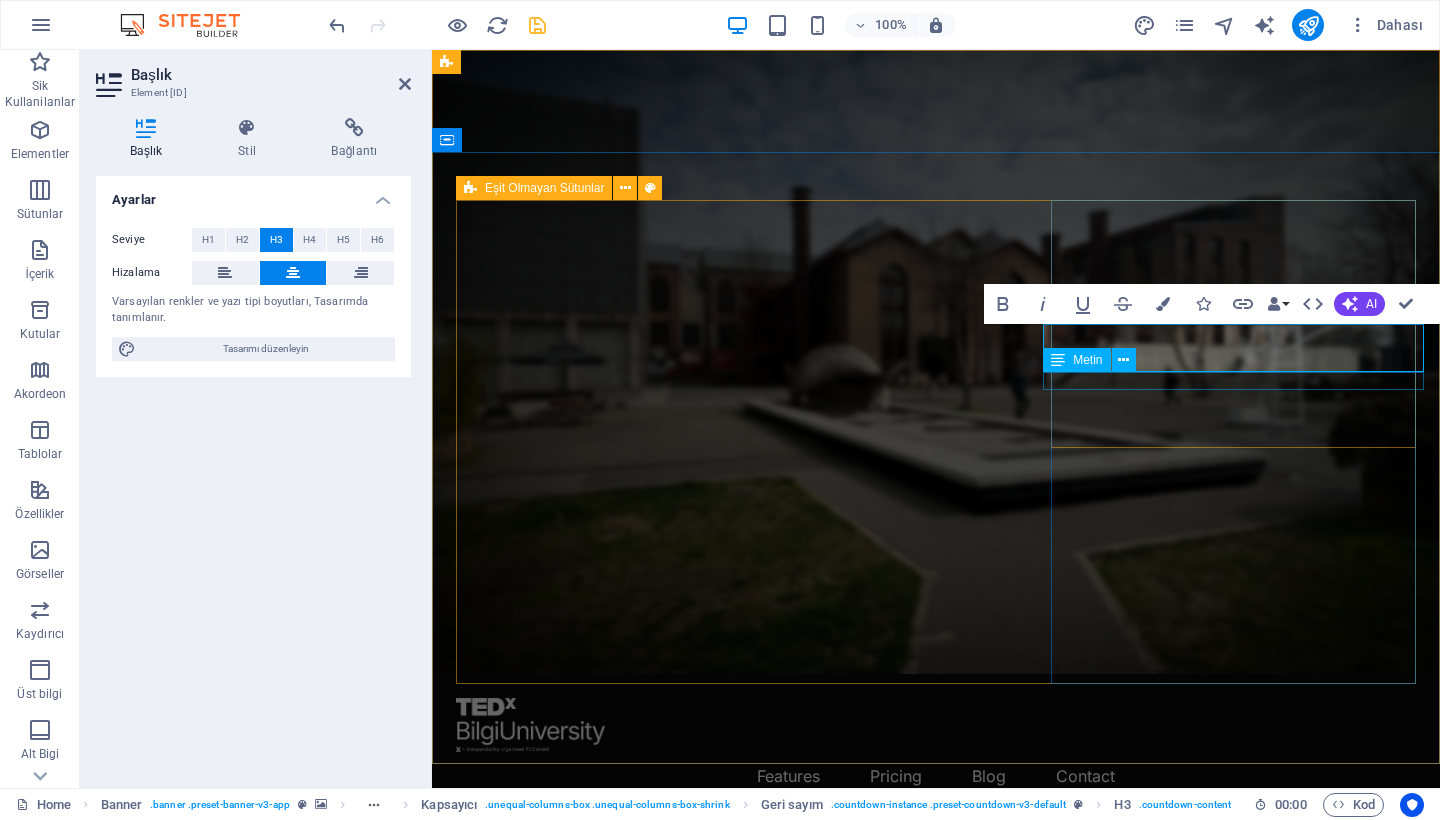 click on "Minutes" at bounding box center [936, 1543] 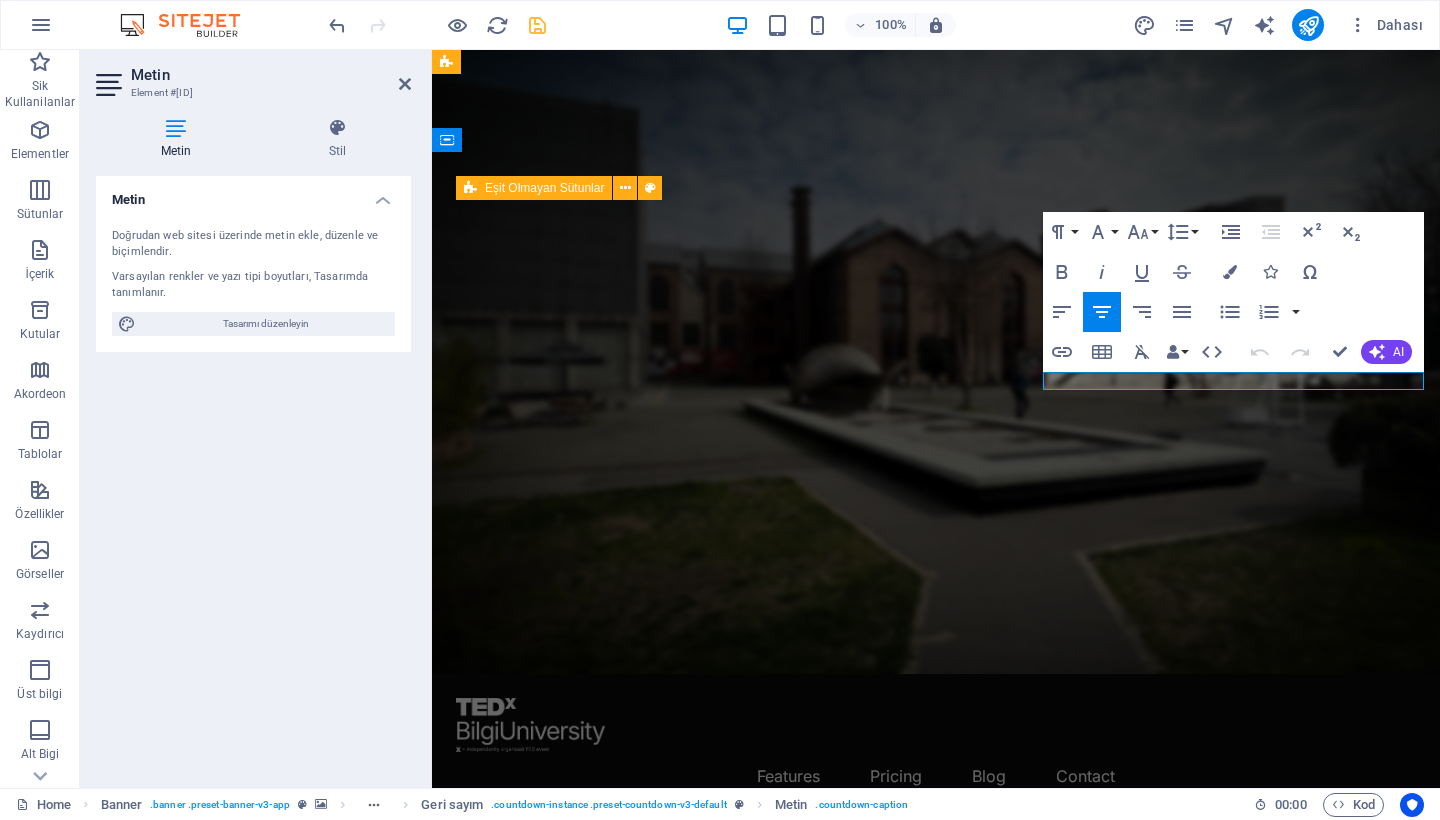 click on "Minutes" at bounding box center [936, 1543] 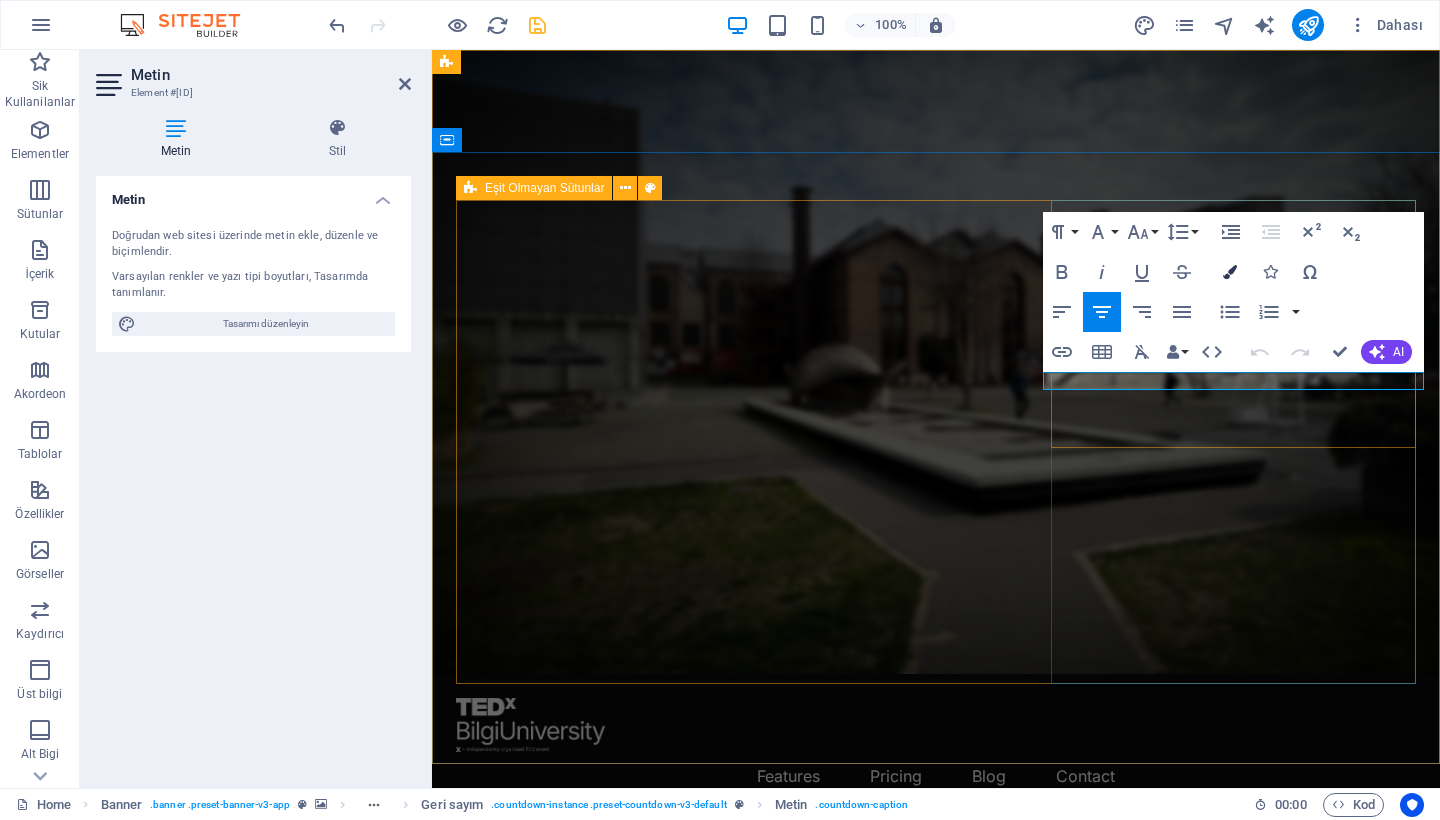 click at bounding box center [1230, 272] 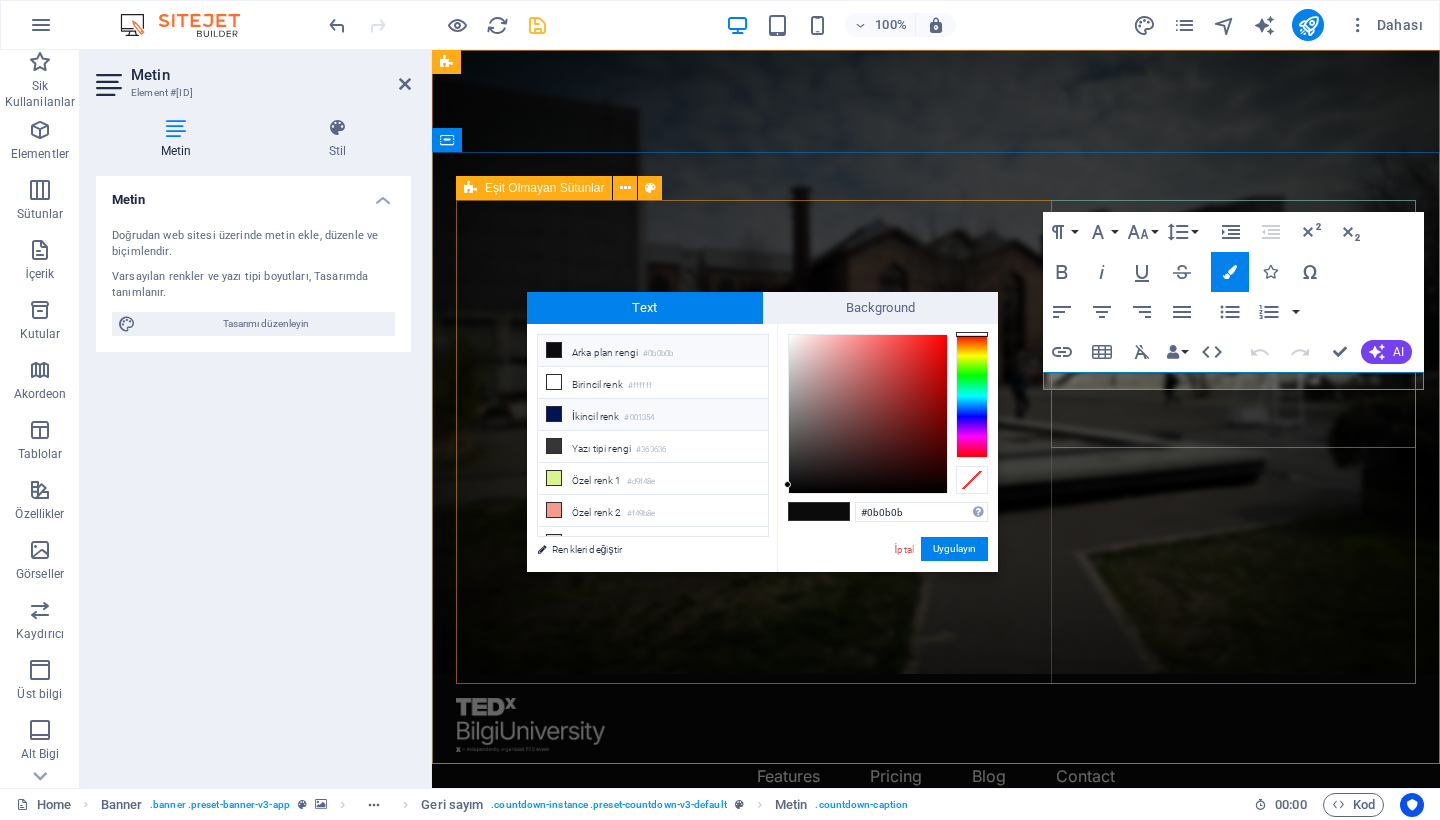 click on "İkincil renk
#001354" at bounding box center [653, 415] 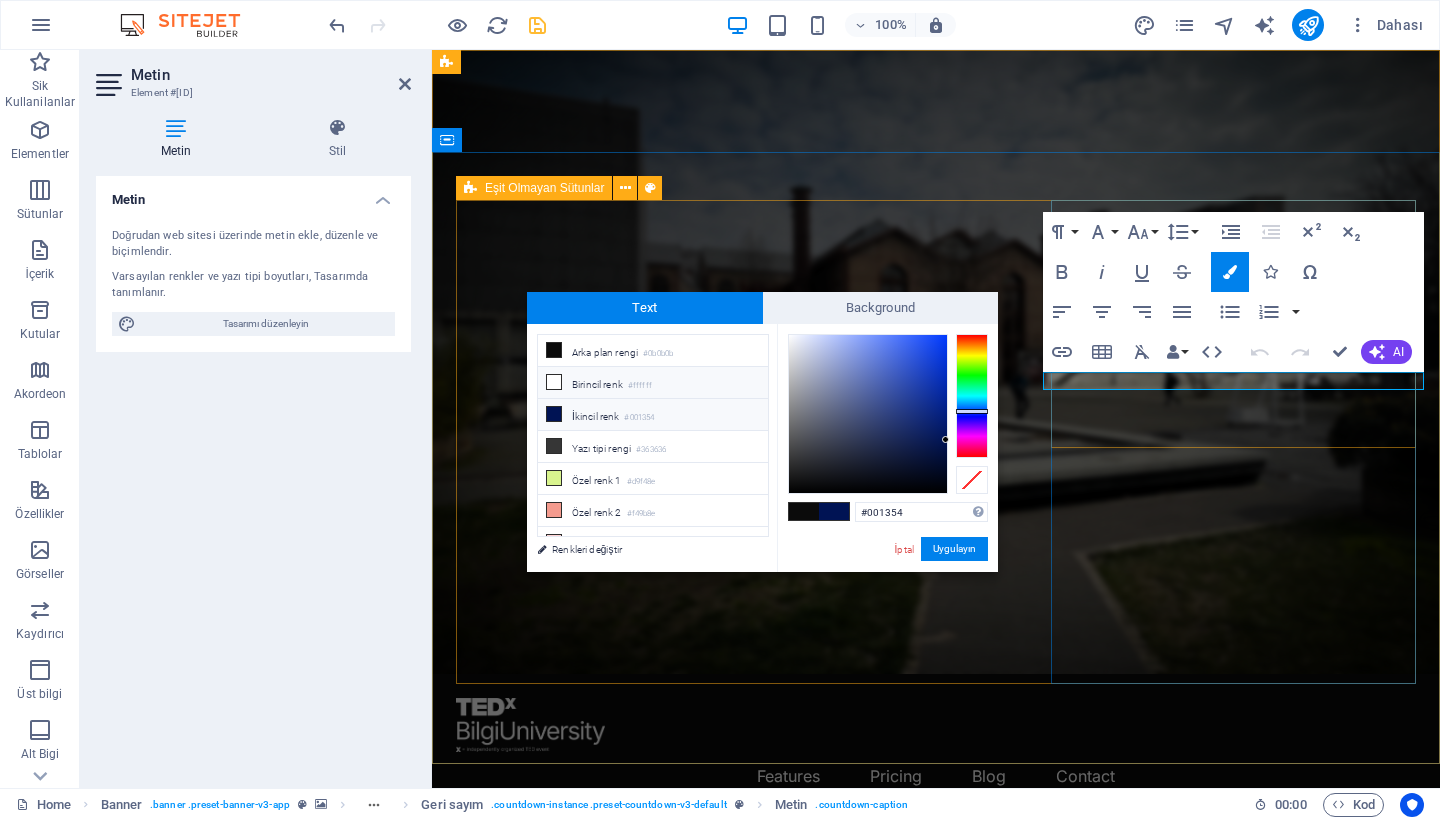 click on "#ffffff" at bounding box center [640, 386] 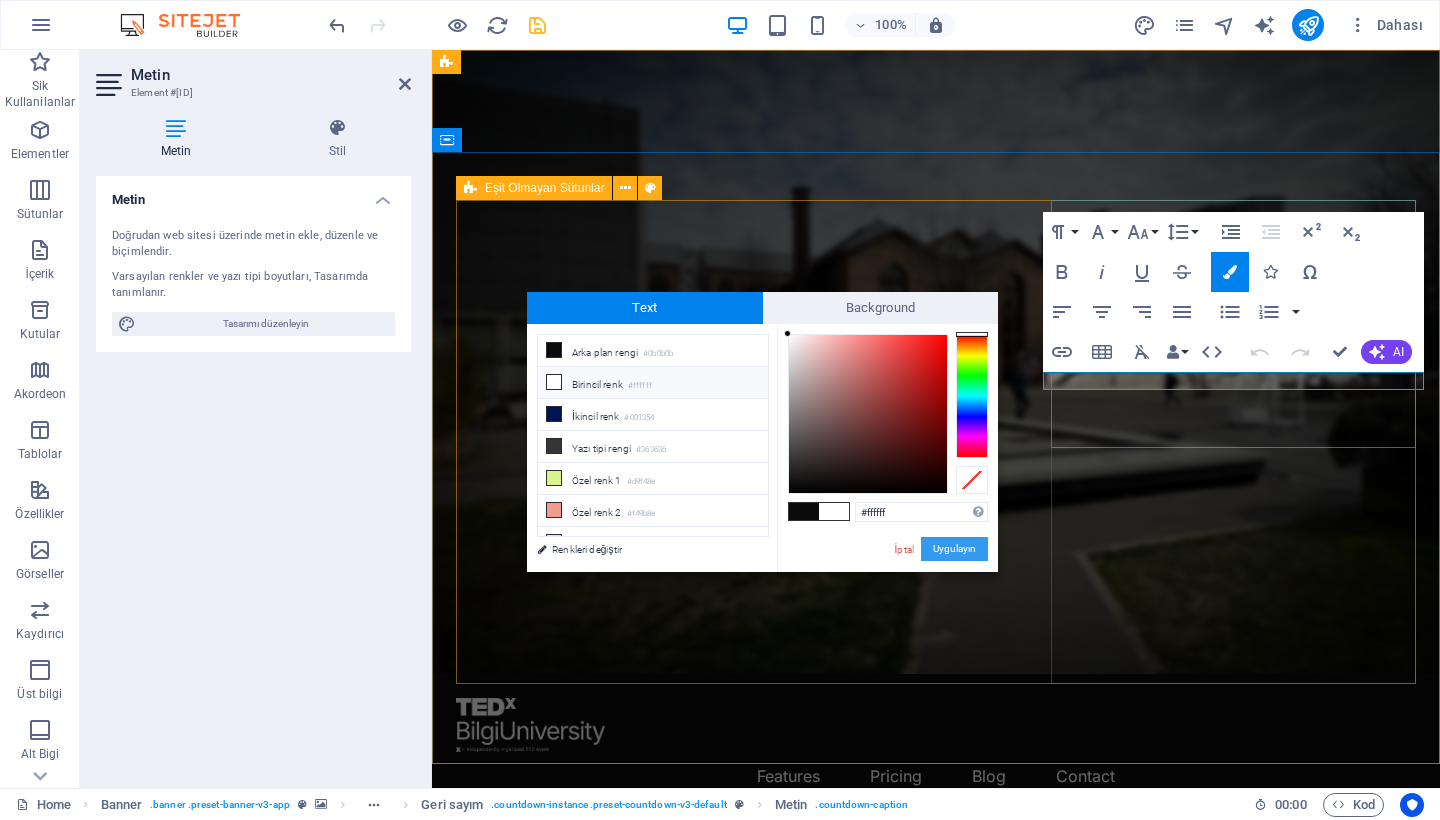 click on "Uygulayın" at bounding box center (954, 549) 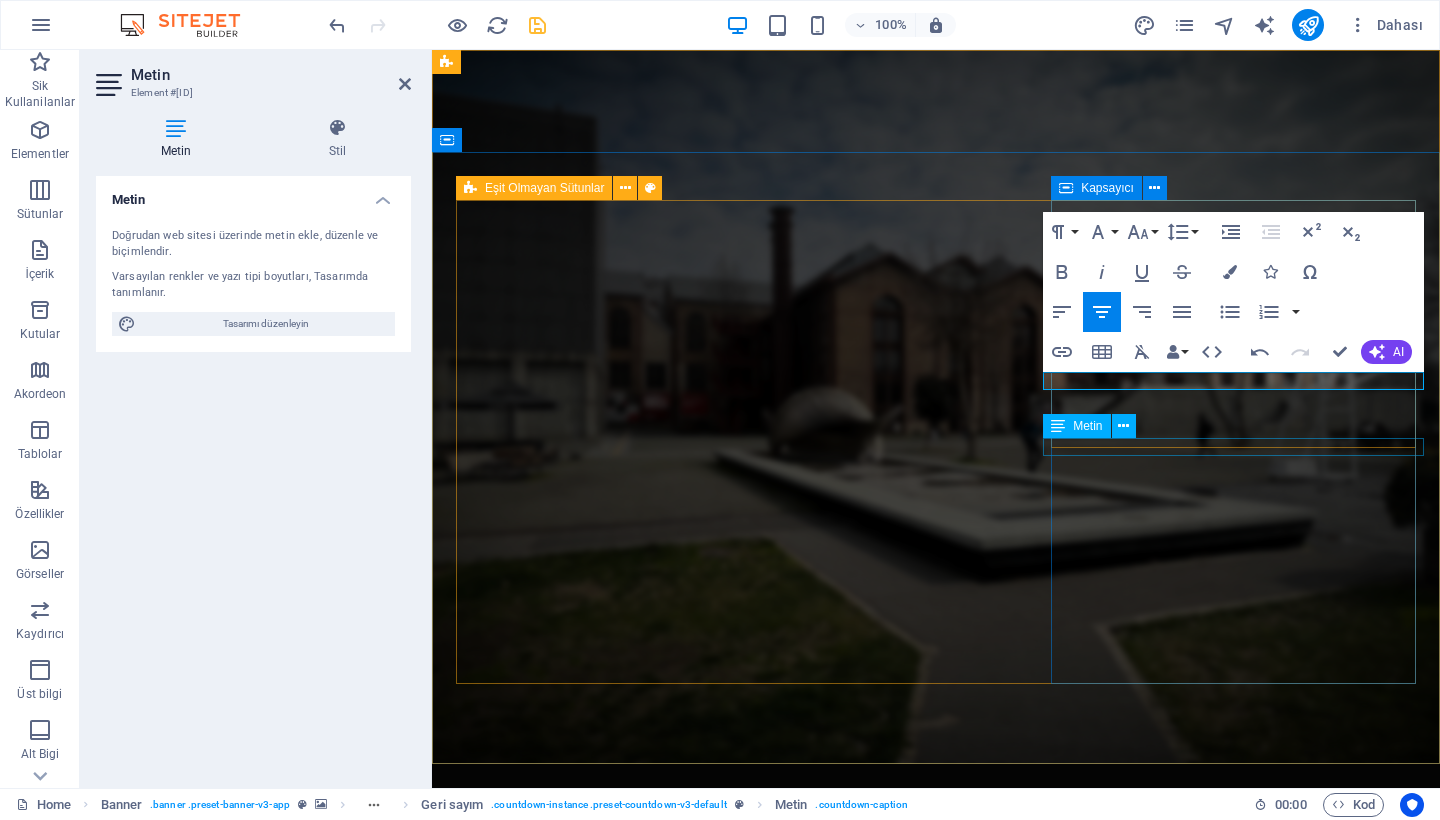 click on "Seconds" at bounding box center [936, 1699] 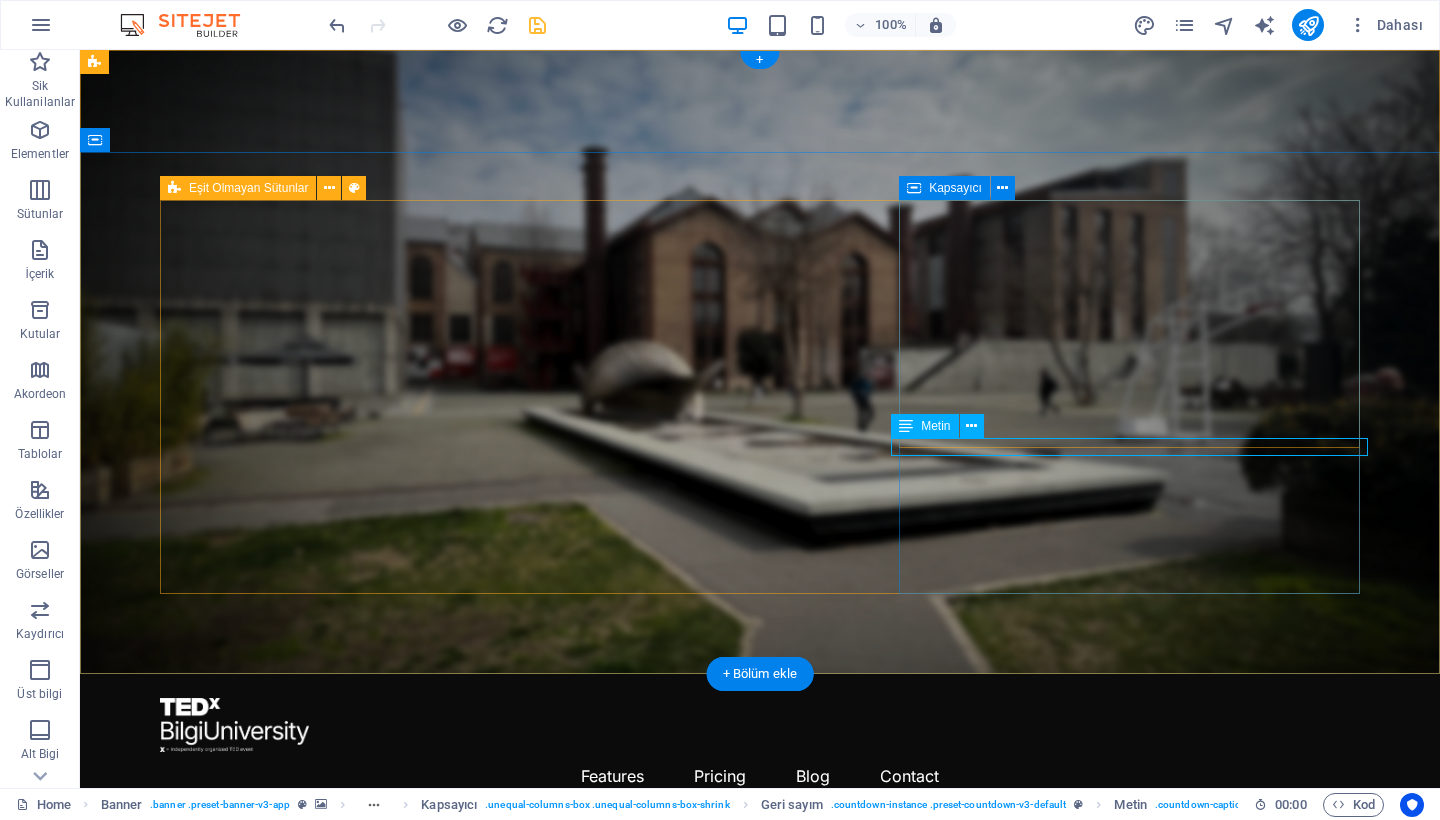 click on "Seconds" at bounding box center (760, 1609) 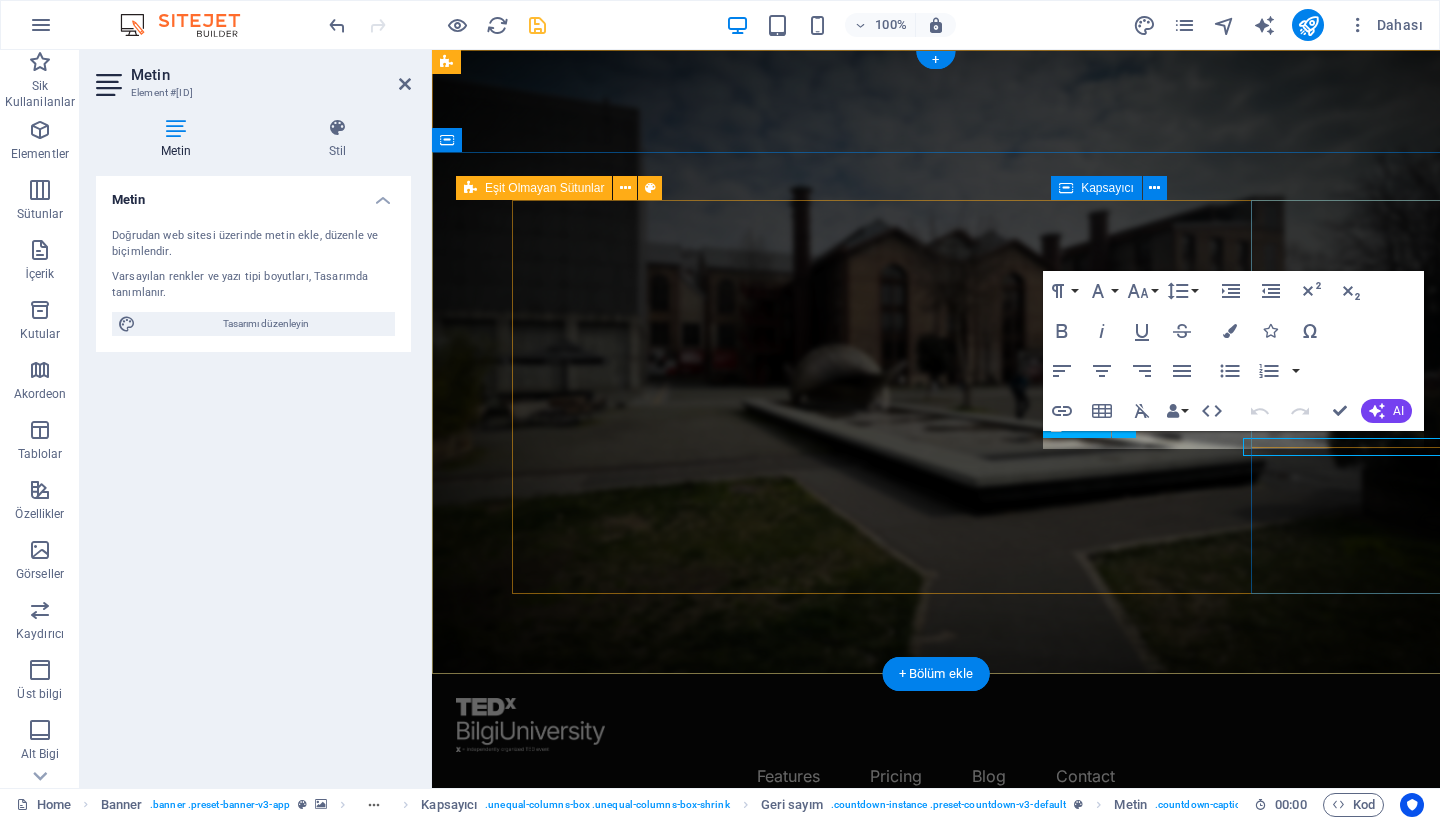 scroll, scrollTop: 7, scrollLeft: 0, axis: vertical 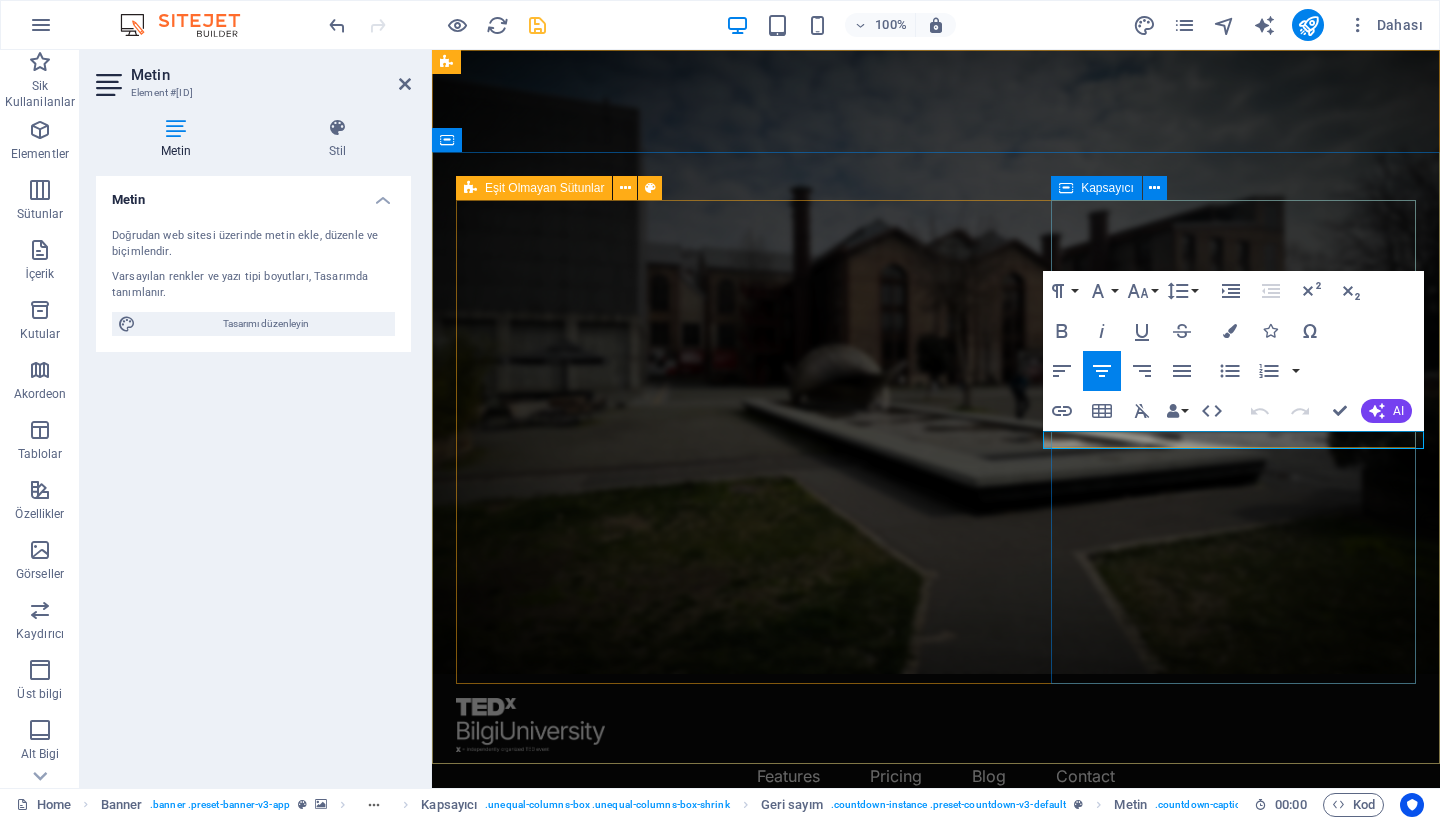 click on "Seconds" at bounding box center [936, 1609] 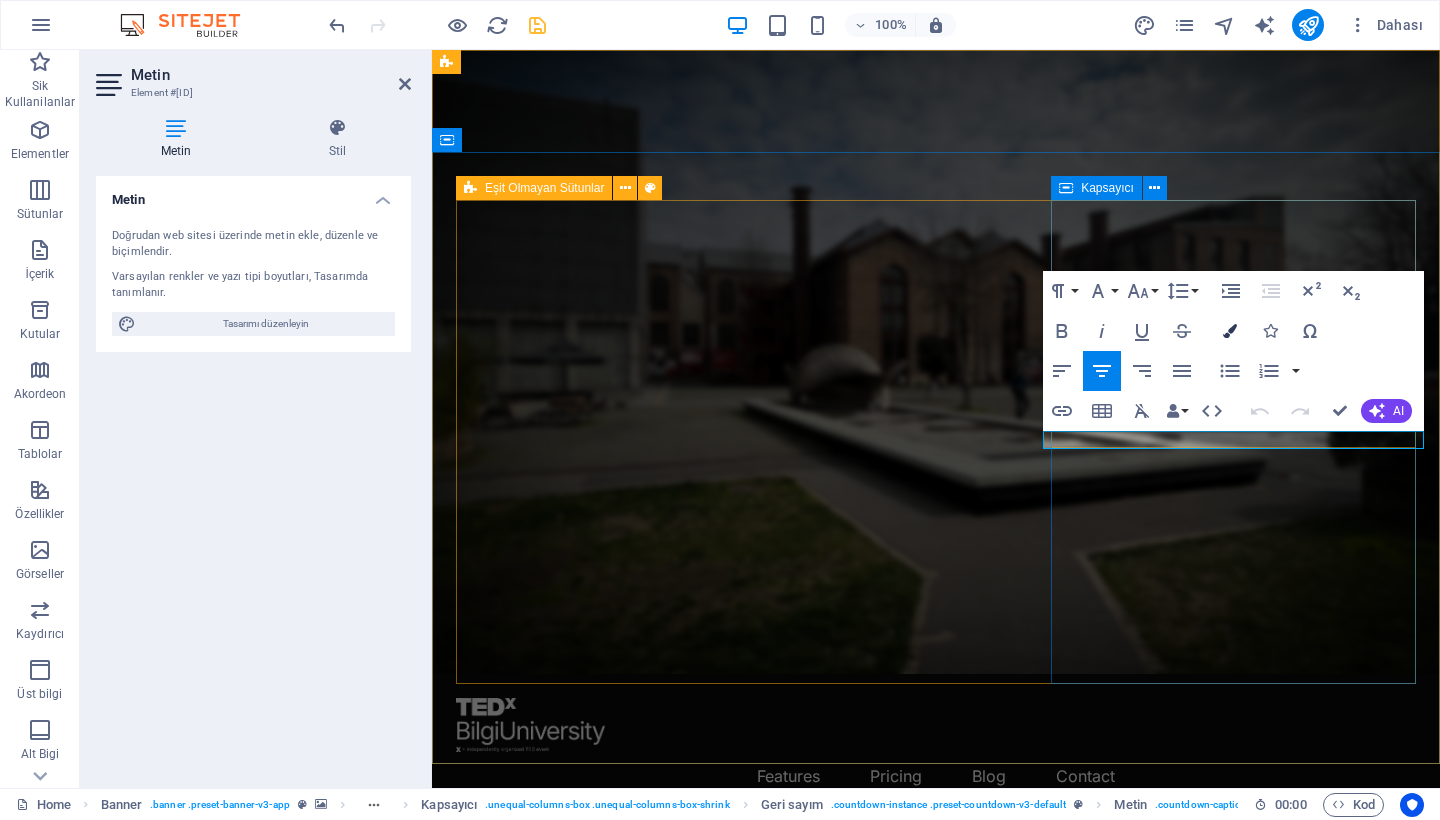 click on "Colors" at bounding box center [1230, 331] 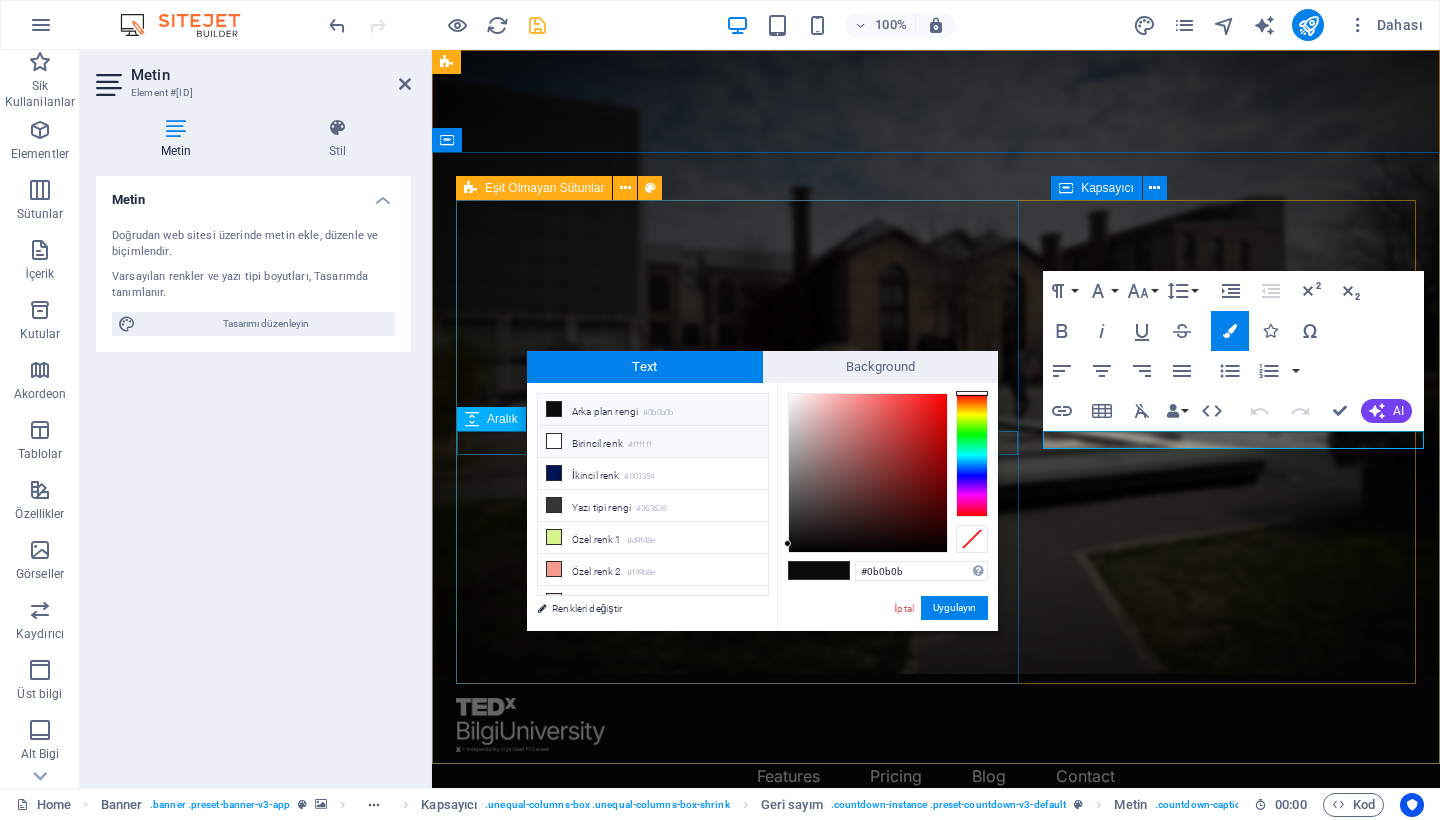 click on "#ffffff" at bounding box center (640, 445) 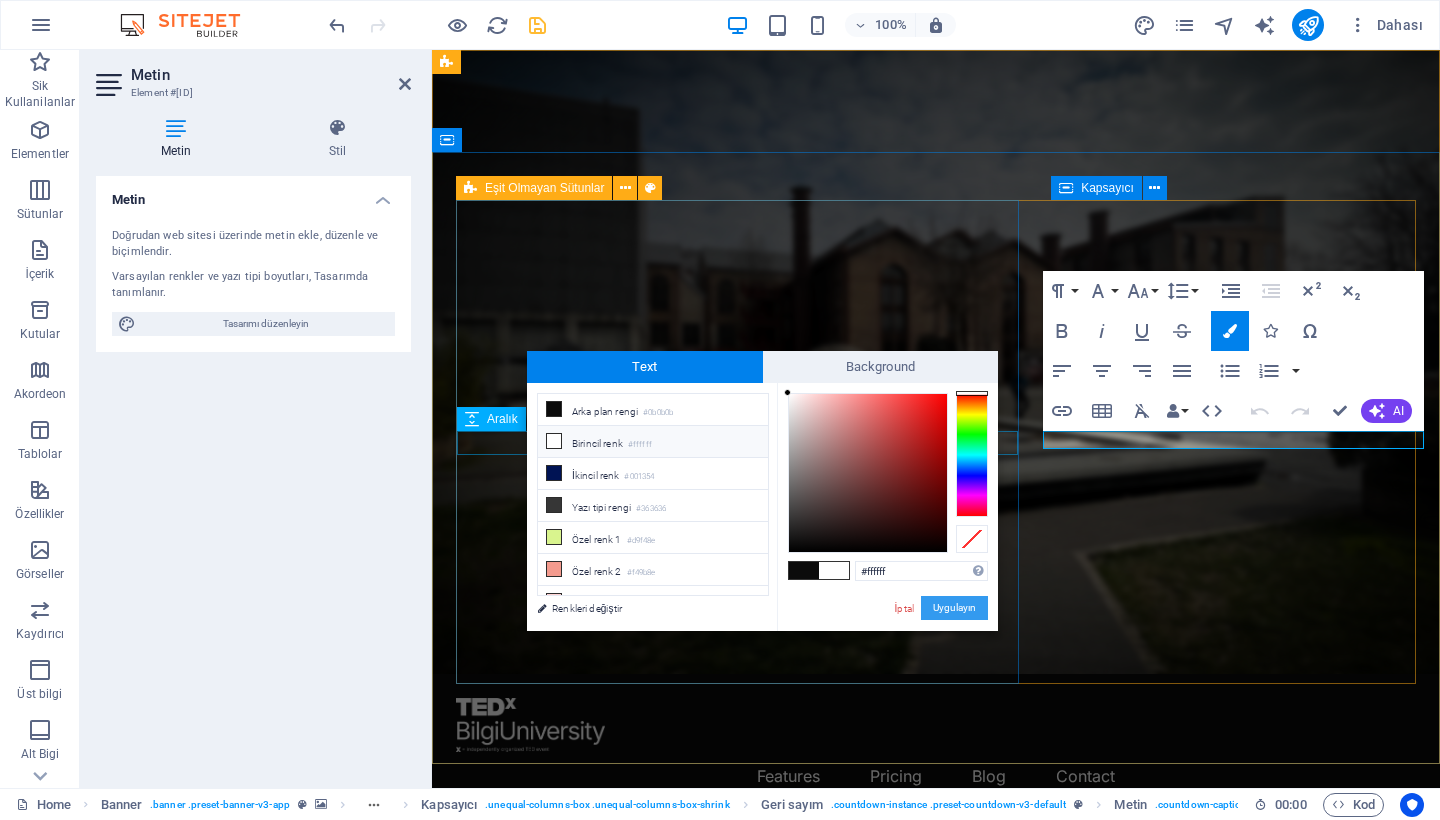 click on "Uygulayın" at bounding box center [954, 608] 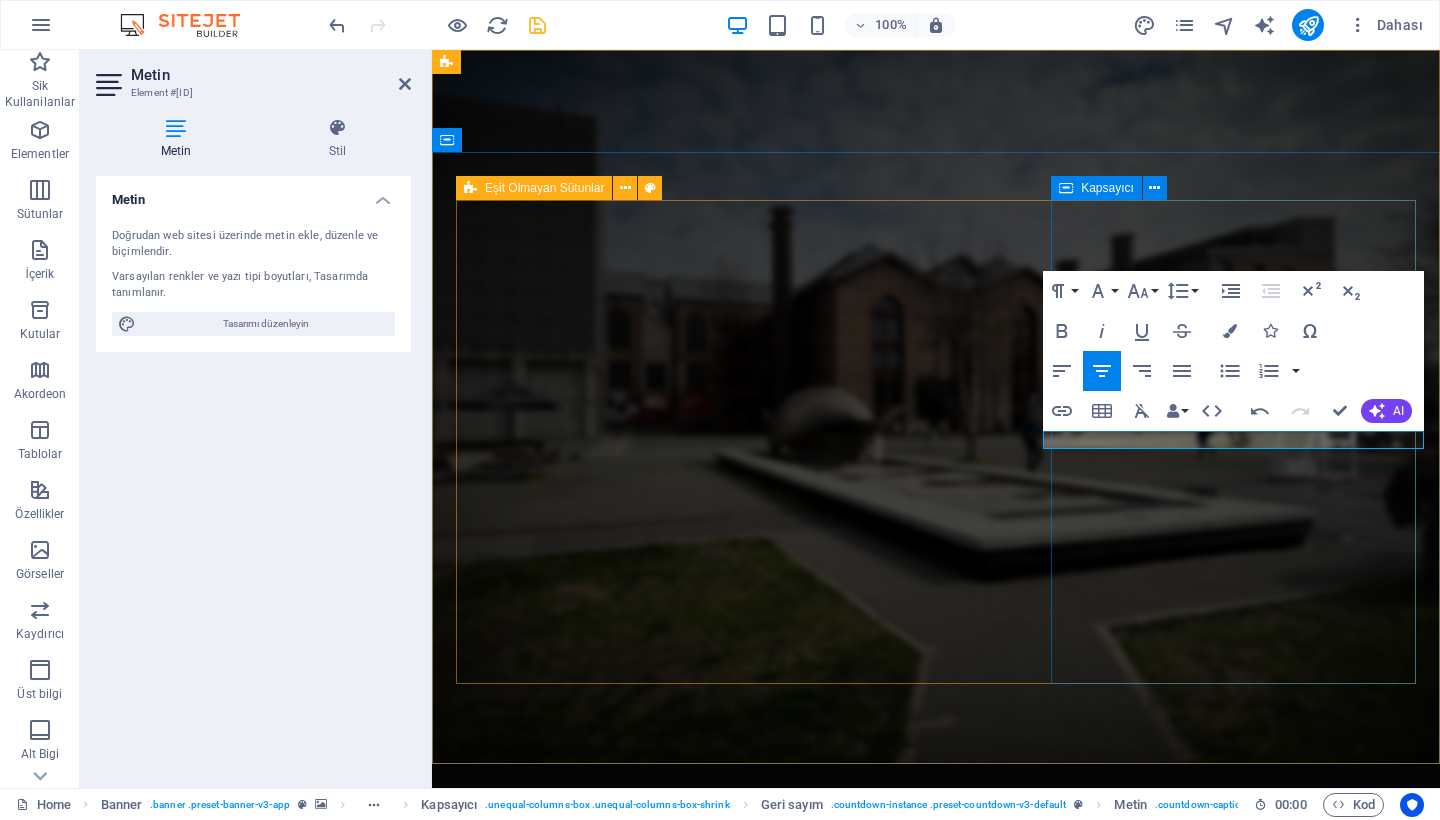 click on "187 Days 16 Hours 49 Minutes 02 Seconds" at bounding box center [936, 1576] 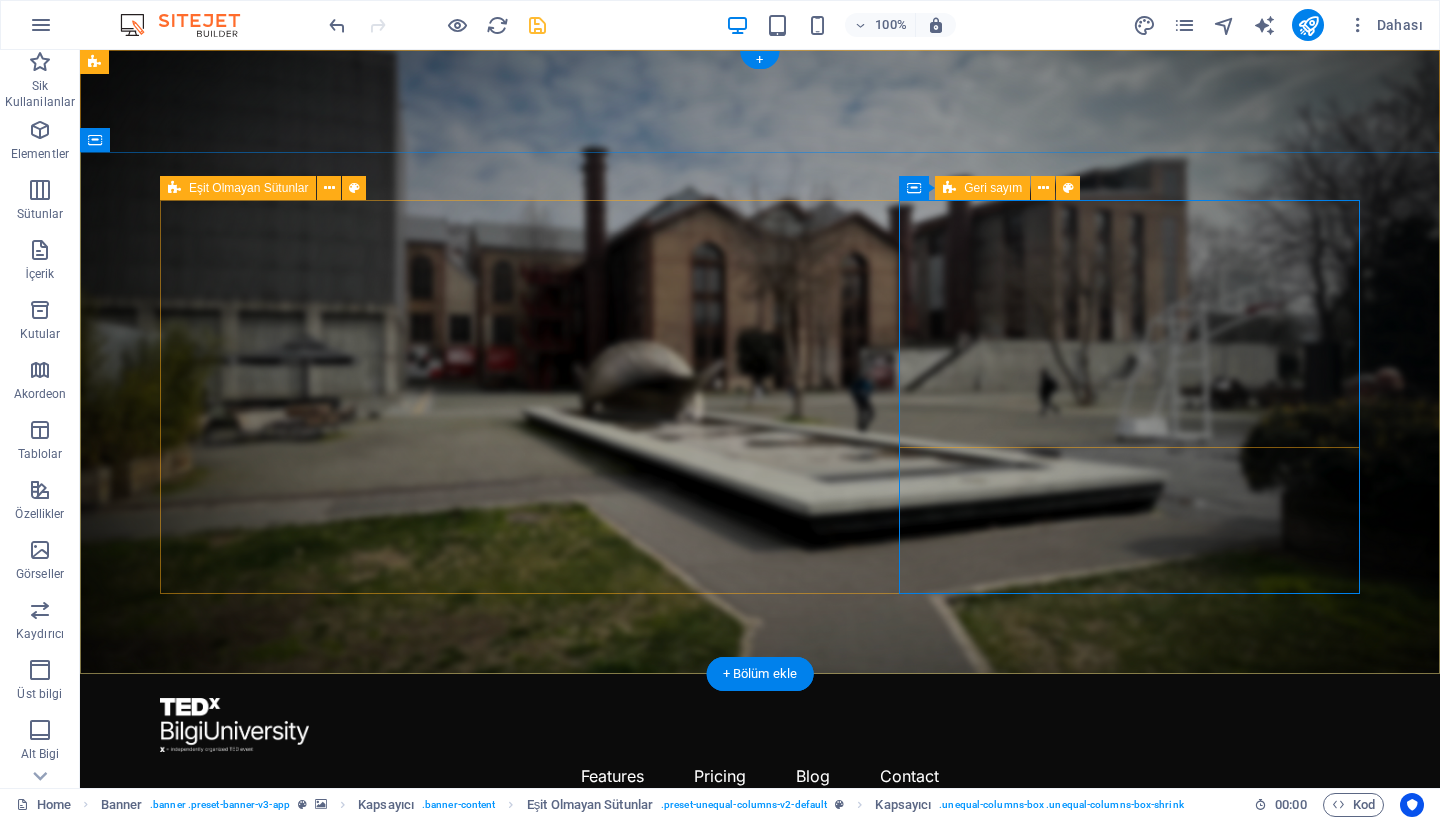 click at bounding box center (949, 188) 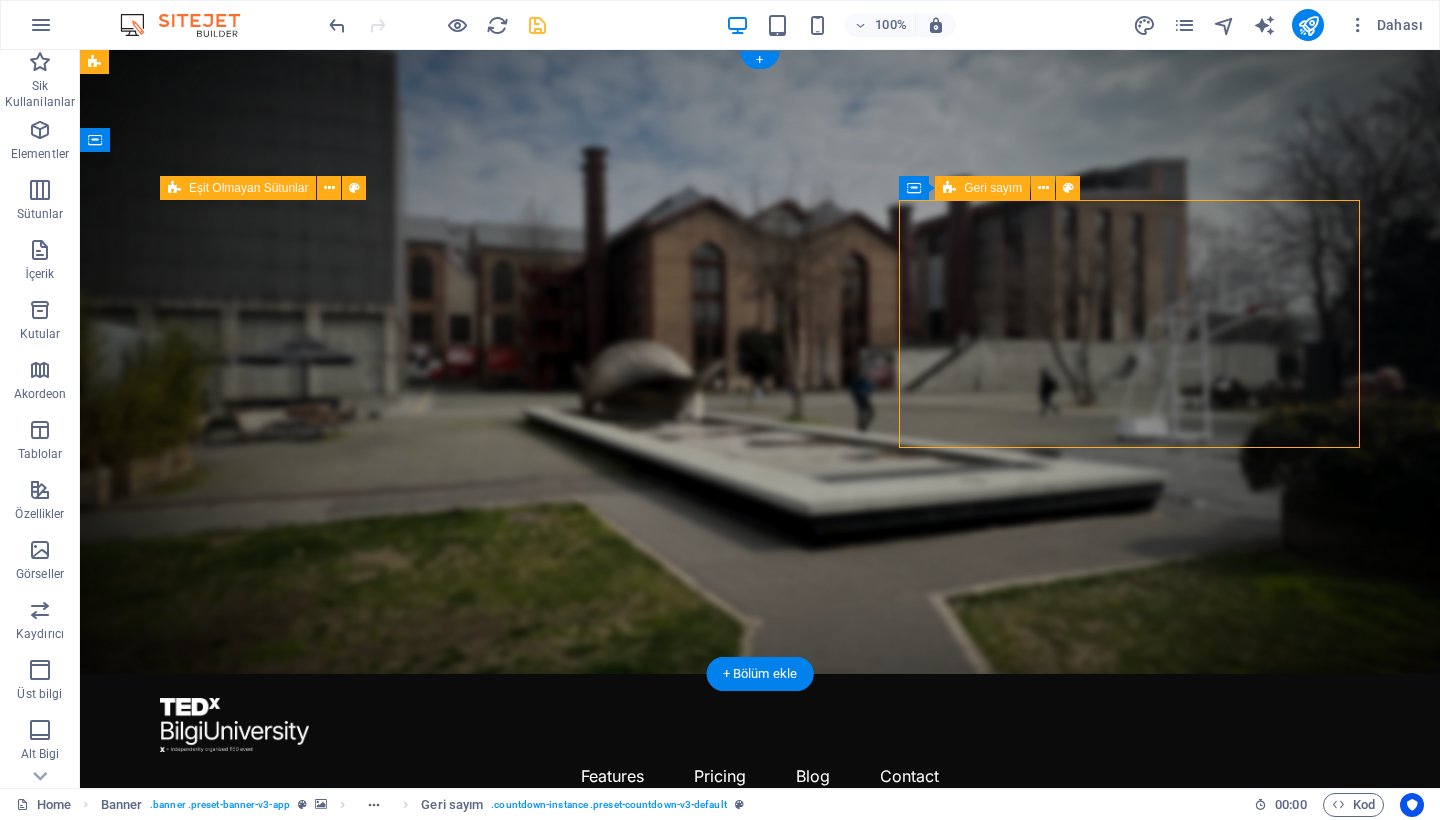 click on "Geri sayım" at bounding box center [982, 188] 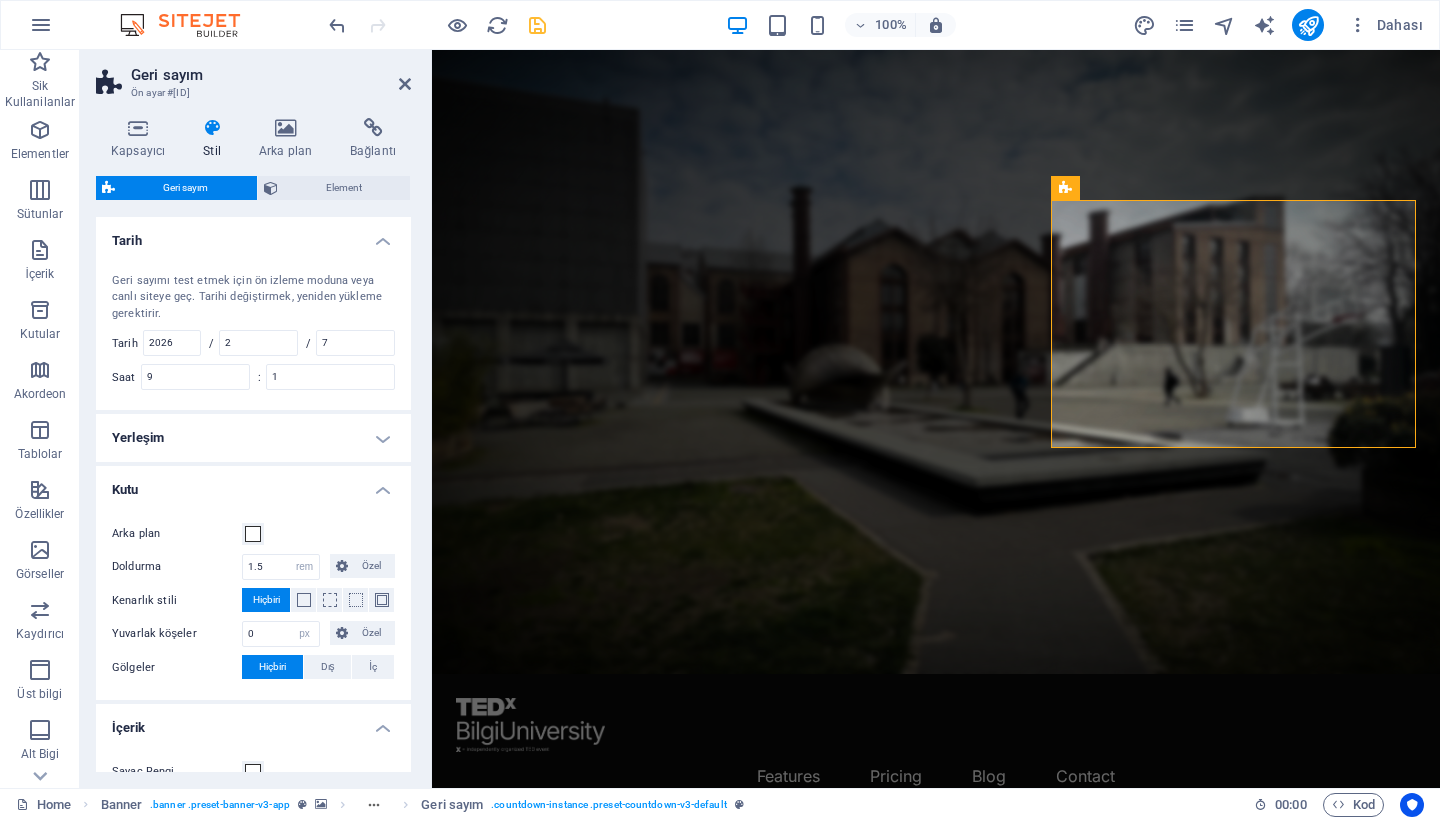 scroll, scrollTop: 33, scrollLeft: 0, axis: vertical 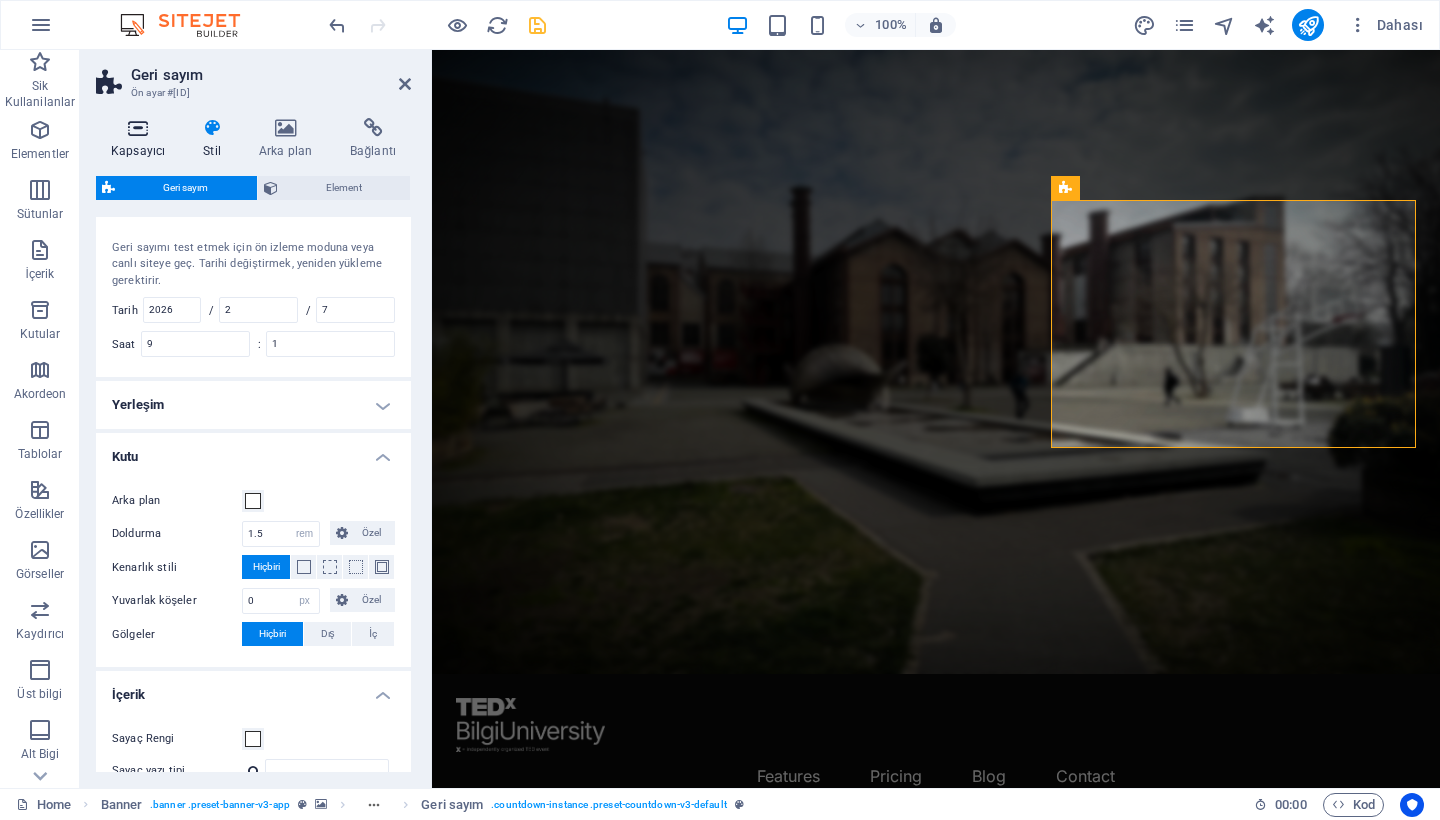click on "Kapsayıcı" at bounding box center (142, 139) 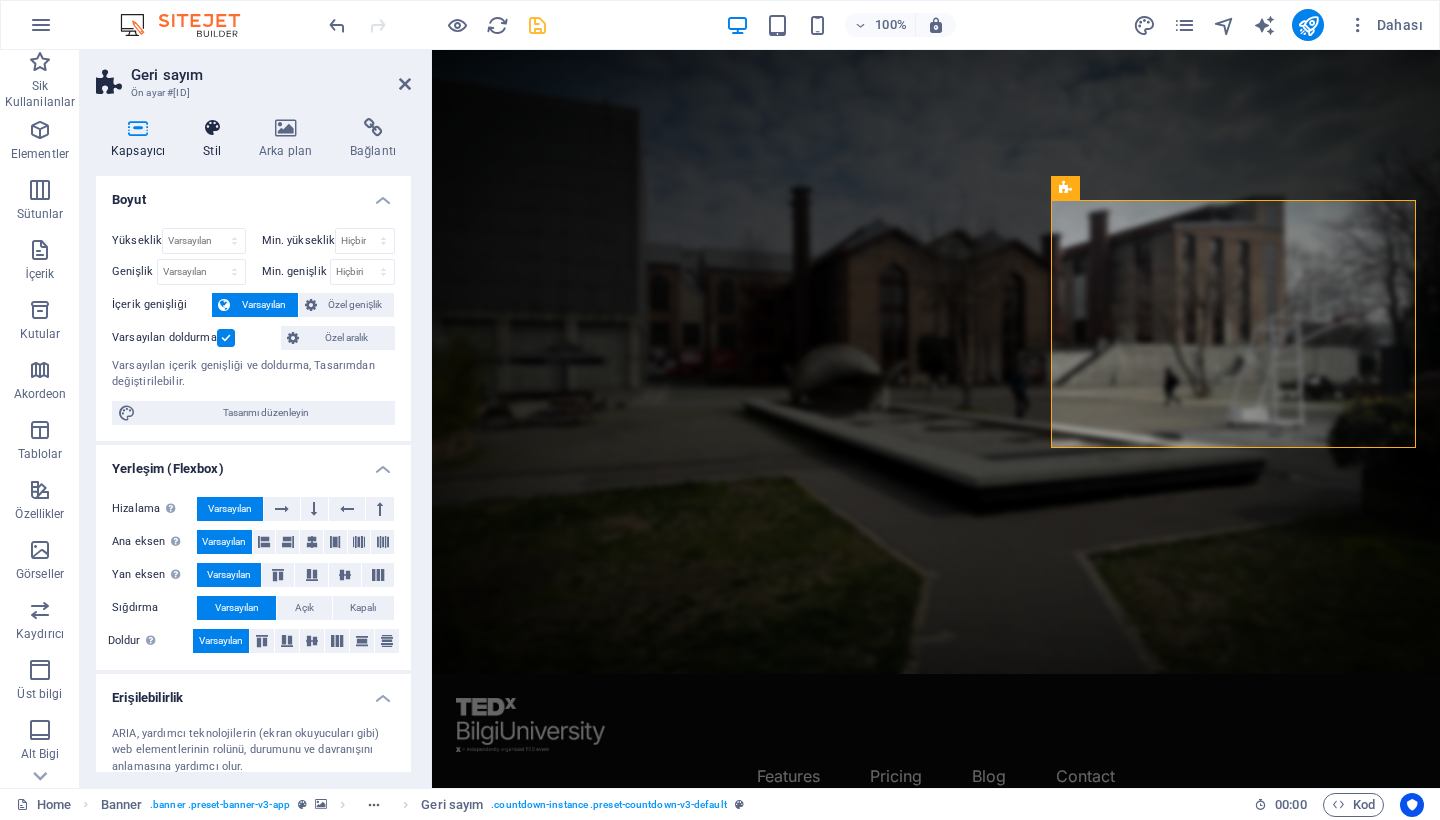 click on "Stil" at bounding box center [216, 139] 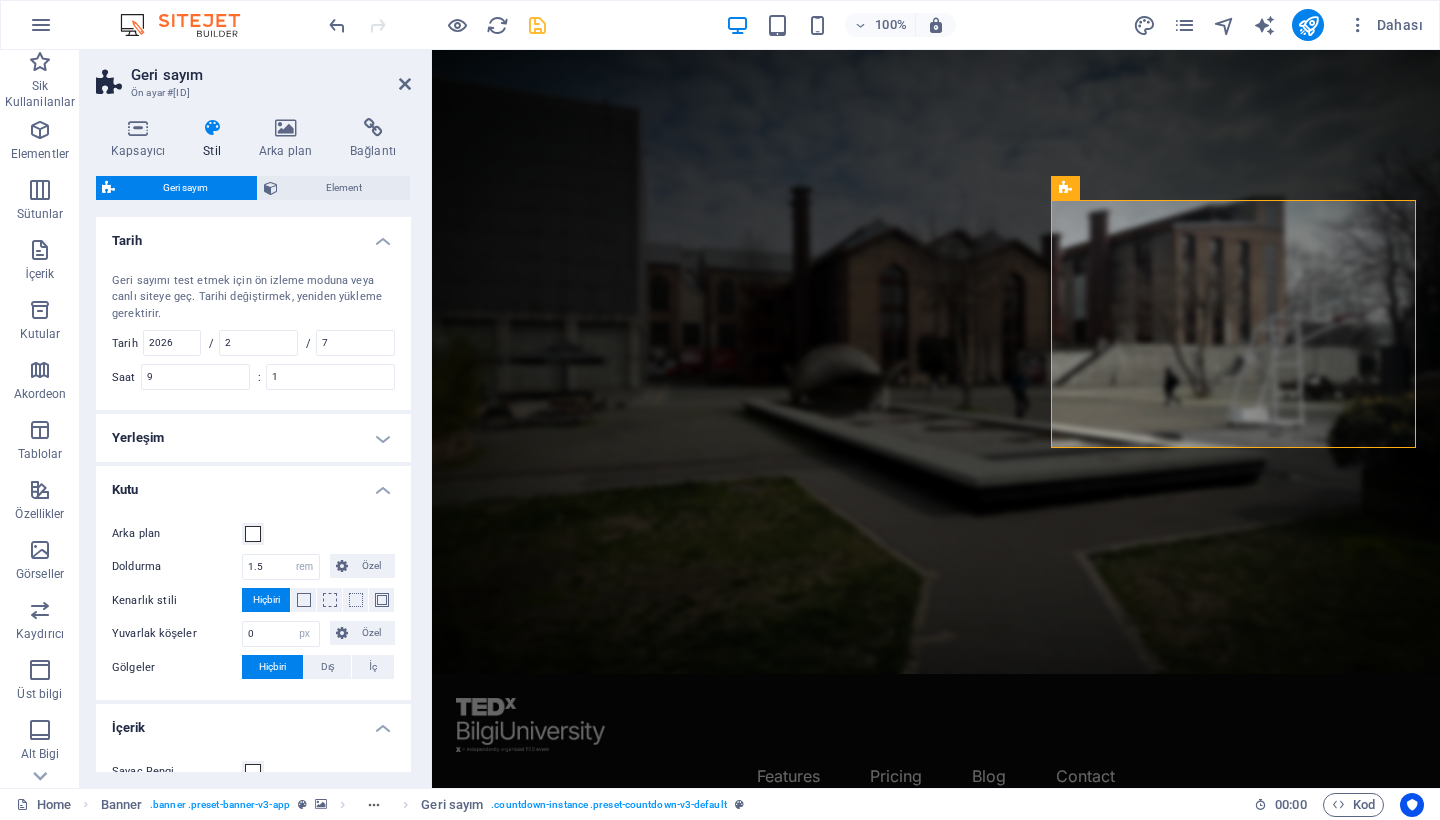 scroll, scrollTop: 0, scrollLeft: 0, axis: both 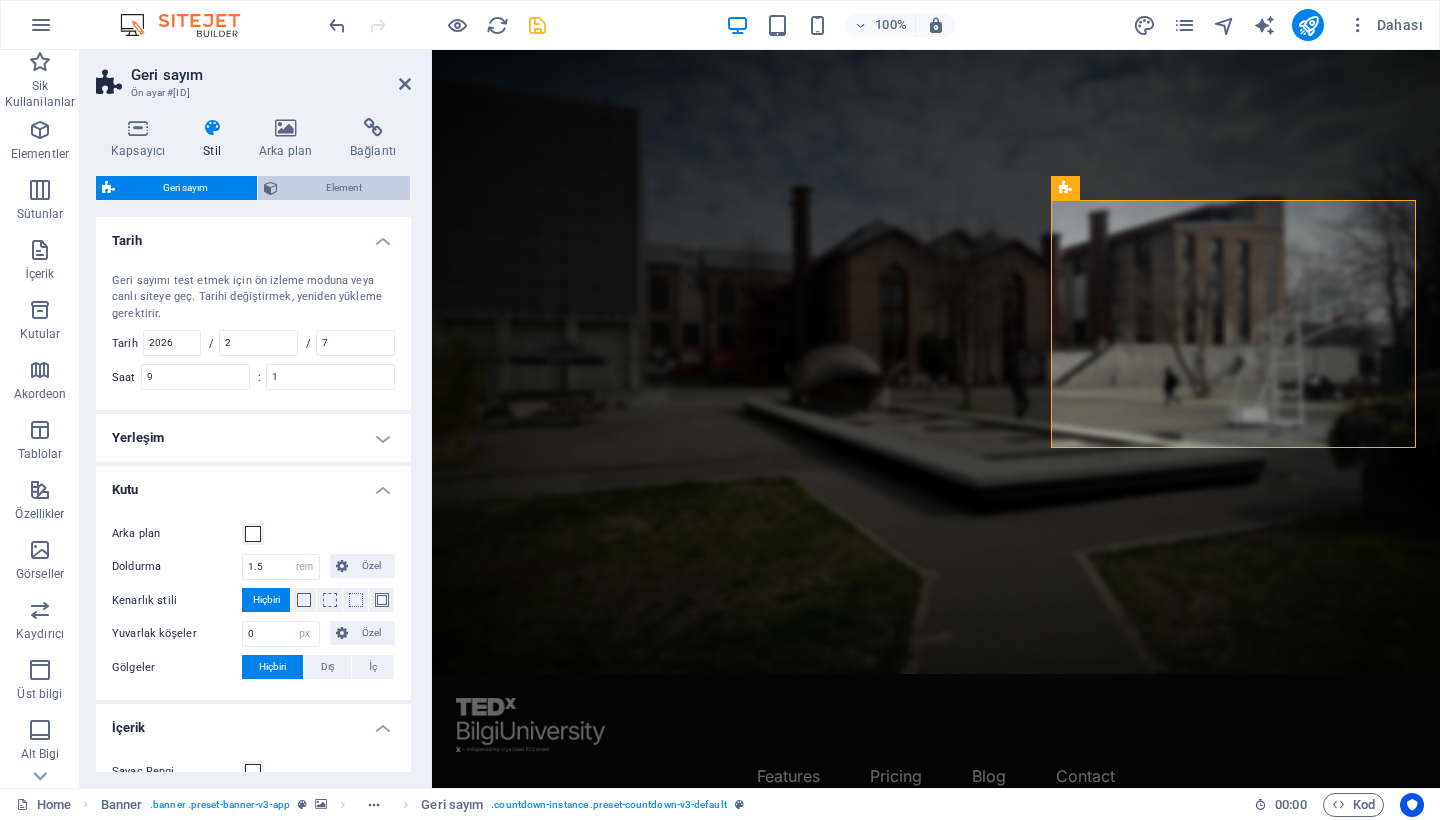 click on "Element" at bounding box center (344, 188) 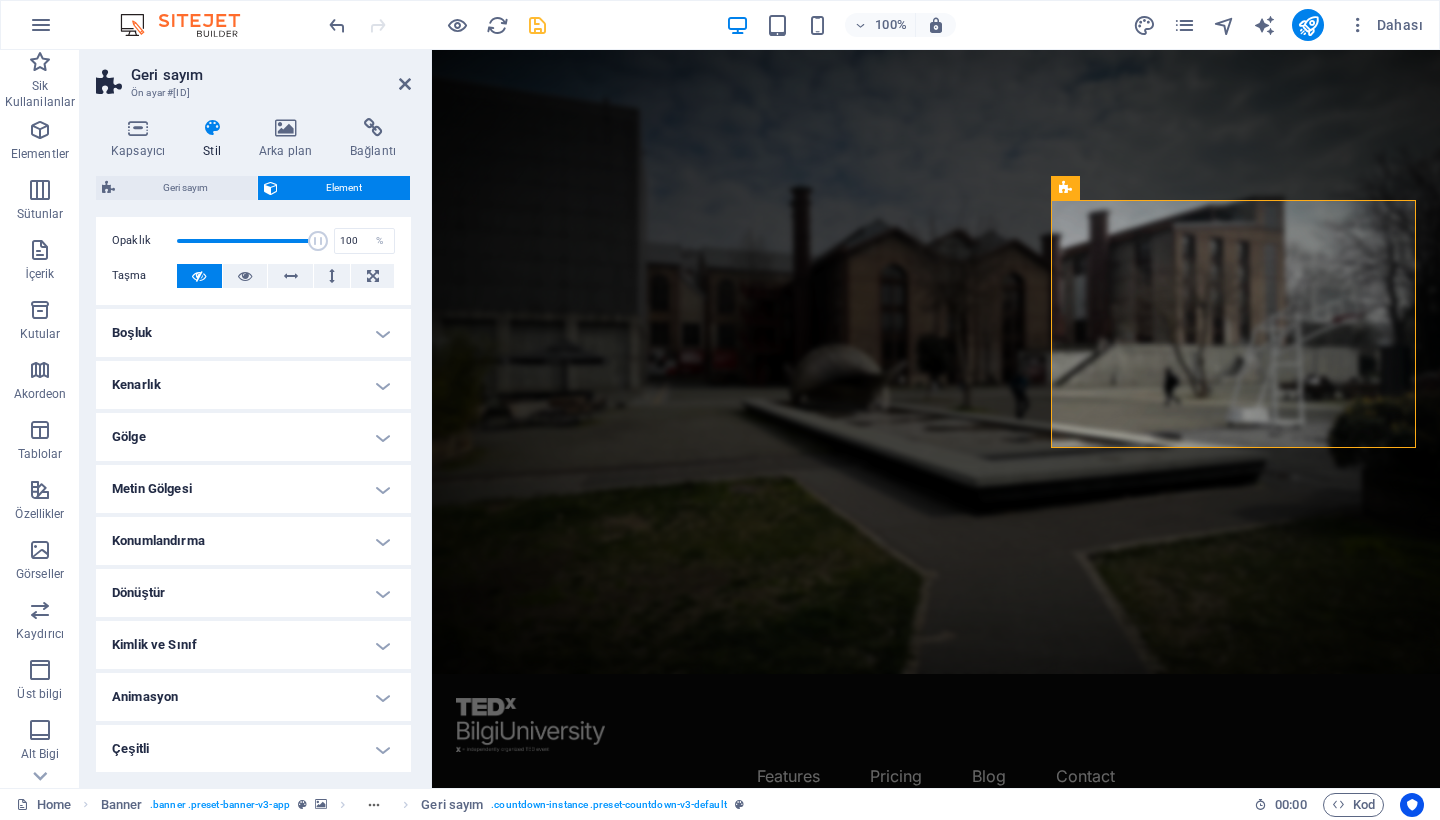 scroll, scrollTop: 305, scrollLeft: 0, axis: vertical 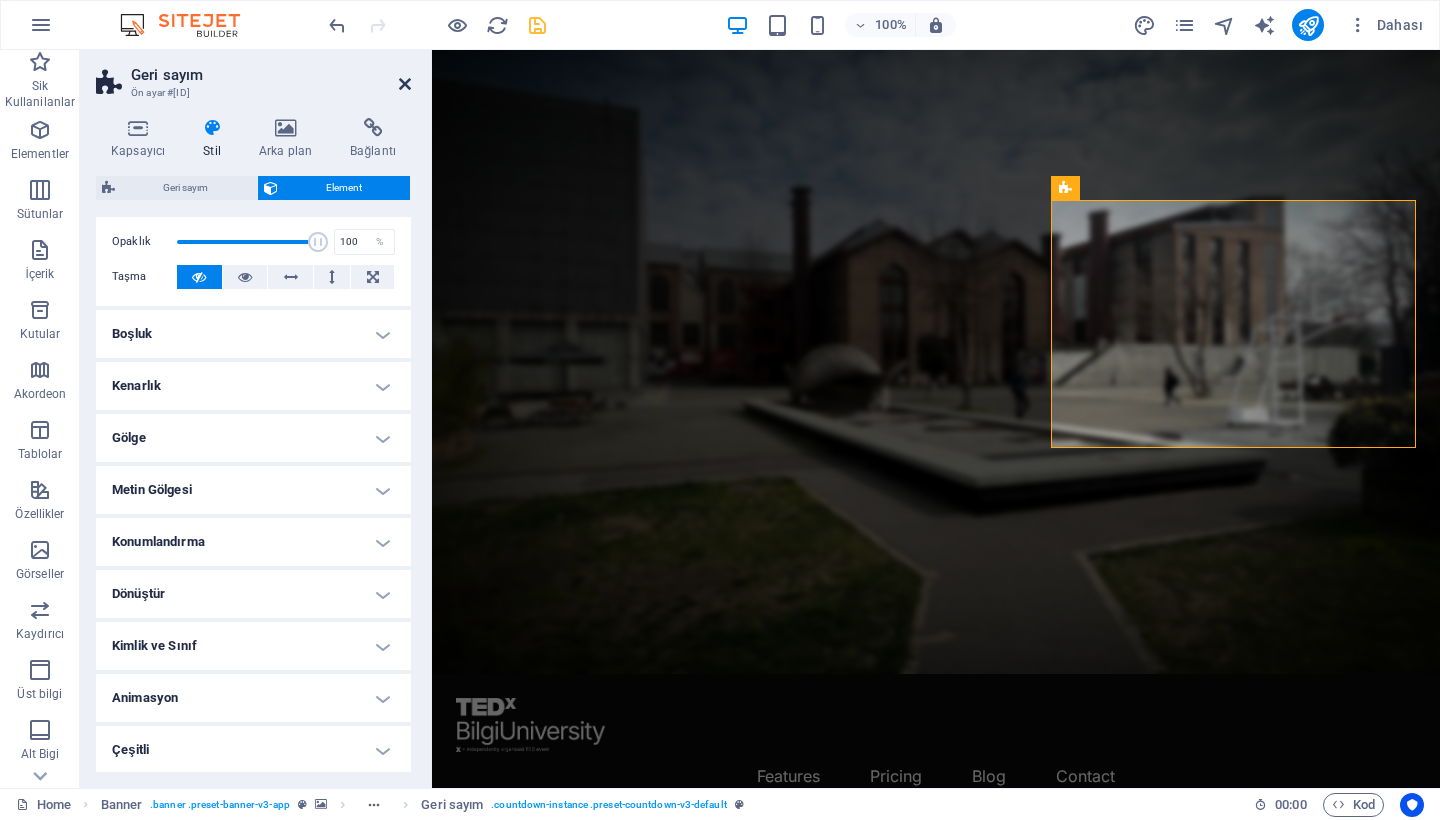 click at bounding box center [405, 84] 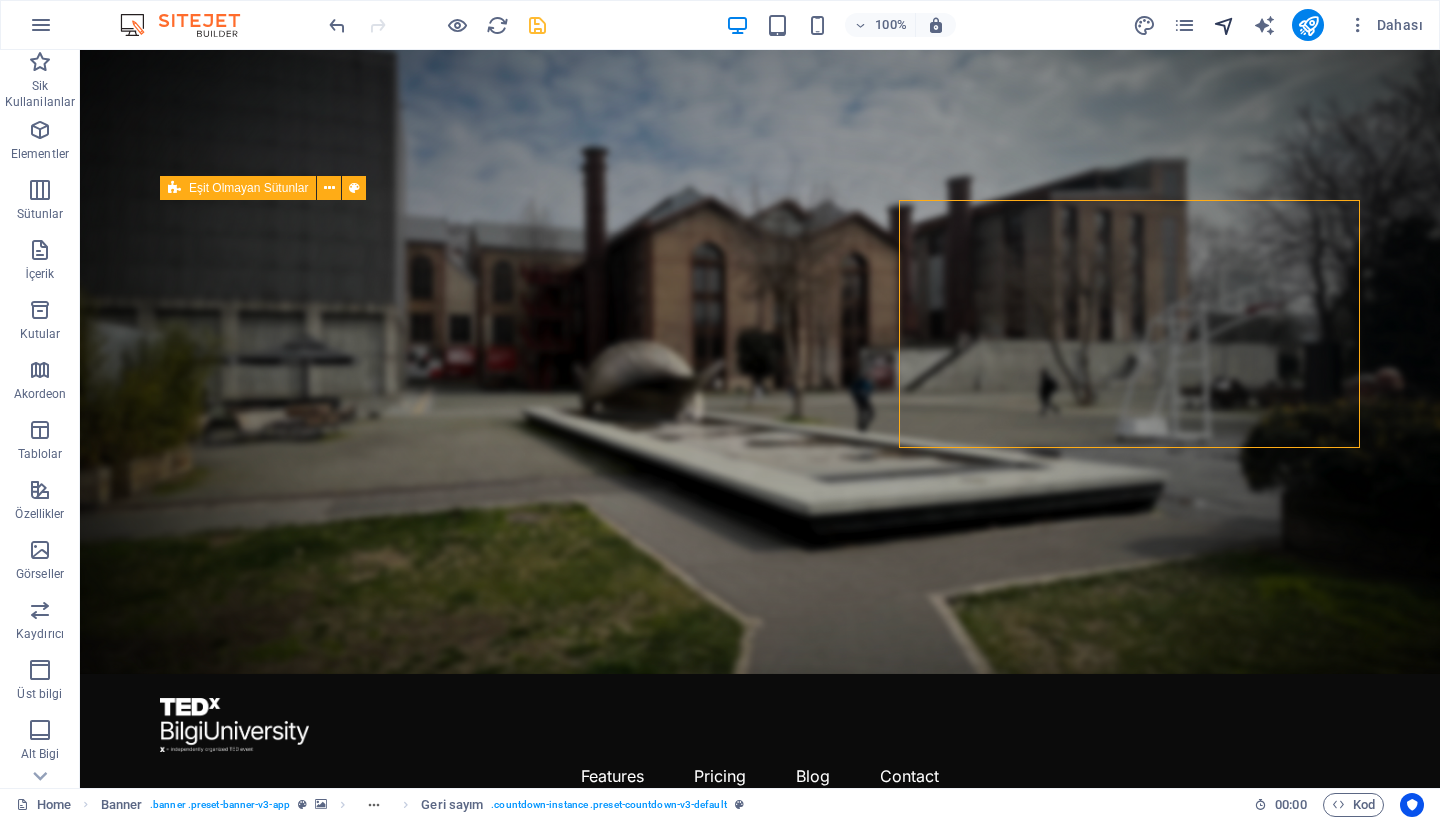 click at bounding box center [1224, 25] 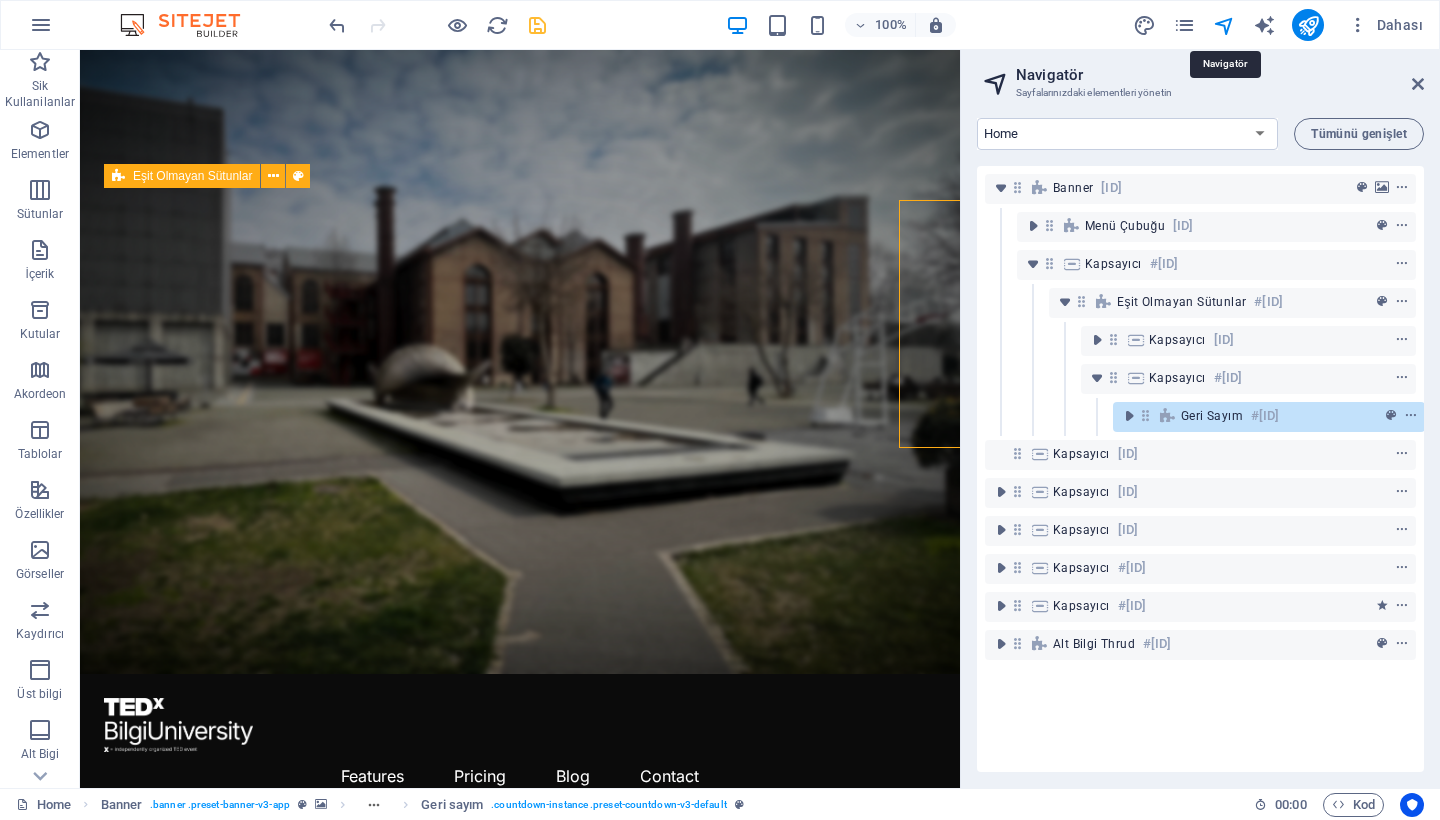 scroll, scrollTop: 0, scrollLeft: 5, axis: horizontal 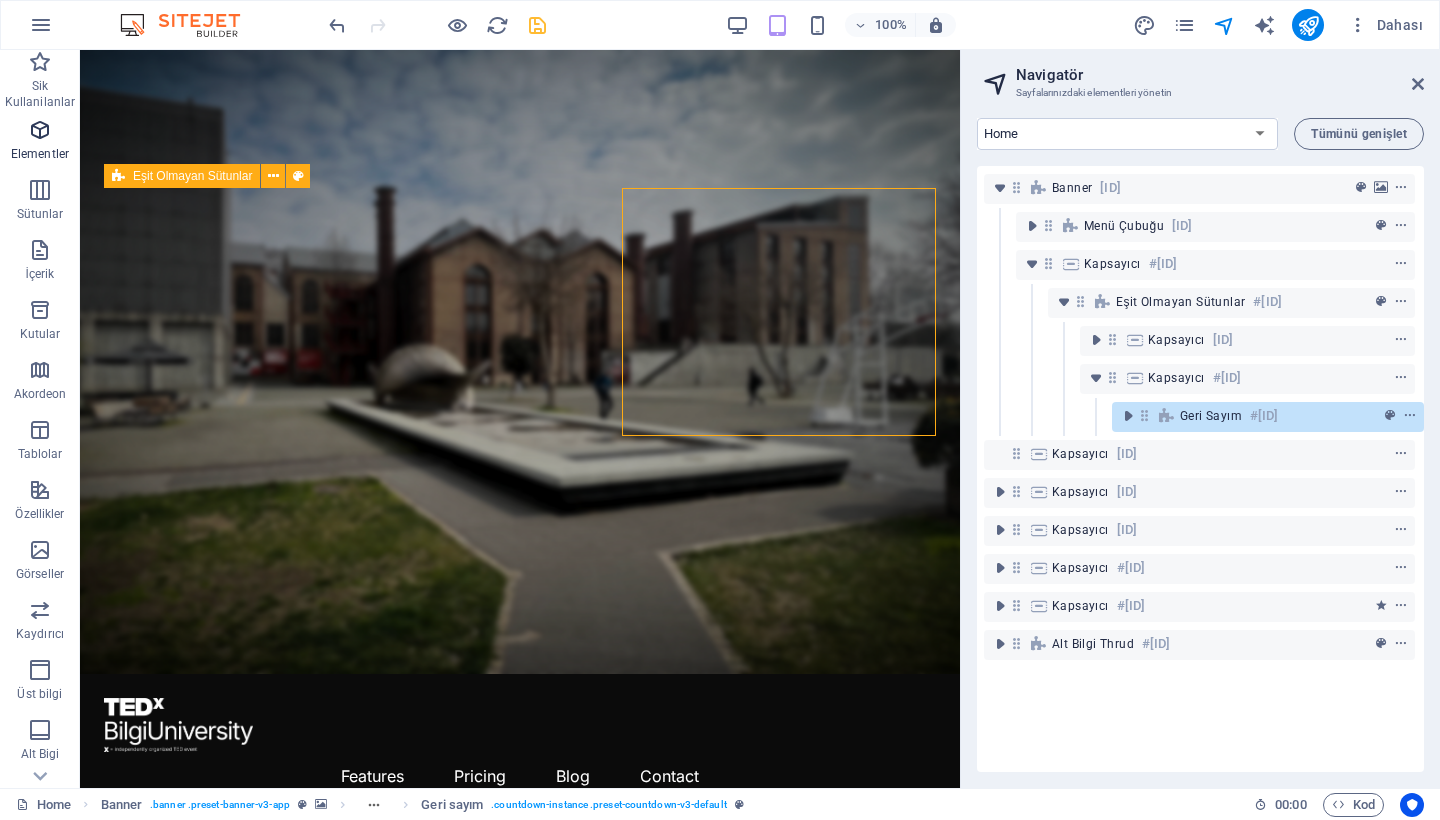 click at bounding box center [40, 130] 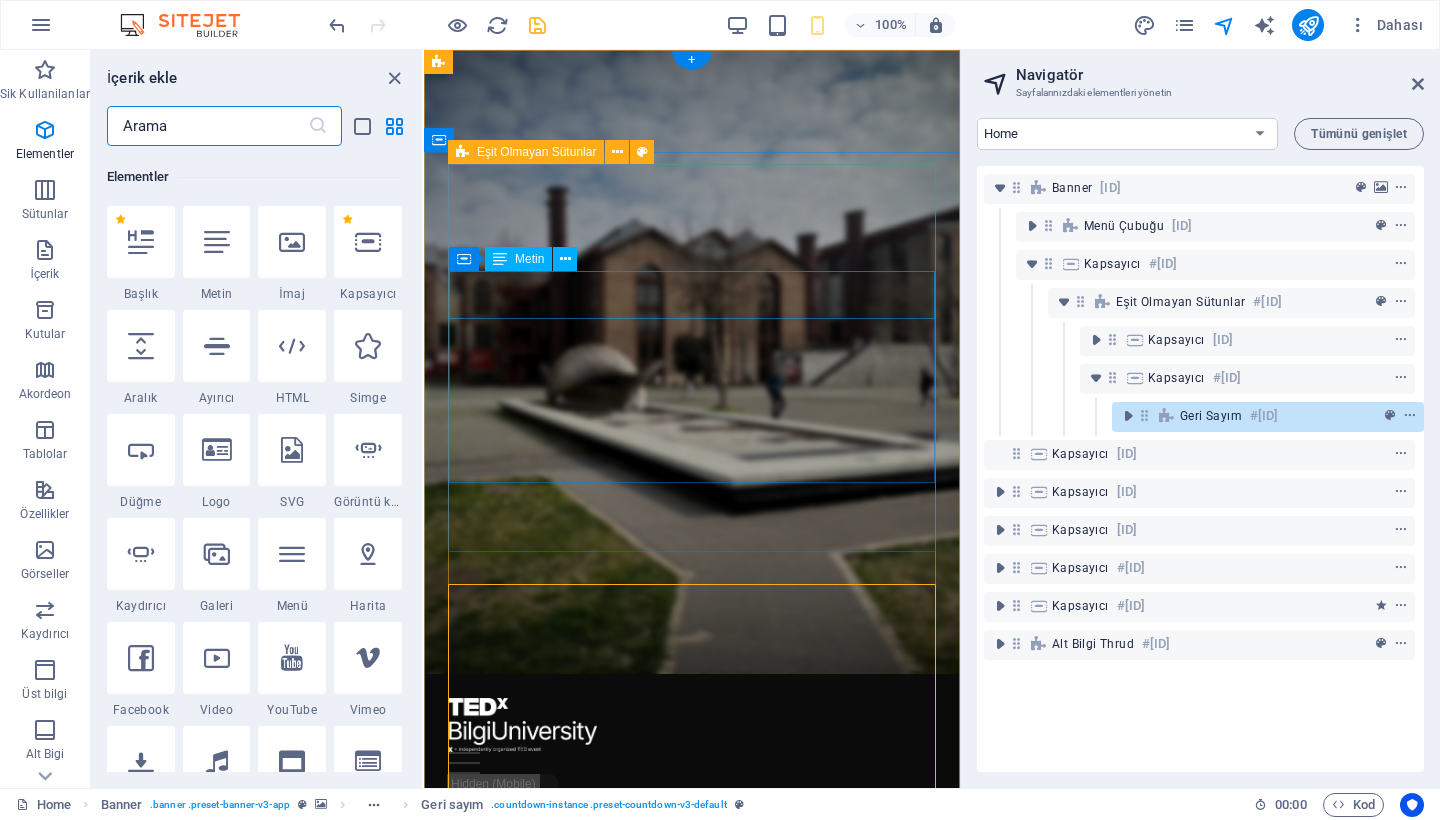 scroll, scrollTop: 213, scrollLeft: 0, axis: vertical 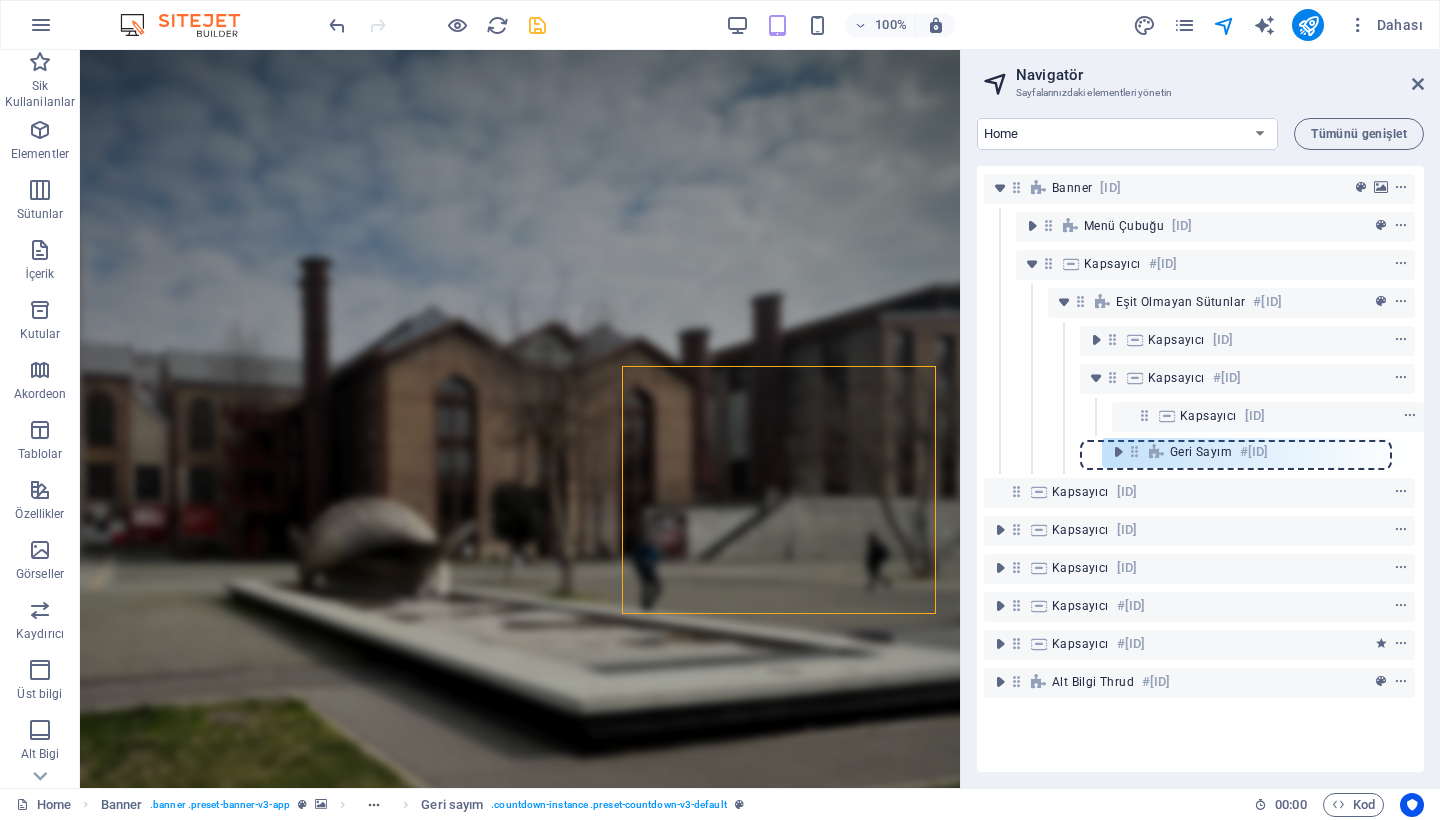 click on "Banner #ed-799950417 Menü Çubuğu #ed-799950423 Kapsayıcı #ed-799950441 Eşit Olmayan Sütunlar #ed-825447147 Kapsayıcı #ed-825447150 Kapsayıcı #ed-825447153 Kapsayıcı #ed-new-7428 Geri sayım #ed-799984559 Kapsayıcı #ed-799984556 Kapsayıcı #ed-799950504 Kapsayıcı #ed-799950636 Kapsayıcı #ed-799950744 Kapsayıcı #ed-799950849 Alt Bilgi Thrud #ed-799950867" at bounding box center (1200, 469) 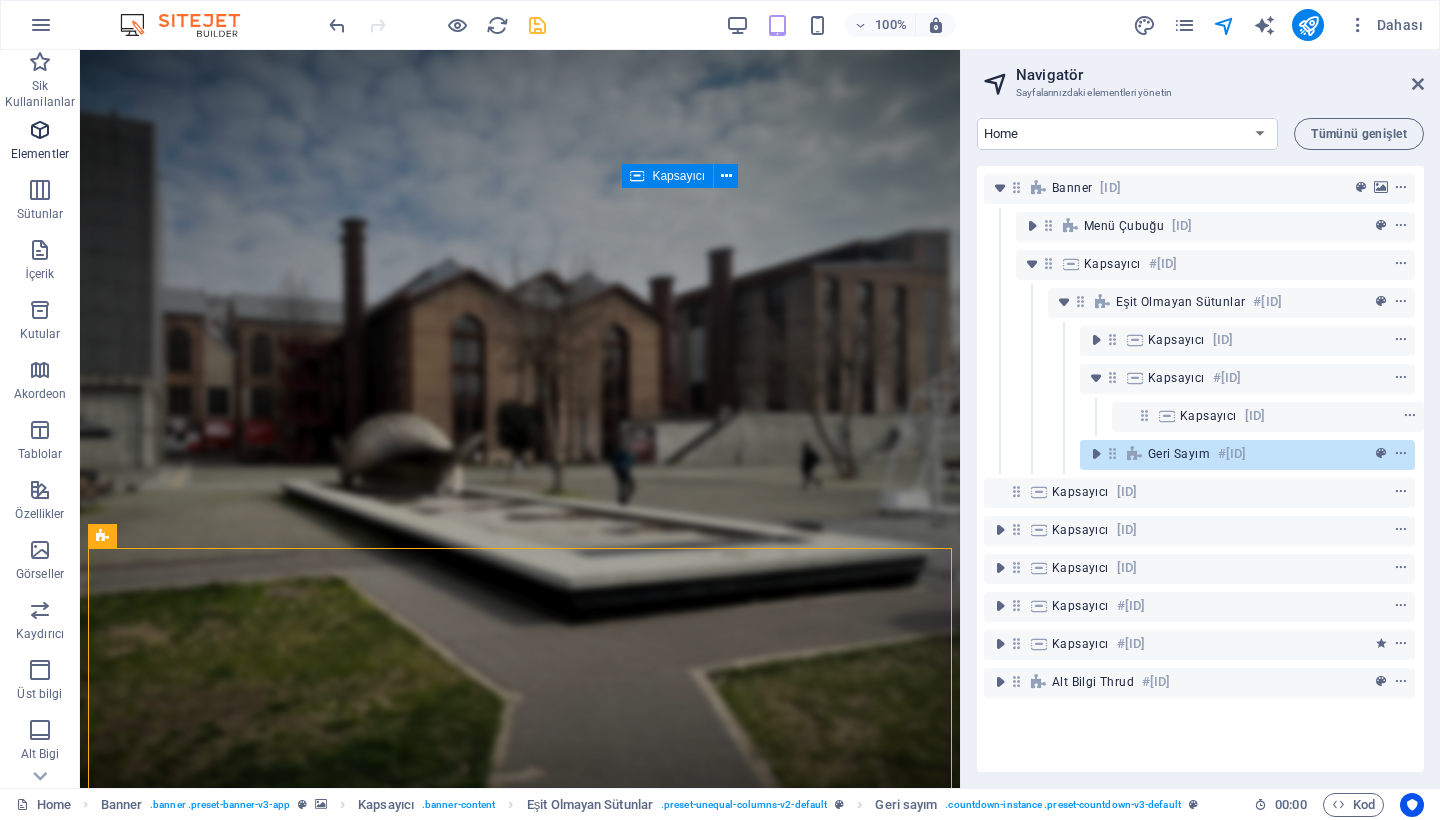 click at bounding box center (40, 130) 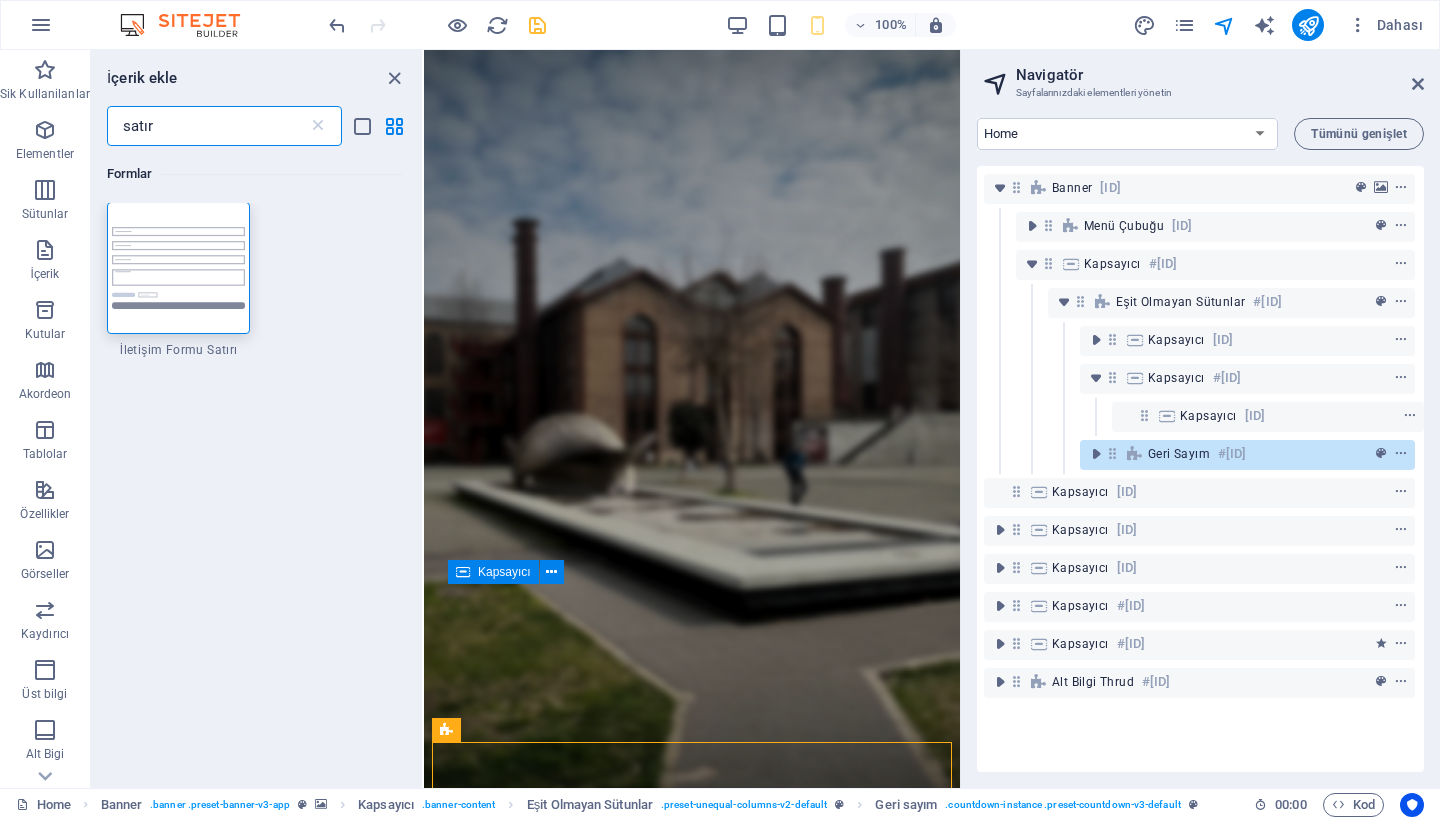 scroll, scrollTop: 0, scrollLeft: 0, axis: both 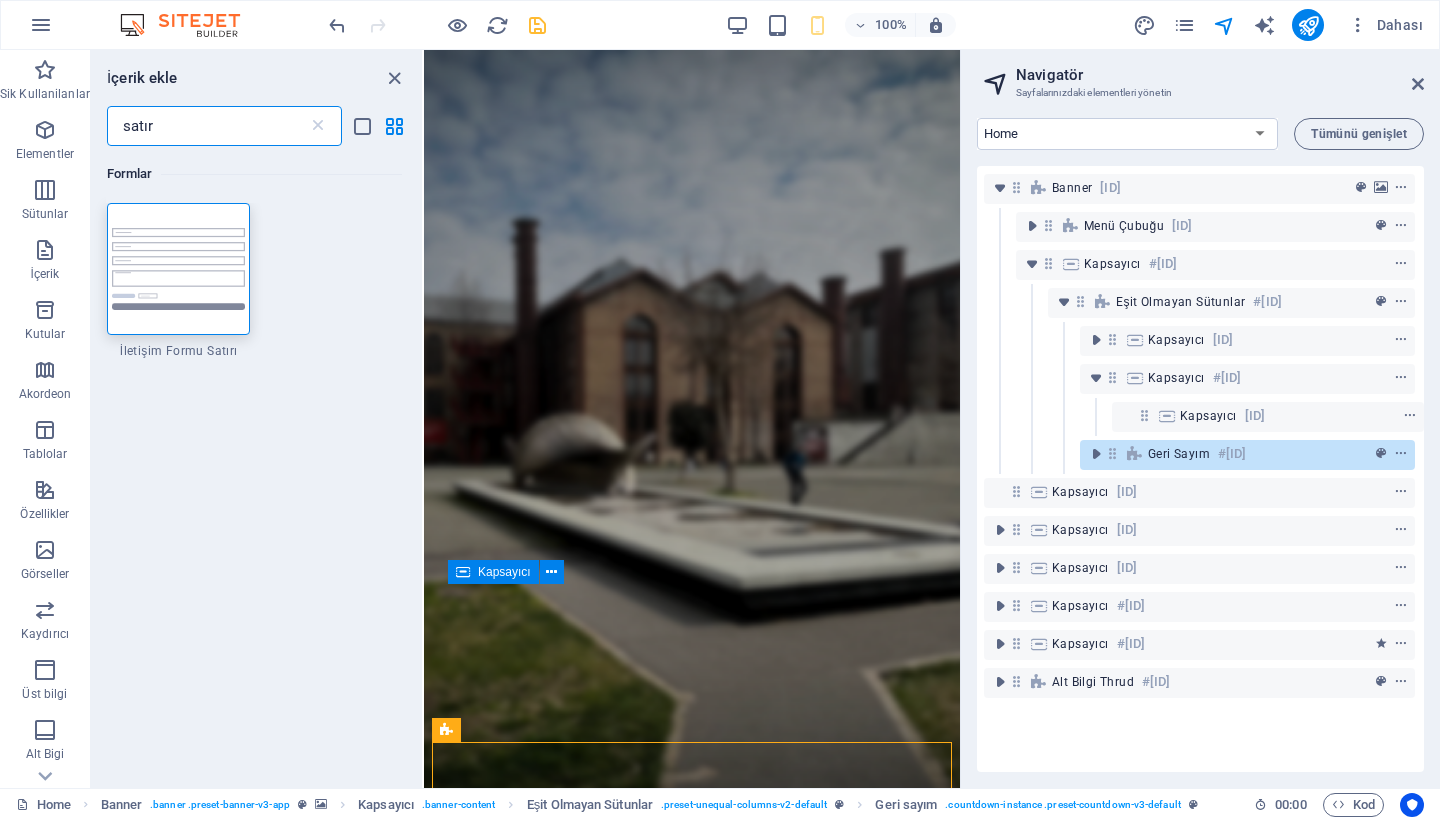 click on "satır" at bounding box center (207, 126) 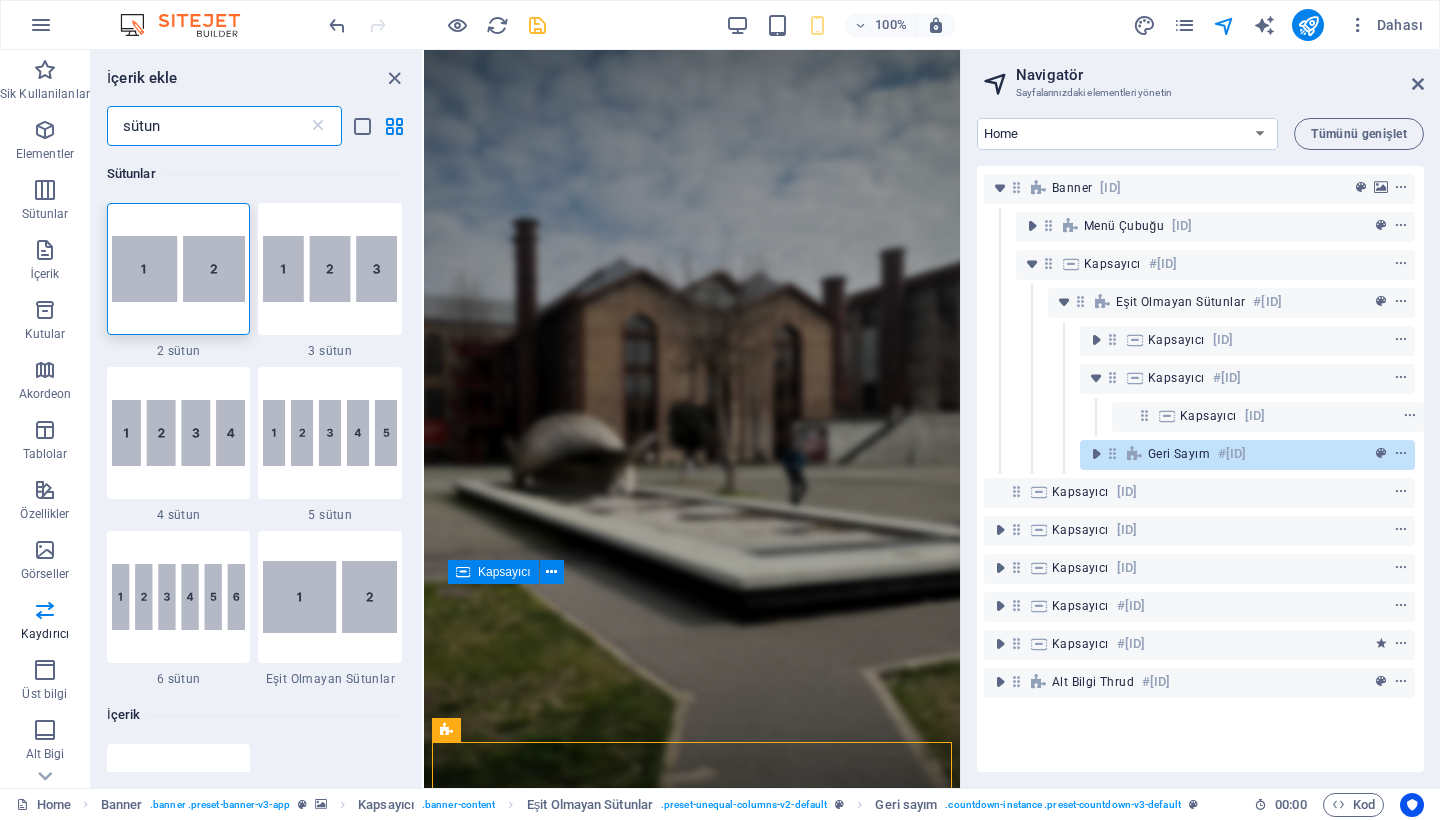 scroll, scrollTop: 0, scrollLeft: 0, axis: both 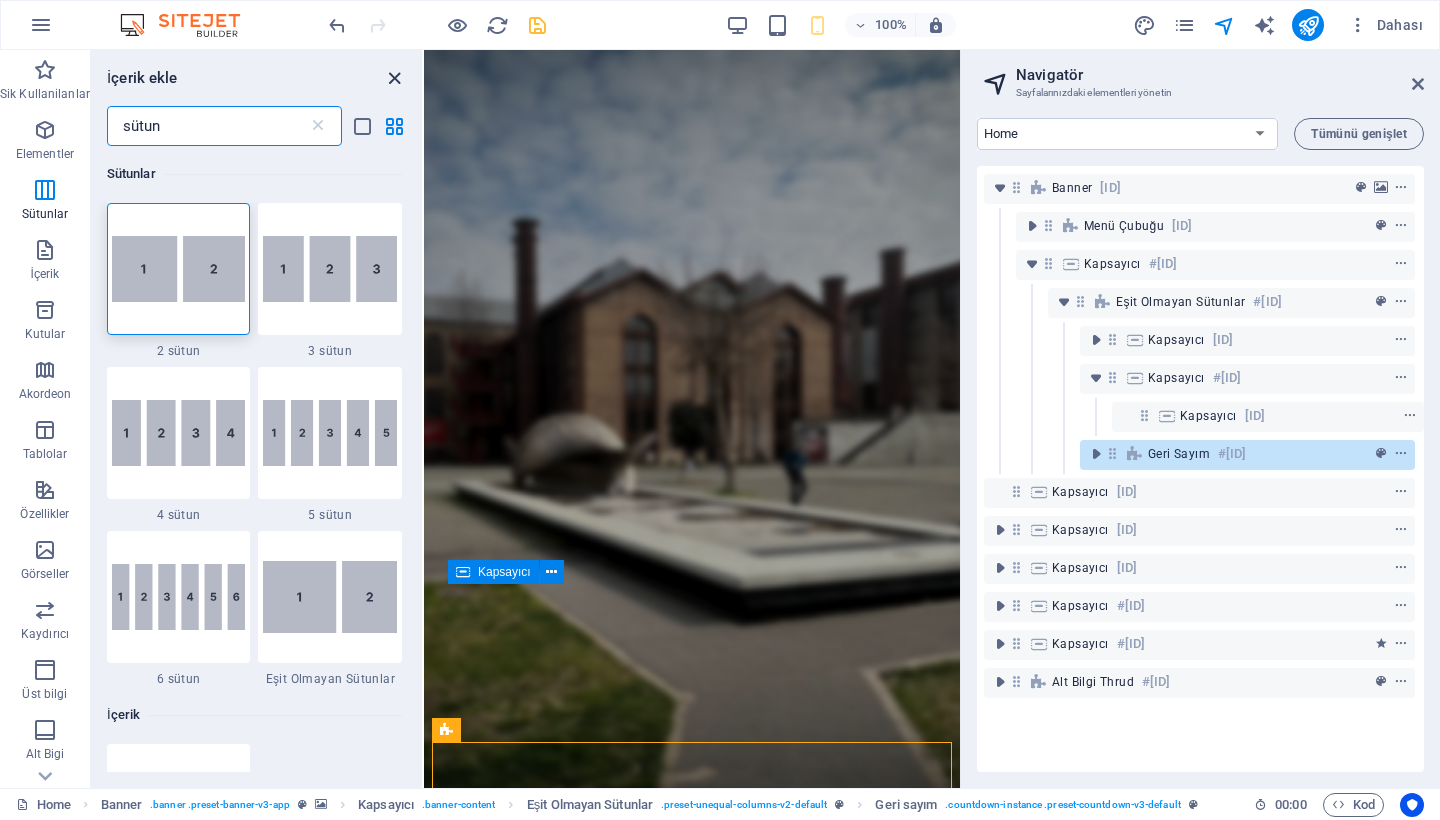 type on "sütun" 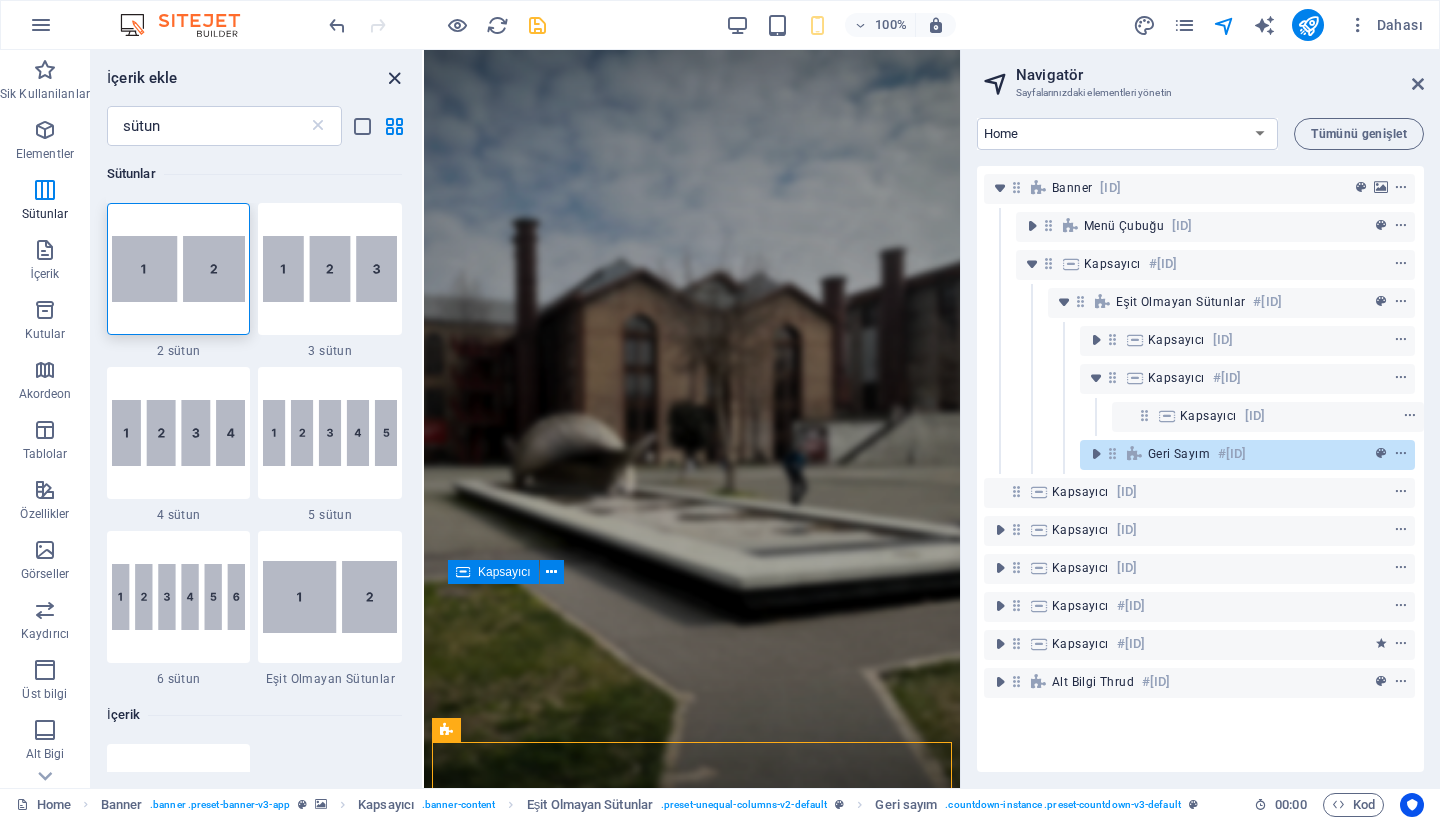 click at bounding box center [394, 78] 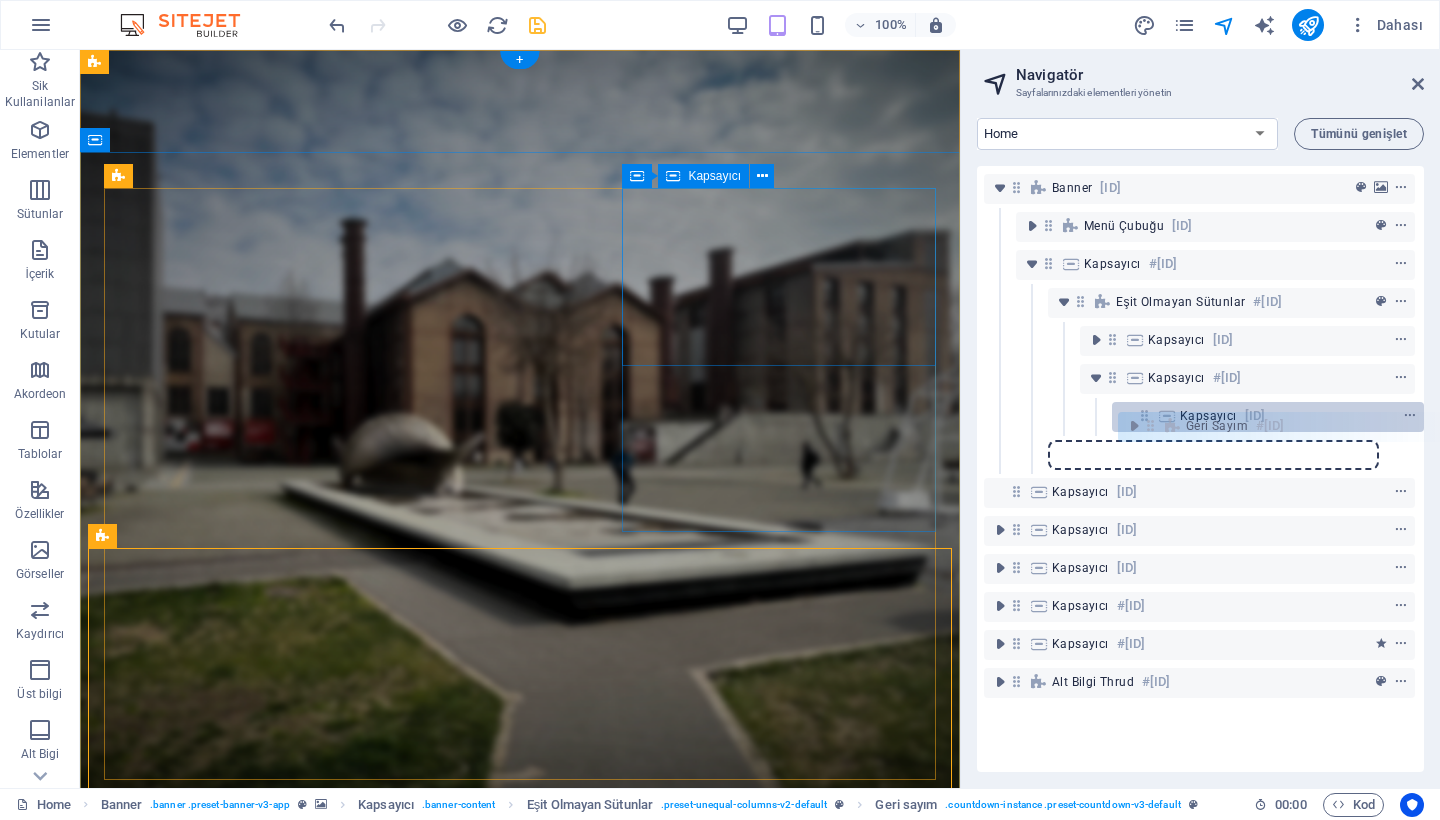 drag, startPoint x: 1110, startPoint y: 450, endPoint x: 1161, endPoint y: 421, distance: 58.66856 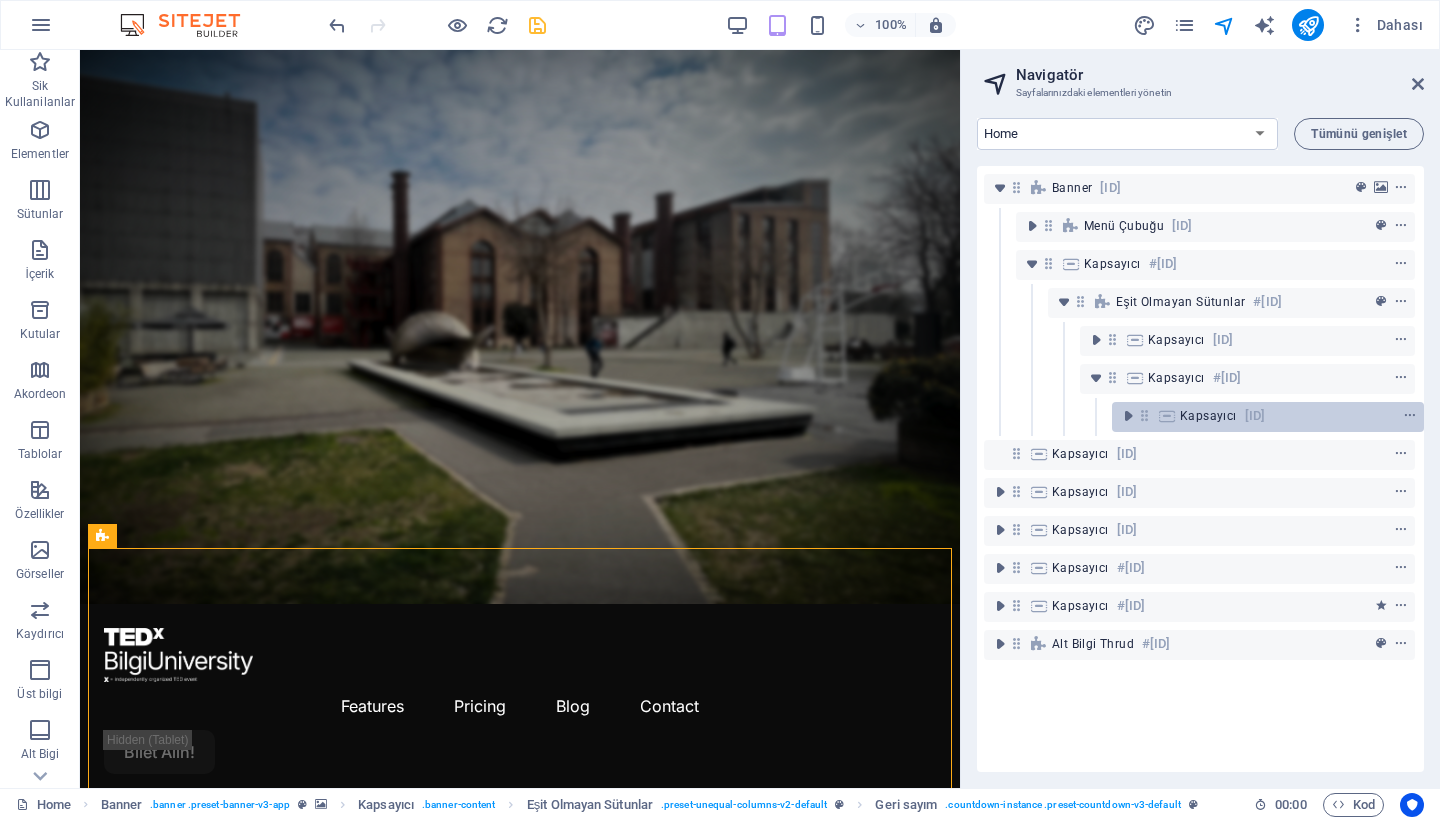 scroll, scrollTop: 0, scrollLeft: 37, axis: horizontal 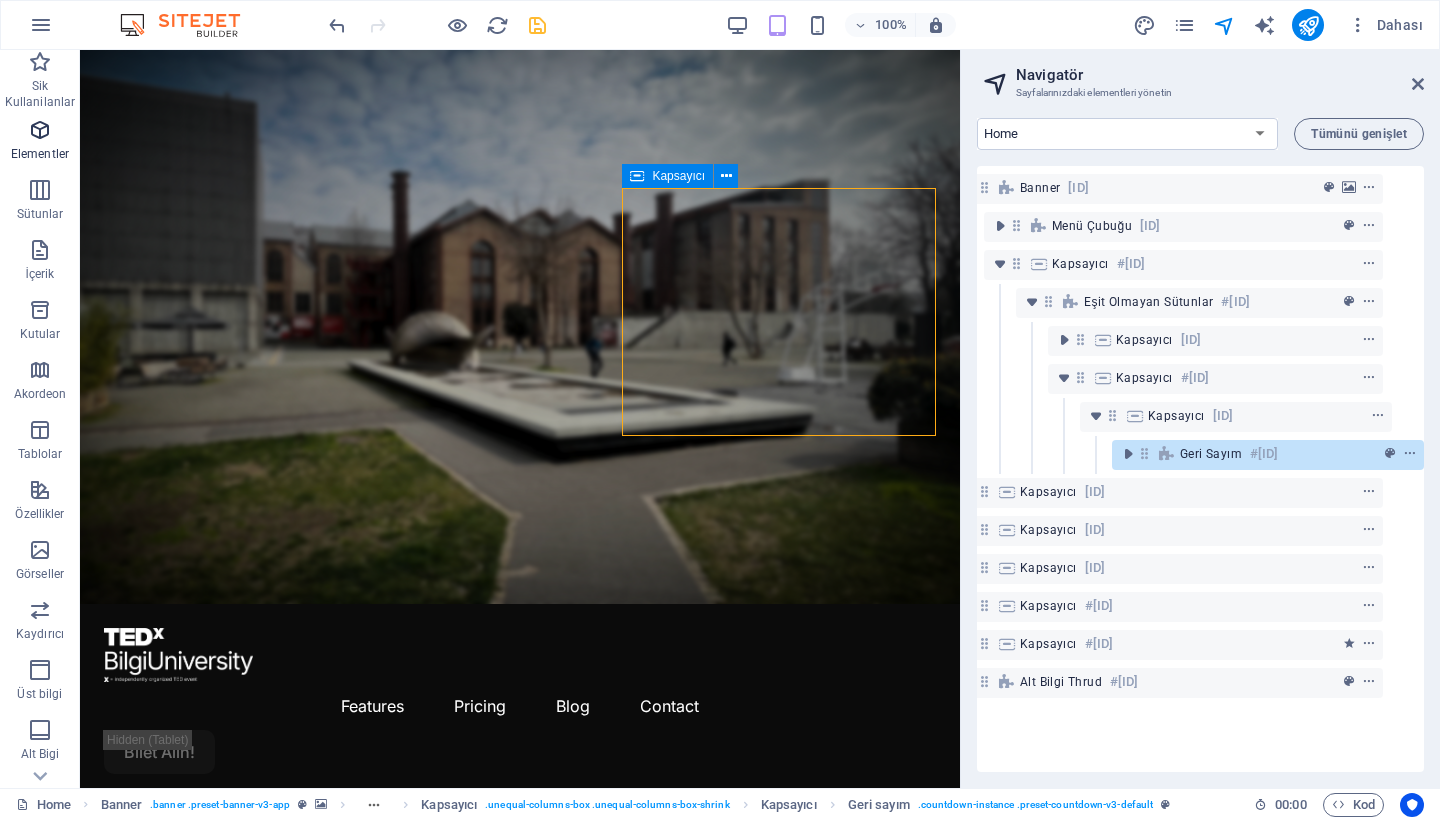 click on "Elementler" at bounding box center (40, 142) 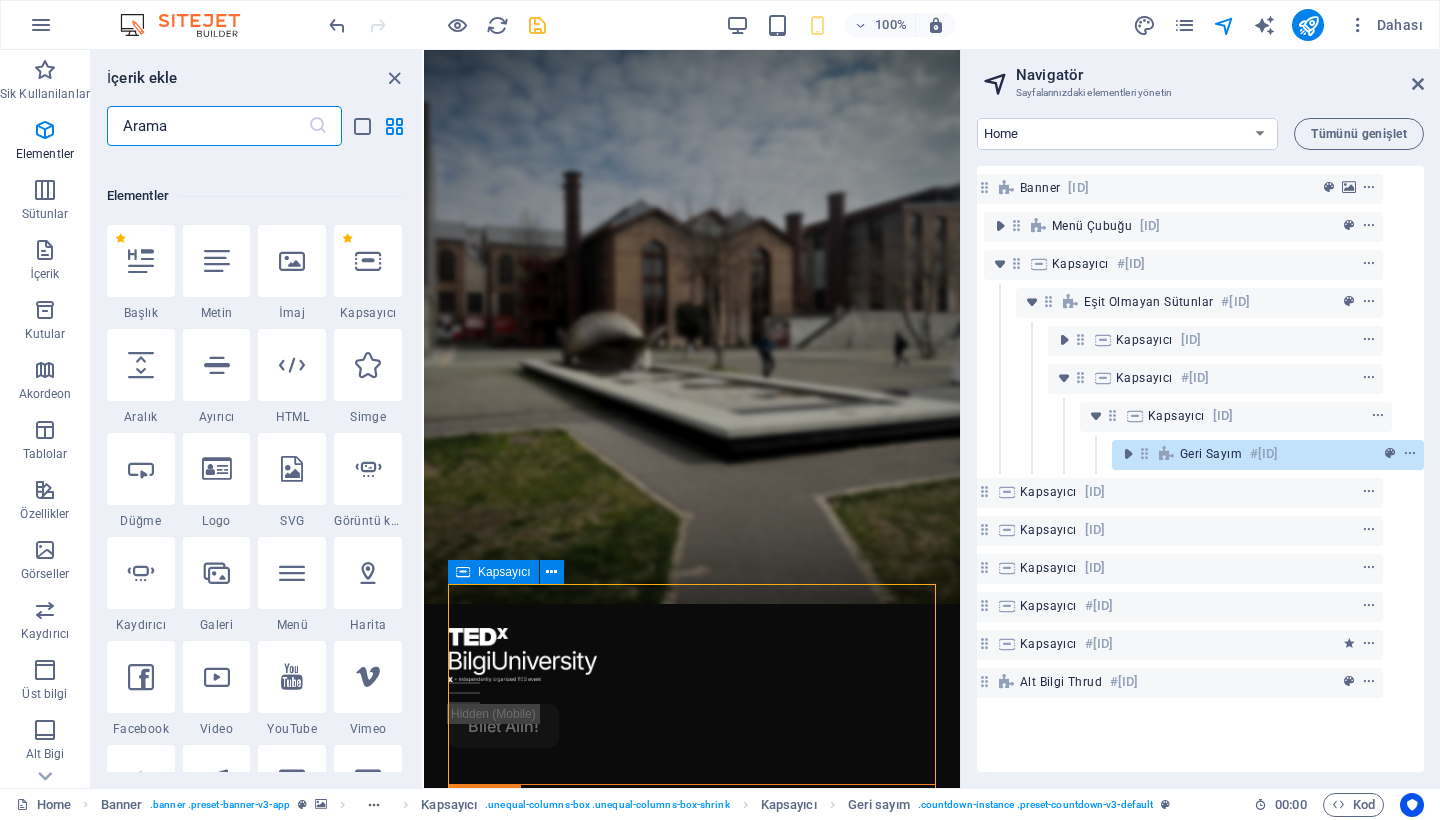 scroll, scrollTop: 213, scrollLeft: 0, axis: vertical 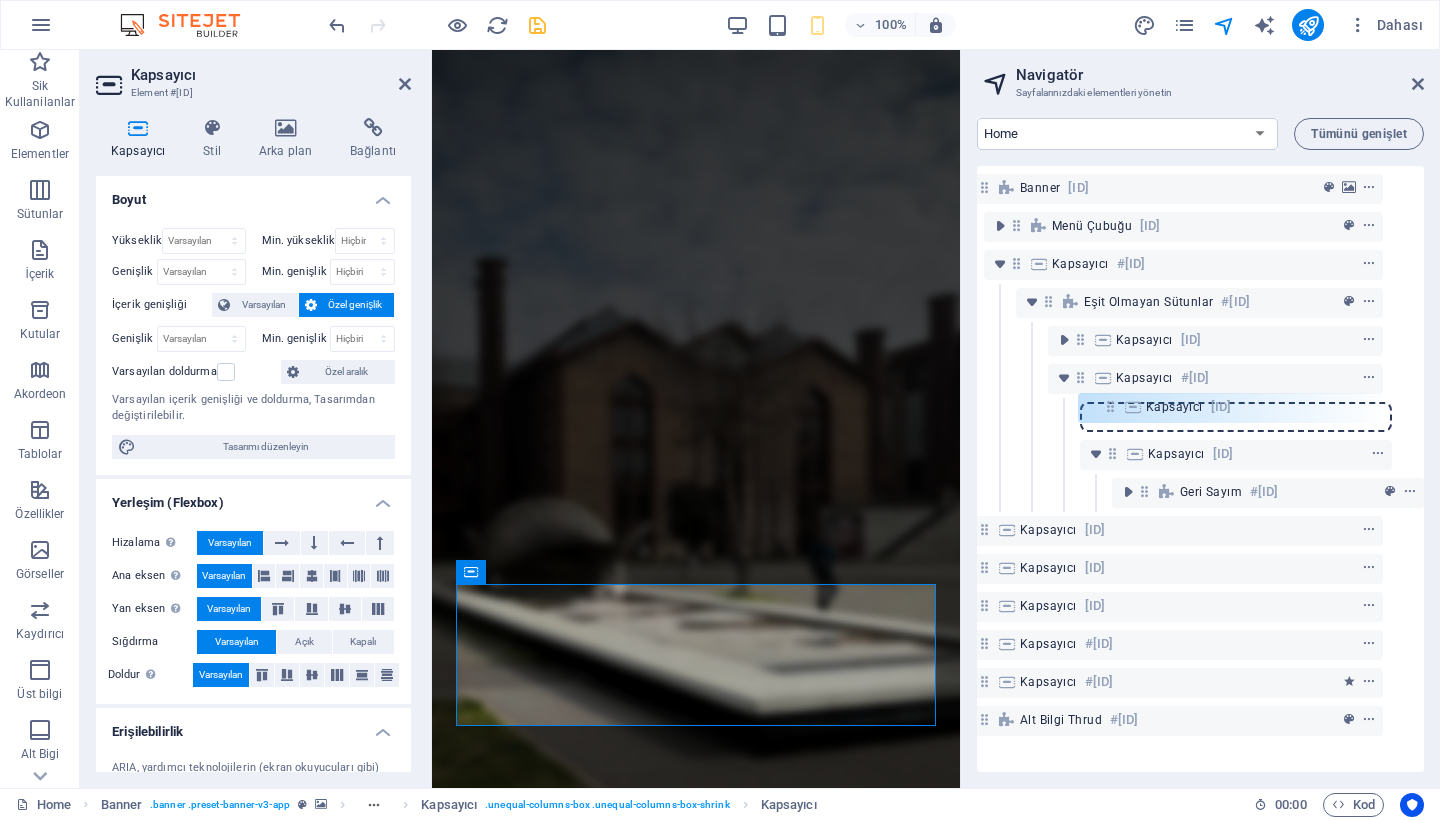 click on "Banner #ed-799950417 Menü Çubuğu #ed-799950423 Kapsayıcı #ed-799950441 Eşit Olmayan Sütunlar #ed-825447147 Kapsayıcı #ed-825447150 Kapsayıcı #ed-825447153 Kapsayıcı #ed-new-7748 Kapsayıcı #ed-new-7428 Geri sayım #ed-799984559 Kapsayıcı #ed-799984556 Kapsayıcı #ed-799950504 Kapsayıcı #ed-799950636 Kapsayıcı #ed-799950744 Kapsayıcı #ed-799950849 Alt Bilgi Thrud #ed-799950867" at bounding box center [1200, 469] 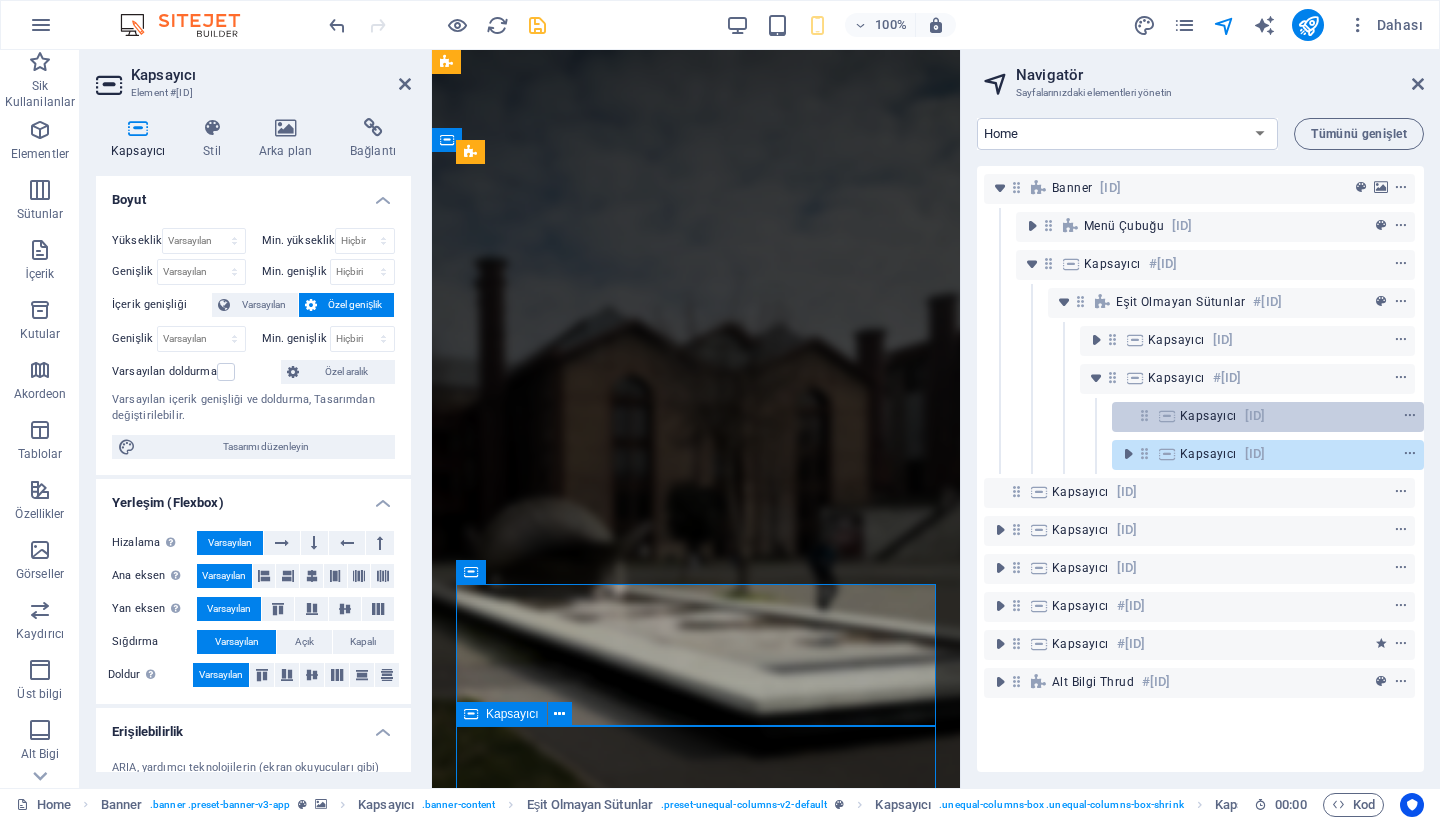 scroll, scrollTop: 0, scrollLeft: 5, axis: horizontal 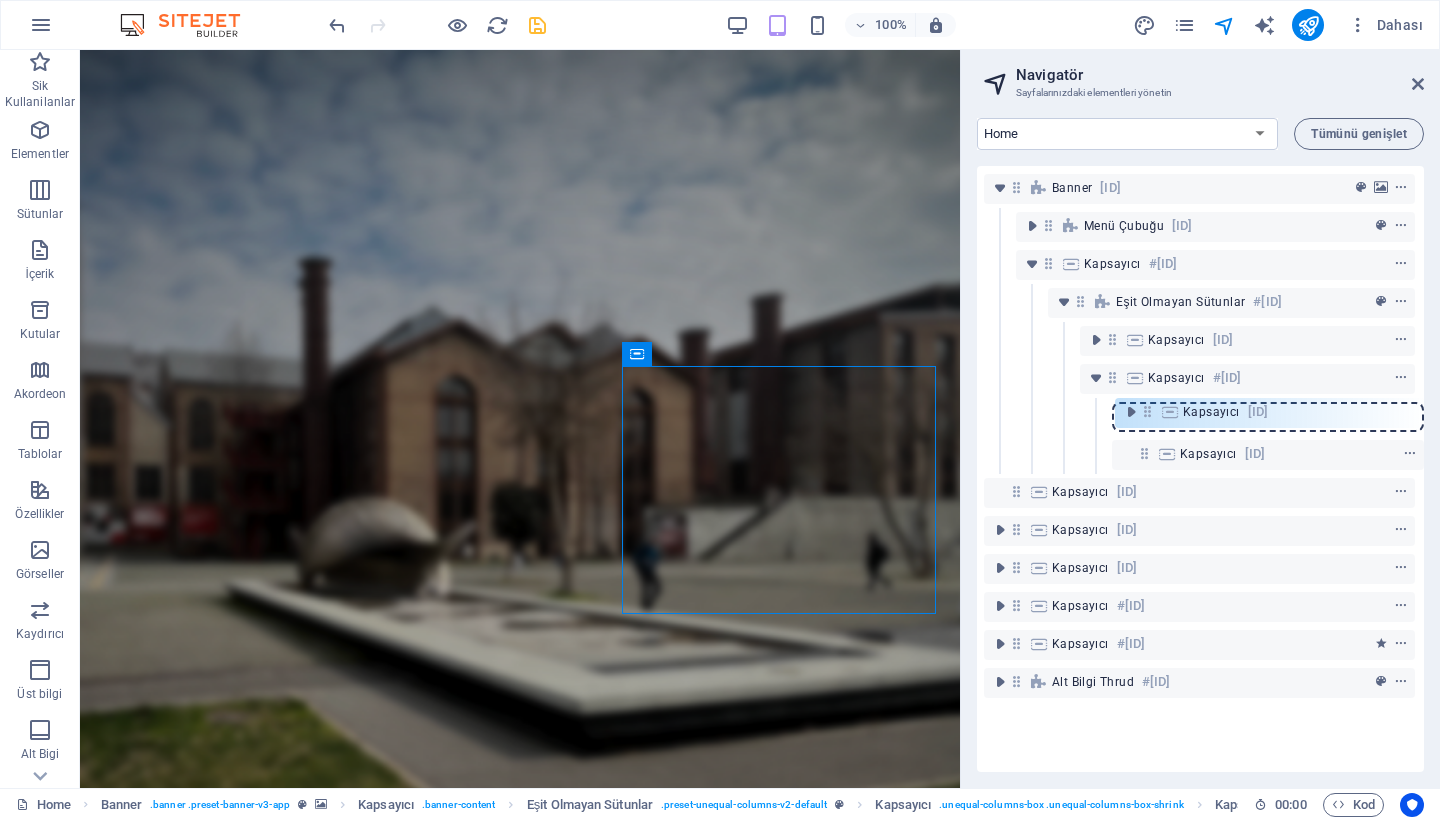 drag, startPoint x: 1109, startPoint y: 452, endPoint x: 1116, endPoint y: 402, distance: 50.48762 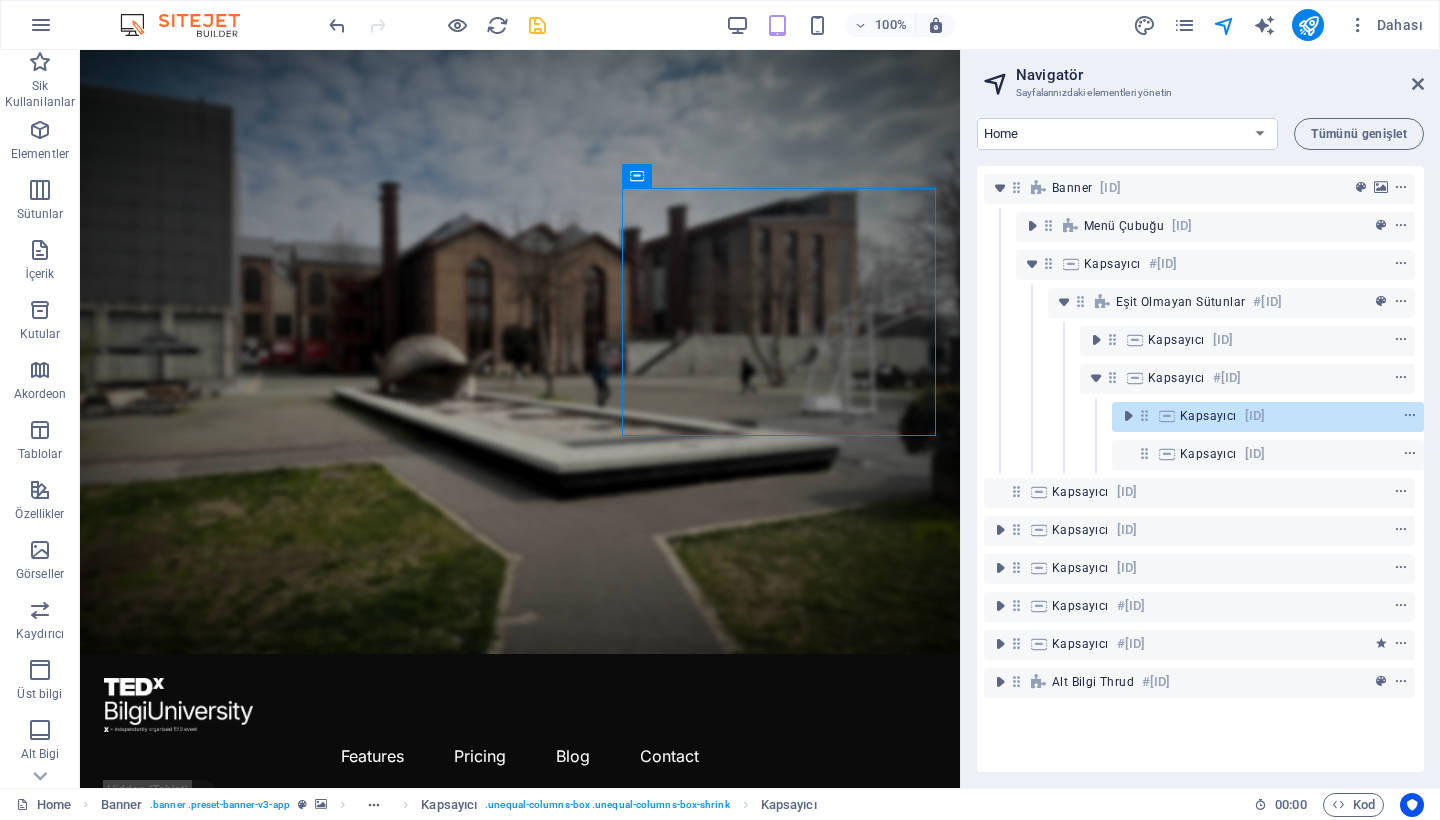click on "Navigatör Sayfalarınızdaki elementleri yönetin Home  Features  Pricing  Blog  Contact  Privacy  Legal Notice  Posts: Single Page Layout  Tümünü genişlet Banner #ed-799950417 Menü Çubuğu #ed-799950423 Kapsayıcı #ed-799950441 Eşit Olmayan Sütunlar #ed-825447147 Kapsayıcı #ed-825447150 Kapsayıcı #ed-825447153 Kapsayıcı #ed-new-7428 Kapsayıcı #ed-new-7748 Kapsayıcı #ed-799984556 Kapsayıcı #ed-799950504 Kapsayıcı #ed-799950636 Kapsayıcı #ed-799950744 Kapsayıcı #ed-799950849 Alt Bilgi Thrud #ed-799950867" at bounding box center (1200, 419) 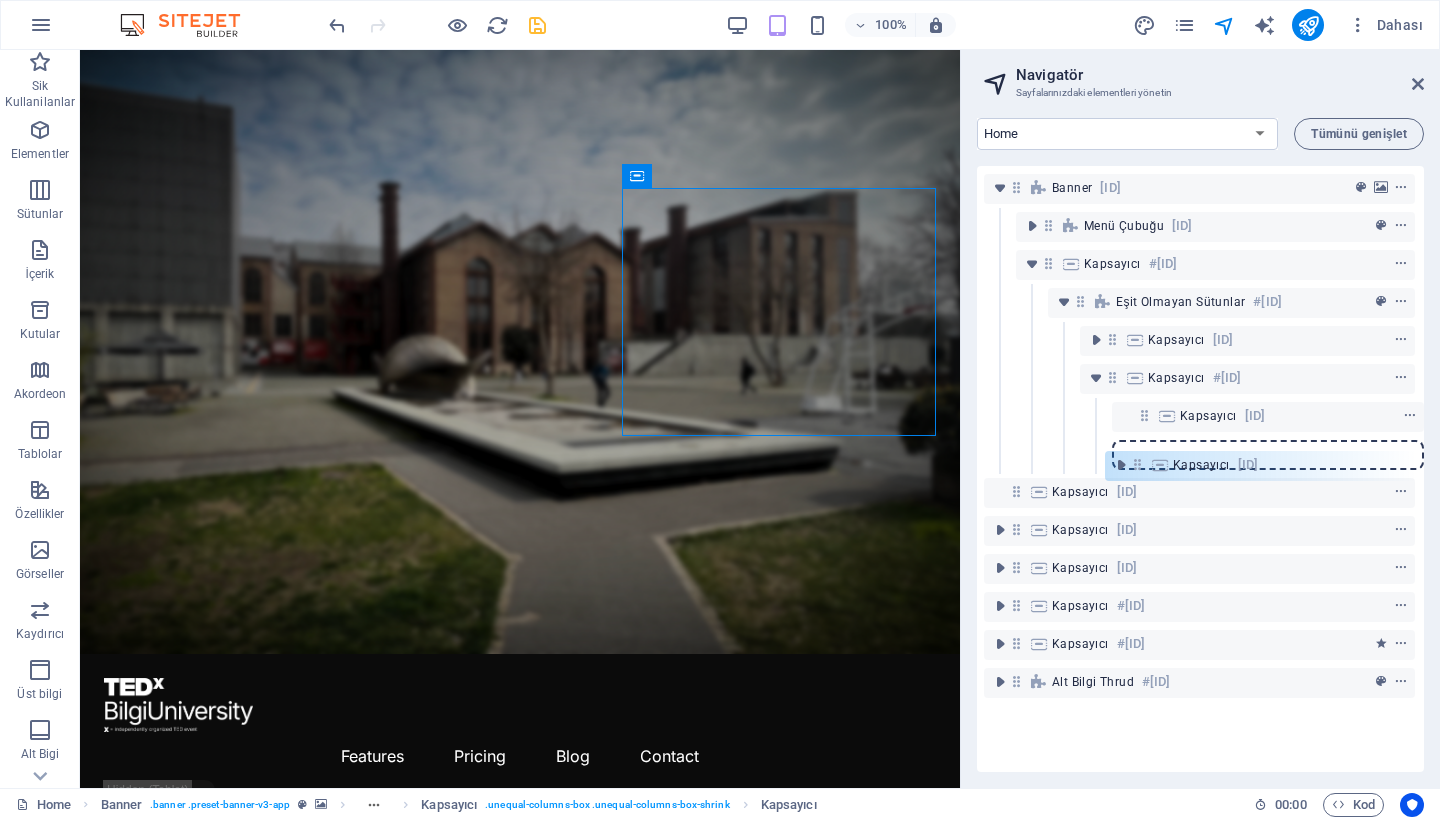 drag, startPoint x: 1139, startPoint y: 417, endPoint x: 1136, endPoint y: 470, distance: 53.08484 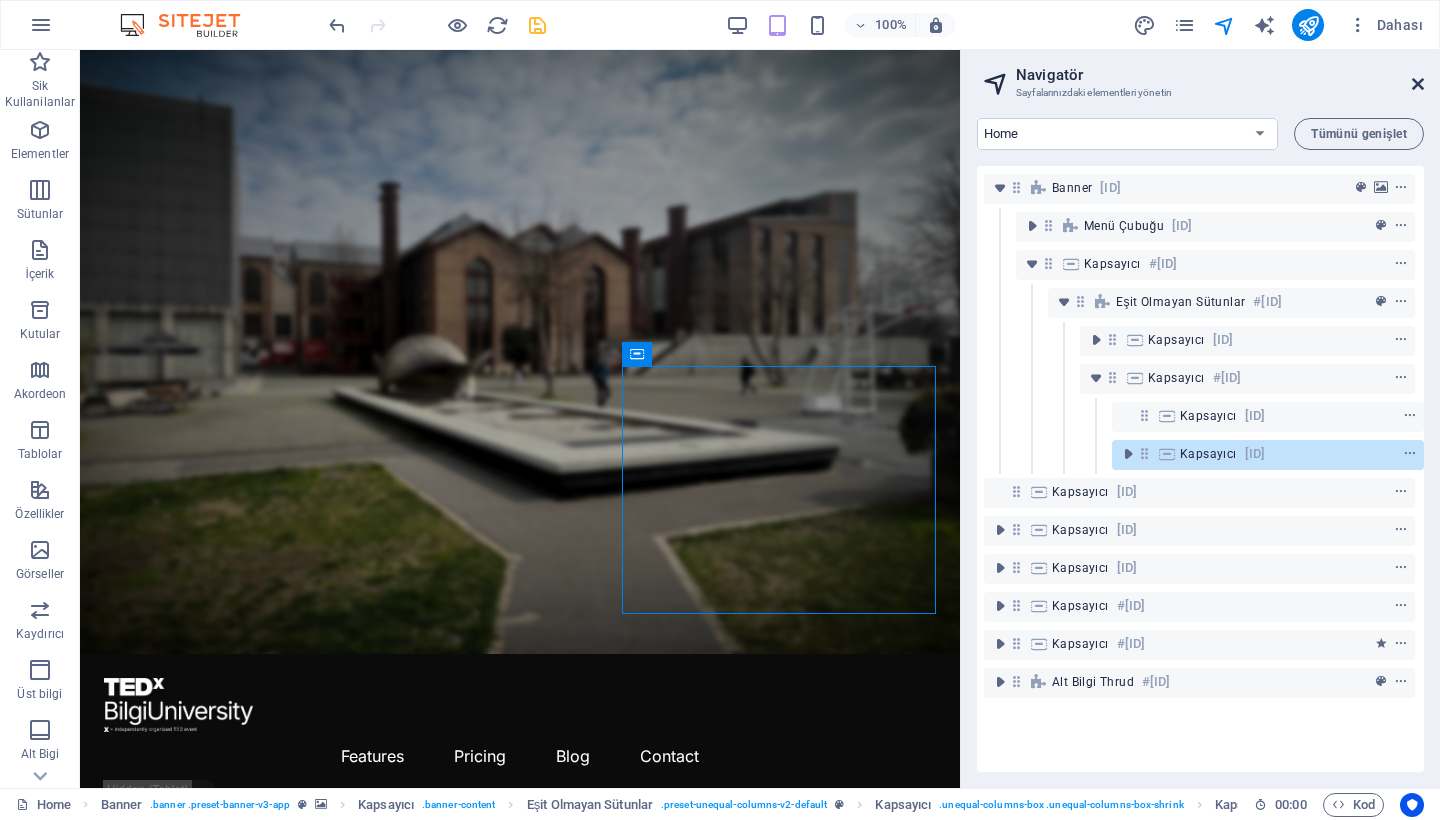 click at bounding box center (1418, 84) 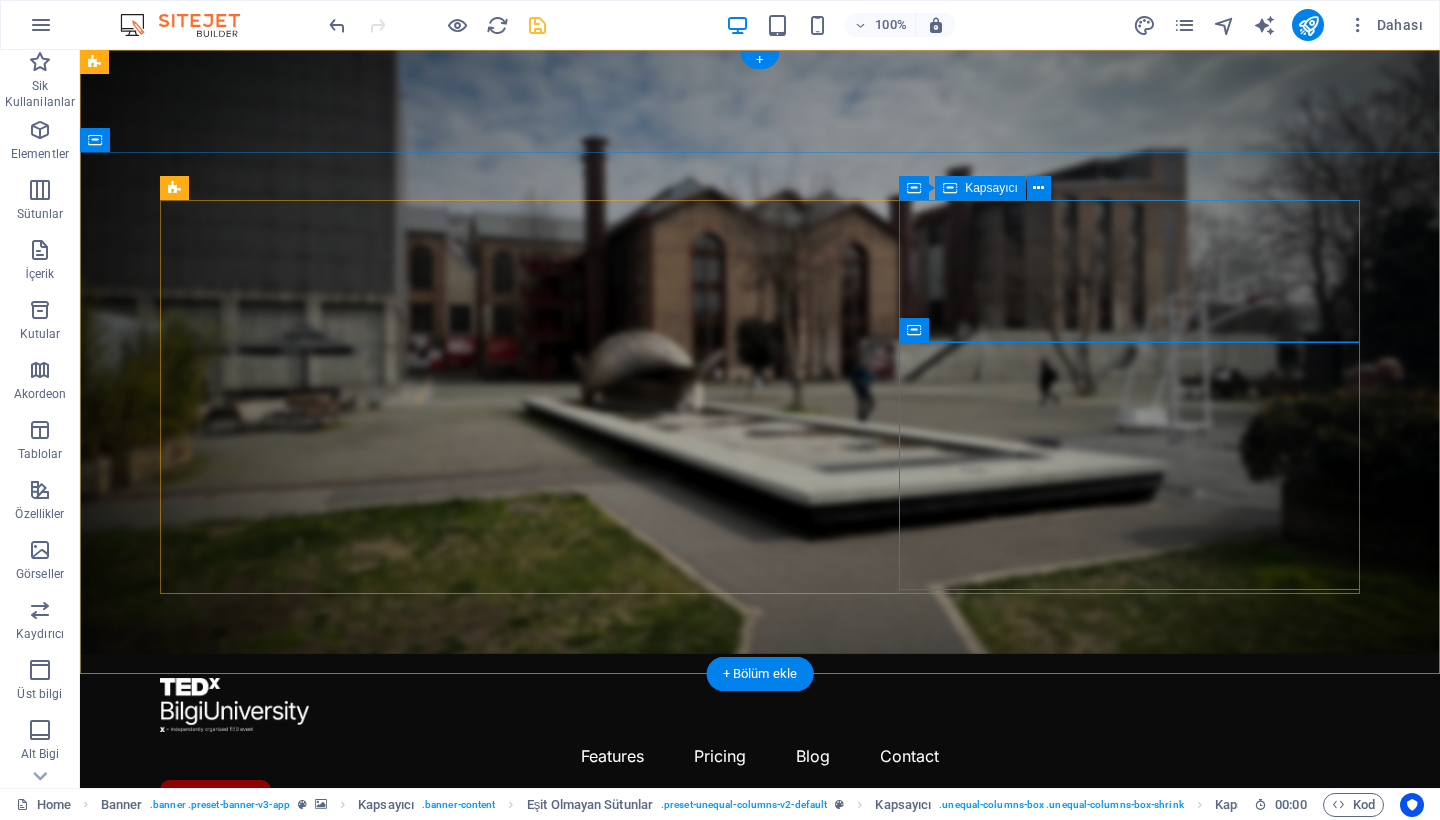 click on "Element ekle" at bounding box center (700, 1443) 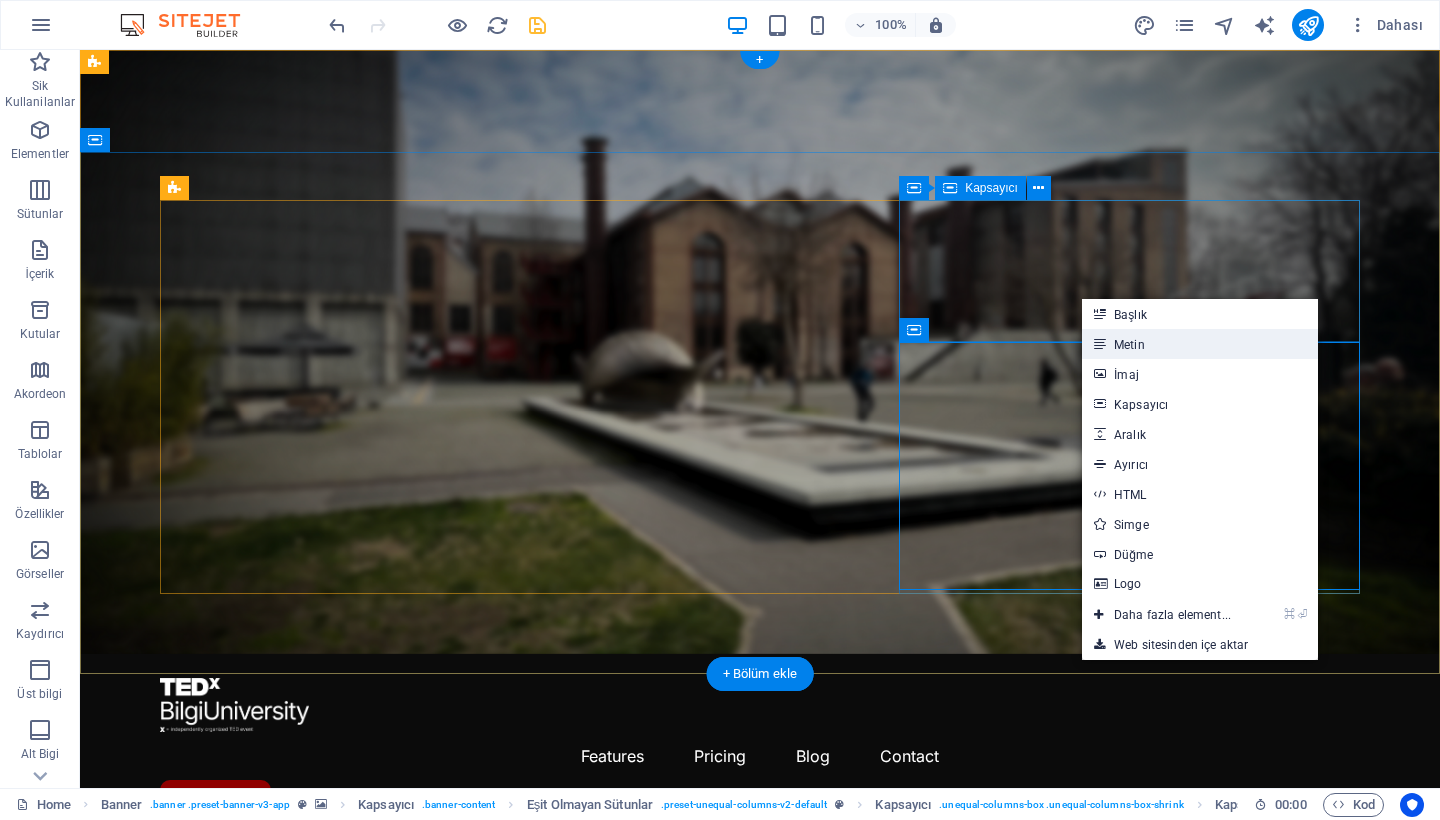 click on "Metin" at bounding box center [1200, 344] 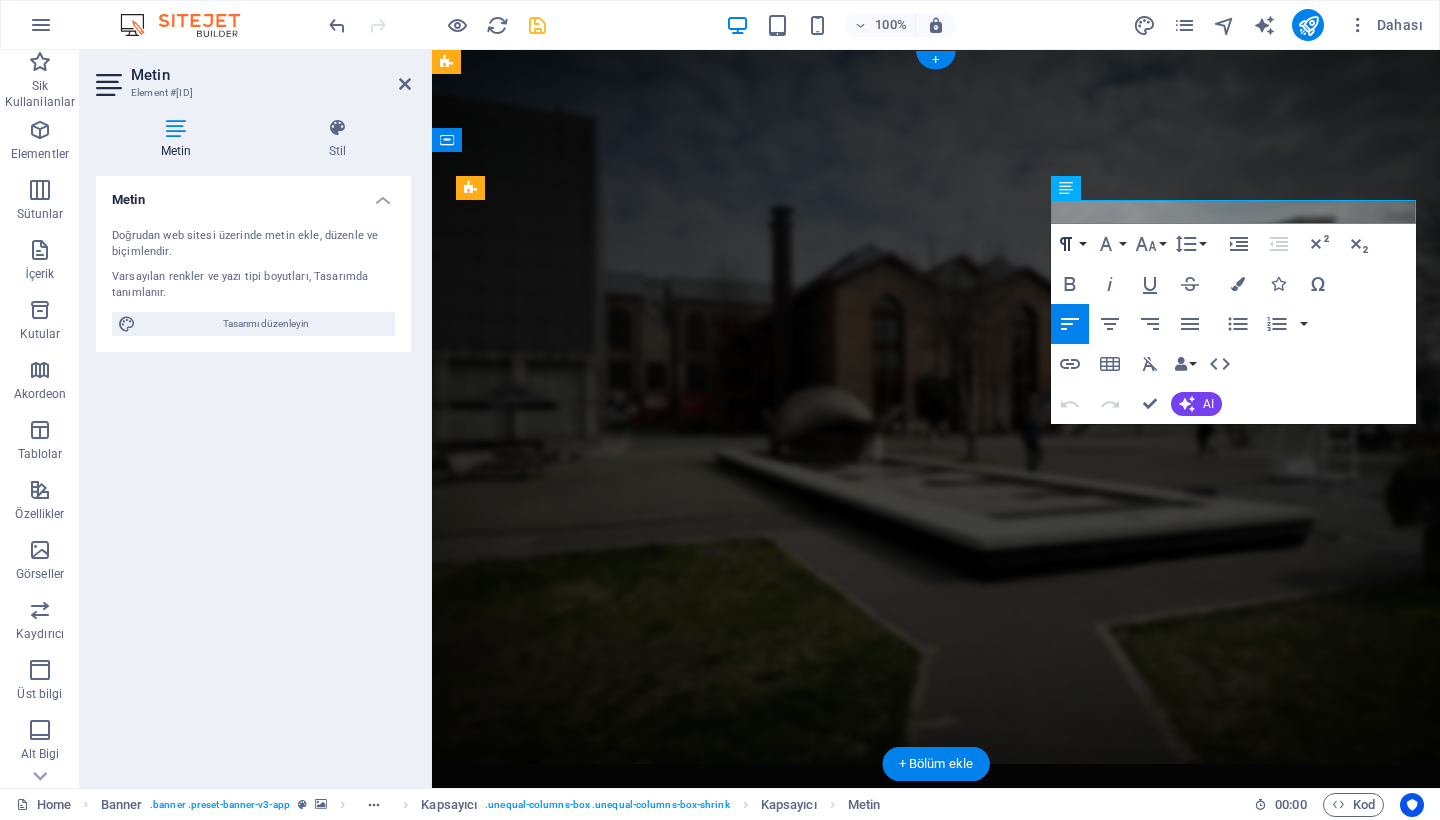 type 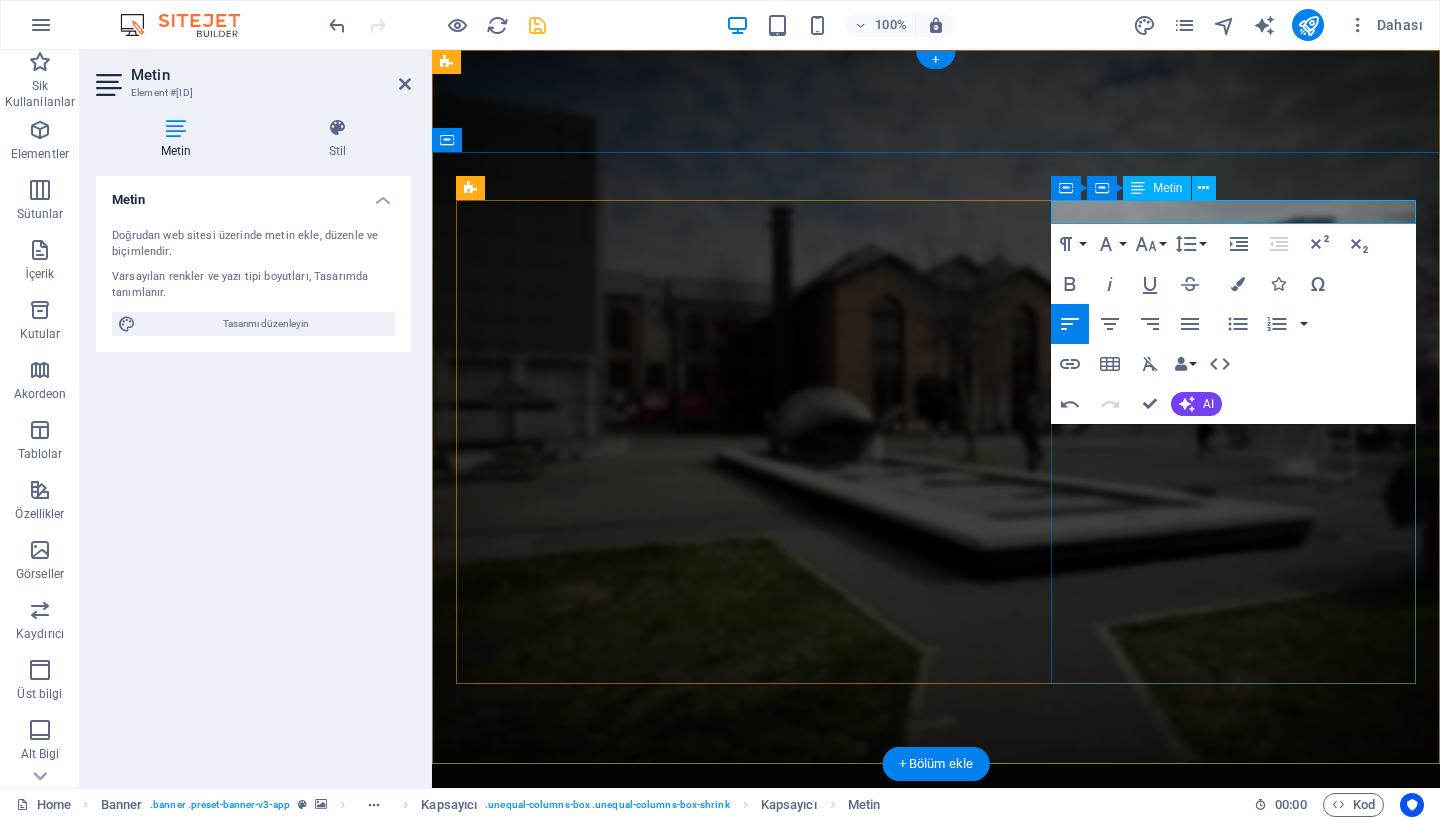 click on "Sahnenin açılmasına kalan" at bounding box center [936, 1464] 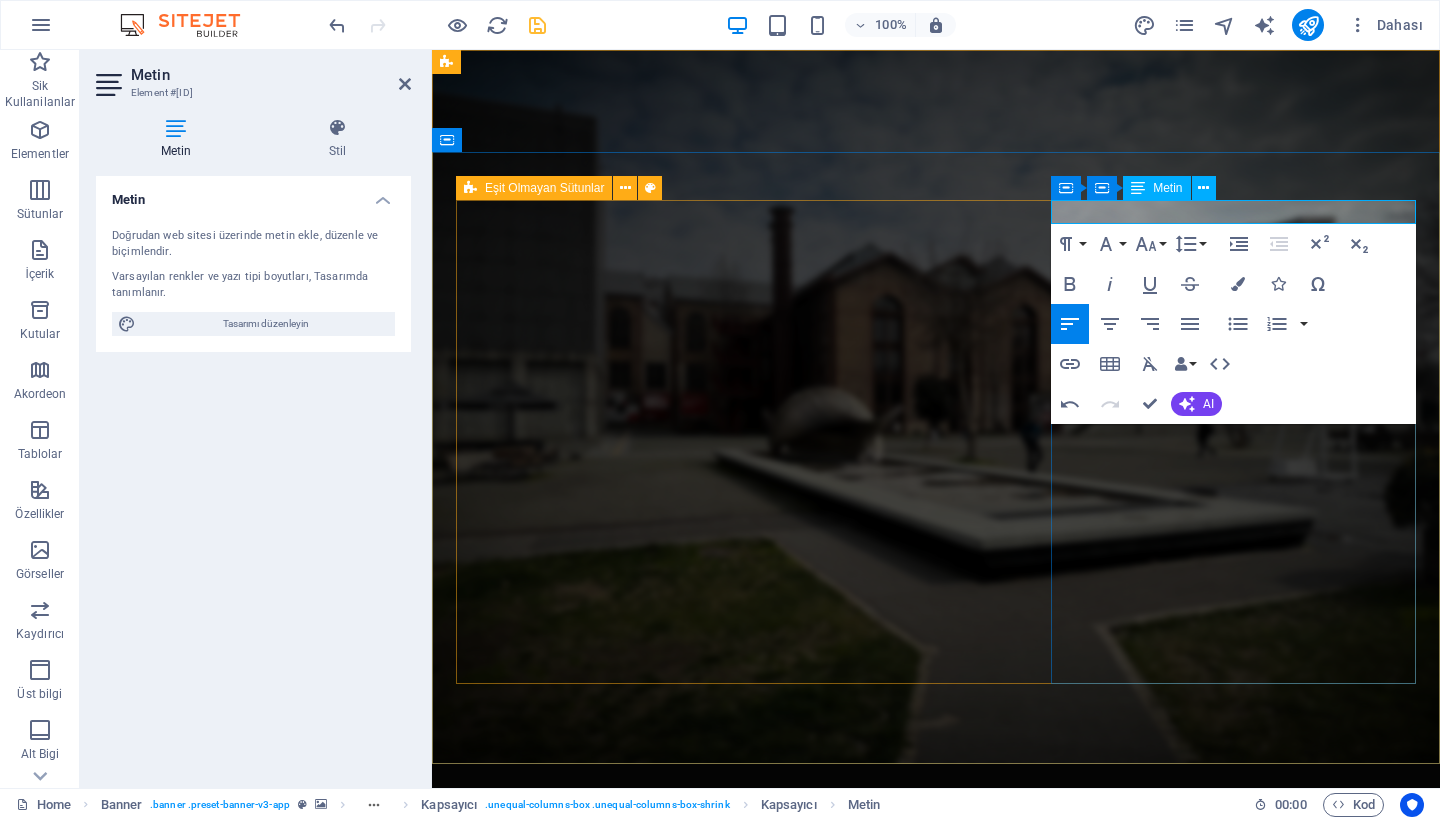 click on "SAHNENİN AÇILMASINA KALAN" at bounding box center (936, 1464) 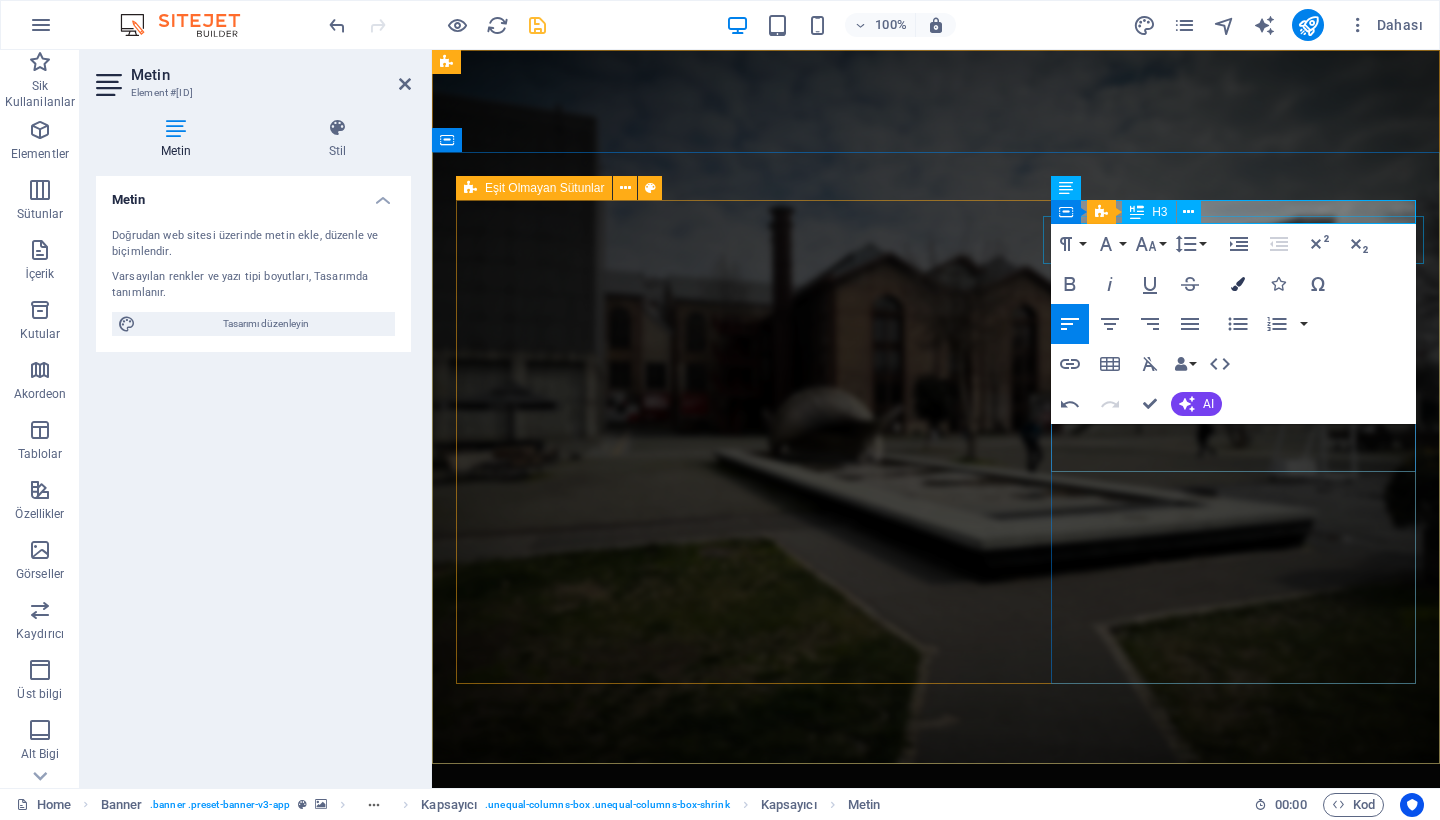 click at bounding box center (1238, 284) 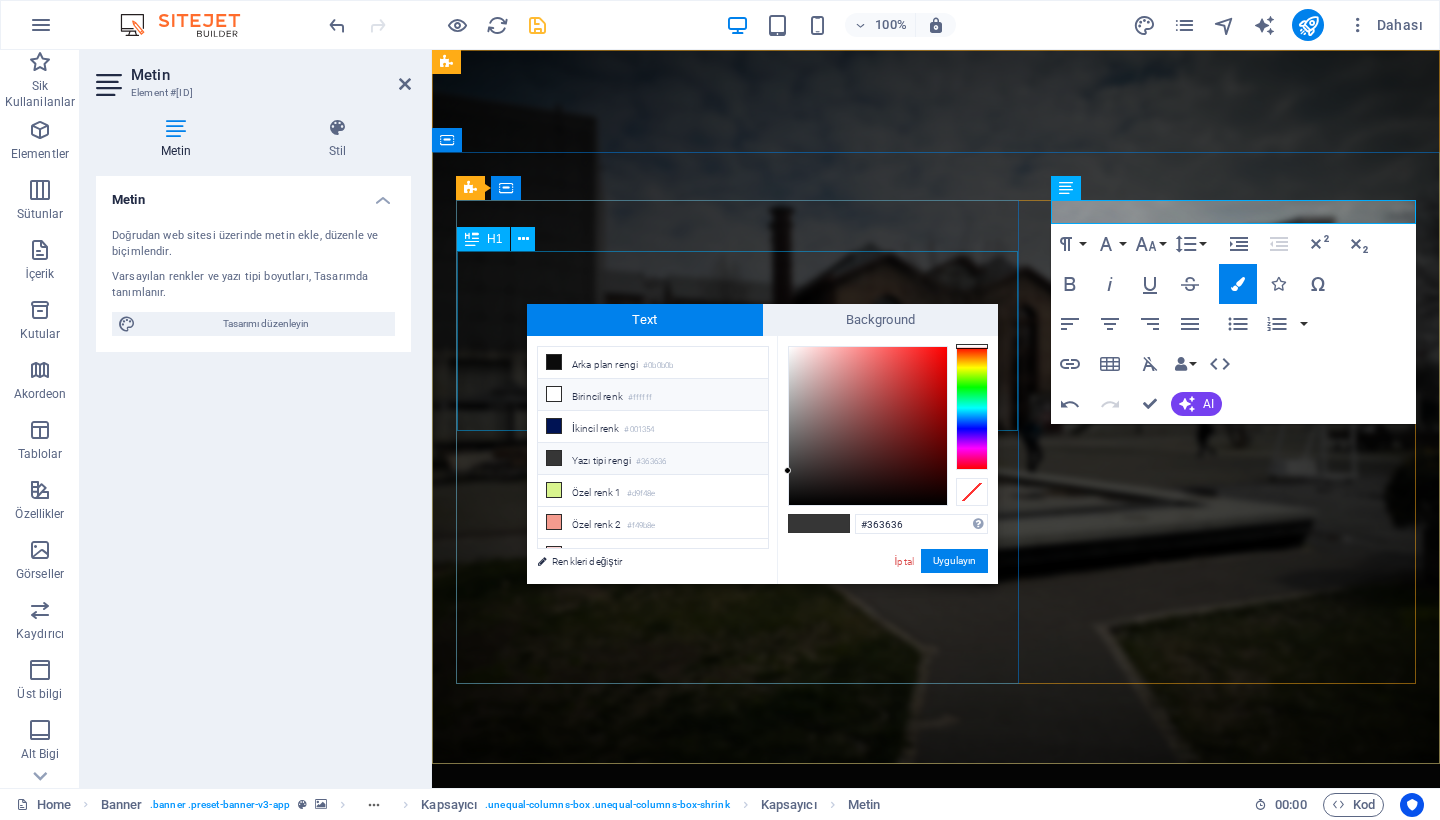 click on "Birincil renk
#[COLOR]" at bounding box center [653, 395] 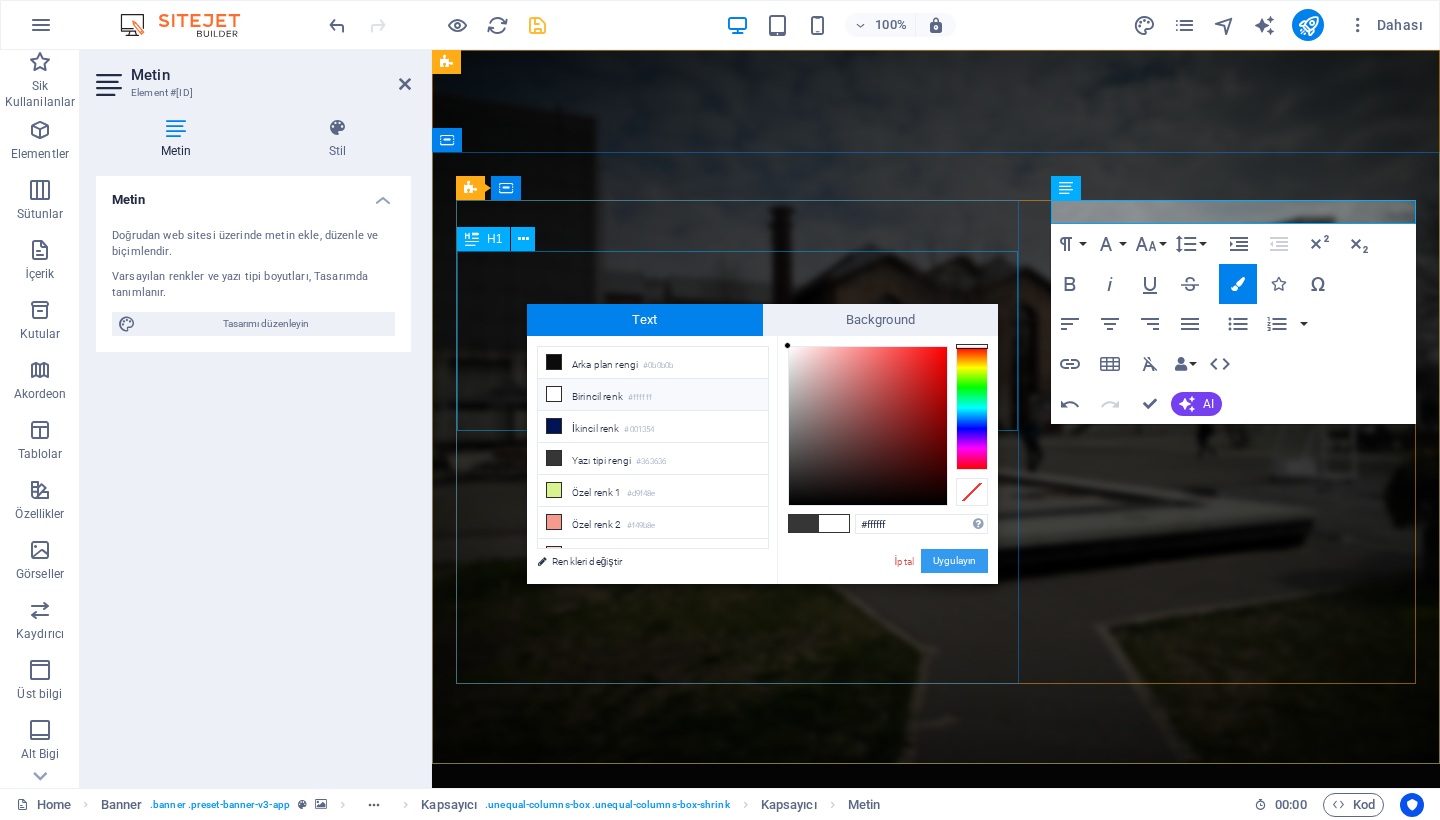 click on "Uygulayın" at bounding box center [954, 561] 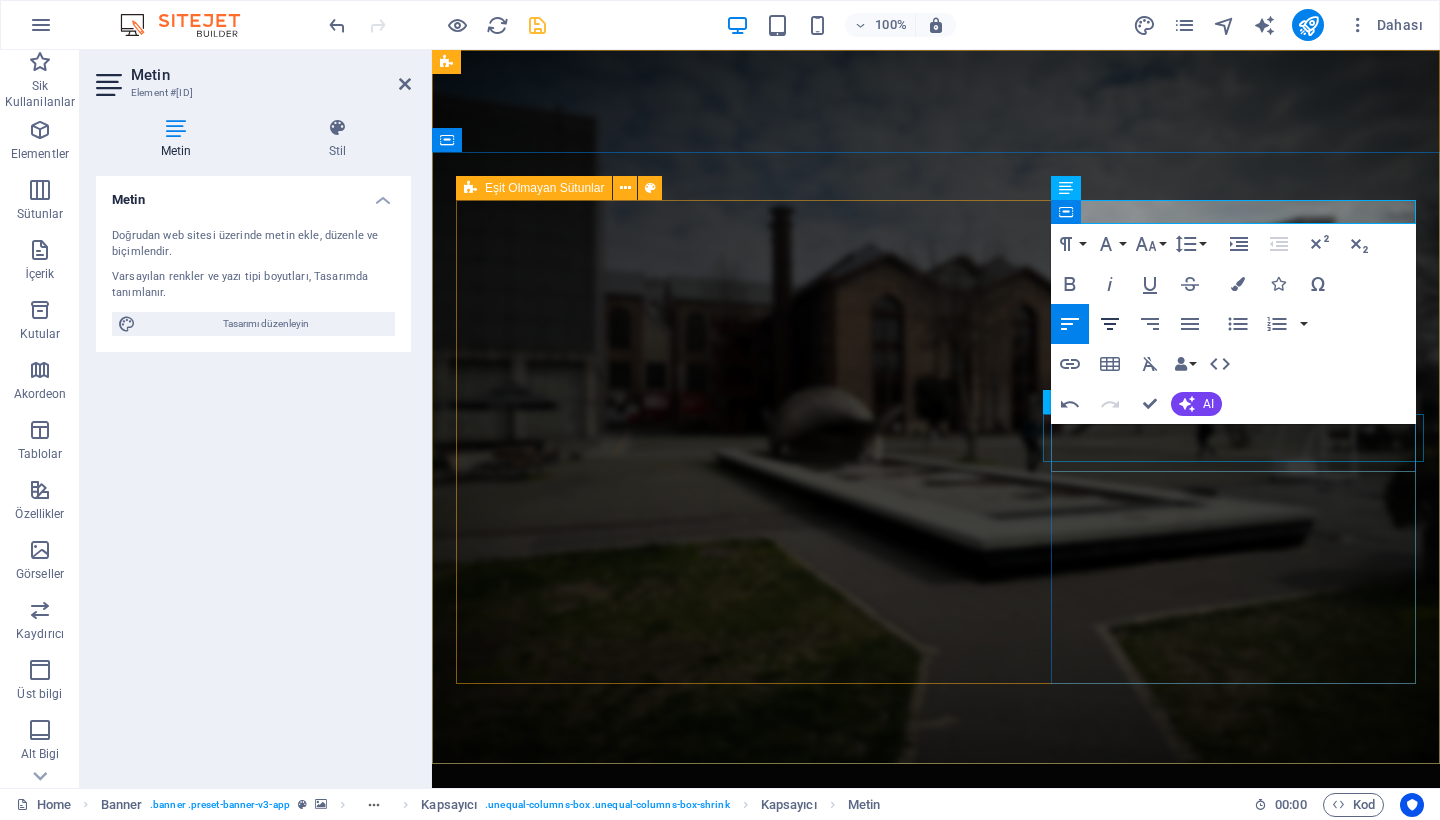 click 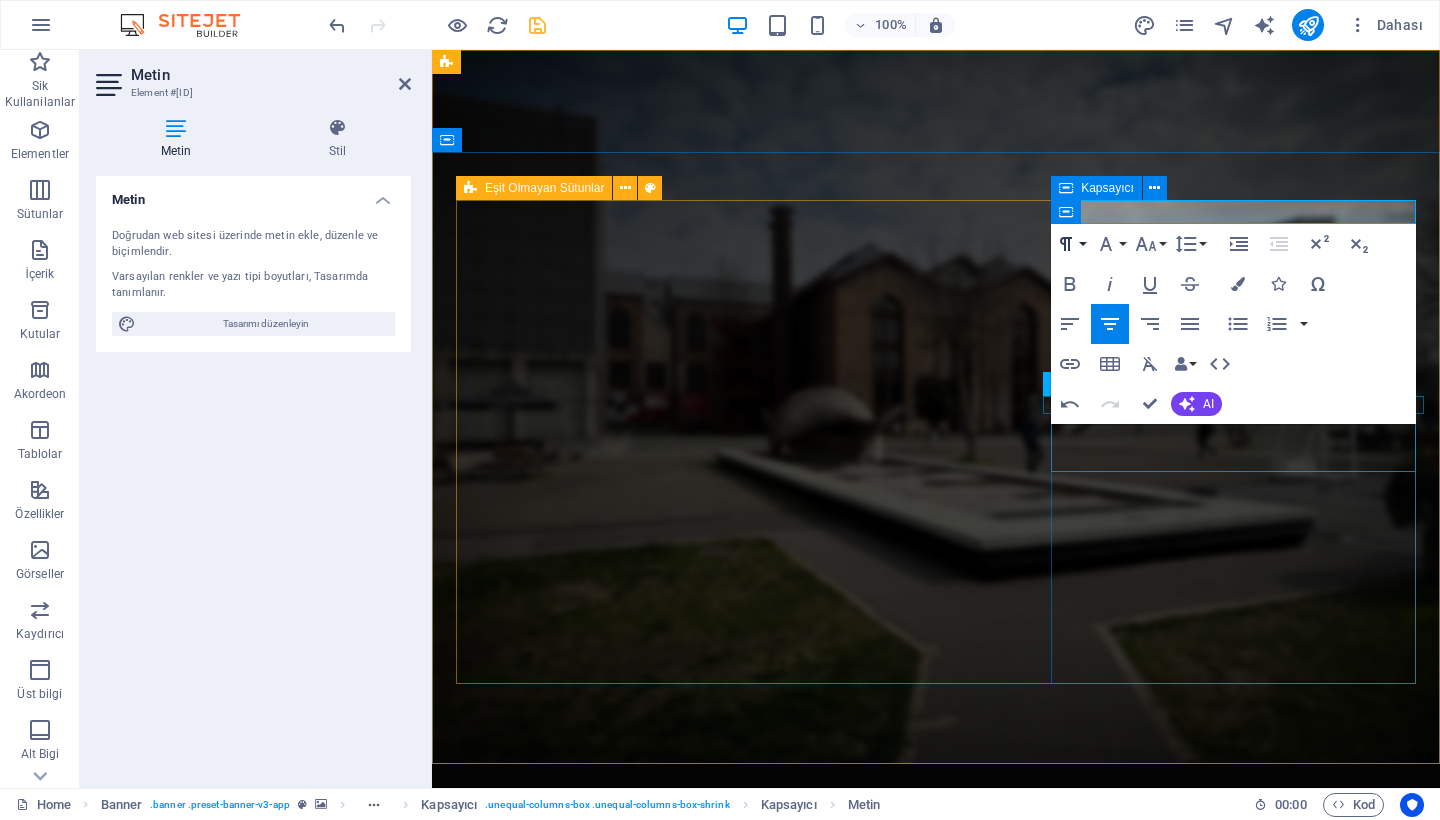 click on "Paragraph Format" at bounding box center [1070, 244] 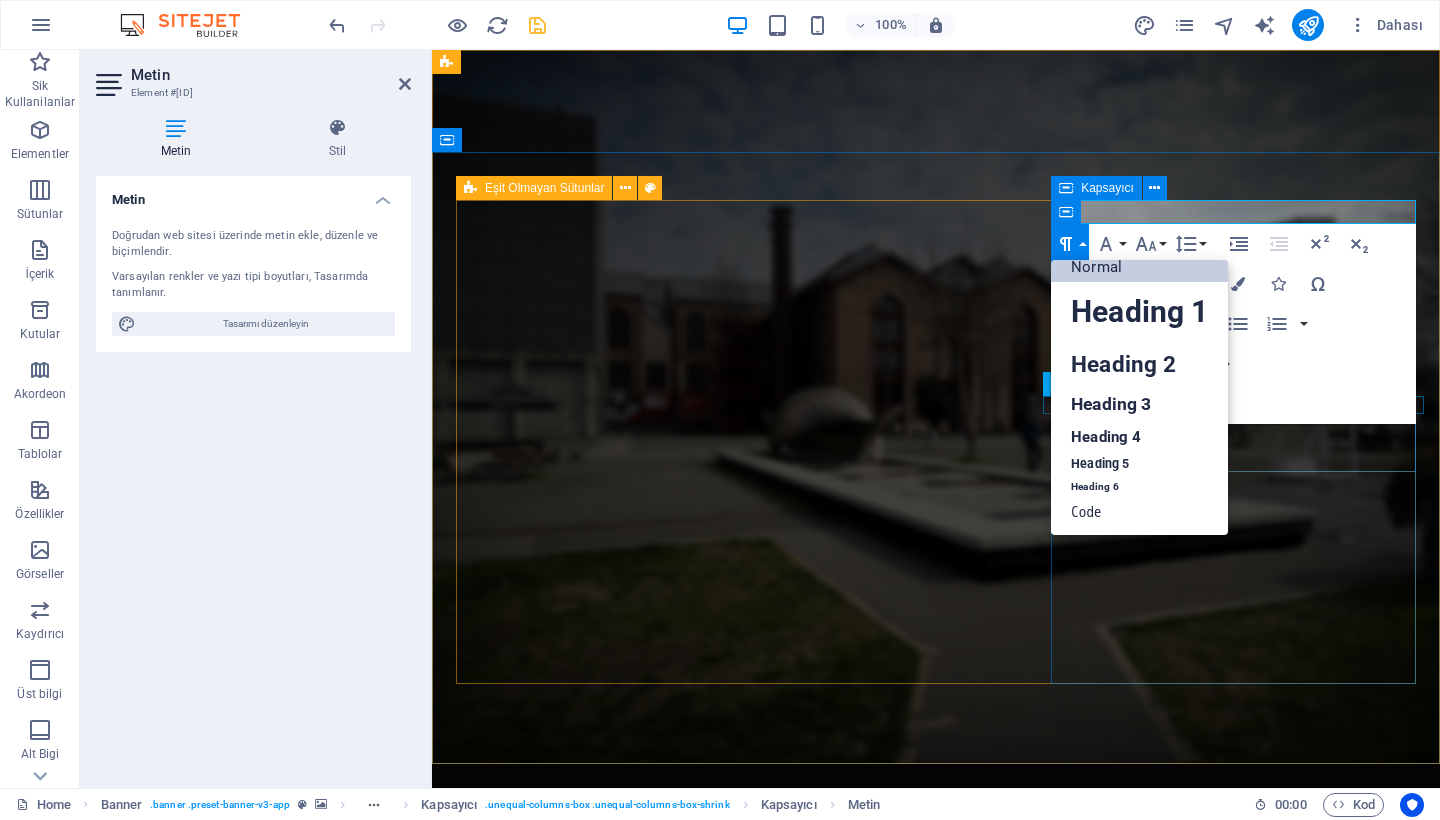 scroll, scrollTop: 15, scrollLeft: 0, axis: vertical 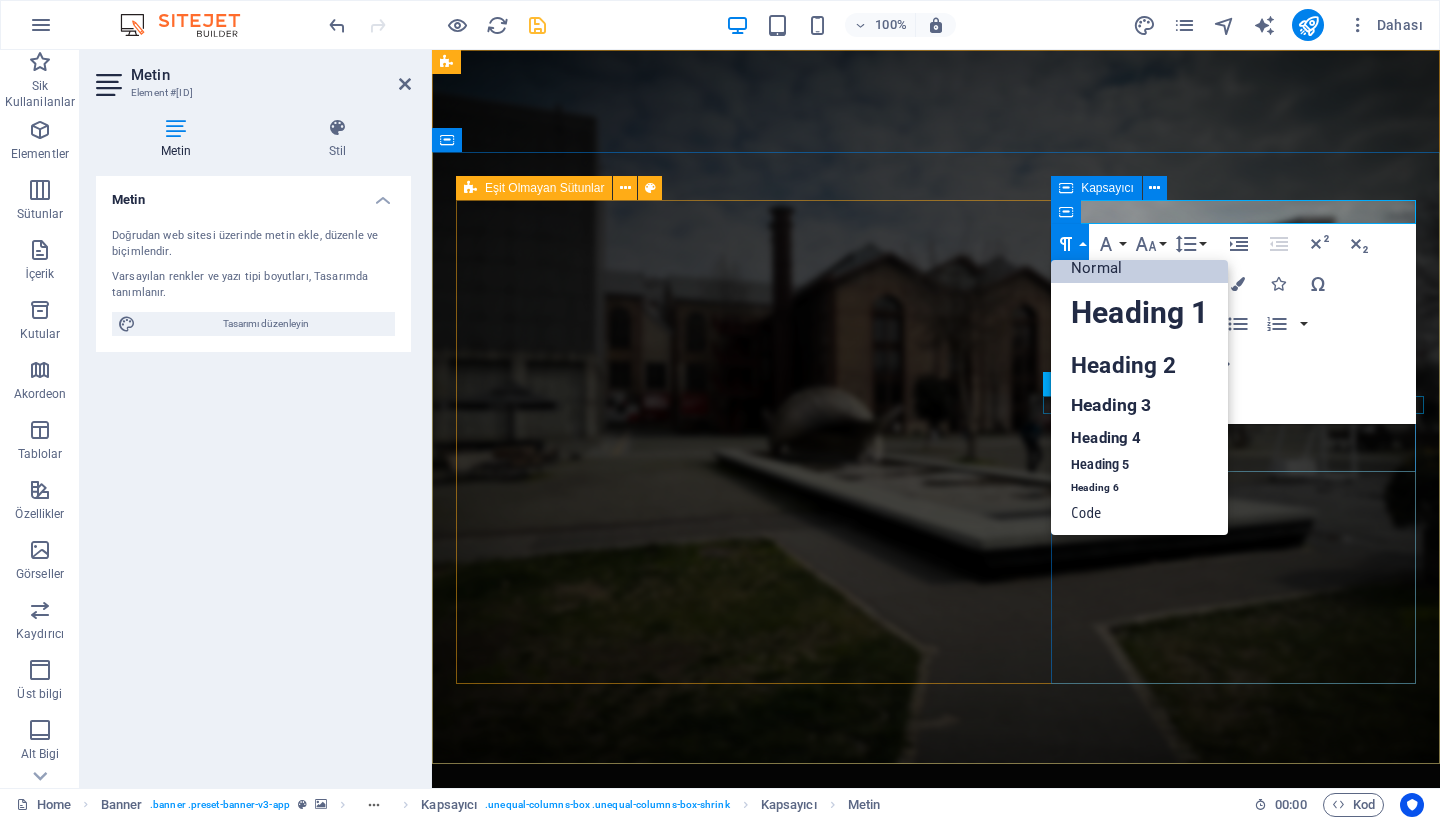 click 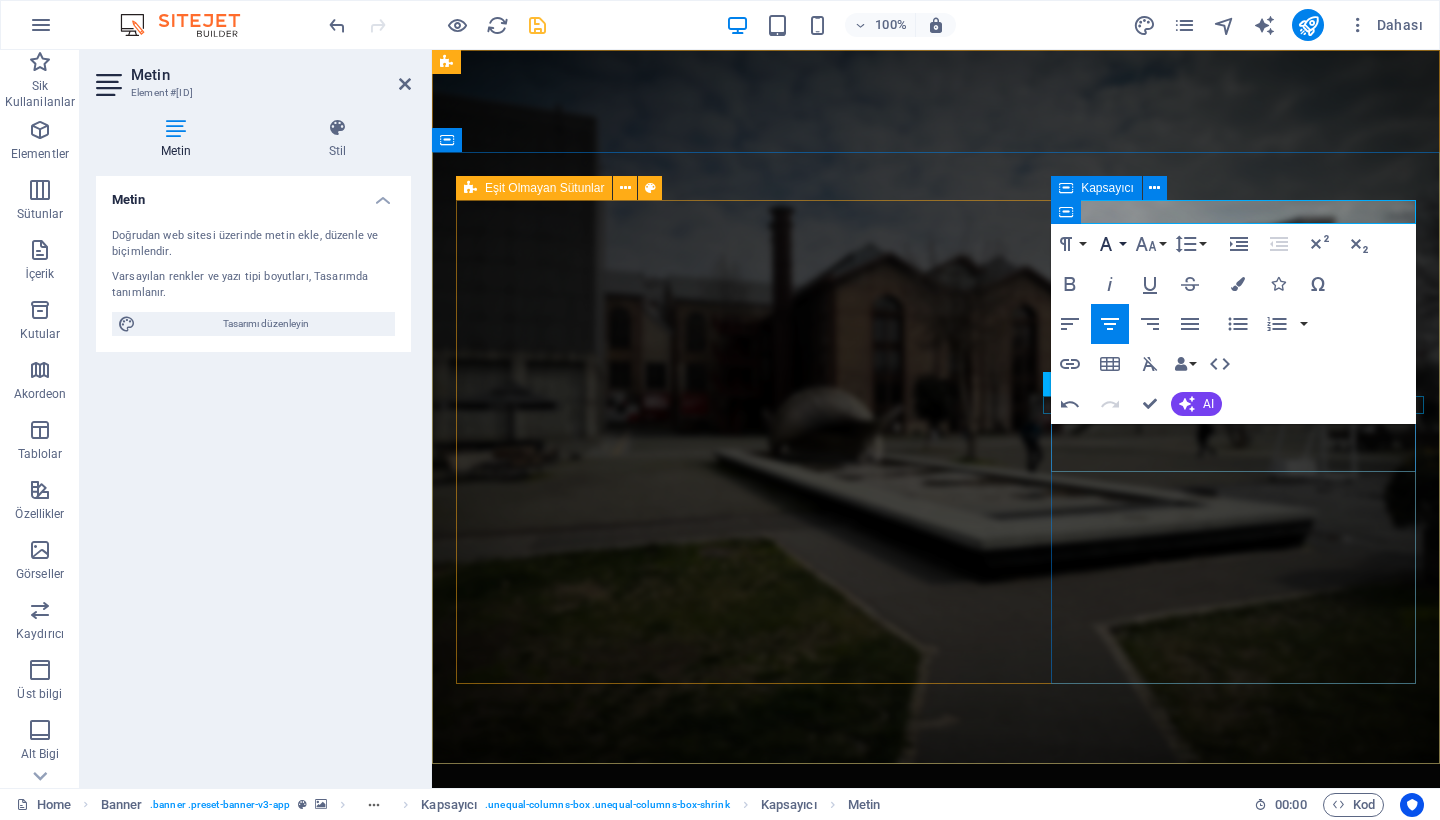 click 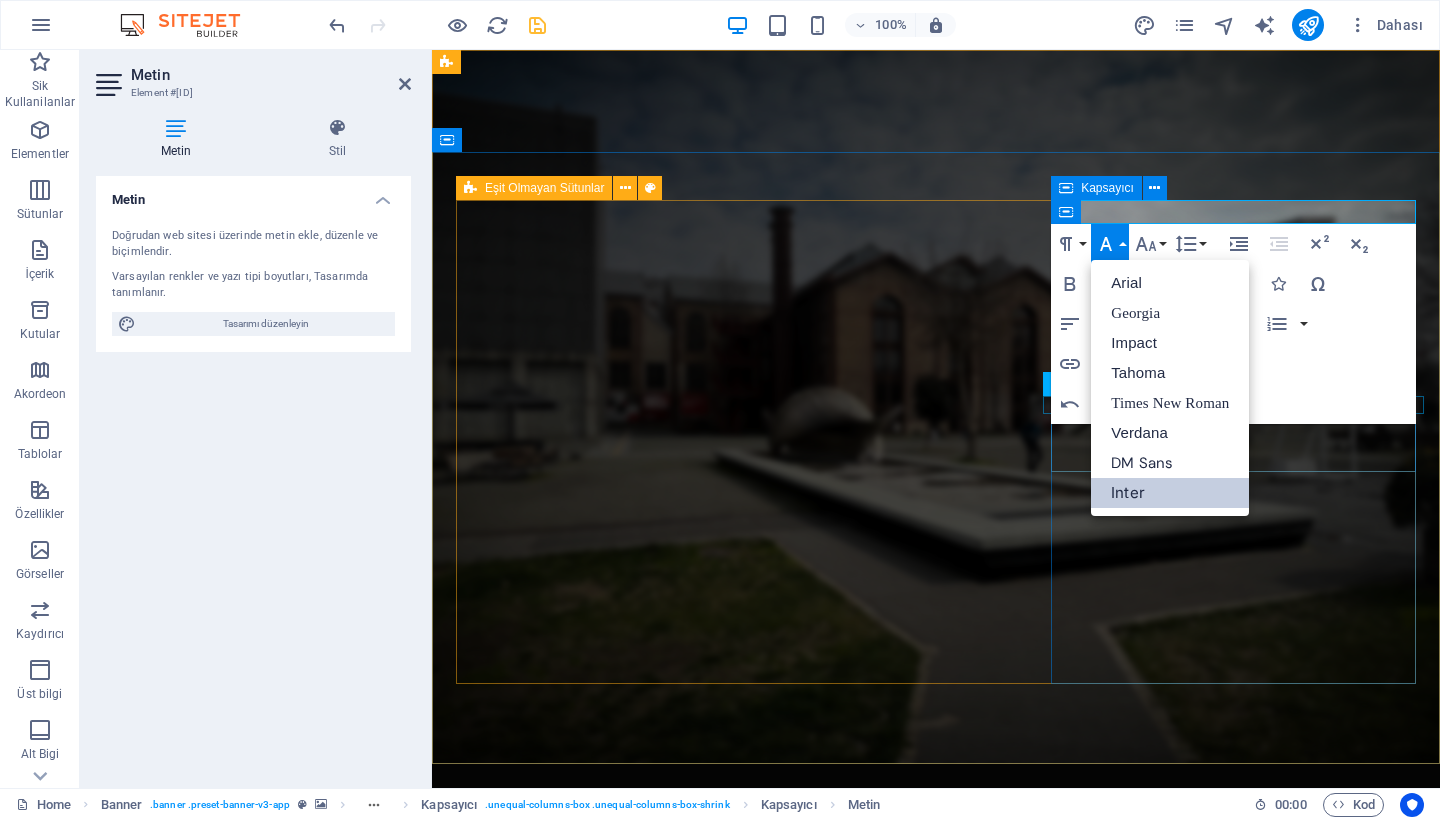 scroll, scrollTop: 0, scrollLeft: 0, axis: both 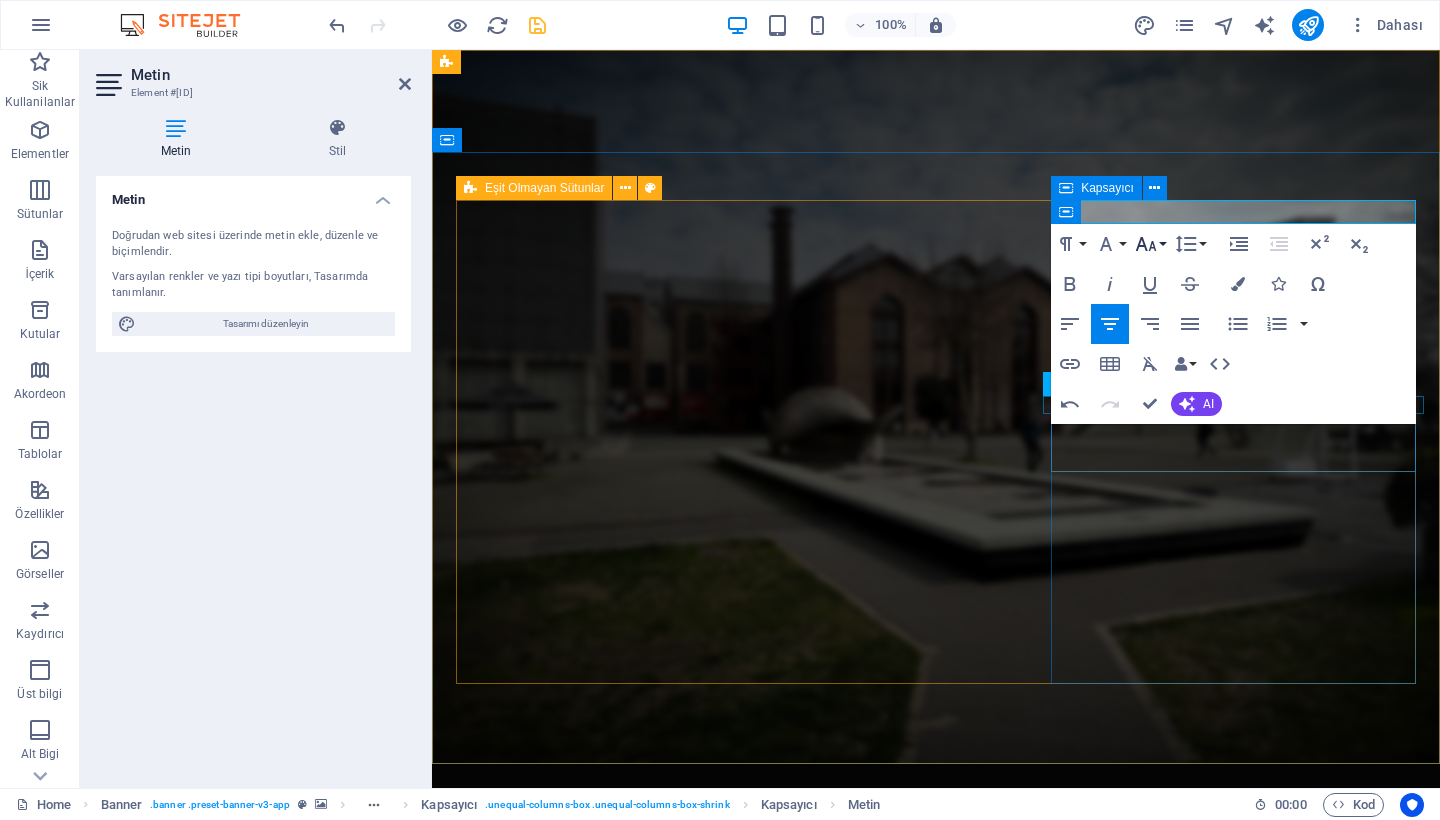 click 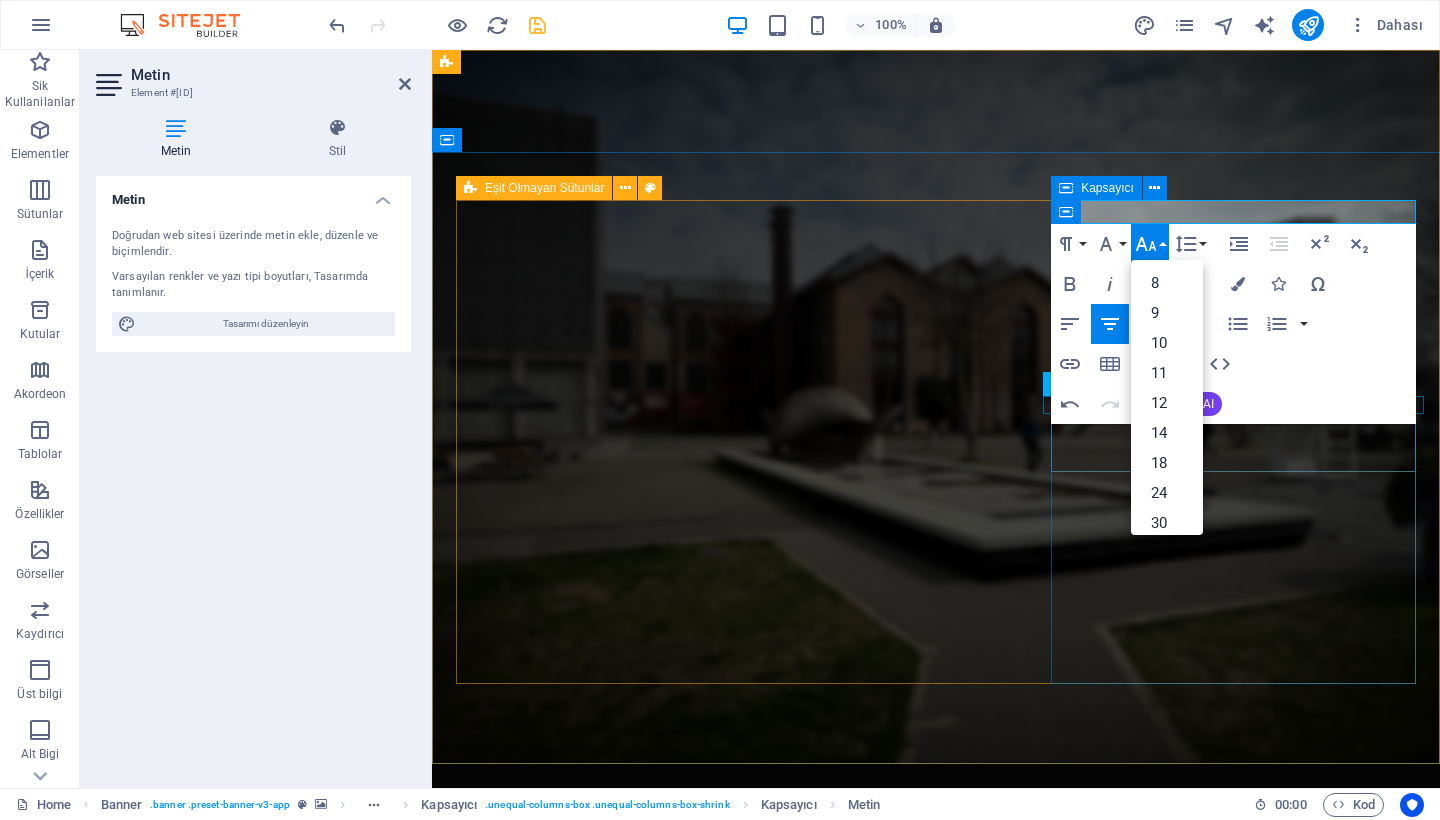 click 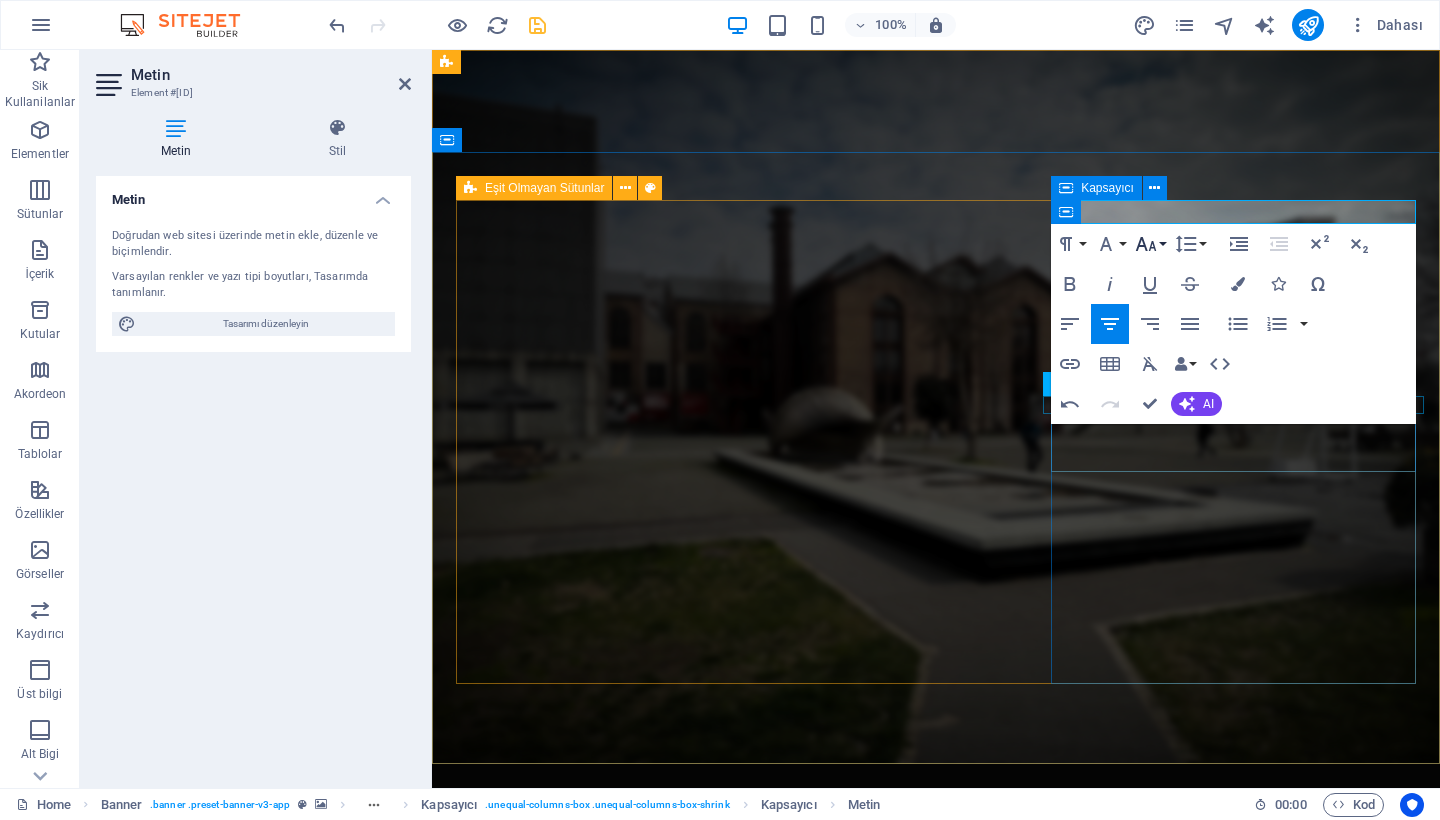 click 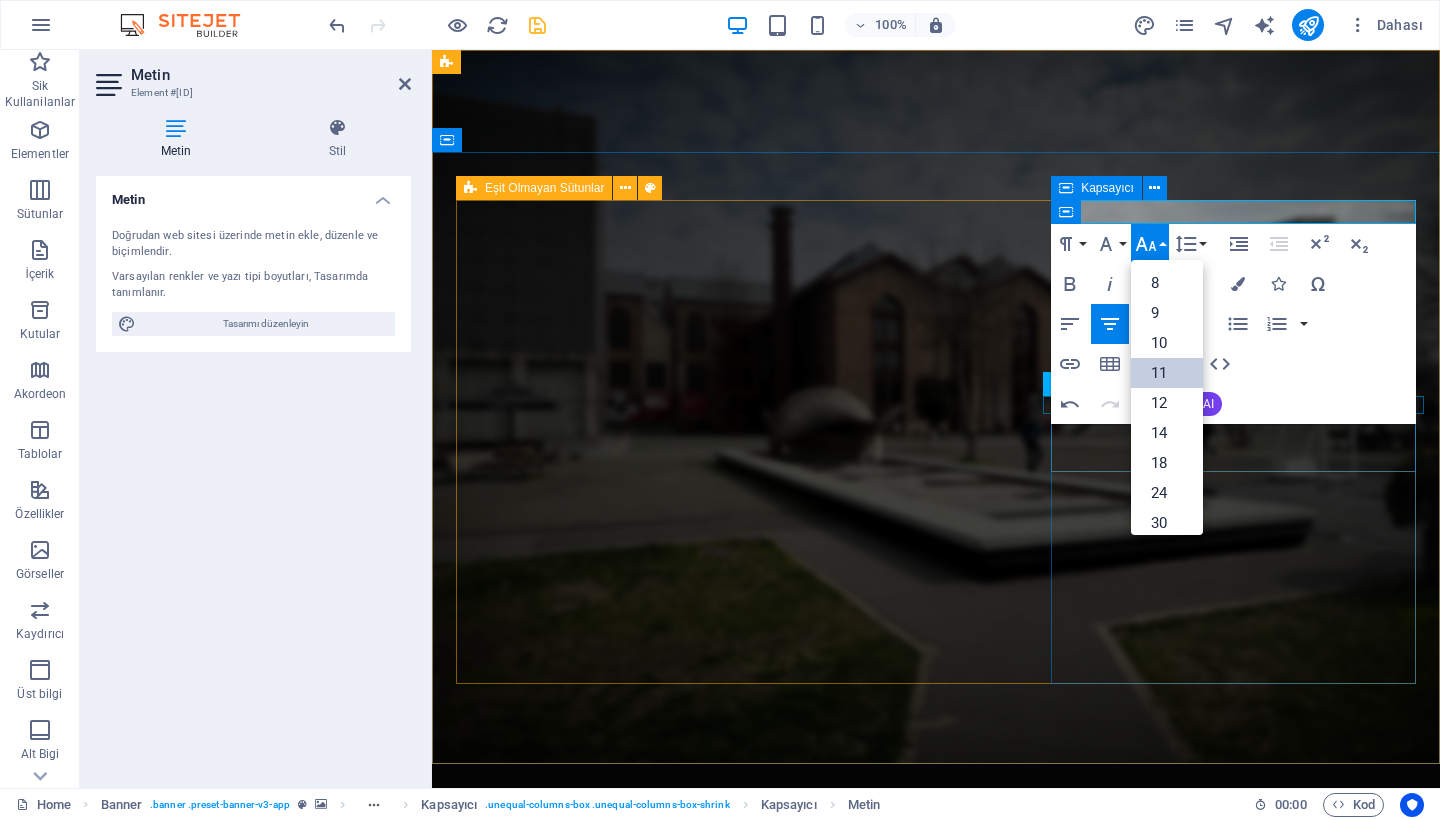 click on "11" at bounding box center [1167, 373] 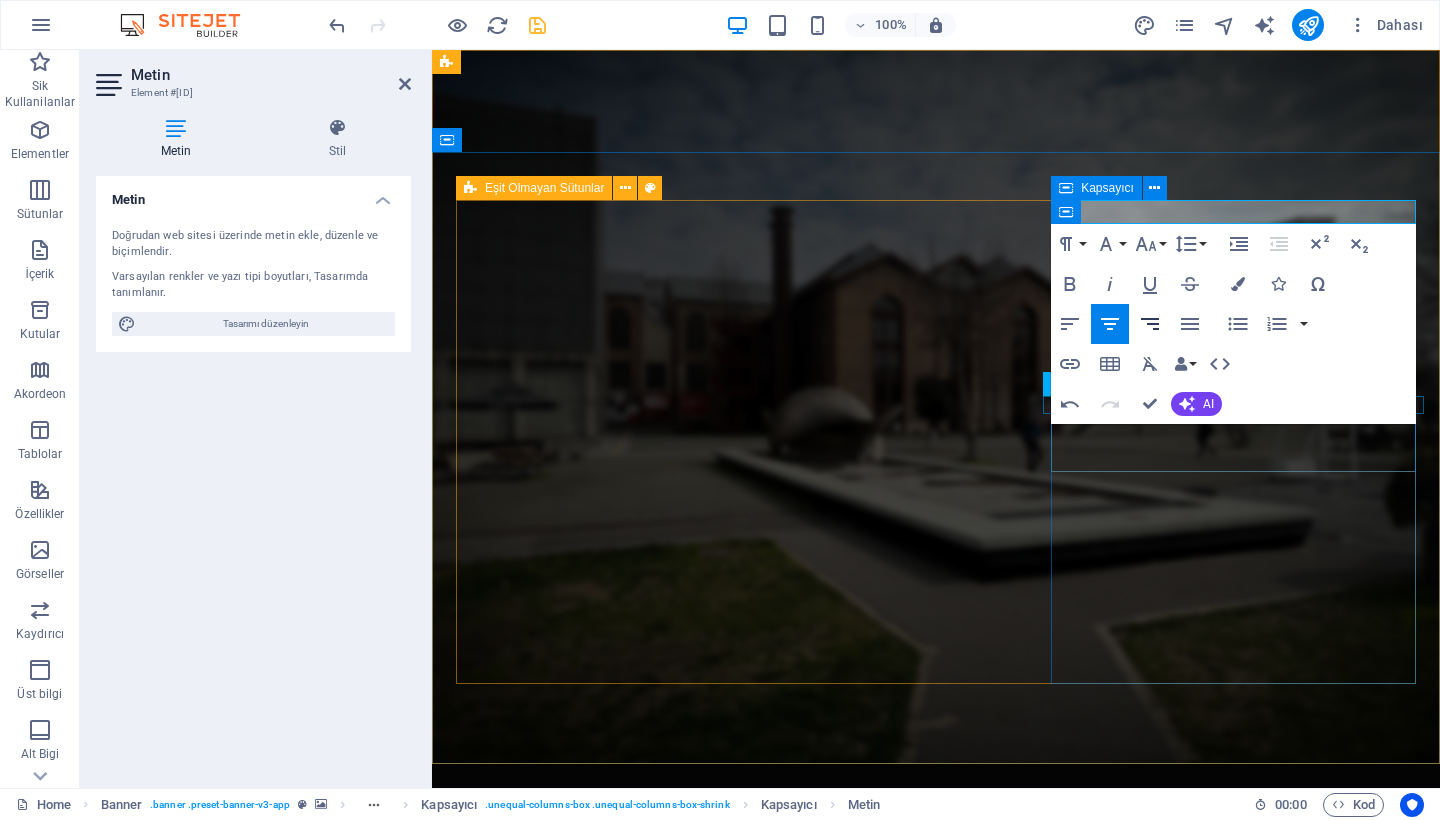 drag, startPoint x: 1153, startPoint y: 248, endPoint x: 1153, endPoint y: 322, distance: 74 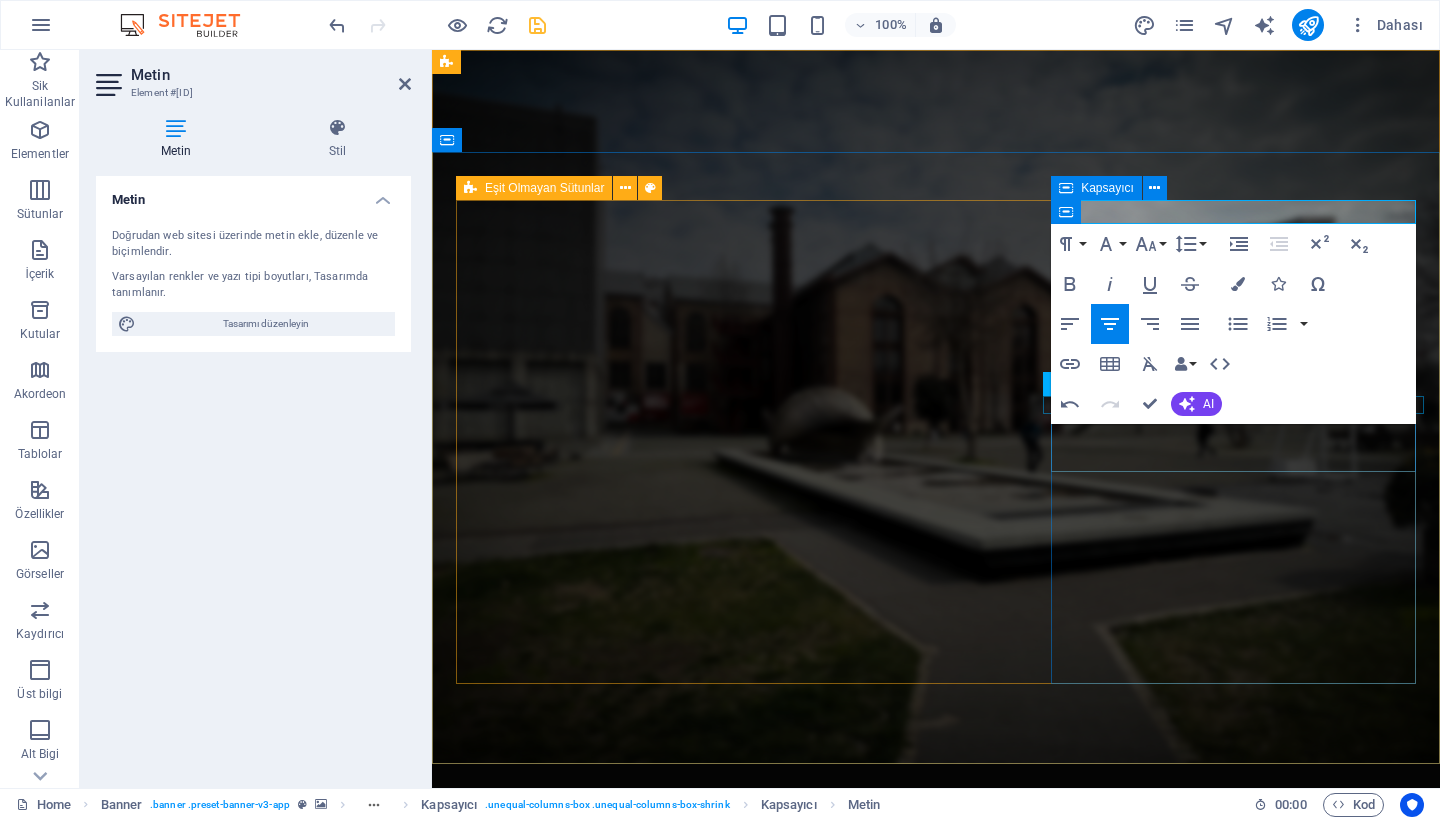 scroll, scrollTop: 113, scrollLeft: 0, axis: vertical 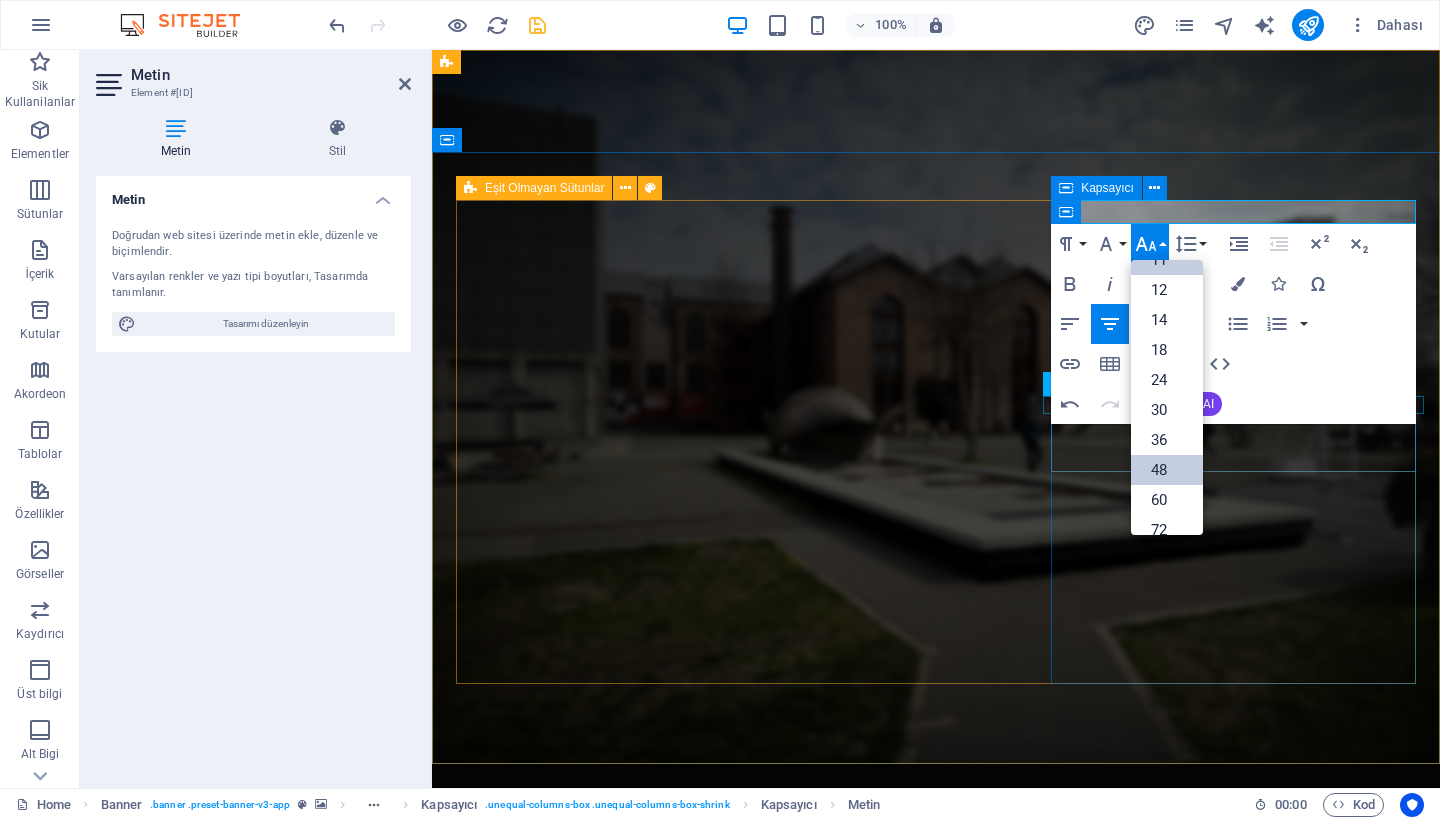click on "48" at bounding box center (1167, 470) 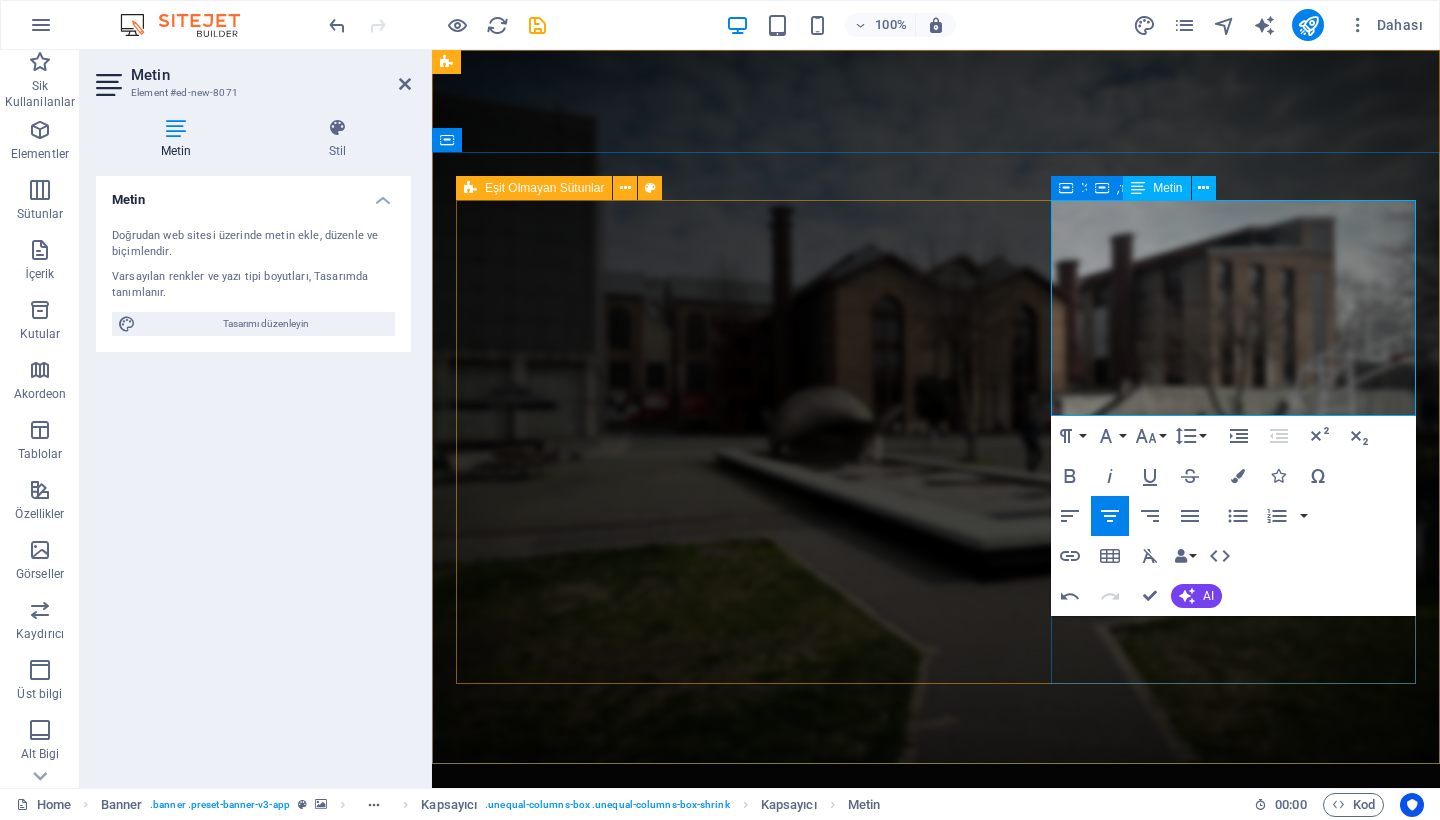 scroll, scrollTop: 0, scrollLeft: 0, axis: both 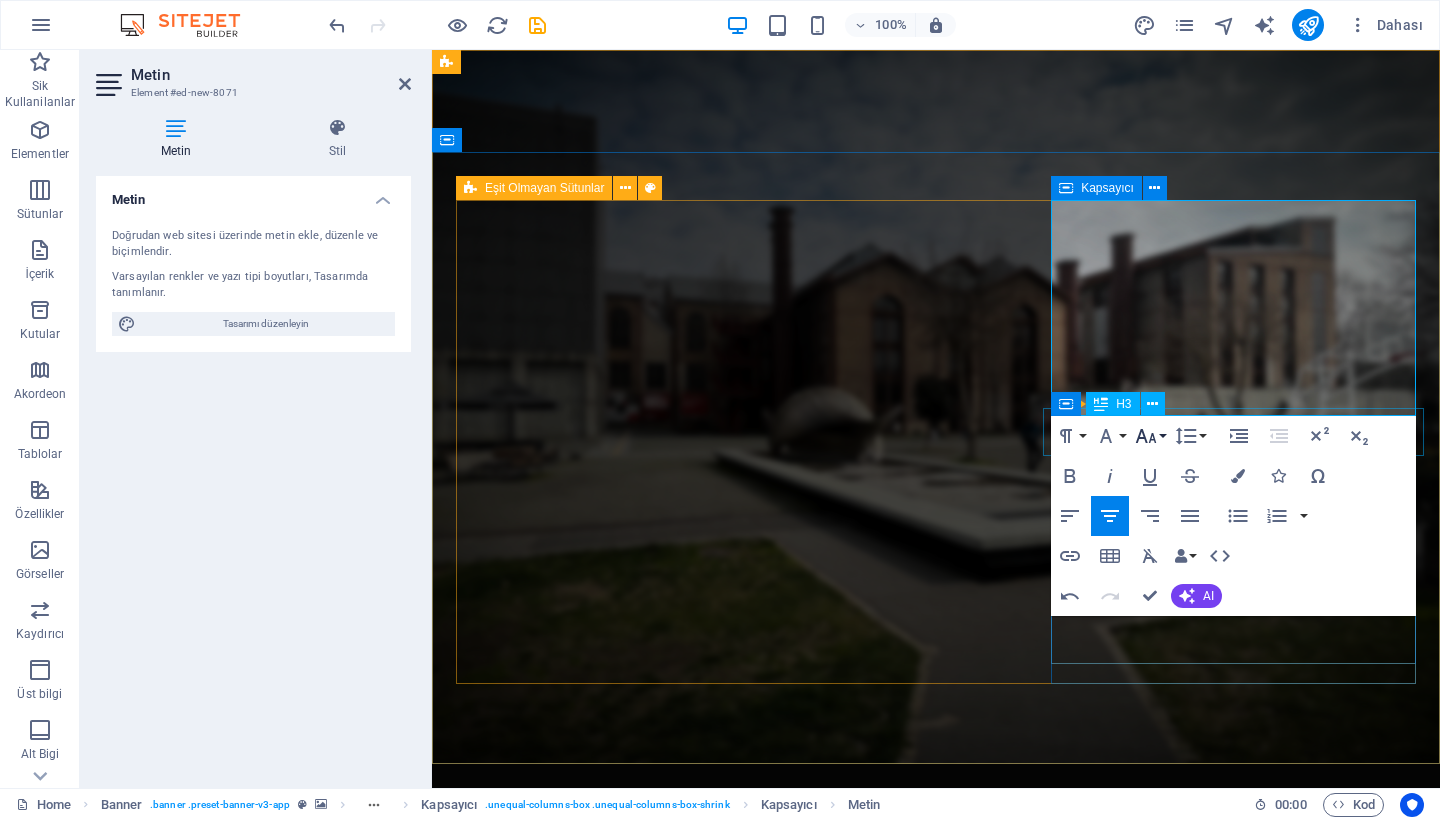 click 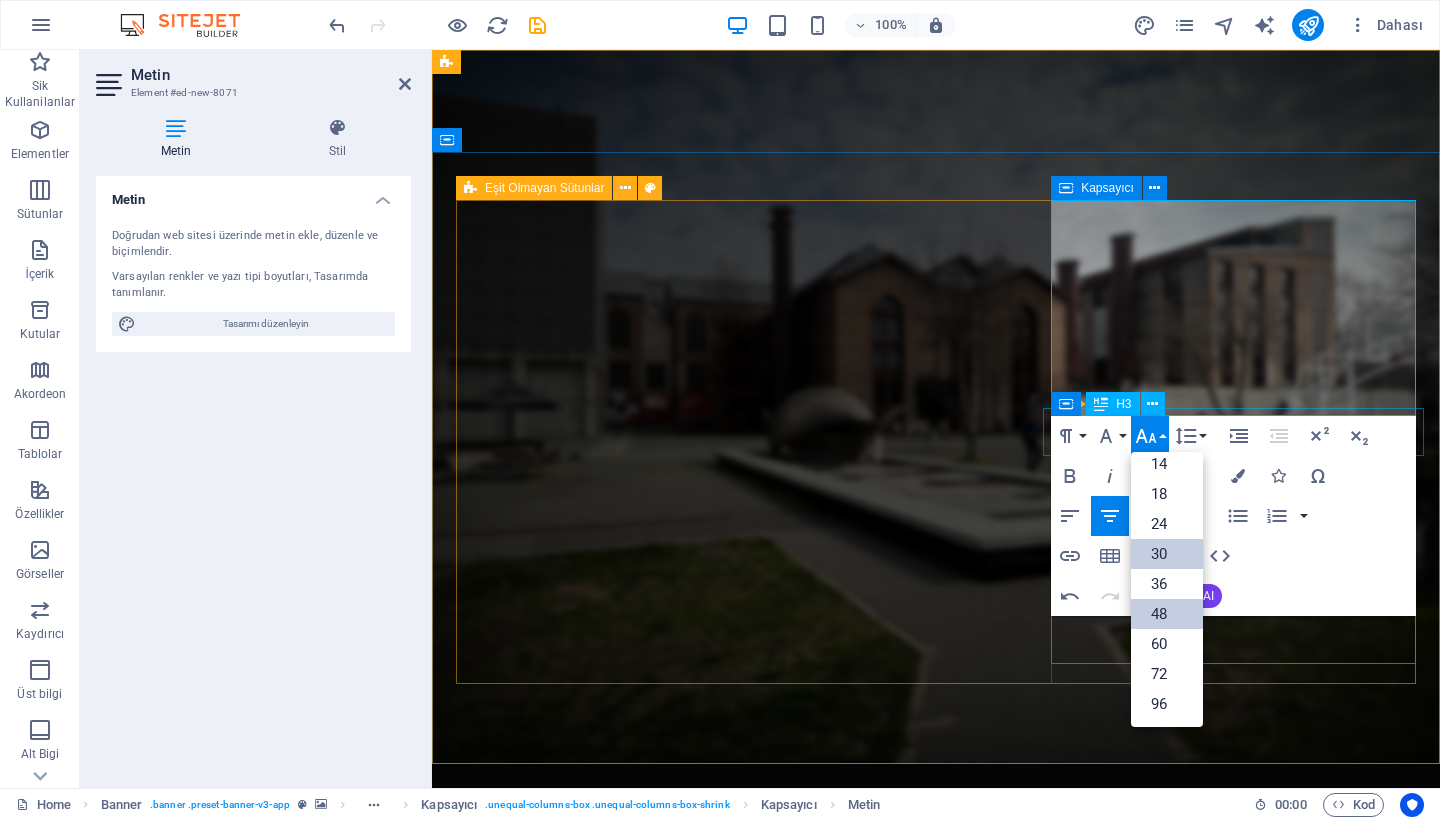 scroll, scrollTop: 161, scrollLeft: 0, axis: vertical 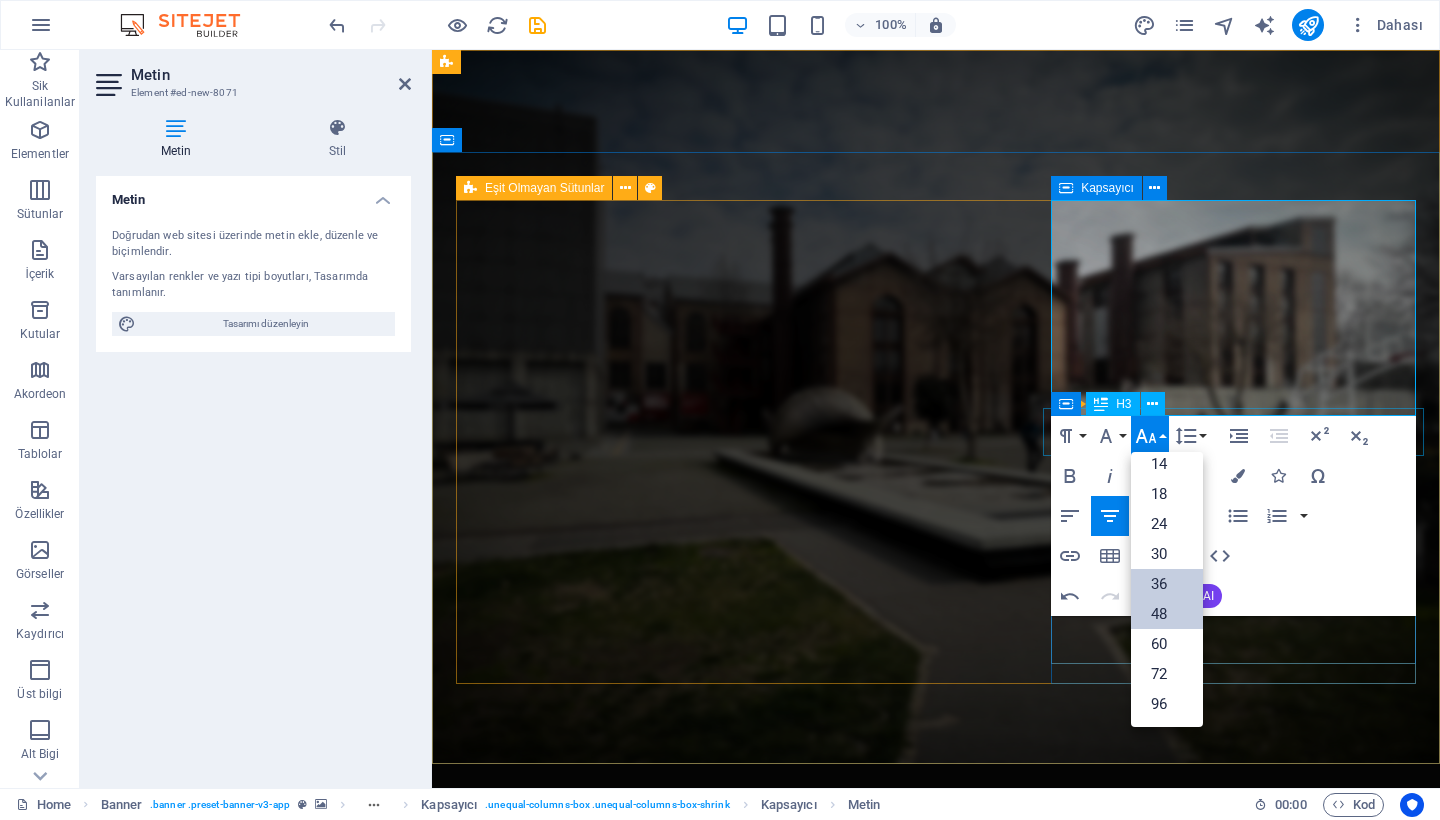 click on "36" at bounding box center [1167, 584] 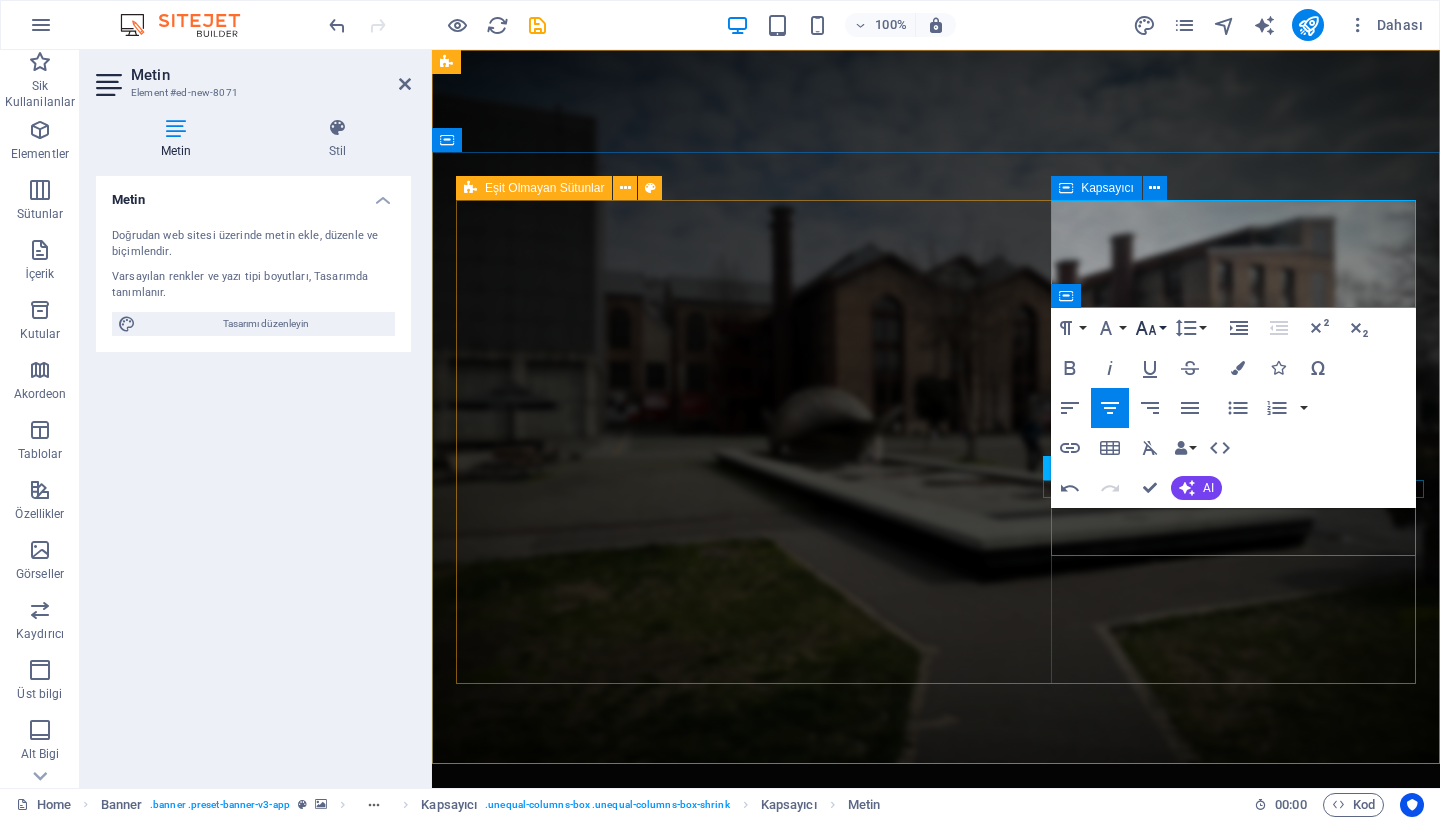 click 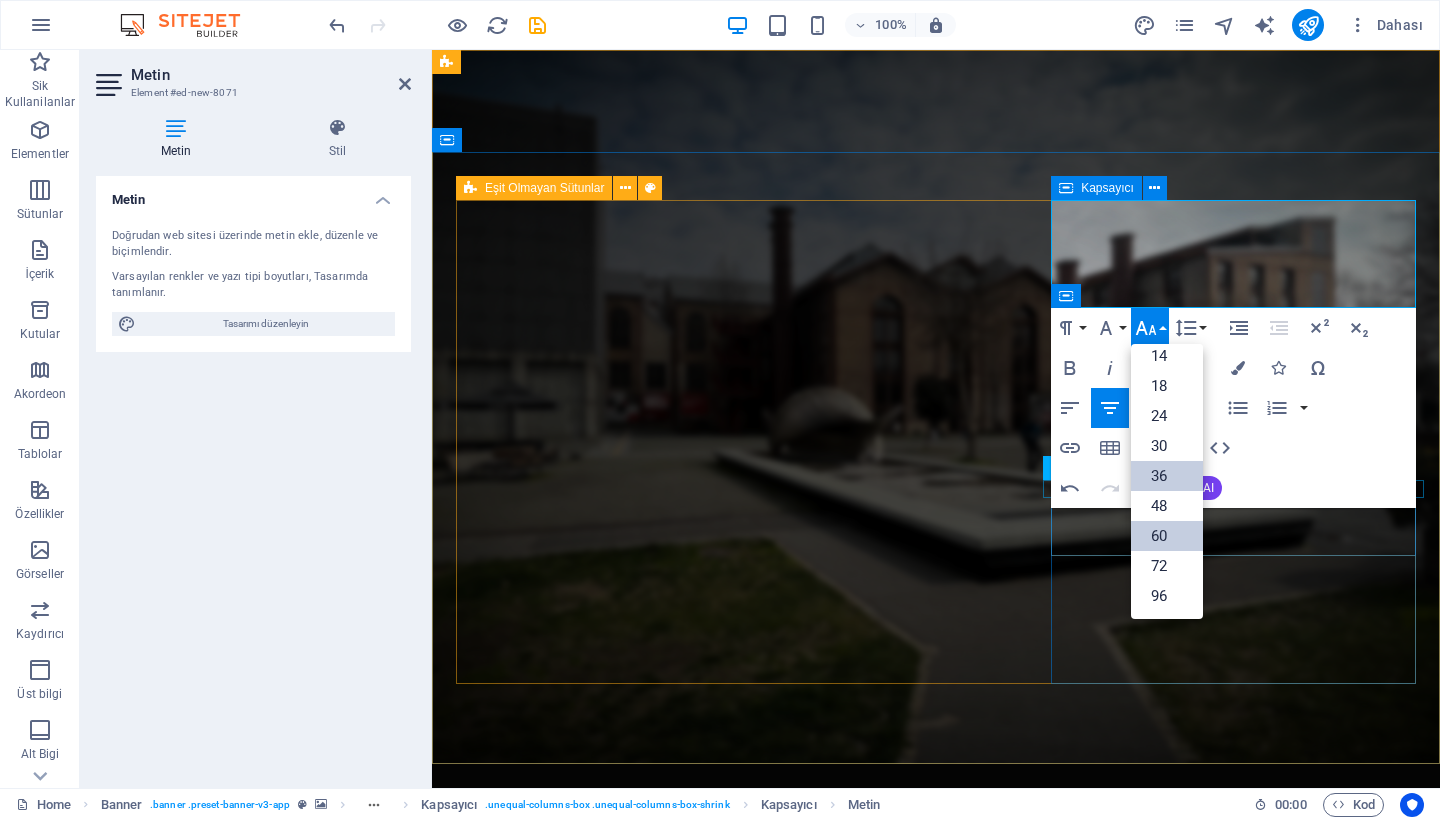 scroll, scrollTop: 161, scrollLeft: 0, axis: vertical 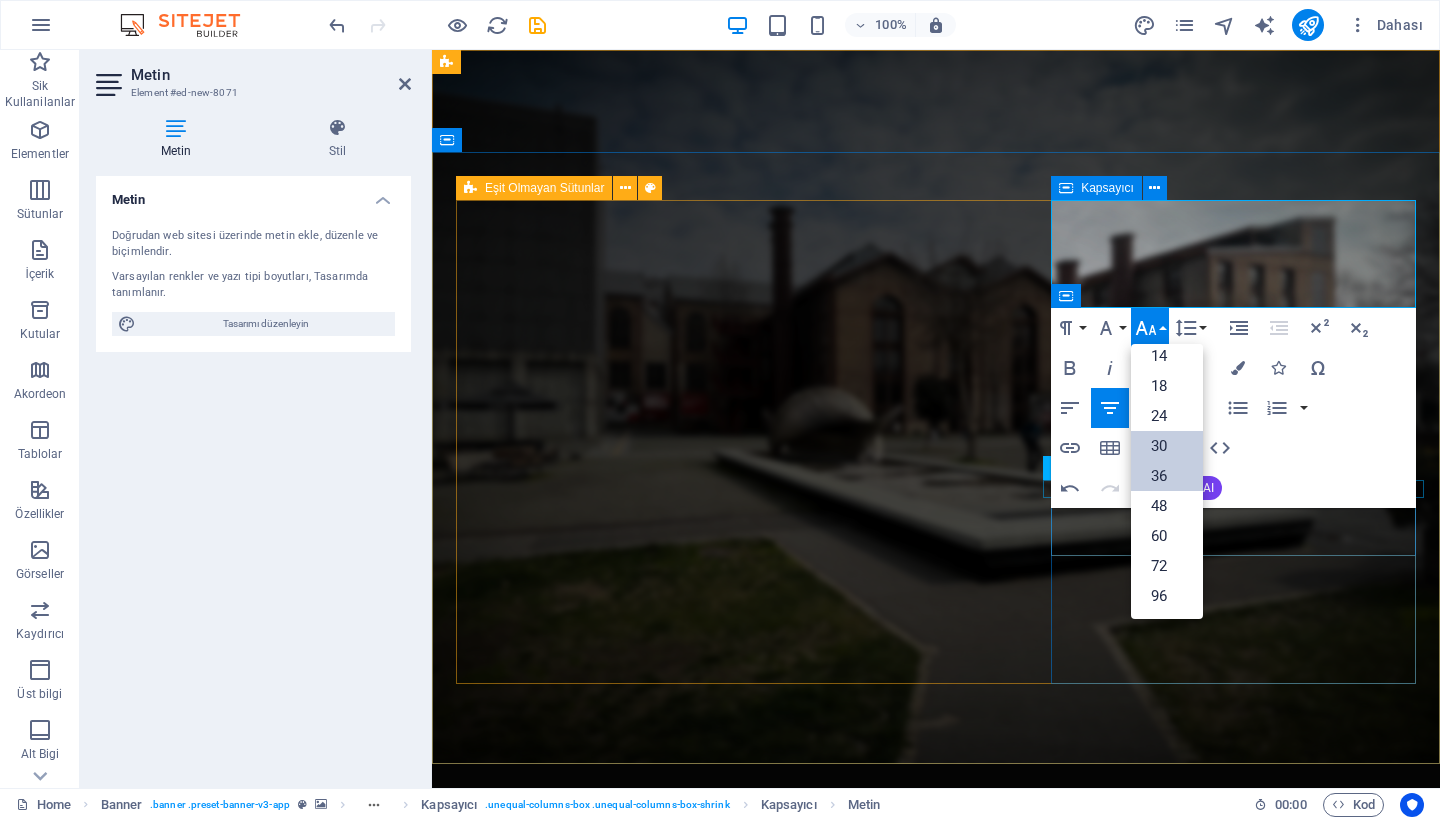 click on "30" at bounding box center [1167, 446] 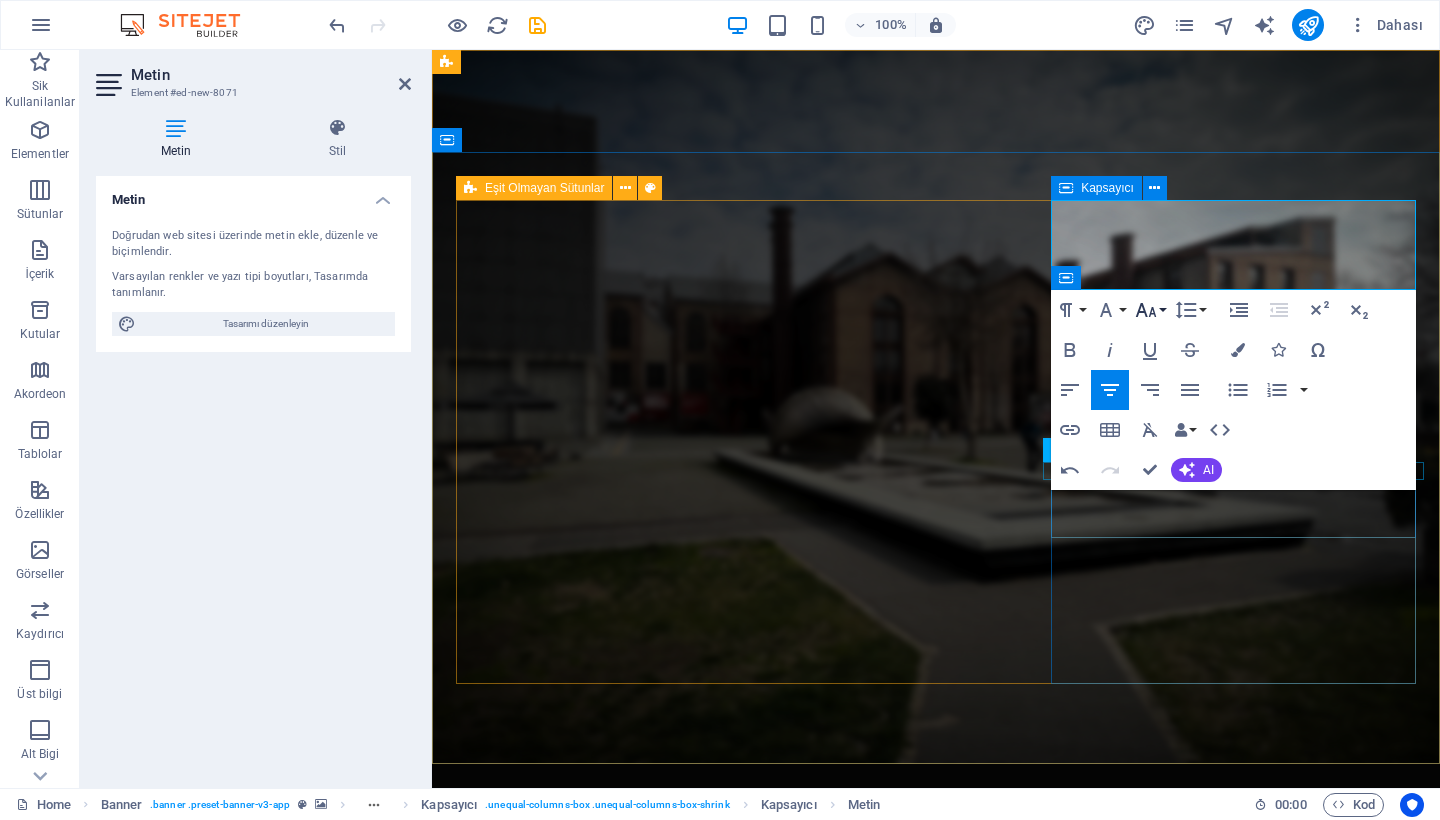 click 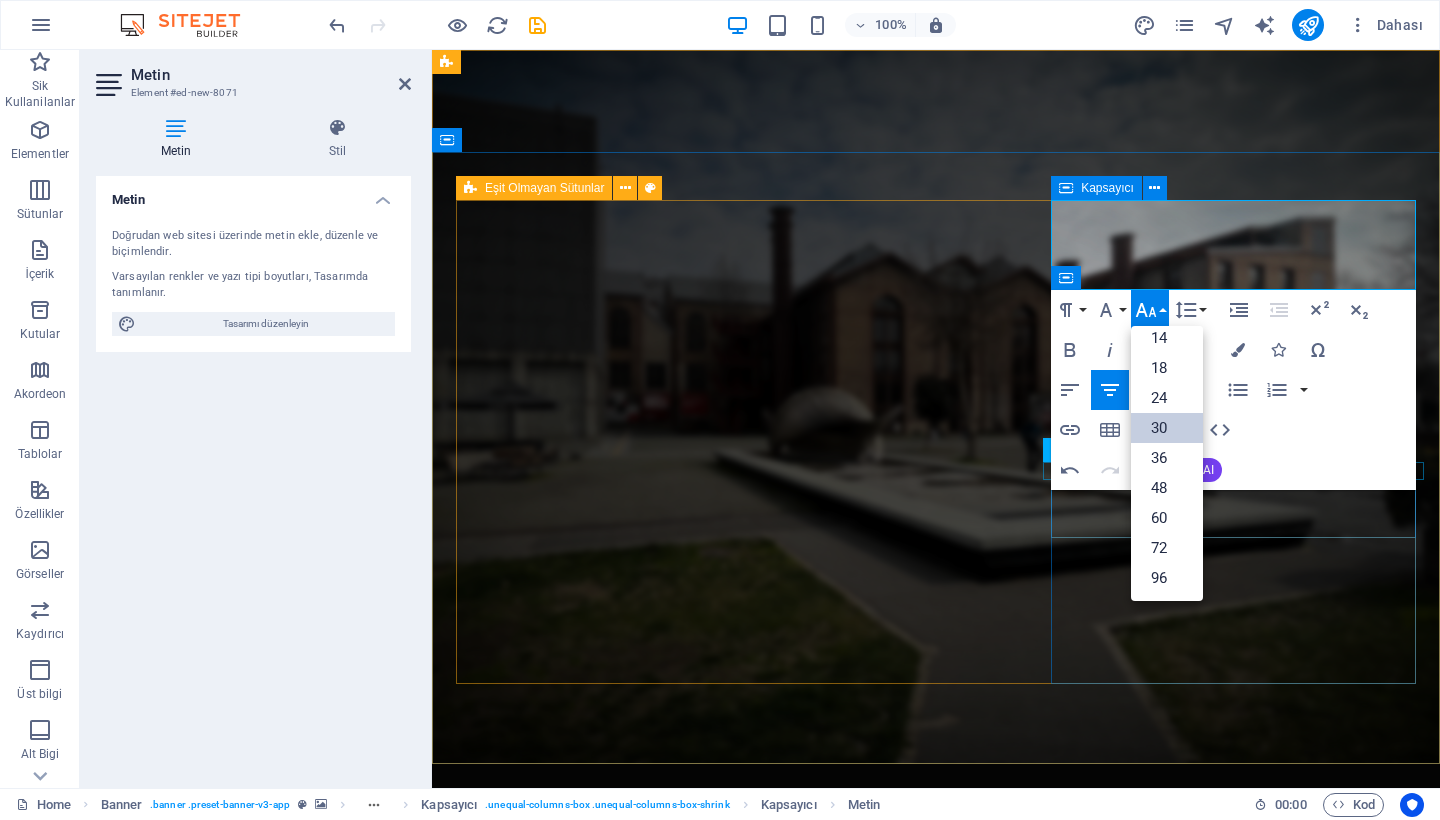 scroll, scrollTop: 161, scrollLeft: 0, axis: vertical 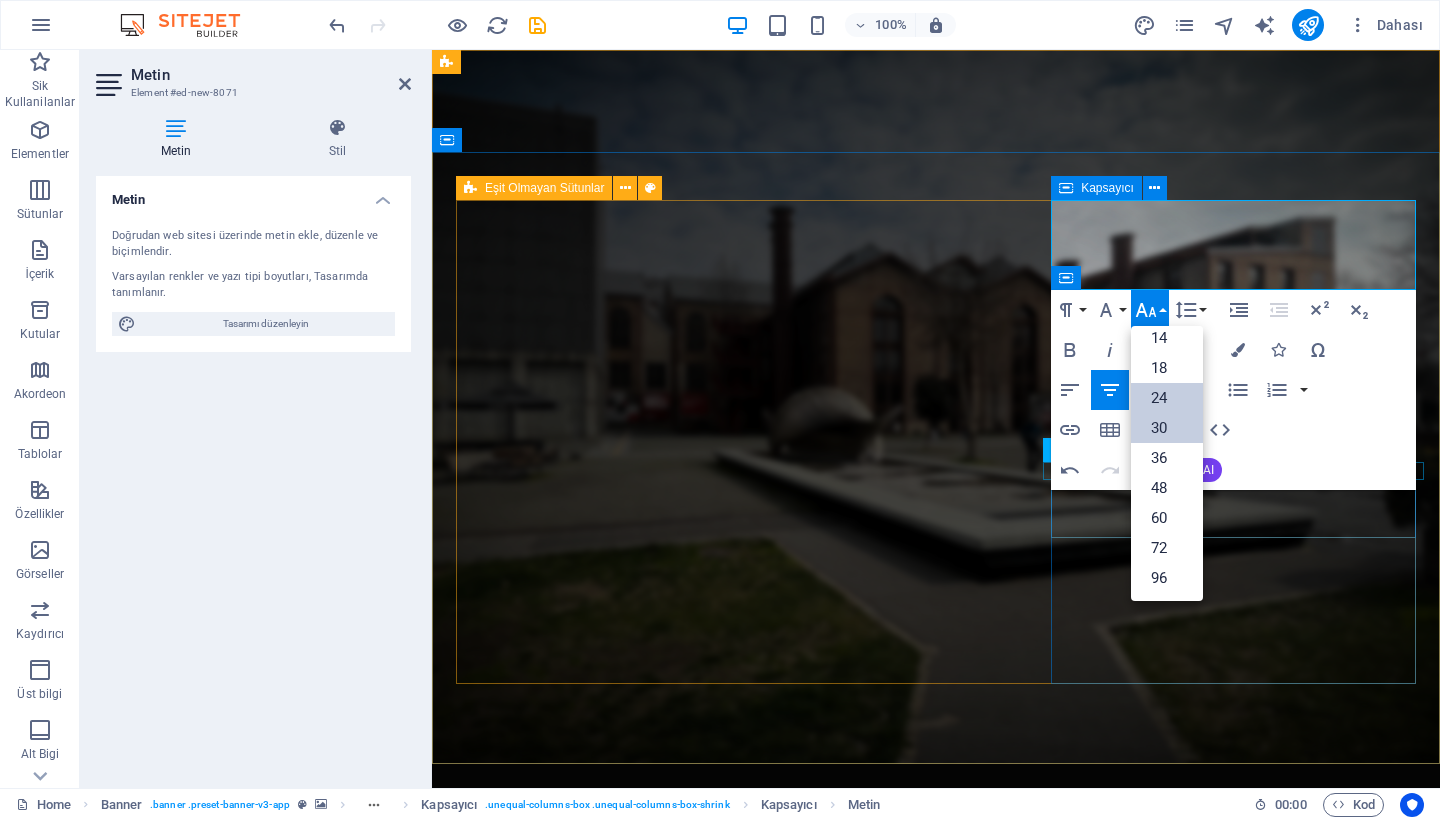 click on "24" at bounding box center [1167, 398] 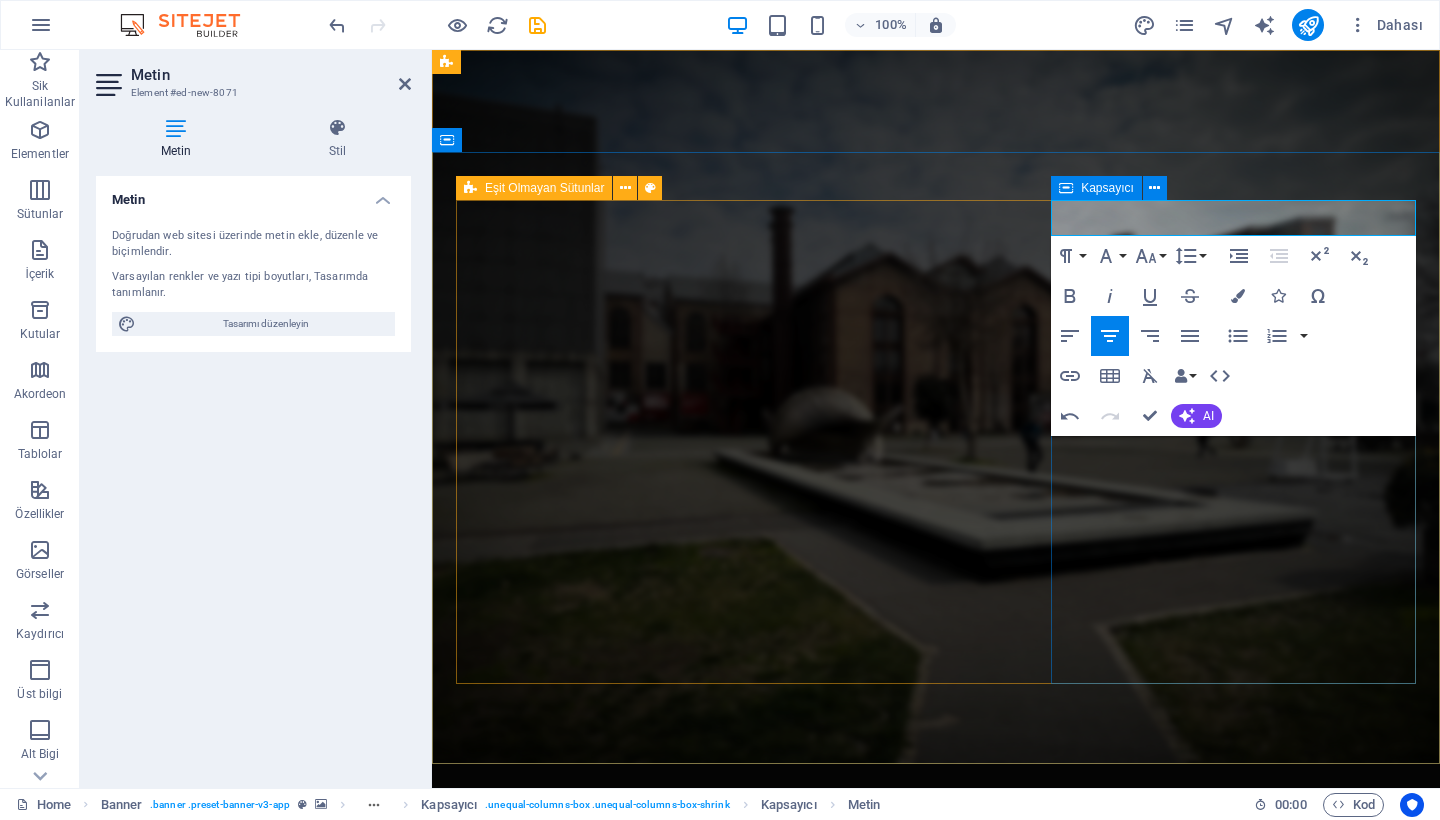 click on "Sahnenin Açılmasına Kalan 187 Days 16 Hours 47 Minutes 04 Seconds" at bounding box center (936, 1594) 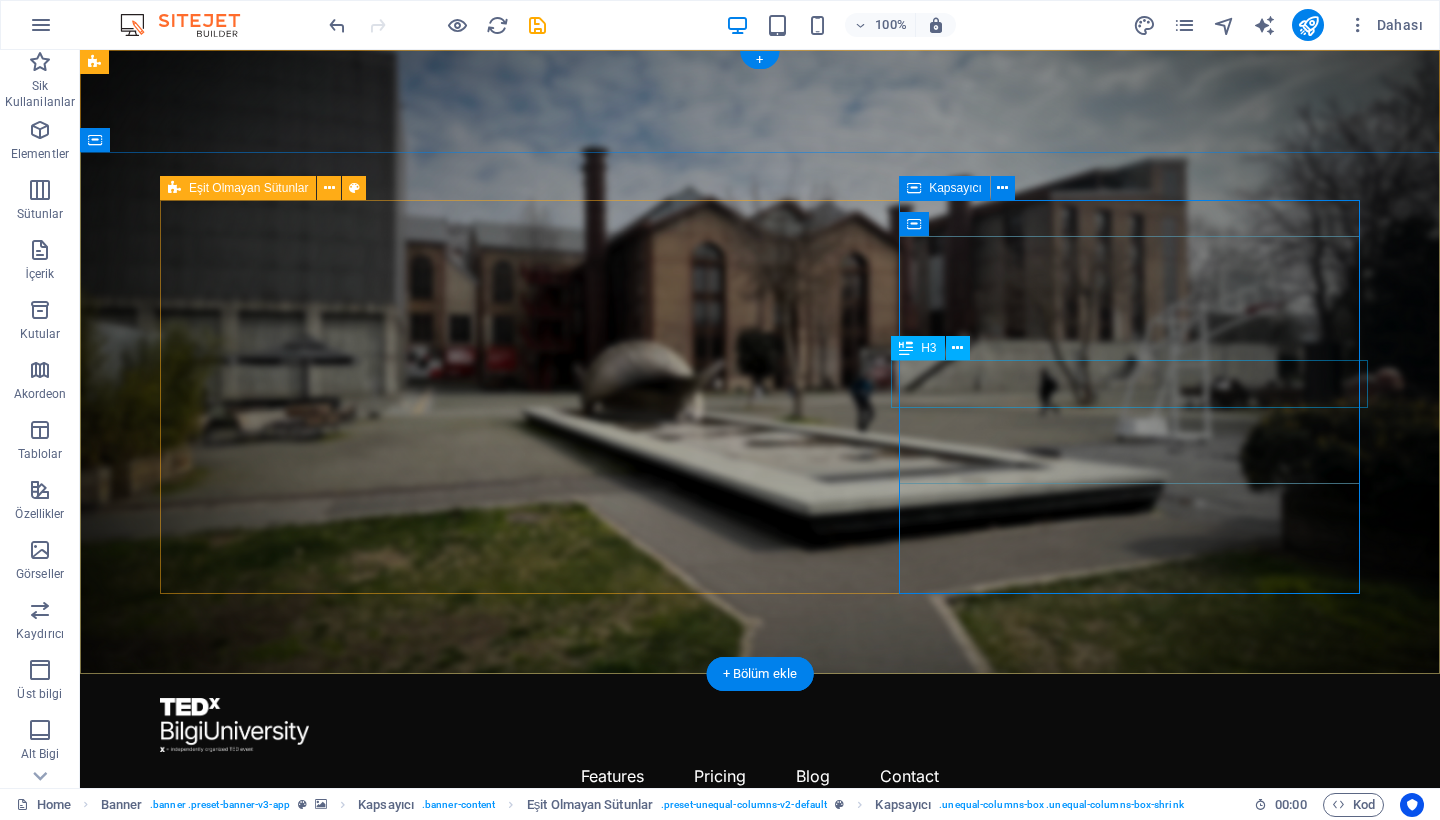 click on "46" at bounding box center (760, 1538) 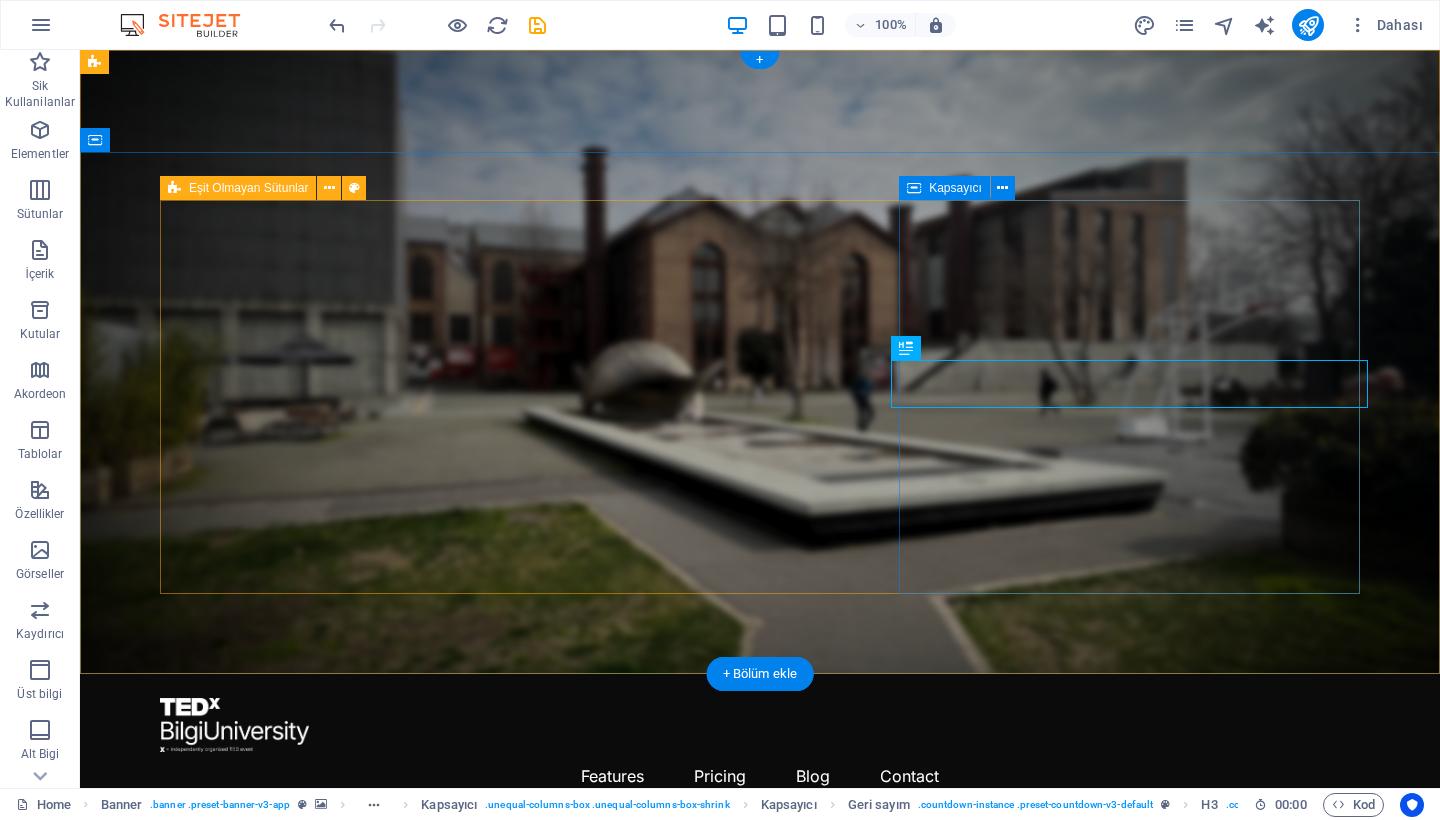 click on "Sahnenin Açılmasına Kalan [DAYS] Days [HOURS] Hours [MINUTES] Minutes [SECONDS] Seconds" at bounding box center (760, 1504) 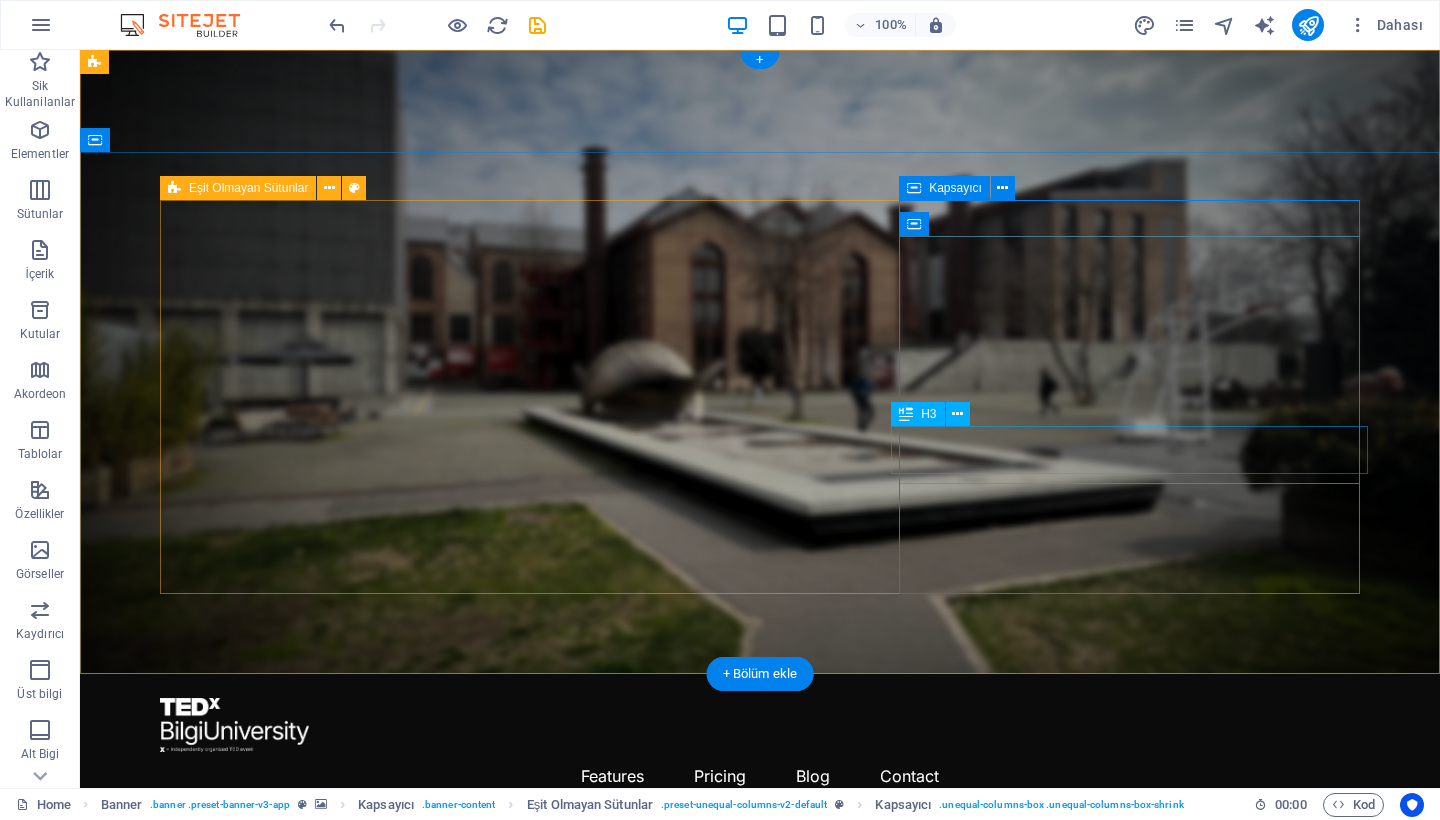 click on "58" at bounding box center [760, 1604] 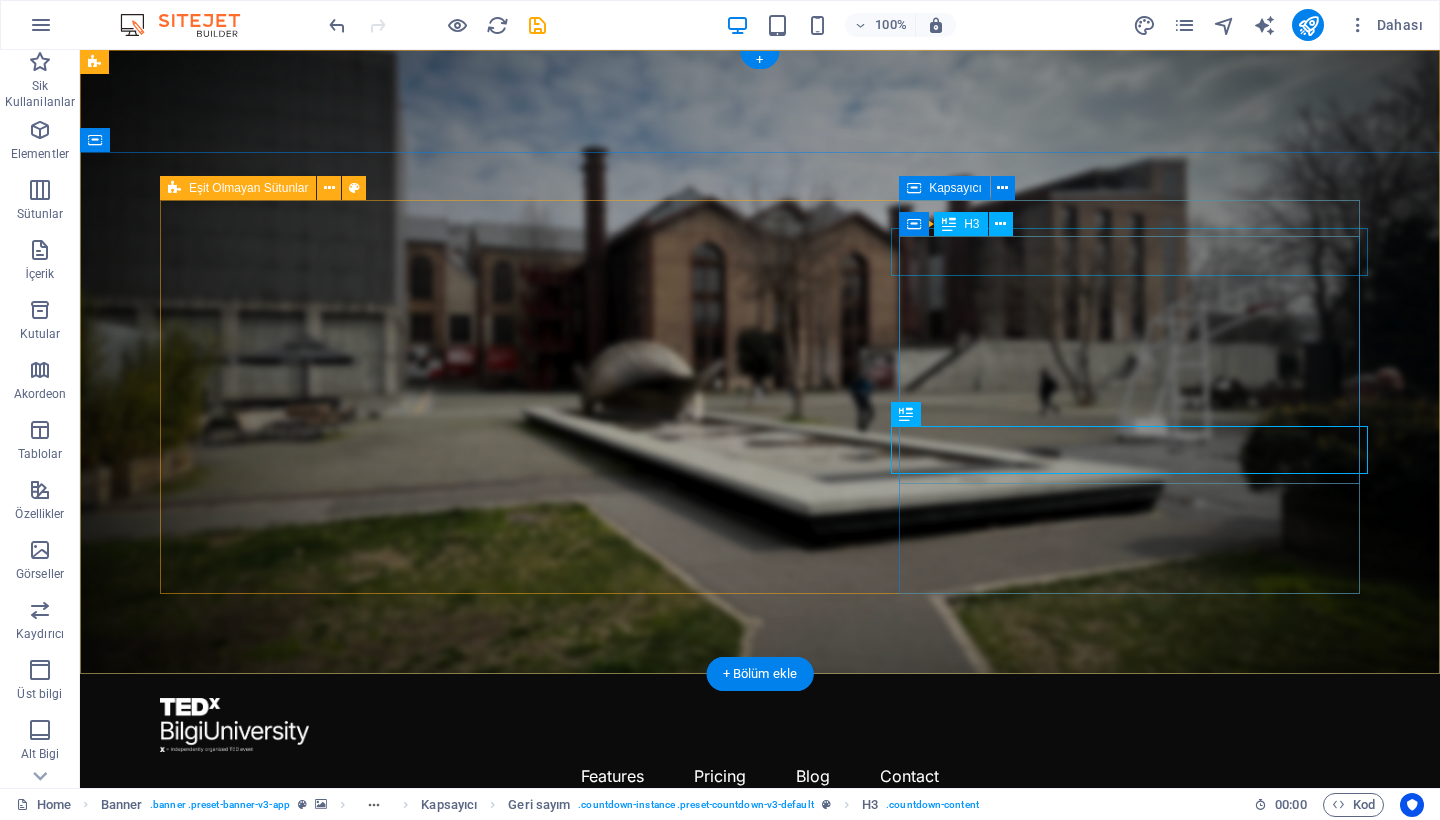 click on "187" at bounding box center (760, 1406) 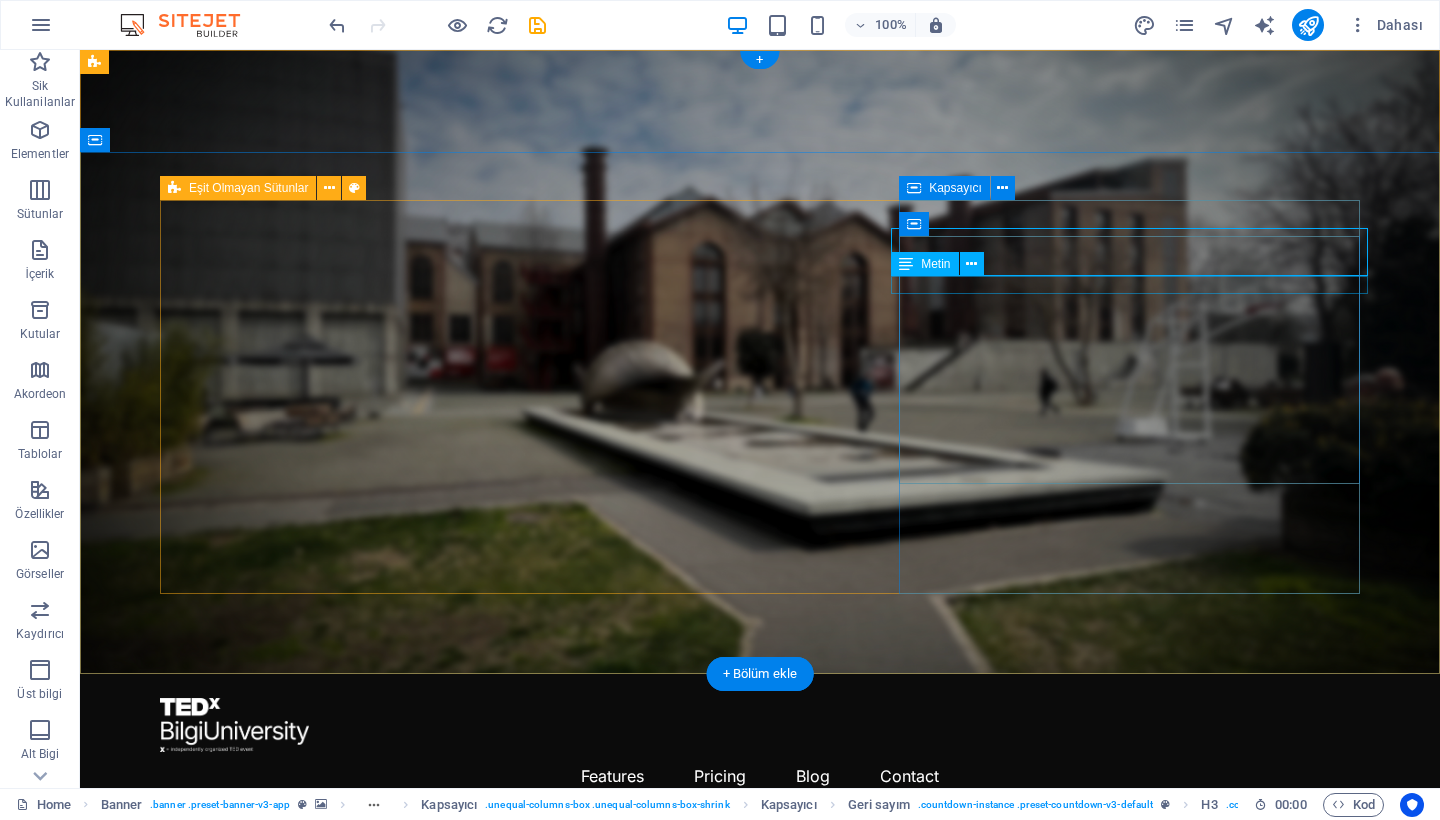 click on "Days" at bounding box center (760, 1447) 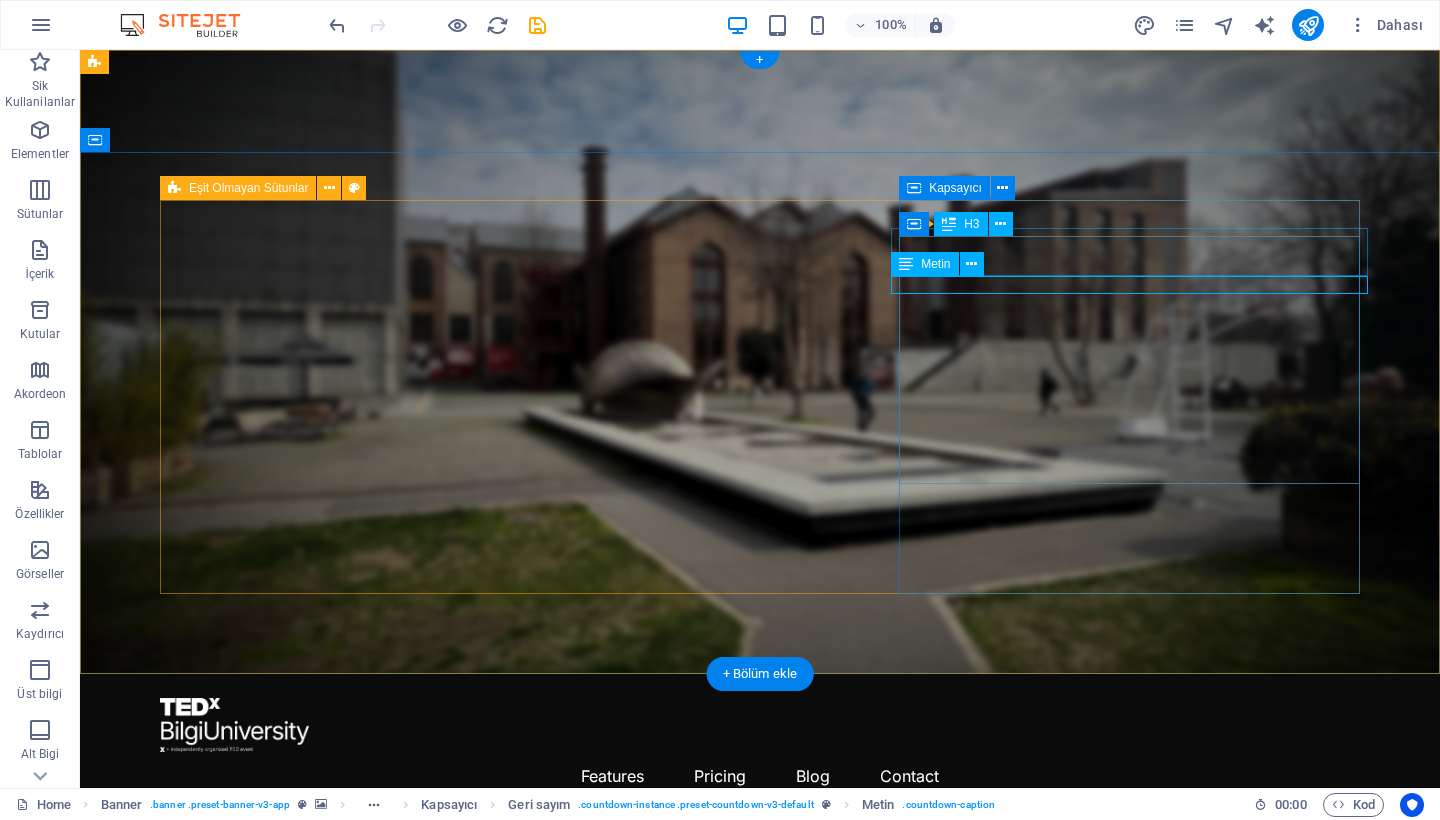 click on "Metin" at bounding box center (935, 264) 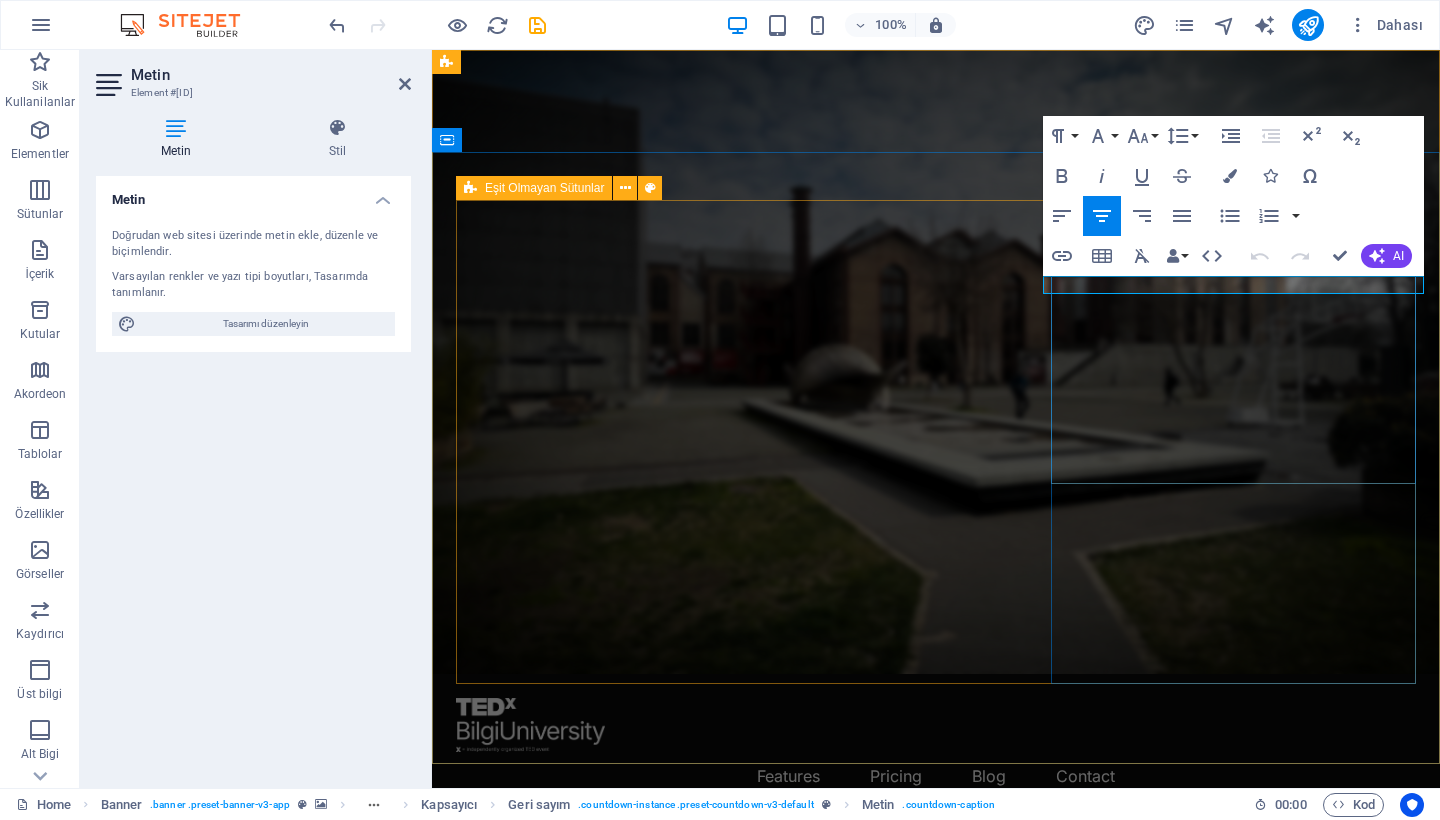 click on "Days" at bounding box center [936, 1447] 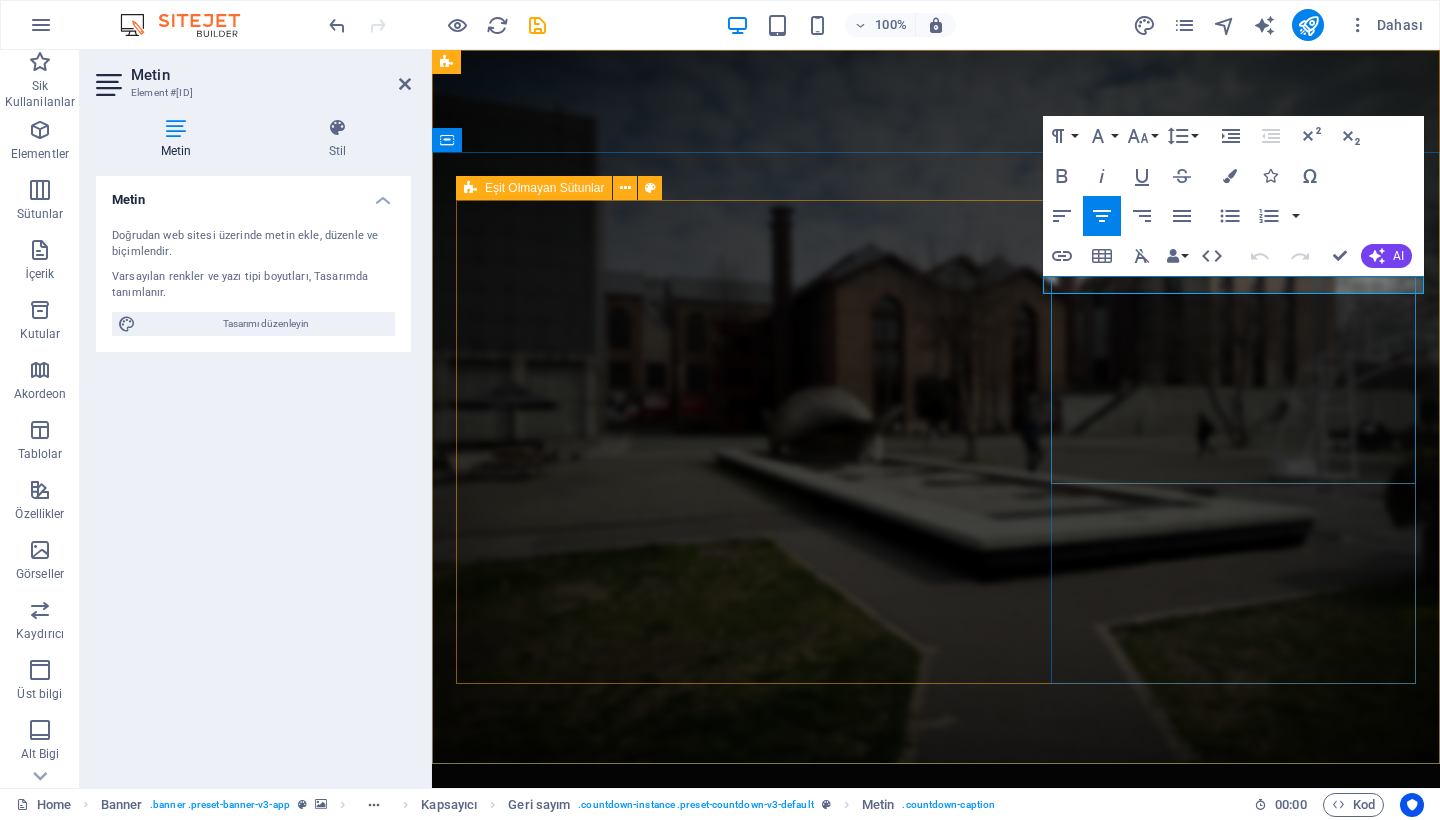 type 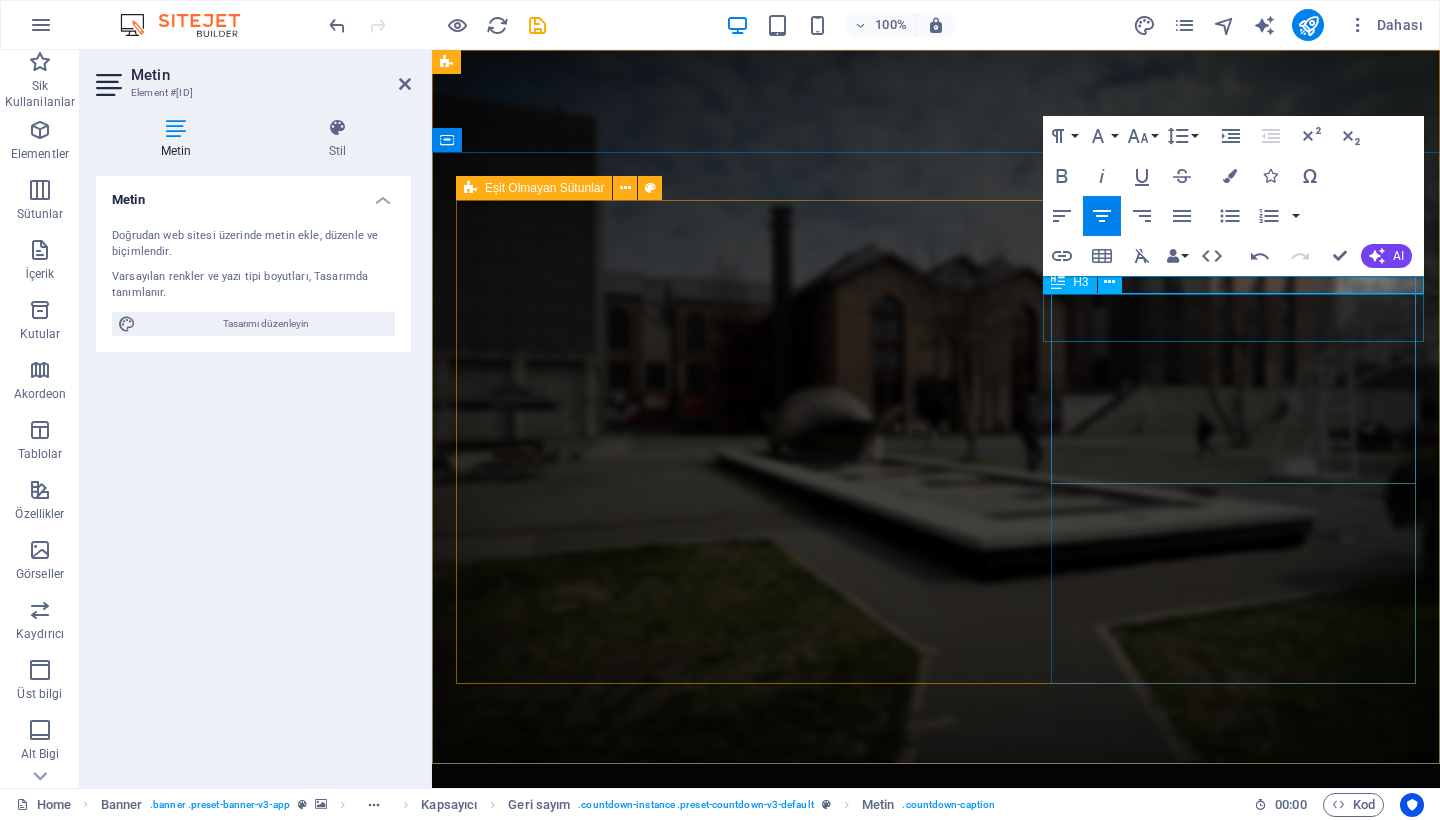 click on "16" at bounding box center (936, 1562) 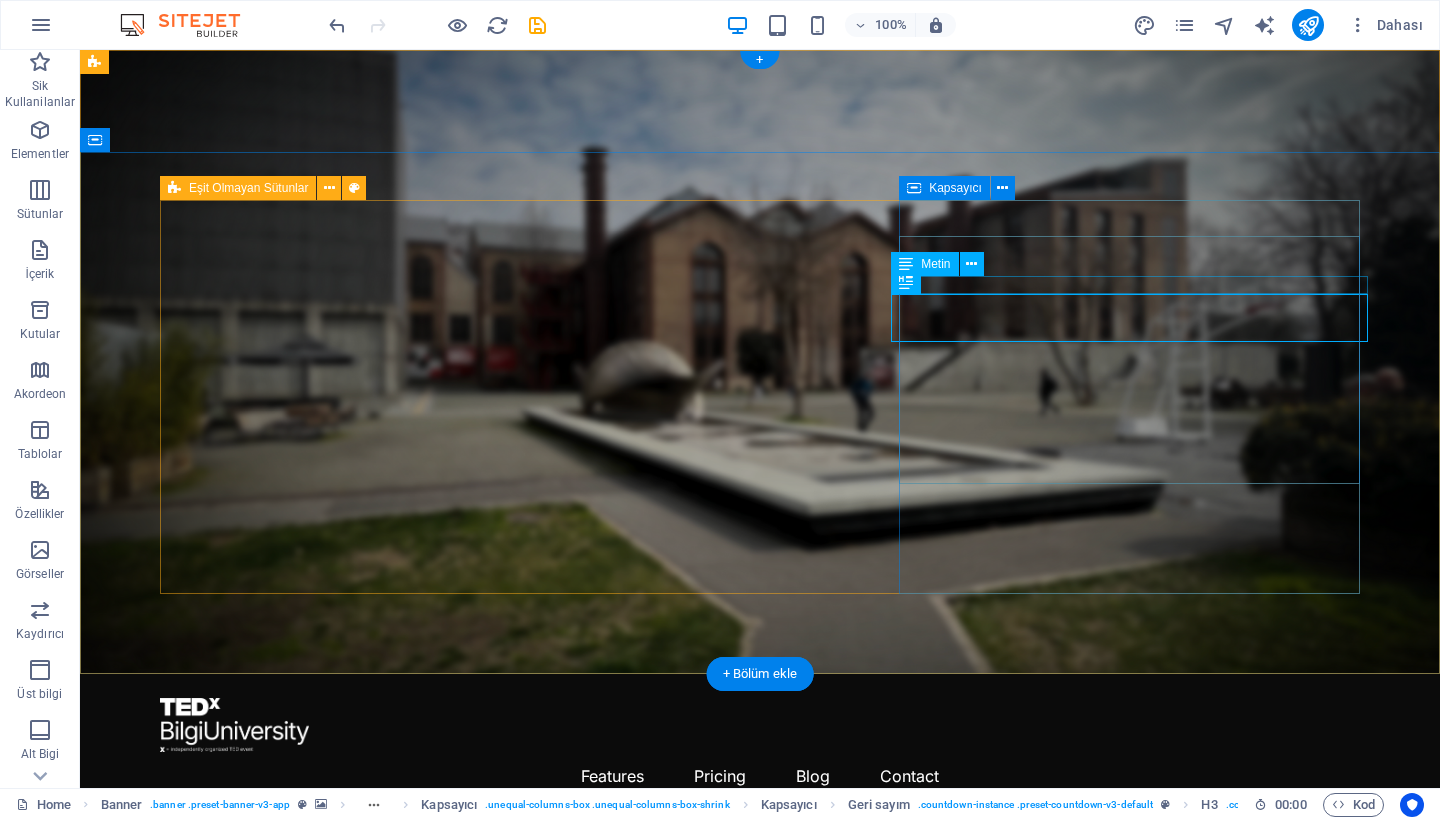 click on "GÜN" at bounding box center [760, 1447] 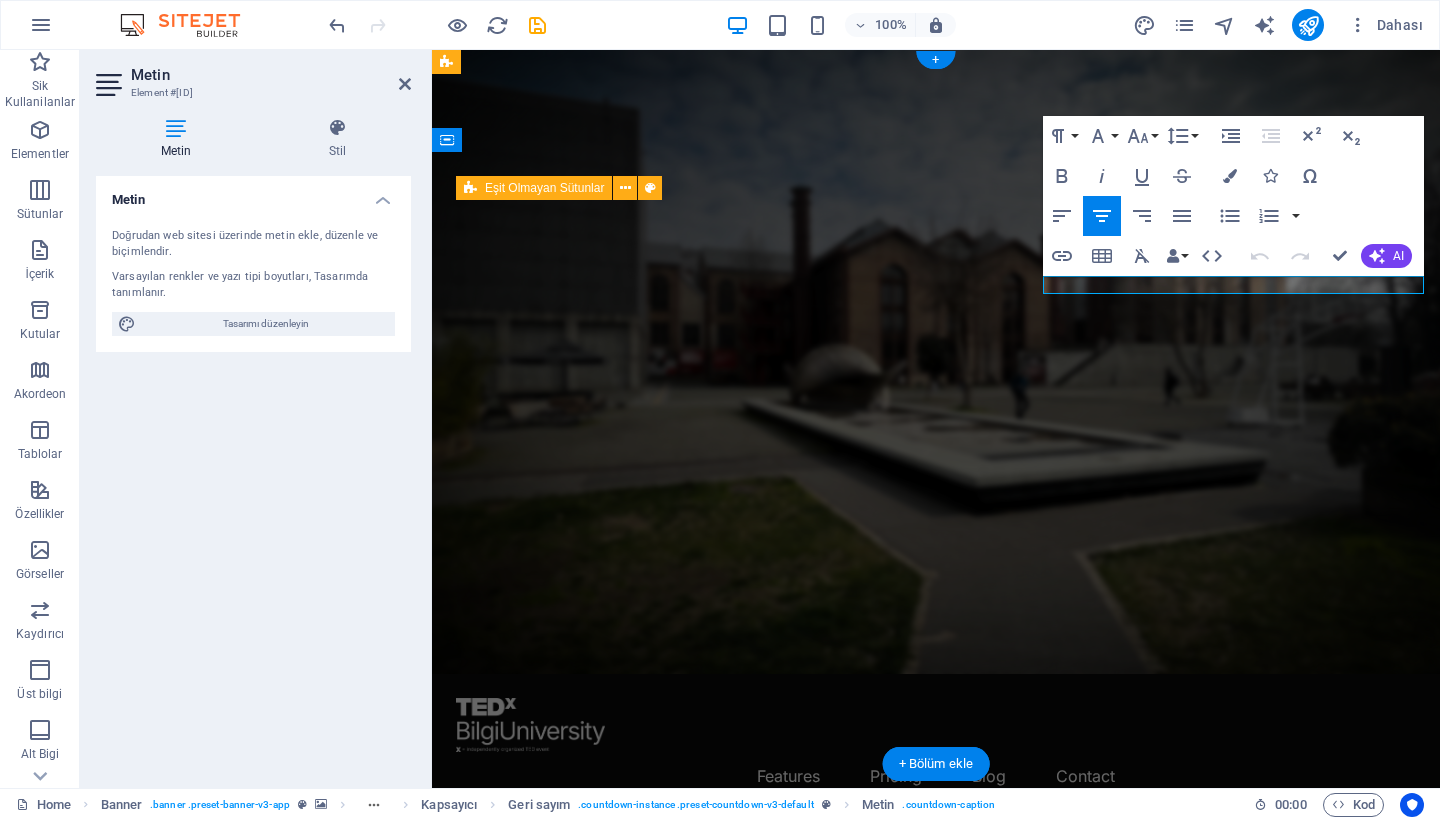 click on "GÜN" at bounding box center [936, 1447] 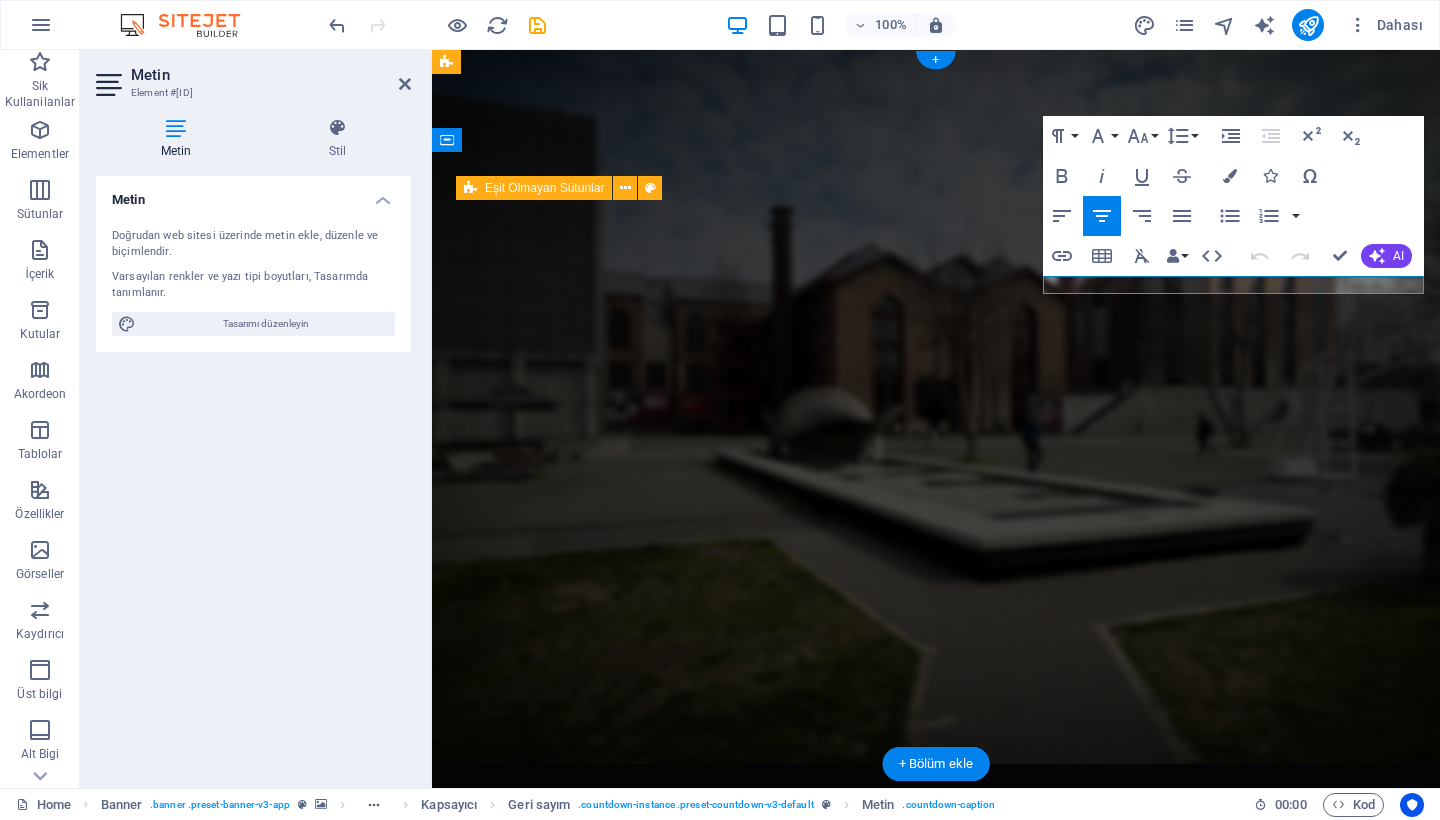 type 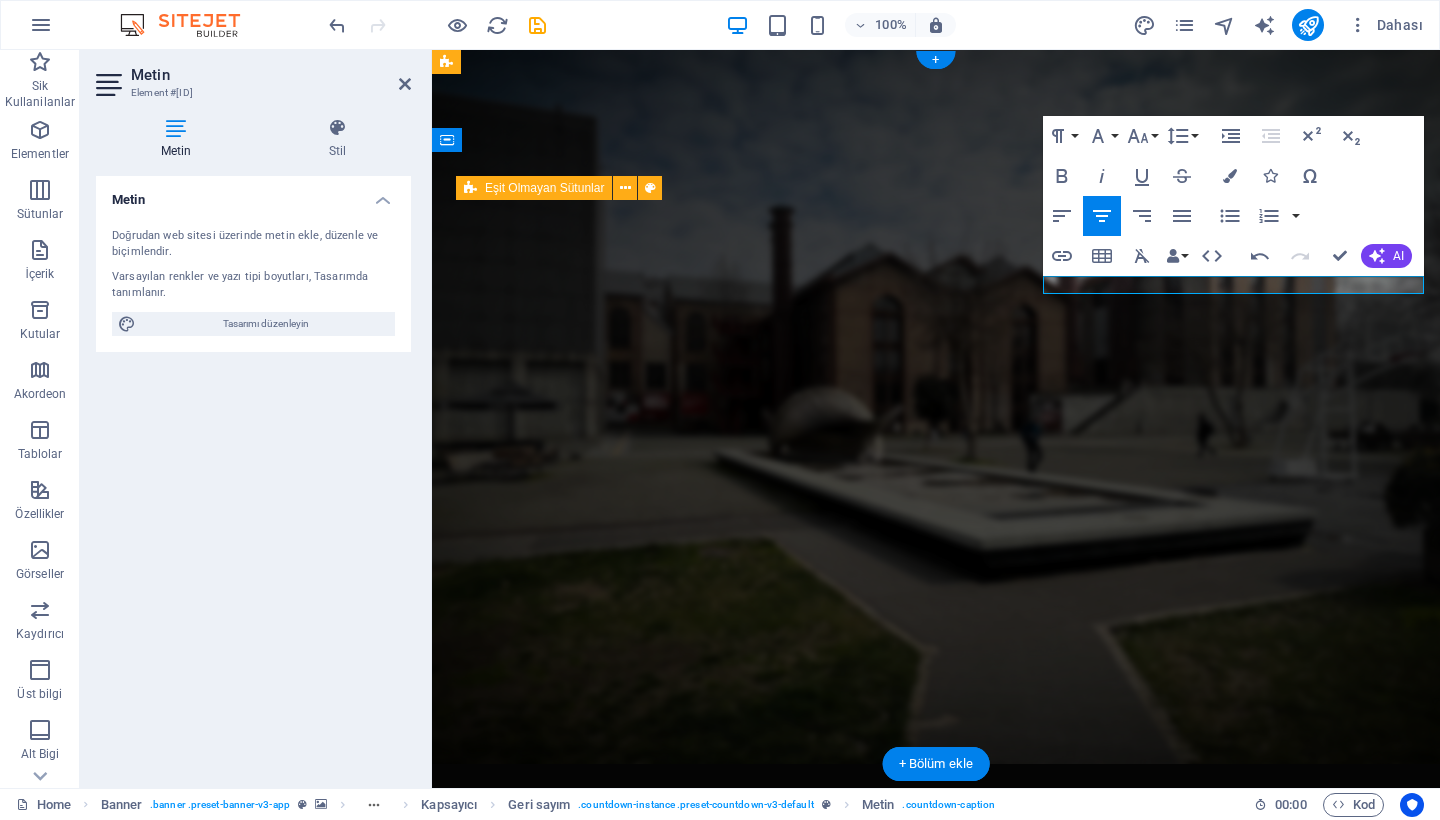 click on "GÜNG" at bounding box center [936, 1537] 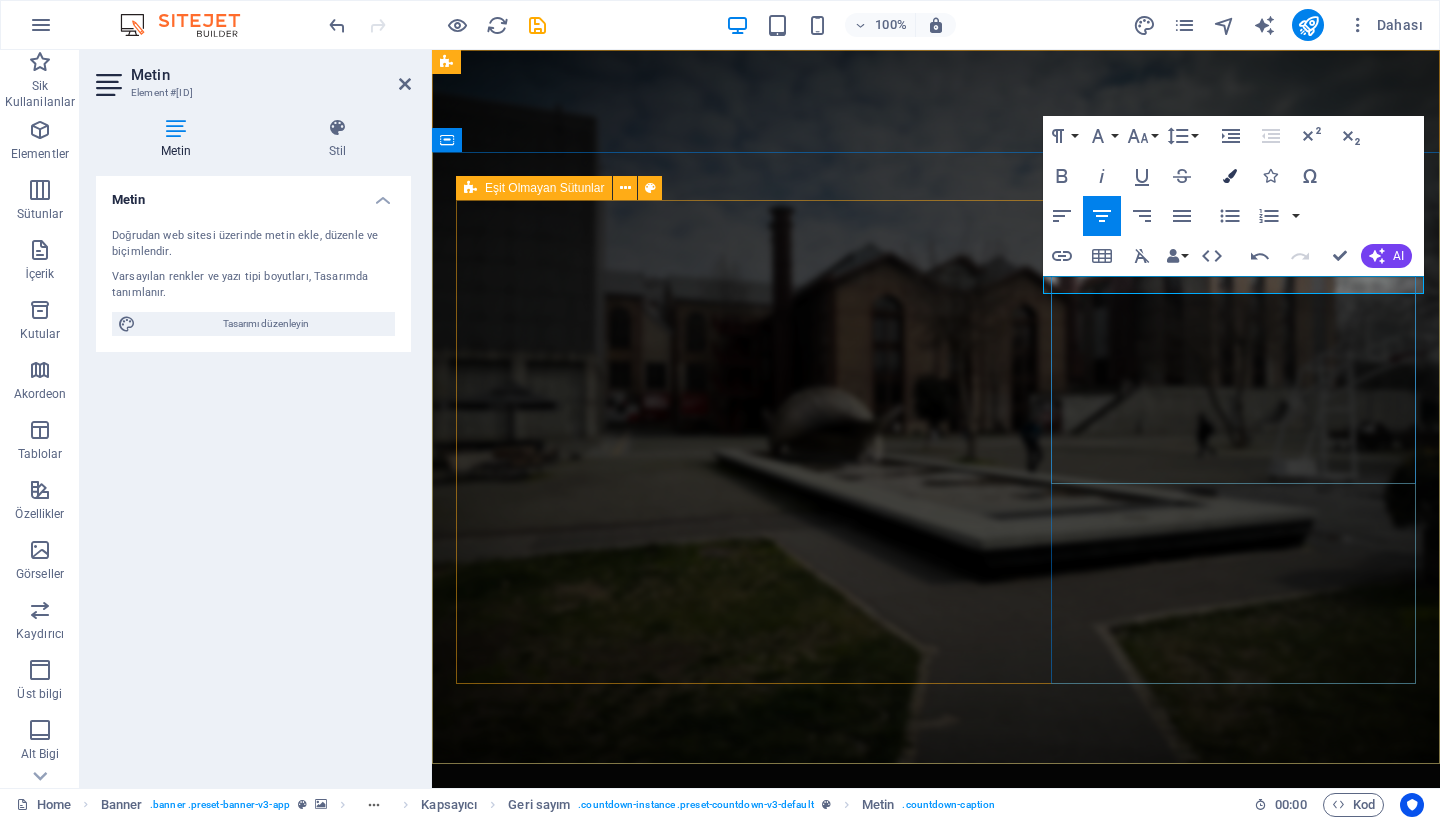 click on "Colors" at bounding box center [1230, 176] 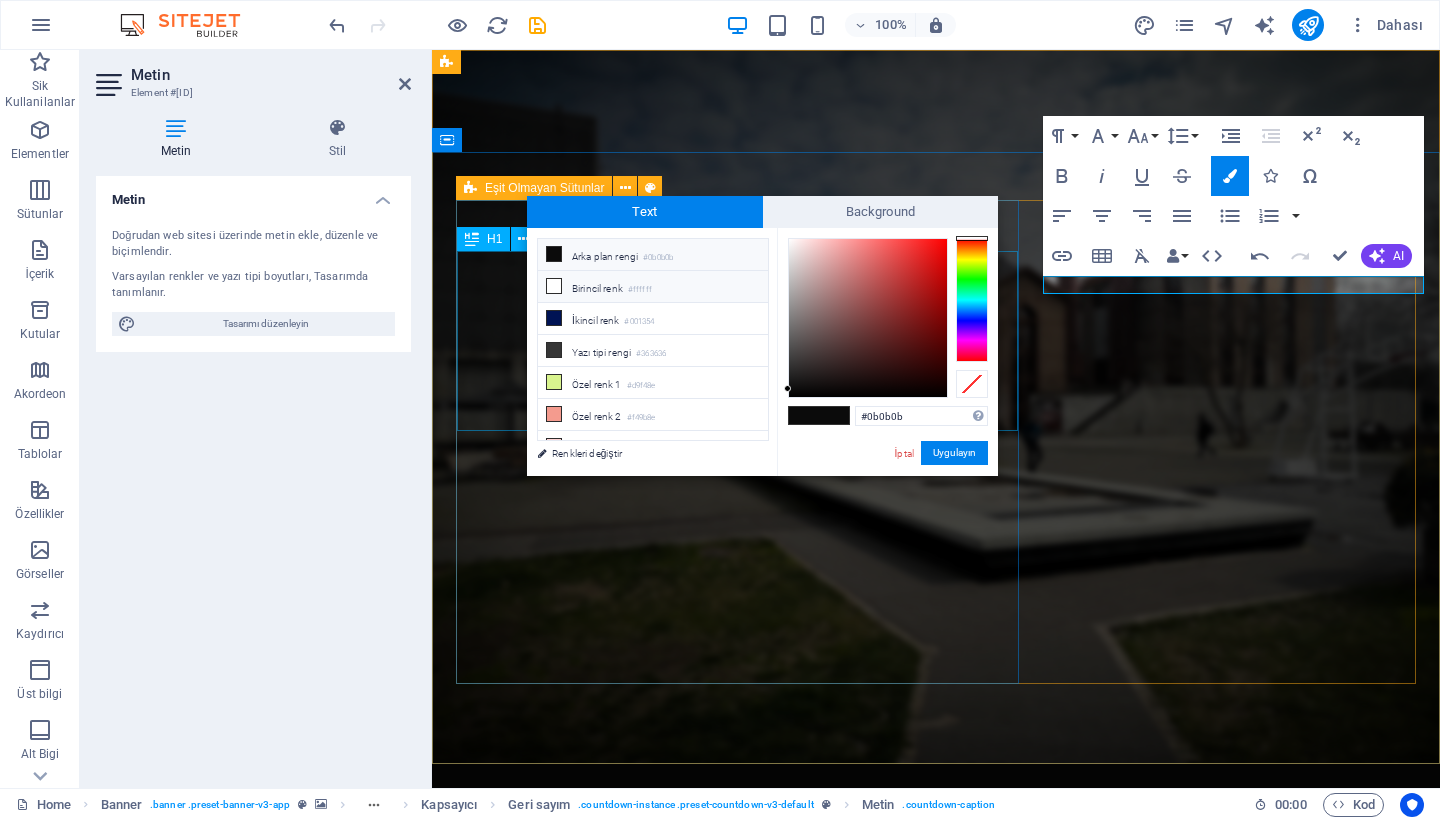 click on "Birincil renk
#[COLOR]" at bounding box center [653, 287] 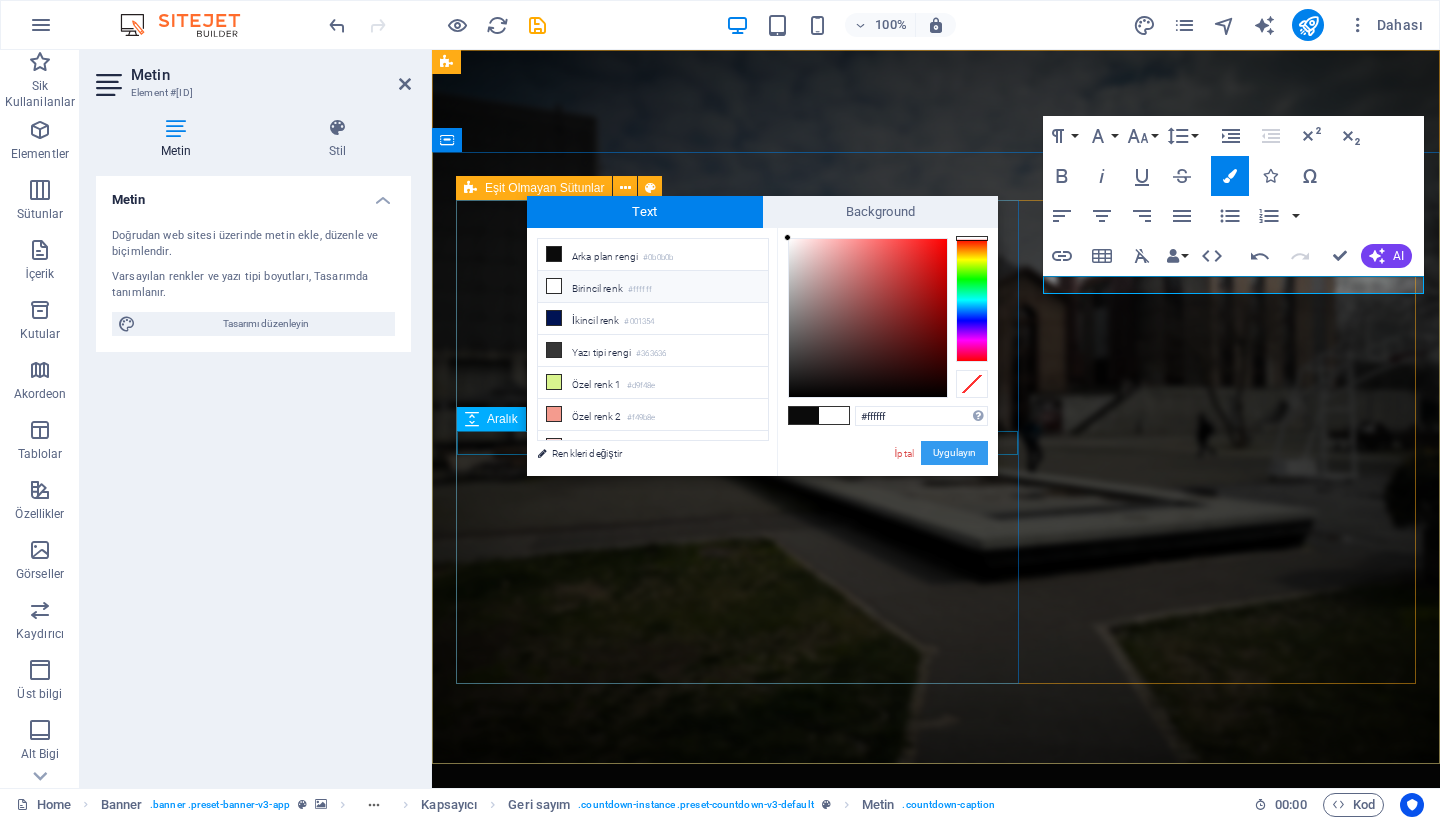 click on "Uygulayın" at bounding box center [954, 453] 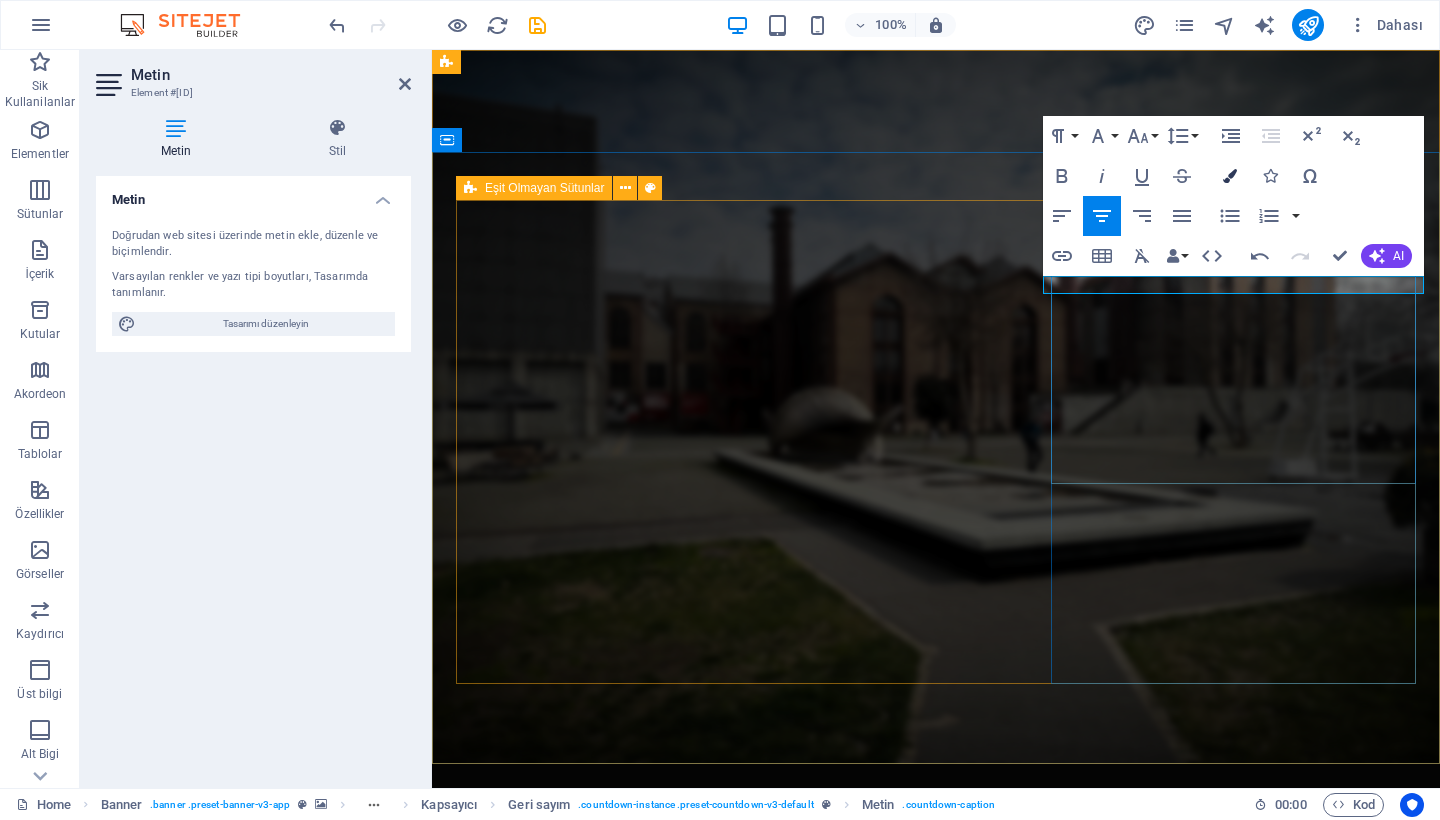 click on "Colors" at bounding box center (1230, 176) 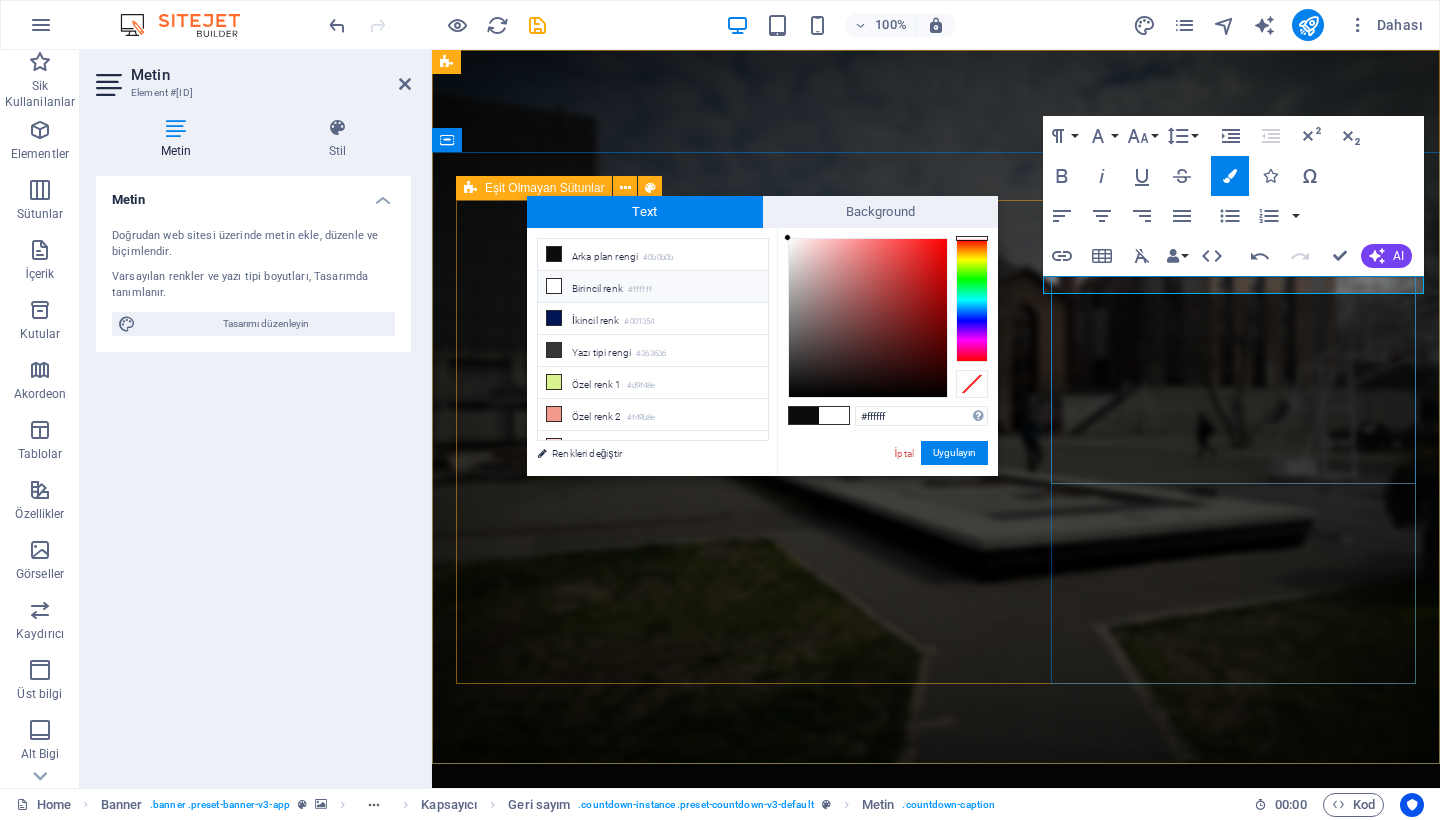 click on "Birincil renk
#[COLOR]" at bounding box center [653, 287] 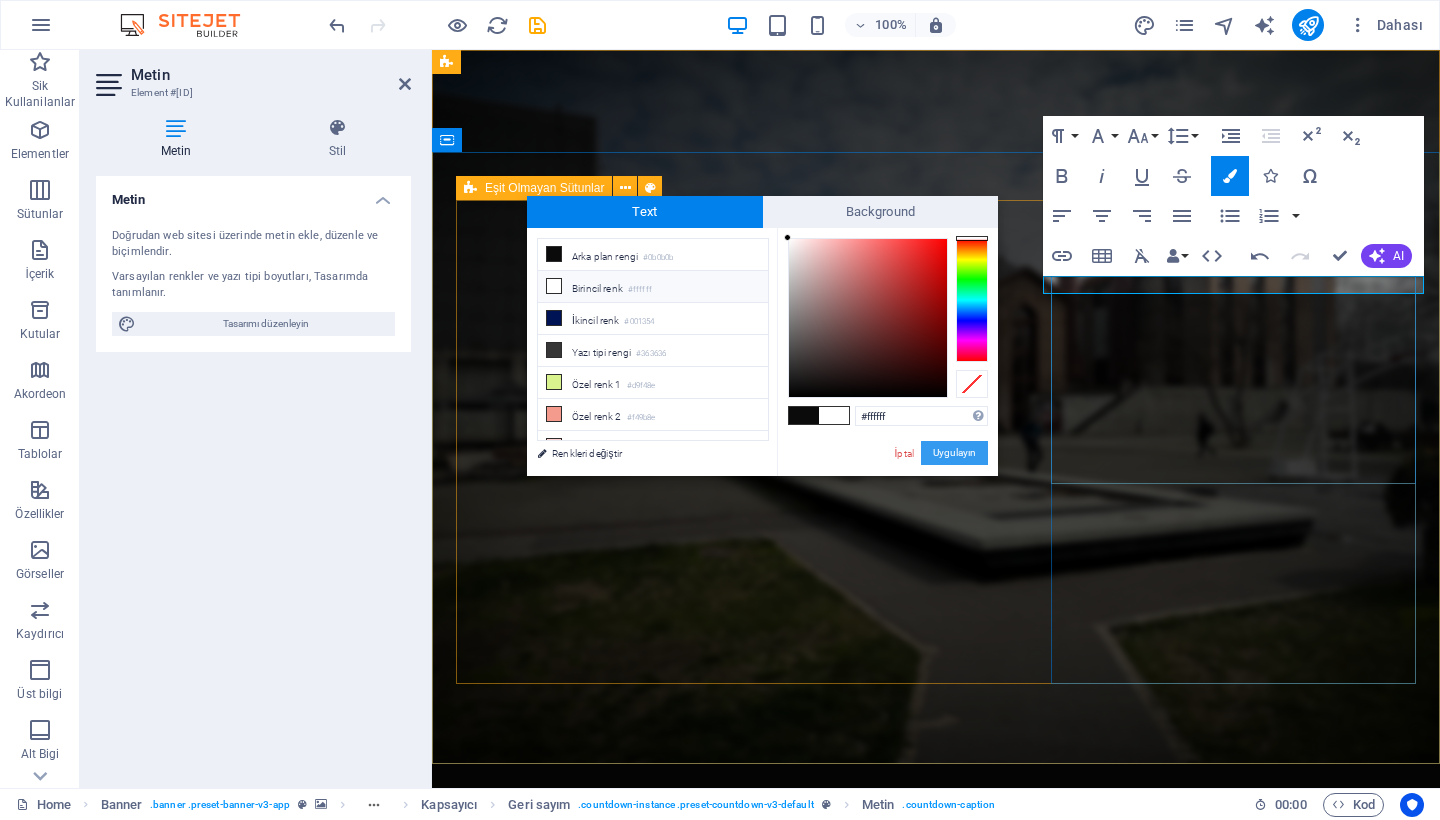 click on "Uygulayın" at bounding box center (954, 453) 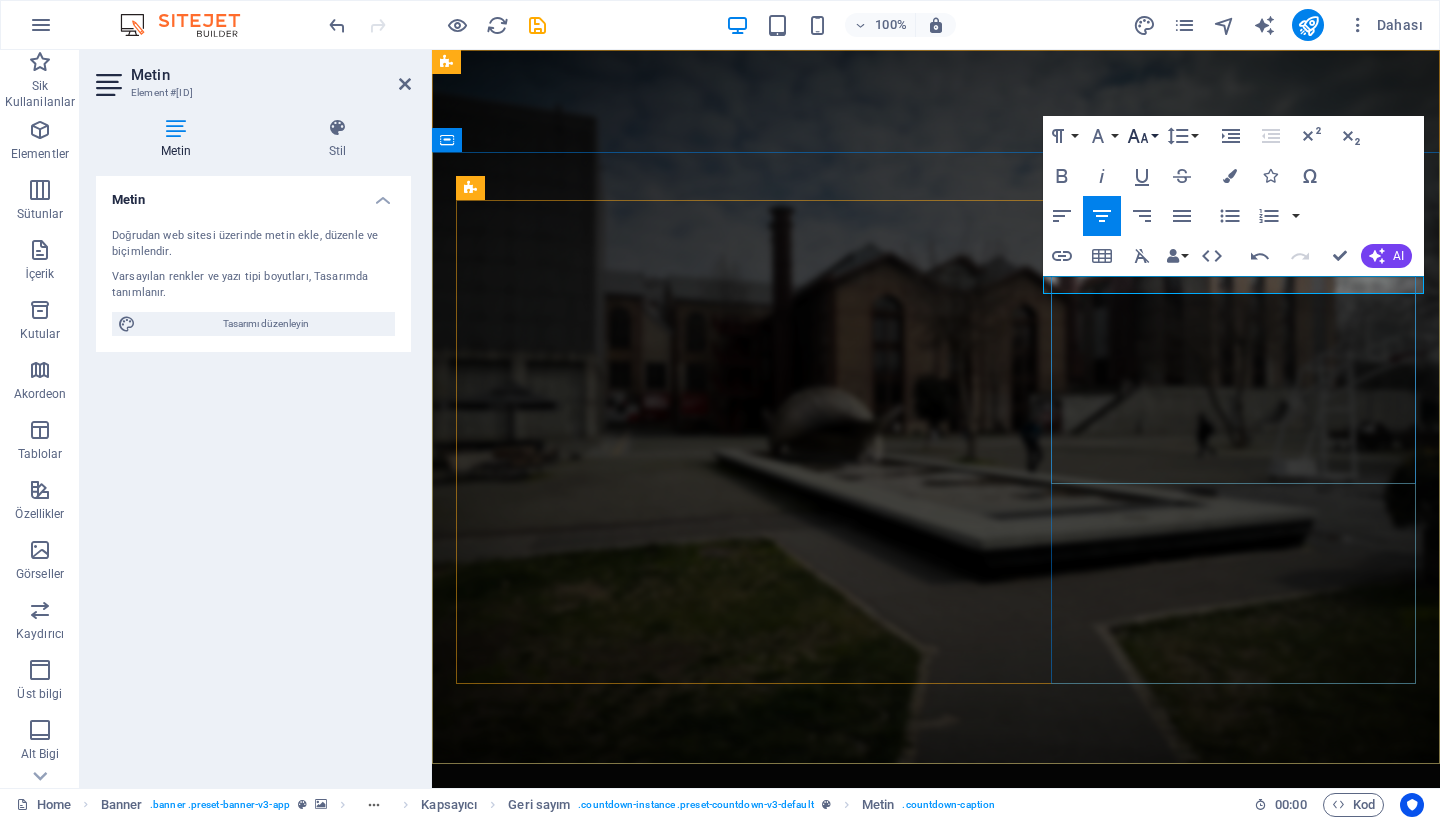 click 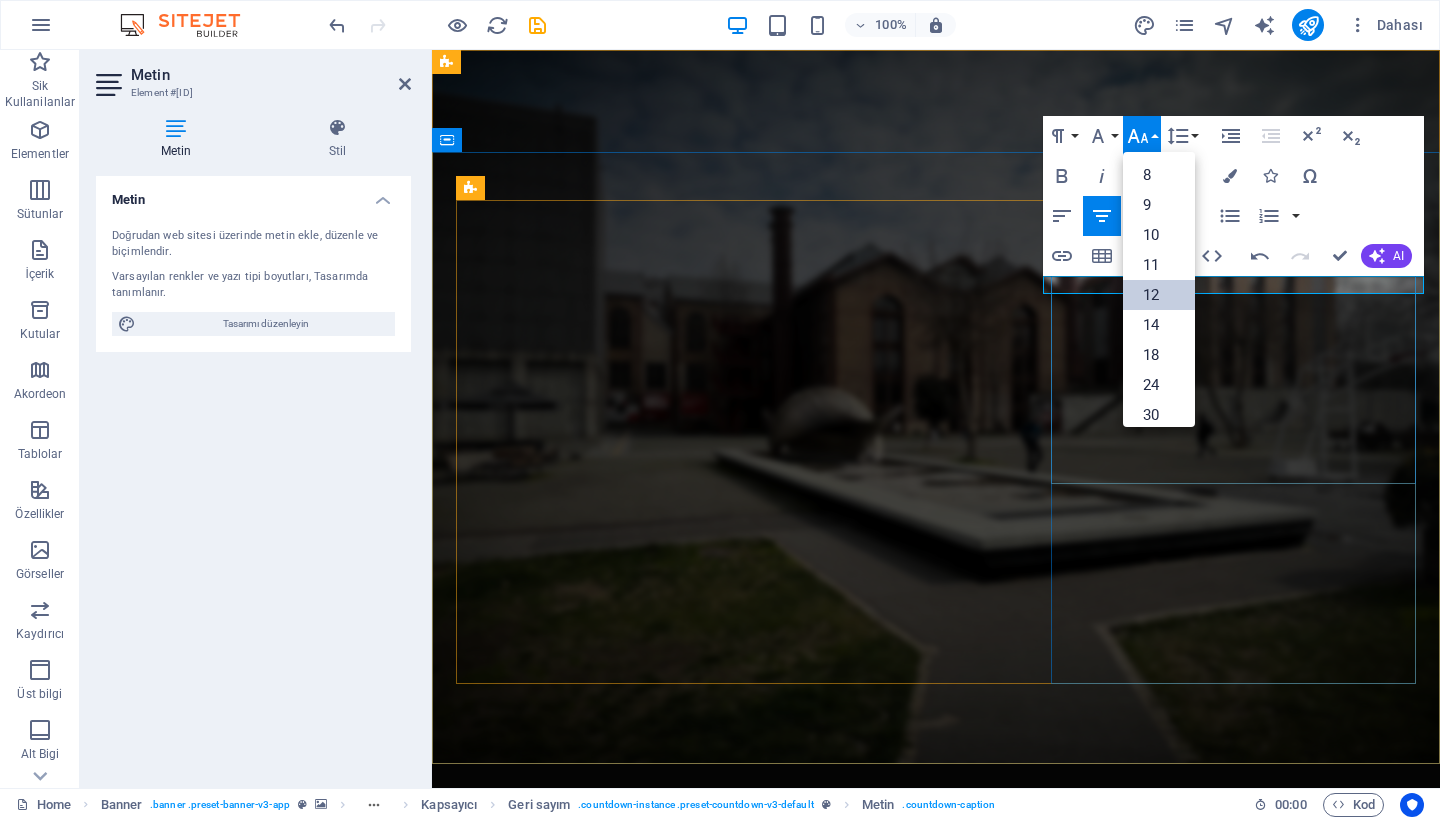 scroll, scrollTop: 143, scrollLeft: 0, axis: vertical 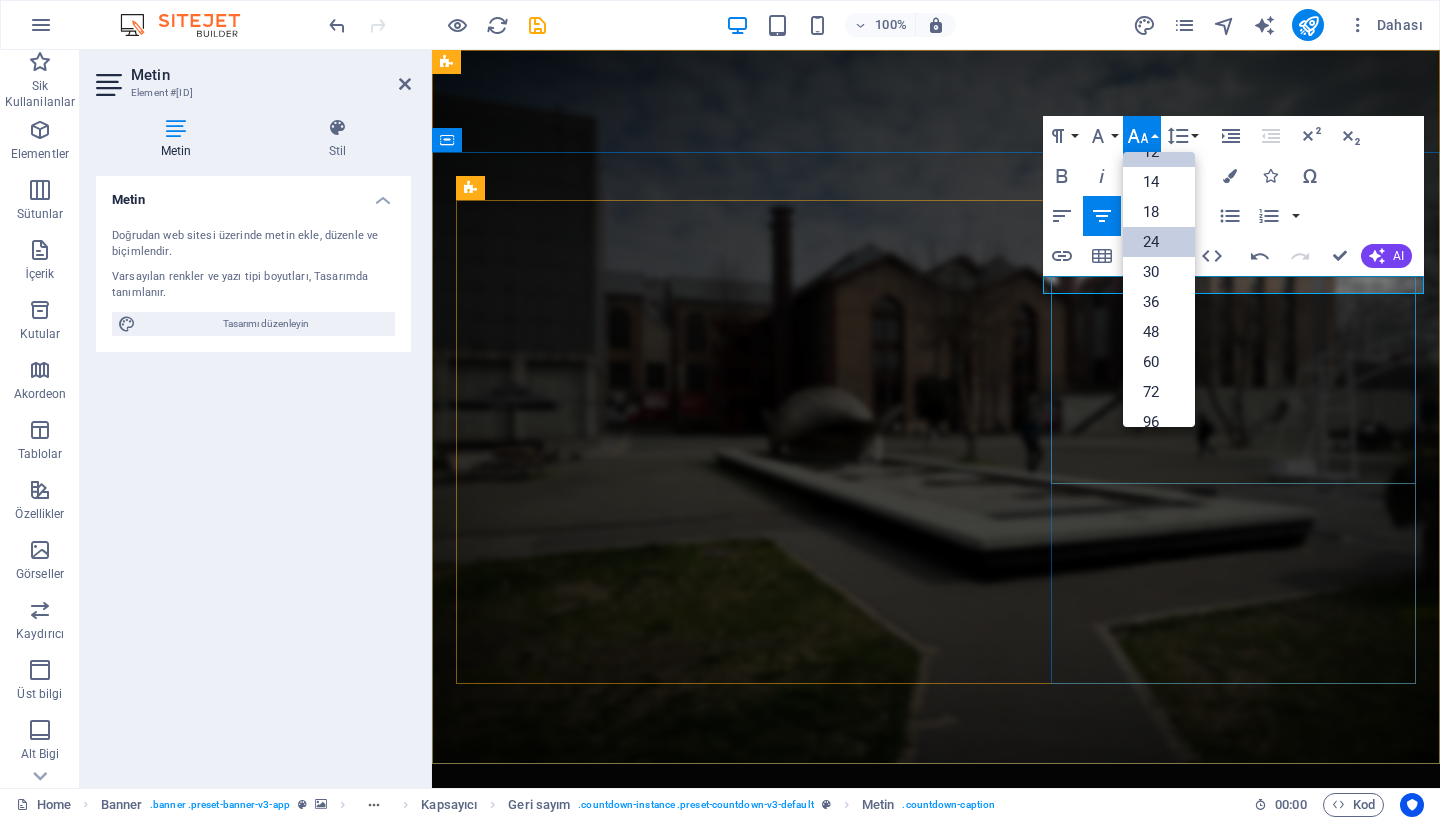 click on "24" at bounding box center [1159, 242] 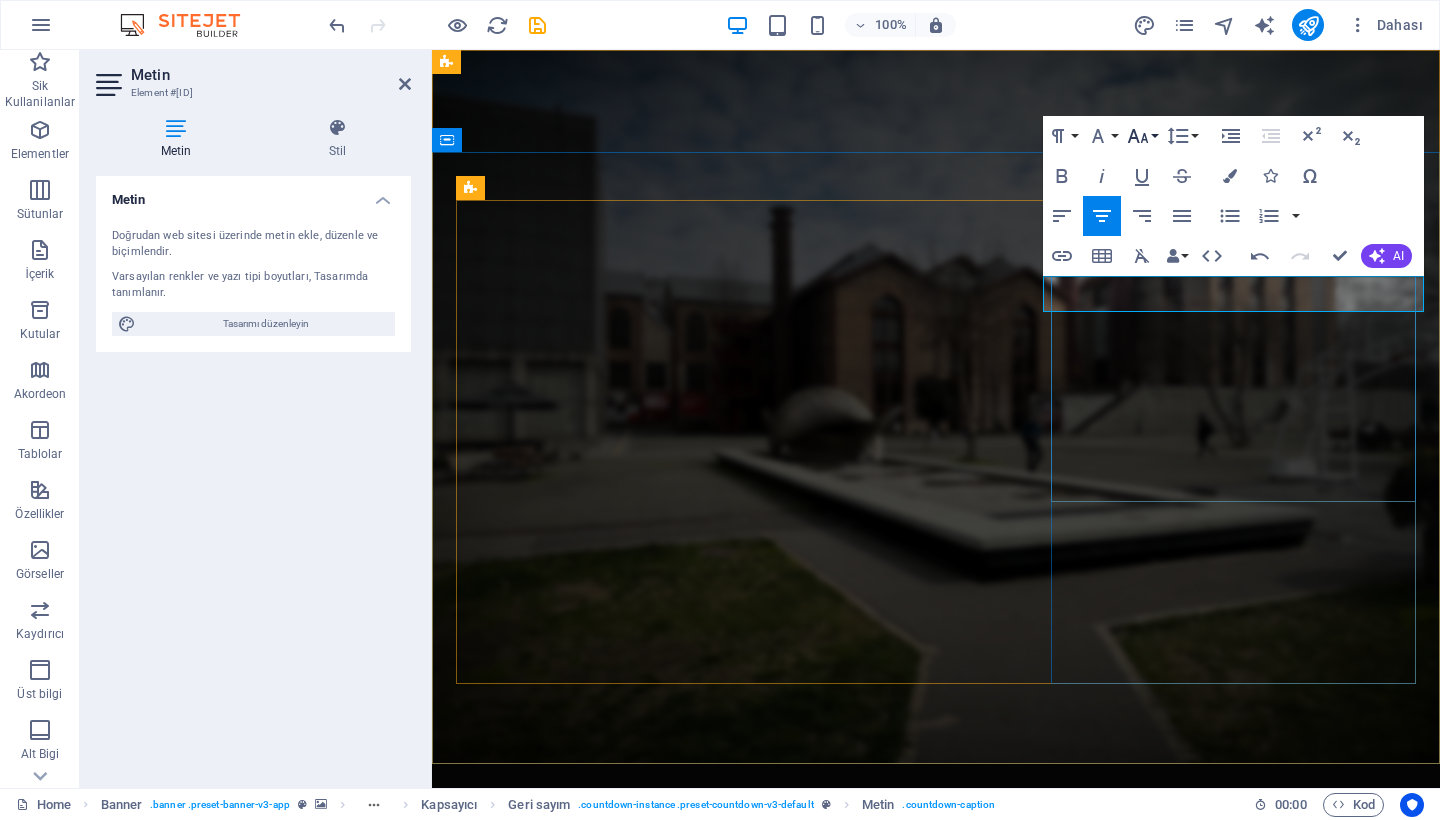 click 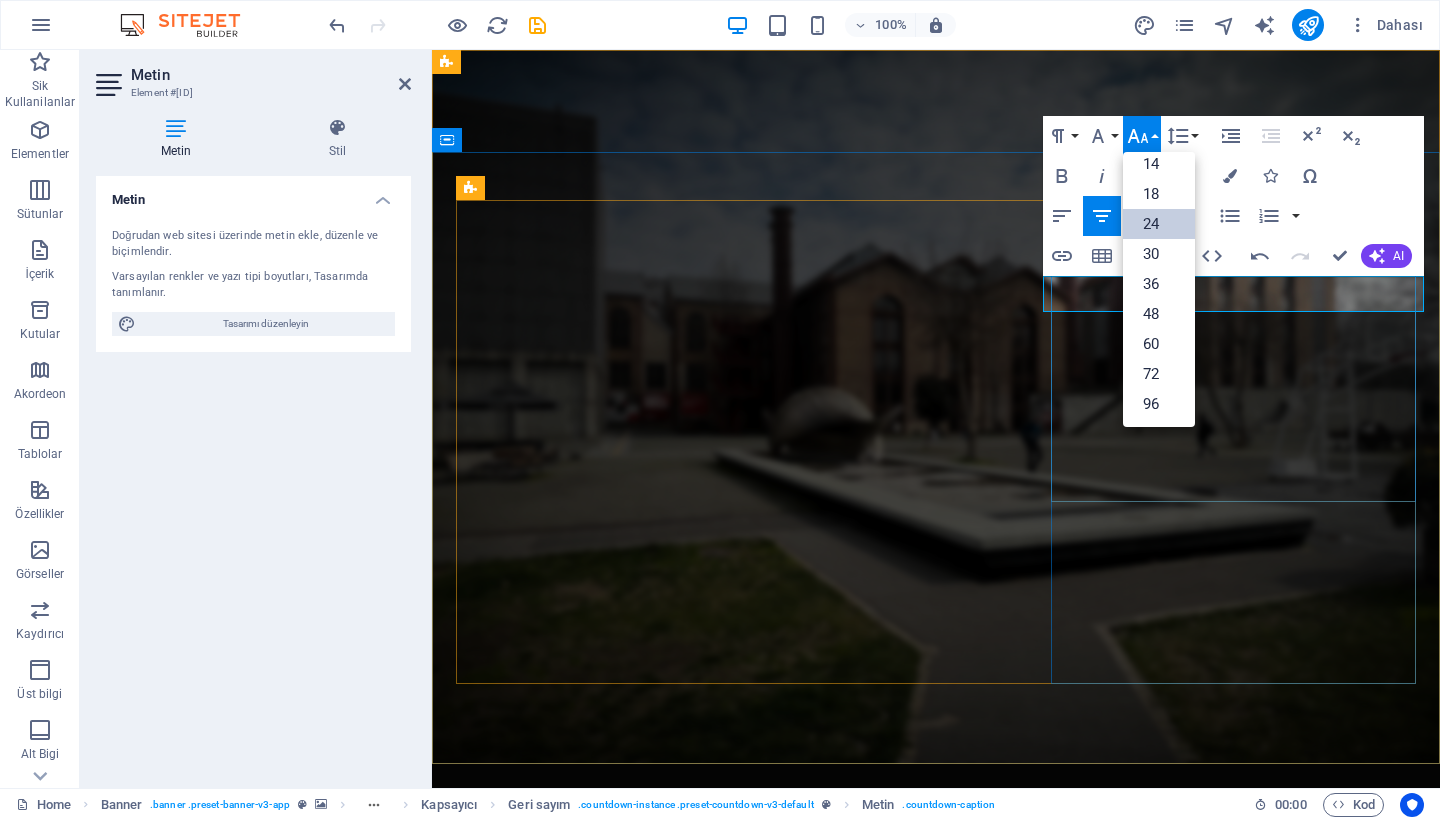 scroll, scrollTop: 161, scrollLeft: 0, axis: vertical 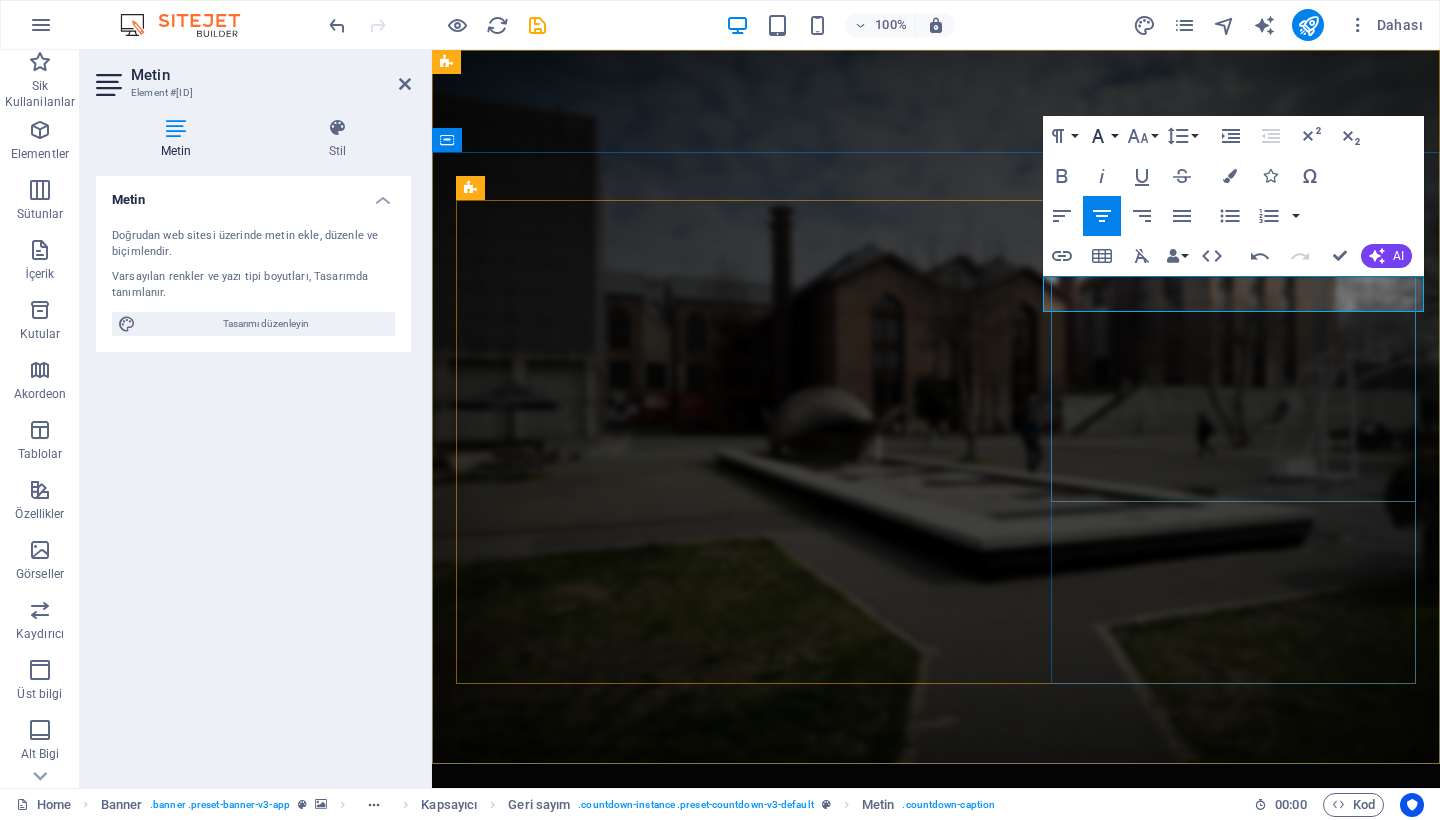 click on "Font Family" at bounding box center (1102, 136) 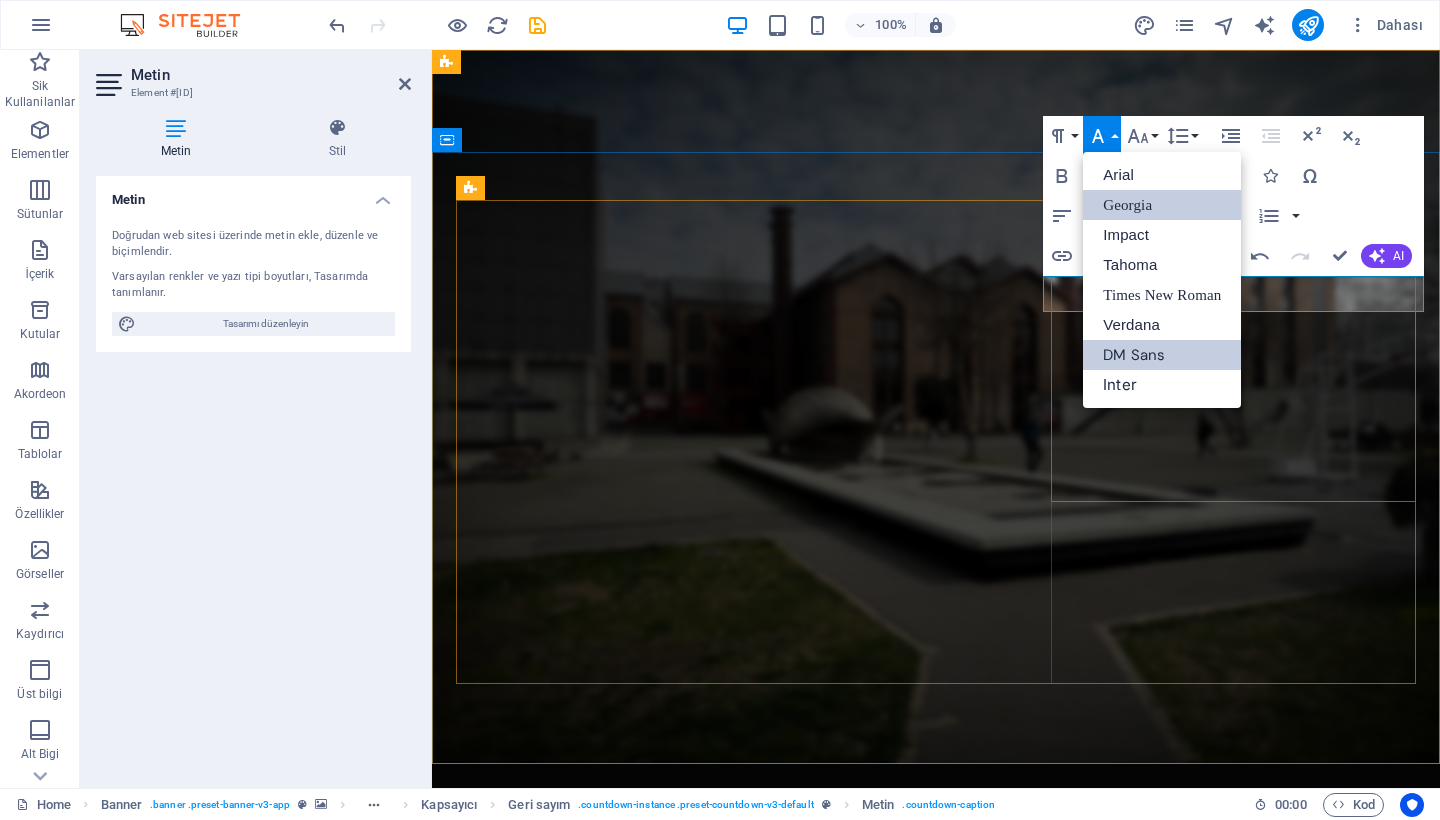 scroll, scrollTop: 0, scrollLeft: 0, axis: both 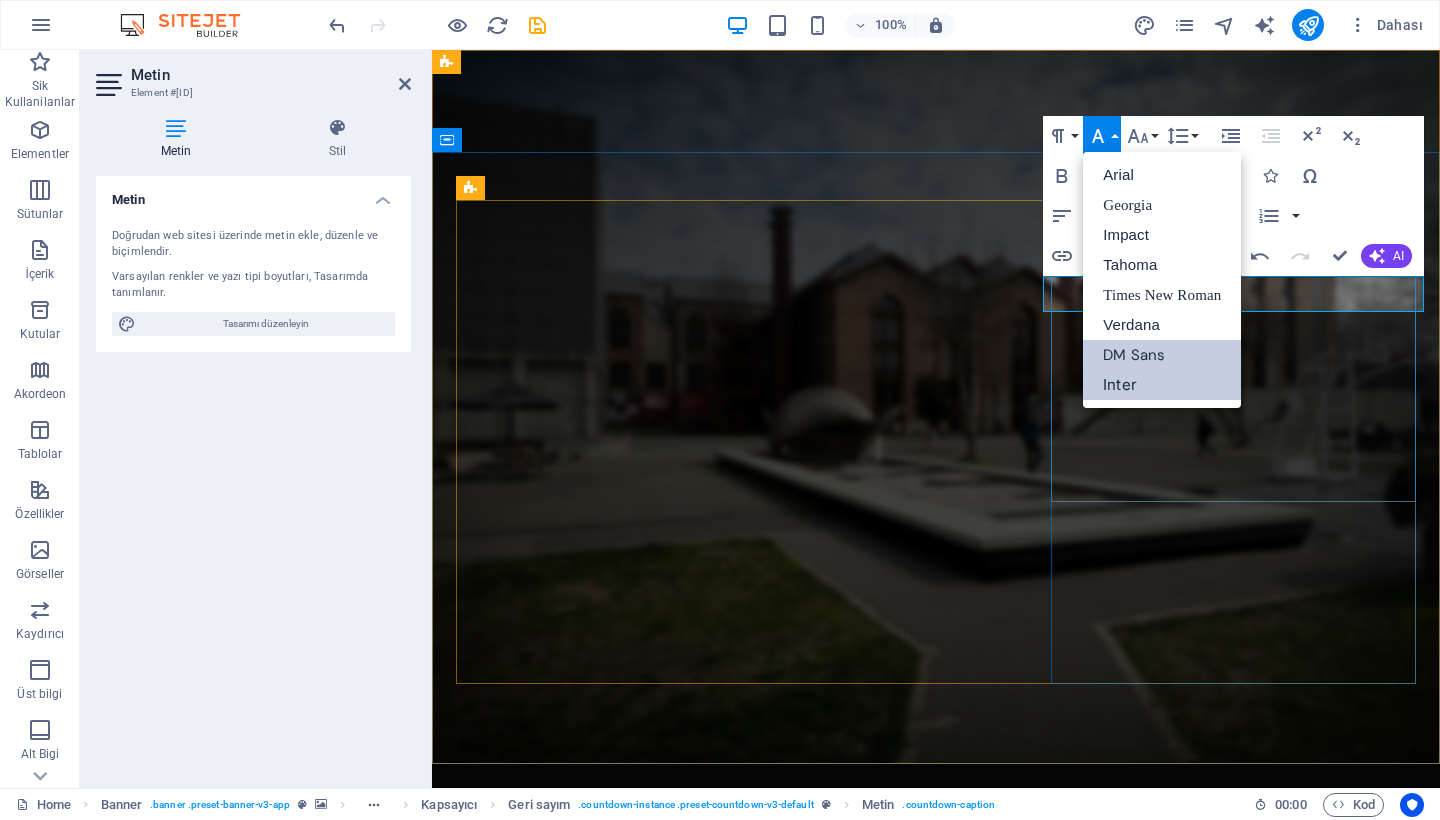 click on "Inter" at bounding box center [1162, 385] 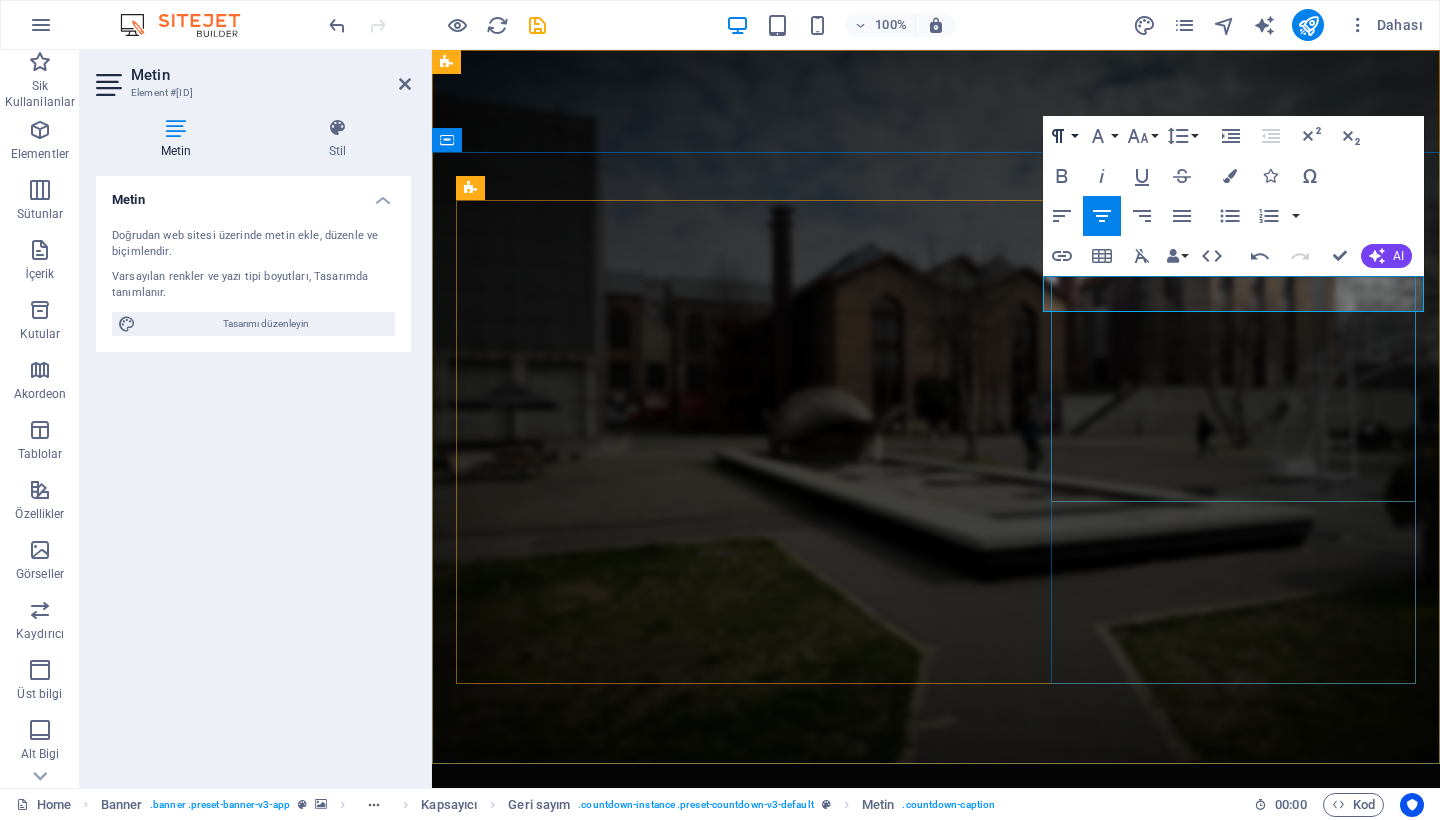 click on "Paragraph Format" at bounding box center [1062, 136] 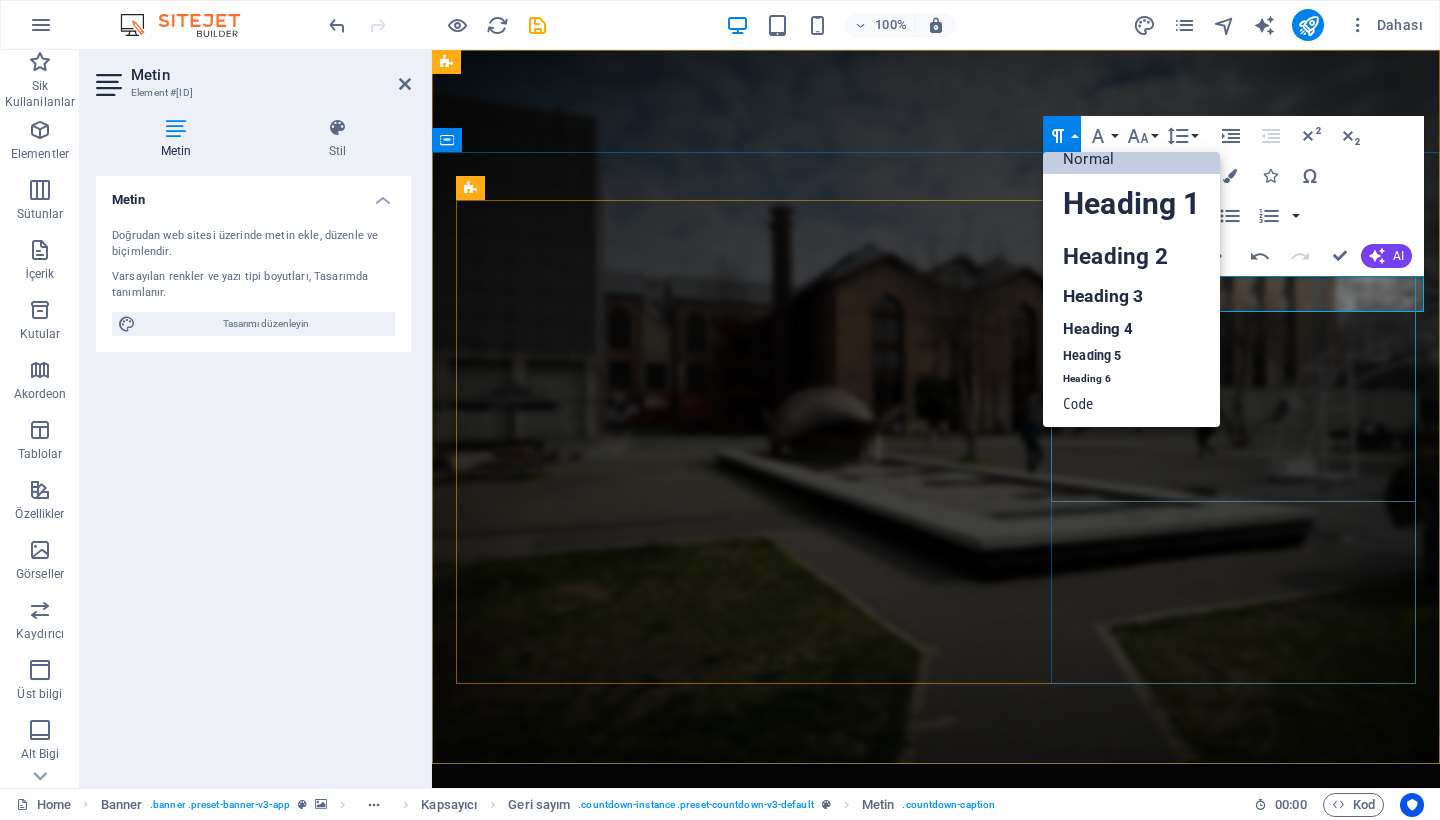 scroll, scrollTop: 15, scrollLeft: 0, axis: vertical 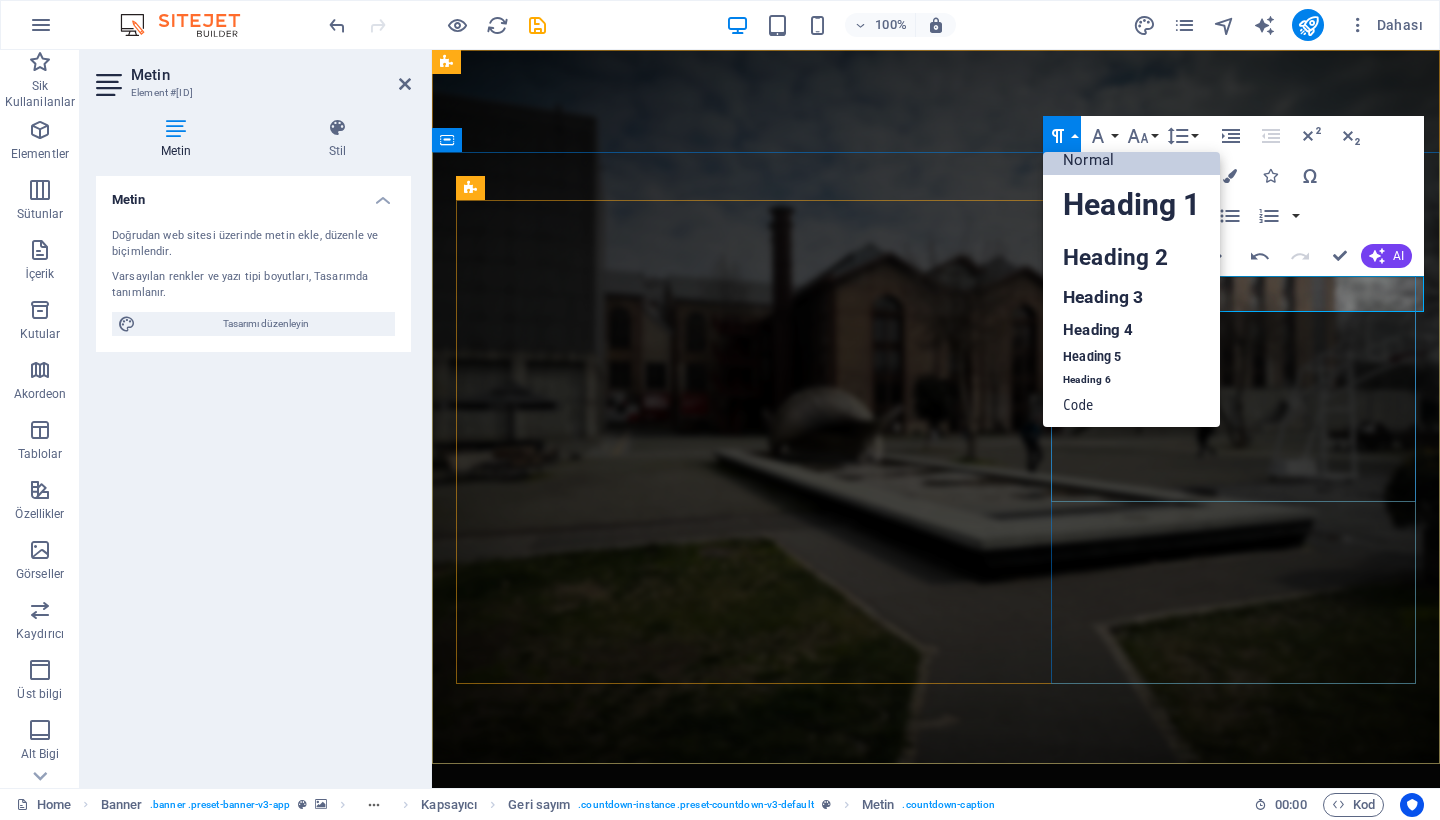 click on "Paragraph Format" at bounding box center (1062, 136) 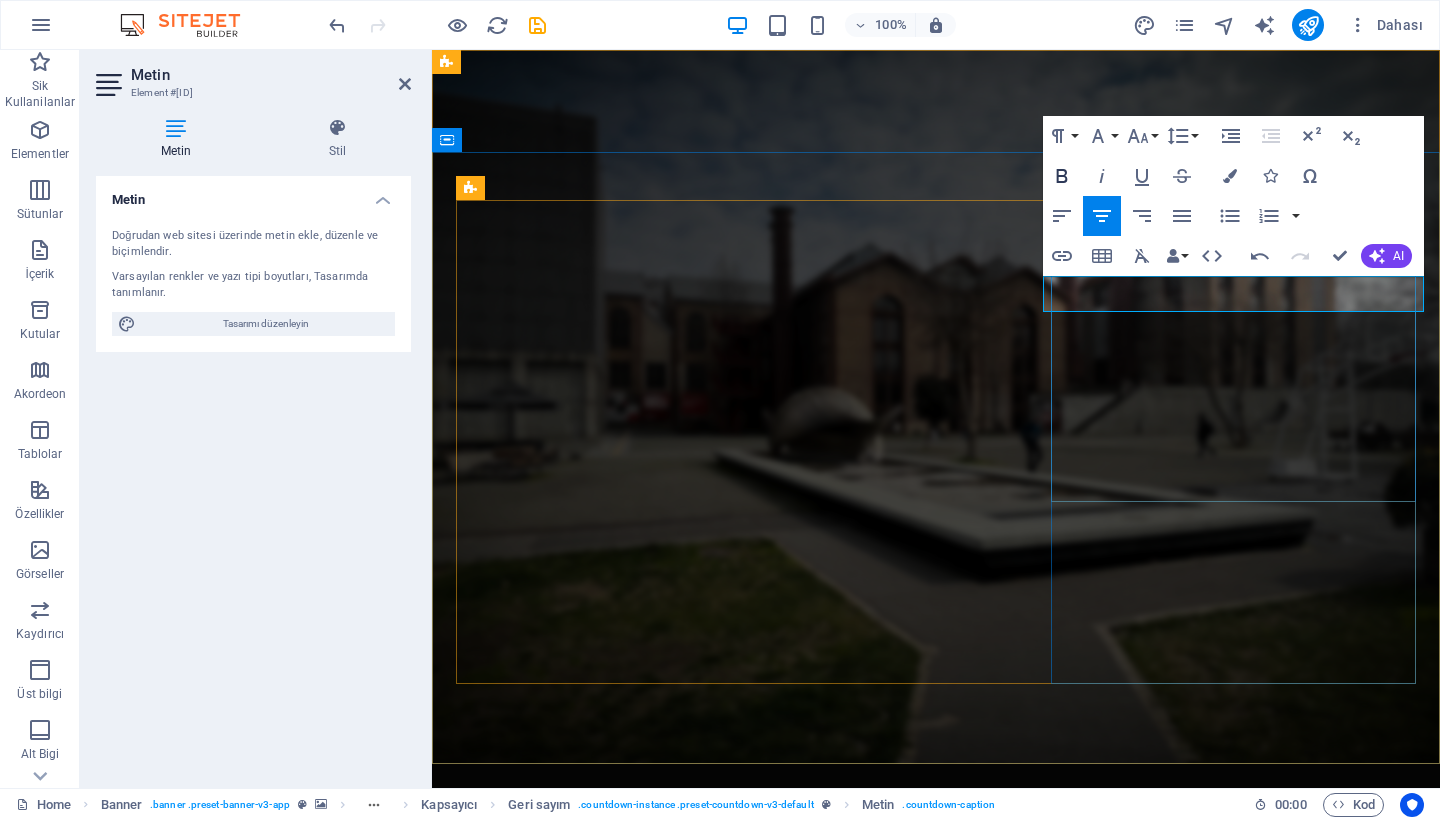 click 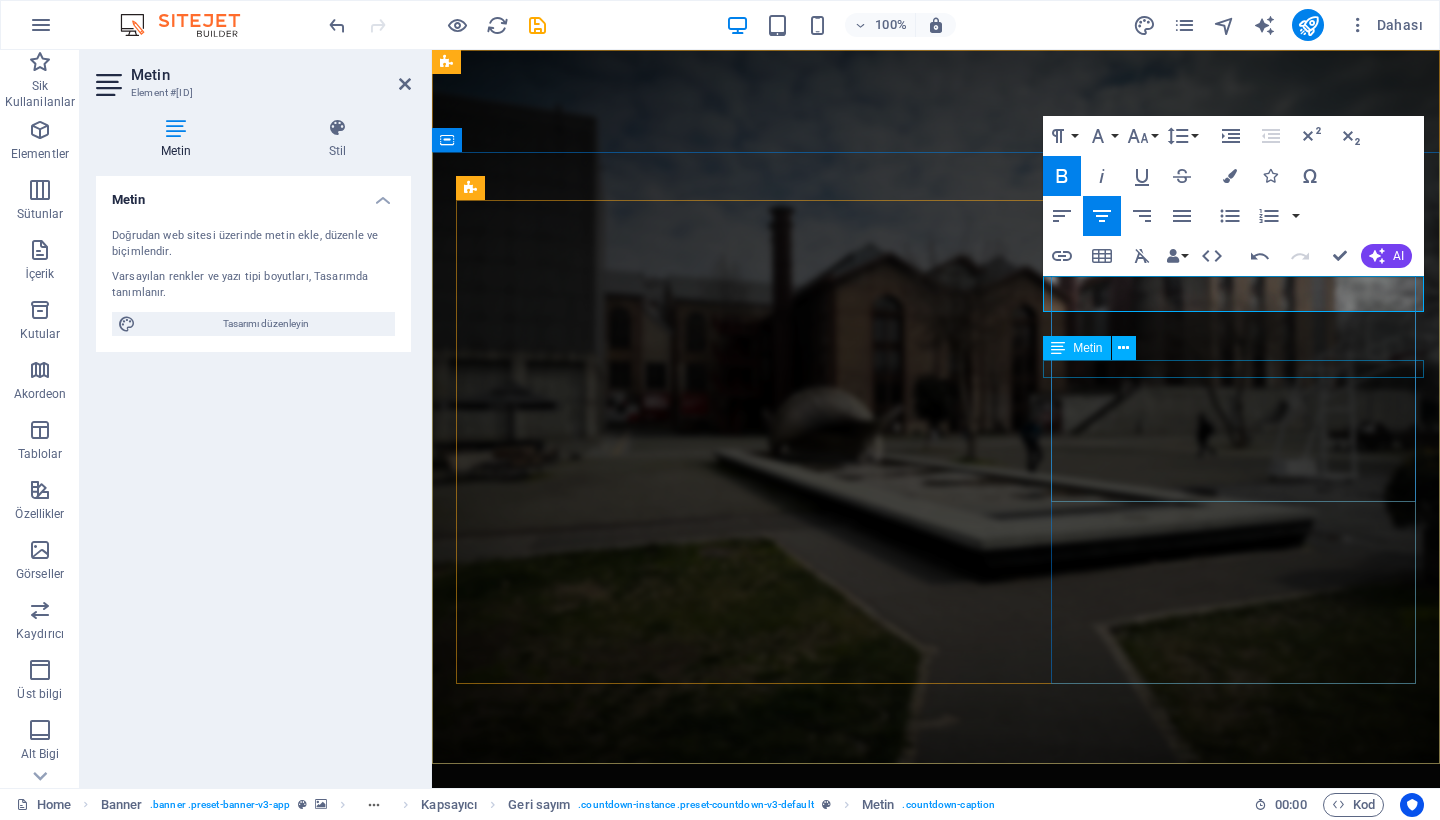 click on "Hours" at bounding box center [936, 1621] 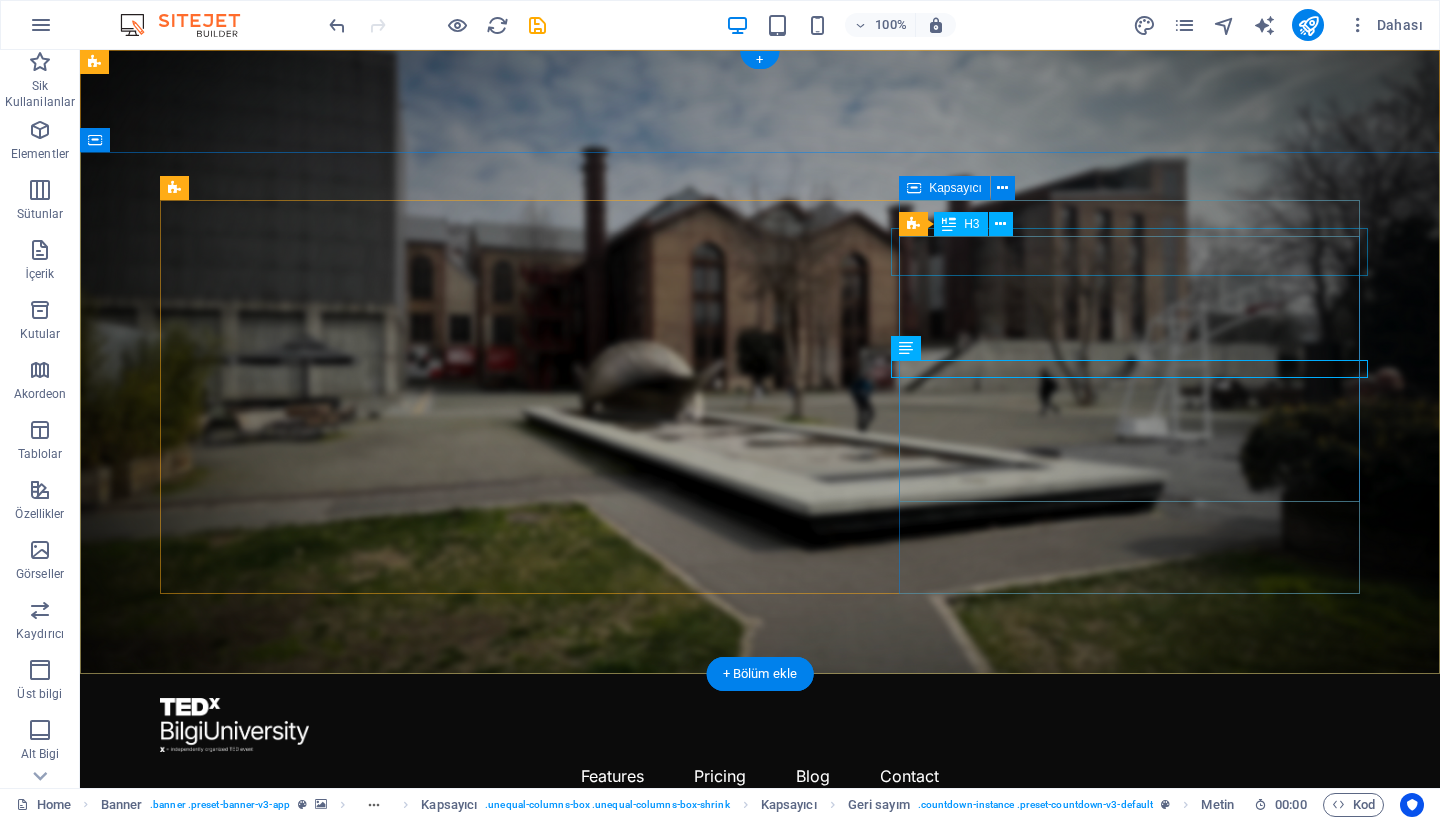 click on "187" at bounding box center [760, 1406] 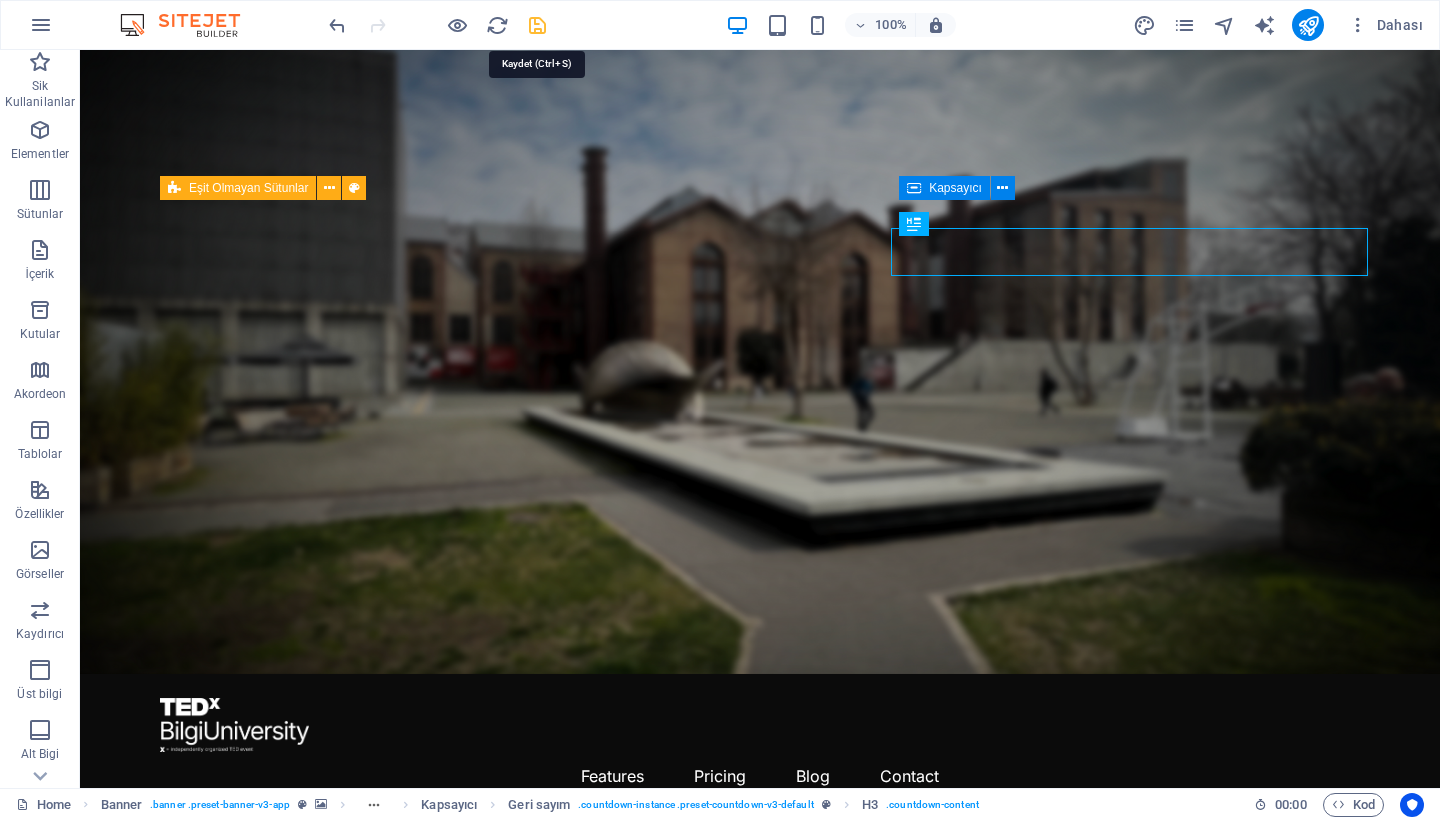 click at bounding box center [537, 25] 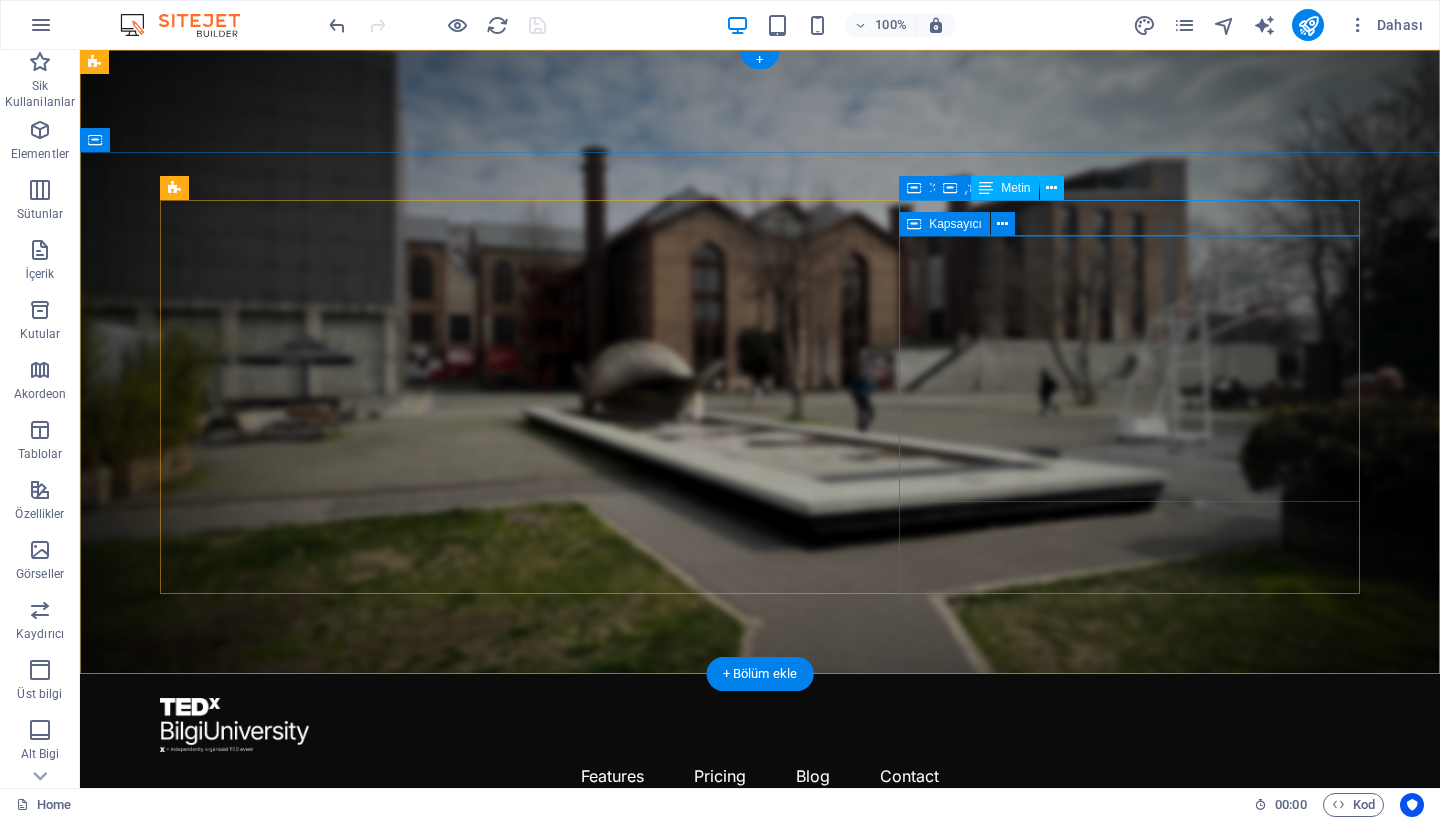 click at bounding box center (914, 224) 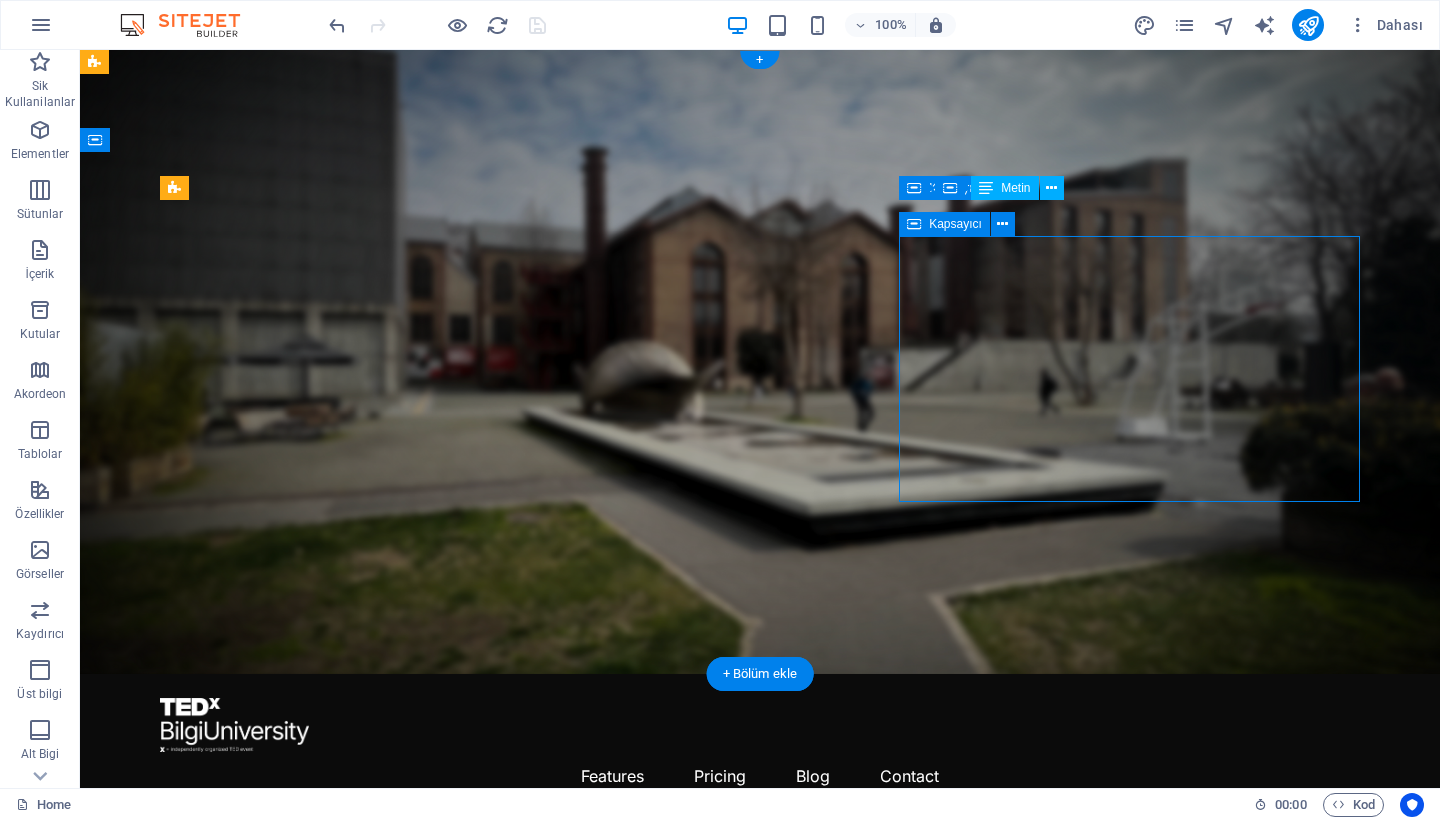 click at bounding box center (914, 224) 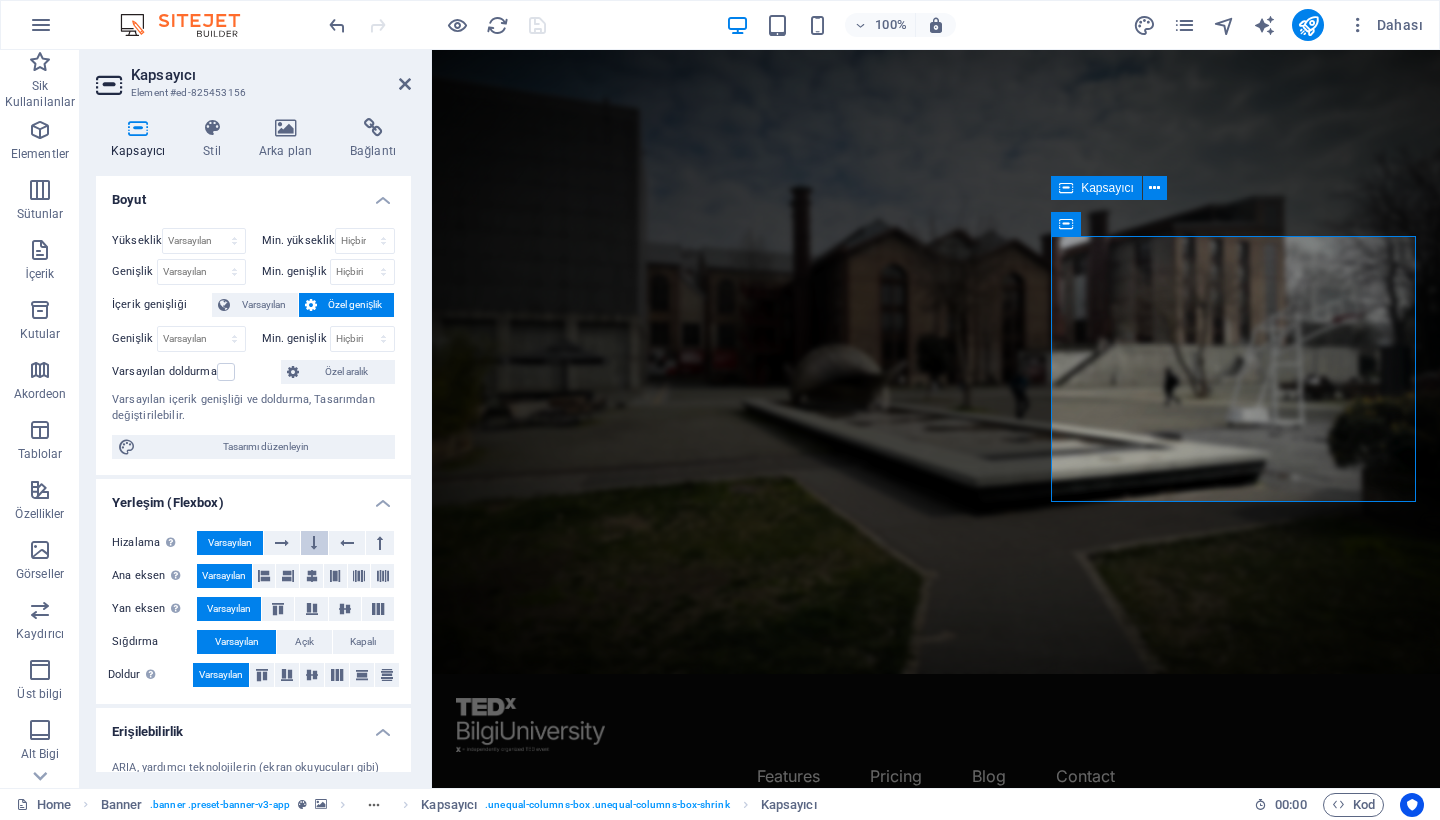 click at bounding box center [314, 543] 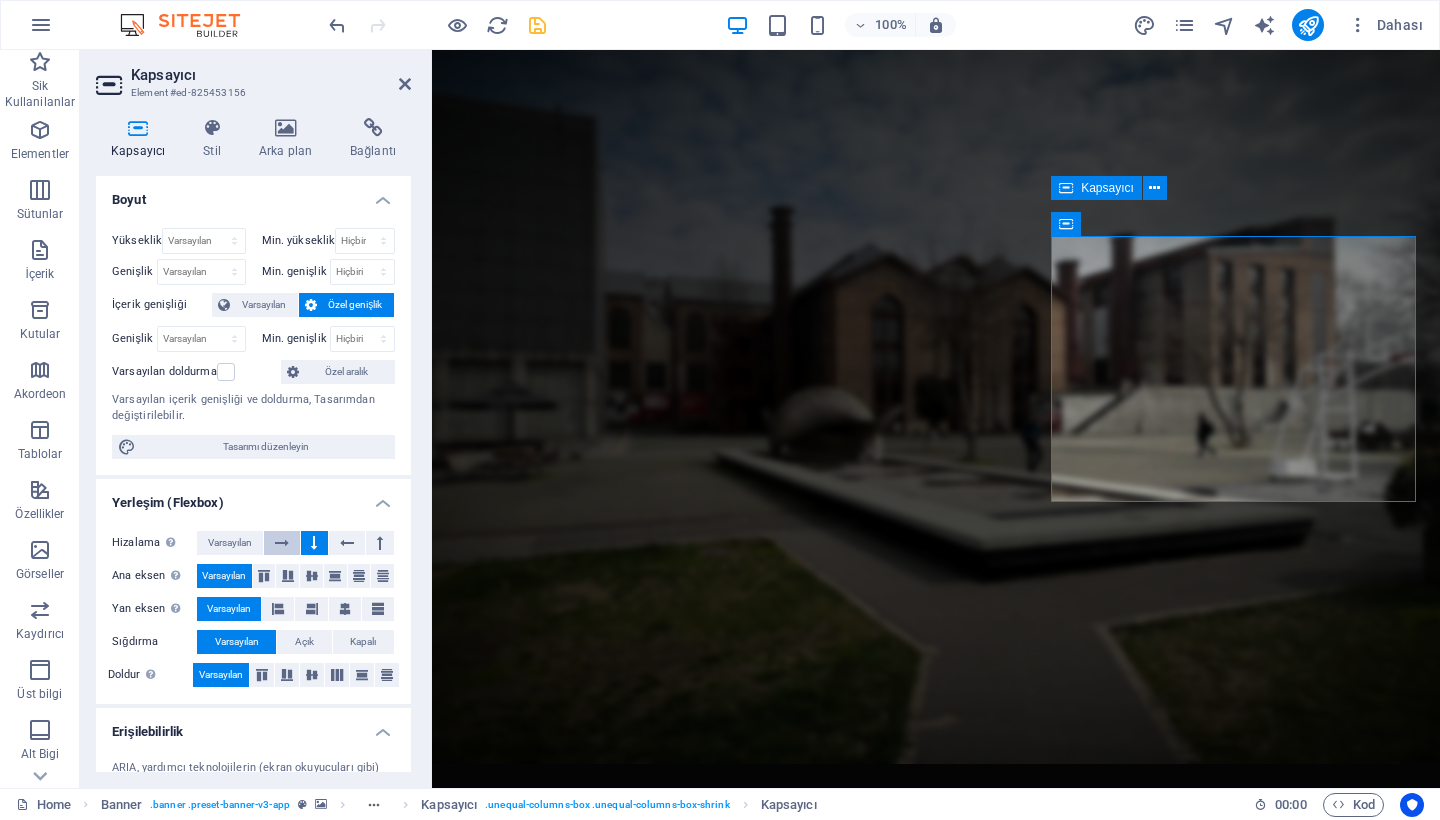 click at bounding box center (282, 543) 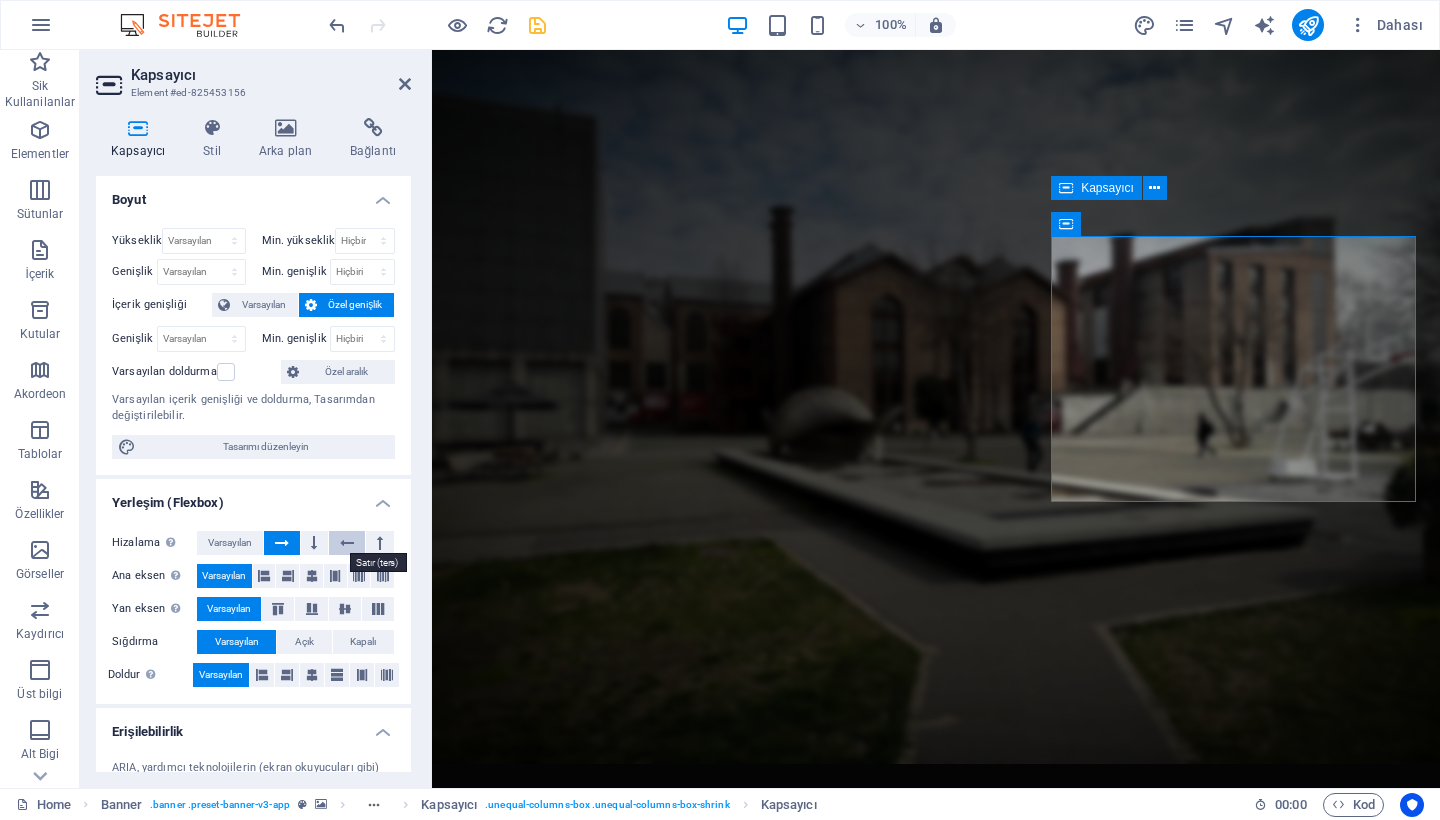 click at bounding box center (347, 543) 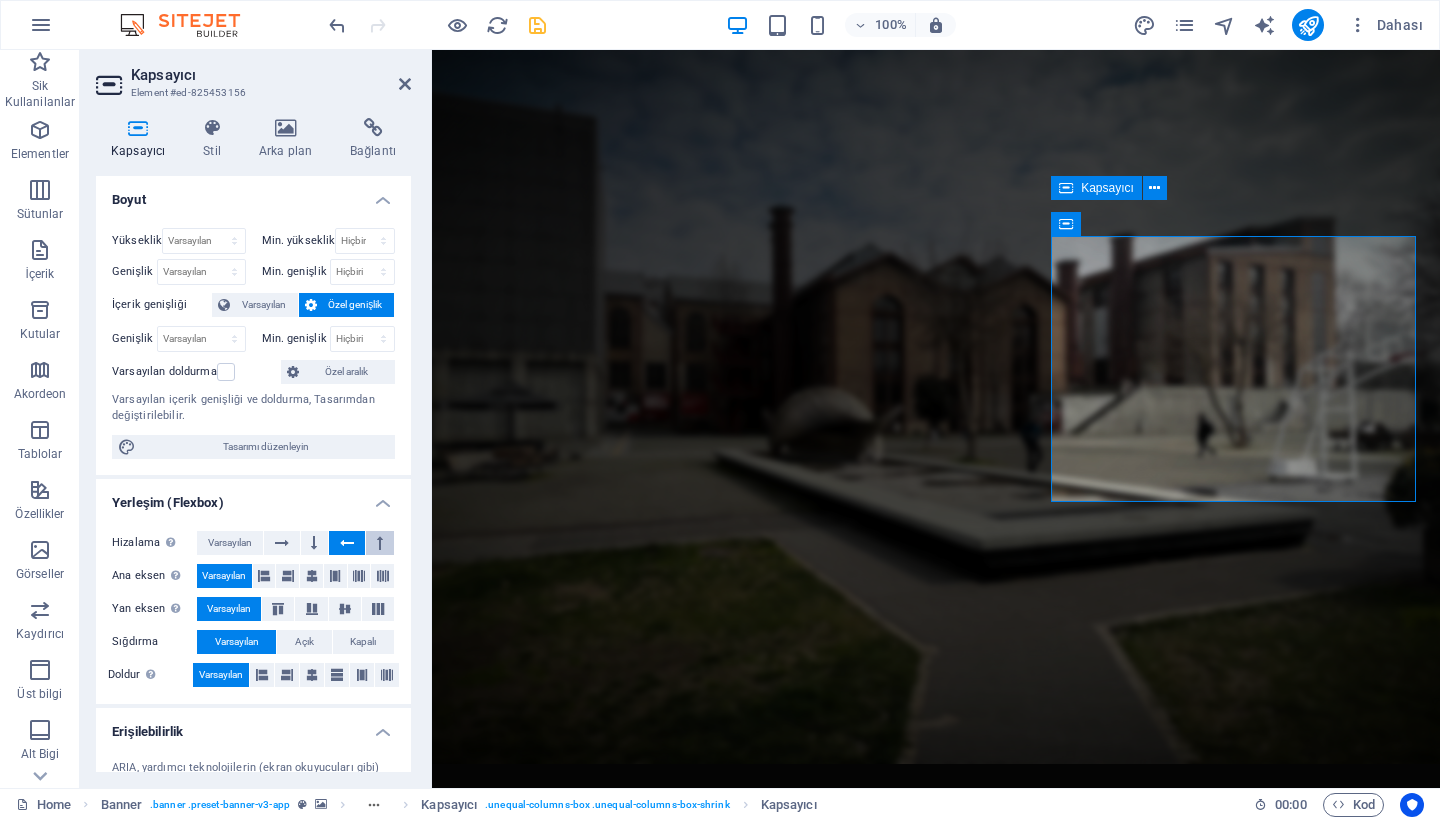 click at bounding box center [380, 543] 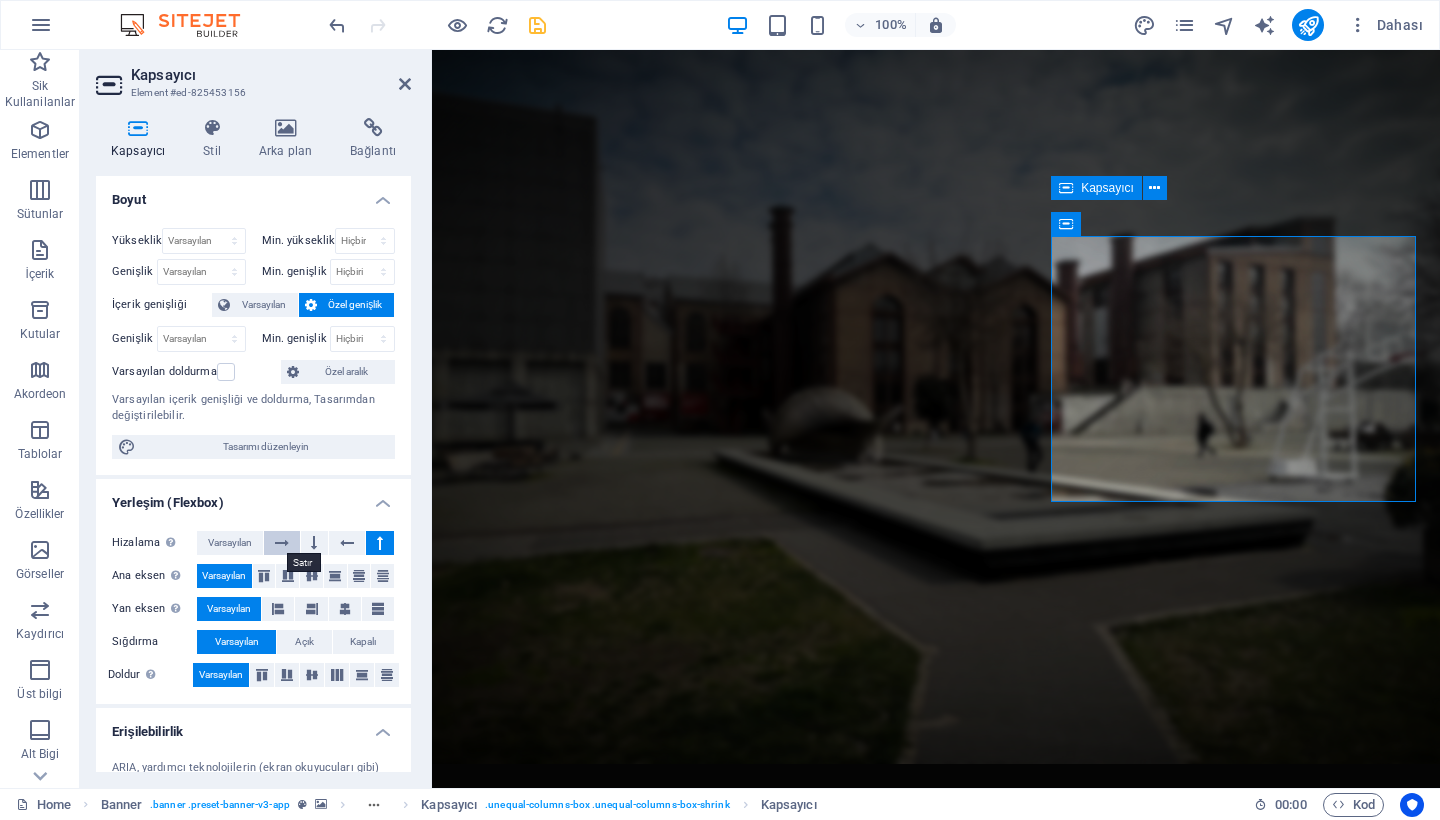 click at bounding box center [282, 543] 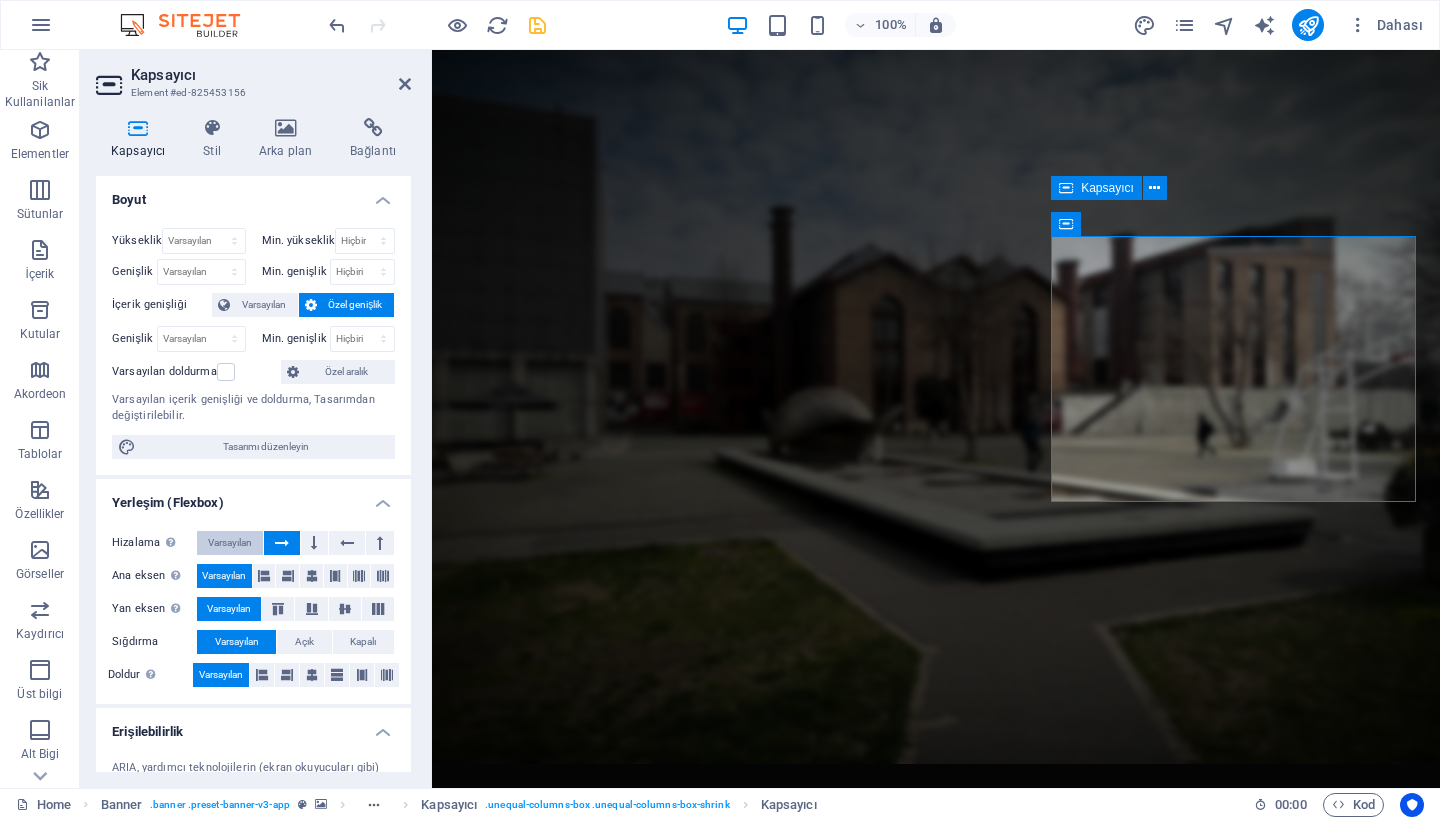 click on "Varsayılan" at bounding box center (230, 543) 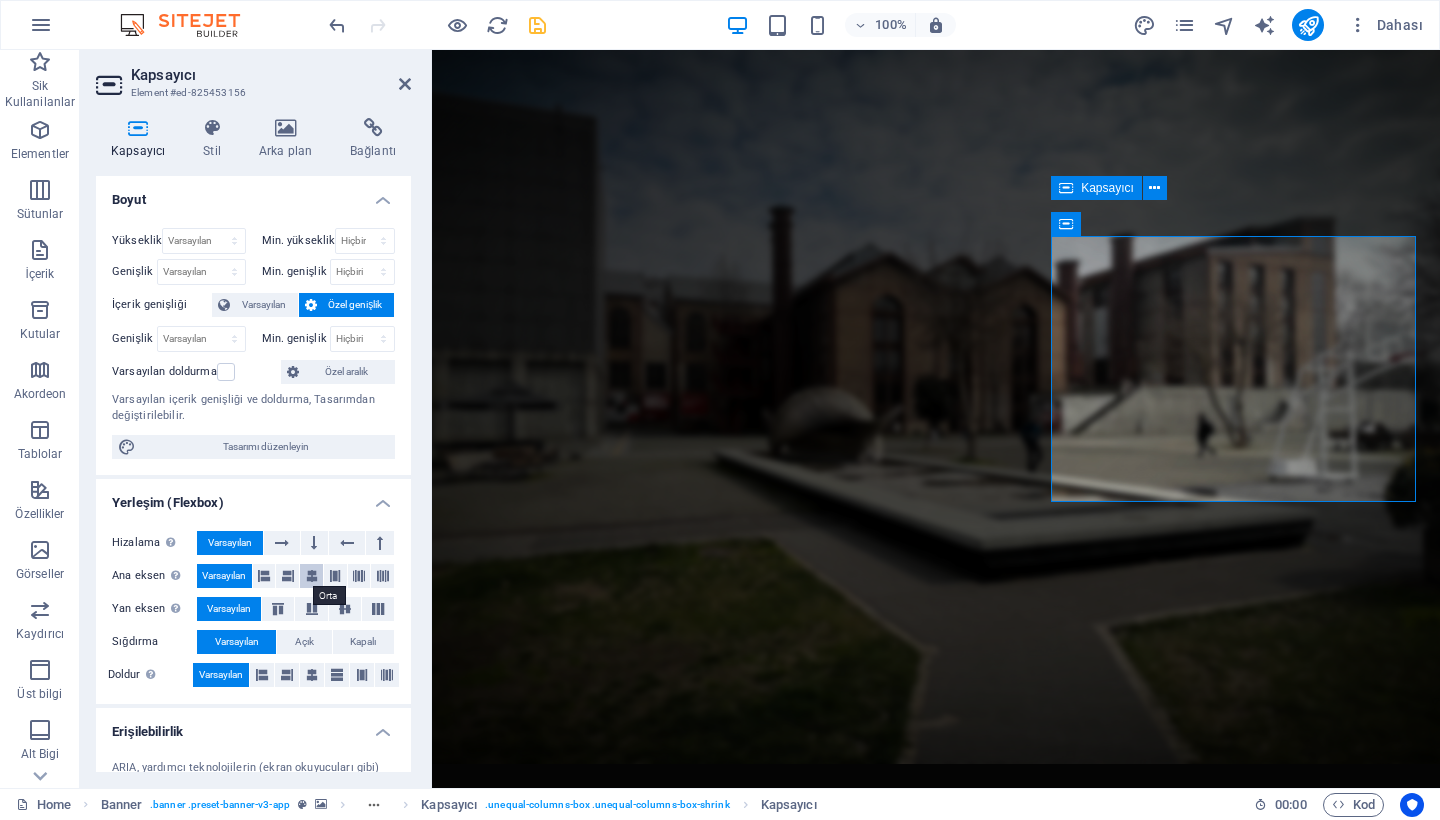 click at bounding box center (312, 576) 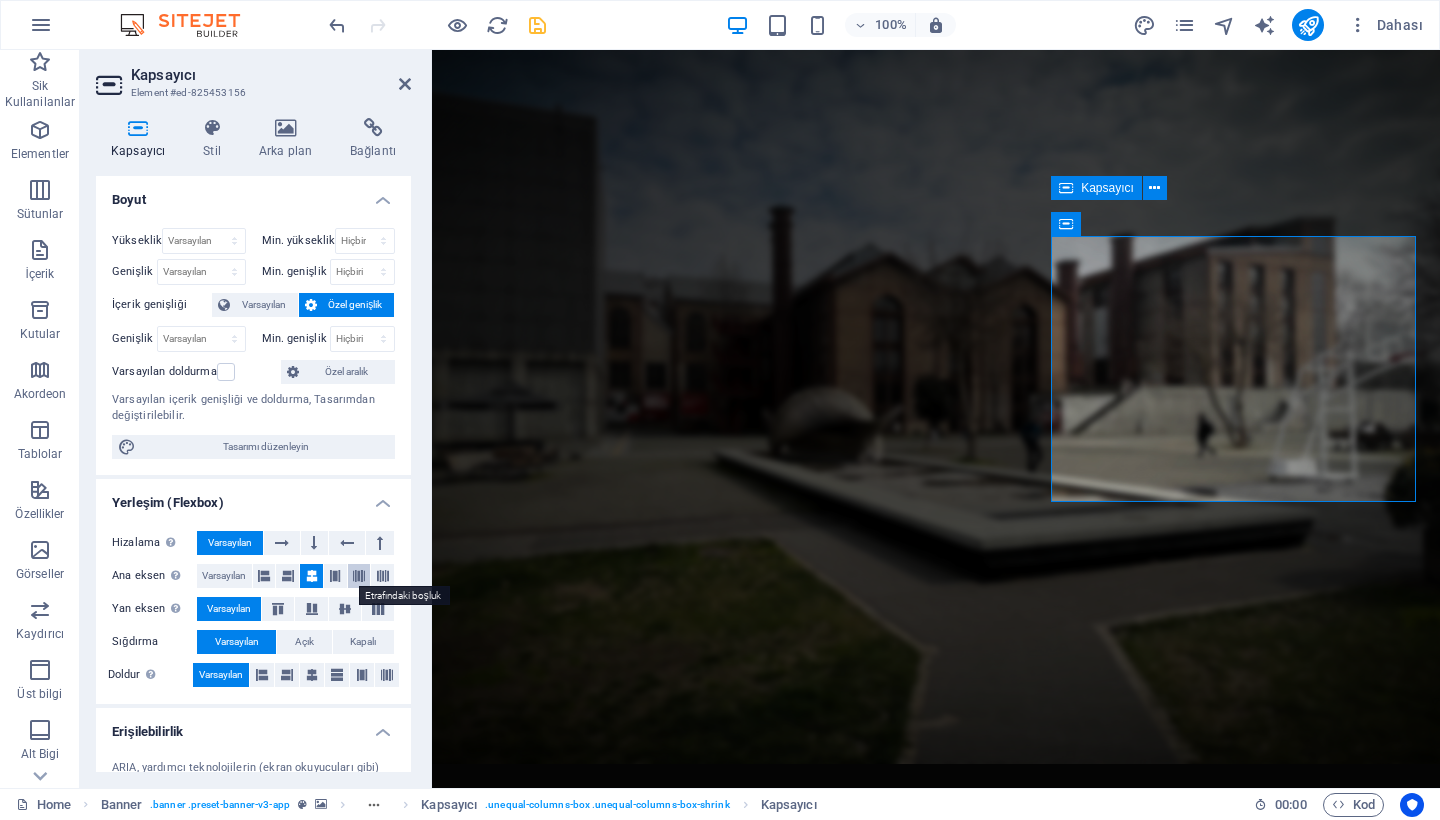click at bounding box center (359, 576) 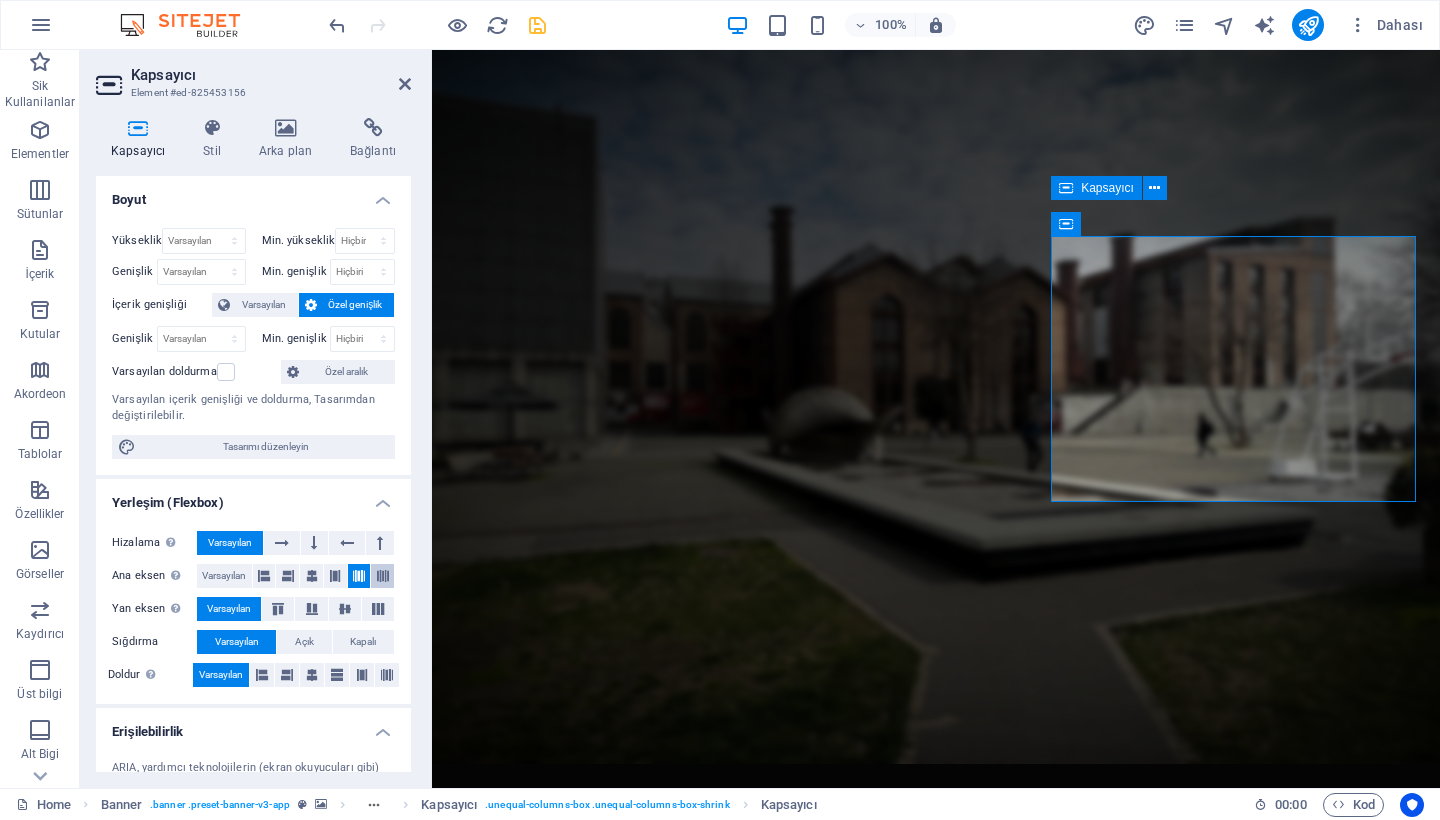 click at bounding box center (383, 576) 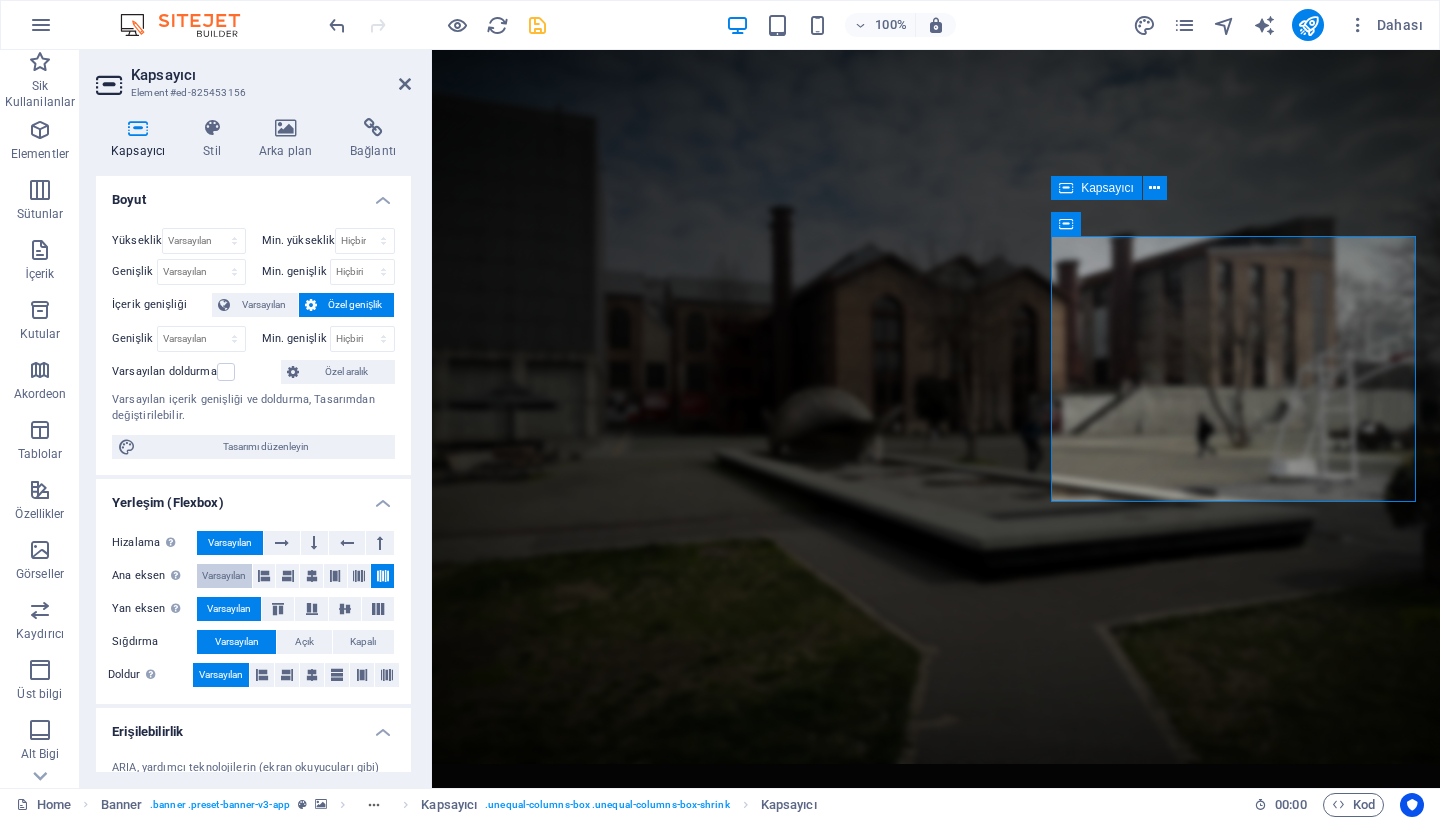 click on "Varsayılan" at bounding box center (224, 576) 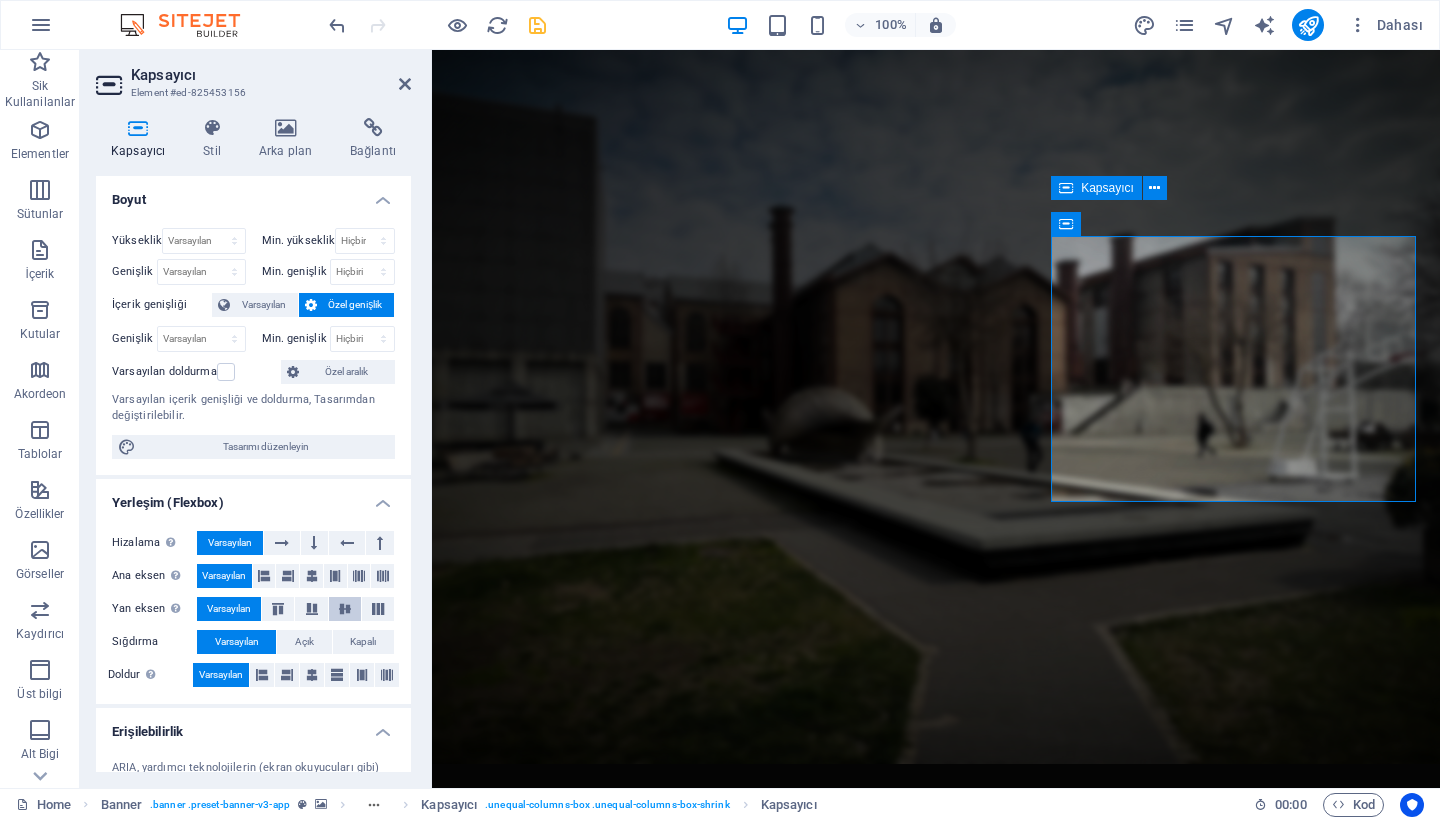 click at bounding box center (345, 609) 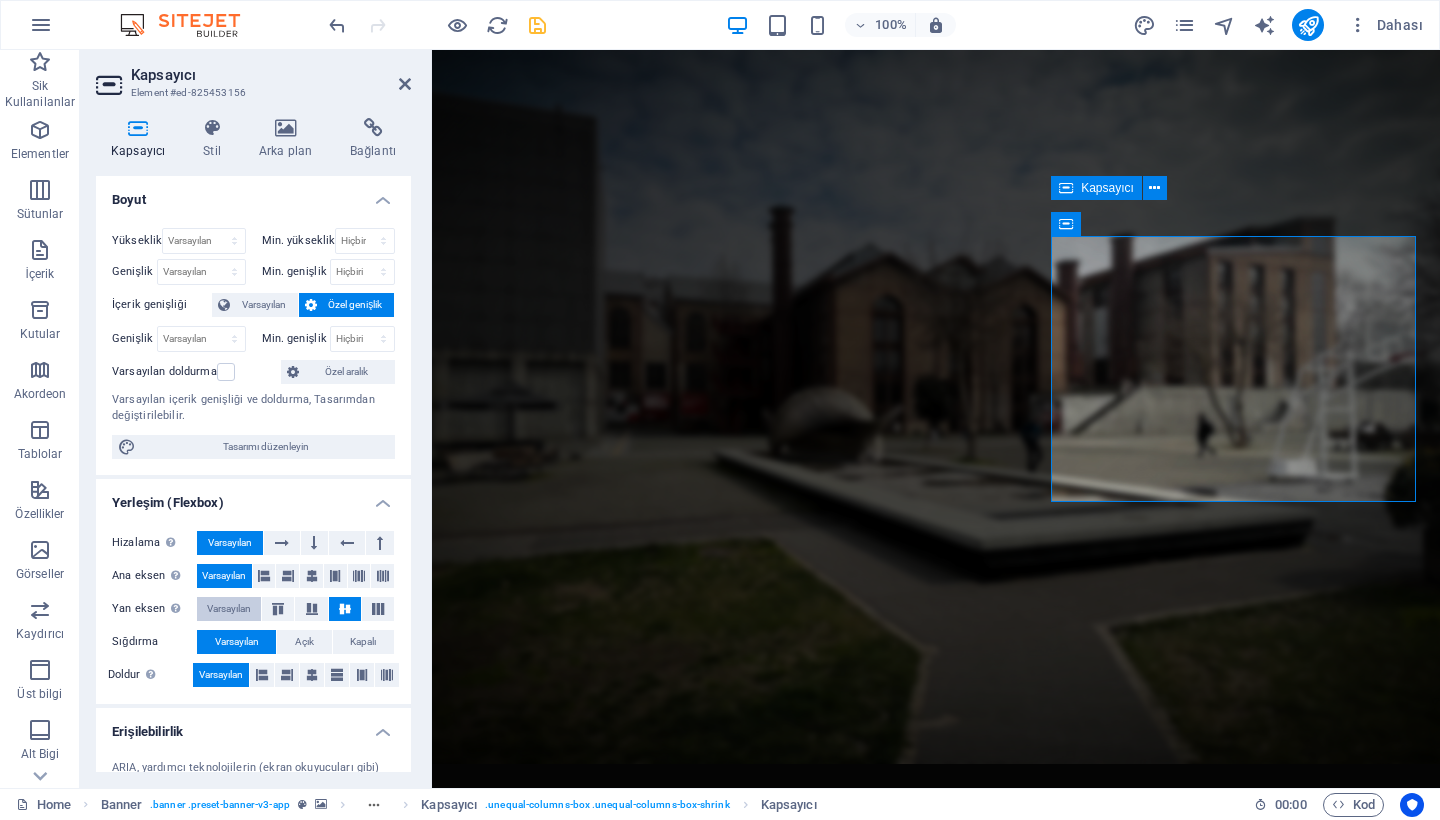 click on "Varsayılan" at bounding box center (229, 609) 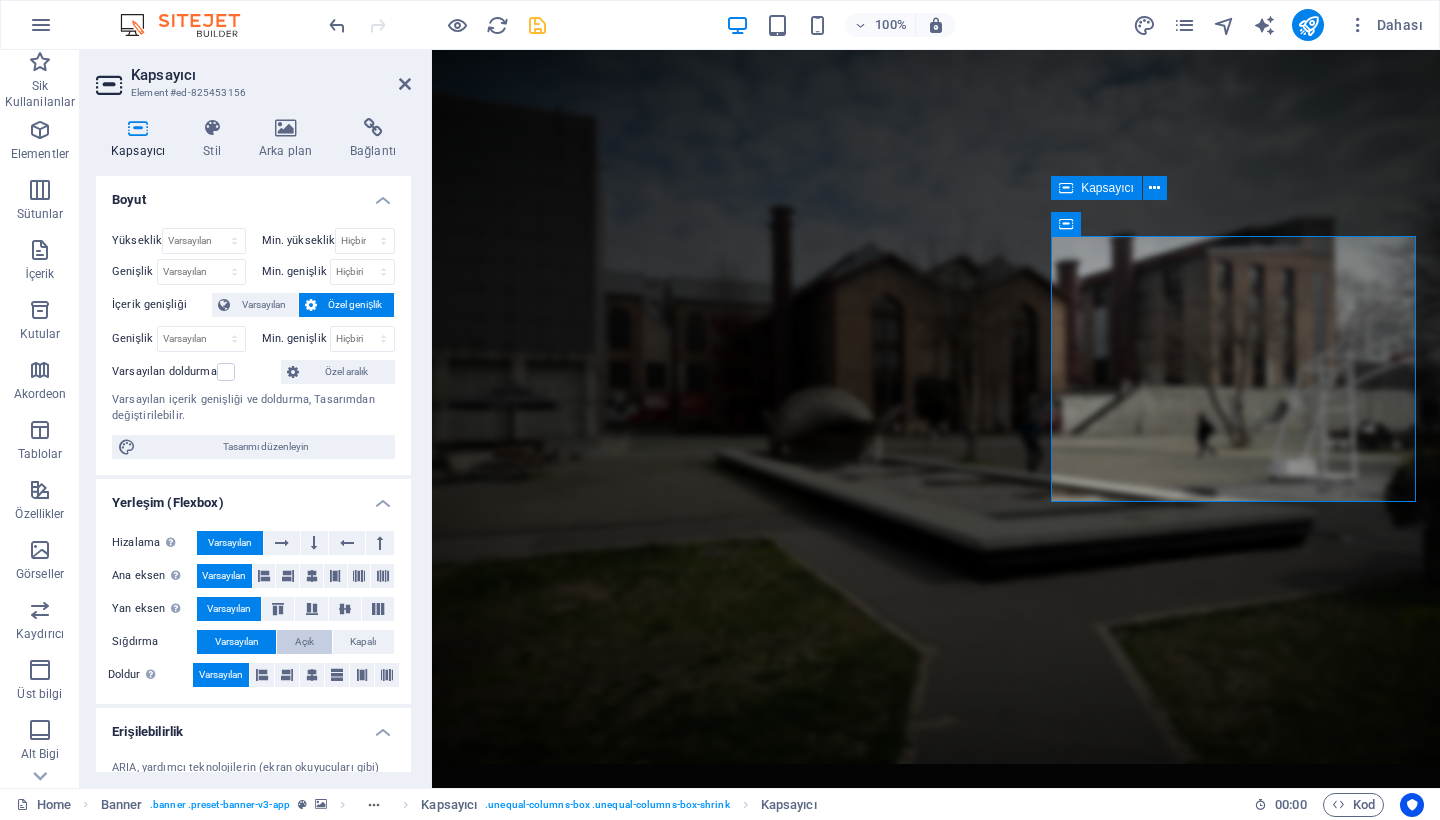 click on "Açık" at bounding box center (304, 642) 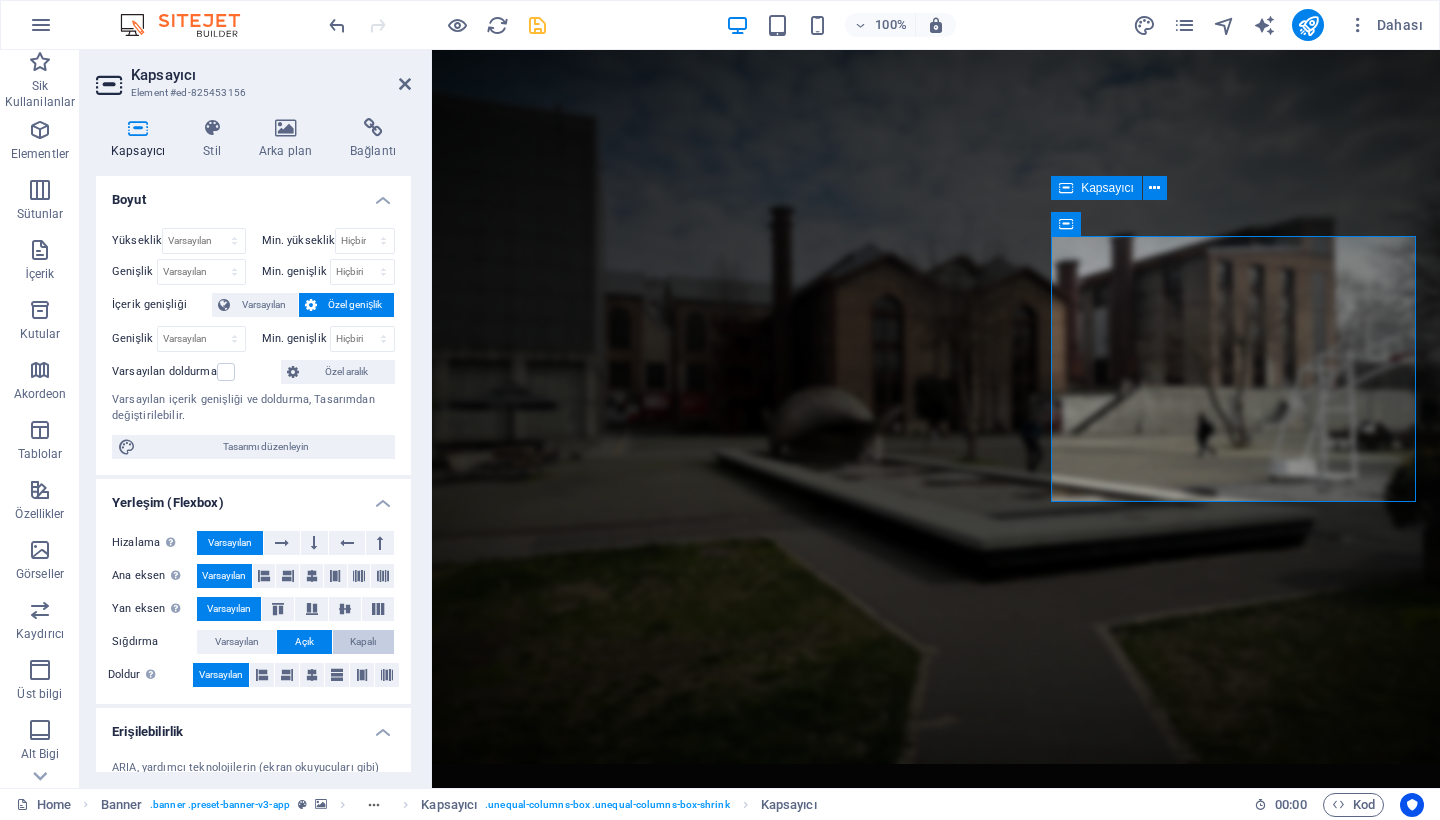 click on "Kapalı" at bounding box center [363, 642] 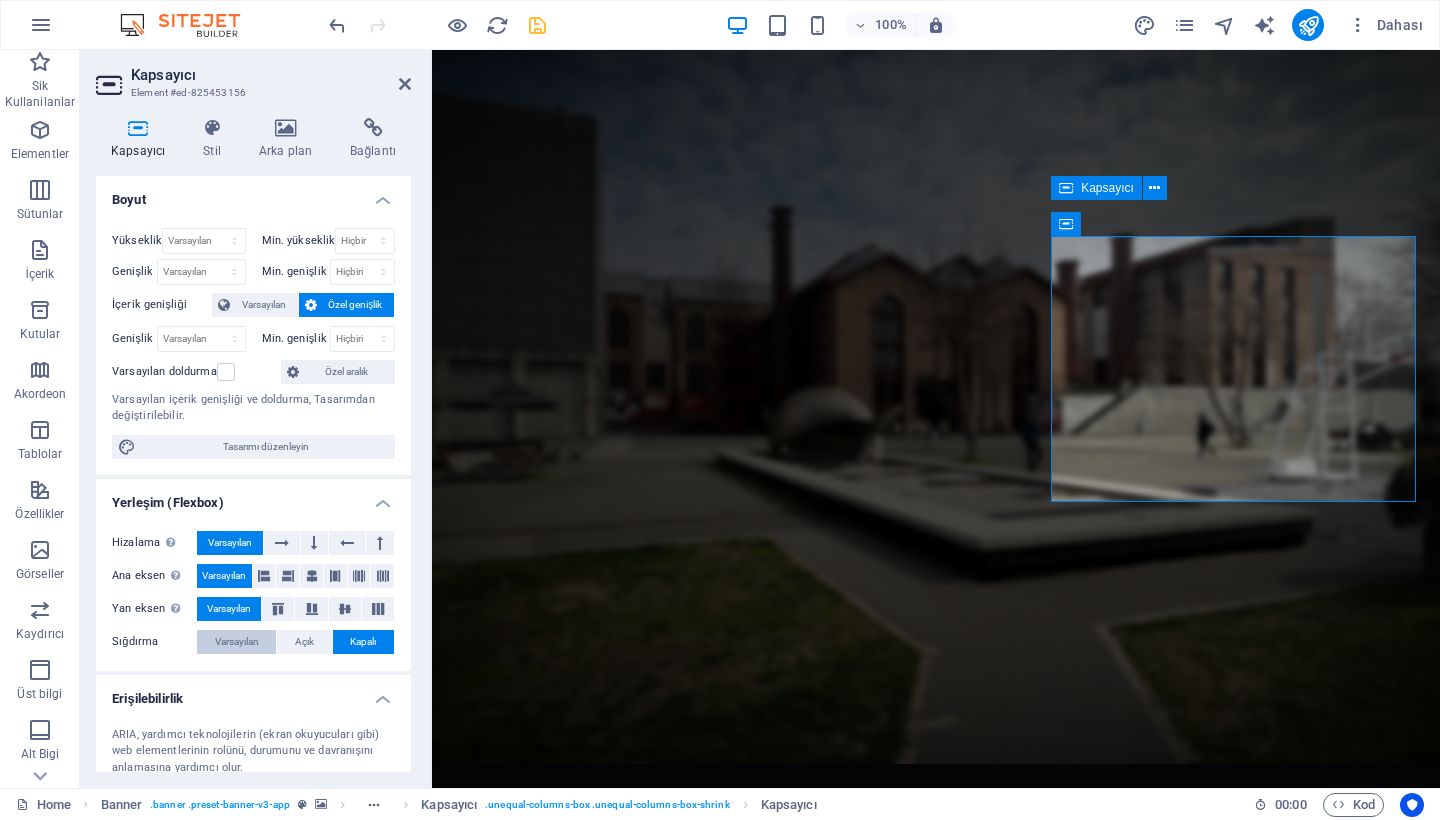 click on "Varsayılan" at bounding box center [237, 642] 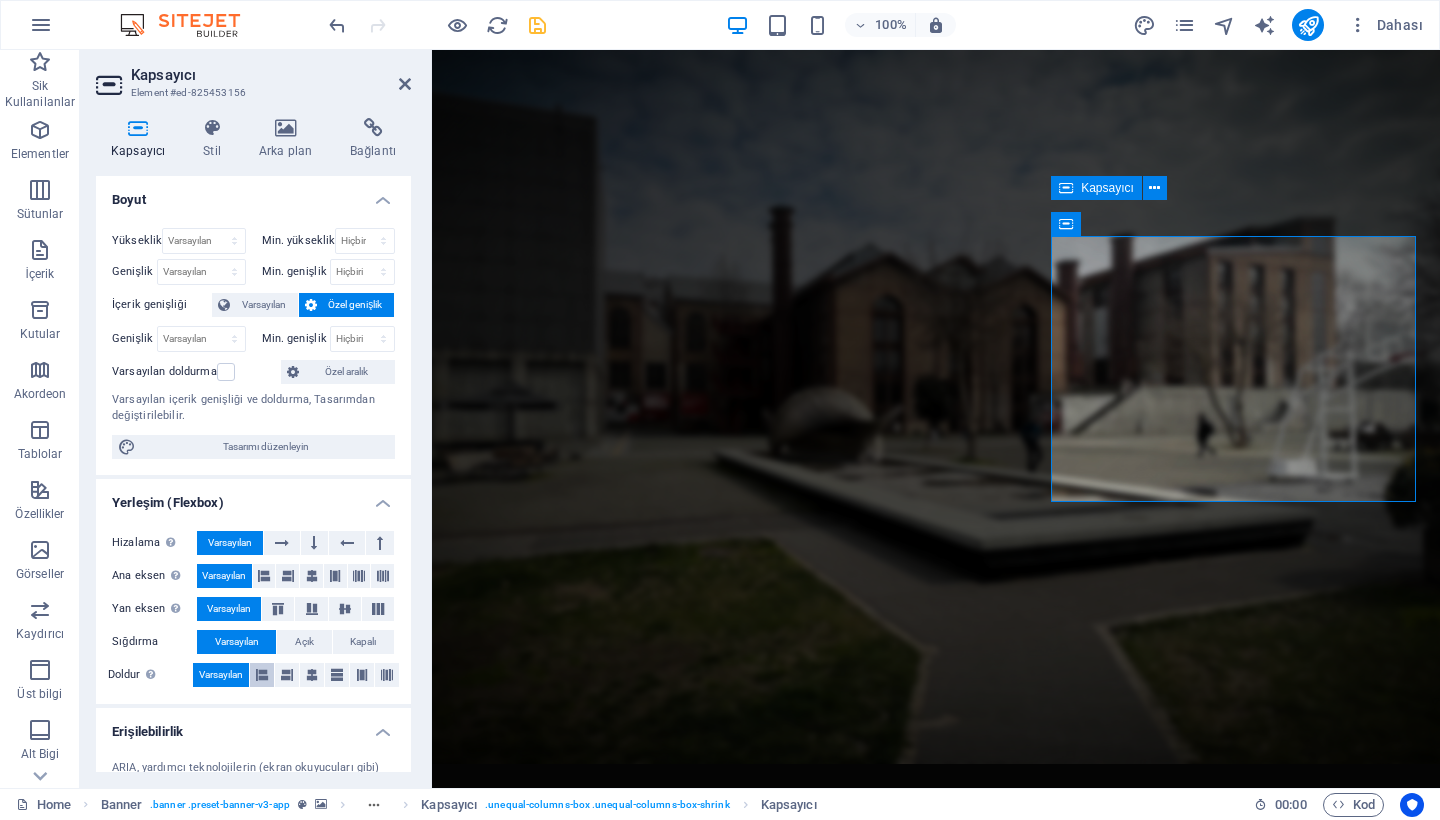 click at bounding box center [262, 675] 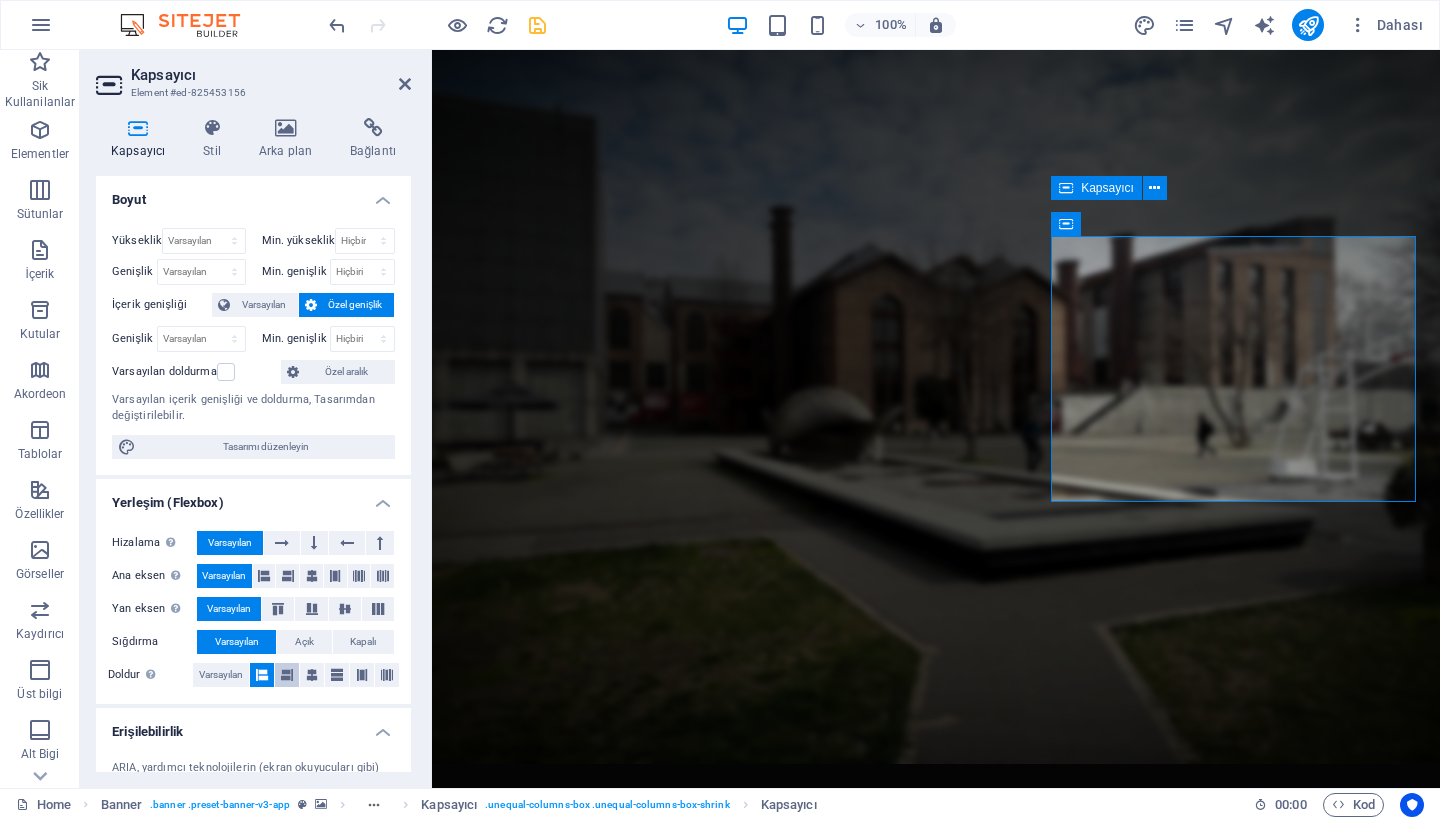 click at bounding box center [287, 675] 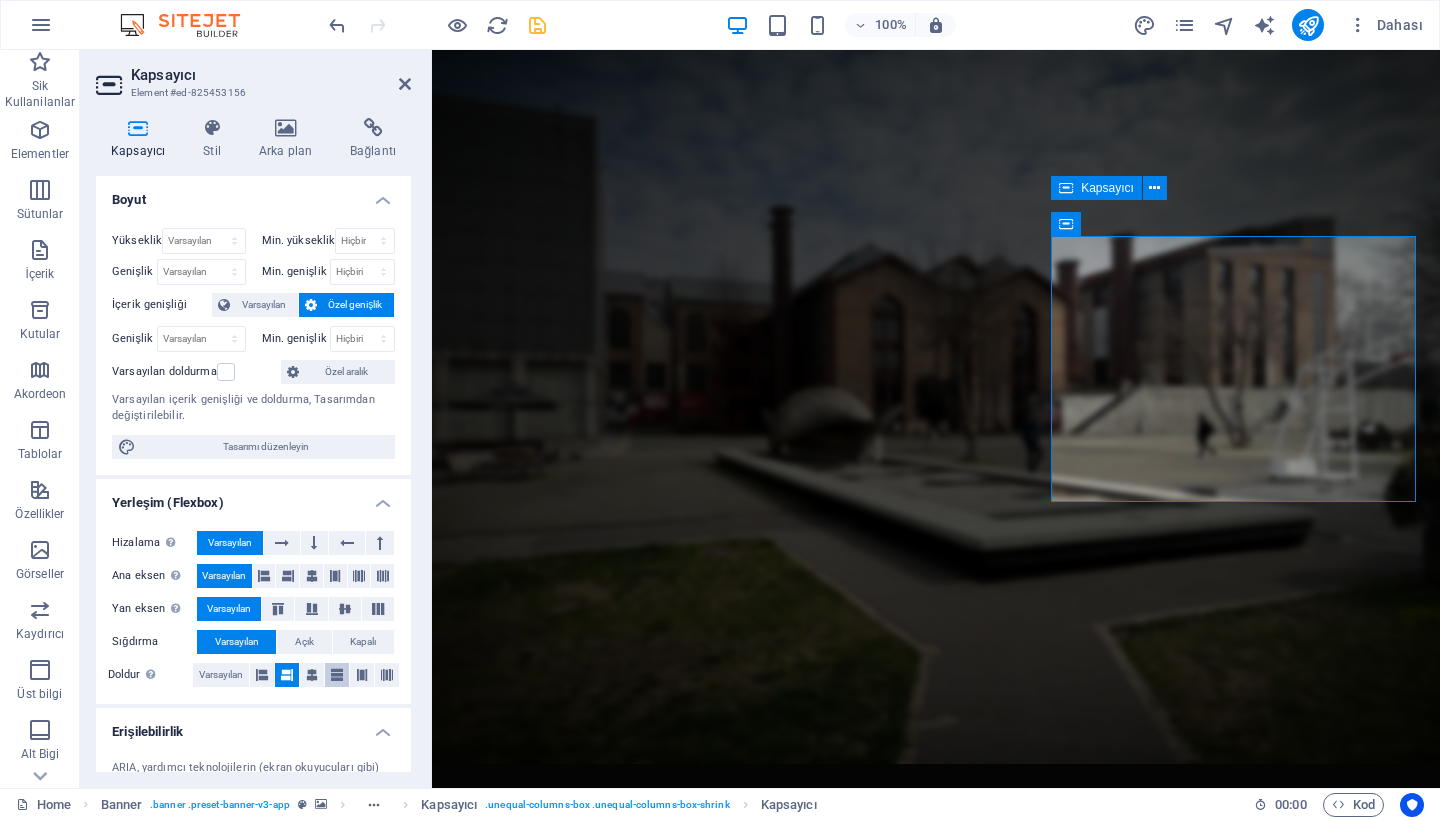 click at bounding box center (337, 675) 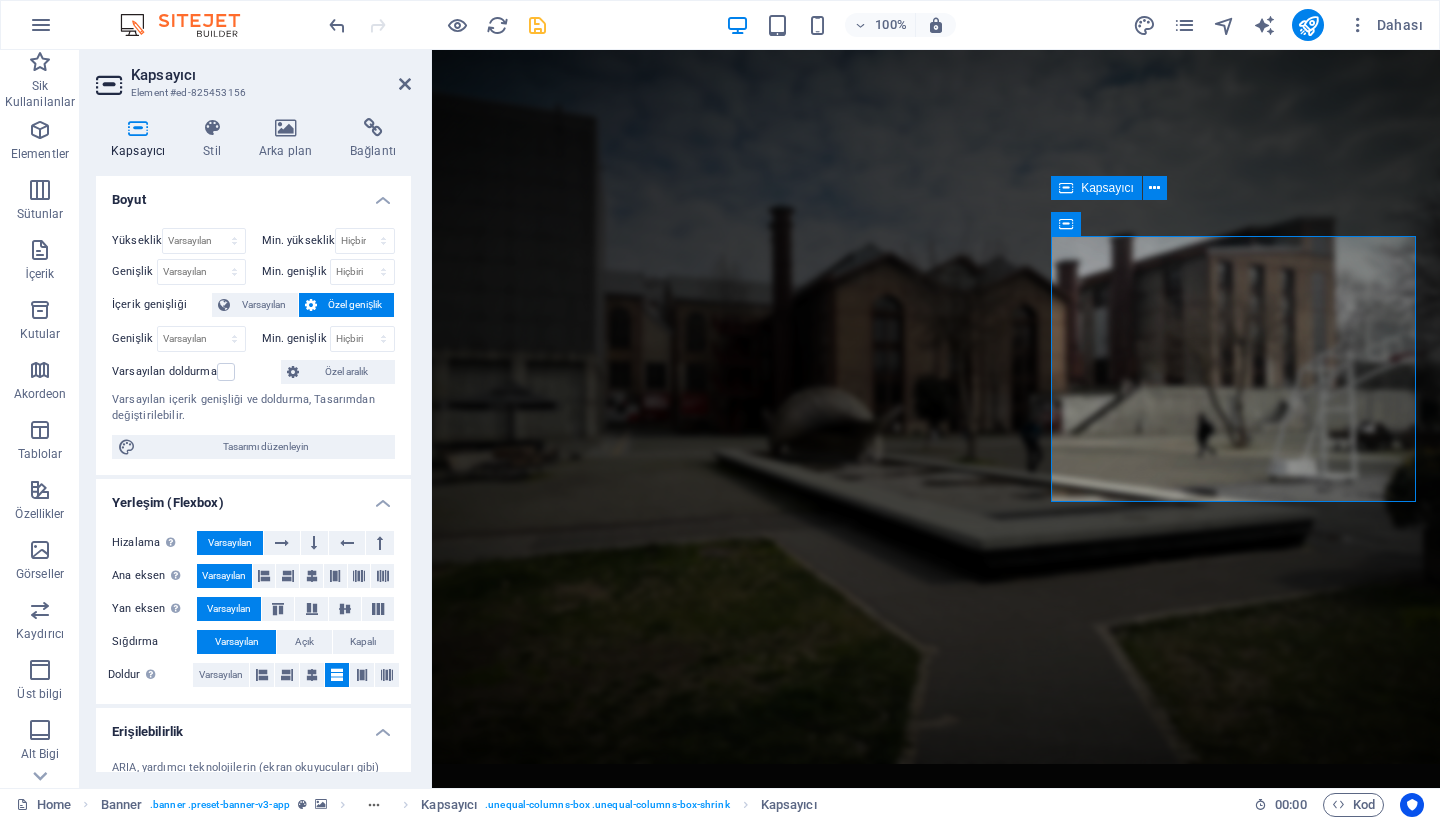 click at bounding box center [337, 675] 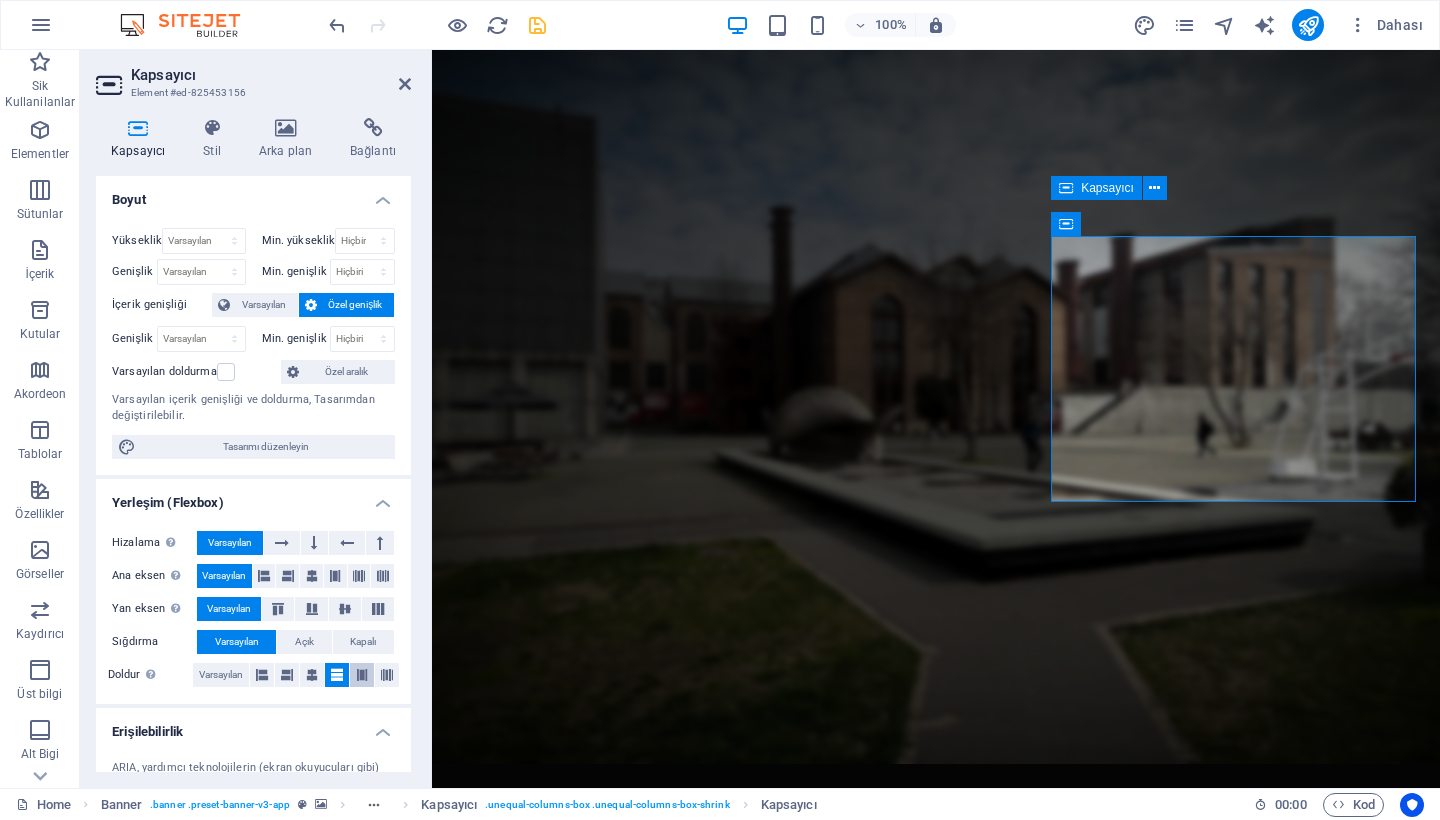 click at bounding box center [362, 675] 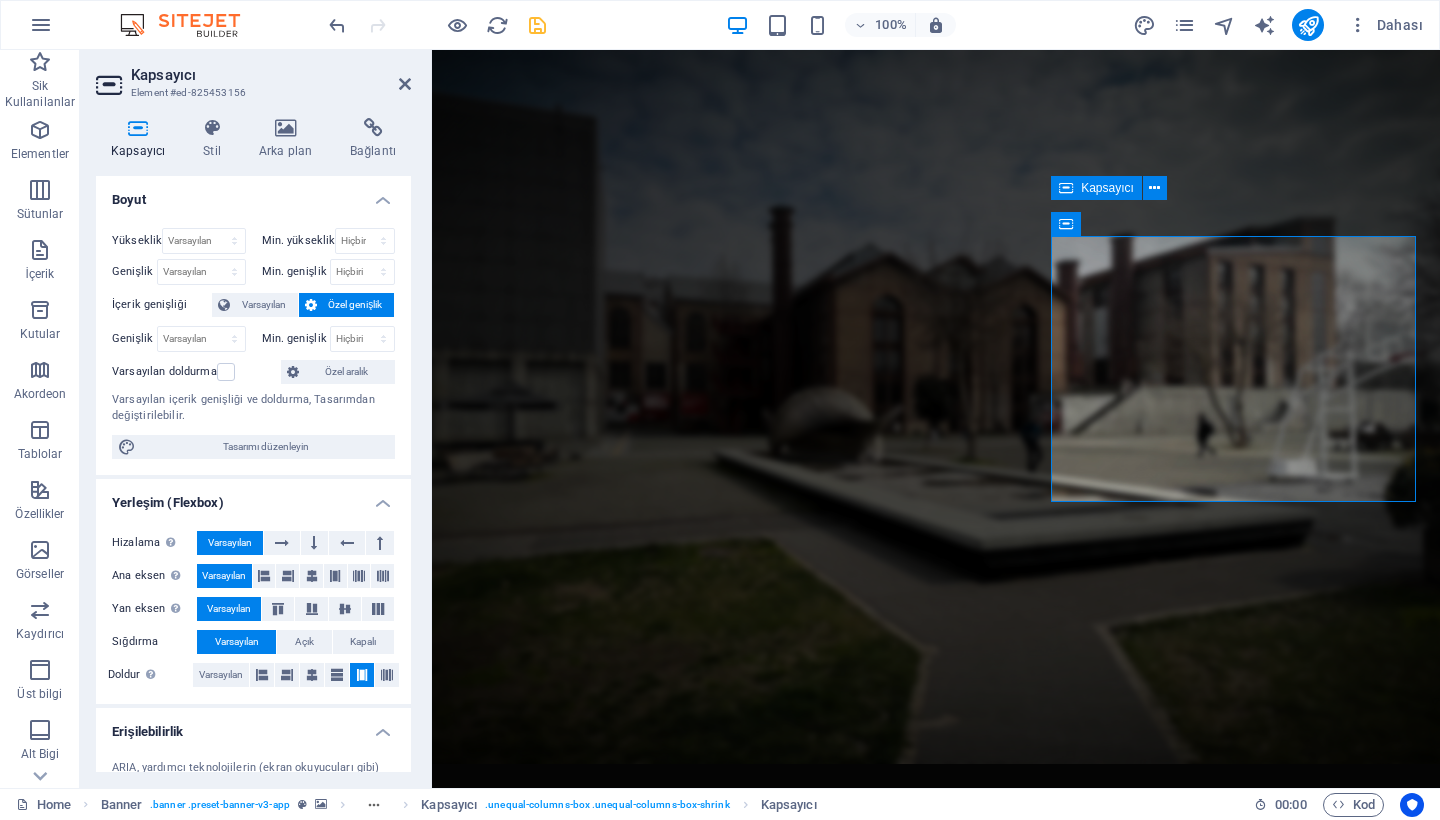 click at bounding box center [362, 675] 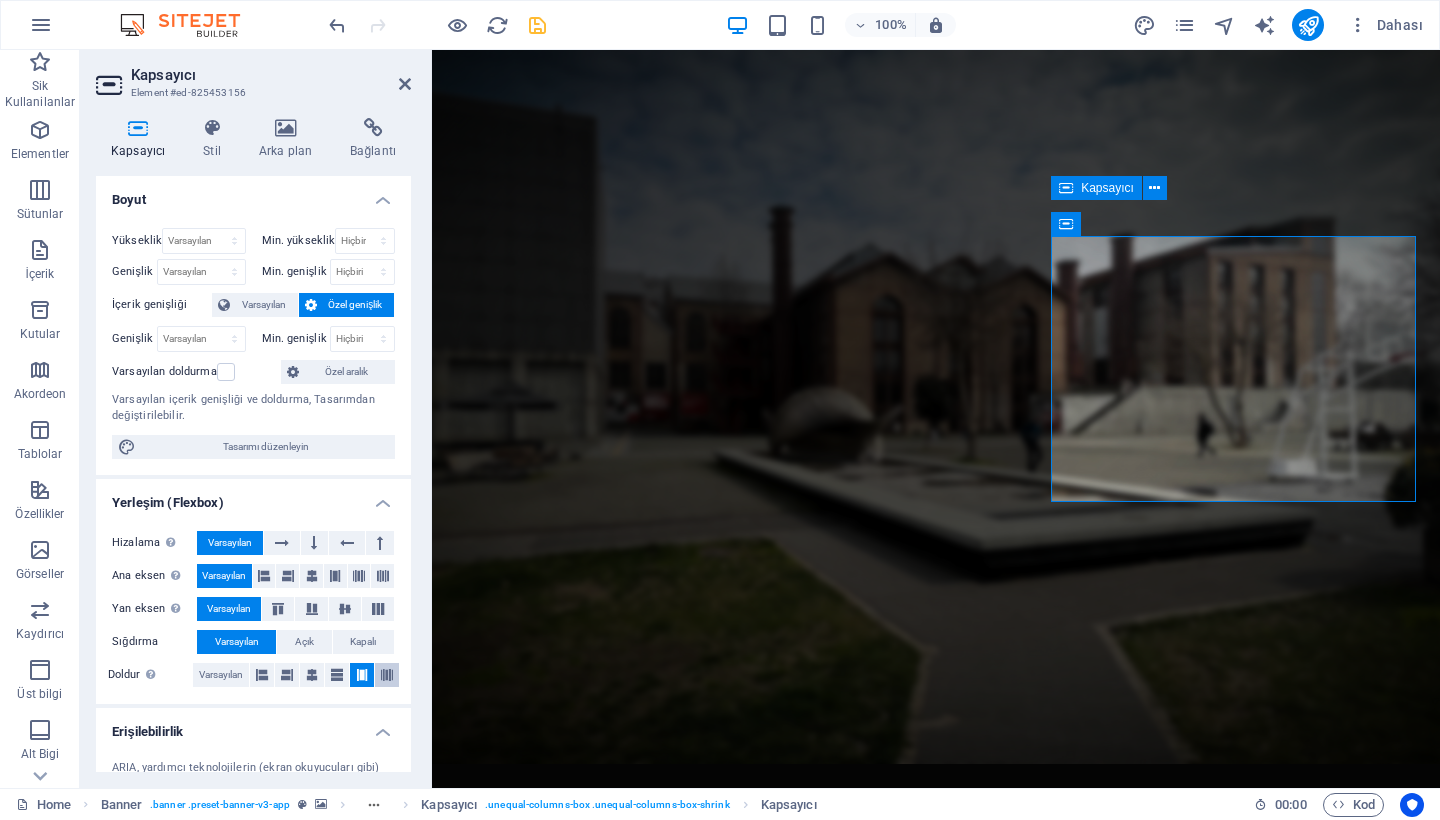 click at bounding box center [387, 675] 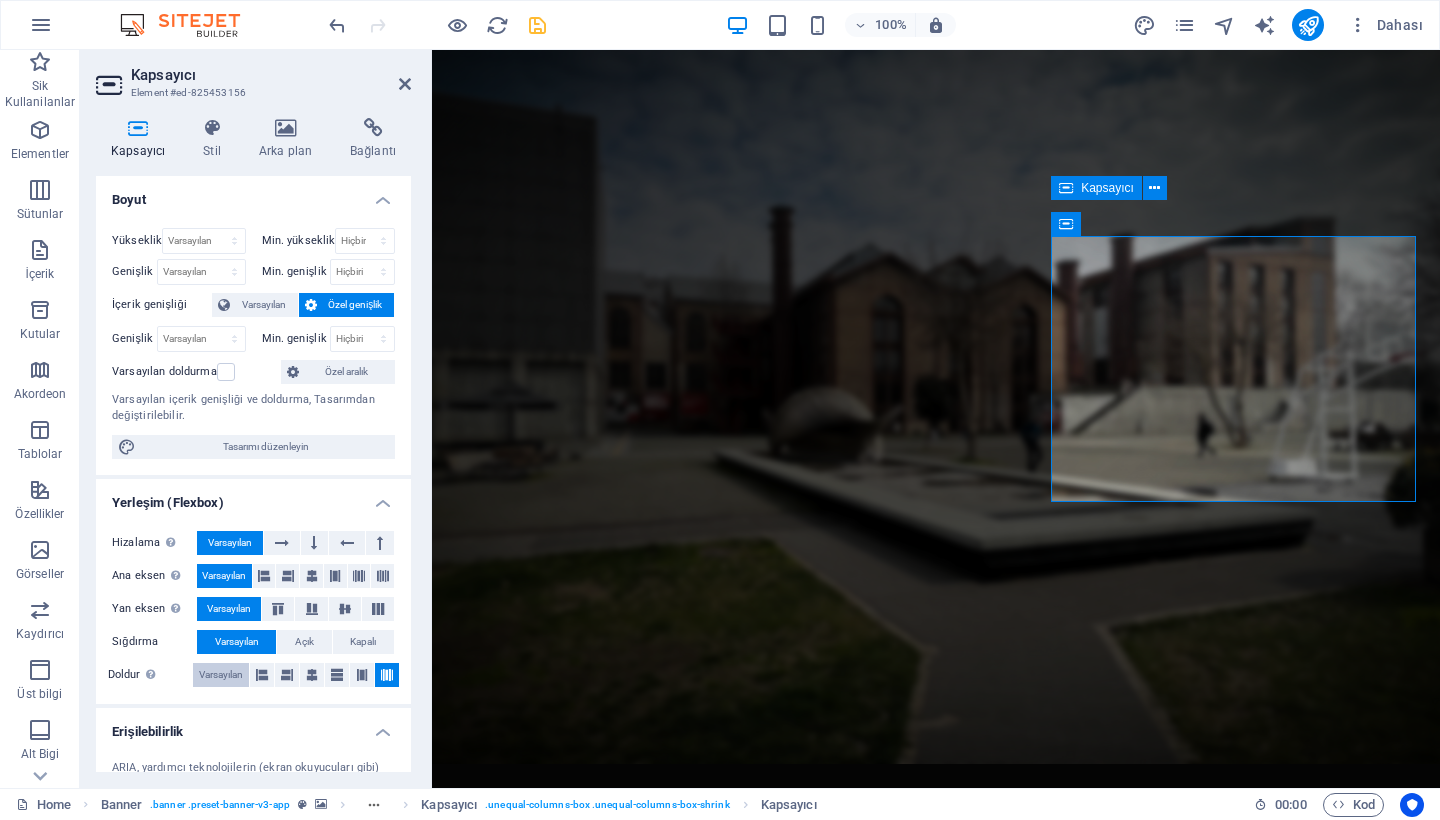 click on "Varsayılan" at bounding box center (221, 675) 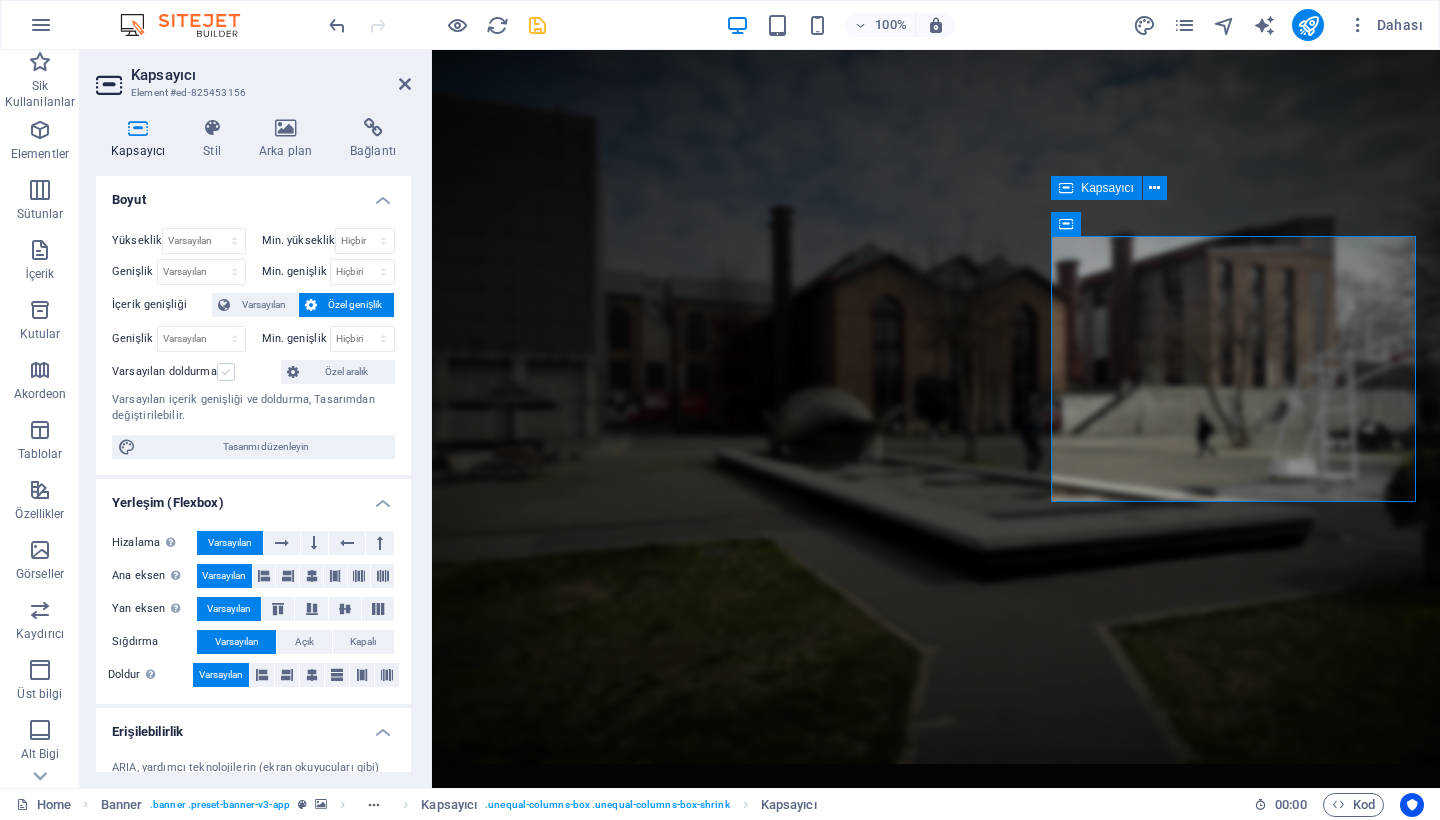 click at bounding box center [226, 372] 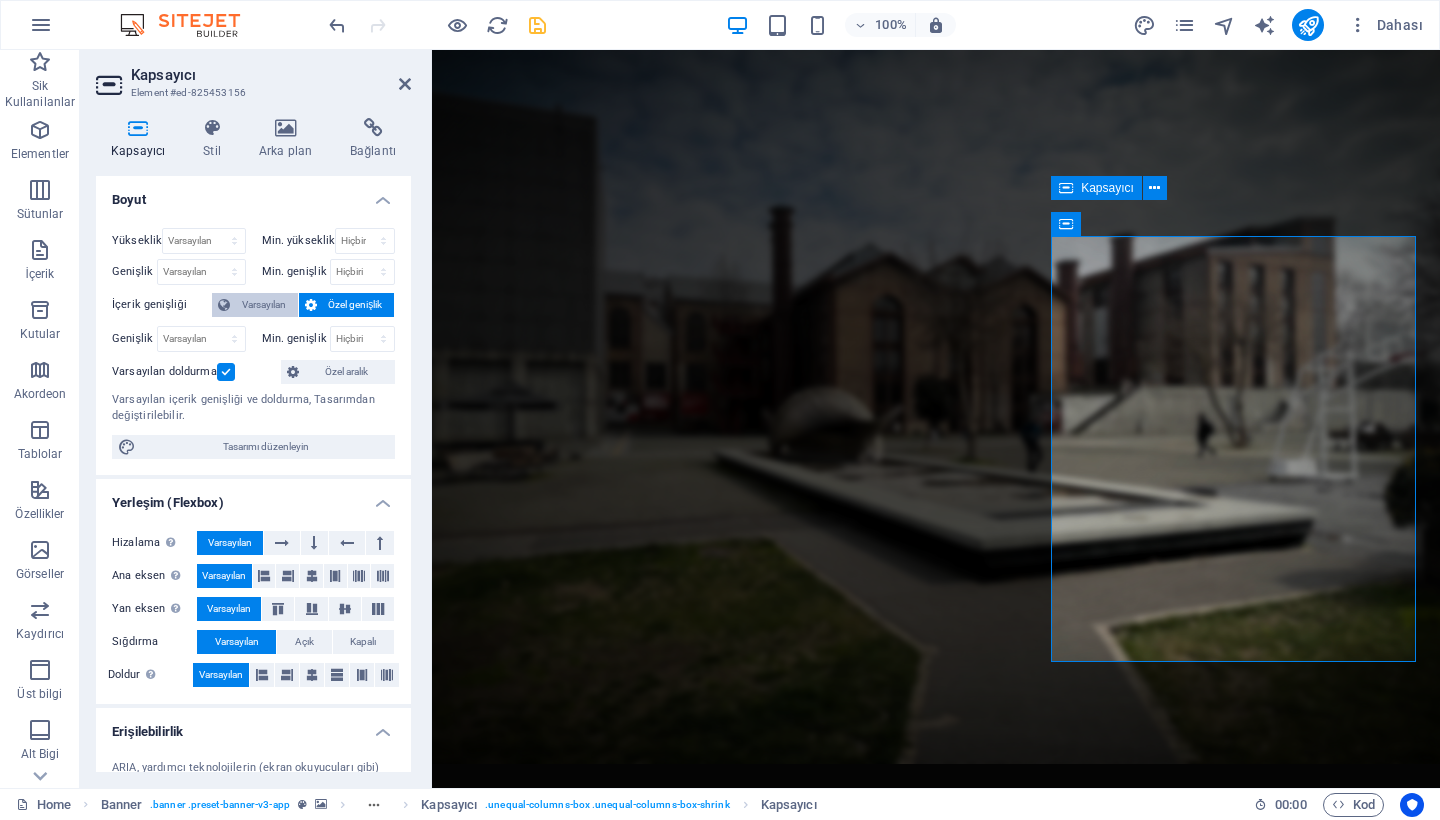 click on "Varsayılan" at bounding box center [264, 305] 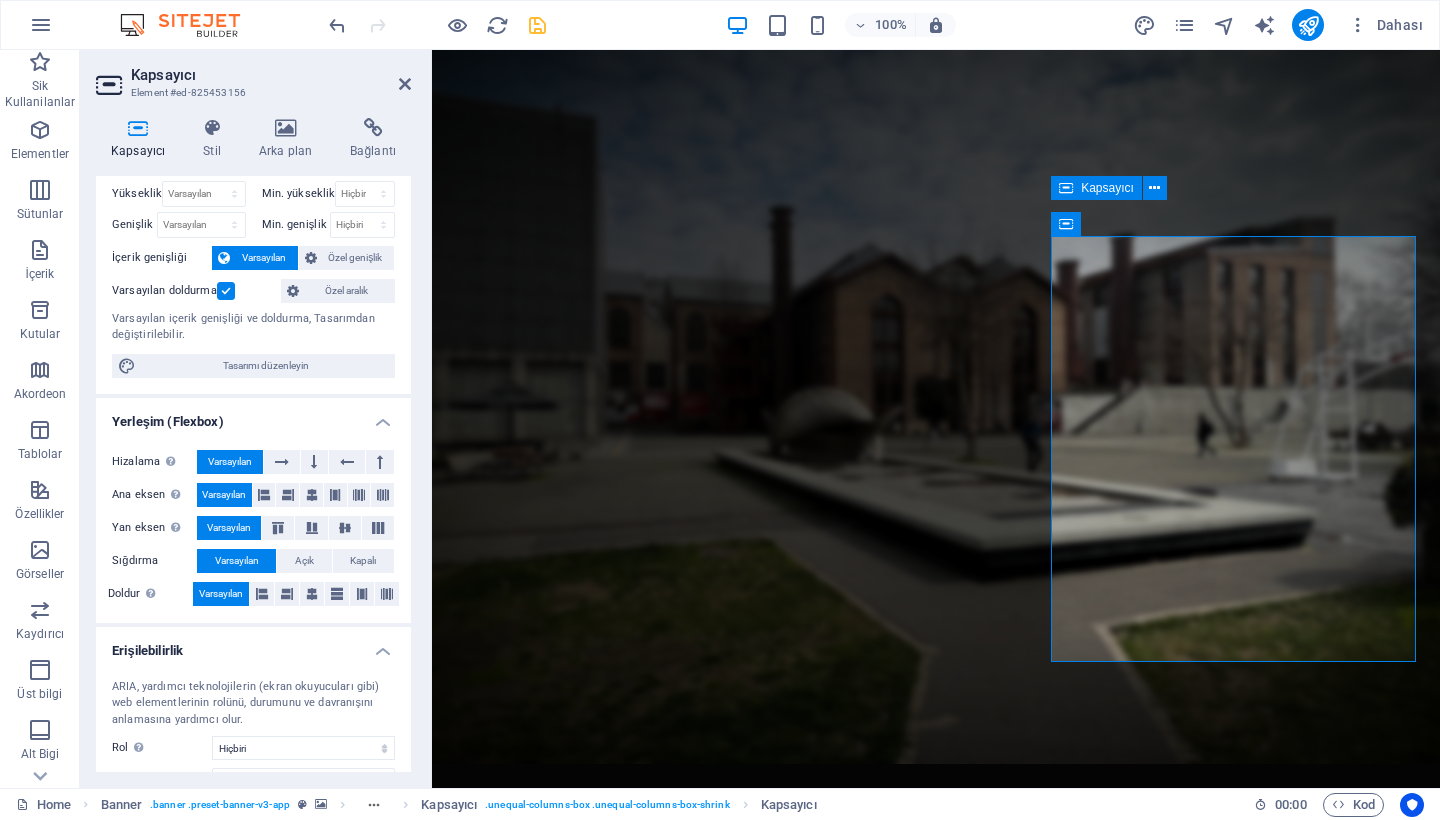 scroll, scrollTop: 0, scrollLeft: 0, axis: both 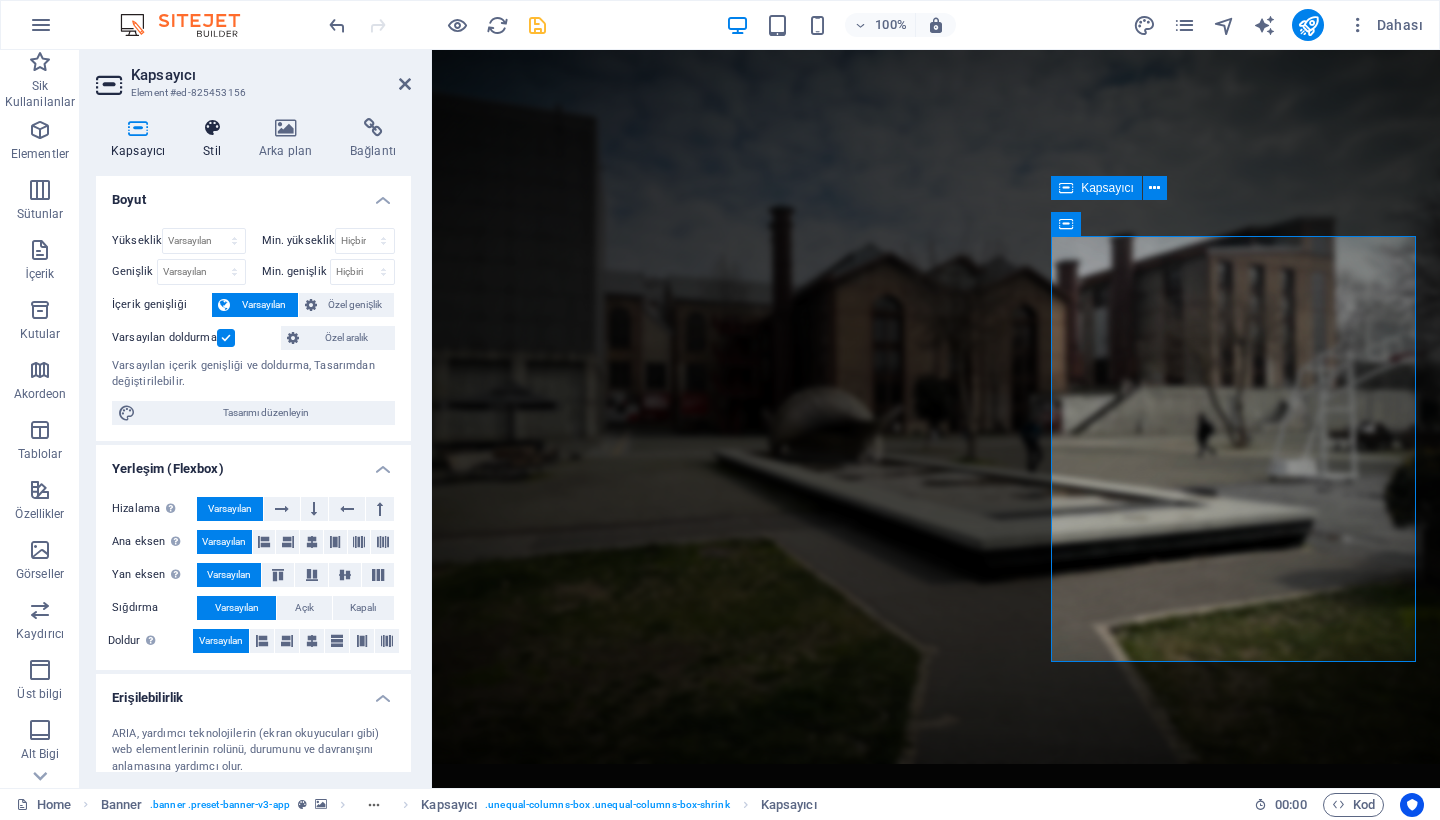 click on "Stil" at bounding box center [216, 139] 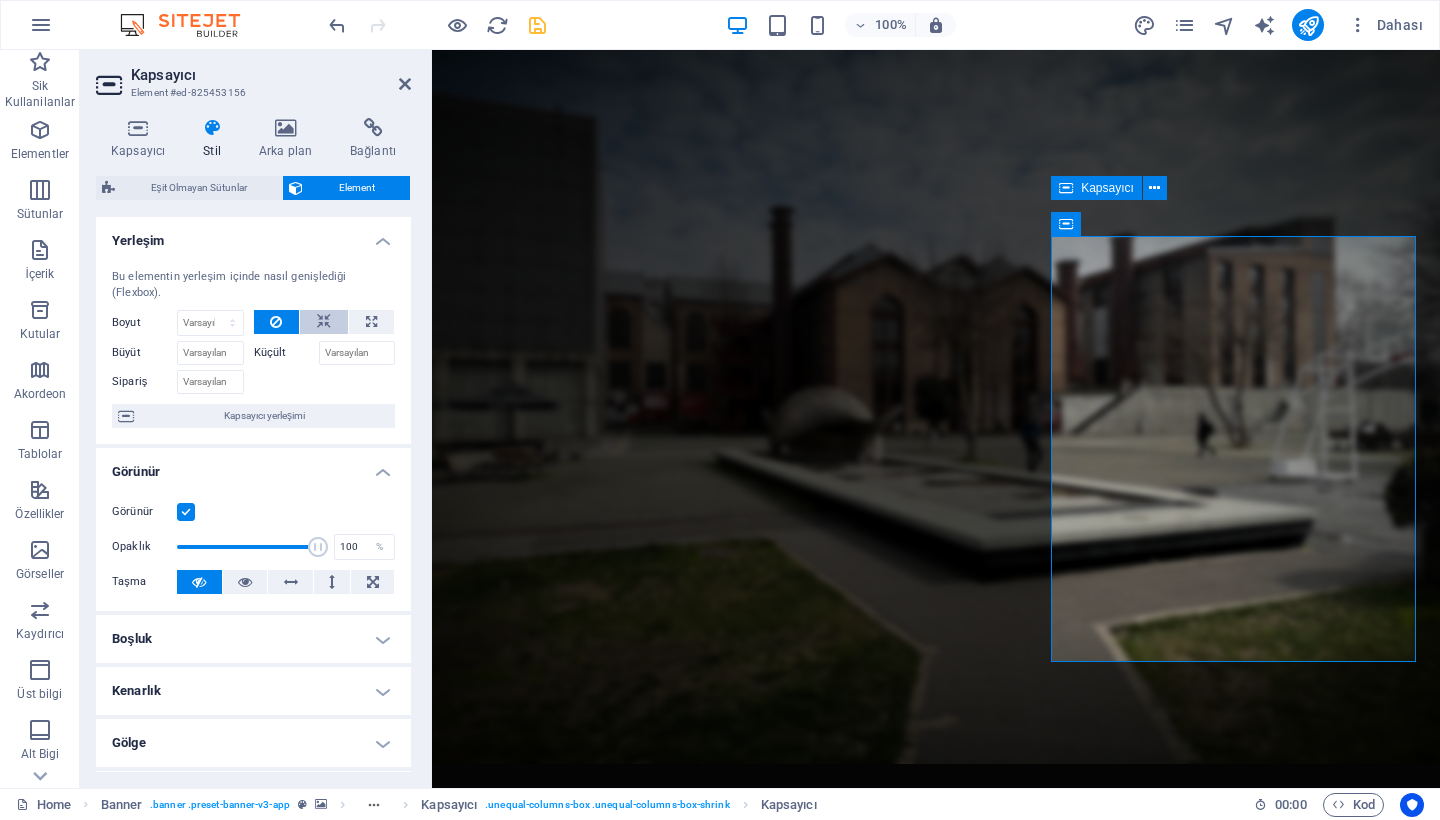 click at bounding box center (324, 322) 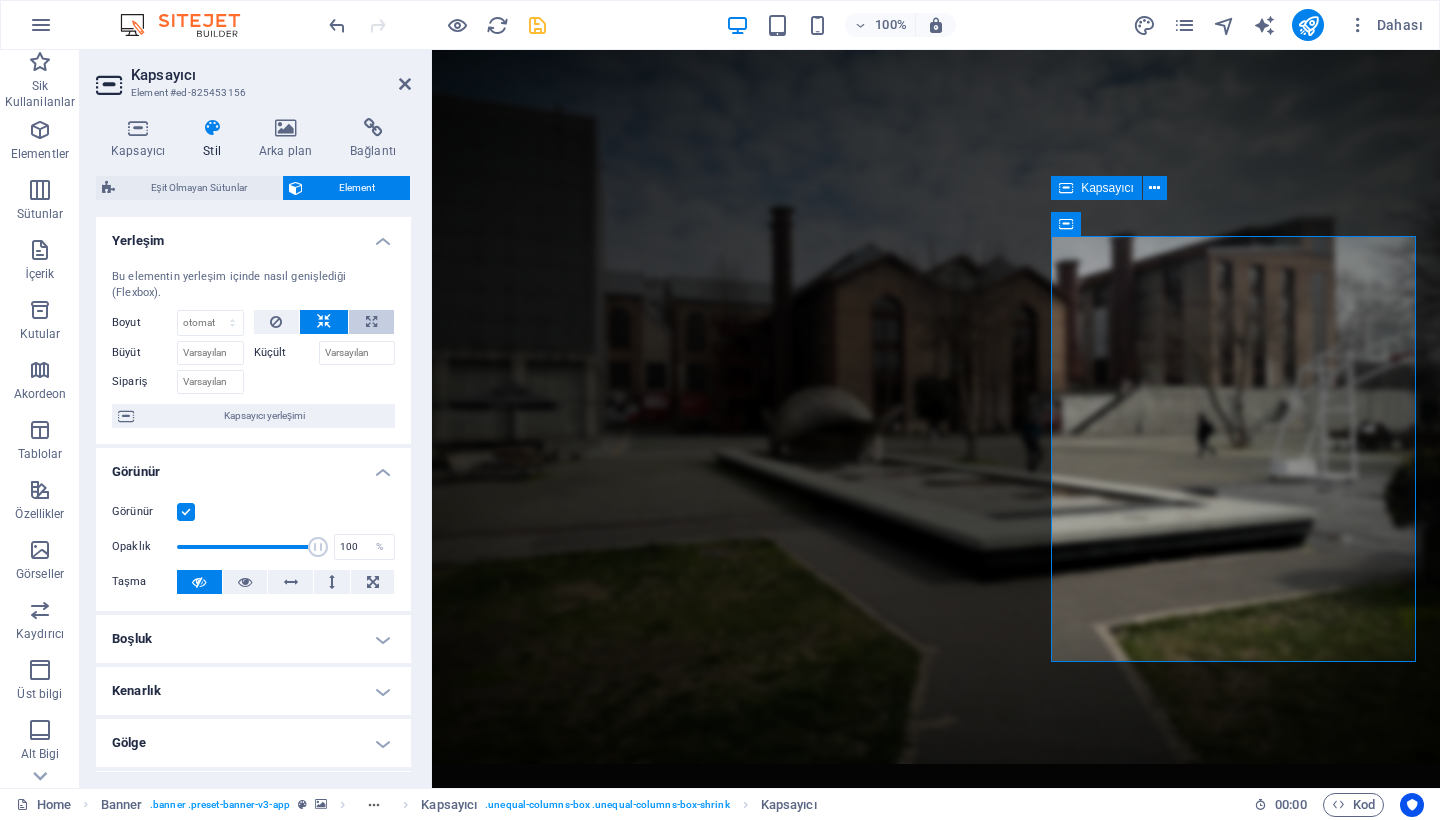 click at bounding box center (371, 322) 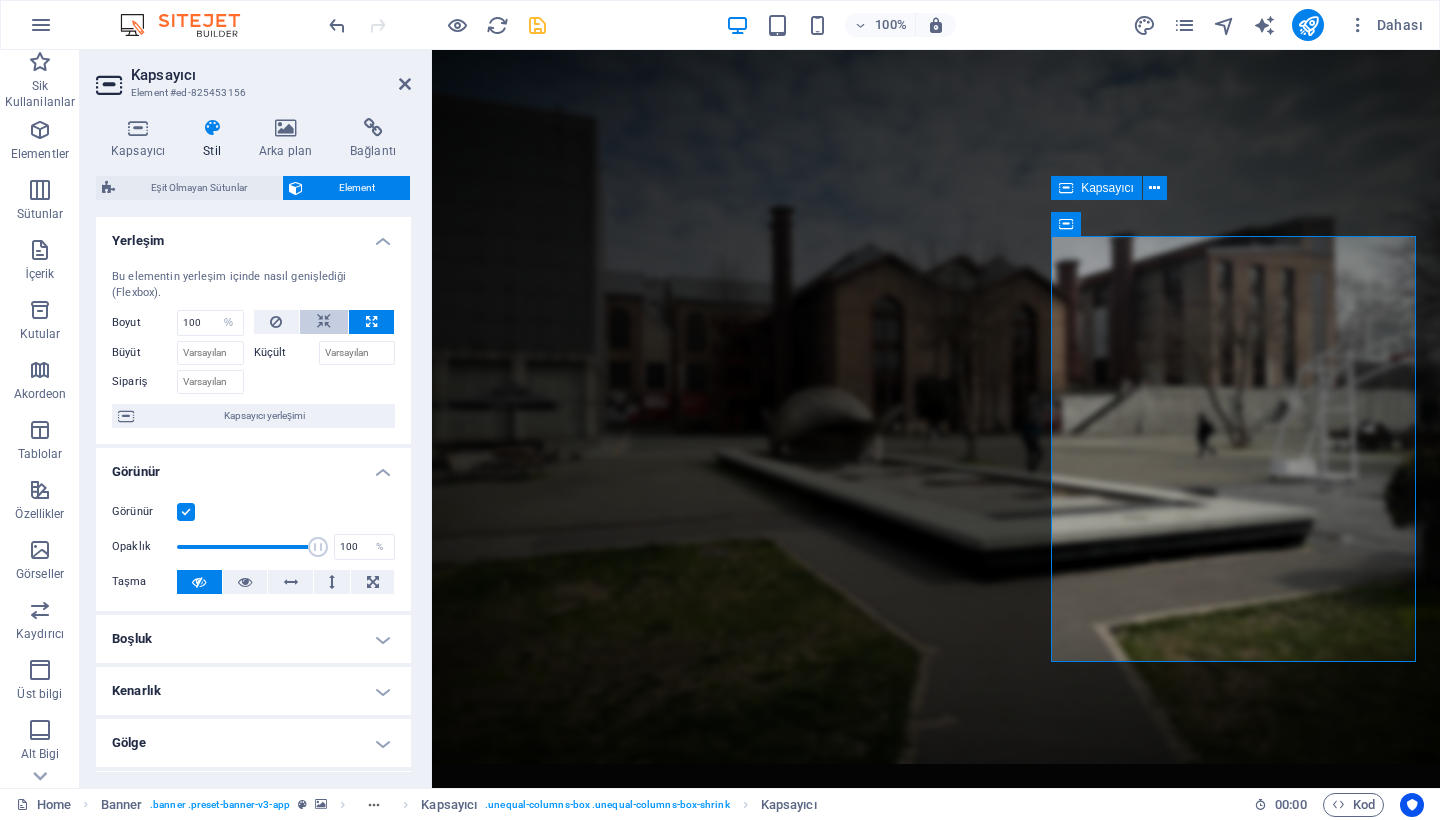 click at bounding box center (324, 322) 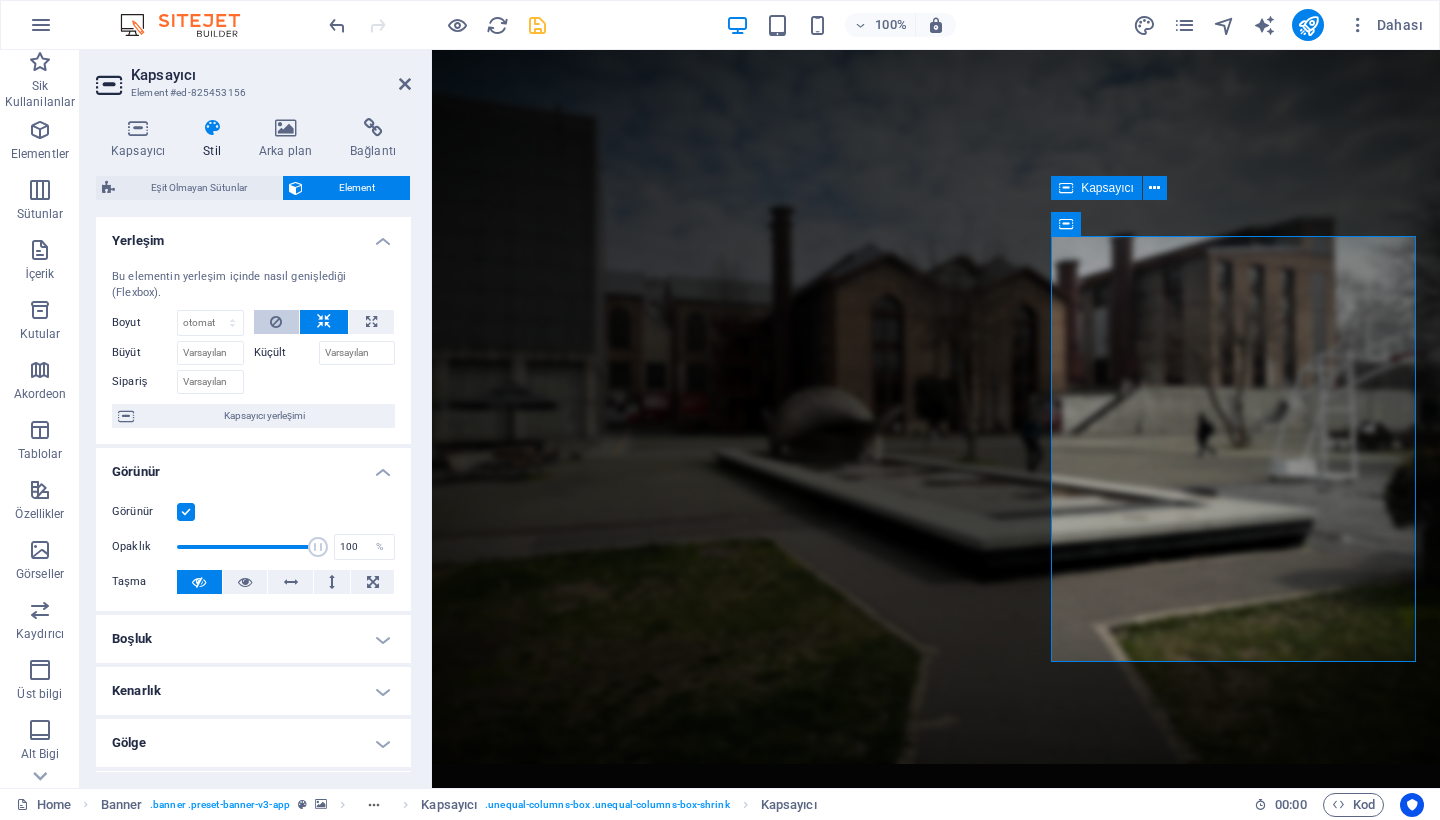 click at bounding box center (276, 322) 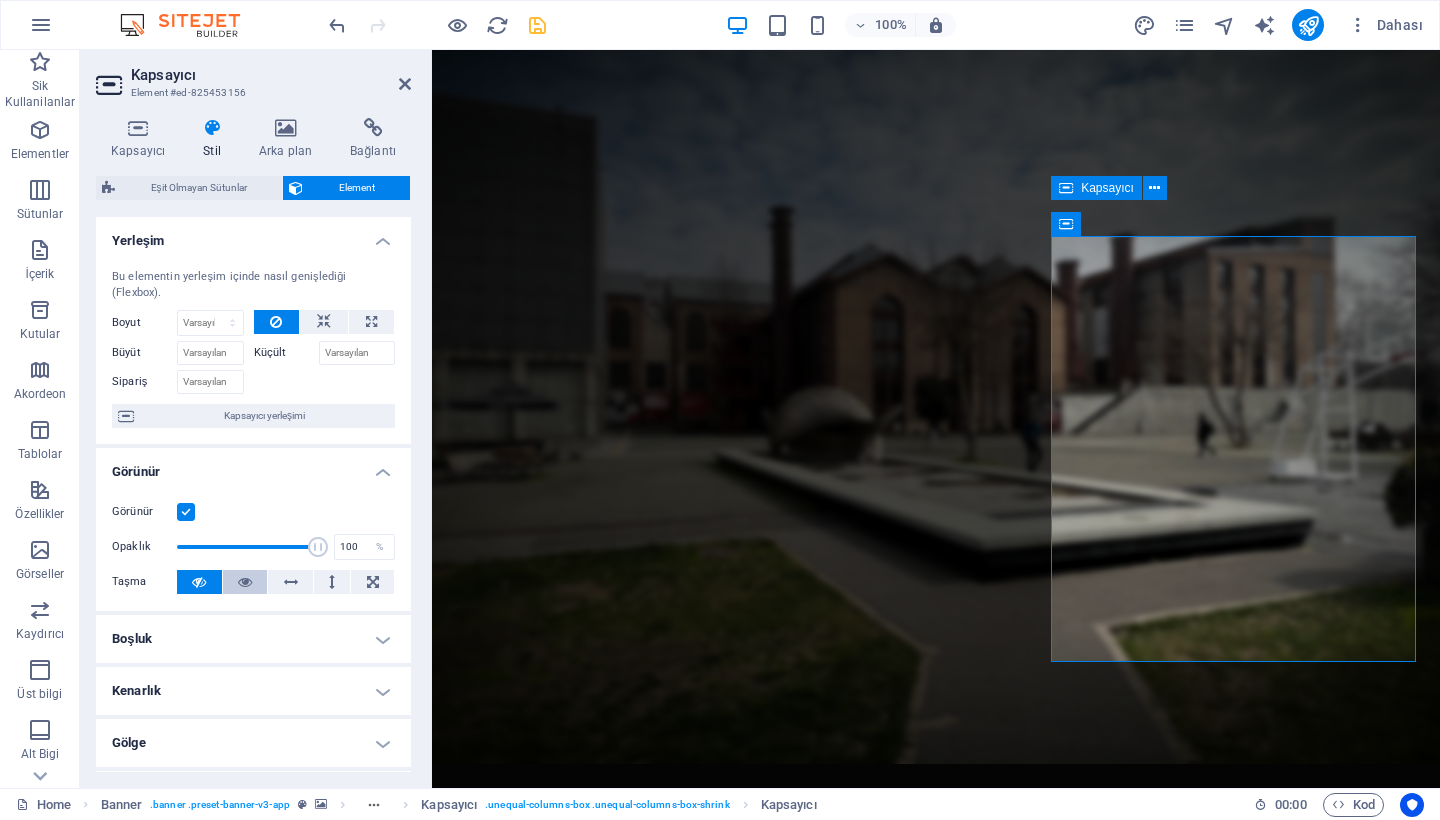 click at bounding box center [245, 582] 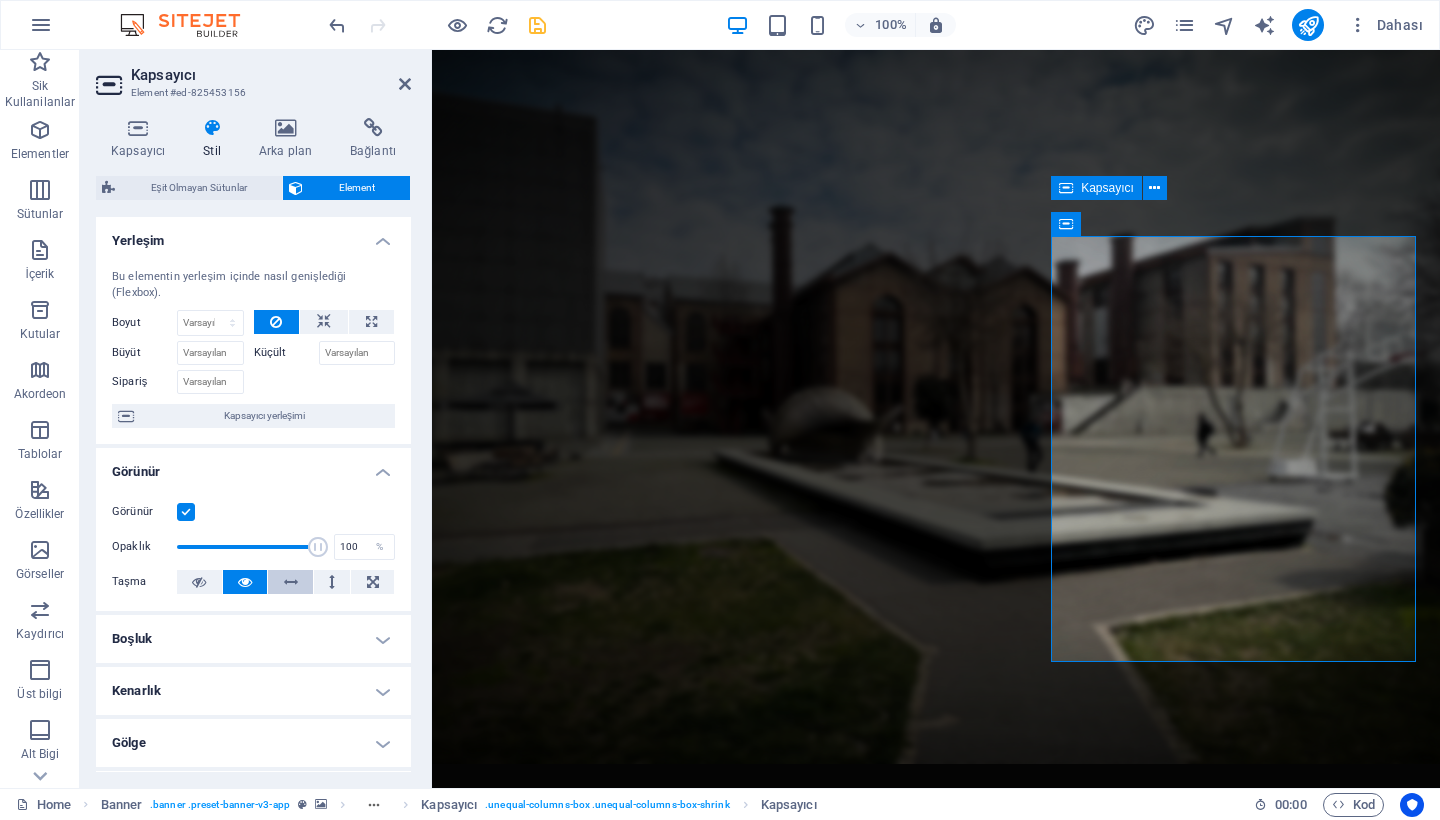 click at bounding box center (291, 582) 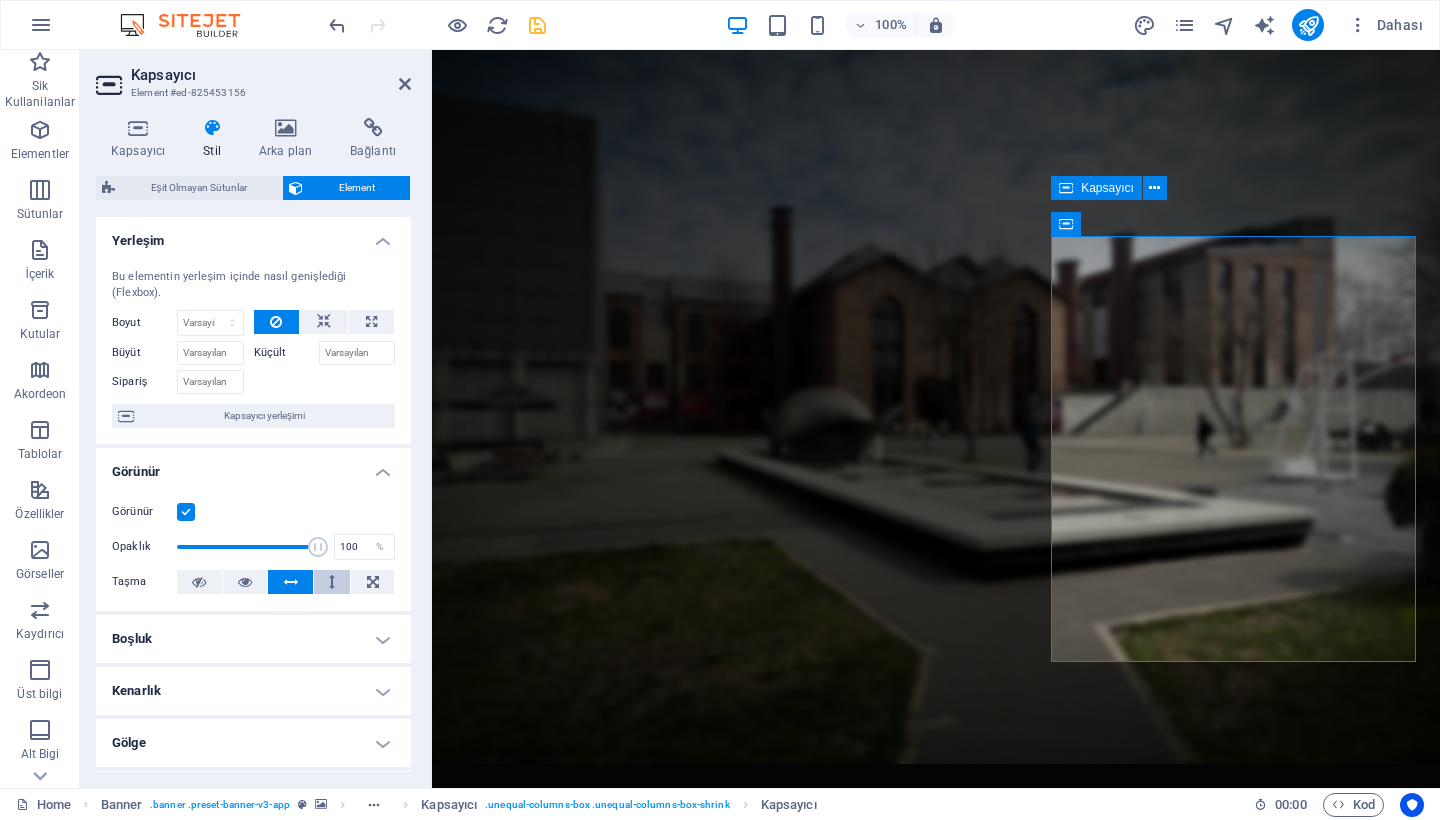 click at bounding box center (332, 582) 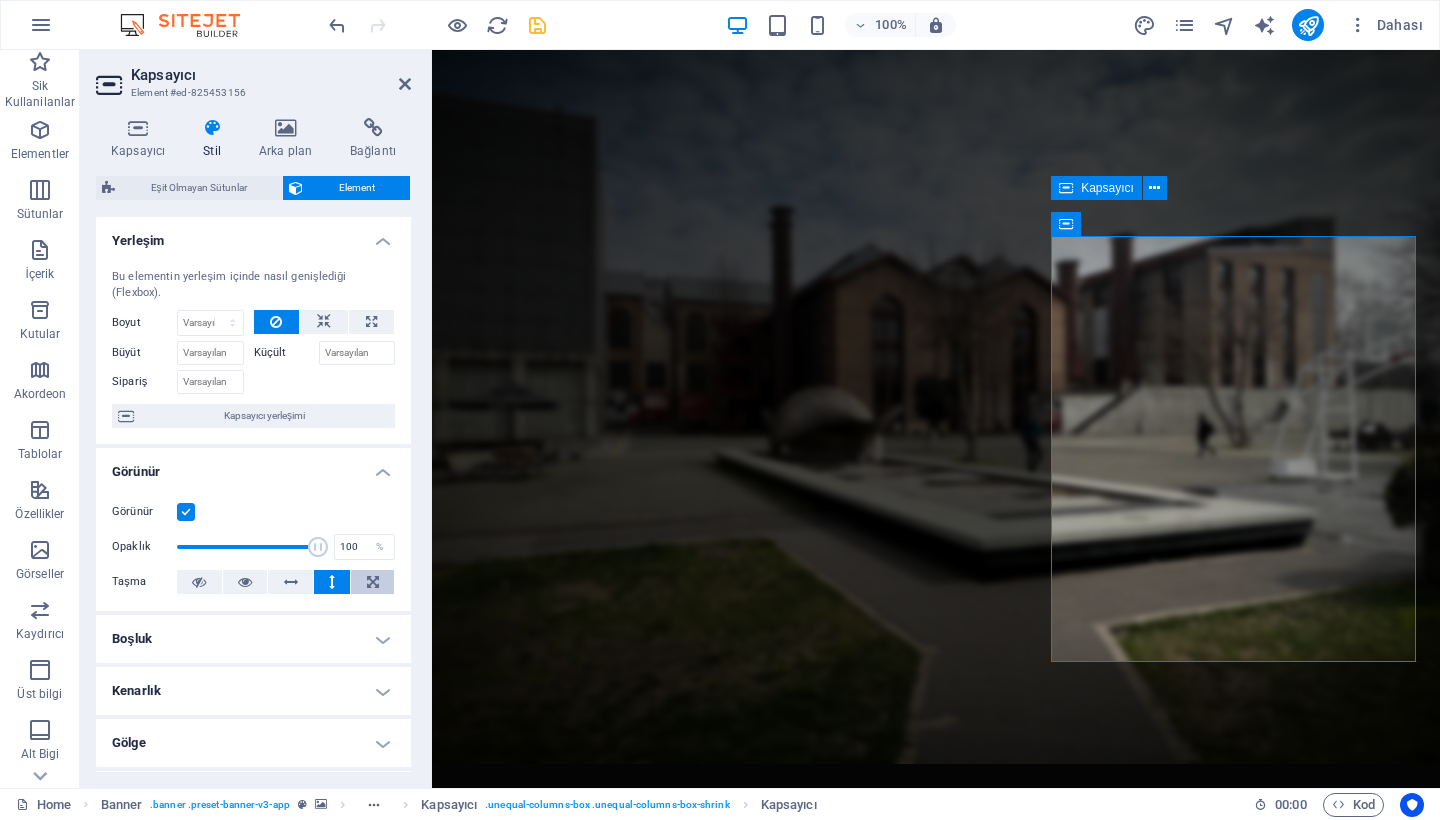 click at bounding box center (372, 582) 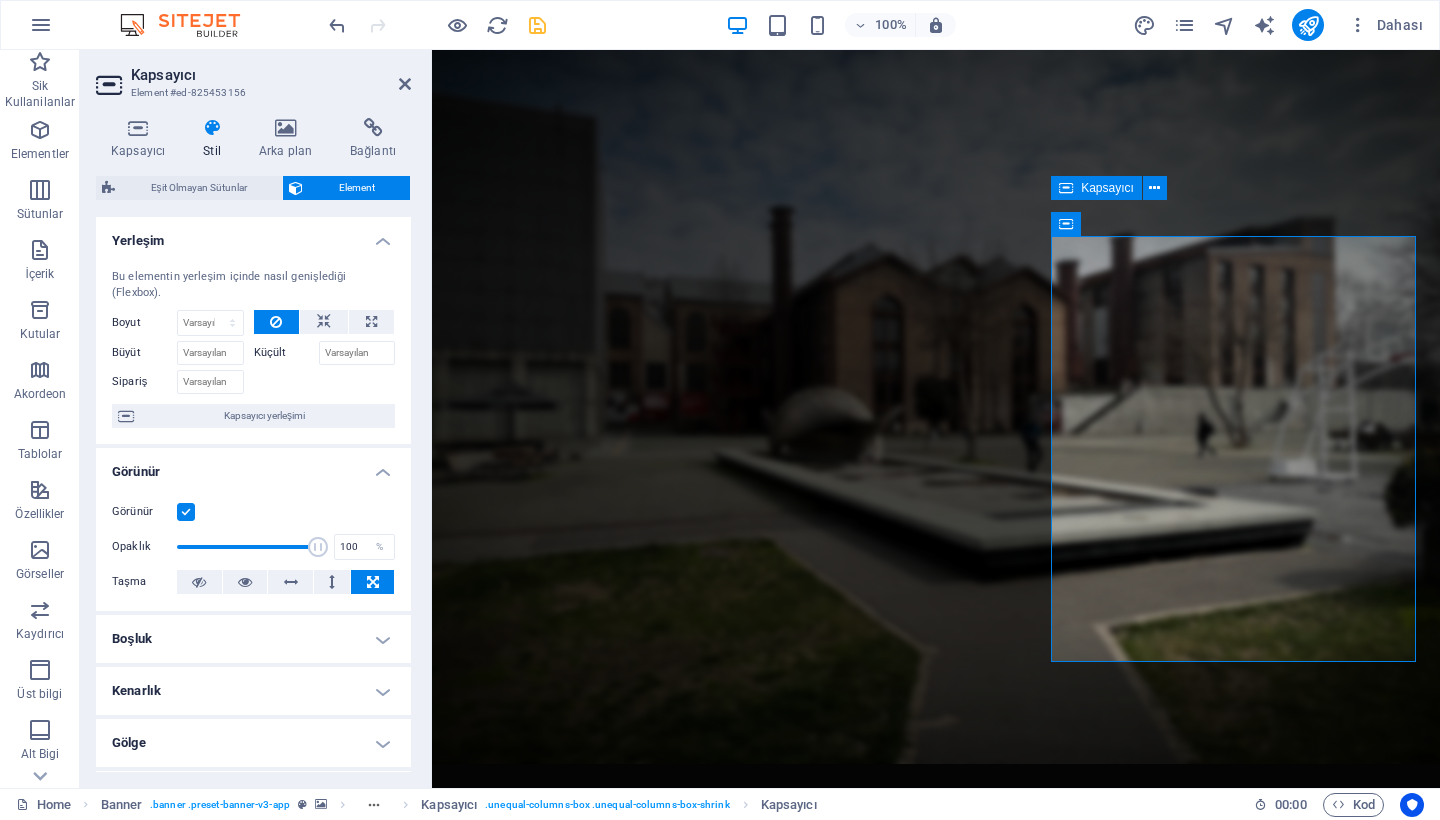 click on "Boşluk" at bounding box center (253, 639) 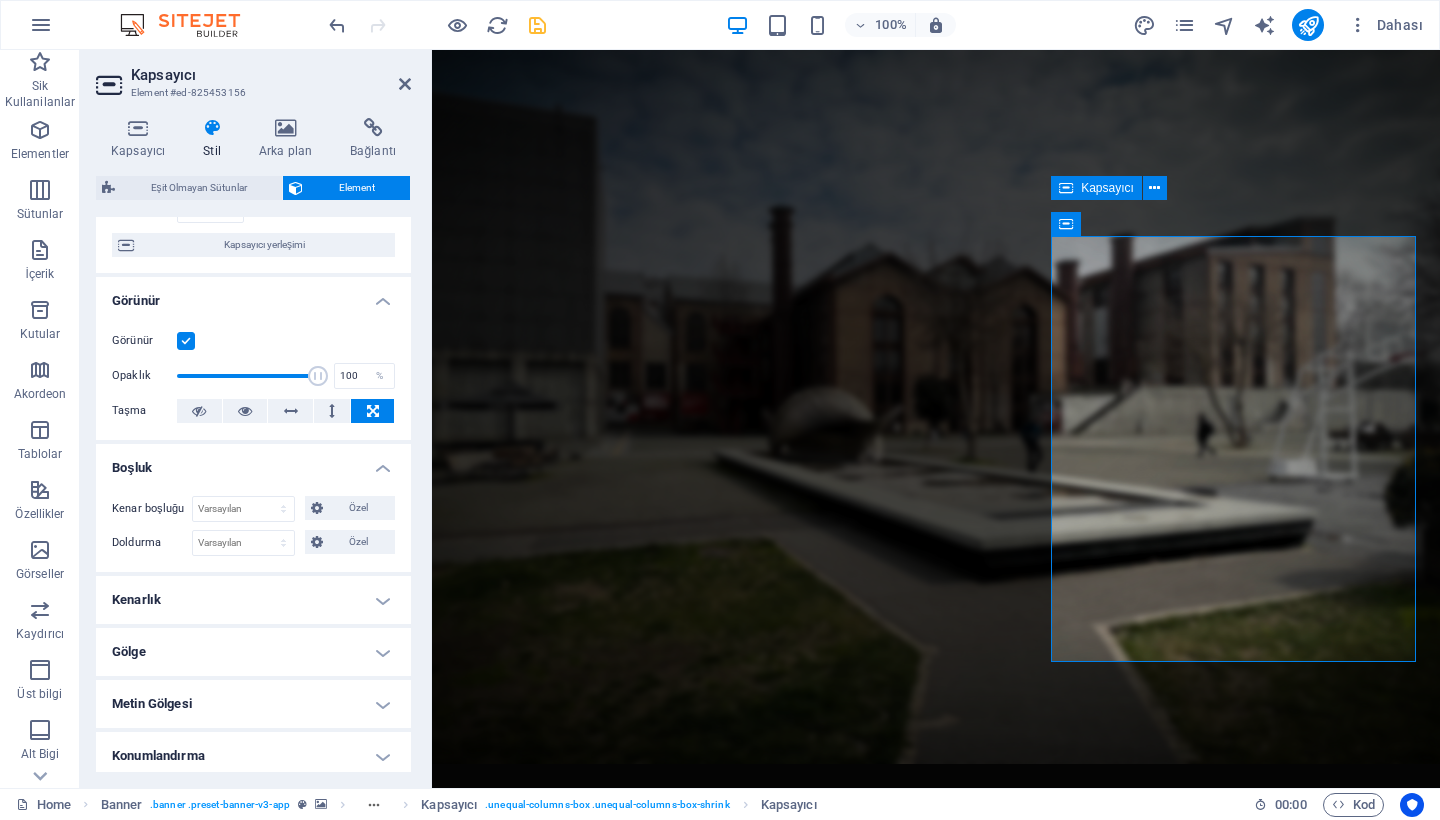 scroll, scrollTop: 187, scrollLeft: 0, axis: vertical 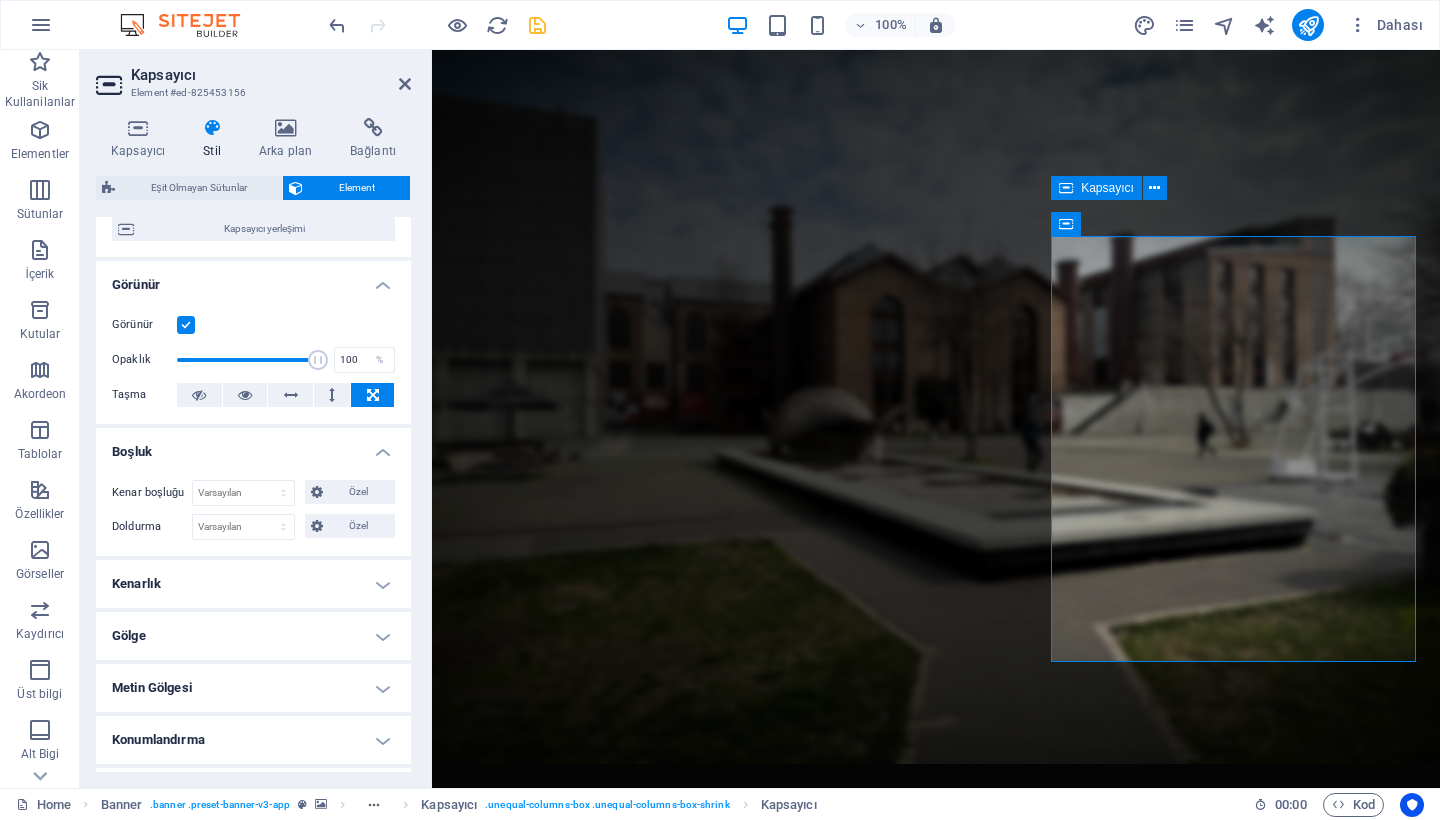 click on "Kenarlık" at bounding box center (253, 584) 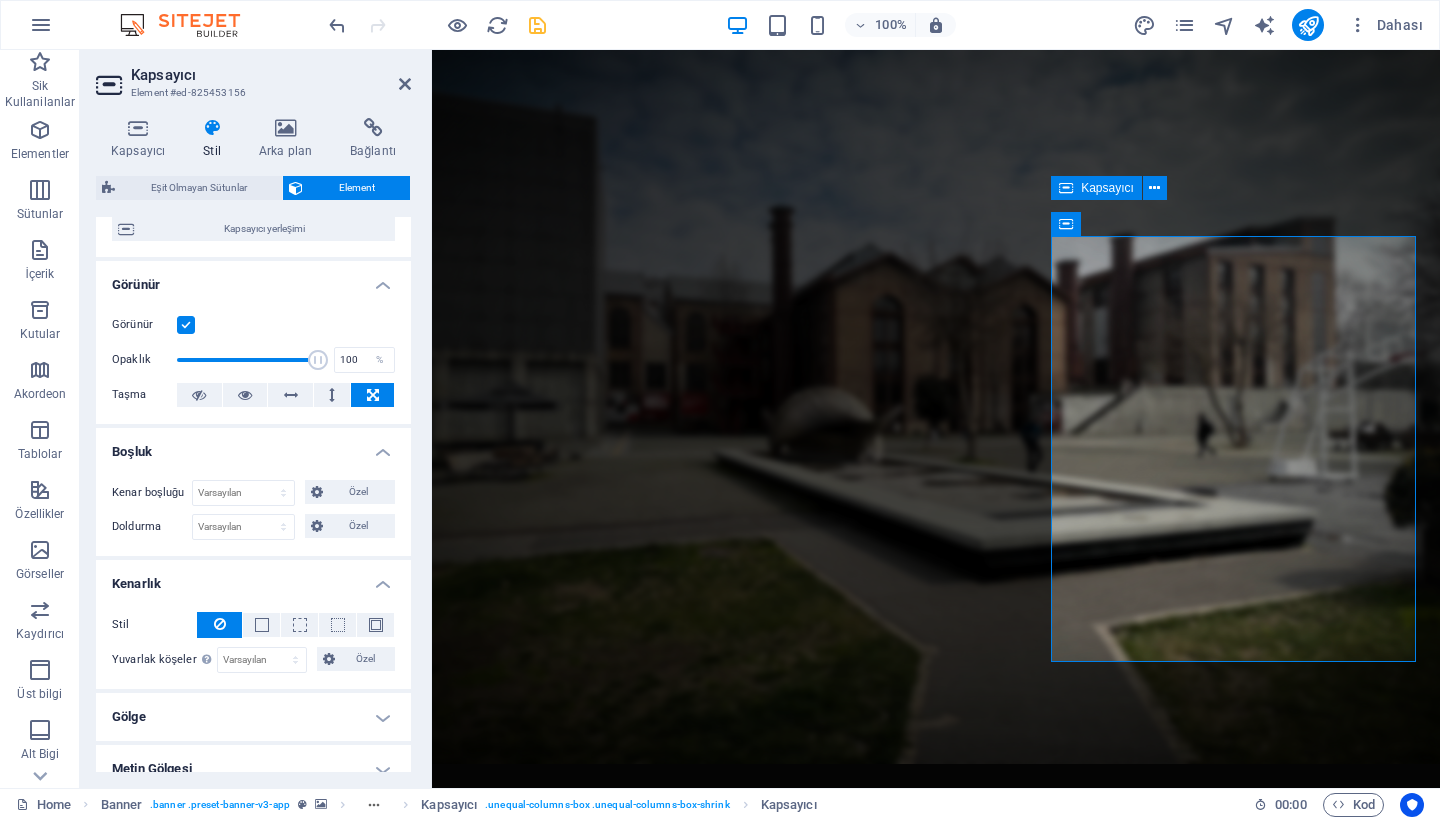 click on "Kenarlık" at bounding box center [253, 578] 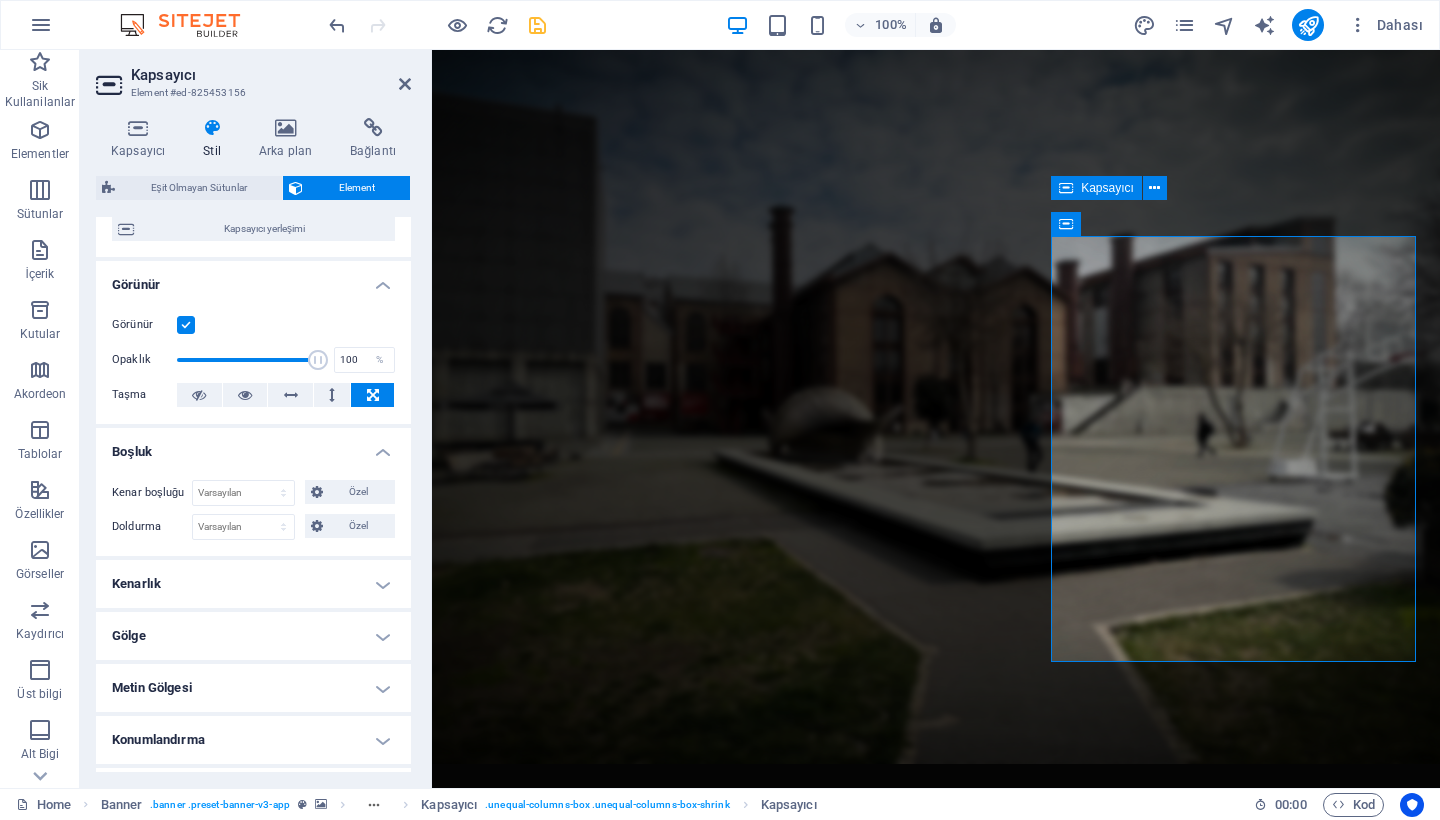 click on "Gölge" at bounding box center (253, 636) 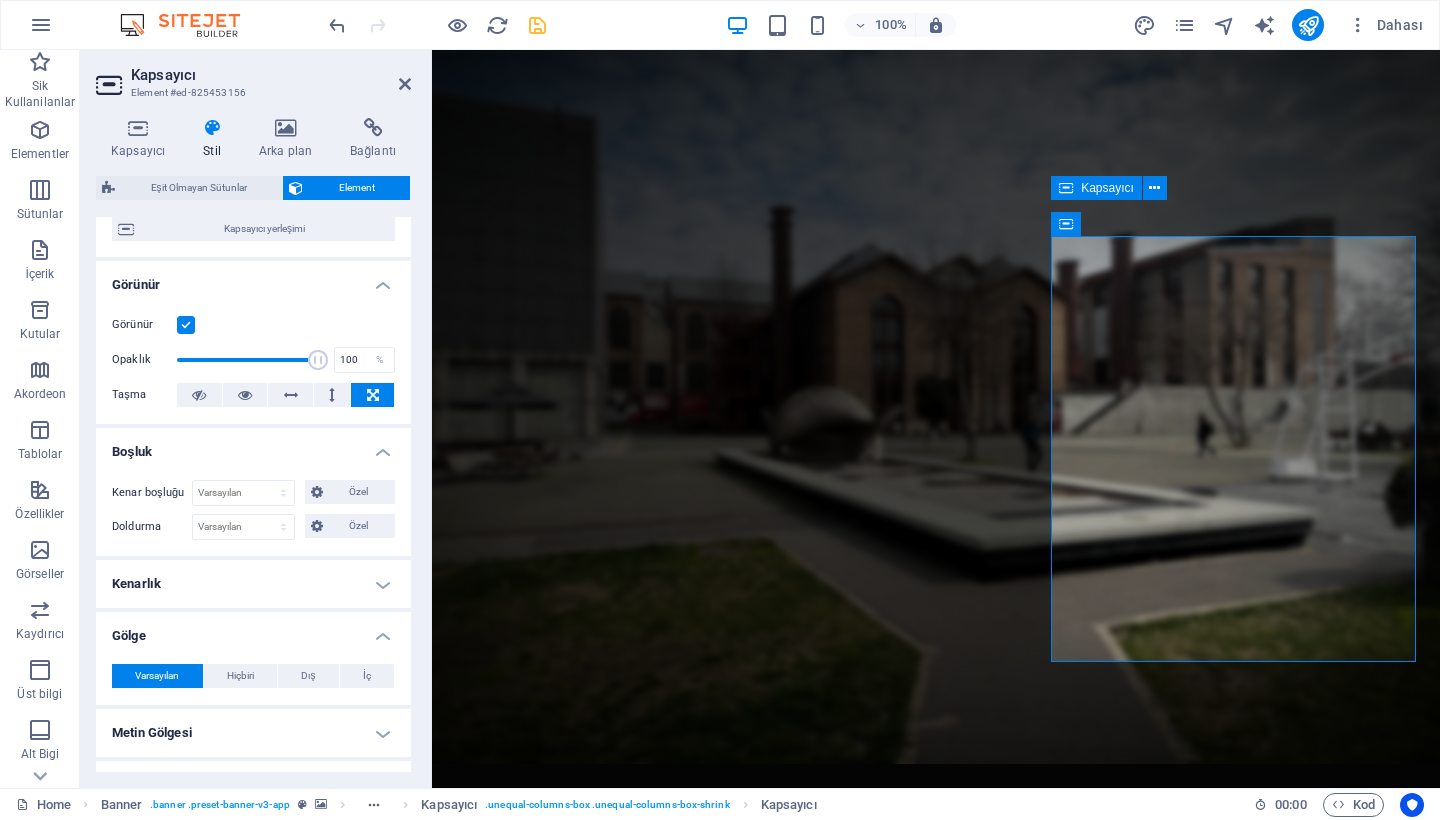 click on "Gölge" at bounding box center (253, 630) 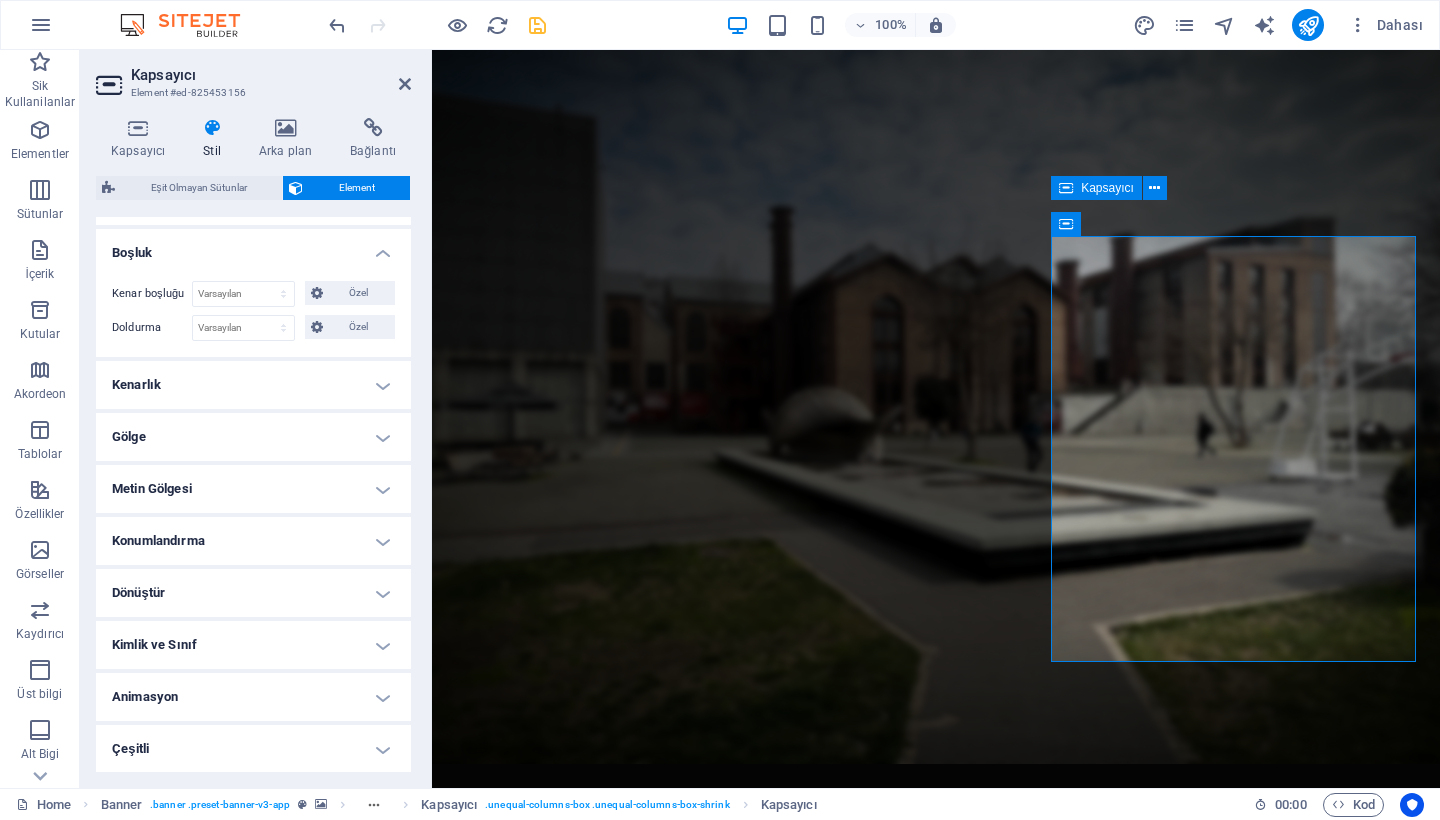 scroll, scrollTop: 385, scrollLeft: 0, axis: vertical 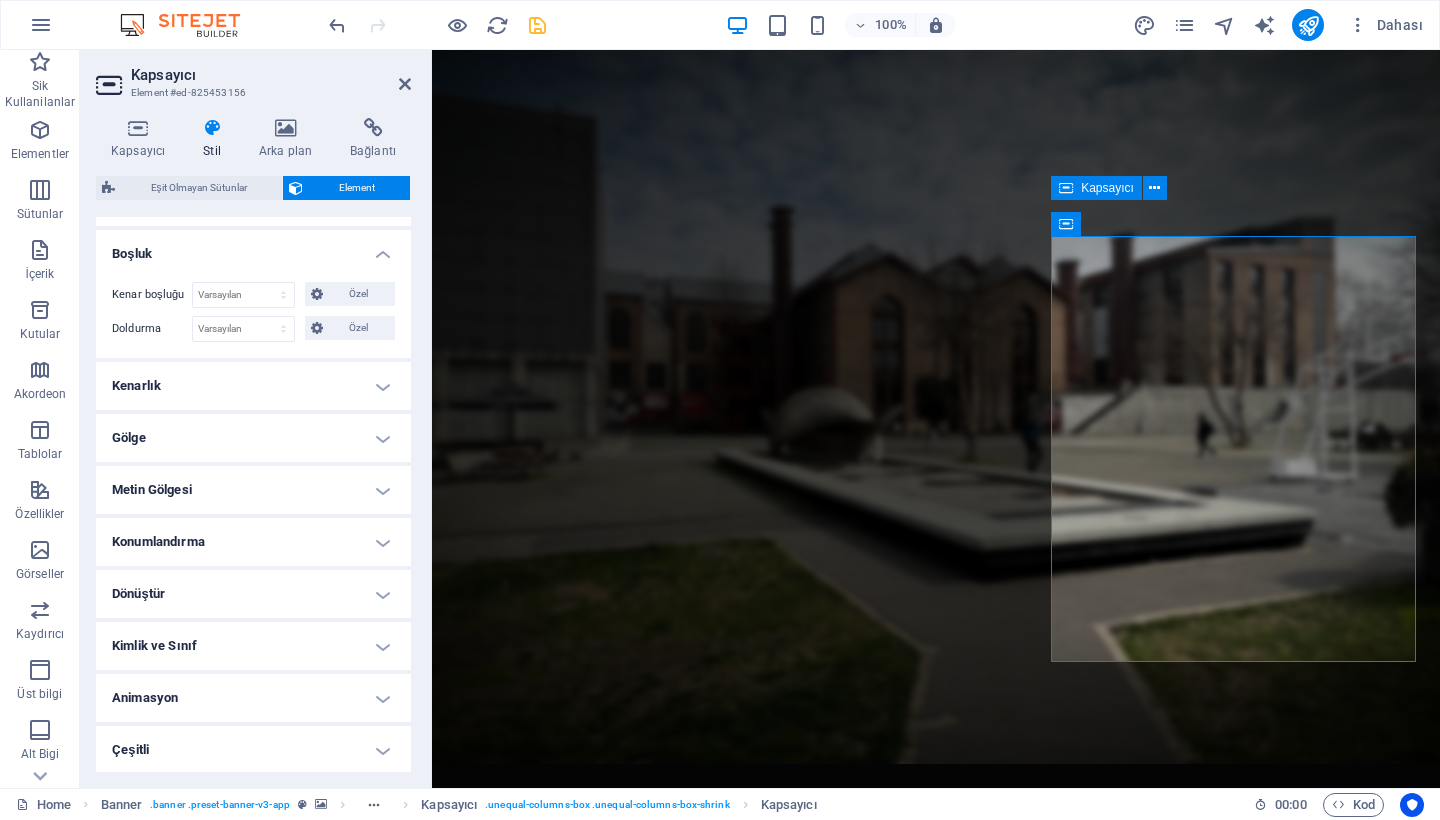click on "Kimlik ve Sınıf" at bounding box center [253, 646] 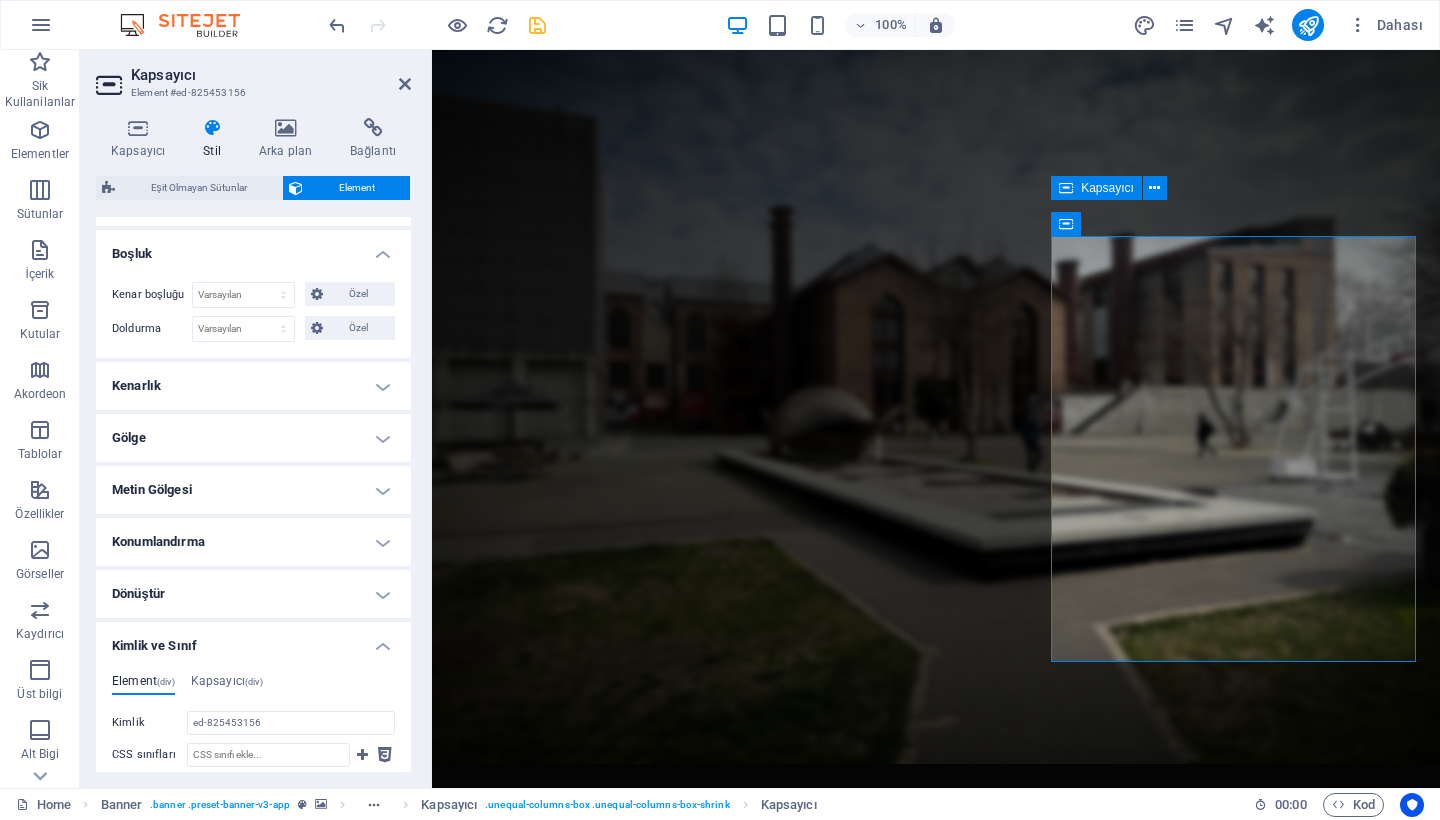 click on "Kimlik ve Sınıf" at bounding box center (253, 640) 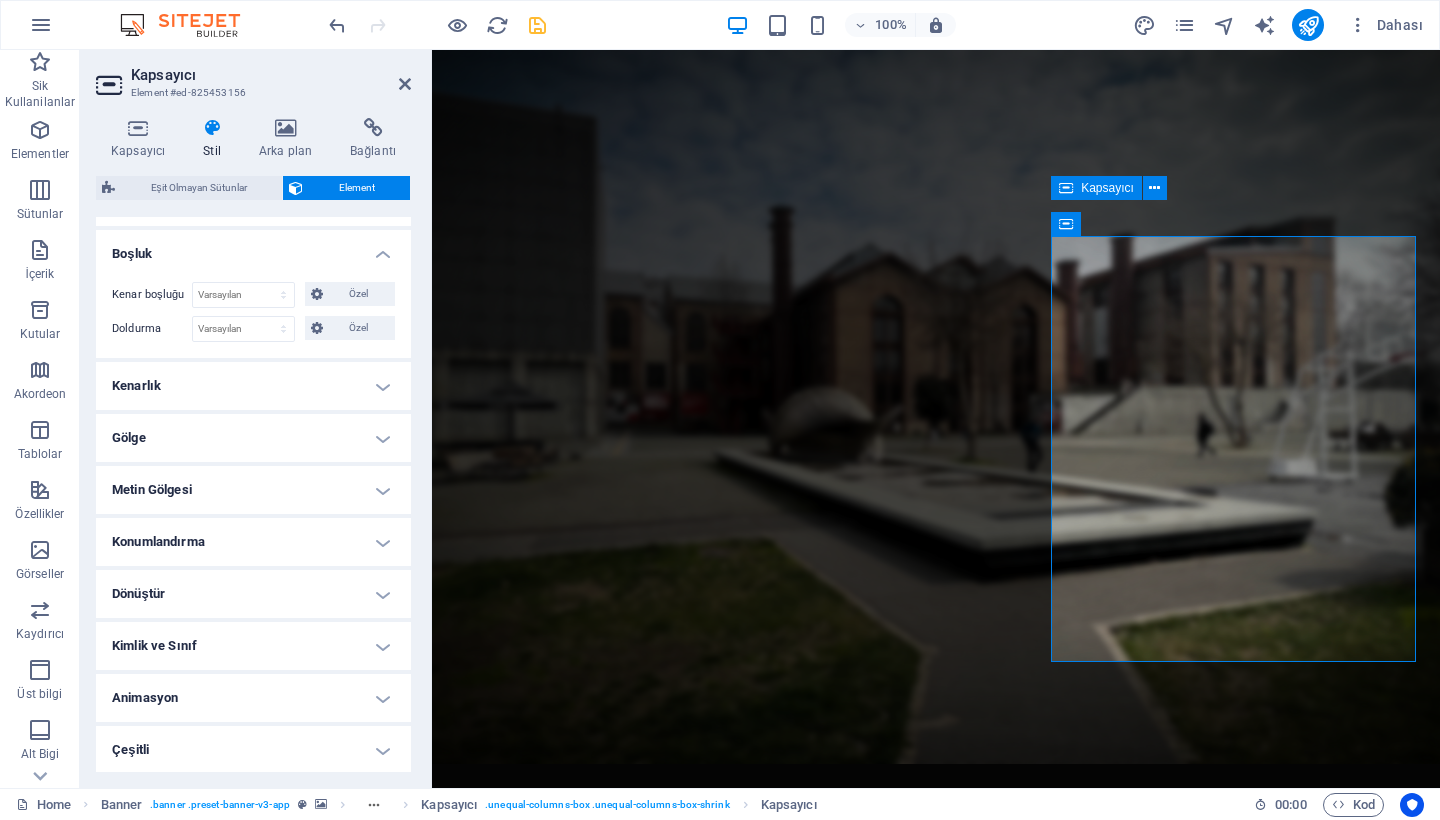 click on "Animasyon" at bounding box center (253, 698) 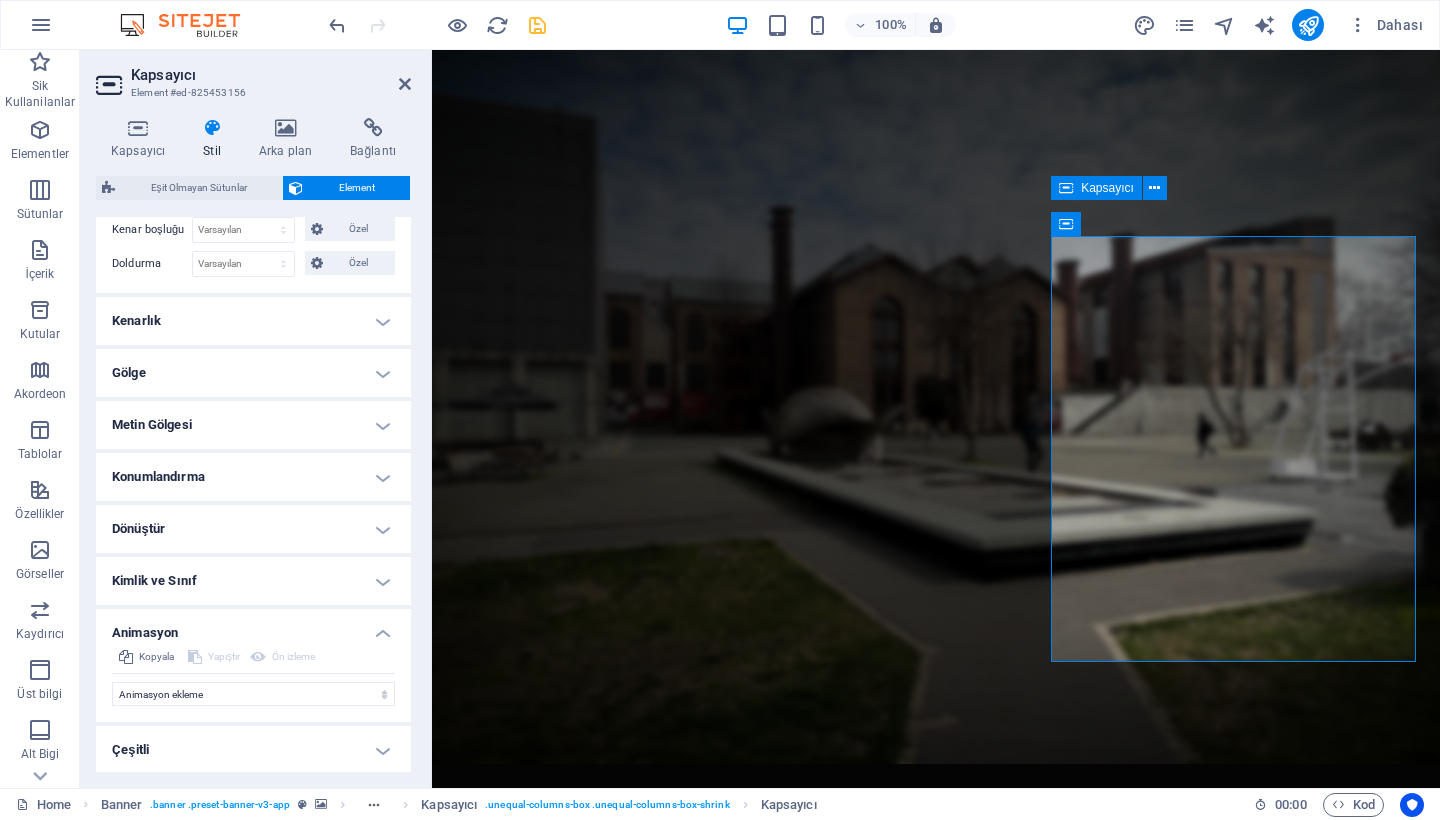 click on "Animasyon" at bounding box center (253, 627) 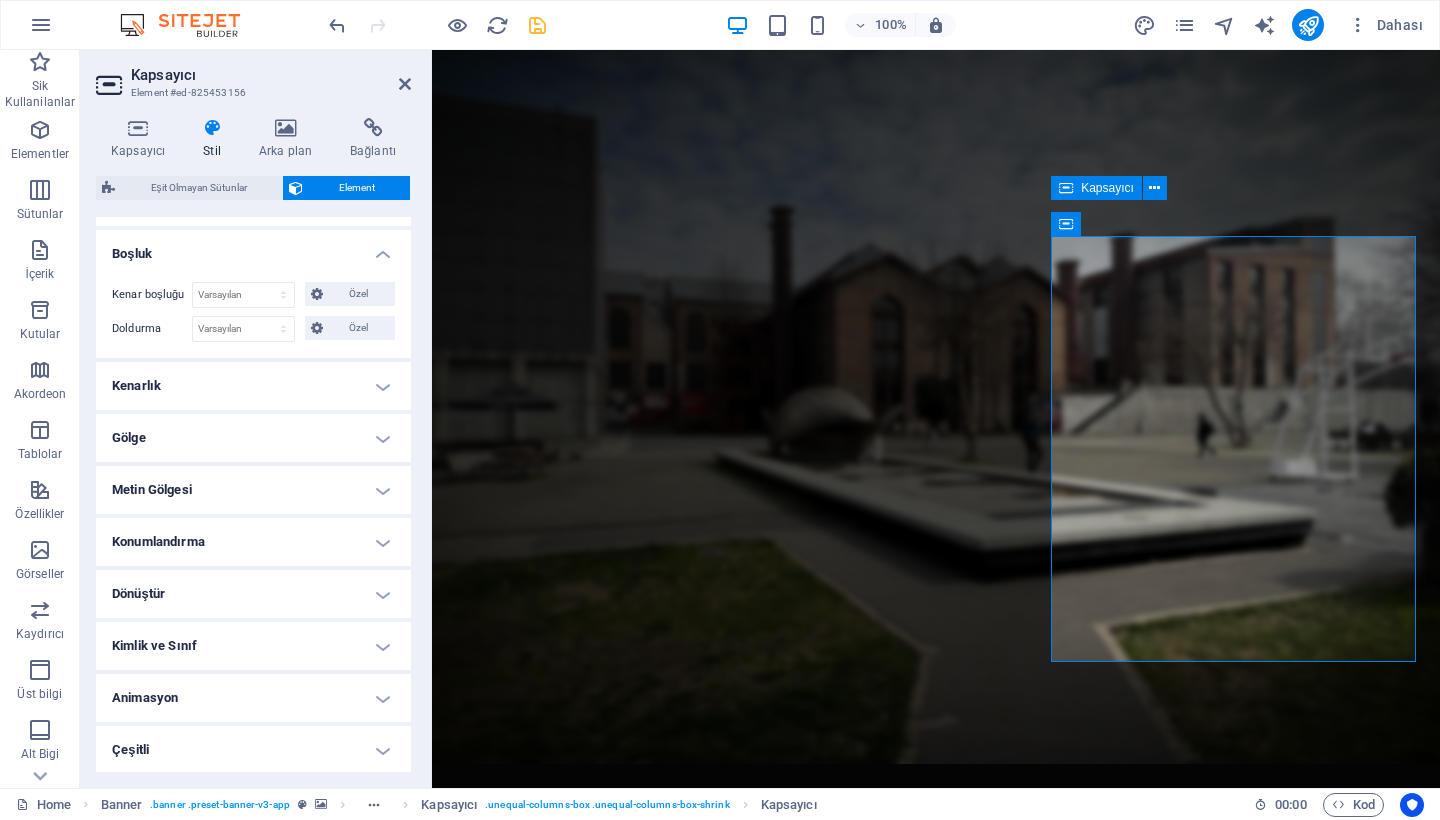 click on "Çeşitli" at bounding box center [253, 750] 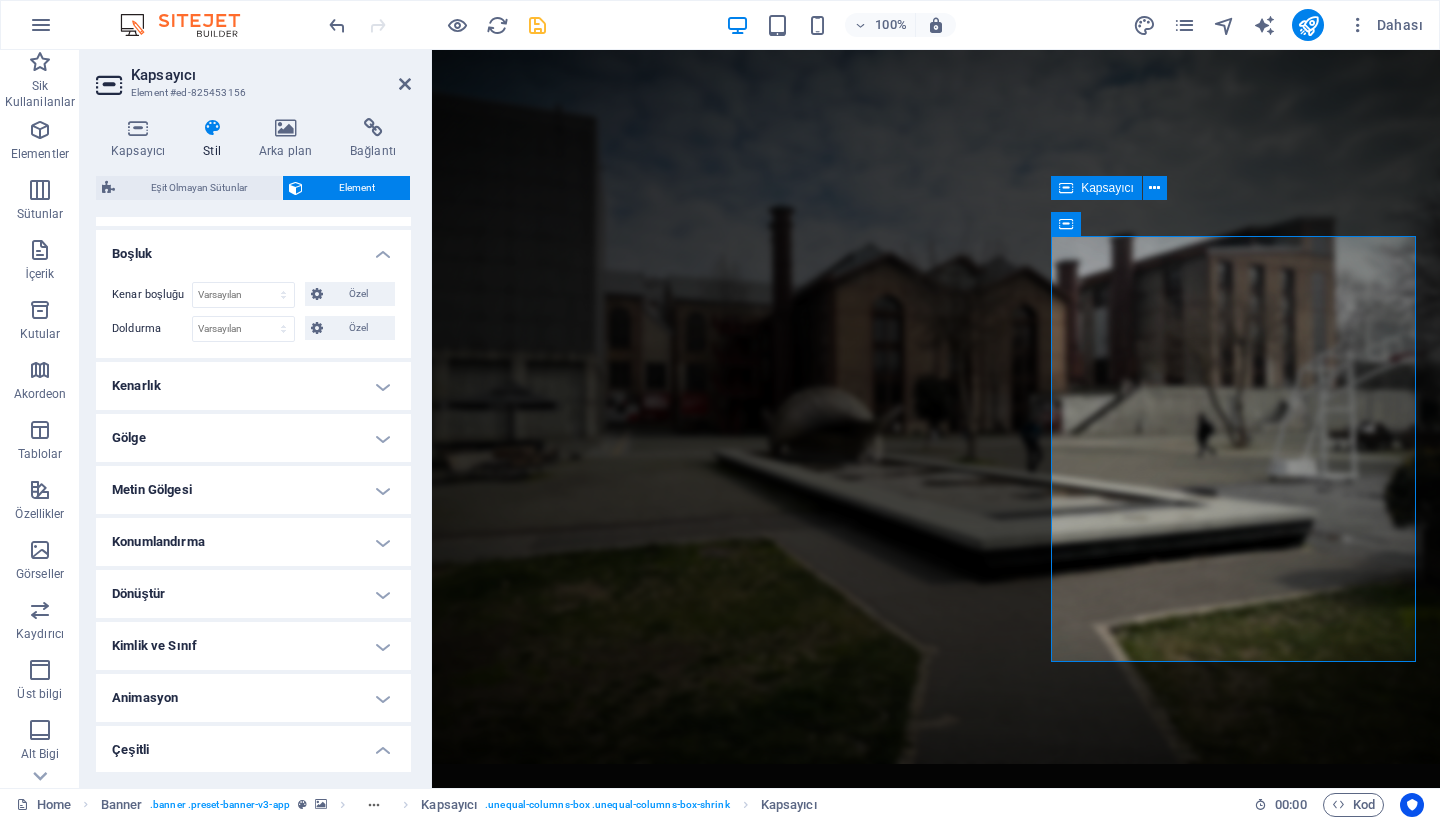 scroll, scrollTop: 509, scrollLeft: 0, axis: vertical 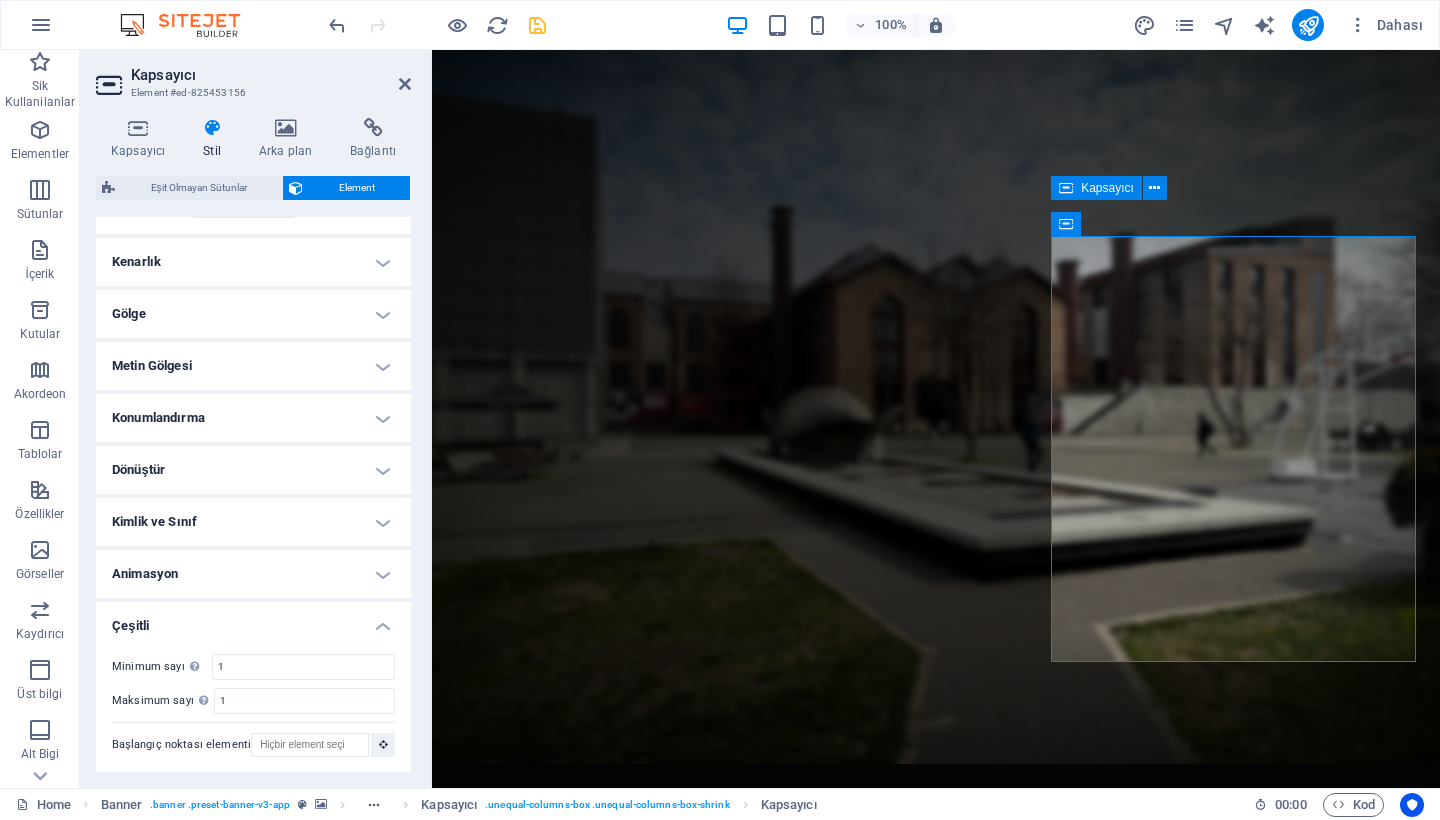 click on "Çeşitli" at bounding box center (253, 620) 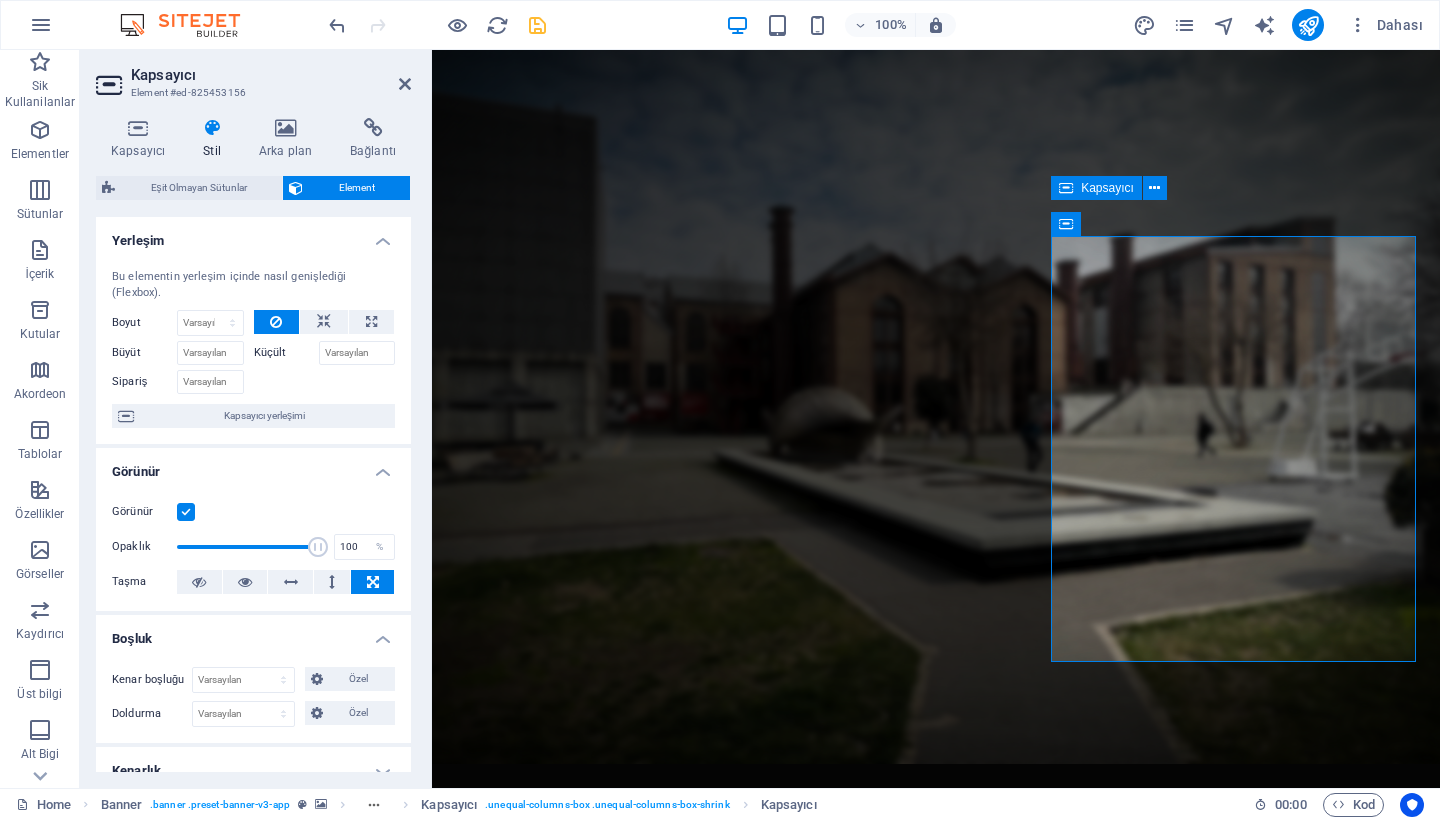 scroll, scrollTop: 0, scrollLeft: 0, axis: both 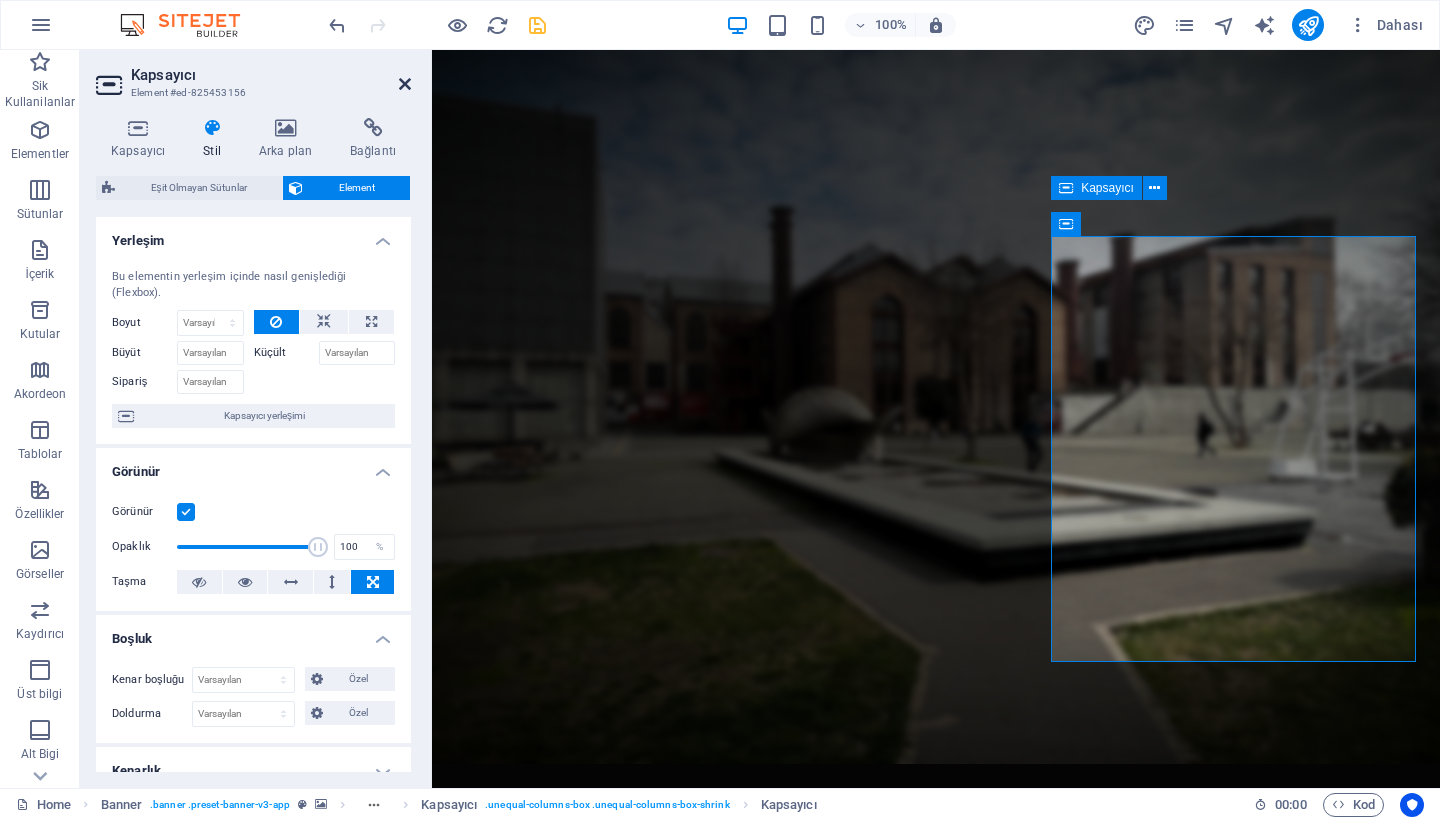 click at bounding box center [405, 84] 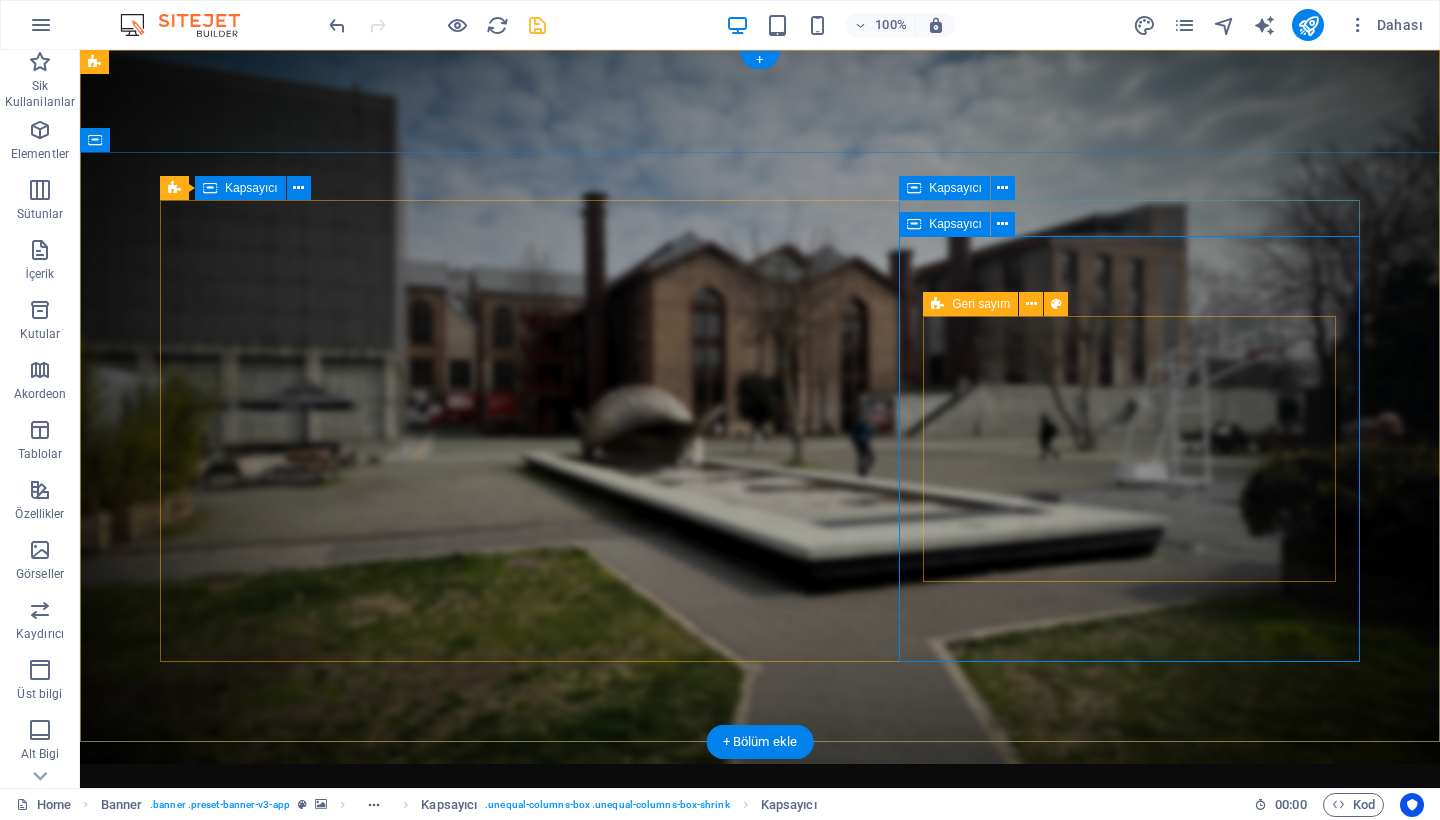 click at bounding box center (937, 304) 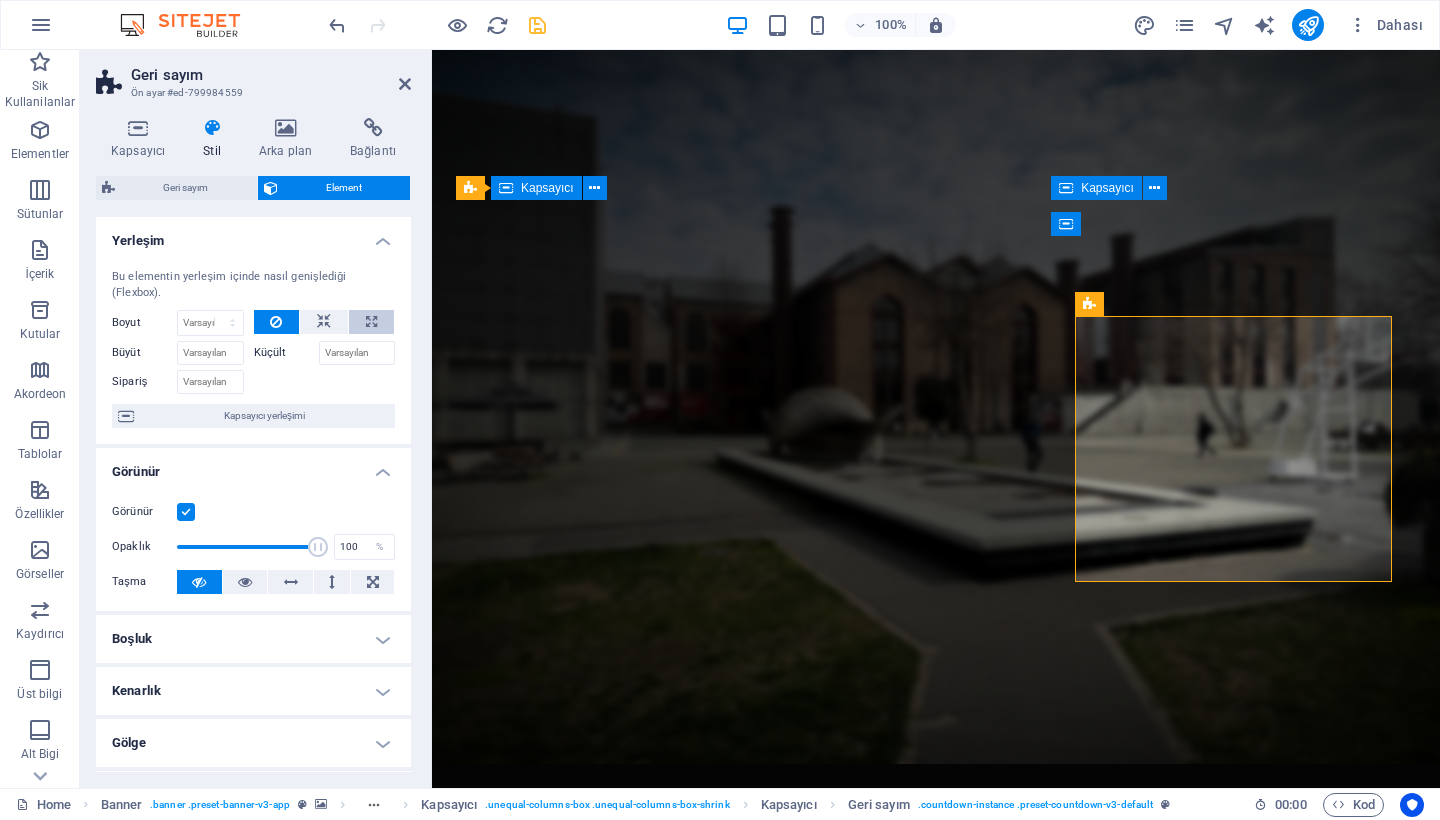 scroll, scrollTop: 0, scrollLeft: 0, axis: both 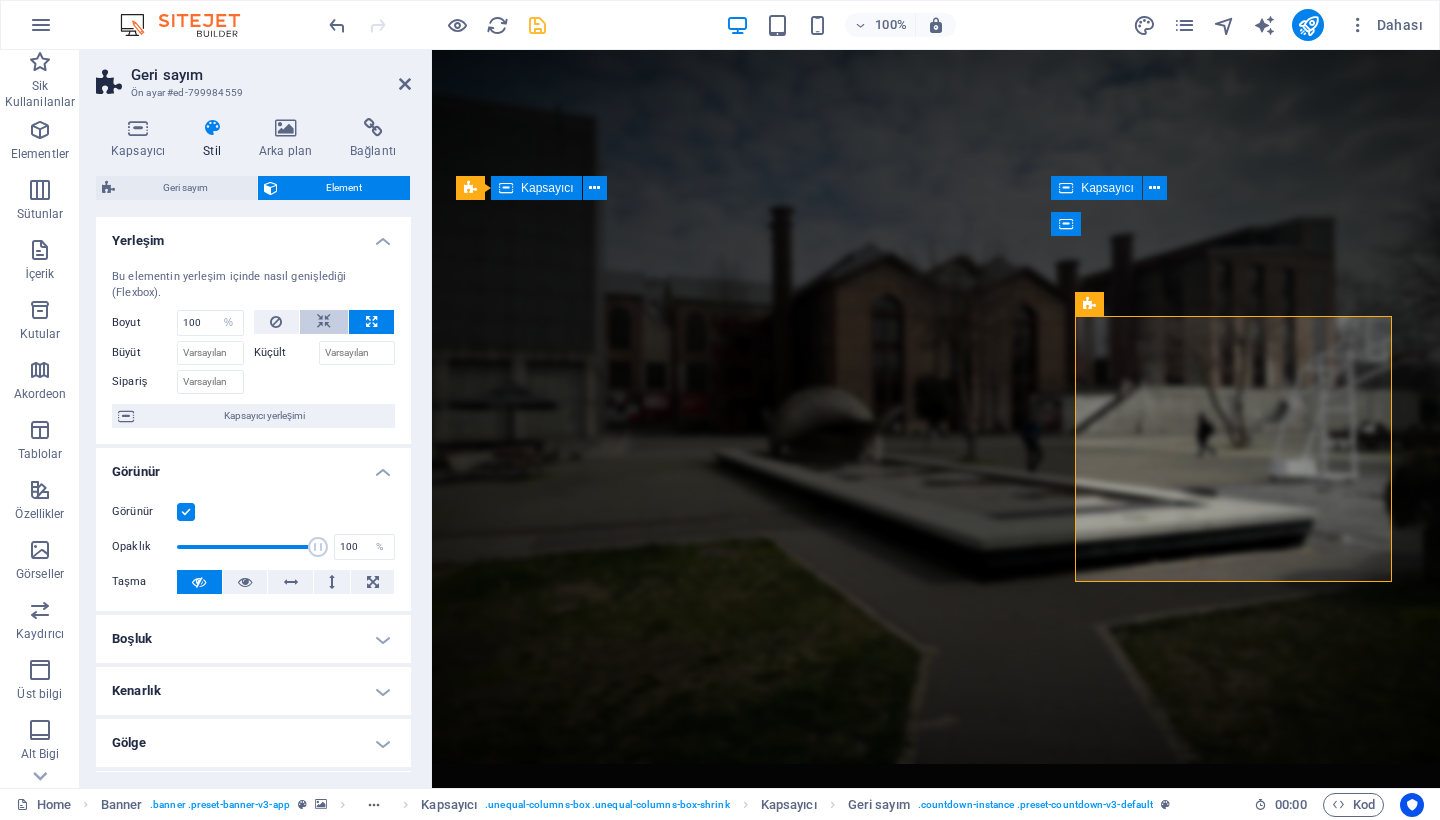 click at bounding box center [324, 322] 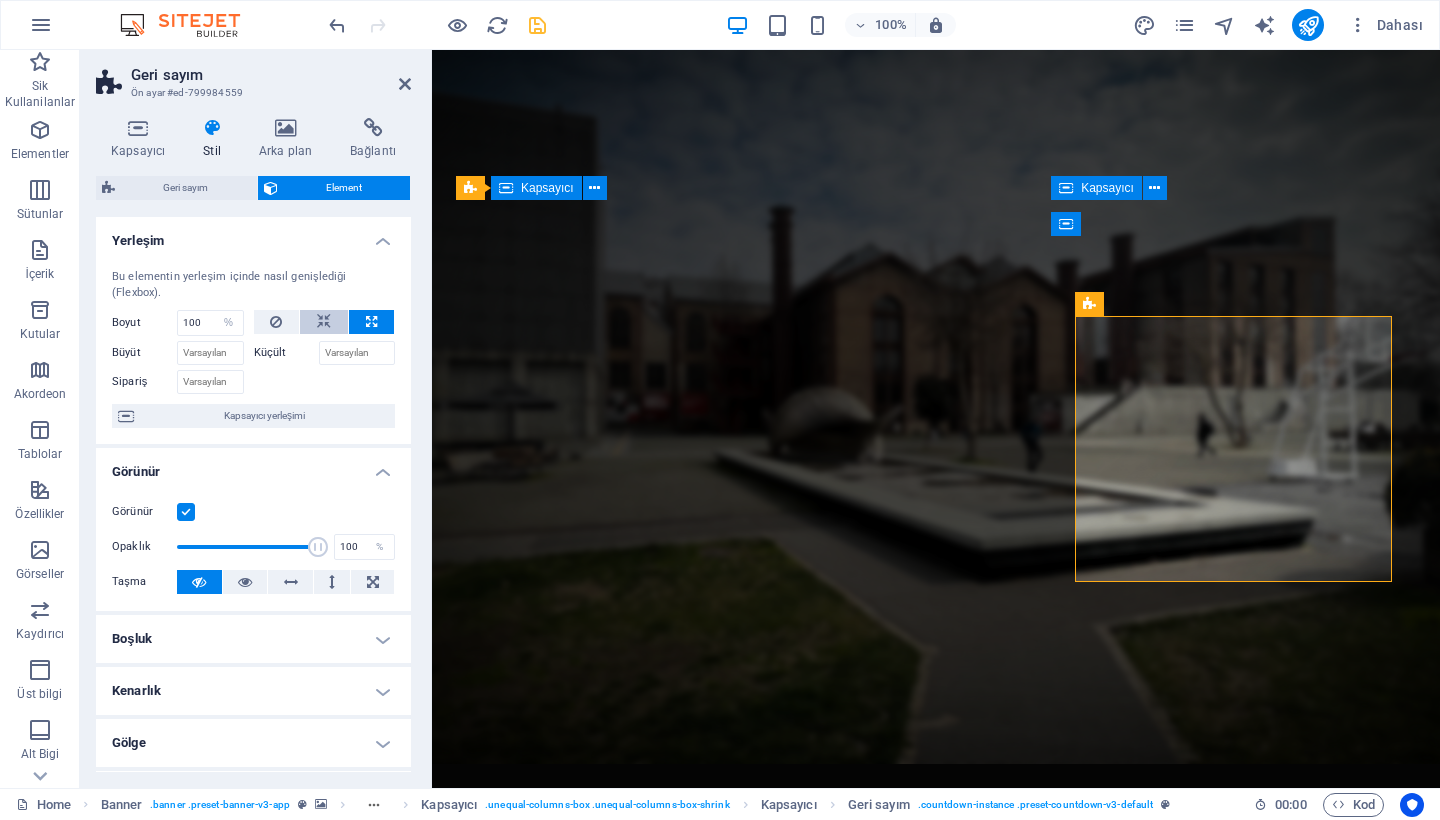 type 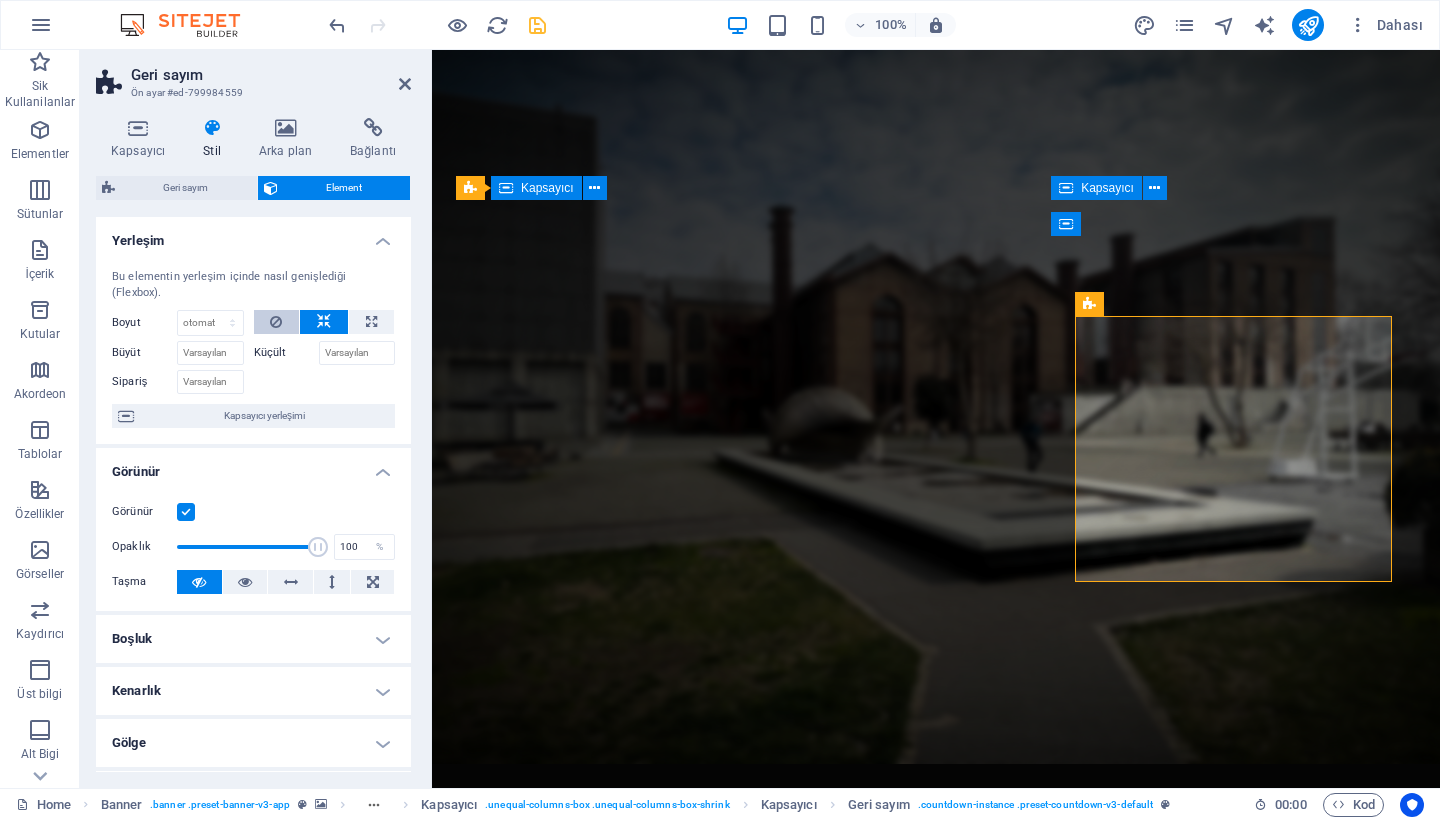 click at bounding box center [277, 322] 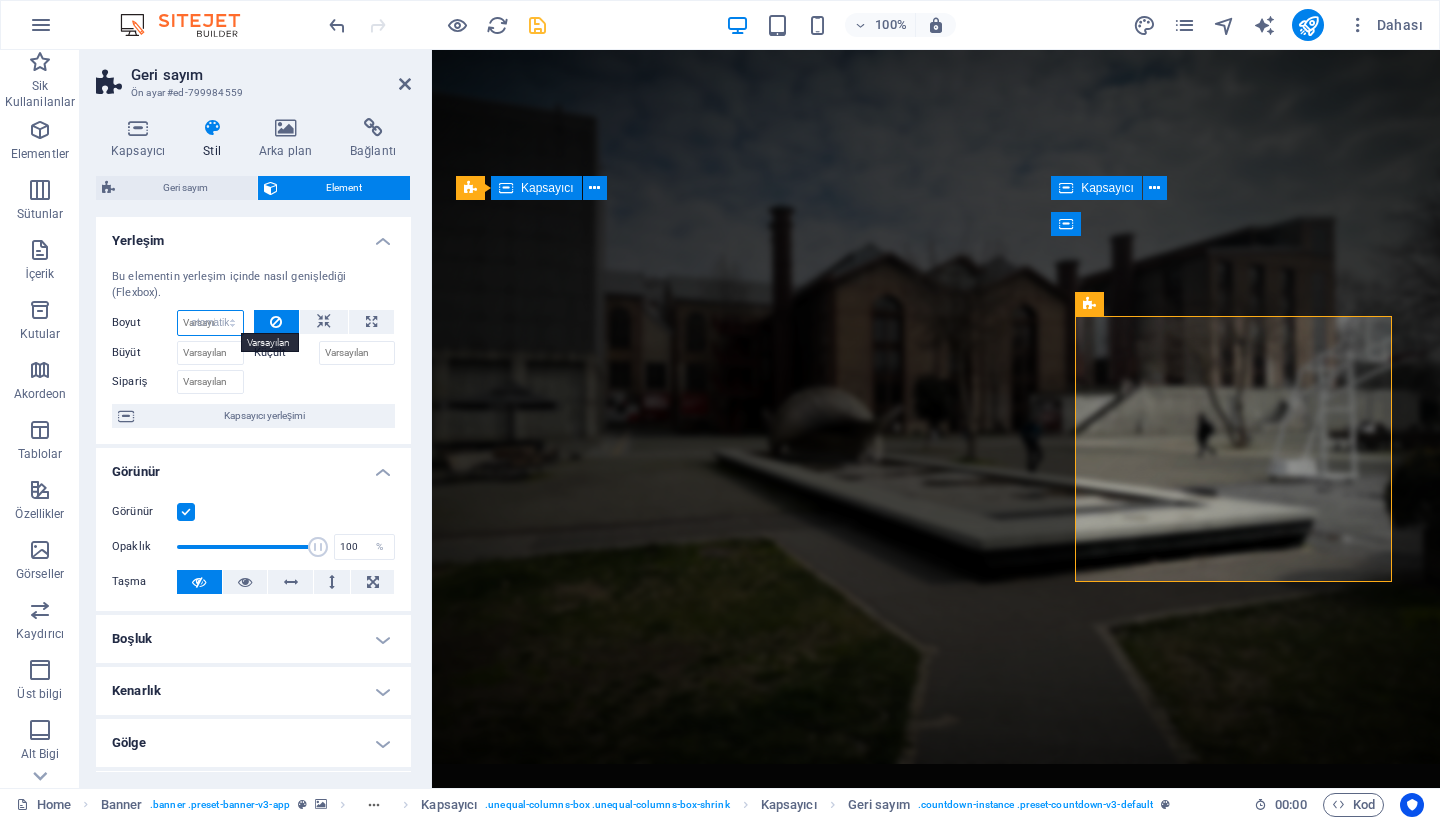 select on "DISABLED_OPTION_VALUE" 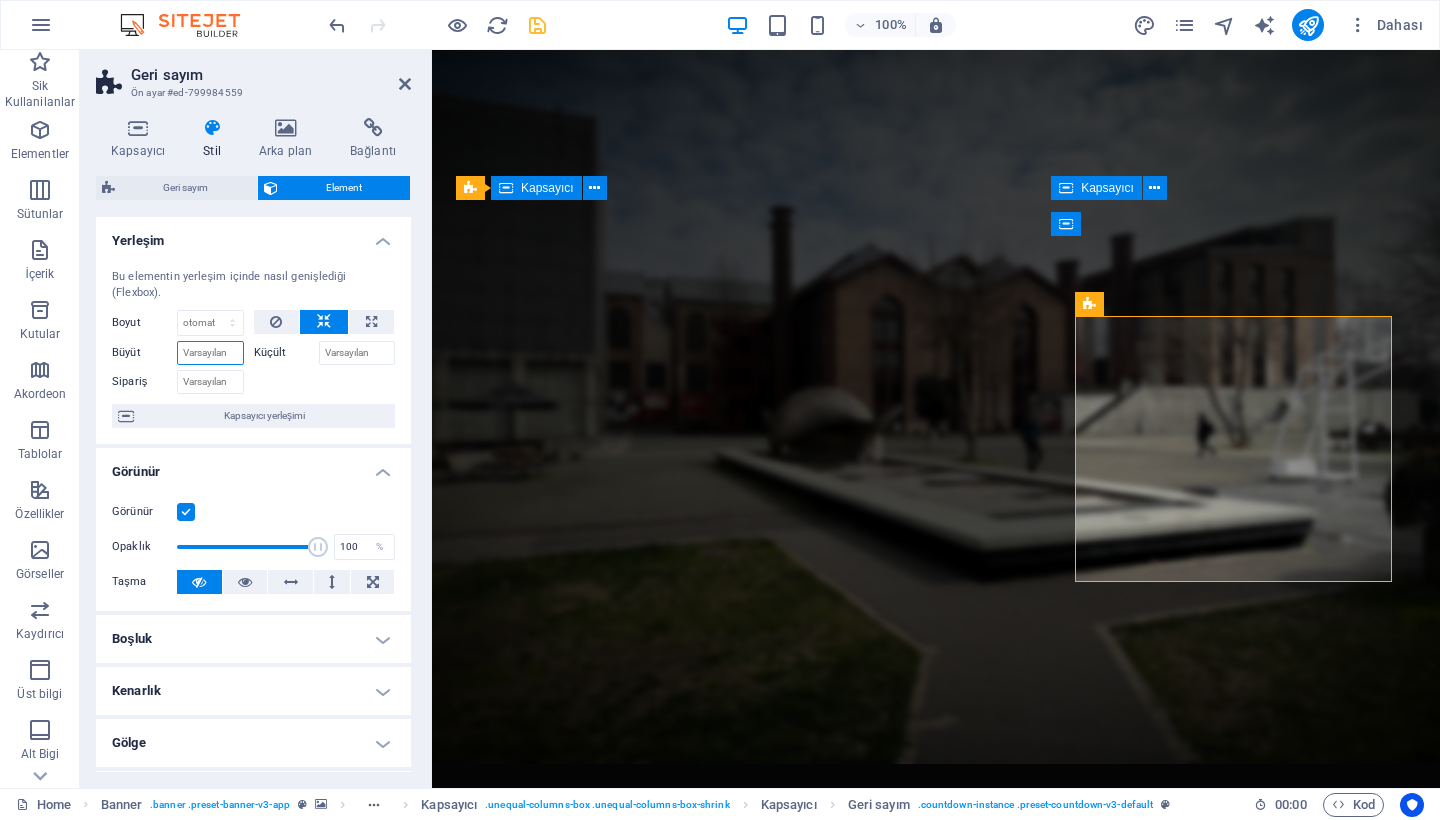 click on "Büyüt" at bounding box center [210, 353] 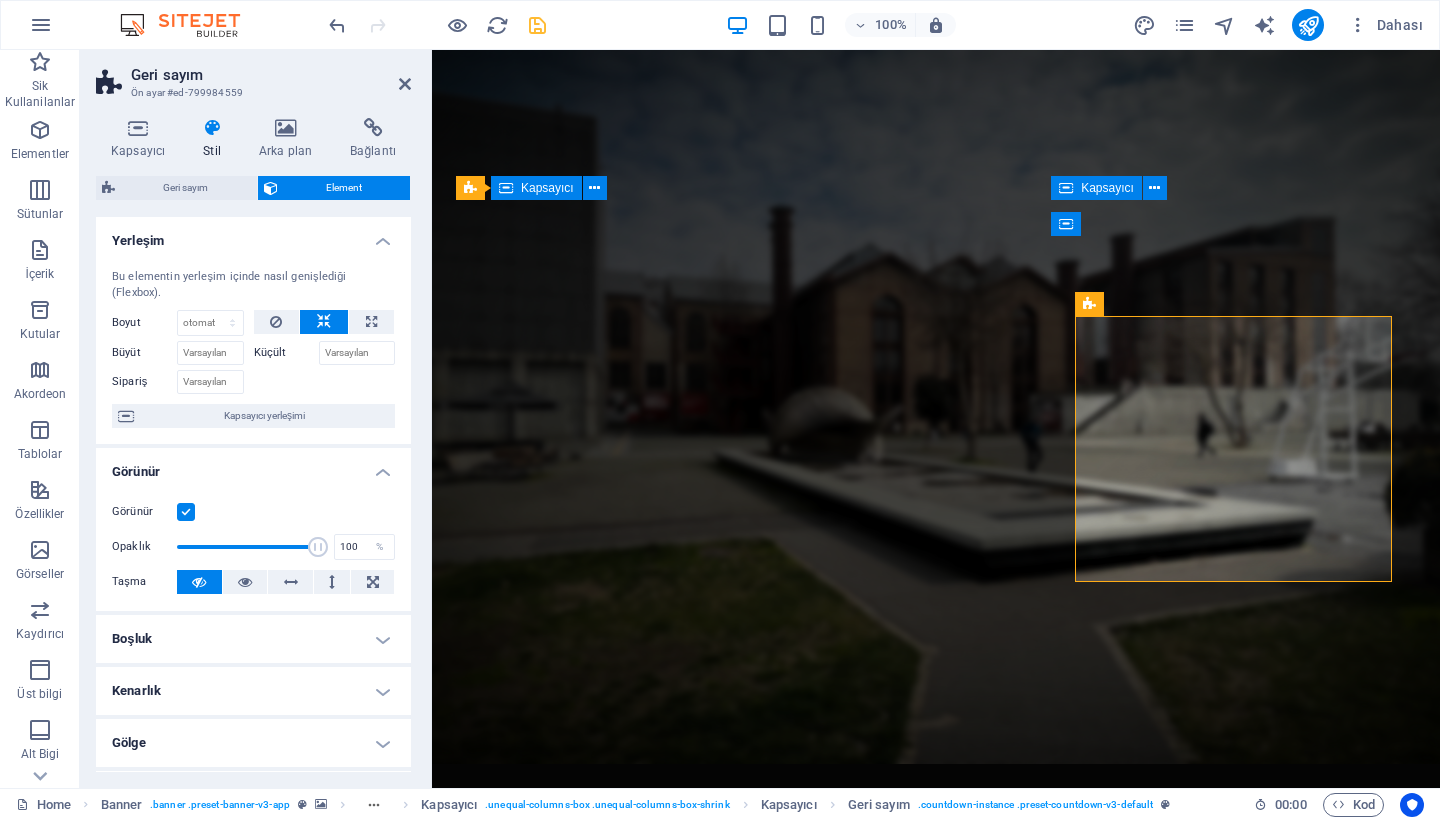 click at bounding box center (325, 379) 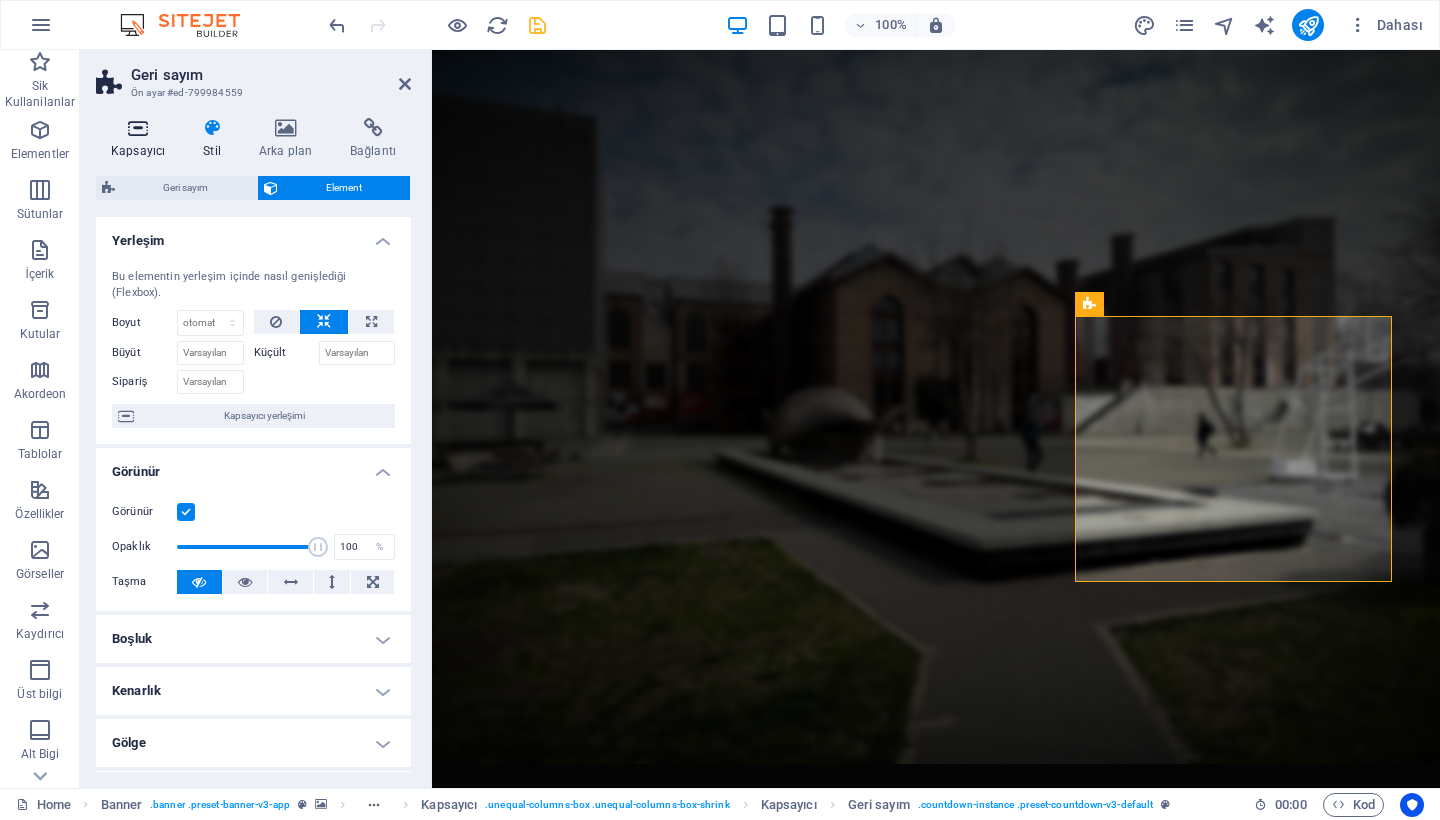 click on "Kapsayıcı" at bounding box center (142, 139) 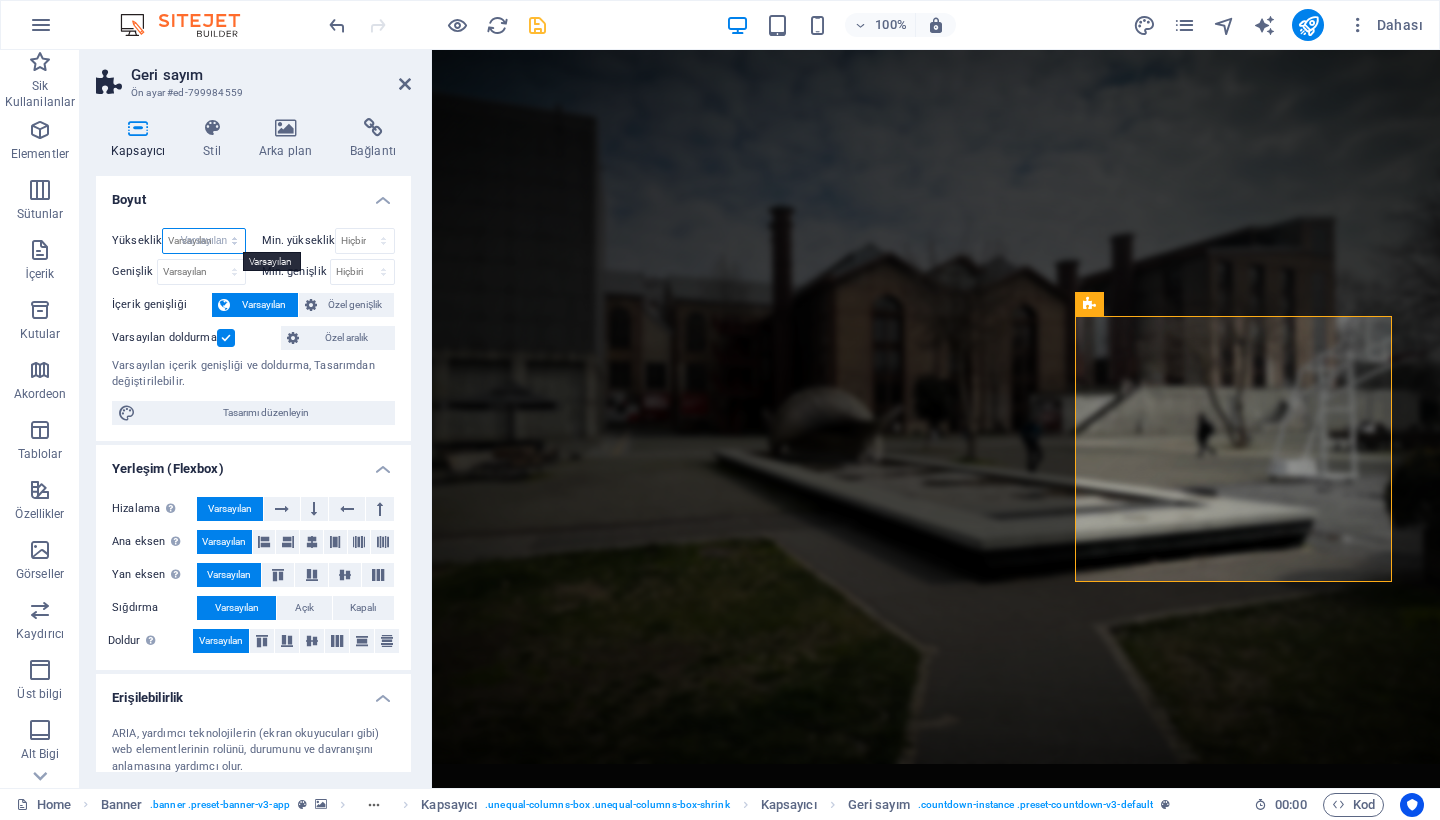 select on "DISABLED_OPTION_VALUE" 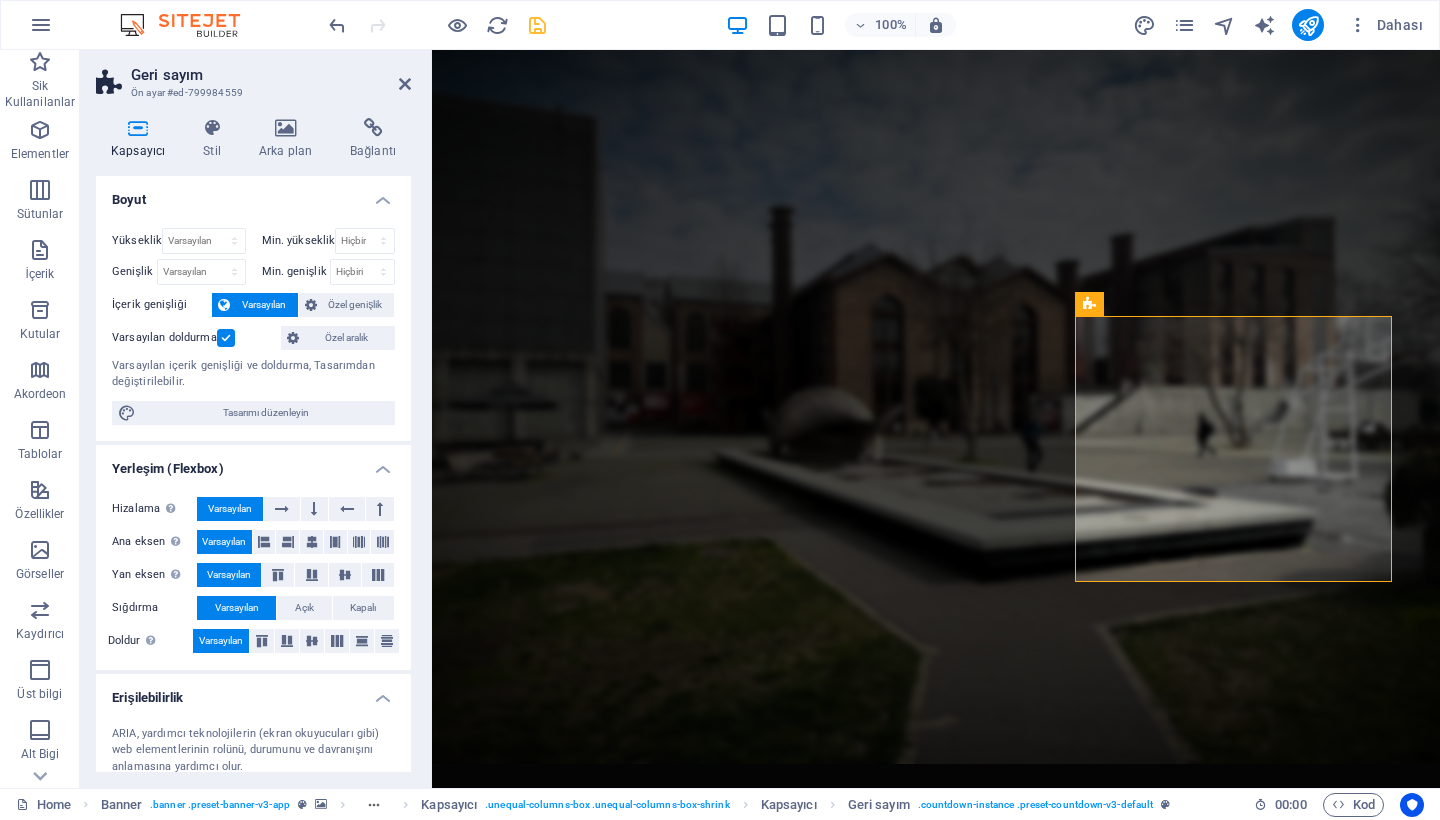 click at bounding box center [226, 338] 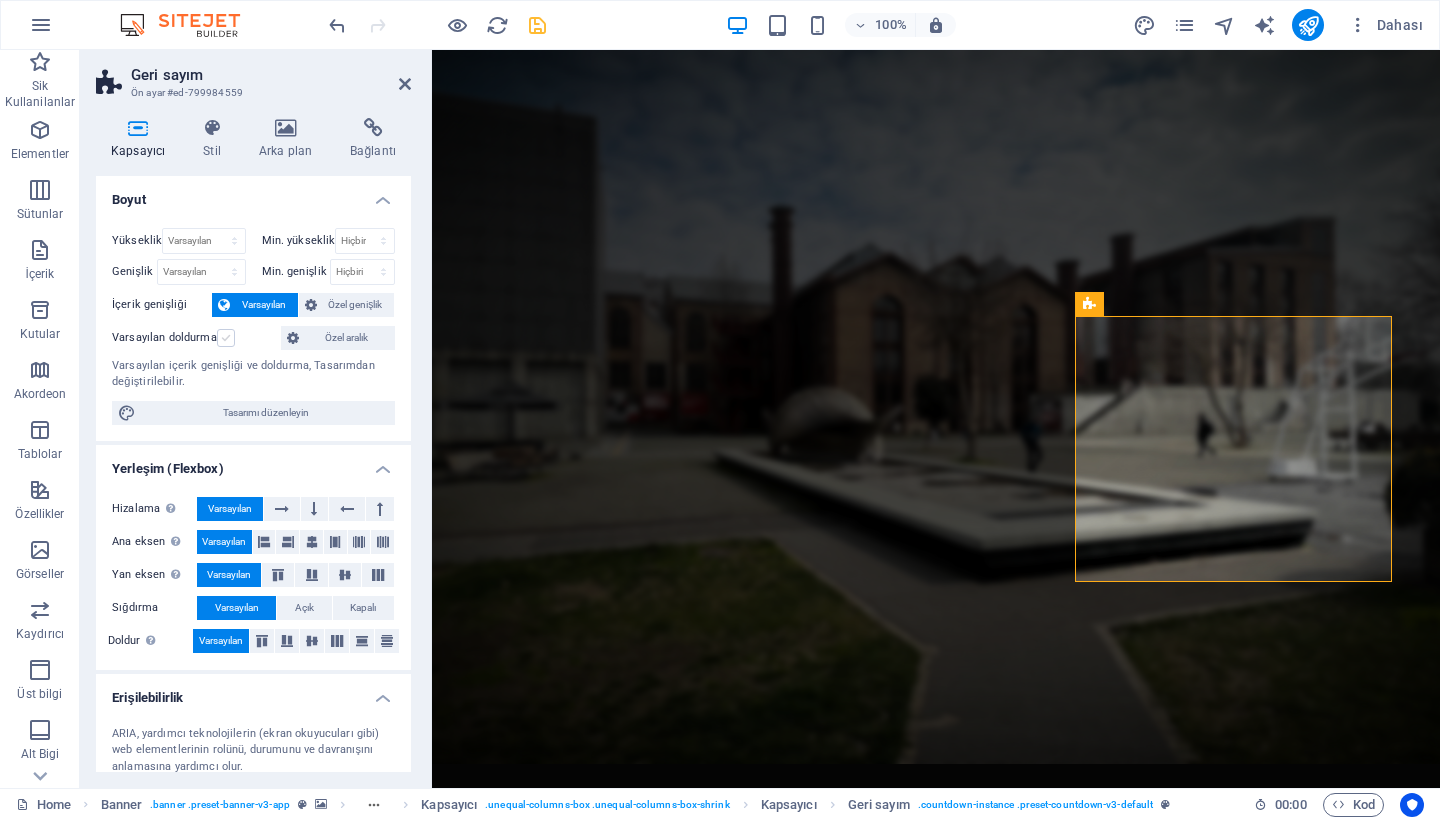 click at bounding box center [226, 338] 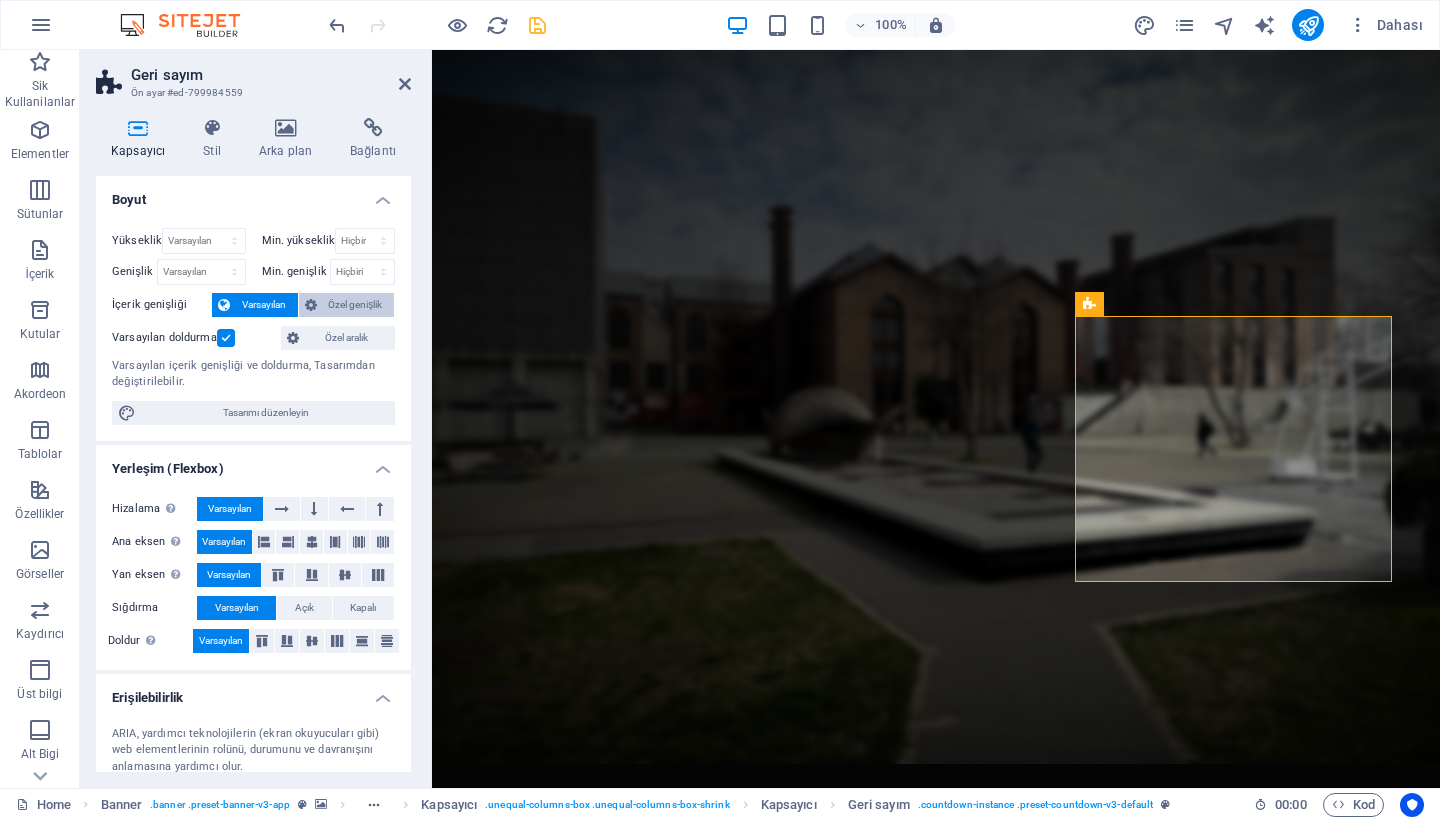 click on "Özel genişlik" at bounding box center (356, 305) 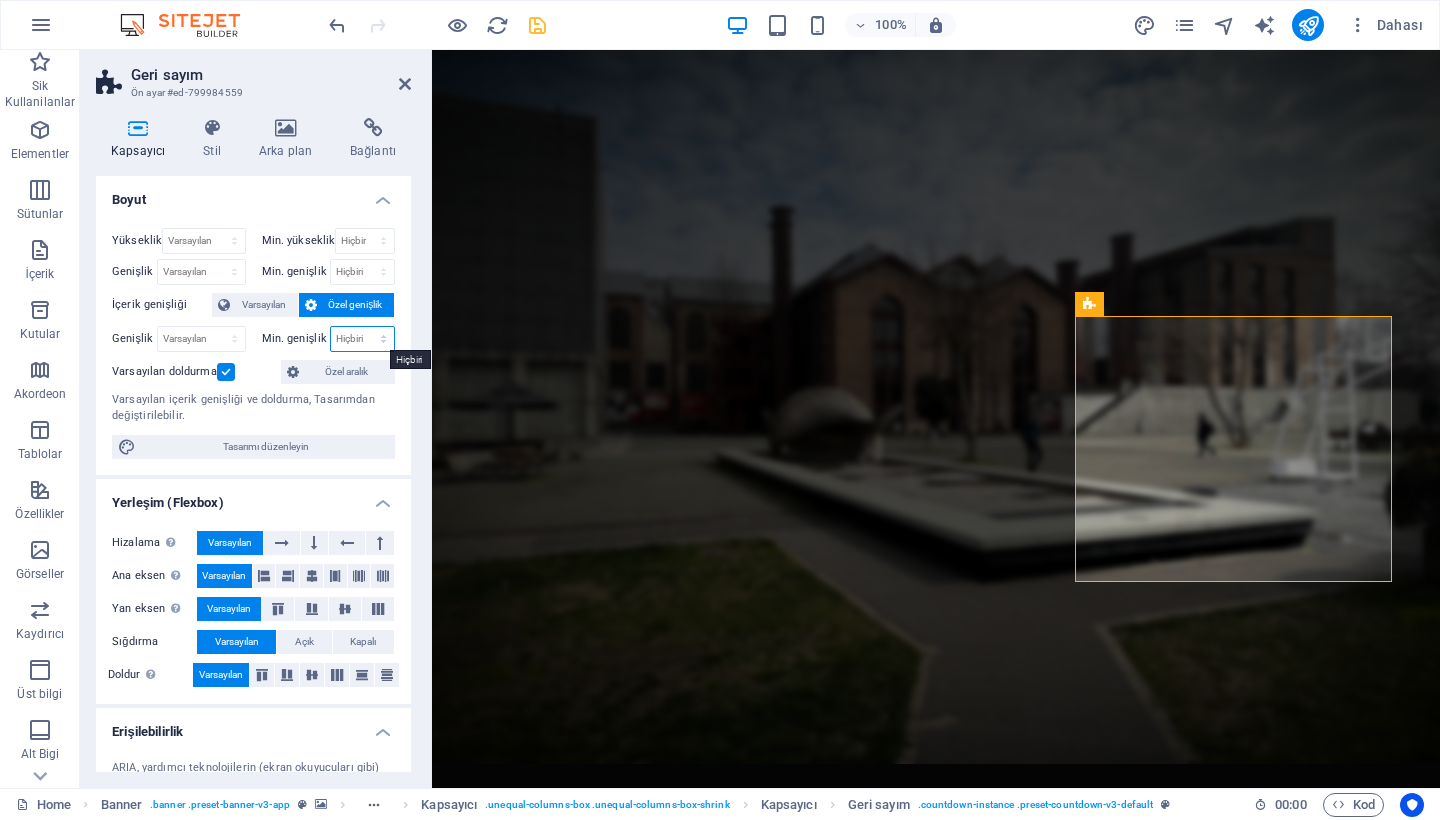 select on "px" 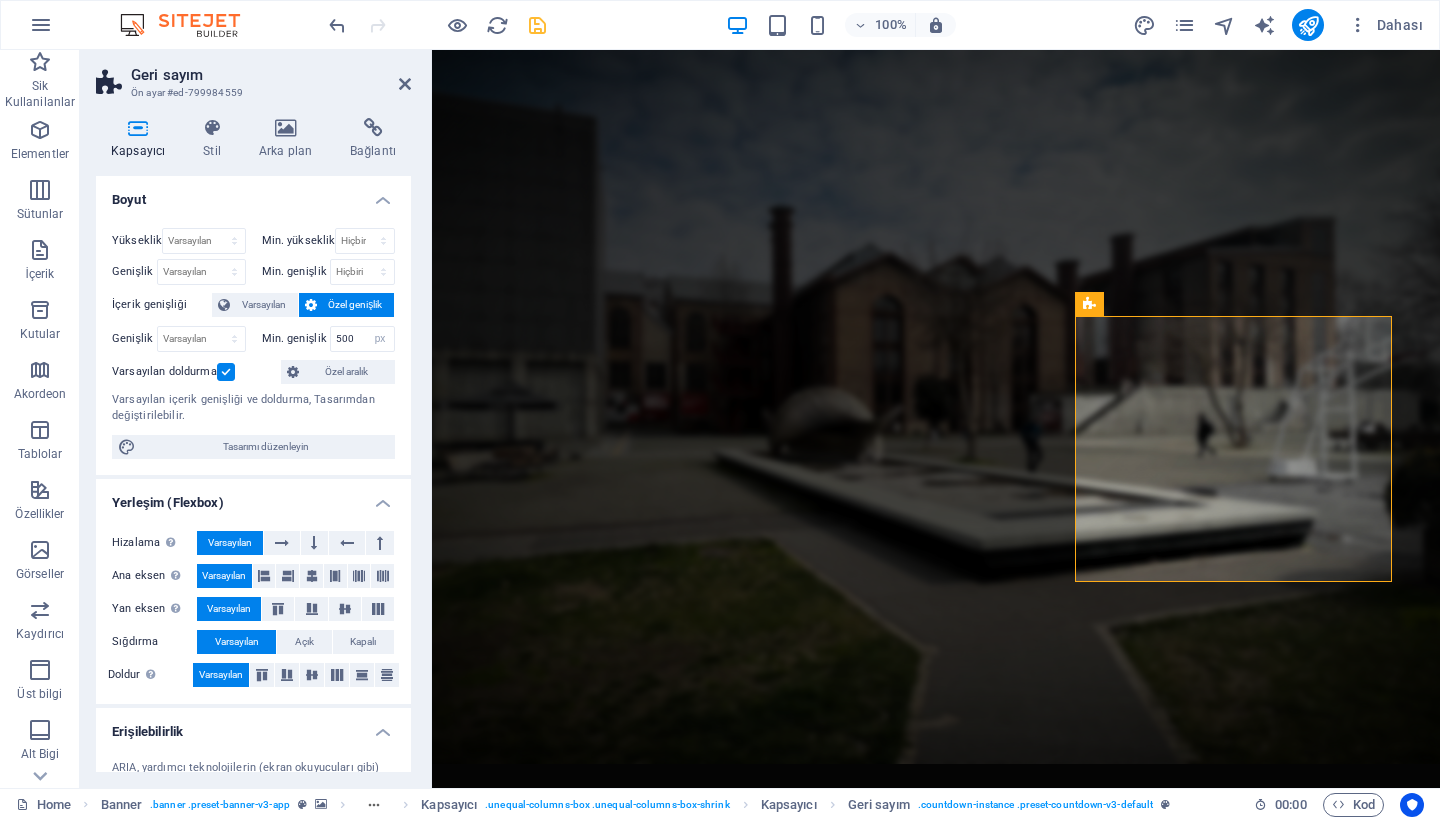 click on "Min. genişlik" at bounding box center (296, 338) 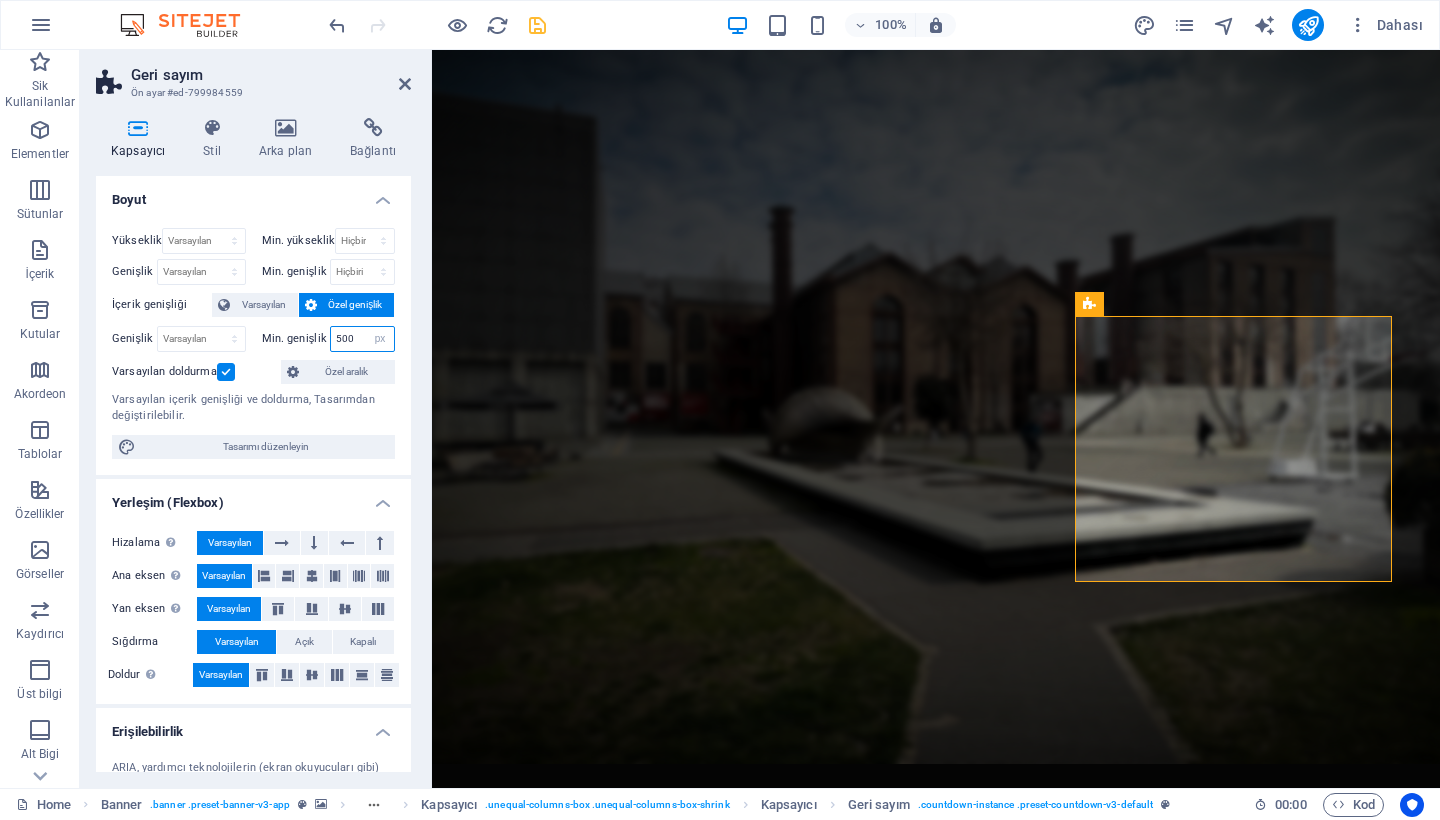 click on "500" at bounding box center [363, 339] 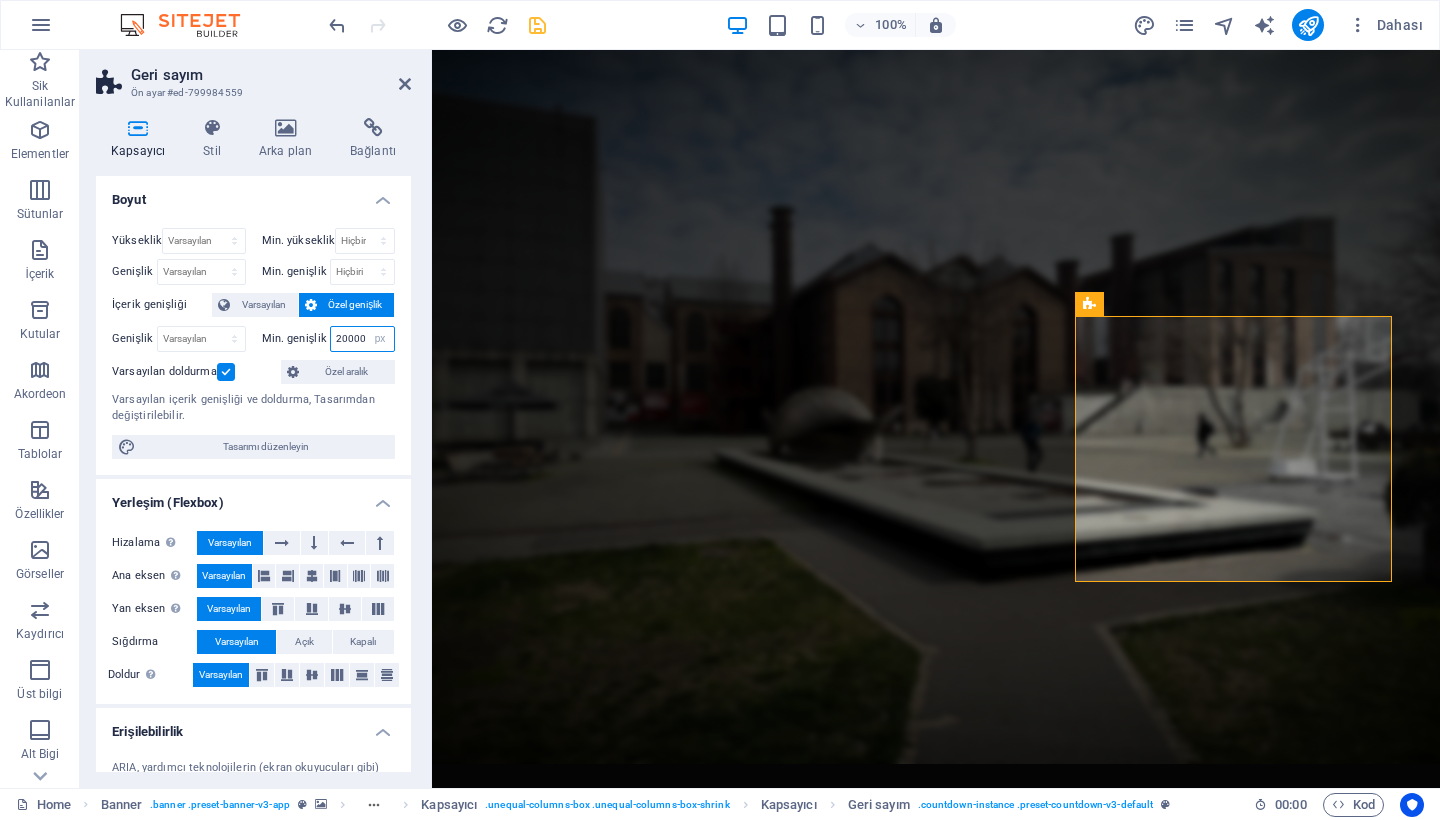 type on "20000" 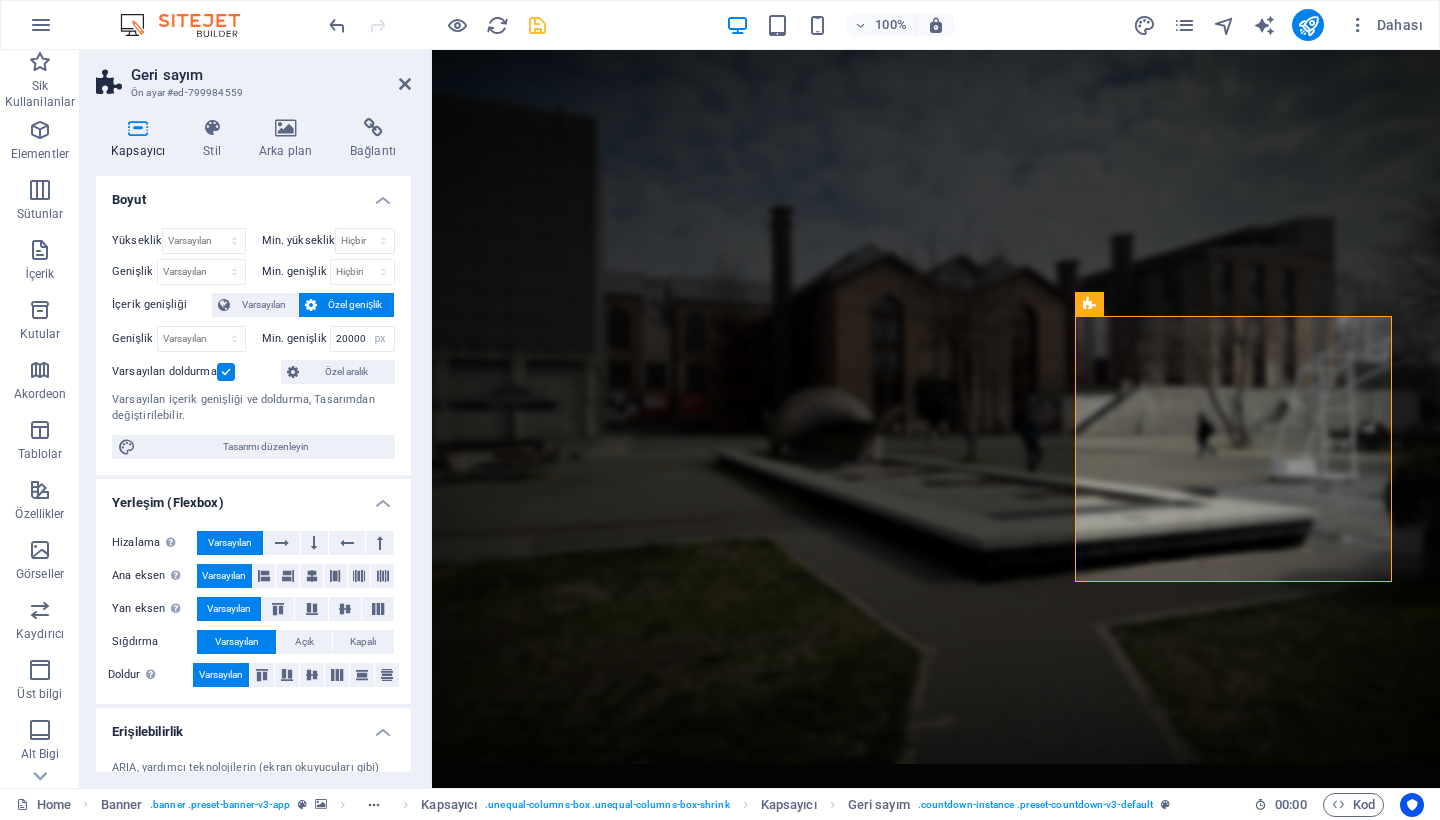 click on "Min. genişlik" at bounding box center [296, 338] 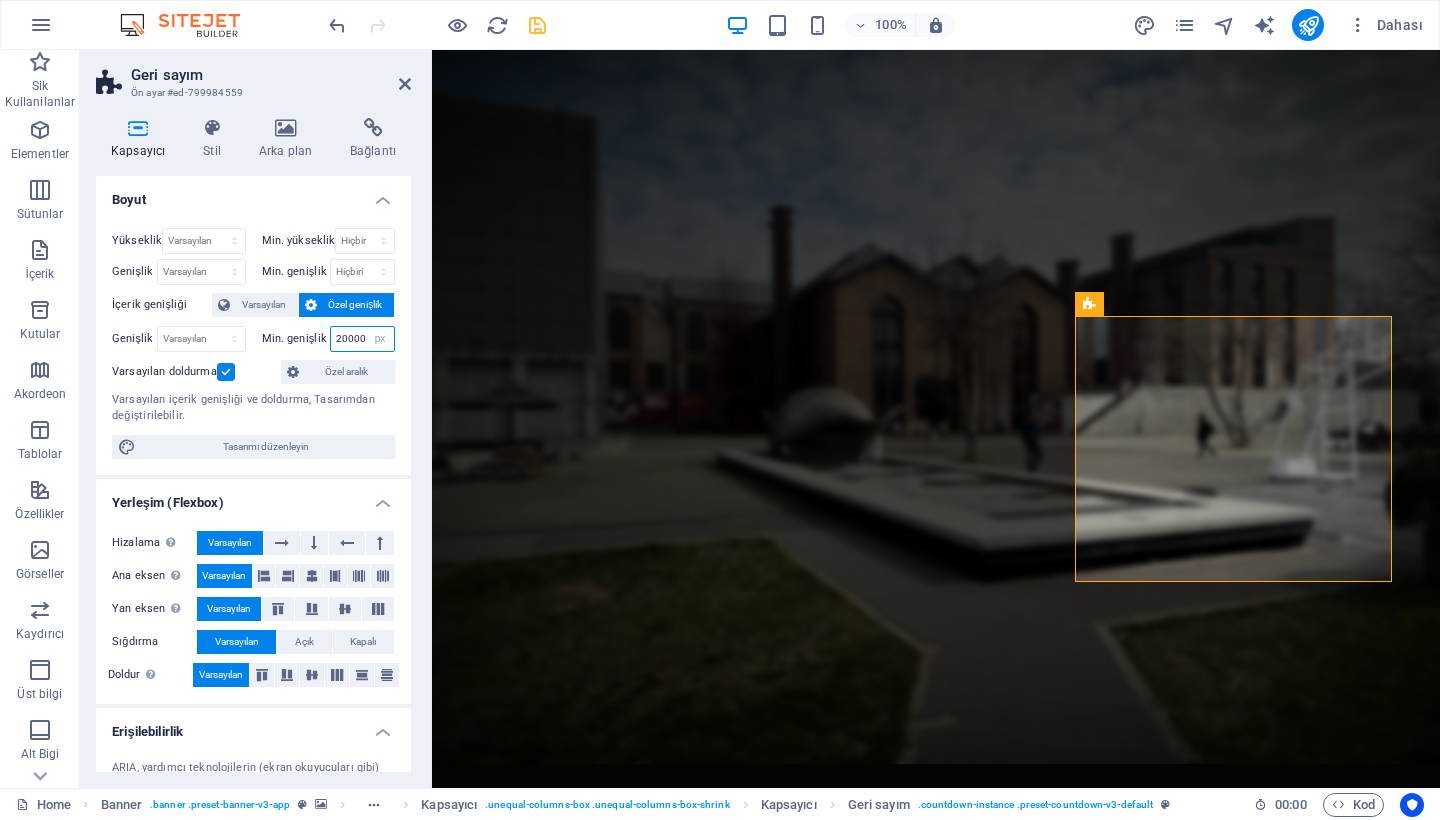 click on "20000" at bounding box center (363, 339) 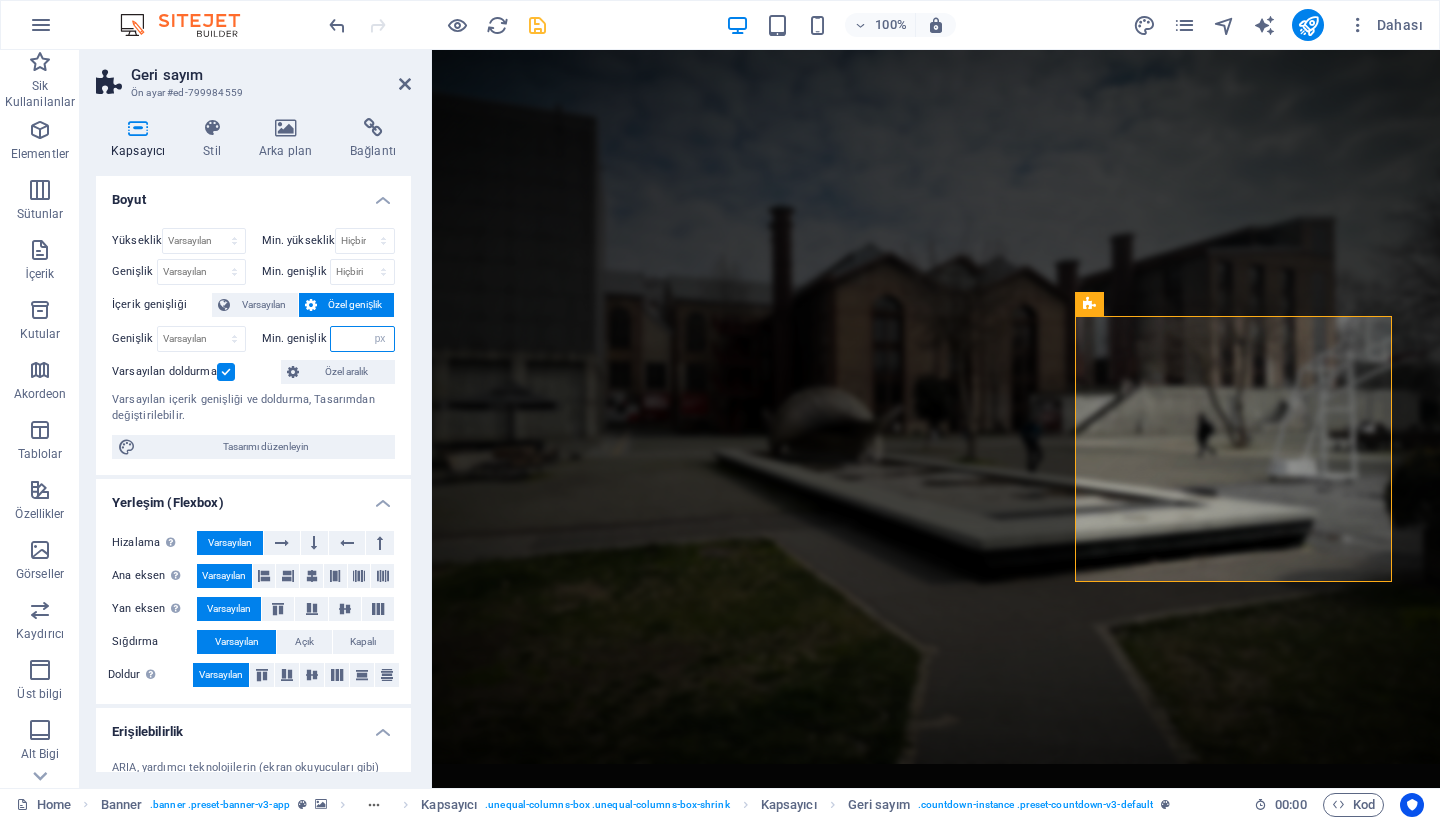 type 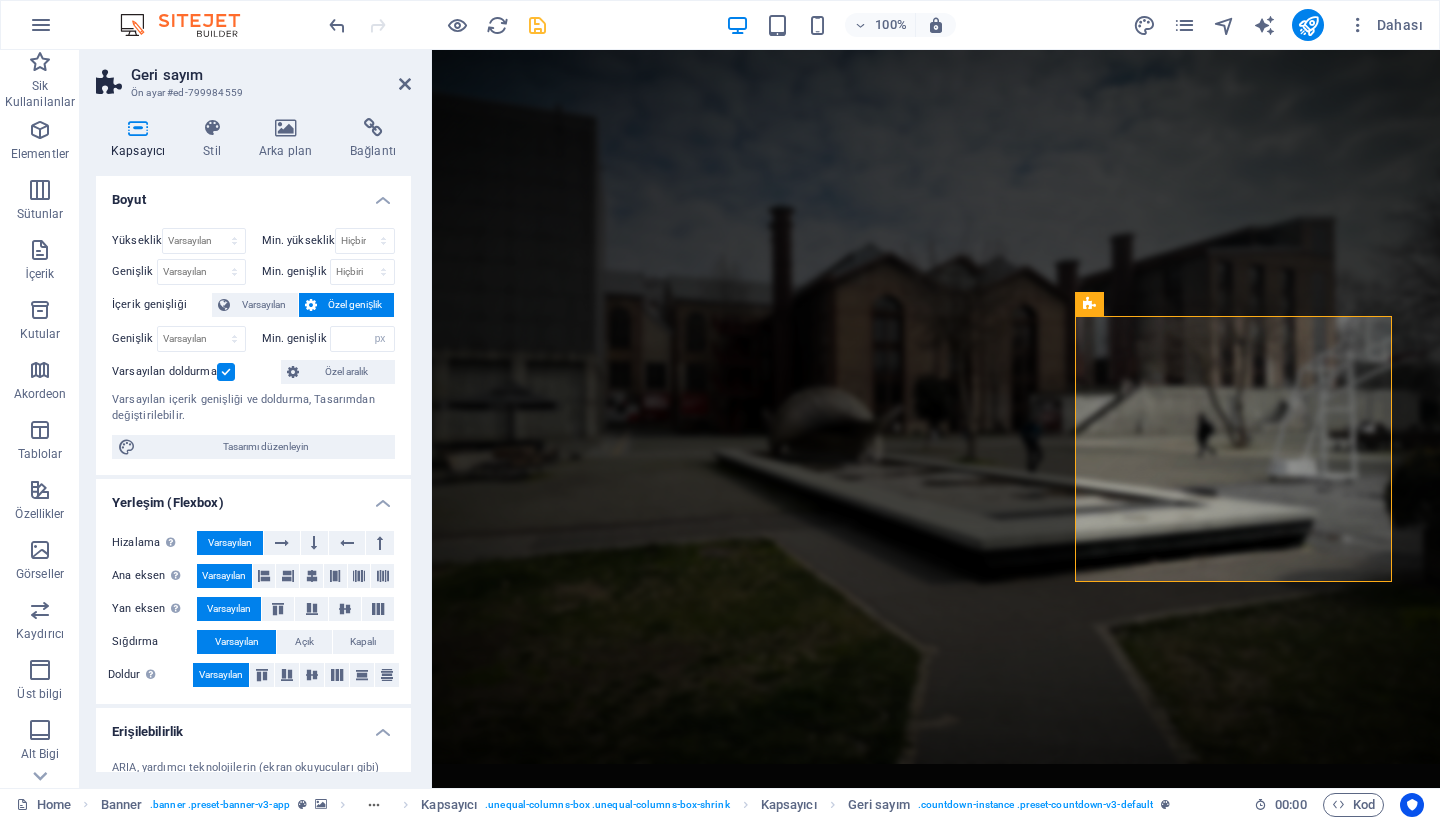 click on "Min. genişlik" at bounding box center (296, 338) 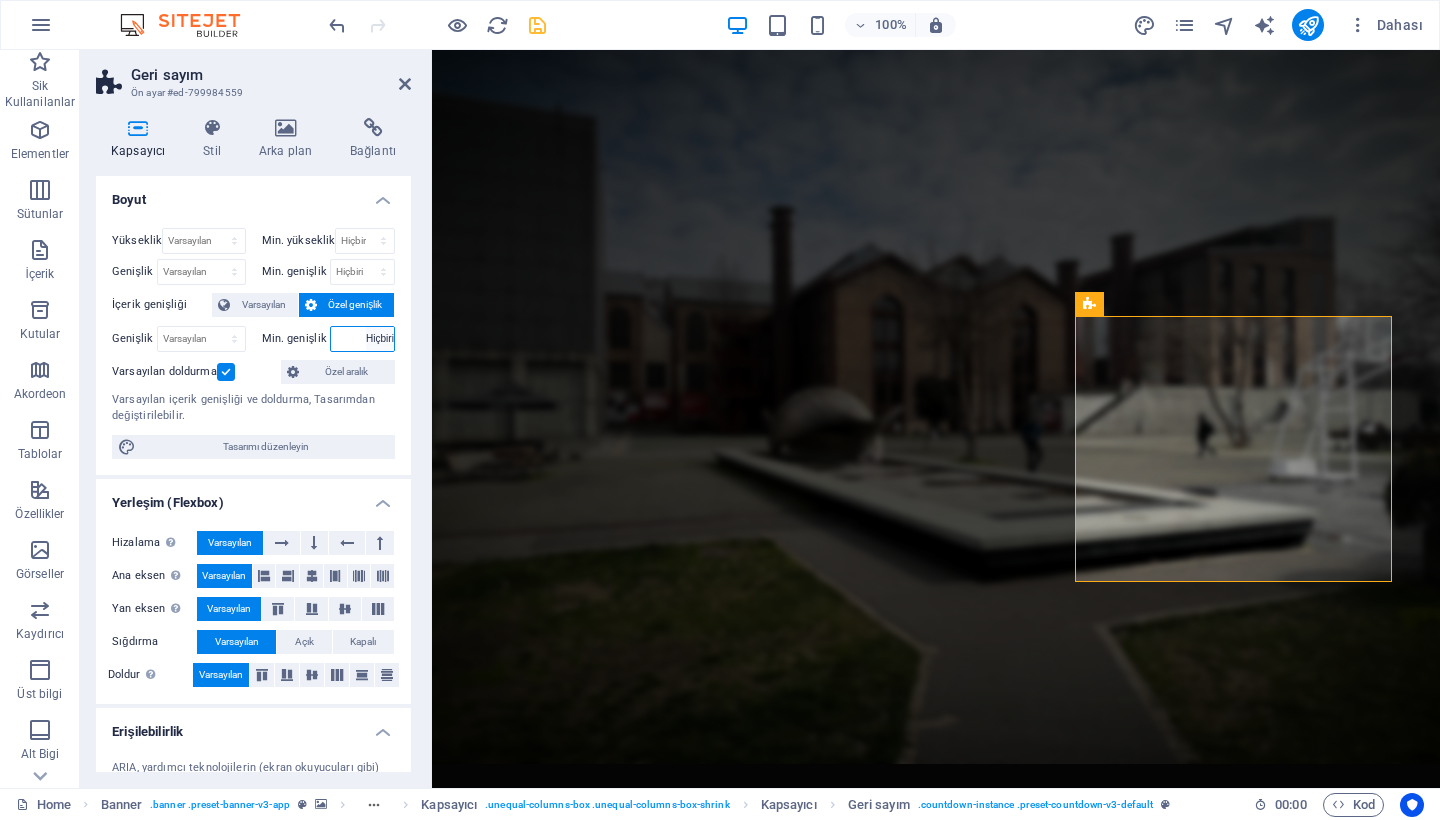 select on "DISABLED_OPTION_VALUE" 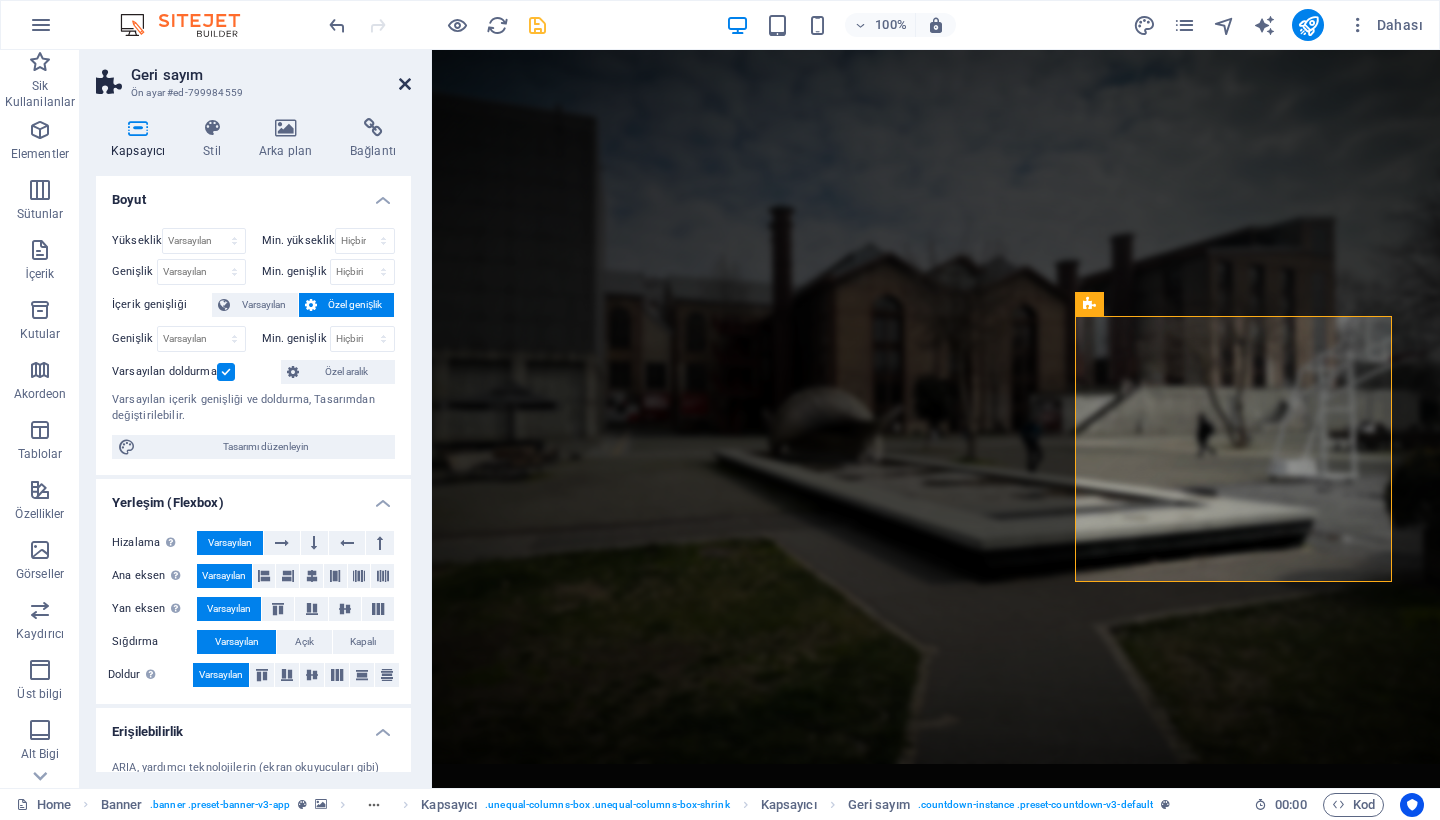 click at bounding box center (405, 84) 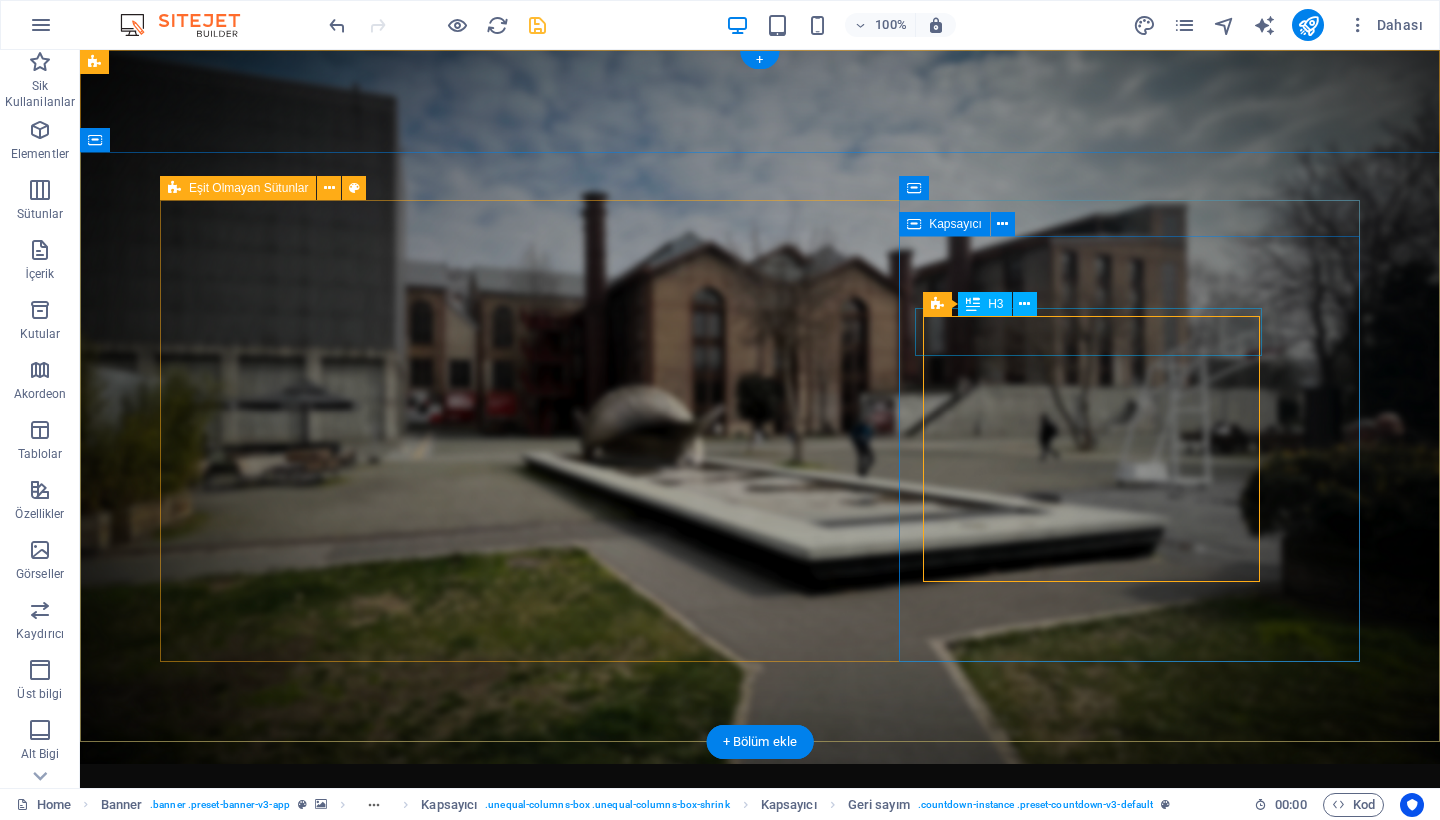 click on "187" at bounding box center (760, 1576) 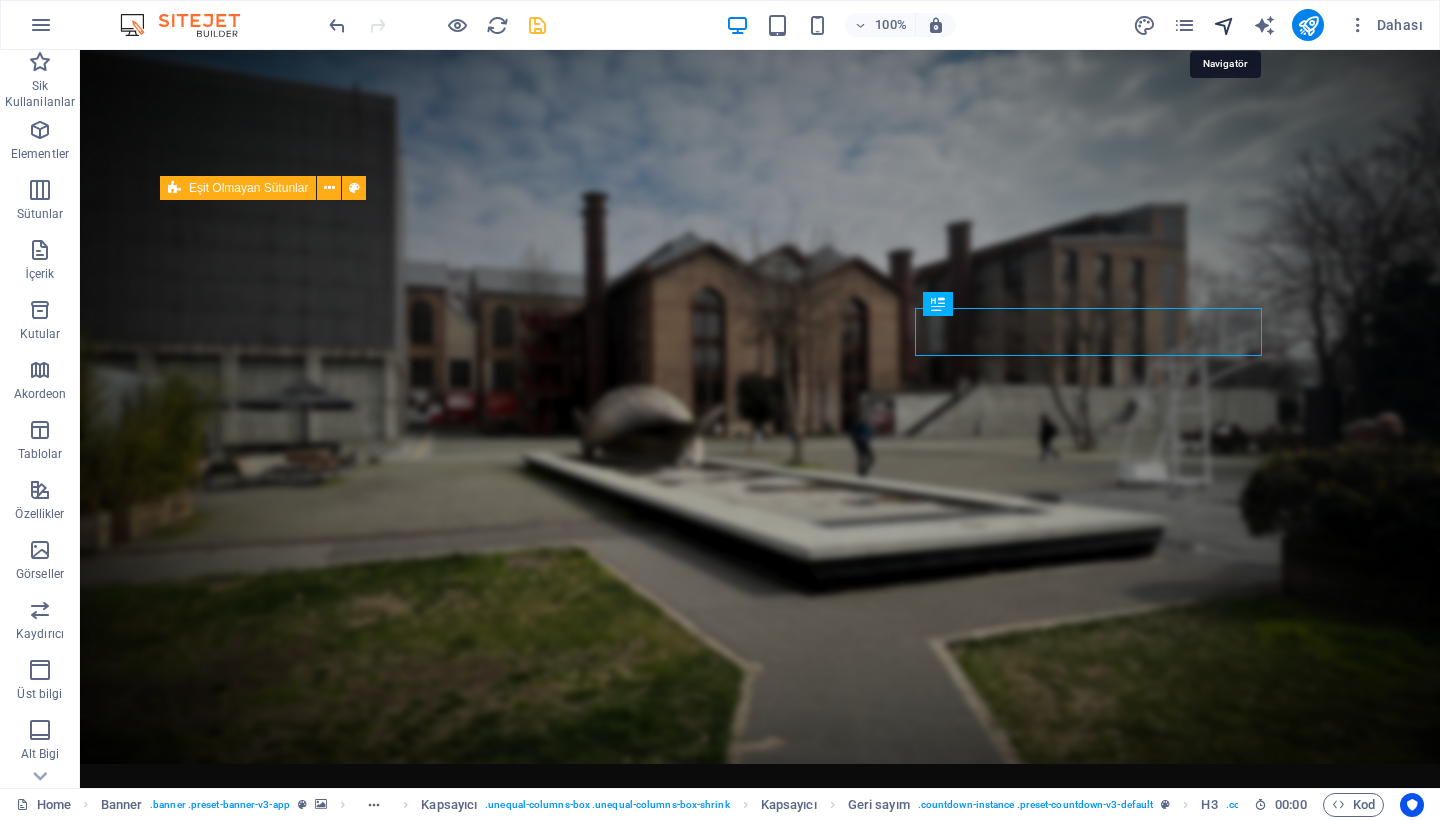 click at bounding box center [1224, 25] 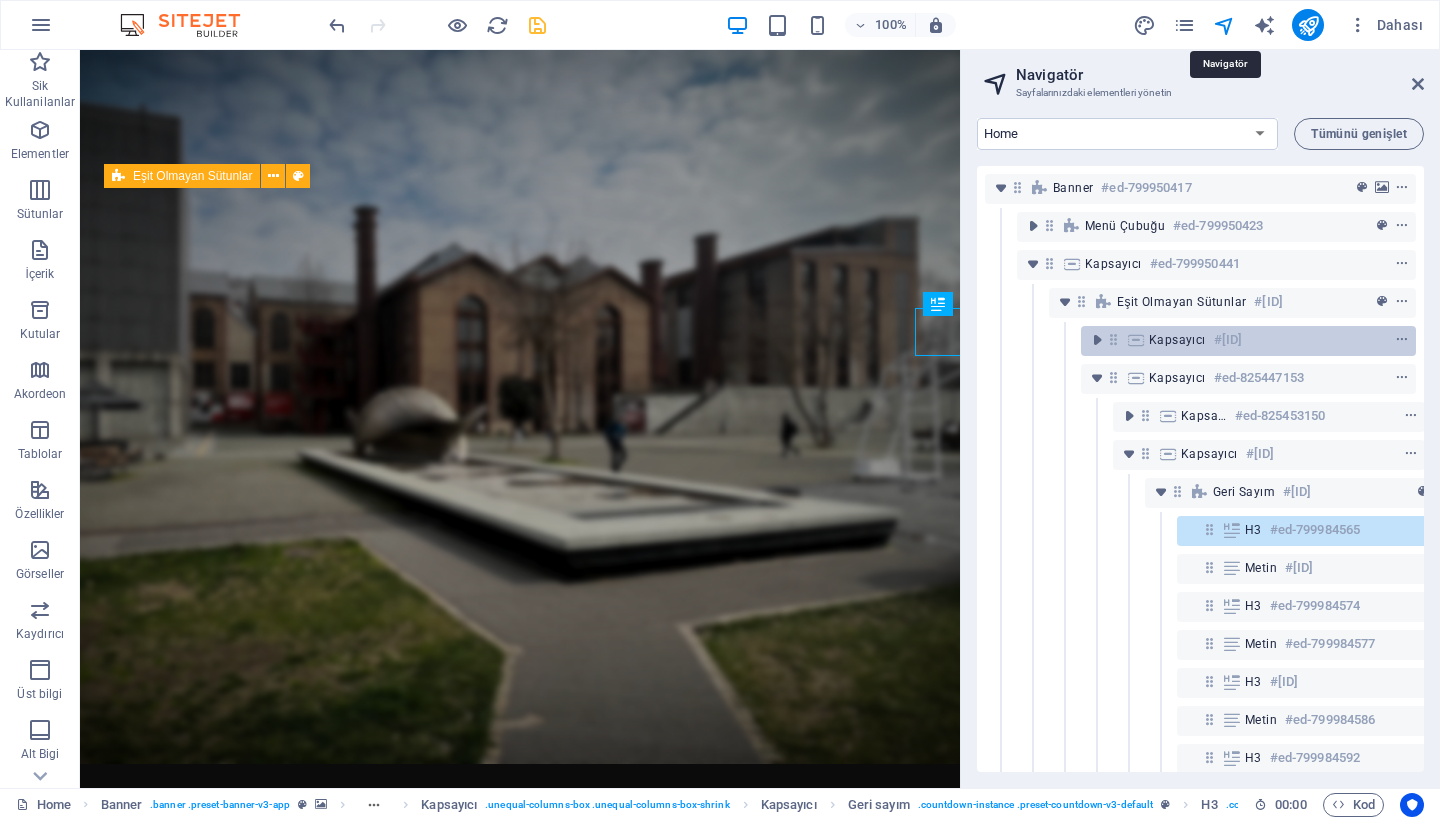 scroll, scrollTop: 70, scrollLeft: 69, axis: both 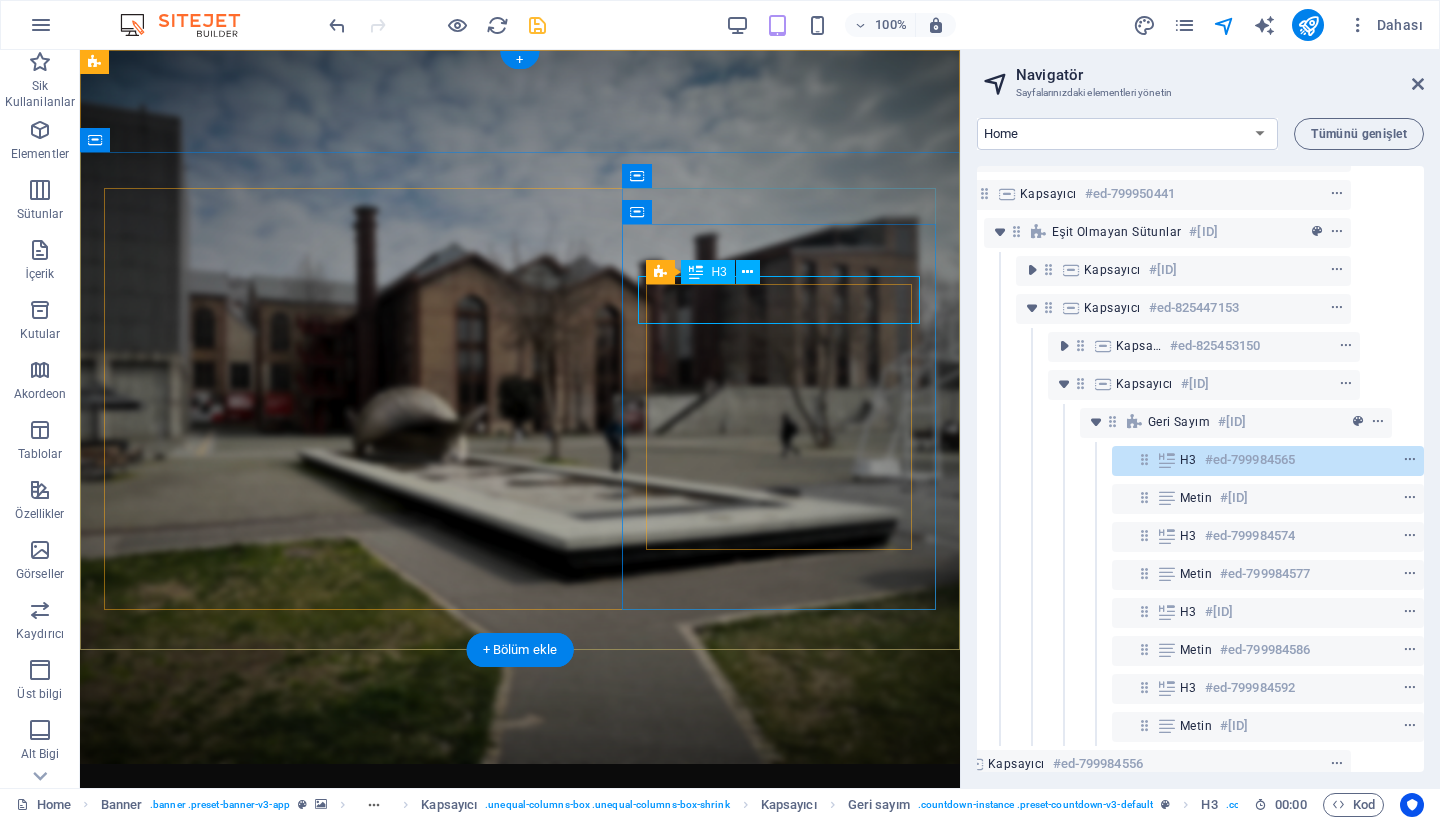 click at bounding box center (1144, 459) 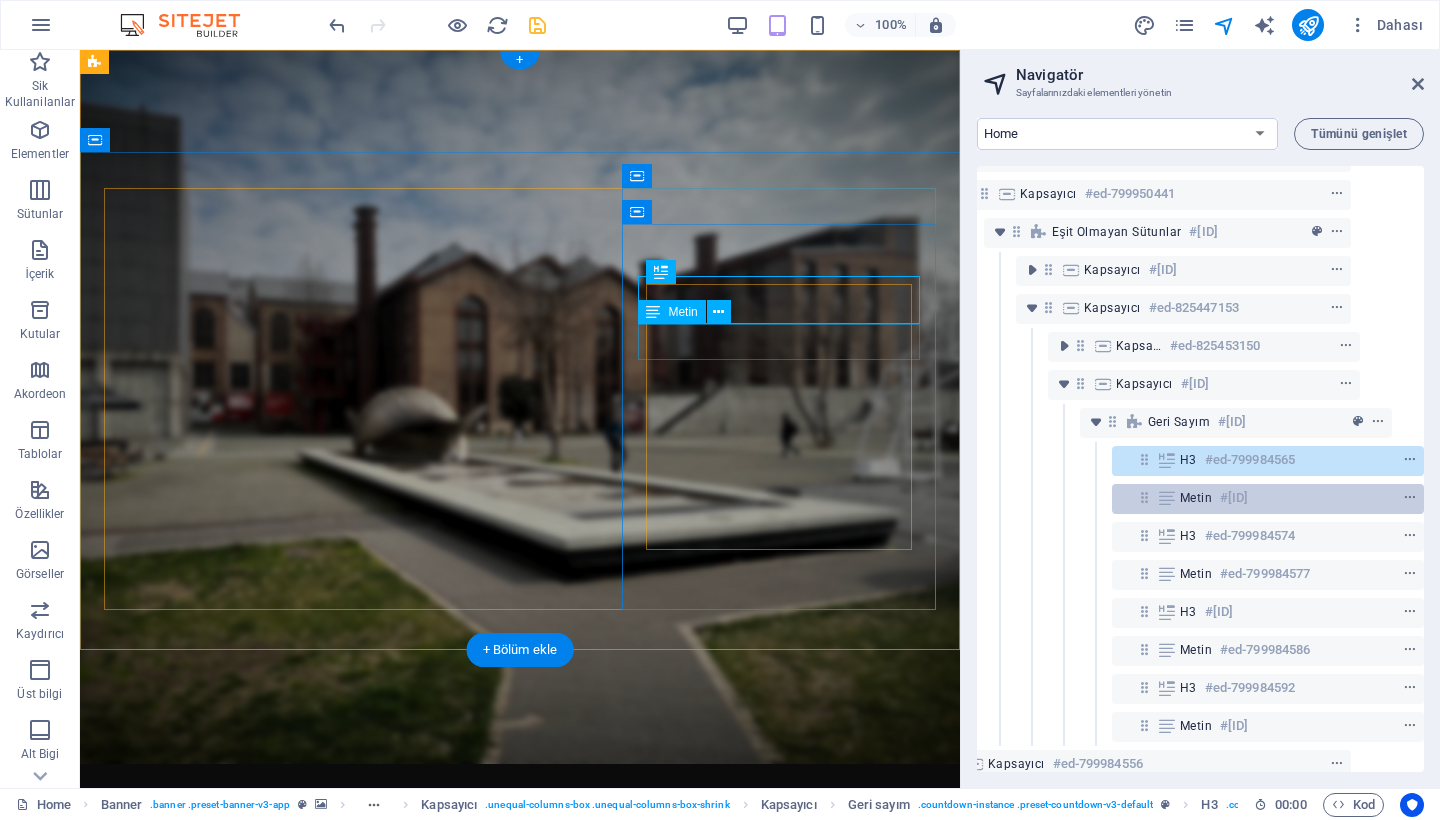 click at bounding box center (1144, 497) 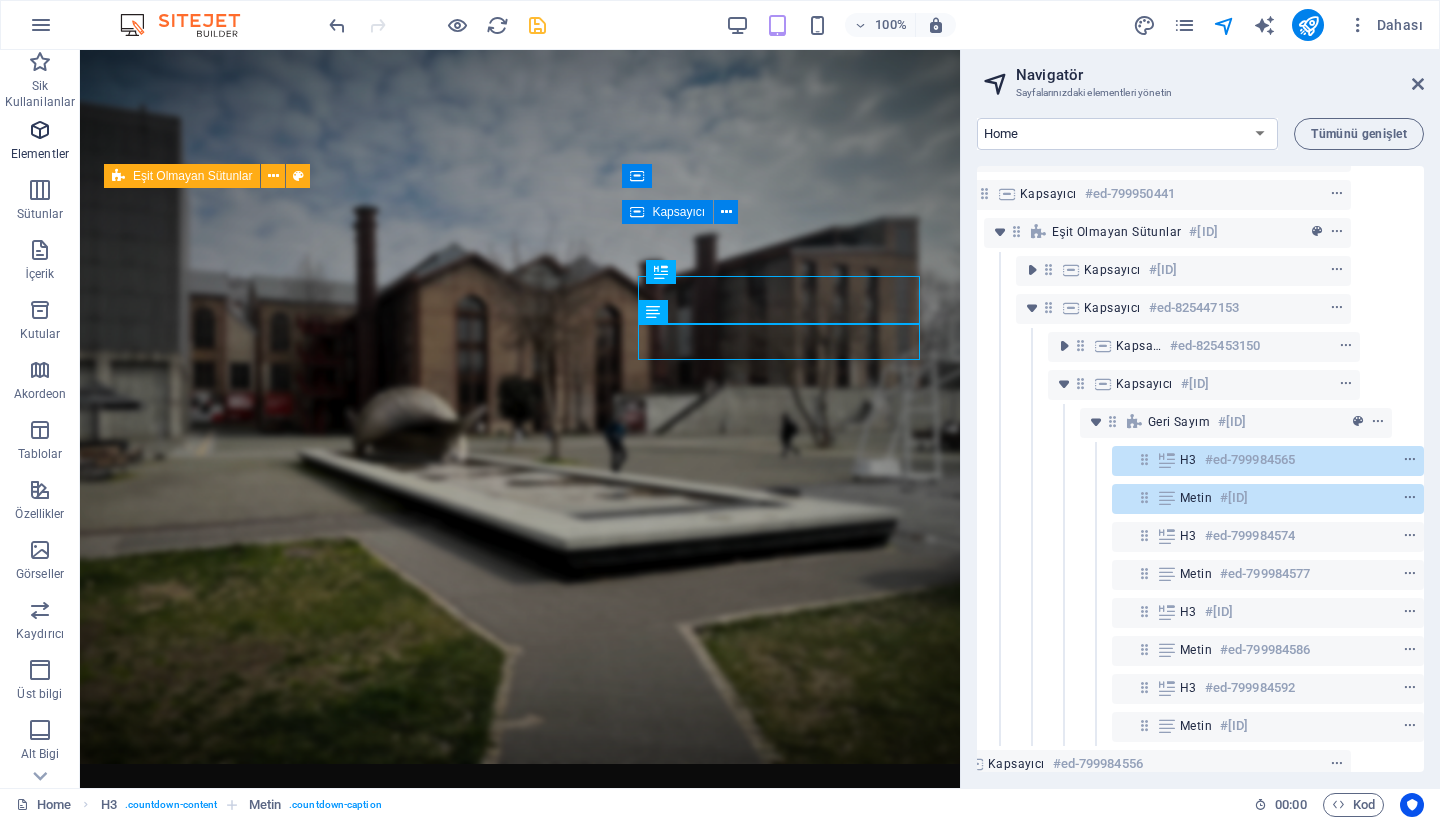 click at bounding box center [40, 130] 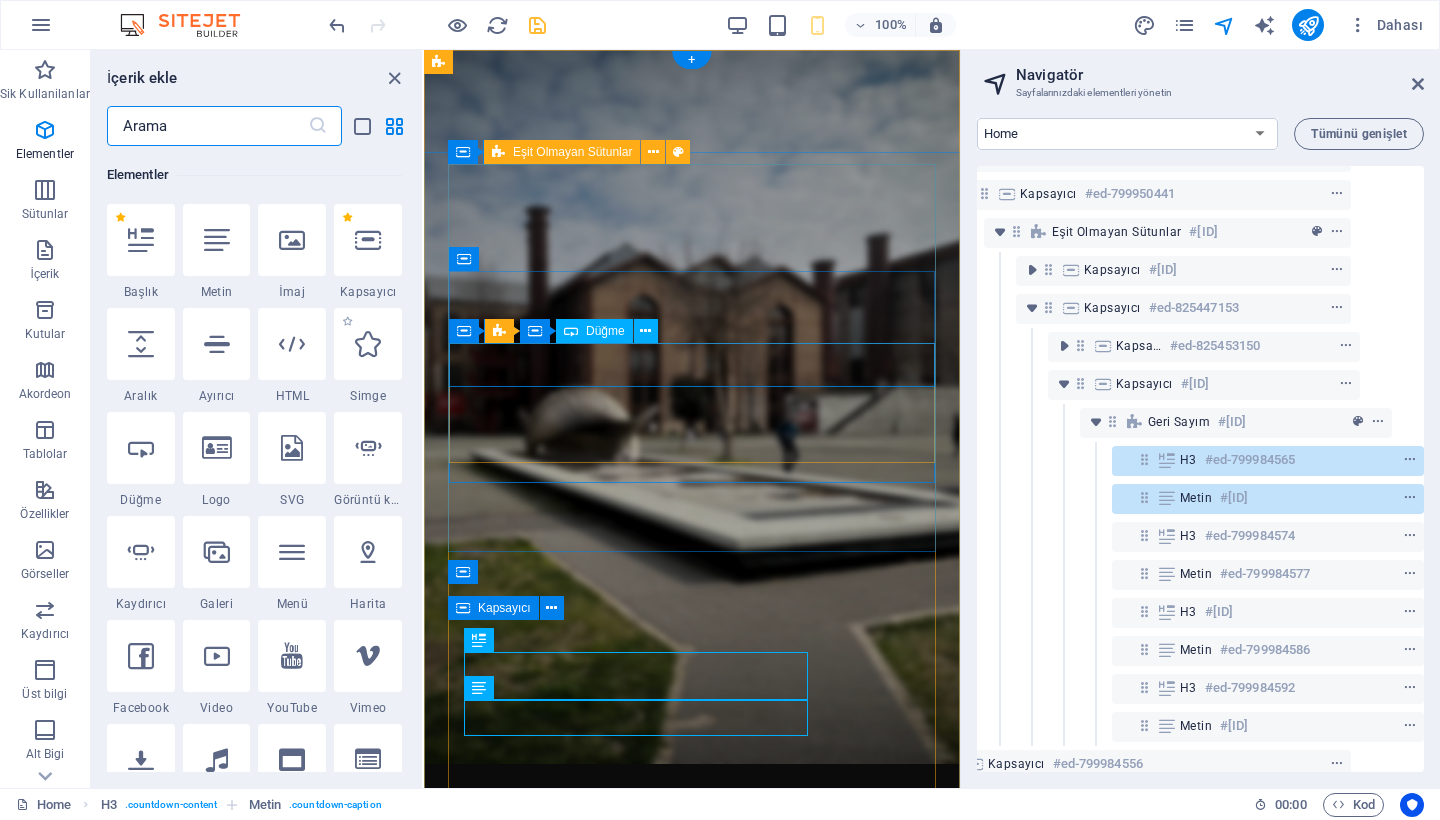 scroll, scrollTop: 213, scrollLeft: 0, axis: vertical 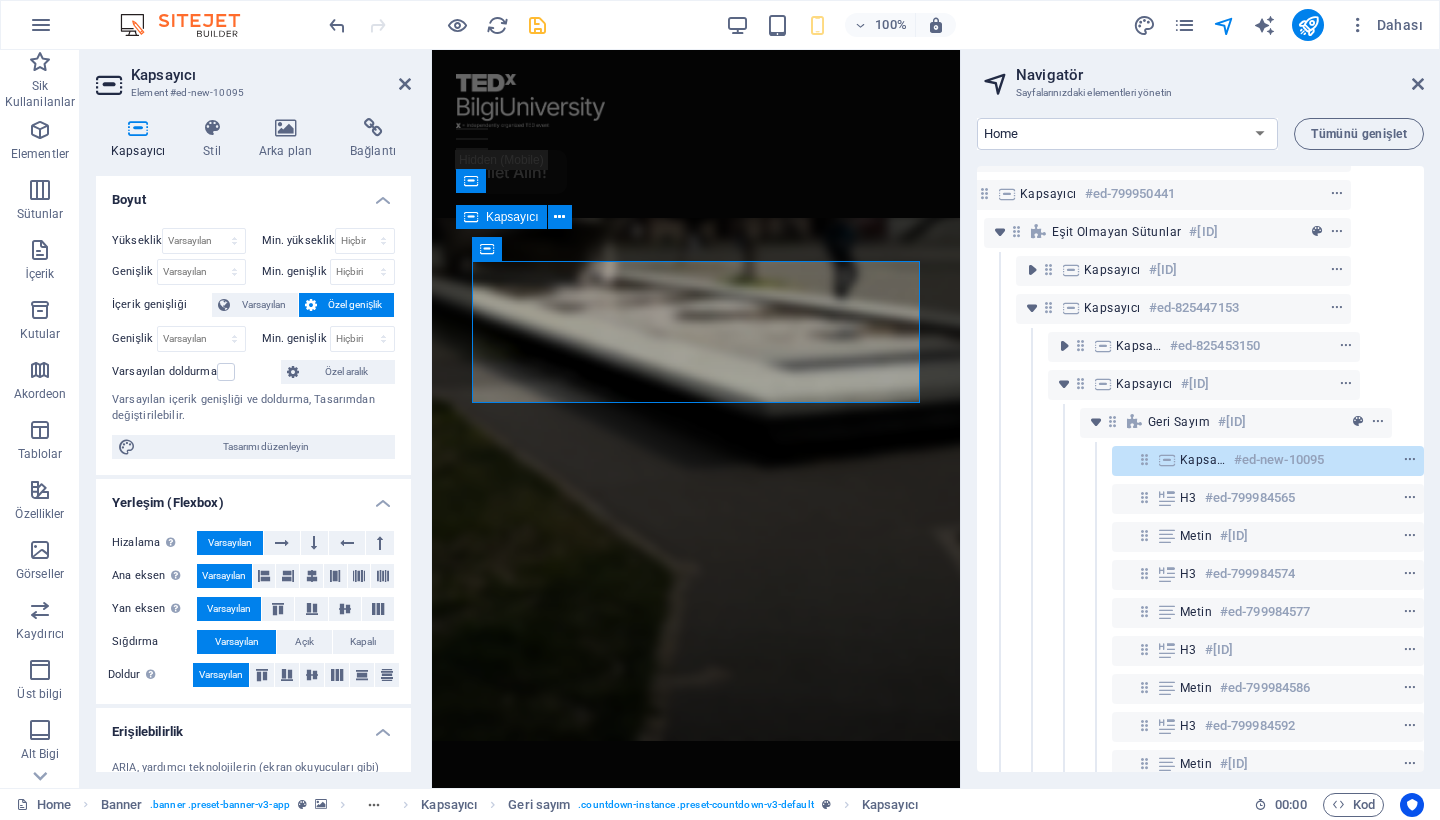 drag, startPoint x: 1161, startPoint y: 532, endPoint x: 1166, endPoint y: 458, distance: 74.168724 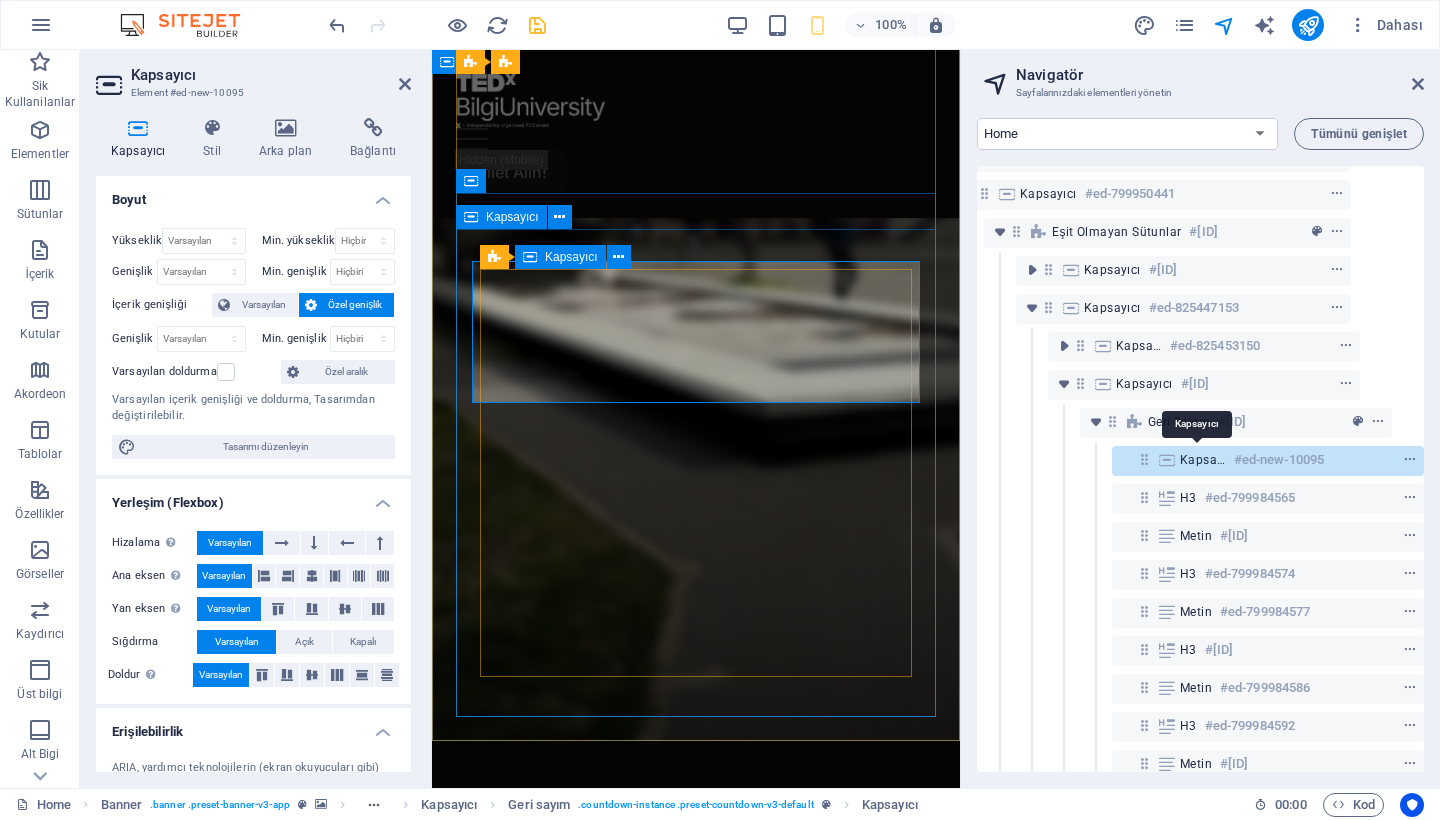 drag, startPoint x: 1155, startPoint y: 499, endPoint x: 1197, endPoint y: 459, distance: 58 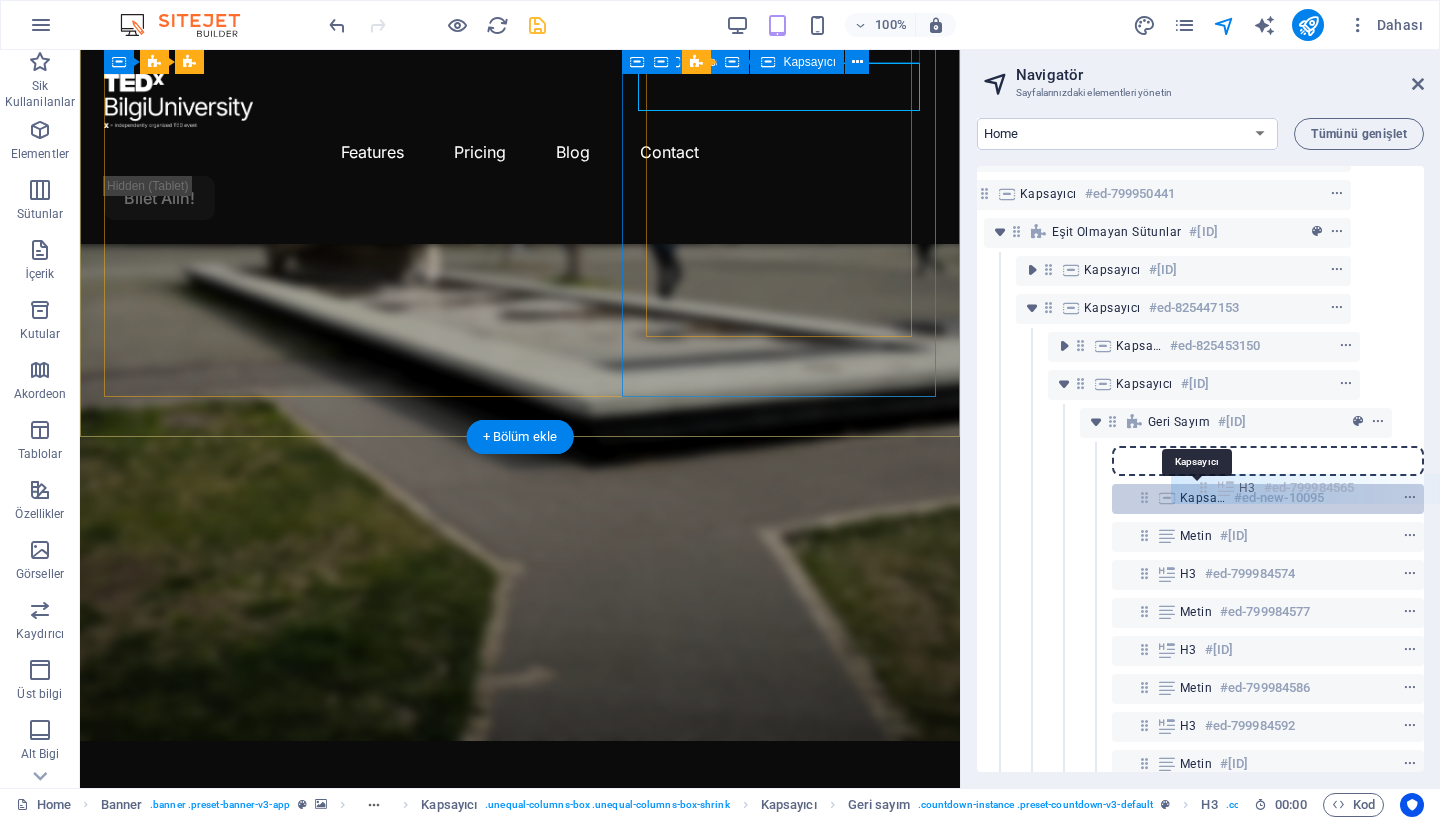 drag, startPoint x: 1140, startPoint y: 501, endPoint x: 1210, endPoint y: 490, distance: 70.85902 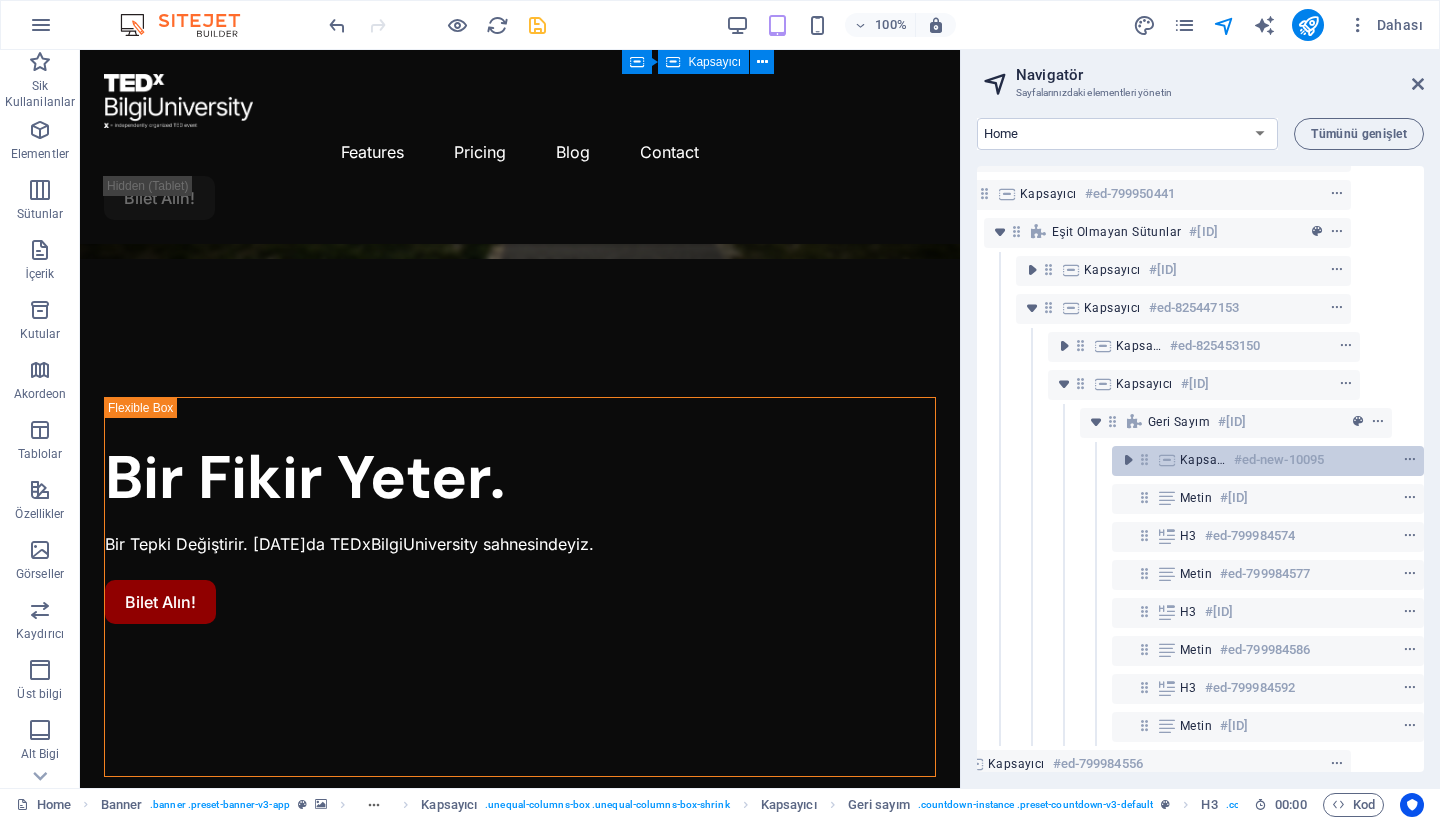 scroll, scrollTop: 0, scrollLeft: 0, axis: both 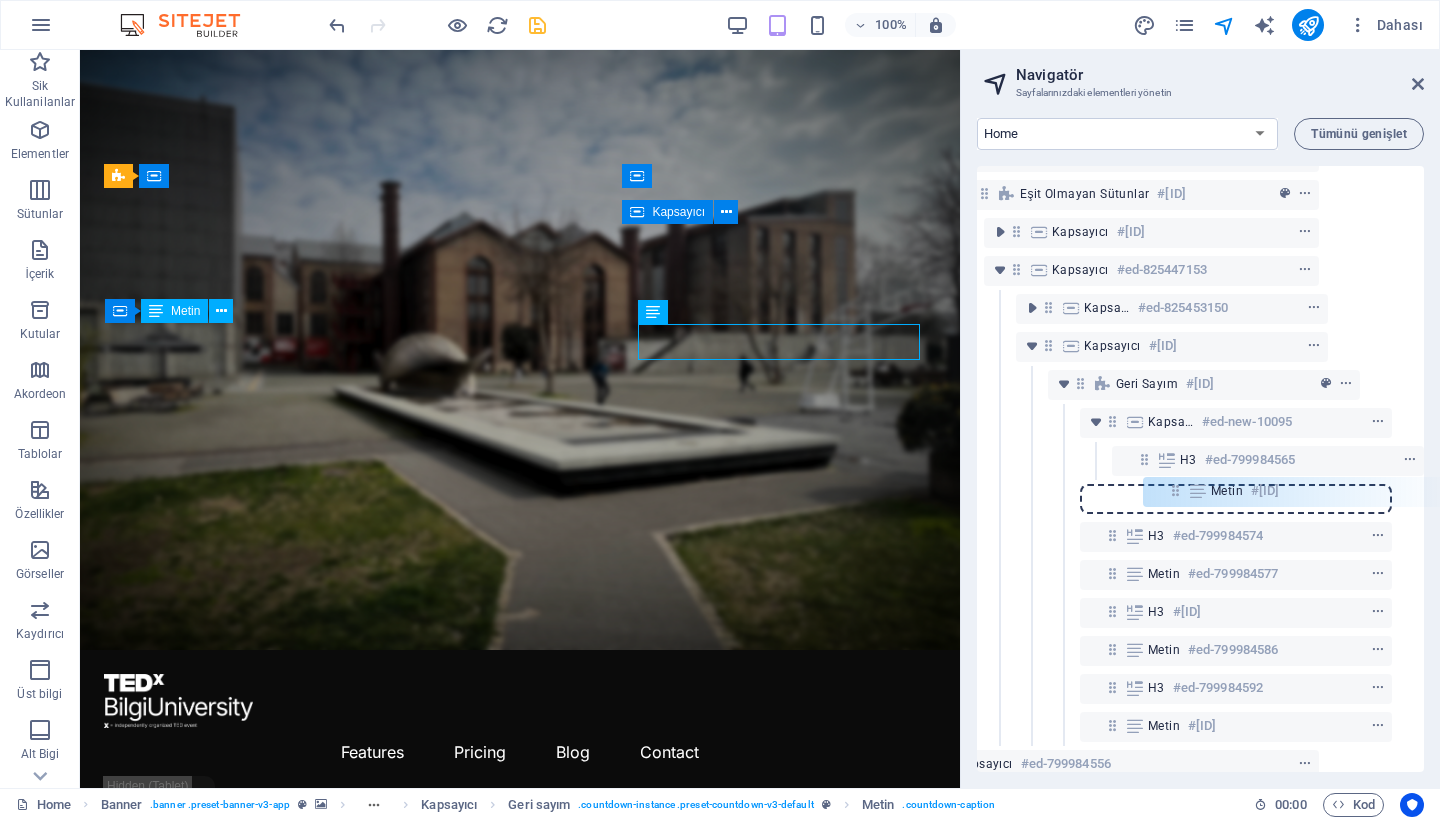 drag, startPoint x: 1107, startPoint y: 496, endPoint x: 1185, endPoint y: 486, distance: 78.63841 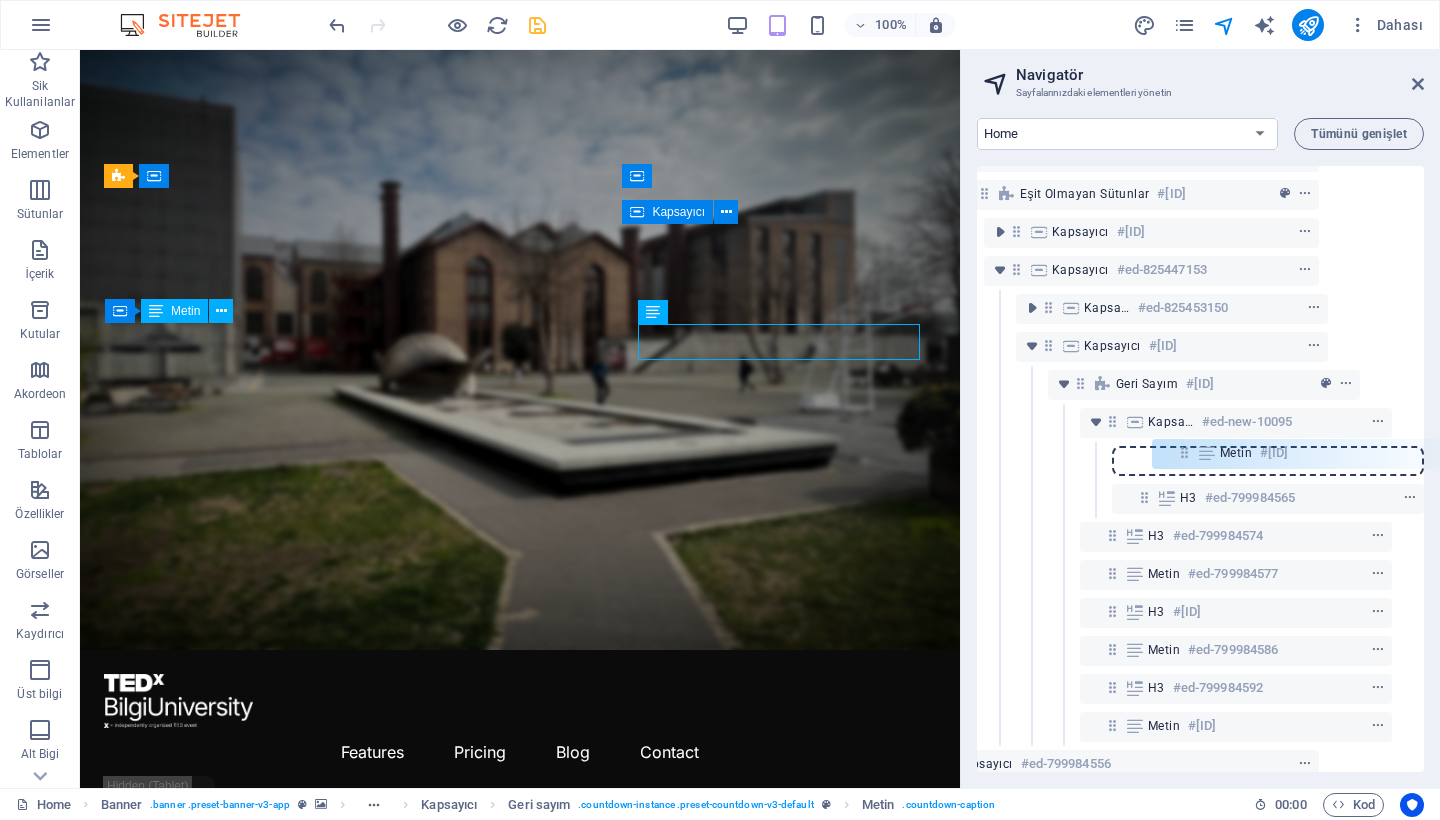 drag, startPoint x: 1106, startPoint y: 499, endPoint x: 1190, endPoint y: 452, distance: 96.25487 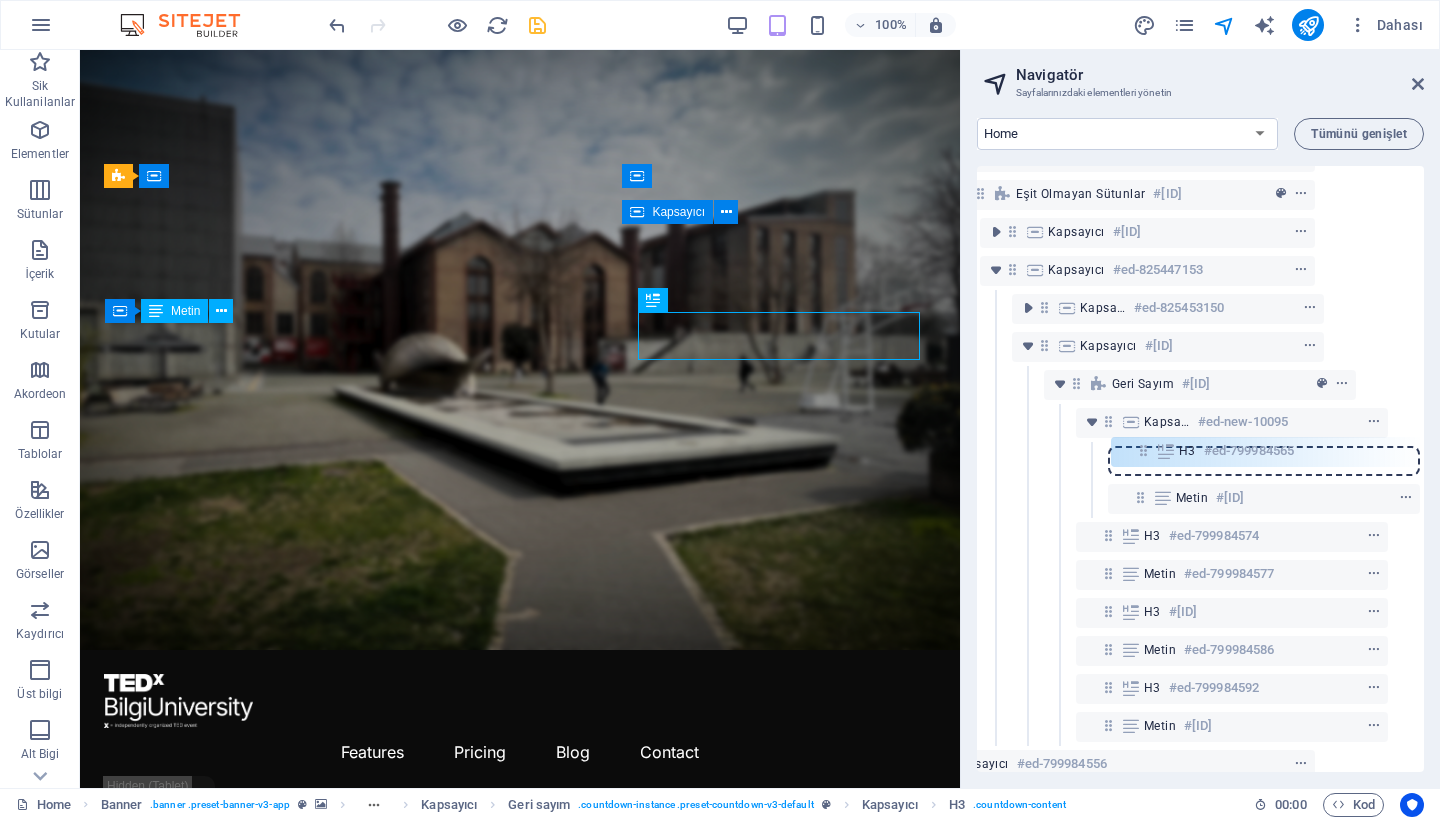 drag, startPoint x: 1137, startPoint y: 499, endPoint x: 1140, endPoint y: 447, distance: 52.086468 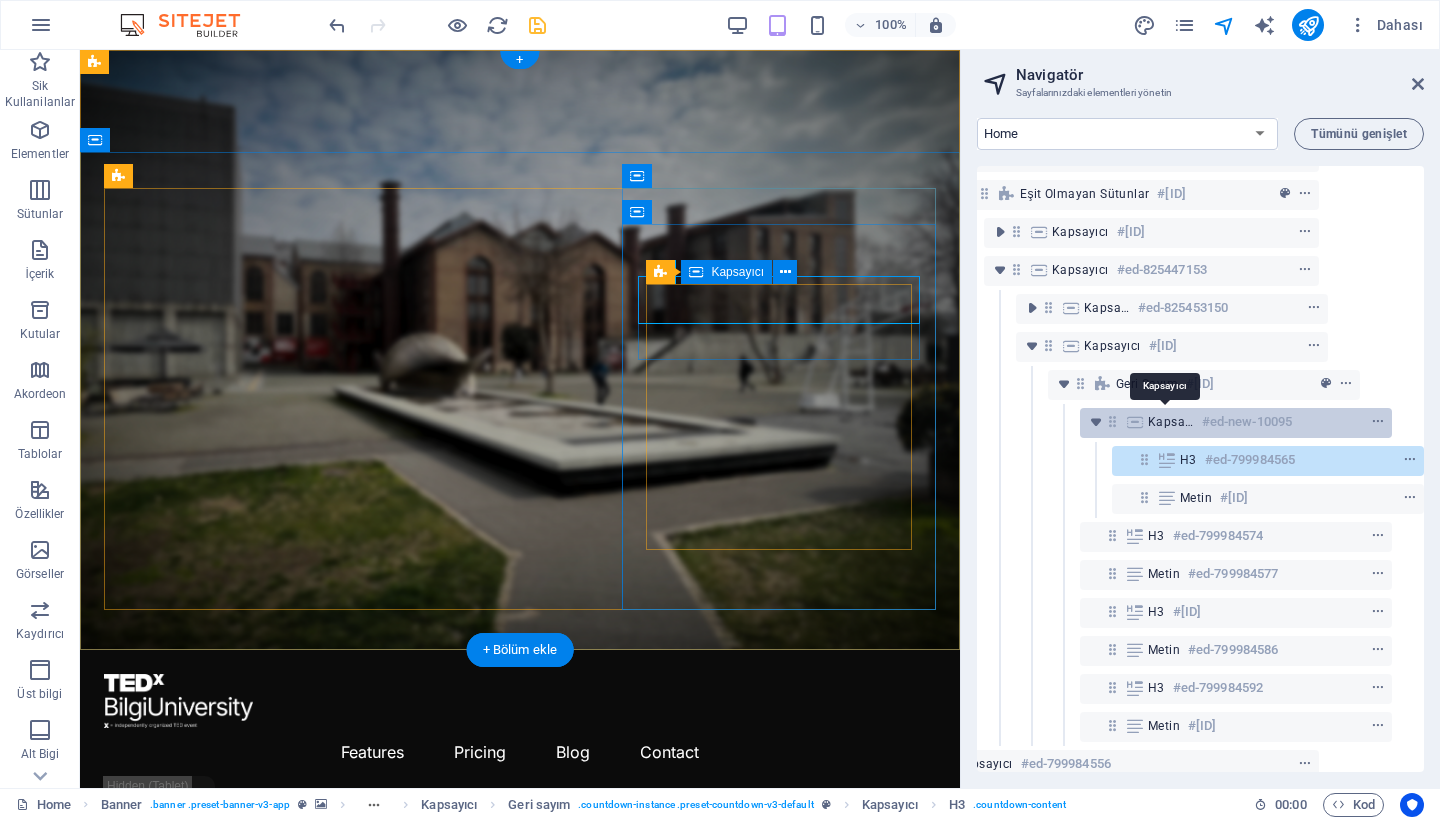 click on "Kapsayıcı" at bounding box center [1171, 422] 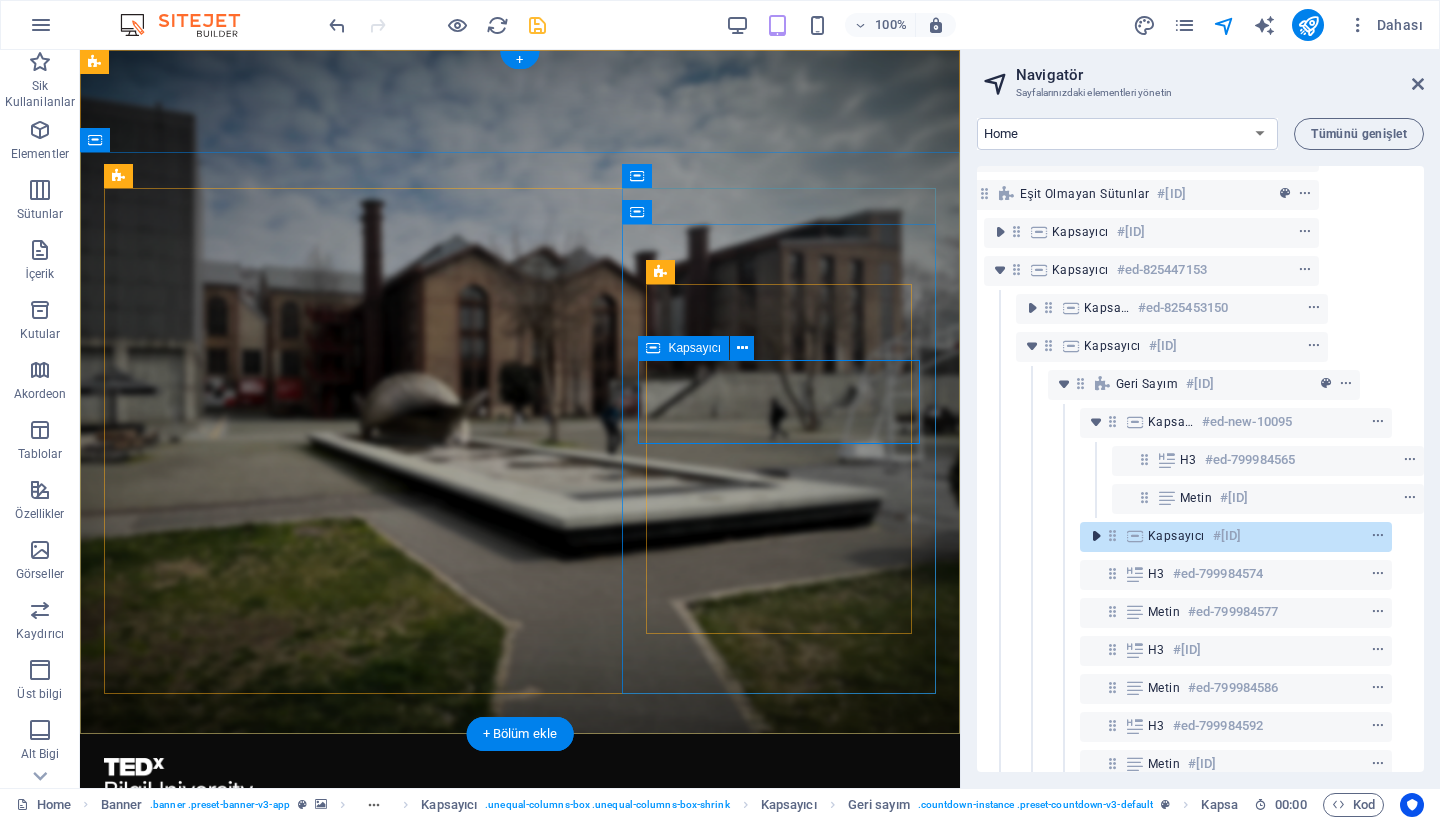 click at bounding box center (1096, 536) 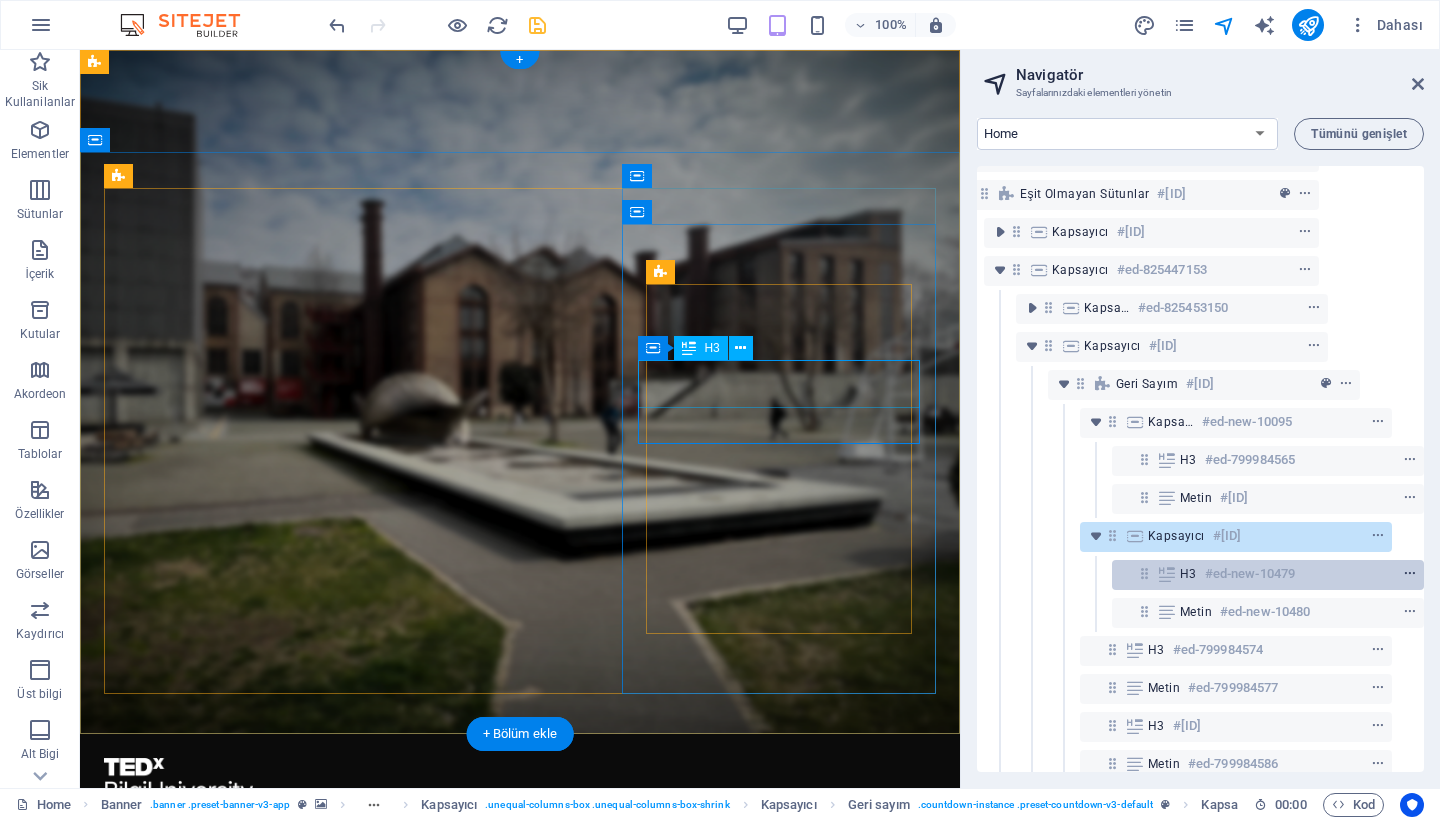 click at bounding box center [1410, 574] 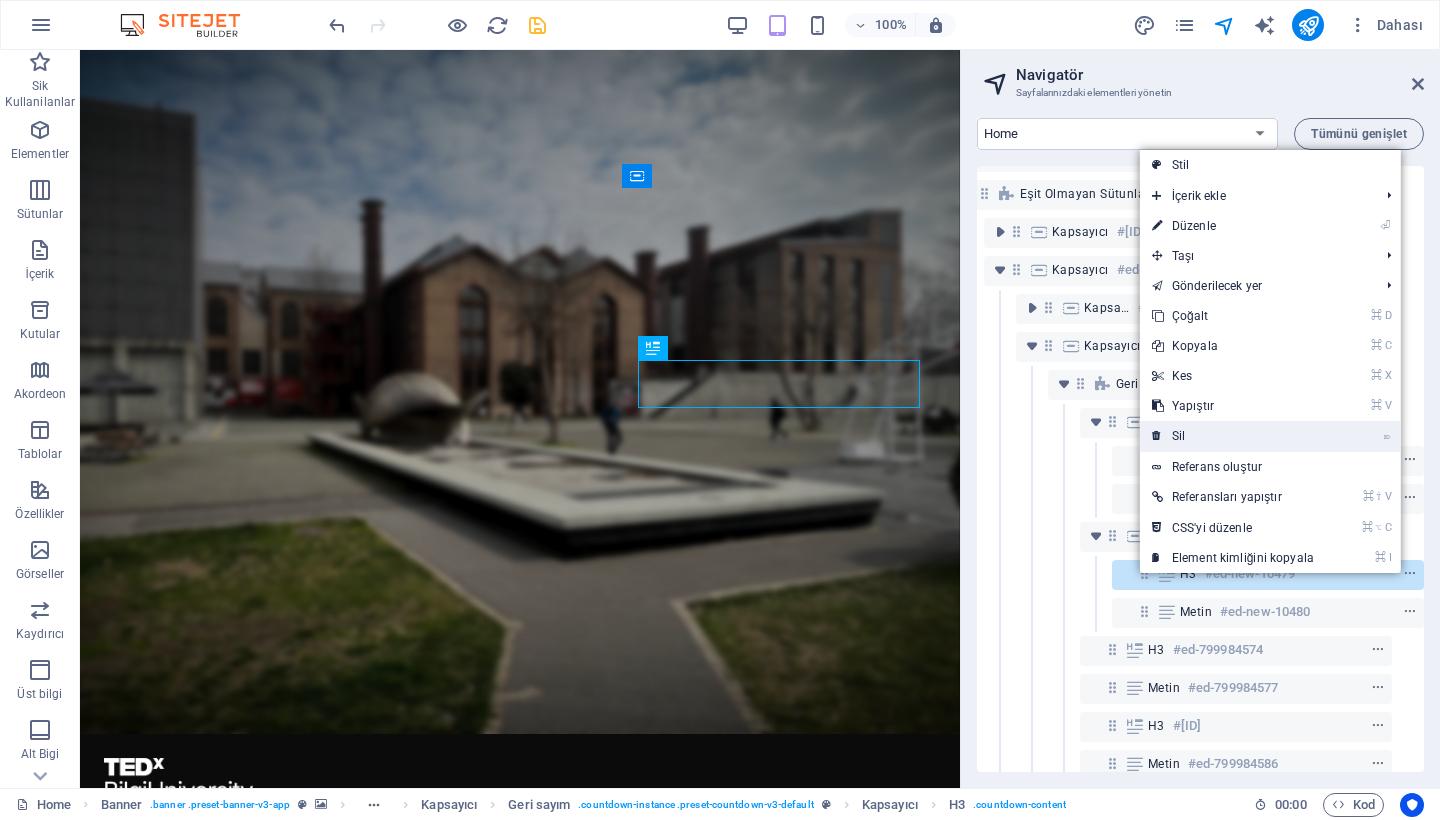 click on "⌦  Sil" at bounding box center [1233, 436] 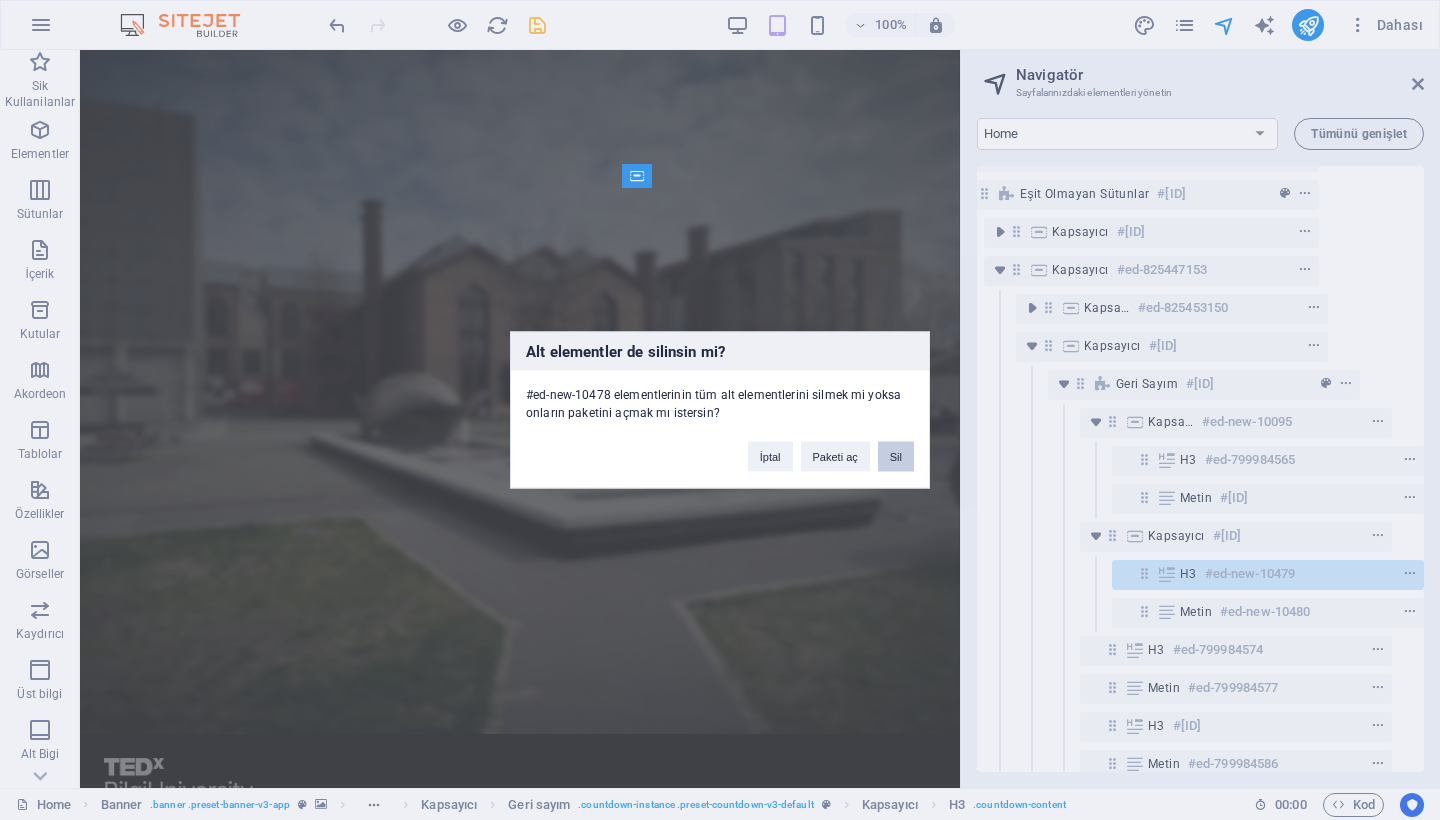 click on "Sil" at bounding box center [896, 457] 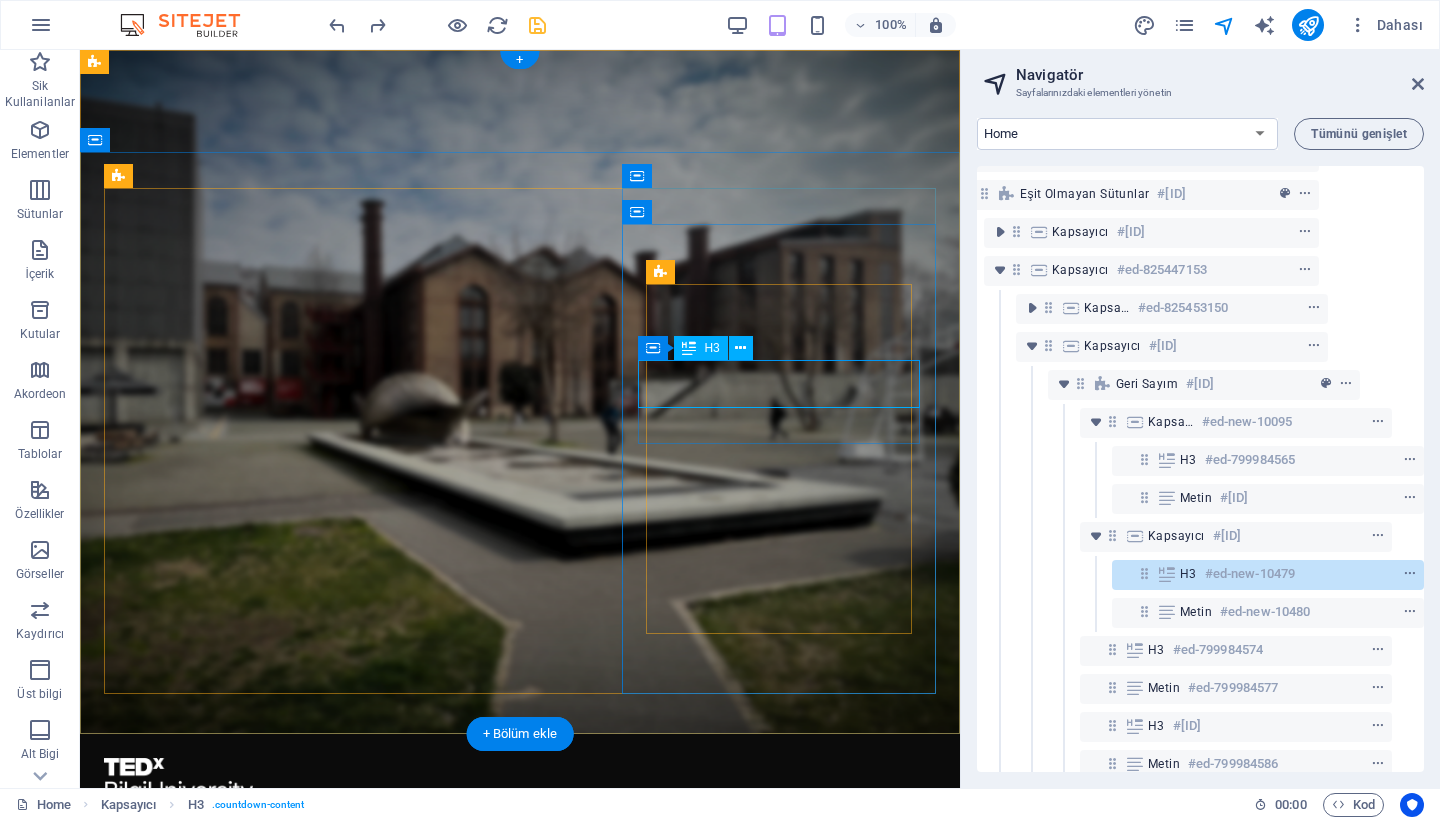 click at bounding box center (1373, 574) 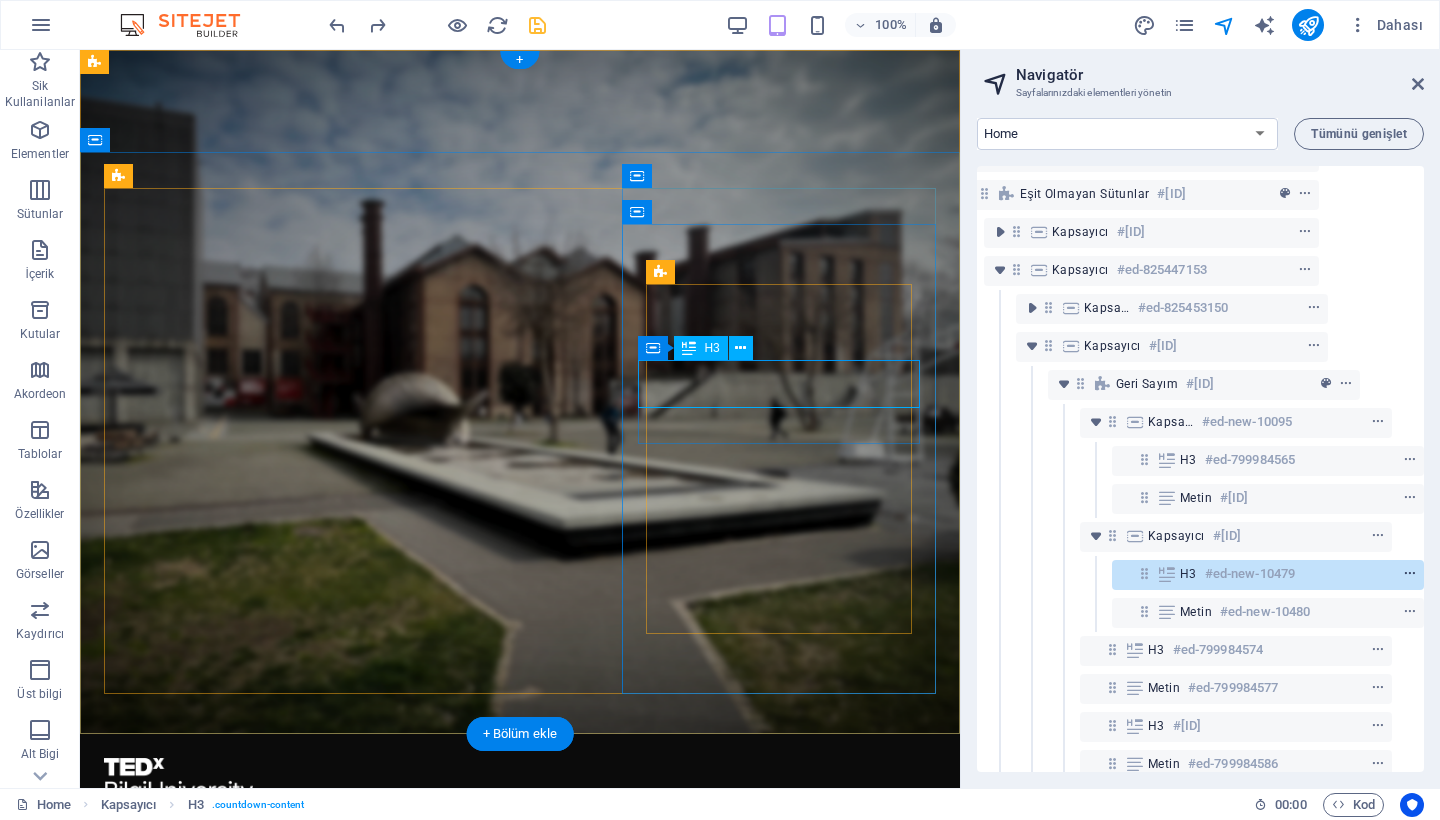 click at bounding box center [1410, 574] 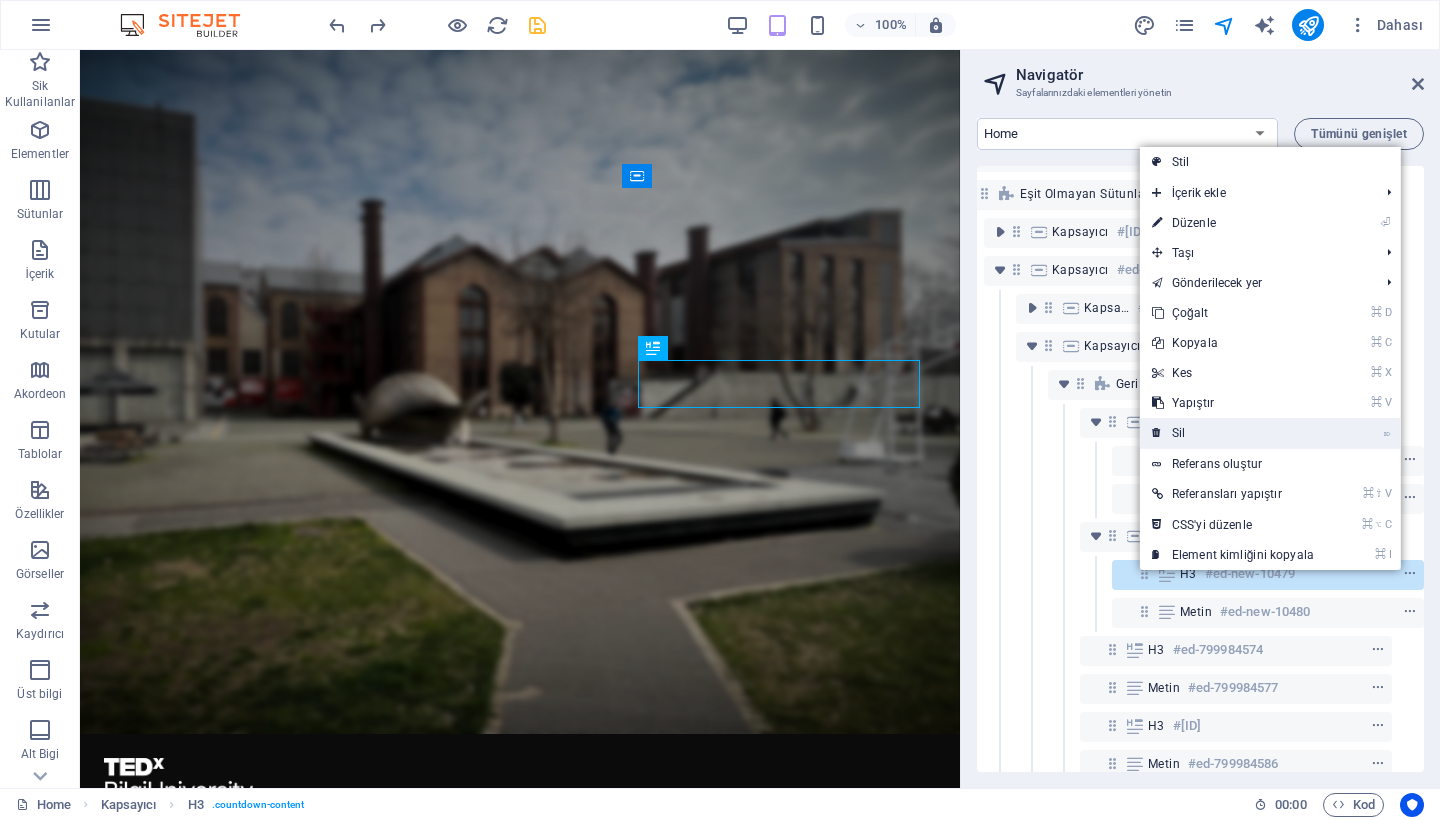 click on "⌦  Sil" at bounding box center [1233, 433] 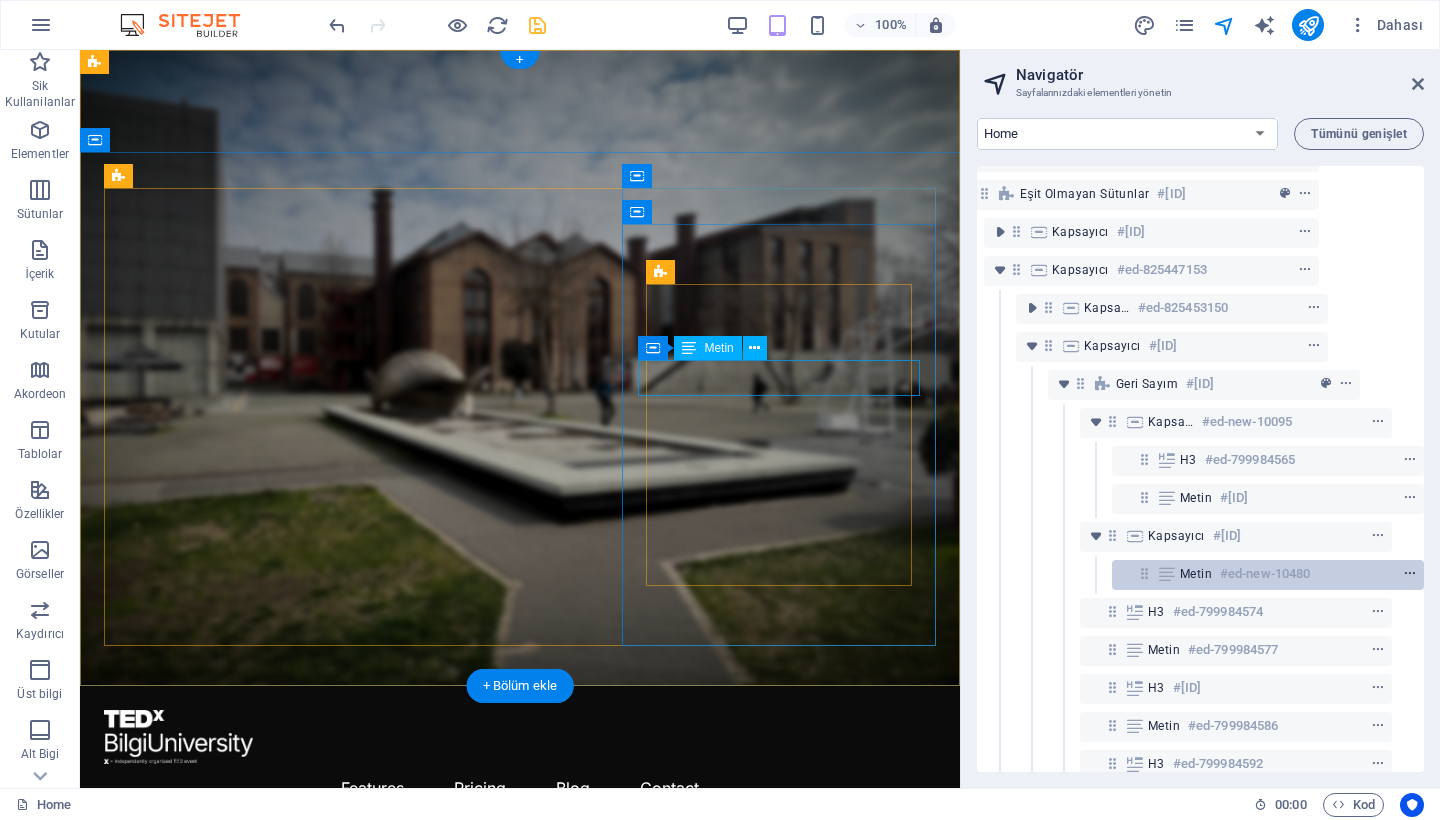click at bounding box center (1410, 574) 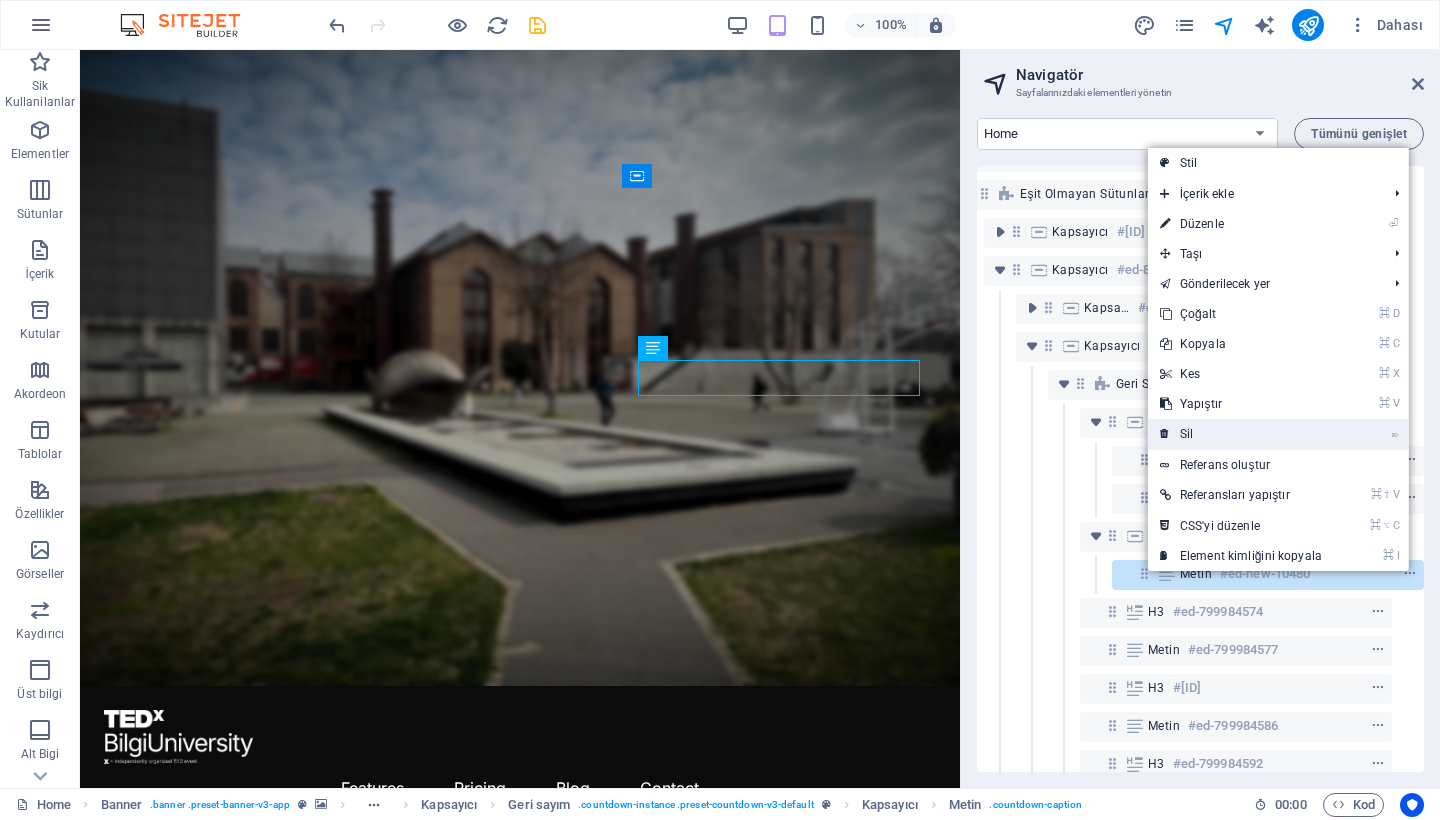 click on "⌦  Sil" at bounding box center [1241, 434] 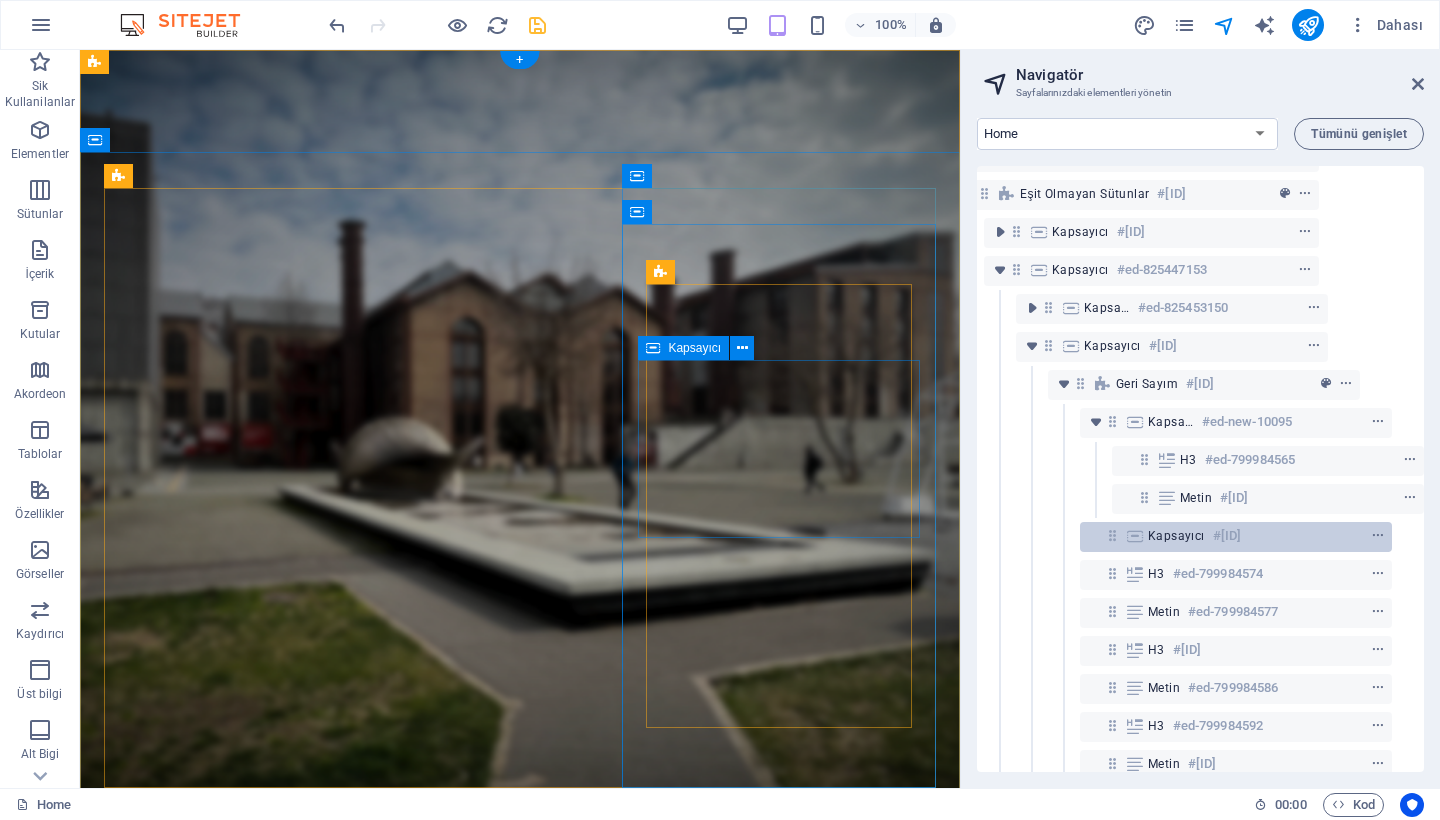 click on "Kapsayıcı" at bounding box center [1176, 536] 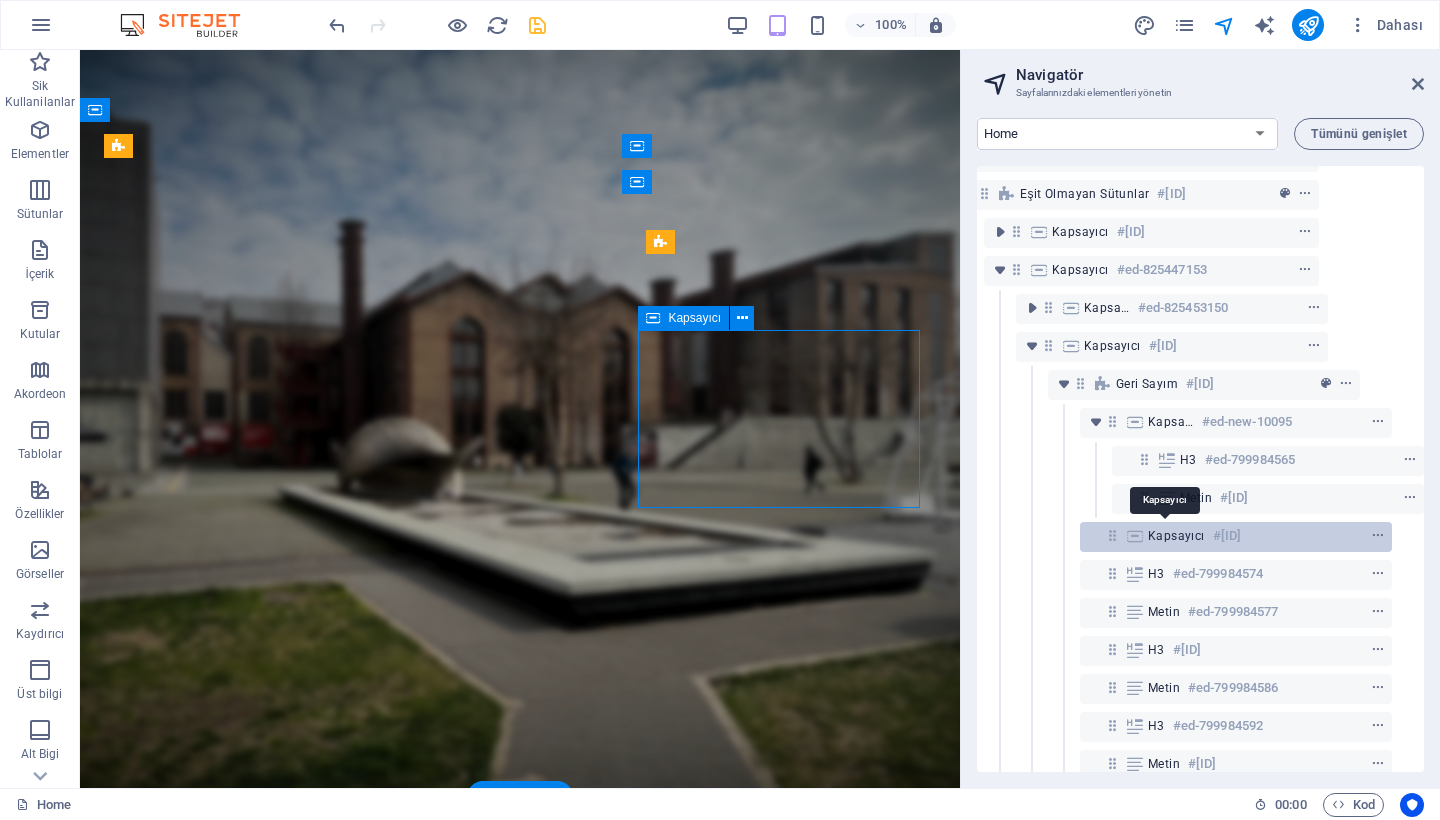 scroll, scrollTop: 30, scrollLeft: 0, axis: vertical 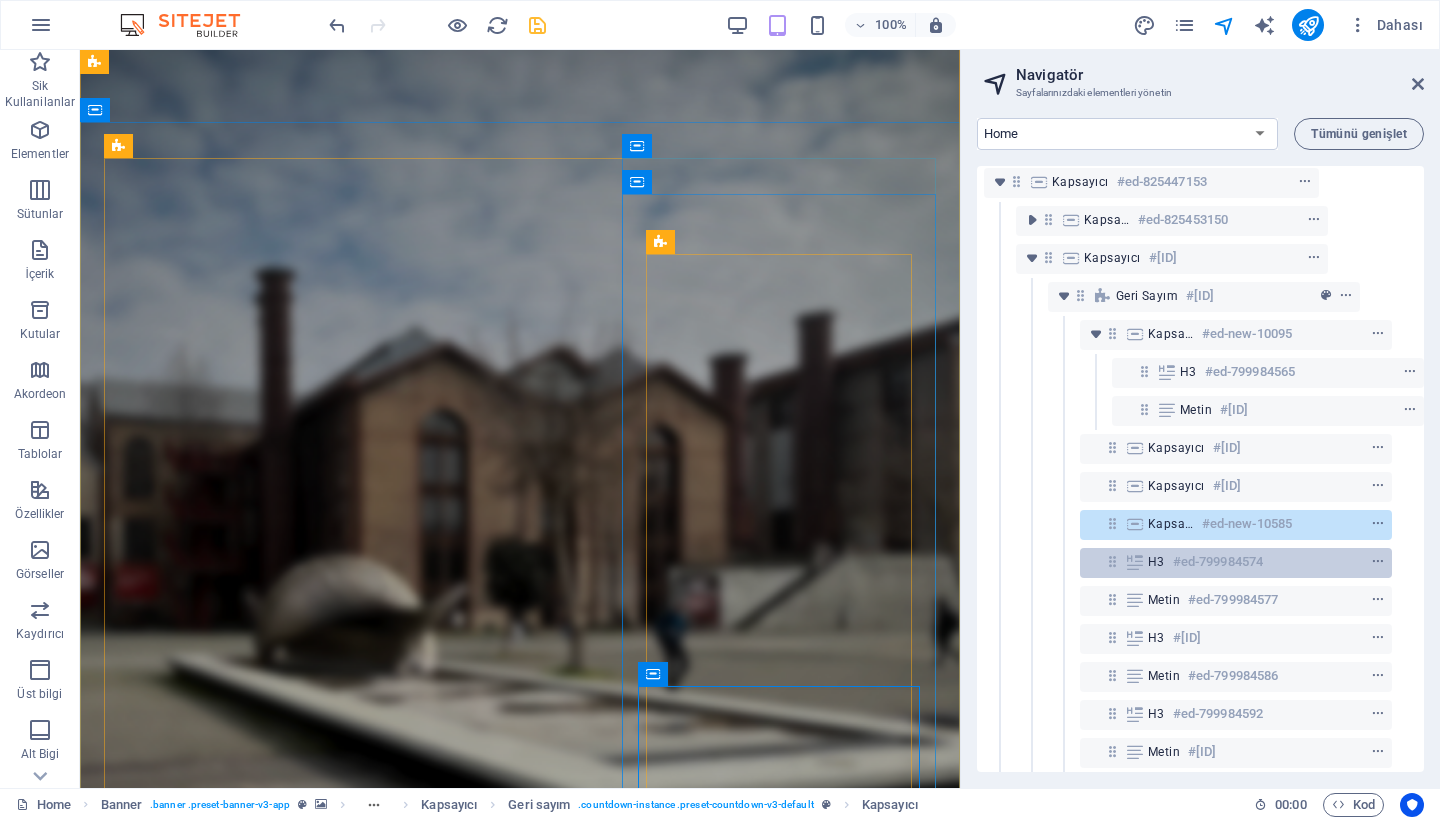 click at bounding box center (1112, 561) 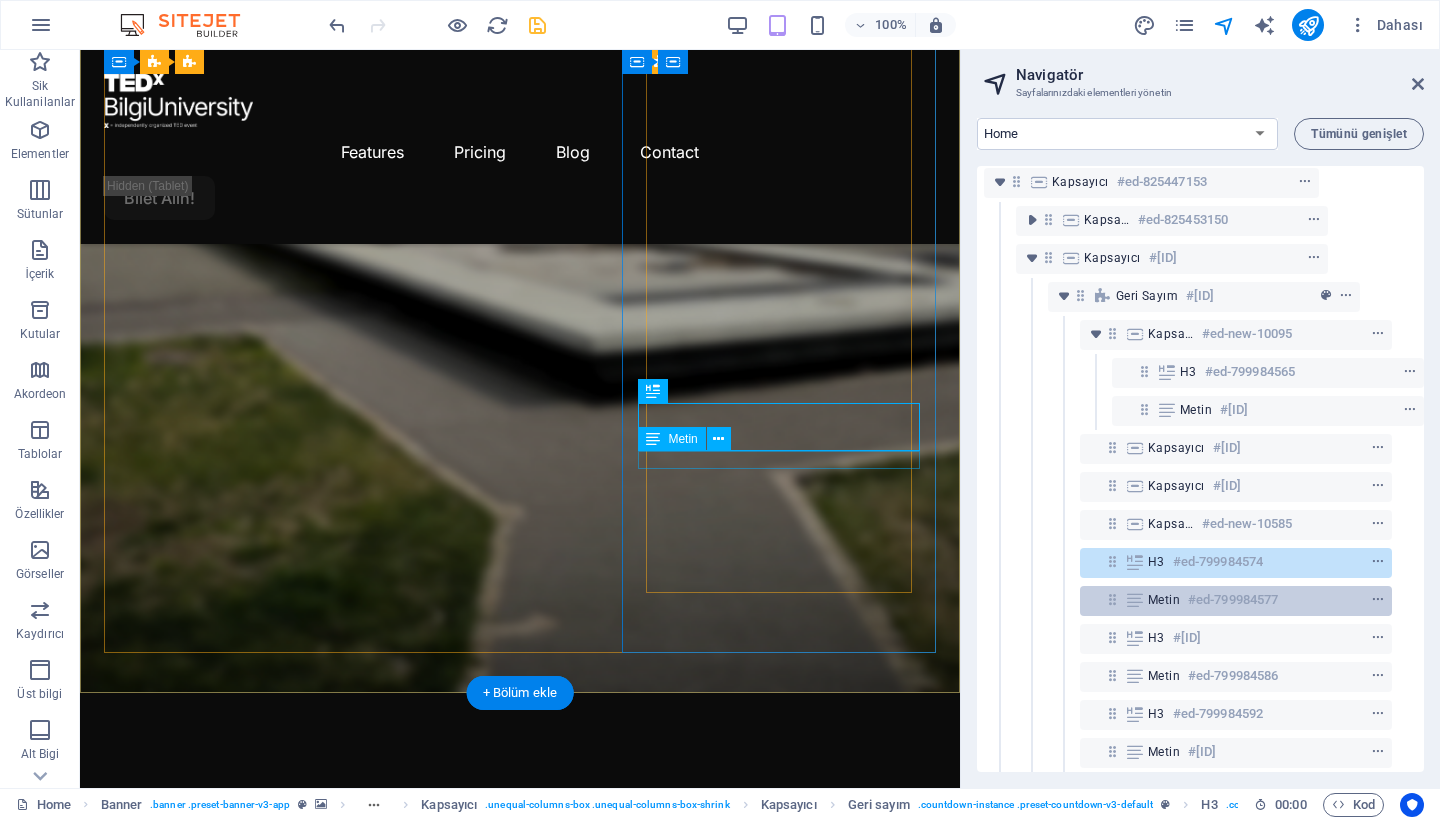 click at bounding box center [1112, 599] 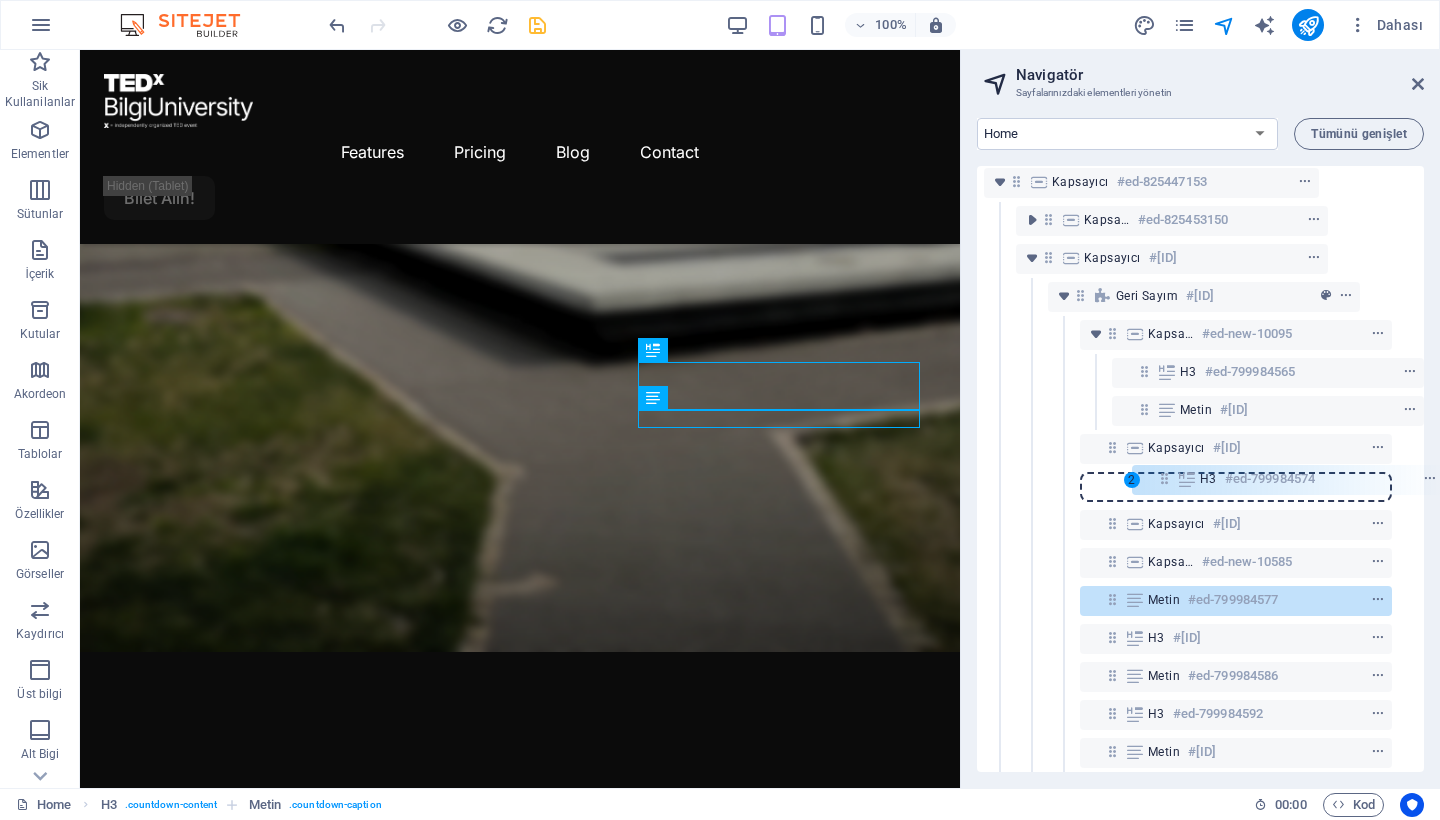 drag, startPoint x: 1104, startPoint y: 564, endPoint x: 1171, endPoint y: 473, distance: 113.004425 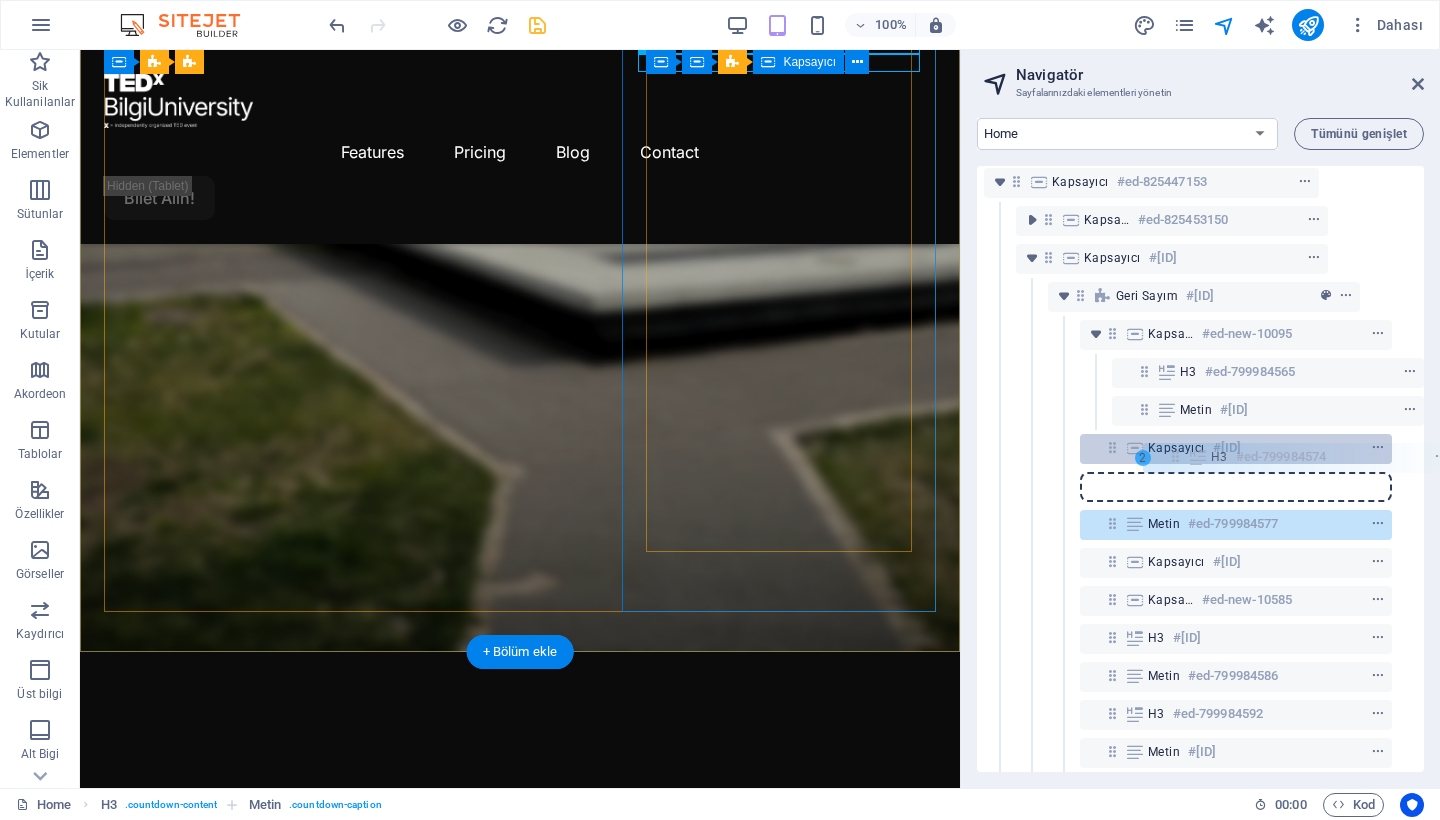 drag, startPoint x: 1104, startPoint y: 486, endPoint x: 1175, endPoint y: 457, distance: 76.6942 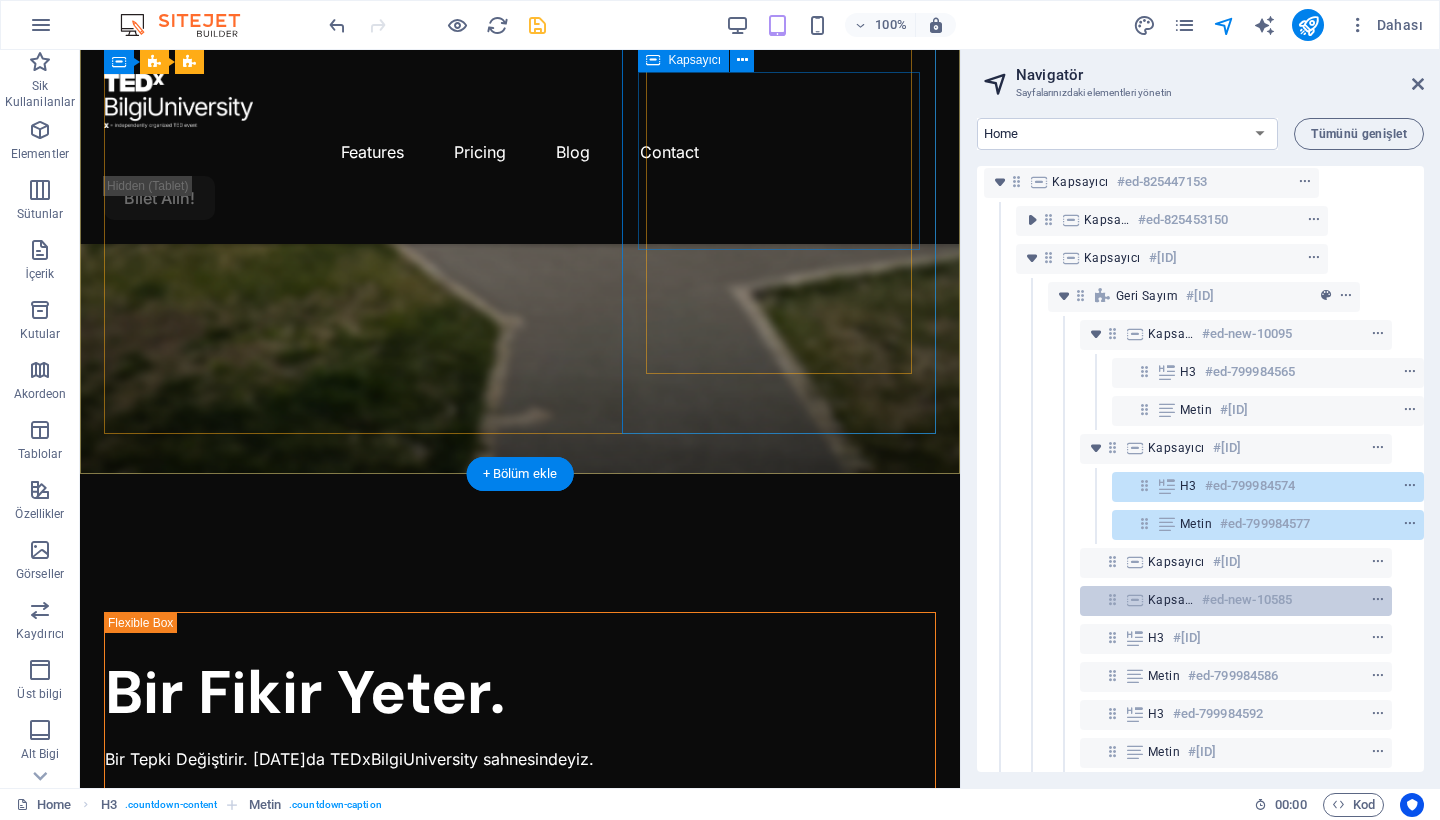scroll, scrollTop: 281, scrollLeft: 100, axis: both 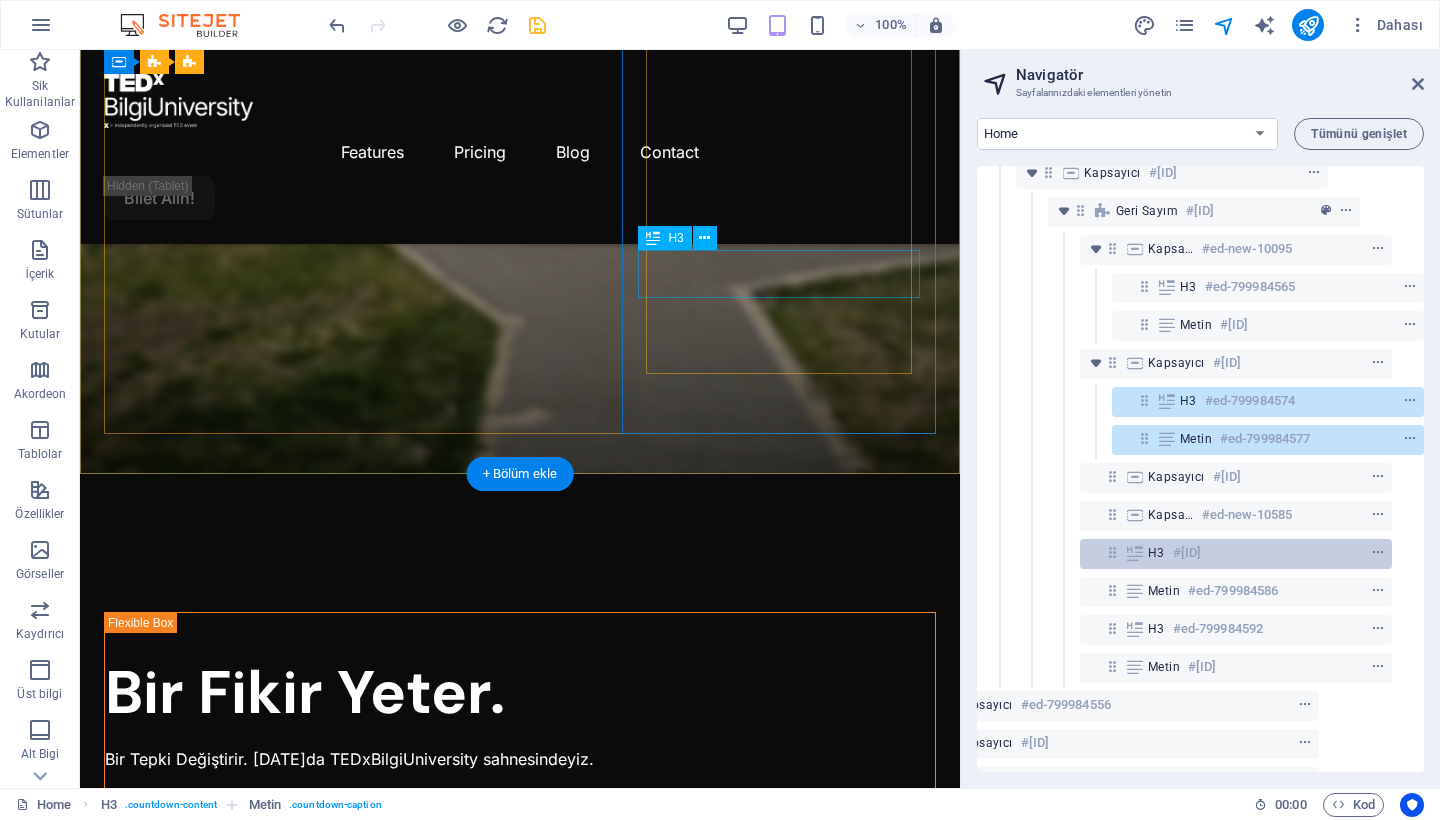click at bounding box center (1112, 552) 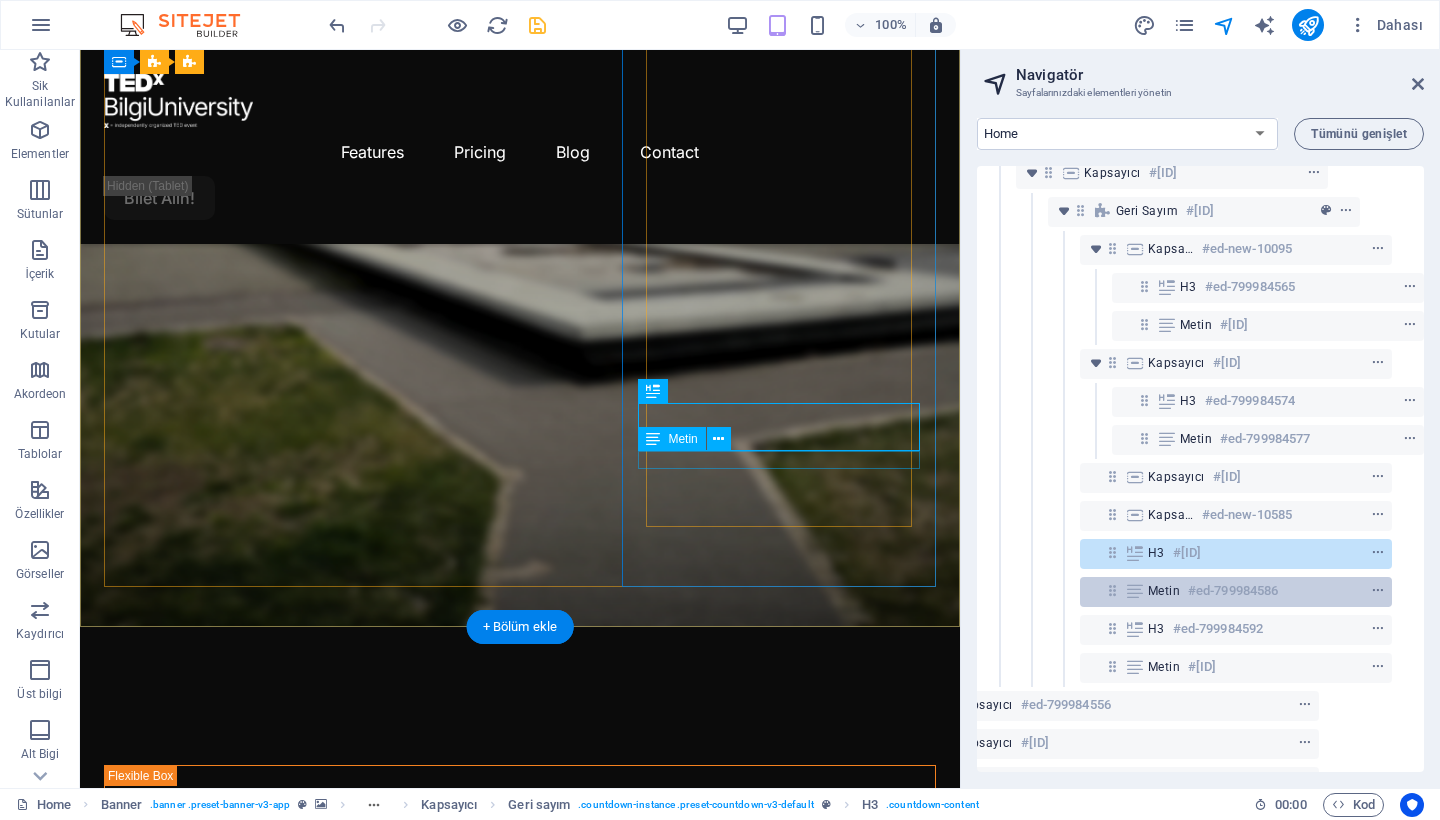 click at bounding box center (1112, 590) 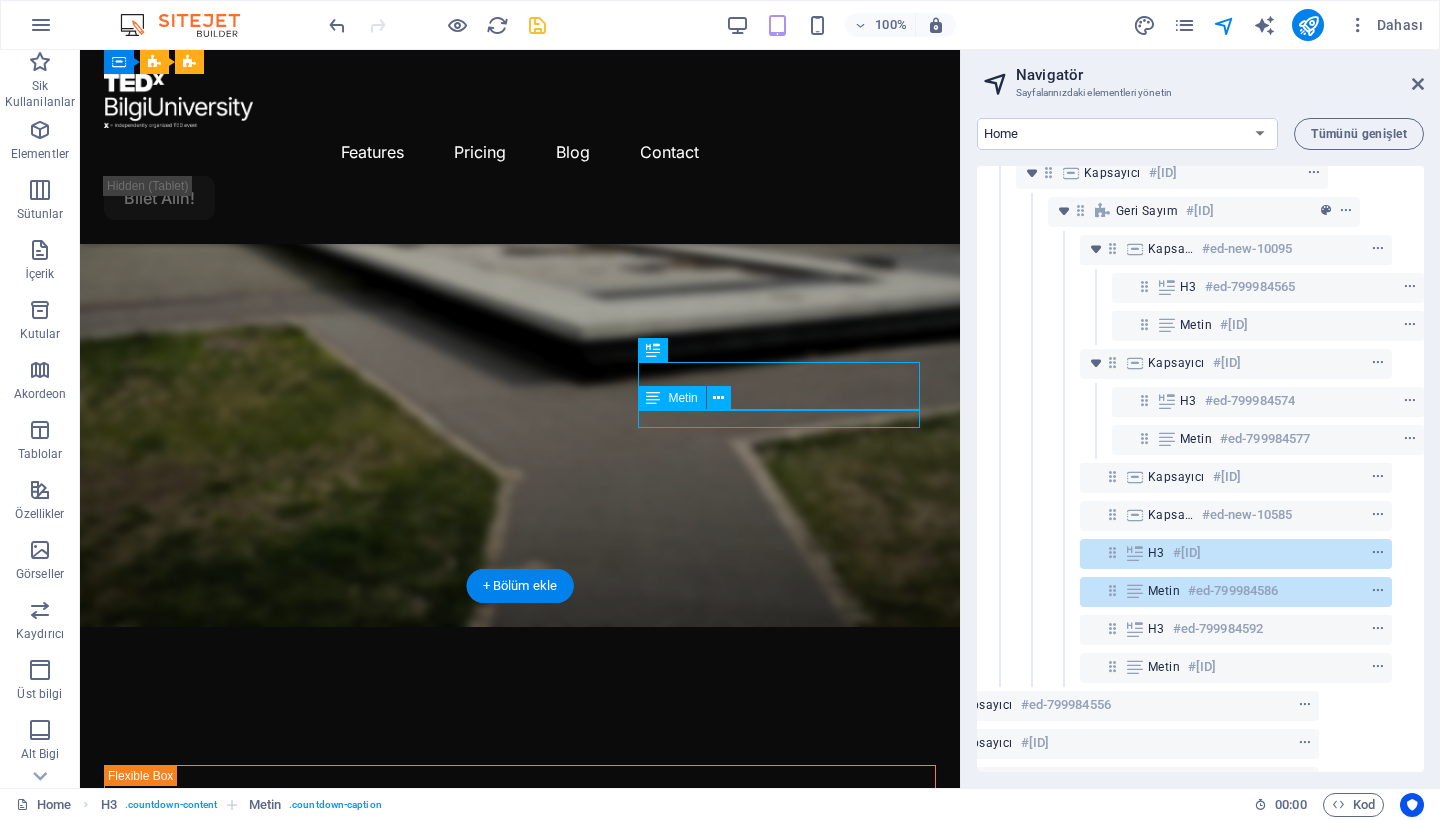 scroll, scrollTop: 420, scrollLeft: 0, axis: vertical 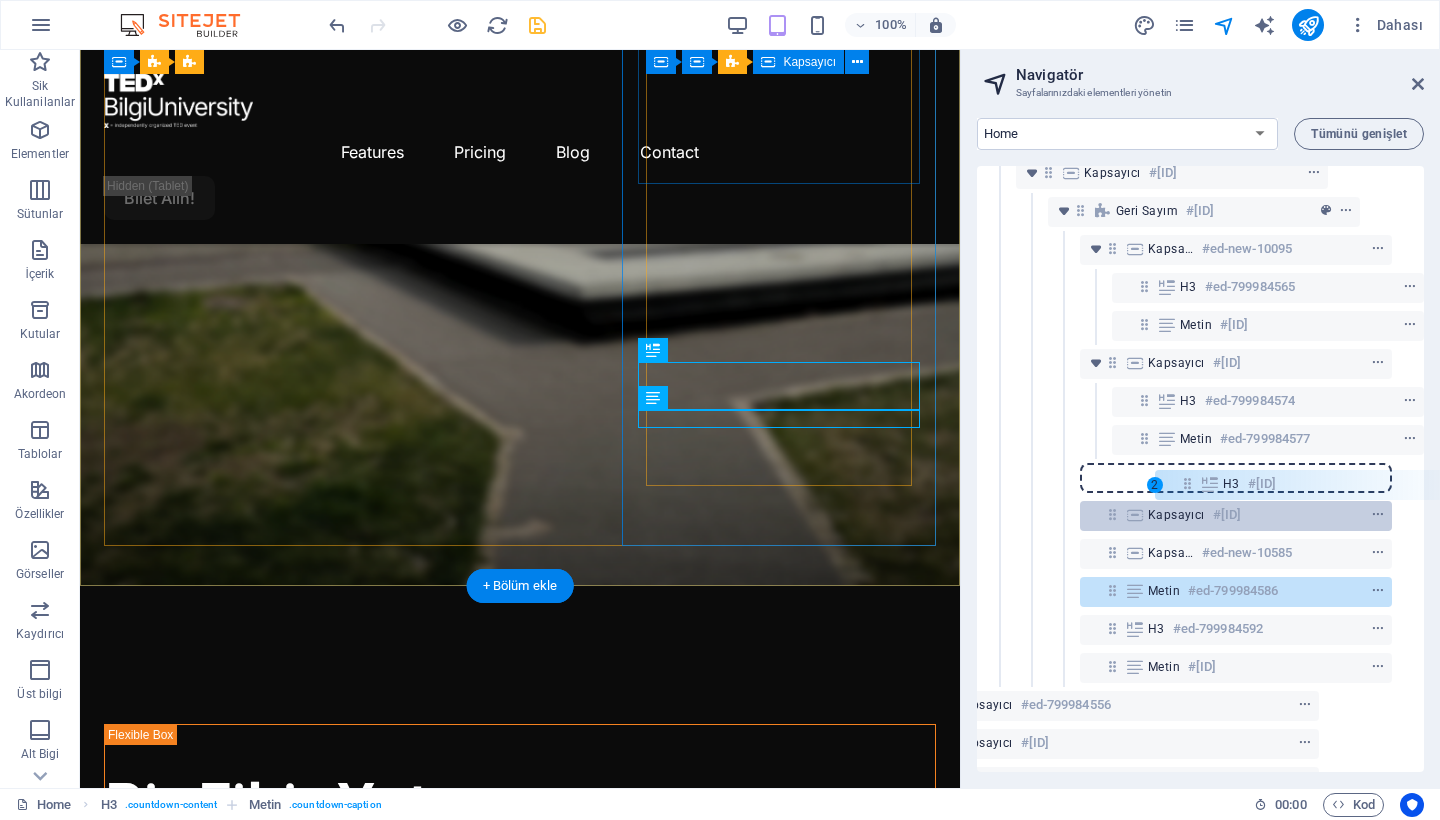 drag, startPoint x: 1108, startPoint y: 555, endPoint x: 1194, endPoint y: 482, distance: 112.805145 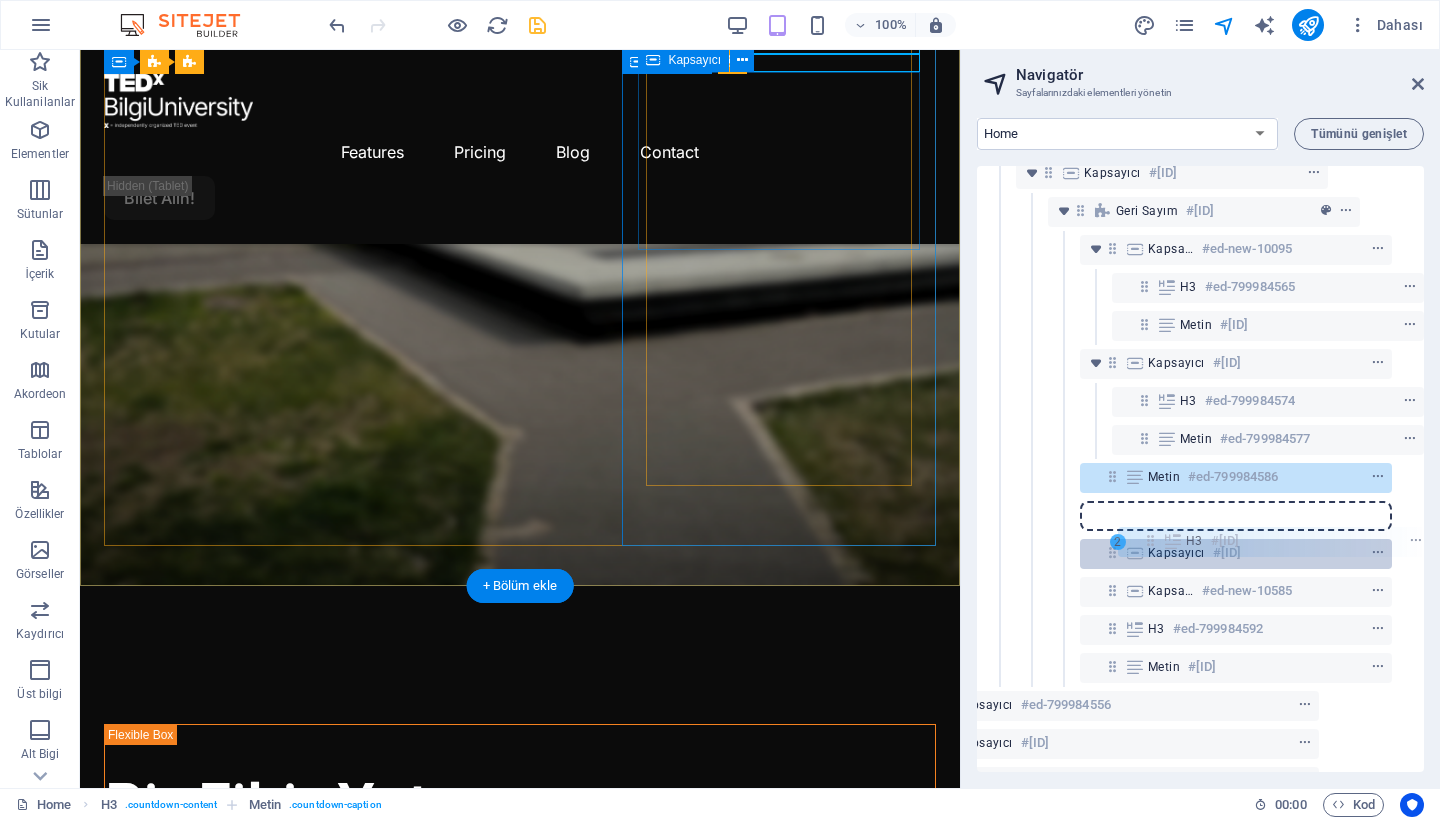 drag, startPoint x: 1107, startPoint y: 476, endPoint x: 1160, endPoint y: 546, distance: 87.80091 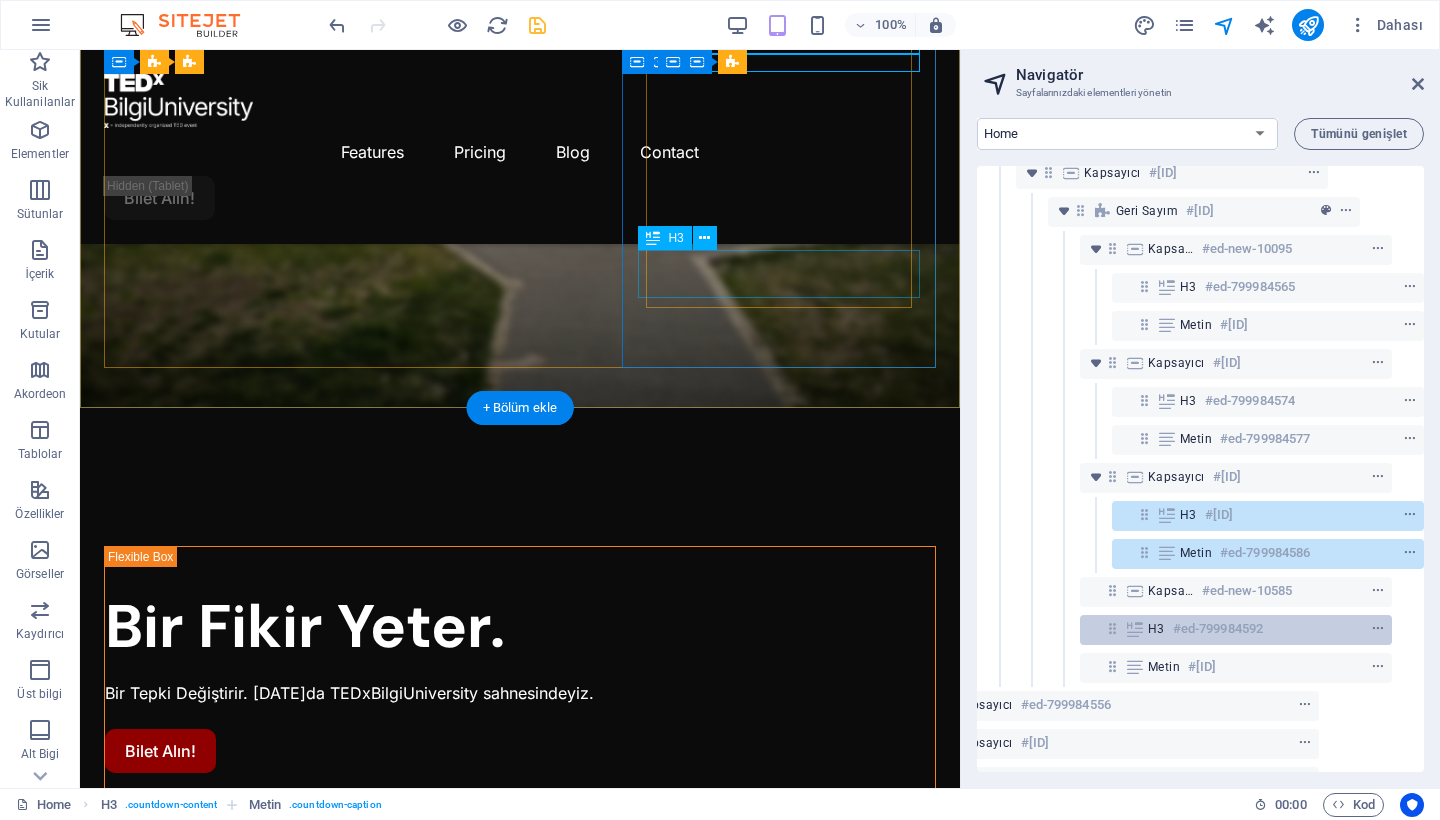 click at bounding box center [1112, 628] 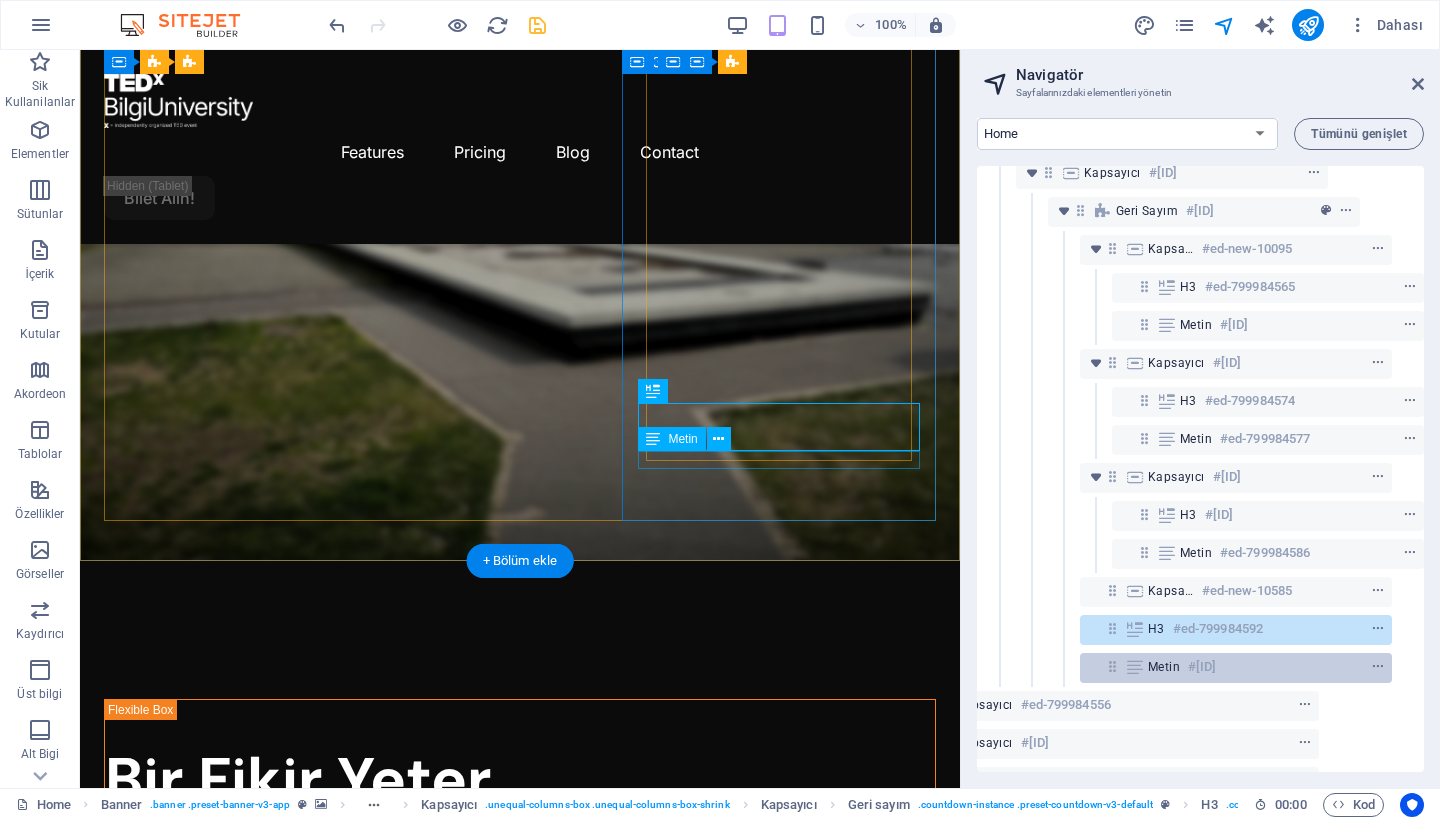 click at bounding box center (1112, 666) 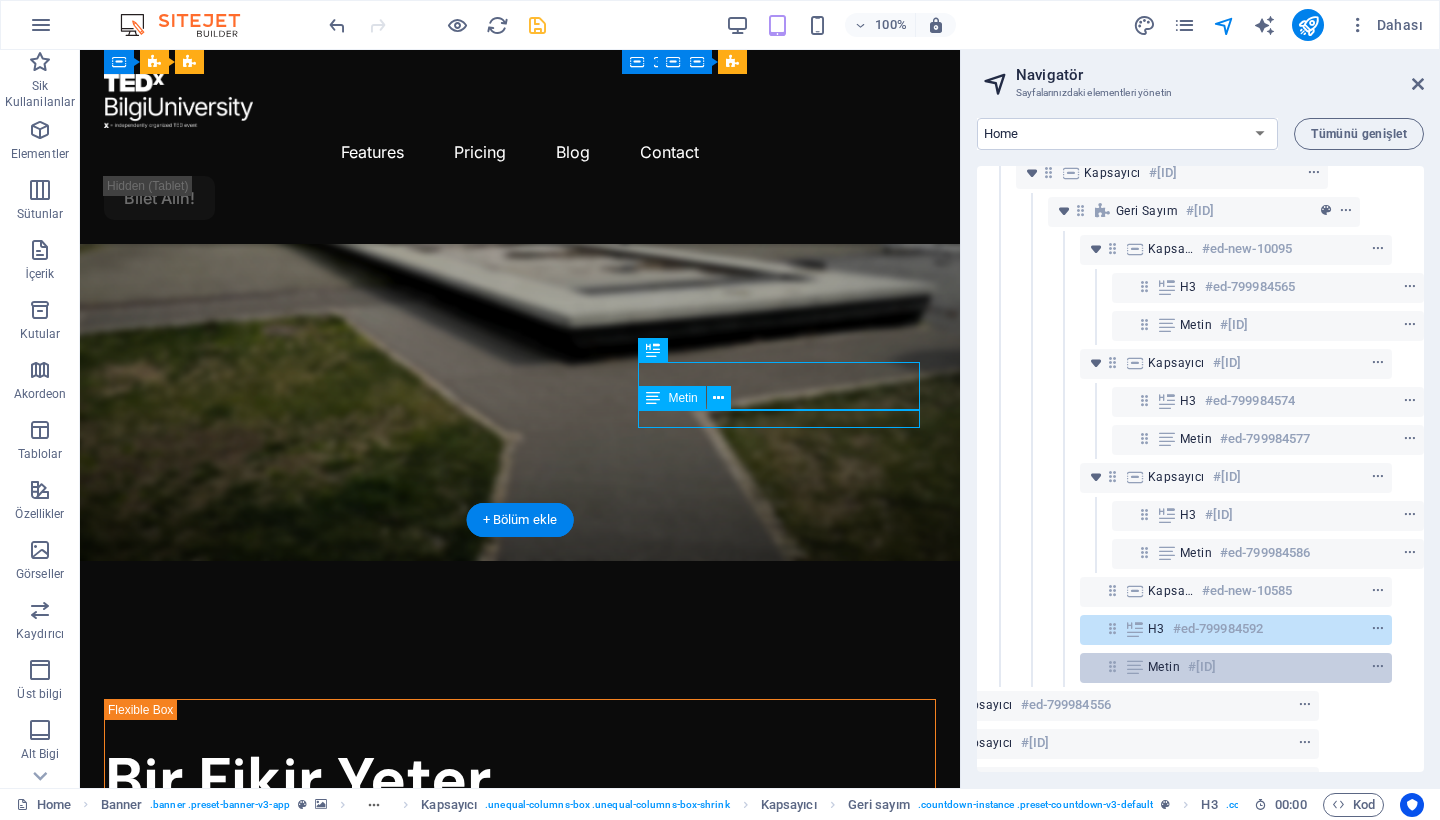scroll, scrollTop: 308, scrollLeft: 0, axis: vertical 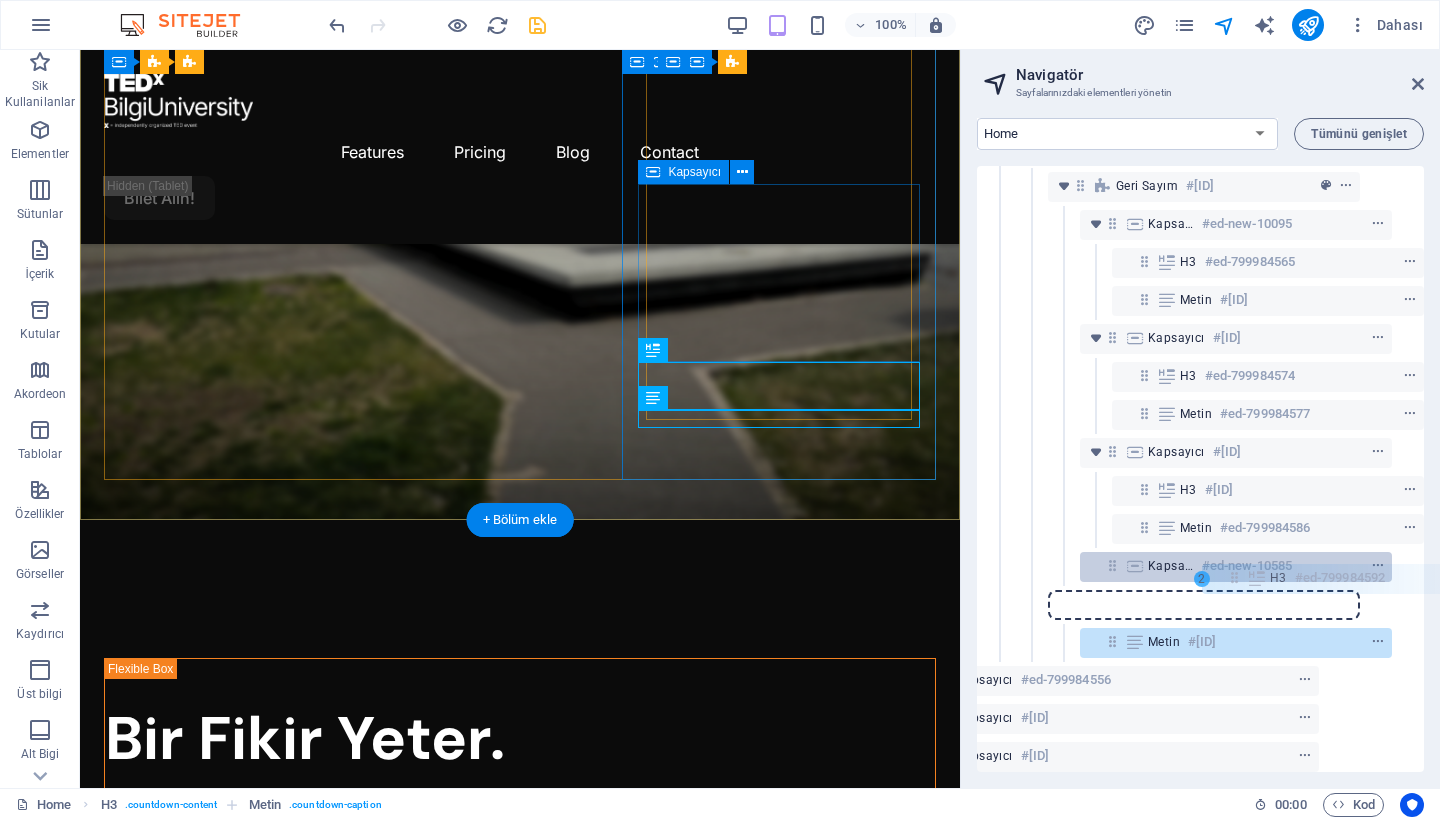 drag, startPoint x: 1107, startPoint y: 633, endPoint x: 1237, endPoint y: 578, distance: 141.15594 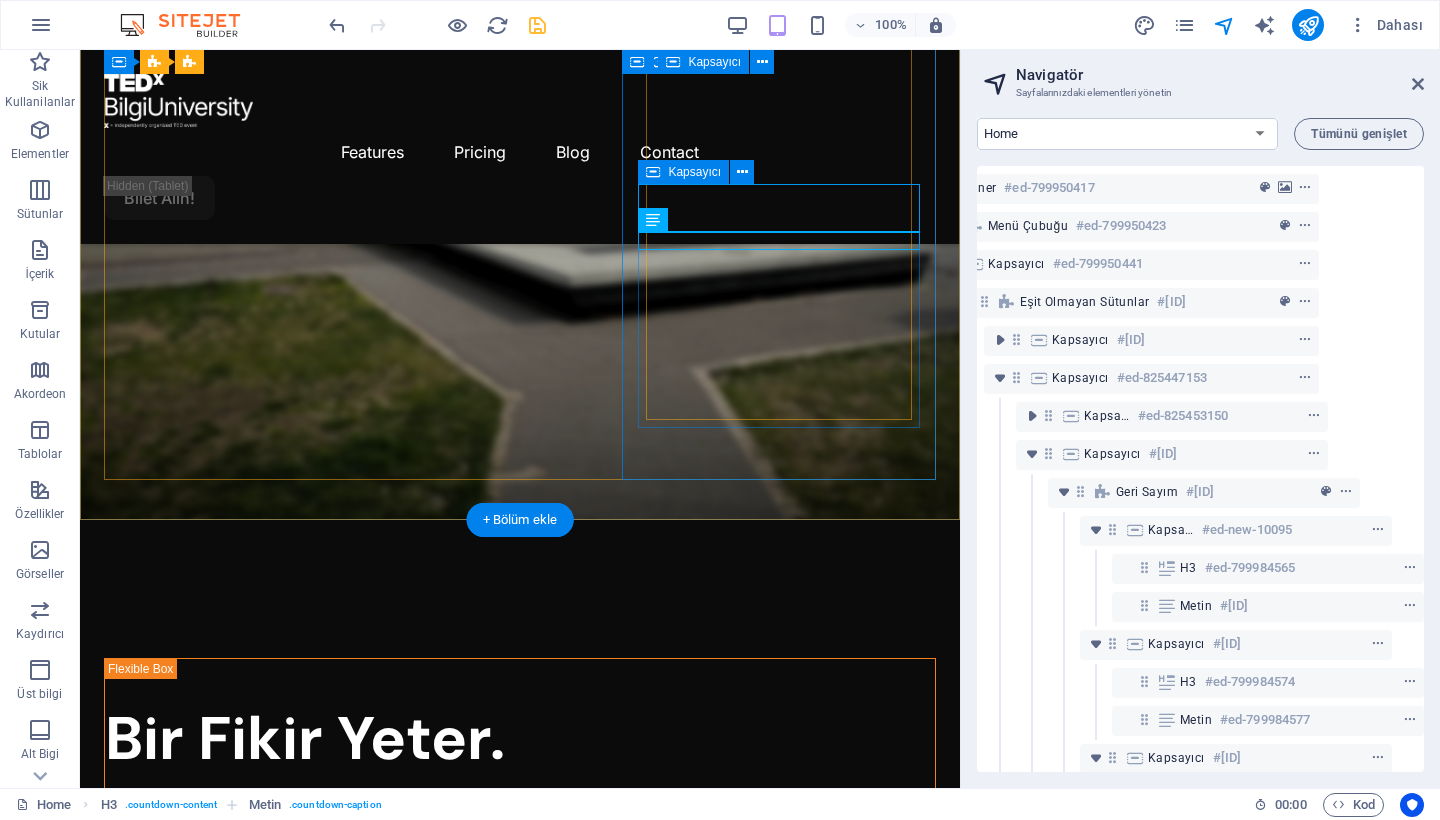 scroll, scrollTop: 0, scrollLeft: 101, axis: horizontal 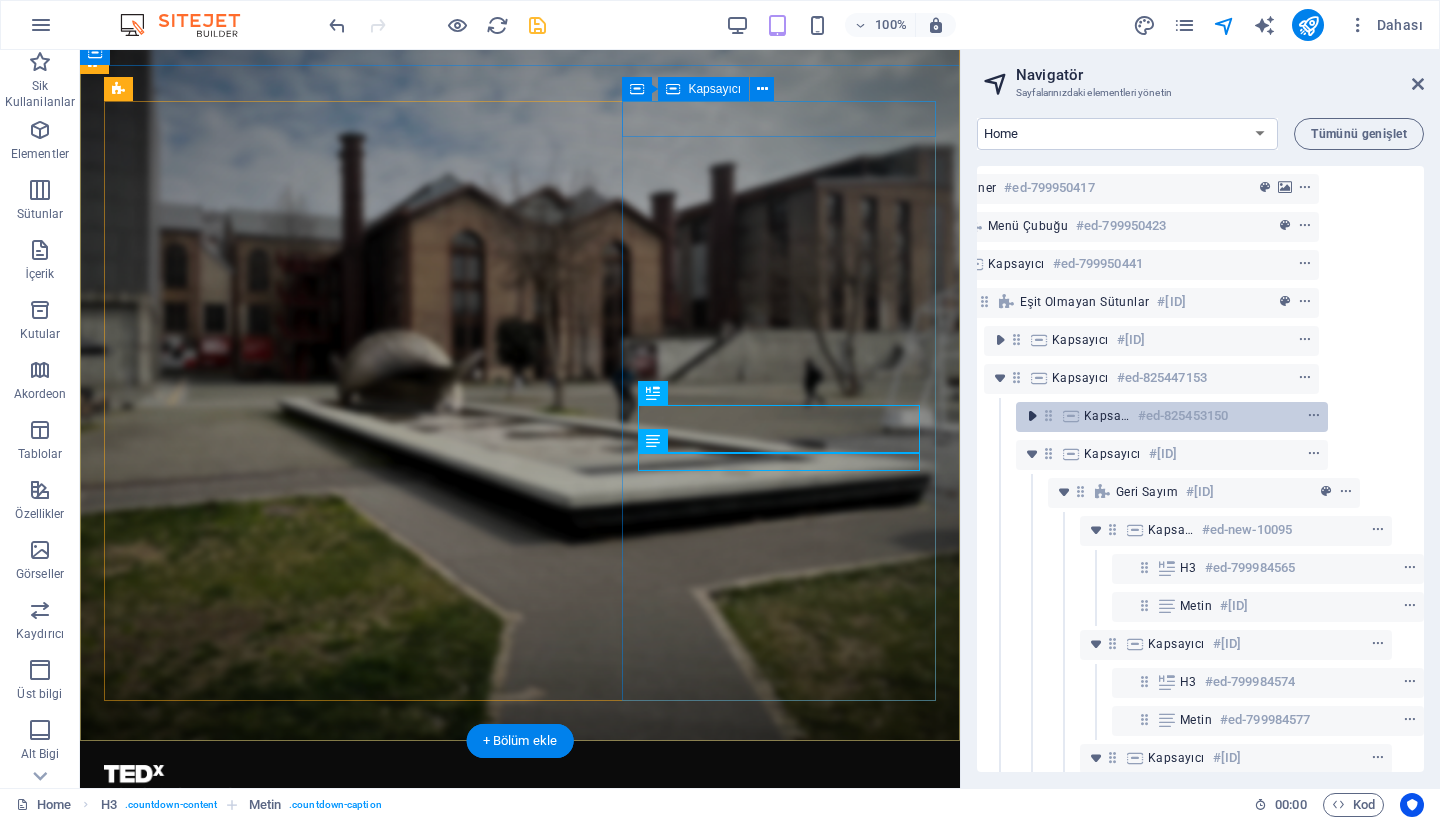 click at bounding box center [1032, 416] 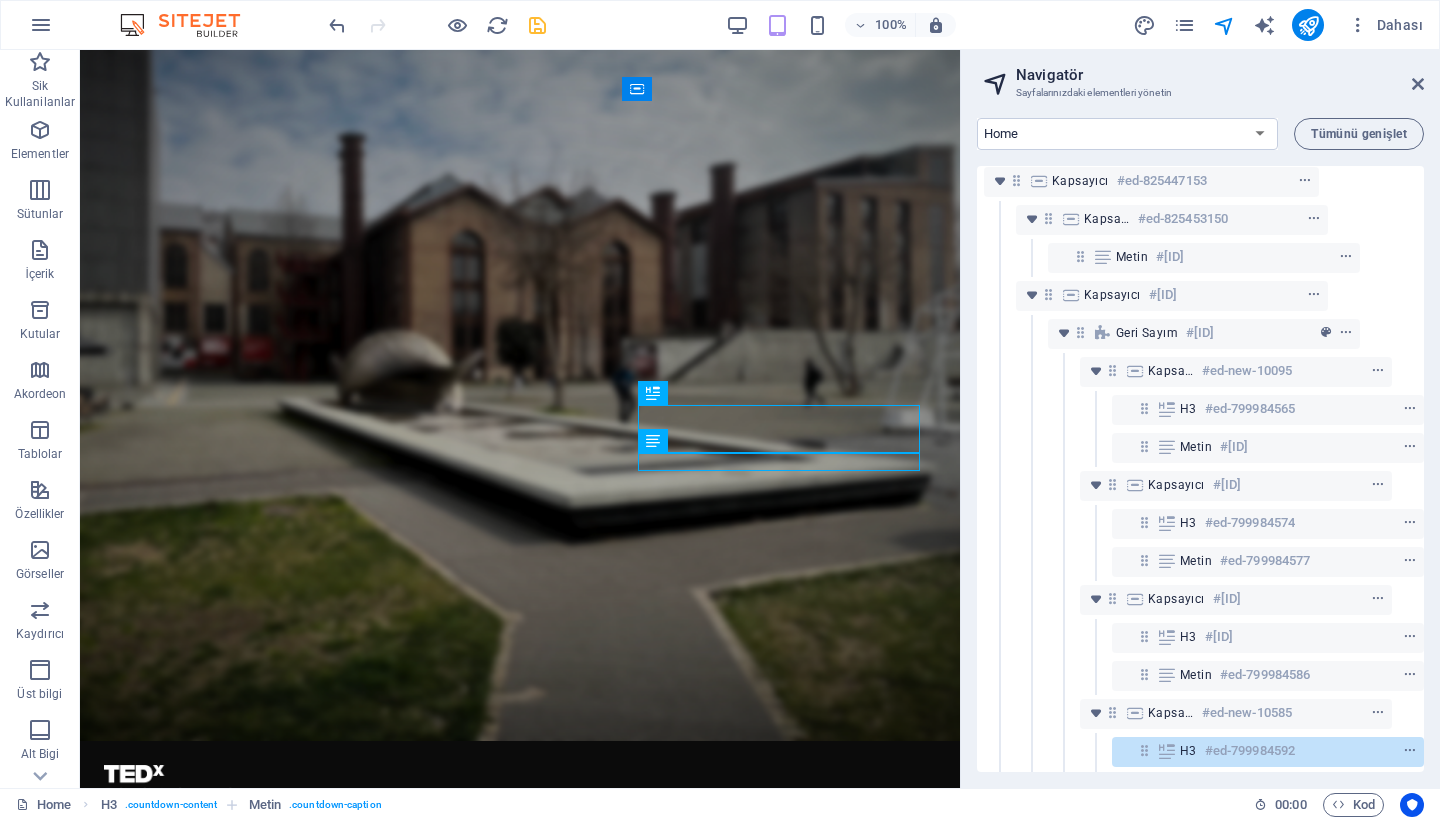 scroll, scrollTop: 145, scrollLeft: 101, axis: both 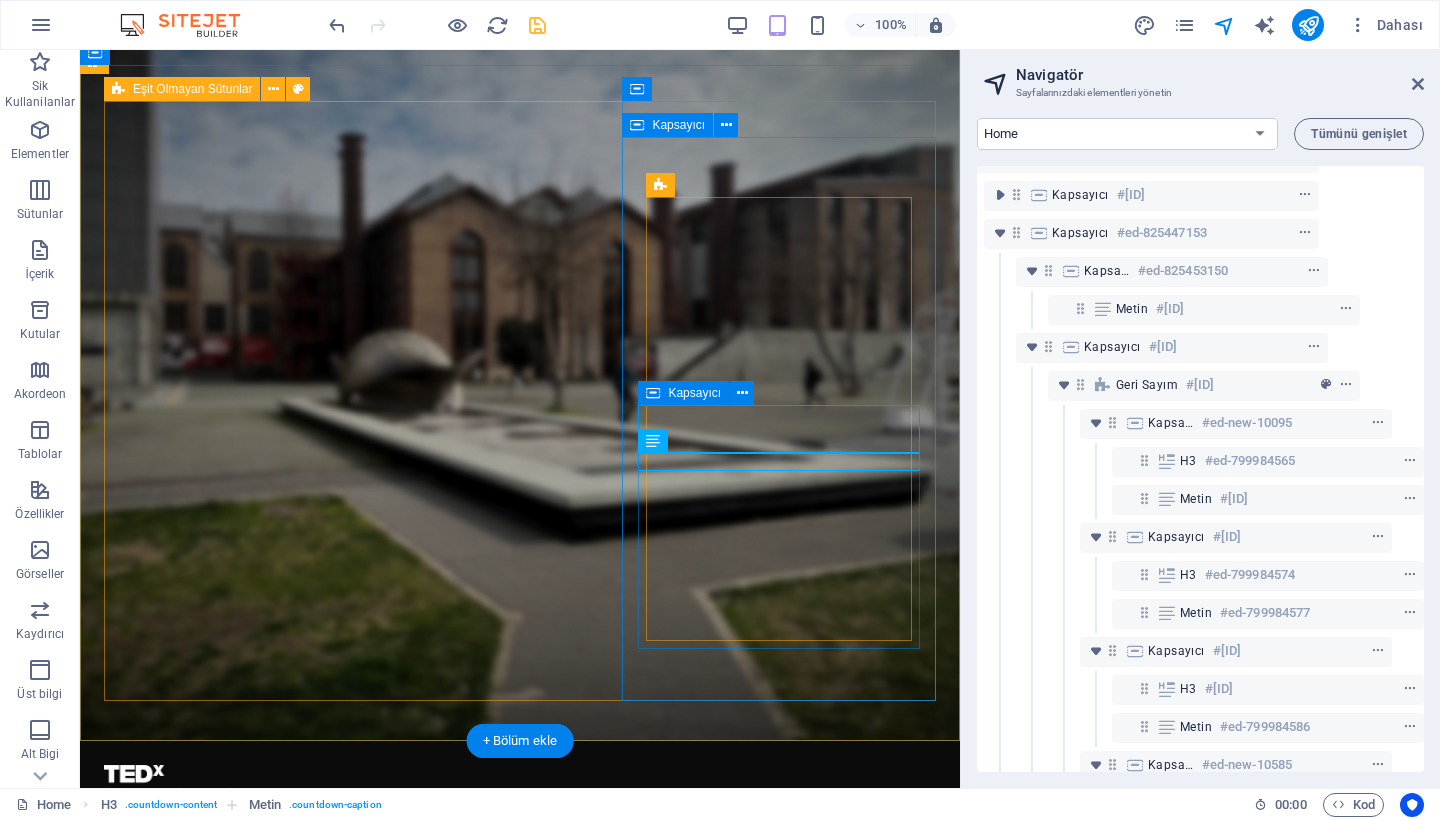 click on "İçeriği buraya bırak veya  Element ekle  Panoyu yapıştır" at bounding box center [520, 1808] 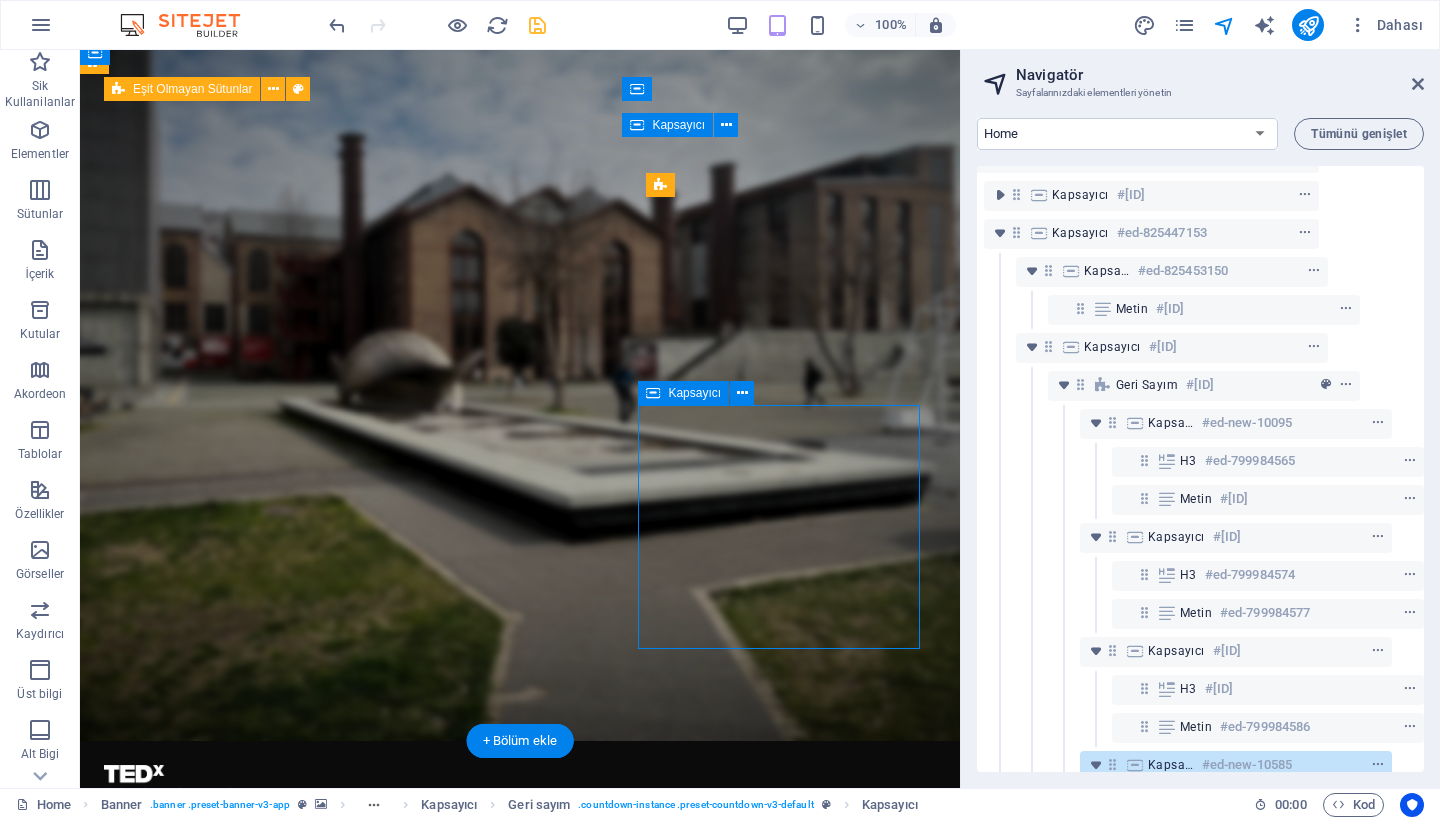 scroll, scrollTop: 450, scrollLeft: 101, axis: both 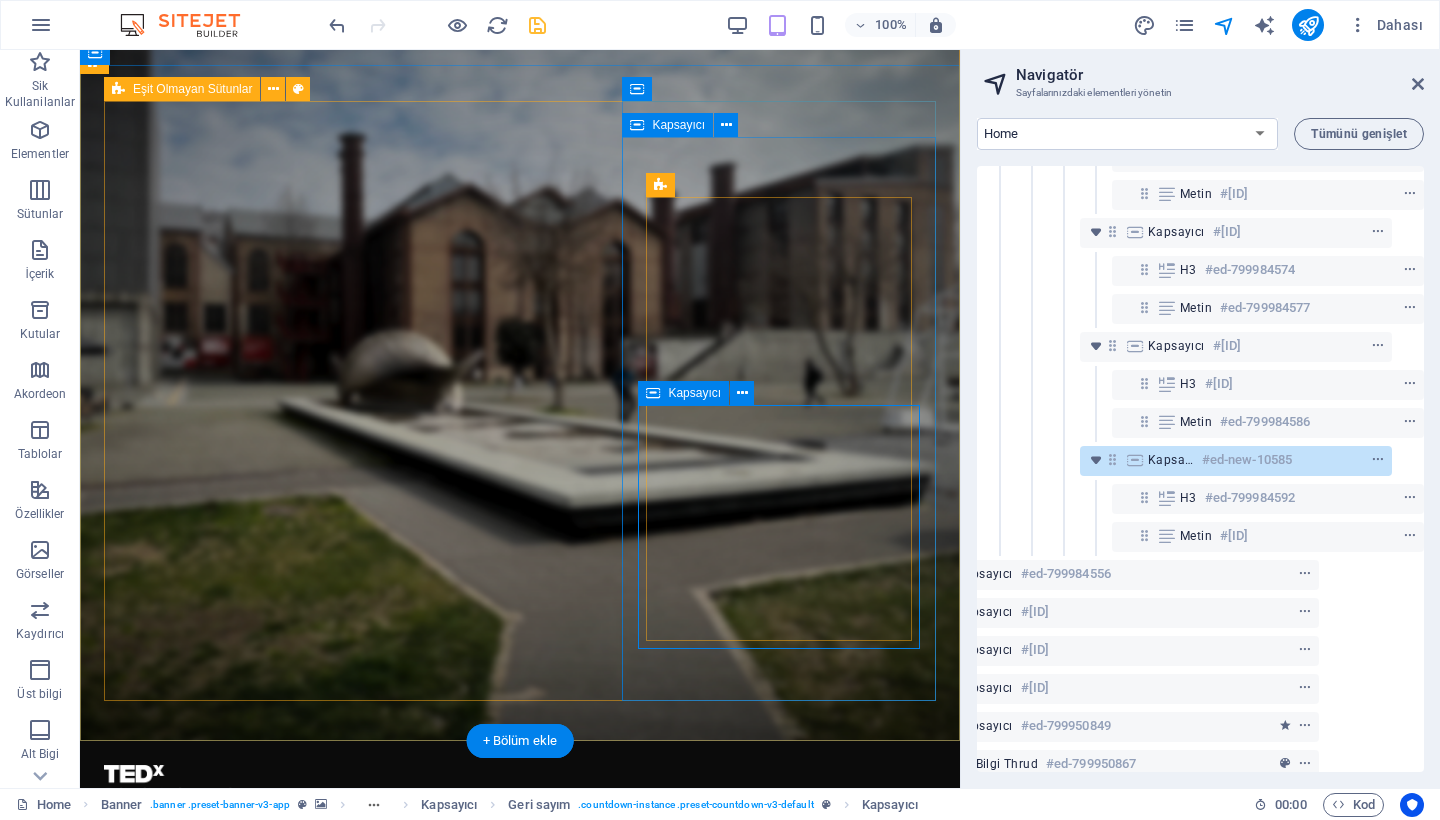 click on "İçeriği buraya bırak veya  Element ekle  Panoyu yapıştır" at bounding box center [520, 1808] 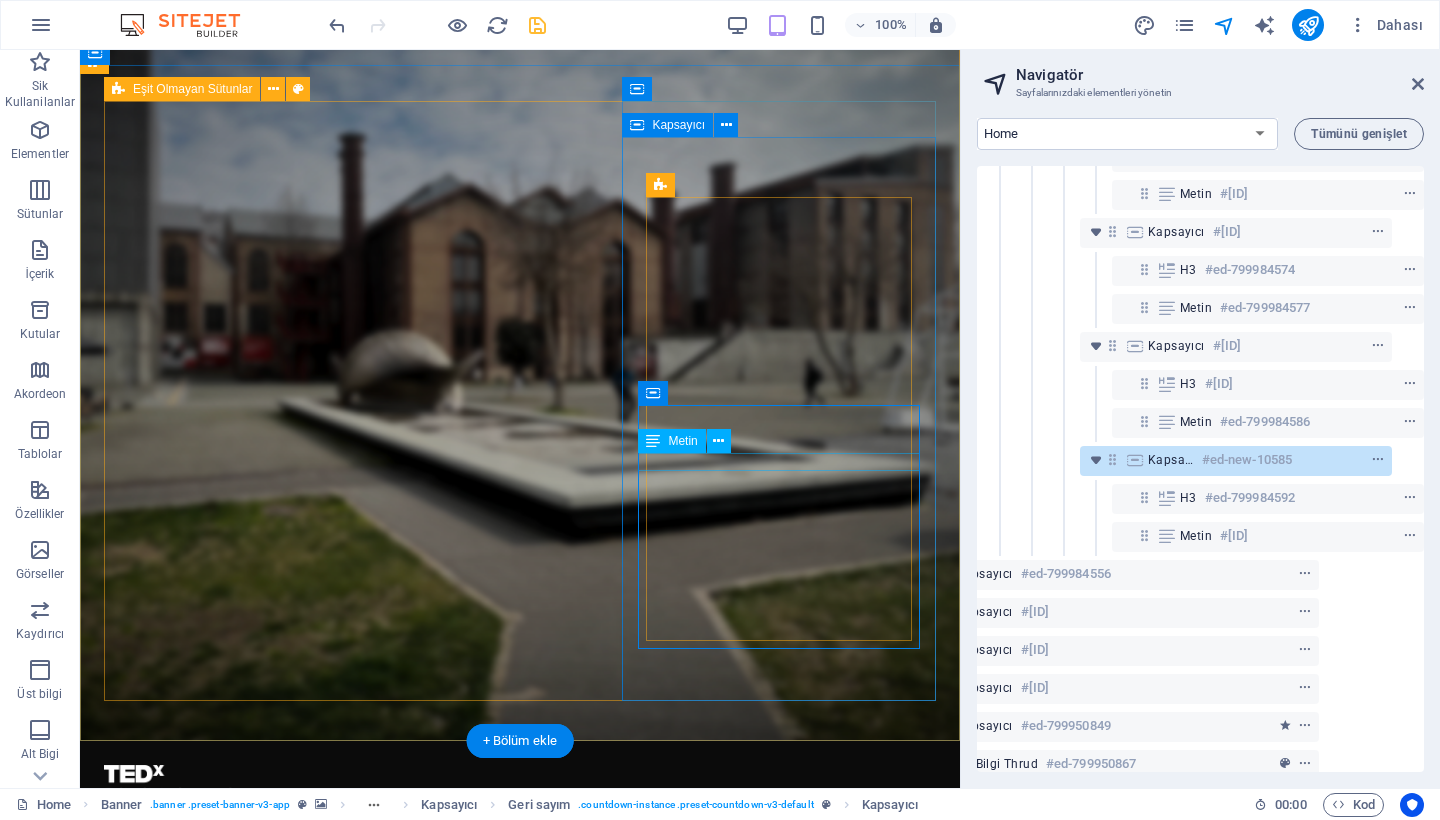 click on "Seconds" at bounding box center [520, 1728] 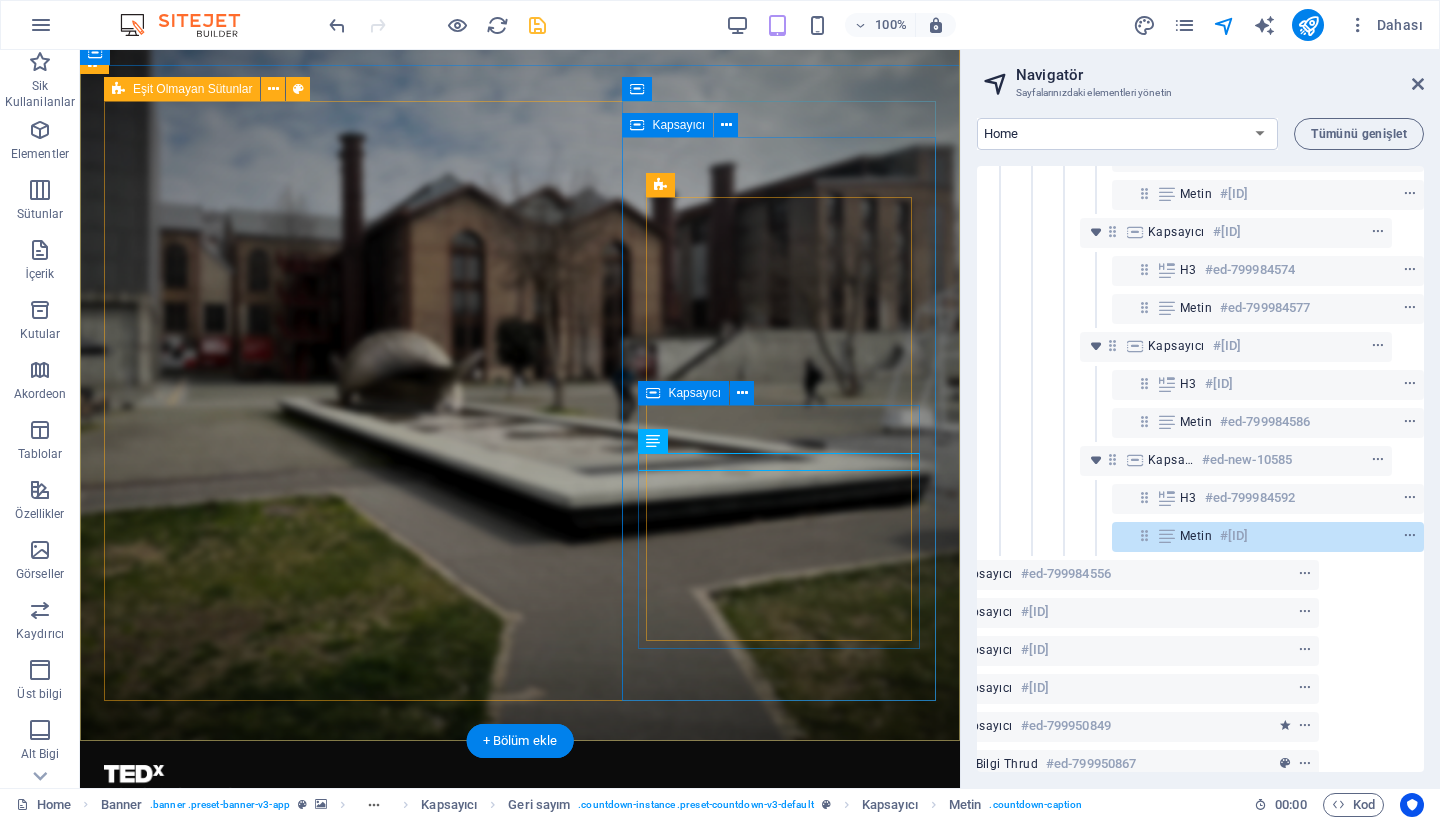 click on "İçeriği buraya bırak veya  Element ekle  Panoyu yapıştır" at bounding box center (520, 1808) 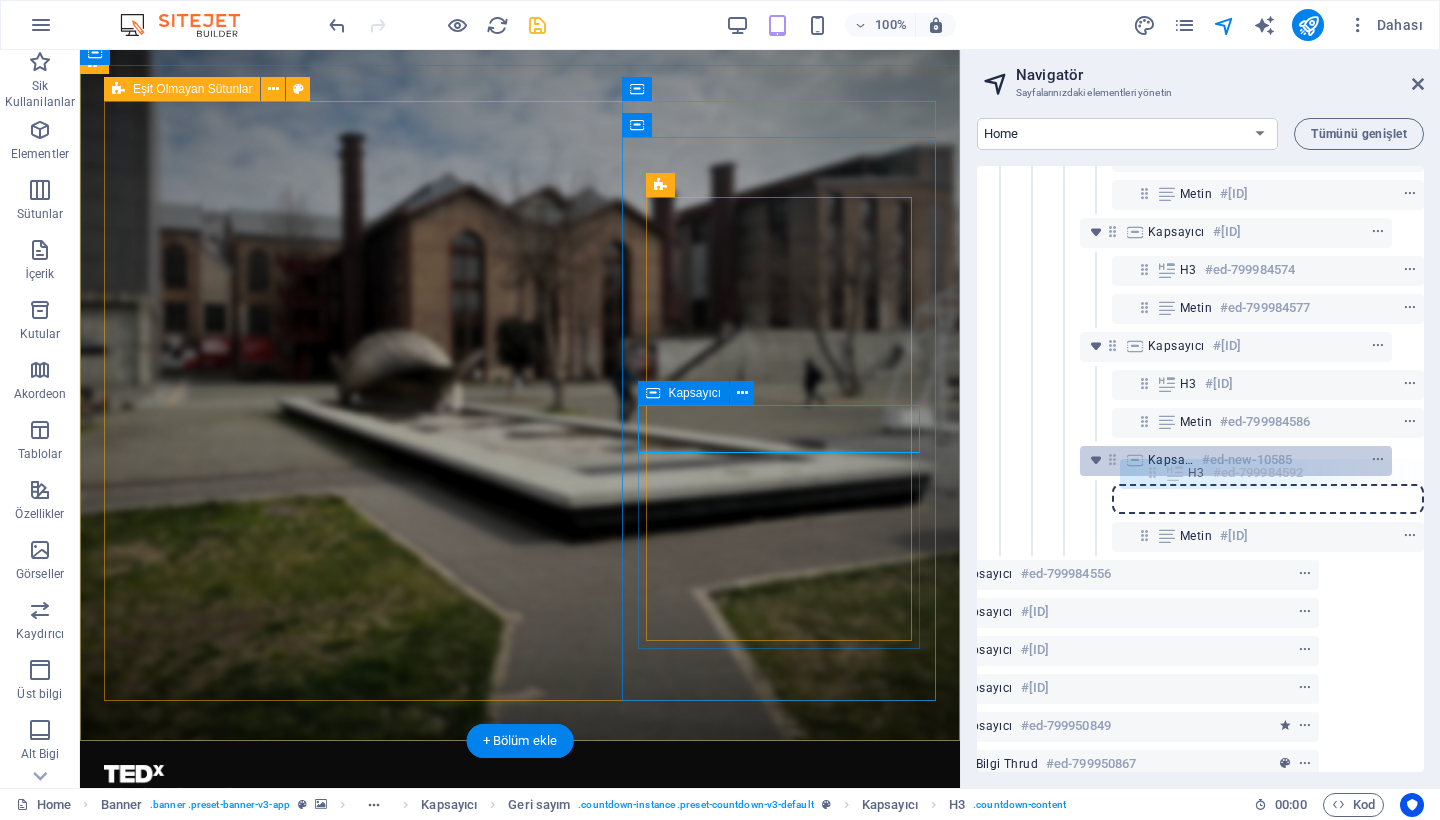 drag, startPoint x: 1141, startPoint y: 501, endPoint x: 1153, endPoint y: 470, distance: 33.24154 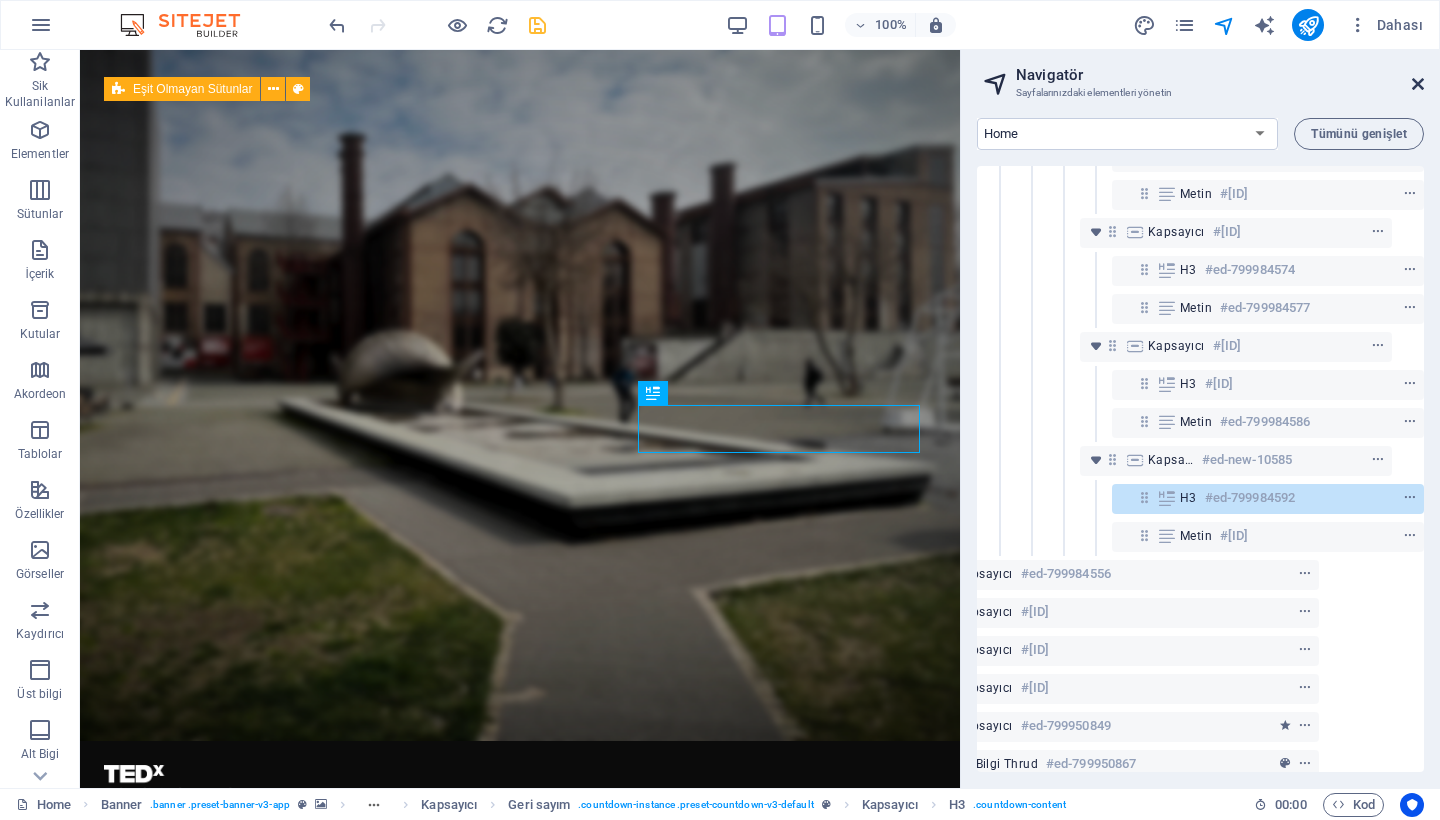 click at bounding box center [1418, 84] 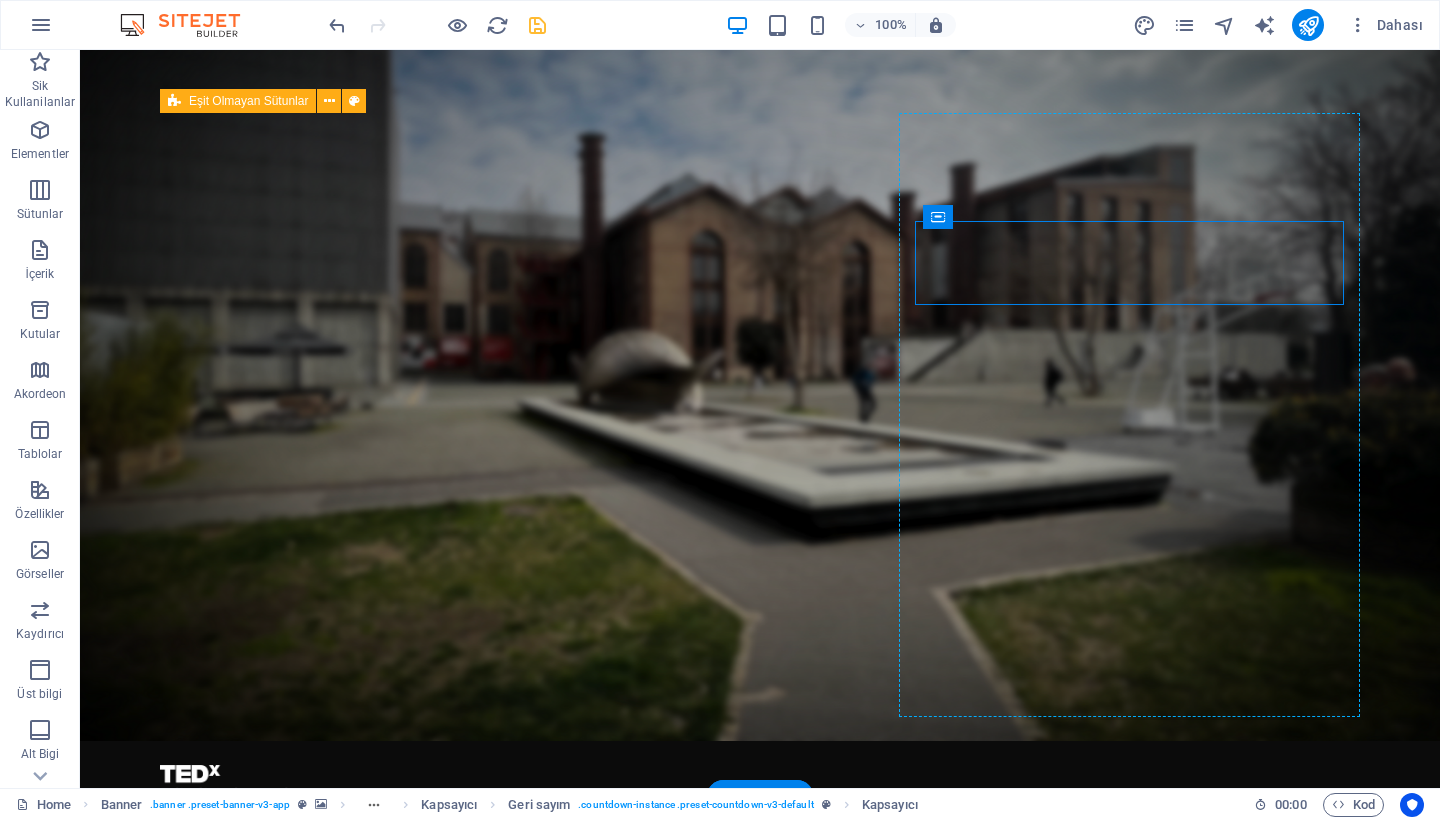 drag, startPoint x: 1058, startPoint y: 270, endPoint x: 904, endPoint y: 269, distance: 154.00325 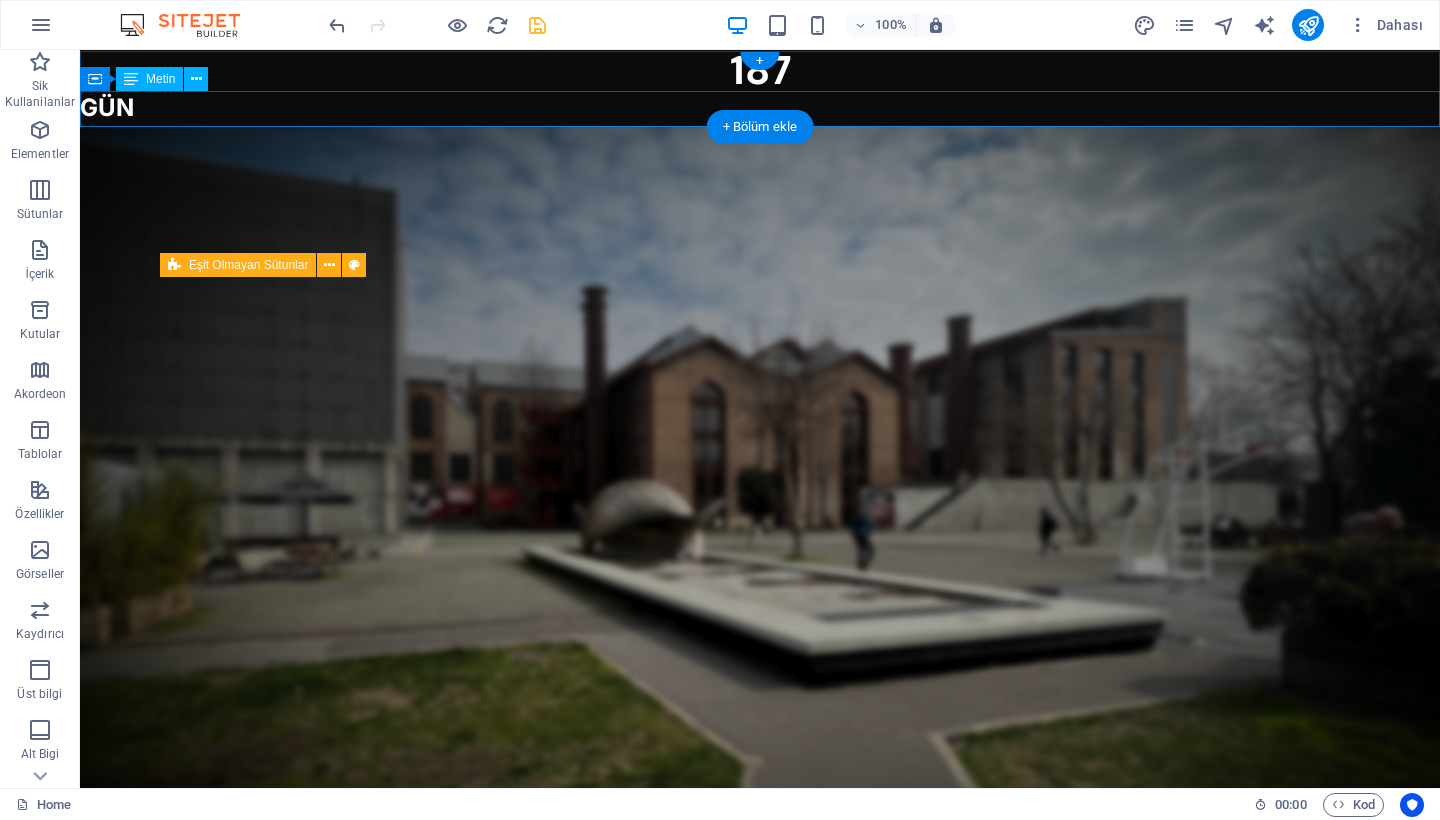 scroll, scrollTop: 0, scrollLeft: 0, axis: both 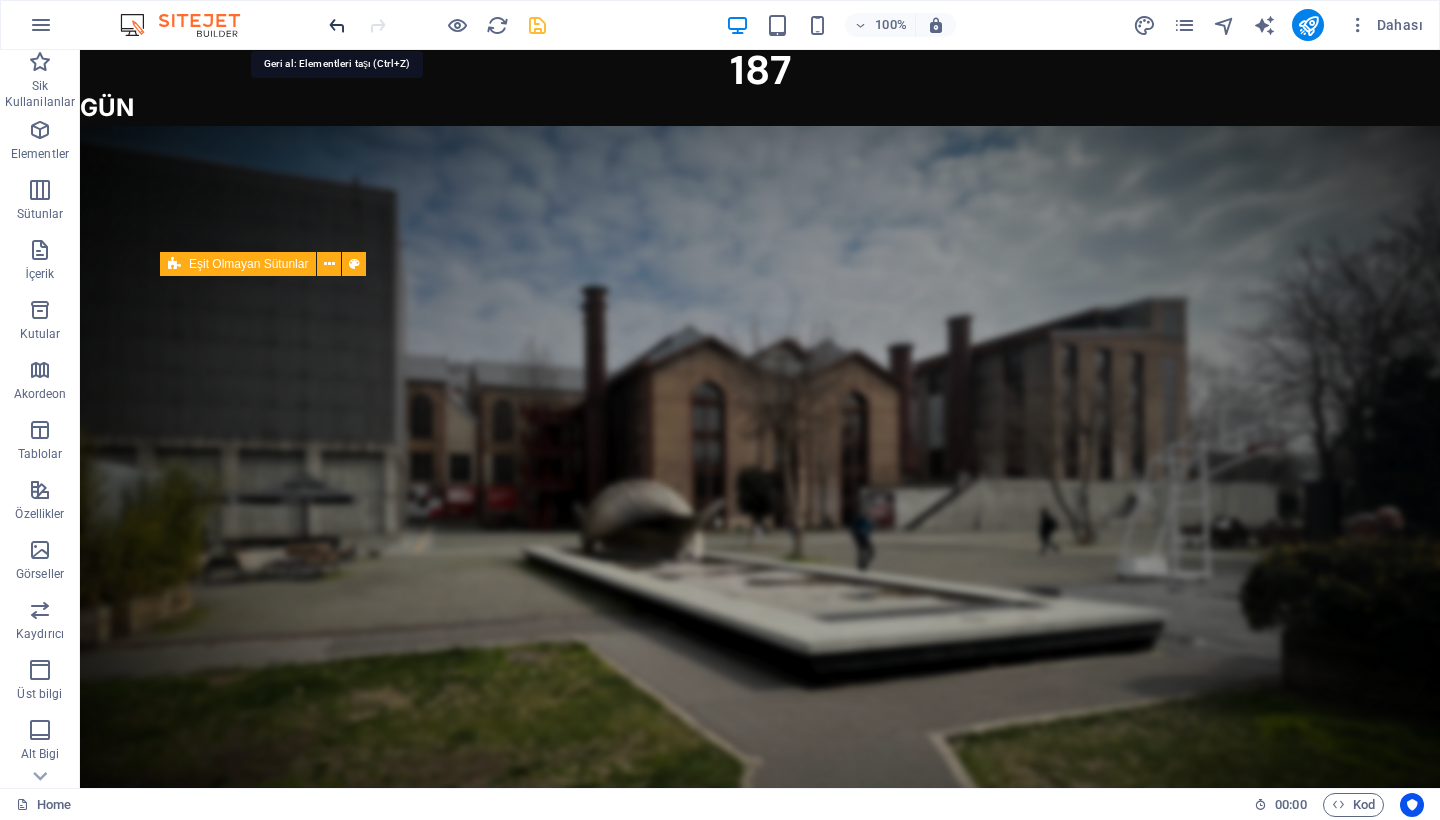 click at bounding box center [337, 25] 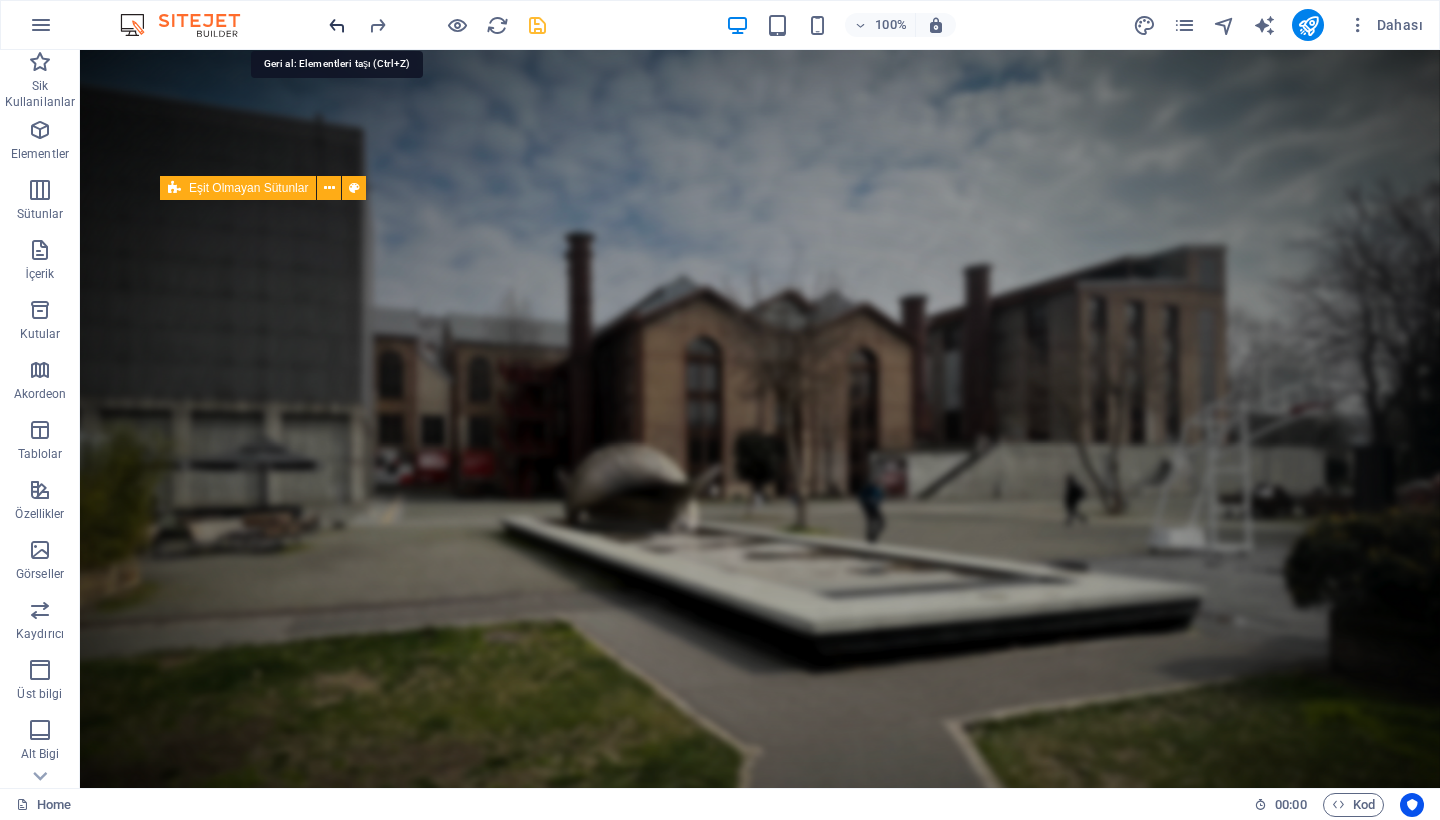 click at bounding box center (337, 25) 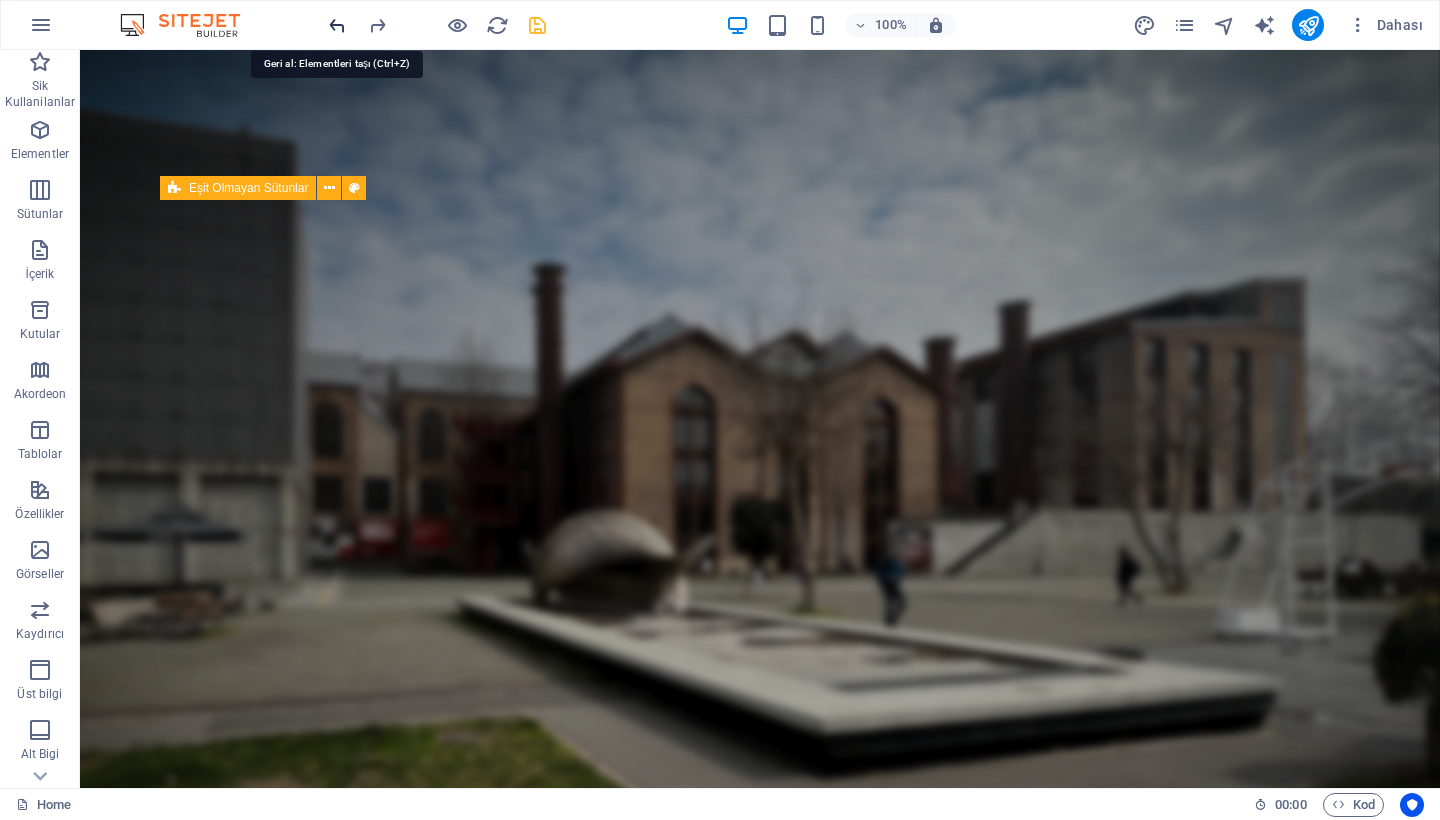 click at bounding box center [337, 25] 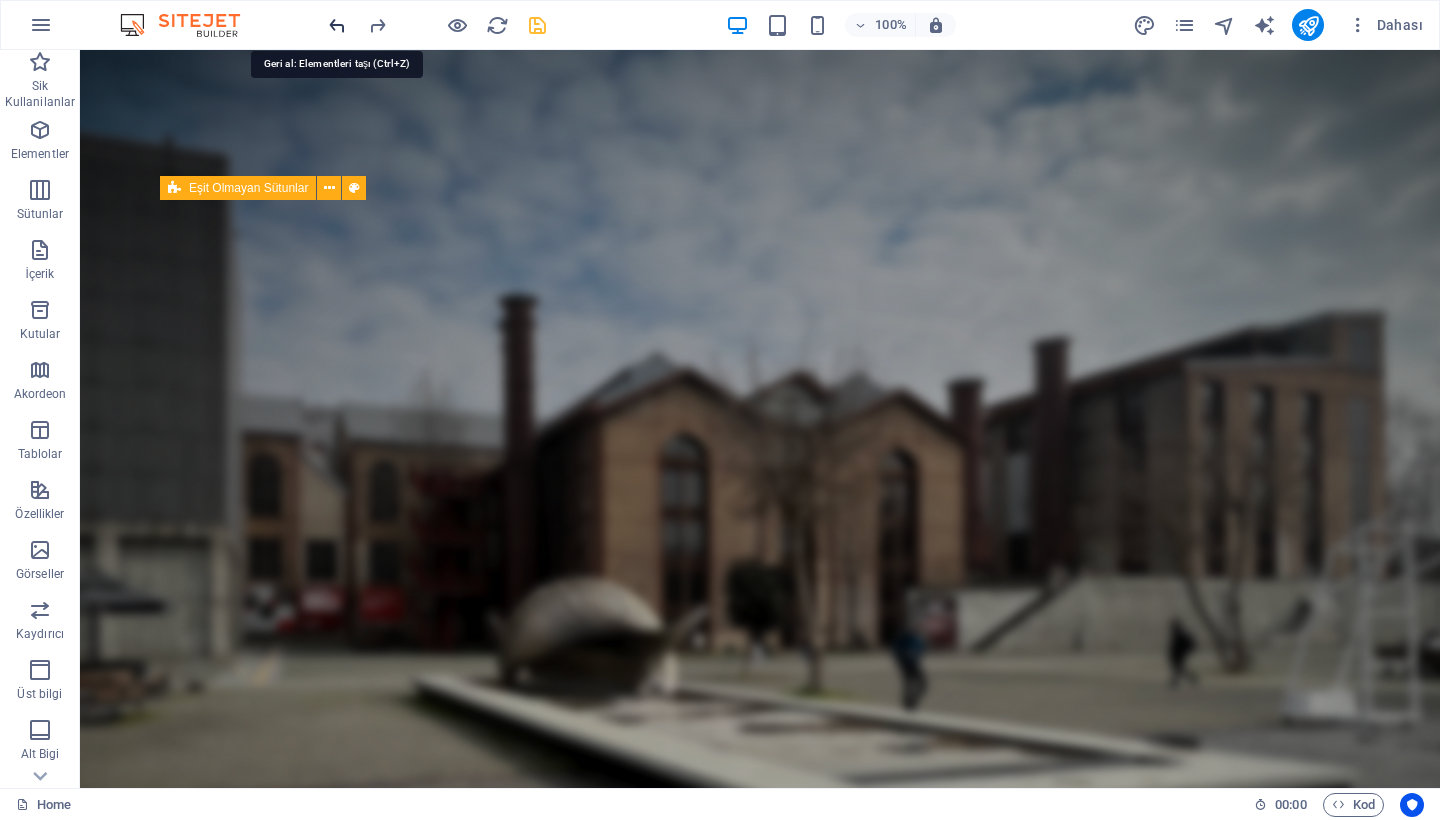 click at bounding box center (337, 25) 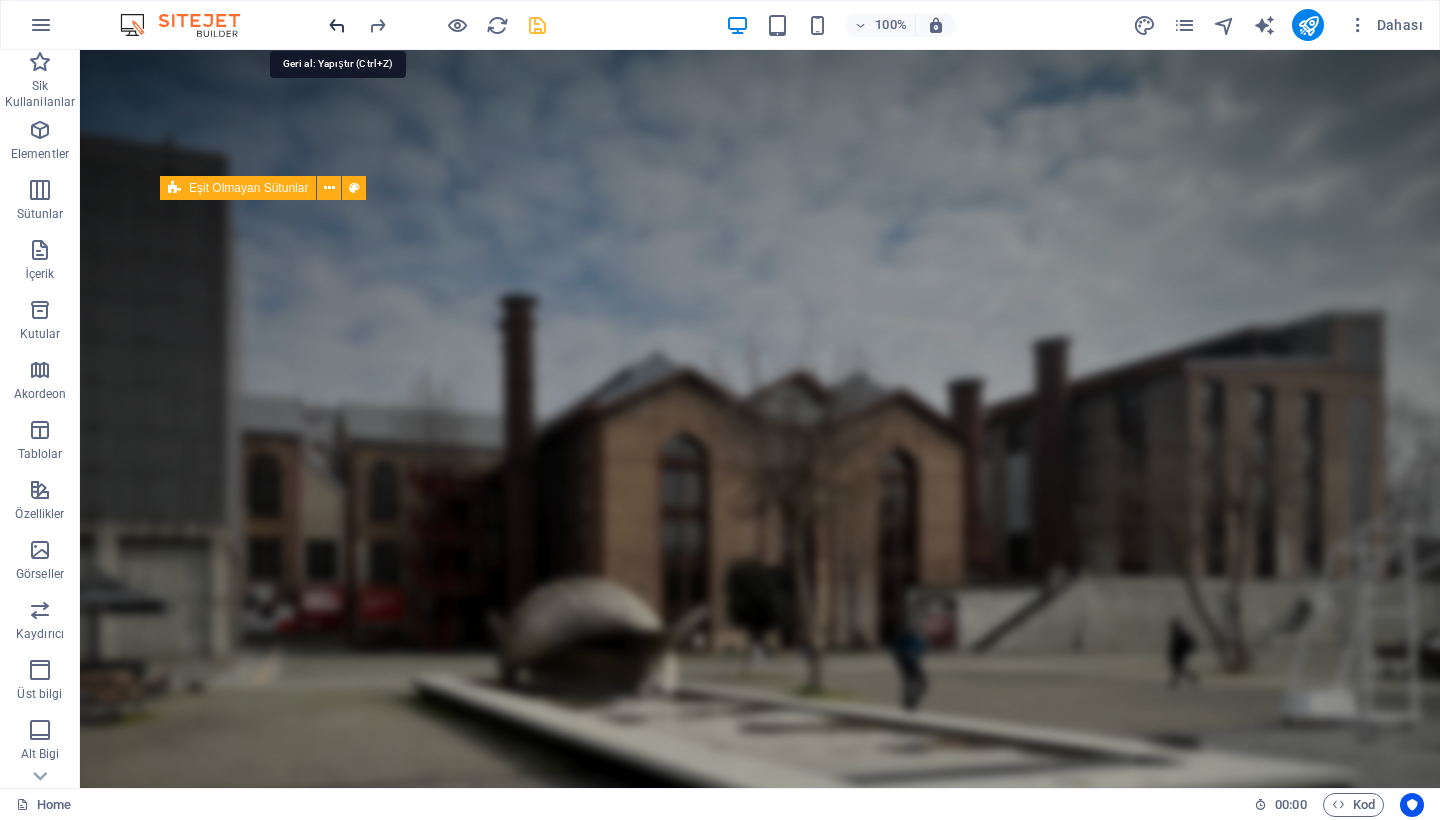 click at bounding box center [337, 25] 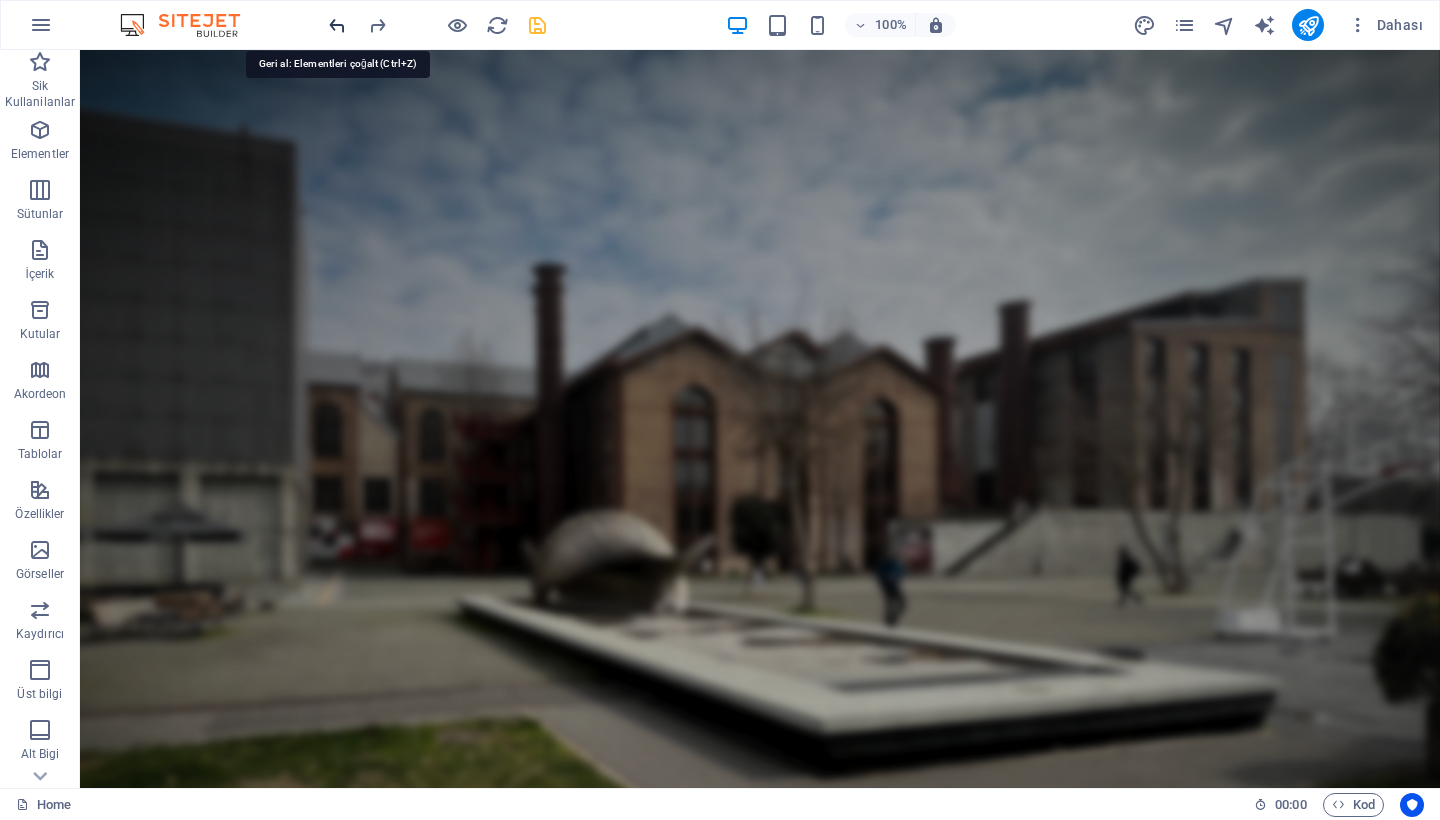 click at bounding box center (337, 25) 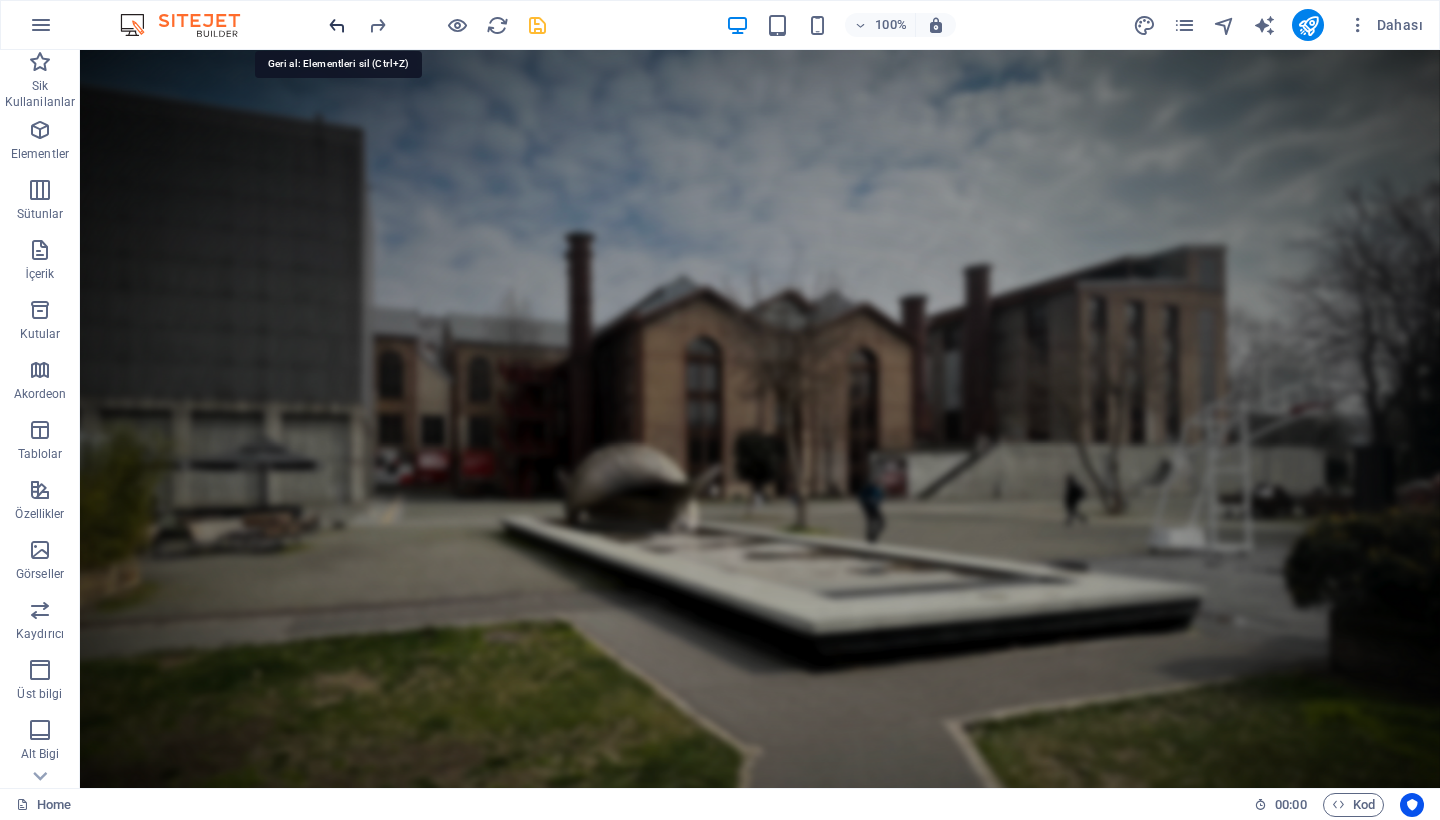 click at bounding box center [337, 25] 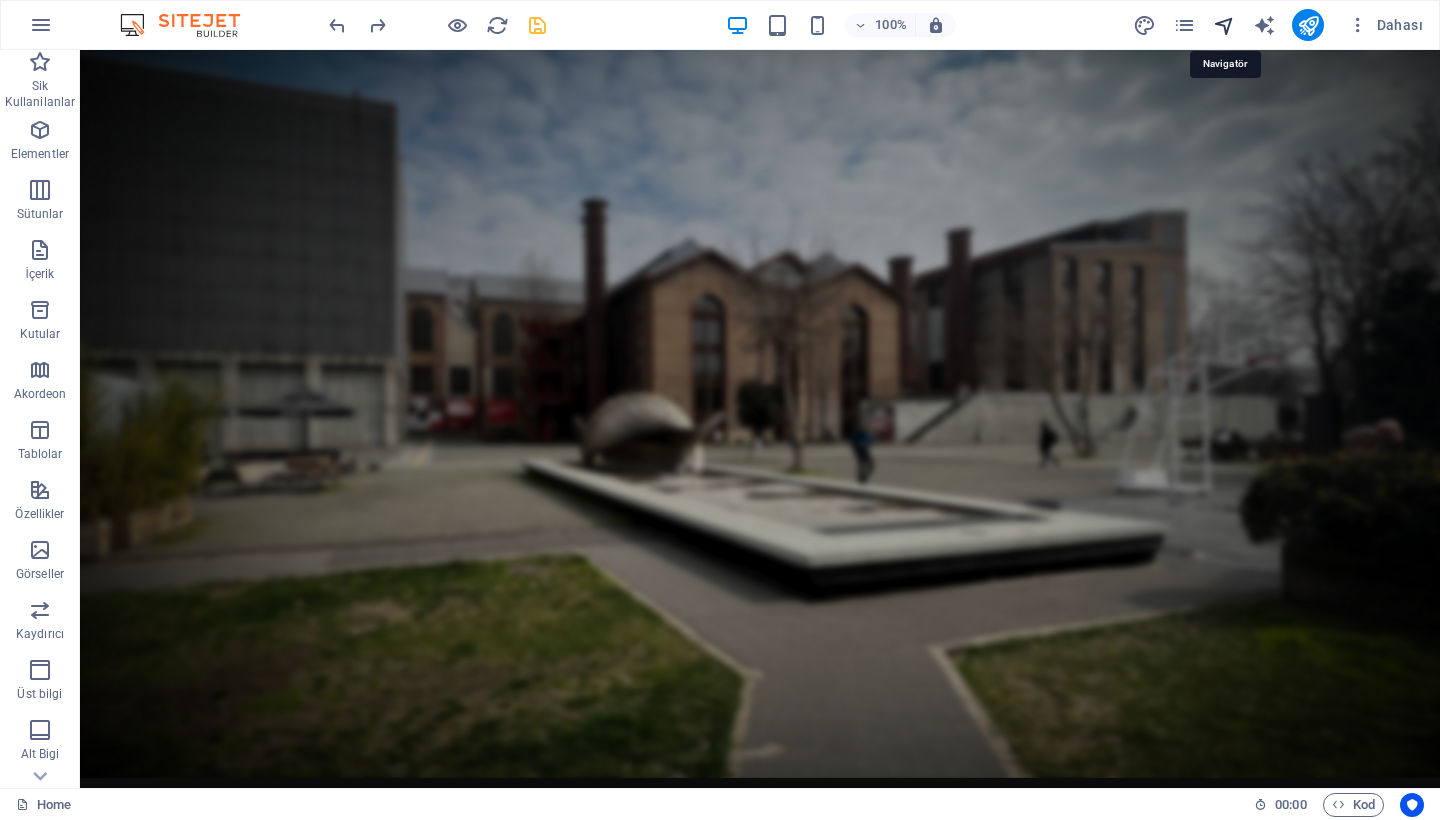 click at bounding box center [1224, 25] 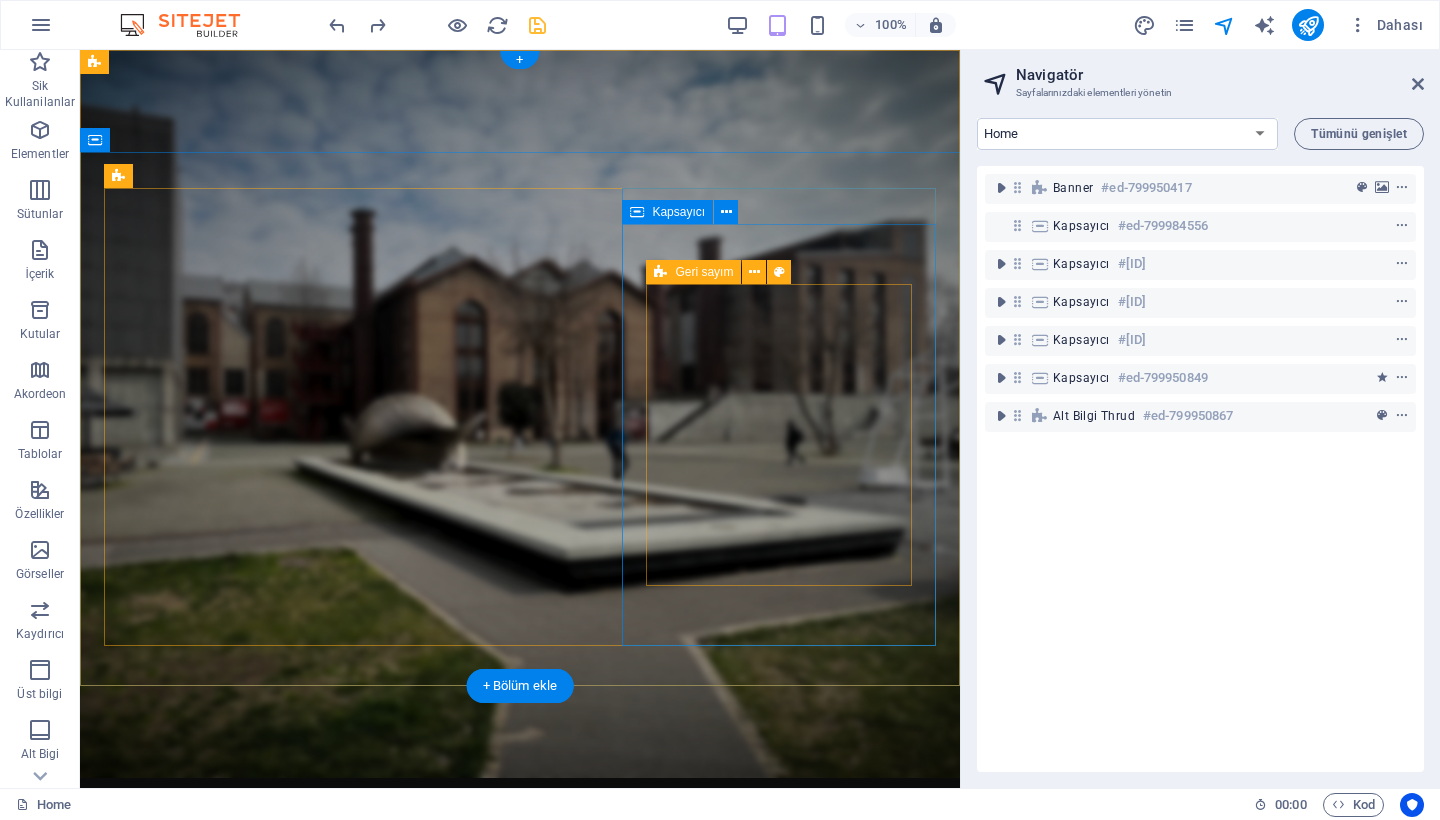 click on "Geri sayım" at bounding box center (693, 272) 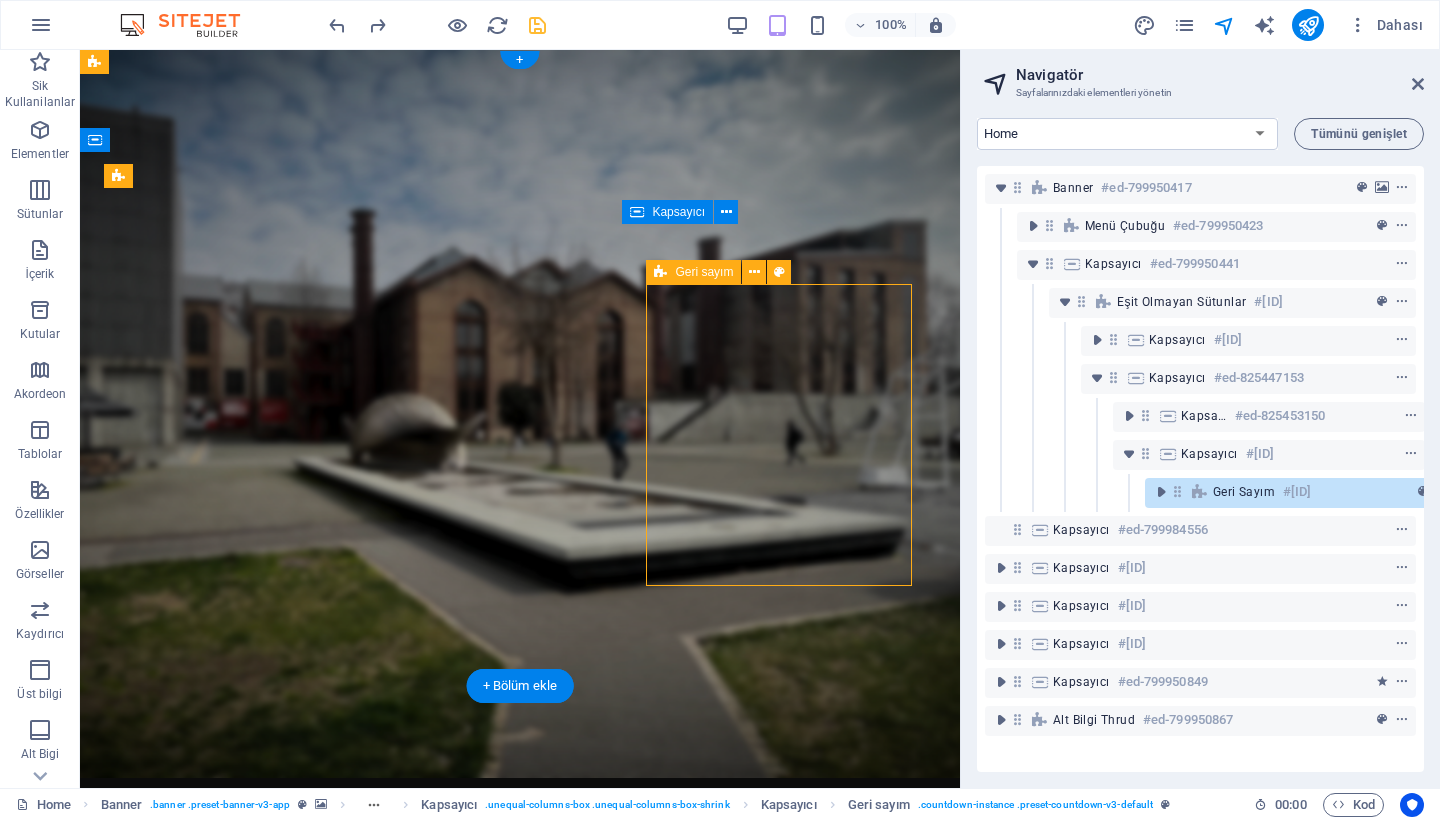 scroll, scrollTop: 0, scrollLeft: 37, axis: horizontal 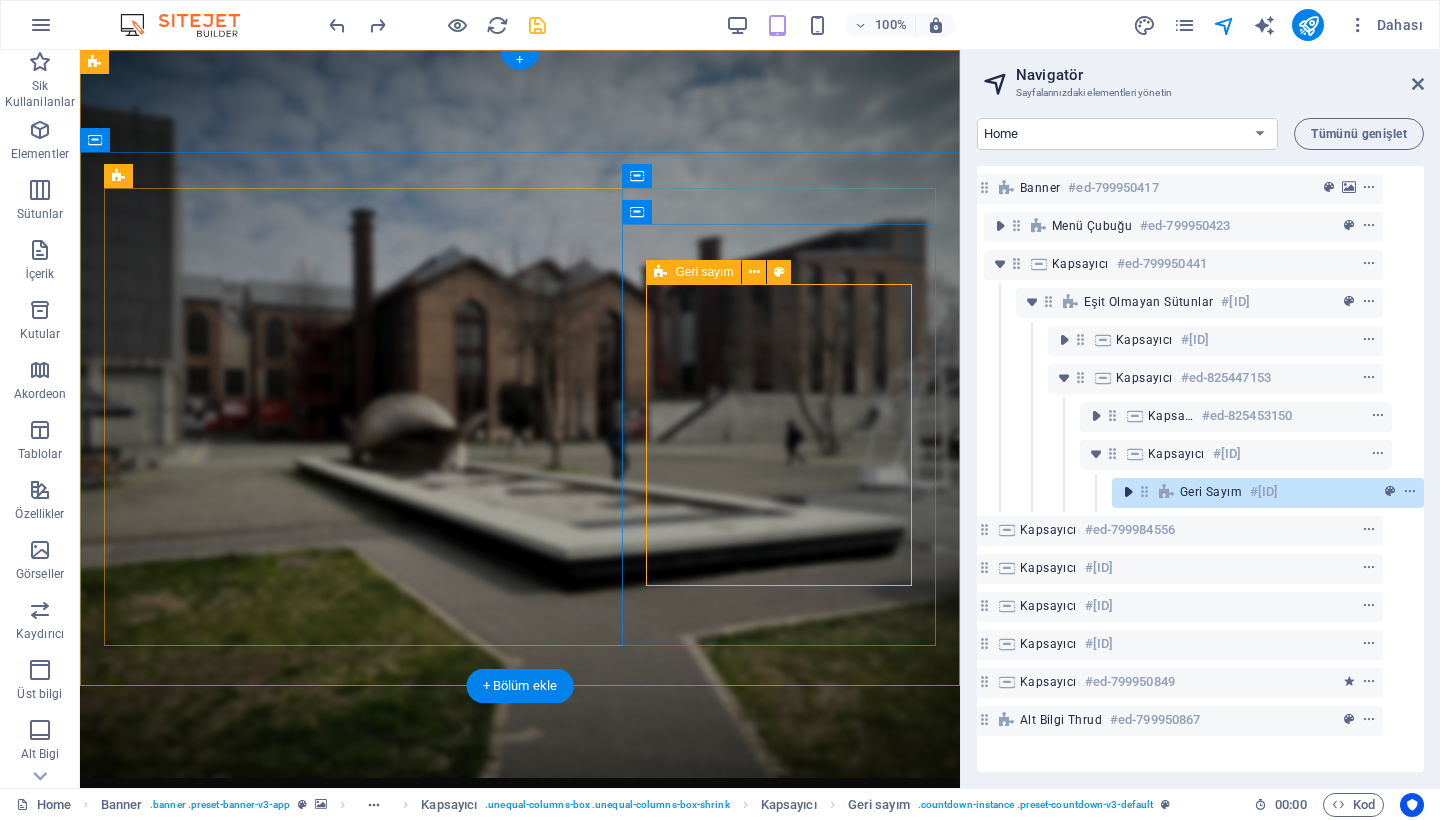 click at bounding box center [1128, 492] 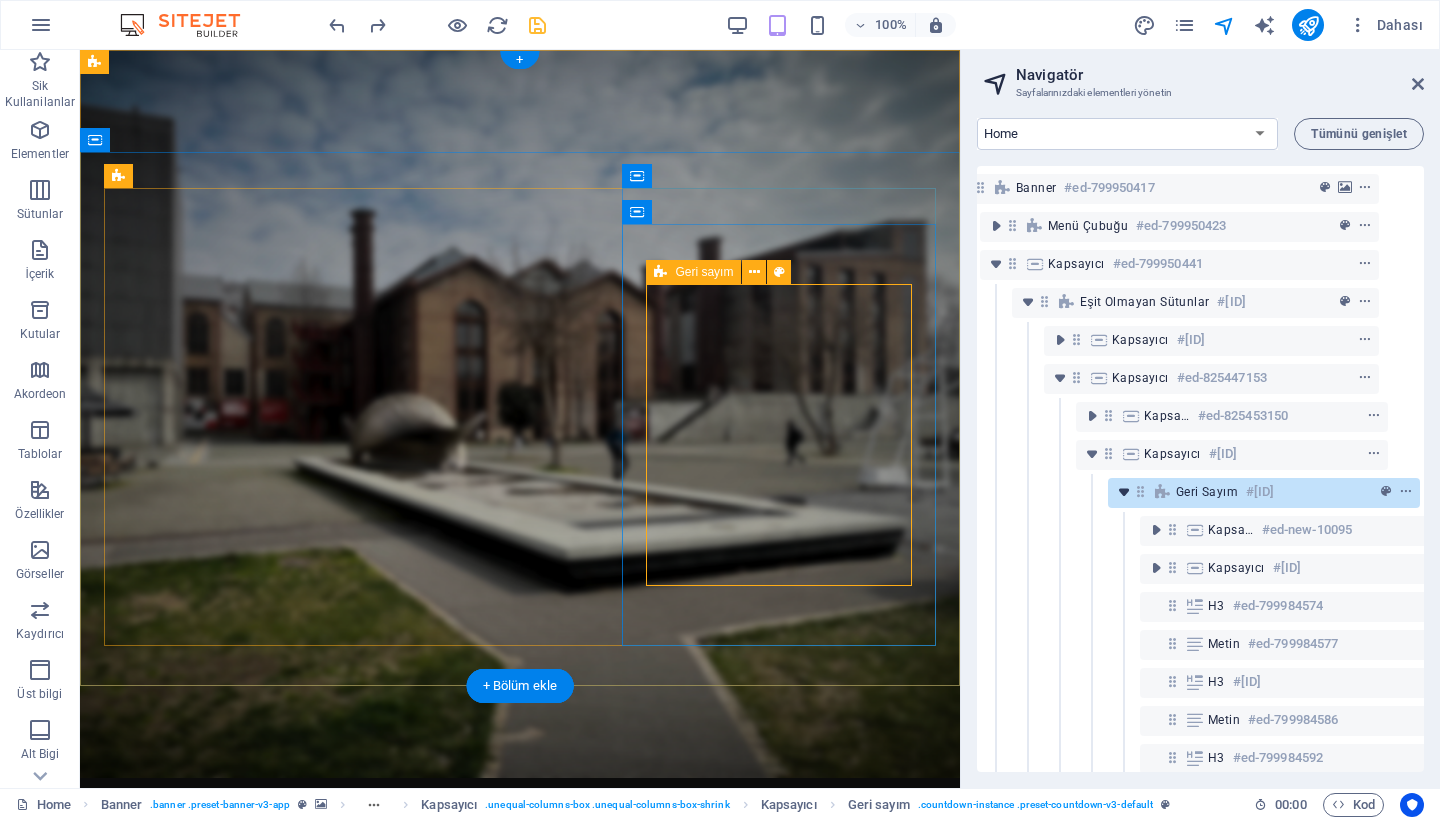 click at bounding box center (1124, 492) 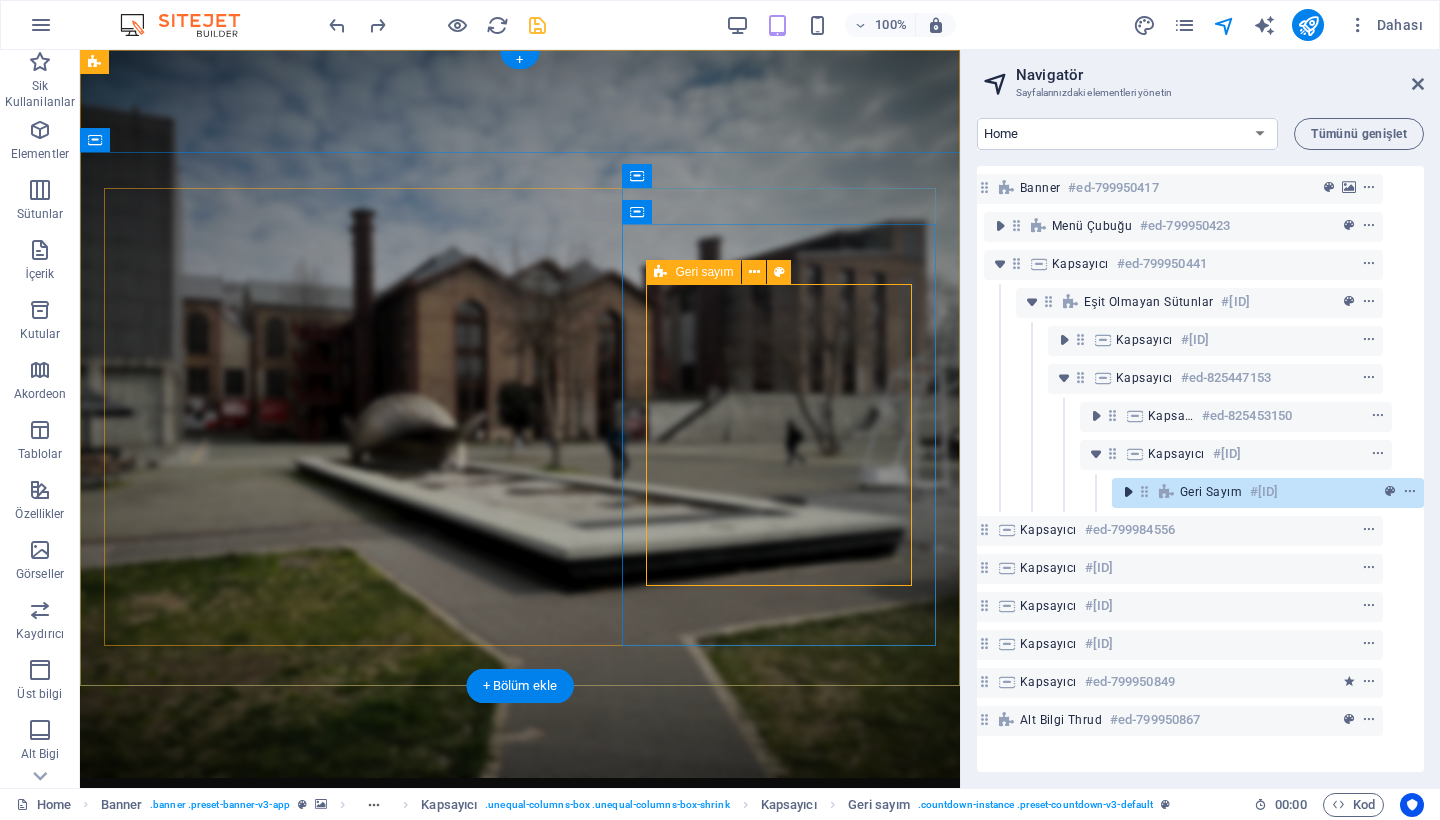 click at bounding box center (1128, 492) 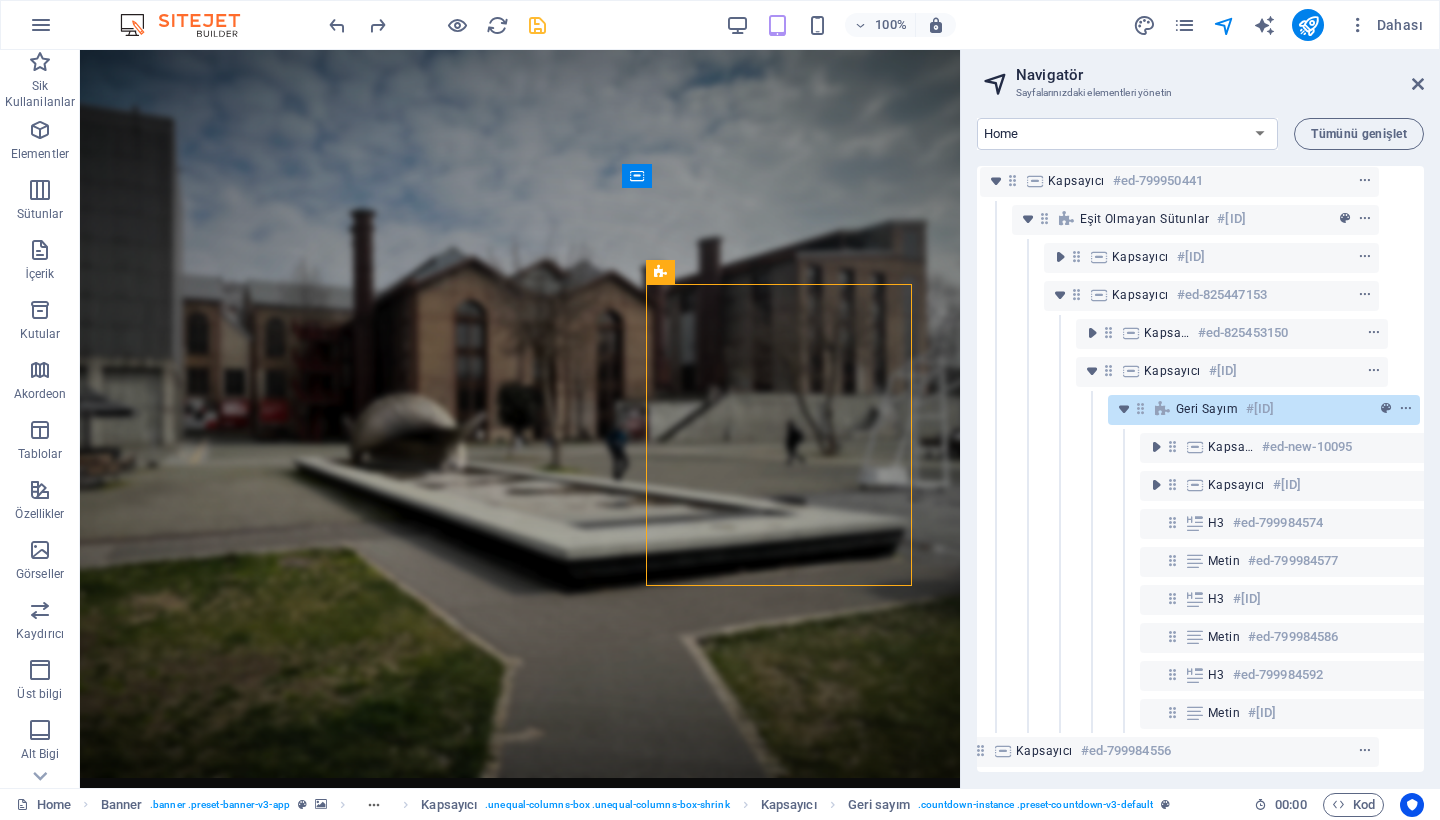 scroll, scrollTop: 136, scrollLeft: 37, axis: both 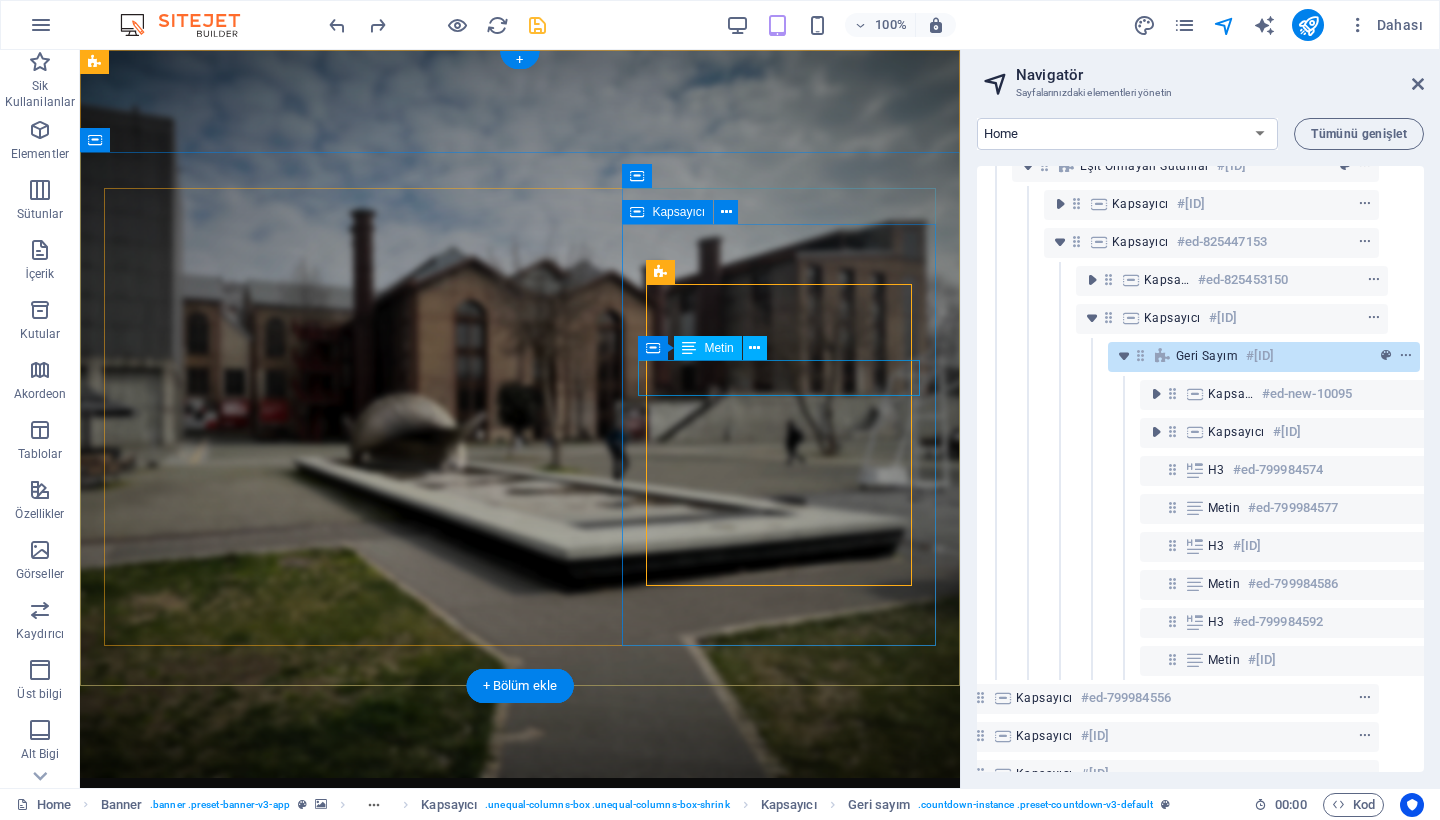 click on "GÜN" at bounding box center [520, 1594] 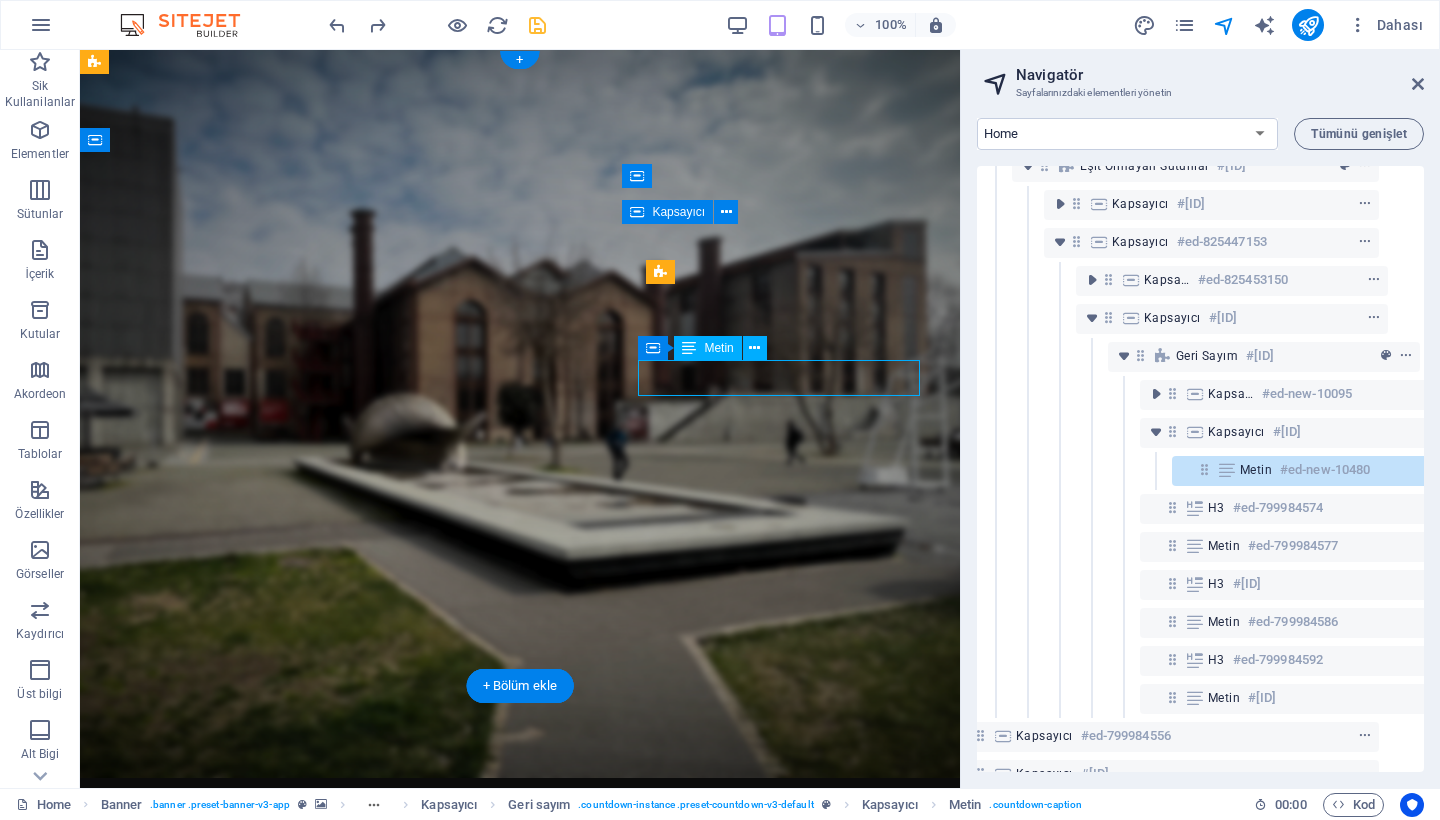 scroll, scrollTop: 146, scrollLeft: 101, axis: both 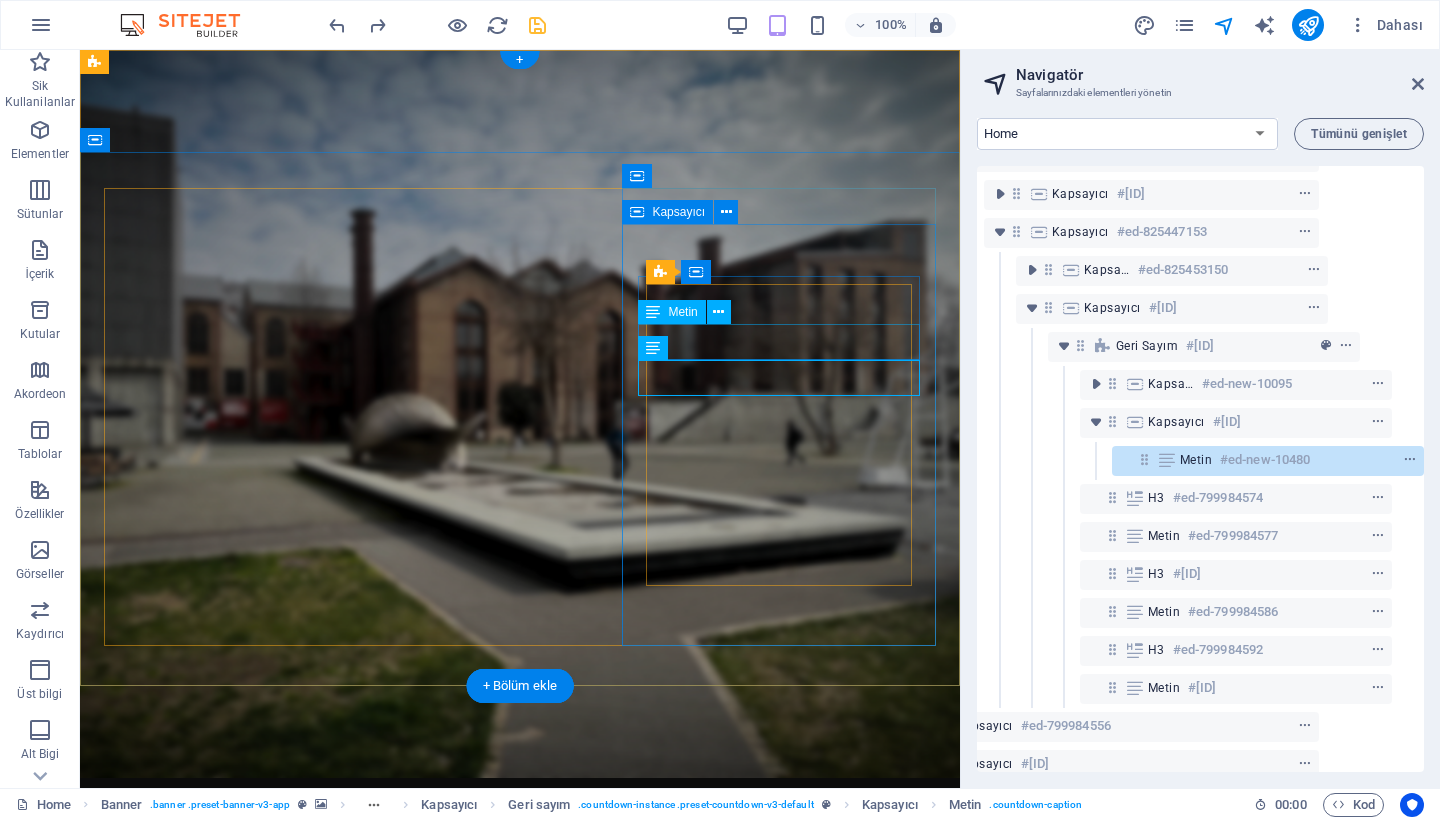 click on "GÜN" at bounding box center [520, 1558] 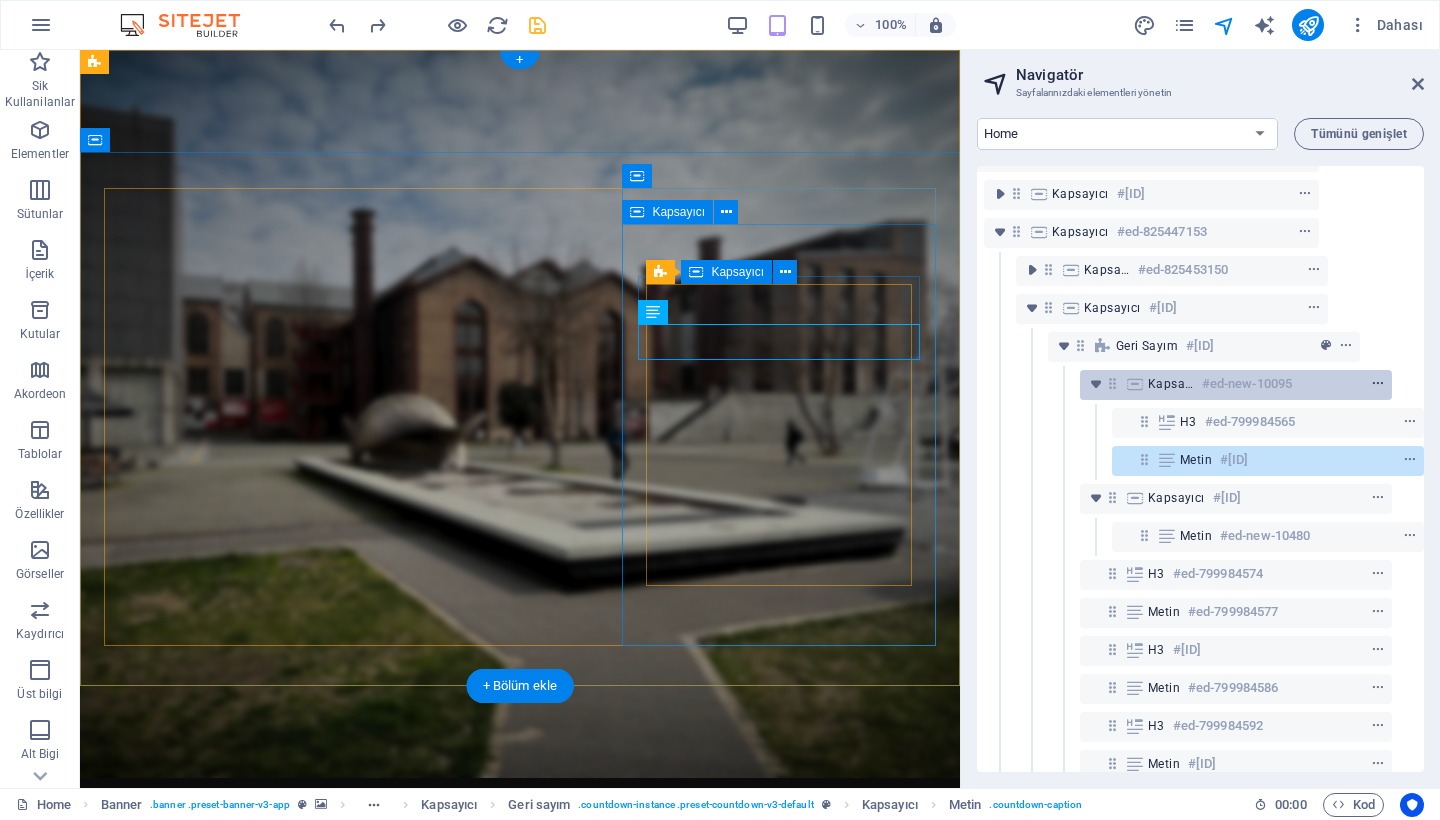 click at bounding box center [1378, 384] 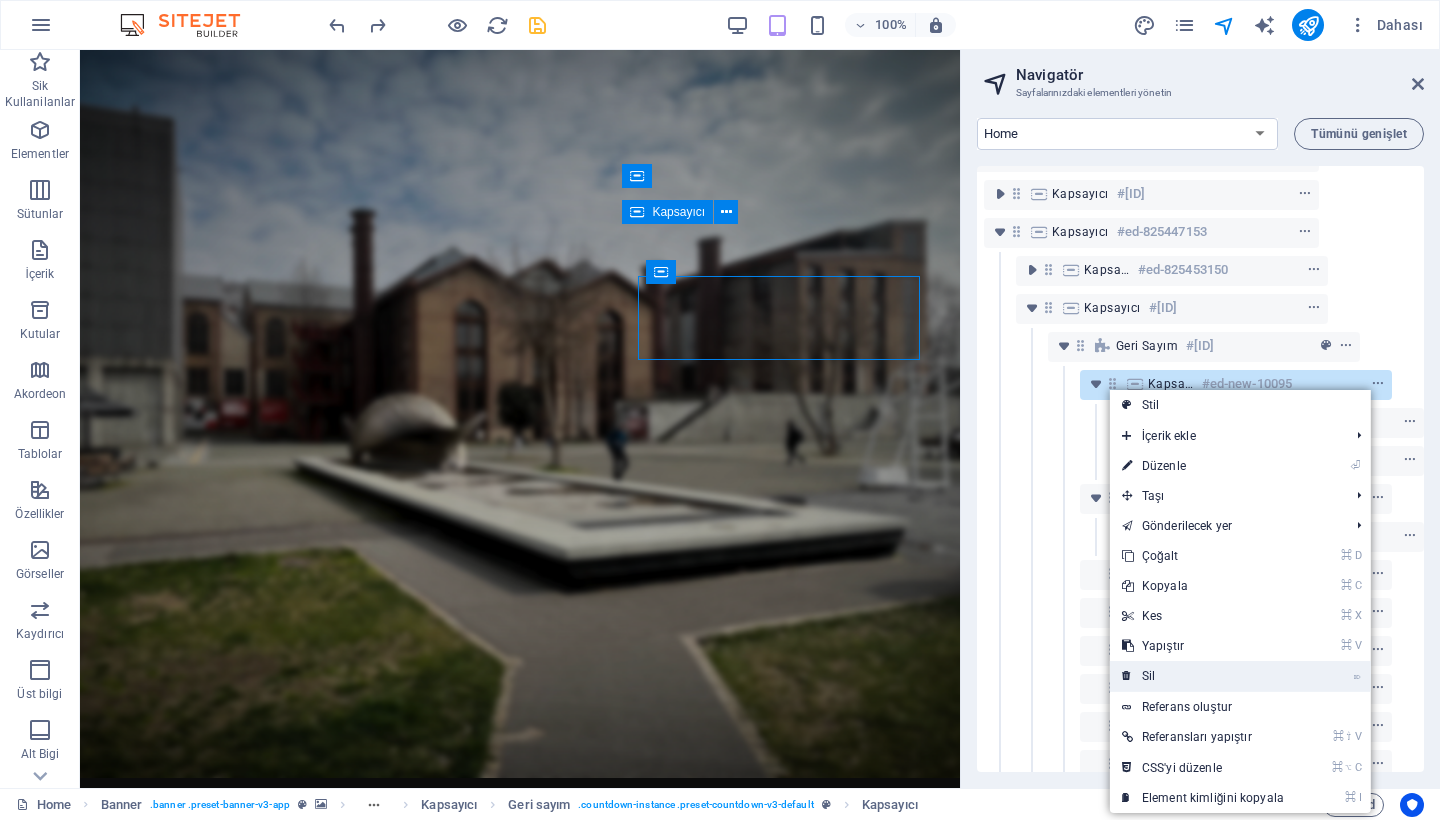 click on "⌦  Sil" at bounding box center (1203, 676) 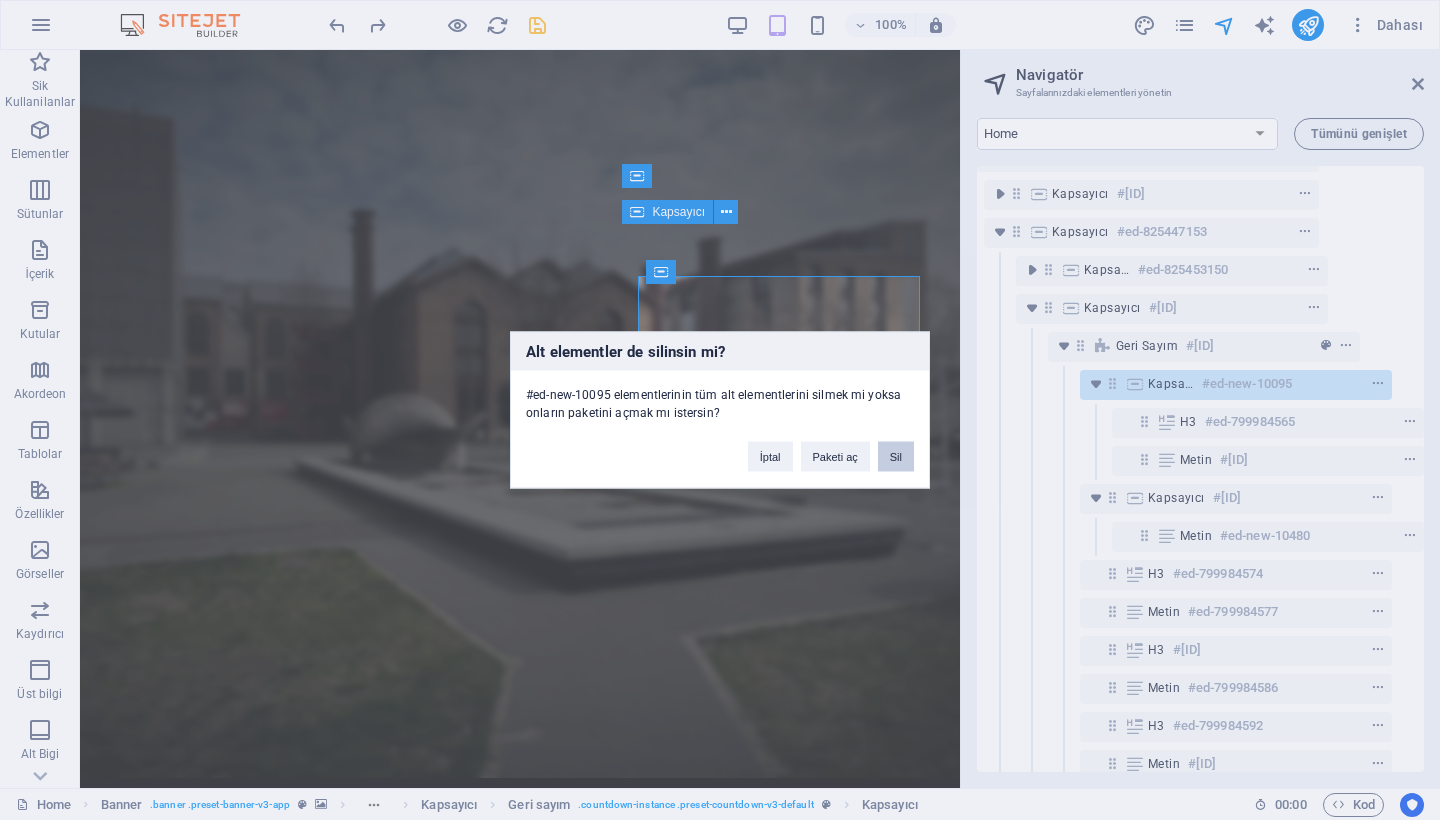 click on "Sil" at bounding box center (896, 457) 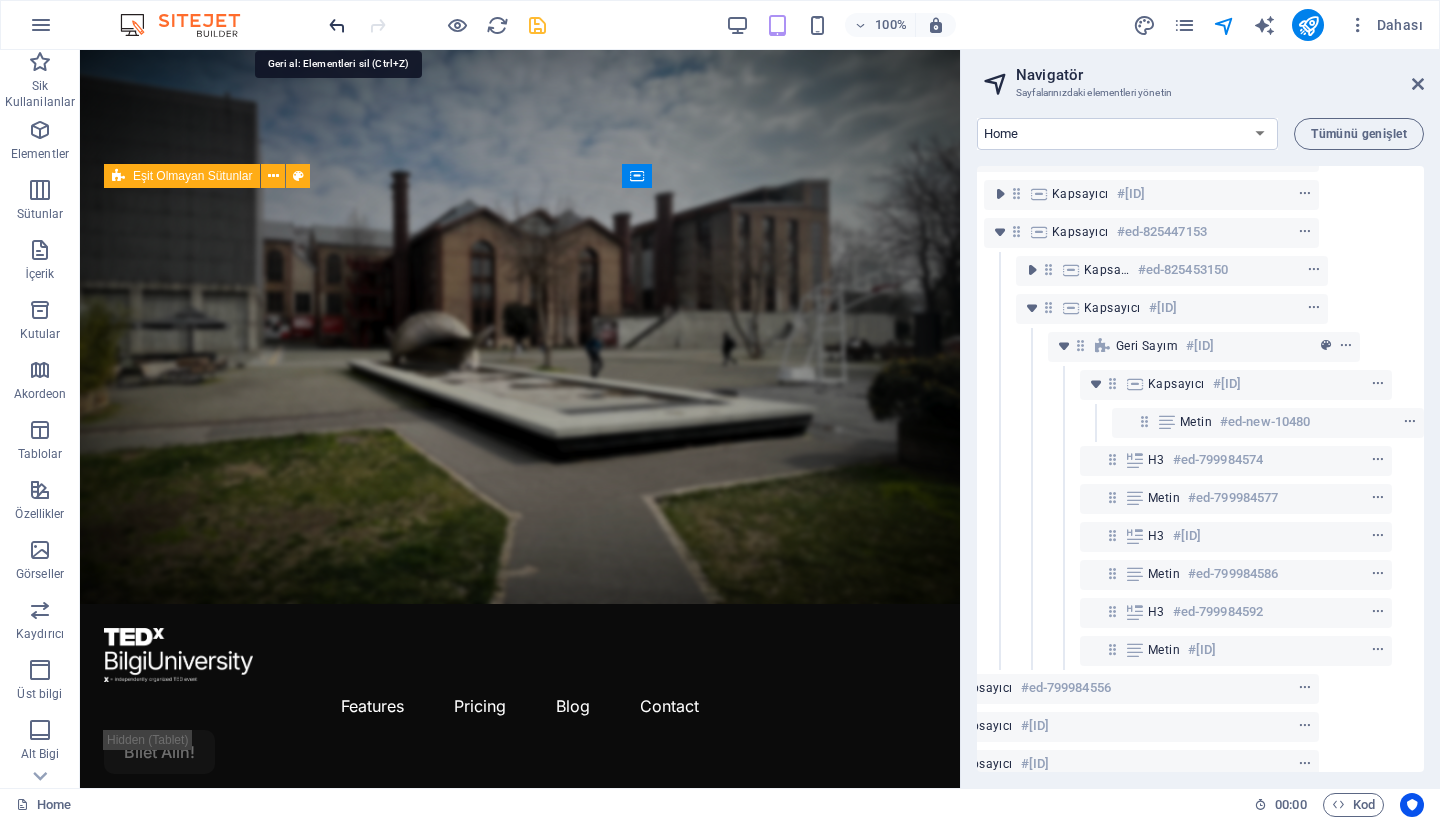 click at bounding box center (337, 25) 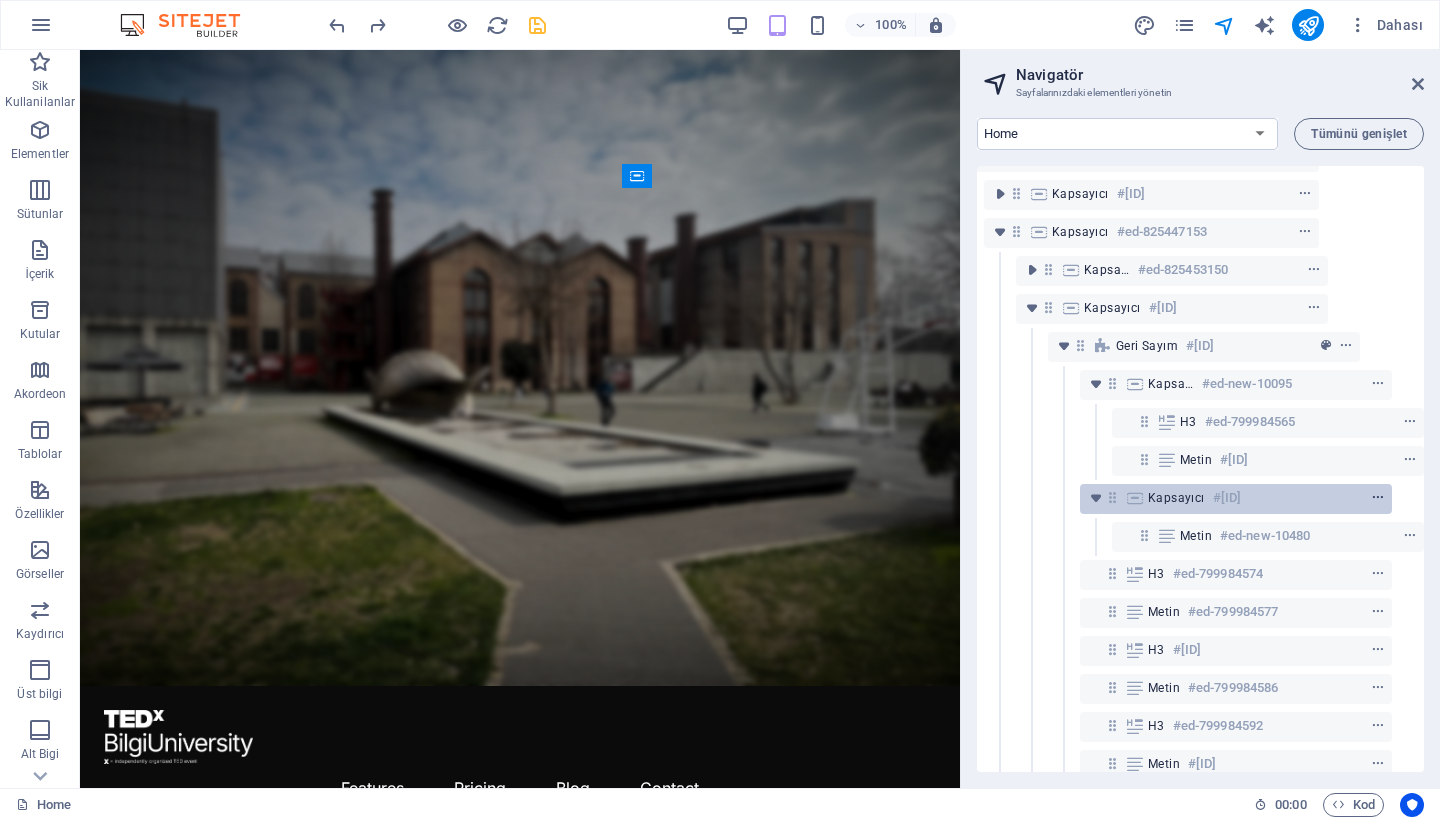 click at bounding box center (1378, 498) 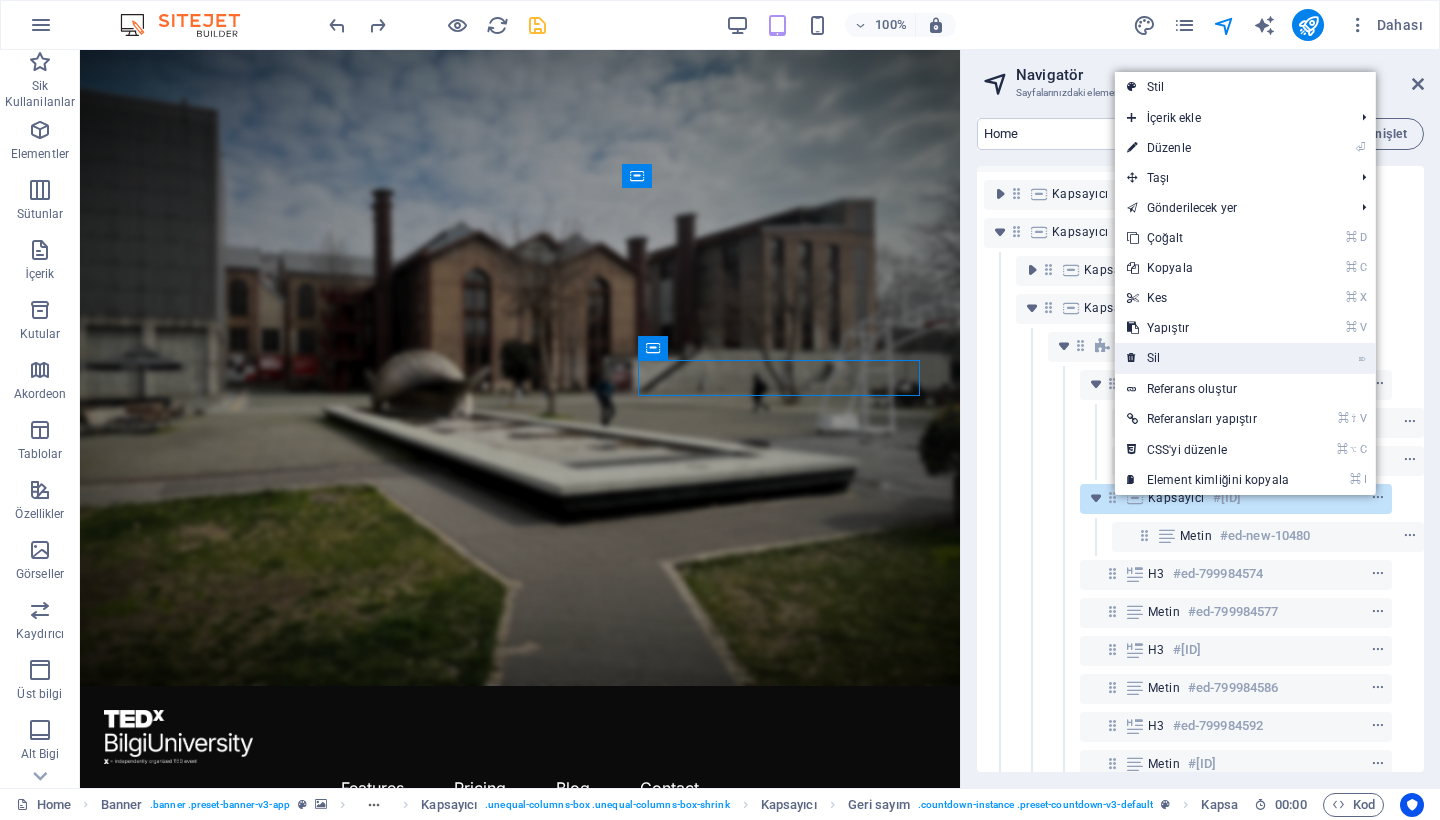 click on "⌦  Sil" at bounding box center [1208, 358] 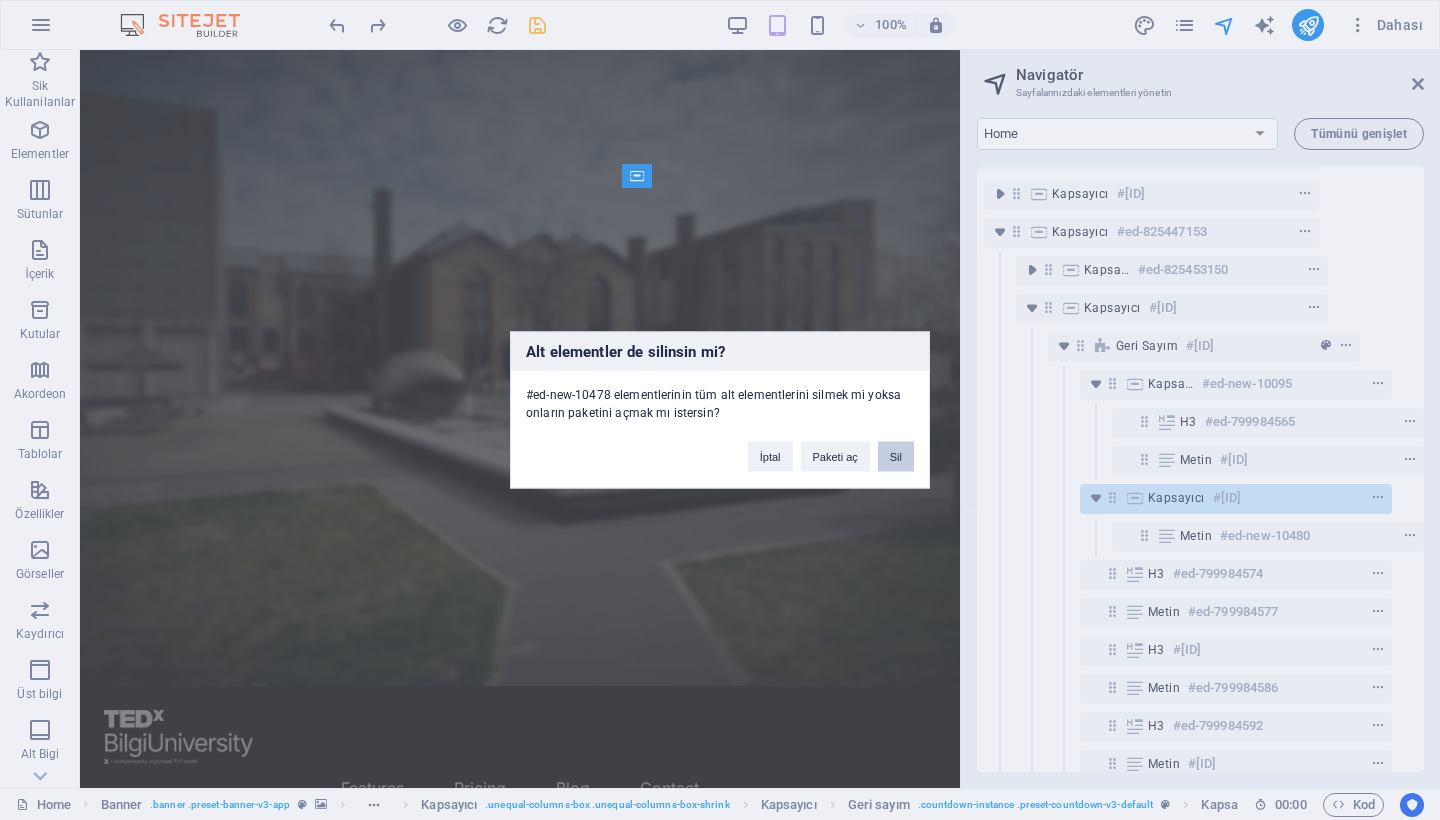 click on "Sil" at bounding box center (896, 457) 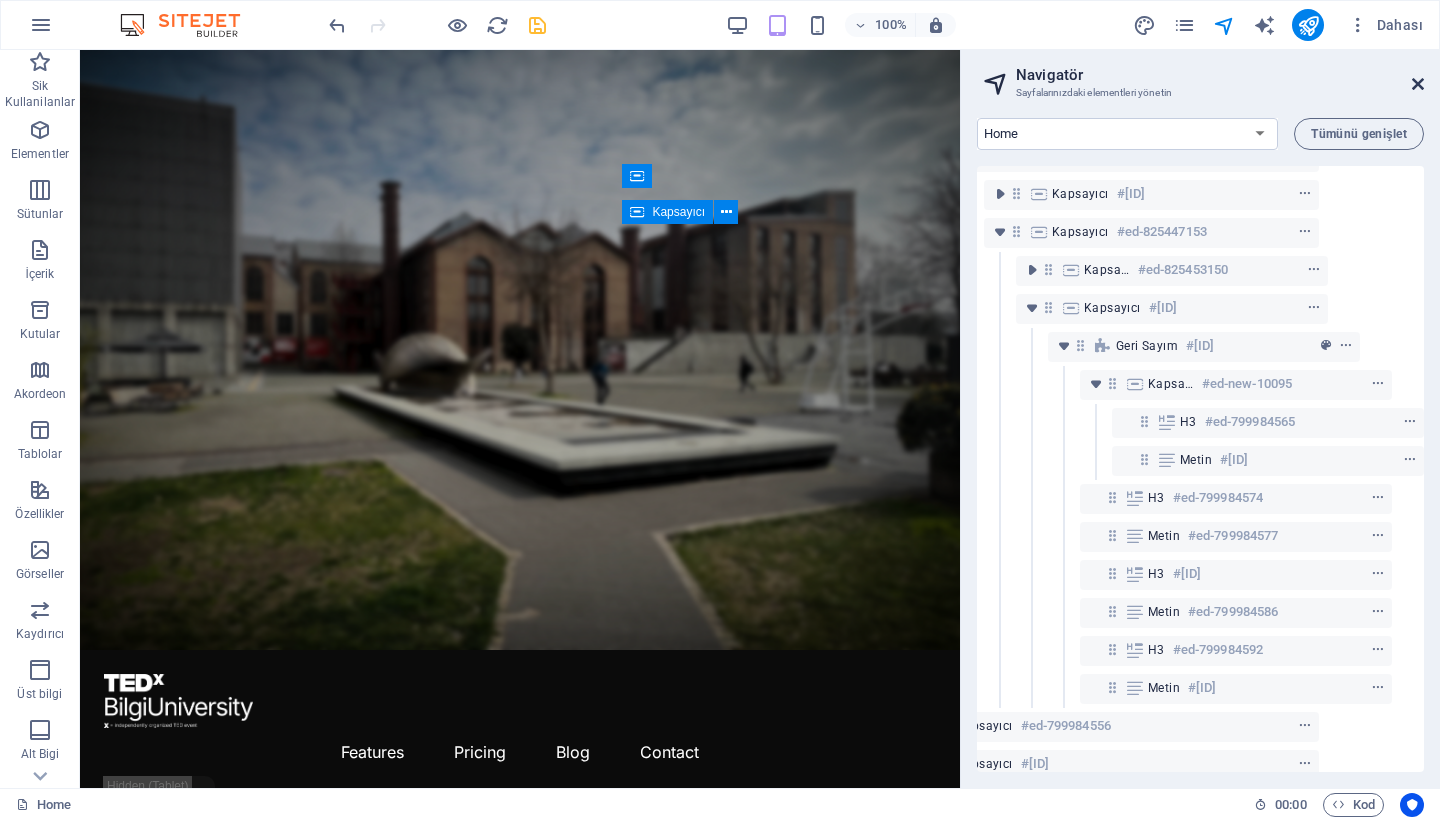 click at bounding box center (1418, 84) 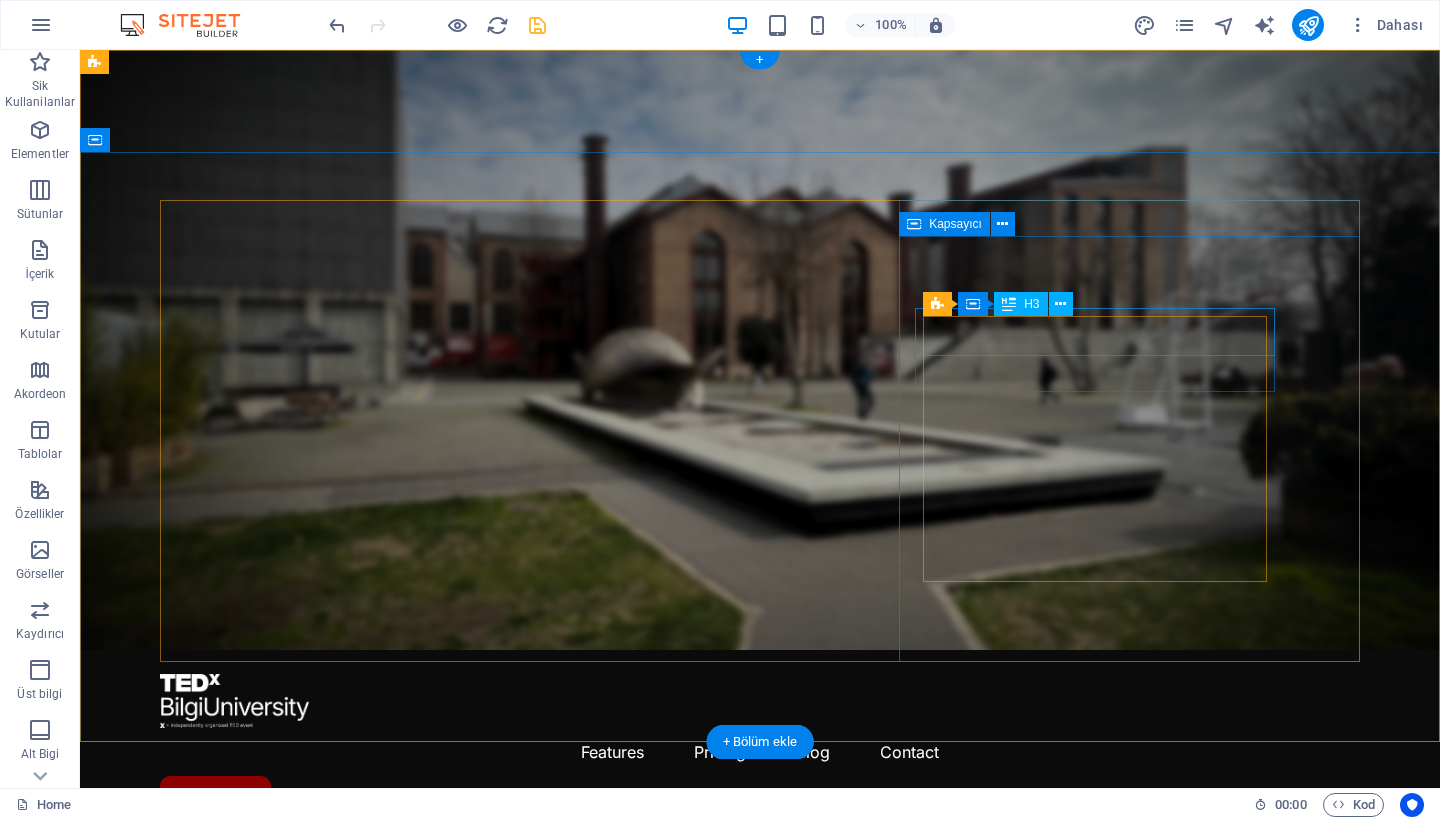 click on "187" at bounding box center [760, 1462] 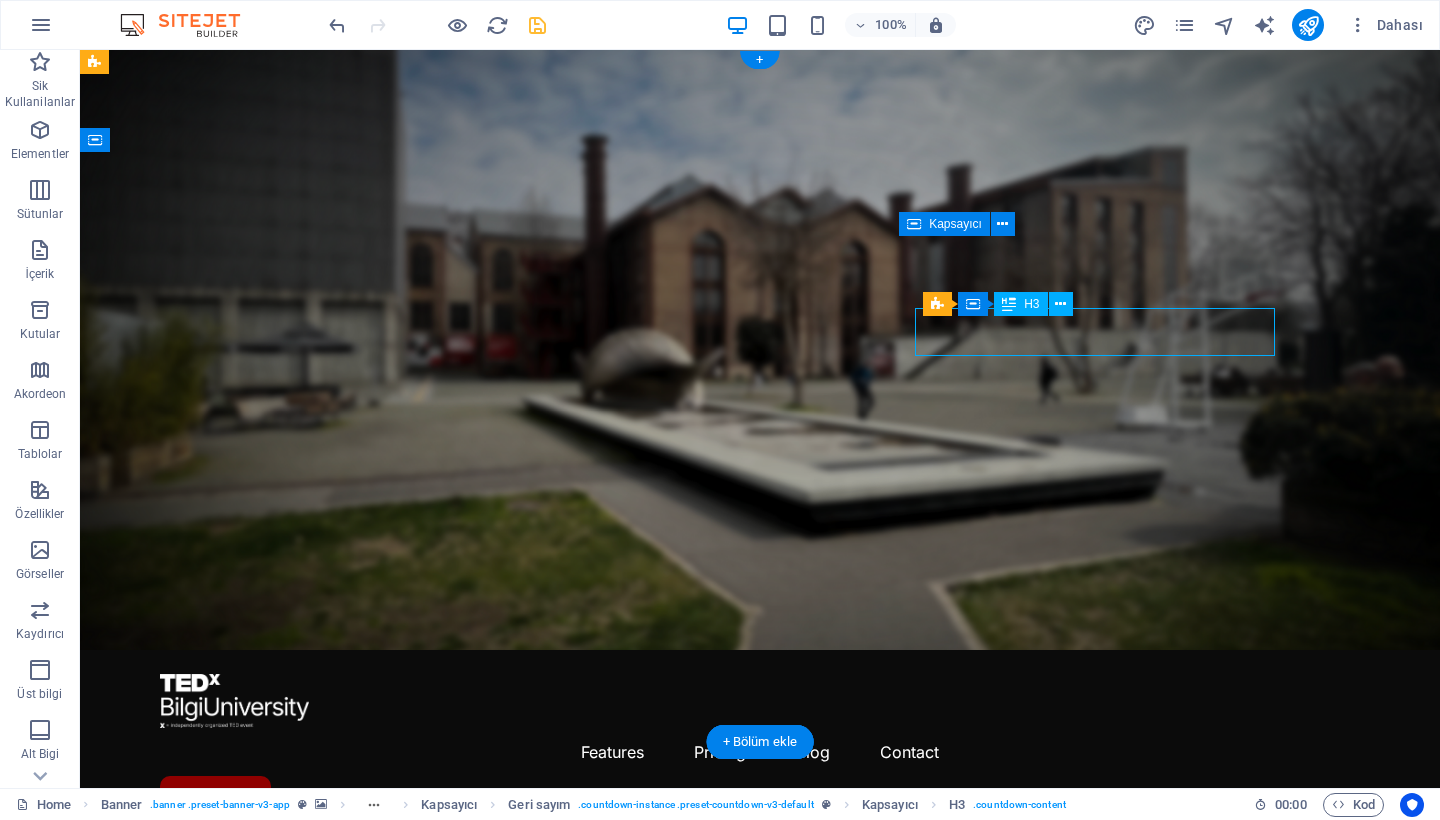 click on "187" at bounding box center (760, 1462) 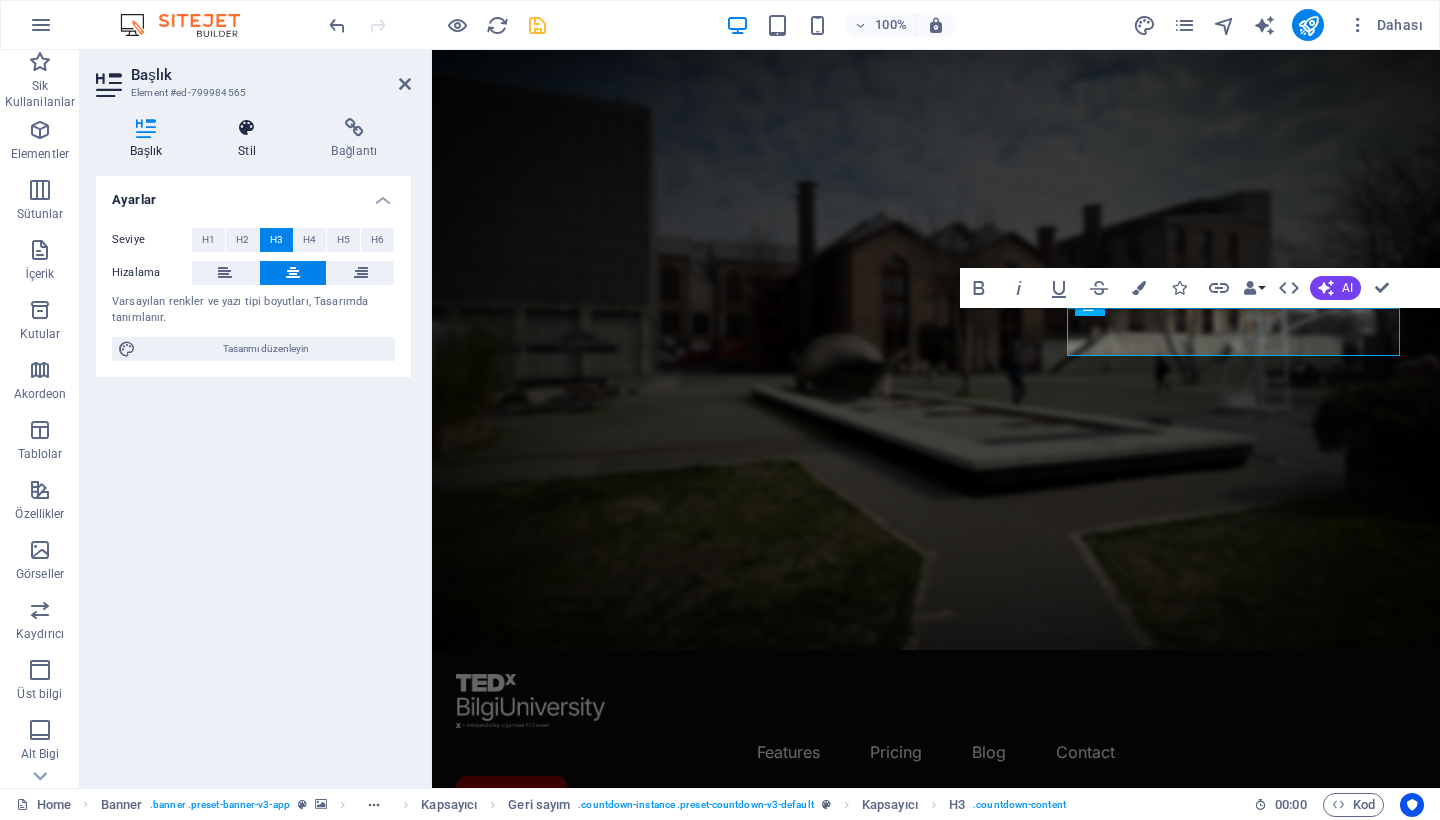 click on "Stil" at bounding box center (250, 139) 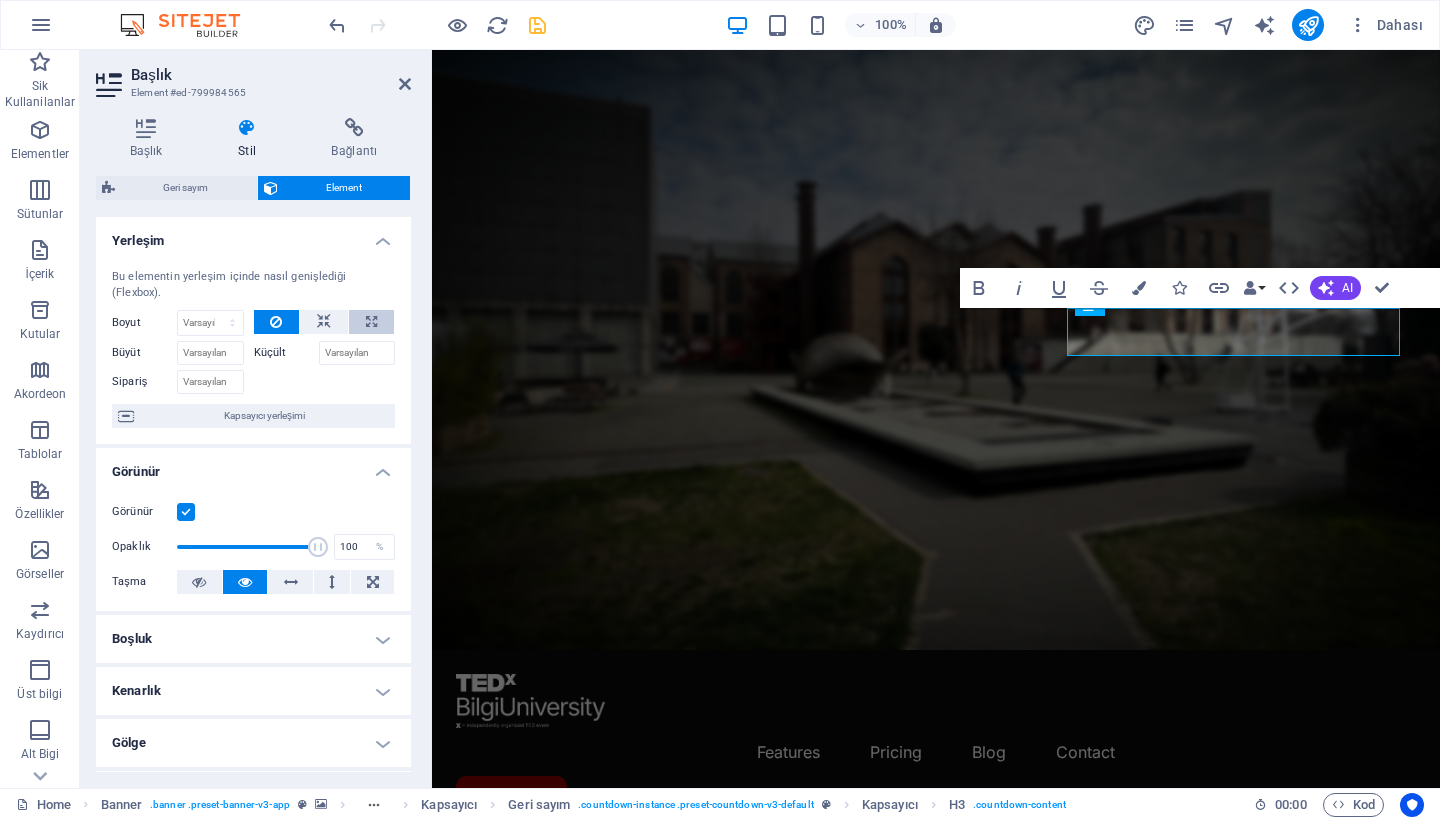 click at bounding box center (371, 322) 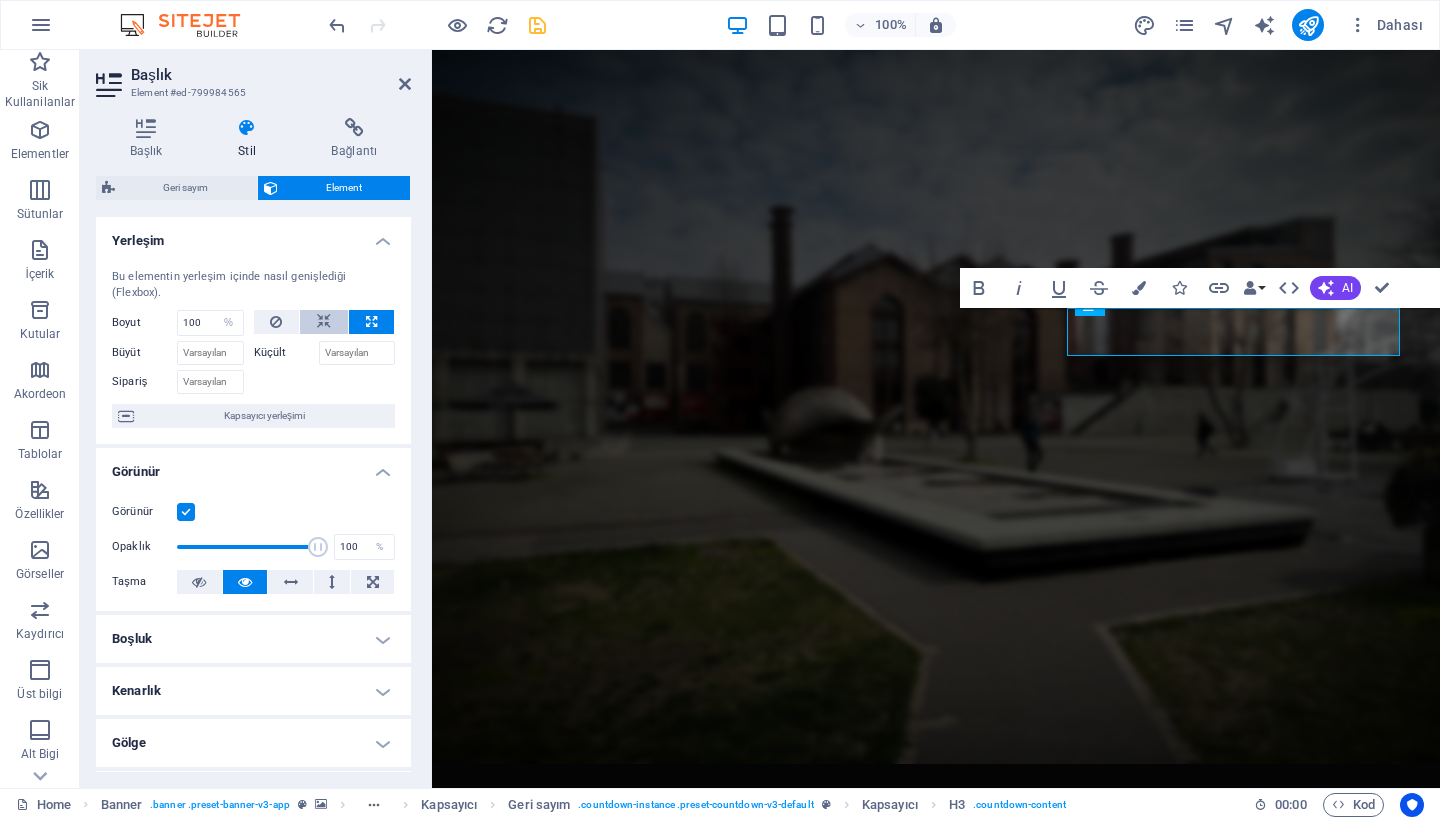 click at bounding box center [324, 322] 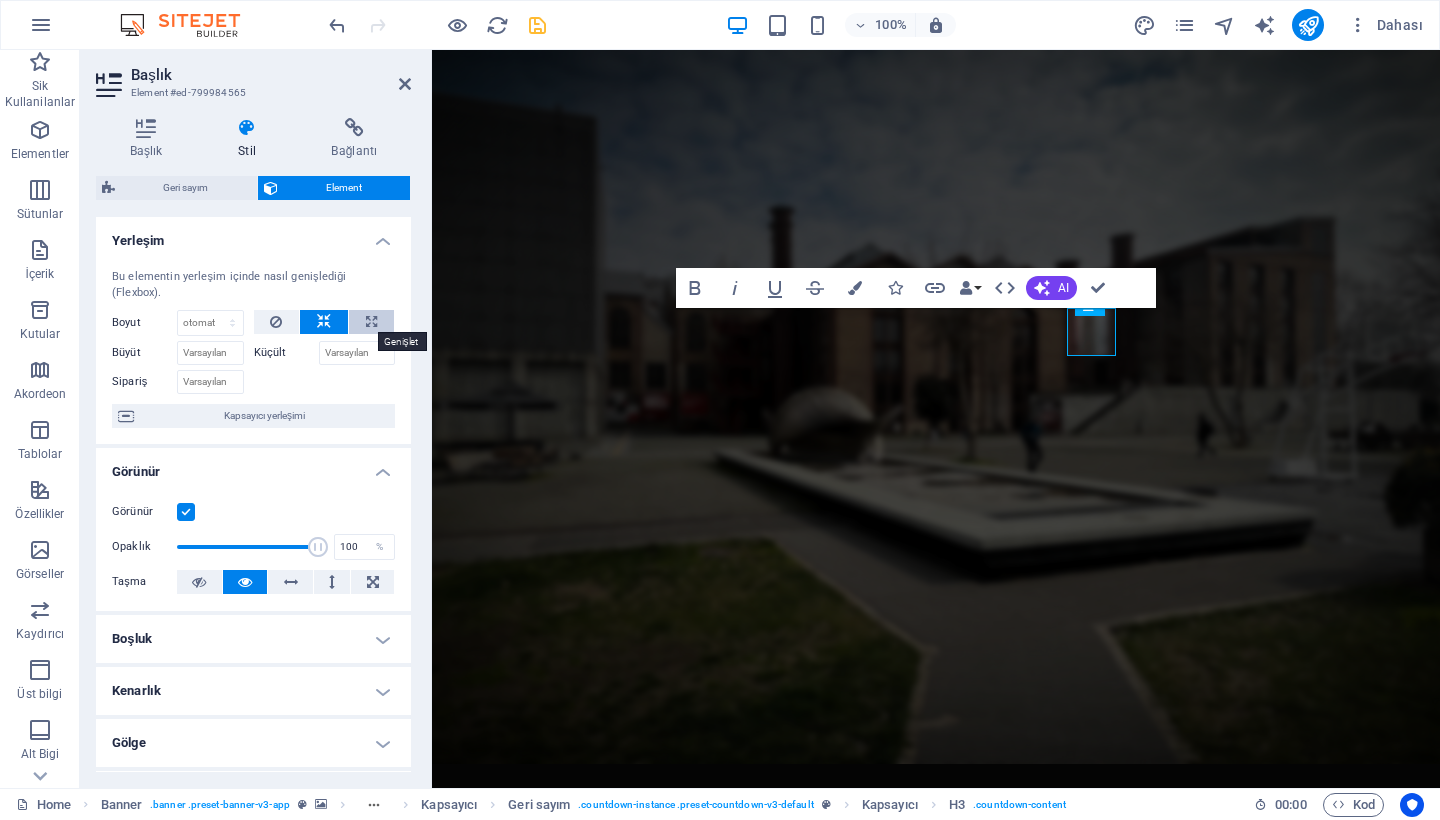 click at bounding box center [371, 322] 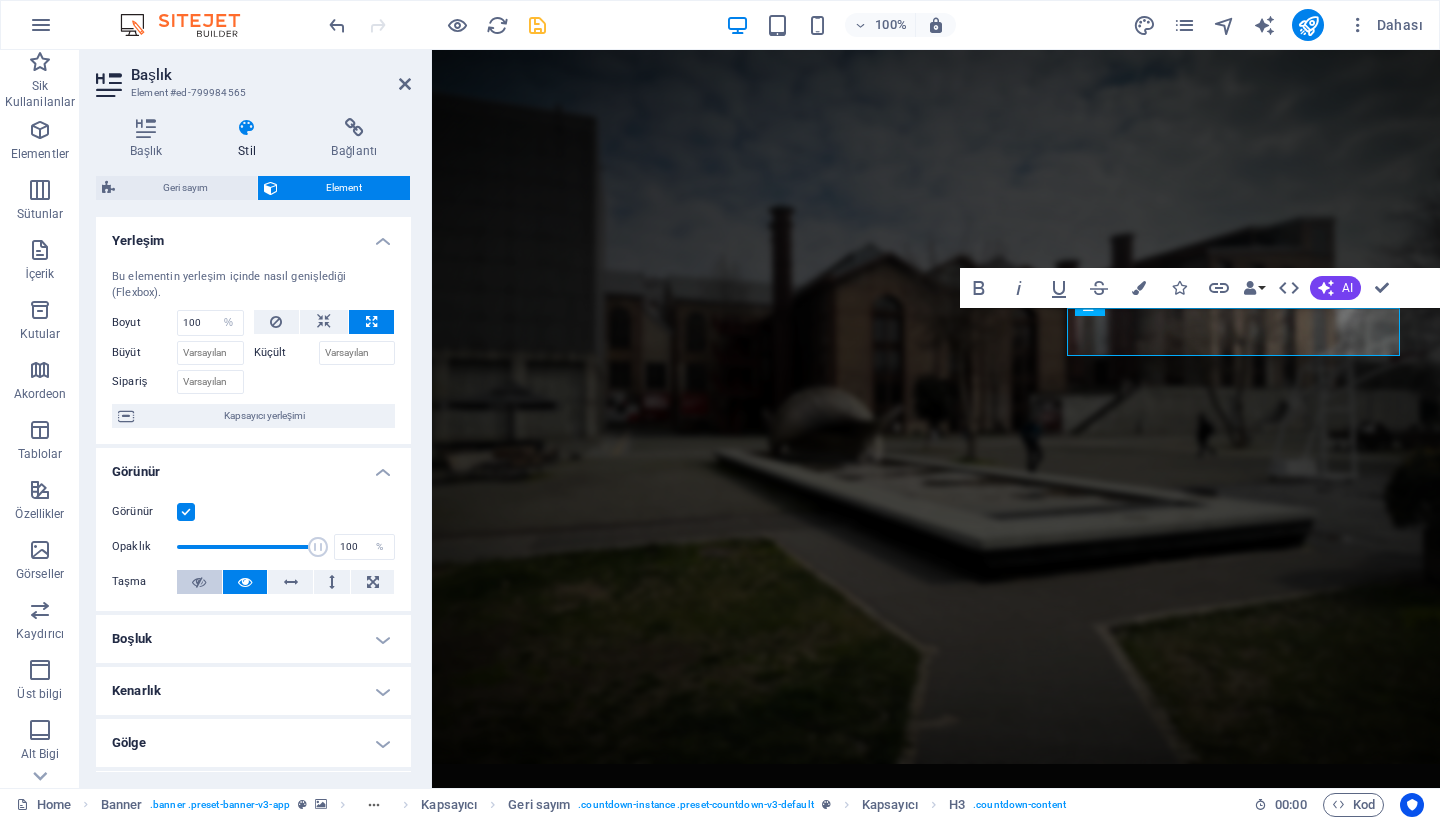 click at bounding box center (199, 582) 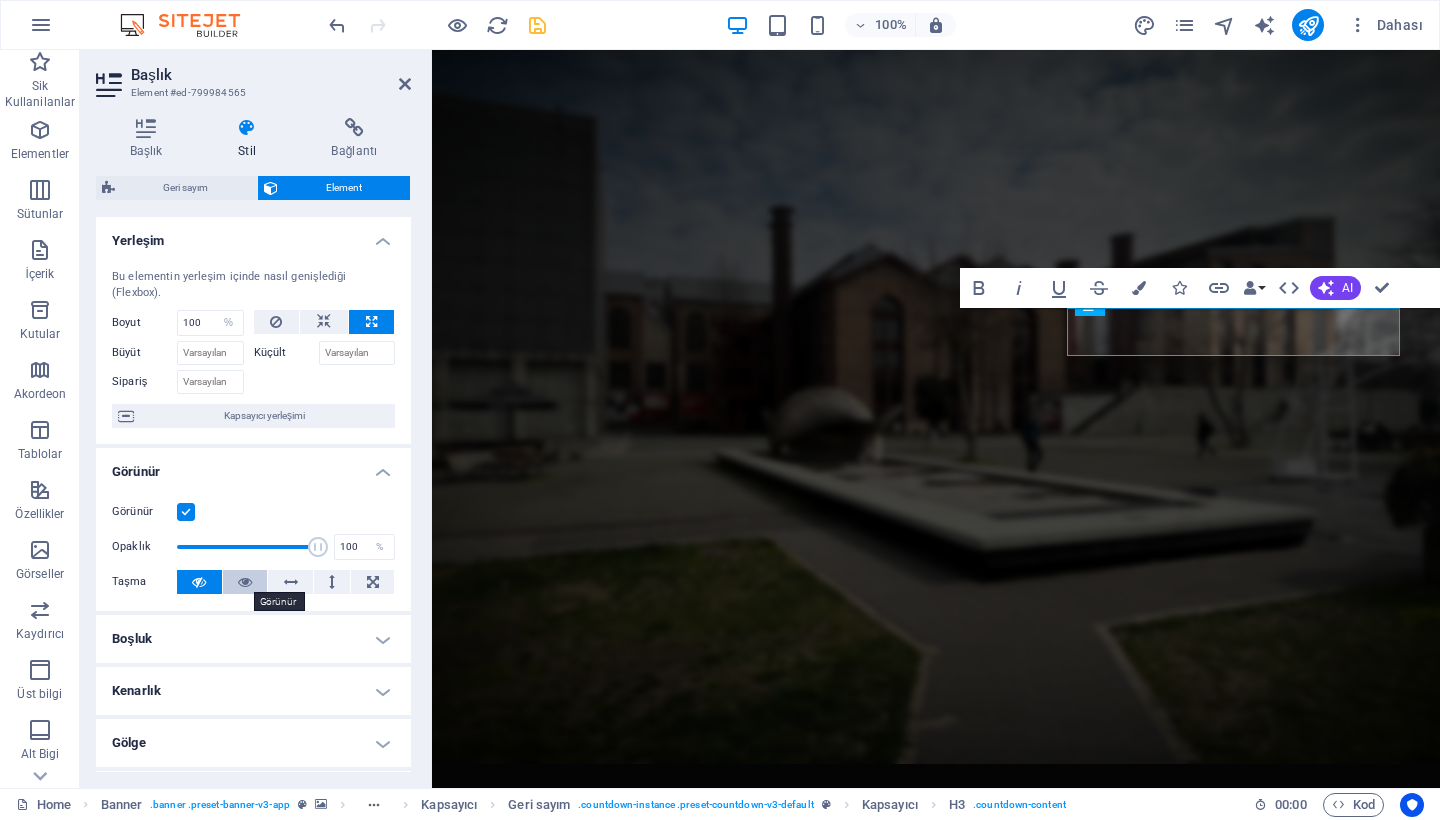 click at bounding box center [245, 582] 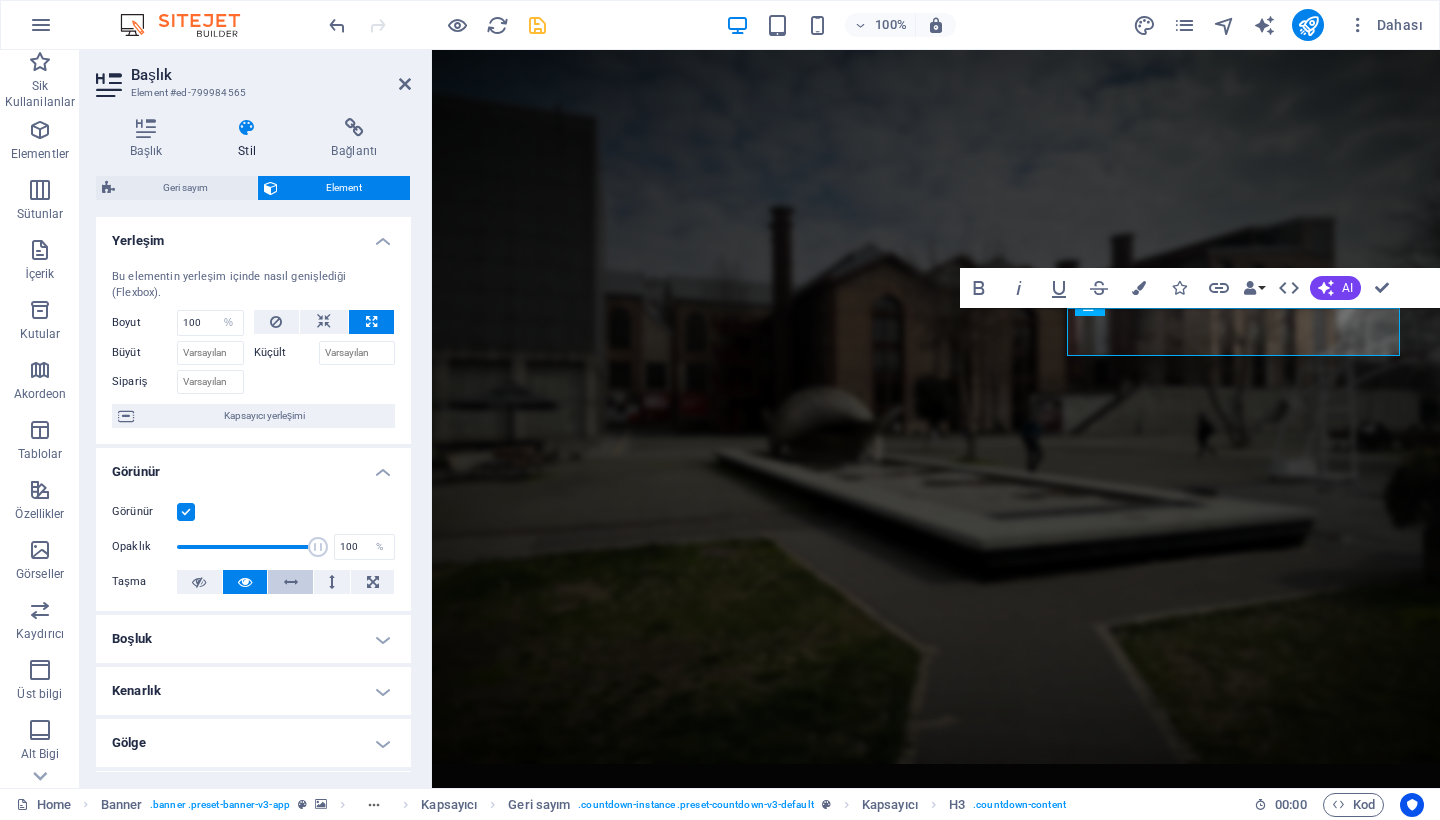 click at bounding box center [290, 582] 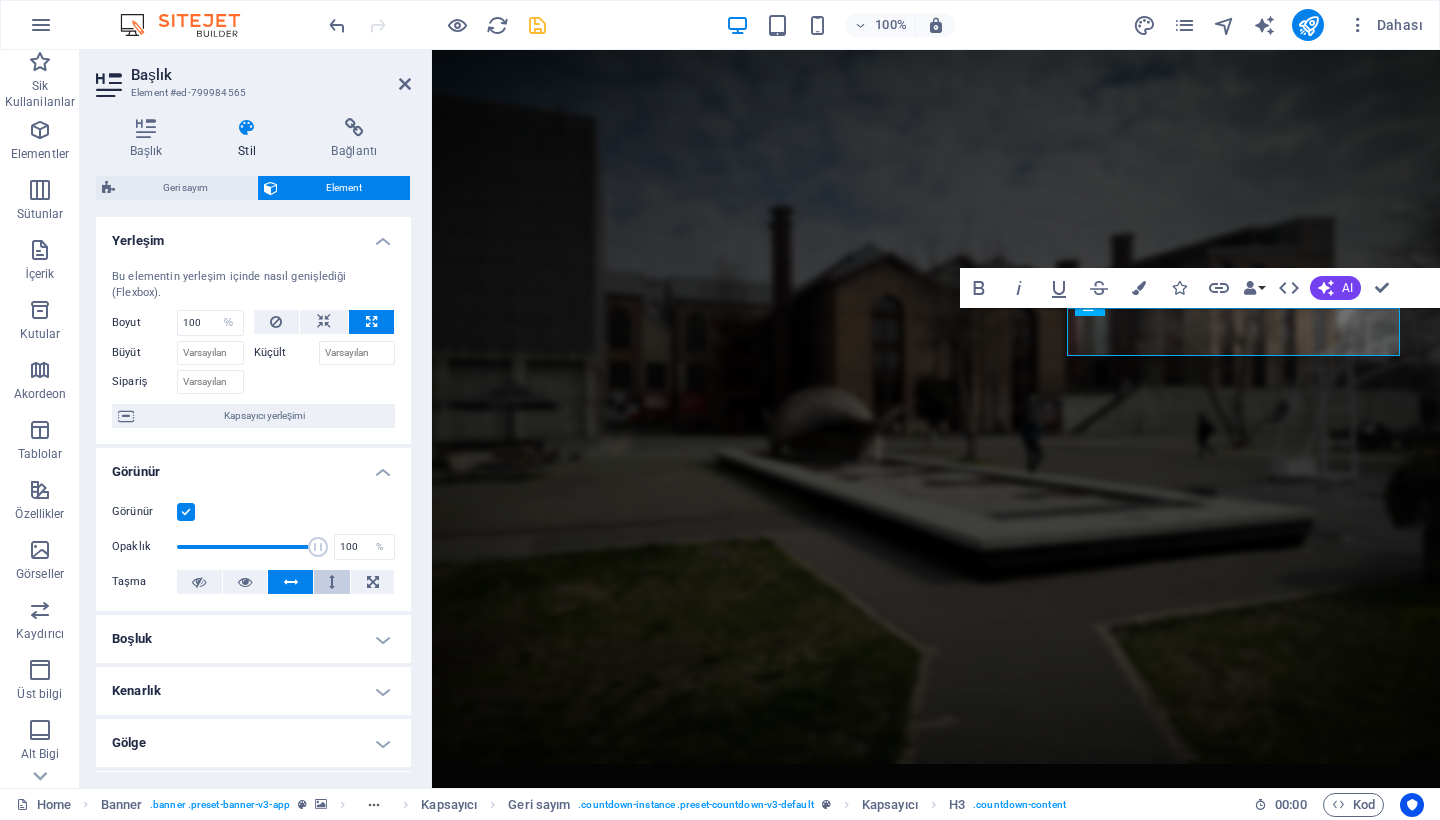 click at bounding box center [332, 582] 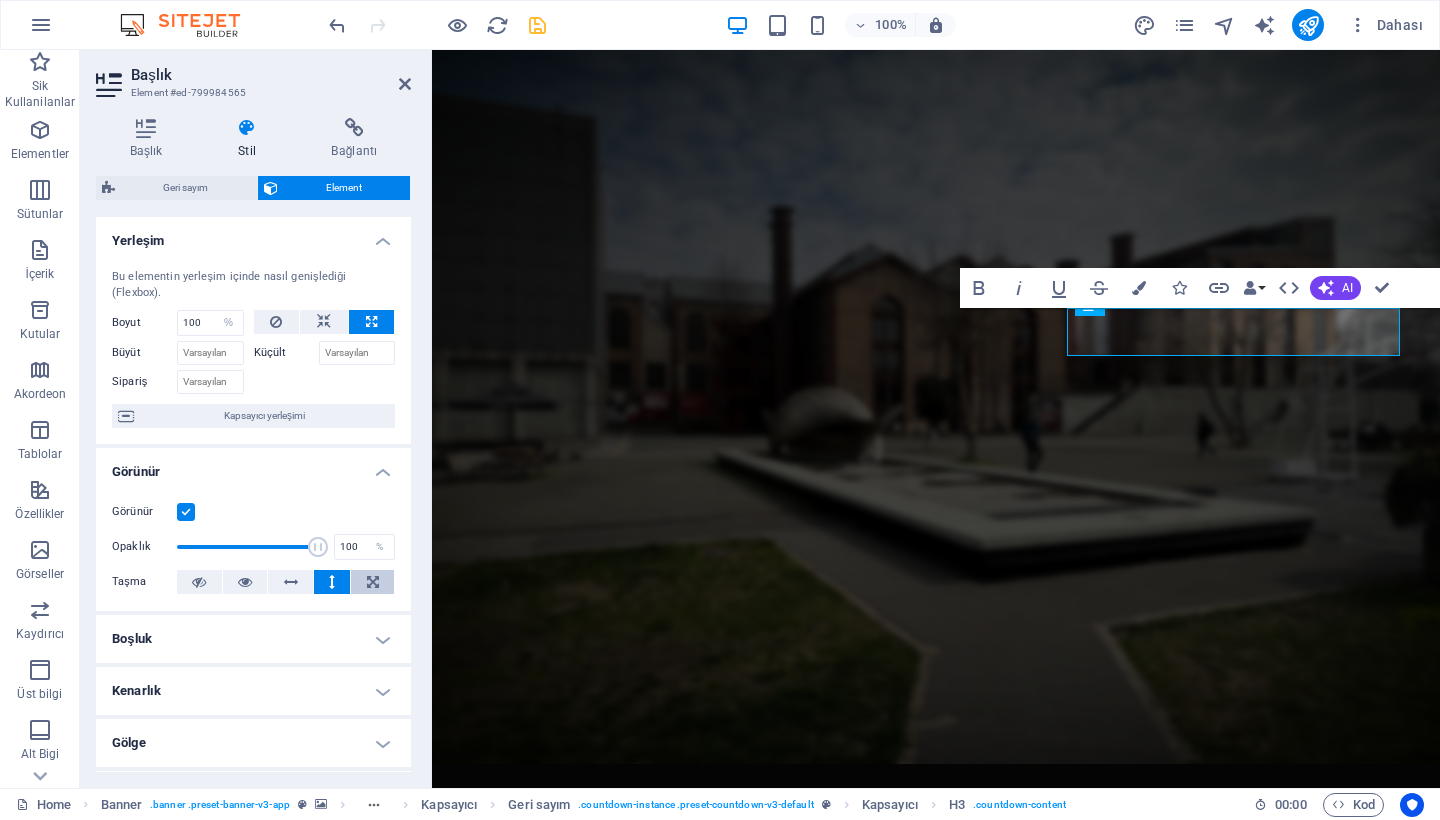 click at bounding box center (373, 582) 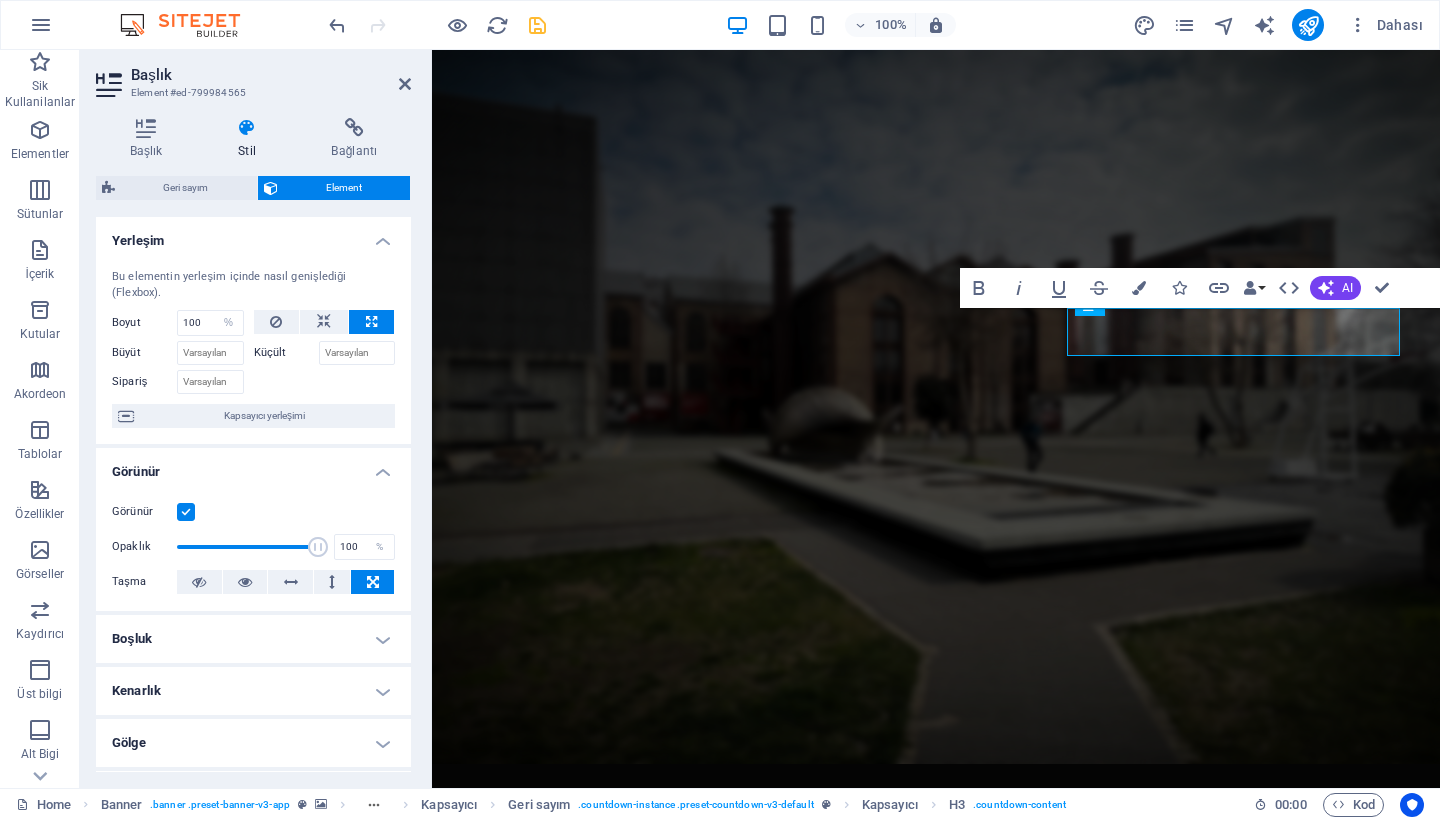 scroll, scrollTop: 51, scrollLeft: 0, axis: vertical 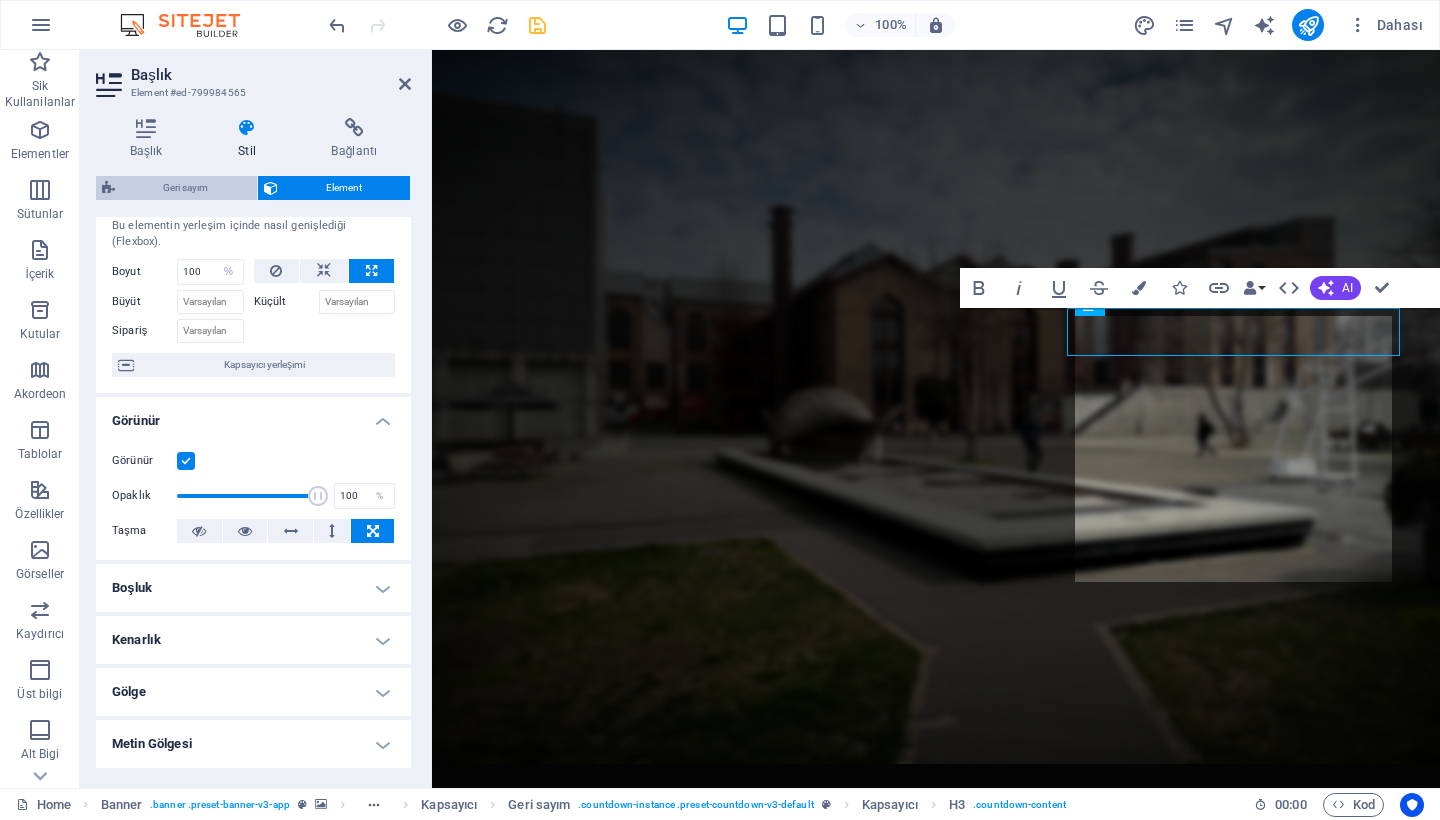 click on "Geri sayım" at bounding box center [186, 188] 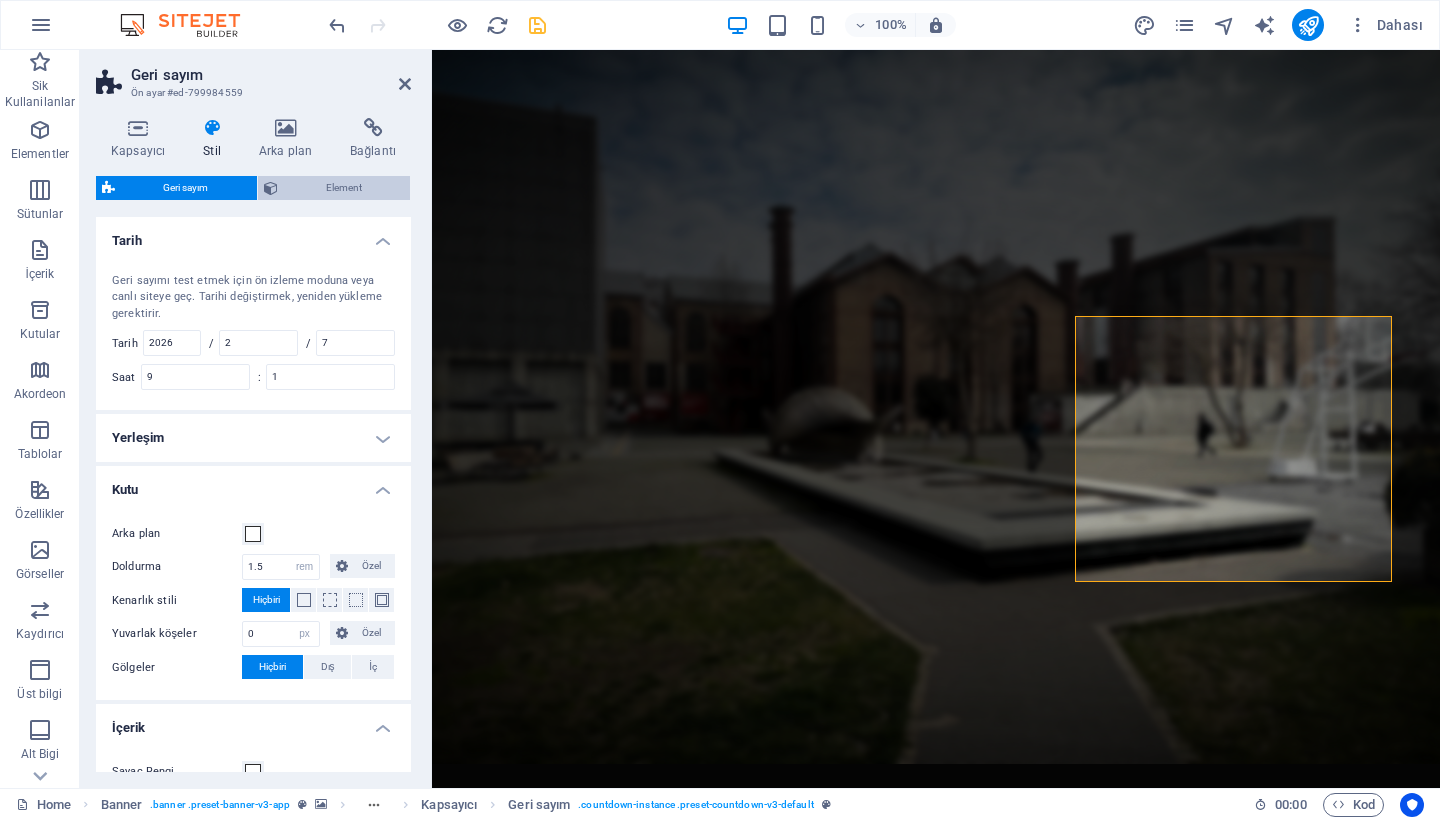 click on "Element" at bounding box center (344, 188) 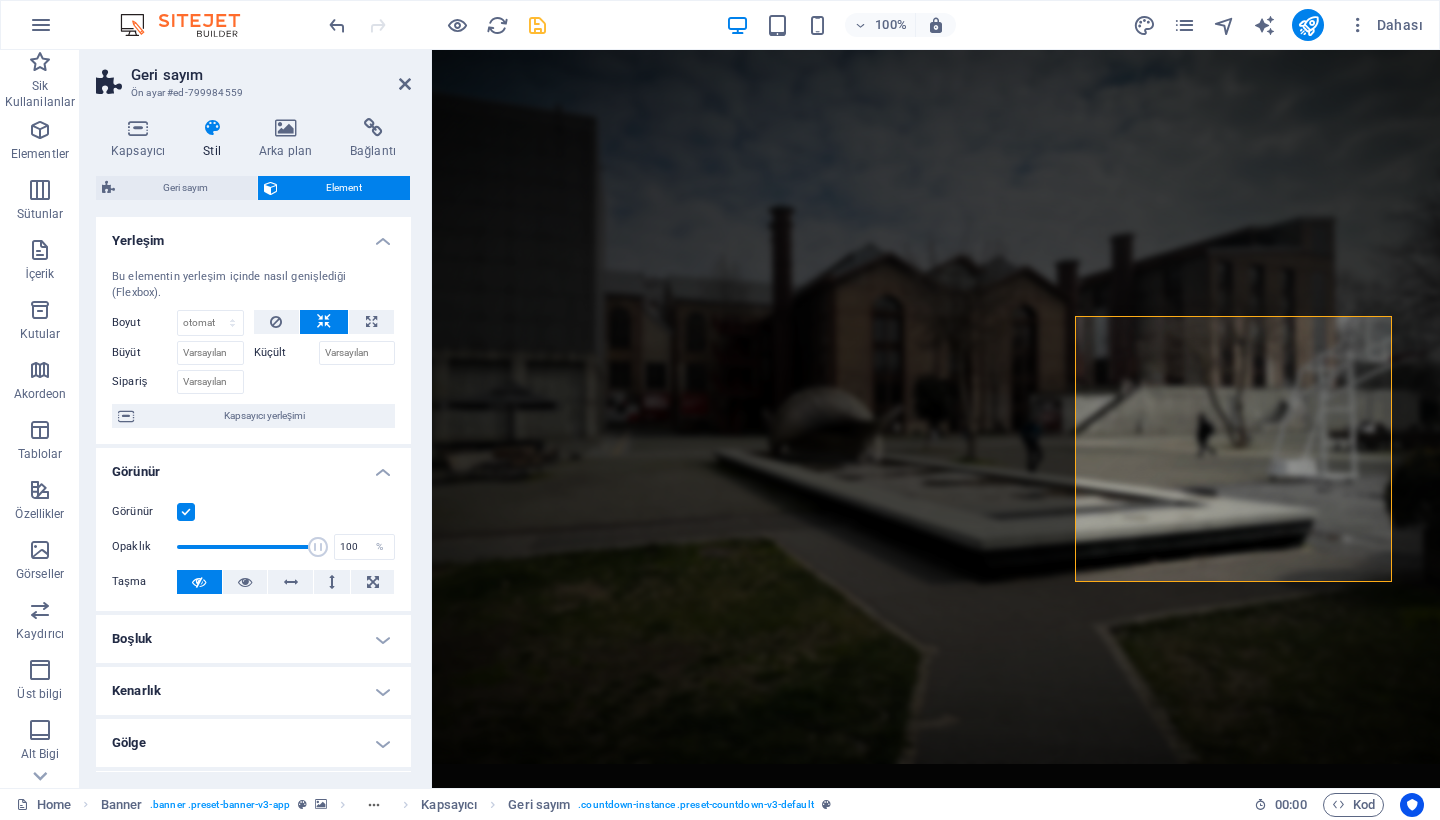 click on "Geri sayım" at bounding box center (271, 75) 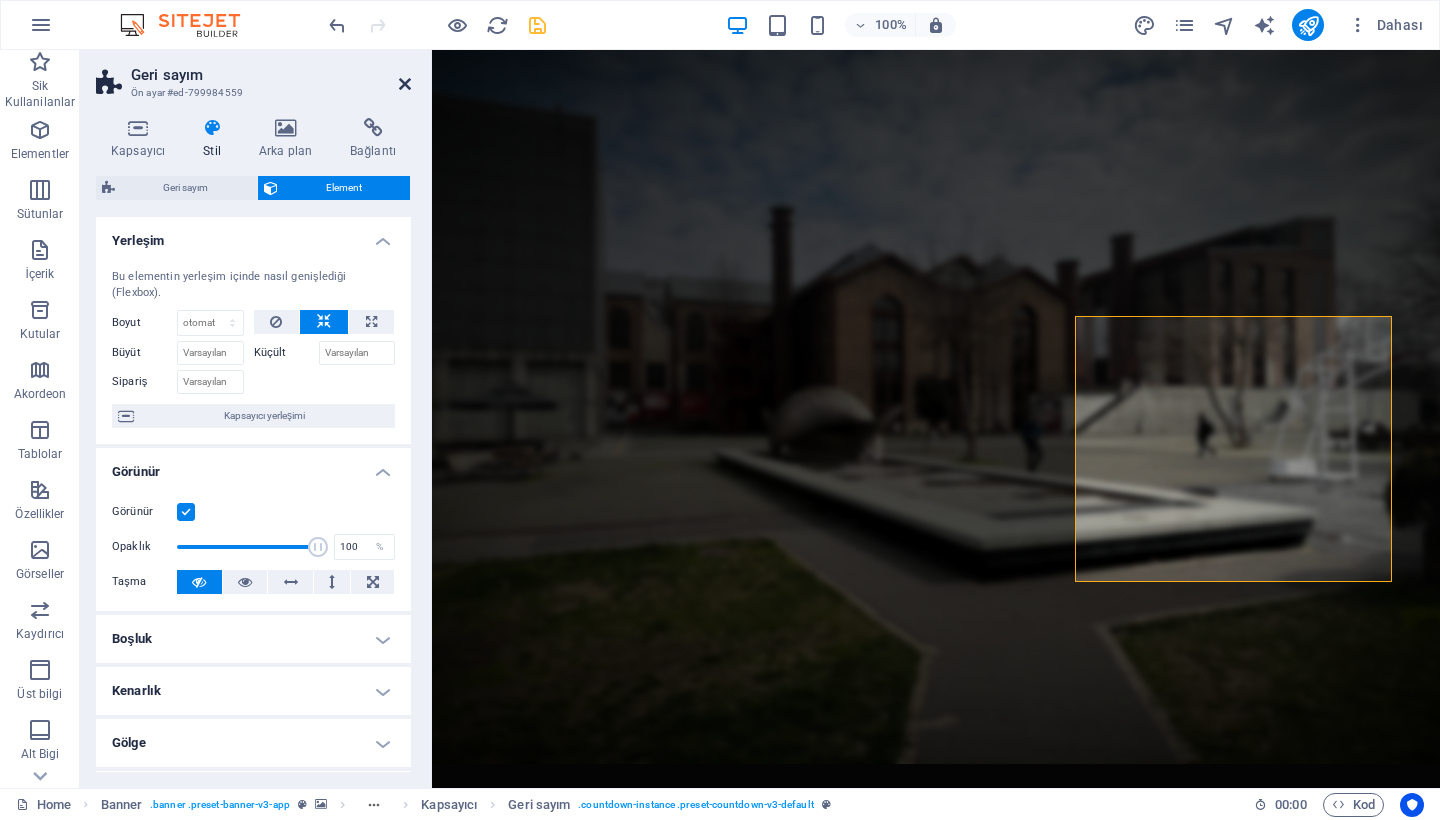 click at bounding box center (405, 84) 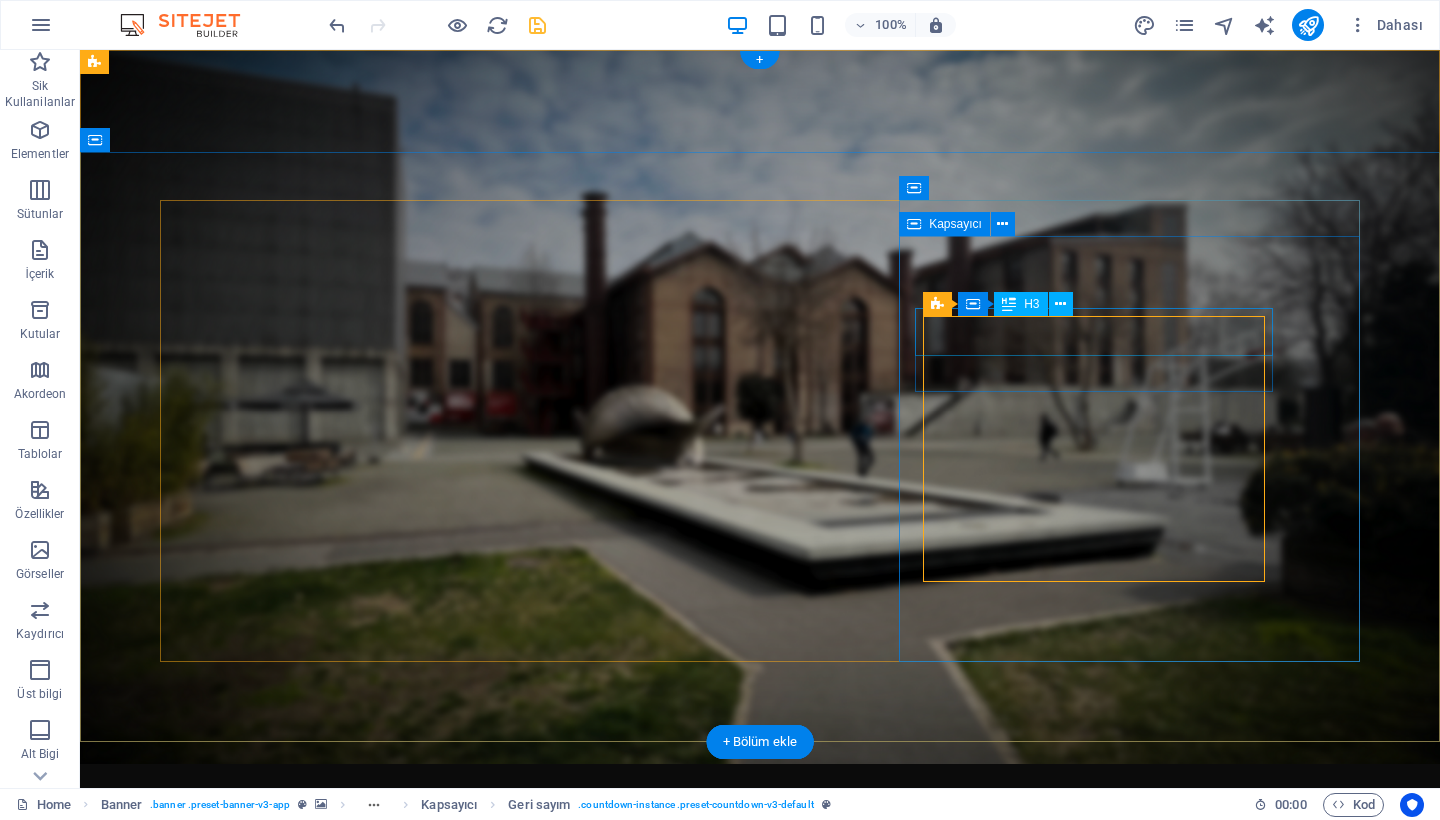 click on "187" at bounding box center (760, 1584) 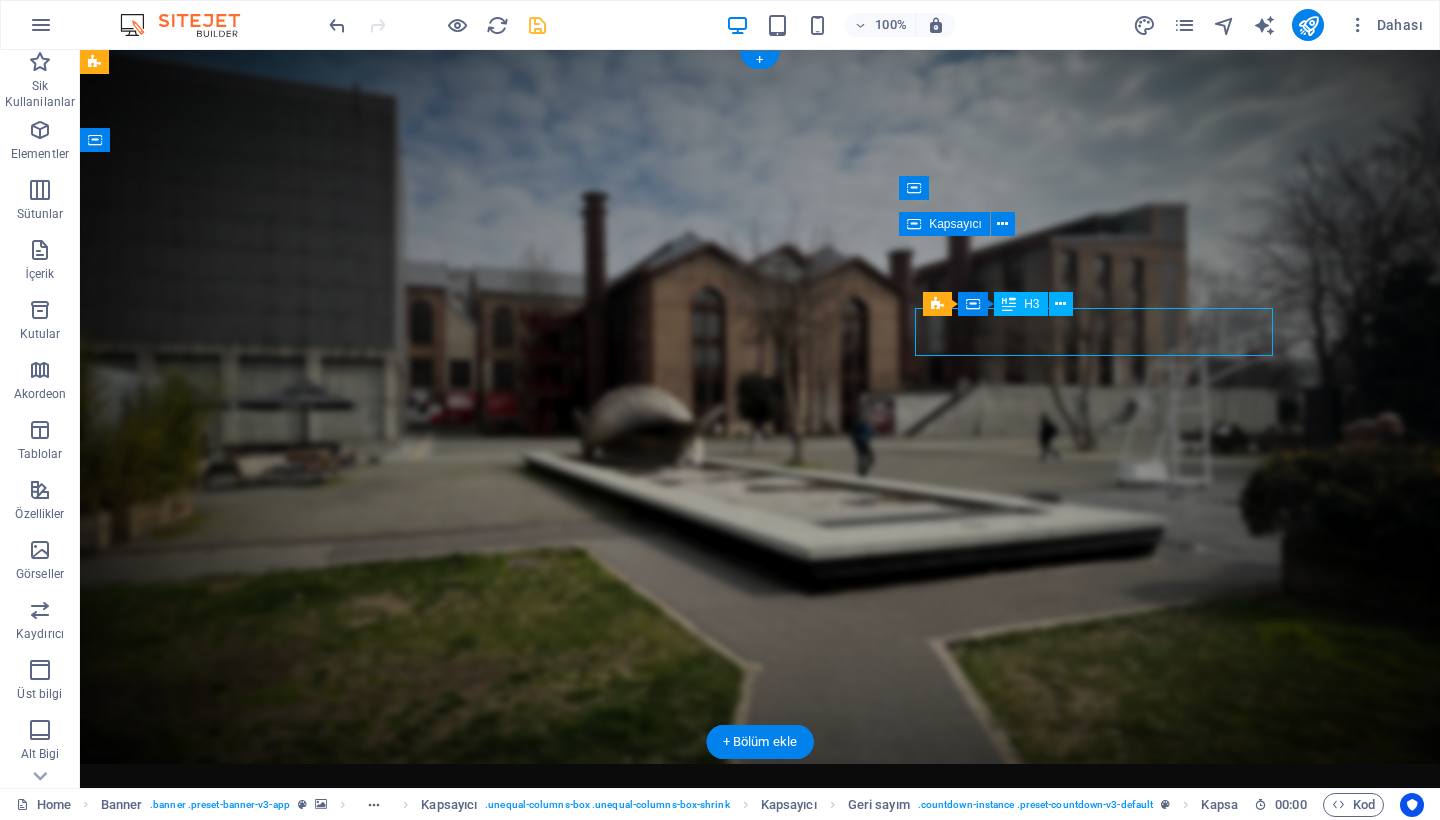 click on "187" at bounding box center (760, 1584) 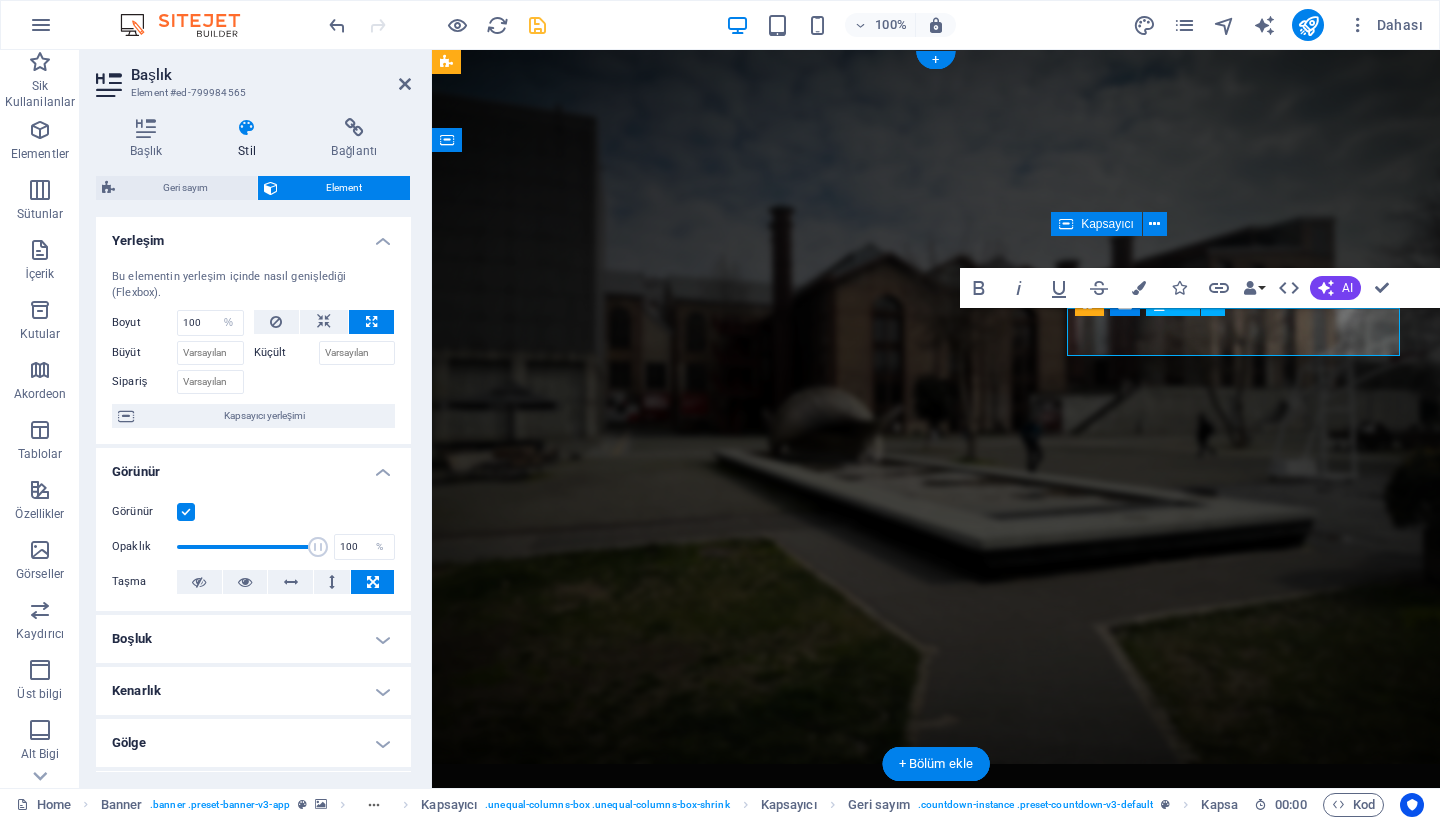 click on "187" at bounding box center [936, 1576] 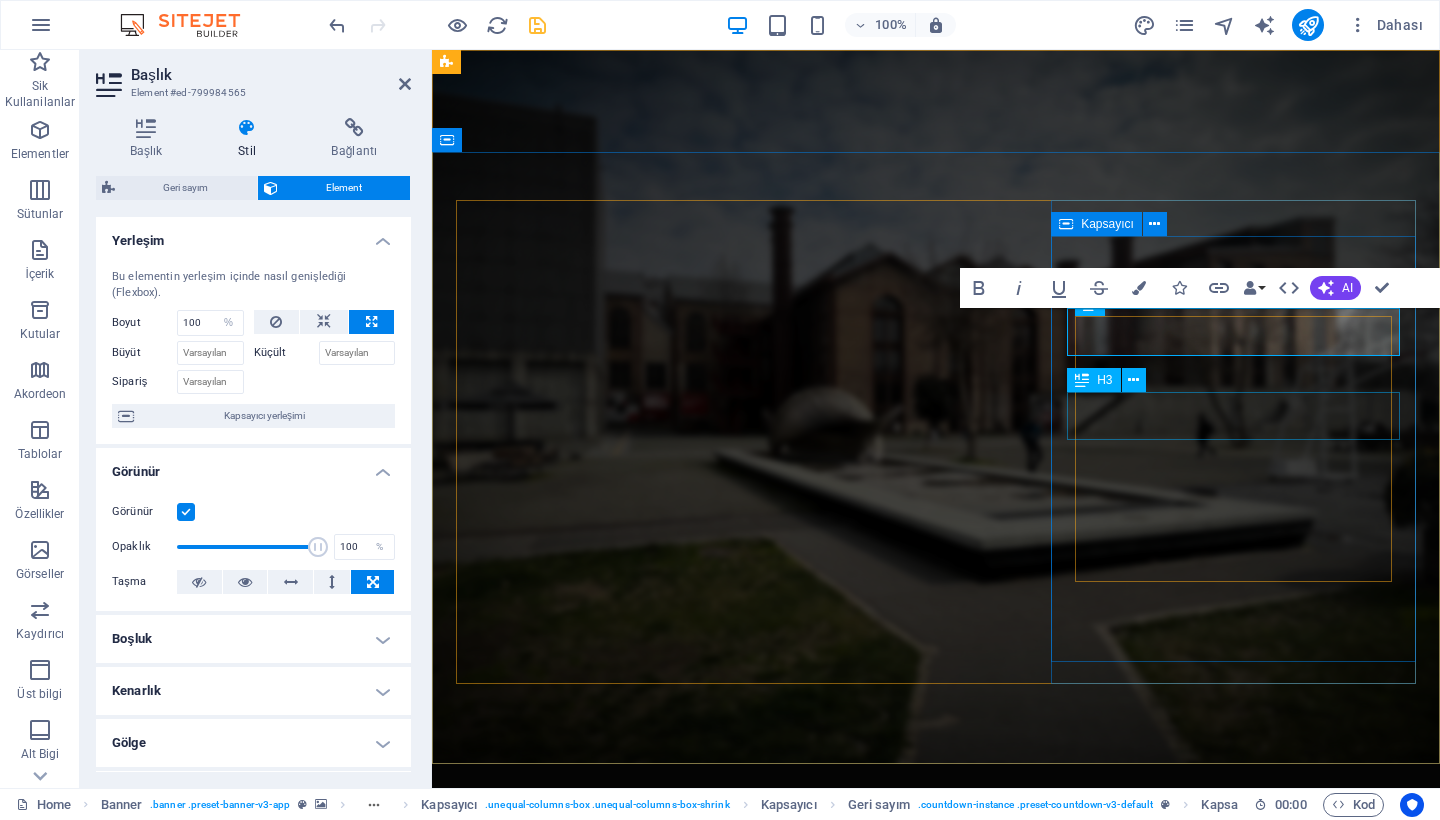 click on "16" at bounding box center [936, 1660] 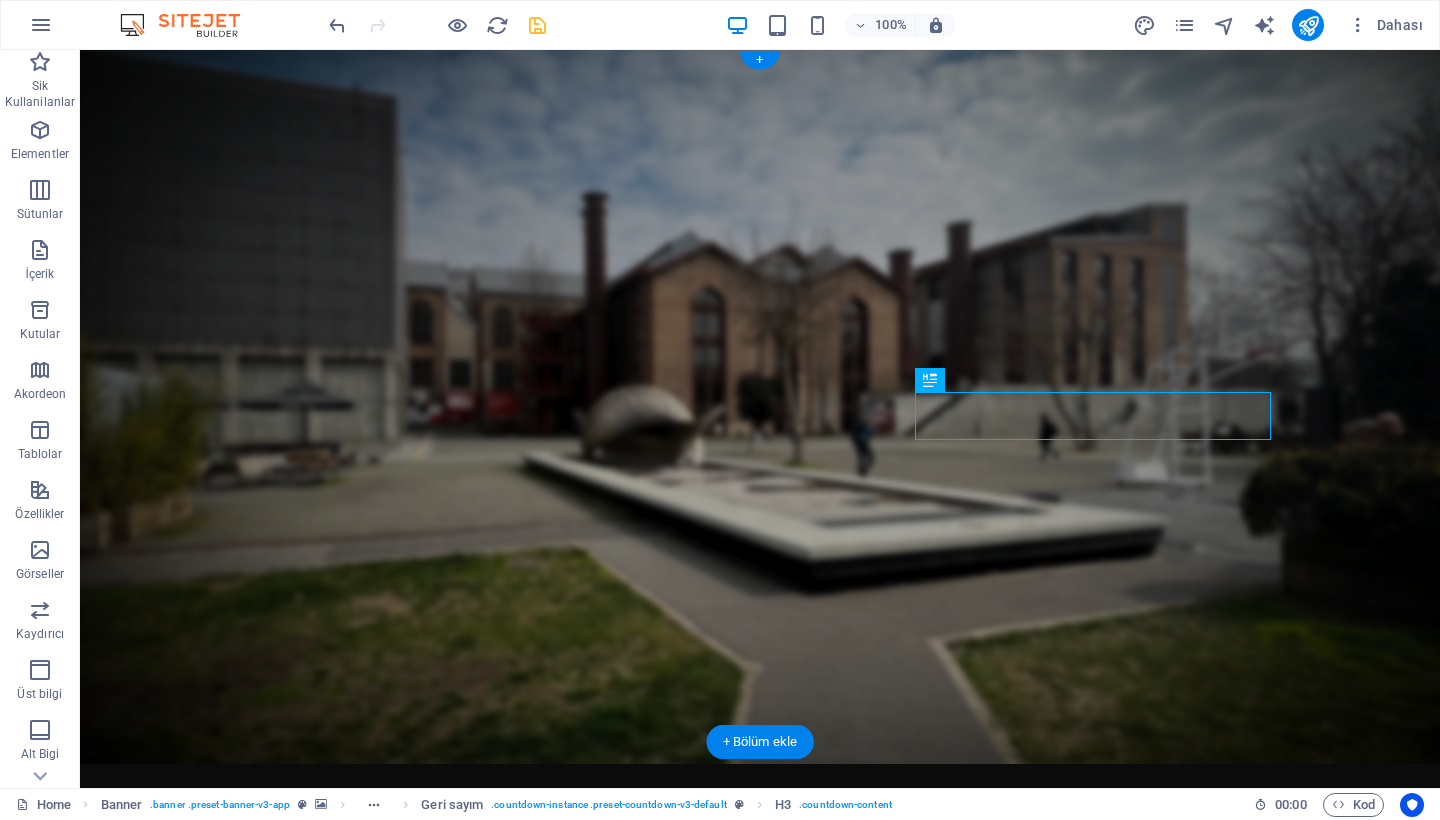click on "Bir Fikir Yeter. Bir Tepki Değiştirir. [DATE] sahnesindeyiz. Bilet Alın! Detaylı Bilgi Sahnenin Açılmasına Kalan [DAYS] GÜN [HOURS] Hours [MINUTES] Minutes [SECONDS] Seconds" at bounding box center (760, 1476) 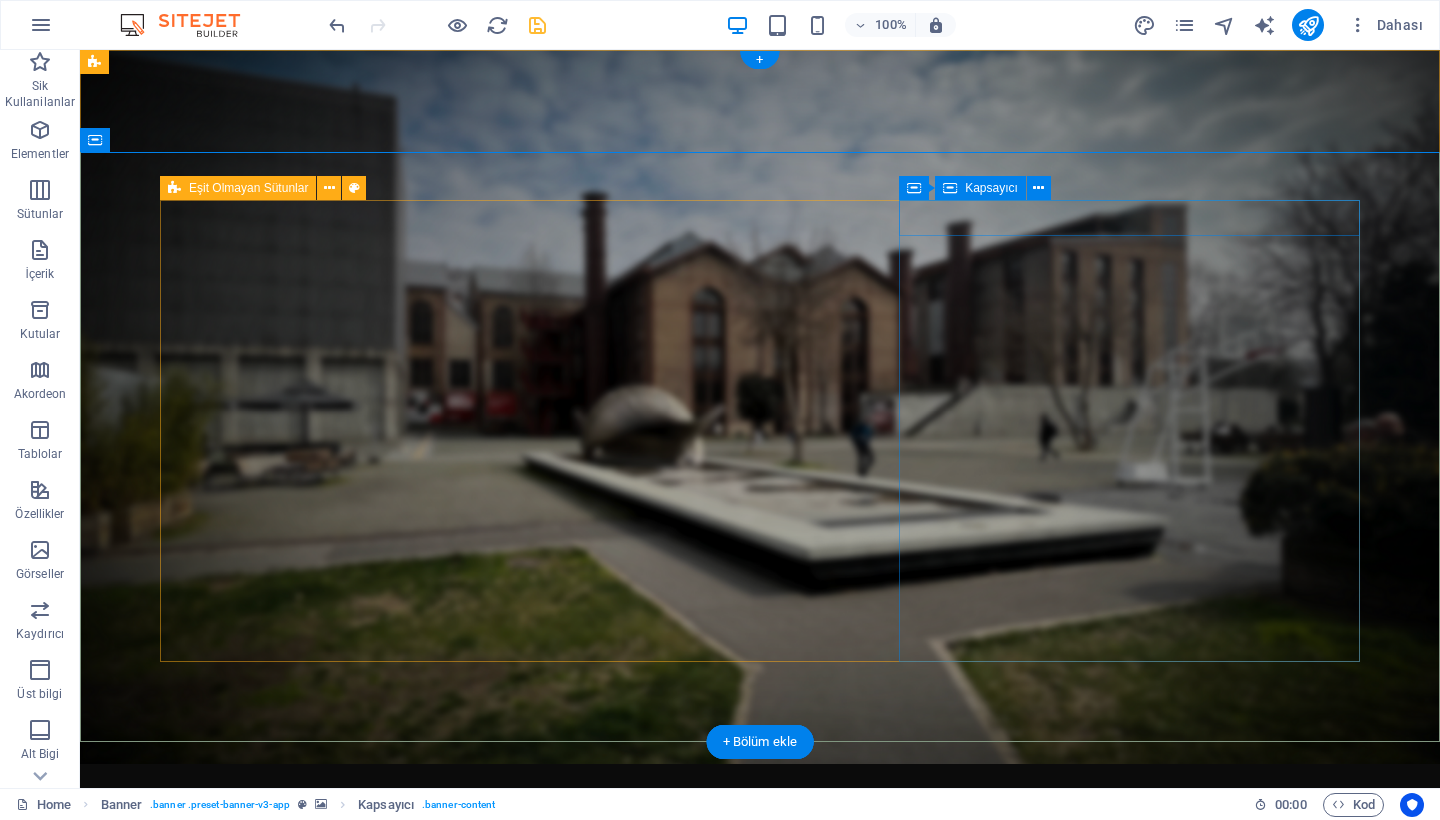 click on "Kapsayıcı" at bounding box center [980, 188] 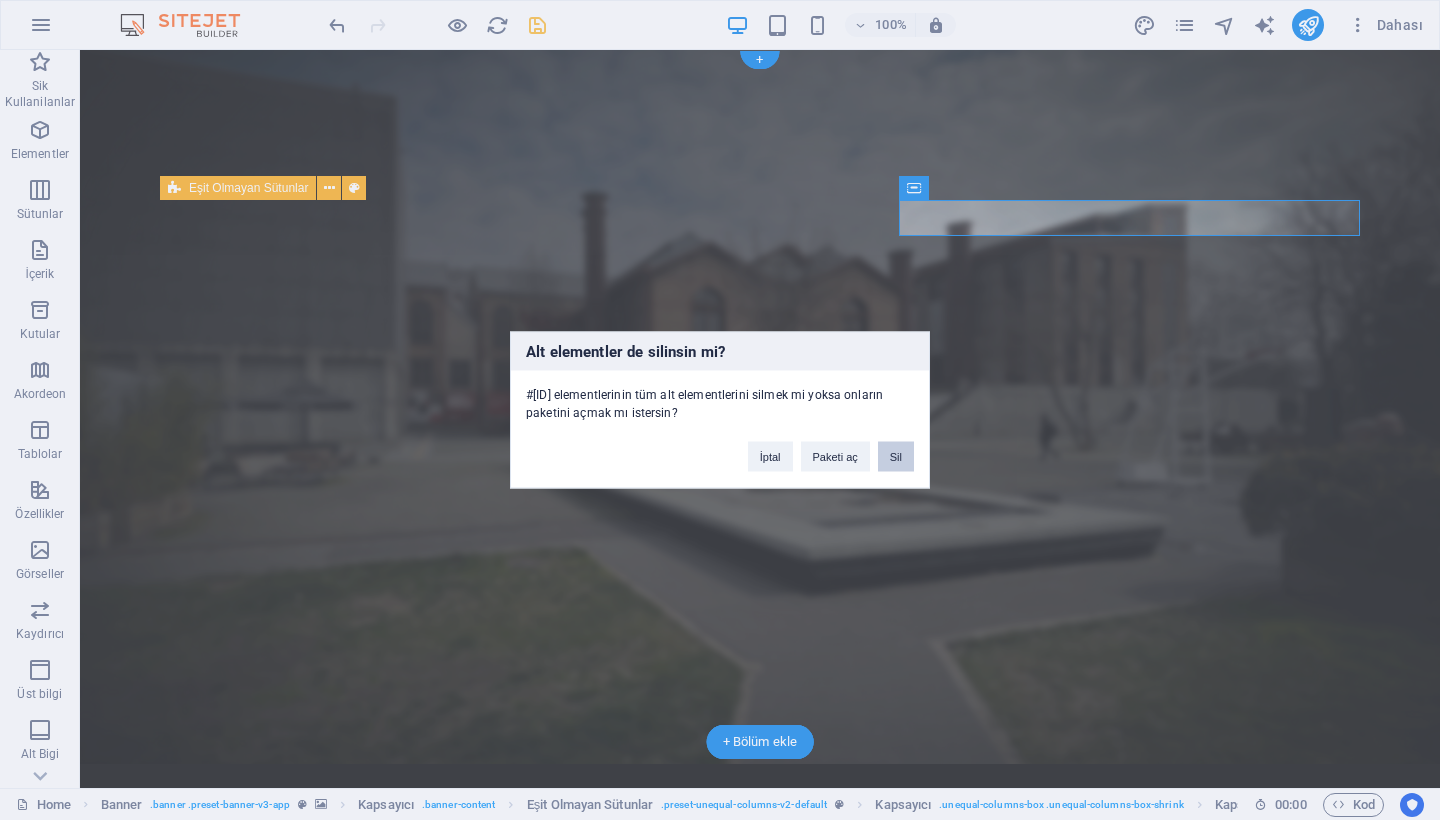 click on "Sil" at bounding box center (896, 457) 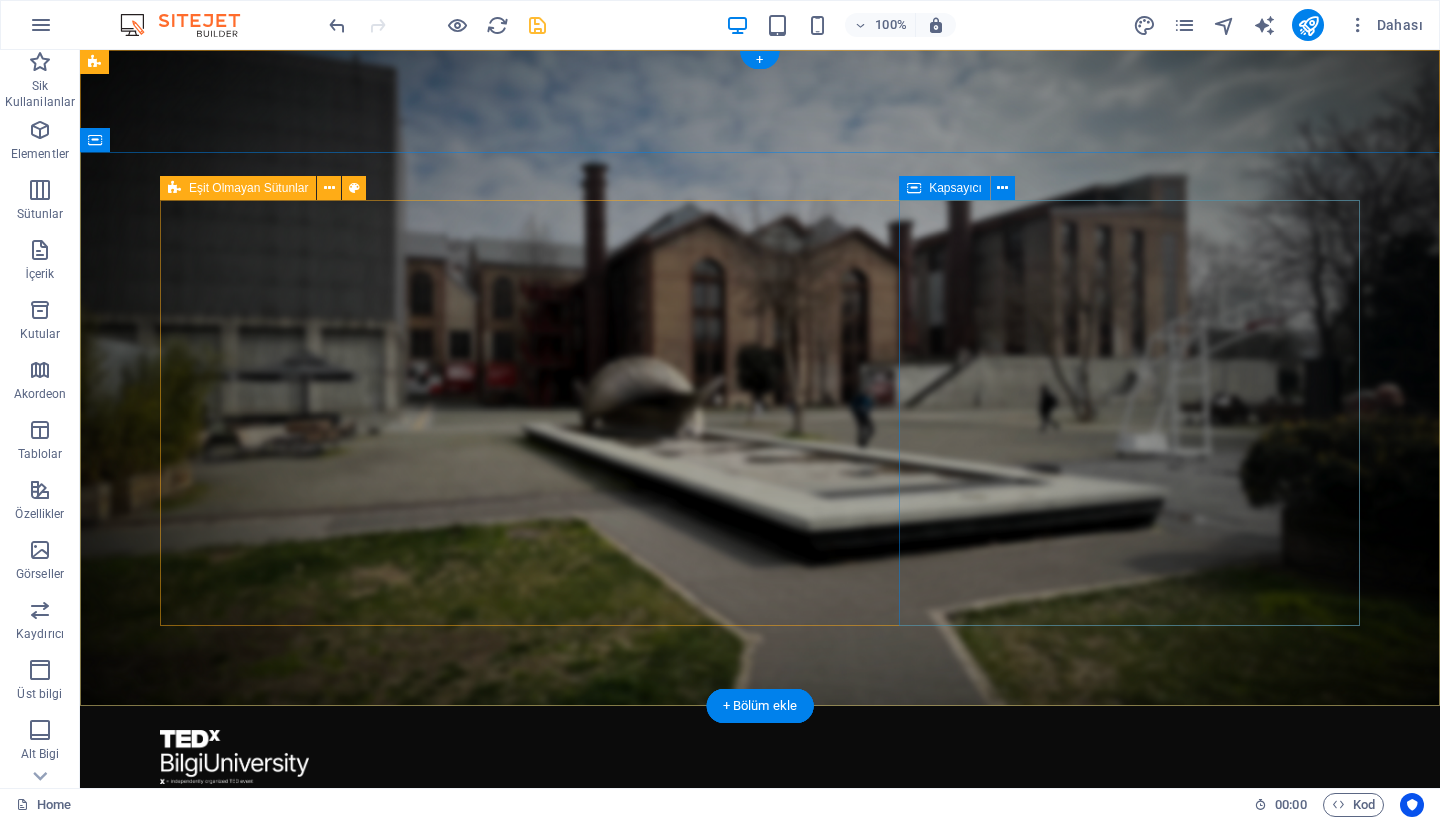 click on "Kapsayıcı" at bounding box center [955, 188] 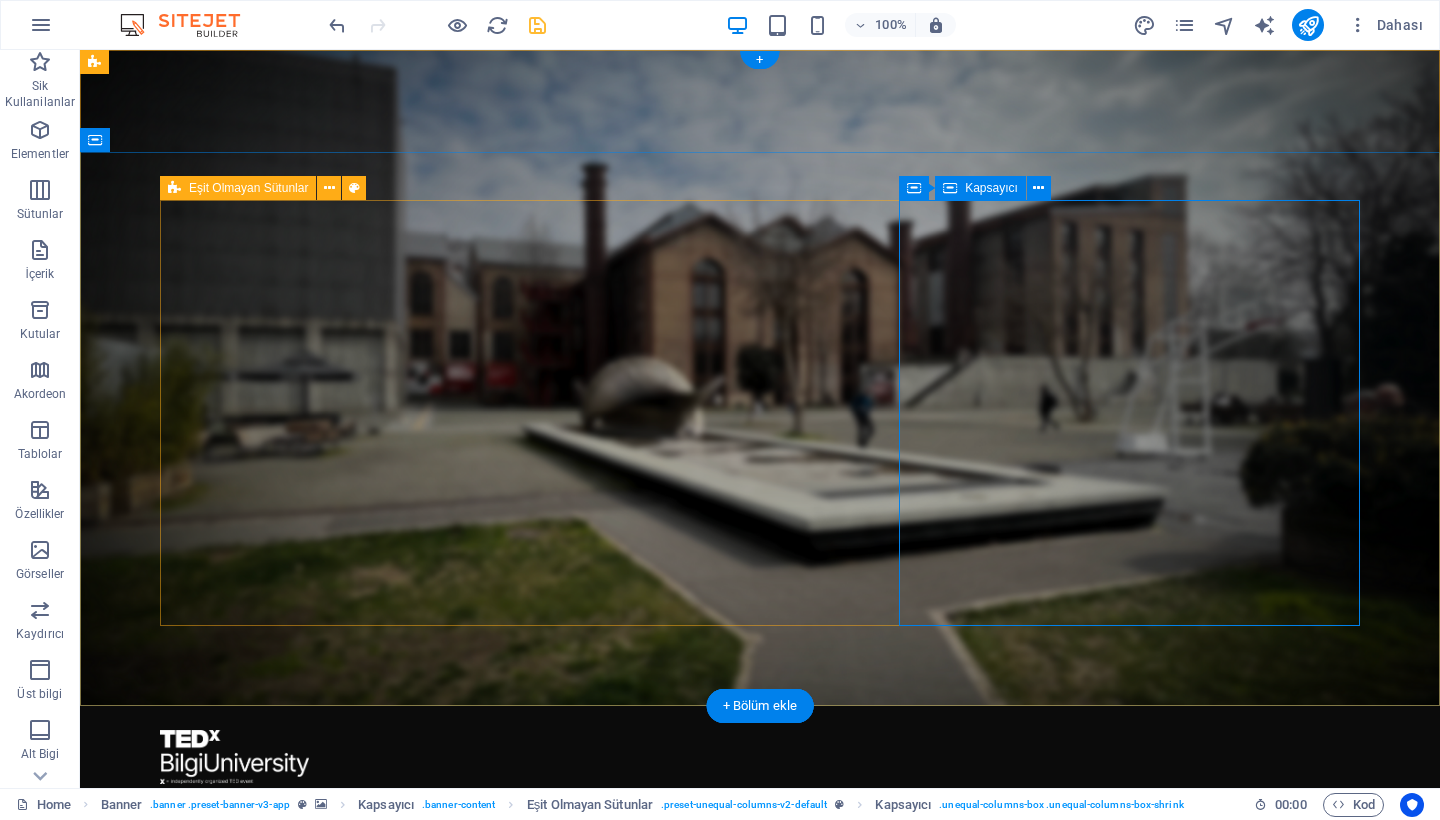 click on "Kapsayıcı" at bounding box center [991, 188] 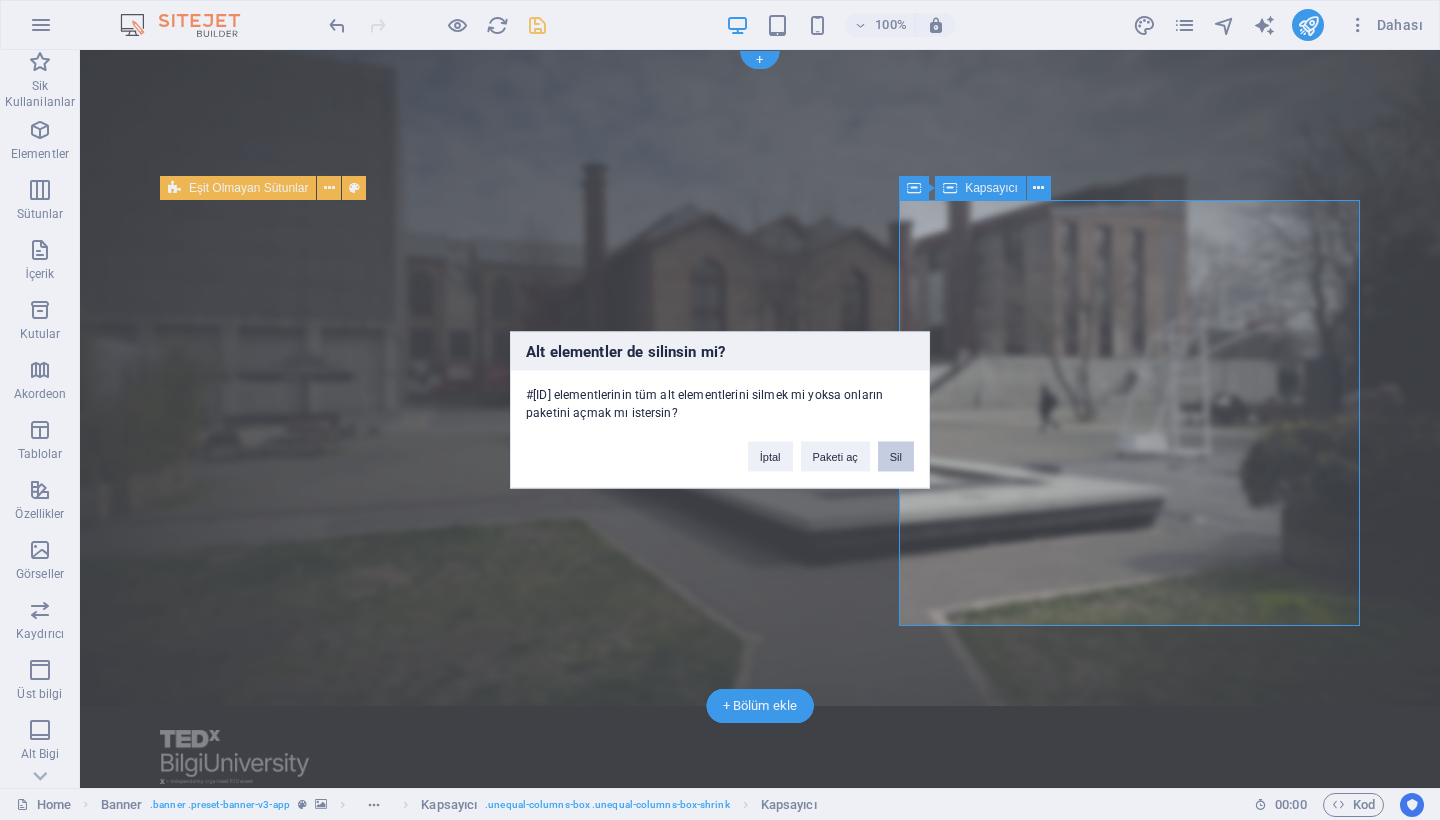 click on "Sil" at bounding box center [896, 457] 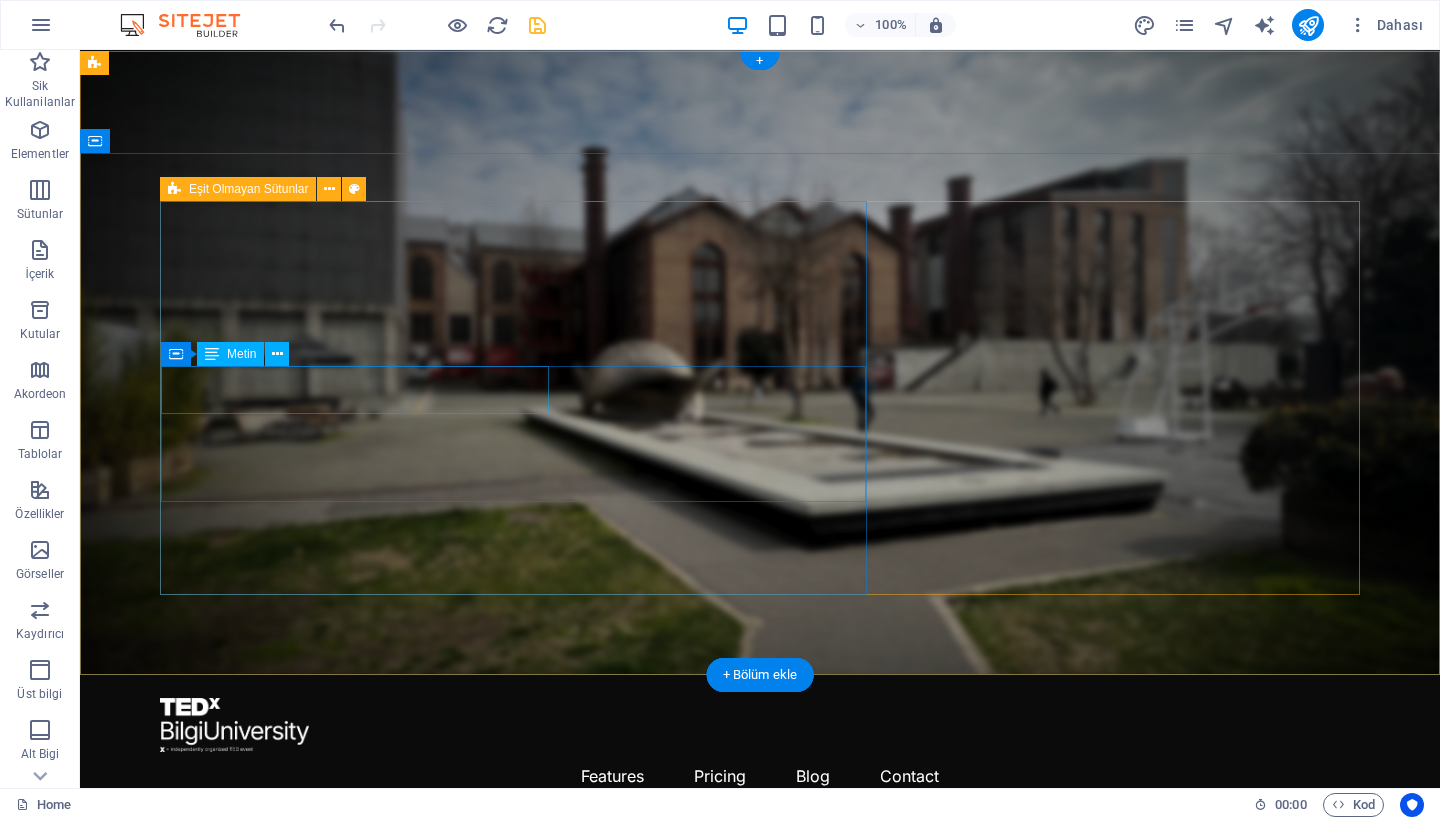 scroll, scrollTop: 0, scrollLeft: 0, axis: both 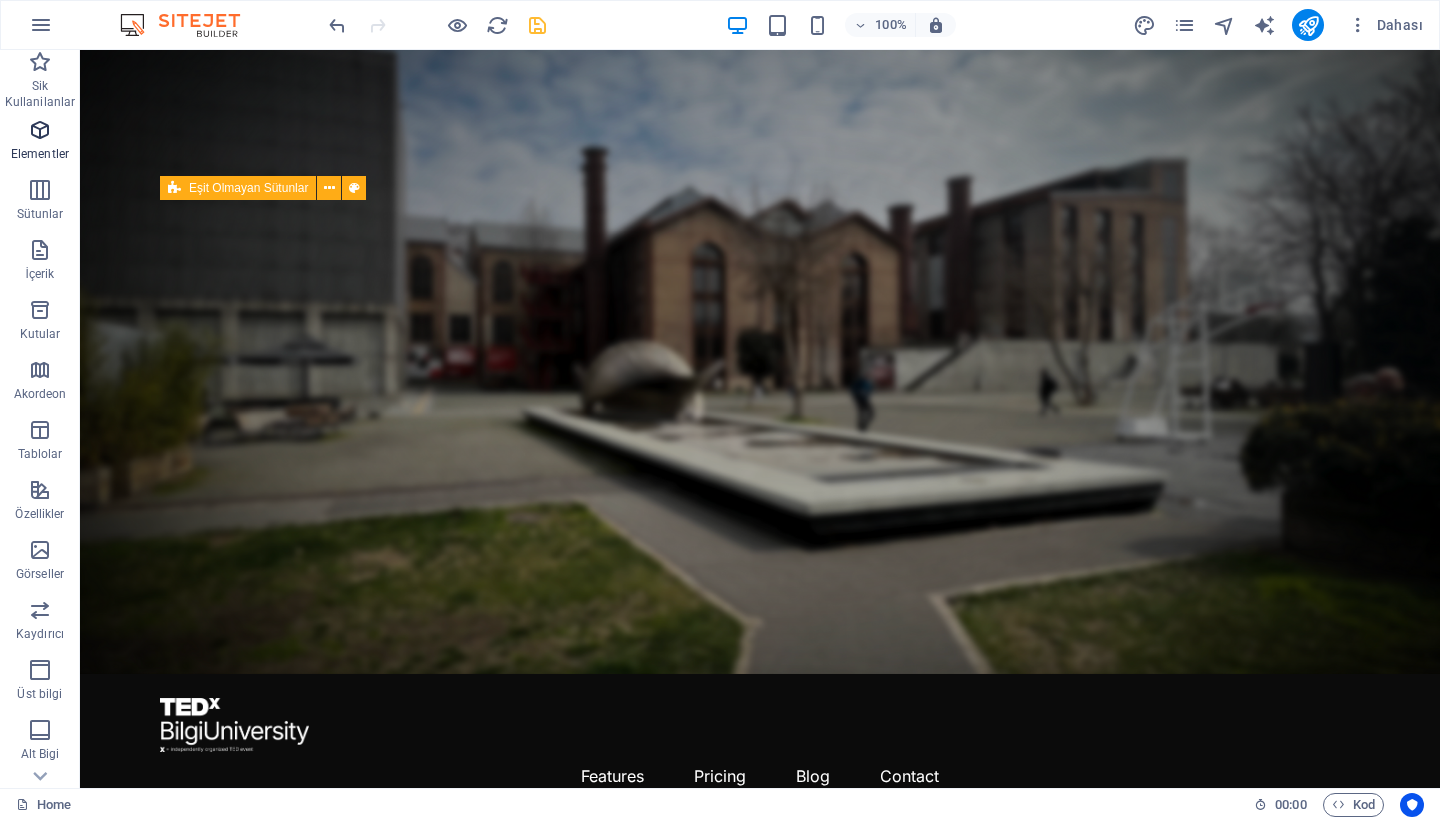 click at bounding box center [40, 130] 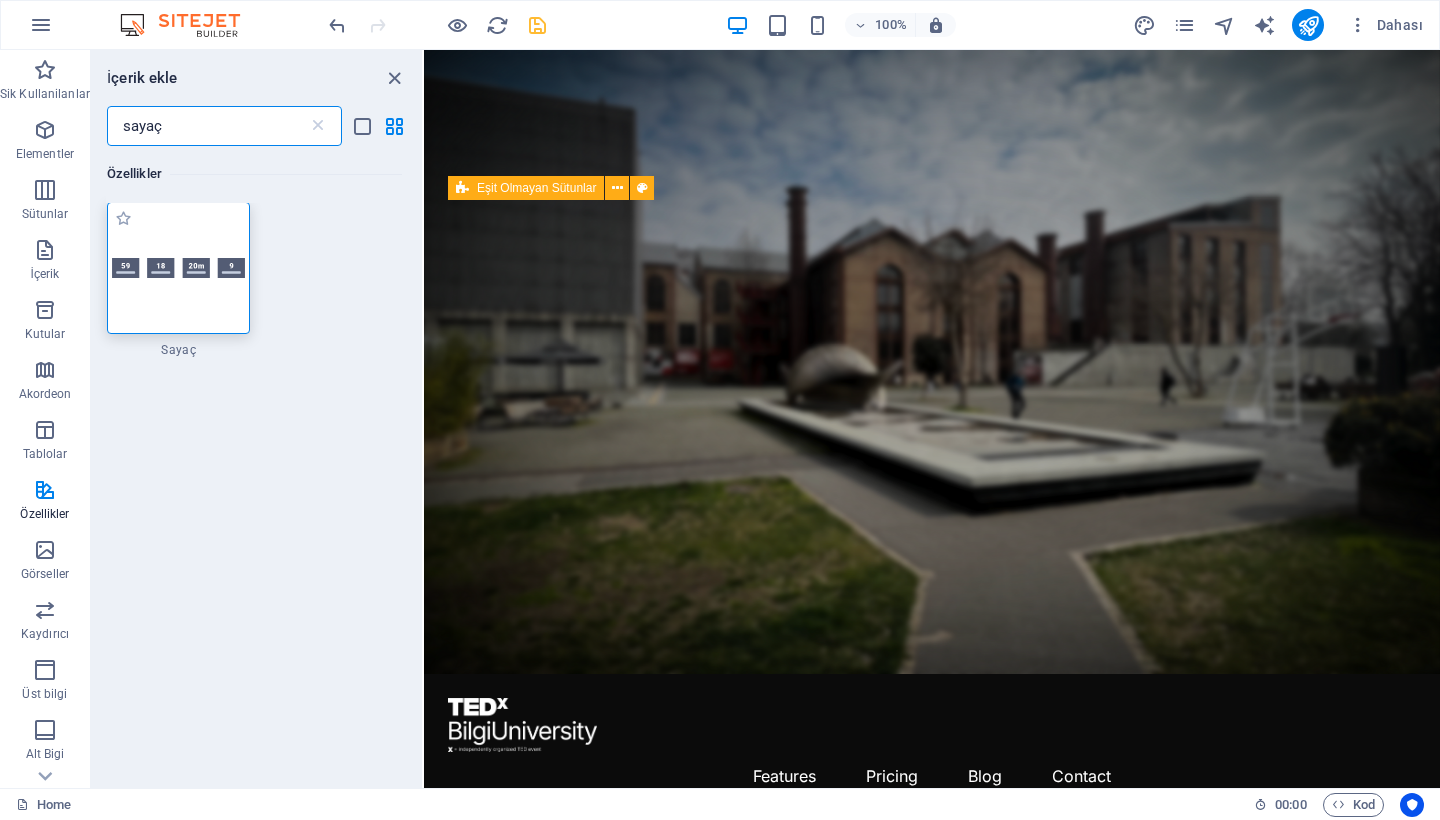 scroll, scrollTop: 0, scrollLeft: 0, axis: both 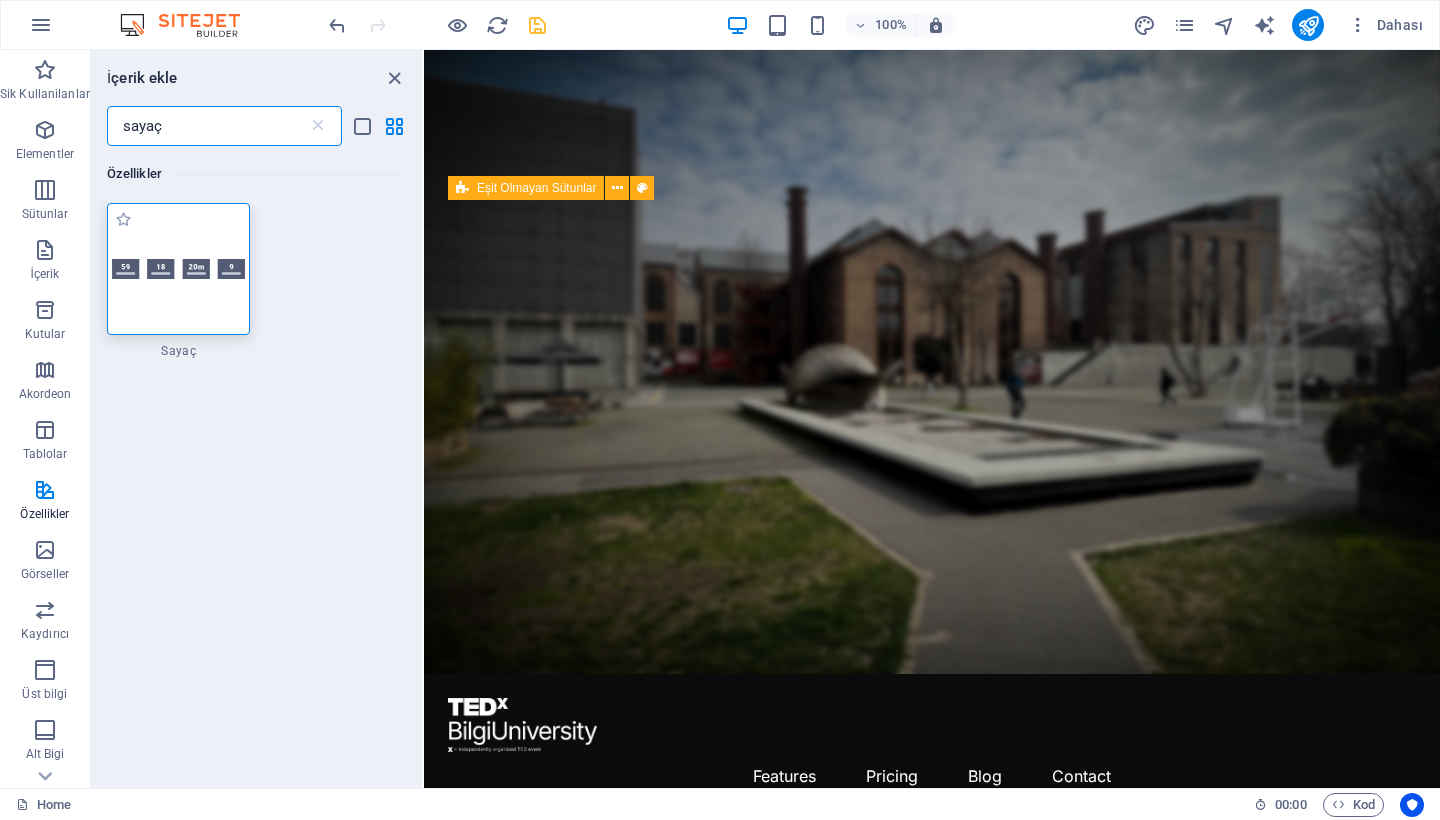 type on "sayaç" 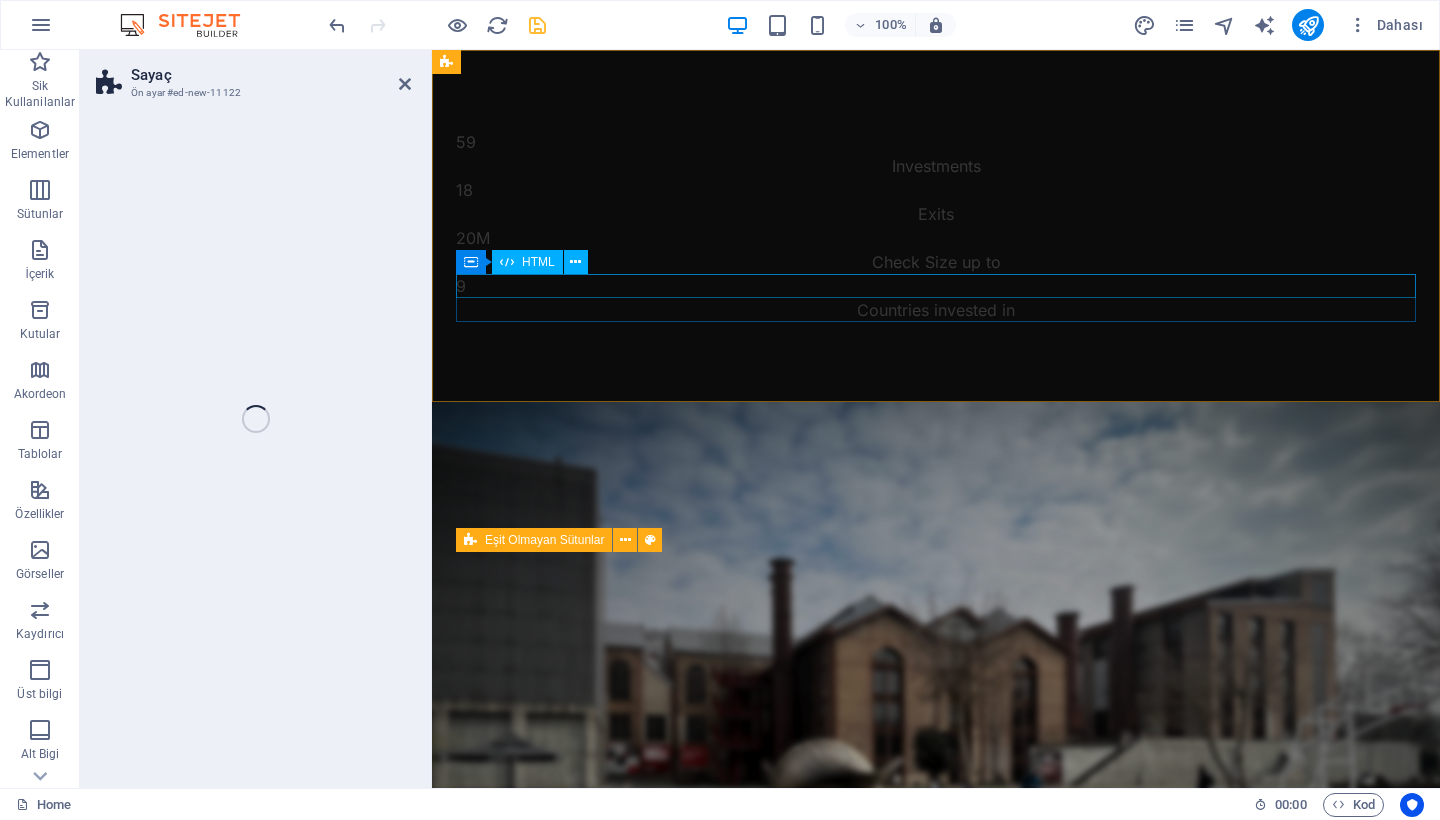 select on "rem" 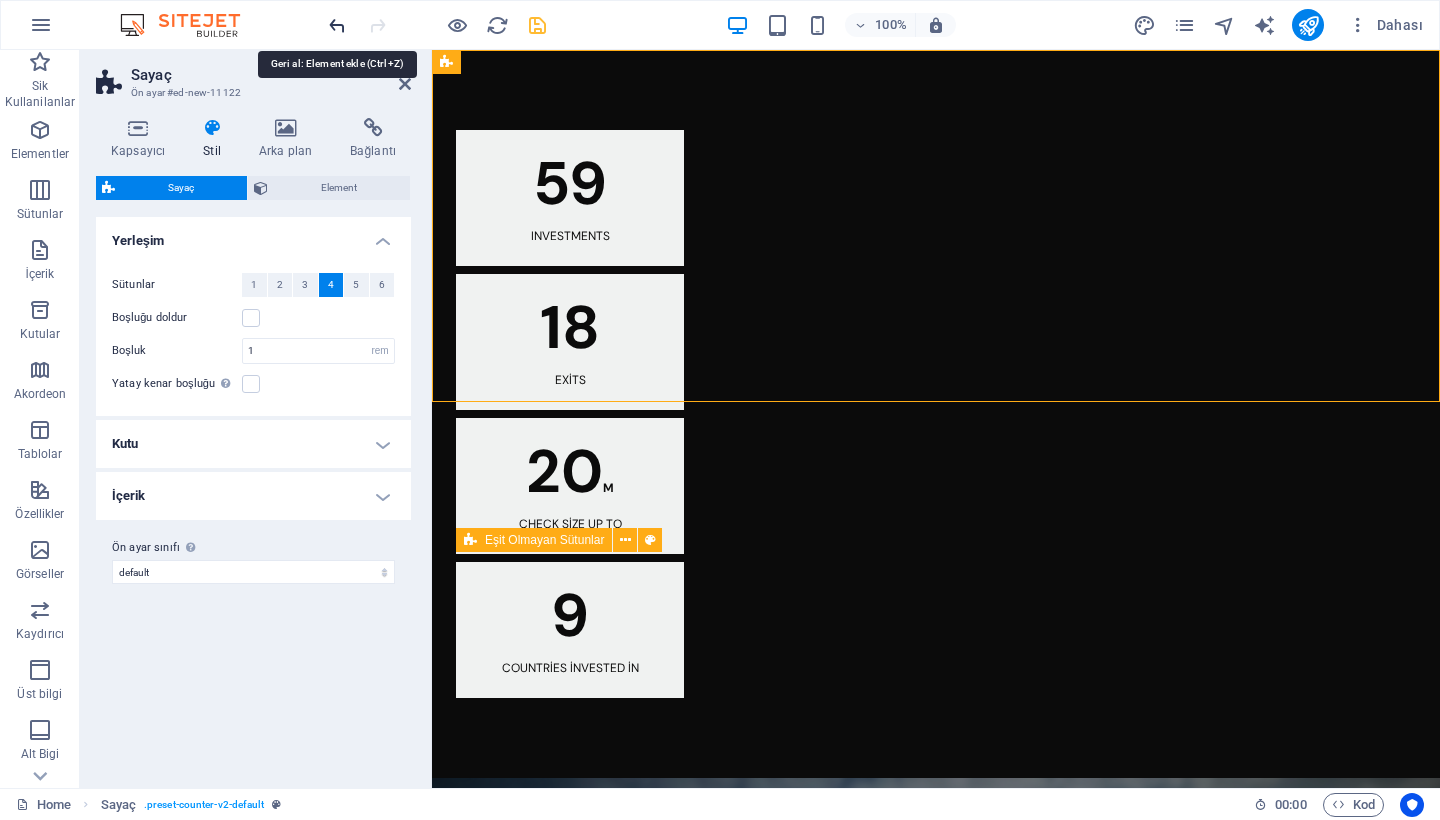 click at bounding box center (337, 25) 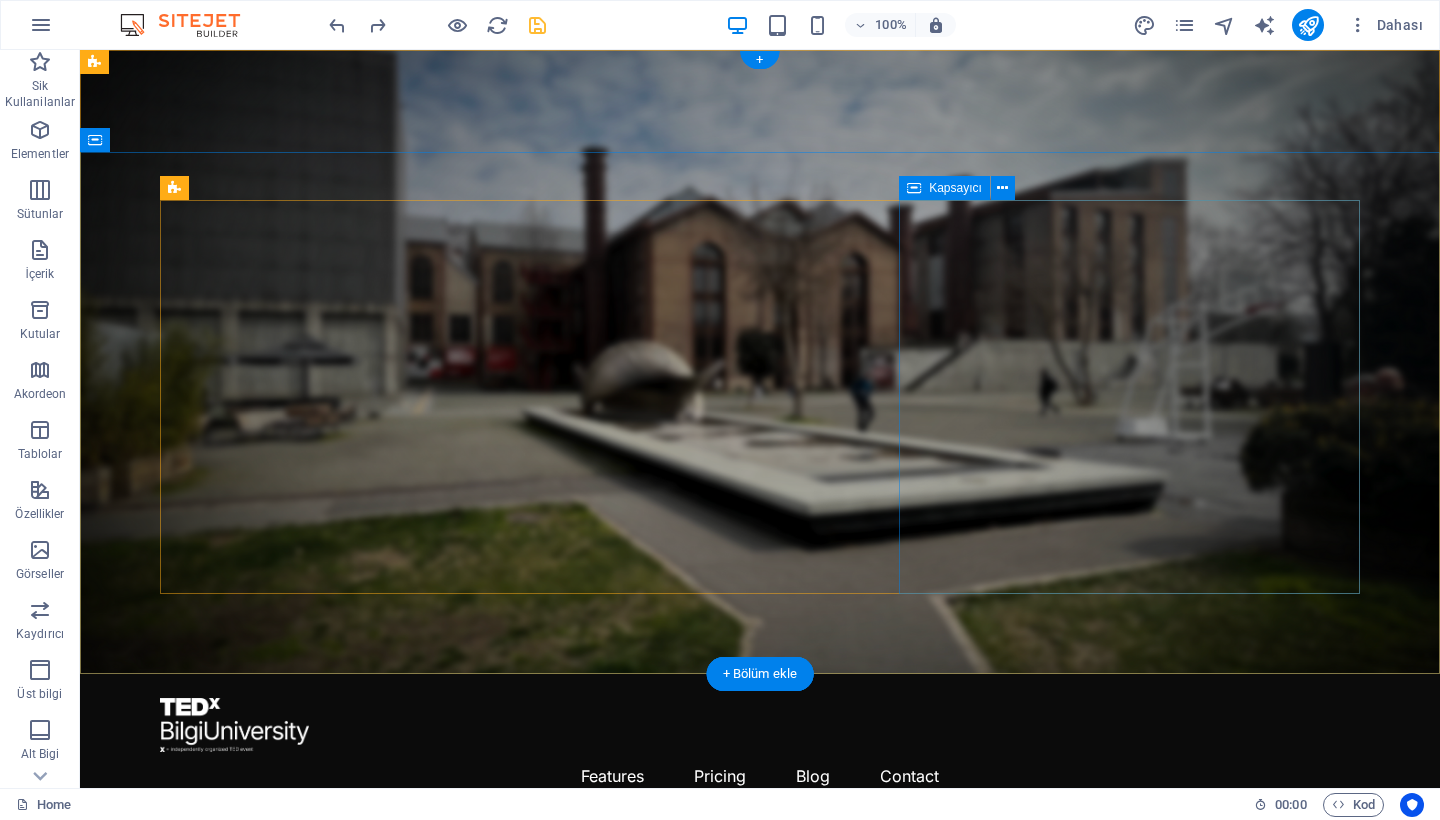 click on "Element ekle" at bounding box center [700, 1463] 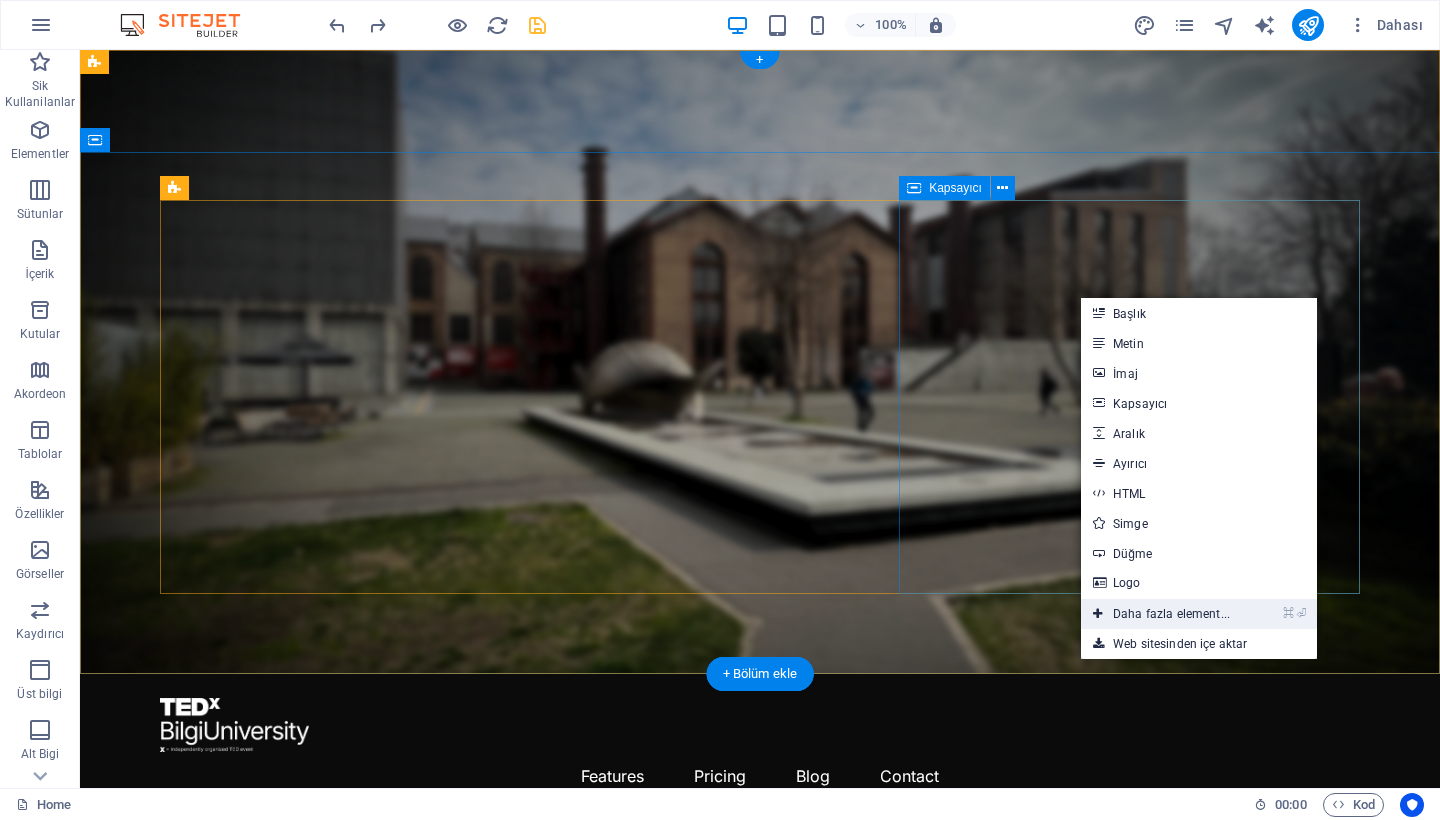 click on "⌘ ⏎  Daha fazla element..." at bounding box center (1161, 614) 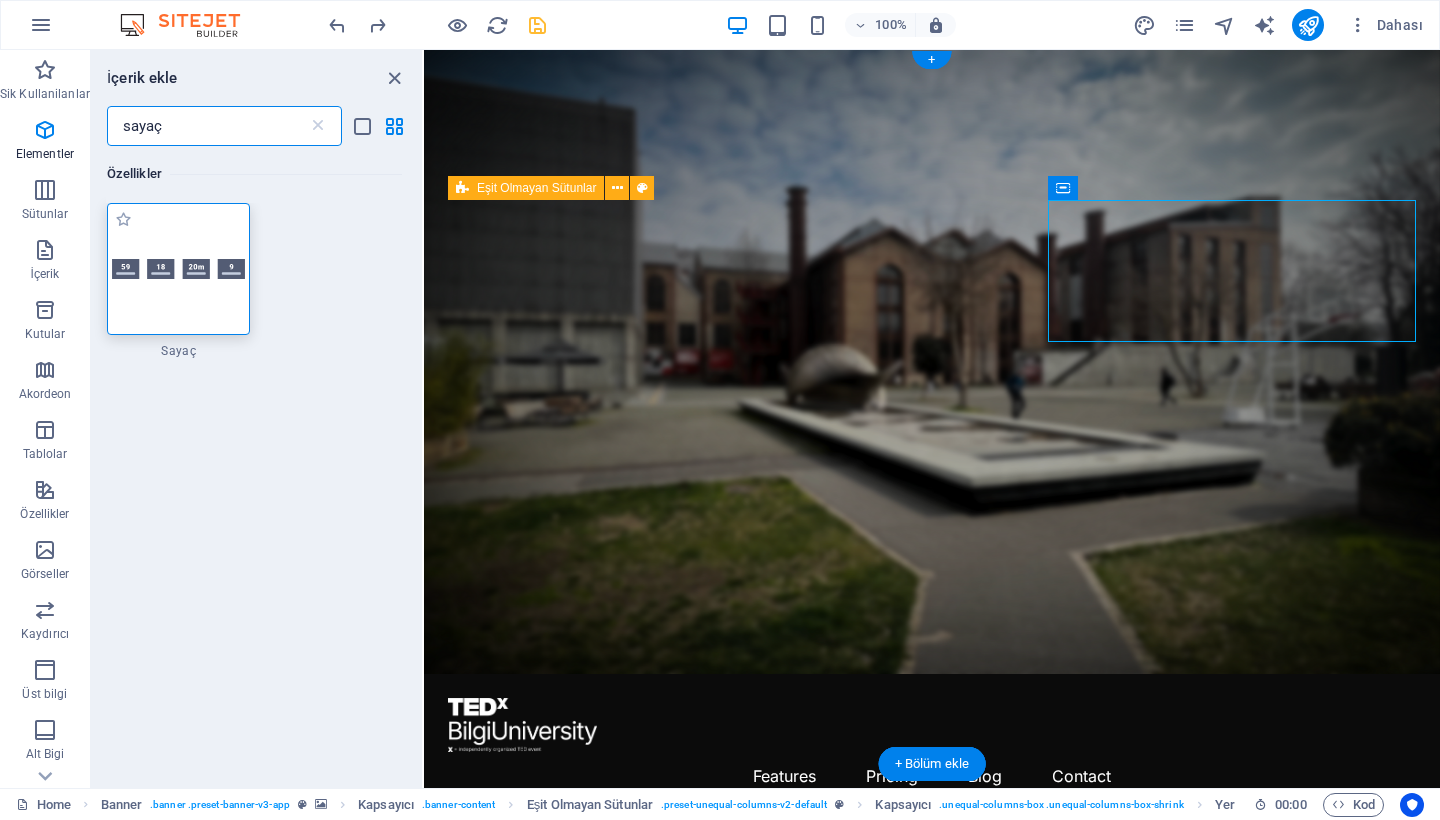 click at bounding box center (179, 269) 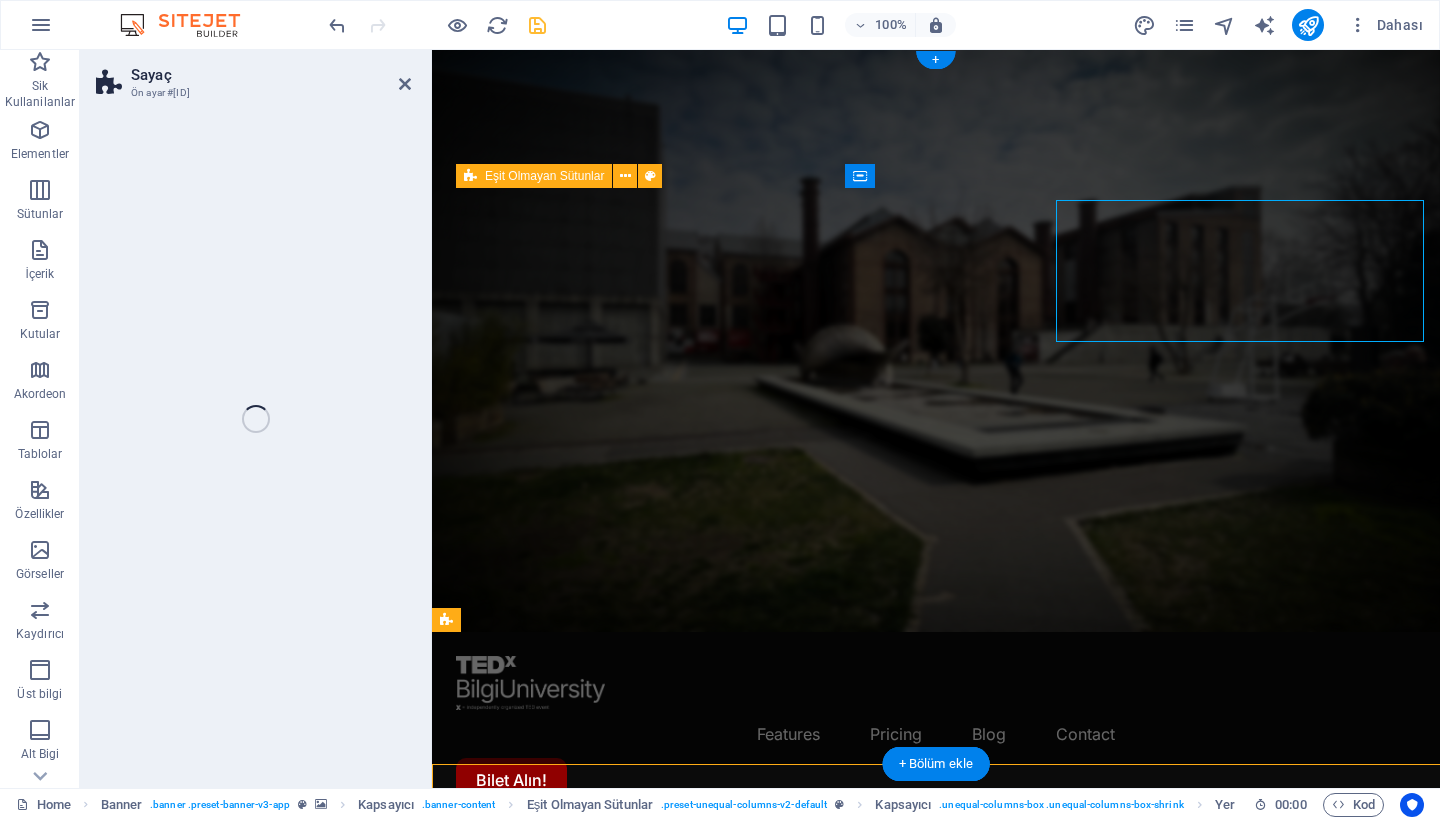select on "rem" 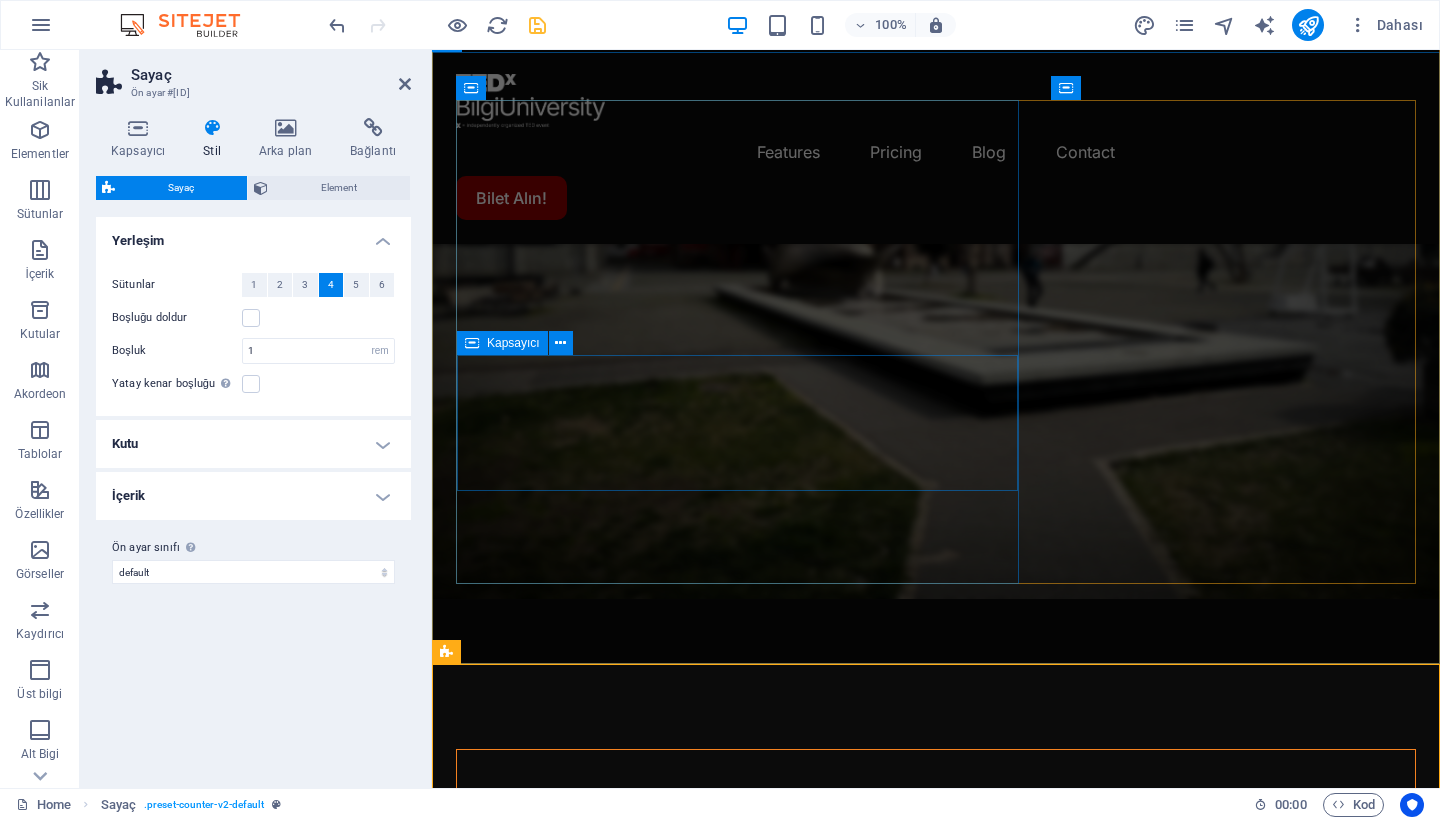 scroll, scrollTop: 170, scrollLeft: 0, axis: vertical 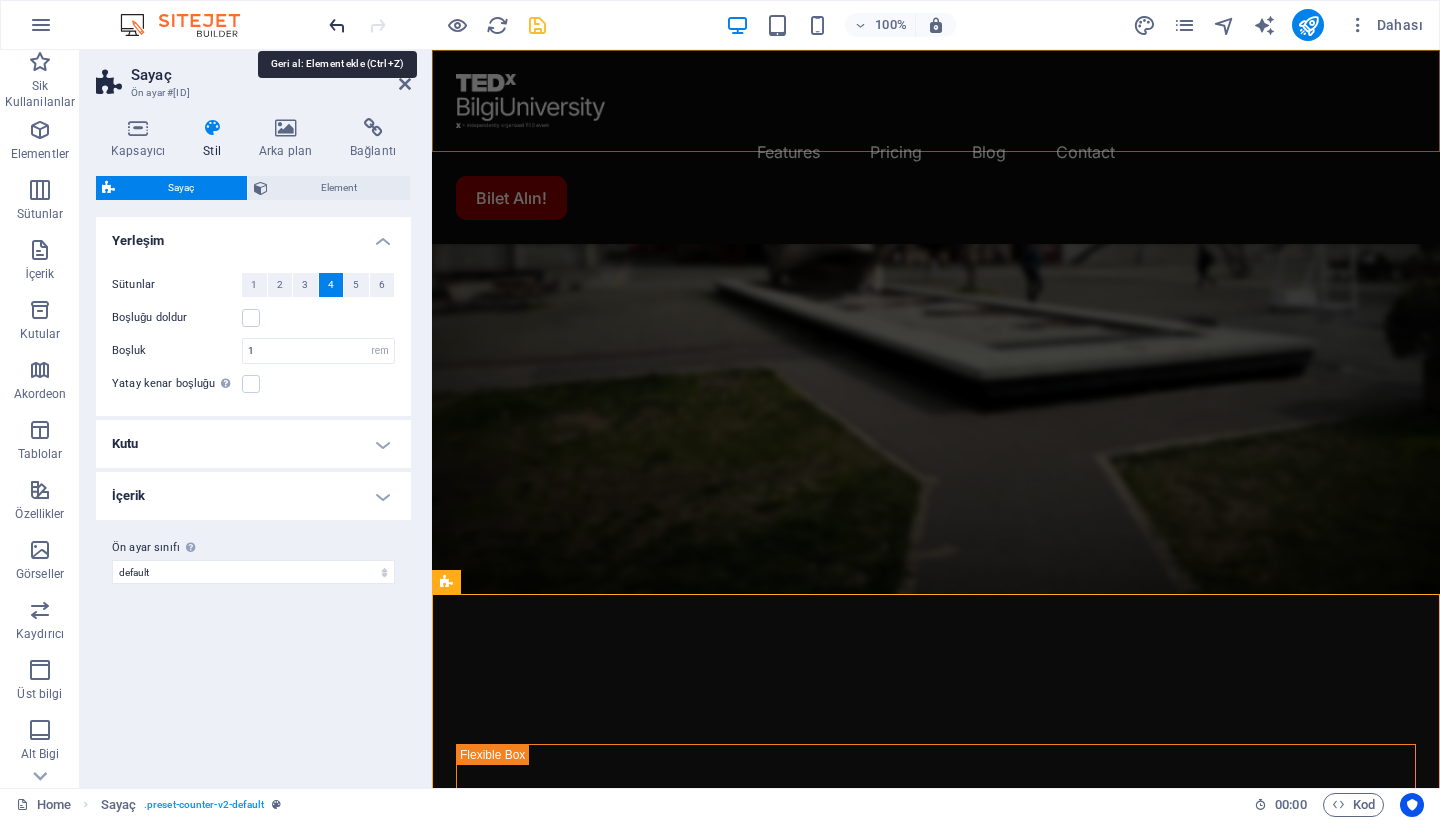 click at bounding box center (337, 25) 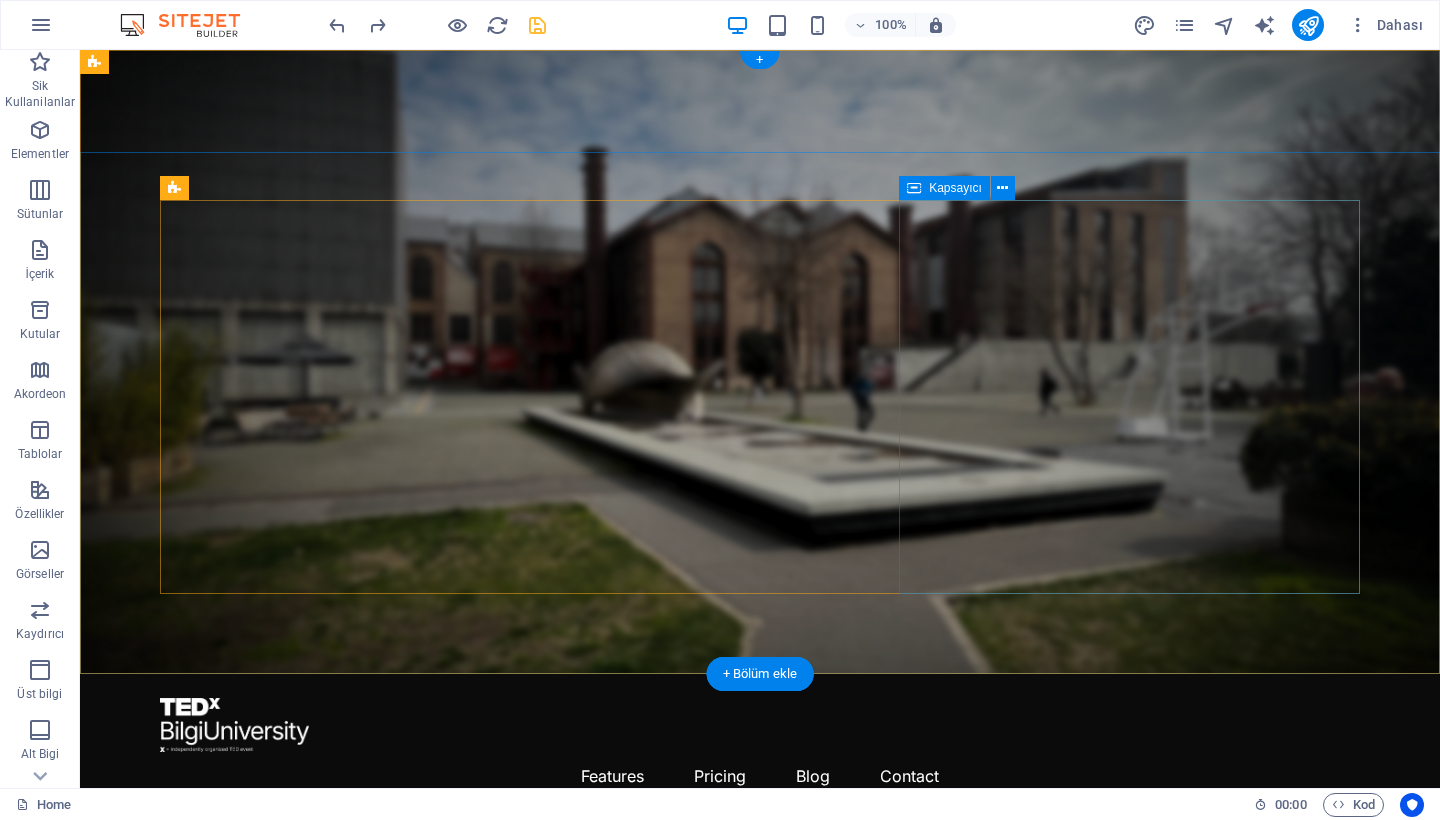 scroll, scrollTop: 0, scrollLeft: 0, axis: both 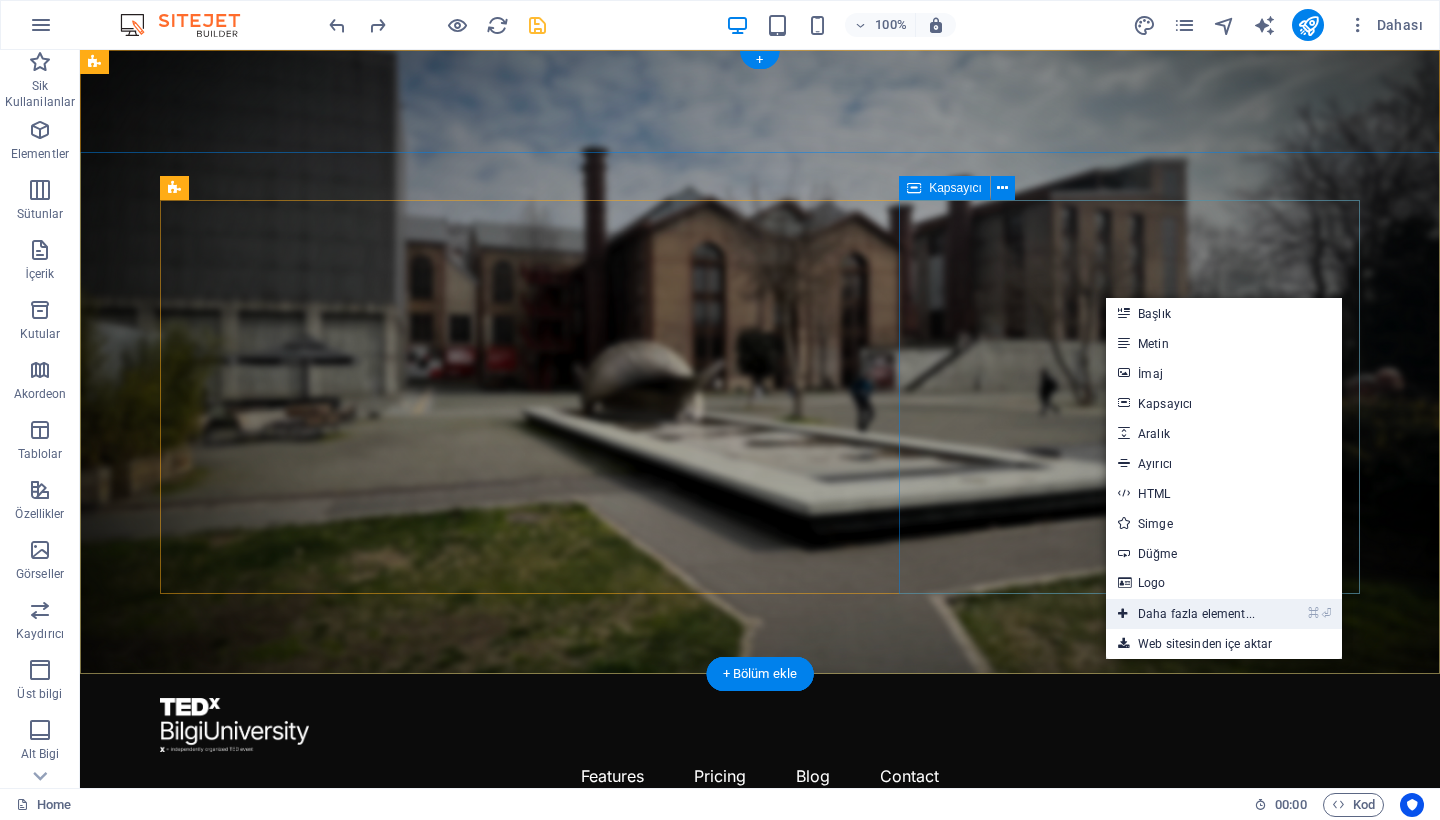 click on "⌘ ⏎  Daha fazla element..." at bounding box center [1186, 614] 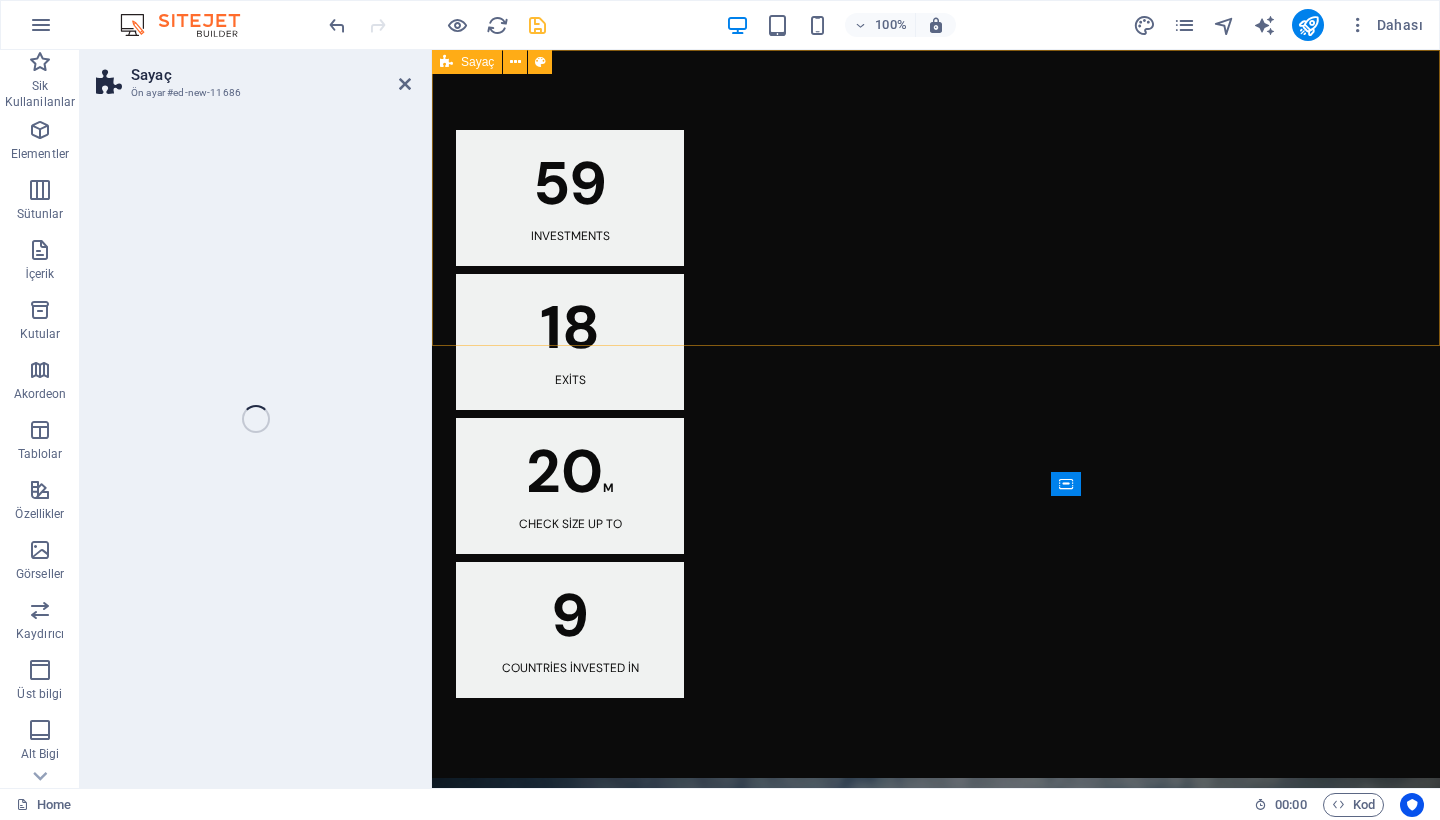 select on "rem" 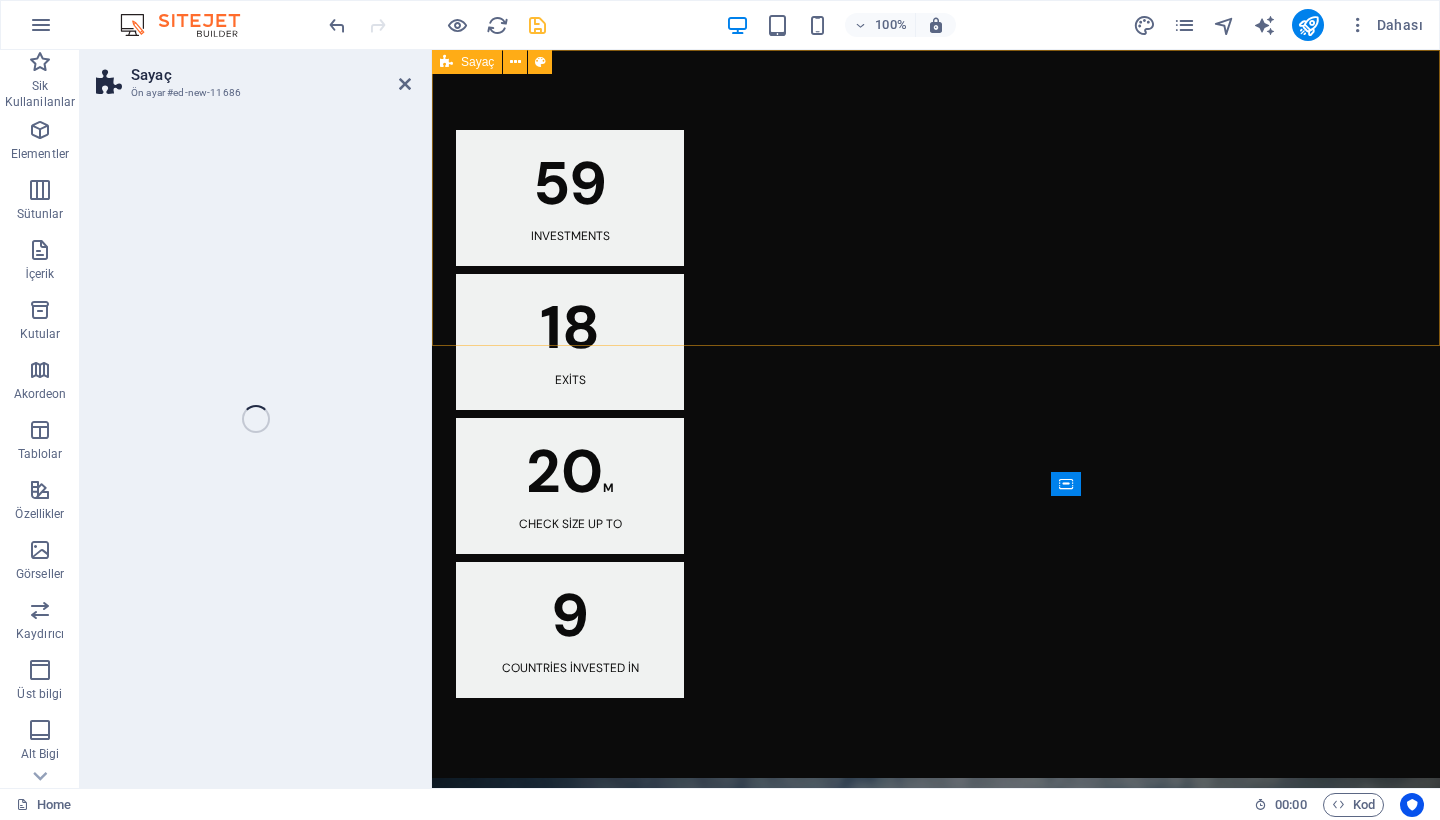 select on "preset-counter-v2-default" 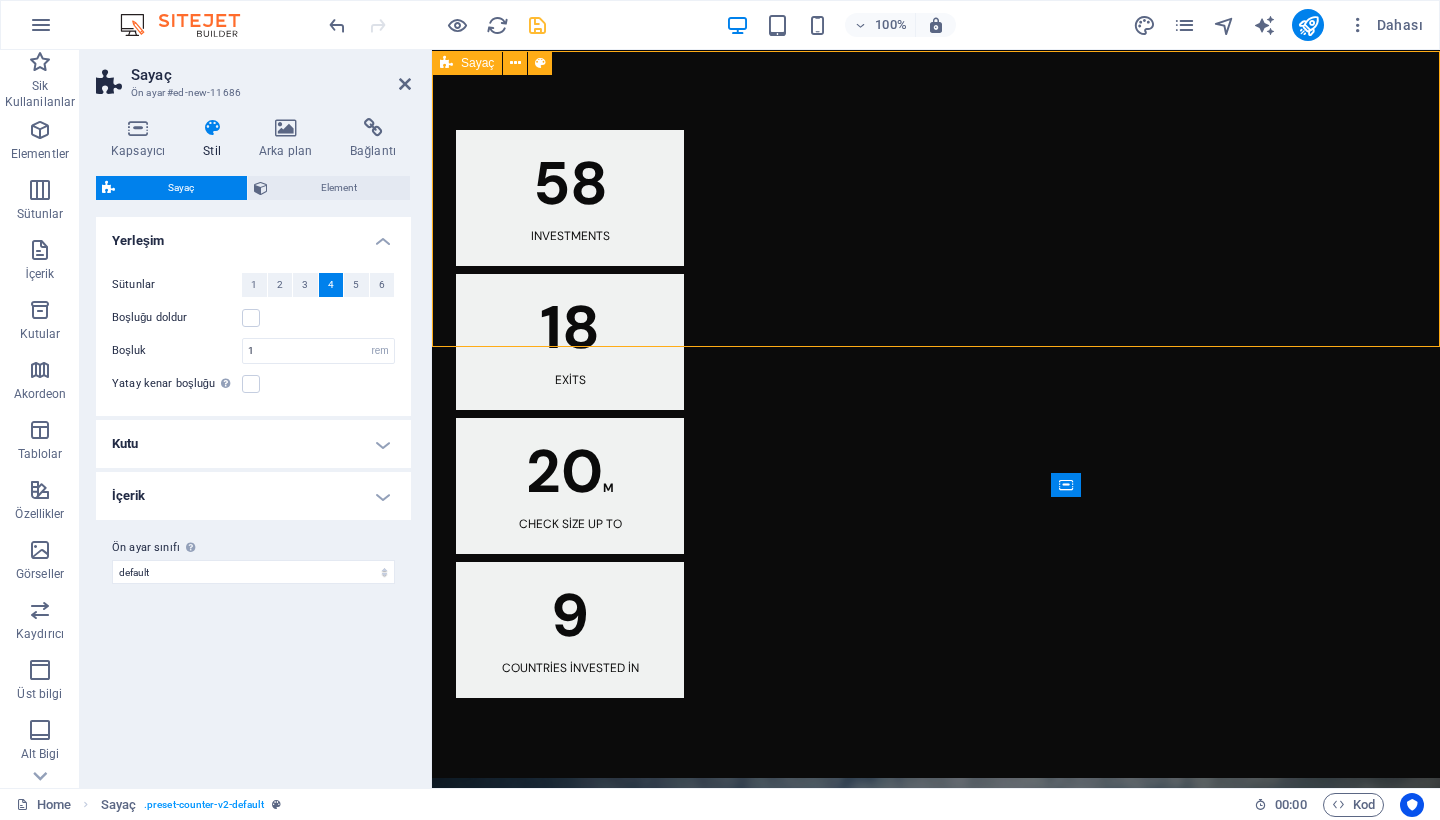 scroll, scrollTop: 0, scrollLeft: 0, axis: both 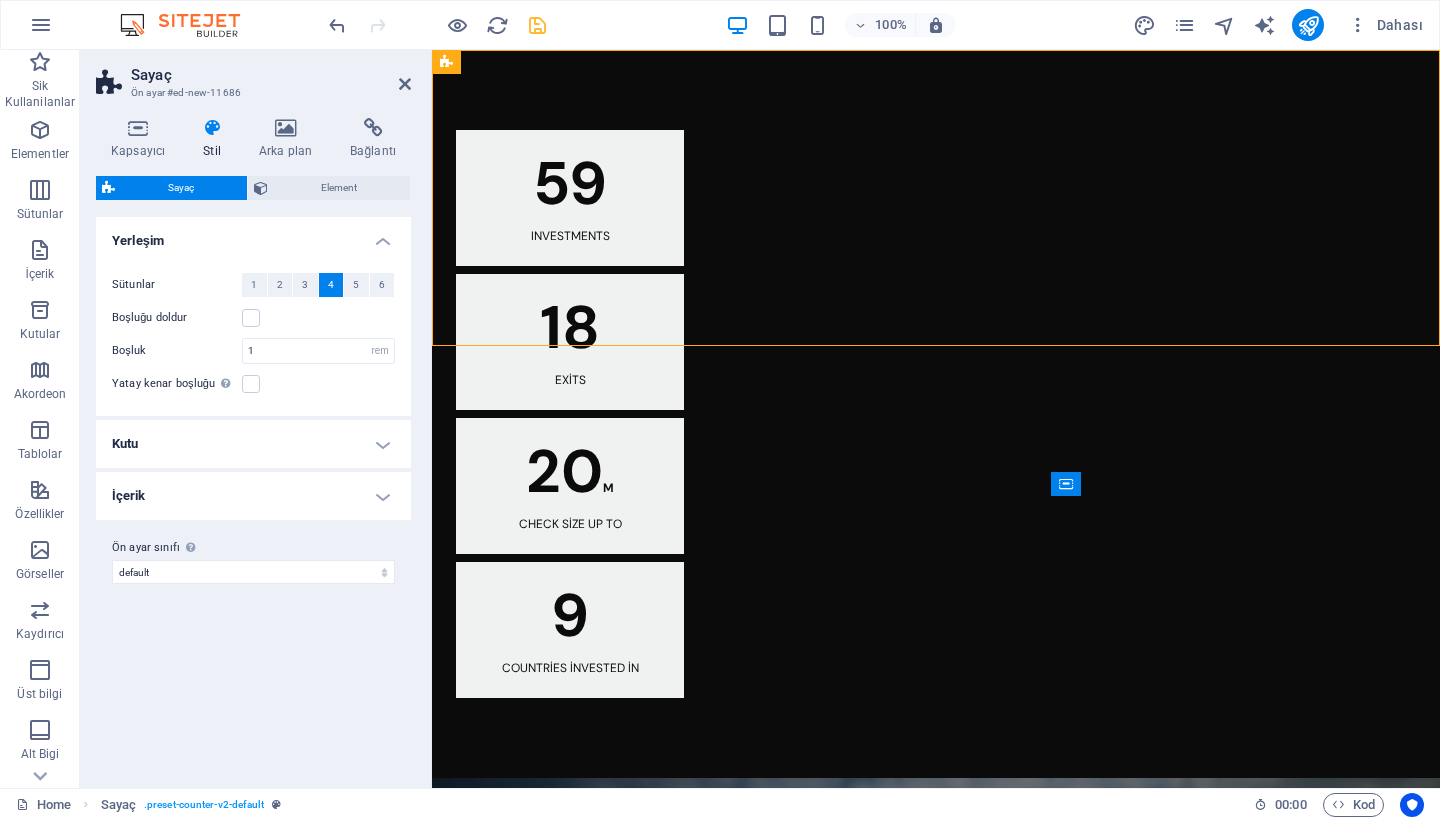 drag, startPoint x: 898, startPoint y: 110, endPoint x: 1170, endPoint y: 522, distance: 493.68817 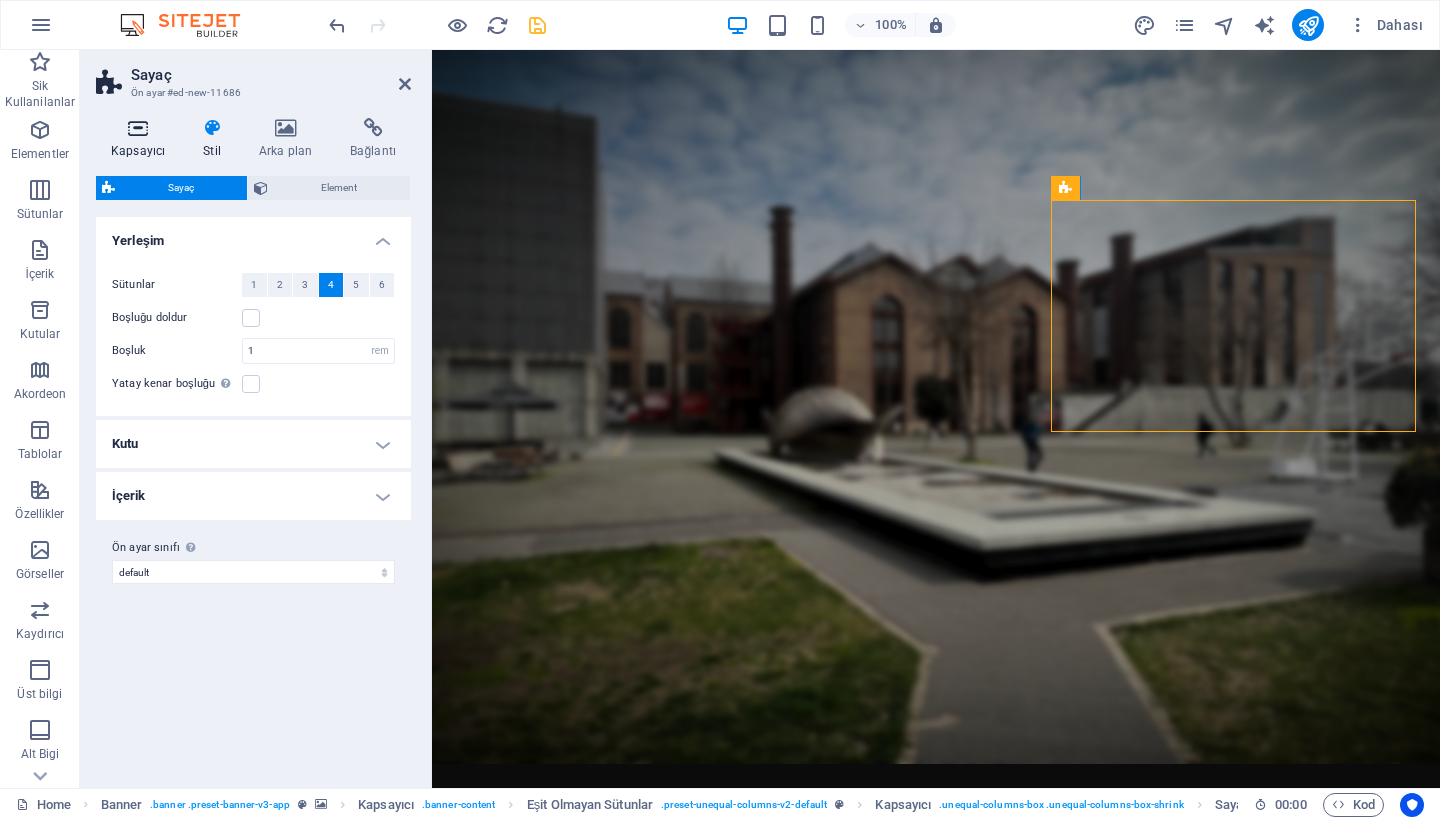 click on "Kapsayıcı" at bounding box center [142, 139] 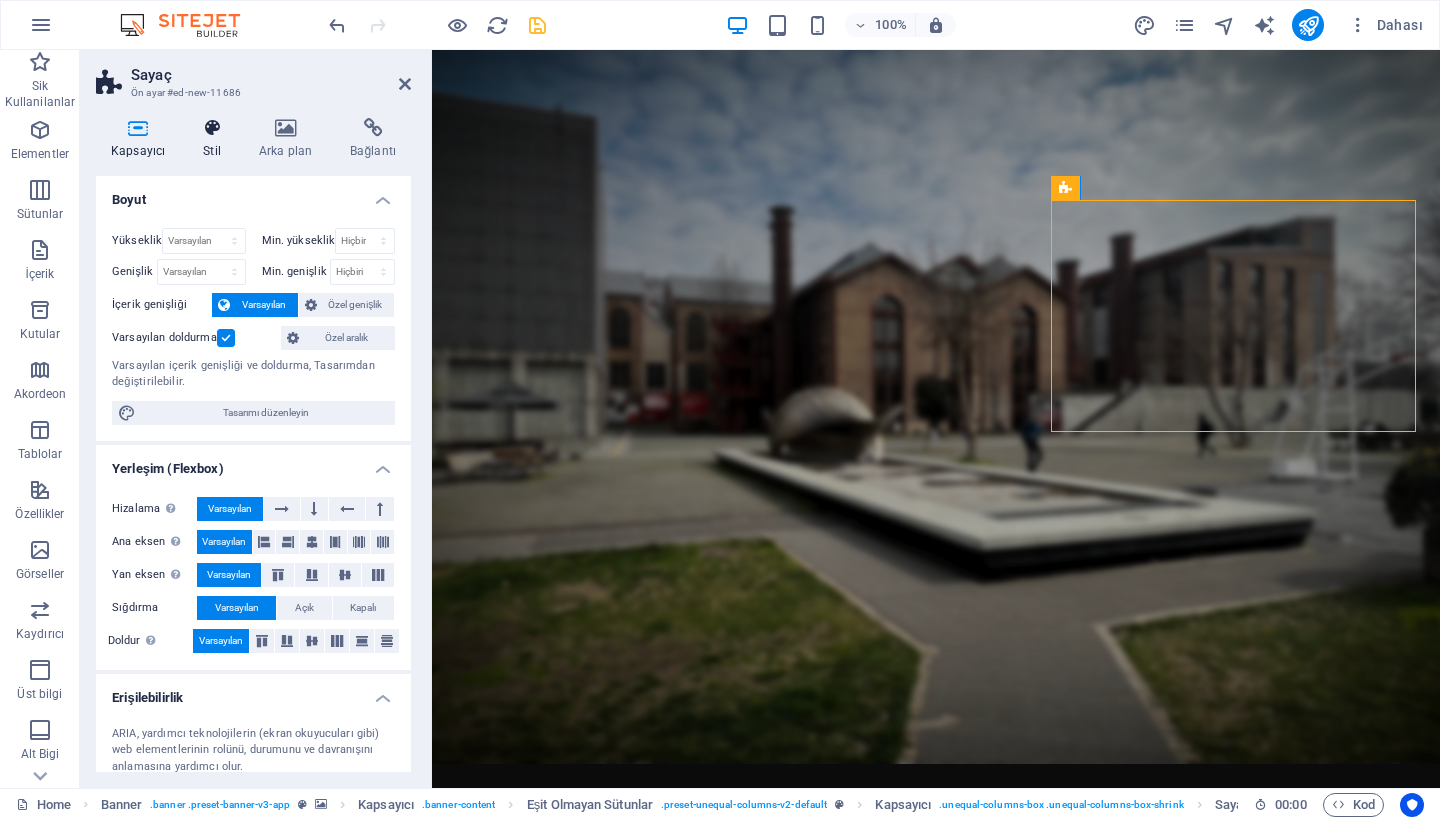 click at bounding box center [212, 128] 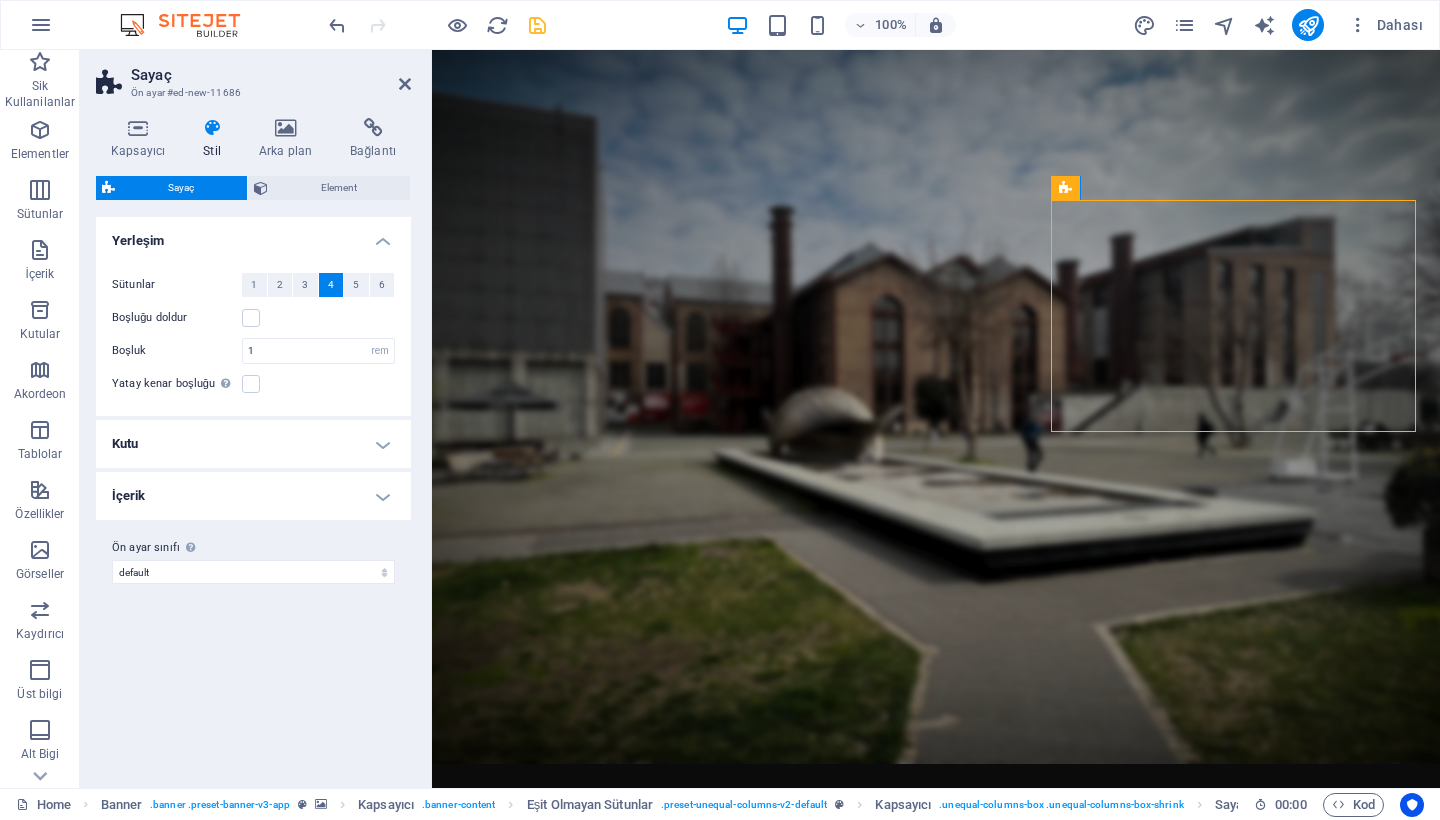 click on "100% Dahası" at bounding box center [720, 25] 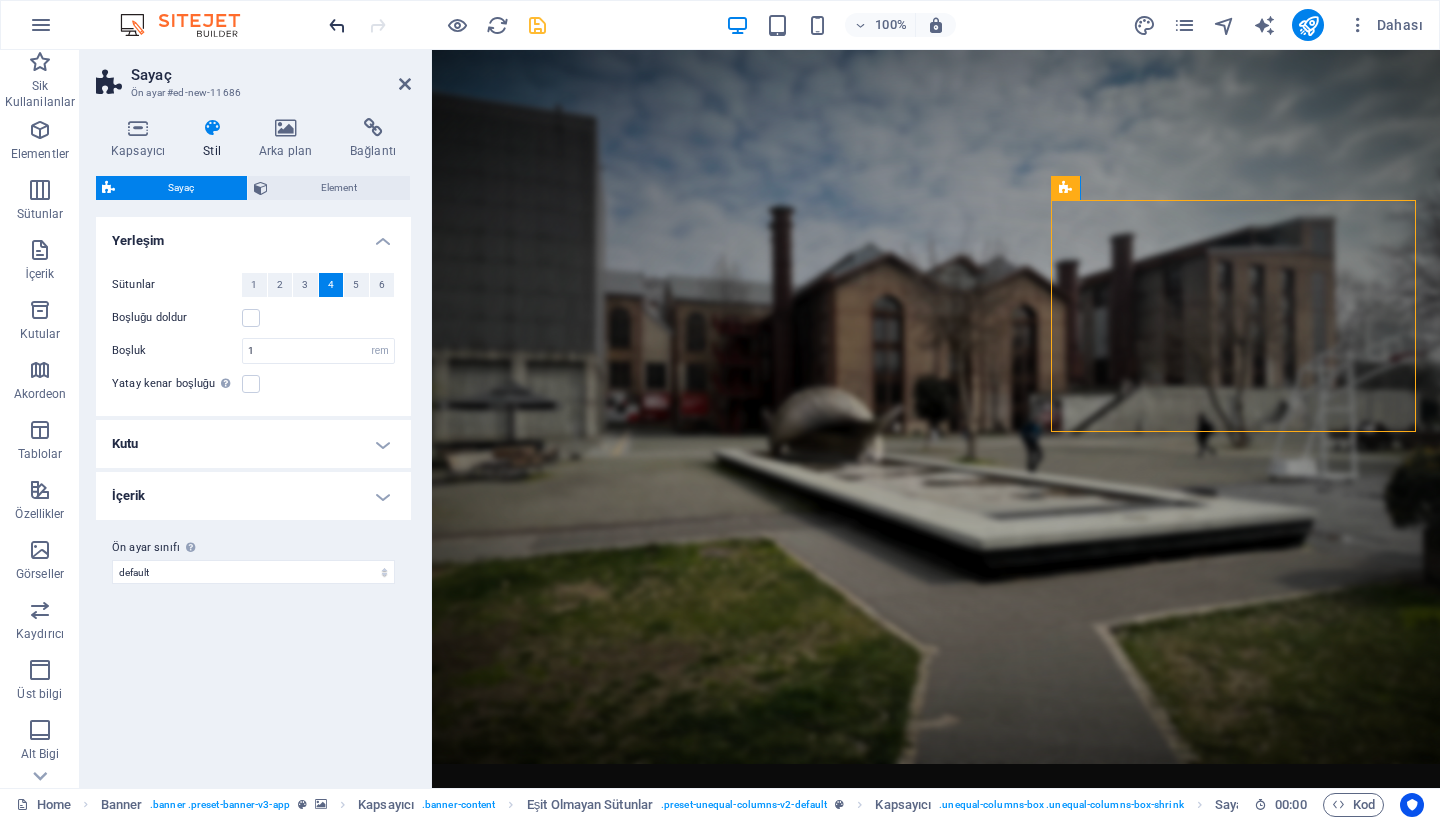 click at bounding box center (337, 25) 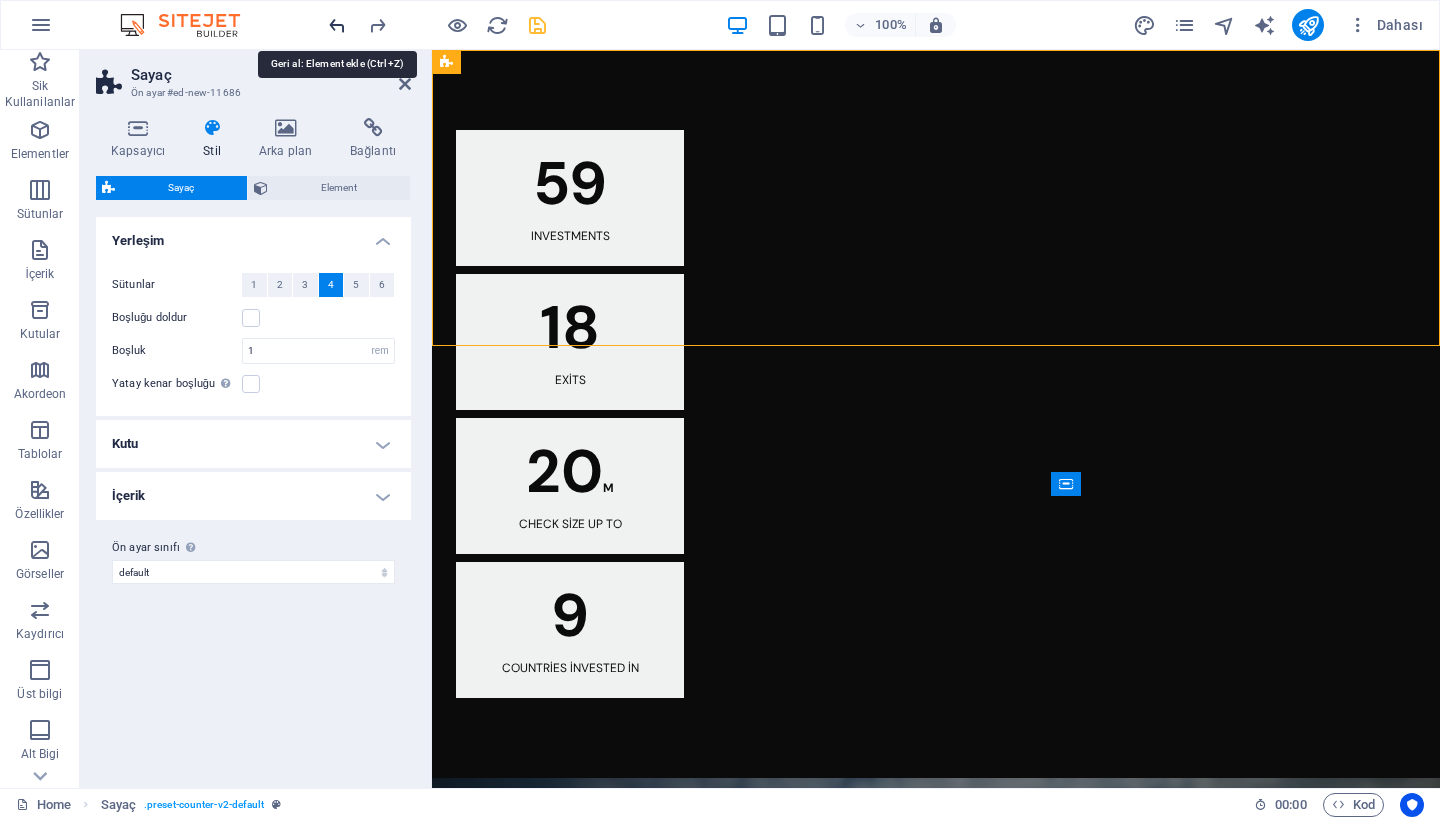 click at bounding box center [337, 25] 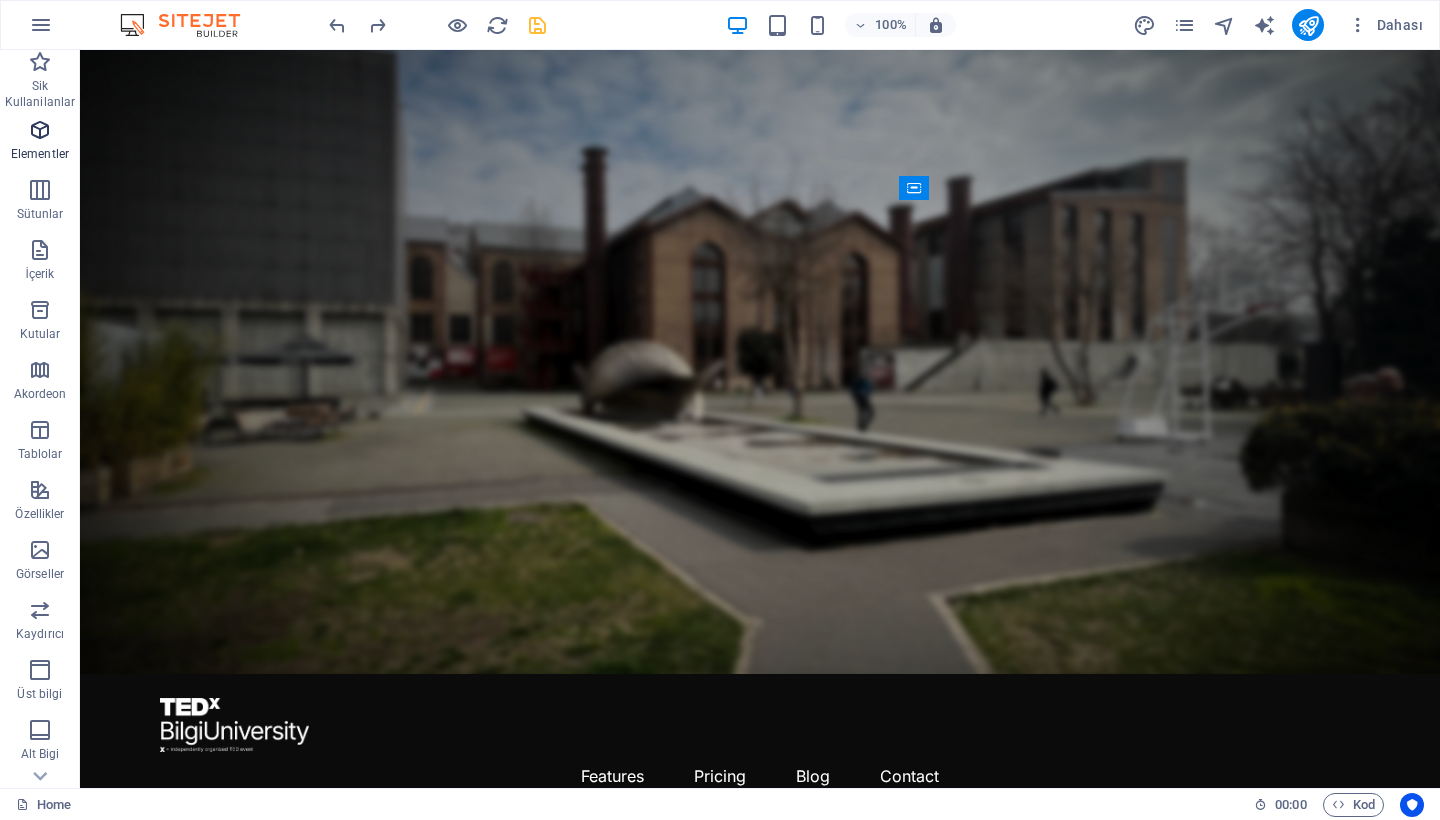 click at bounding box center [40, 130] 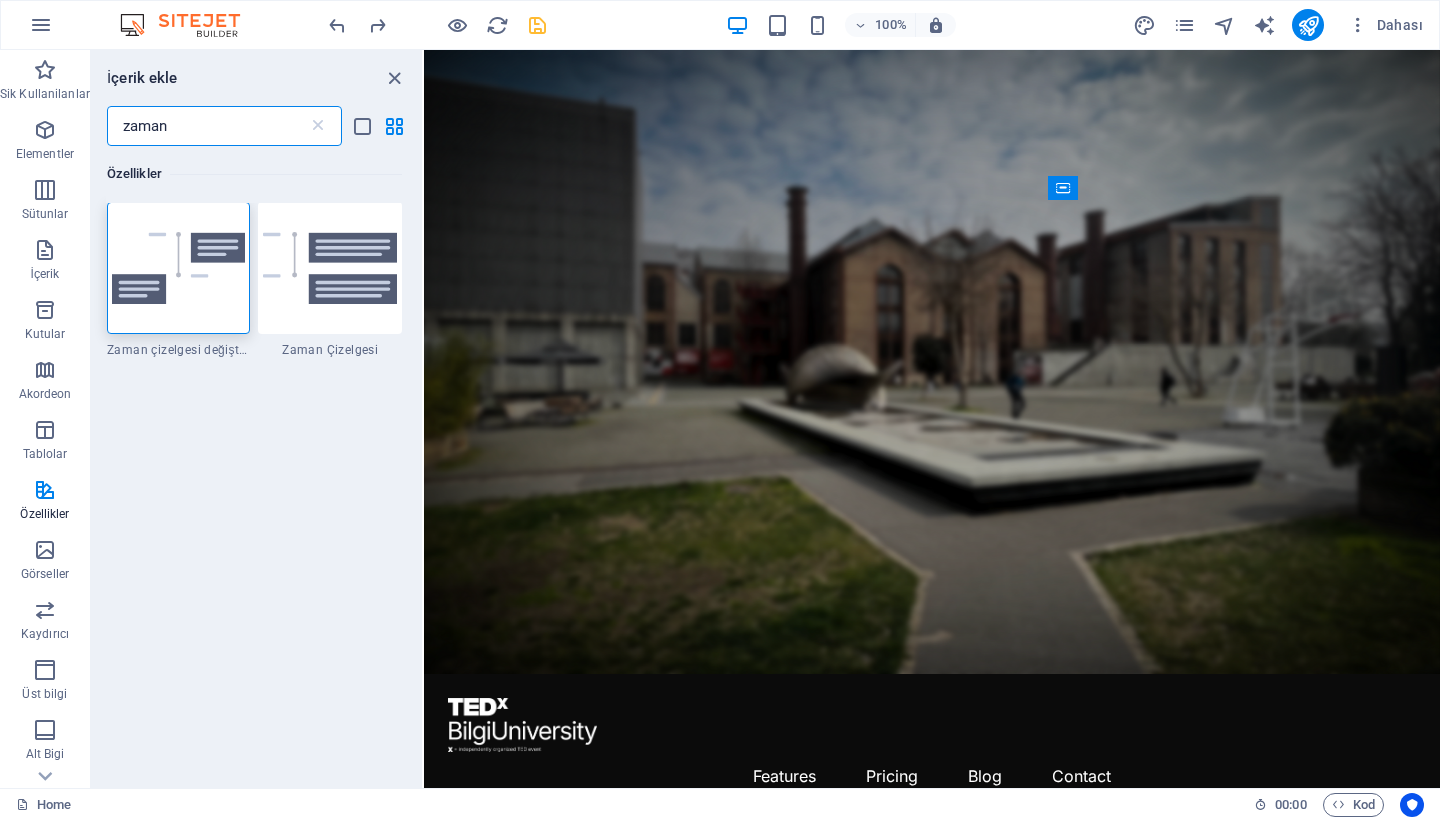 scroll, scrollTop: 0, scrollLeft: 0, axis: both 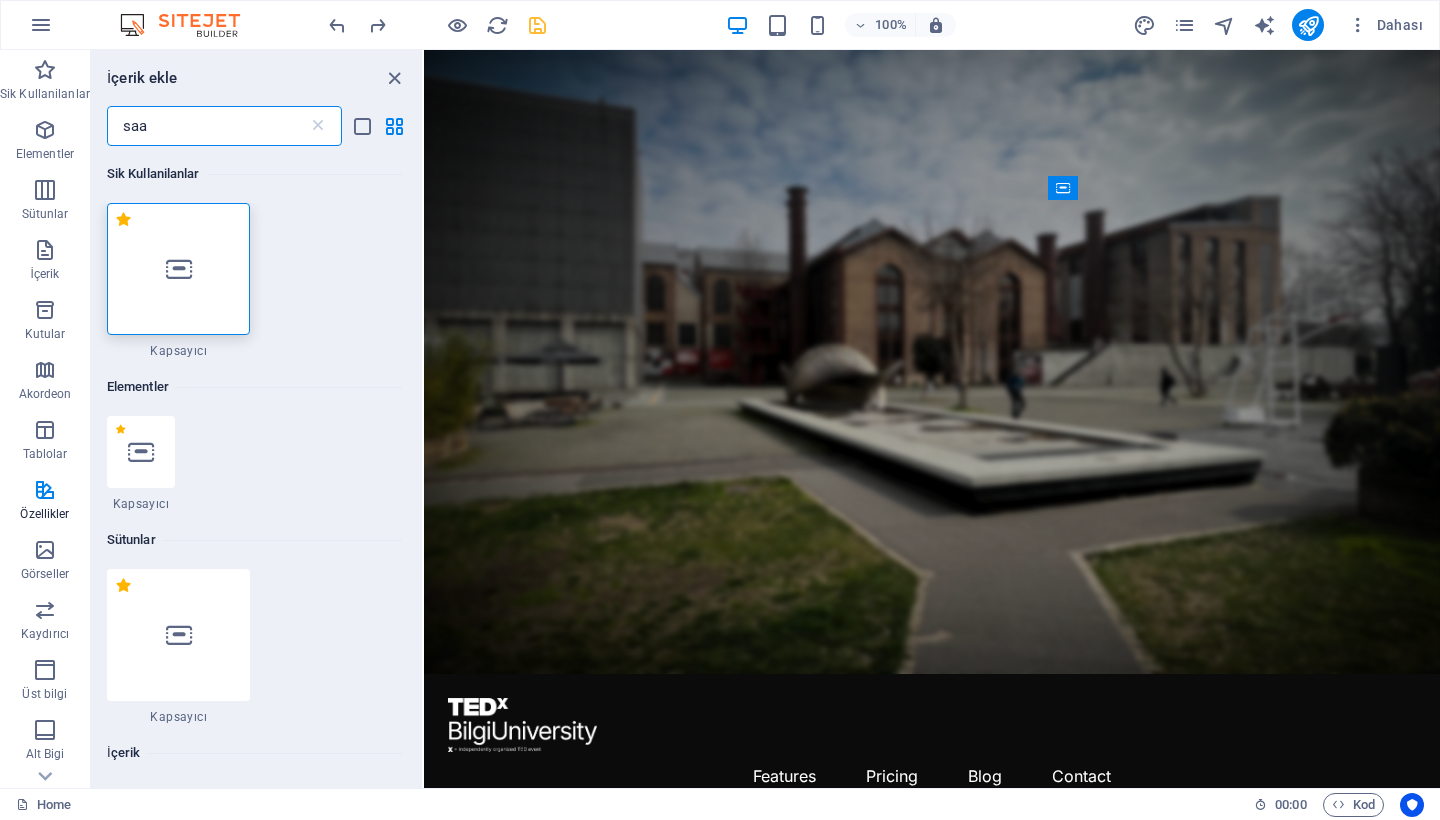type on "saat" 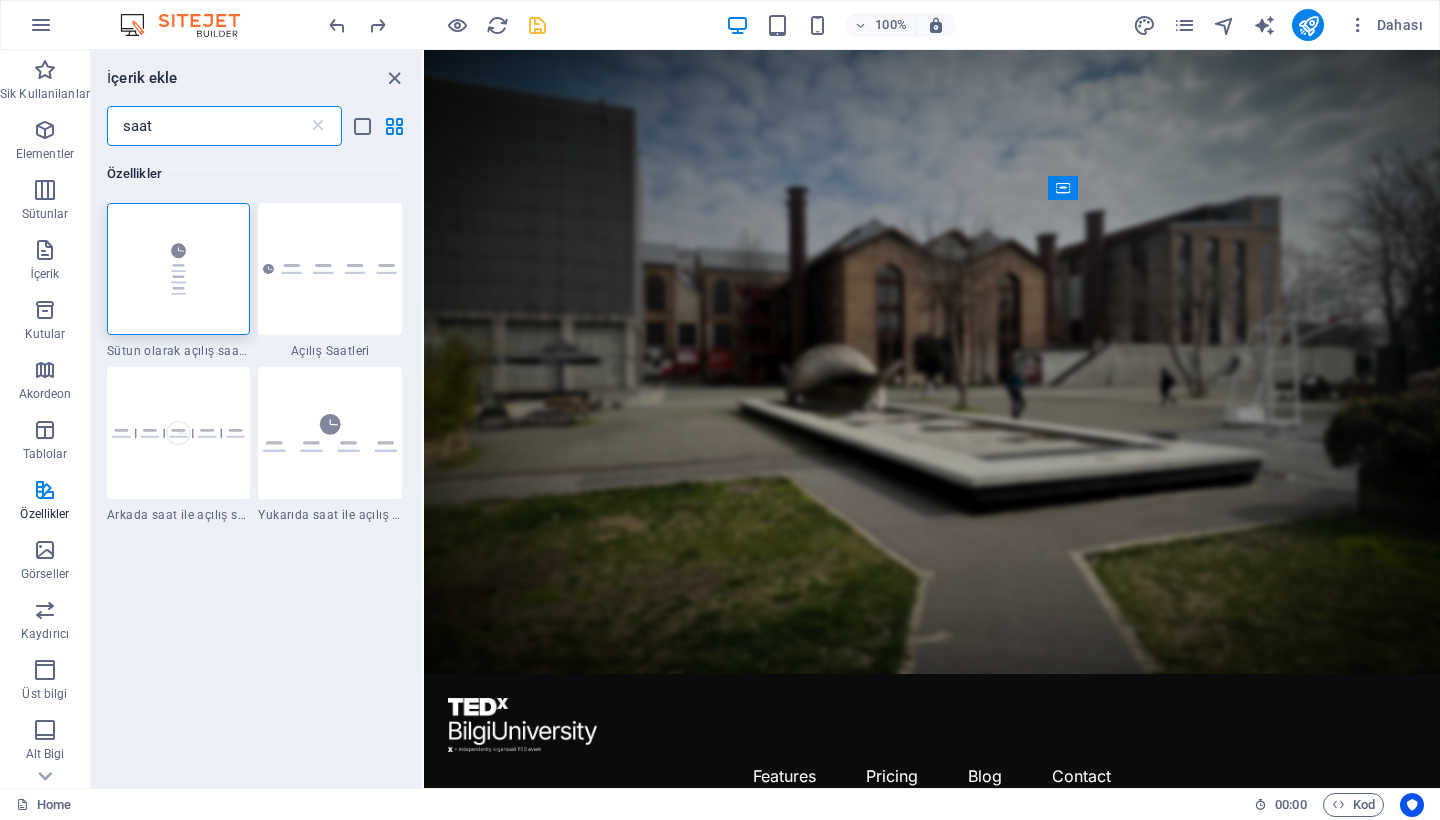 type 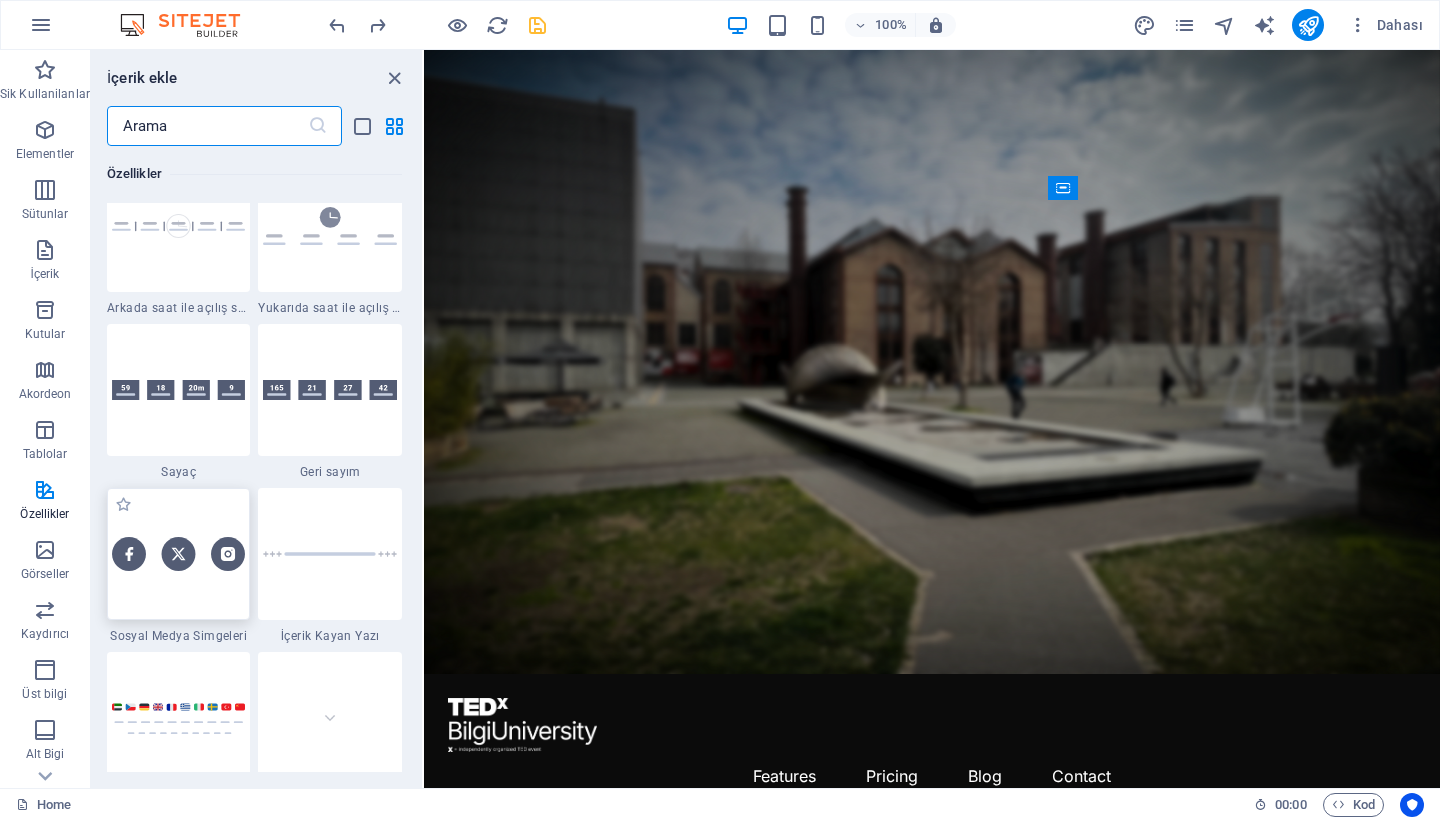 scroll, scrollTop: 8819, scrollLeft: 0, axis: vertical 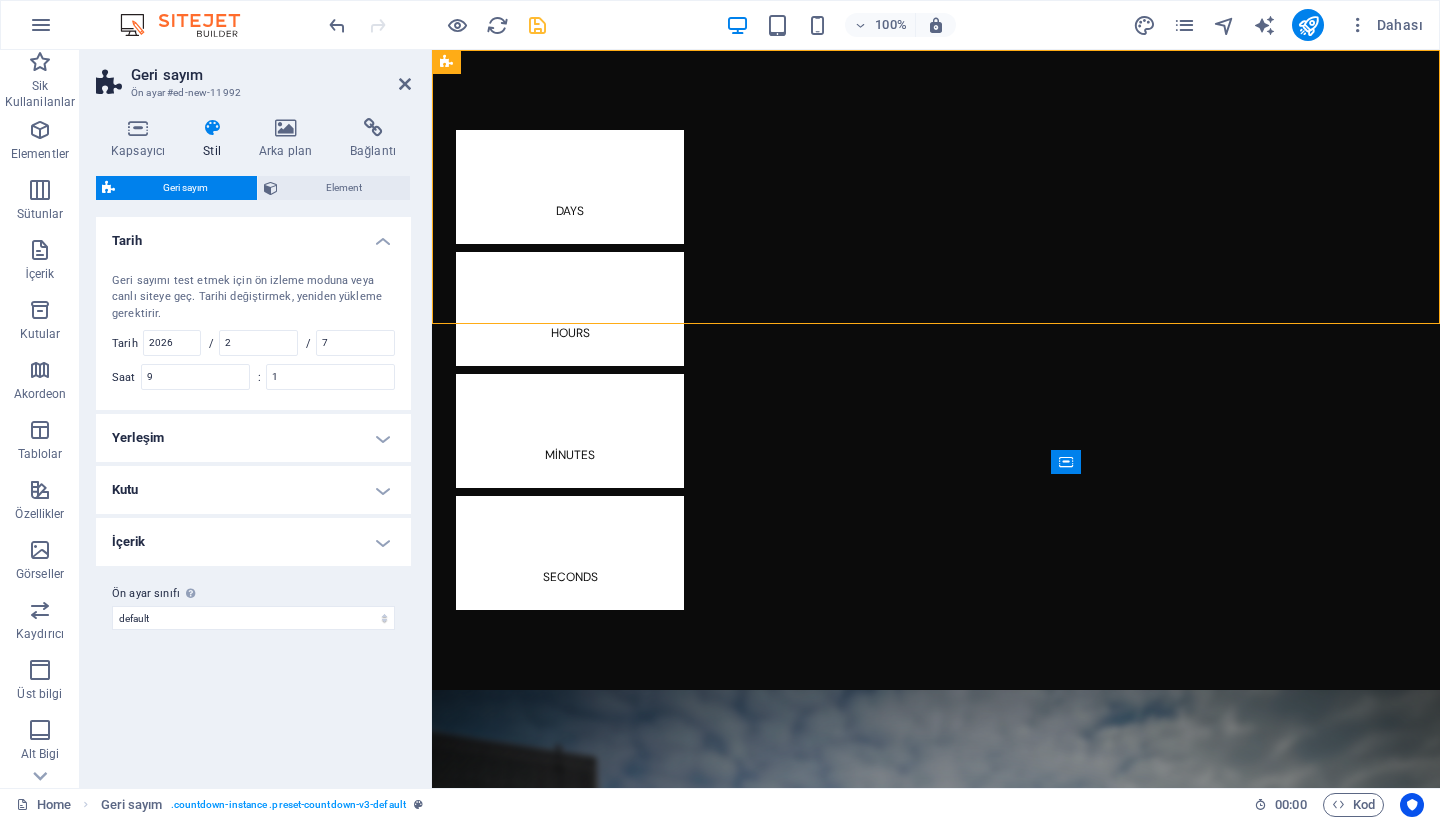 drag, startPoint x: 901, startPoint y: 119, endPoint x: 1112, endPoint y: 503, distance: 438.1518 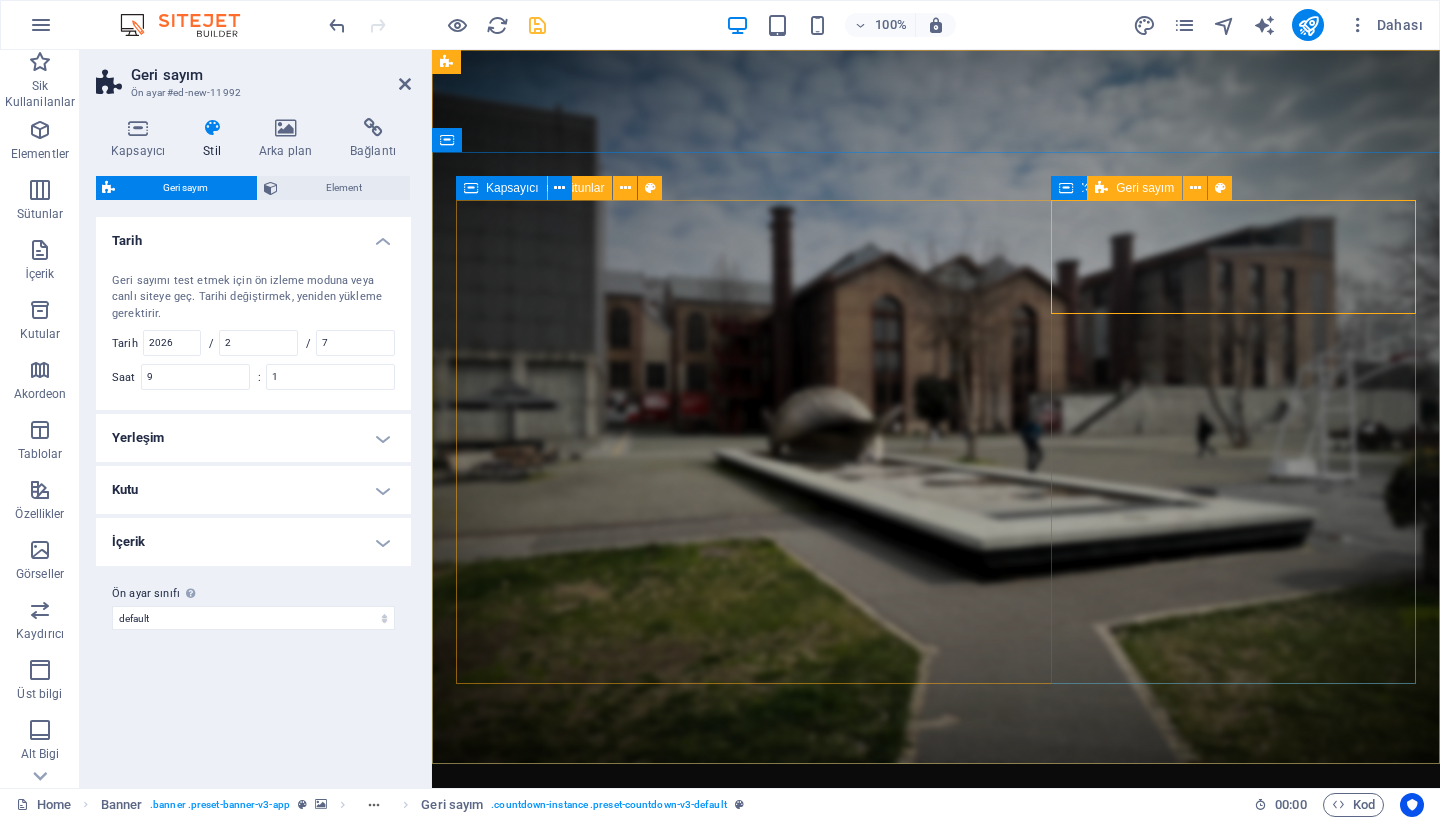 click on "Geri sayım" at bounding box center [1145, 188] 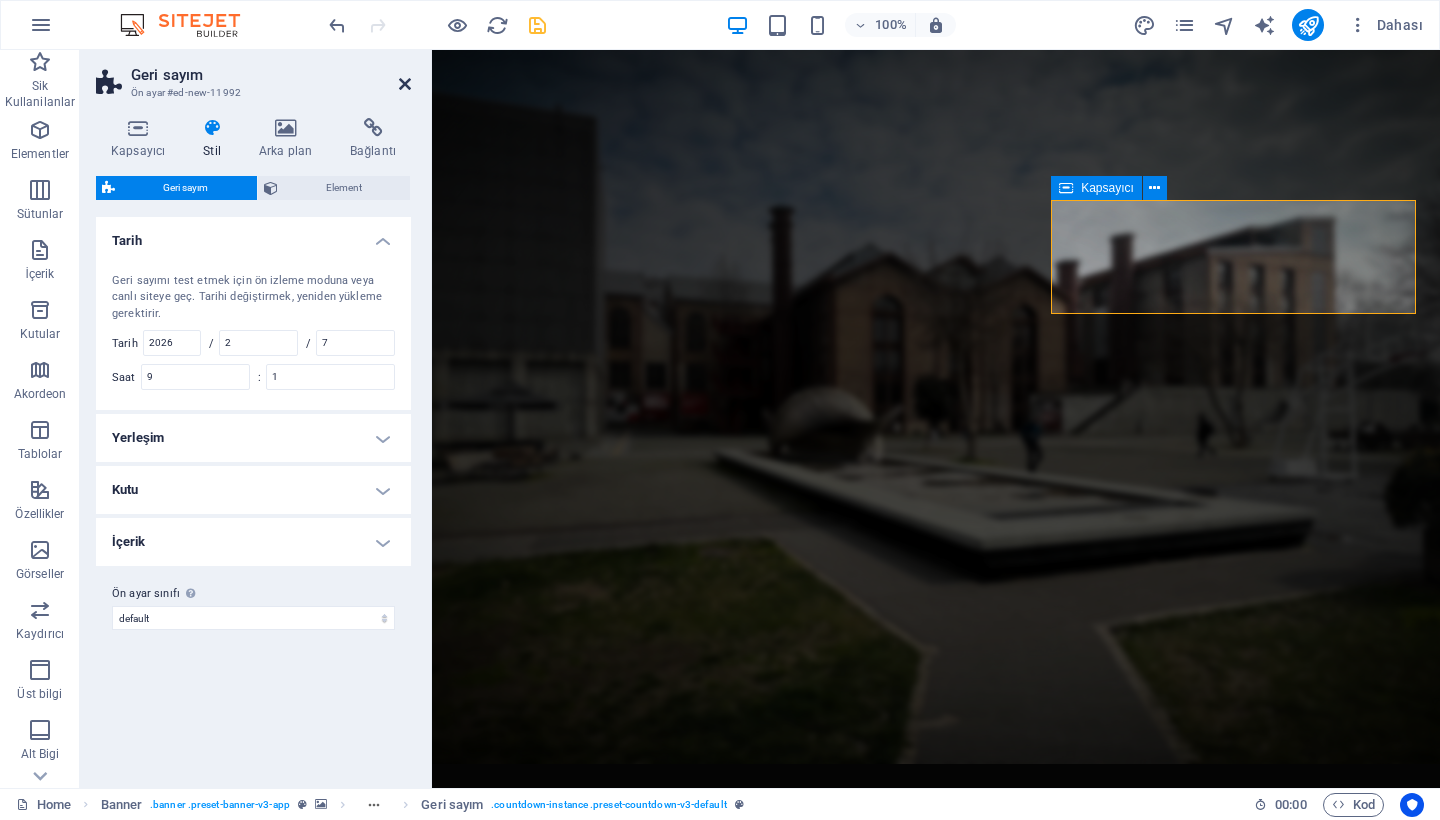 click at bounding box center (405, 84) 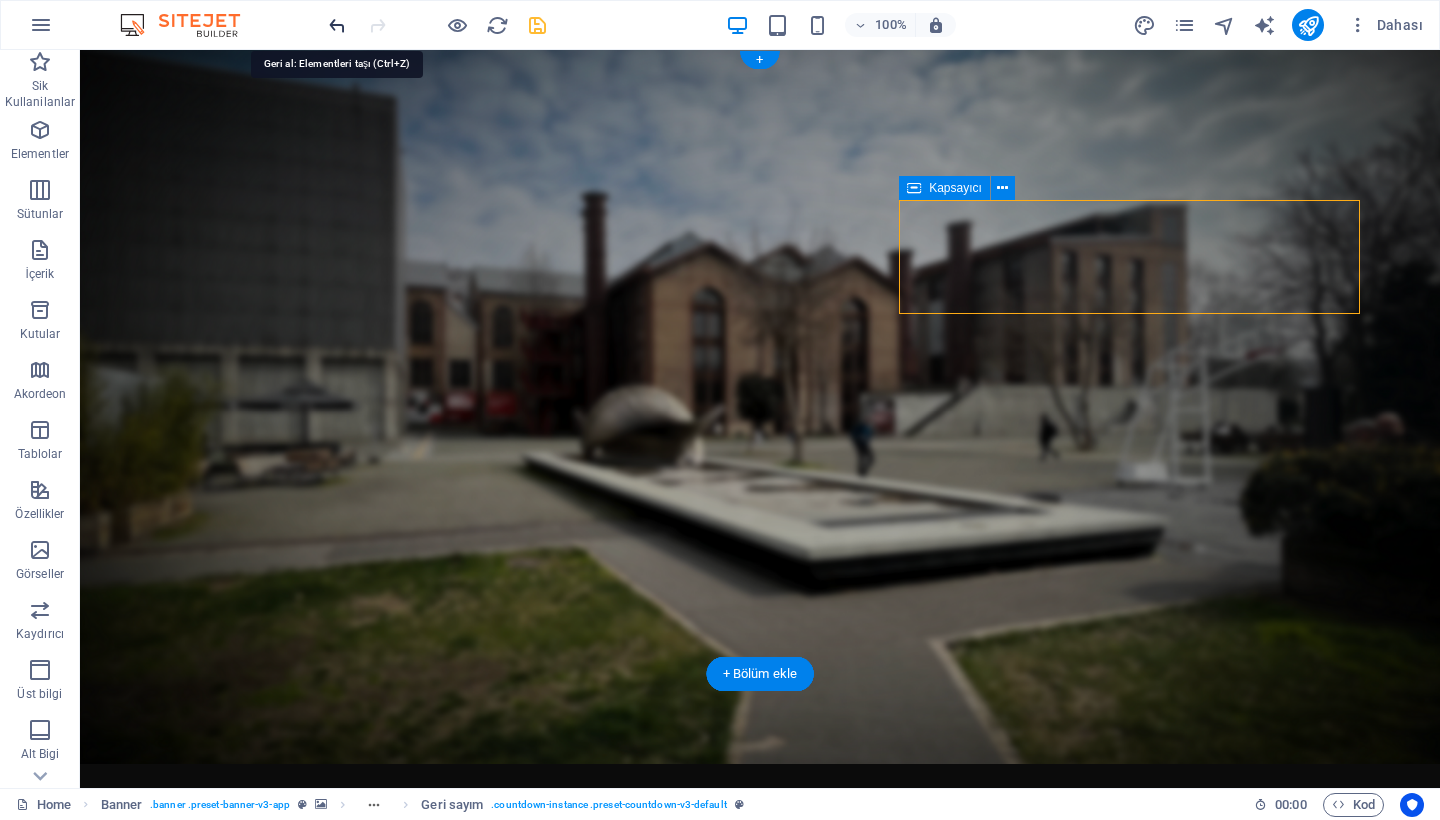 click at bounding box center [337, 25] 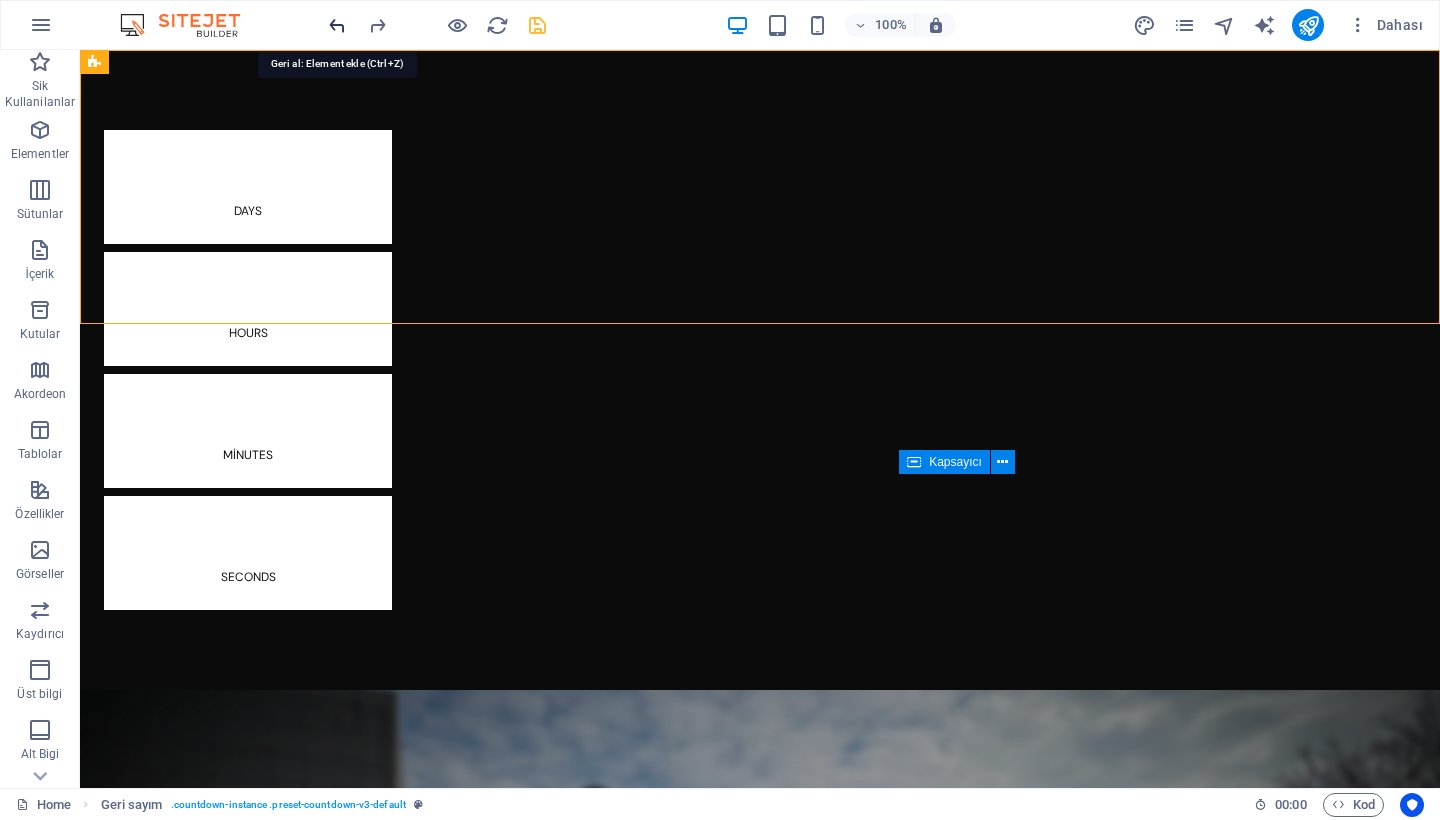 click at bounding box center (337, 25) 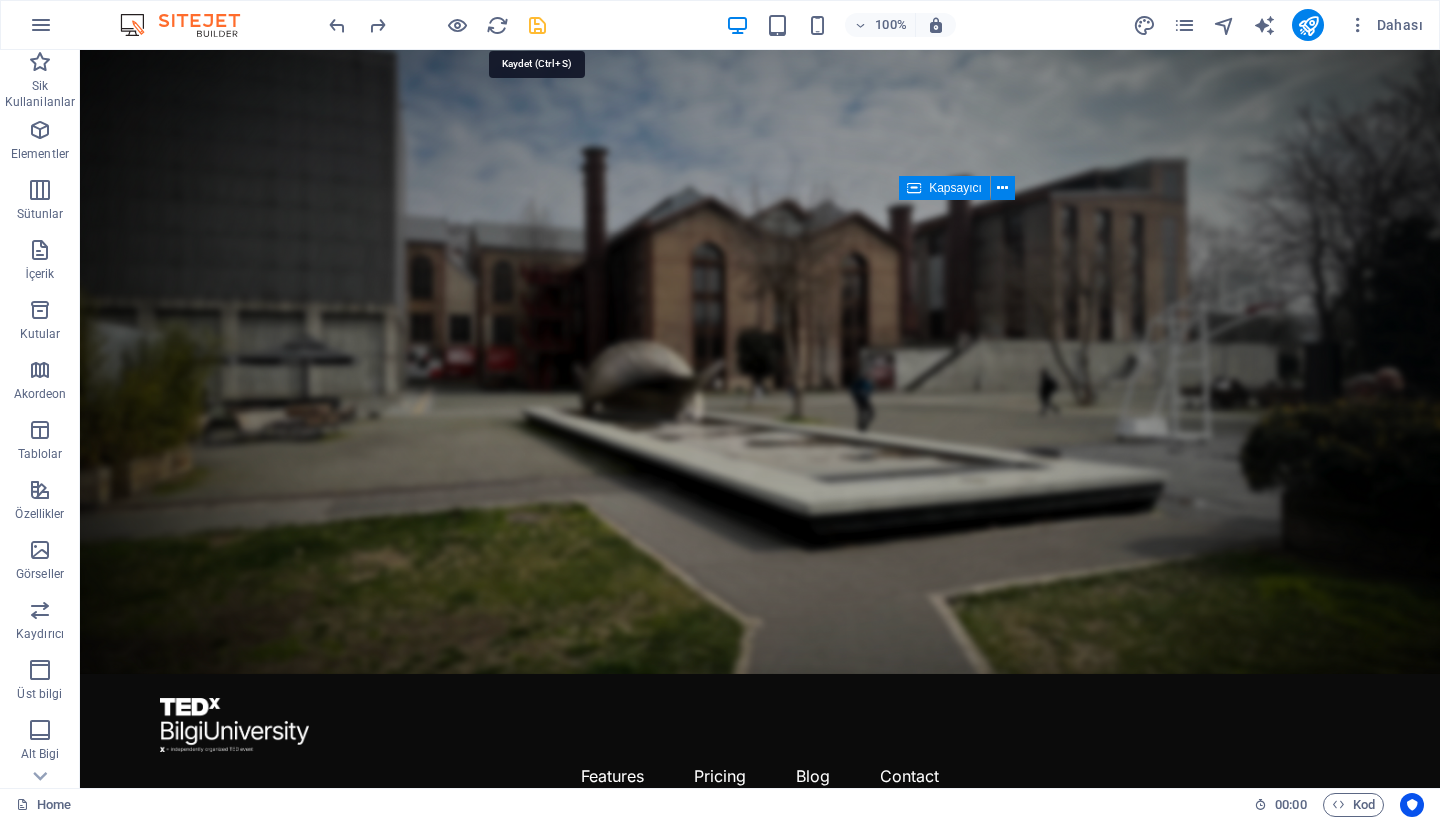 click at bounding box center (537, 25) 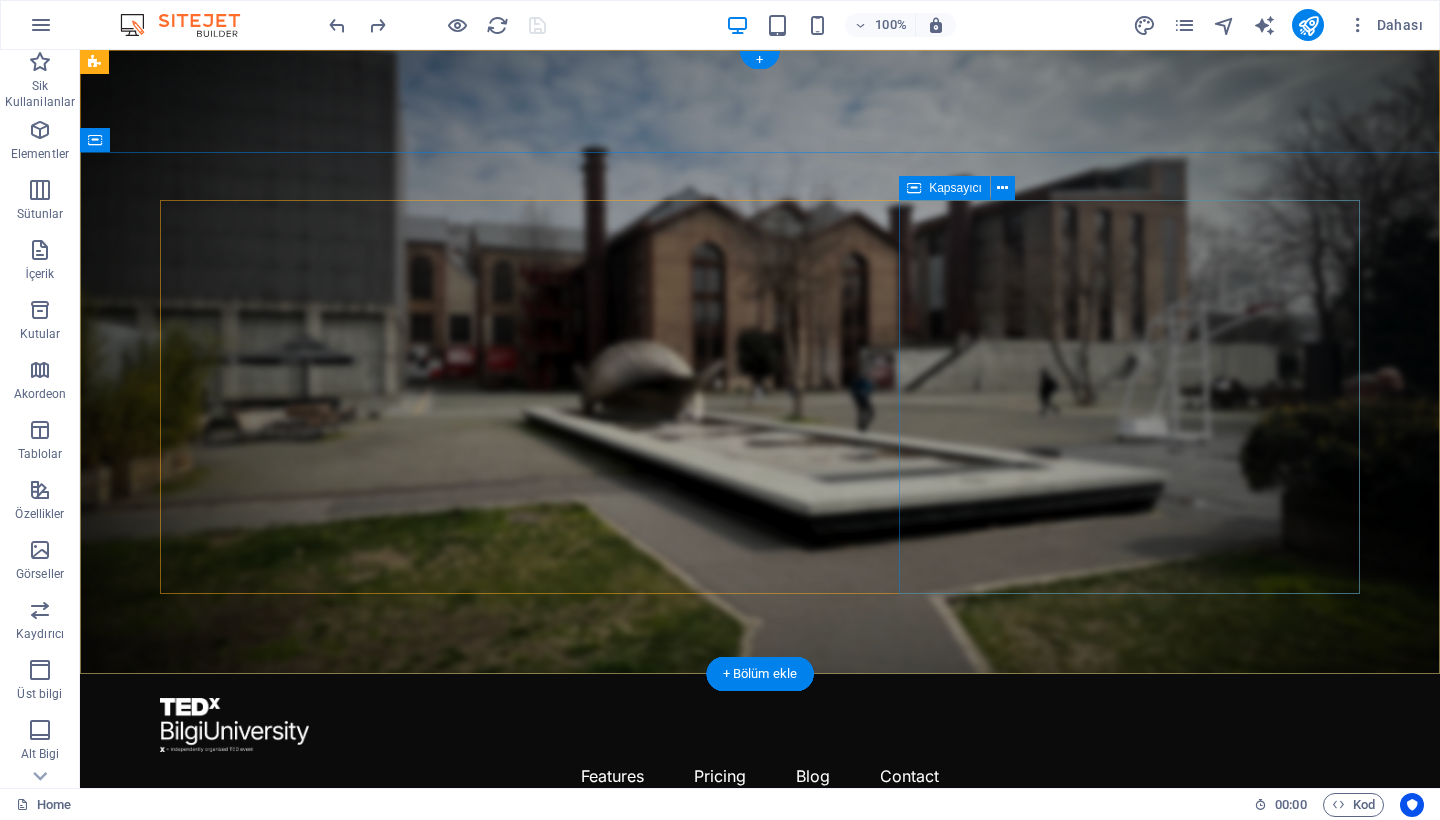 click on "Element ekle" at bounding box center [700, 1463] 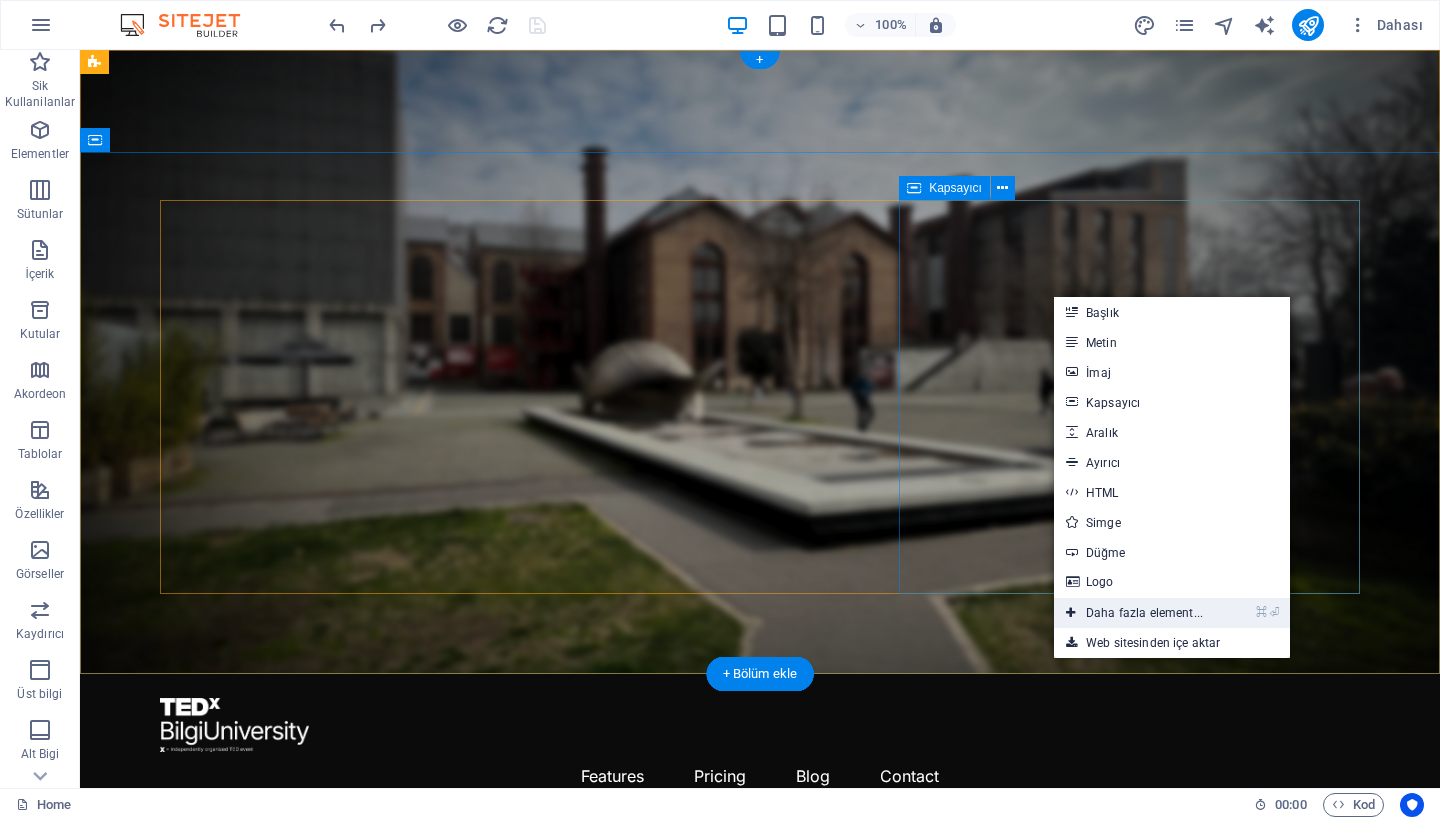 click on "⌘ ⏎  Daha fazla element..." at bounding box center [1134, 613] 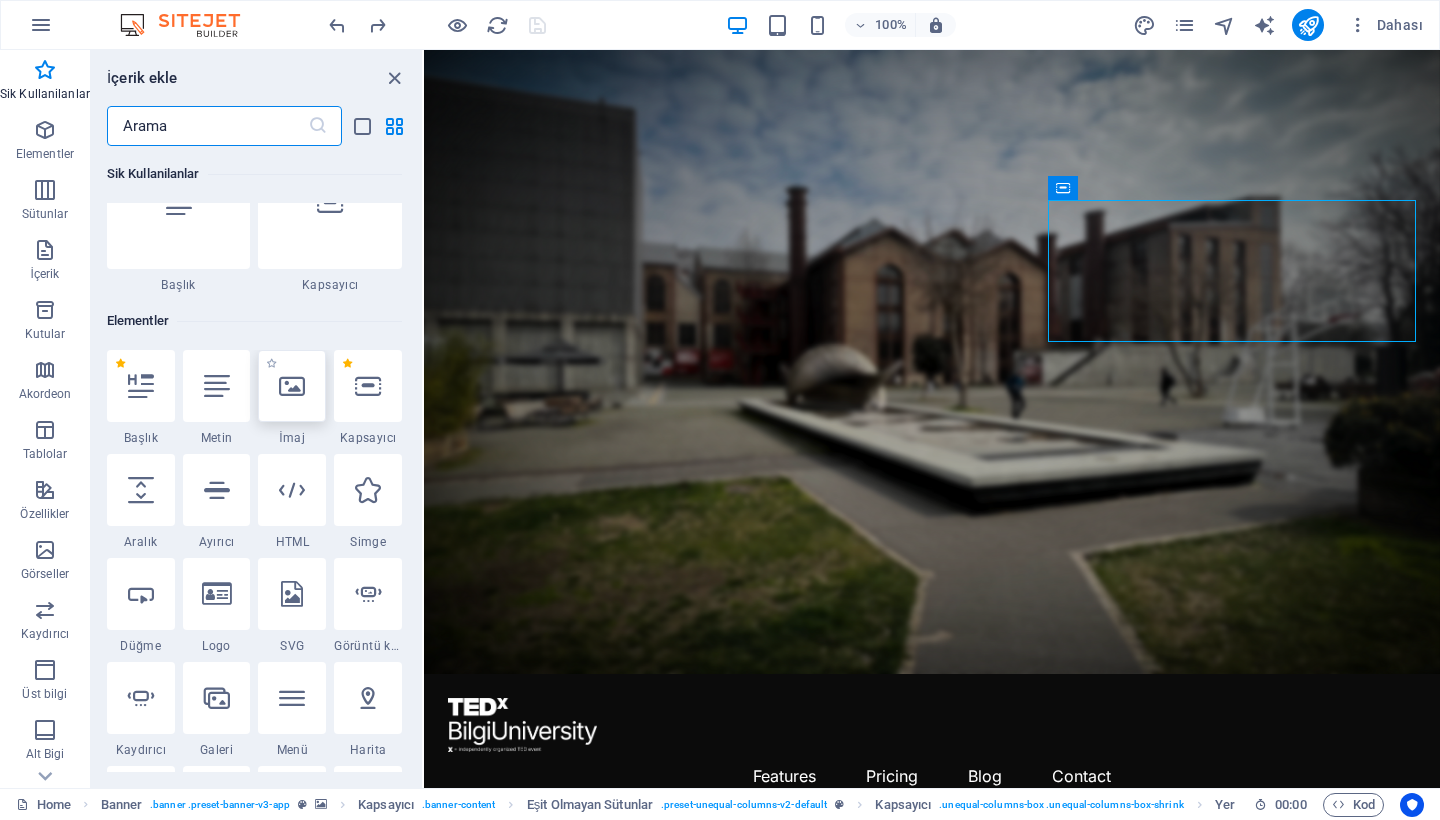 scroll, scrollTop: 89, scrollLeft: 0, axis: vertical 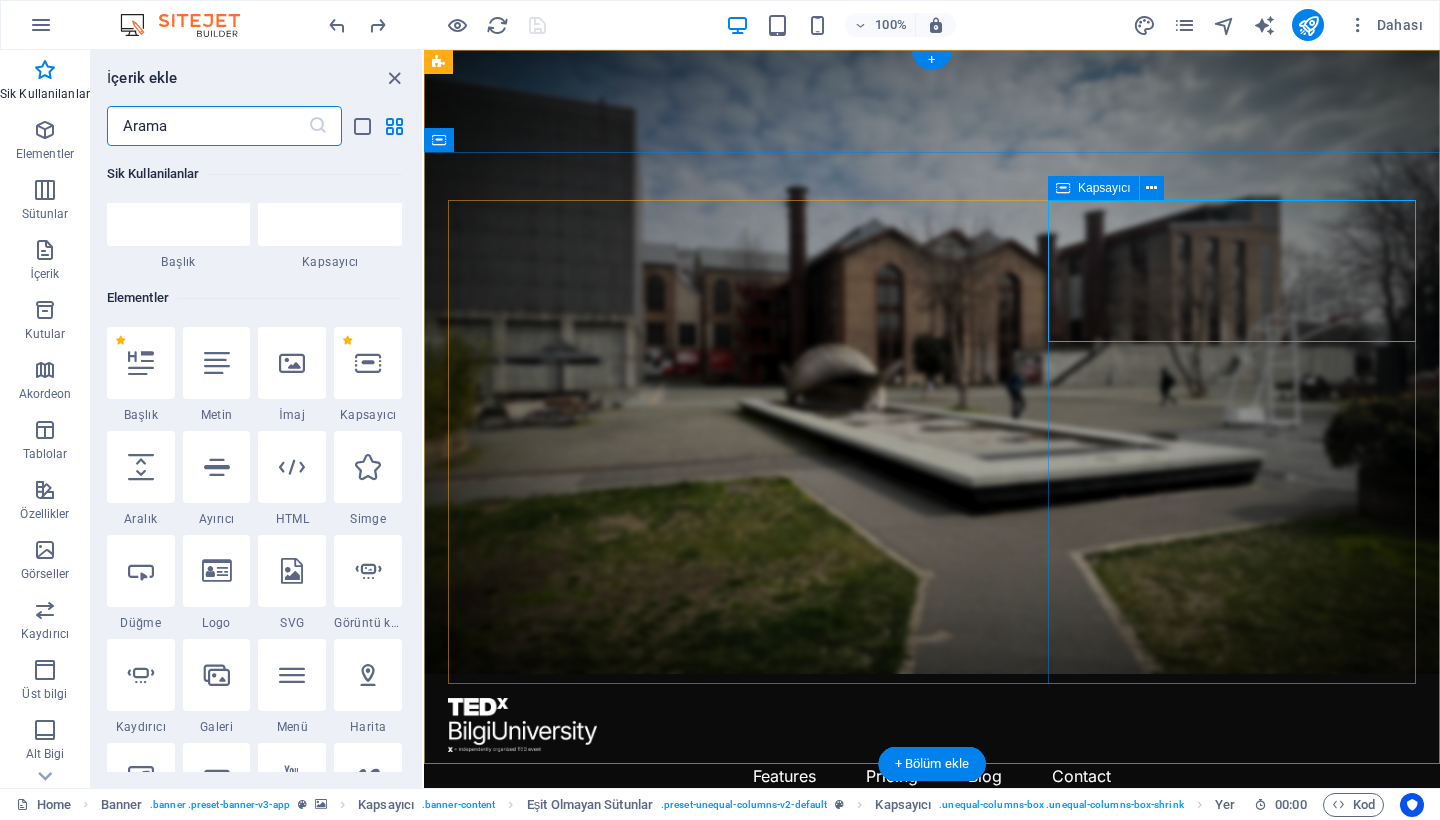 click on "Element ekle" at bounding box center (872, 1463) 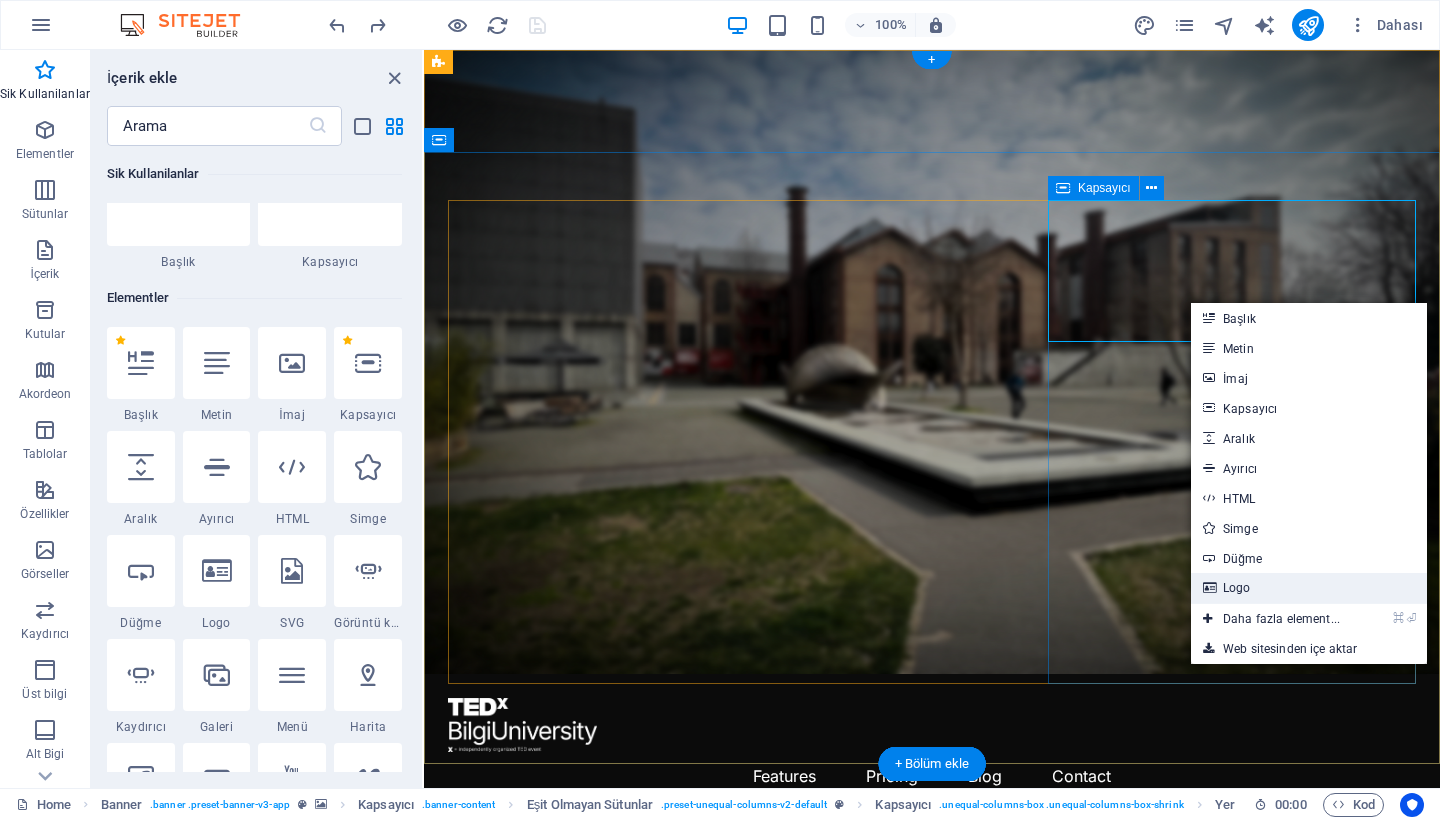 click on "Logo" at bounding box center (1309, 588) 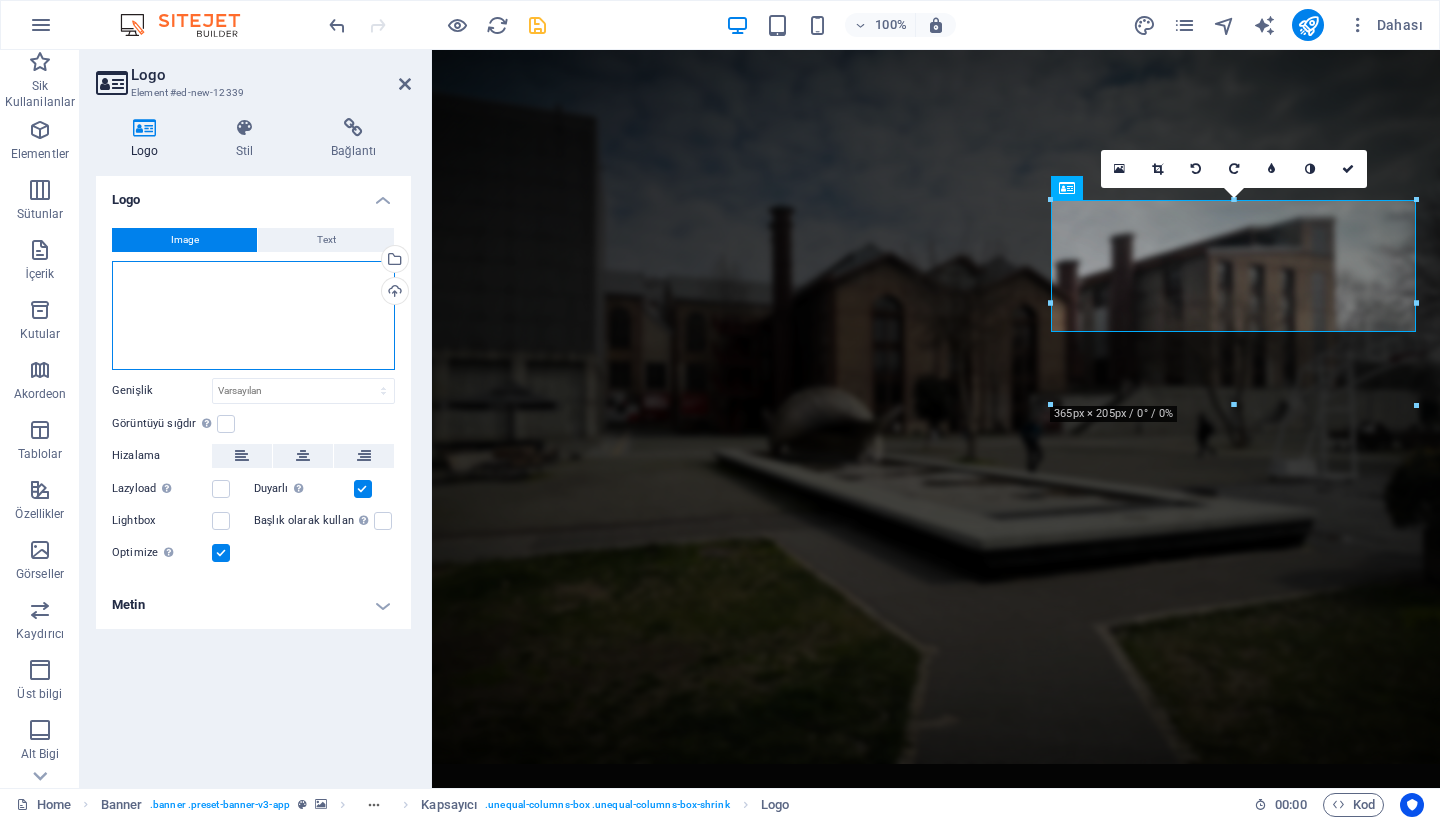click on "Dosyaları buraya sürükleyin, dosyaları seçmek için tıklayın veya Dosyalardan ya da ücretsiz stok fotoğraf ve videolarımızdan dosyalar seçin" at bounding box center [253, 315] 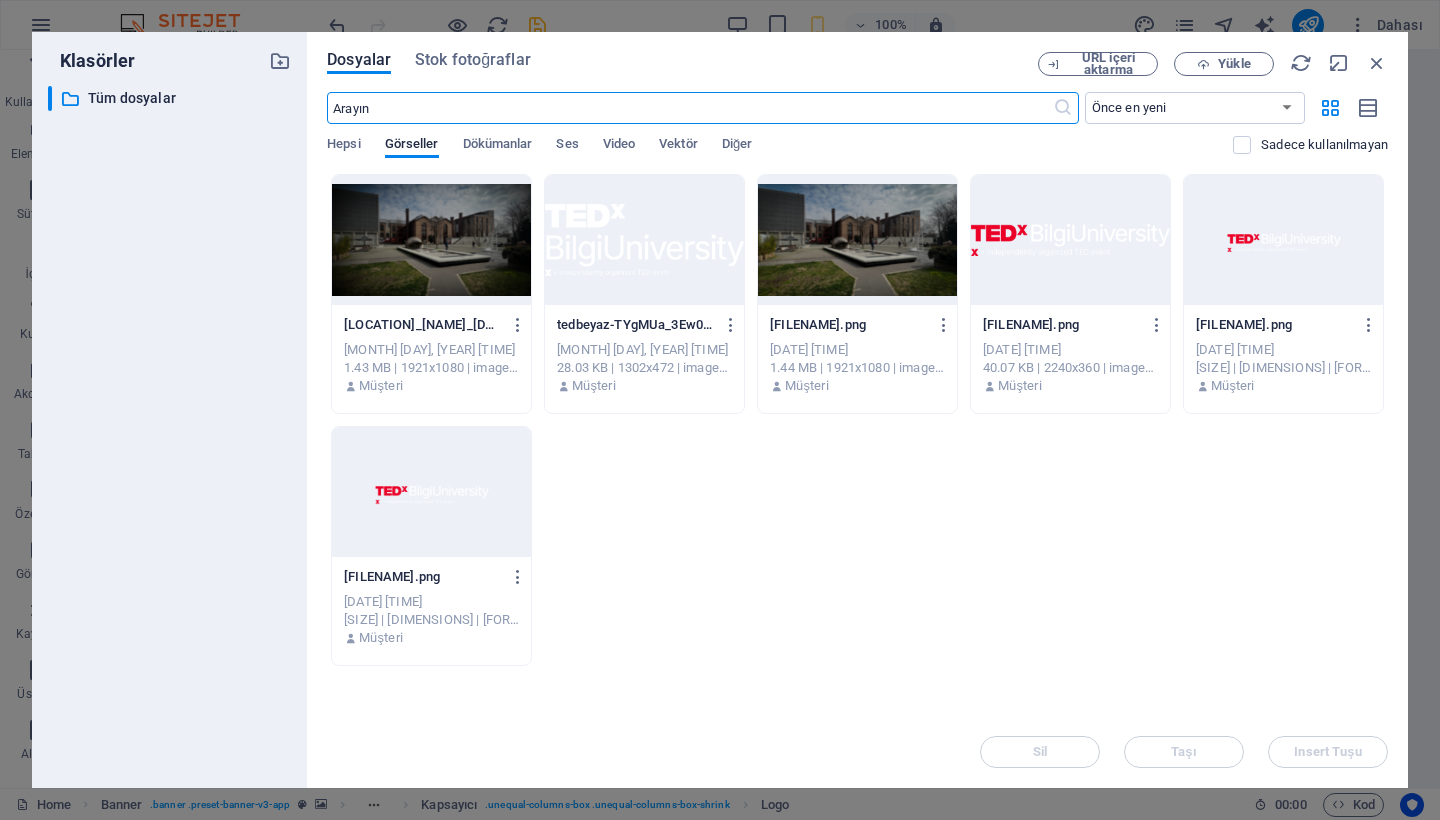 click at bounding box center (644, 240) 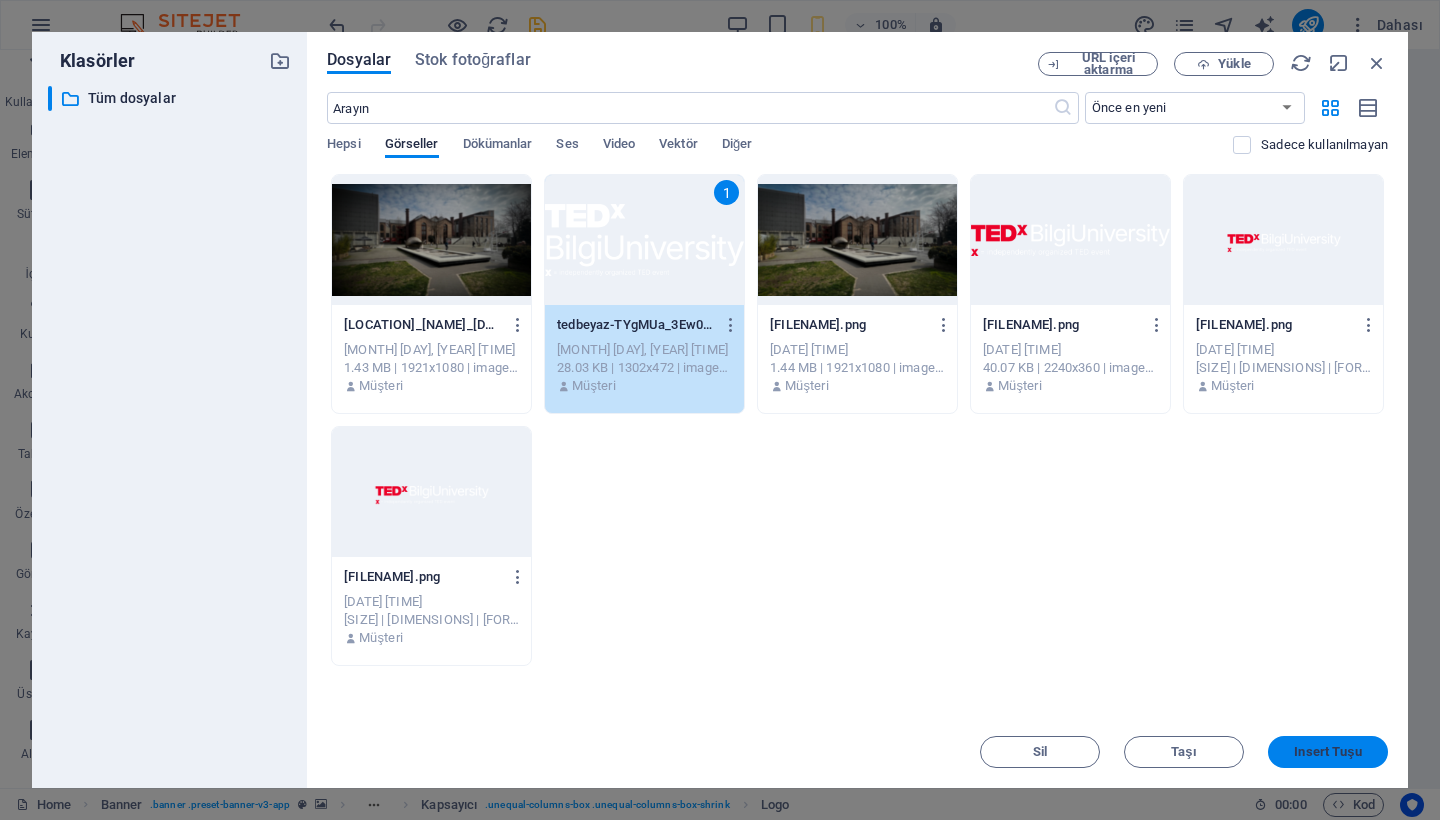 click on "Insert Tuşu" at bounding box center (1327, 752) 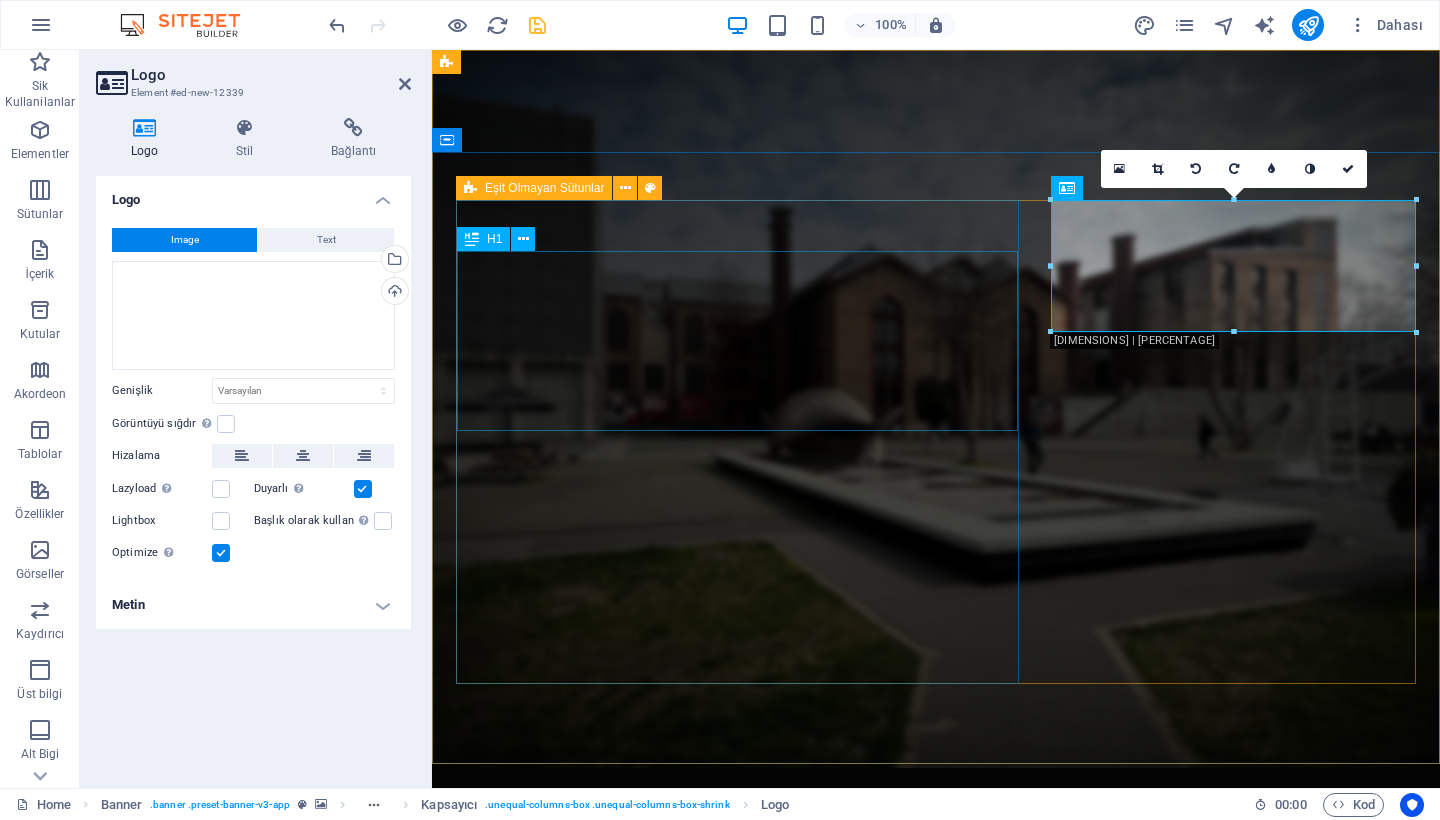 click on "Bir Fikir Yeter." at bounding box center [936, 1106] 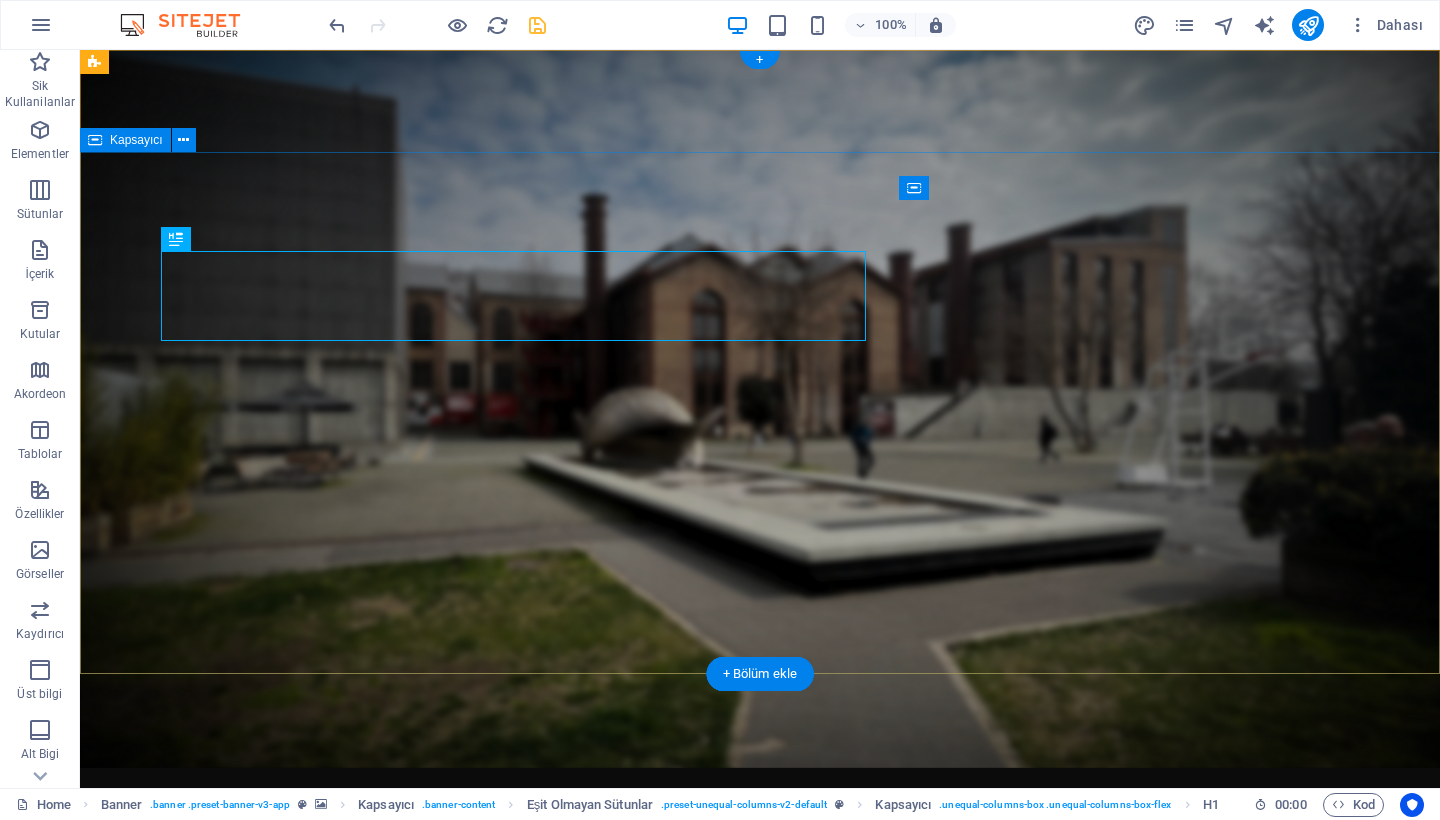 click on "Bir Fikir Yeter. Bir Tepki Değiştirir. 7 Şubat 2026'da TEDxBilgiUniversity sahnesindeyiz. Bilet Alın! Detaylı Bilgi" at bounding box center [760, 1495] 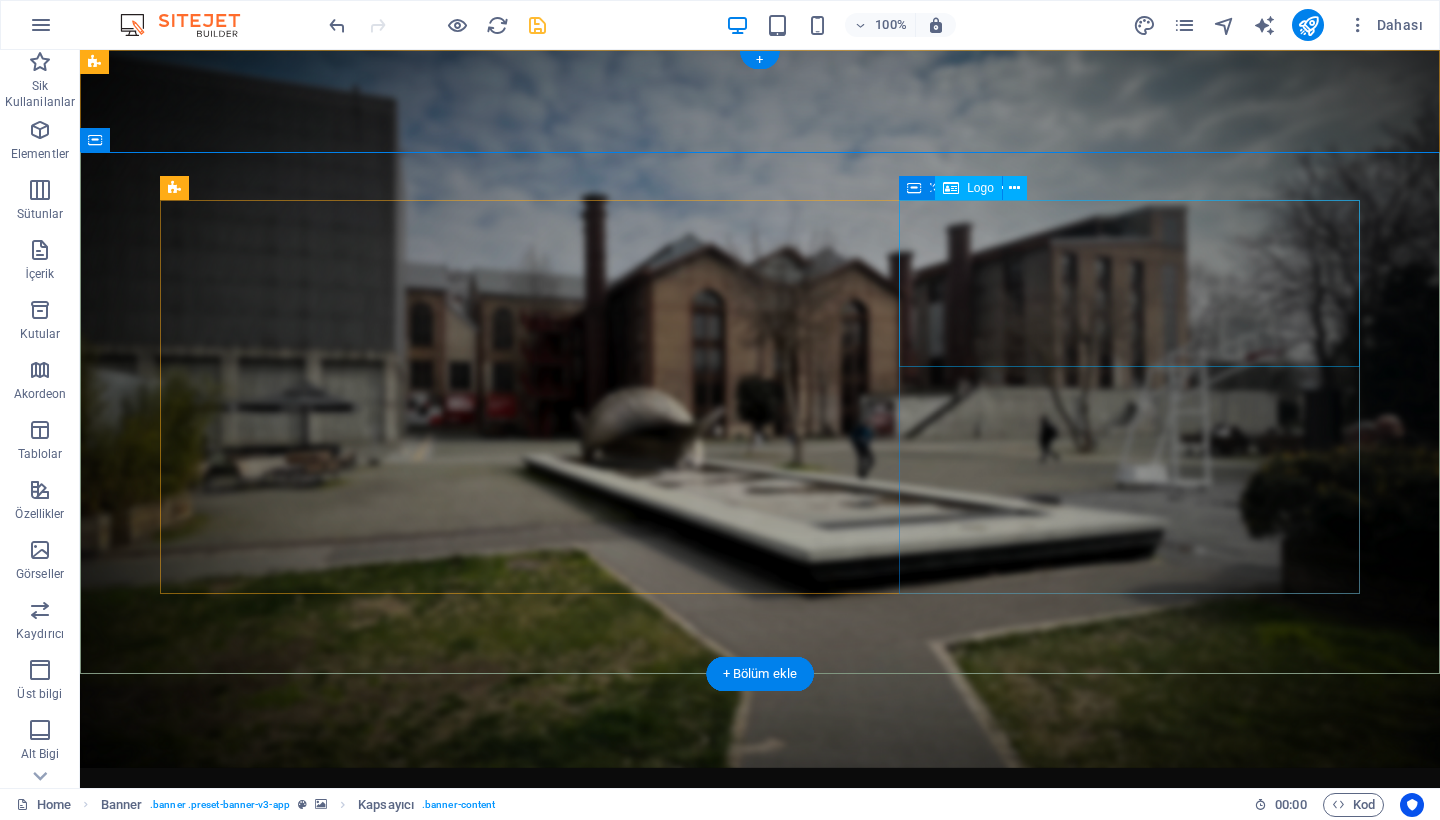 click at bounding box center (760, 1702) 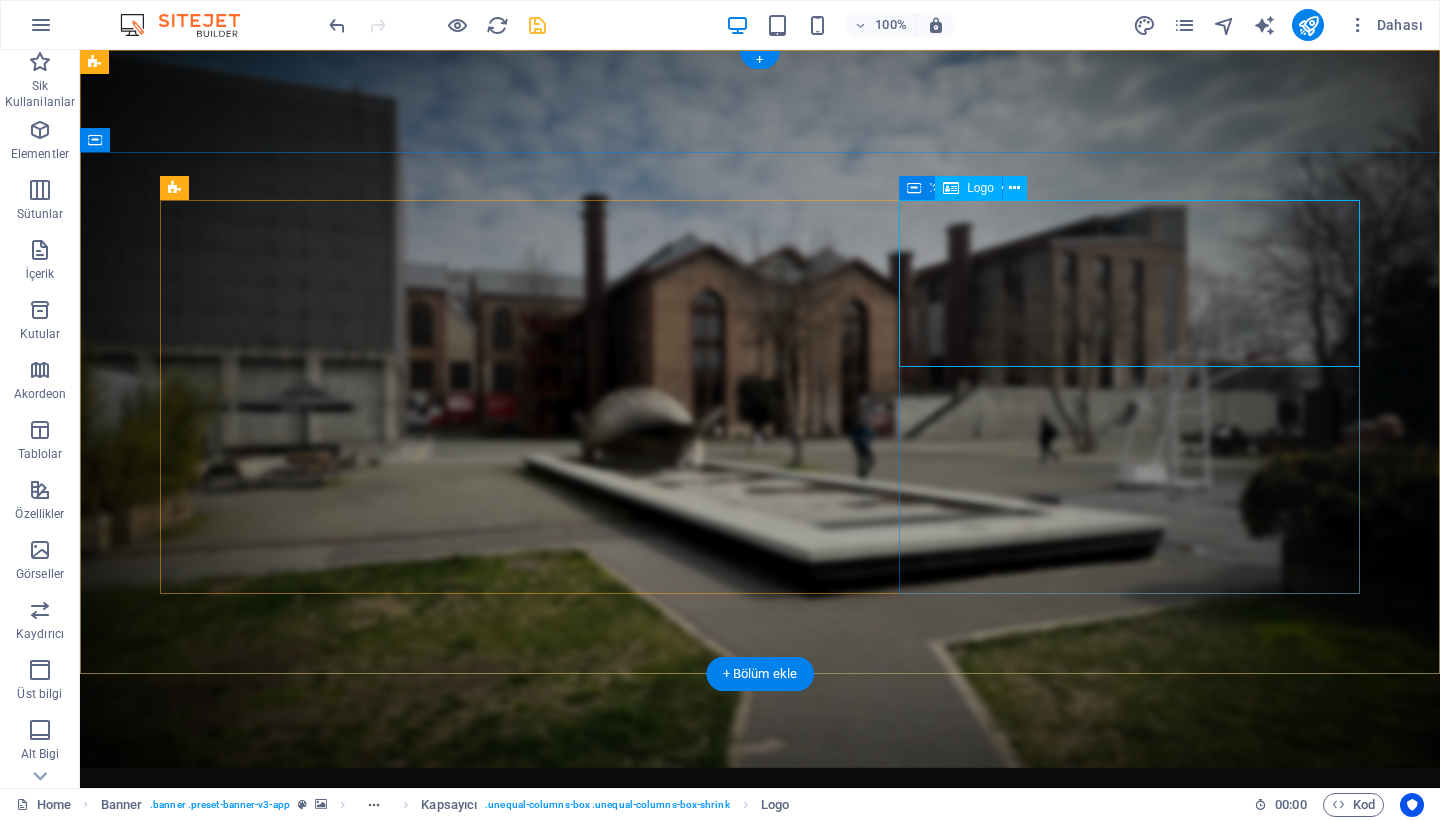 click on "Logo" at bounding box center [980, 188] 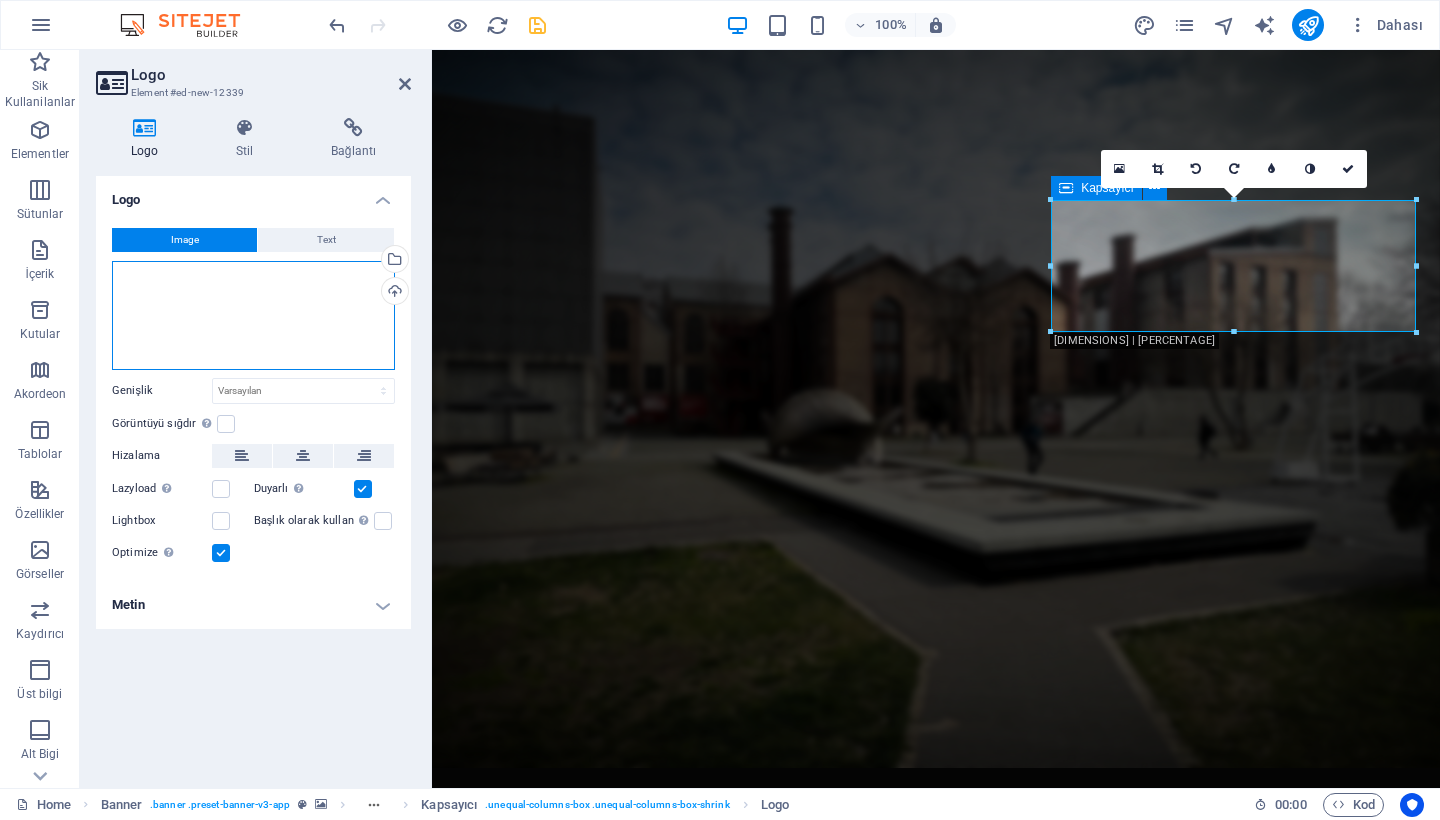 click on "Dosyaları buraya sürükleyin, dosyaları seçmek için tıklayın veya Dosyalardan ya da ücretsiz stok fotoğraf ve videolarımızdan dosyalar seçin" at bounding box center (253, 315) 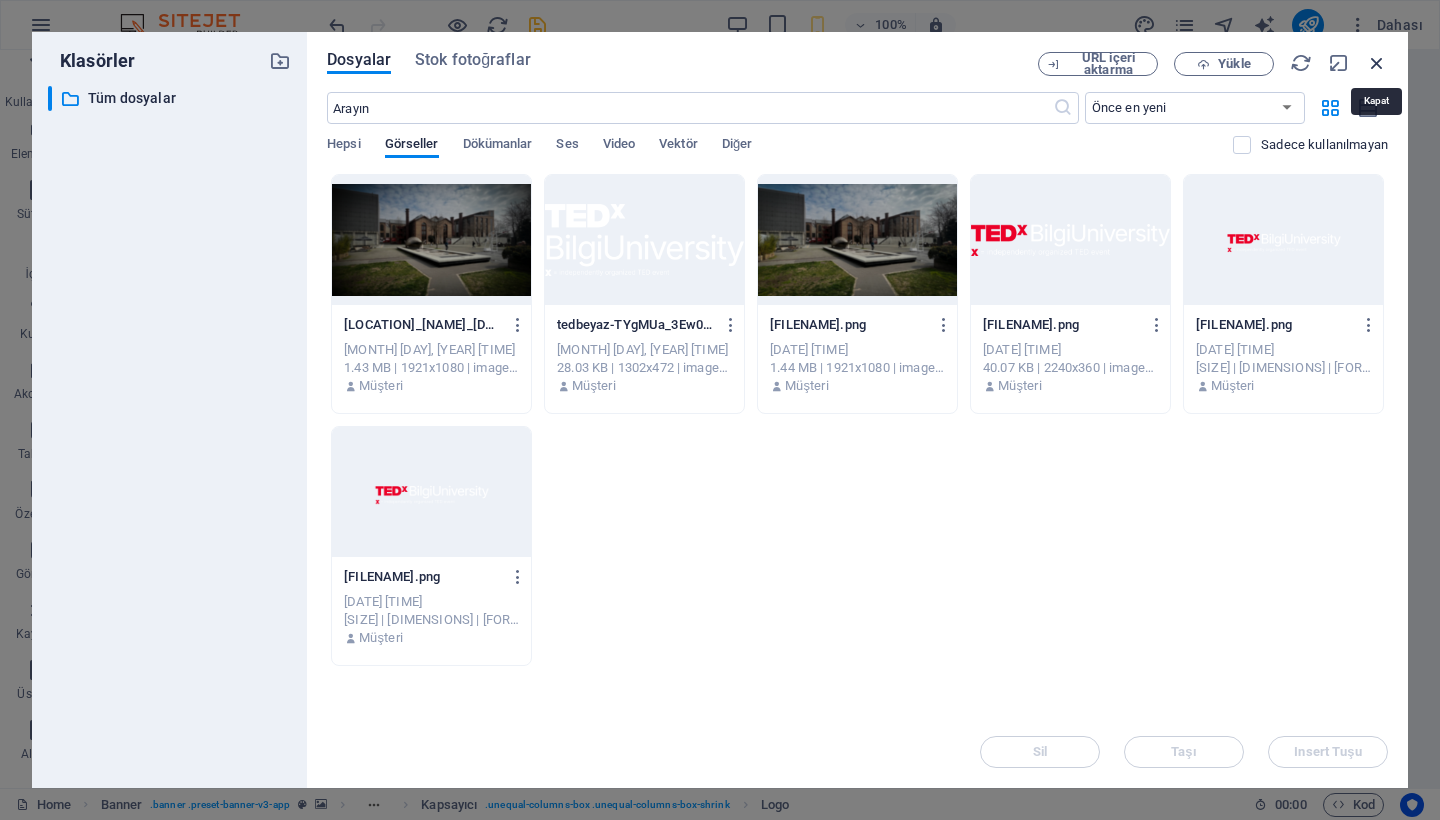 click at bounding box center [1377, 63] 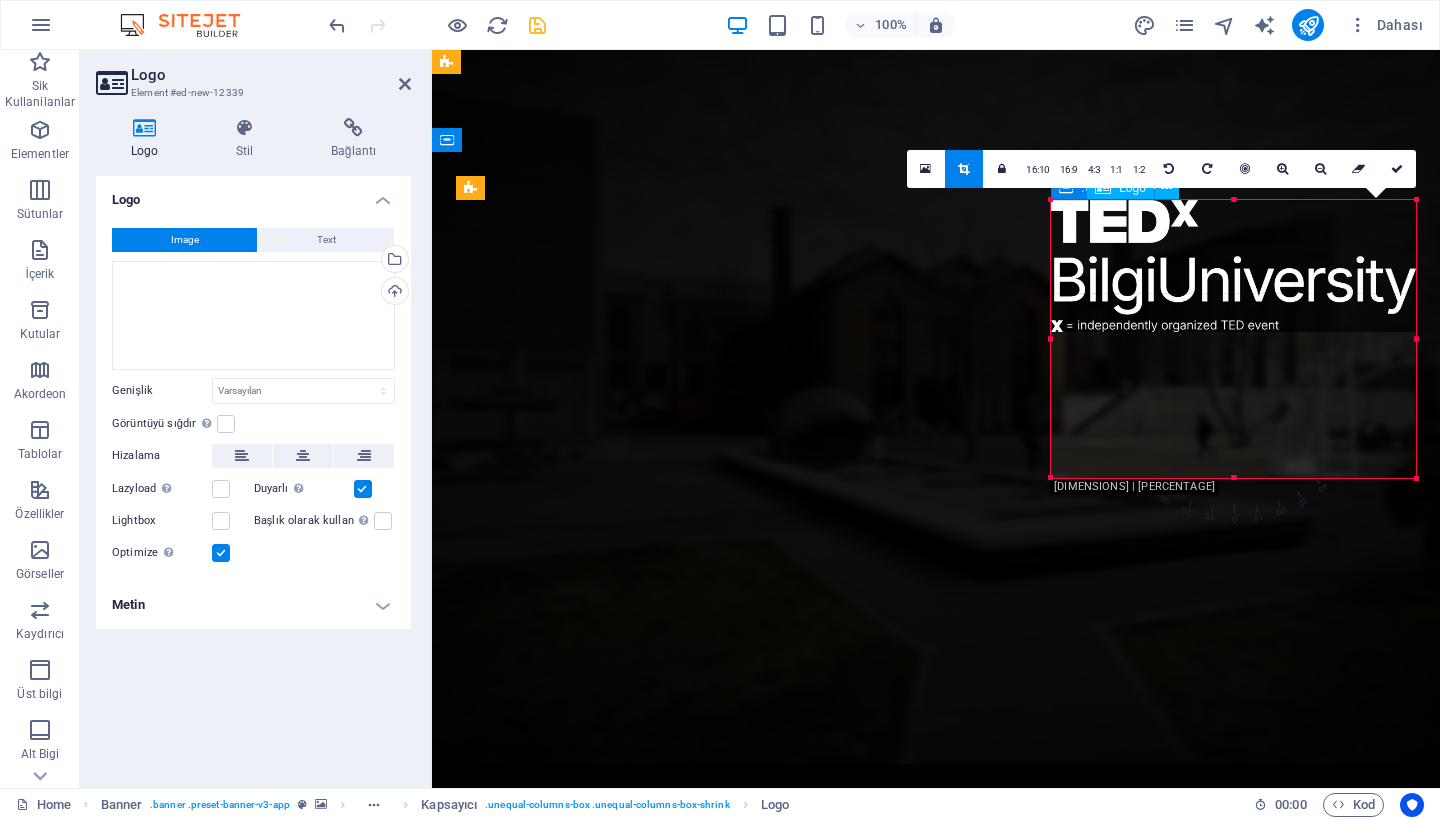 drag, startPoint x: 1234, startPoint y: 331, endPoint x: 1236, endPoint y: 475, distance: 144.01389 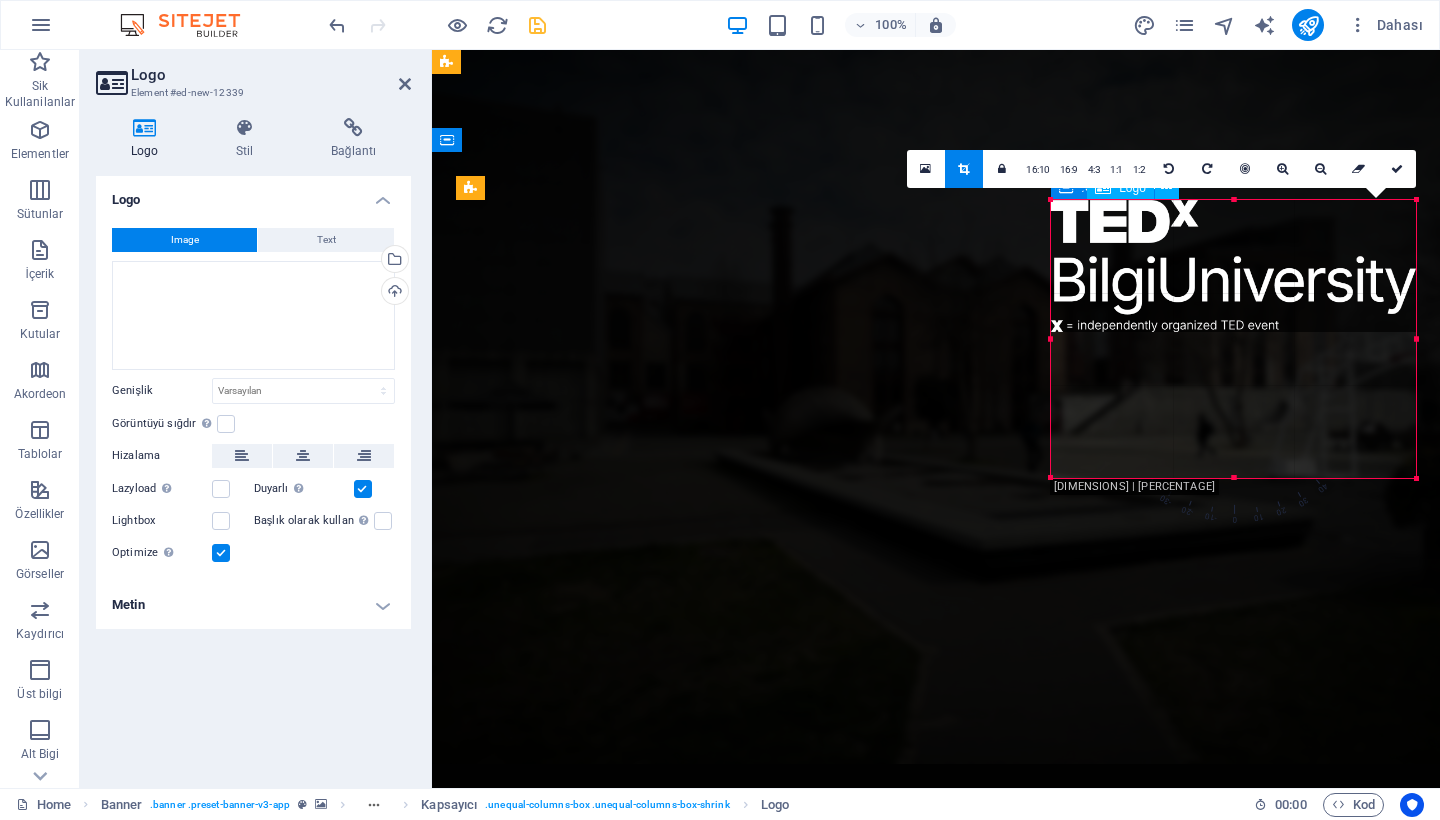click at bounding box center (1233, 478) 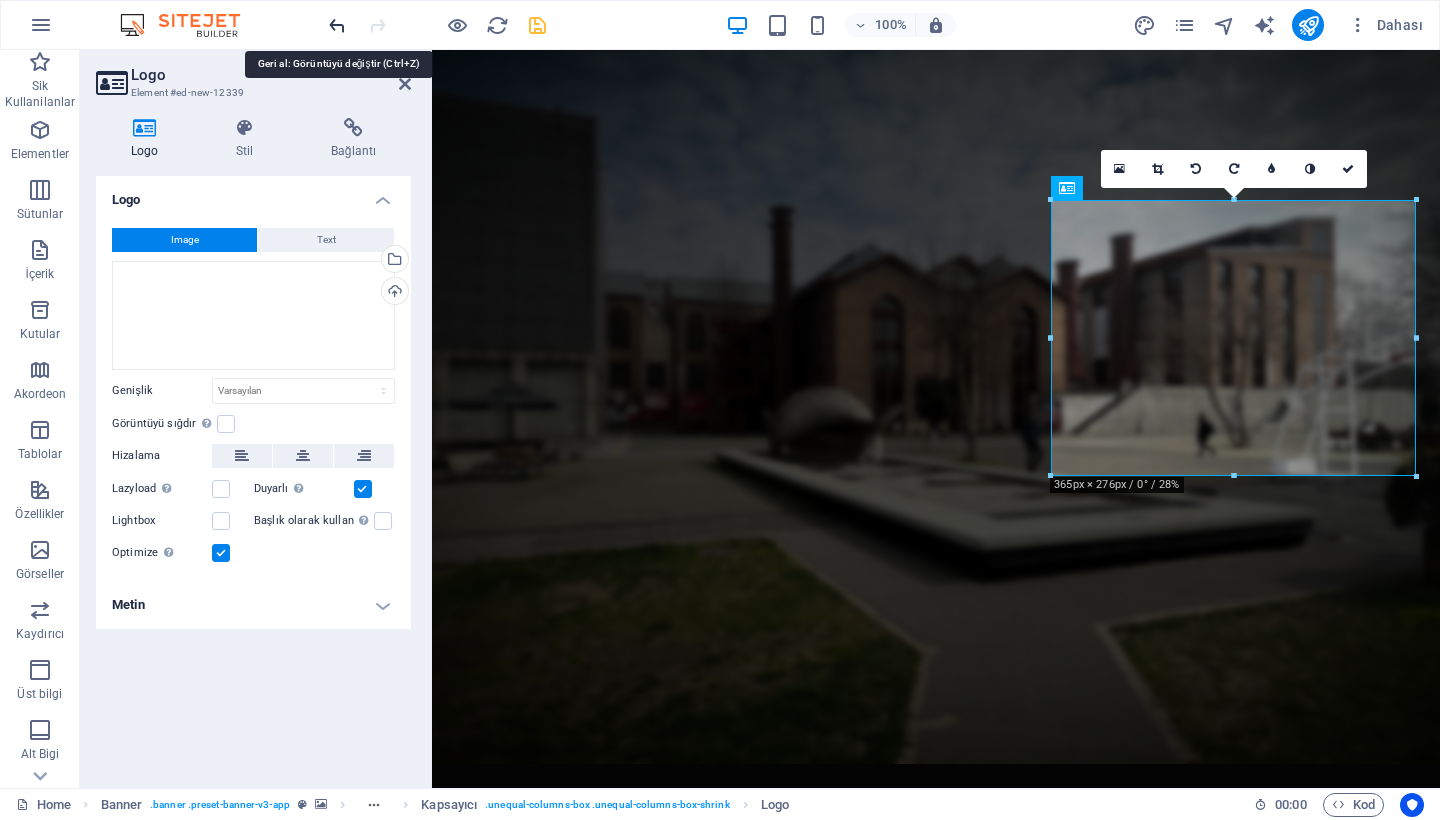 click at bounding box center (337, 25) 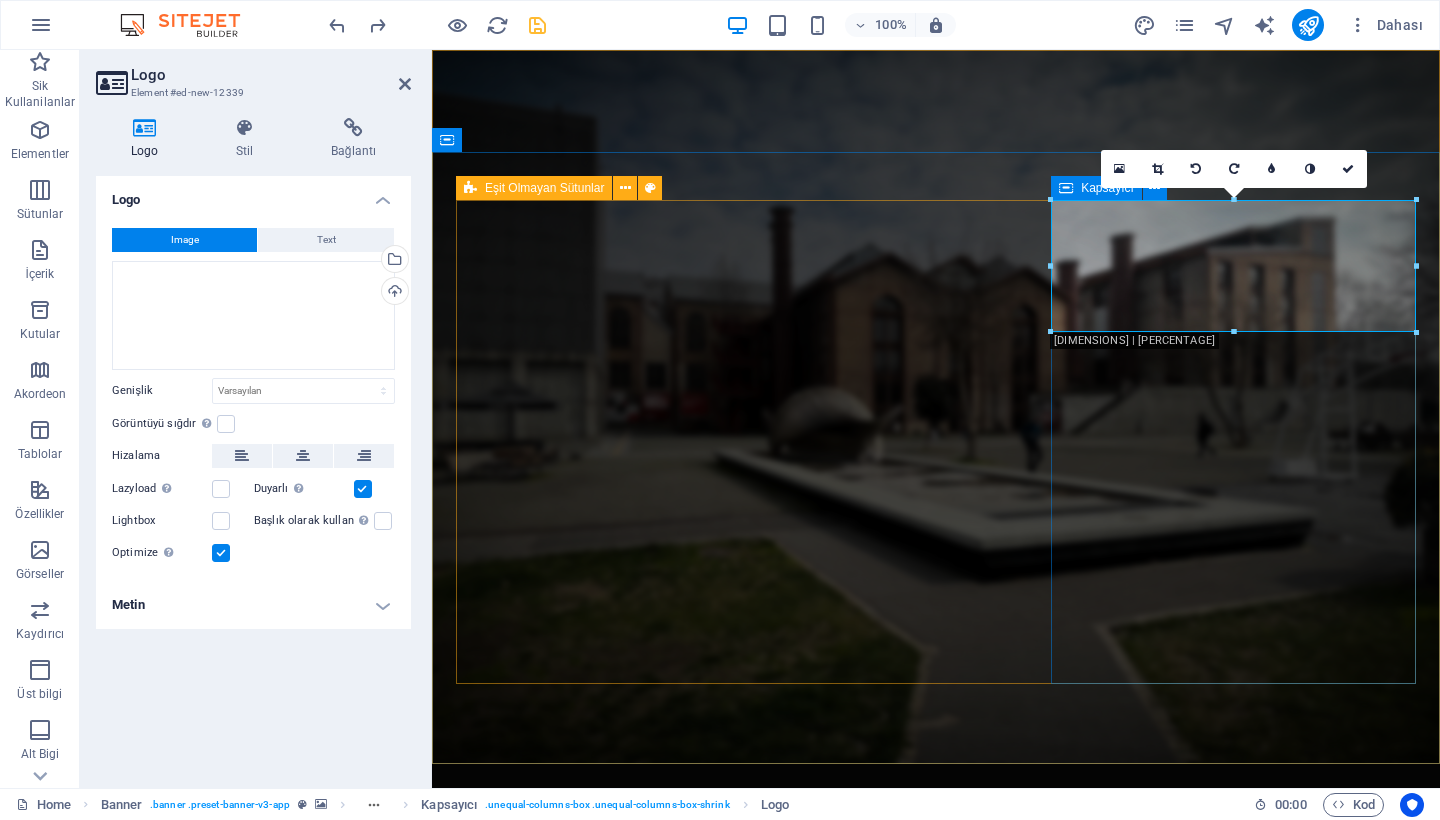 click at bounding box center (936, 1634) 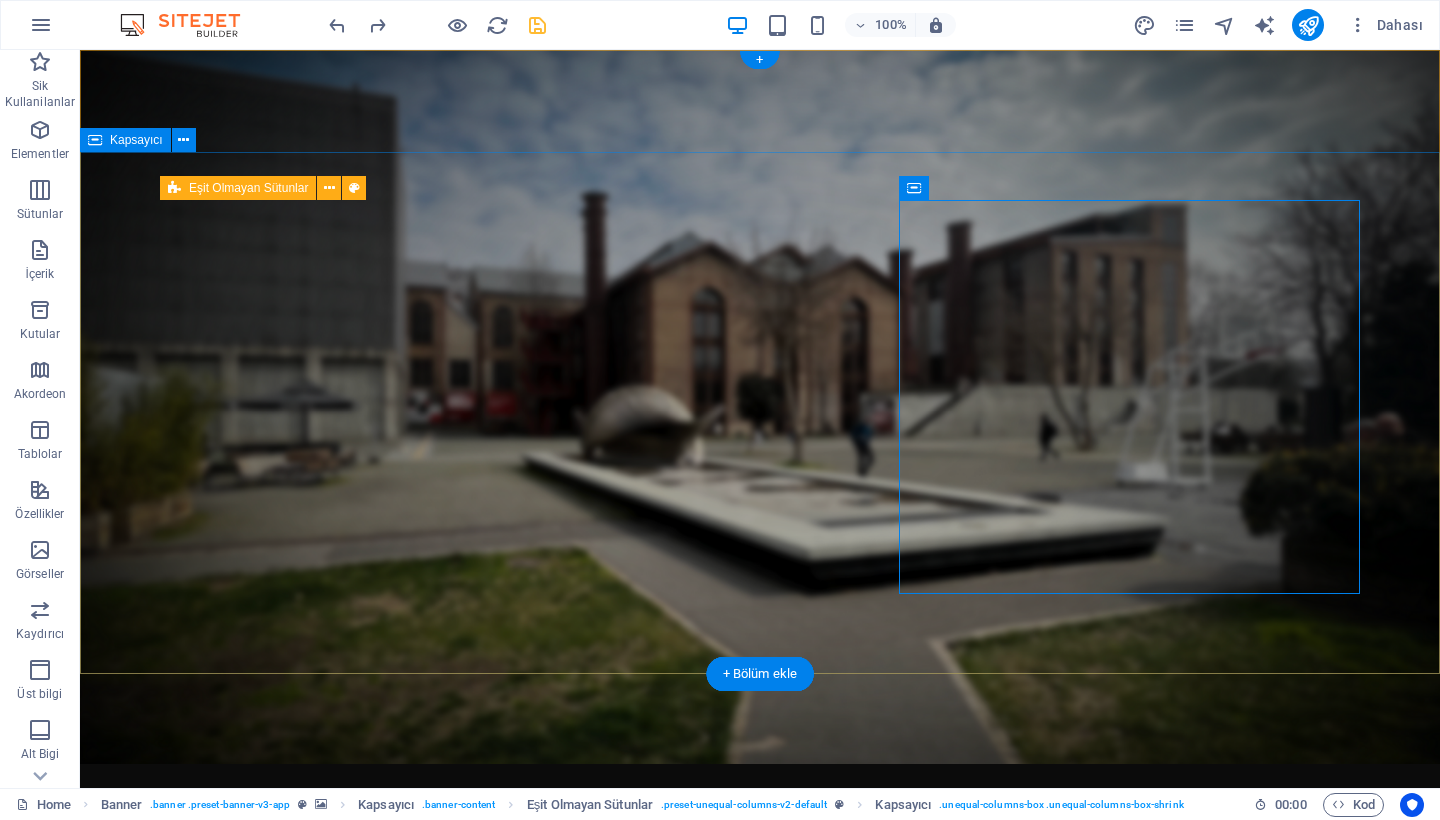 click on "Bir Fikir Yeter. Bir Tepki Değiştirir. 7 Şubat 2026'da TEDxBilgiUniversity sahnesindeyiz. Bilet Alın! Detaylı Bilgi" at bounding box center (760, 1491) 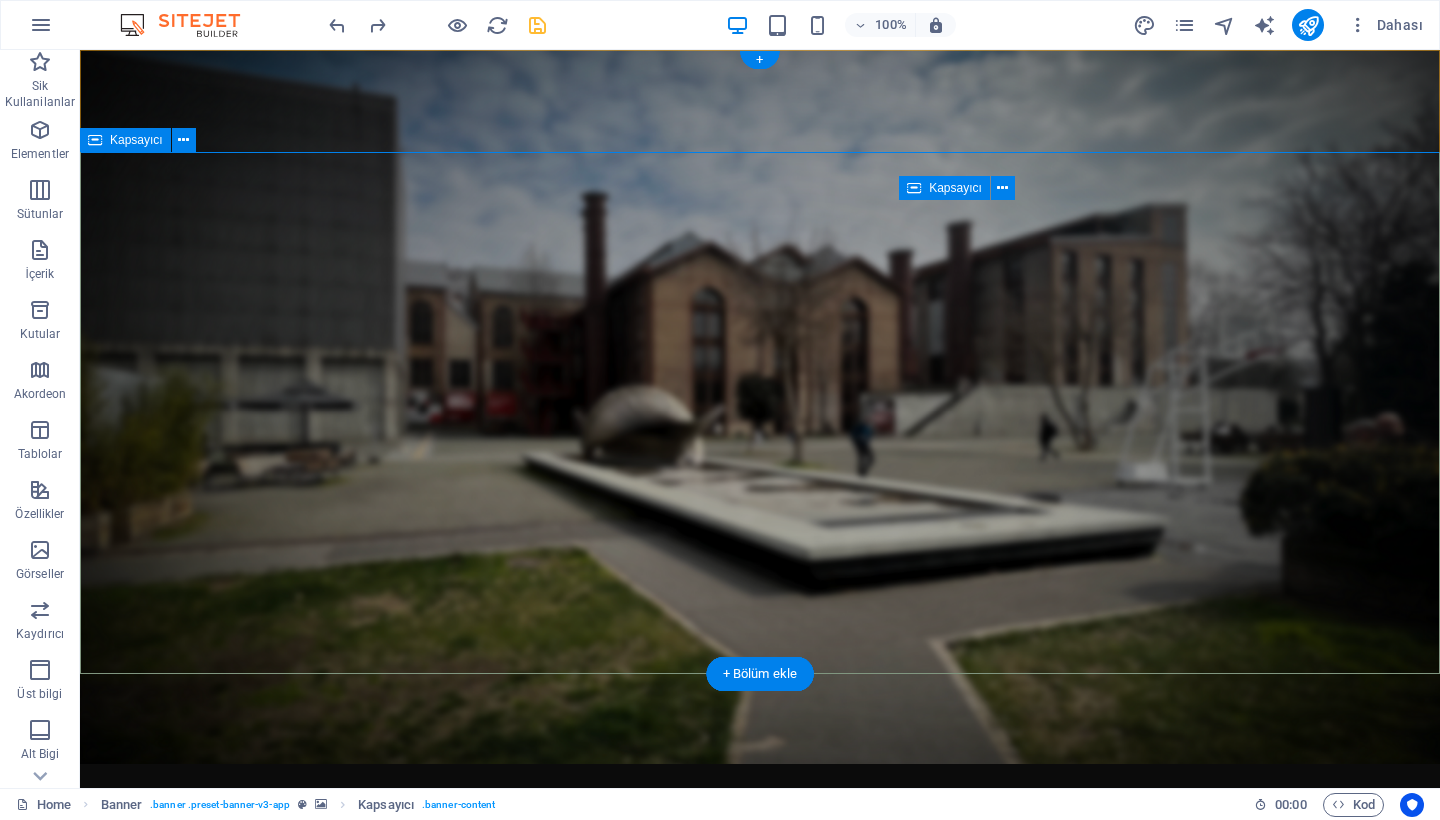 click on "Bir Fikir Yeter. Bir Tepki Değiştirir. 7 Şubat 2026'da TEDxBilgiUniversity sahnesindeyiz. Bilet Alın! Detaylı Bilgi" at bounding box center (760, 1491) 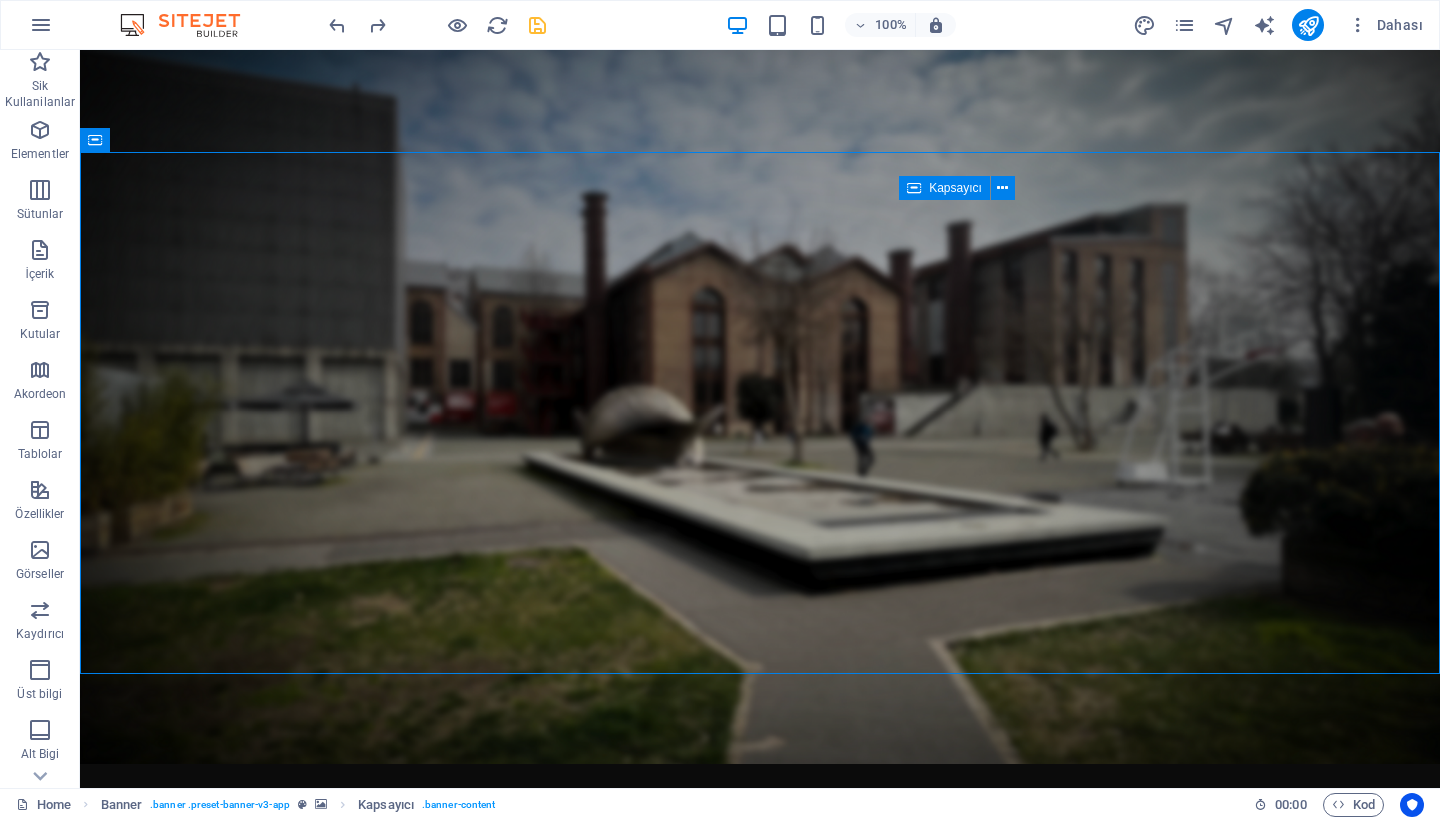 click at bounding box center [537, 25] 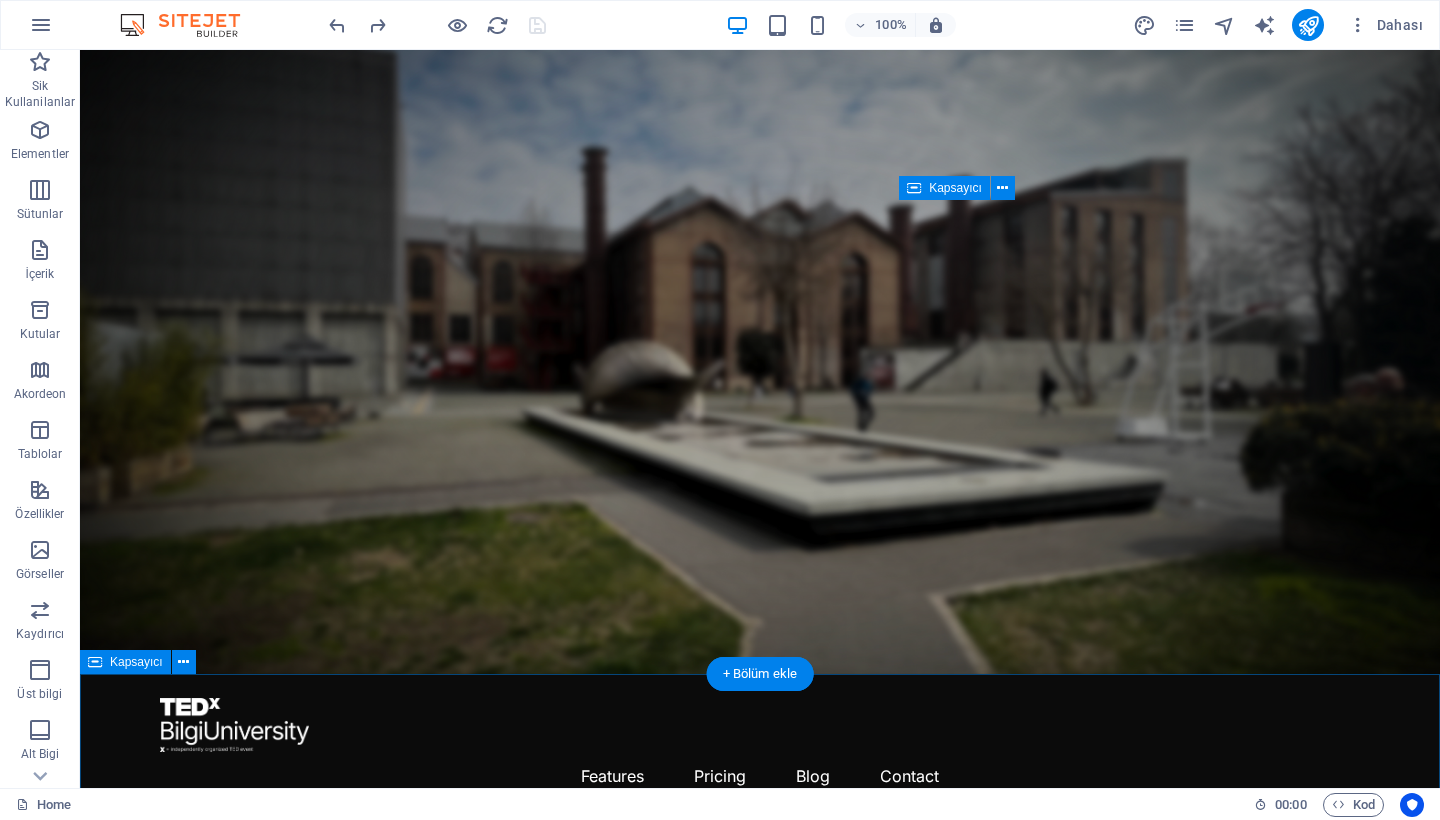 click on "İçeriği buraya bırak veya  Element ekle  Panoyu yapıştır" at bounding box center (760, 2086) 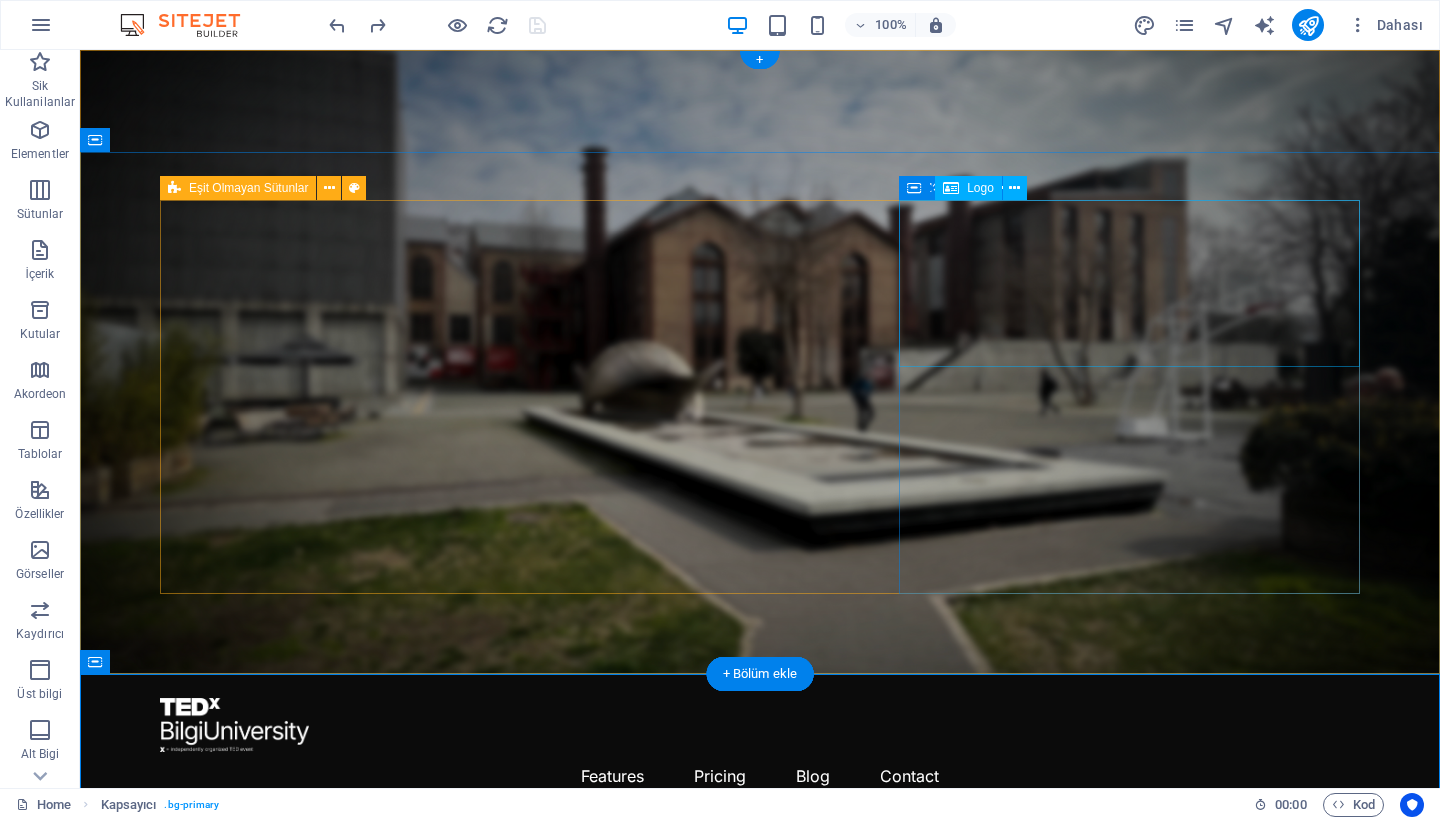 click at bounding box center [760, 1608] 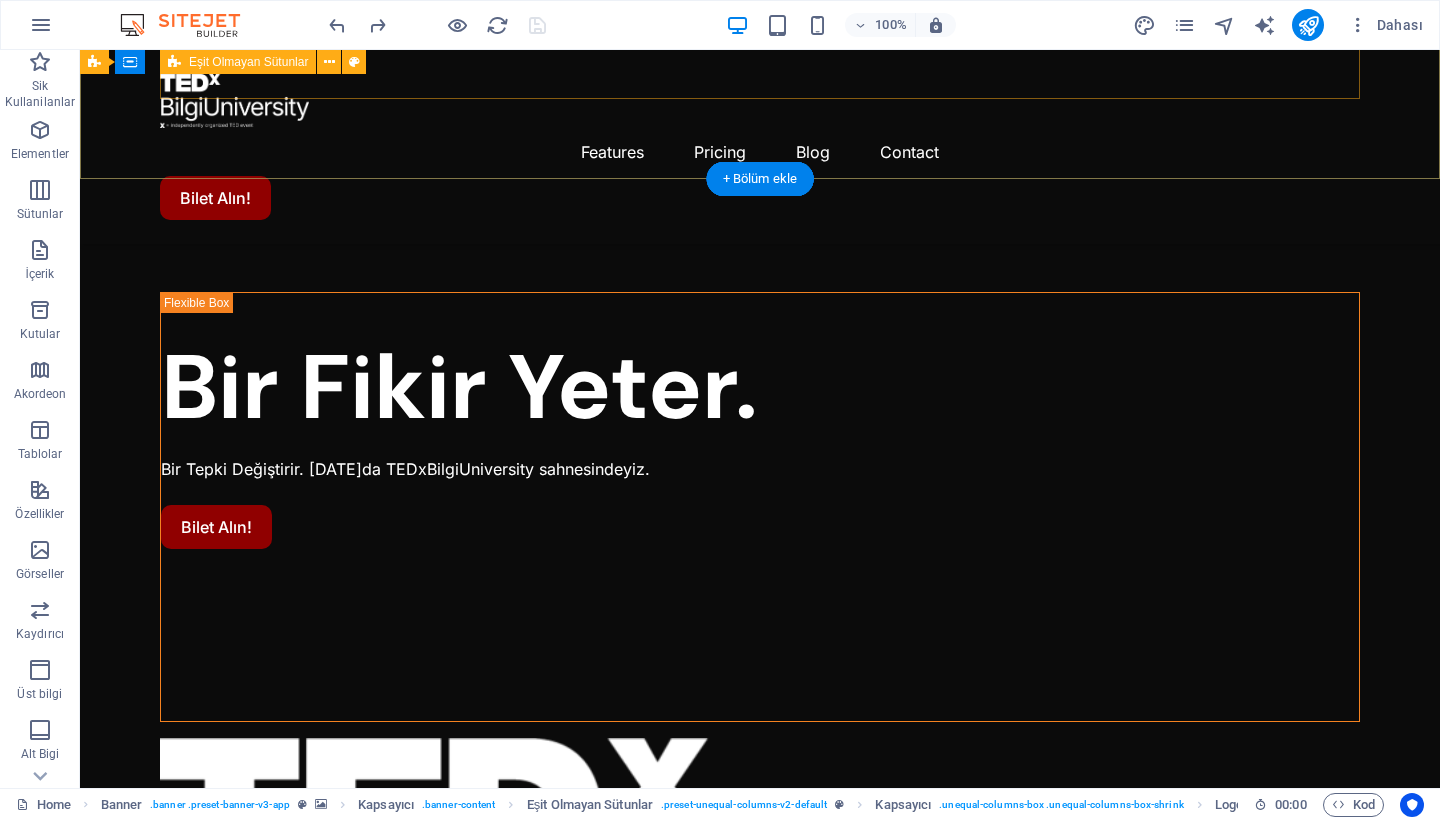 scroll, scrollTop: 533, scrollLeft: 0, axis: vertical 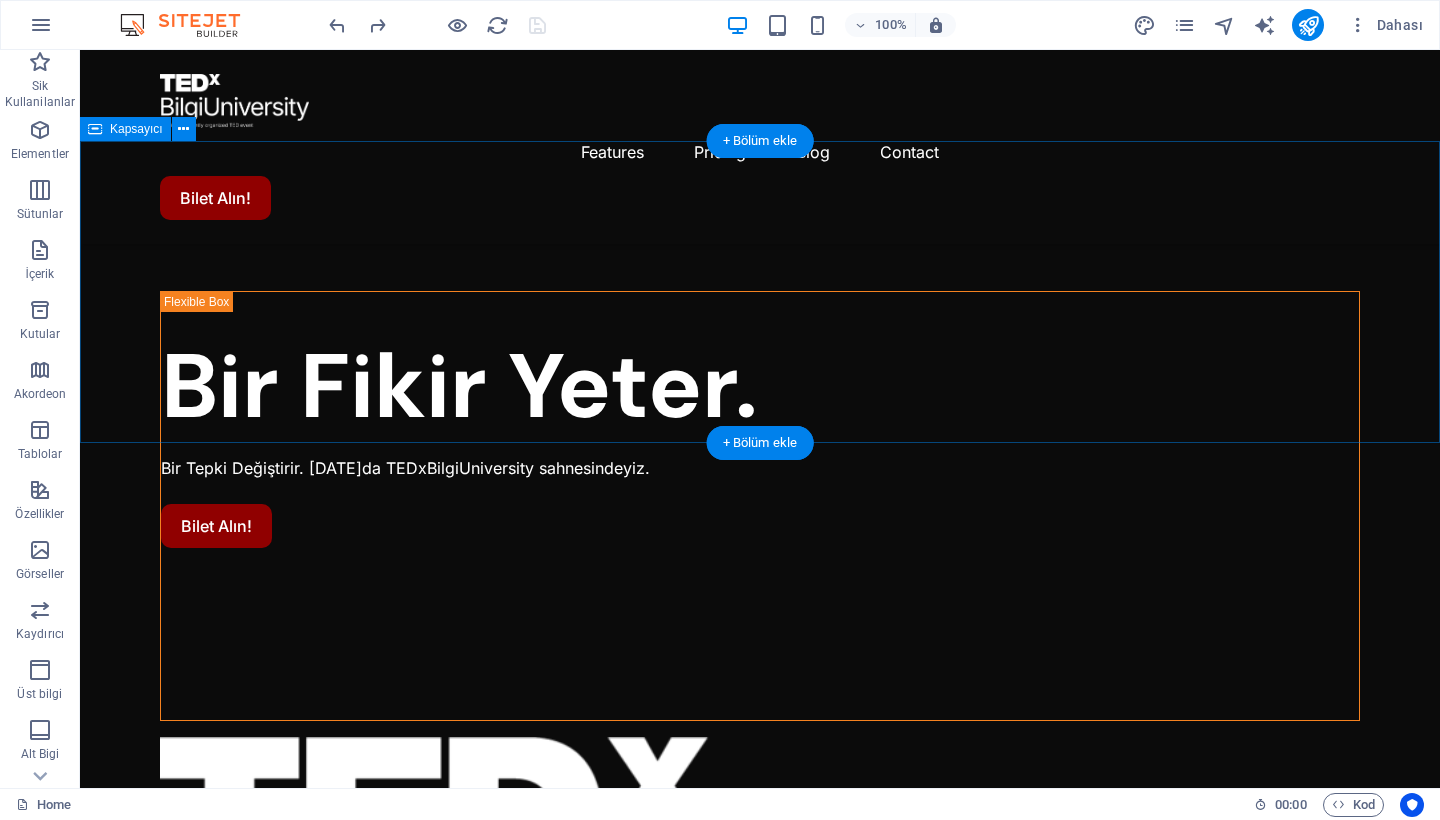 click on "İçeriği buraya bırak veya  Element ekle  Panoyu yapıştır" at bounding box center [760, 1461] 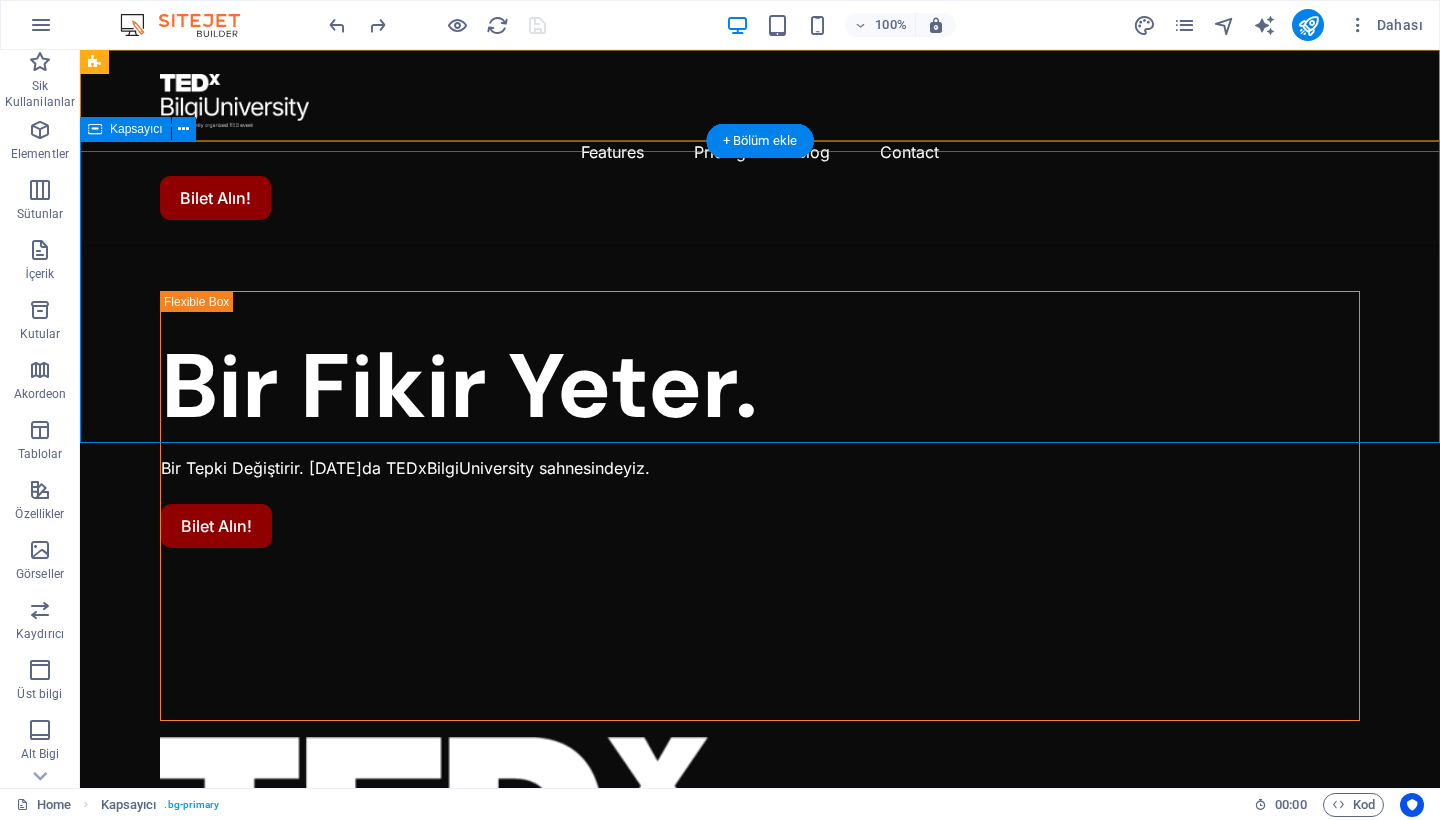 click on "Kapsayıcı" at bounding box center (125, 129) 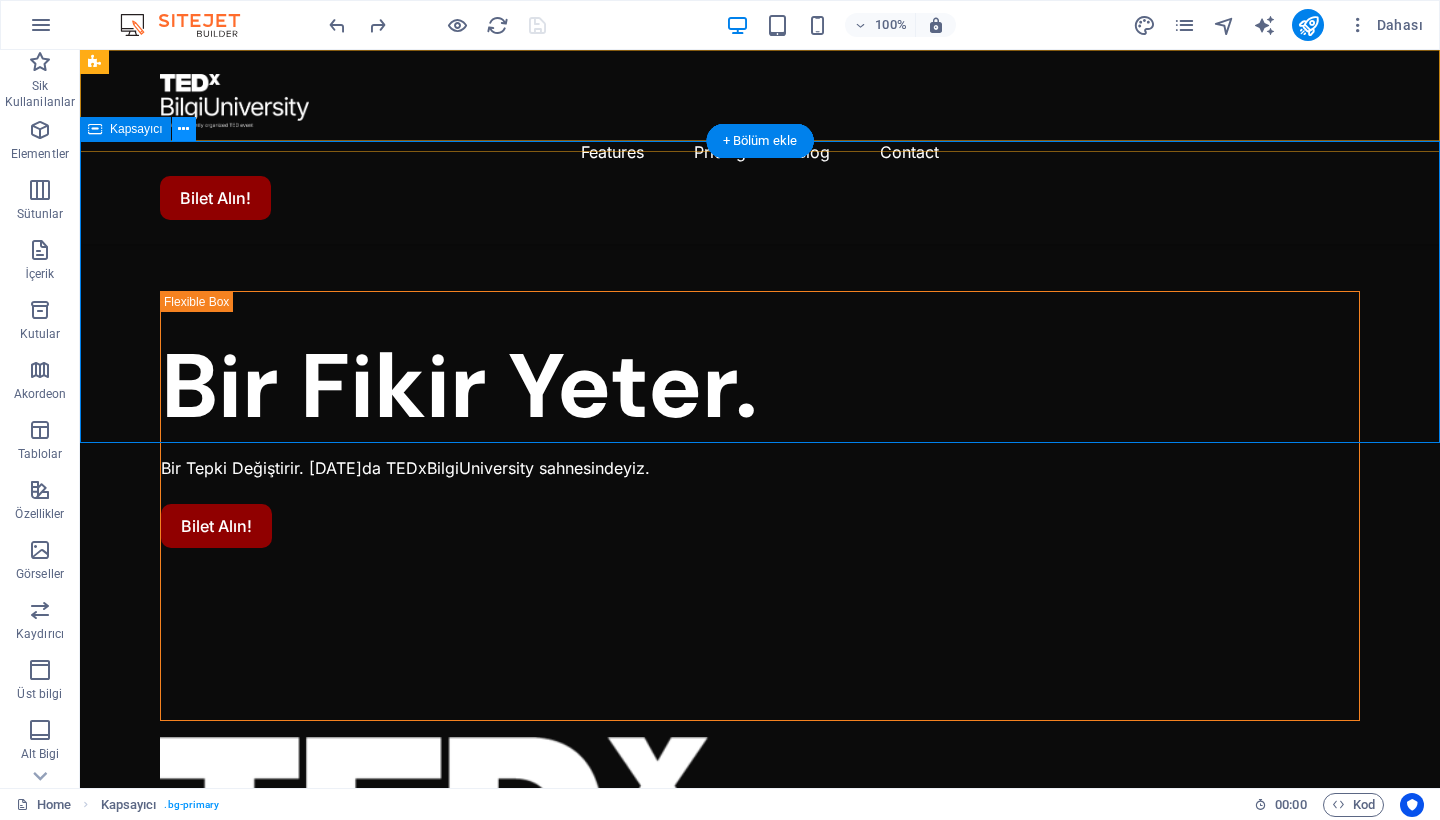 click at bounding box center [183, 129] 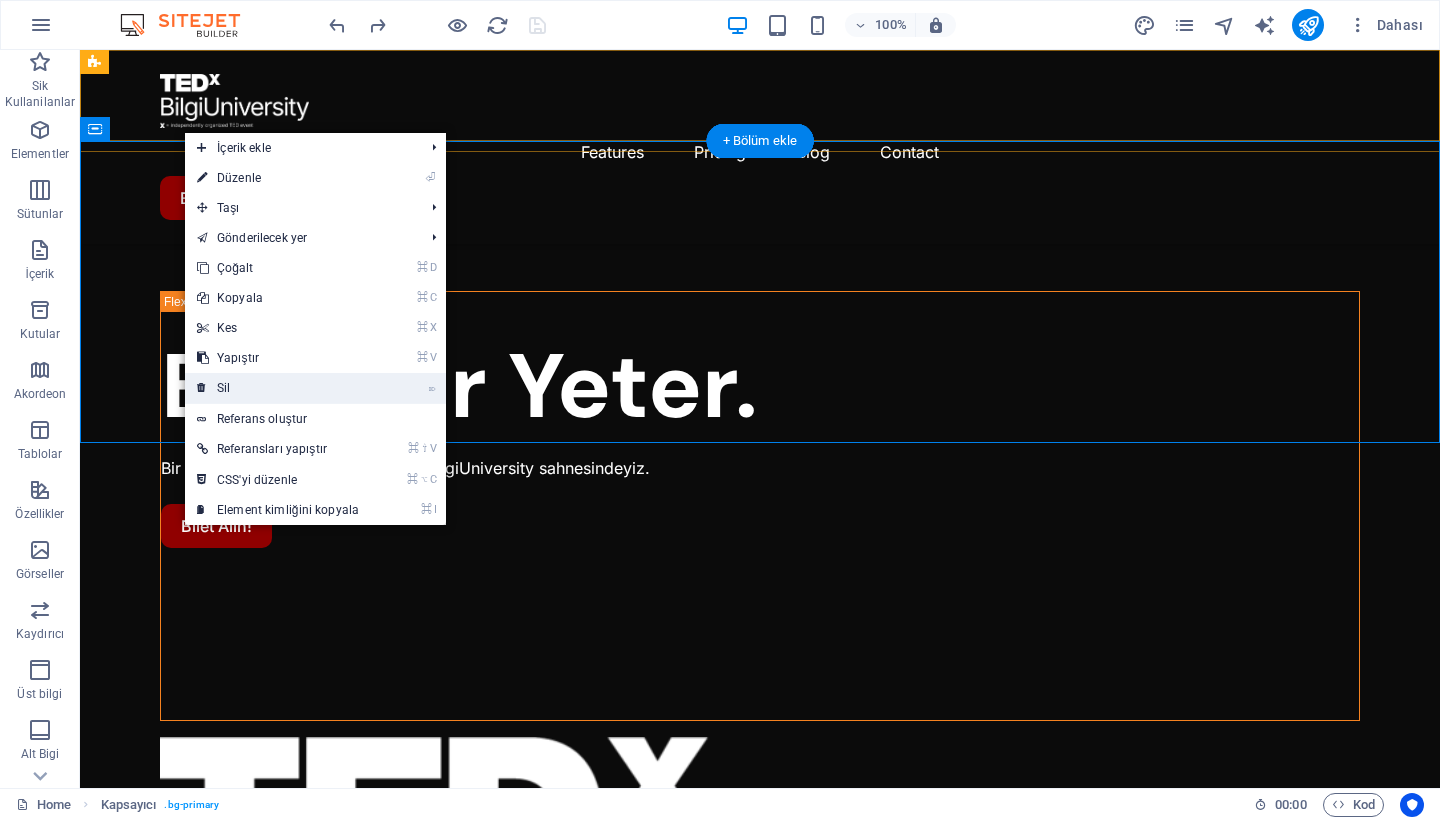 click on "⌦  Sil" at bounding box center [278, 388] 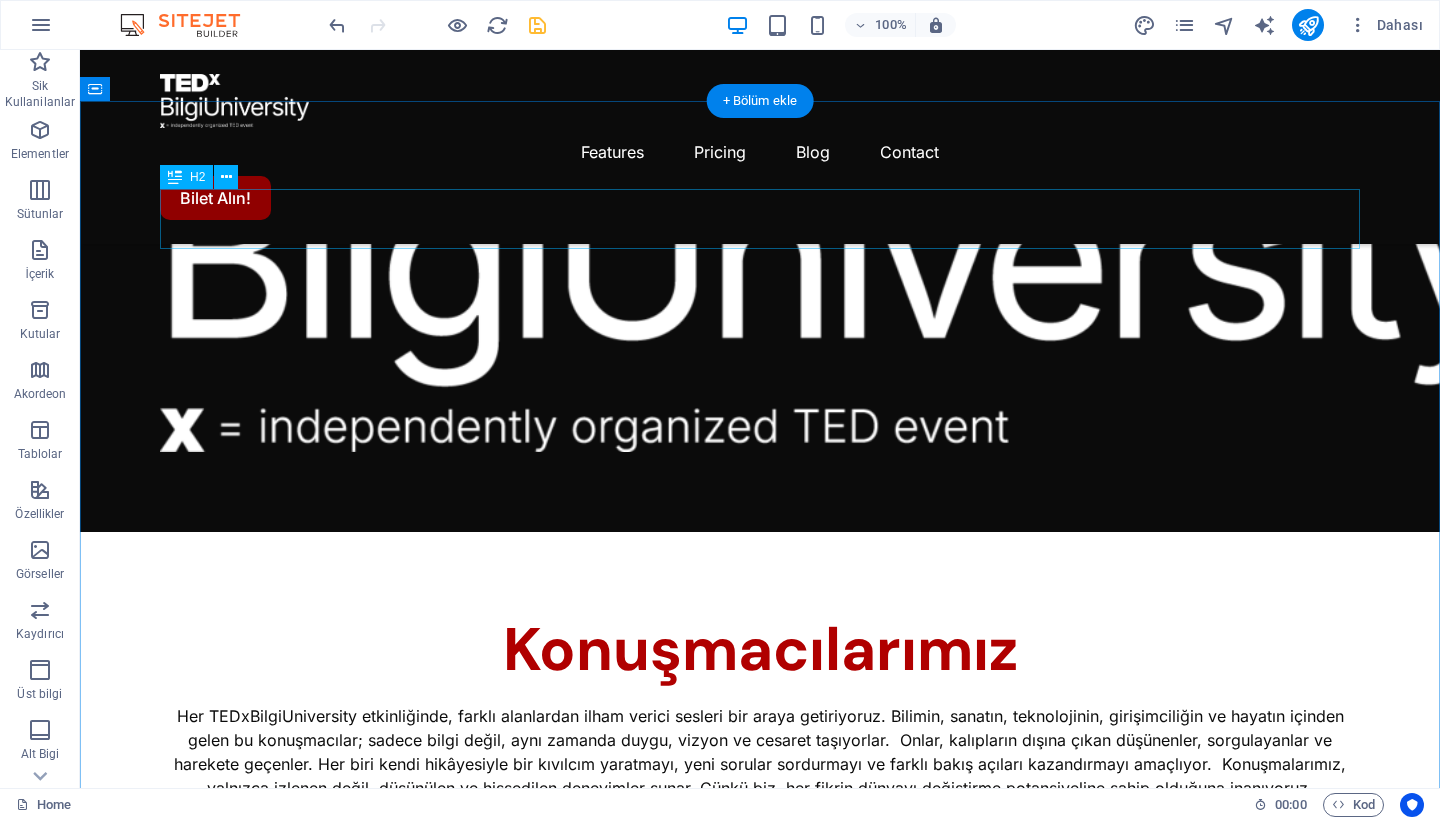 scroll, scrollTop: 1265, scrollLeft: 0, axis: vertical 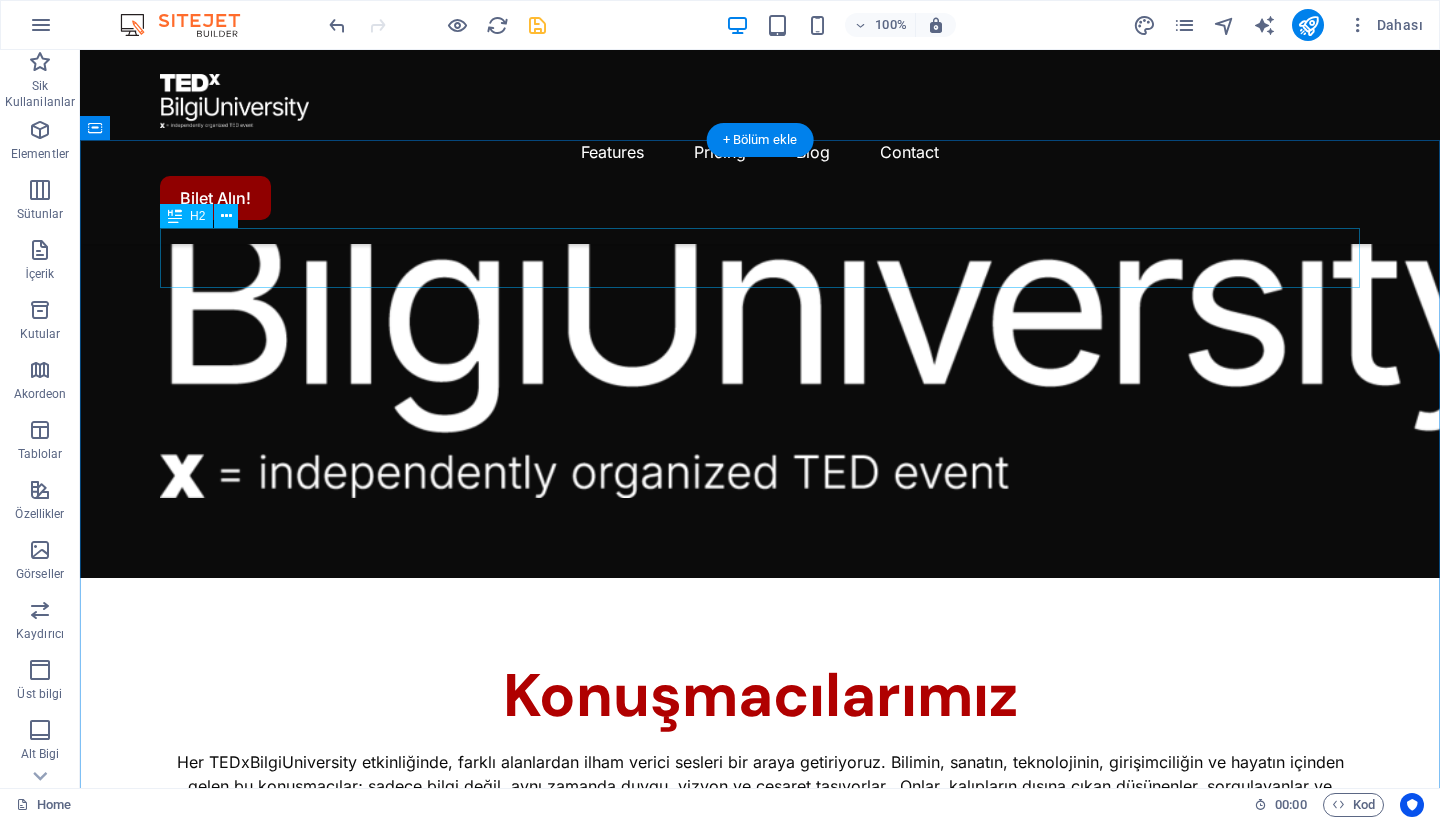 click on "Choose the best plan for you" at bounding box center [760, 2863] 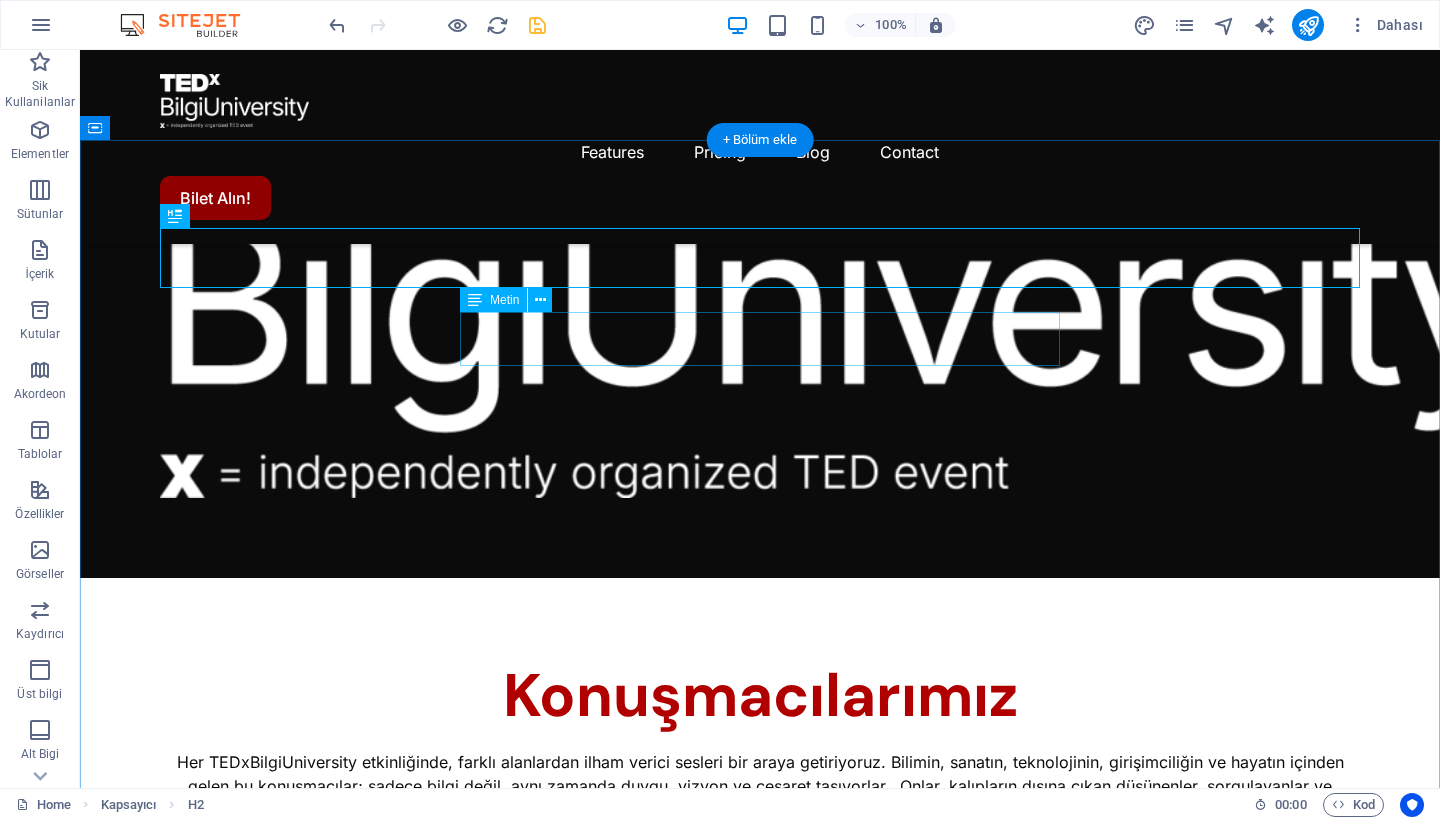click on "Lorem ipsum dolor sit amet, consectetur adipiscing elit, sed do eiusmod tempor incididunt ut labore et dolore magna aliqua." at bounding box center (760, 2930) 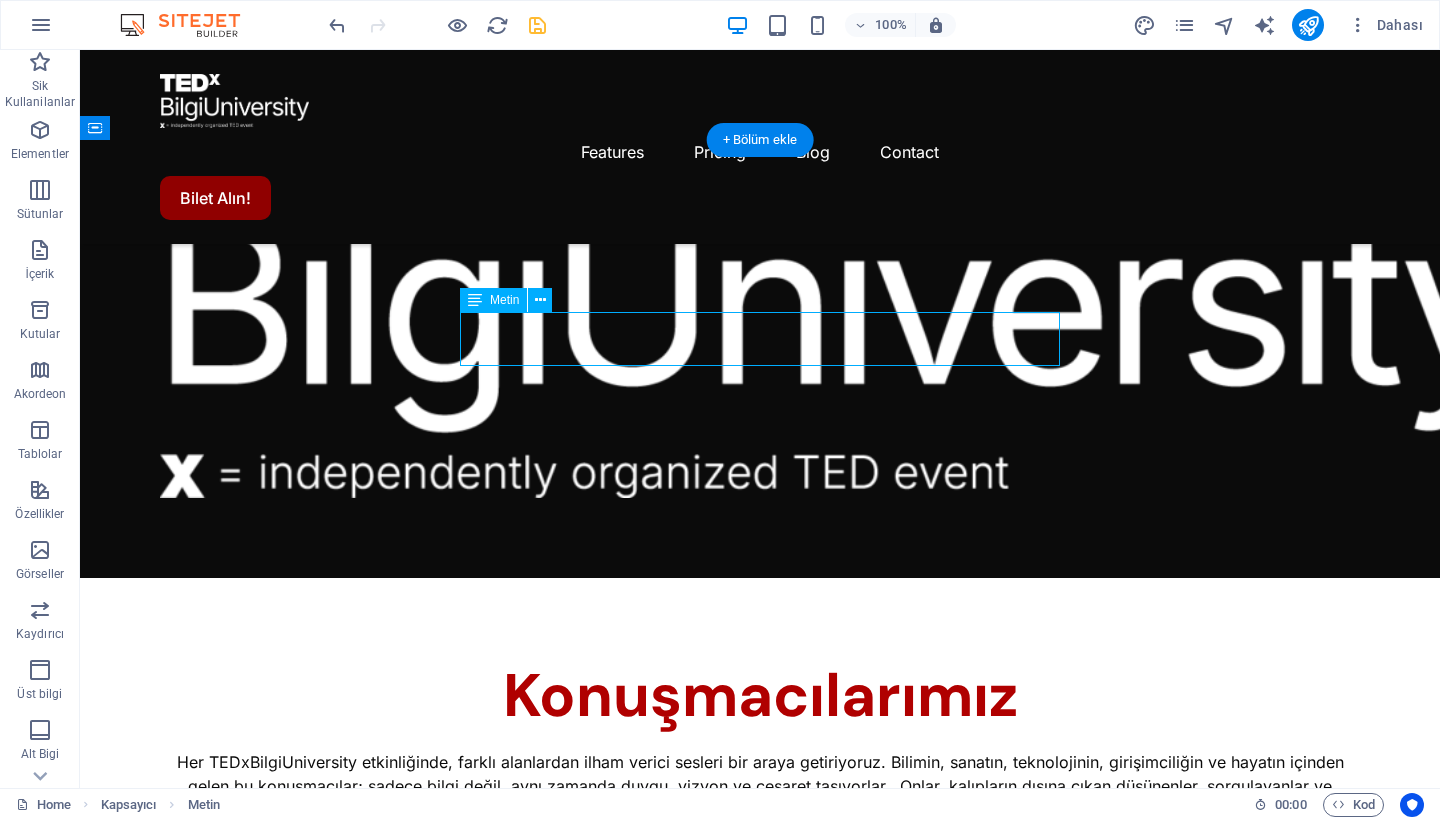 click on "Lorem ipsum dolor sit amet, consectetur adipiscing elit, sed do eiusmod tempor incididunt ut labore et dolore magna aliqua." at bounding box center (760, 2930) 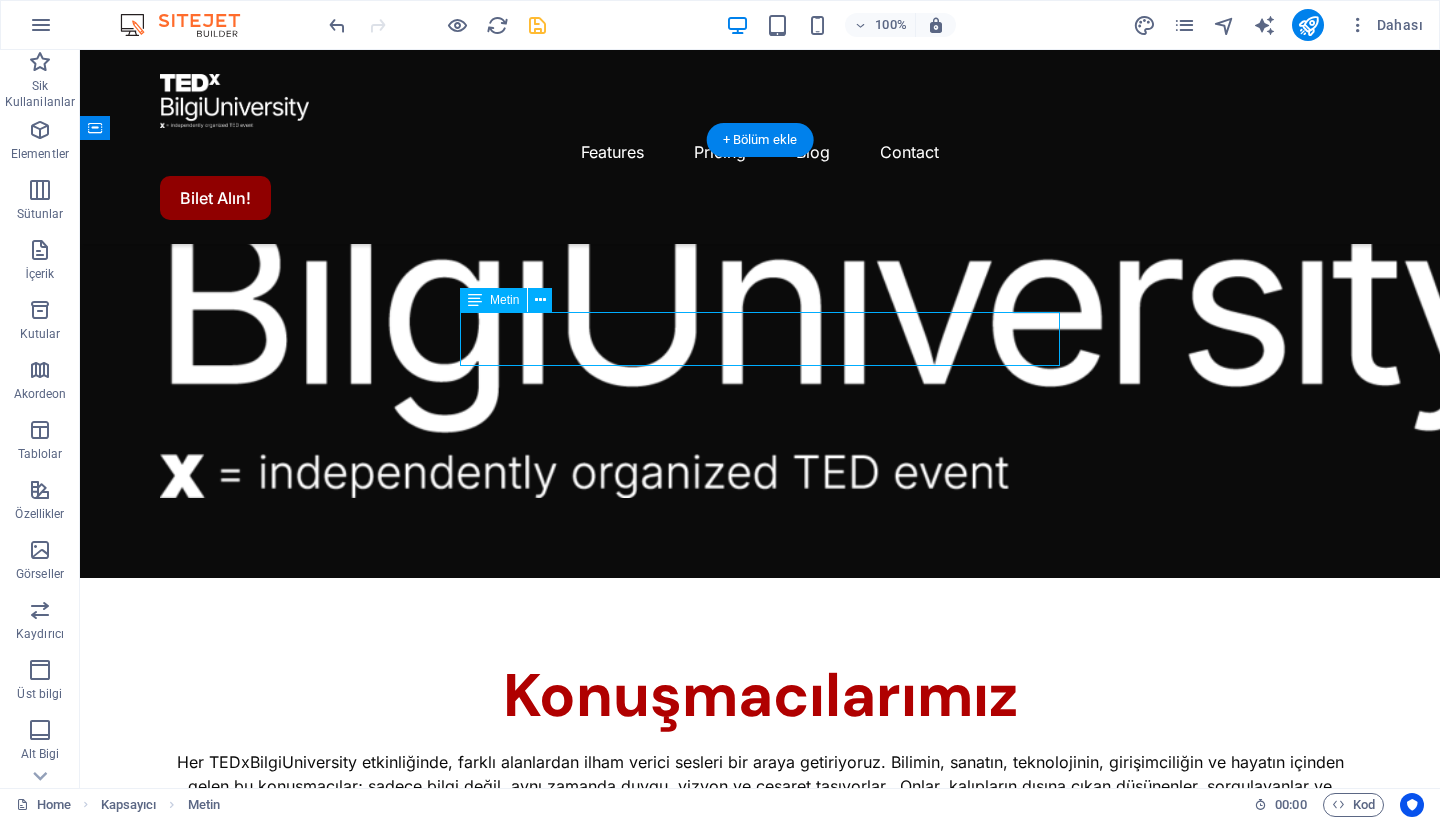 click on "Lorem ipsum dolor sit amet, consectetur adipiscing elit, sed do eiusmod tempor incididunt ut labore et dolore magna aliqua." at bounding box center [760, 2930] 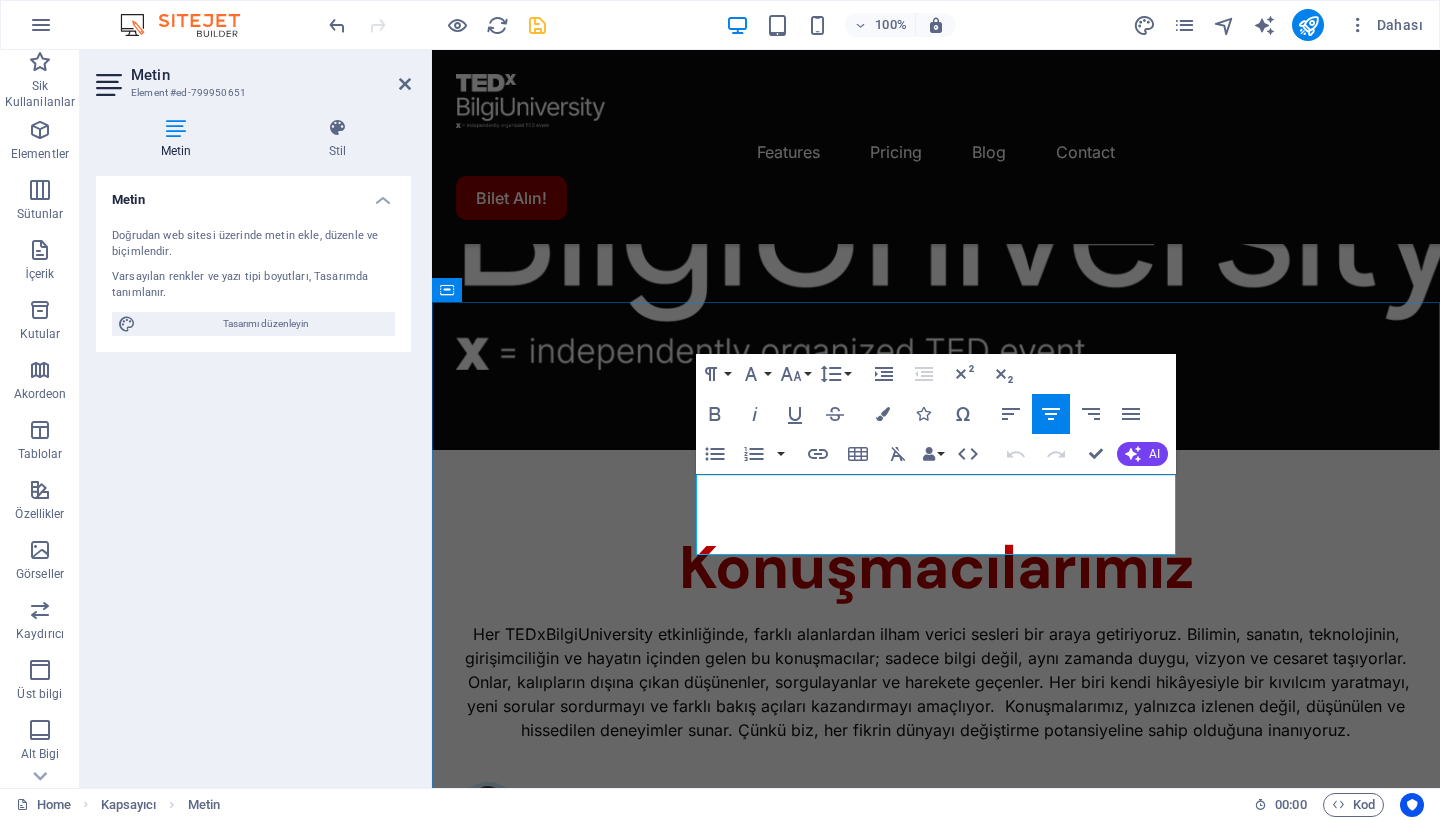 click on "Lorem ipsum dolor sit amet, consectetur adipiscing elit, sed do eiusmod tempor incididunt ut labore et dolore magna aliqua." at bounding box center (936, 3080) 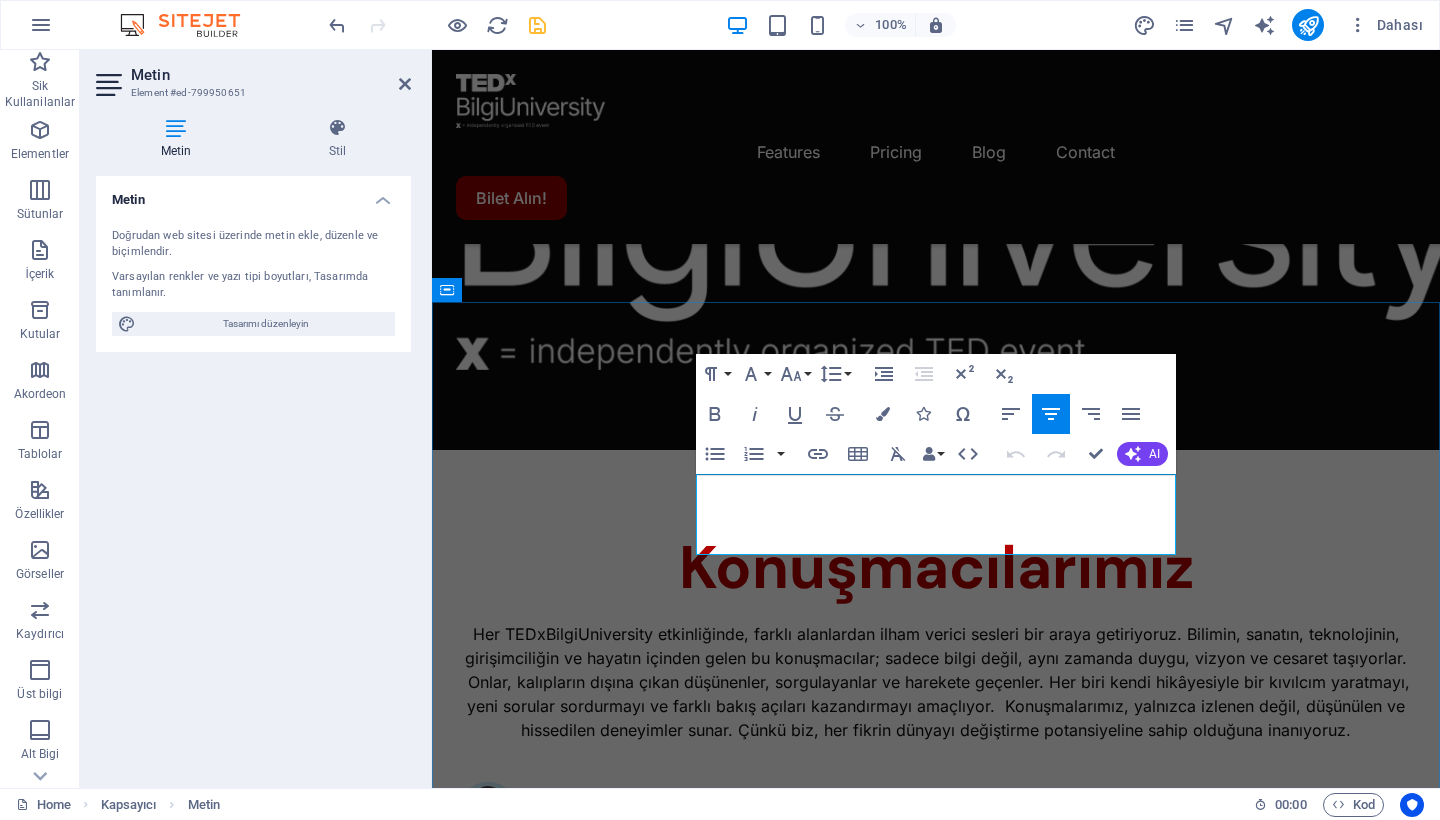 click on "Lorem ipsum dolor sit amet, consectetur adipiscing elit, sed do eiusmod tempor incididunt ut labore et dolore magna aliqua." at bounding box center (936, 3080) 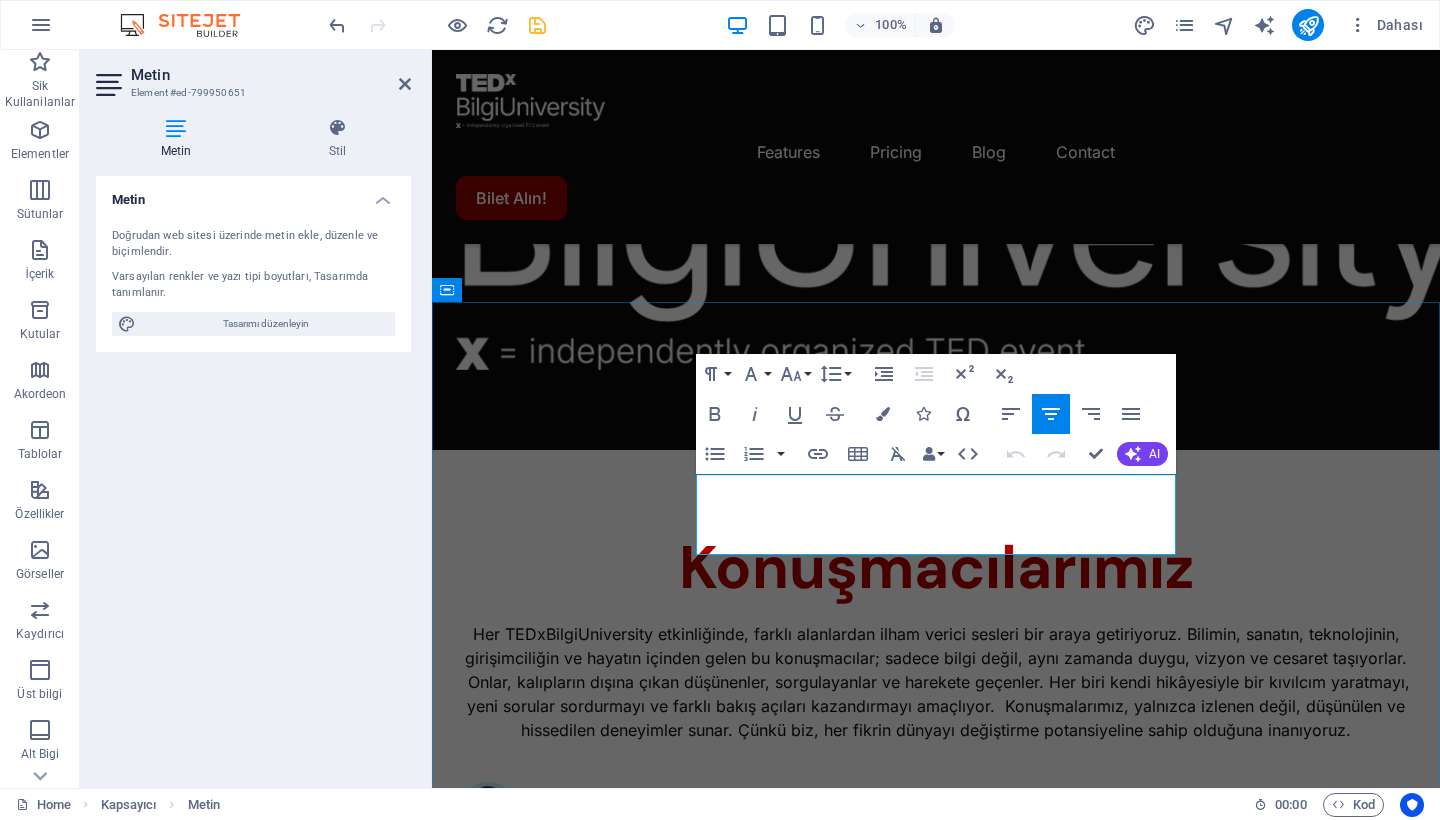 click on "Lorem ipsum dolor sit amet, consectetur adipiscing elit, sed do eiusmod tempor incididunt ut labore et dolore magna aliqua." at bounding box center (936, 3080) 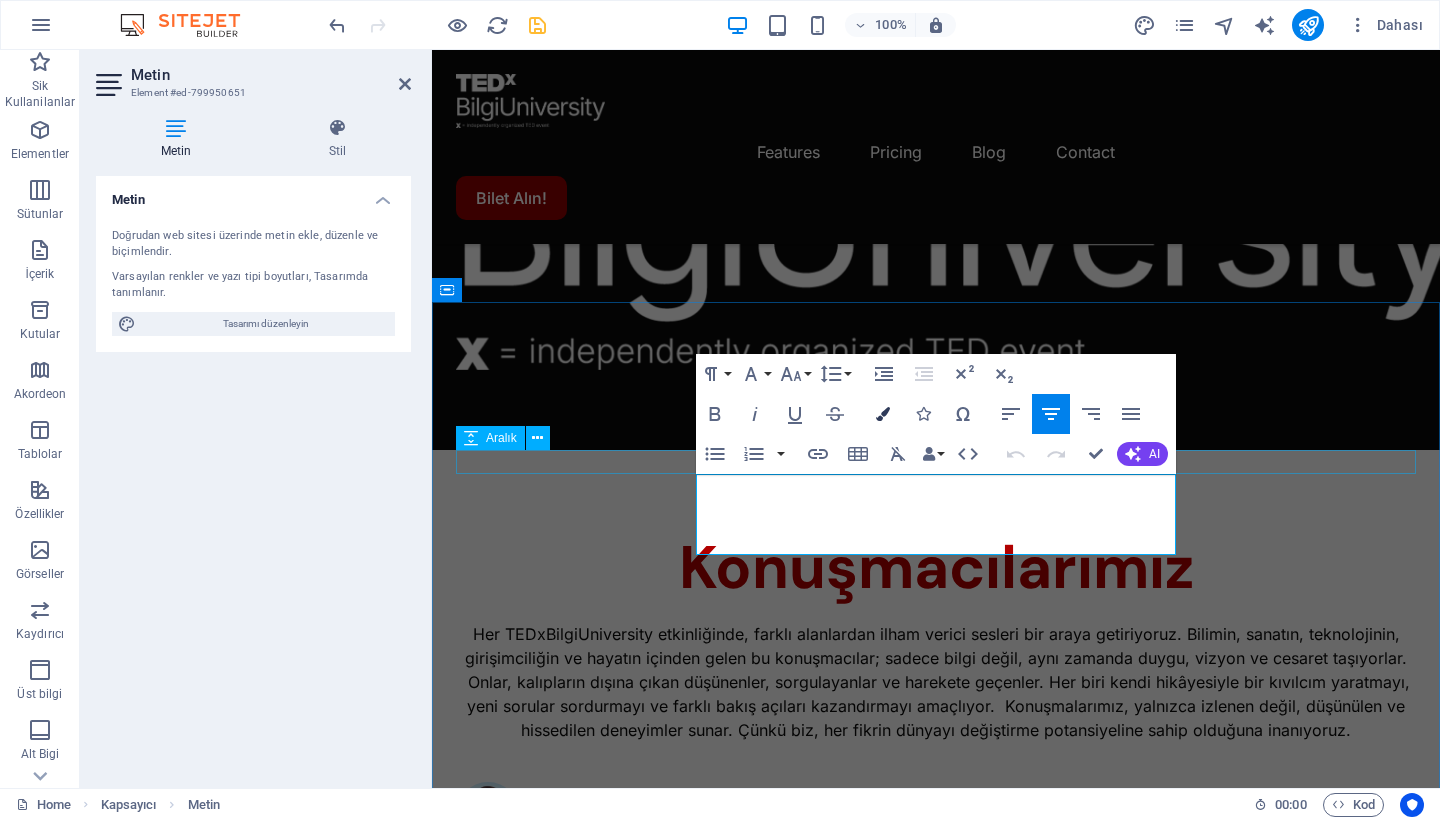 click at bounding box center (883, 414) 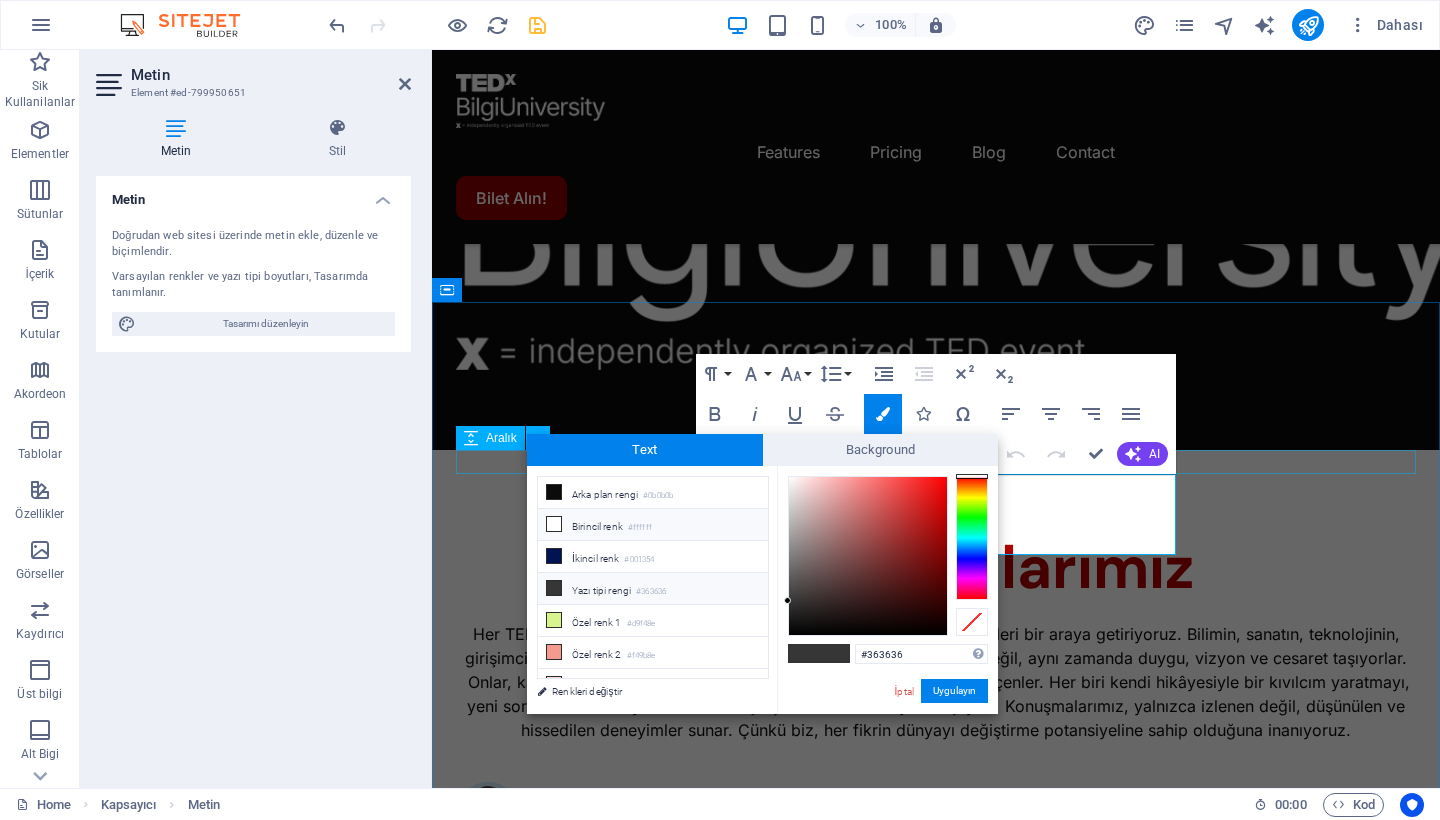 click on "Birincil renk
#[COLOR]" at bounding box center [653, 525] 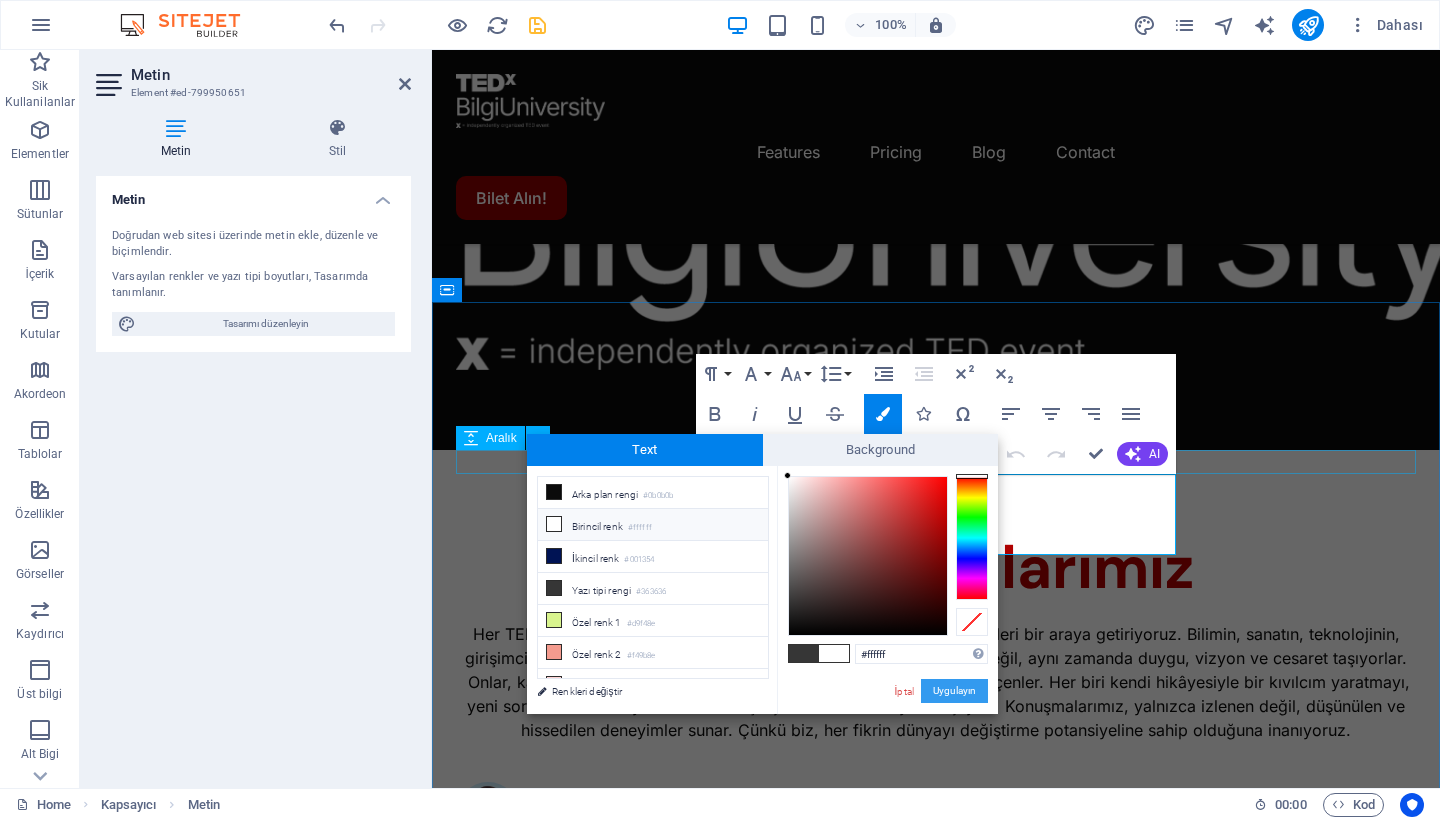 click on "Uygulayın" at bounding box center [954, 691] 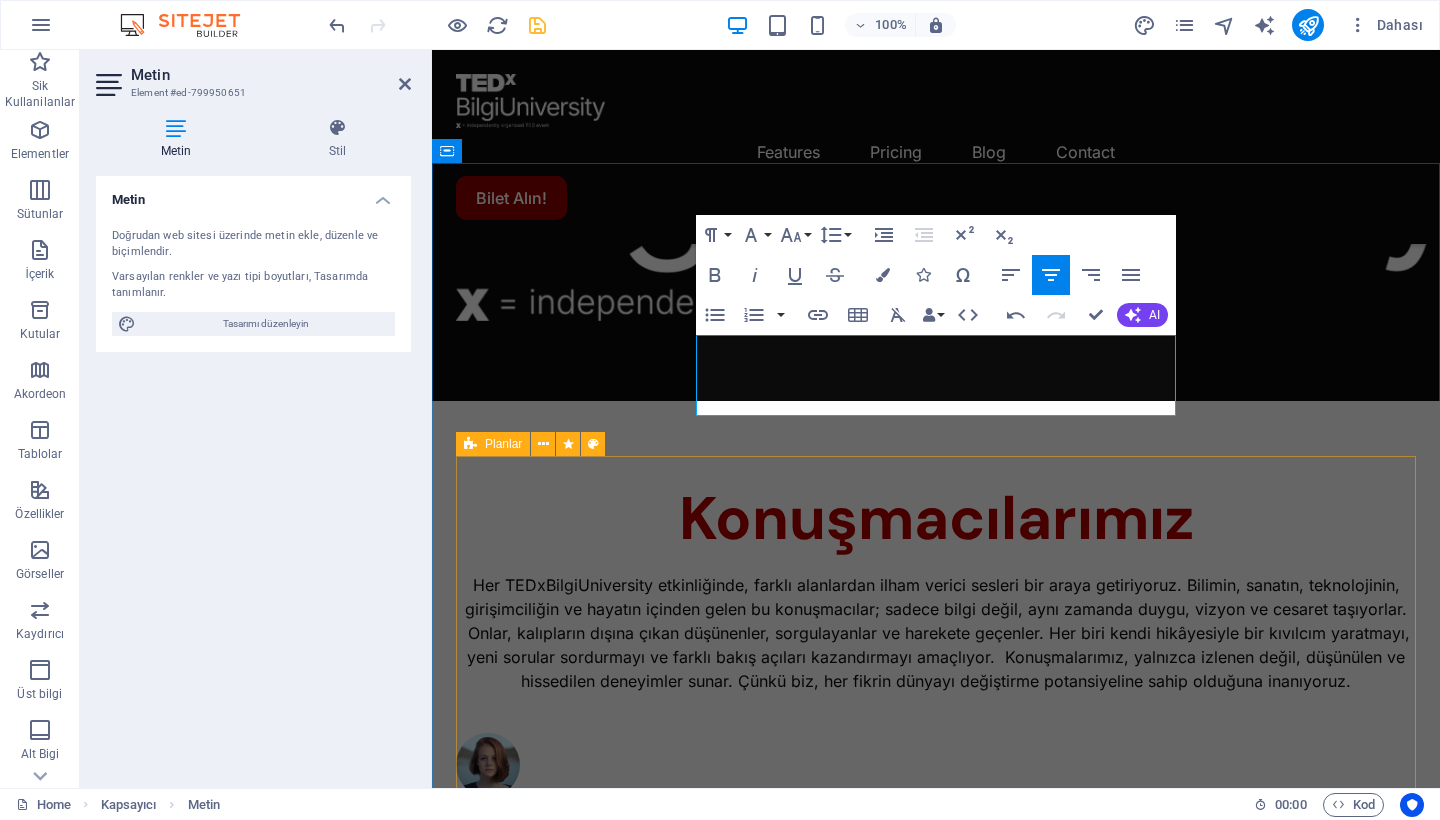 click on "Free $[PRICE] /monthly [PLAN_NAME]       Up to [NUMBER] project members       Unlimited tasks and projects       [STORAGE]       Integrations       Basic support Pro most popular $[PRICE] /monthly [PLAN_NAME]       Up to [NUMBER] project members       Unlimited tasks and projects       [STORAGE]       Integrations       Priority support       Advanced support       Expert support Business $[PRICE] /monthly [PLAN_NAME]       Up to [NUMBER] project members       Unlimited tasks and projects       [STORAGE]       Integrations and All support types       Dedicated account manager       Custom fields       Advanced analytics       Export capabilities       API access       Advanced security features" at bounding box center (936, 15427) 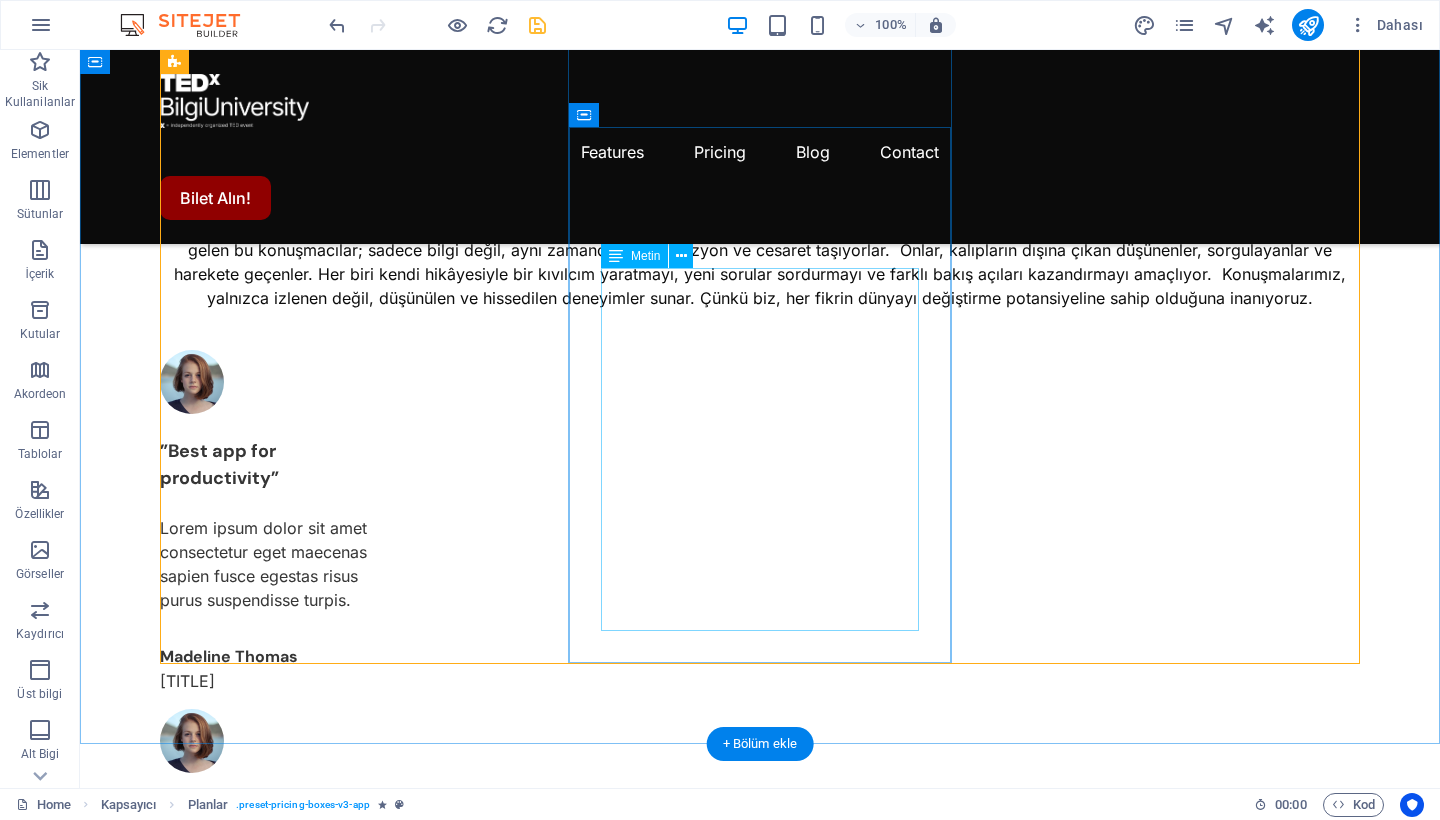 scroll, scrollTop: 1821, scrollLeft: 0, axis: vertical 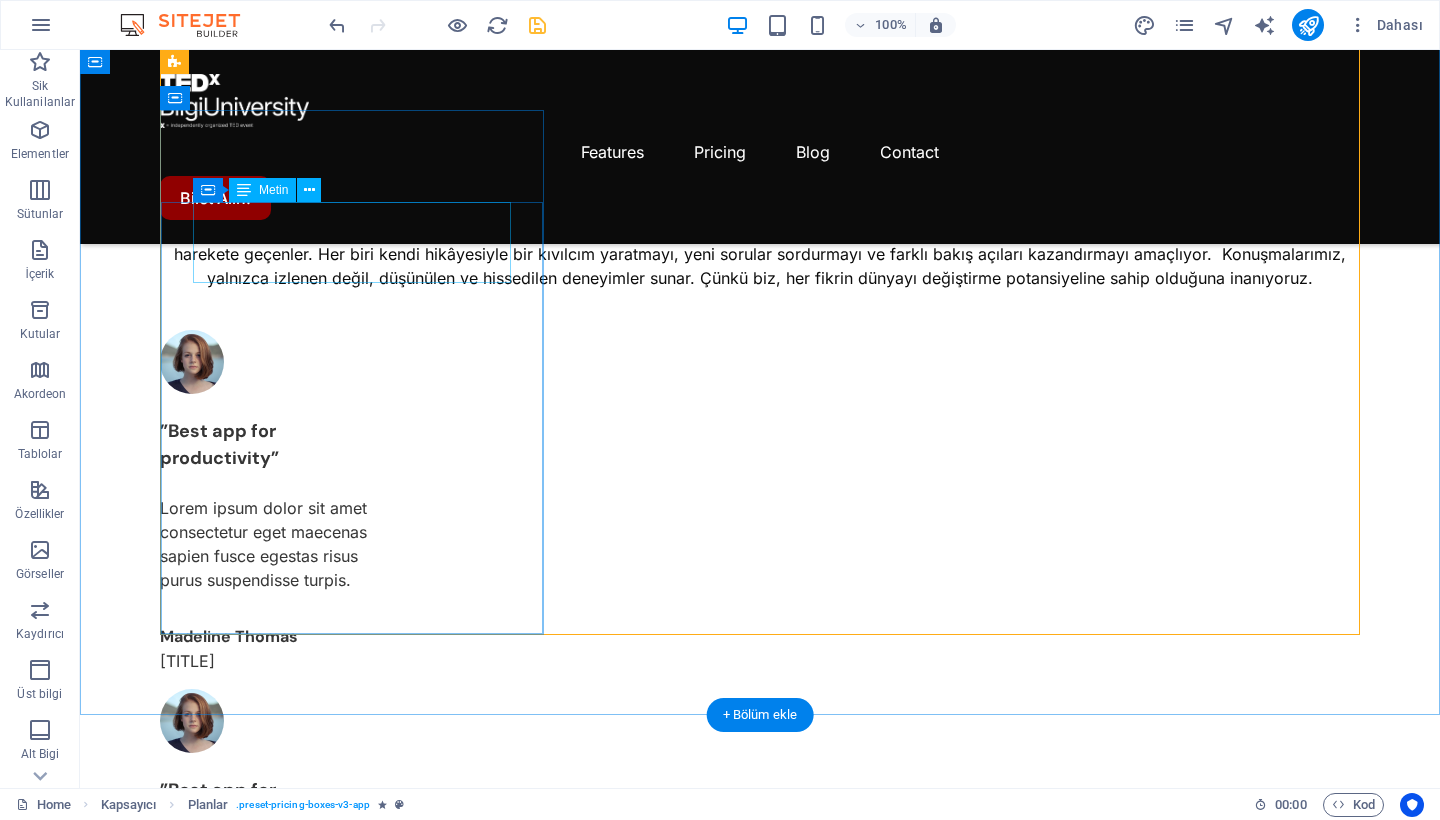 click on "$0 /monthly" at bounding box center [760, 2572] 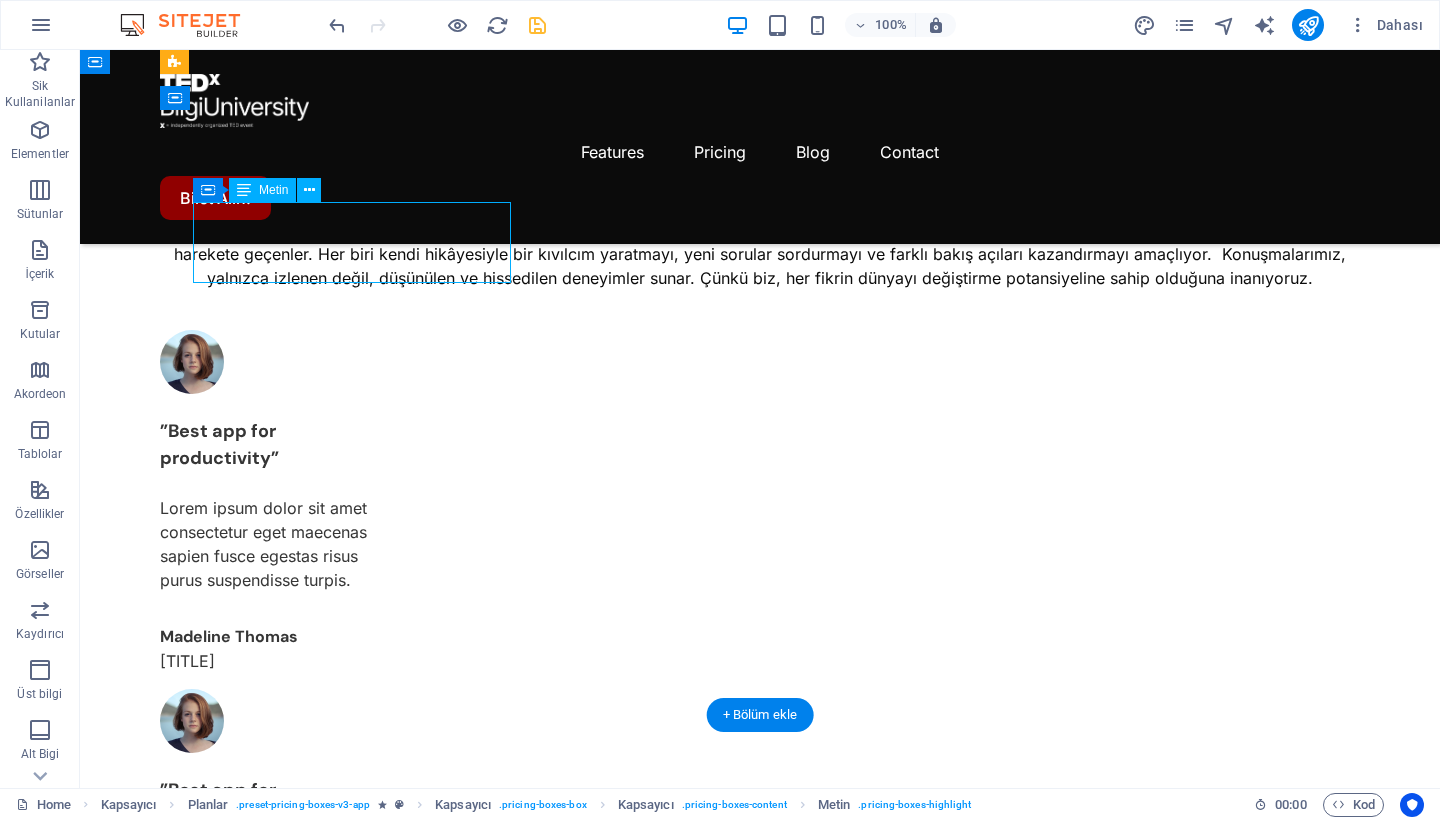 click on "$0 /monthly" at bounding box center (760, 2572) 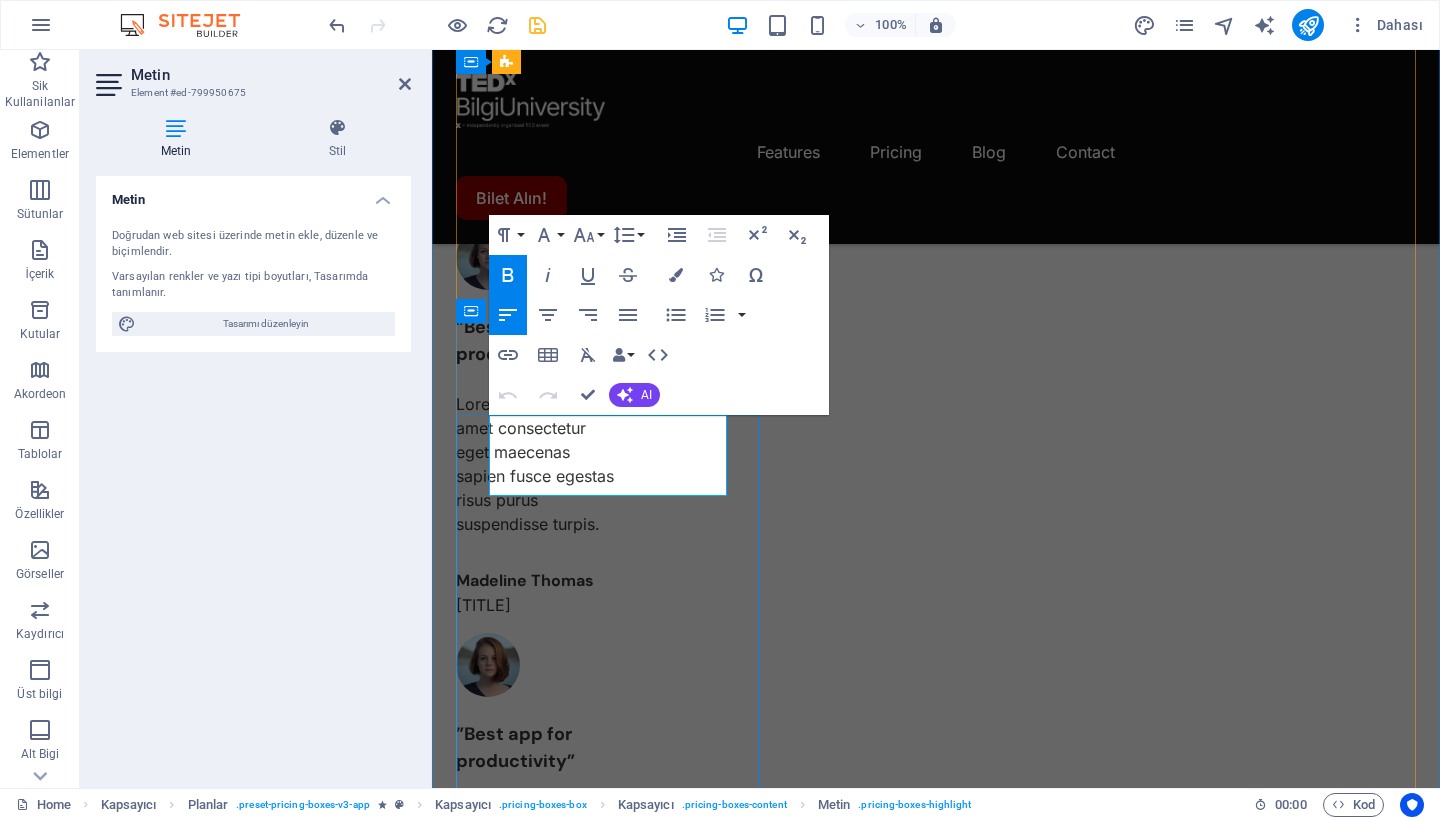 click on "/monthly" at bounding box center [601, 2749] 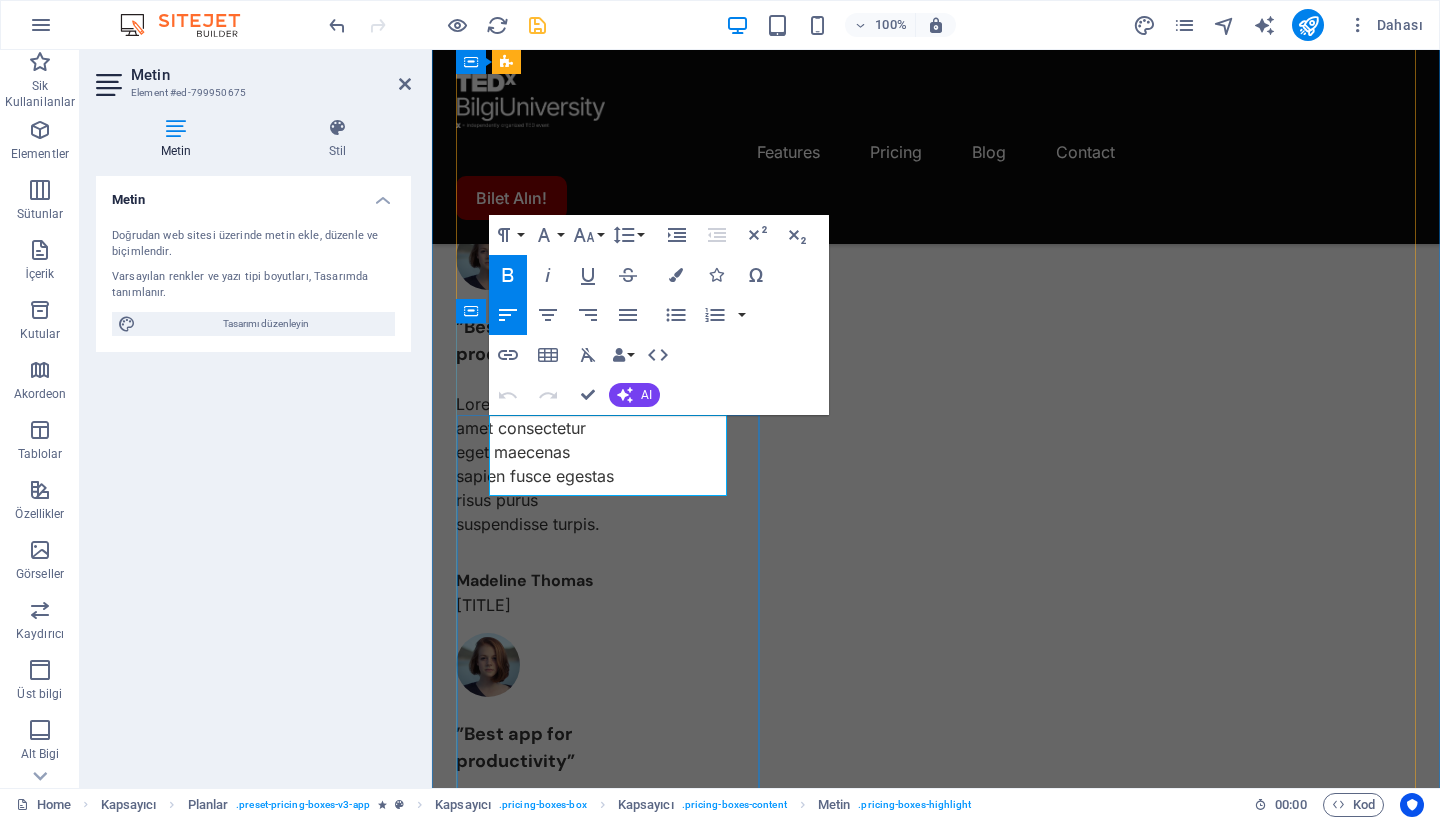 click on "/monthly" at bounding box center [601, 2749] 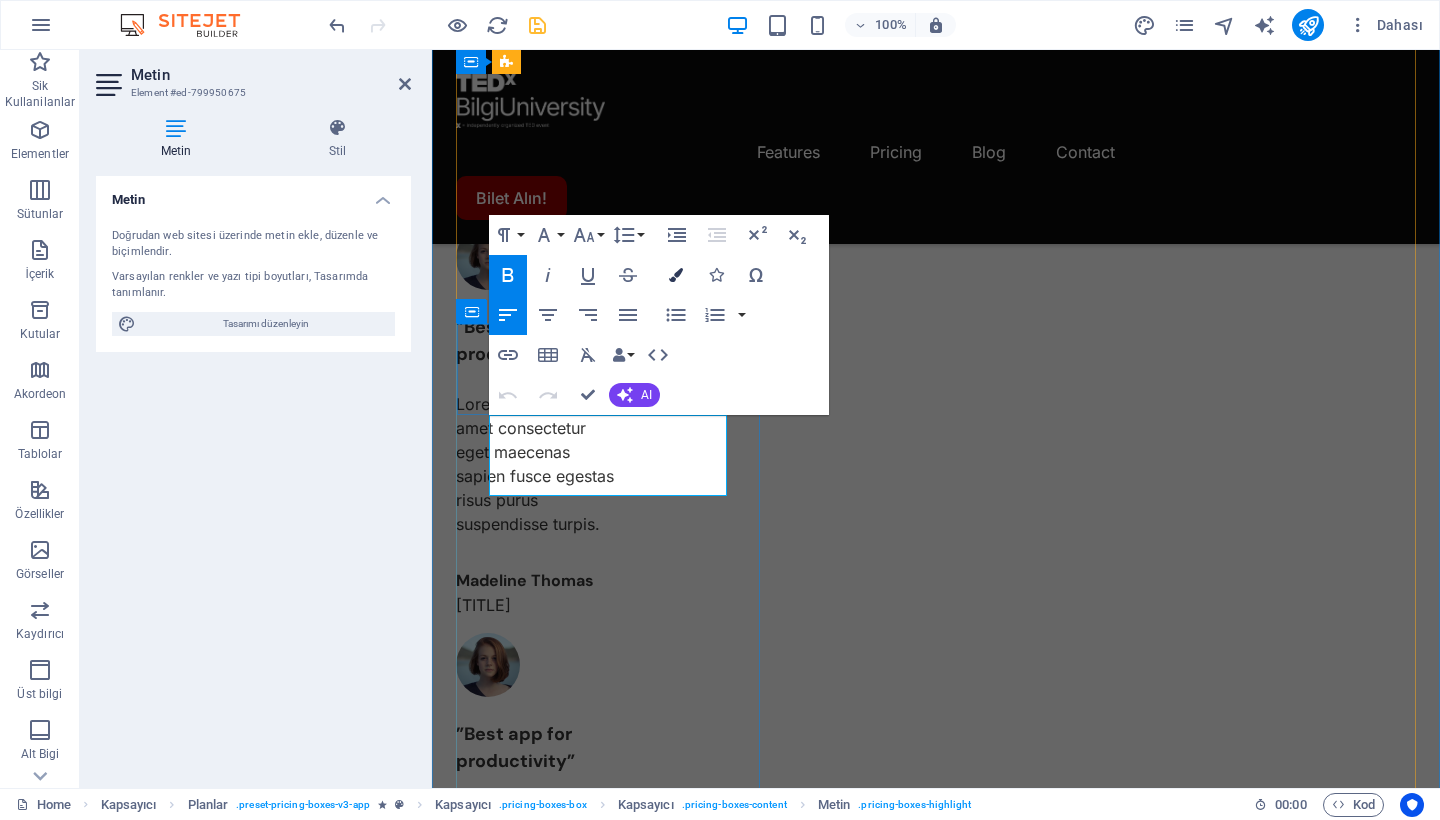 click on "Colors" at bounding box center (676, 275) 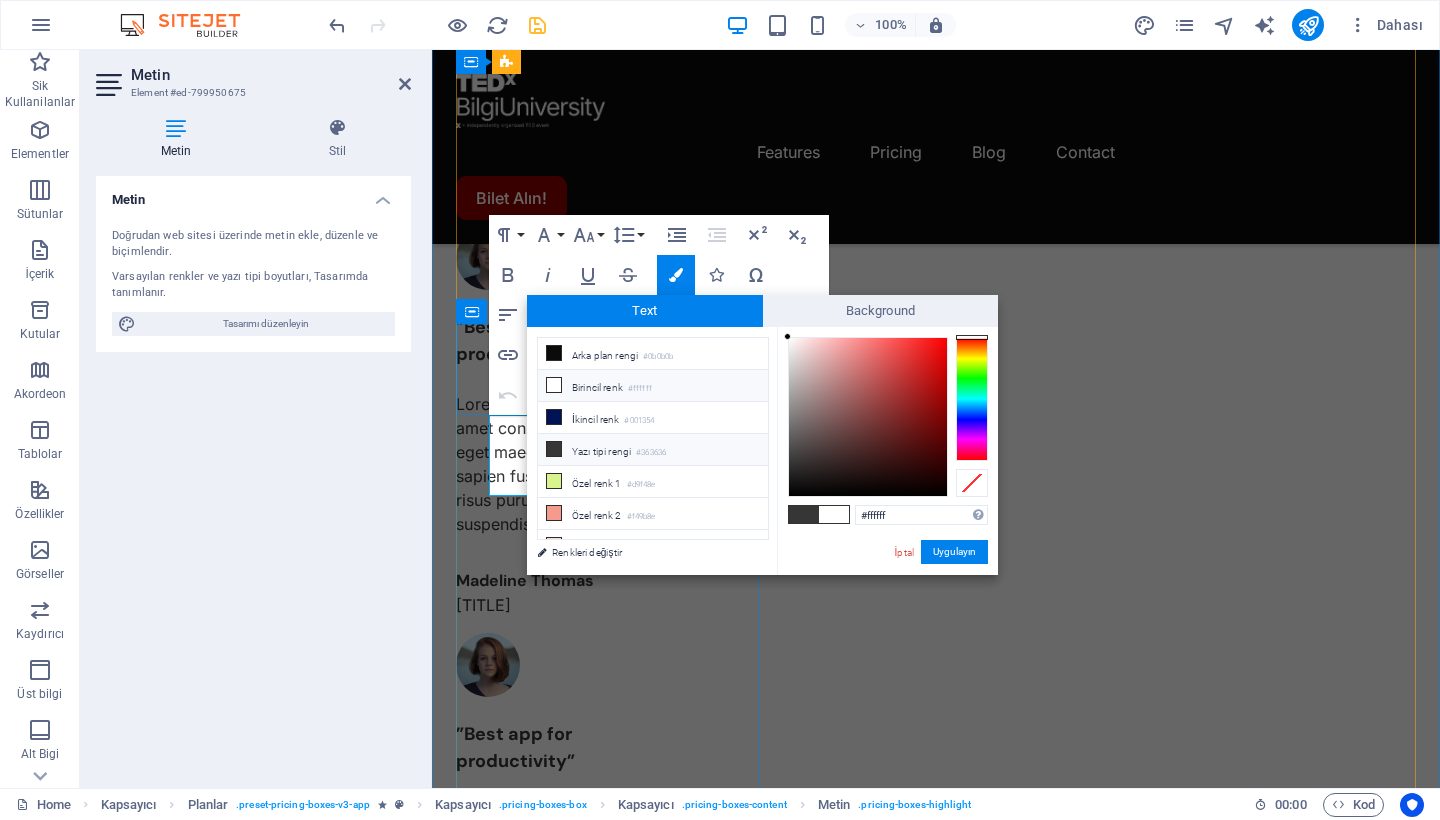 click on "Birincil renk
#[COLOR]" at bounding box center [653, 386] 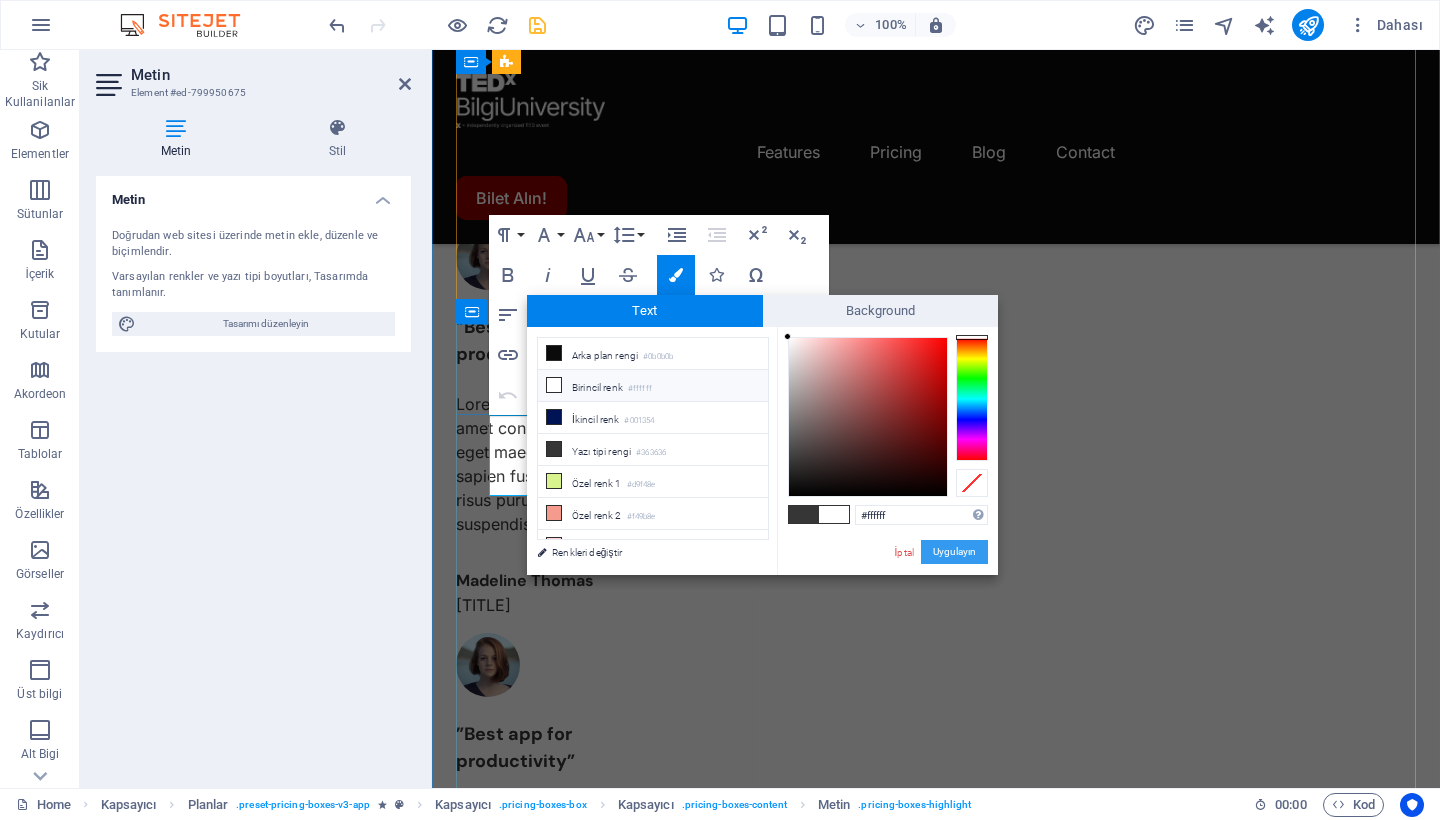 click on "Uygulayın" at bounding box center [954, 552] 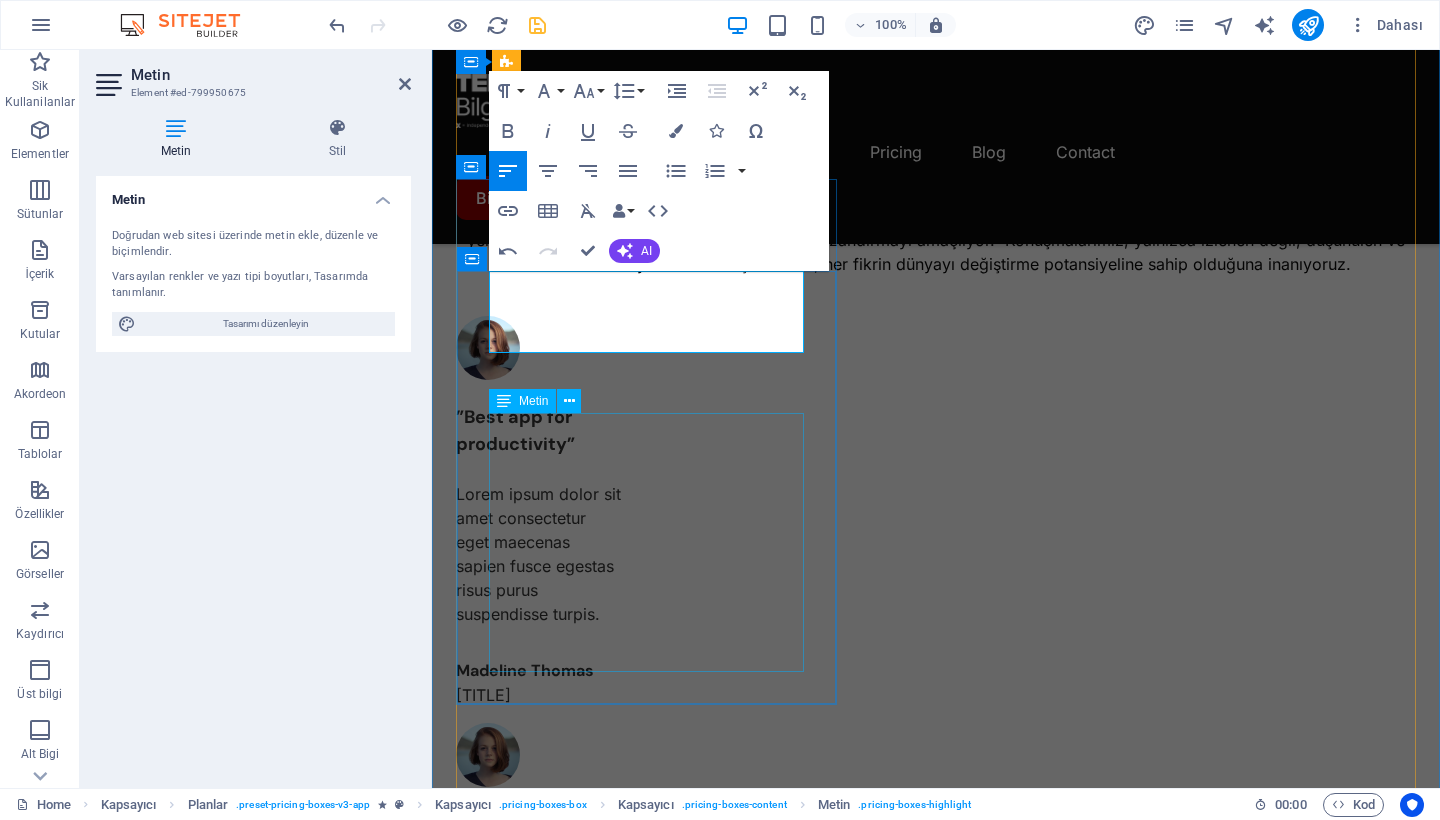 click on "Up to [NUMBER] project members       Unlimited tasks and projects       [STORAGE]       Integrations       Basic support" at bounding box center [936, 5627] 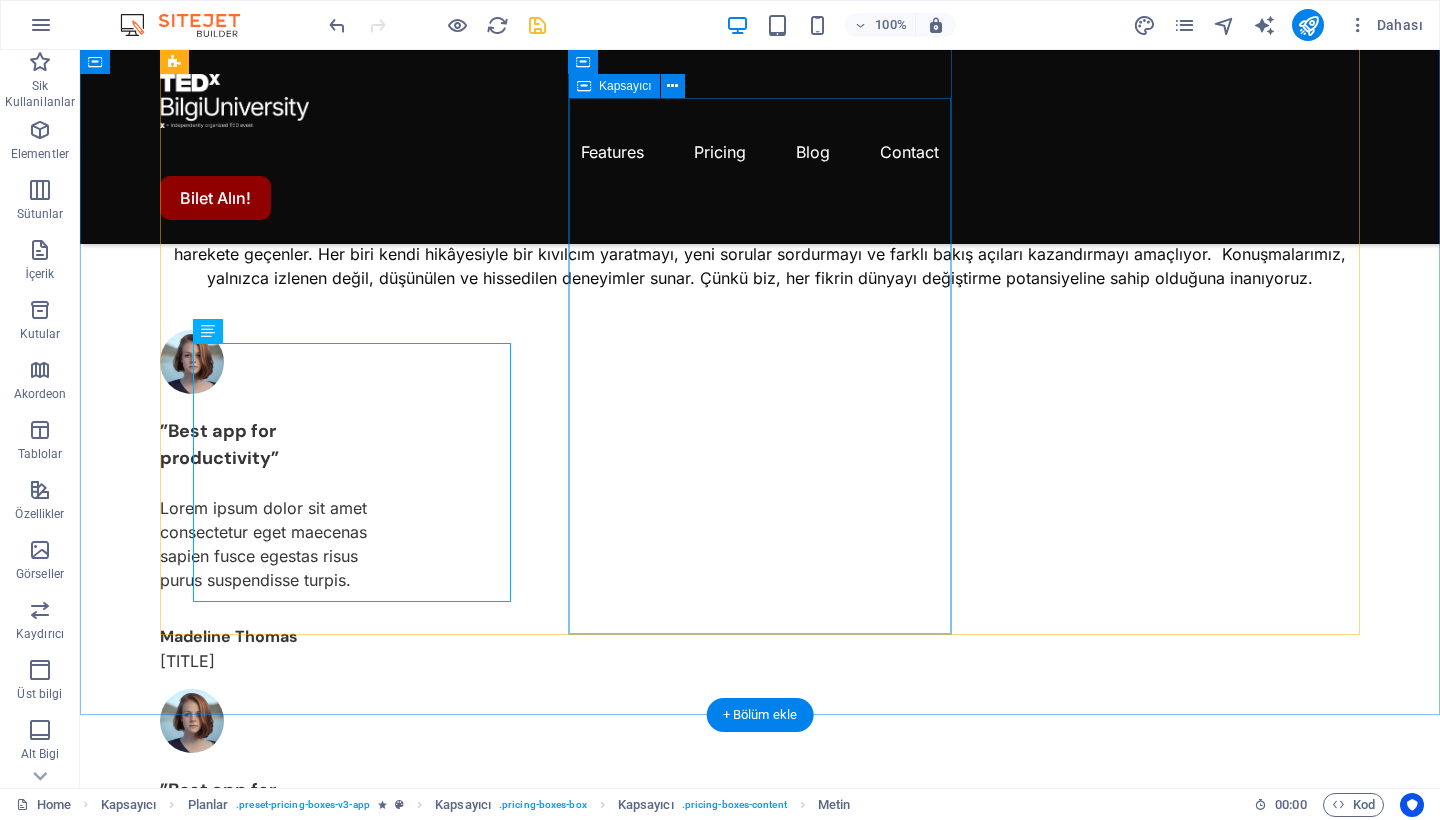 click on "$9 /monthly Sign up now       Up to 50 project members       Unlimited tasks and projects       50GB storage       Integrations       Priority support       Advanced support       Expert support" at bounding box center (760, 14459) 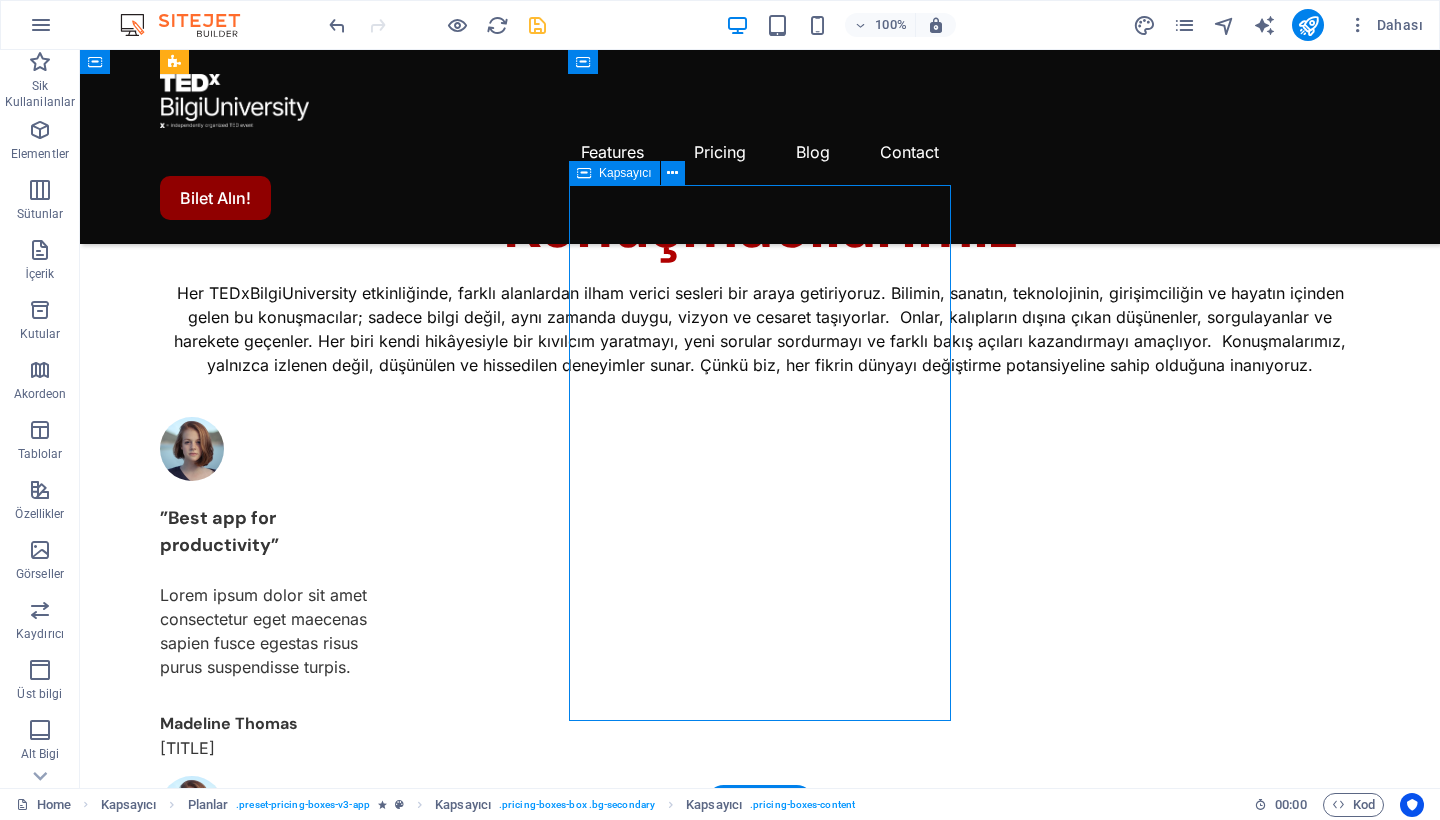 scroll, scrollTop: 1718, scrollLeft: 0, axis: vertical 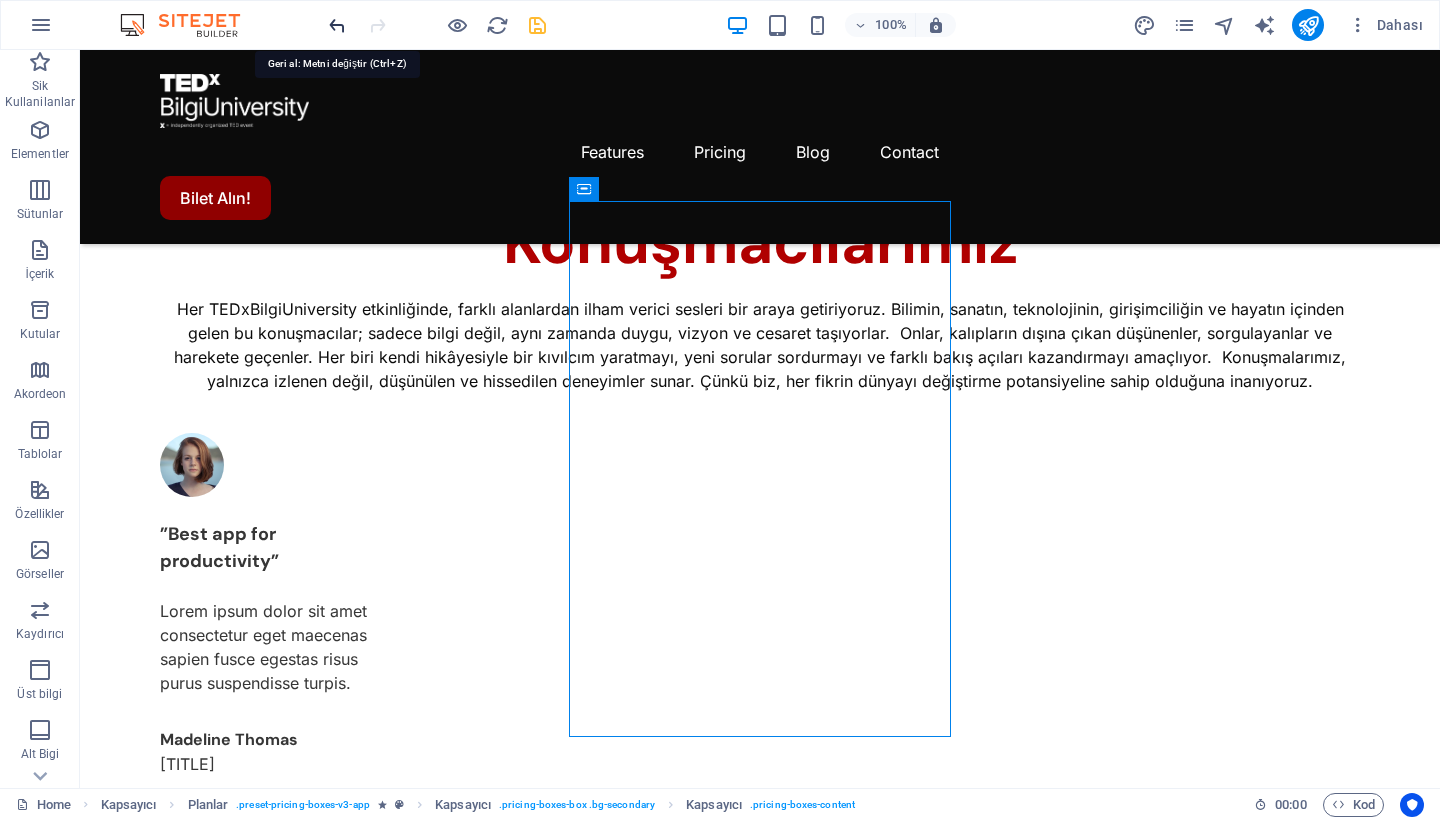 click at bounding box center (337, 25) 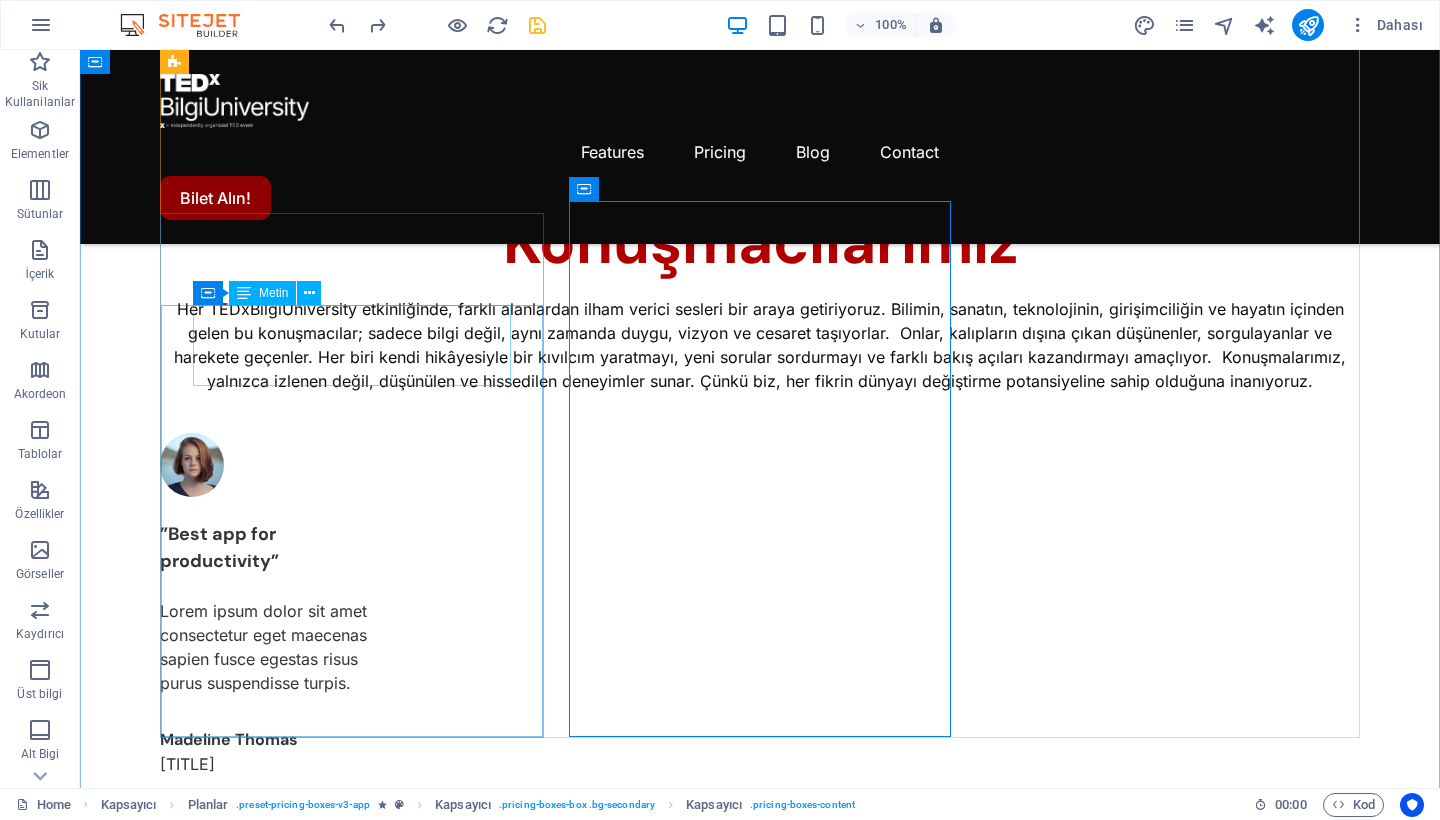 click on "$0 /monthly" at bounding box center (760, 2675) 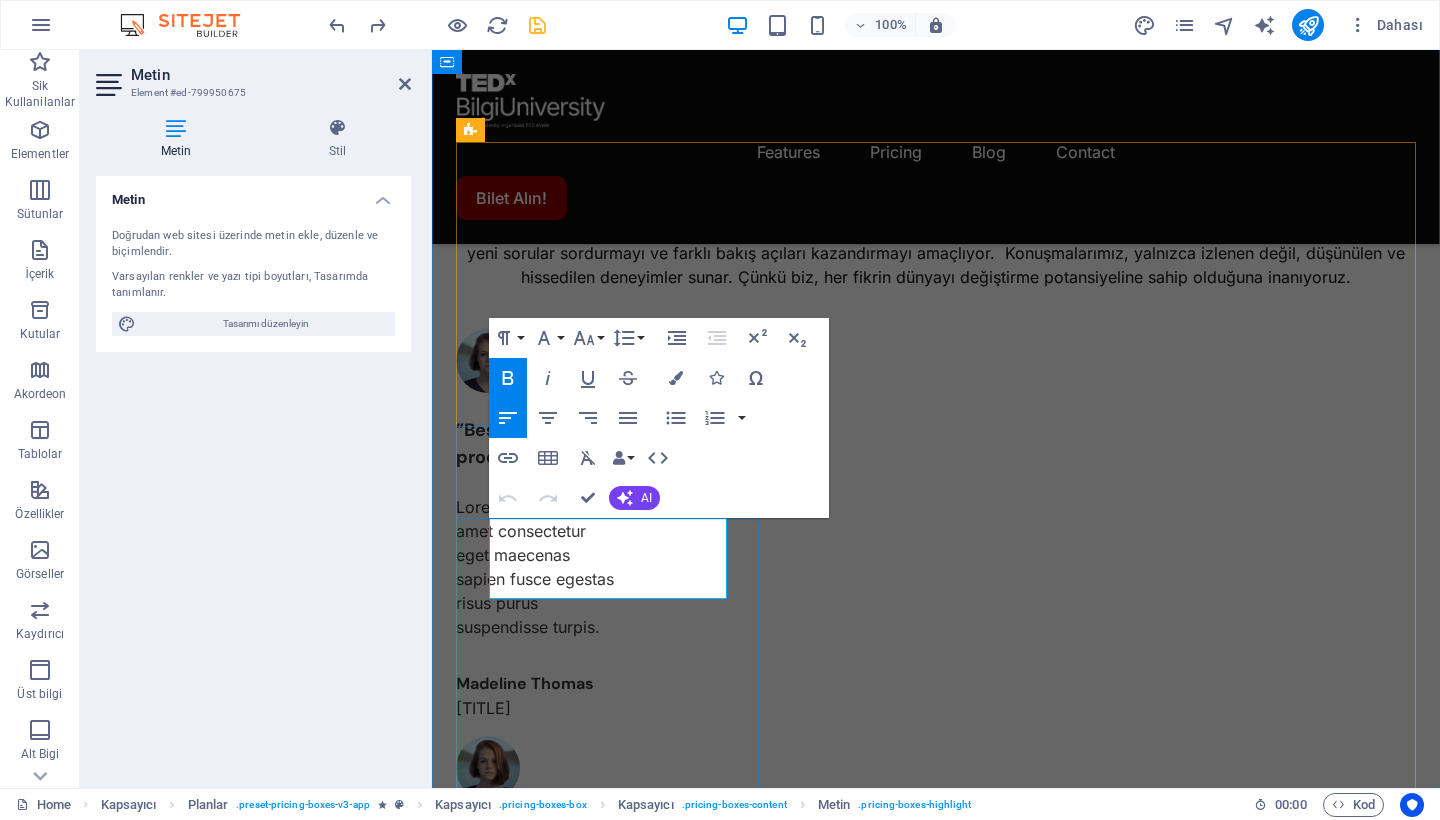 drag, startPoint x: 563, startPoint y: 568, endPoint x: 680, endPoint y: 568, distance: 117 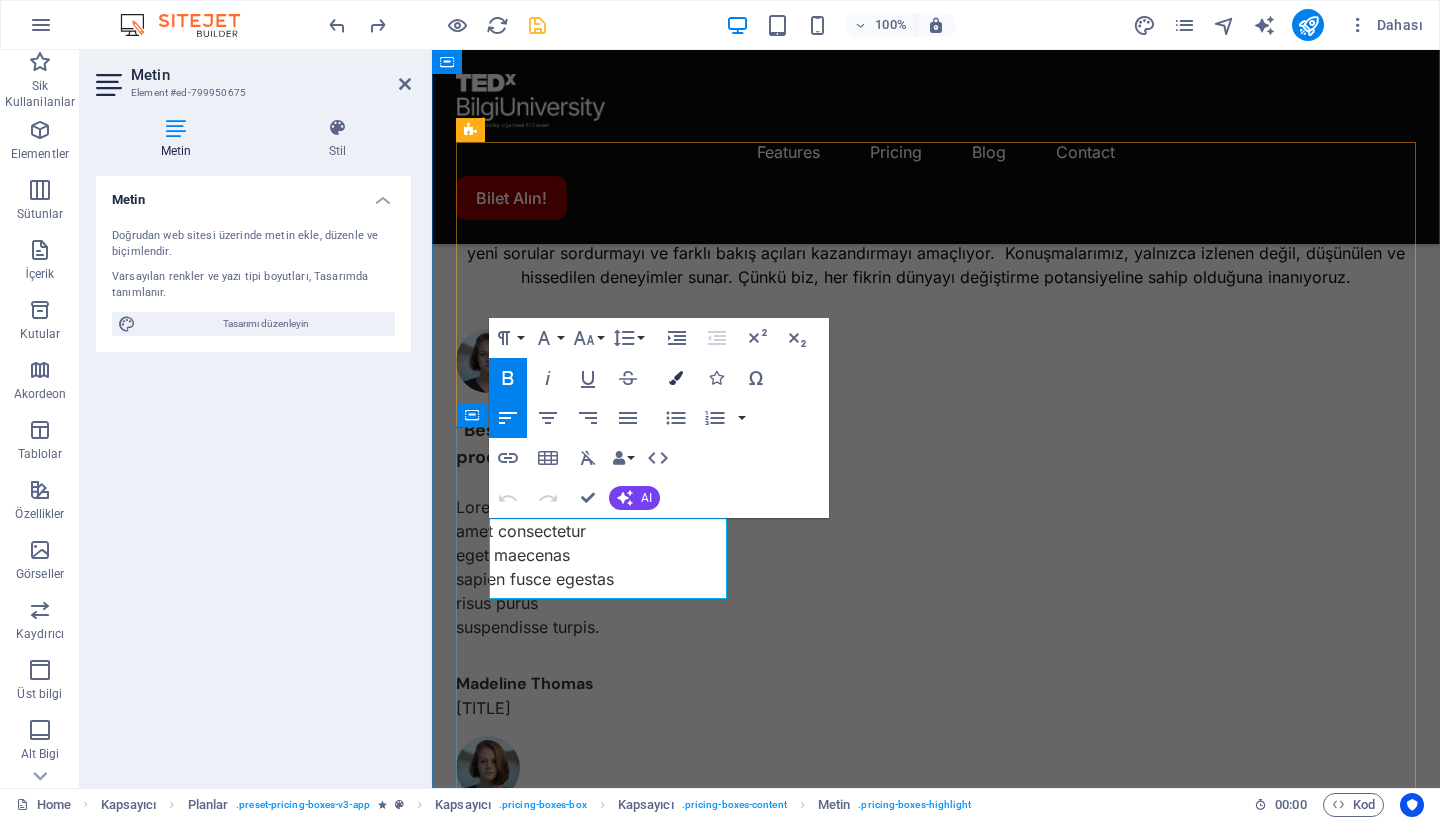 click on "Colors" at bounding box center (676, 378) 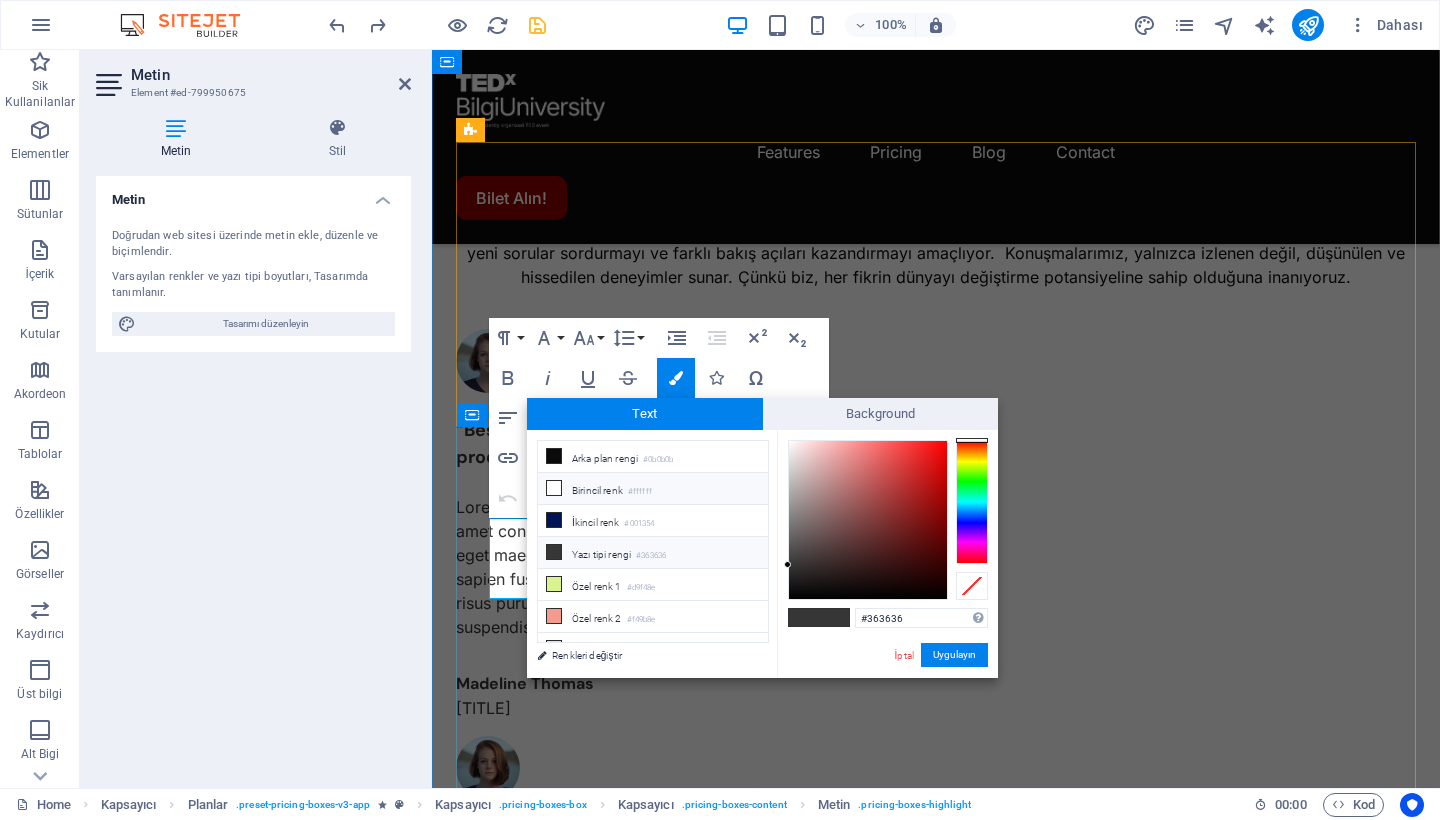 click on "Birincil renk
#[COLOR]" at bounding box center [653, 489] 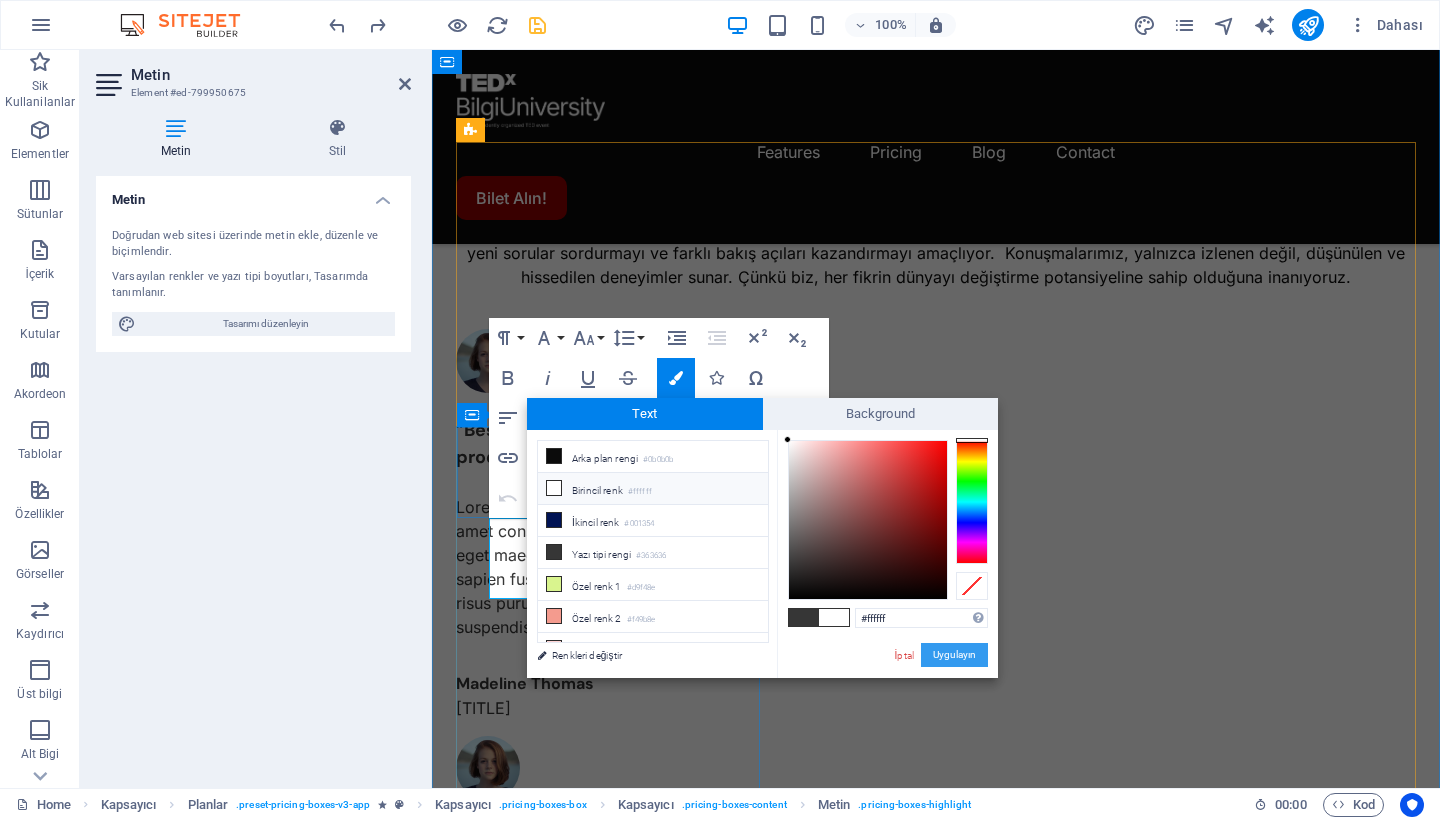 click on "Uygulayın" at bounding box center (954, 655) 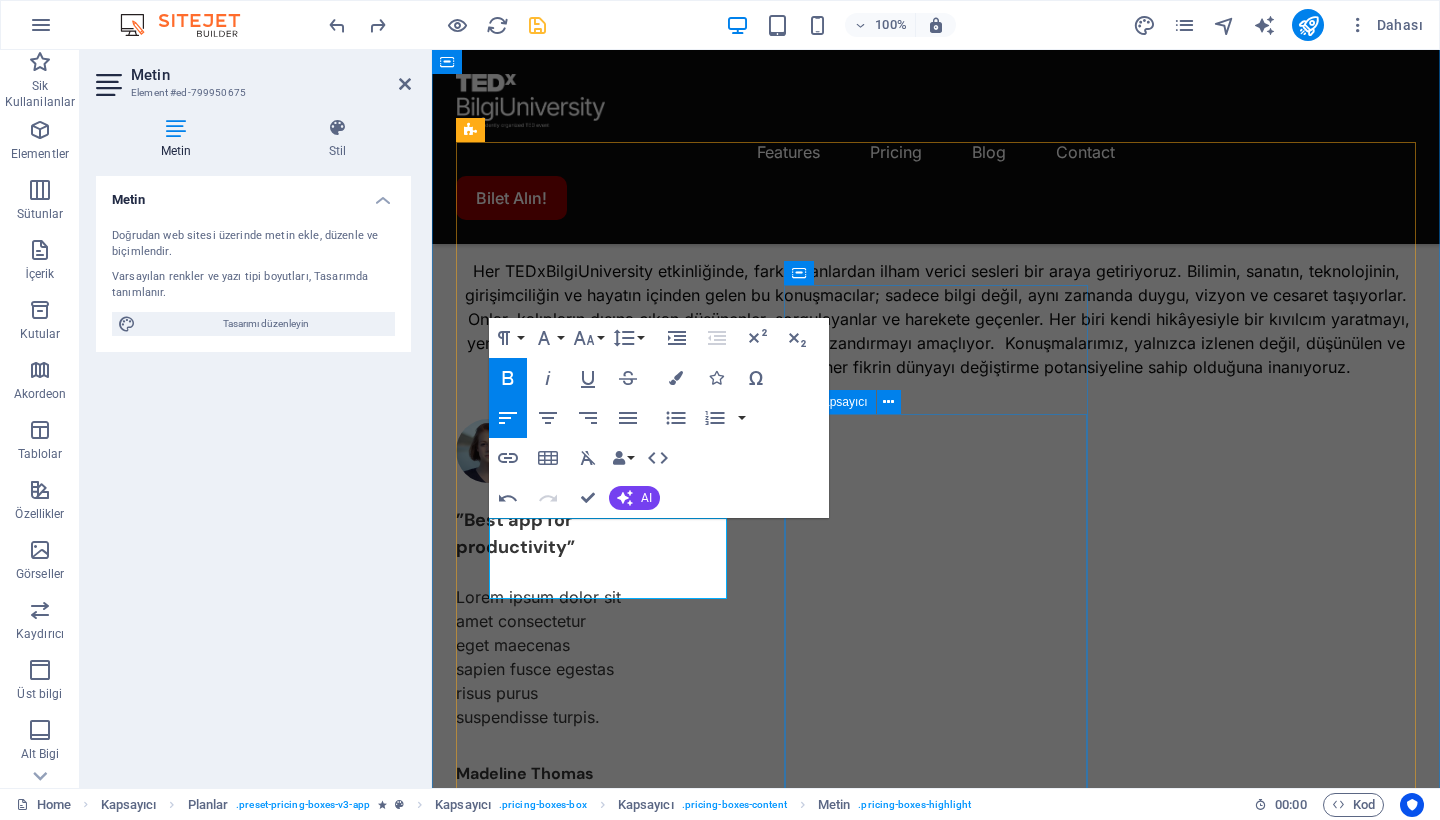click on "Free $[PRICE] /monthly [PLAN_NAME]       Up to [NUMBER] project members       Unlimited tasks and projects       [STORAGE]       Integrations       Basic support Pro most popular $[PRICE] /monthly [PLAN_NAME]       Up to [NUMBER] project members       Unlimited tasks and projects       [STORAGE]       Integrations       Priority support       Advanced support       Expert support Business $[PRICE] /monthly [PLAN_NAME]       Up to [NUMBER] project members       Unlimited tasks and projects       [STORAGE]       Integrations and All support types       Dedicated account manager       Custom fields       Advanced analytics       Export capabilities       API access       Advanced security features" at bounding box center [936, 15113] 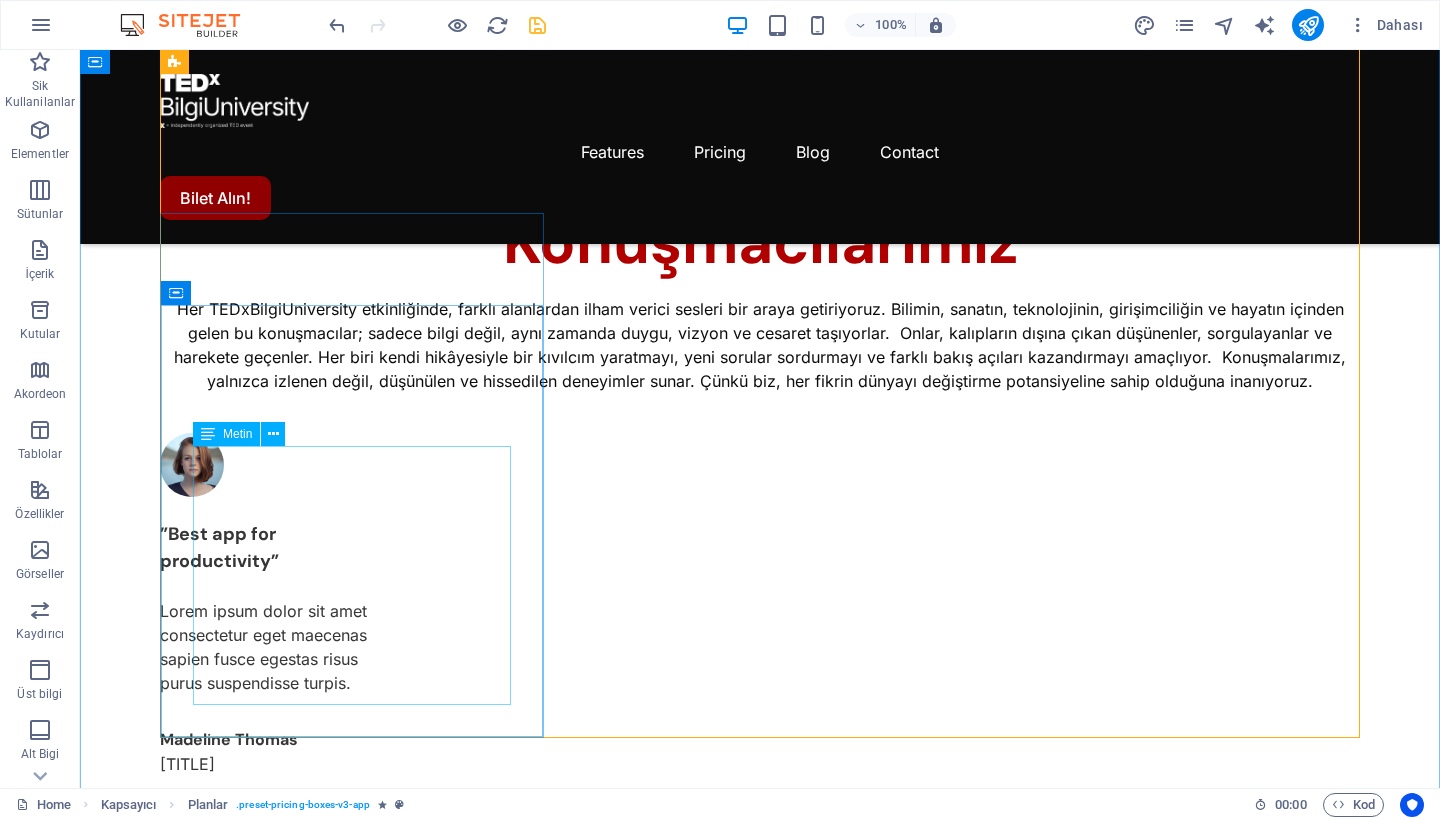 click on "Up to [NUMBER] project members       Unlimited tasks and projects       [STORAGE]       Integrations       Basic support" at bounding box center [760, 6162] 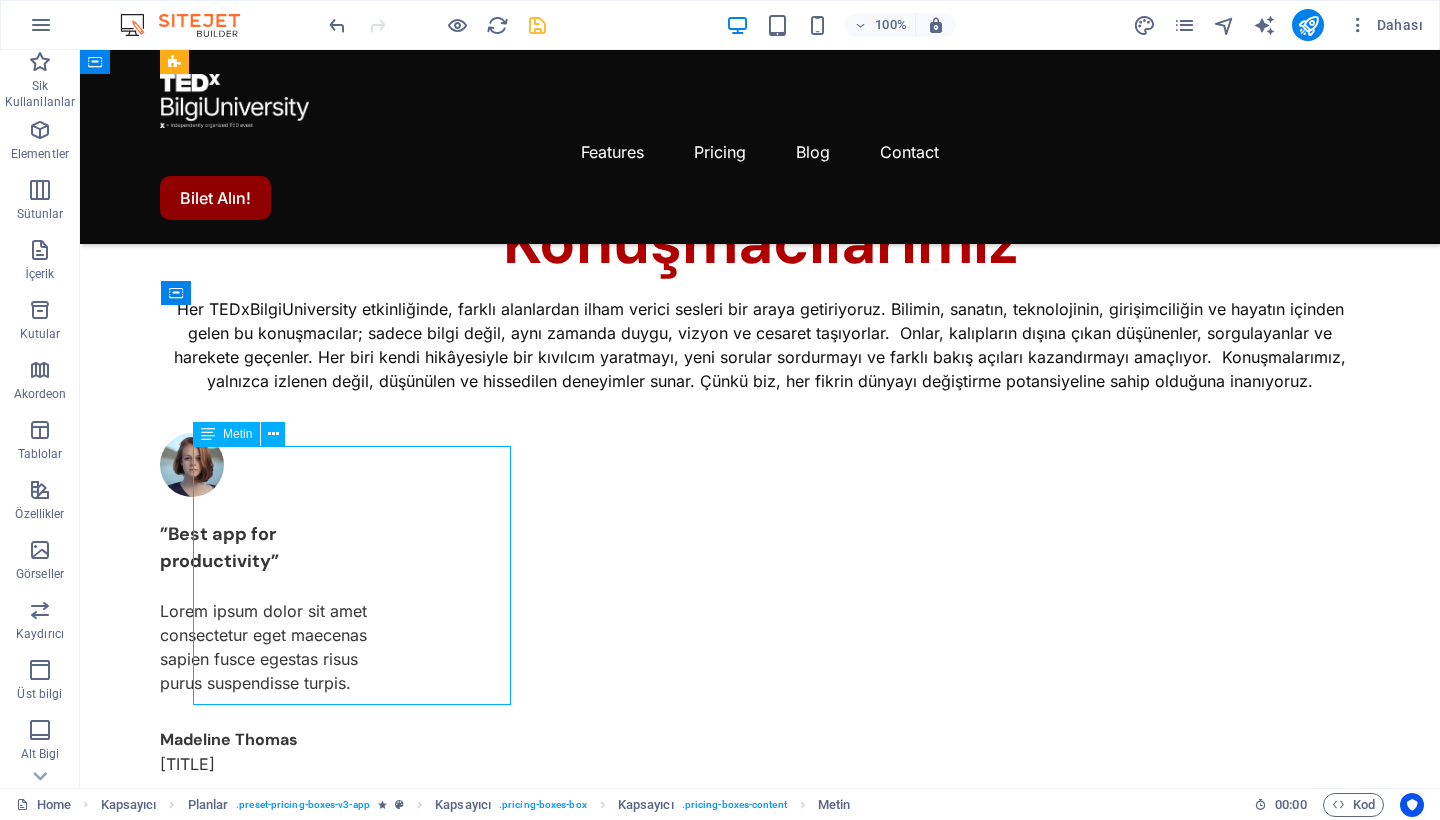 click on "Up to [NUMBER] project members       Unlimited tasks and projects       [STORAGE]       Integrations       Basic support" at bounding box center [760, 6162] 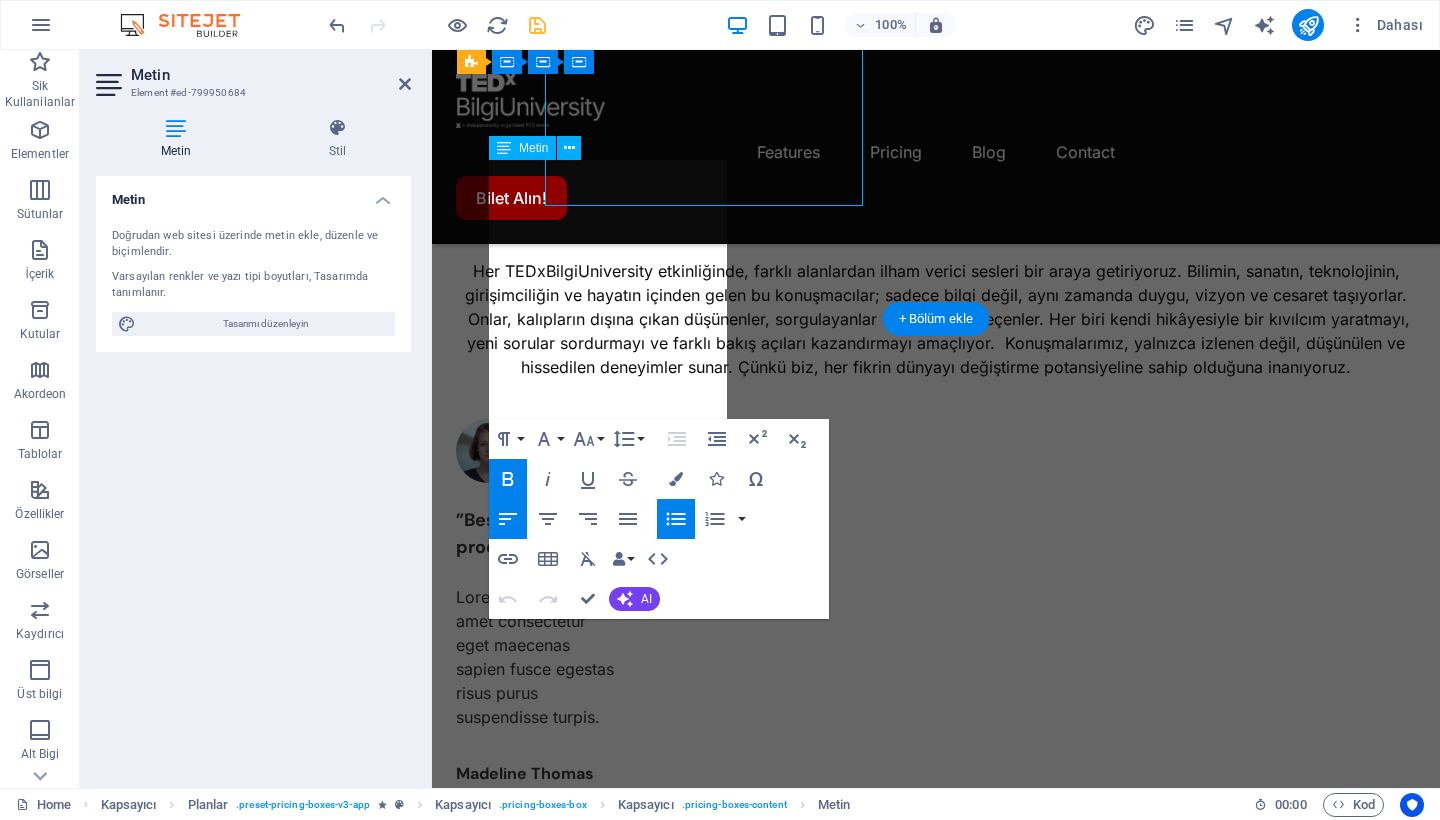 scroll, scrollTop: 2217, scrollLeft: 0, axis: vertical 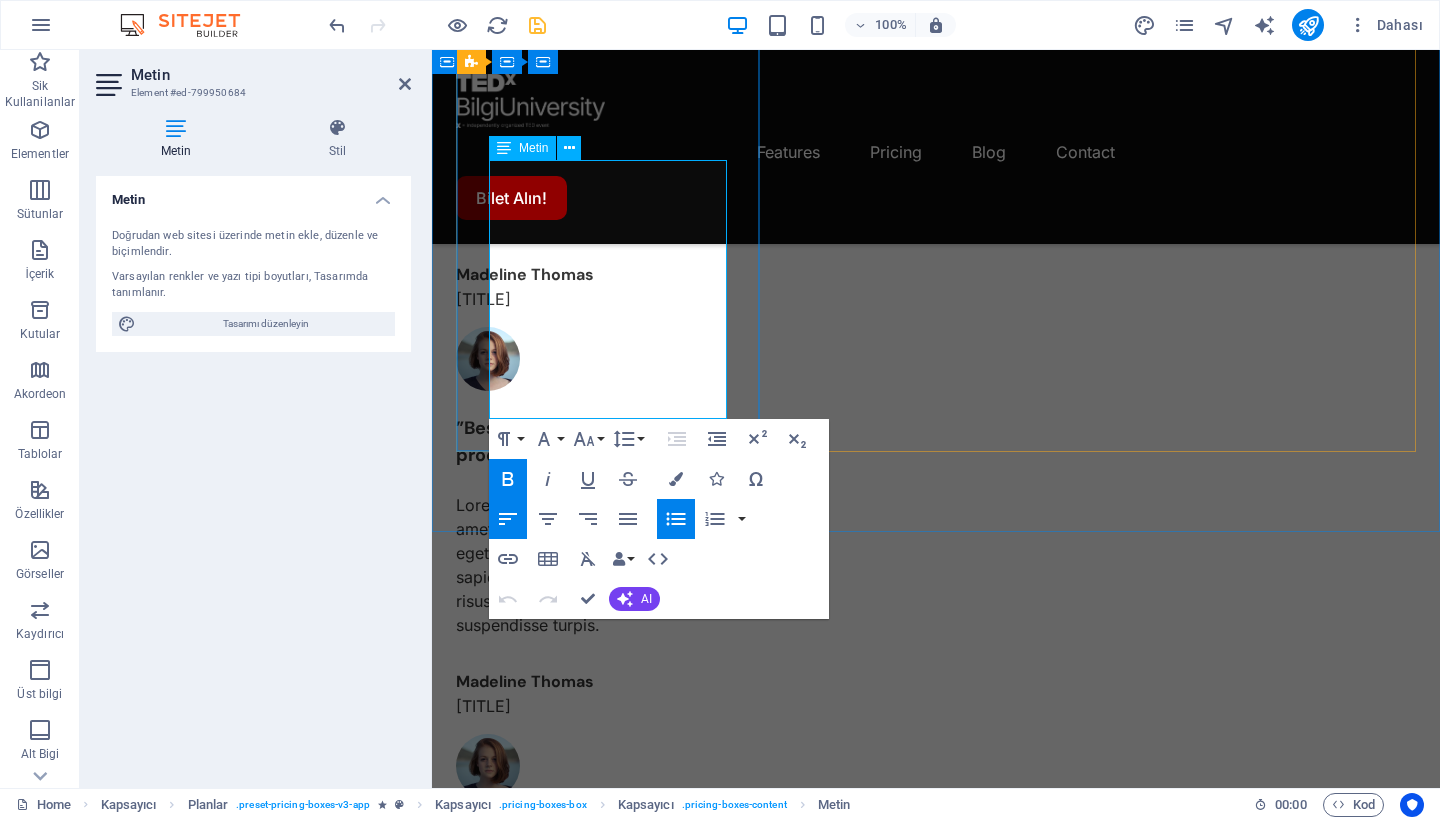 click on "Integrations" at bounding box center [545, 6825] 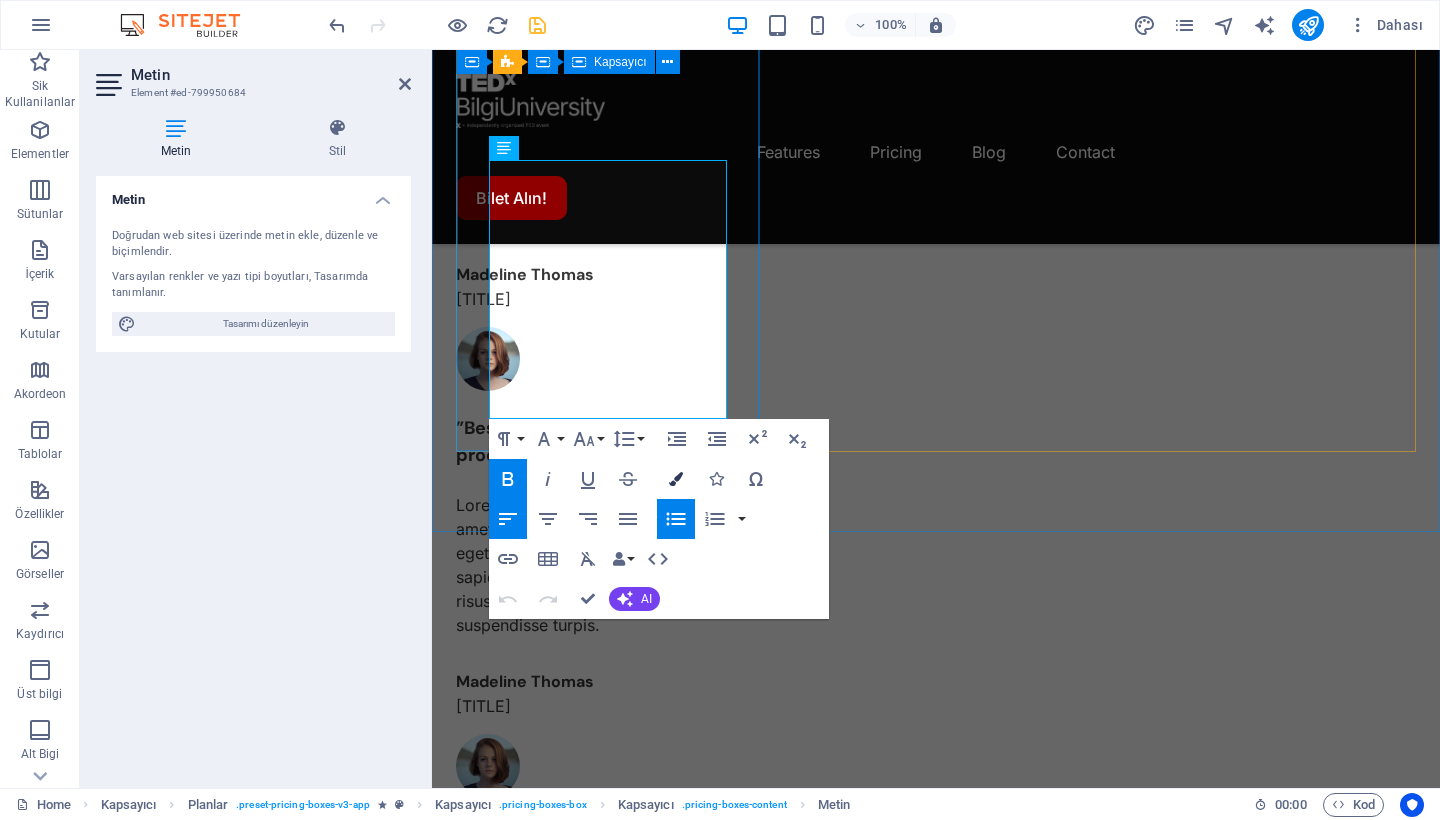 click at bounding box center (676, 479) 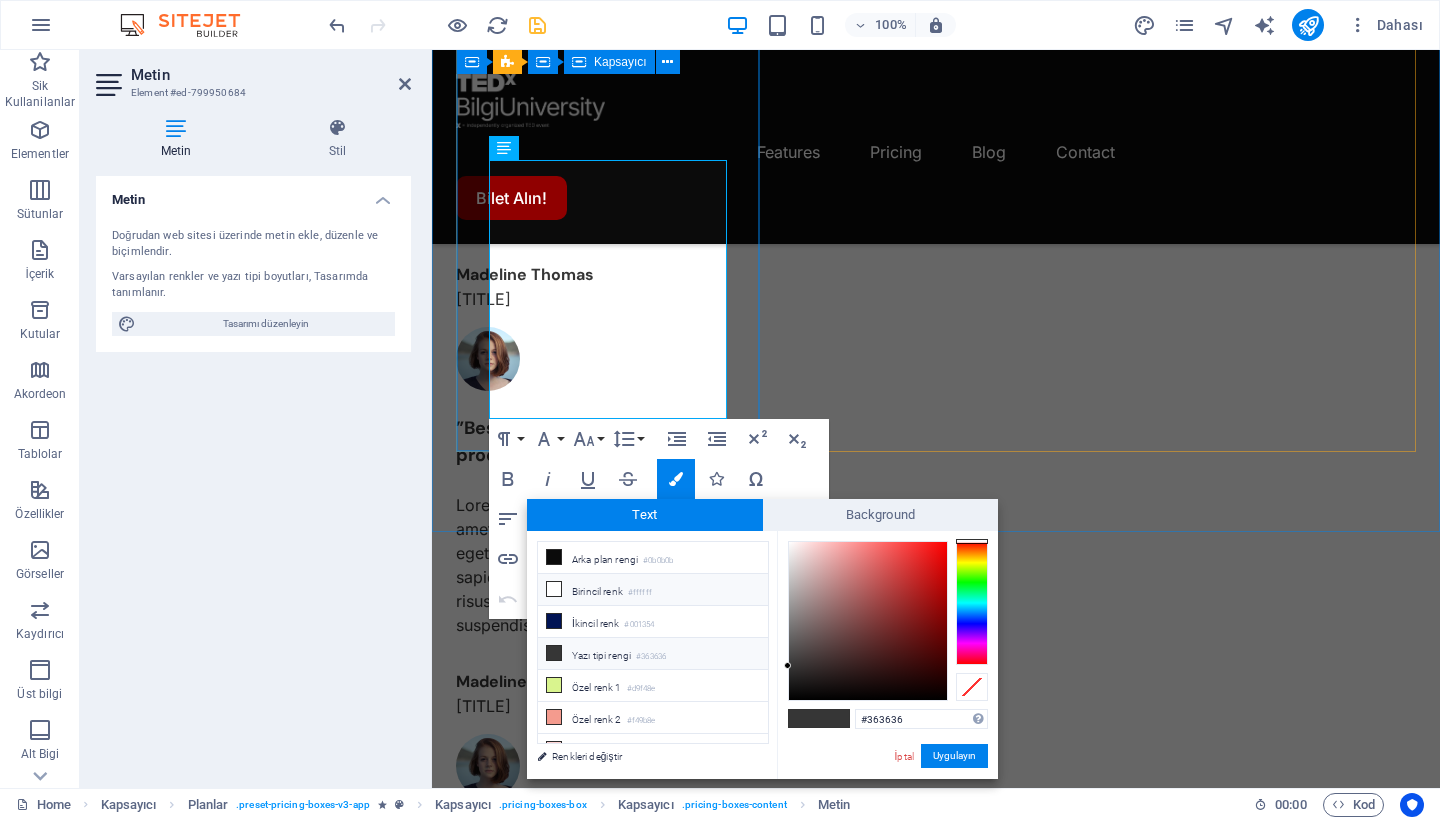 click on "Birincil renk
#[COLOR]" at bounding box center [653, 590] 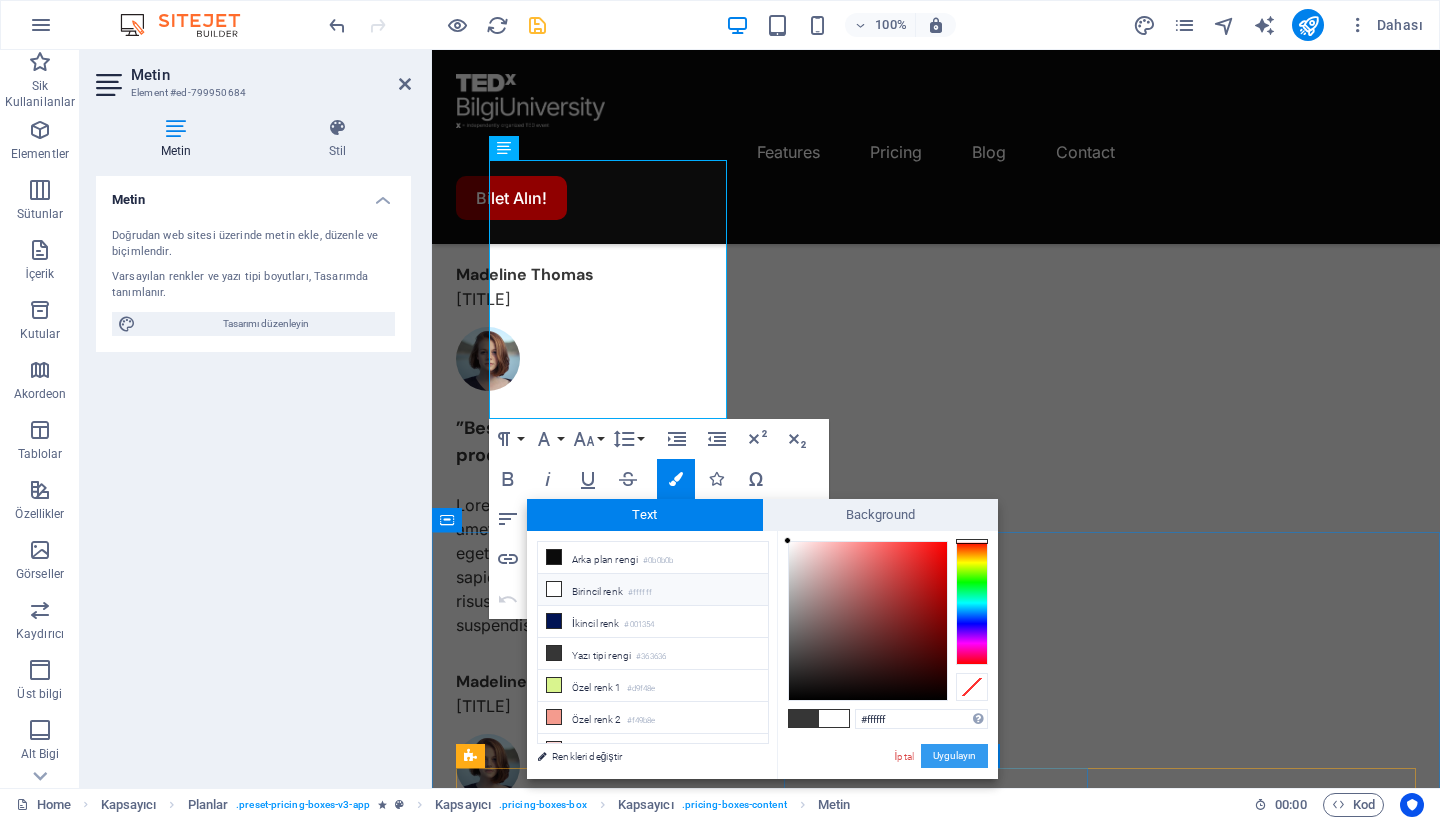 click on "Uygulayın" at bounding box center (954, 756) 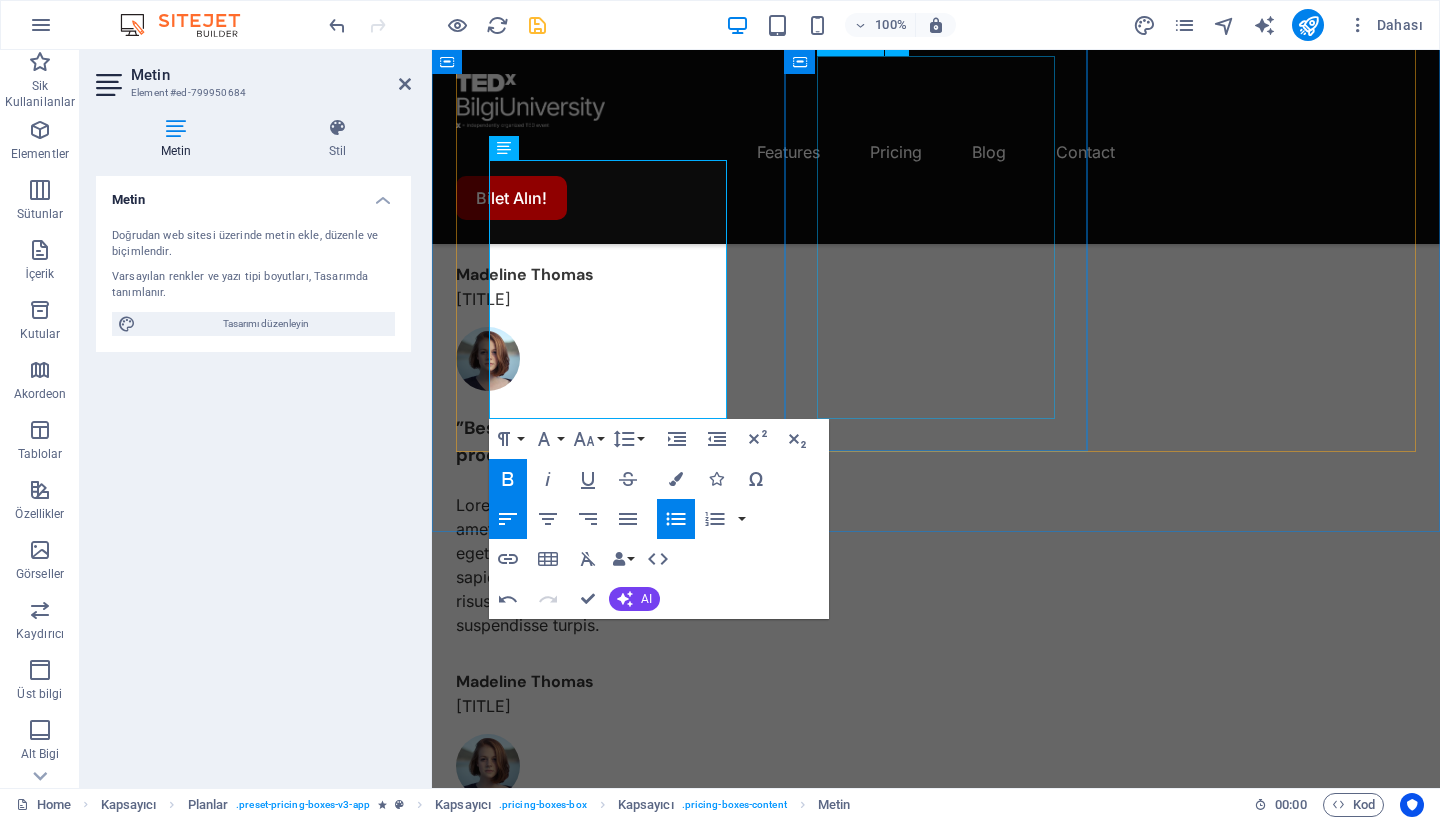 click on "Up to 50 project members       Unlimited tasks and projects       50GB storage       Integrations       Priority support       Advanced support       Expert support" at bounding box center [936, 12038] 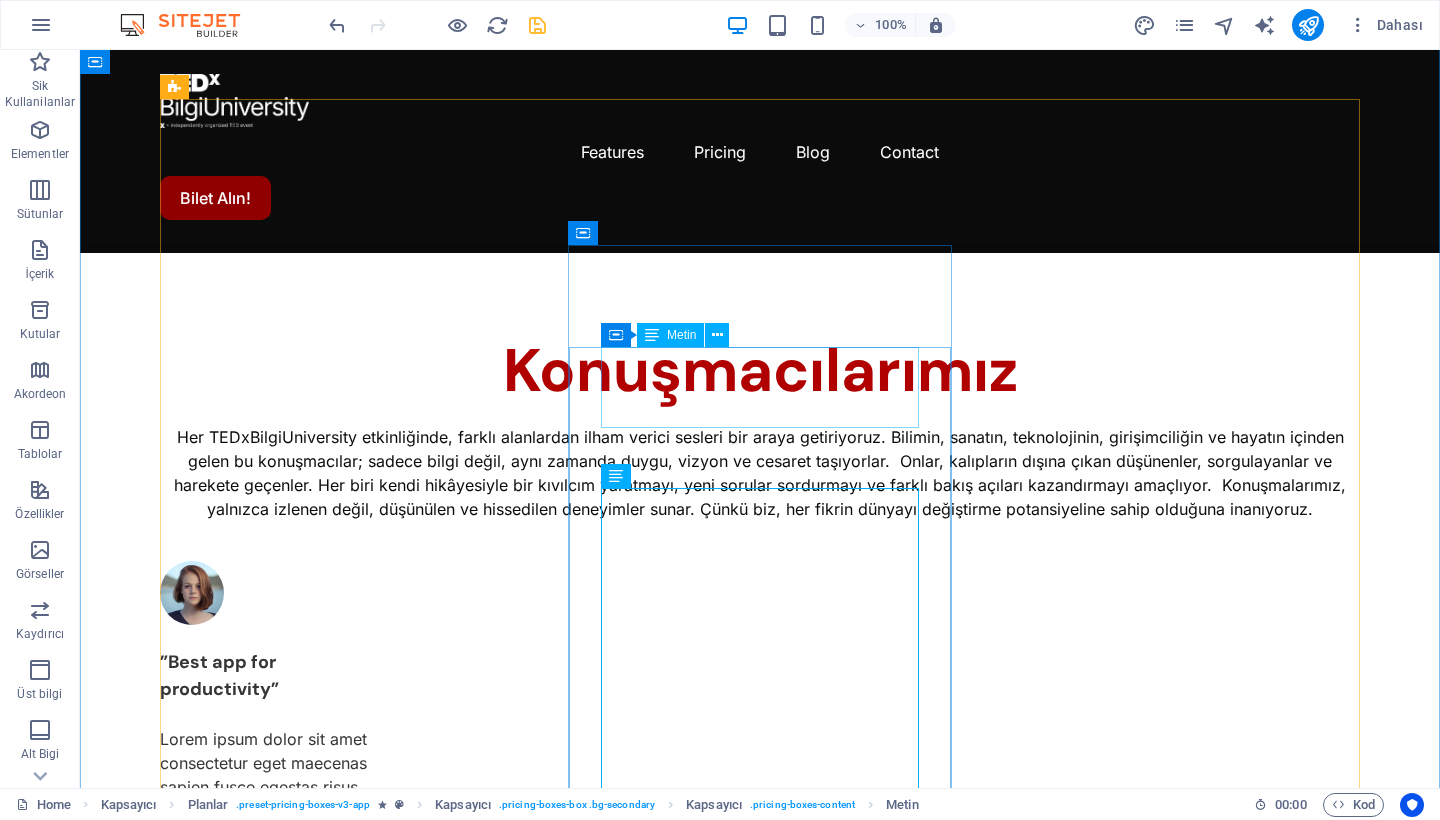 scroll, scrollTop: 1523, scrollLeft: 0, axis: vertical 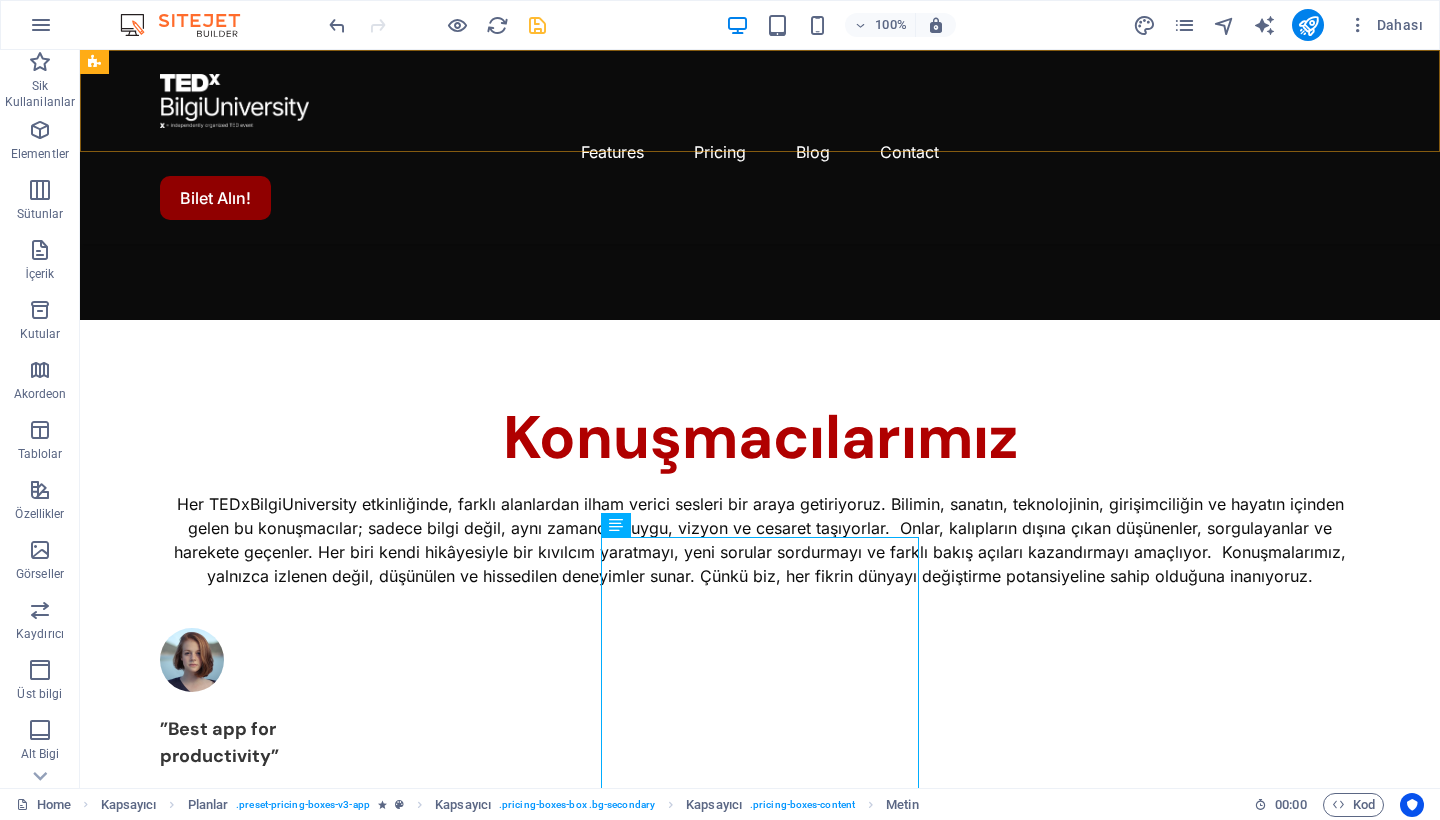 click on "Features Pricing Blog Contact Bilet Alın!" at bounding box center [760, 147] 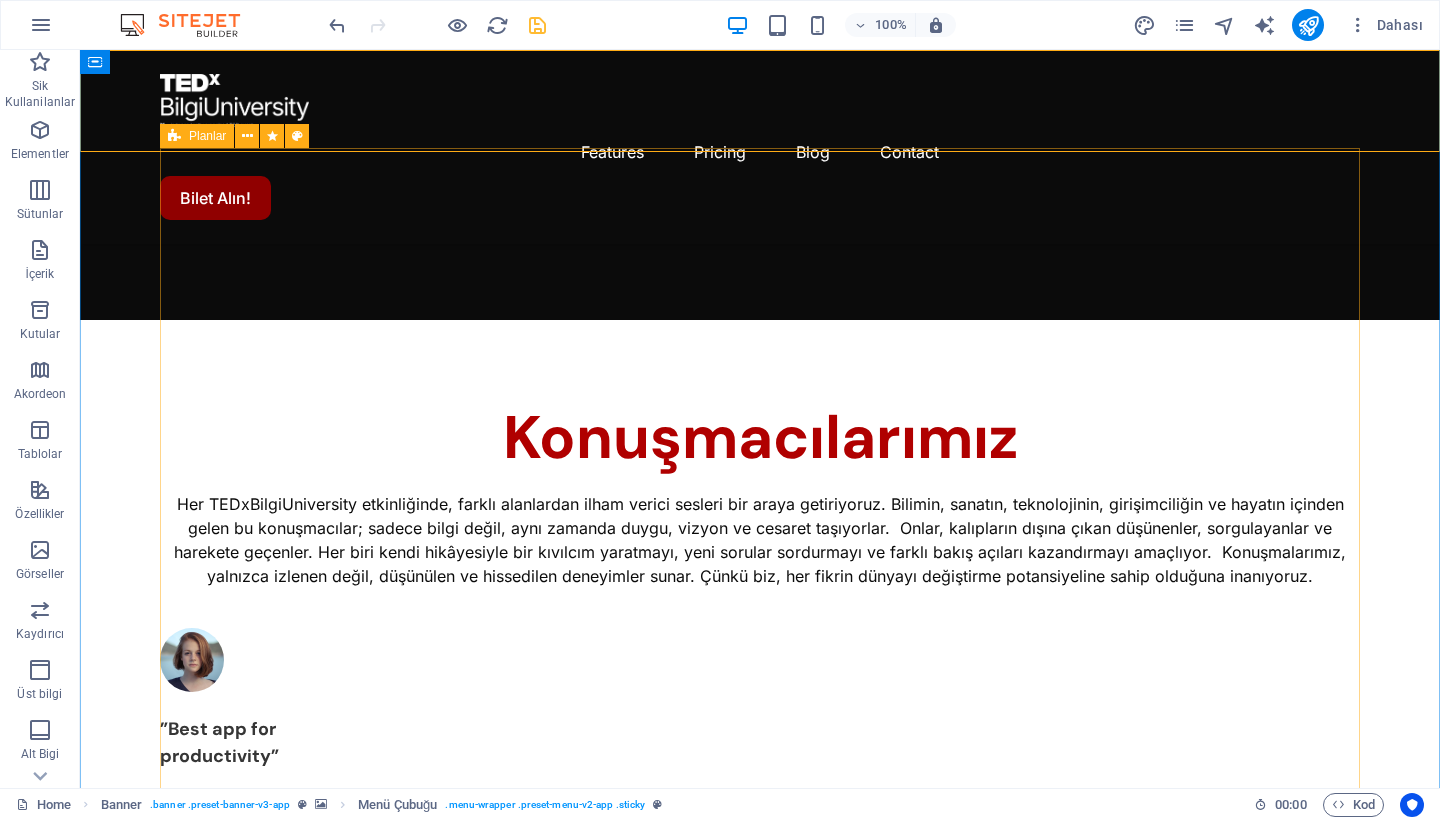 click on "Free $[PRICE] /monthly [PLAN_NAME]       Up to [NUMBER] project members       Unlimited tasks and projects       [STORAGE]       Integrations       Basic support Pro most popular $[PRICE] /monthly [PLAN_NAME]       Up to [NUMBER] project members       Unlimited tasks and projects       [STORAGE]       Integrations       Priority support       Advanced support       Expert support Business $[PRICE] /monthly [PLAN_NAME]       Up to [NUMBER] project members       Unlimited tasks and projects       [STORAGE]       Integrations and All support types       Dedicated account manager       Custom fields       Advanced analytics       Export capabilities       API access       Advanced security features" at bounding box center [760, 18072] 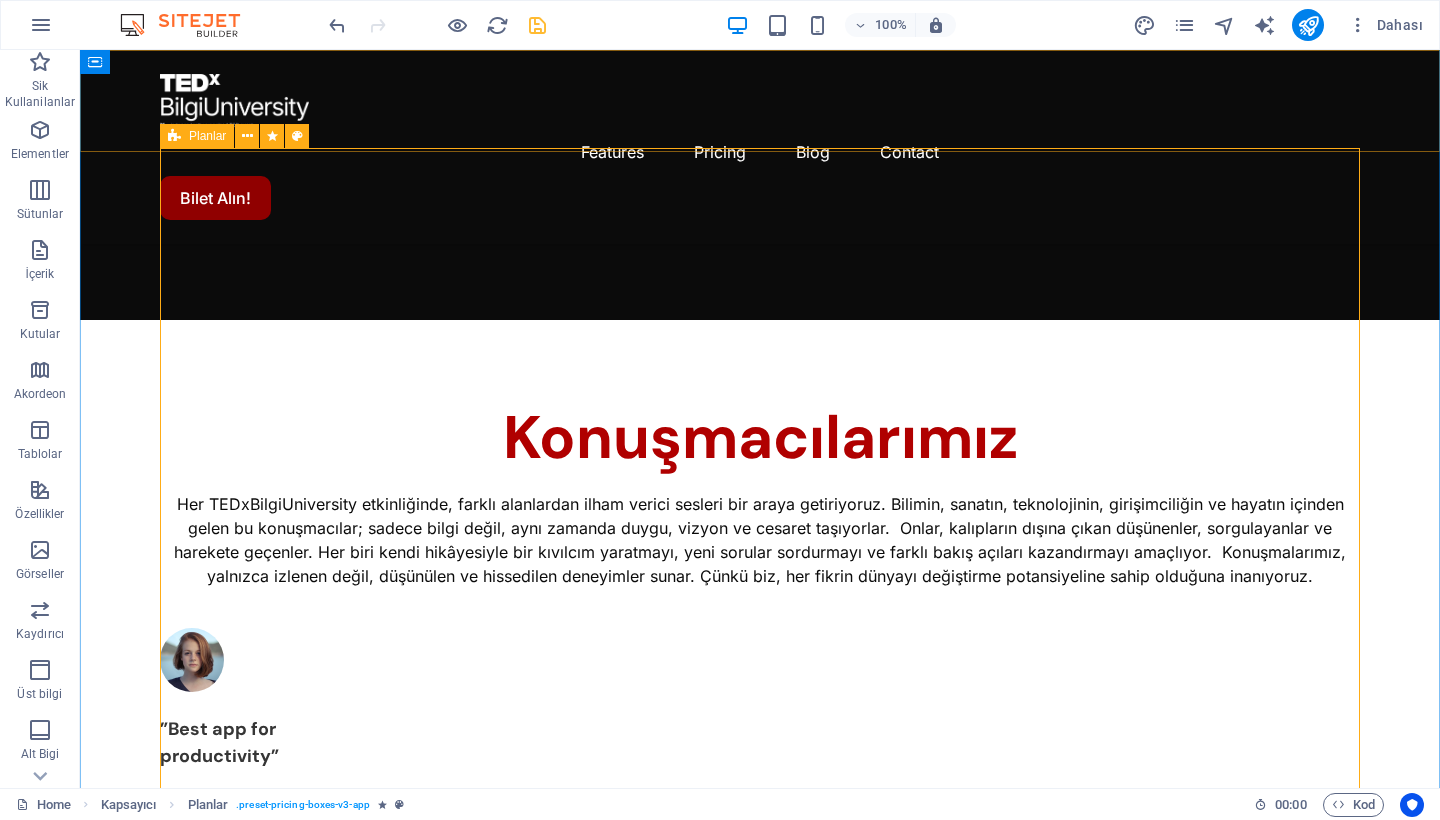 click at bounding box center (174, 136) 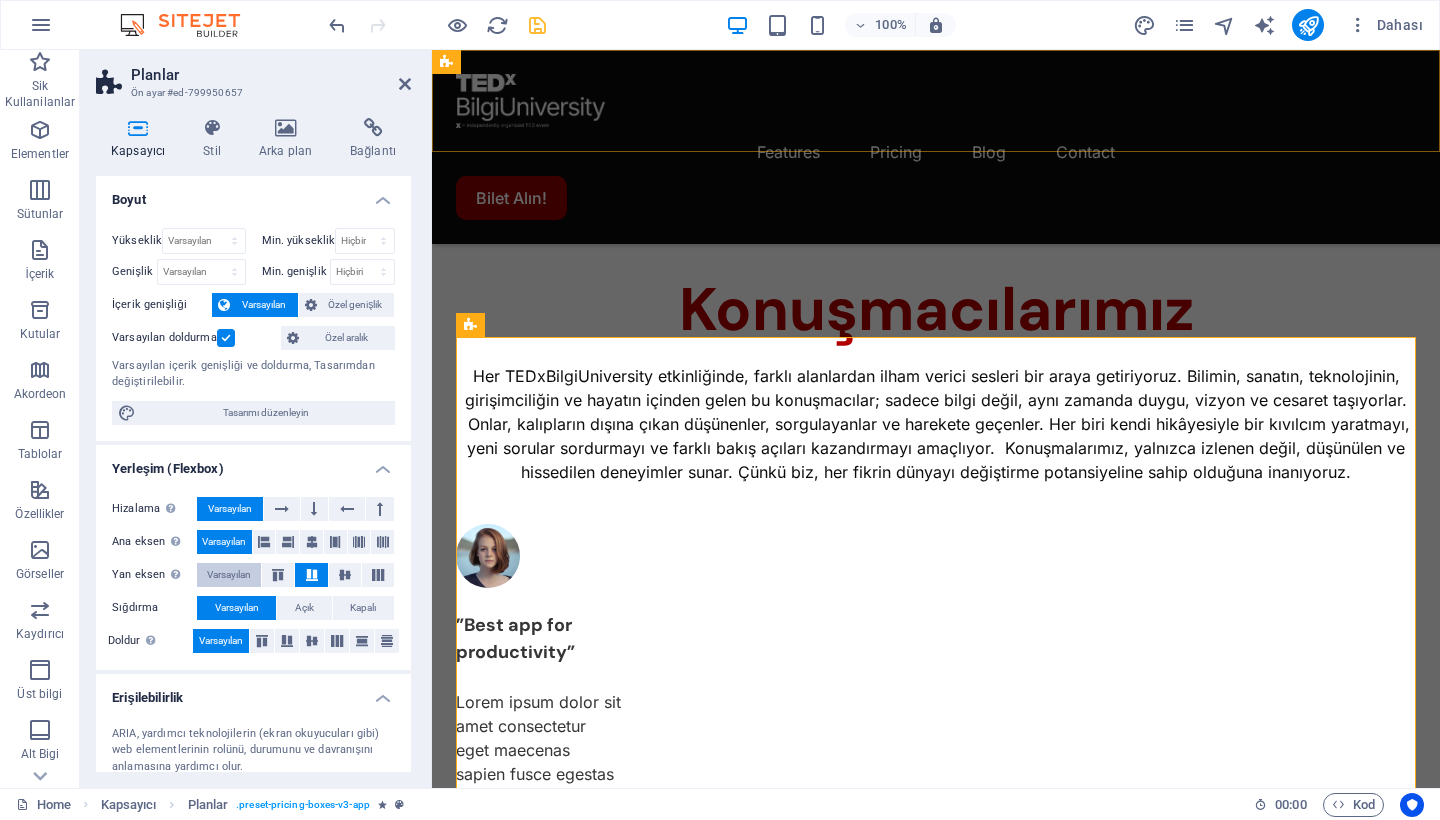 click on "Varsayılan" at bounding box center (229, 575) 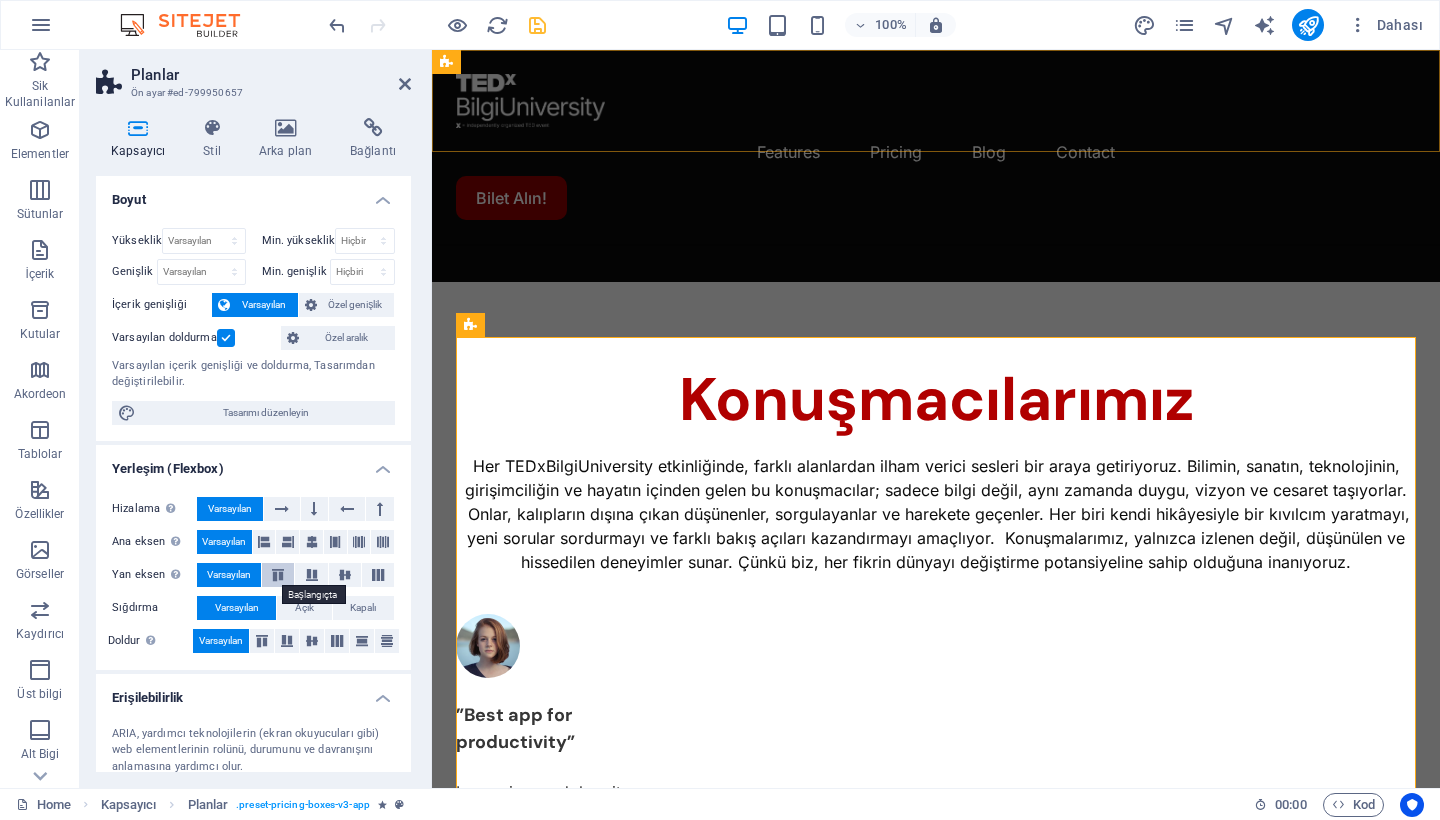 click at bounding box center (278, 575) 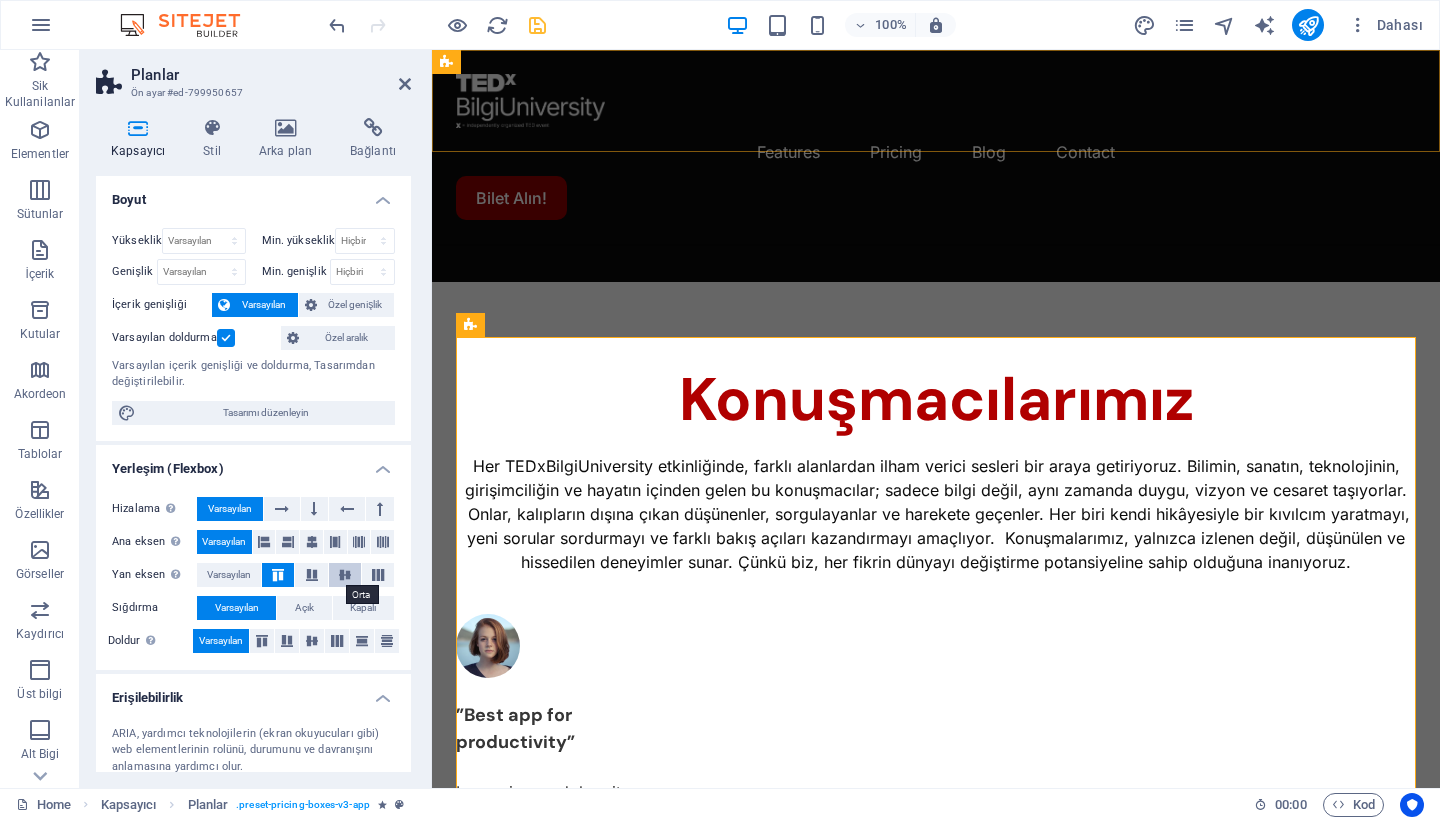 click at bounding box center (345, 575) 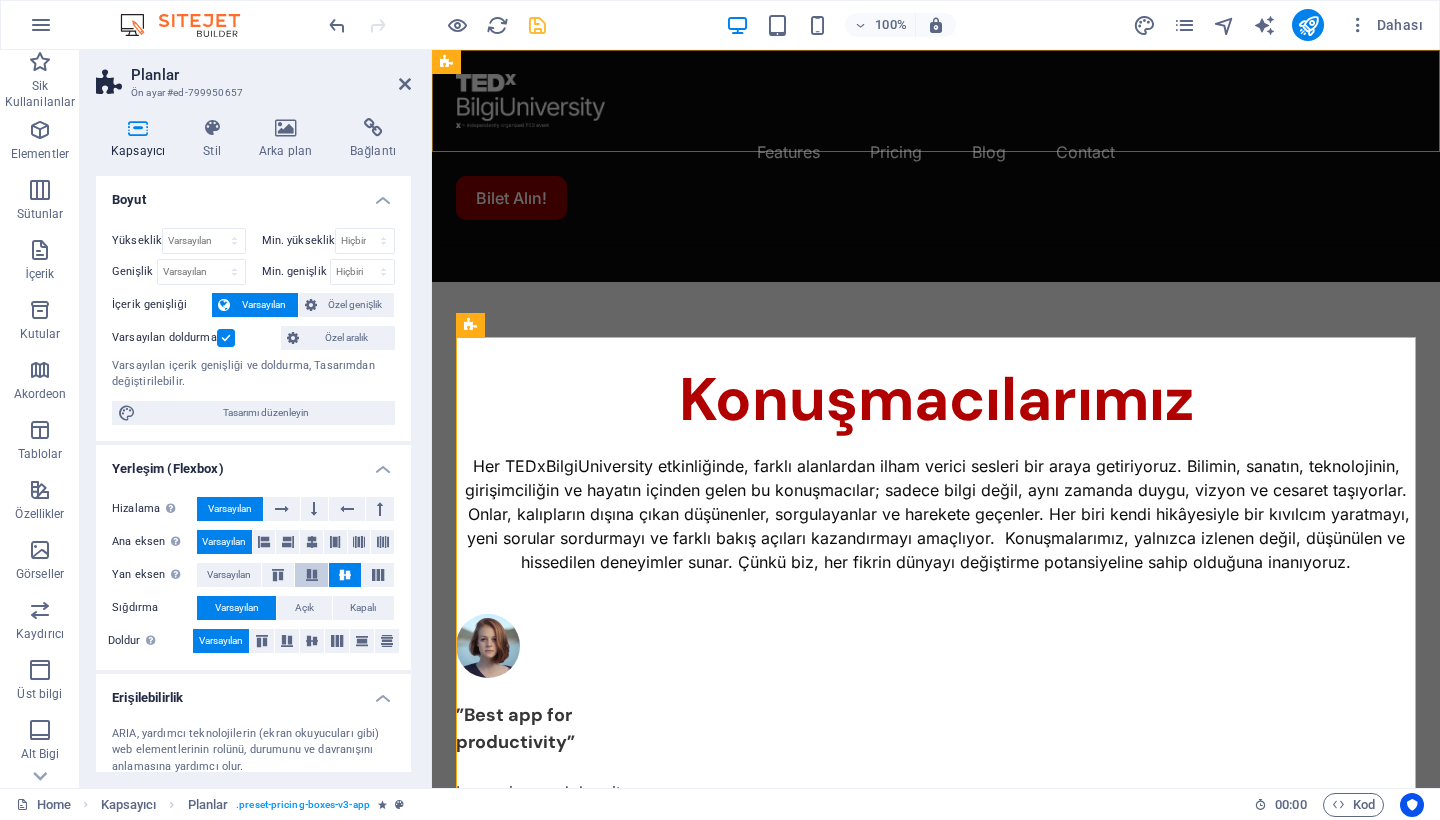 click at bounding box center (312, 575) 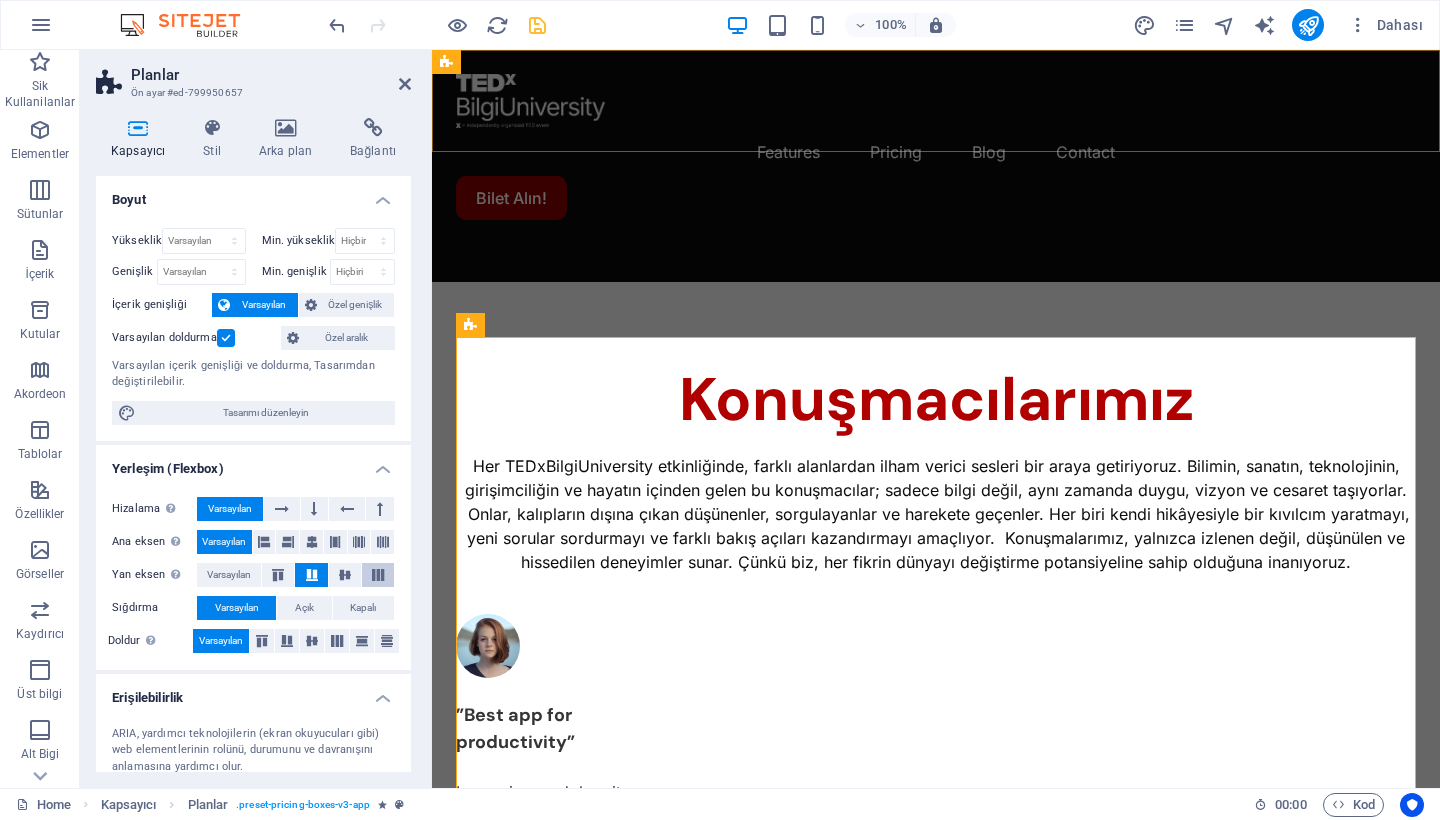 click at bounding box center [378, 575] 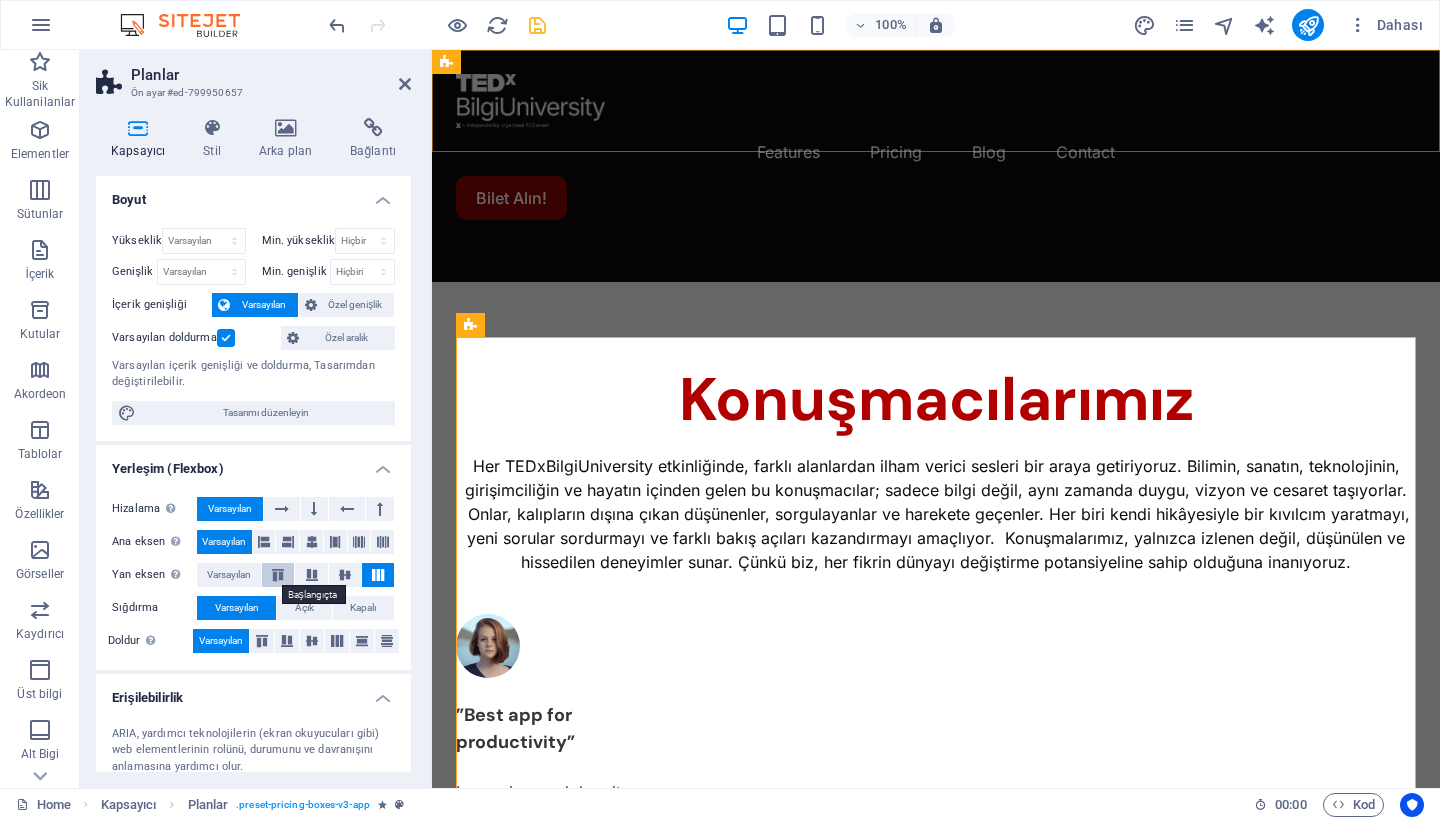 click at bounding box center (278, 575) 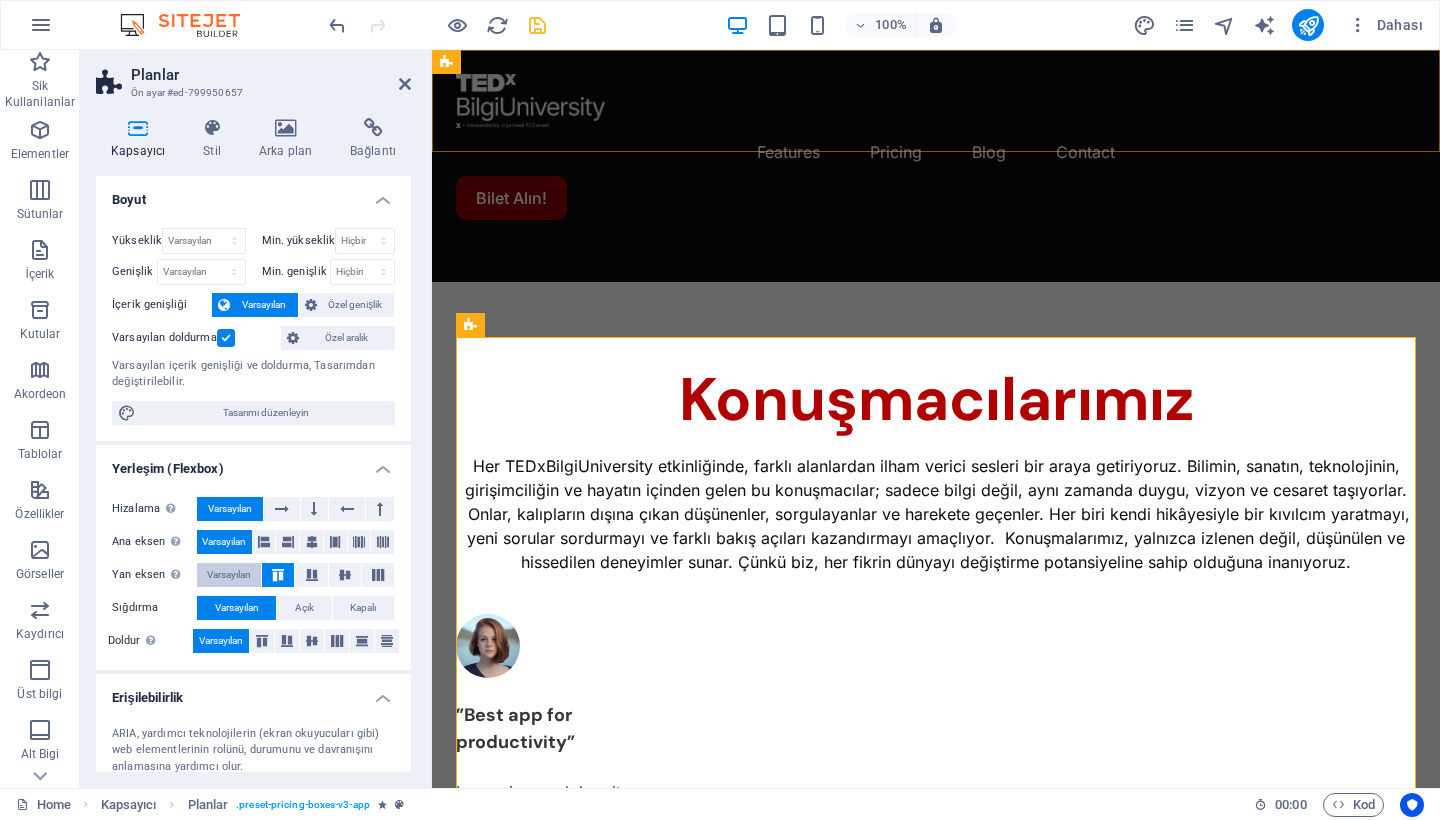 click on "Varsayılan" at bounding box center [229, 575] 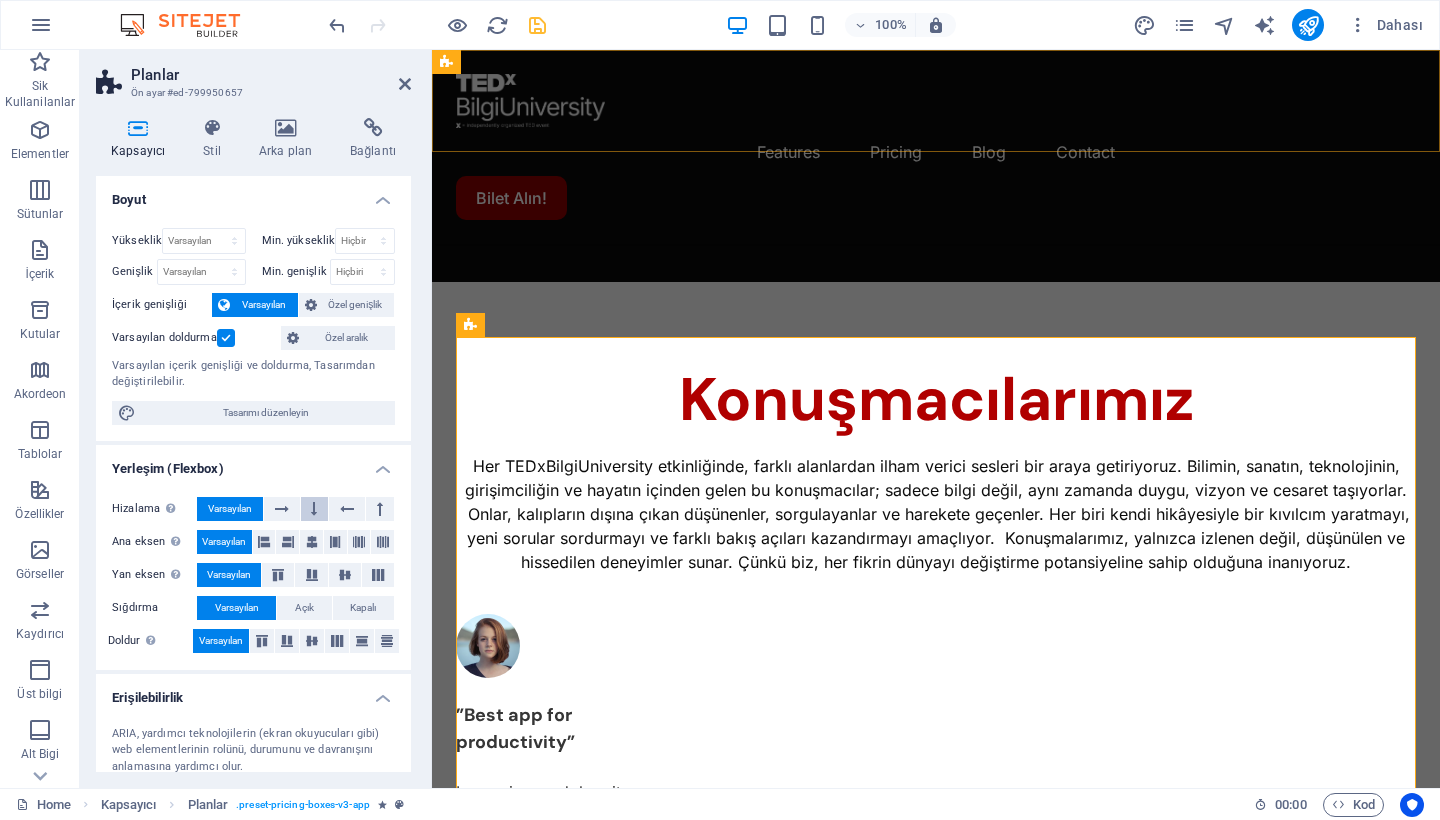 click at bounding box center (315, 509) 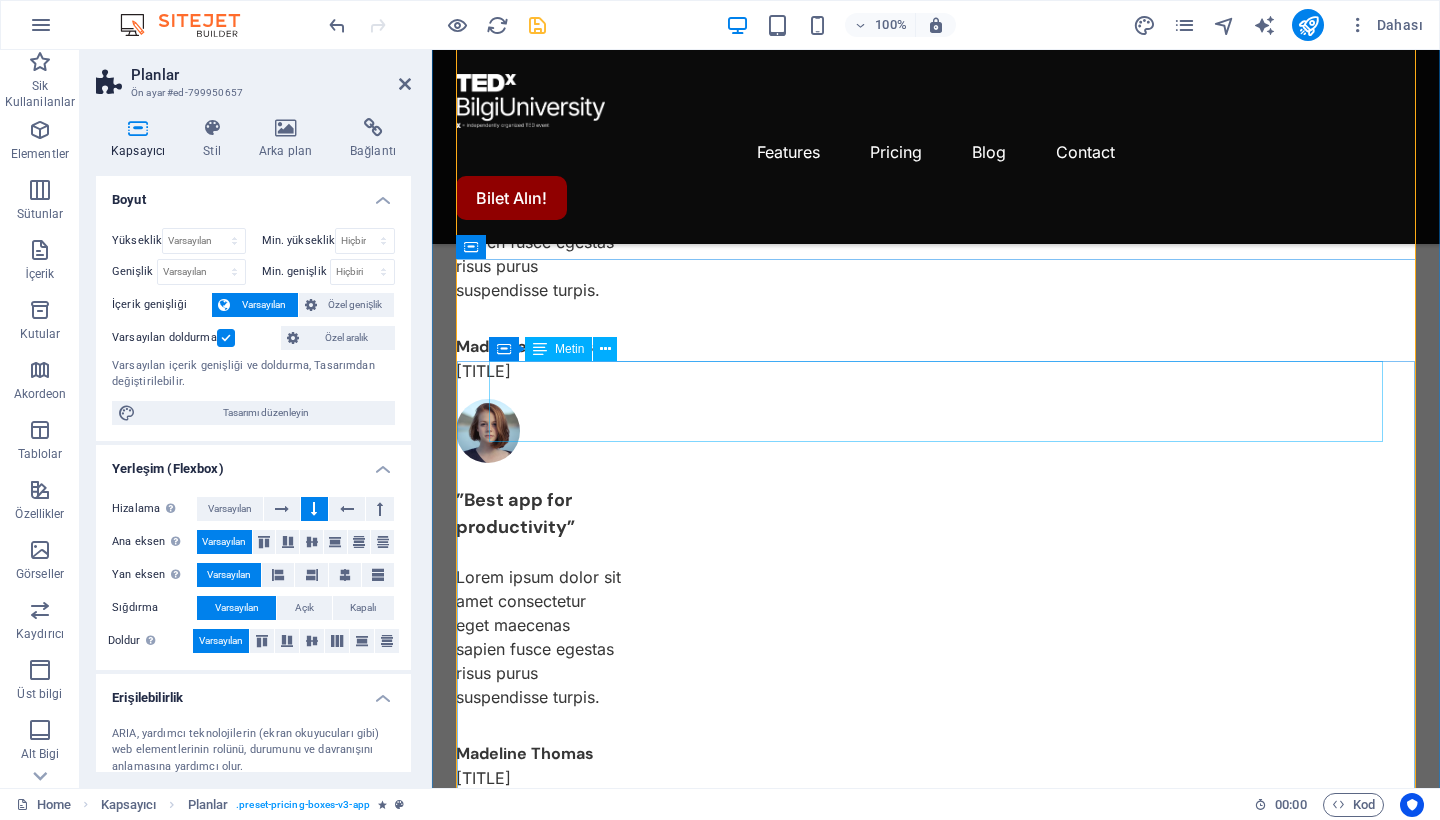 scroll, scrollTop: 2149, scrollLeft: 0, axis: vertical 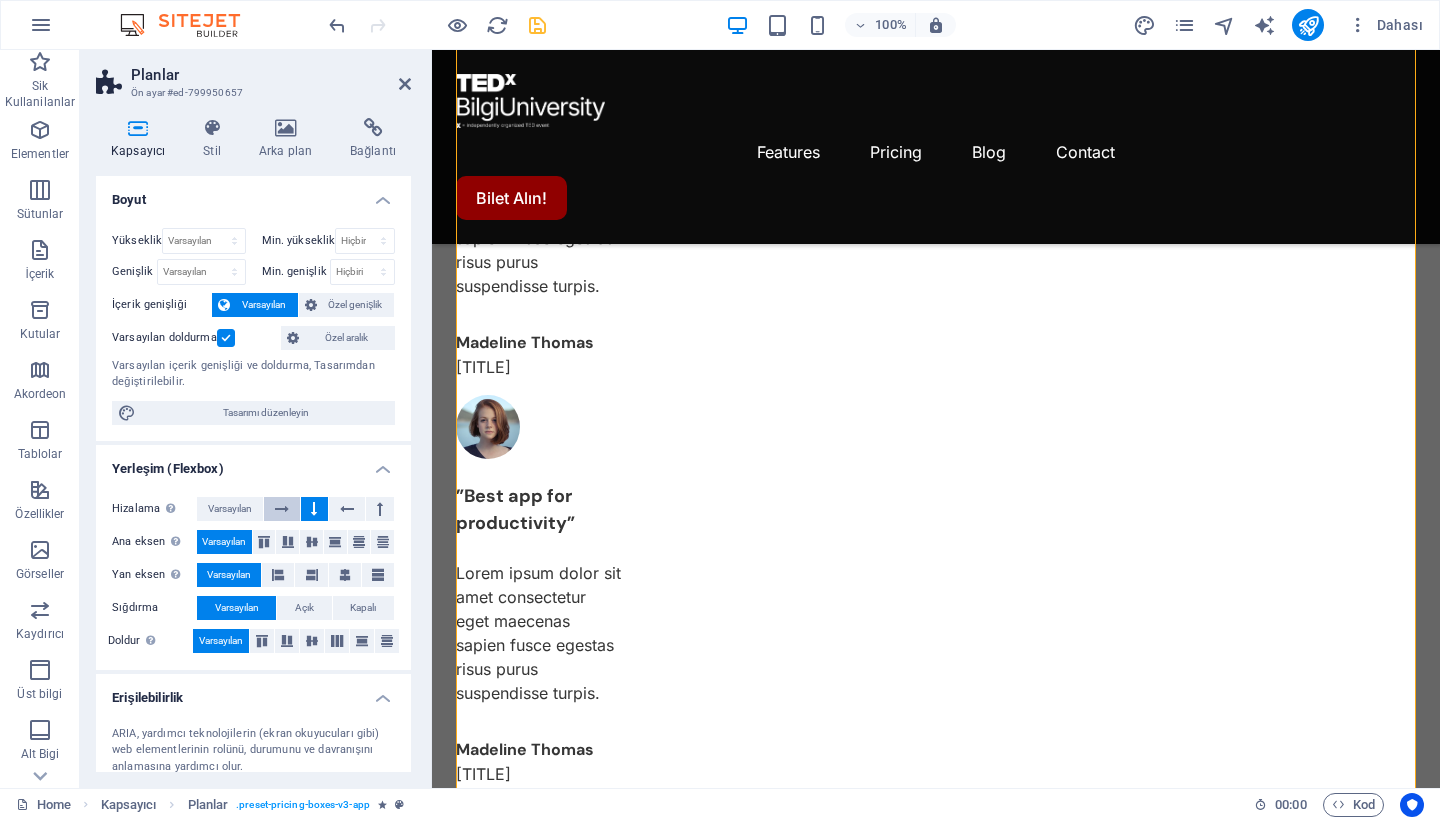 click at bounding box center (282, 509) 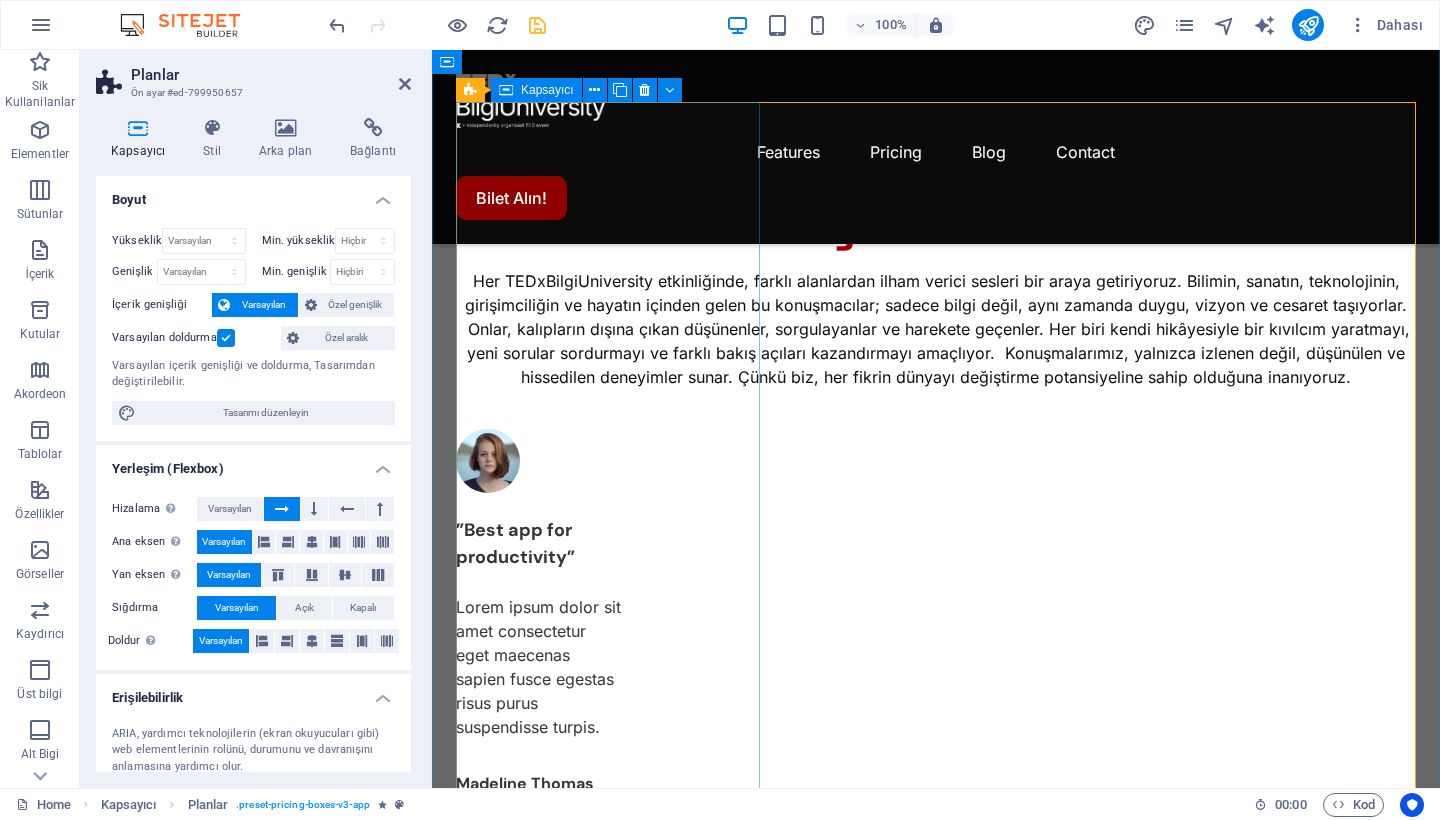 scroll, scrollTop: 1677, scrollLeft: 0, axis: vertical 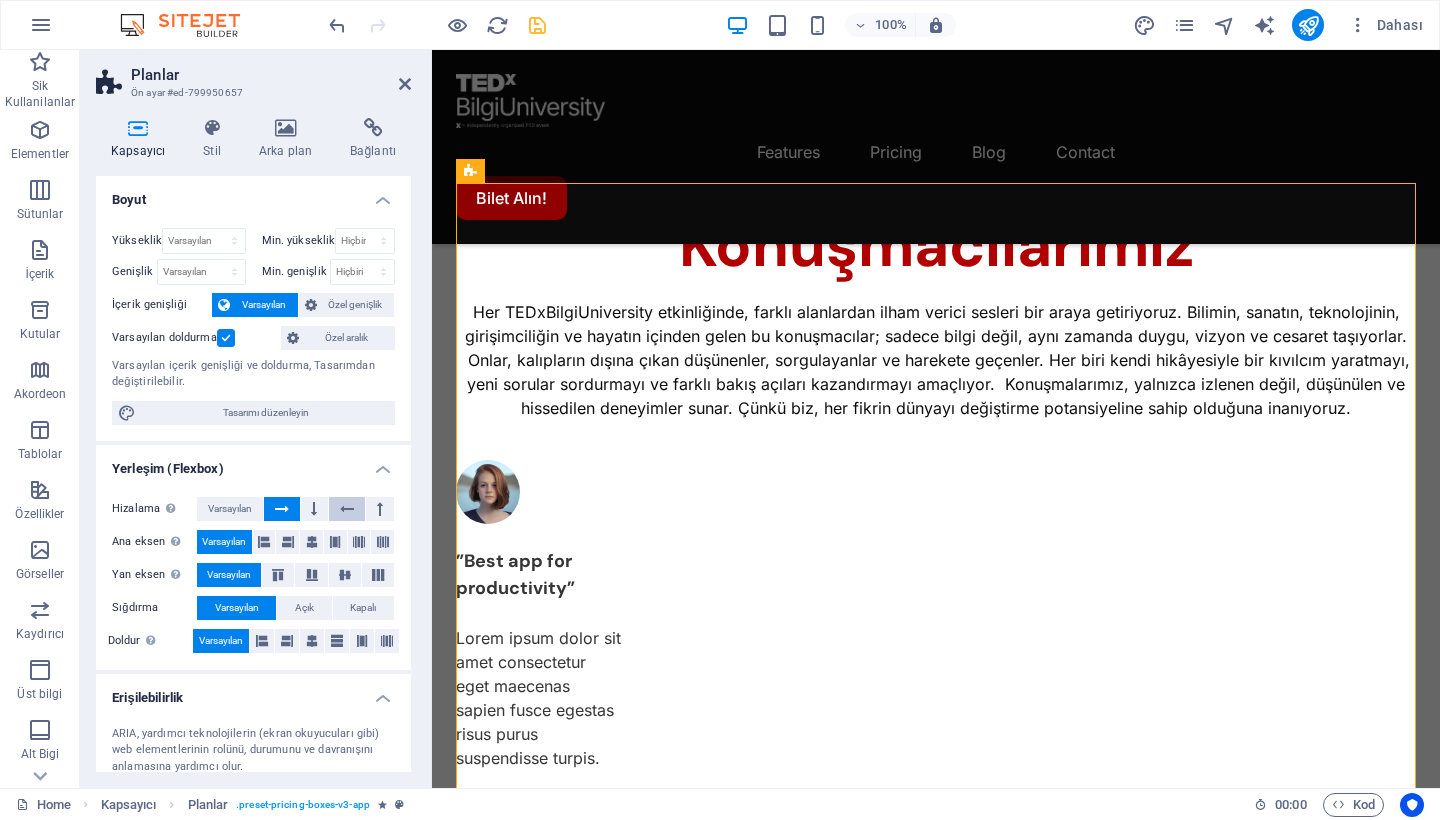 click at bounding box center (347, 509) 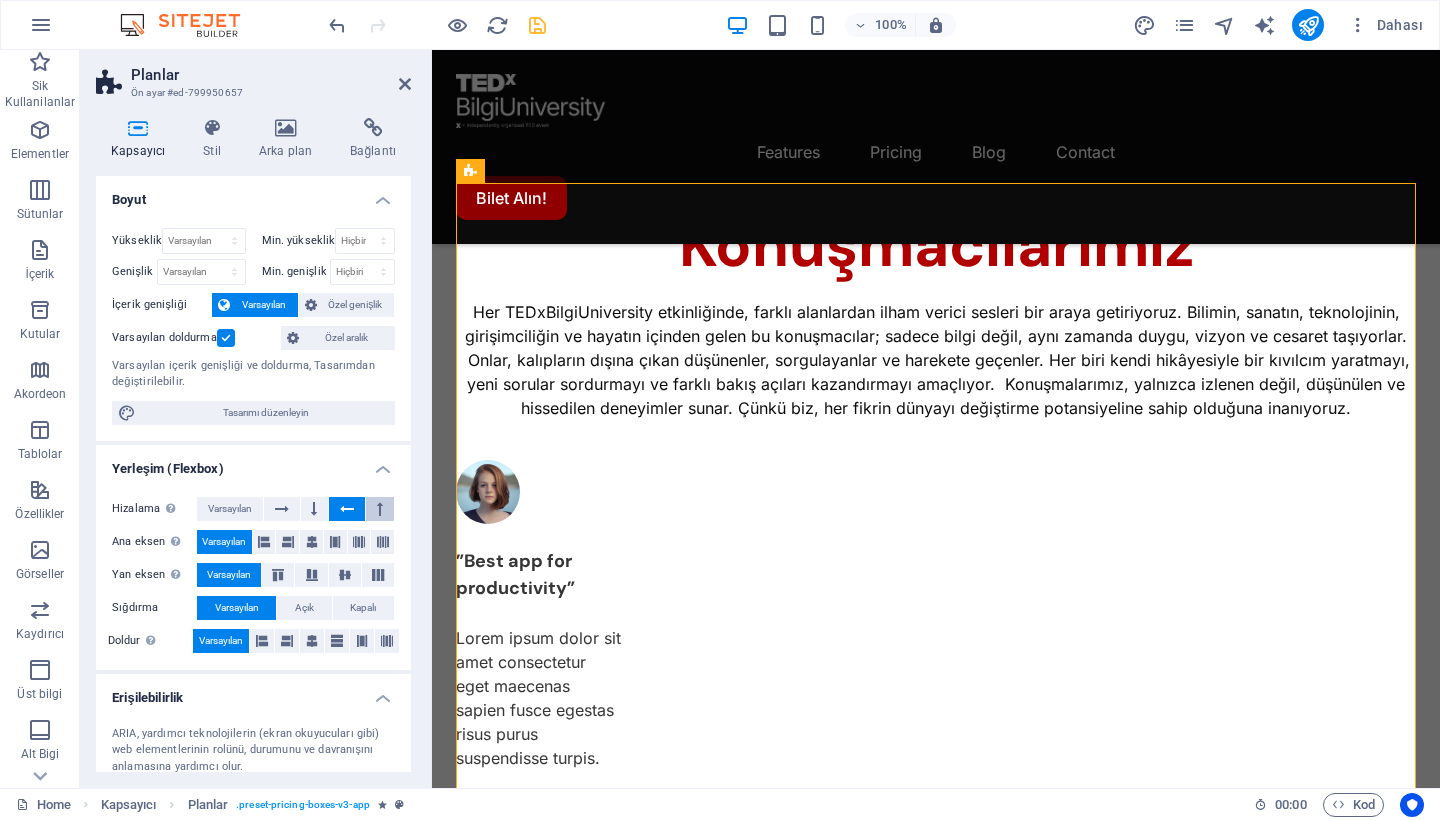 click at bounding box center (380, 509) 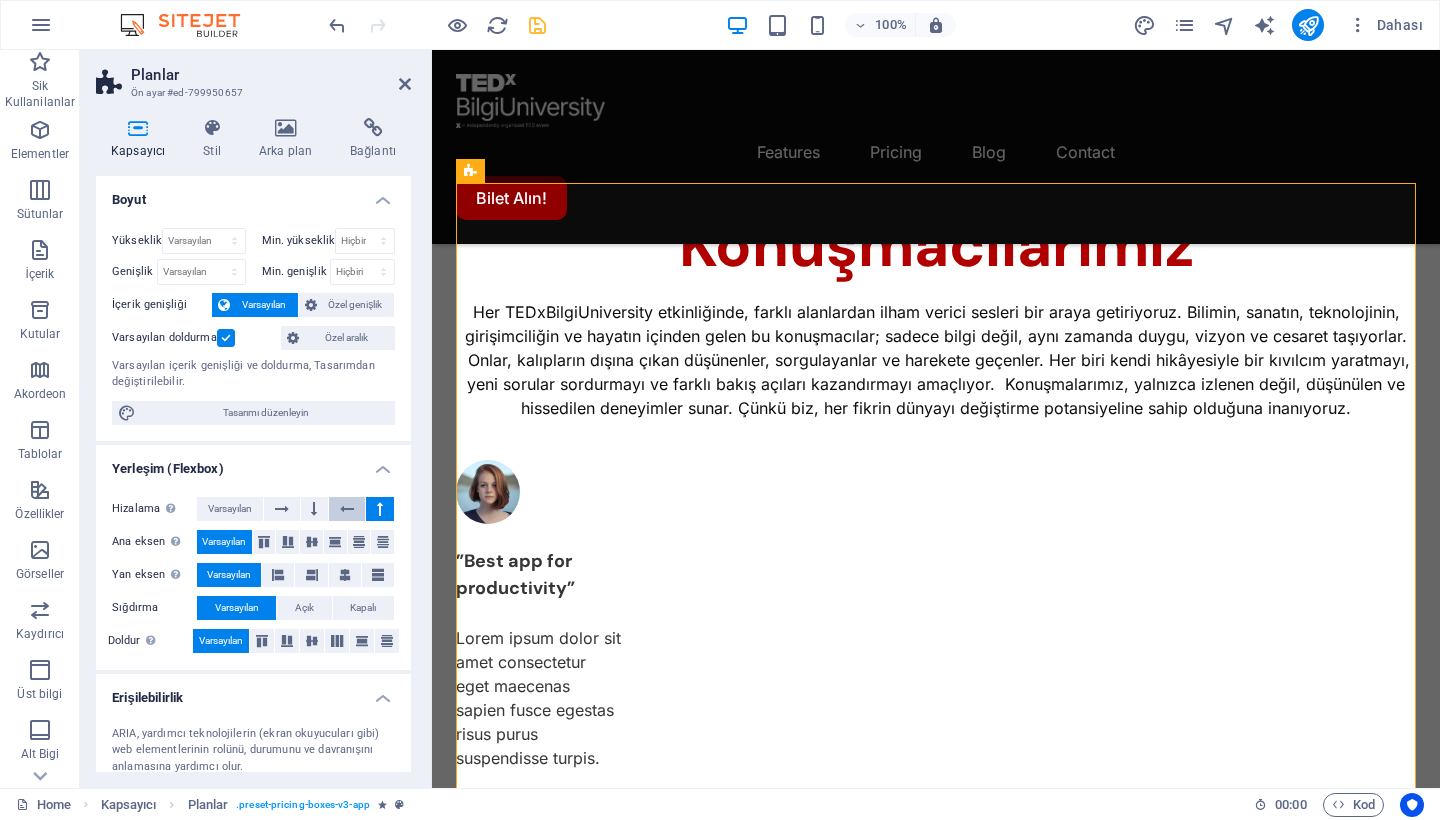 click at bounding box center (347, 509) 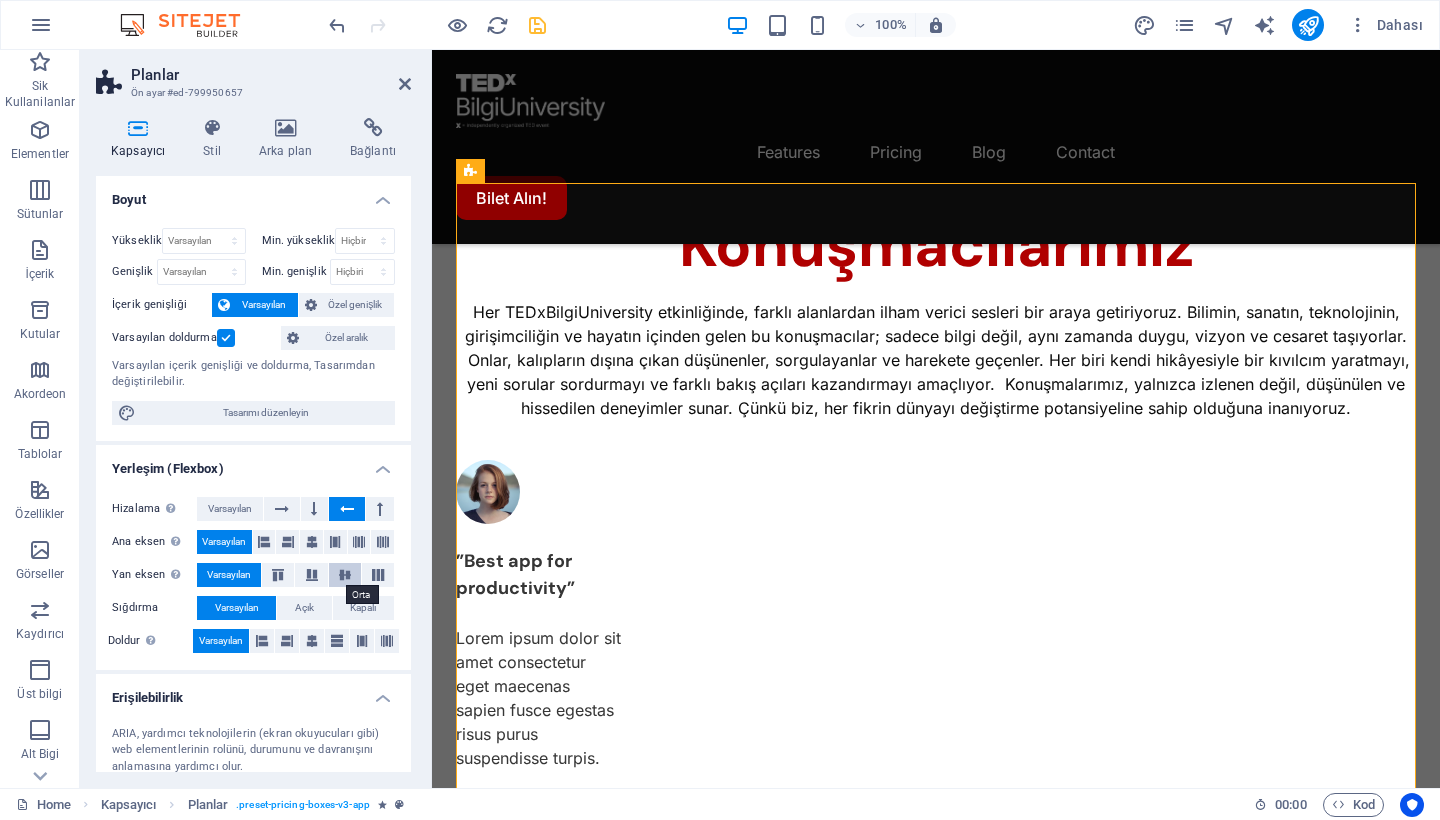 click at bounding box center (345, 575) 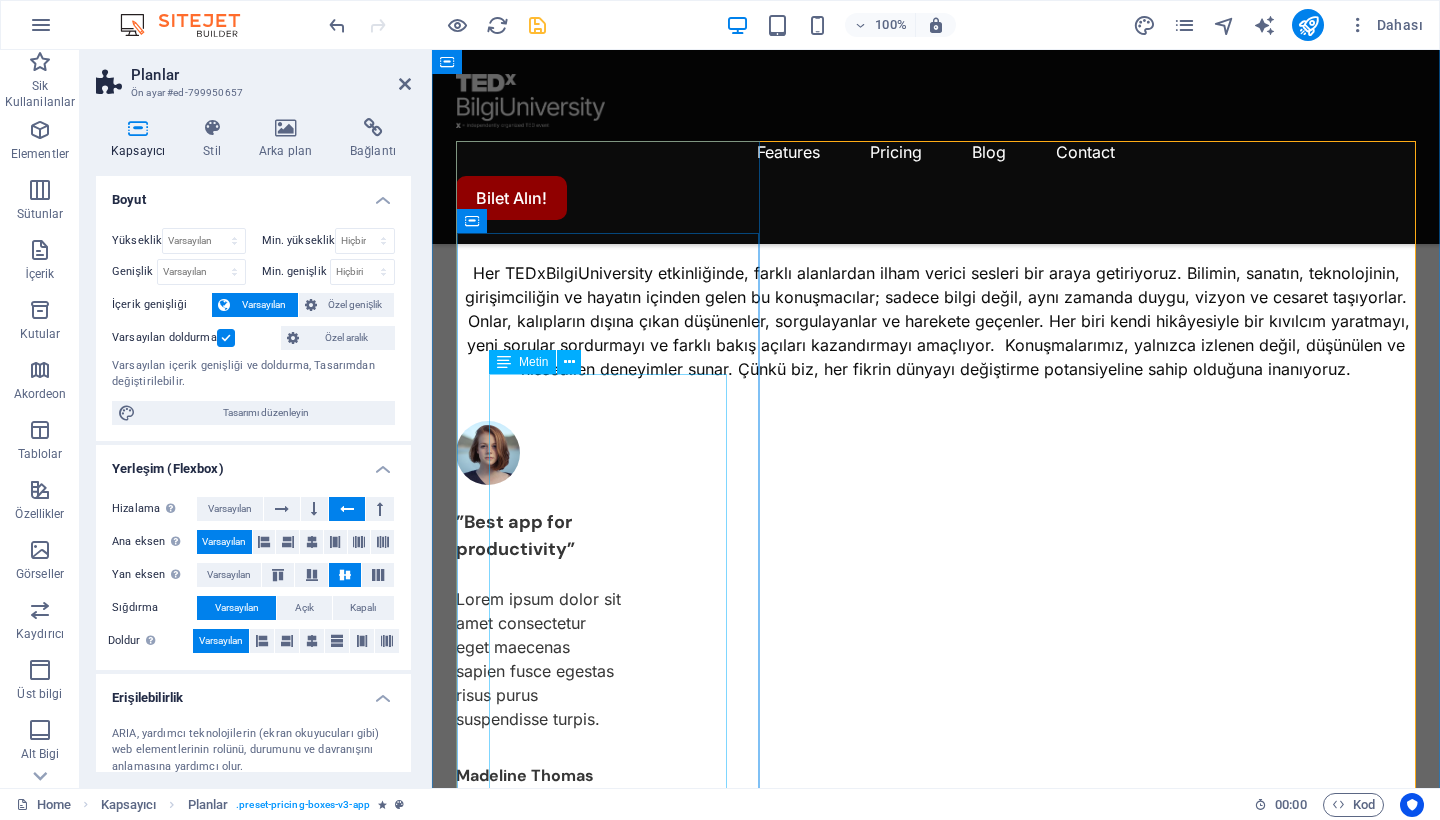 scroll, scrollTop: 1720, scrollLeft: 0, axis: vertical 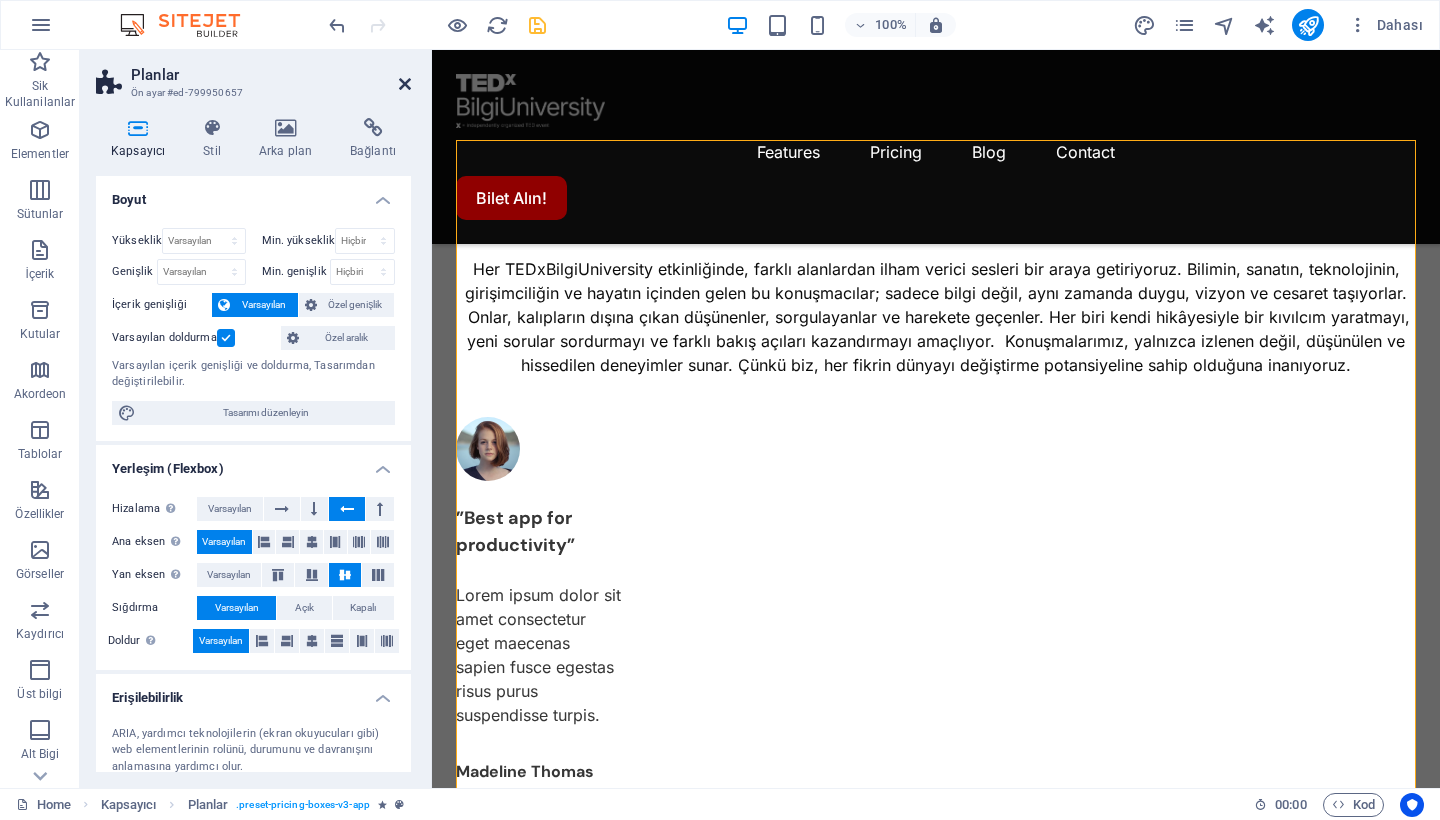 click at bounding box center (405, 84) 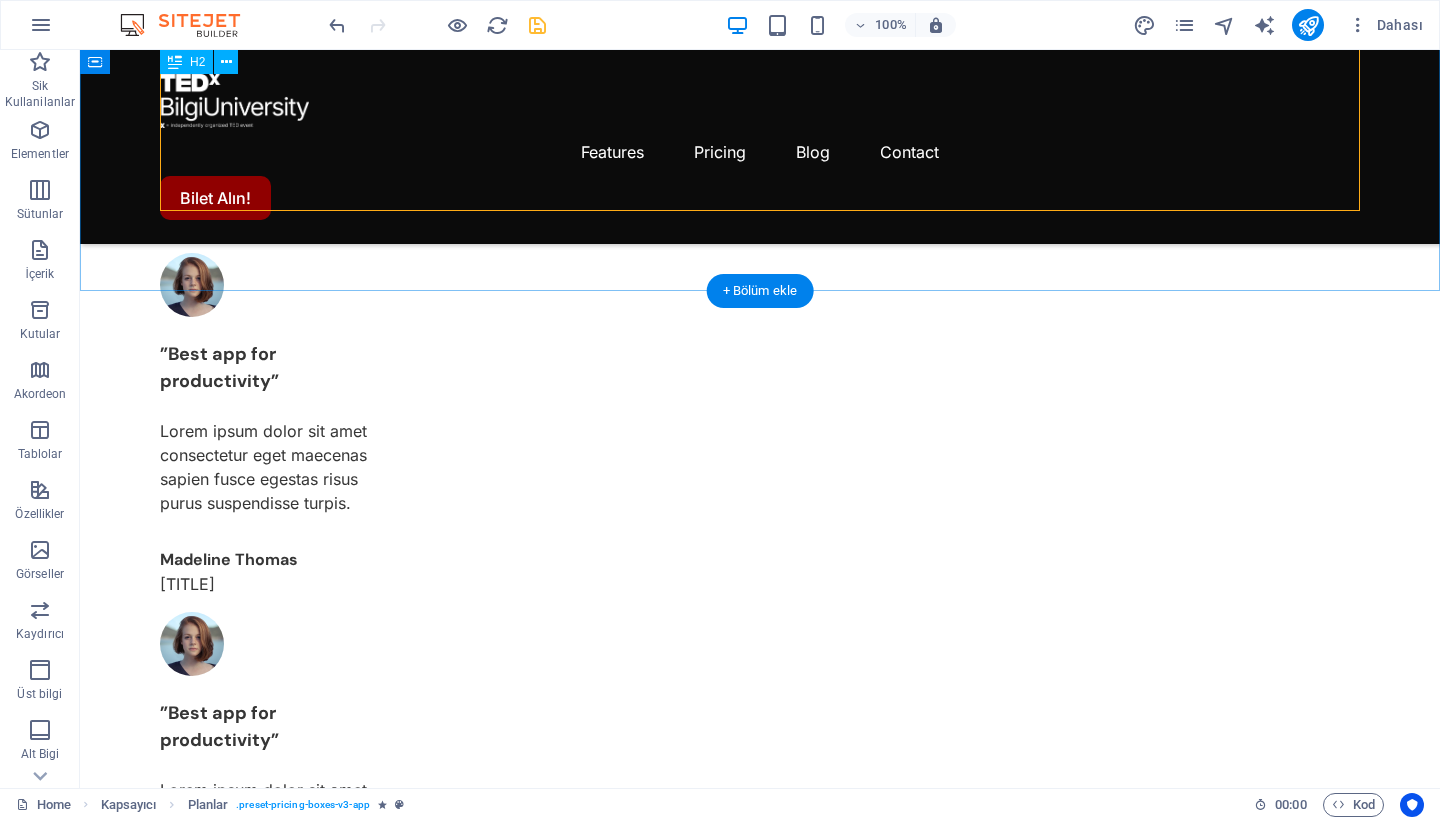scroll, scrollTop: 2262, scrollLeft: 0, axis: vertical 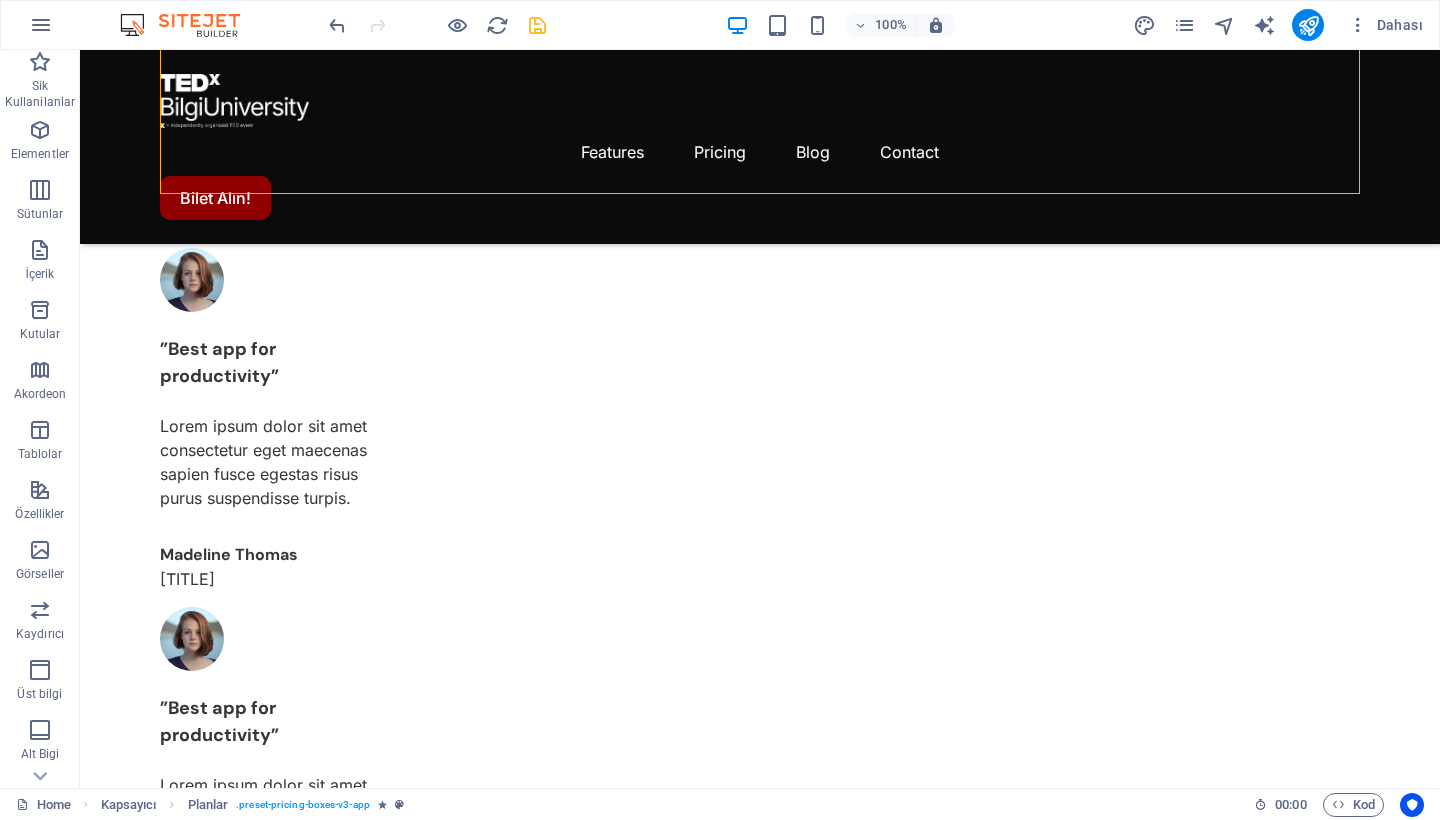 click at bounding box center [537, 25] 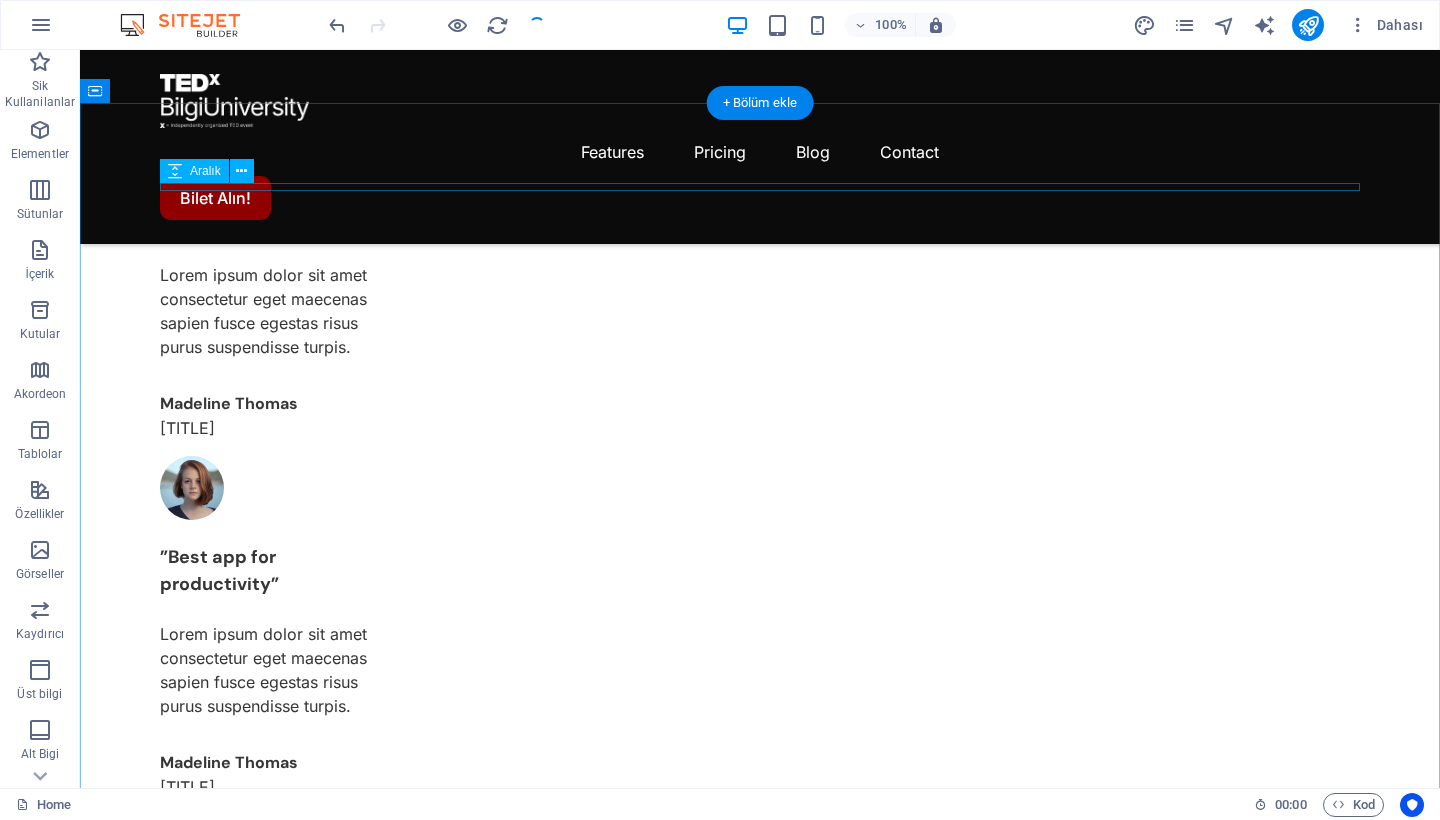 scroll, scrollTop: 2435, scrollLeft: 0, axis: vertical 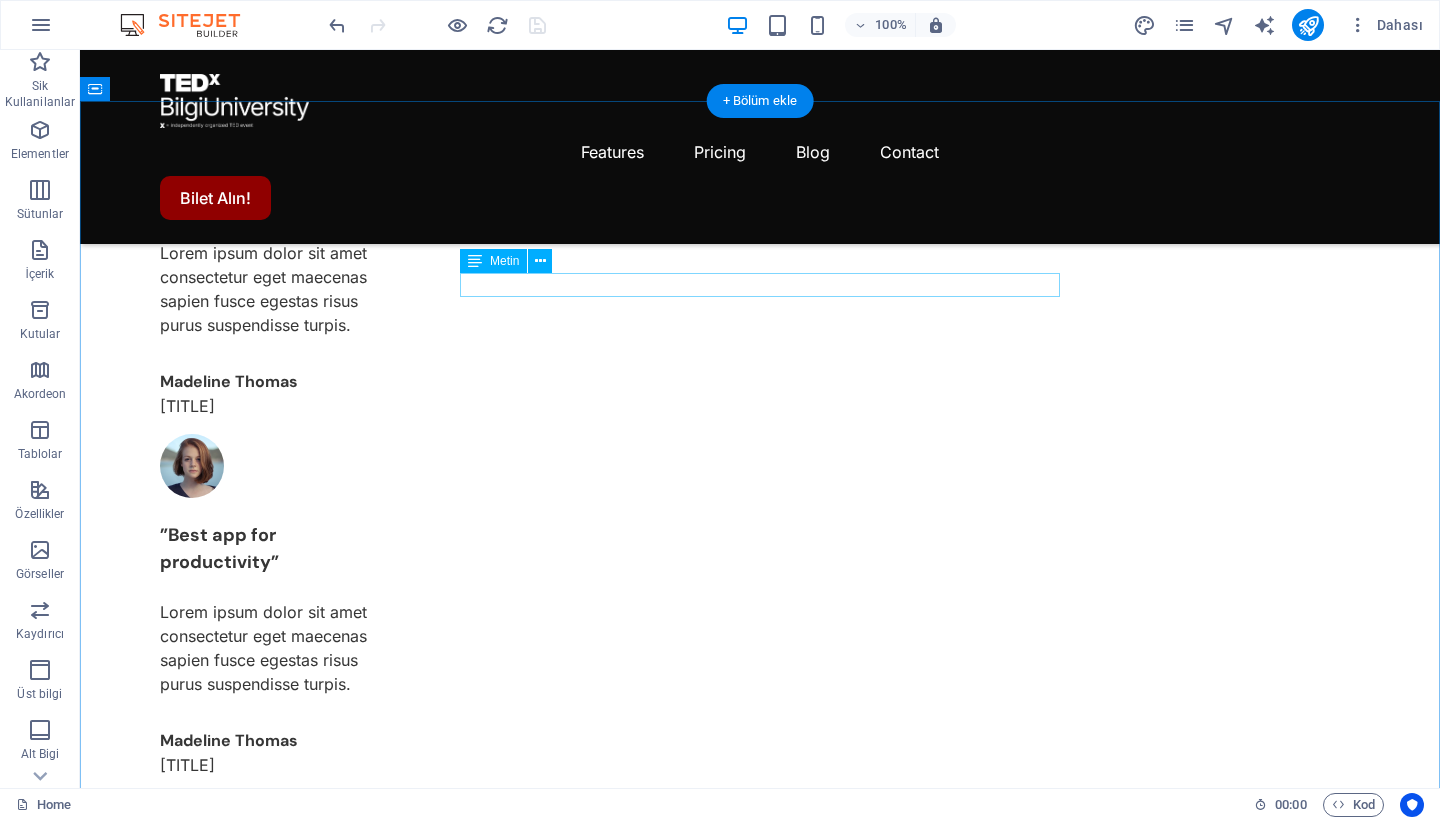 click on "Bu fikirlere hayat veren yaratıcı ruhları yakından tanıyın!" at bounding box center [760, 32770] 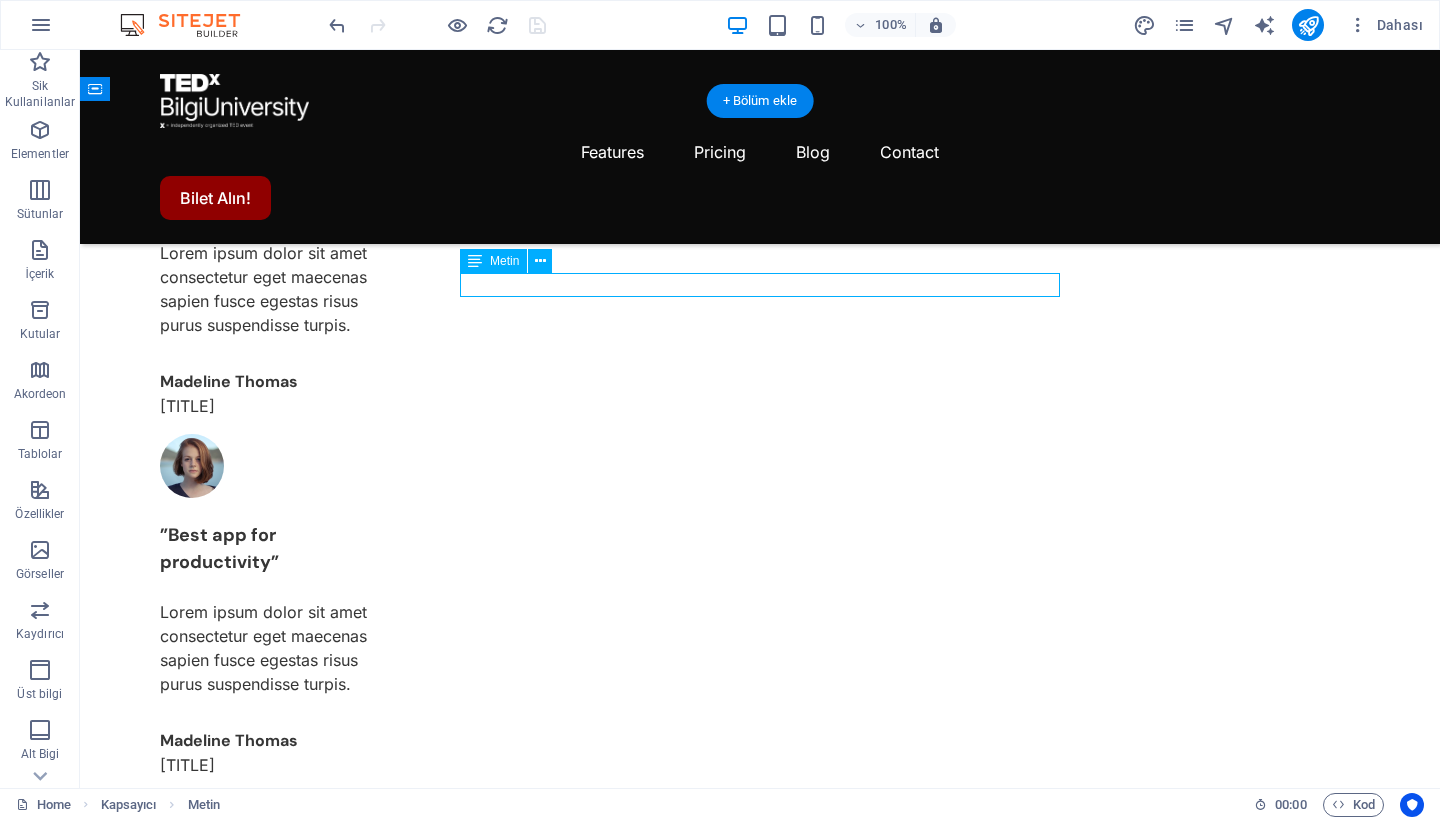 click on "Bu fikirlere hayat veren yaratıcı ruhları yakından tanıyın!" at bounding box center [760, 32770] 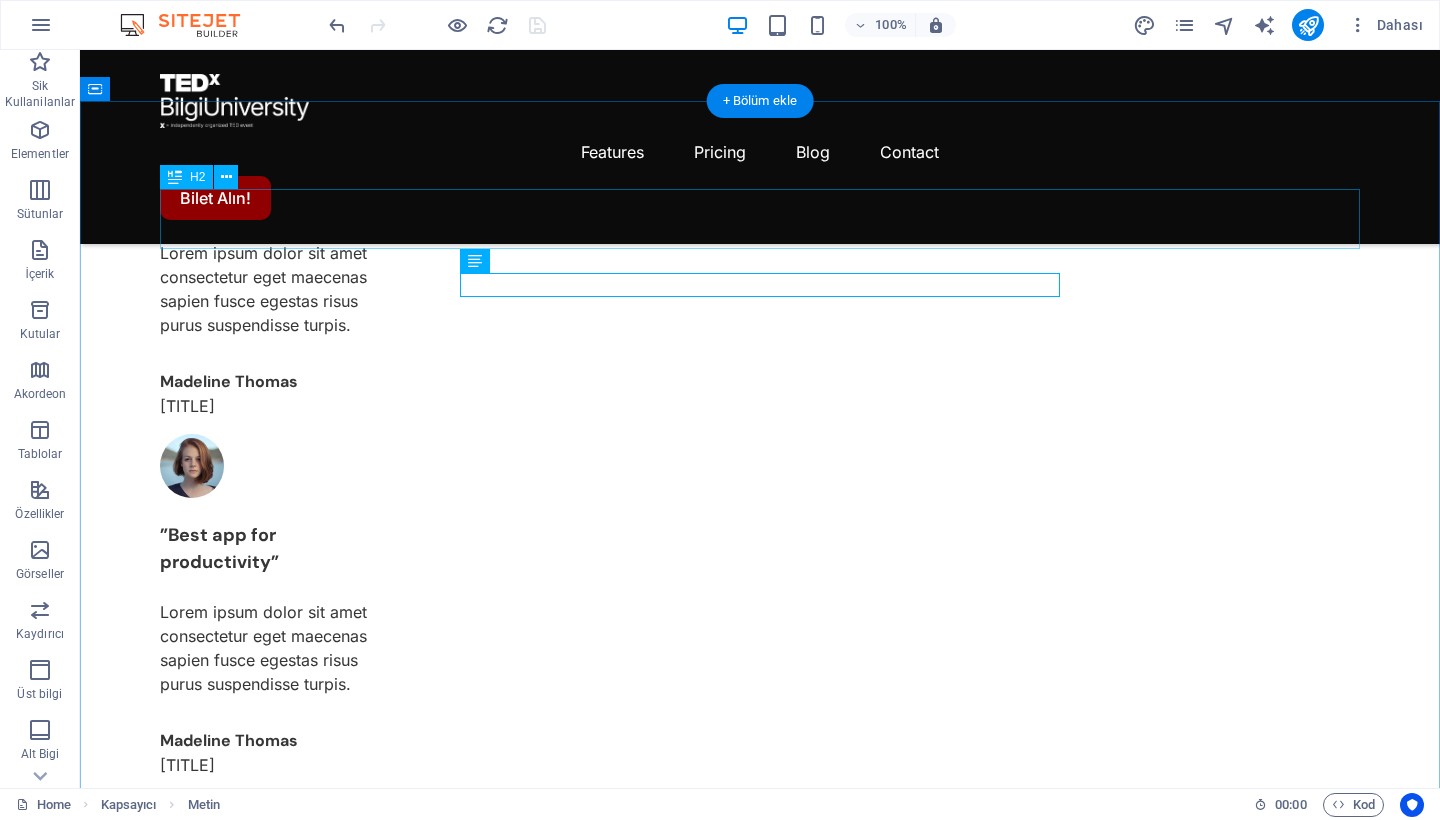 click on "Ekibimizle Tanışın" at bounding box center [760, 32704] 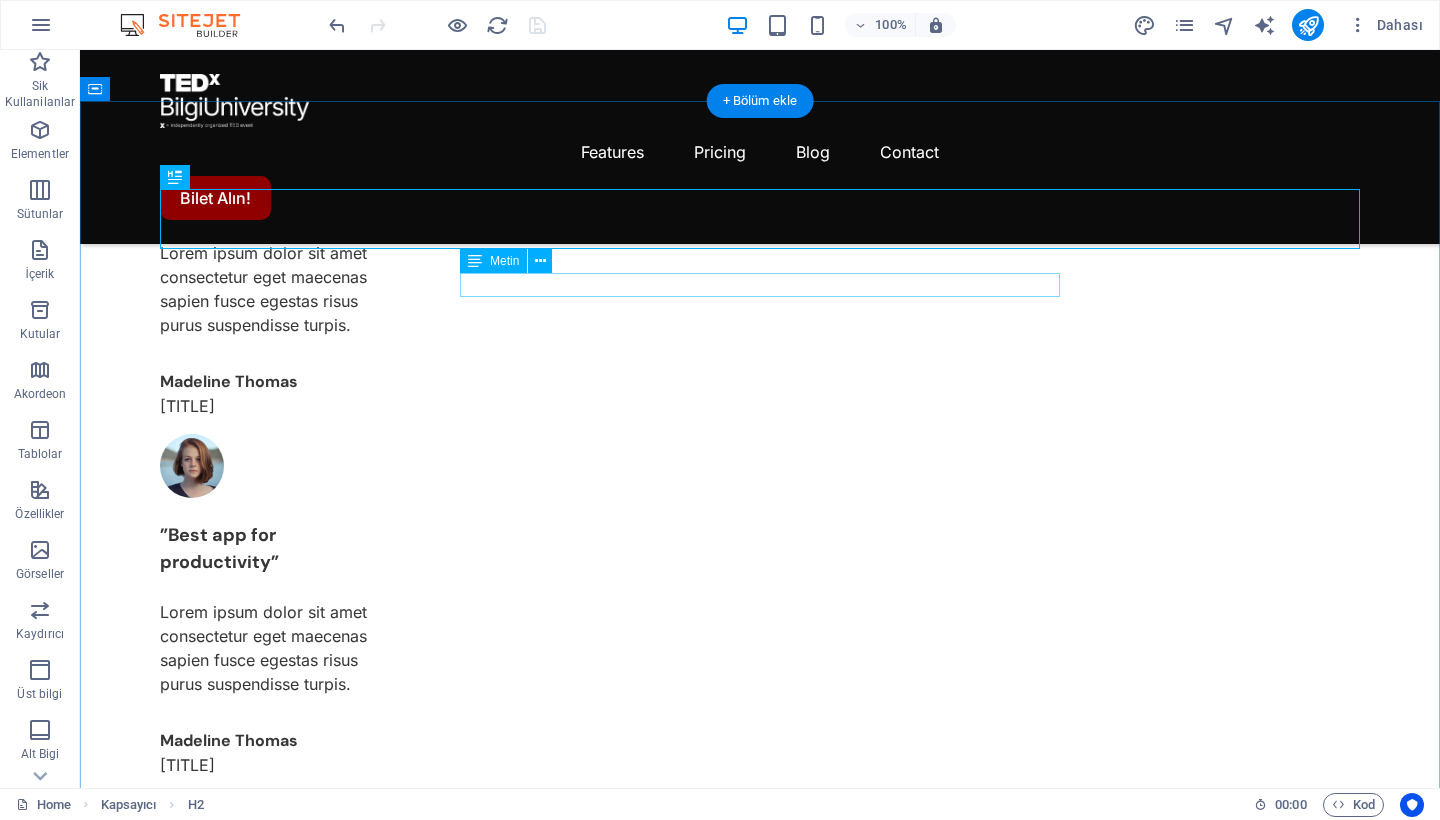 click on "Bu fikirlere hayat veren yaratıcı ruhları yakından tanıyın!" at bounding box center (760, 32770) 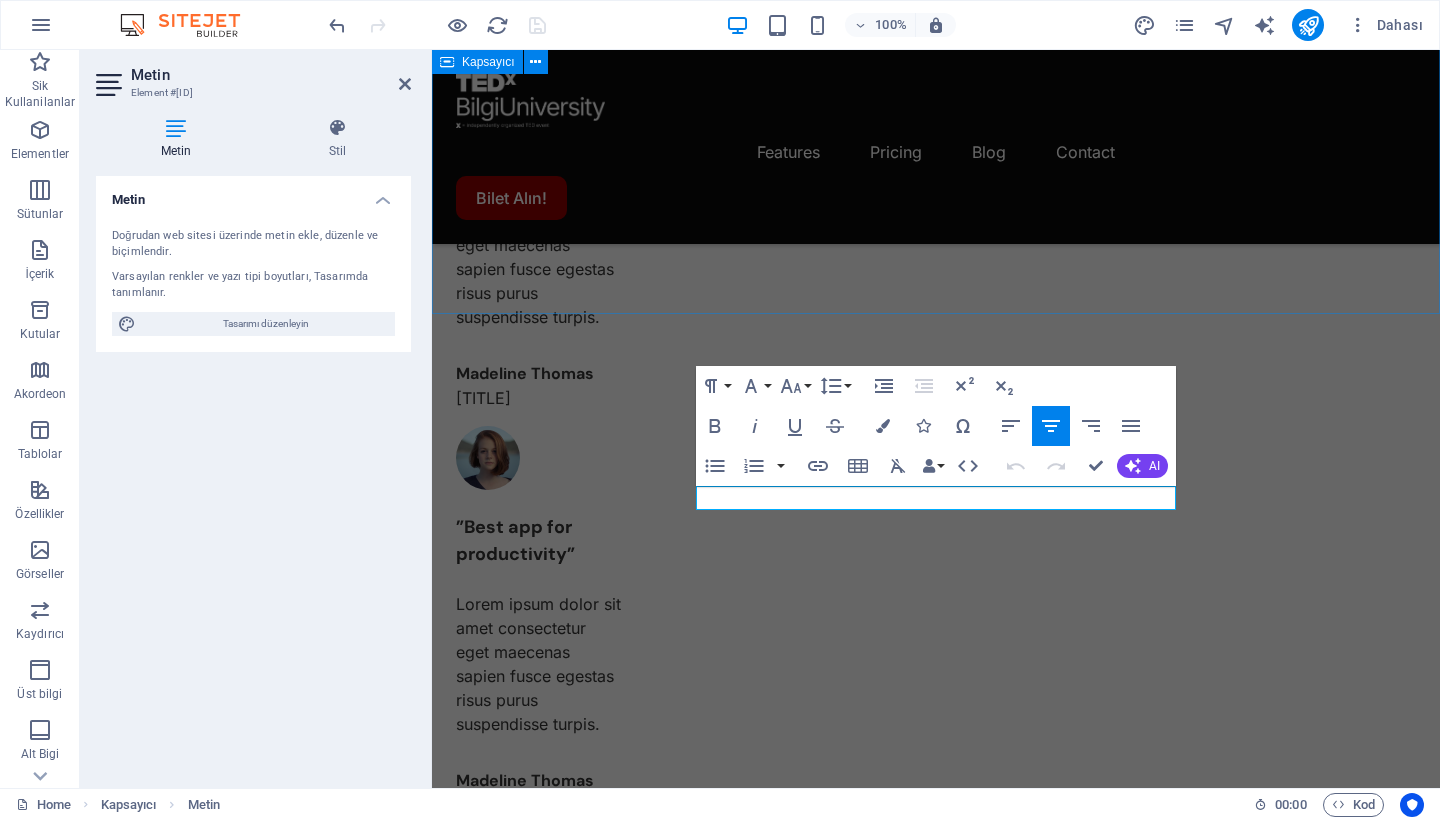 click on "Choose the best plan for you Lorem ipsum dolor sit amet, consectetur adipiscing elit, sed do eiusmod tempor incididunt ut labore et dolore magna aliqua. Free $[PRICE] /monthly [PLAN_NAME]       Up to [NUMBER] project members       Unlimited tasks and projects       [STORAGE]       Integrations       Basic support Pro most popular $[PRICE] /monthly [PLAN_NAME]       Up to [NUMBER] project members       Unlimited tasks and projects       [STORAGE]       Integrations       Priority support       Advanced support       Expert support Business $[PRICE] /monthly [PLAN_NAME]       Up to [NUMBER] project members       Unlimited tasks and projects       [STORAGE]       Integrations and All support types       Dedicated account manager       Custom fields       Advanced analytics       Export capabilities       API access       Advanced security features" at bounding box center [936, 14213] 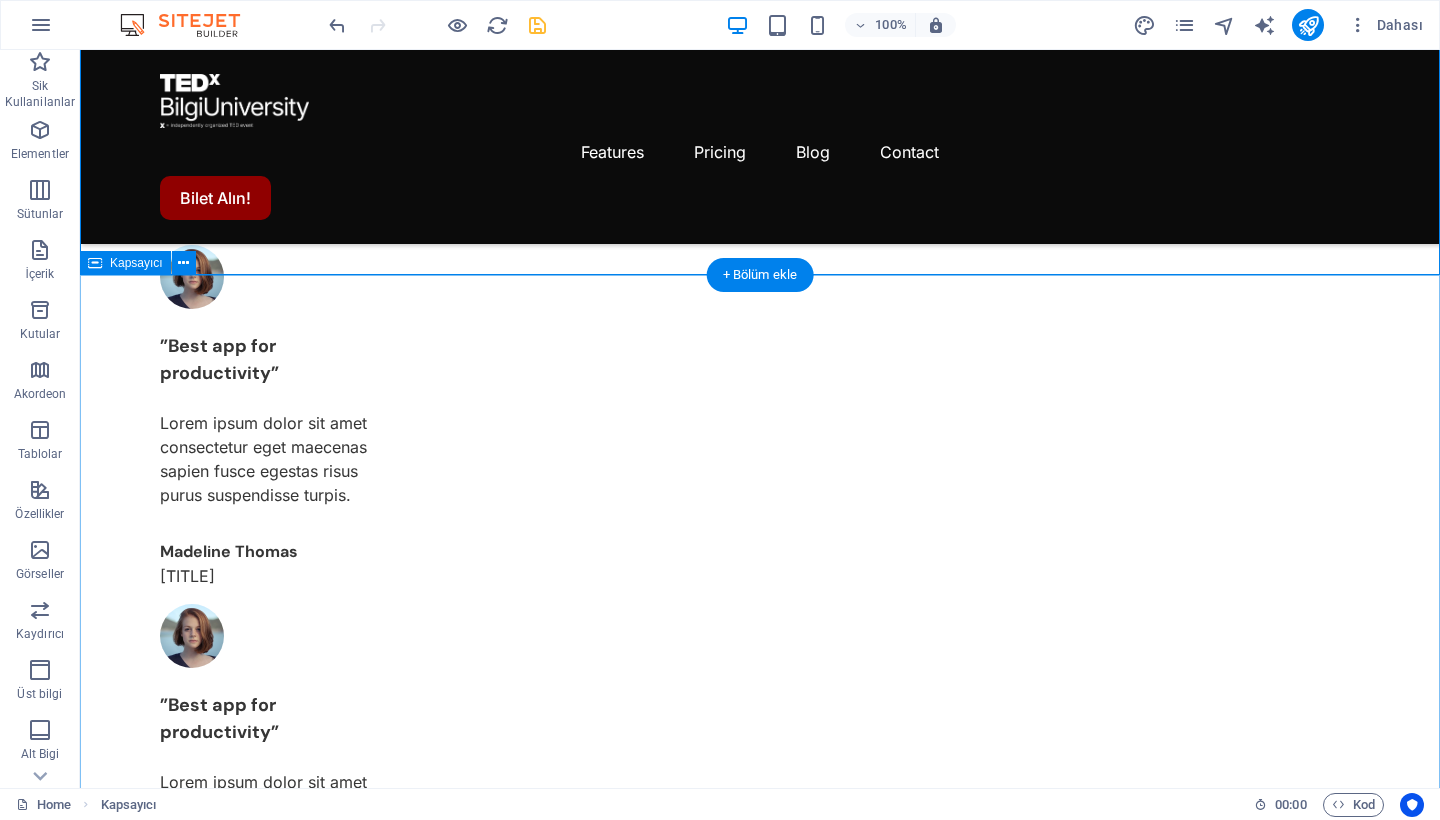 scroll, scrollTop: 2261, scrollLeft: 0, axis: vertical 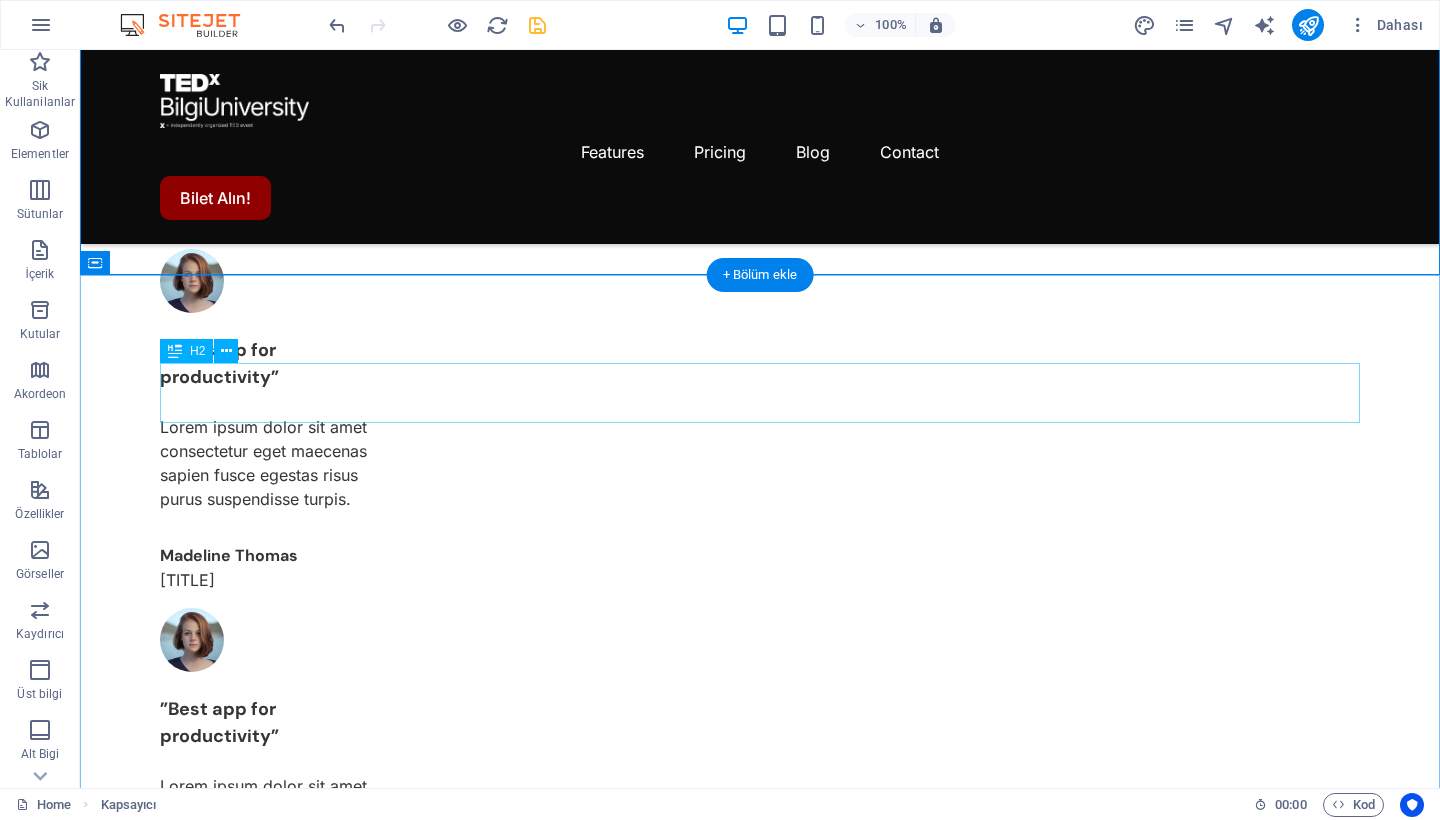 click on "Ekibimizle Tanışın" at bounding box center (760, 32878) 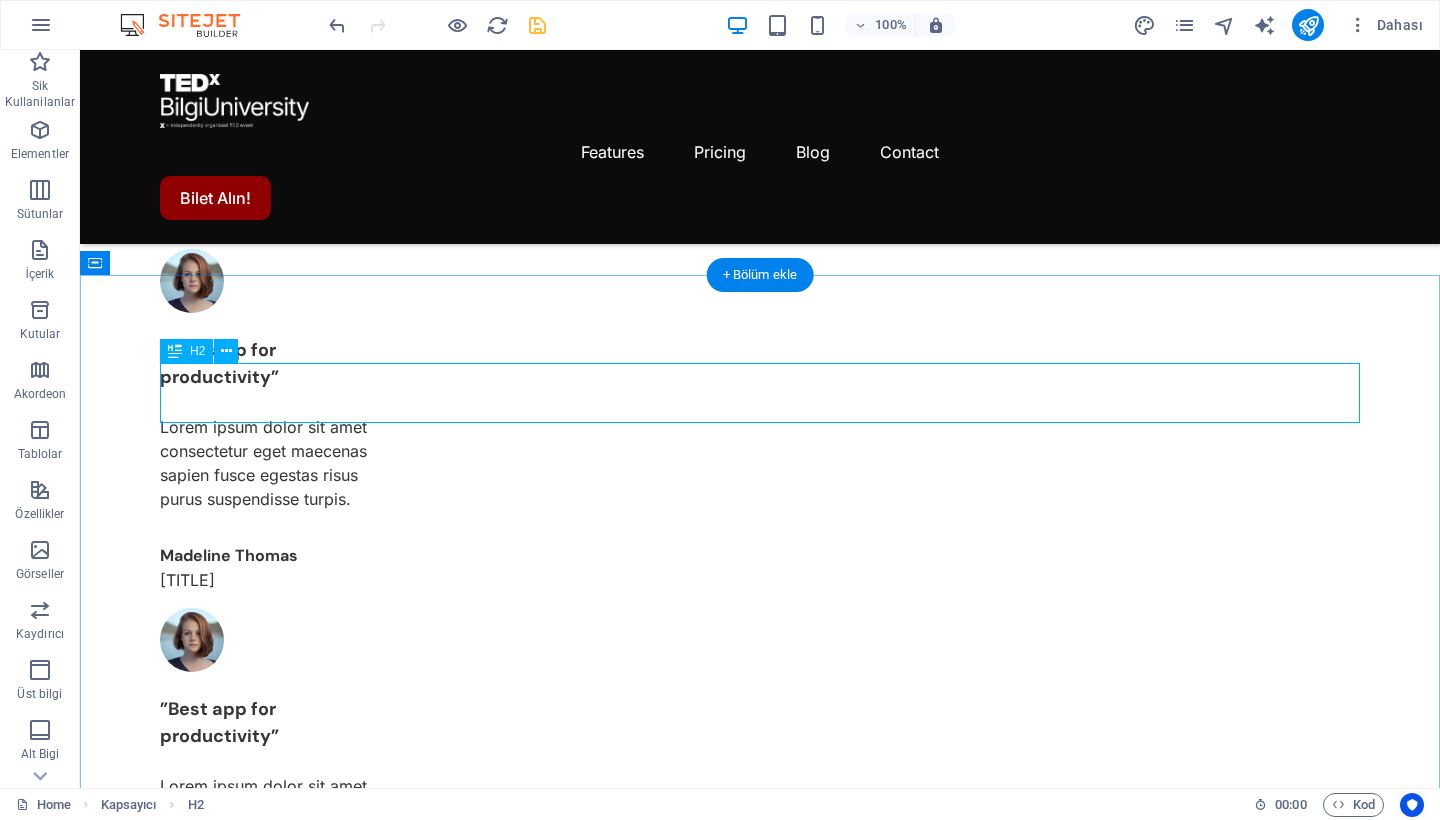 click at bounding box center (175, 351) 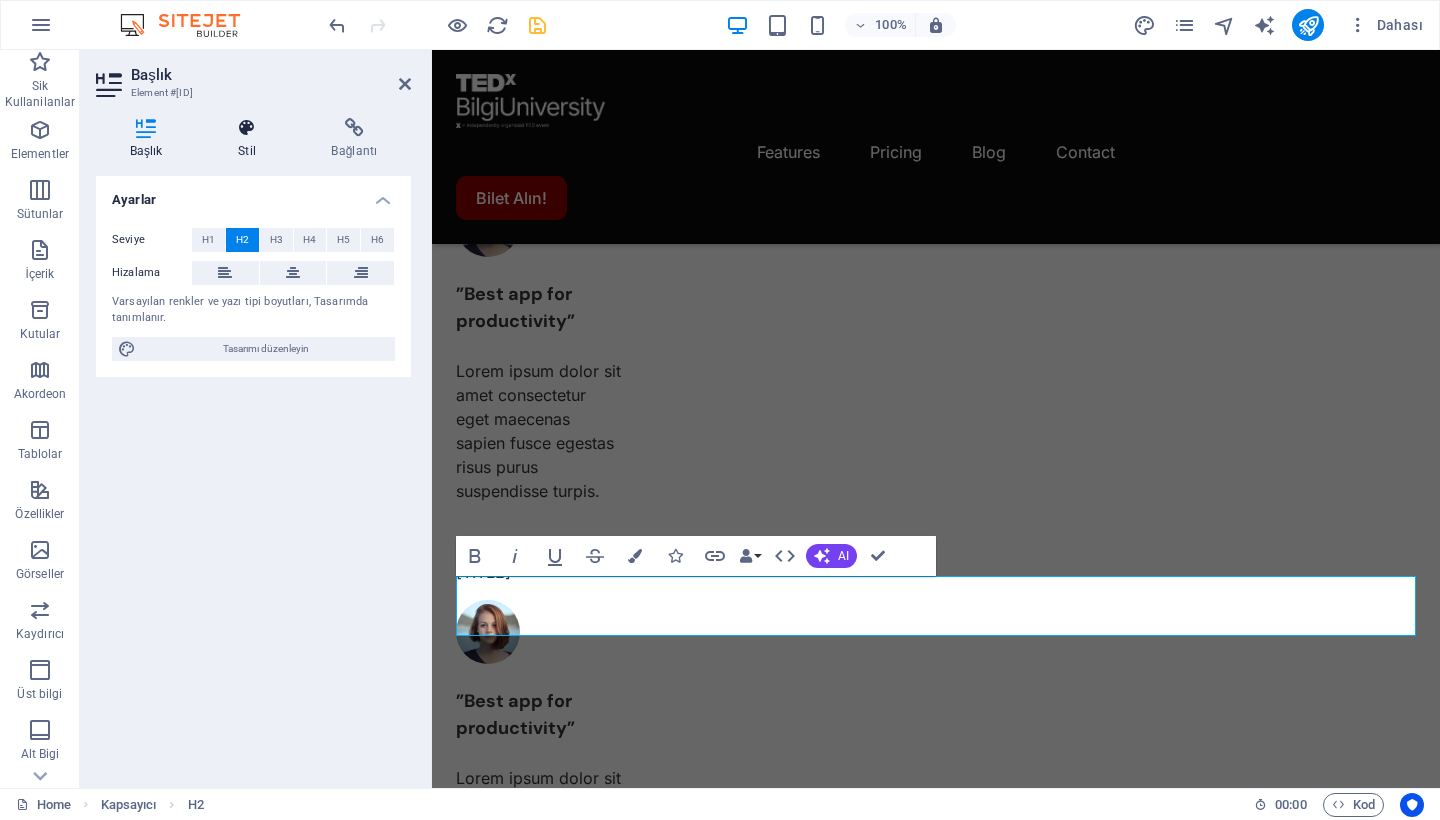 click at bounding box center [246, 128] 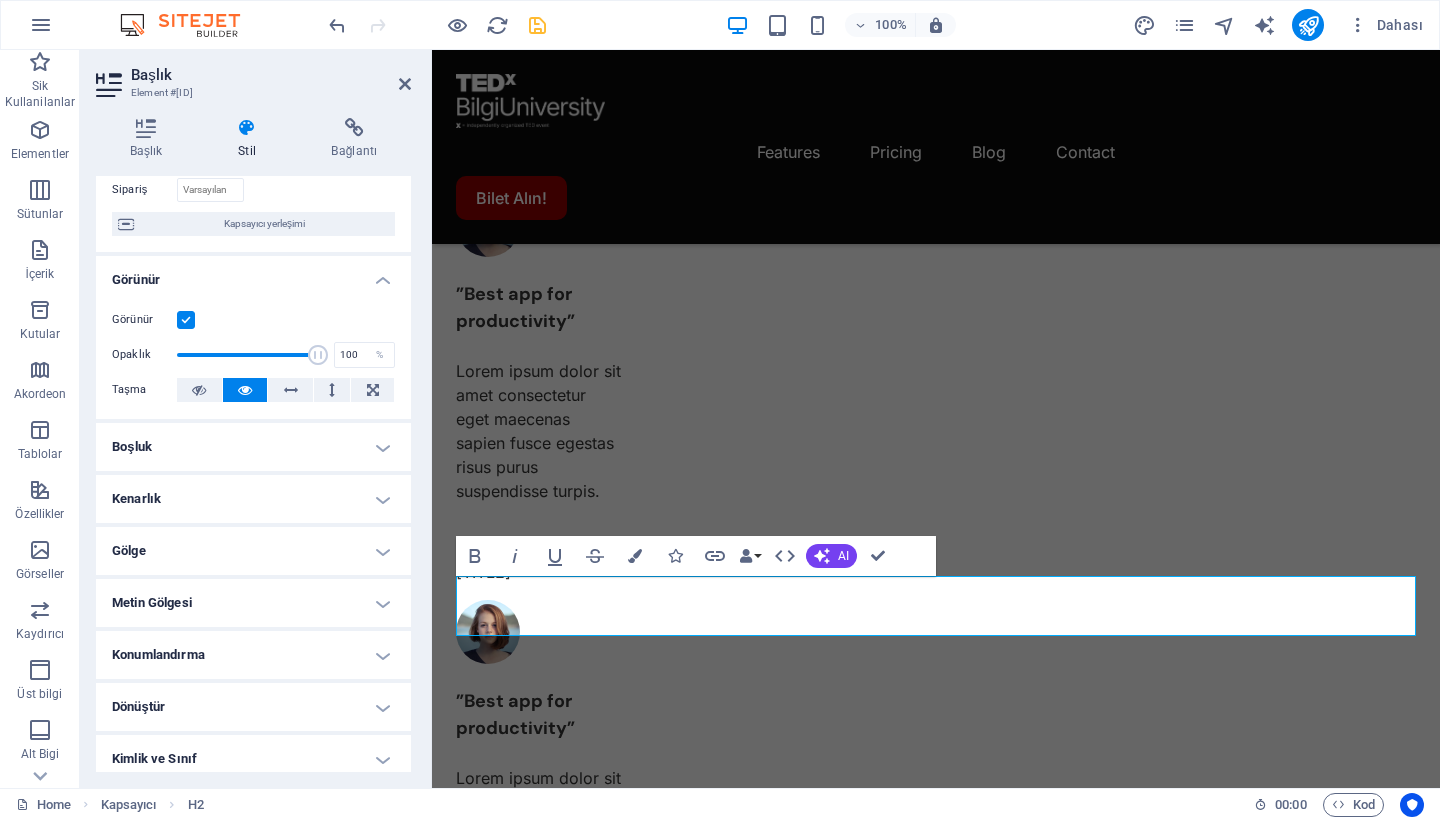 scroll, scrollTop: 160, scrollLeft: 0, axis: vertical 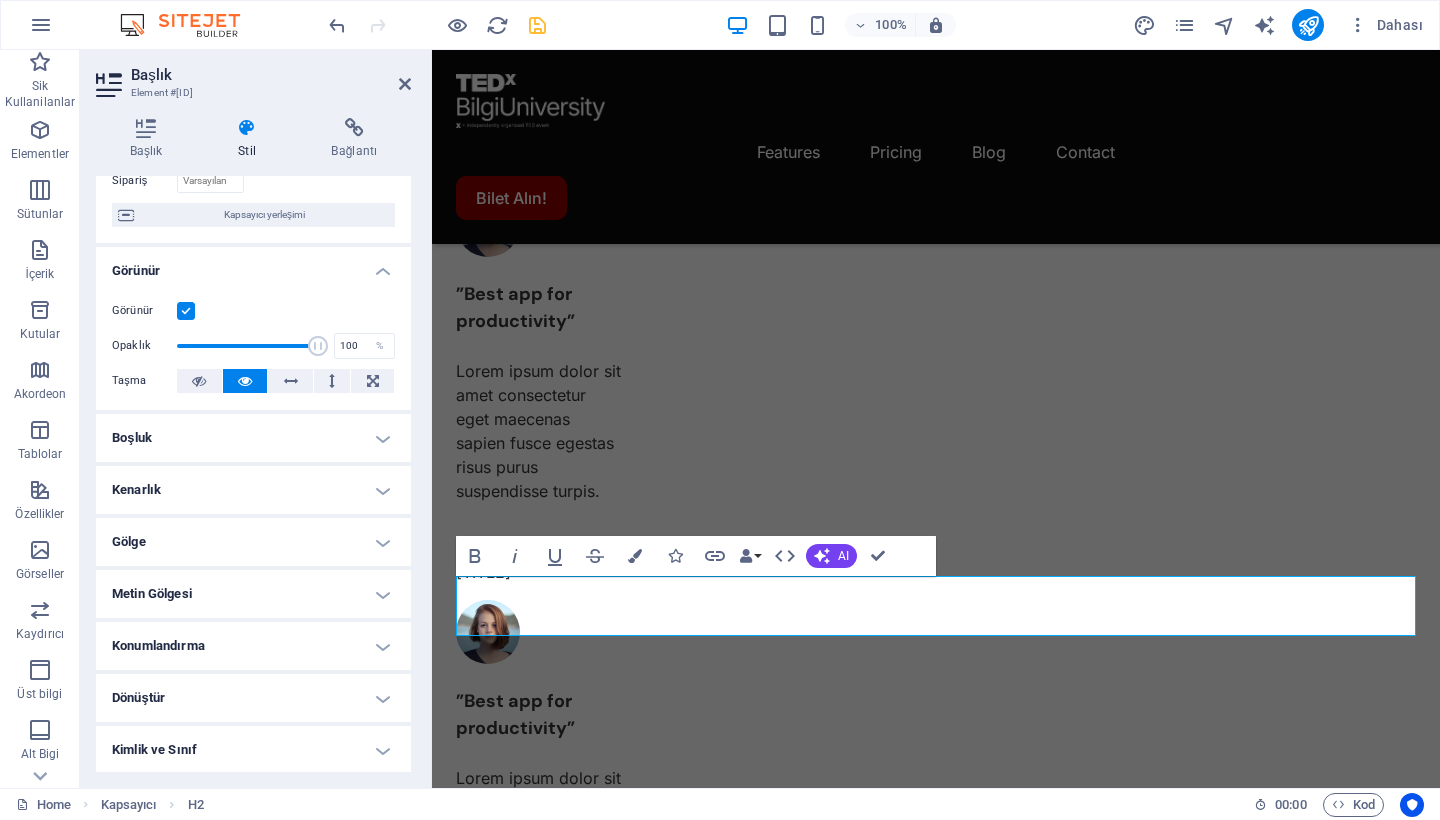 click on "Boşluk" at bounding box center [253, 438] 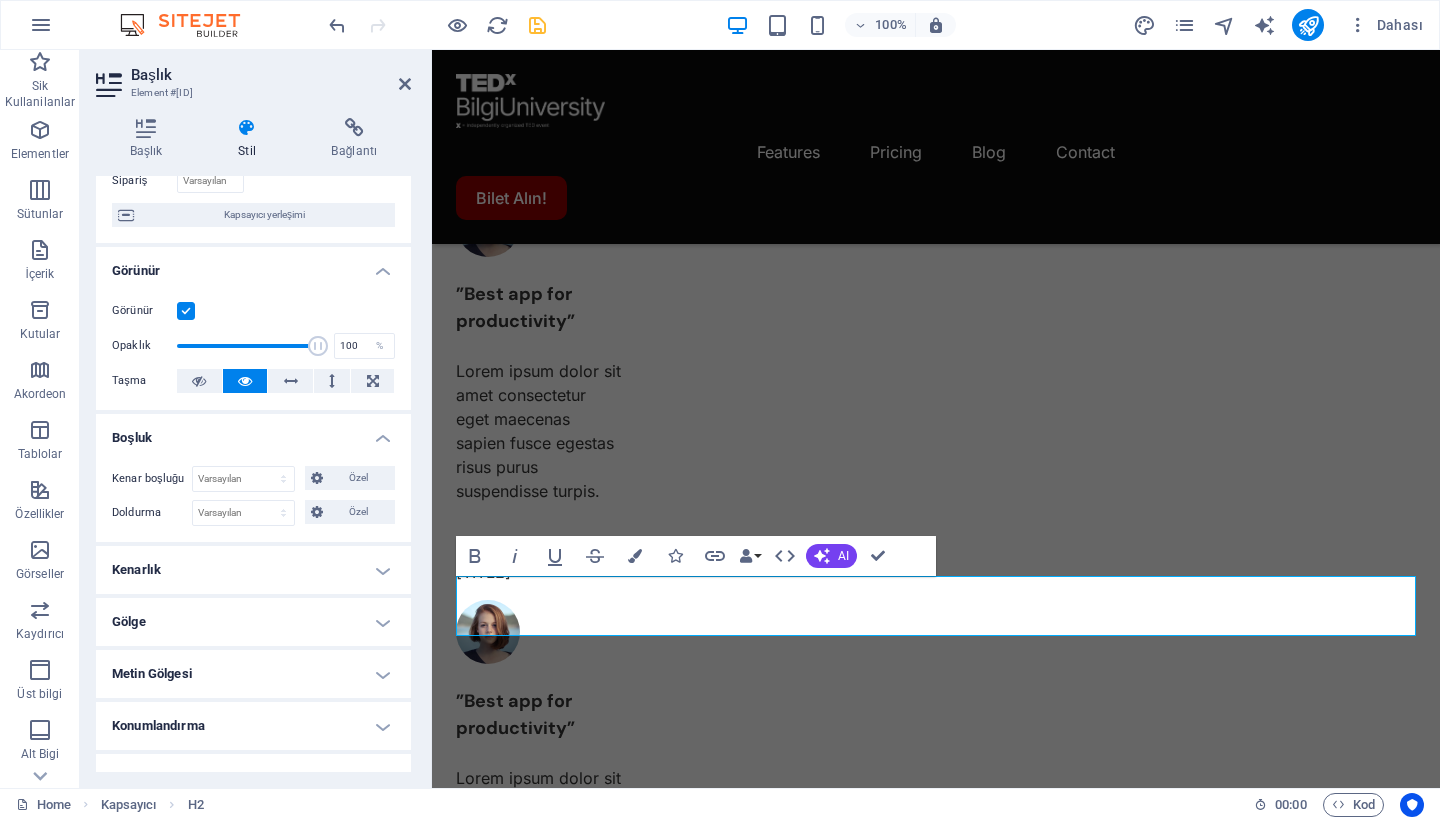 click on "Boşluk" at bounding box center [253, 432] 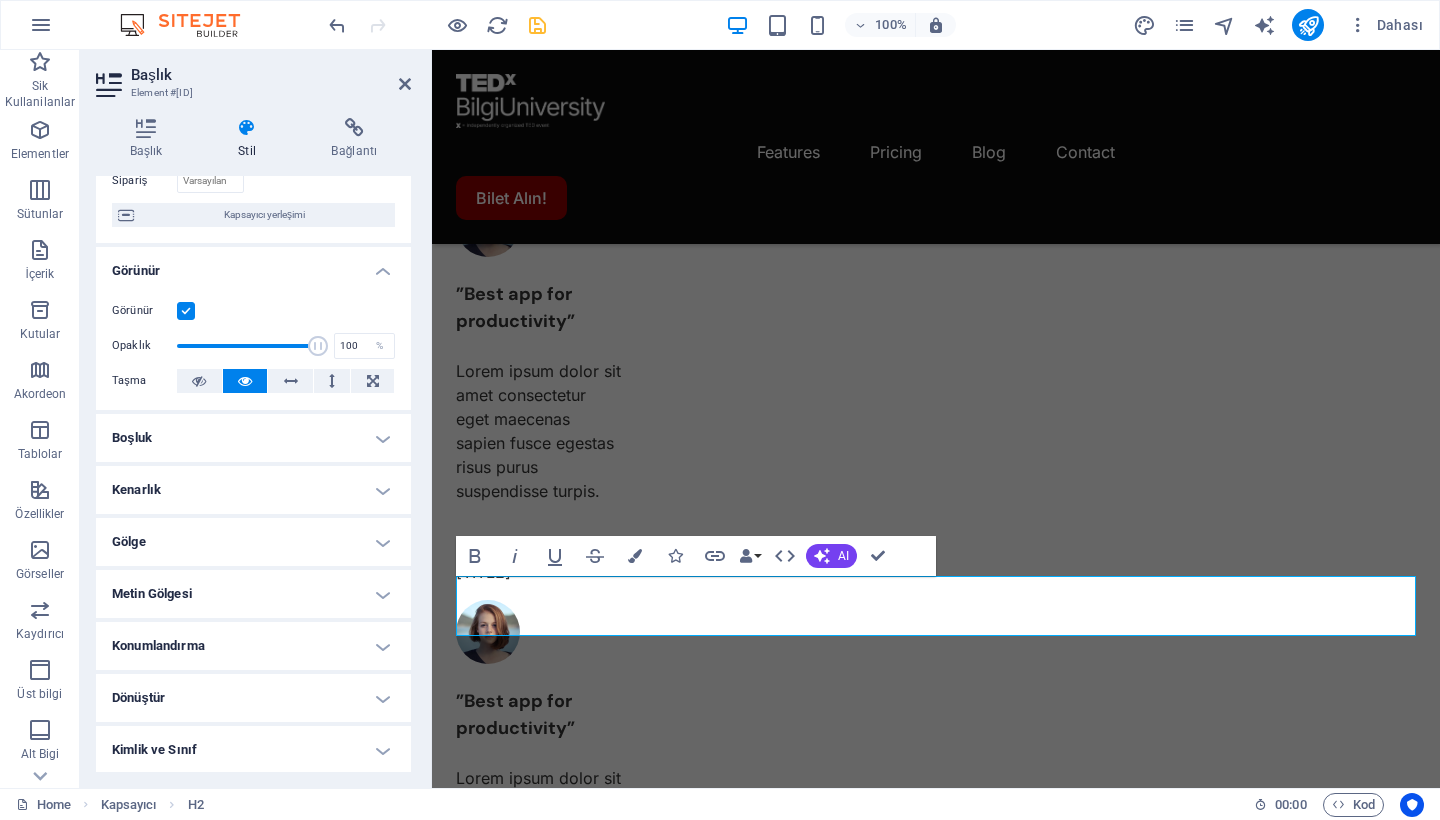 click on "Yerleşim Bu elementin yerleşim içinde nasıl genişlediği (Flexbox). Boyut Varsayılan otomatik px % 1/1 1/2 1/3 1/4 1/5 1/6 1/7 1/8 1/9 1/10 Büyüt Küçült Sipariş Kapsayıcı yerleşimi Görünür Görünür Opaklık 100 % Taşma Boşluk Kenar boşluğu Varsayılan otomatik px % rem vw vh Özel Özel otomatik px % rem vw vh otomatik px % rem vw vh otomatik px % rem vw vh otomatik px % rem vw vh Doldurma Varsayılan px rem % vh vw Özel Özel px rem % vh vw px rem % vh vw px rem % vh vw px rem % vh vw Kenarlık Stil              - Genişlik 1 otomatik px rem % vh vw Özel Özel 1 otomatik px rem % vh vw 1 otomatik px rem % vh vw 1 otomatik px rem % vh vw 1 otomatik px rem % vh vw  - Renk Yuvarlak köşeler Varsayılan px rem % vh vw Özel Özel px rem % vh vw px rem % vh vw px rem % vh vw px rem % vh vw Gölge Varsayılan Hiçbiri Dış İç Renk X uzaklığı 0 px rem vh vw Y uzaklığı 0 px rem vh vw Bulanıklaştırma 0 px rem % vh vw Yayma 0 px rem vh vw Metin Gölgesi Varsayılan Renk" at bounding box center [253, 447] 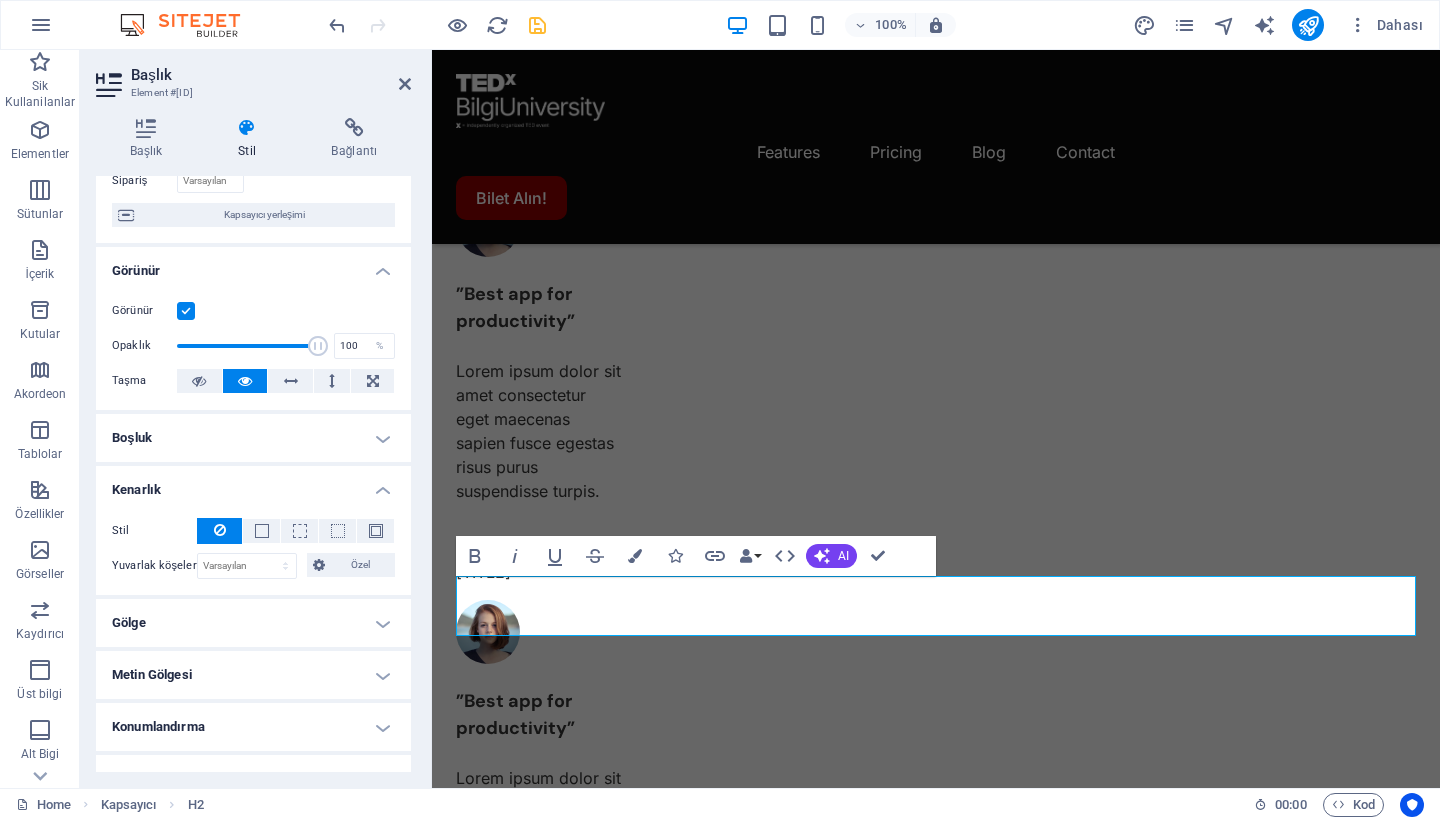 click on "Kenarlık" at bounding box center (253, 484) 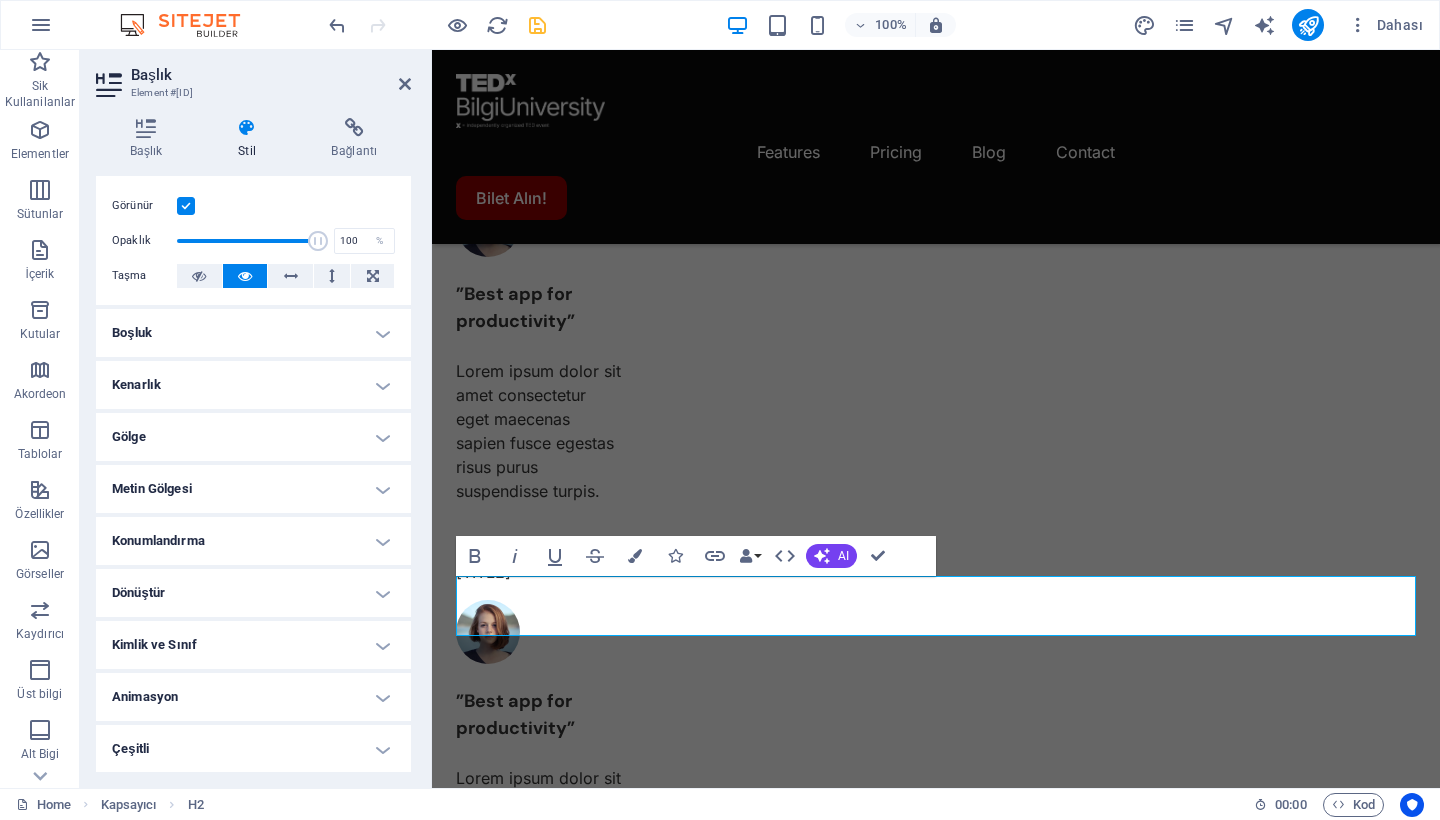 scroll, scrollTop: 264, scrollLeft: 0, axis: vertical 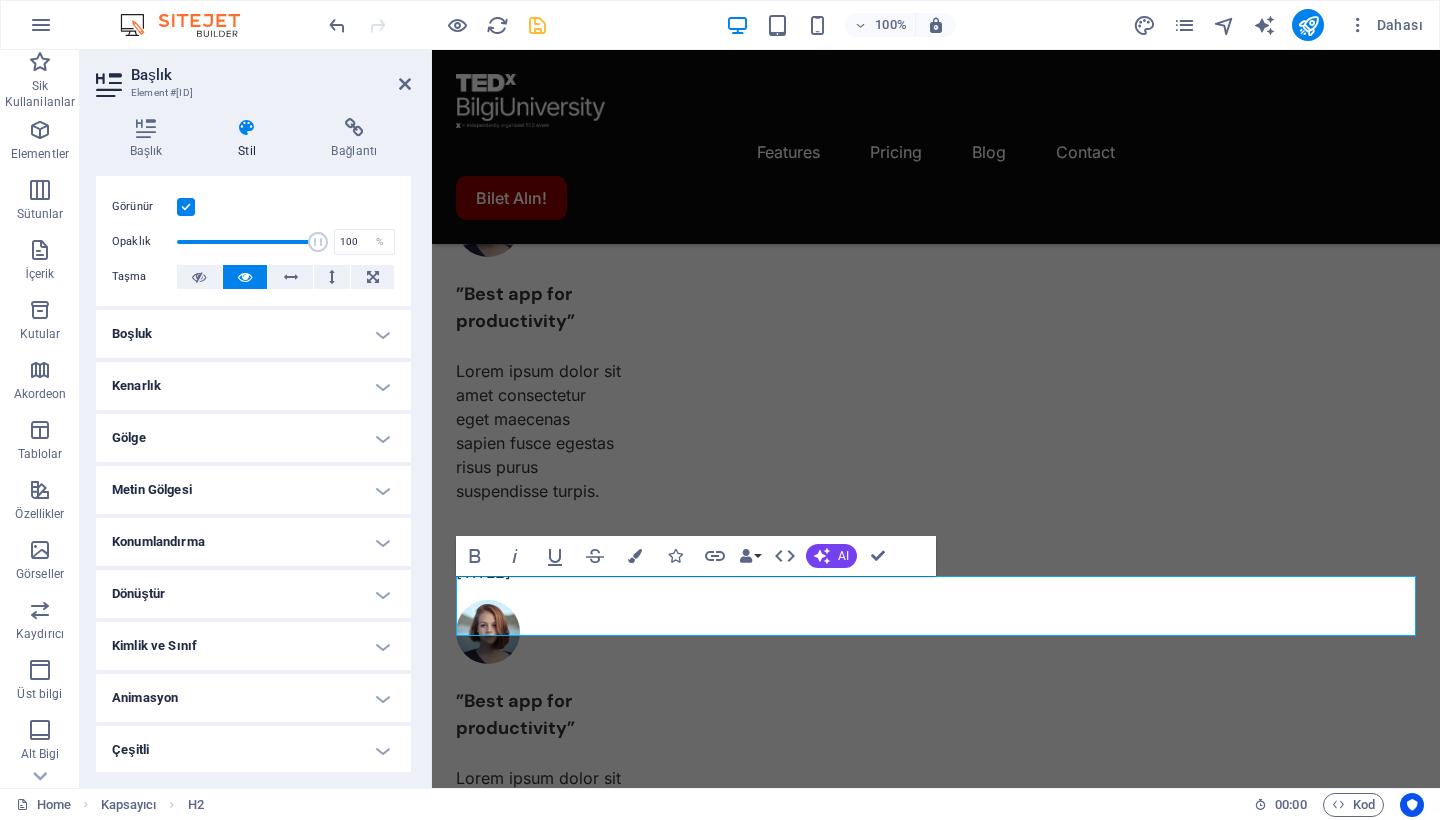 click on "Metin Gölgesi" at bounding box center (253, 490) 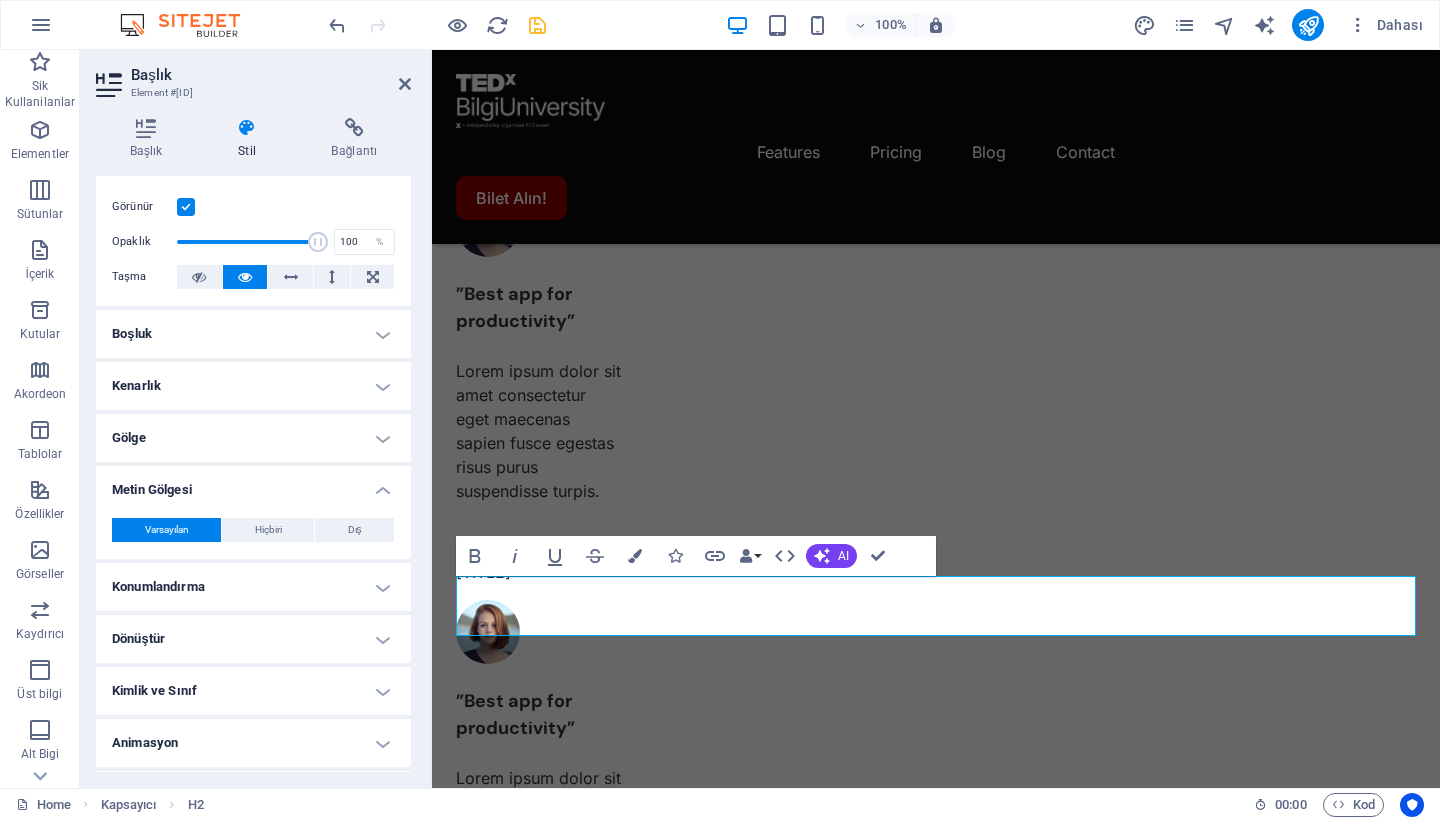 click on "Metin Gölgesi" at bounding box center (253, 484) 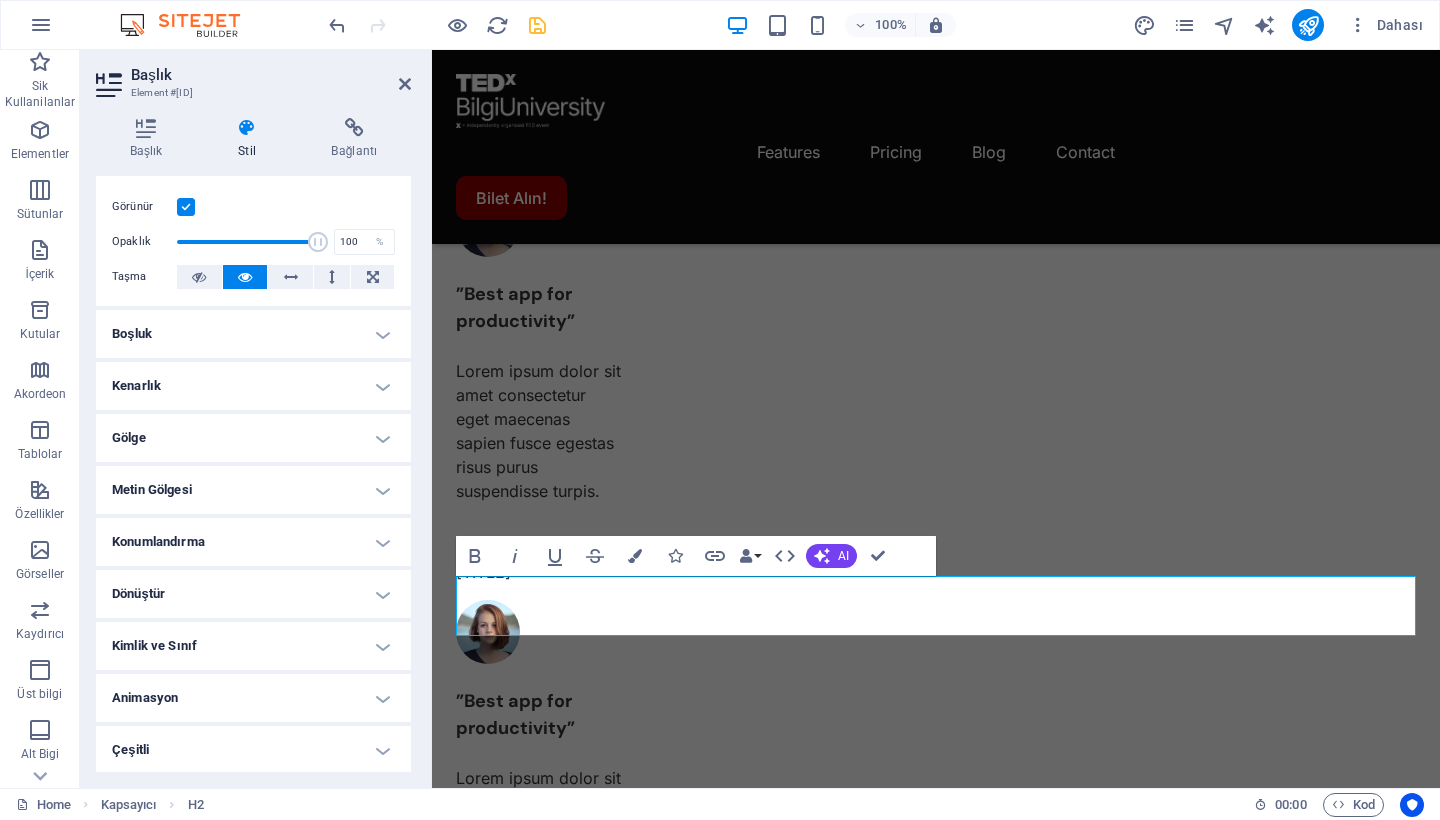 click on "Gölge" at bounding box center (253, 438) 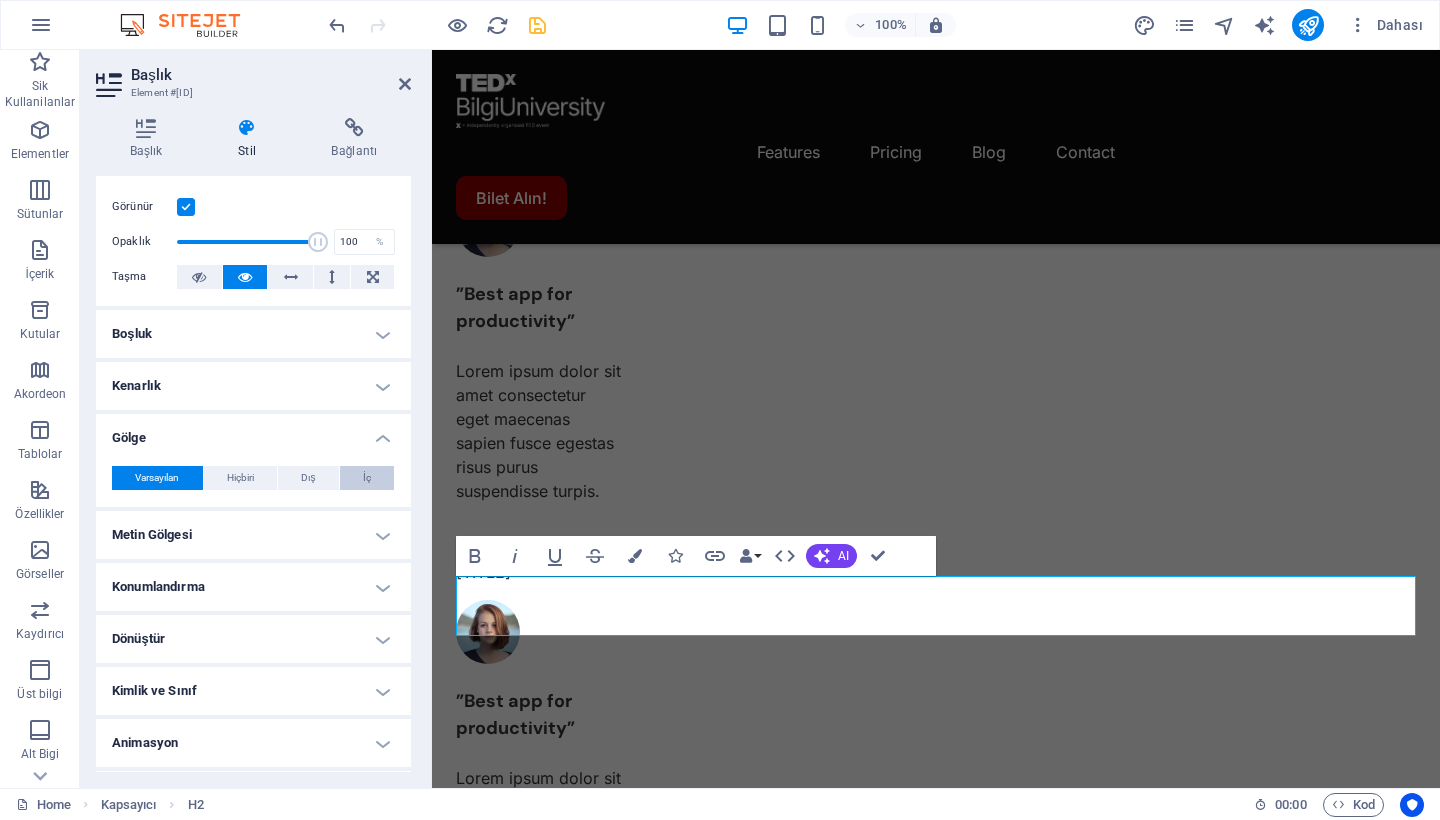click on "İç" at bounding box center (367, 478) 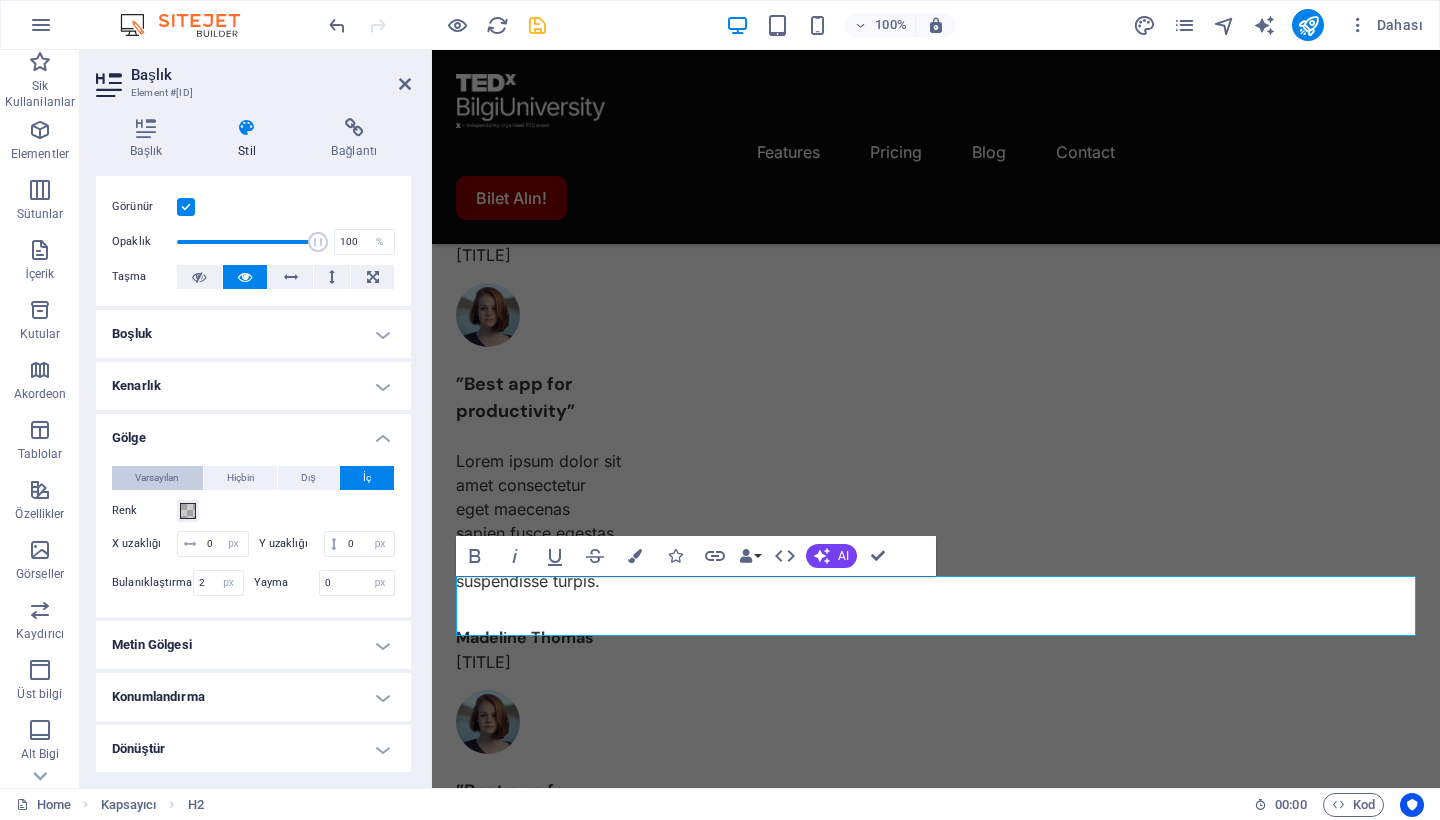 click on "Varsayılan" at bounding box center (157, 478) 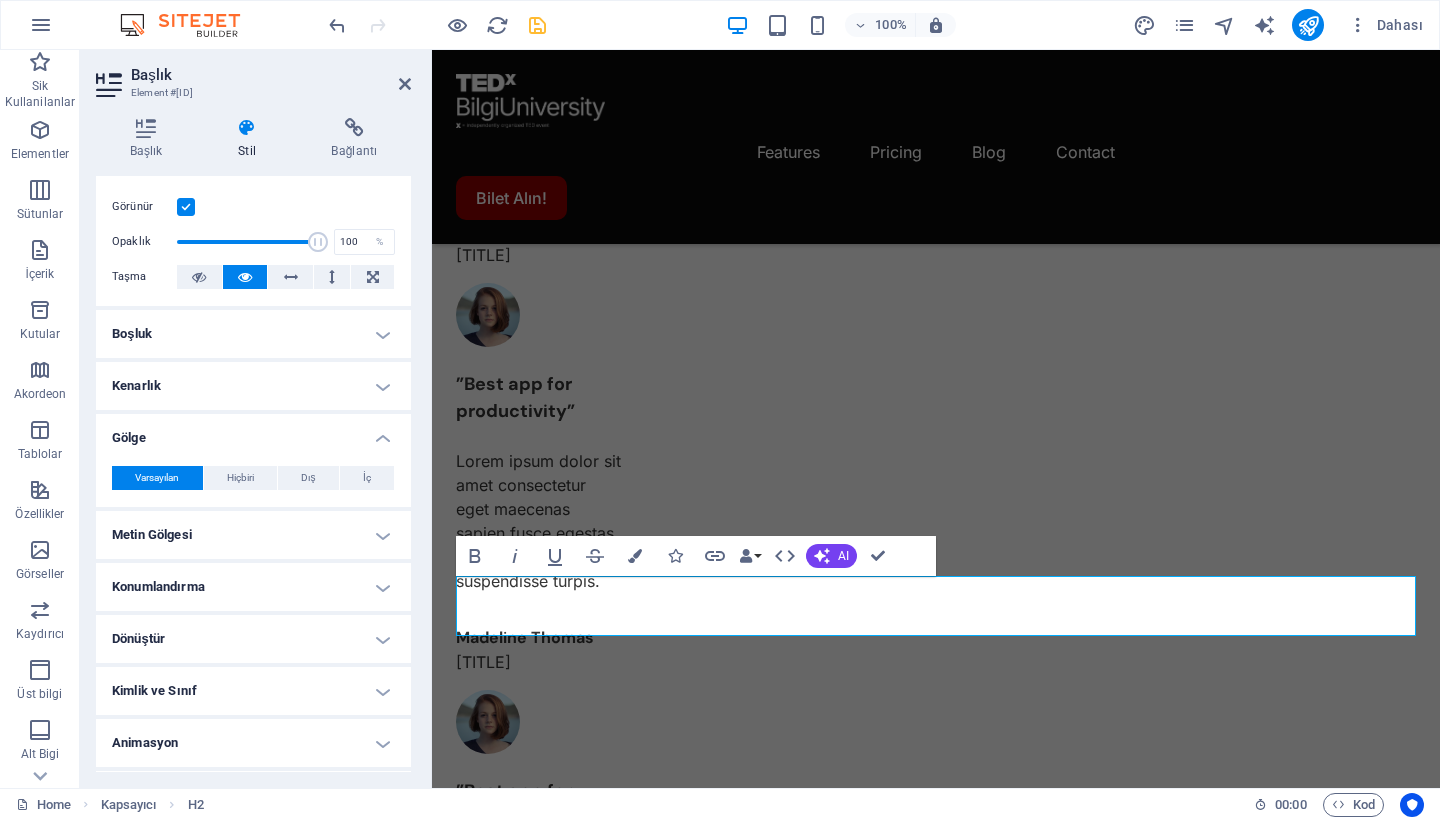 click on "Metin Gölgesi" at bounding box center [253, 535] 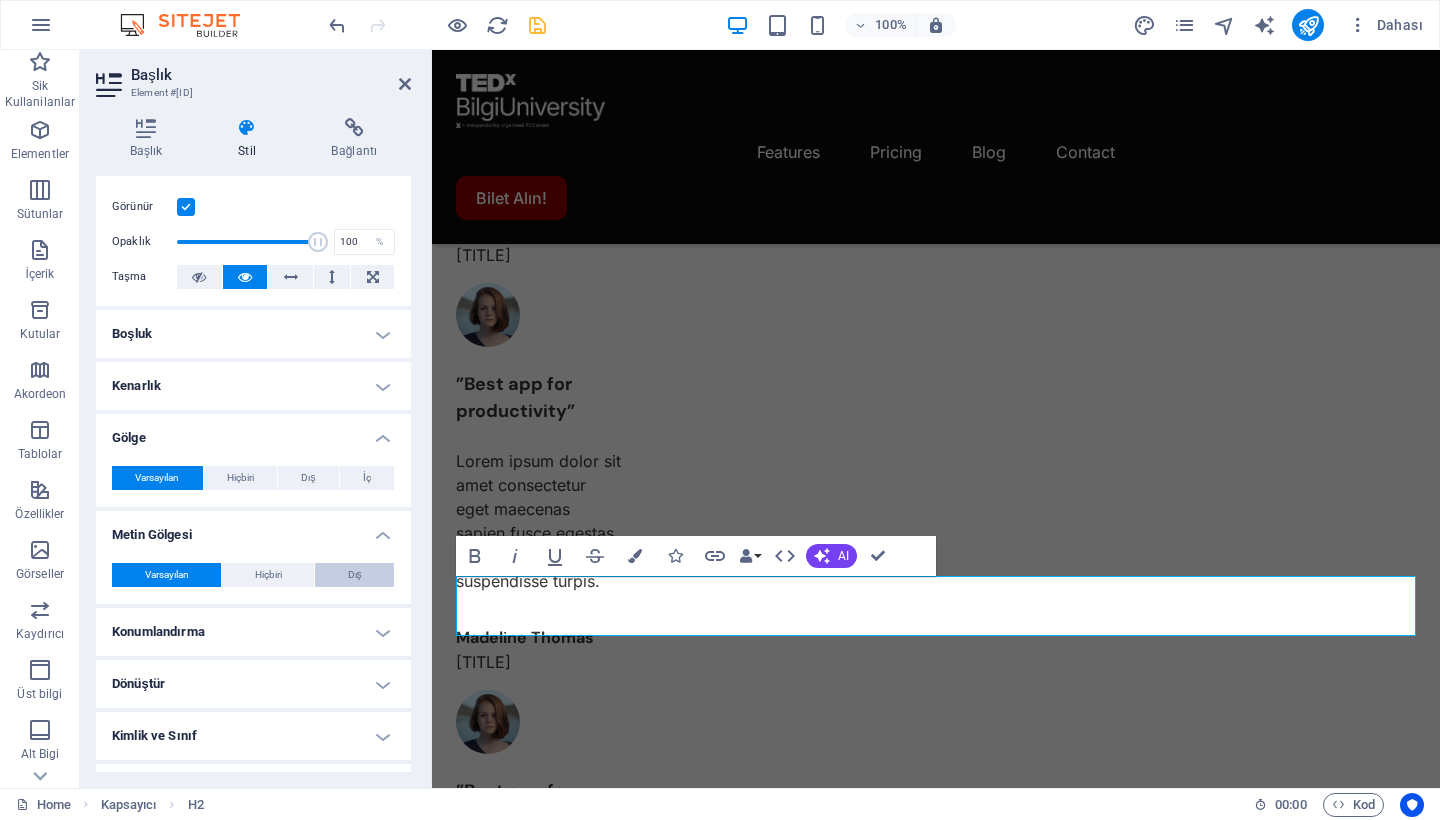 click on "Dış" at bounding box center [354, 575] 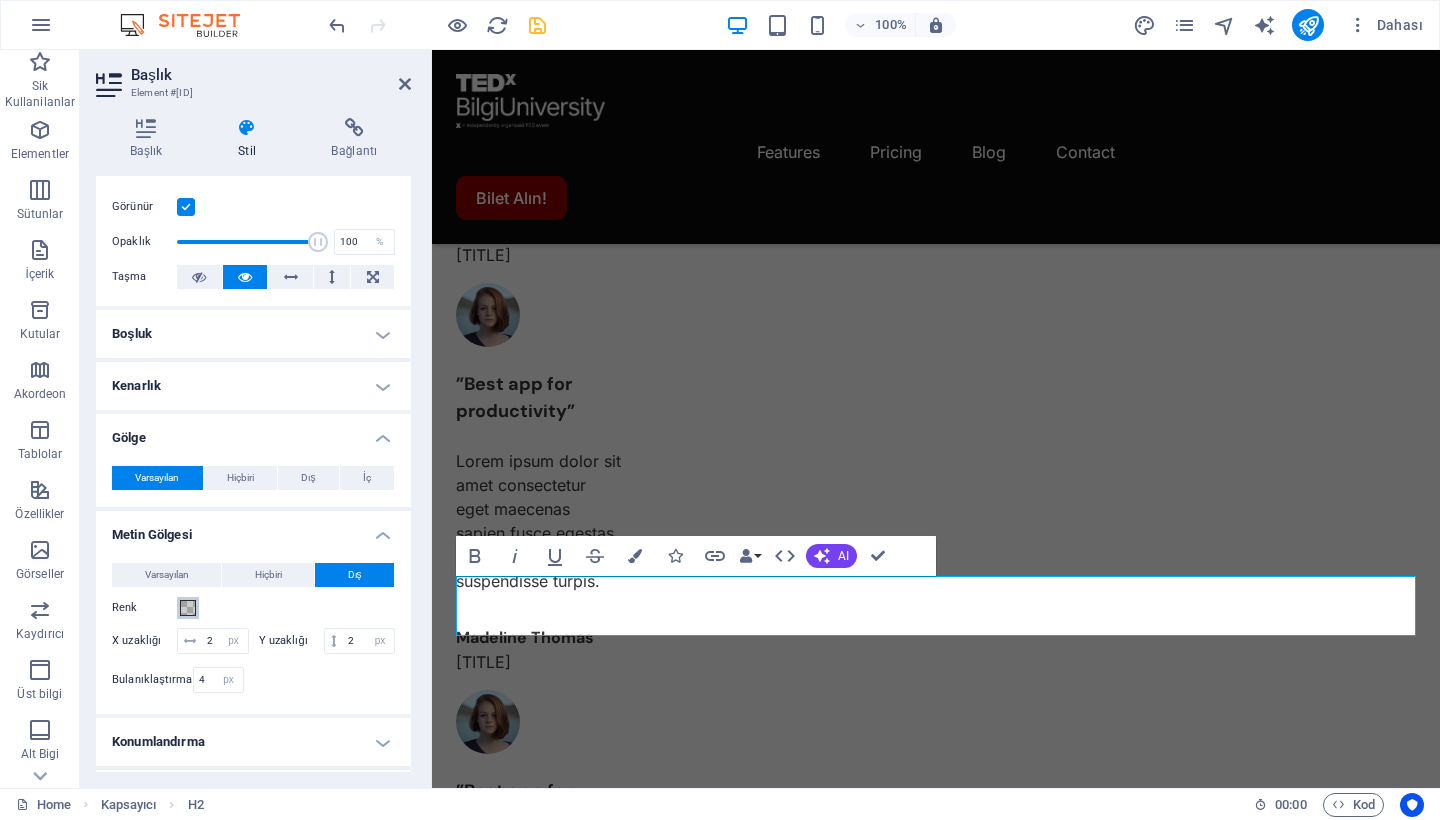 click at bounding box center (188, 608) 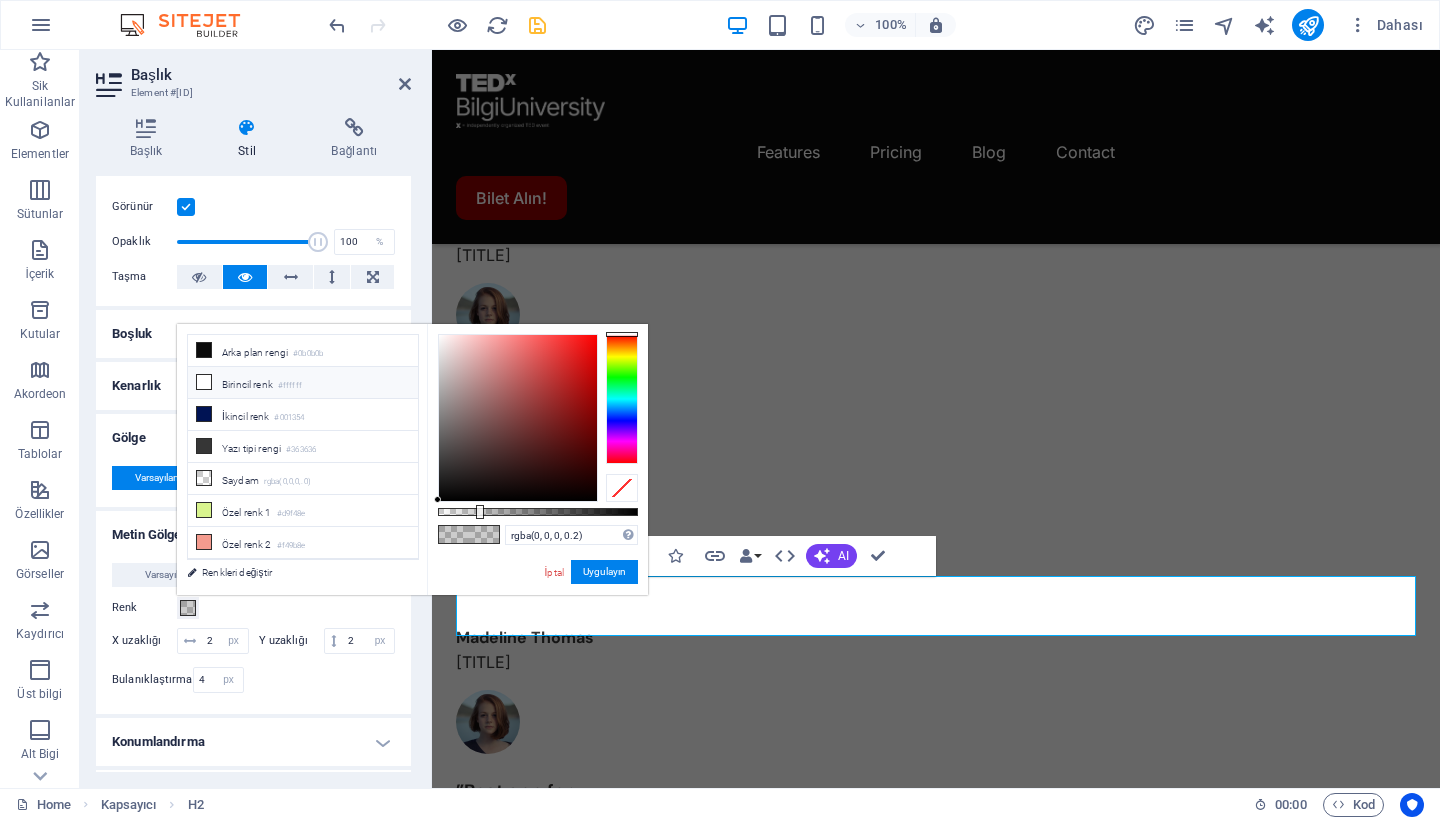 click on "Birincil renk
#[COLOR]" at bounding box center (303, 383) 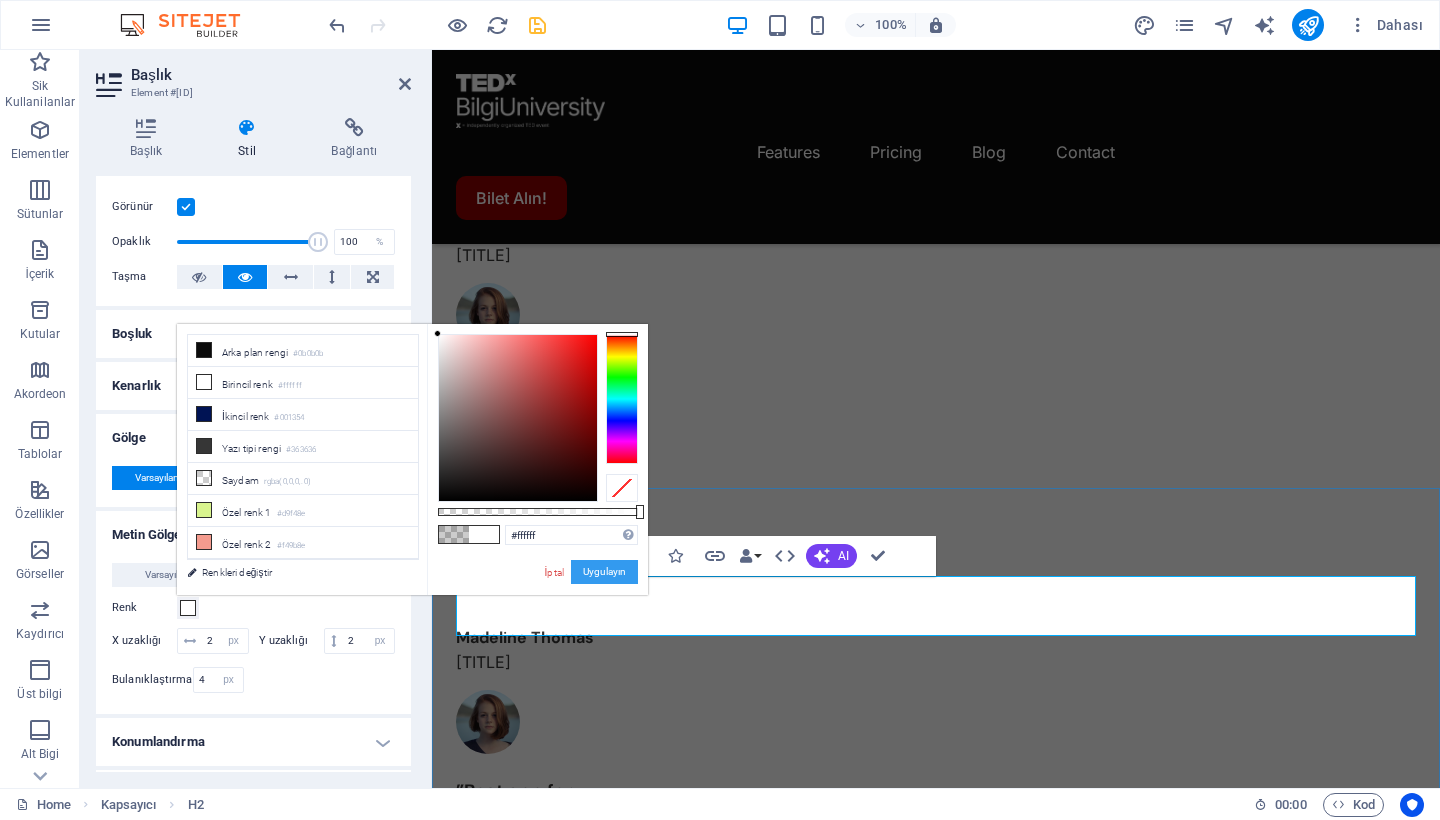 click on "Uygulayın" at bounding box center [604, 572] 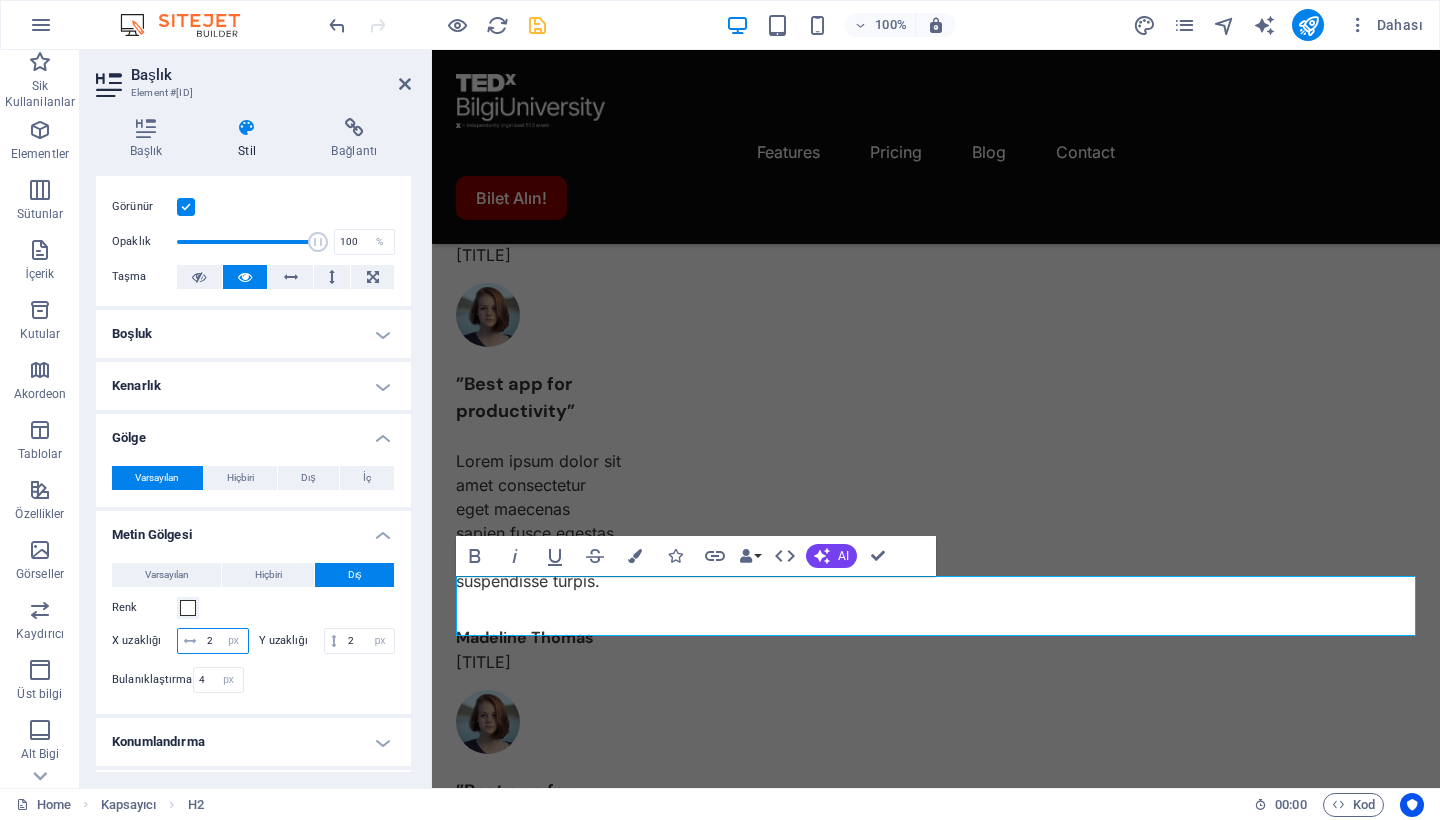 click on "2" at bounding box center [225, 641] 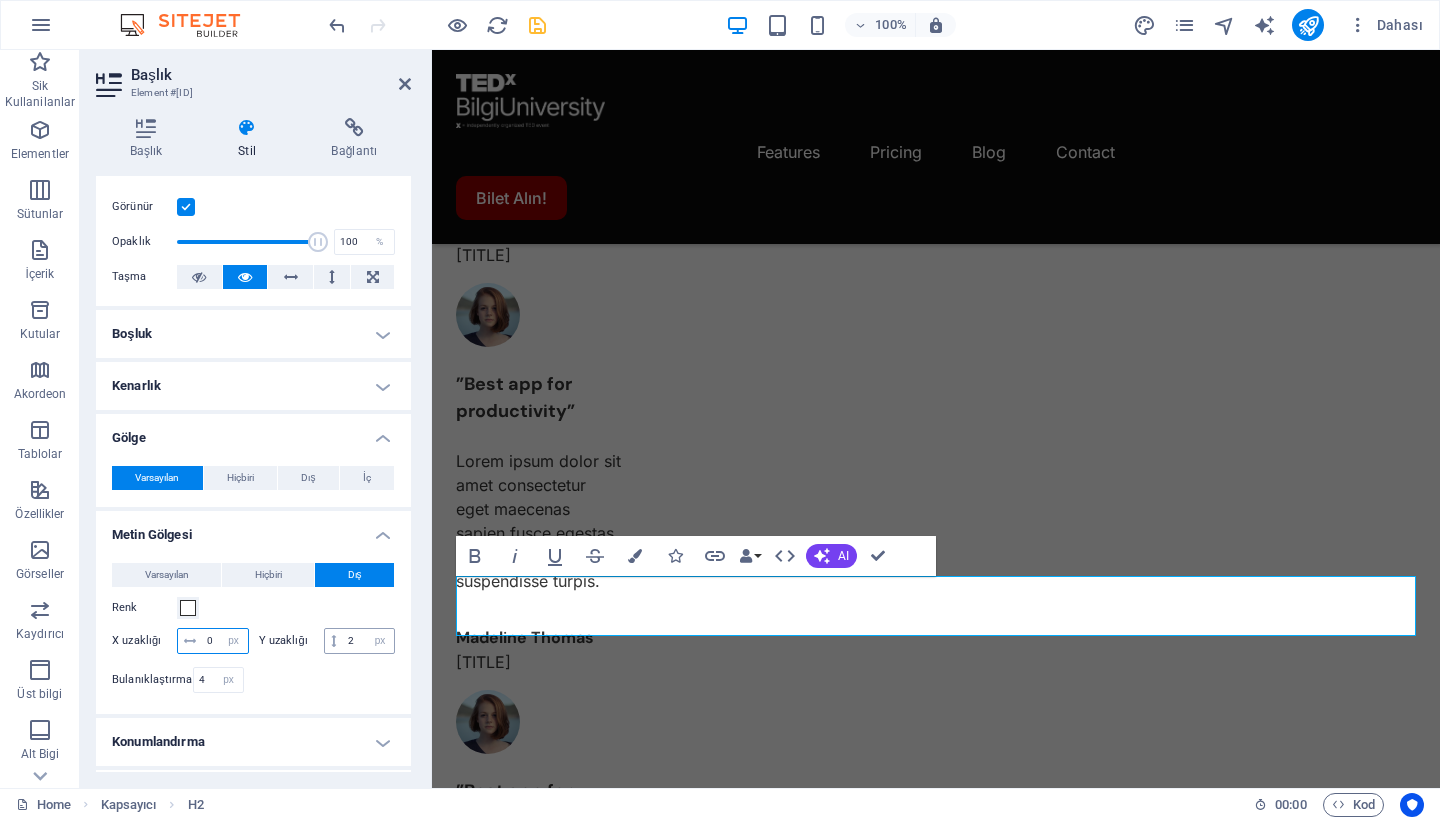 type on "0" 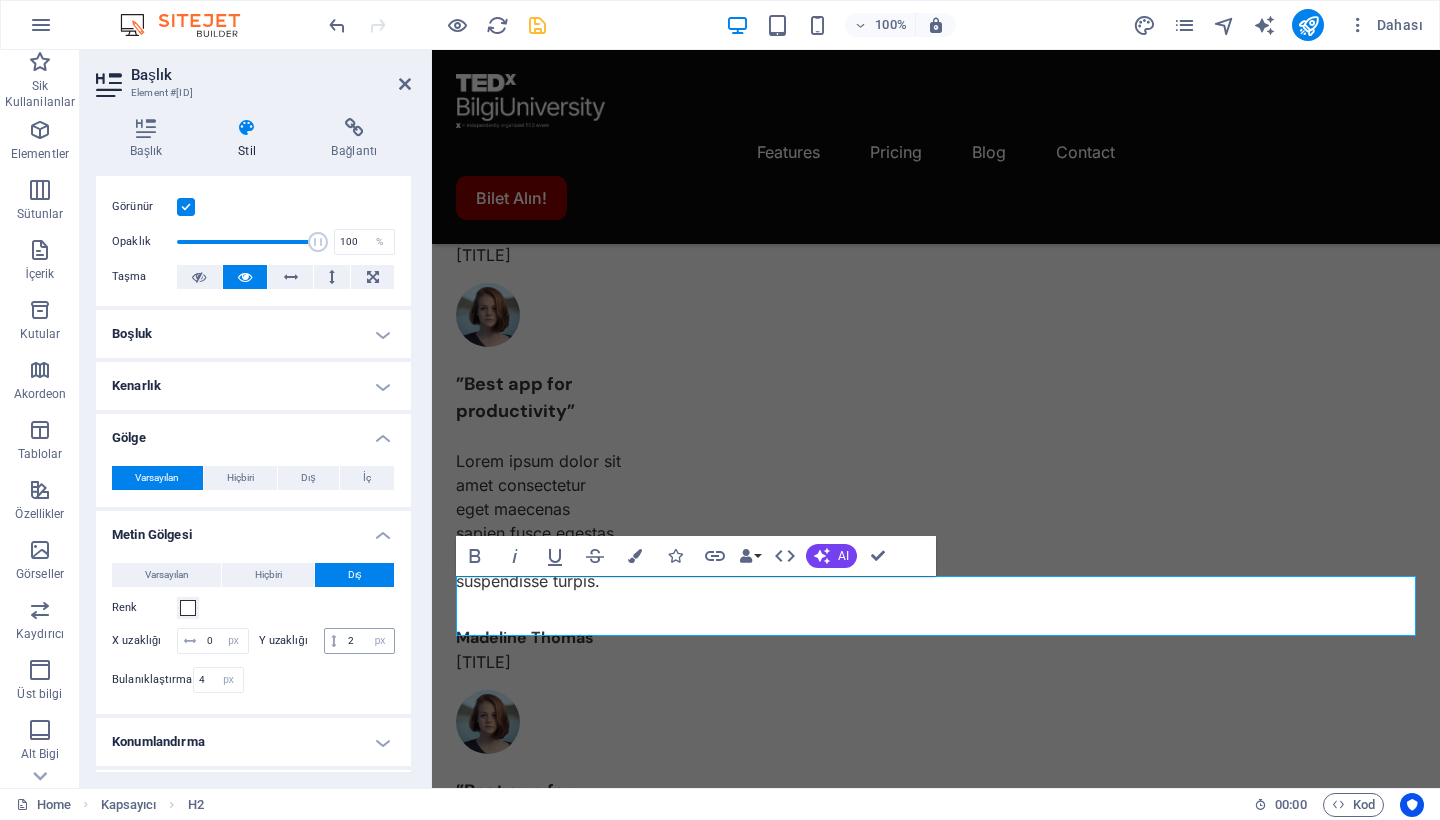 click at bounding box center [334, 641] 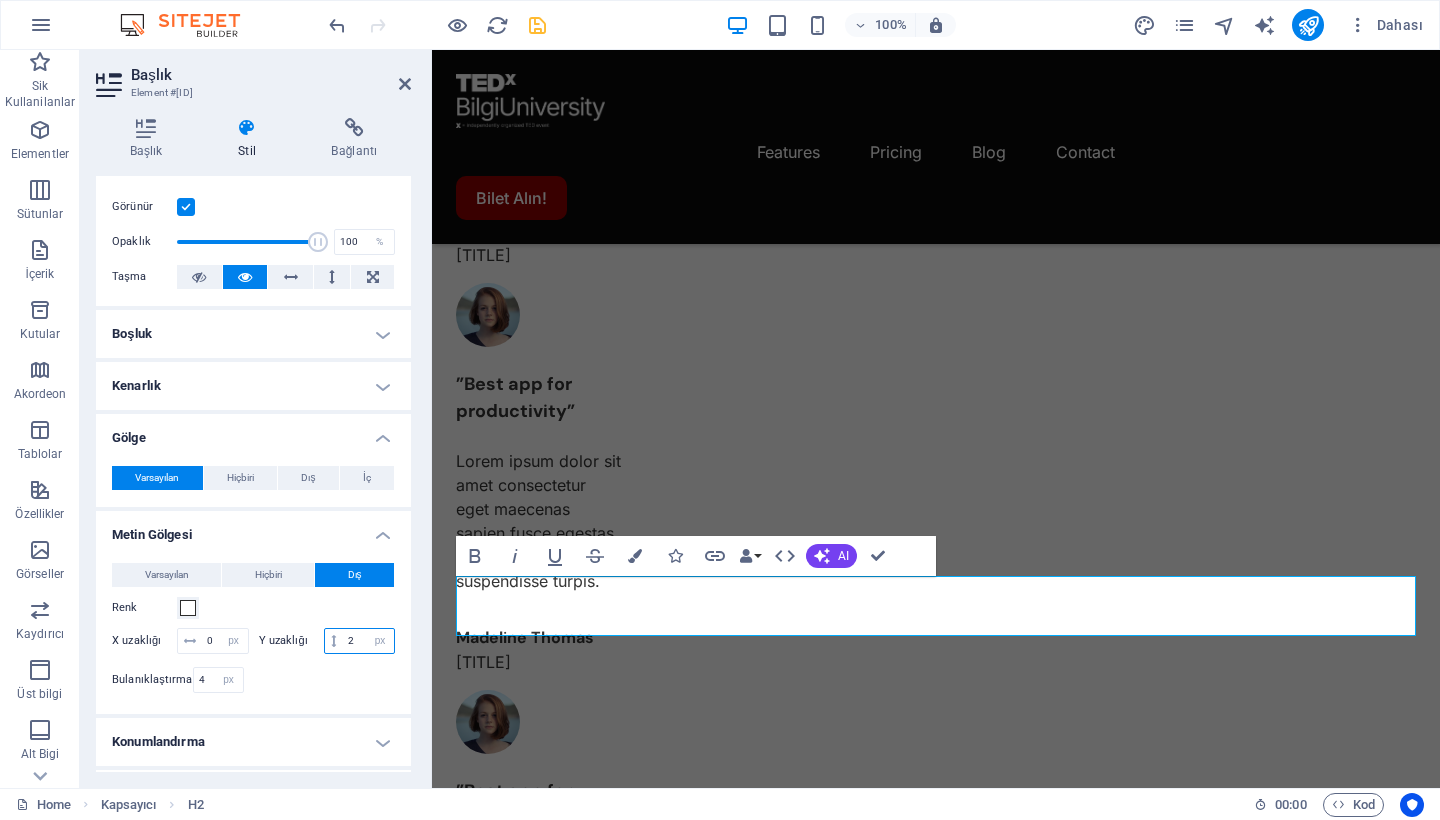 click on "2" at bounding box center (368, 641) 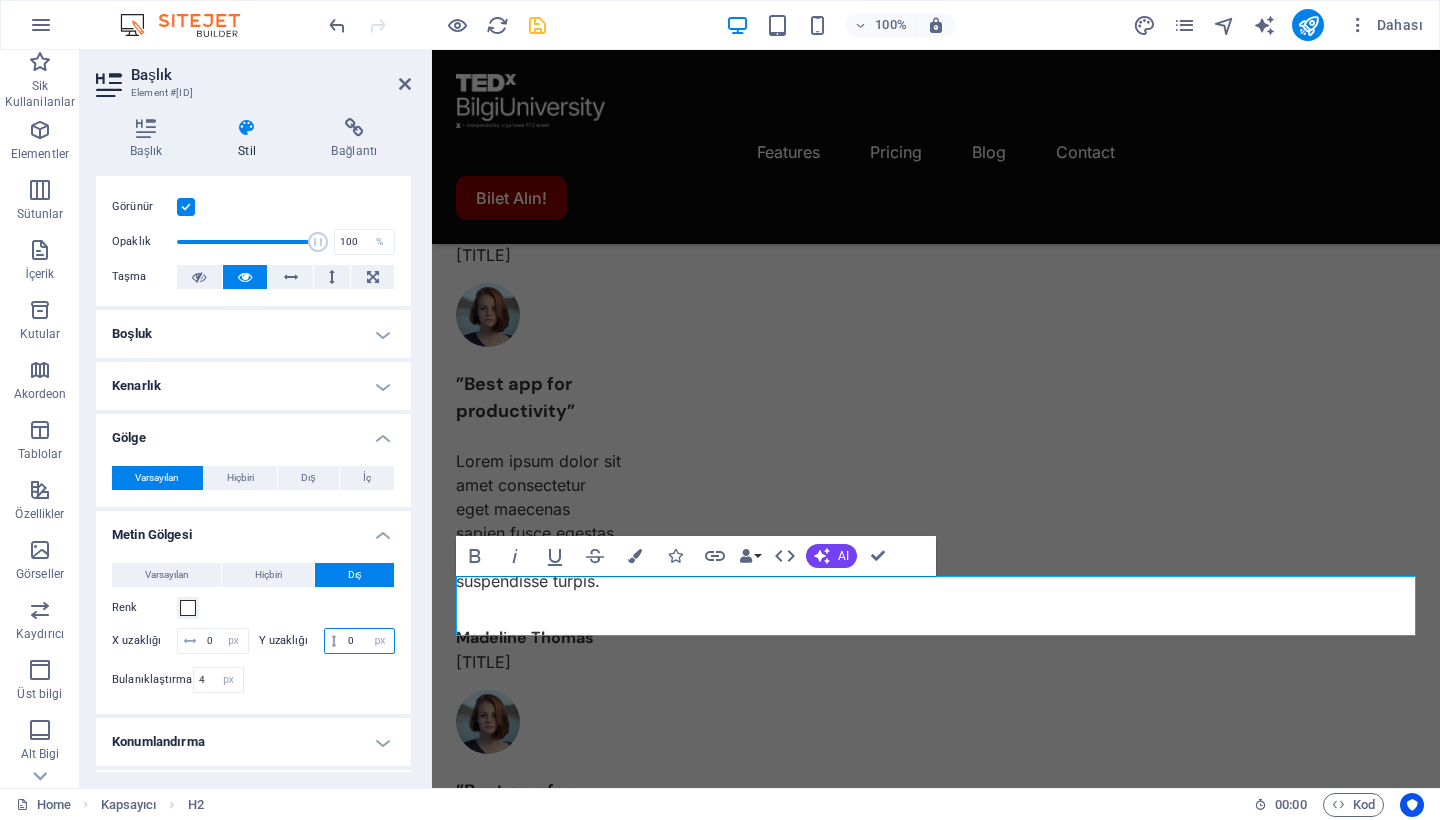 type on "0" 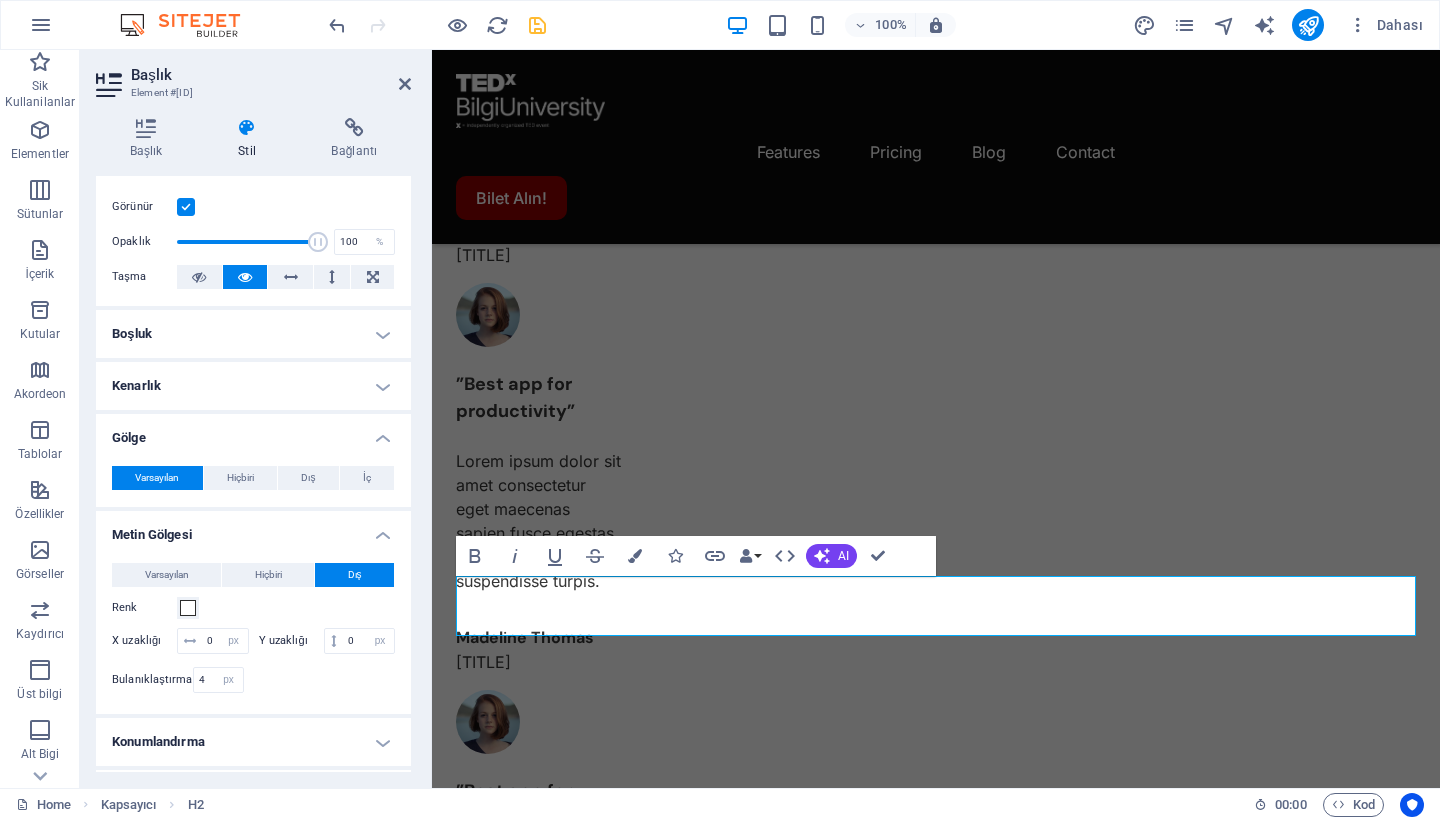 click on "Renk" at bounding box center (253, 608) 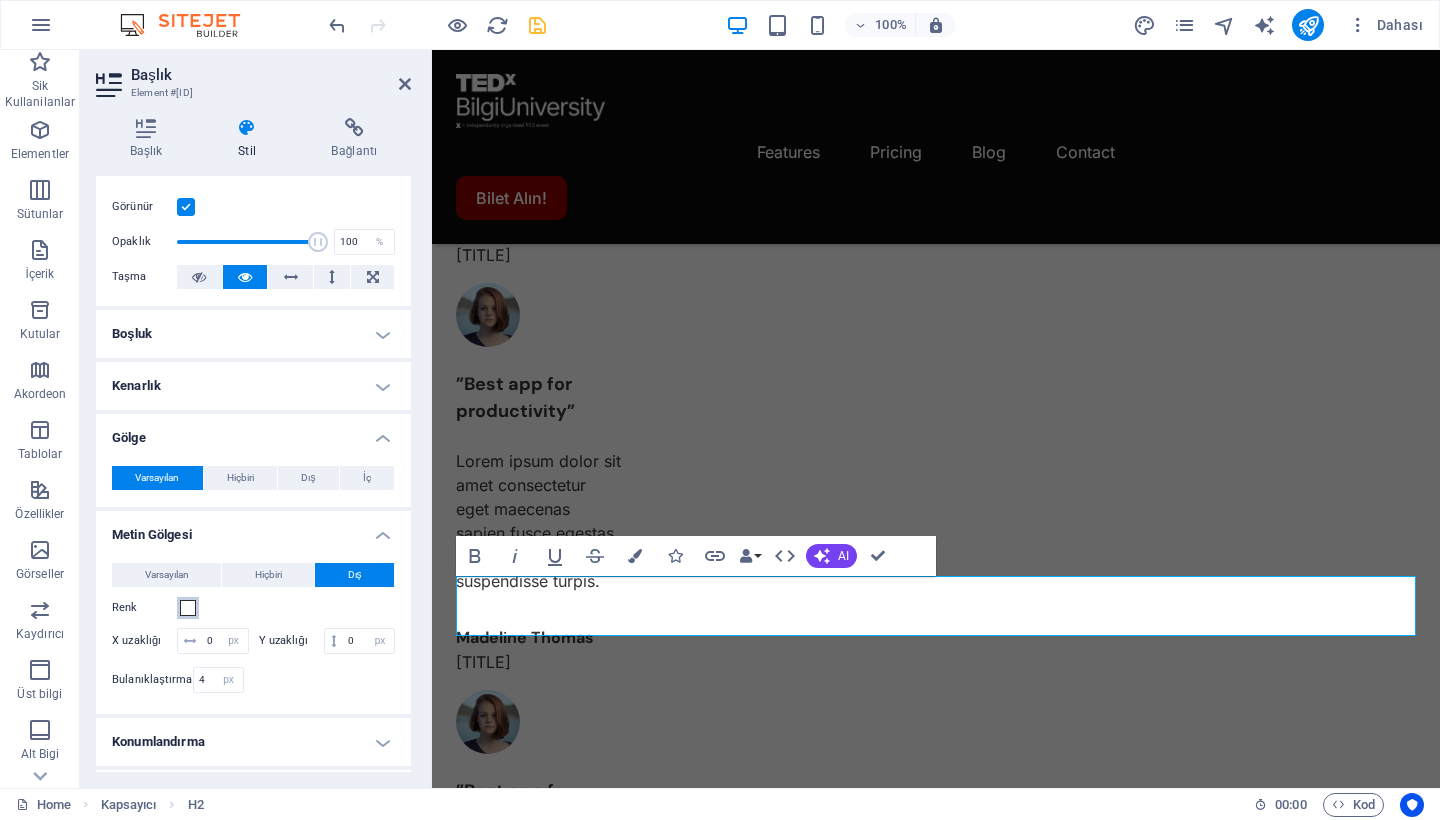 click at bounding box center (188, 608) 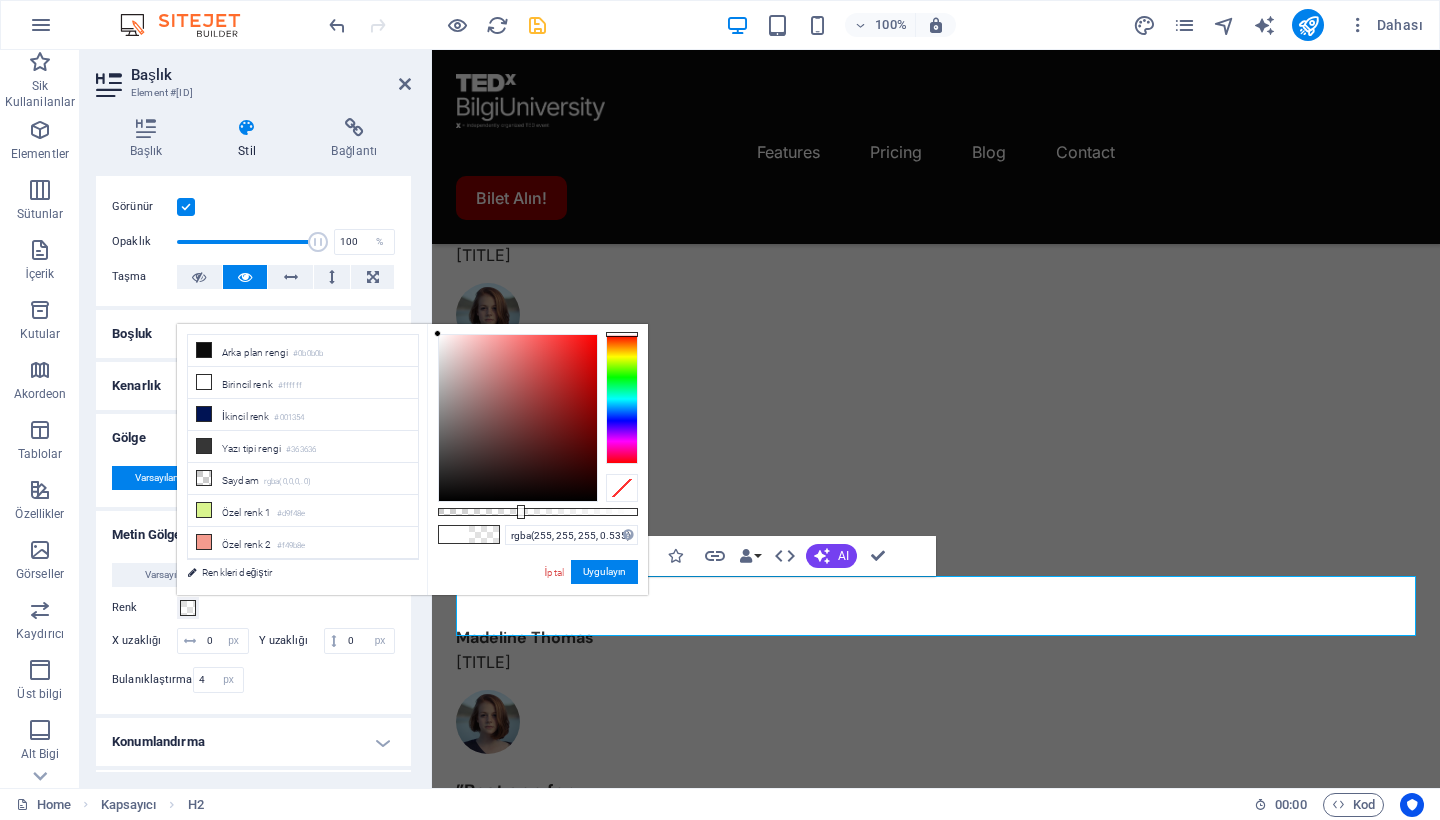 type on "rgba(255, 255, 255, 0.405)" 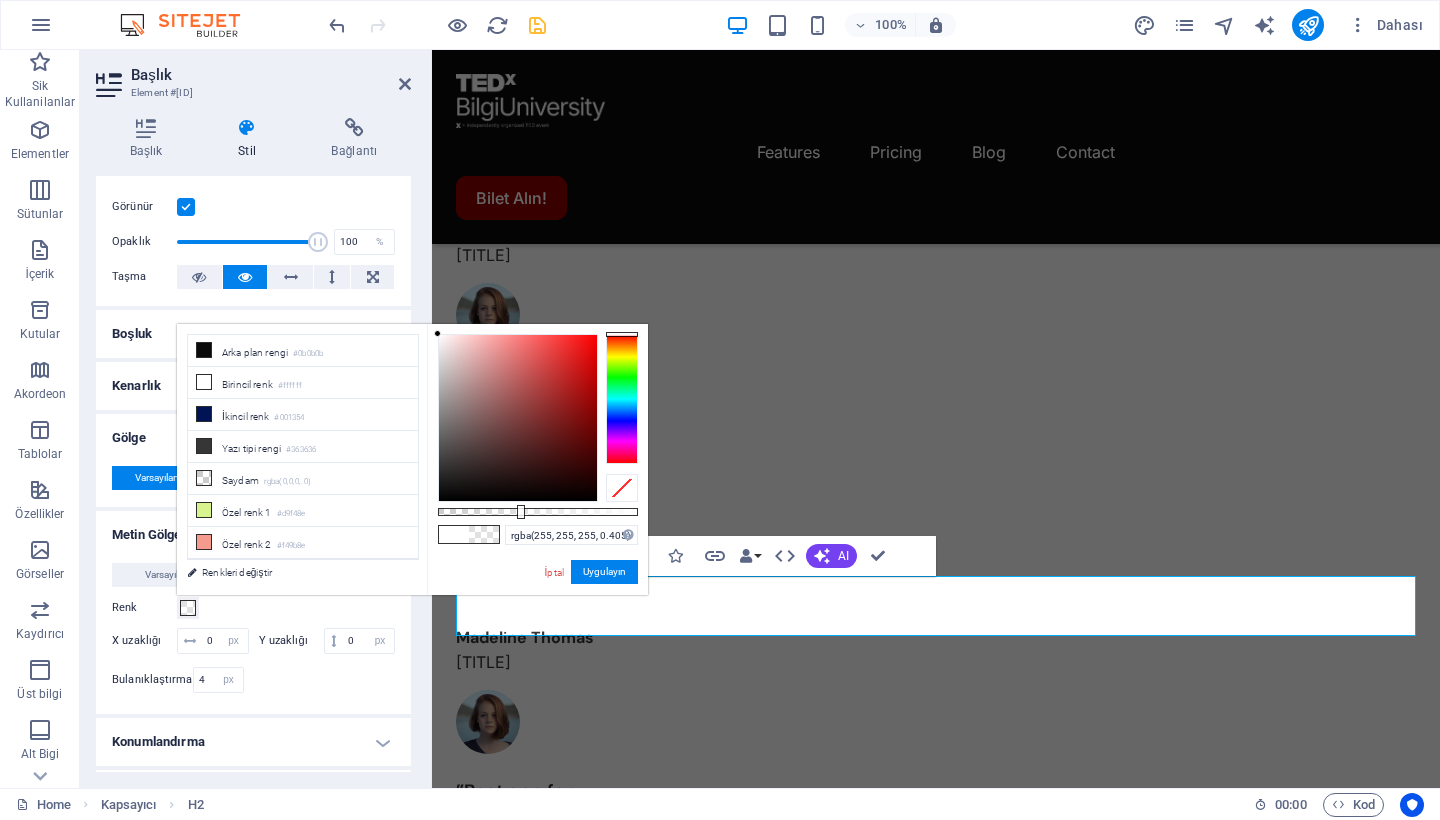 drag, startPoint x: 547, startPoint y: 515, endPoint x: 519, endPoint y: 515, distance: 28 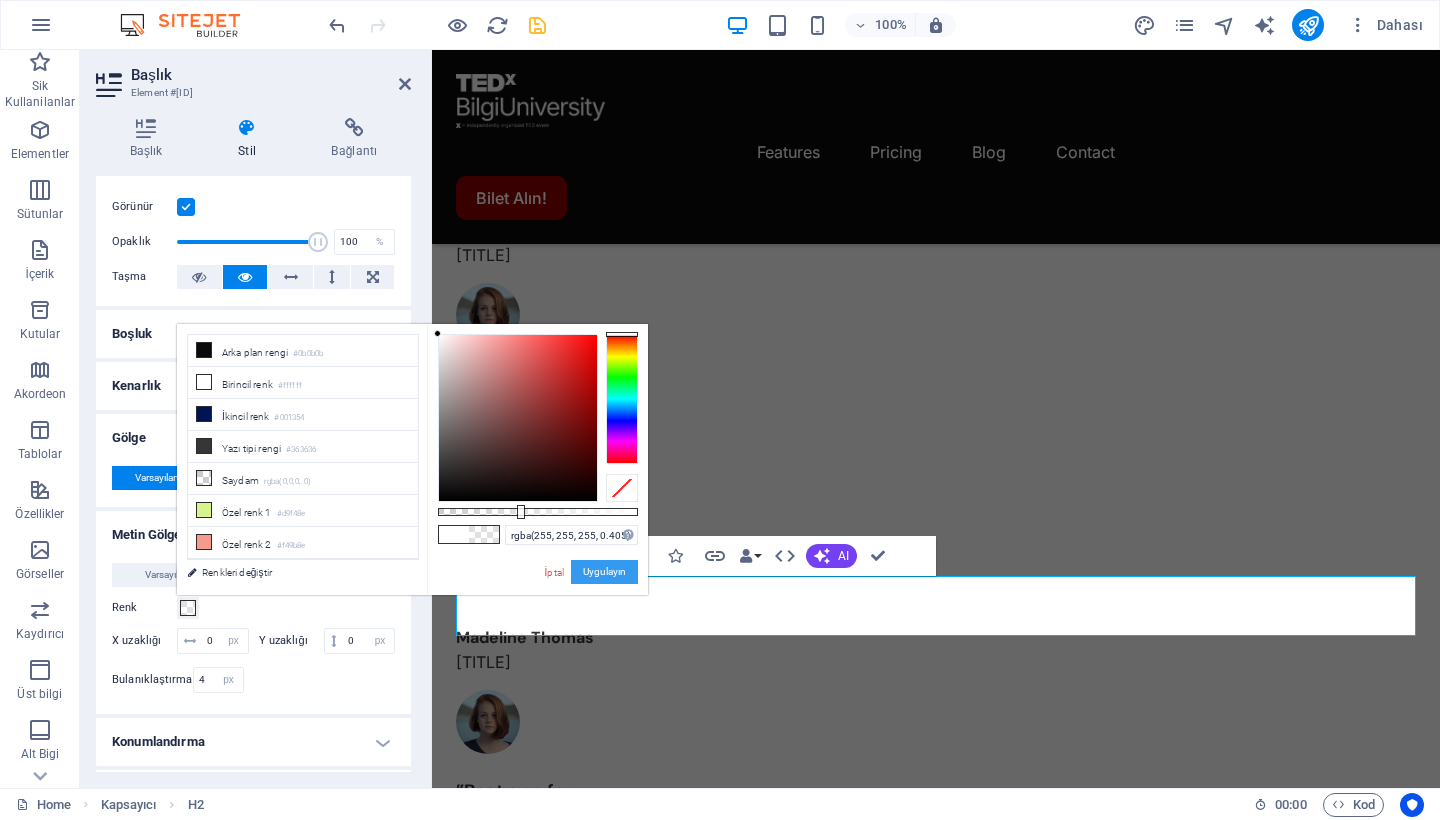 click on "Uygulayın" at bounding box center (604, 572) 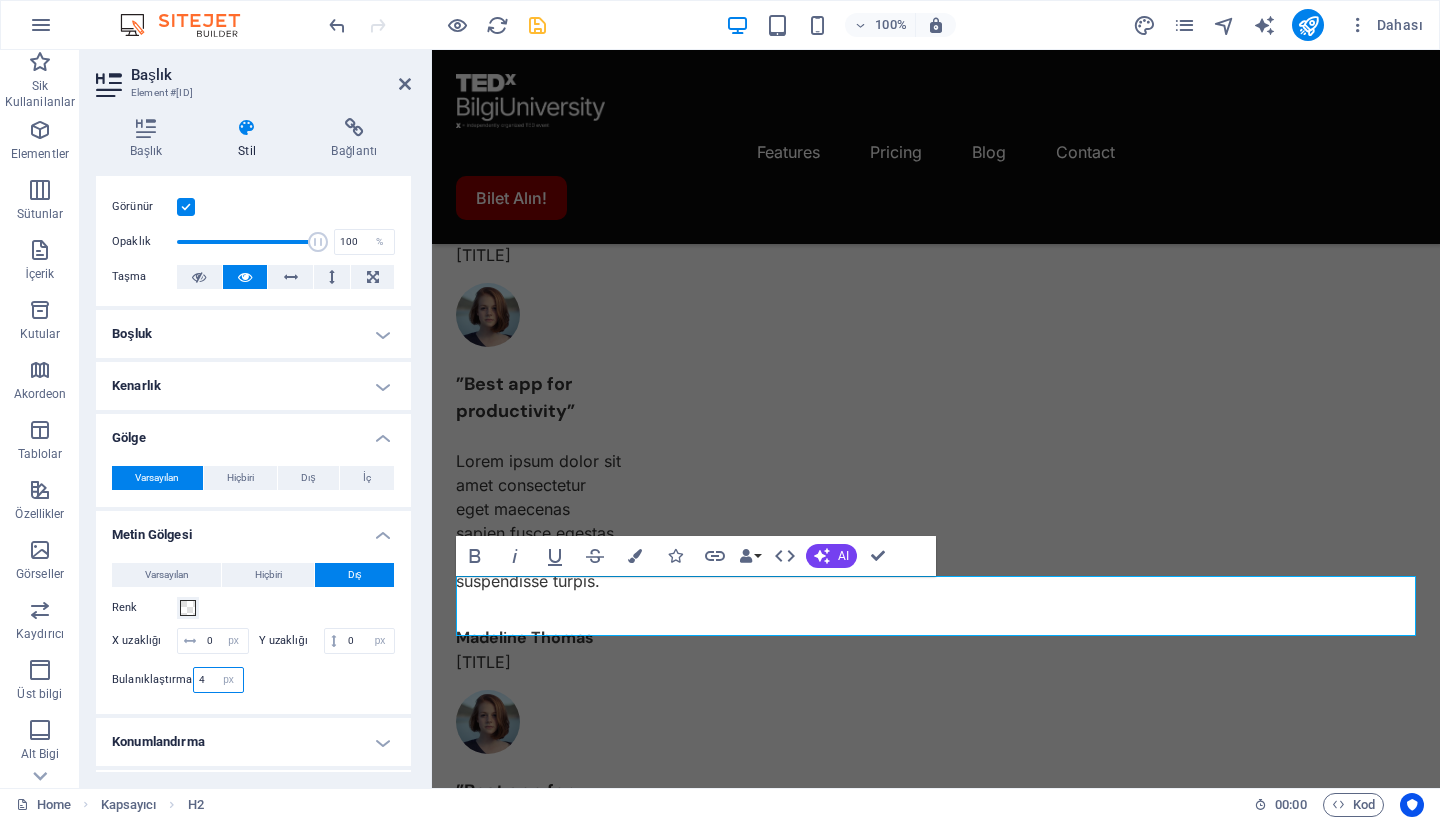 click on "4" at bounding box center [218, 680] 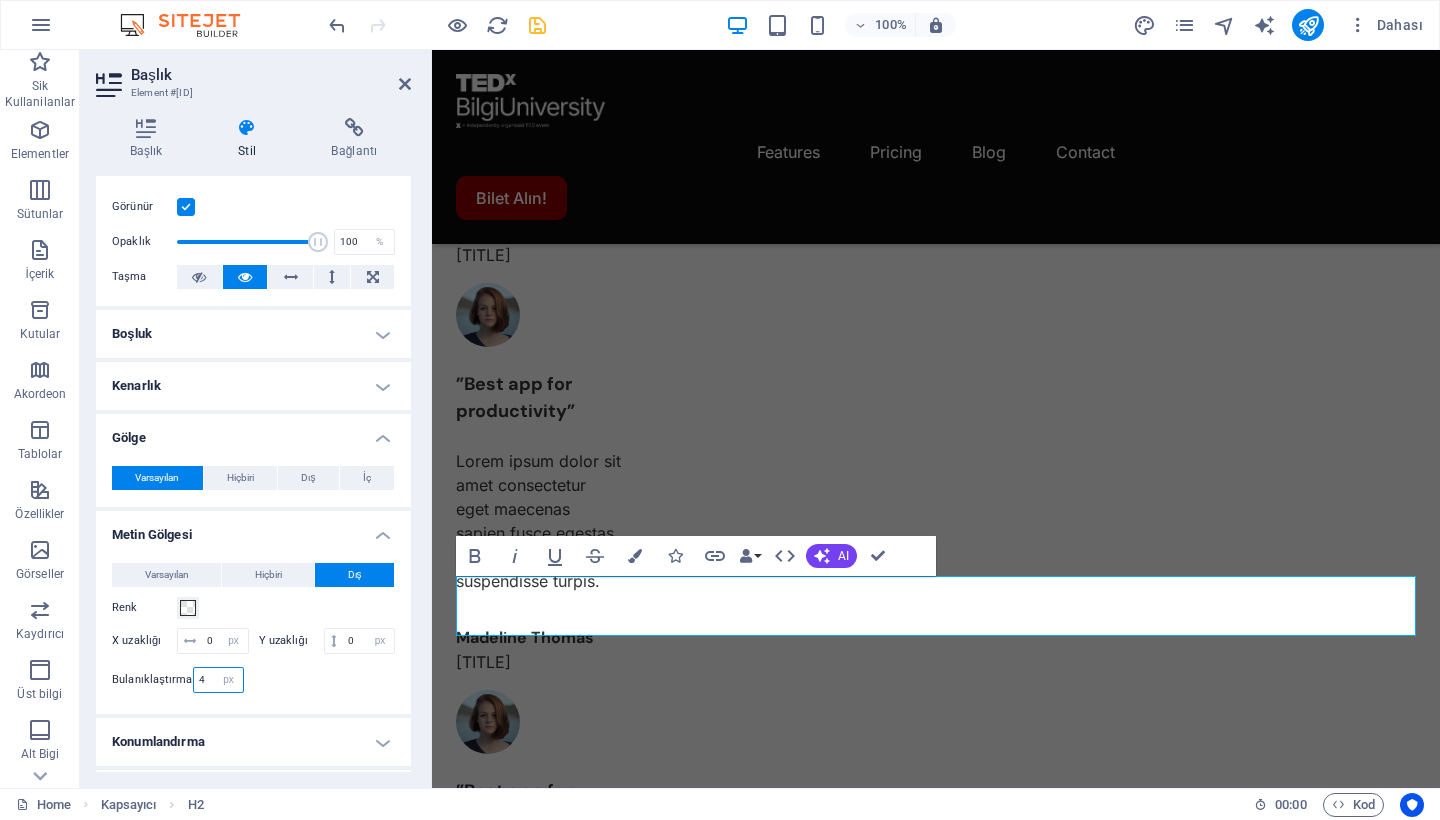 click on "4" at bounding box center (218, 680) 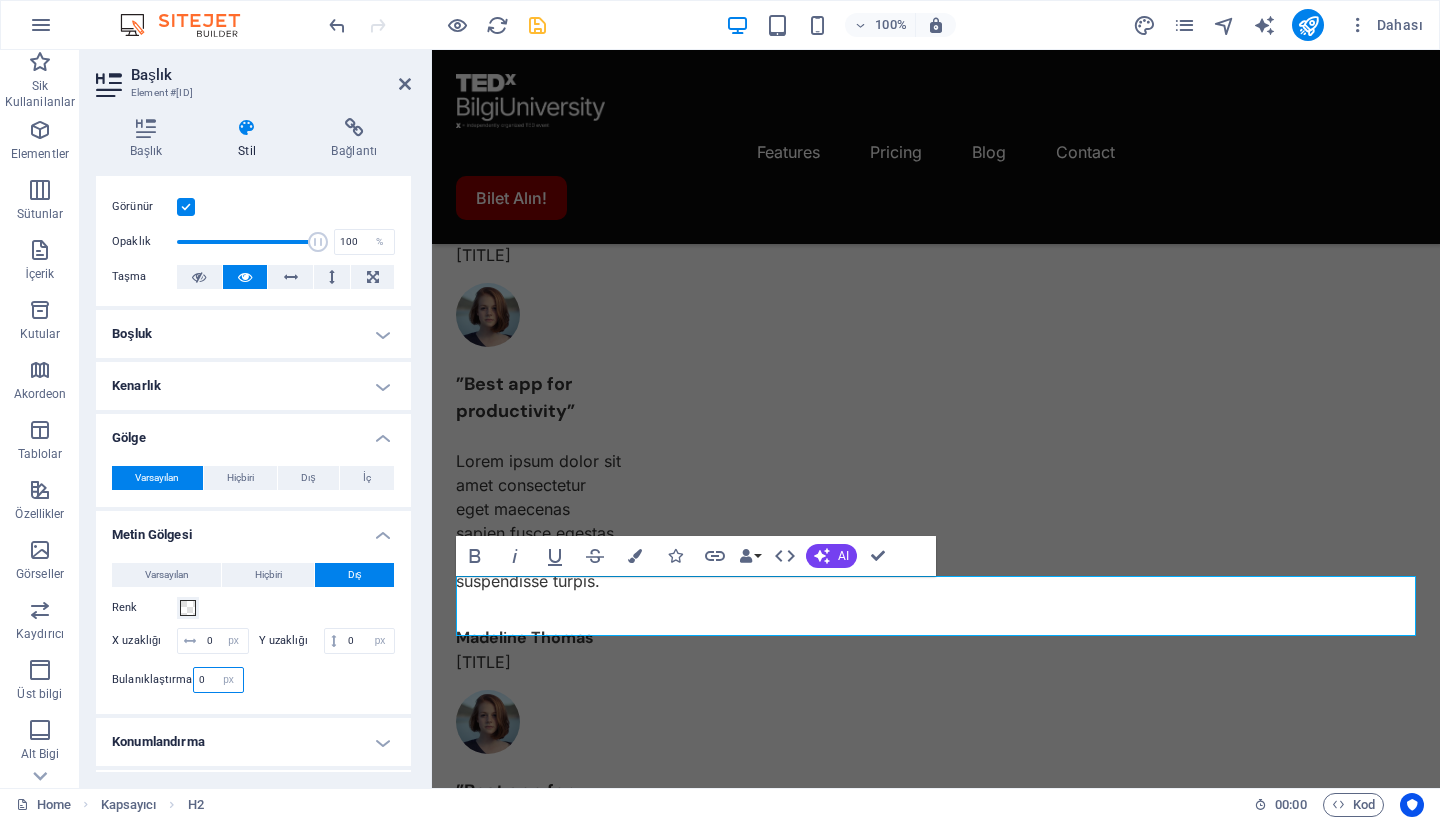 type on "0" 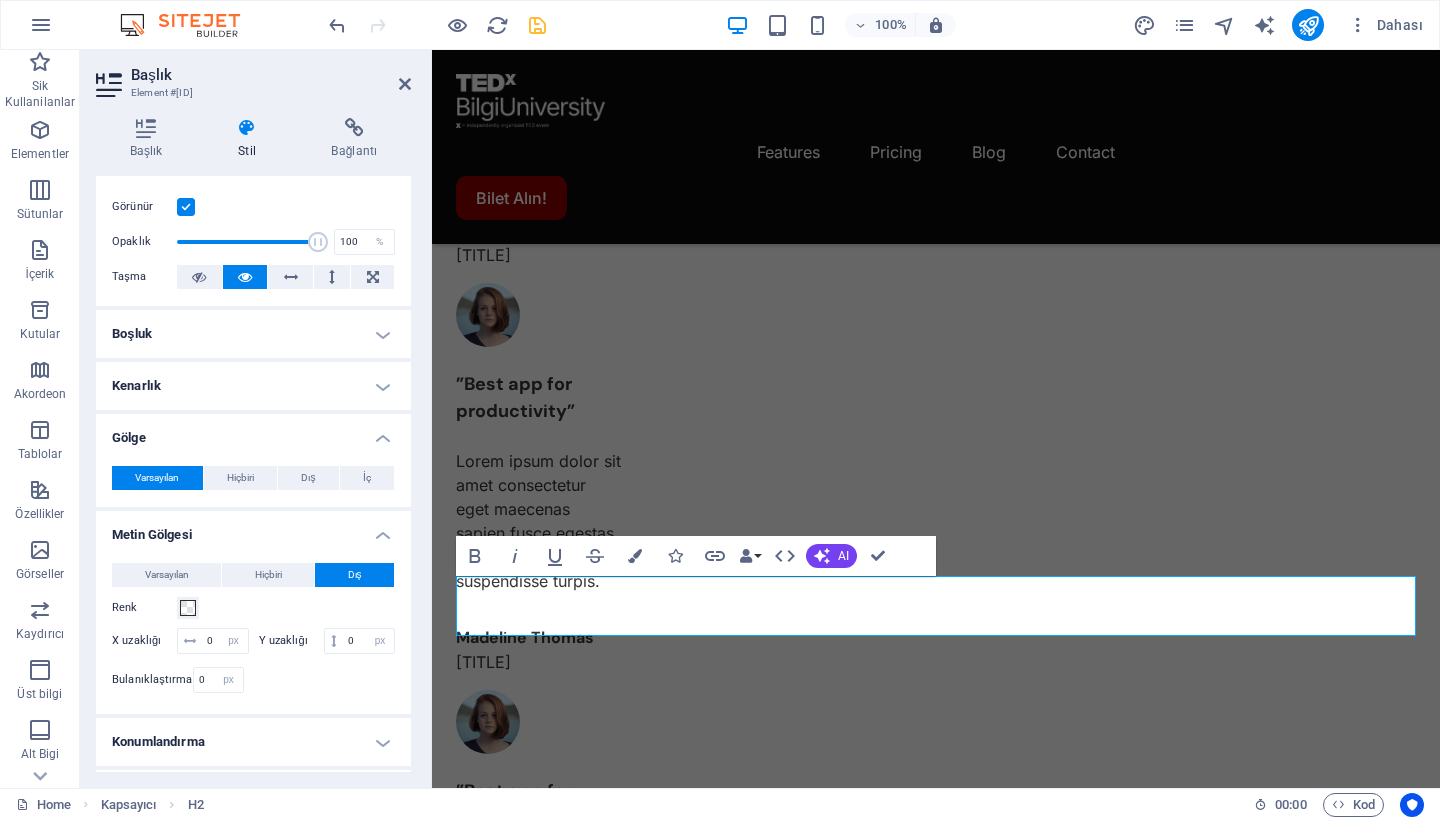 click on "Yerleşim Bu elementin yerleşim içinde nasıl genişlediği (Flexbox). Boyut Varsayılan otomatik px % 1/1 1/2 1/3 1/4 1/5 1/6 1/7 1/8 1/9 1/10 Büyüt Küçült Sipariş Kapsayıcı yerleşimi Görünür Görünür Opaklık 100 % Taşma Boşluk Kenar boşluğu Varsayılan otomatik px % rem vw vh Özel Özel otomatik px % rem vw vh otomatik px % rem vw vh otomatik px % rem vw vh otomatik px % rem vw vh Doldurma Varsayılan px rem % vh vw Özel Özel px rem % vh vw px rem % vh vw px rem % vh vw px rem % vh vw Kenarlık Stil              - Genişlik 1 otomatik px rem % vh vw Özel Özel 1 otomatik px rem % vh vw 1 otomatik px rem % vh vw 1 otomatik px rem % vh vw 1 otomatik px rem % vh vw  - Renk Yuvarlak köşeler Varsayılan px rem % vh vw Özel Özel px rem % vh vw px rem % vh vw px rem % vh vw px rem % vh vw Gölge Varsayılan Hiçbiri Dış İç Renk X uzaklığı 0 px rem vh vw Y uzaklığı 0 px rem vh vw Bulanıklaştırma 0 px rem % vh vw Yayma 0 px rem vh vw Metin Gölgesi Varsayılan Renk" at bounding box center [253, 443] 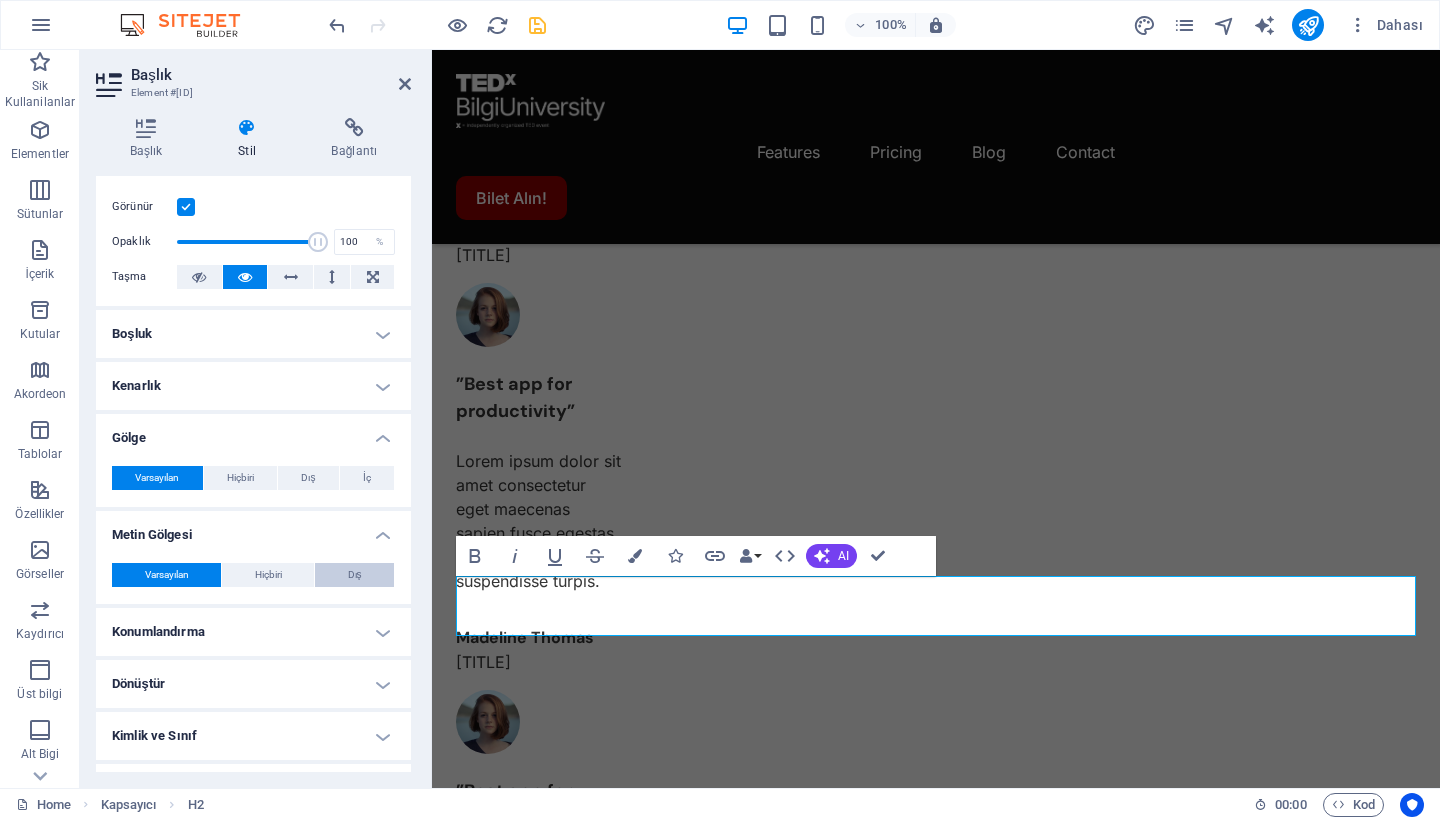 click on "Dış" at bounding box center [355, 575] 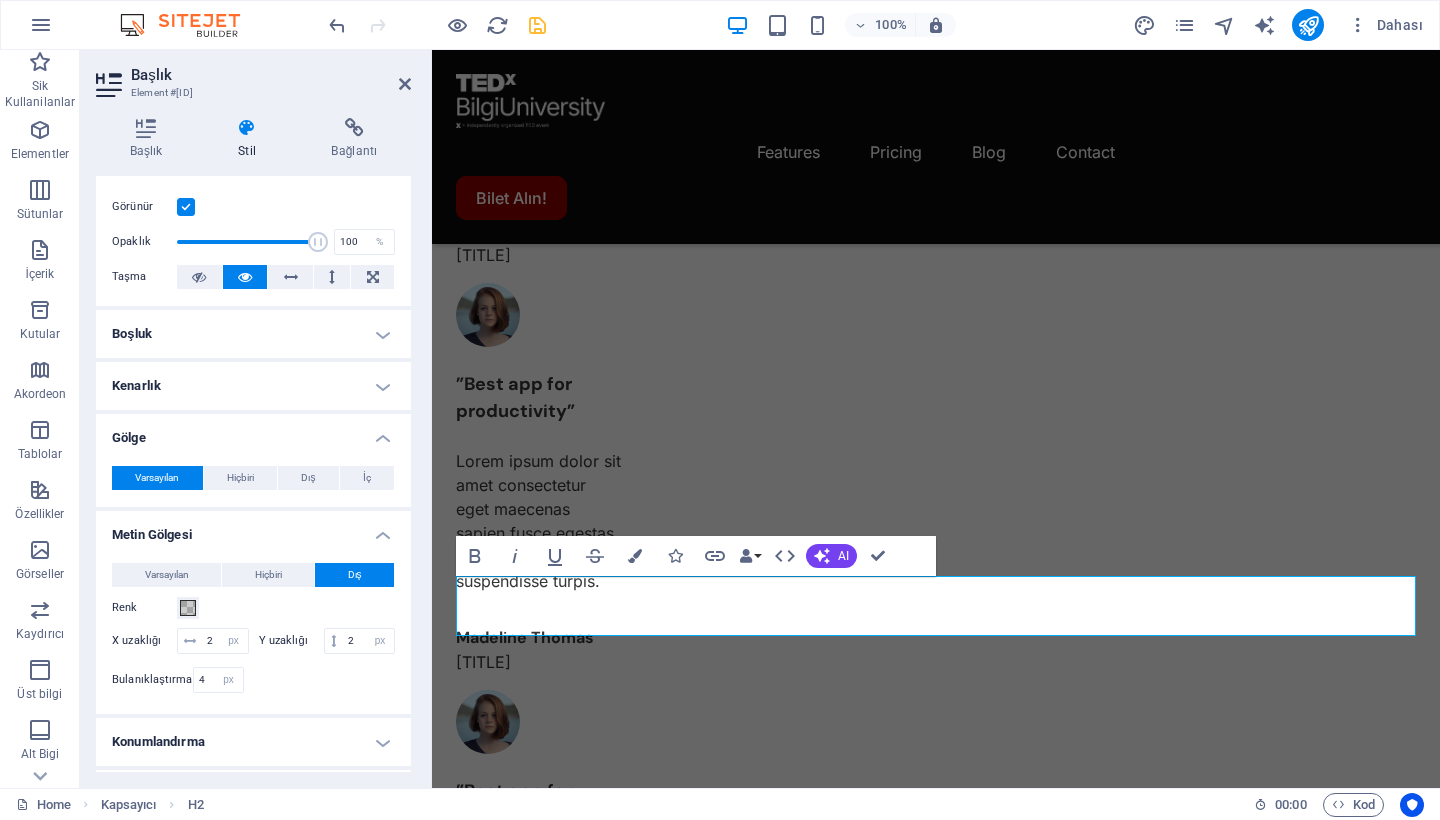 click on "Varsayılan Hiçbiri Dış İç Renk X uzaklığı 0 px rem vh vw Y uzaklığı 0 px rem vh vw Bulanıklaştırma 0 px rem % vh vw Yayma 0 px rem vh vw" at bounding box center (253, 478) 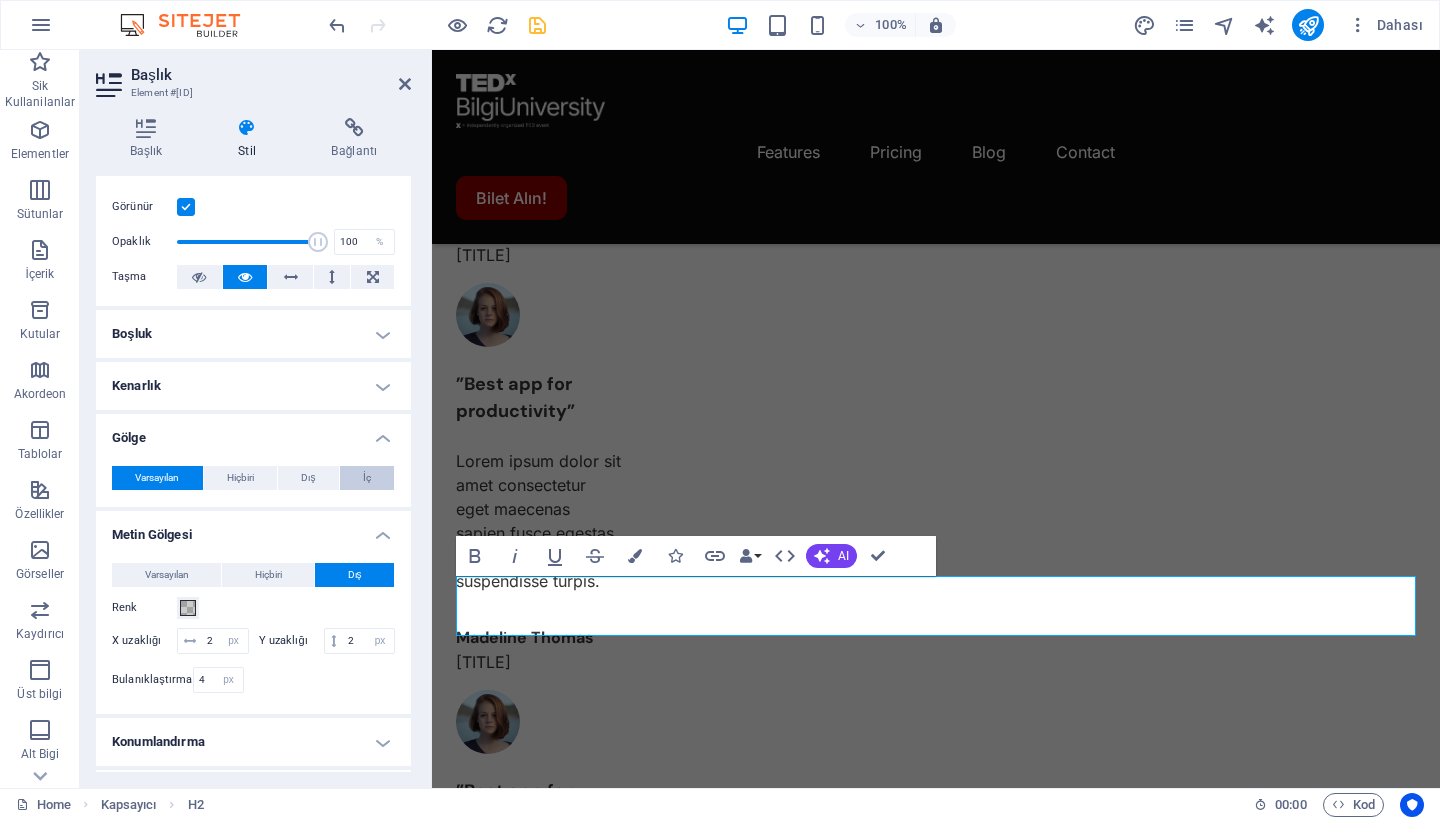 click on "Varsayılan Hiçbiri Dış İç Renk X uzaklığı 0 px rem vh vw Y uzaklığı 0 px rem vh vw Bulanıklaştırma 0 px rem % vh vw Yayma 0 px rem vh vw" at bounding box center (253, 478) 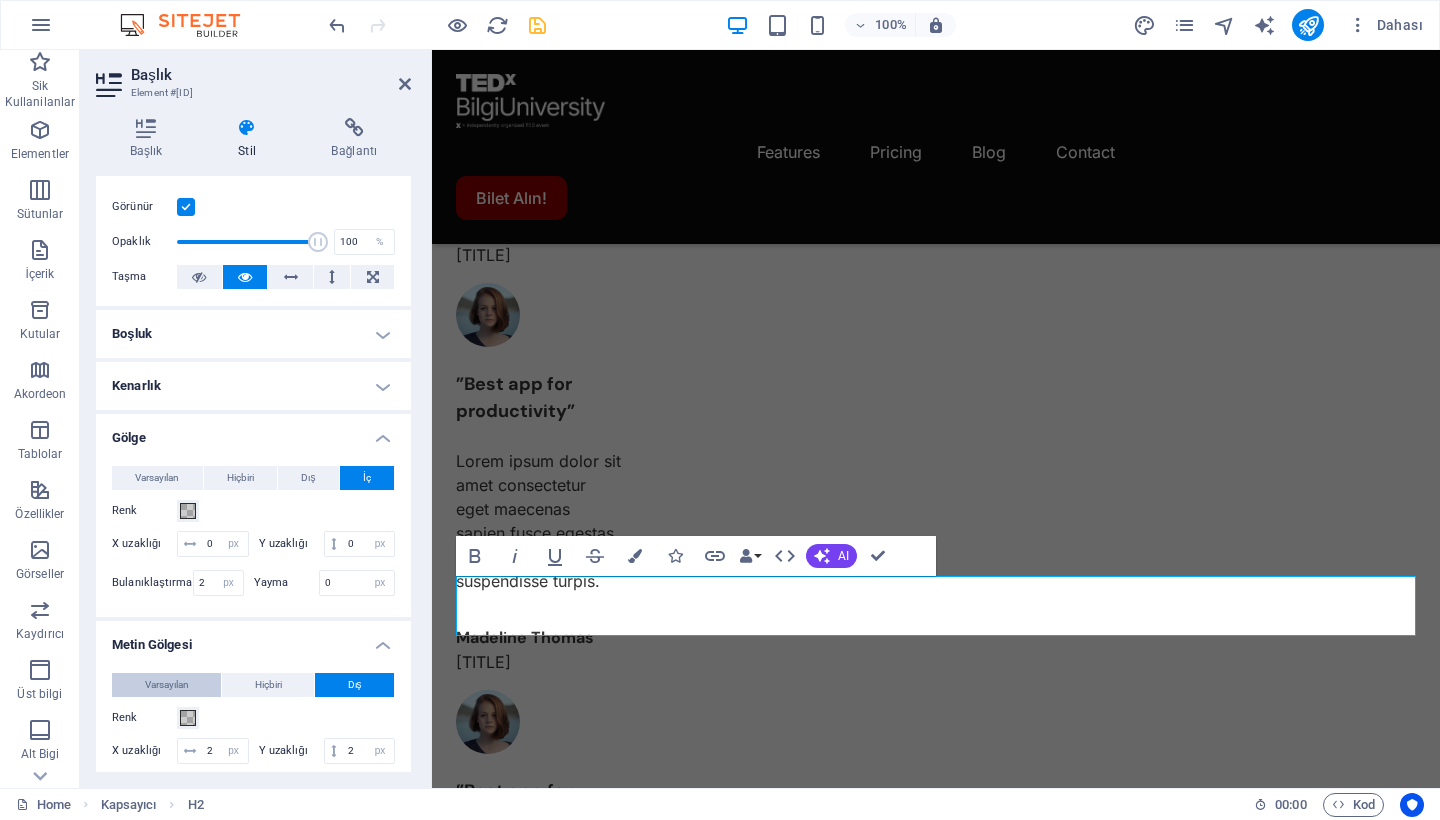 click on "Varsayılan" at bounding box center [167, 685] 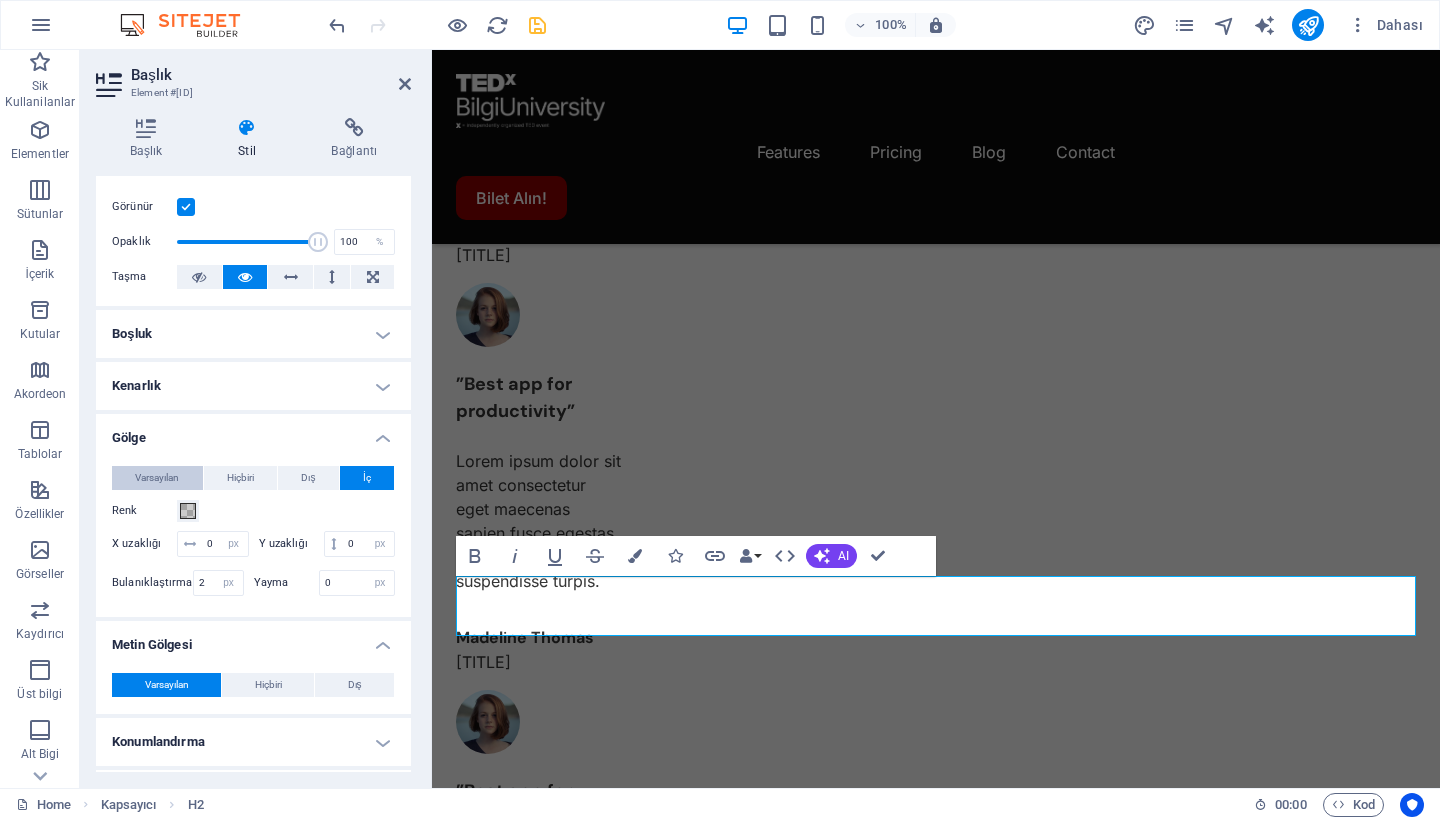 click on "Varsayılan" at bounding box center (157, 478) 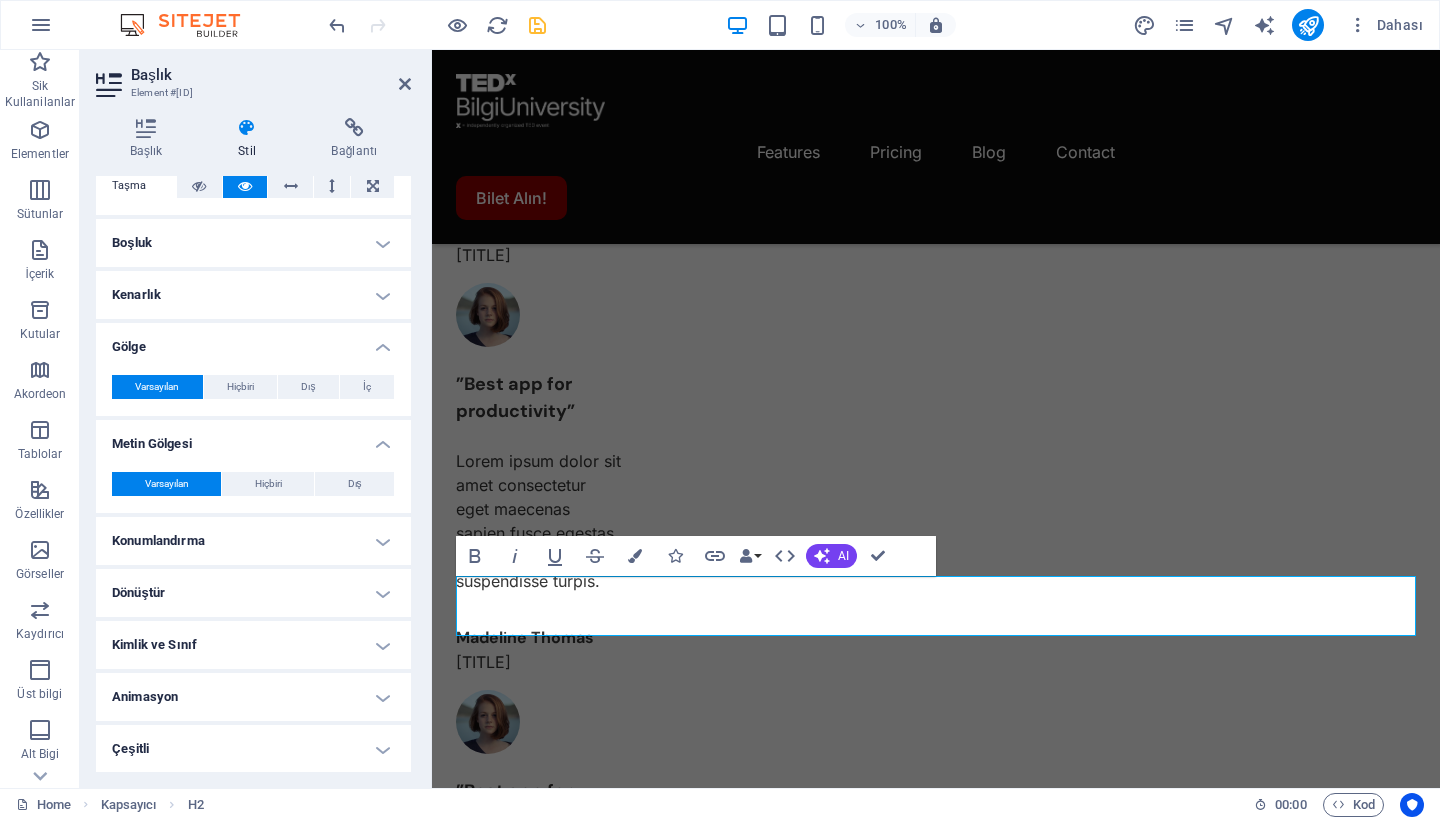 scroll, scrollTop: 354, scrollLeft: 0, axis: vertical 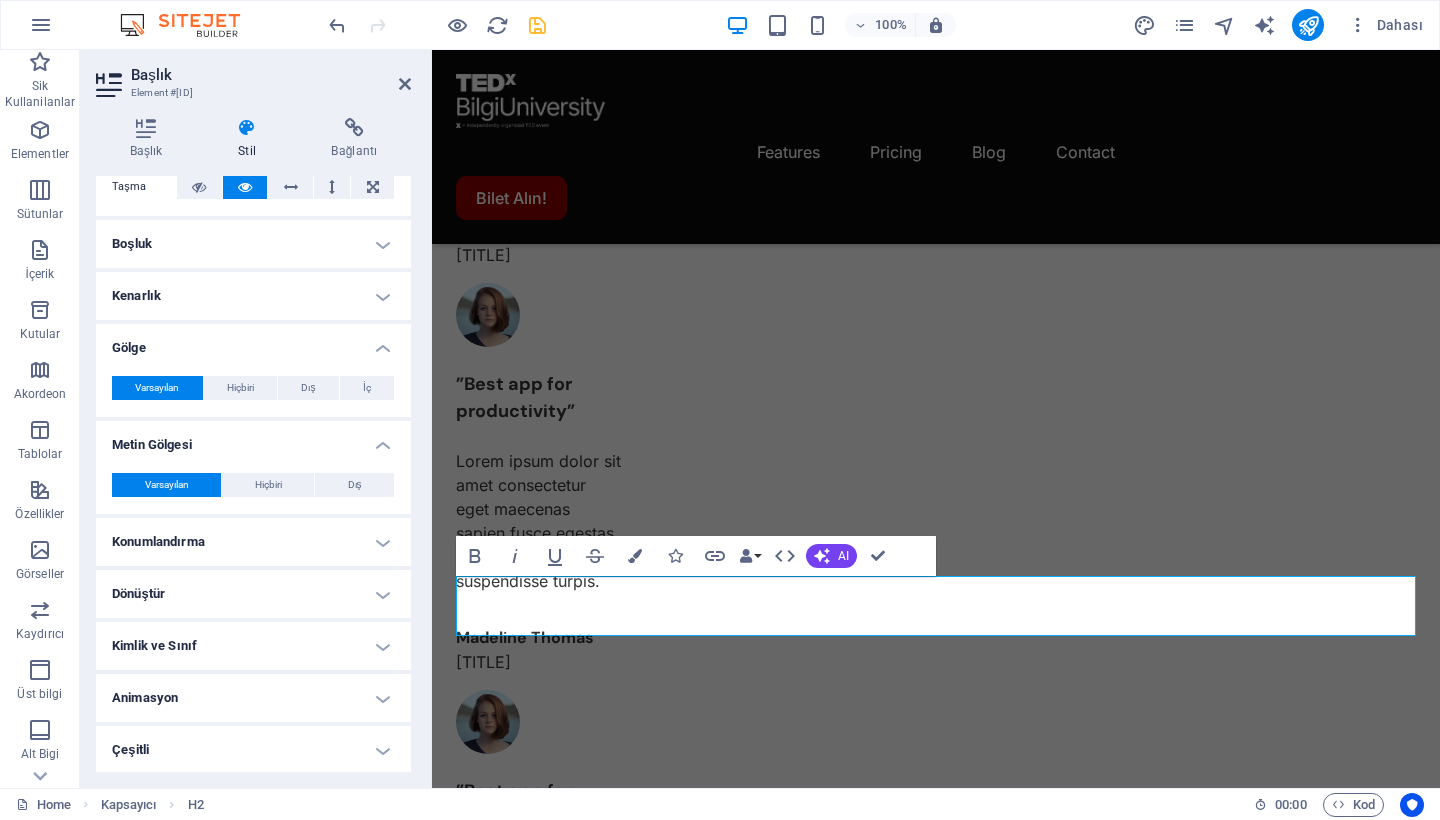 click on "Dönüştür" at bounding box center (253, 594) 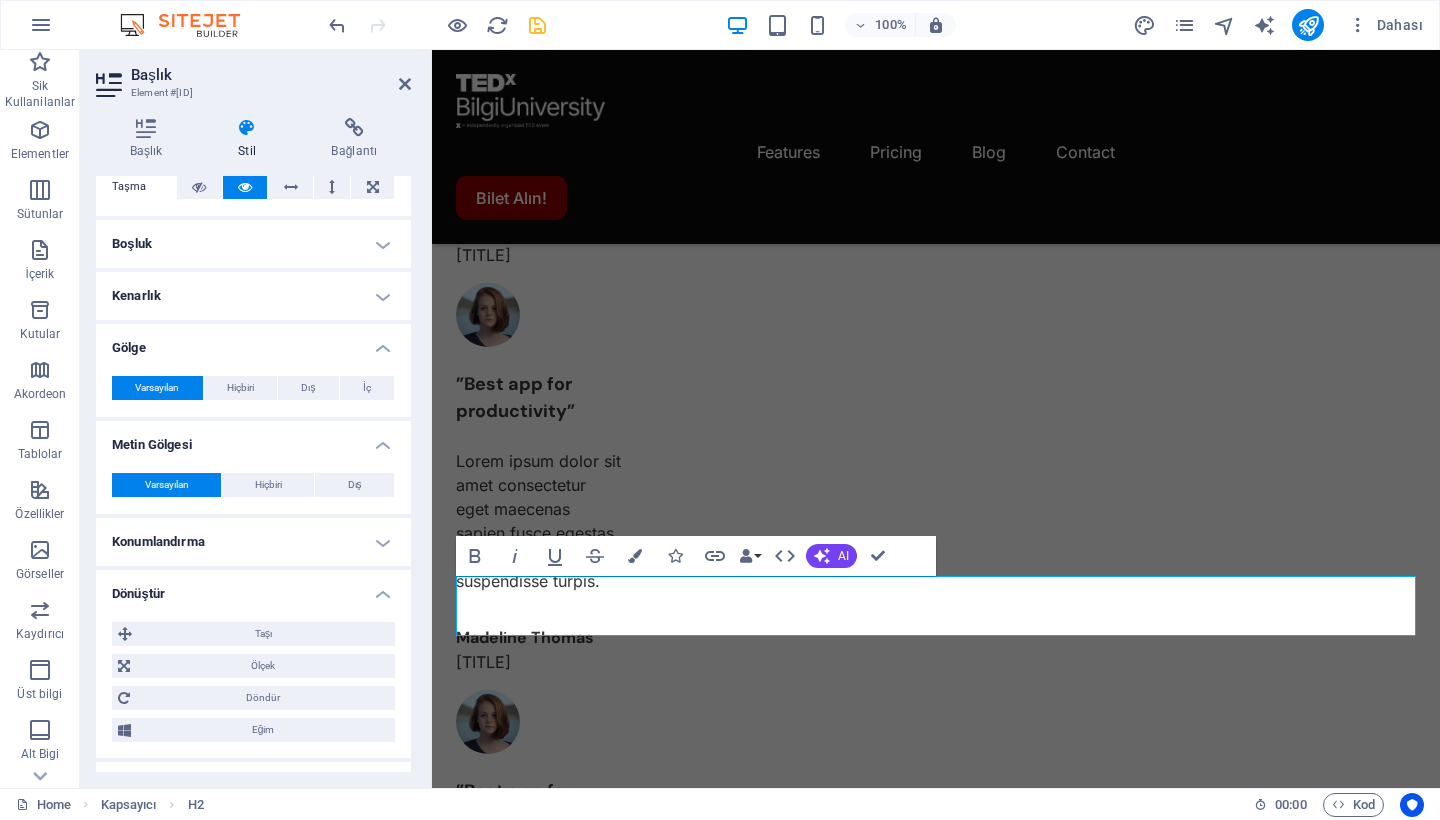 click on "Konumlandırma" at bounding box center (253, 542) 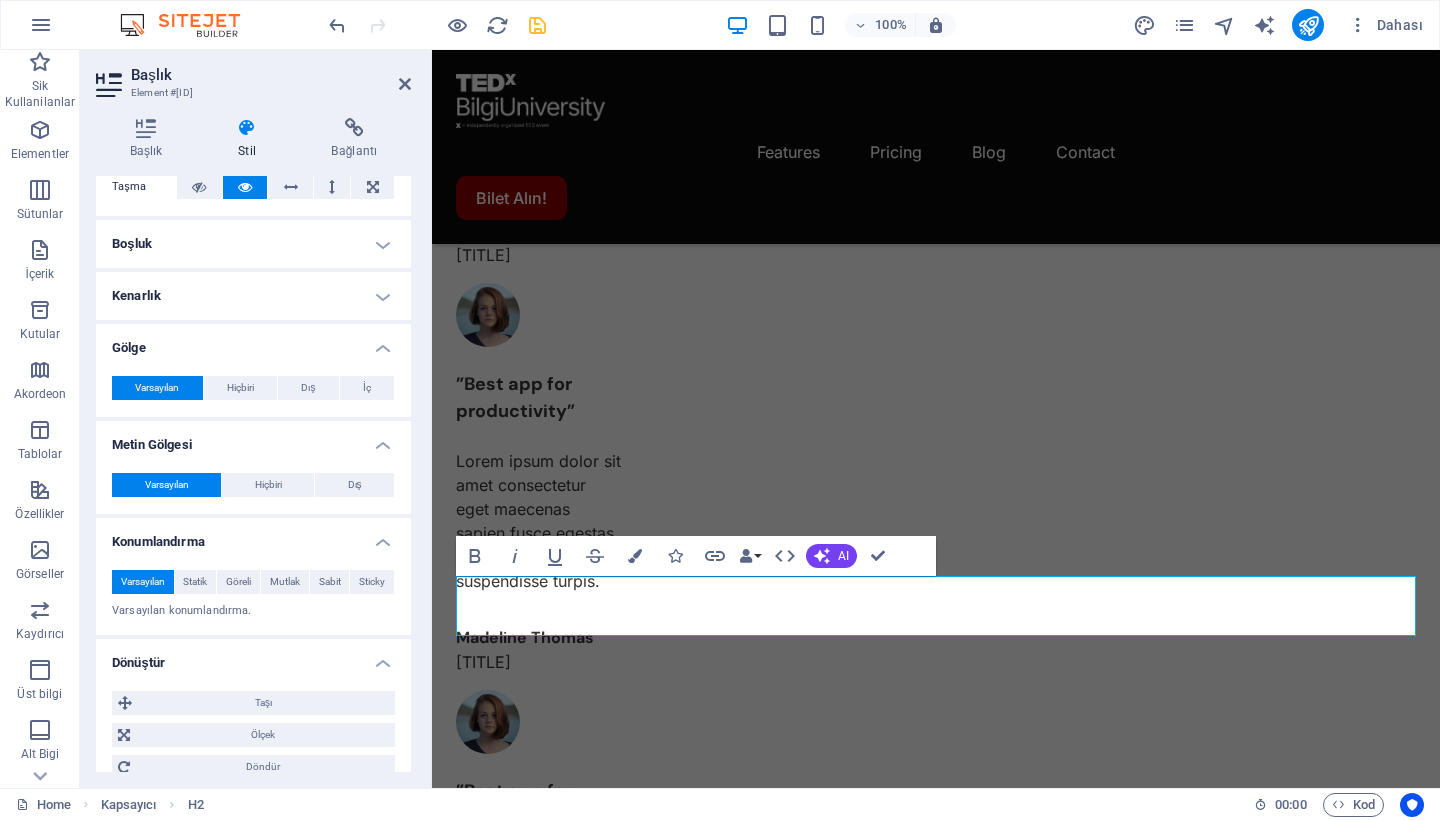 click on "Konumlandırma" at bounding box center (253, 536) 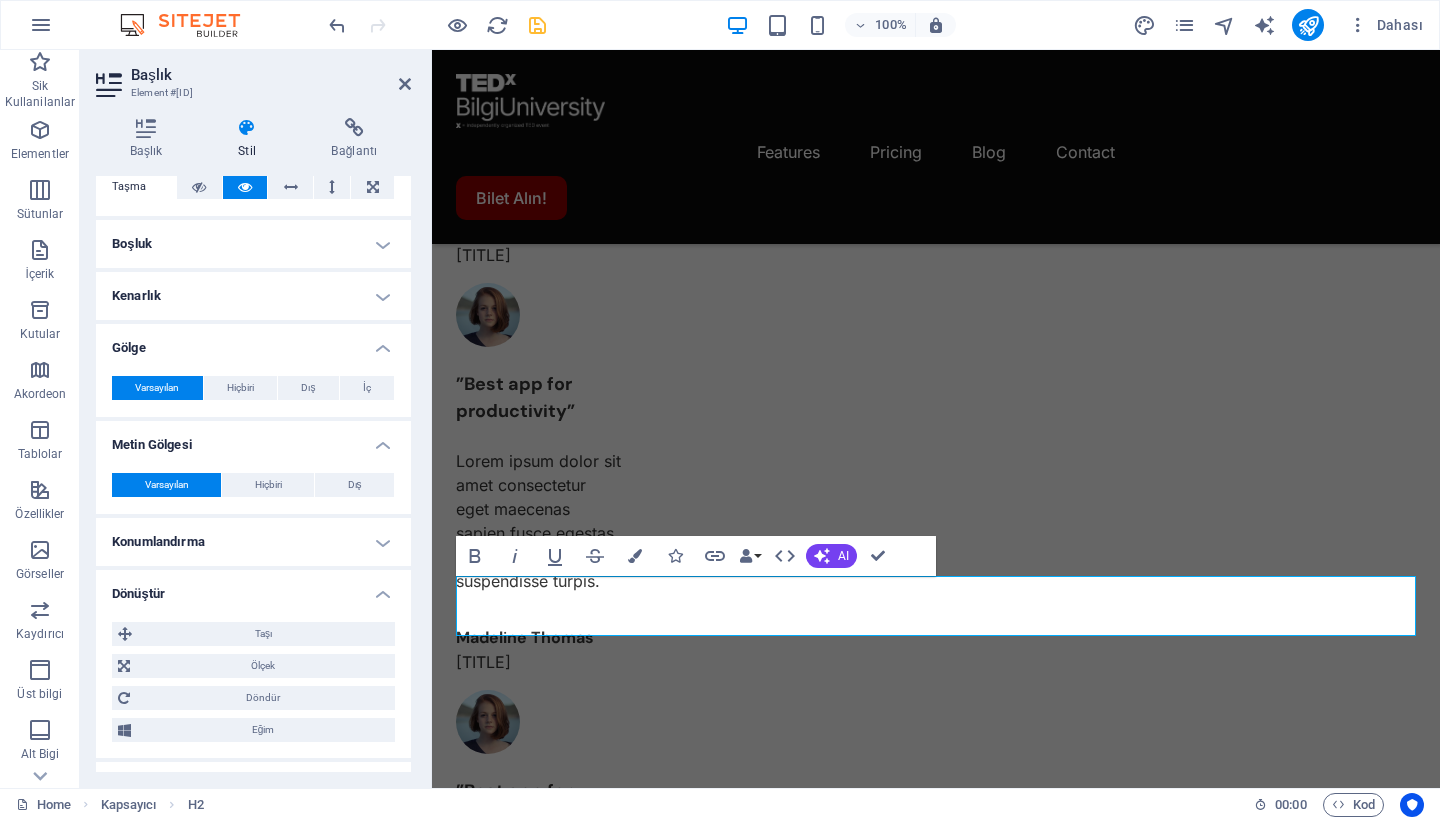 click on "Dönüştür" at bounding box center (253, 588) 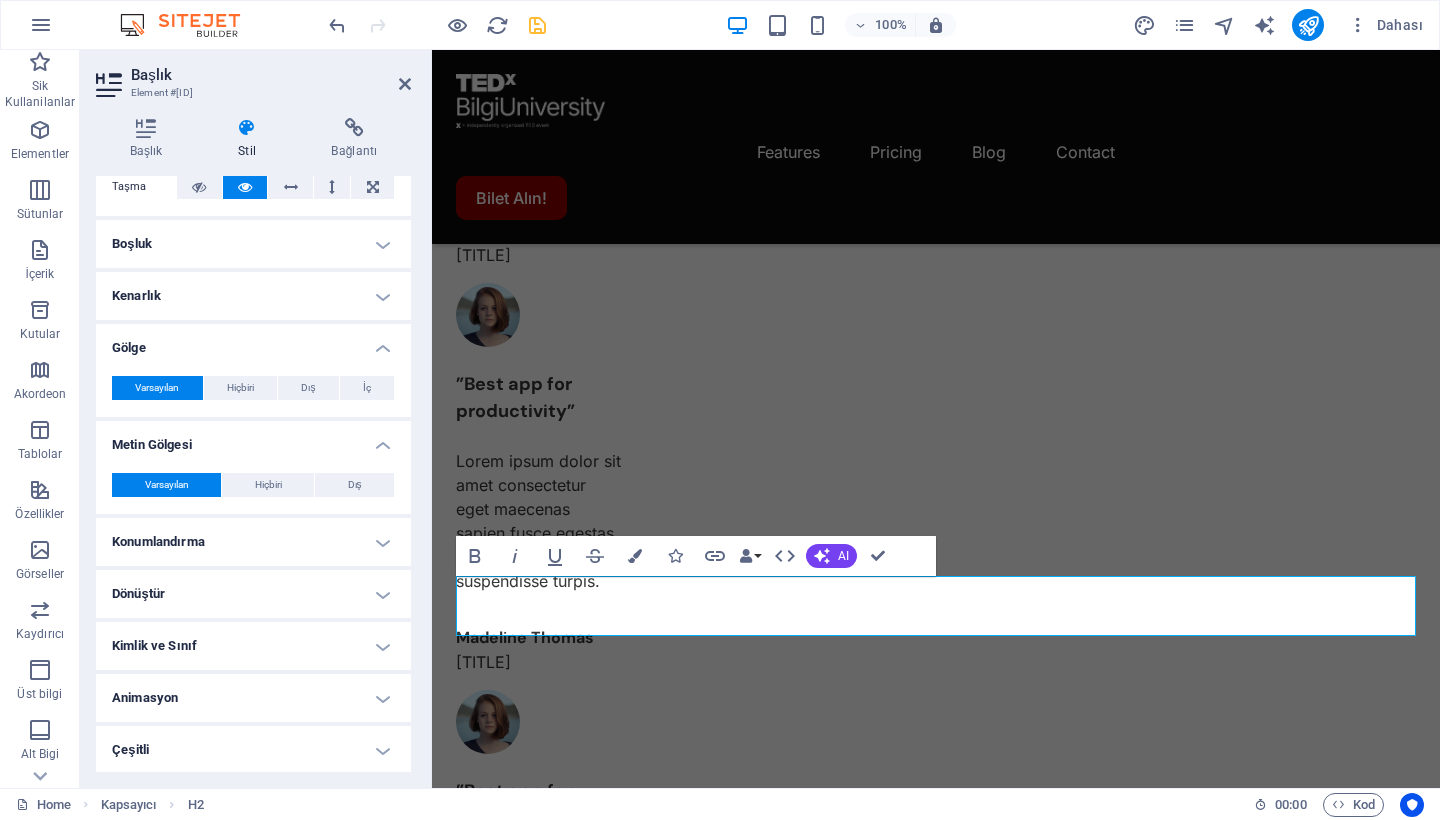 click on "Kimlik ve Sınıf" at bounding box center [253, 646] 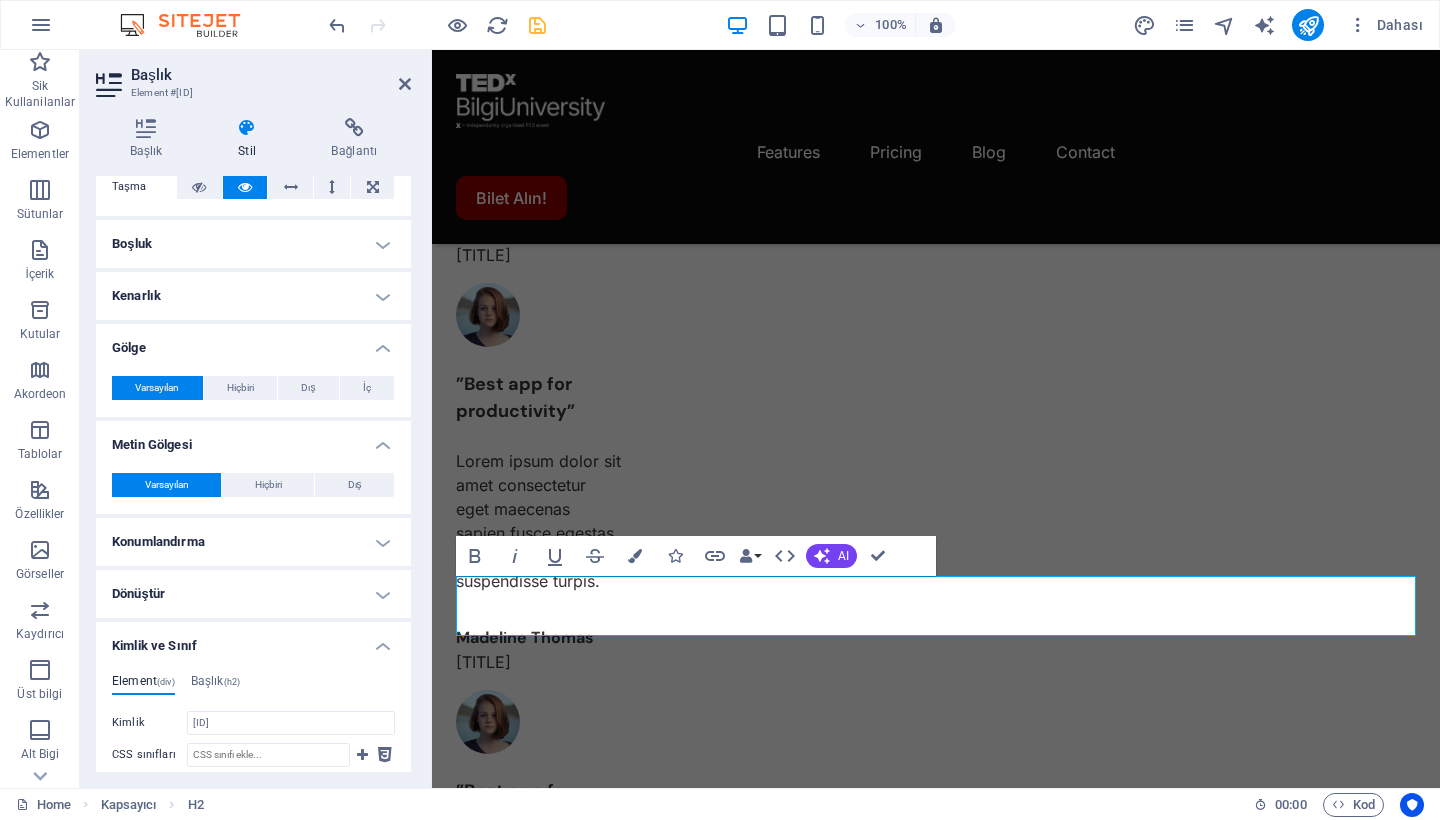 click on "Kimlik ve Sınıf" at bounding box center [253, 640] 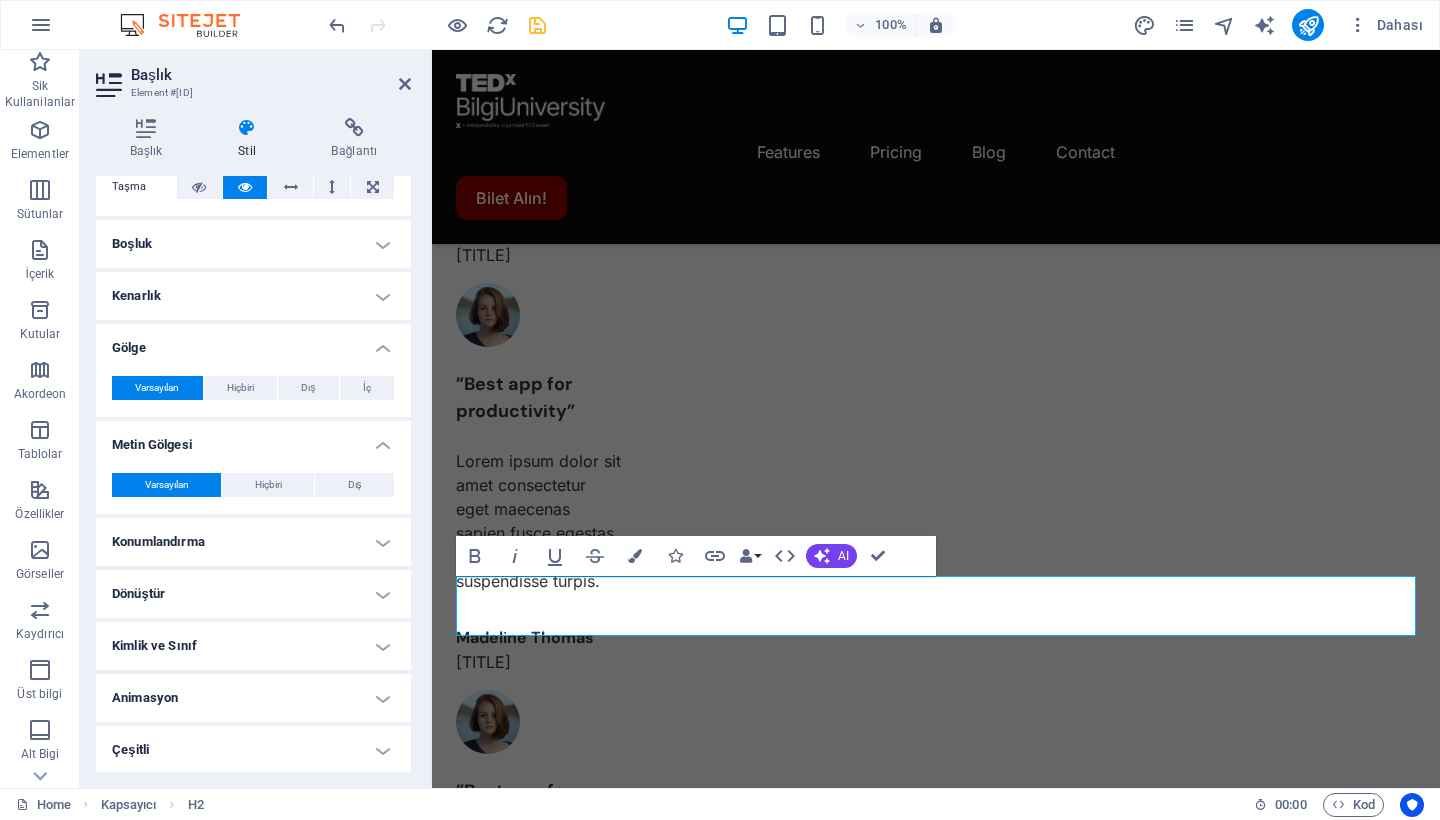 click on "Animasyon" at bounding box center (253, 698) 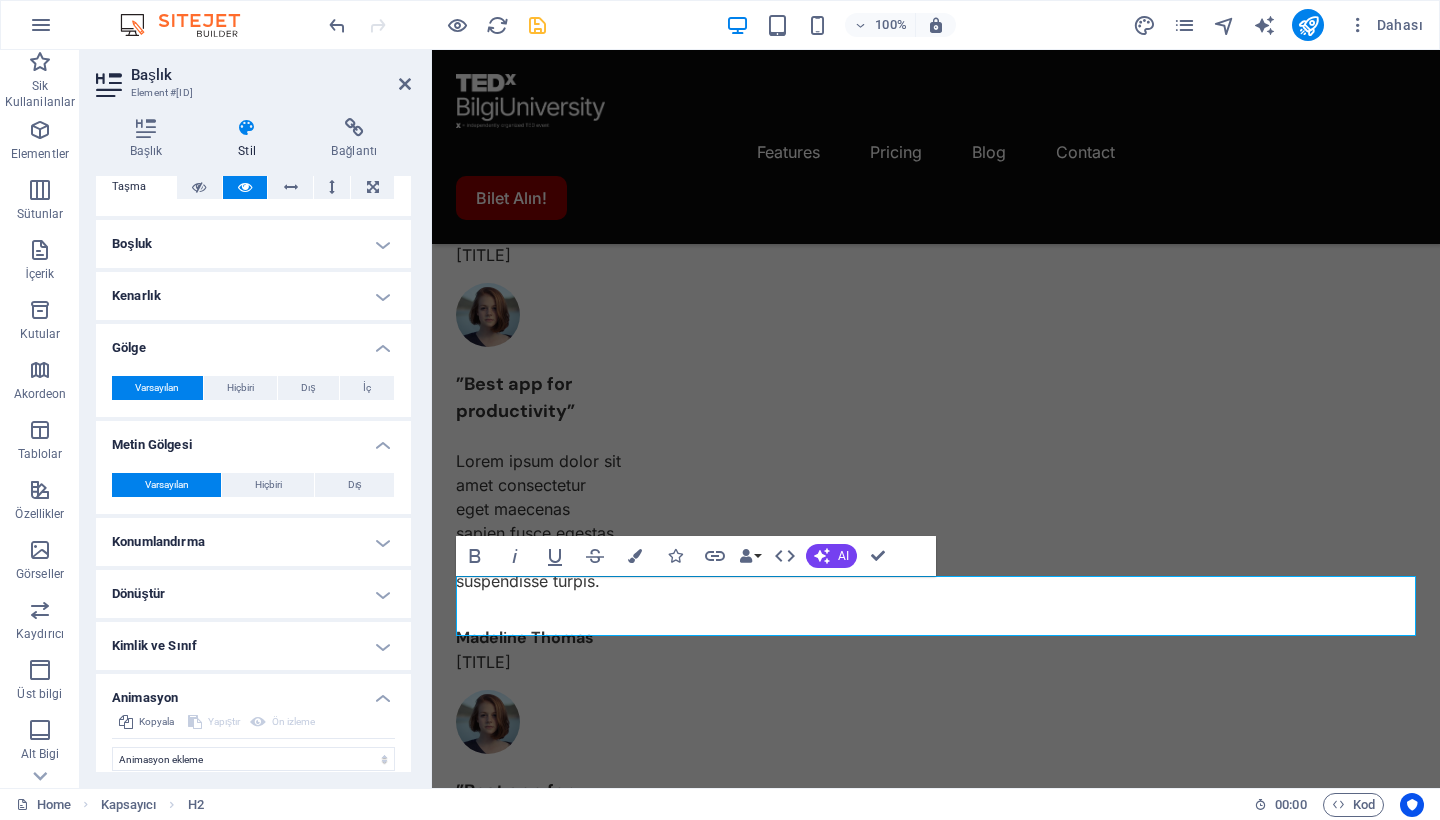 click on "Animasyon" at bounding box center (253, 692) 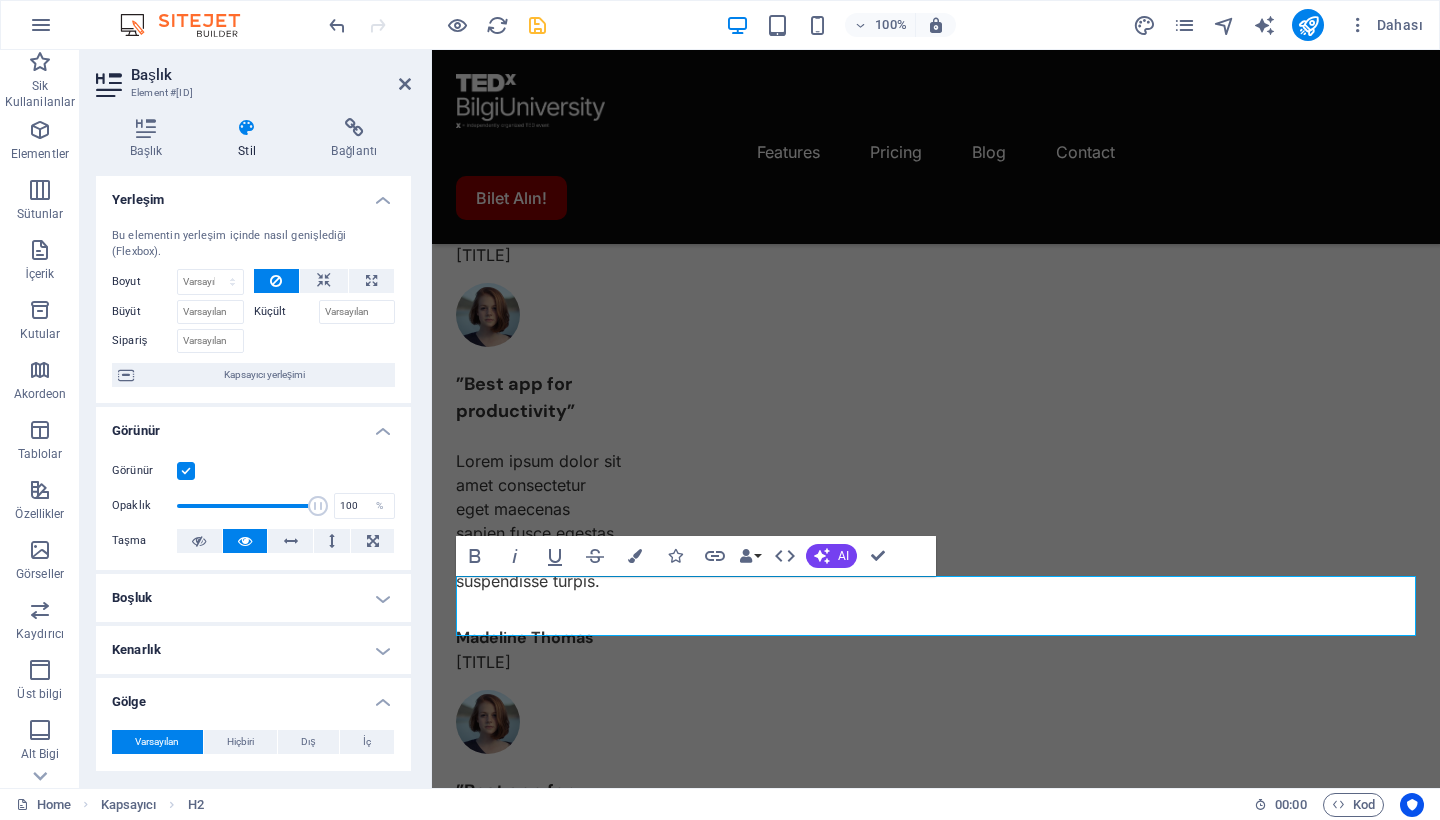 scroll, scrollTop: 0, scrollLeft: 0, axis: both 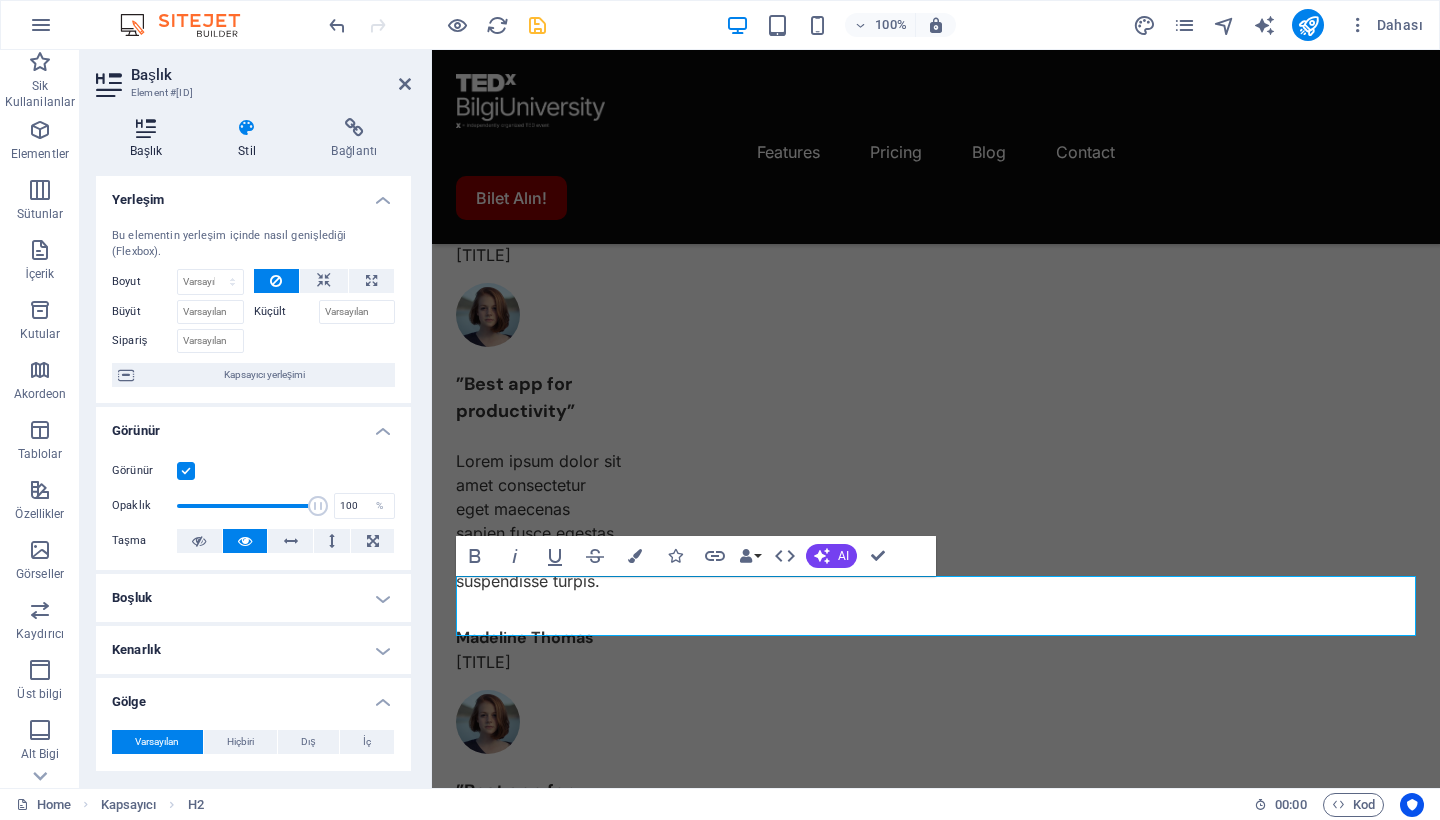 click at bounding box center [146, 128] 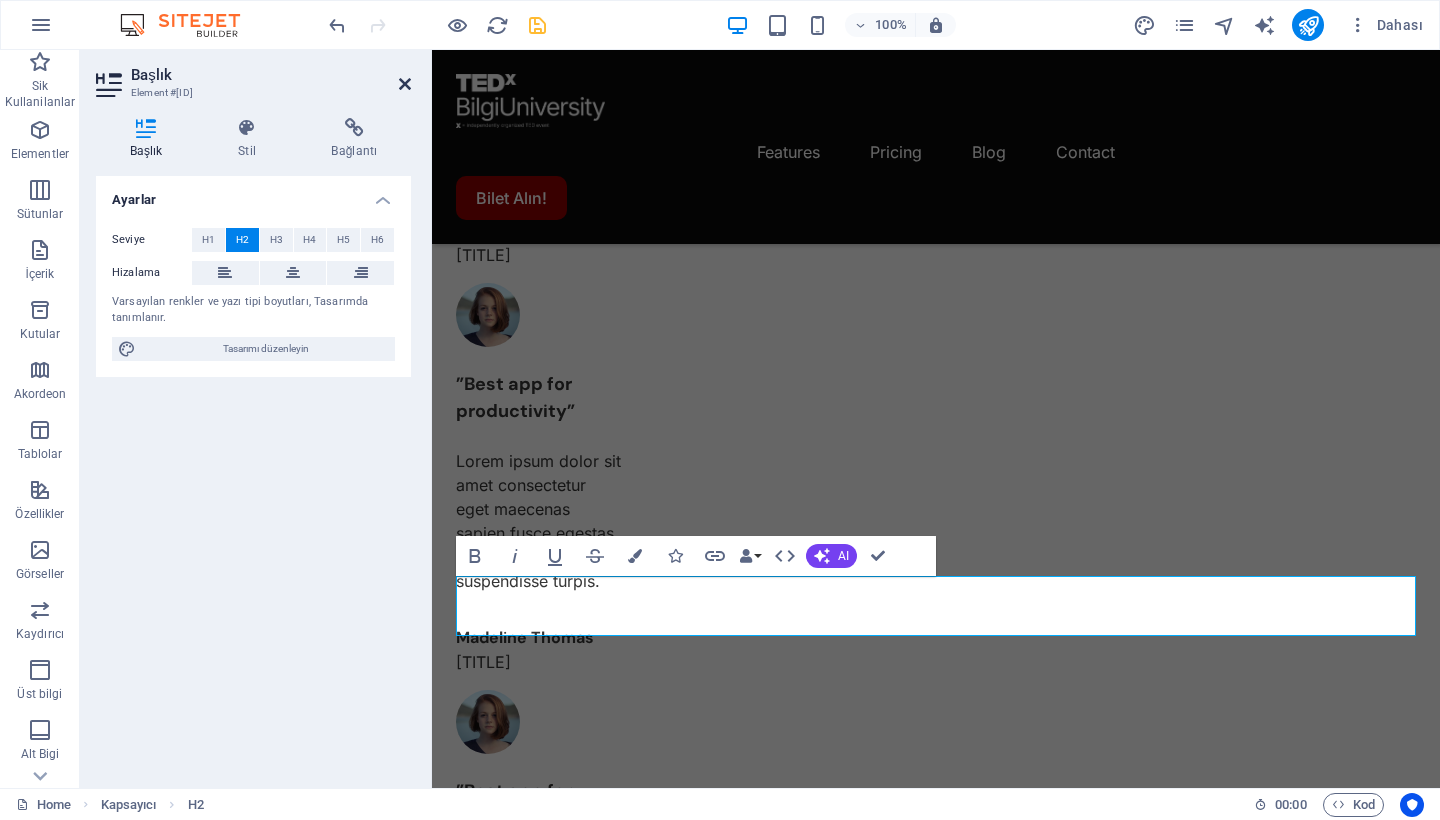 click at bounding box center (405, 84) 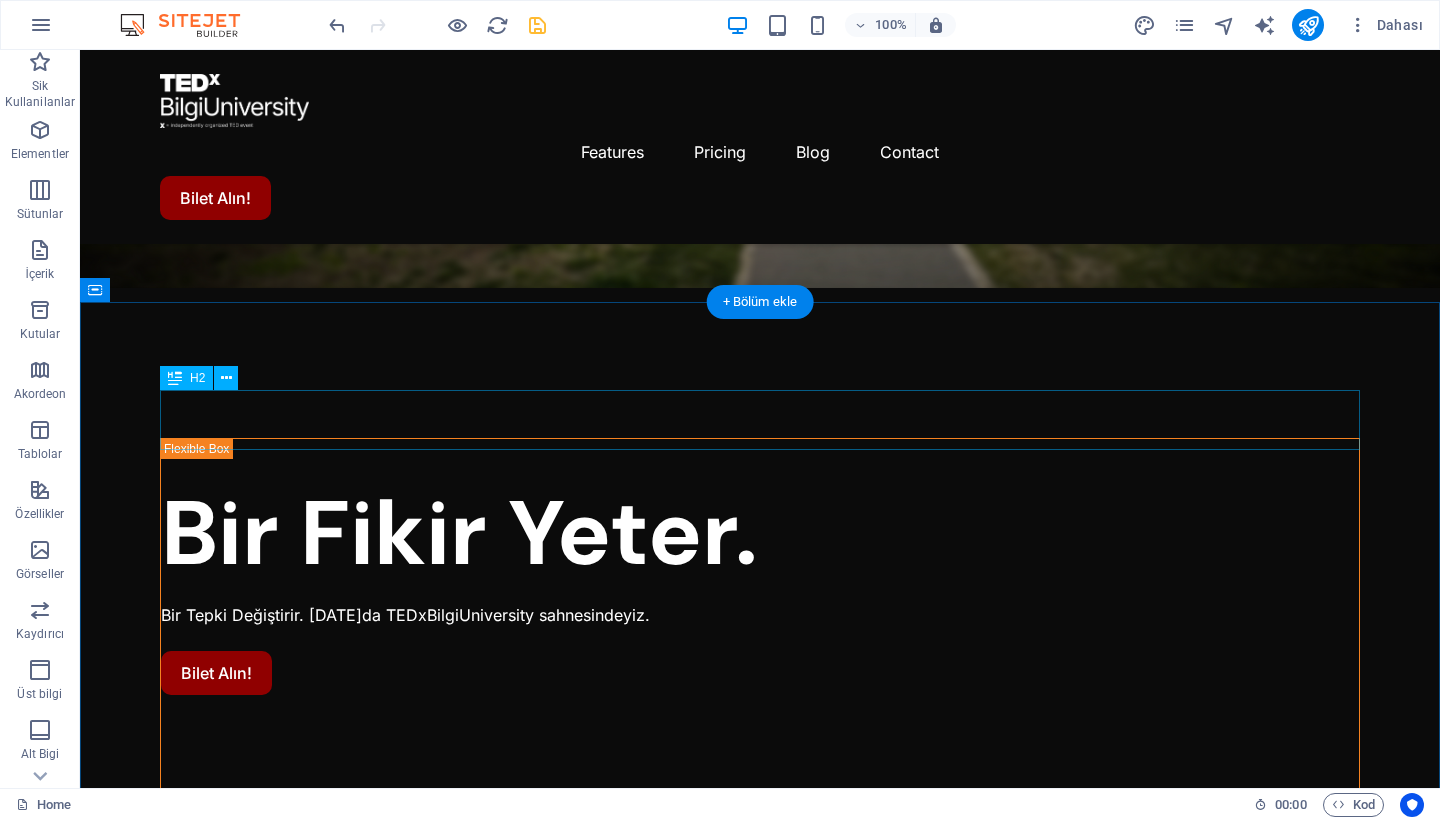 scroll, scrollTop: 388, scrollLeft: 0, axis: vertical 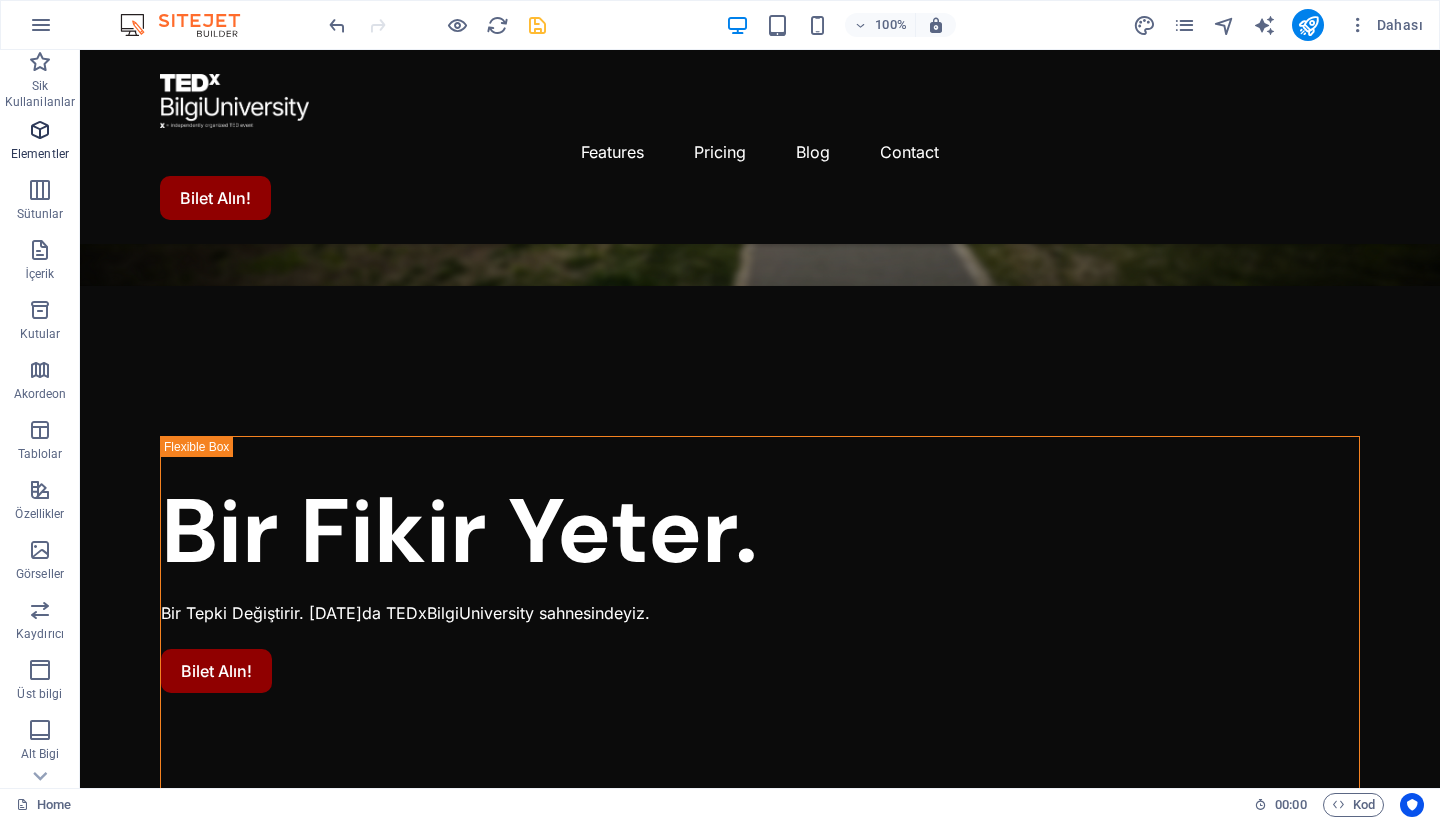 click at bounding box center (40, 130) 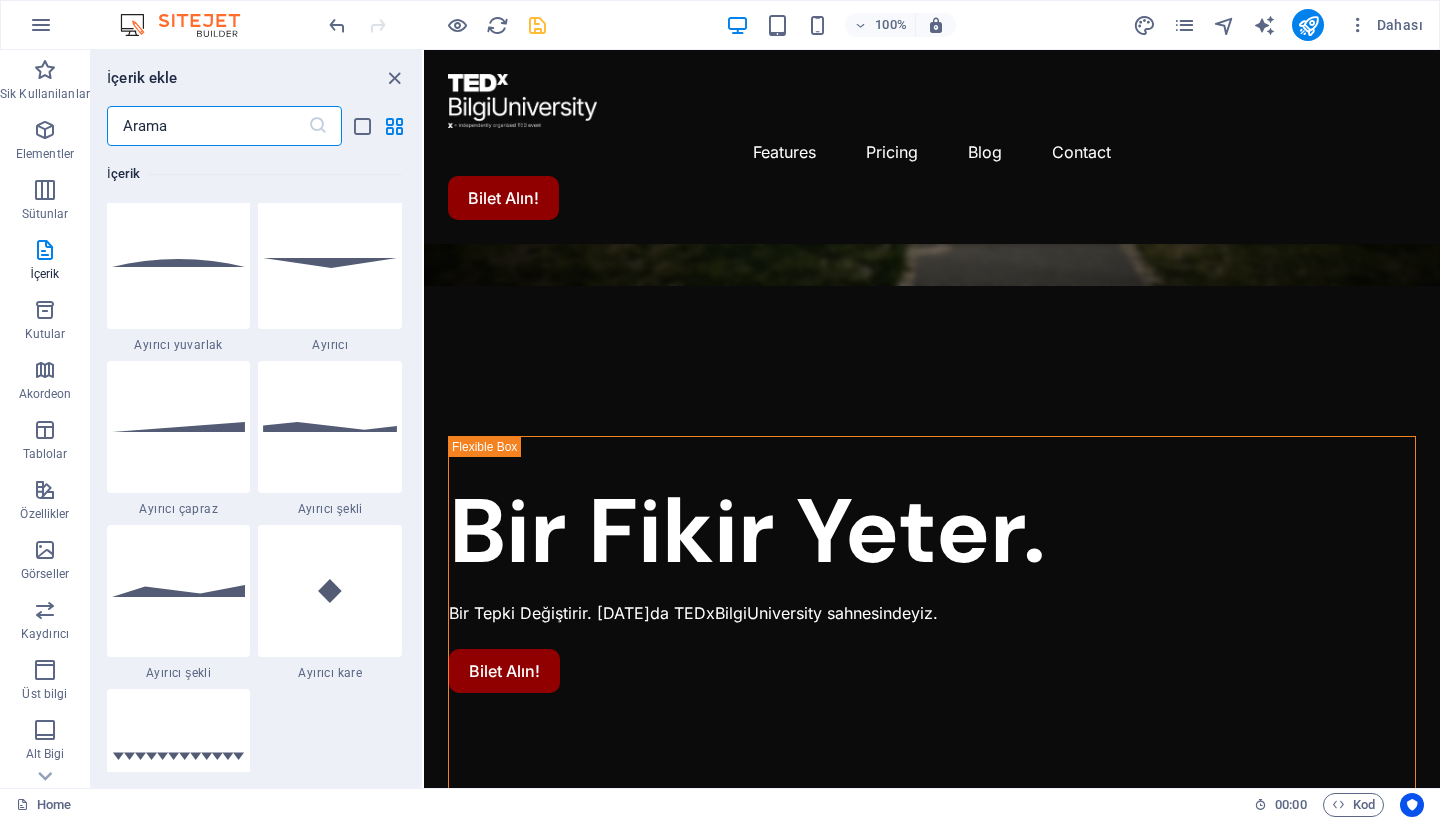 scroll, scrollTop: 4760, scrollLeft: 0, axis: vertical 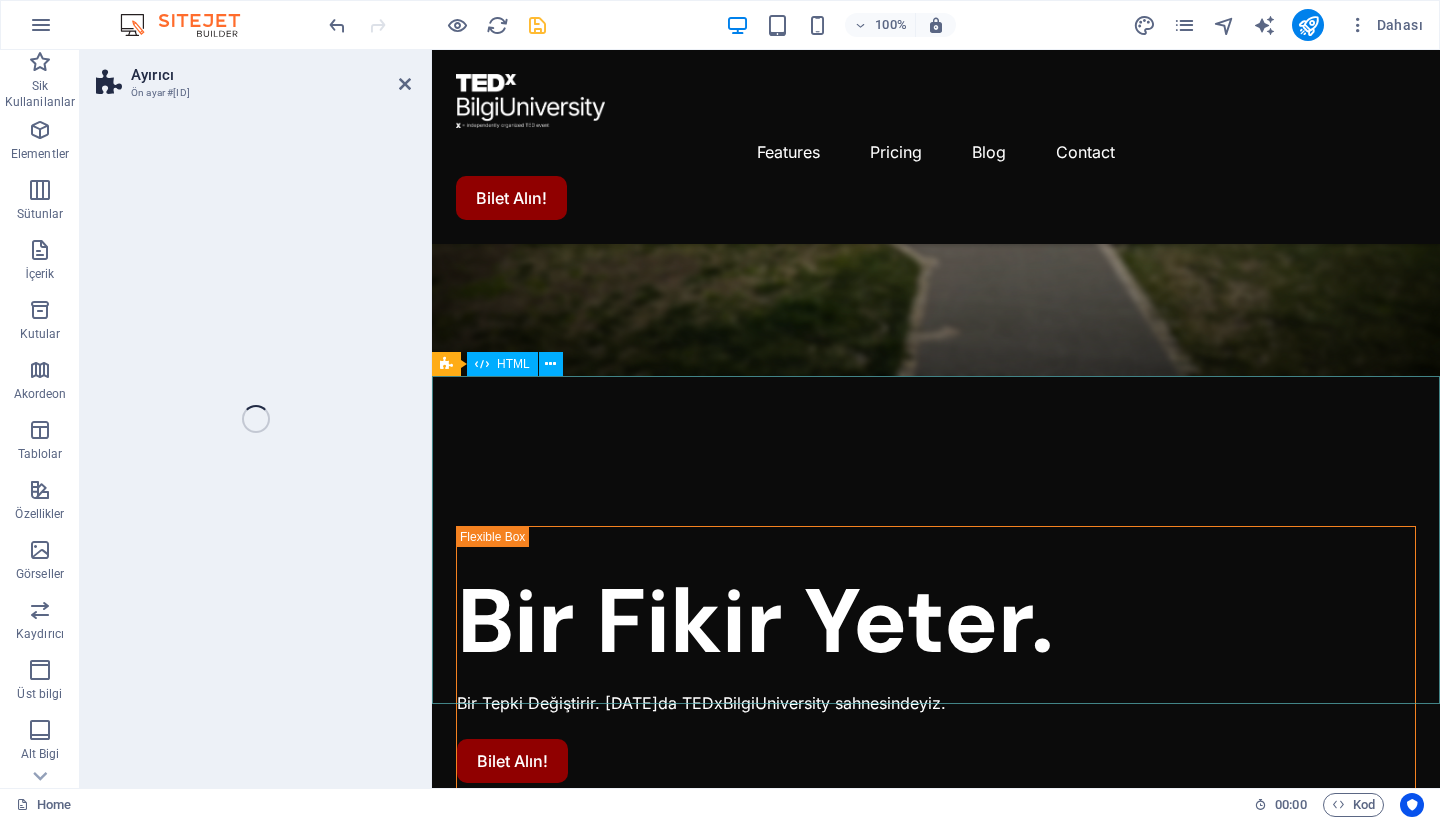 select on "rem" 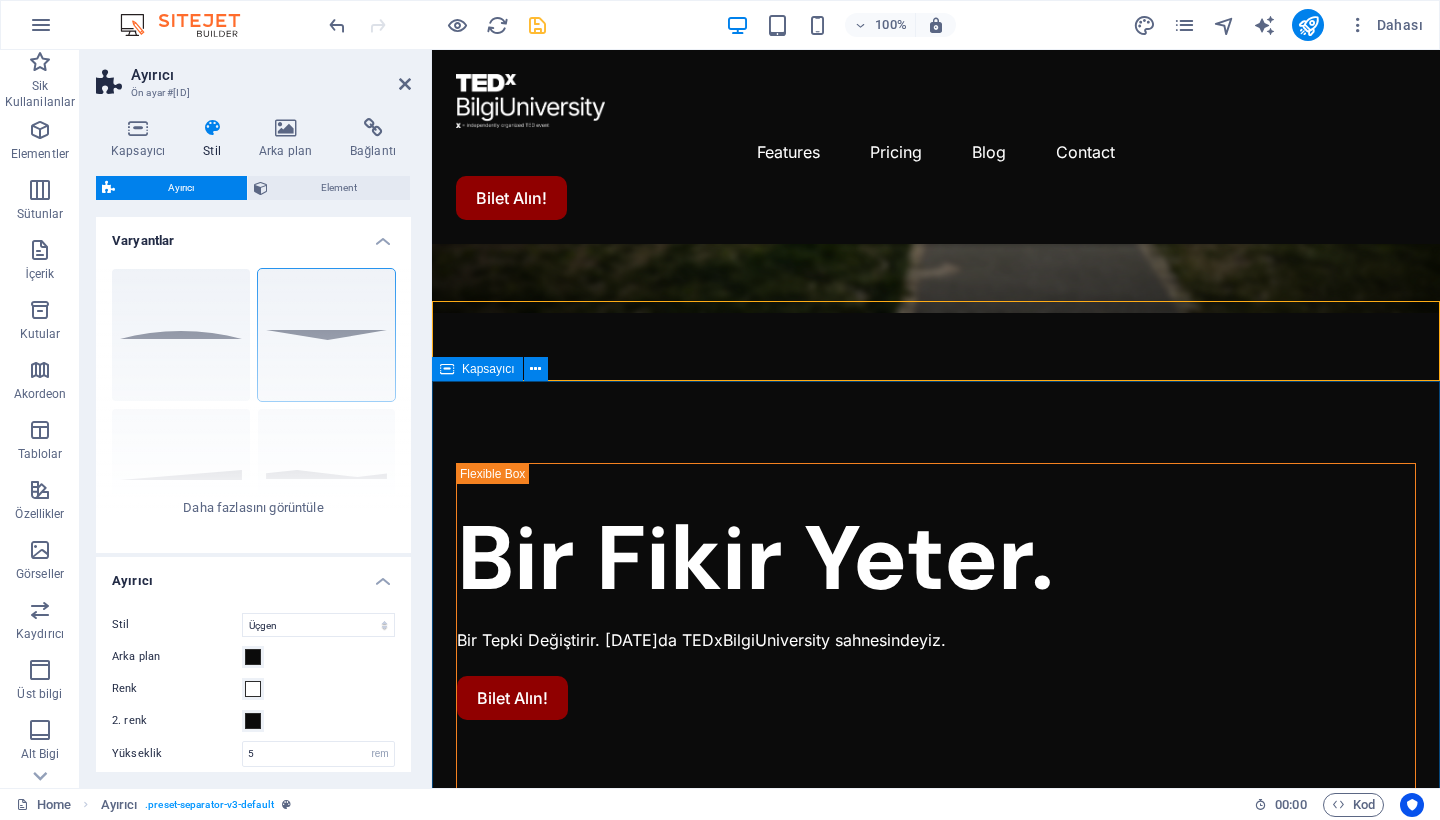 scroll, scrollTop: 464, scrollLeft: 0, axis: vertical 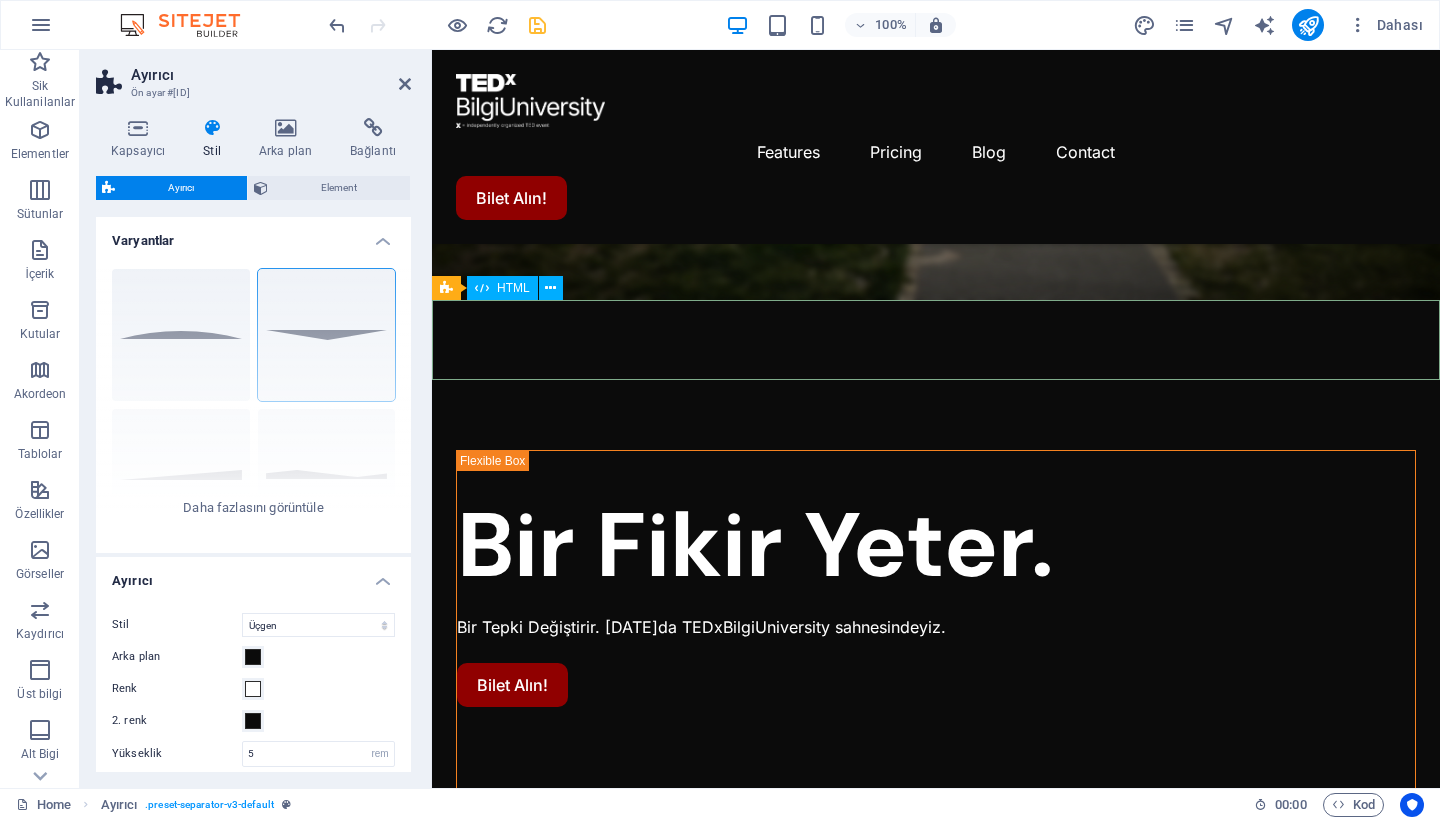 click at bounding box center [482, 288] 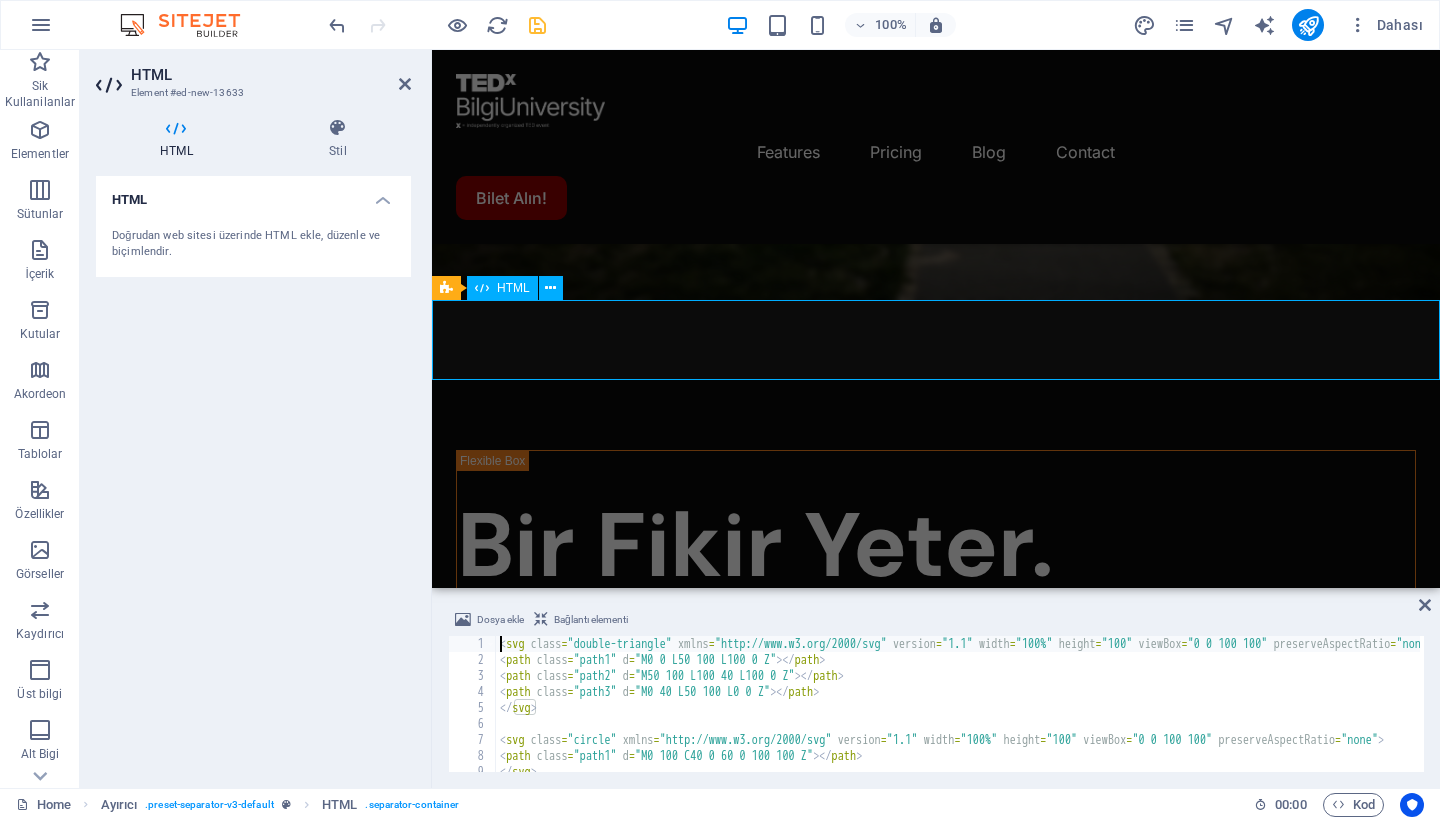 click at bounding box center [936, 1381] 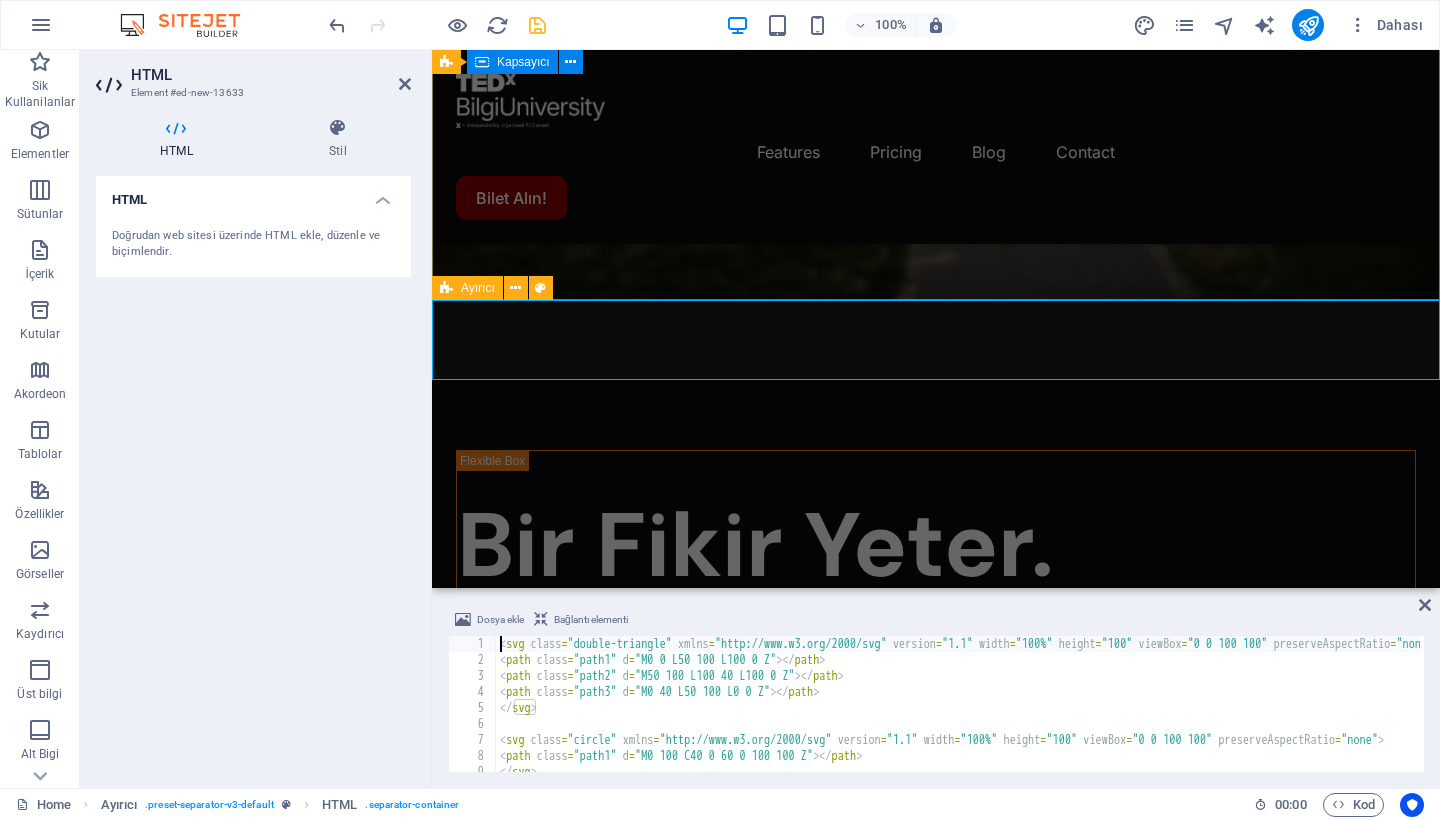 drag, startPoint x: 317, startPoint y: 103, endPoint x: 317, endPoint y: 116, distance: 13 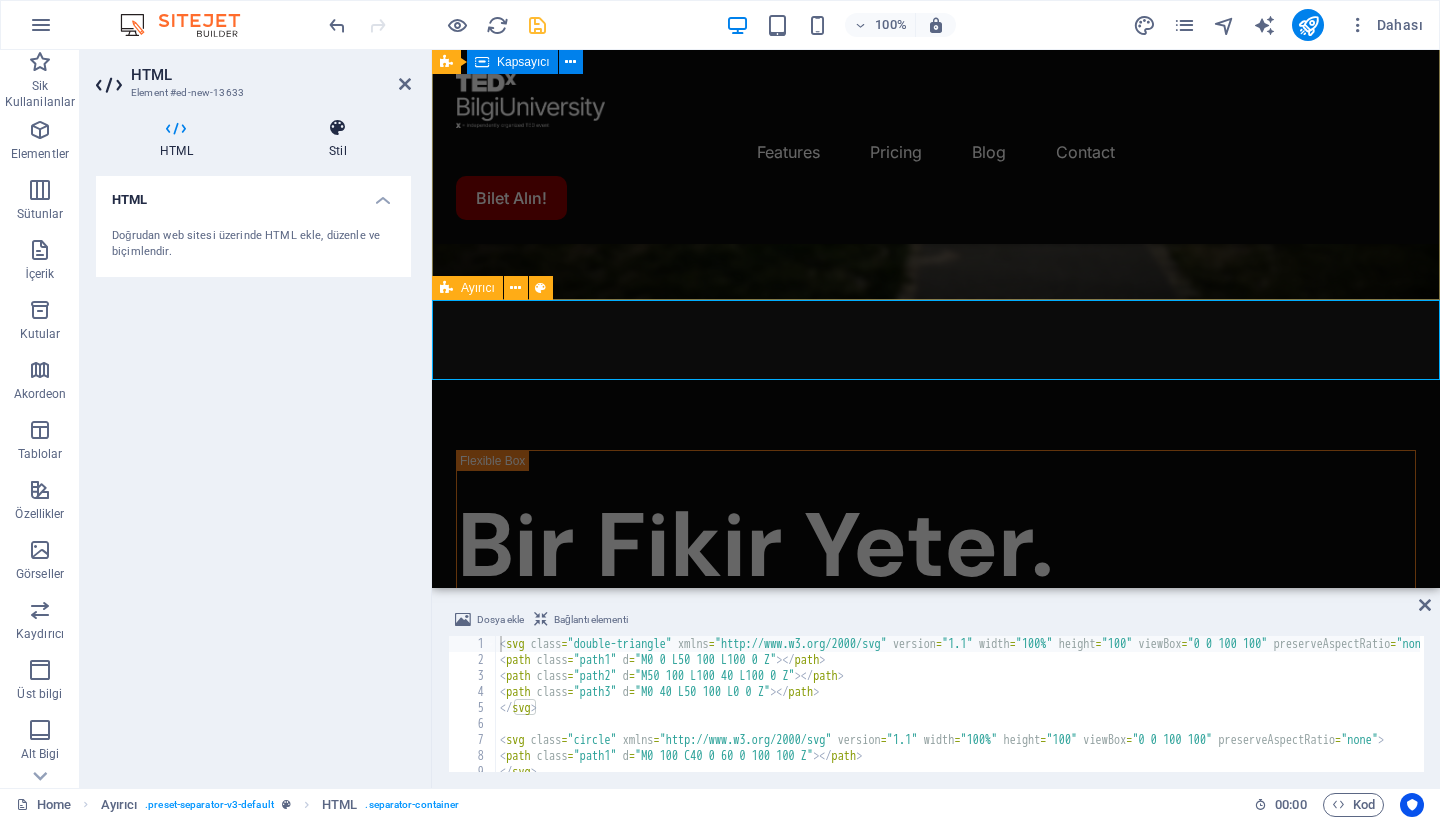click at bounding box center (338, 128) 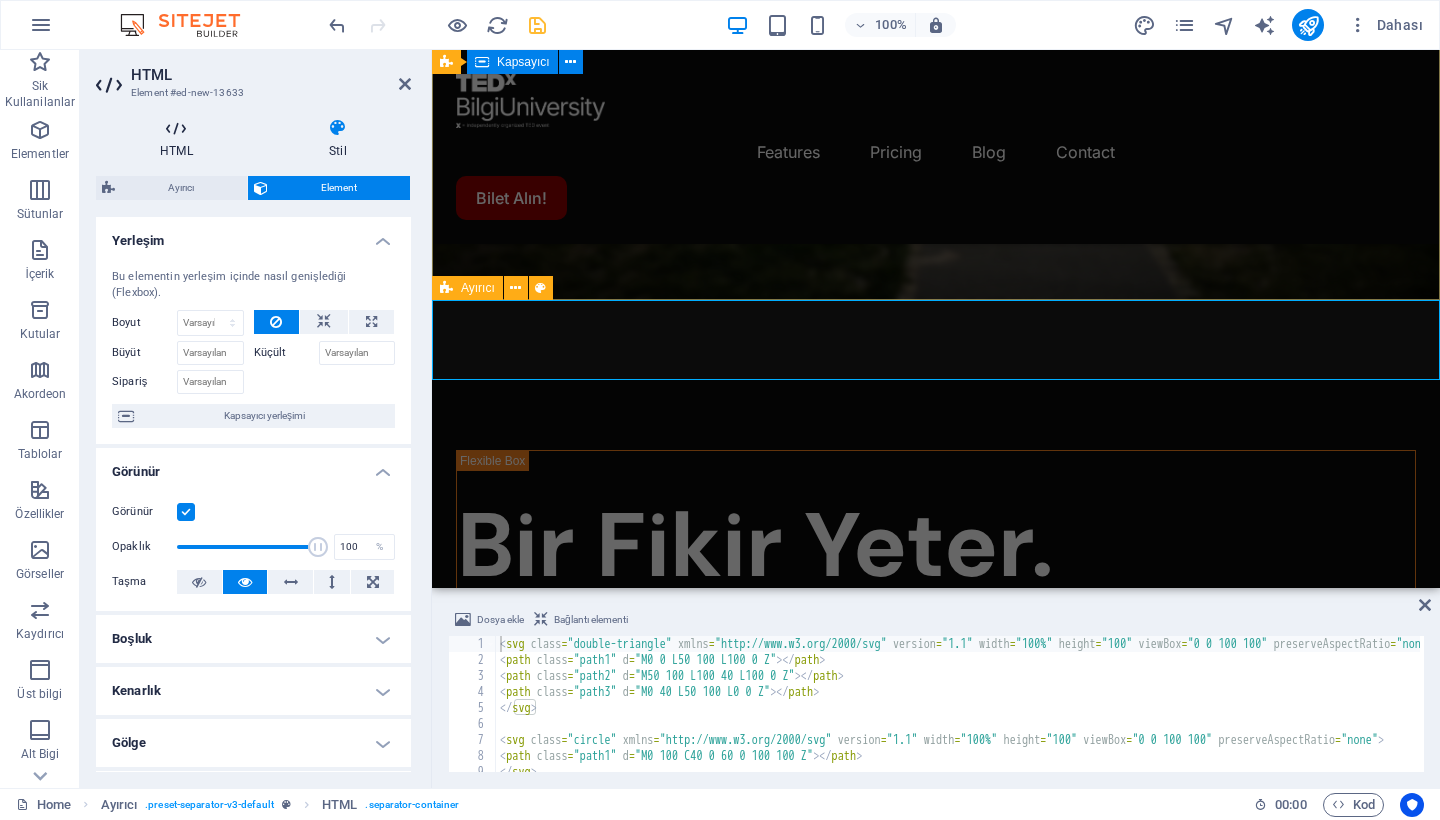 click on "HTML" at bounding box center (180, 139) 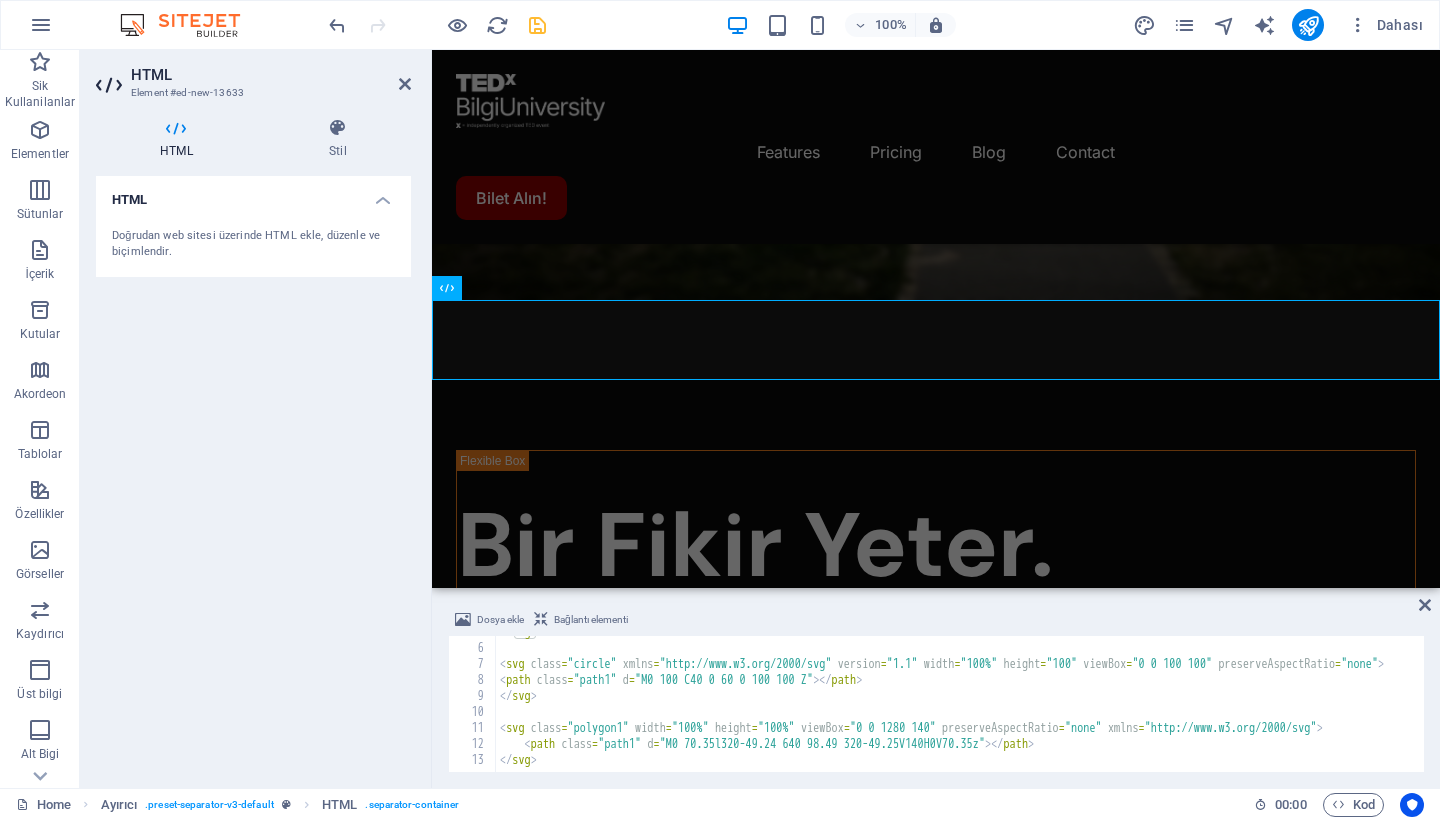 scroll, scrollTop: 43, scrollLeft: 0, axis: vertical 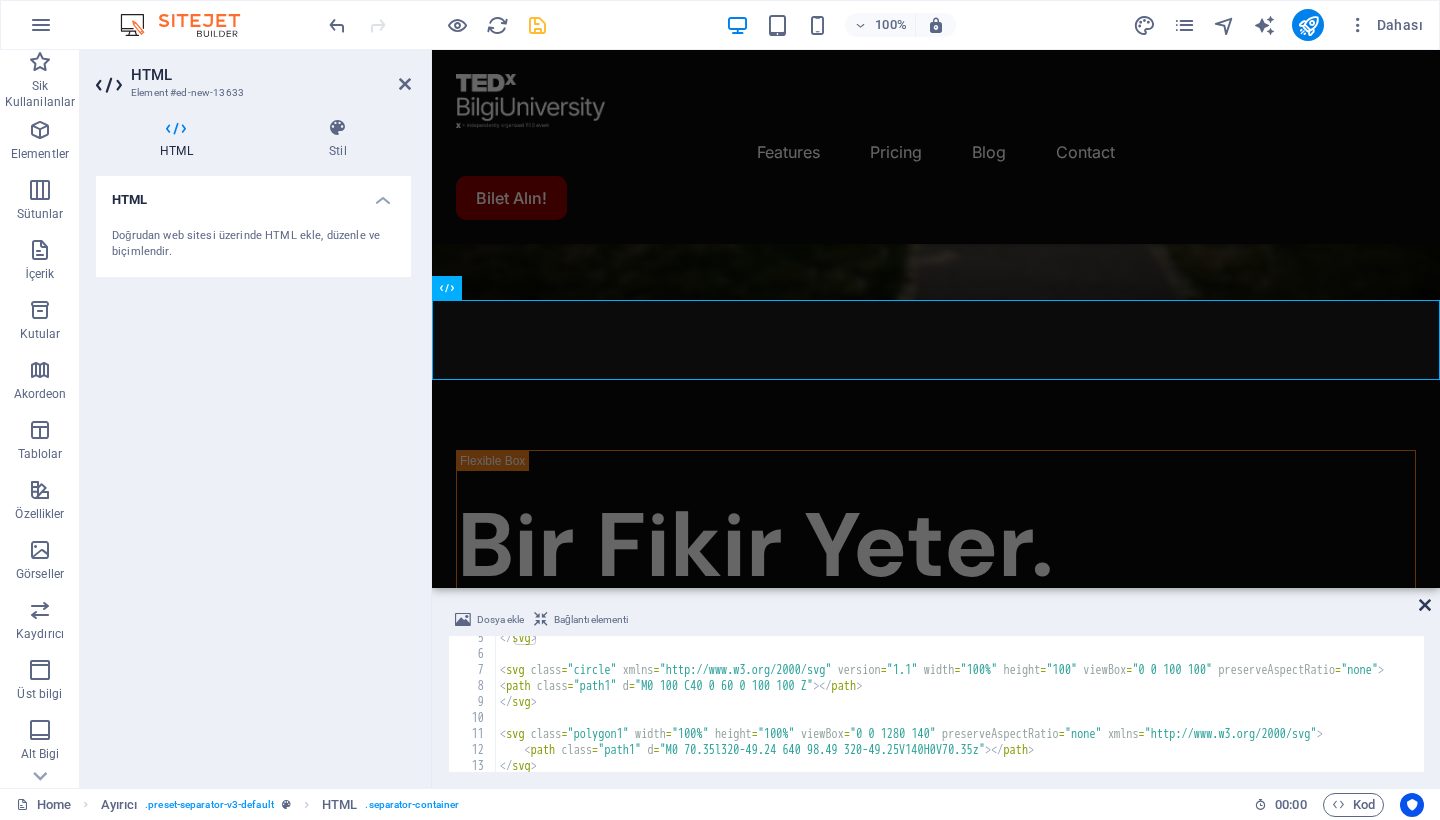 click at bounding box center (1425, 605) 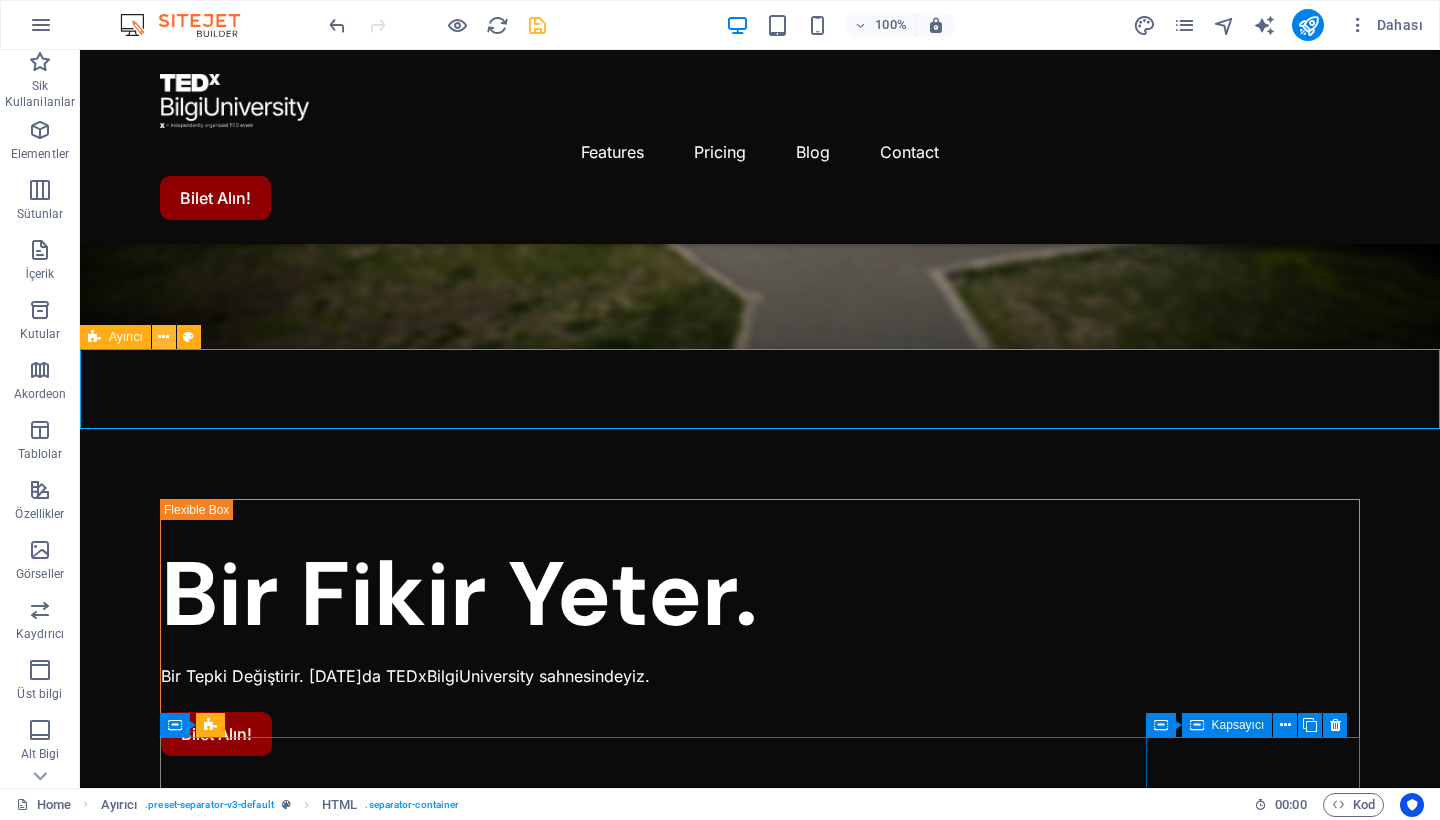 click at bounding box center [163, 337] 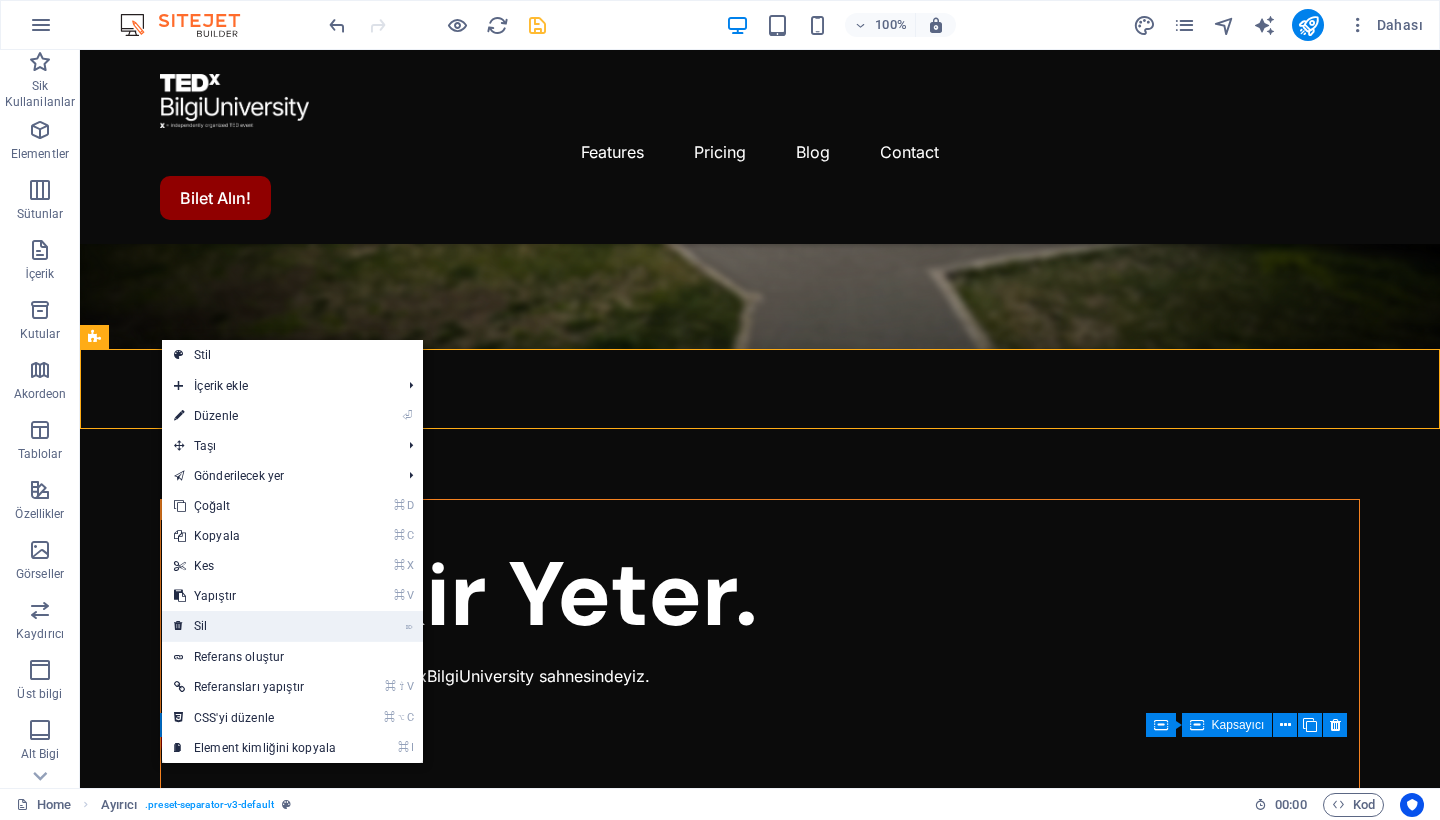 click on "⌦  Sil" at bounding box center [255, 626] 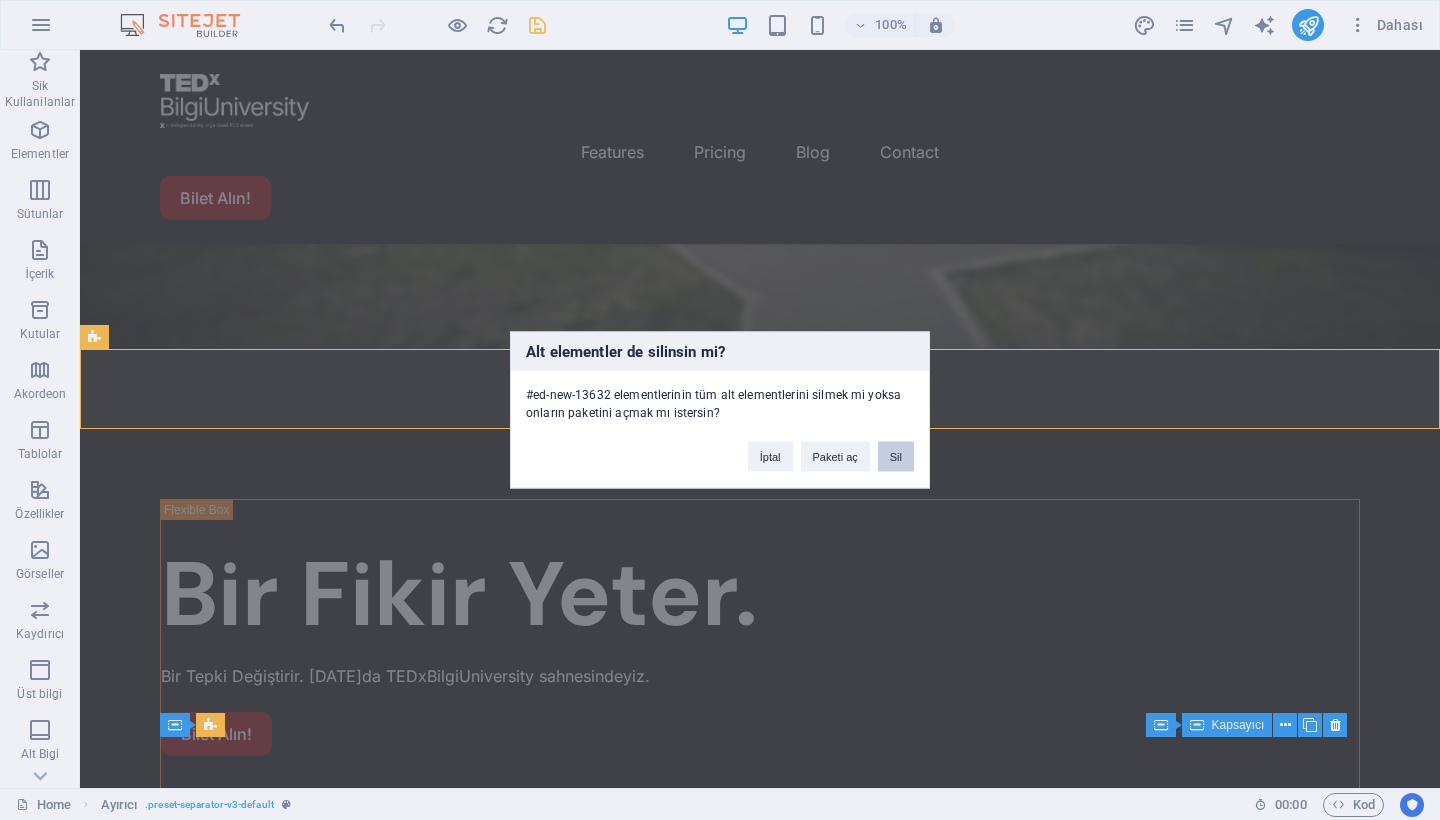 click on "Sil" at bounding box center (896, 457) 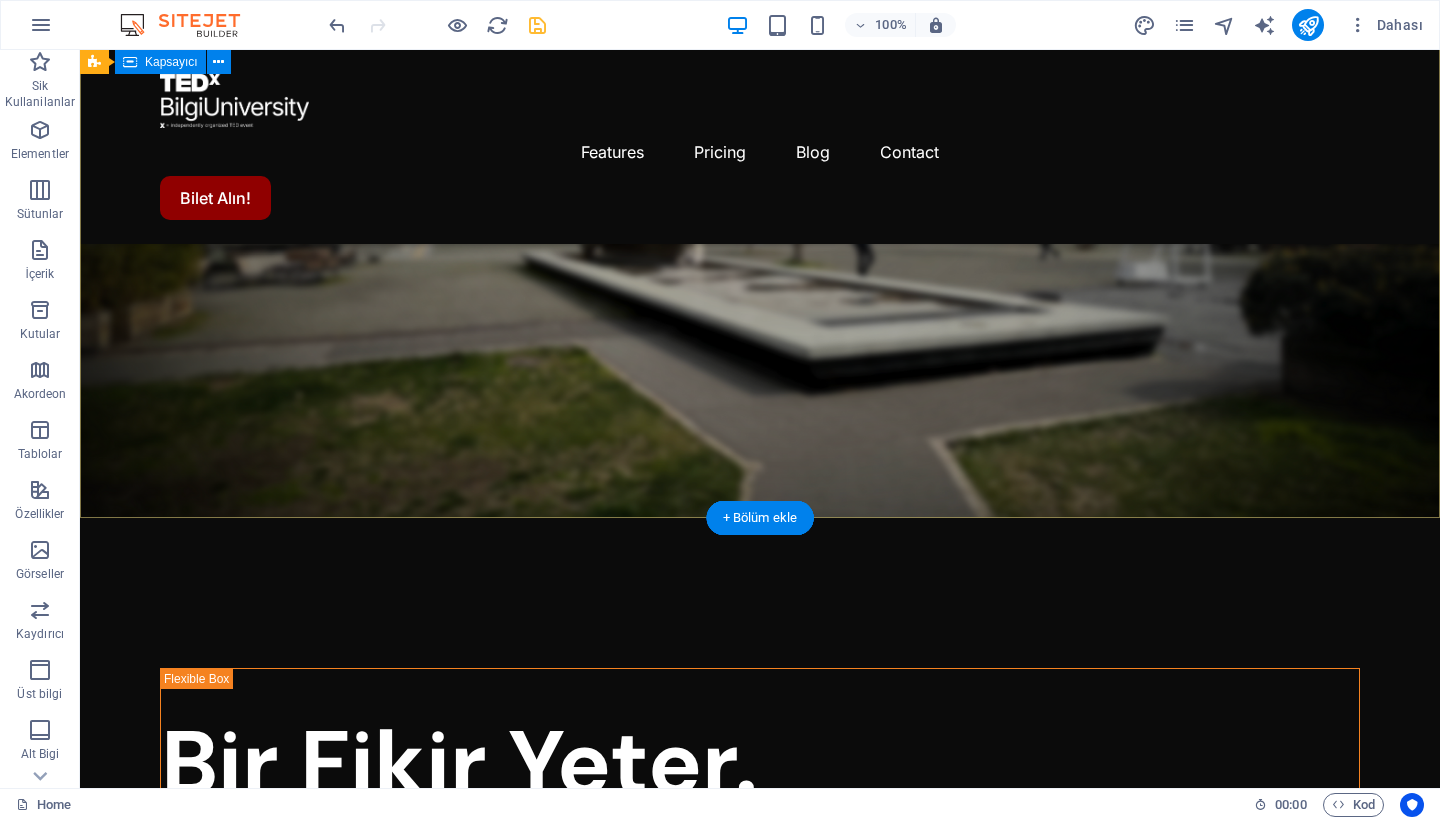 click on "Bir Fikir Yeter. Bir Tepki Değiştirir. 7 Şubat 2026'da TEDxBilgiUniversity sahnesindeyiz. Bilet Alın! Detaylı Bilgi" at bounding box center [760, 1102] 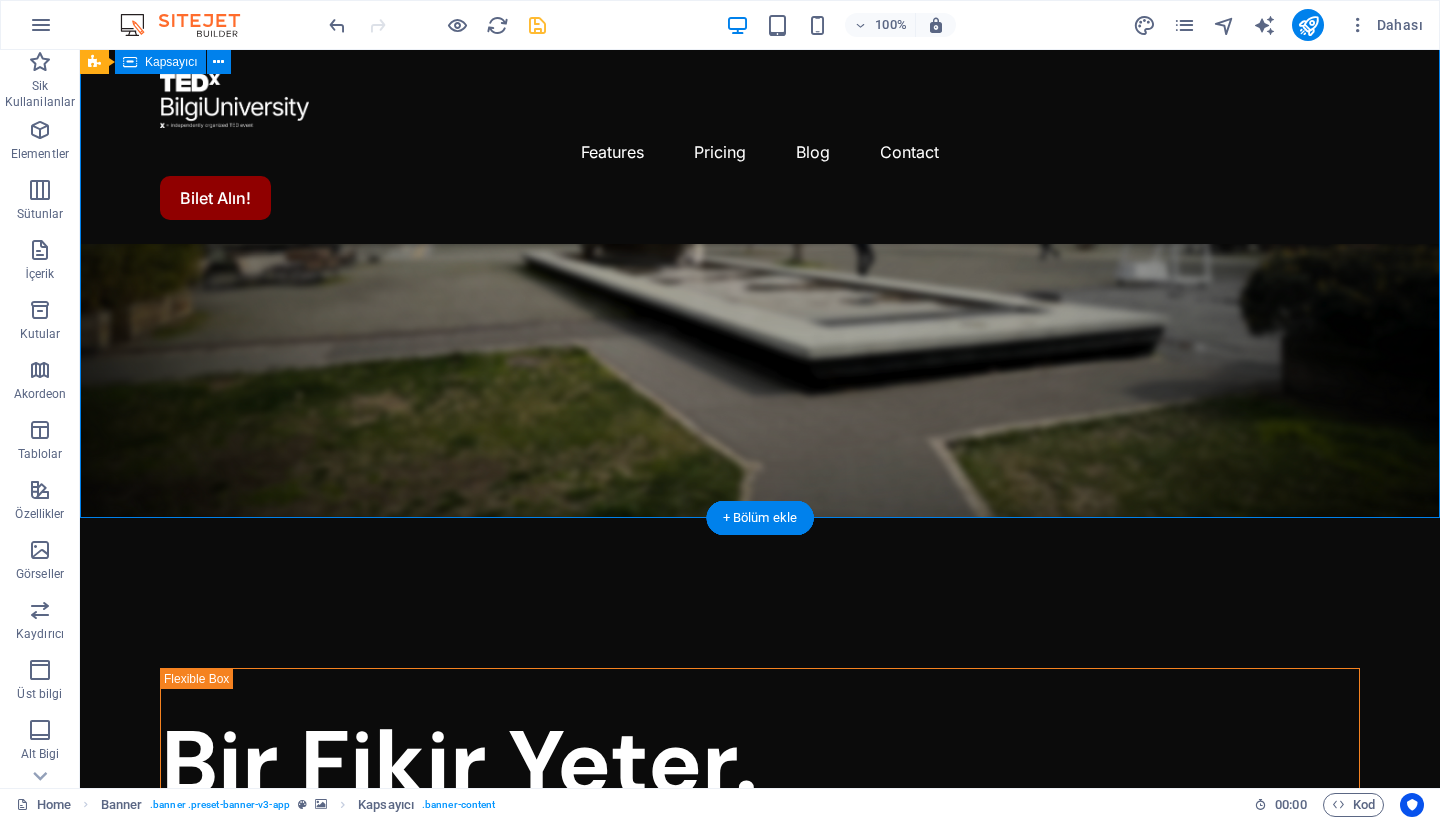 click on "Bir Fikir Yeter. Bir Tepki Değiştirir. 7 Şubat 2026'da TEDxBilgiUniversity sahnesindeyiz. Bilet Alın! Detaylı Bilgi" at bounding box center (760, 1102) 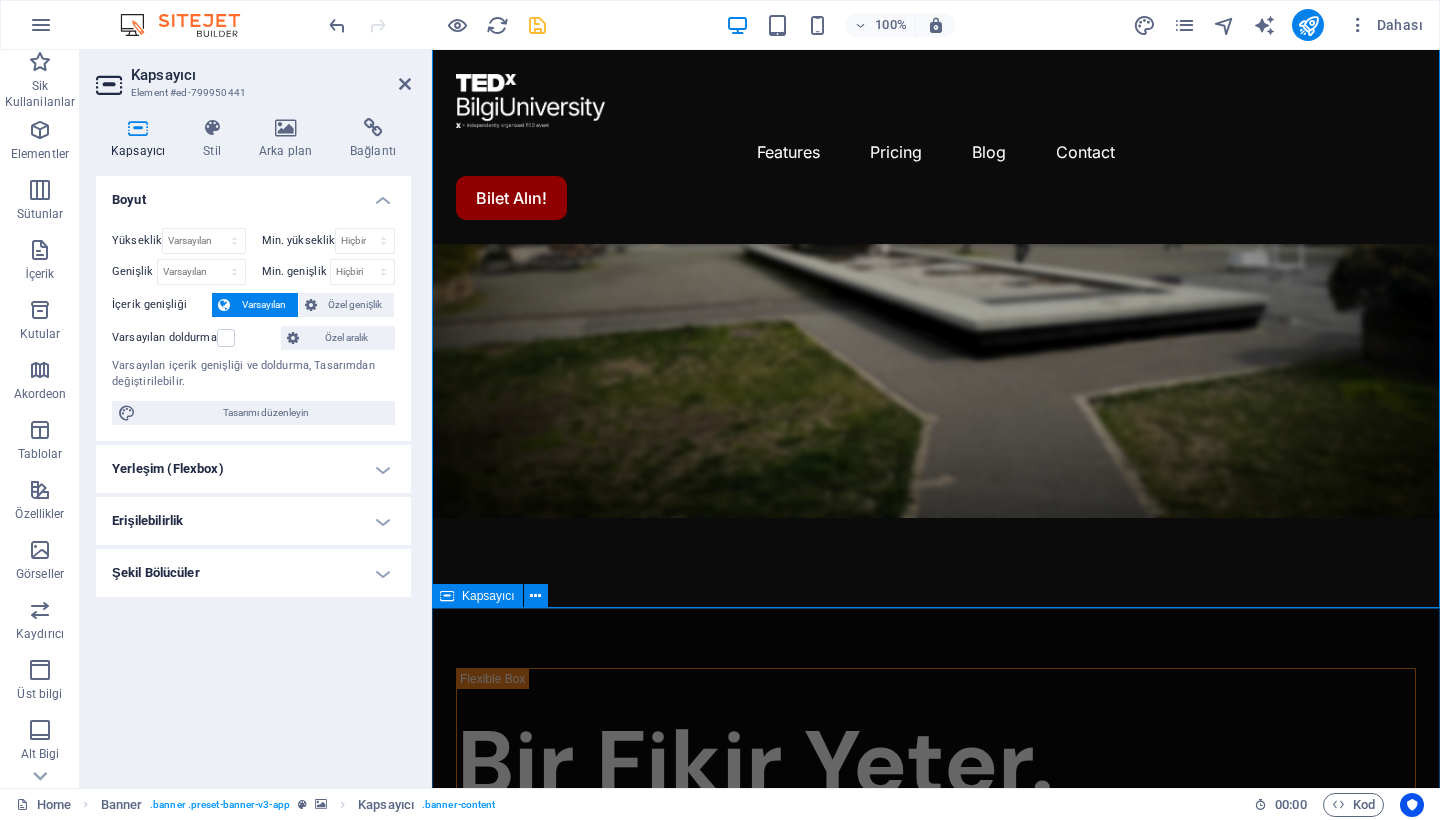 click on "Konuşmacılarımız Her TEDxBilgiUniversity etkinliğinde, farklı alanlardan ilham verici sesleri bir araya getiriyoruz. Bilimin, sanatın, teknolojinin, girişimciliğin ve hayatın içinden gelen bu konuşmacılar; sadece bilgi değil, aynı zamanda duygu, vizyon ve cesaret taşıyorlar.  Onlar, kalıpların dışına çıkan düşünenler, sorgulayanlar ve harekete geçenler. Her biri kendi hikâyesiyle bir kıvılcım yaratmayı, yeni sorular sordurmayı ve farklı bakış açıları kazandırmayı amaçlıyor.  Konuşmalarımız, yalnızca izlenen değil, düşünülen ve hissedilen deneyimler sunar. Çünkü biz, her fikrin dünyayı değiştirme potansiyeline sahip olduğuna inanıyoruz.  ”Best app for productivity” Lorem ipsum dolor sit amet consectetur eget maecenas sapien fusce egestas risus purus suspendisse turpis. [FIRST] [LAST] [TITLE] ”Best app for productivity” Lorem ipsum dolor sit amet consectetur eget maecenas sapien fusce egestas risus purus suspendisse turpis." at bounding box center (936, 2774) 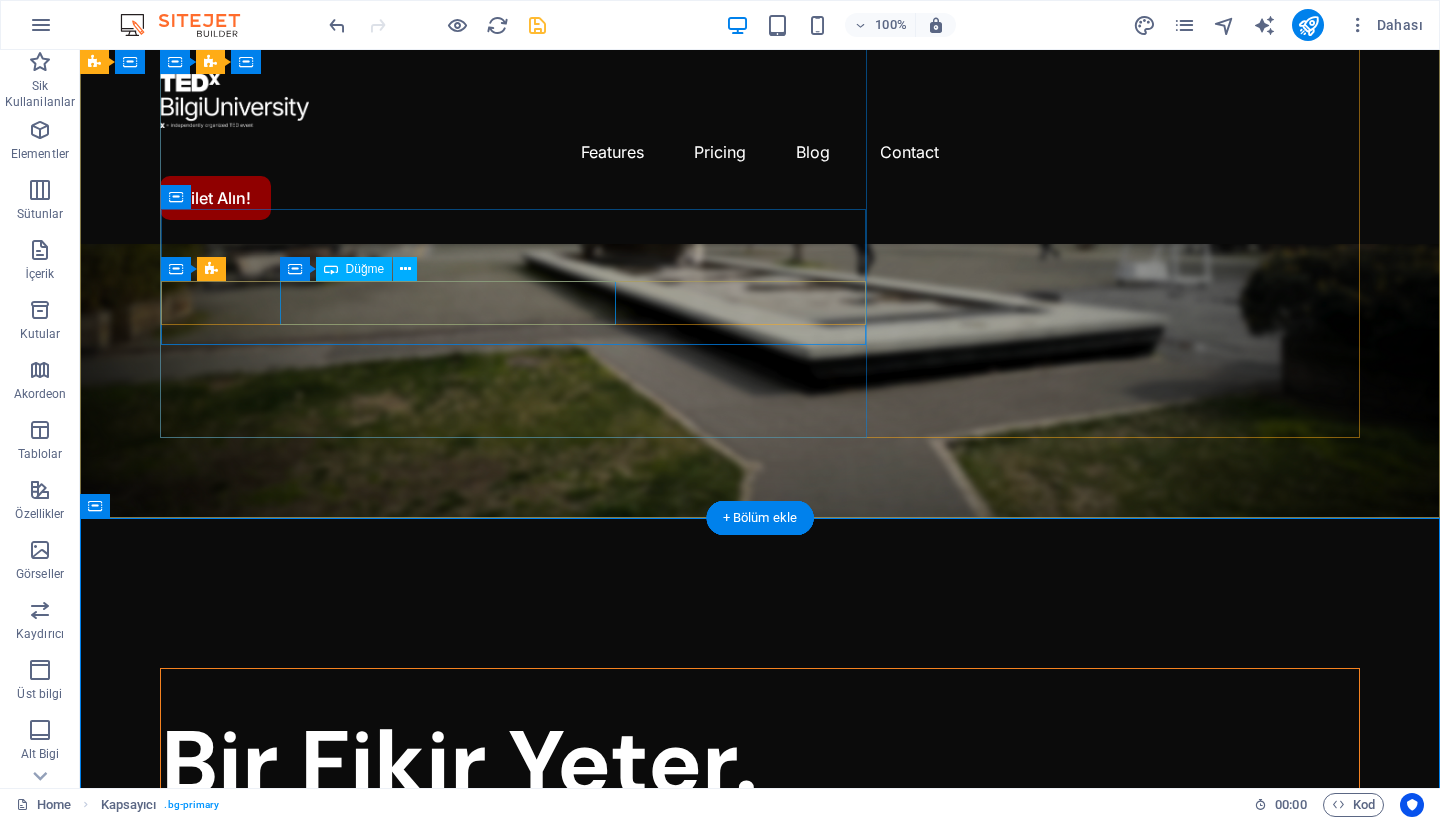 click on "Detaylı Bilgi" at bounding box center (202, 963) 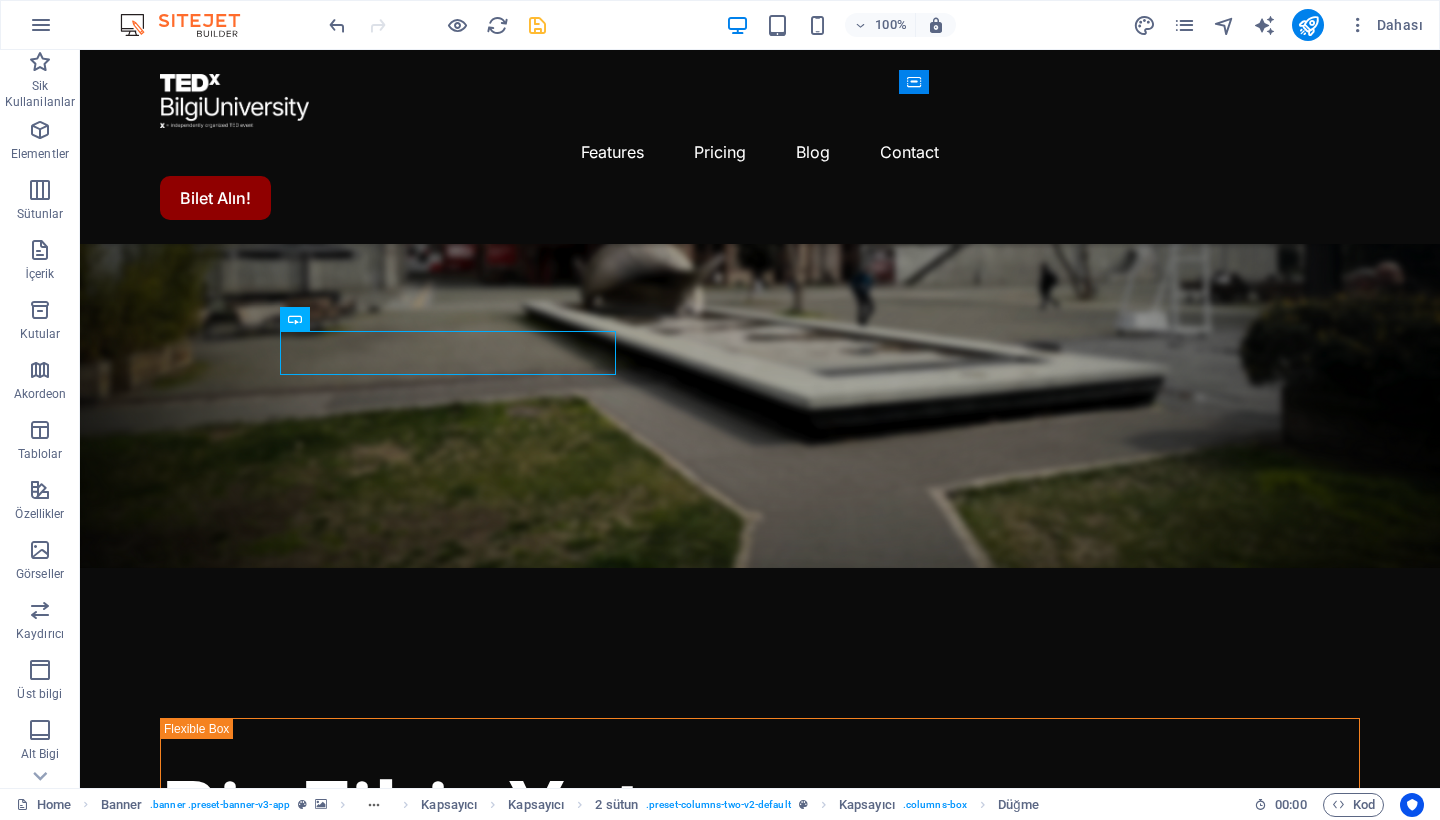 click at bounding box center [537, 25] 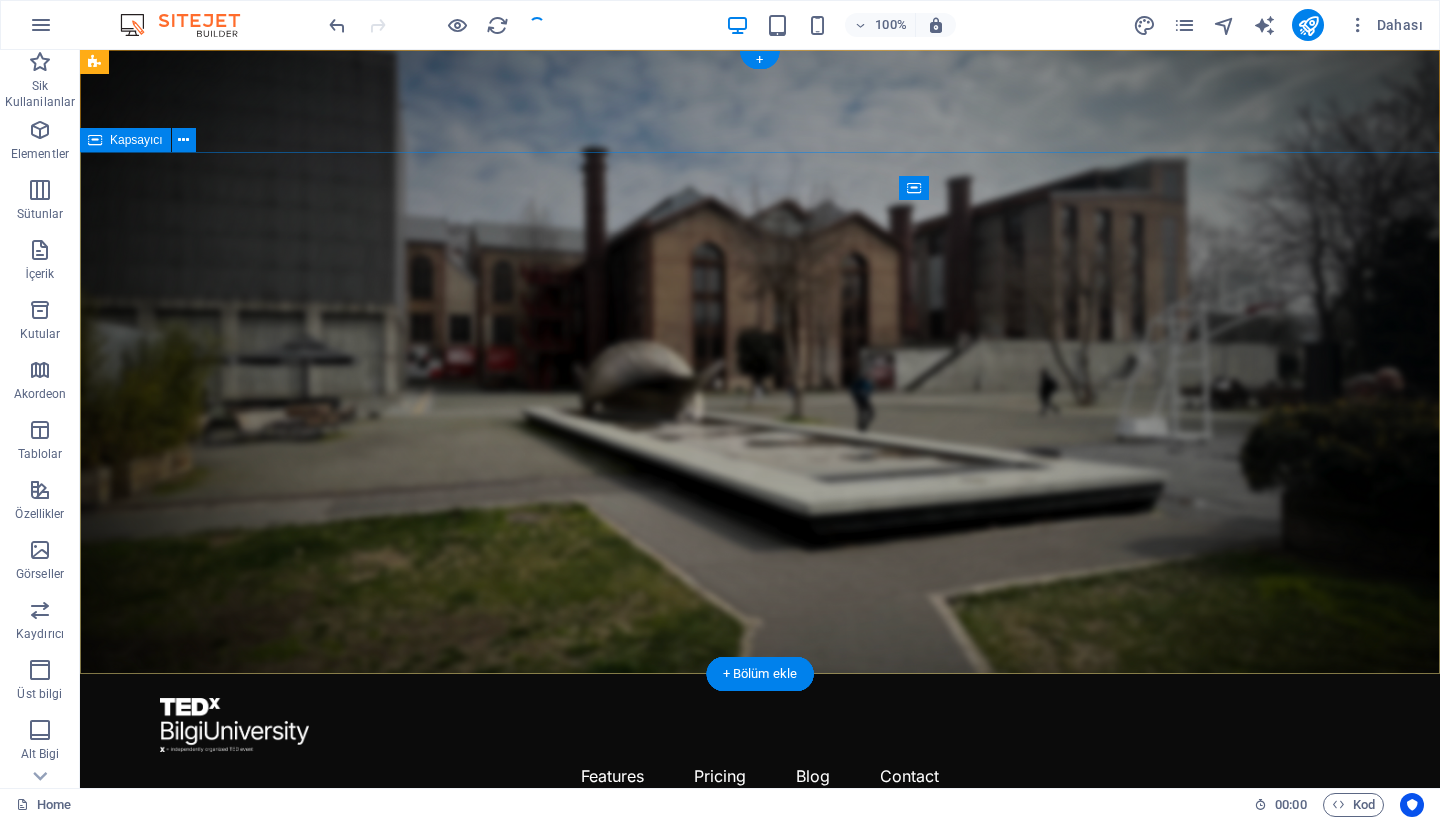 click on "Bir Fikir Yeter. Bir Tepki Değiştirir. 7 Şubat 2026'da TEDxBilgiUniversity sahnesindeyiz. Bilet Alın! Detaylı Bilgi" at bounding box center [760, 1401] 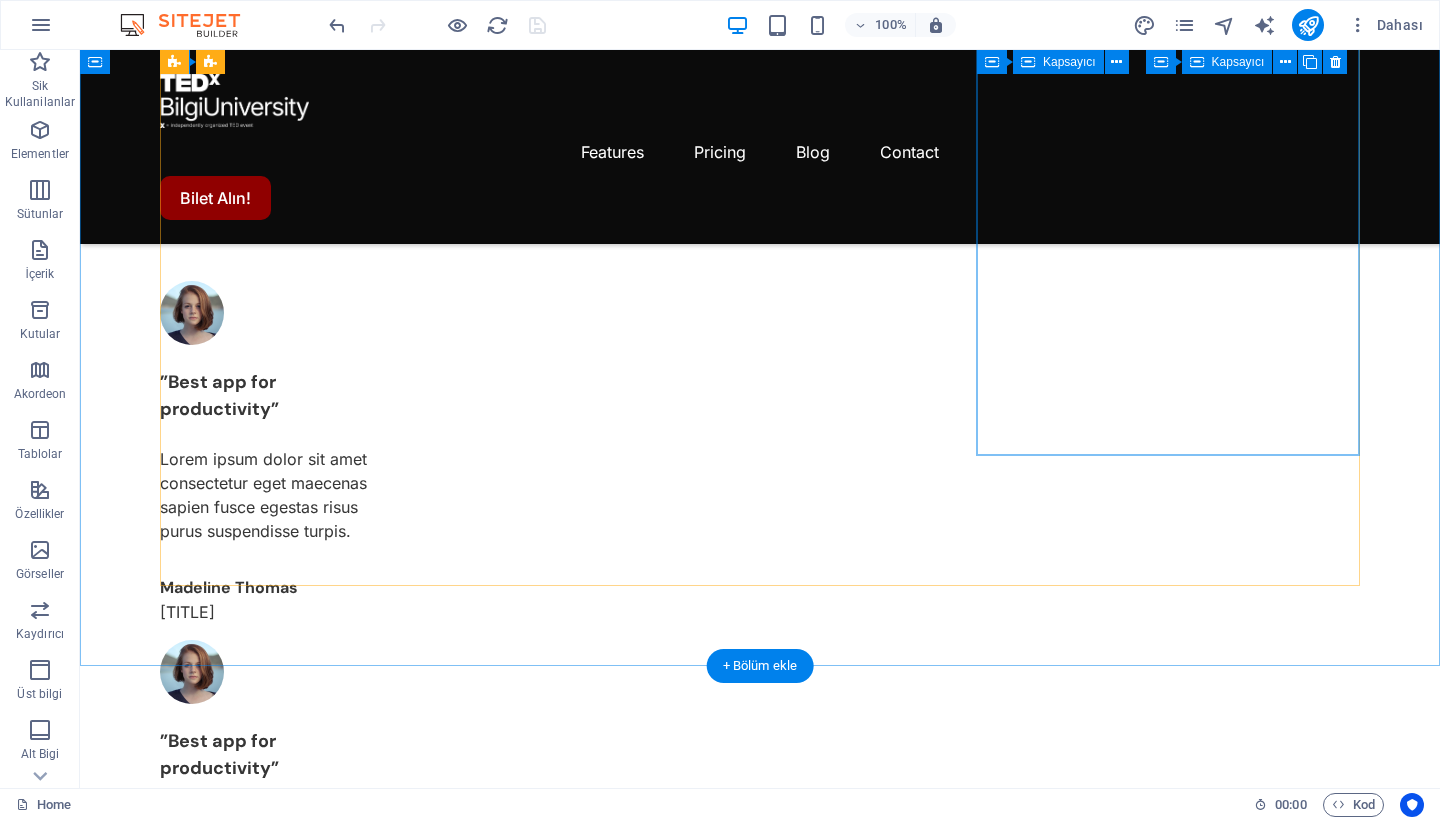 click on "$0 /monthly Get started for free       Up to 5 project members       Unlimited tasks and projects       2GB storage       Integrations       Basic support" at bounding box center (760, 5955) 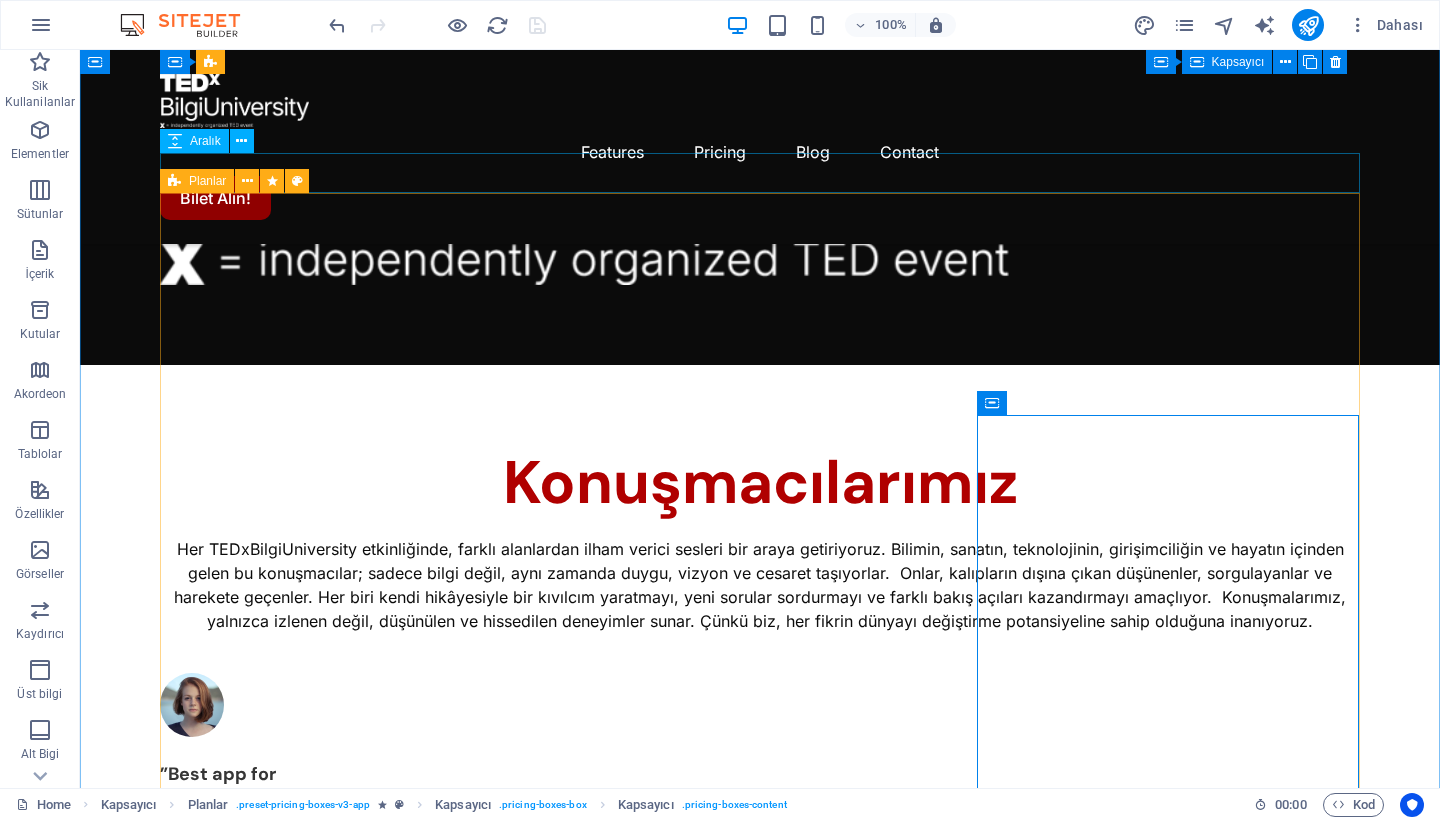 click at bounding box center [174, 181] 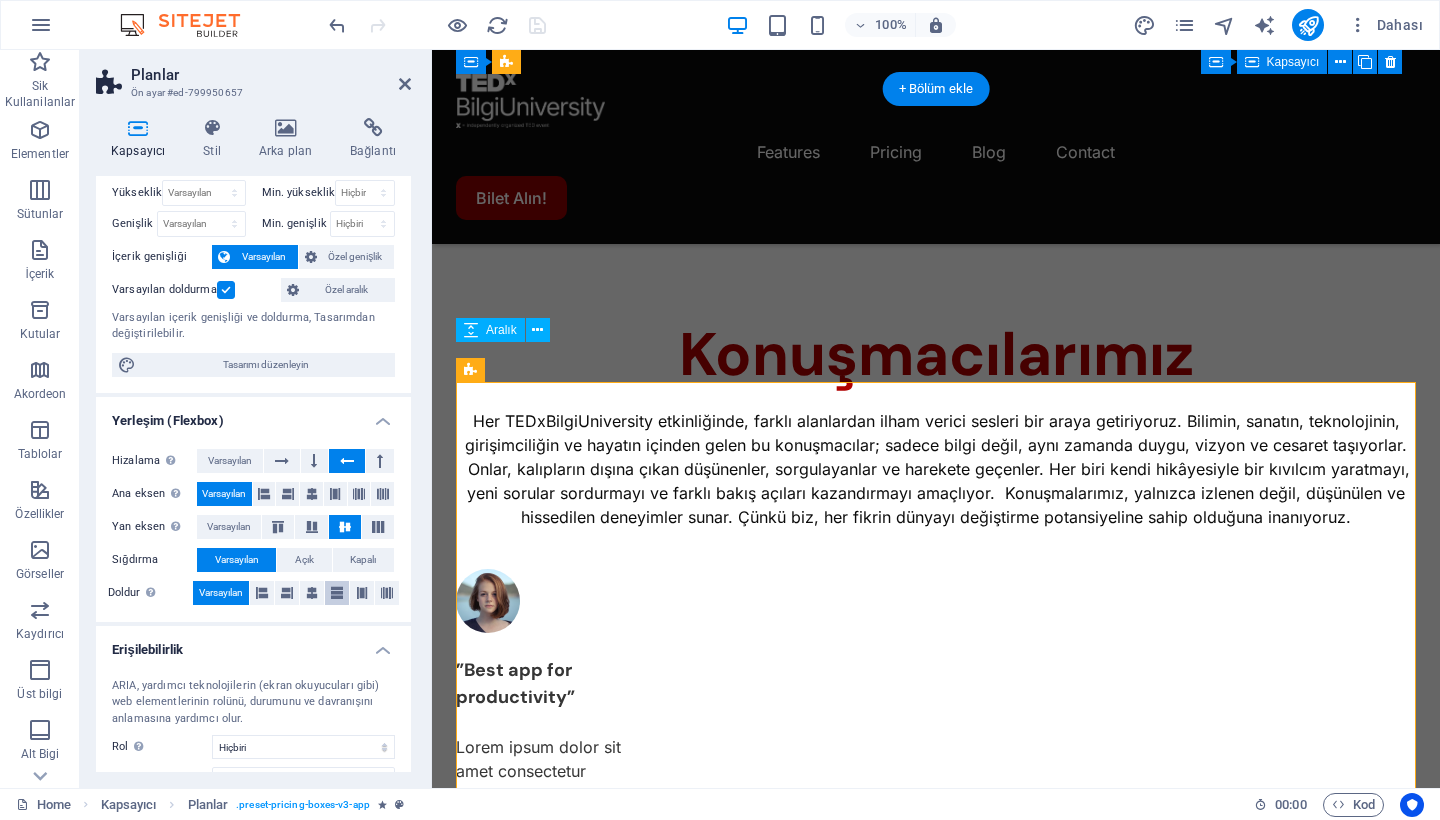 click at bounding box center [337, 593] 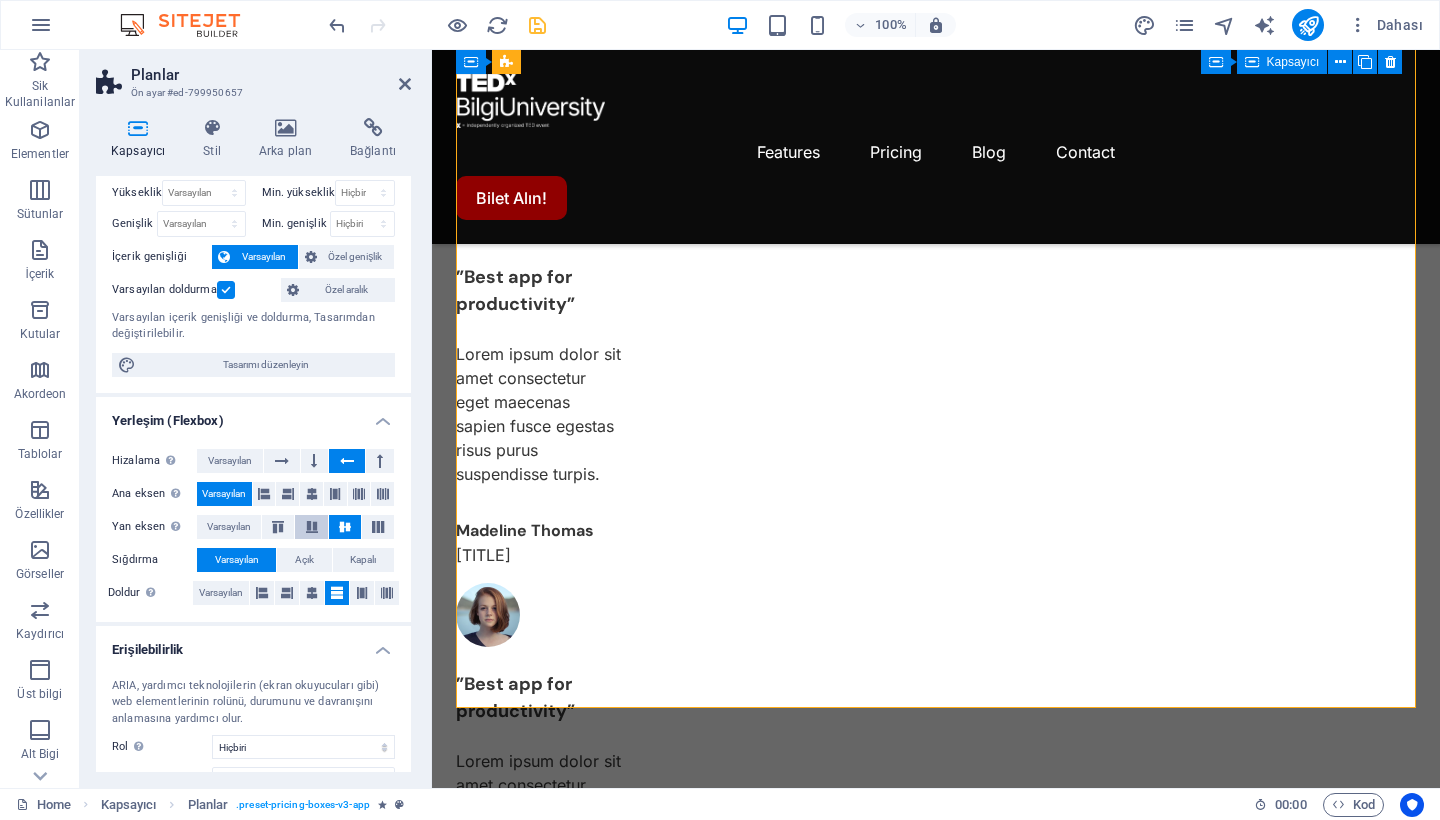 click at bounding box center [312, 527] 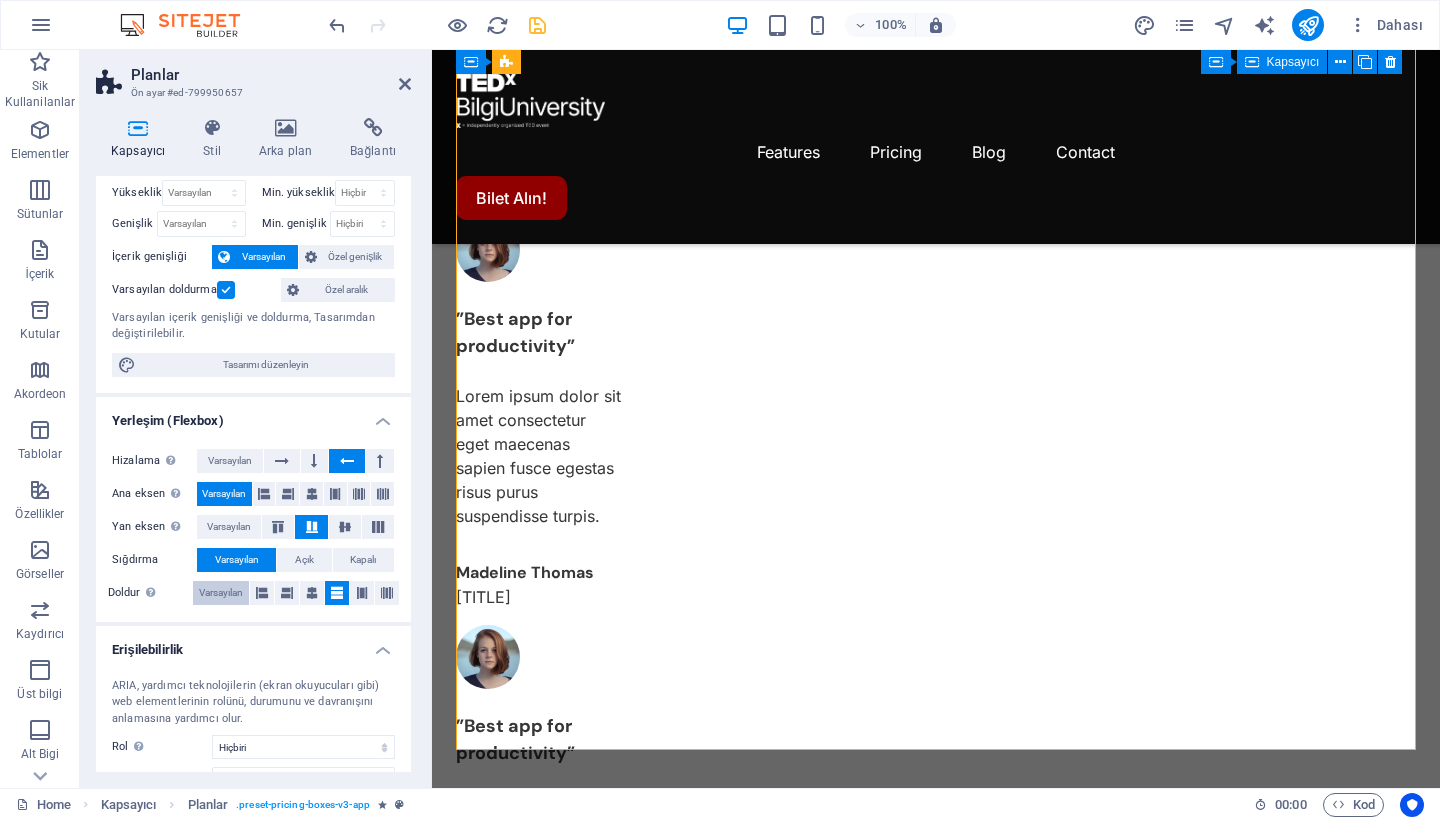 click on "Varsayılan" at bounding box center [221, 593] 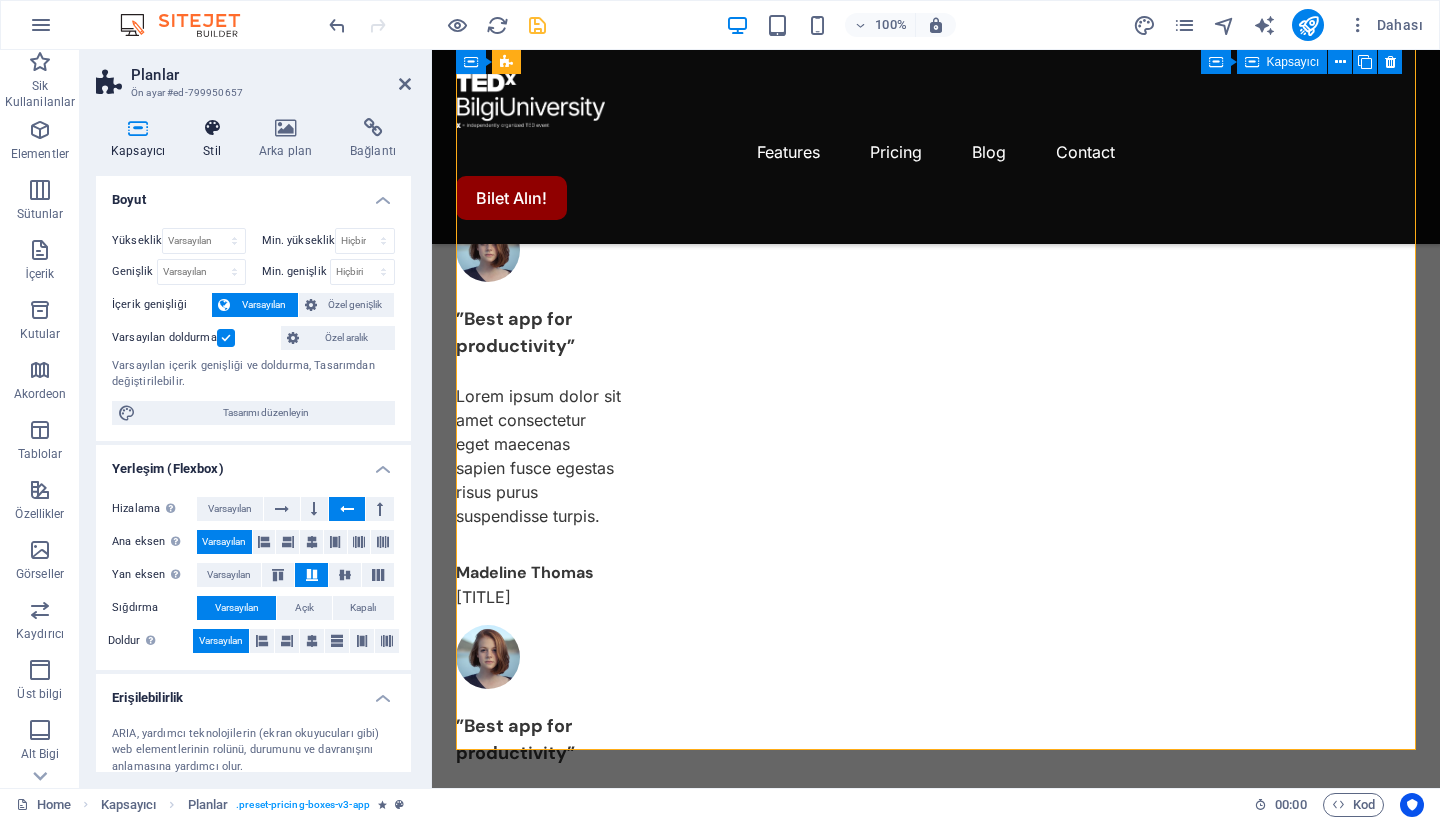 click on "Stil" at bounding box center [216, 139] 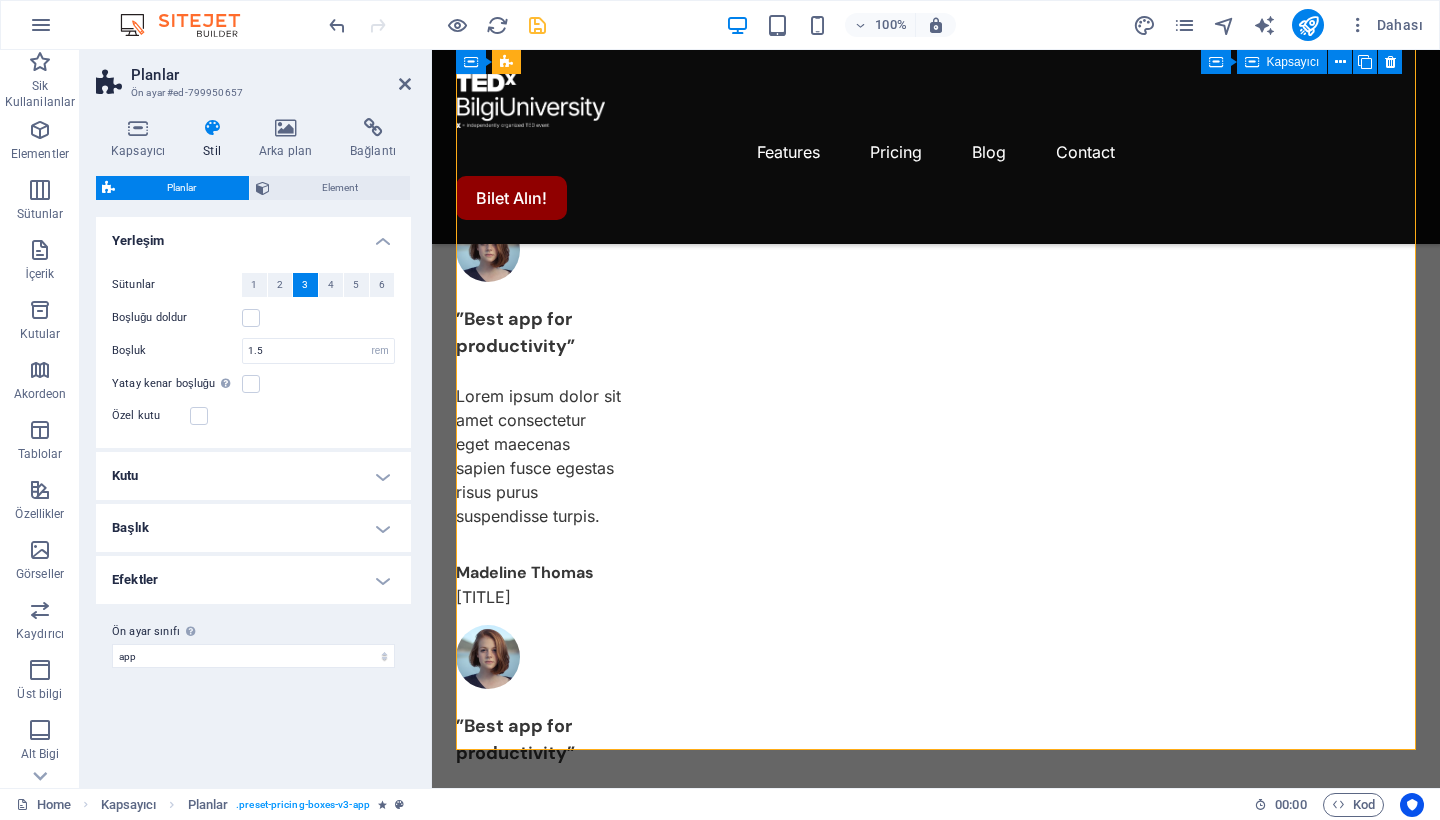 click on "Efektler" at bounding box center [253, 580] 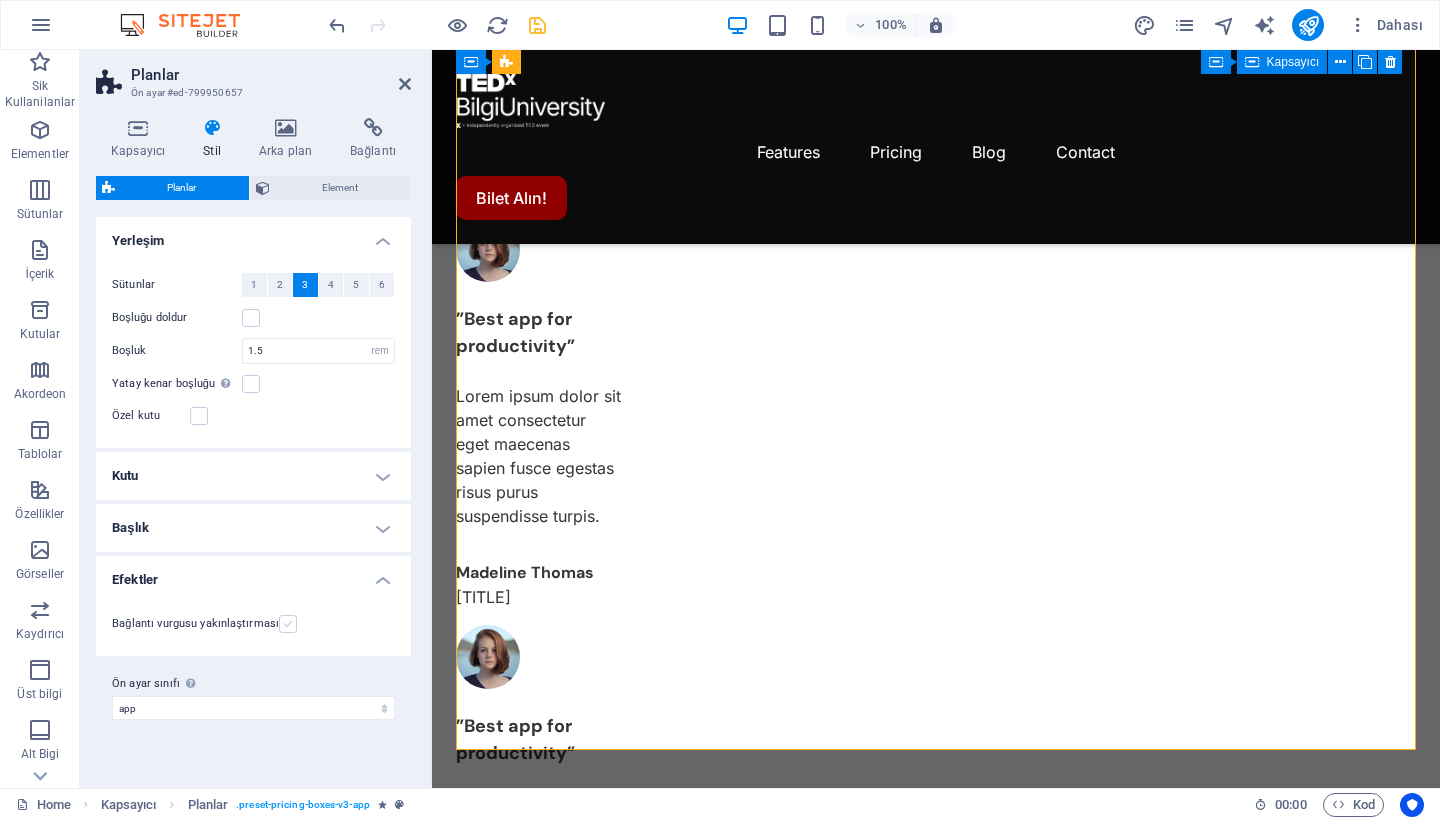 click at bounding box center (288, 624) 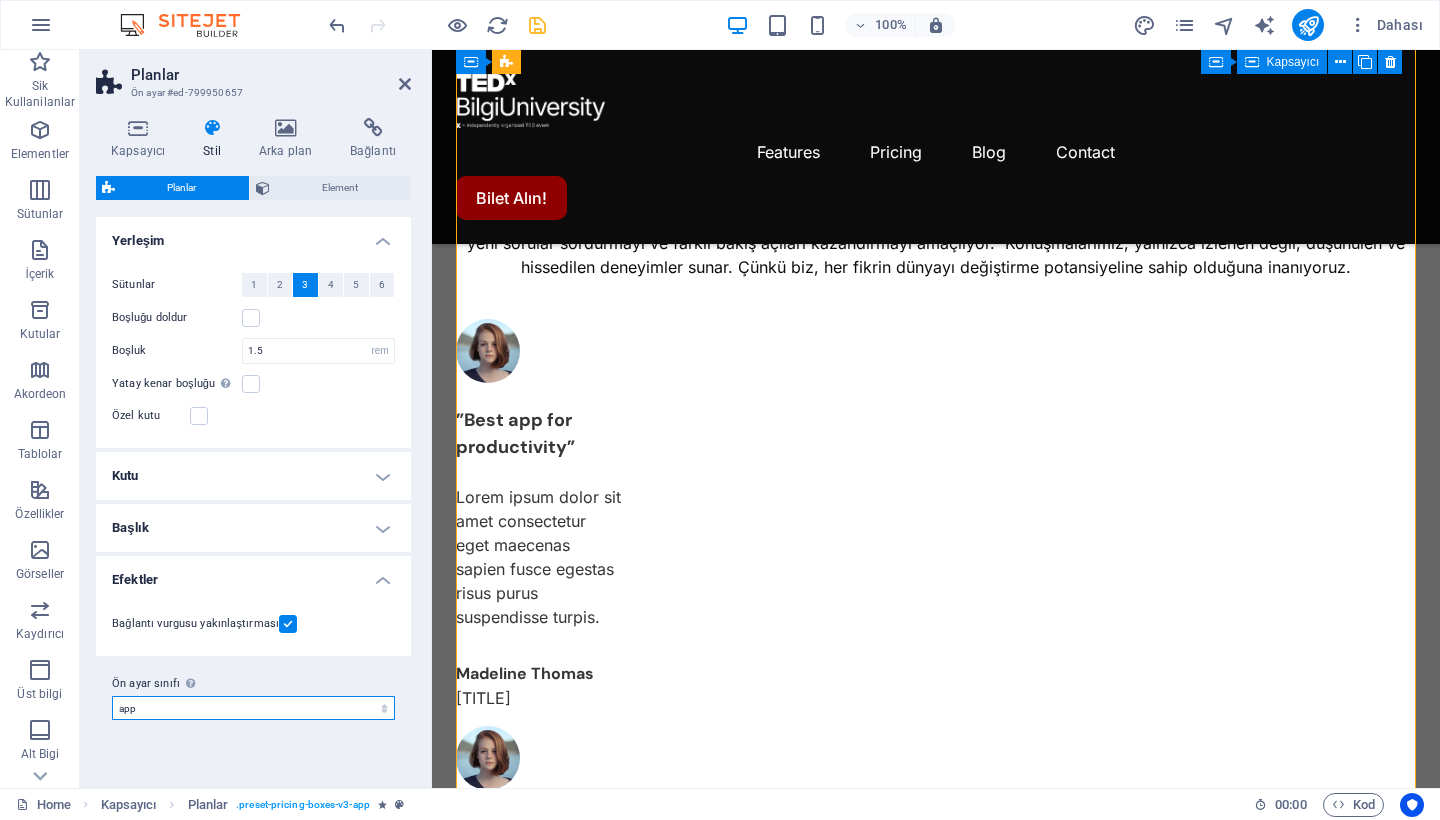 click on "app Ön ayar sınıfı ekle" at bounding box center [253, 708] 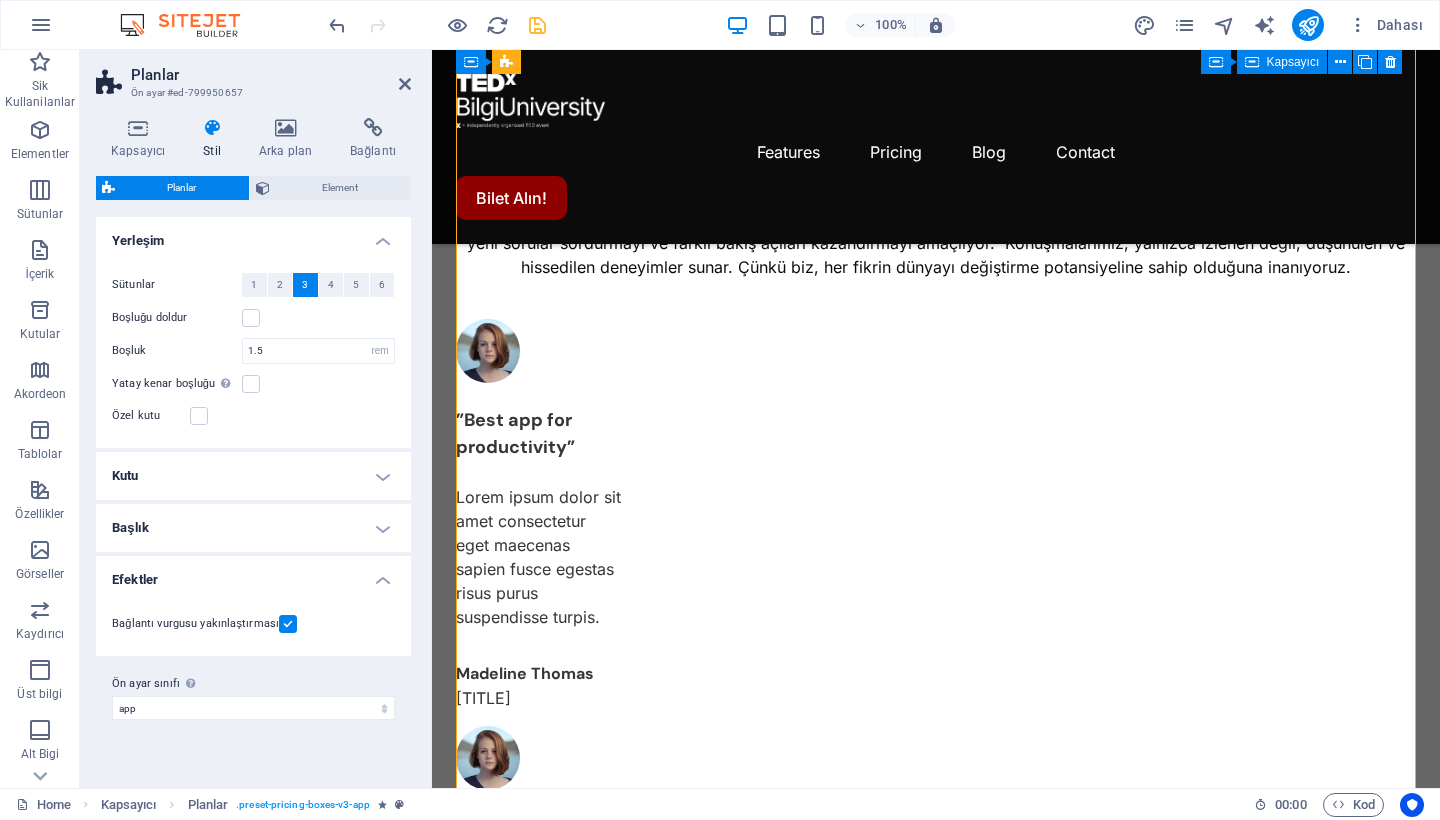 click on "Kutu" at bounding box center (253, 476) 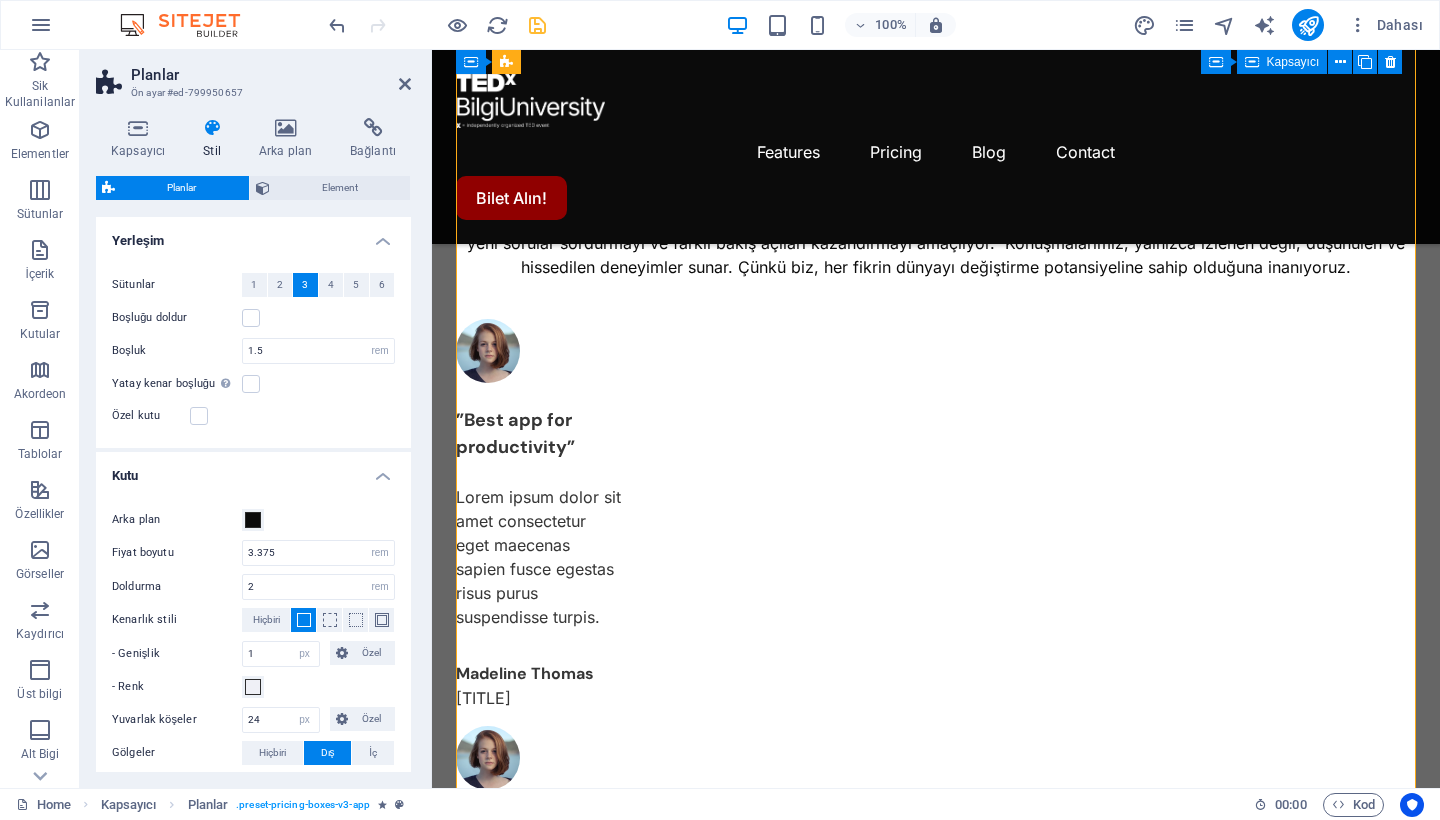 click on "Kutu" at bounding box center (253, 470) 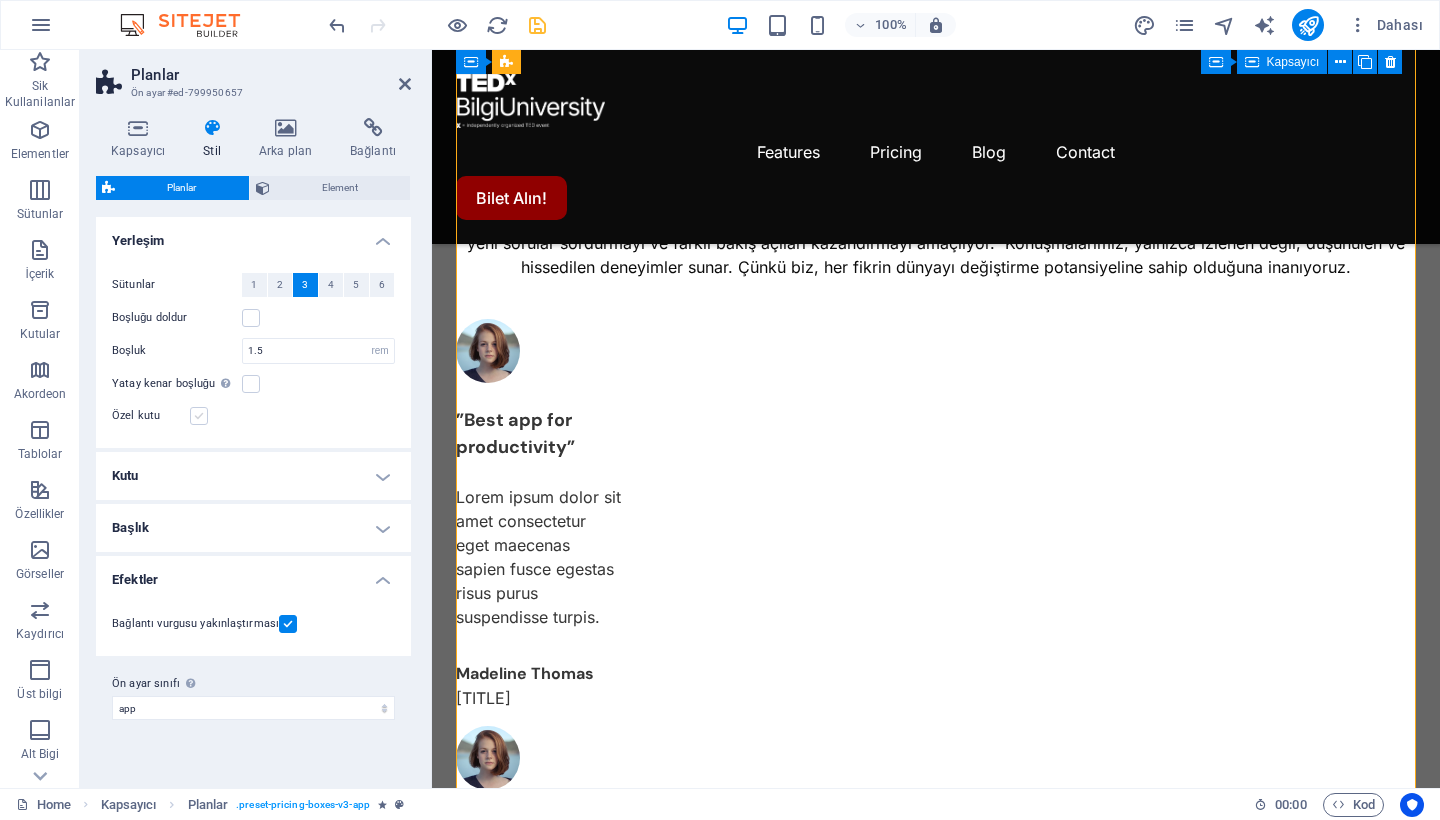 click at bounding box center [199, 416] 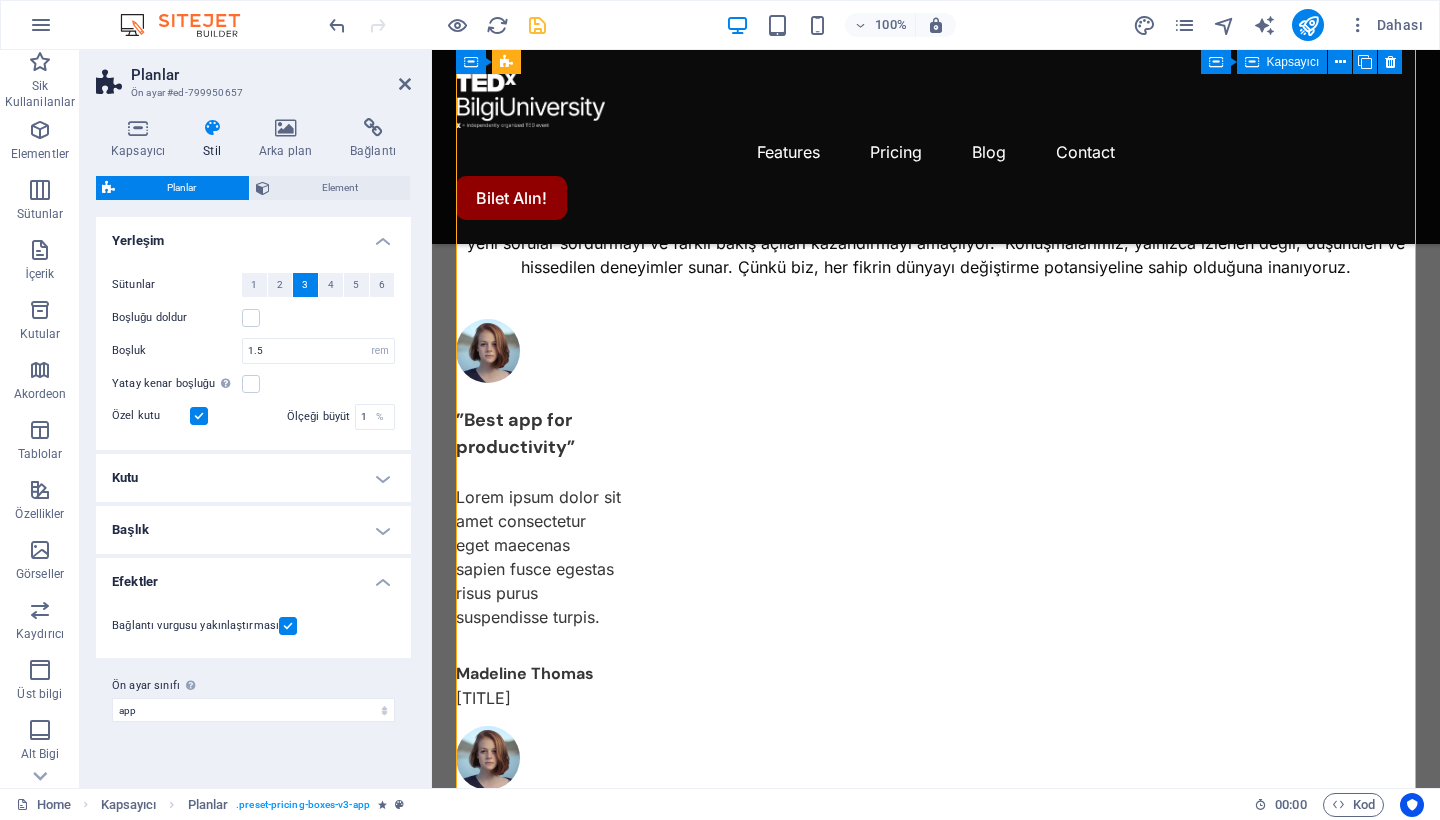 click at bounding box center (199, 416) 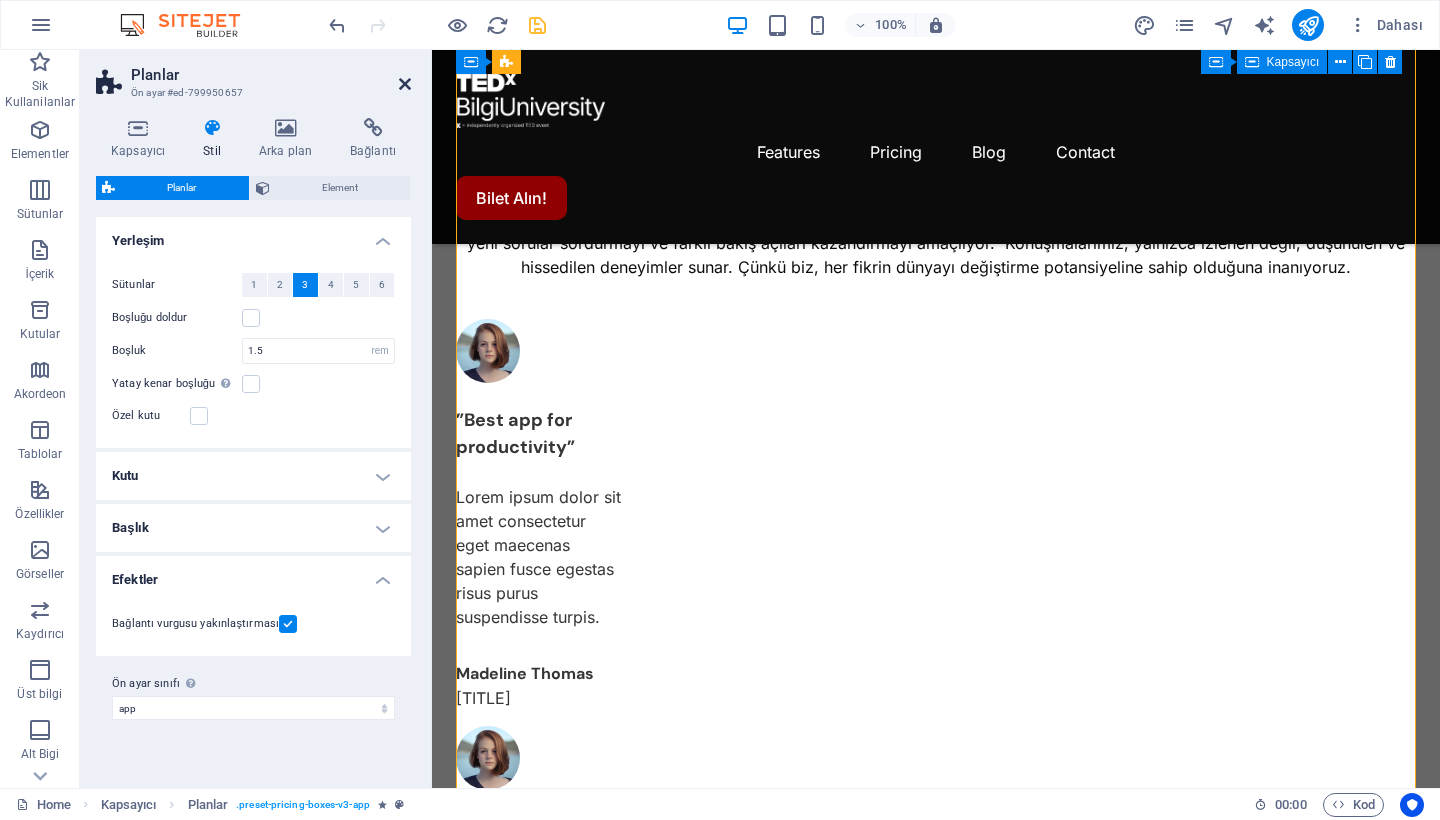 click at bounding box center [405, 84] 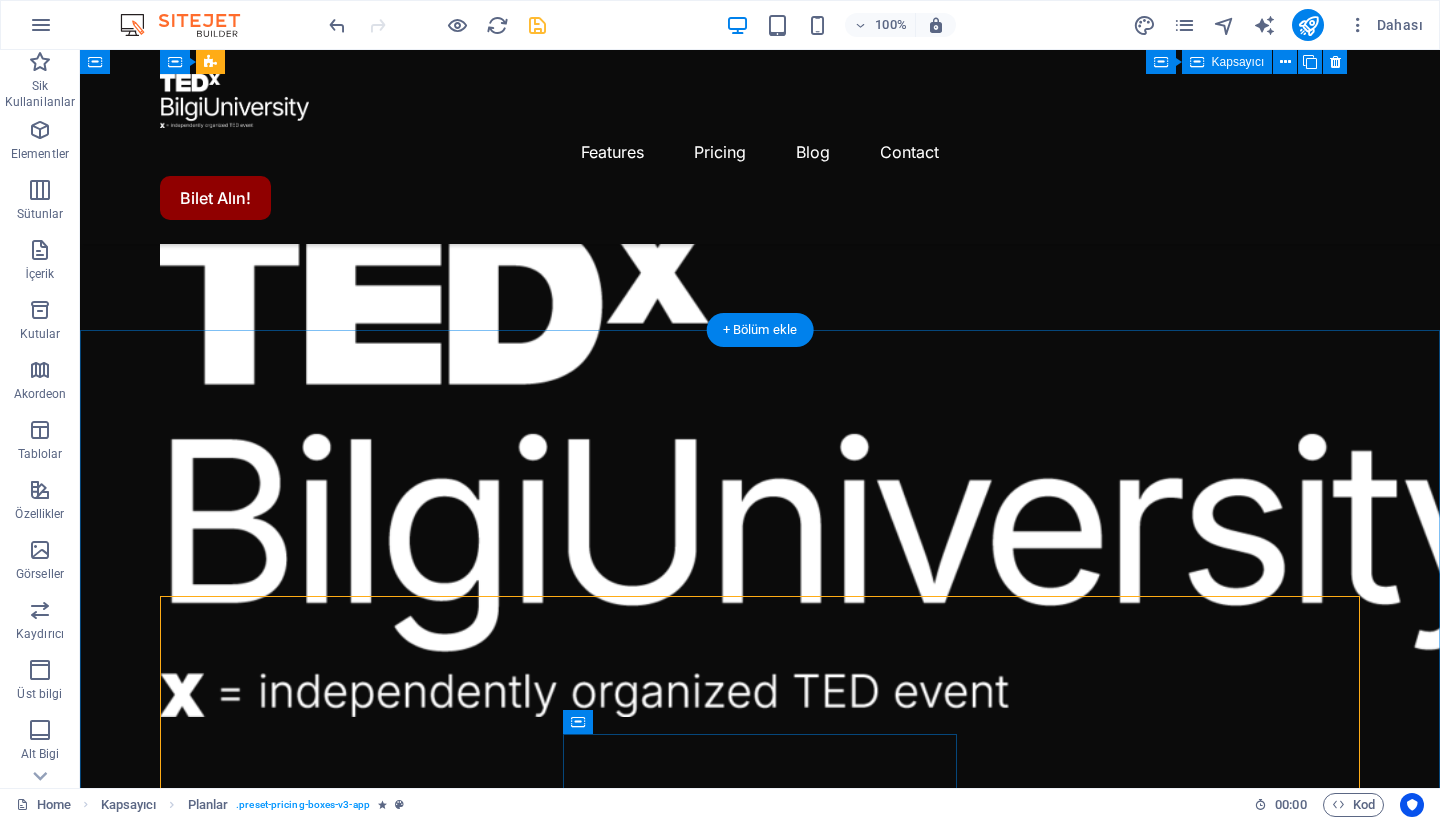 scroll, scrollTop: 1021, scrollLeft: 0, axis: vertical 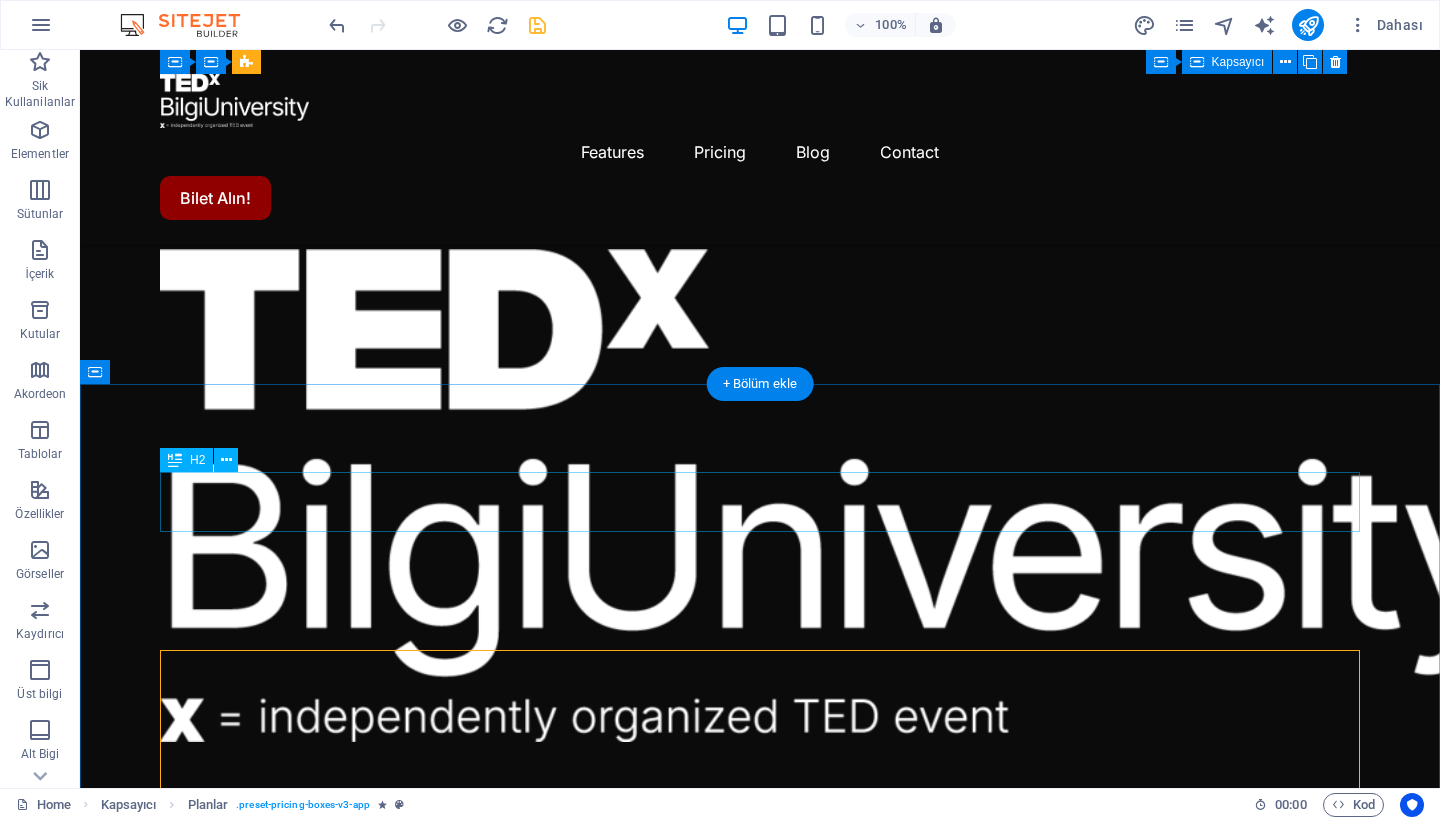 click on "Choose the best plan for you" at bounding box center (760, 3107) 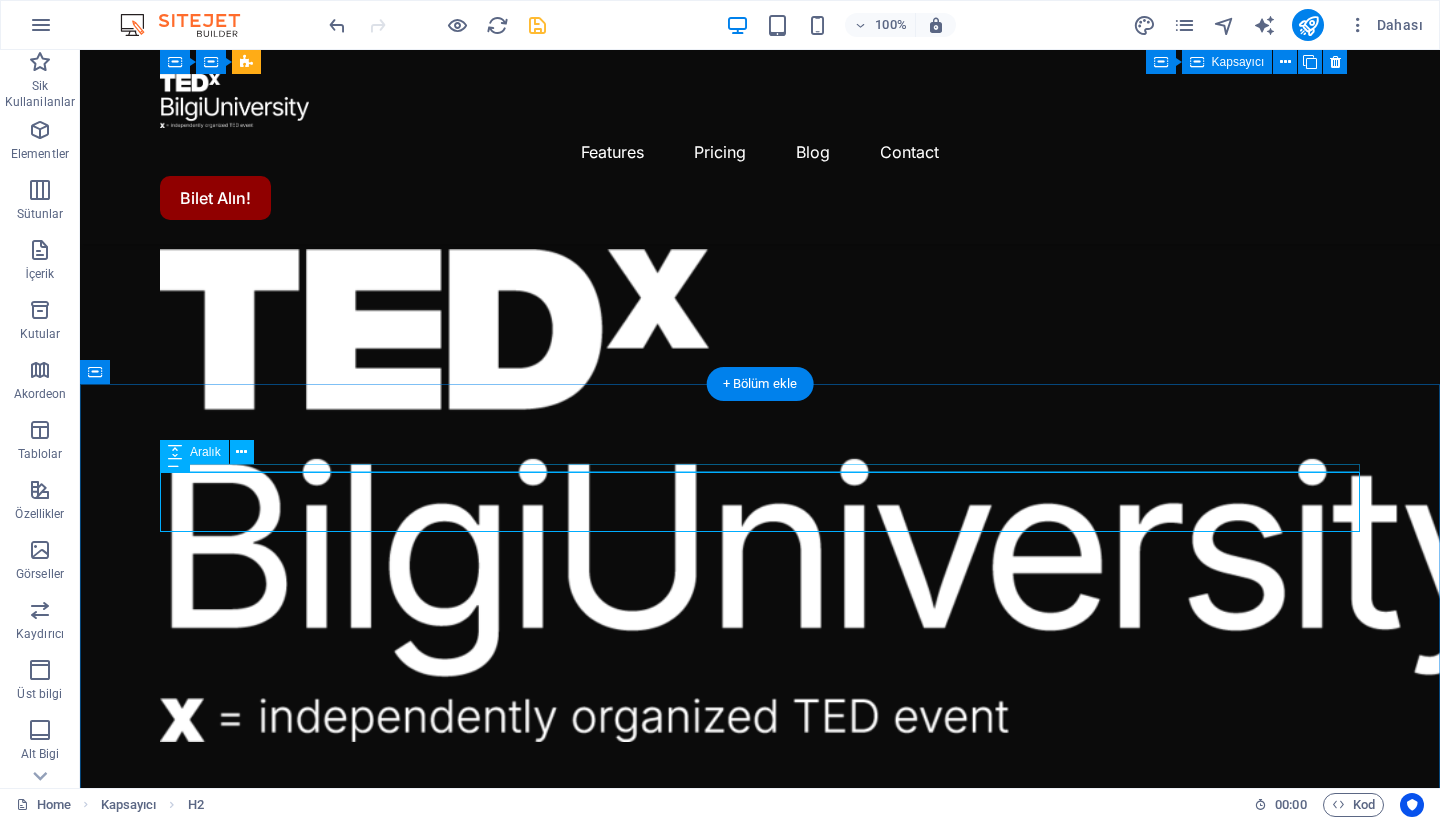click on "Aralık" at bounding box center (194, 452) 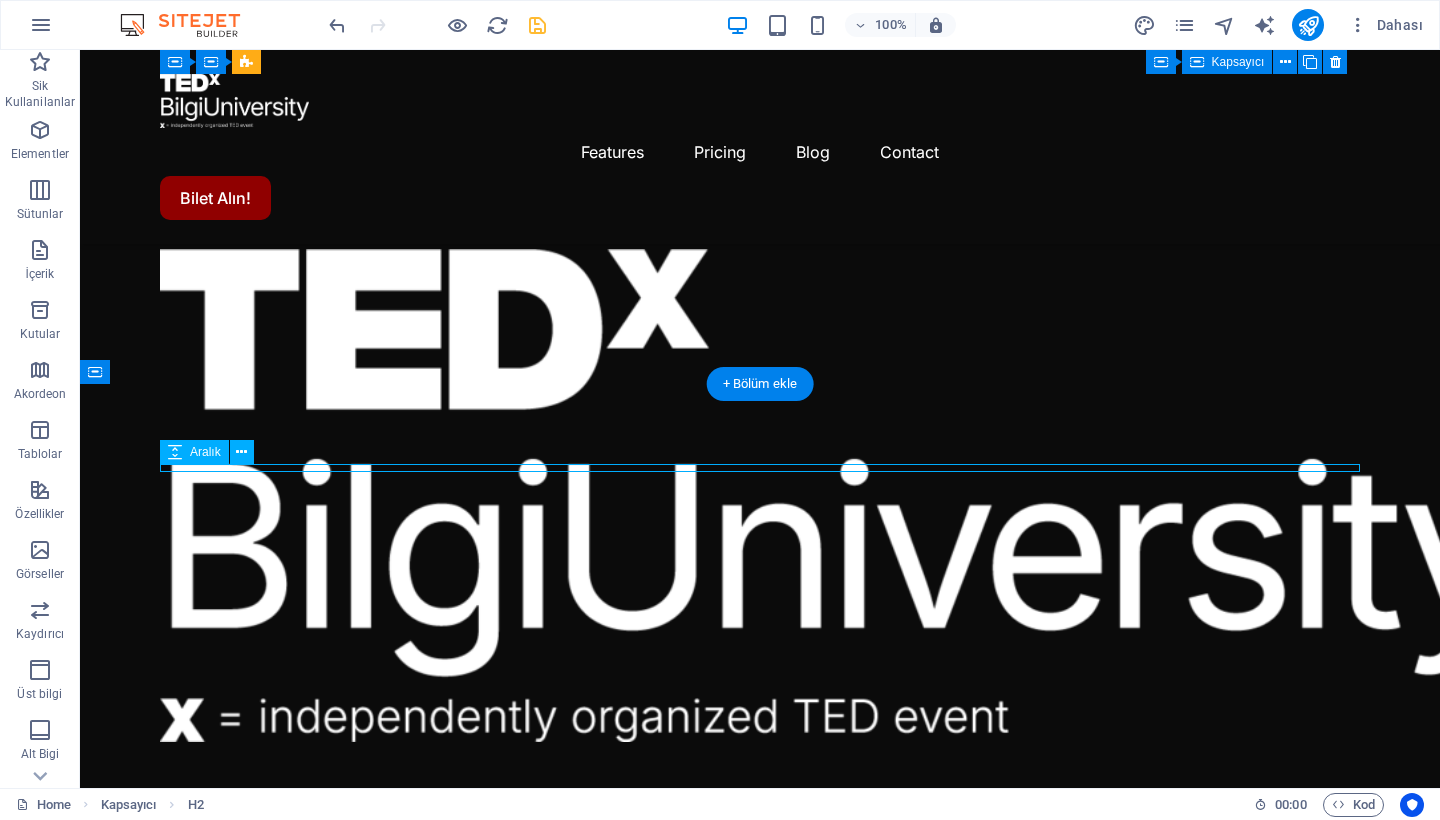 click on "Aralık" at bounding box center [194, 452] 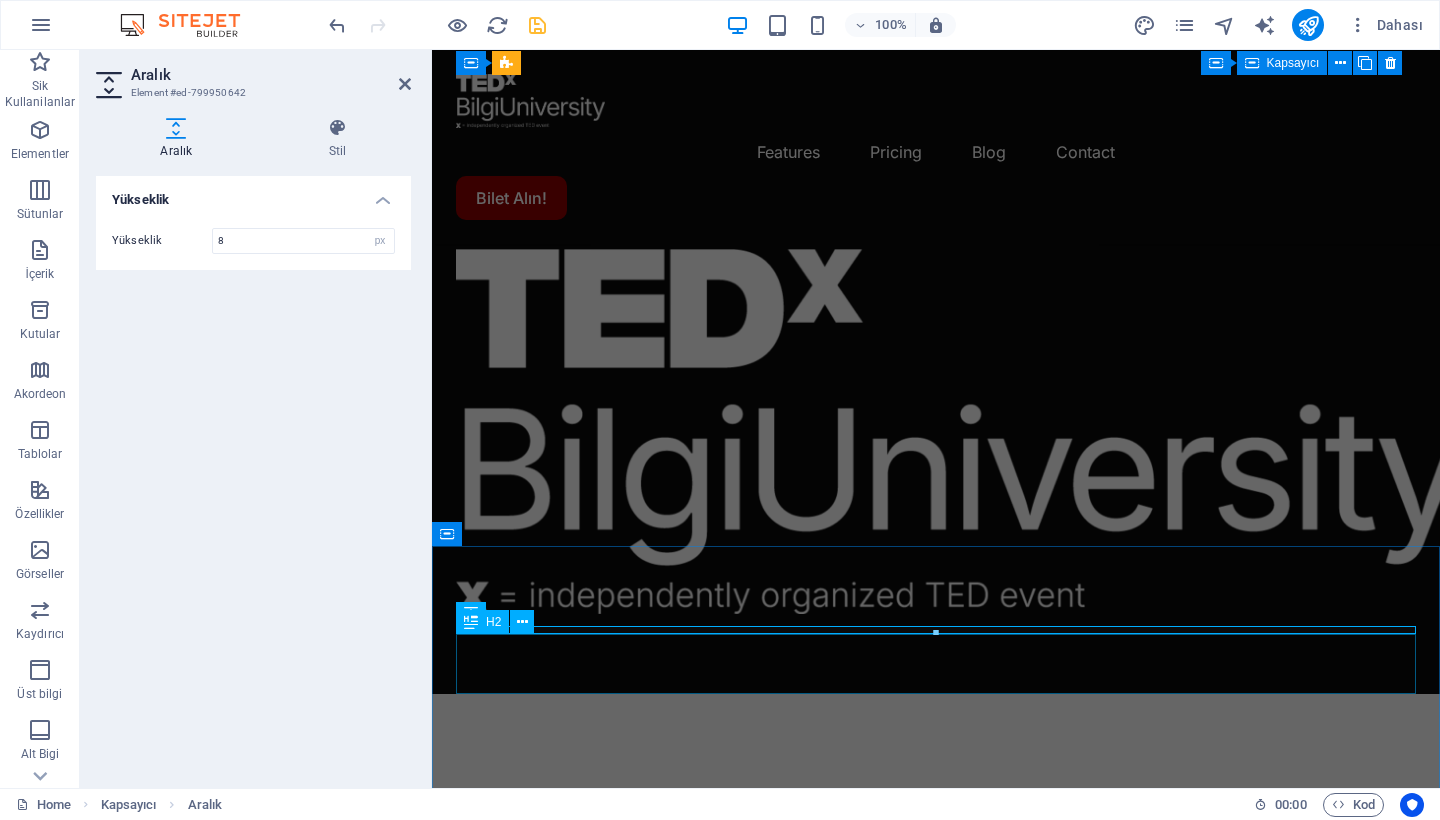 click at bounding box center [471, 622] 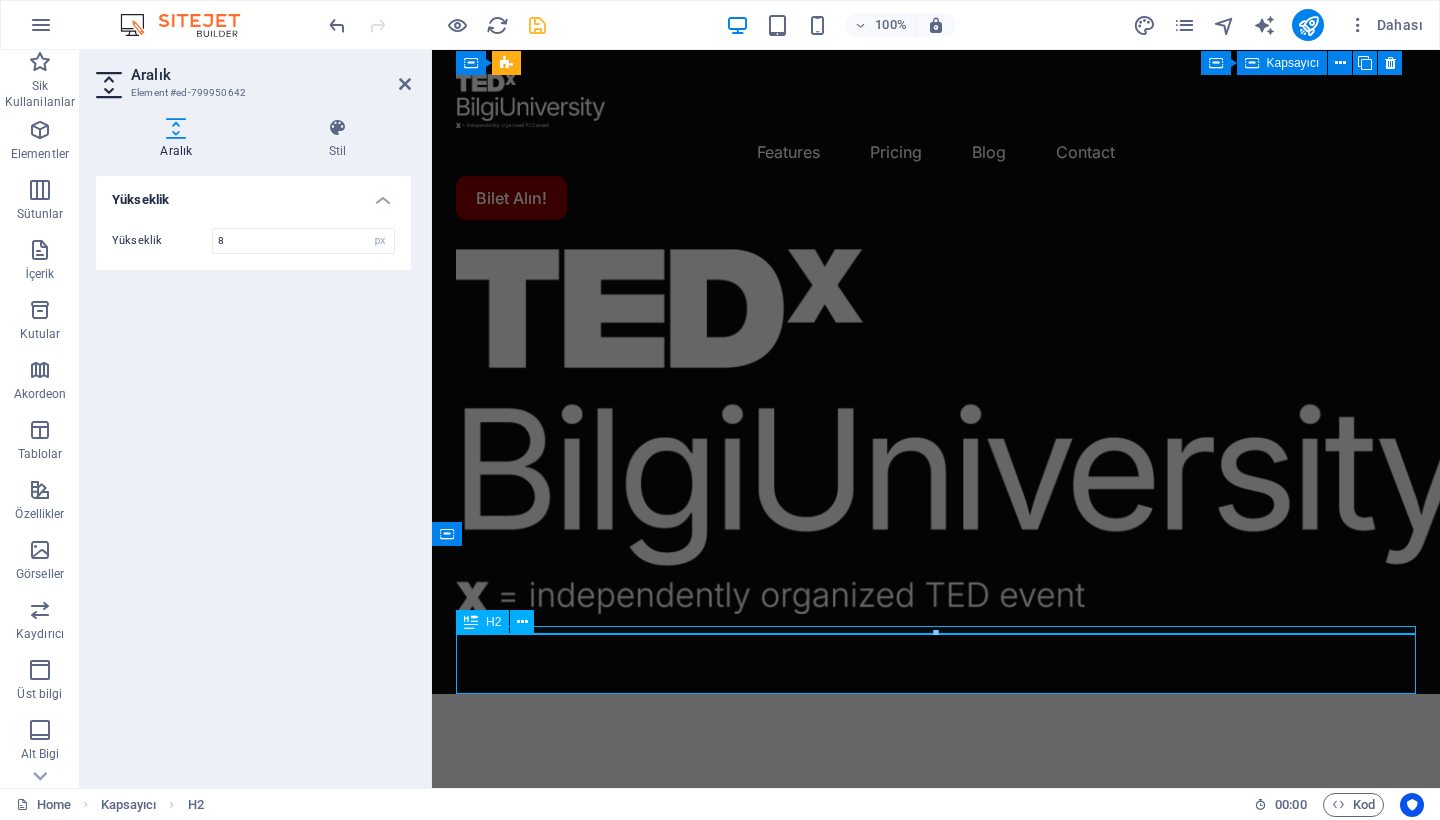 click at bounding box center (471, 622) 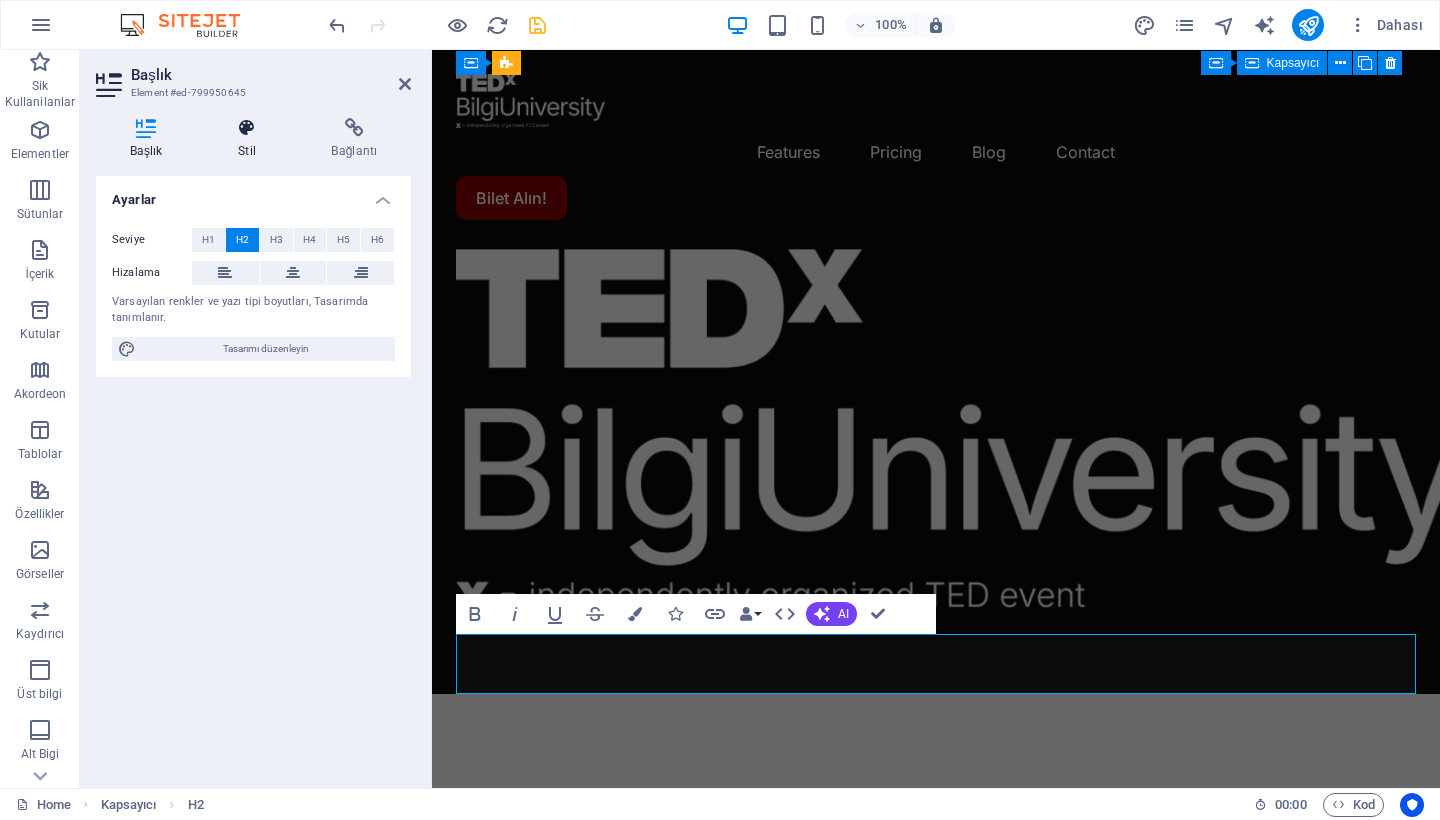click at bounding box center [246, 128] 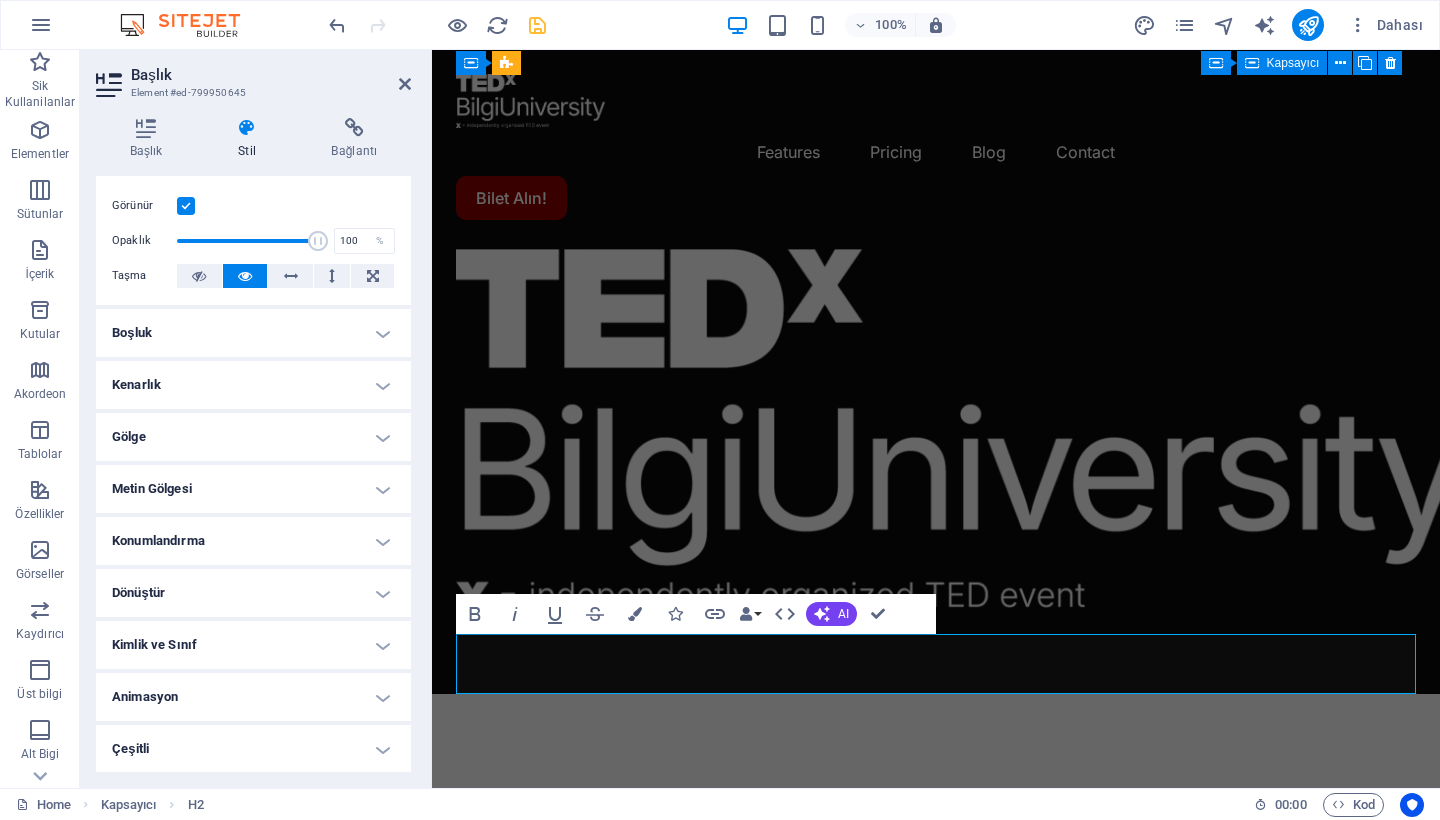 click on "Animasyon" at bounding box center (253, 697) 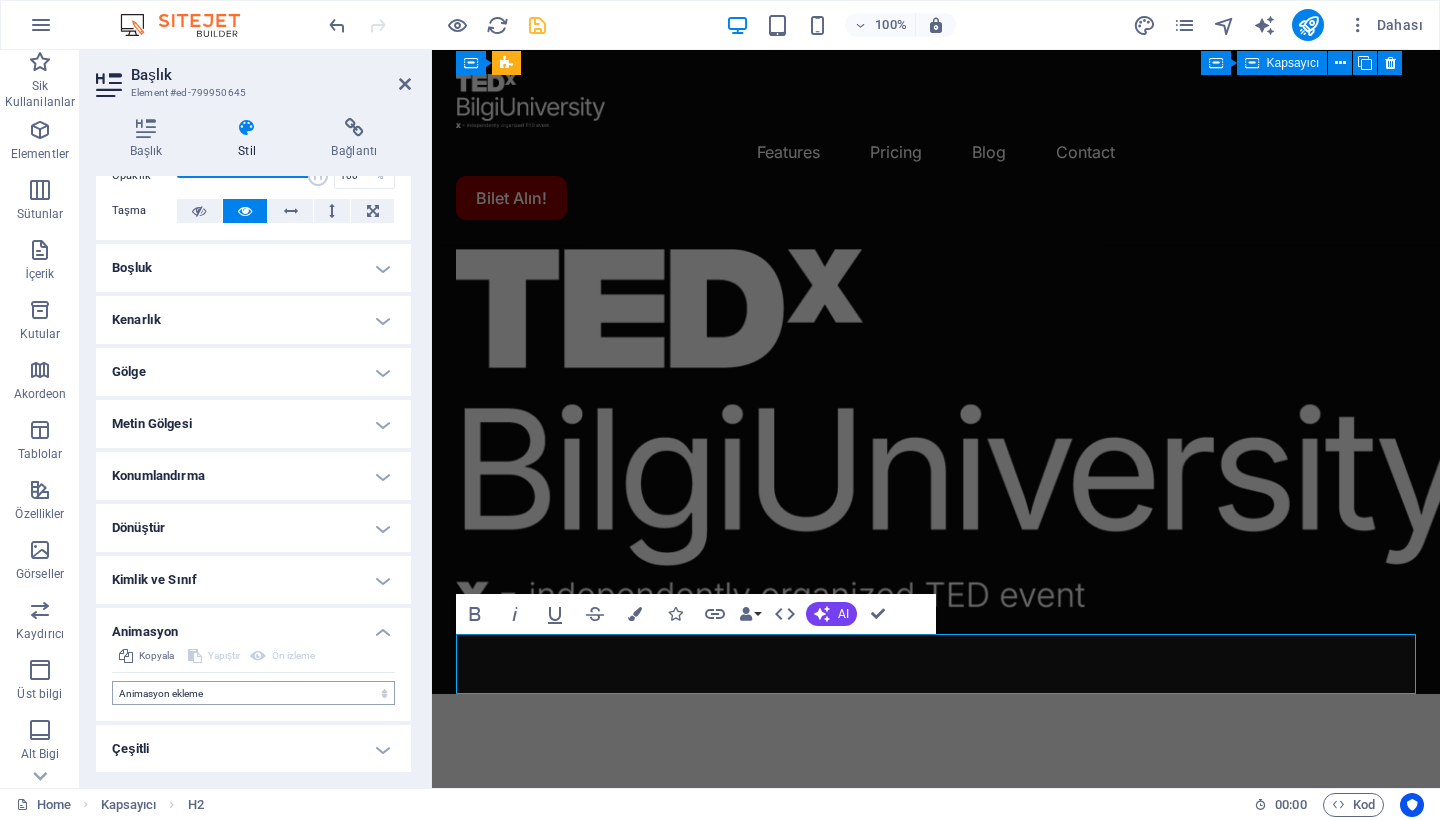 scroll, scrollTop: 329, scrollLeft: 0, axis: vertical 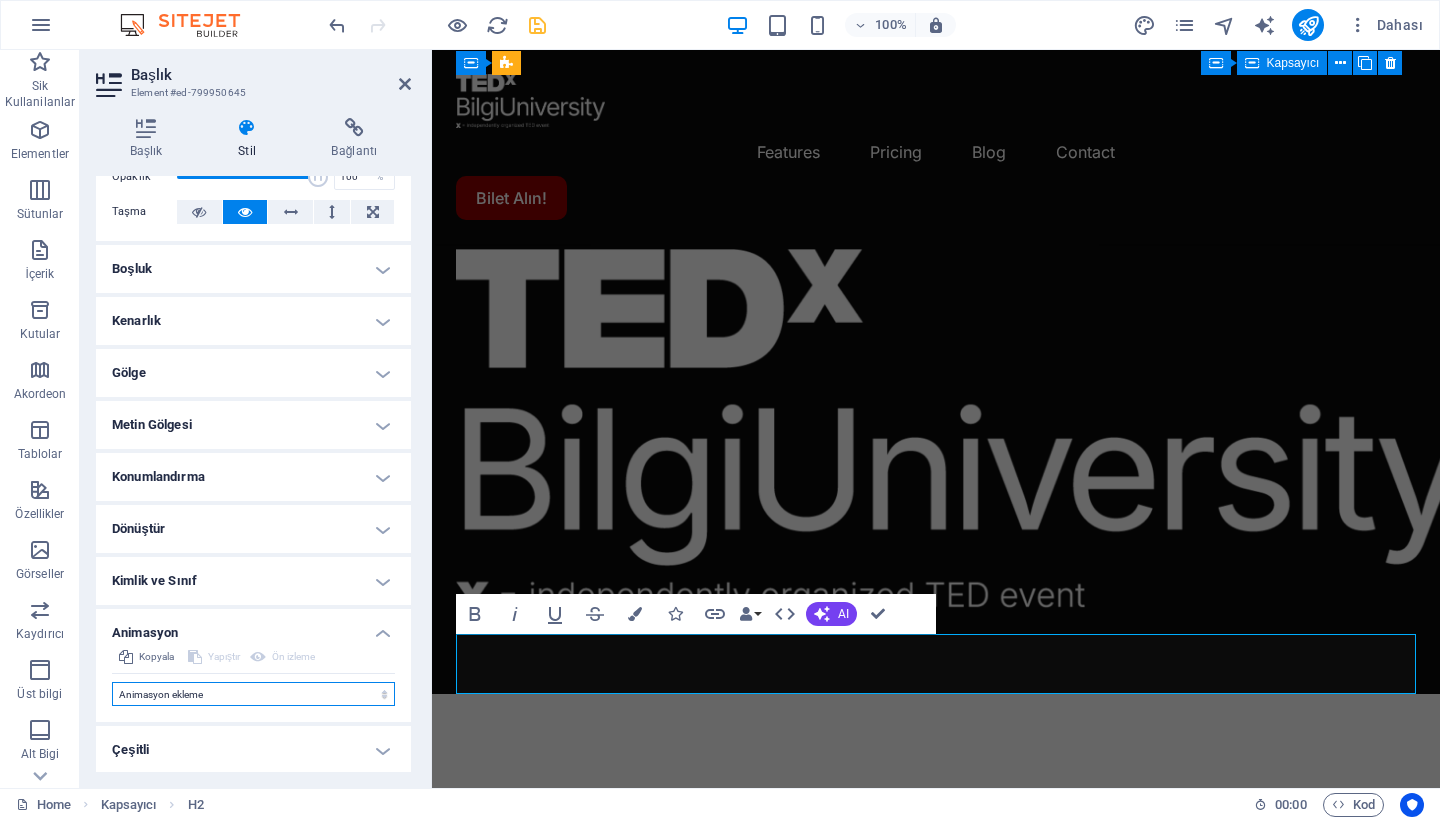 select on "overlay" 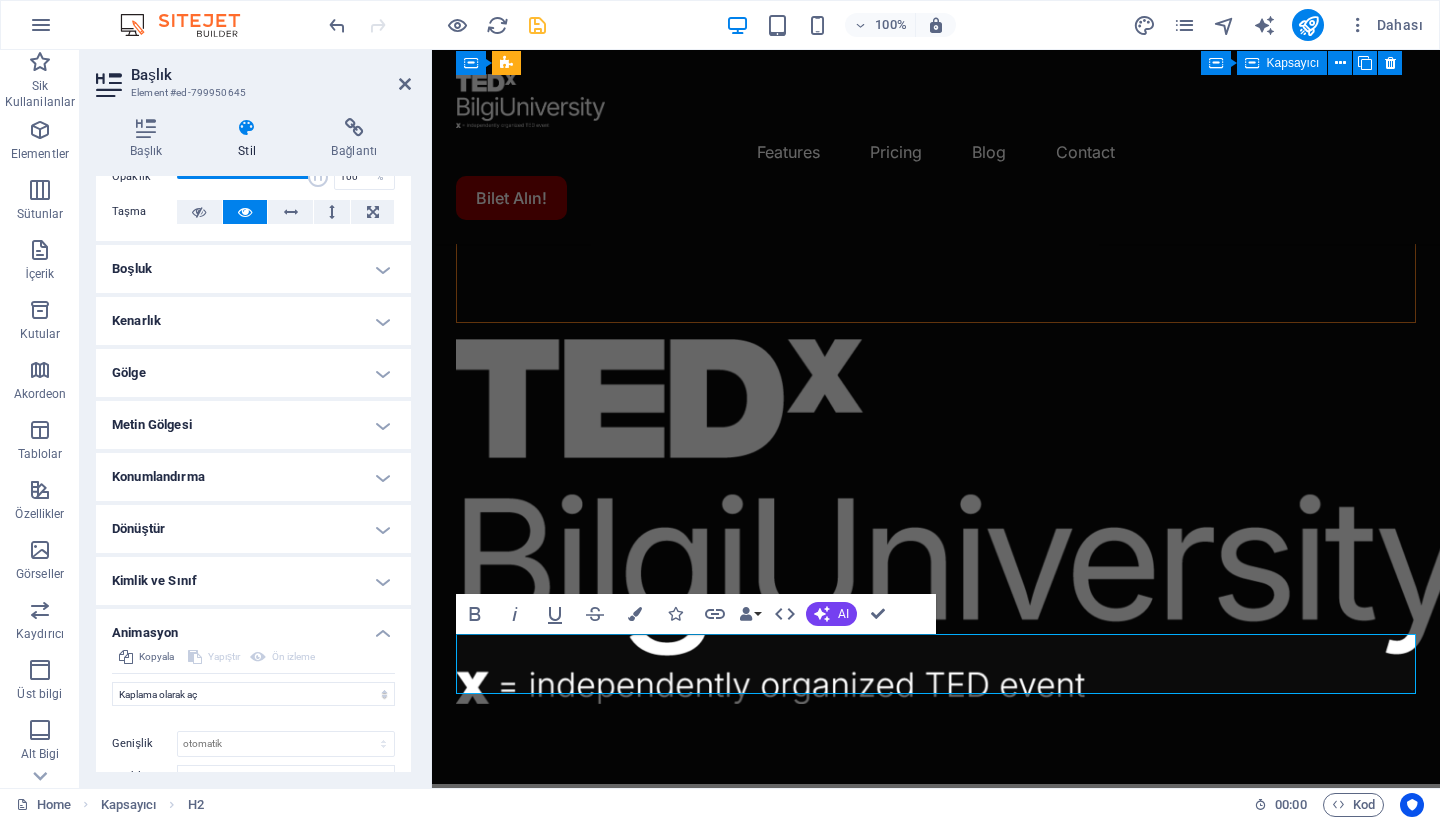 click on "Başlangıç Element gizlenir Element gösterilir Süre .5 s ms Gecikme 0 s ms Genişlik otomatik px % Tetikleyici Otomatik tetikleyici yok Sayfa yüklendiğinde Element görünüme kaydırıldı Kapat Bu etiket, kapatma düğmesinin üzerine gelindiğinde görünür ve işlevini belirtir. Grup Göster Bu elementi değiştirme Bu elementi gizle Bu elementi göster Gizle Bu elementi değiştirme Bu elementi gizle Bu elementi göster" at bounding box center [253, 769] 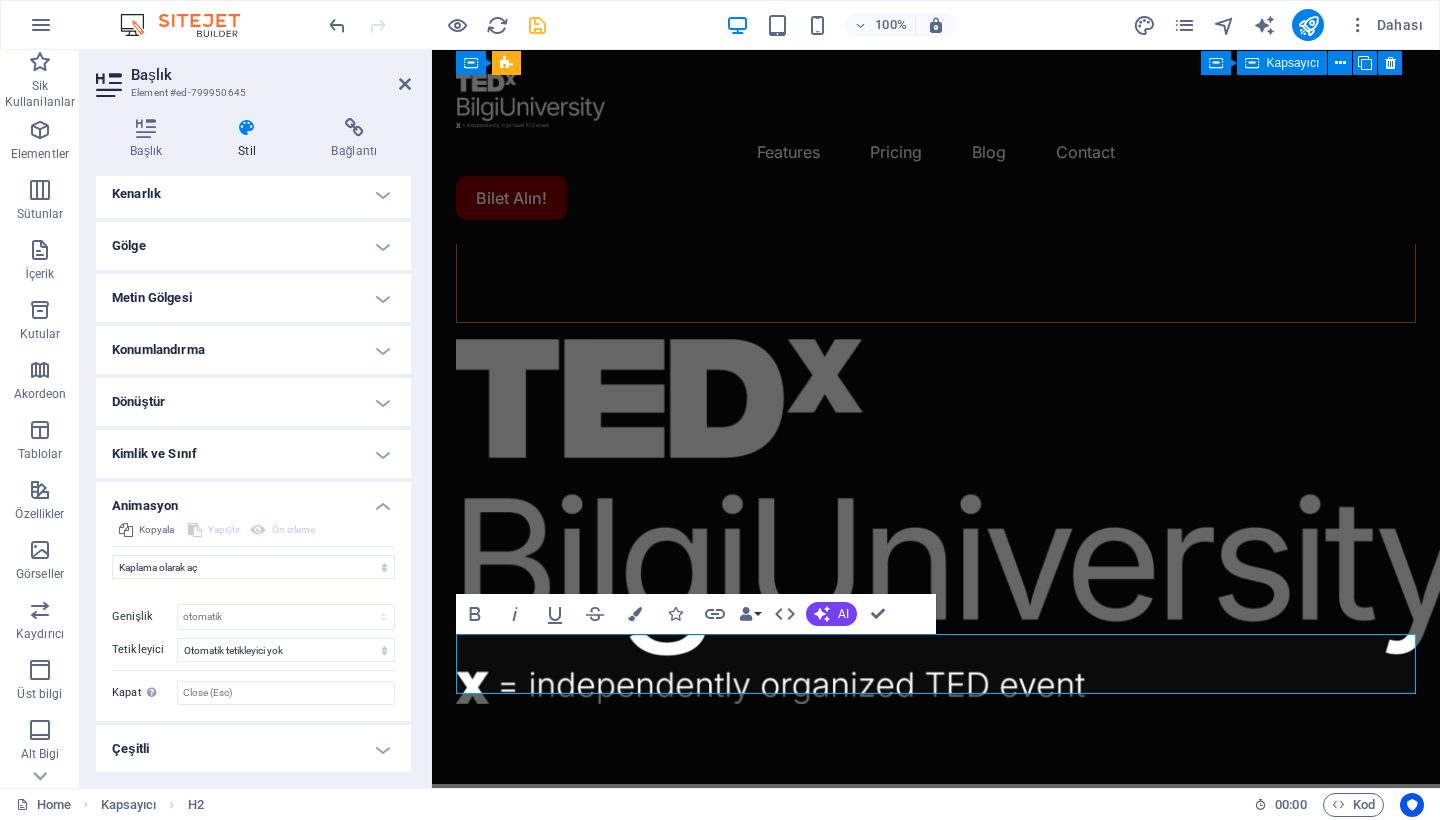 scroll, scrollTop: 455, scrollLeft: 0, axis: vertical 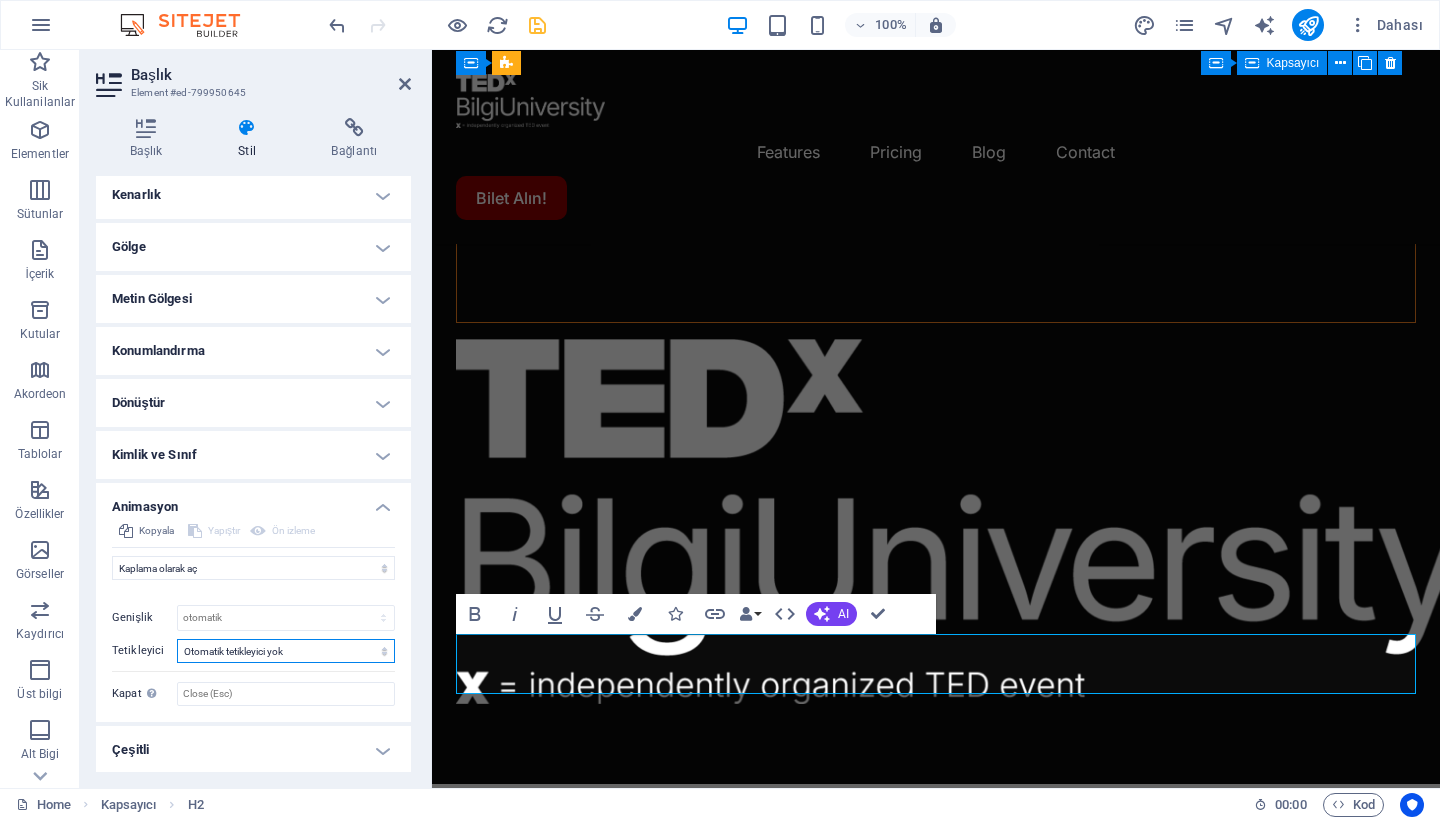 select on "scroll" 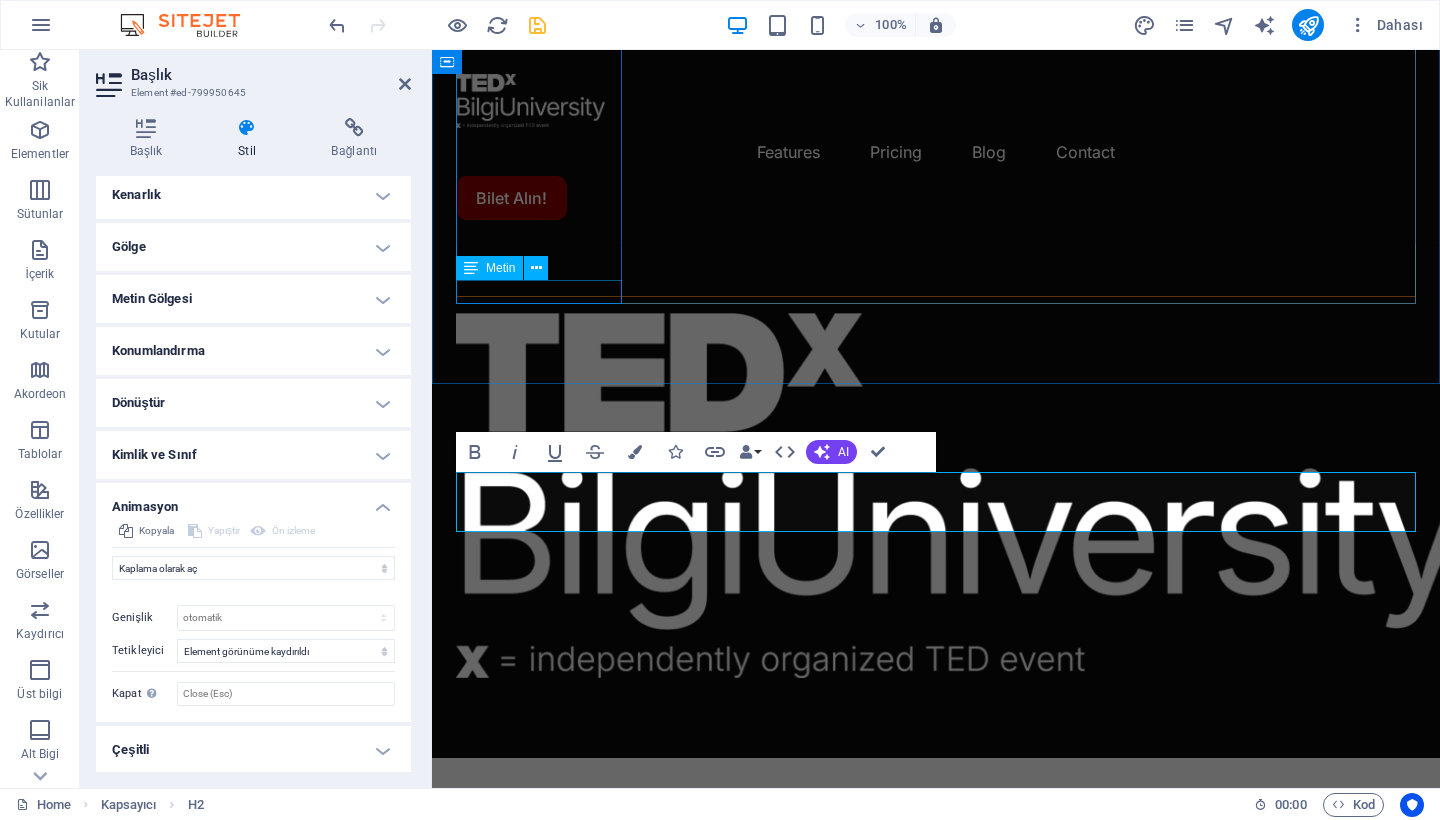 scroll, scrollTop: 1183, scrollLeft: 0, axis: vertical 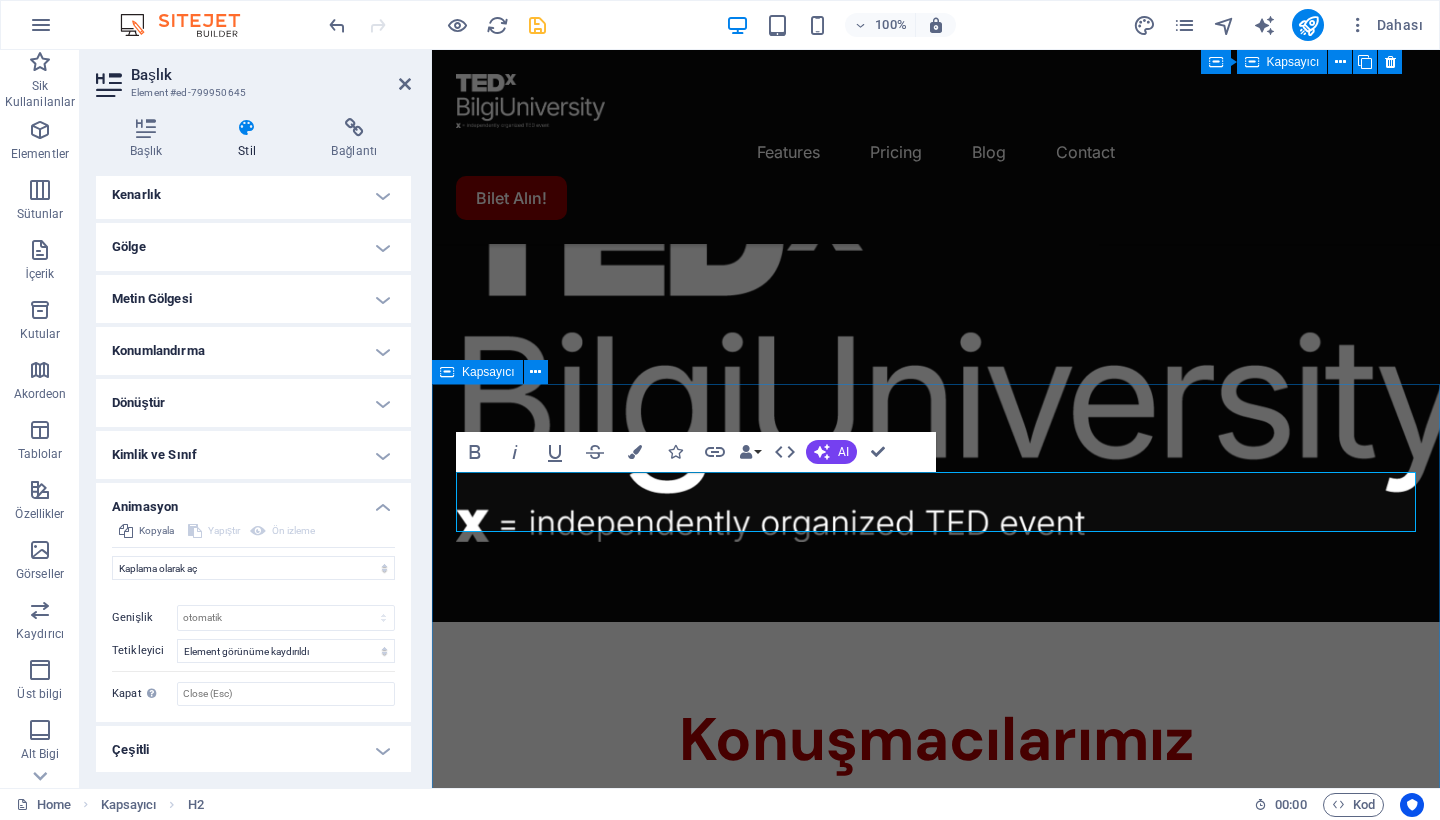 click on "Choose the best plan for you Lorem ipsum dolor sit amet, consectetur adipiscing elit, sed do eiusmod tempor incididunt ut labore et dolore magna aliqua. Free $[PRICE] /monthly [PLAN_NAME]       Up to [NUMBER] project members       Unlimited tasks and projects       [STORAGE]       Integrations       Basic support Pro most popular $[PRICE] /monthly [PLAN_NAME]       Up to [NUMBER] project members       Unlimited tasks and projects       [STORAGE]       Integrations       Priority support       Advanced support       Expert support Business $[PRICE] /monthly [PLAN_NAME]       Up to [NUMBER] project members       Unlimited tasks and projects       [STORAGE]       Integrations and All support types       Dedicated account manager       Custom fields       Advanced analytics       Export capabilities       API access       Advanced security features" at bounding box center (936, 15555) 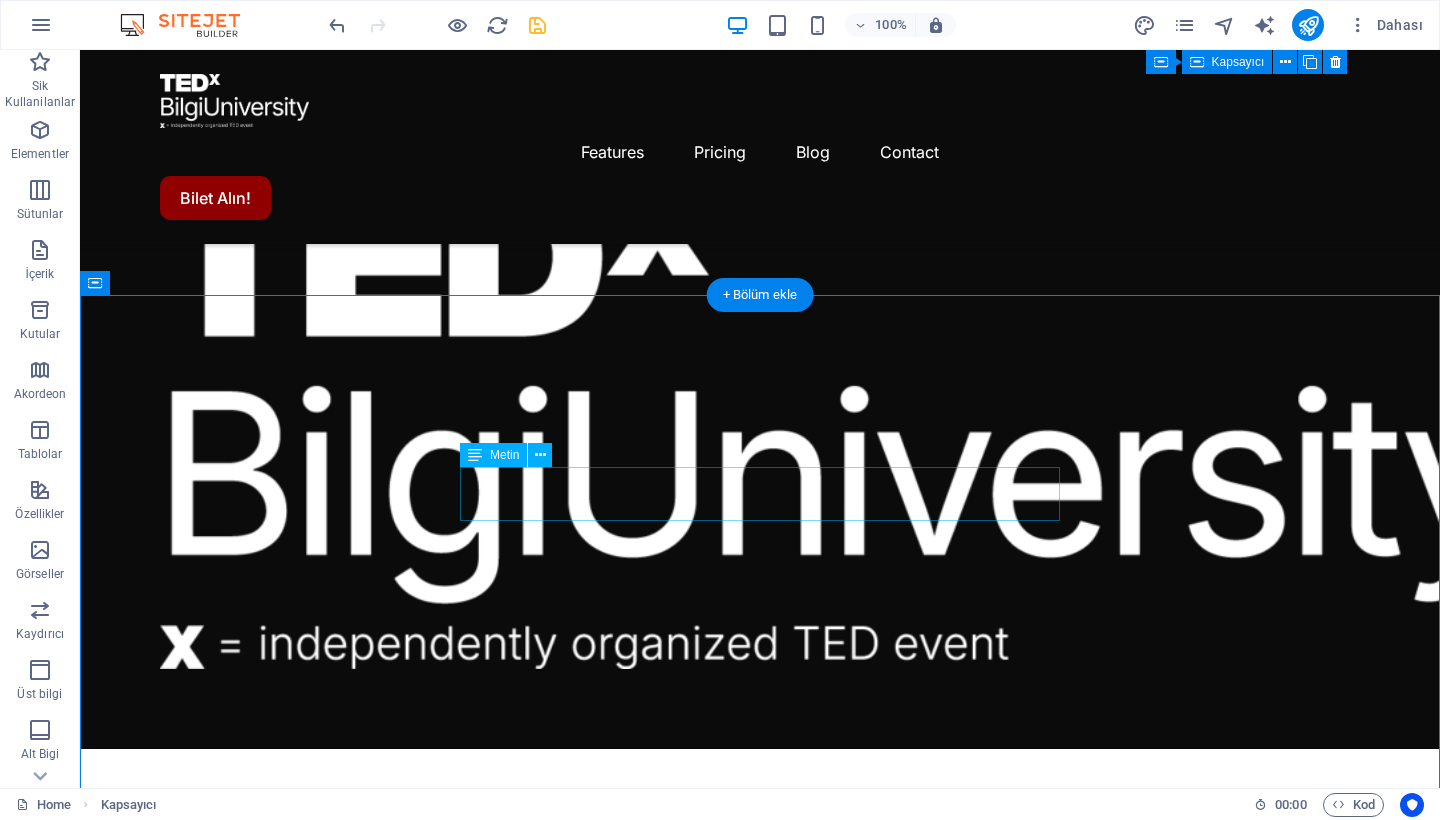 scroll, scrollTop: 1112, scrollLeft: 0, axis: vertical 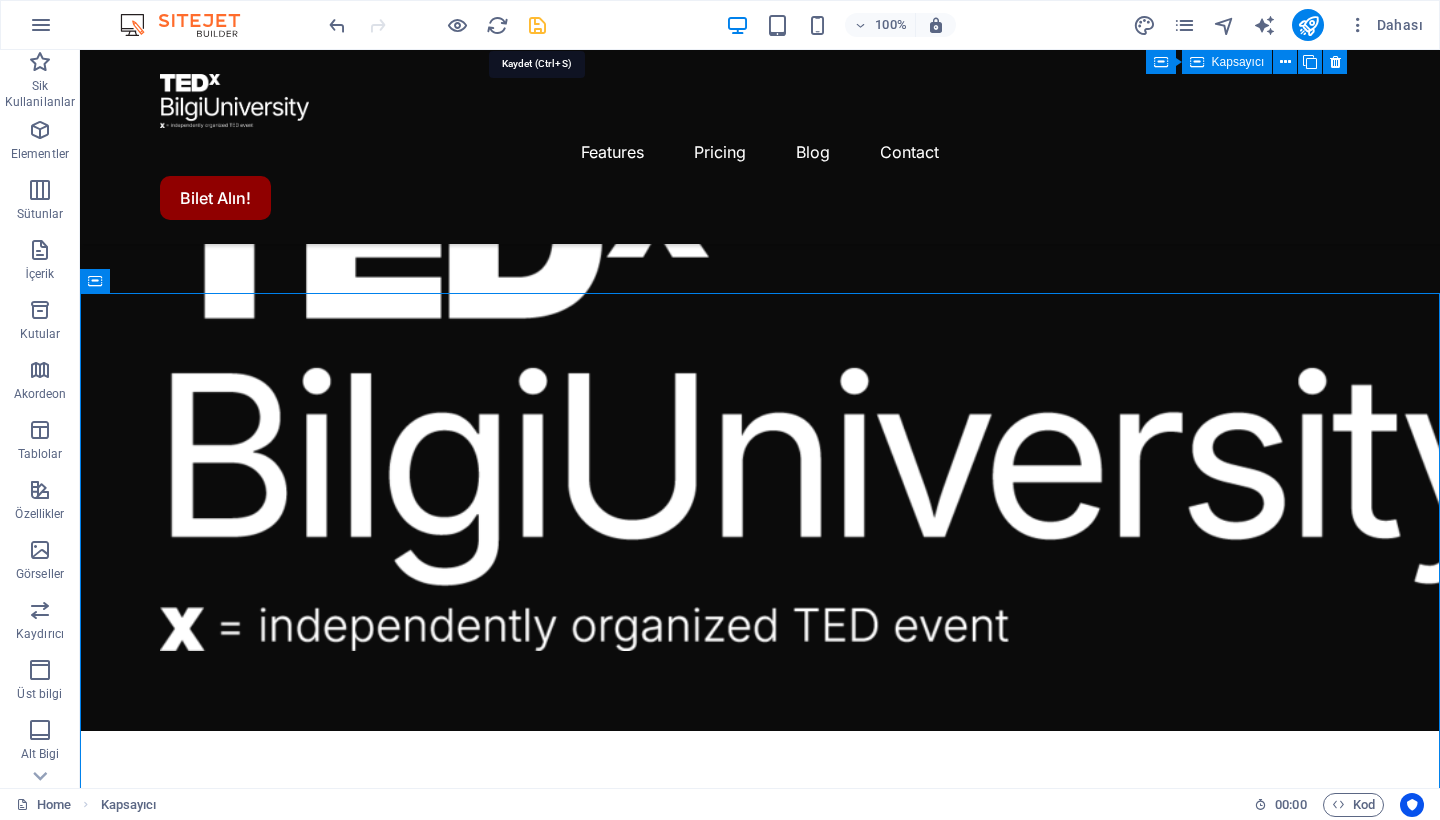 click at bounding box center (537, 25) 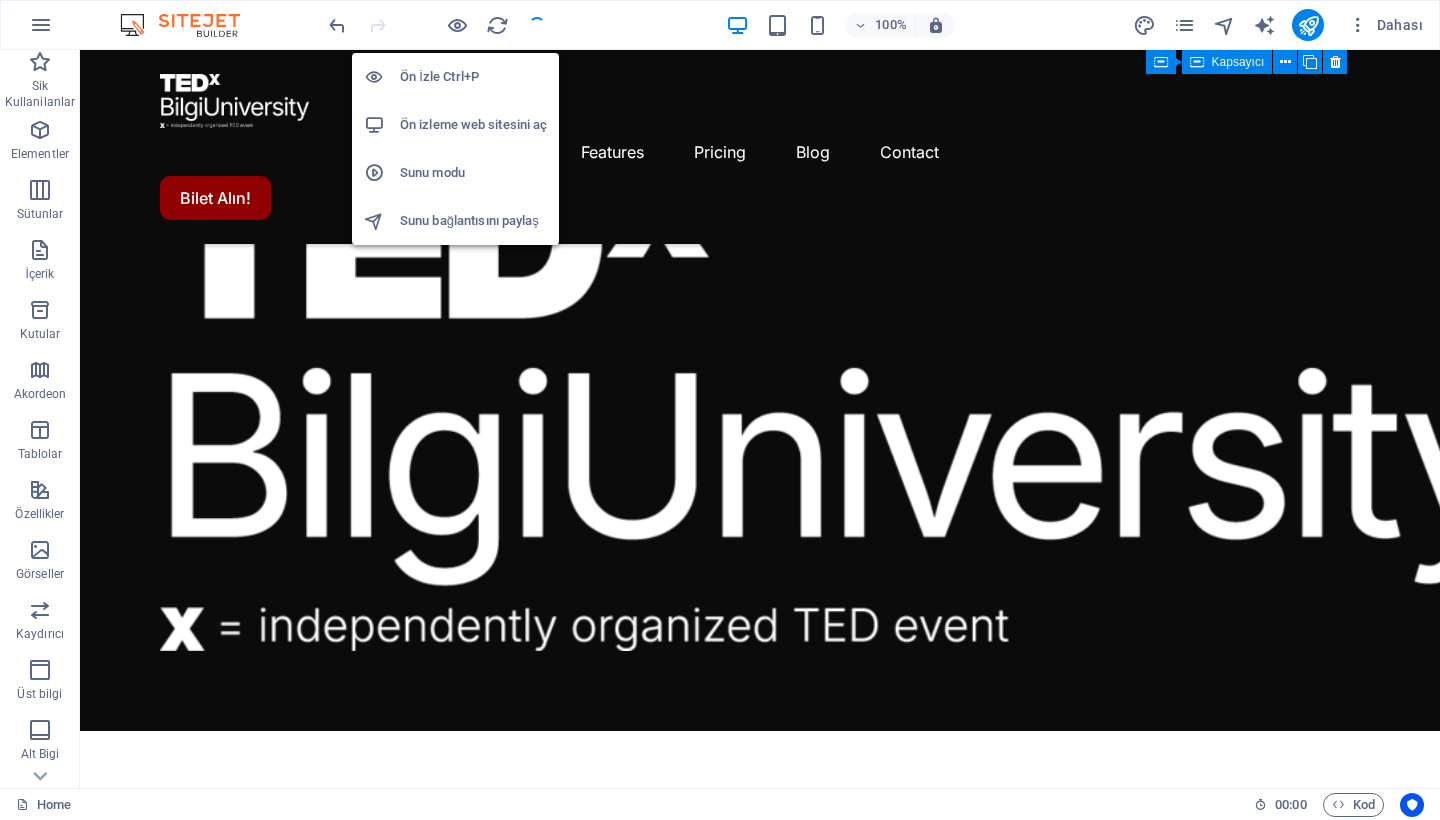 click on "Ön izleme web sitesini aç" at bounding box center [473, 125] 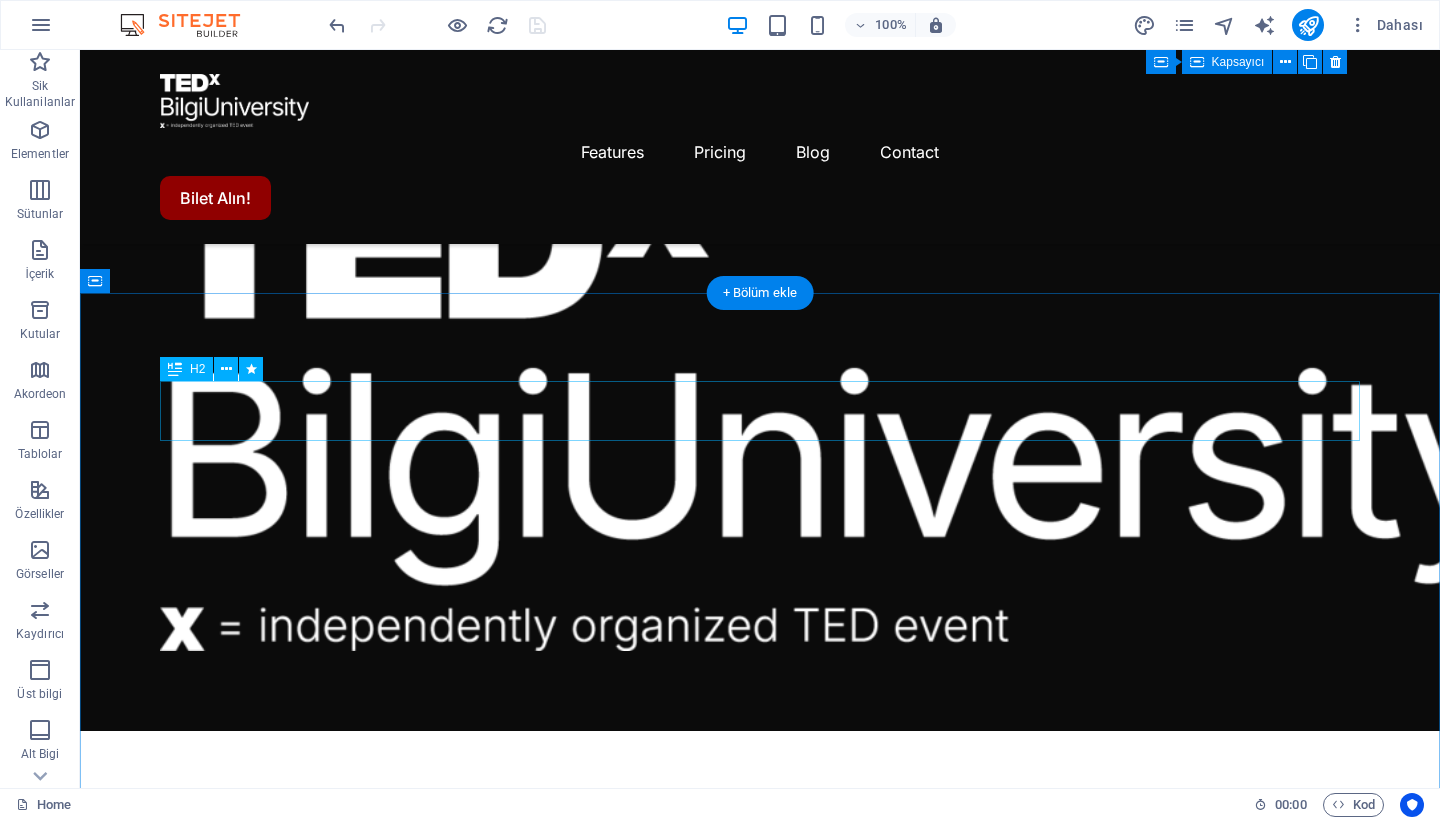 click on "Choose the best plan for you" at bounding box center (760, 3016) 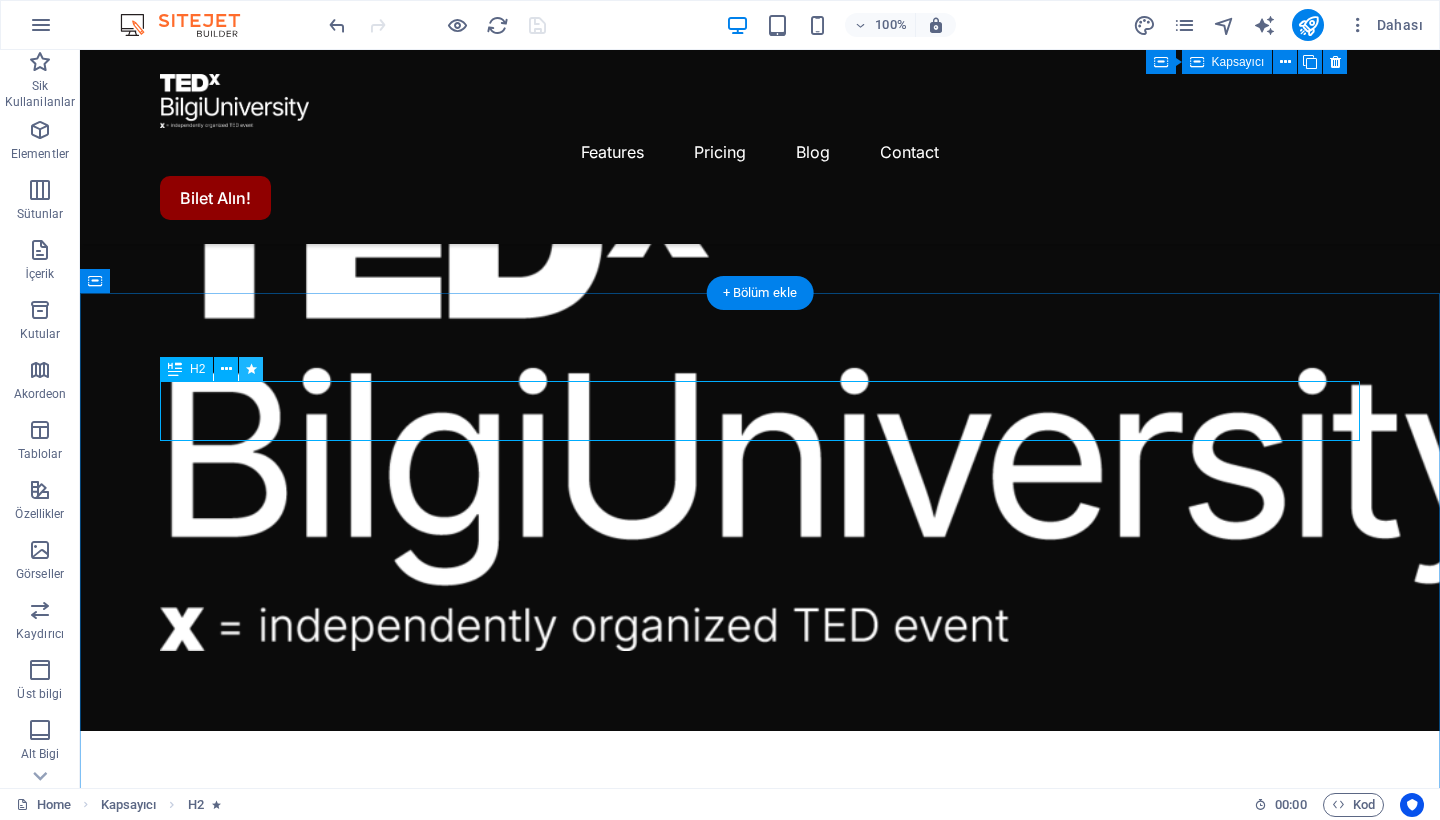 click at bounding box center (251, 369) 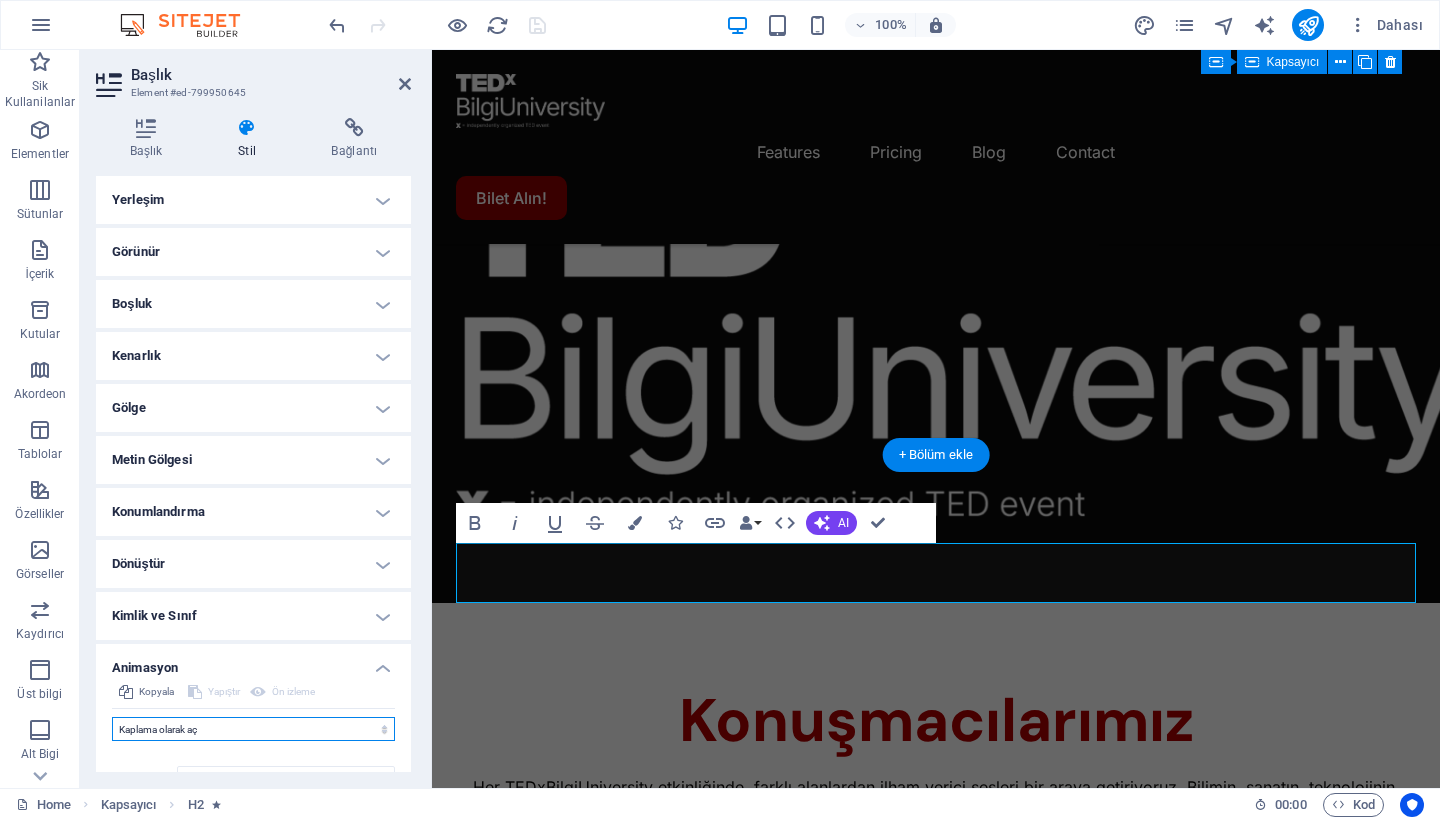 select on "none" 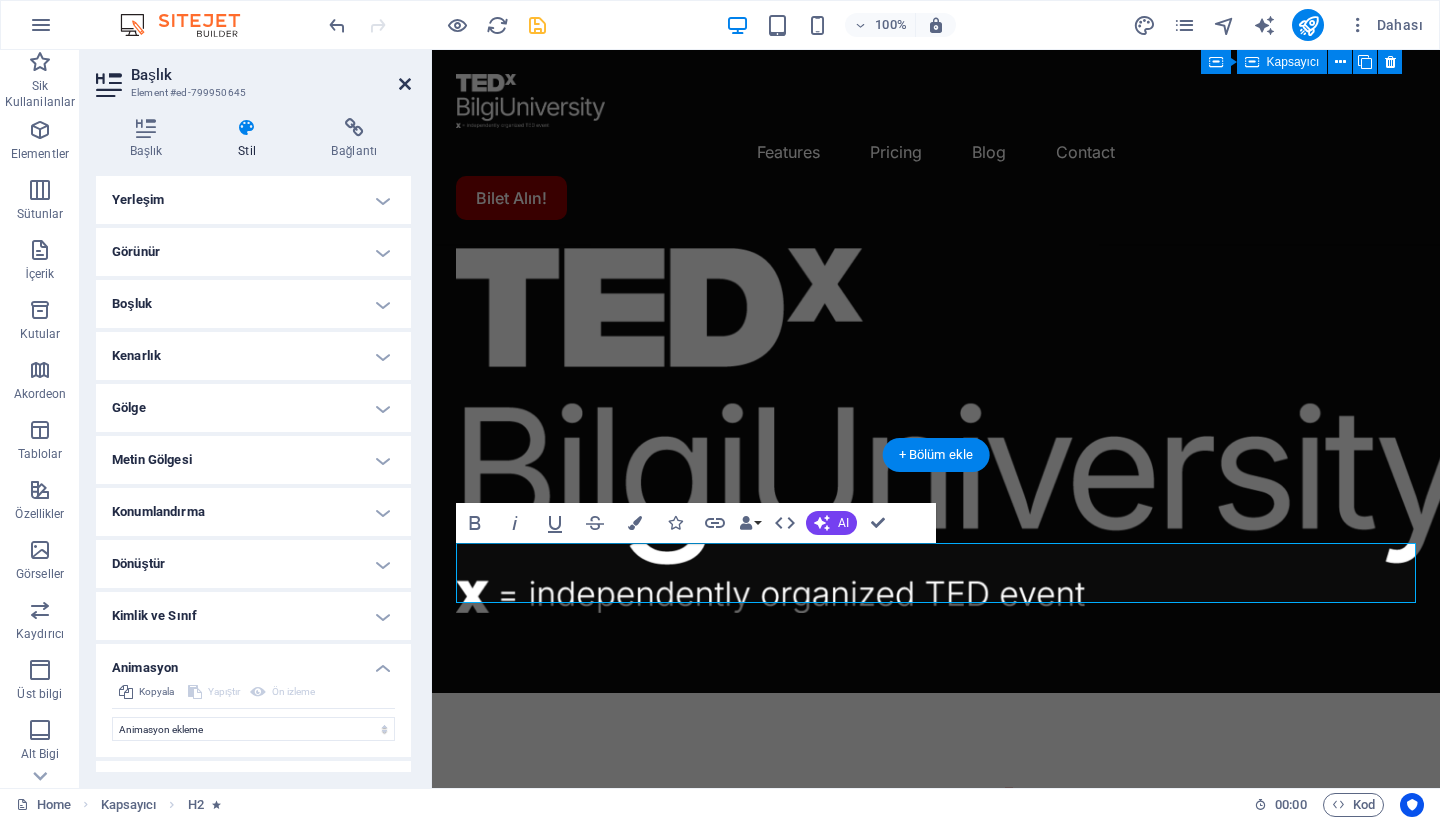 click at bounding box center [405, 84] 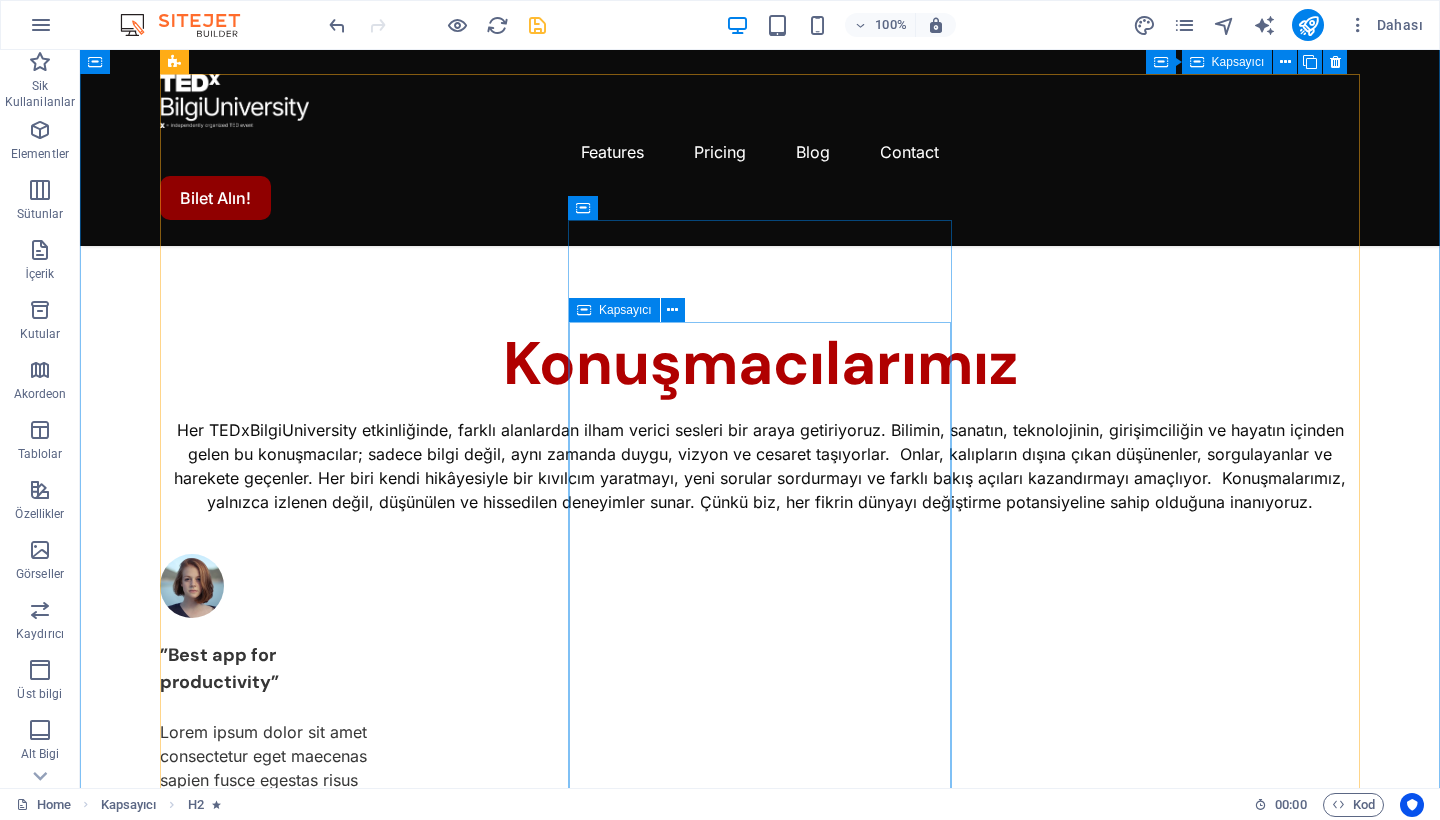scroll, scrollTop: 1595, scrollLeft: 0, axis: vertical 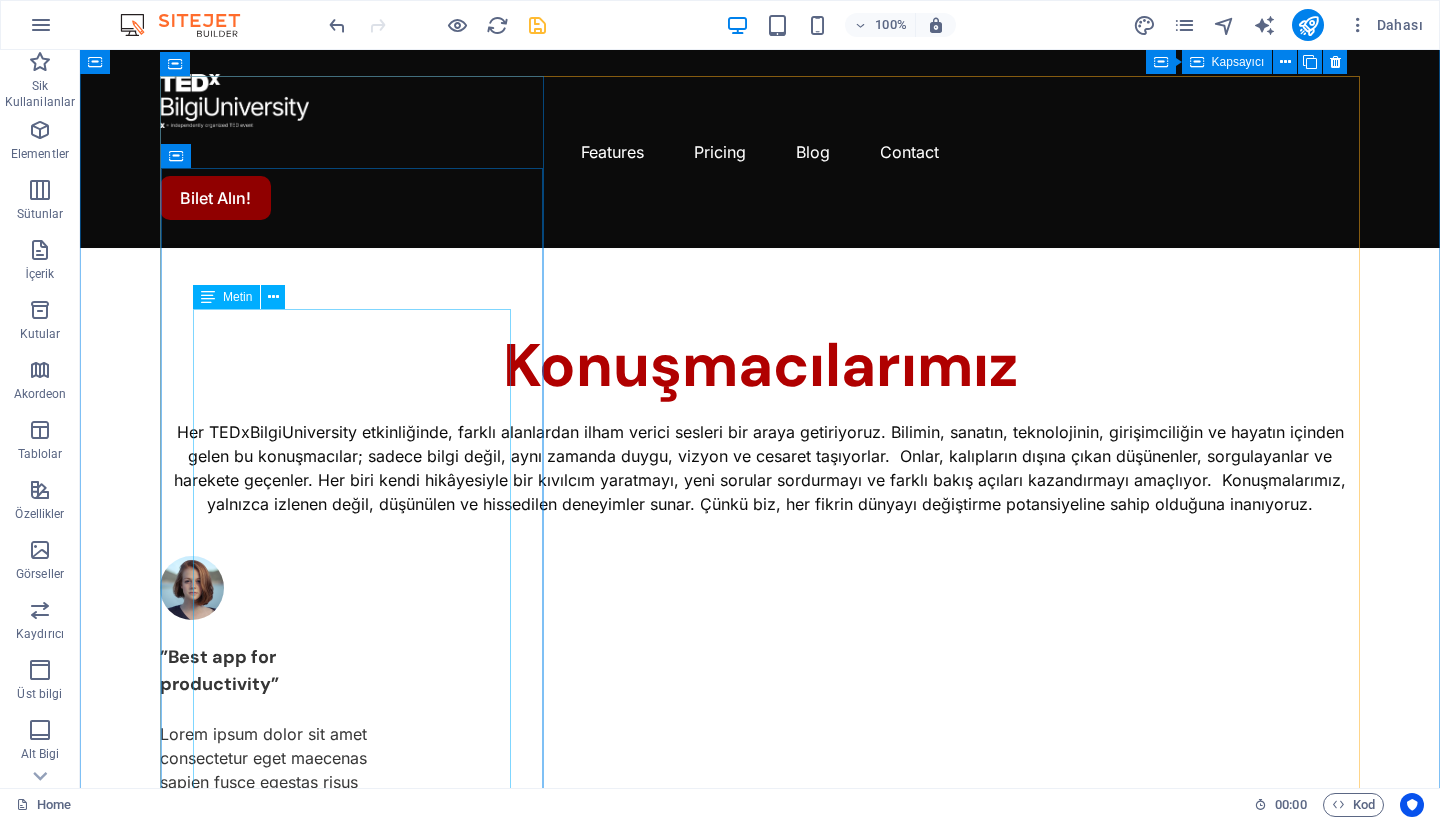 click on "Up to 100 project members       Unlimited tasks and projects       200GB storage       Integrations and All support types       Dedicated account manager       Custom fields       Advanced analytics       Export capabilities       API access       Advanced security features" at bounding box center (760, 26543) 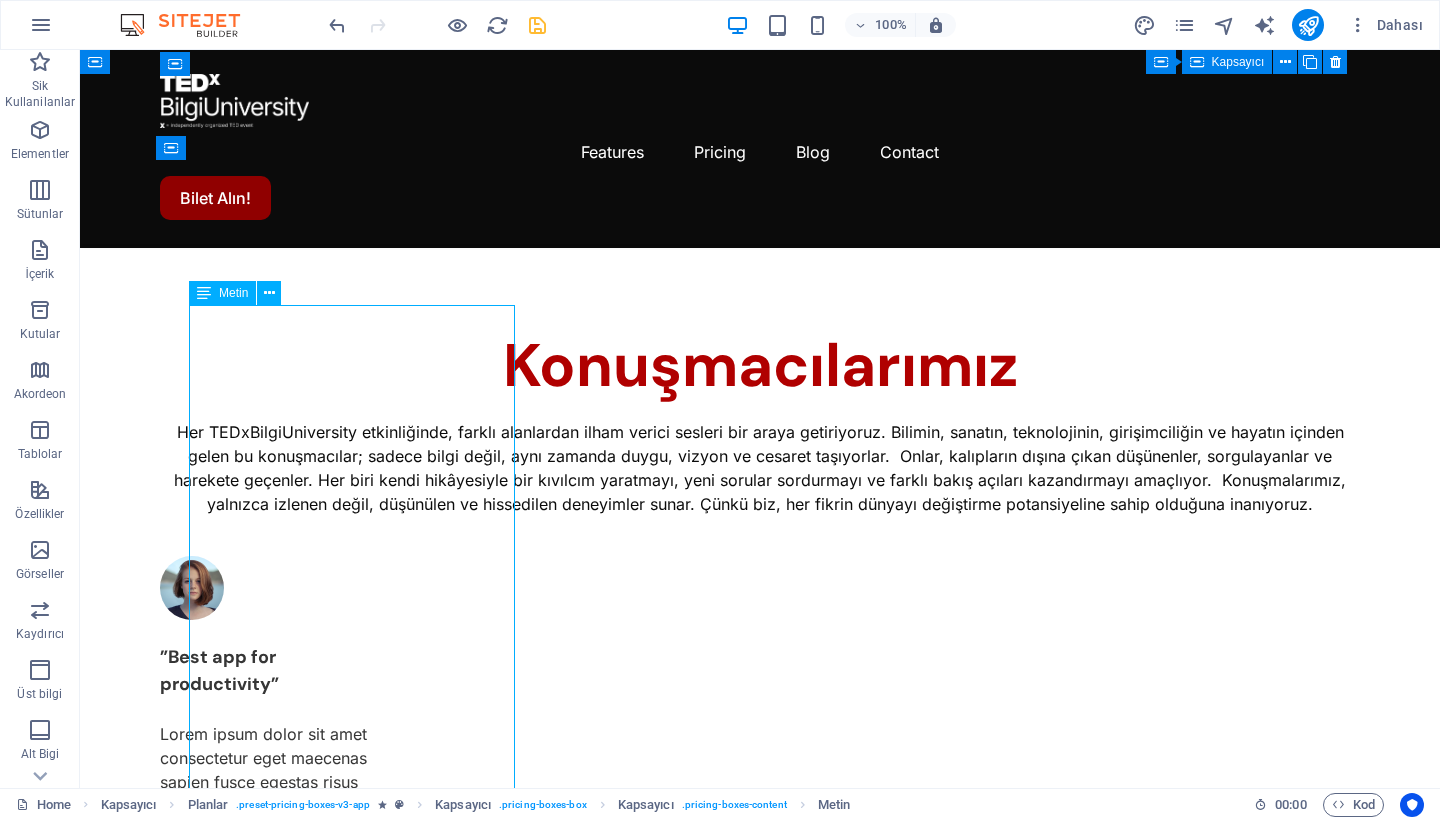 click on "Up to 100 project members       Unlimited tasks and projects       200GB storage       Integrations and All support types       Dedicated account manager       Custom fields       Advanced analytics       Export capabilities       API access       Advanced security features" at bounding box center (760, 26543) 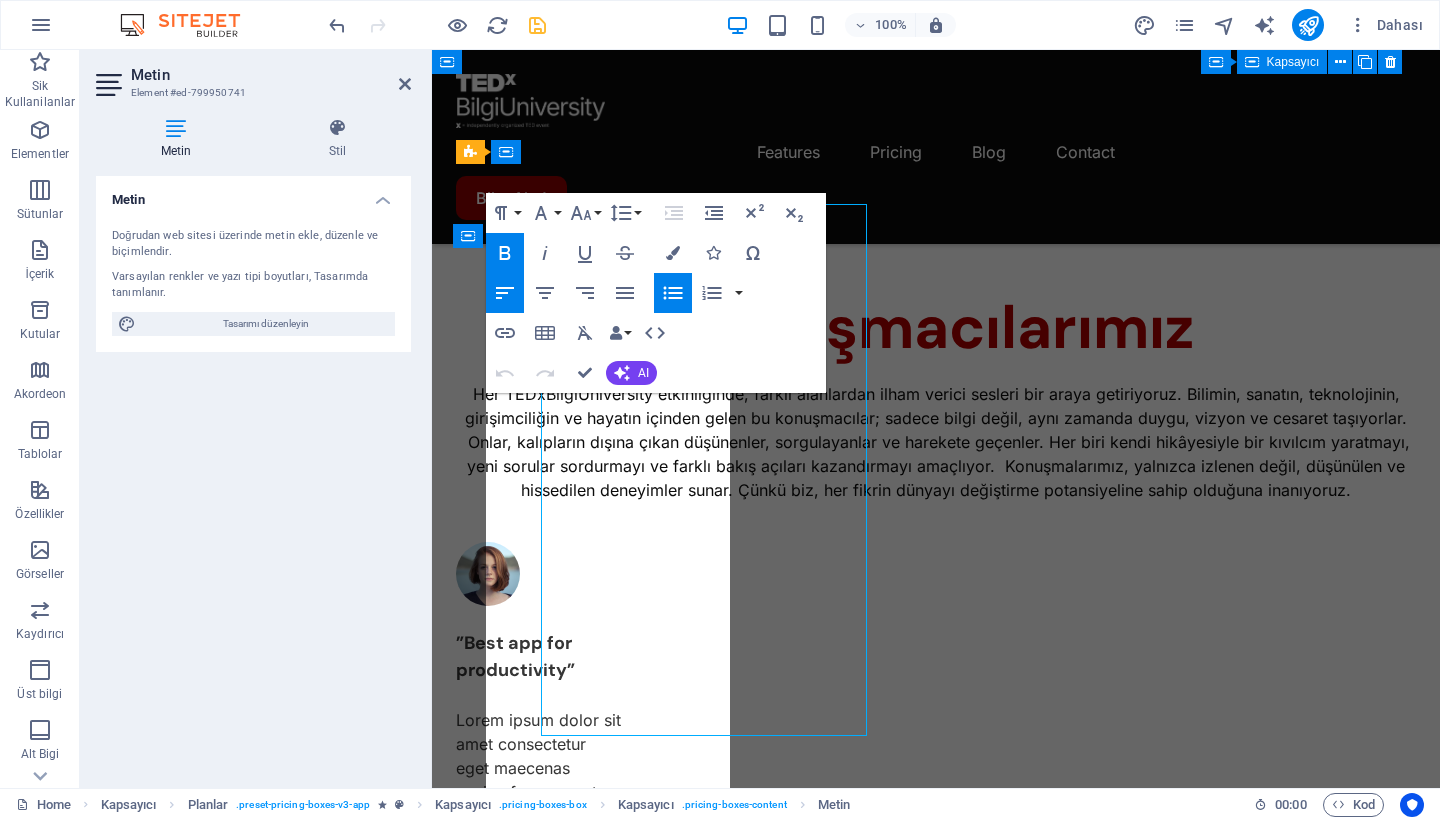 scroll, scrollTop: 1696, scrollLeft: 0, axis: vertical 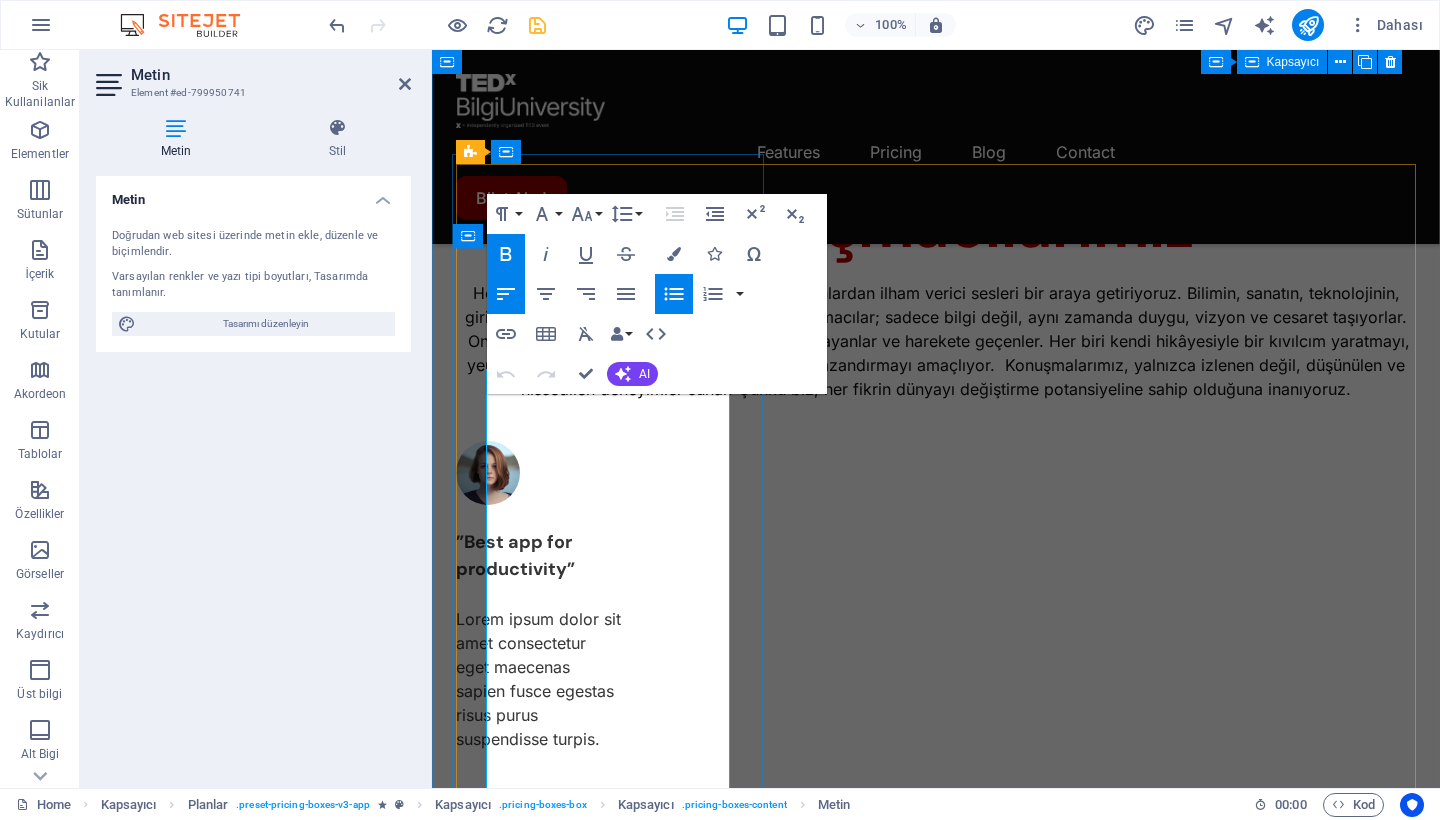 click on "Unlimited tasks and projects" at bounding box center (936, 18157) 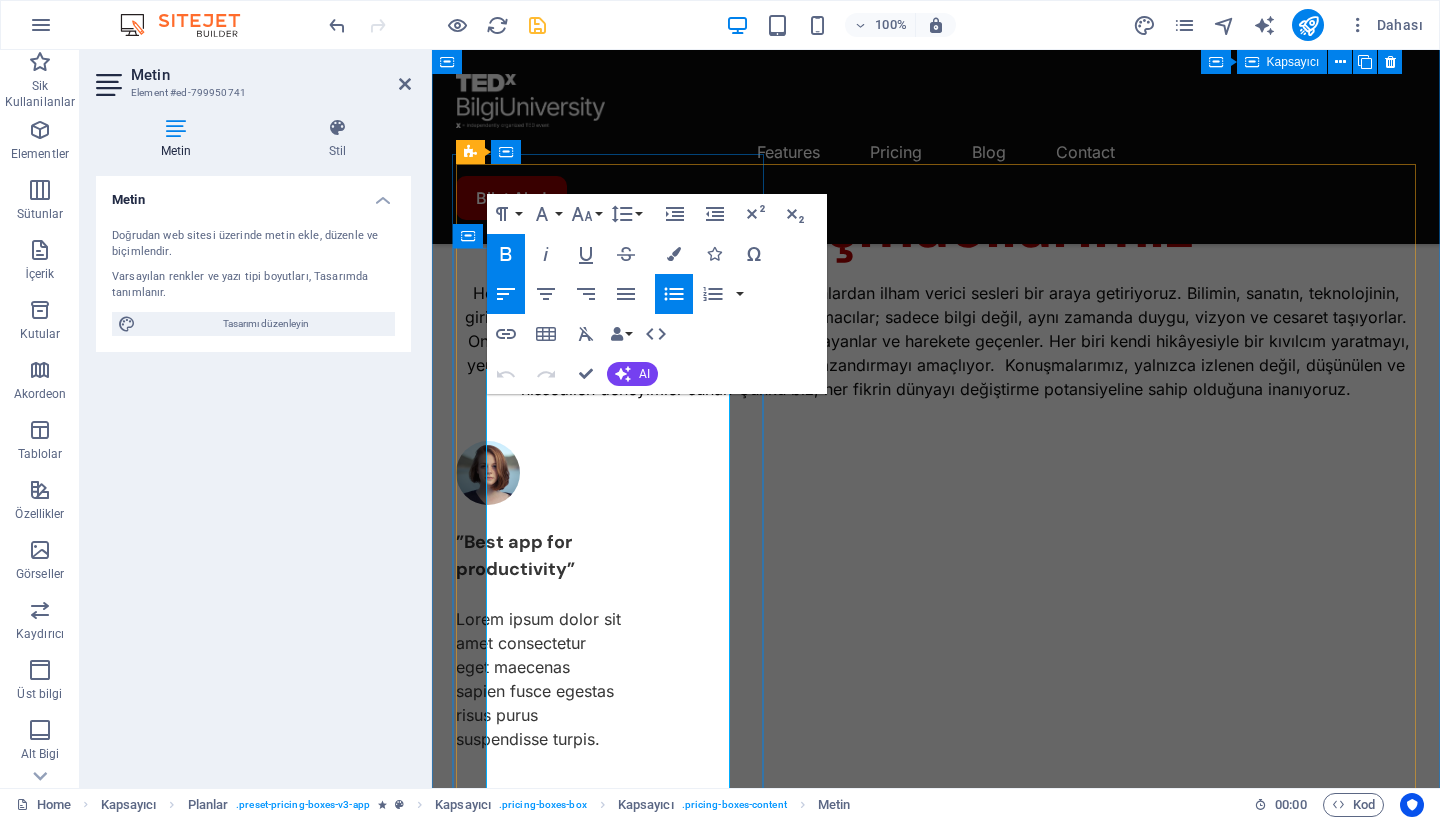 click on "Unlimited tasks and projects" at bounding box center (936, 18157) 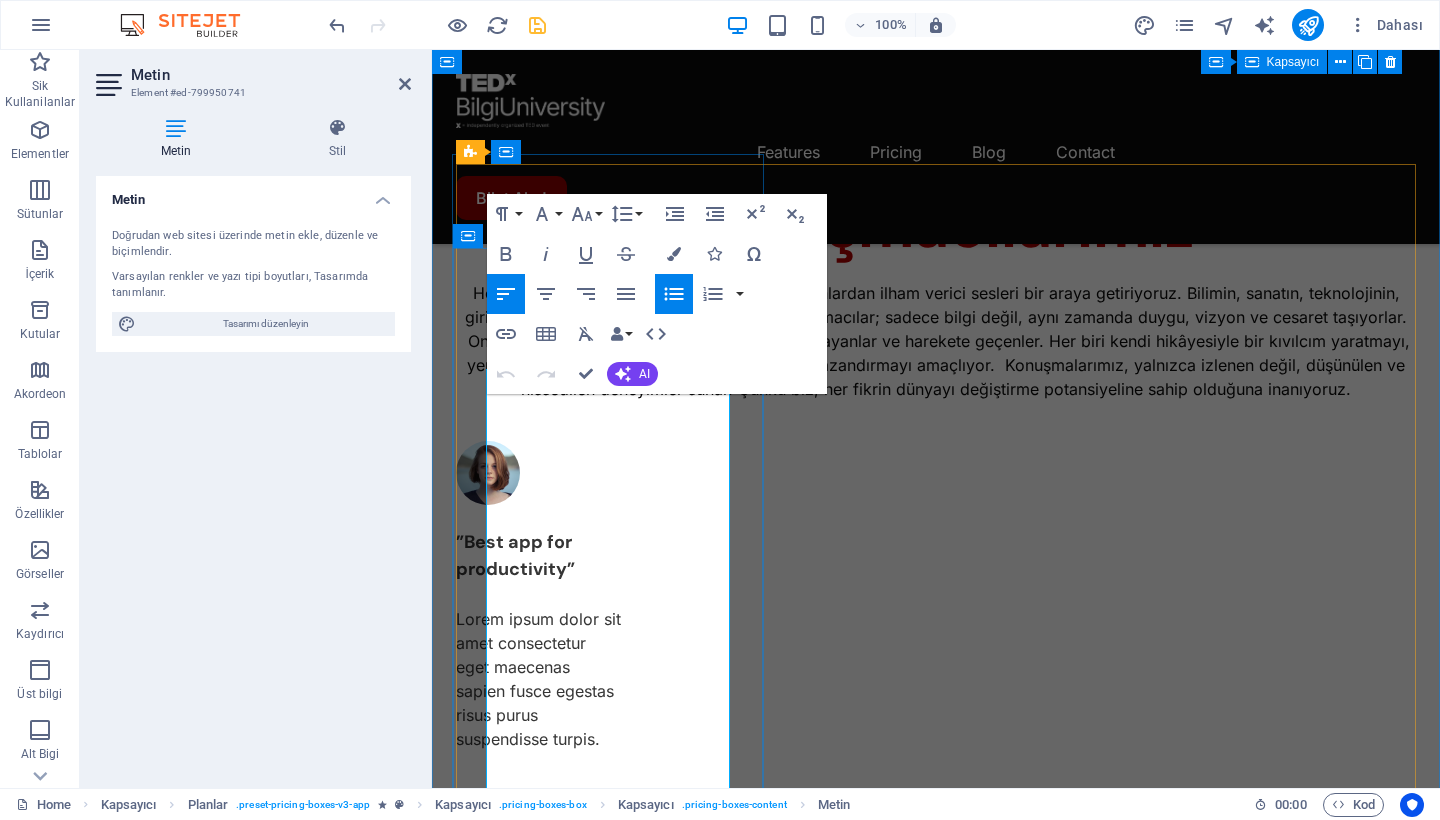 click on "Unlimited tasks and projects" at bounding box center [590, 18685] 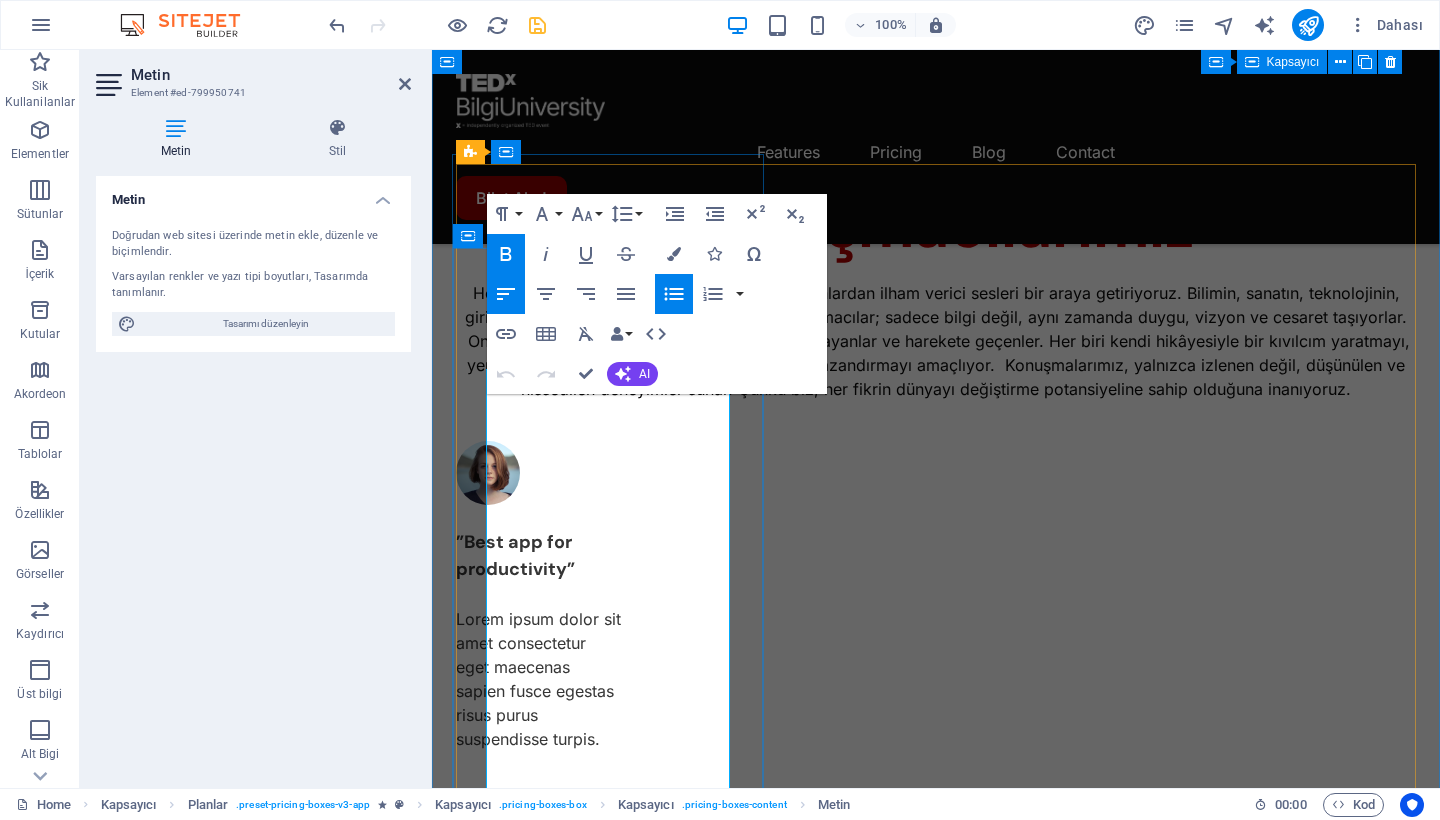 click on "Unlimited tasks and projects" at bounding box center (590, 18685) 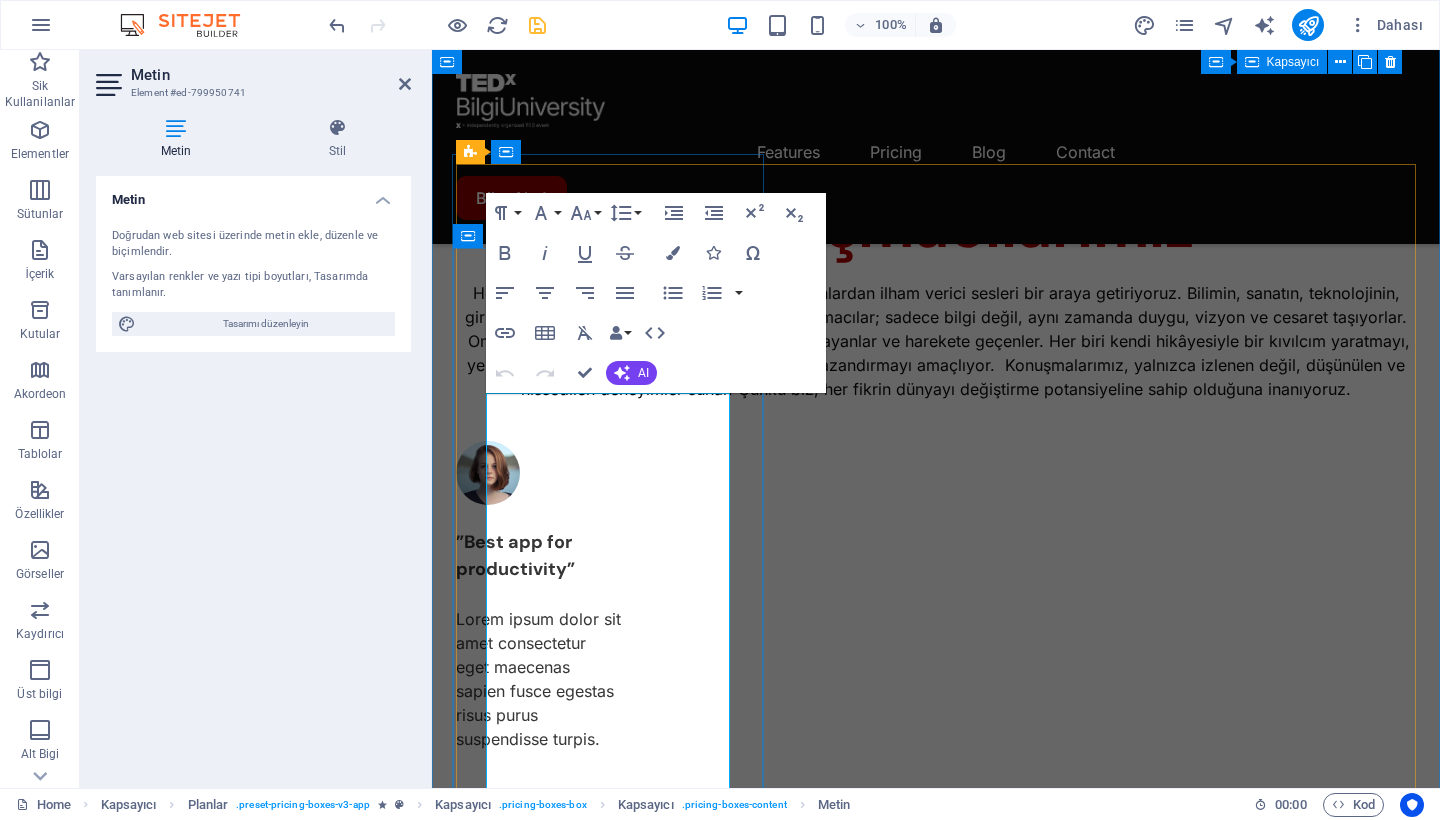 click on "Unlimited tasks and projects" at bounding box center (590, 18685) 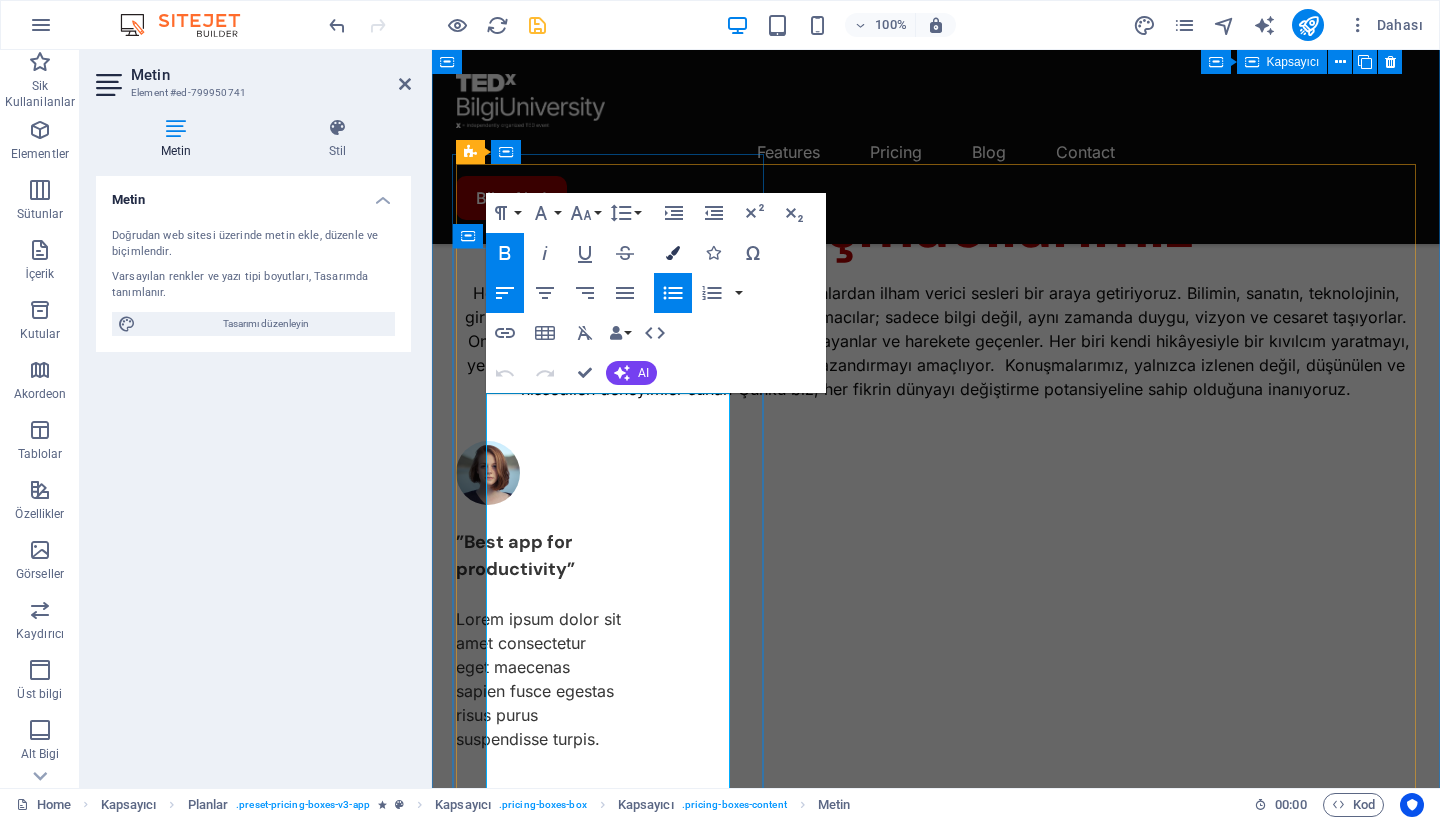 click on "Colors" at bounding box center [673, 253] 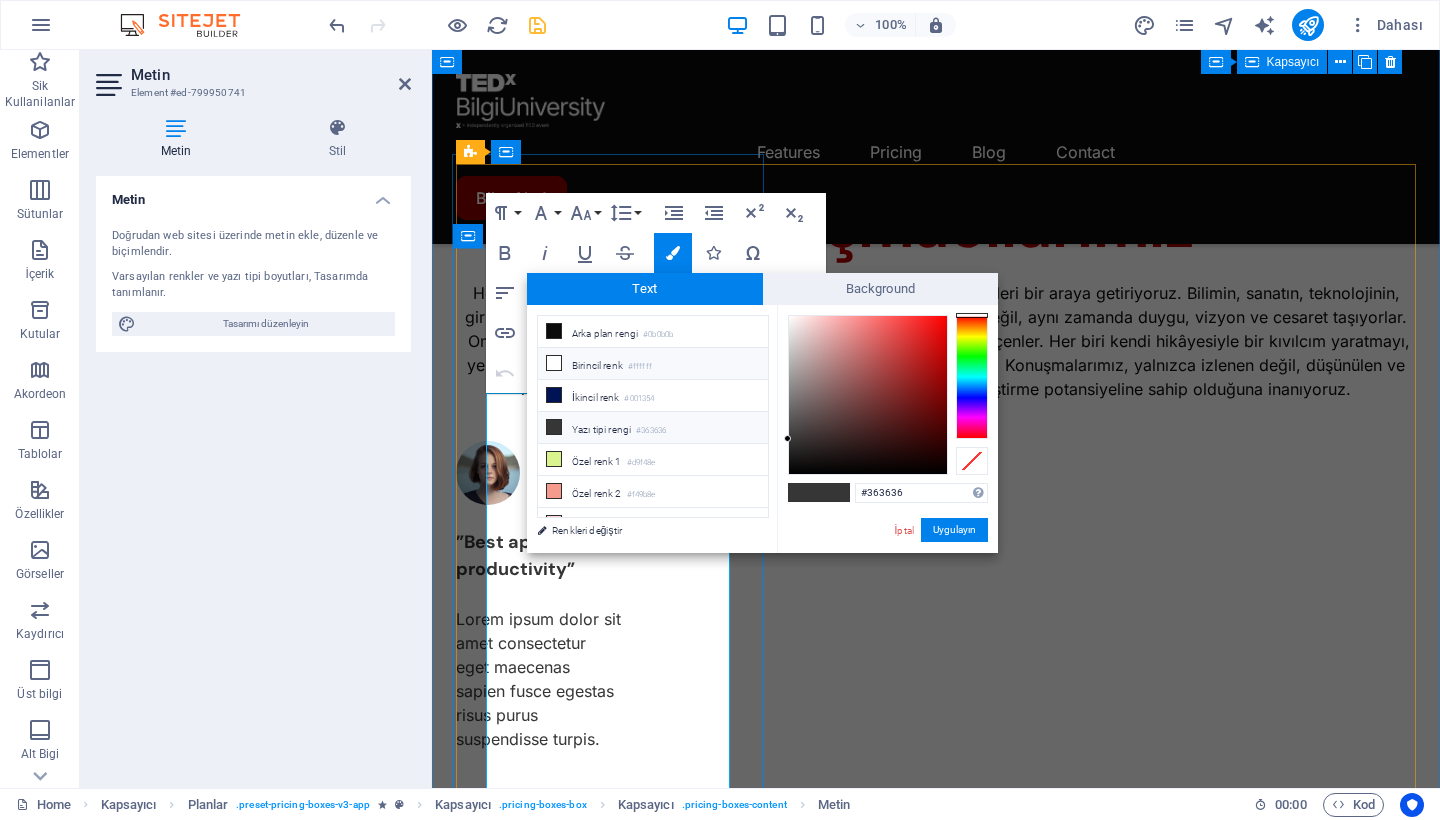 click on "Birincil renk
#[COLOR]" at bounding box center [653, 364] 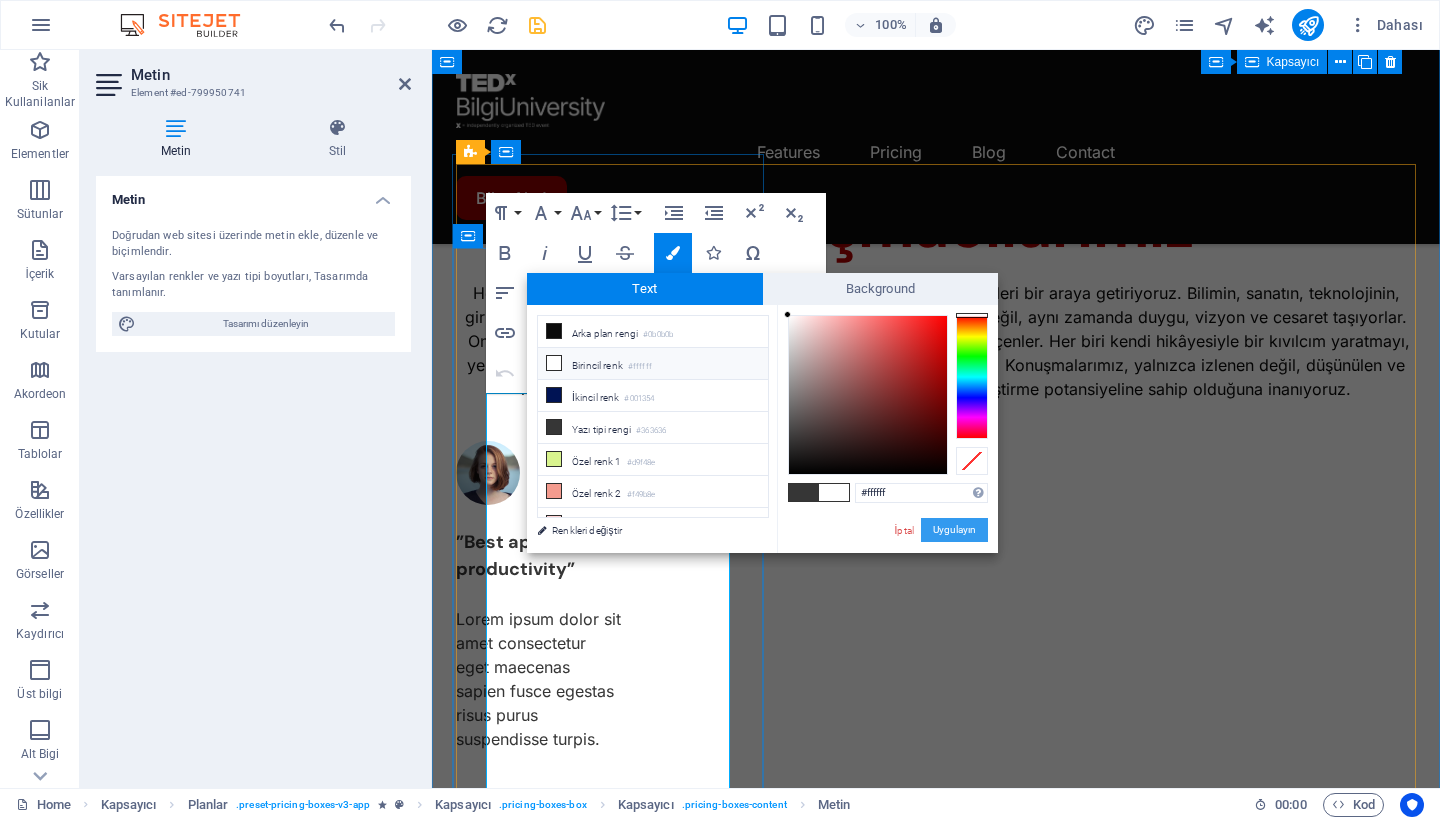 click on "Uygulayın" at bounding box center [954, 530] 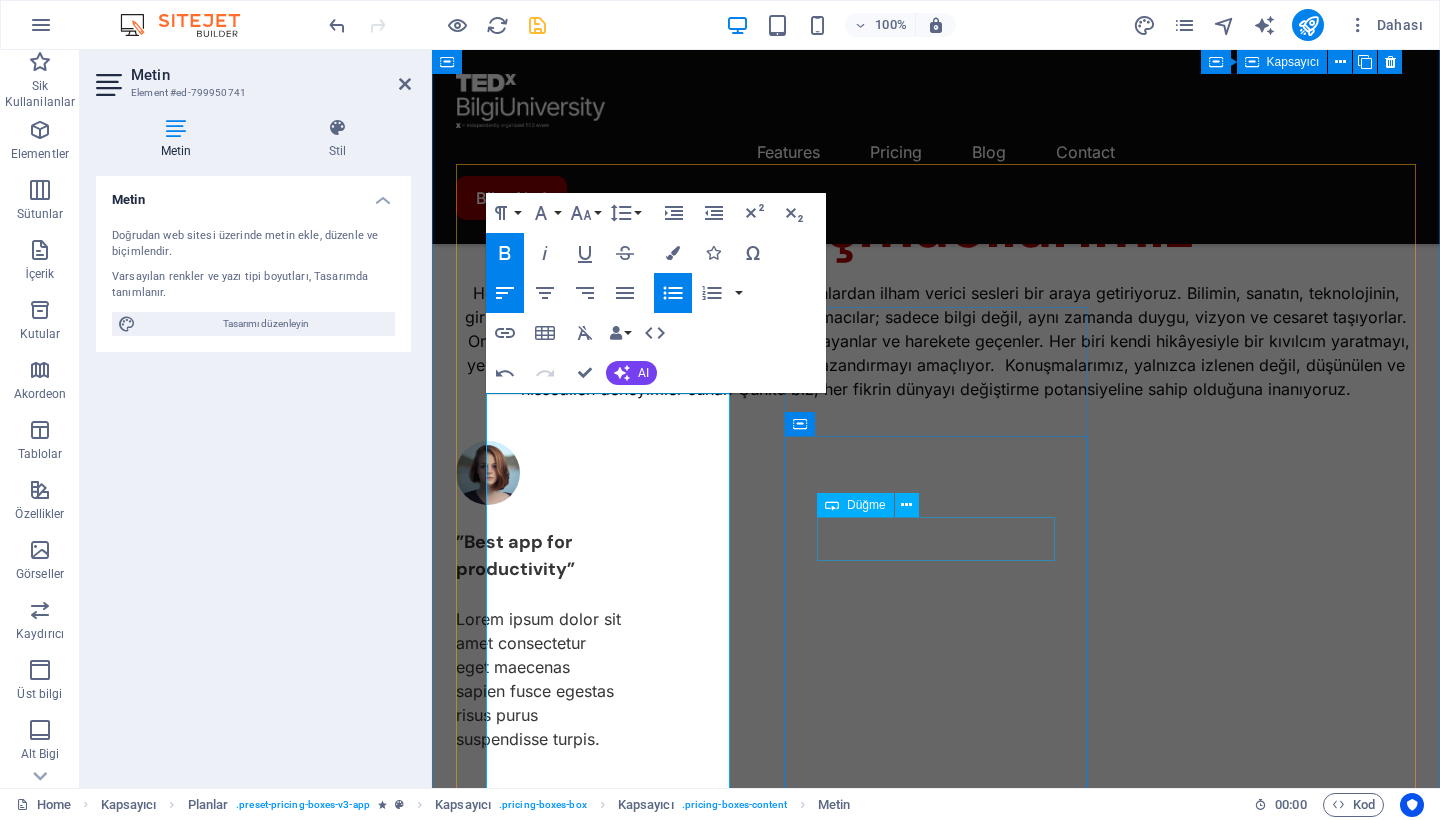 click at bounding box center [936, 8679] 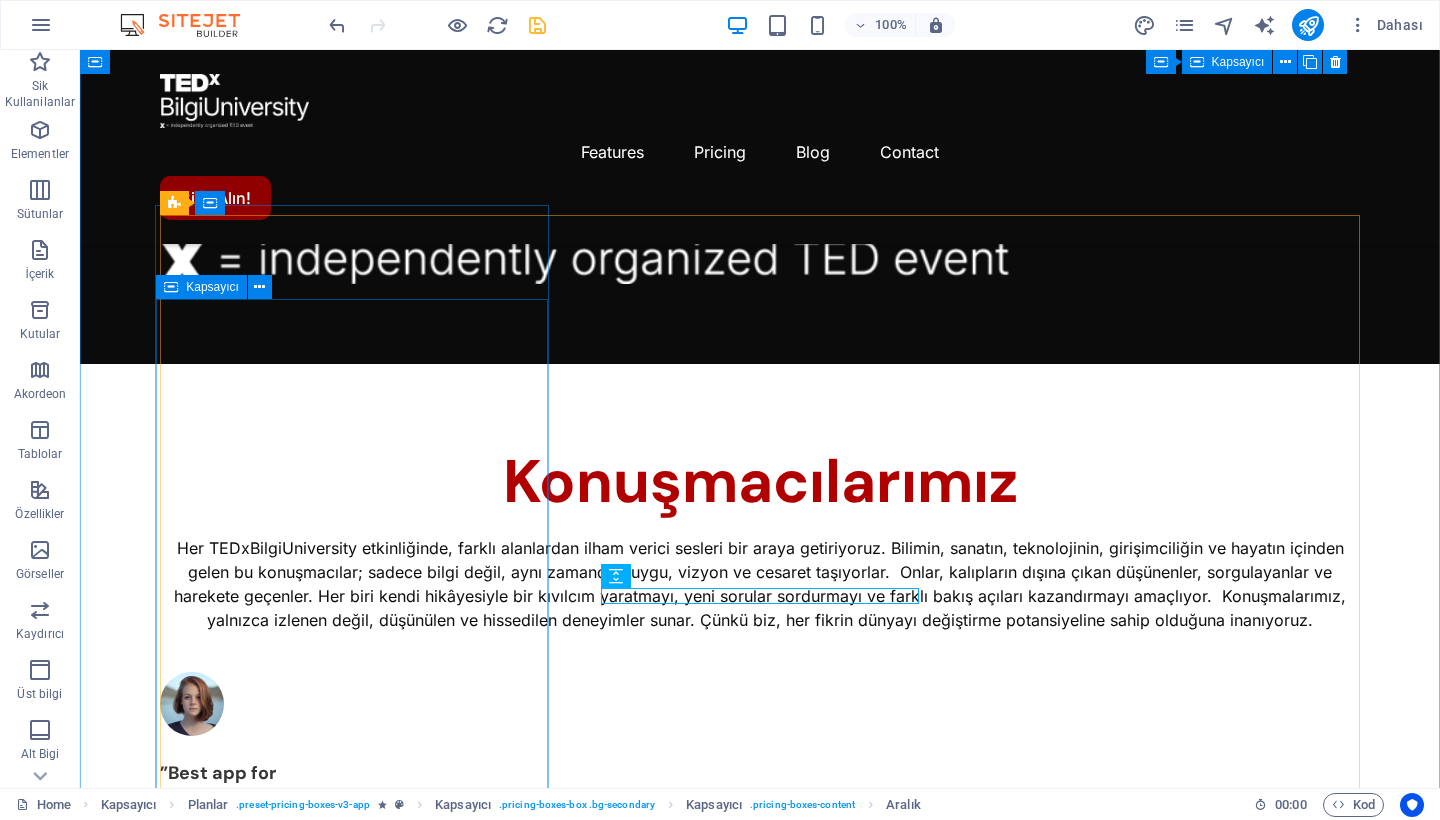 scroll, scrollTop: 1446, scrollLeft: 0, axis: vertical 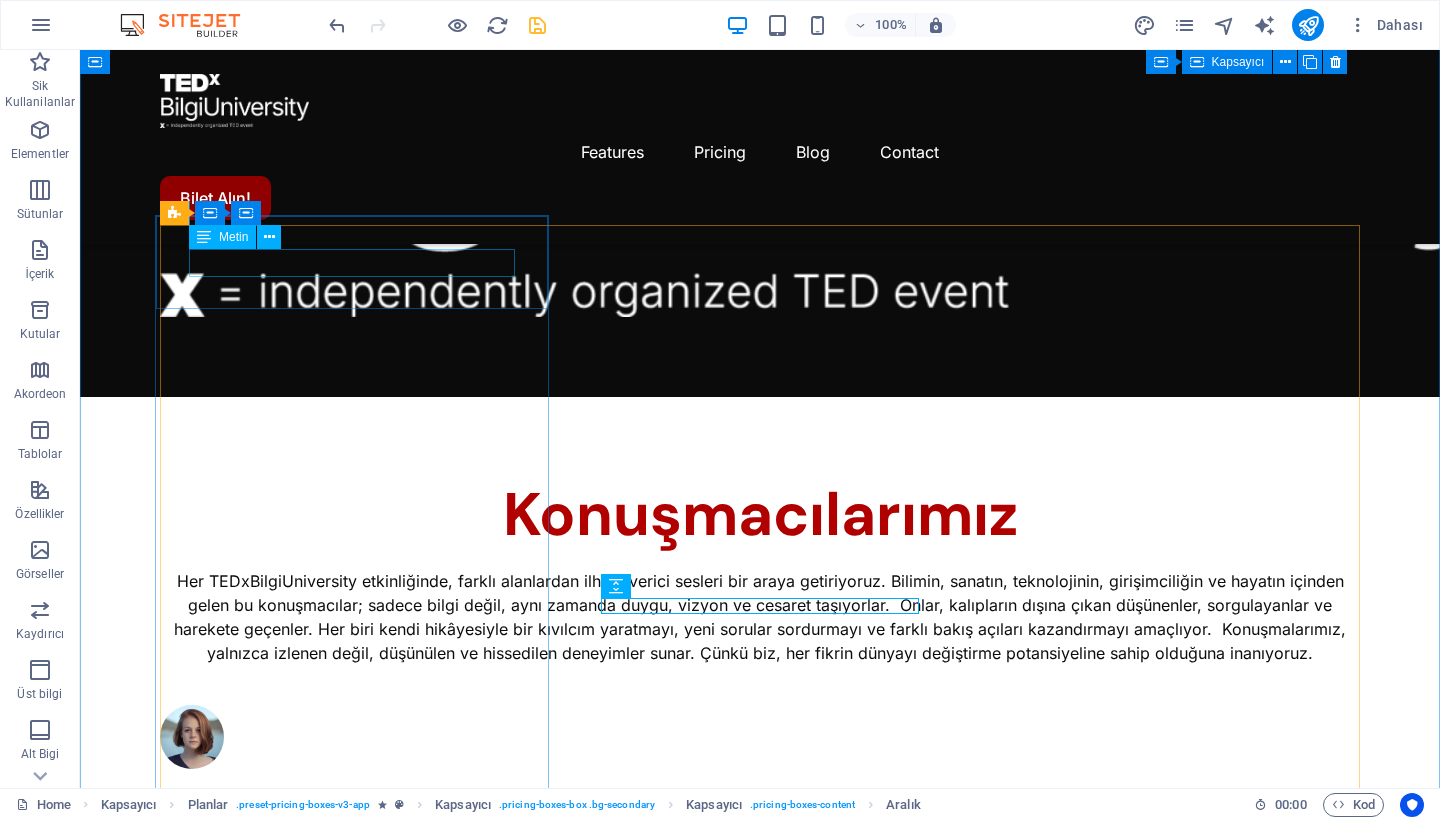 click on "Business" at bounding box center [760, 19560] 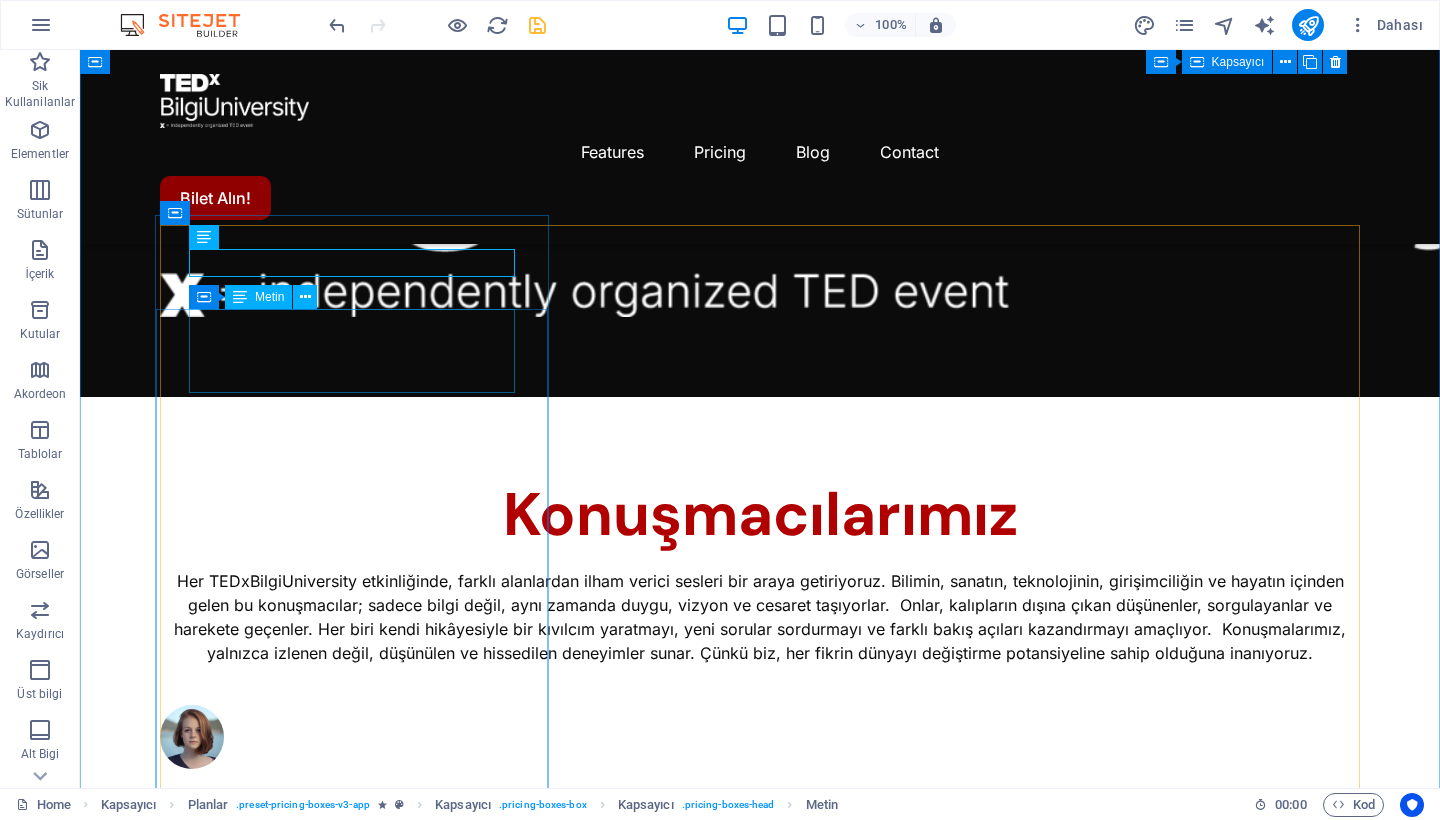 click on "$19 /monthly" at bounding box center [760, 19647] 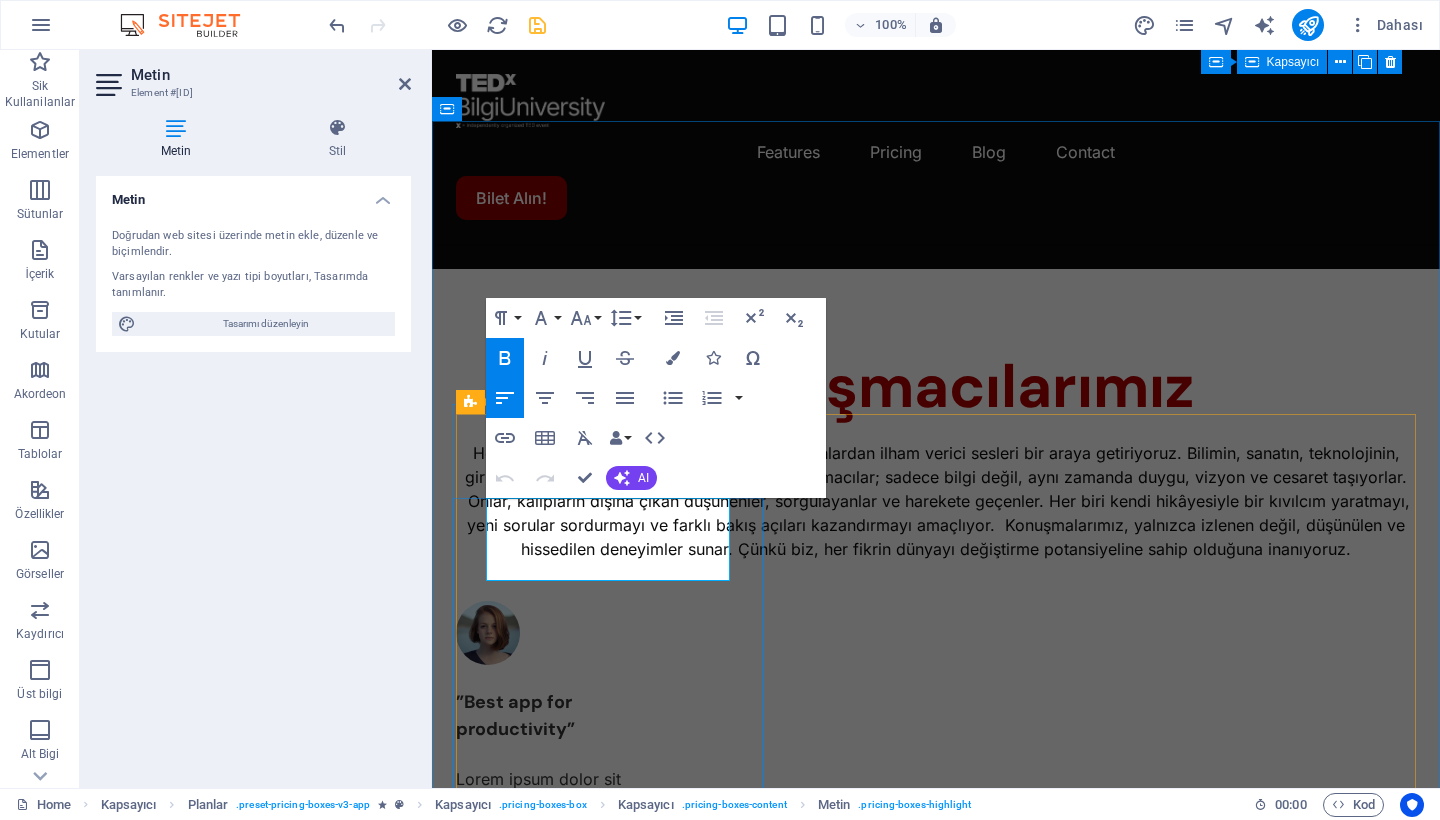 drag, startPoint x: 585, startPoint y: 554, endPoint x: 672, endPoint y: 554, distance: 87 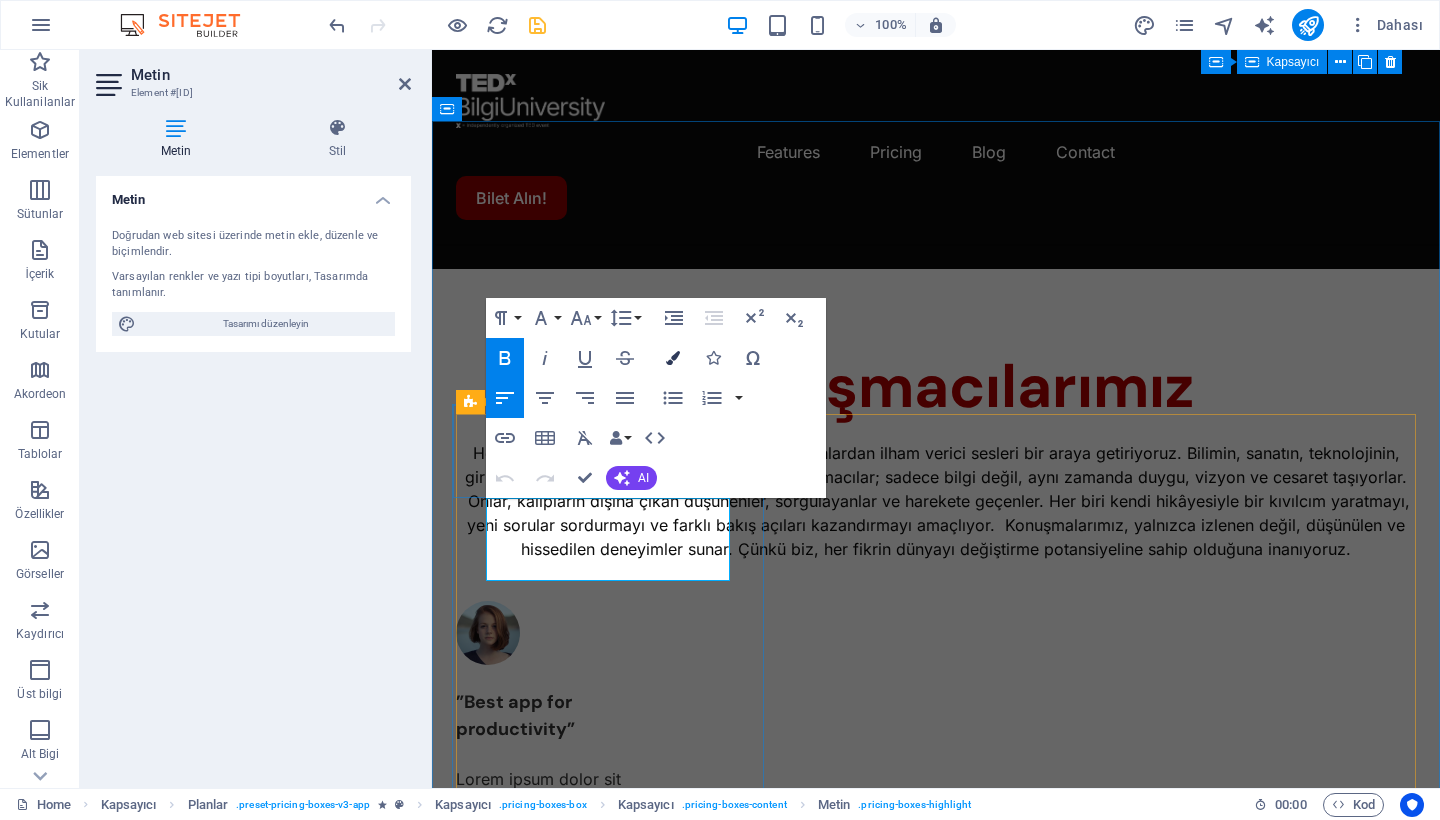 click at bounding box center (673, 358) 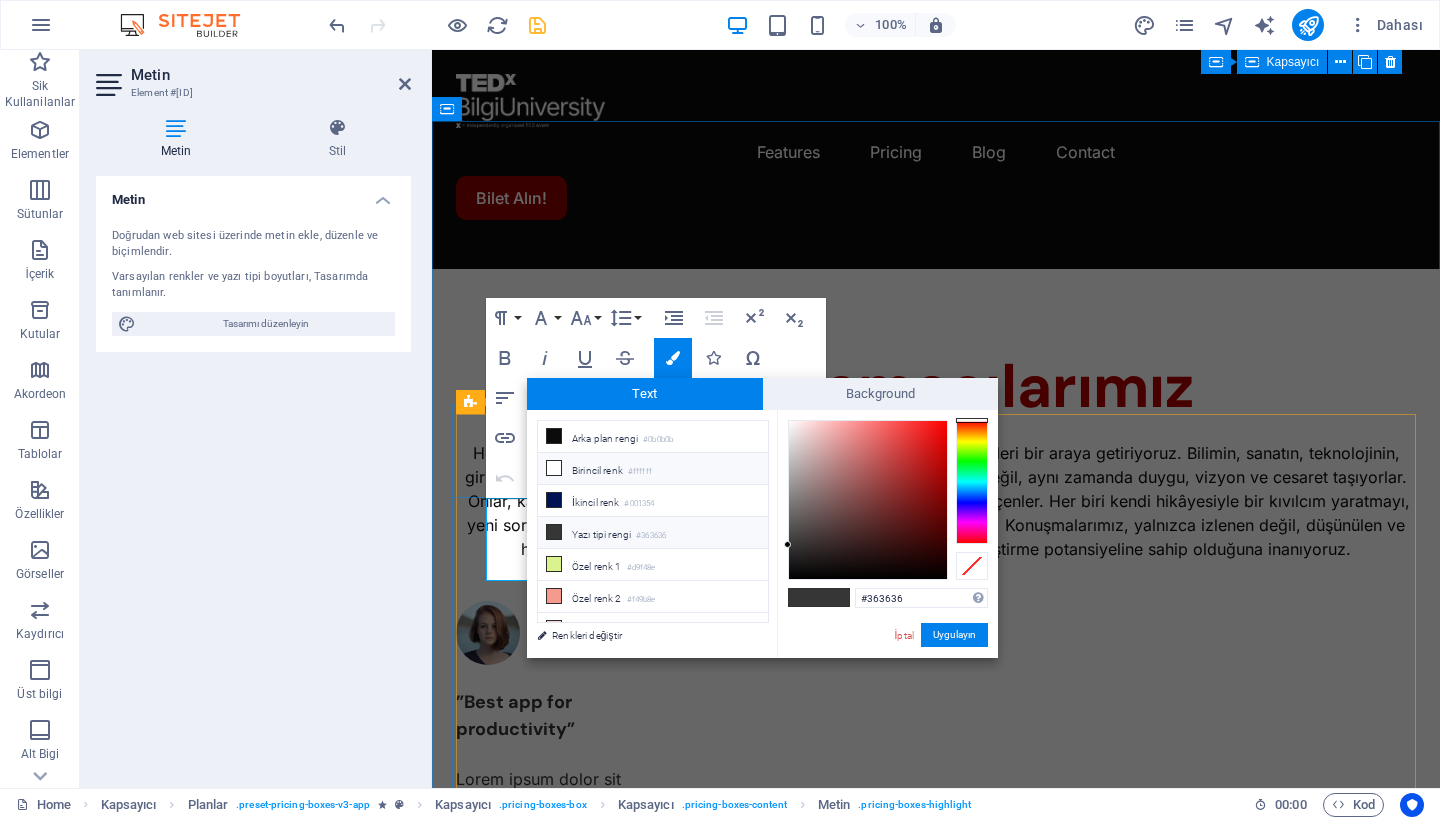 click on "Birincil renk
#[COLOR]" at bounding box center (653, 469) 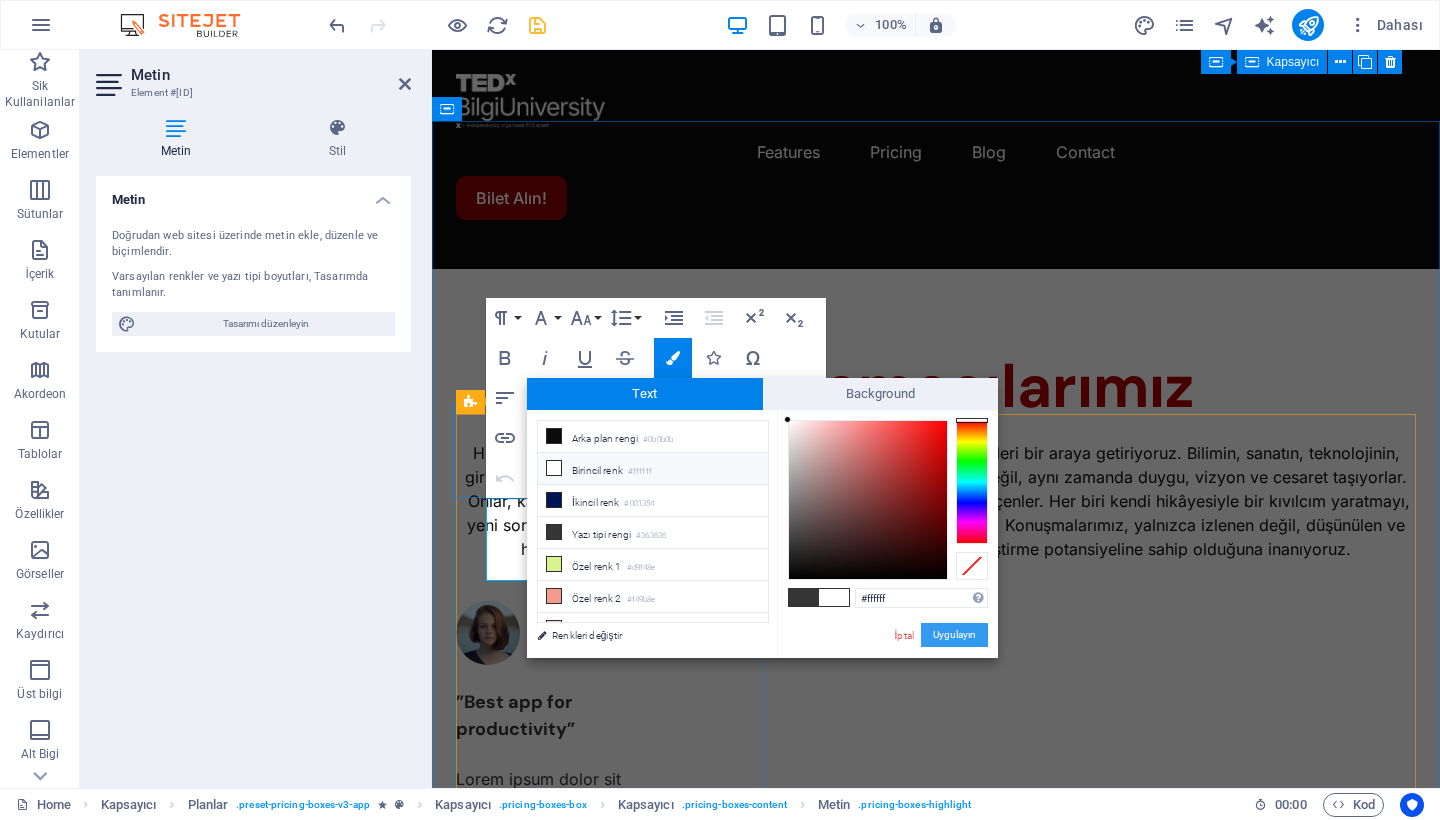click on "Uygulayın" at bounding box center (954, 635) 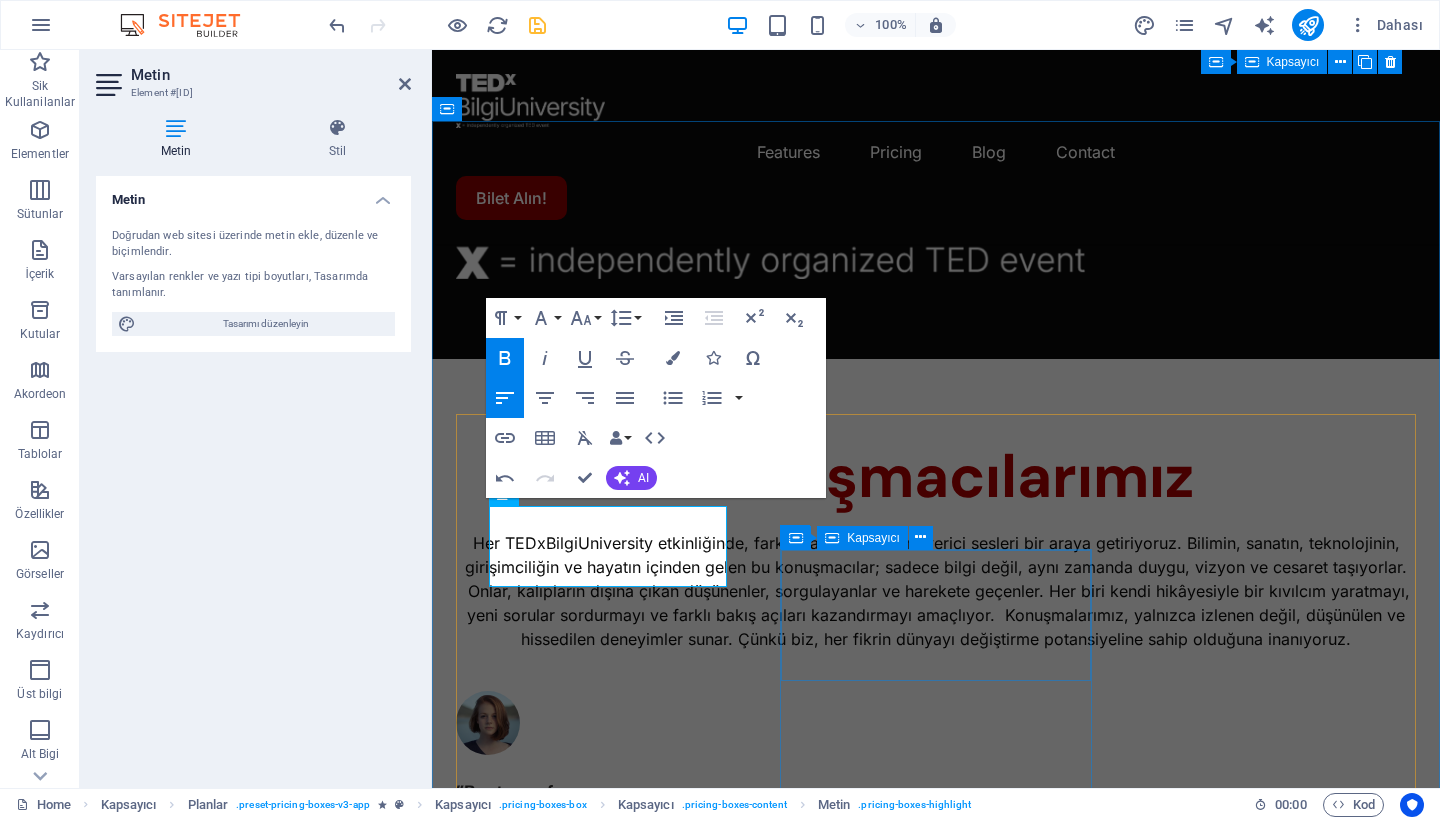 click on "Pro most popular" at bounding box center [936, 8721] 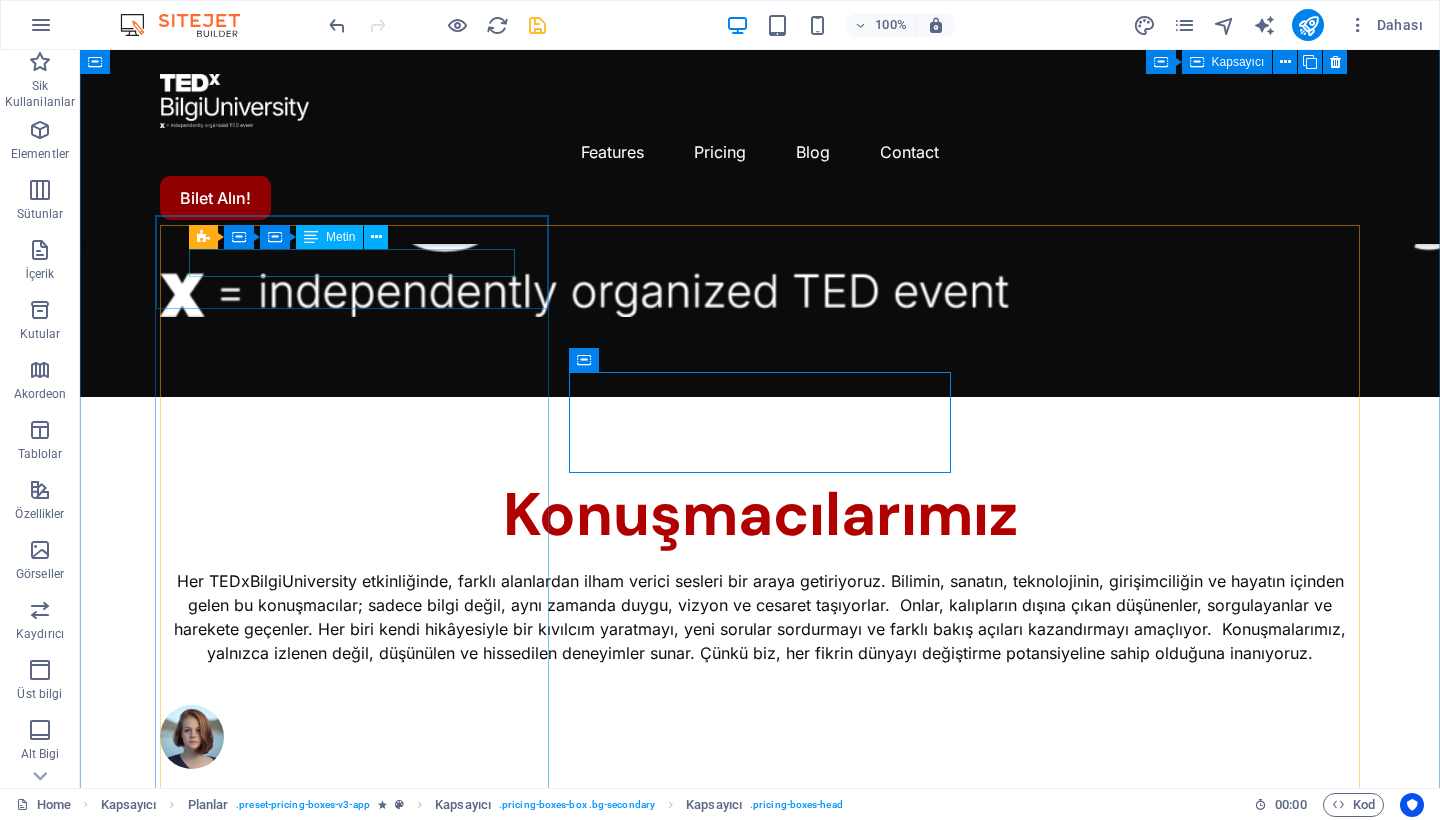 click on "Business" at bounding box center (760, 19560) 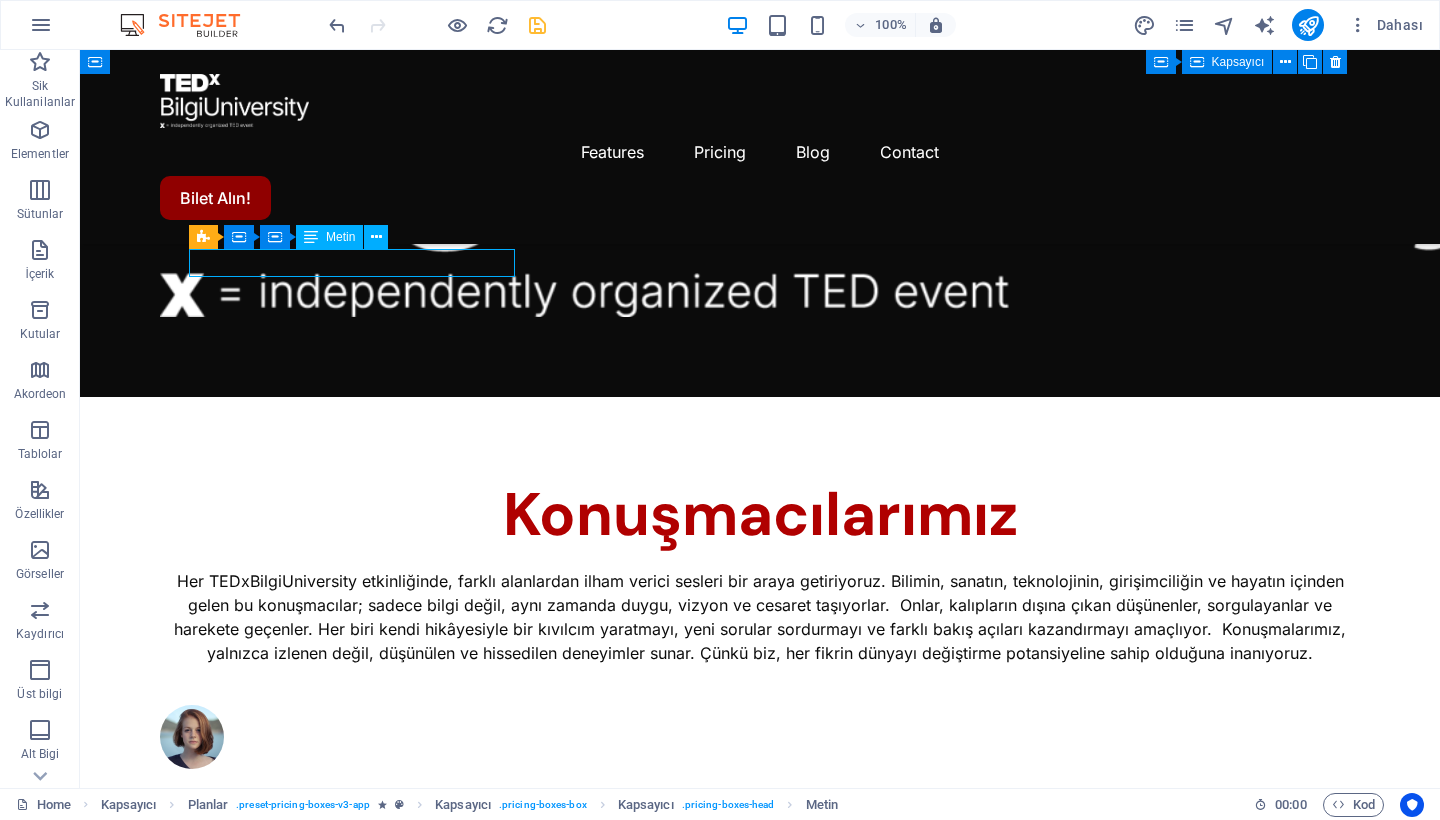 click on "Business" at bounding box center [760, 19560] 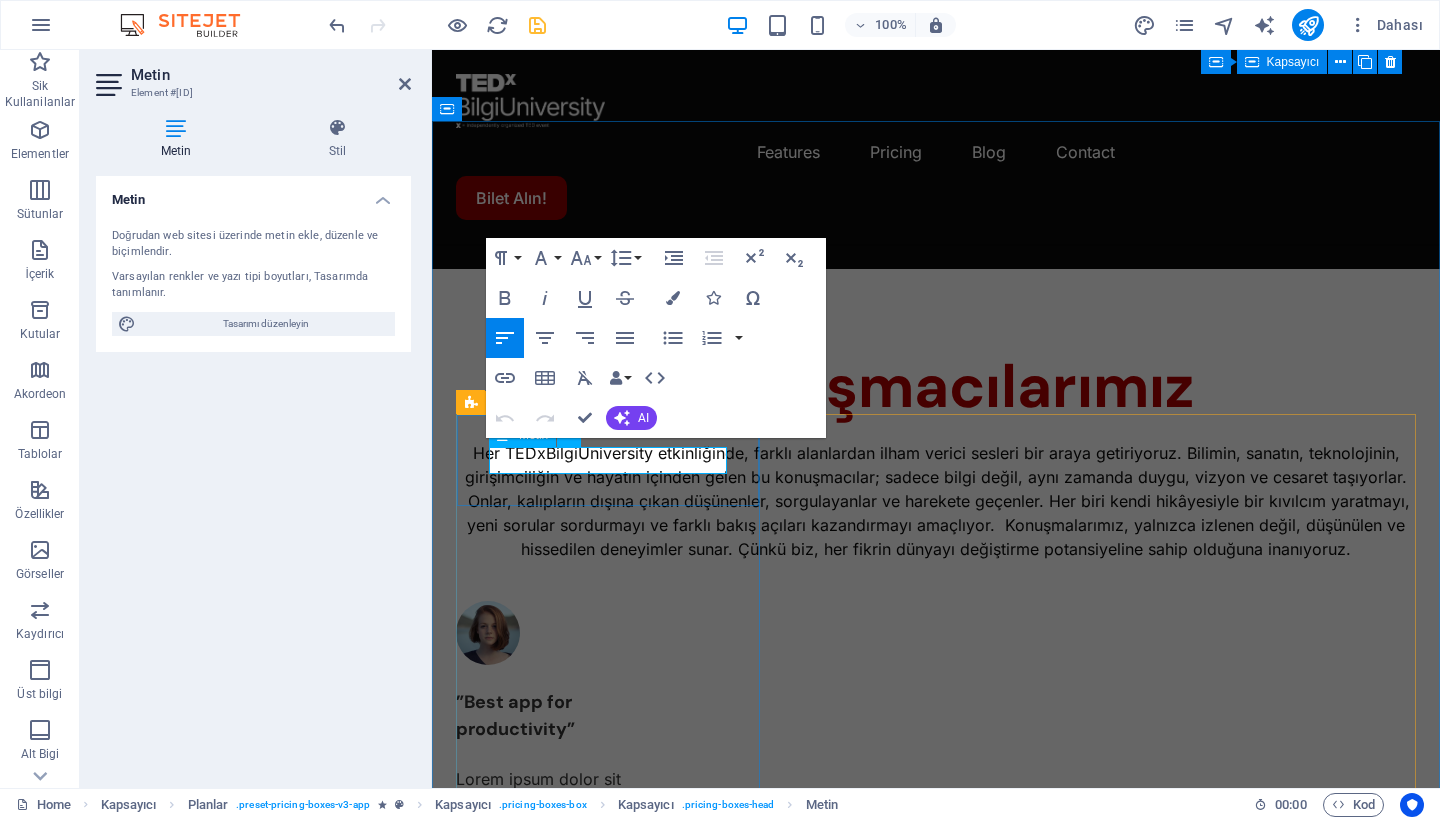 click on "Business" at bounding box center [524, 16466] 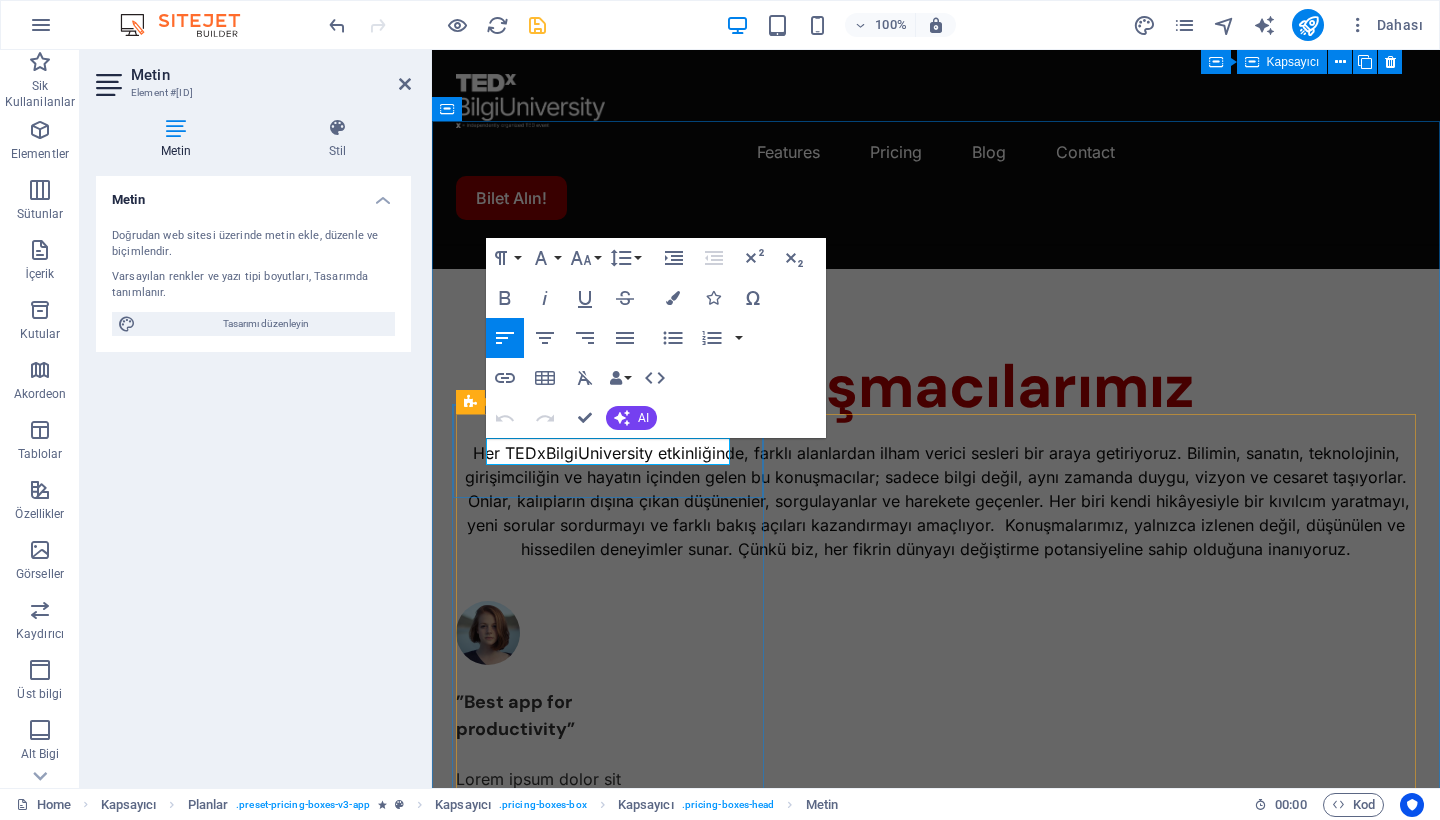 click on "Business" at bounding box center [524, 16466] 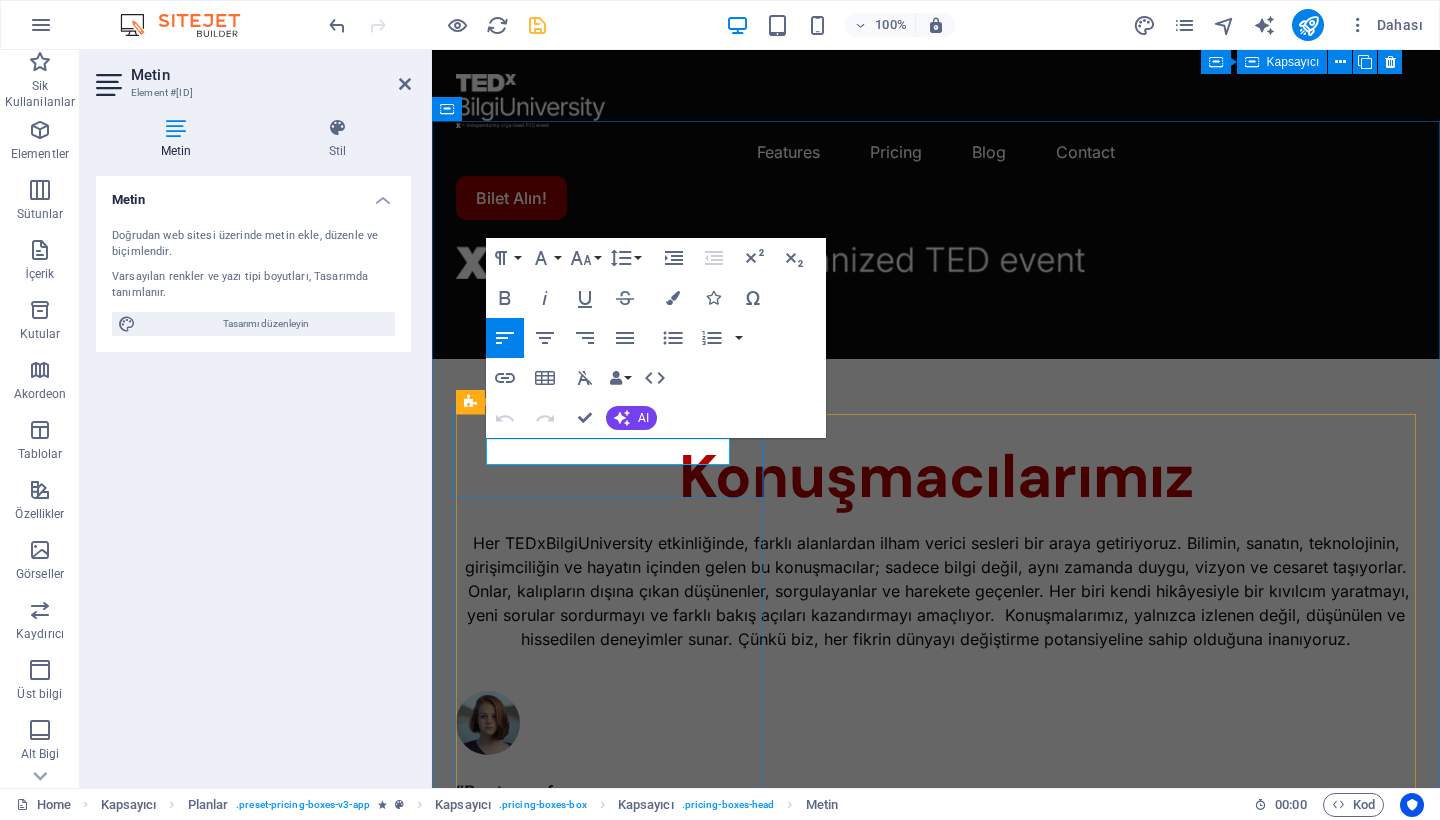 type 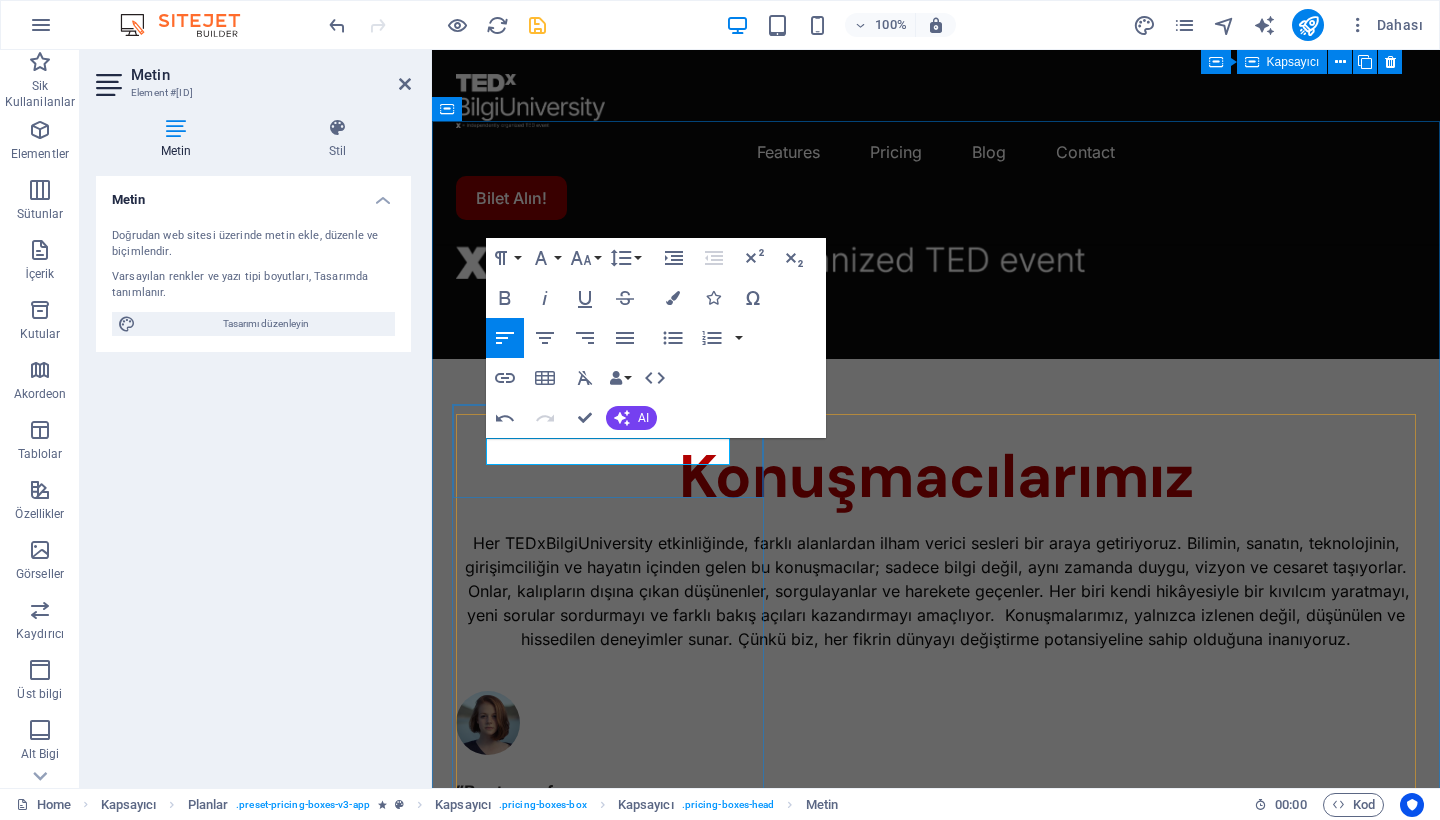 click on "VIP Access" at bounding box center [936, 16556] 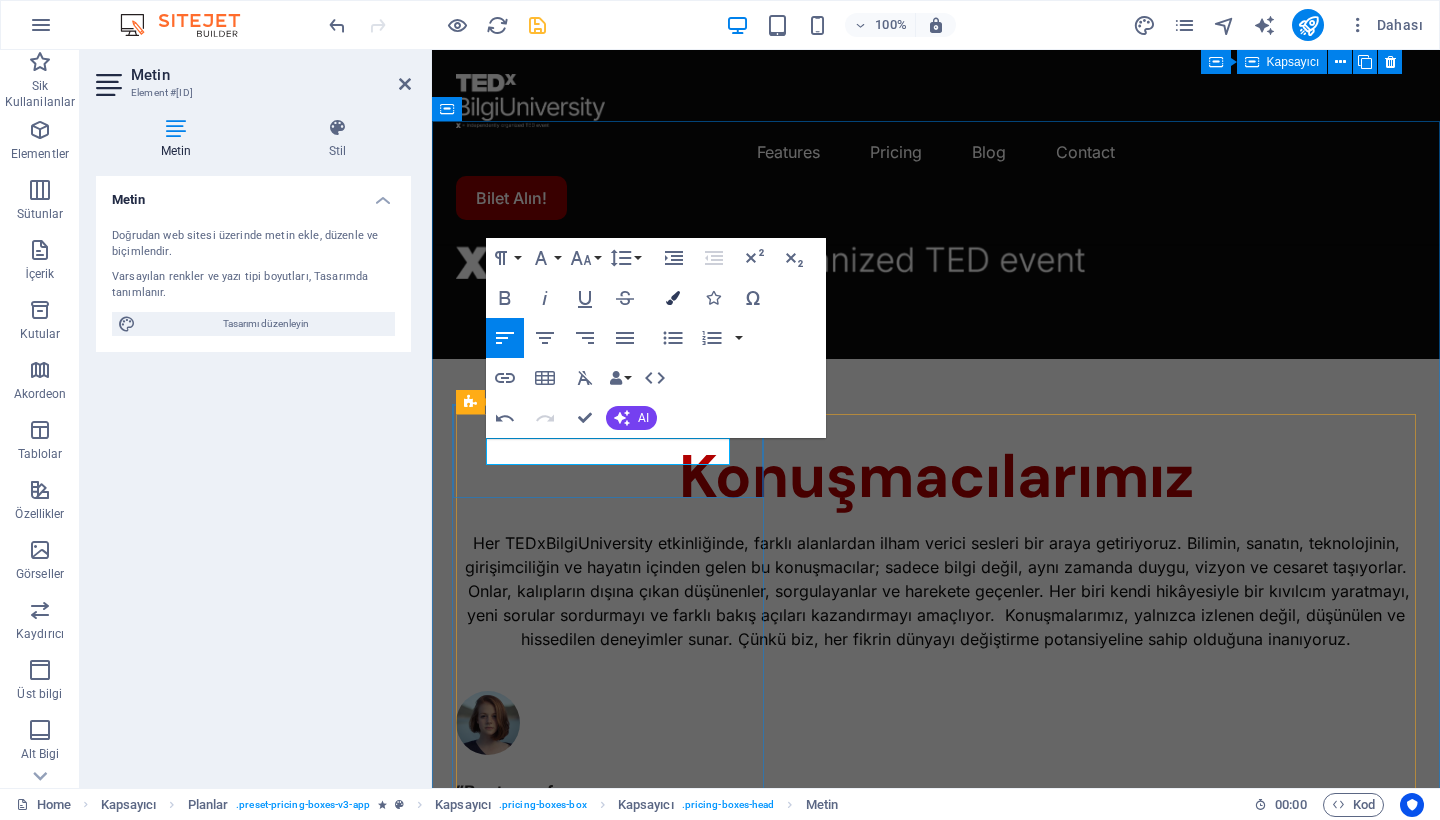 click at bounding box center (673, 298) 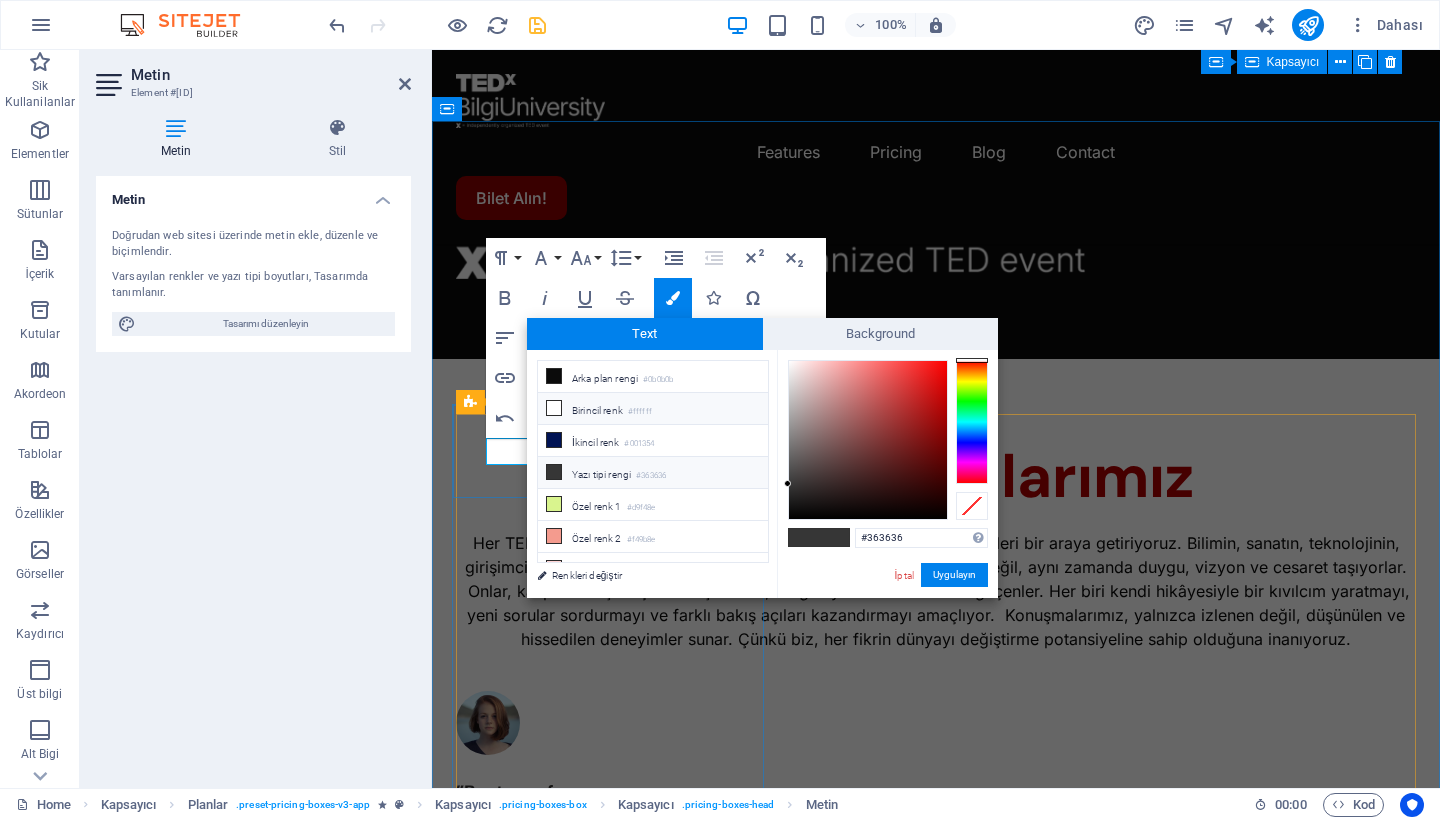 scroll, scrollTop: -1, scrollLeft: 0, axis: vertical 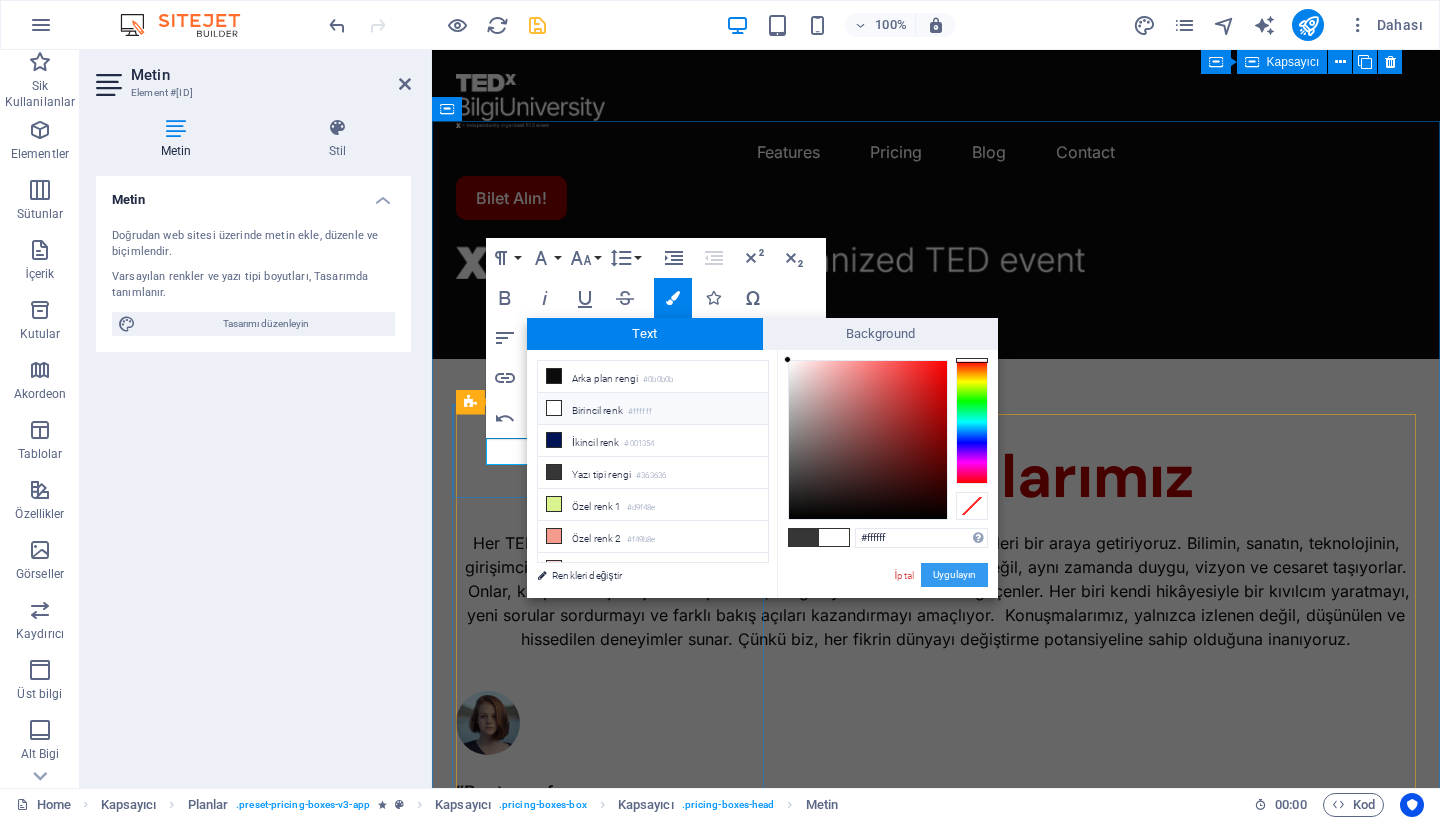 click on "Uygulayın" at bounding box center (954, 575) 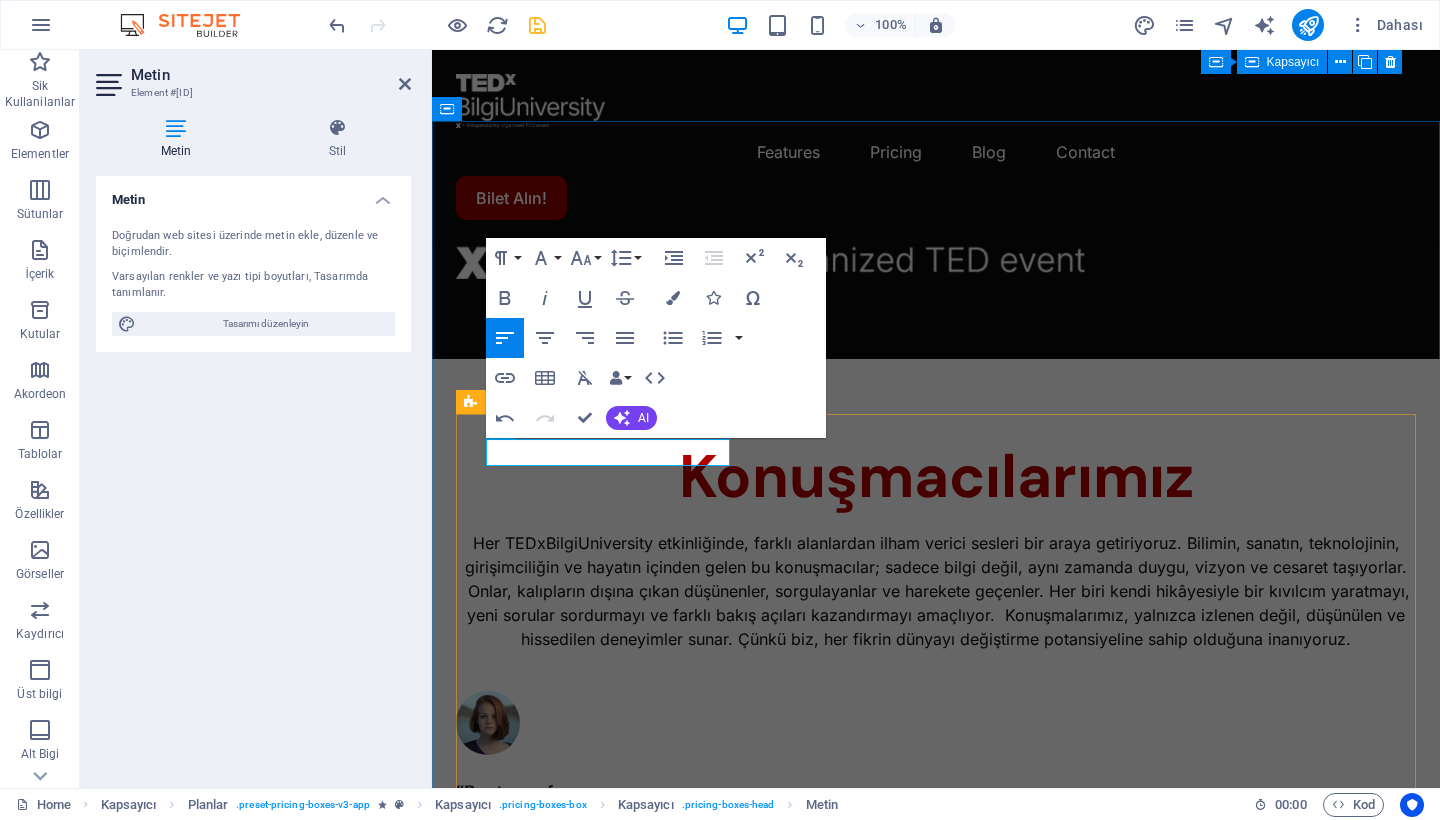 click on "Free $[PRICE] /monthly [PLAN_NAME]       Up to [NUMBER] project members       Unlimited tasks and projects       [STORAGE]       Integrations       Basic support Pro most popular $[PRICE] /monthly [PLAN_NAME]       Up to [NUMBER] project members       Unlimited tasks and projects       [STORAGE]       Integrations       Priority support       Advanced support       Expert support VIP Access $[PRICE] /monthly [PLAN_NAME]       Up to [NUMBER] project members       Unlimited tasks and projects       [STORAGE]       Integrations and All support types       Dedicated account manager       Custom fields       Advanced analytics       Export capabilities       API access       Advanced security features" at bounding box center [936, 15385] 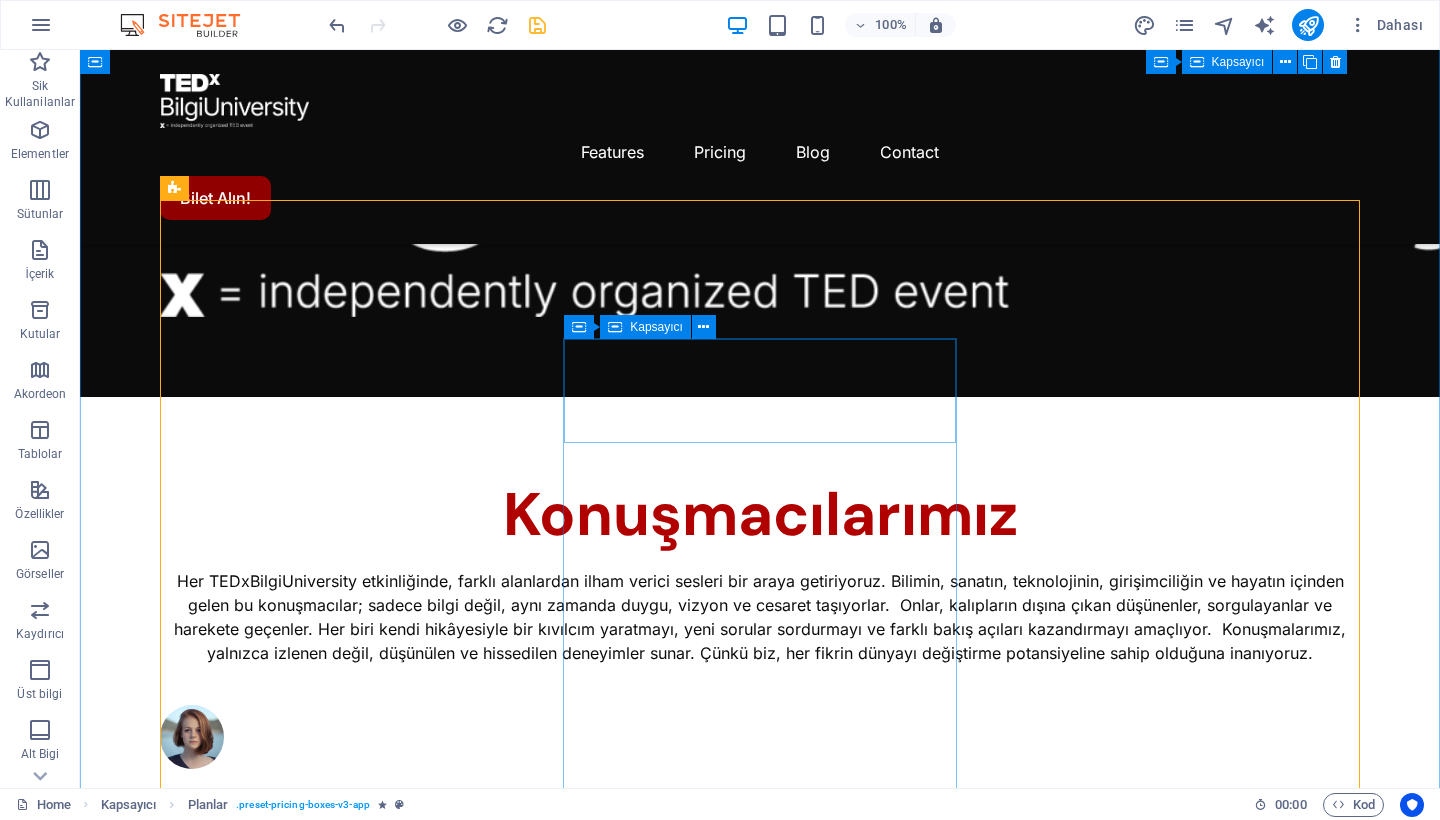 scroll, scrollTop: 1501, scrollLeft: 0, axis: vertical 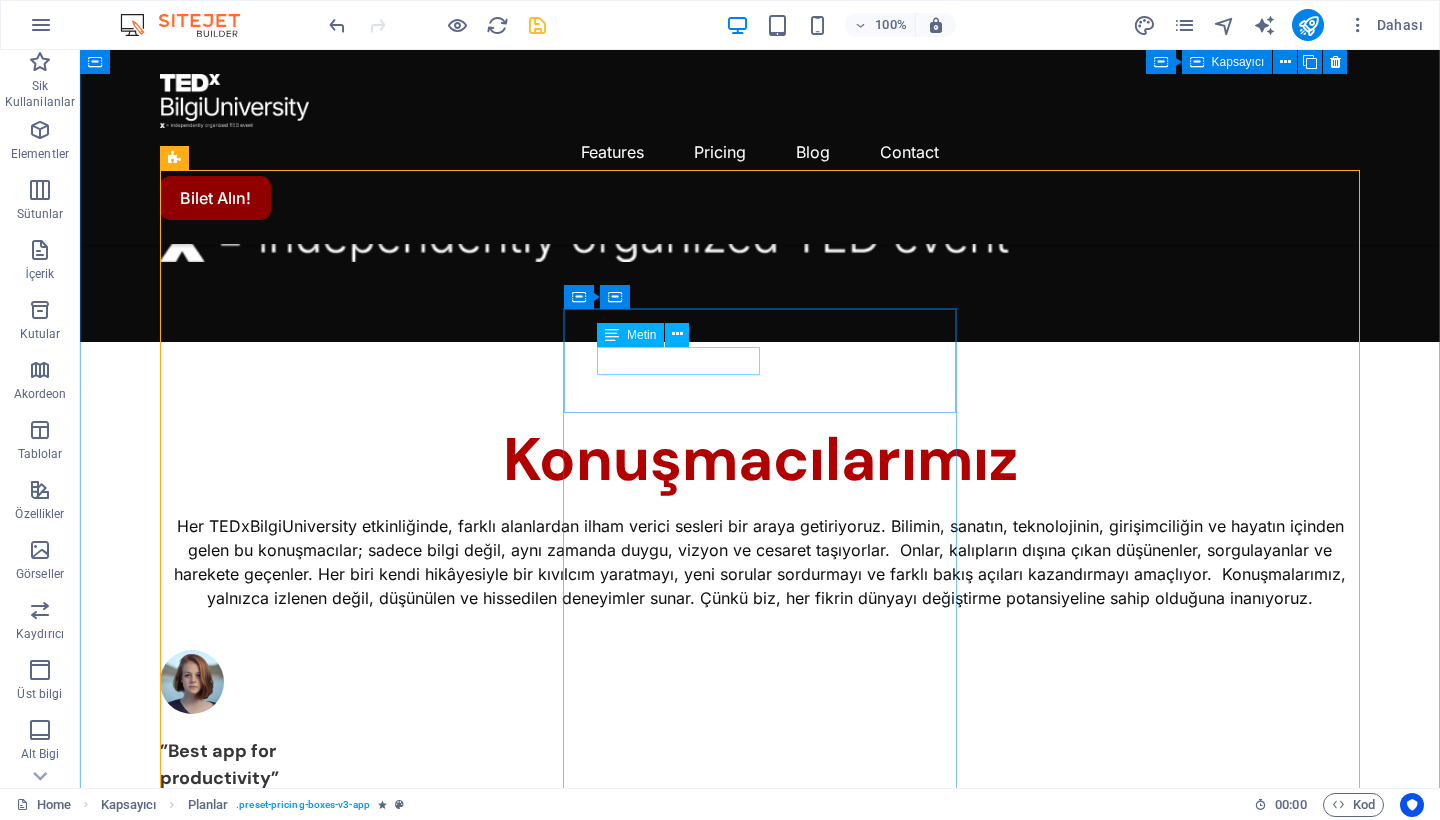 click on "Pro" at bounding box center (760, 9747) 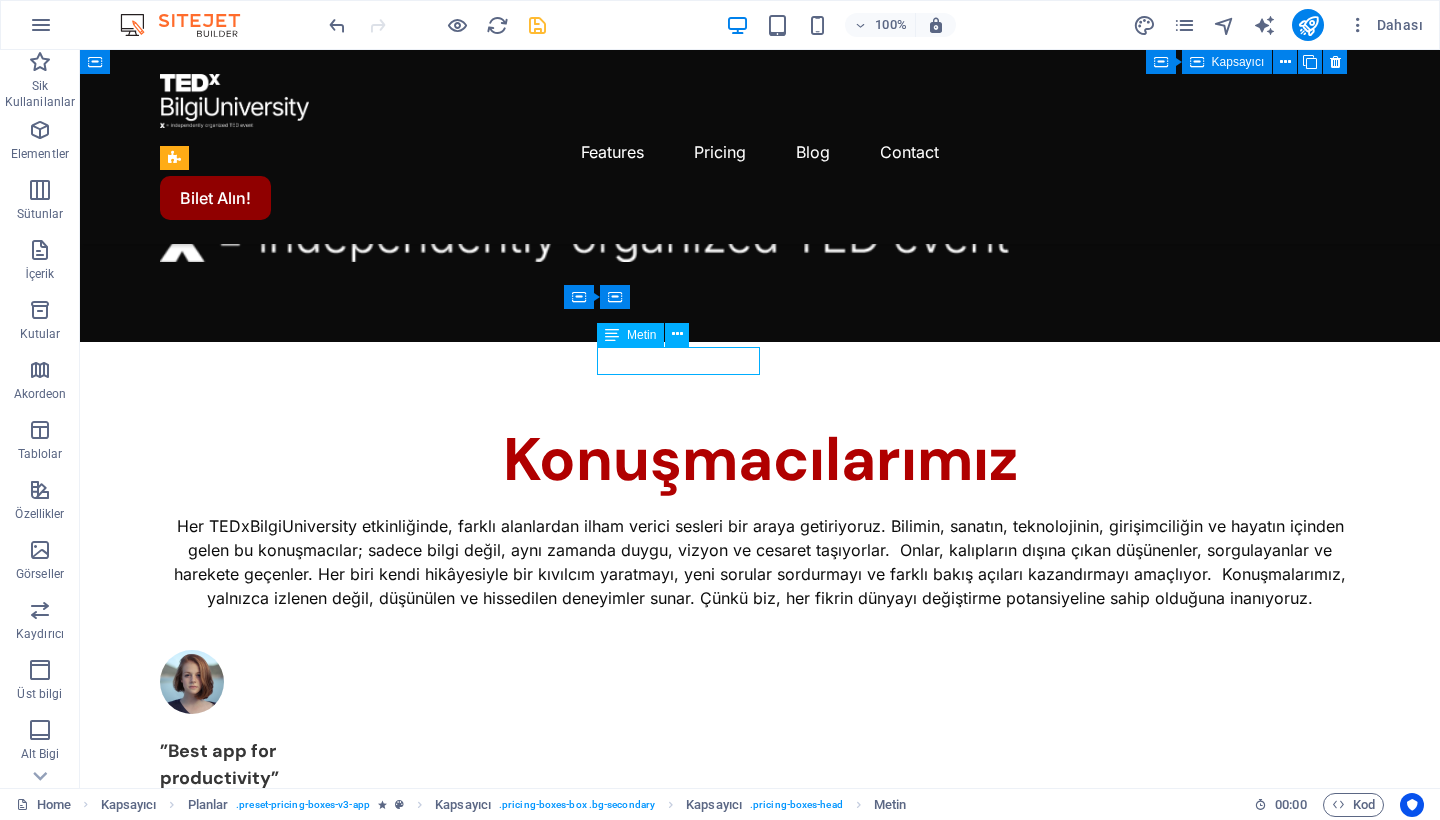 click on "Pro" at bounding box center [760, 9747] 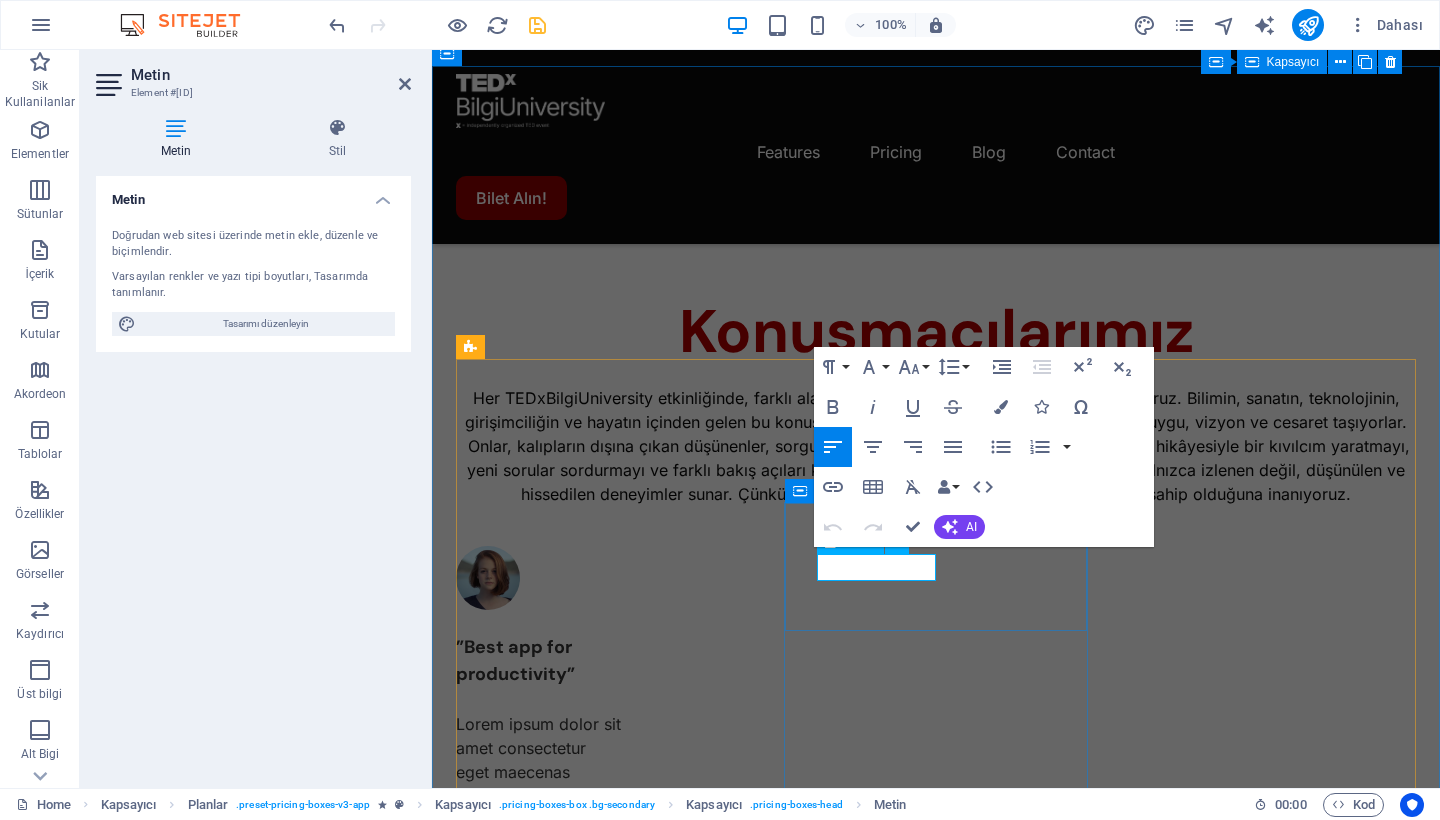 click on "Pro" at bounding box center [497, 8563] 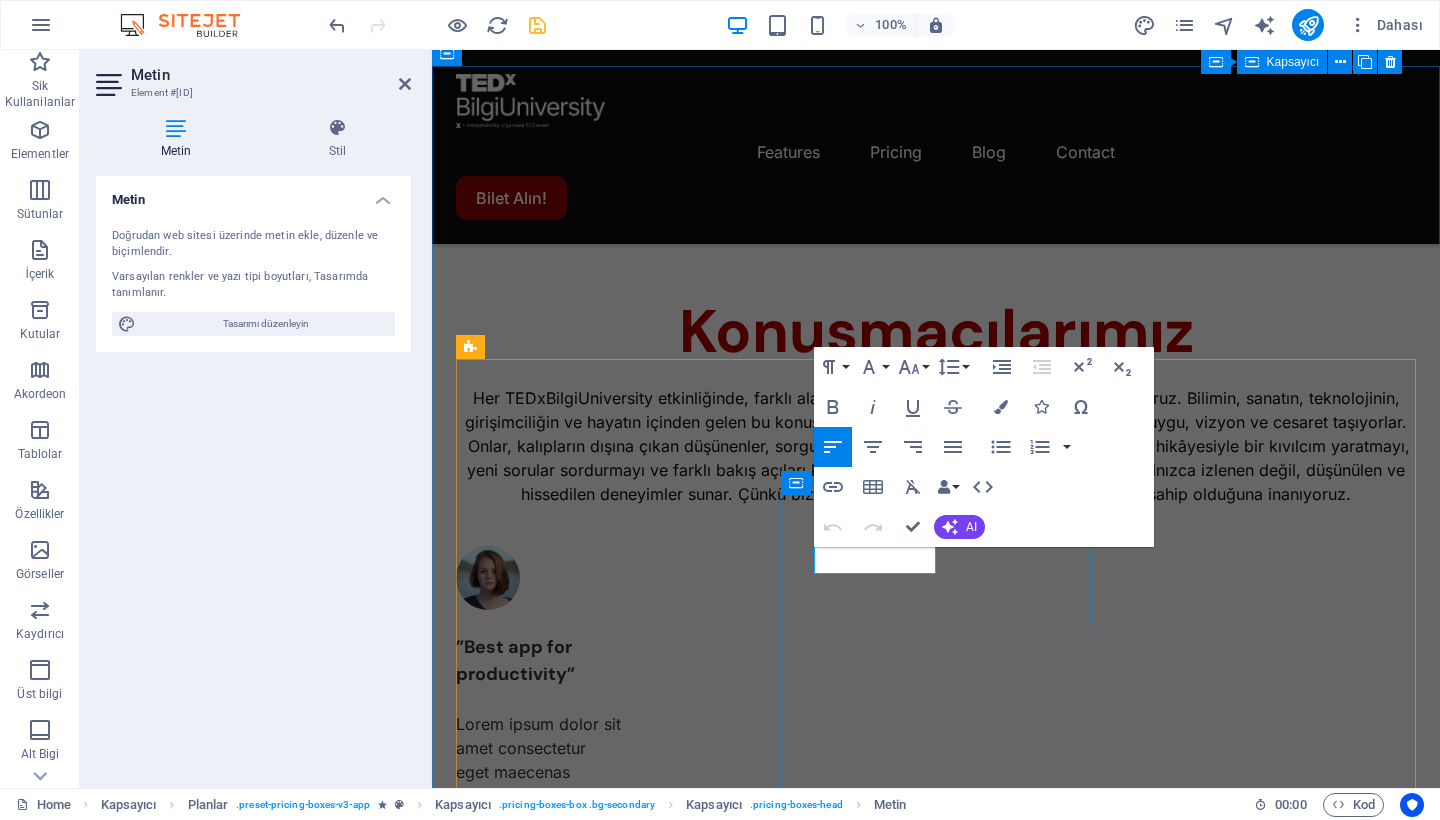 click on "Pro" at bounding box center (497, 8563) 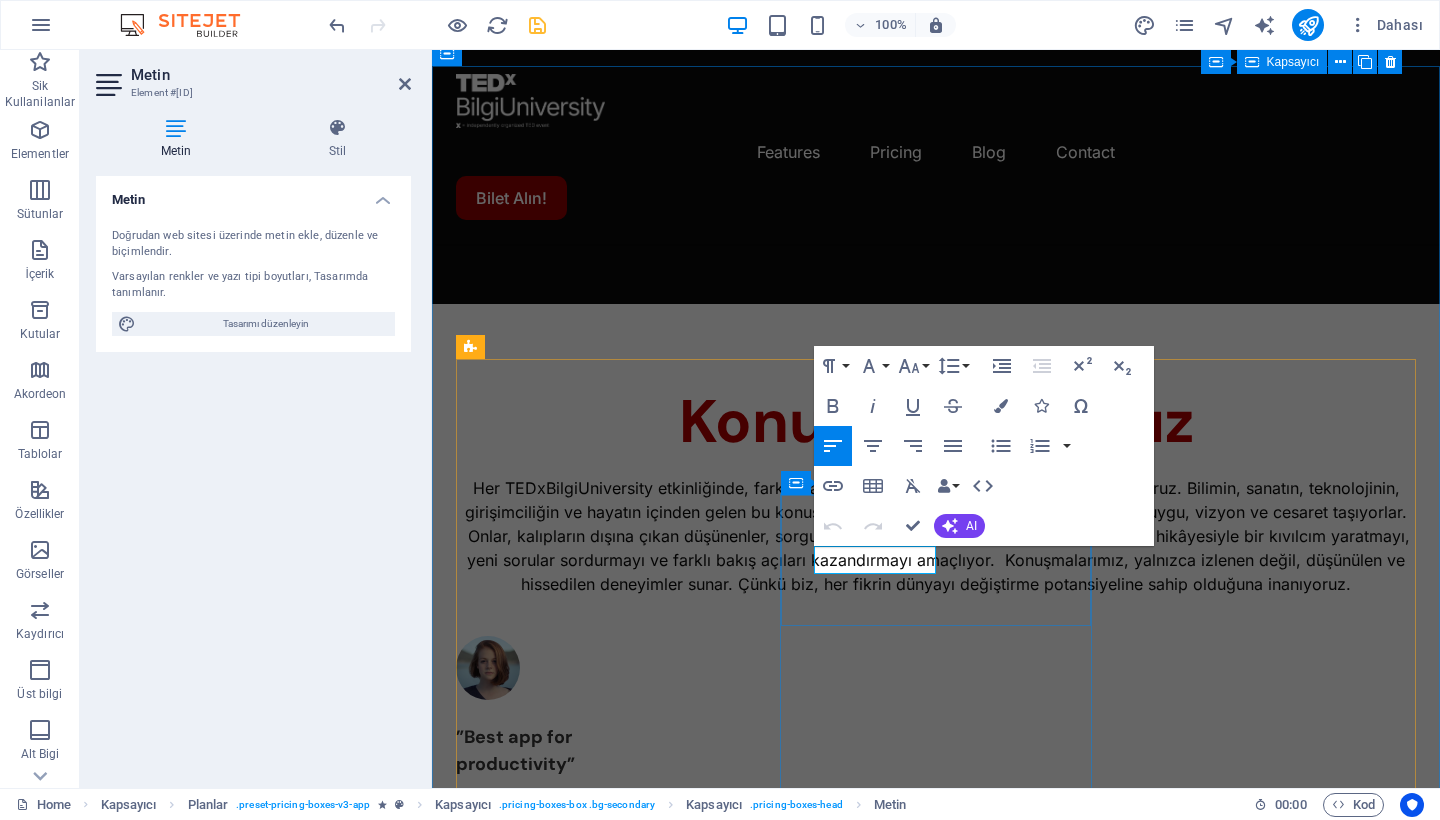 type 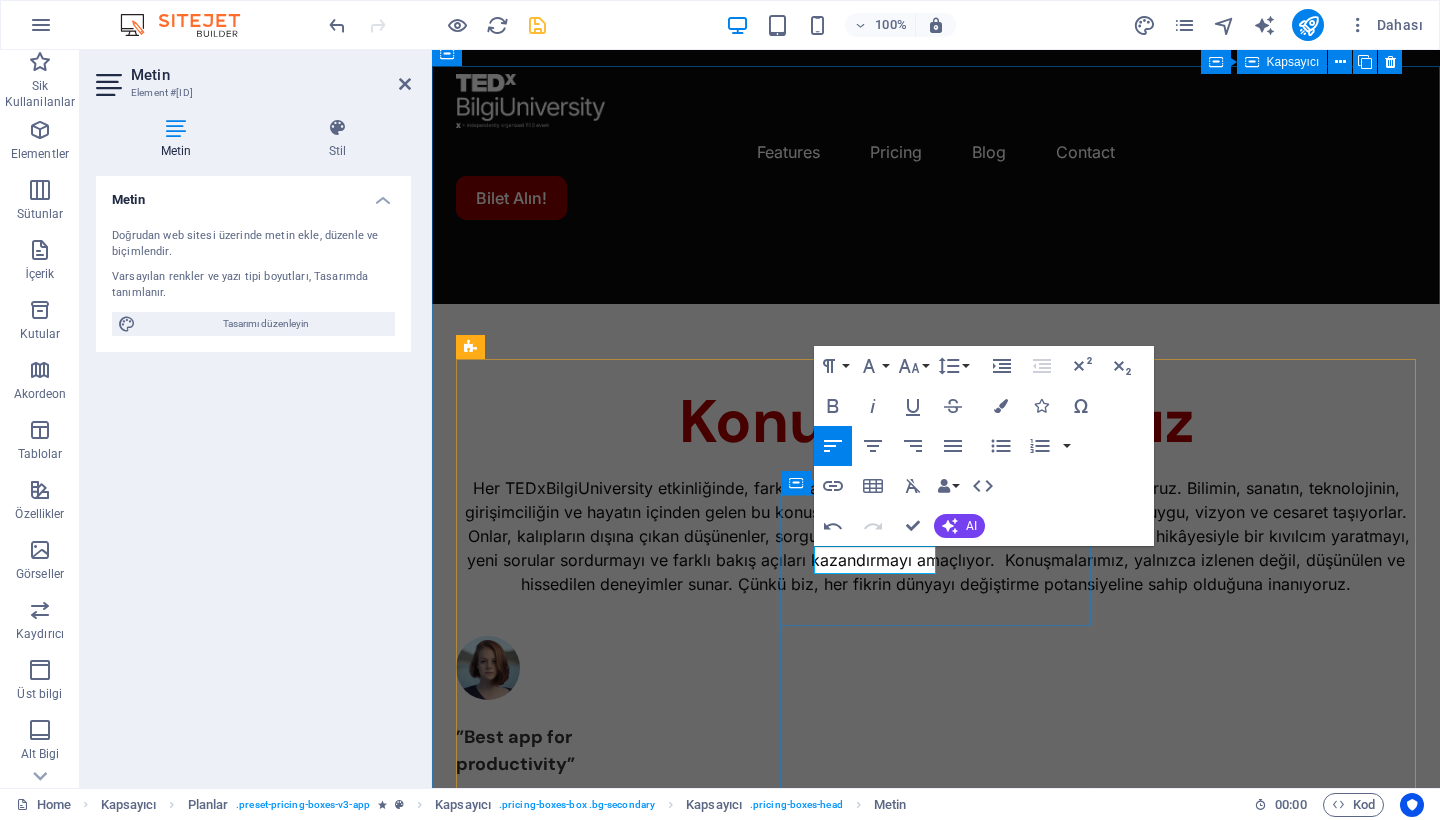 click on "[FIRST] [LAST]" at bounding box center (936, 8653) 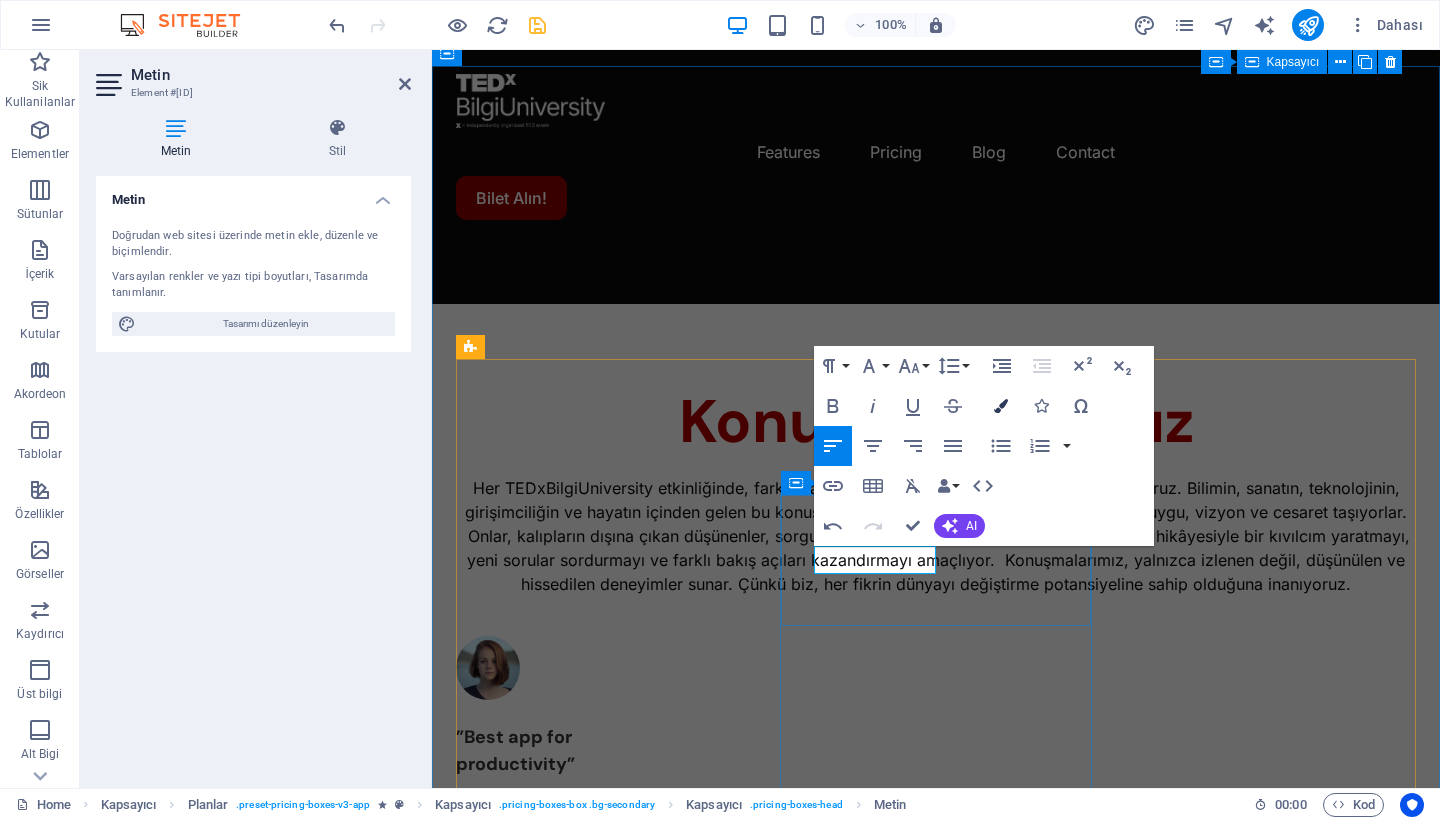 click at bounding box center (1001, 406) 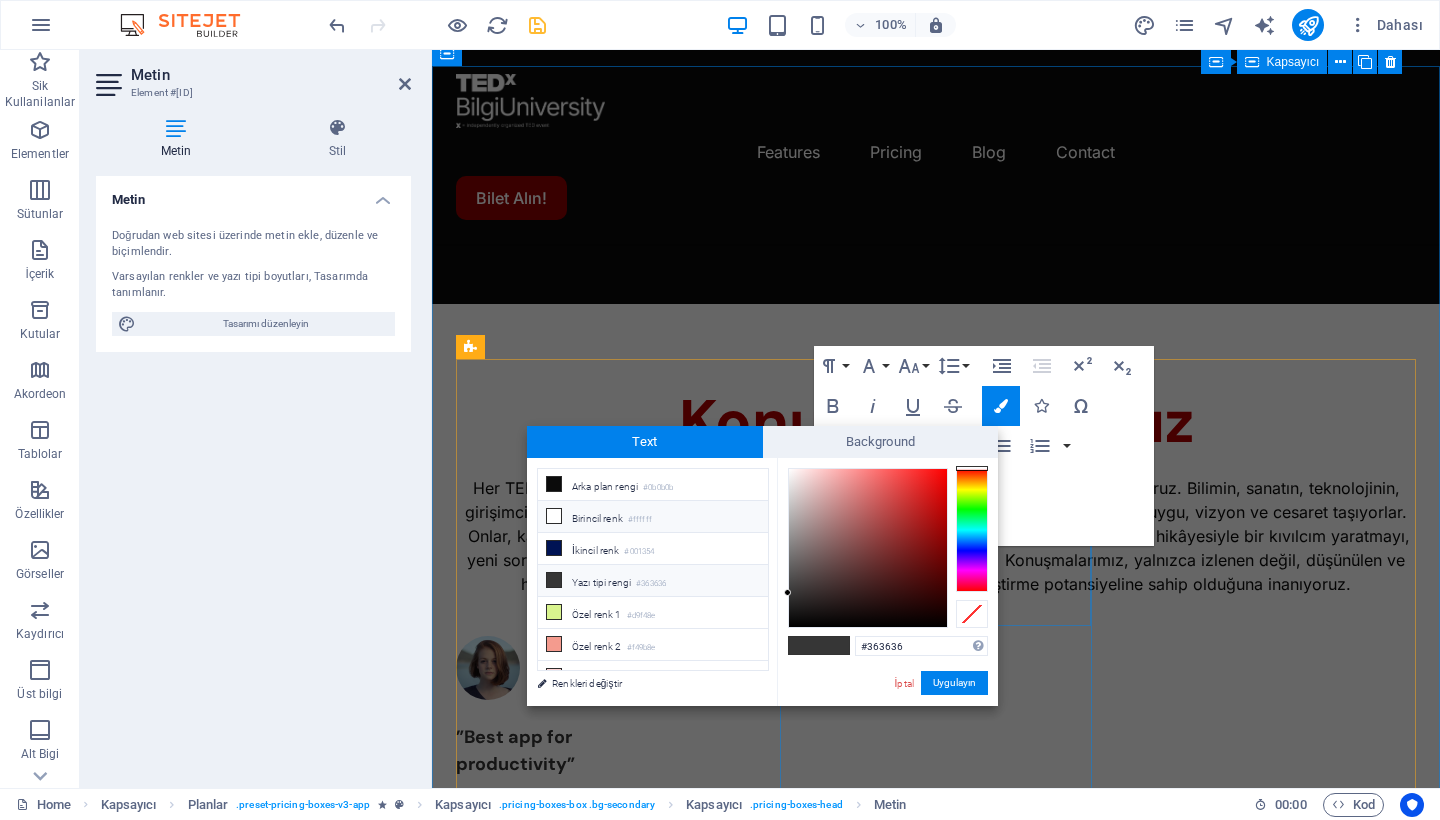 click at bounding box center (554, 516) 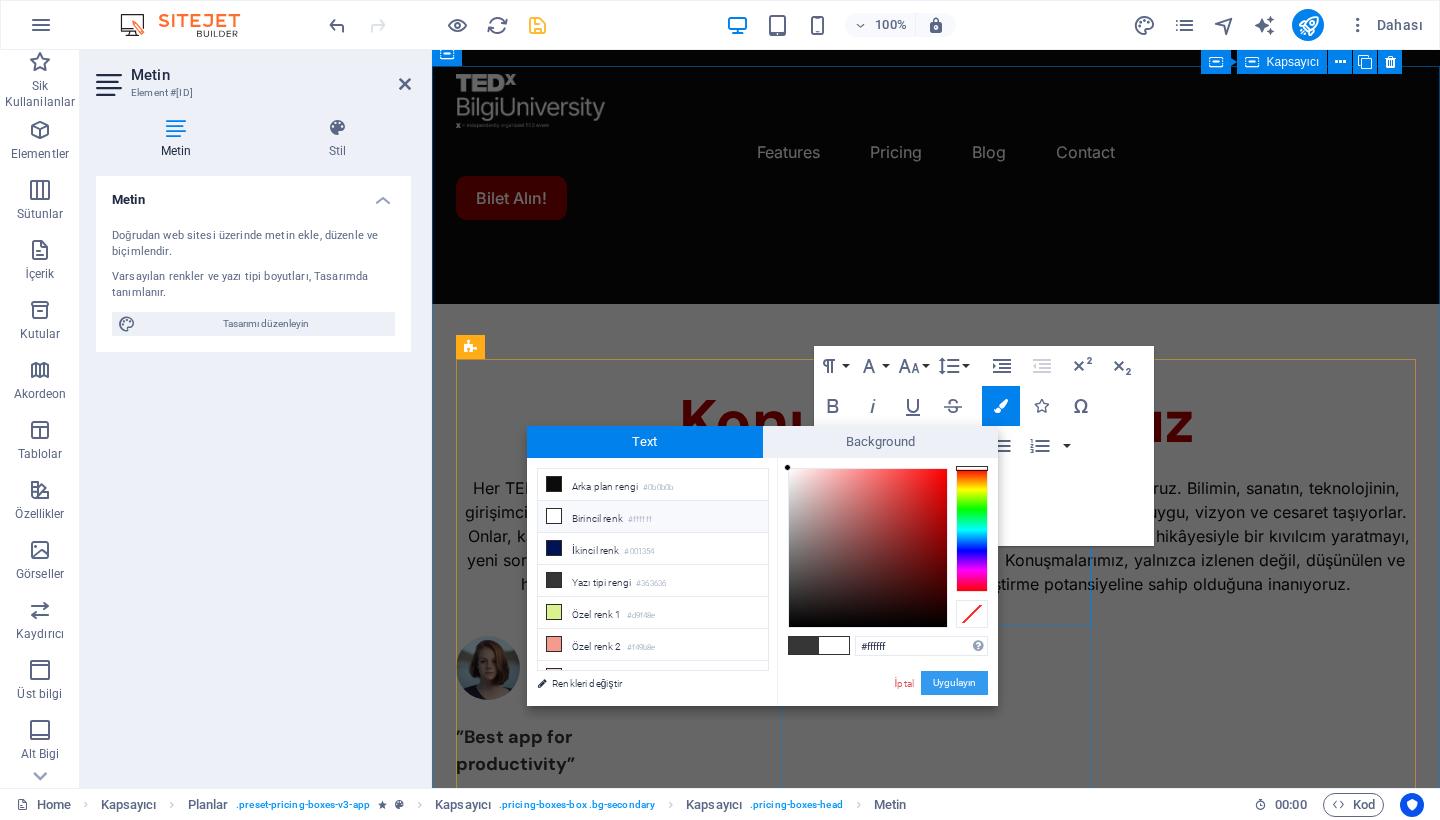 click on "Uygulayın" at bounding box center (954, 683) 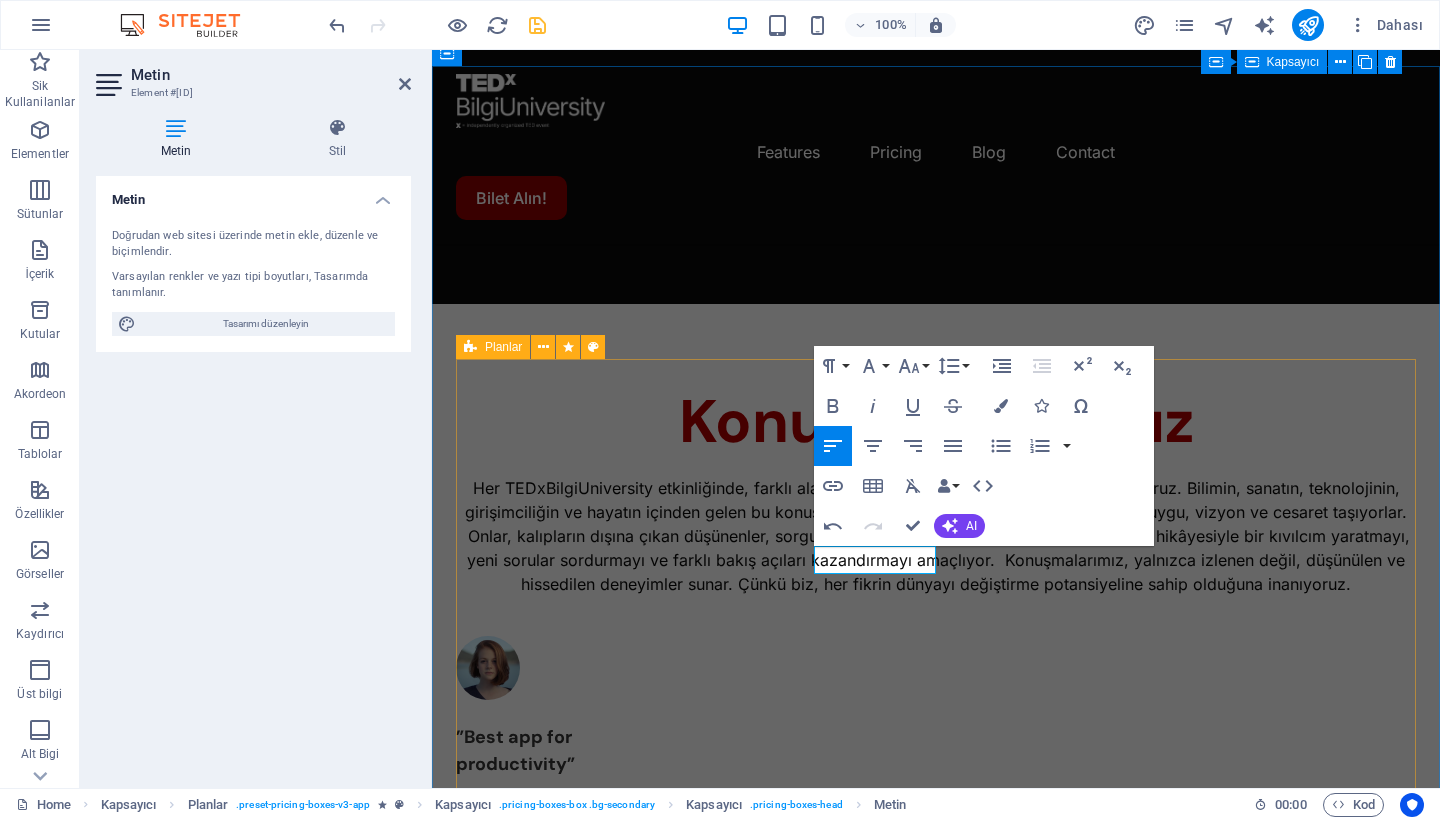 click on "Free $[PRICE] /monthly [PLAN_NAME]       Up to [NUMBER] project members       Unlimited tasks and projects       [STORAGE]       Integrations       Basic support [CATEGORY] most popular $[PRICE] /monthly [PLAN_NAME]       Up to [NUMBER] project members       Unlimited tasks and projects       [STORAGE]       Integrations       Priority support       Advanced support       Expert support VIP Access $[PRICE] /monthly [PLAN_NAME]       Up to [NUMBER] project members       Unlimited tasks and projects       [STORAGE]       Integrations and All support types       Dedicated account manager       Custom fields       Advanced analytics       Export capabilities       API access       Advanced security features" at bounding box center (936, 15330) 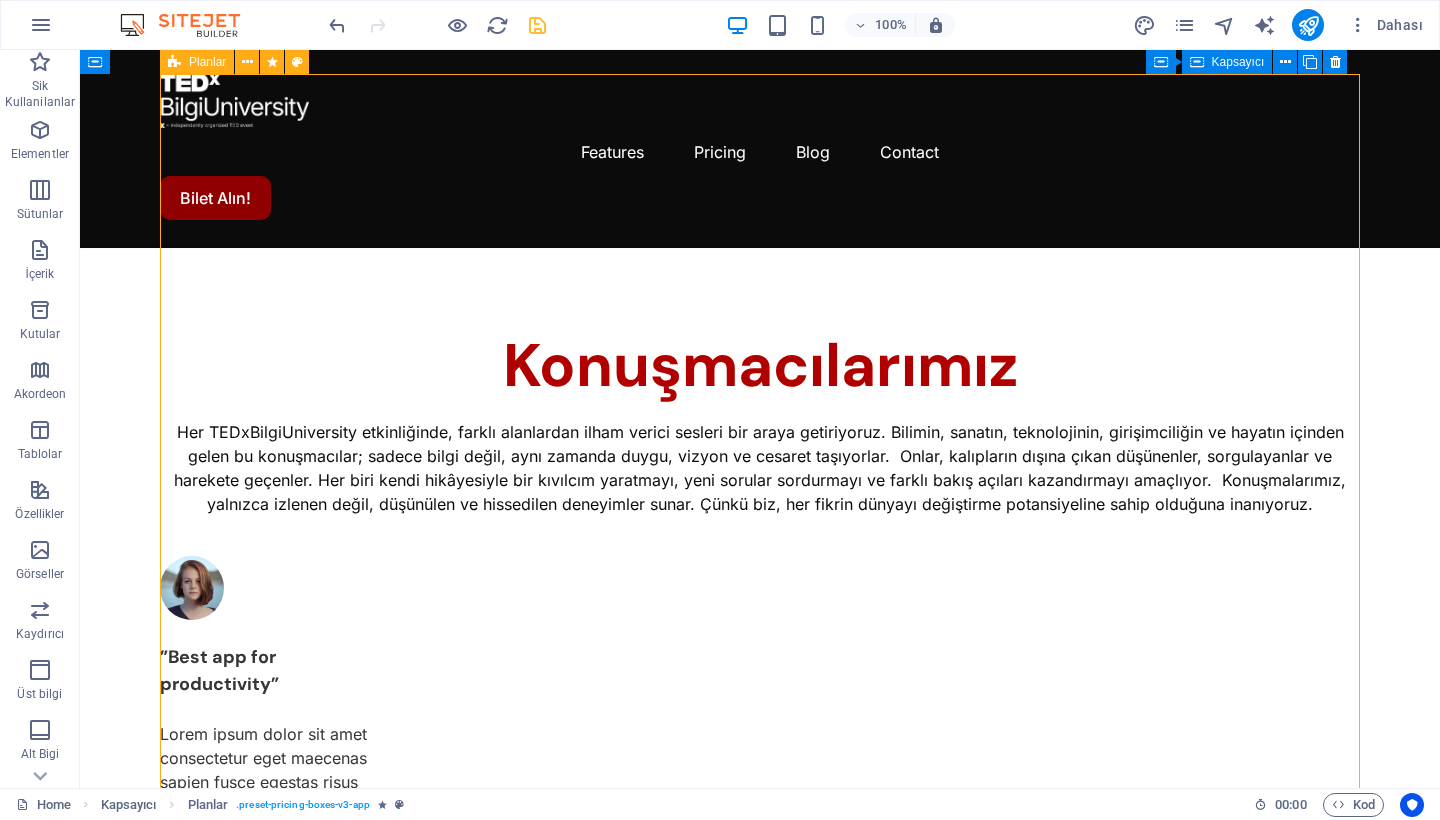 scroll, scrollTop: 1597, scrollLeft: 0, axis: vertical 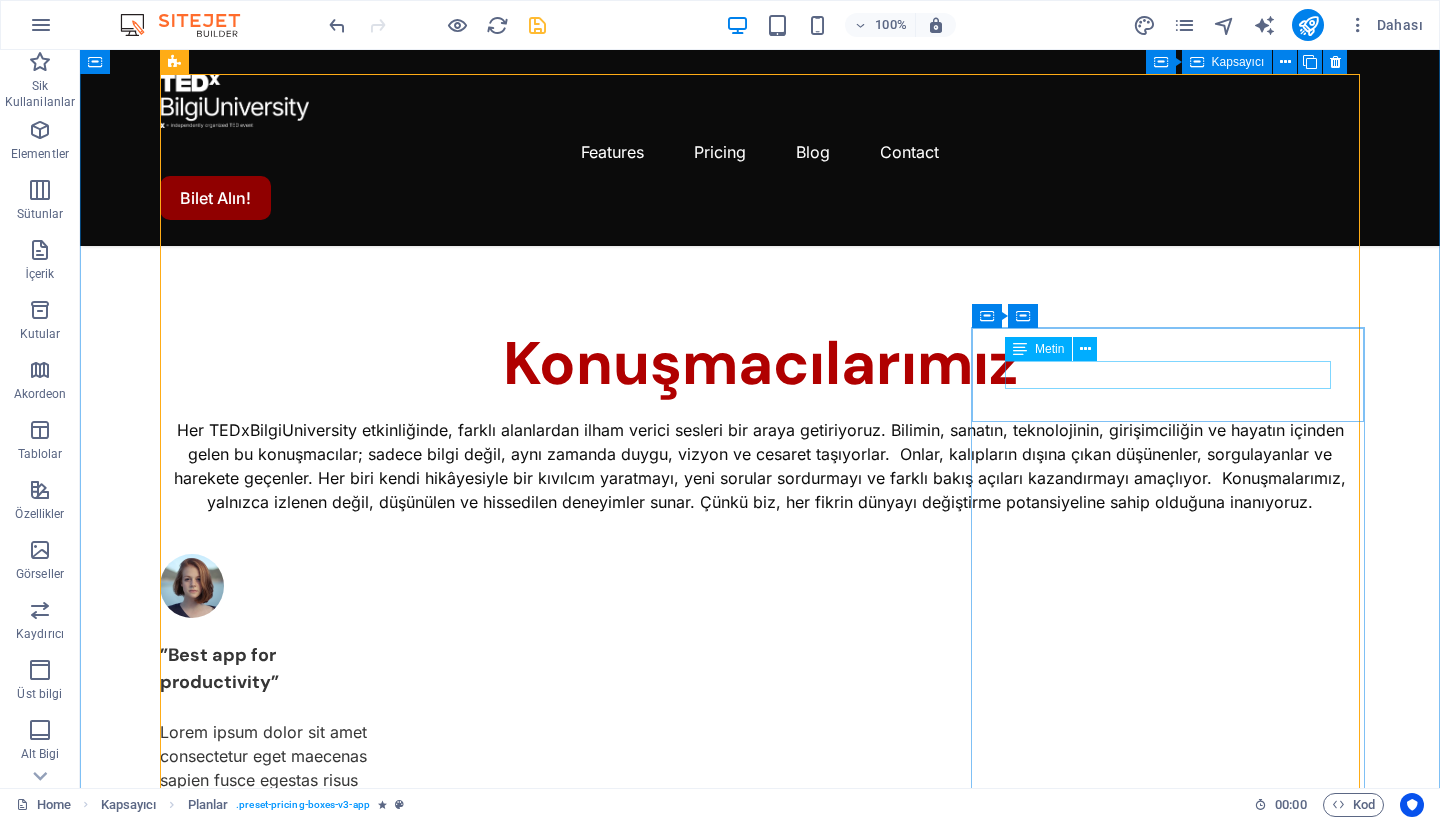 click on "Free" at bounding box center (760, 2624) 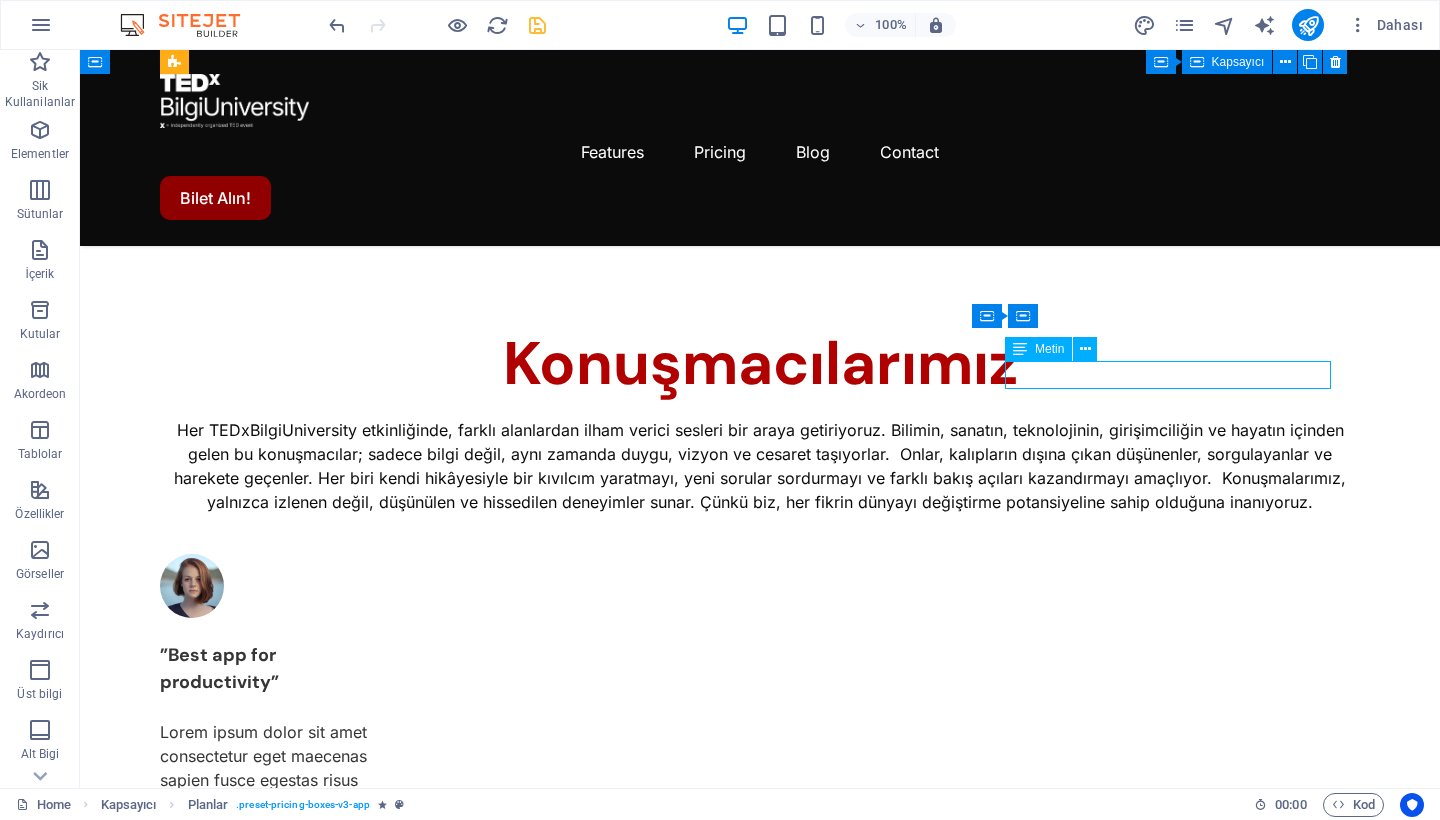 click on "Free" at bounding box center (760, 2624) 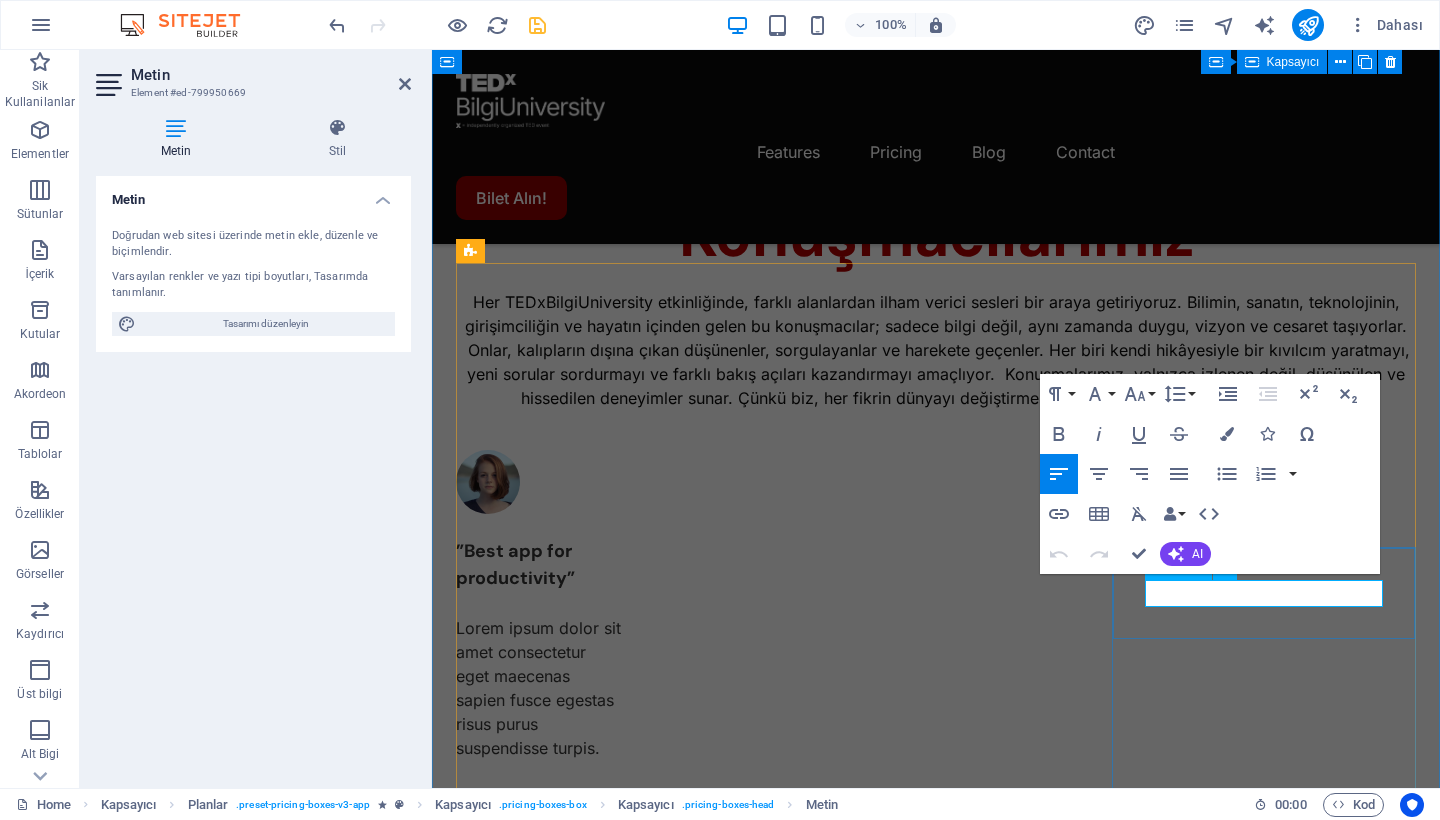 click on "Free" at bounding box center [501, 2804] 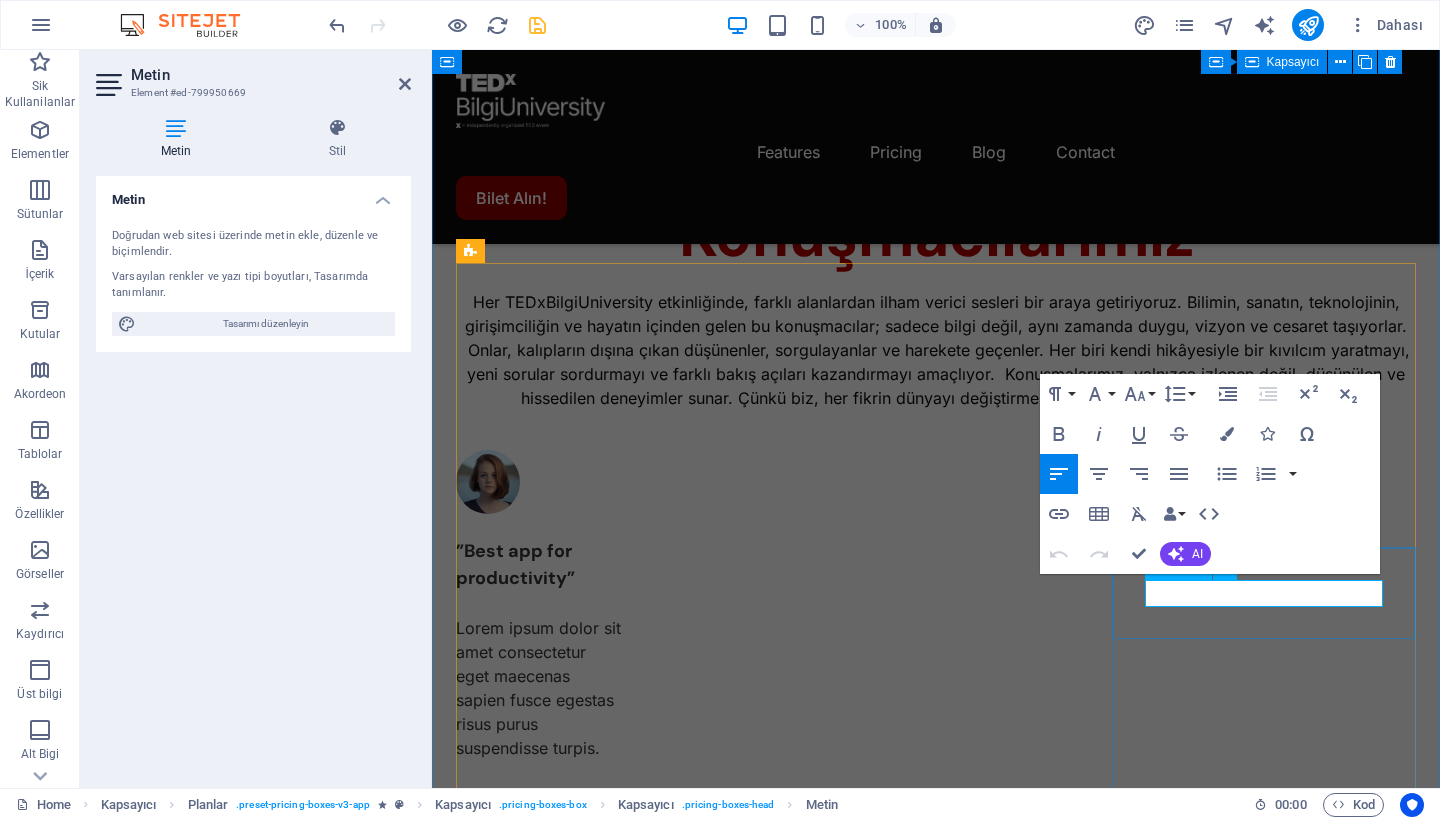 click on "Free" at bounding box center (501, 2804) 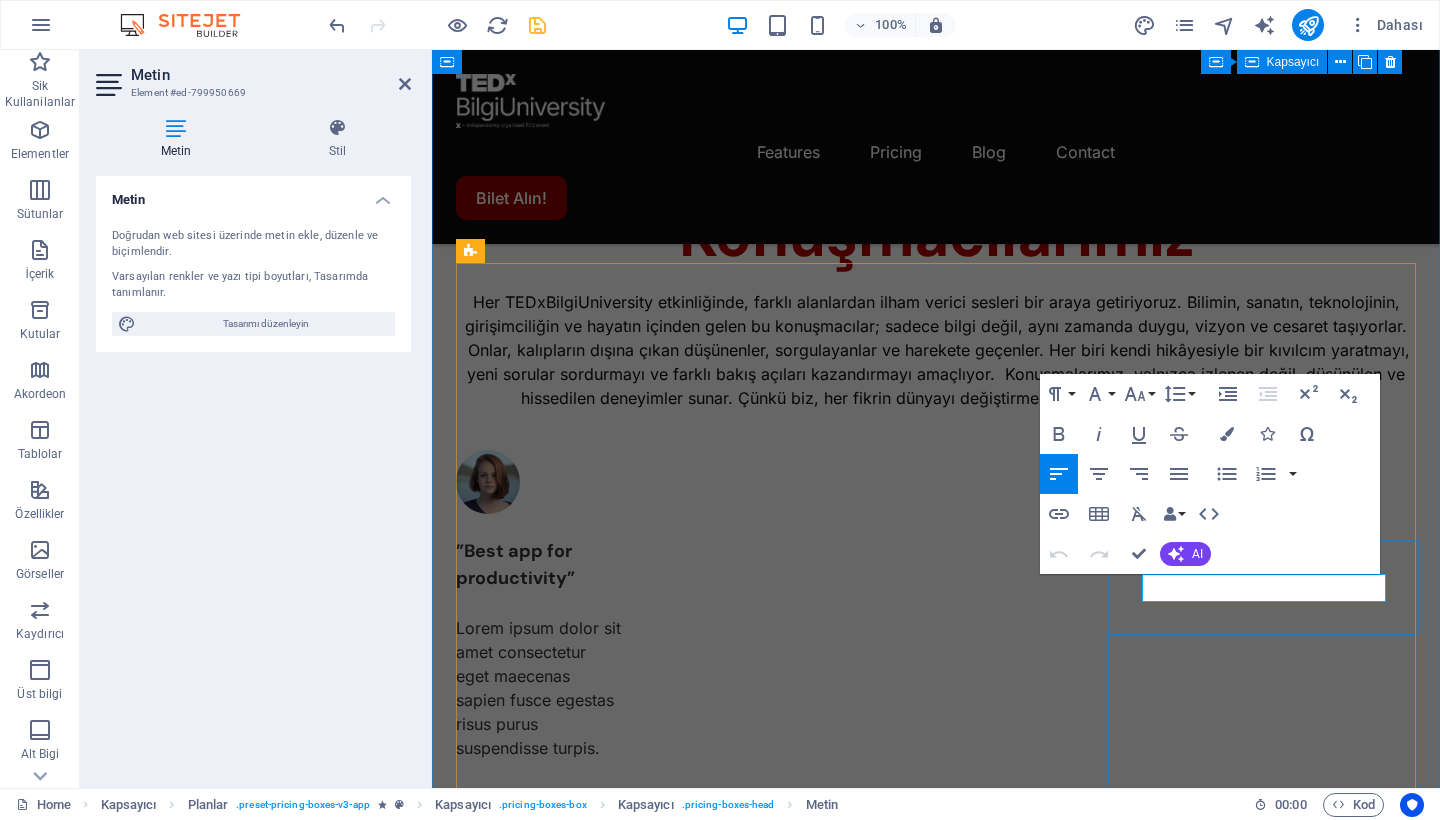 click on "Free" at bounding box center (501, 2804) 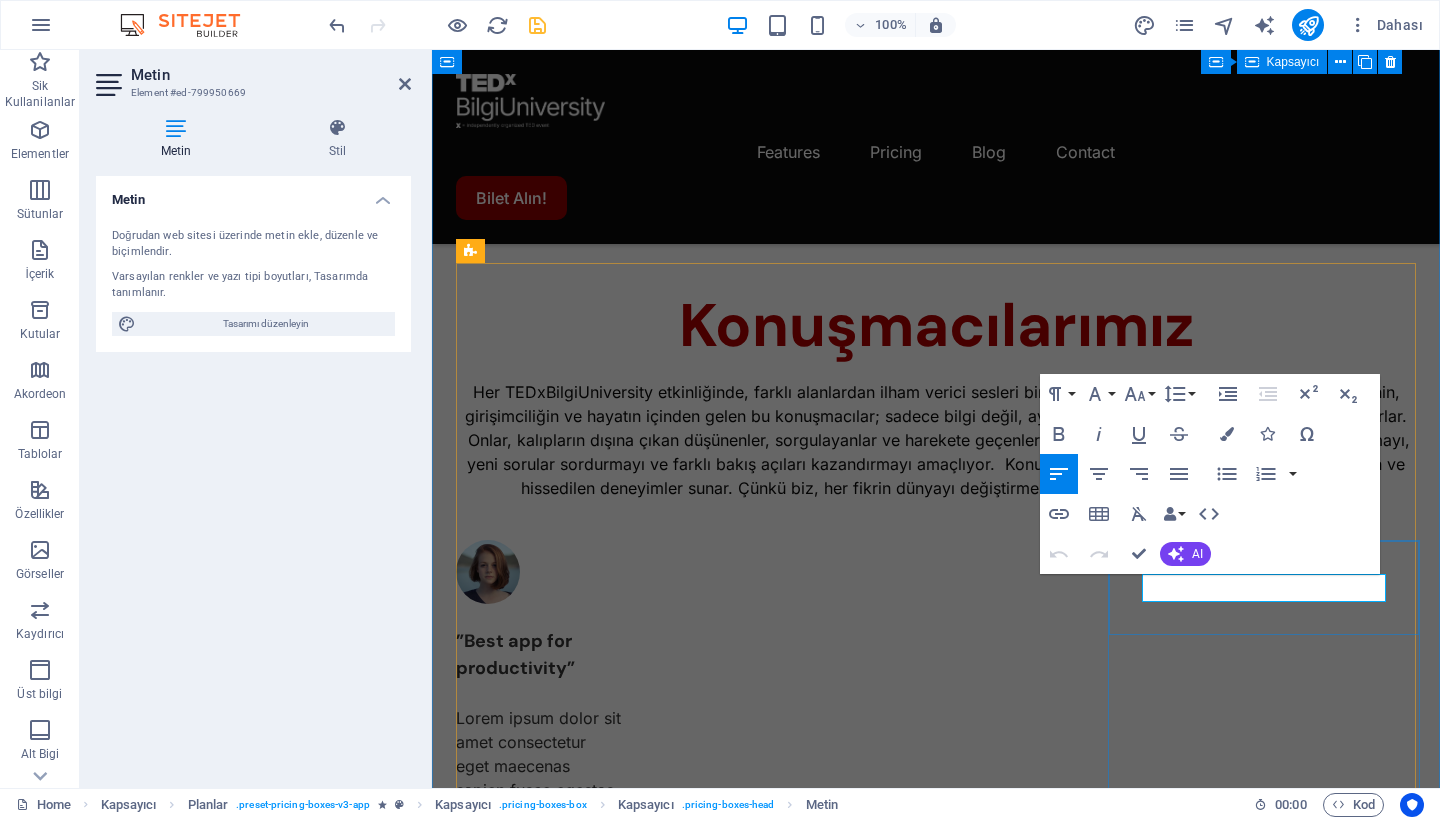 type 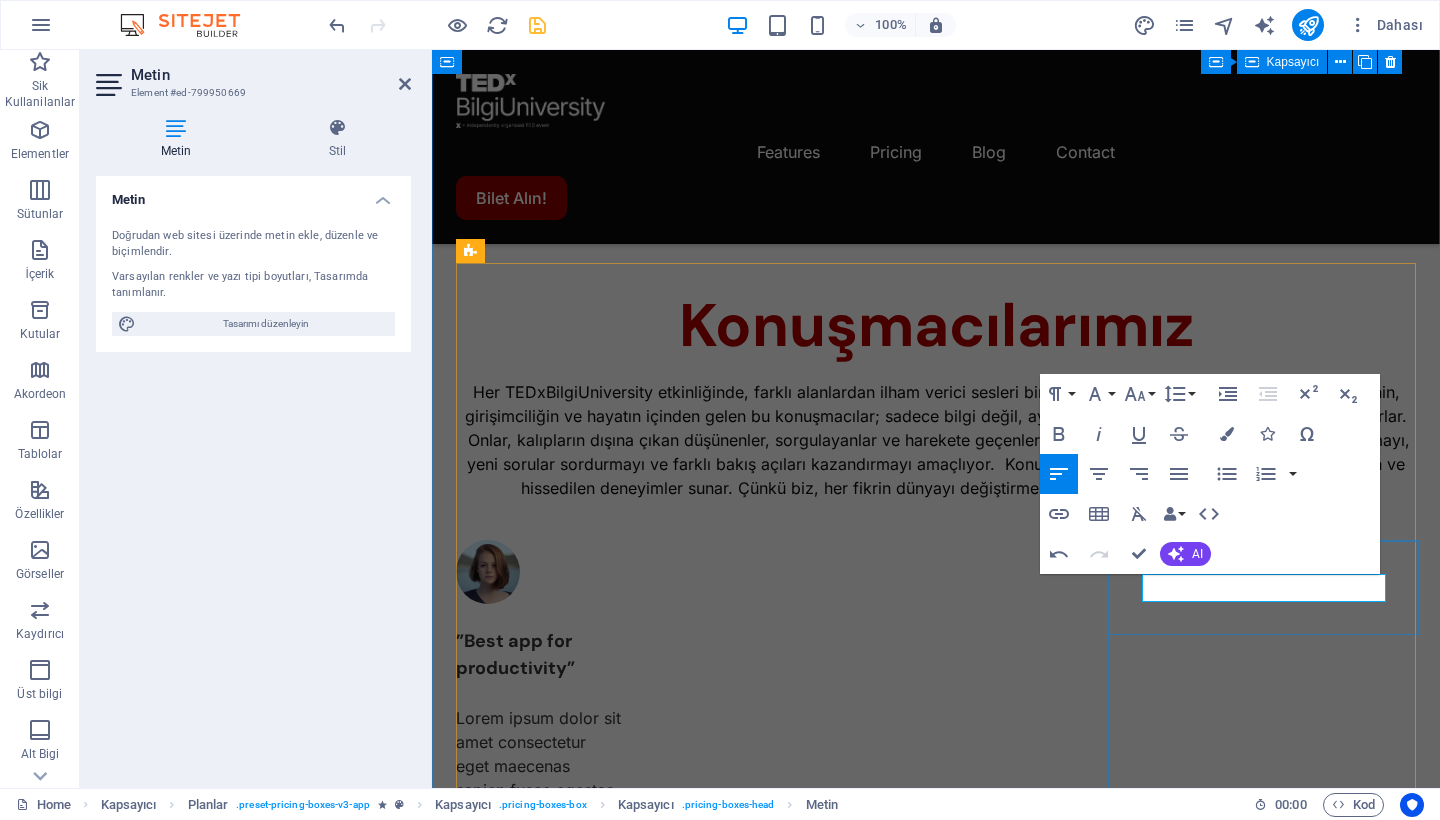 click on "2. kategori" at bounding box center (936, 2894) 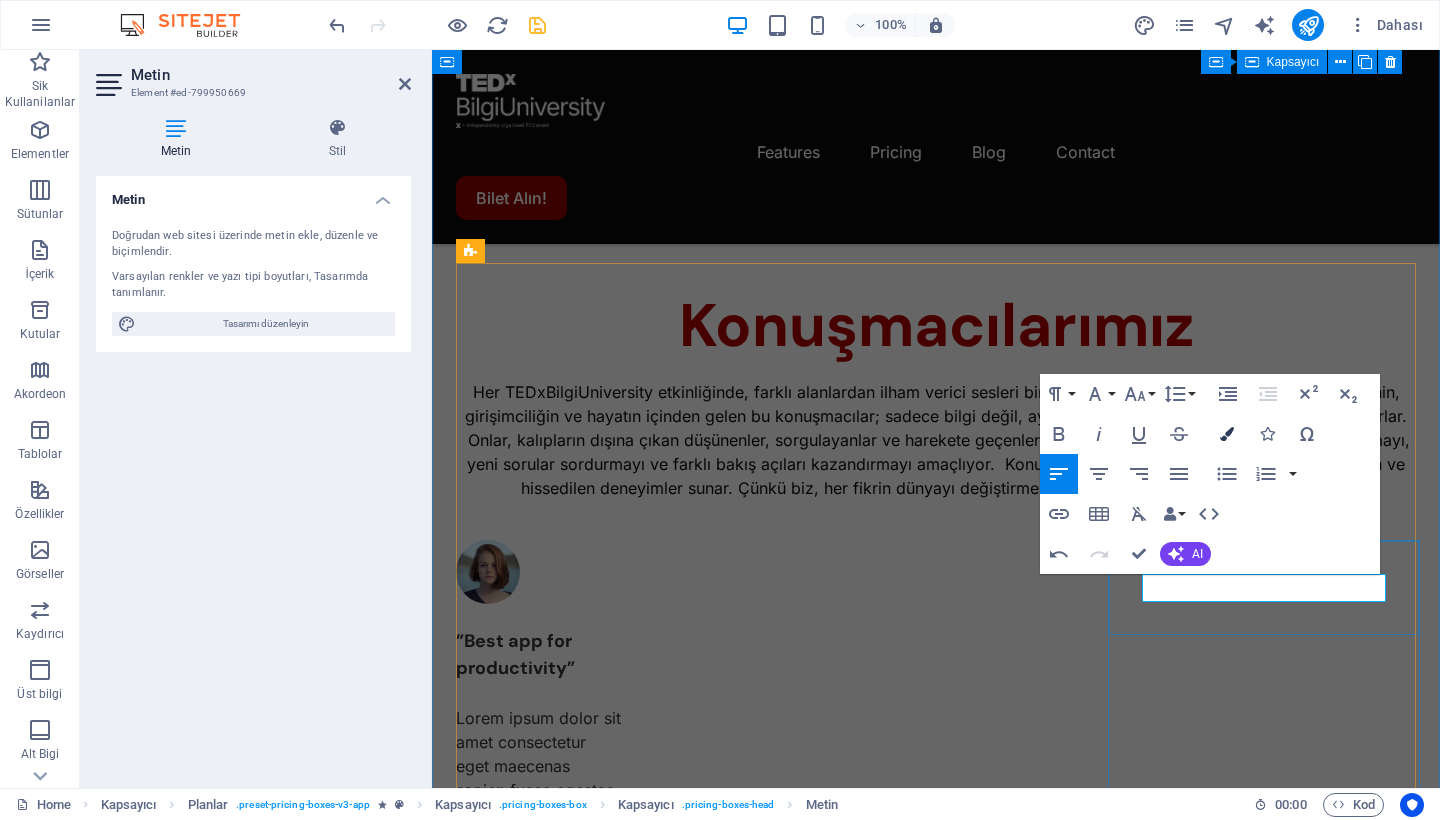 click on "Colors" at bounding box center (1227, 434) 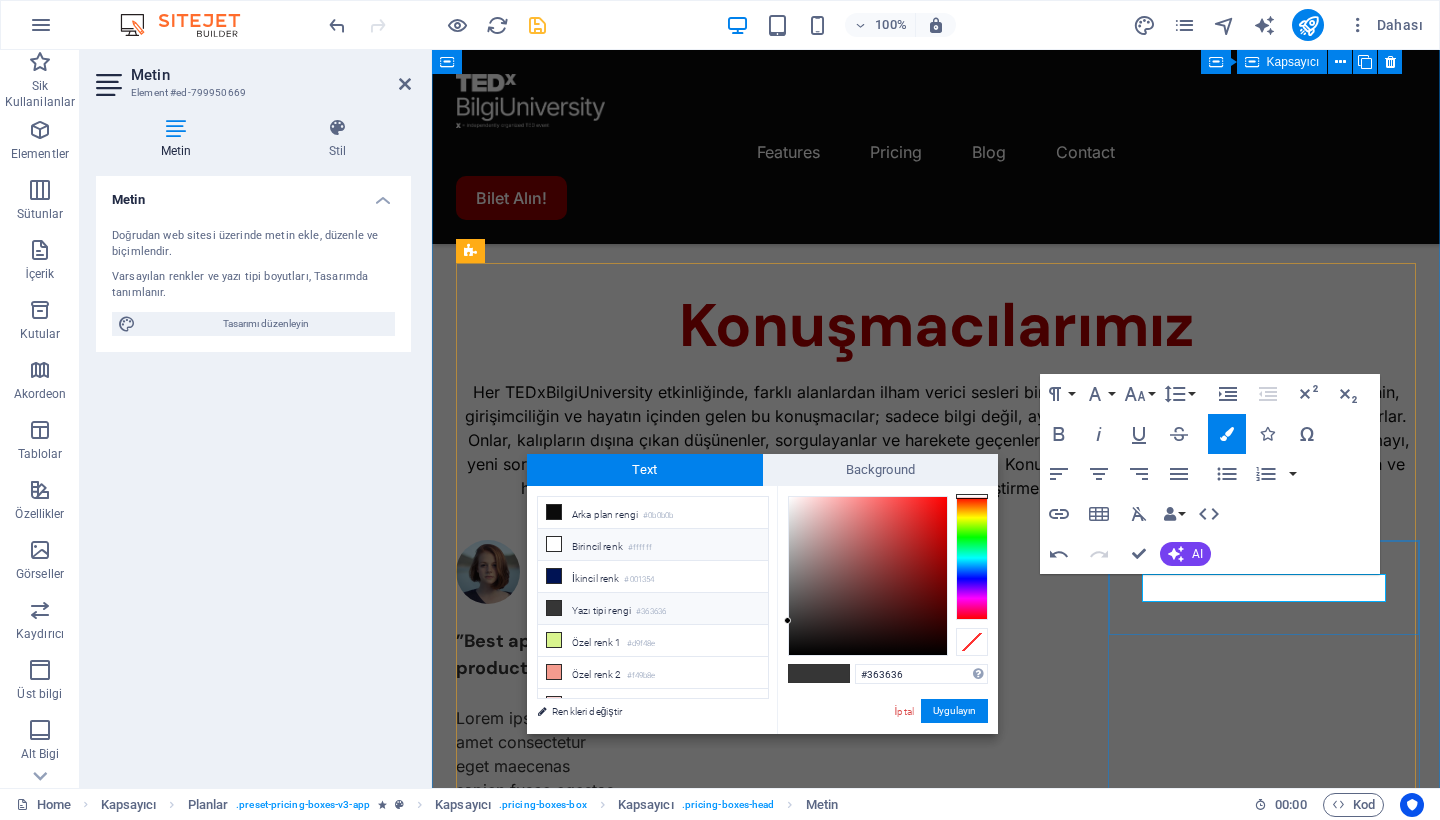 click on "Birincil renk
#[COLOR]" at bounding box center [653, 545] 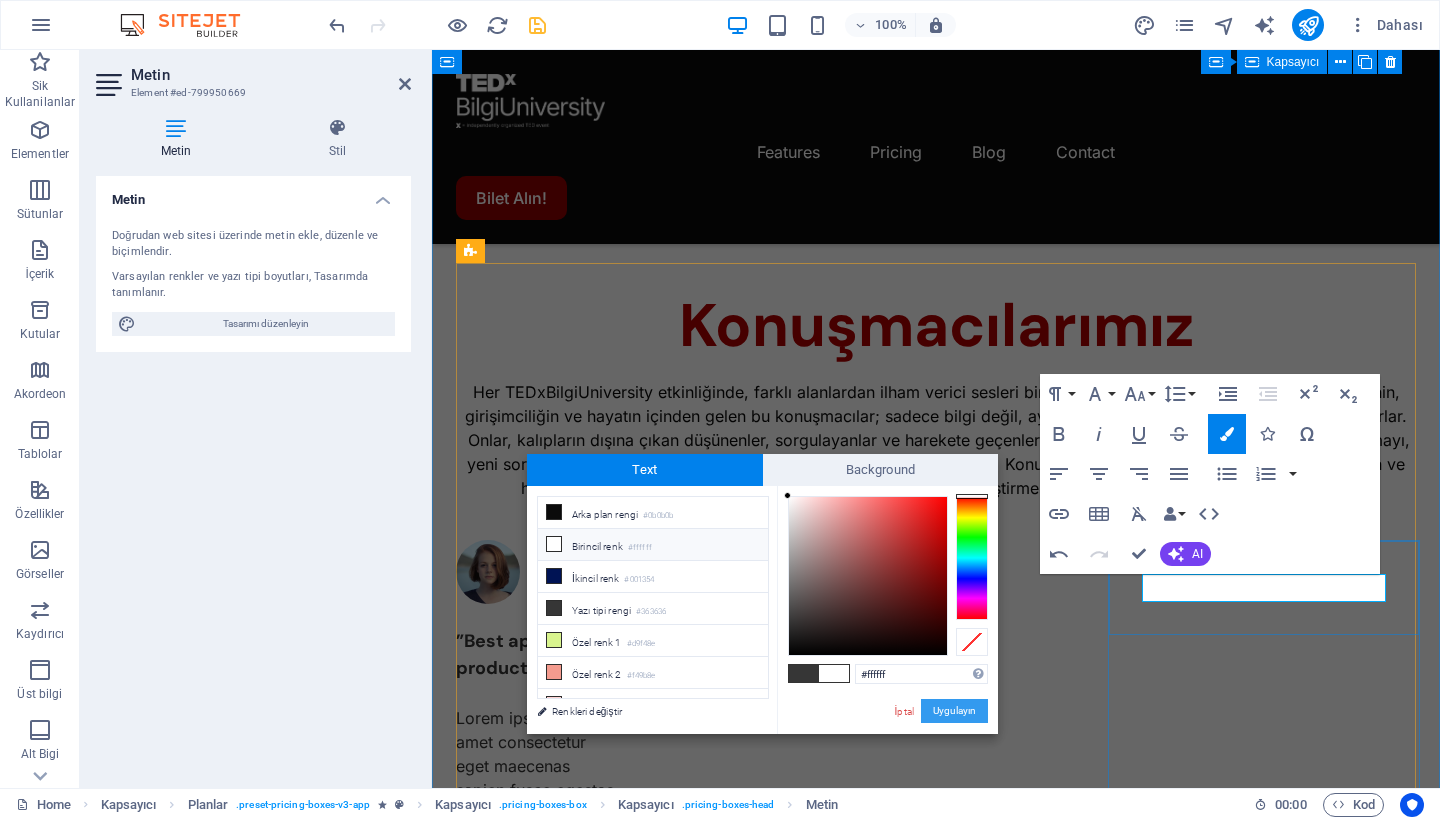 click on "Uygulayın" at bounding box center [954, 711] 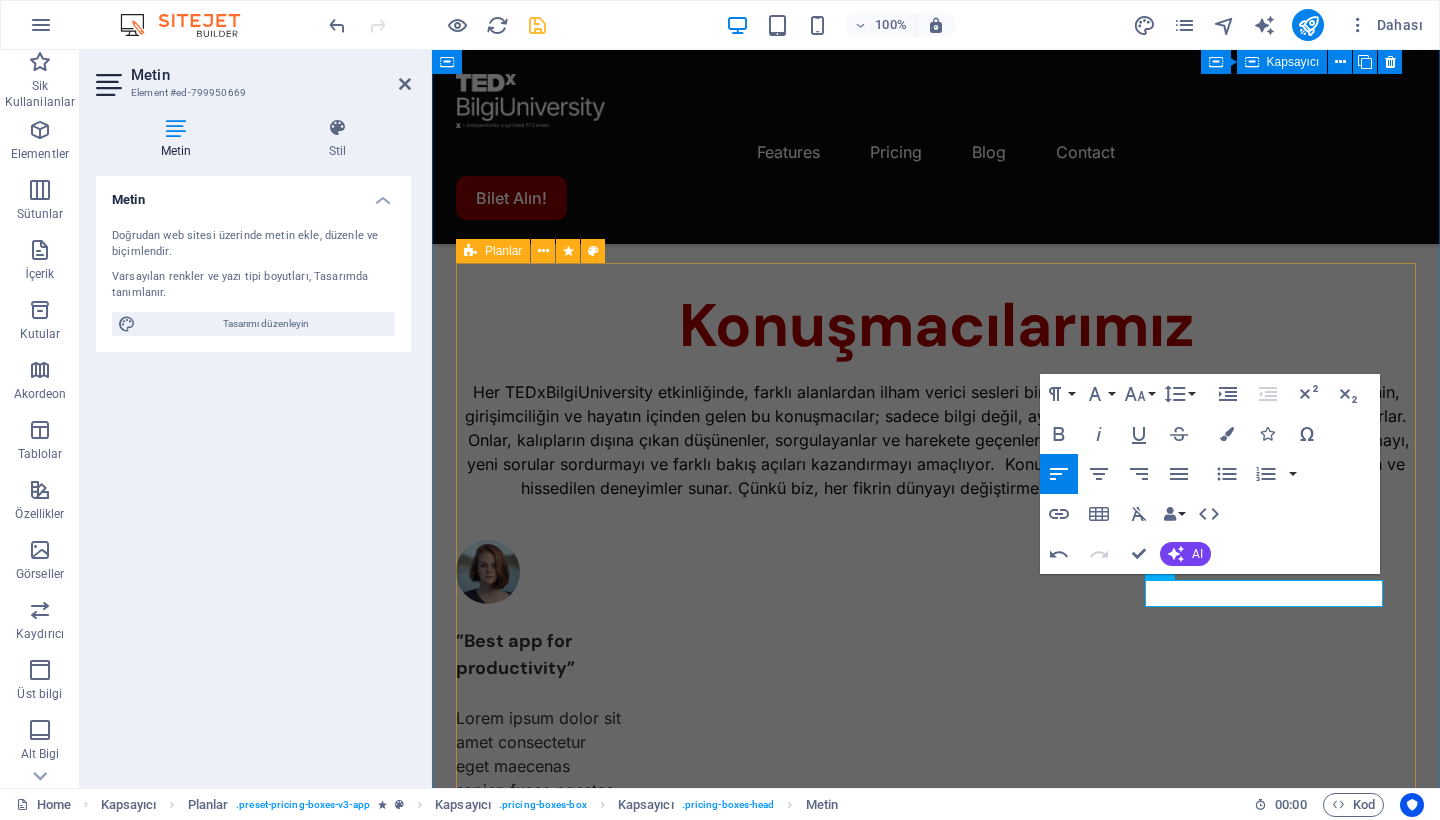click on "2. kategori $0 /monthly Get started for free       Up to 5 project members       Unlimited tasks and projects       2GB storage       Integrations       Basic support 1. Kategori most popular $9 /monthly Sign up now       Up to 50 project members       Unlimited tasks and projects       50GB storage       Integrations       Priority support       Advanced support       Expert support VIP Access $19 /monthly Sign up now       Up to 100 project members       Unlimited tasks and projects       200GB storage       Integrations and All support types       Dedicated account manager       Custom fields       Advanced analytics       Export capabilities       API access       Advanced security features" at bounding box center [936, 15234] 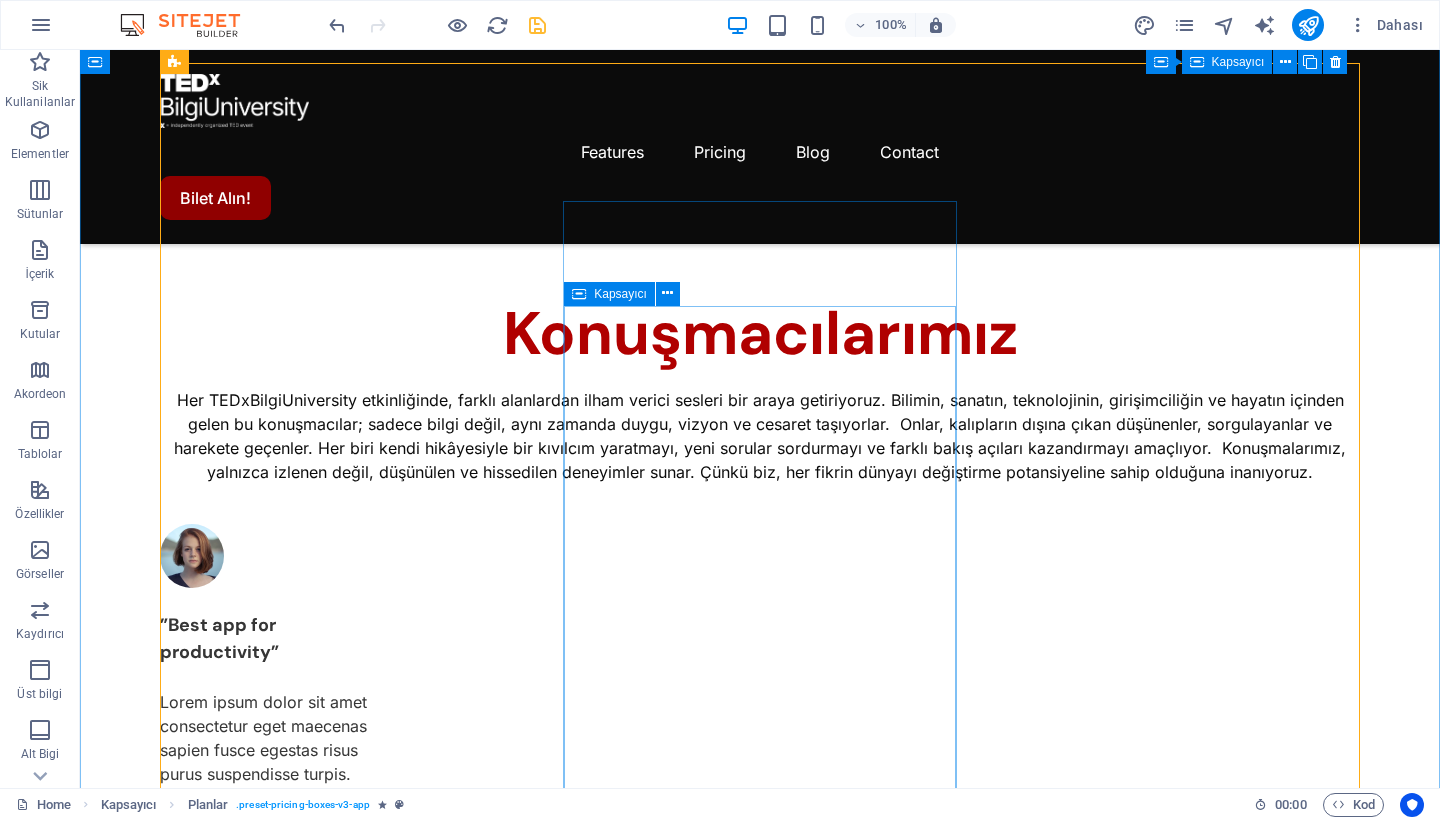 scroll, scrollTop: 1607, scrollLeft: 0, axis: vertical 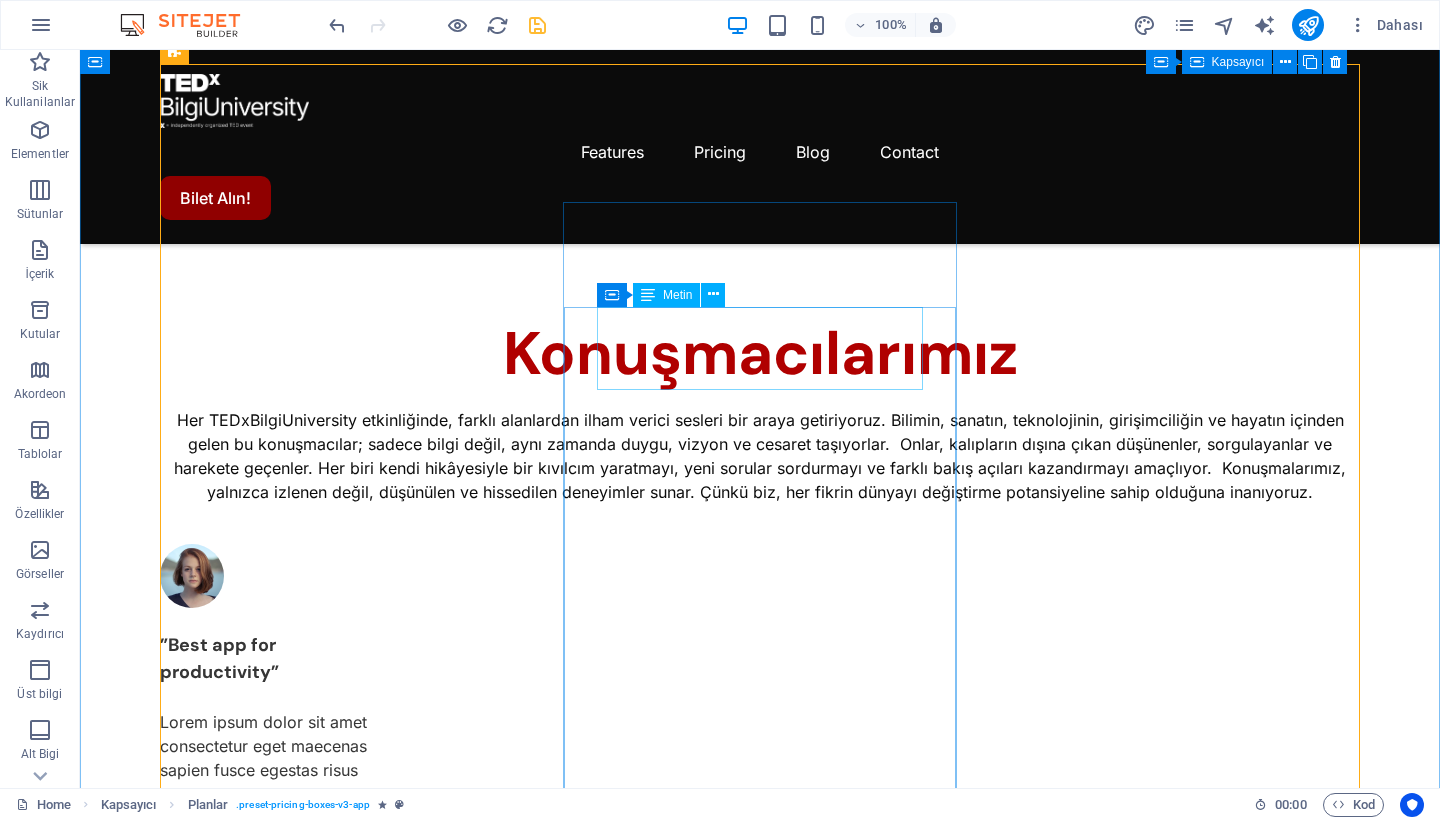 click on "$9 /monthly" at bounding box center (760, 9767) 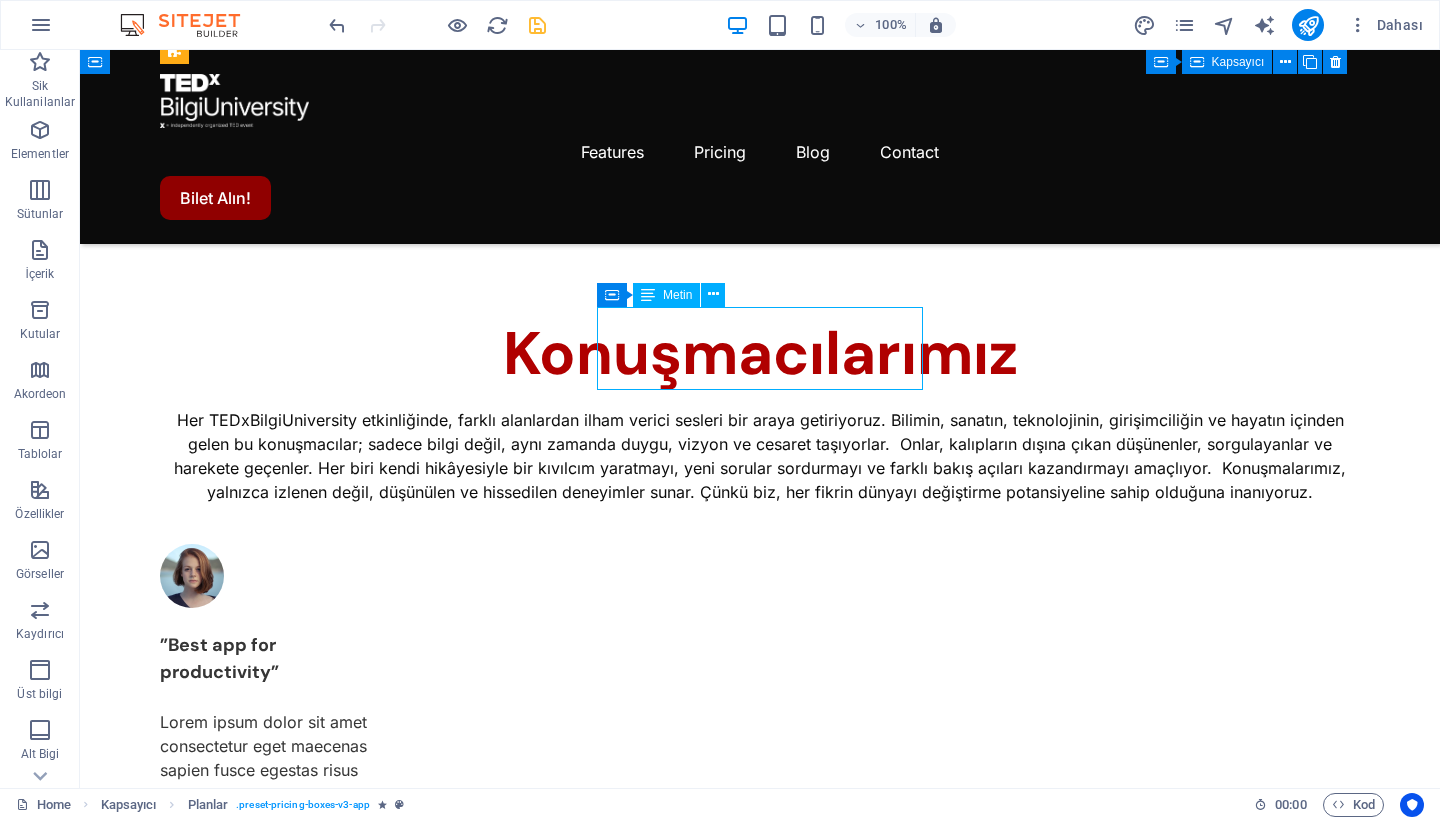 click on "$9 /monthly" at bounding box center [760, 9767] 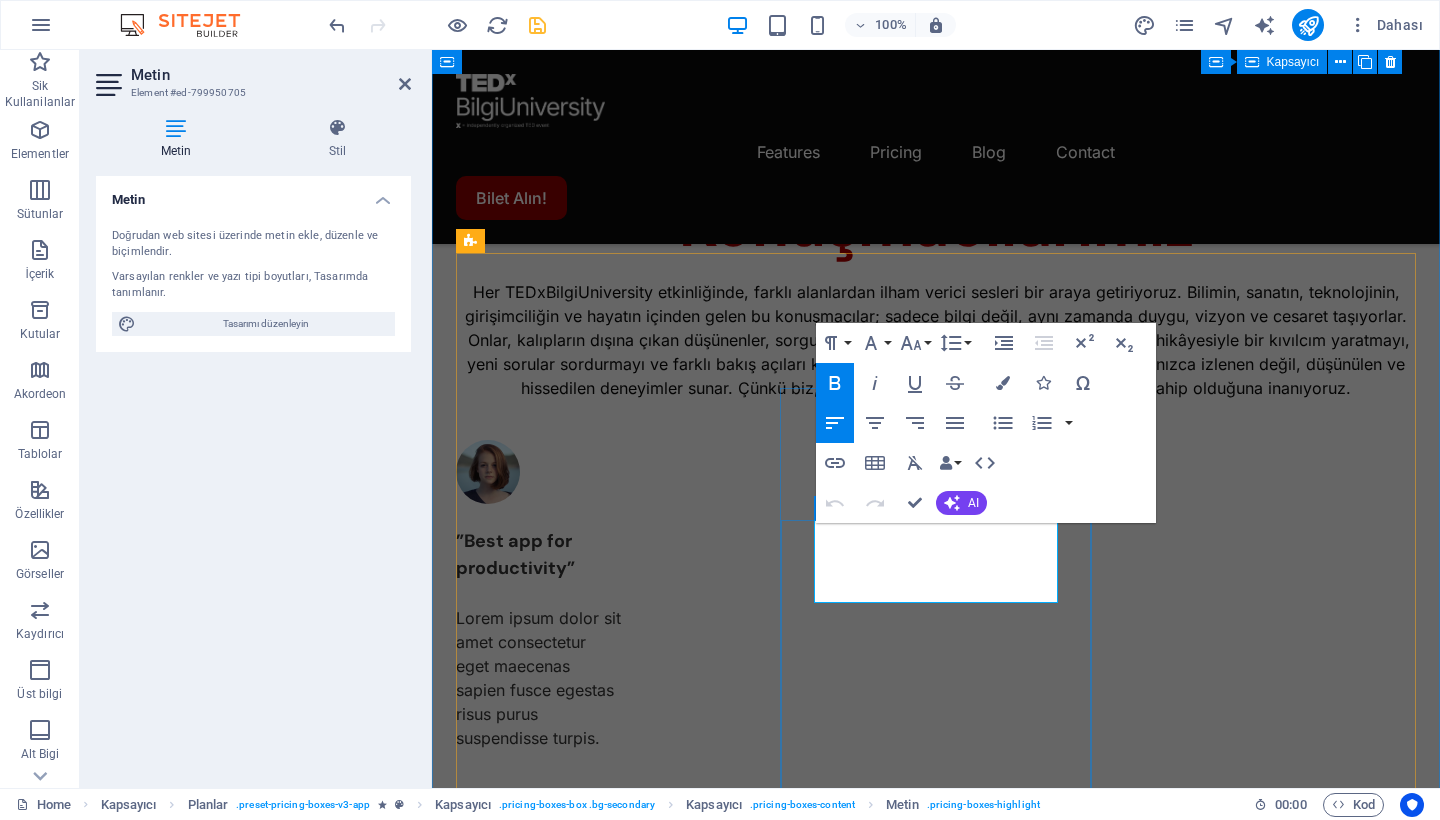 drag, startPoint x: 881, startPoint y: 560, endPoint x: 826, endPoint y: 560, distance: 55 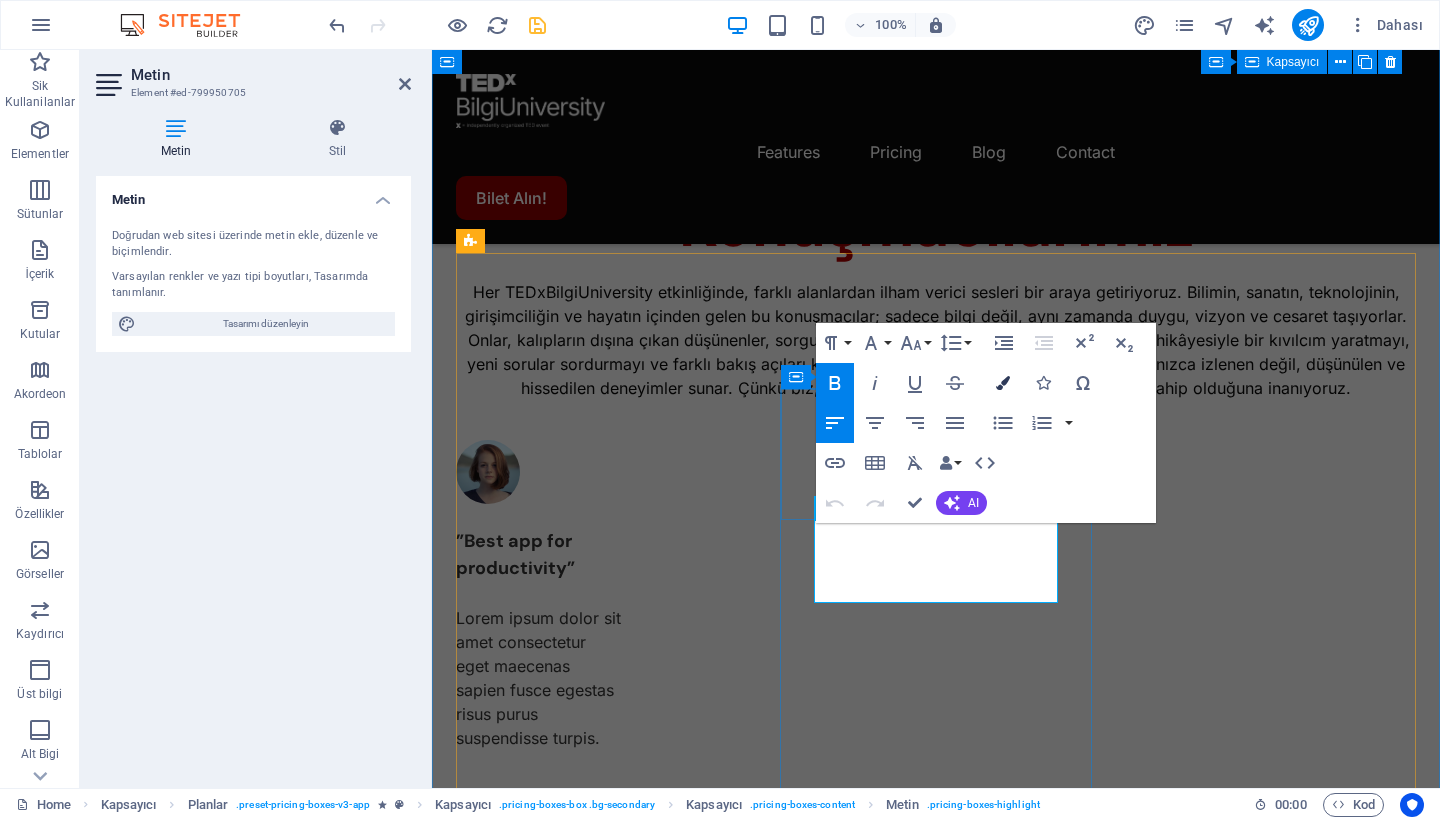 click at bounding box center [1003, 383] 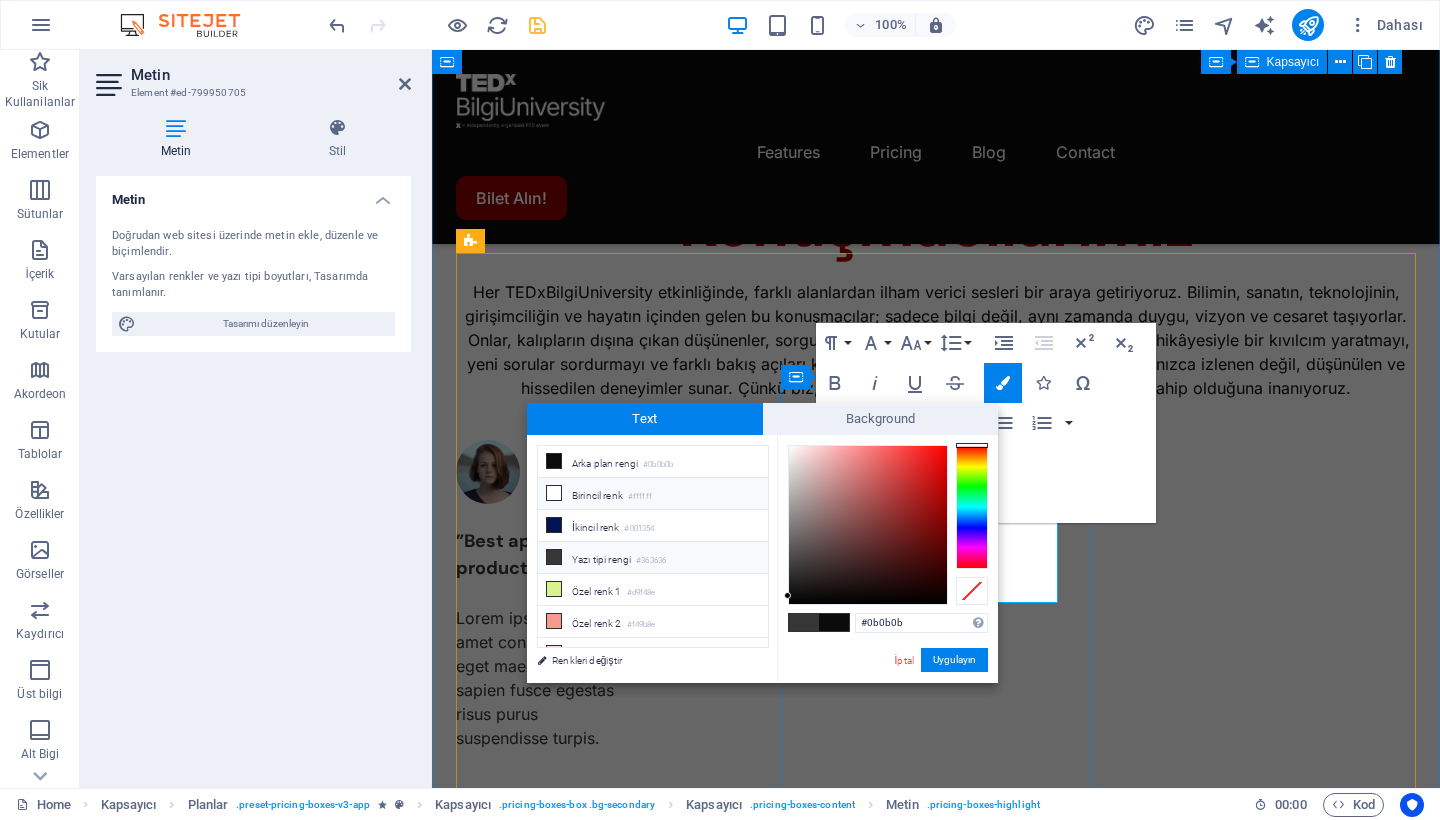 click on "#ffffff" at bounding box center [640, 497] 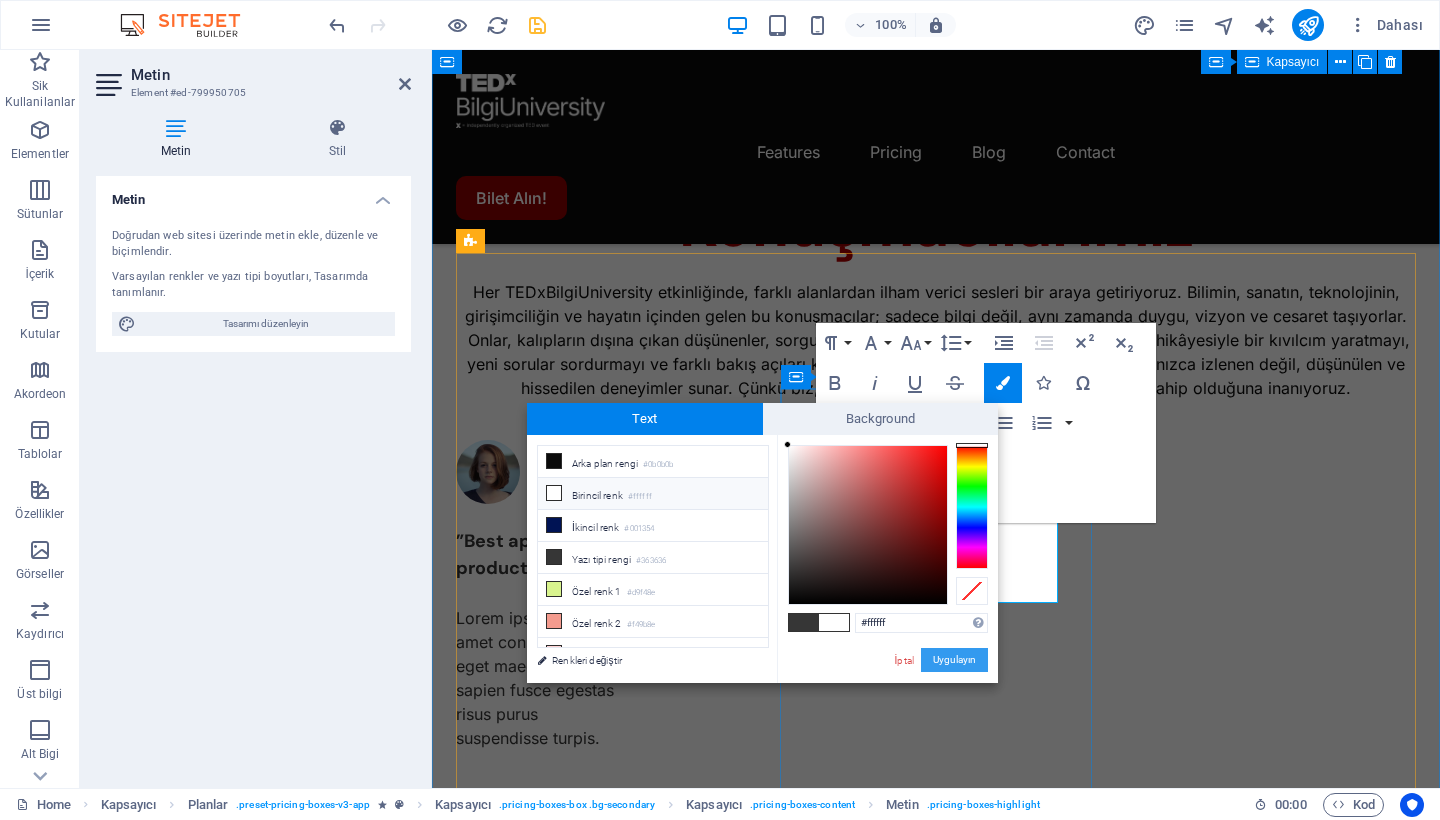 click on "Uygulayın" at bounding box center (954, 660) 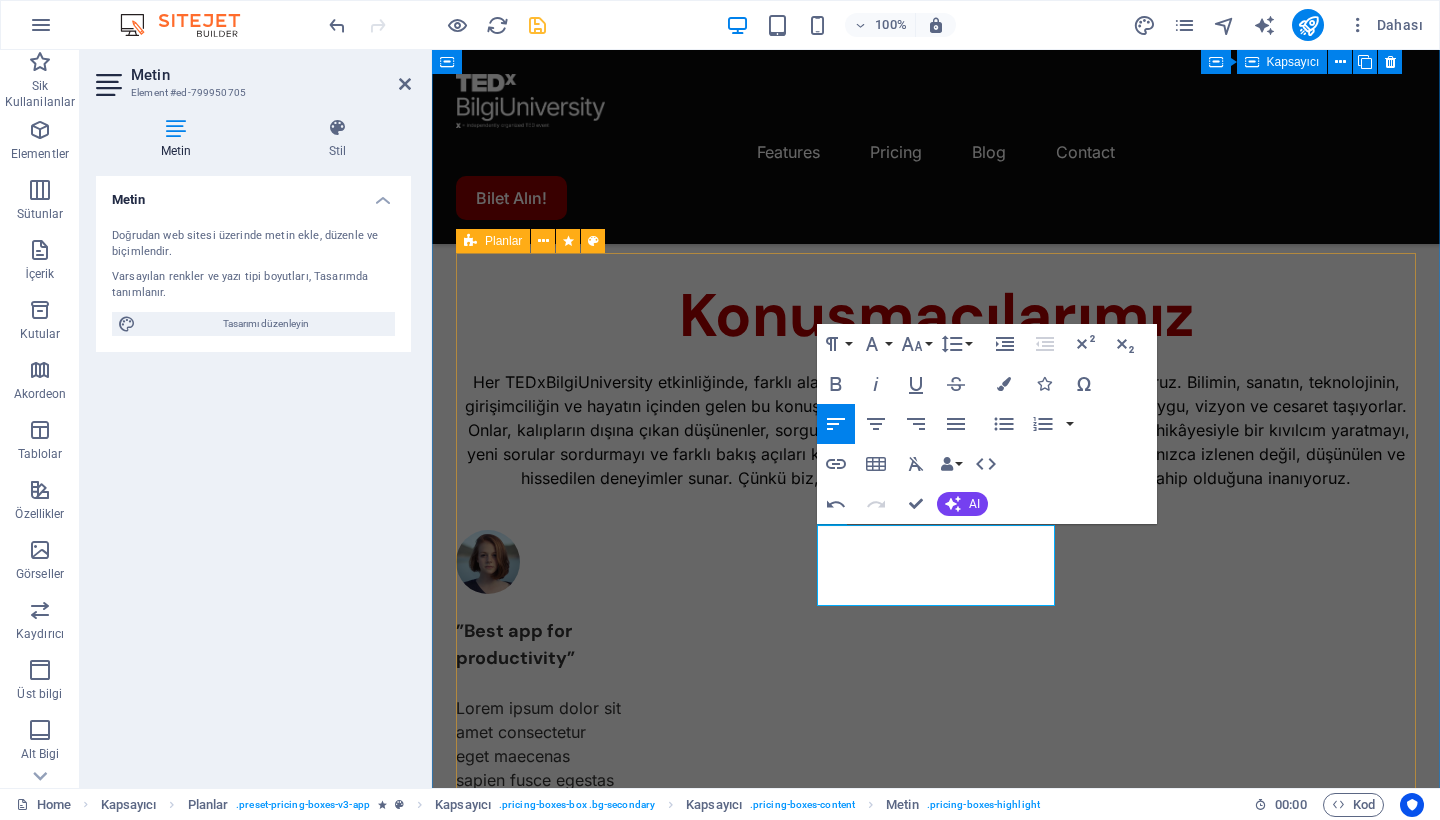click on "2. kategori $0 /monthly Get started for free       Up to 5 project members       Unlimited tasks and projects       2GB storage       Integrations       Basic support 1. Kategori most popular ​ ​ $9 ​ /monthly Sign up now       Up to 50 project members       Unlimited tasks and projects       50GB storage       Integrations       Priority support       Advanced support       Expert support VIP Access $19 /monthly Sign up now       Up to 100 project members       Unlimited tasks and projects       200GB storage       Integrations and All support types       Dedicated account manager       Custom fields       Advanced analytics       Export capabilities       API access       Advanced security features" at bounding box center [936, 15224] 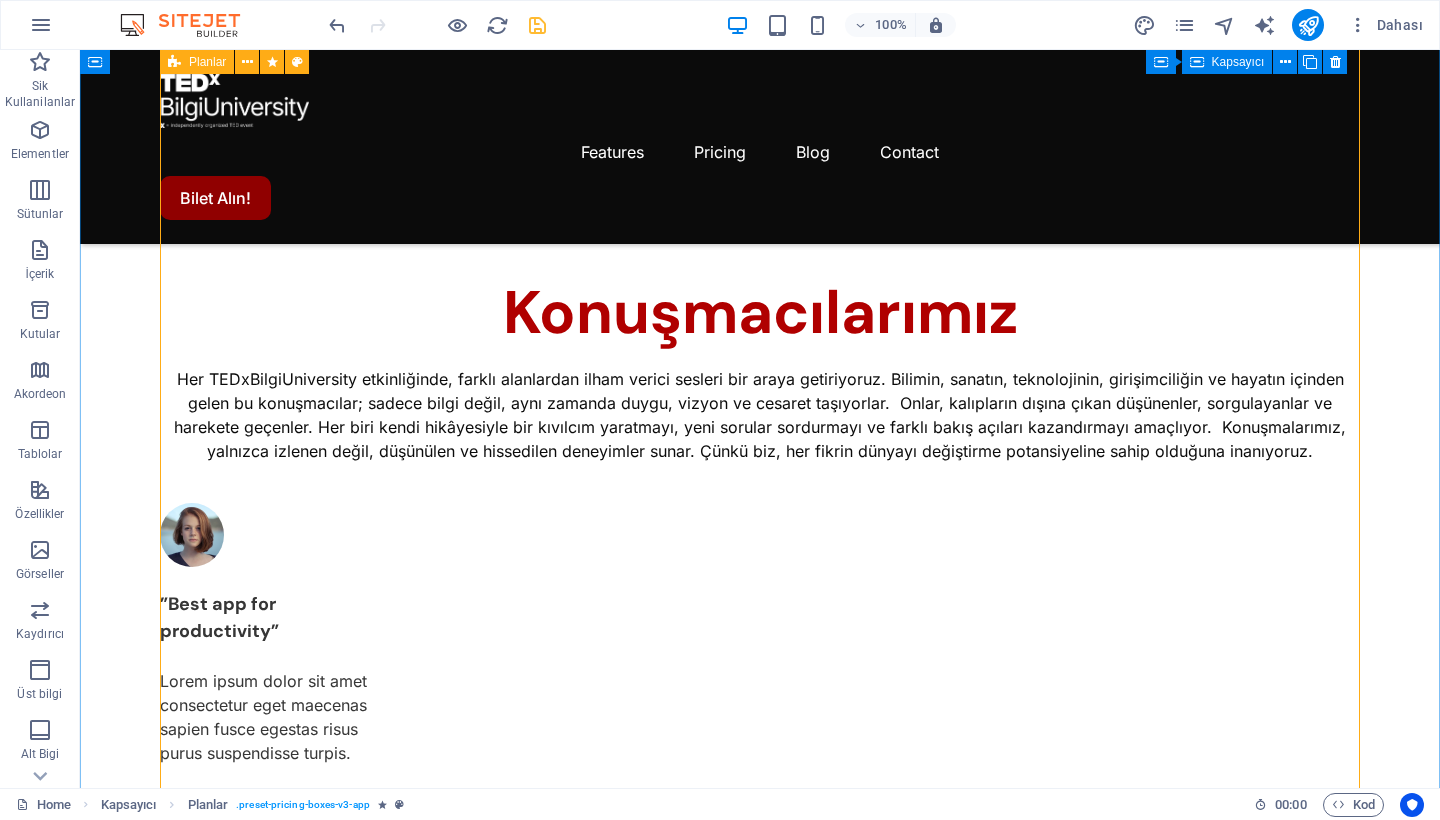 scroll, scrollTop: 1646, scrollLeft: 0, axis: vertical 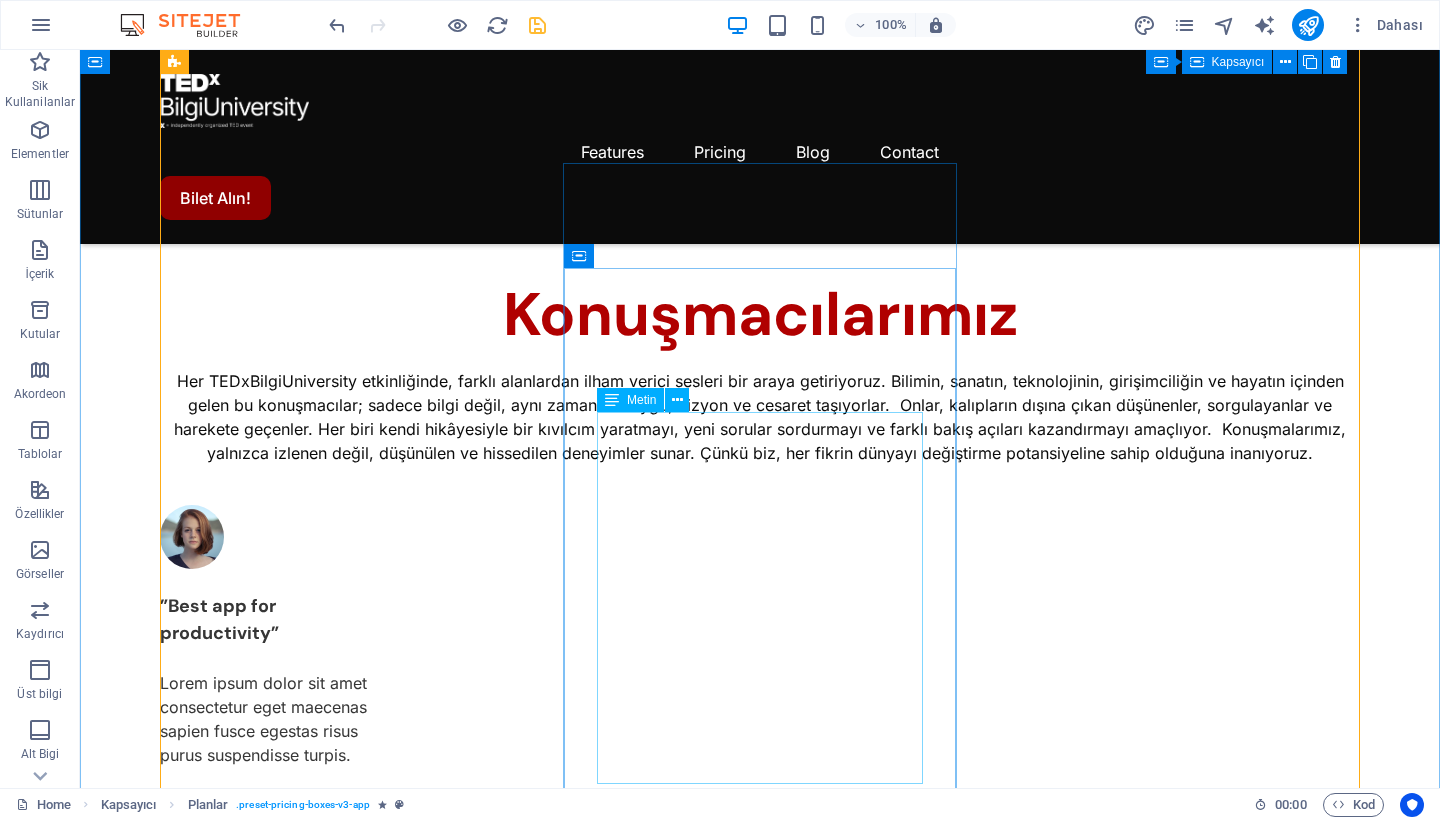 click on "Up to 50 project members       Unlimited tasks and projects       50GB storage       Integrations       Priority support       Advanced support       Expert support" at bounding box center [760, 14690] 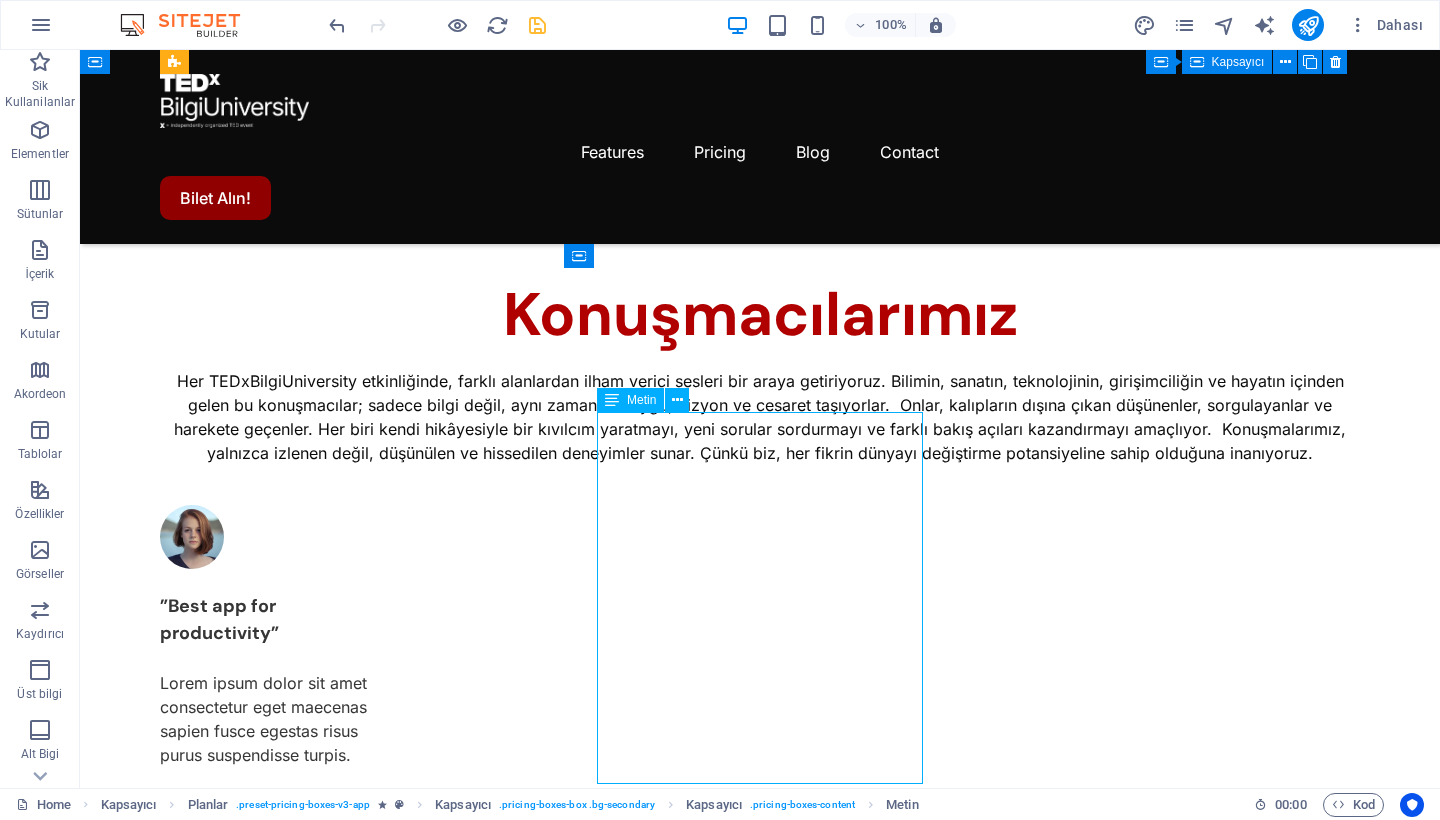 click on "Up to 50 project members       Unlimited tasks and projects       50GB storage       Integrations       Priority support       Advanced support       Expert support" at bounding box center [760, 14690] 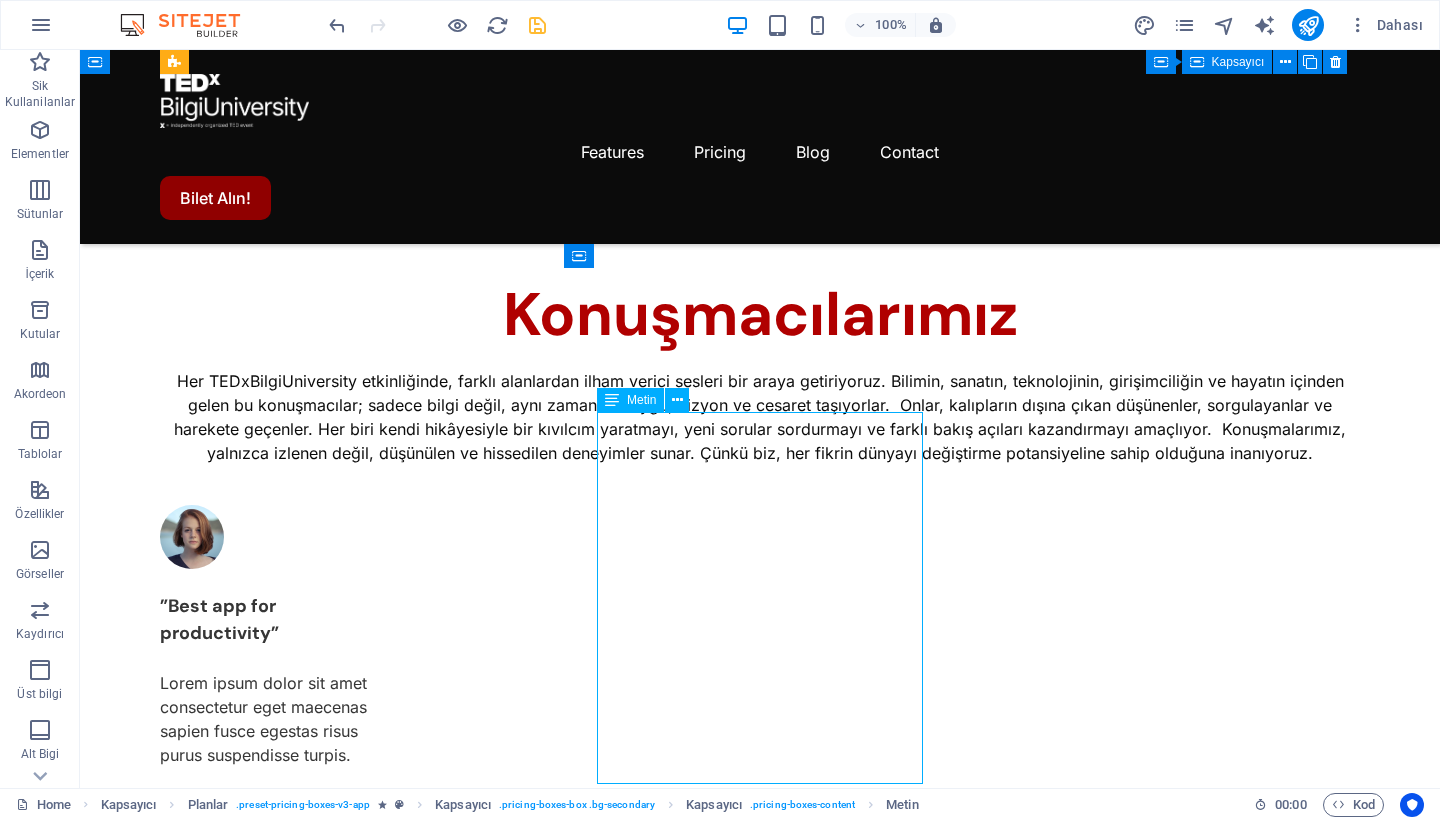 click on "Up to 50 project members       Unlimited tasks and projects       50GB storage       Integrations       Priority support       Advanced support       Expert support" at bounding box center (760, 14690) 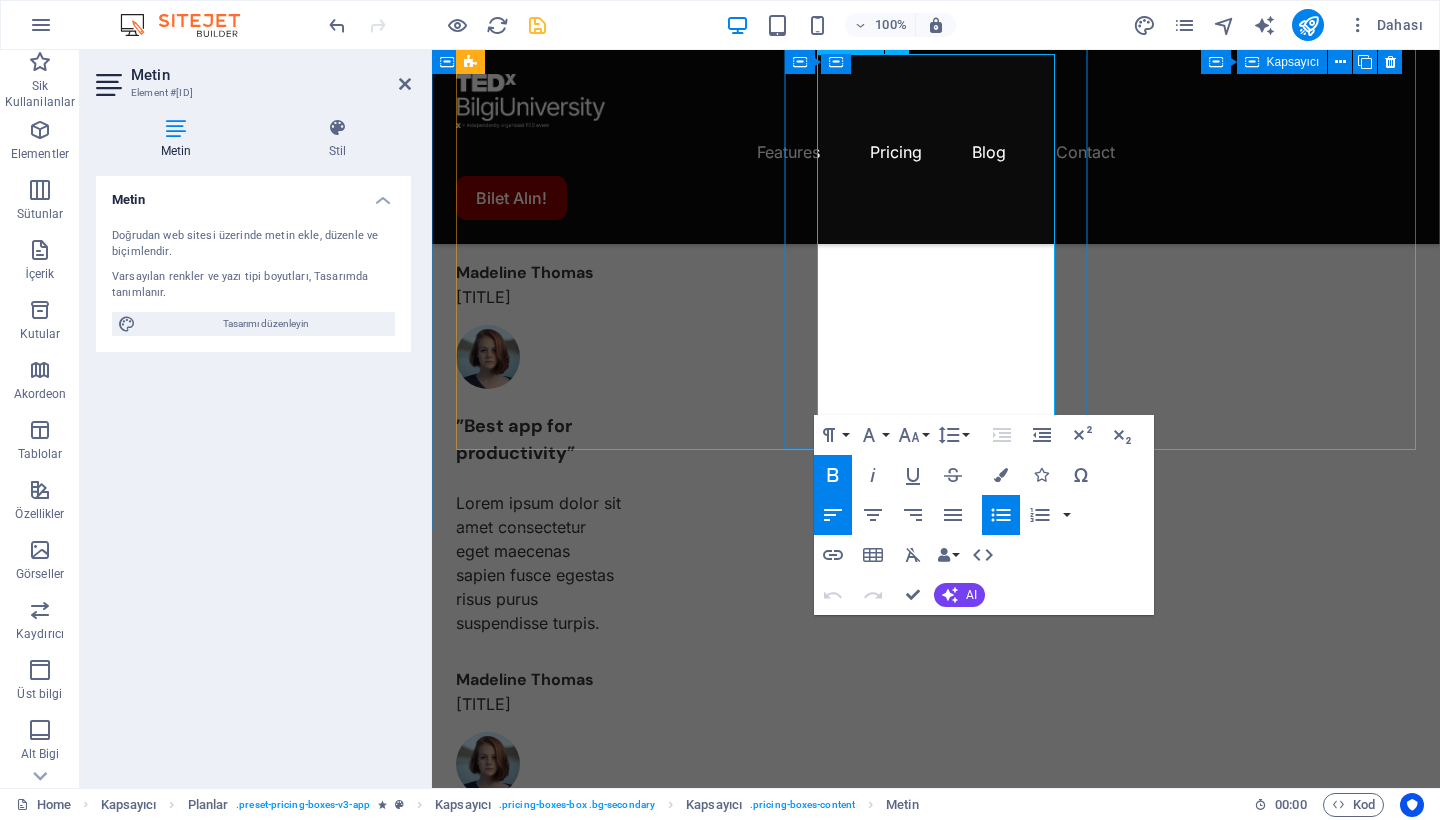 click on "Advanced support" at bounding box center [558, 14781] 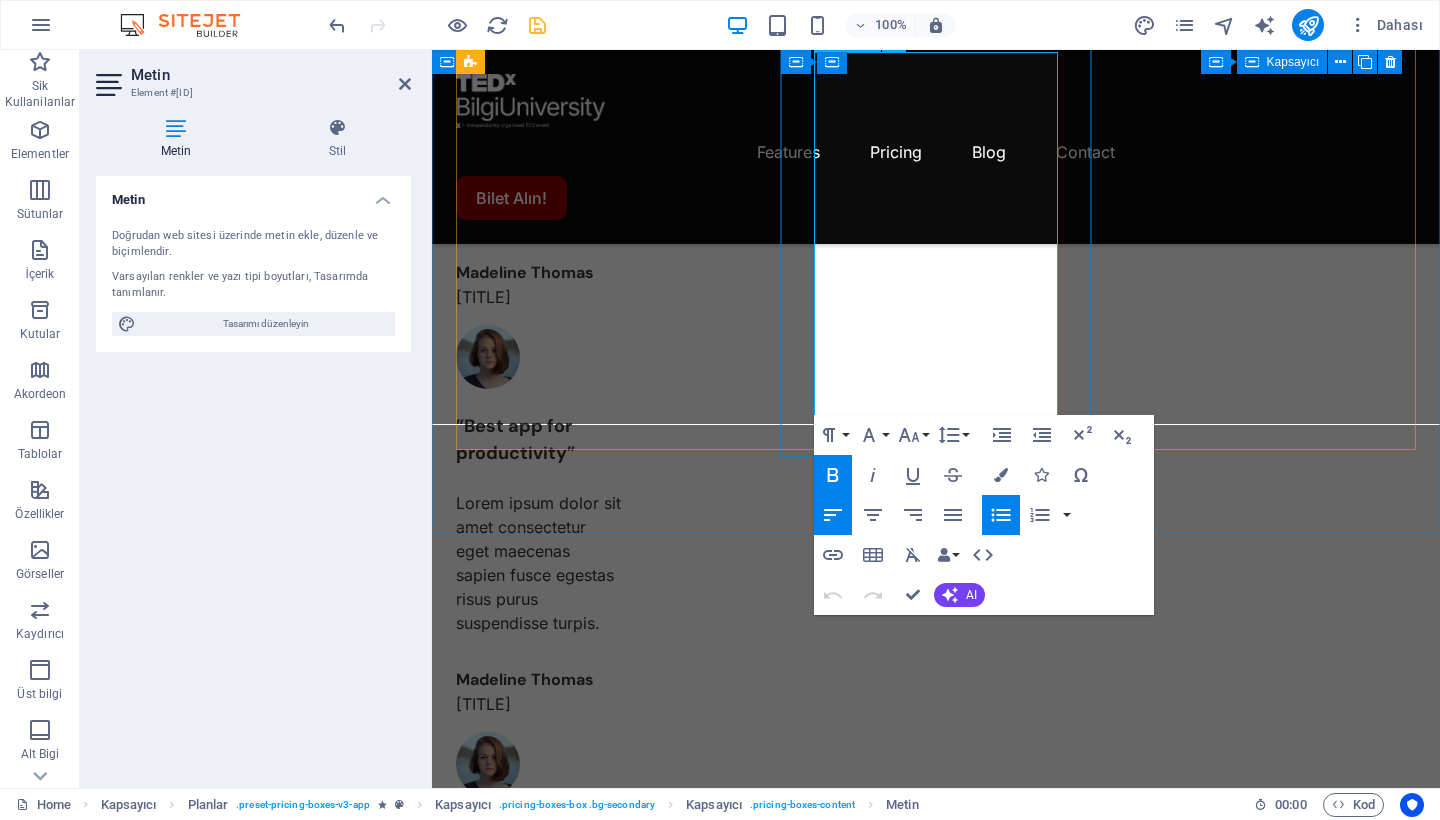 click on "Advanced support" at bounding box center (558, 14781) 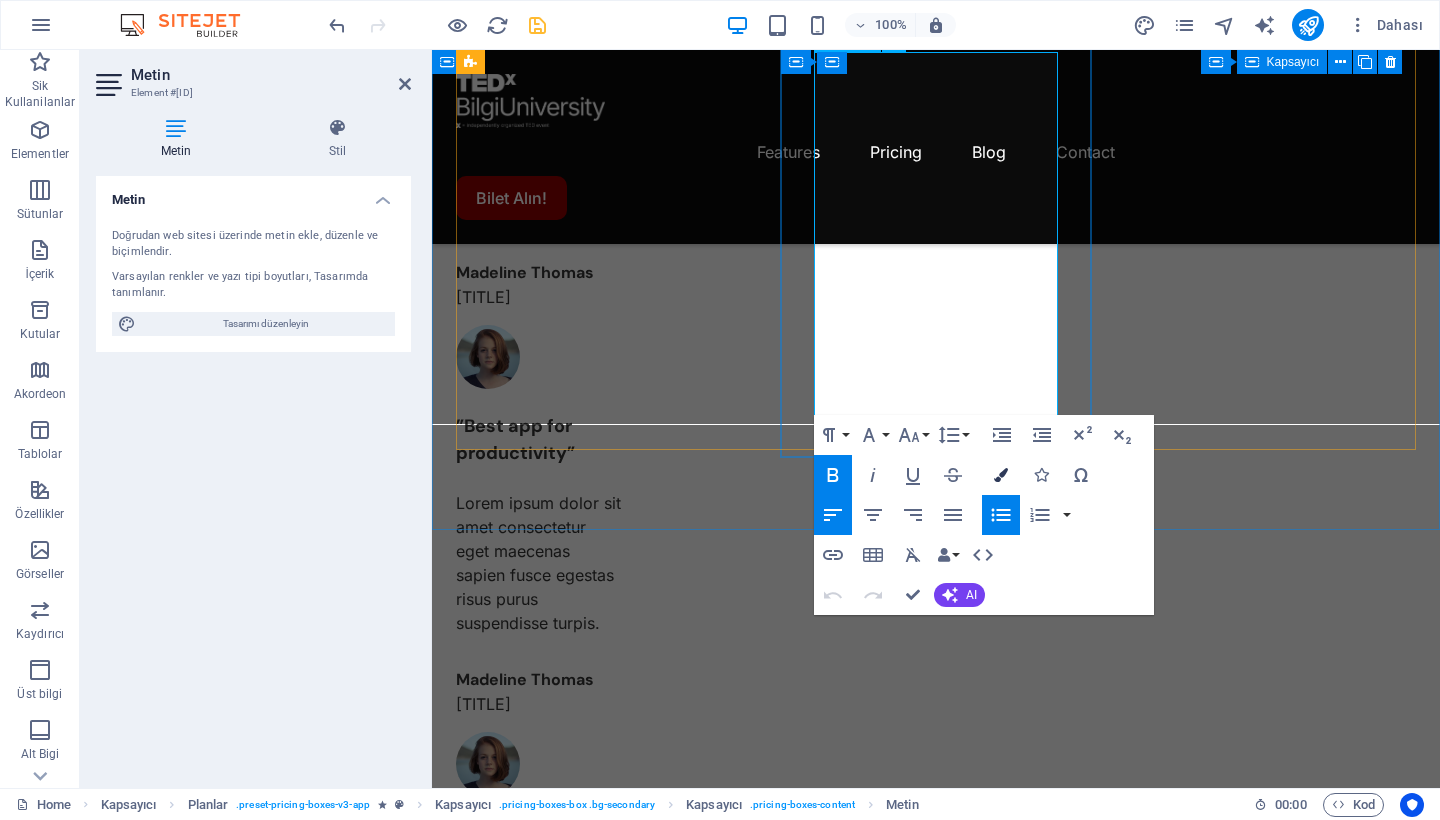 click at bounding box center (1001, 475) 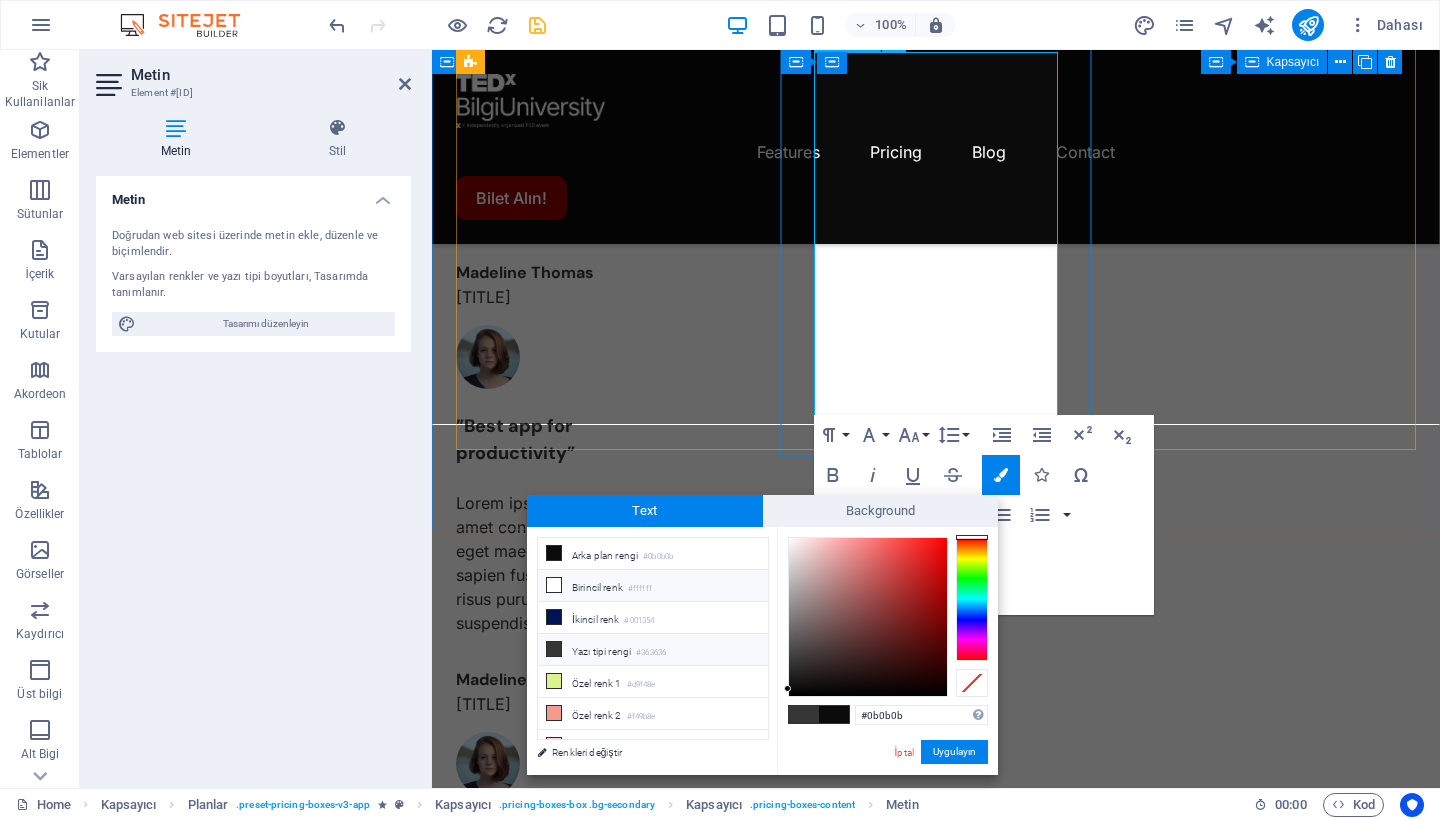 click on "Birincil renk
#[COLOR]" at bounding box center (653, 586) 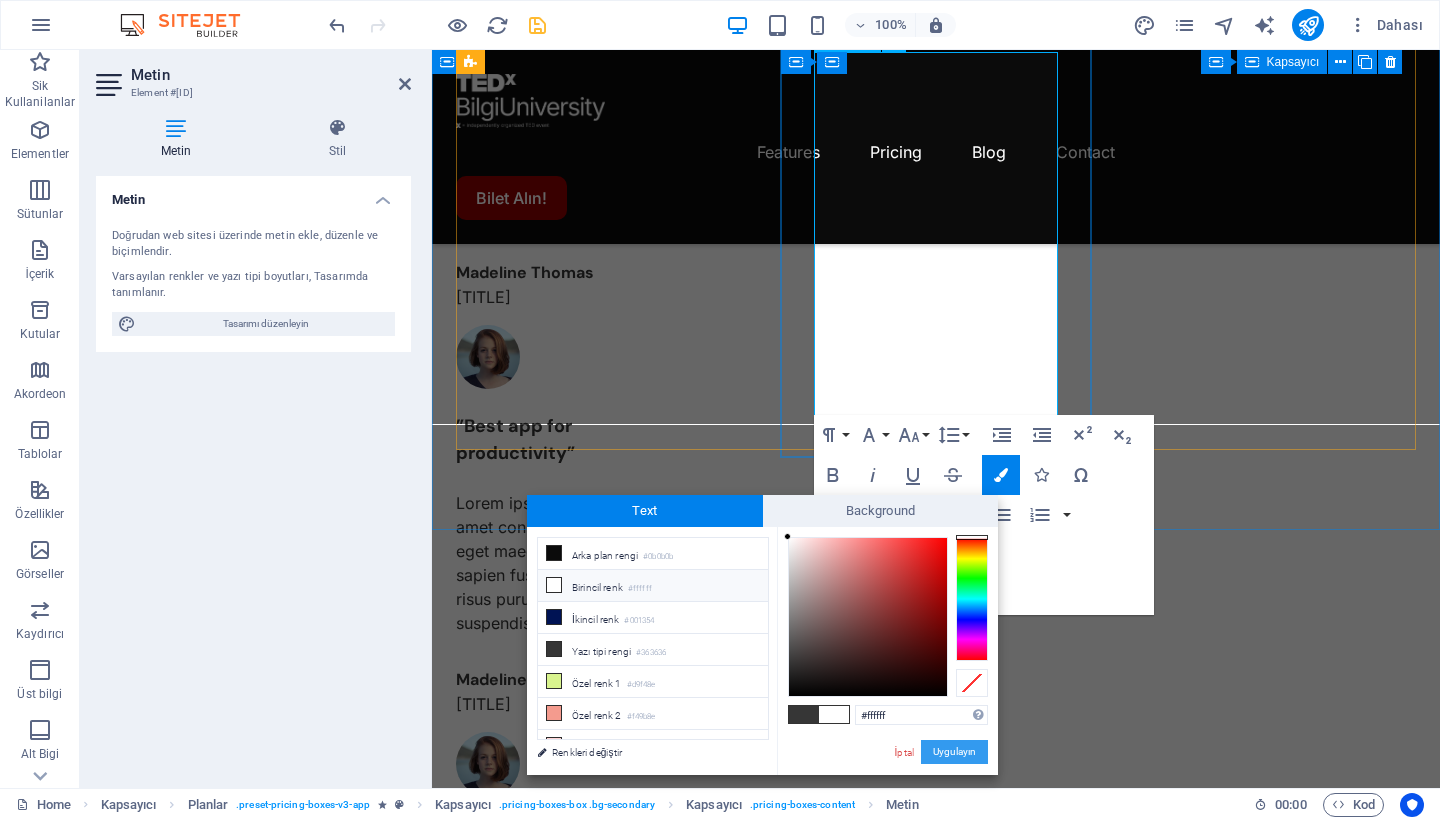 click on "Uygulayın" at bounding box center (954, 752) 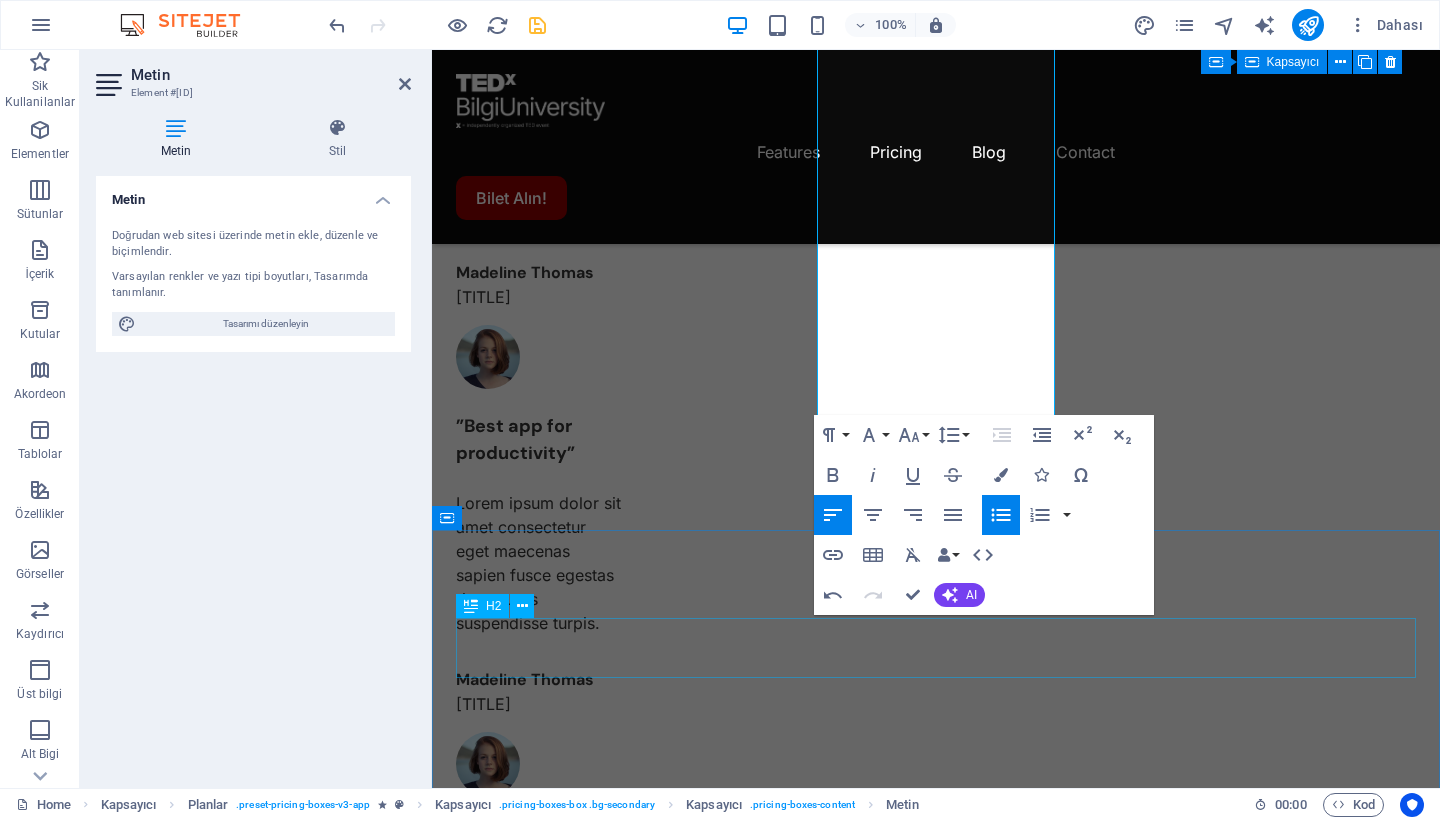 click on "Ekibimizle Tanışın" at bounding box center [936, 27139] 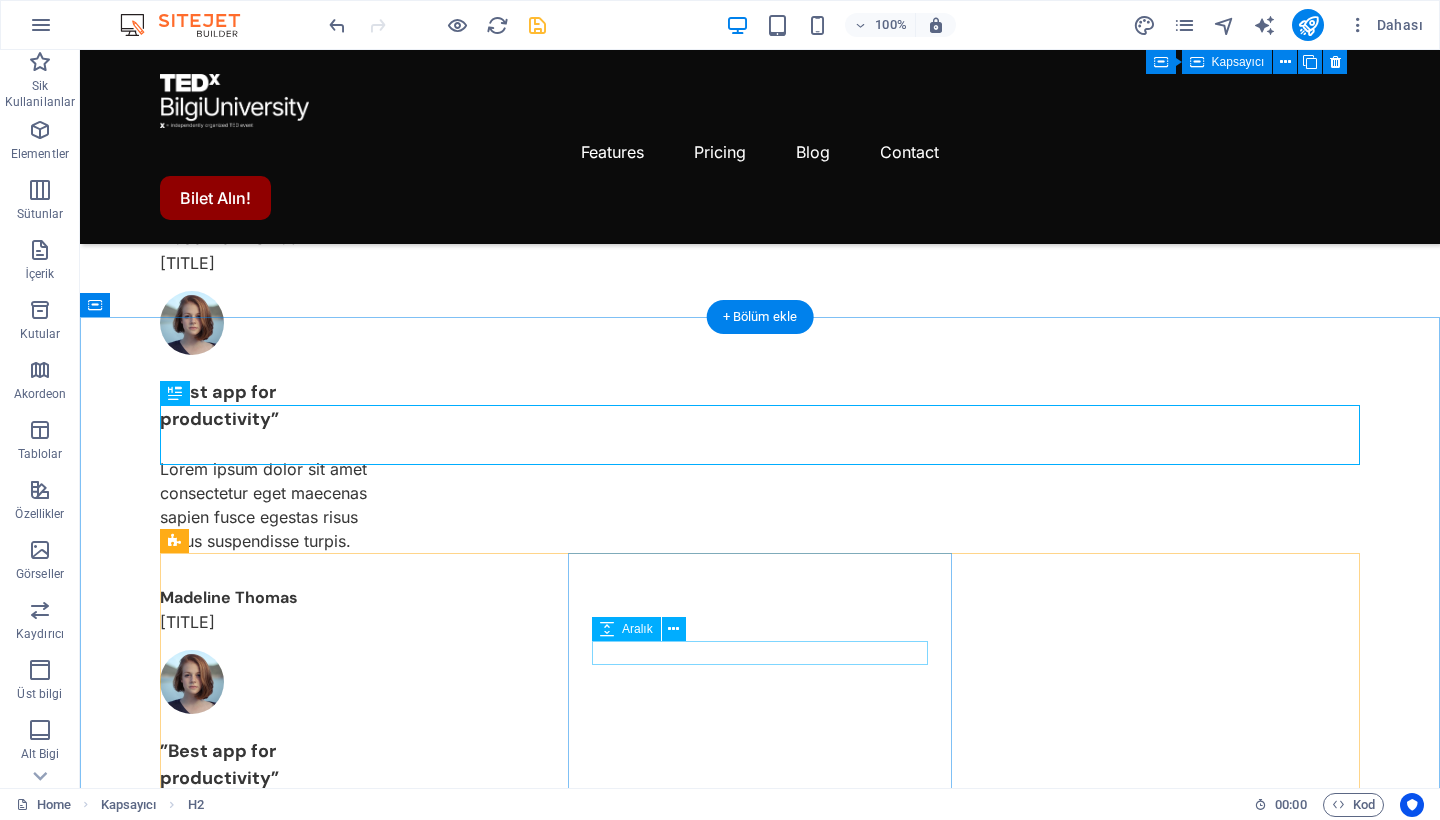 click at bounding box center [352, 33498] 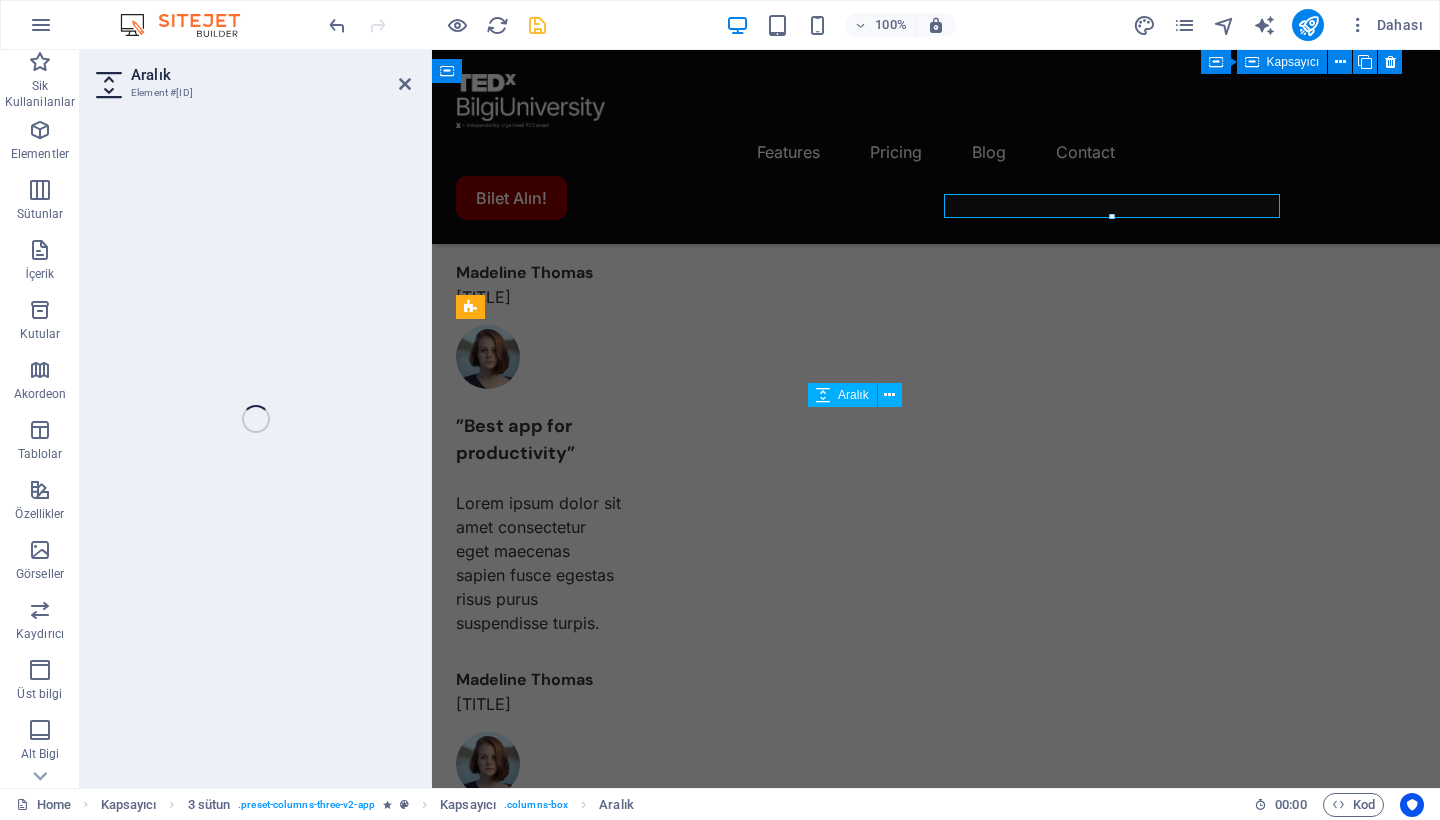 scroll, scrollTop: 2666, scrollLeft: 0, axis: vertical 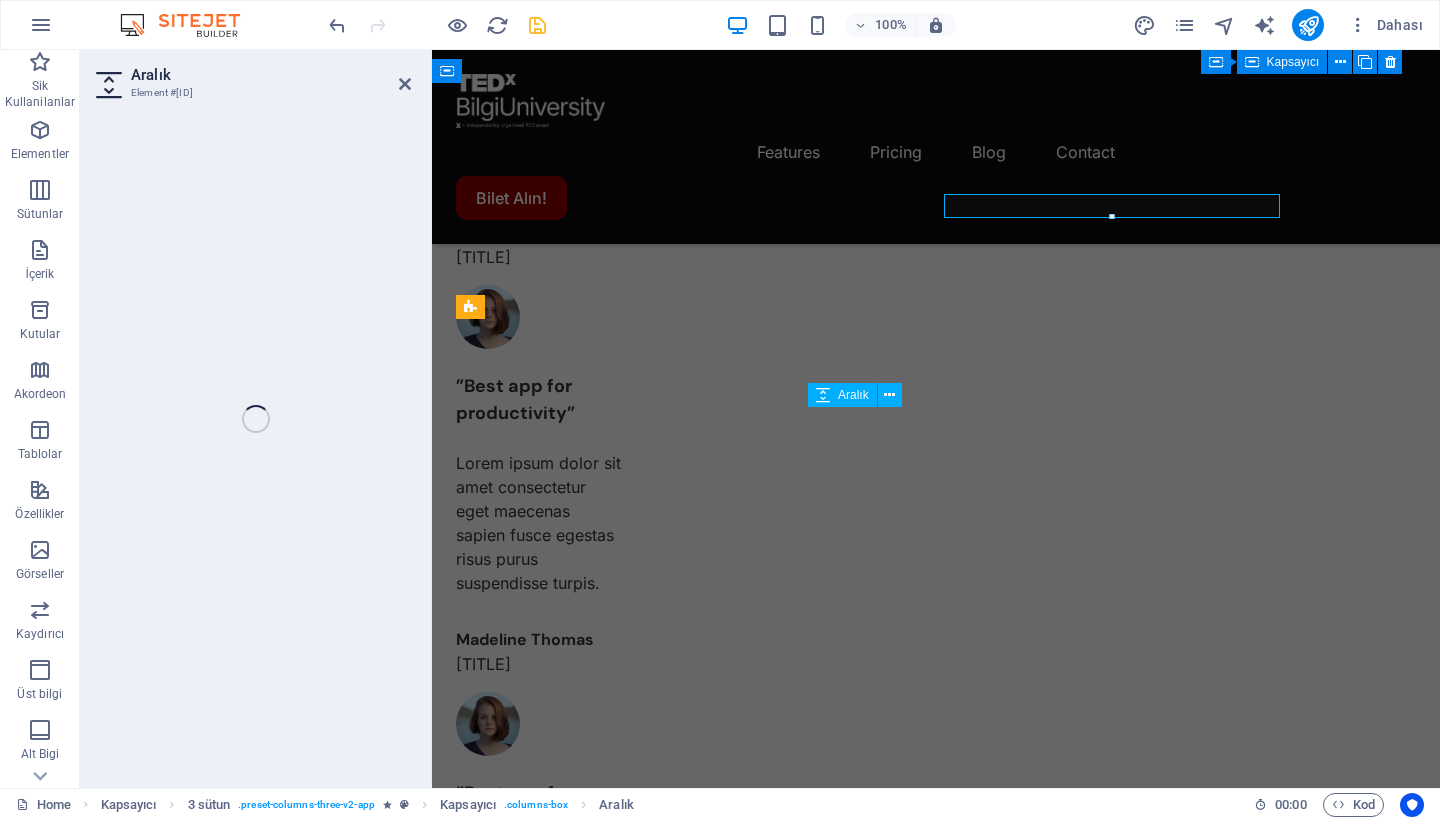select on "px" 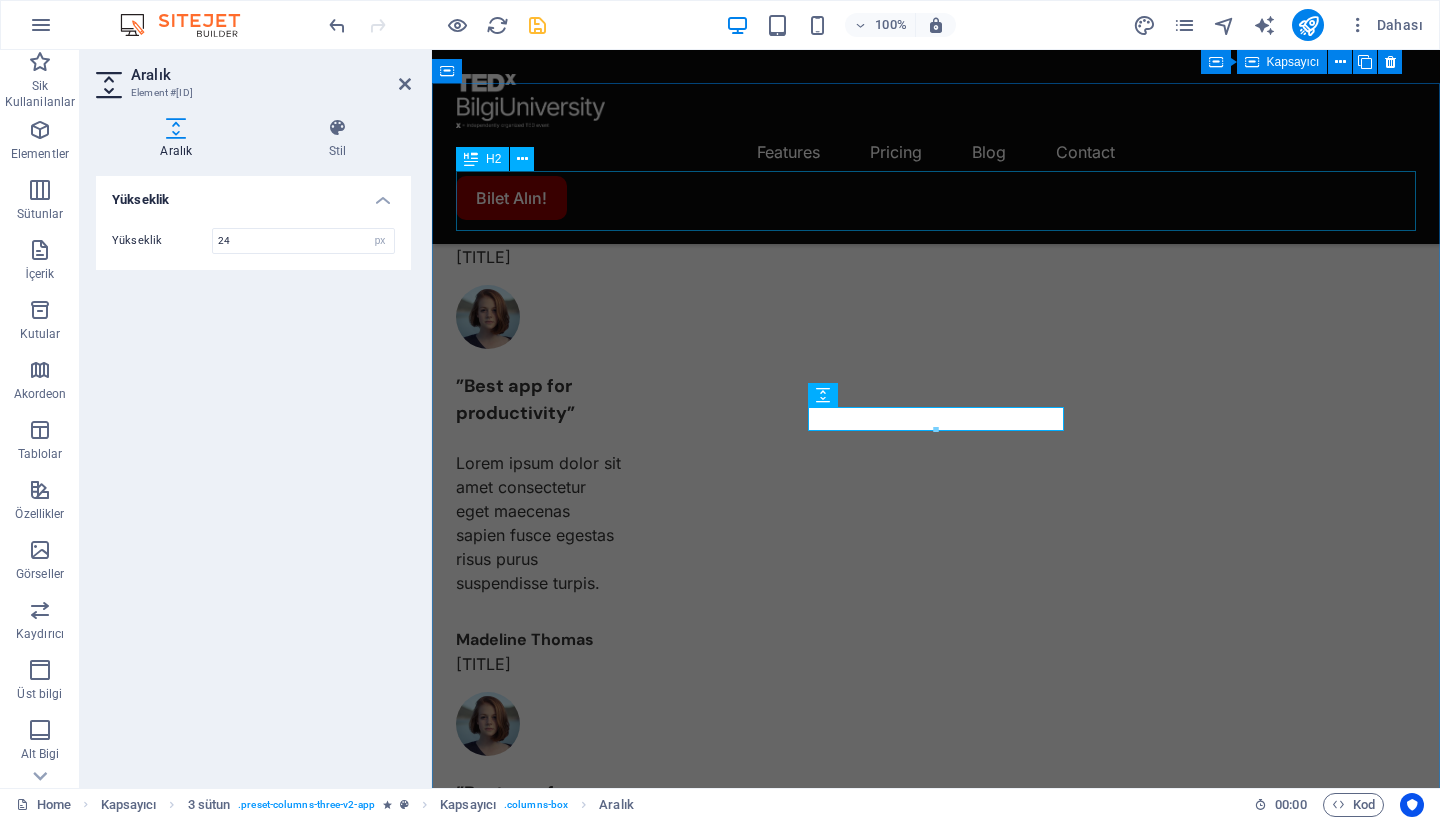 click on "Ekibimizle Tanışın" at bounding box center [936, 26692] 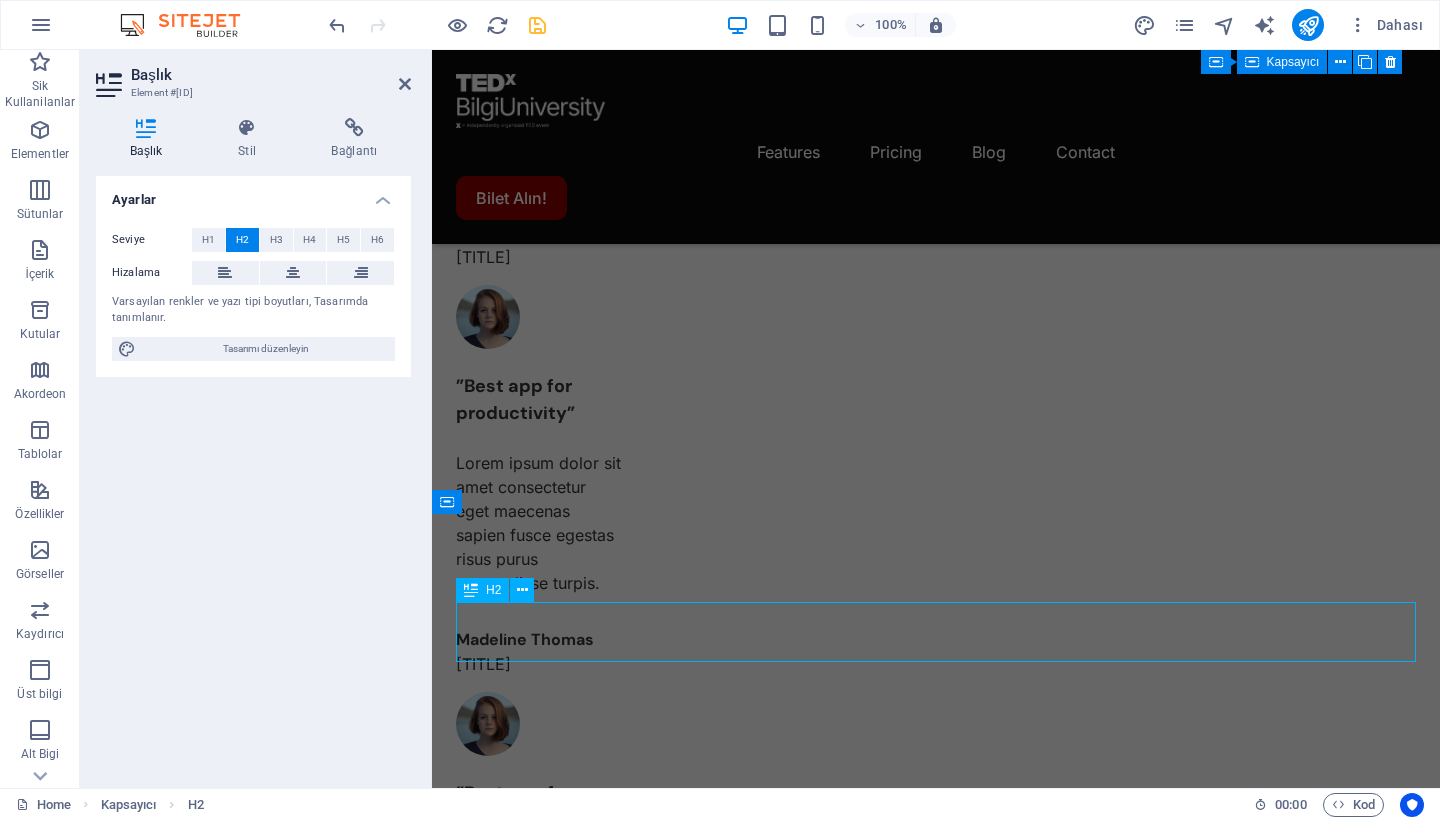 scroll, scrollTop: 2235, scrollLeft: 0, axis: vertical 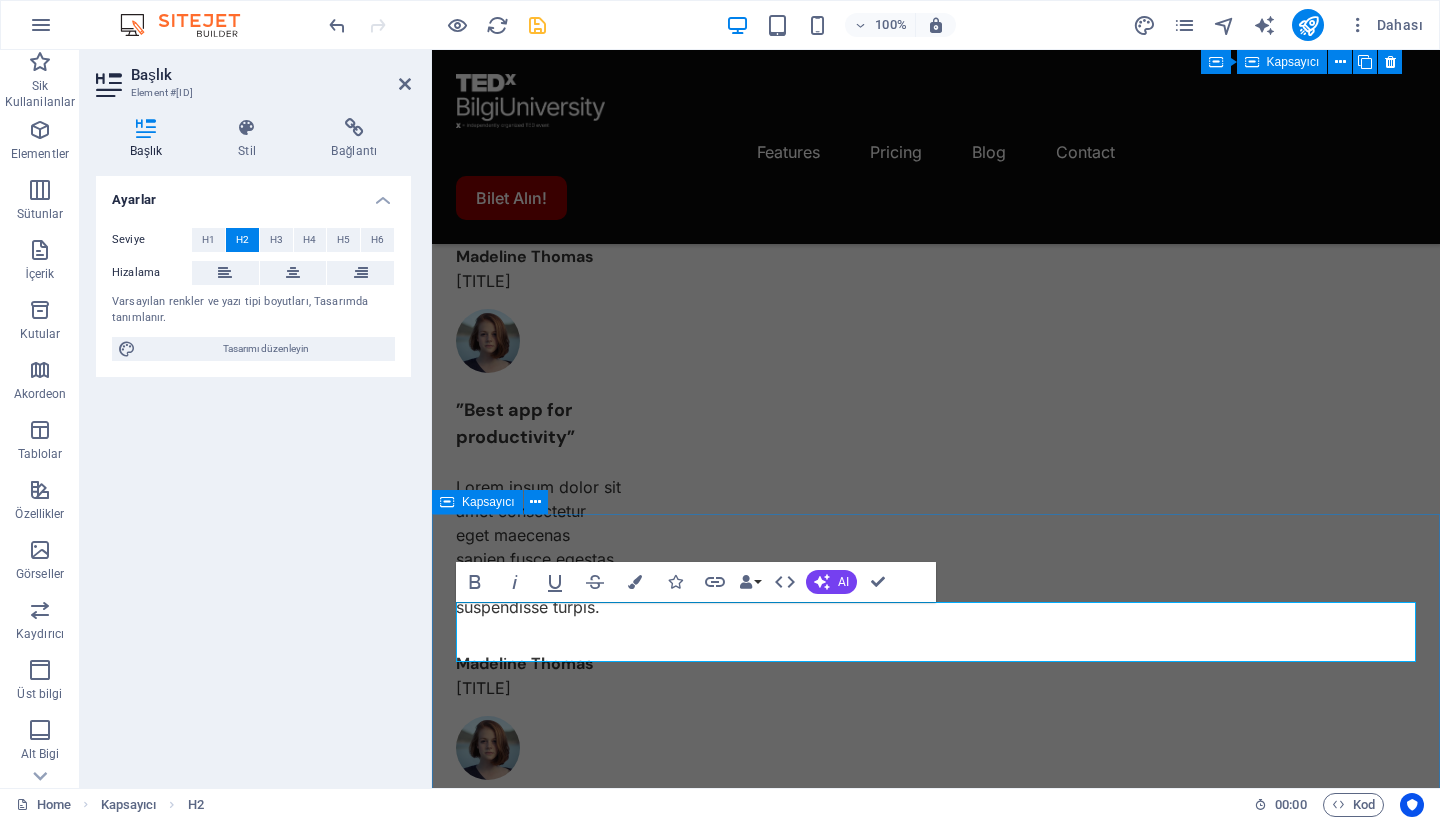 click on "Ekibimizle Tanışın" at bounding box center (936, 27123) 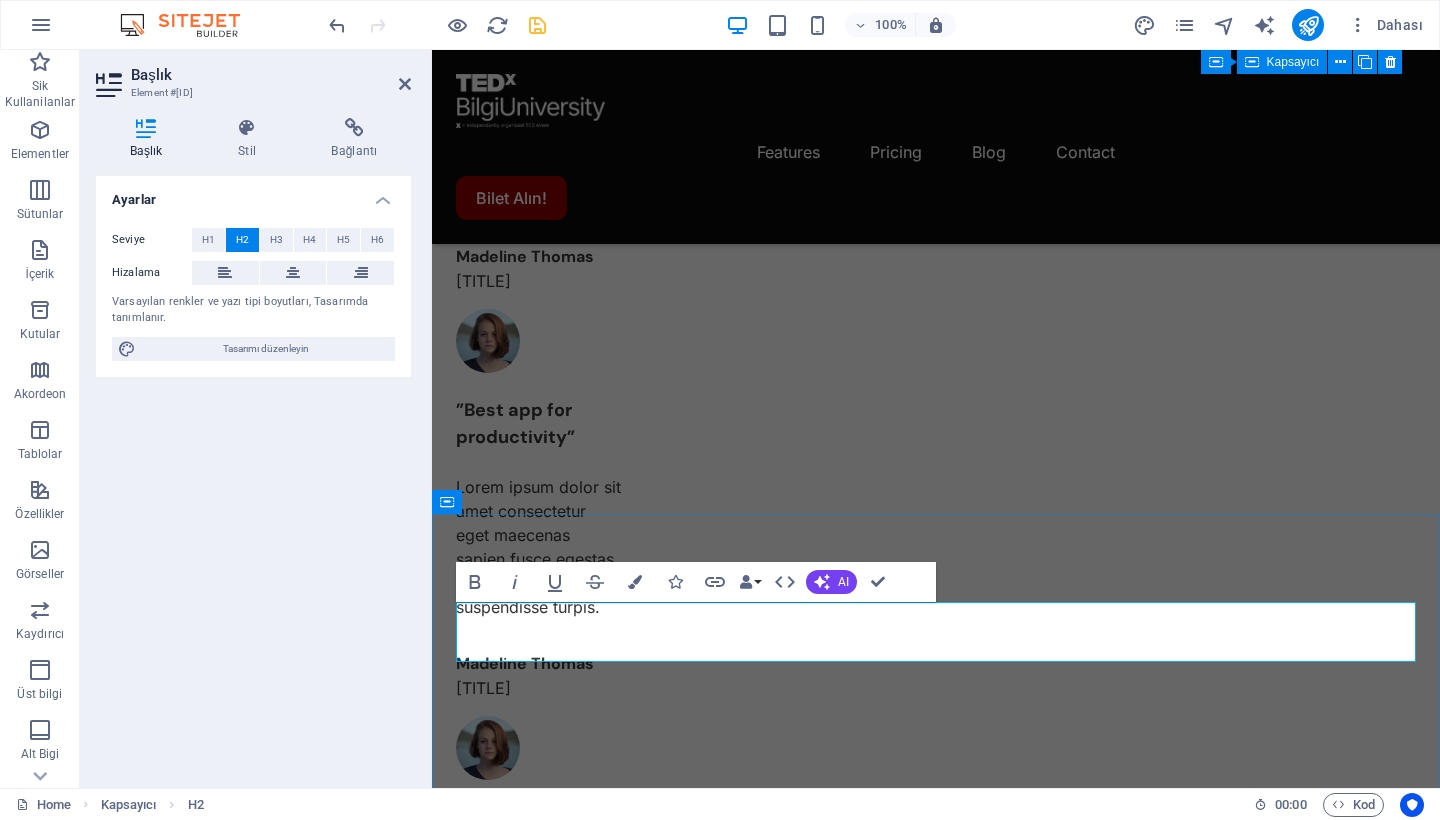 click on "Ekibimizle Tanışın" at bounding box center (936, 27123) 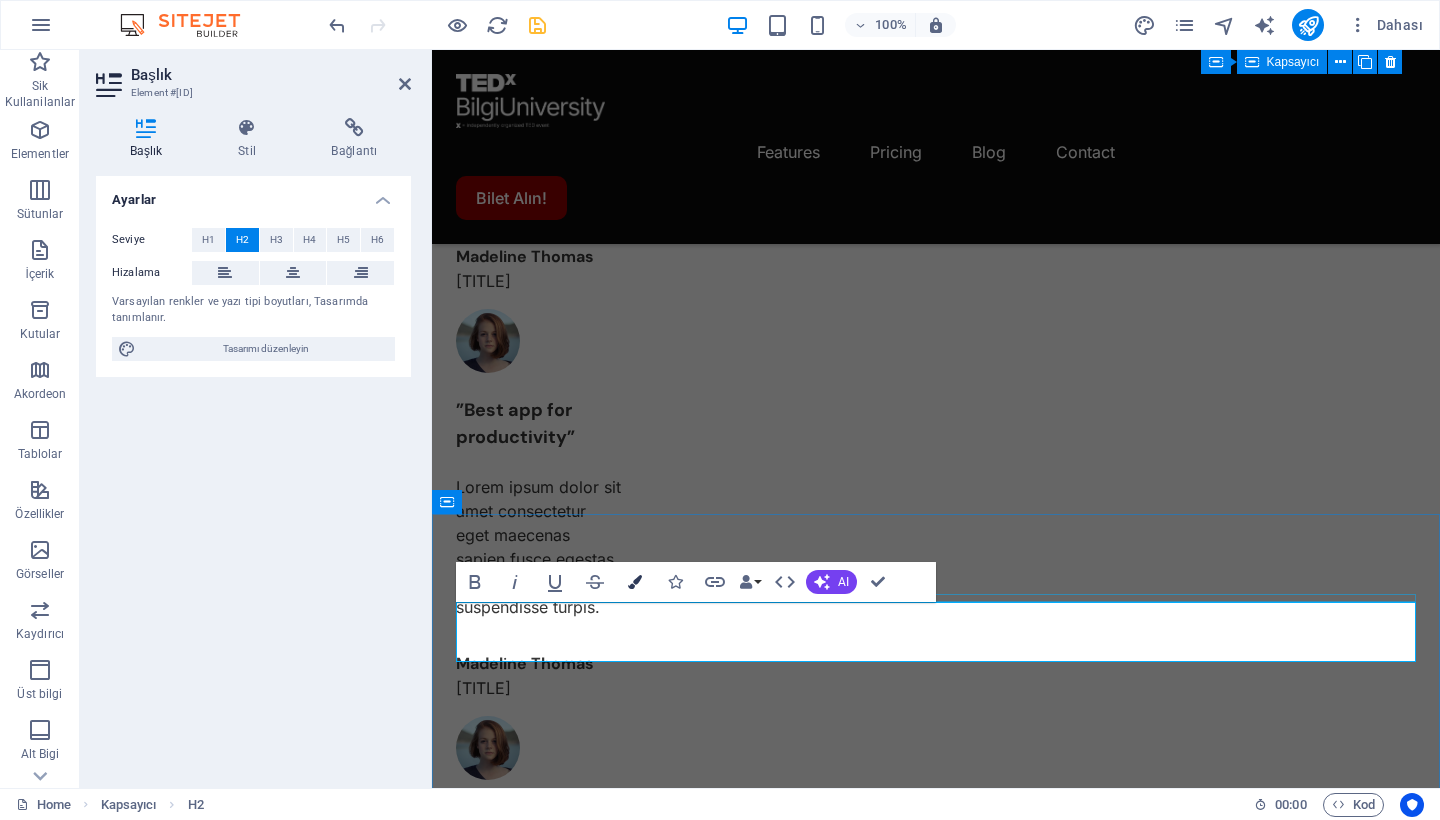 click at bounding box center (635, 582) 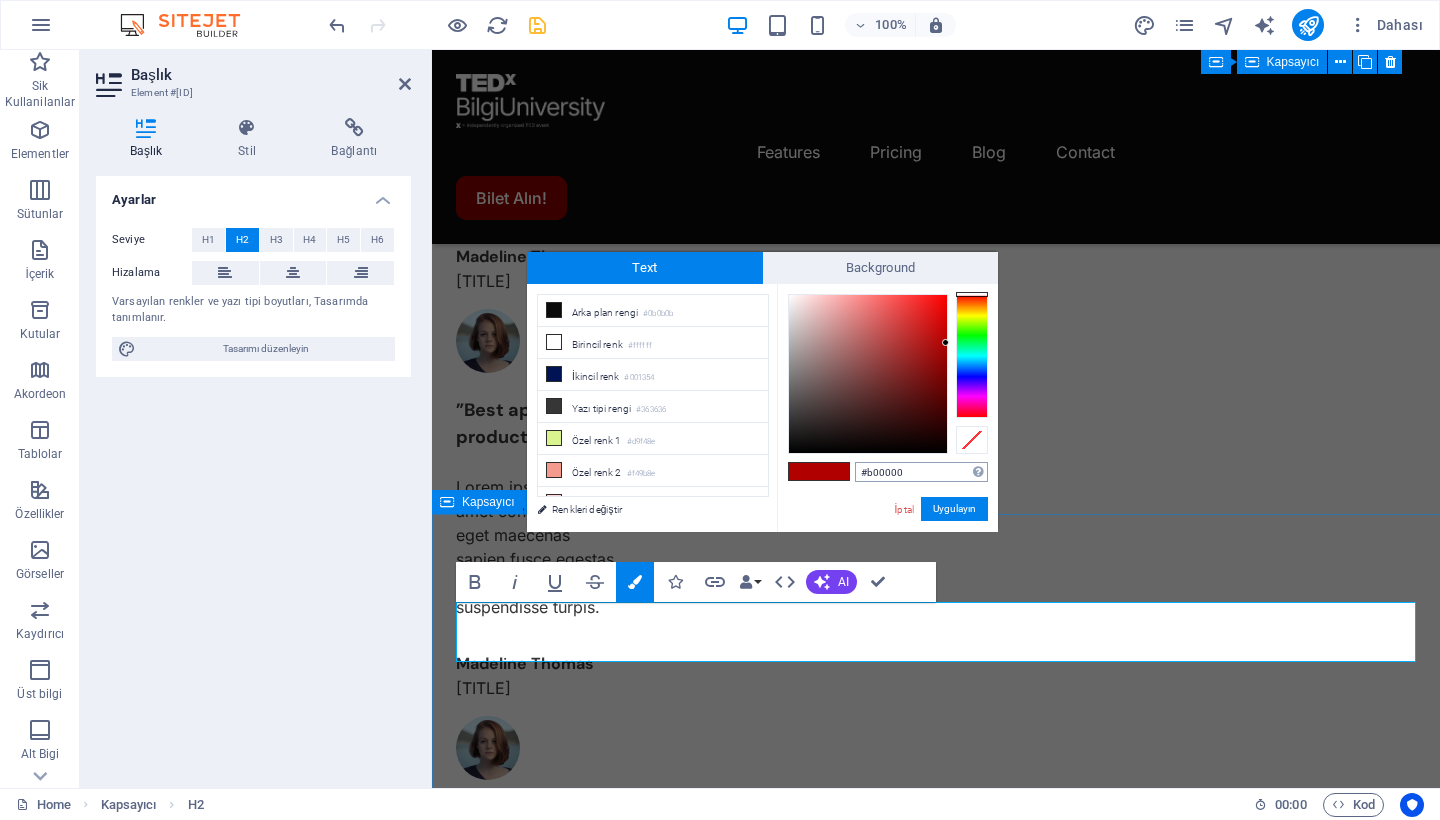 click on "#b00000" at bounding box center [921, 472] 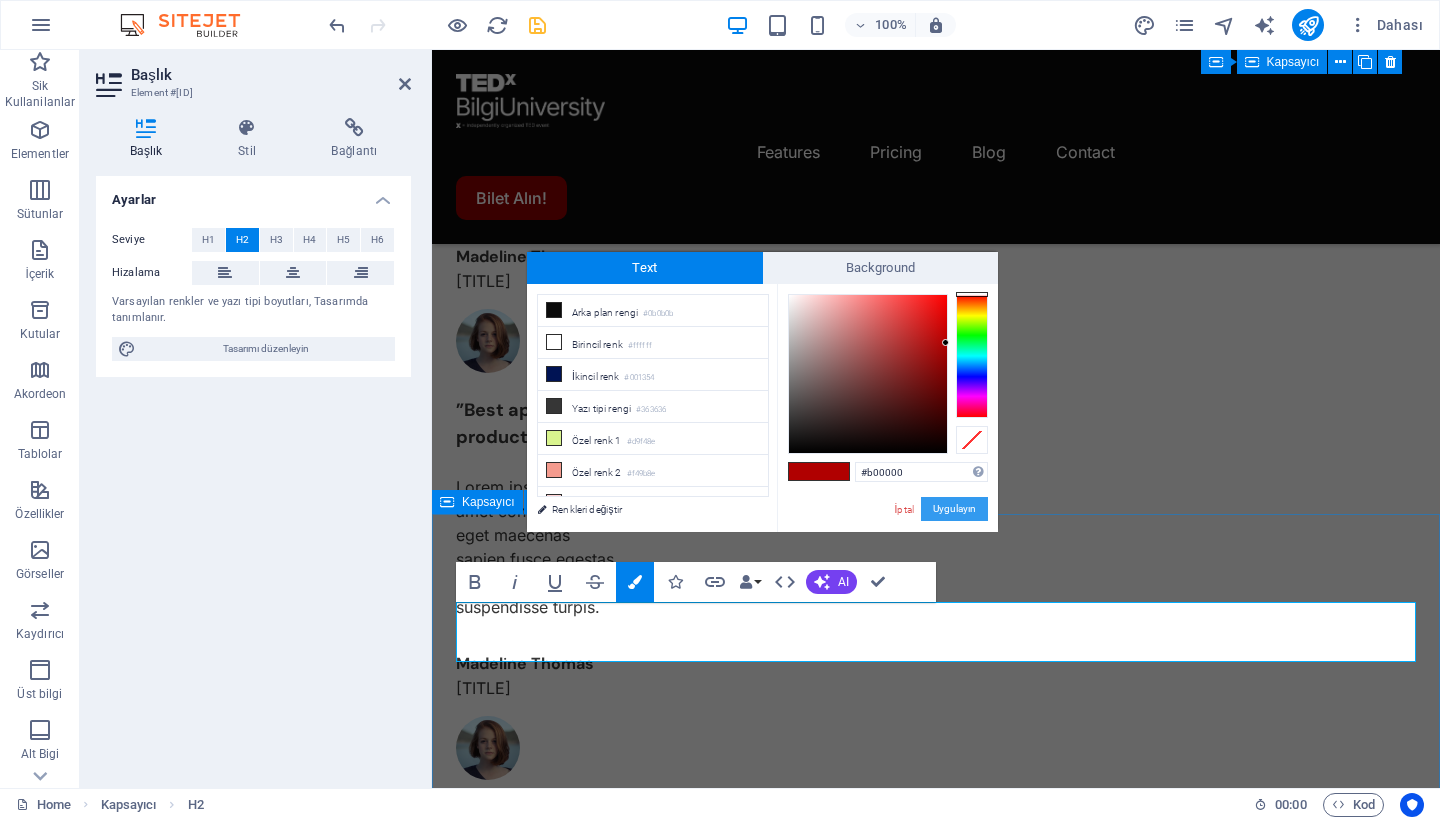 click on "Uygulayın" at bounding box center (954, 509) 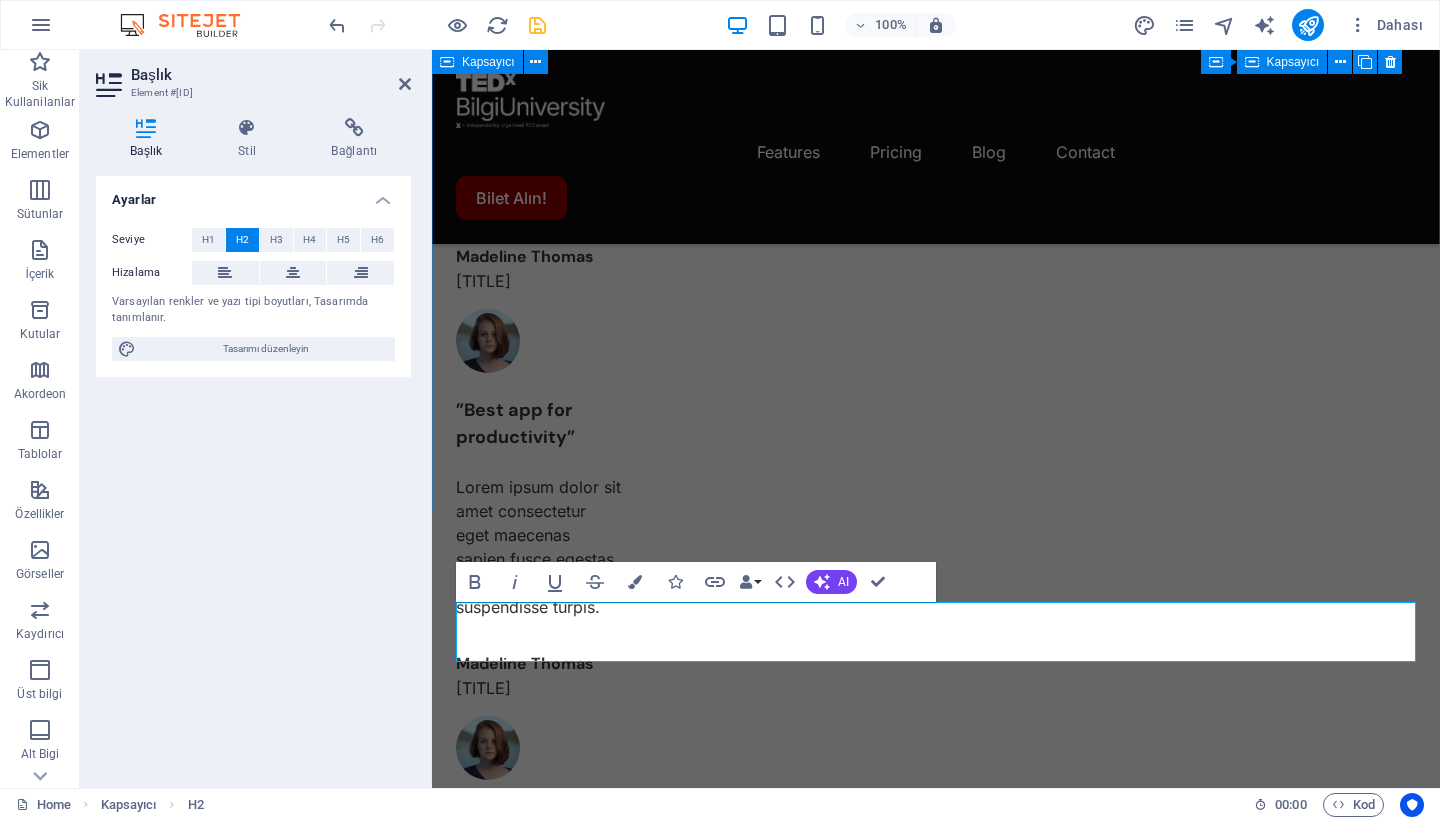 click on "Choose the best plan for you Lorem ipsum dolor sit amet, consectetur adipiscing elit, sed do eiusmod tempor incididunt ut labore et dolore magna aliqua. 2. kategori $0 /monthly Get started for free       Up to 5 project members       Unlimited tasks and projects       2GB storage       Integrations       Basic support 1. Kategori most popular $9 /monthly Sign up now       Up to 50 project members       Unlimited tasks and projects       50GB storage       Integrations       Priority support       Advanced support       Expert support VIP Access $19 /monthly Sign up now       Up to 100 project members       Unlimited tasks and projects       200GB storage       Integrations and All support types       Dedicated account manager       Custom fields       Advanced analytics       Export capabilities       API access       Advanced security features" at bounding box center [936, 14503] 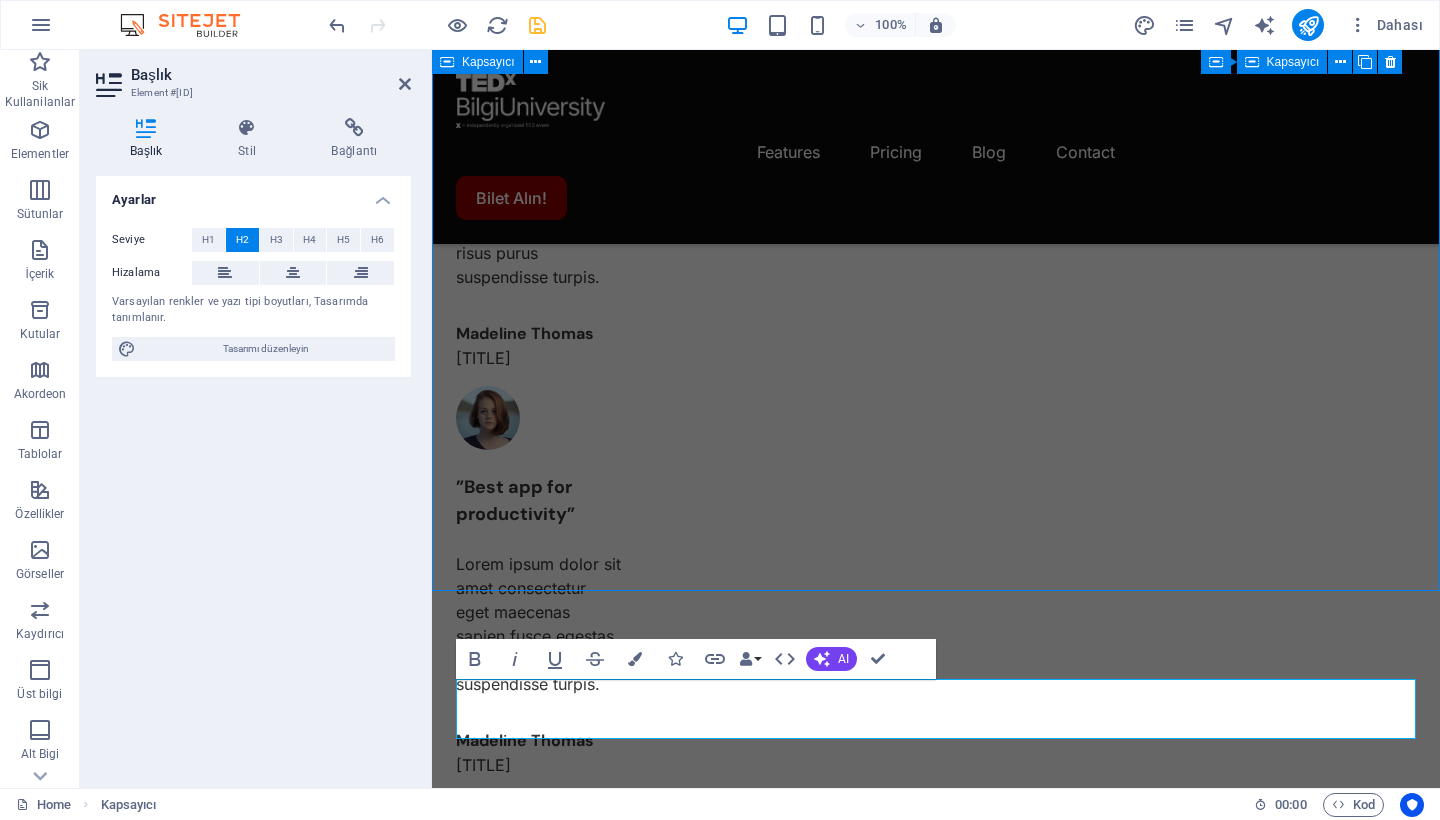 scroll, scrollTop: 2085, scrollLeft: 0, axis: vertical 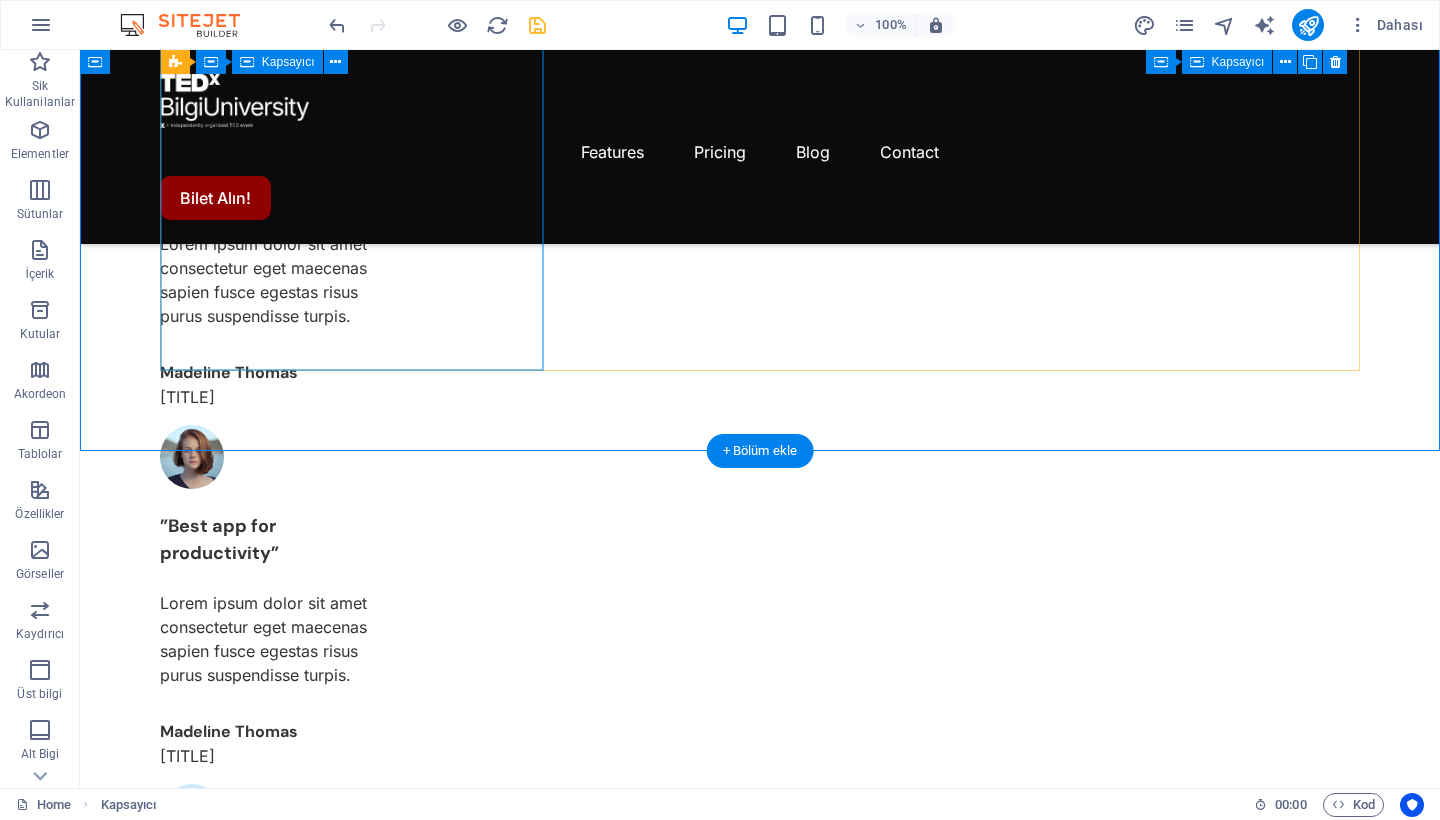 click on "Up to 100 project members       Unlimited tasks and projects       200GB storage       Integrations and All support types       Dedicated account manager       Custom fields       Advanced analytics       Export capabilities       API access       Advanced security features" at bounding box center (760, 26053) 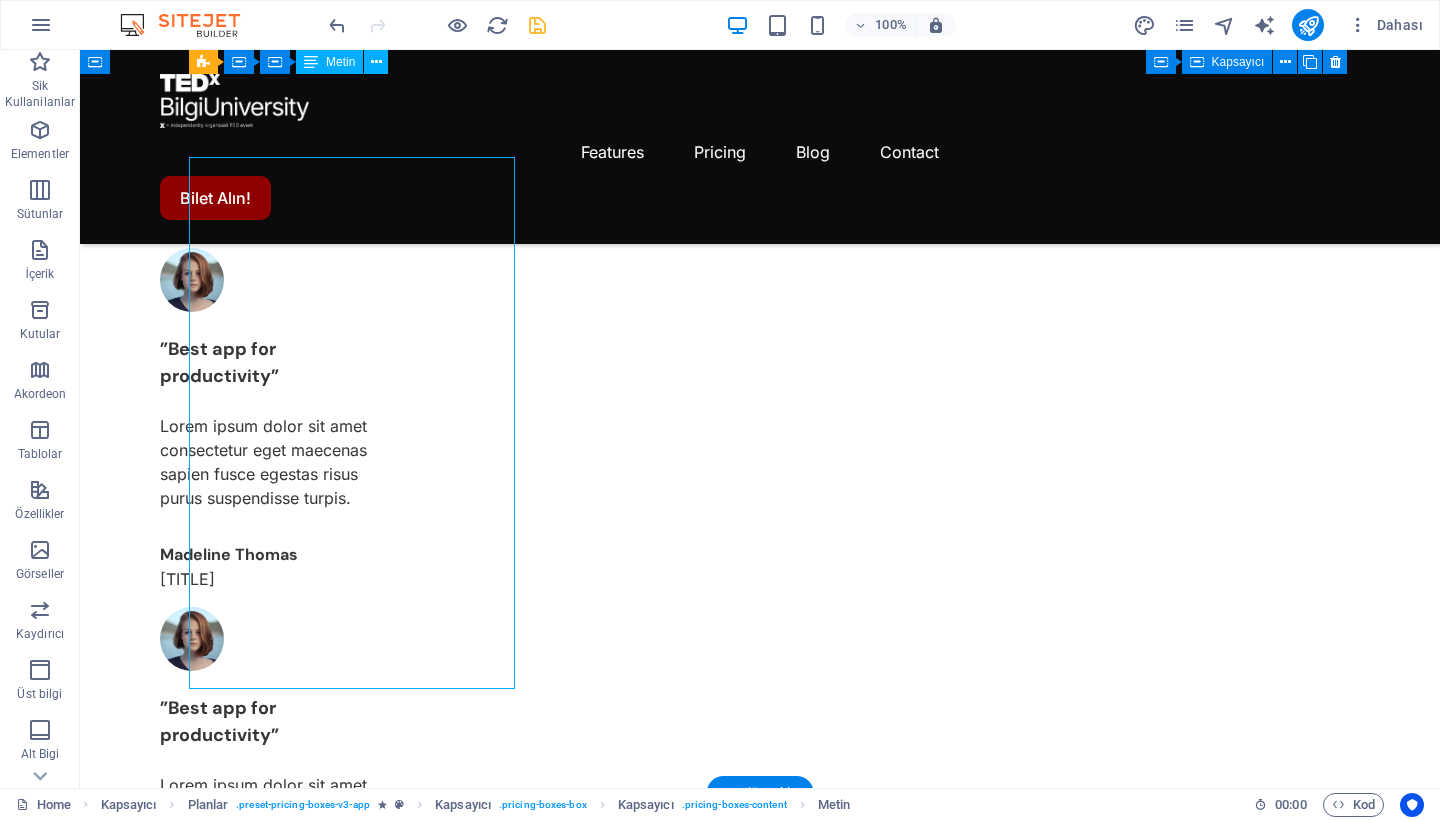 scroll, scrollTop: 1685, scrollLeft: 0, axis: vertical 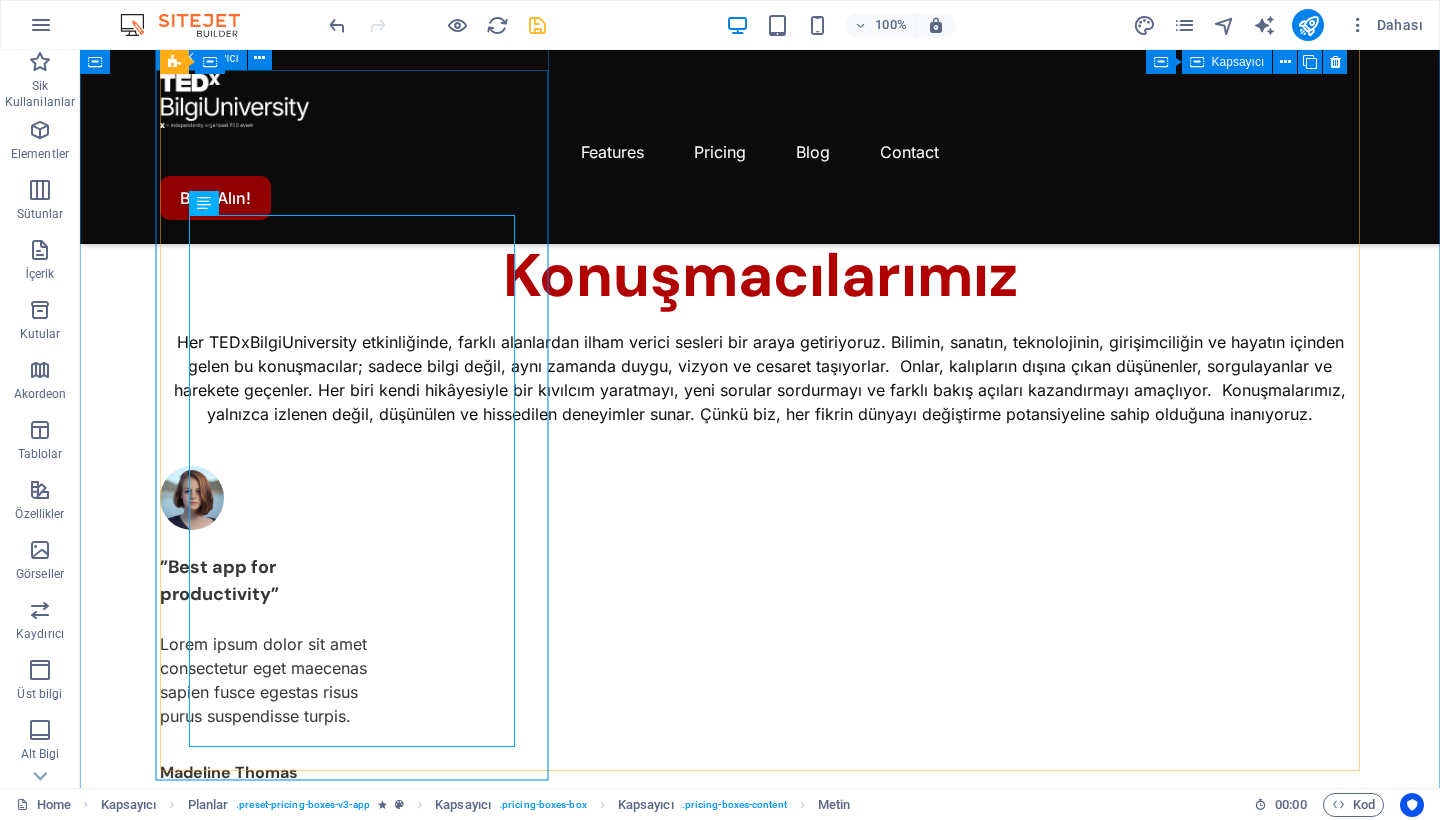 click on "$[PRICE] /monthly [PLAN_NAME]       Up to [NUMBER] project members       Unlimited tasks and projects       [STORAGE]       Integrations and All support types       Dedicated account manager       Custom fields       Advanced analytics       Export capabilities       API access       Advanced security features" at bounding box center (760, 26397) 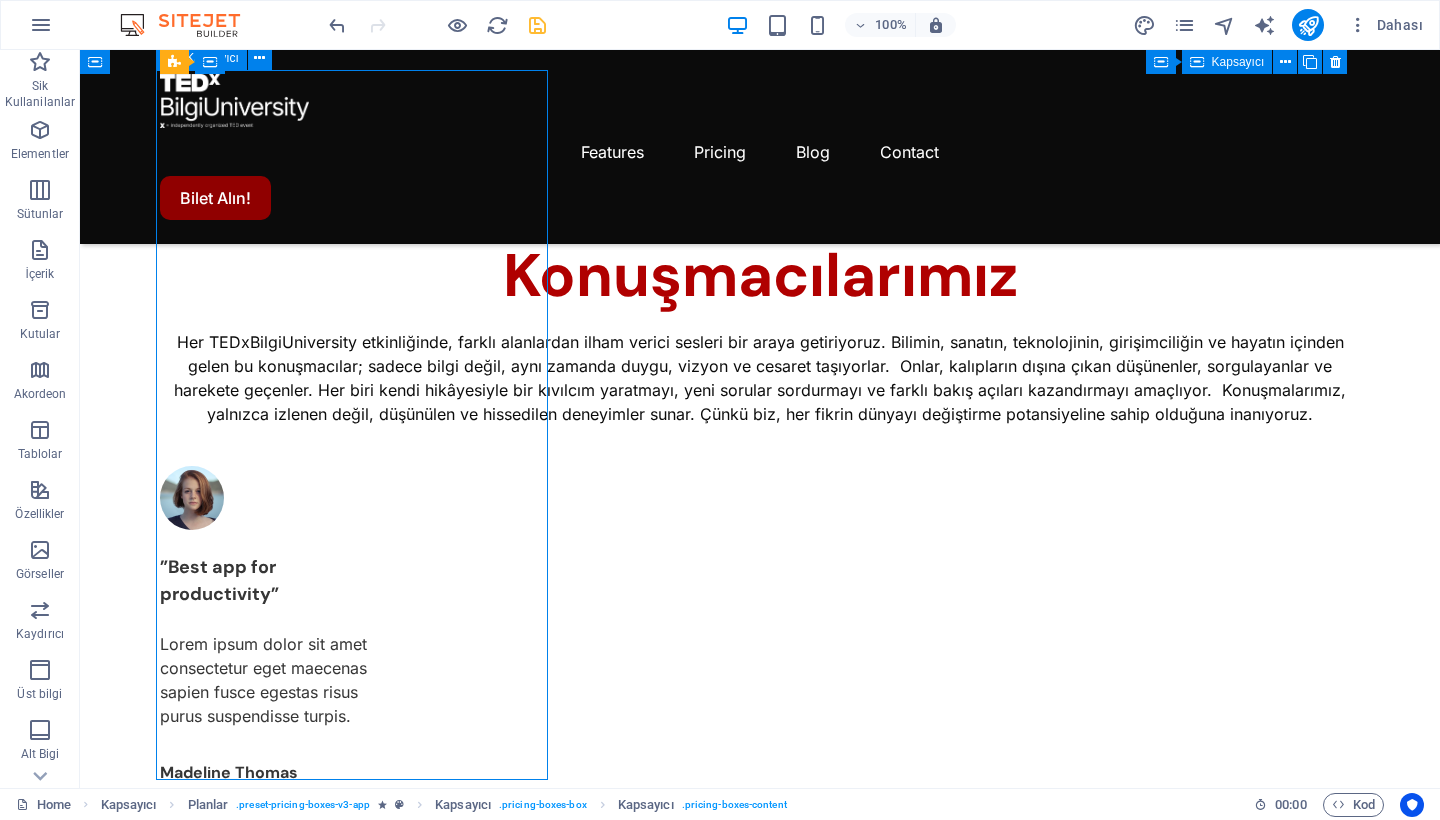 click on "$[PRICE] /monthly [PLAN_NAME]       Up to [NUMBER] project members       Unlimited tasks and projects       [STORAGE]       Integrations and All support types       Dedicated account manager       Custom fields       Advanced analytics       Export capabilities       API access       Advanced security features" at bounding box center [760, 26397] 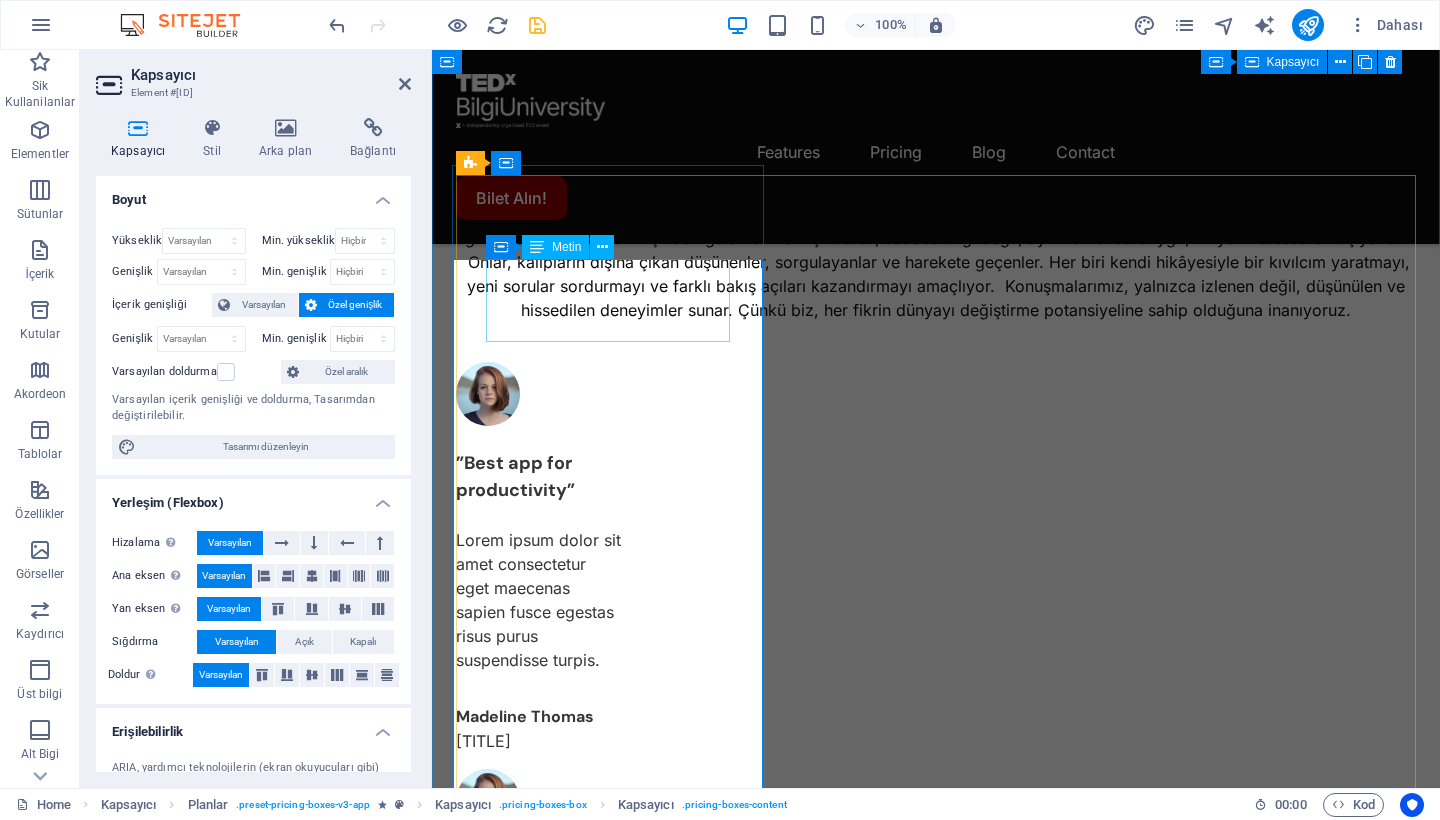 click on "$19 /monthly" at bounding box center [936, 16315] 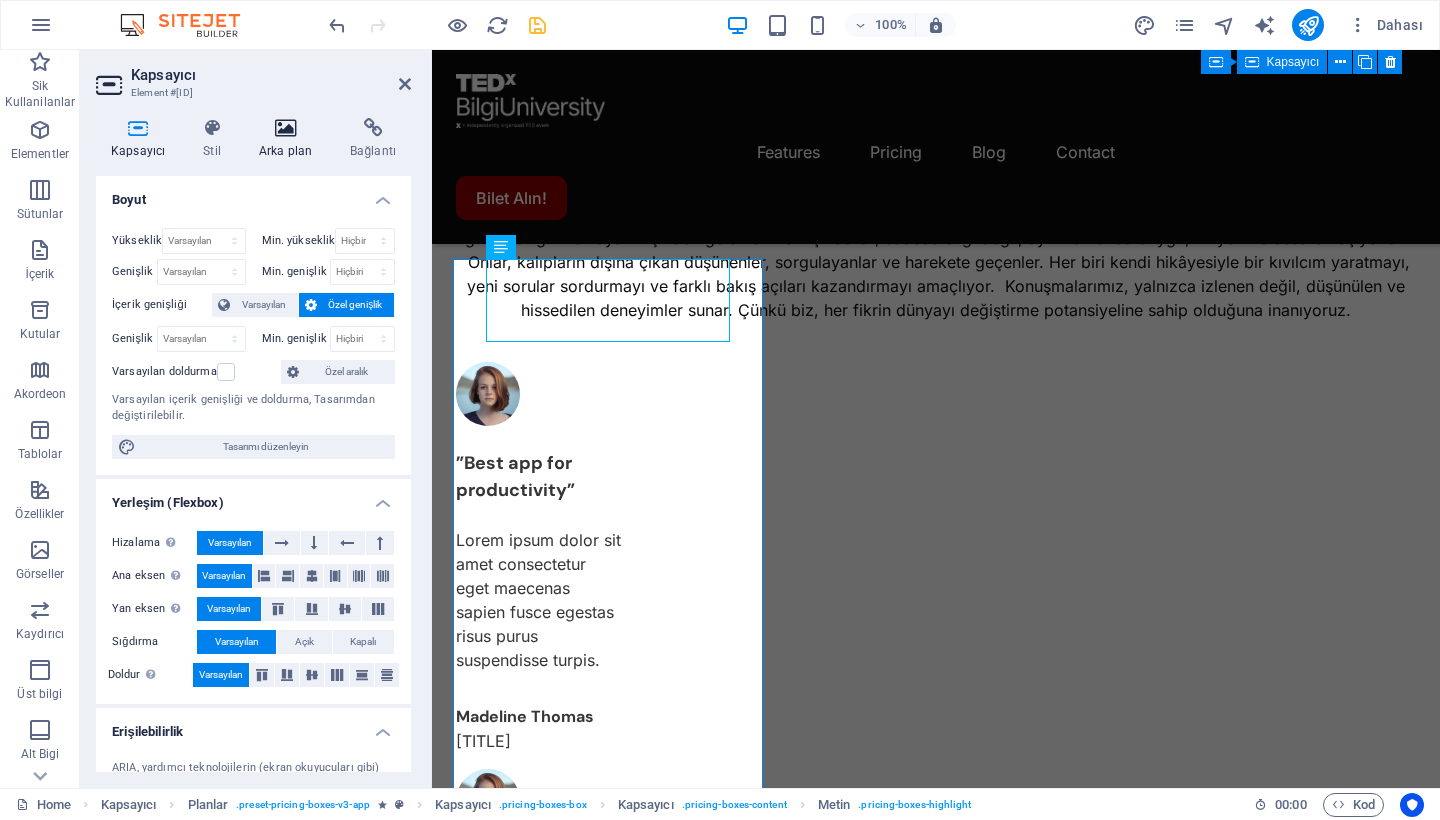 click at bounding box center (285, 128) 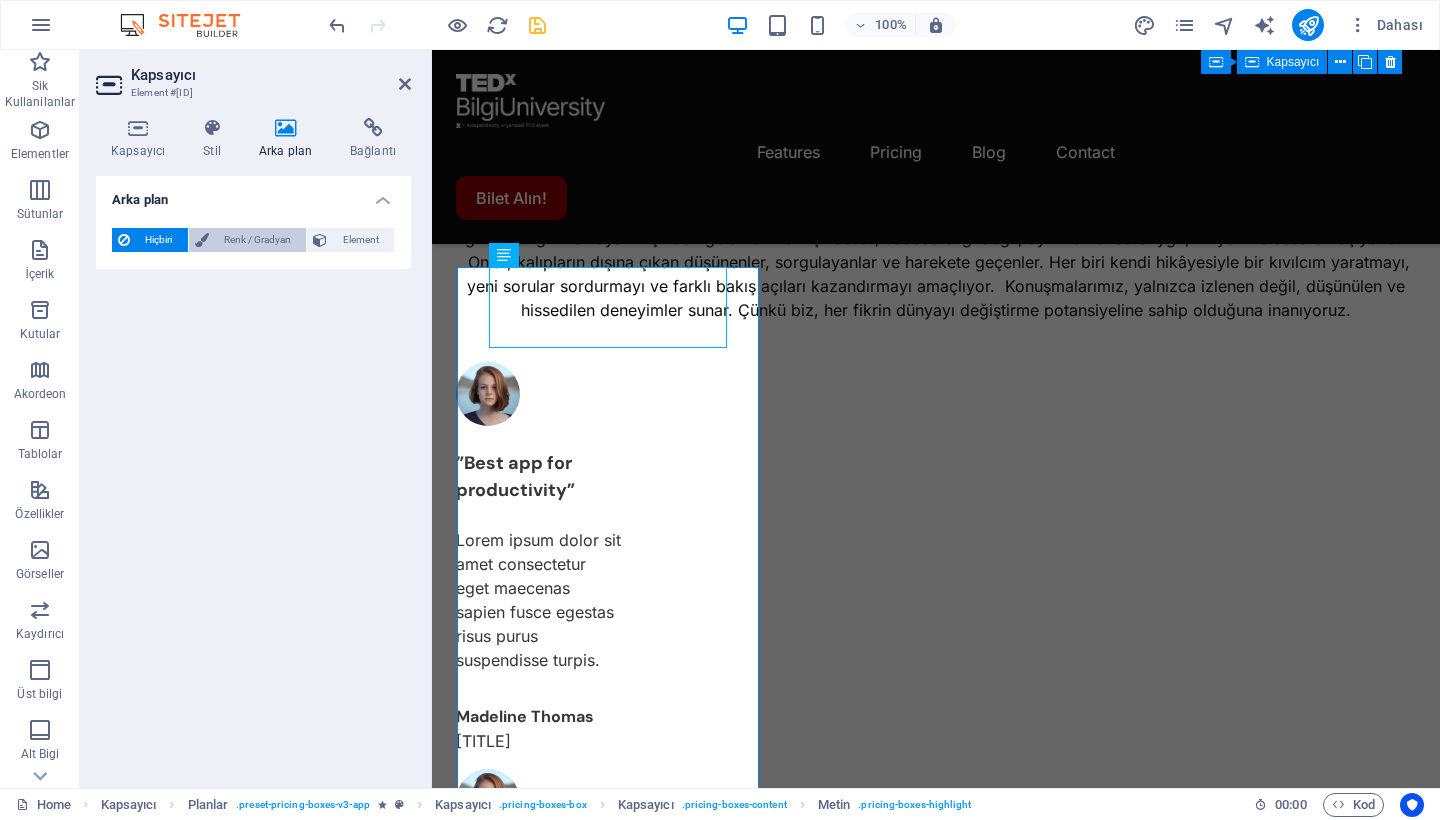 click on "Renk / Gradyan" at bounding box center [258, 240] 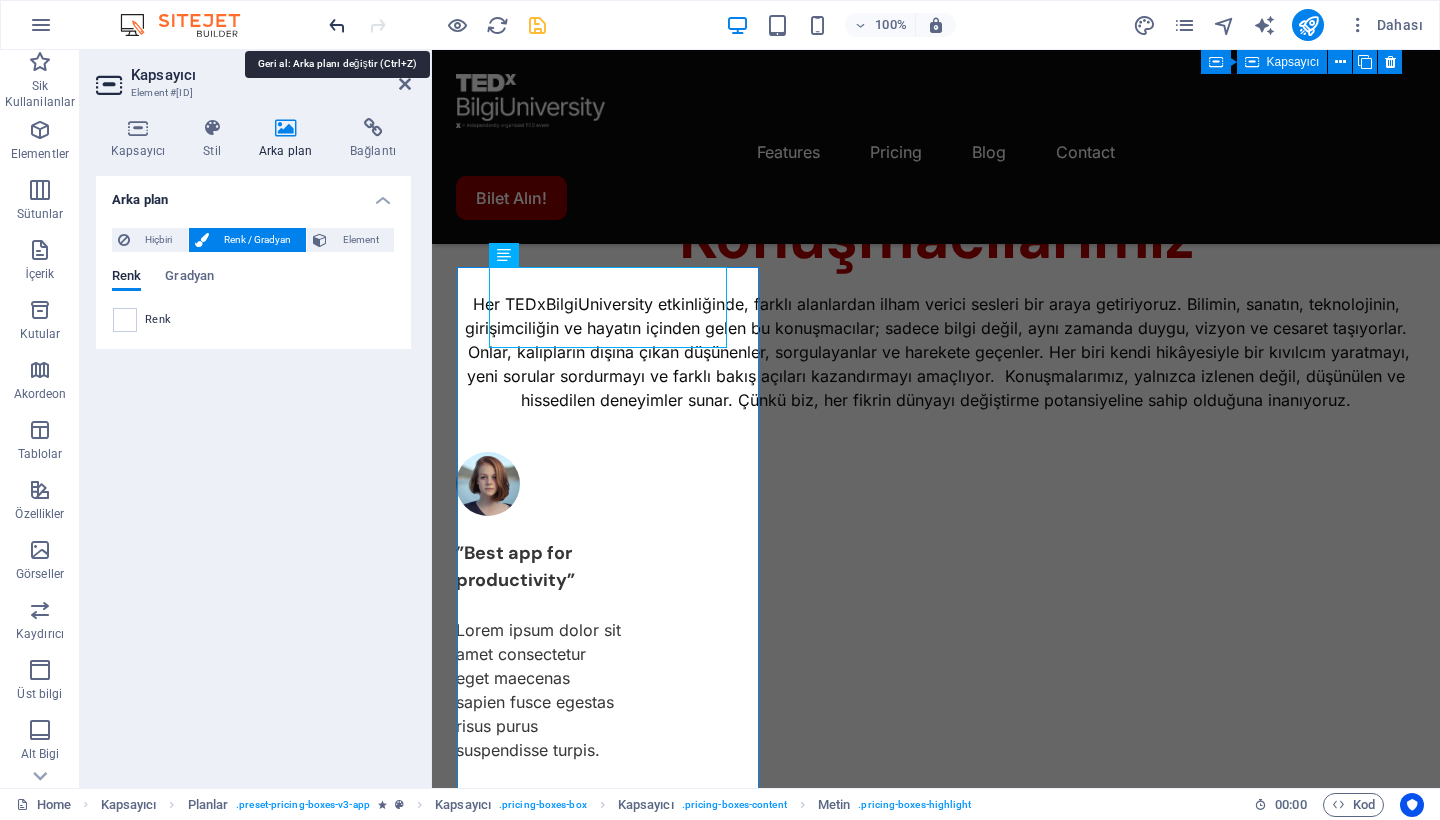 click at bounding box center [337, 25] 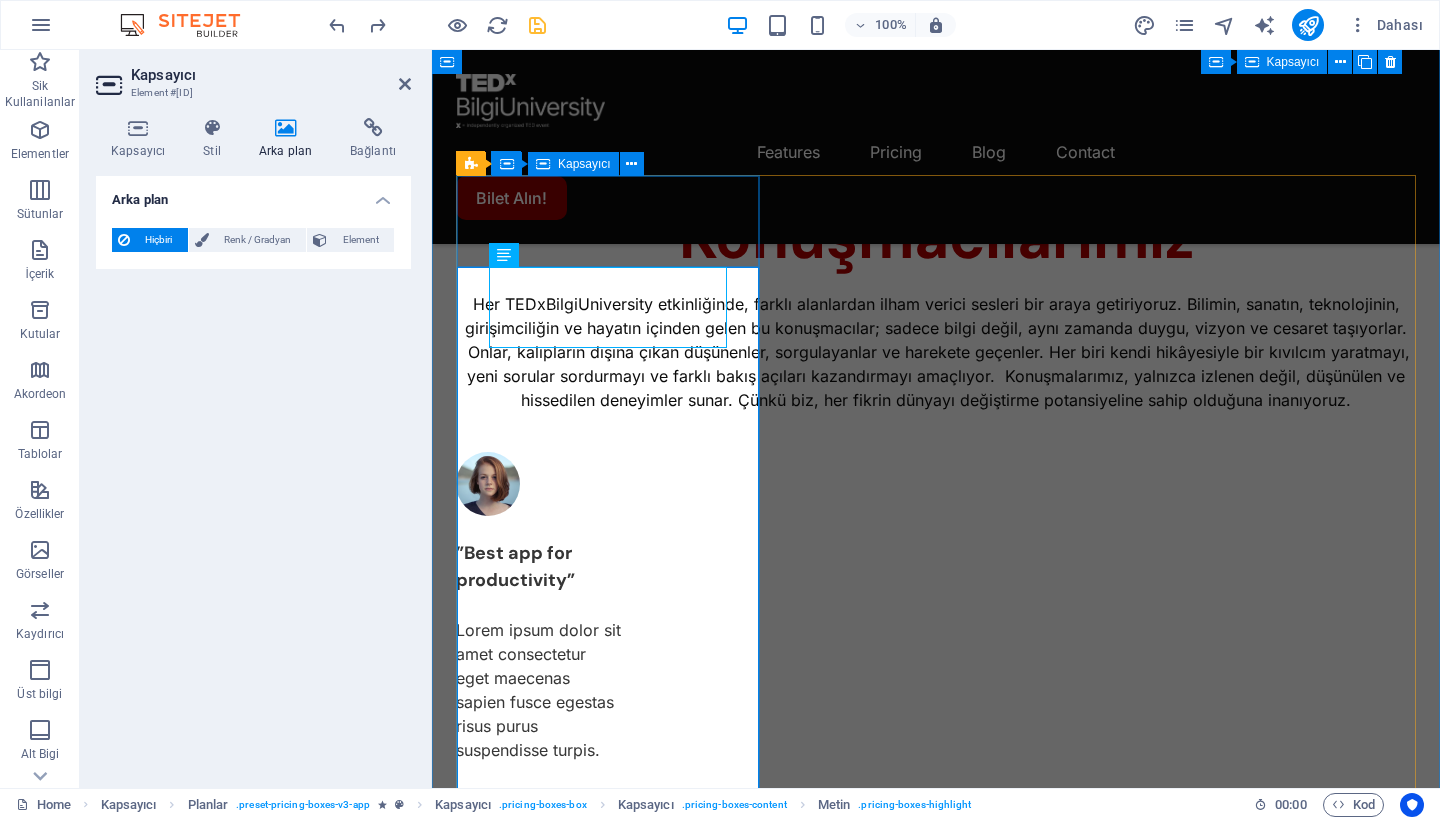 click on "VIP Access" at bounding box center (936, 16311) 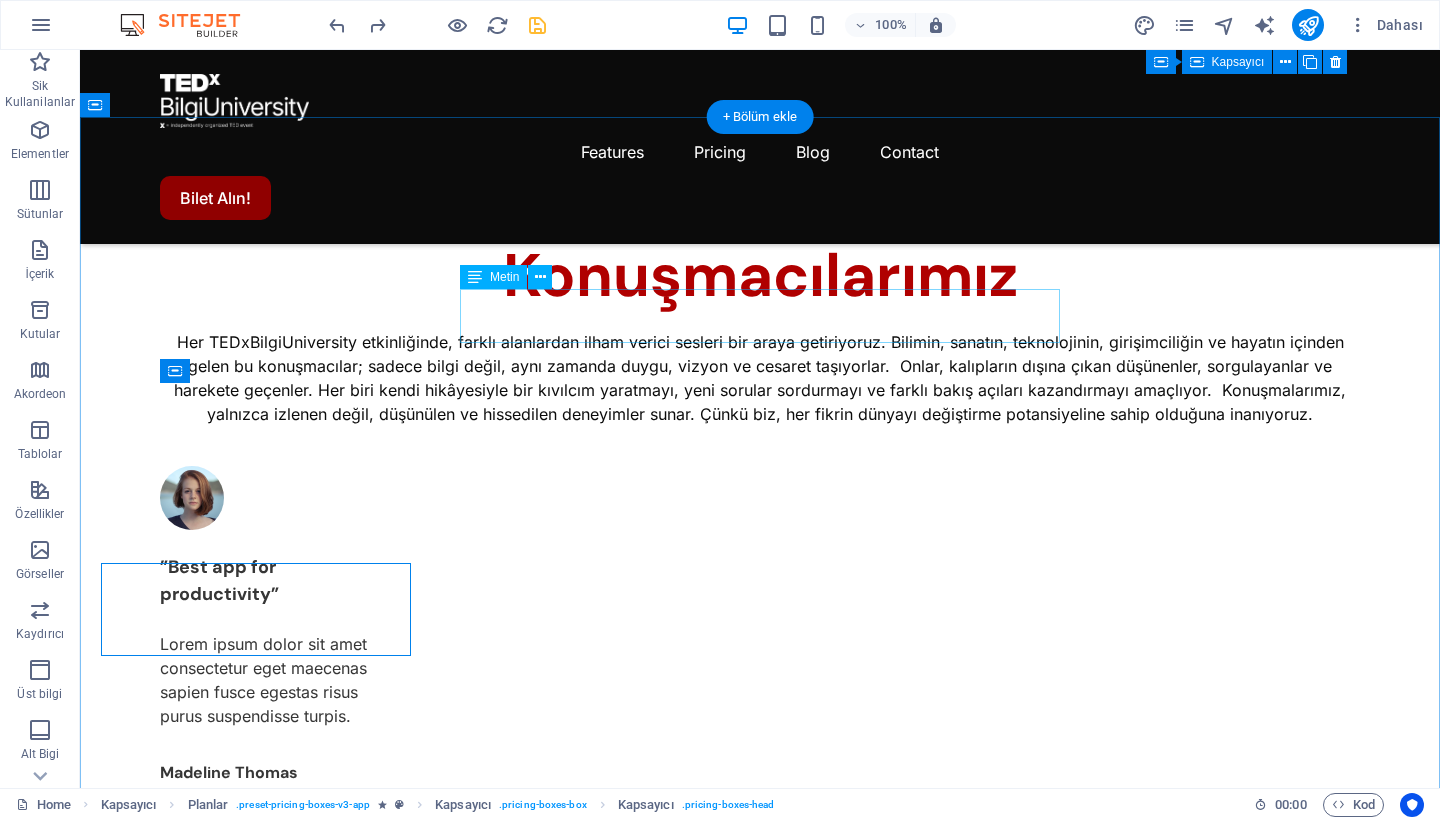 scroll, scrollTop: 1288, scrollLeft: 0, axis: vertical 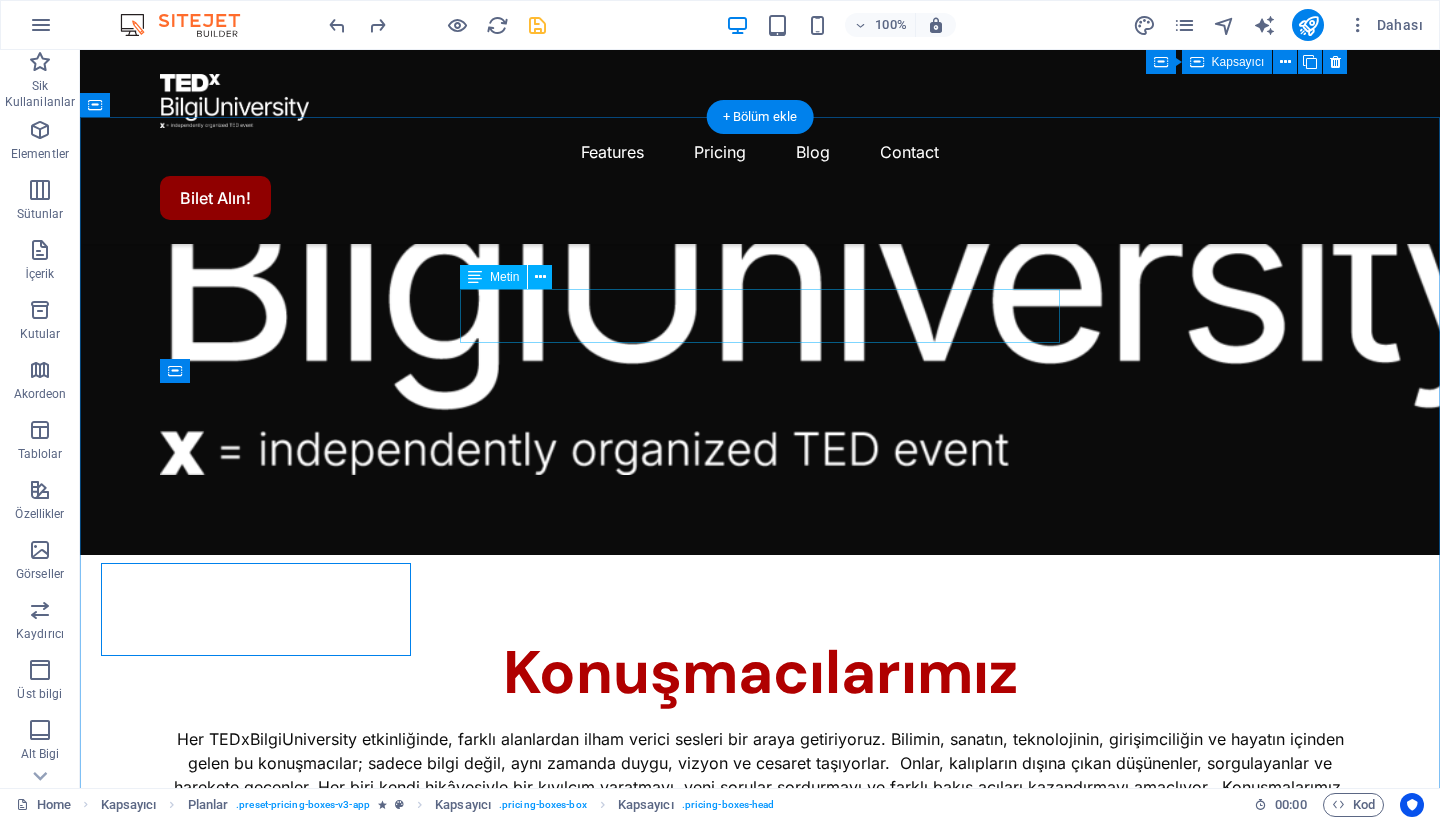 click on "Lorem ipsum dolor sit amet, consectetur adipiscing elit, sed do eiusmod tempor incididunt ut labore et dolore magna aliqua." at bounding box center (760, 2907) 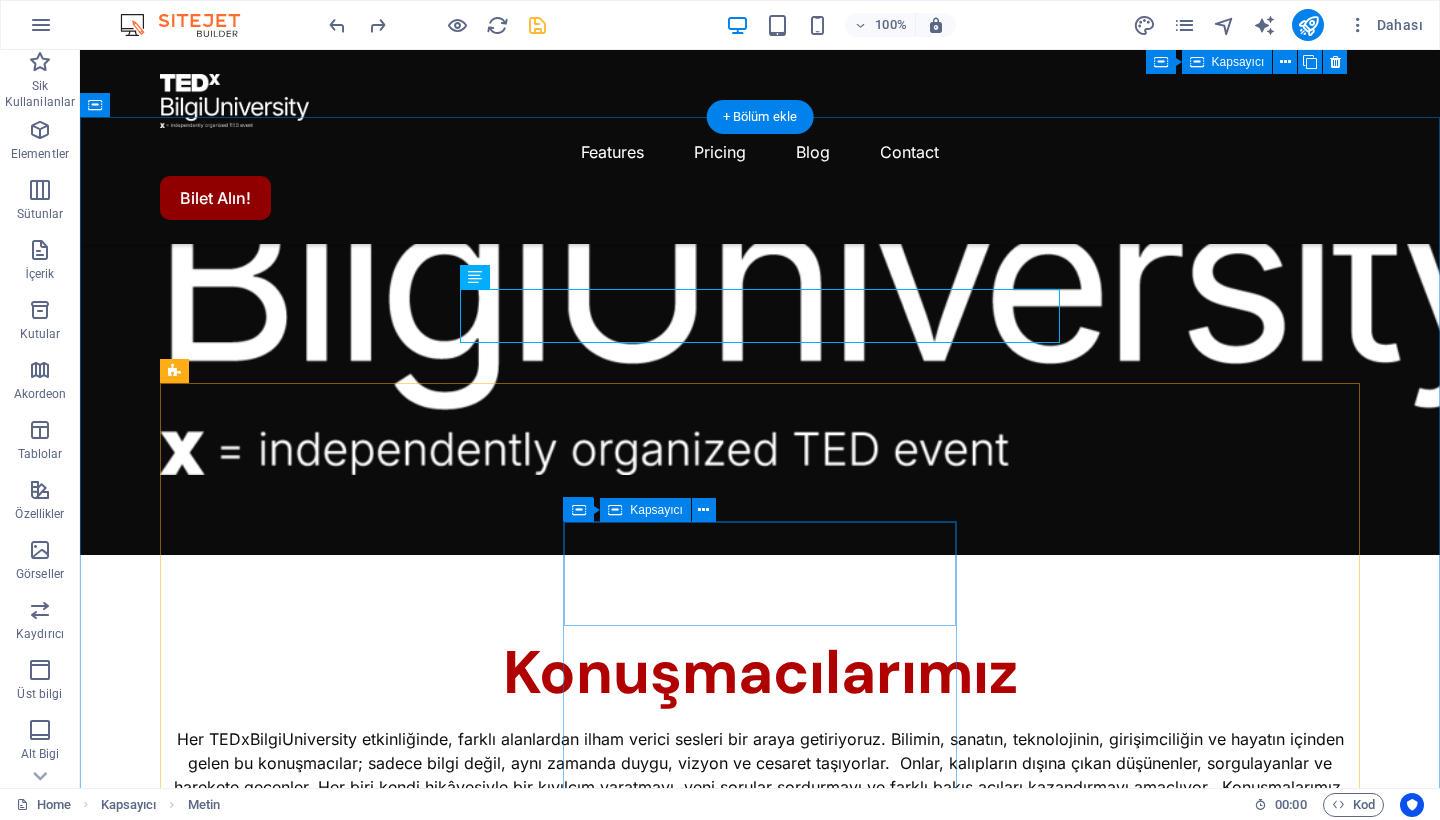 click on "1. Kategori most popular" at bounding box center [760, 9973] 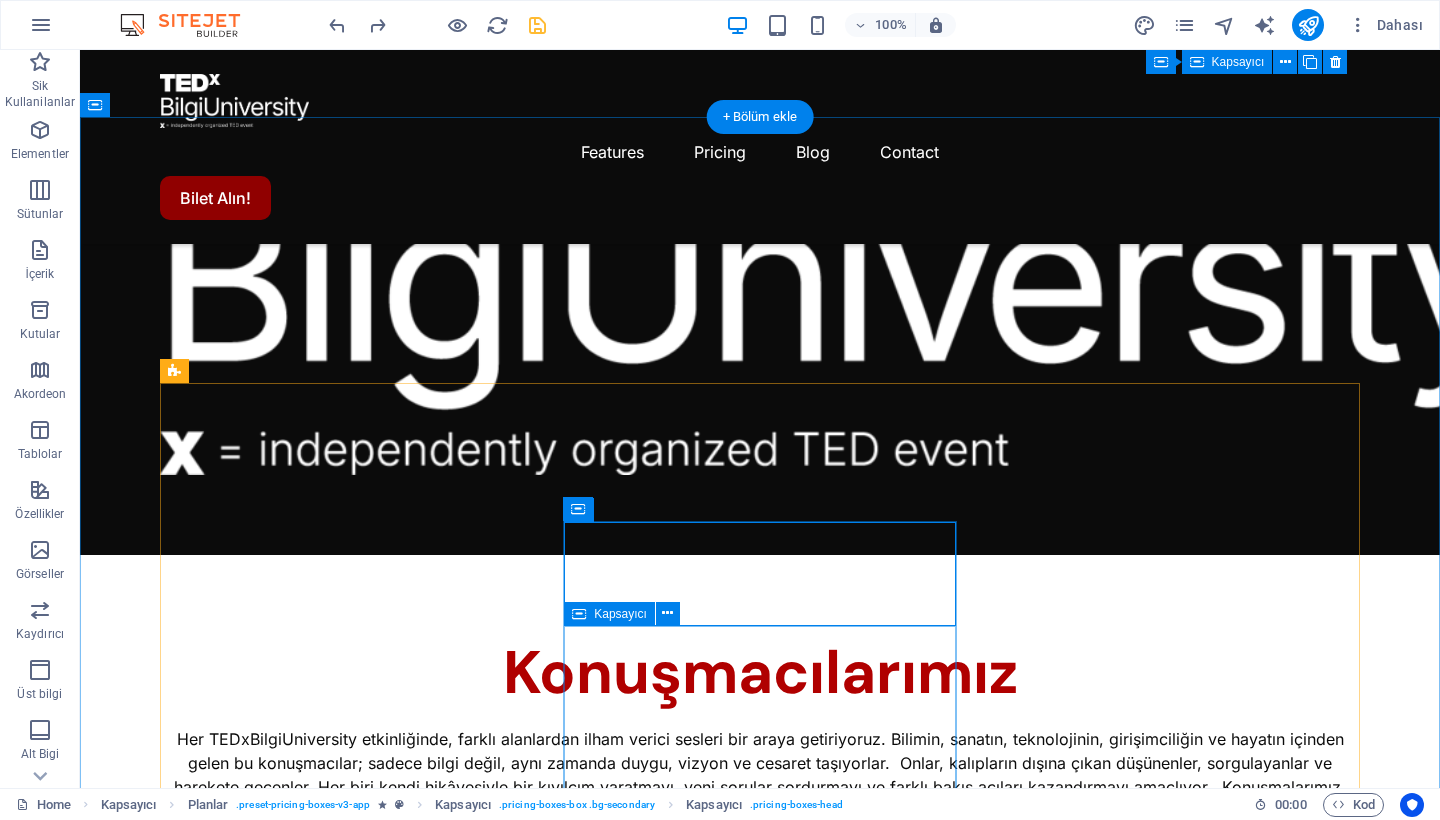 click on "$9 /monthly Sign up now       Up to 50 project members       Unlimited tasks and projects       50GB storage       Integrations       Priority support       Advanced support       Expert support" at bounding box center [760, 14992] 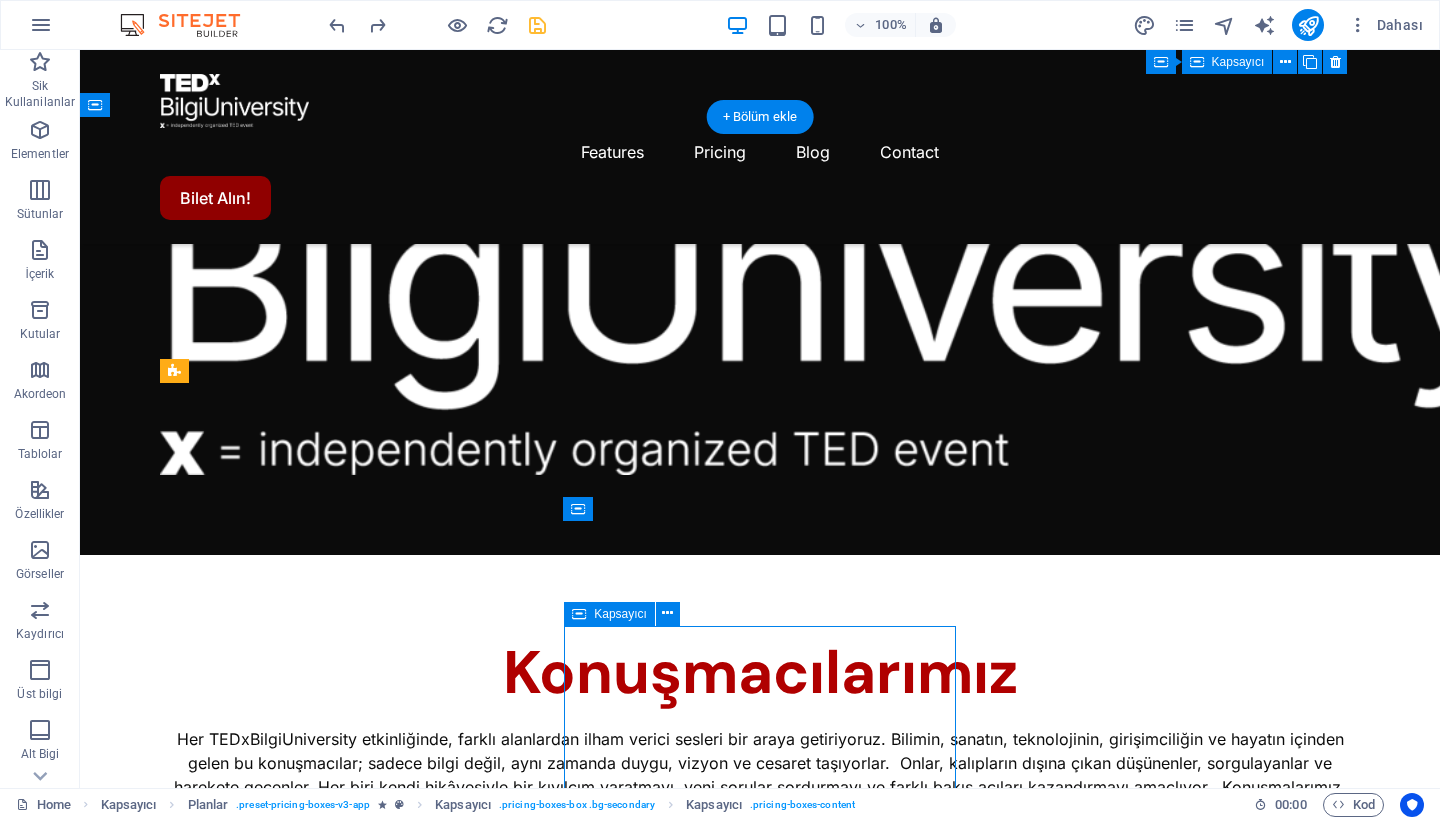 click on "$9 /monthly Sign up now       Up to 50 project members       Unlimited tasks and projects       50GB storage       Integrations       Priority support       Advanced support       Expert support" at bounding box center [760, 14992] 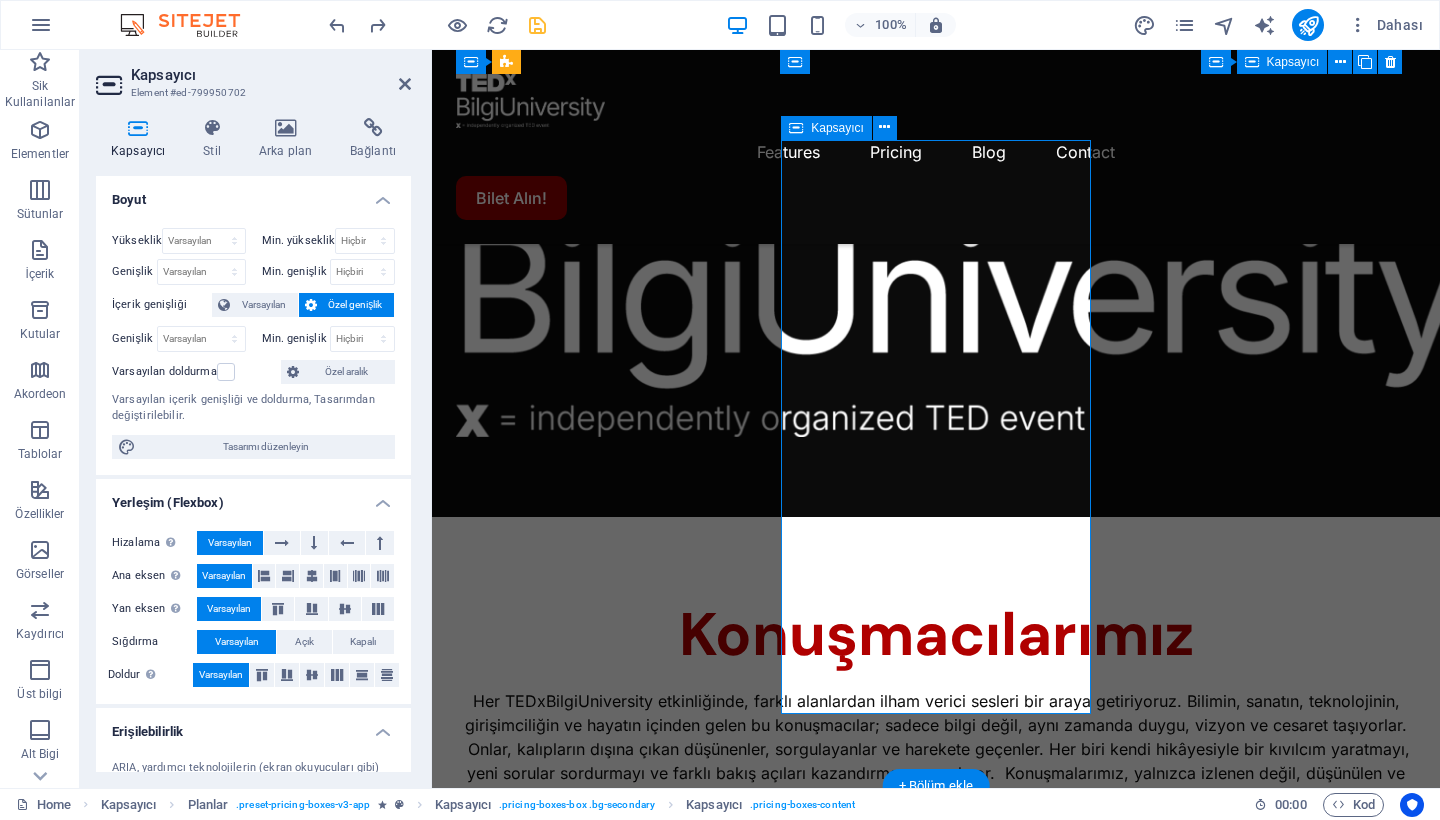 scroll, scrollTop: 1963, scrollLeft: 0, axis: vertical 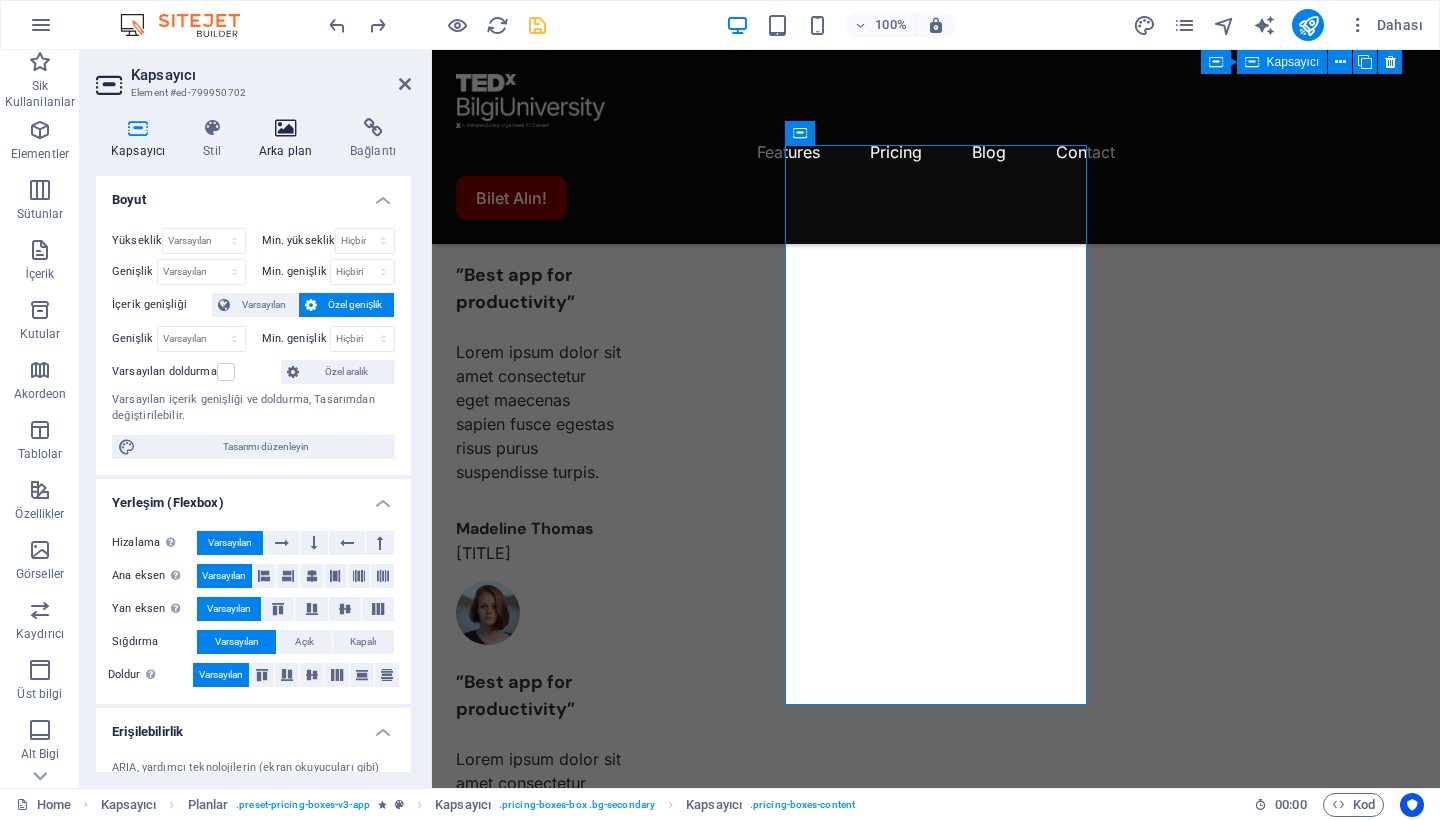 click at bounding box center (285, 128) 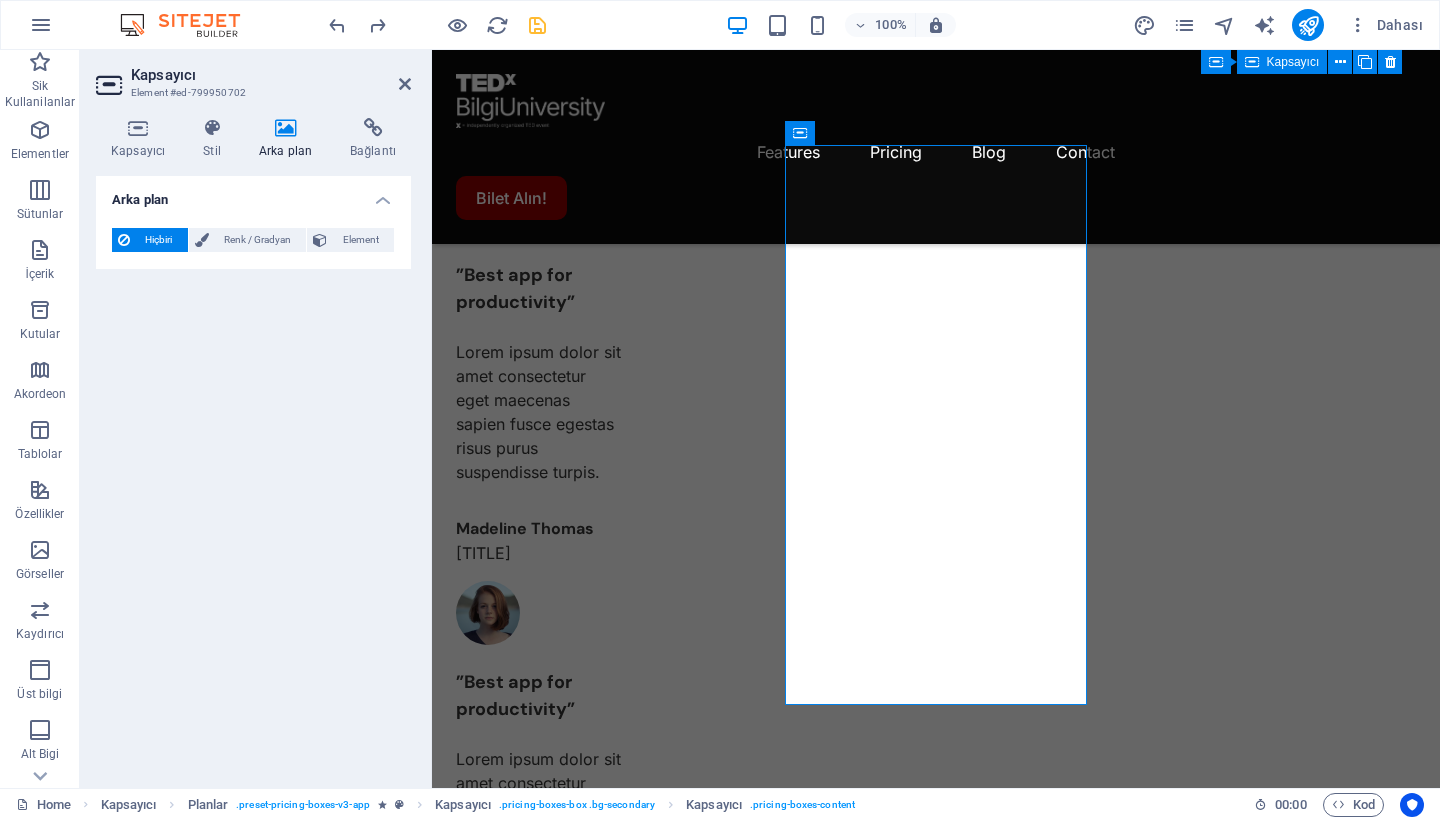 click on "Kapsayıcı Element #ed-799950702" at bounding box center (253, 76) 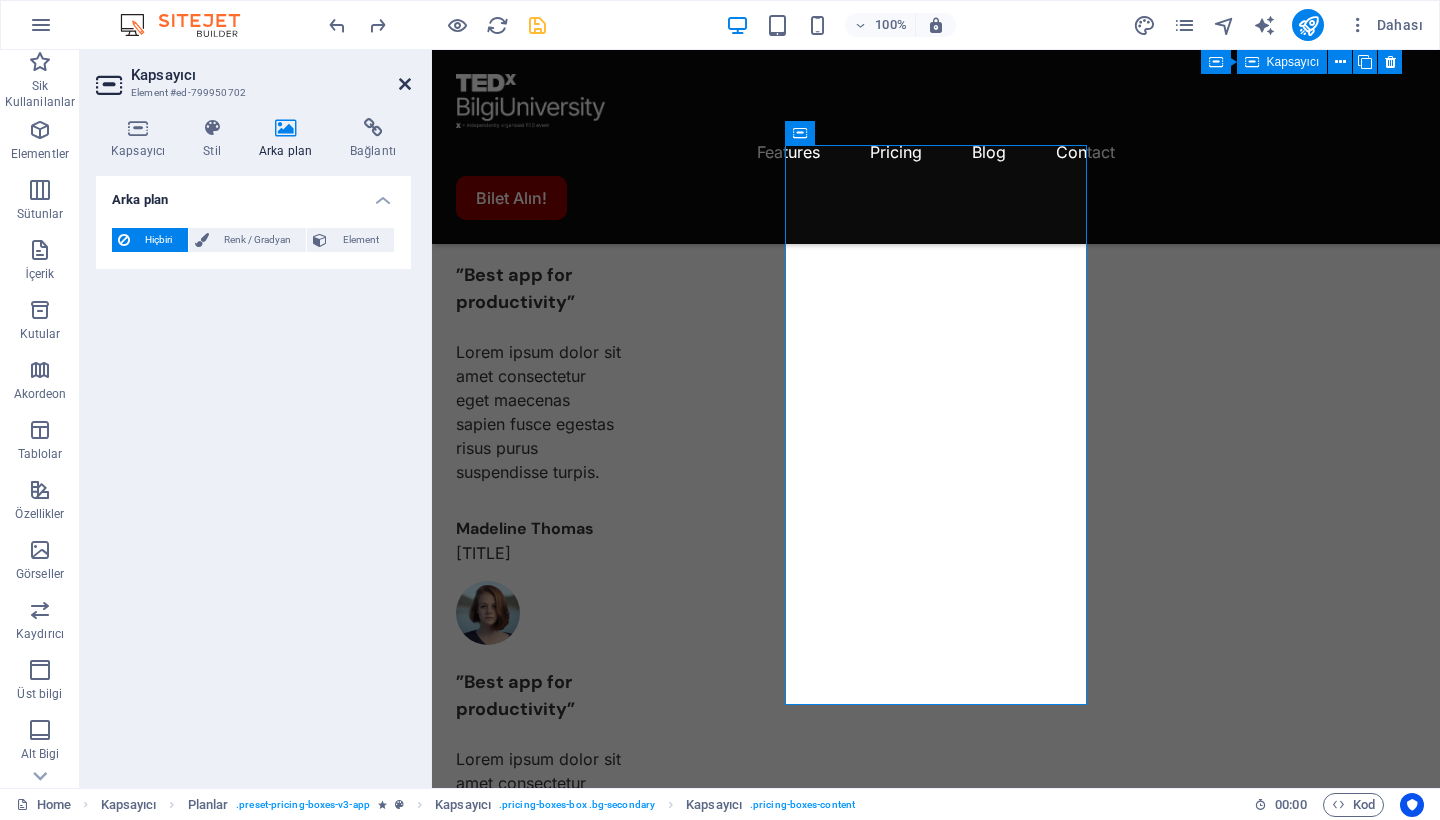 click at bounding box center (405, 84) 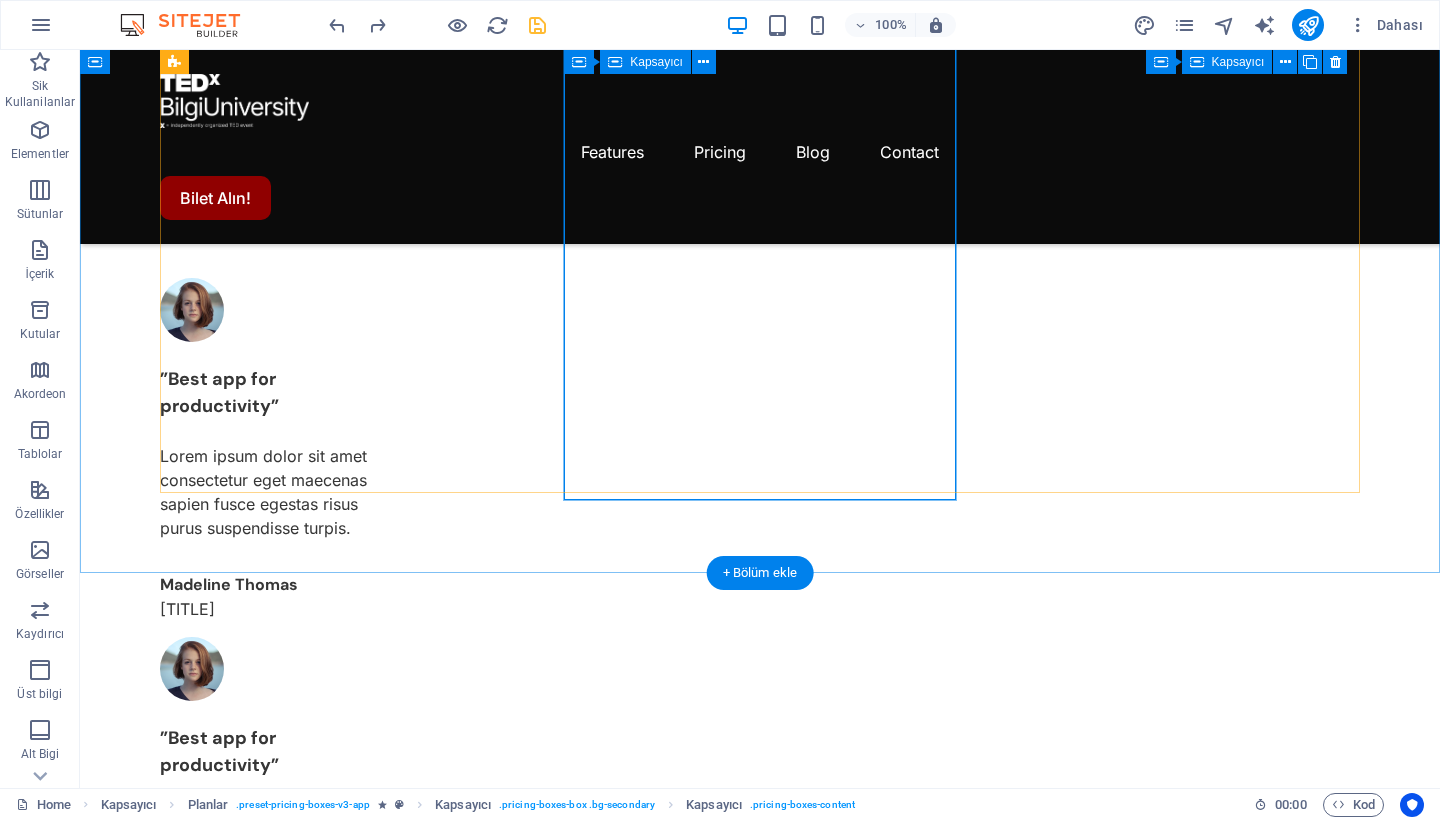 click on "$9 /monthly Sign up now       Up to 50 project members       Unlimited tasks and projects       50GB storage       Integrations       Priority support       Advanced support       Expert support" at bounding box center [760, 14407] 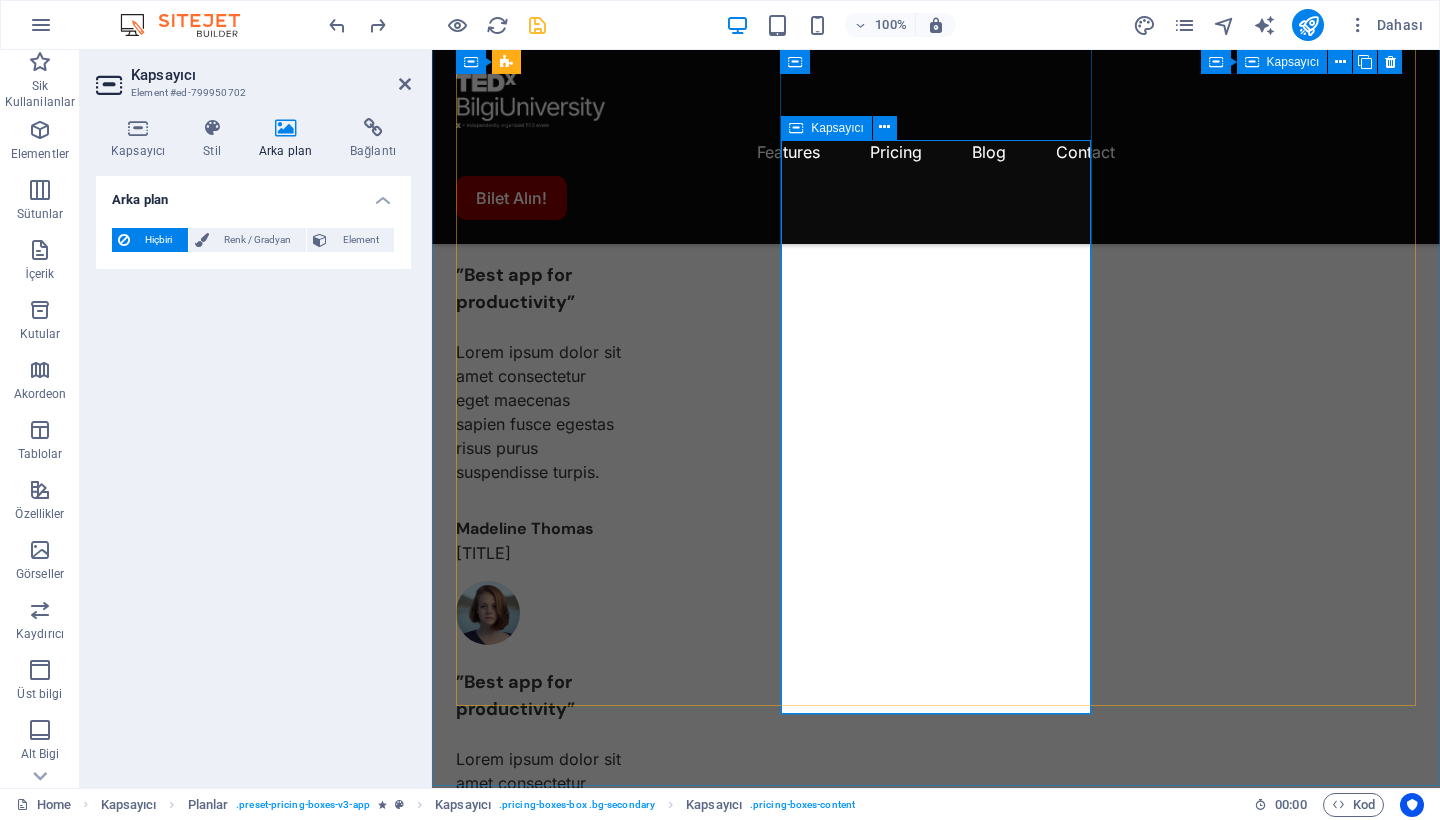 click on "$9 /monthly Sign up now       Up to 50 project members       Unlimited tasks and projects       50GB storage       Integrations       Priority support       Advanced support       Expert support" at bounding box center (936, 12239) 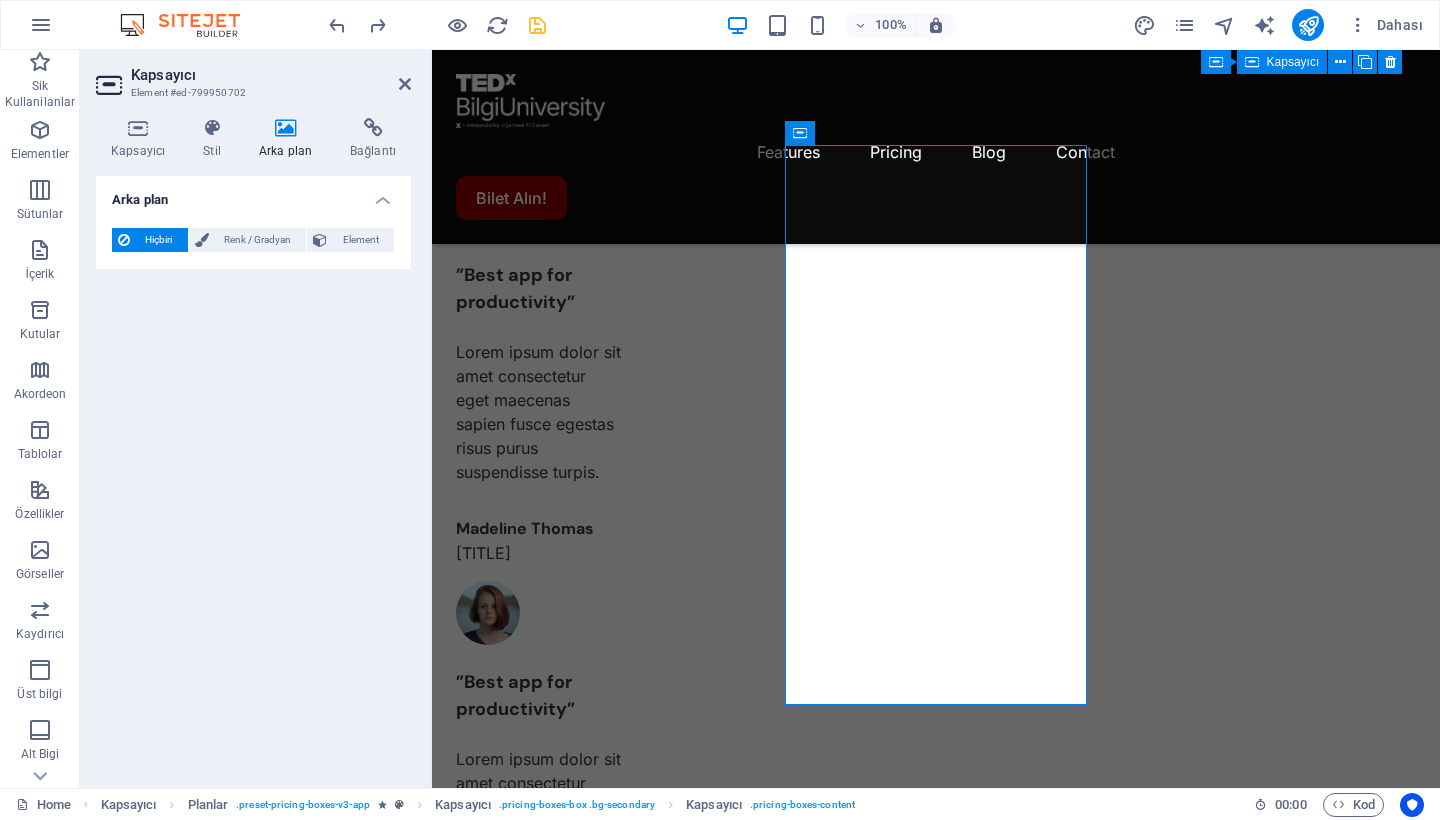 click on "Kapsayıcı Element #[ID]
Kapsayıcı Stil Arka plan Bağlantı Boyut Yükseklik Varsayılan px rem % vh vw Min. yükseklik Hiçbiri px rem % vh vw Genişlik Varsayılan px rem % em vh vw Min. genişlik Hiçbiri px rem % vh vw İçerik genişliği Varsayılan Özel genişlik Genişlik Varsayılan px rem % em vh vw Min. genişlik Hiçbiri px rem % vh vw Varsayılan doldurma Özel aralık Varsayılan içerik genişliği ve doldurma, Tasarımdan değiştirilebilir. Tasarımı düzenleyin Yerleşim (Flexbox) Hizalama Esnek yönü belirler. Varsayılan Ana eksen Elementlerin bu kapsayıcının içindeki ana eksen boyunca nasıl davranması gerektiğini belirle (içeriği doğrula). Varsayılan Yan eksen Kapsayıcının içindeki elementin dikey yönünü kontrol et (öğeleri hizala). Varsayılan Sığdırma Varsayılan Açık Kapalı Doldur Birkaç satır boyunca y ekseni üzerindeki elementlerin mesafelerini ve yönünü kontrol eder (içeriği hizala). Varsayılan Erişilebilirlik Rol ." at bounding box center (256, 419) 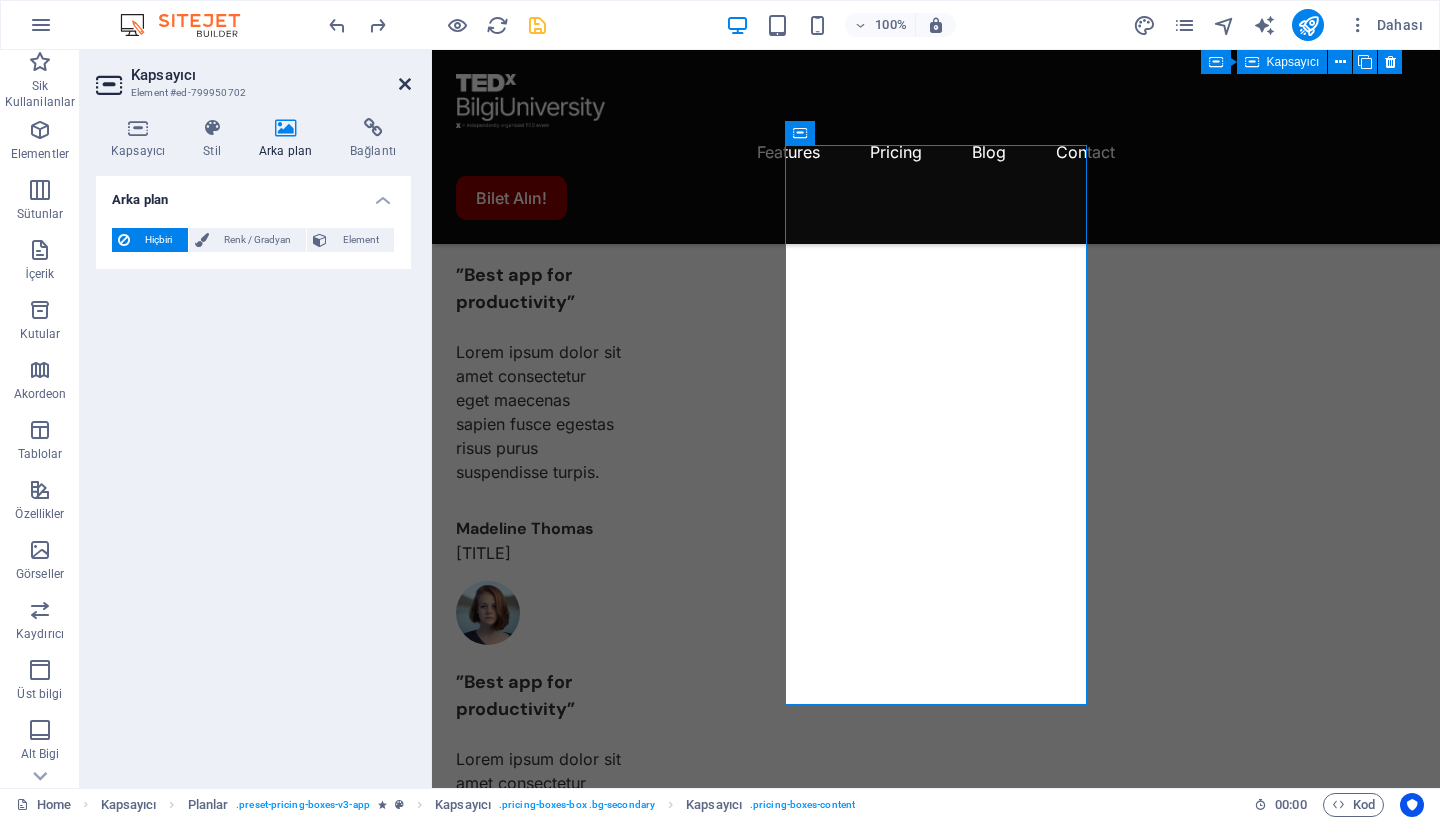 drag, startPoint x: 409, startPoint y: 86, endPoint x: 604, endPoint y: 207, distance: 229.49074 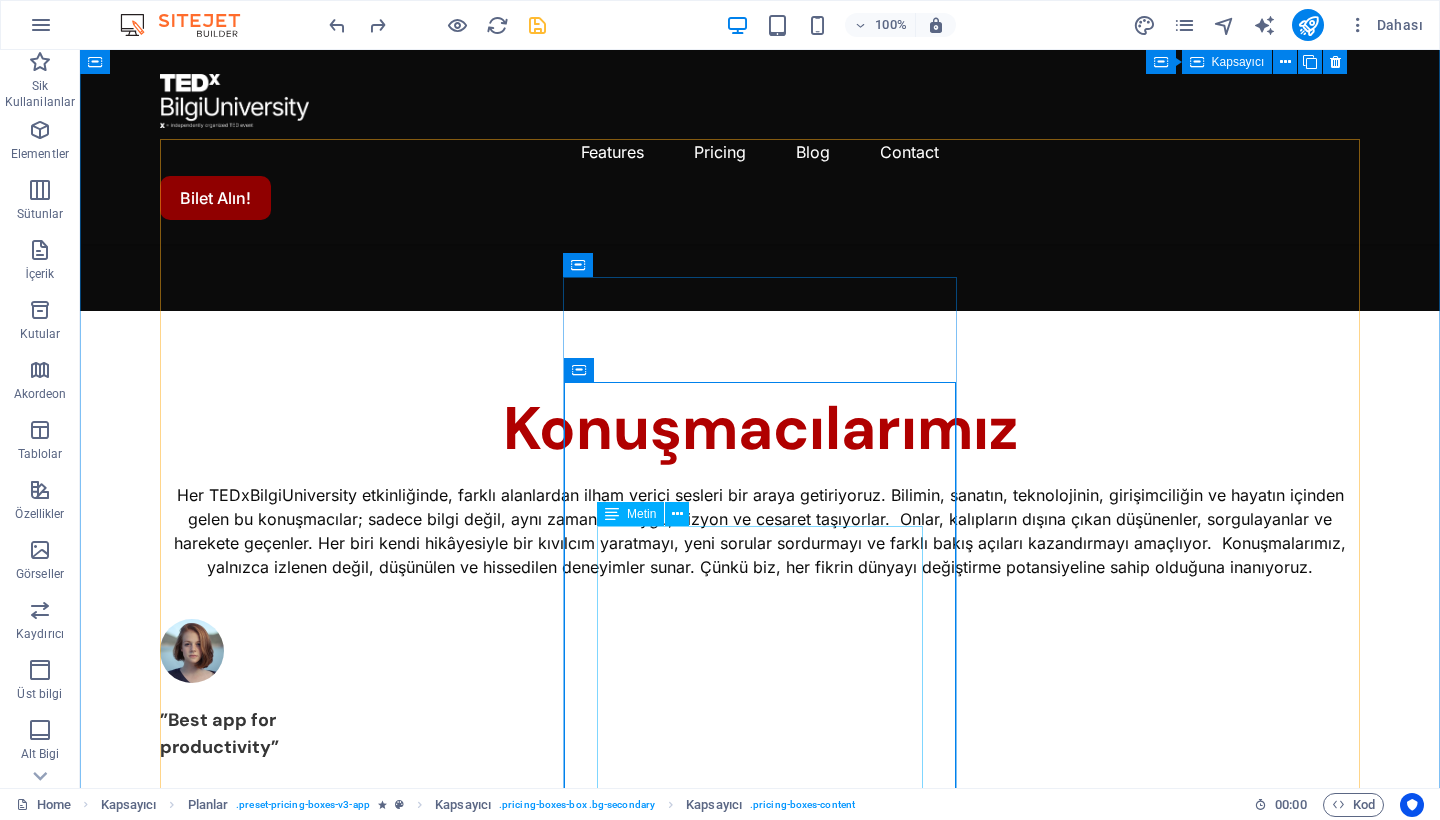 scroll, scrollTop: 1512, scrollLeft: 0, axis: vertical 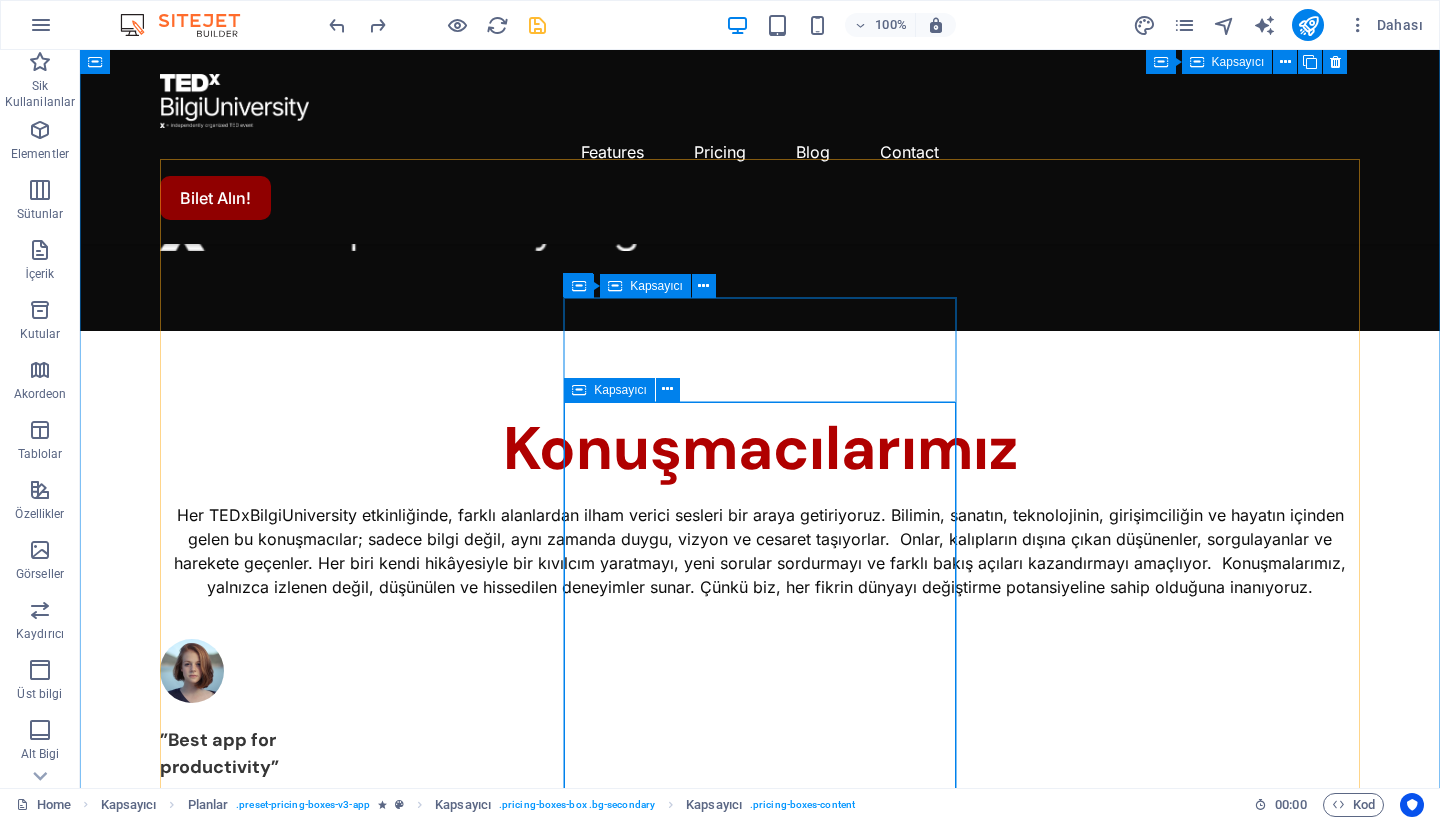 click on "Kapsayıcı" at bounding box center (620, 390) 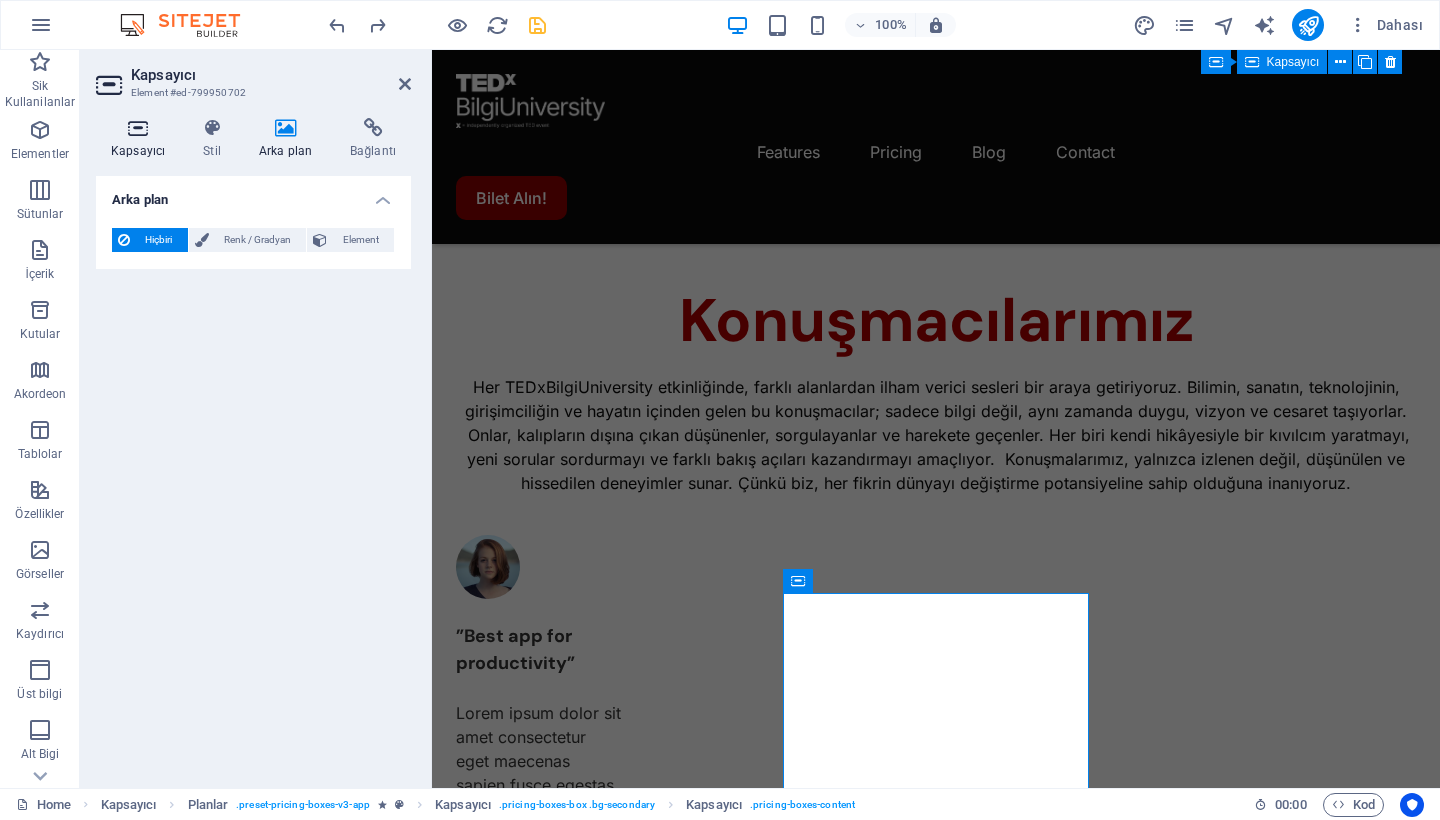 click at bounding box center [138, 128] 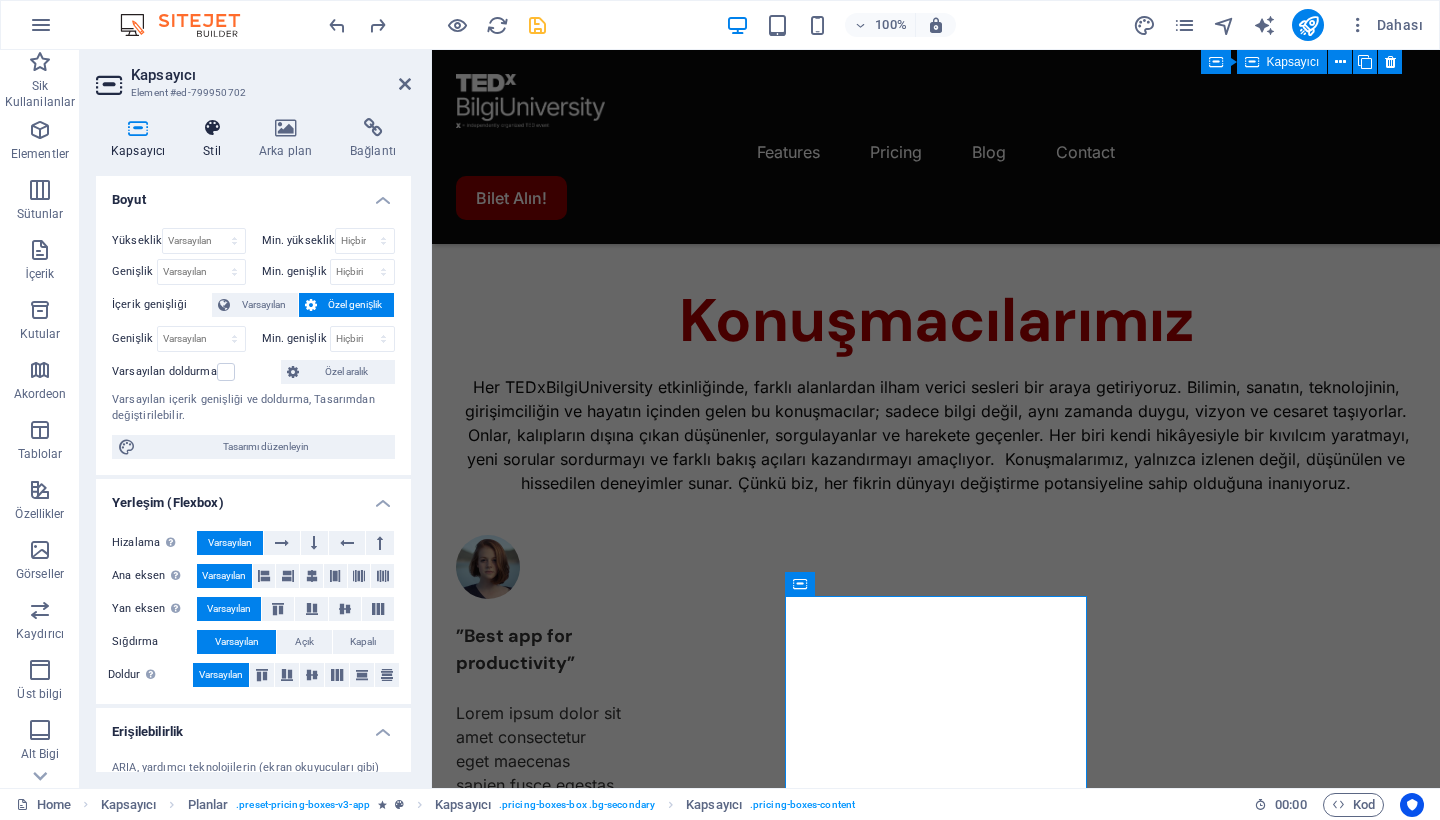 click at bounding box center [212, 128] 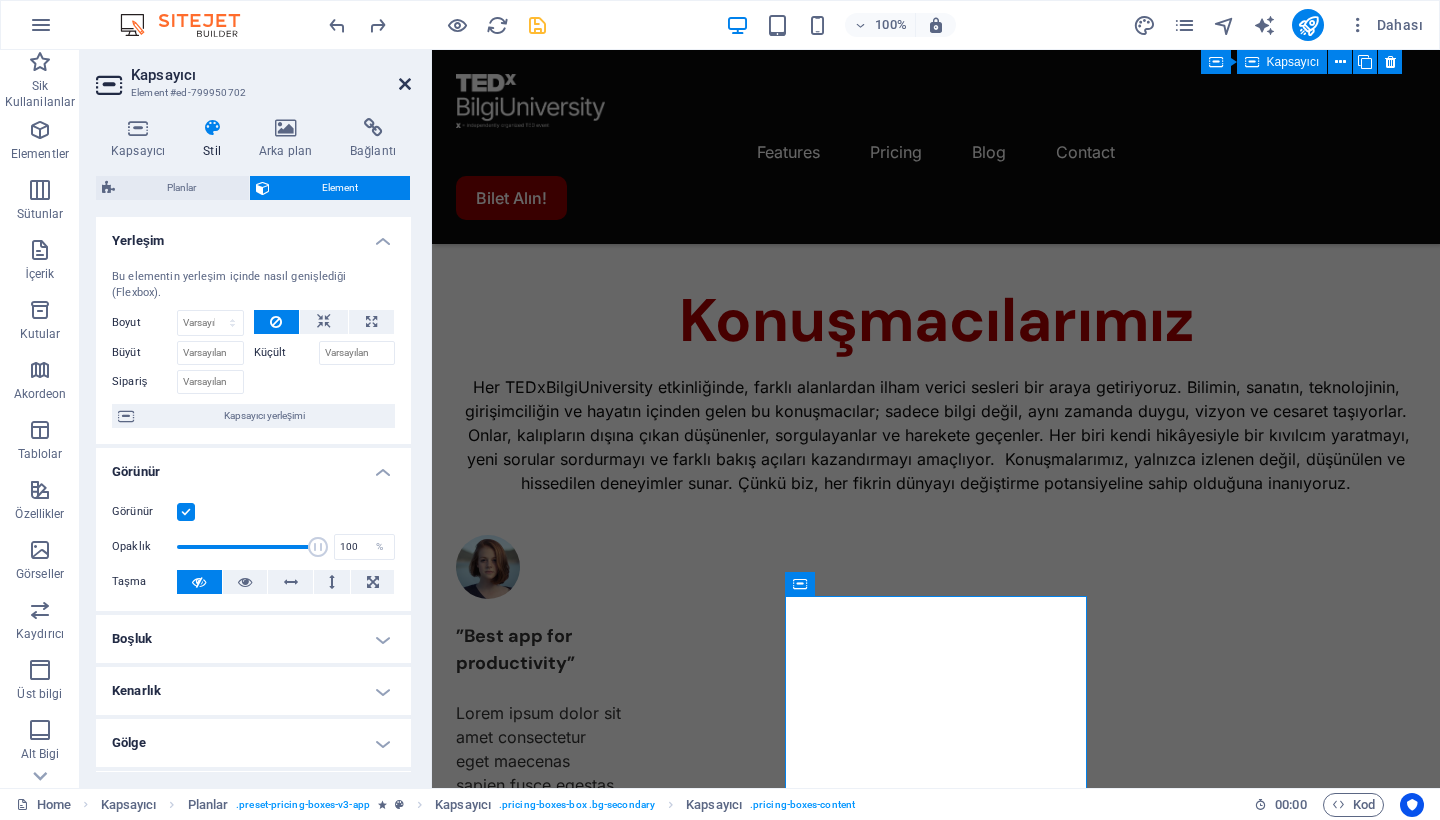 click at bounding box center (405, 84) 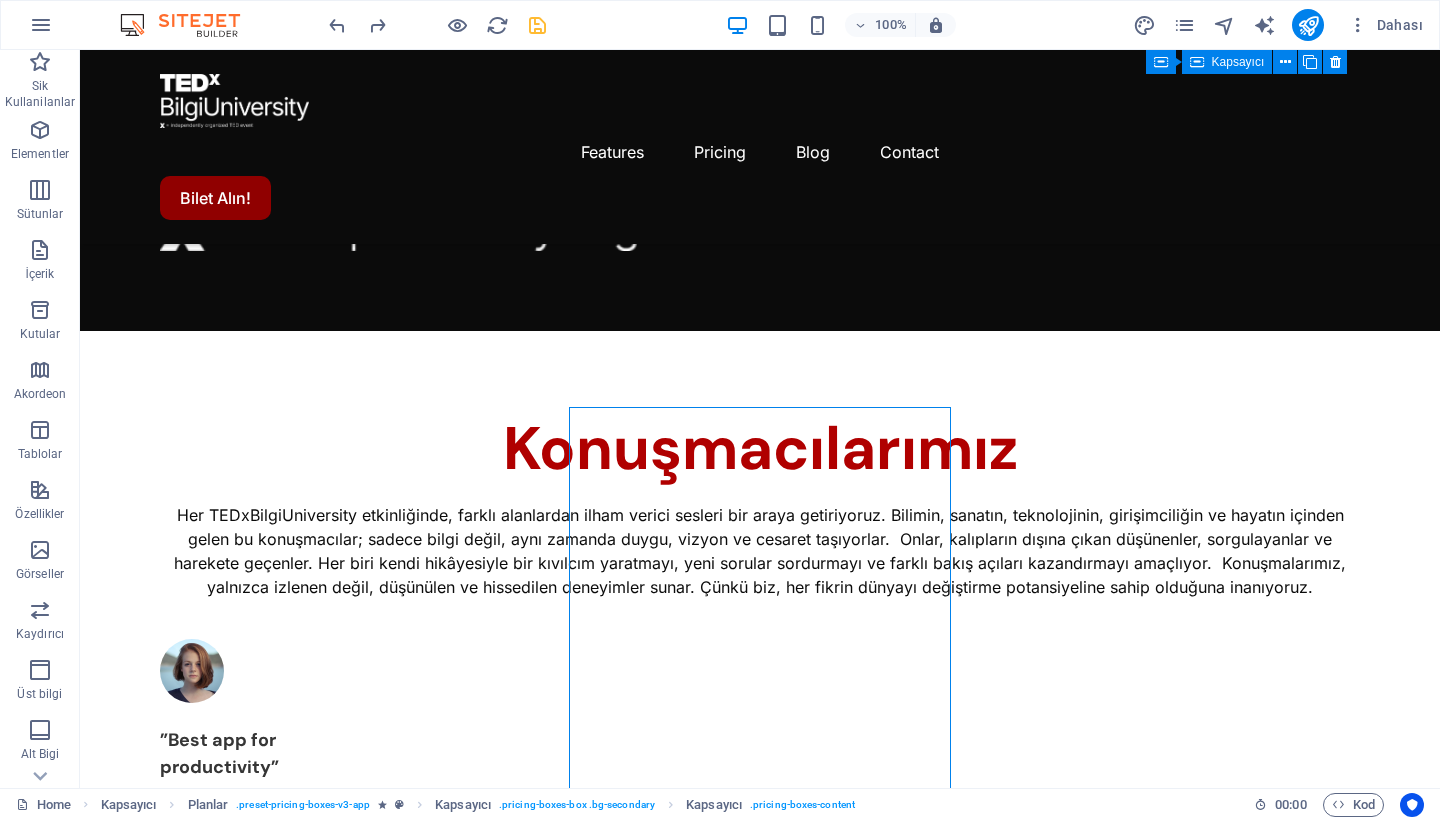 click on "1. Kategori most popular" at bounding box center [760, 9749] 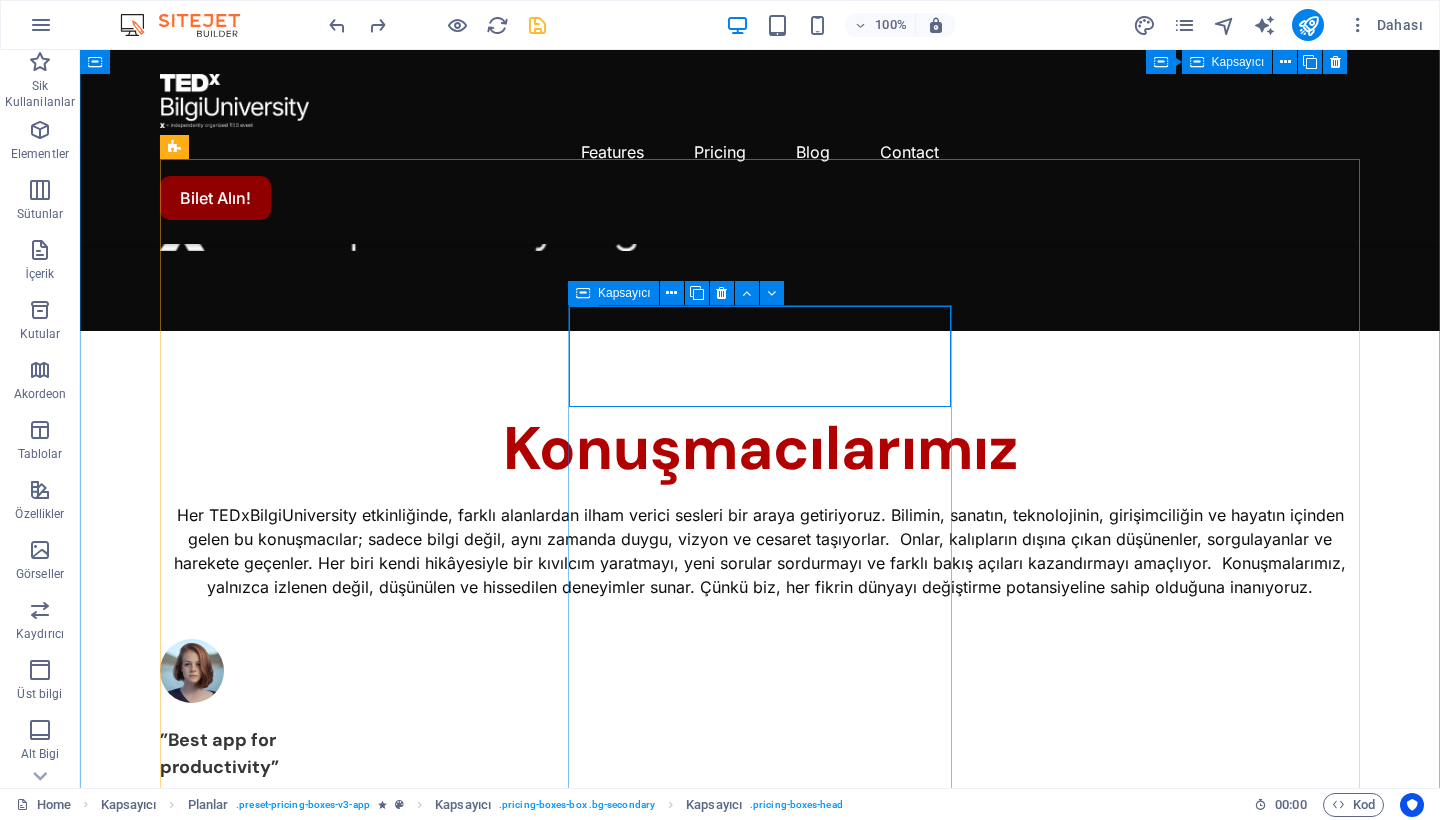 click at bounding box center (583, 293) 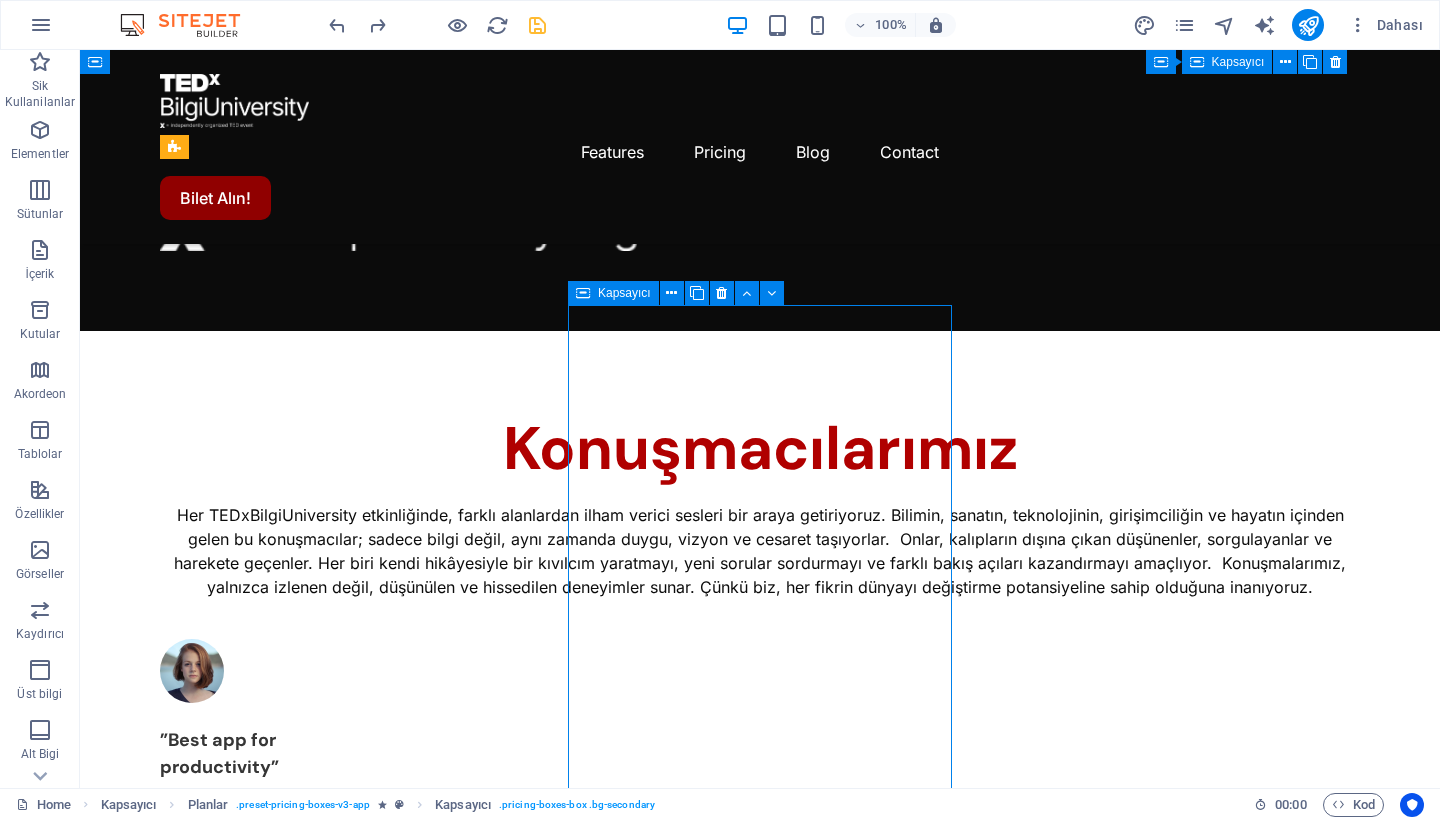 click at bounding box center (583, 293) 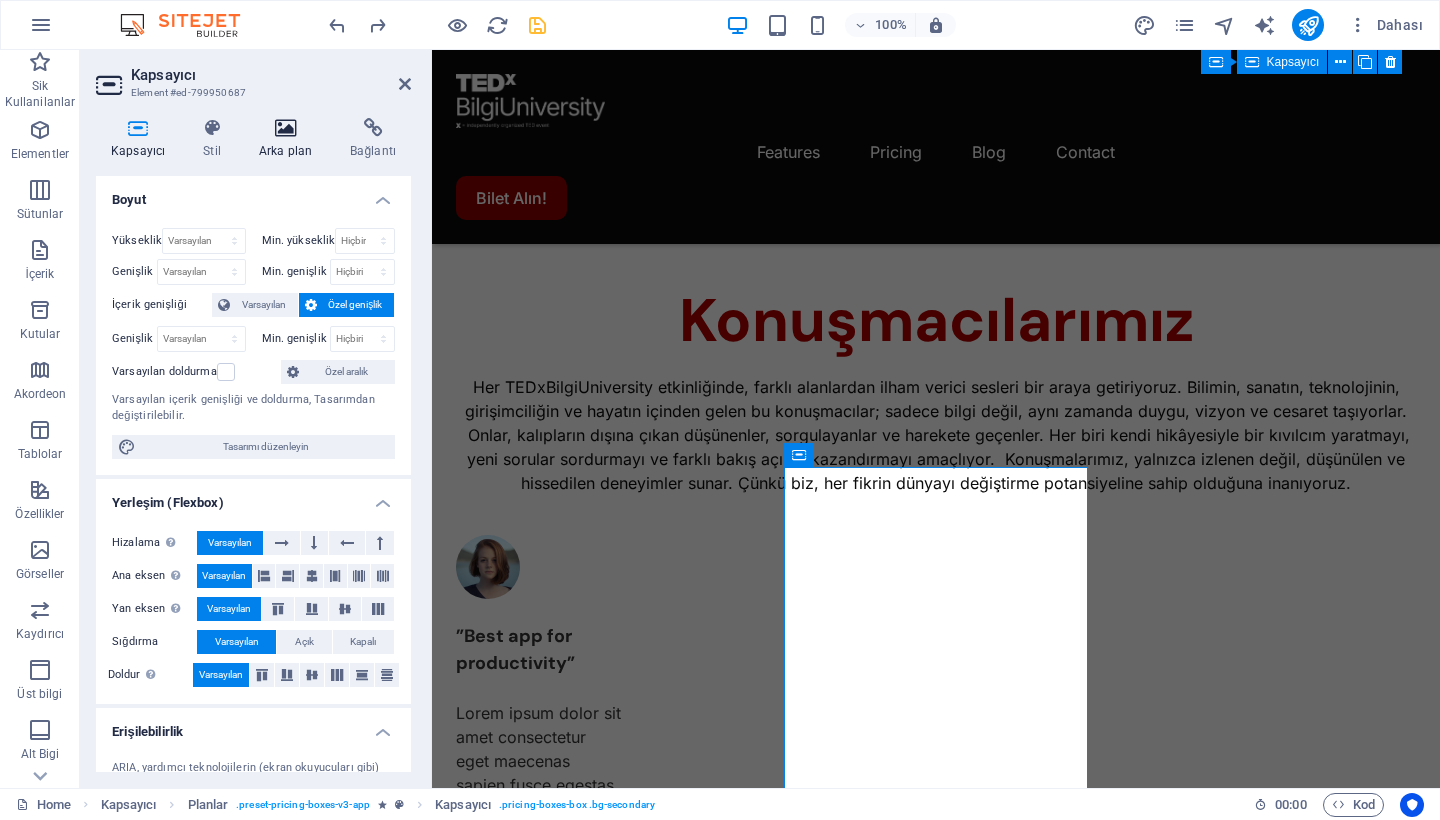 click at bounding box center [285, 128] 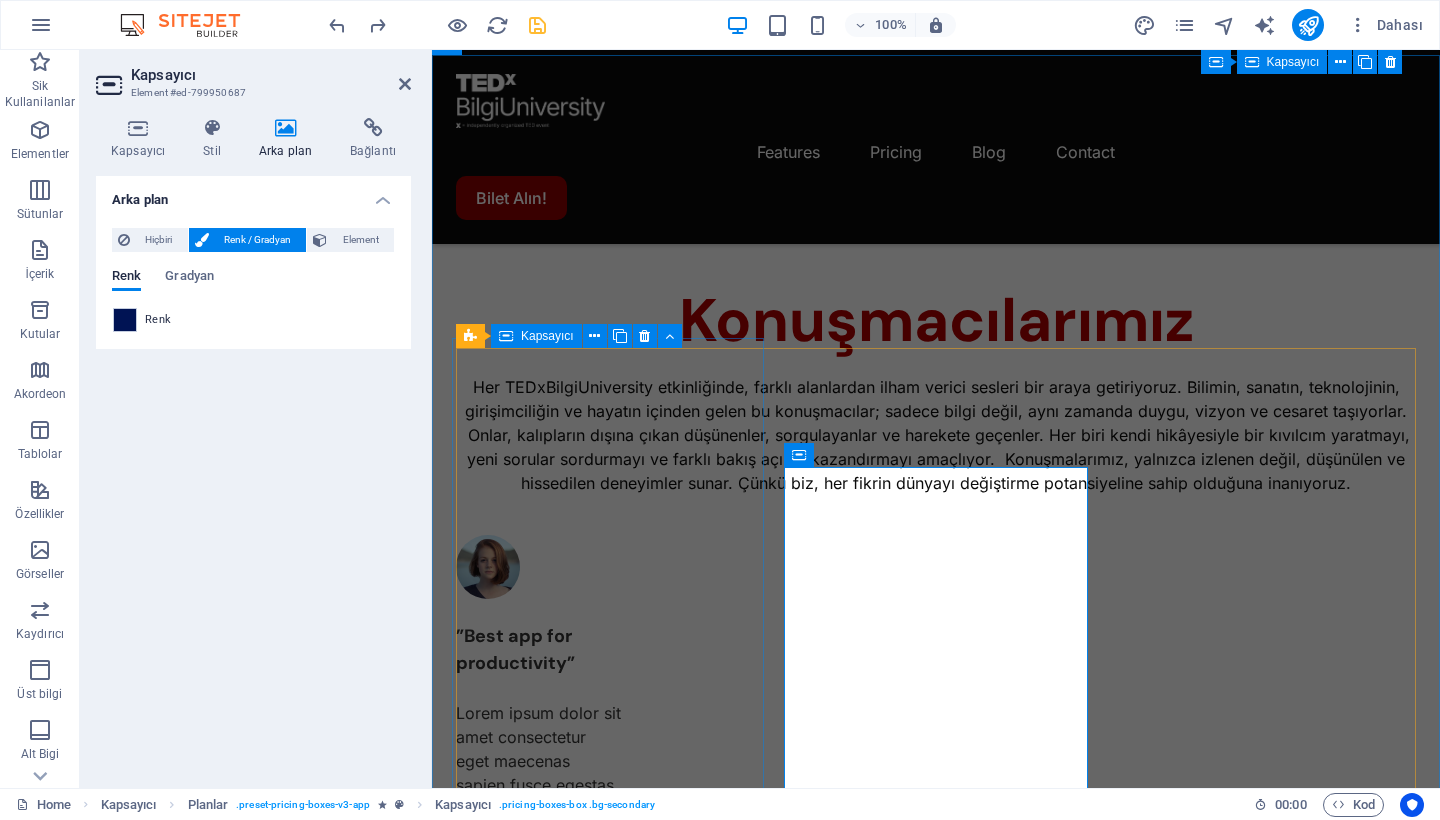 click at bounding box center (506, 336) 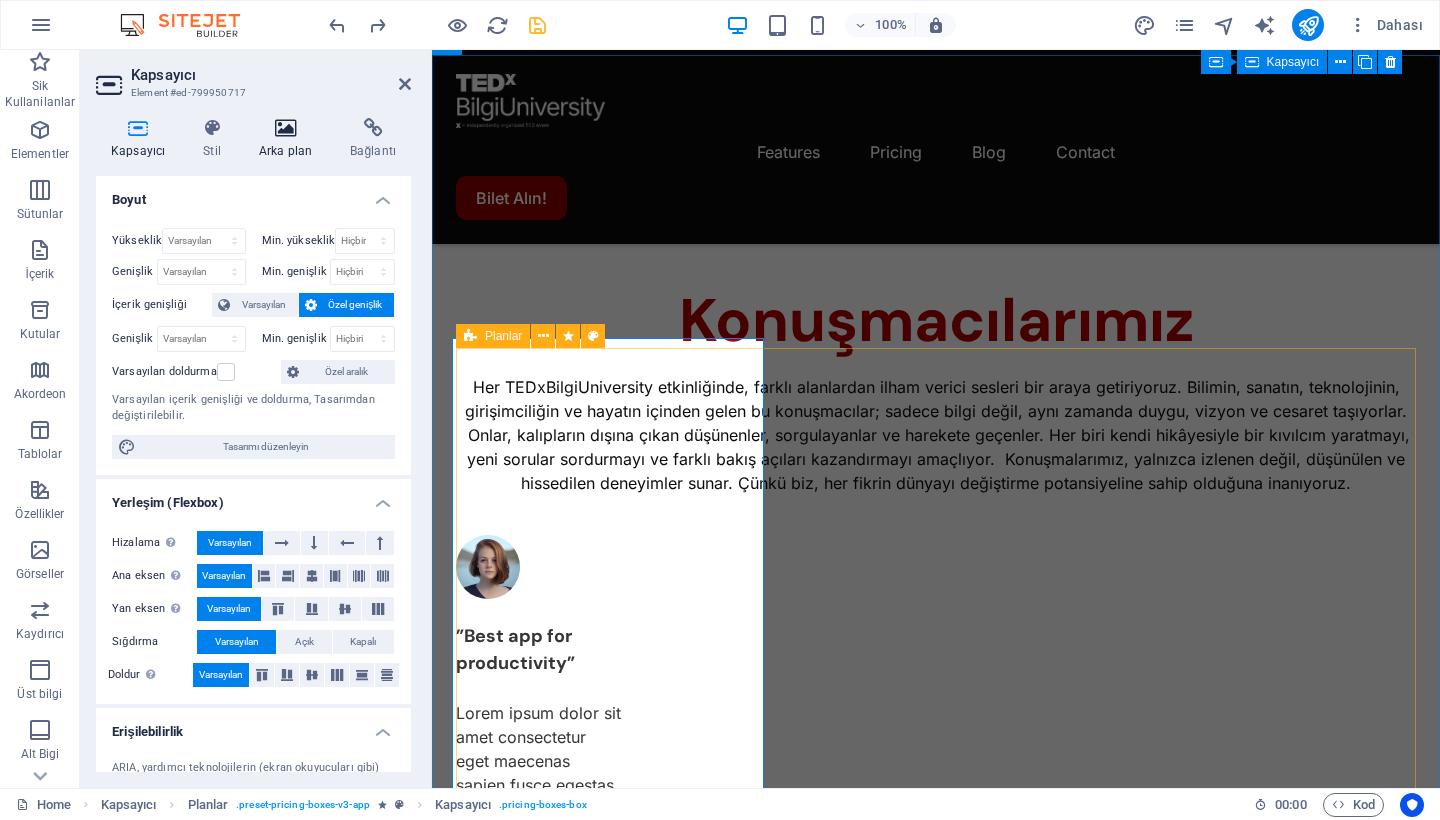 click at bounding box center [285, 128] 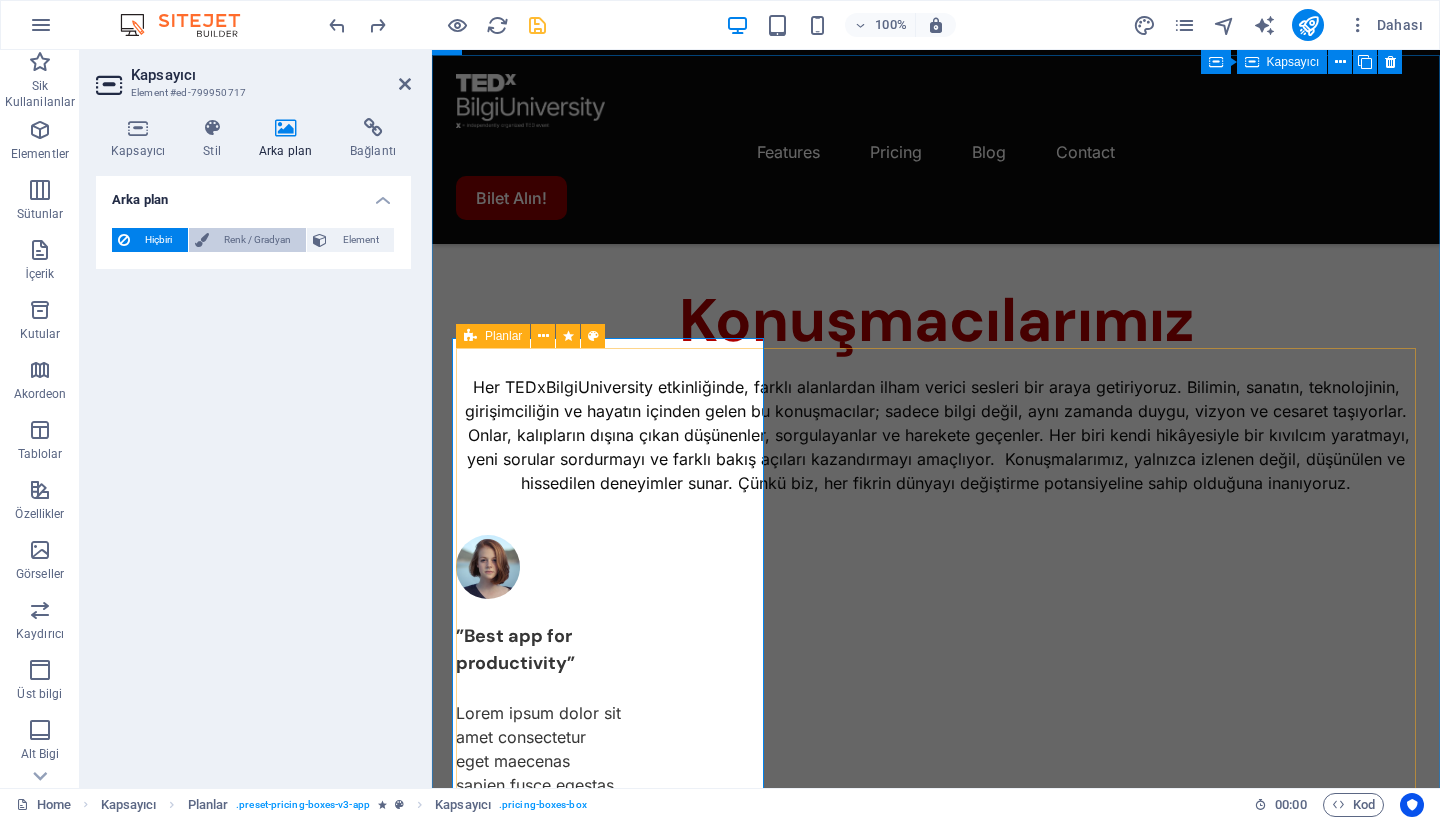 click on "Renk / Gradyan" at bounding box center (258, 240) 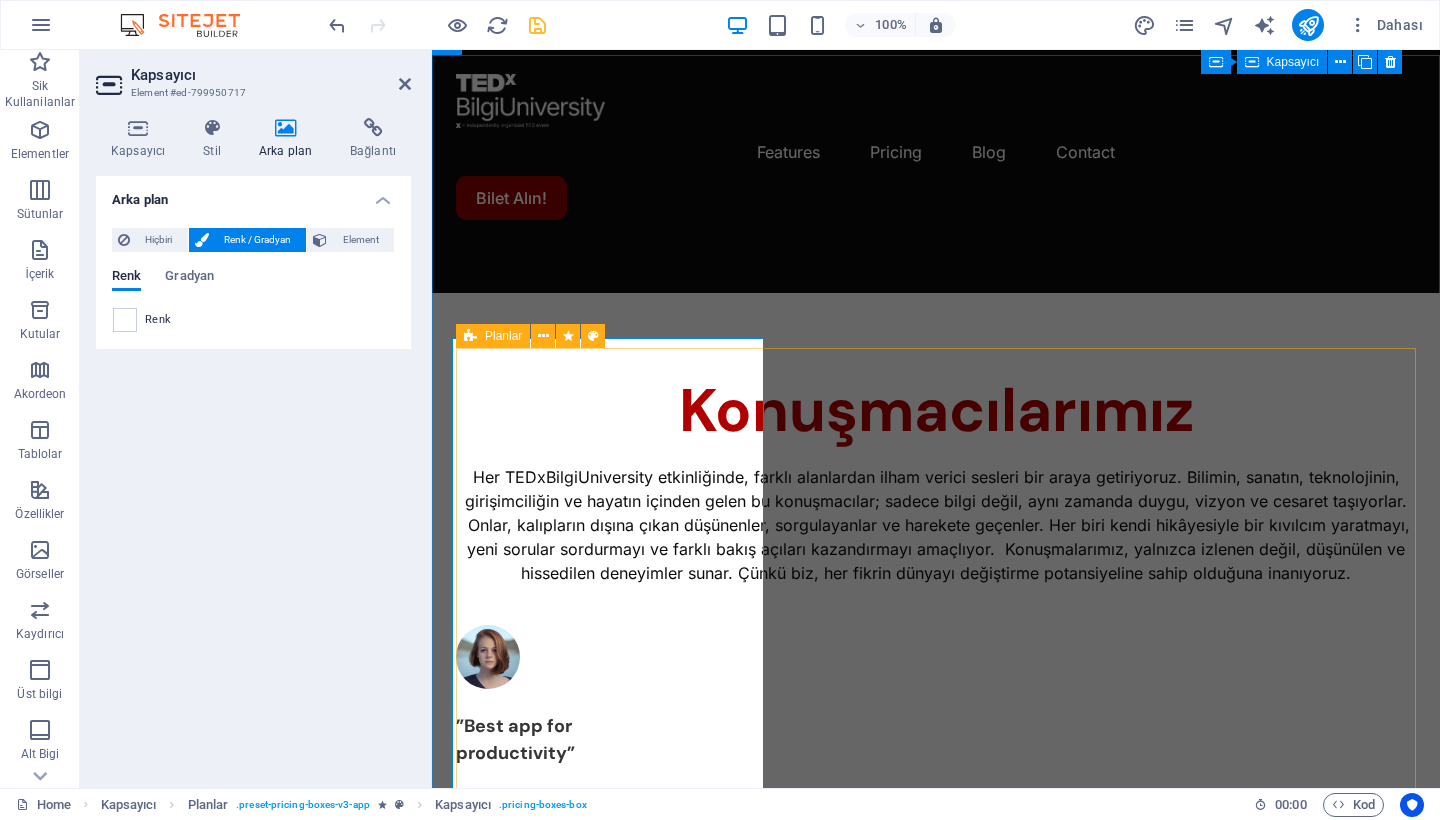 click at bounding box center (125, 320) 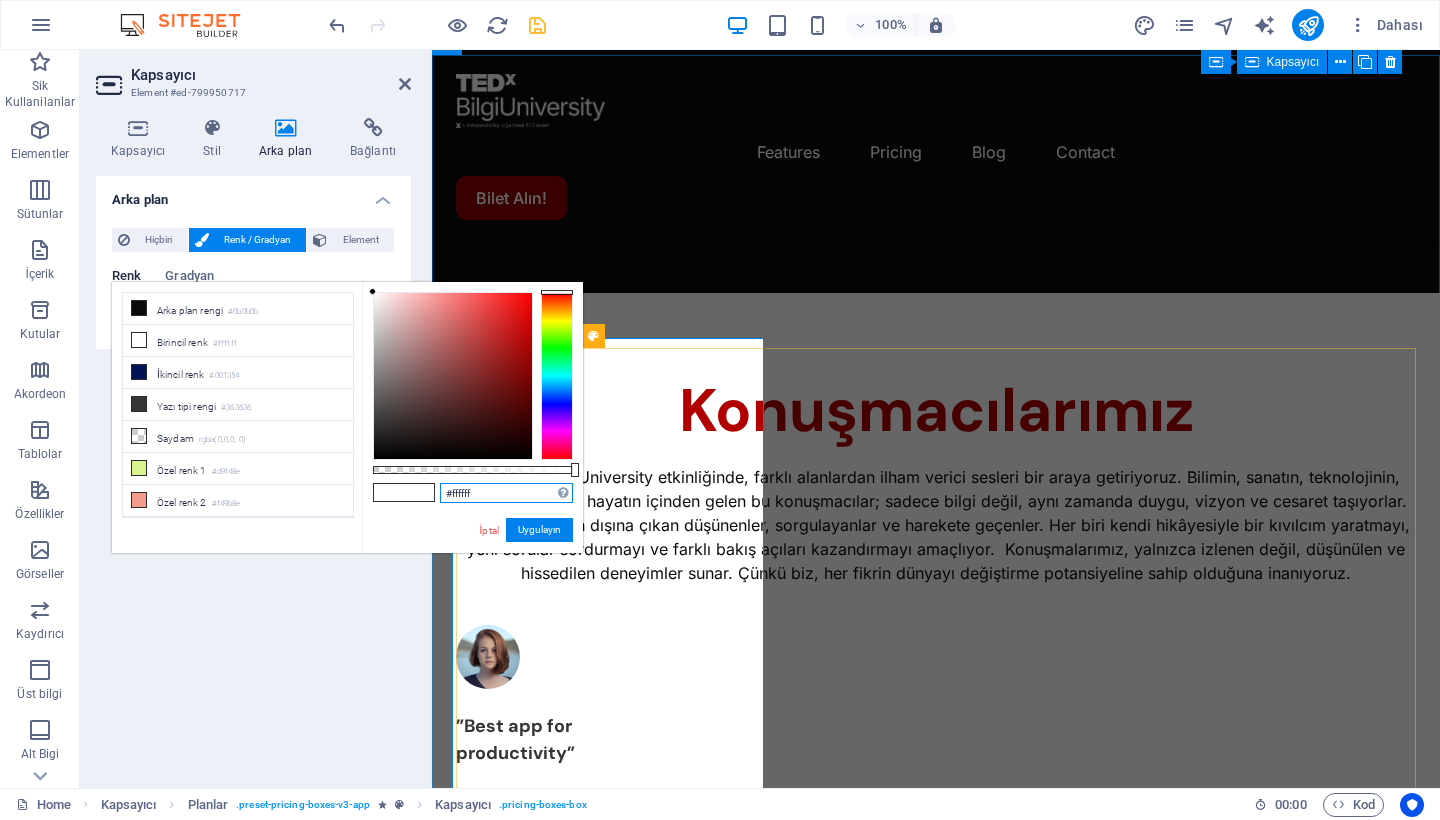 click on "#ffffff" at bounding box center [506, 493] 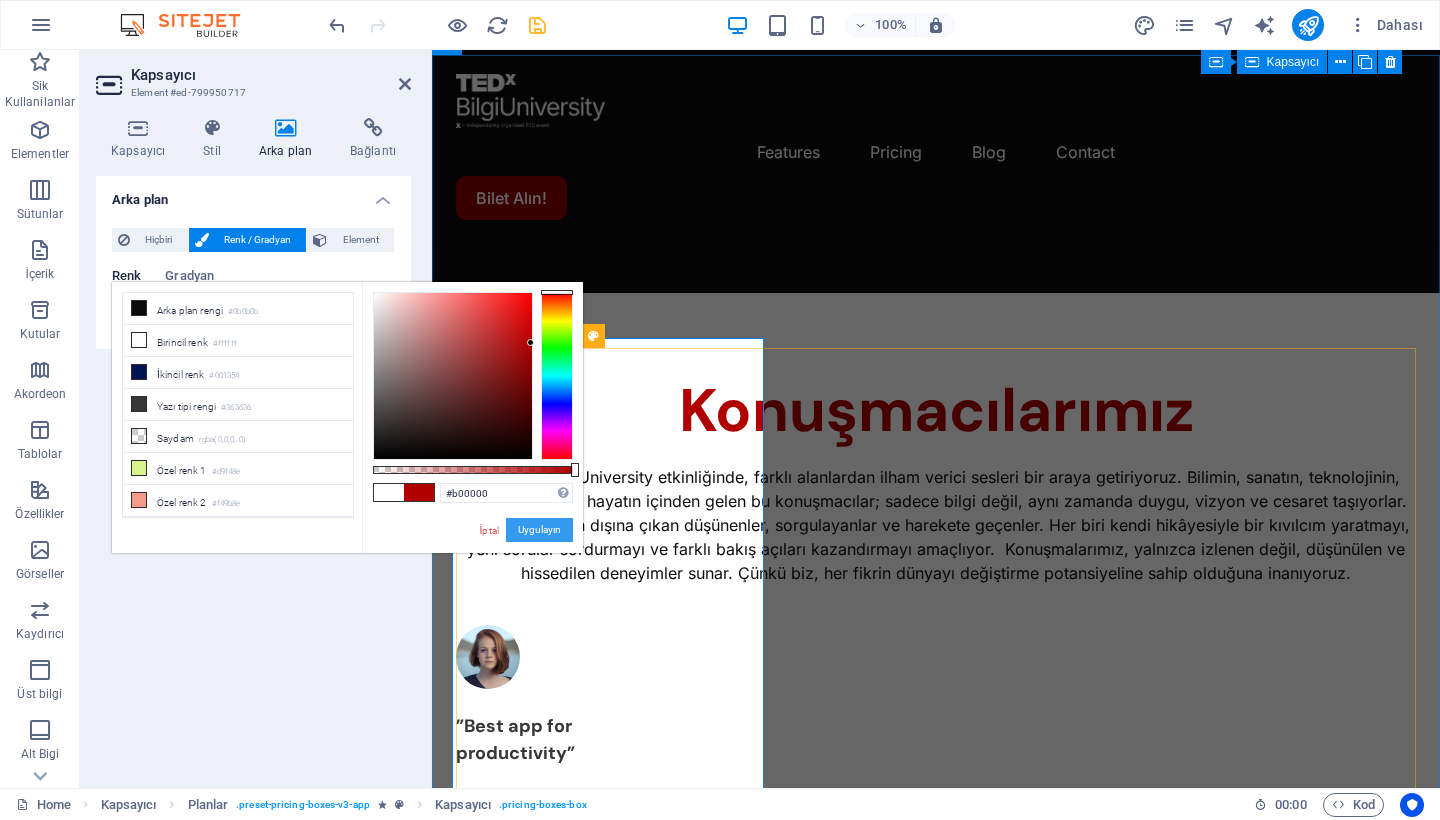 click on "Uygulayın" at bounding box center [539, 530] 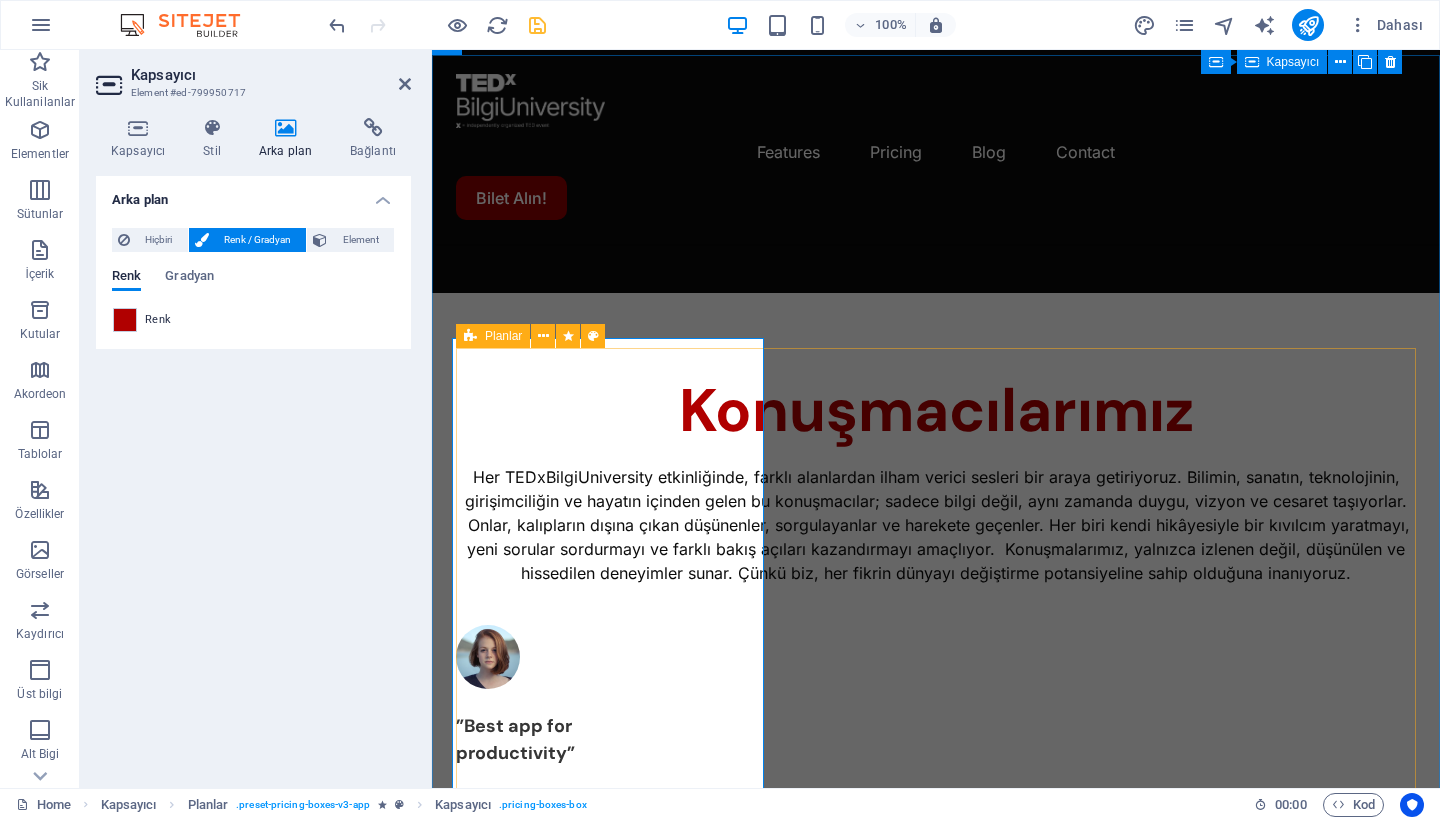 click on "2. kategori $0 /monthly Get started for free       Up to 5 project members       Unlimited tasks and projects       2GB storage       Integrations       Basic support 1. Kategori most popular $9 /monthly Sign up now       Up to 50 project members       Unlimited tasks and projects       50GB storage       Integrations       Priority support       Advanced support       Expert support VIP Access $19 /monthly Sign up now       Up to 100 project members       Unlimited tasks and projects       200GB storage       Integrations and All support types       Dedicated account manager       Custom fields       Advanced analytics       Export capabilities       API access       Advanced security features" at bounding box center (936, 15319) 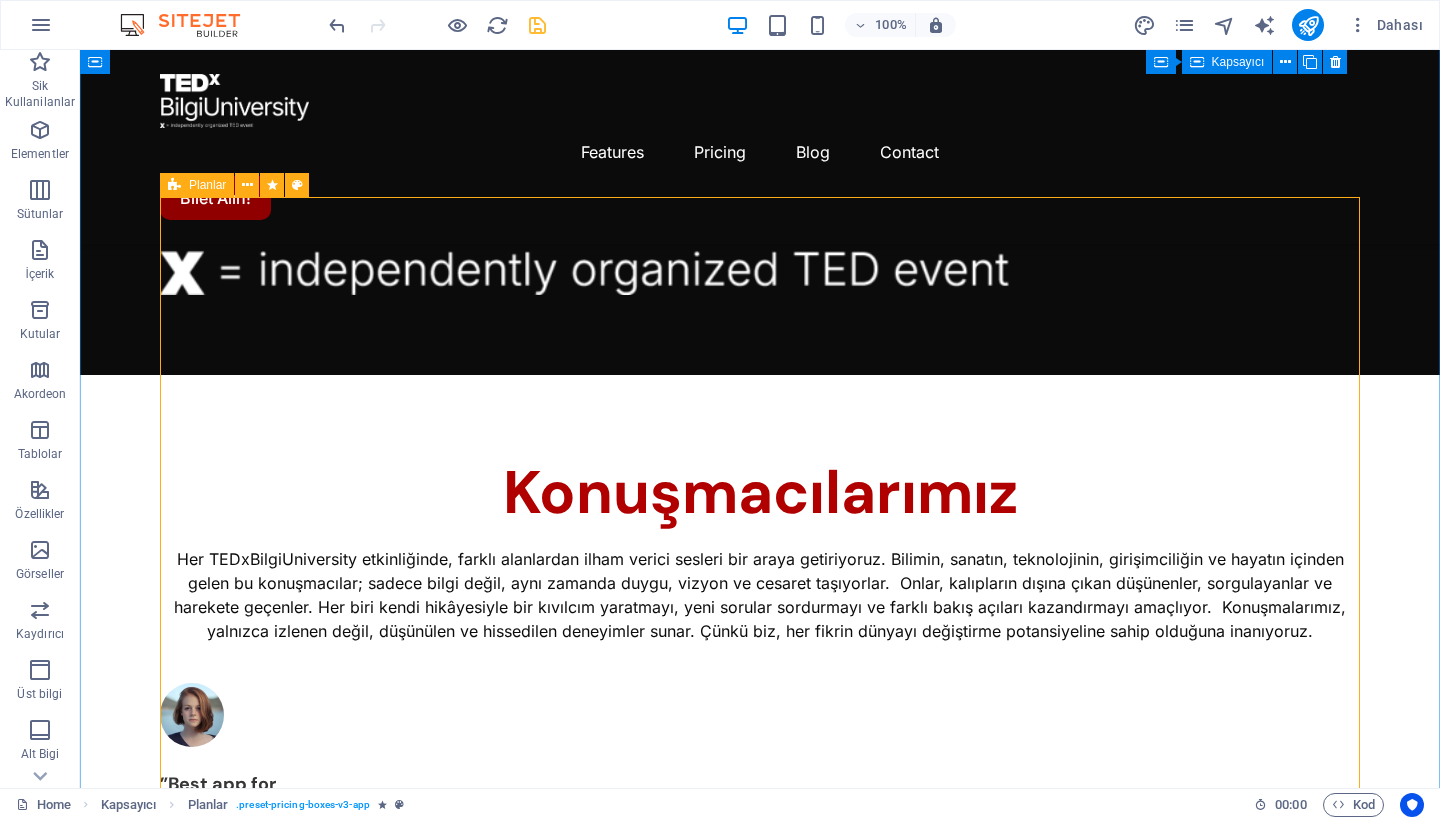 scroll, scrollTop: 1467, scrollLeft: 0, axis: vertical 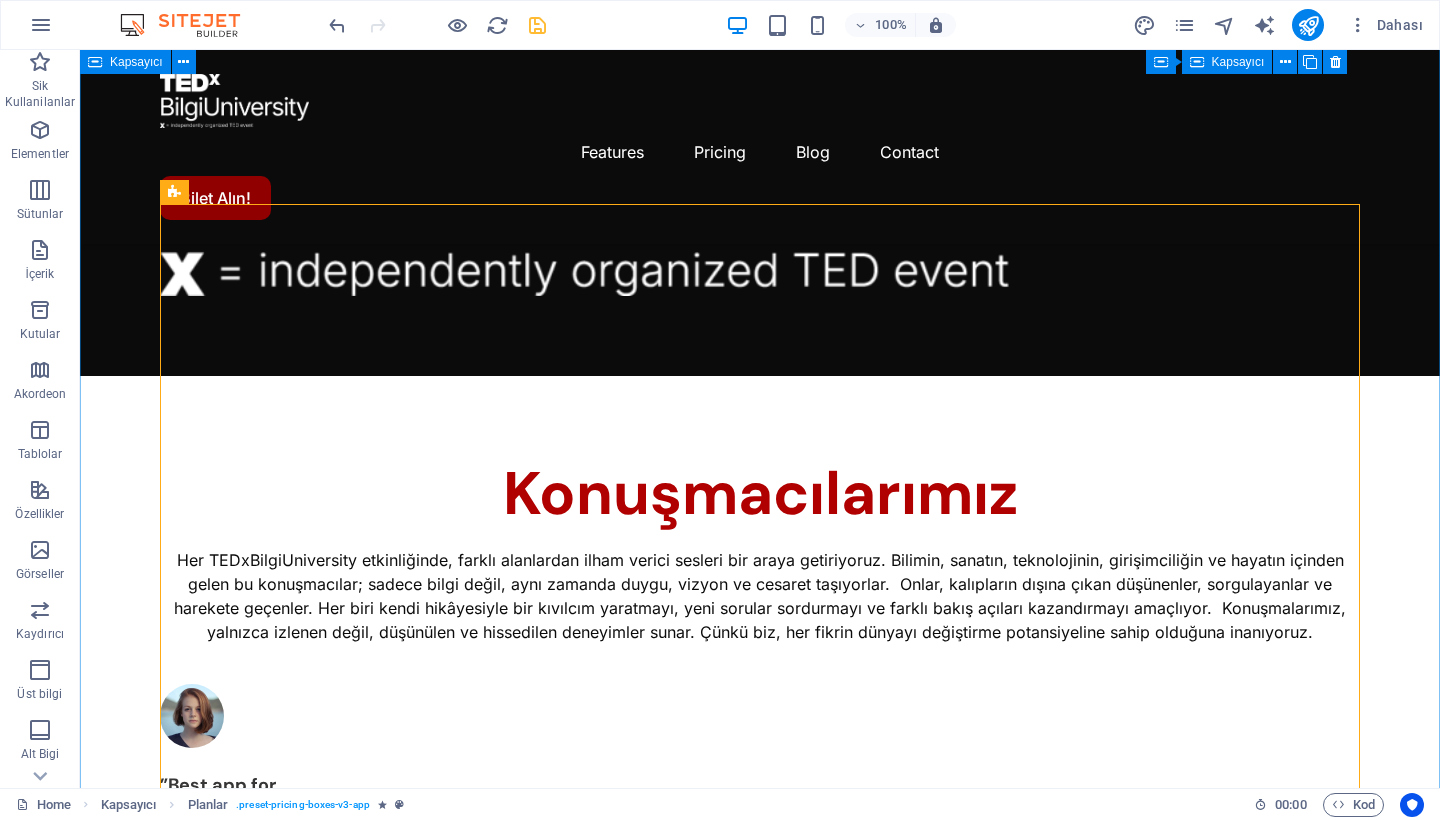 click on "Choose the best plan for you Lorem ipsum dolor sit amet, consectetur adipiscing elit, sed do eiusmod tempor incididunt ut labore et dolore magna aliqua. 2. kategori $0 /monthly Get started for free       Up to 5 project members       Unlimited tasks and projects       2GB storage       Integrations       Basic support 1. Kategori most popular $9 /monthly Sign up now       Up to 50 project members       Unlimited tasks and projects       50GB storage       Integrations       Priority support       Advanced support       Expert support VIP Access $19 /monthly Sign up now       Up to 100 project members       Unlimited tasks and projects       200GB storage       Integrations and All support types       Dedicated account manager       Custom fields       Advanced analytics       Export capabilities       API access       Advanced security features" at bounding box center (760, 18048) 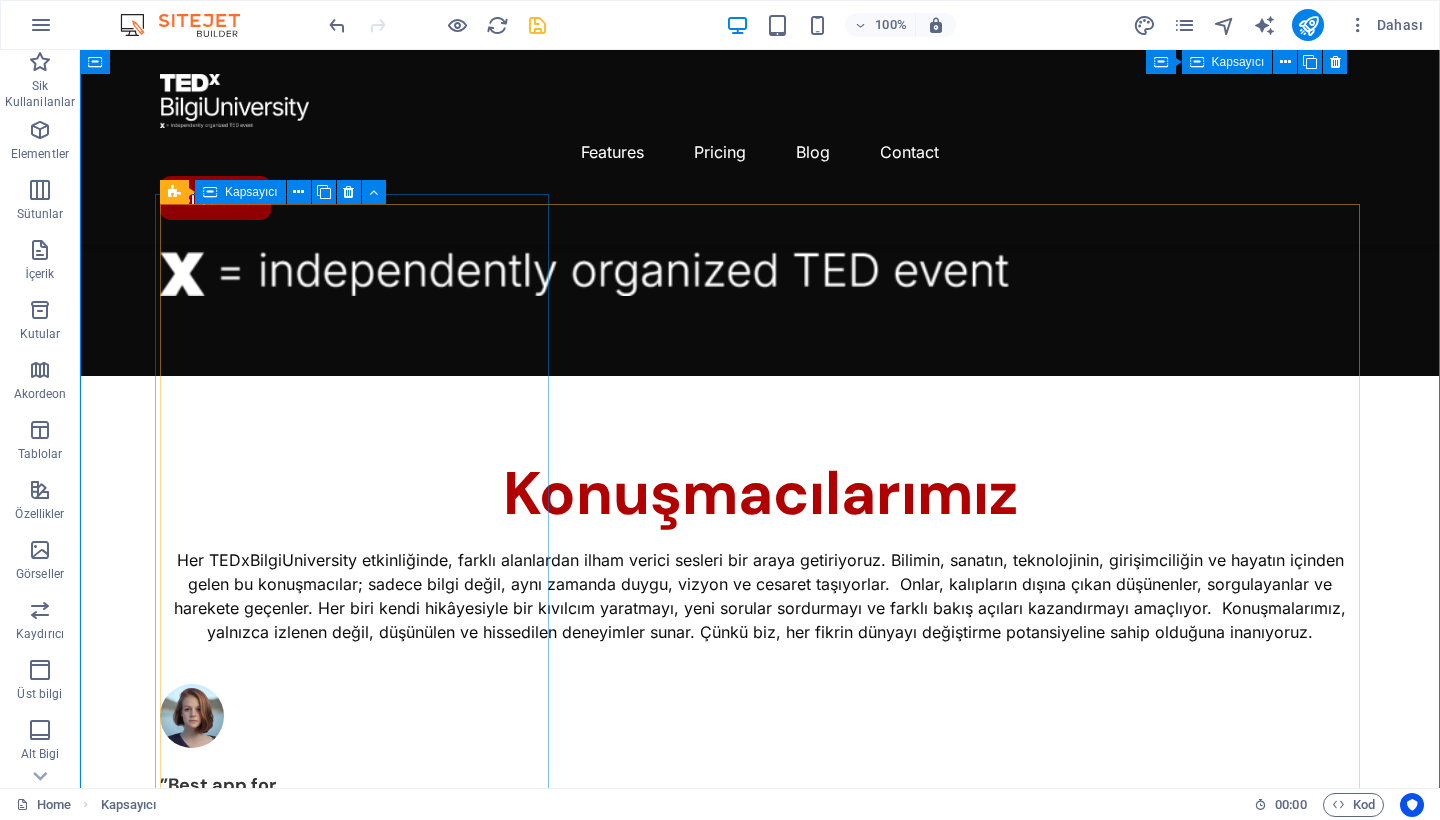click on "Kapsayıcı" at bounding box center (251, 192) 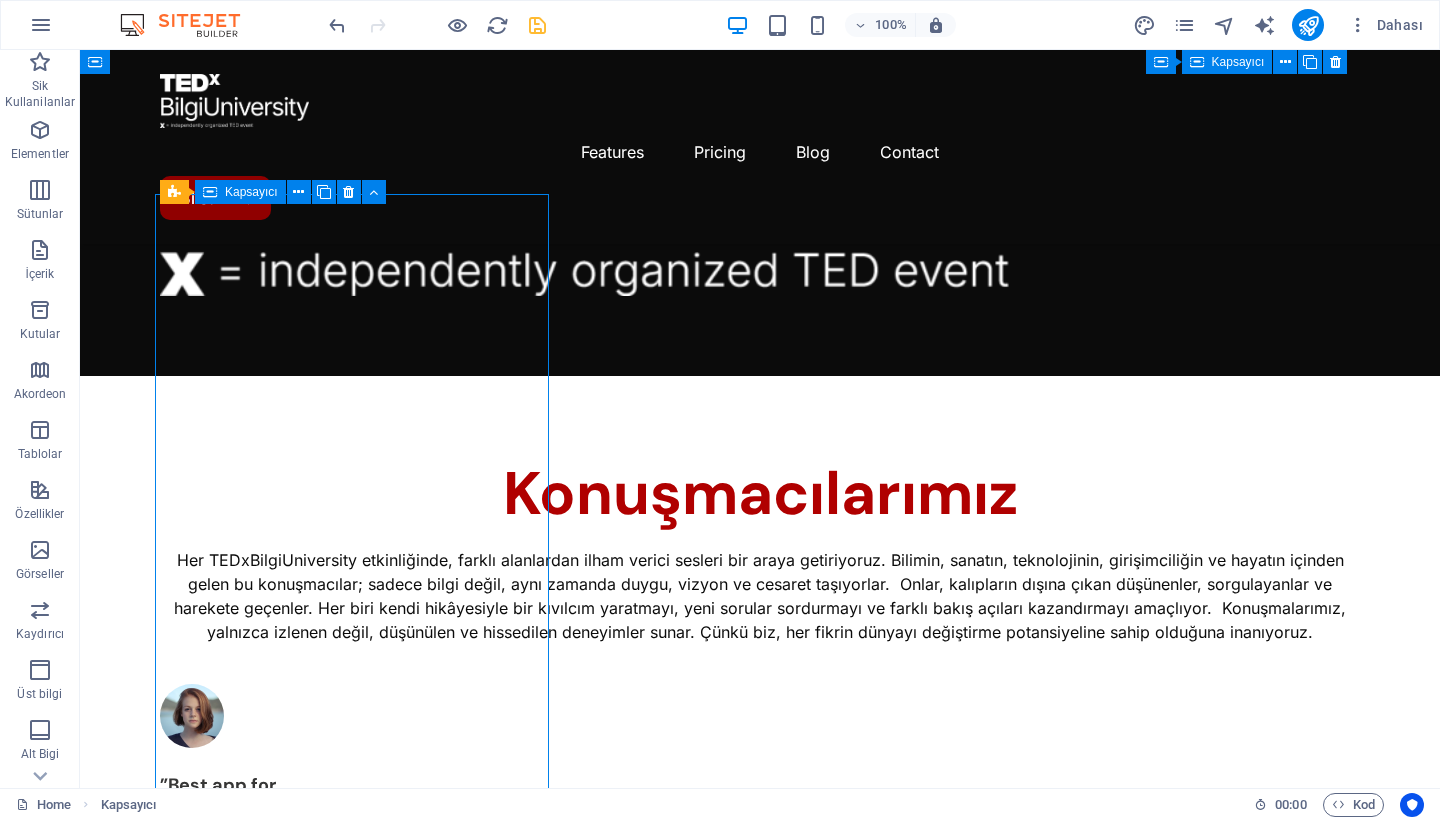 click on "Kapsayıcı" at bounding box center (251, 192) 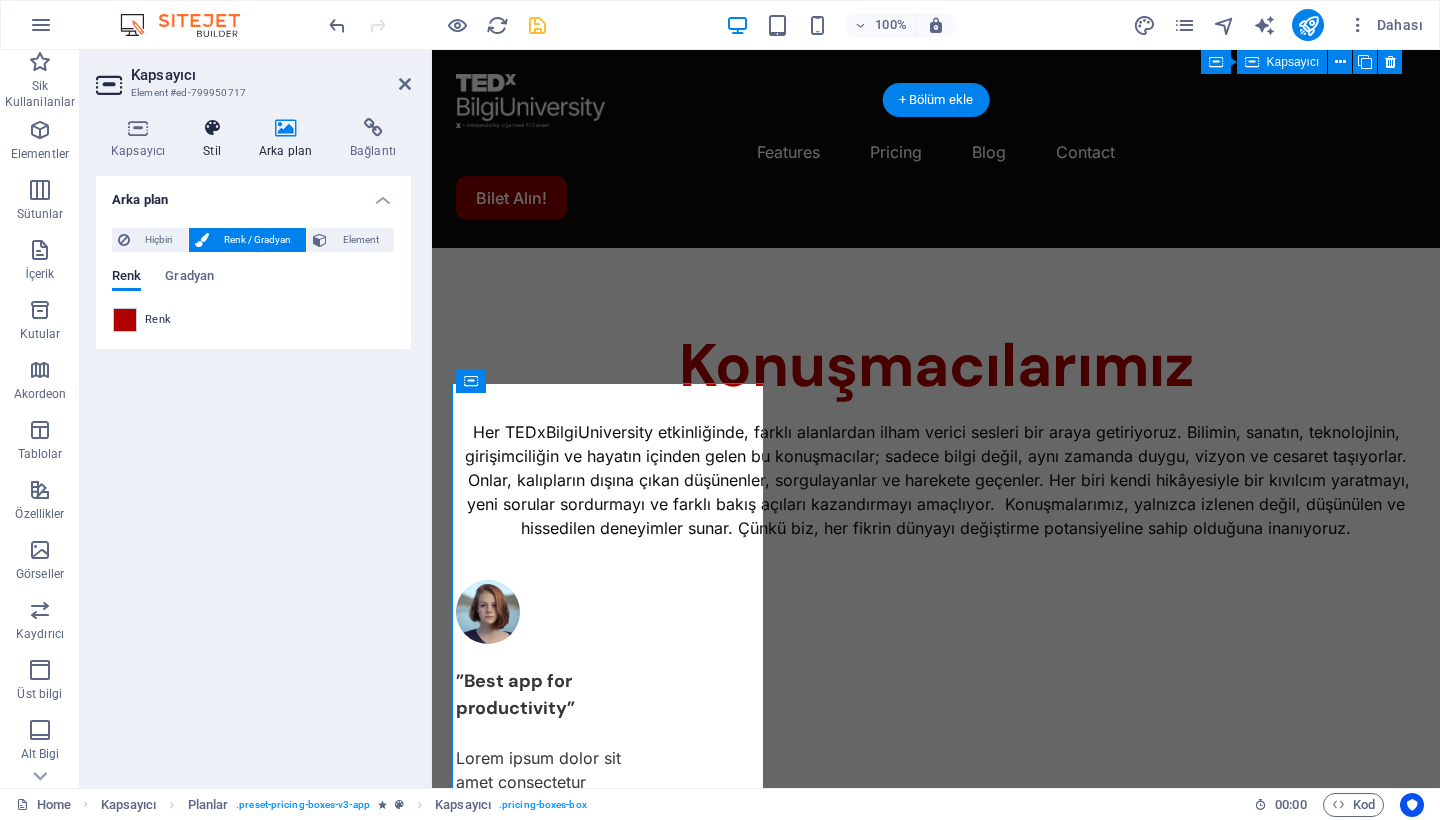 click at bounding box center [212, 128] 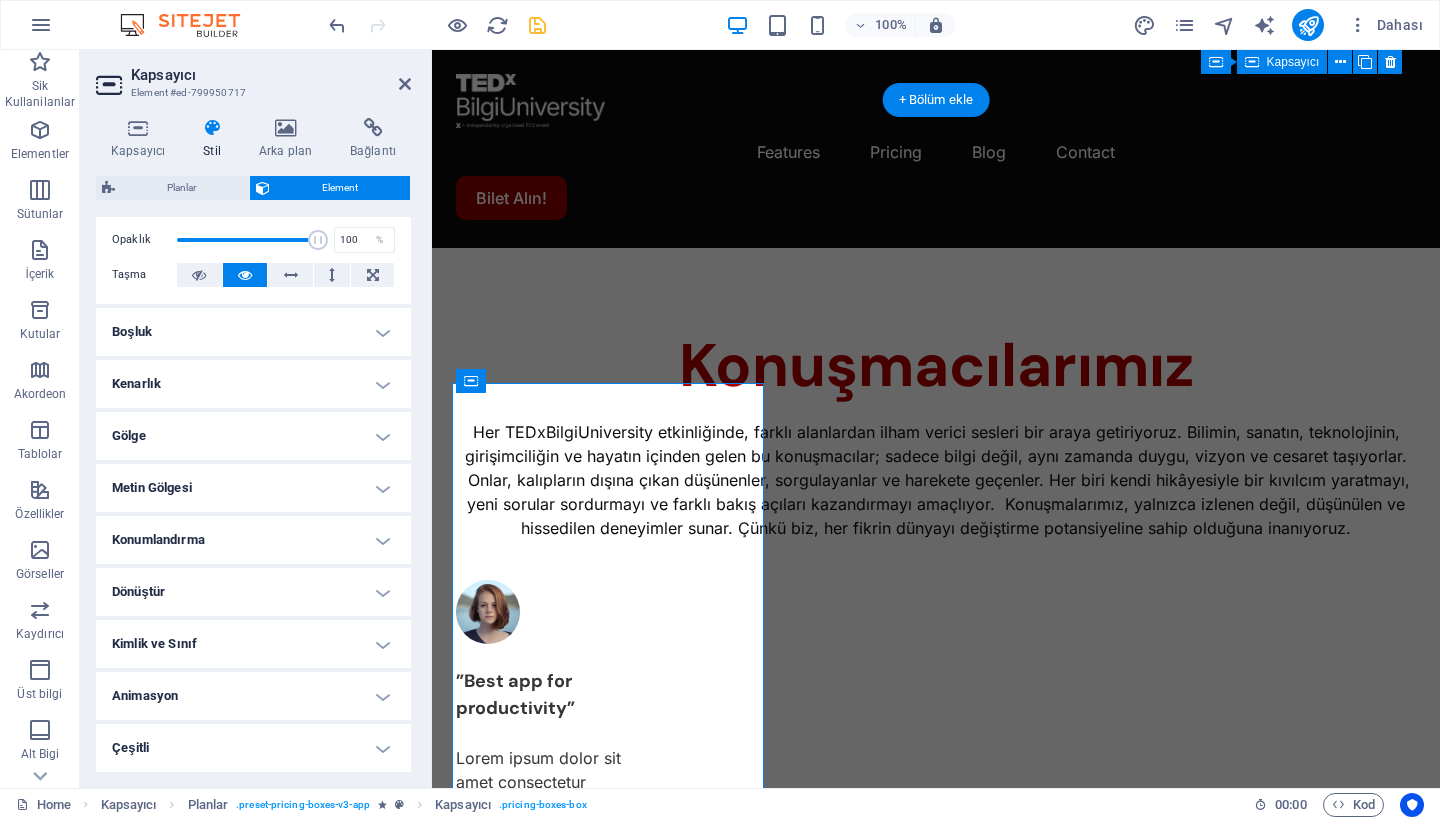 scroll, scrollTop: 305, scrollLeft: 0, axis: vertical 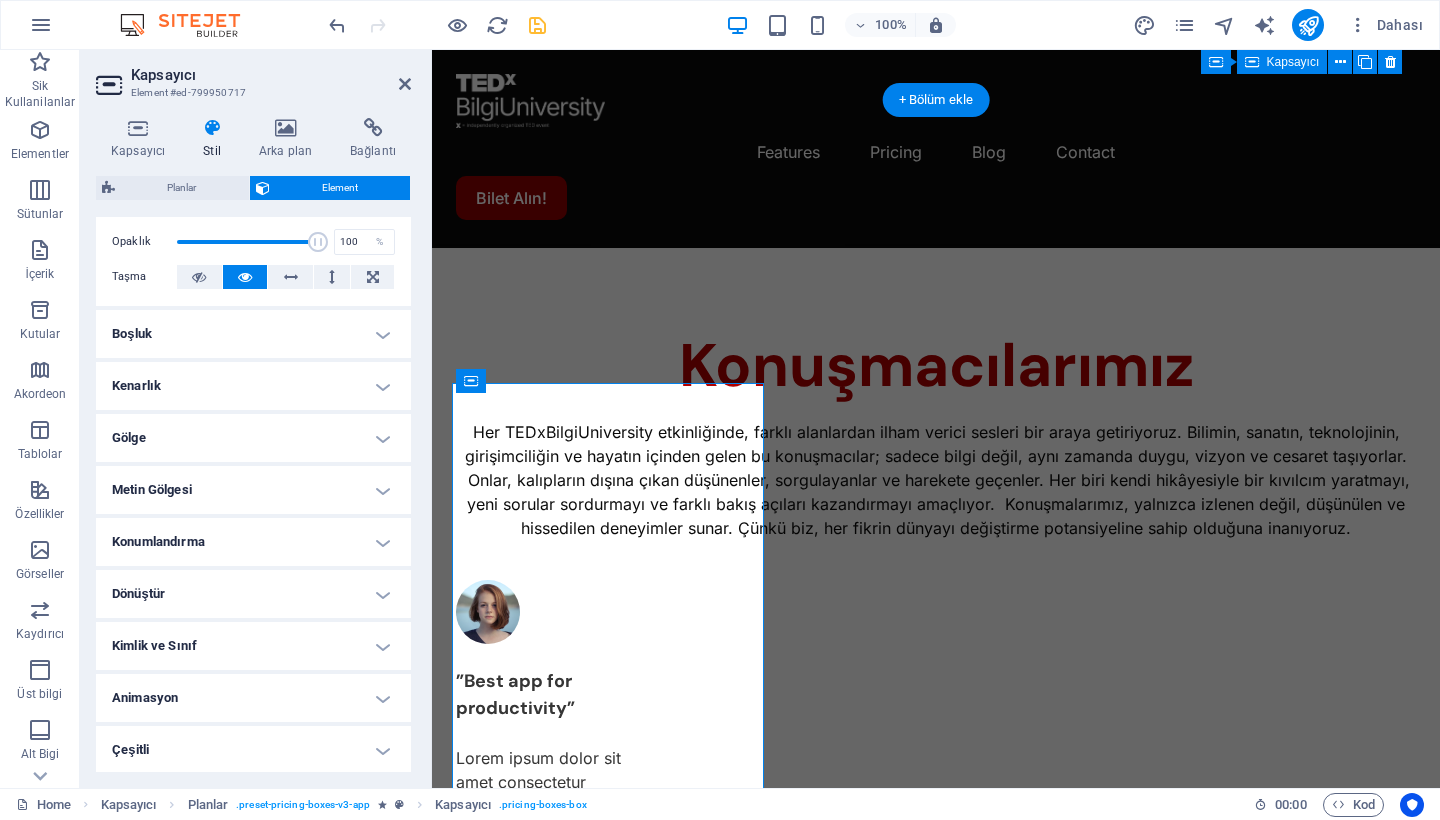 click on "Kenarlık" at bounding box center [253, 386] 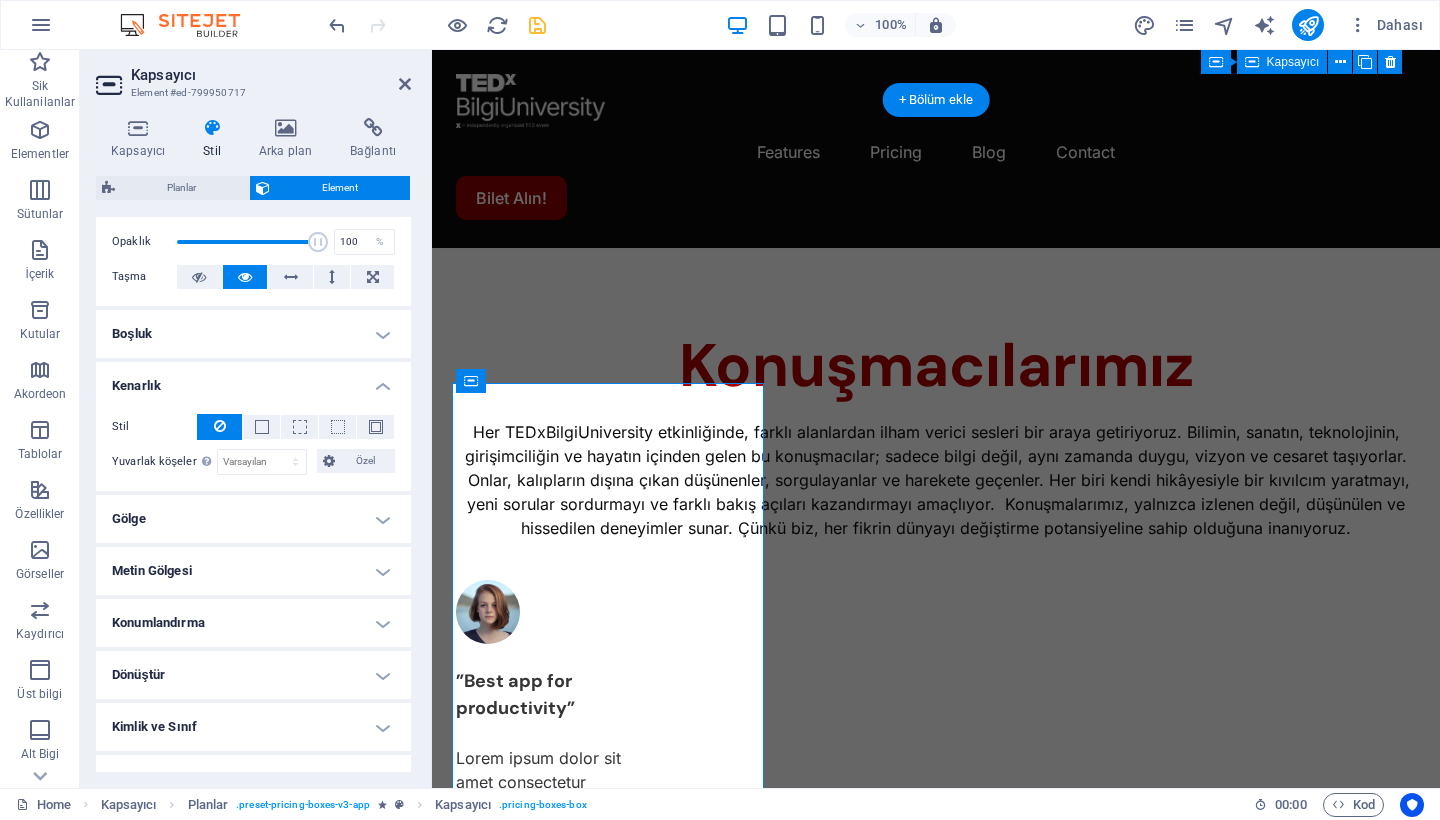 click on "Boşluk" at bounding box center [253, 334] 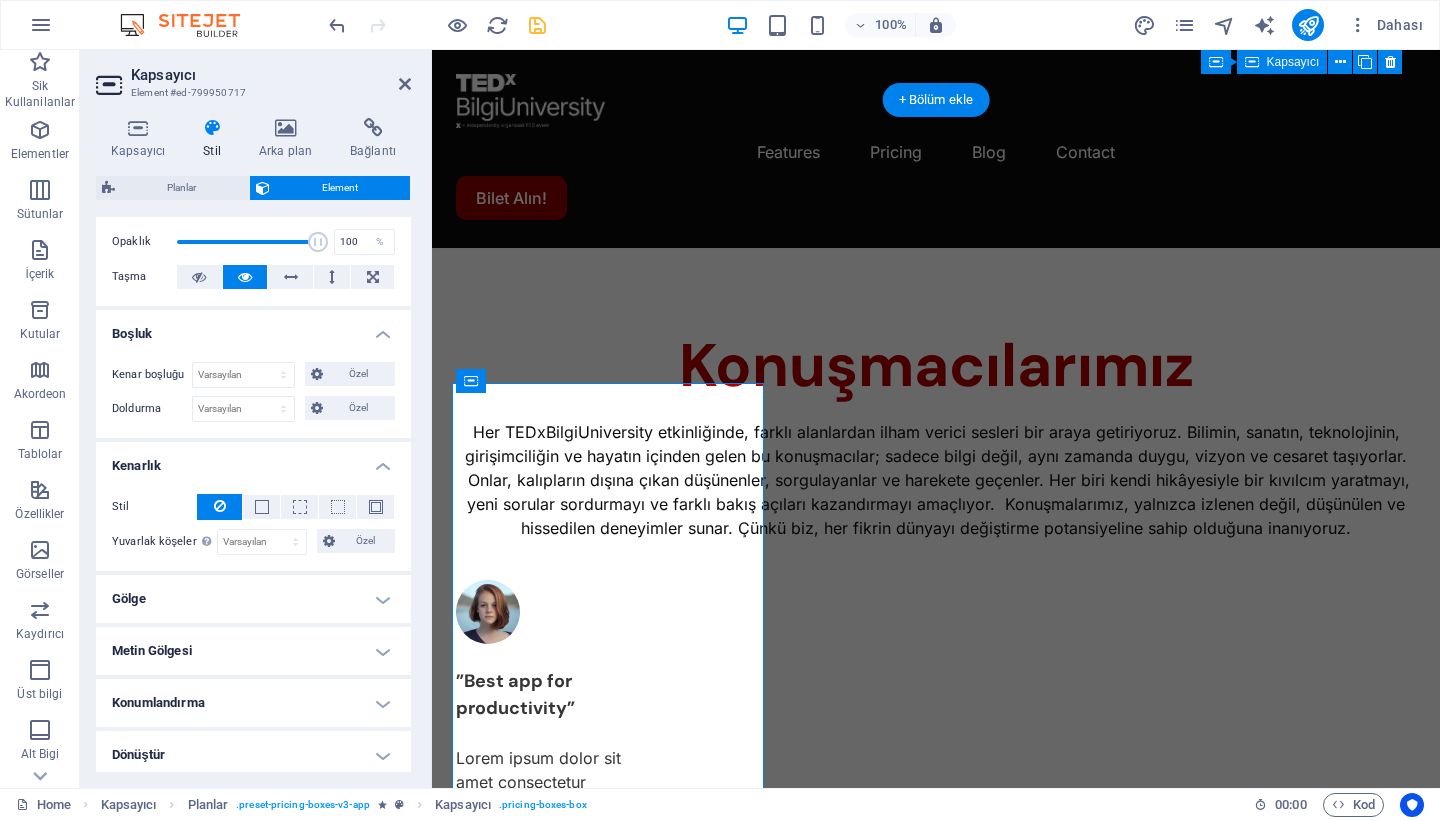 click on "Boşluk" at bounding box center (253, 328) 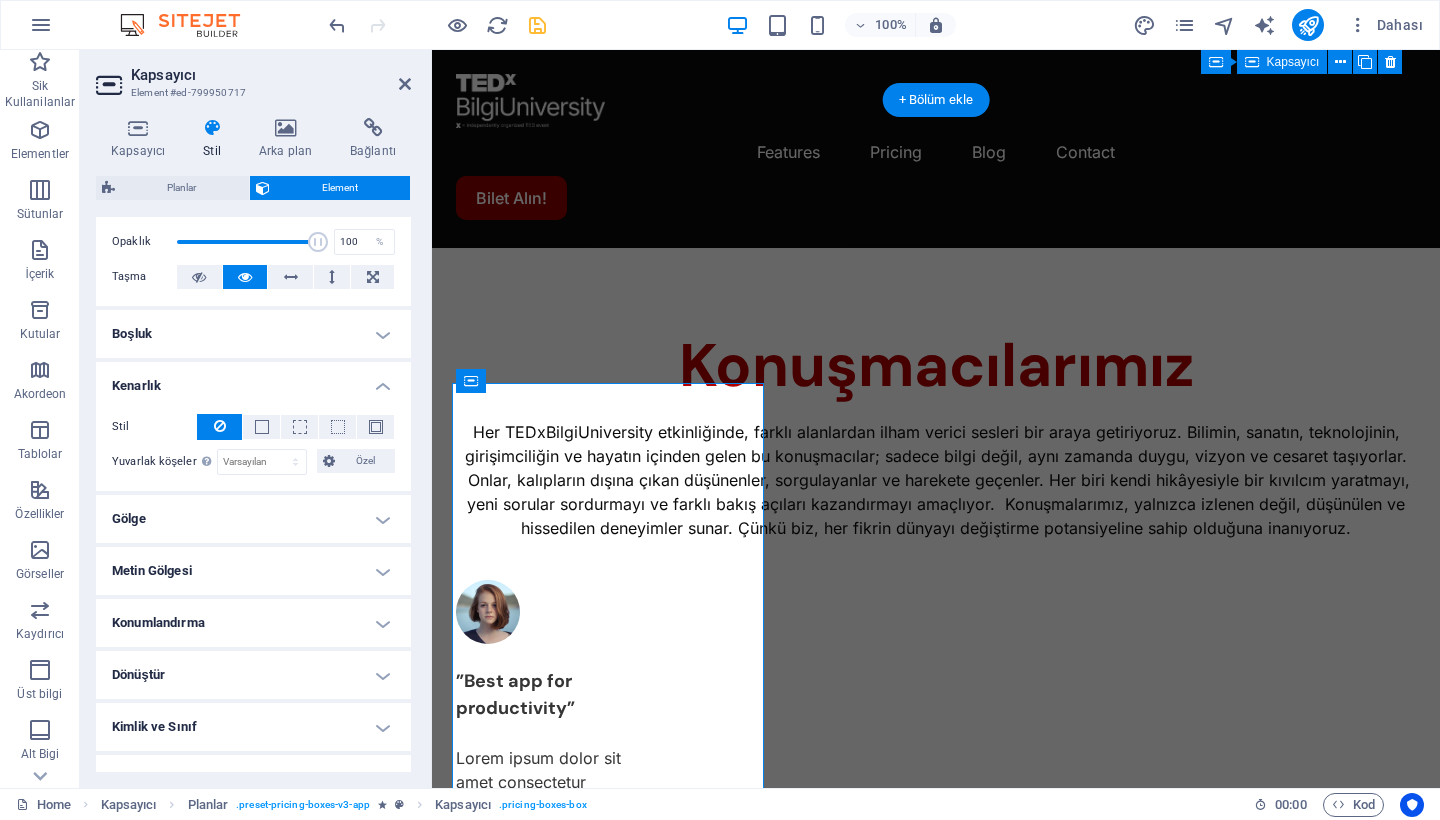click on "Metin Gölgesi" at bounding box center (253, 571) 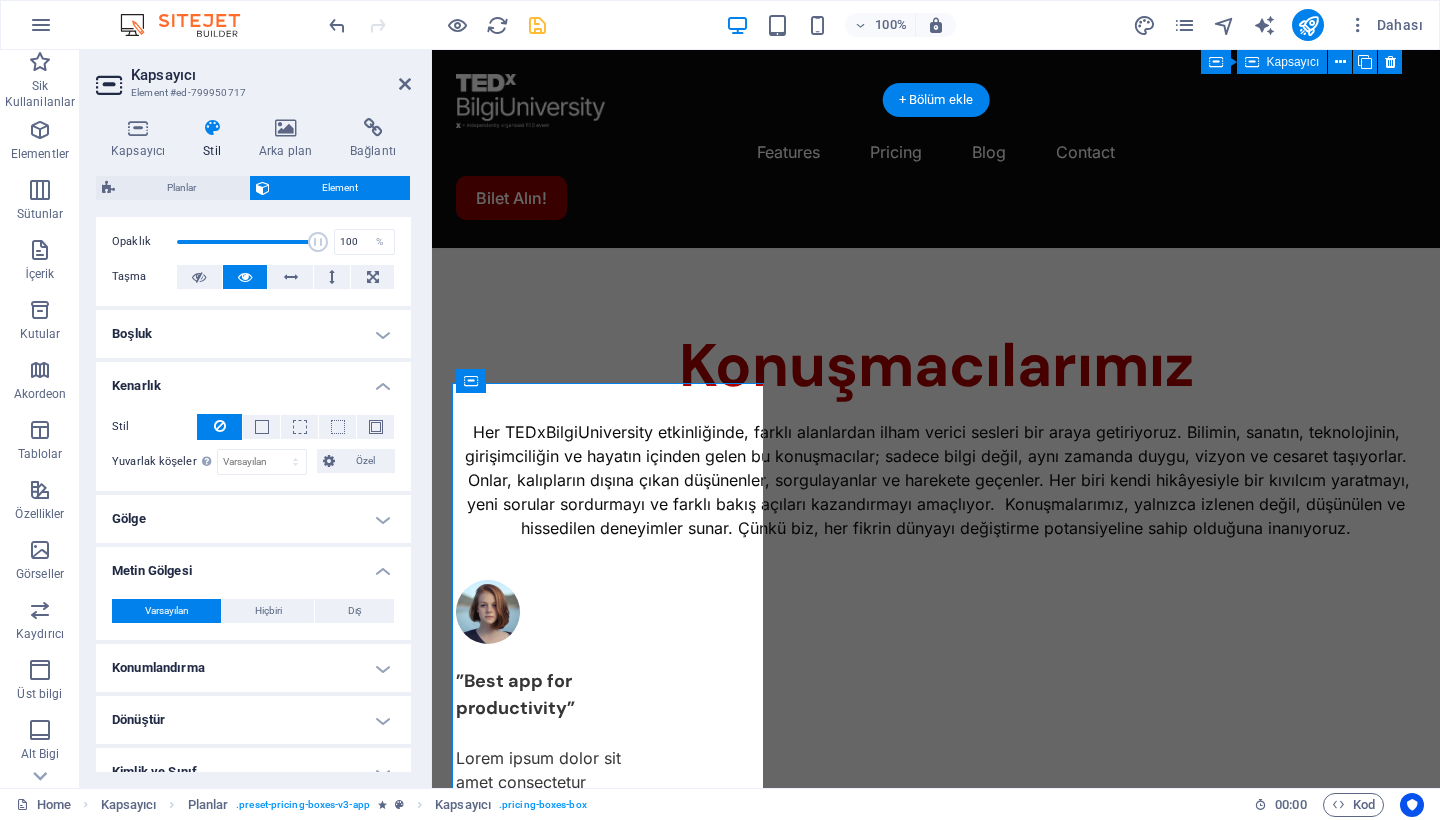 click on "Metin Gölgesi" at bounding box center [253, 565] 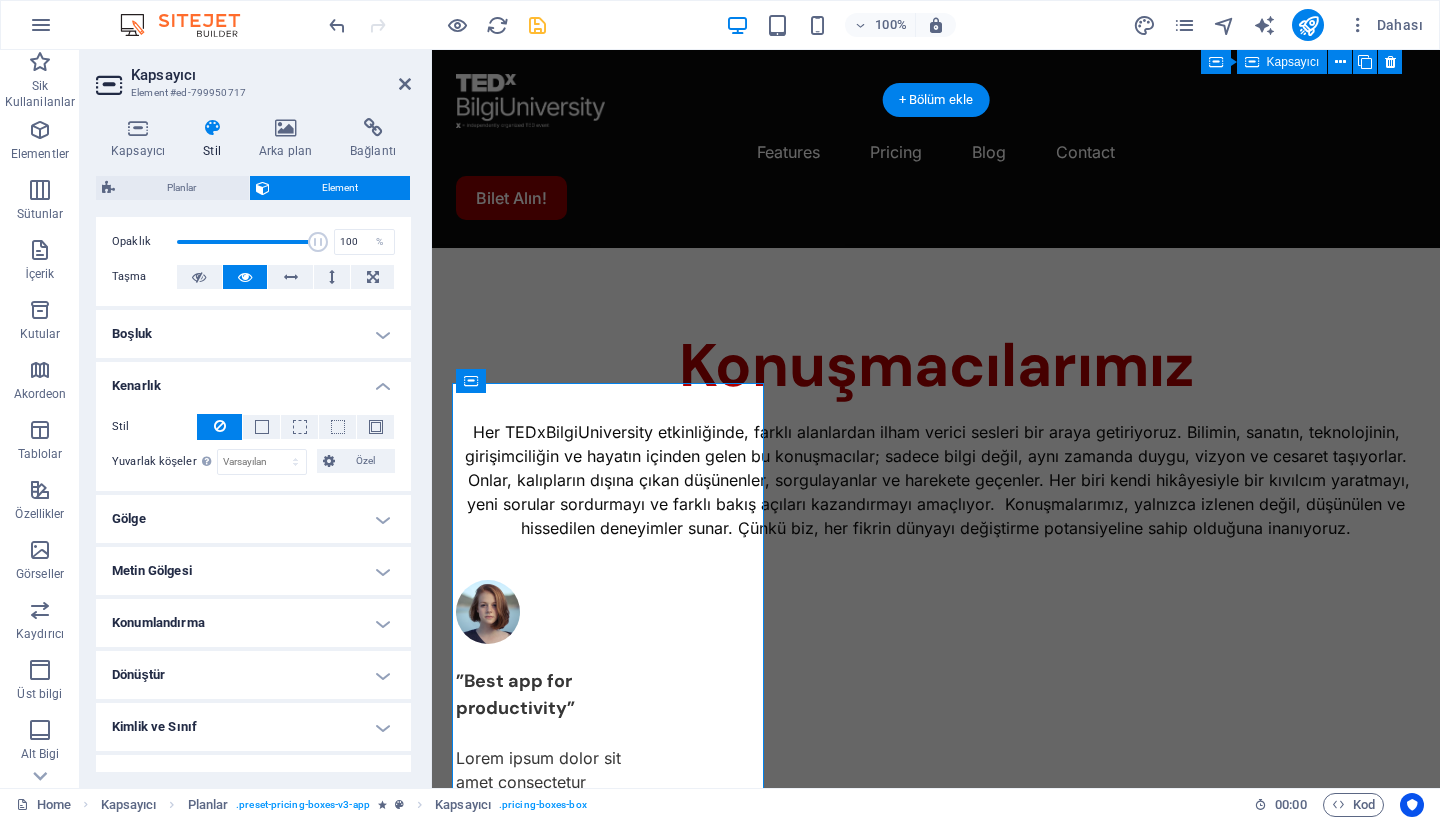 click on "Konumlandırma" at bounding box center (253, 623) 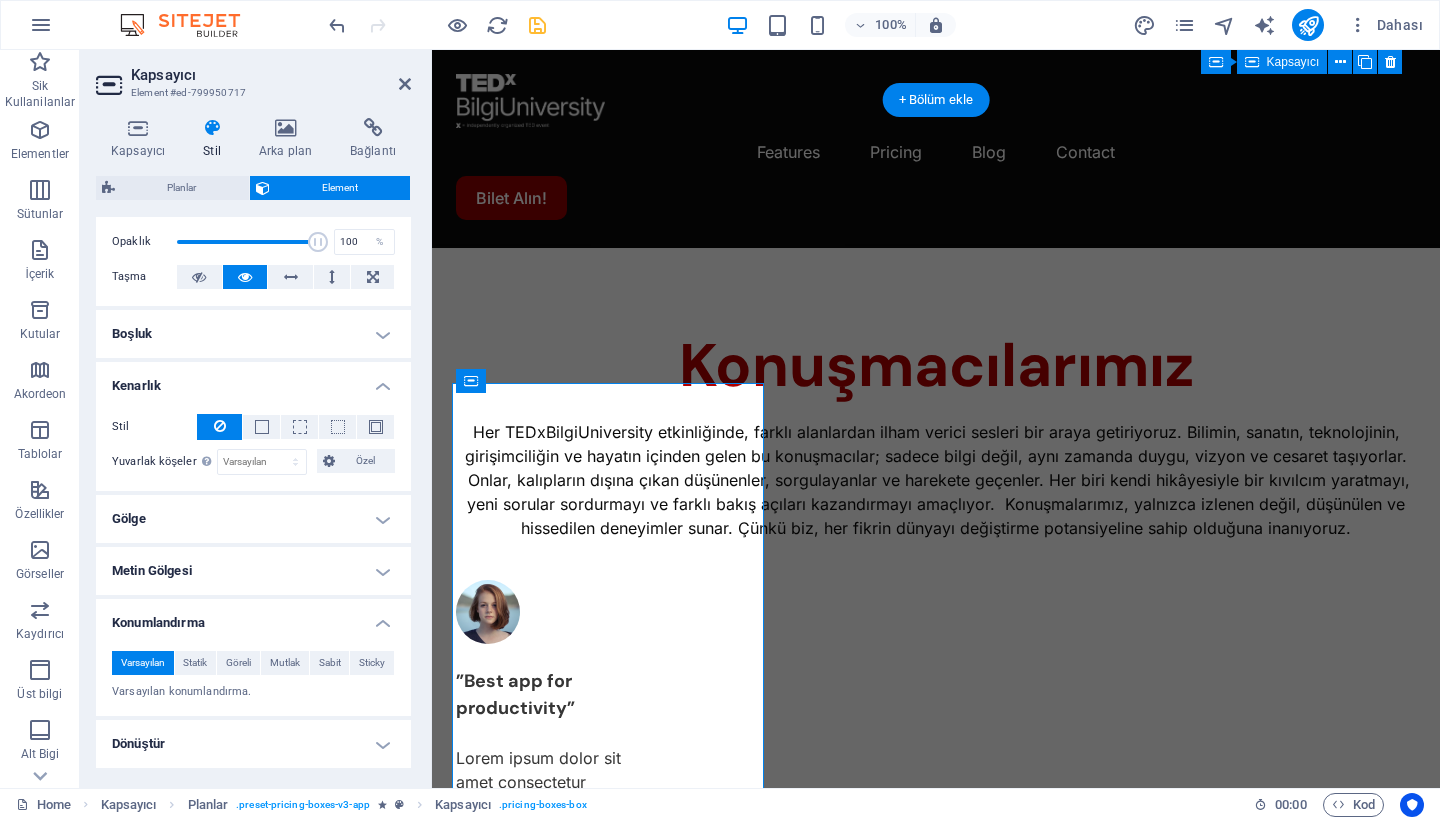 click on "Konumlandırma" at bounding box center (253, 617) 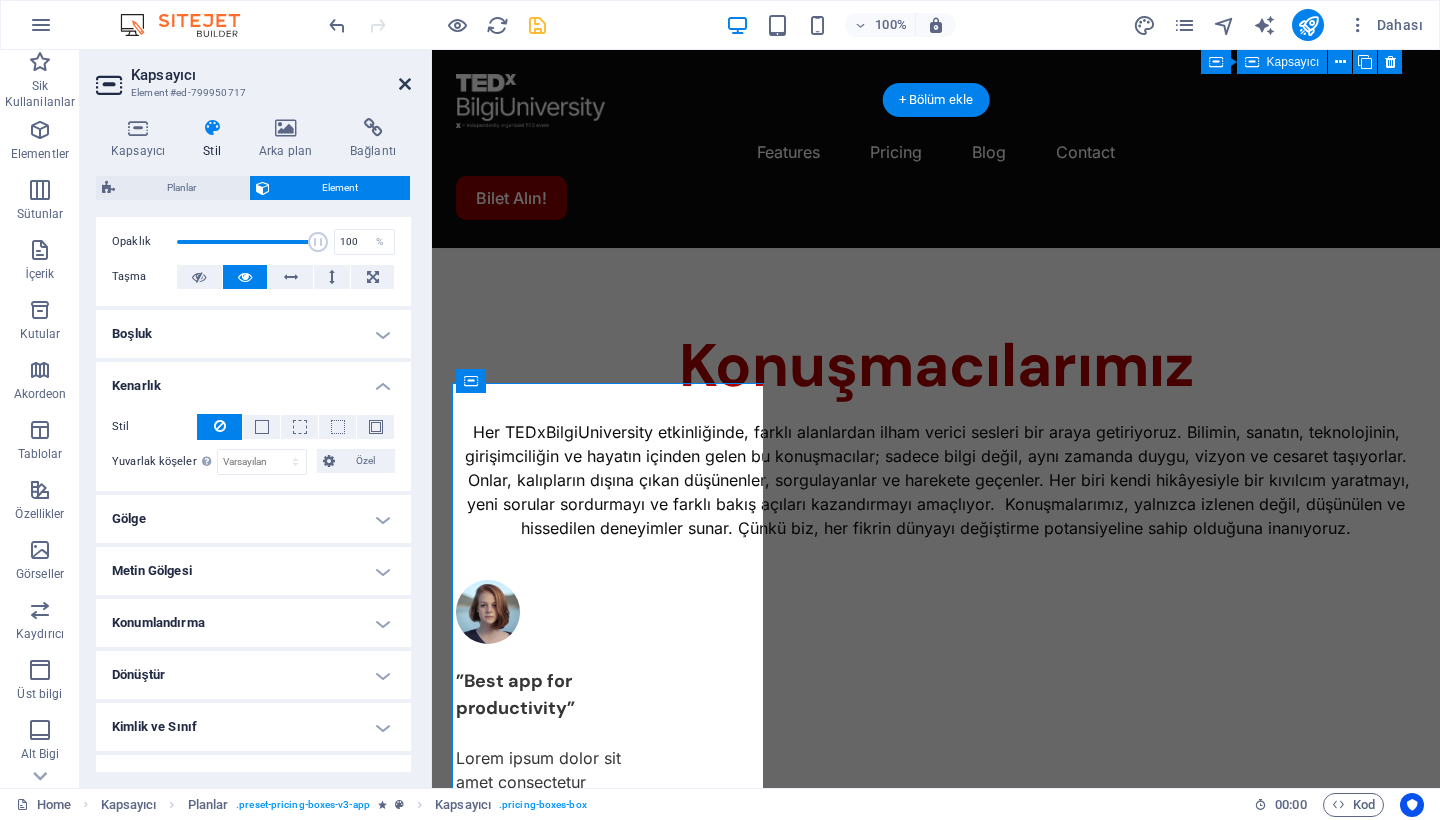 click at bounding box center [405, 84] 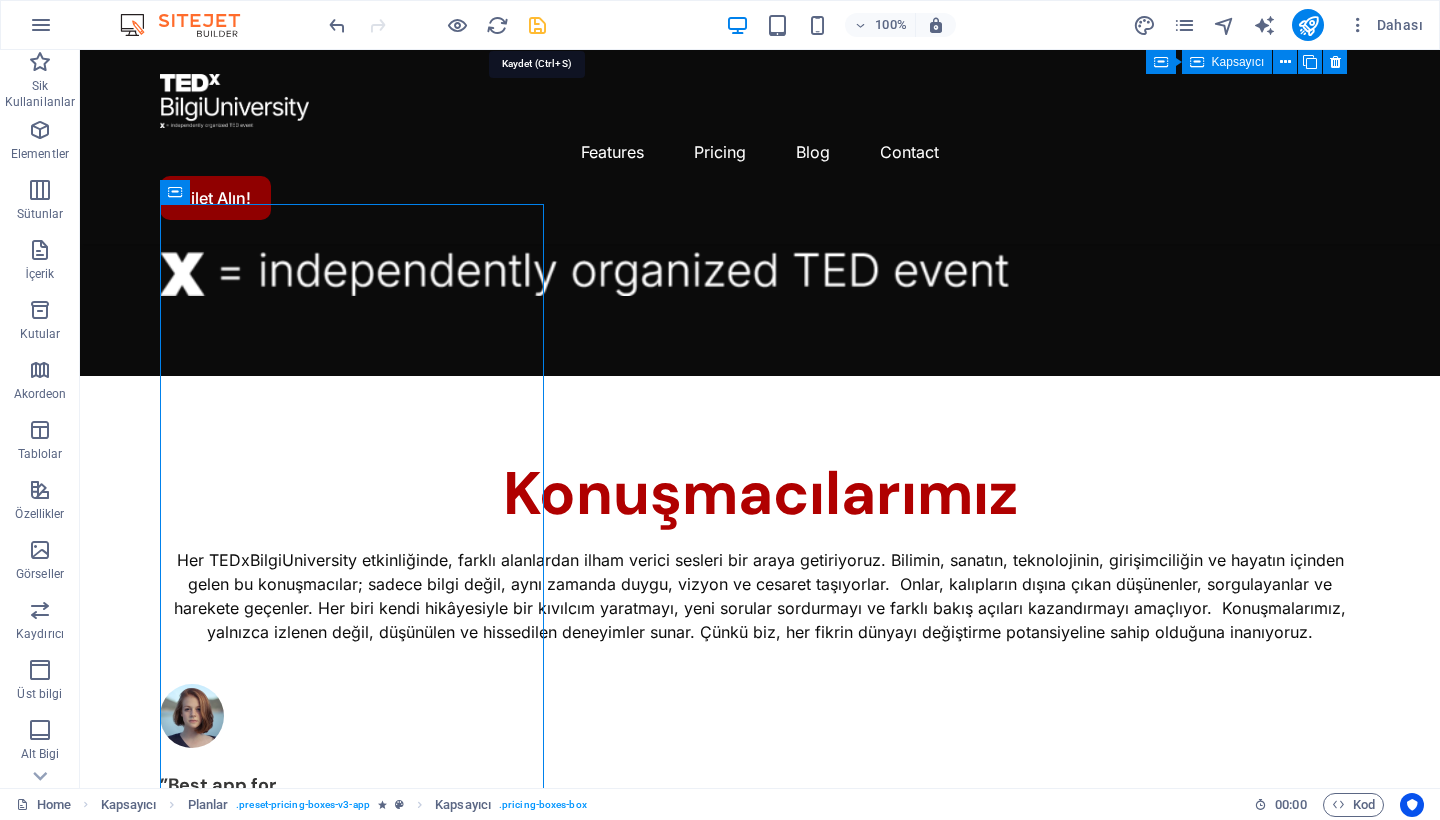 click at bounding box center (537, 25) 